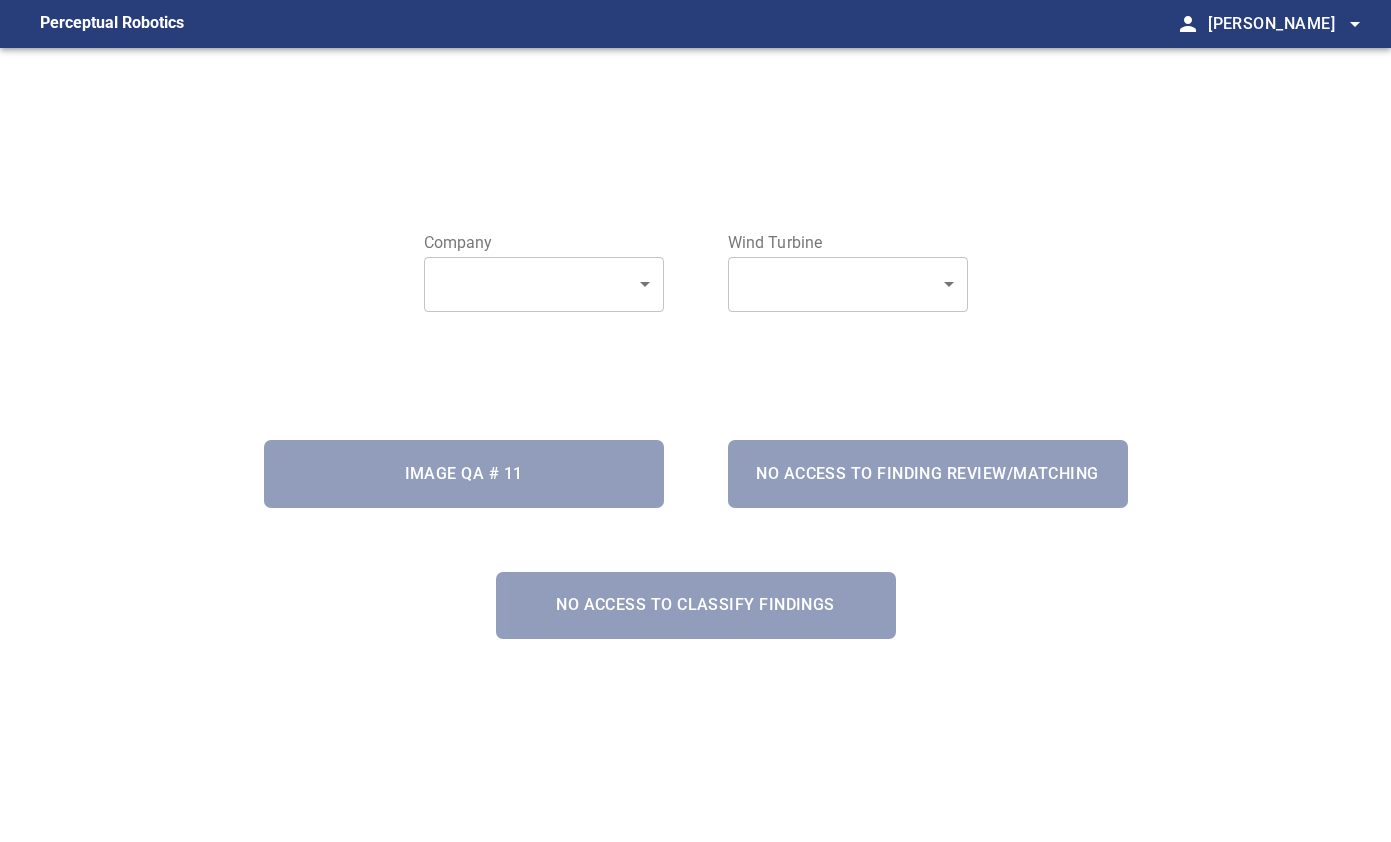 scroll, scrollTop: 0, scrollLeft: 0, axis: both 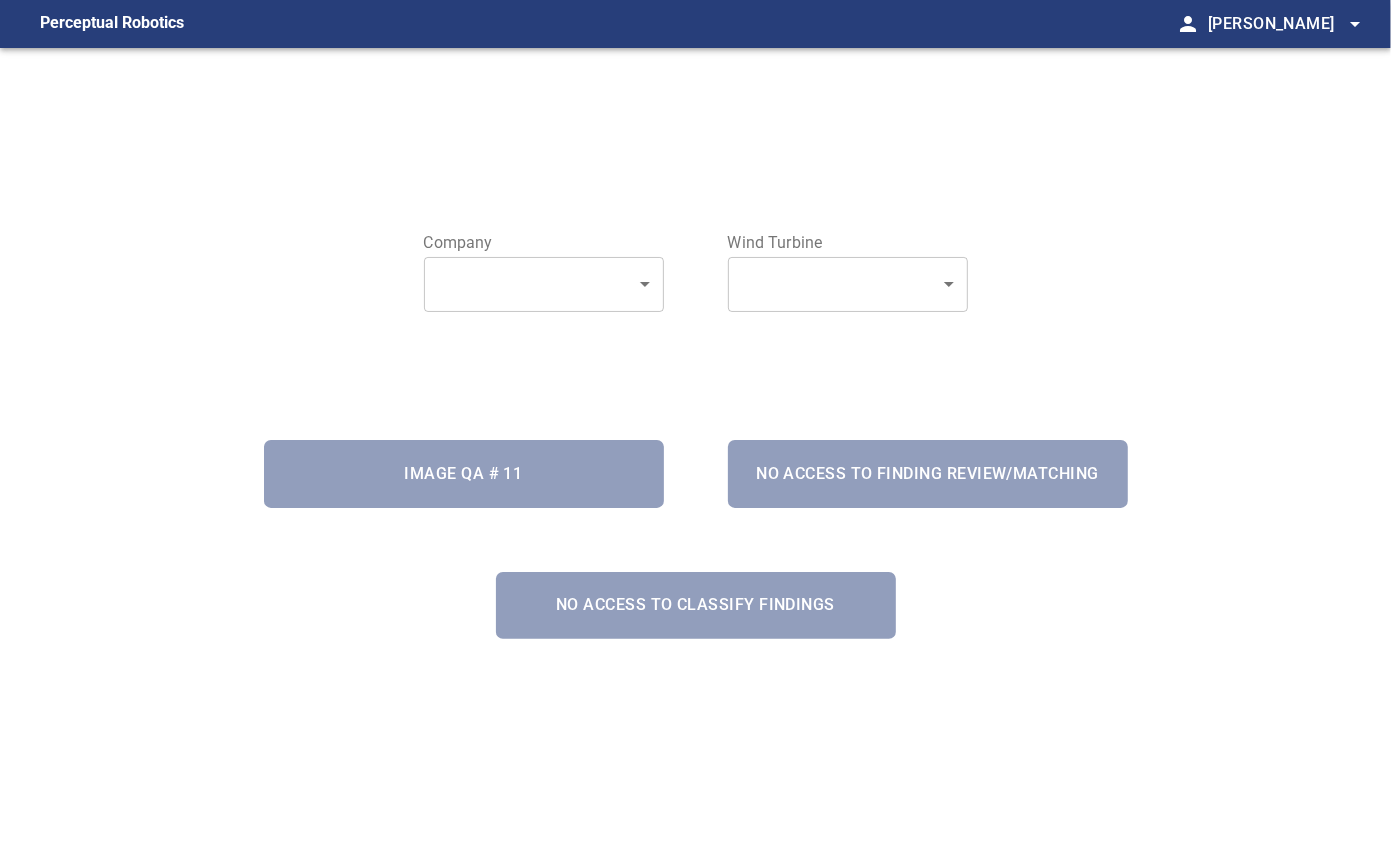 drag, startPoint x: 0, startPoint y: 0, endPoint x: 179, endPoint y: 570, distance: 597.4454 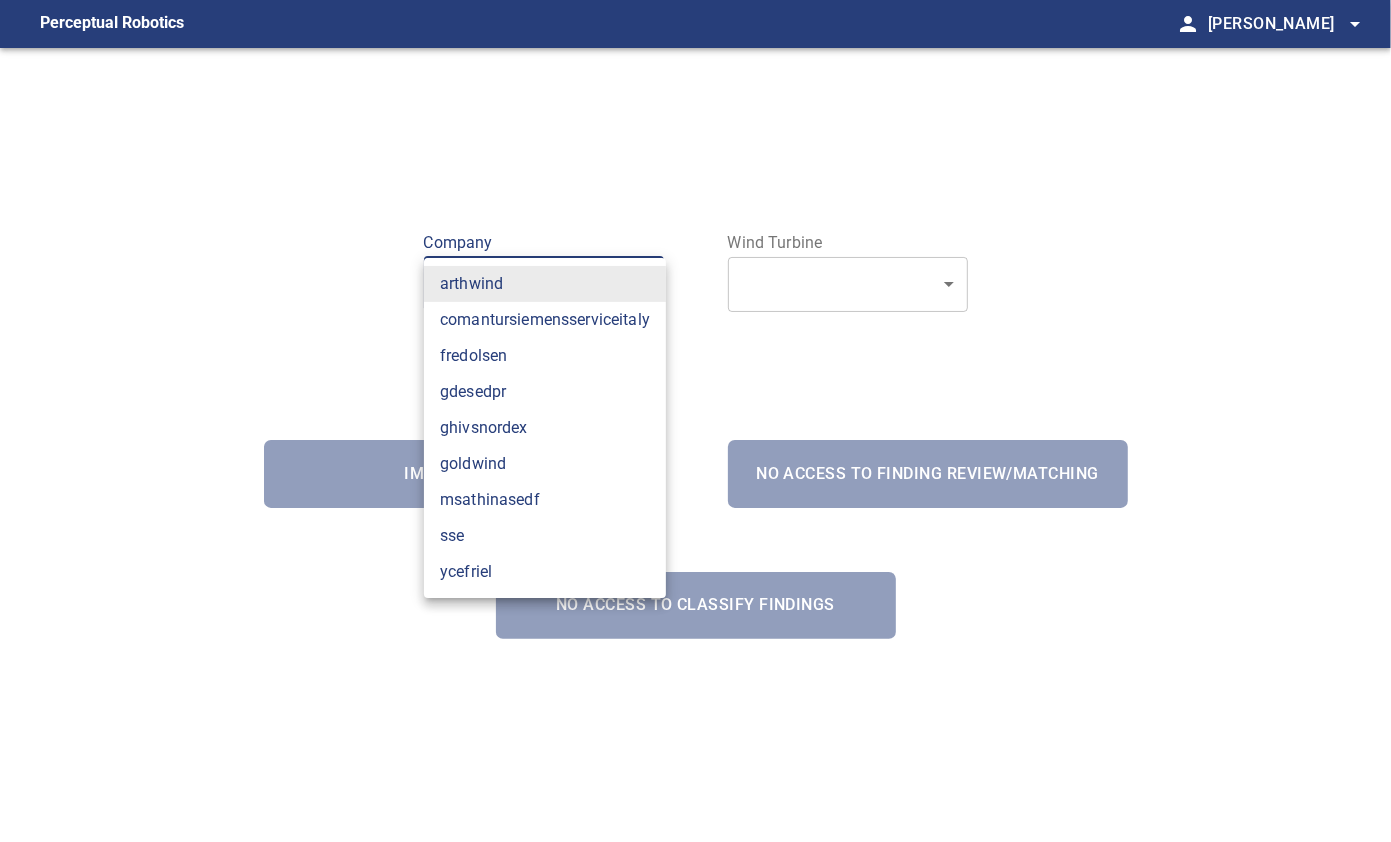 click on "fredolsen" at bounding box center (545, 356) 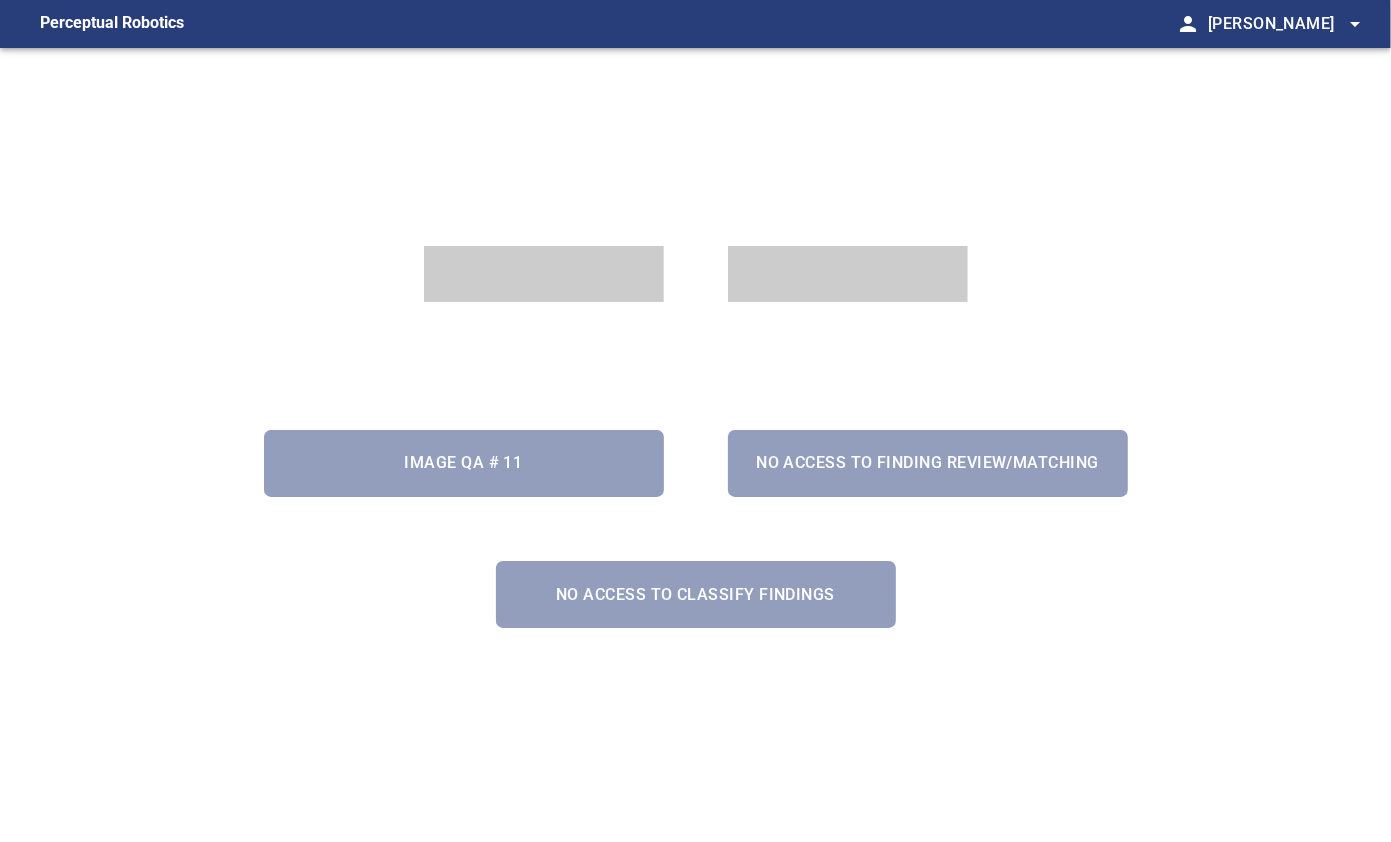 click on "Perceptual Robotics person [PERSON_NAME] arrow_drop_down Image QA #  11 No access to Finding Review/Matching No access to Classify Findings exit_to_app Logout" at bounding box center (695, 421) 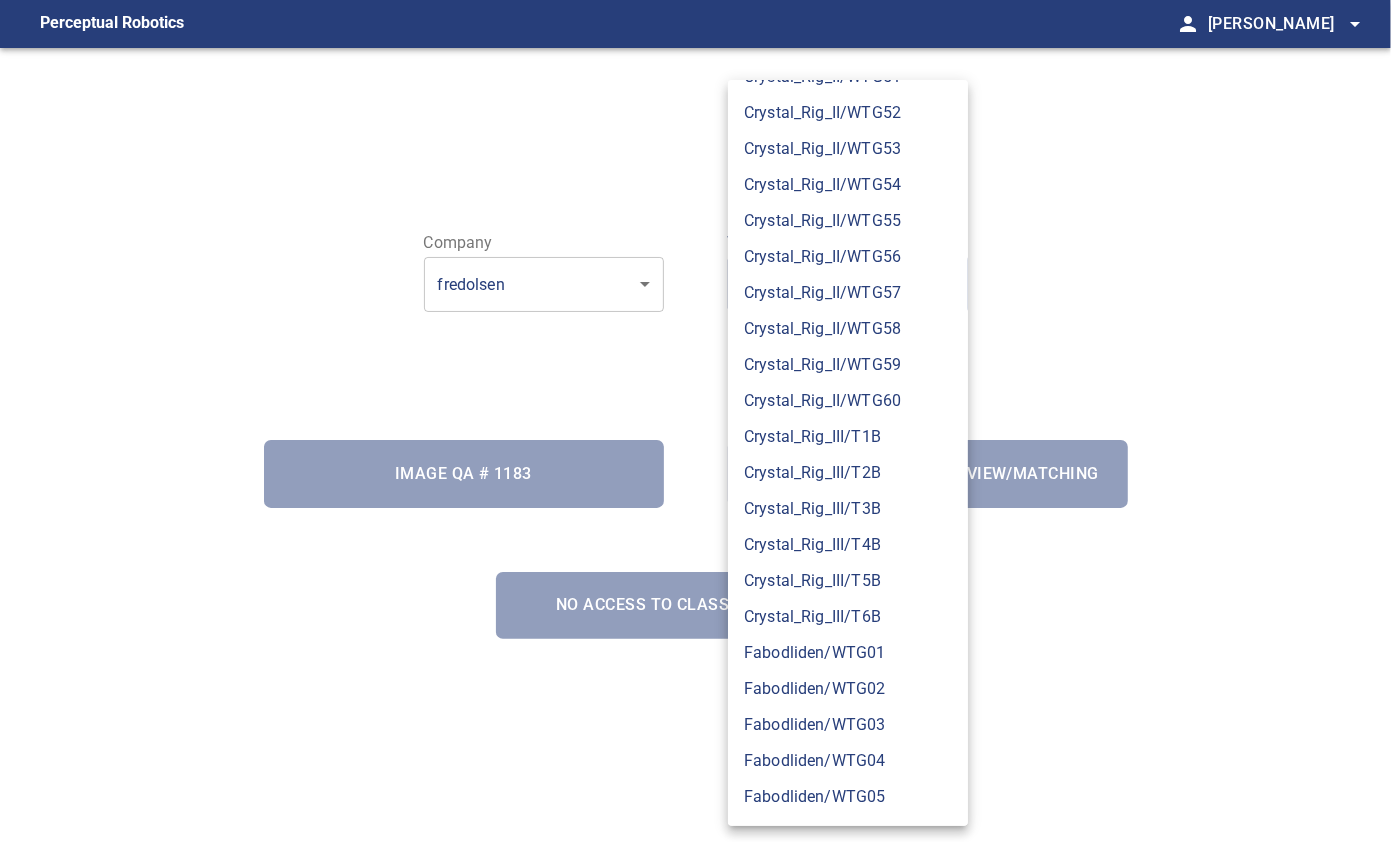 scroll, scrollTop: 5269, scrollLeft: 0, axis: vertical 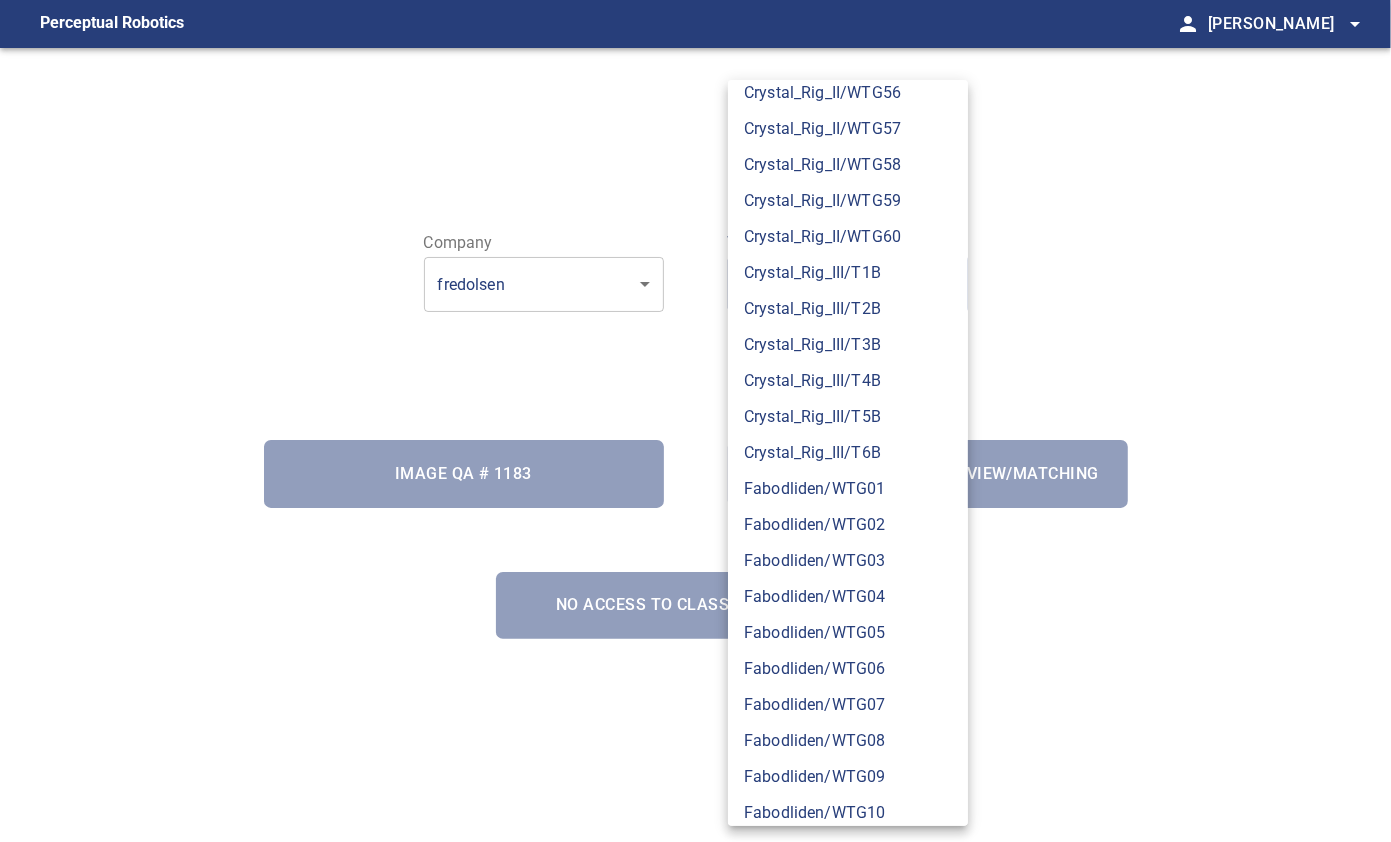 click at bounding box center [695, 421] 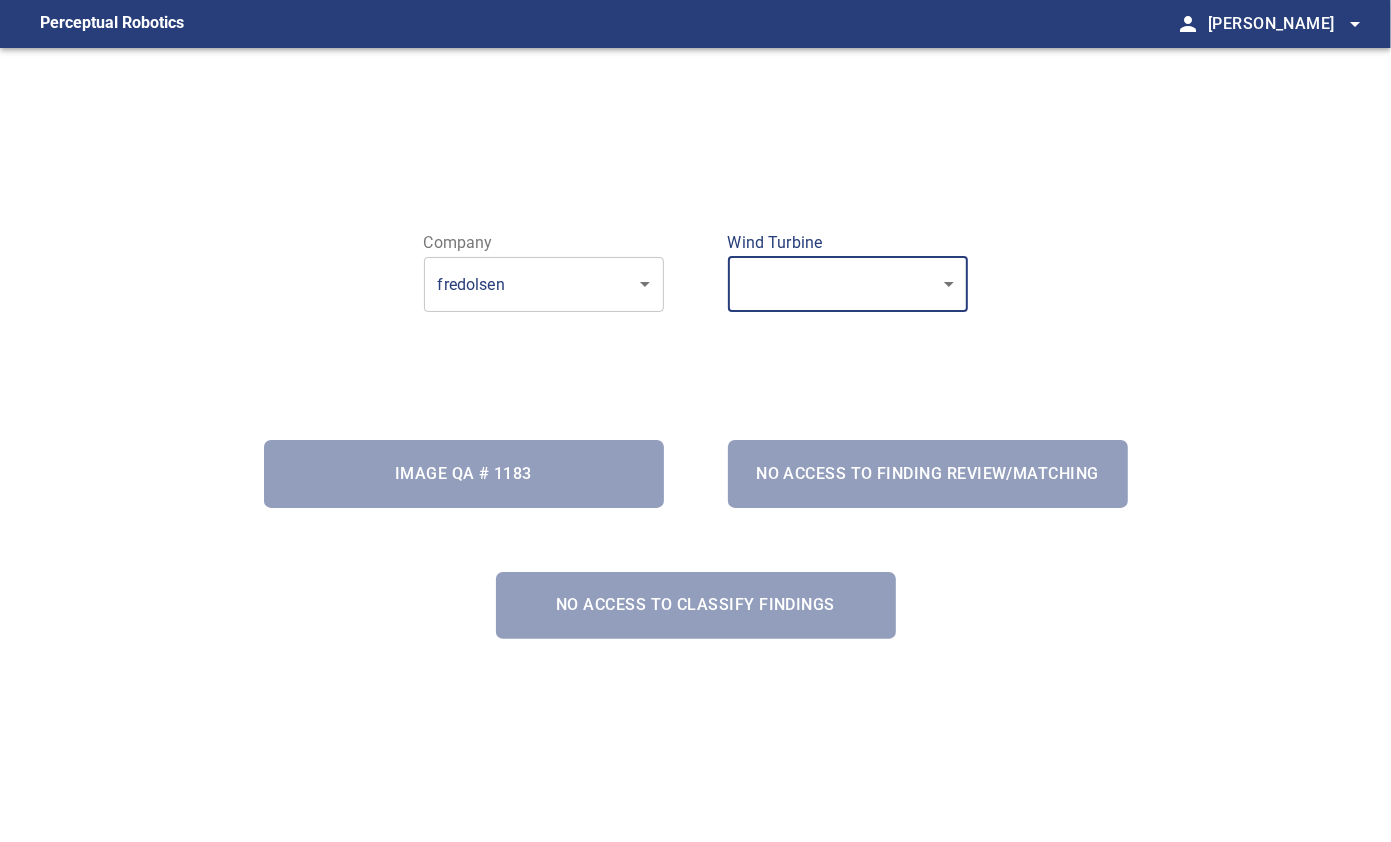 click on "Perceptual Robotics person [PERSON_NAME] arrow_drop_down Company fredolsen ********* ​ Wind Turbine ​ ​ Image QA #  1183 No access to Finding Review/Matching No access to Classify Findings exit_to_app Logout" at bounding box center (695, 421) 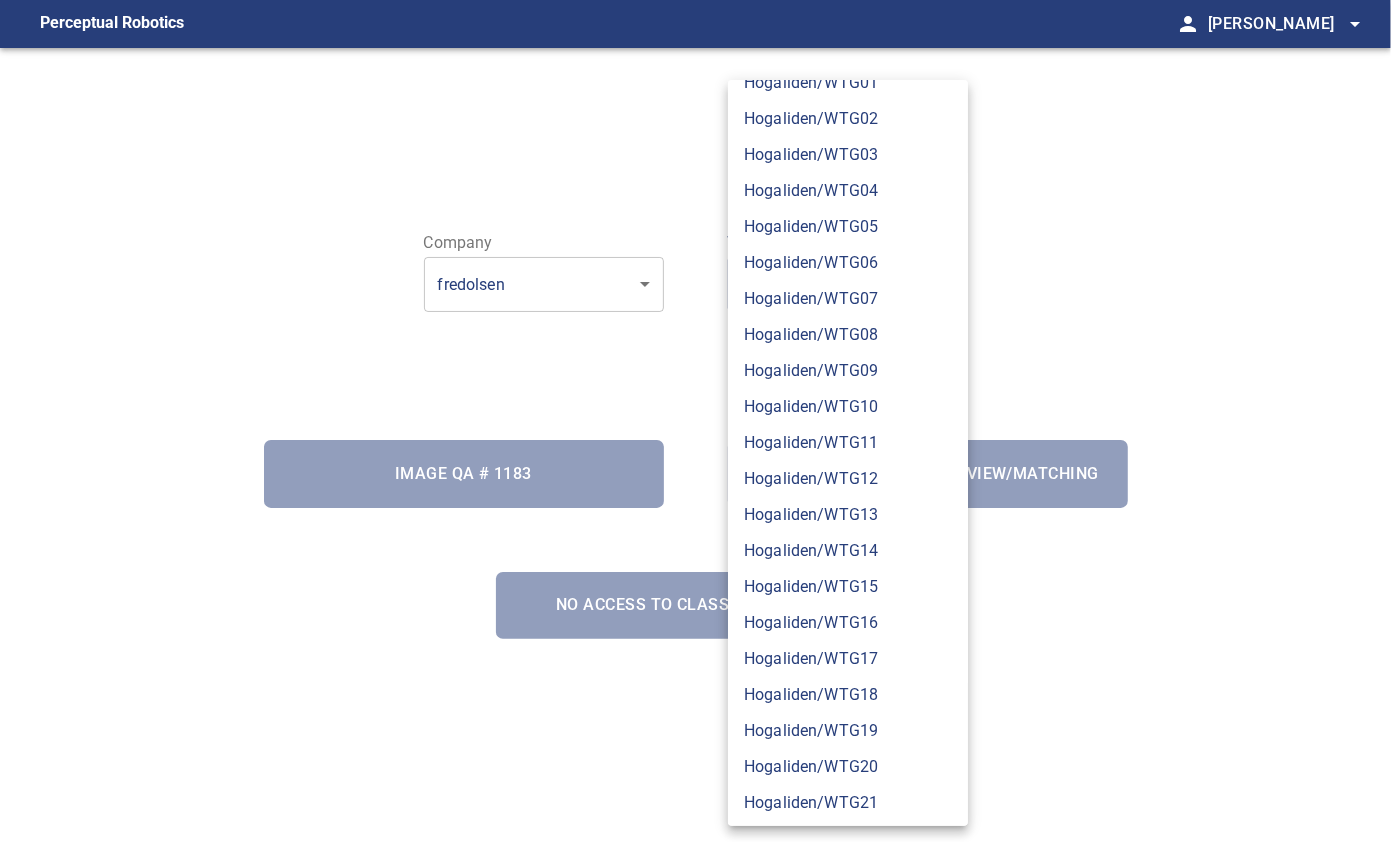 scroll, scrollTop: 5948, scrollLeft: 0, axis: vertical 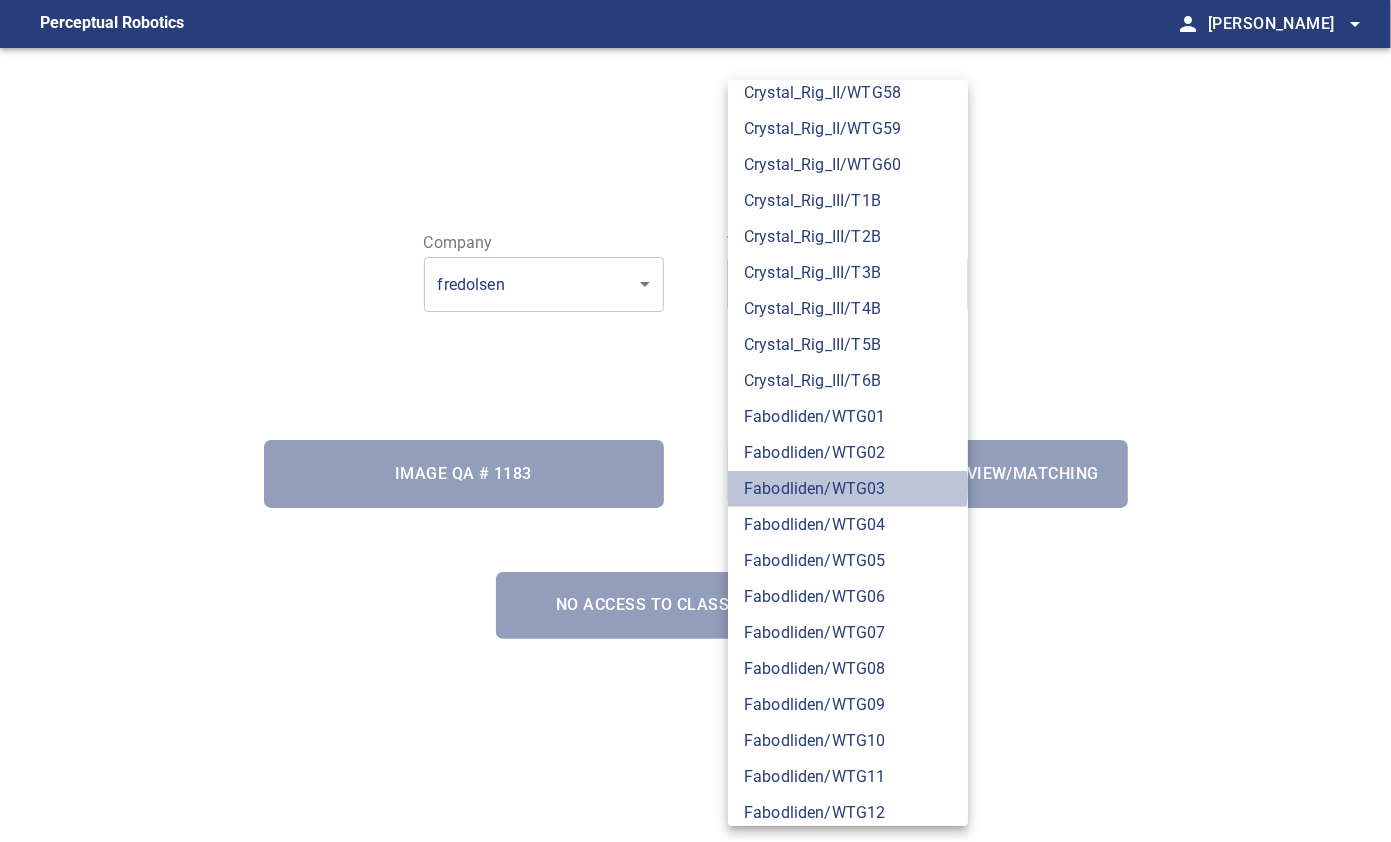 click on "Fabodliden/WTG03" at bounding box center (848, 489) 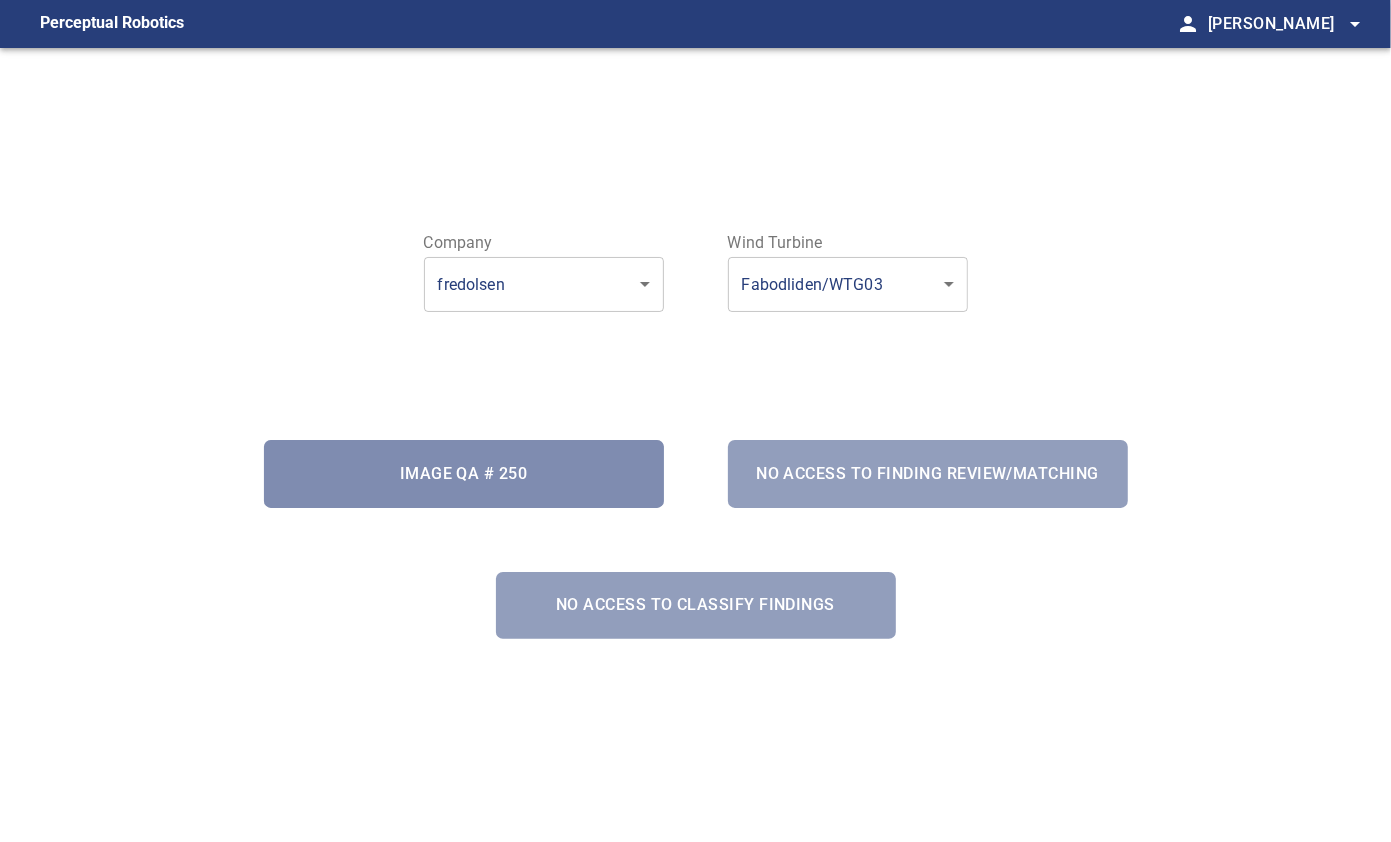 click on "Image QA #  250" at bounding box center (464, 474) 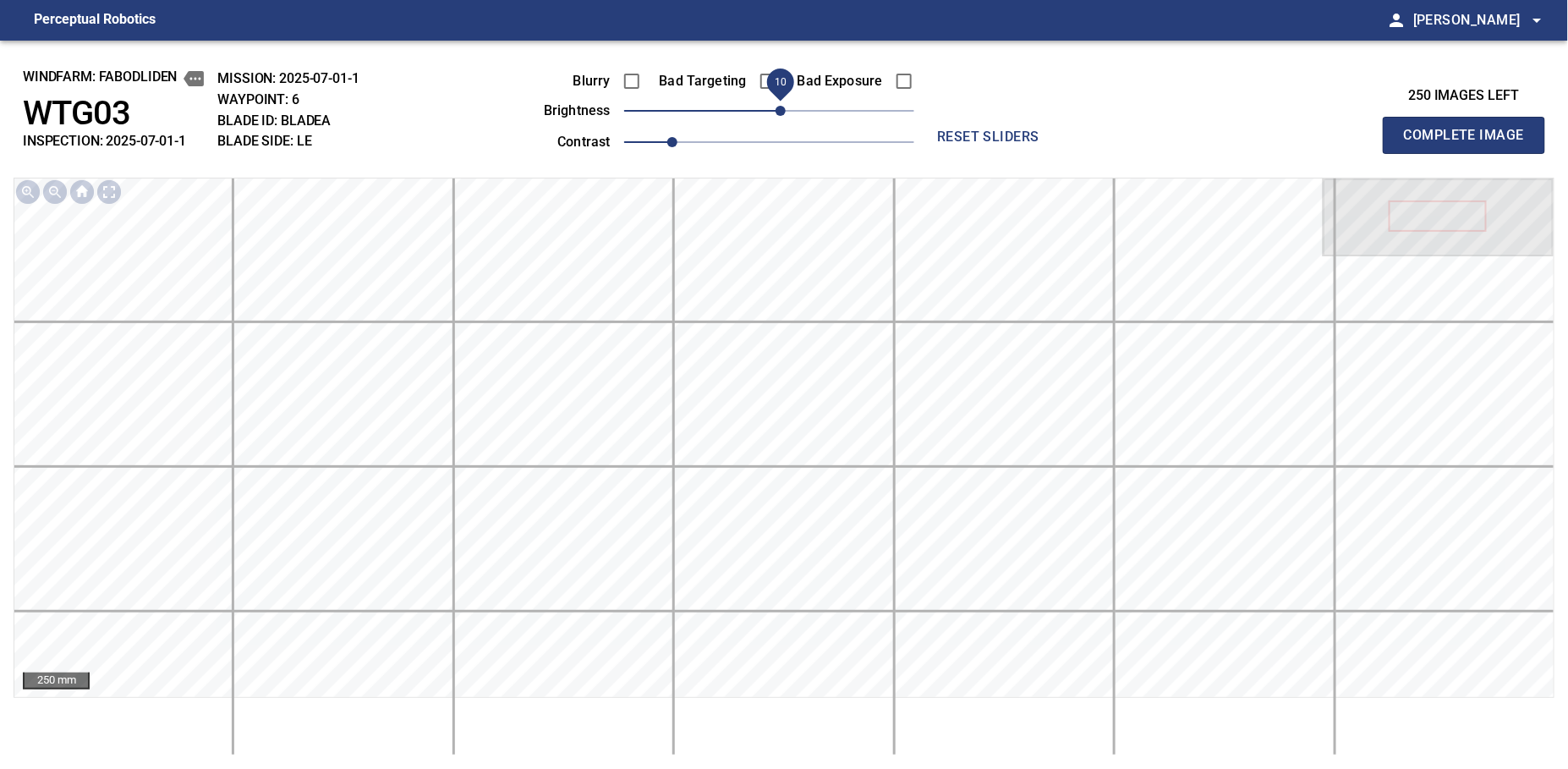click on "10" at bounding box center [781, 111] 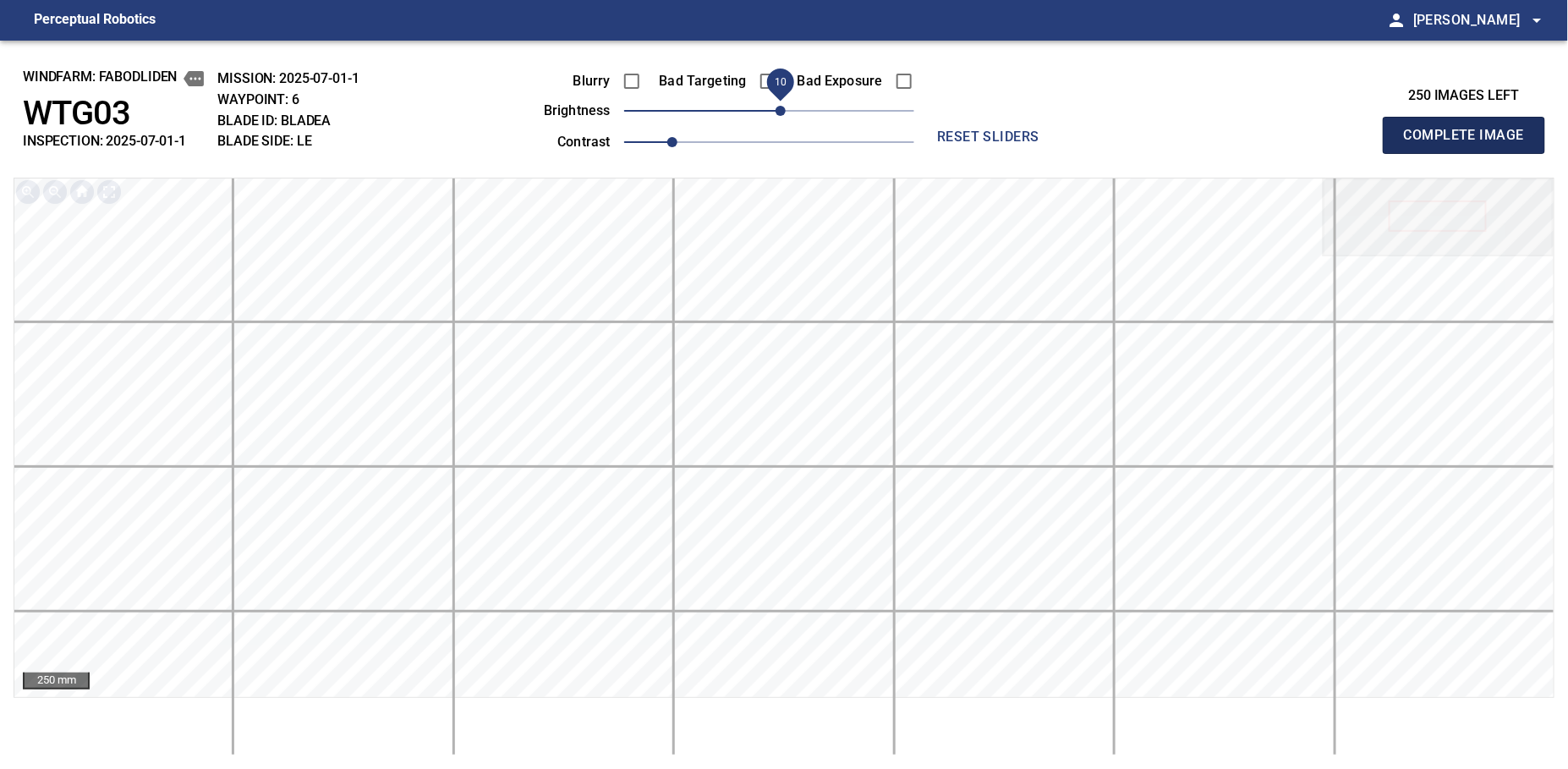click on "Complete Image" at bounding box center (1464, 135) 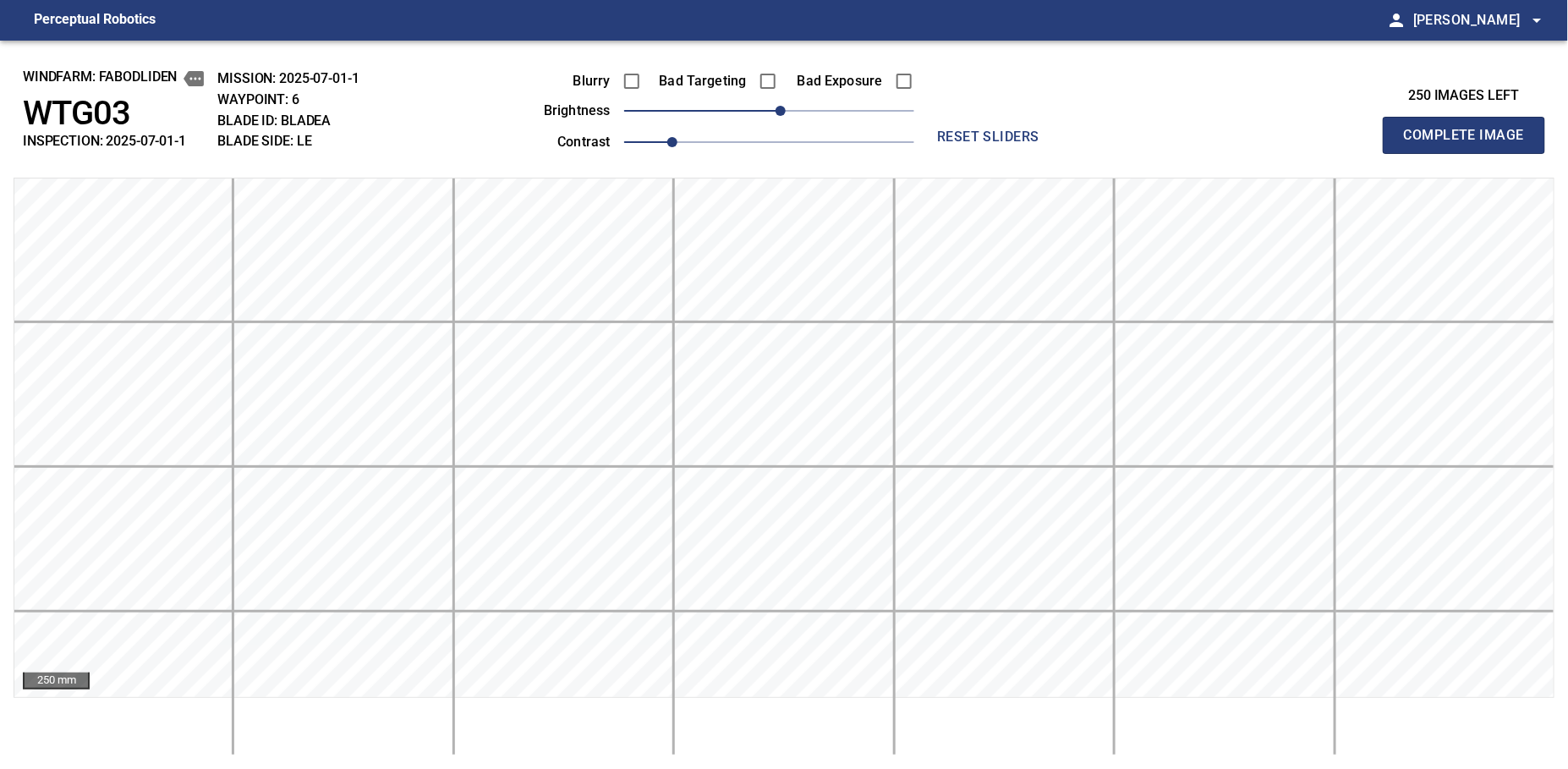 type 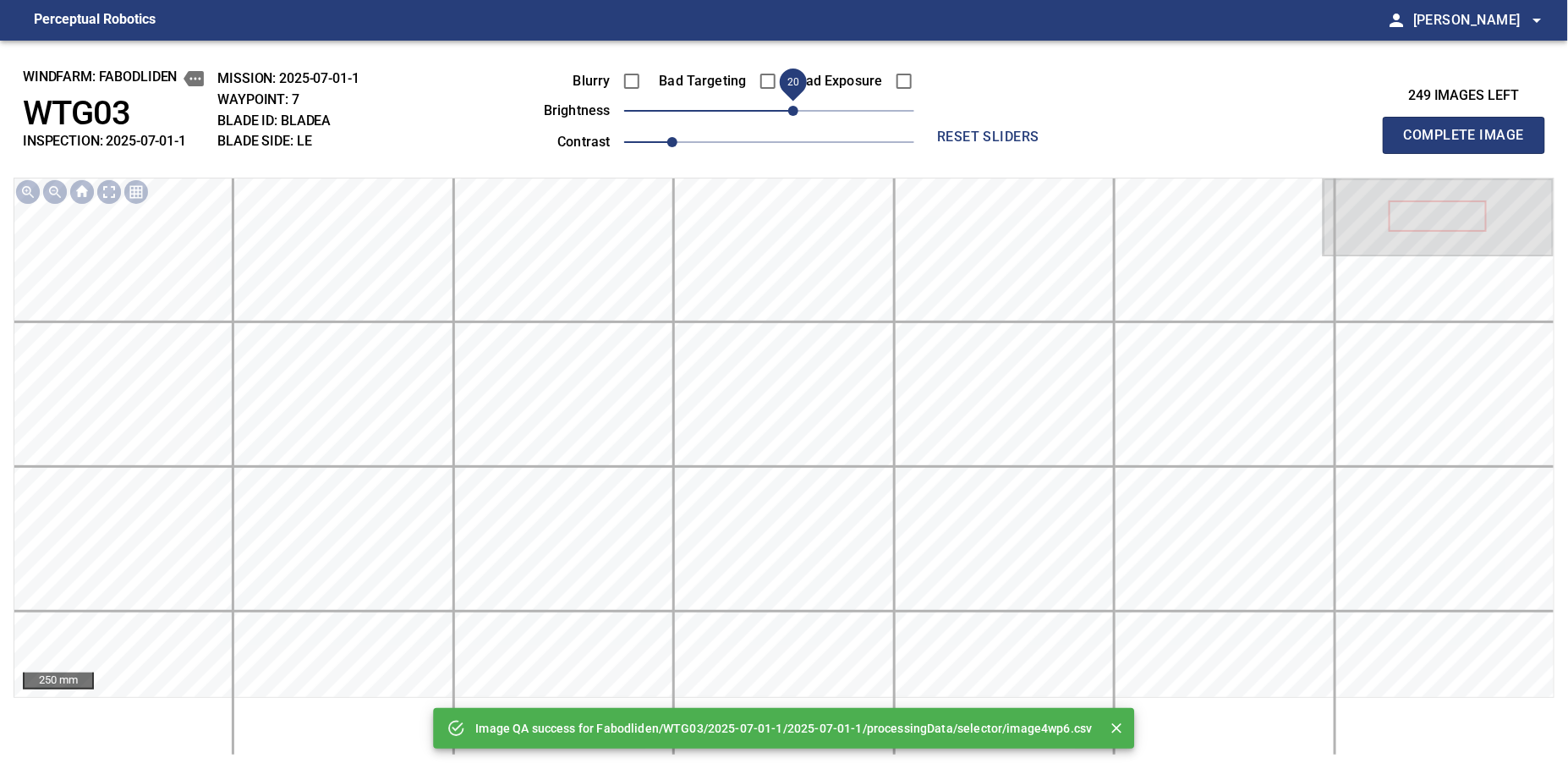 click on "20" at bounding box center [793, 111] 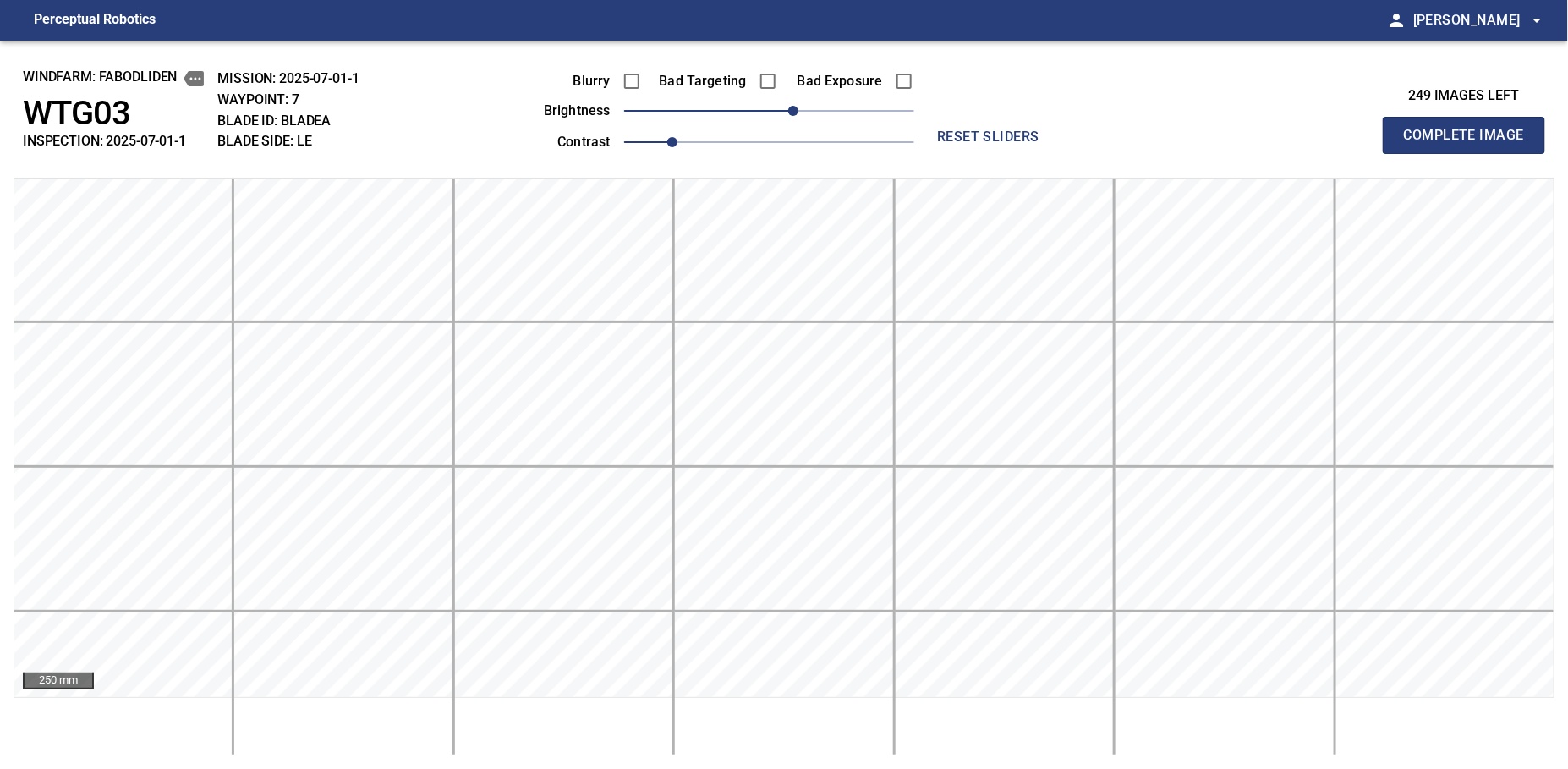 click on "Complete Image" at bounding box center (1464, 135) 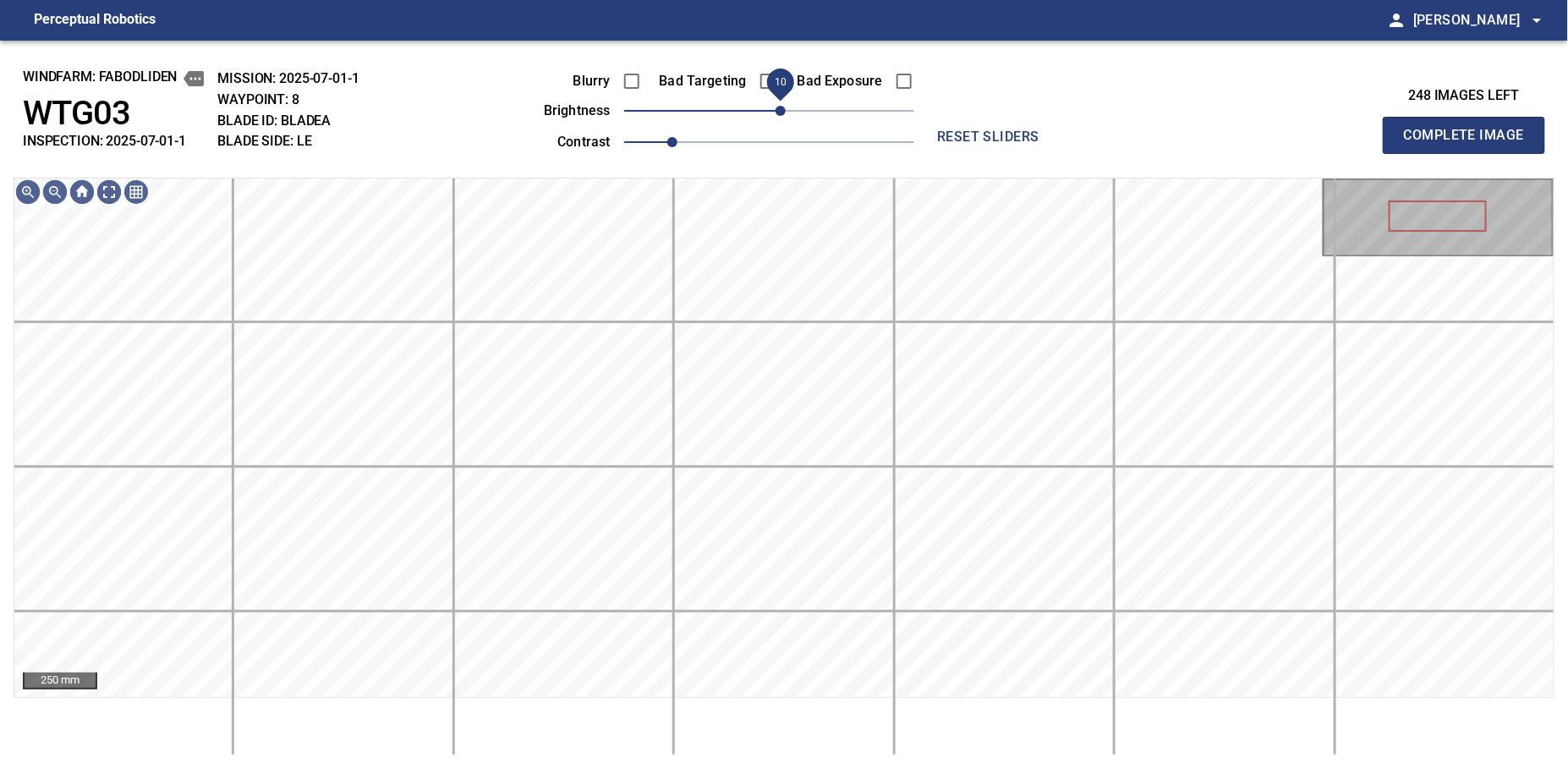 drag, startPoint x: 769, startPoint y: 122, endPoint x: 782, endPoint y: 117, distance: 13.928388 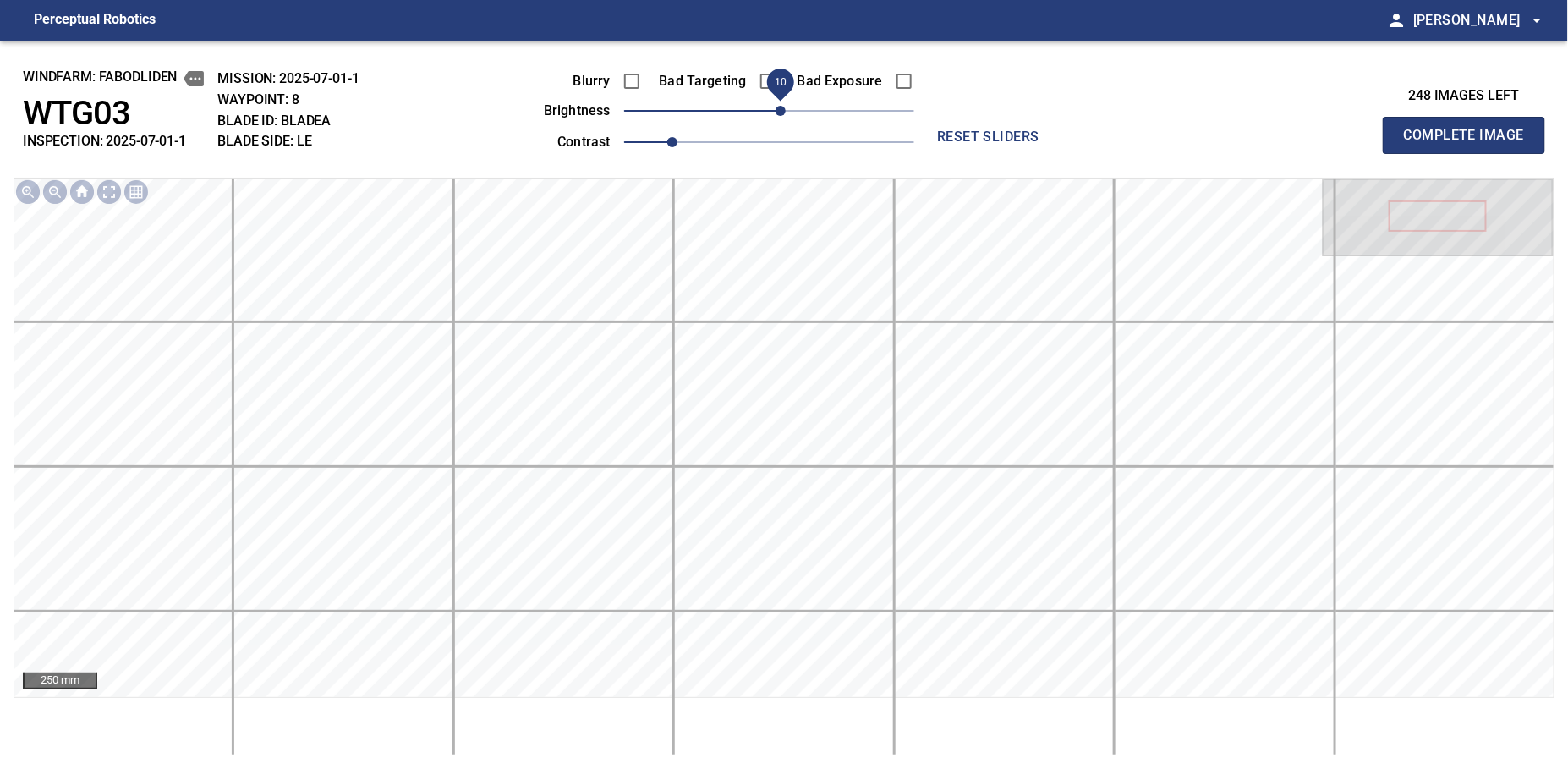 click on "Complete Image" at bounding box center (1464, 135) 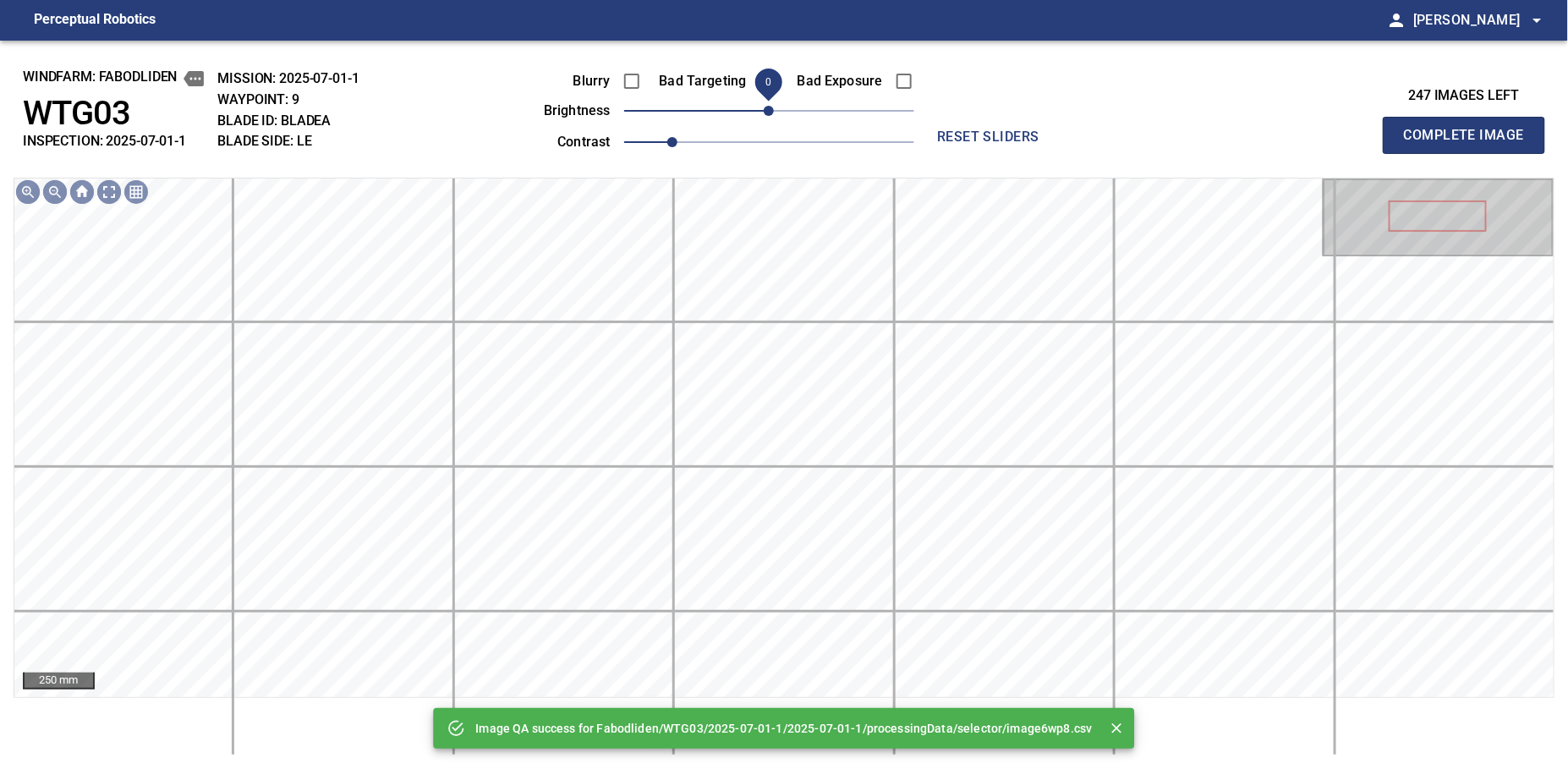 drag, startPoint x: 782, startPoint y: 117, endPoint x: 771, endPoint y: 112, distance: 12.083046 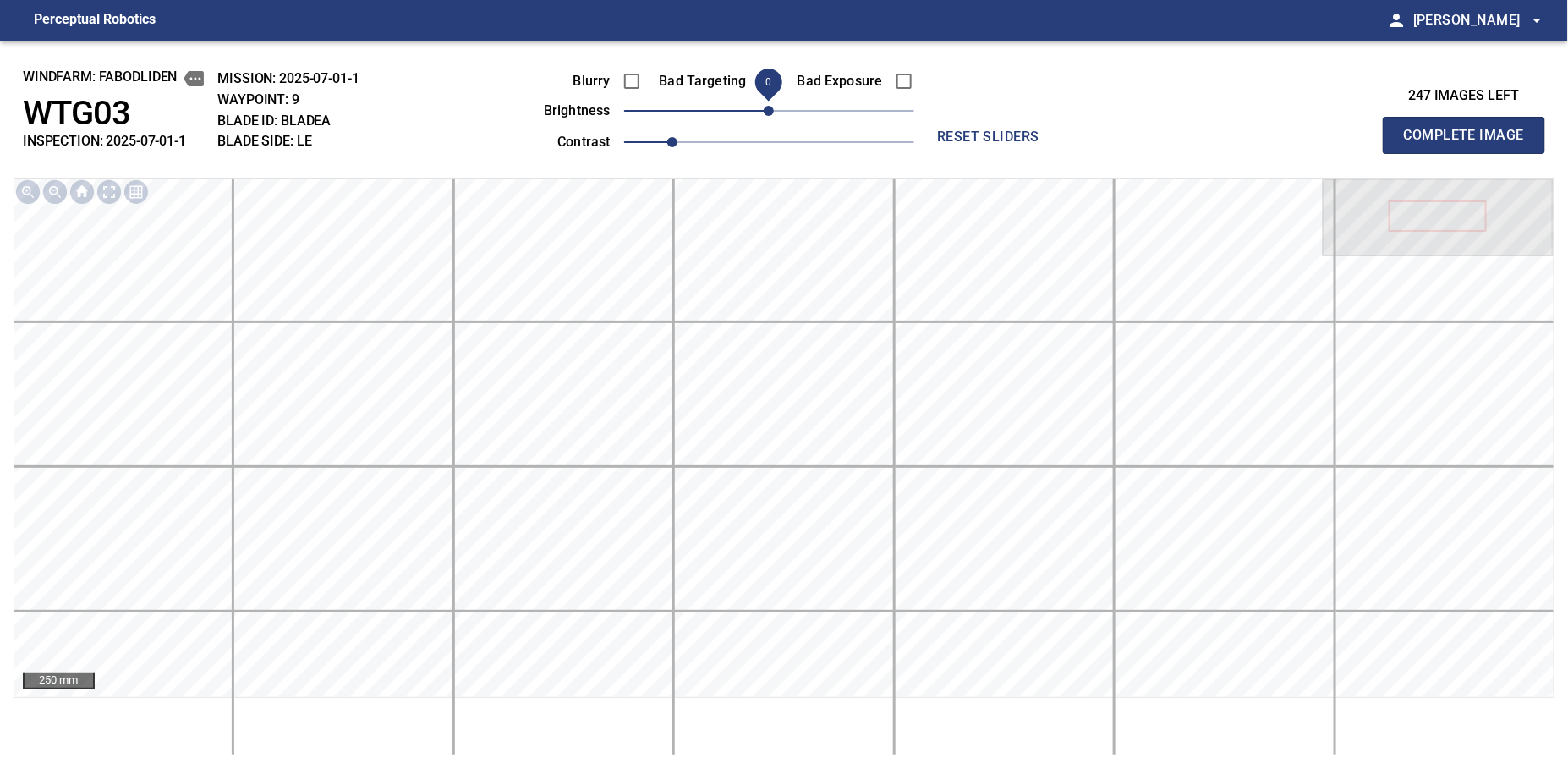 click on "Complete Image" at bounding box center (1464, 135) 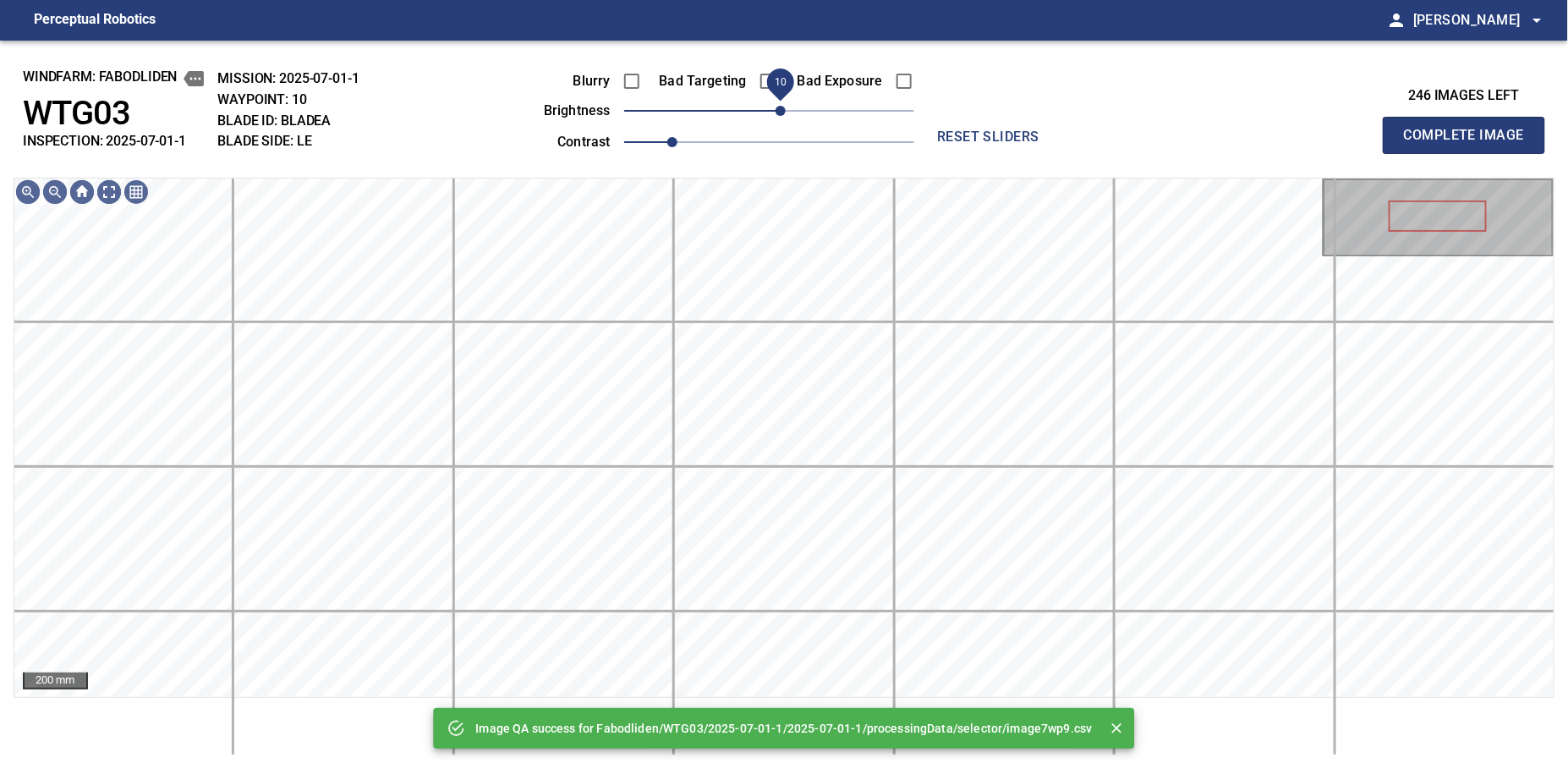 click on "10" at bounding box center [781, 111] 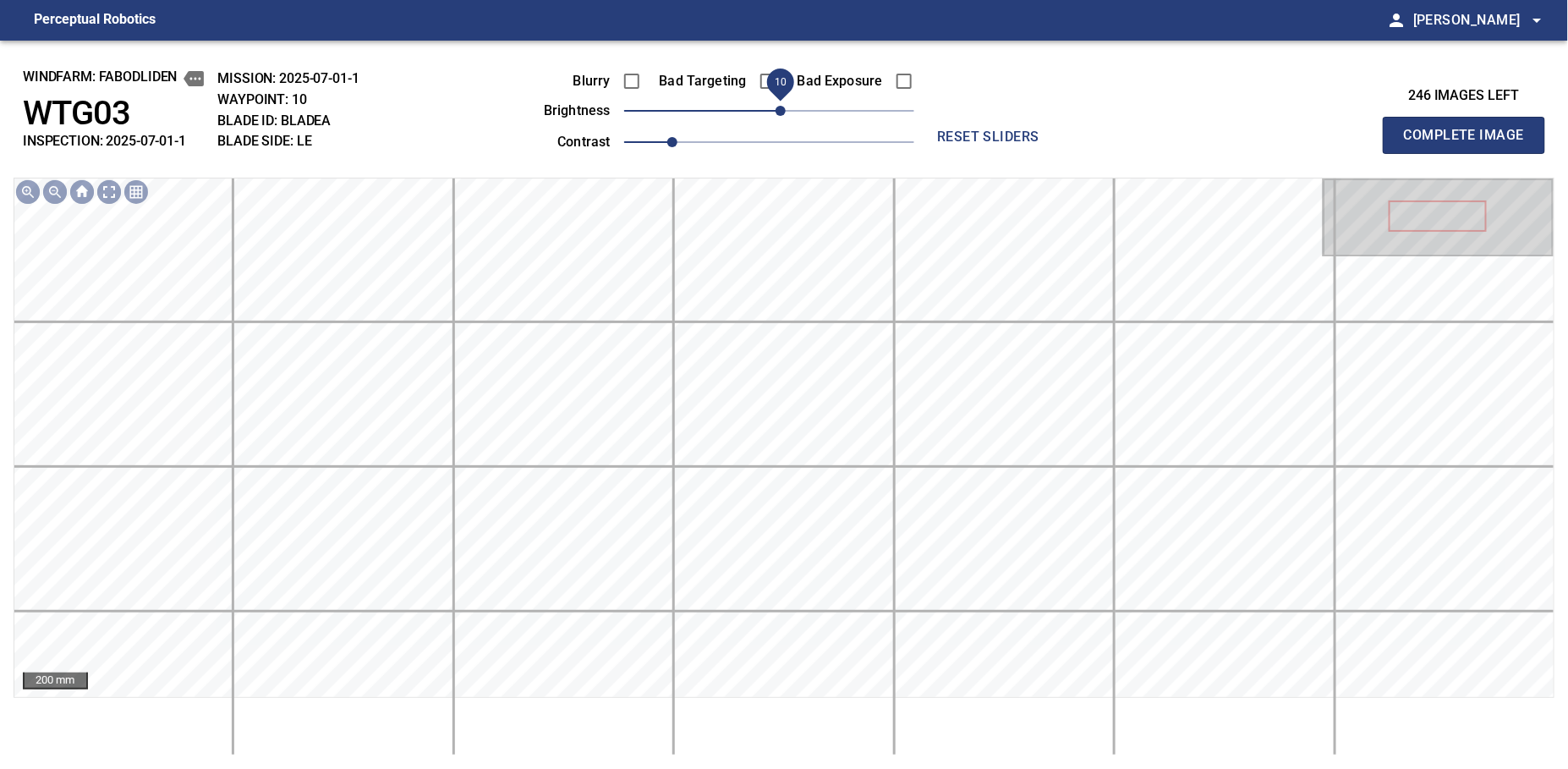 click on "Complete Image" at bounding box center [1464, 135] 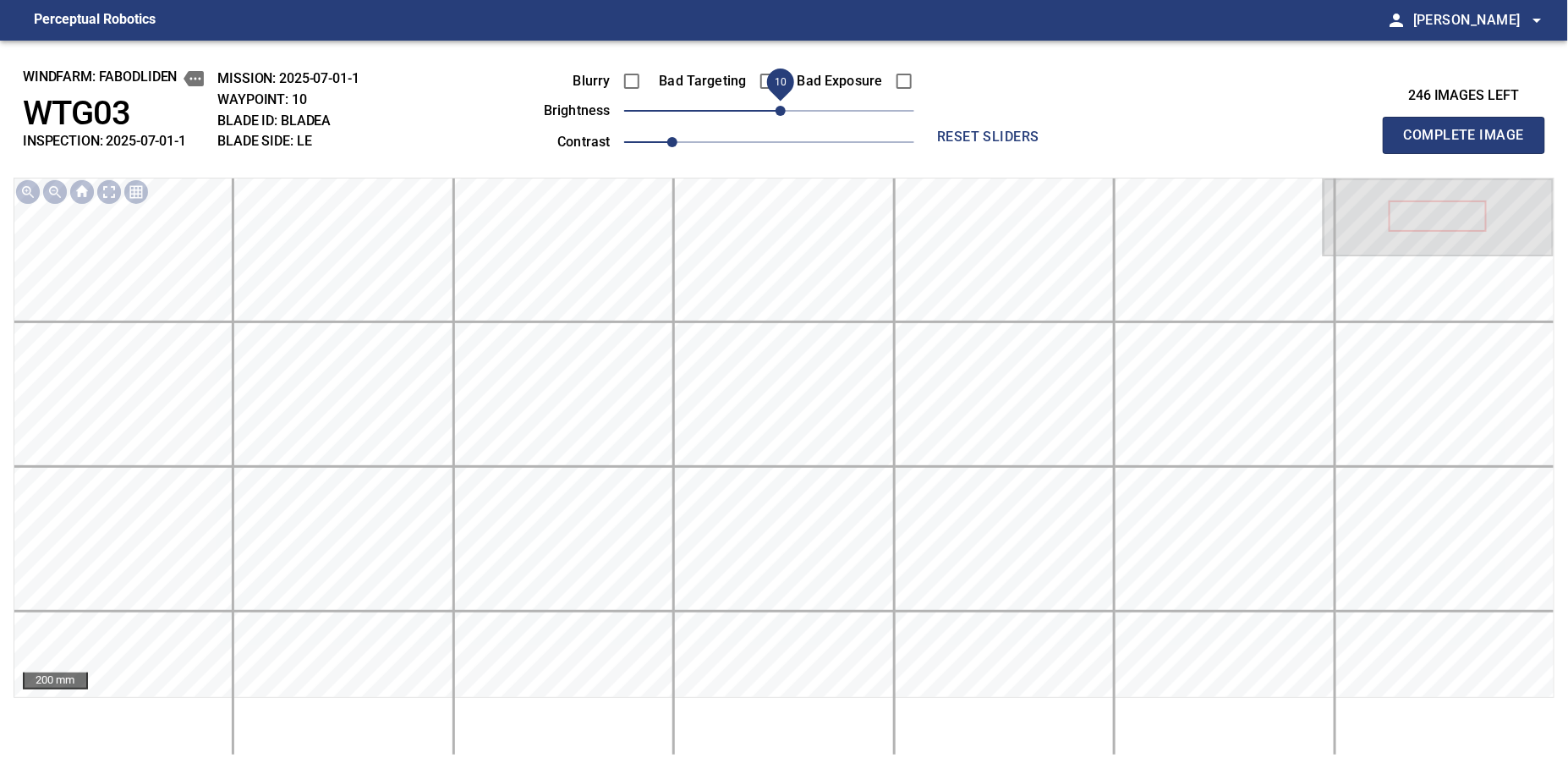 type 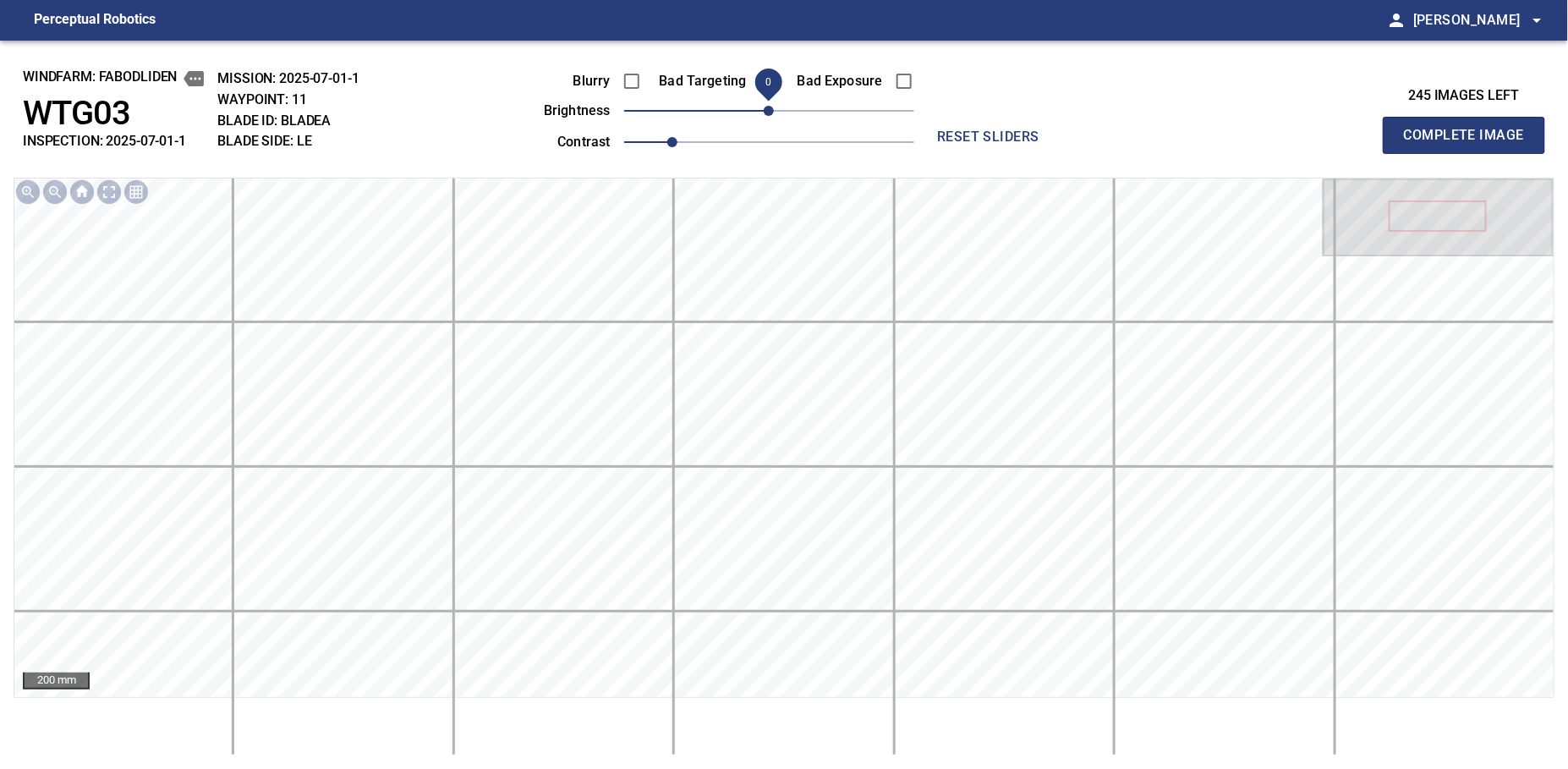 drag, startPoint x: 777, startPoint y: 112, endPoint x: 769, endPoint y: 114, distance: 8.246211 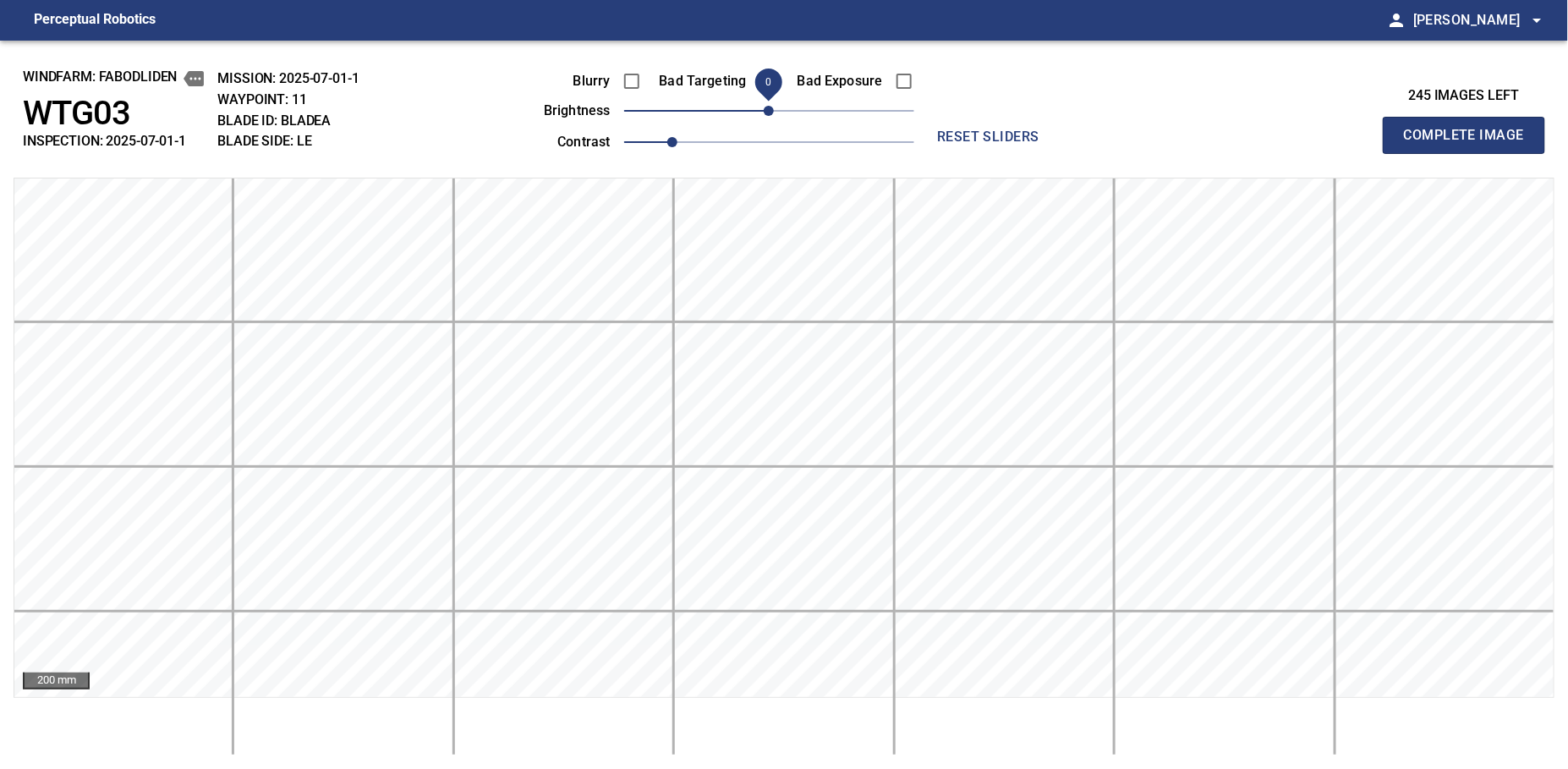 click on "Complete Image" at bounding box center (1464, 135) 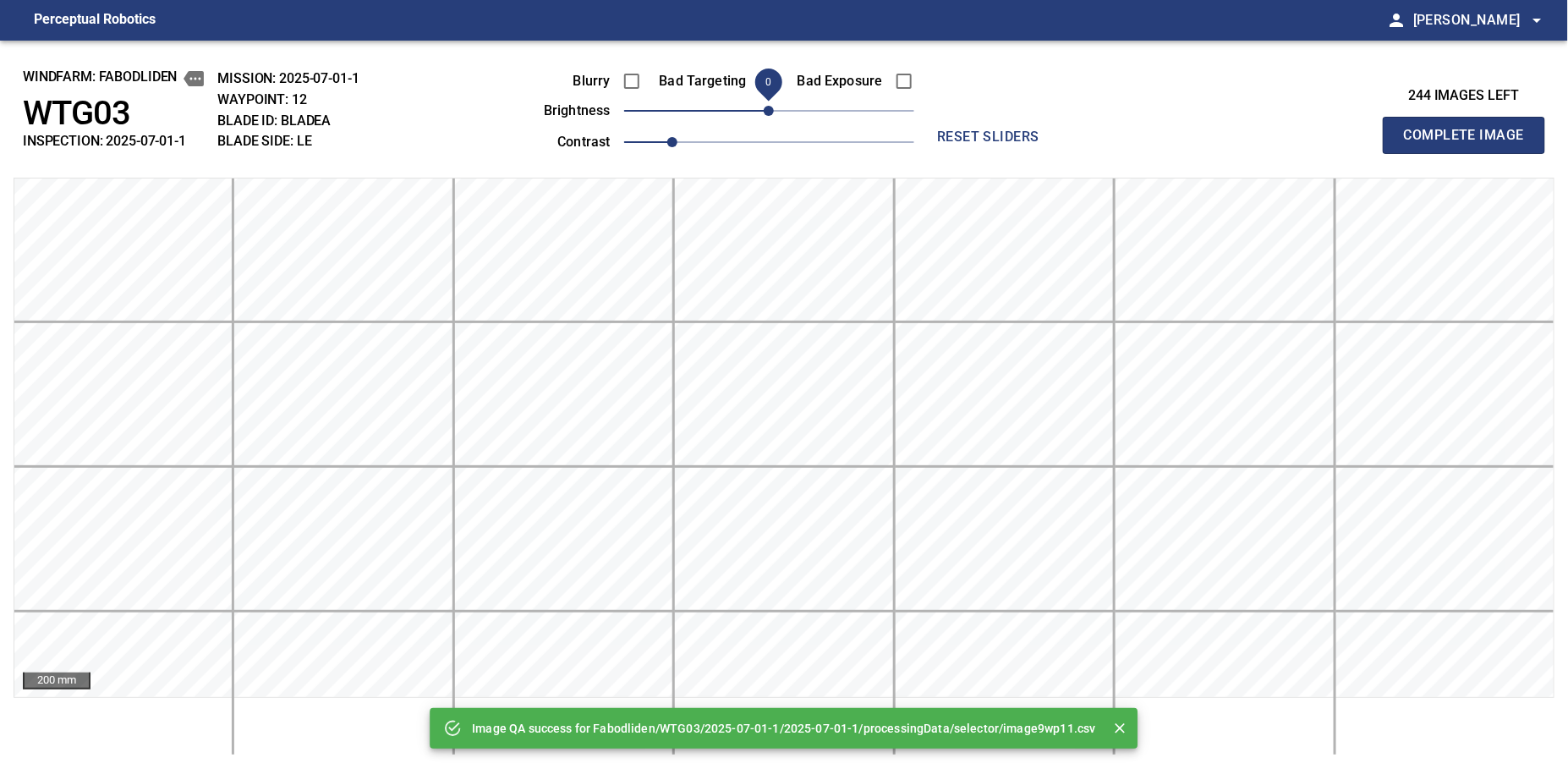 click on "Complete Image" at bounding box center (1464, 135) 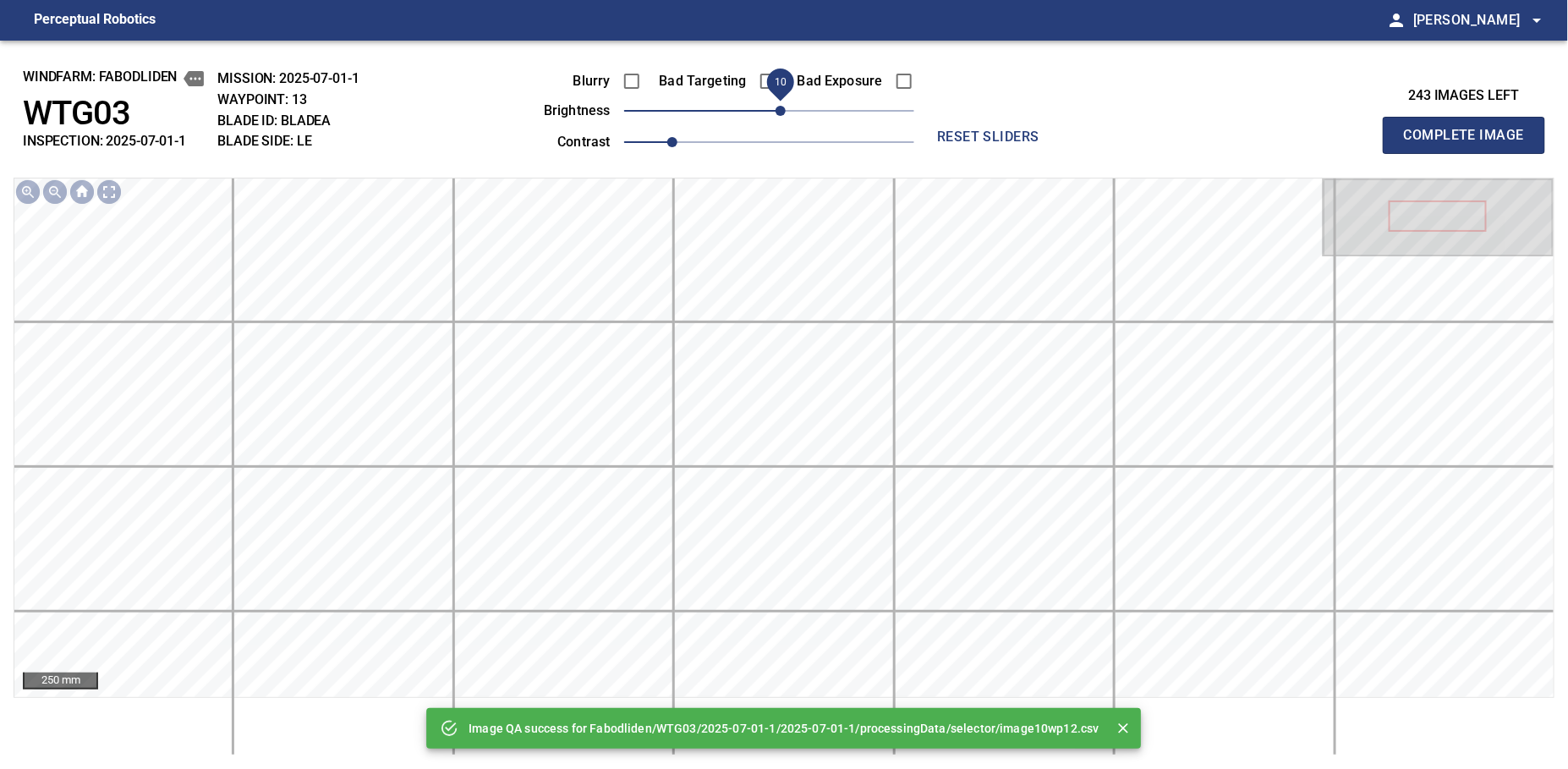 drag, startPoint x: 769, startPoint y: 114, endPoint x: 777, endPoint y: 109, distance: 9.433981 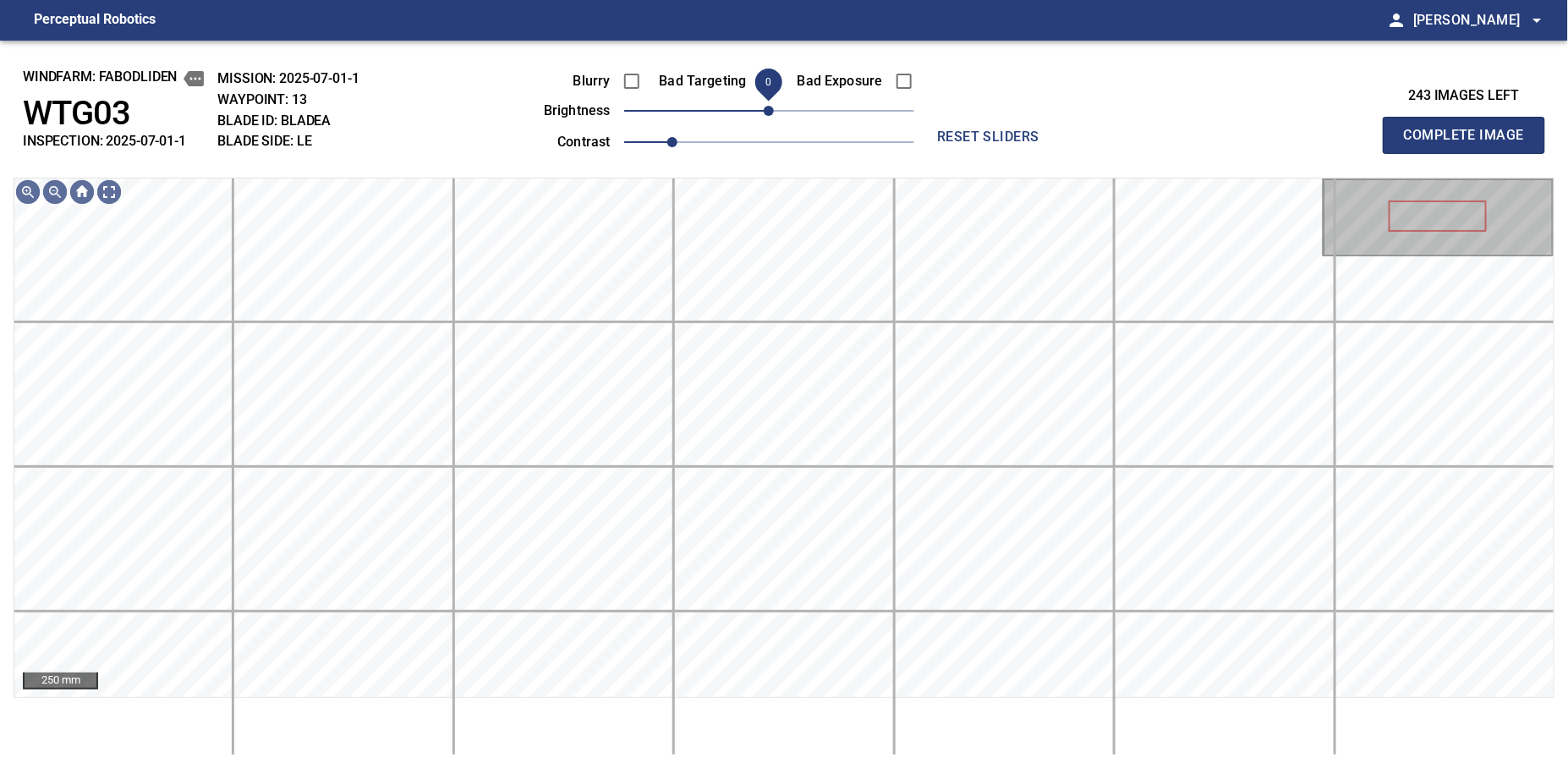 click on "0" at bounding box center (769, 111) 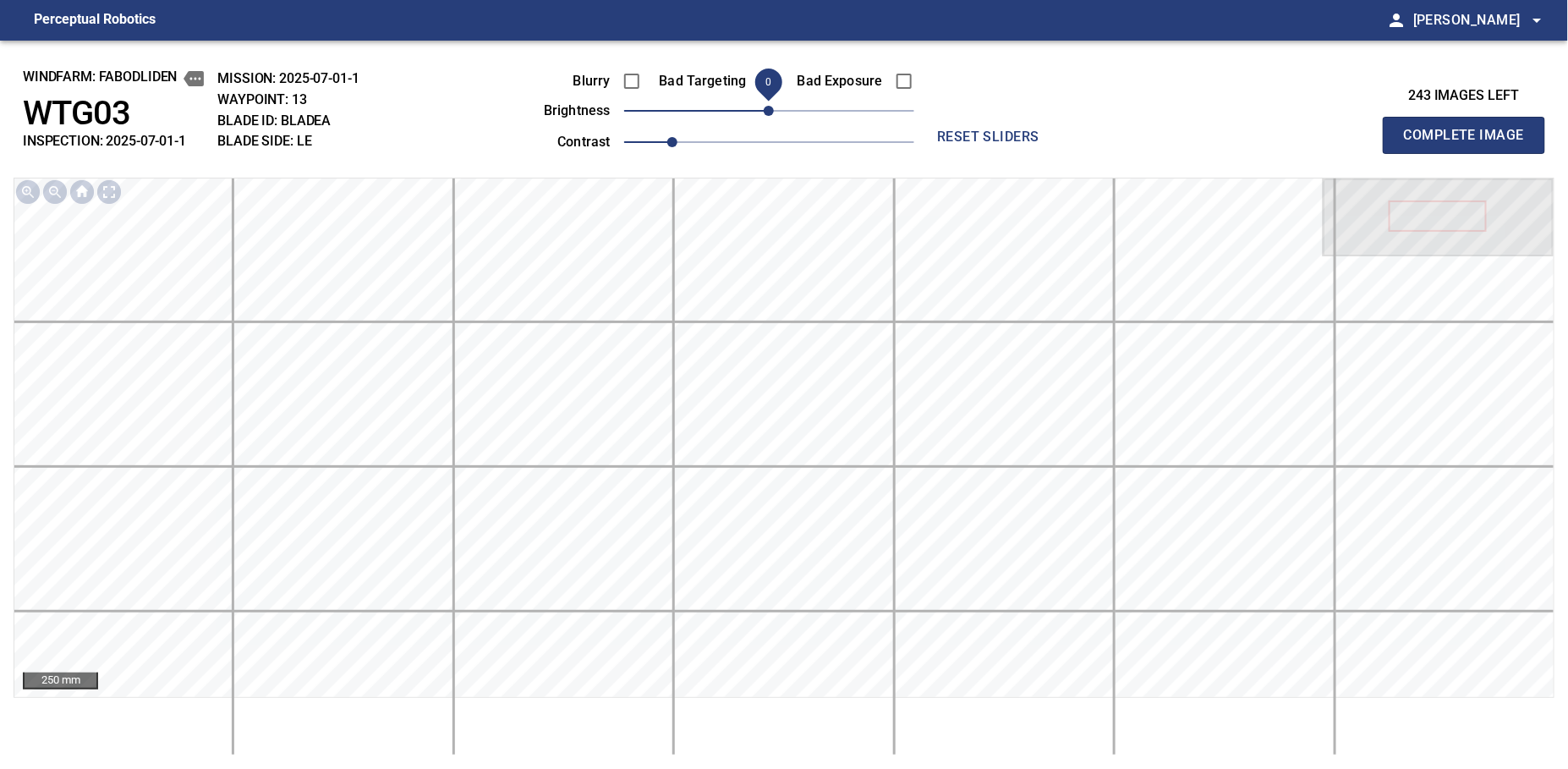 click on "Complete Image" at bounding box center [1464, 135] 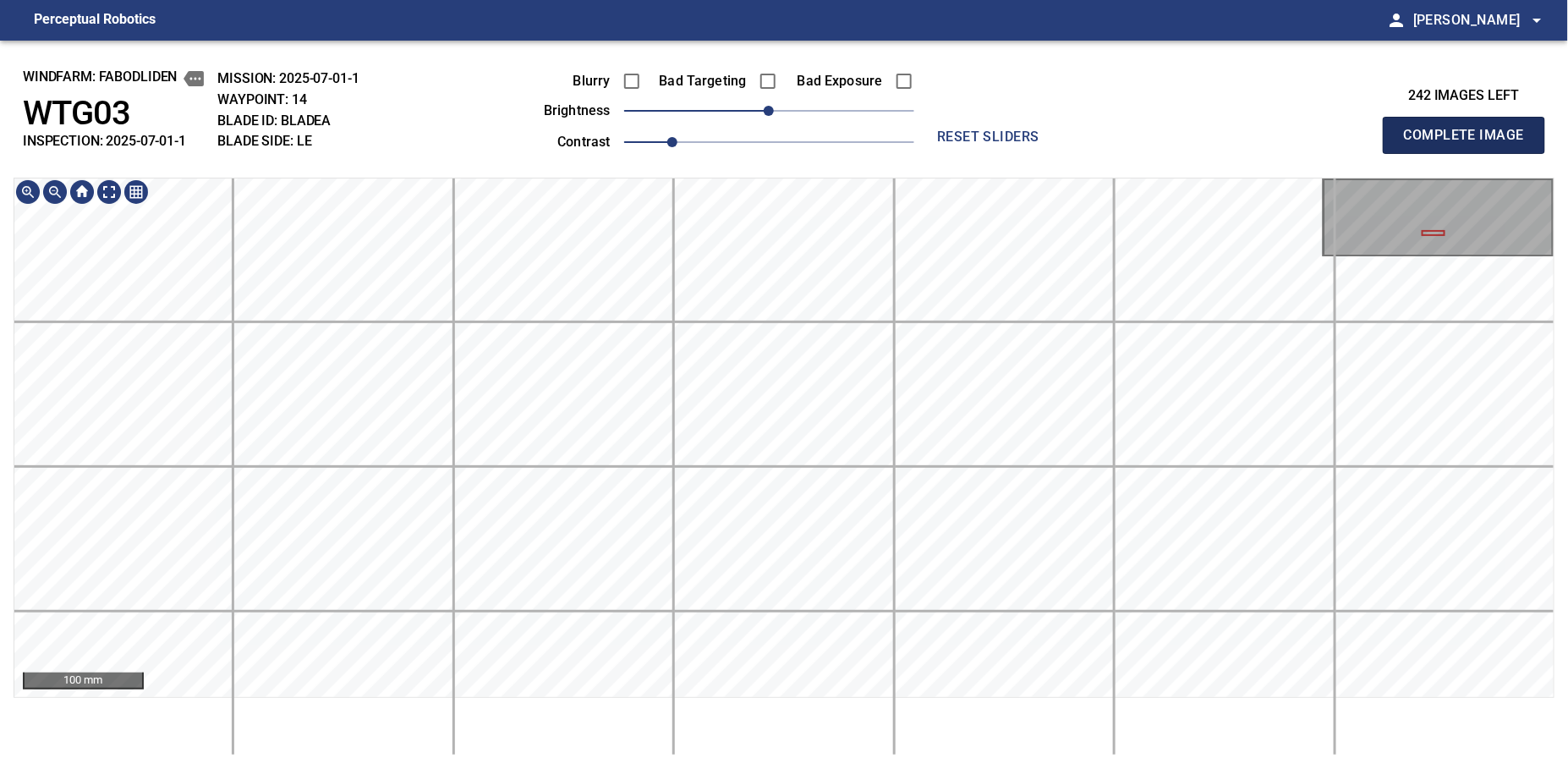click on "Complete Image" at bounding box center [1464, 135] 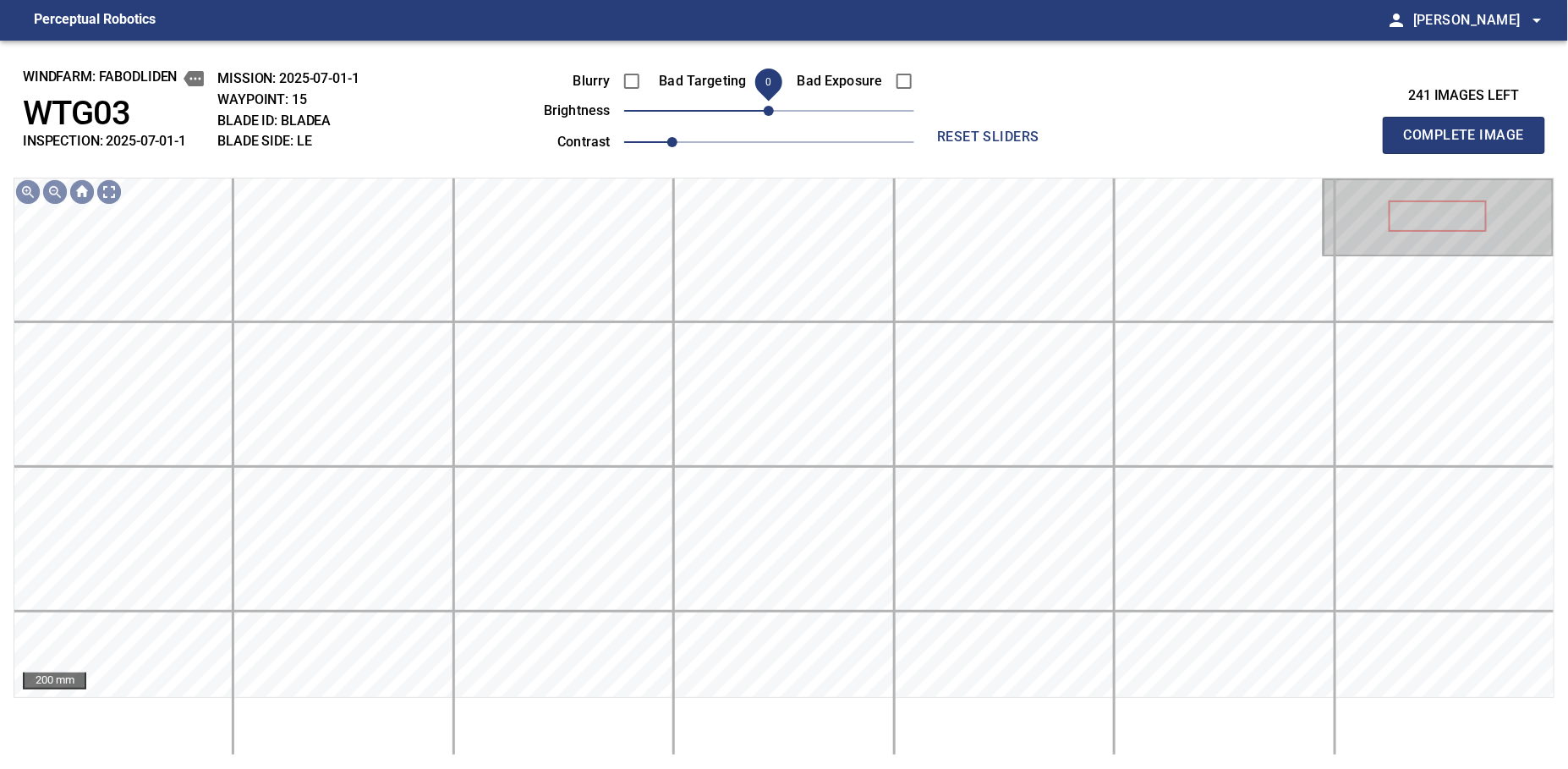 click on "0" at bounding box center (769, 111) 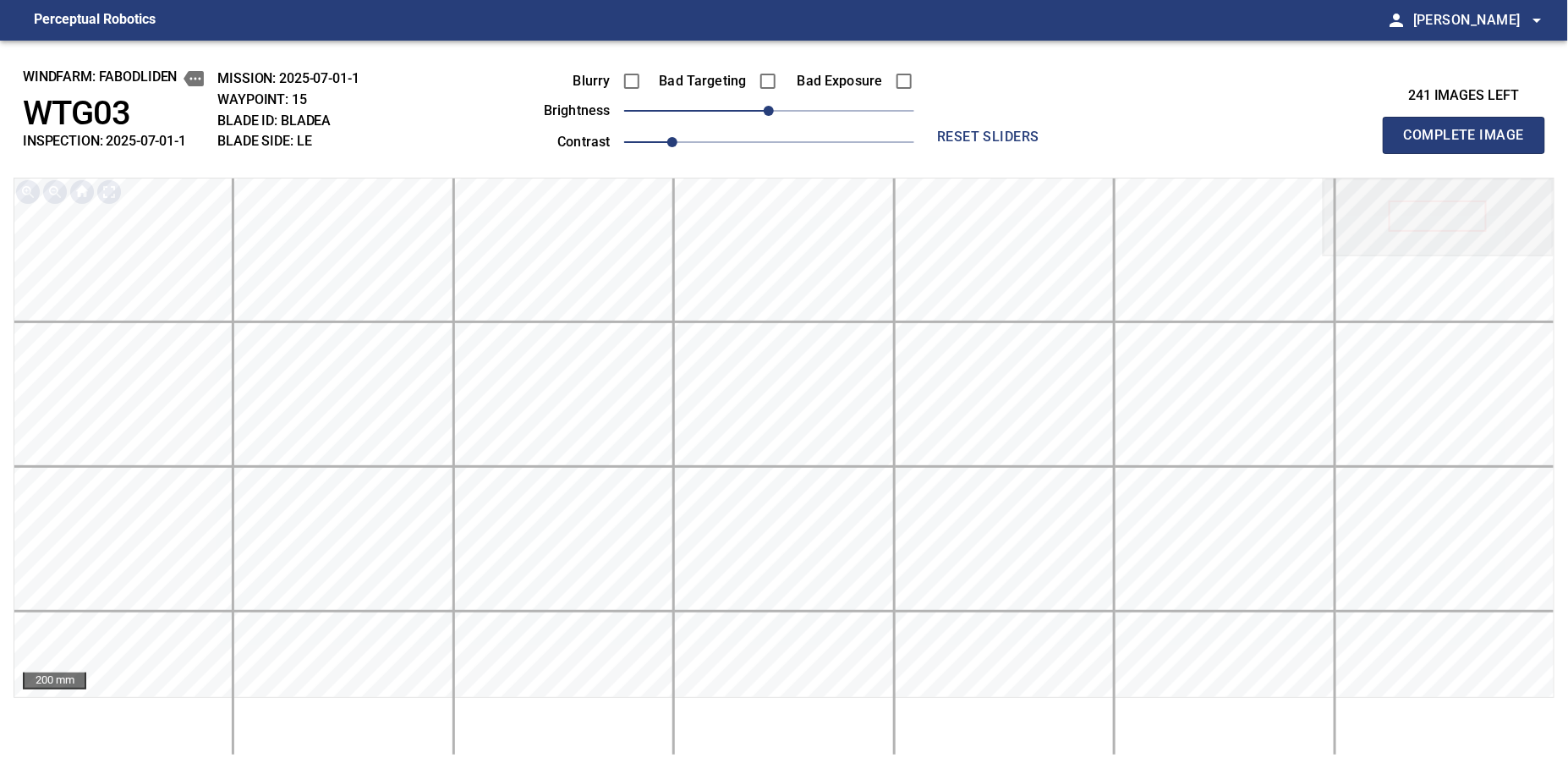 click on "Complete Image" at bounding box center [1464, 135] 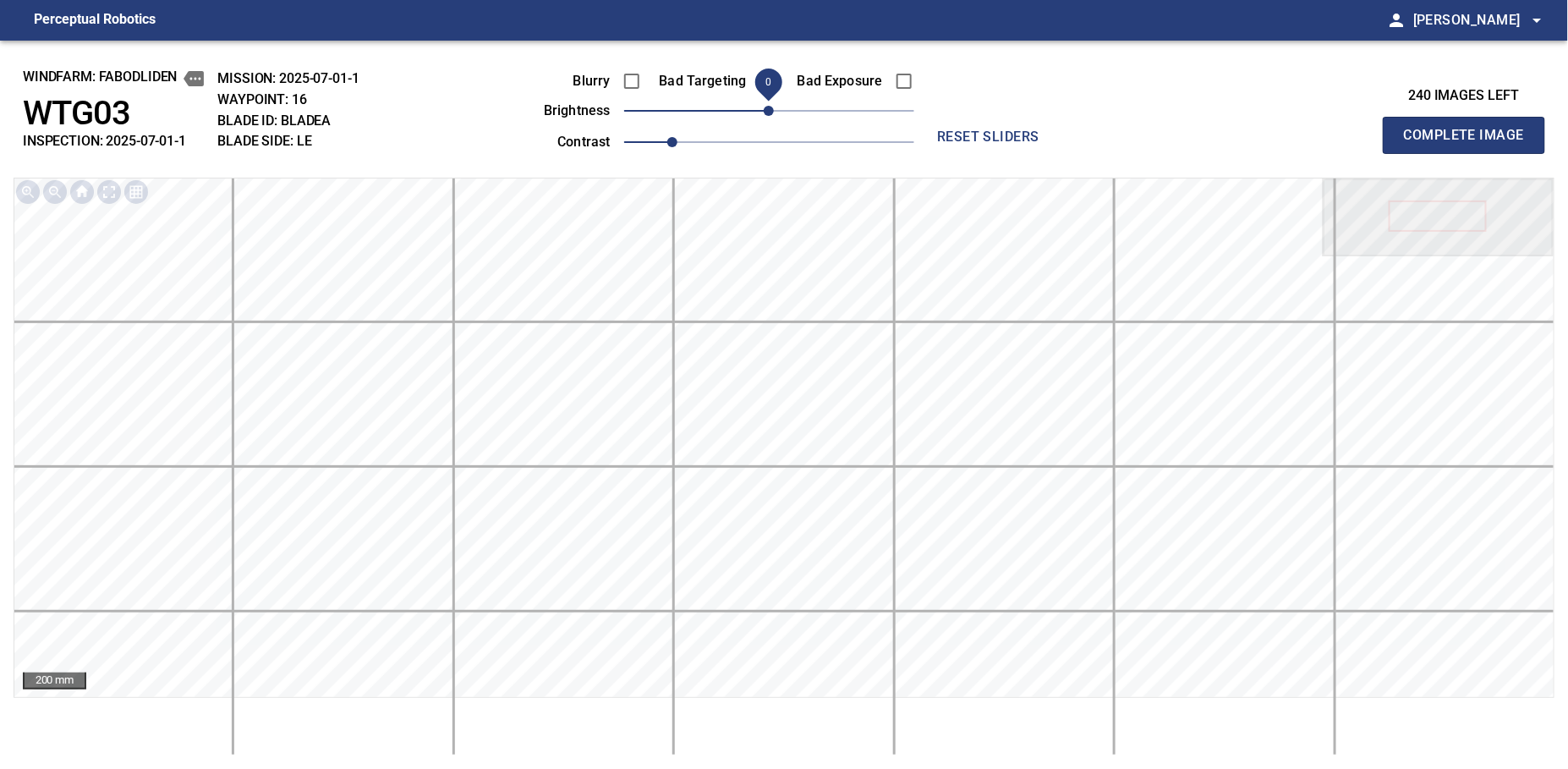 click on "Complete Image" at bounding box center (1464, 135) 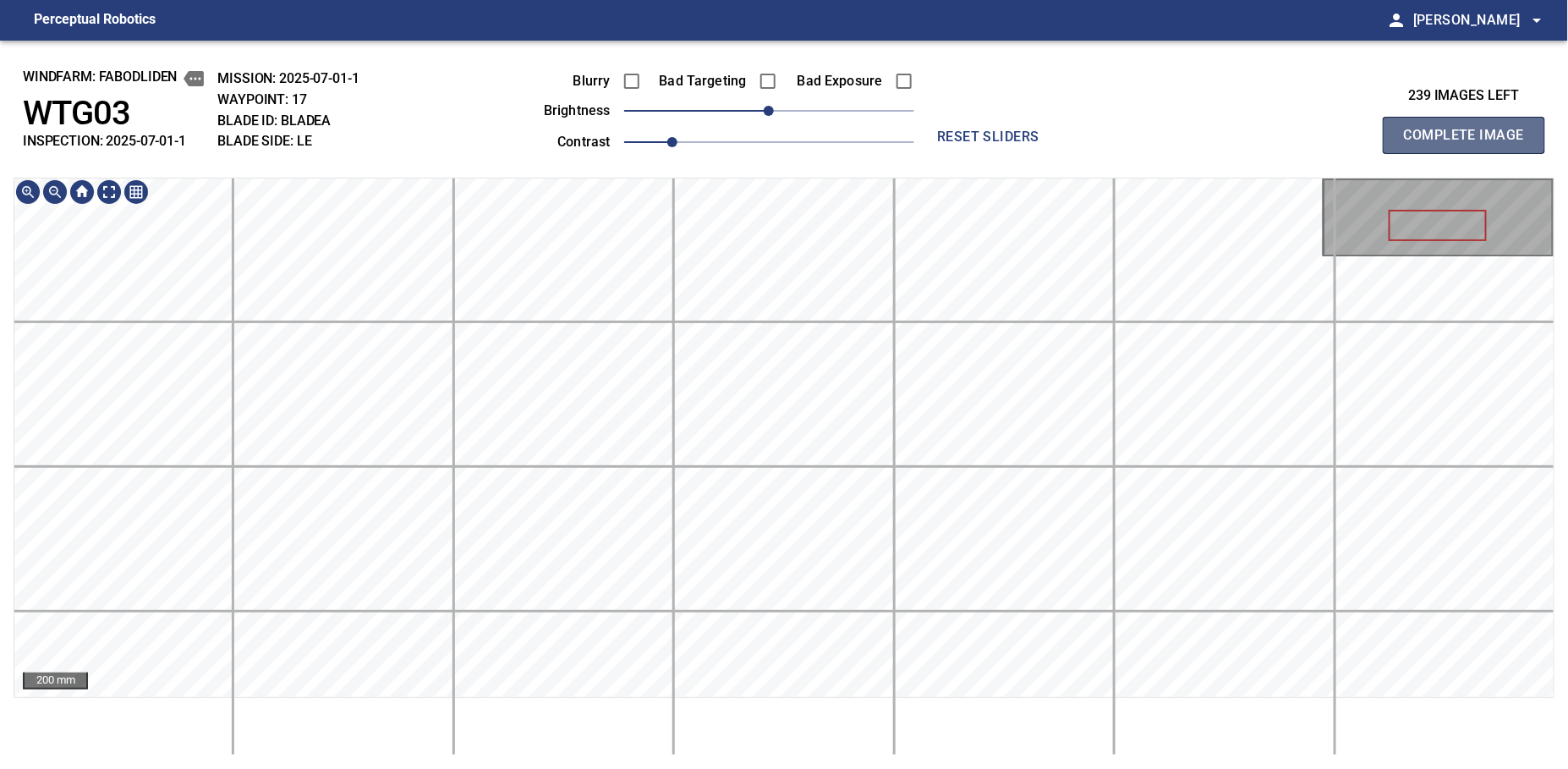 click on "Complete Image" at bounding box center [1464, 135] 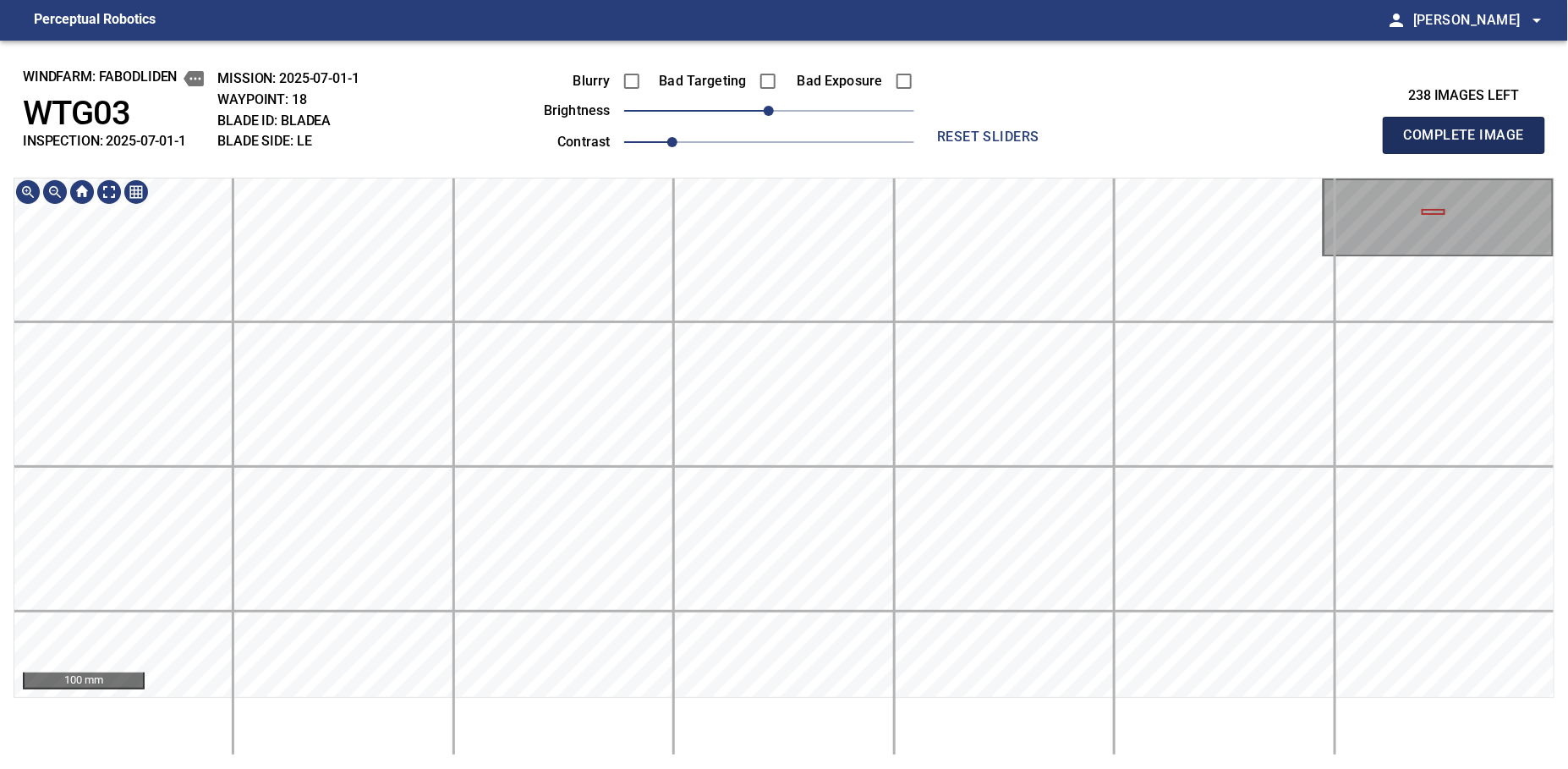 click on "Complete Image" at bounding box center (1464, 135) 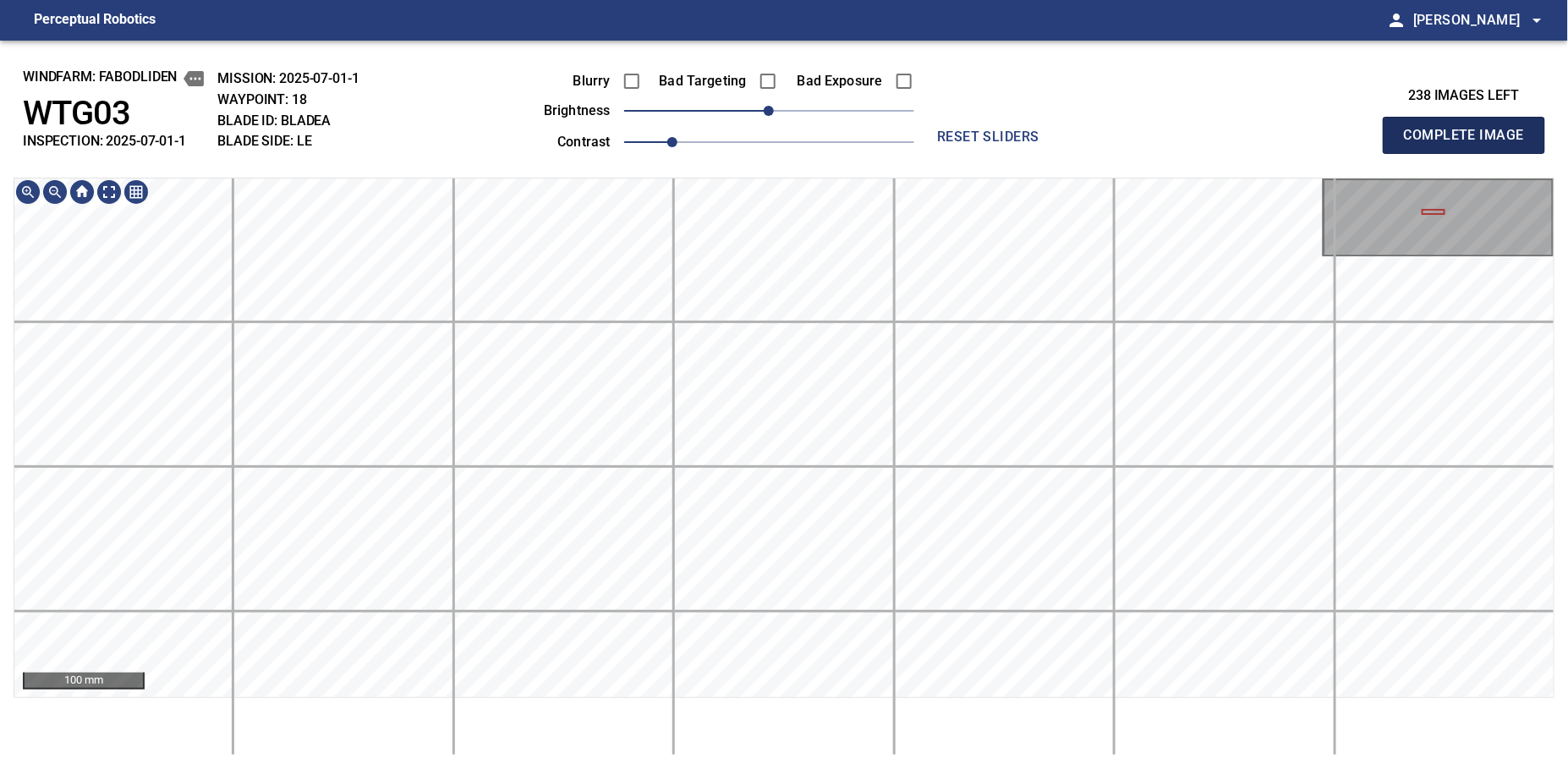 type 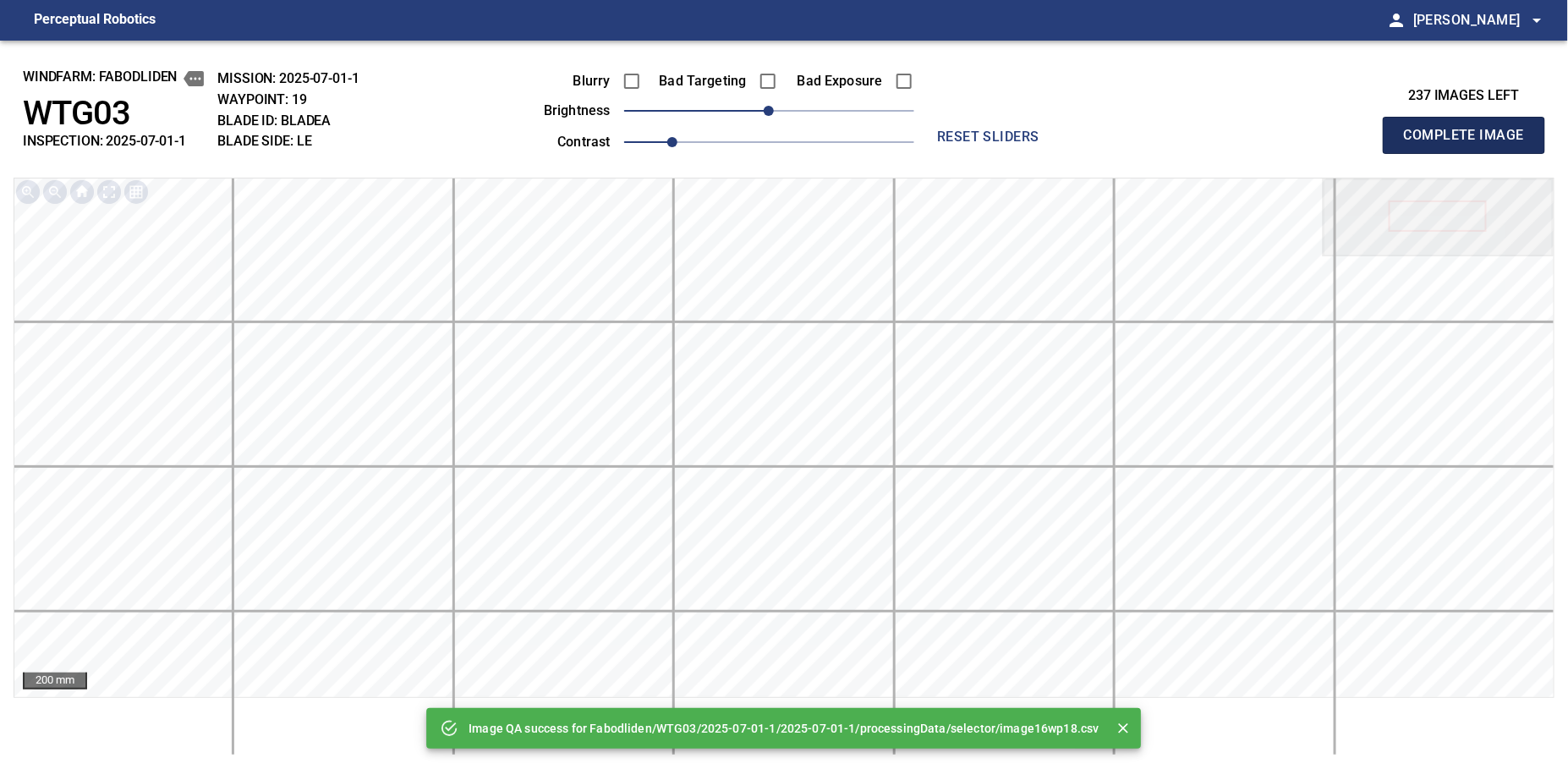 click on "Complete Image" at bounding box center [1464, 135] 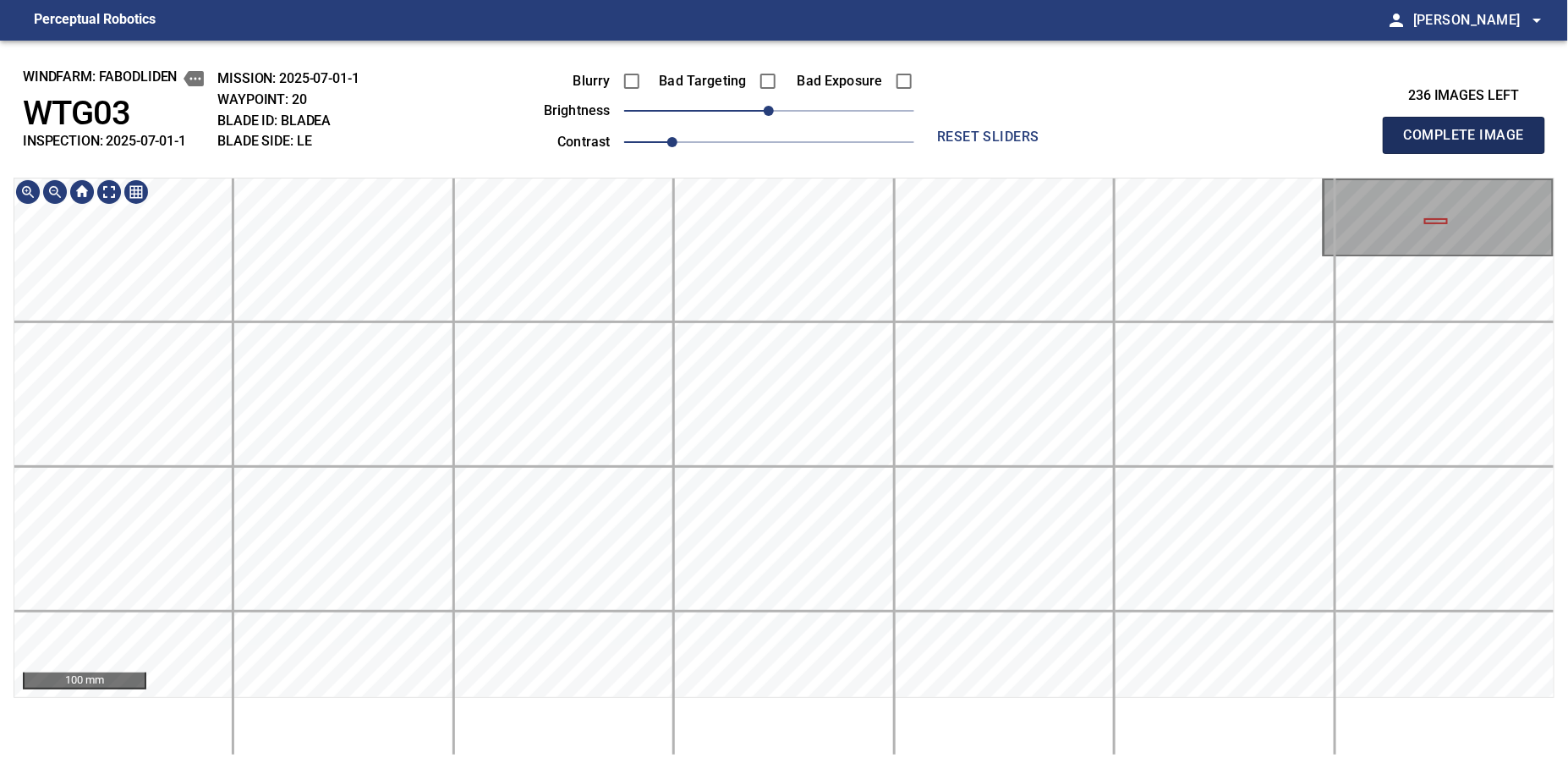 click on "Complete Image" at bounding box center [1464, 135] 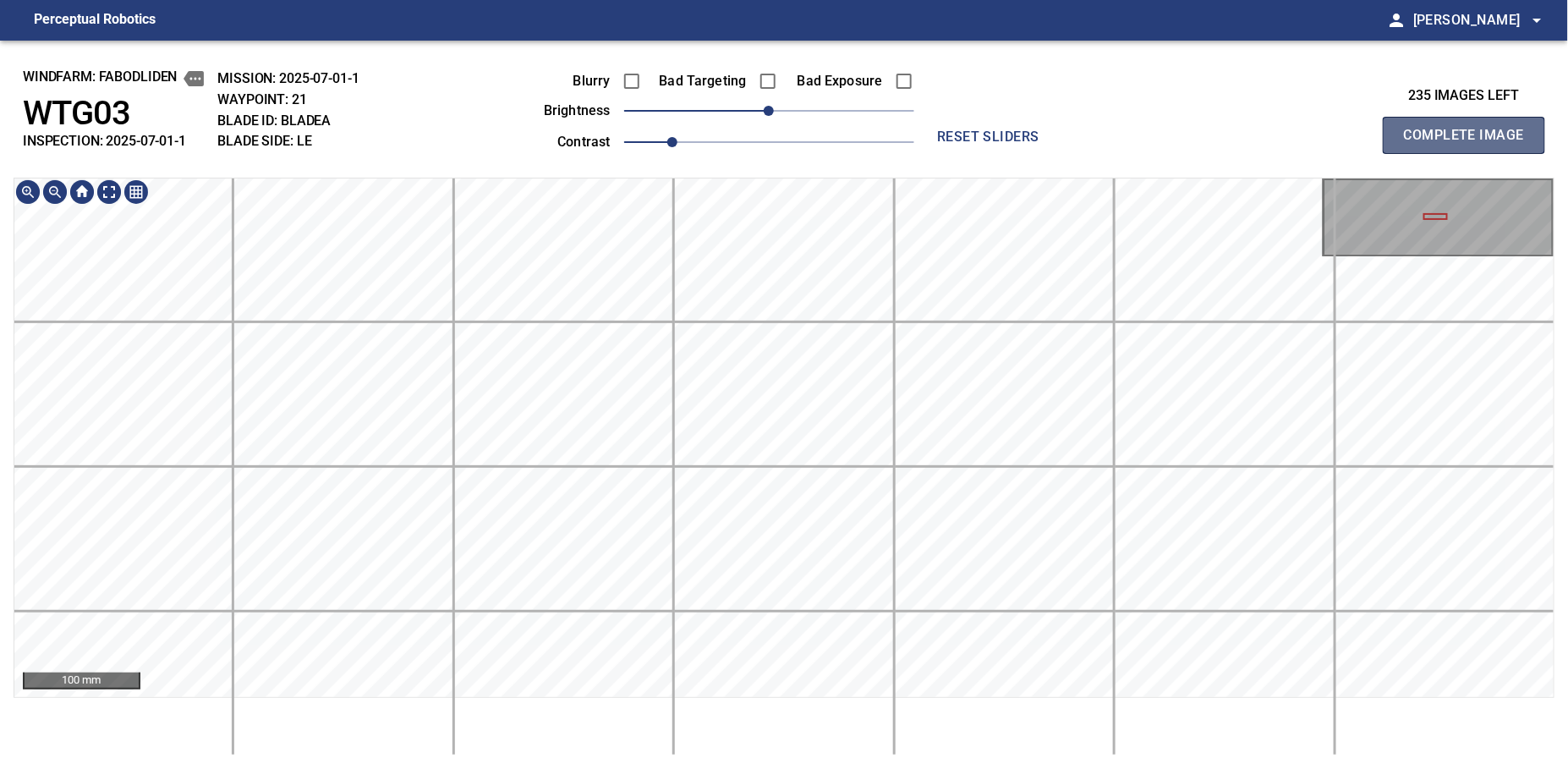 click on "Complete Image" at bounding box center (1464, 135) 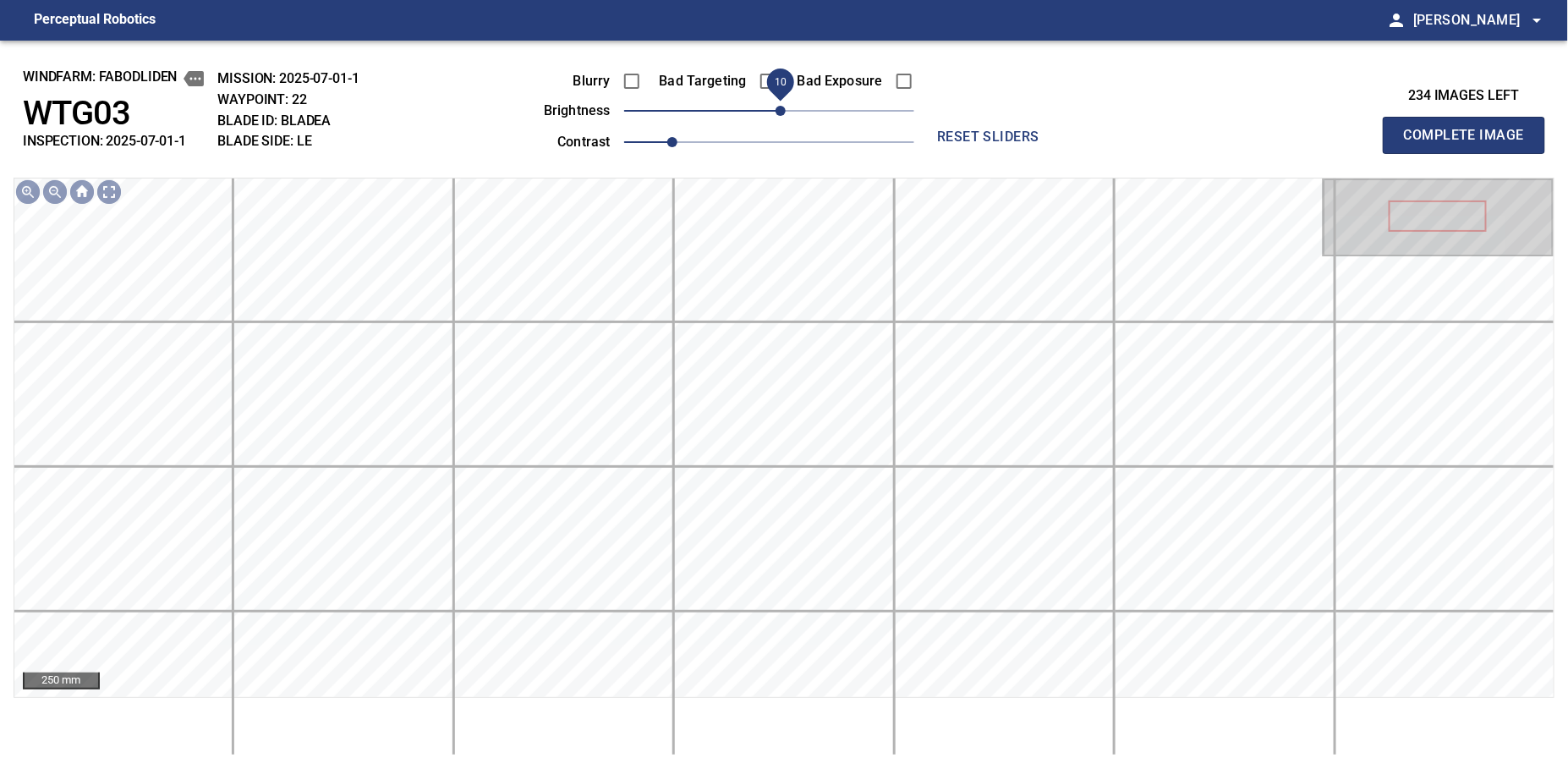 click on "10" at bounding box center (781, 111) 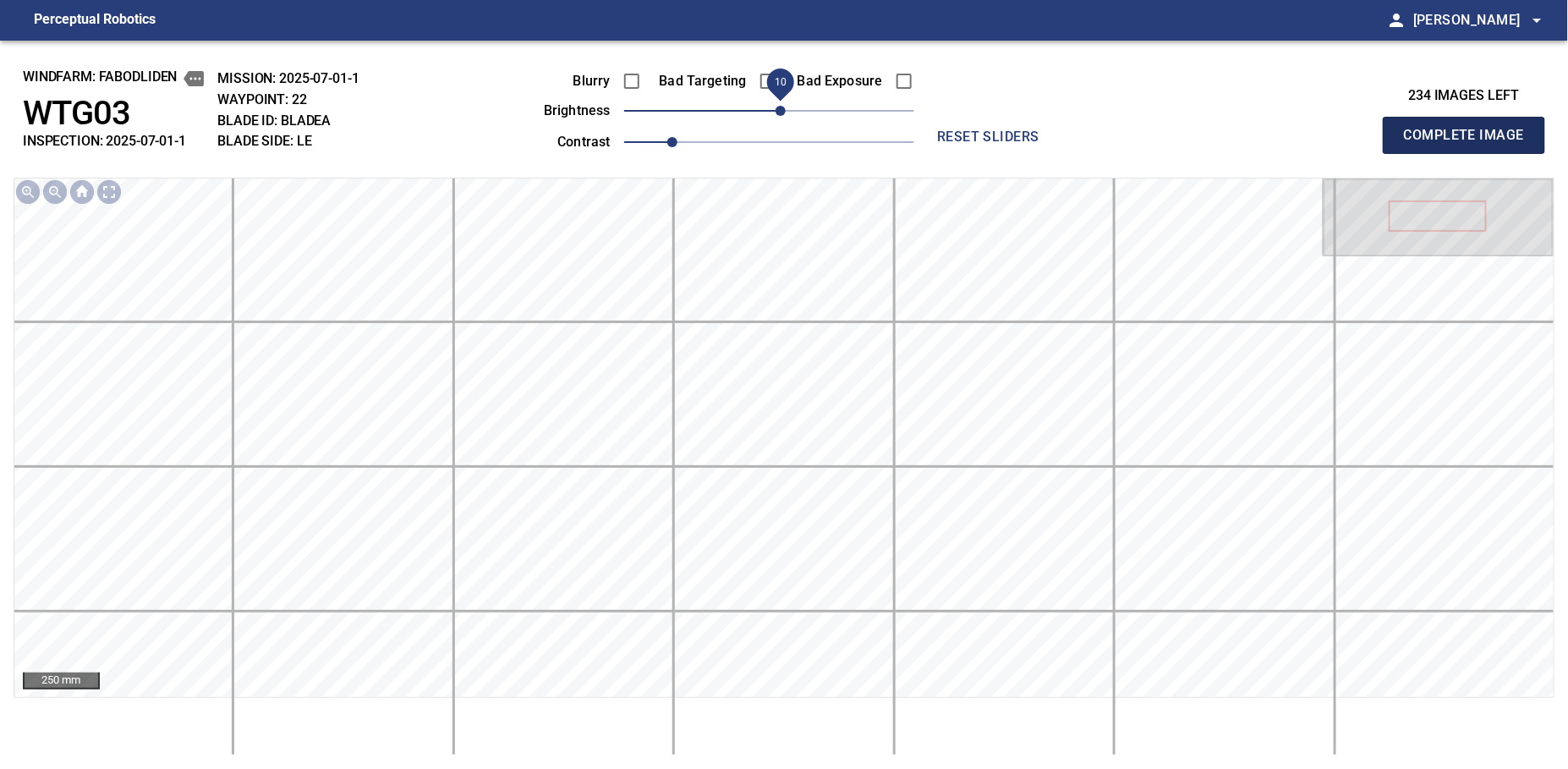 click on "Complete Image" at bounding box center (1464, 135) 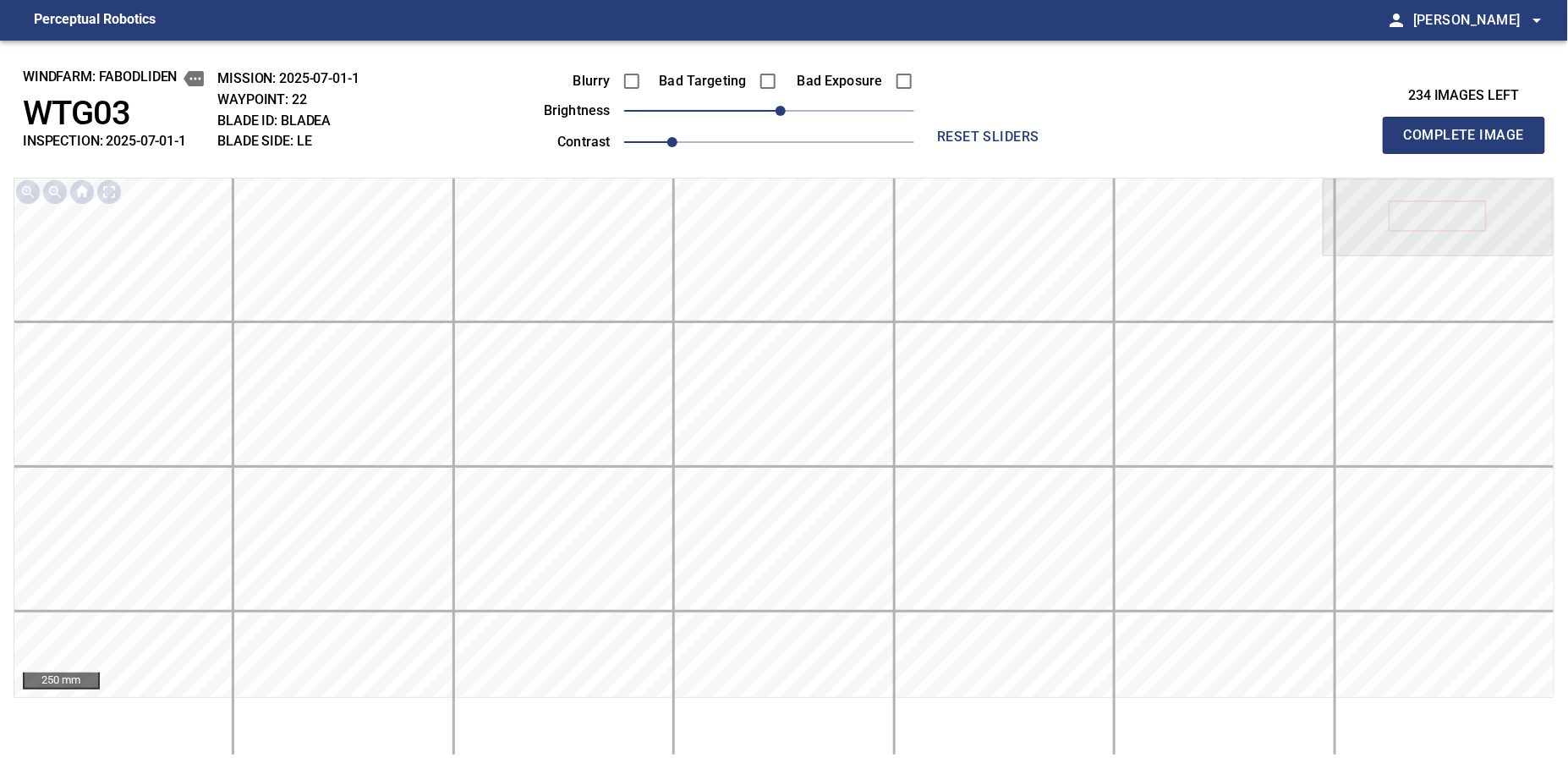 type 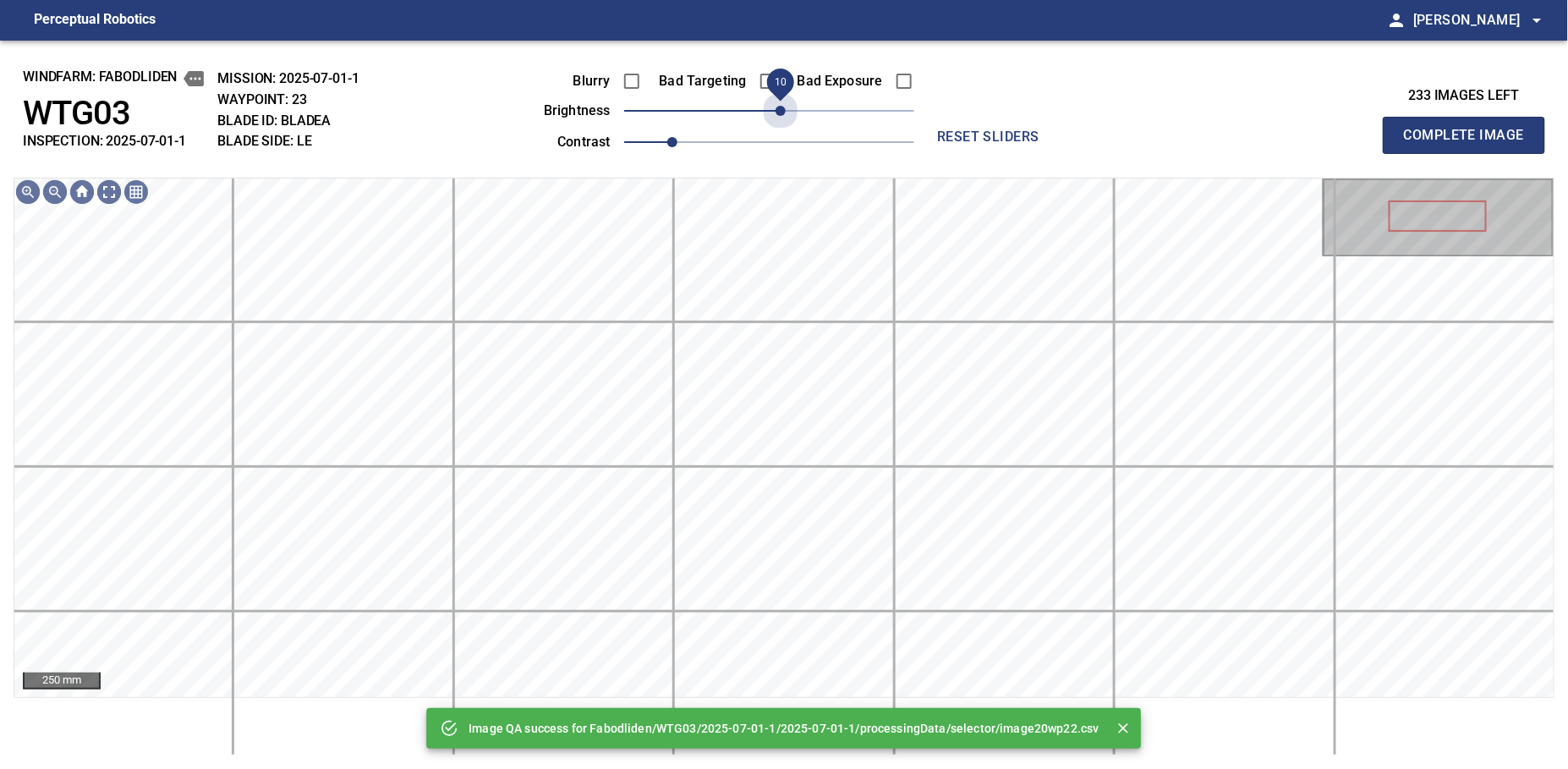 click on "10" at bounding box center [781, 111] 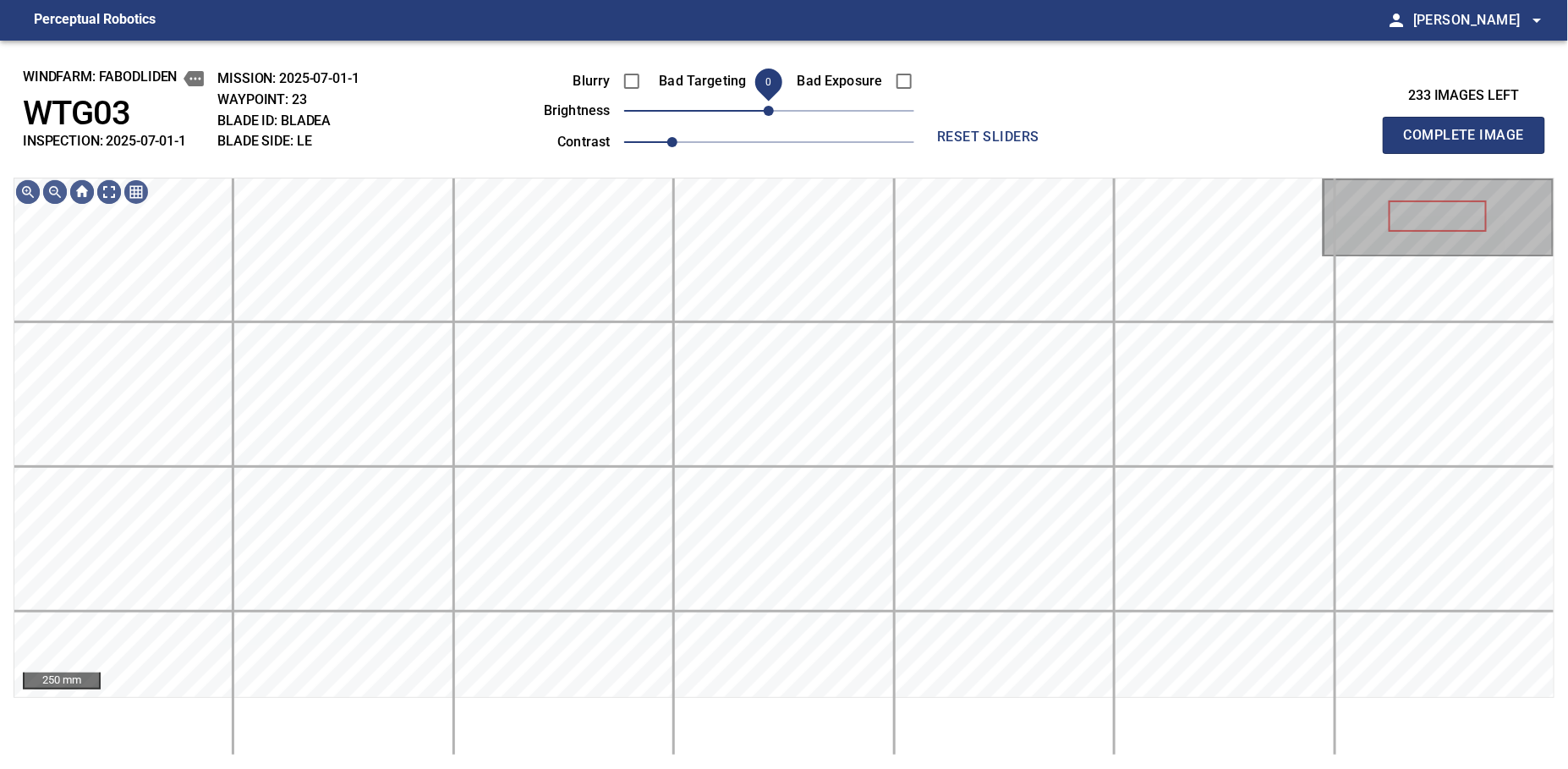 drag, startPoint x: 778, startPoint y: 108, endPoint x: 770, endPoint y: 122, distance: 16.12452 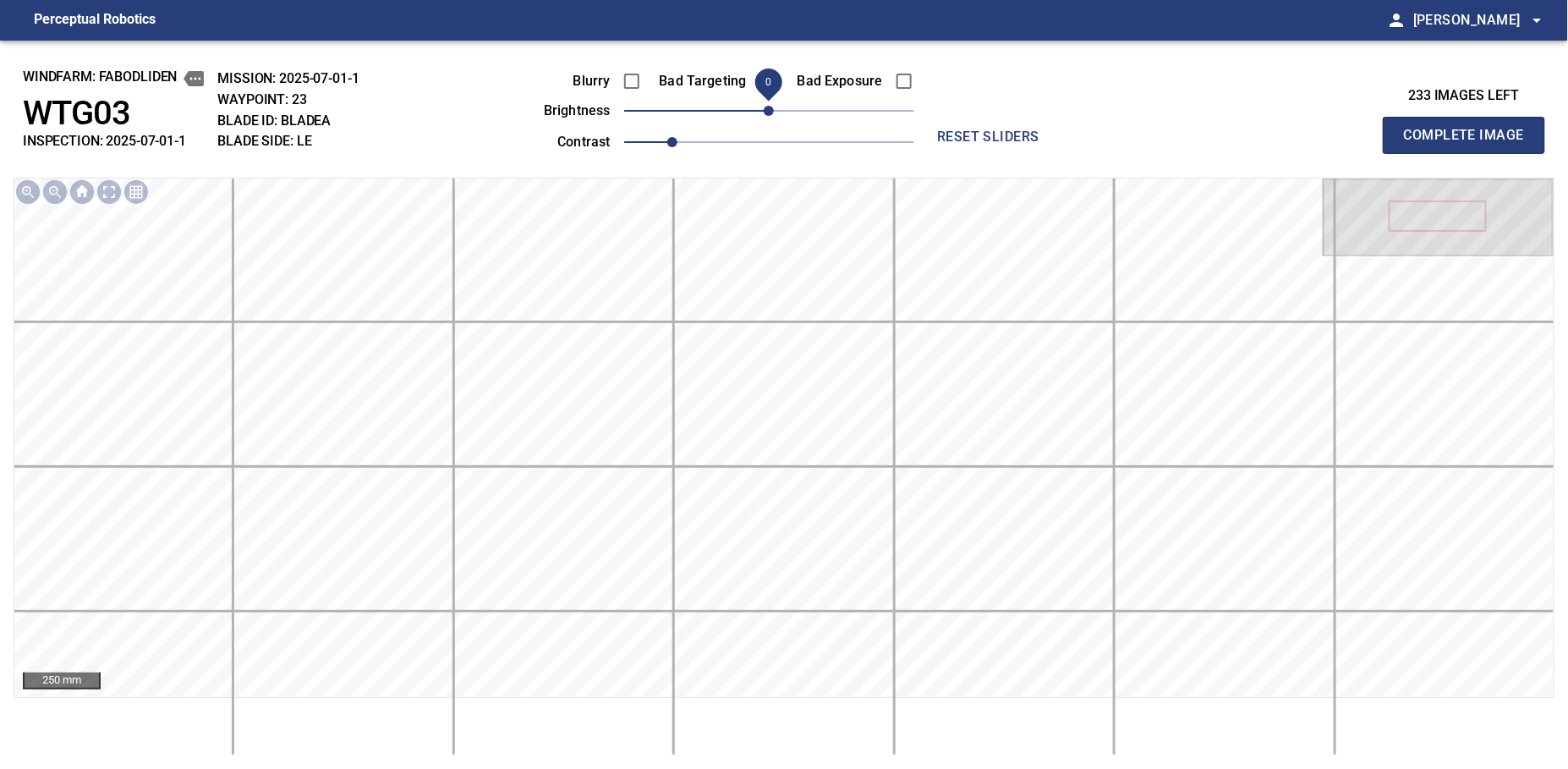 click on "Complete Image" at bounding box center [1464, 135] 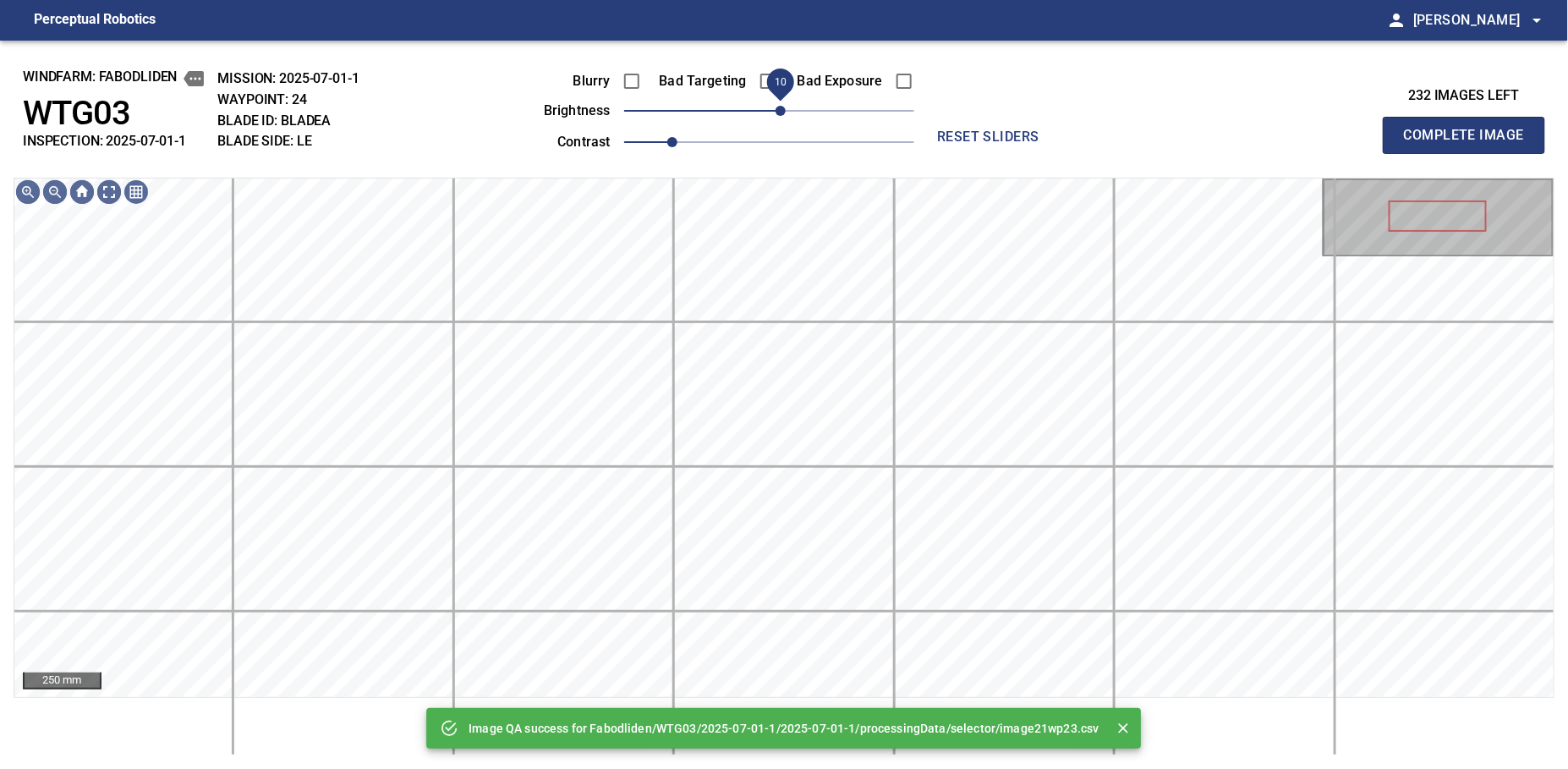 drag, startPoint x: 770, startPoint y: 122, endPoint x: 783, endPoint y: 108, distance: 19.104973 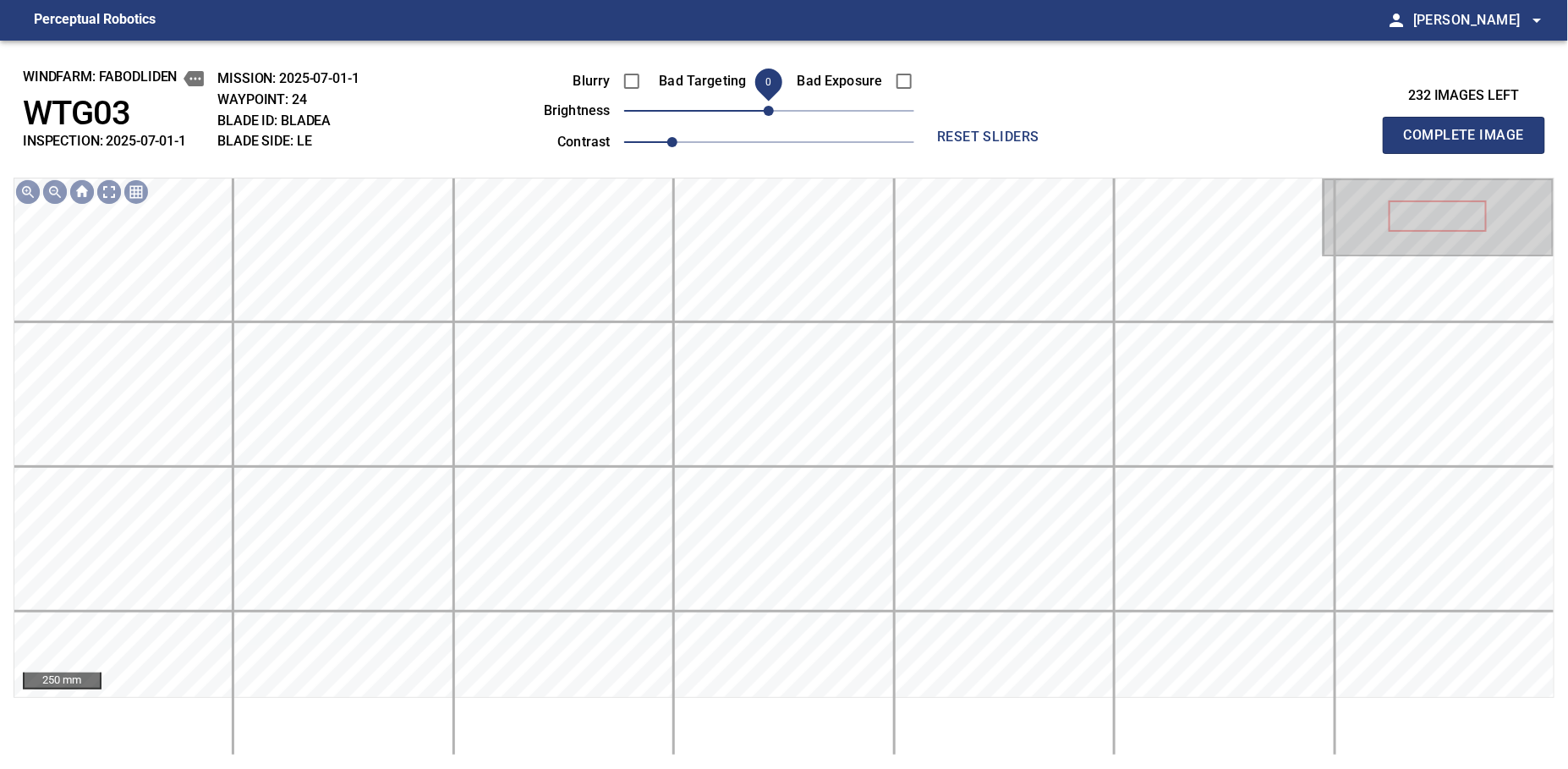 drag, startPoint x: 783, startPoint y: 108, endPoint x: 770, endPoint y: 124, distance: 20.61553 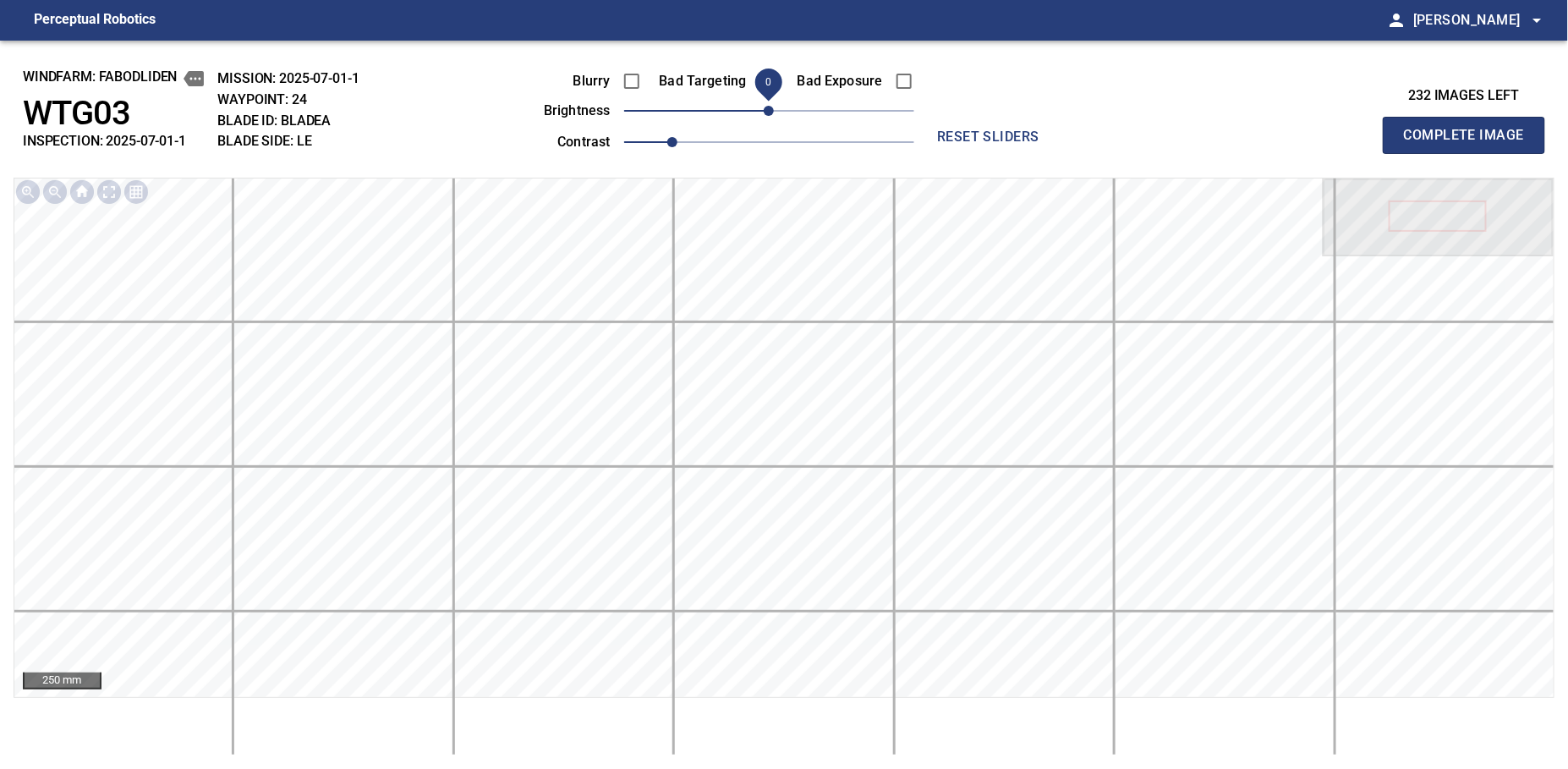 click on "Complete Image" at bounding box center [1464, 135] 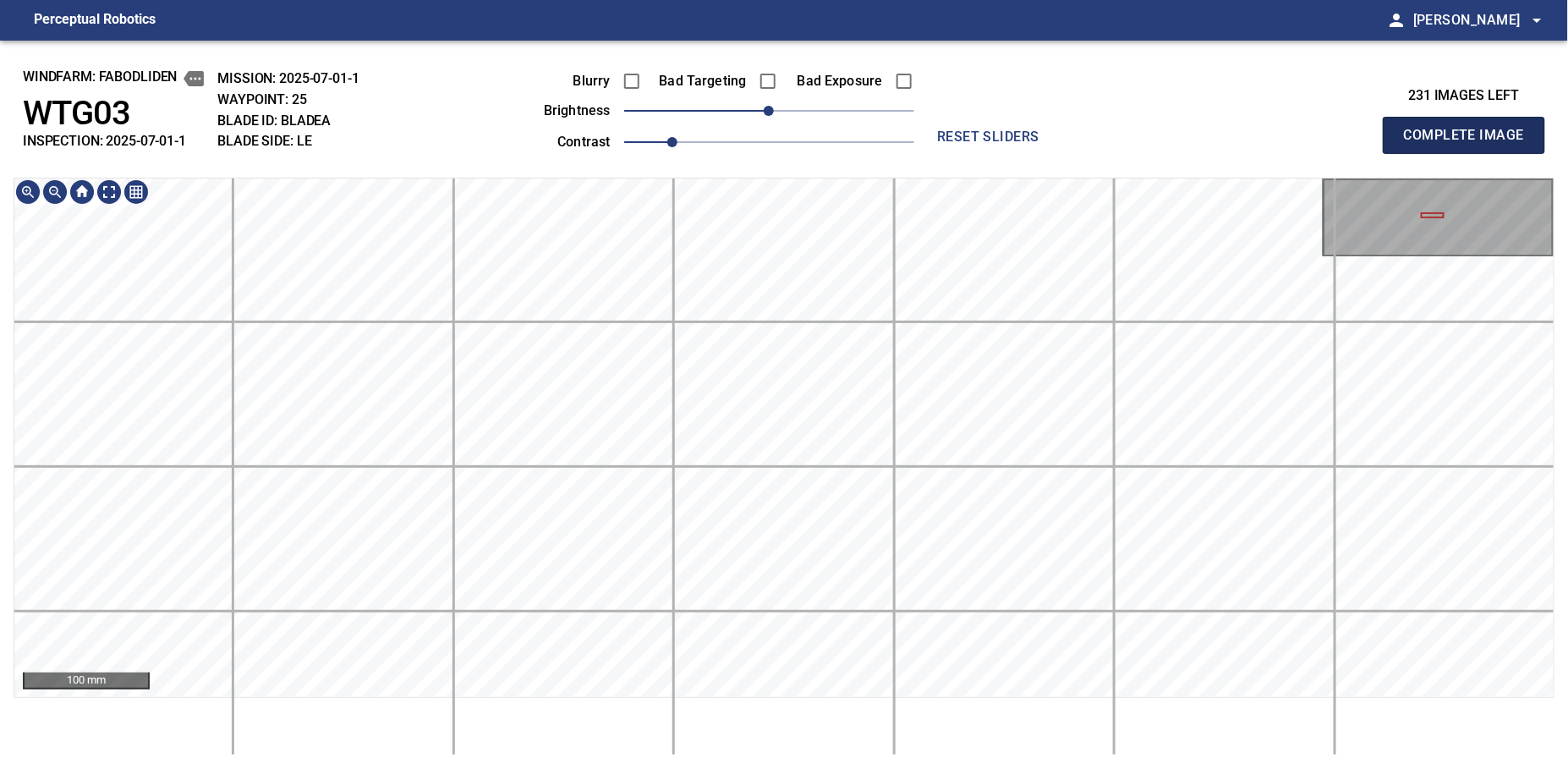 click on "Complete Image" at bounding box center [1464, 135] 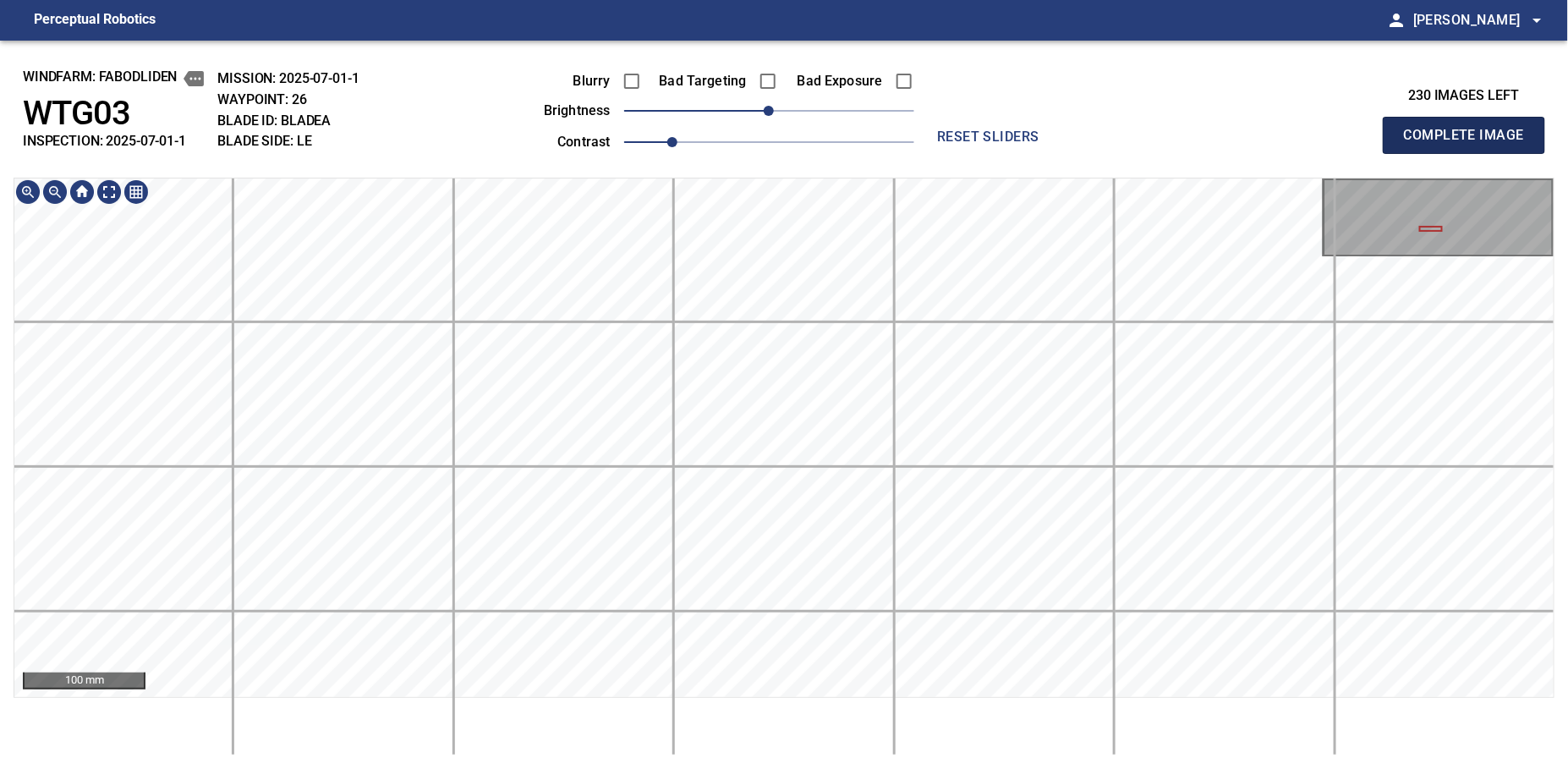 click on "Complete Image" at bounding box center (1464, 135) 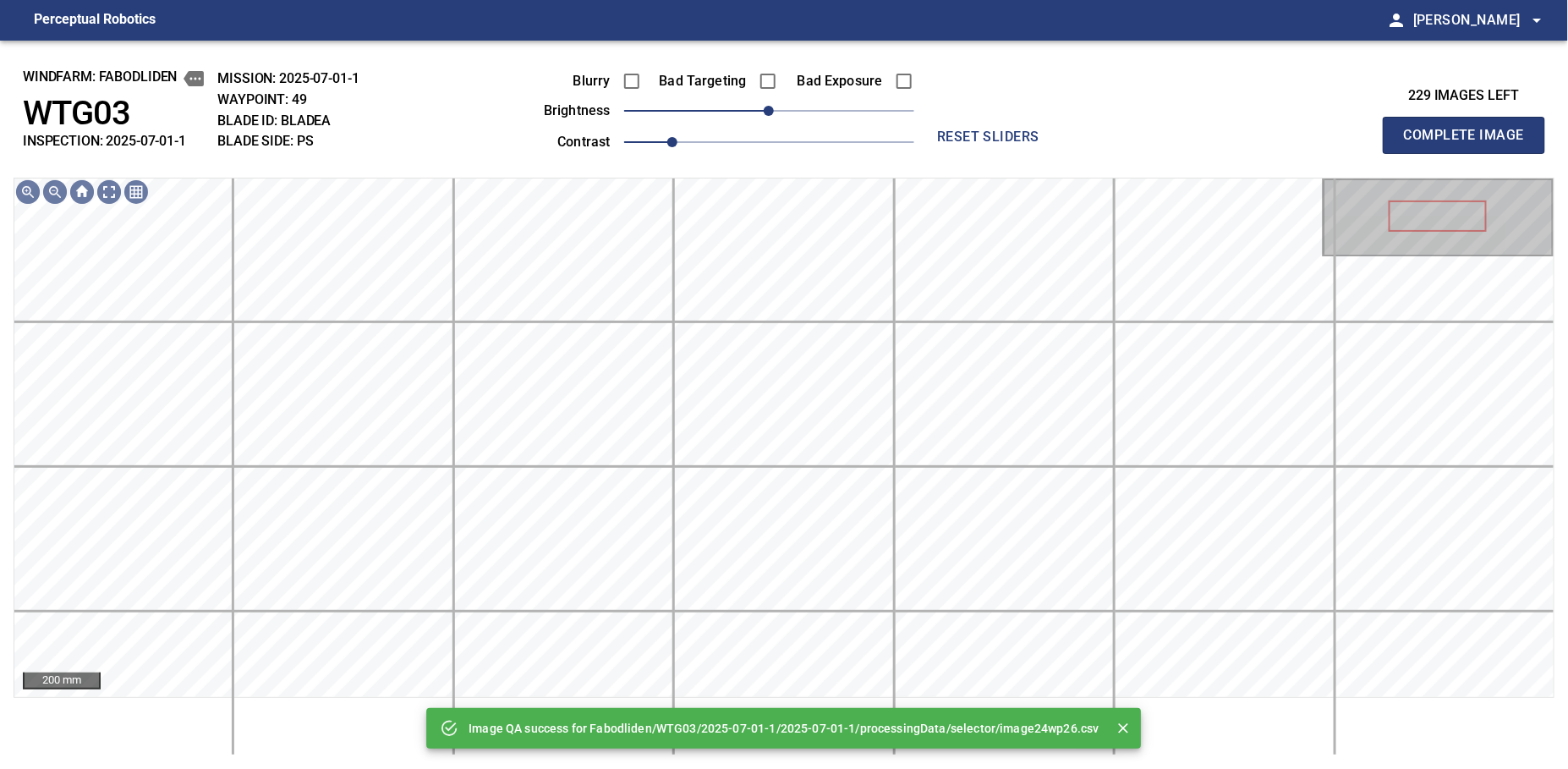 click on "Complete Image" at bounding box center [1464, 135] 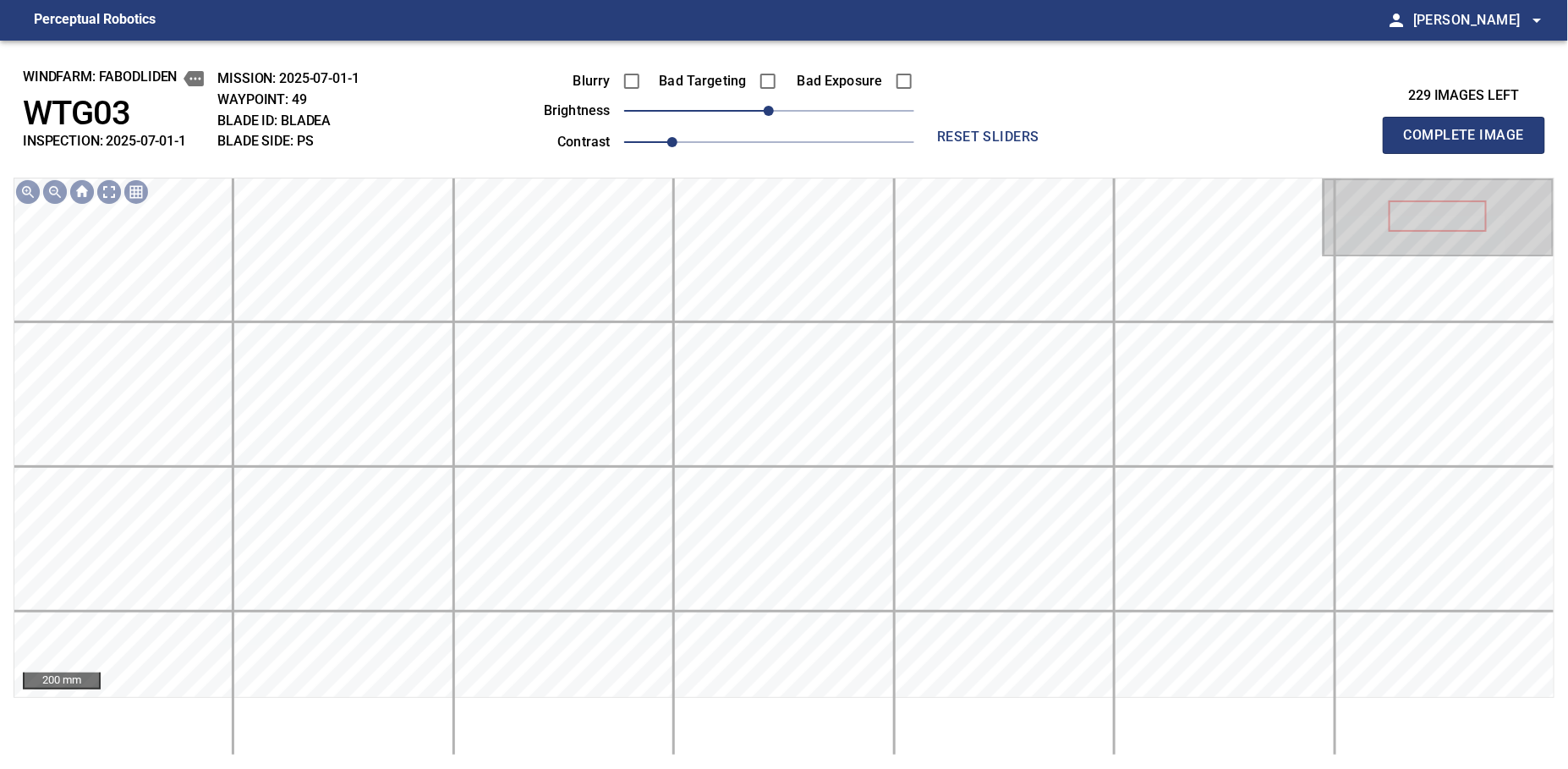 type 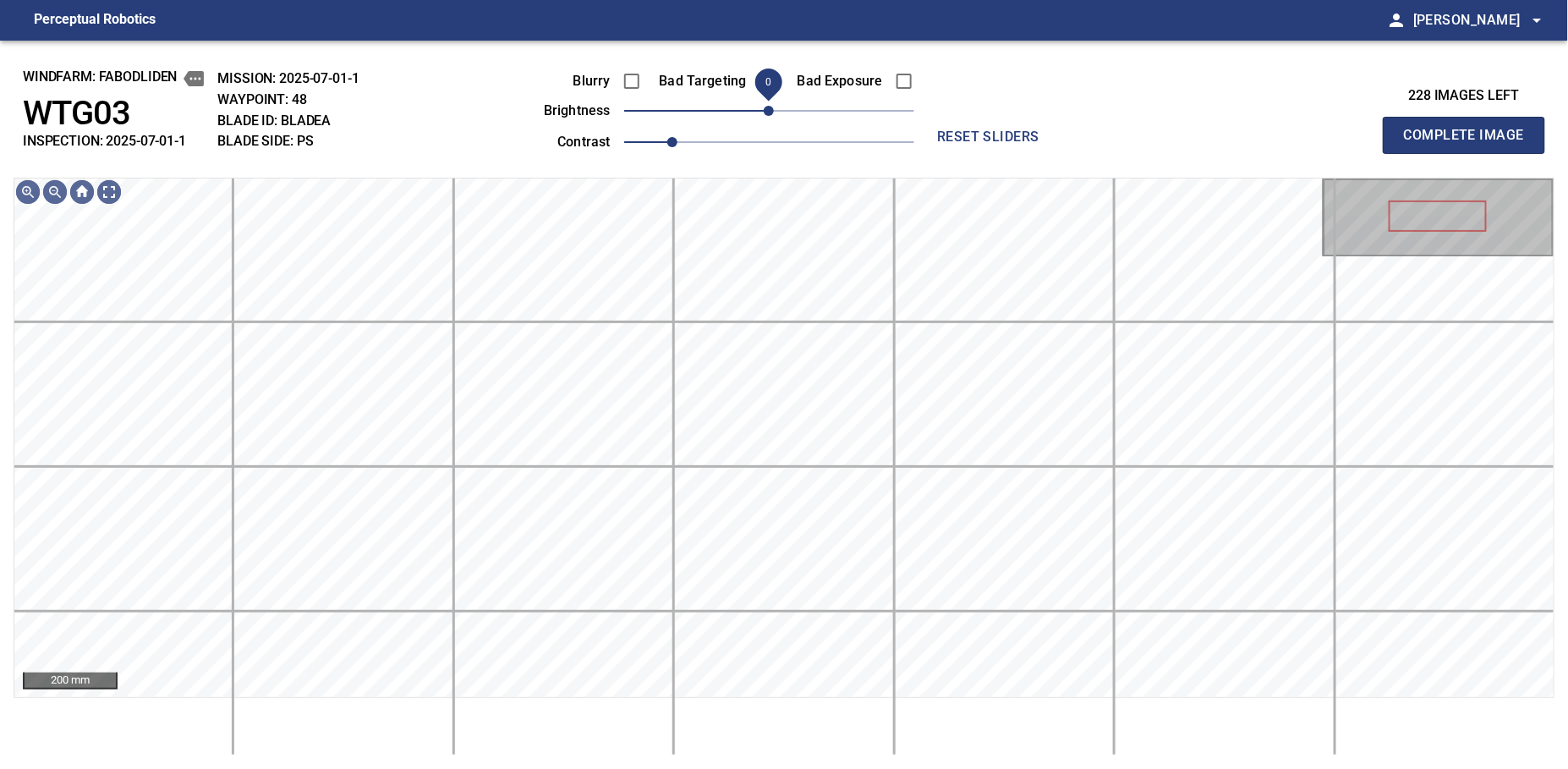click on "0" at bounding box center [769, 111] 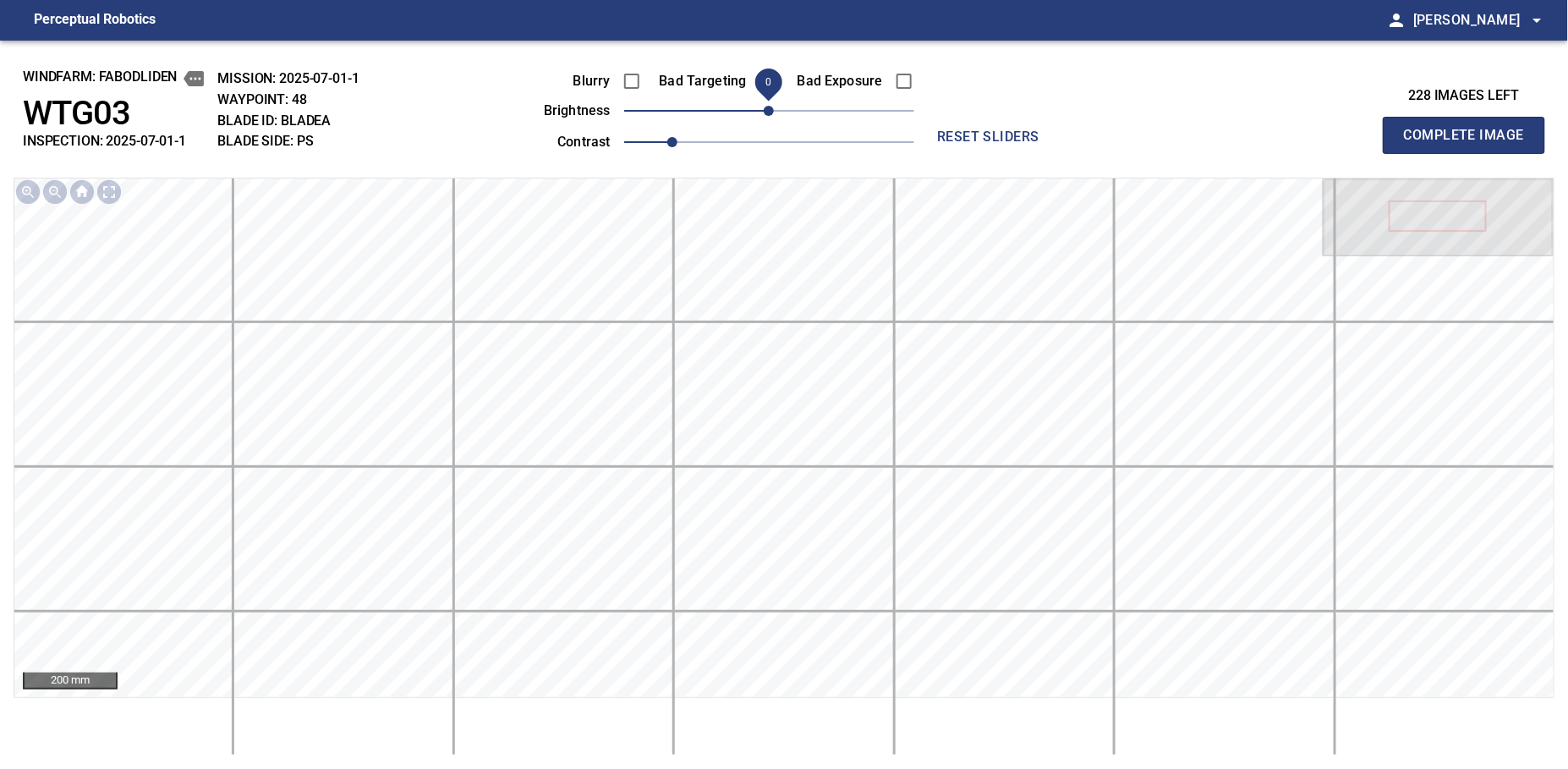 click on "Complete Image" at bounding box center [1464, 135] 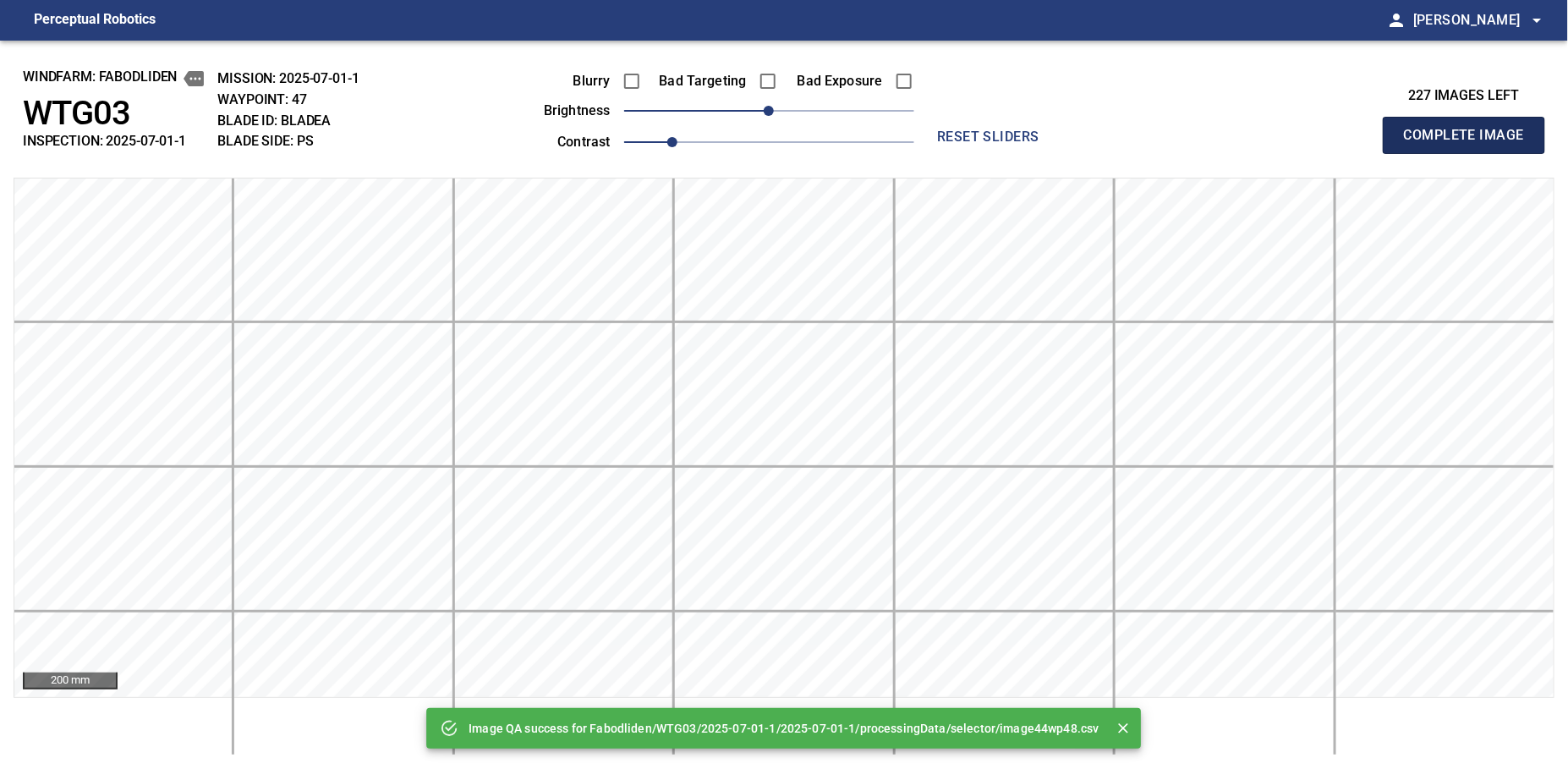 click on "Complete Image" at bounding box center (1464, 135) 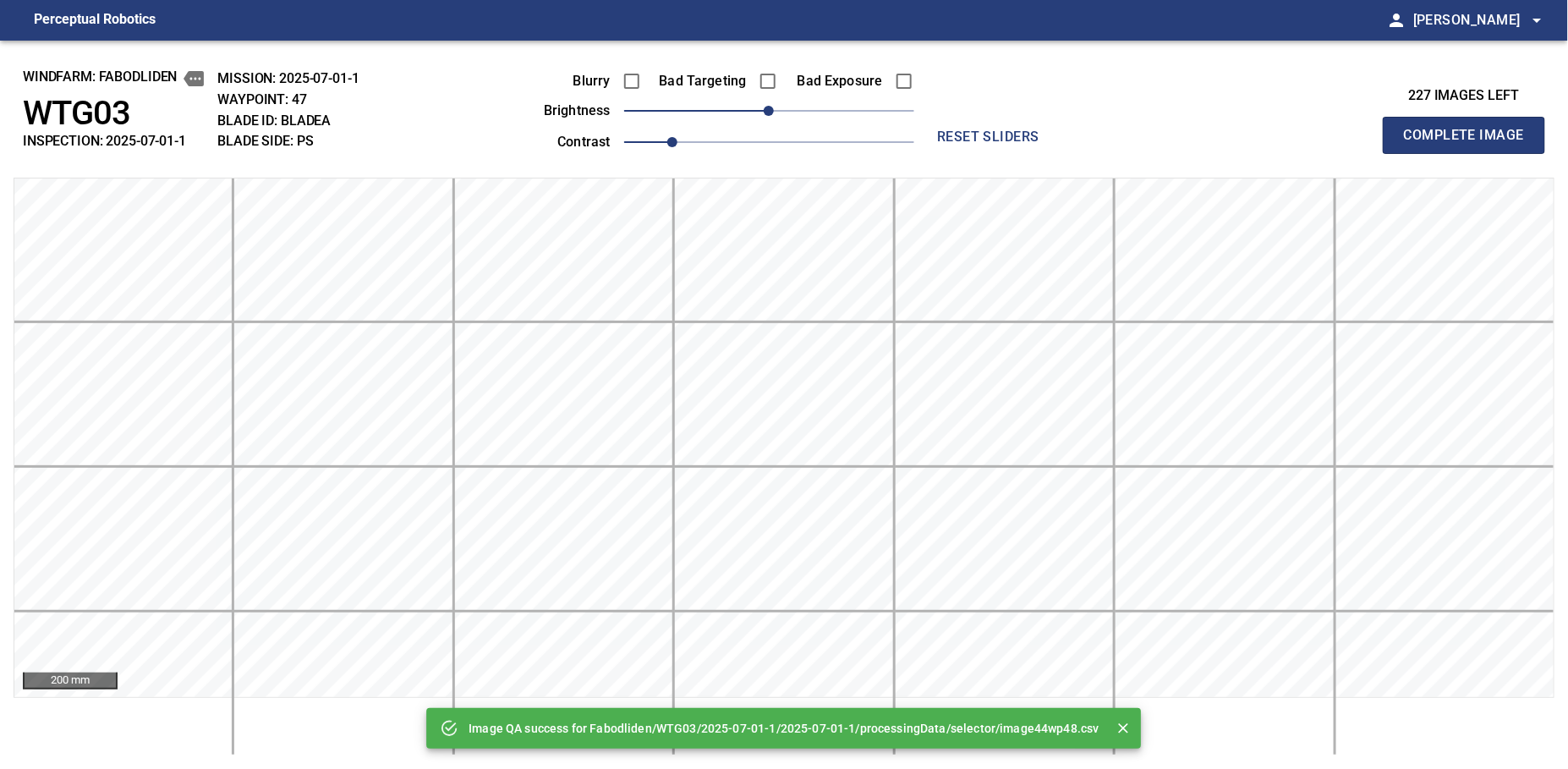 type 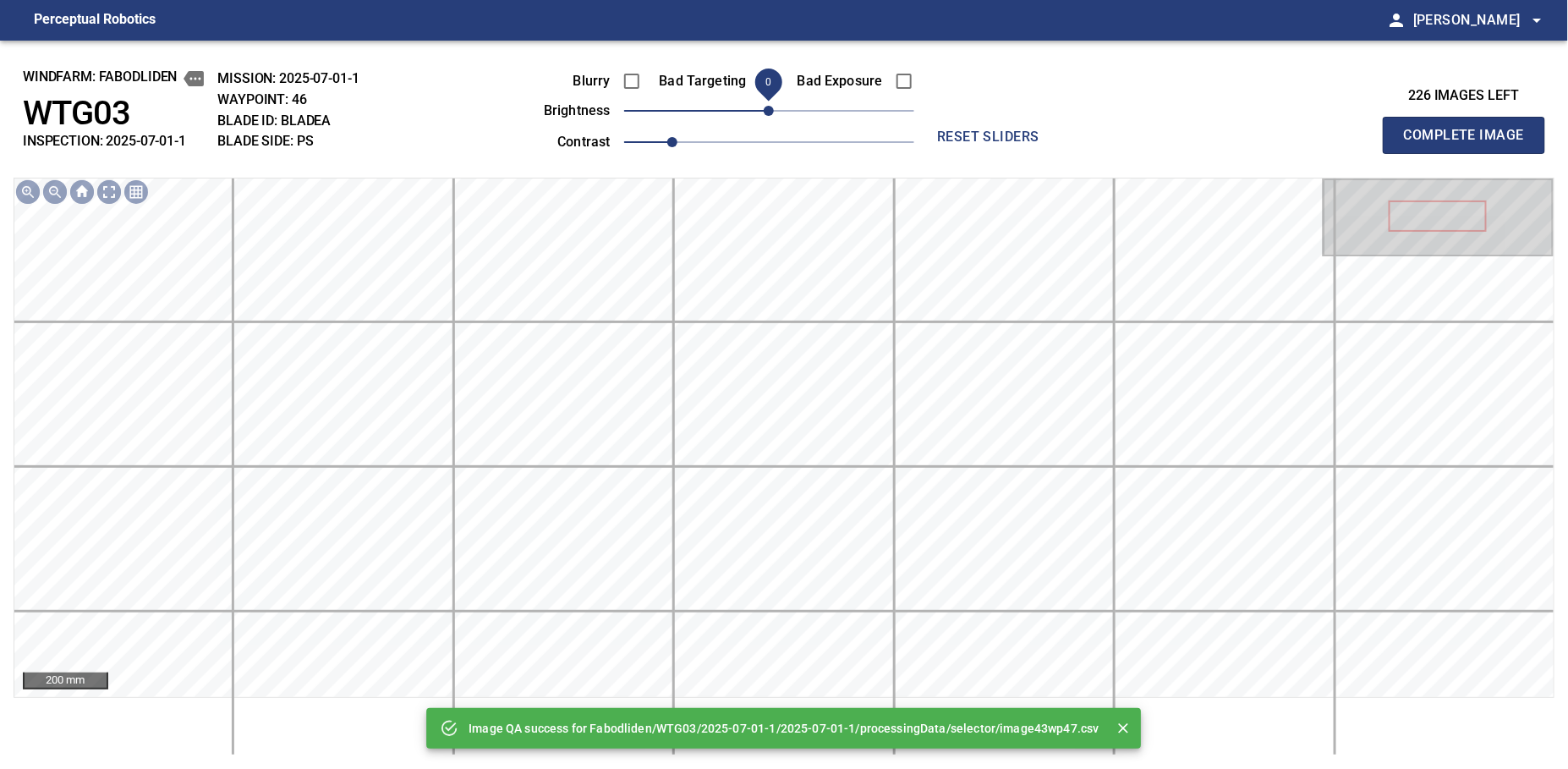 click on "0" at bounding box center (769, 111) 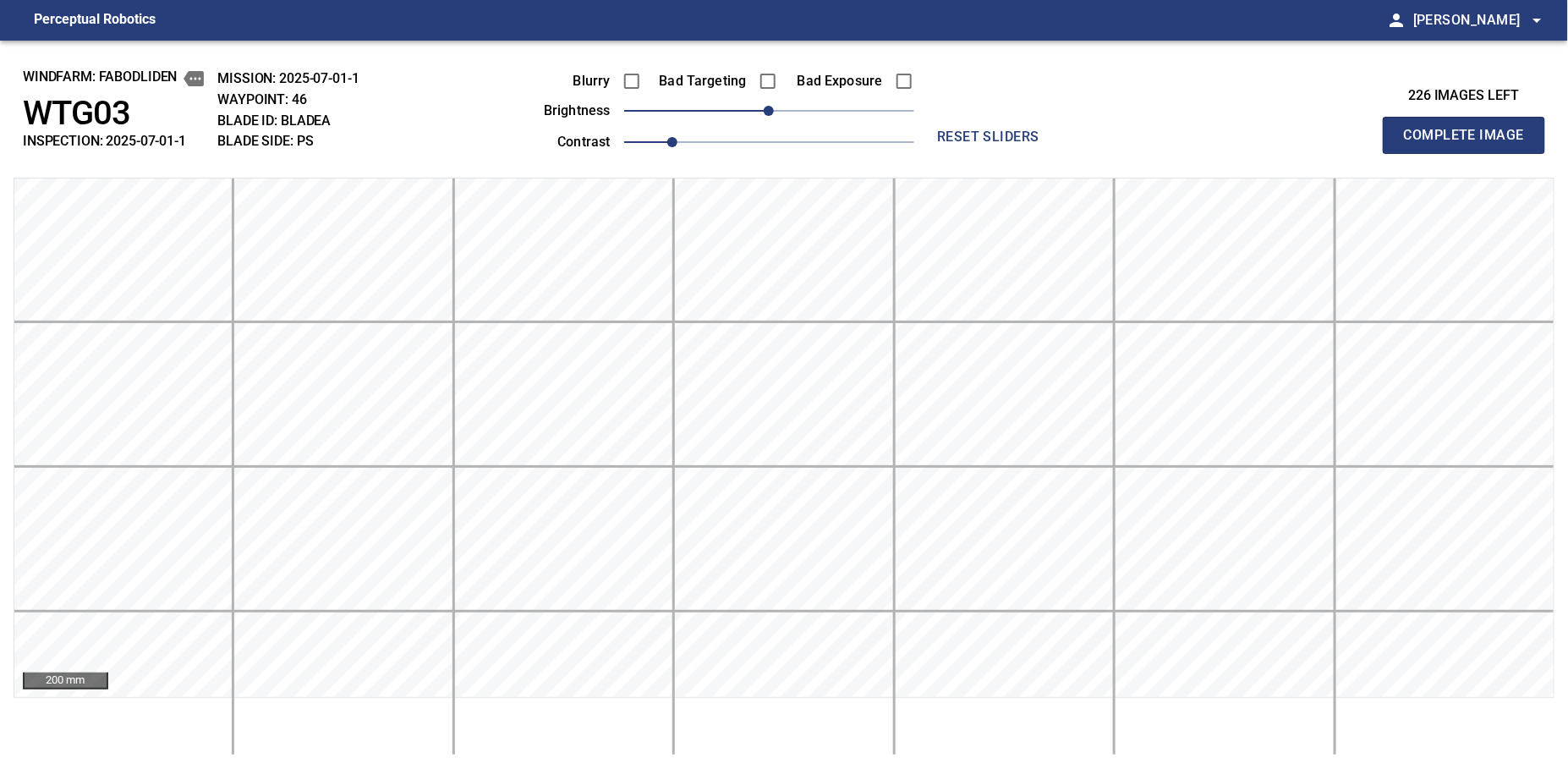 click on "Complete Image" at bounding box center (1464, 135) 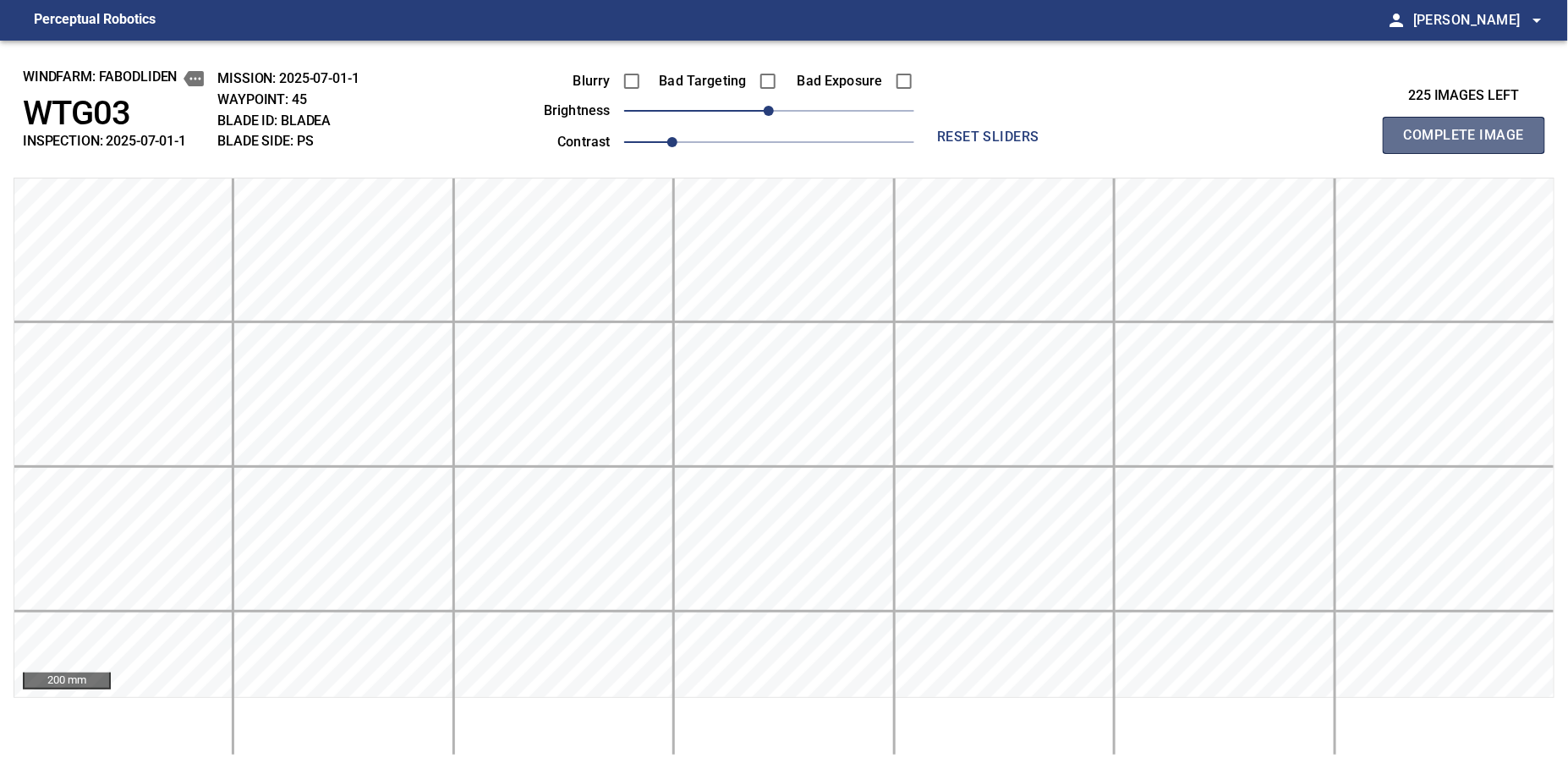 click on "Complete Image" at bounding box center (1464, 135) 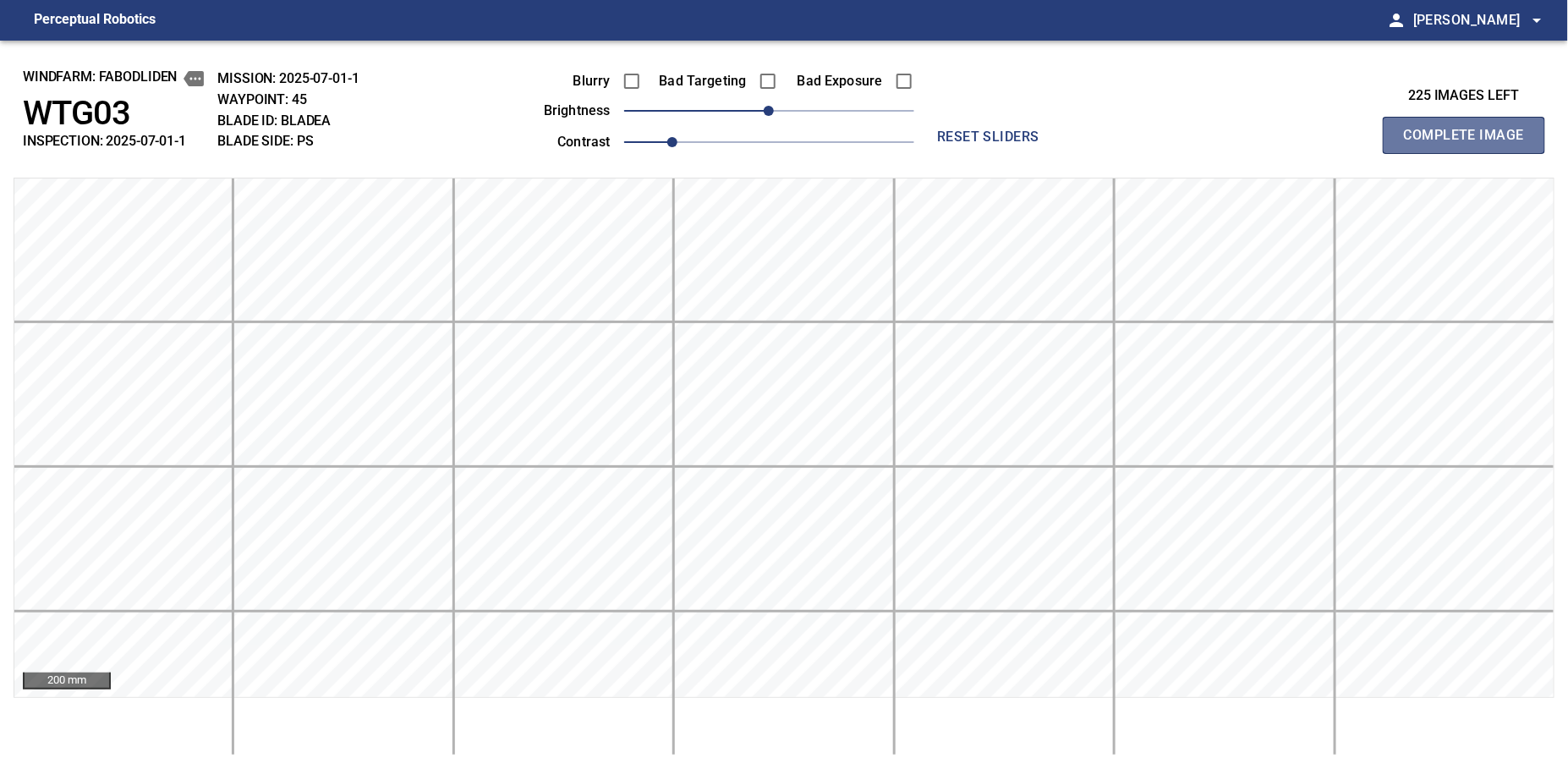 type 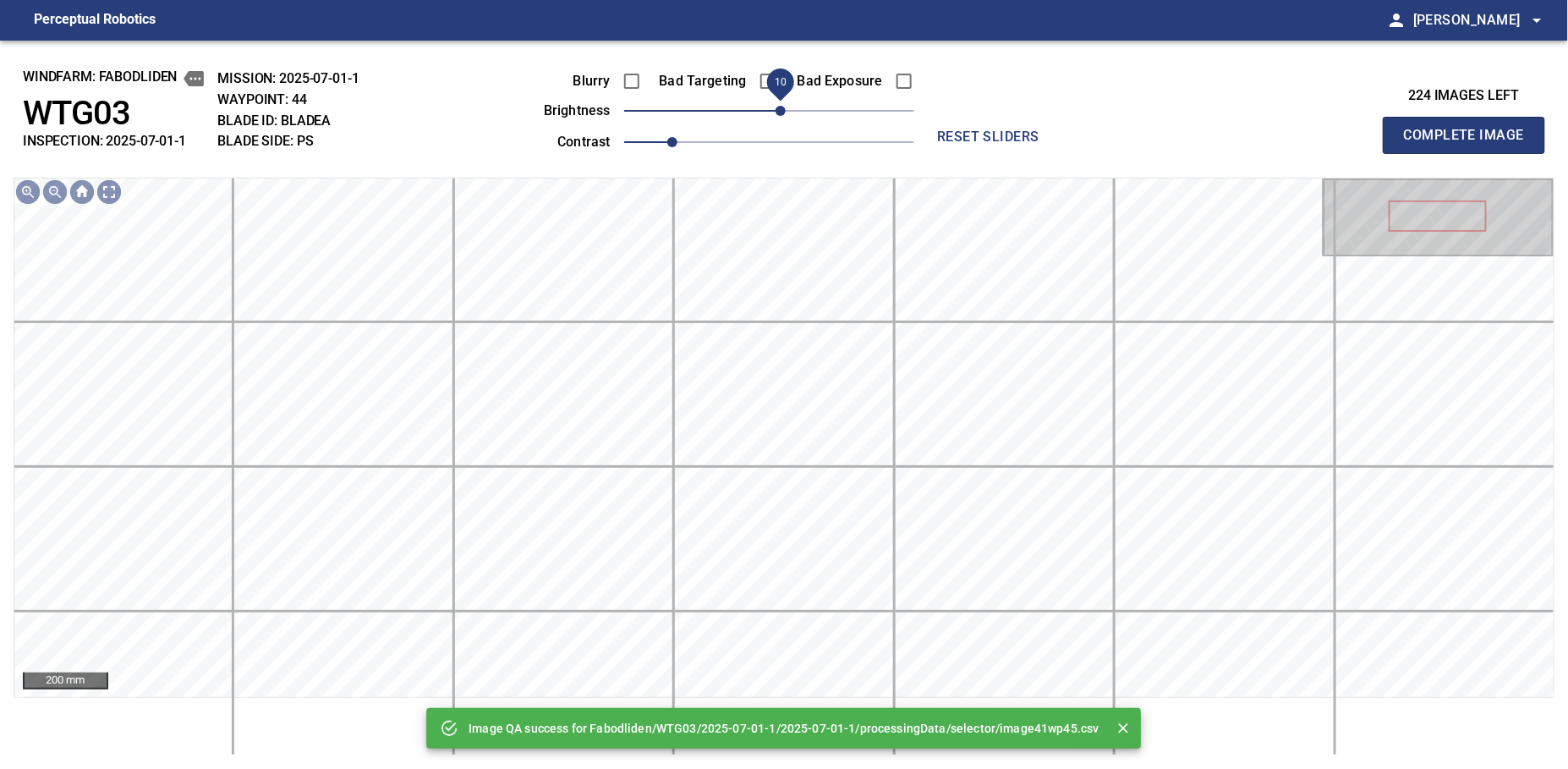 click on "10" at bounding box center [781, 111] 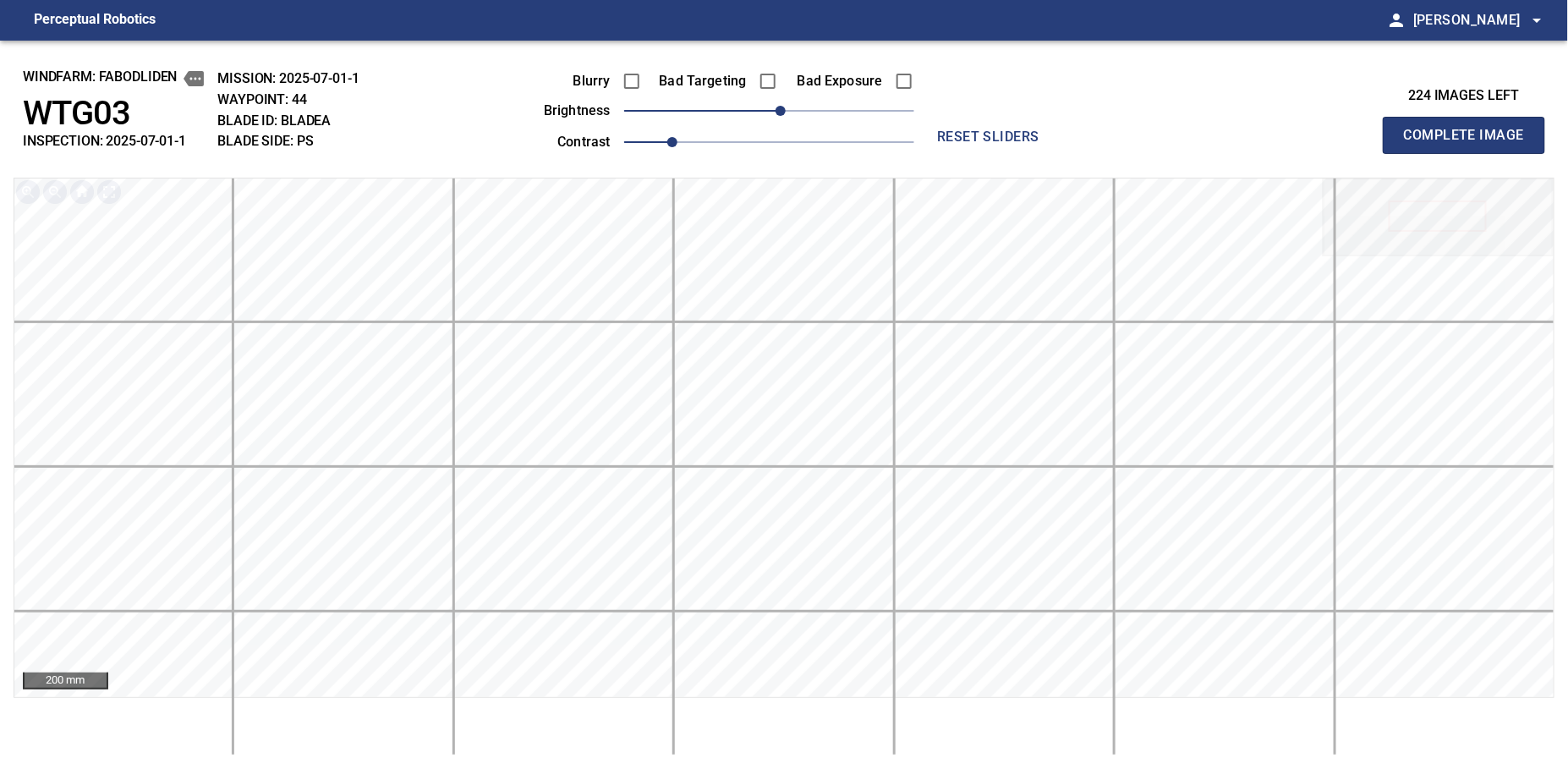 click on "Complete Image" at bounding box center (1464, 135) 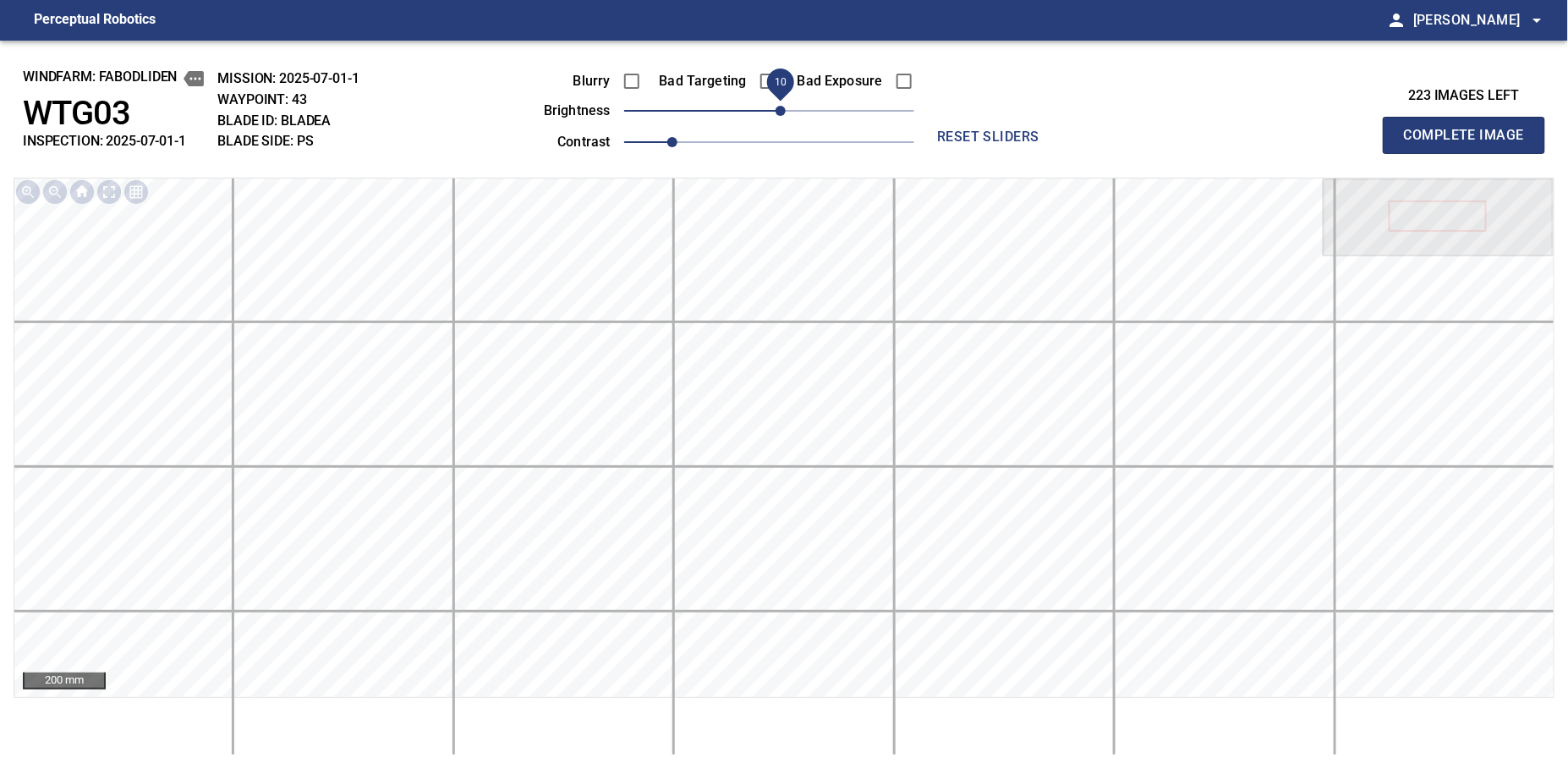 drag, startPoint x: 766, startPoint y: 113, endPoint x: 776, endPoint y: 111, distance: 10.198039 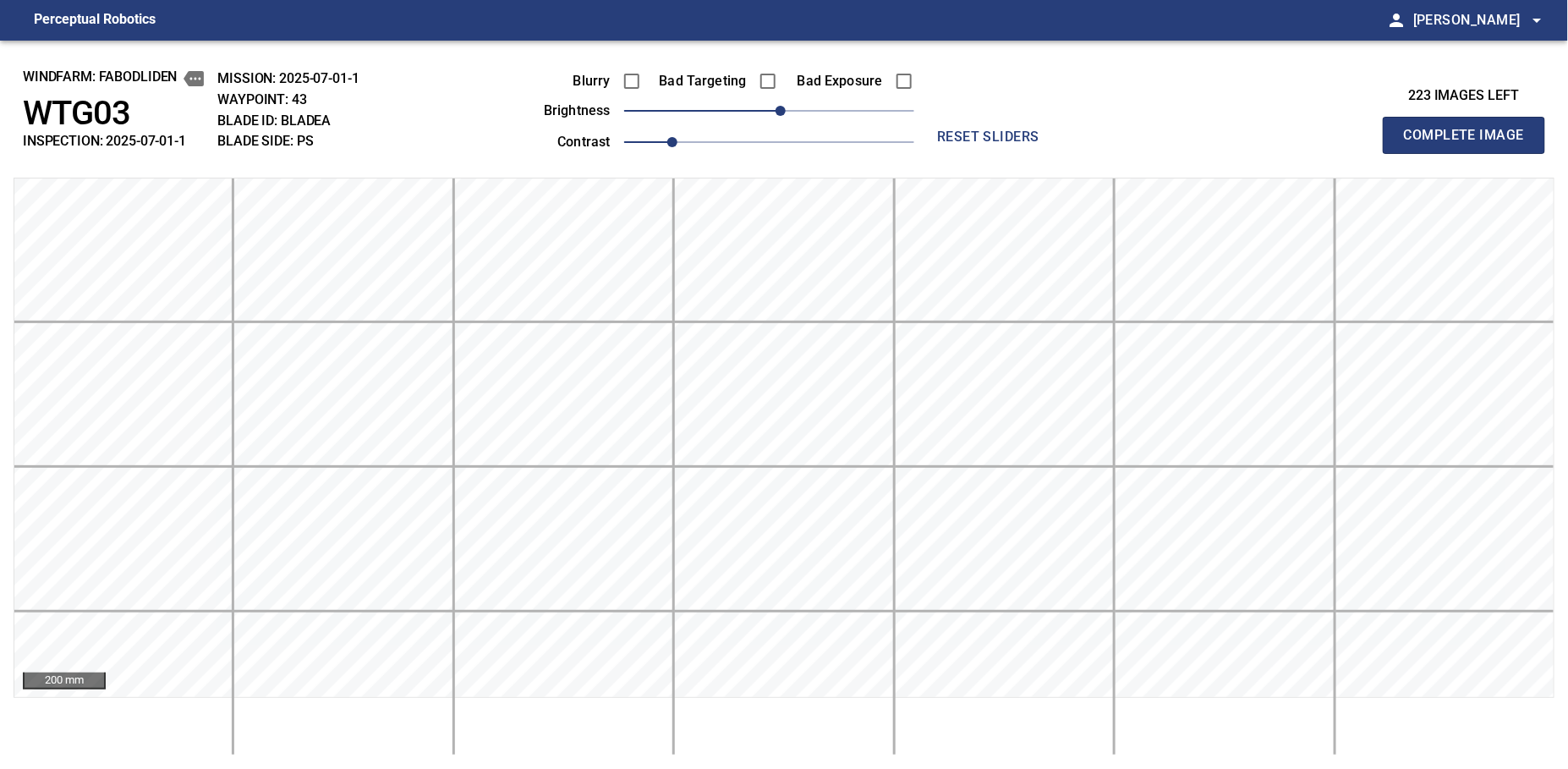 click on "Complete Image" at bounding box center [1464, 135] 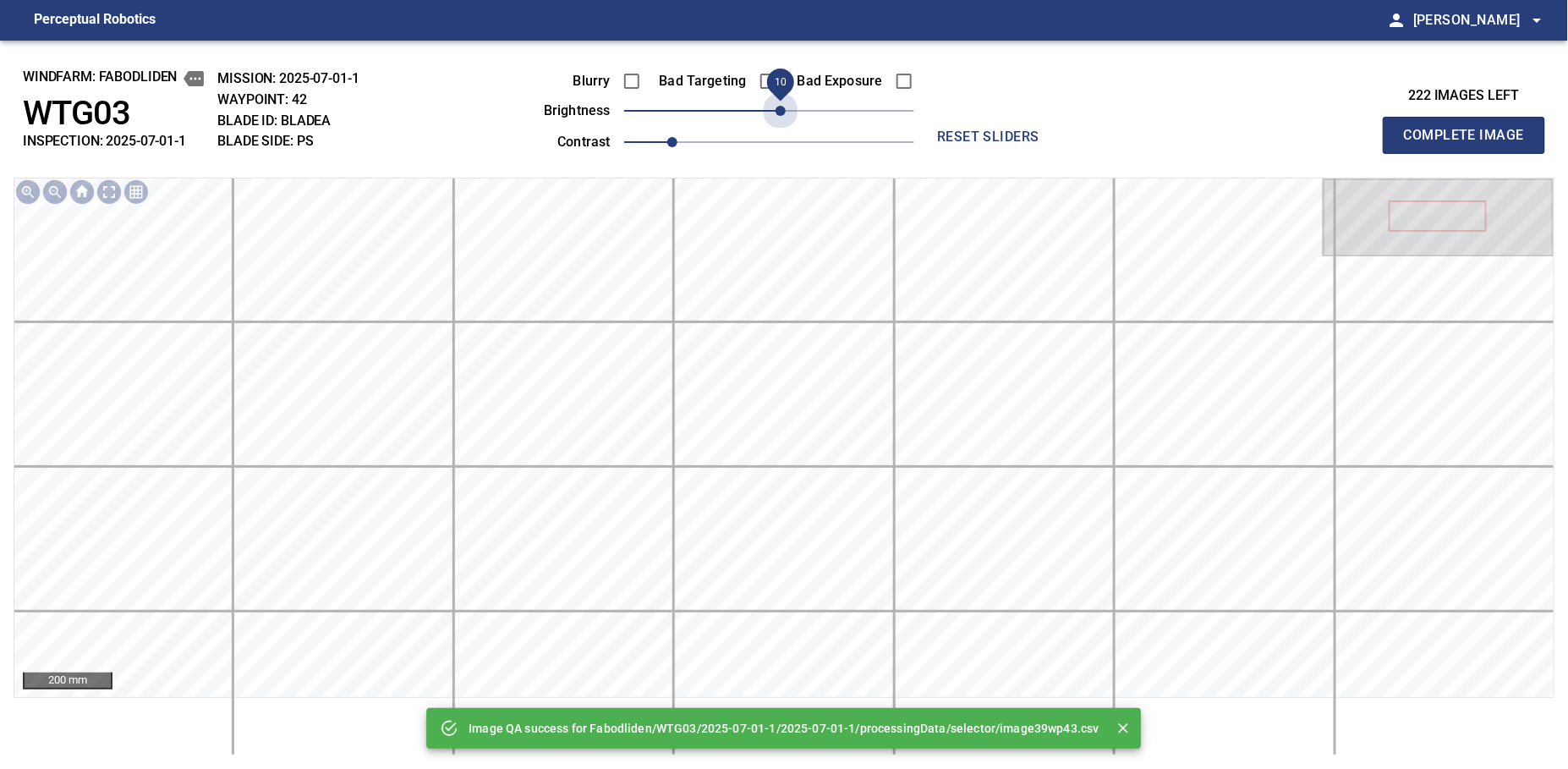 click on "10" at bounding box center [781, 111] 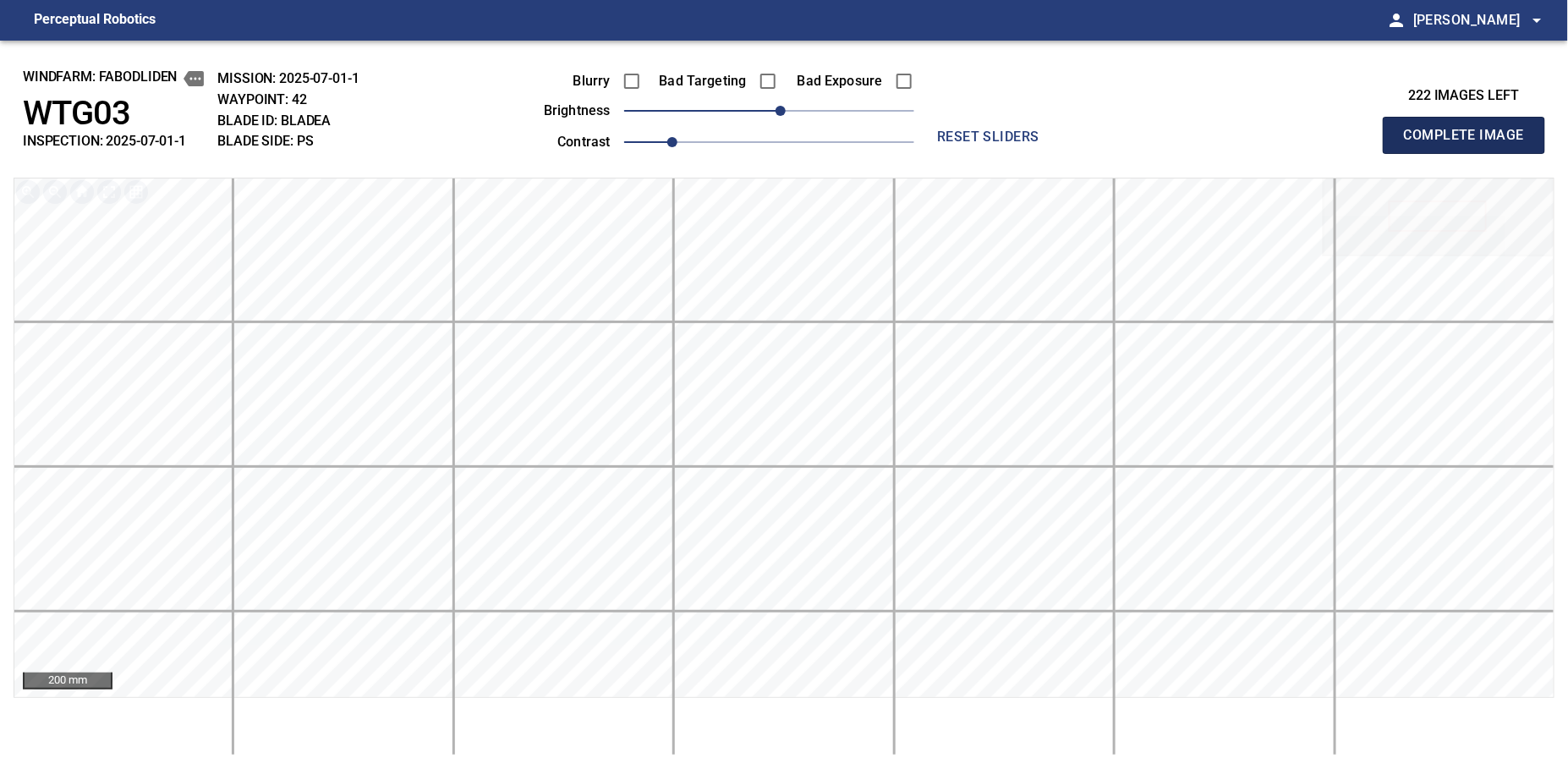 click on "Complete Image" at bounding box center (1464, 135) 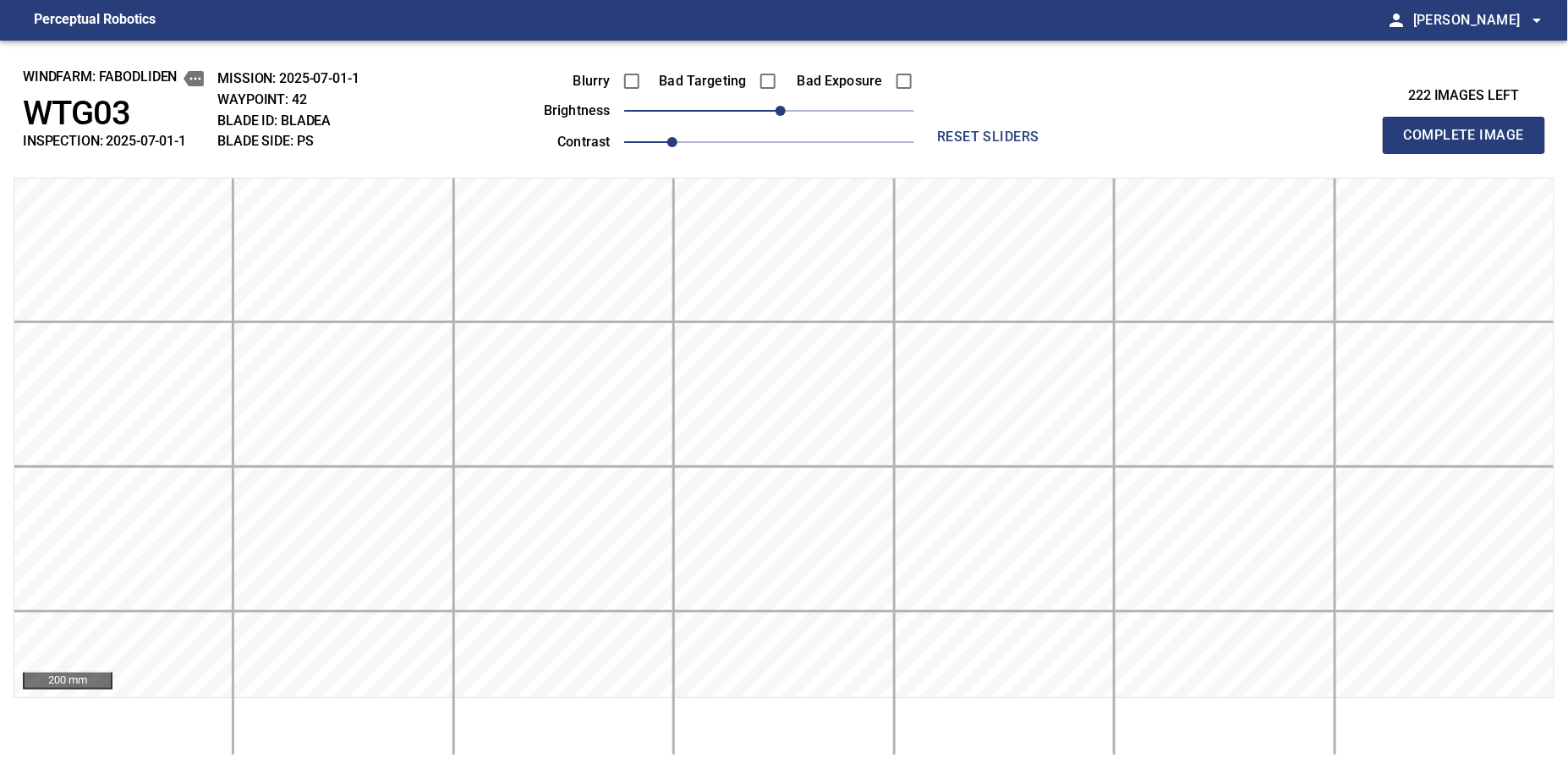 type 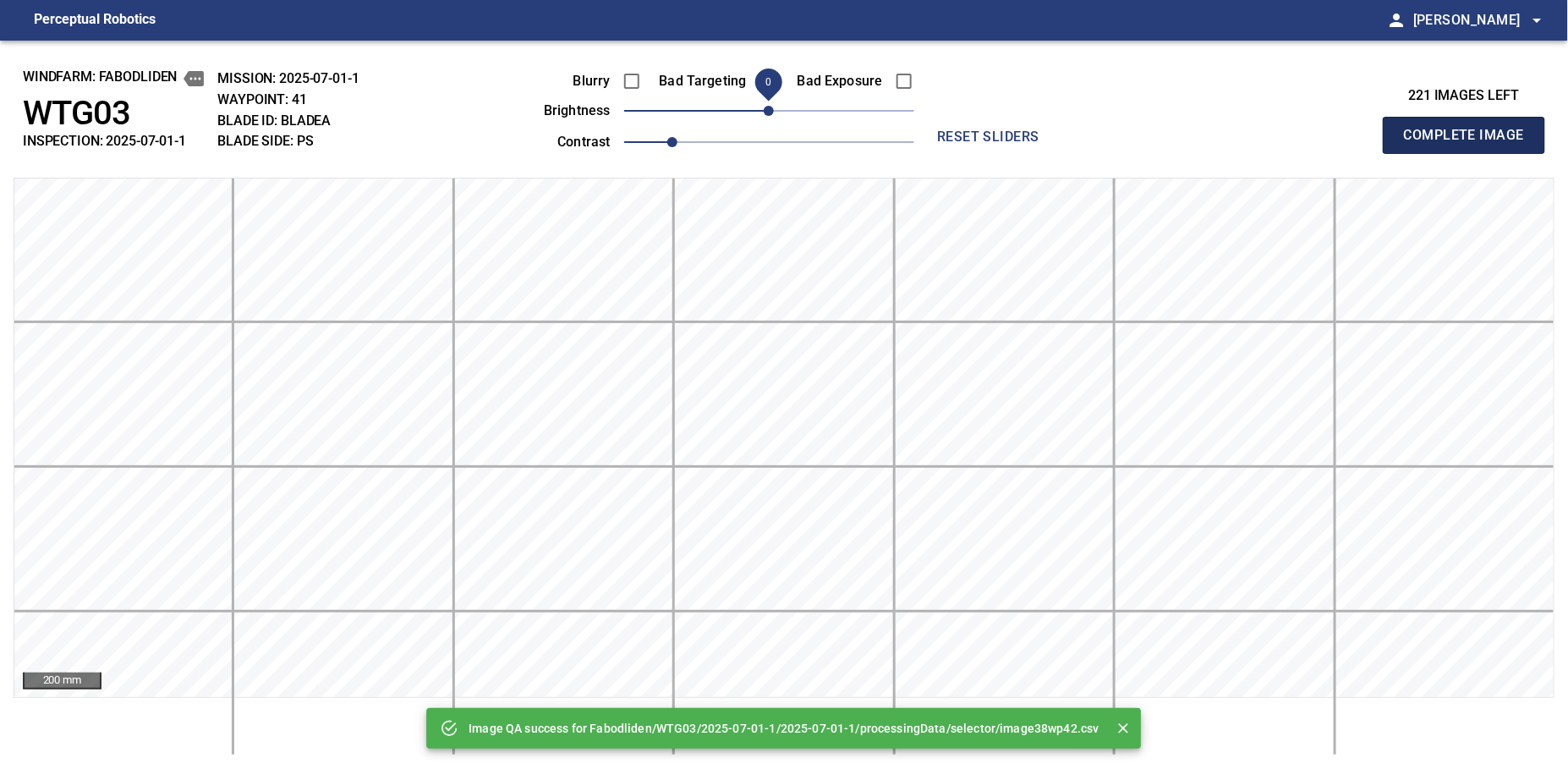 drag, startPoint x: 1408, startPoint y: 149, endPoint x: 769, endPoint y: 170, distance: 639.34498 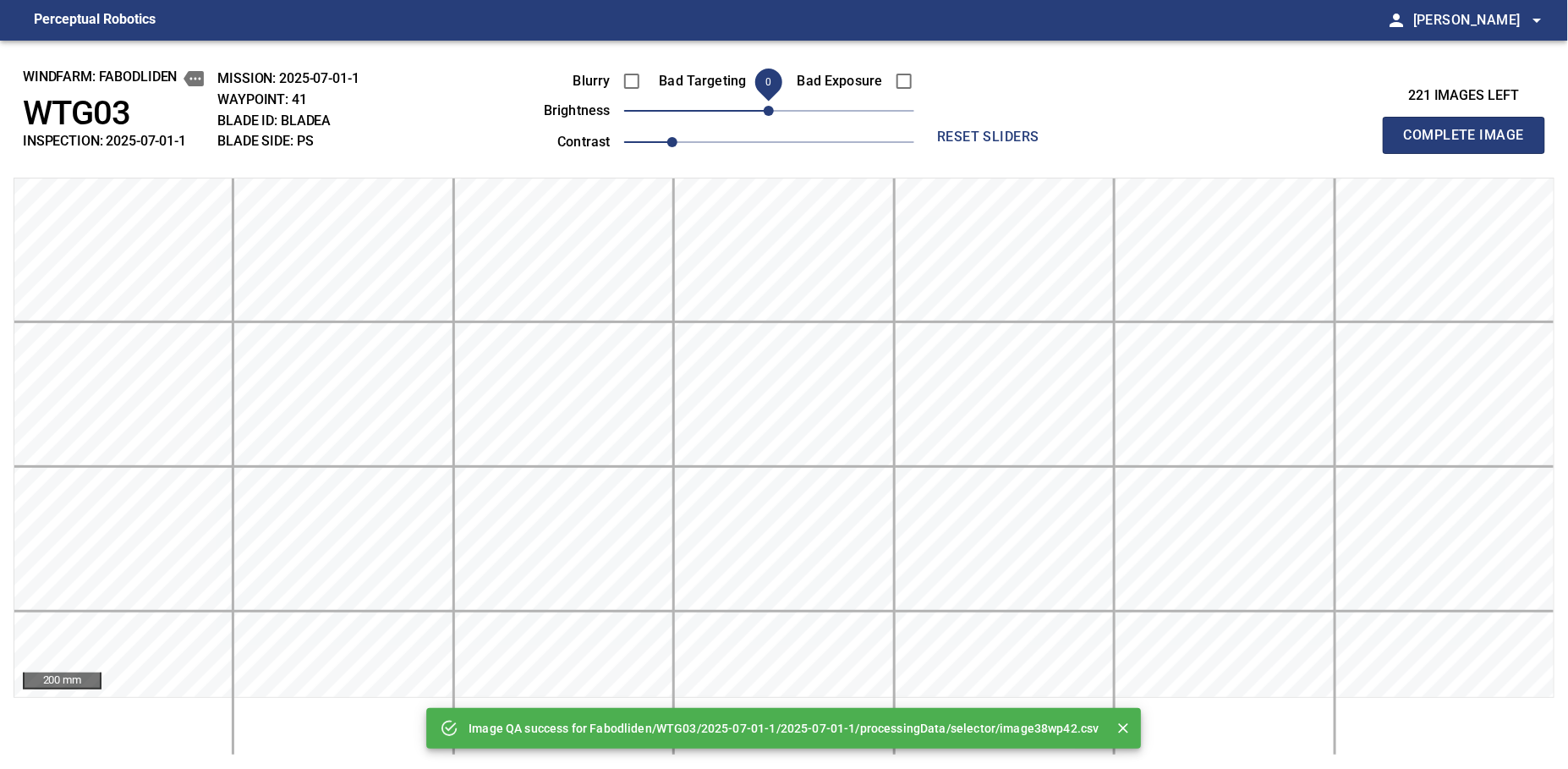 click on "Complete Image" at bounding box center (1464, 135) 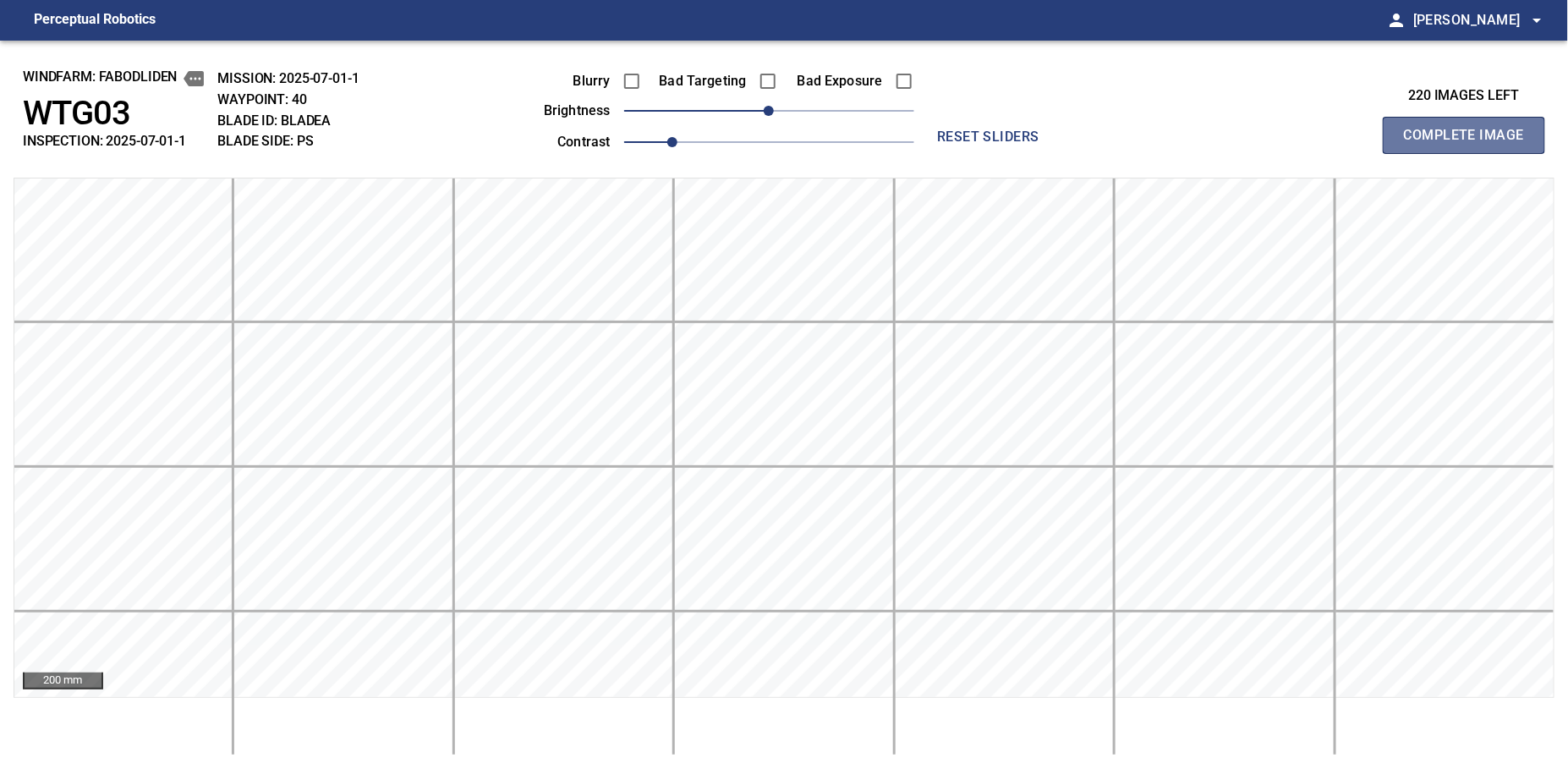 drag, startPoint x: 1408, startPoint y: 141, endPoint x: 761, endPoint y: 110, distance: 647.7422 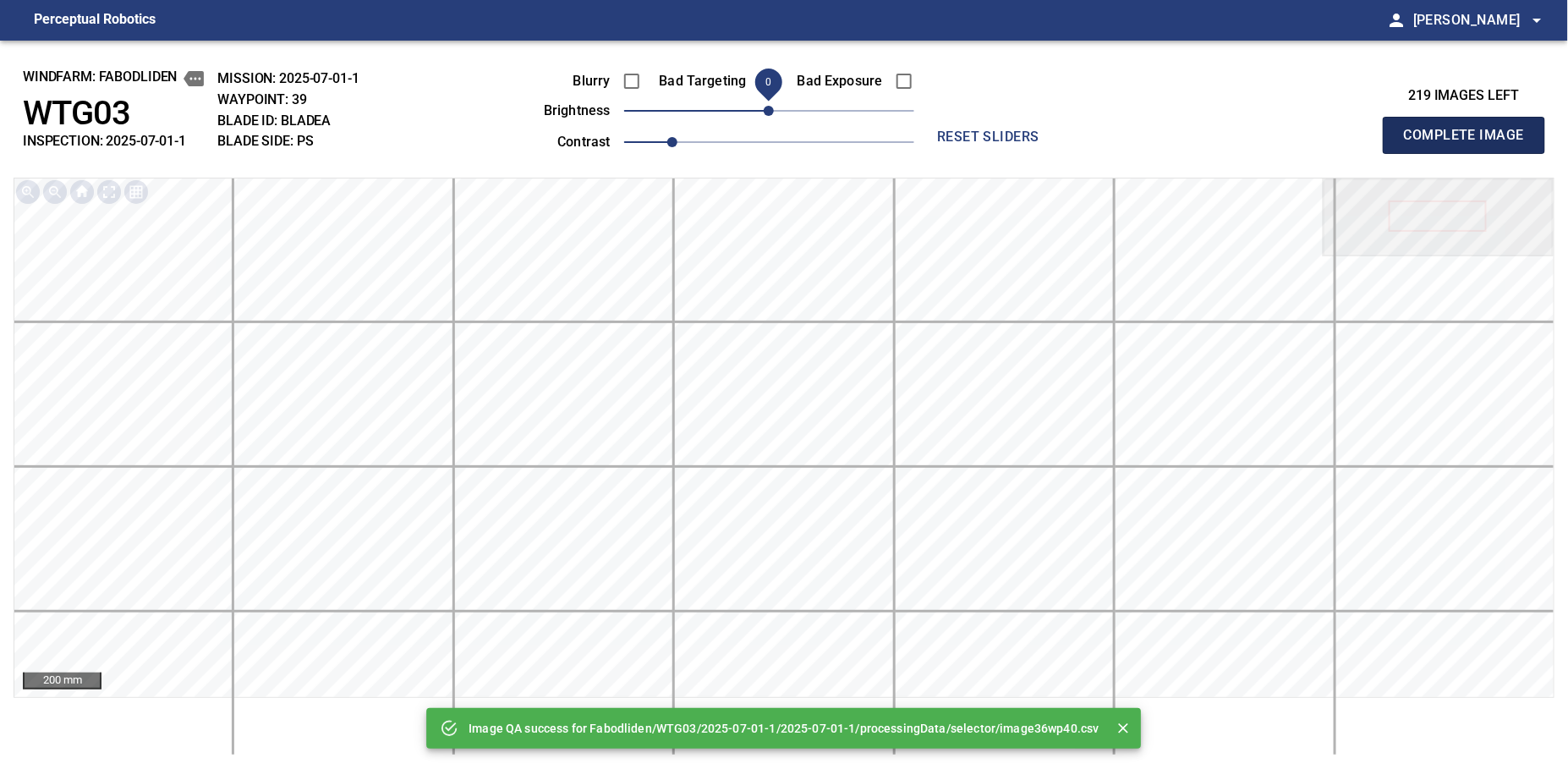 click on "Complete Image" at bounding box center (1464, 135) 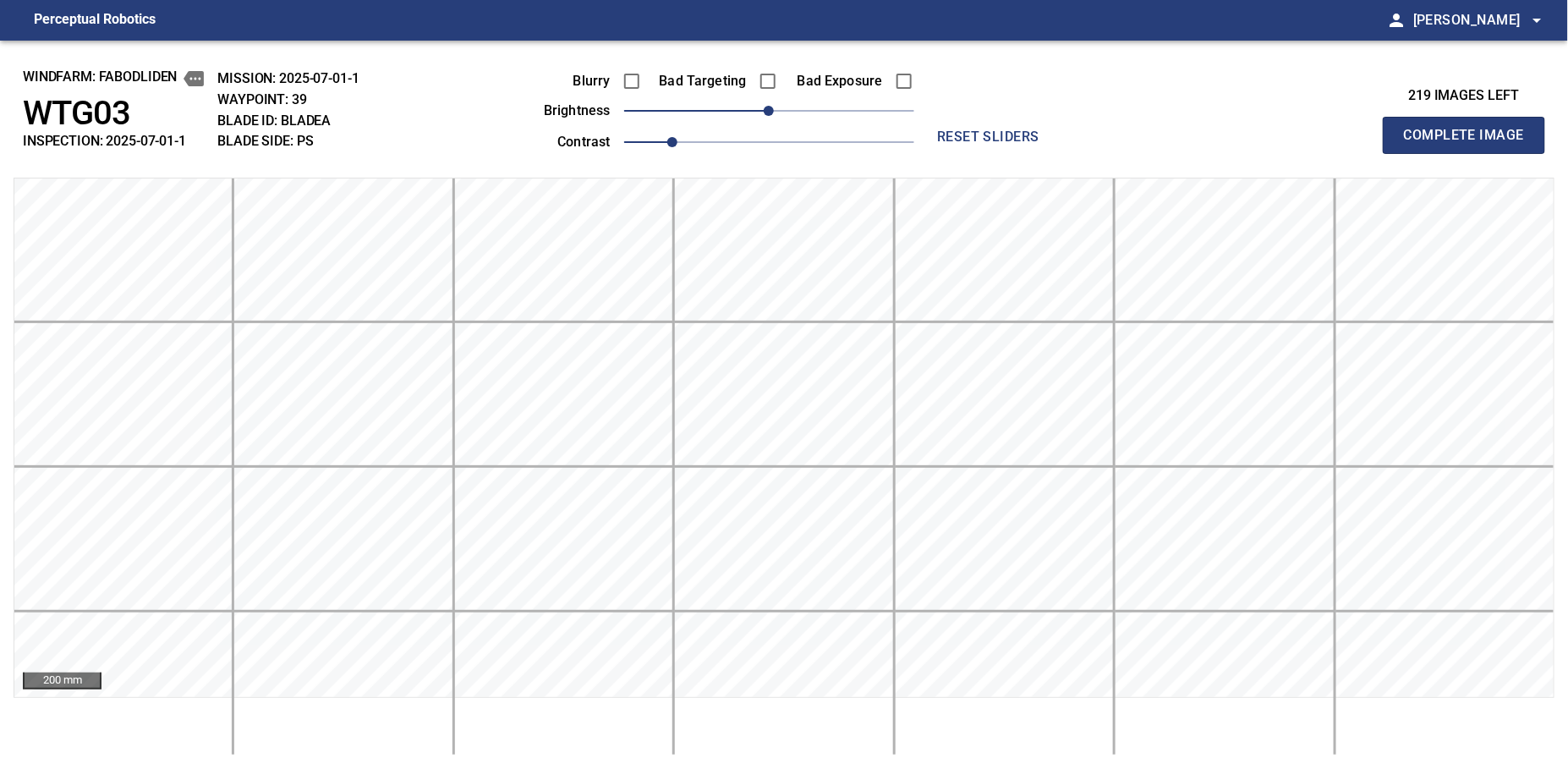 type 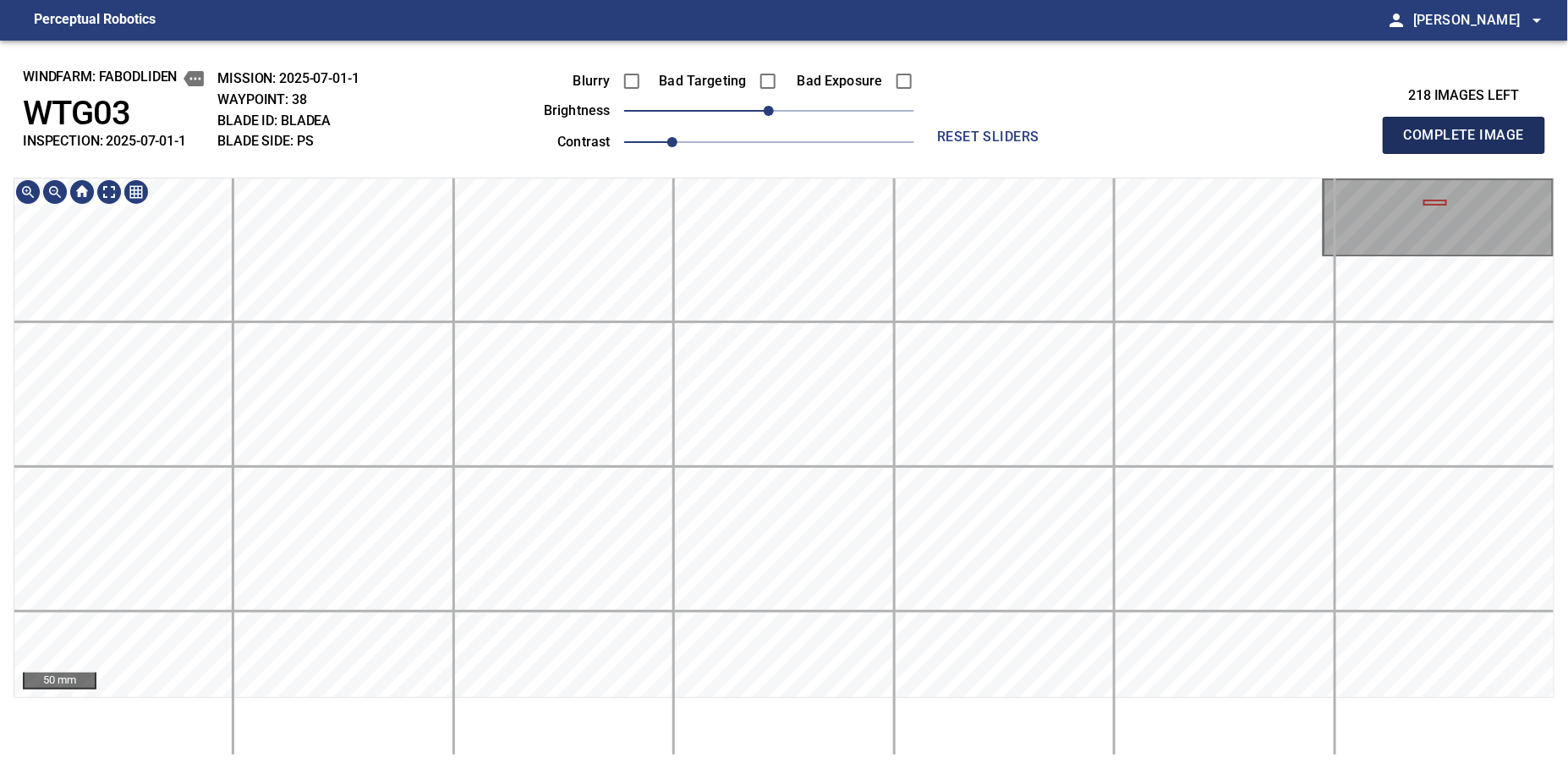 click on "Complete Image" at bounding box center [1464, 135] 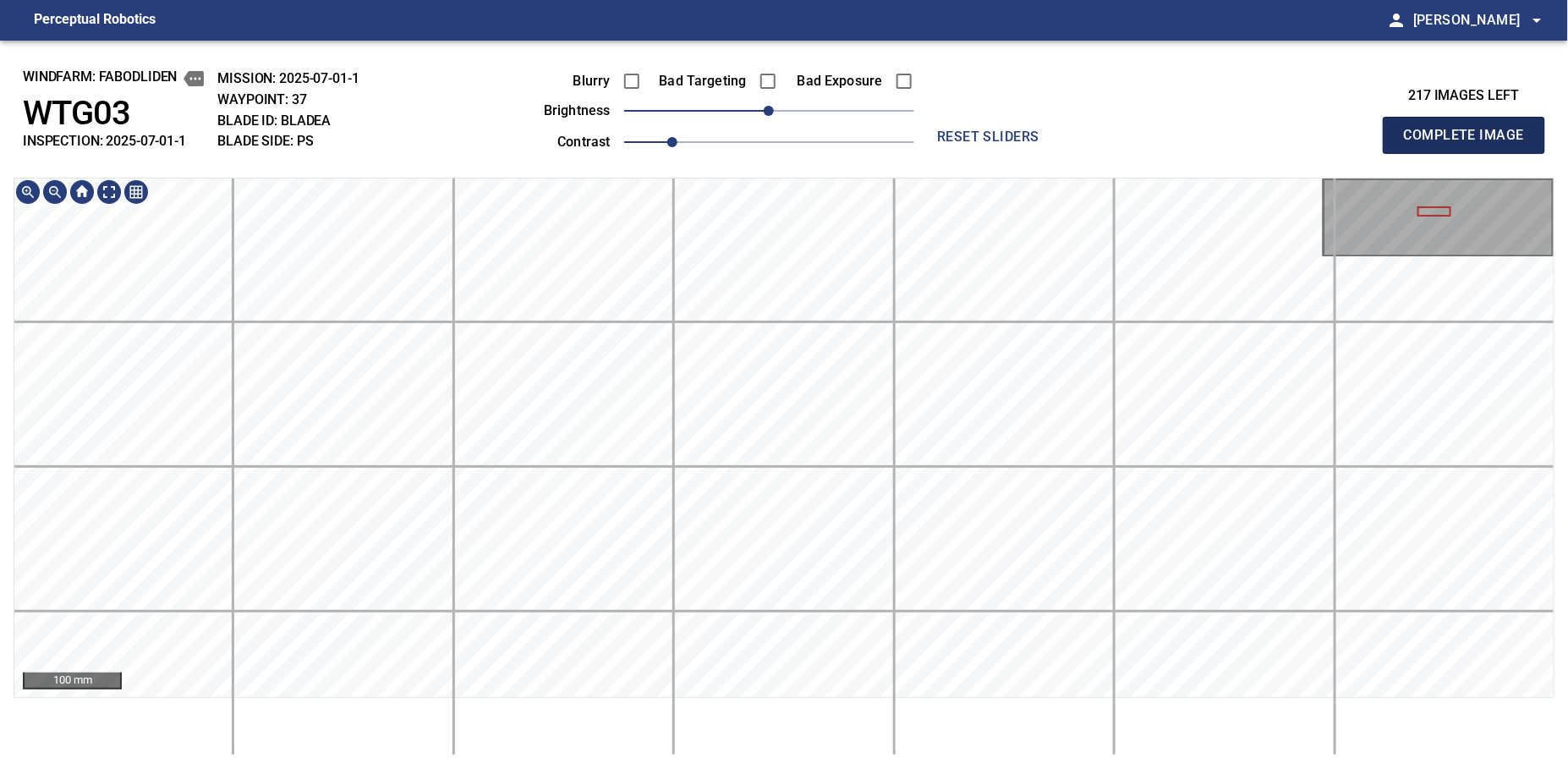 click on "Complete Image" at bounding box center (1464, 135) 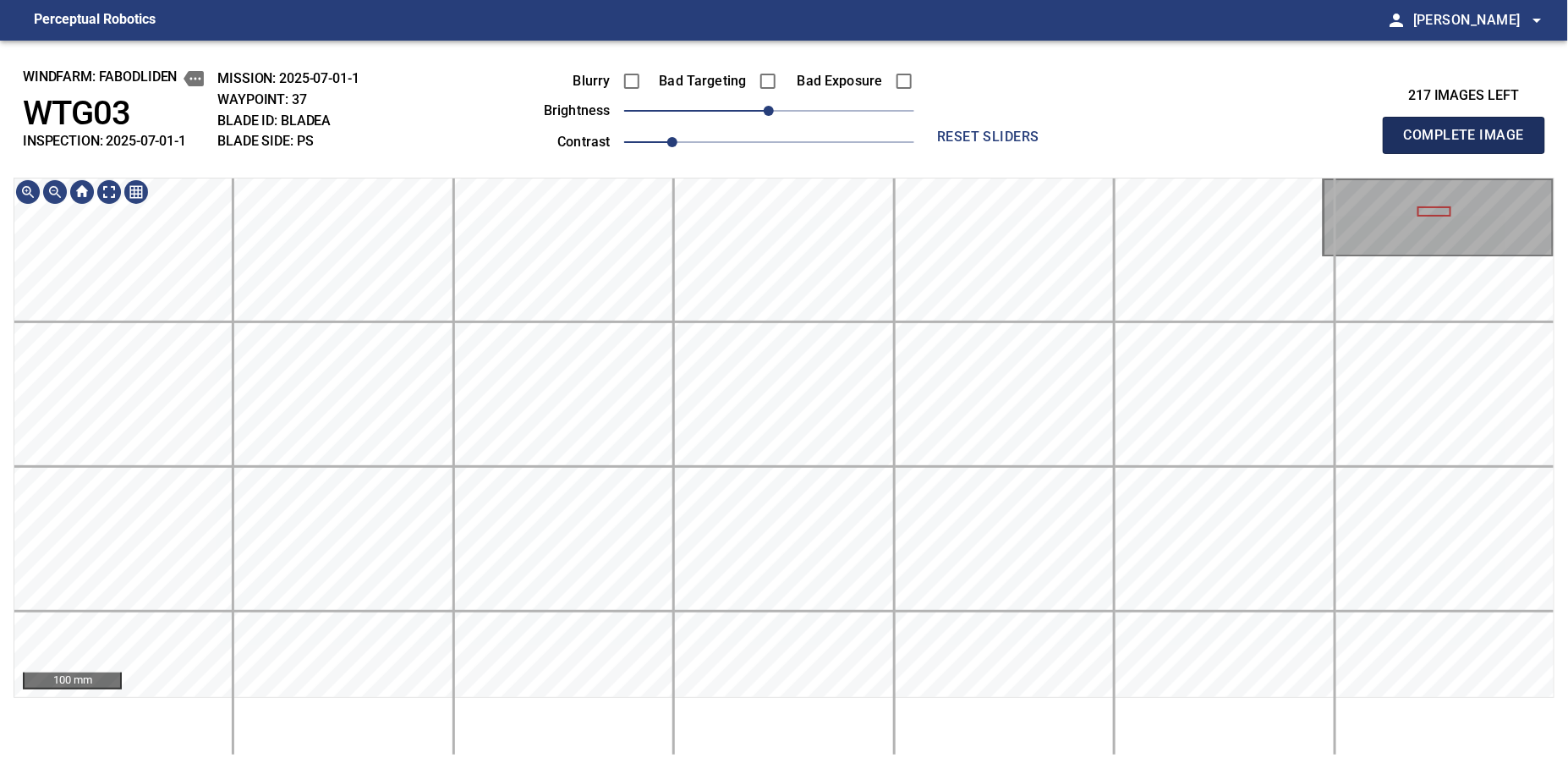 type 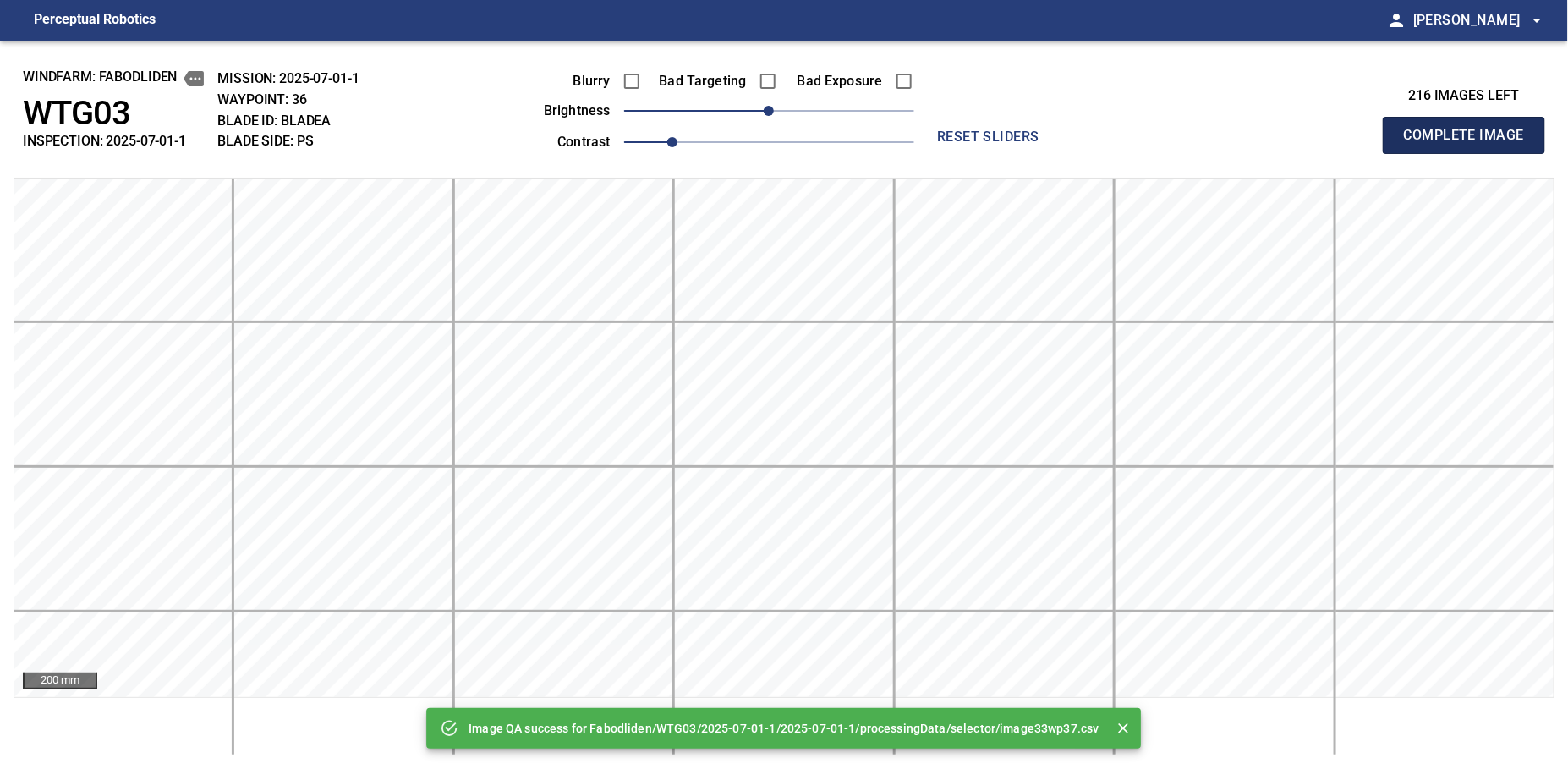 click on "Complete Image" at bounding box center (1464, 135) 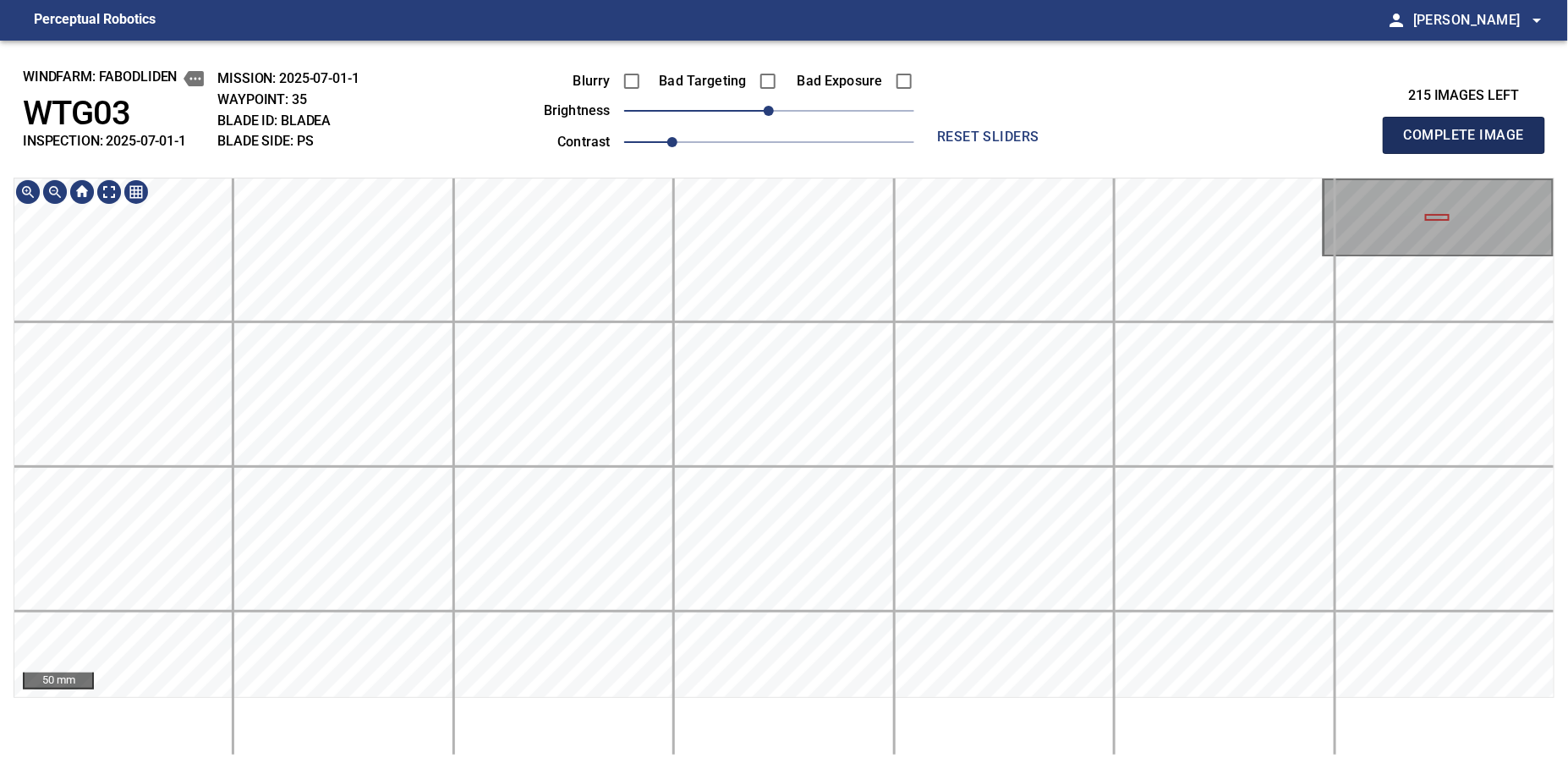 click on "Complete Image" at bounding box center [1464, 135] 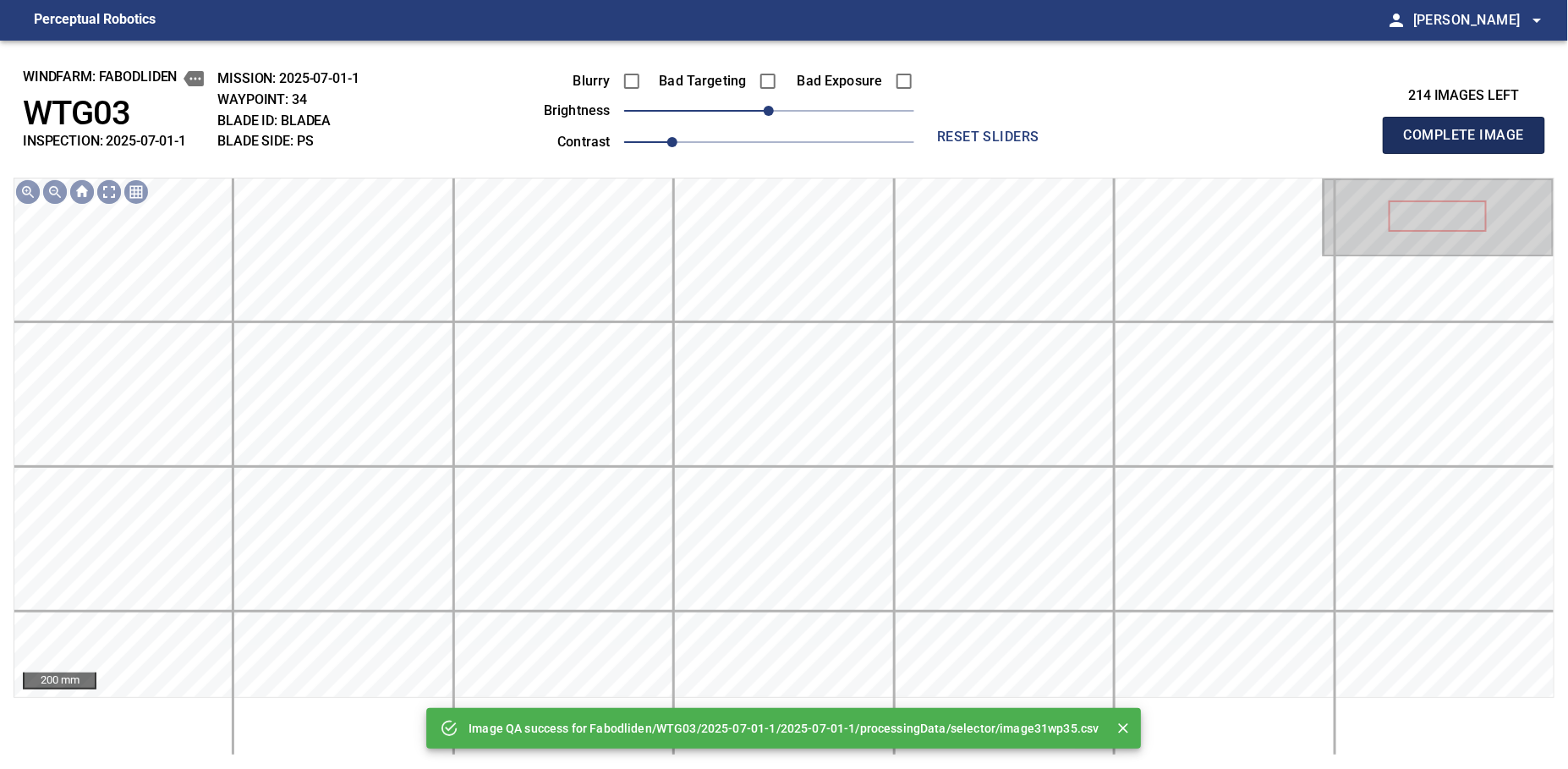 click on "Complete Image" at bounding box center (1464, 135) 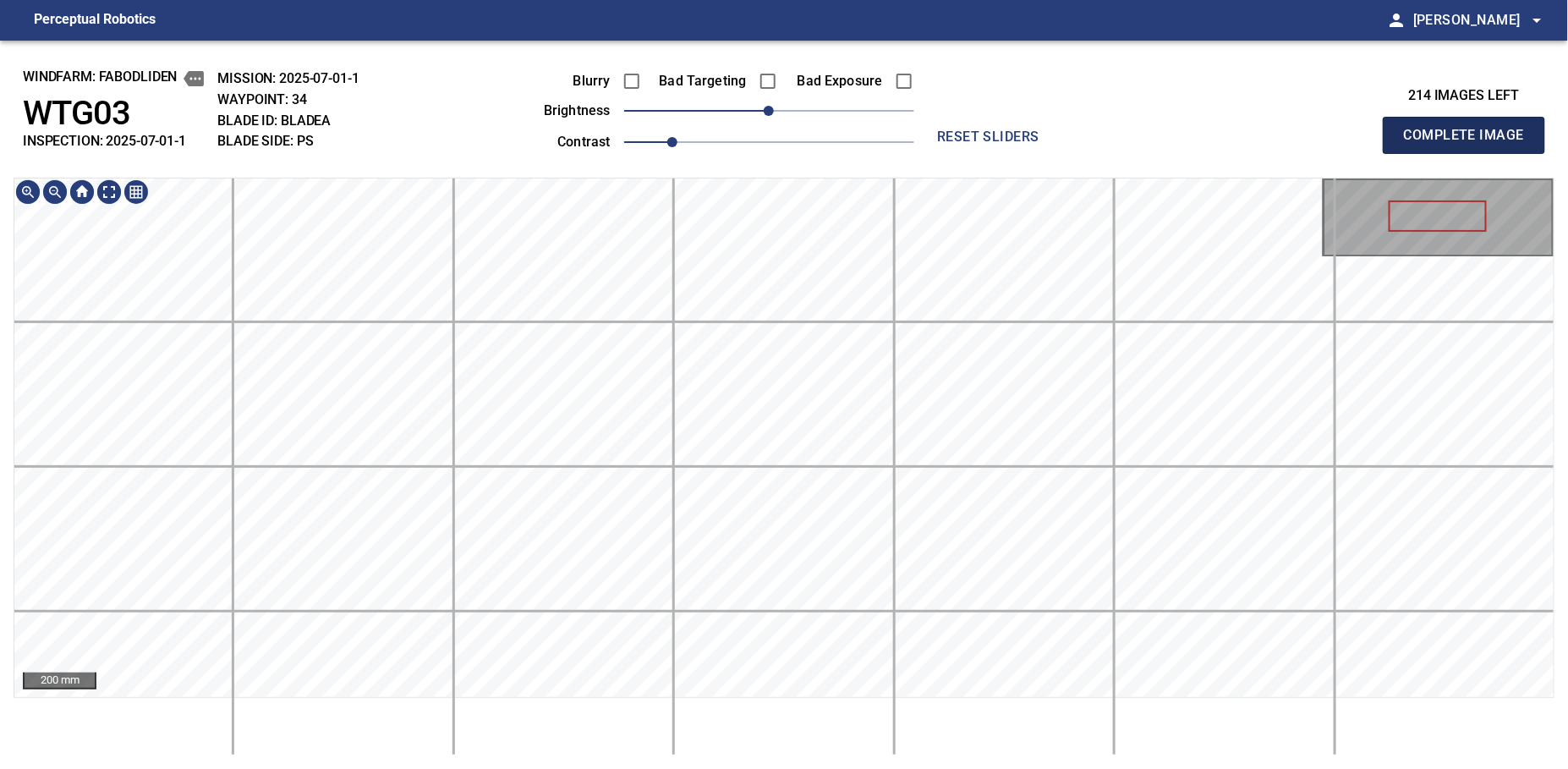 type 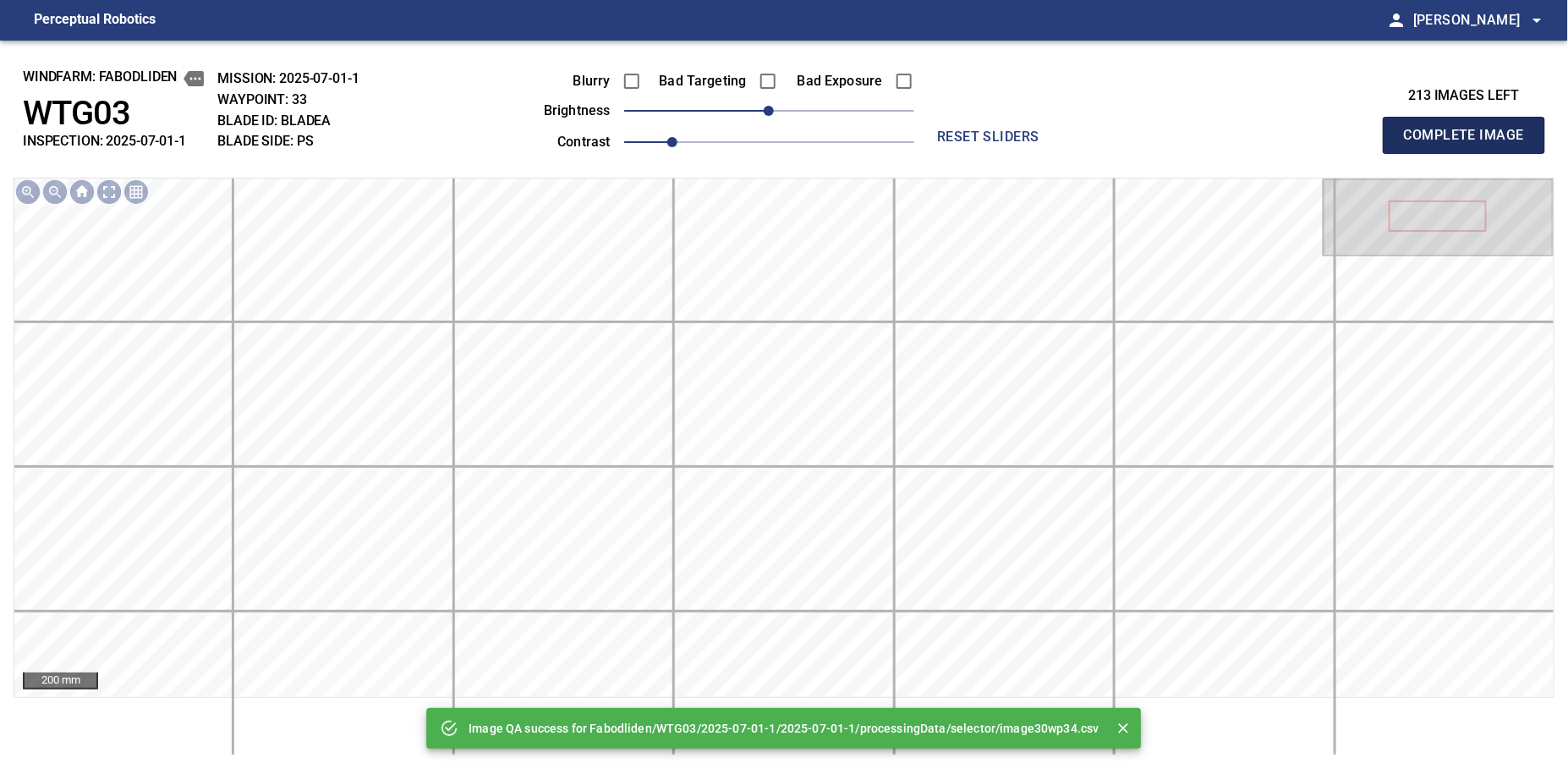 click on "Complete Image" at bounding box center (1464, 135) 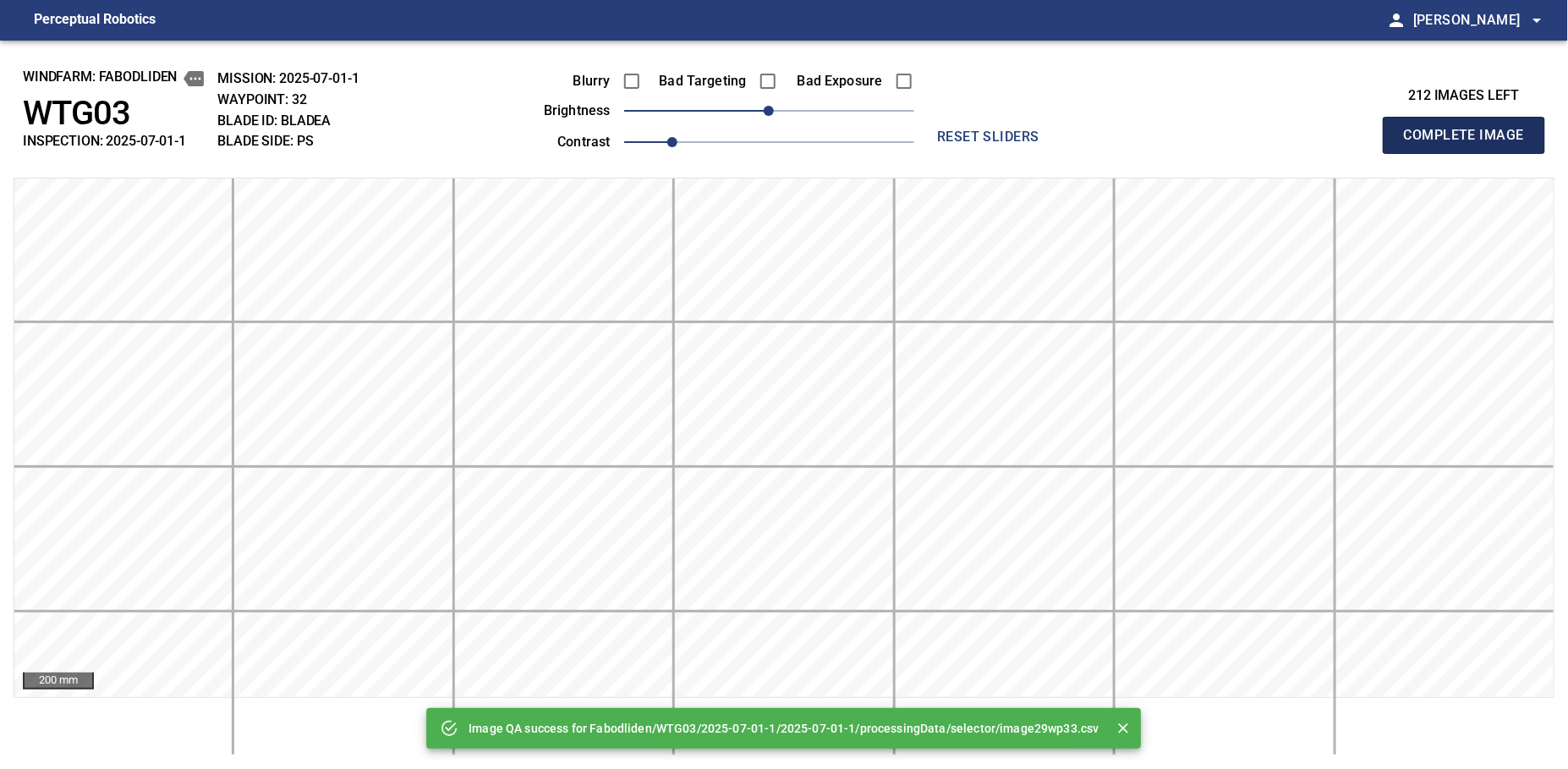 click on "Complete Image" at bounding box center (1464, 135) 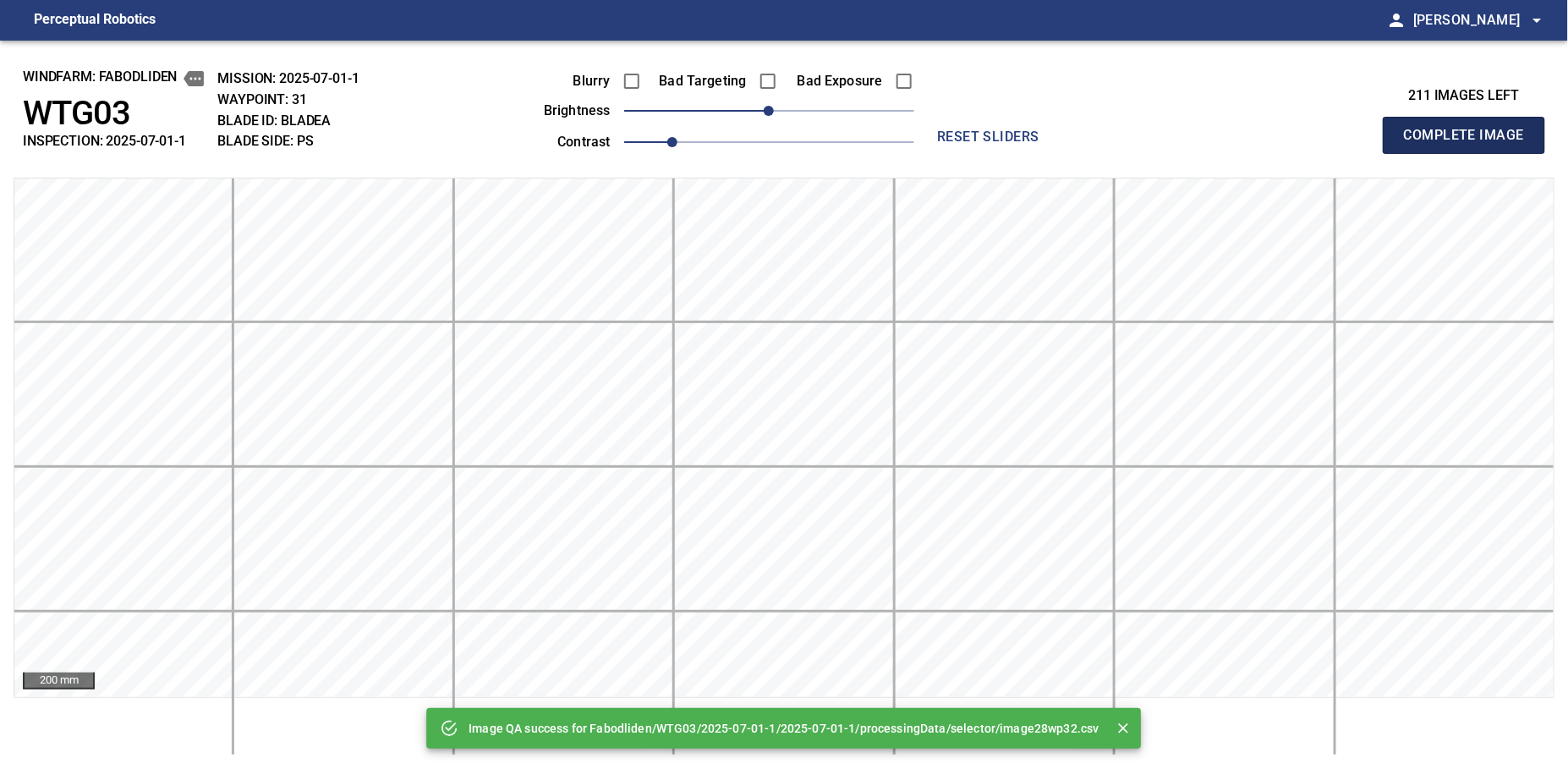 click on "Complete Image" at bounding box center [1464, 135] 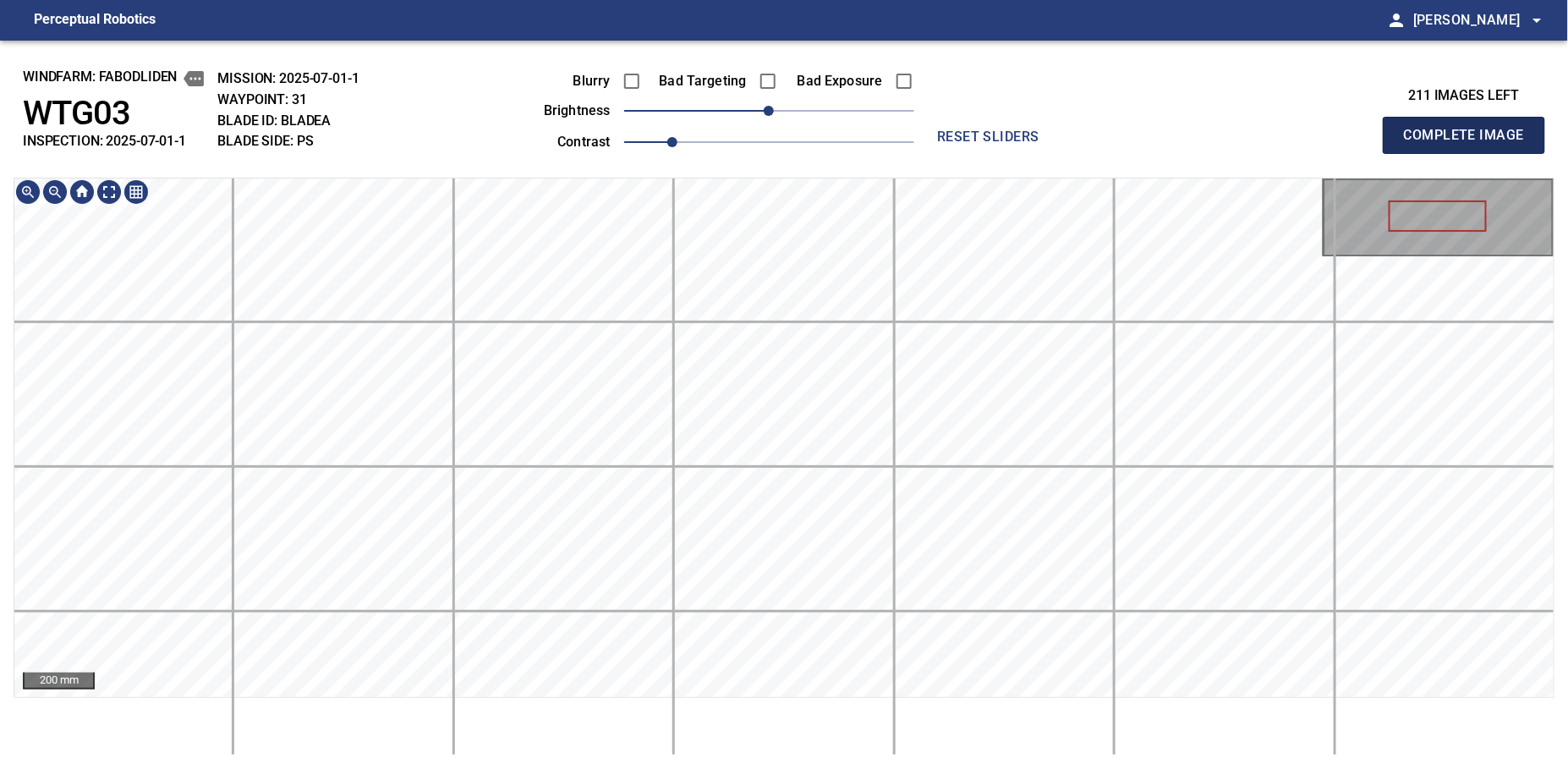 type 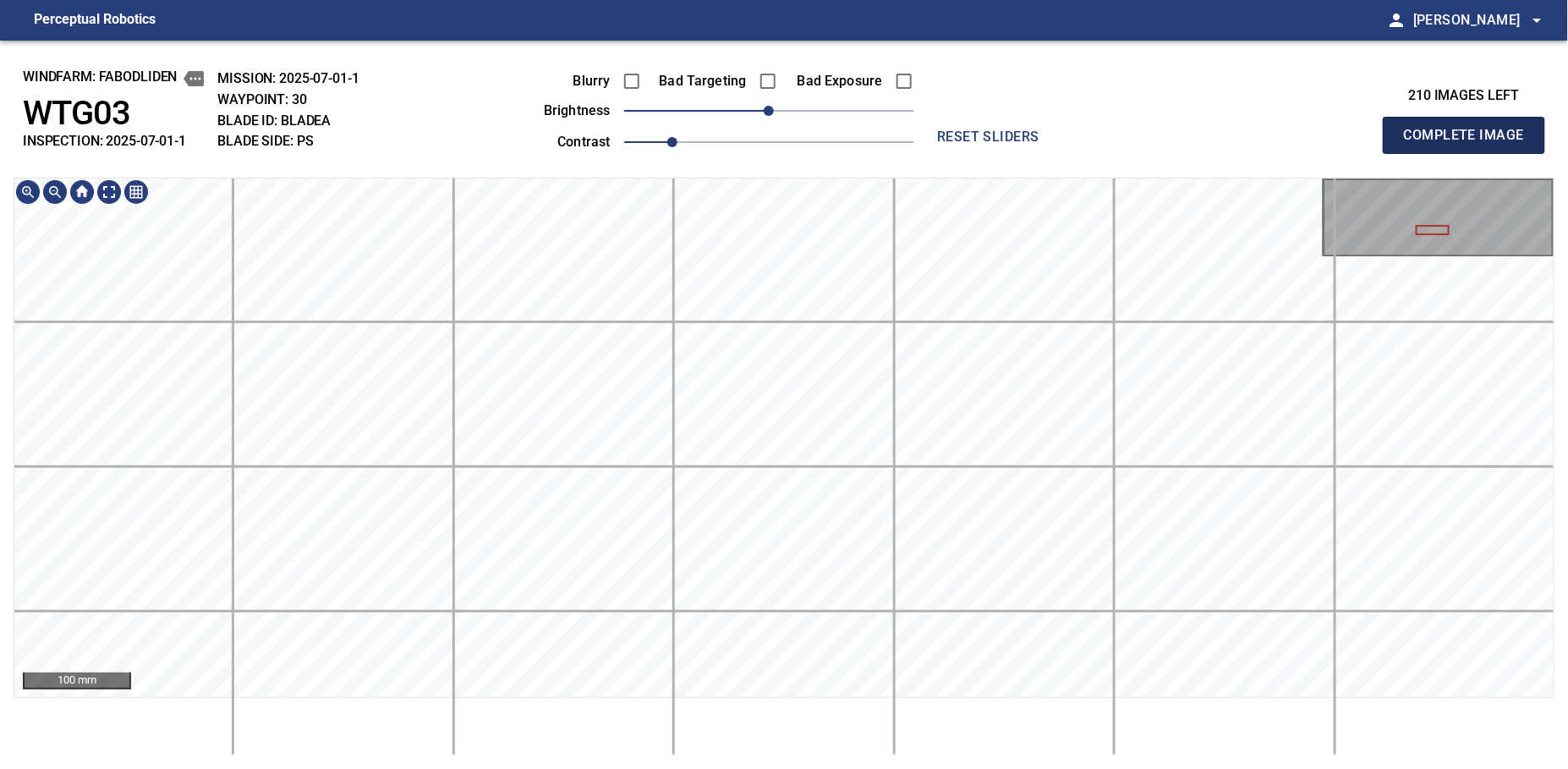 click on "Complete Image" at bounding box center (1464, 135) 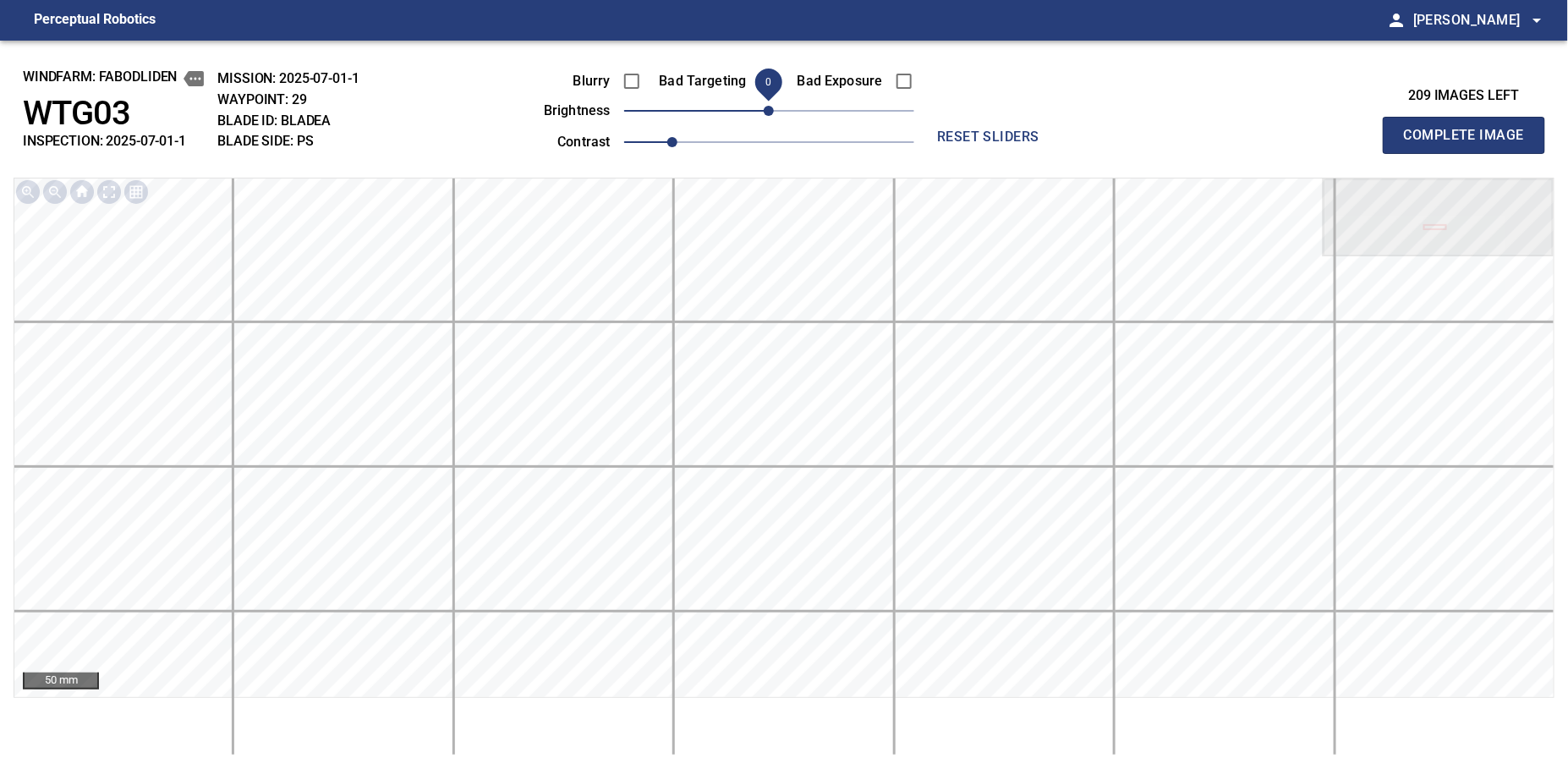 click on "Complete Image" at bounding box center [1464, 135] 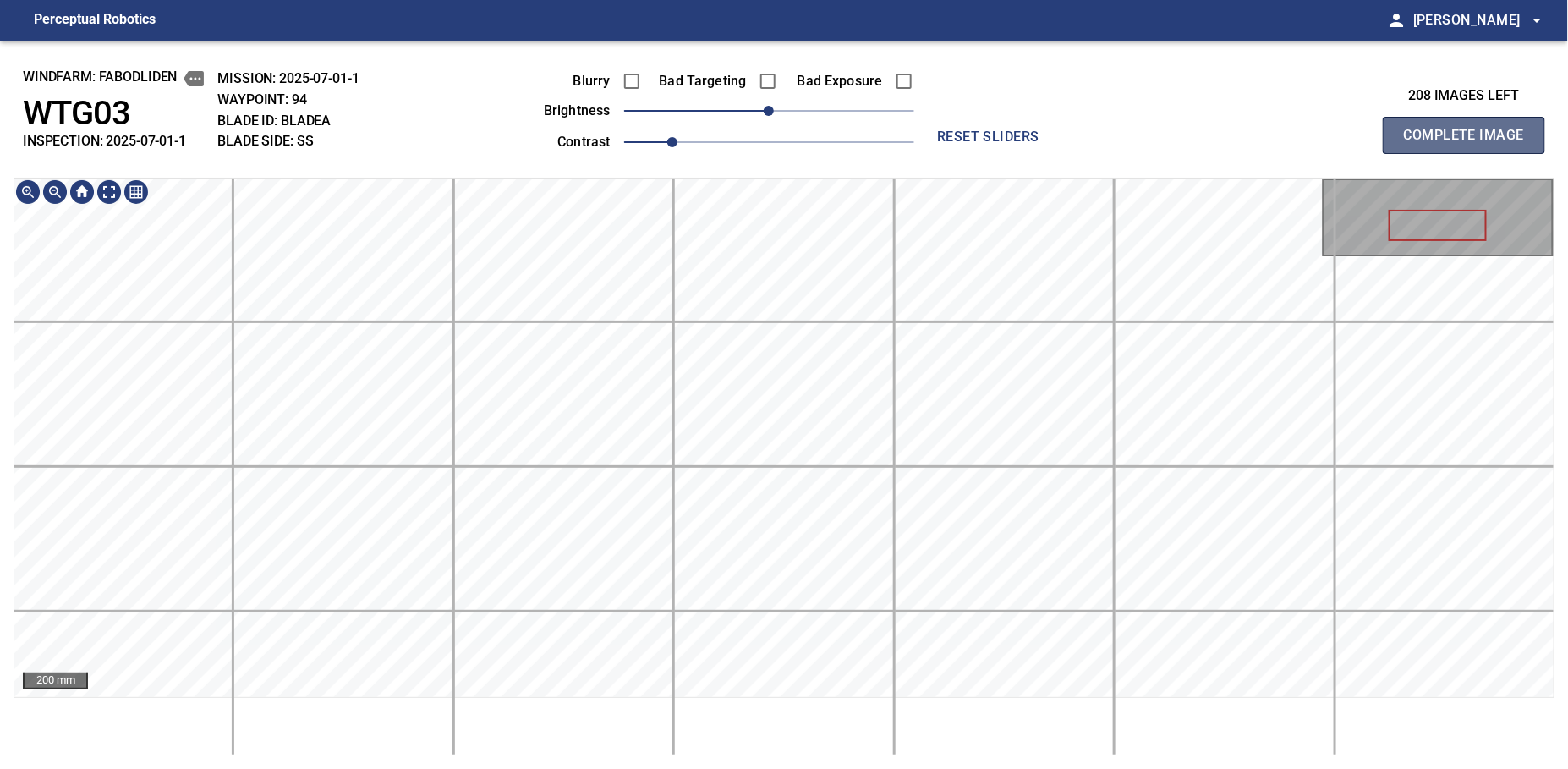 click on "Complete Image" at bounding box center (1464, 135) 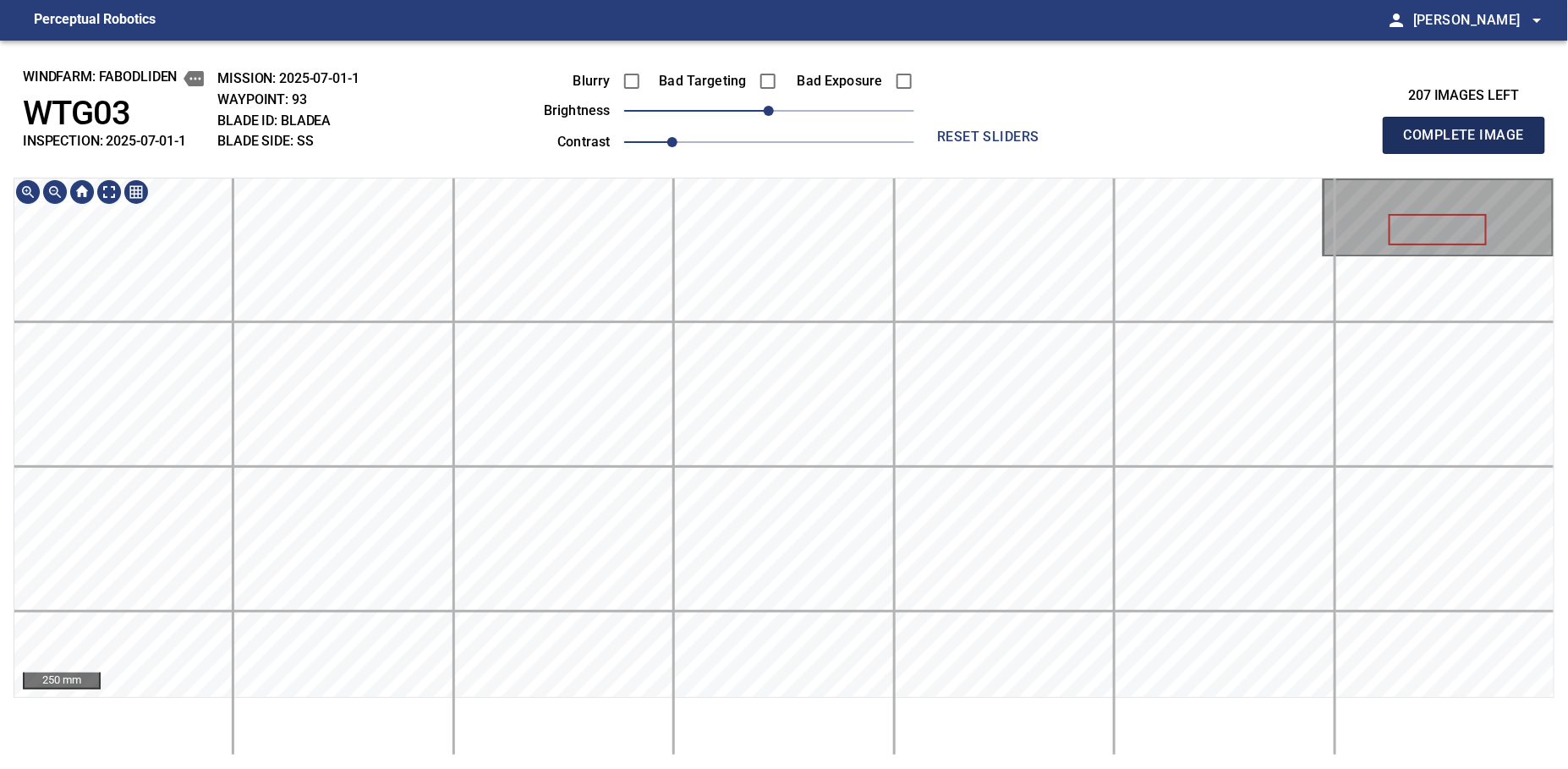 click on "Complete Image" at bounding box center (1464, 135) 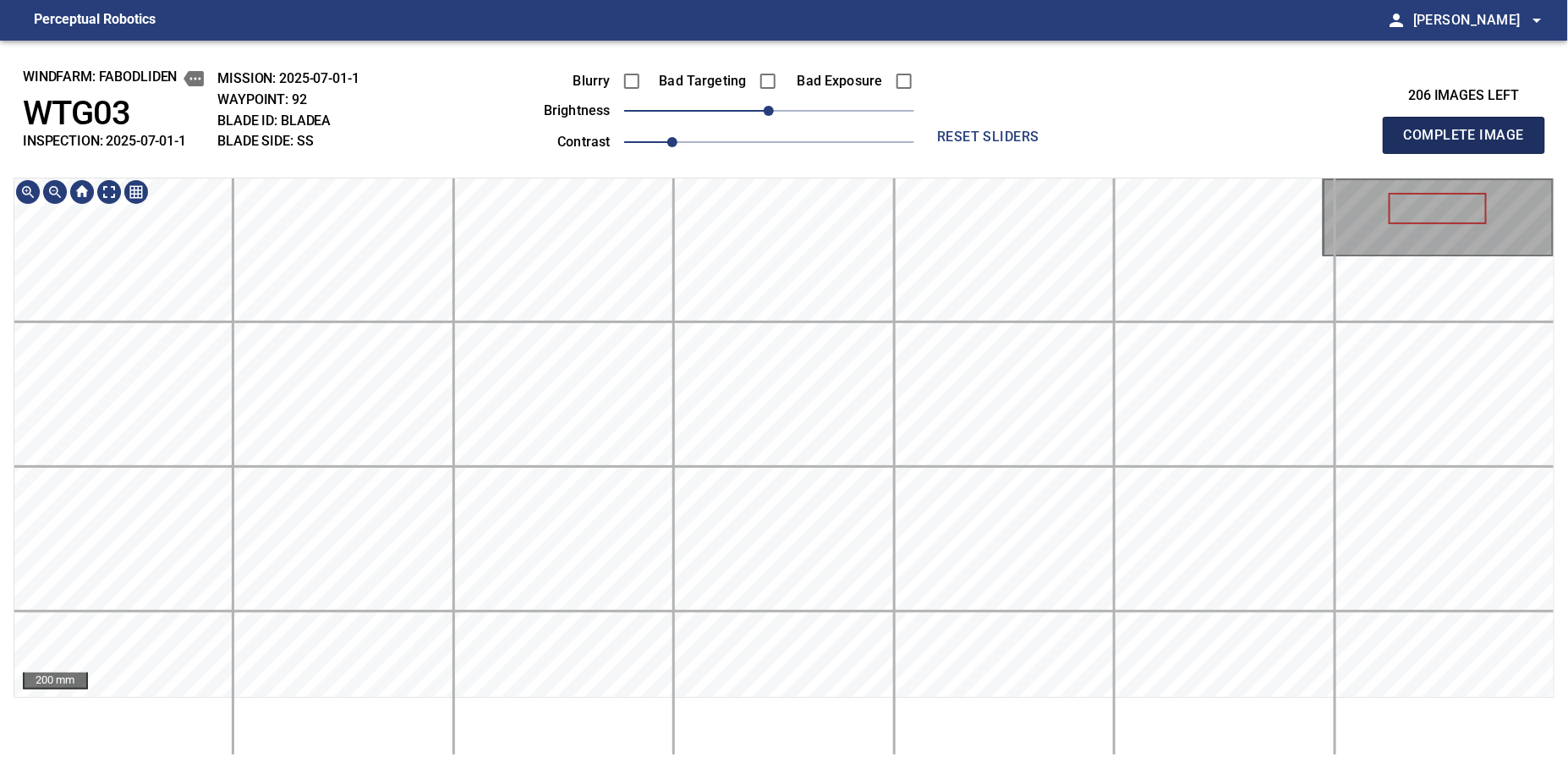 click on "Complete Image" at bounding box center (1464, 135) 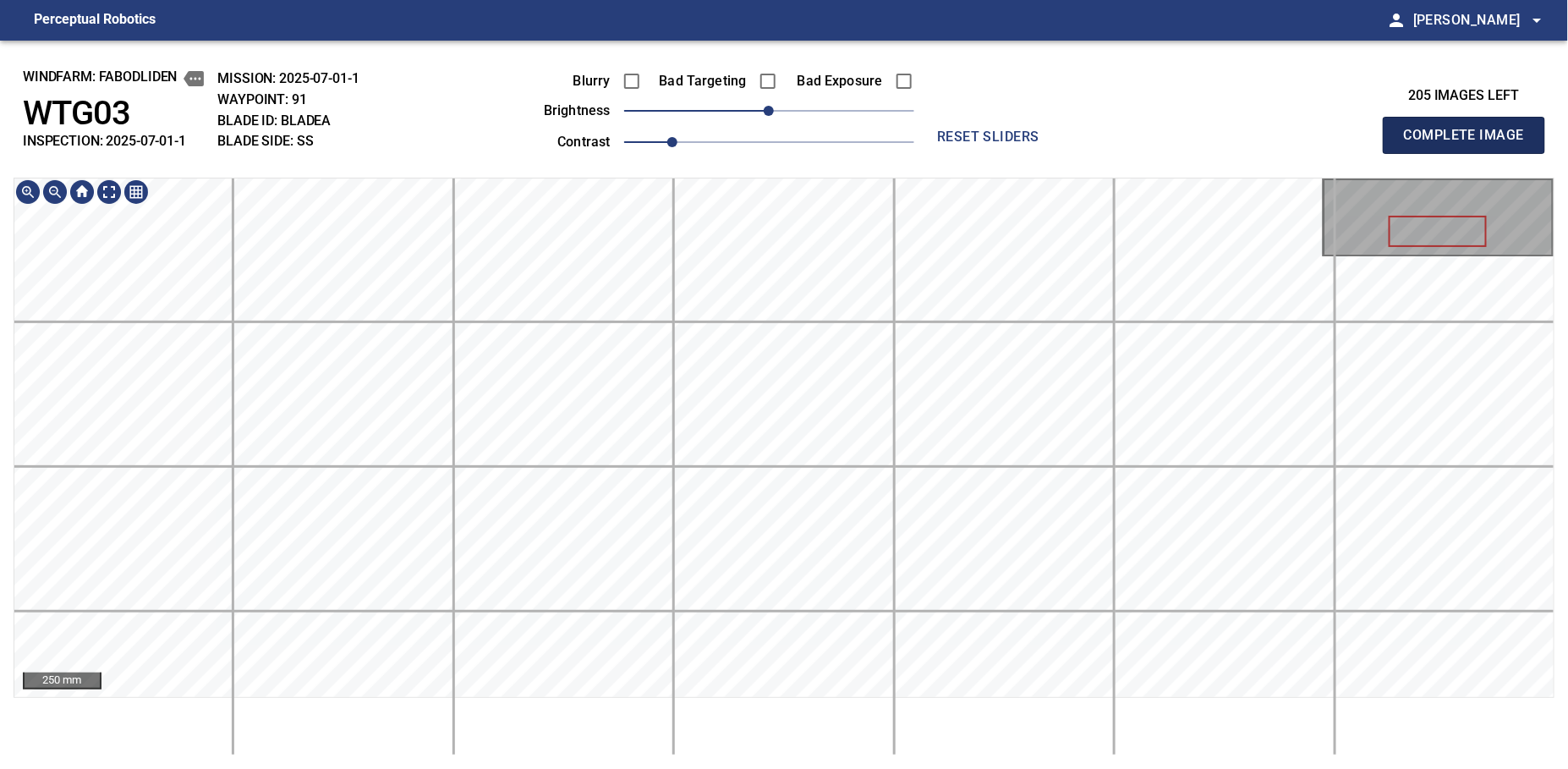 click on "Complete Image" at bounding box center (1464, 135) 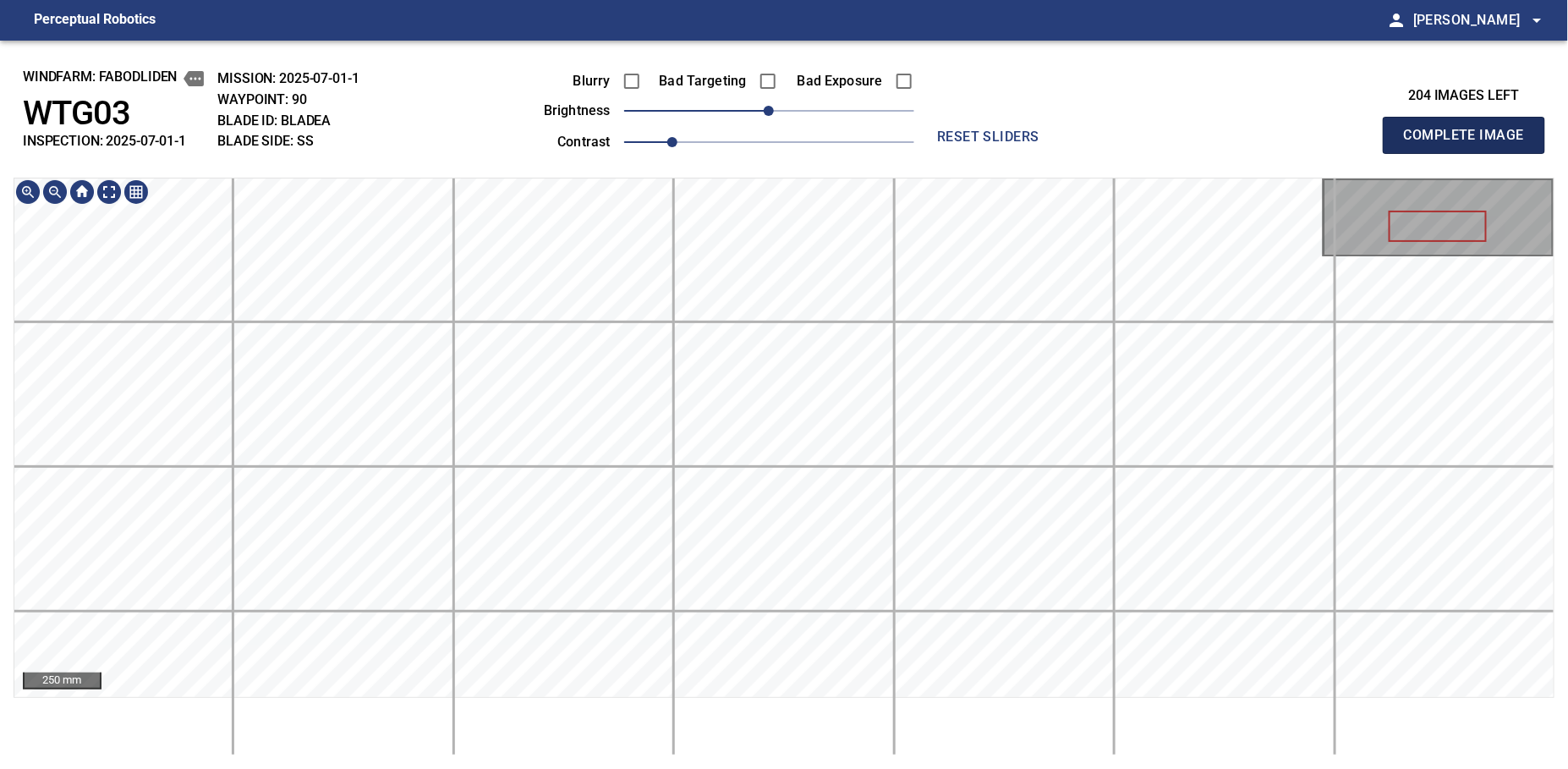 click on "Complete Image" at bounding box center (1464, 135) 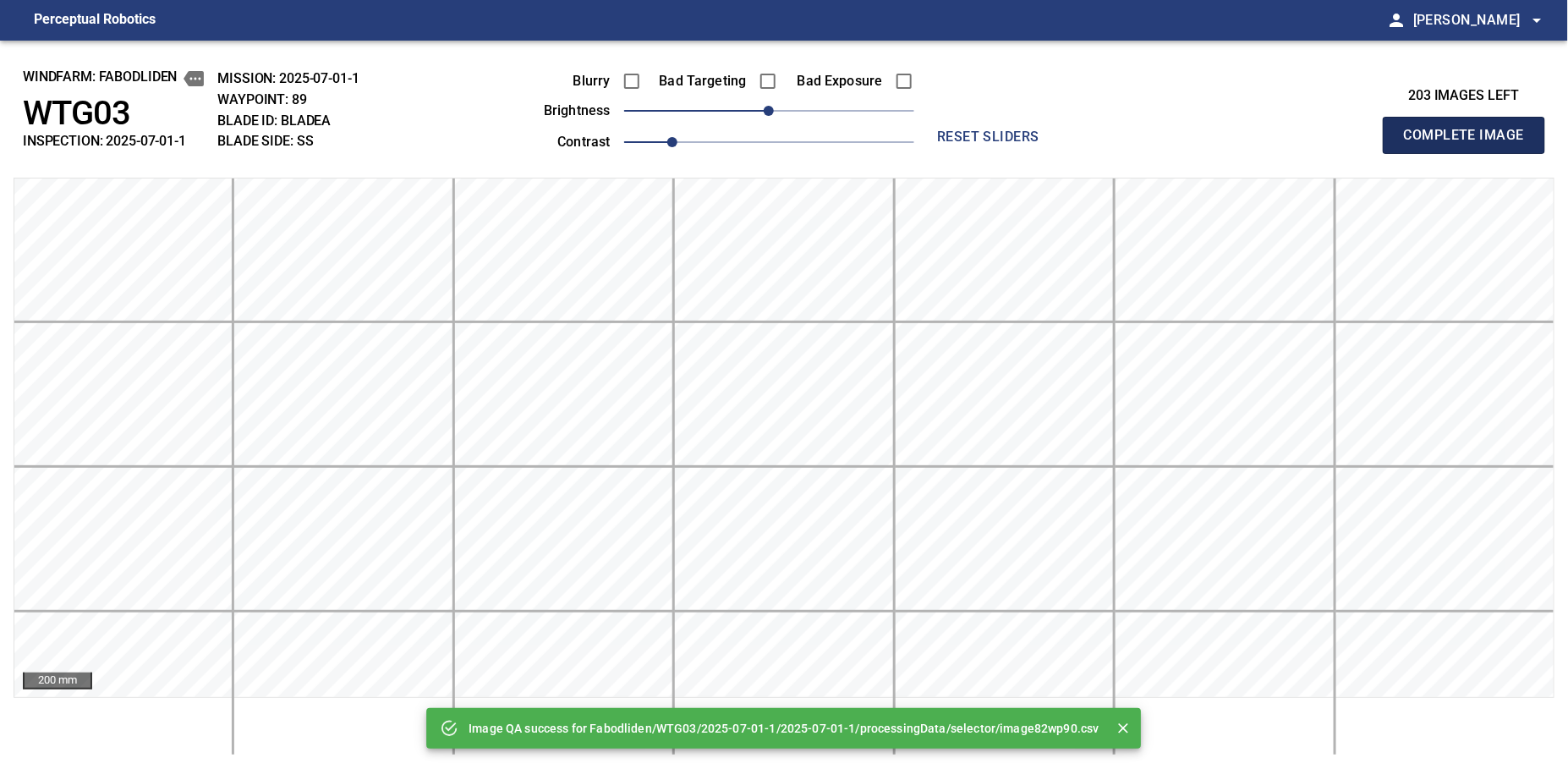 click on "Complete Image" at bounding box center (1464, 135) 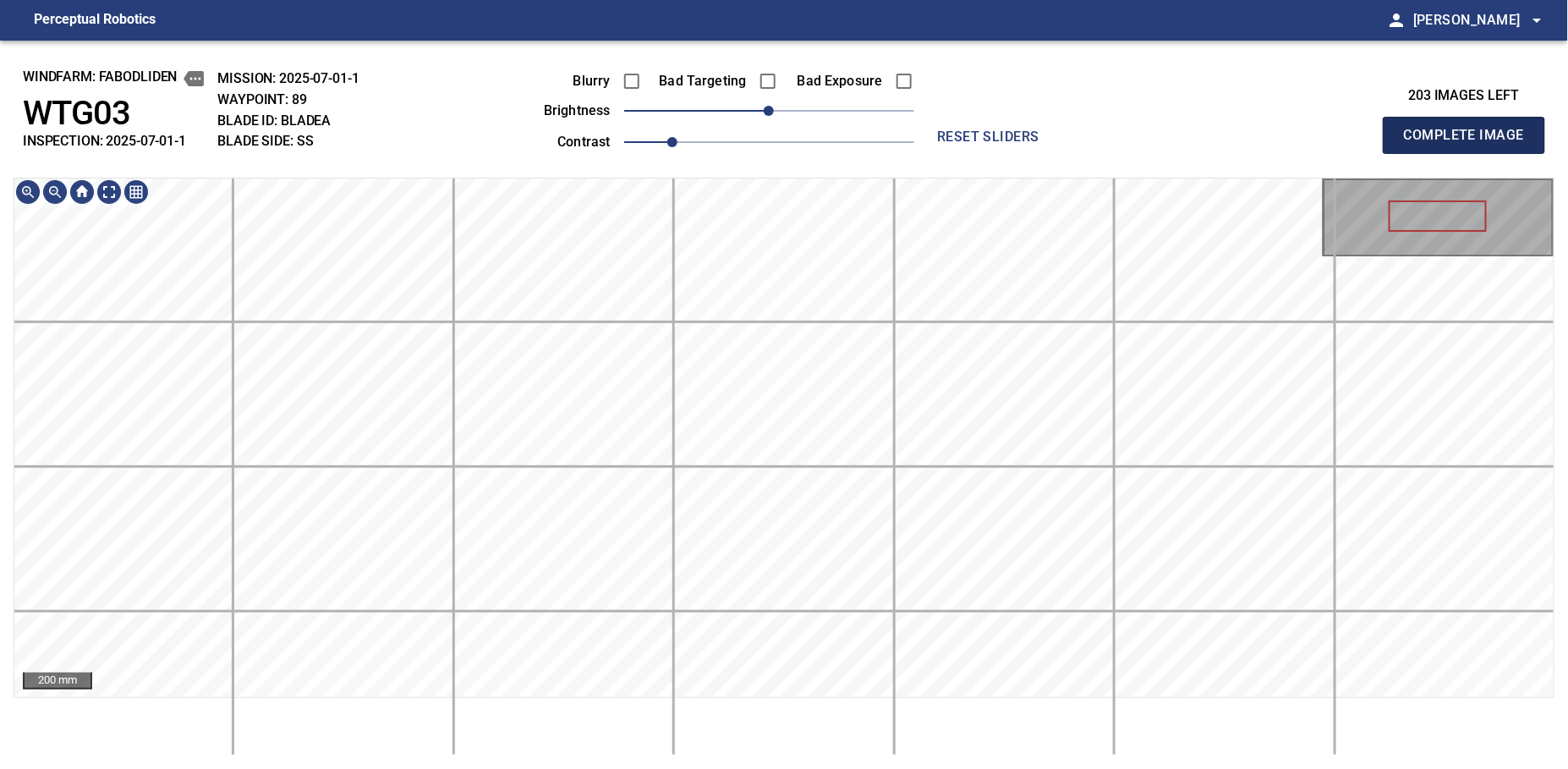 type 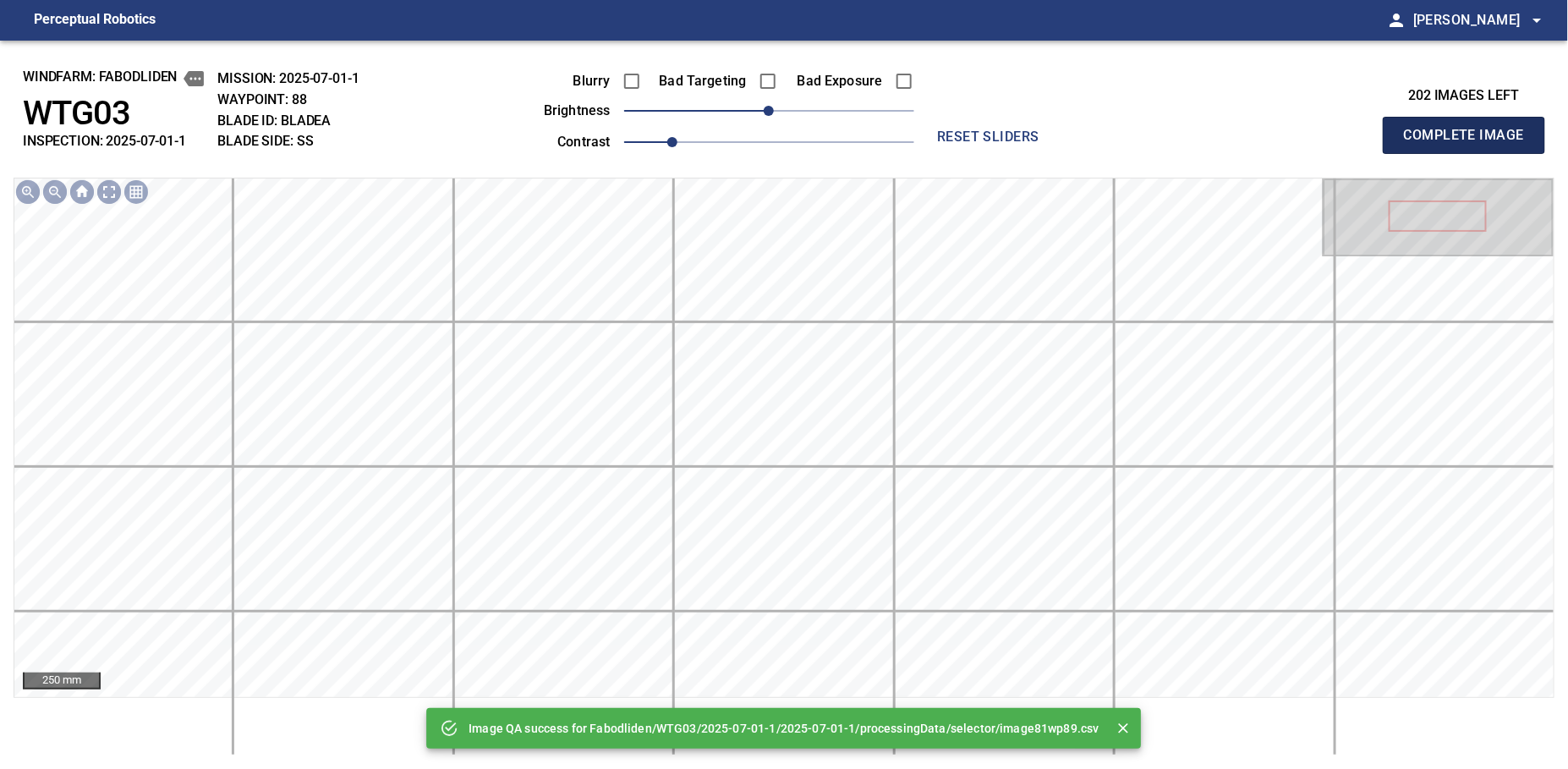 click on "Complete Image" at bounding box center [1464, 135] 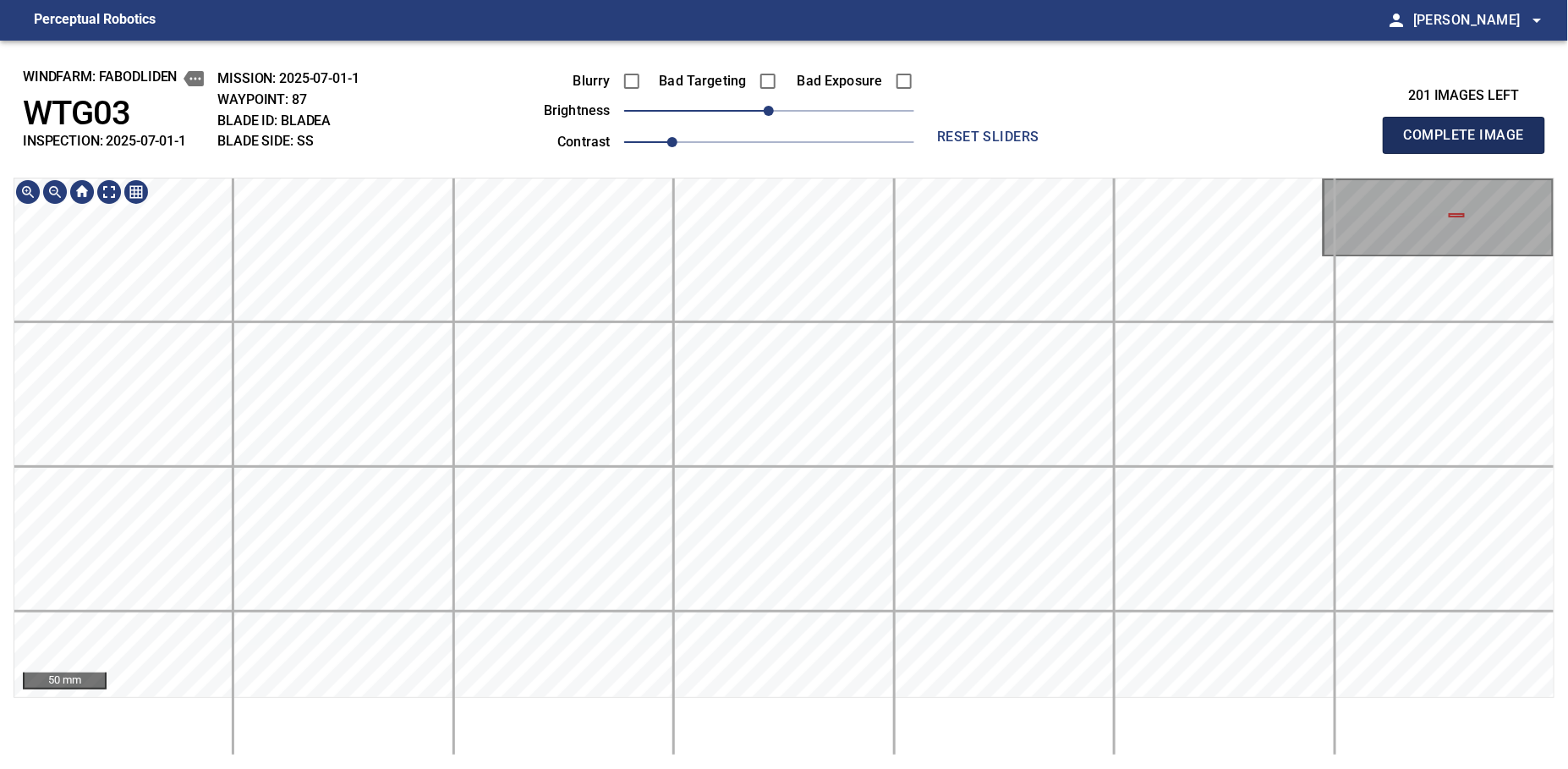 click on "Complete Image" at bounding box center (1464, 135) 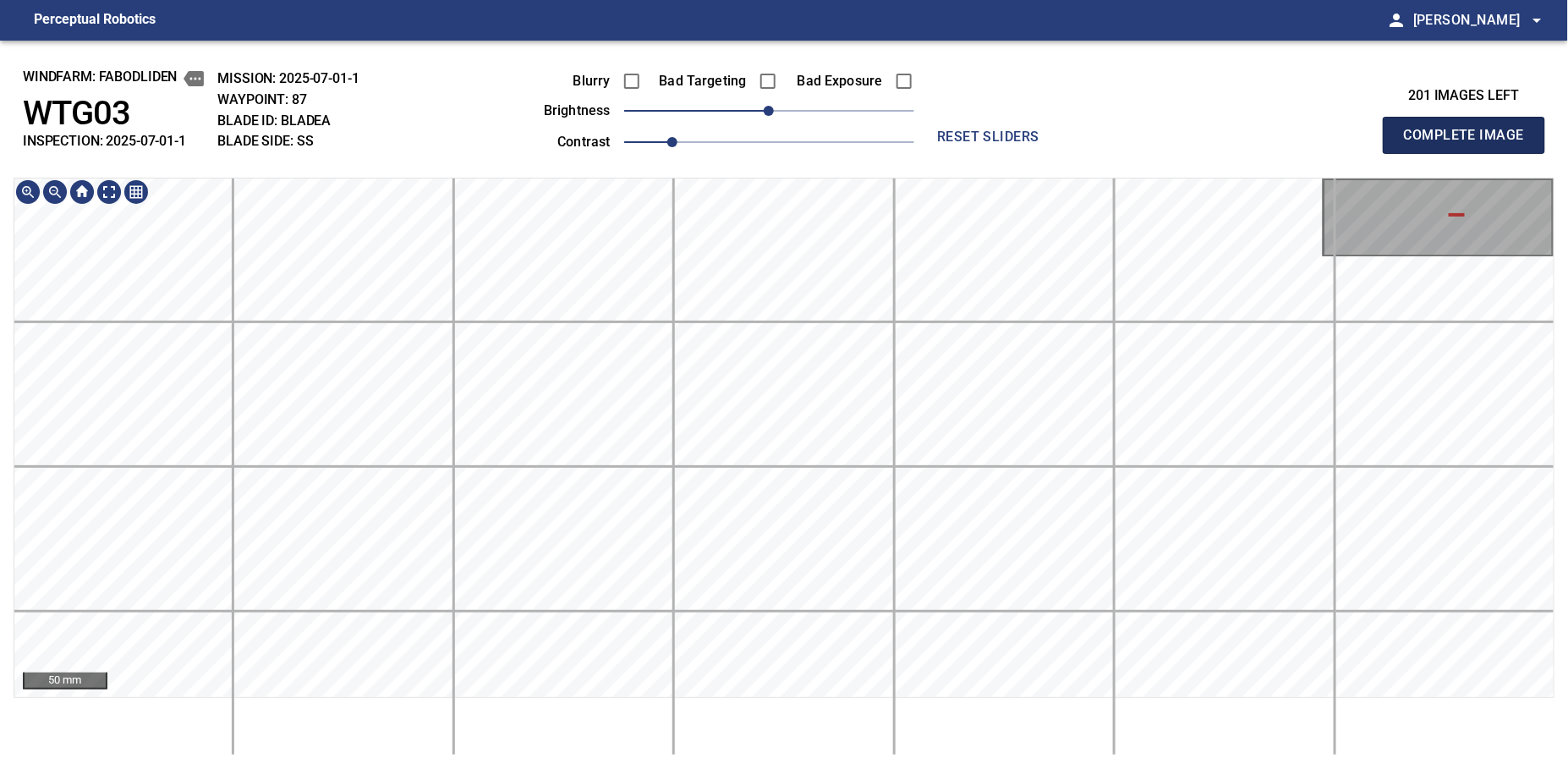 type 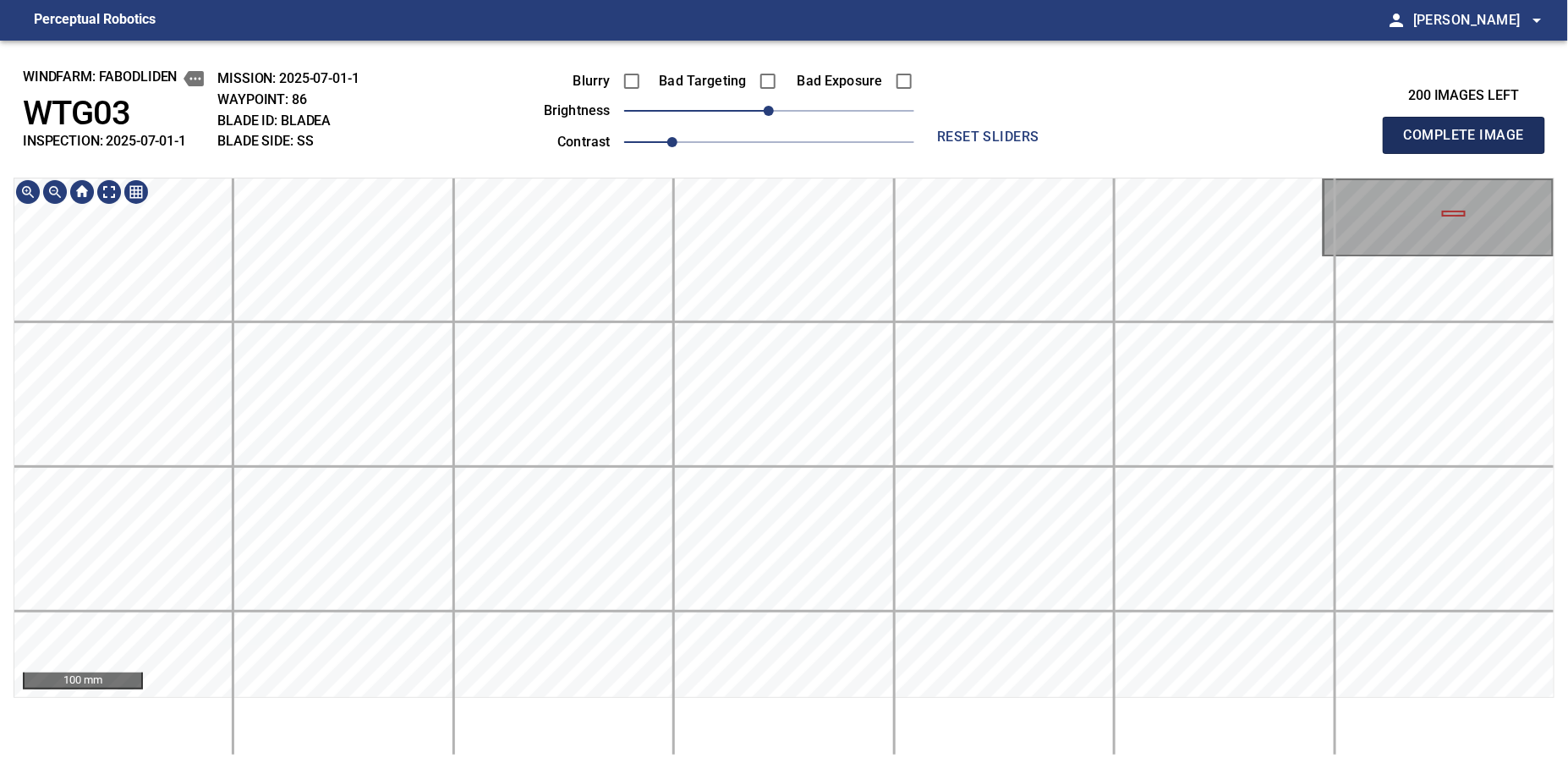 click on "Complete Image" at bounding box center [1464, 135] 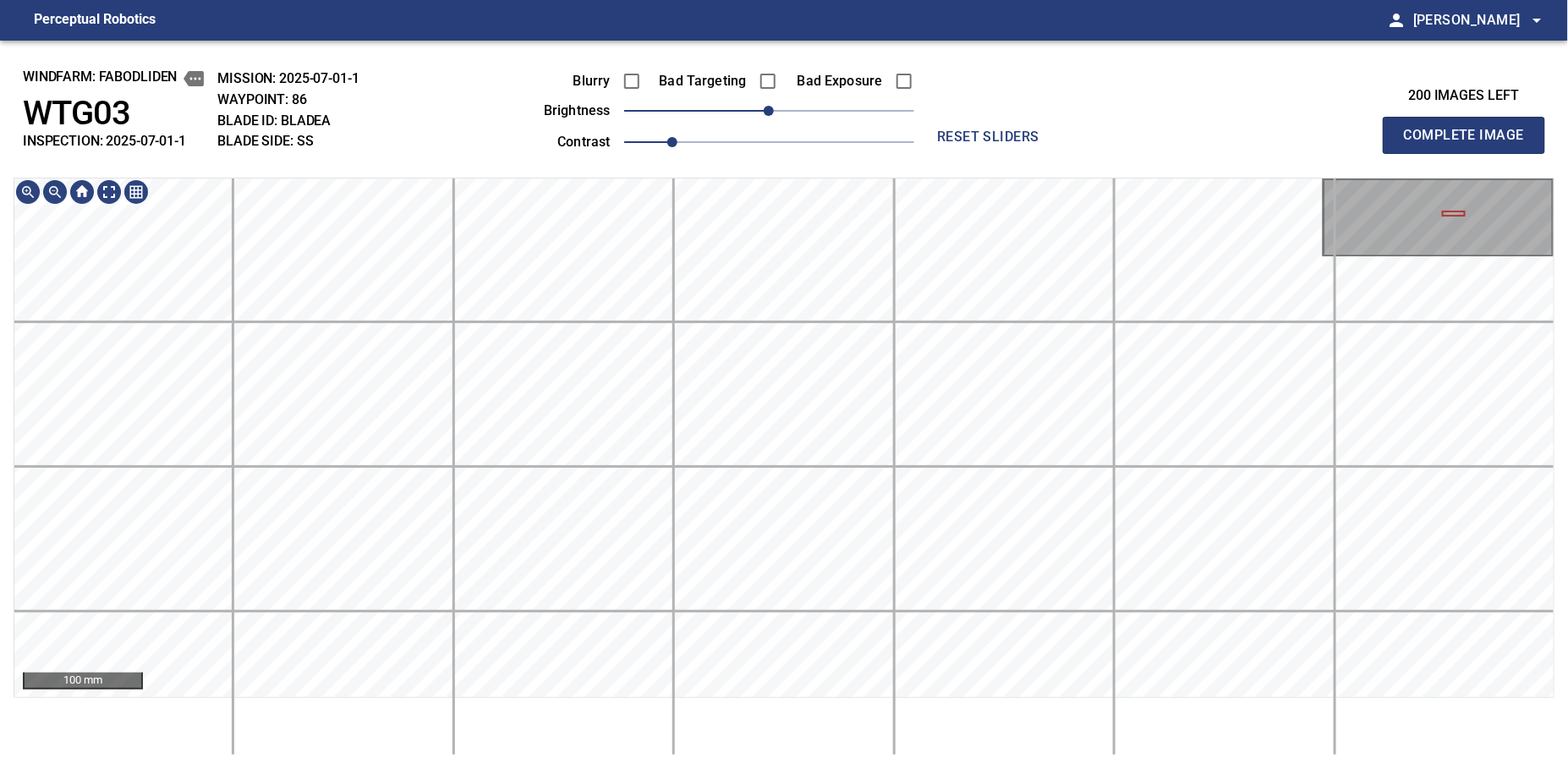 type 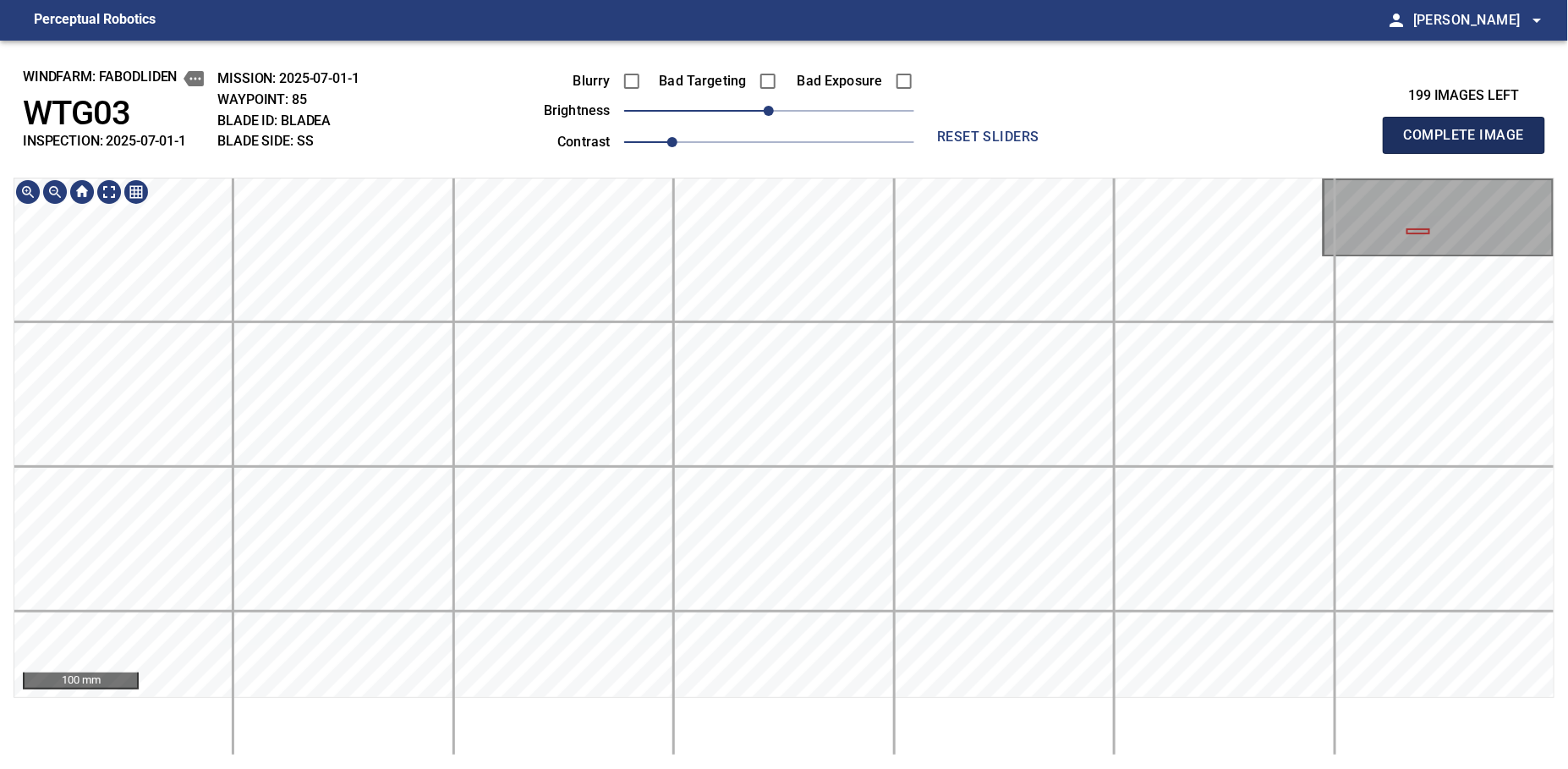 click on "Complete Image" at bounding box center (1464, 135) 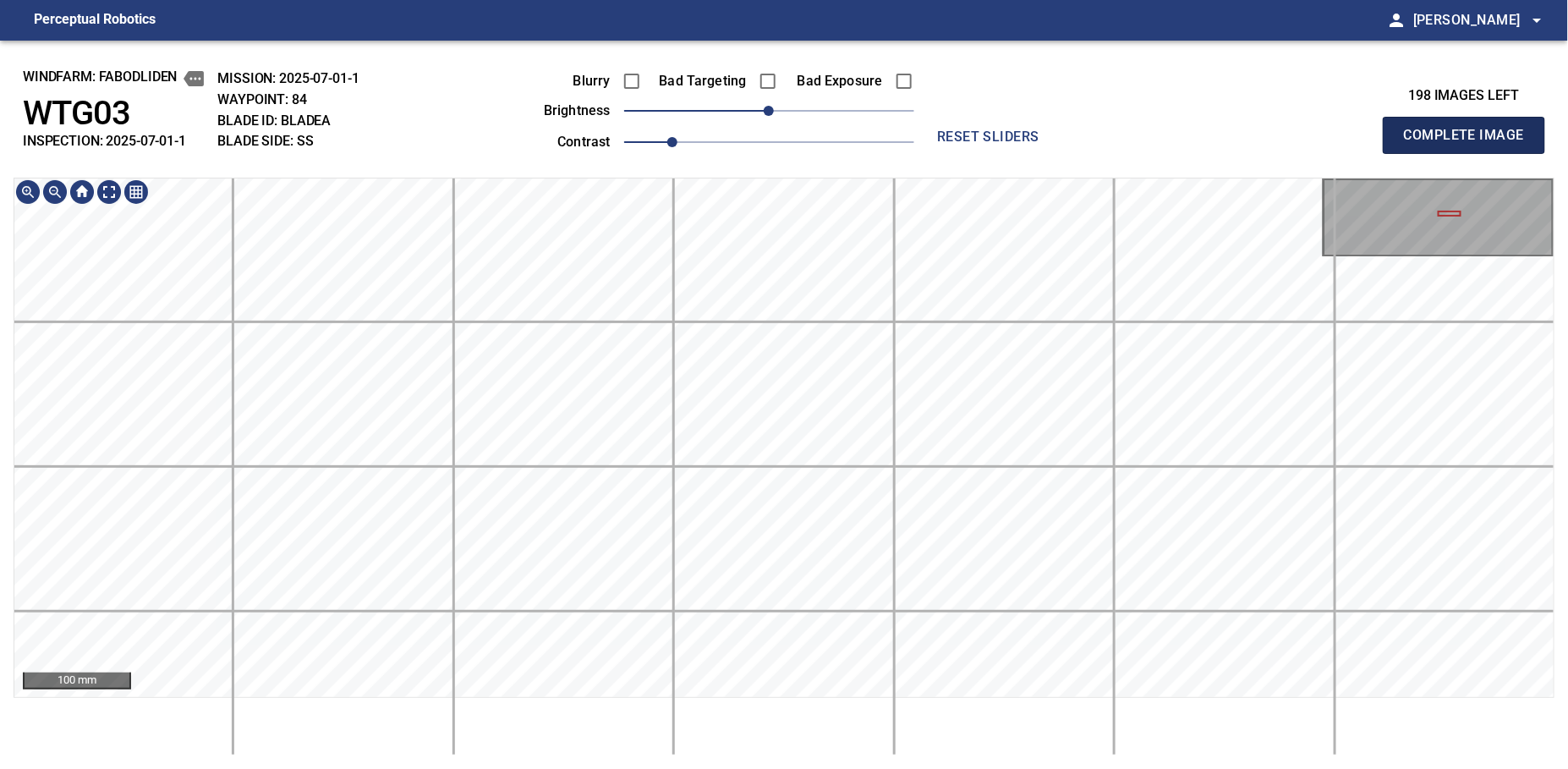 click on "Complete Image" at bounding box center [1464, 135] 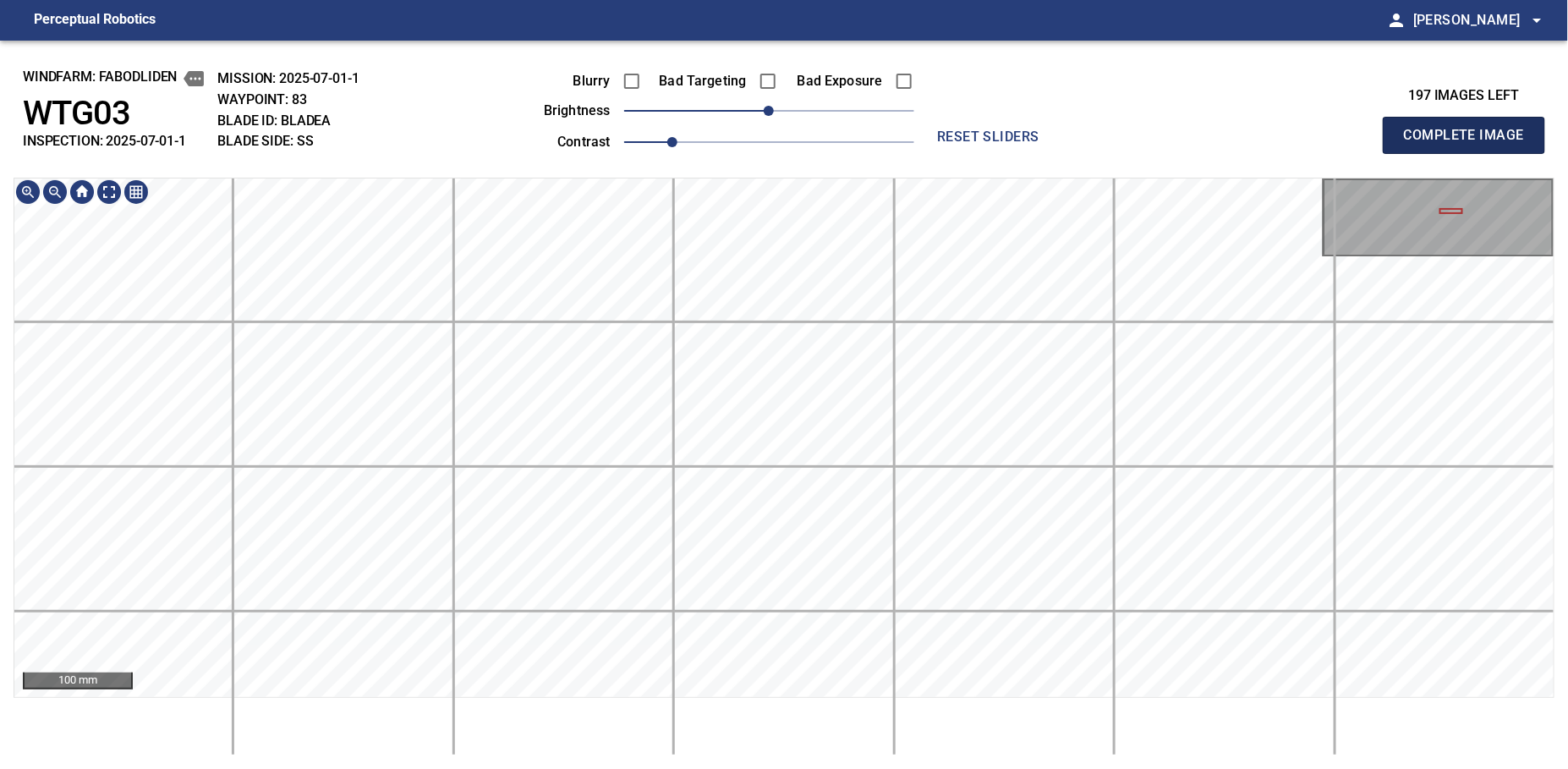 click on "Complete Image" at bounding box center (1464, 135) 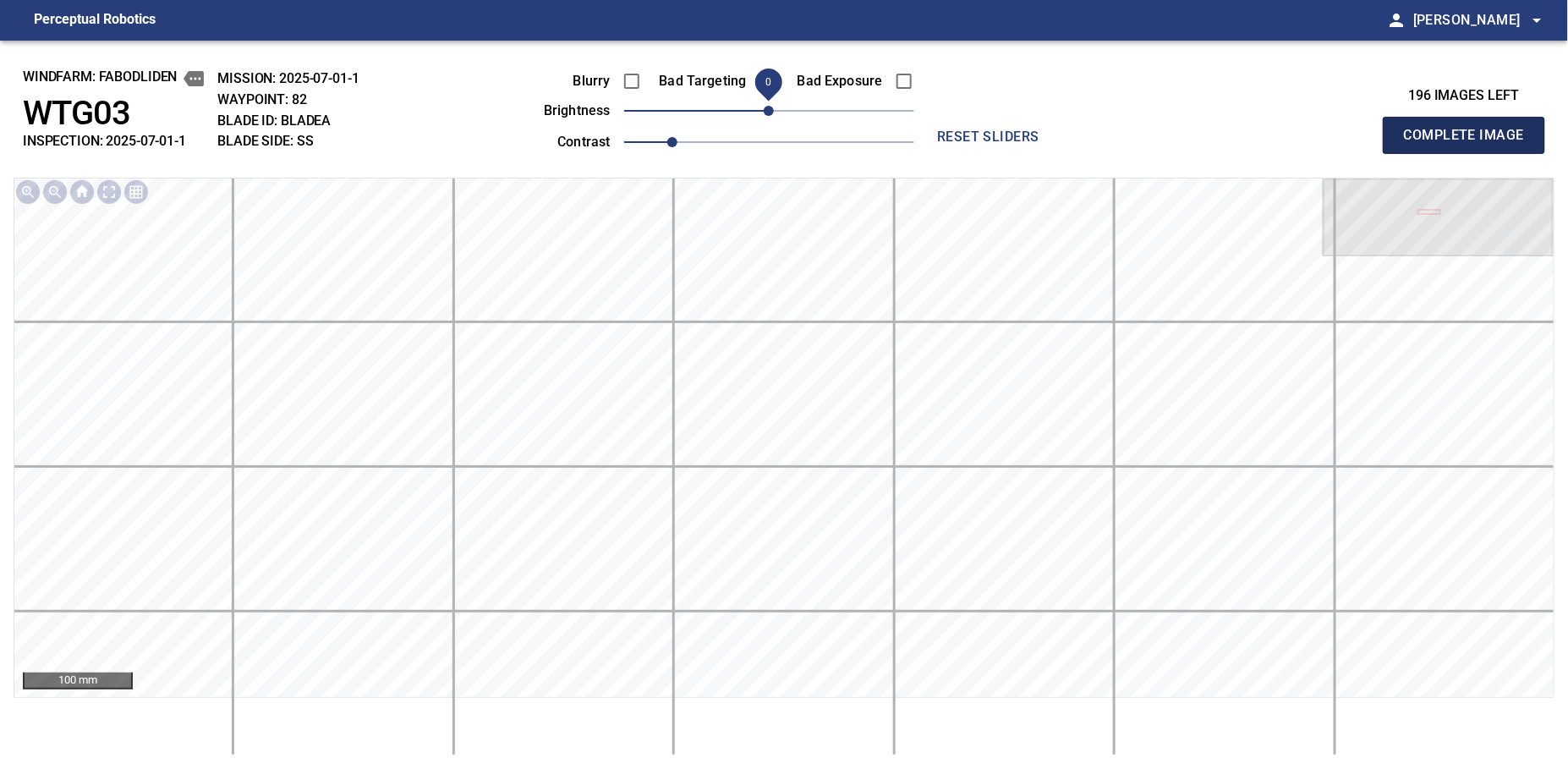 click on "Complete Image" at bounding box center [1464, 135] 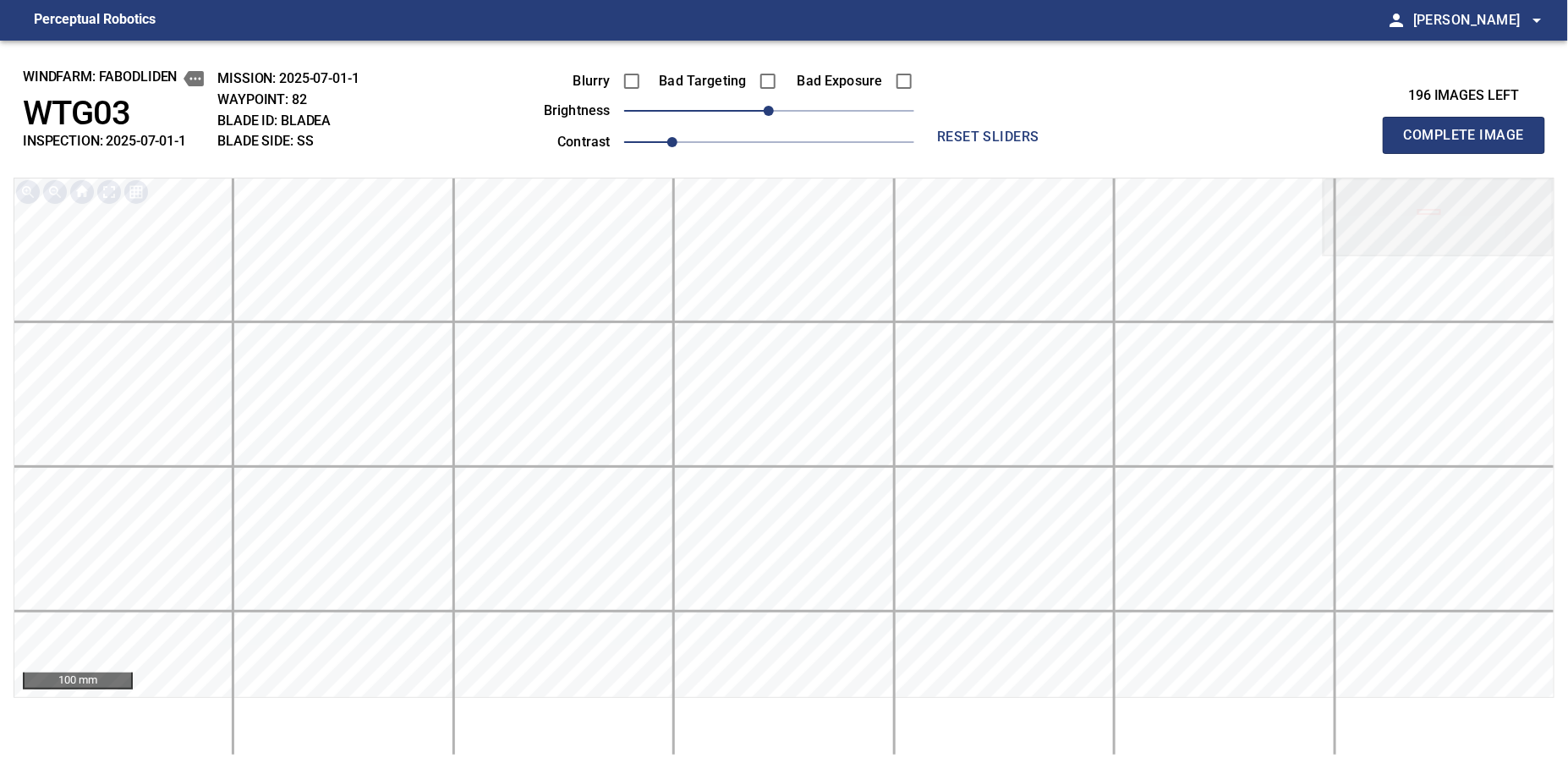 type 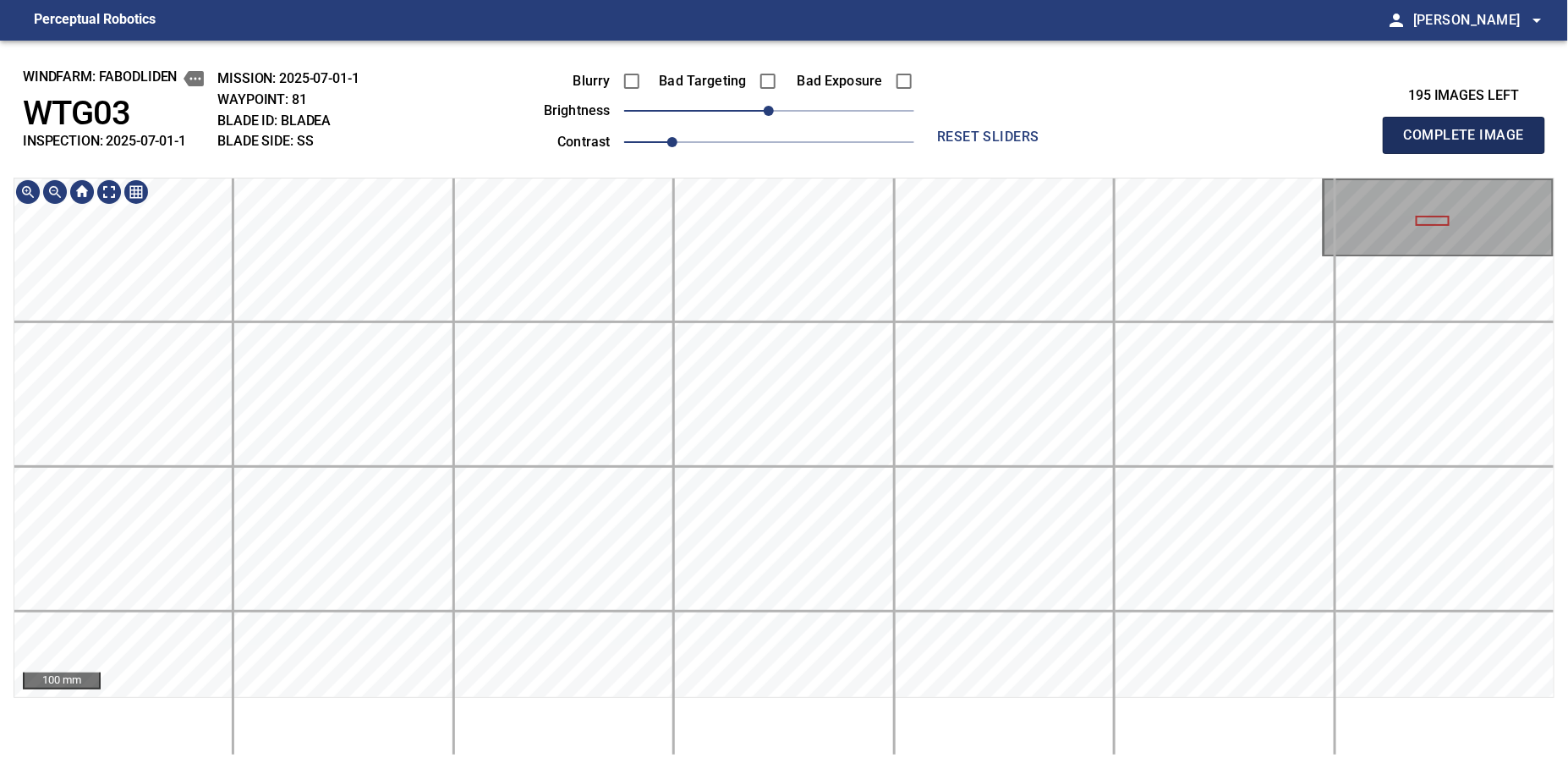 click on "Complete Image" at bounding box center [1464, 135] 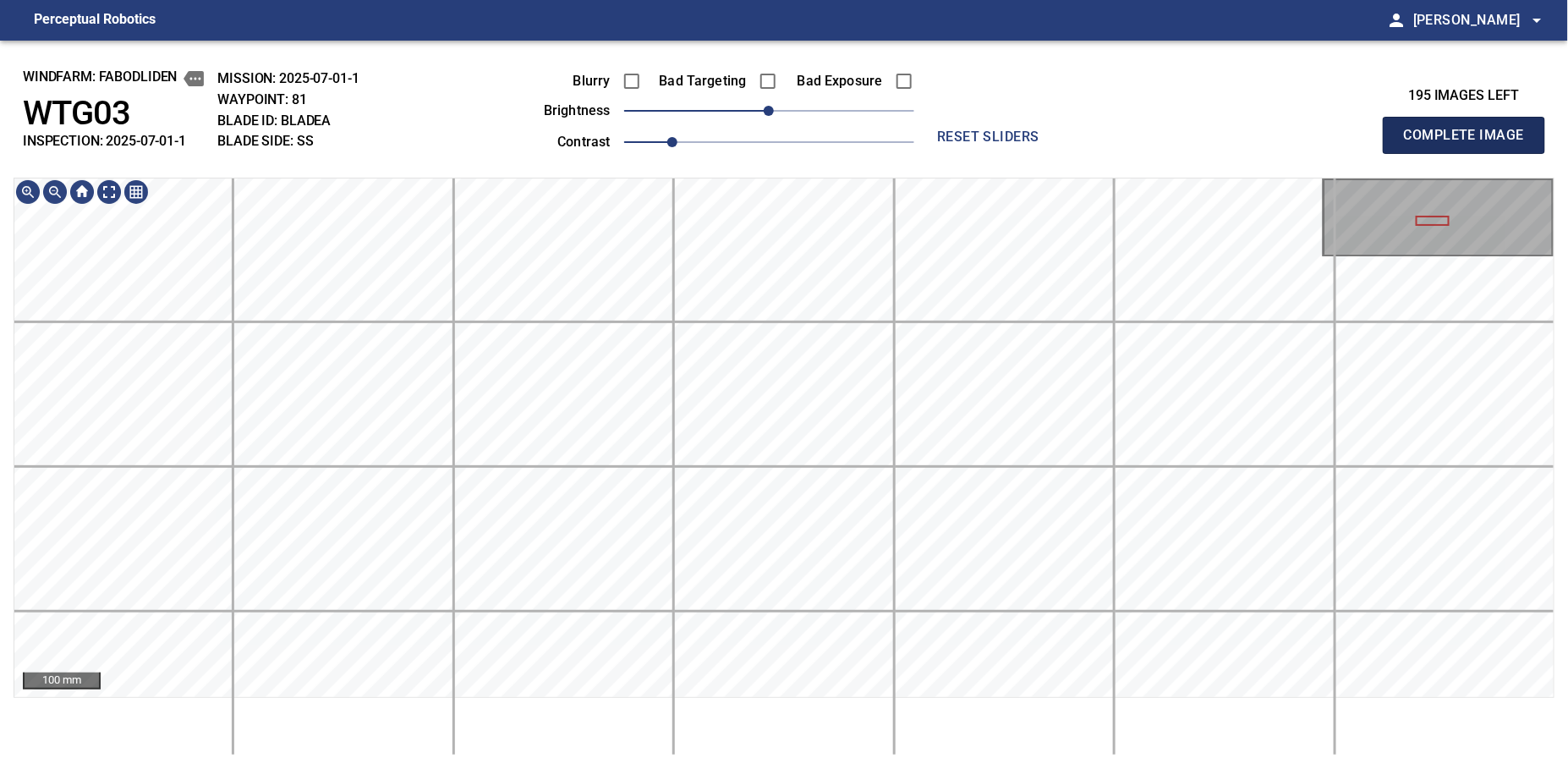 type 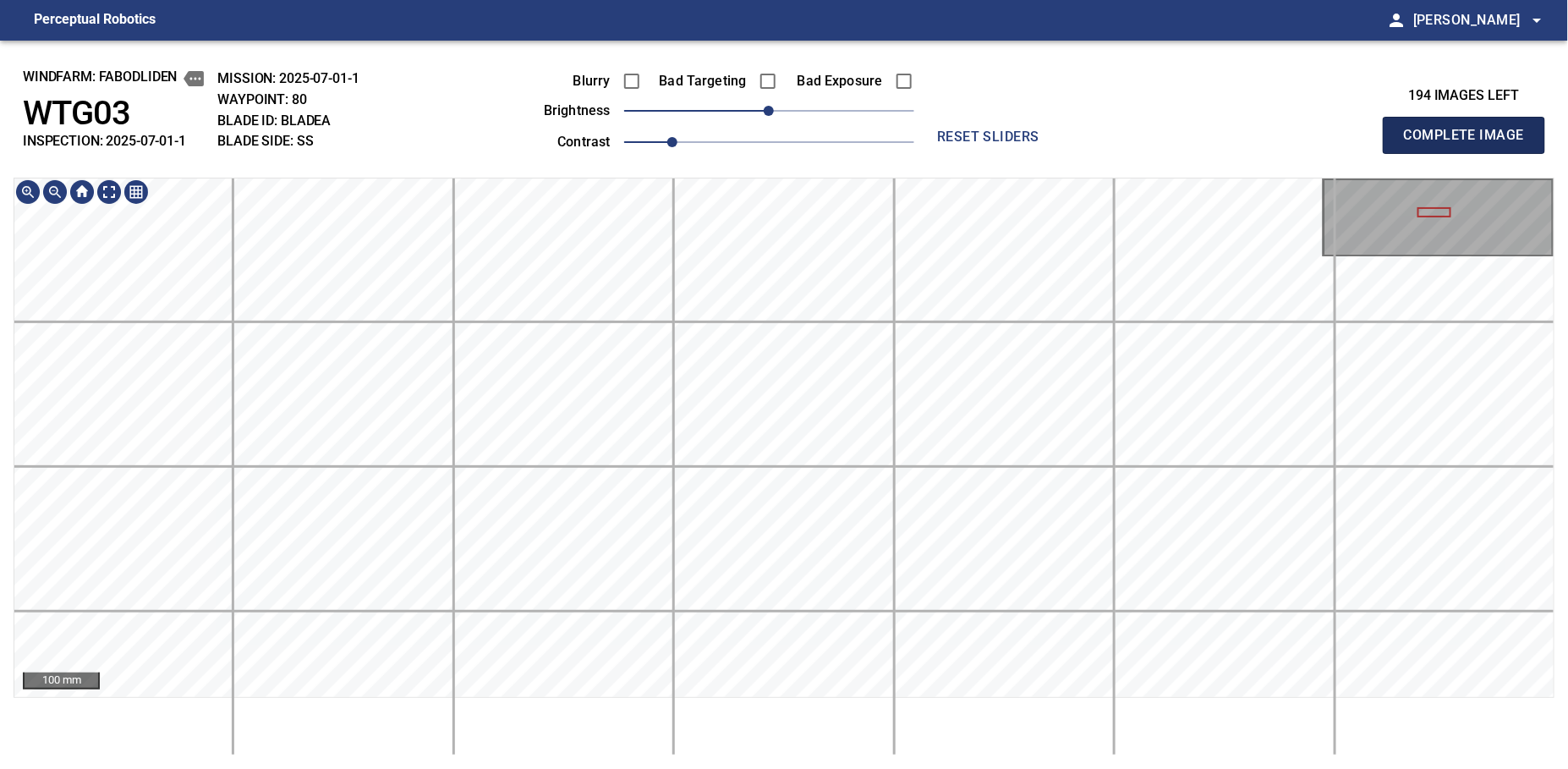 click on "Complete Image" at bounding box center [1464, 135] 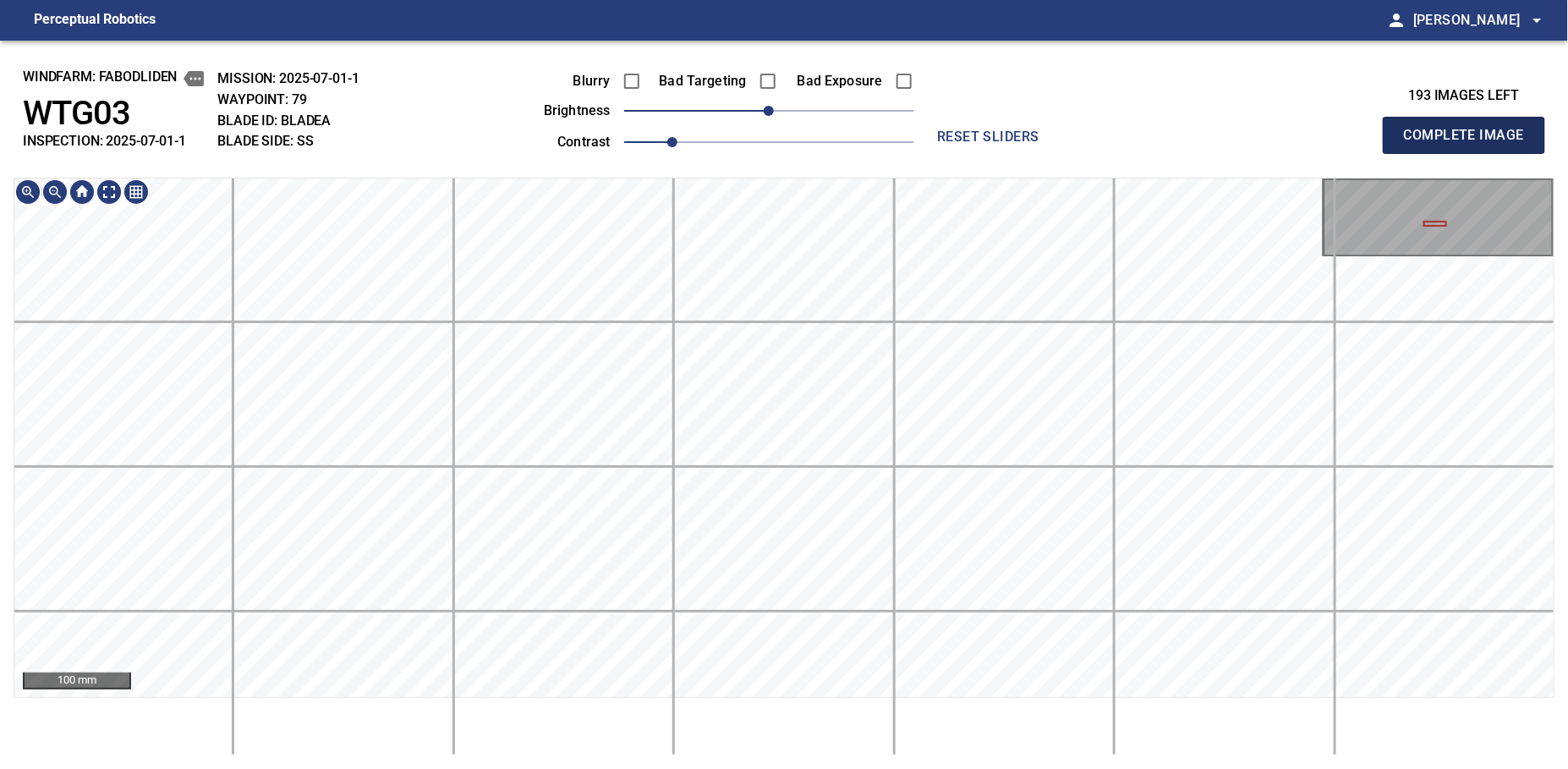 click on "Complete Image" at bounding box center [1464, 135] 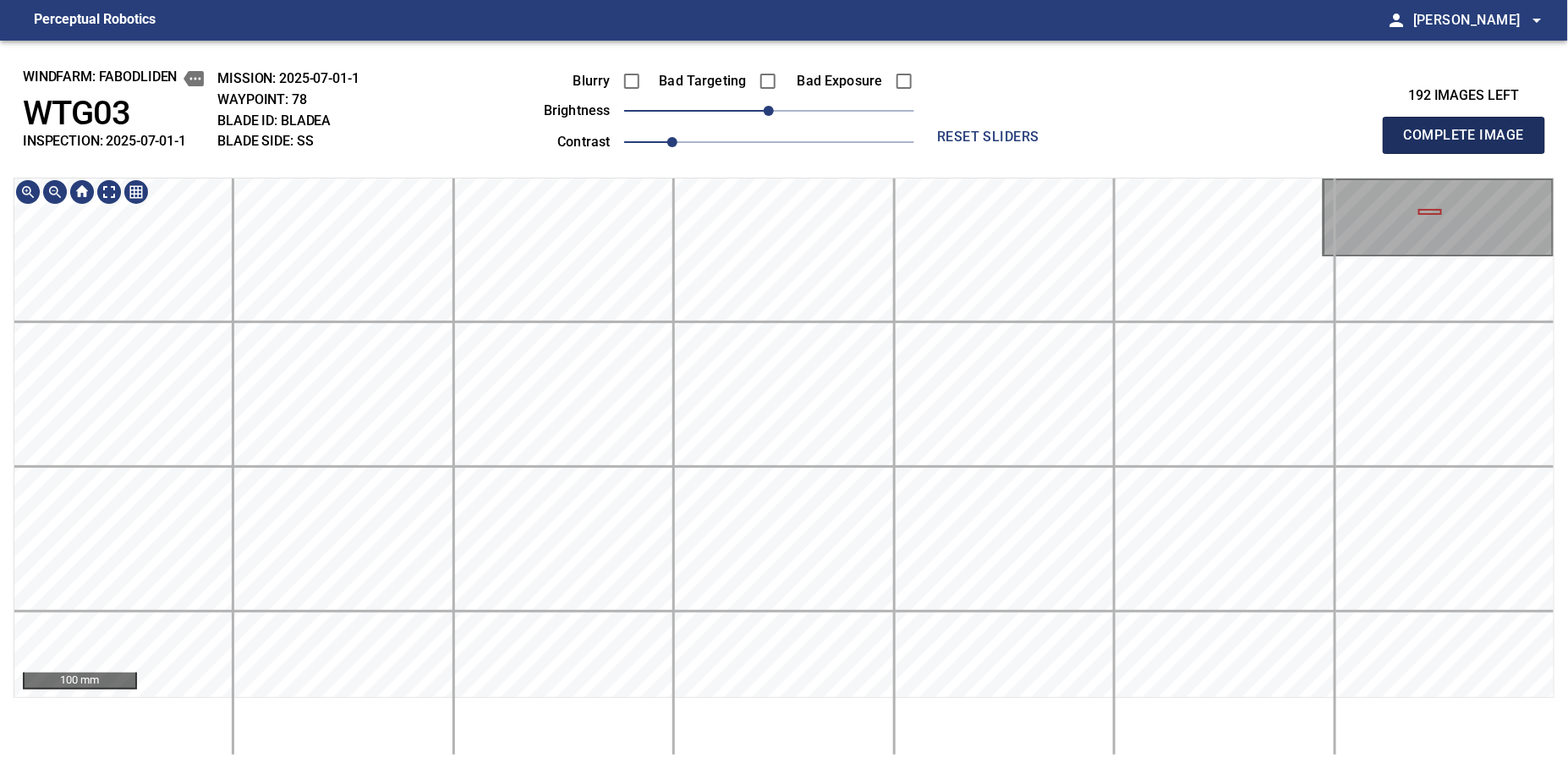 click on "Complete Image" at bounding box center (1464, 135) 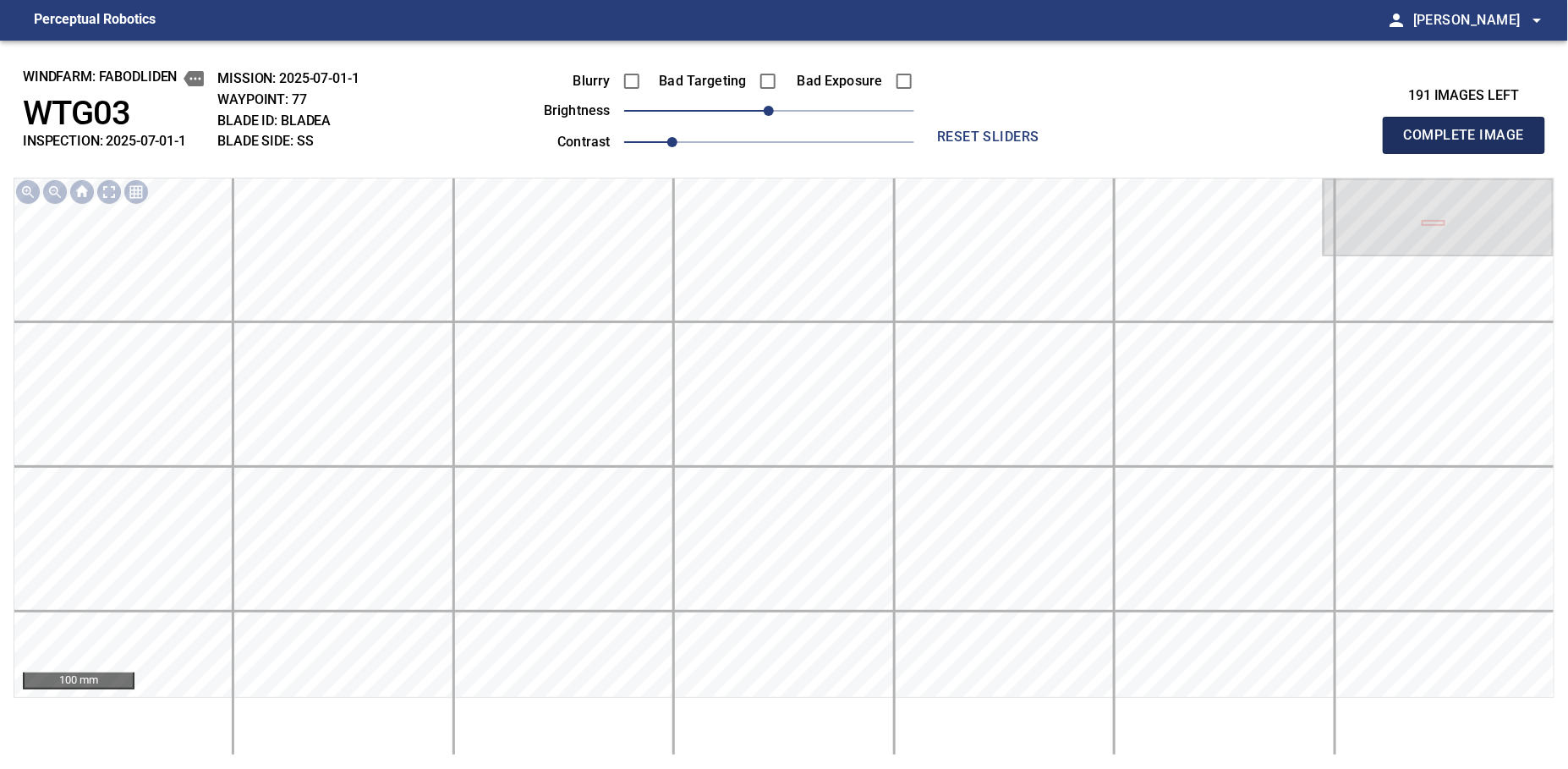 click on "Complete Image" at bounding box center (1464, 135) 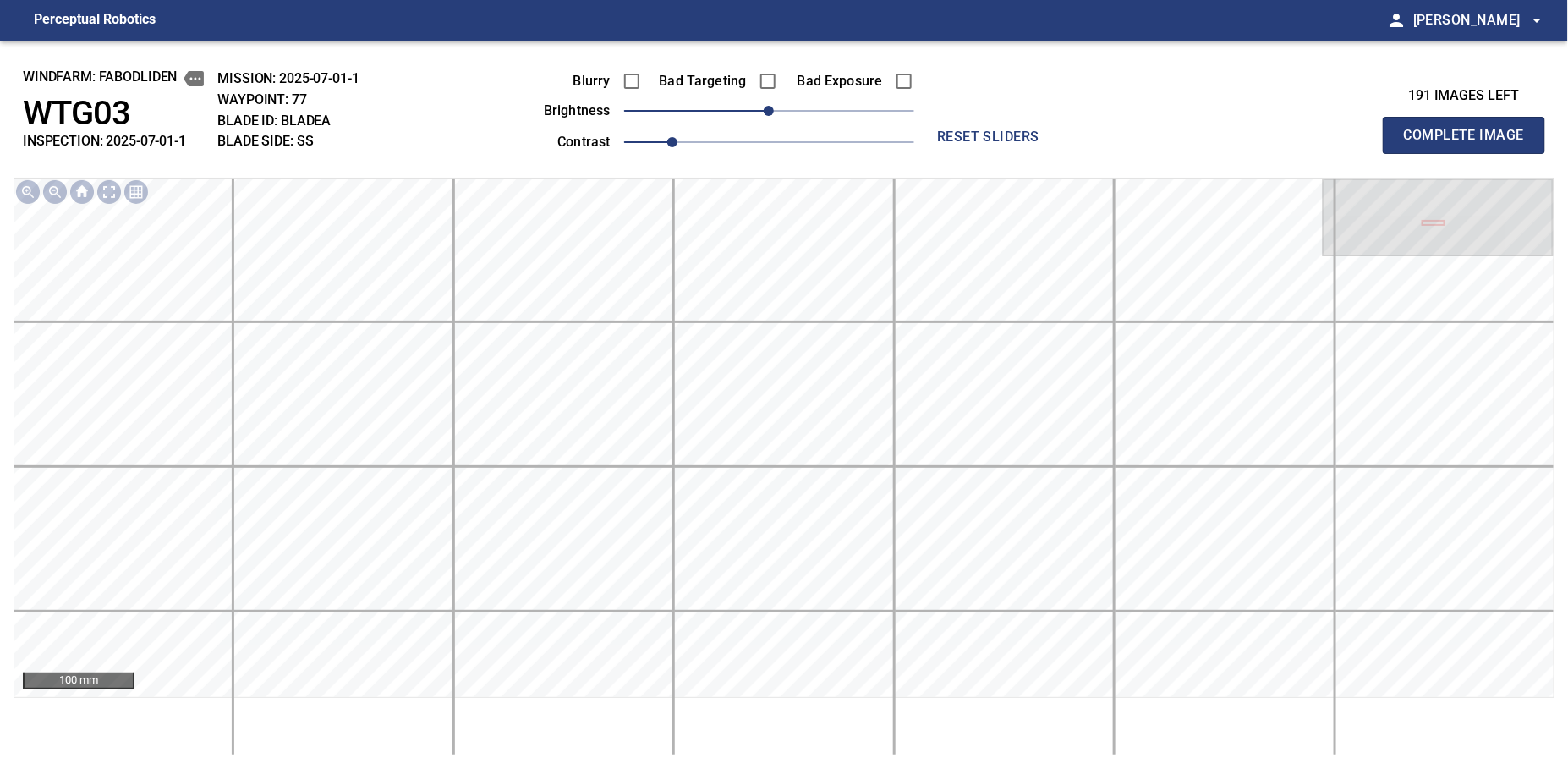 type 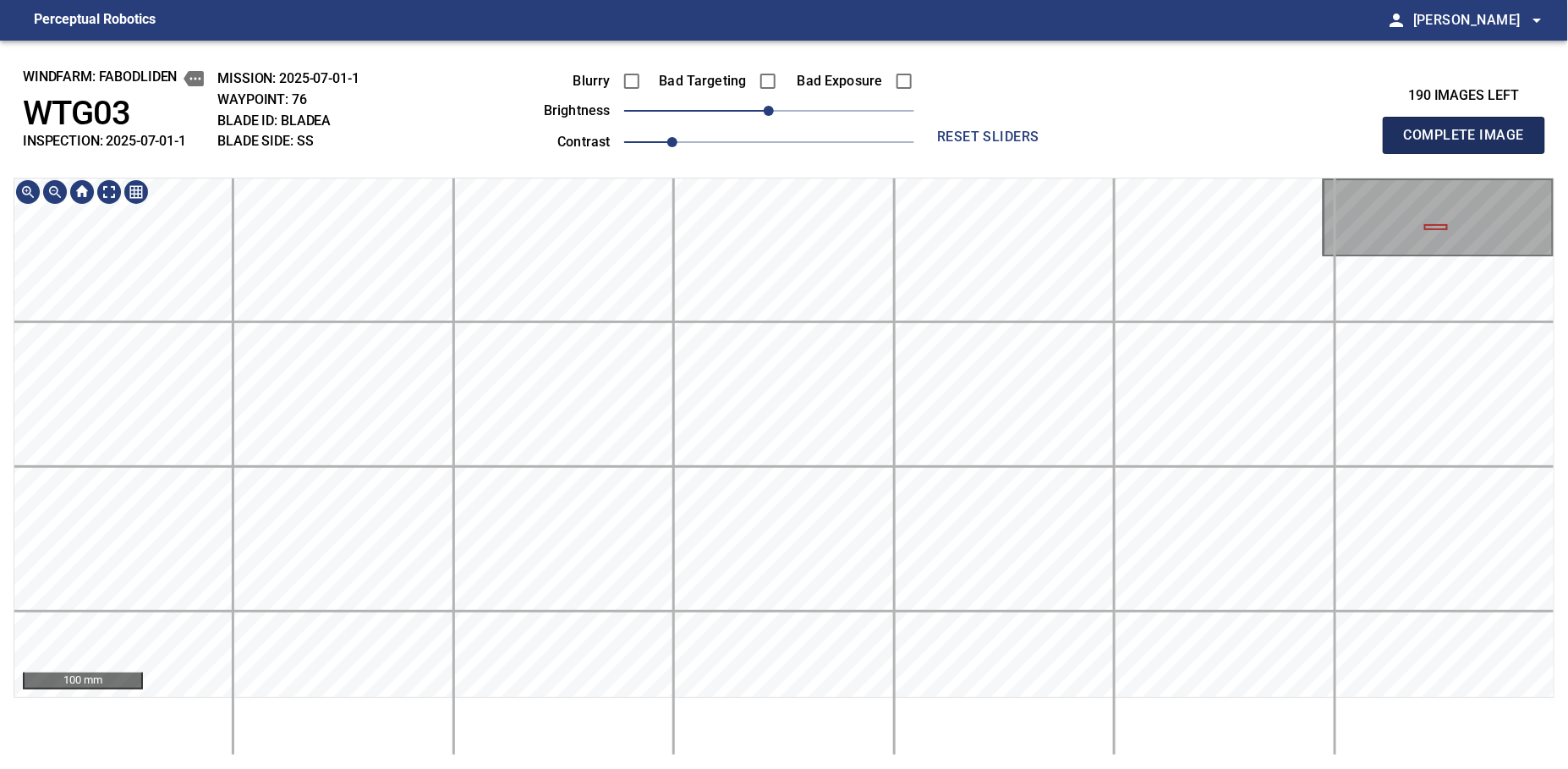 click on "Complete Image" at bounding box center (1464, 135) 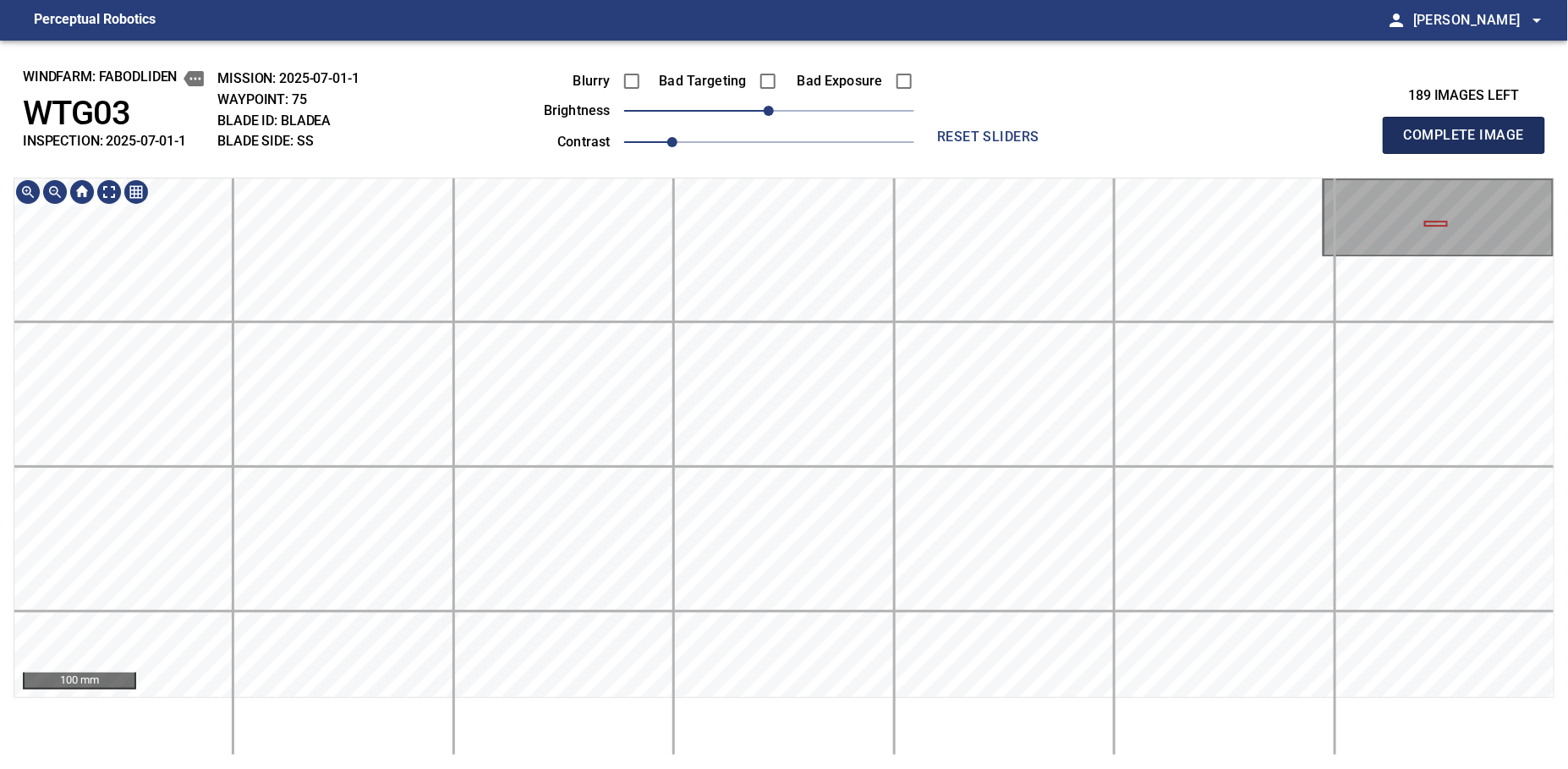 click on "Complete Image" at bounding box center (1464, 135) 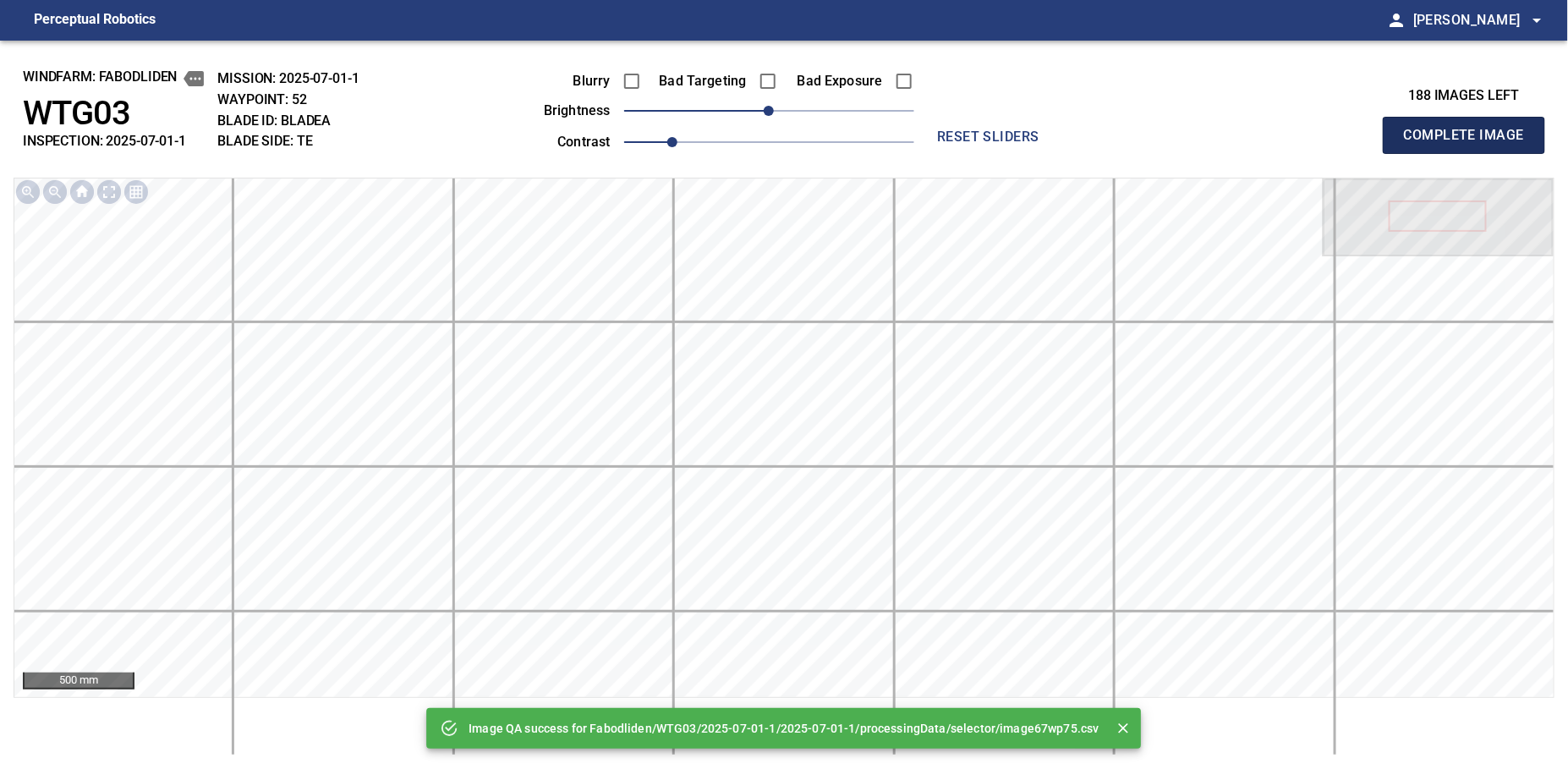 click on "Complete Image" at bounding box center (1464, 135) 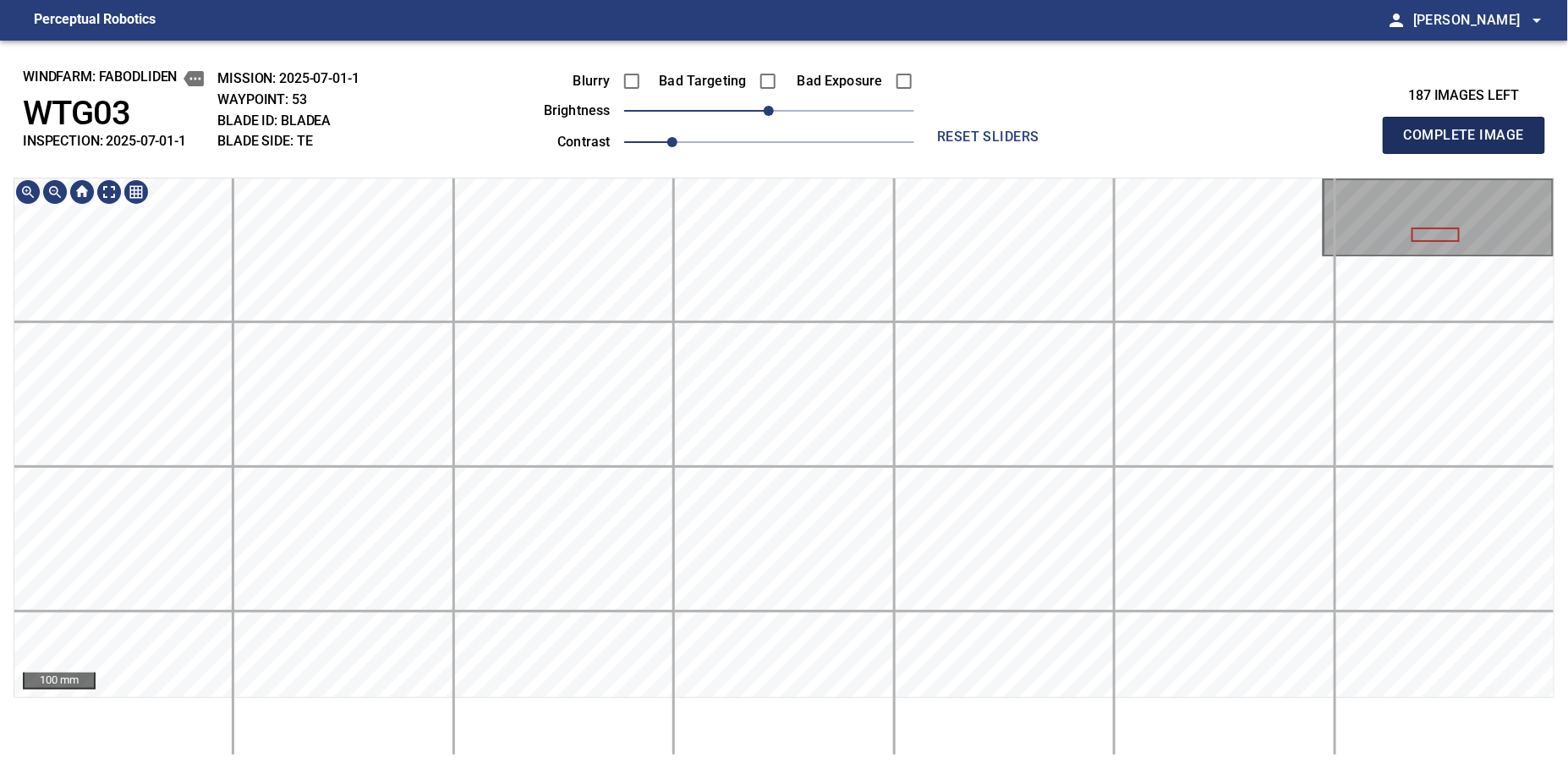 click on "Complete Image" at bounding box center [1464, 135] 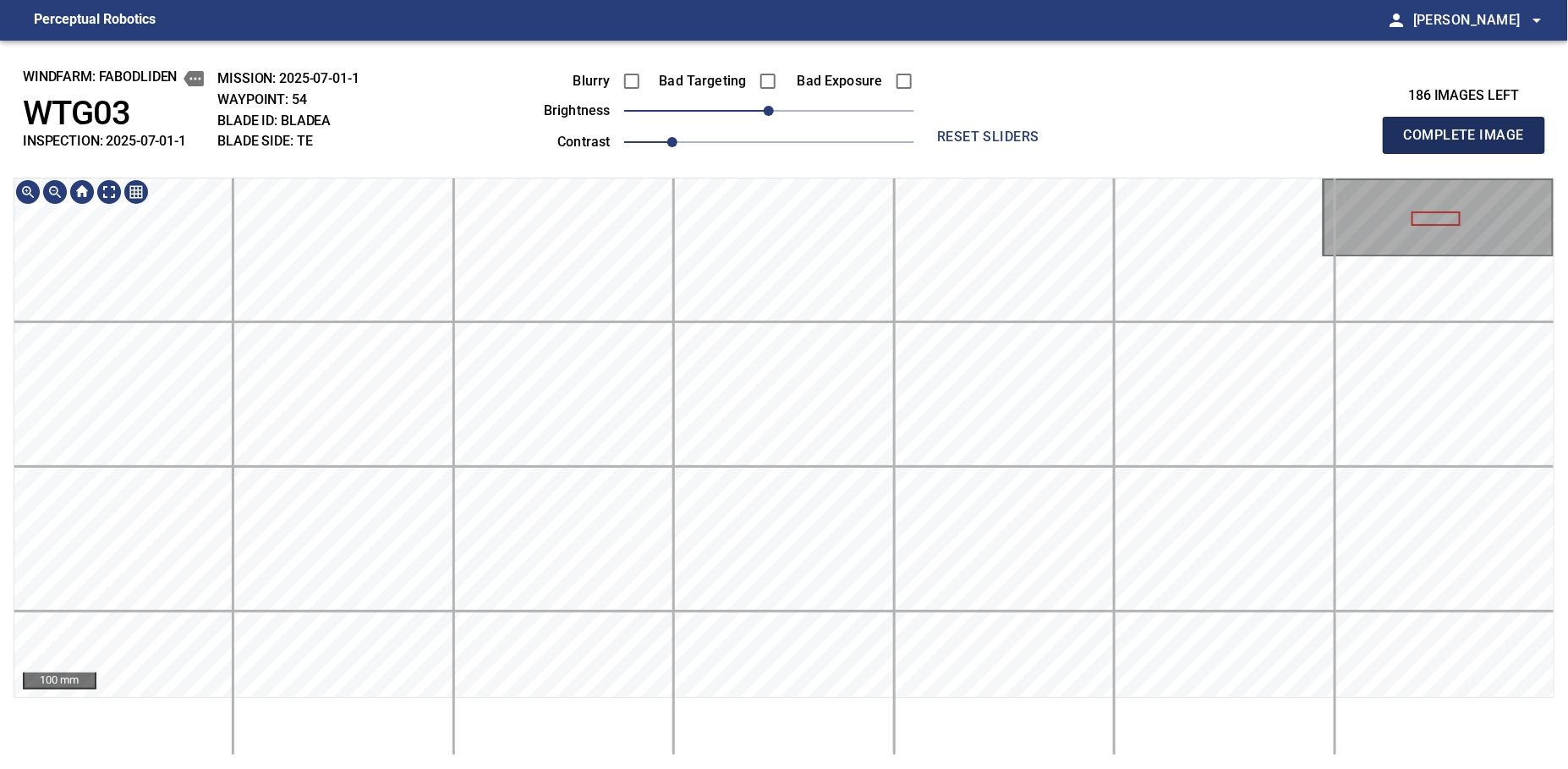 click on "Complete Image" at bounding box center (1464, 135) 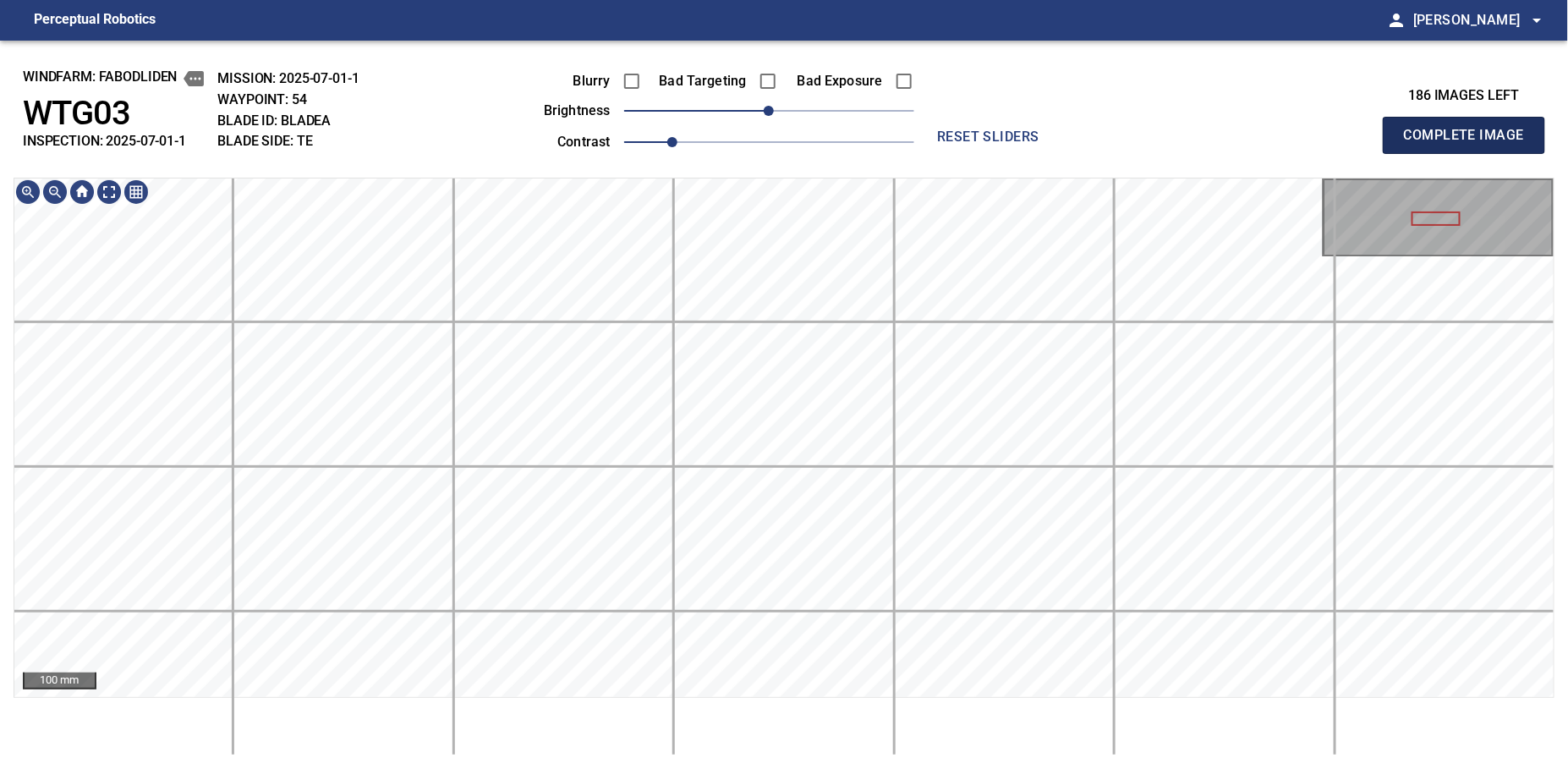 type 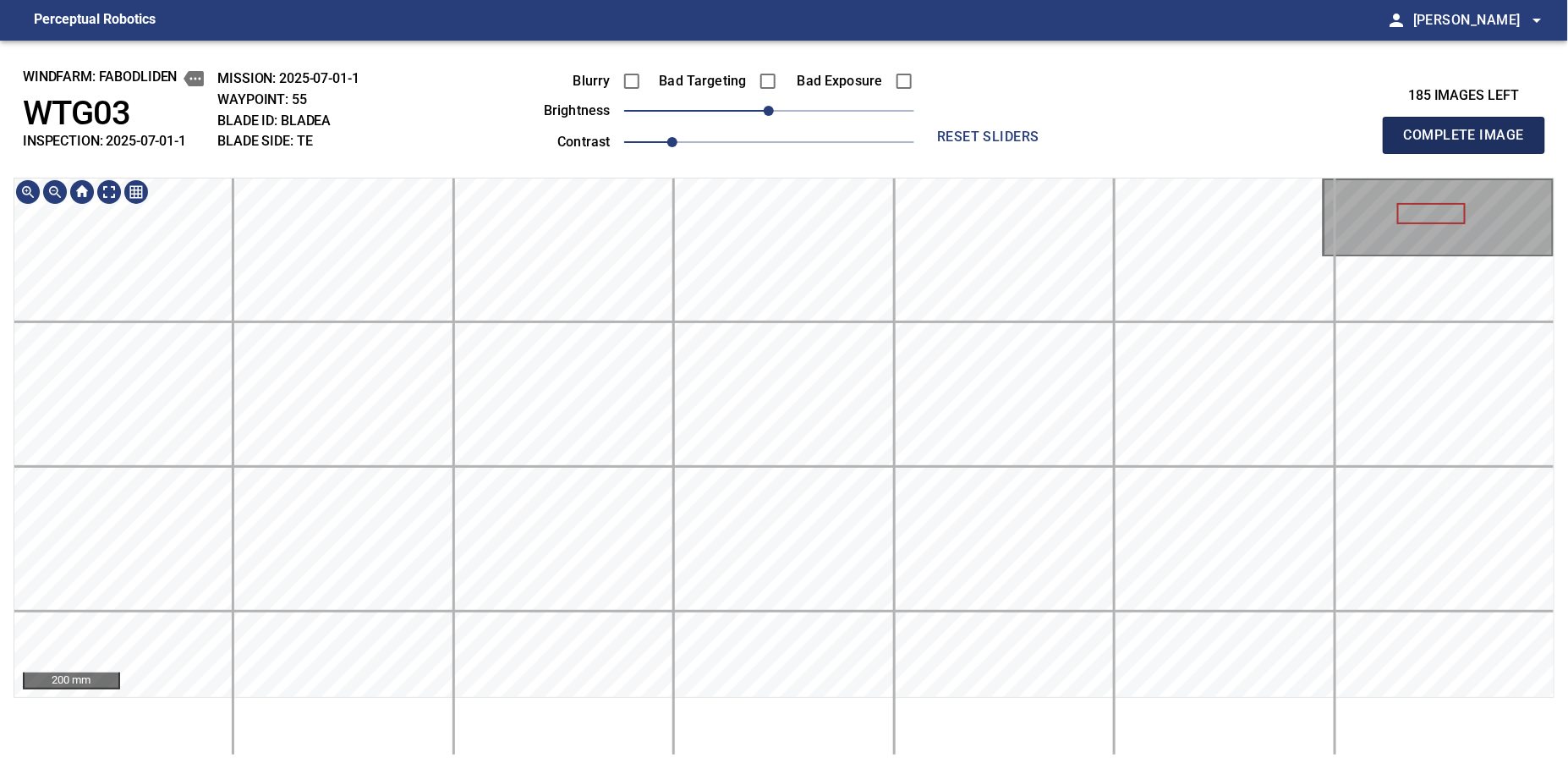 click on "Complete Image" at bounding box center (1464, 135) 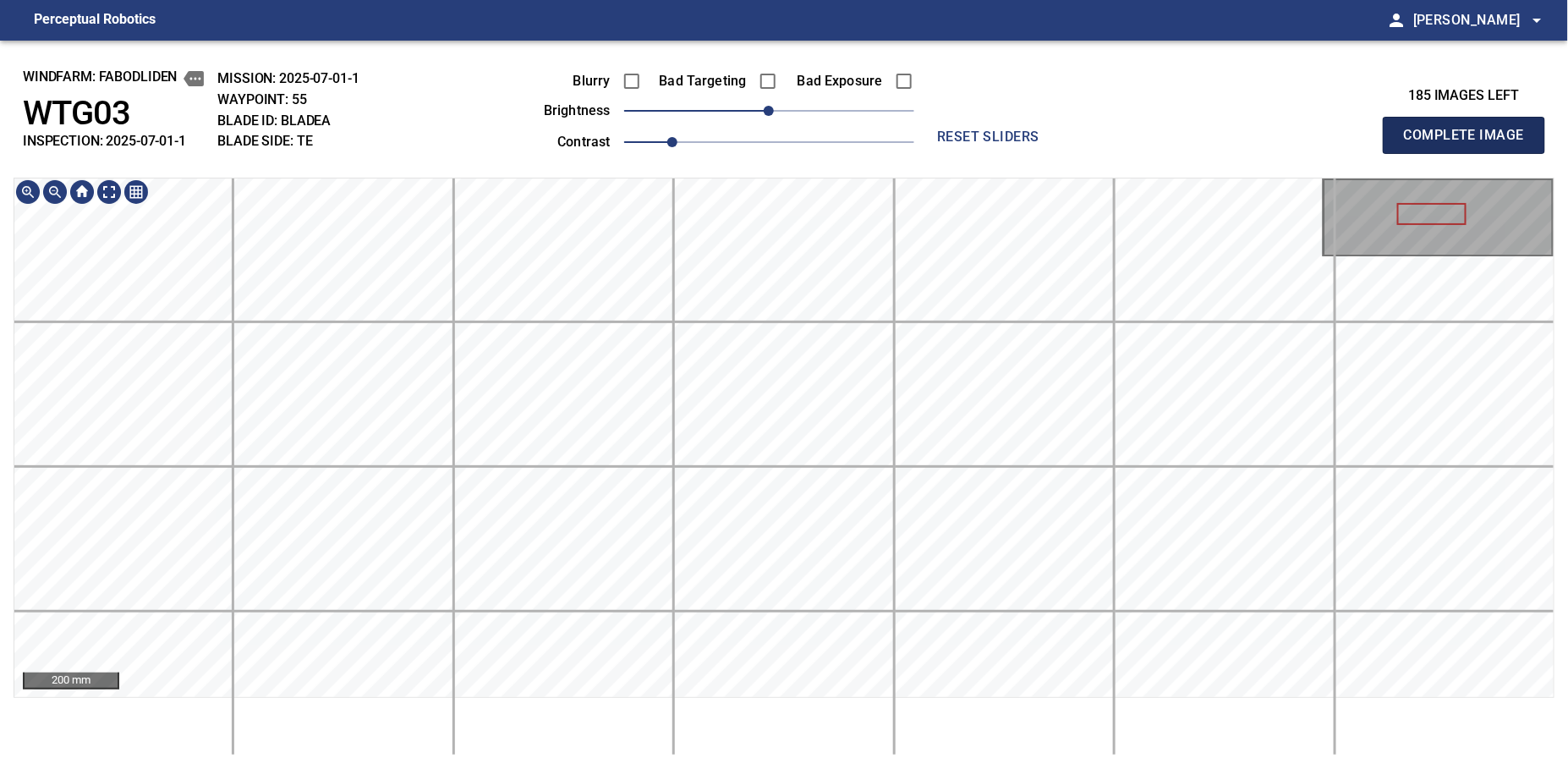 type 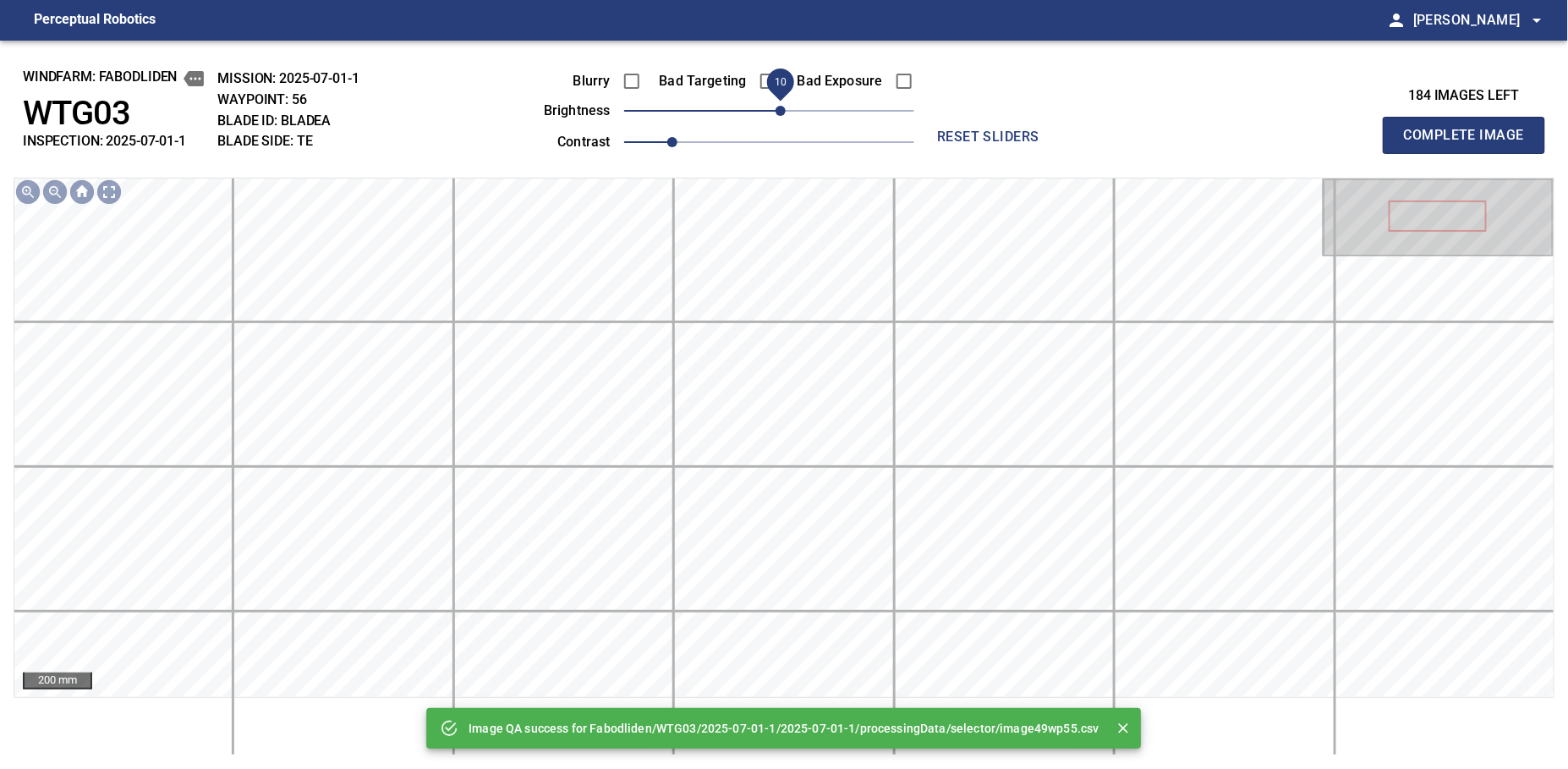 click on "10" at bounding box center [781, 111] 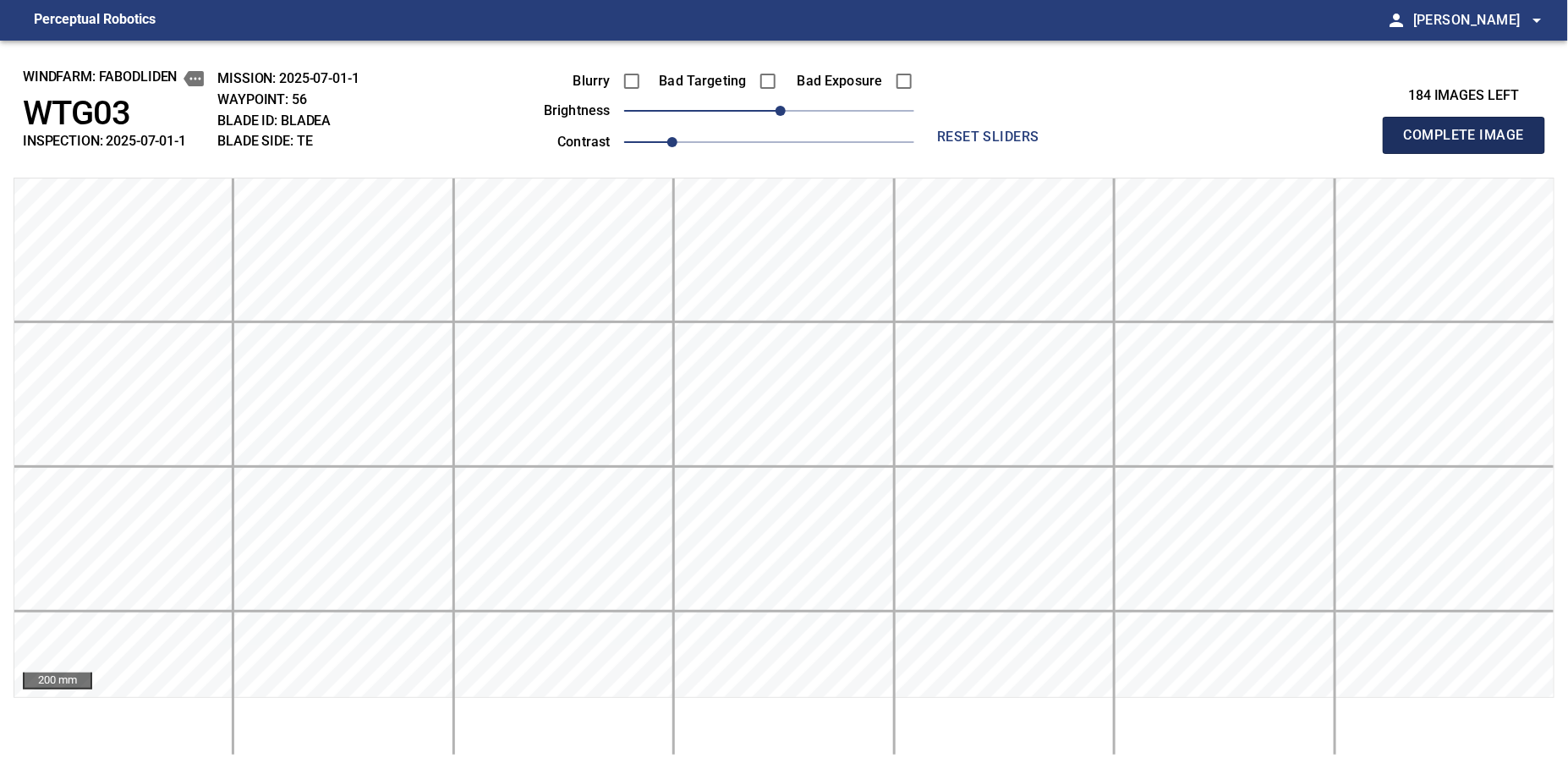 click on "Complete Image" at bounding box center [1464, 135] 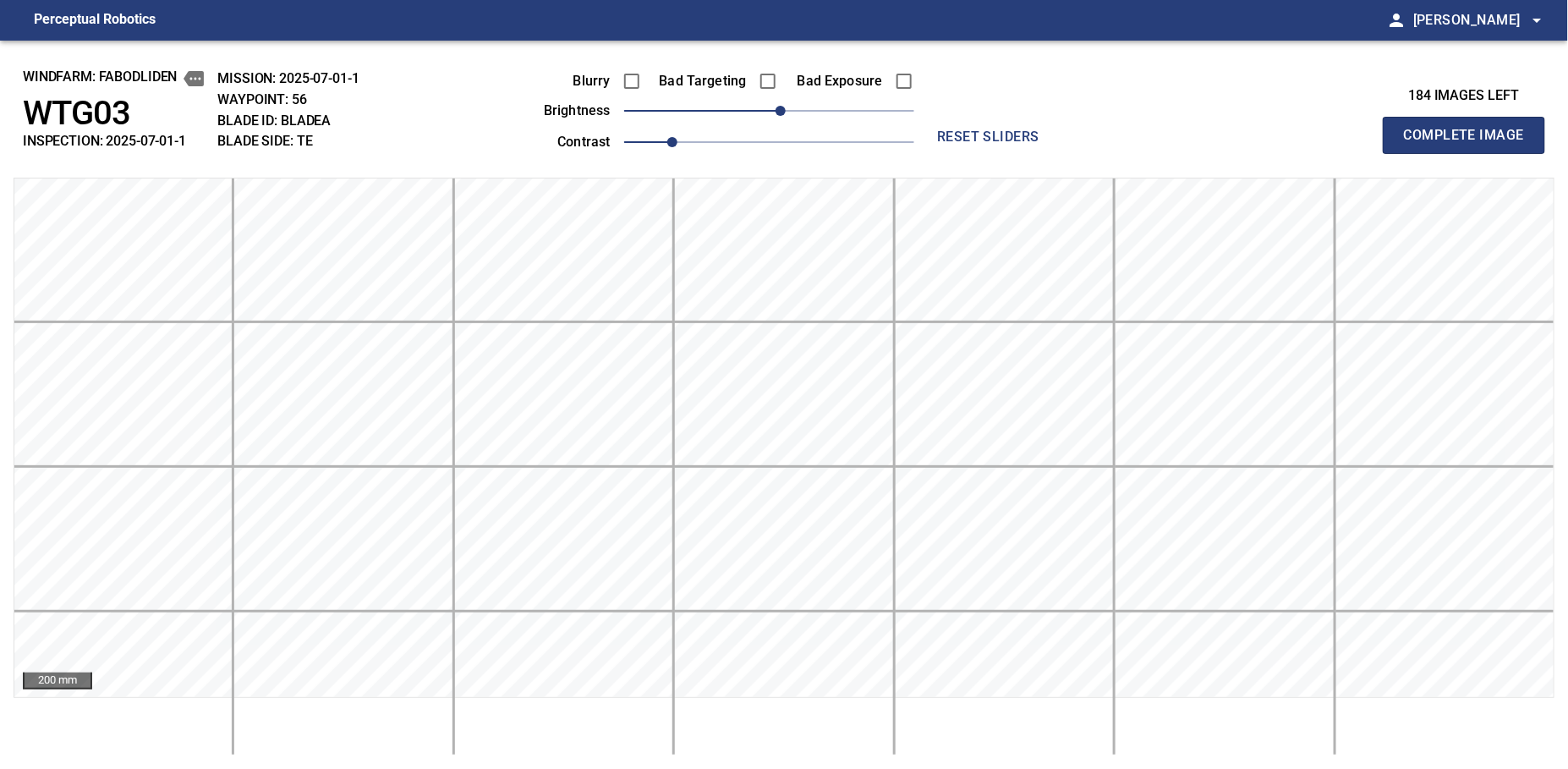 type 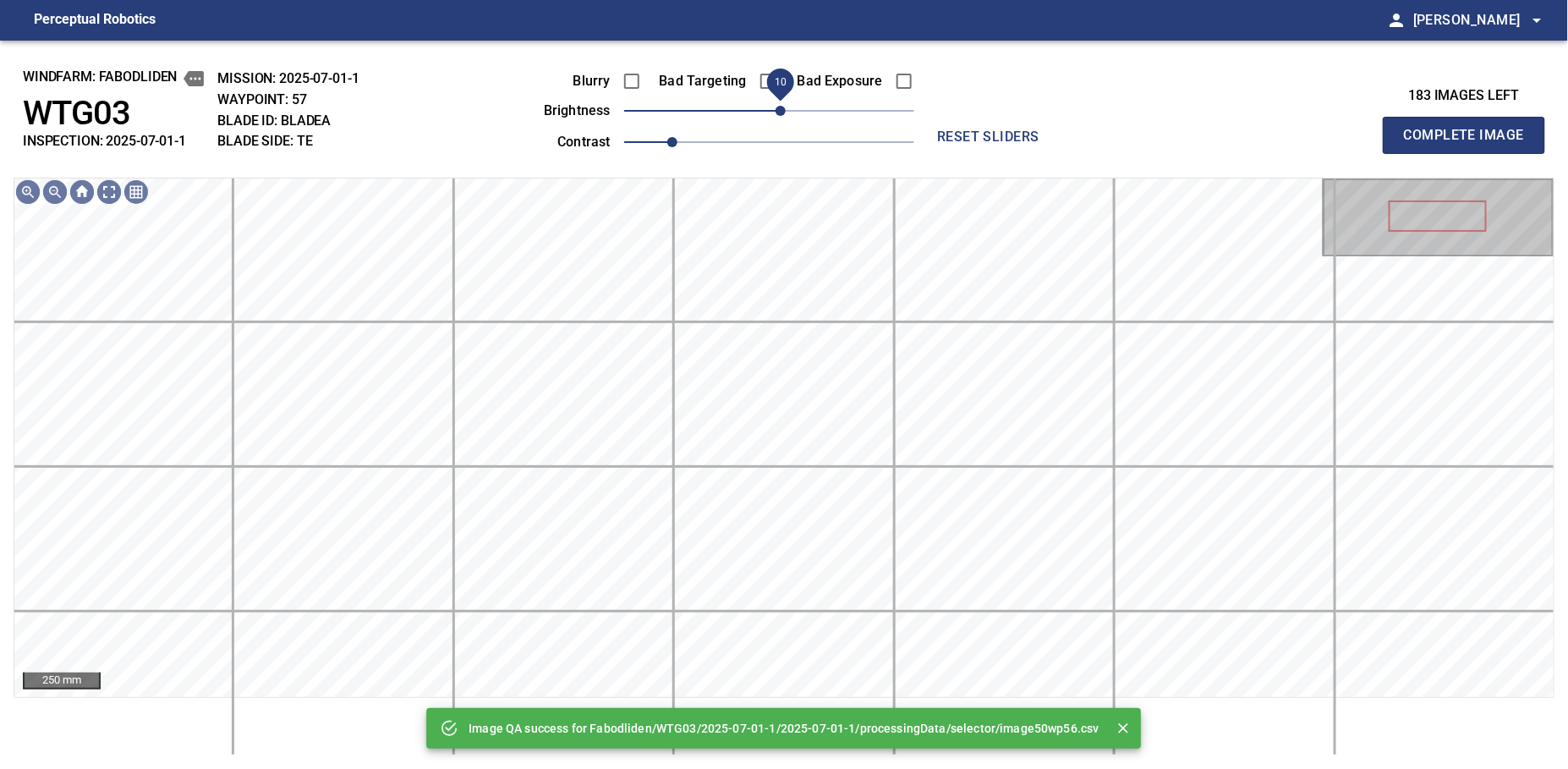 click on "10" at bounding box center [781, 111] 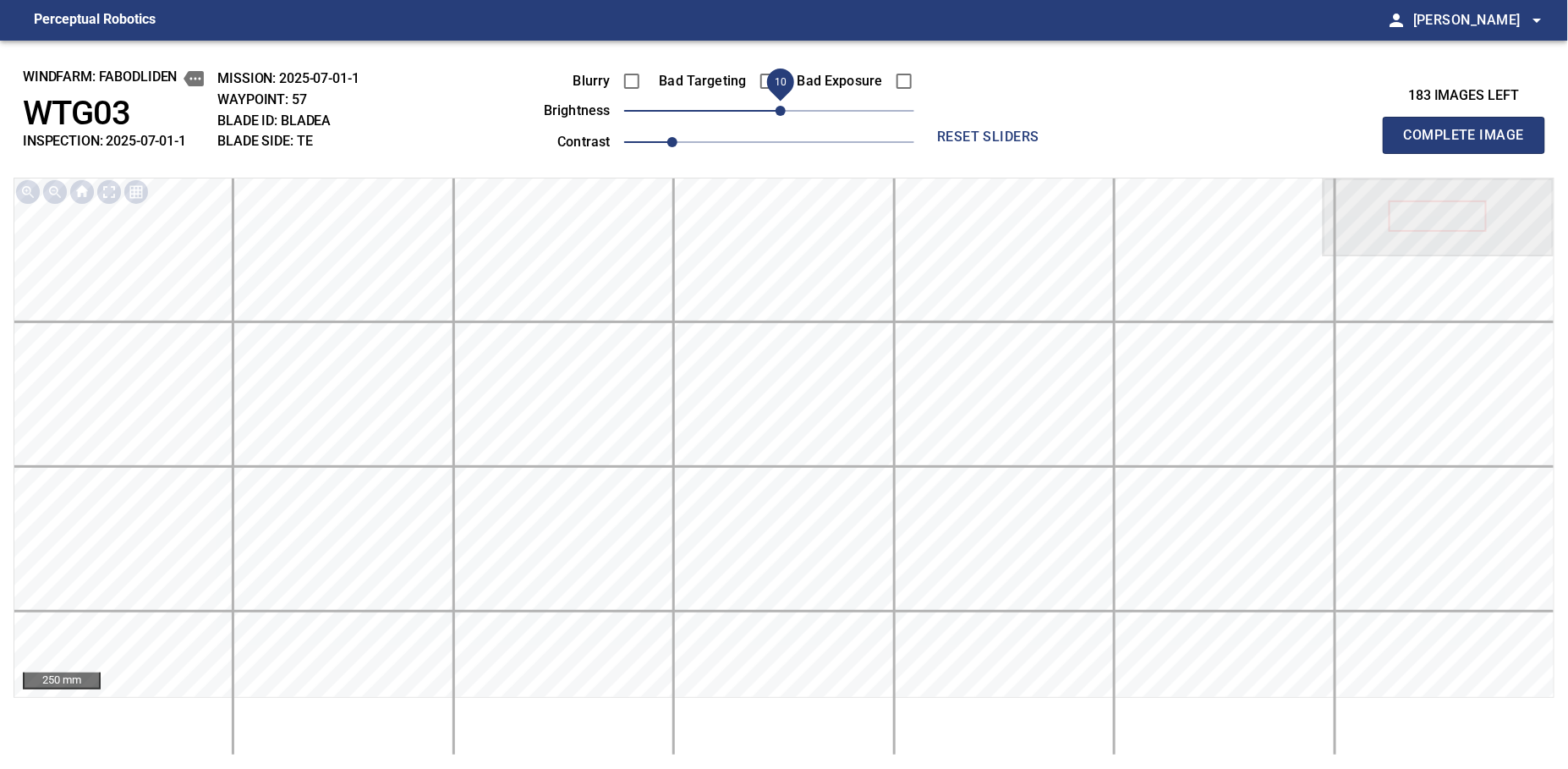 click on "Complete Image" at bounding box center [1464, 135] 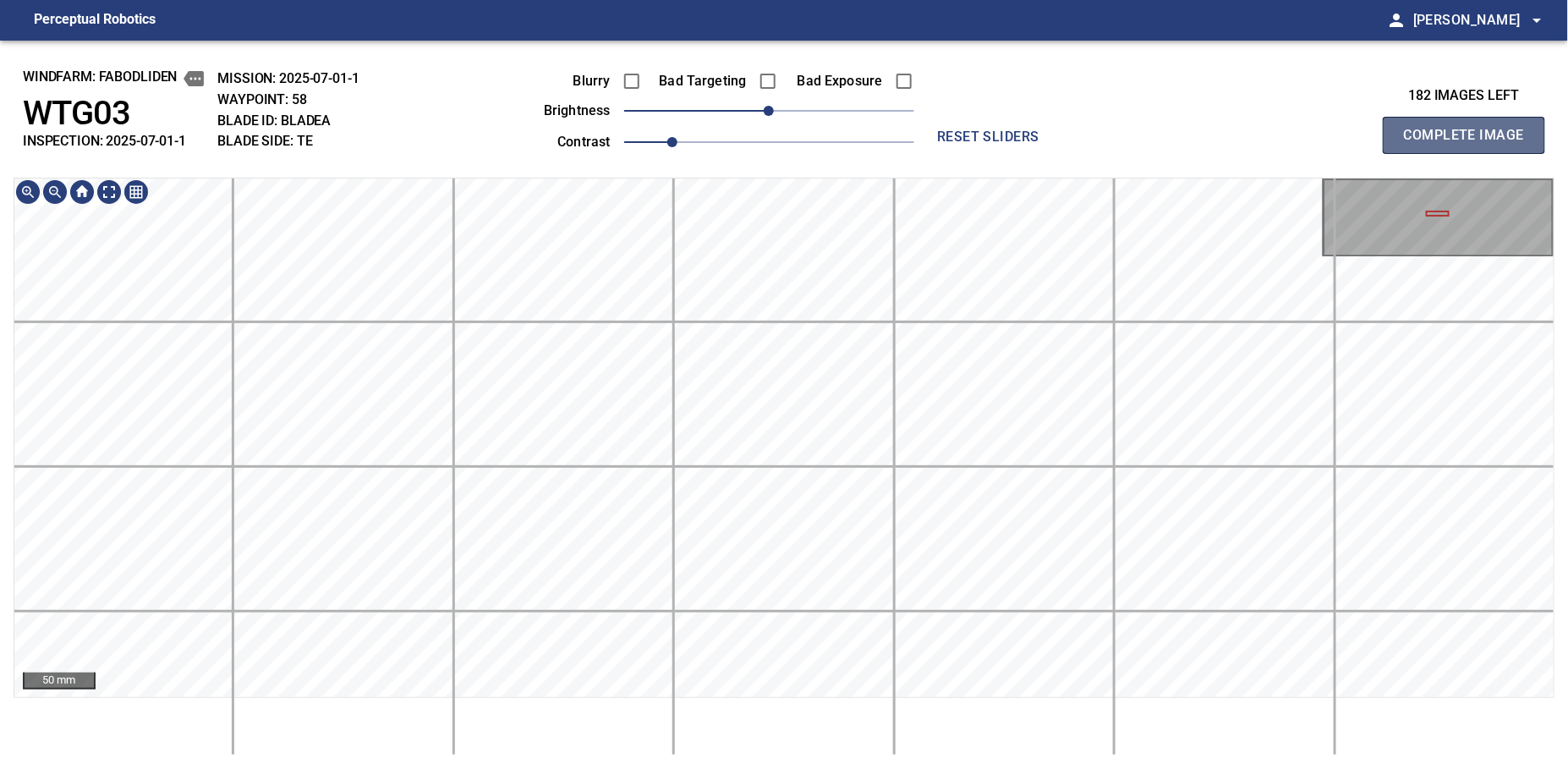 click on "Complete Image" at bounding box center [1464, 135] 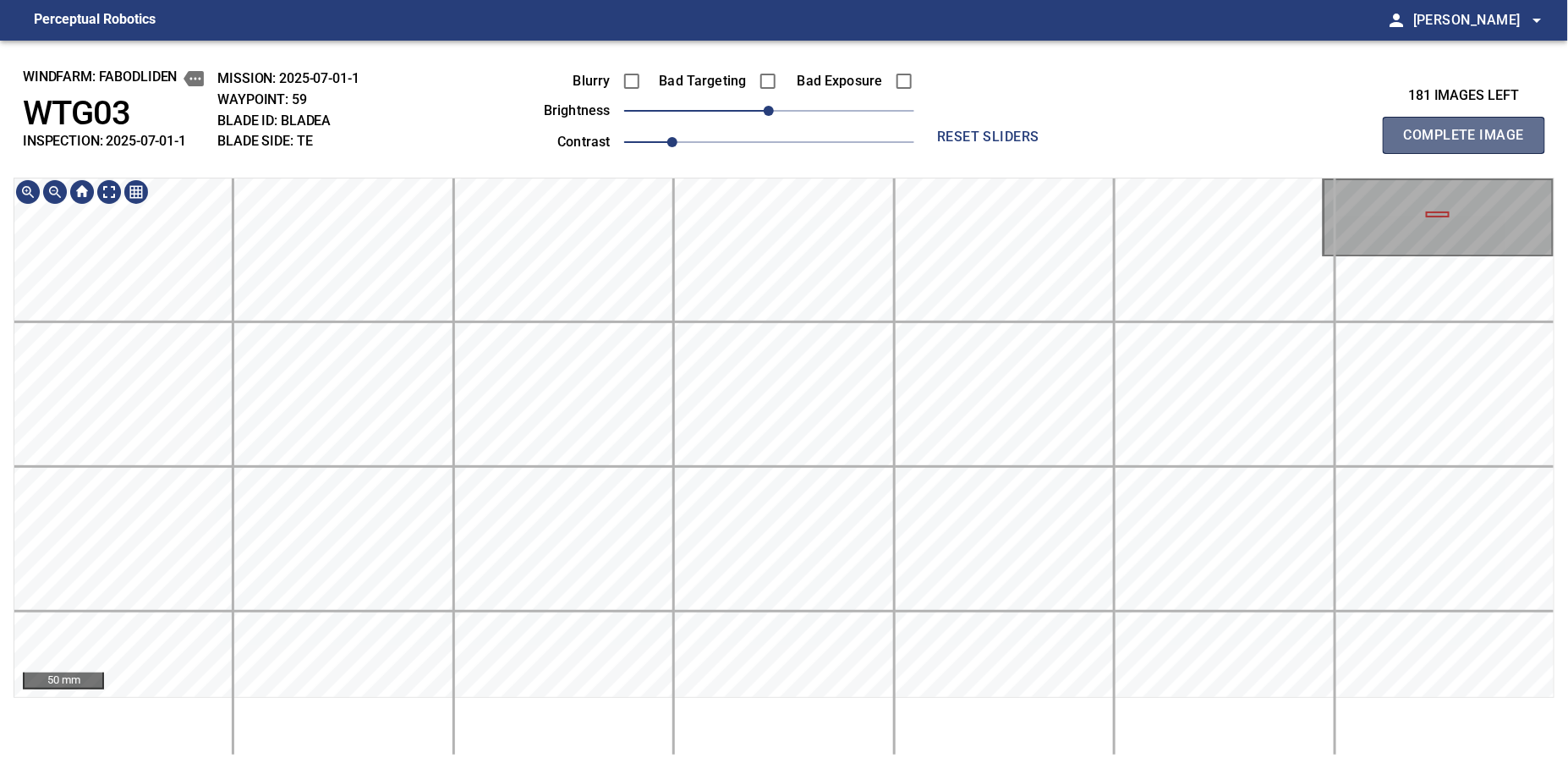 click on "Complete Image" at bounding box center (1464, 135) 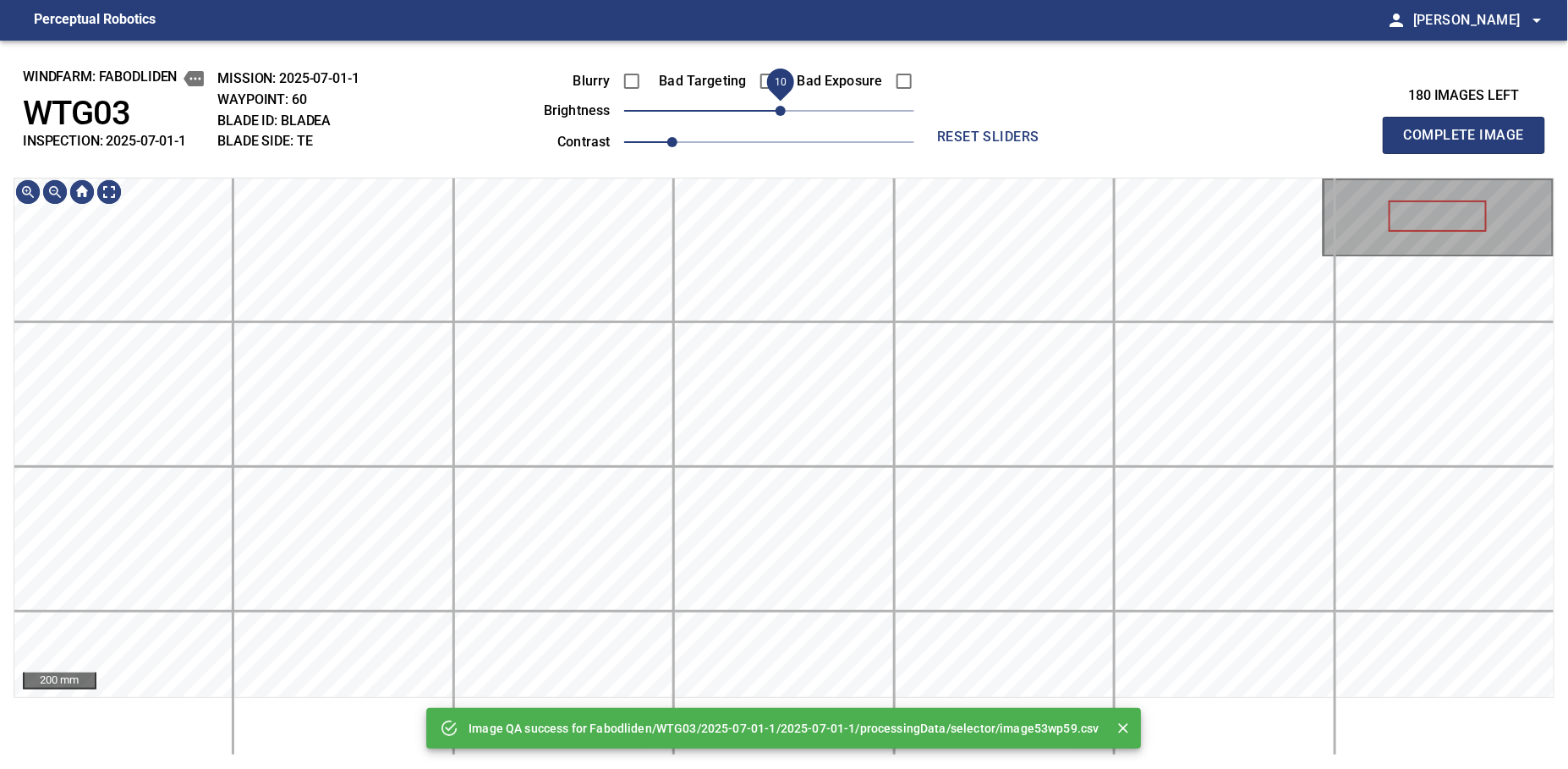 drag, startPoint x: 765, startPoint y: 115, endPoint x: 778, endPoint y: 107, distance: 15.26434 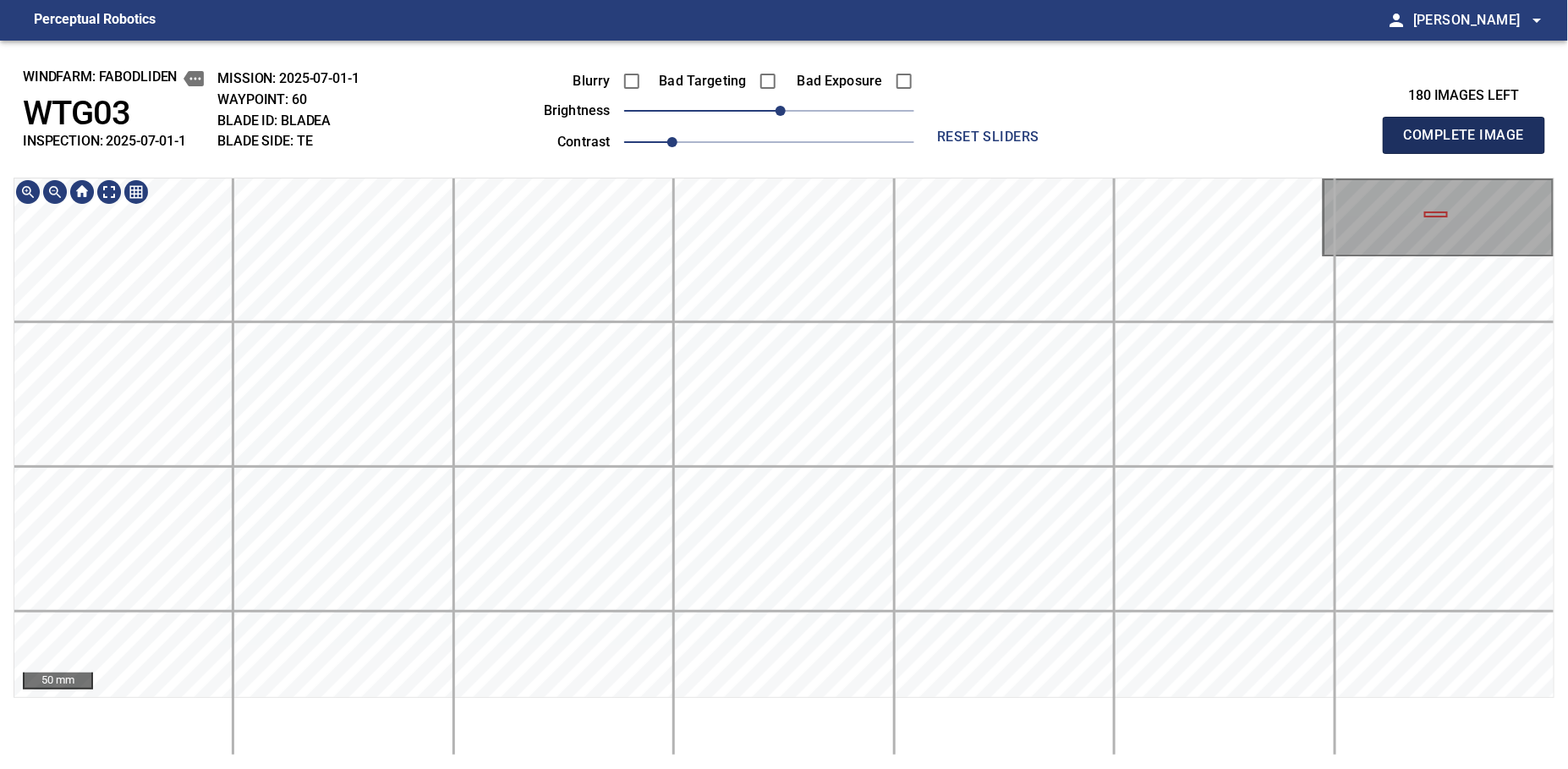 click on "Complete Image" at bounding box center (1464, 135) 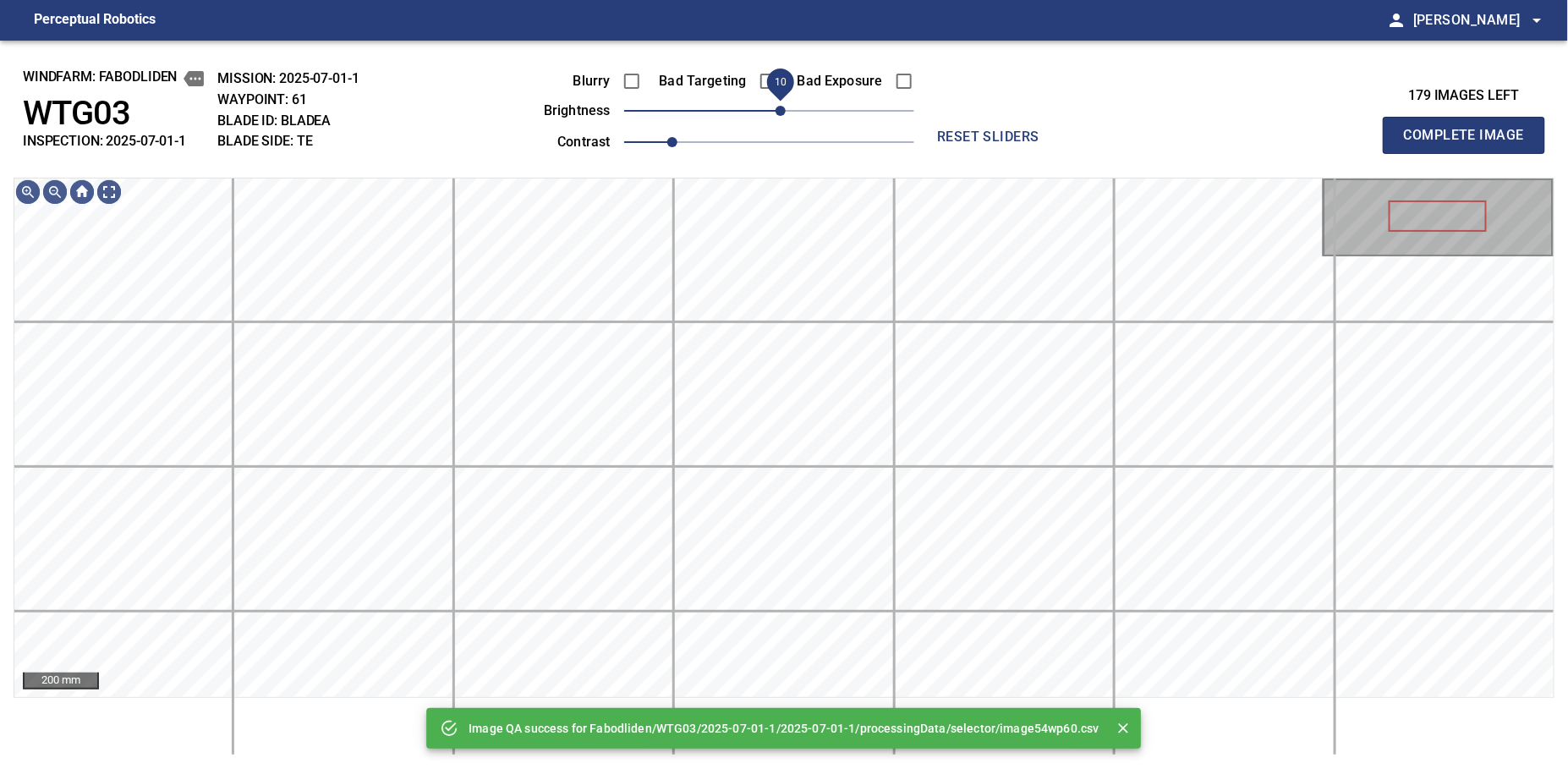 drag, startPoint x: 770, startPoint y: 113, endPoint x: 787, endPoint y: 107, distance: 18.027756 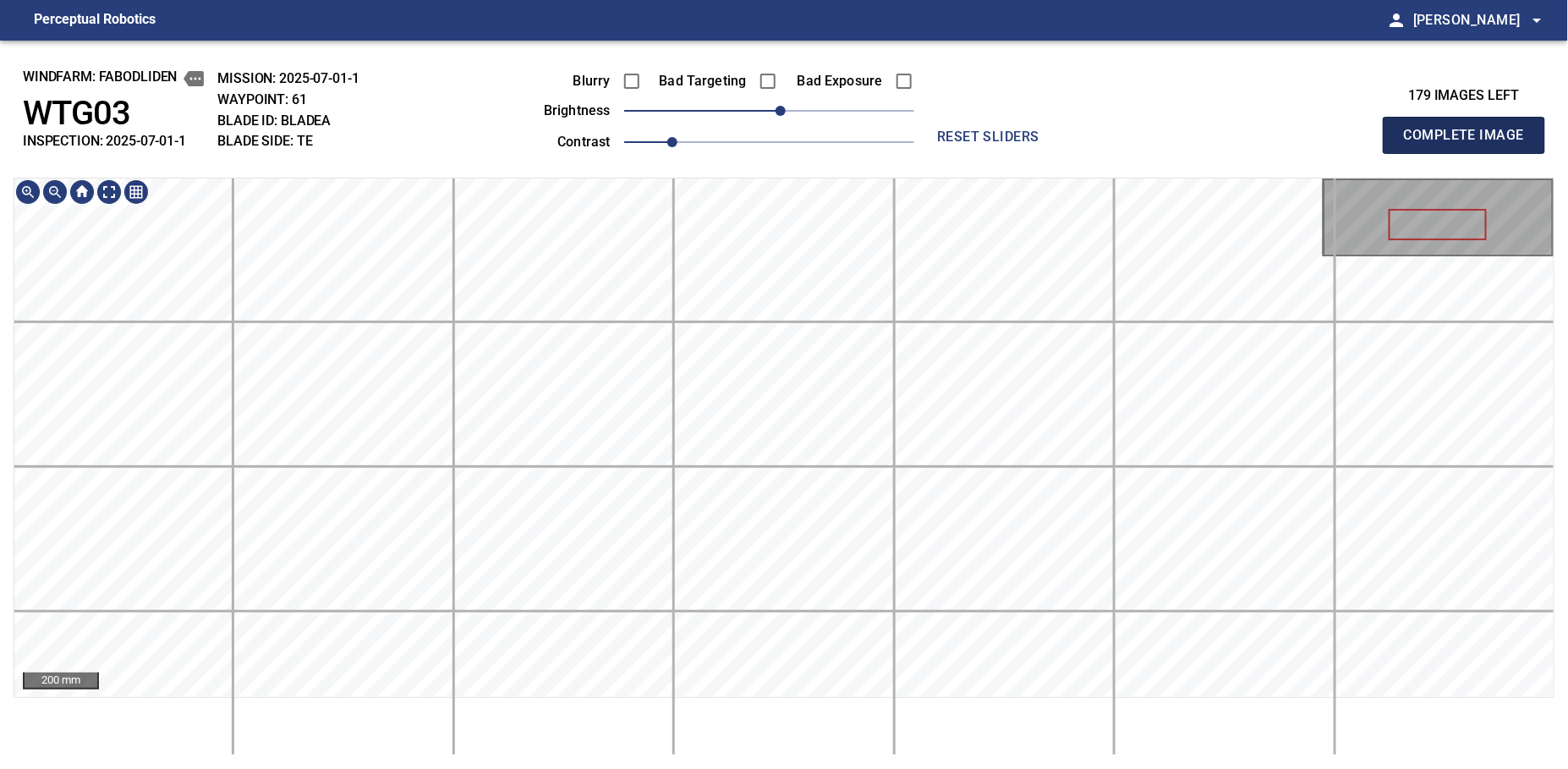 click on "Complete Image" at bounding box center (1464, 135) 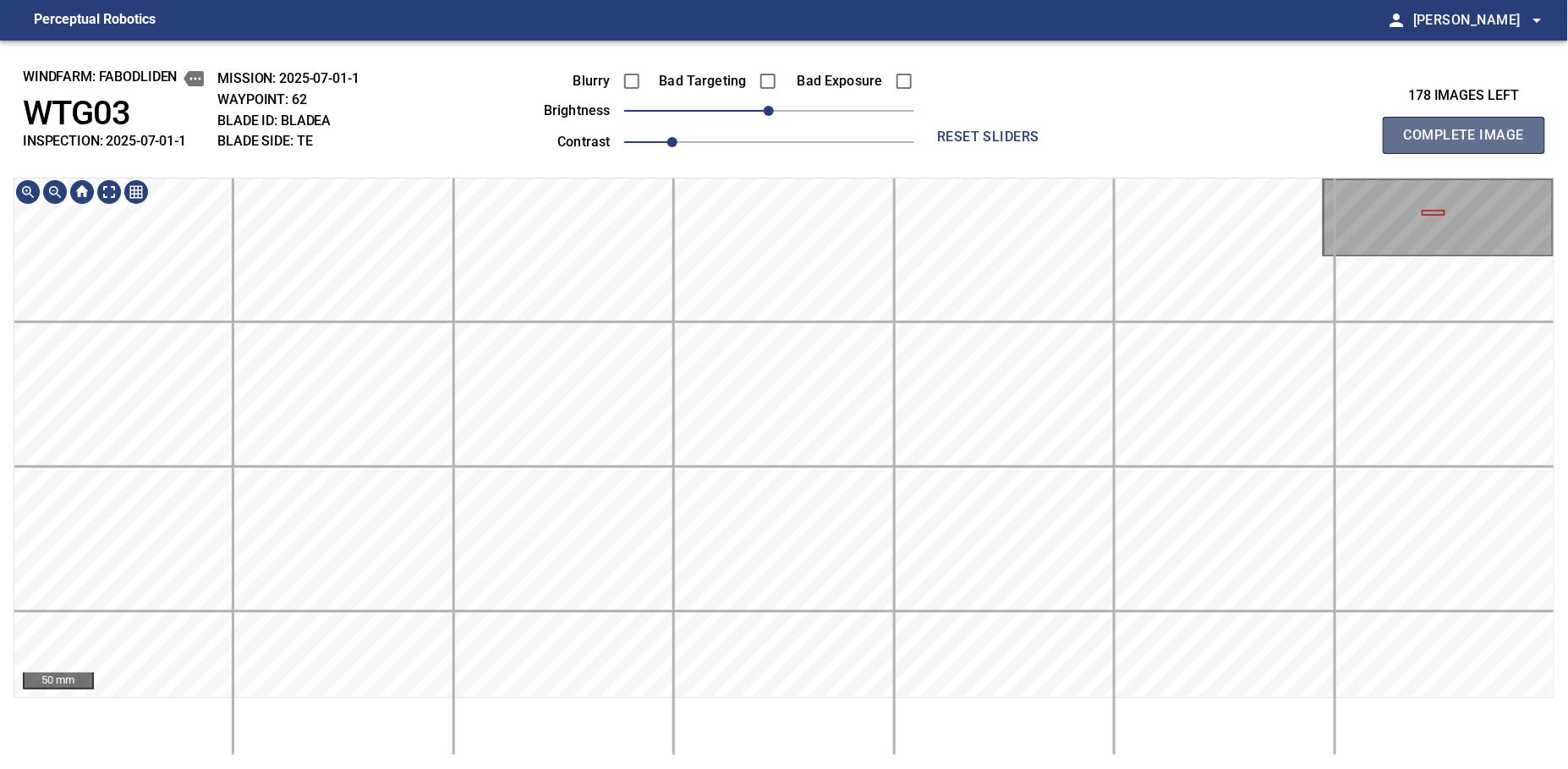 click on "Complete Image" at bounding box center (1464, 135) 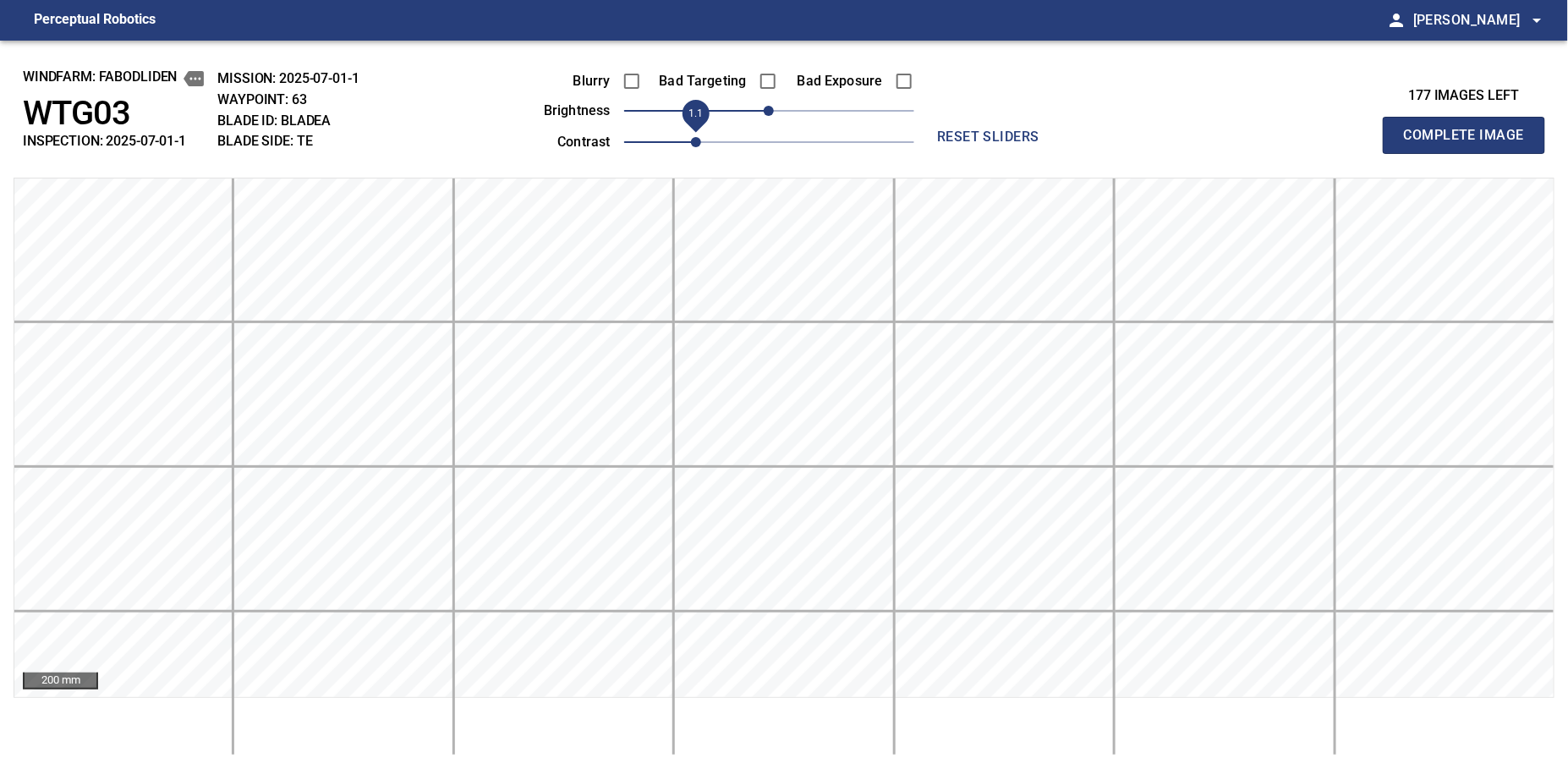 drag, startPoint x: 671, startPoint y: 142, endPoint x: 686, endPoint y: 142, distance: 15 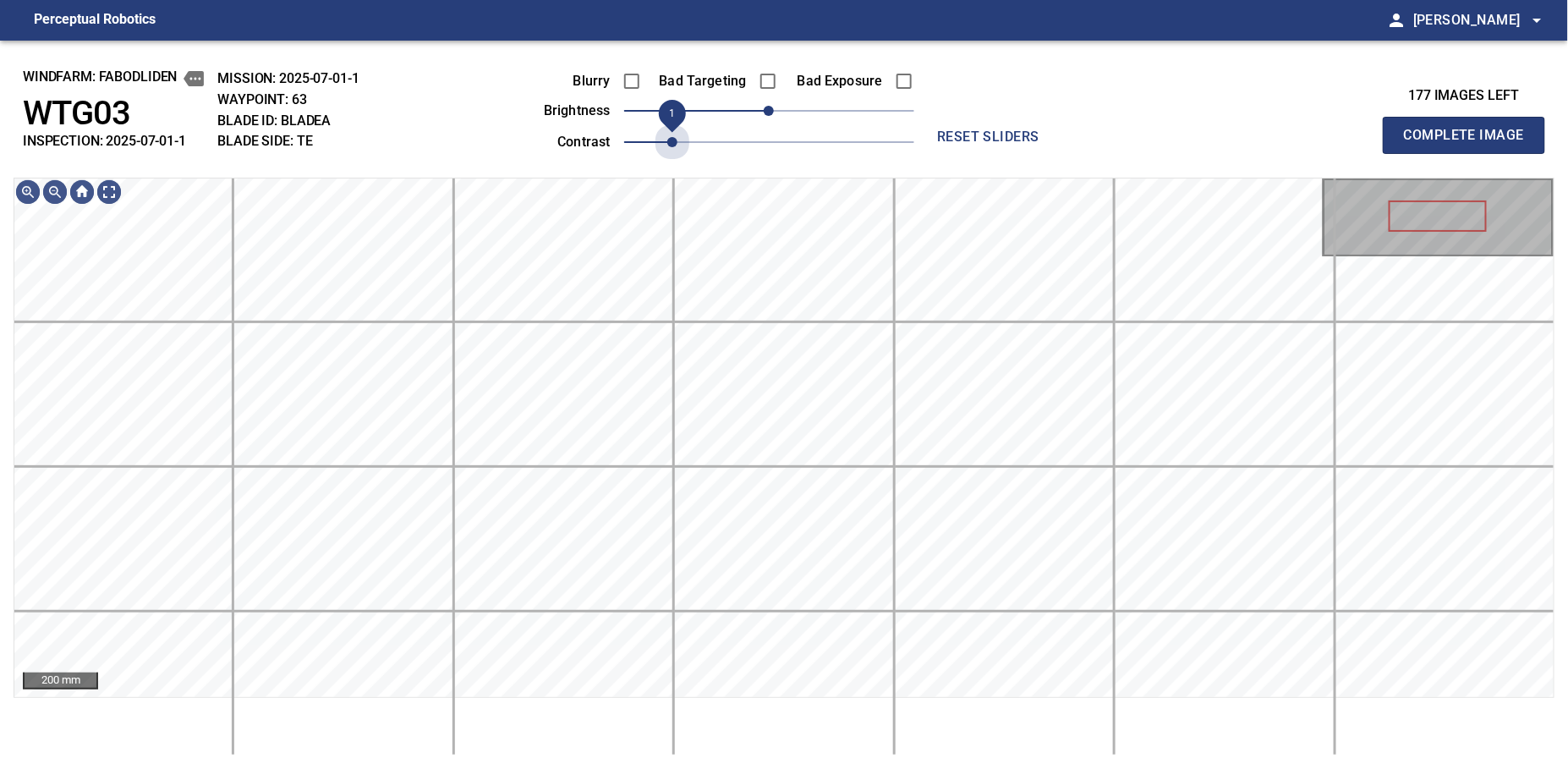 drag, startPoint x: 698, startPoint y: 143, endPoint x: 748, endPoint y: 132, distance: 51.1957 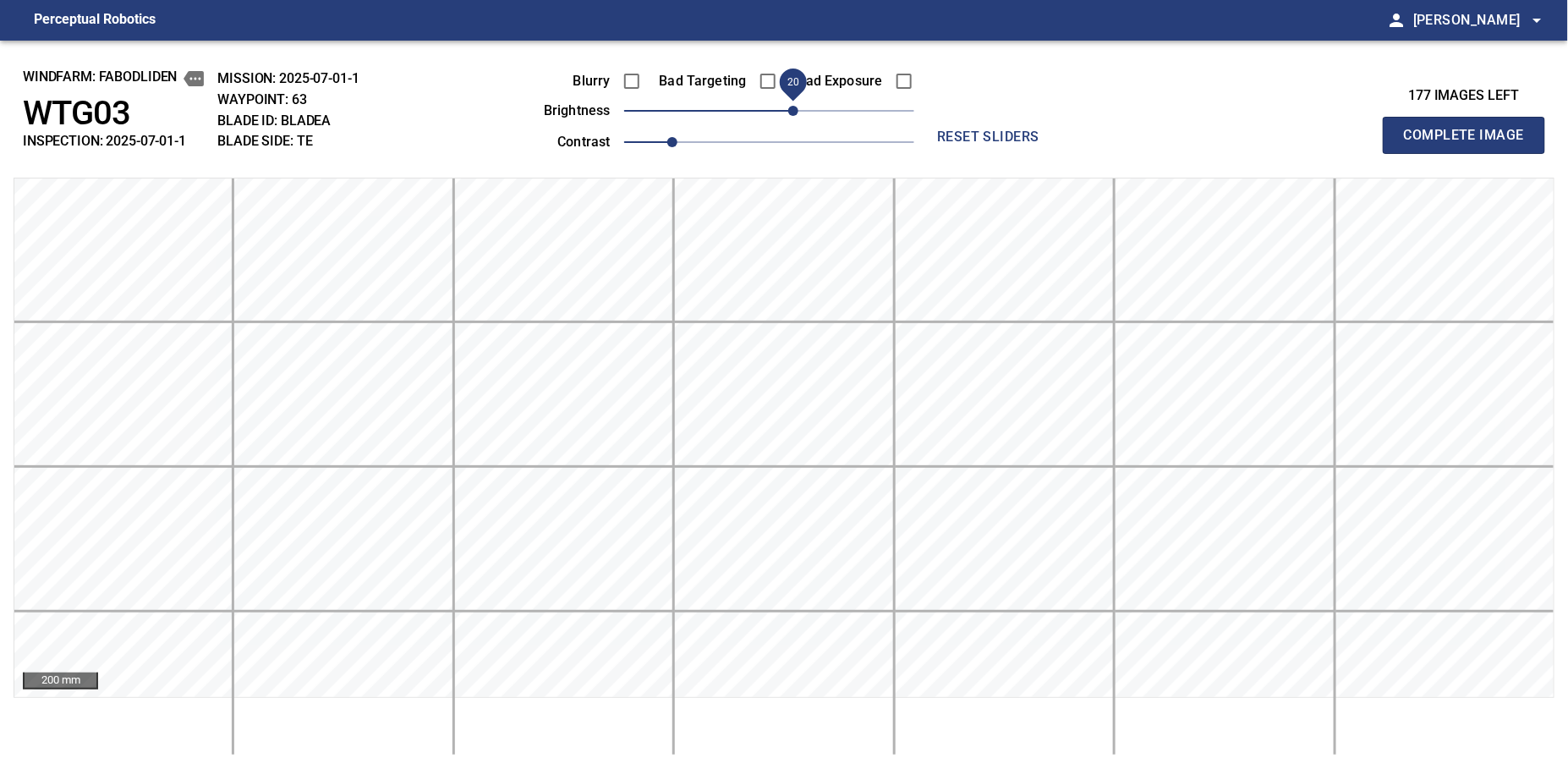 drag, startPoint x: 772, startPoint y: 122, endPoint x: 792, endPoint y: 108, distance: 24.41311 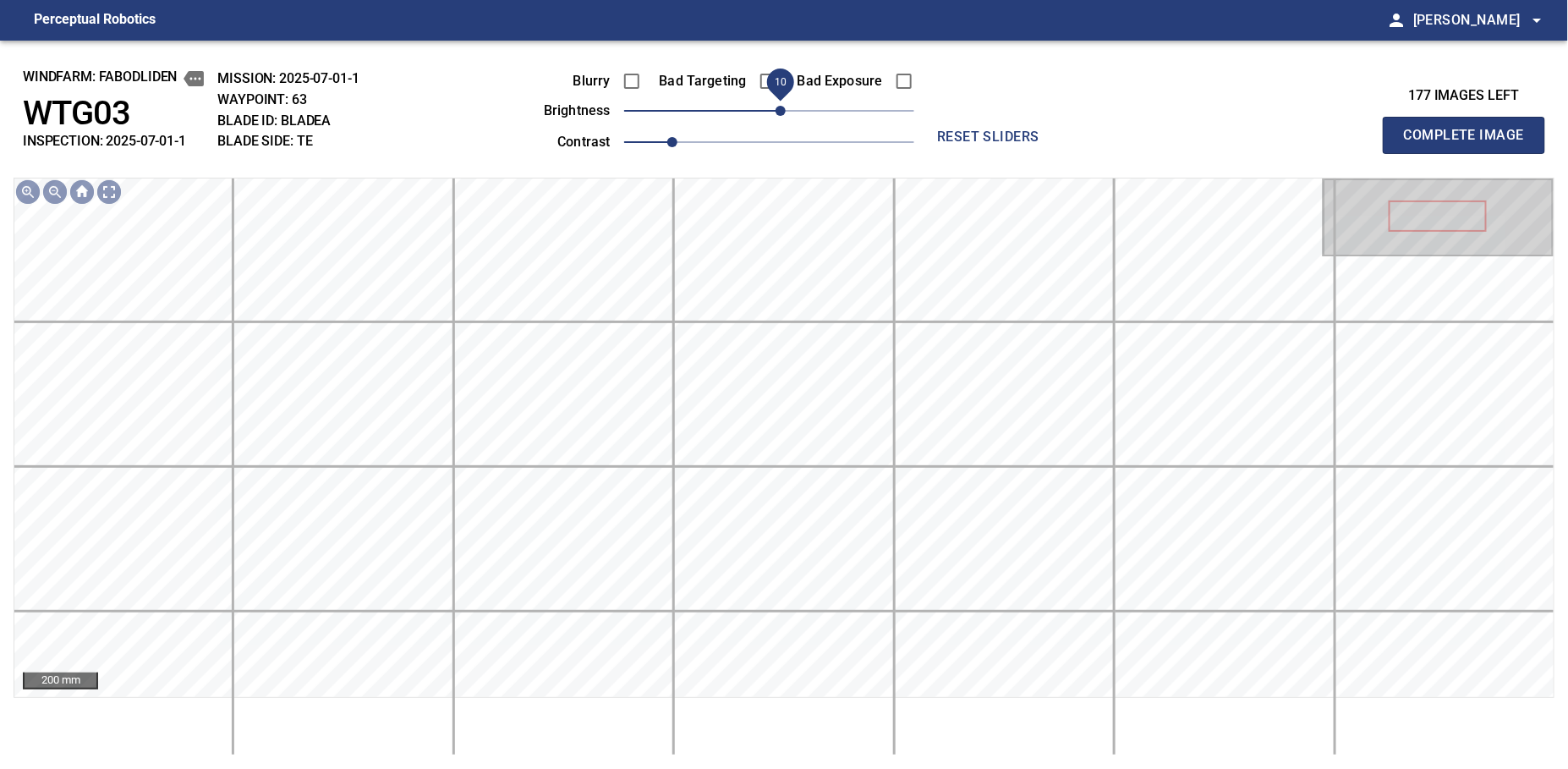 click on "10" at bounding box center (781, 111) 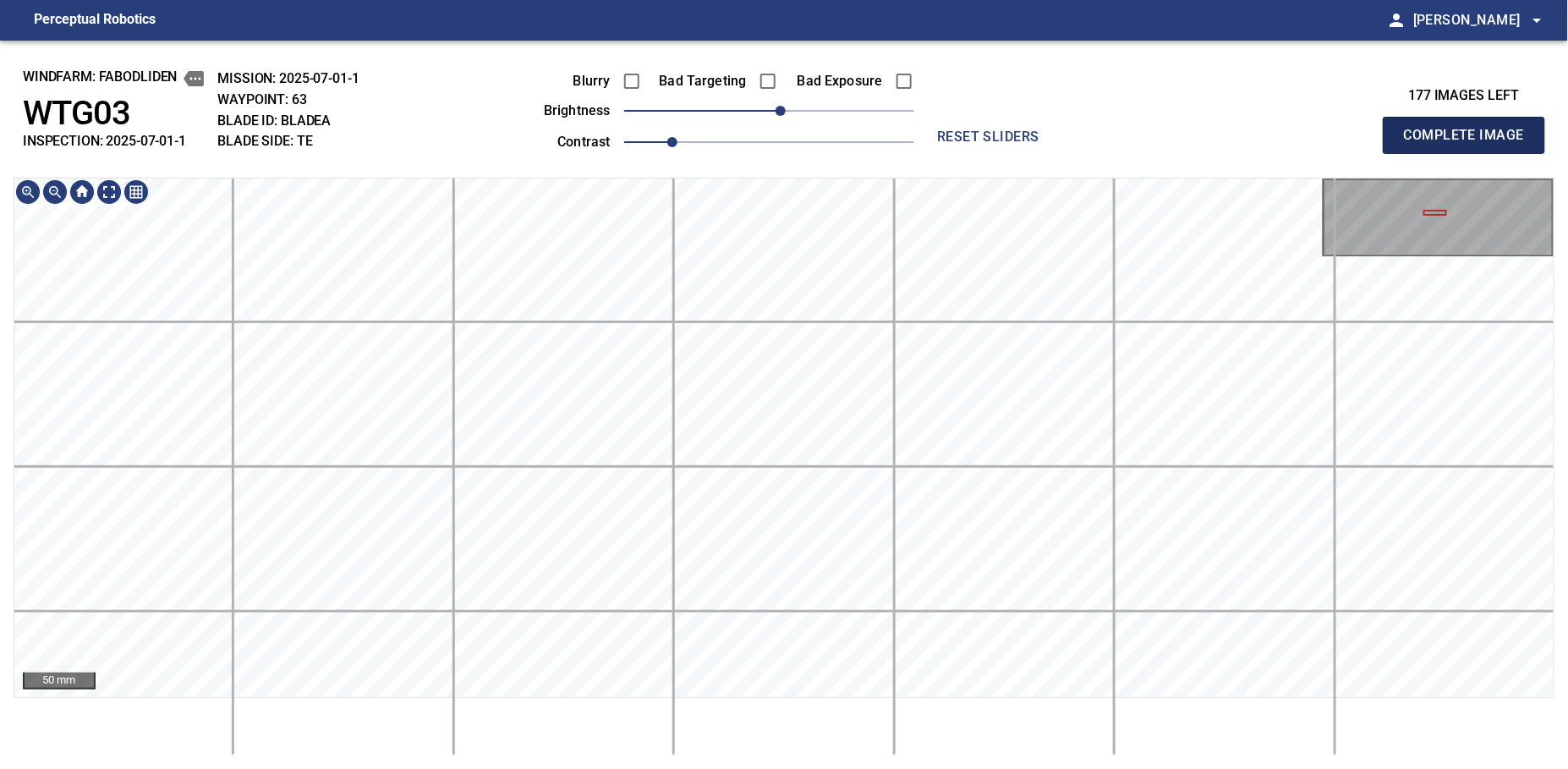 click on "Complete Image" at bounding box center [1464, 135] 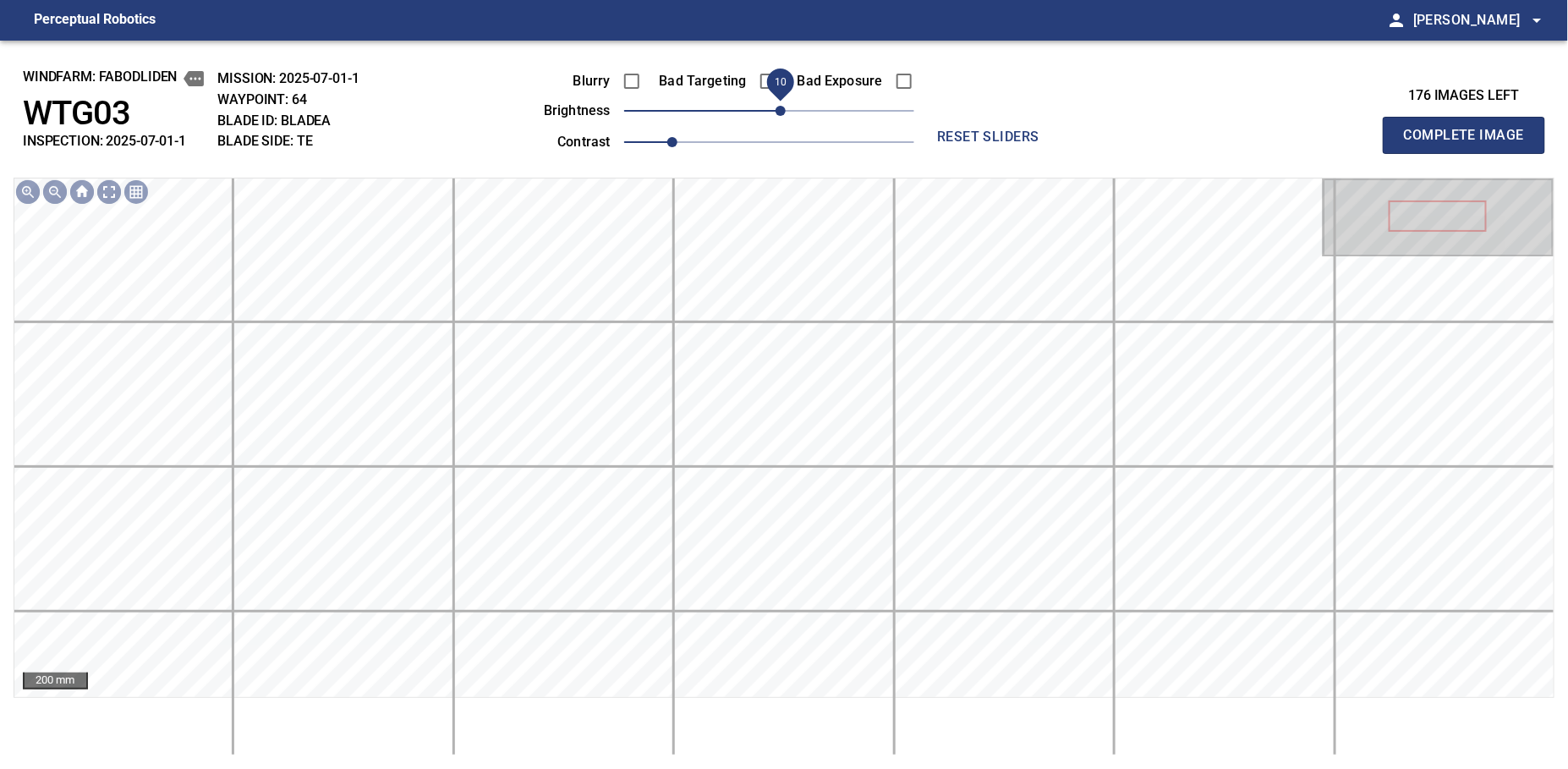 click on "10" at bounding box center (781, 111) 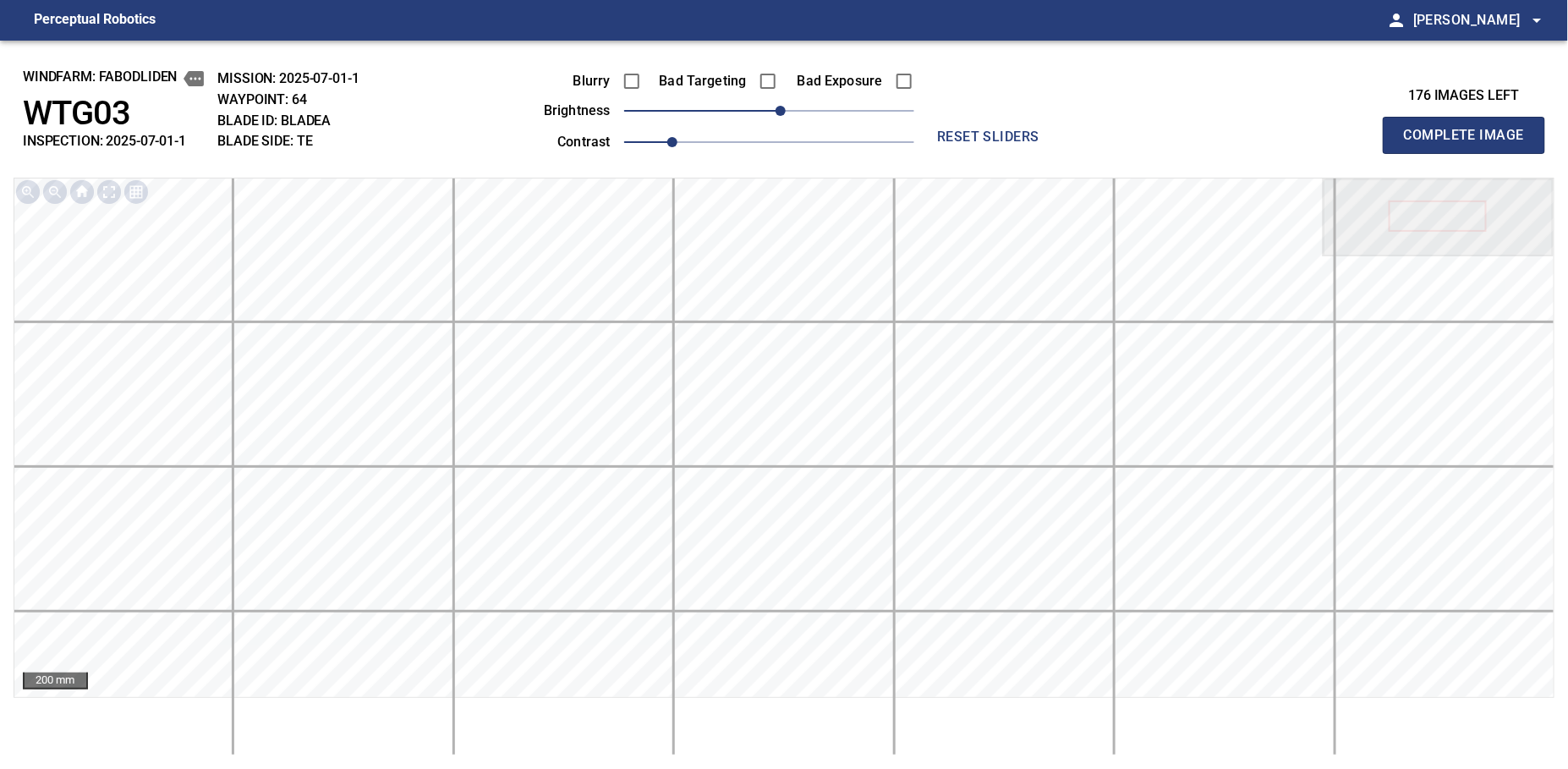 click on "Complete Image" at bounding box center (1464, 135) 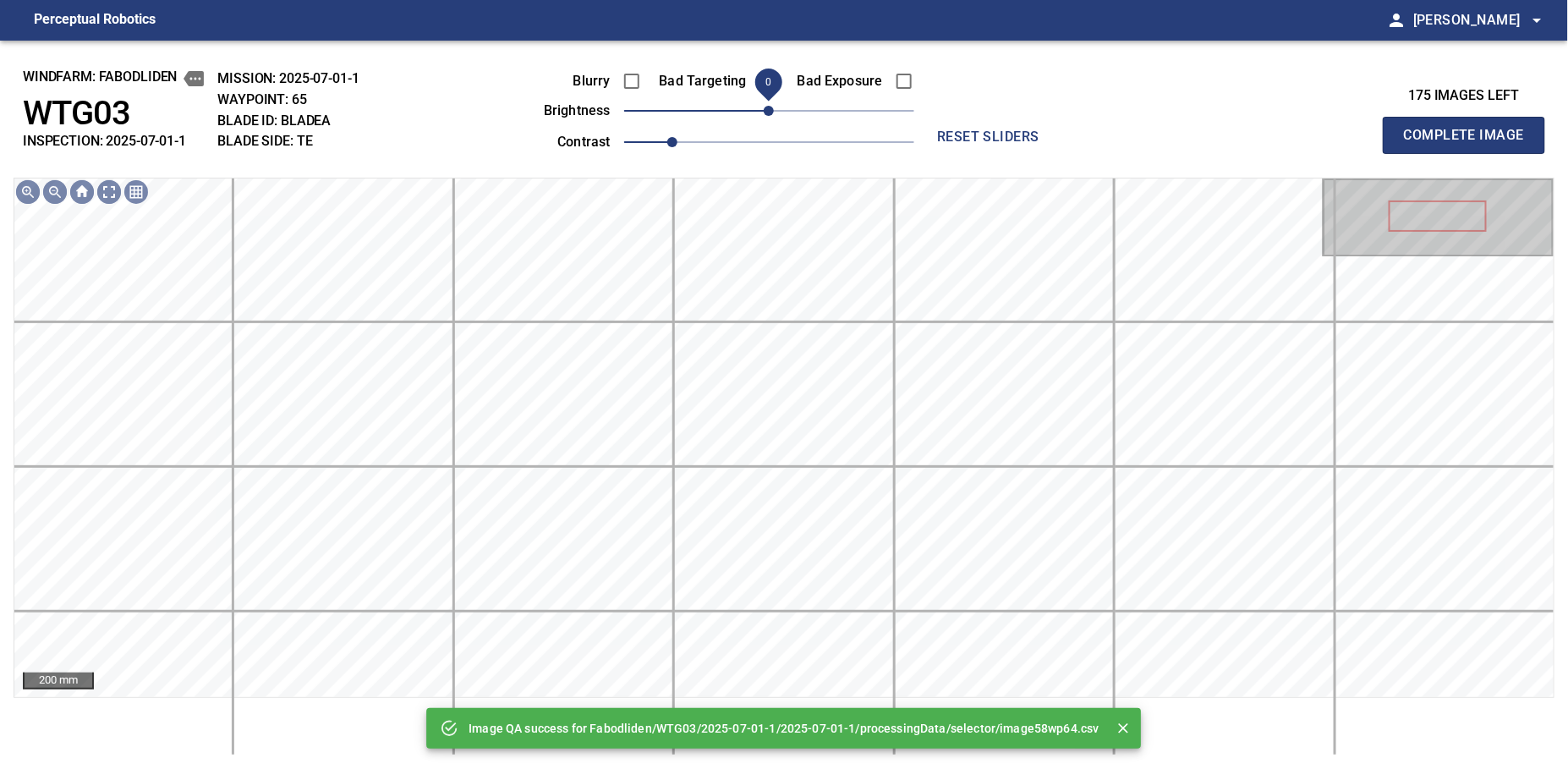 drag, startPoint x: 787, startPoint y: 110, endPoint x: 773, endPoint y: 115, distance: 14.866069 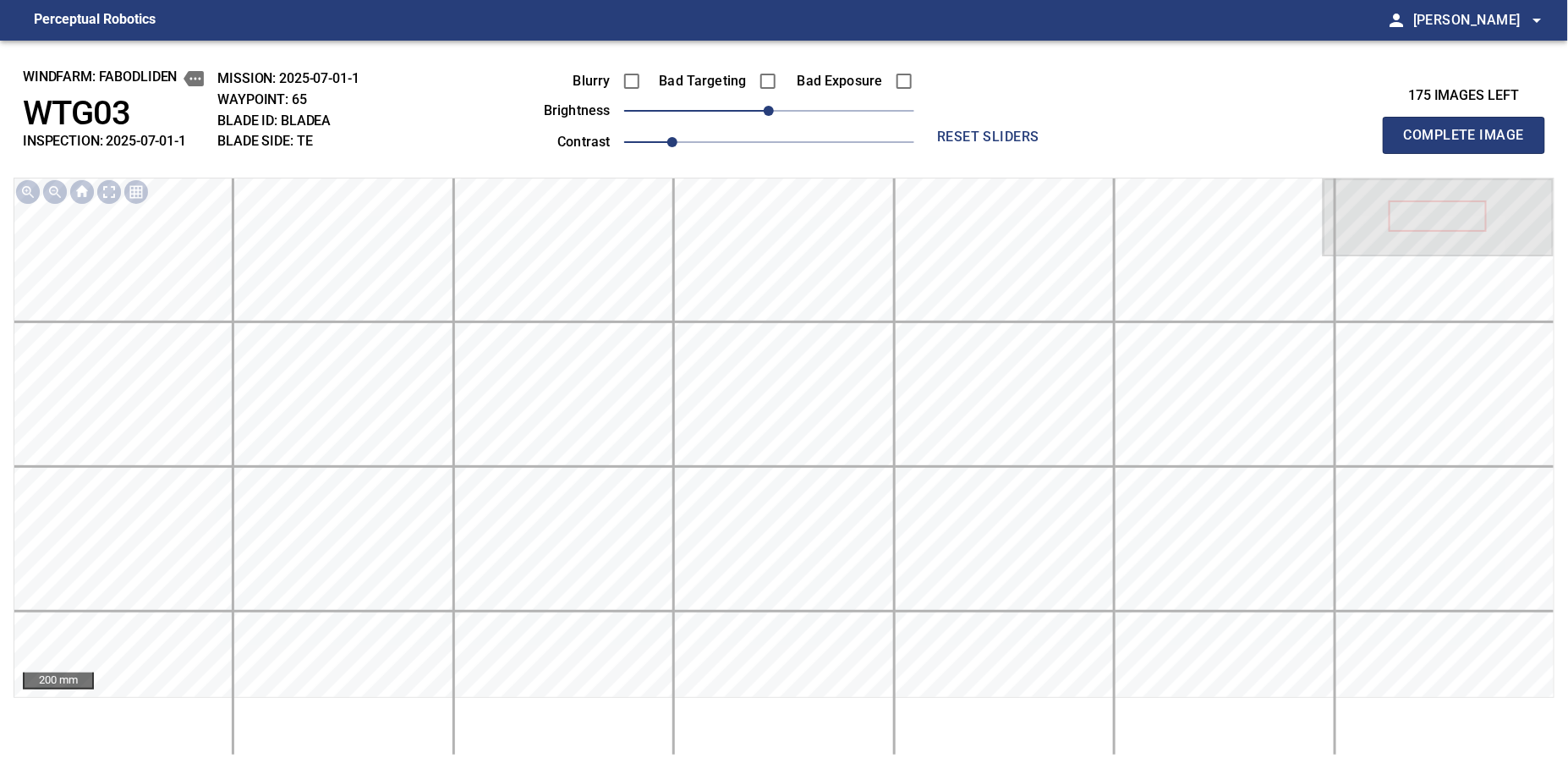 click on "Complete Image" at bounding box center [1464, 135] 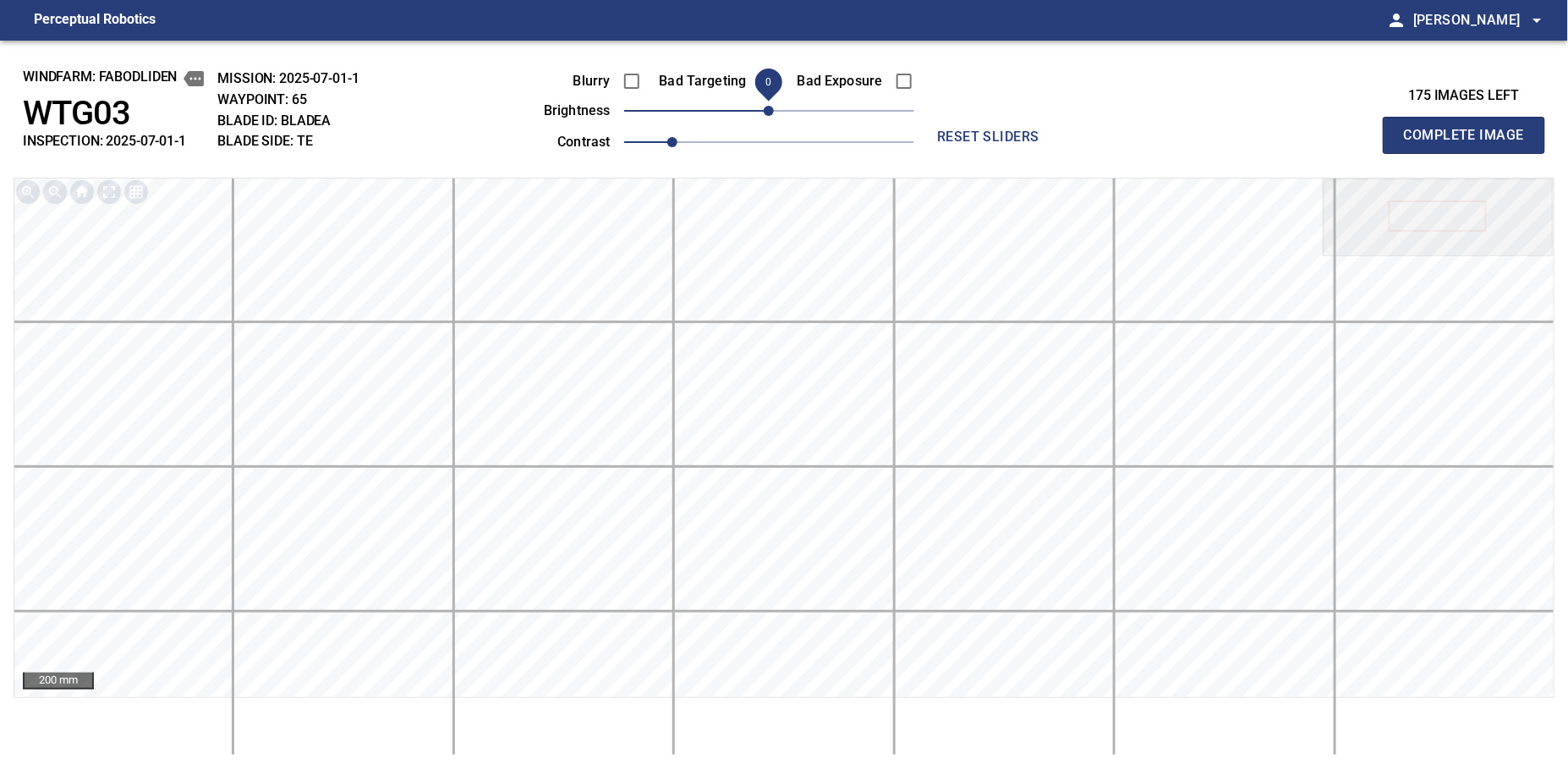 type 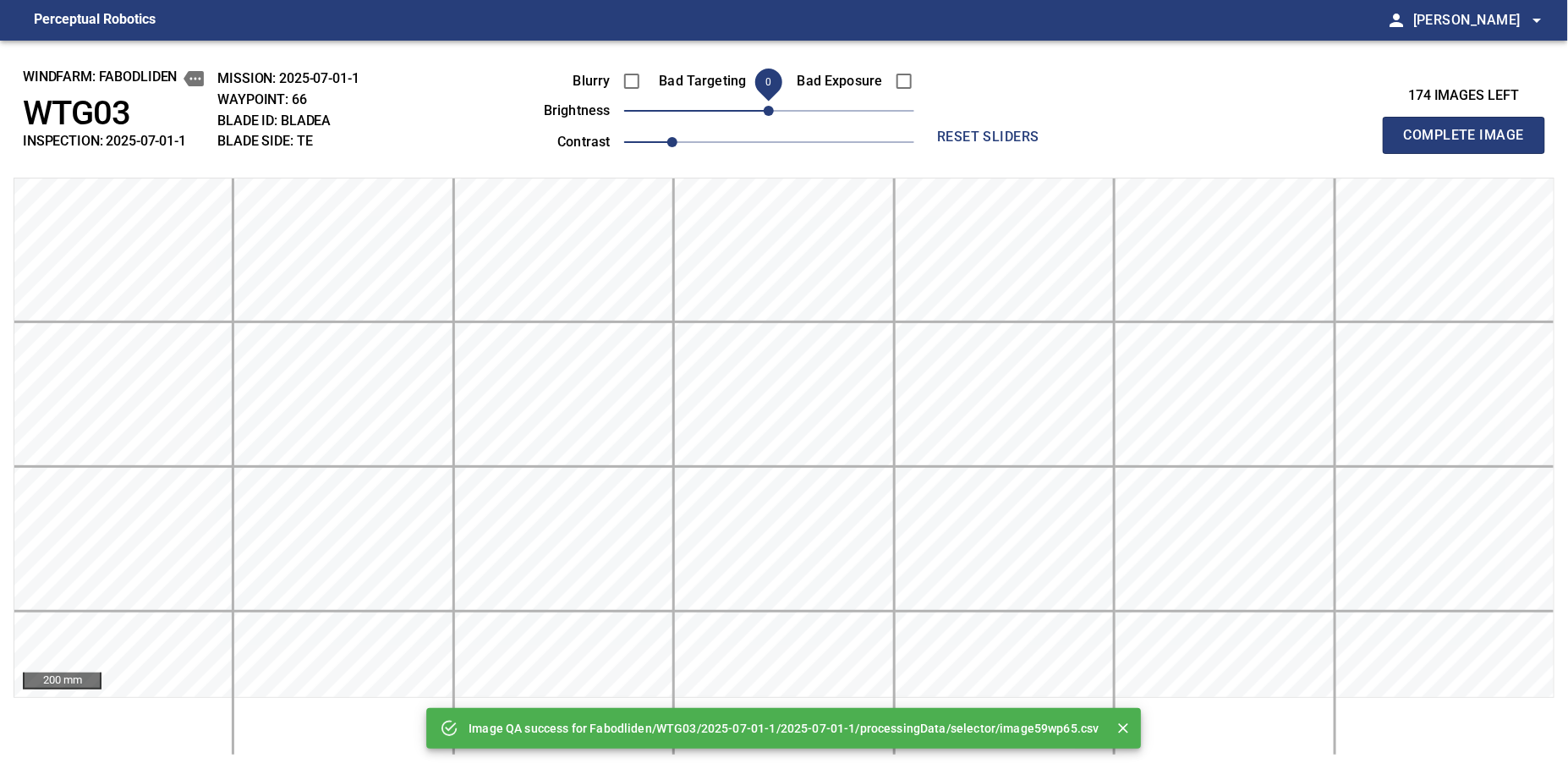 click on "Complete Image" at bounding box center [1464, 135] 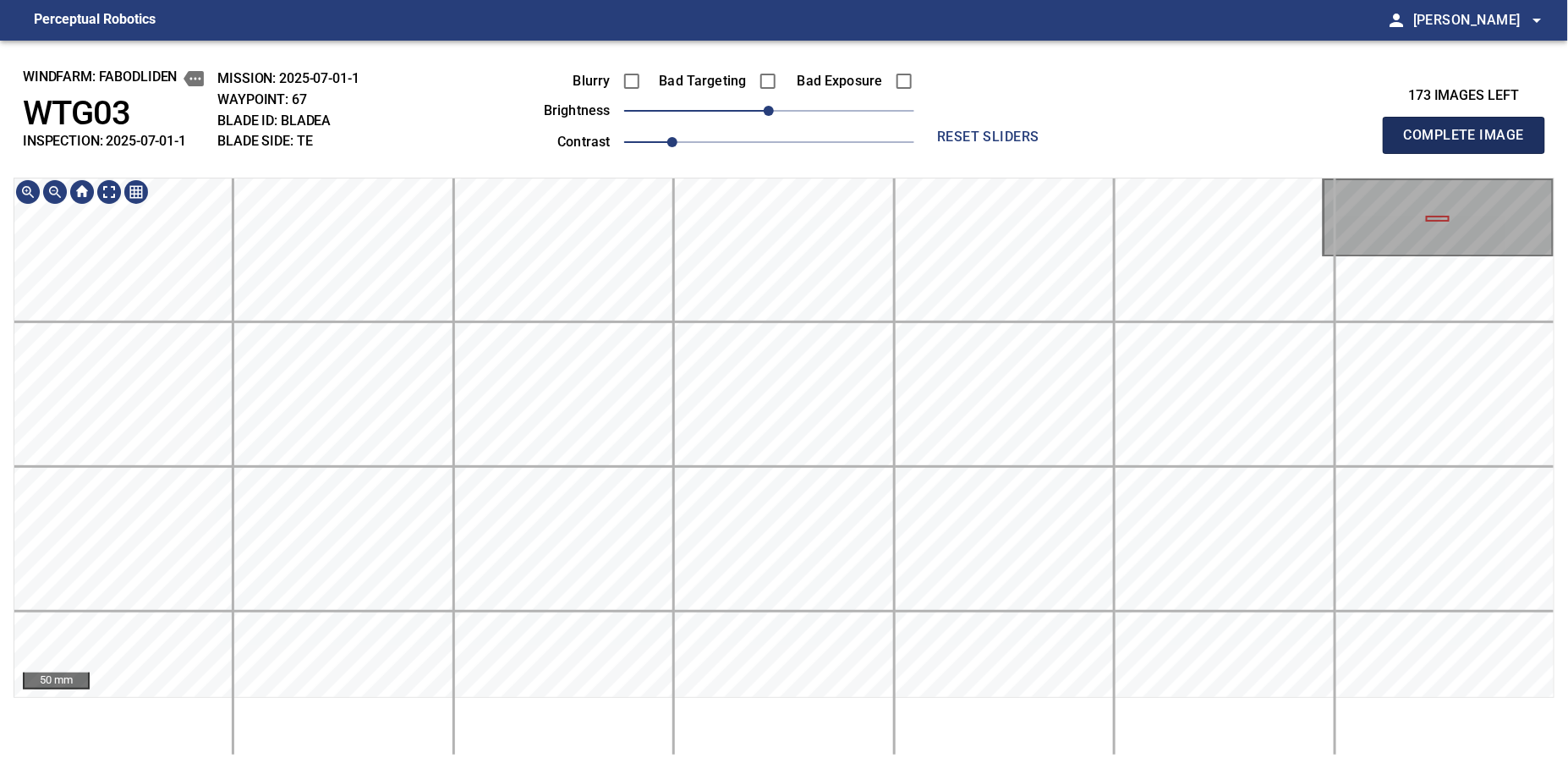 click on "Complete Image" at bounding box center (1464, 135) 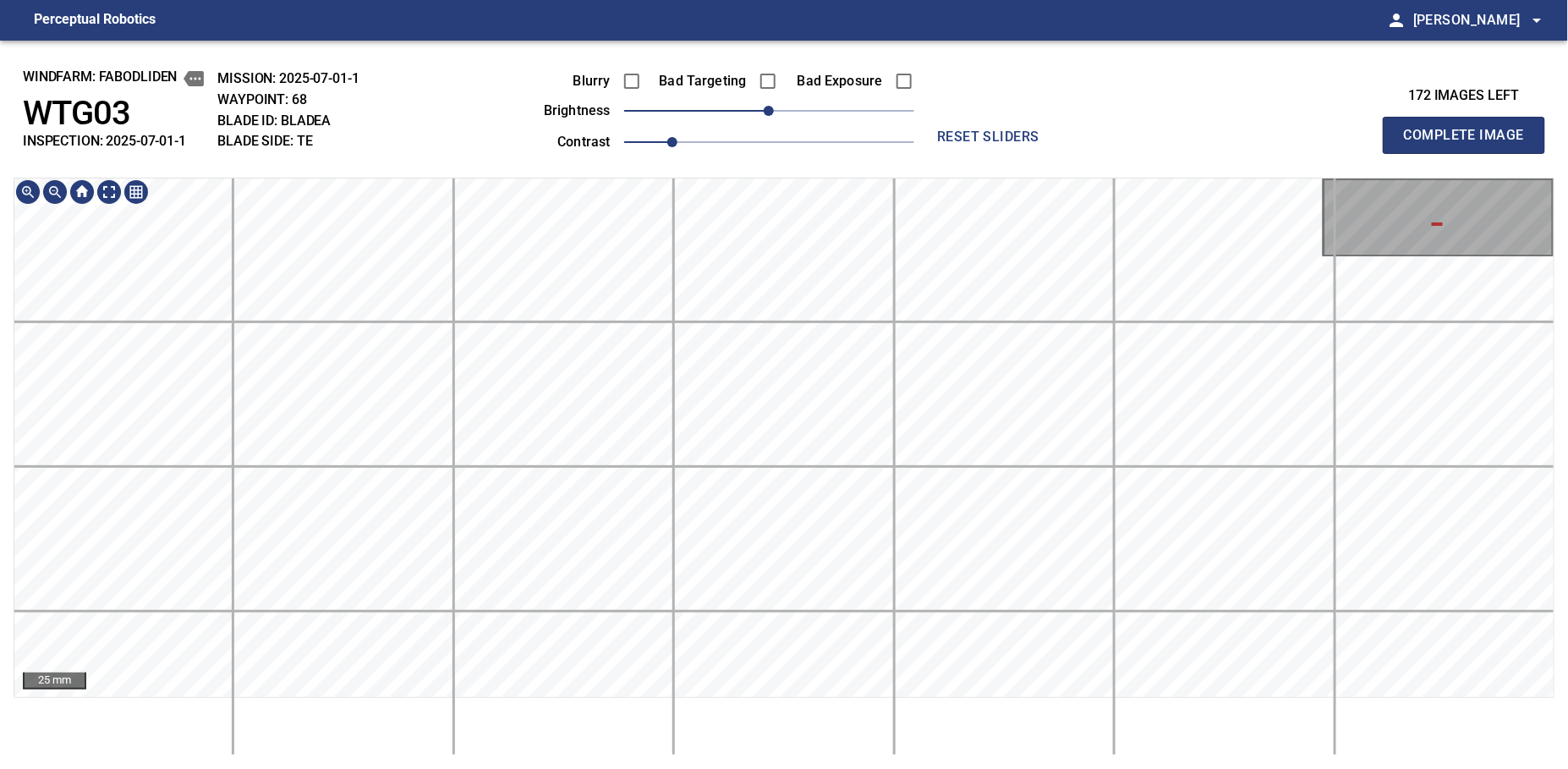 click on "Perceptual Robotics person Alex Semenov arrow_drop_down windfarm: Fabodliden WTG03 INSPECTION: 2025-07-01-1 MISSION: 2025-07-01-1 WAYPOINT: 68 BLADE ID: bladeA BLADE SIDE: TE Blurry Bad Targeting Bad Exposure brightness 0 contrast 1 reset sliders 172 images left Complete Image 25 mm exit_to_app Logout" at bounding box center (784, 384) 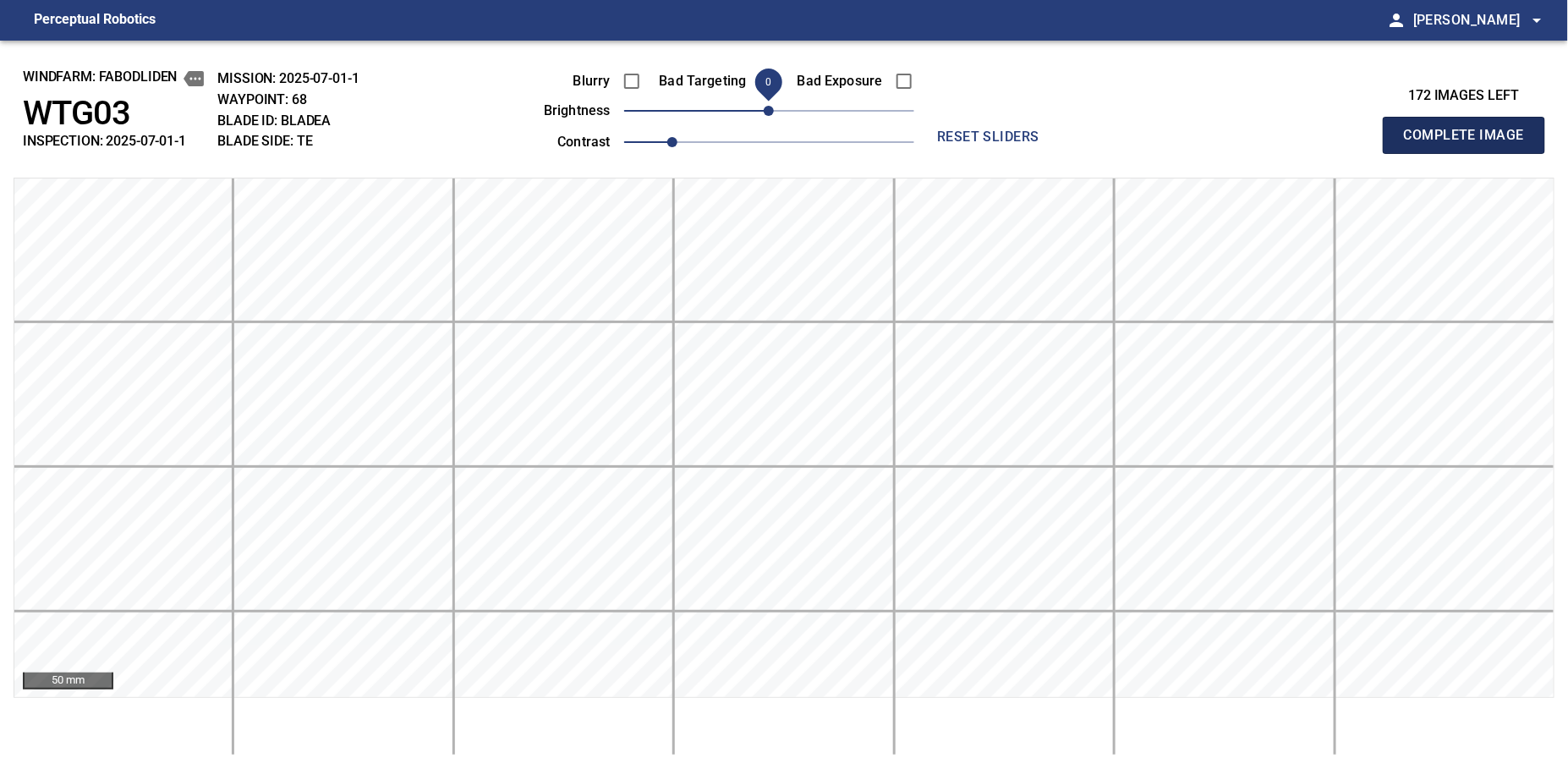 click on "Complete Image" at bounding box center (1464, 135) 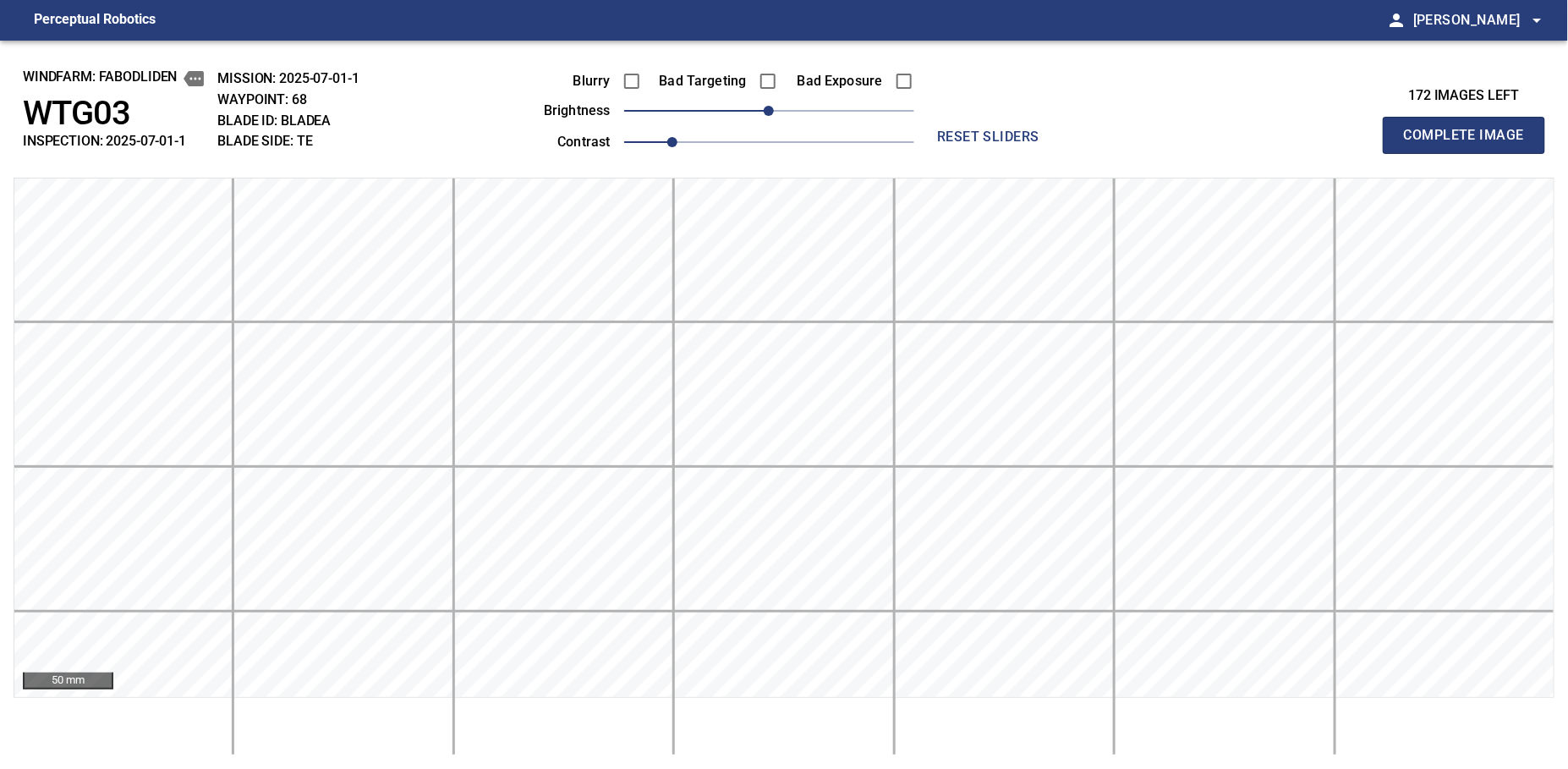 type 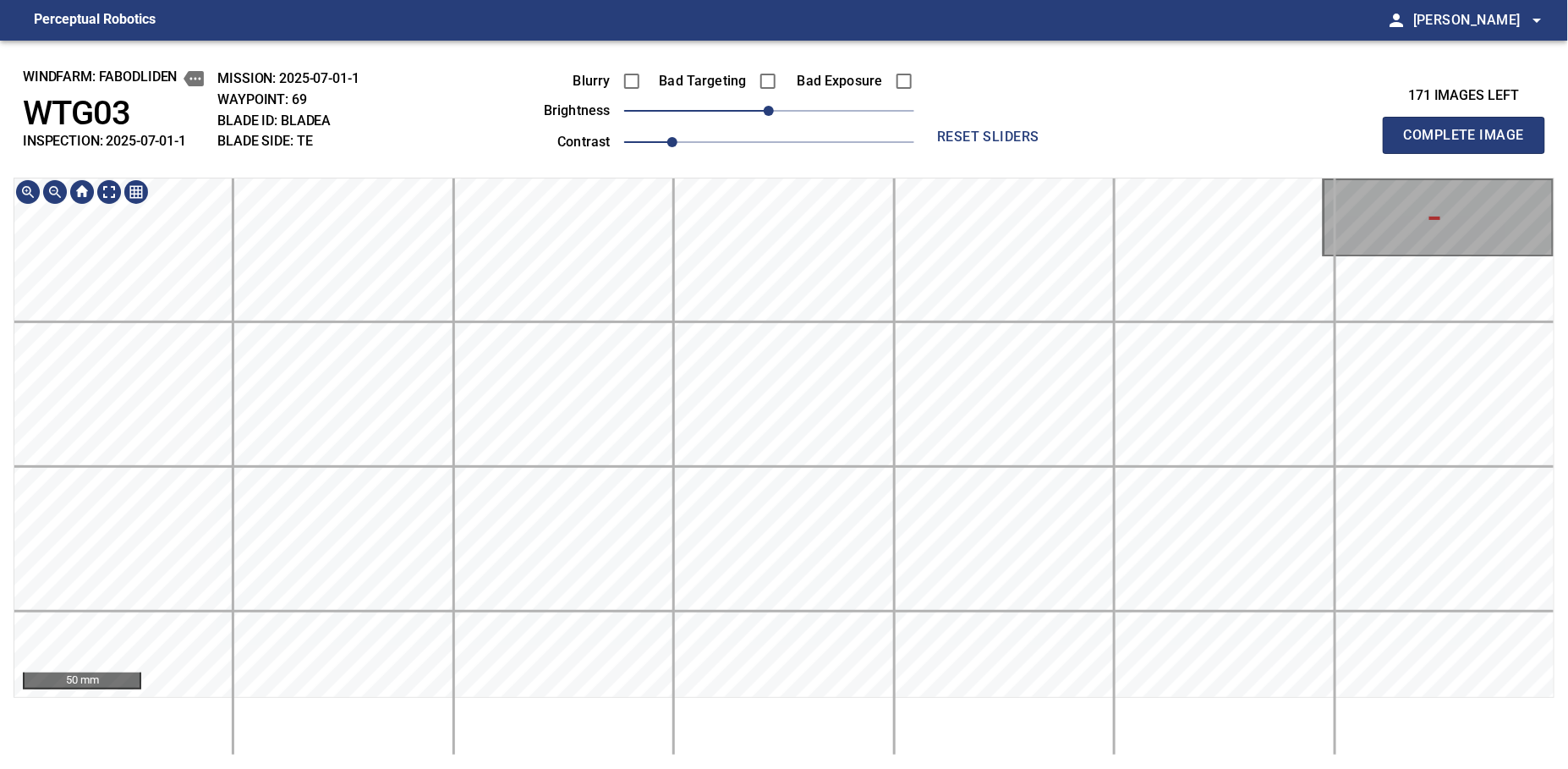 click on "Perceptual Robotics person Alex Semenov arrow_drop_down windfarm: Fabodliden WTG03 INSPECTION: 2025-07-01-1 MISSION: 2025-07-01-1 WAYPOINT: 69 BLADE ID: bladeA BLADE SIDE: TE Blurry Bad Targeting Bad Exposure brightness 0 contrast 1 reset sliders 171 images left Complete Image 50 mm exit_to_app Logout" at bounding box center [784, 384] 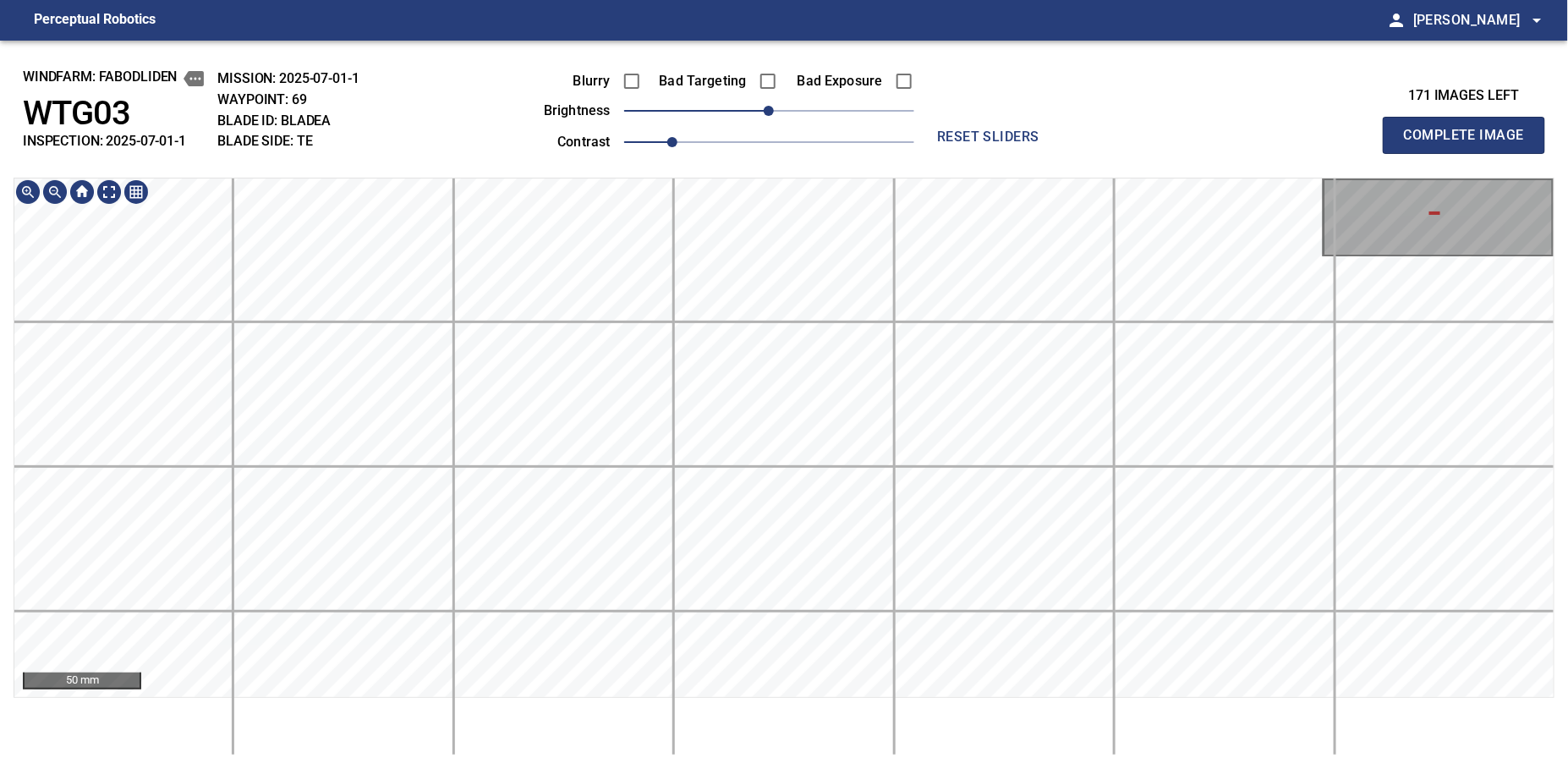click on "Perceptual Robotics person Alex Semenov arrow_drop_down windfarm: Fabodliden WTG03 INSPECTION: 2025-07-01-1 MISSION: 2025-07-01-1 WAYPOINT: 69 BLADE ID: bladeA BLADE SIDE: TE Blurry Bad Targeting Bad Exposure brightness 0 contrast 1 reset sliders 171 images left Complete Image 50 mm exit_to_app Logout" at bounding box center [784, 384] 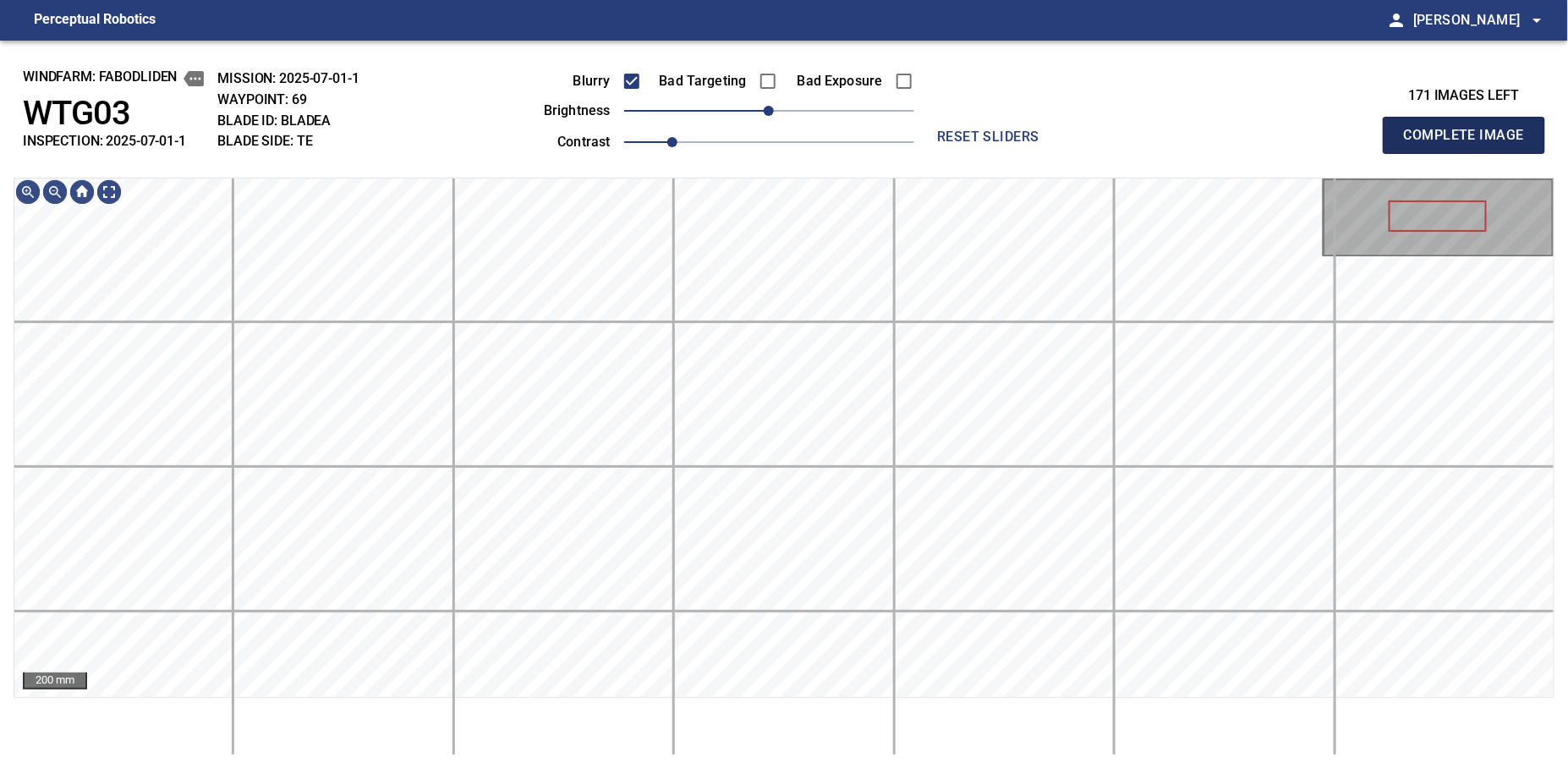 click on "Complete Image" at bounding box center (1464, 135) 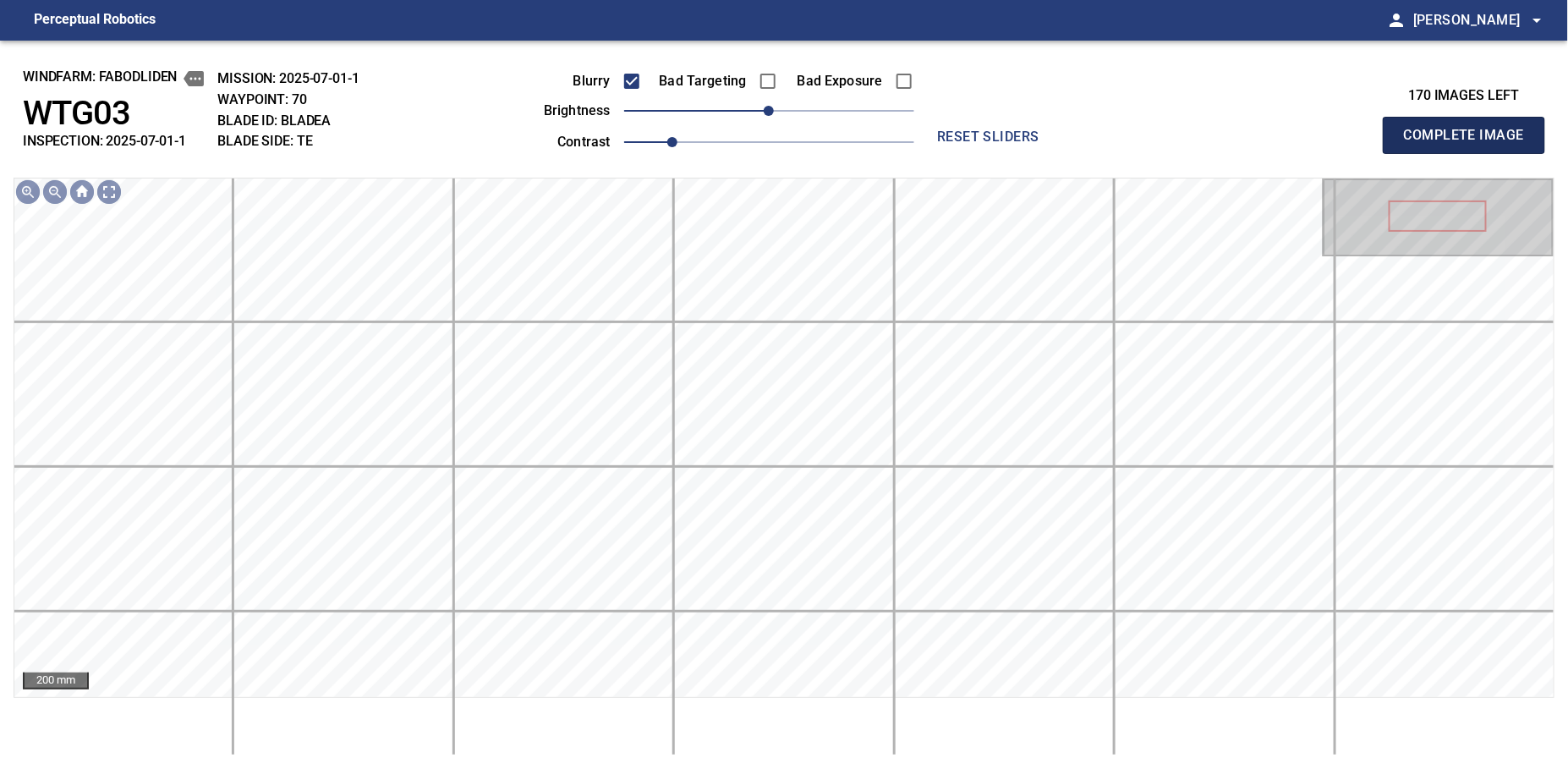 click on "Complete Image" at bounding box center [1464, 135] 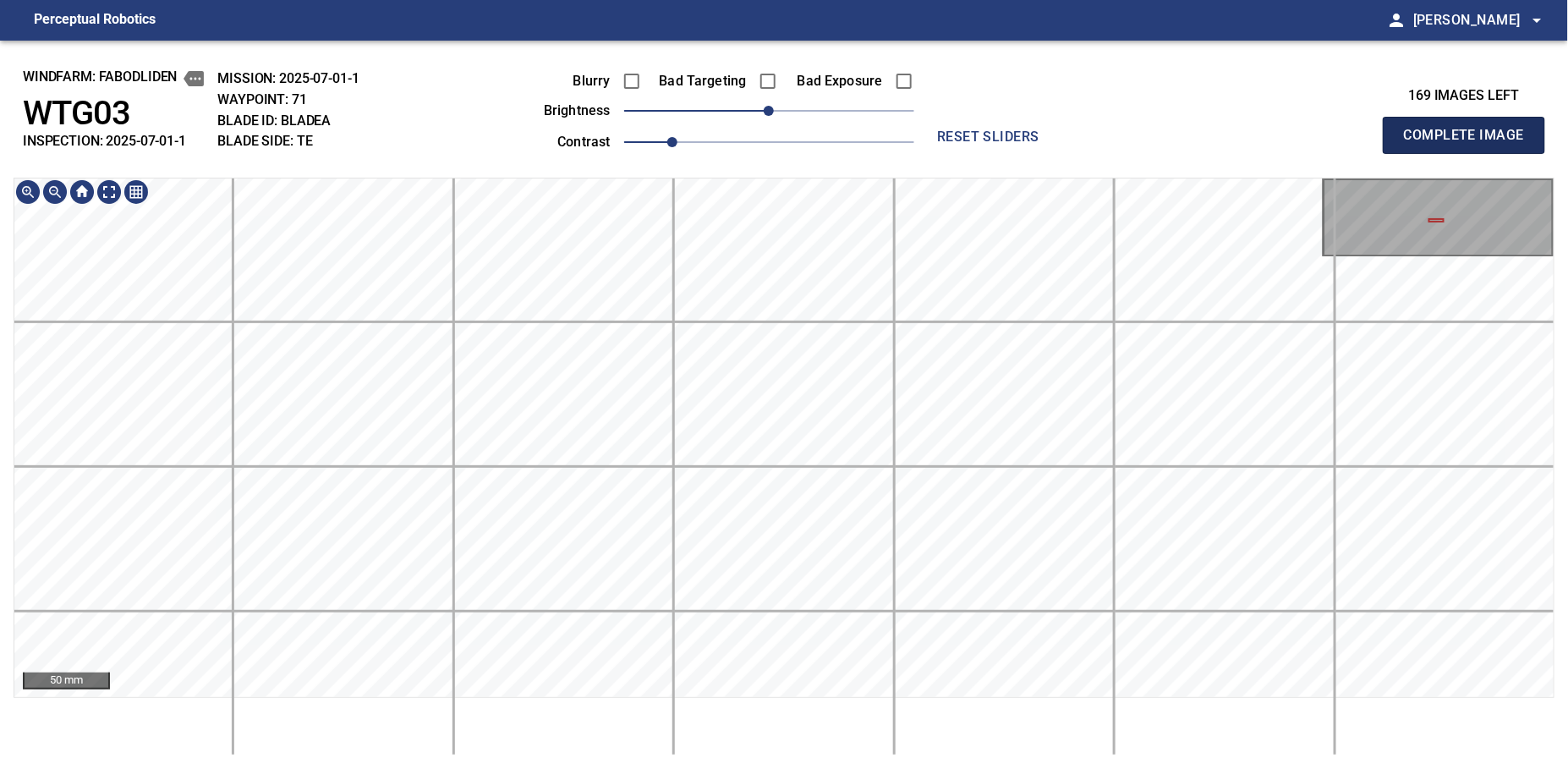 click on "Complete Image" at bounding box center [1464, 135] 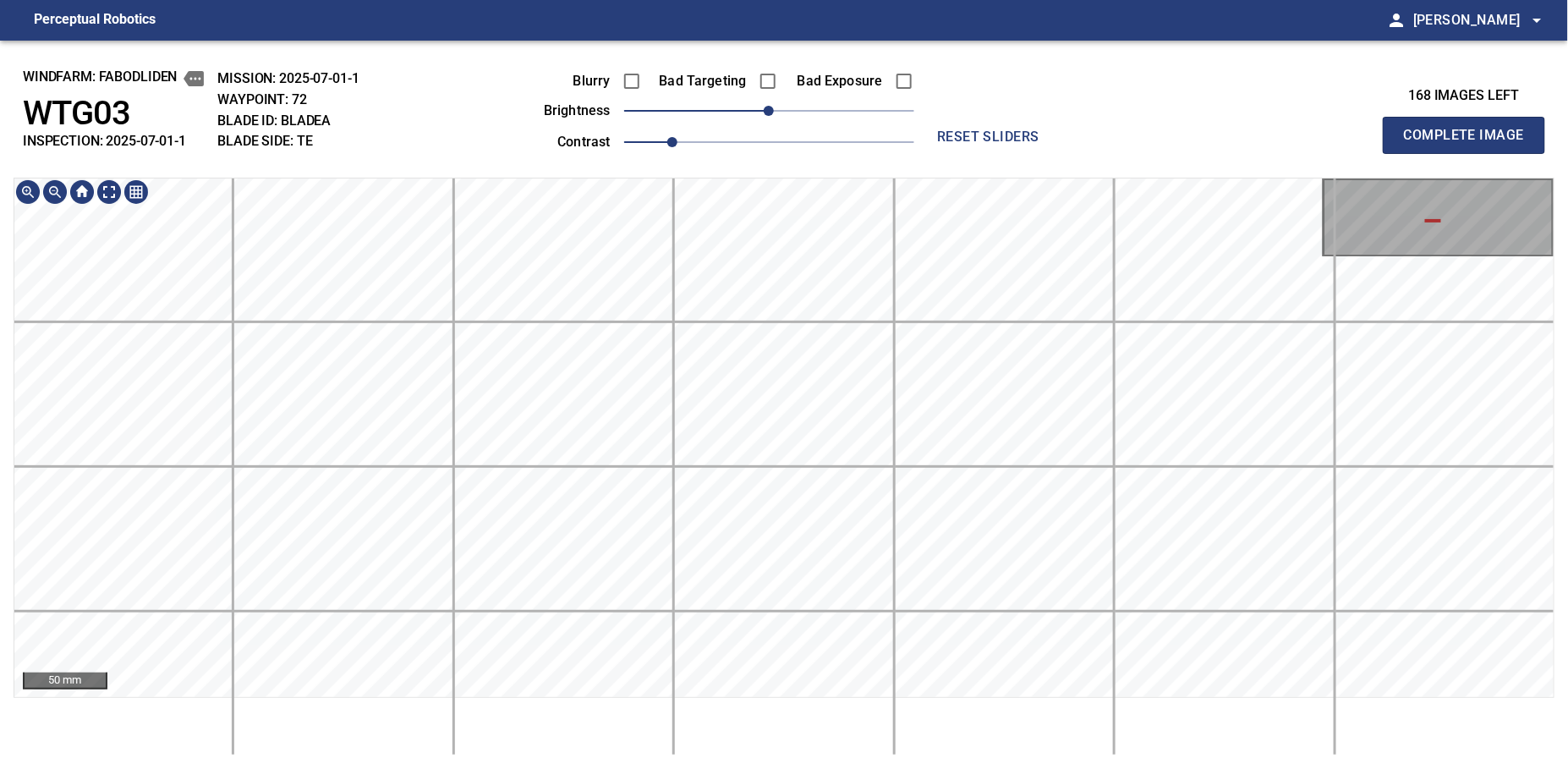 click on "windfarm: Fabodliden WTG03 INSPECTION: 2025-07-01-1 MISSION: 2025-07-01-1 WAYPOINT: 72 BLADE ID: bladeA BLADE SIDE: TE Blurry Bad Targeting Bad Exposure brightness 0 contrast 1 reset sliders 168 images left Complete Image 50 mm" at bounding box center (784, 404) 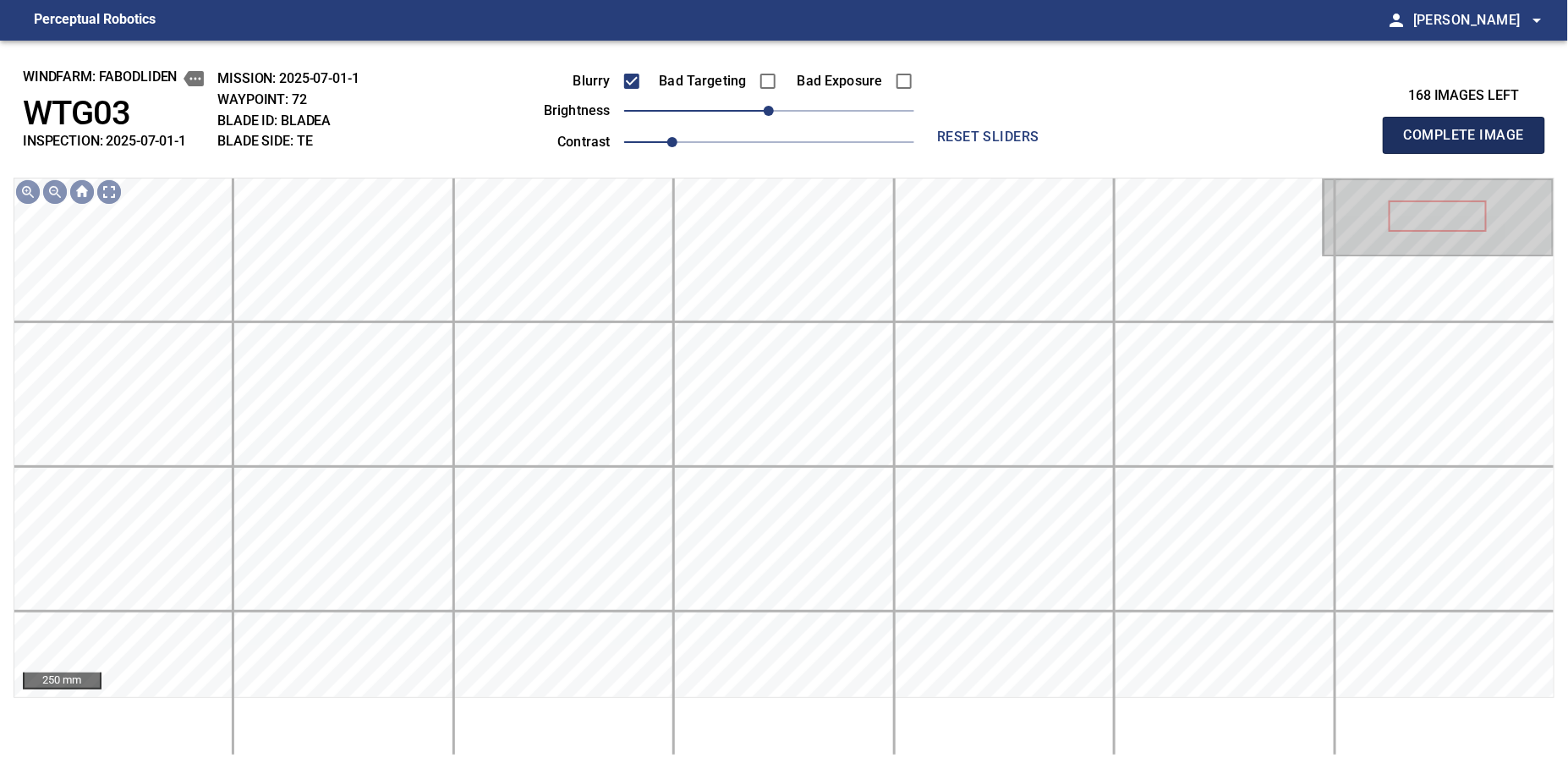click on "Complete Image" at bounding box center [1464, 135] 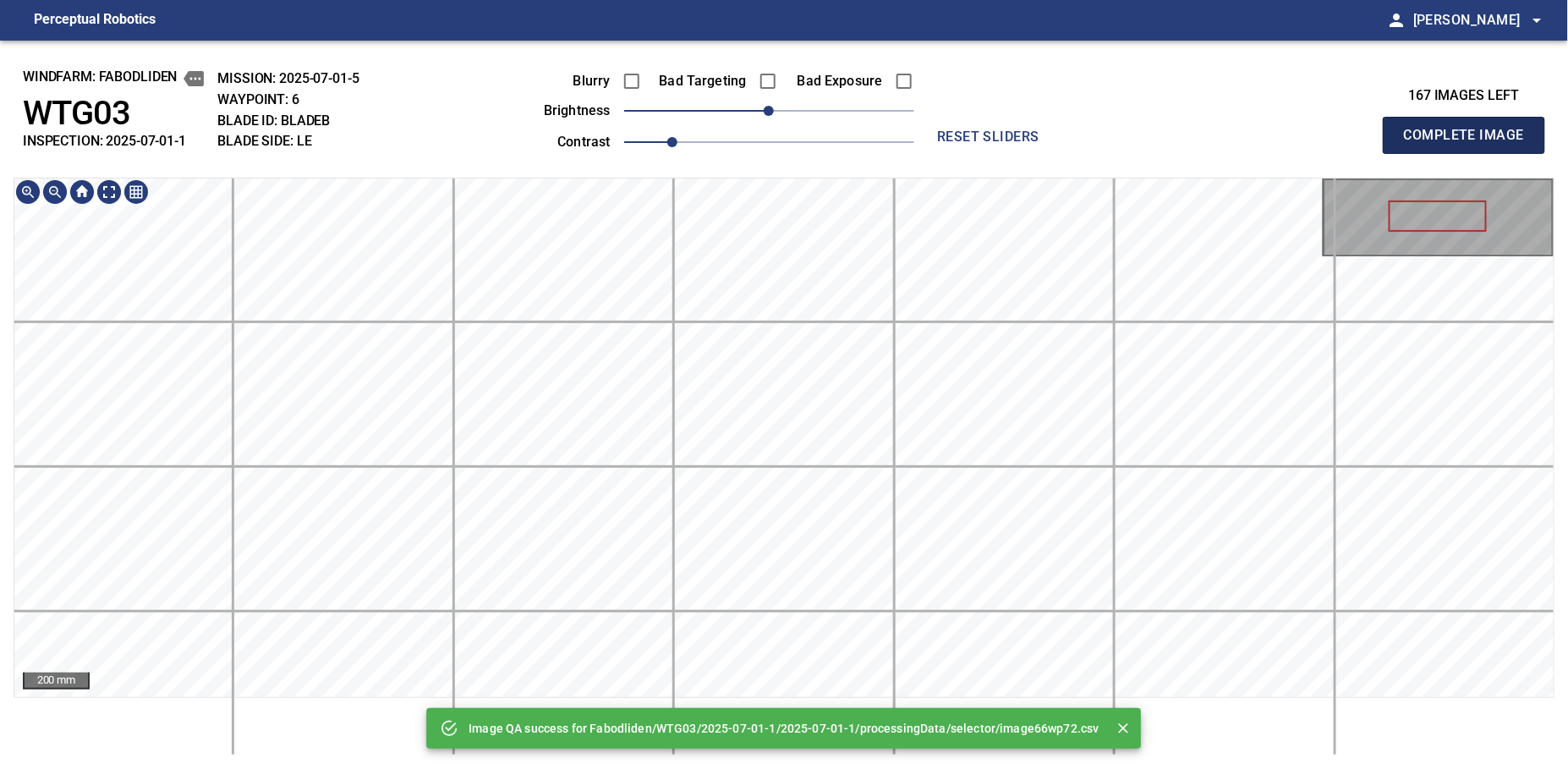 click on "Complete Image" at bounding box center (1464, 135) 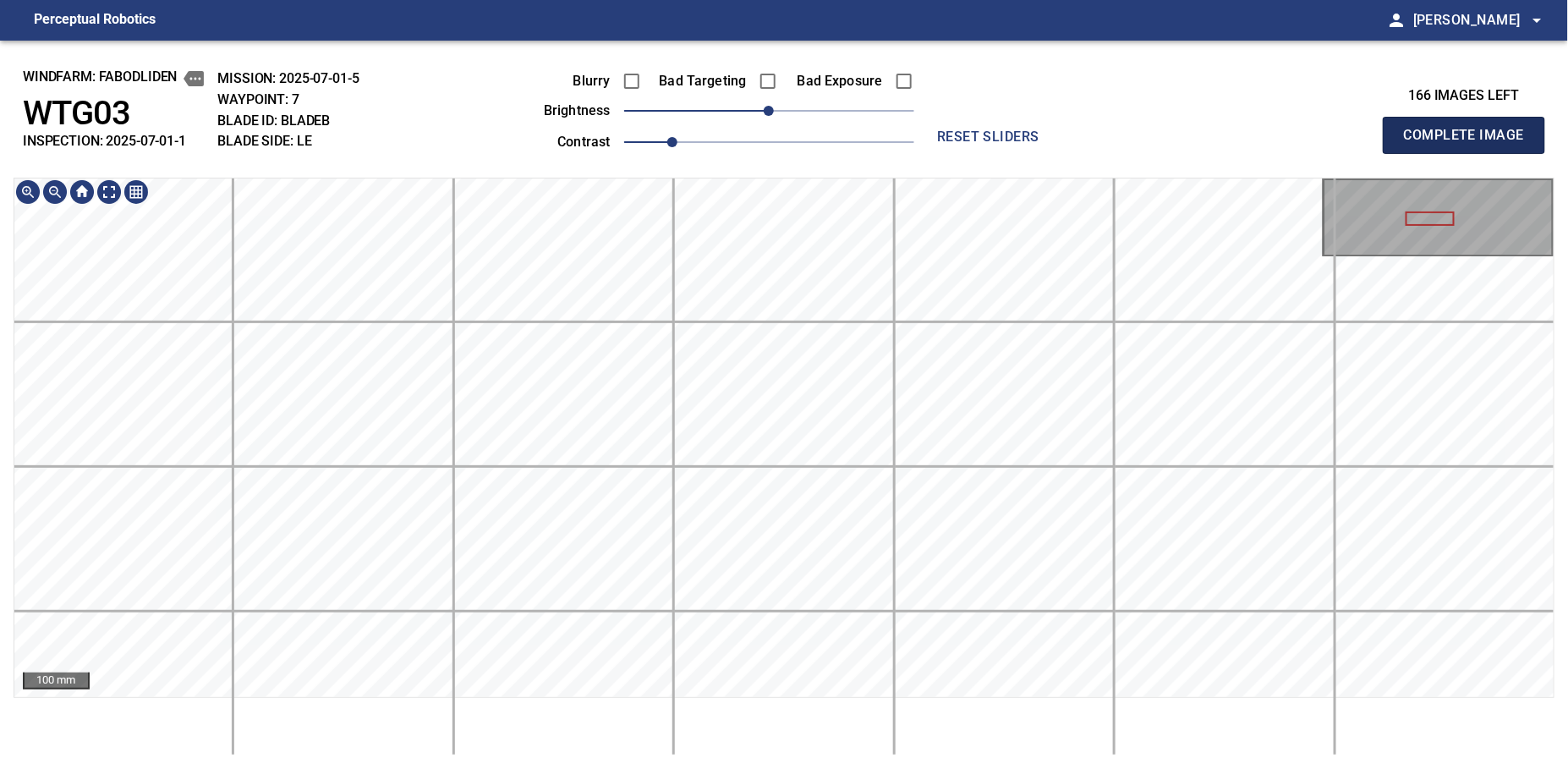 click on "Complete Image" at bounding box center (1464, 135) 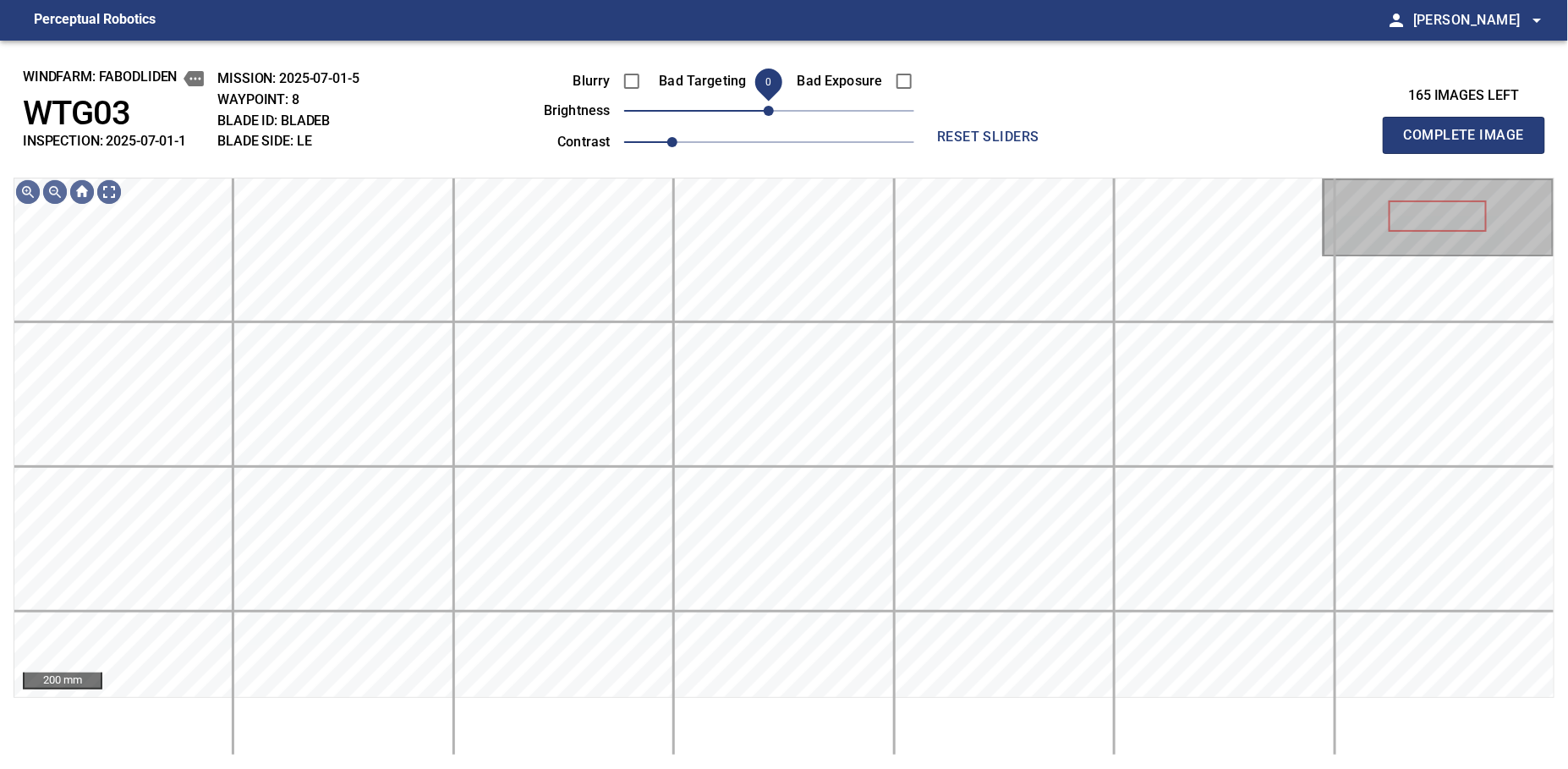 drag, startPoint x: 773, startPoint y: 110, endPoint x: 771, endPoint y: 124, distance: 14.142136 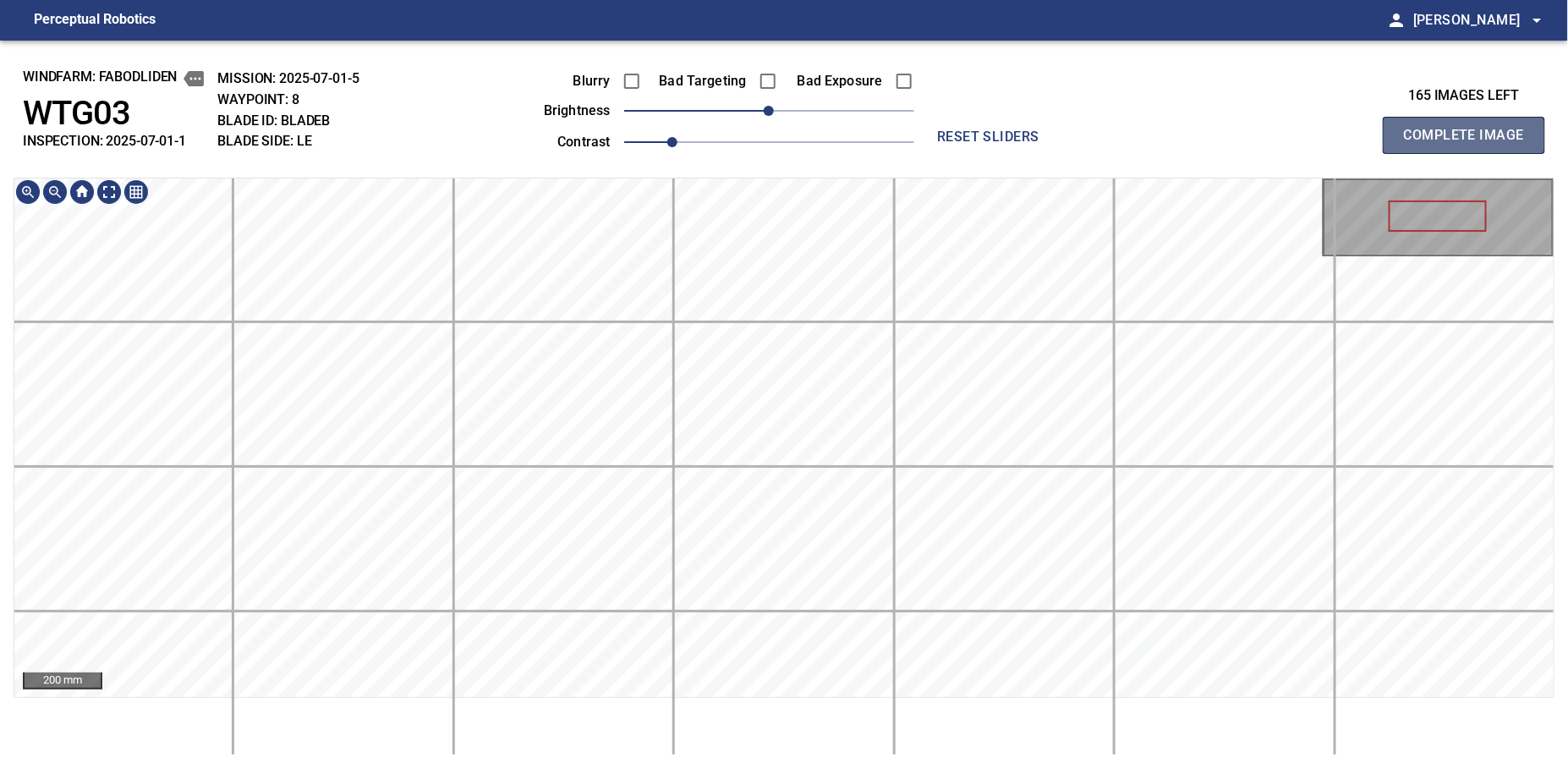 click on "Complete Image" at bounding box center [1464, 135] 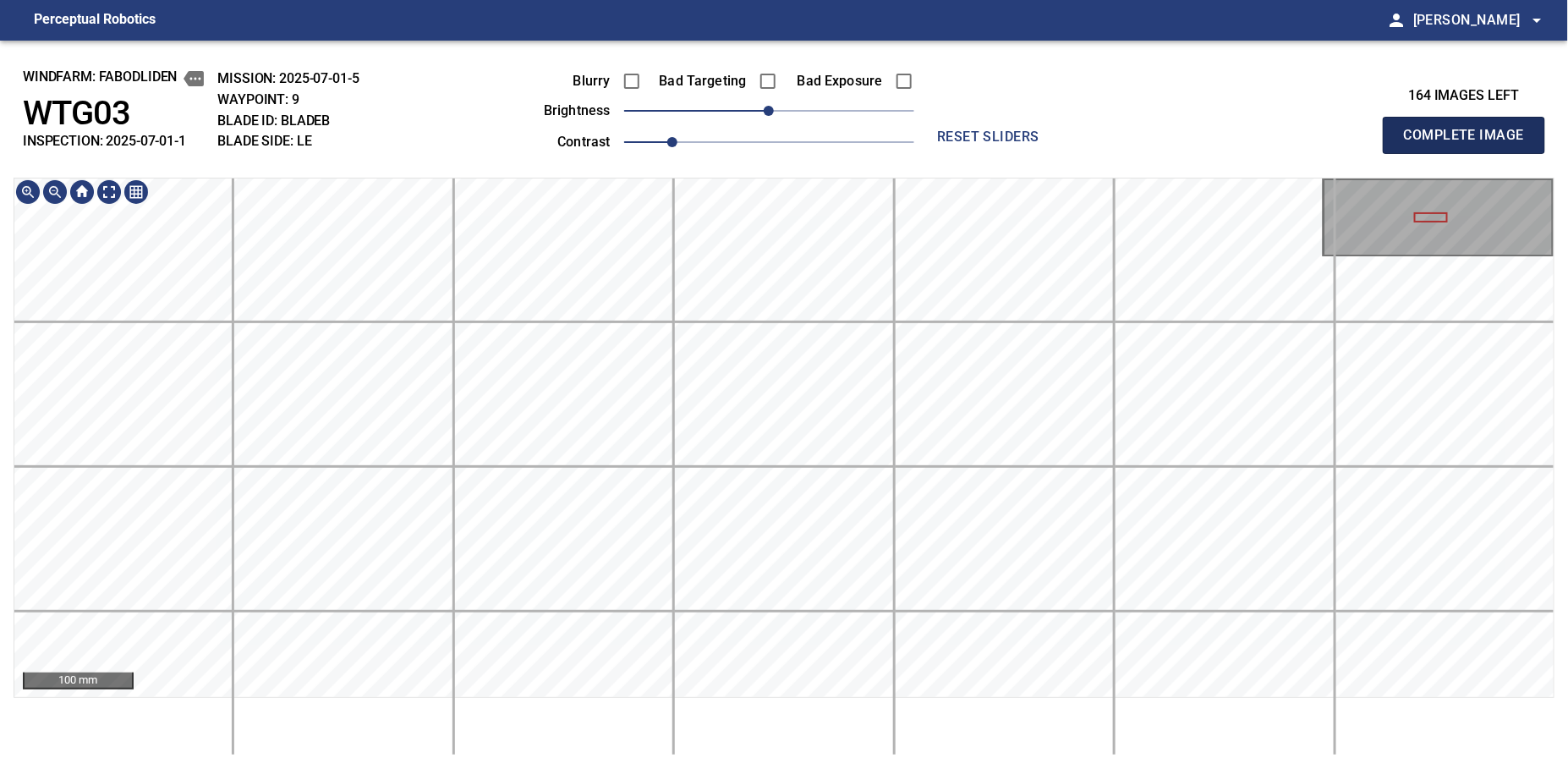 click on "Complete Image" at bounding box center [1464, 135] 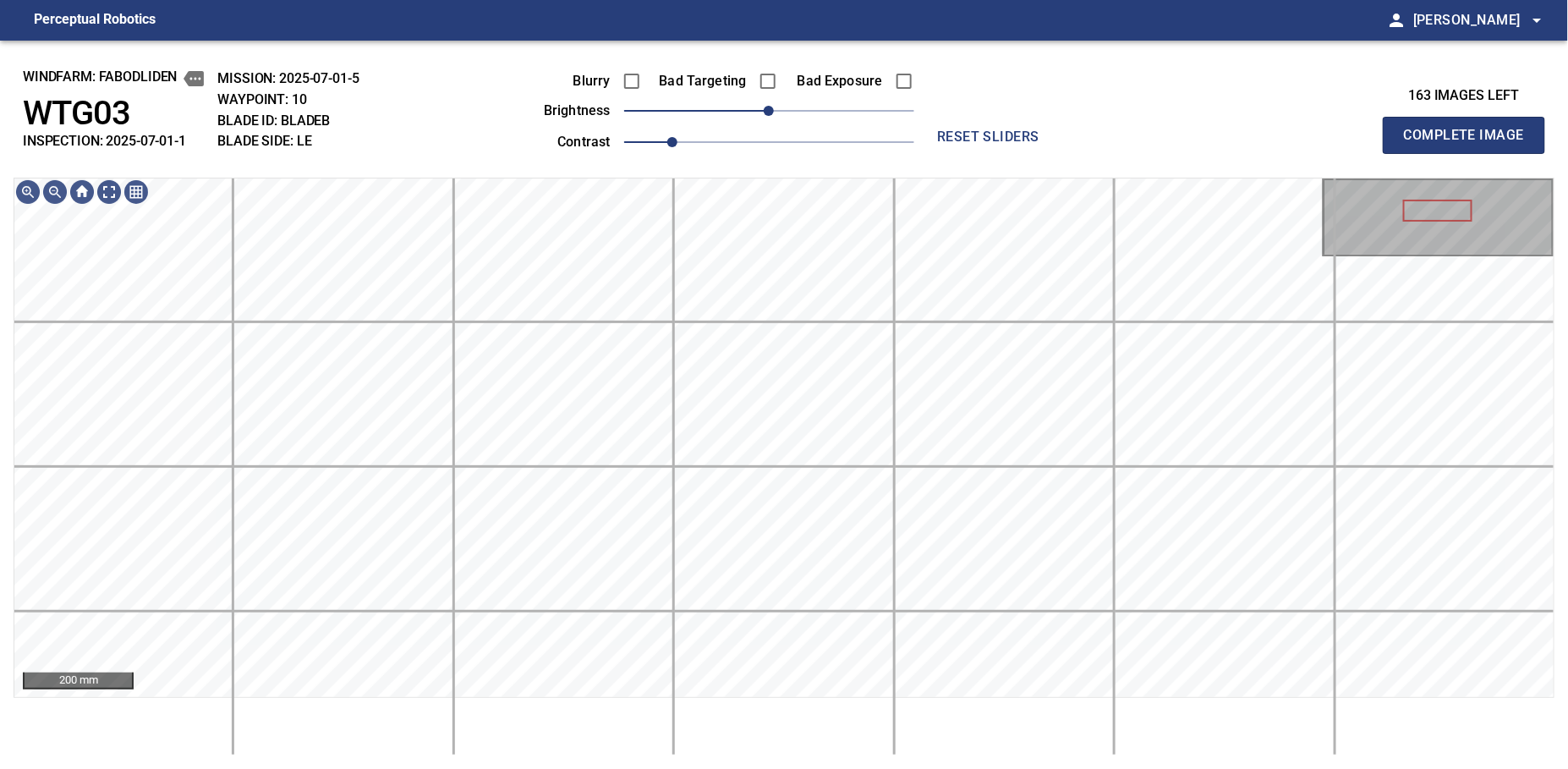 click on "Complete Image" at bounding box center [1464, 135] 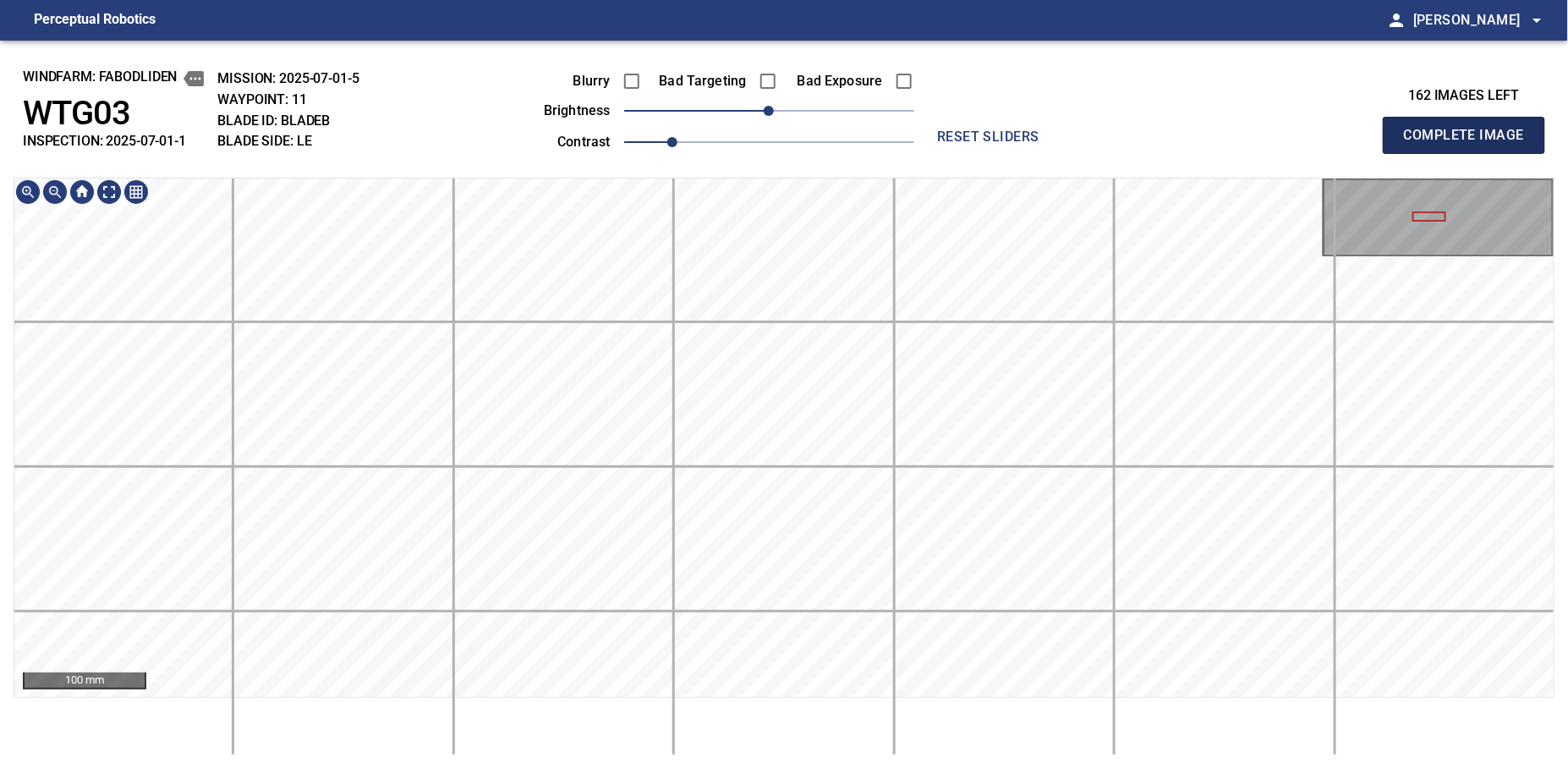 click on "Complete Image" at bounding box center [1464, 135] 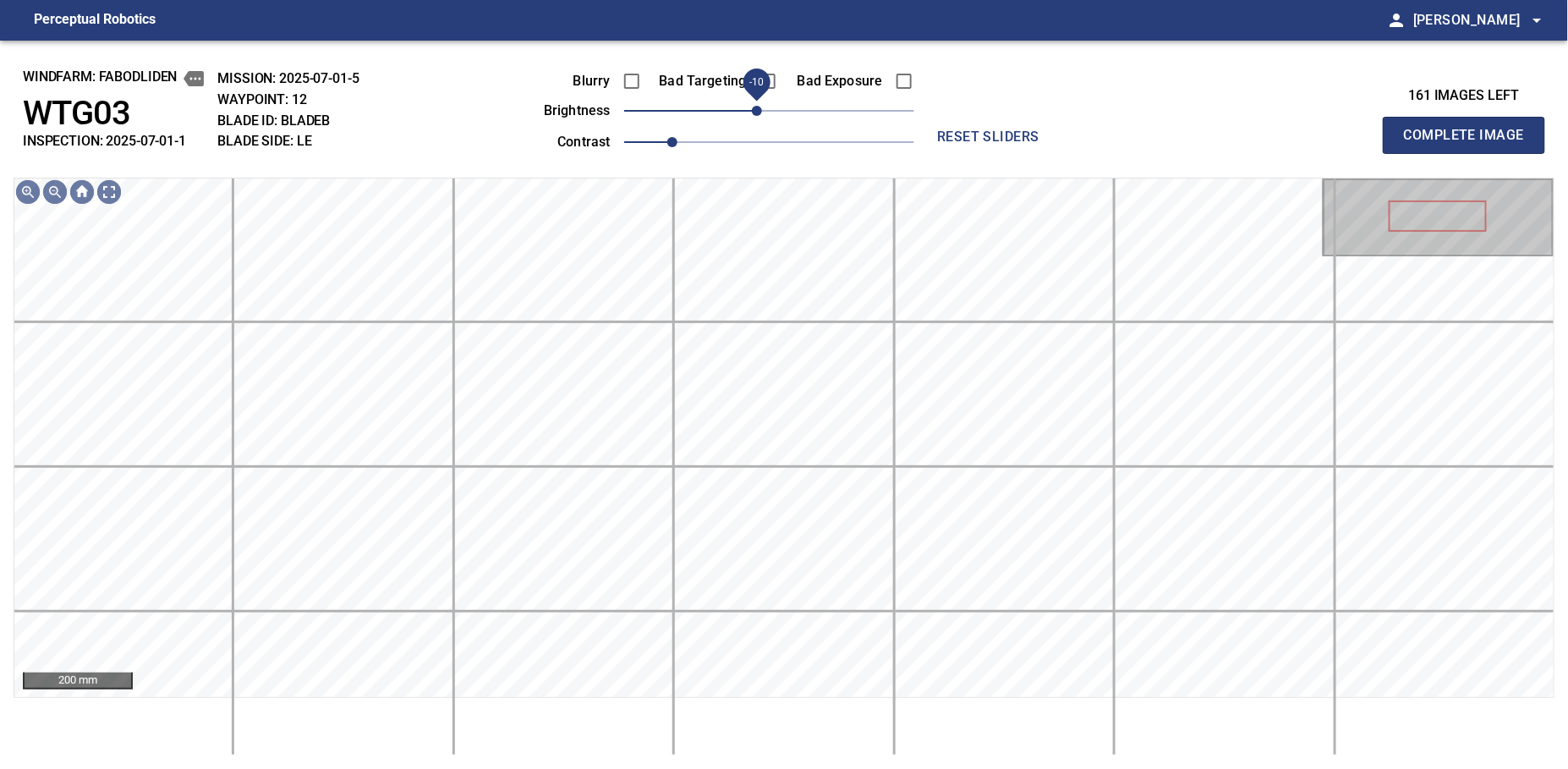 click on "-10" at bounding box center [757, 111] 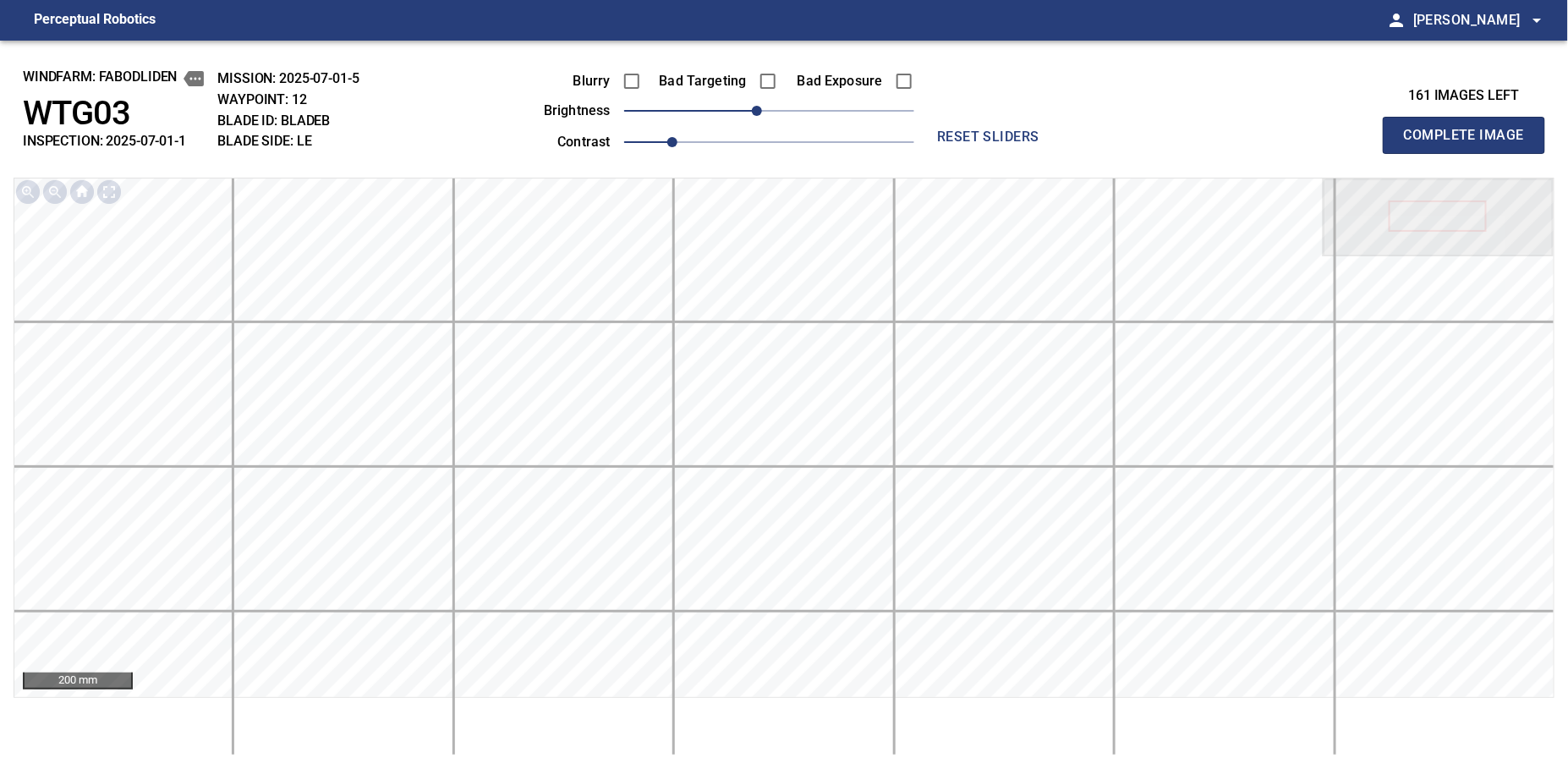 click on "Complete Image" at bounding box center [1464, 135] 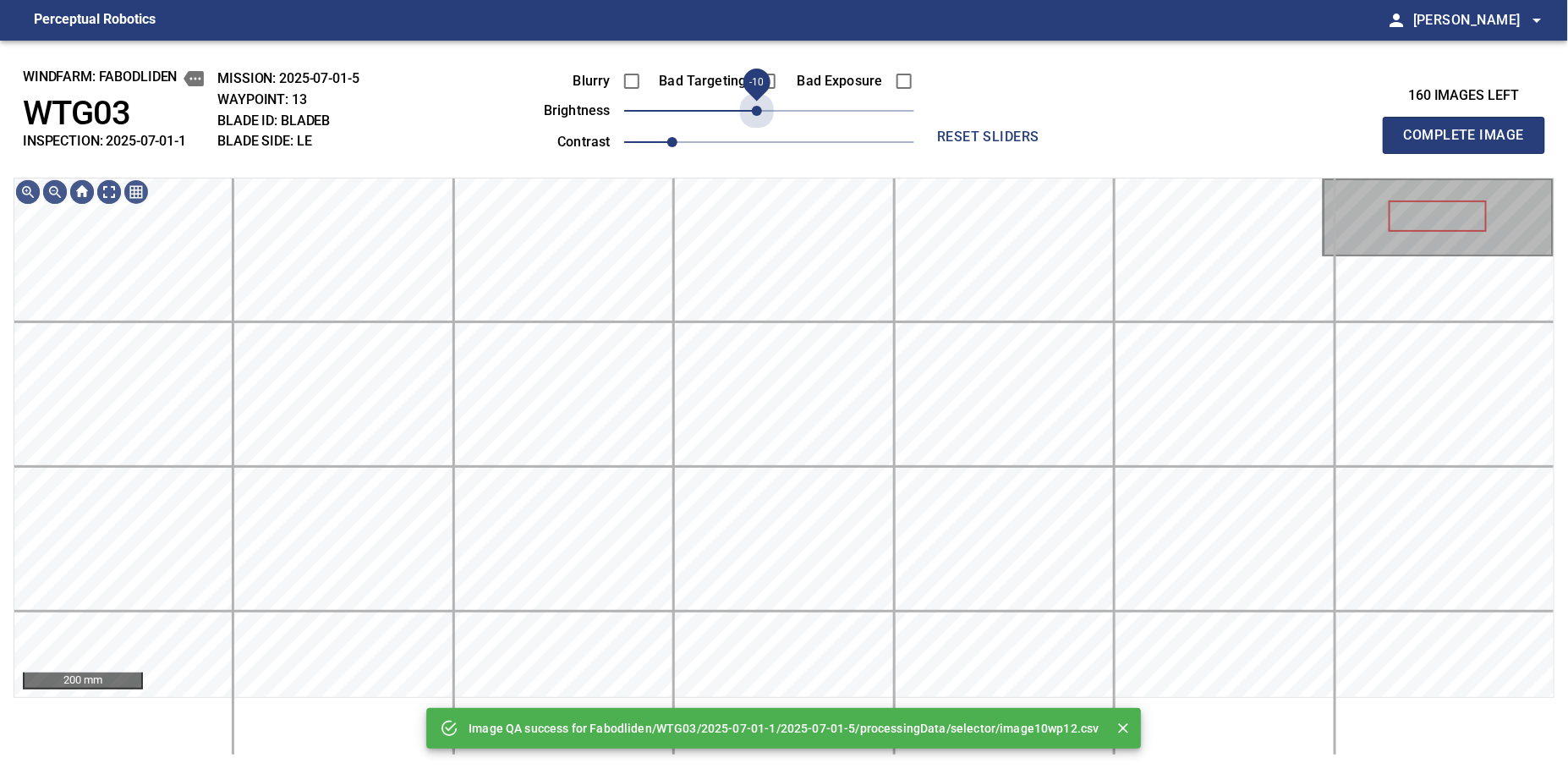 click on "-10" at bounding box center (757, 111) 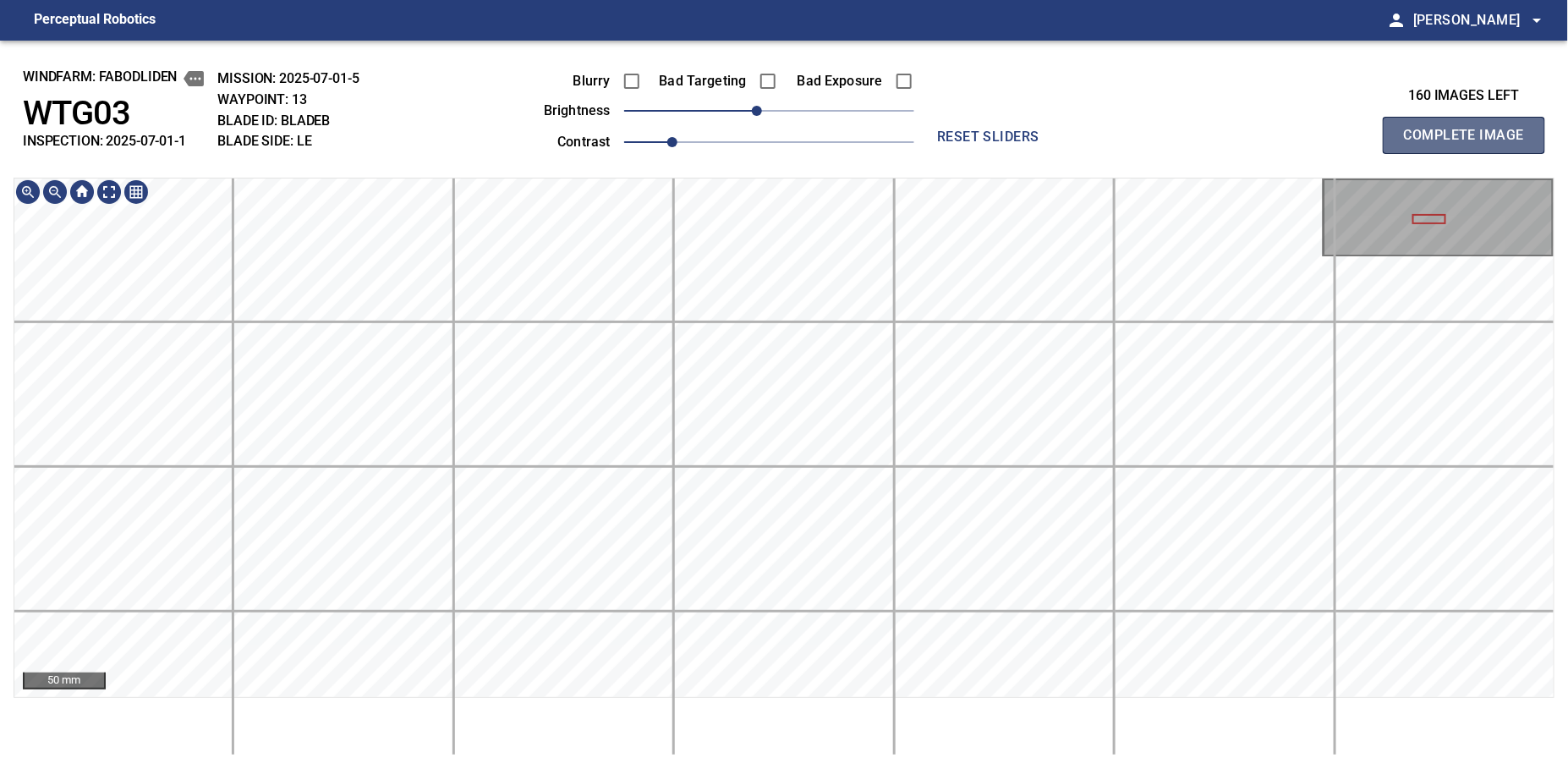 click on "Complete Image" at bounding box center (1464, 135) 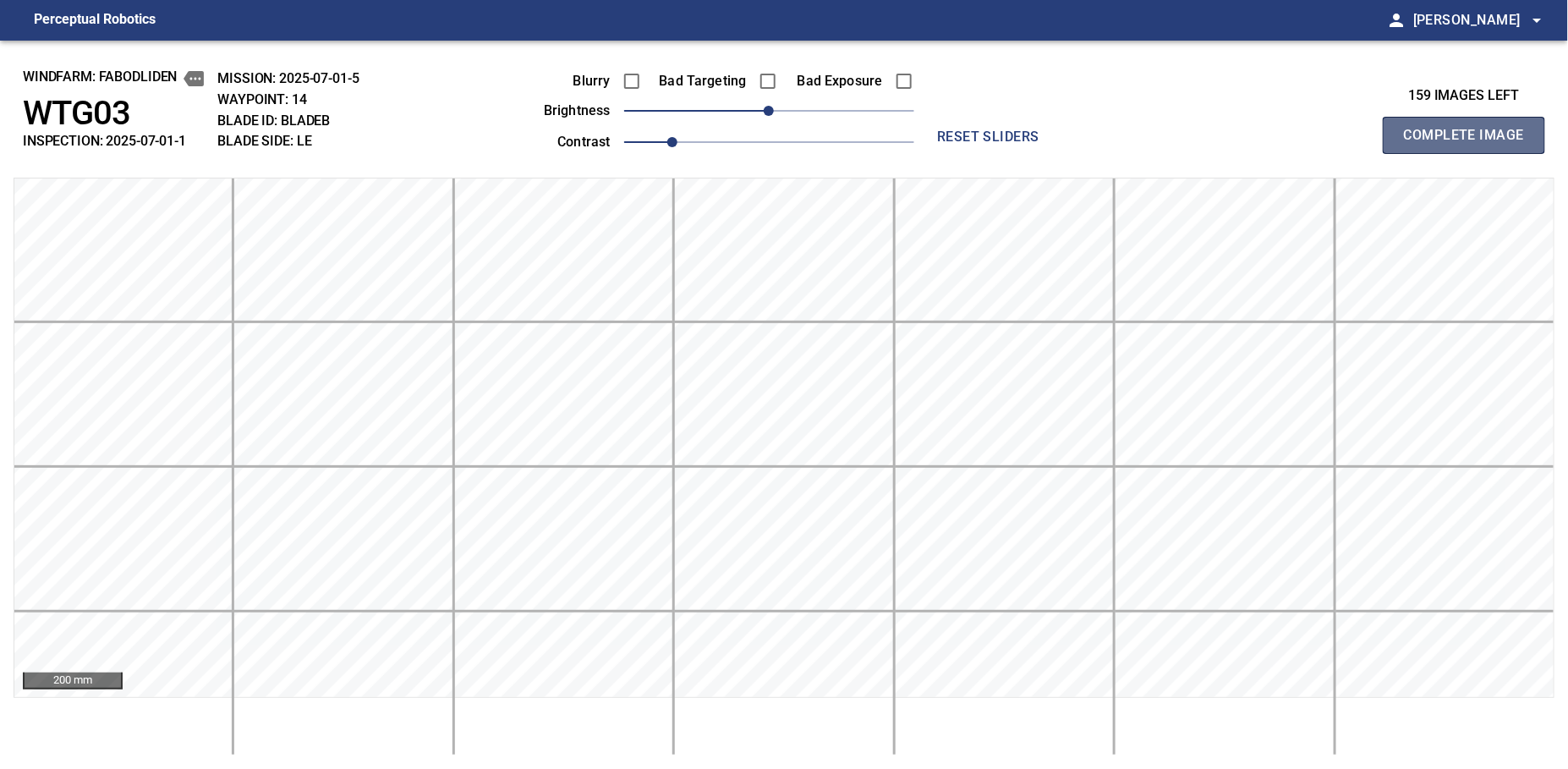 click on "Complete Image" at bounding box center (1464, 135) 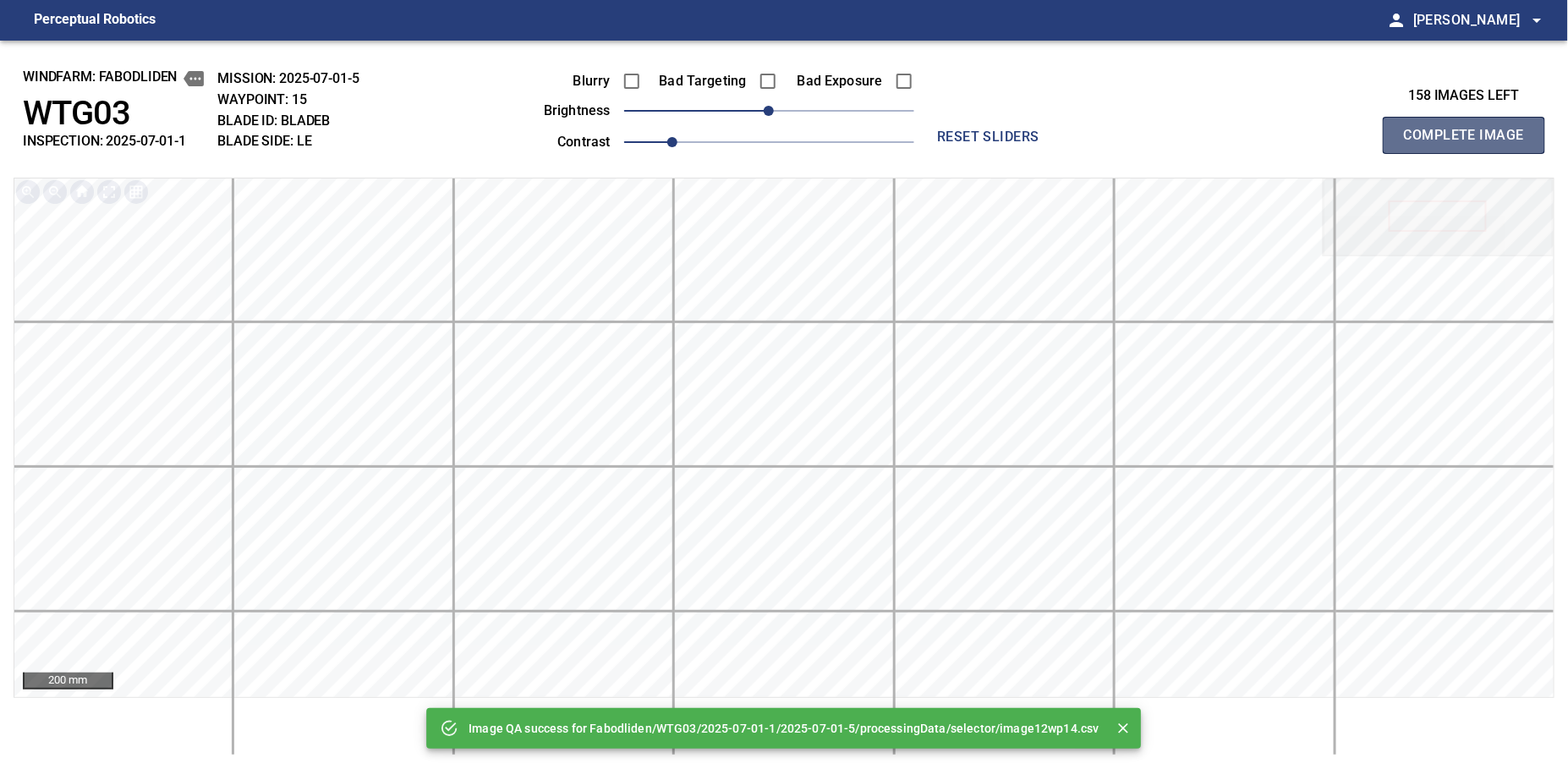 click on "Complete Image" at bounding box center (1464, 135) 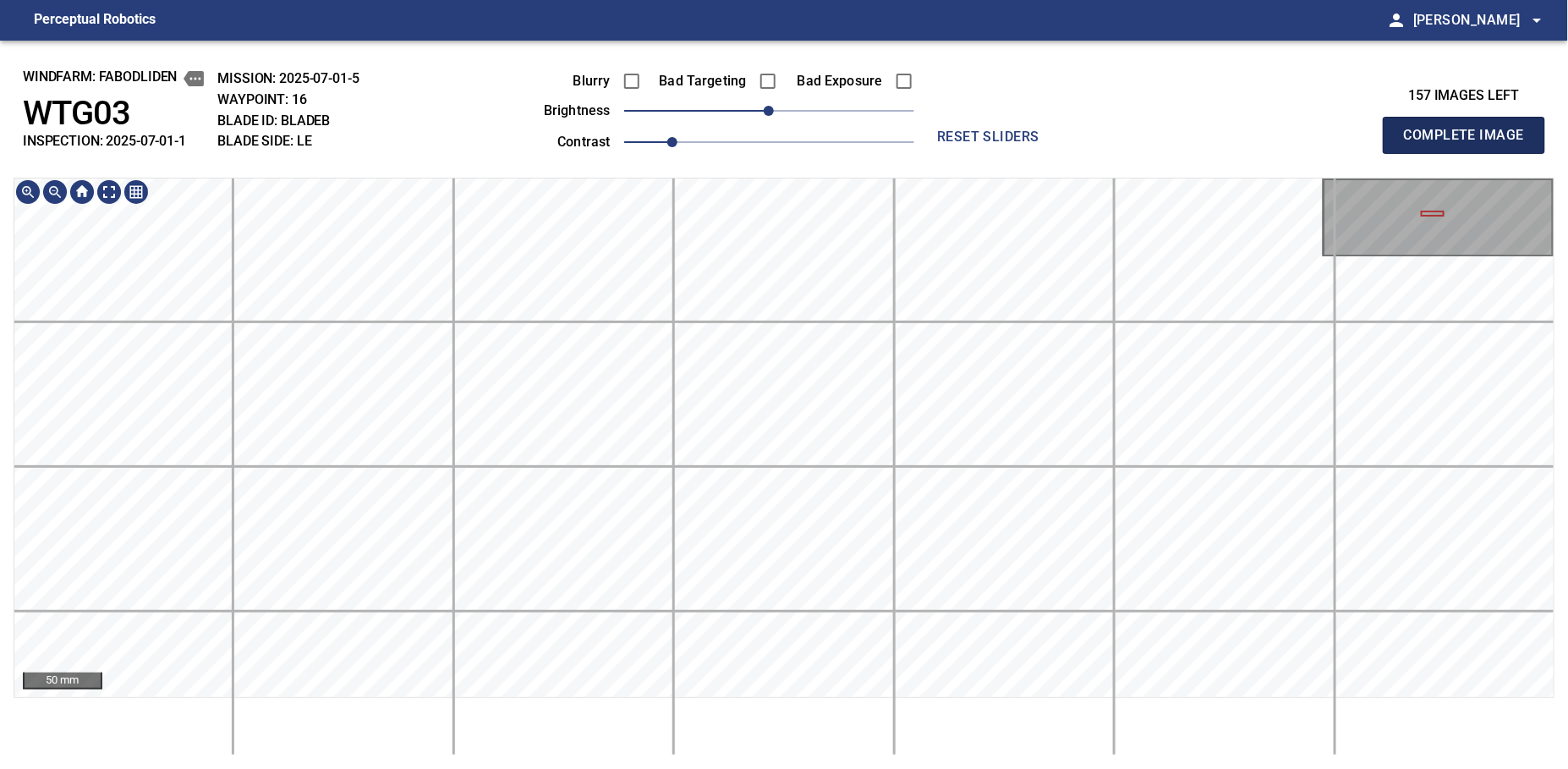 click on "Complete Image" at bounding box center [1464, 135] 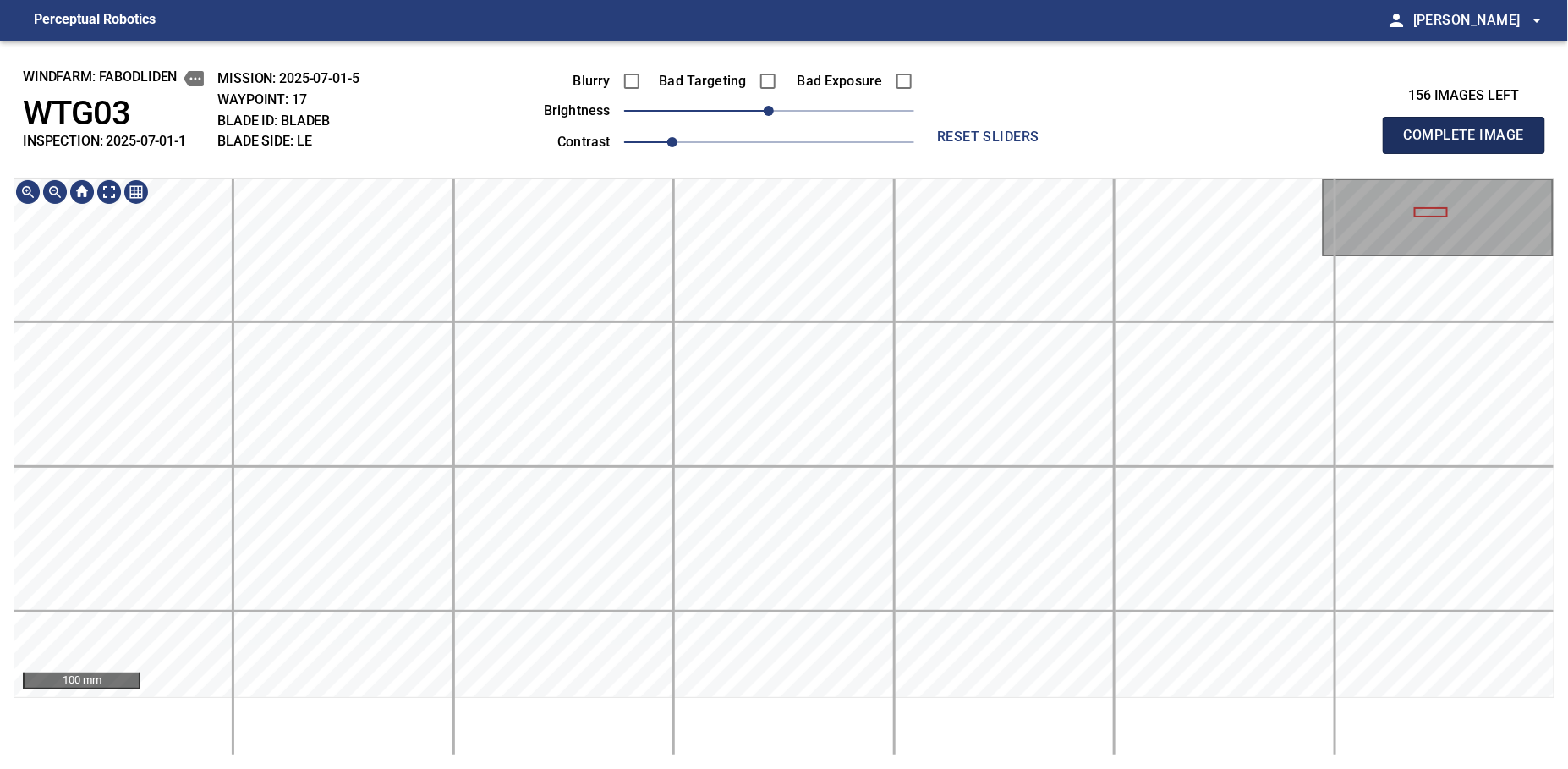 click on "Complete Image" at bounding box center (1464, 135) 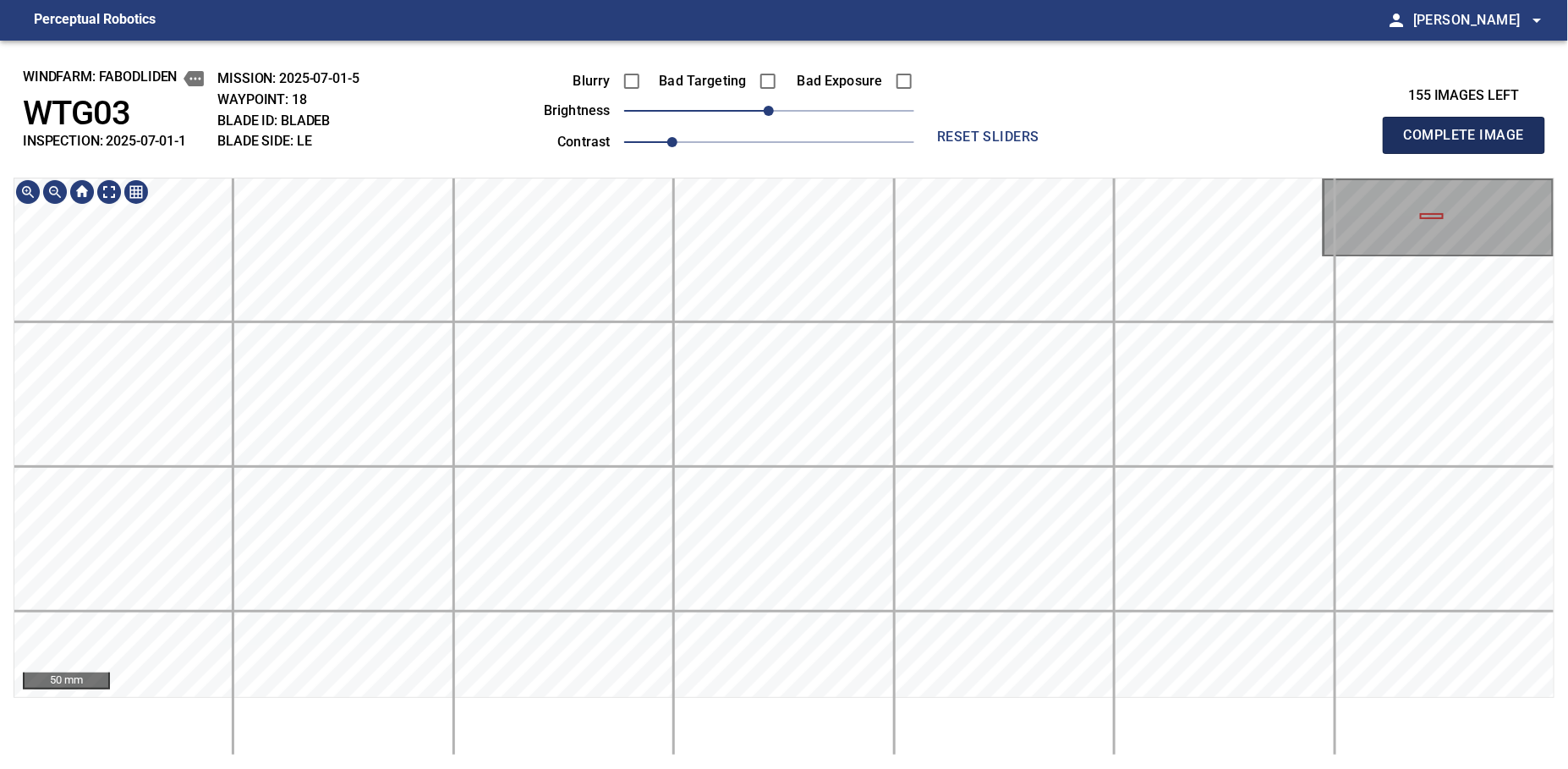 click on "Complete Image" at bounding box center (1464, 135) 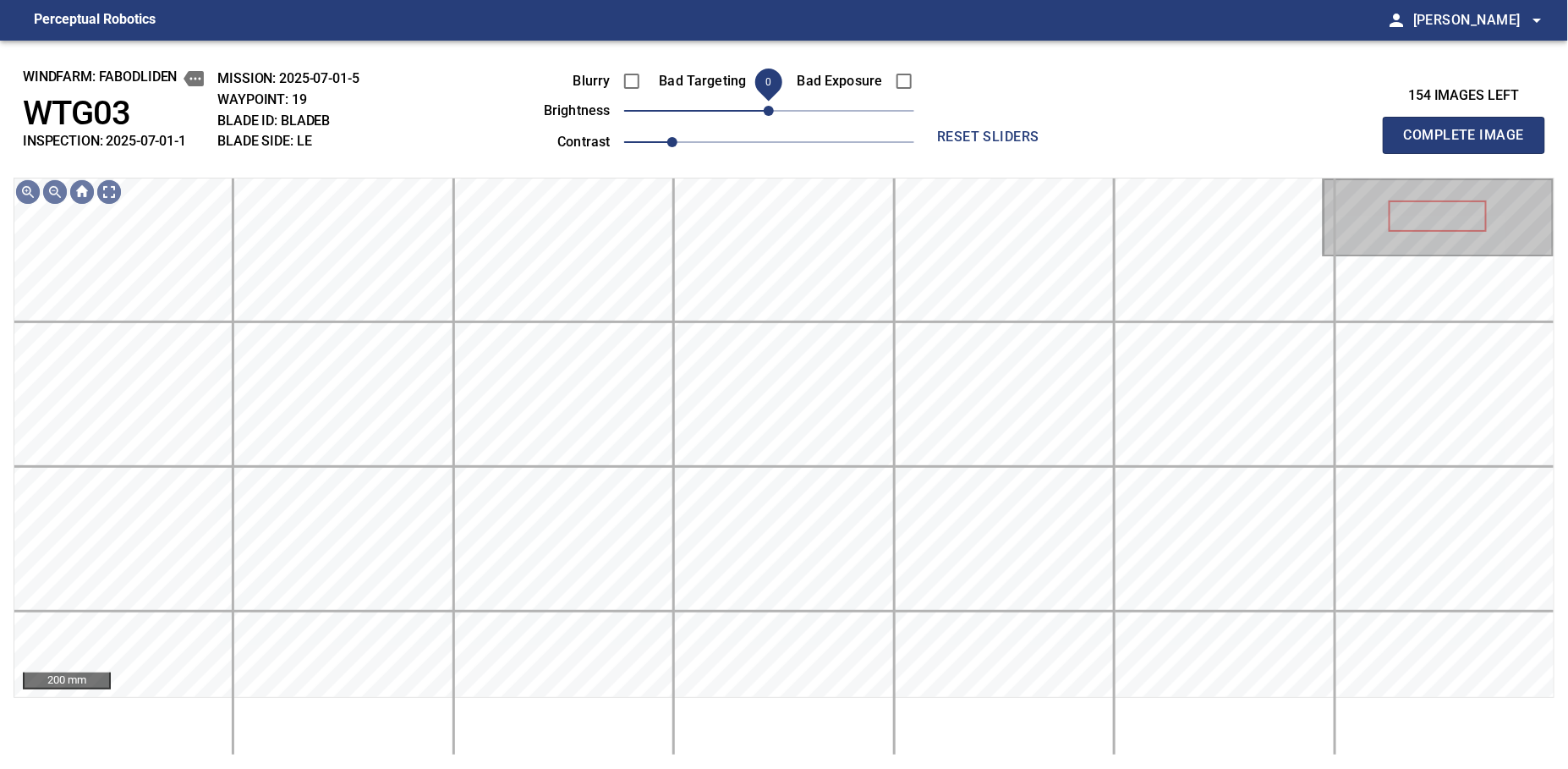 click on "0" at bounding box center (769, 111) 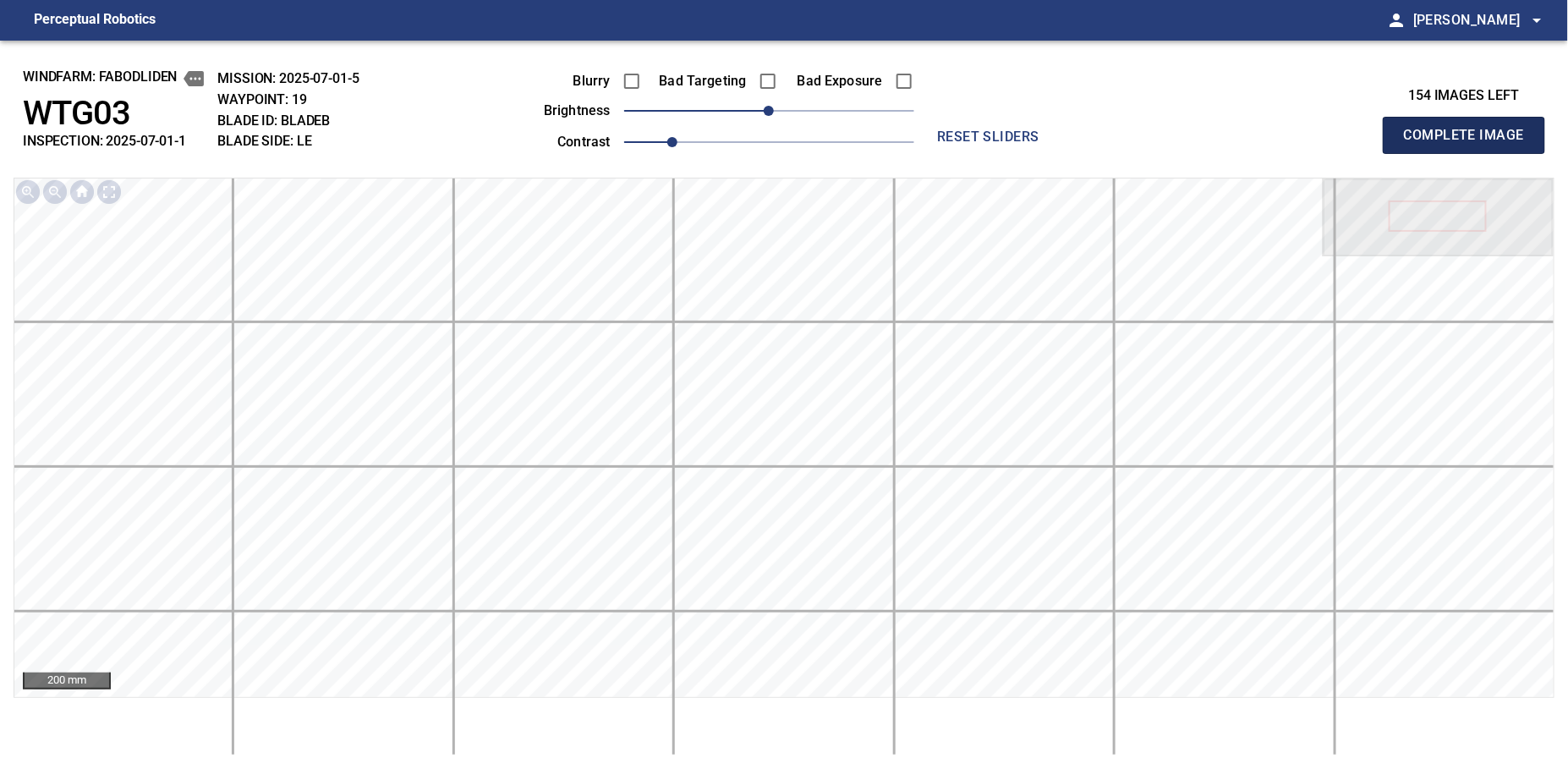 click on "Complete Image" at bounding box center (1464, 135) 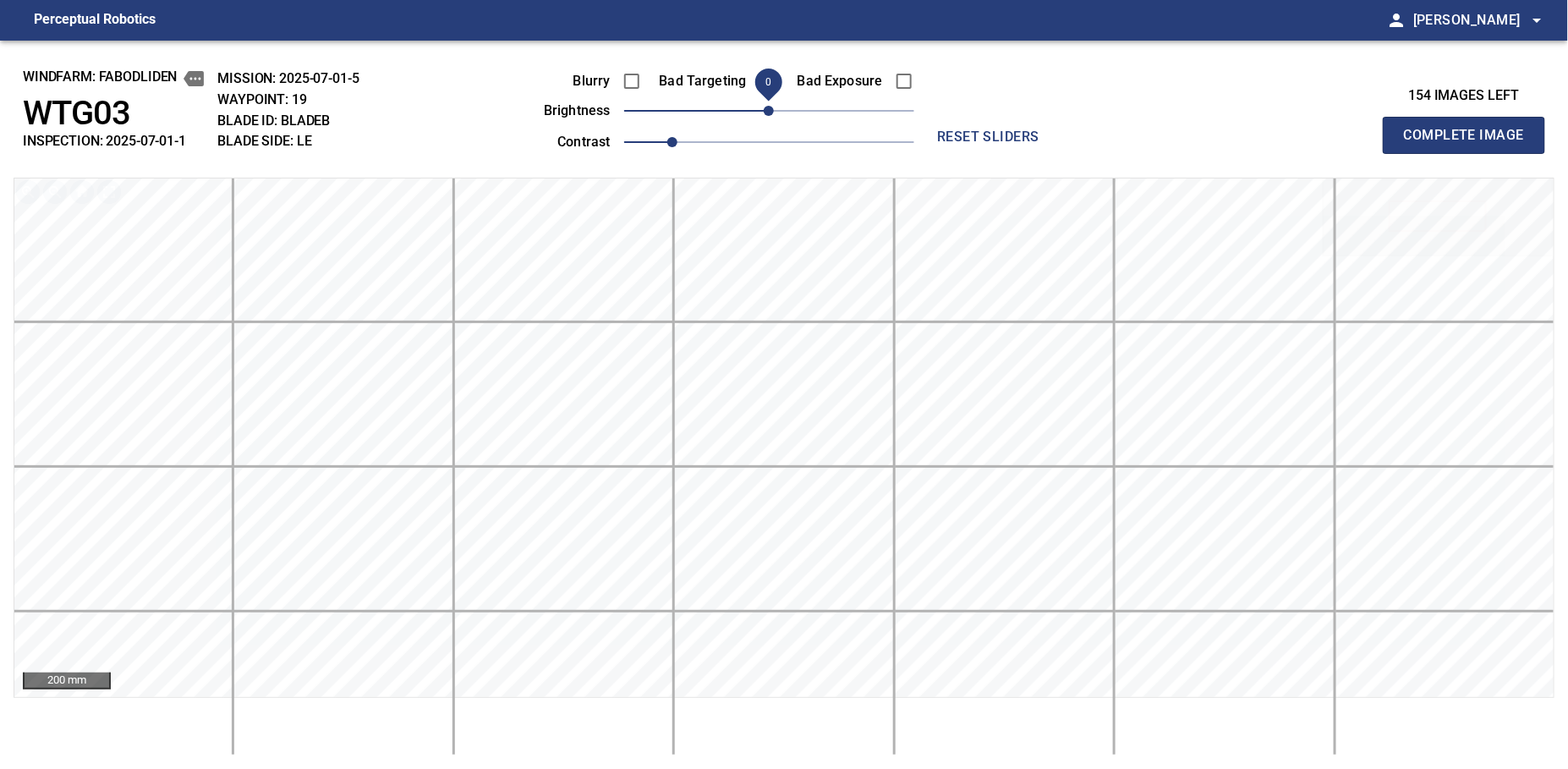 type 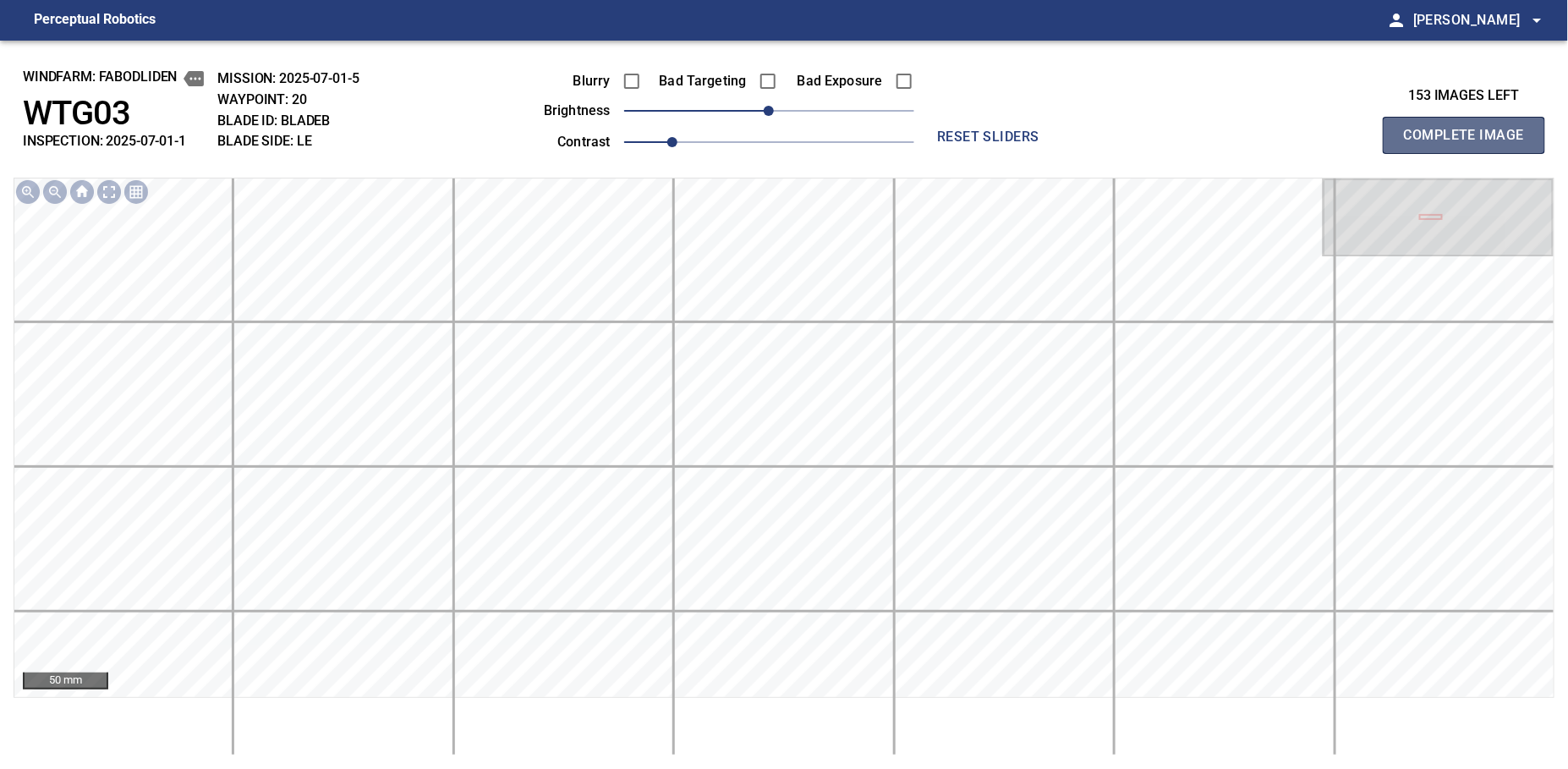 click on "Complete Image" at bounding box center (1464, 135) 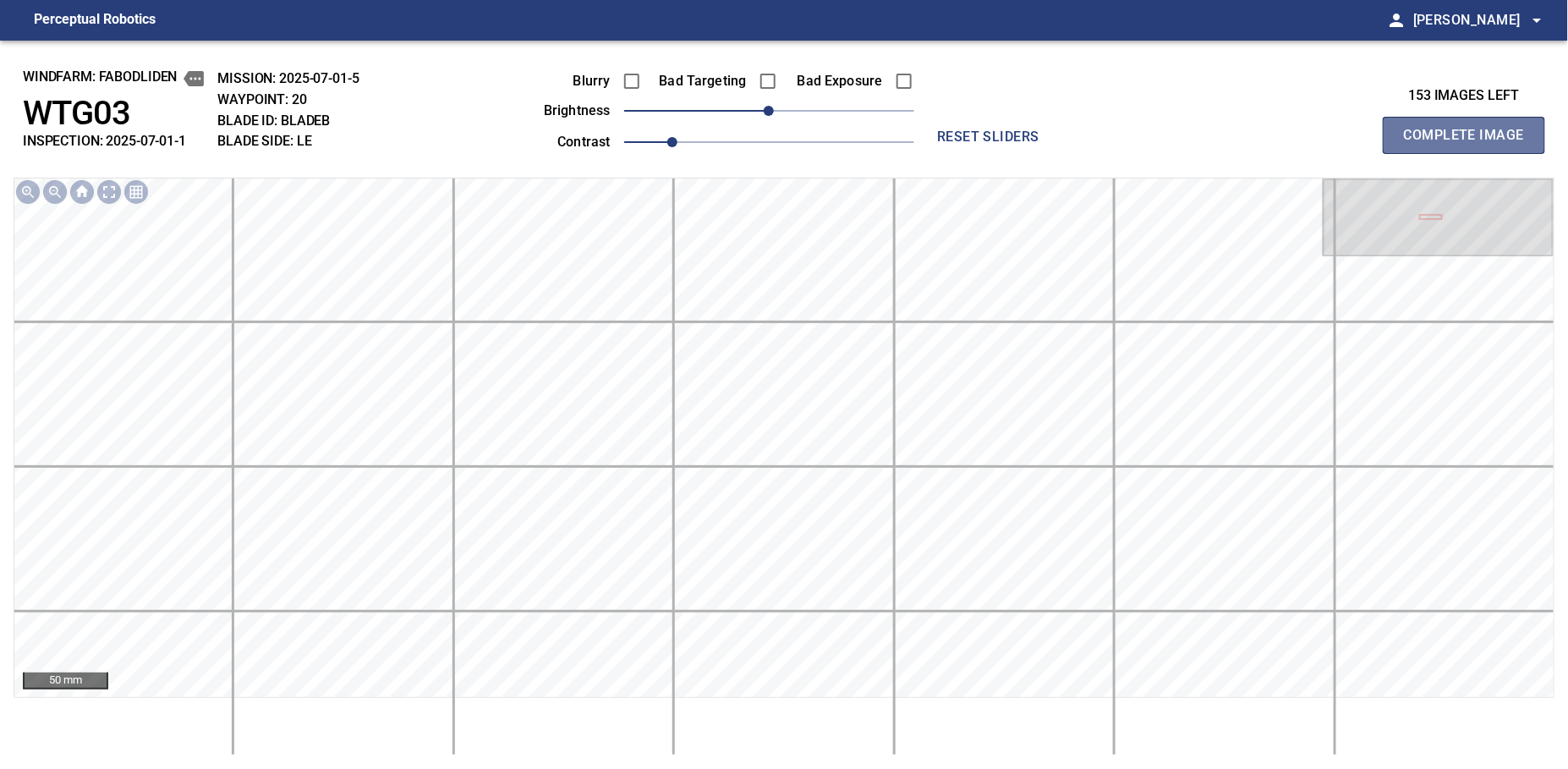 type 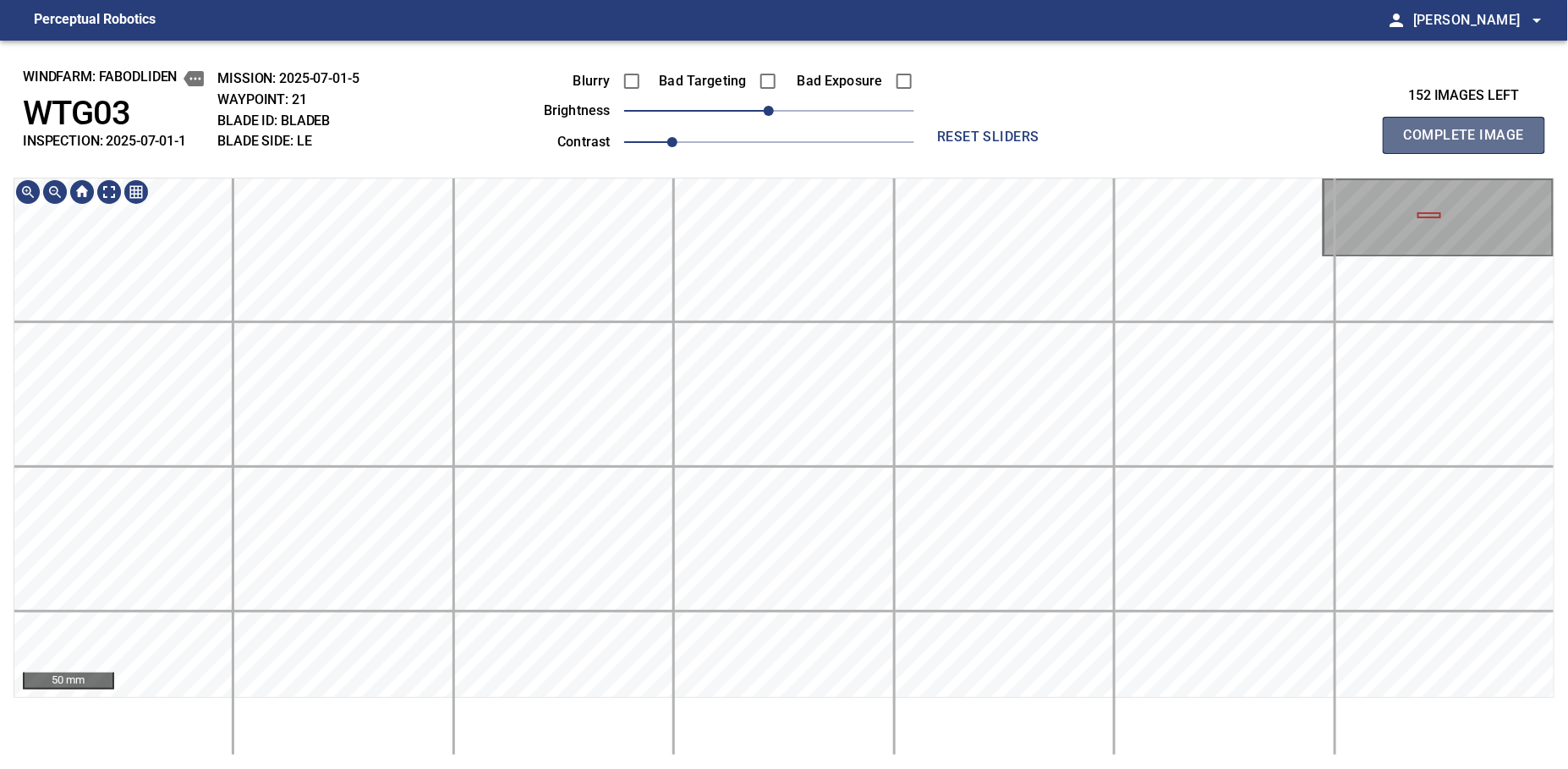click on "Complete Image" at bounding box center [1464, 135] 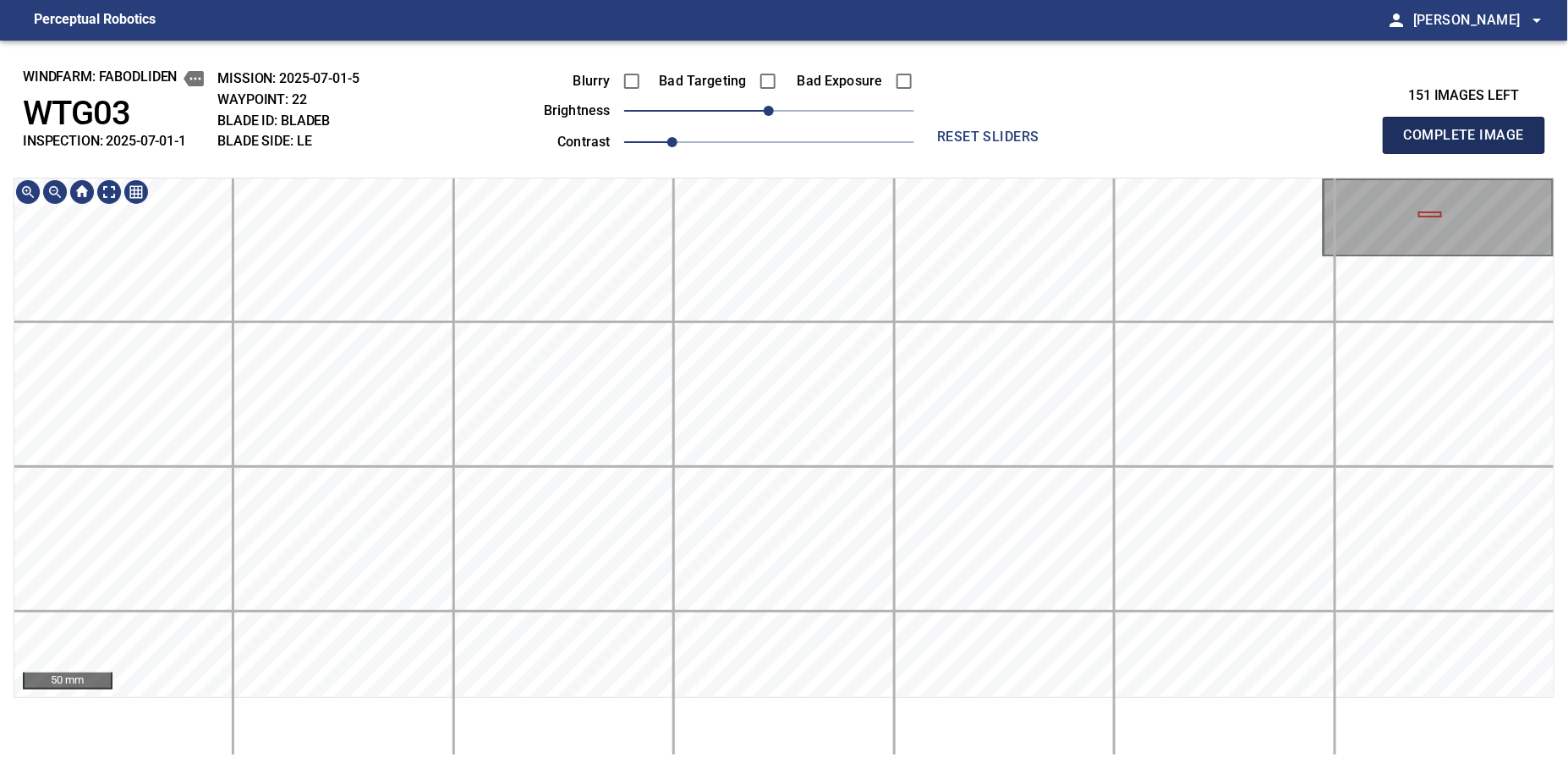 click on "Complete Image" at bounding box center [1464, 135] 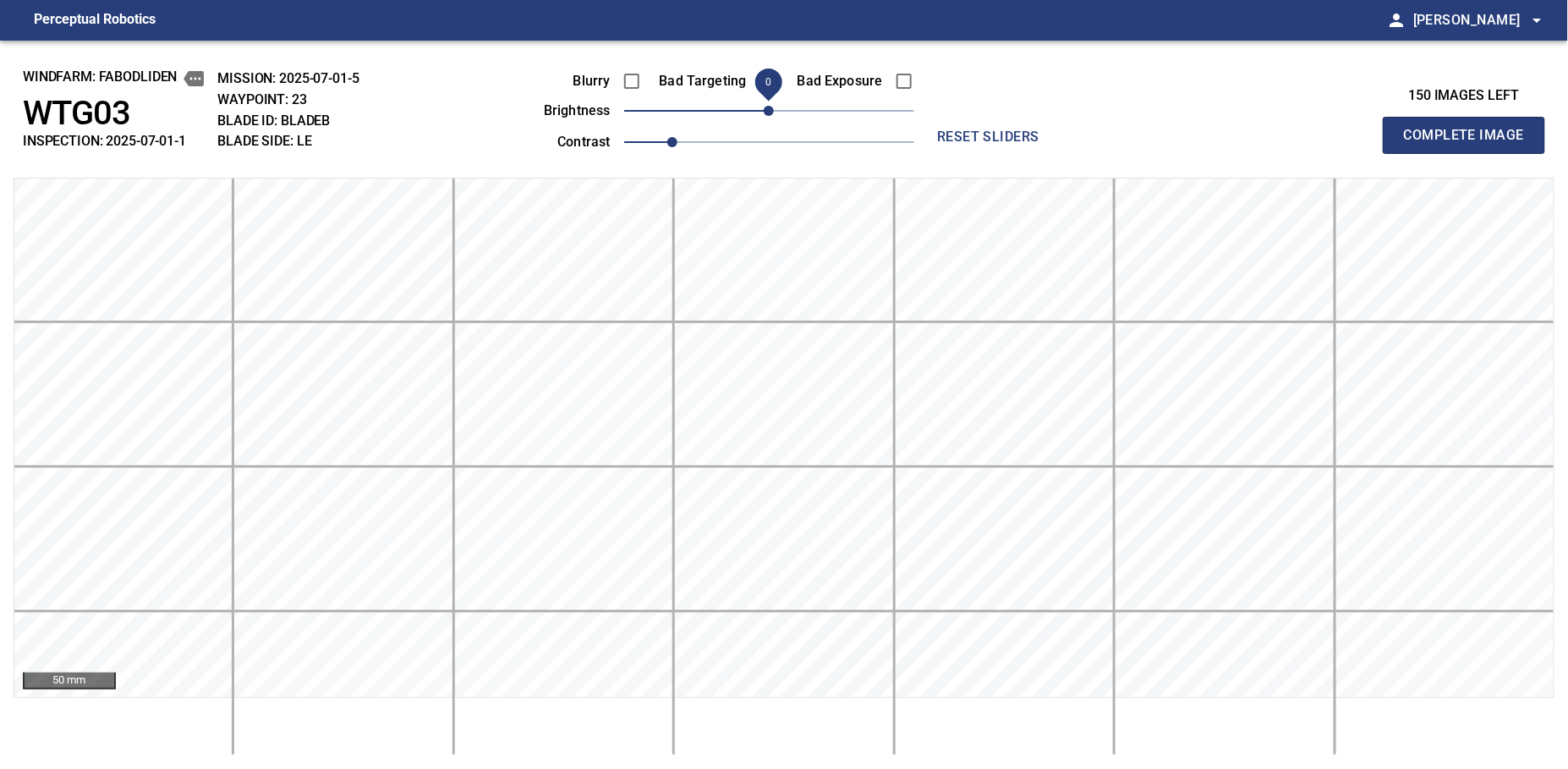 click on "Complete Image" at bounding box center [1464, 135] 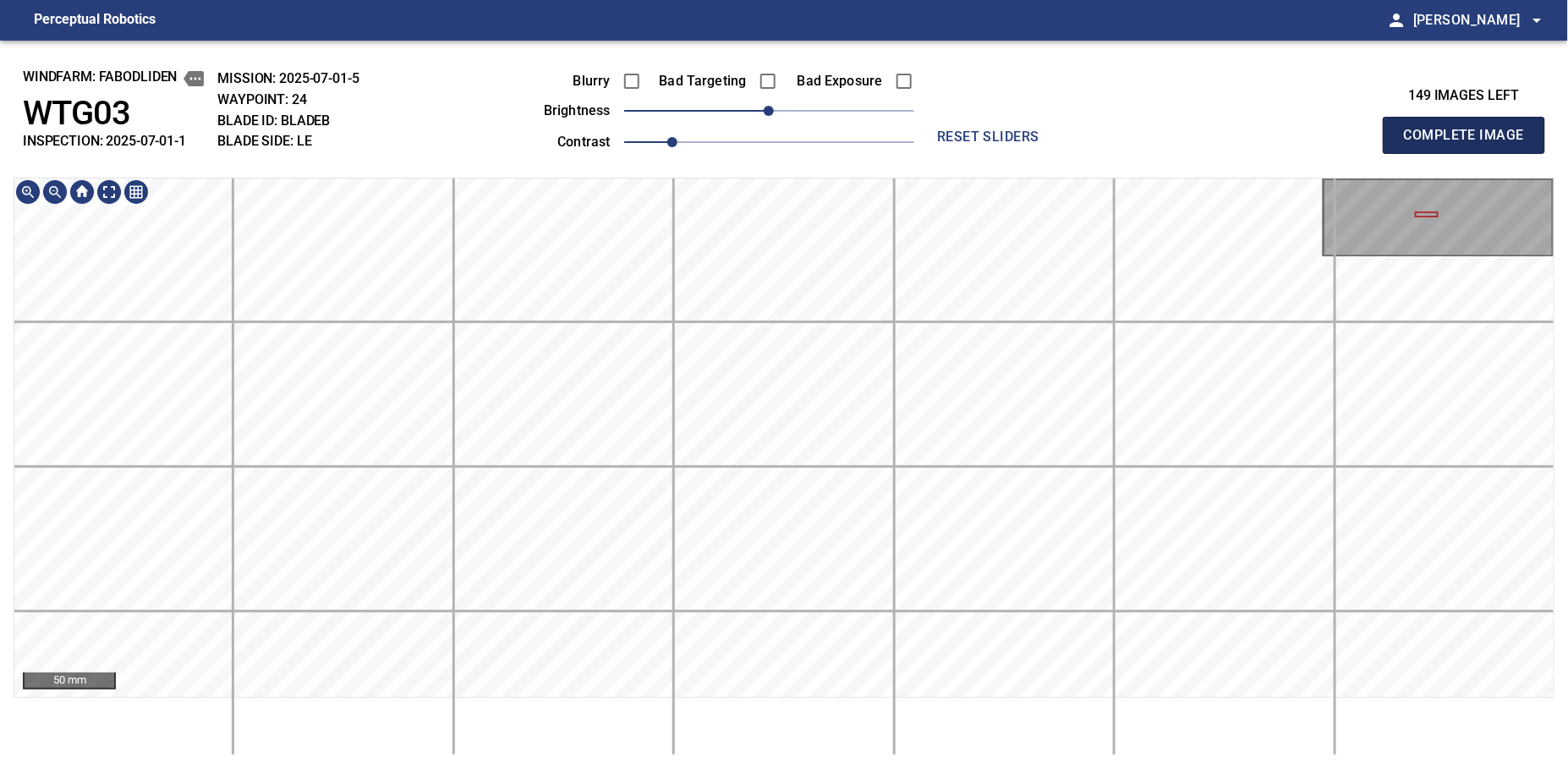 click on "Complete Image" at bounding box center [1464, 135] 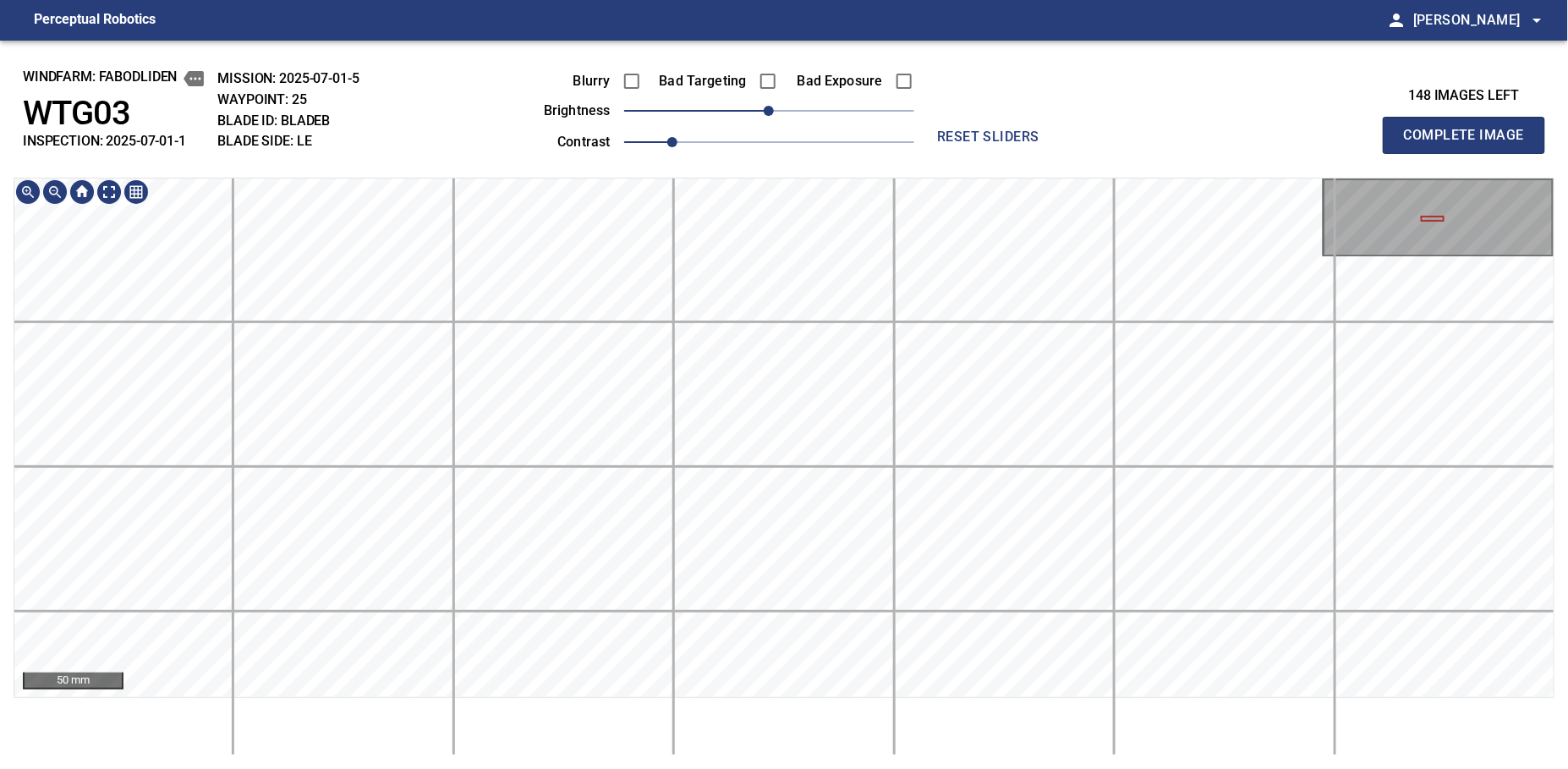 click on "Perceptual Robotics person Alex Semenov arrow_drop_down windfarm: Fabodliden WTG03 INSPECTION: 2025-07-01-1 MISSION: 2025-07-01-5 WAYPOINT: 25 BLADE ID: bladeB BLADE SIDE: LE Blurry Bad Targeting Bad Exposure brightness 0 contrast 1 reset sliders 148 images left Complete Image 50 mm exit_to_app Logout" at bounding box center [784, 384] 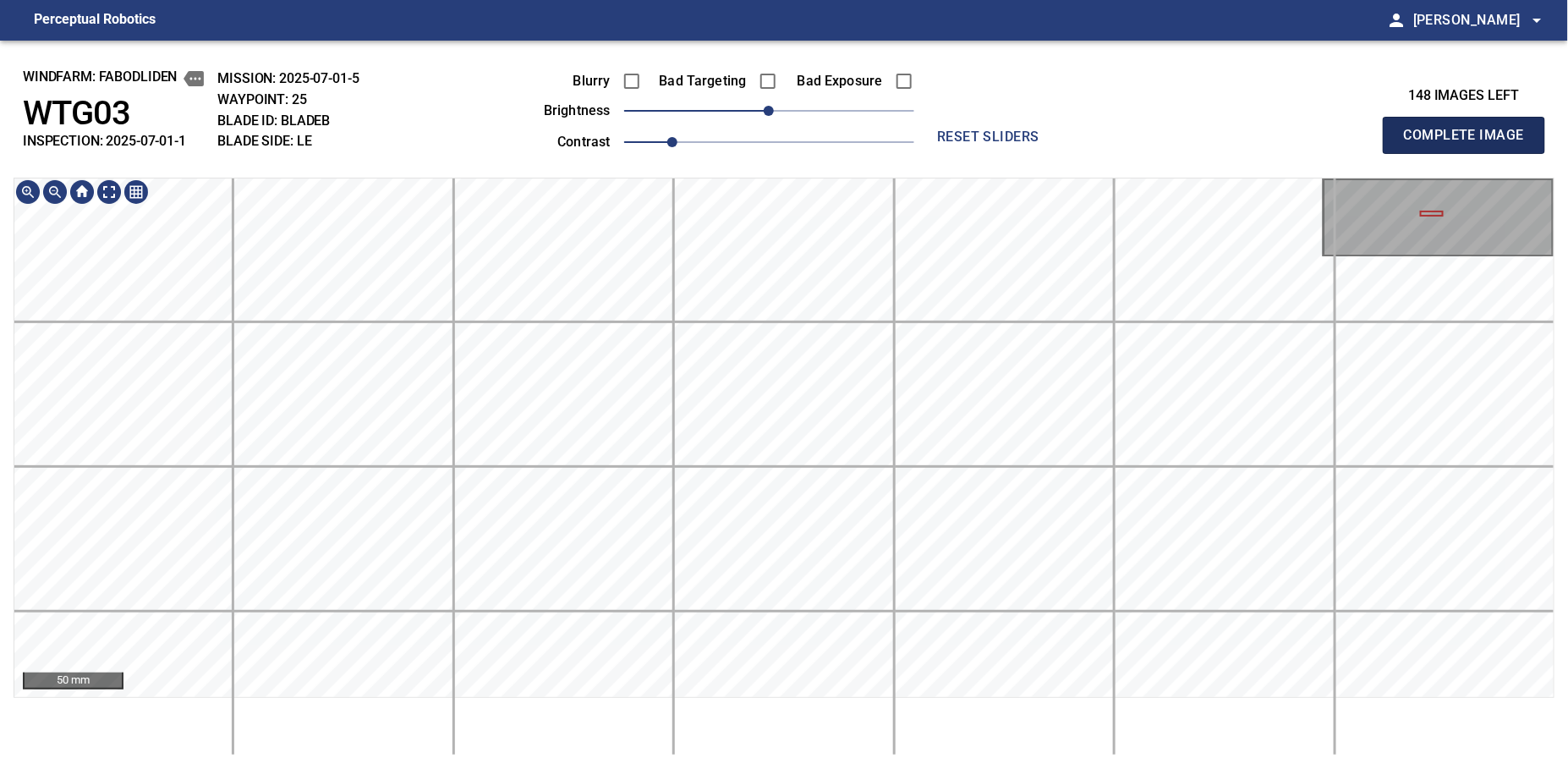 click on "Complete Image" at bounding box center (1464, 135) 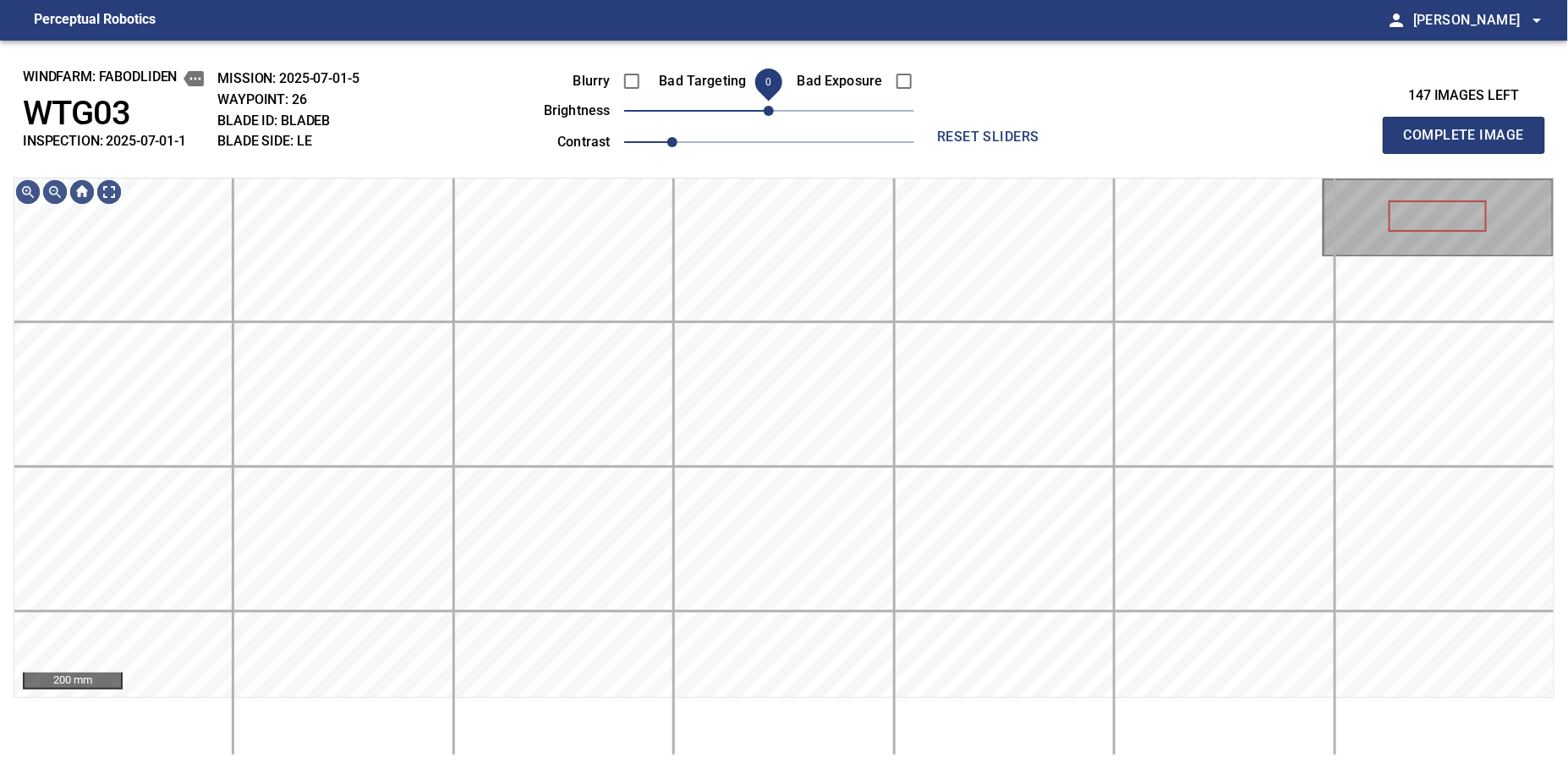 click on "0" at bounding box center [769, 111] 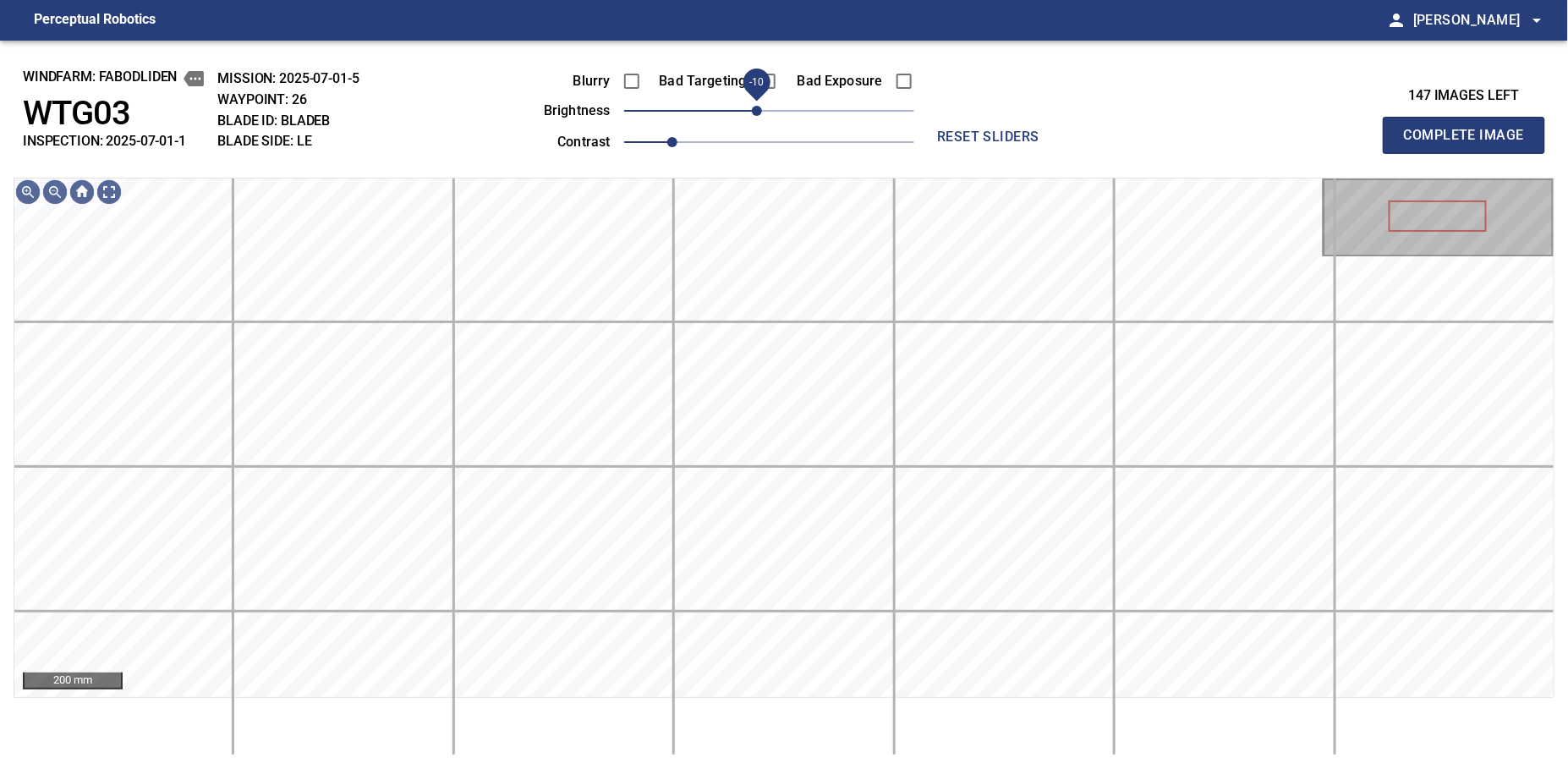 drag, startPoint x: 773, startPoint y: 108, endPoint x: 762, endPoint y: 108, distance: 11 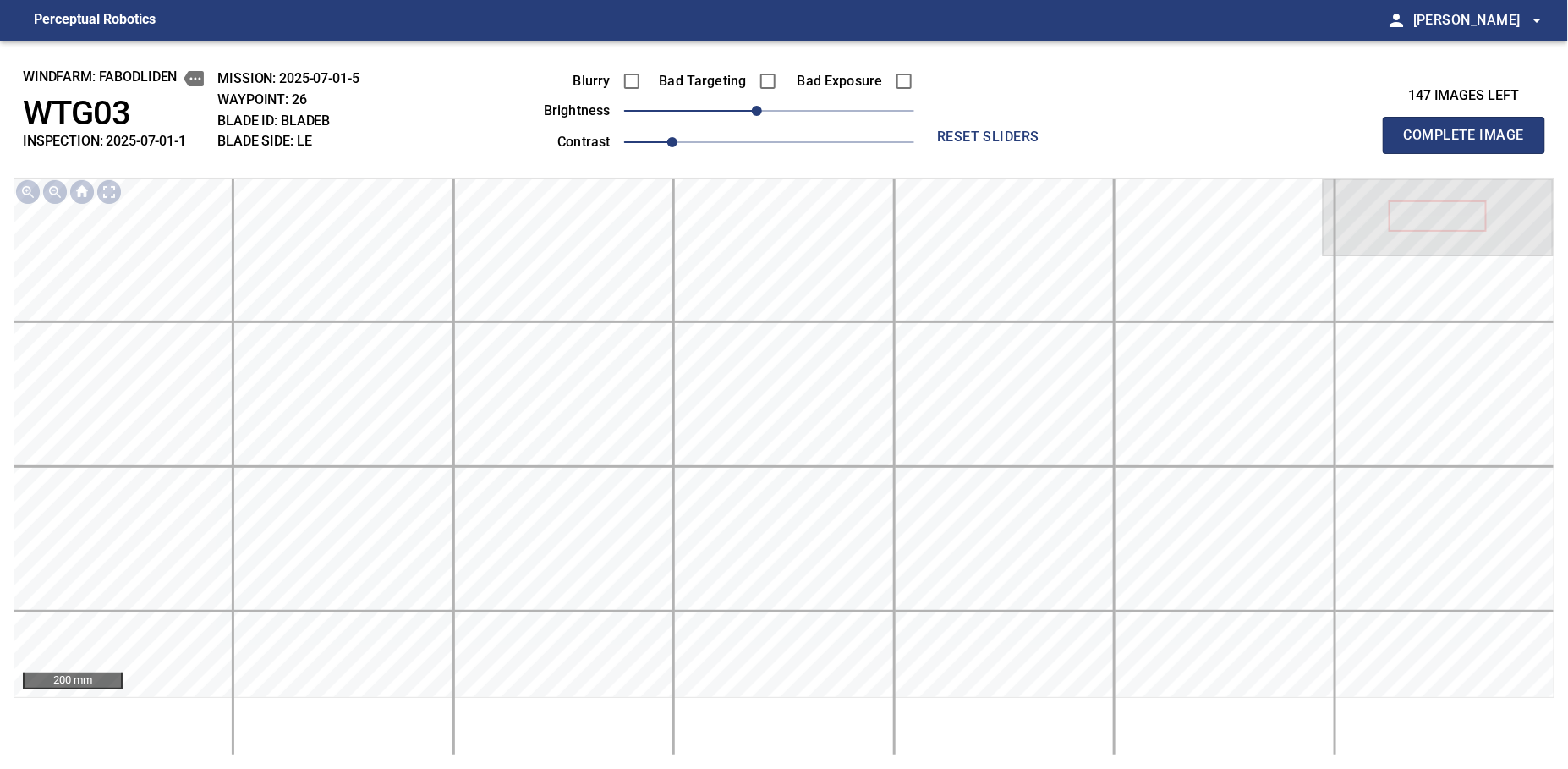 click on "Complete Image" at bounding box center (1464, 135) 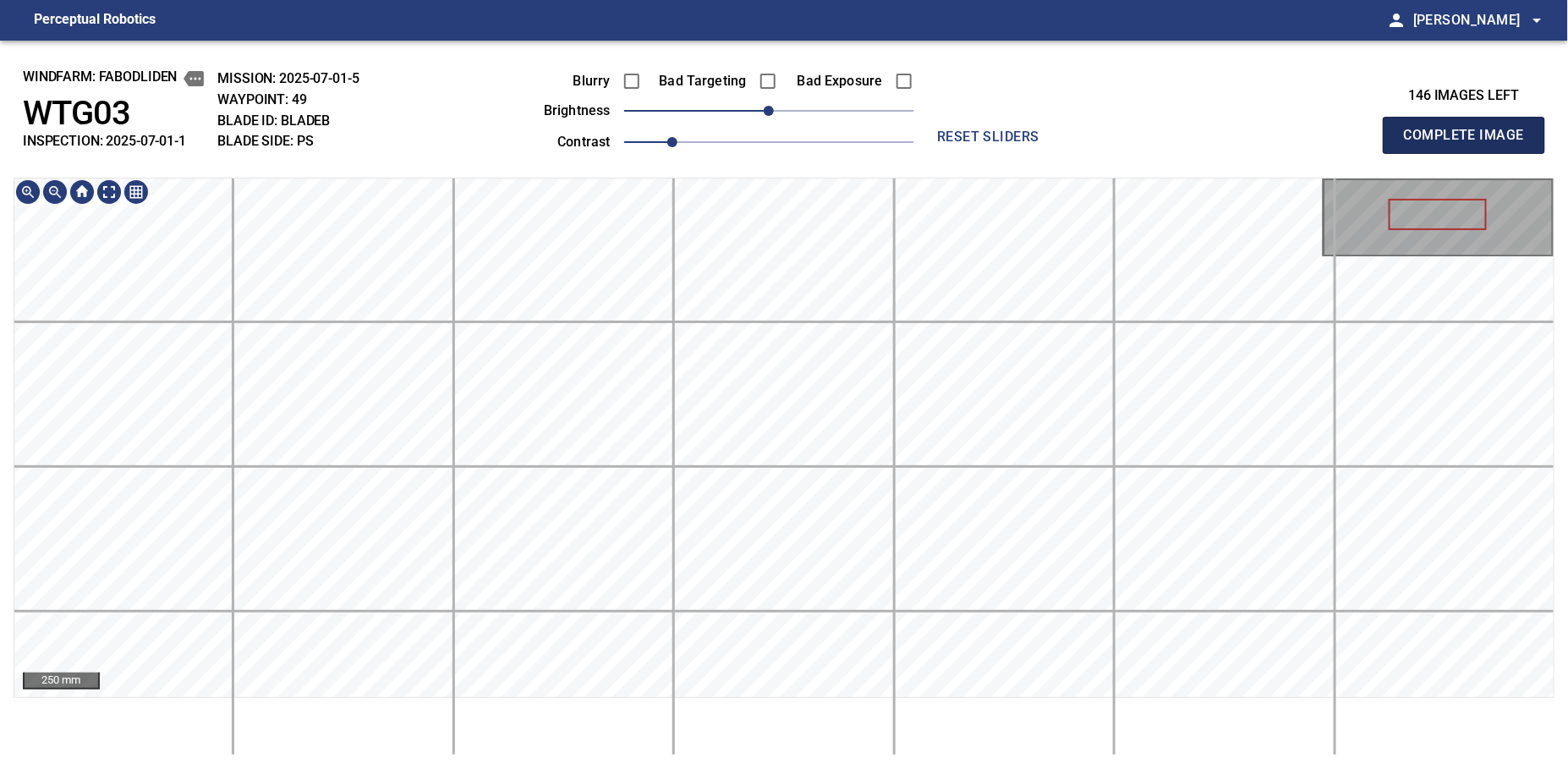 click on "Complete Image" at bounding box center (1464, 135) 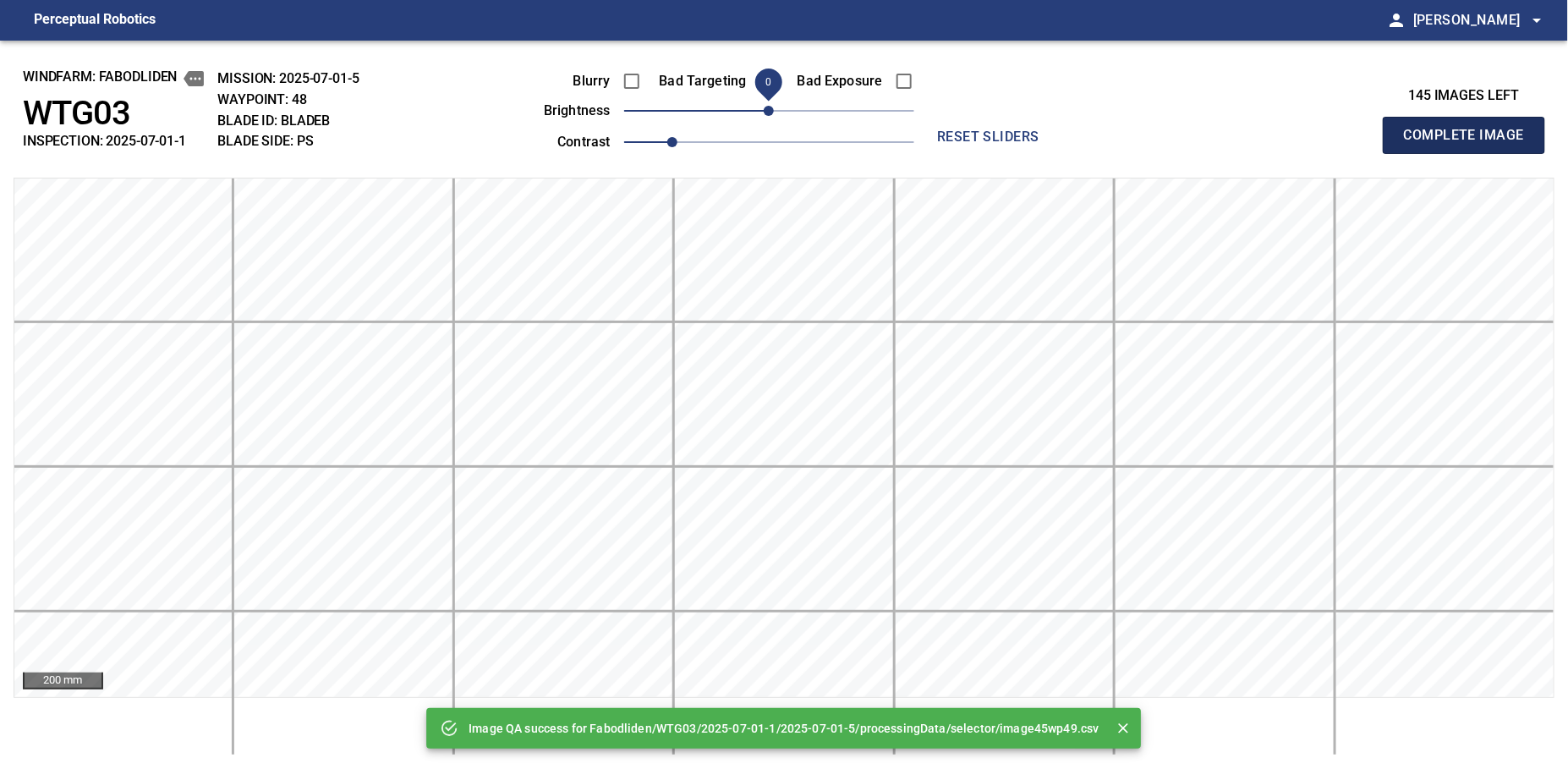 click on "Complete Image" at bounding box center [1464, 135] 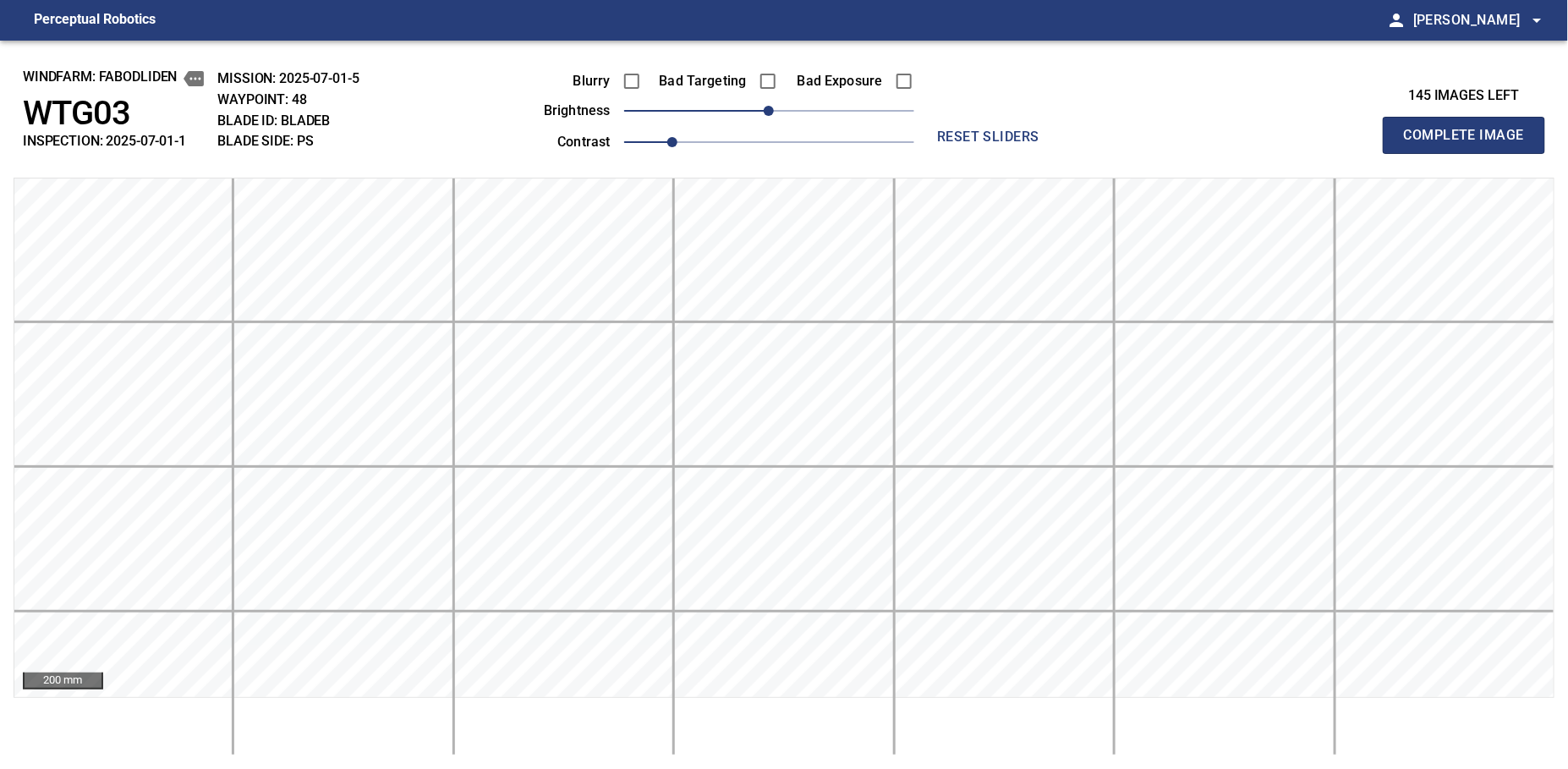 type 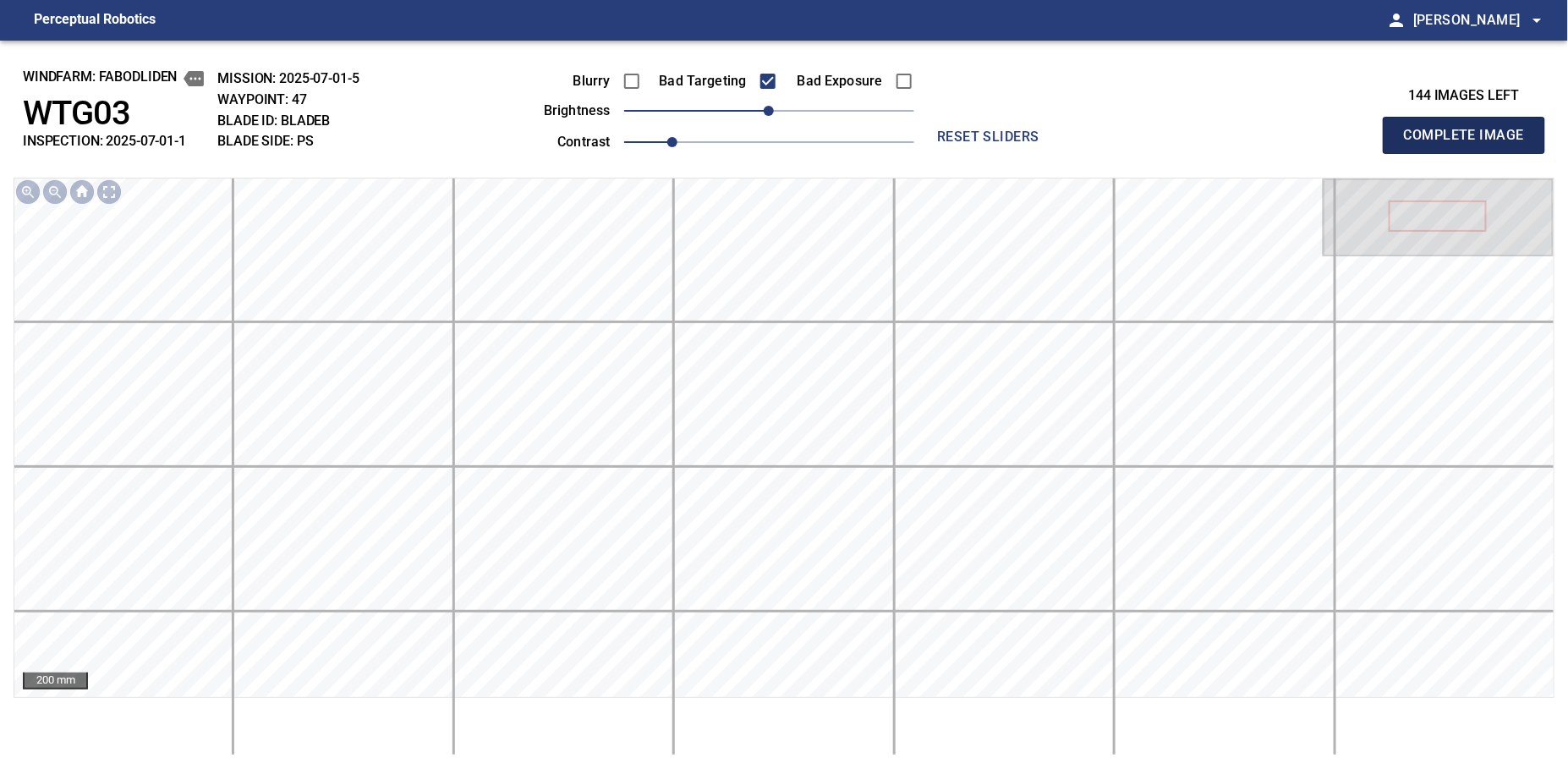 click on "Complete Image" at bounding box center (1464, 135) 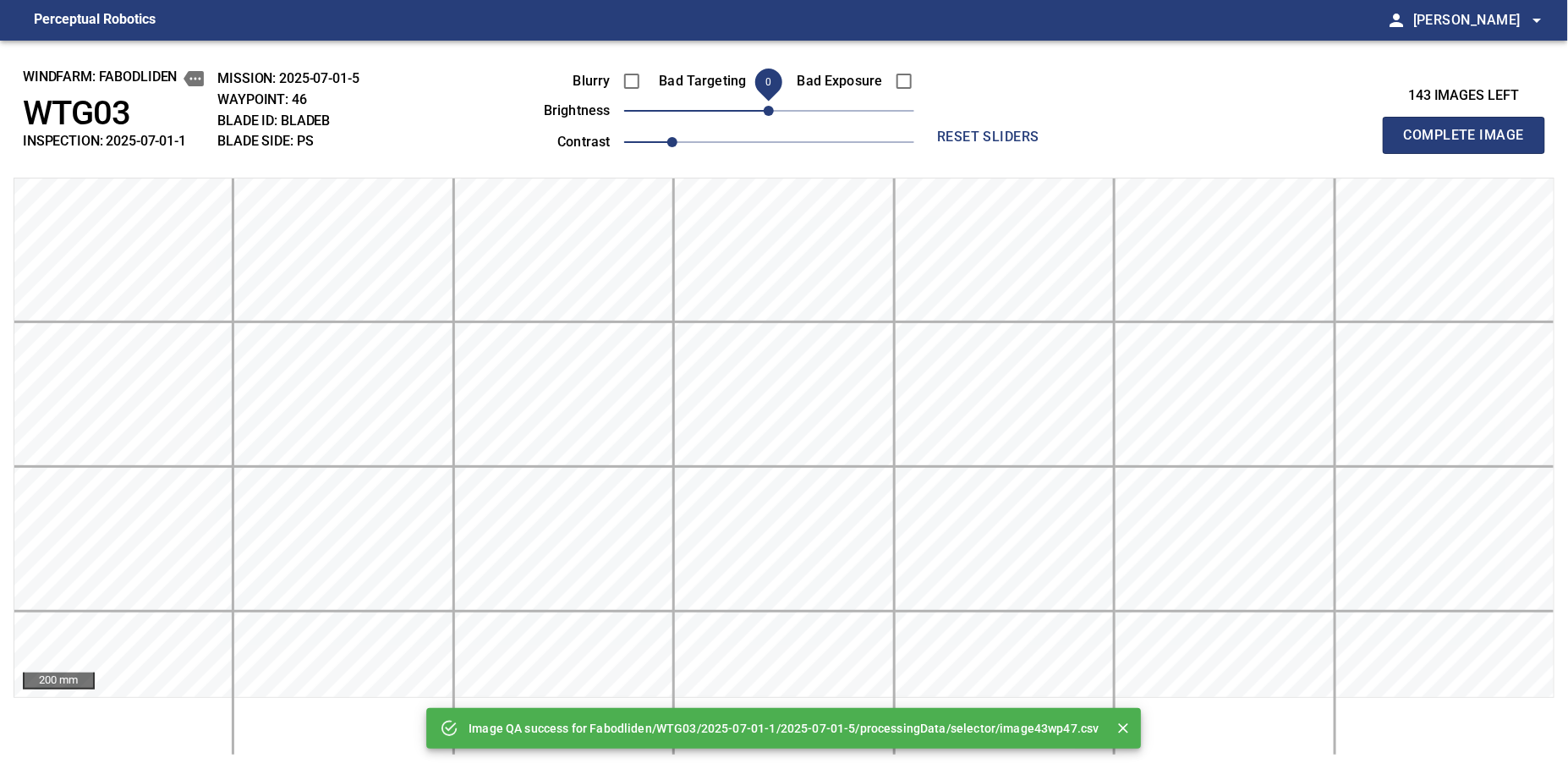 click on "Complete Image" at bounding box center [1464, 135] 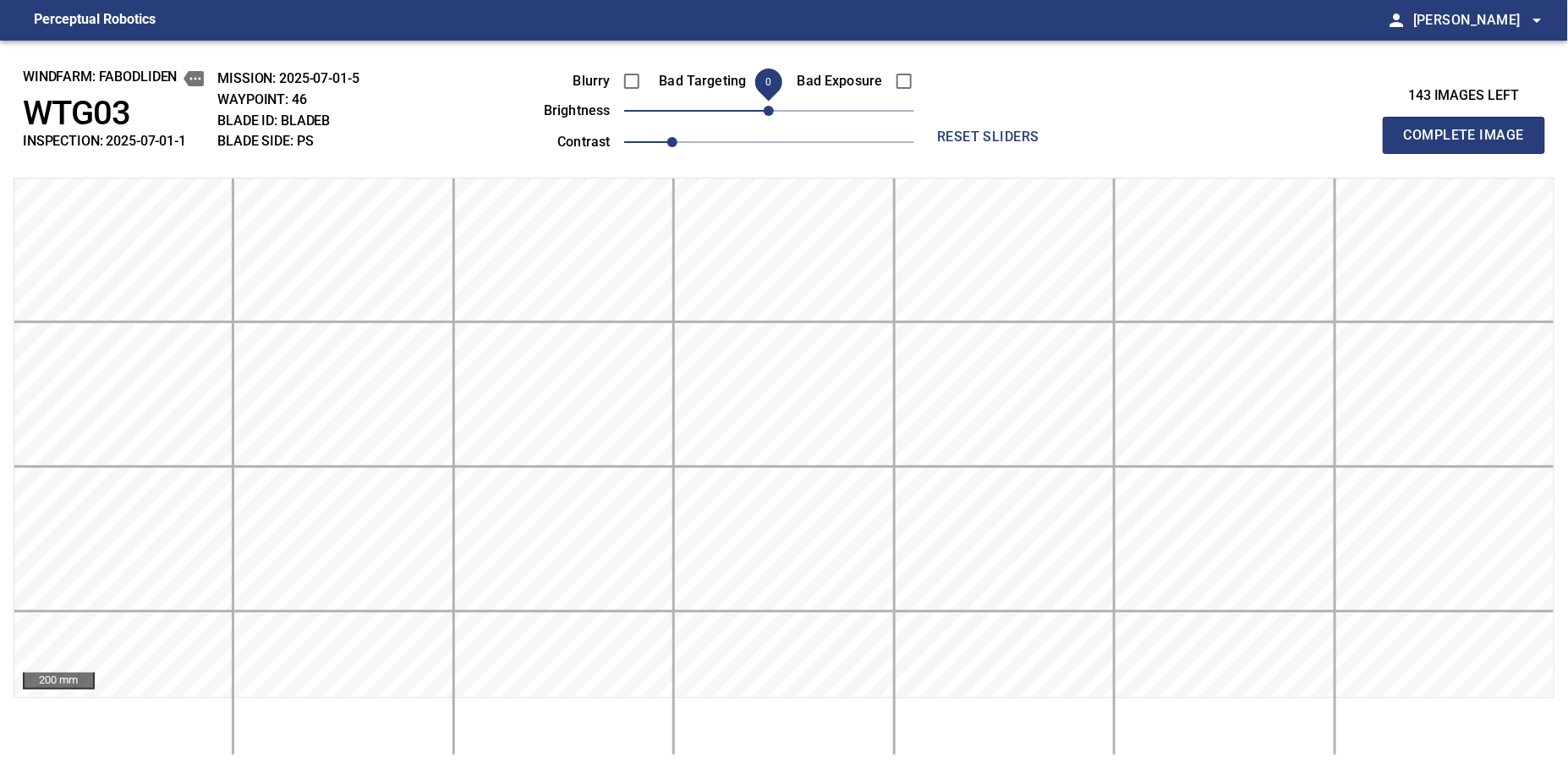 type 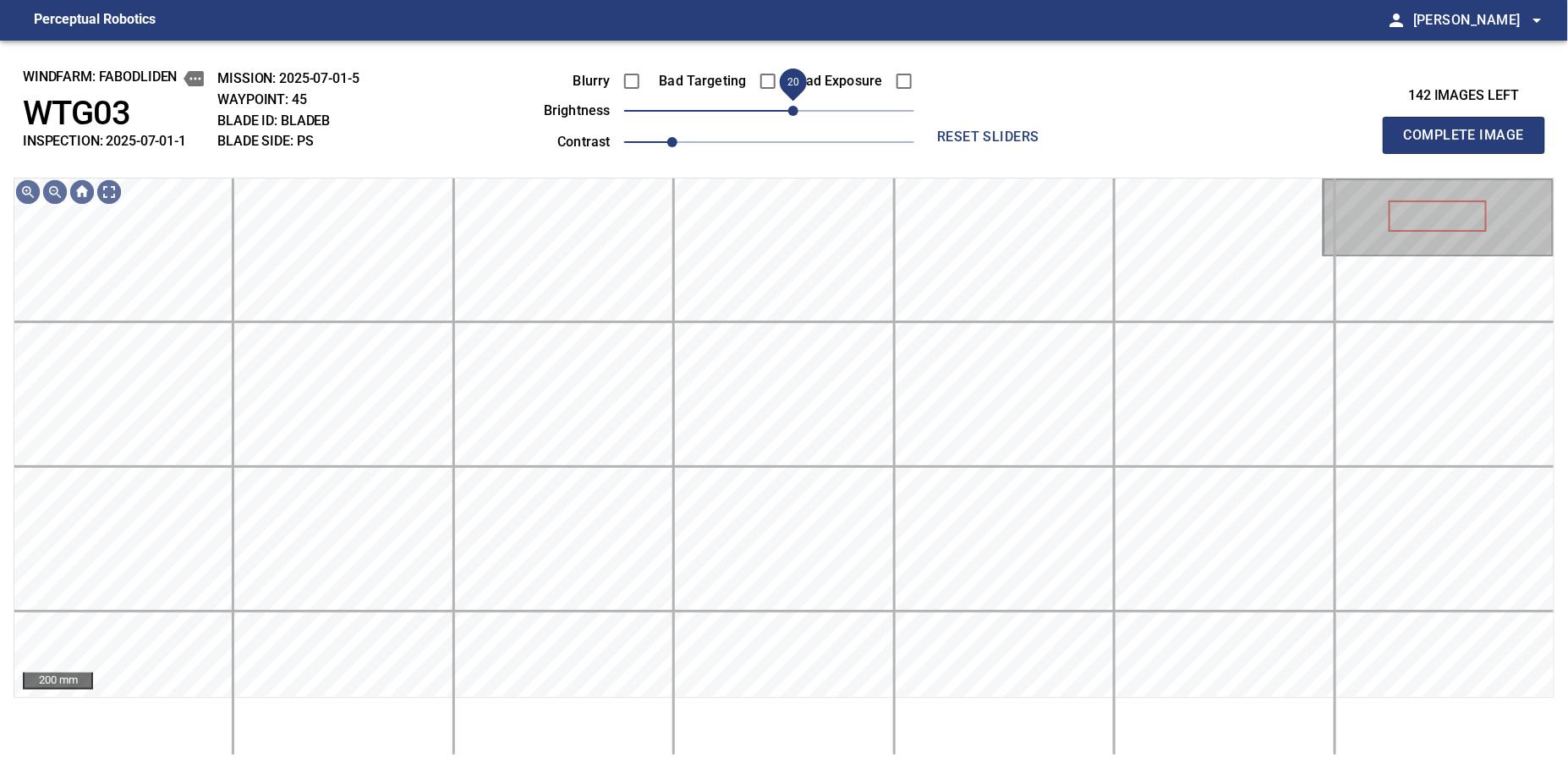 drag, startPoint x: 770, startPoint y: 116, endPoint x: 792, endPoint y: 111, distance: 22.56103 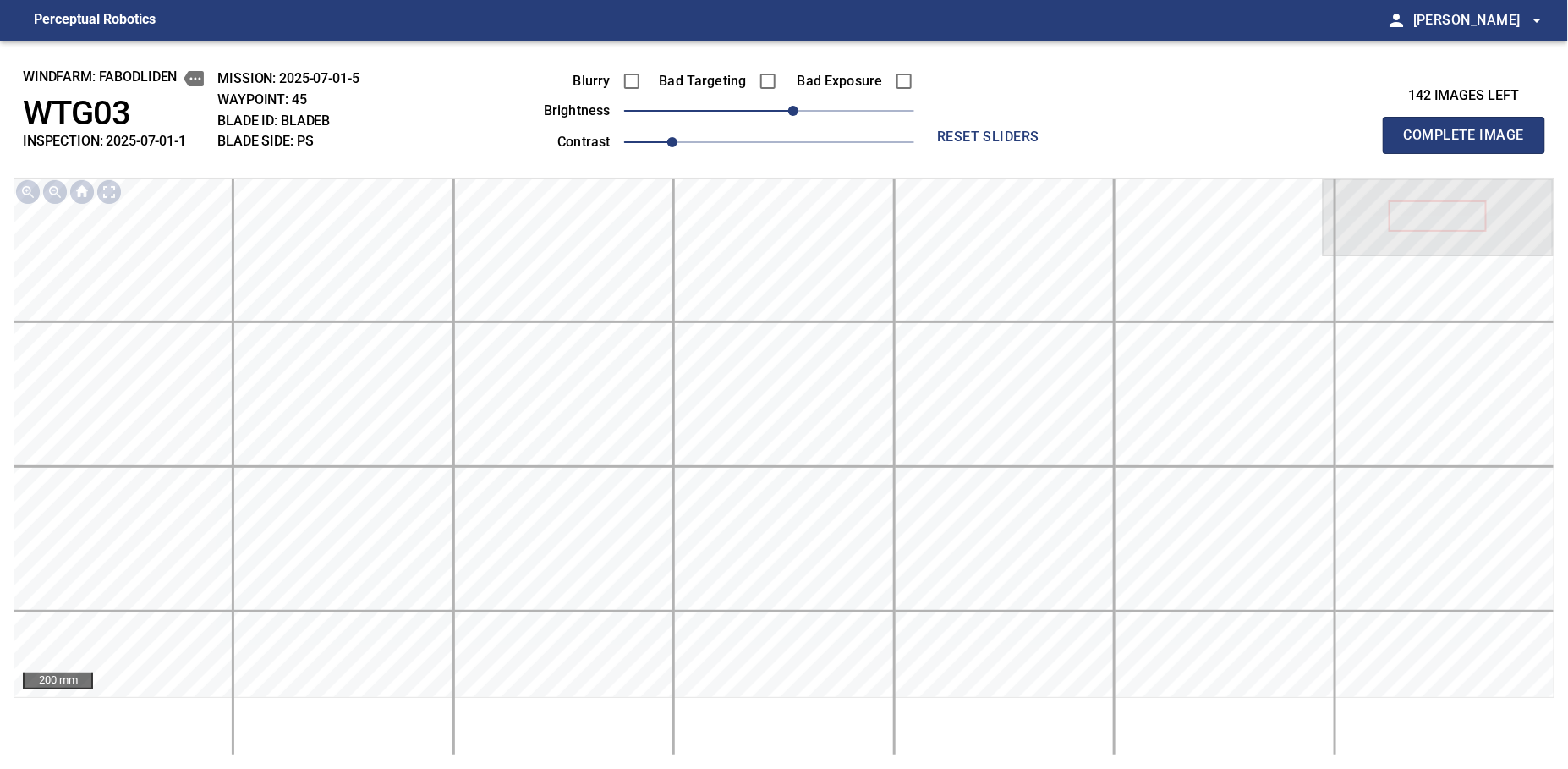 click on "Complete Image" at bounding box center [1464, 135] 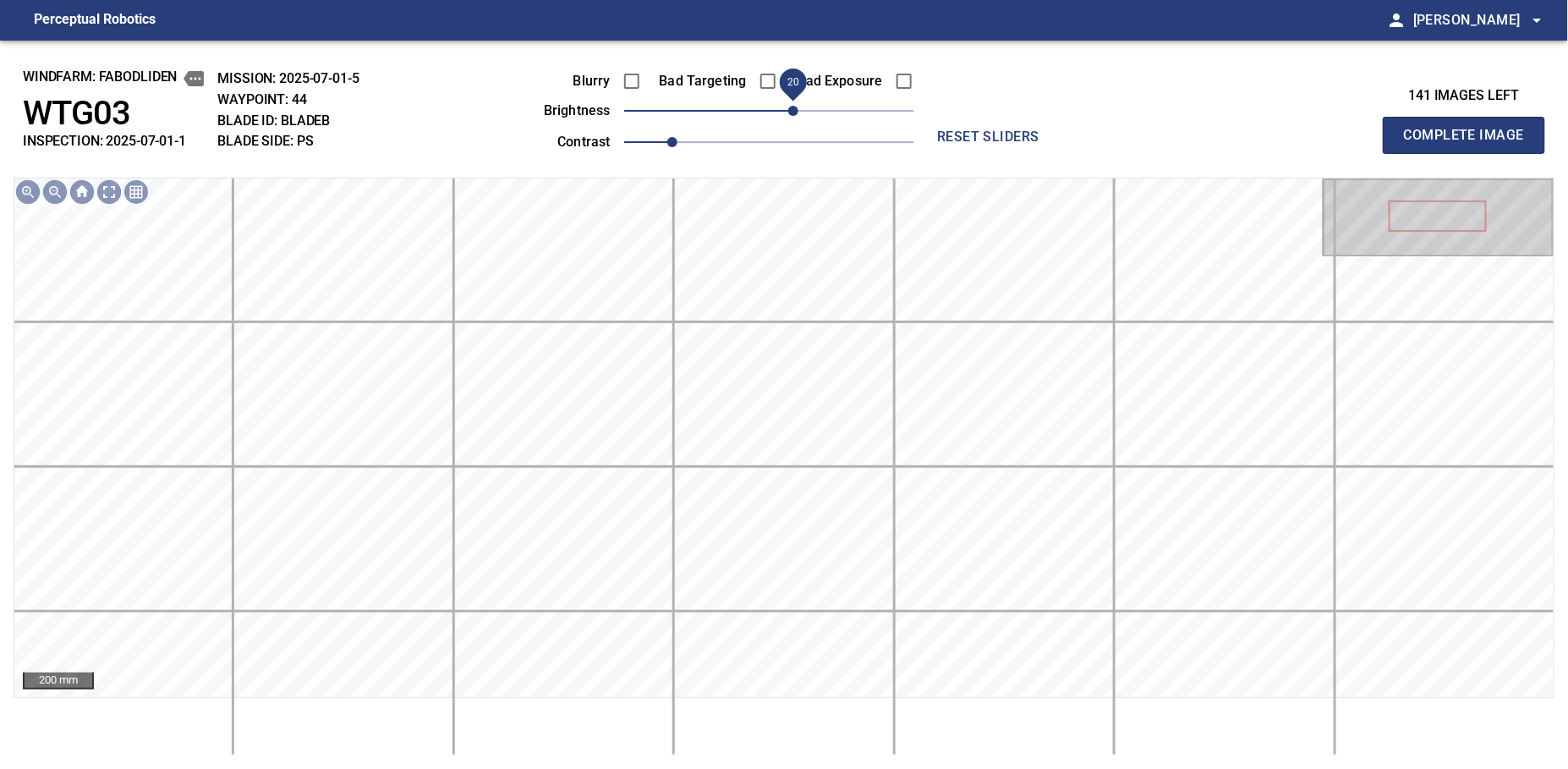 drag, startPoint x: 773, startPoint y: 108, endPoint x: 795, endPoint y: 113, distance: 22.561028 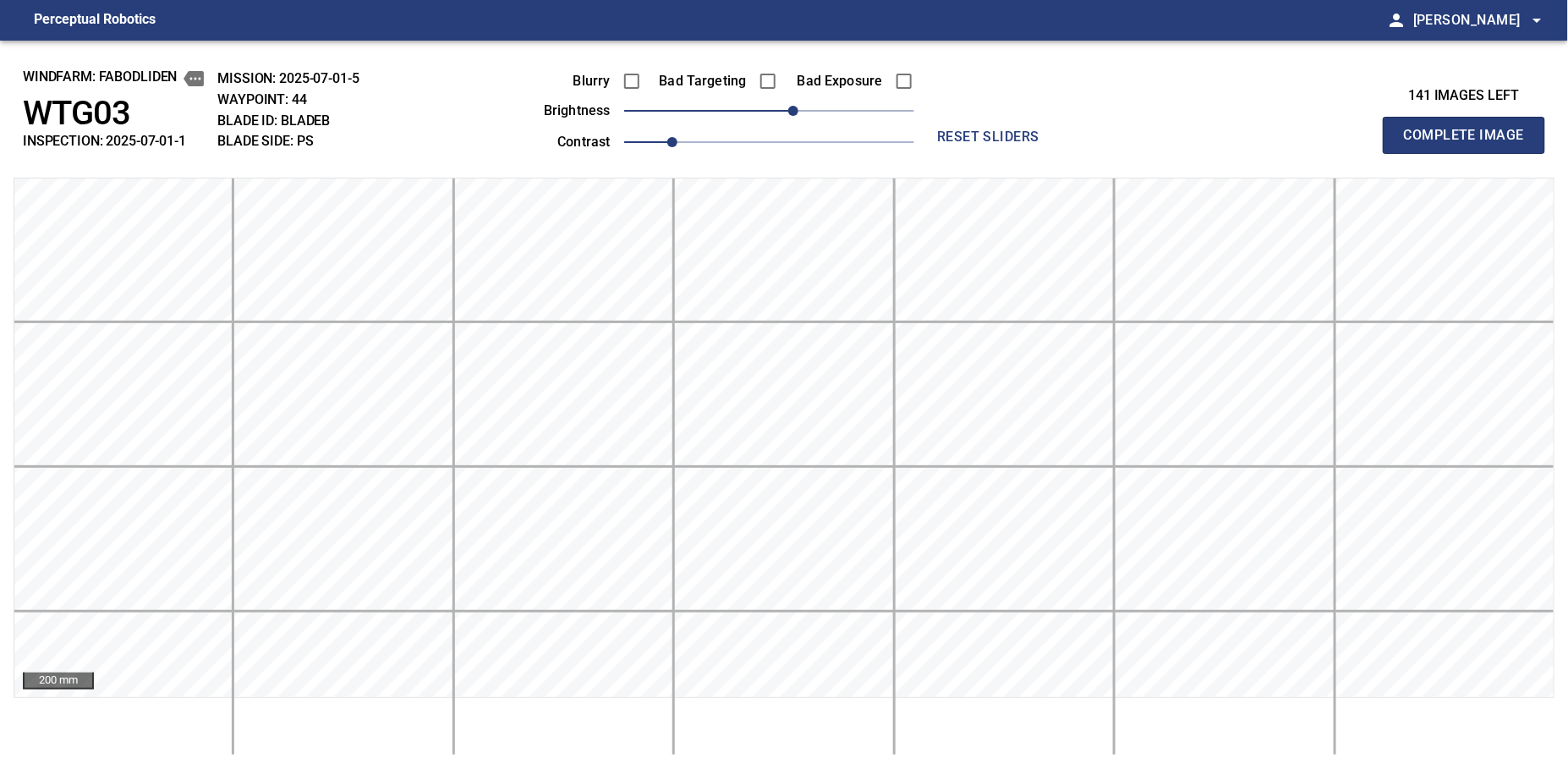 click on "Complete Image" at bounding box center (1464, 135) 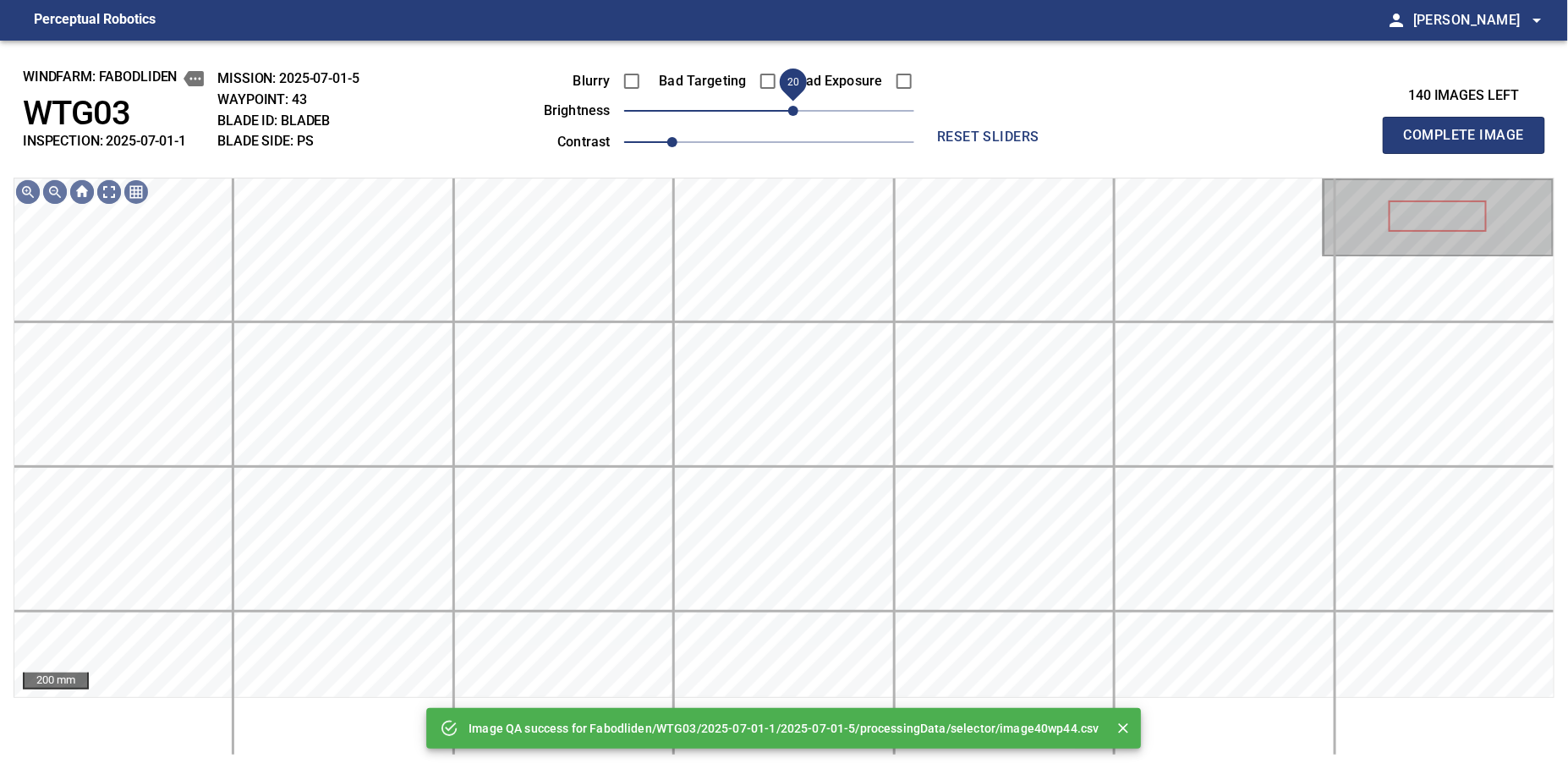 drag, startPoint x: 769, startPoint y: 108, endPoint x: 798, endPoint y: 110, distance: 29.068884 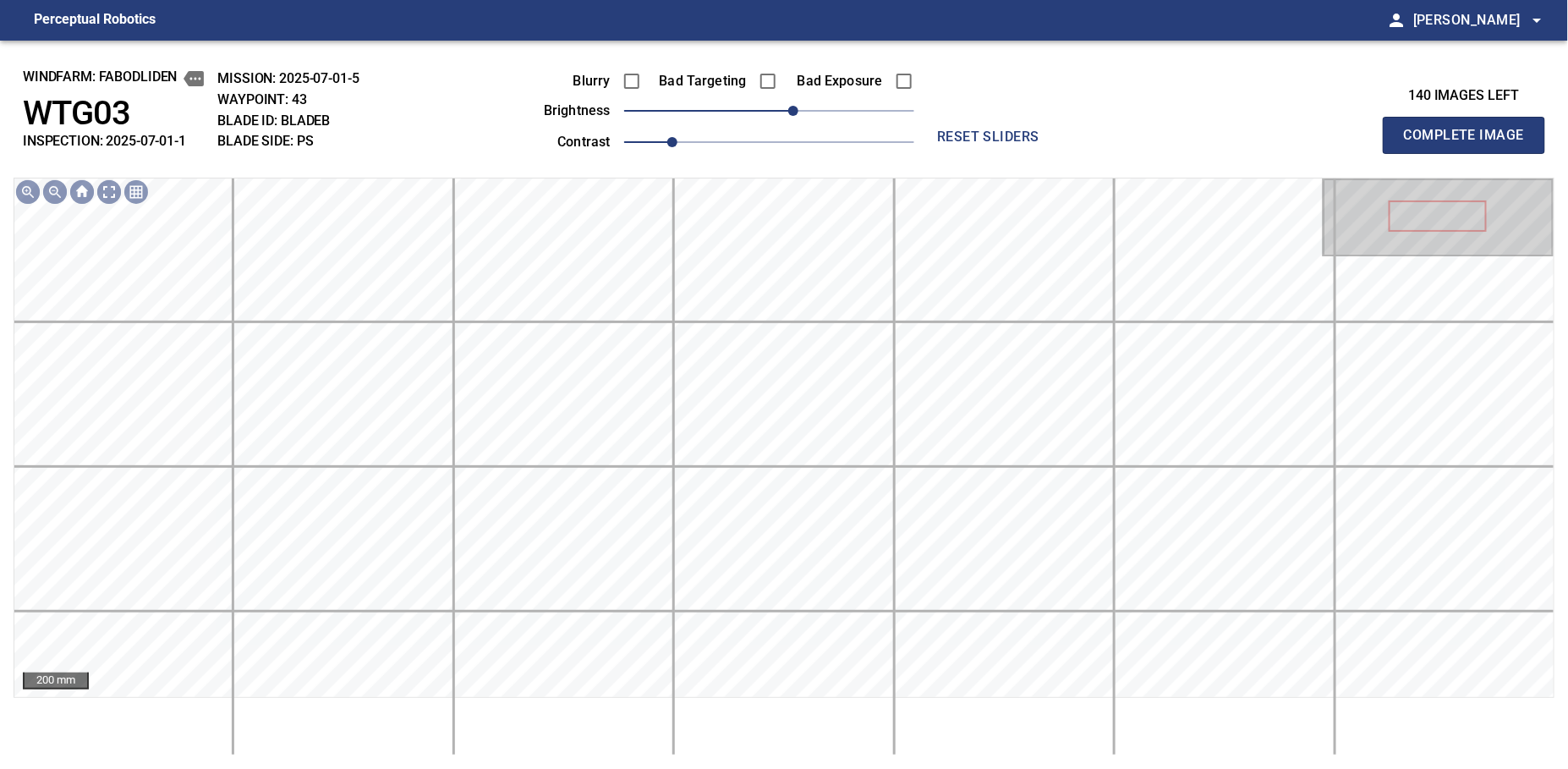 click on "Complete Image" at bounding box center [1464, 135] 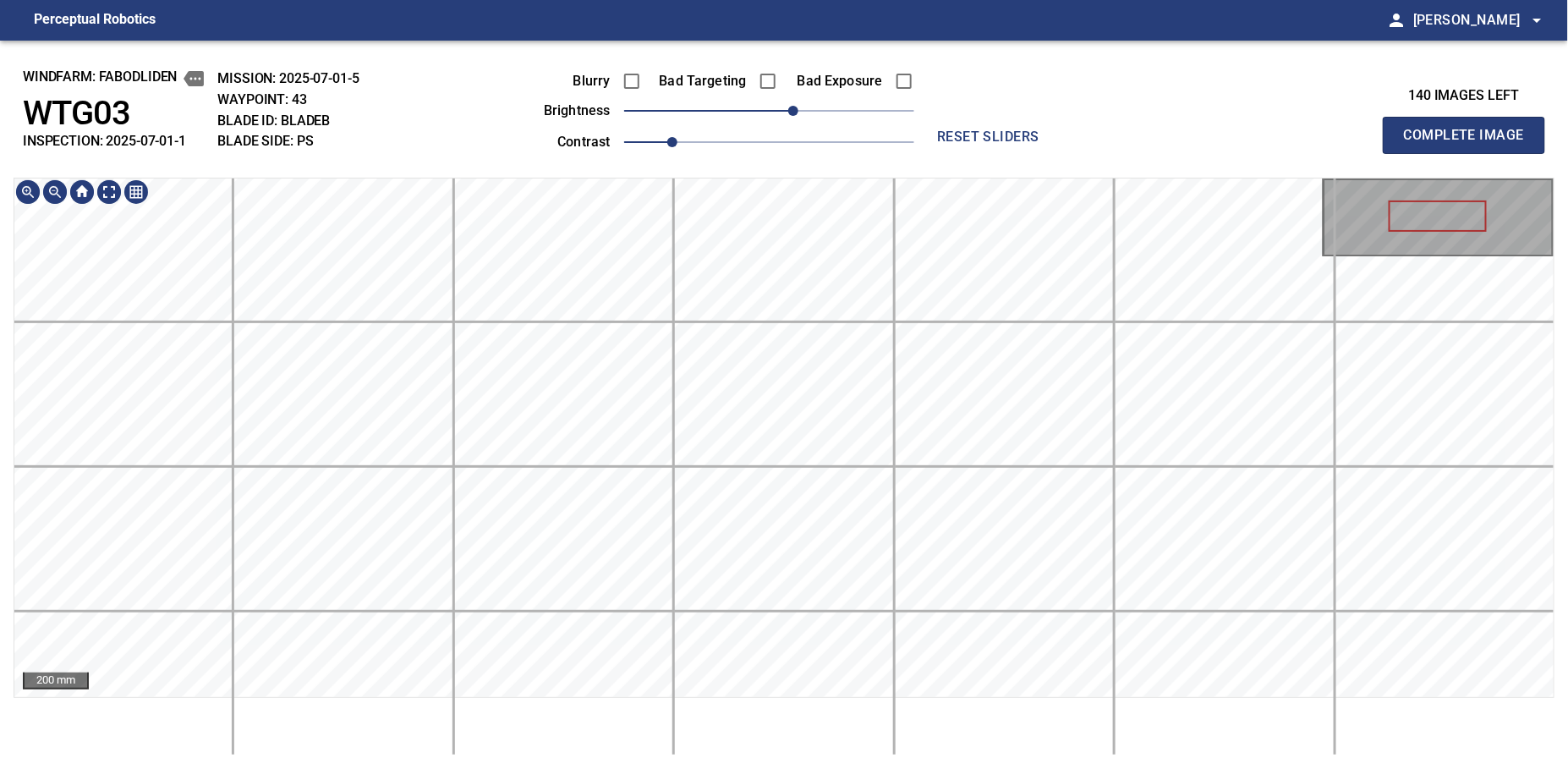type 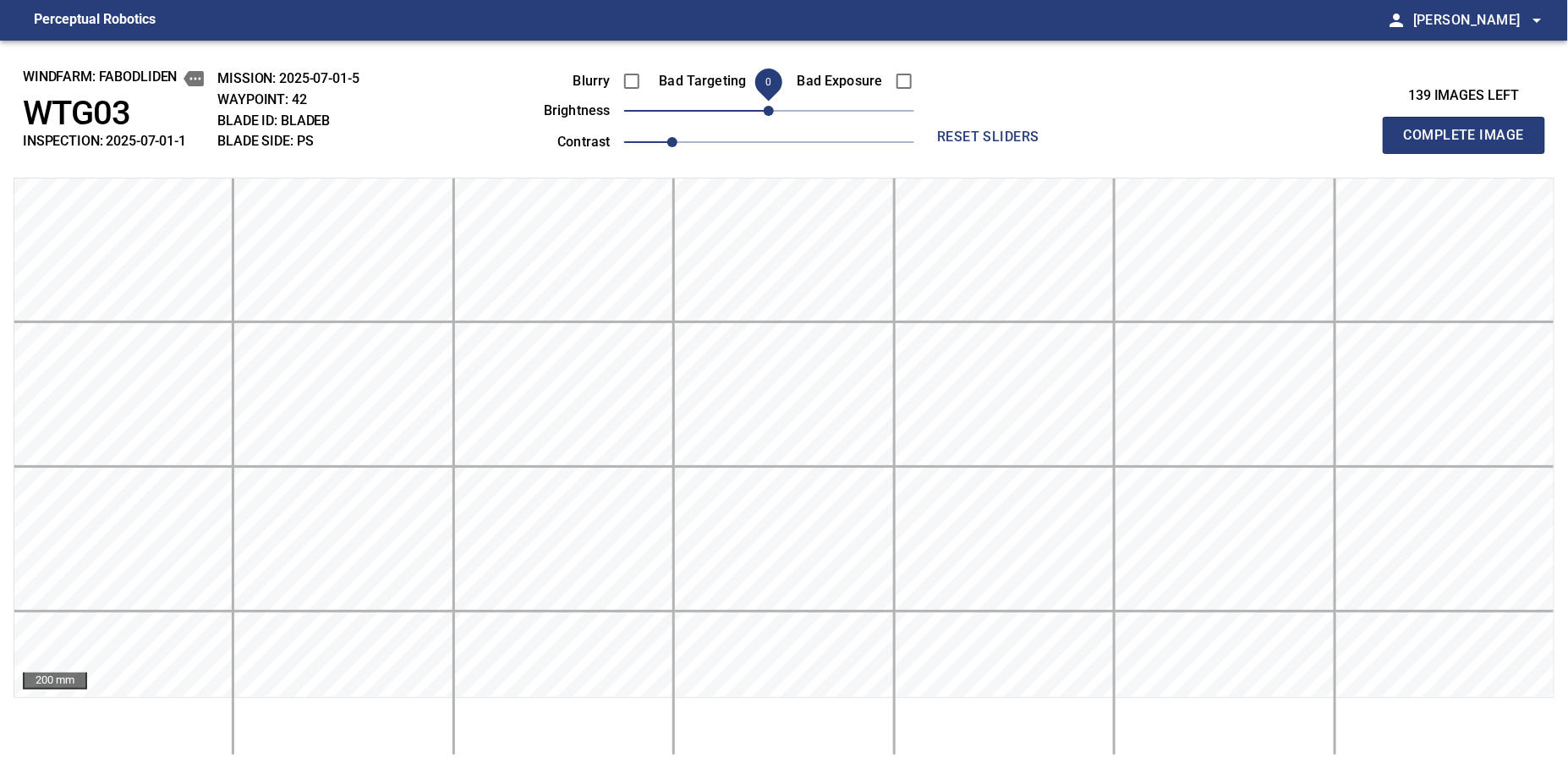 click on "Complete Image" at bounding box center [1464, 135] 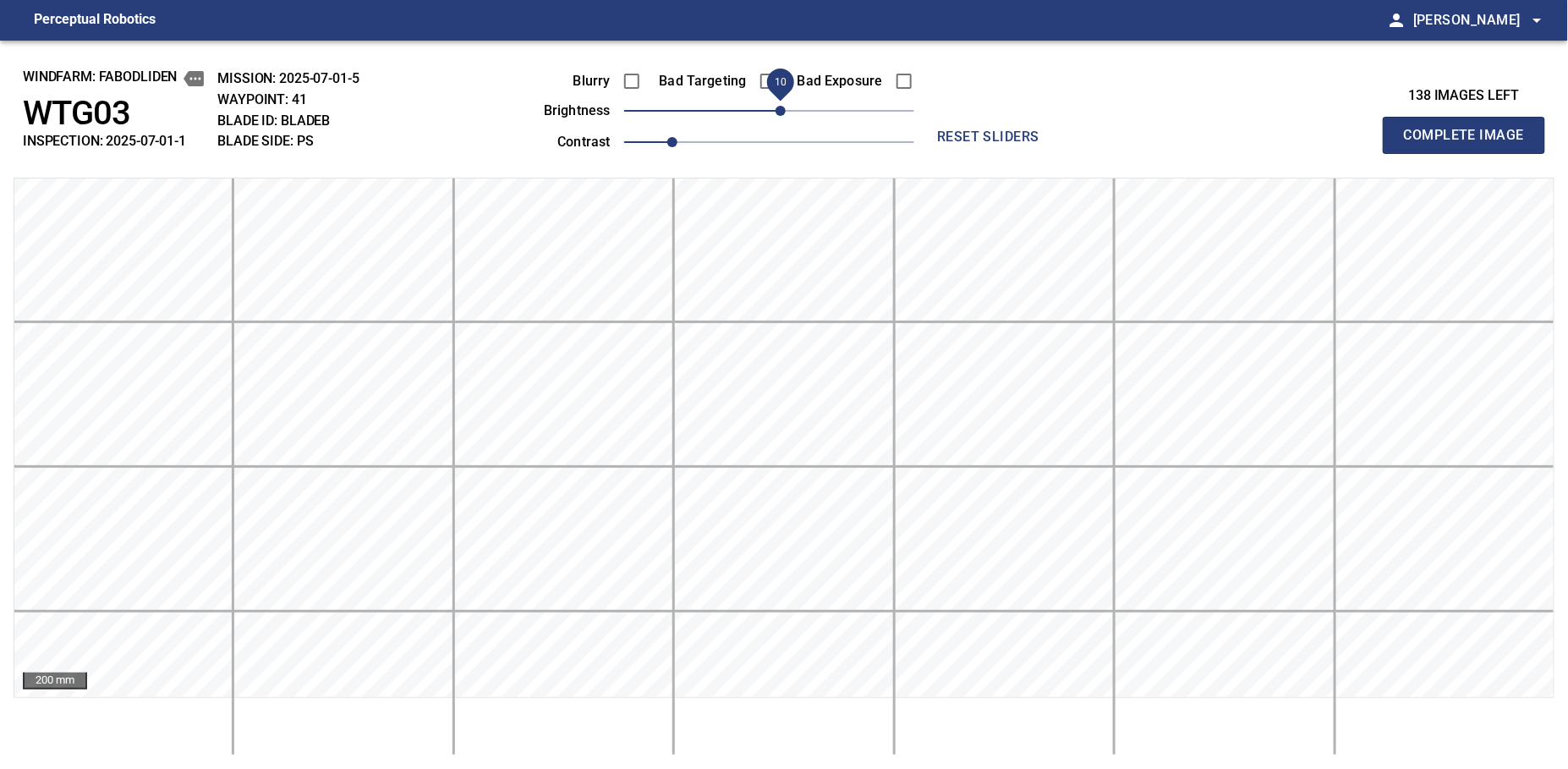 click on "10" at bounding box center (781, 111) 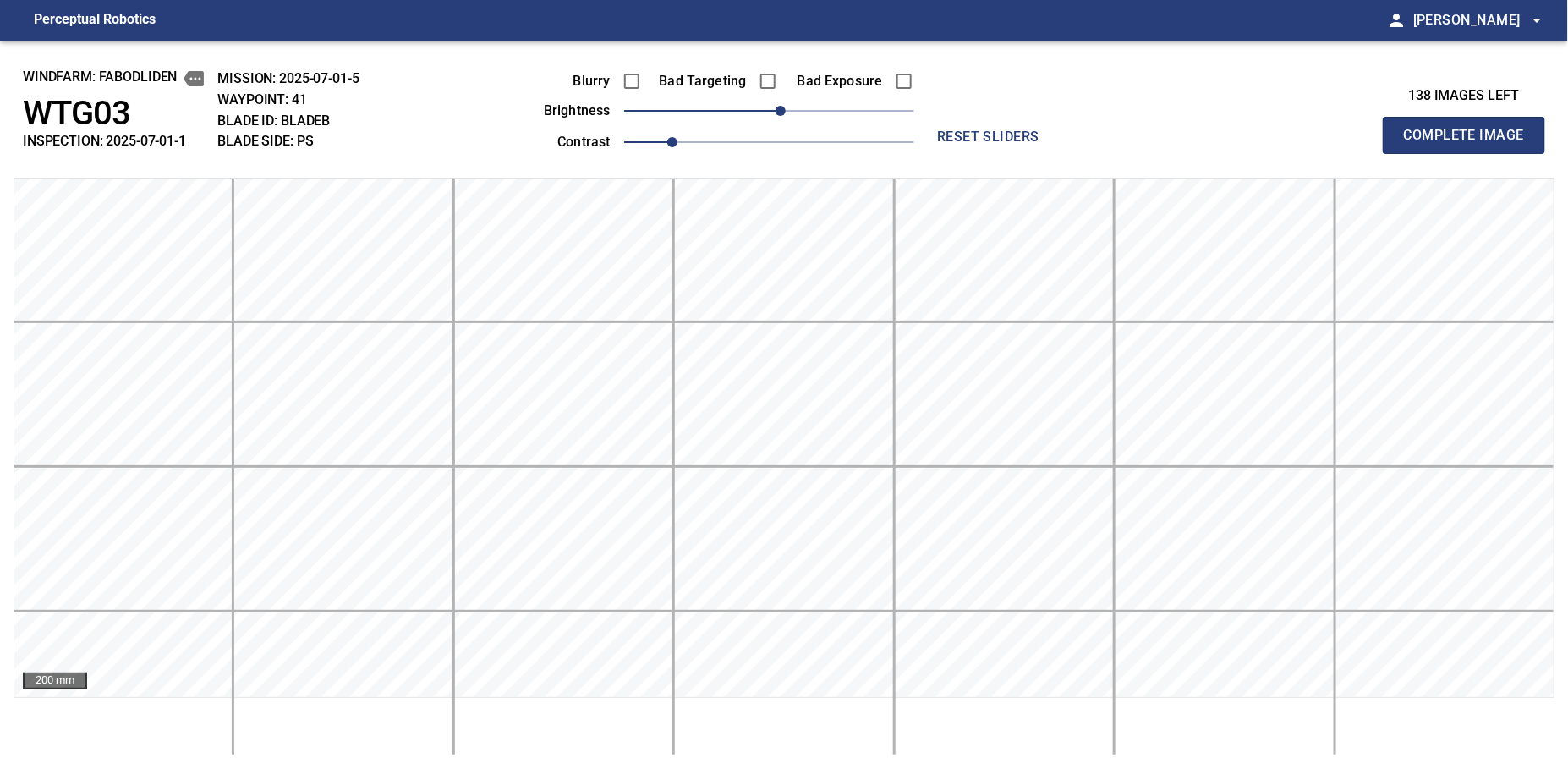 click on "Complete Image" at bounding box center [1464, 135] 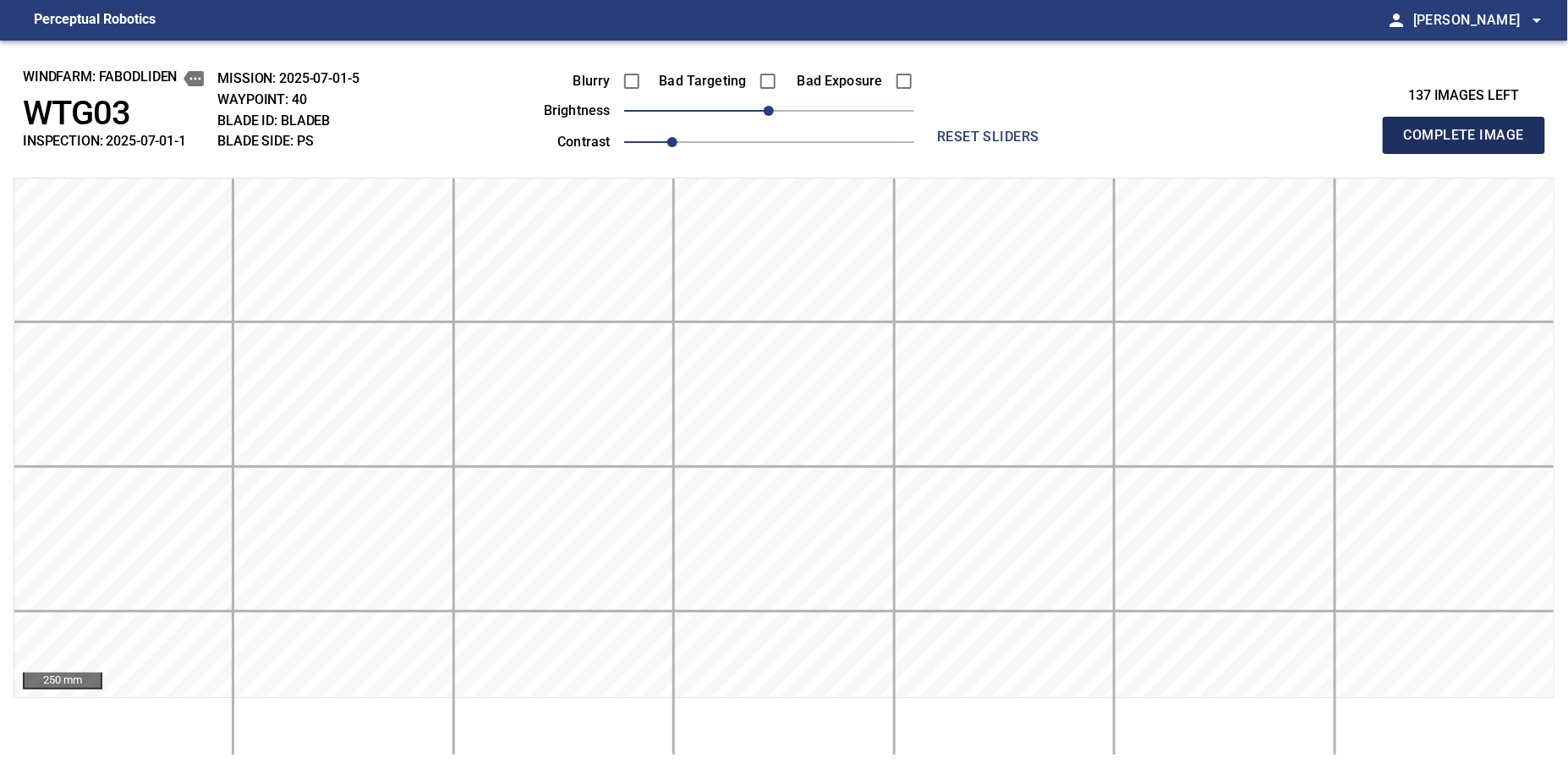 click on "Complete Image" at bounding box center (1464, 135) 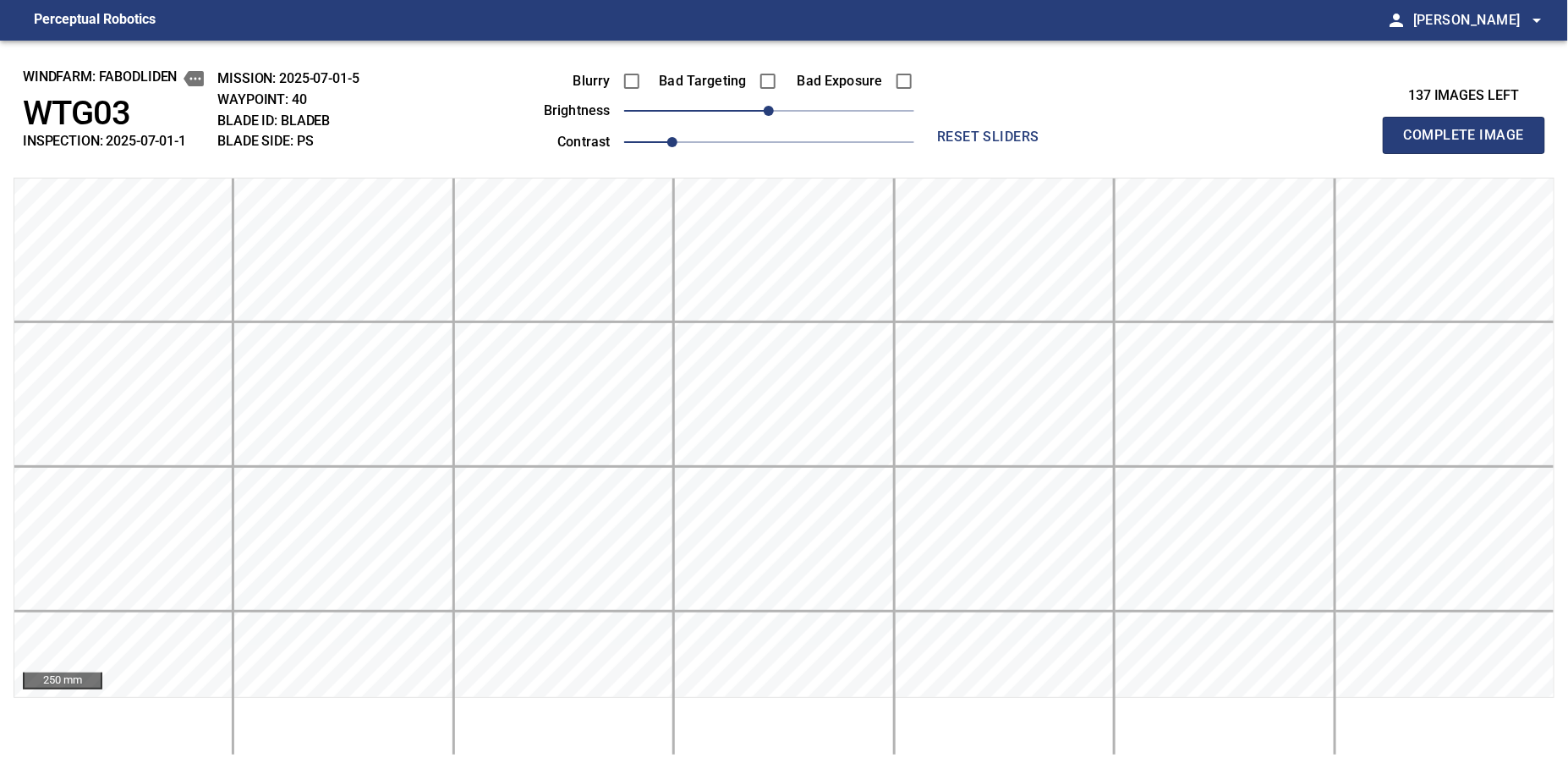 type 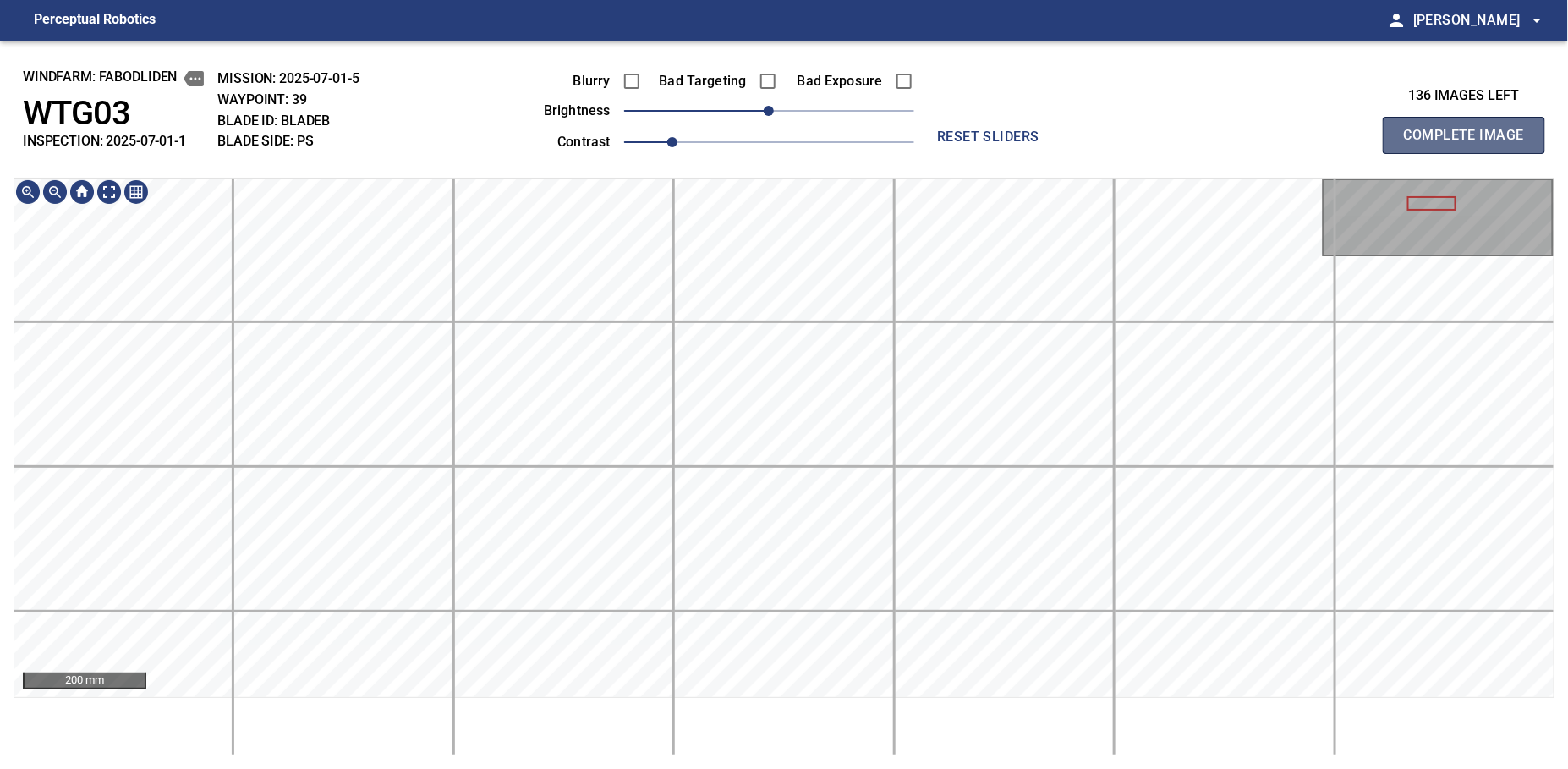 click on "Complete Image" at bounding box center (1464, 135) 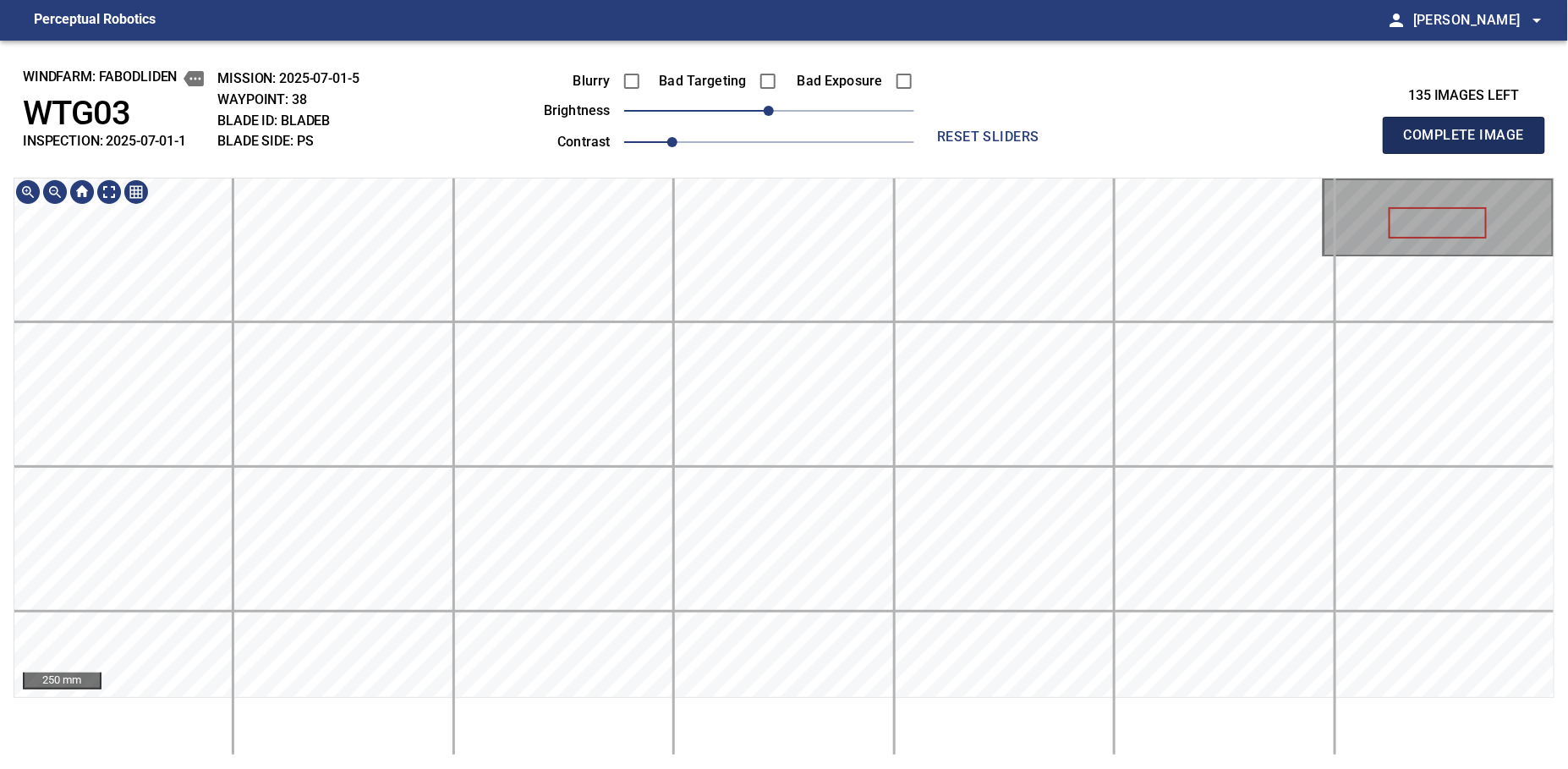 click on "Complete Image" at bounding box center (1464, 135) 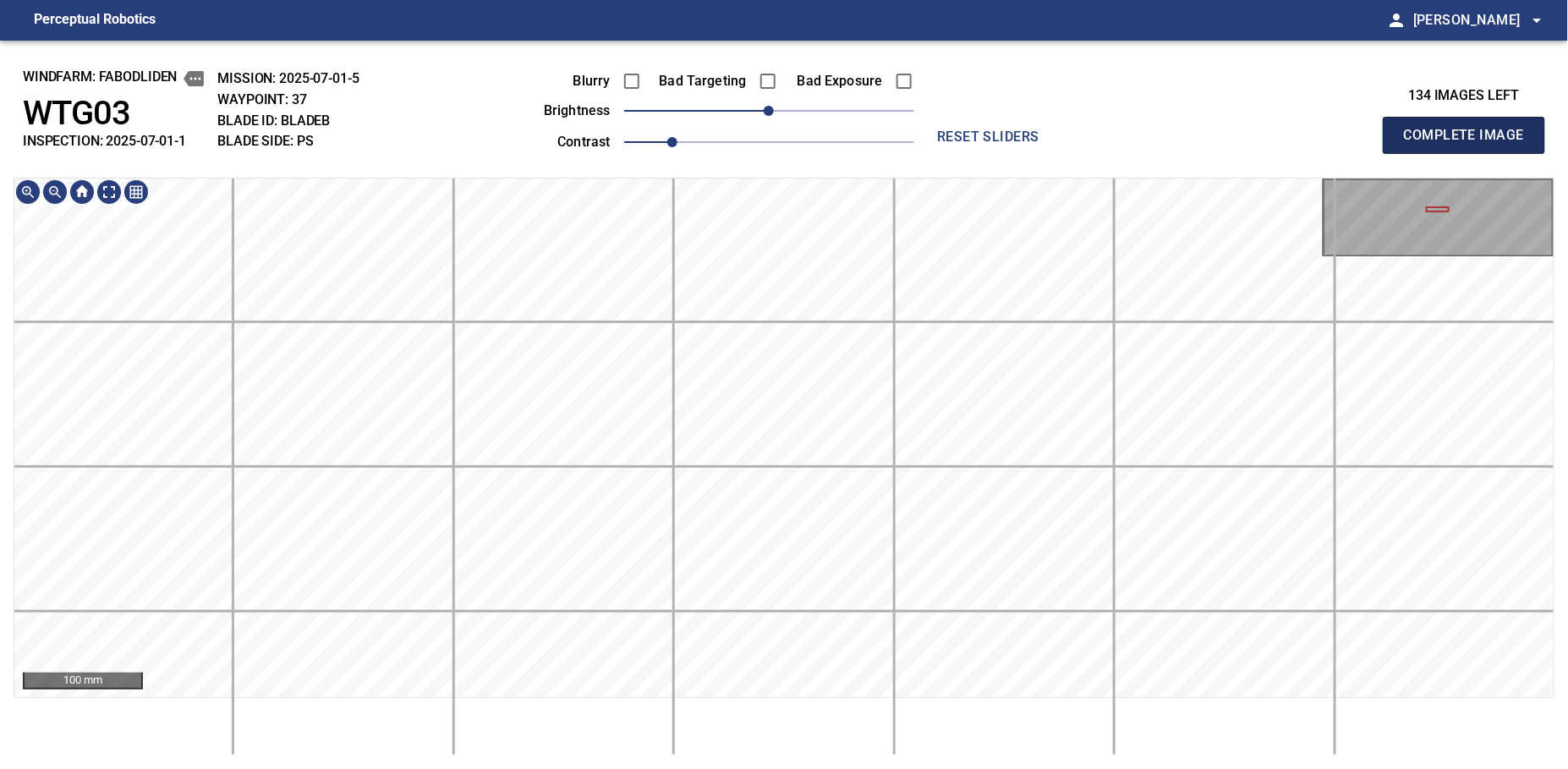 click on "Complete Image" at bounding box center [1464, 135] 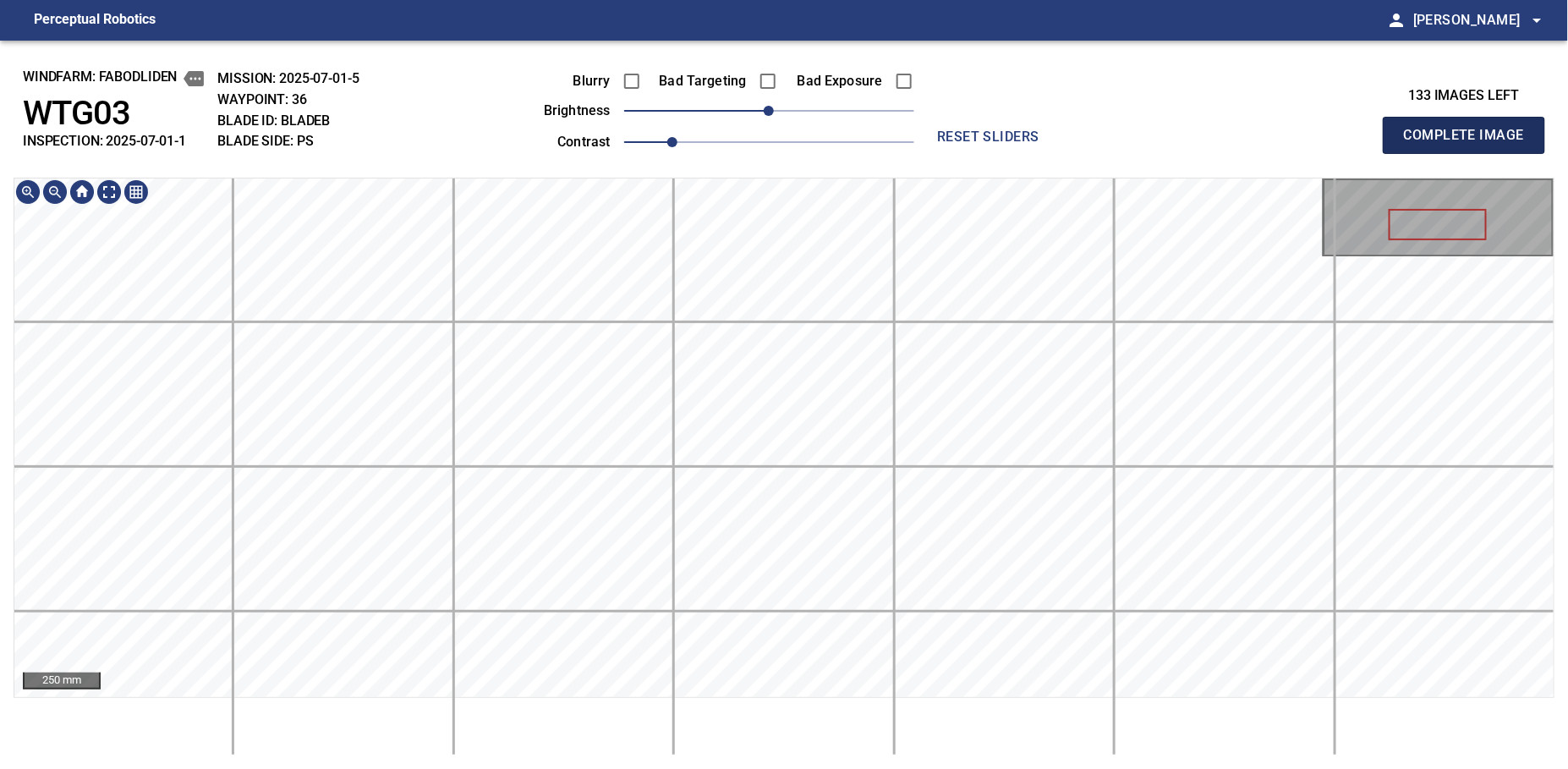 click on "Complete Image" at bounding box center (1464, 135) 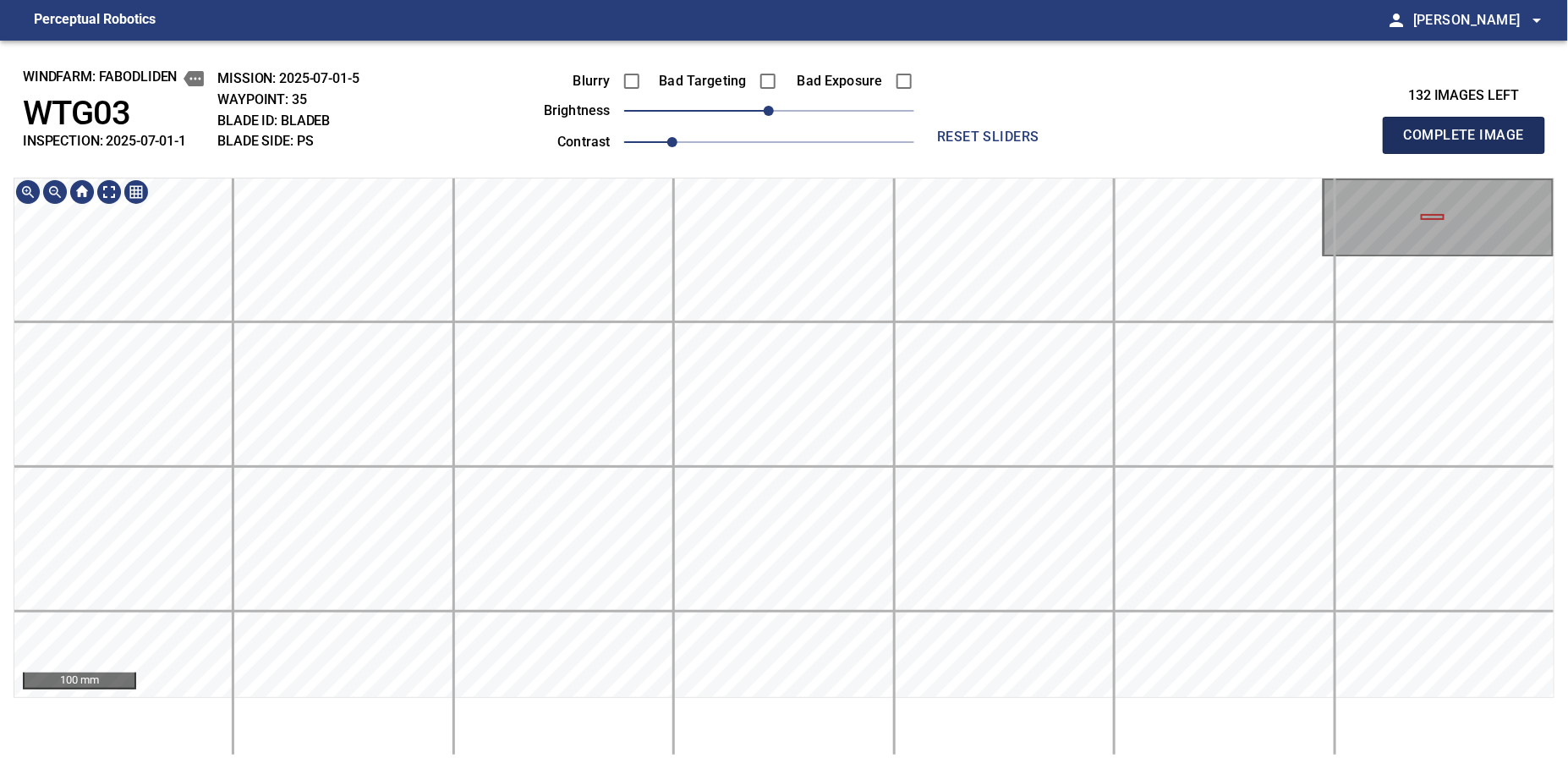 click on "Complete Image" at bounding box center [1464, 135] 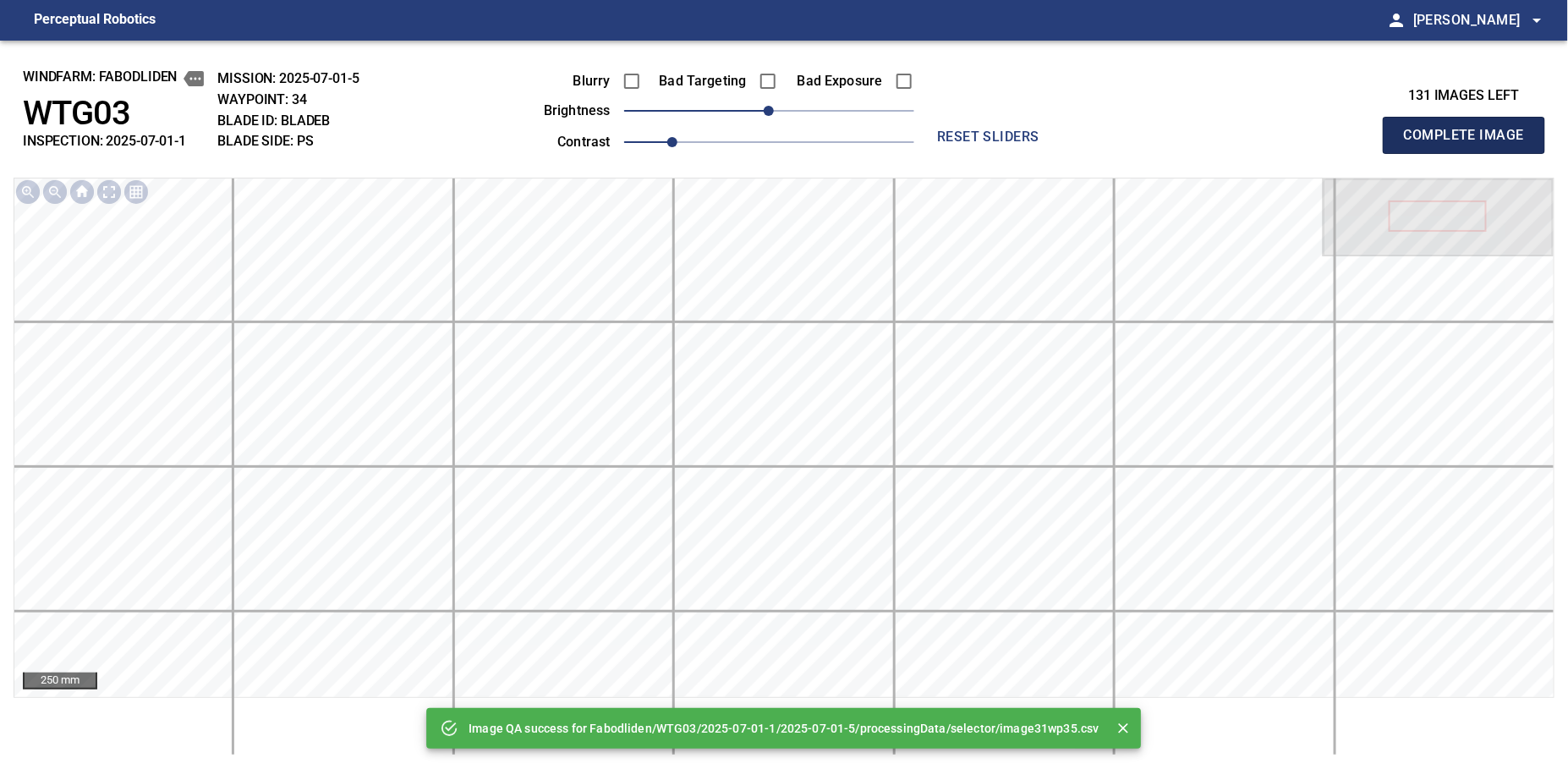 click on "Complete Image" at bounding box center (1464, 135) 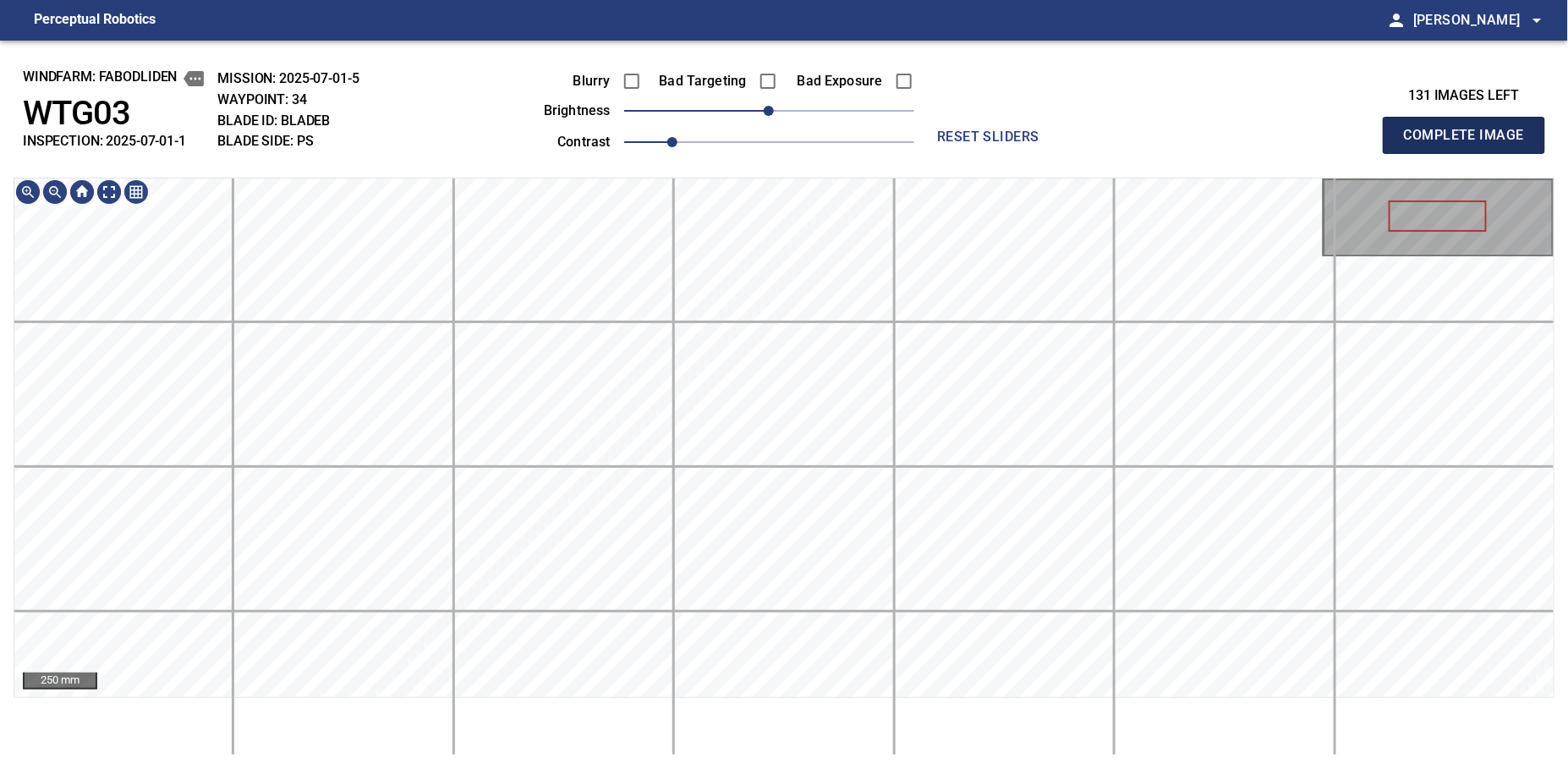 type 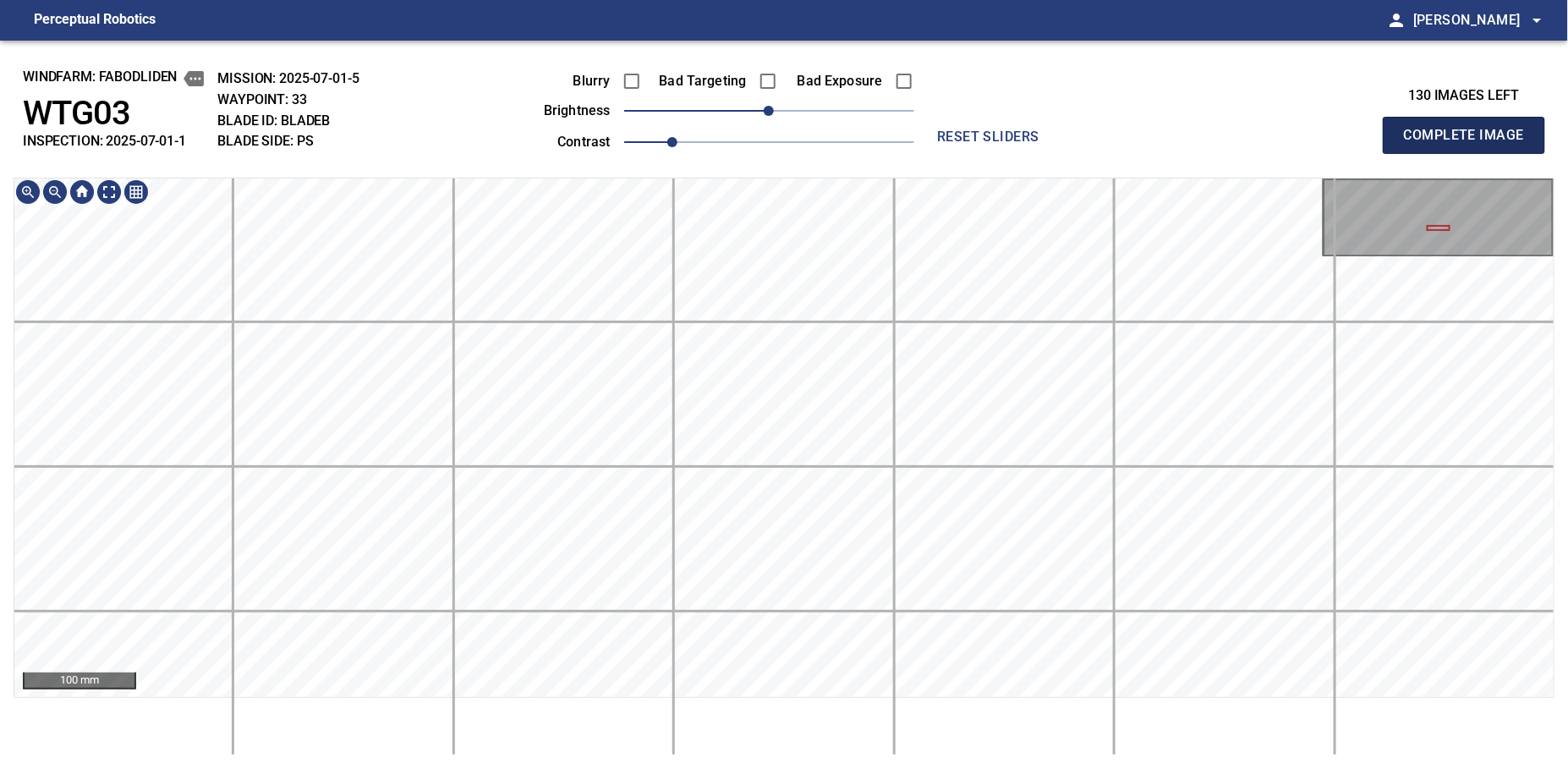 click on "Complete Image" at bounding box center (1464, 135) 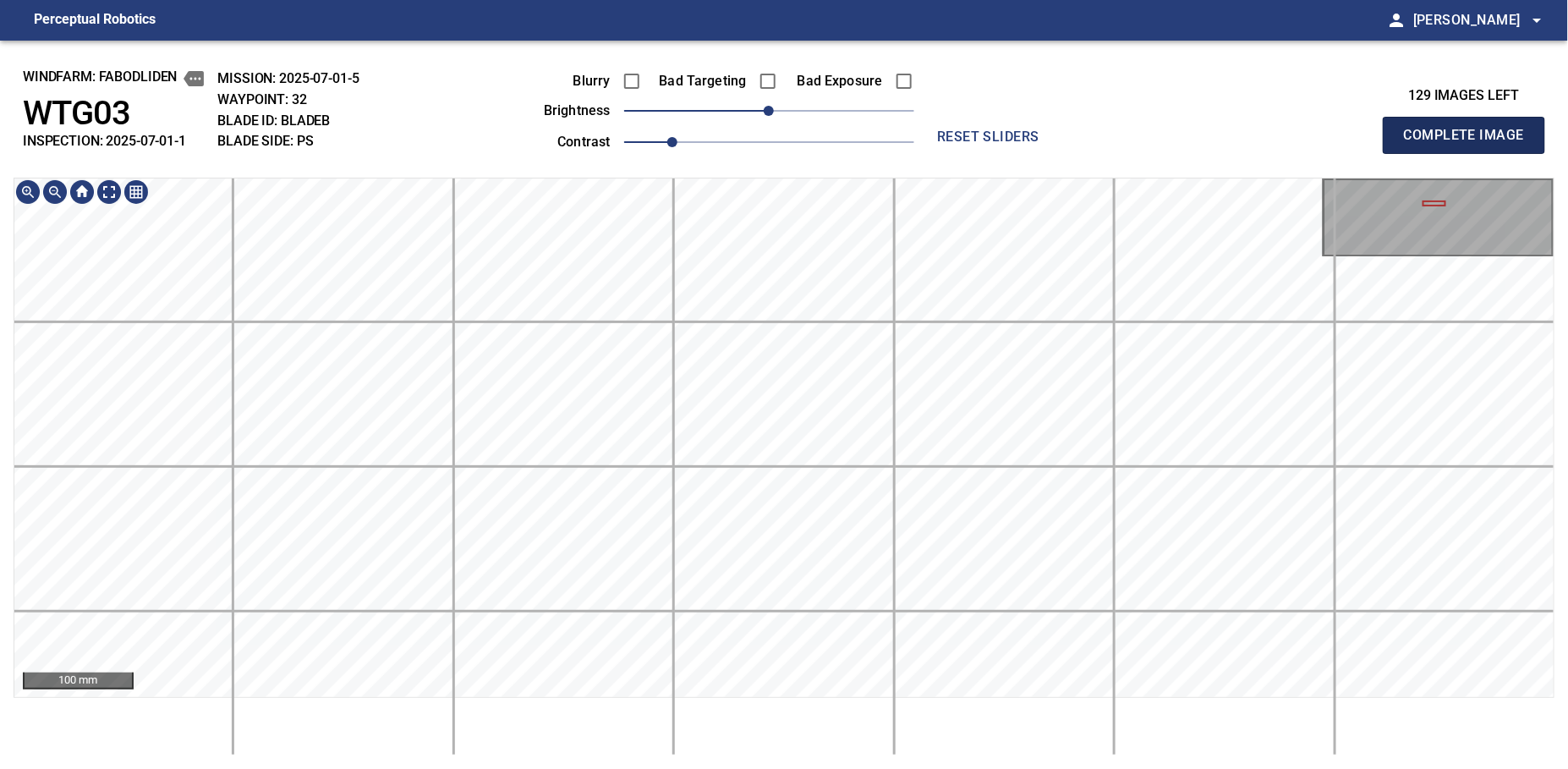 click on "Complete Image" at bounding box center (1464, 135) 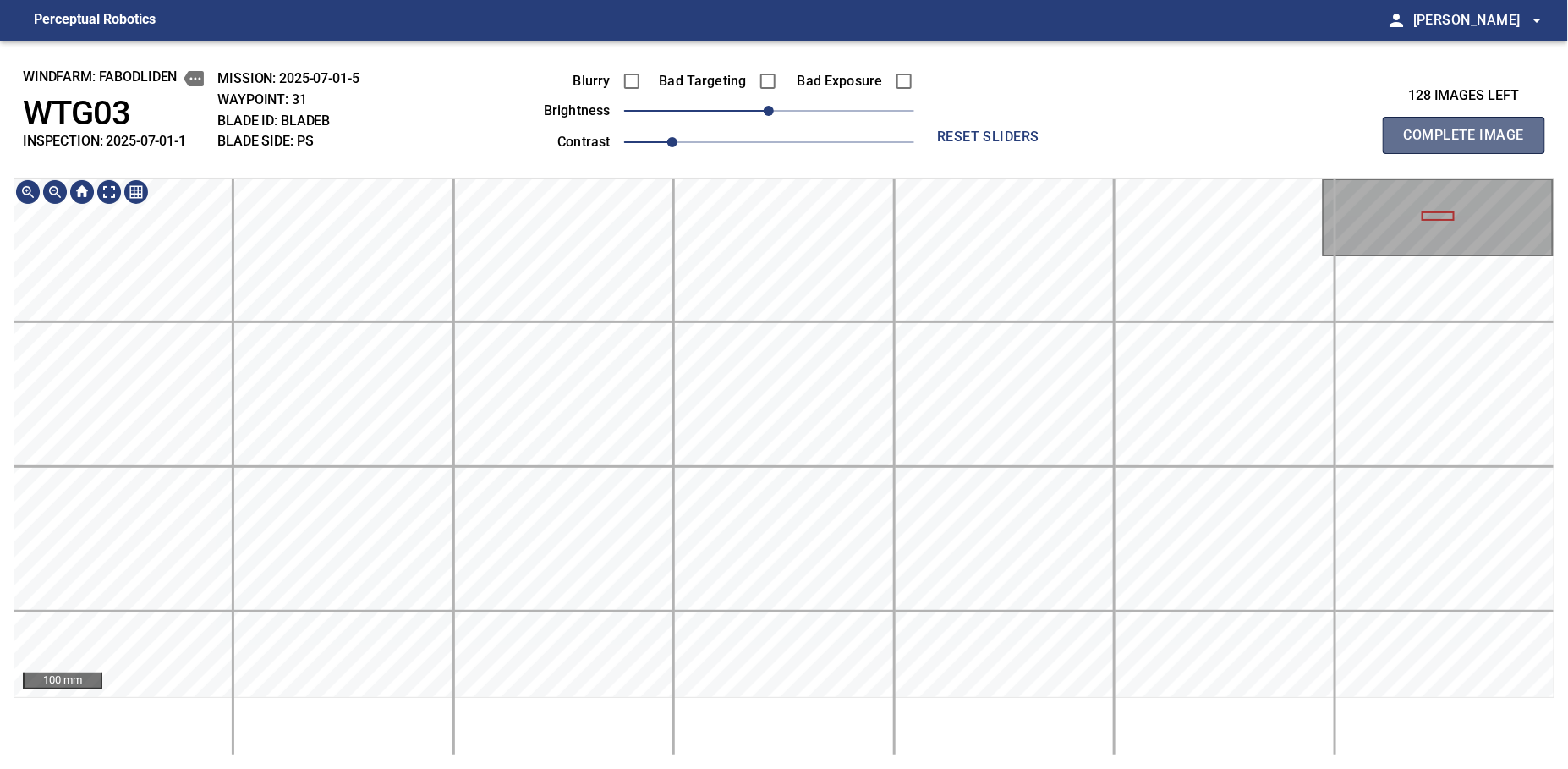 click on "Complete Image" at bounding box center [1464, 135] 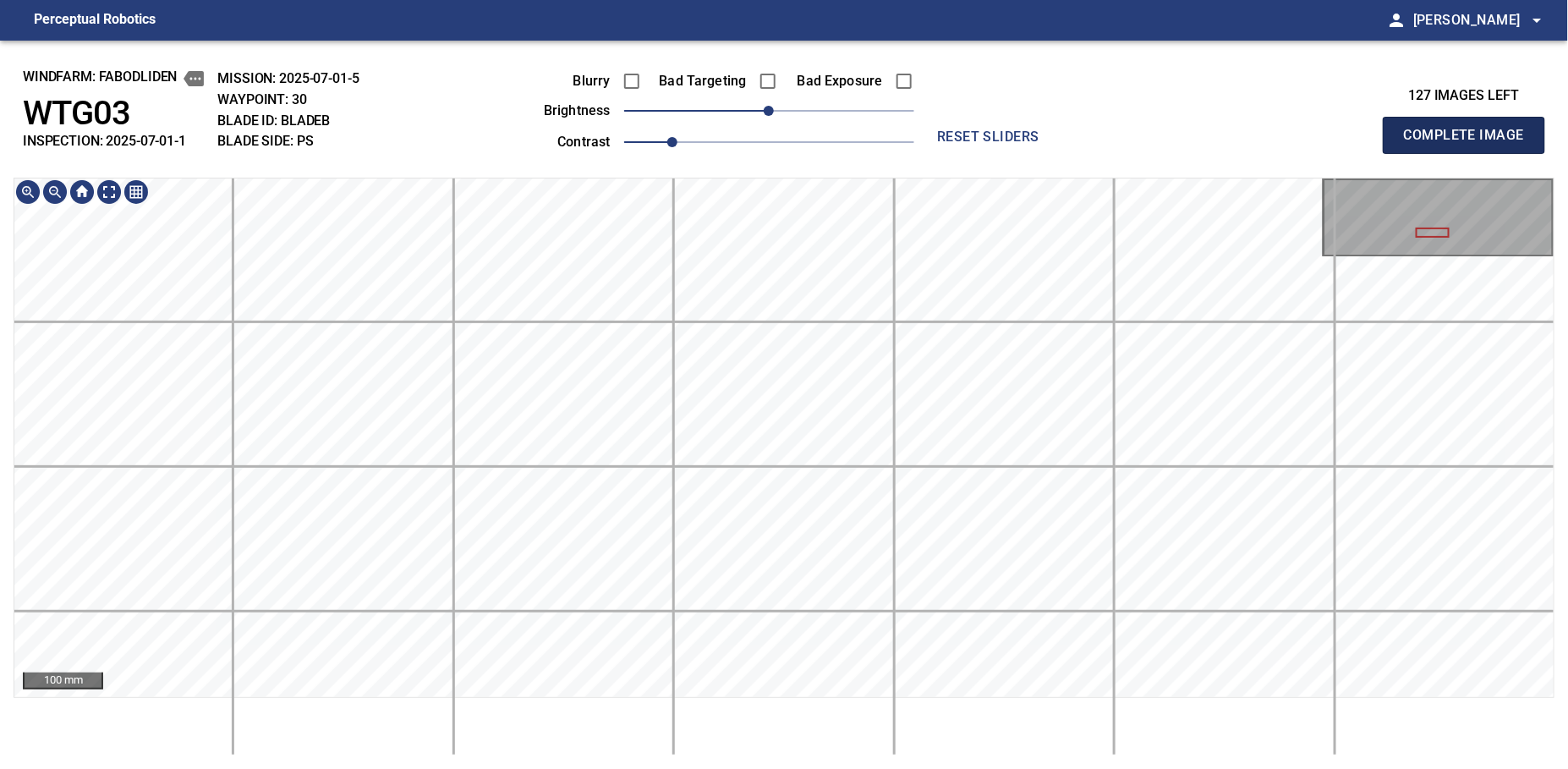 click on "Complete Image" at bounding box center [1464, 135] 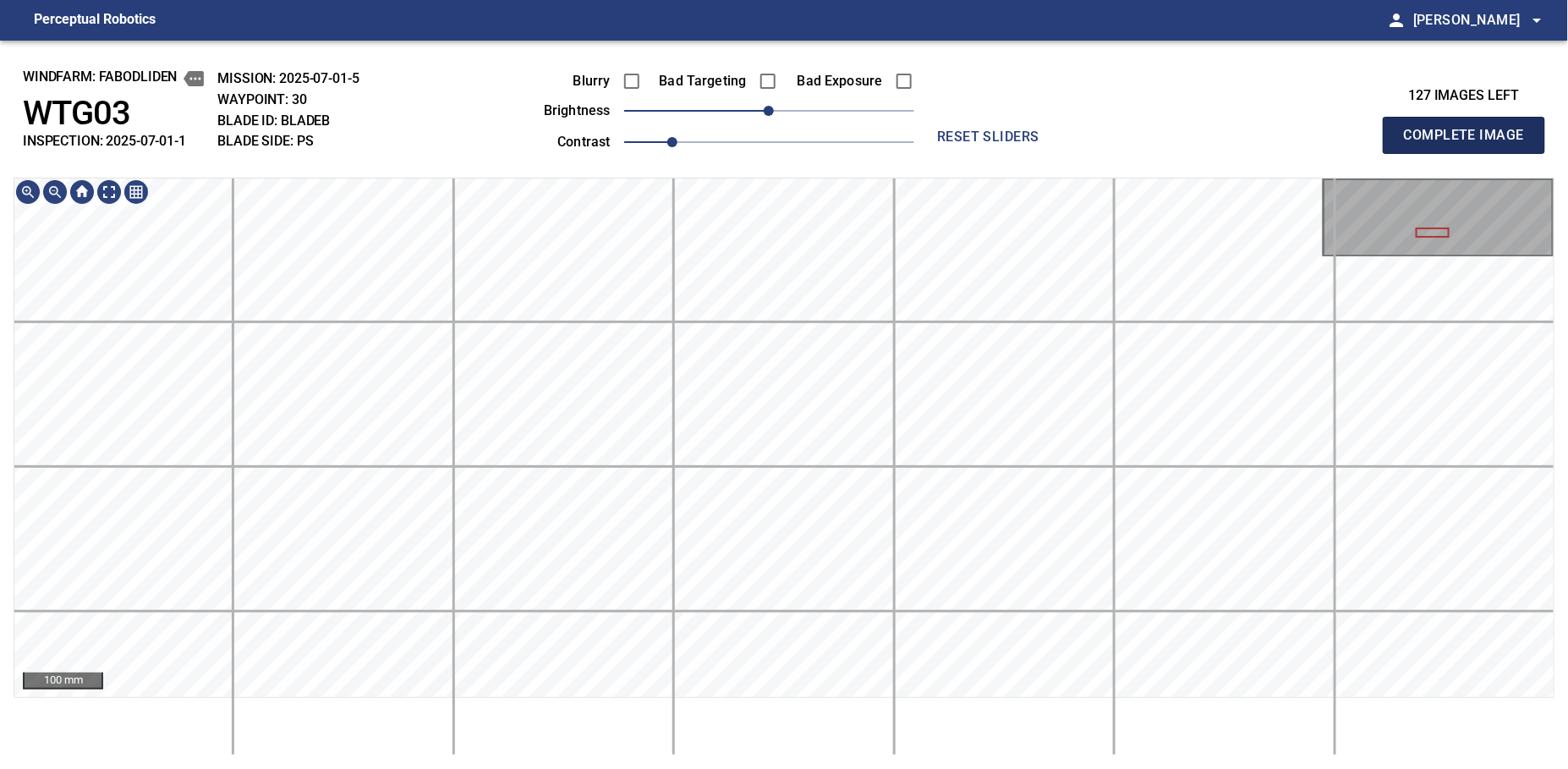 type 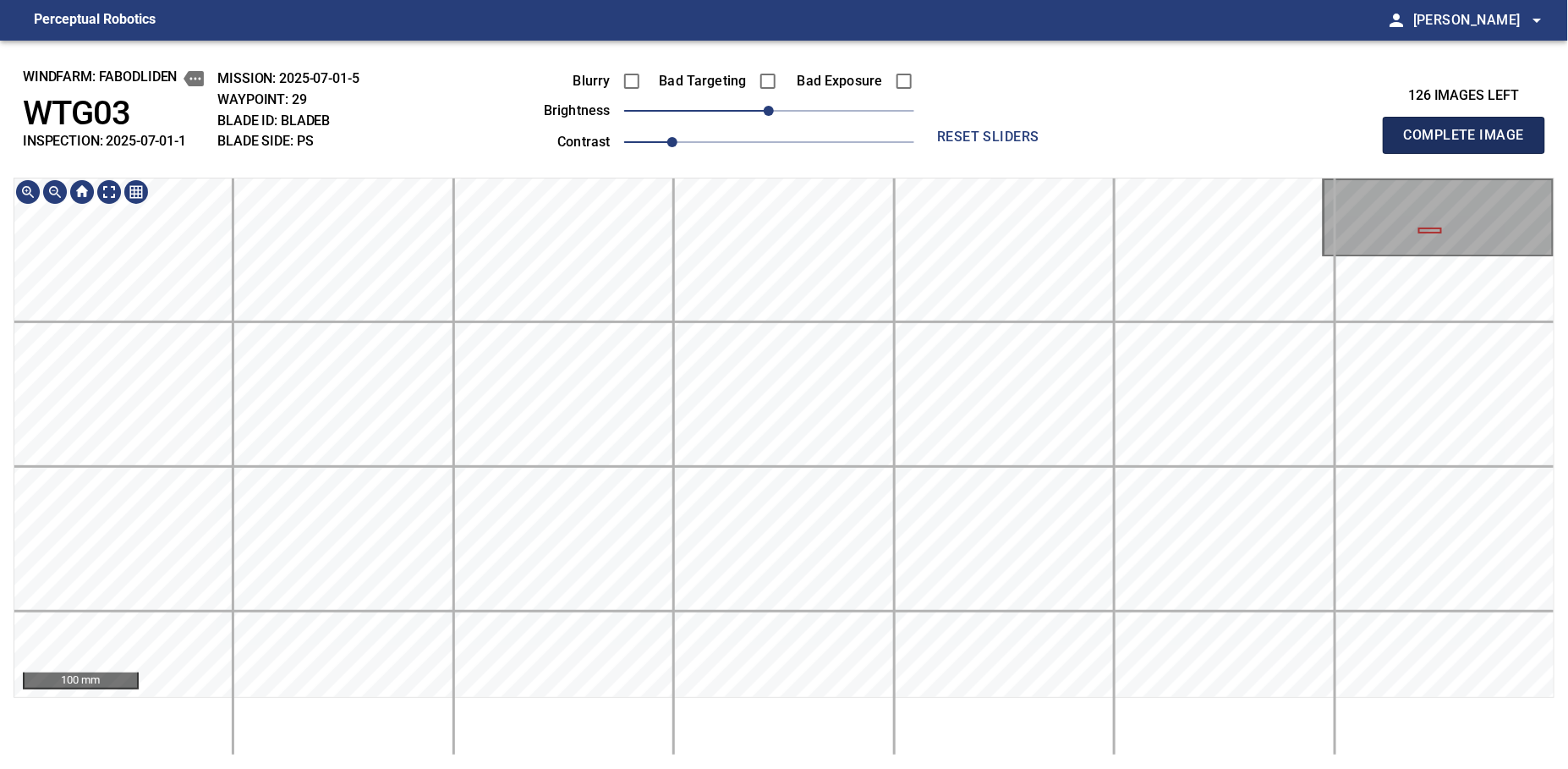 click on "Complete Image" at bounding box center [1464, 135] 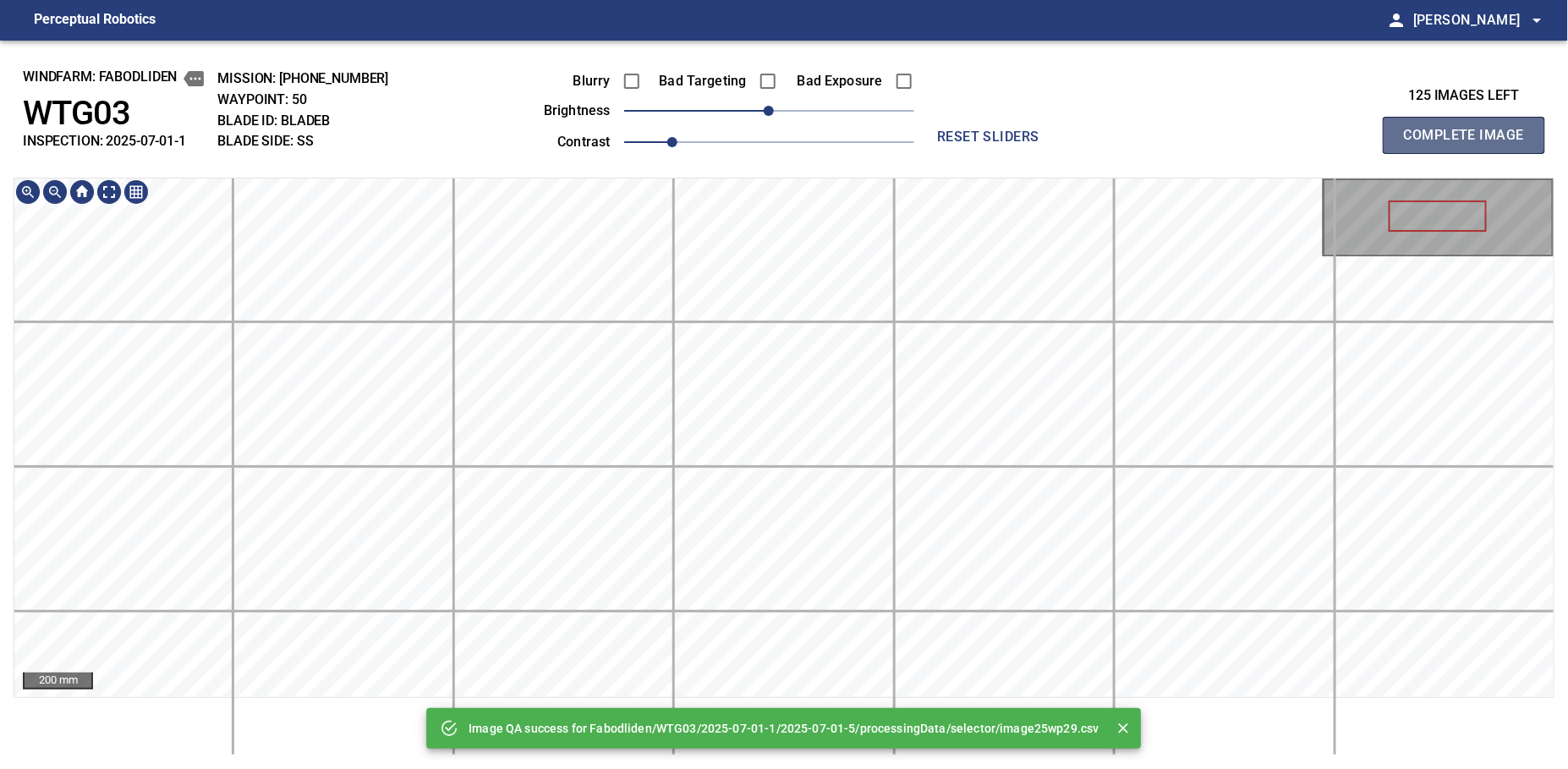 click on "Complete Image" at bounding box center (1464, 135) 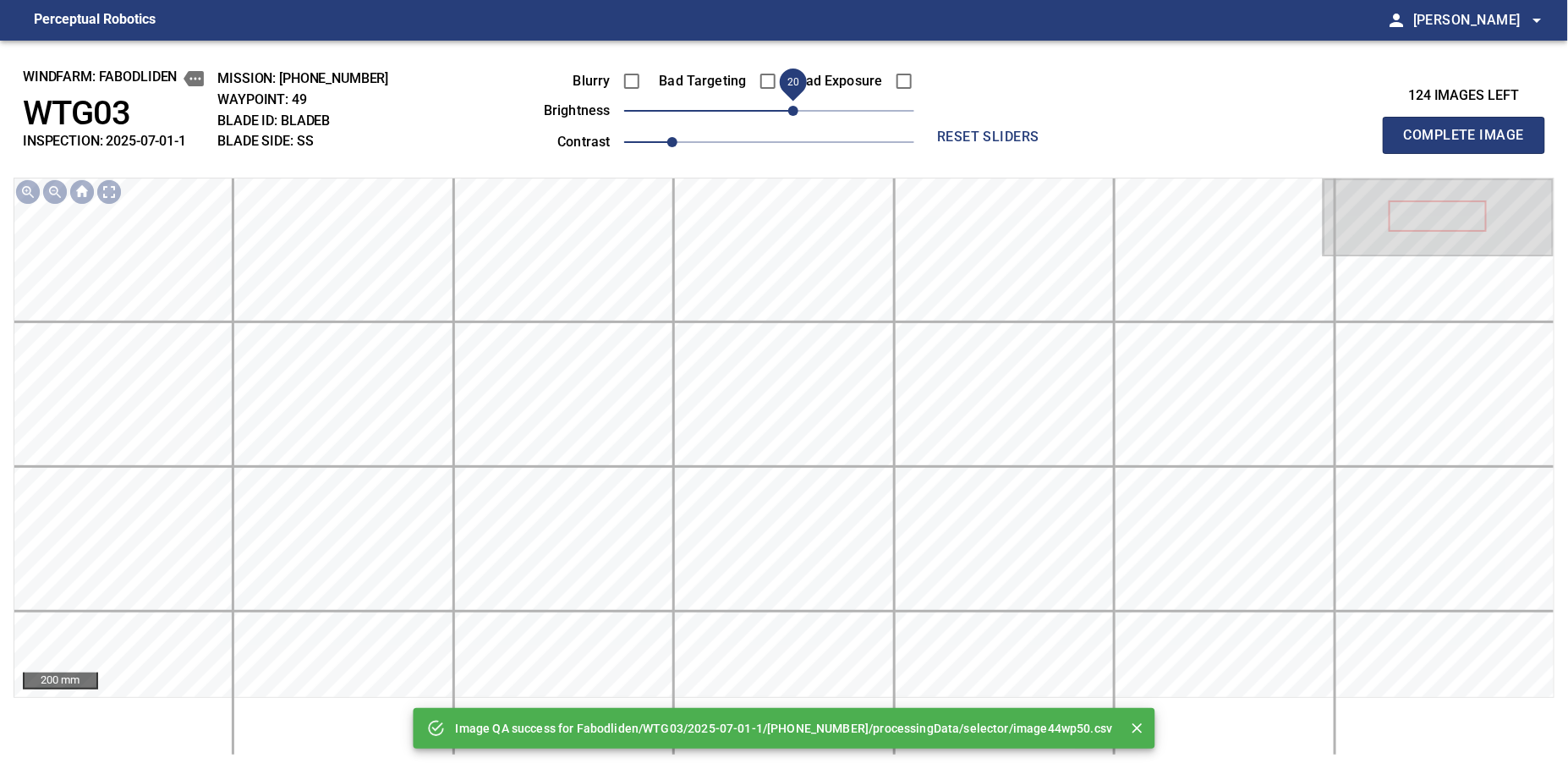 drag, startPoint x: 773, startPoint y: 117, endPoint x: 789, endPoint y: 114, distance: 16.278821 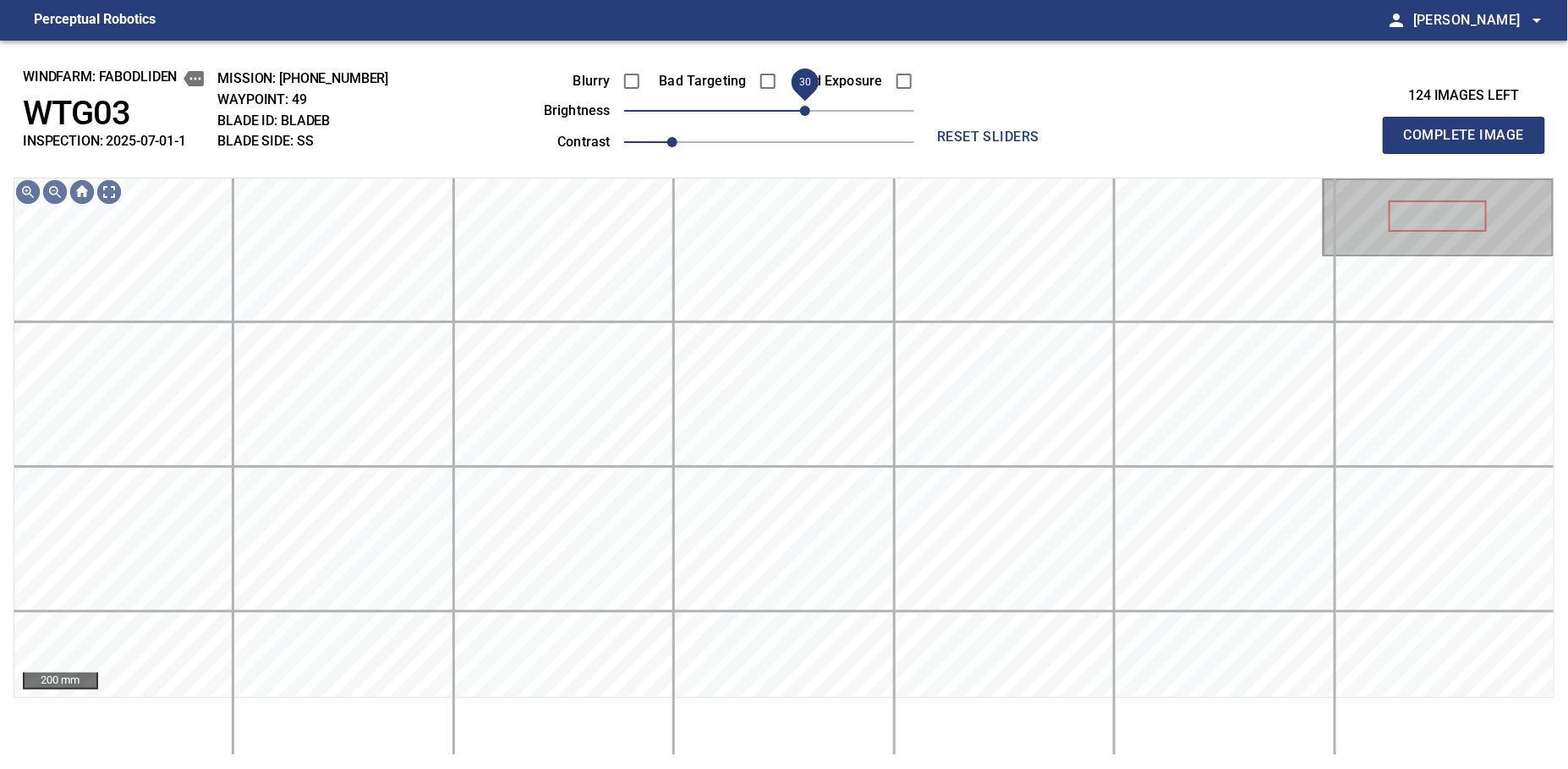 drag, startPoint x: 789, startPoint y: 114, endPoint x: 808, endPoint y: 108, distance: 19.924859 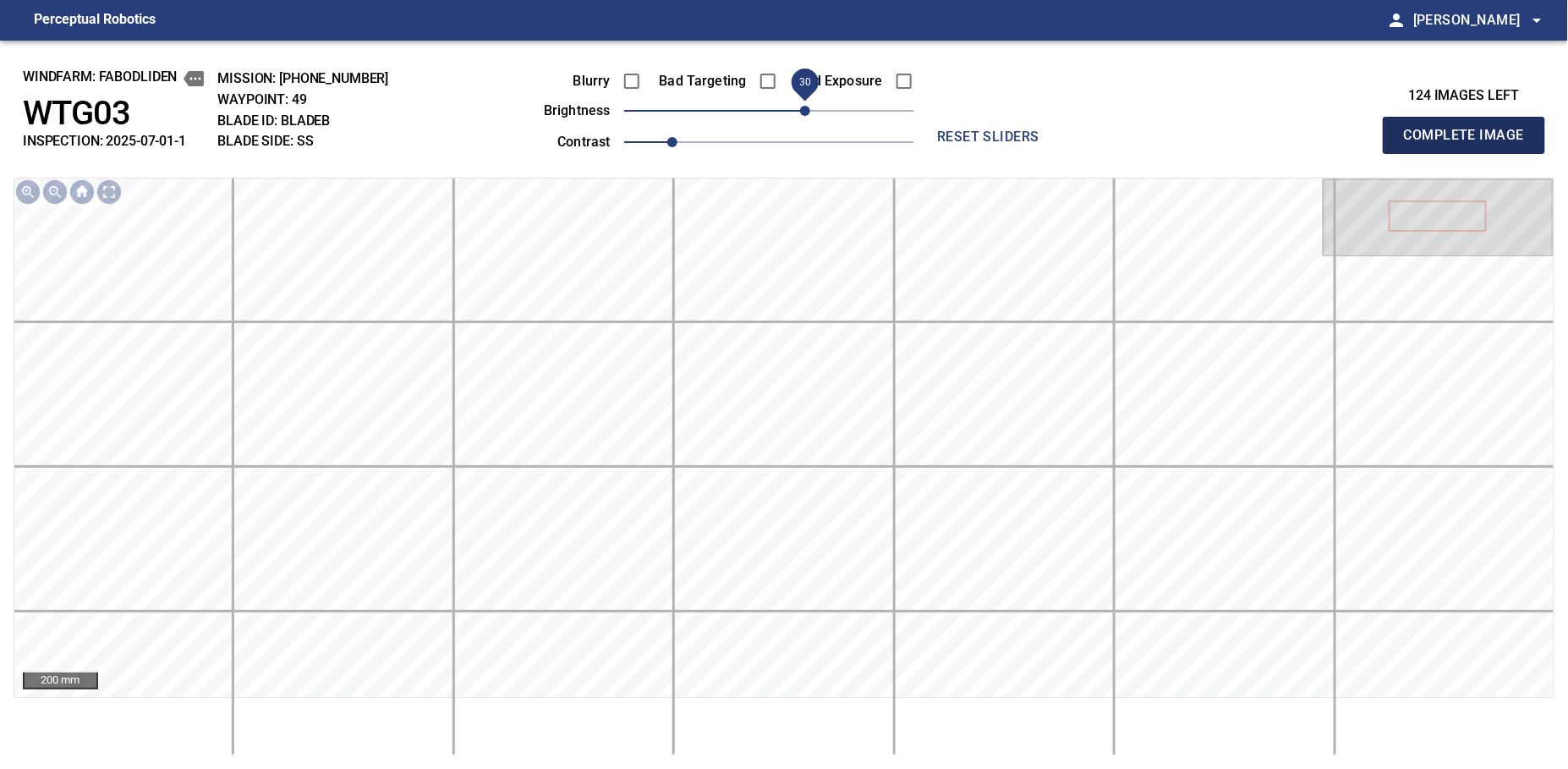 click on "Complete Image" at bounding box center [1464, 135] 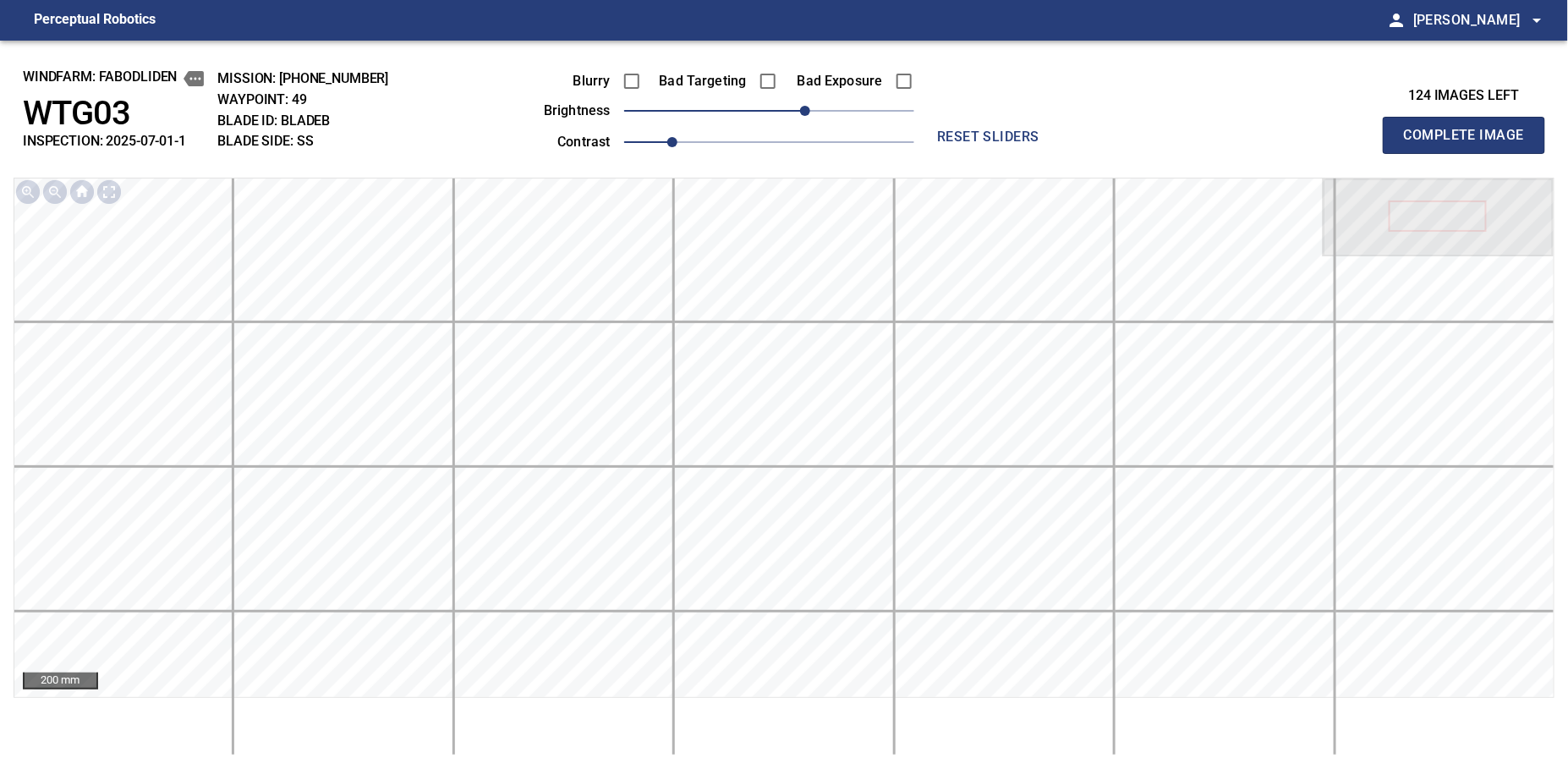 type 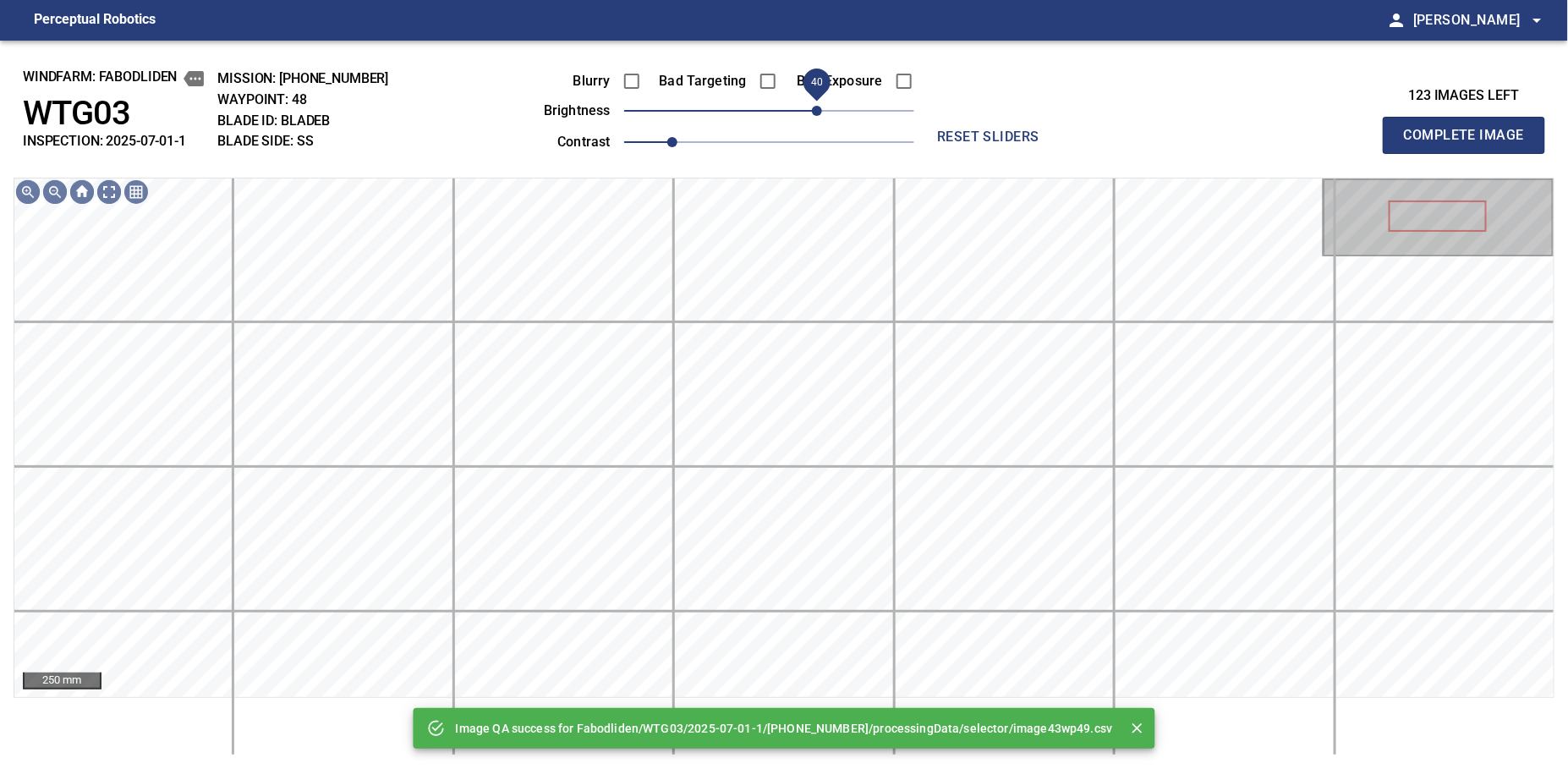 click on "40" at bounding box center [769, 111] 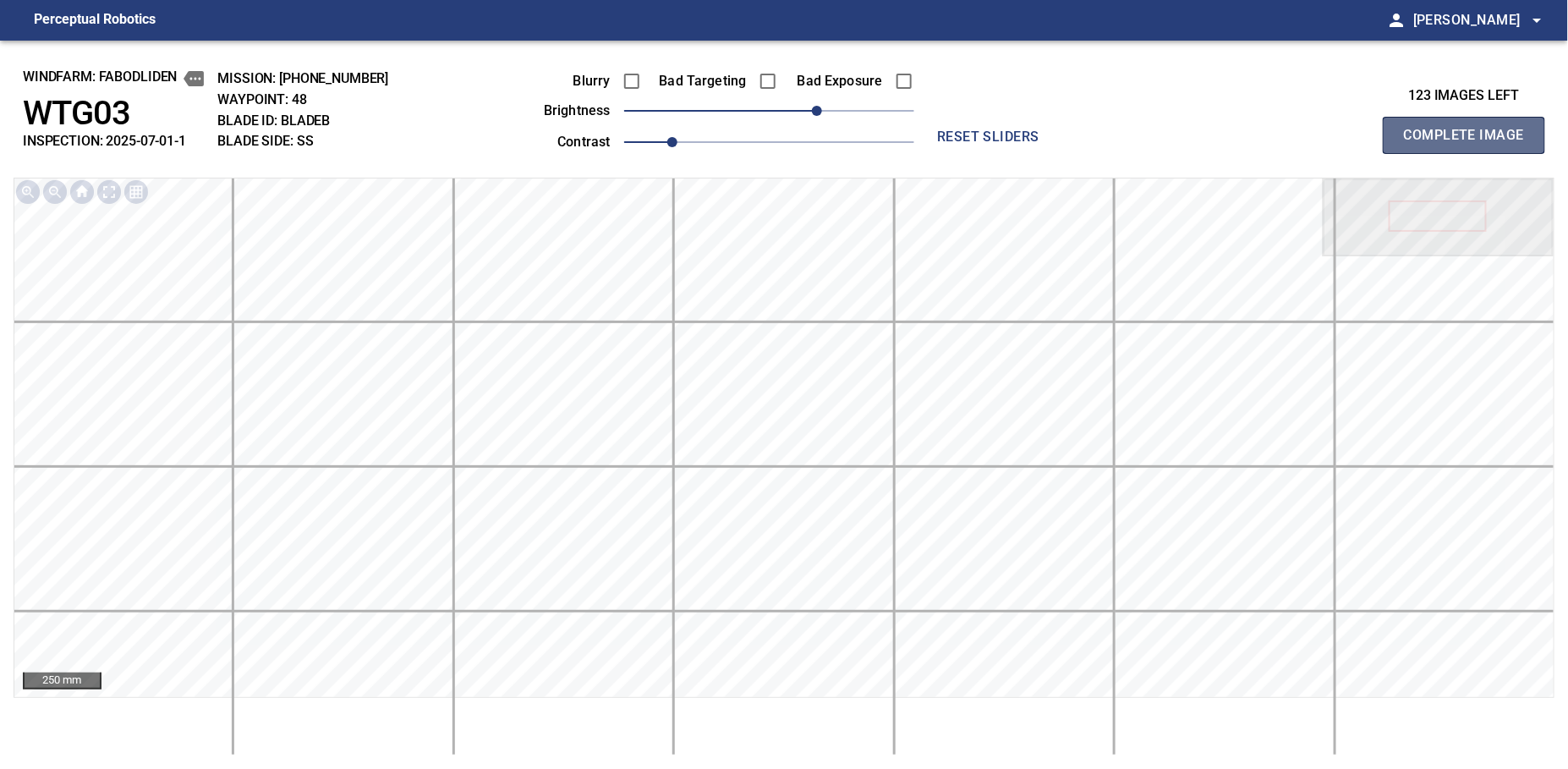 click on "Complete Image" at bounding box center (1464, 135) 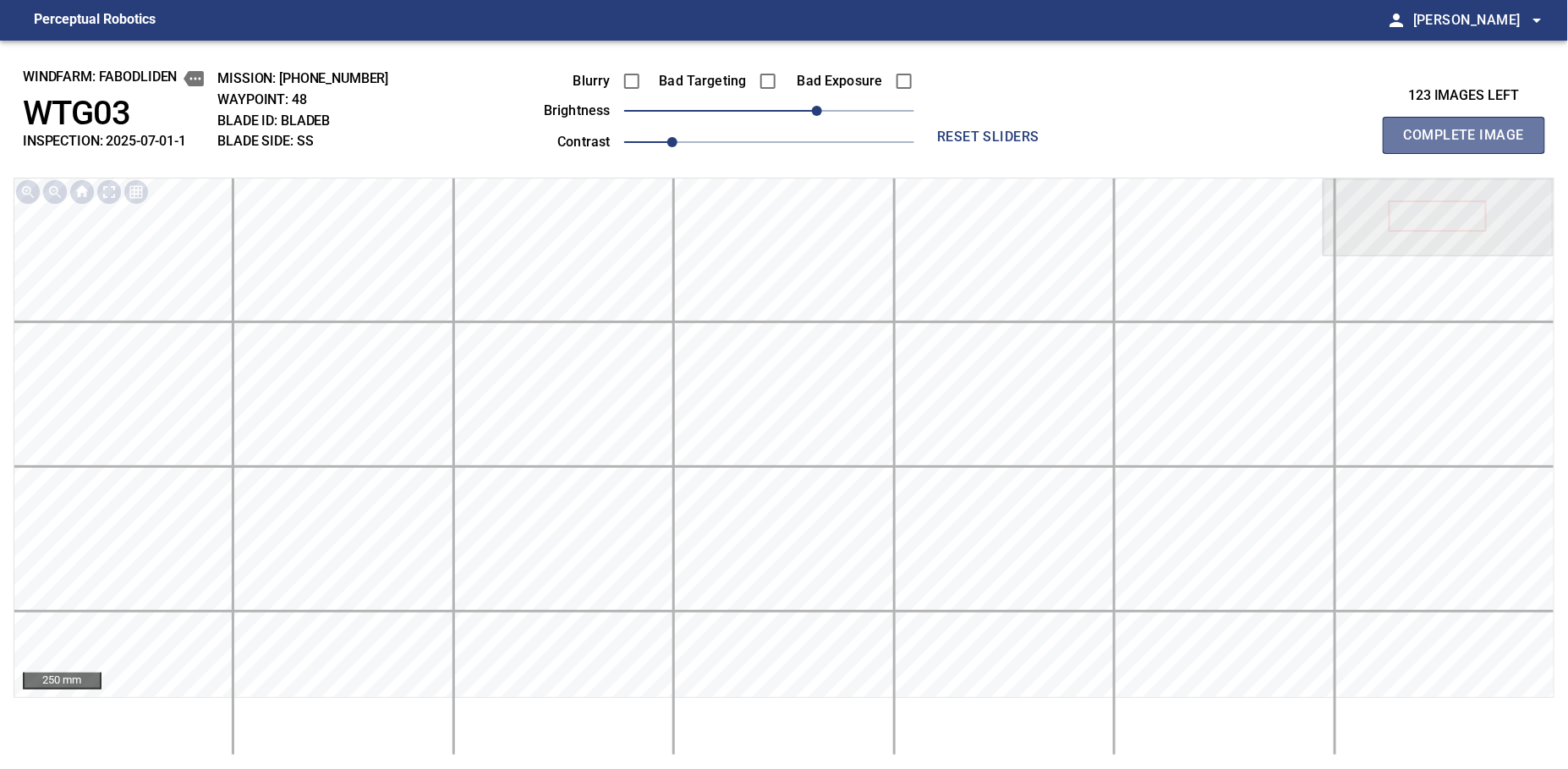 type 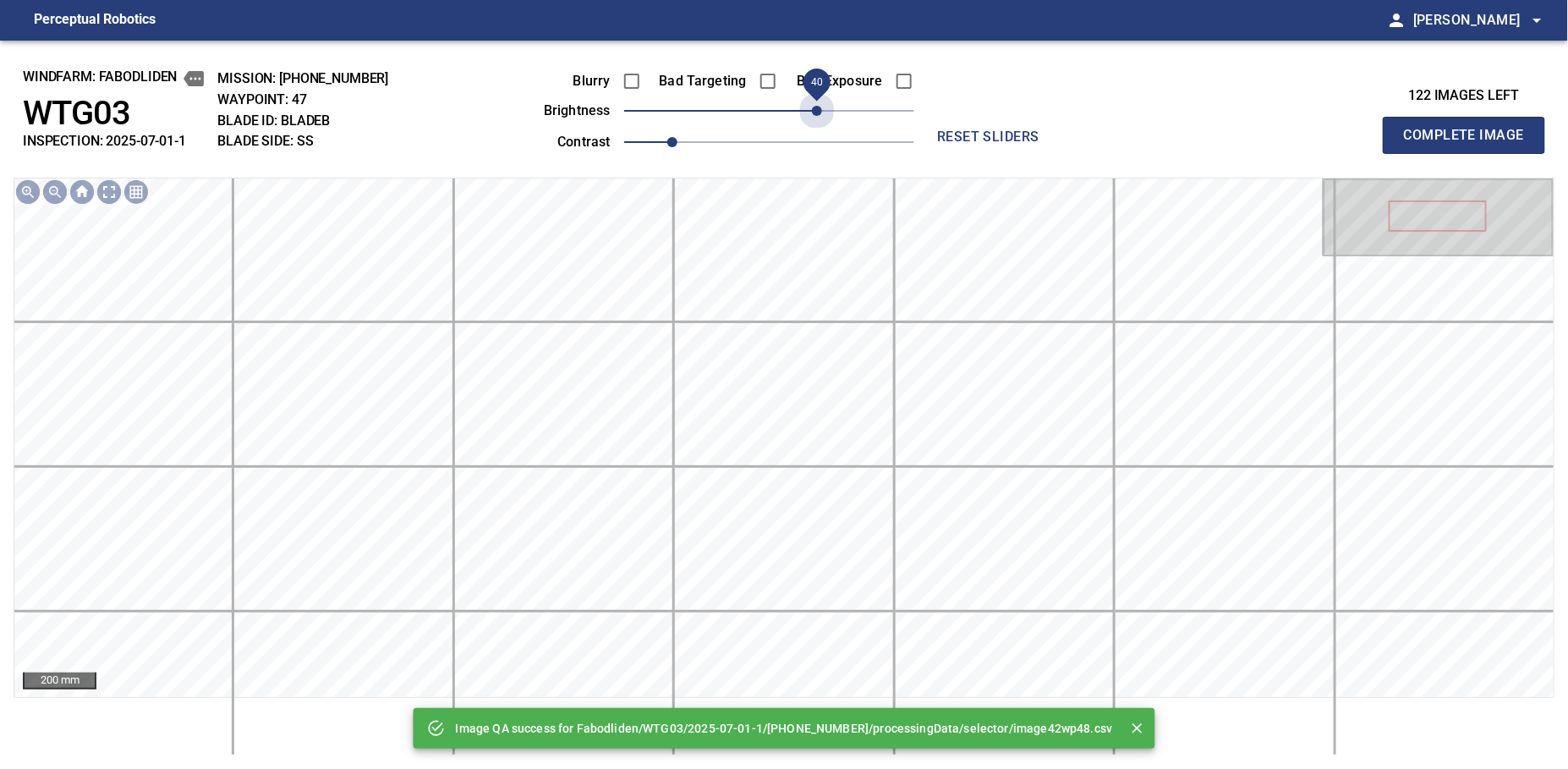 click on "40" at bounding box center [769, 111] 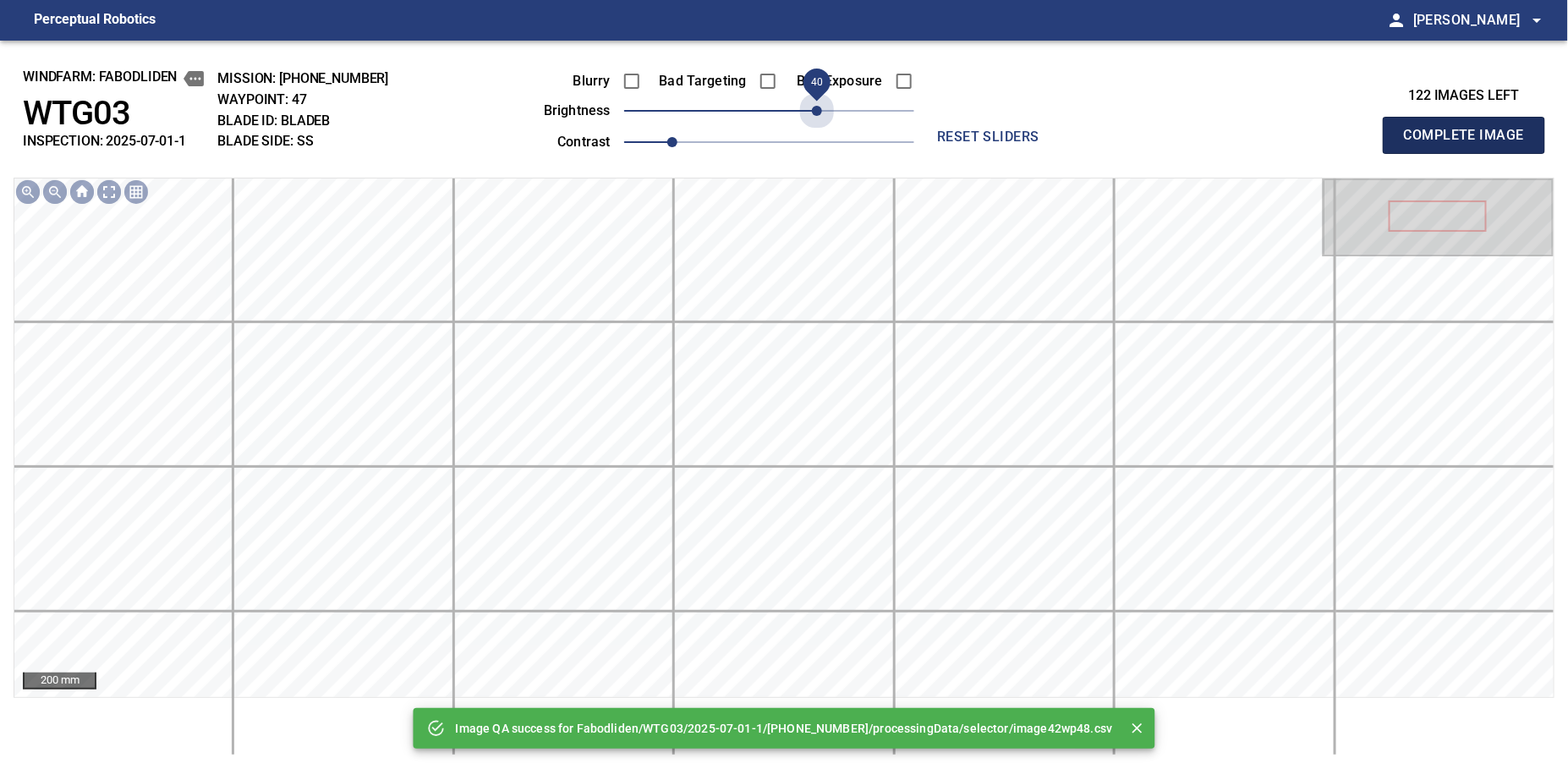 click on "Complete Image" at bounding box center (1464, 135) 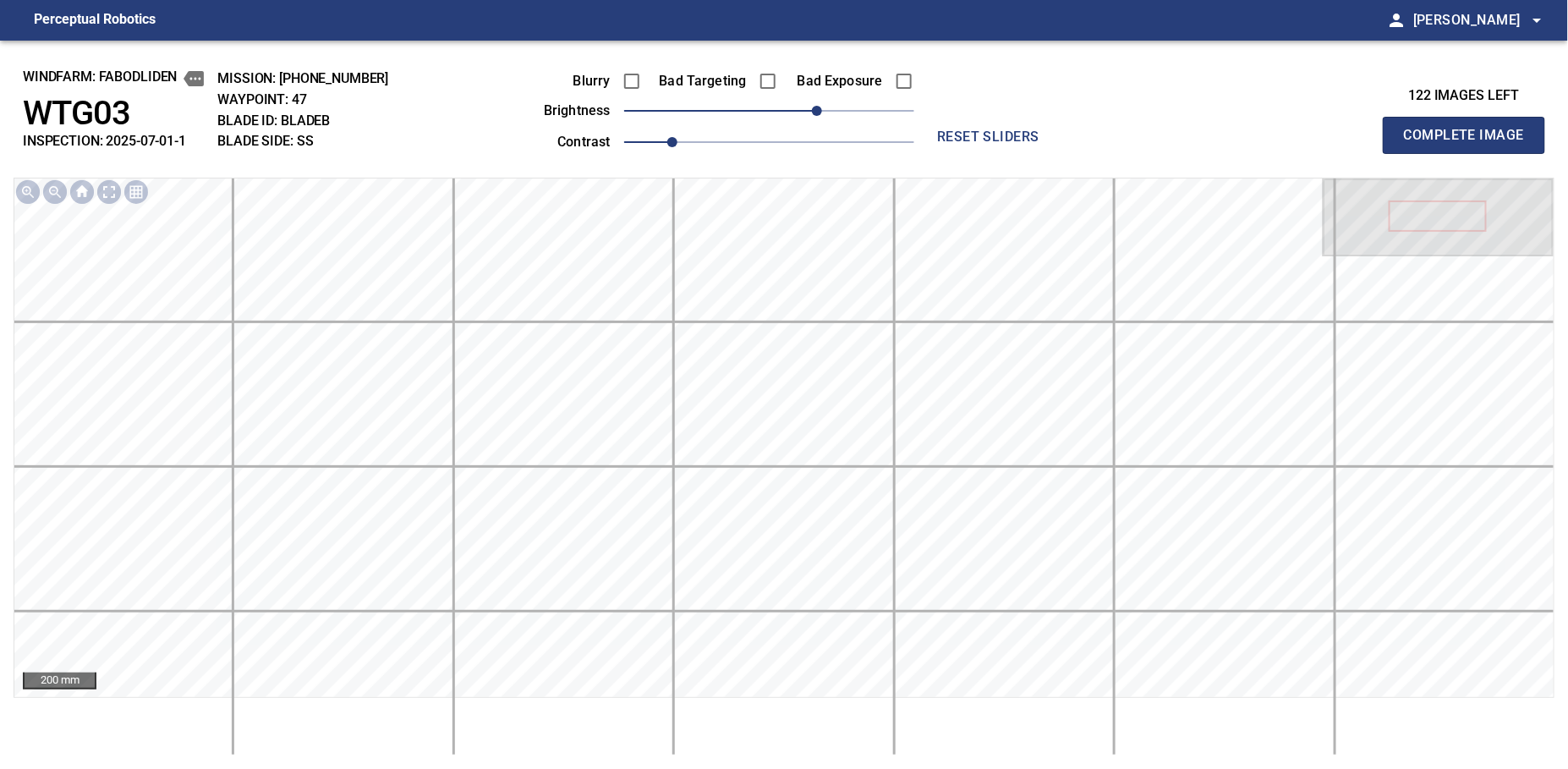type 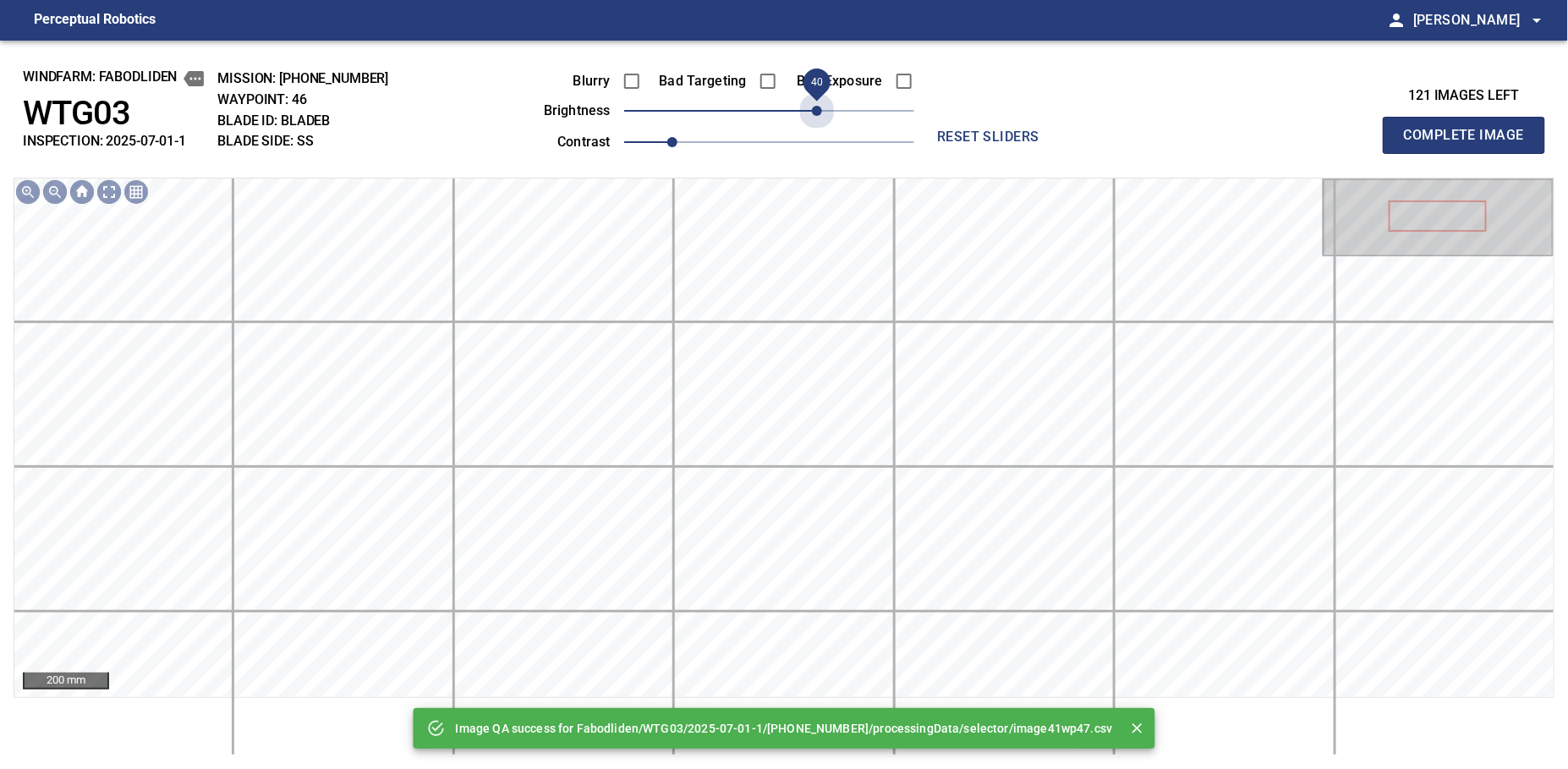 click on "40" at bounding box center [769, 111] 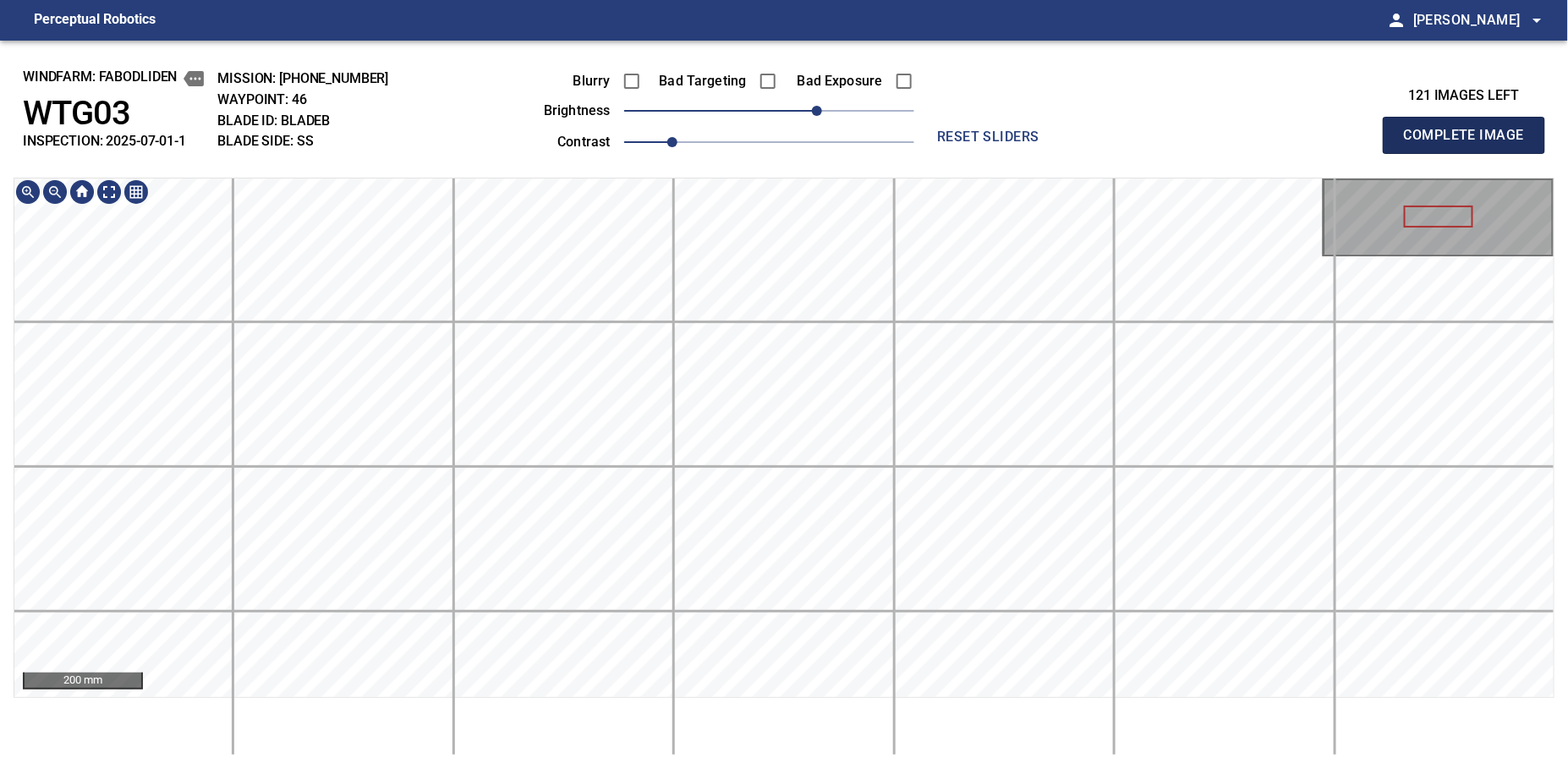 click on "Complete Image" at bounding box center [1464, 135] 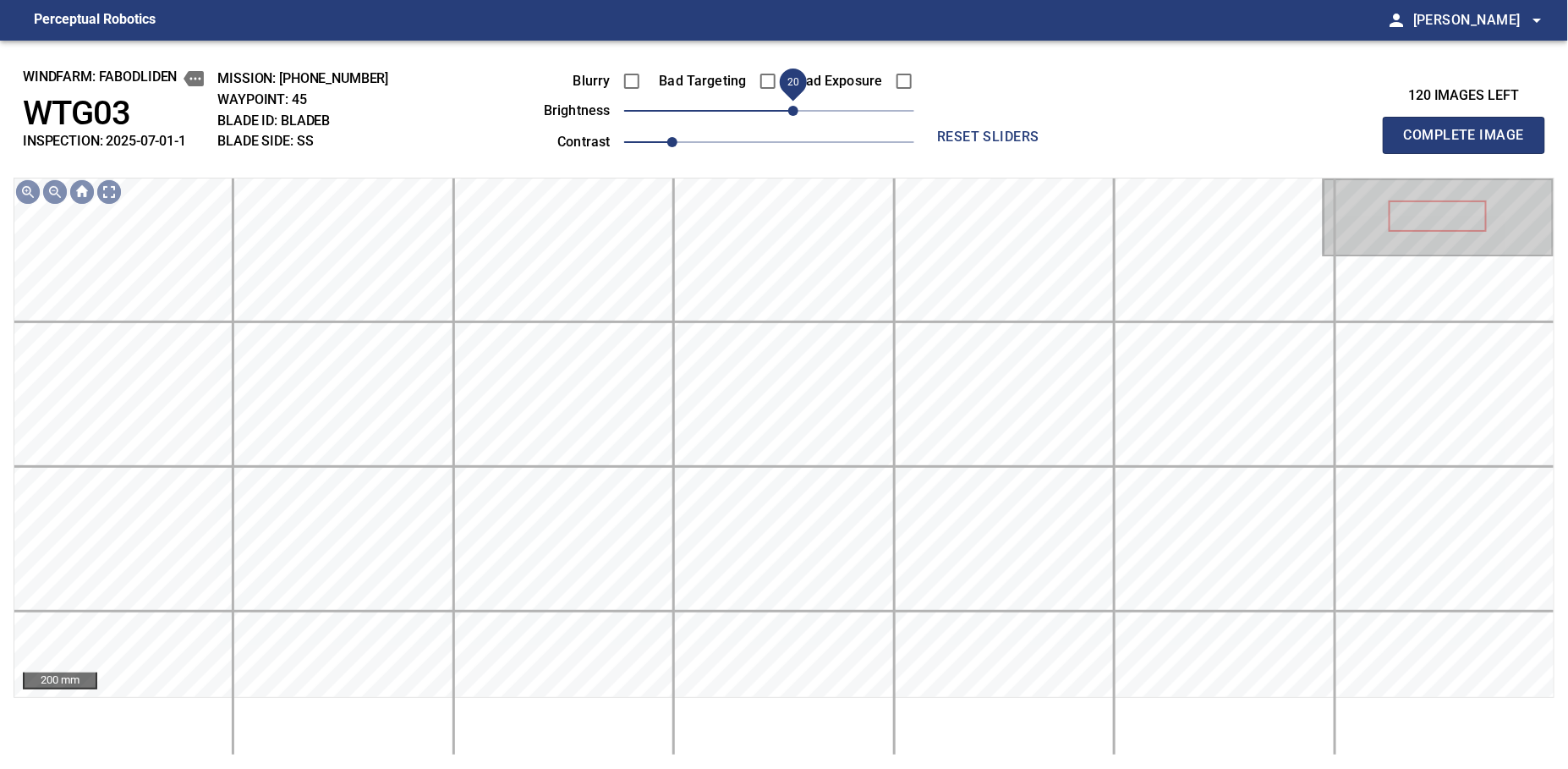 drag, startPoint x: 778, startPoint y: 117, endPoint x: 788, endPoint y: 114, distance: 10.440307 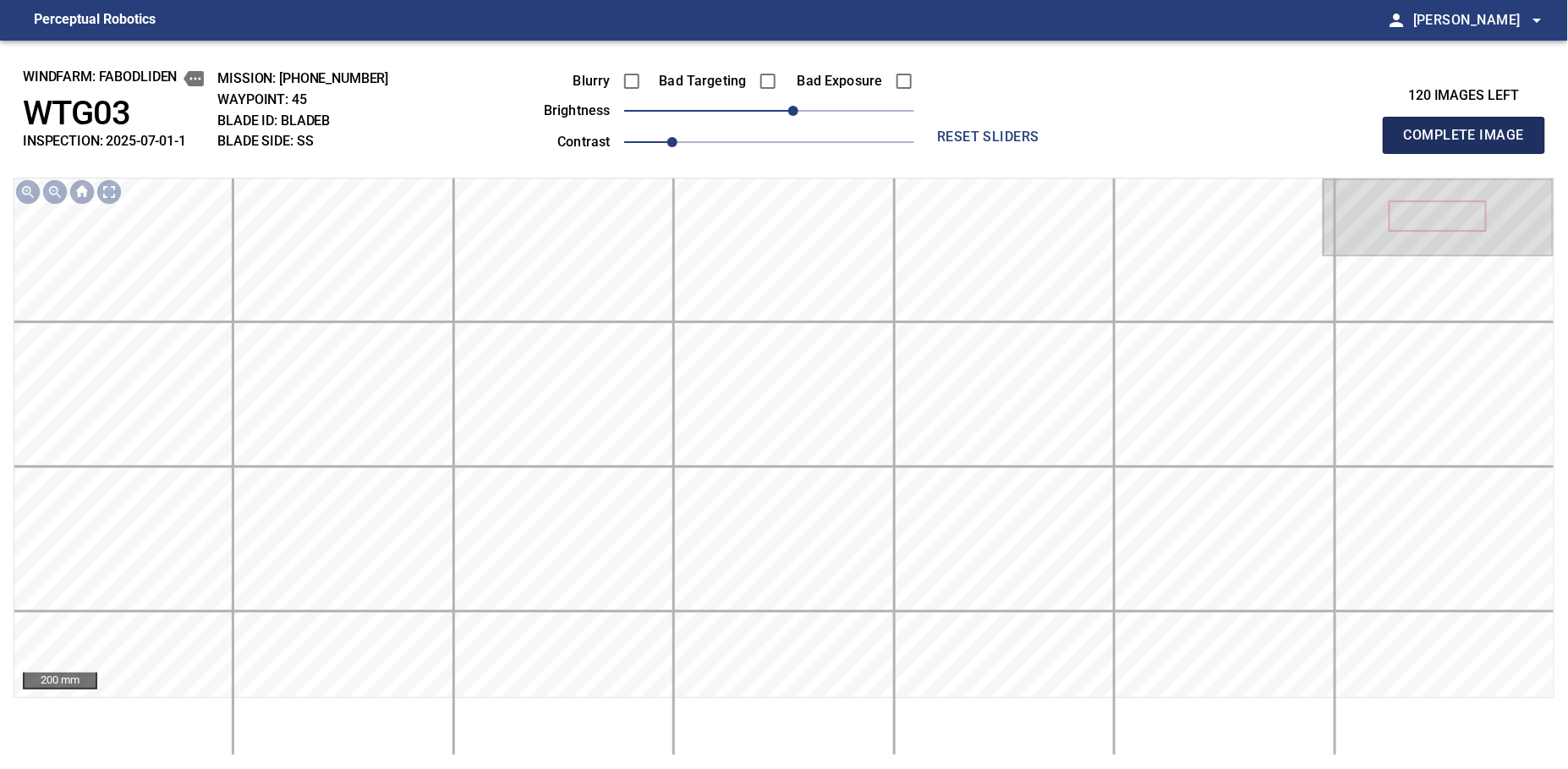 click on "Complete Image" at bounding box center [1464, 135] 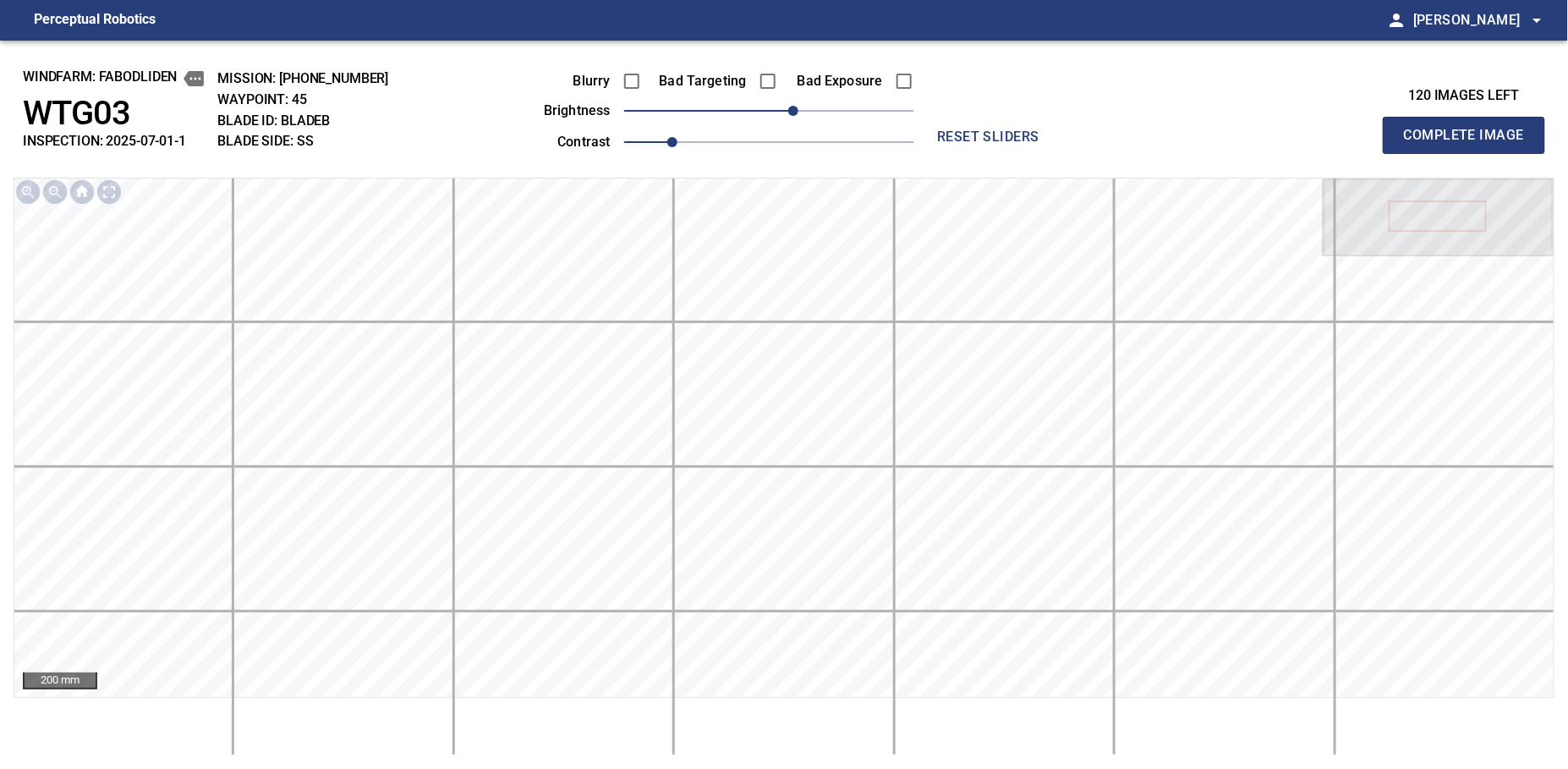 type 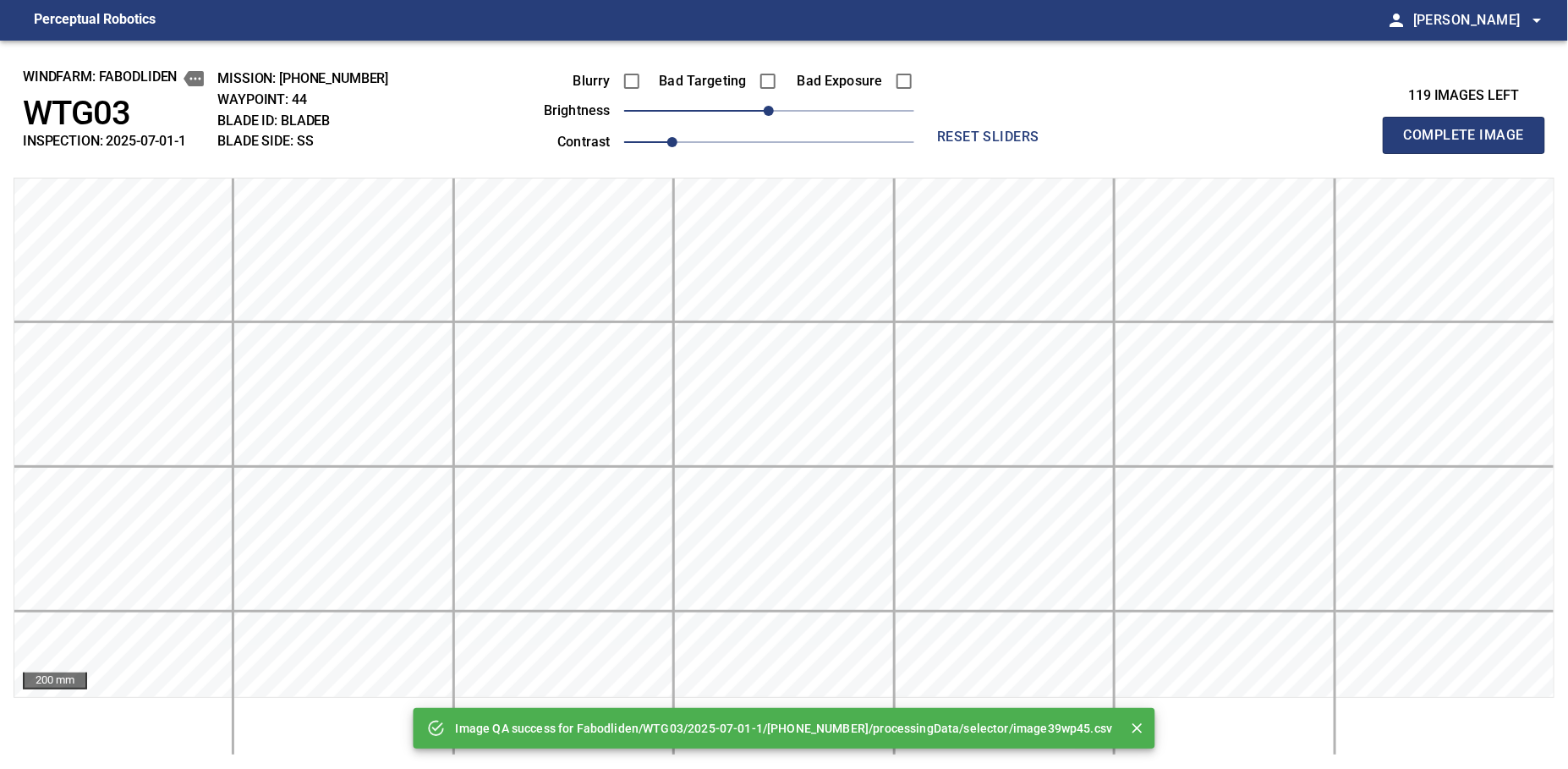 click on "Blurry Bad Targeting Bad Exposure brightness 0 contrast 1" at bounding box center (710, 108) 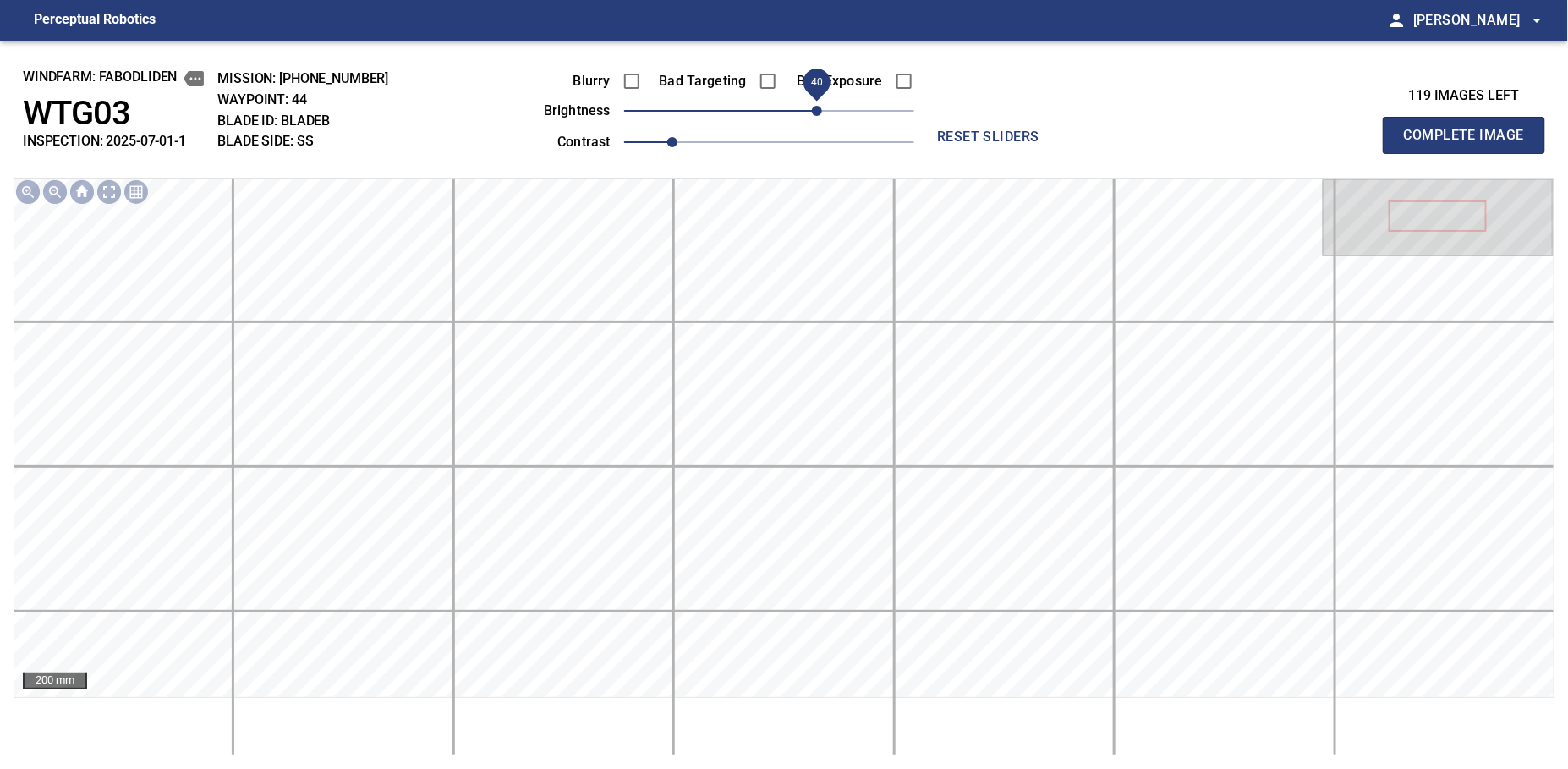 drag, startPoint x: 786, startPoint y: 108, endPoint x: 814, endPoint y: 108, distance: 28 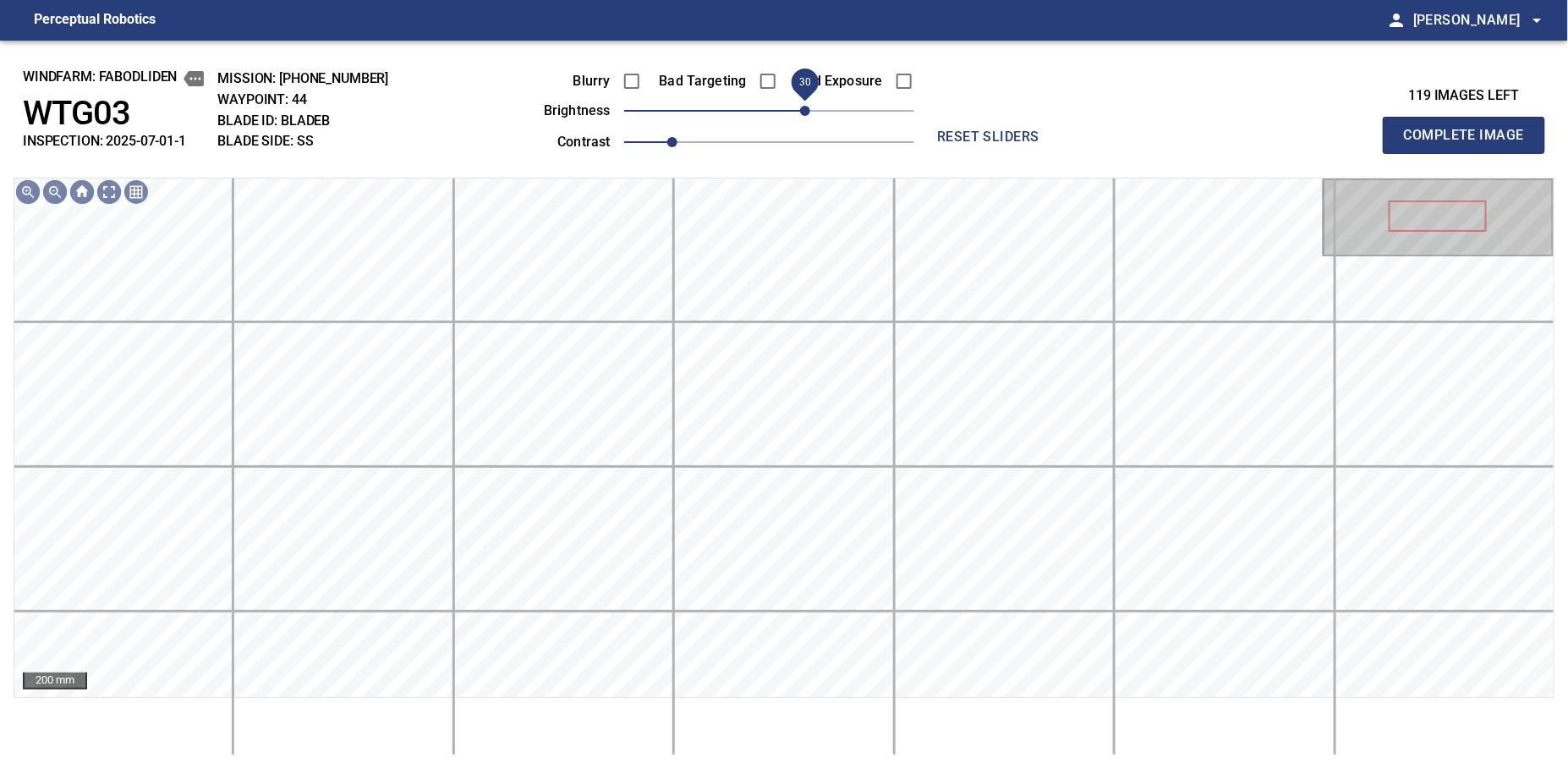 drag, startPoint x: 814, startPoint y: 108, endPoint x: 802, endPoint y: 111, distance: 12.369317 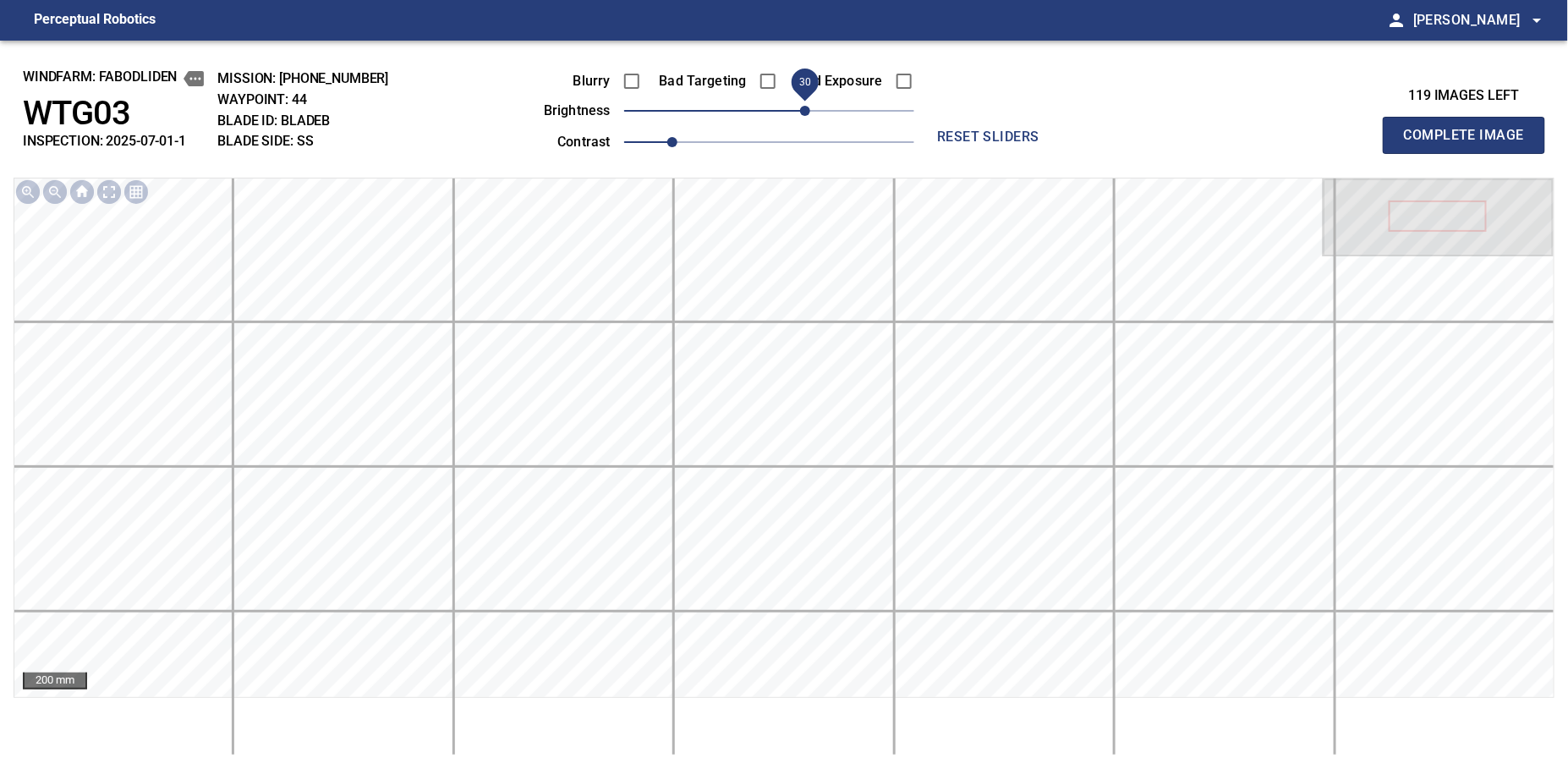 click on "Complete Image" at bounding box center (1464, 135) 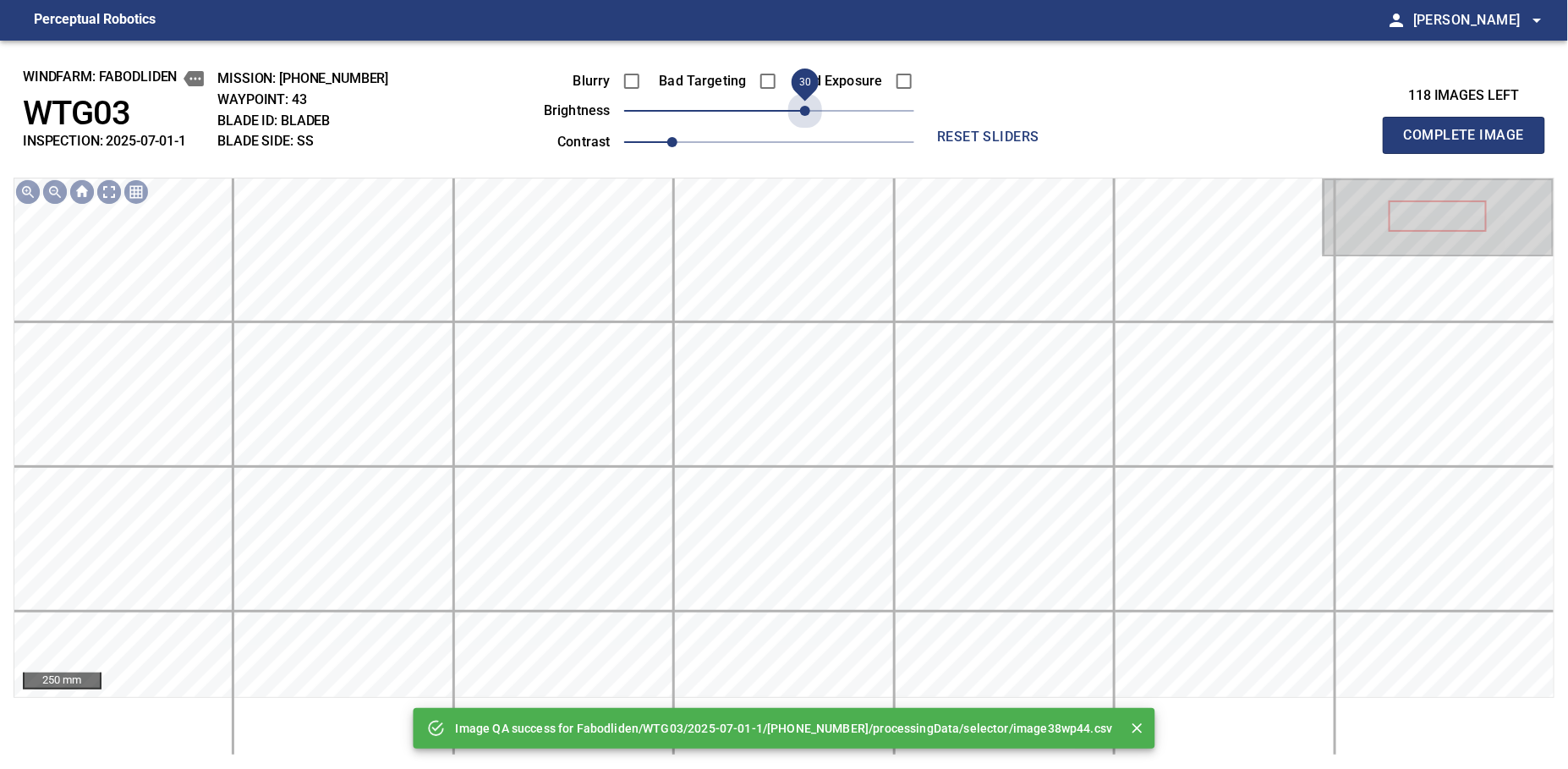 click on "30" at bounding box center (769, 111) 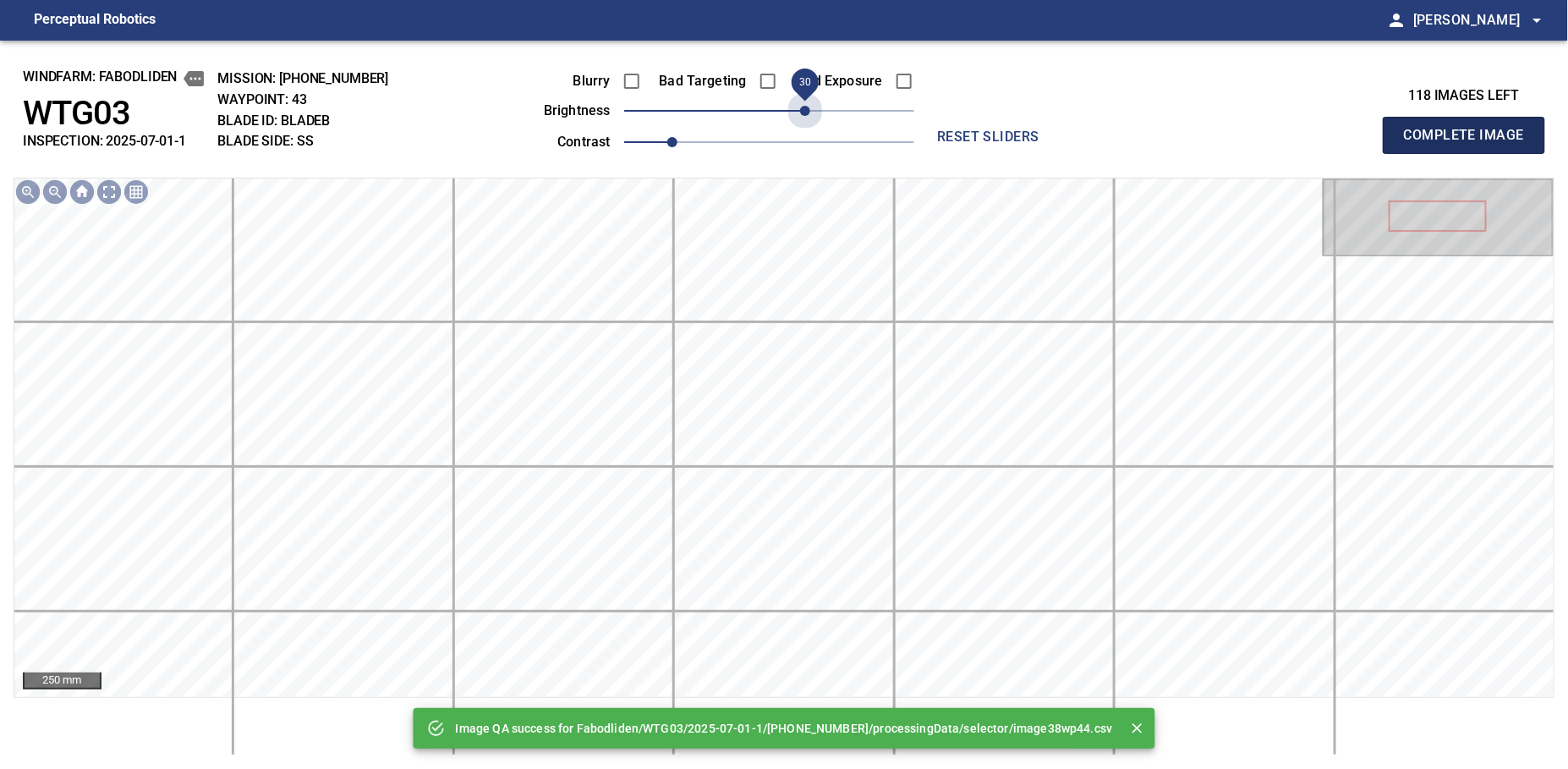 click on "Complete Image" at bounding box center (1464, 135) 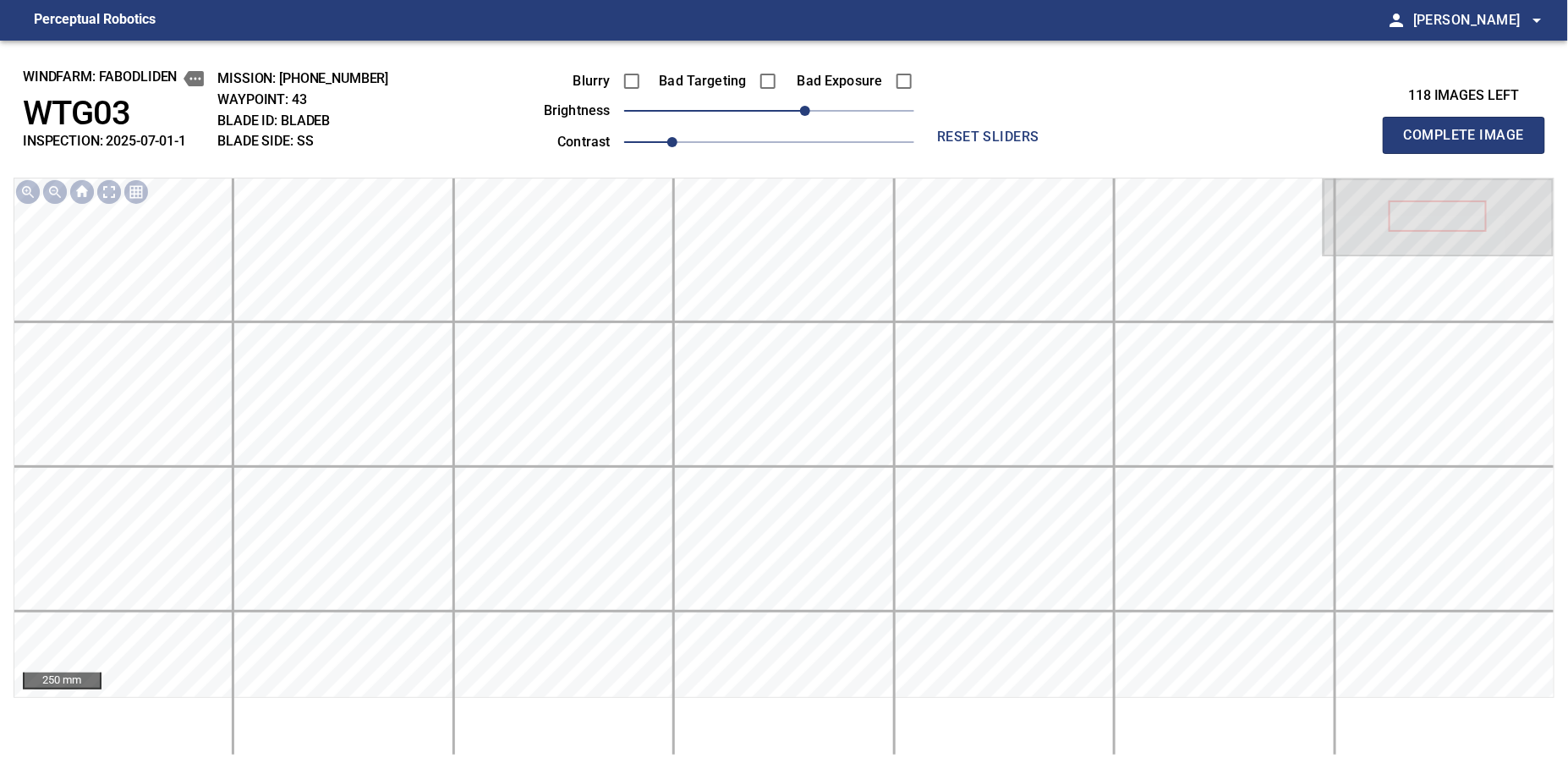 type 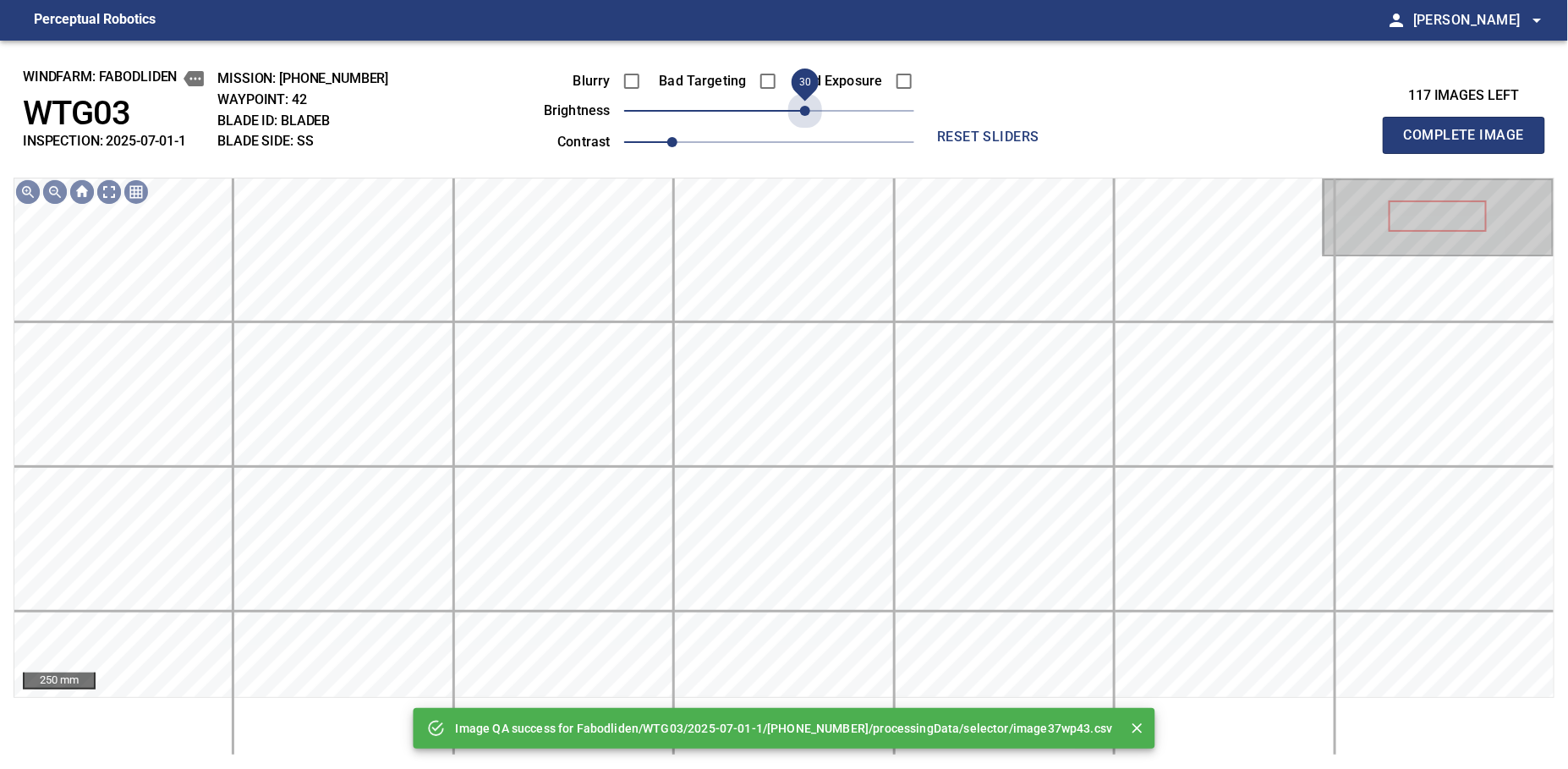 click on "30" at bounding box center (769, 111) 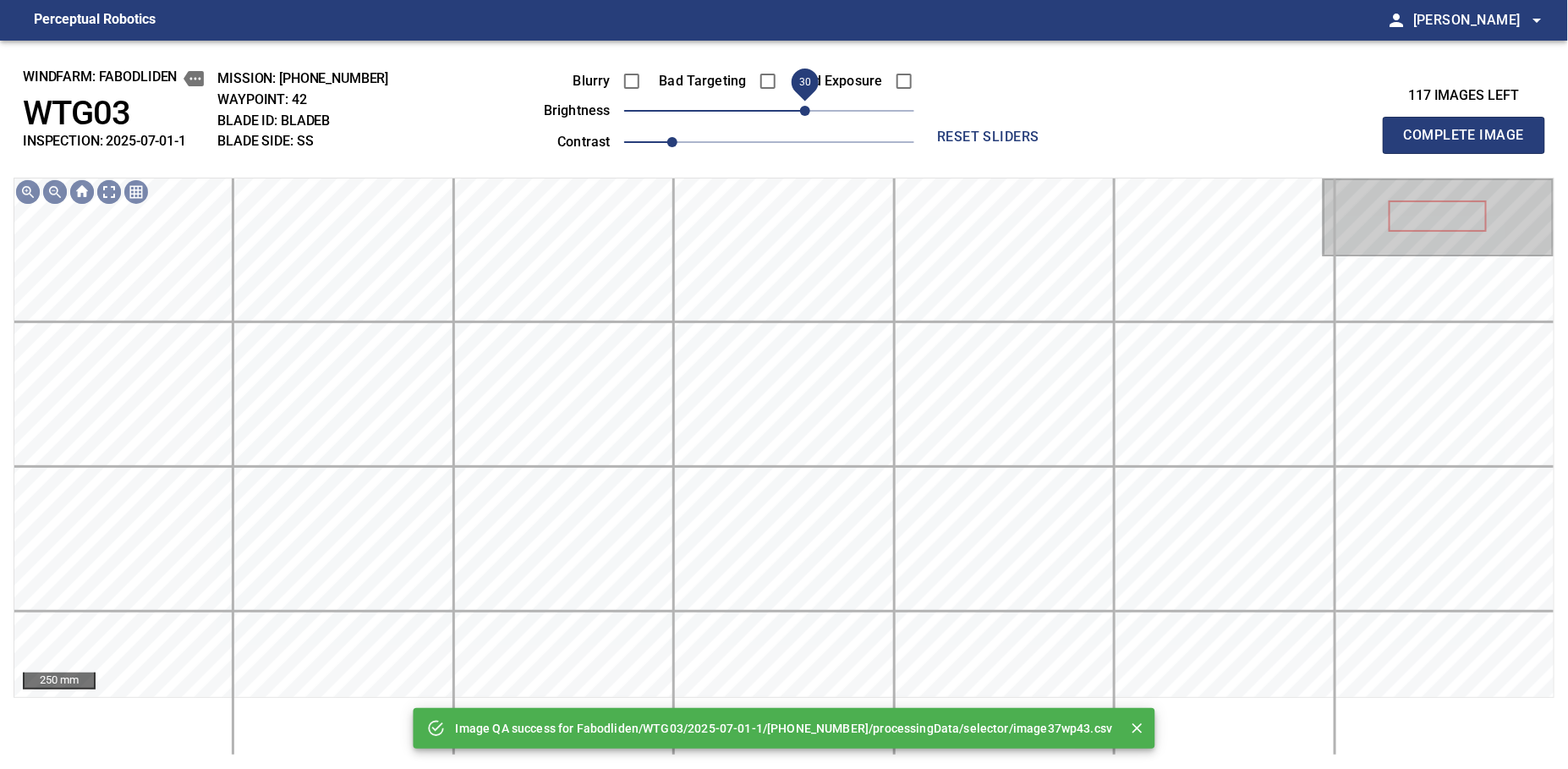 click on "Complete Image" at bounding box center [1464, 135] 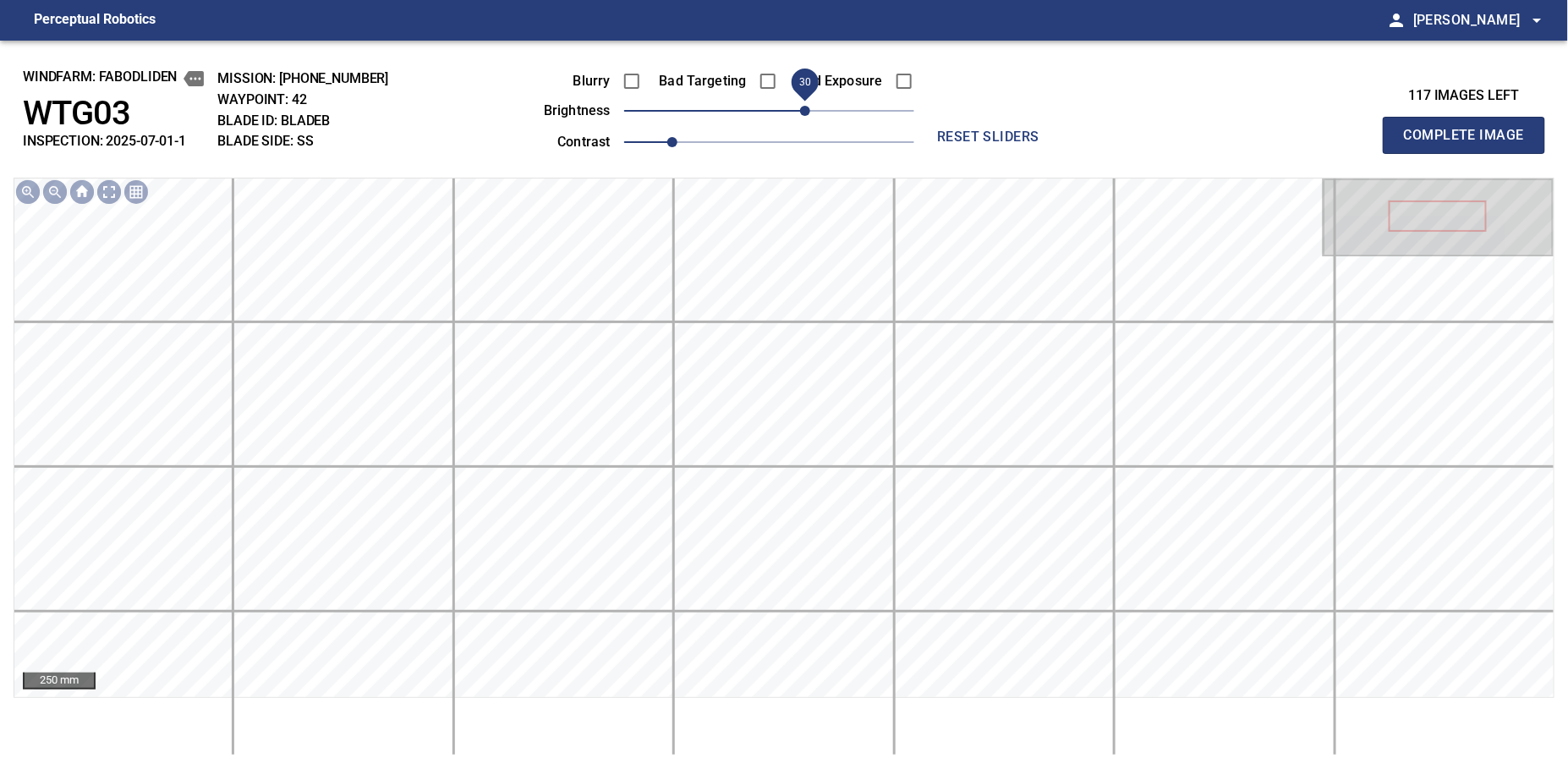 type 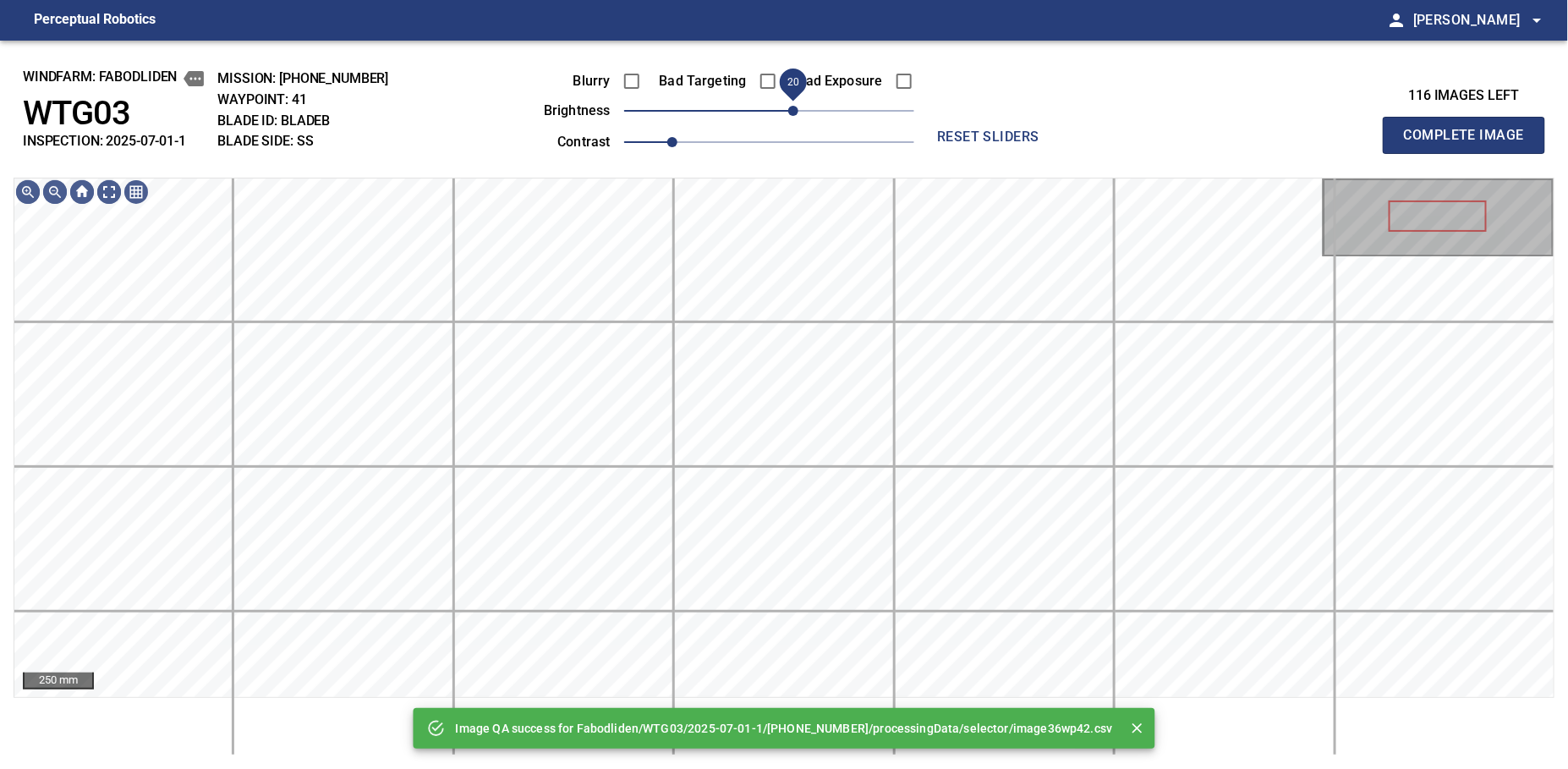 click on "20" at bounding box center (769, 111) 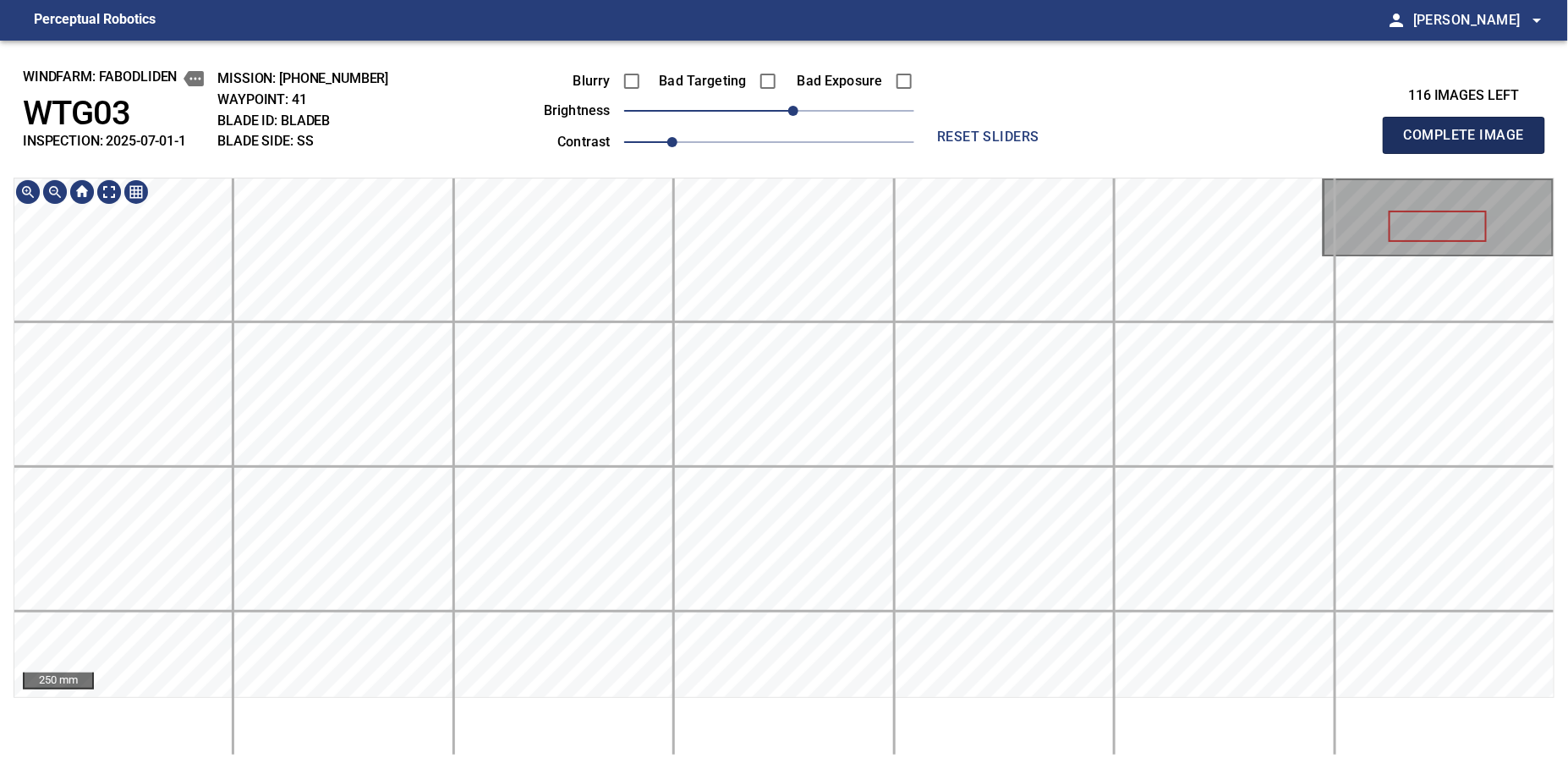 click on "Complete Image" at bounding box center [1464, 135] 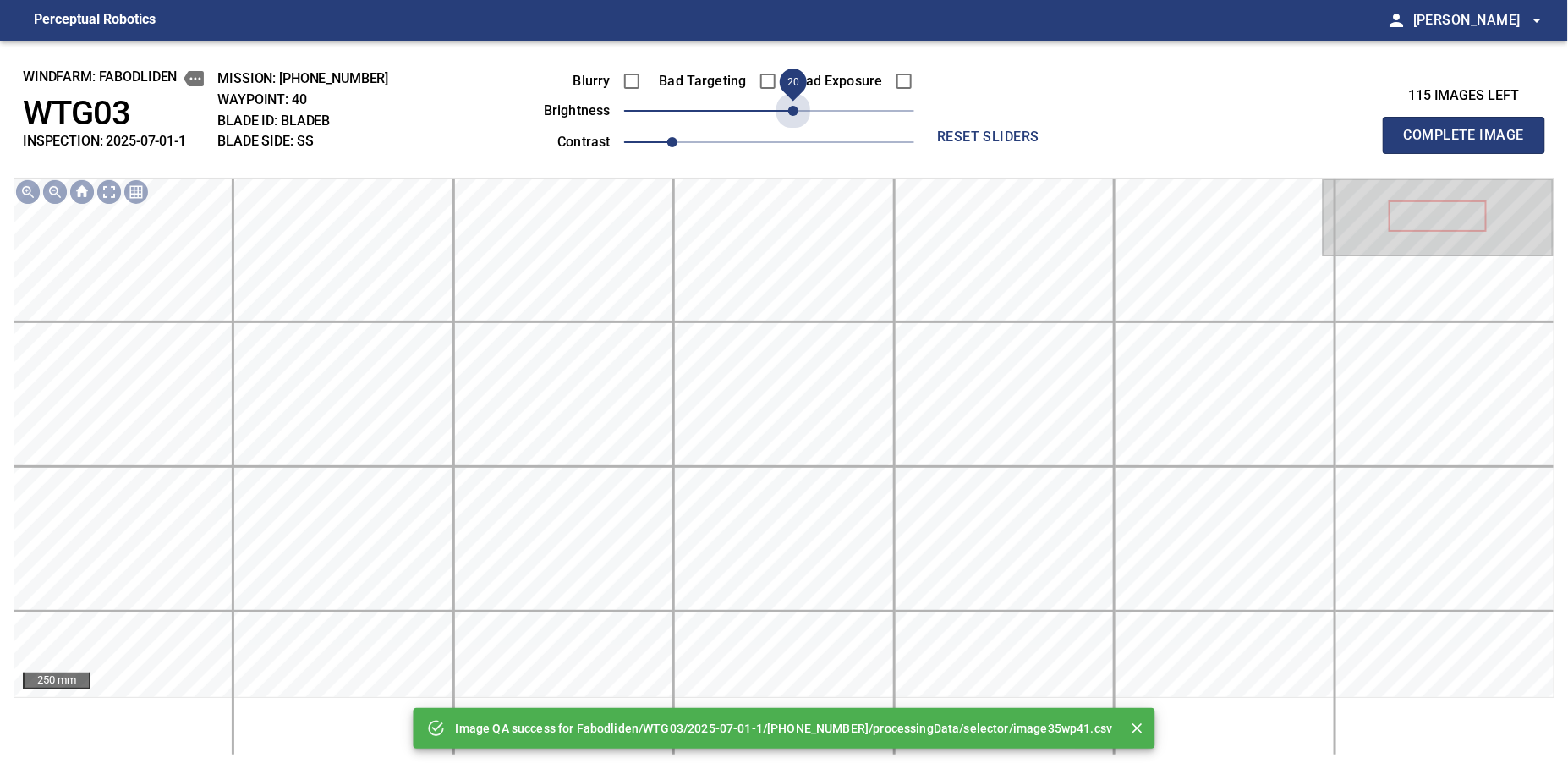 click on "20" at bounding box center [769, 111] 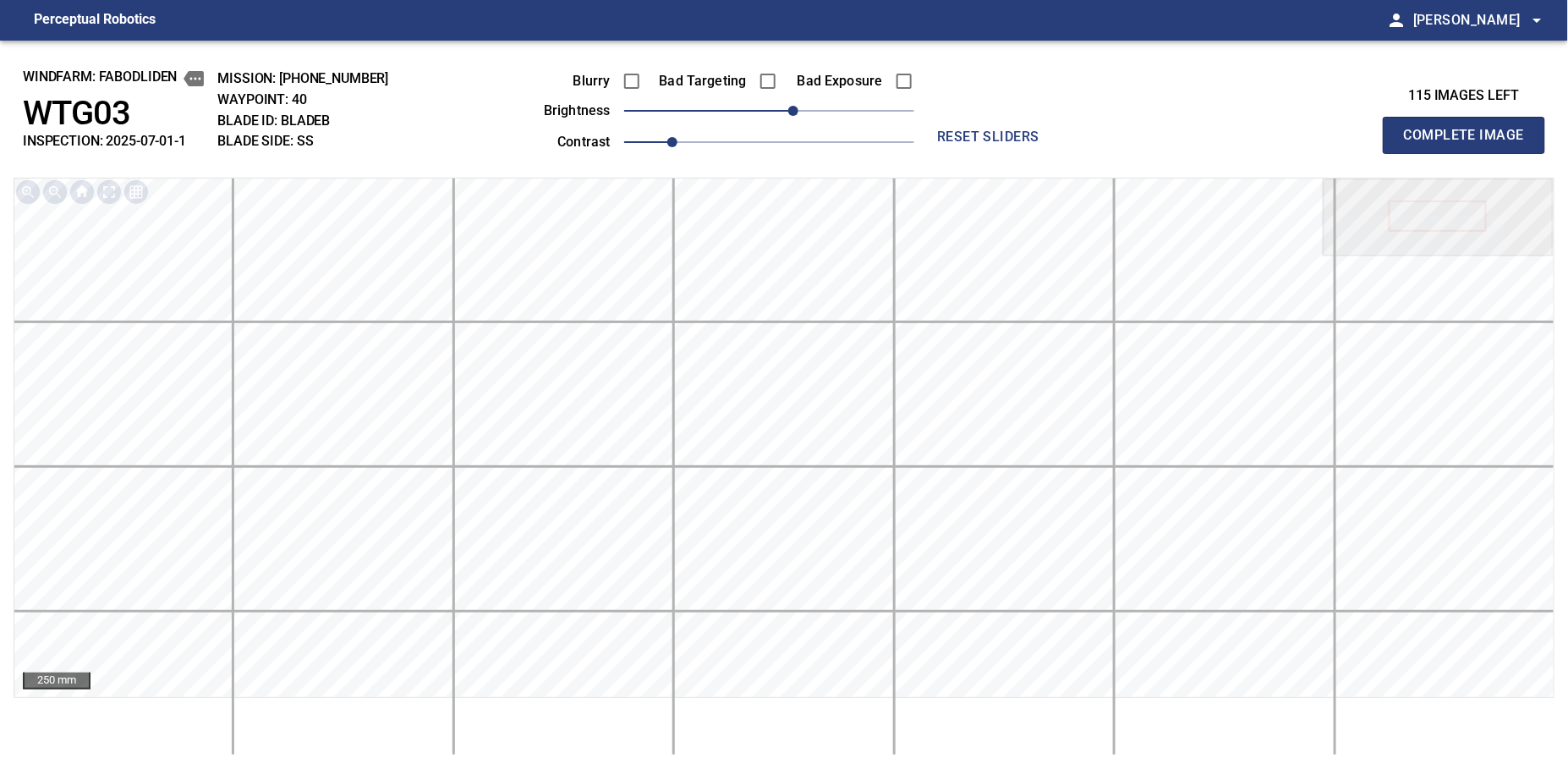 click on "Complete Image" at bounding box center (1464, 135) 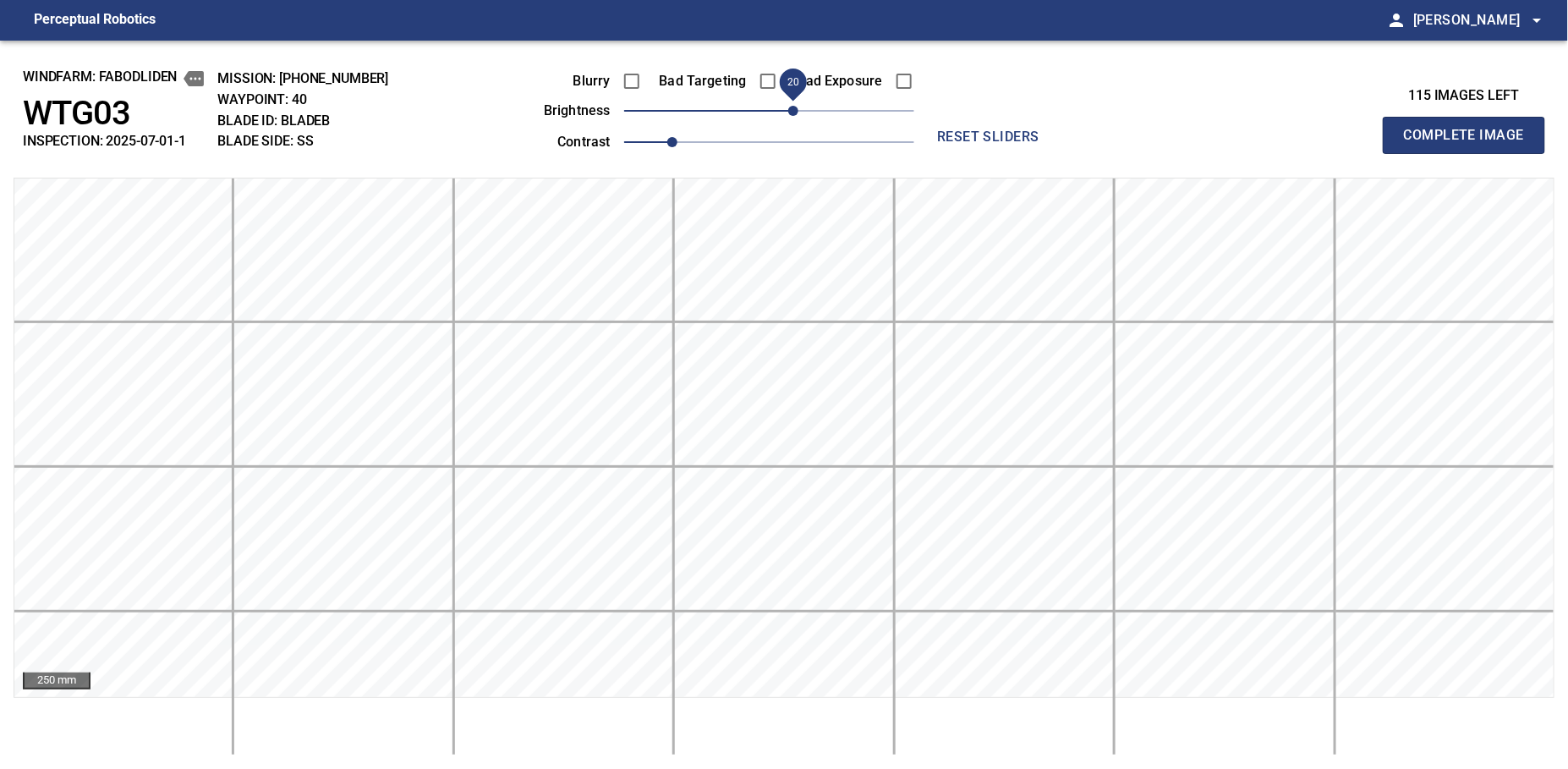 type 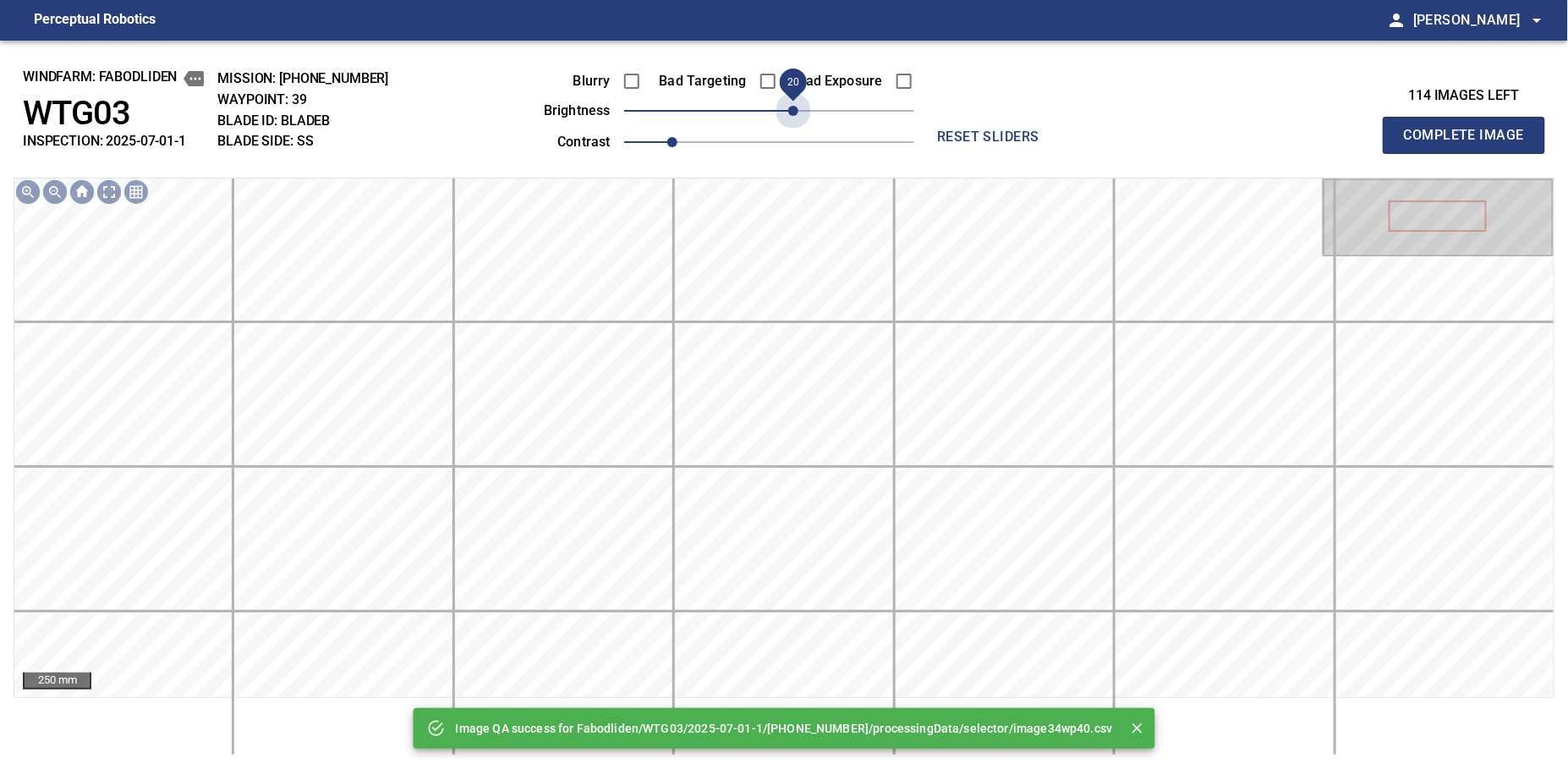 click on "20" at bounding box center (769, 111) 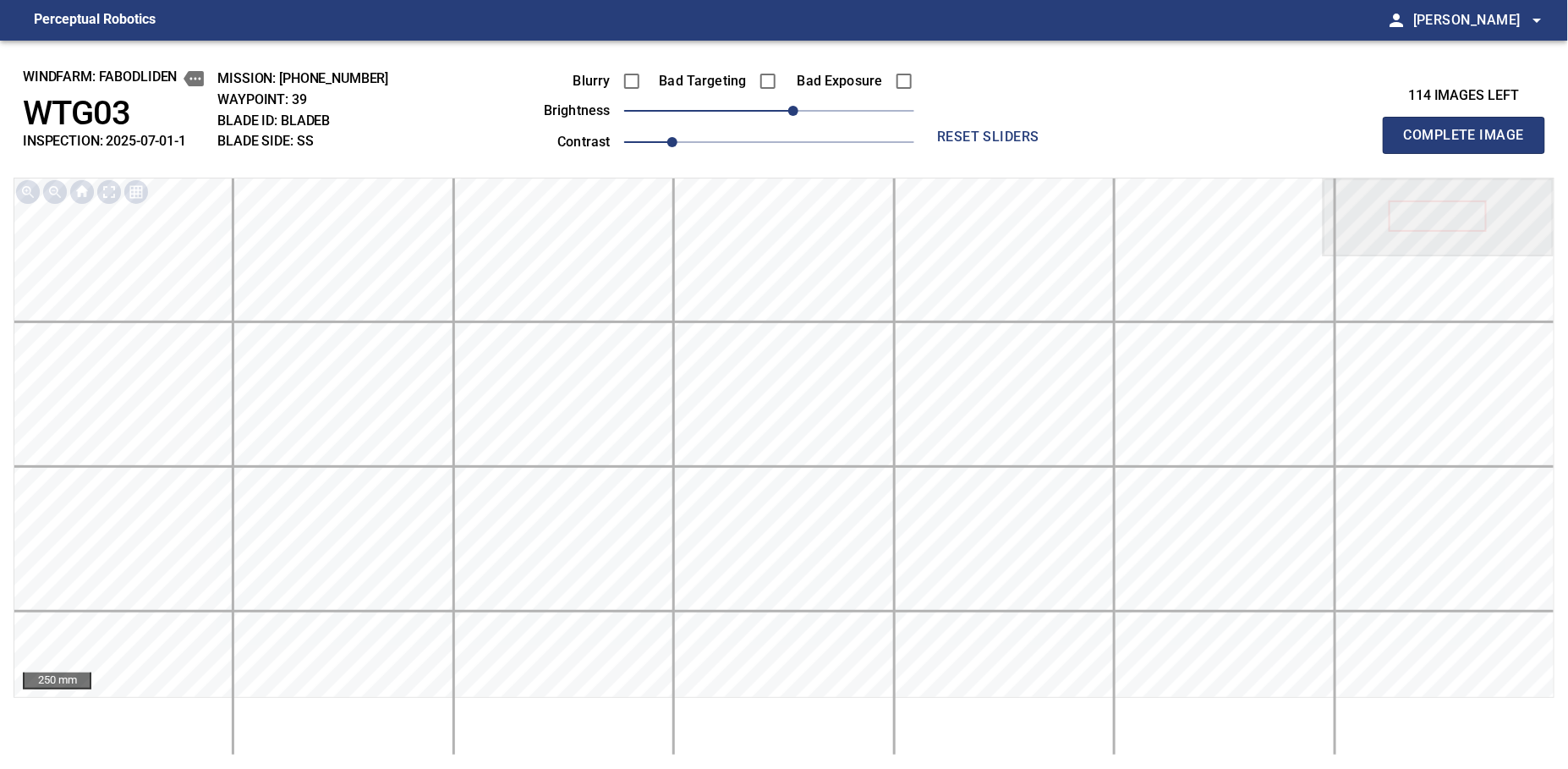 click on "Complete Image" at bounding box center [1464, 135] 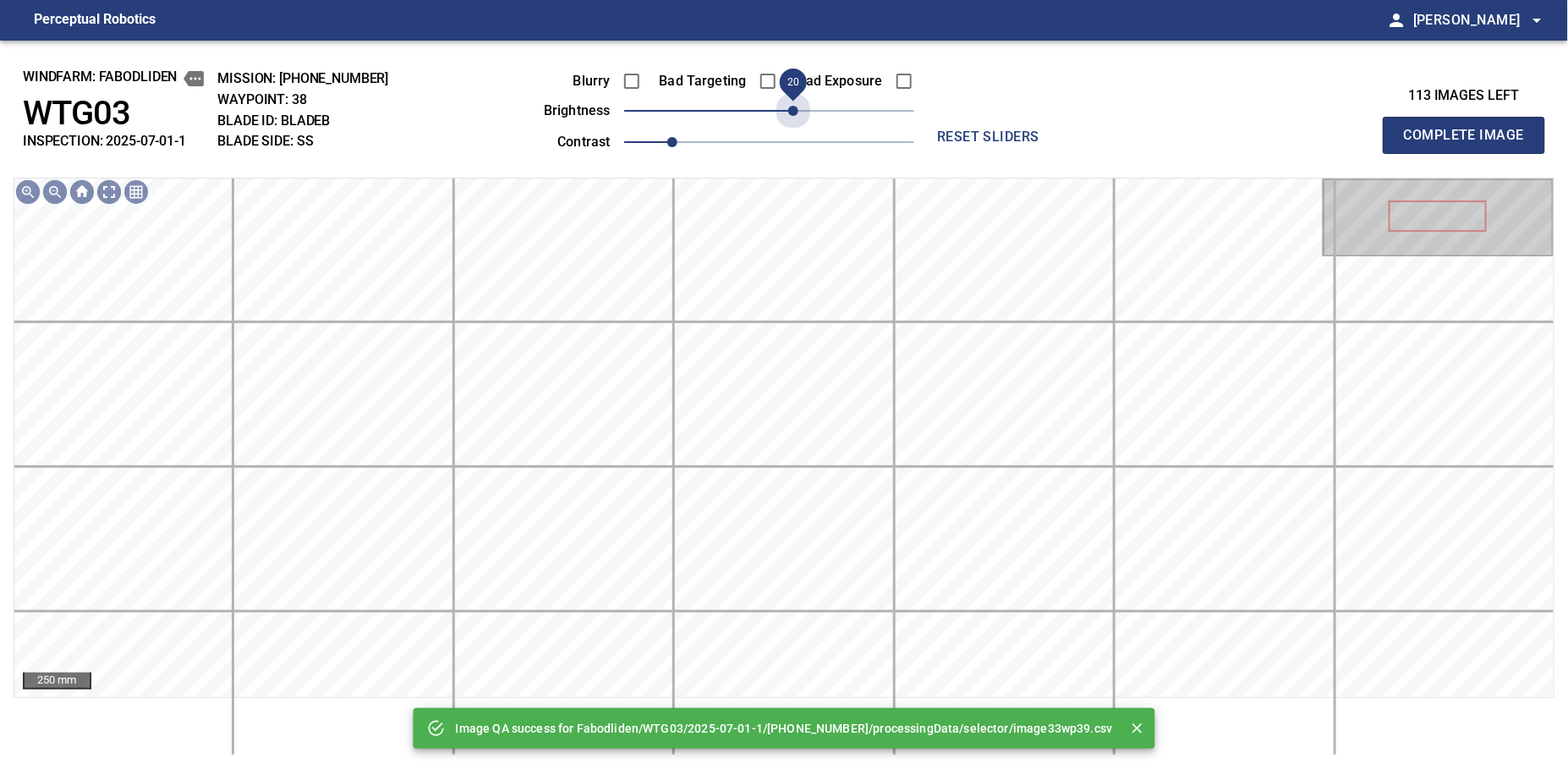 click on "20" at bounding box center (769, 111) 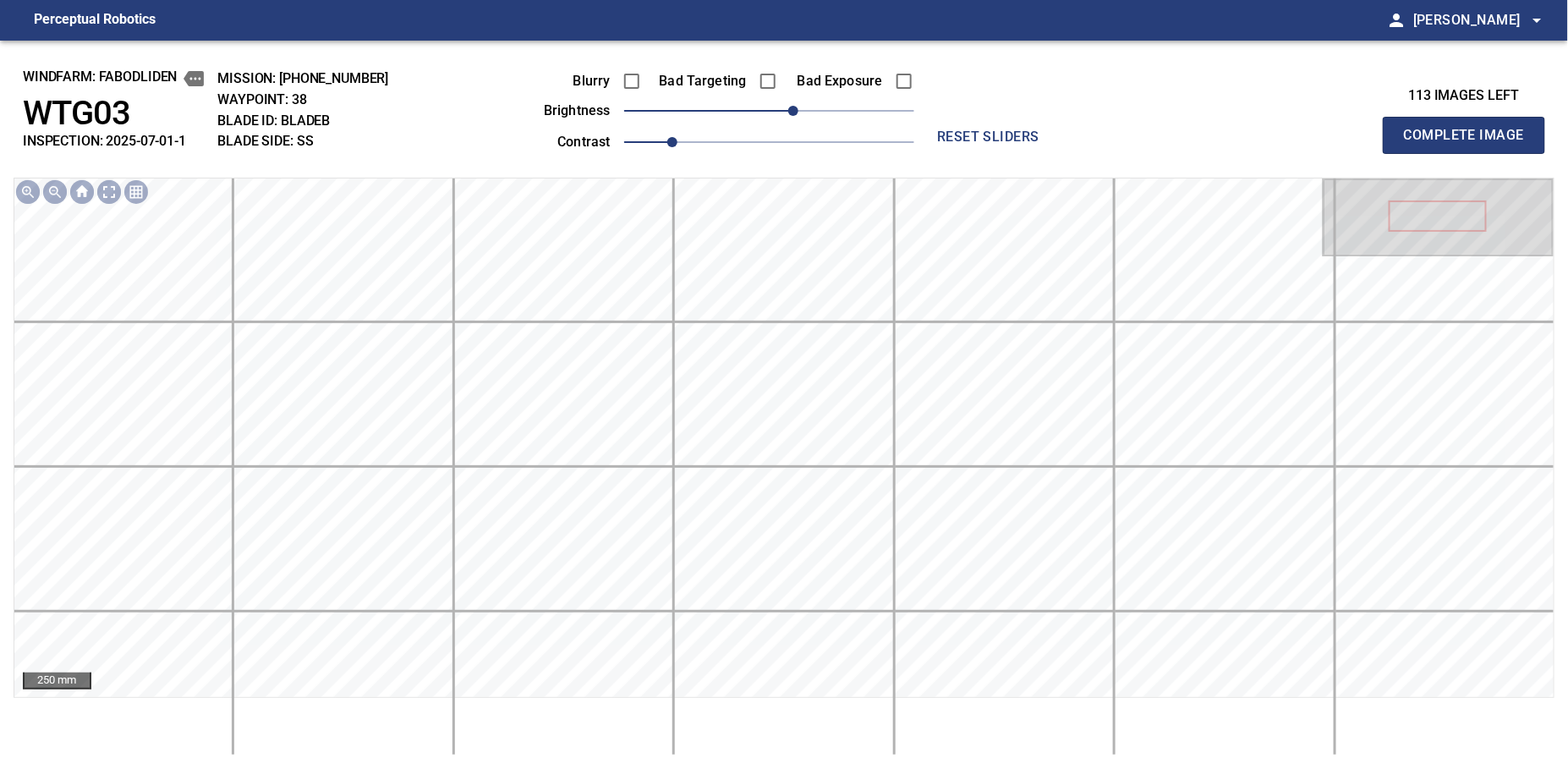 click on "Complete Image" at bounding box center [1464, 135] 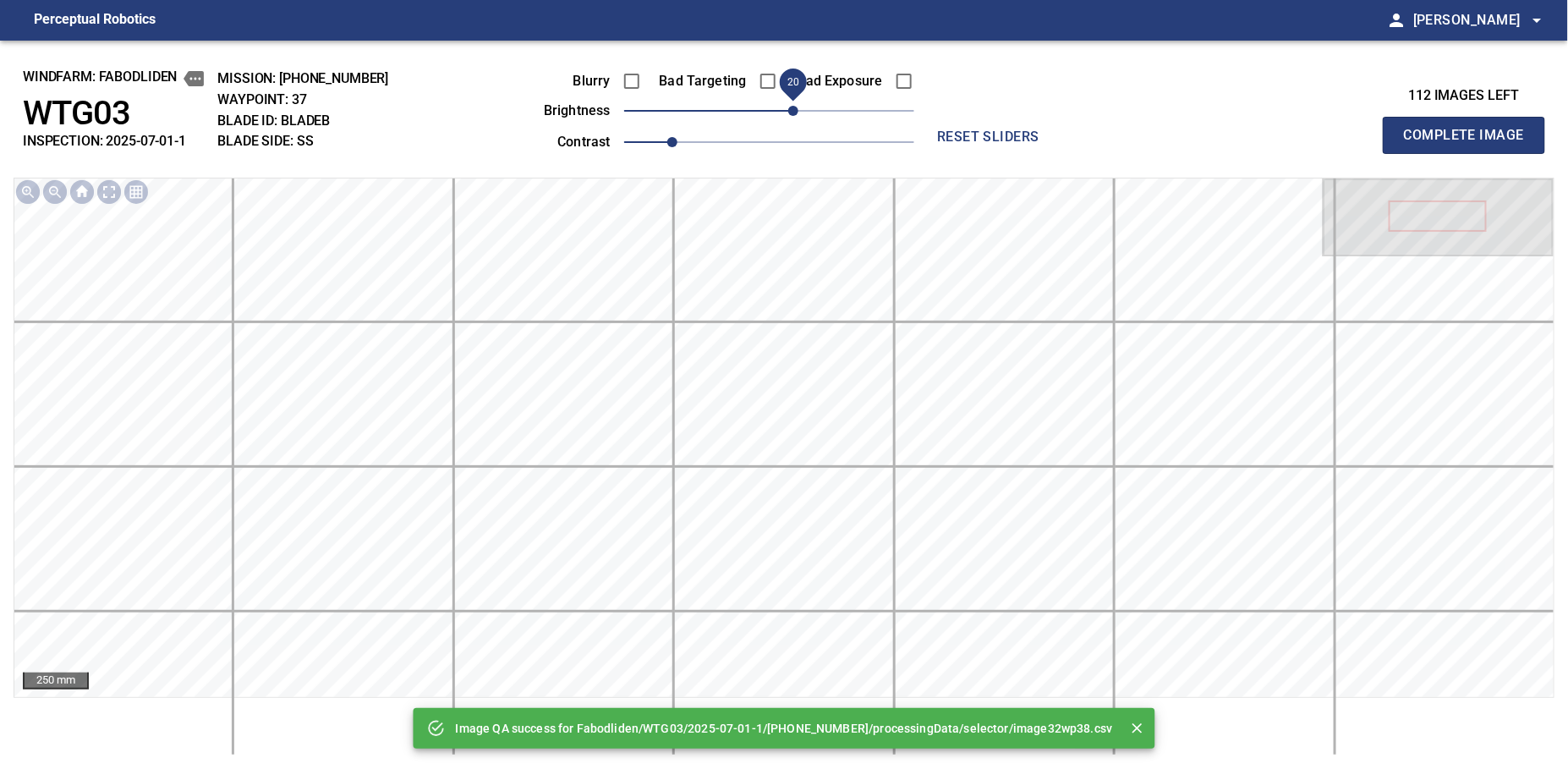 drag, startPoint x: 788, startPoint y: 105, endPoint x: 798, endPoint y: 105, distance: 10 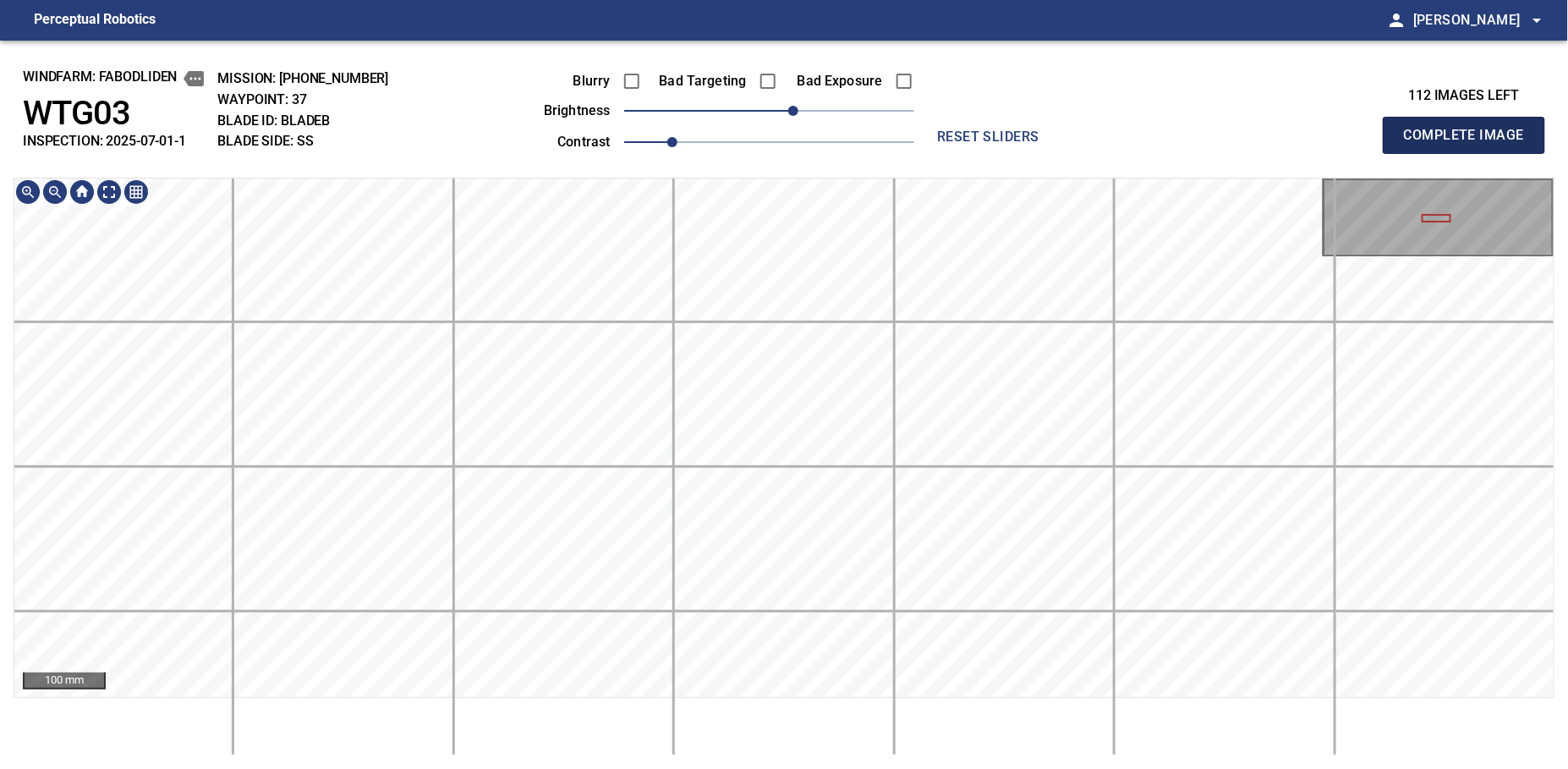 click on "Complete Image" at bounding box center (1464, 135) 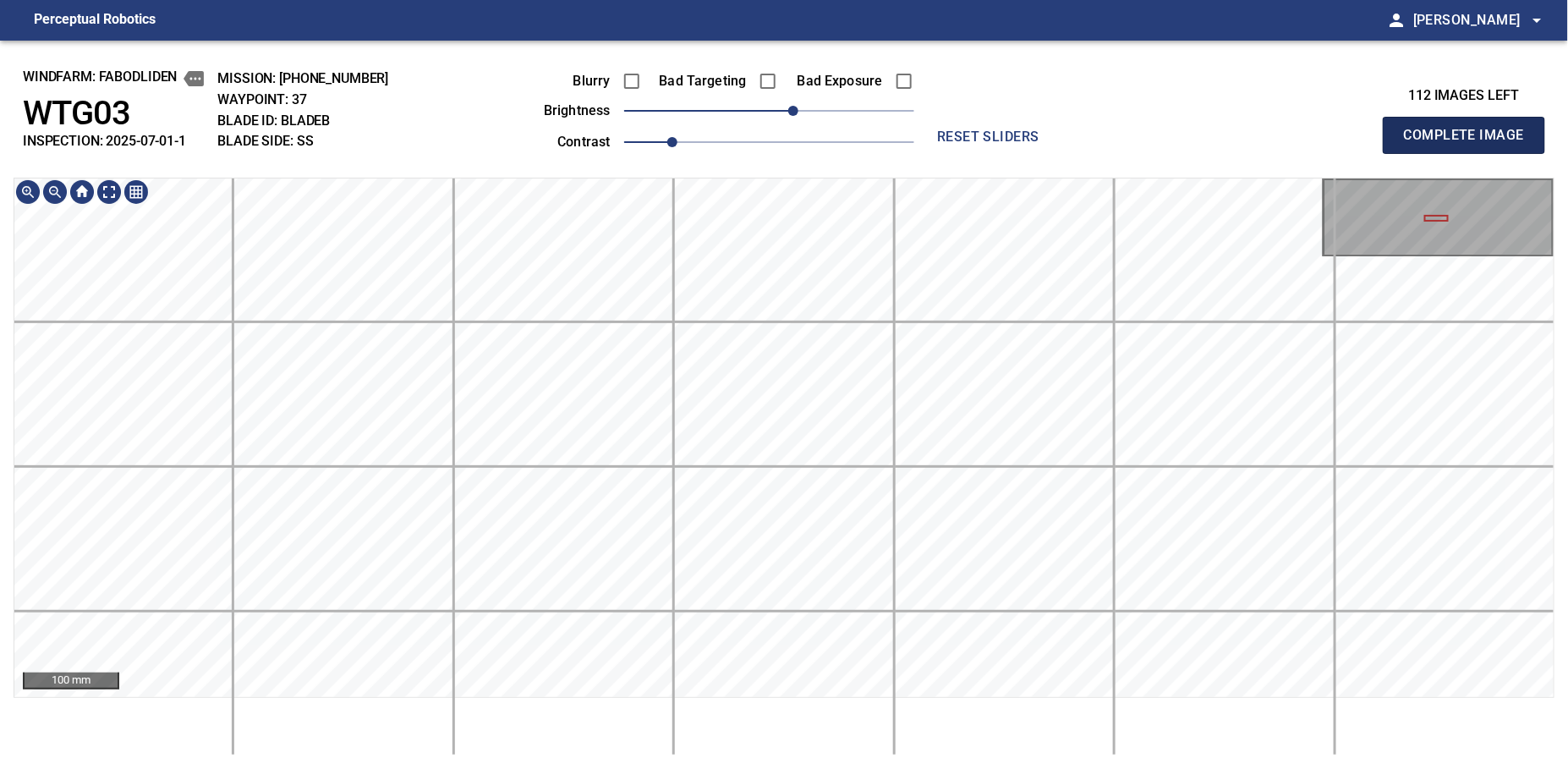 type 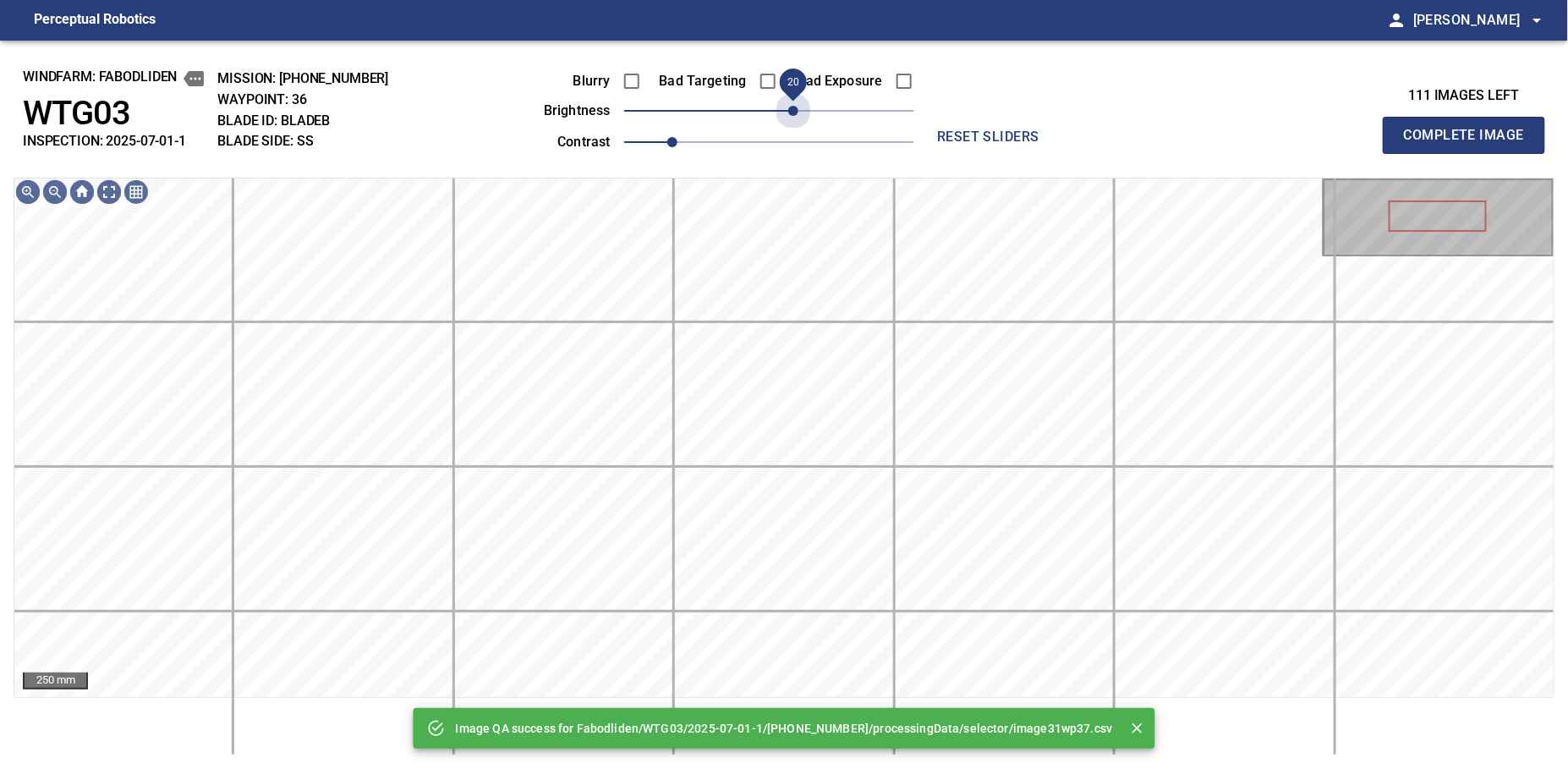 click on "20" at bounding box center [769, 111] 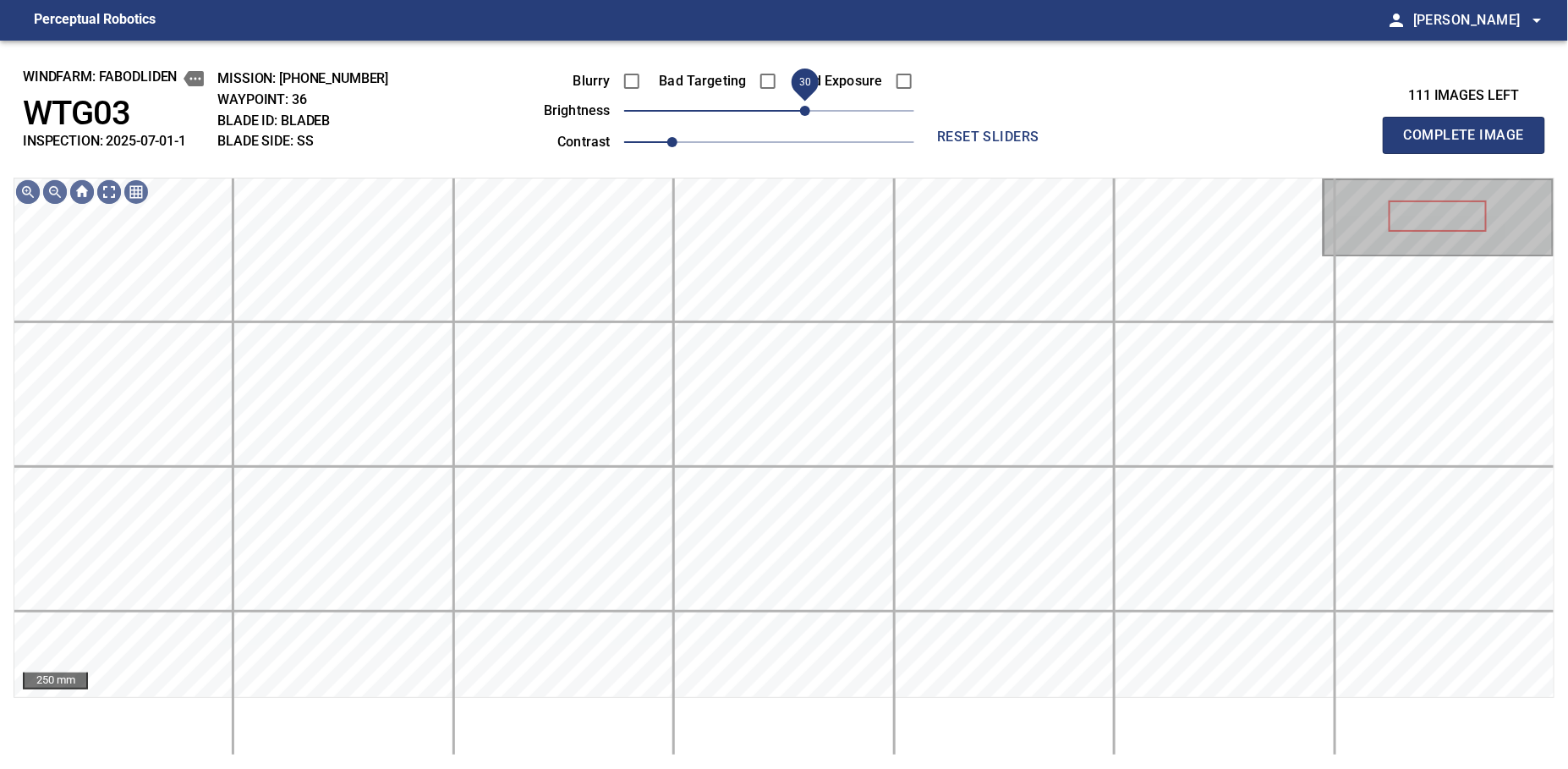 drag, startPoint x: 788, startPoint y: 113, endPoint x: 807, endPoint y: 105, distance: 20.615528 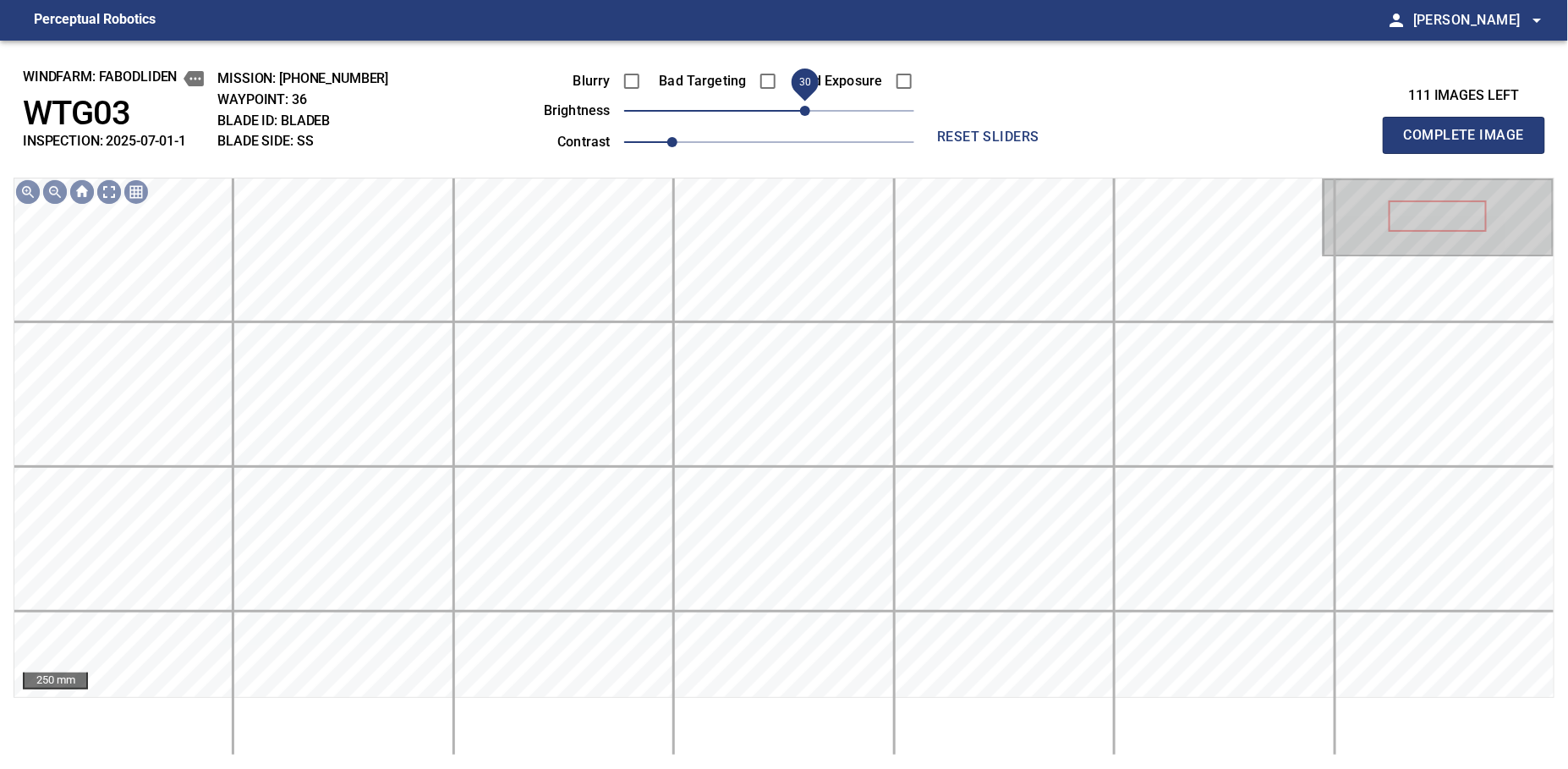 click on "Complete Image" at bounding box center [1464, 135] 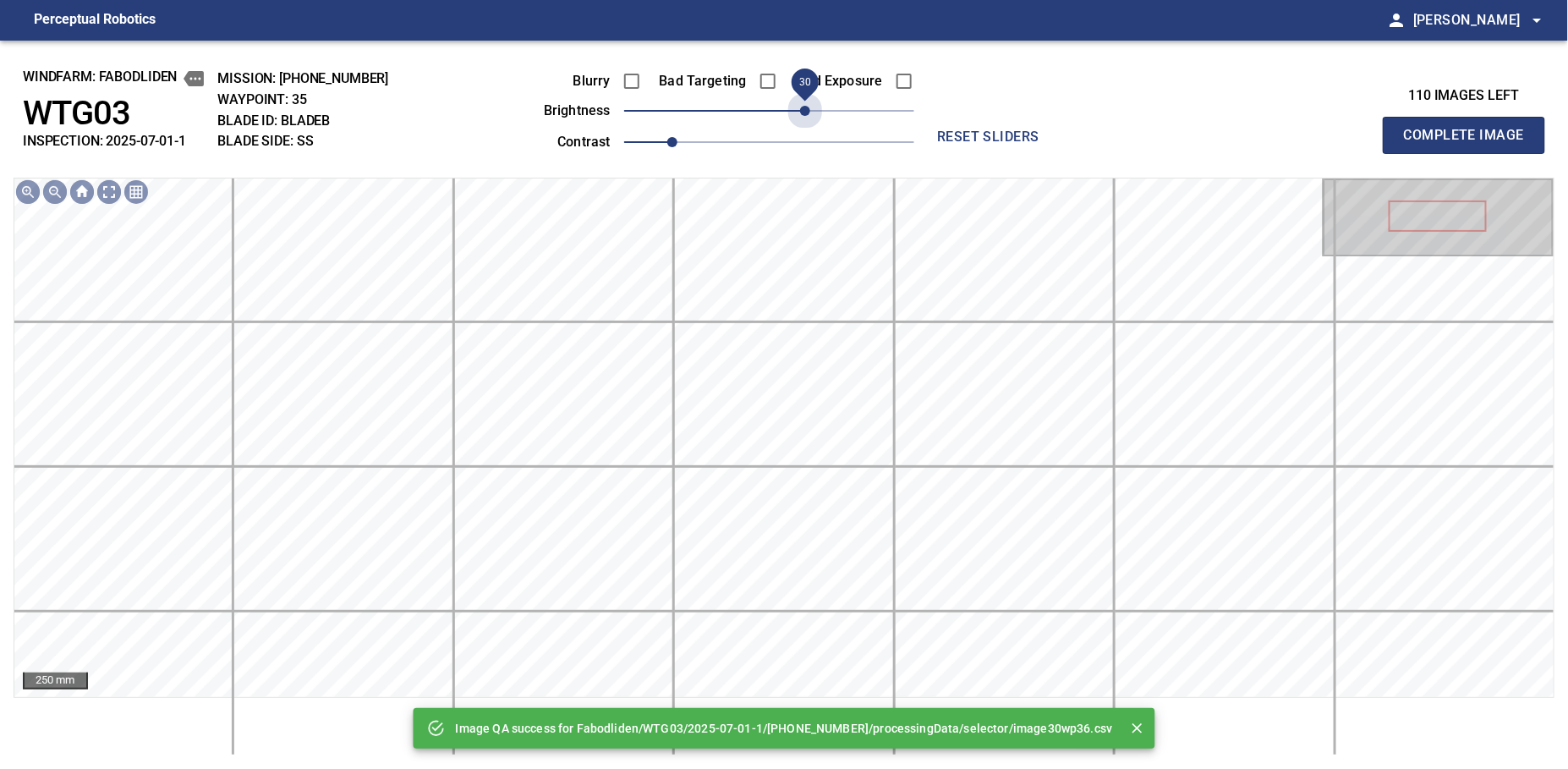 click on "30" at bounding box center [769, 111] 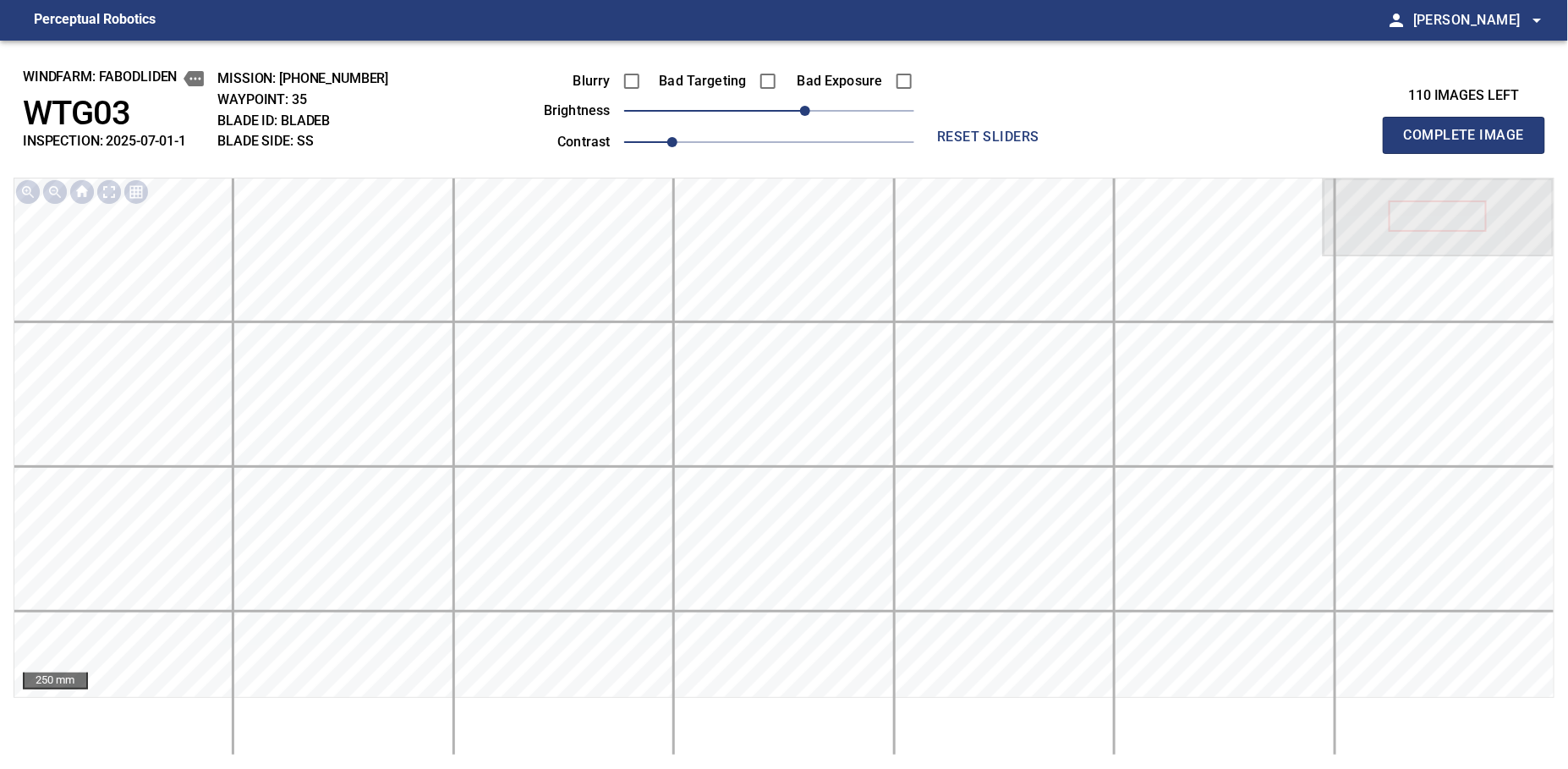 click on "Complete Image" at bounding box center (1464, 135) 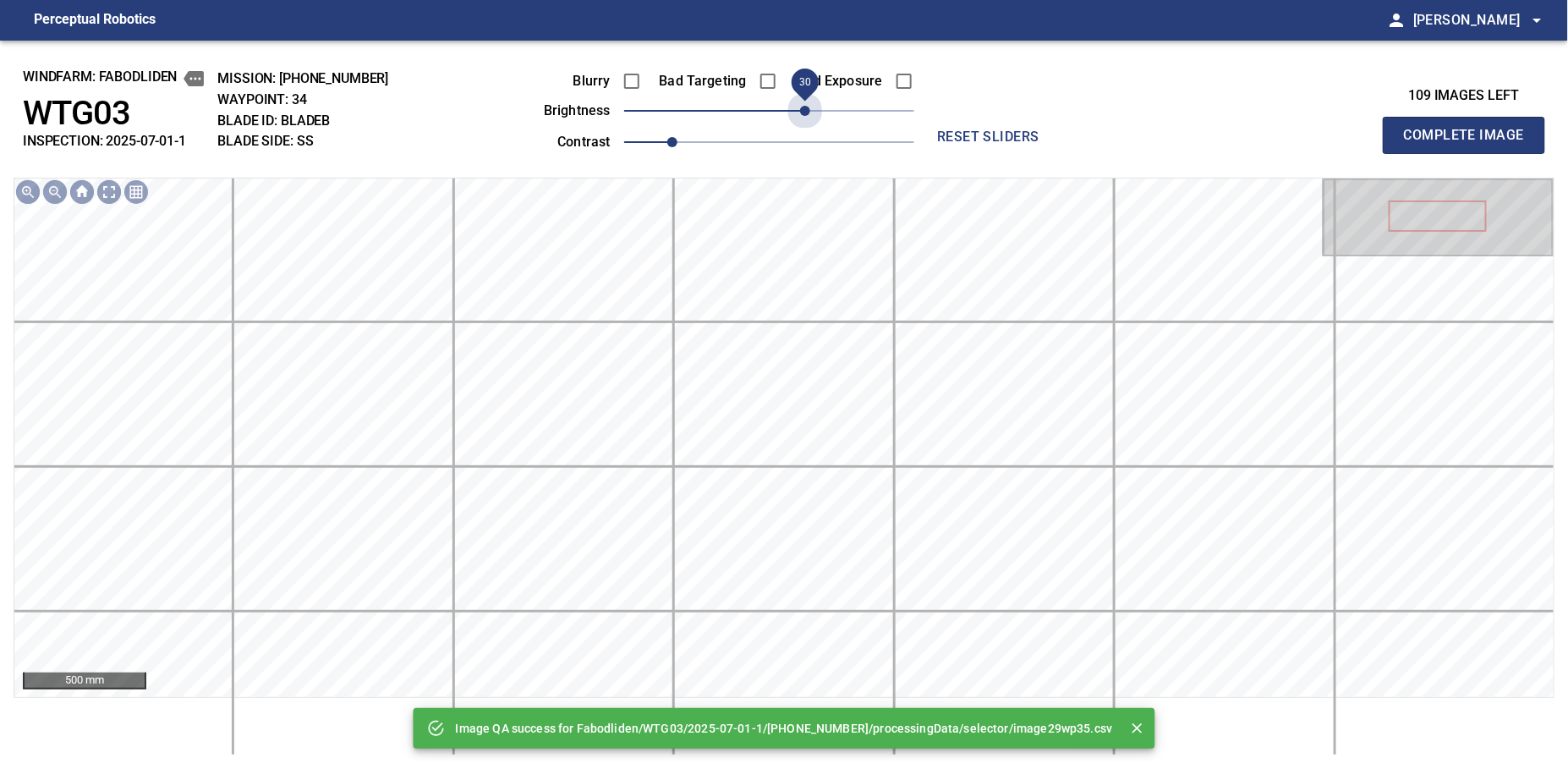 click on "30" at bounding box center [769, 111] 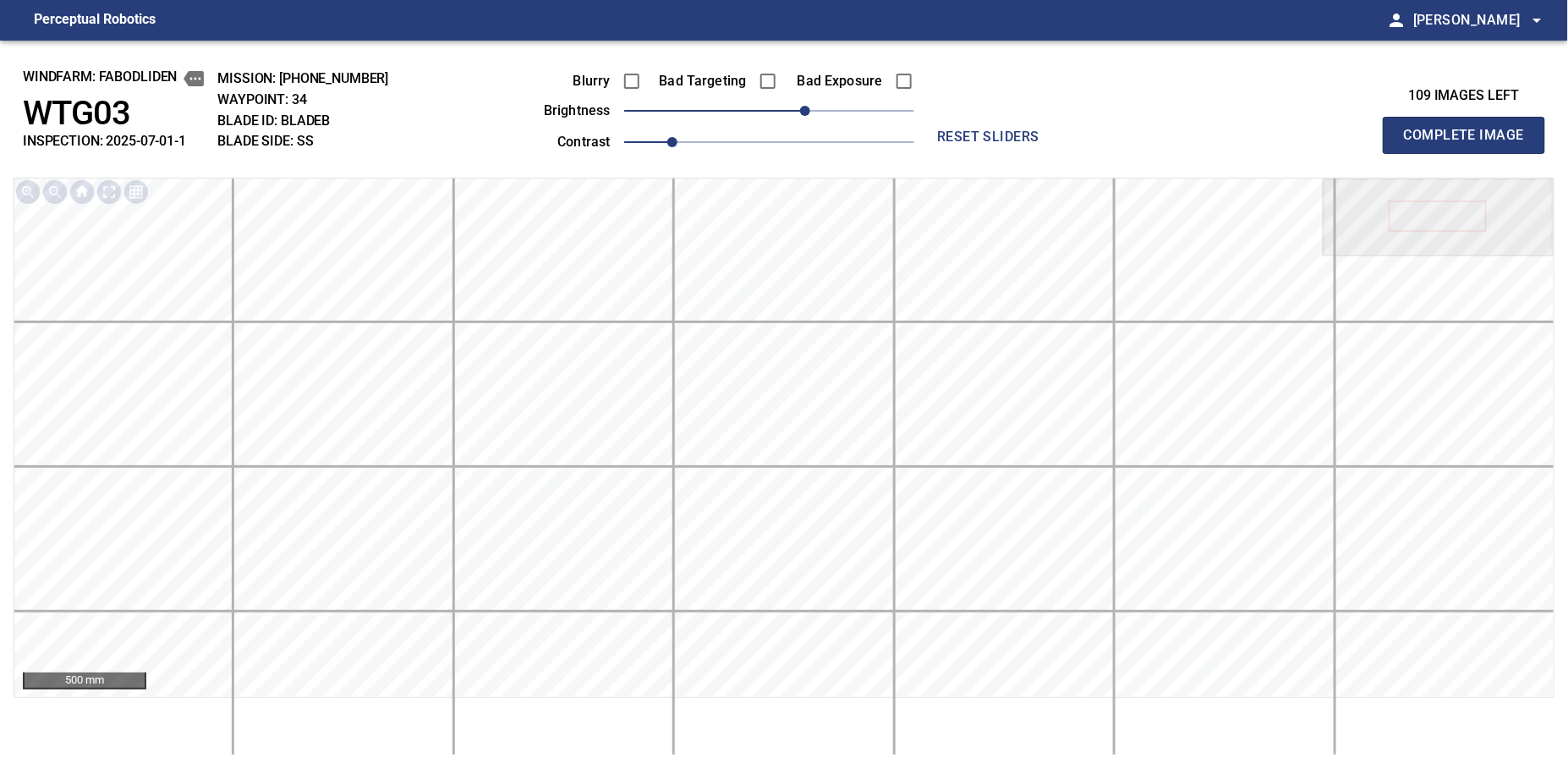 click on "Complete Image" at bounding box center (1464, 135) 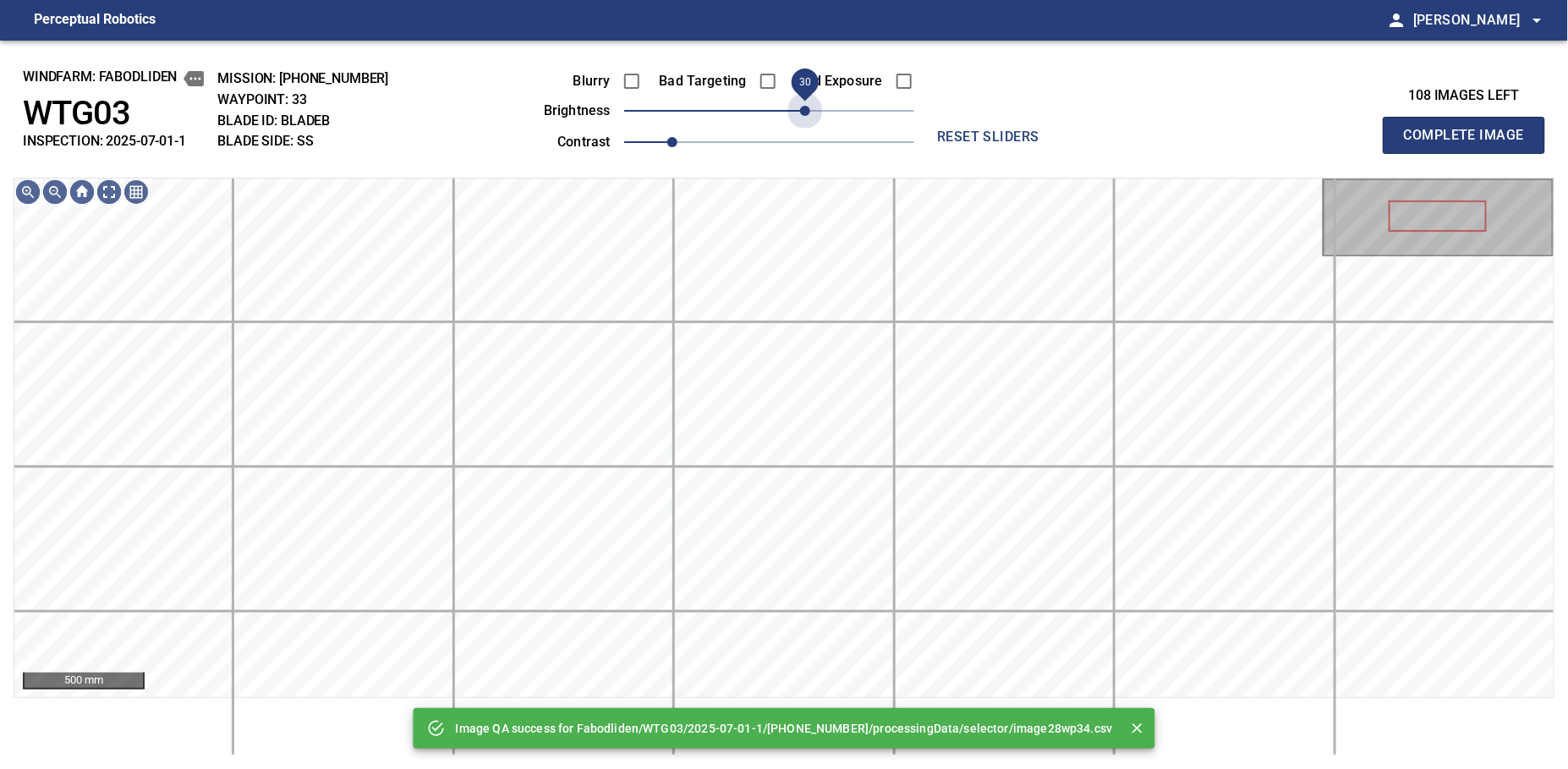 click on "30" at bounding box center [769, 111] 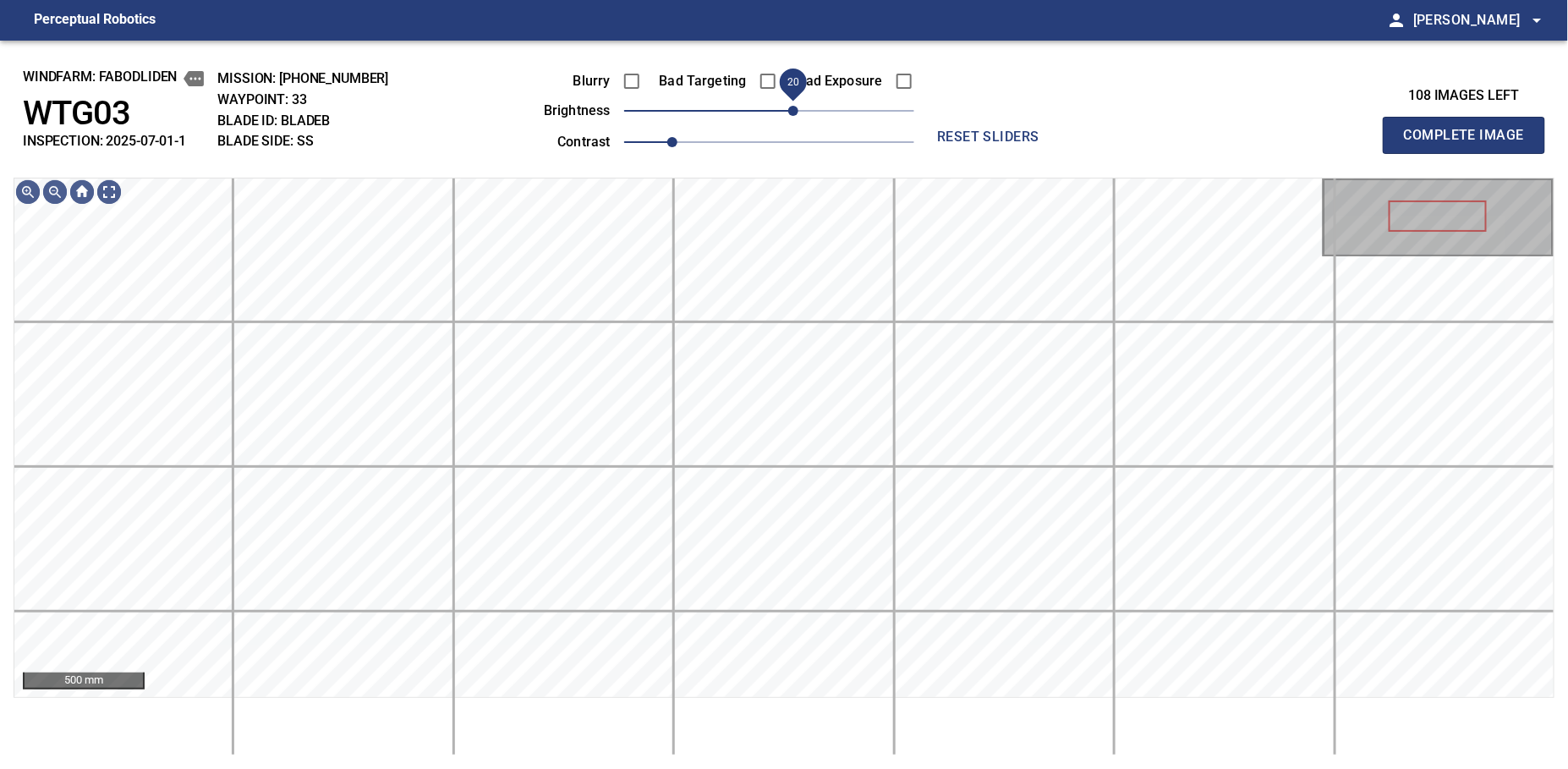 drag, startPoint x: 807, startPoint y: 118, endPoint x: 798, endPoint y: 118, distance: 9 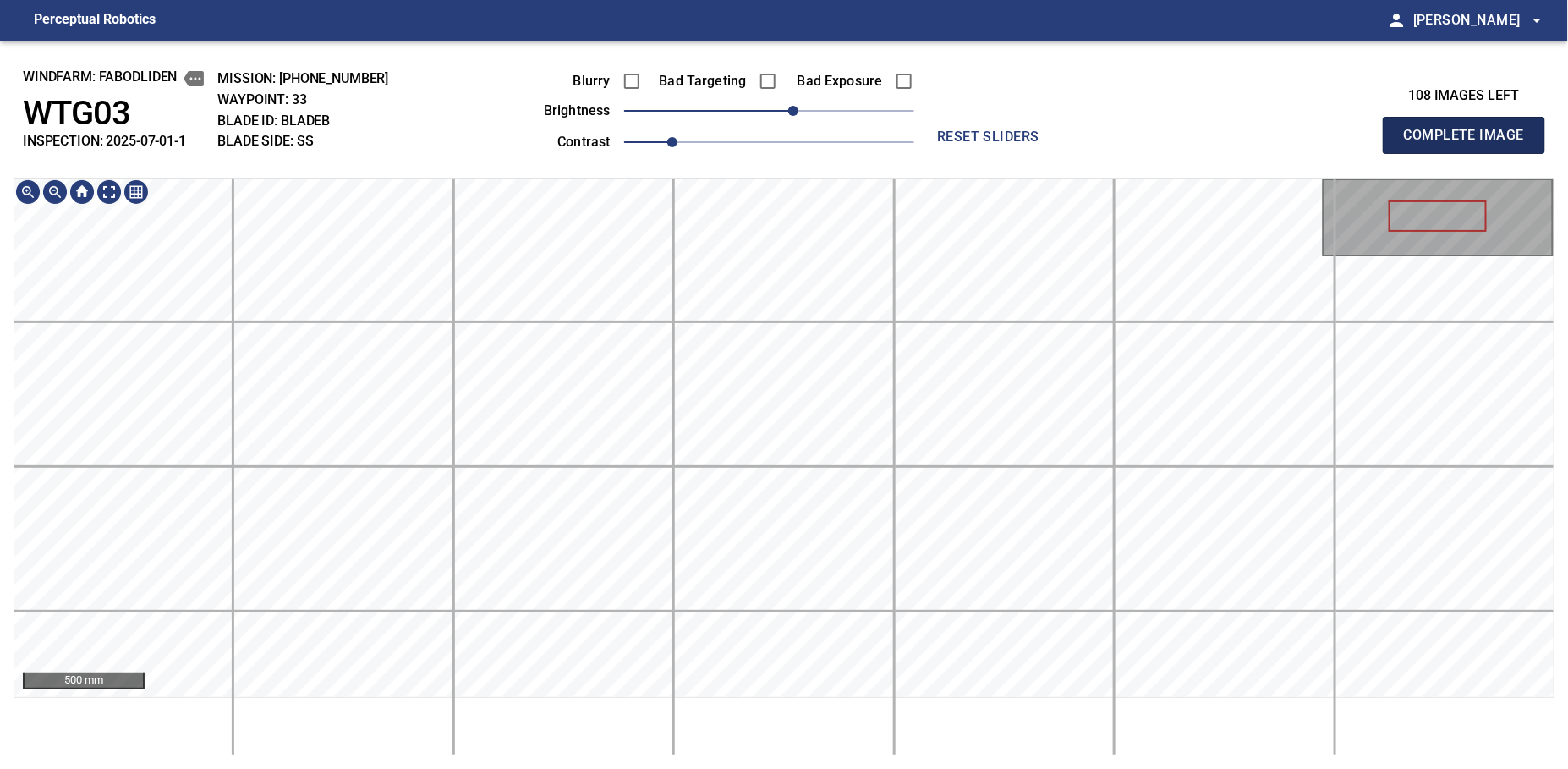 click on "Complete Image" at bounding box center (1464, 135) 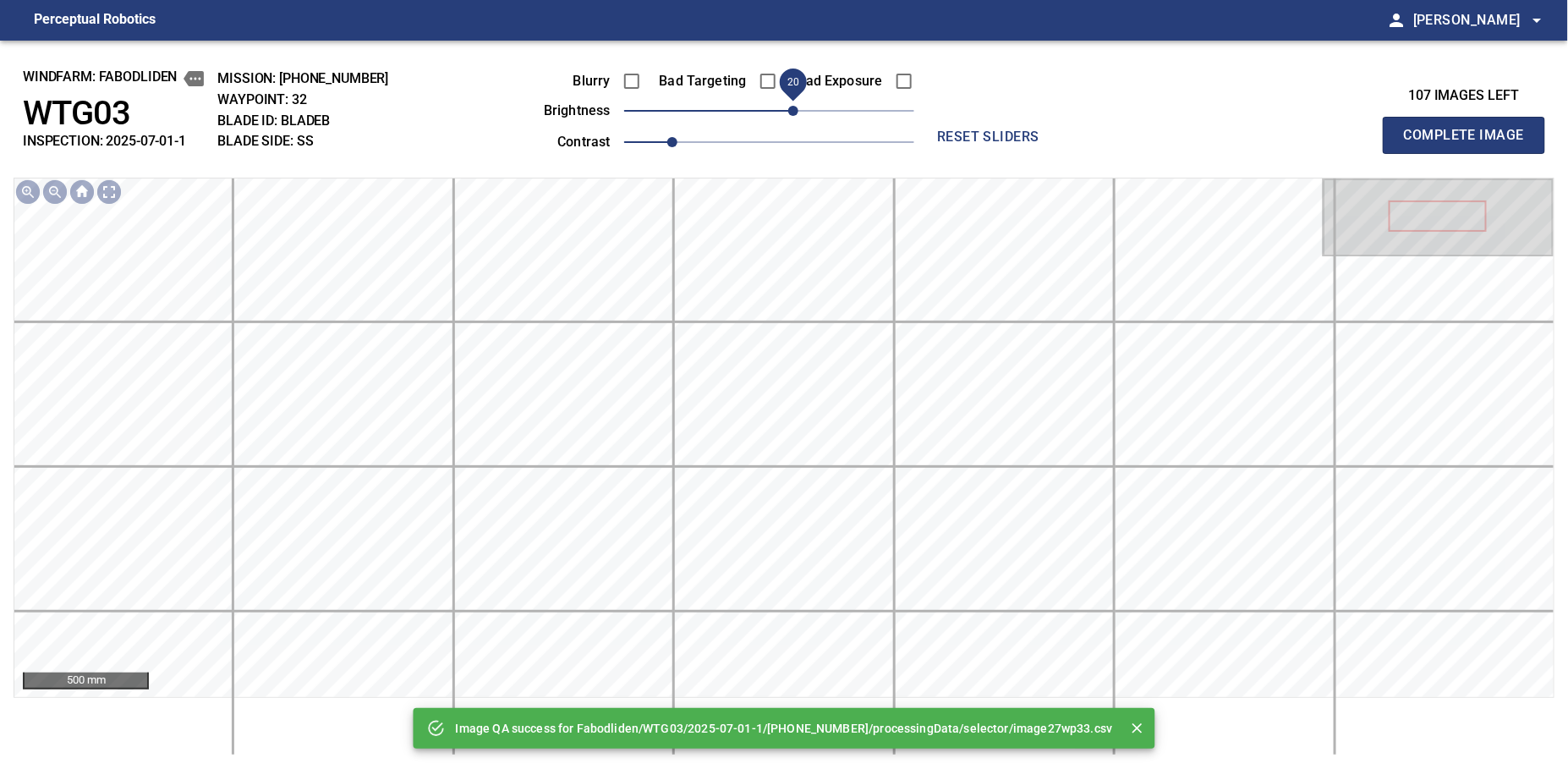 click on "20" at bounding box center (793, 111) 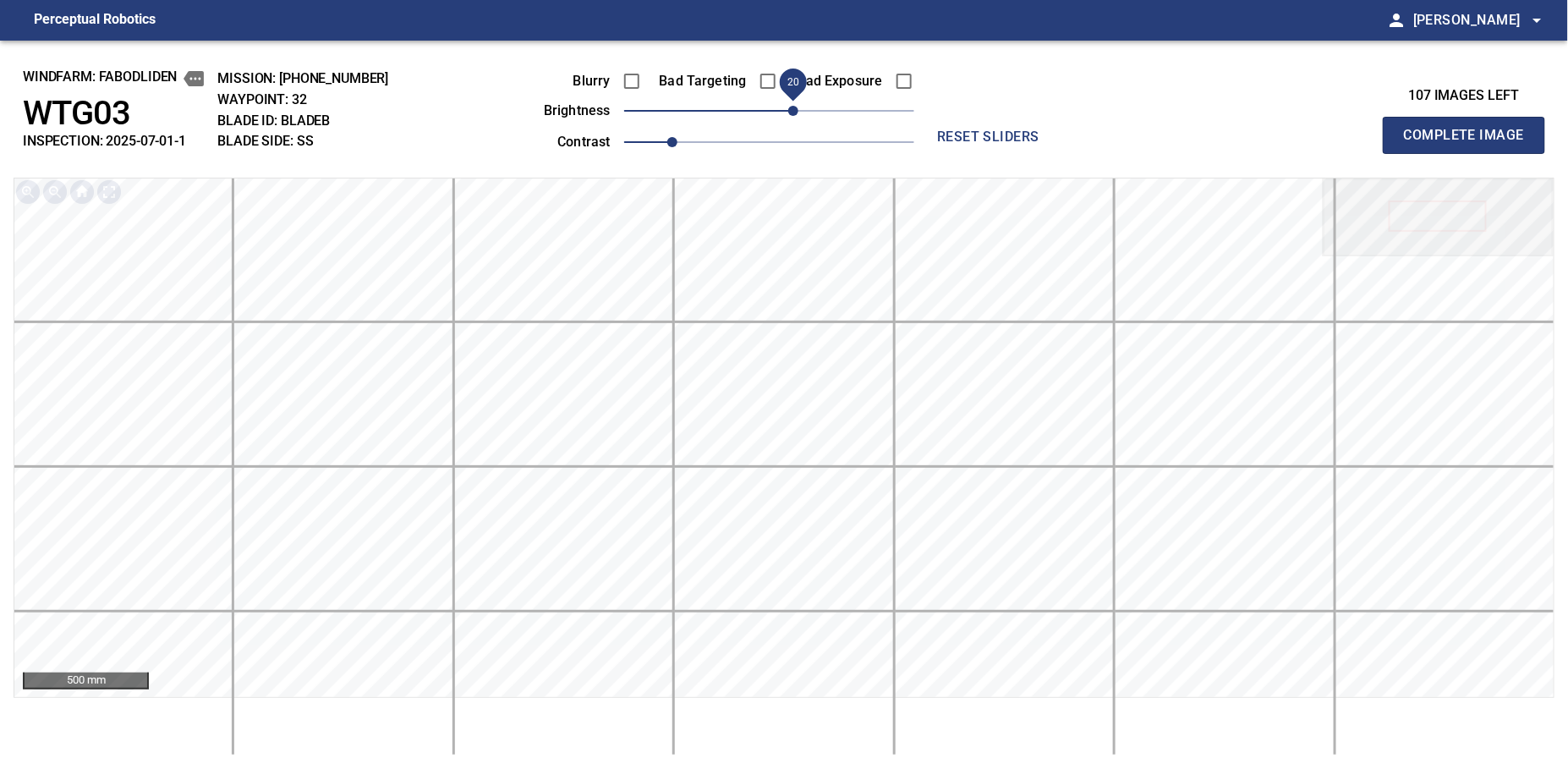 click on "Complete Image" at bounding box center (1464, 135) 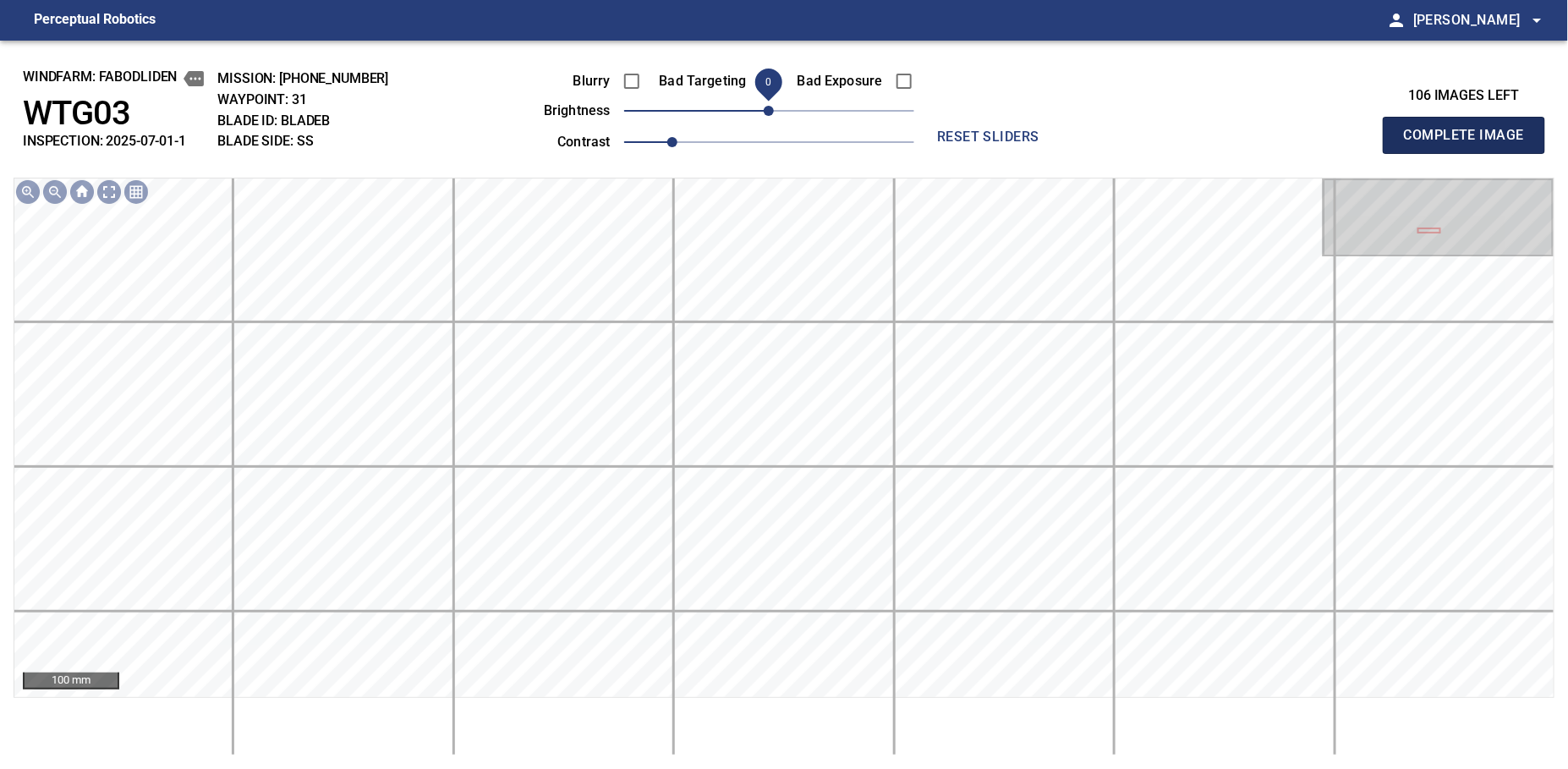 click on "Complete Image" at bounding box center (1464, 135) 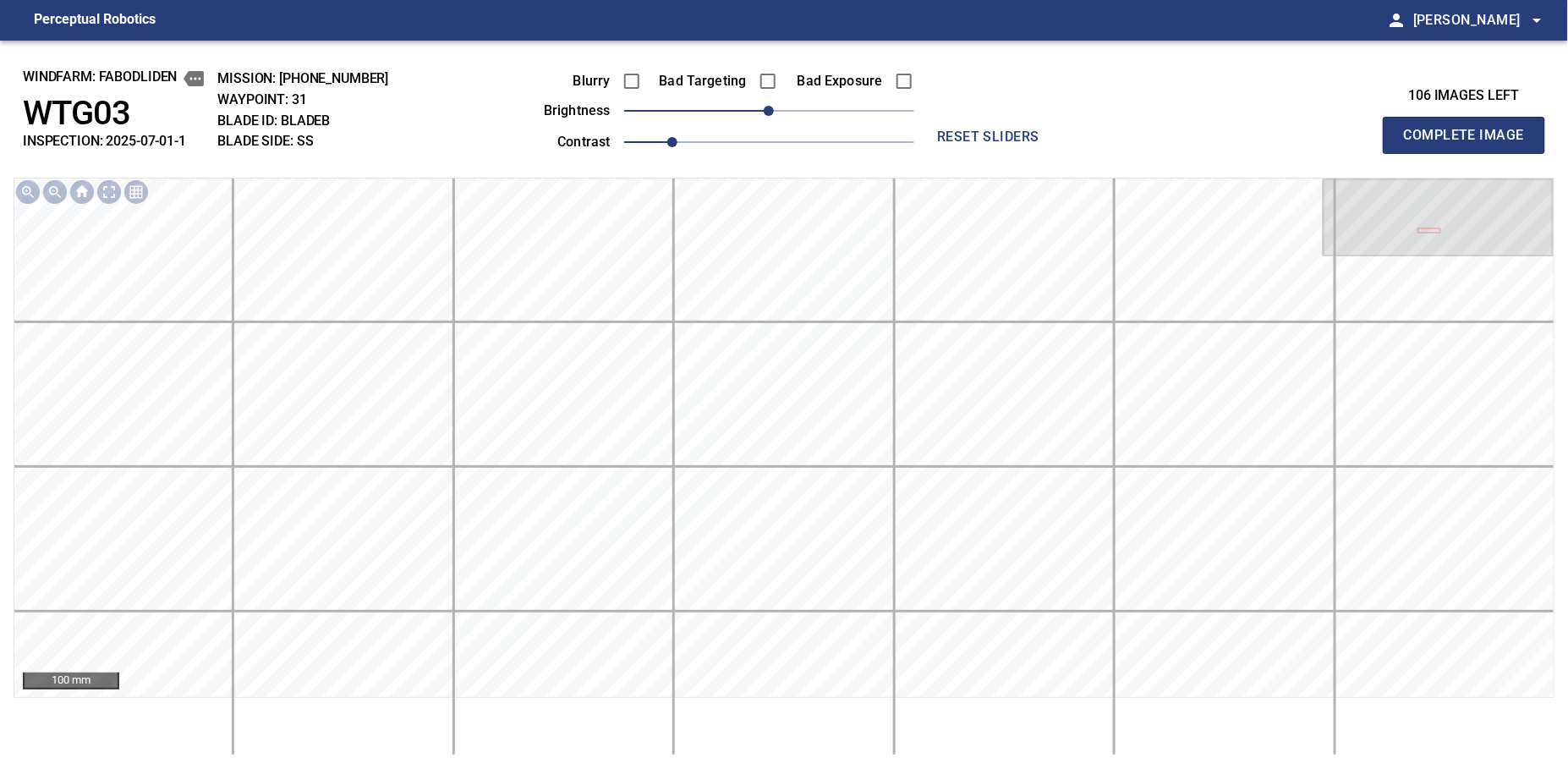 type 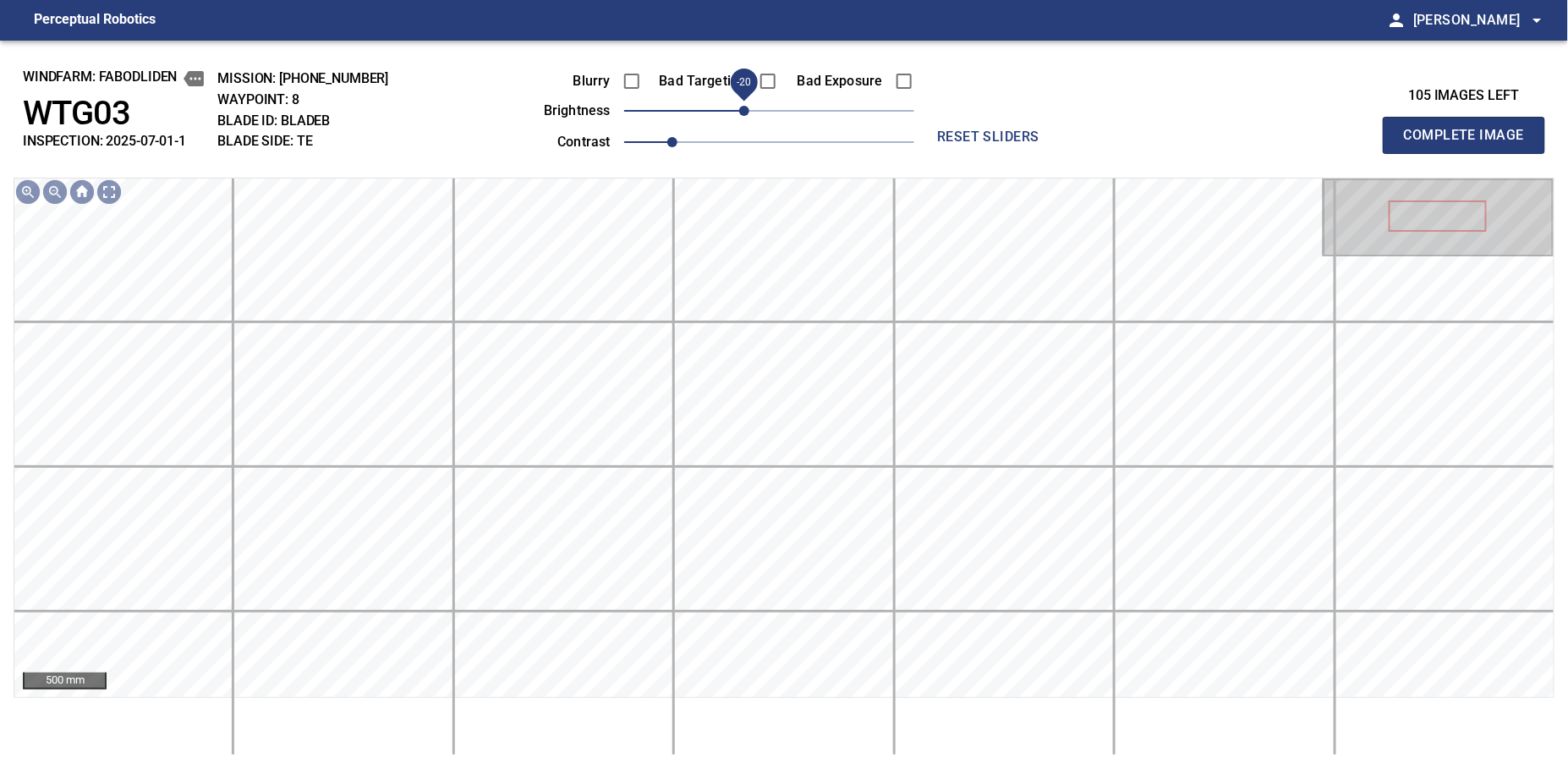 drag, startPoint x: 759, startPoint y: 108, endPoint x: 746, endPoint y: 121, distance: 18.384776 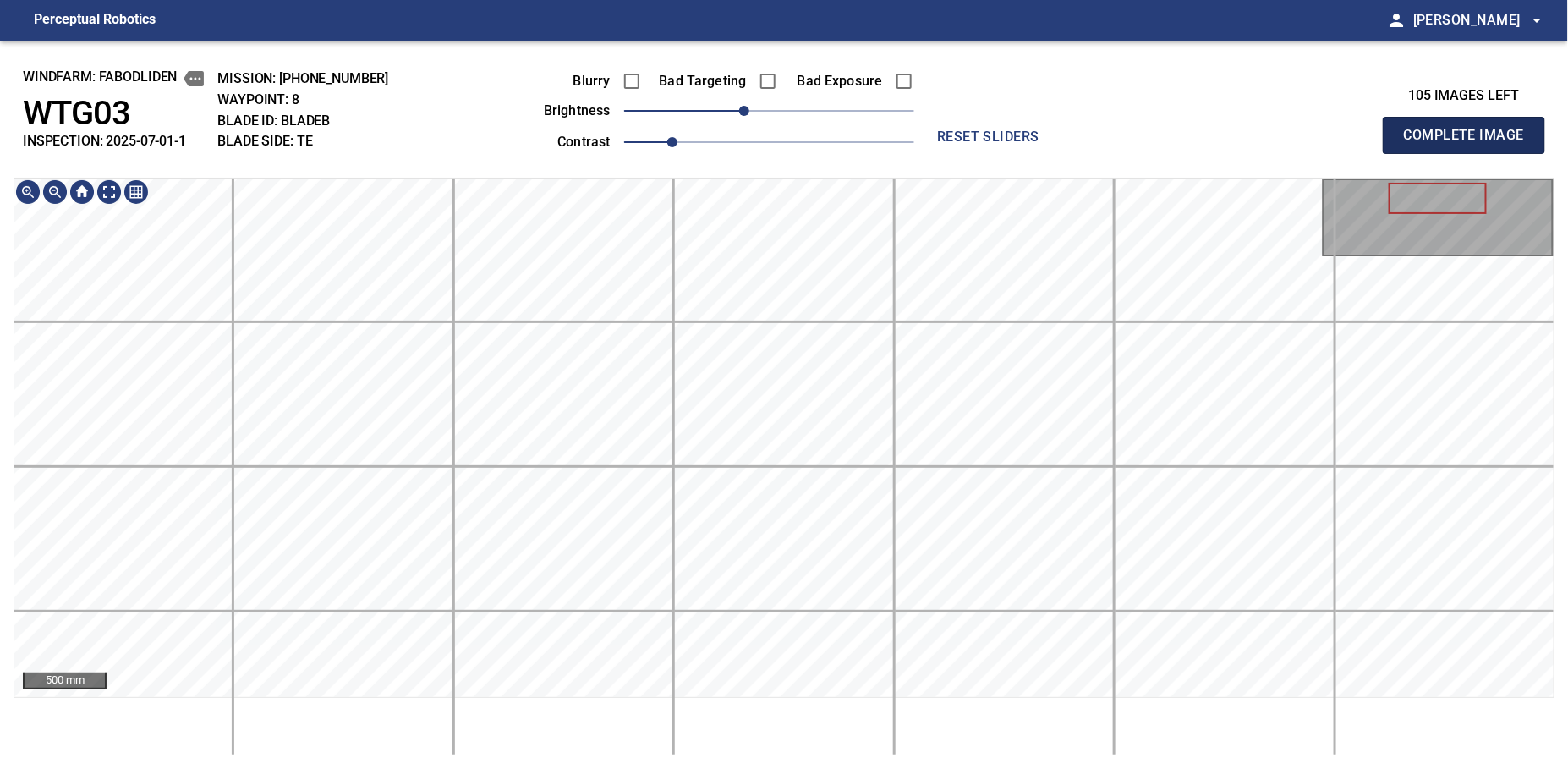 click on "Complete Image" at bounding box center [1464, 135] 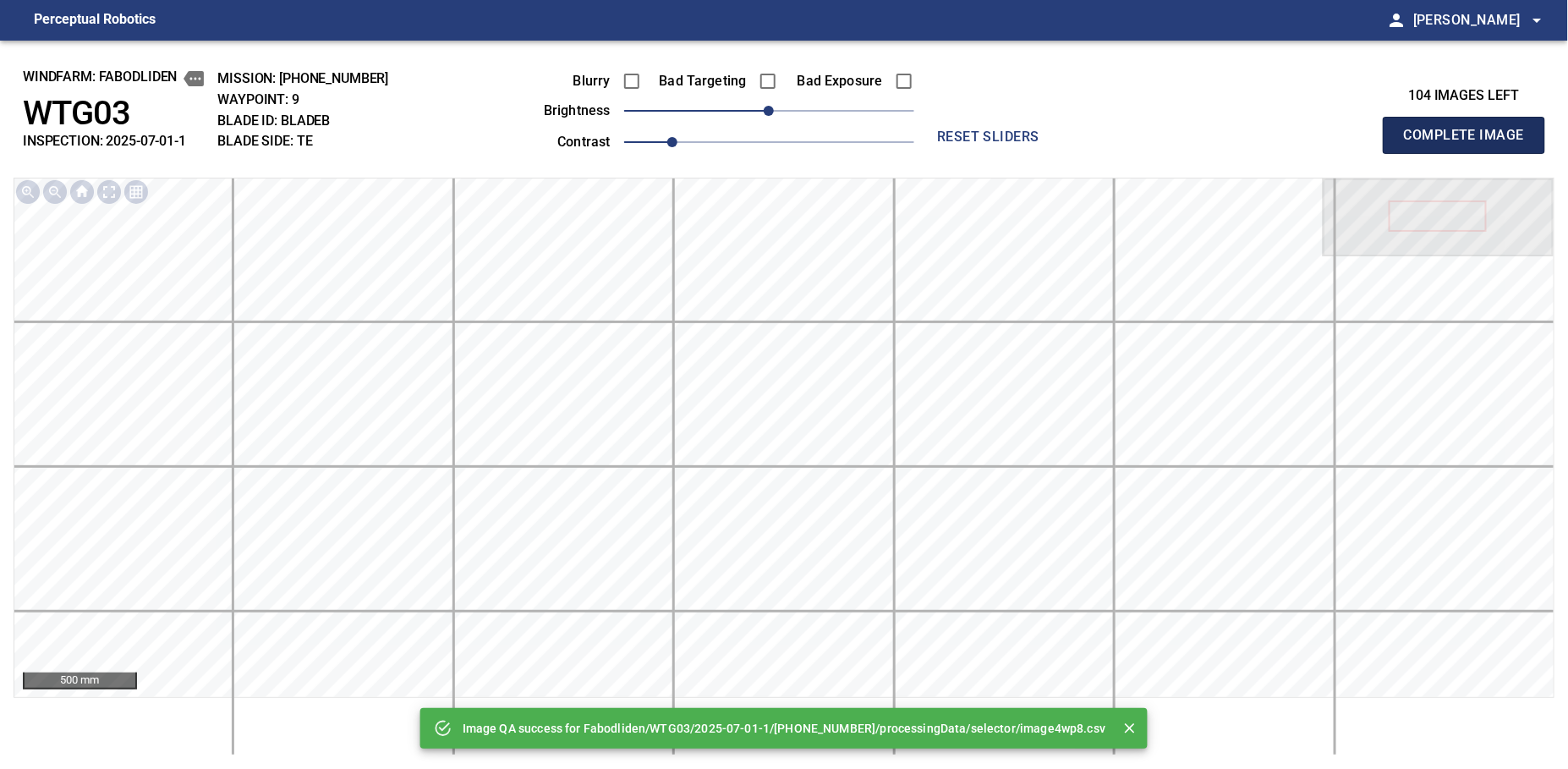 click on "Complete Image" at bounding box center (1464, 135) 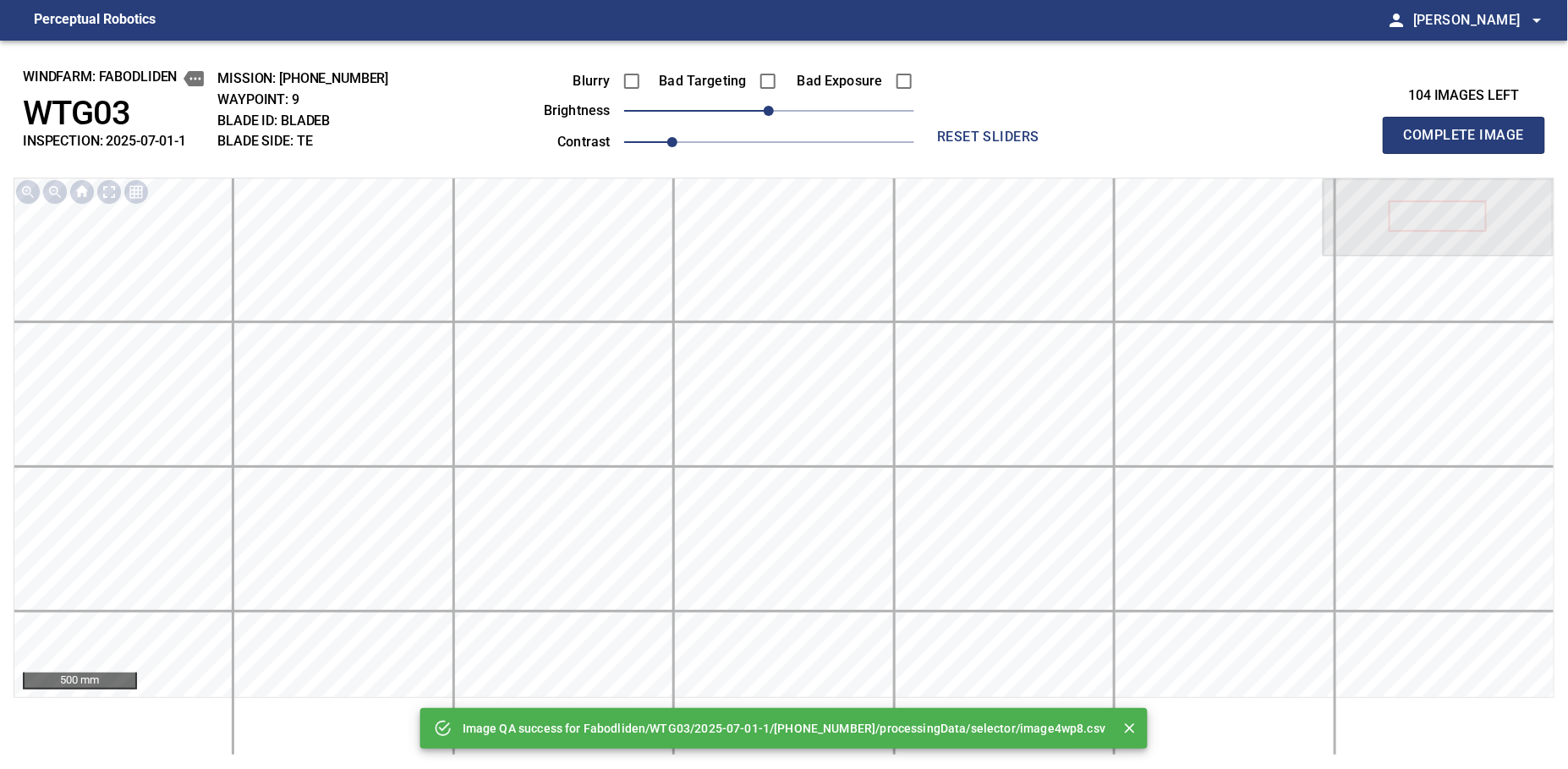 type 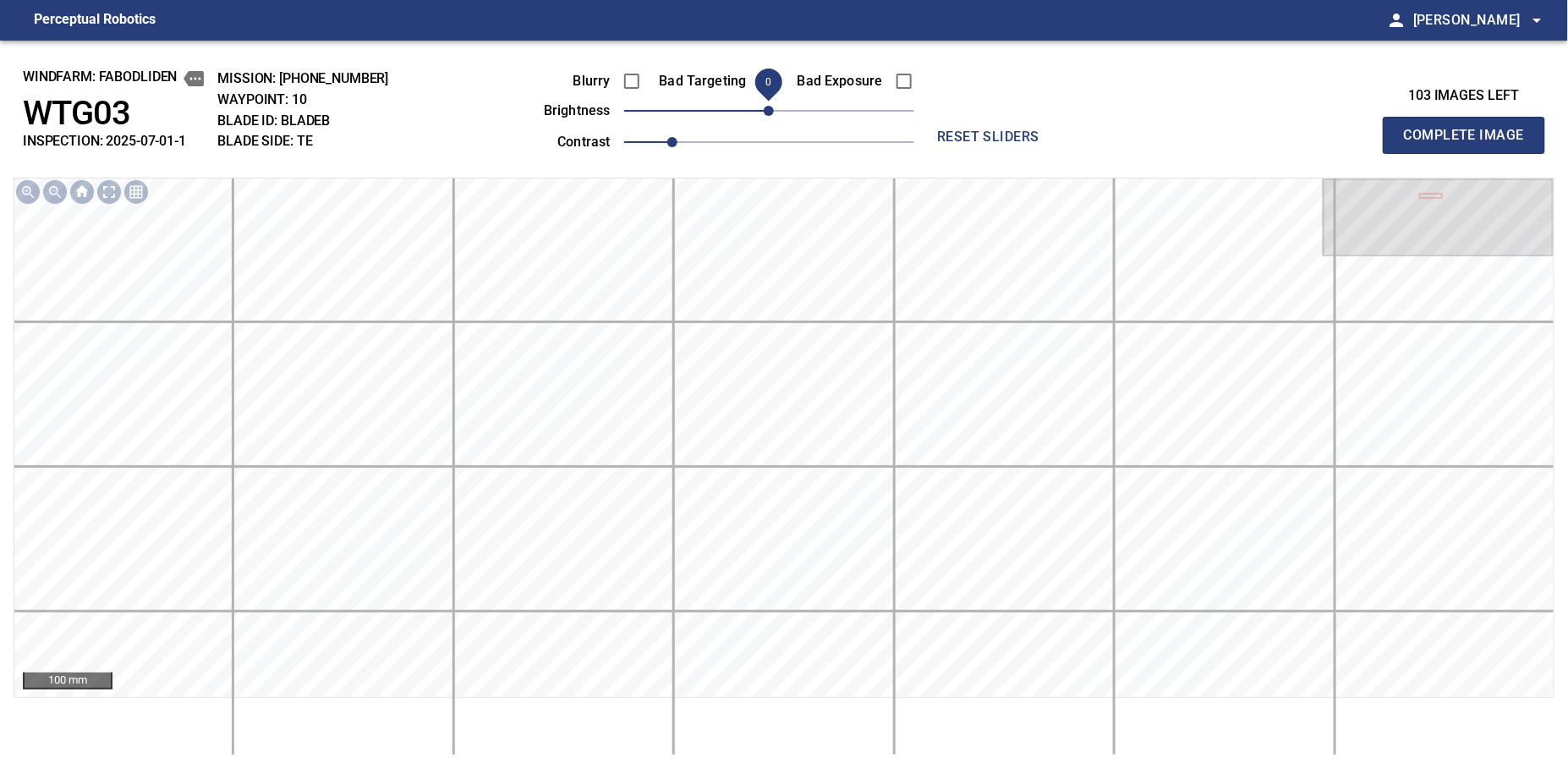 click on "Complete Image" at bounding box center [1464, 135] 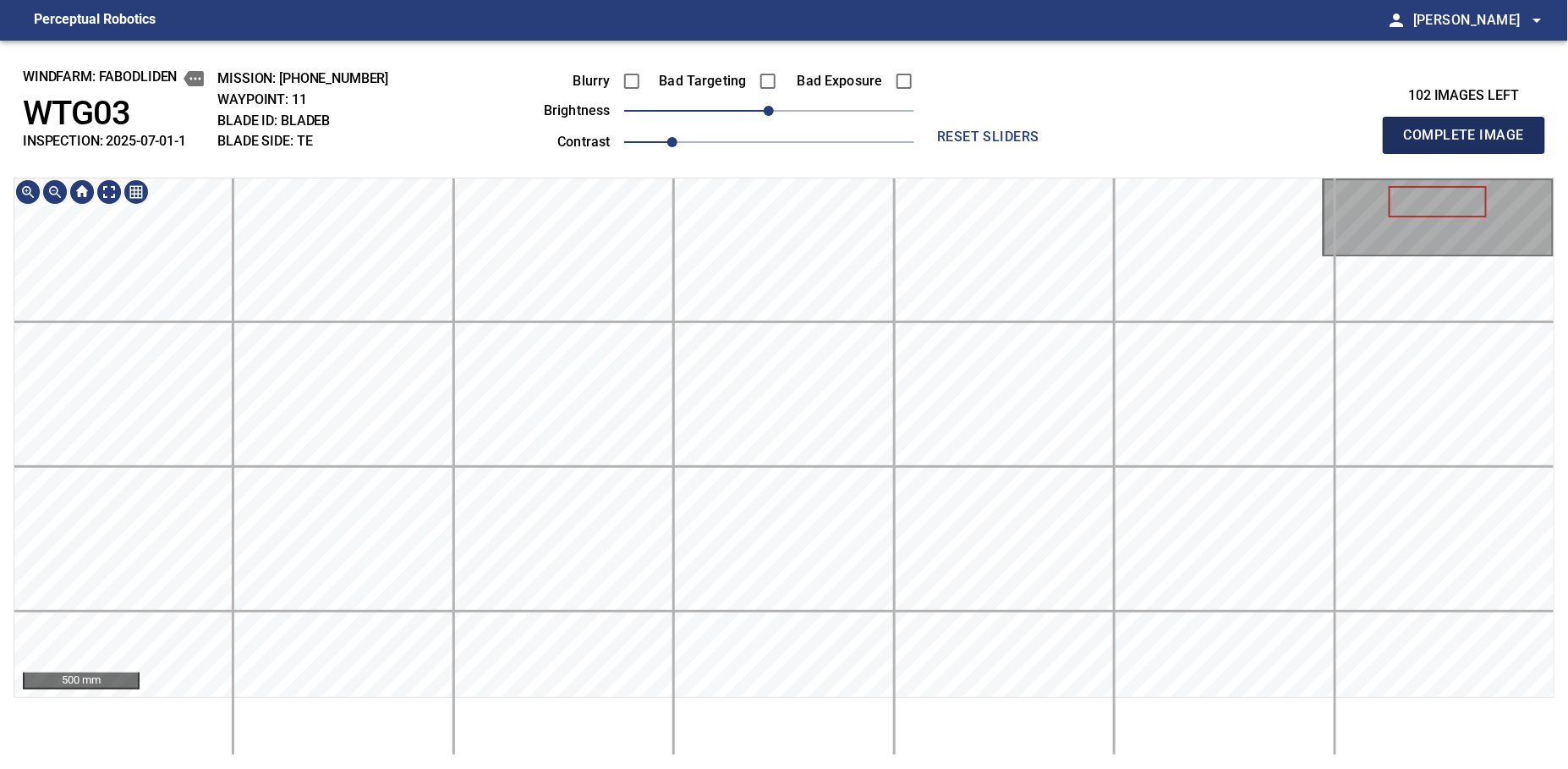 click on "Complete Image" at bounding box center (1464, 135) 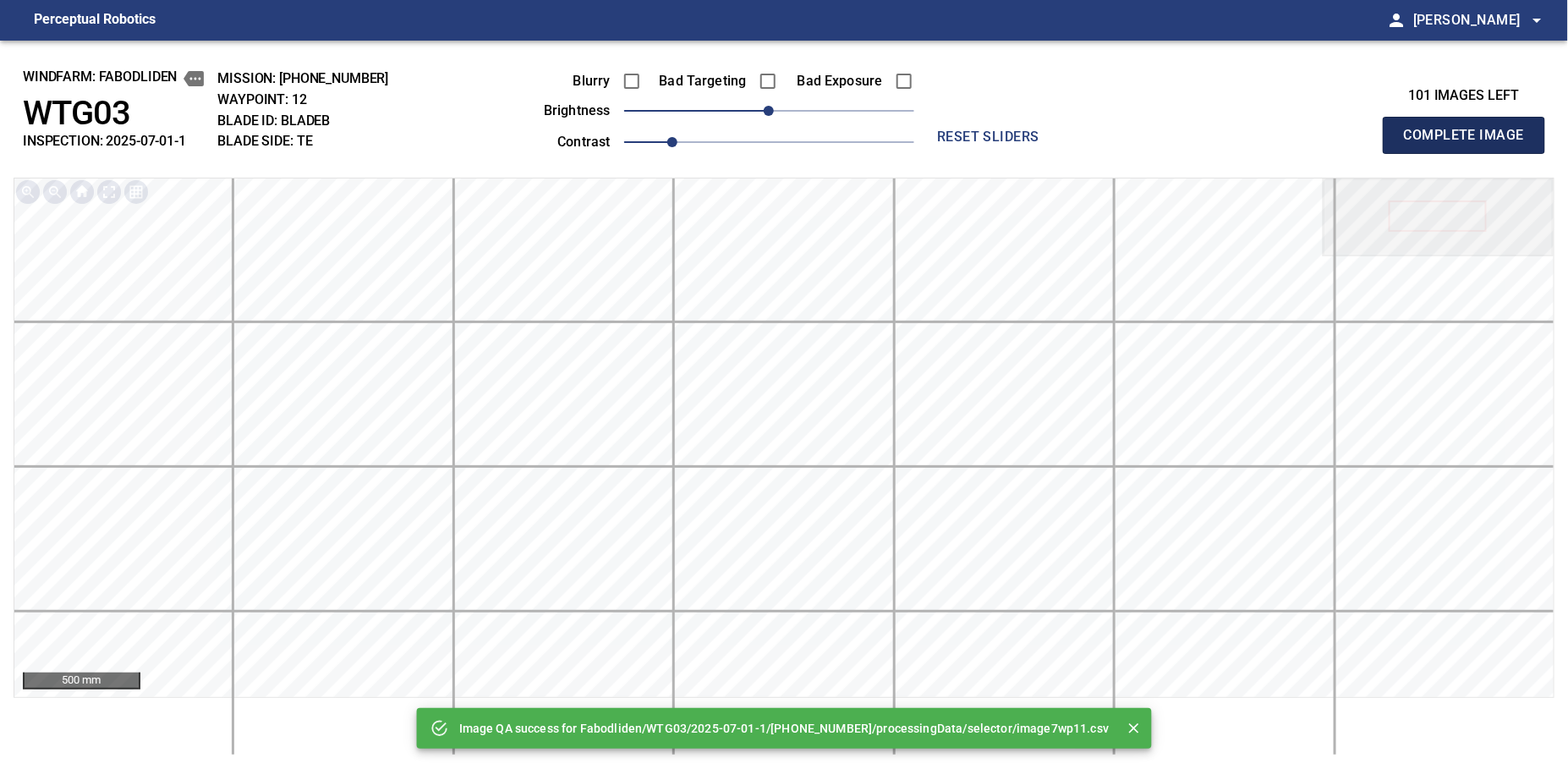 click on "Complete Image" at bounding box center (1464, 135) 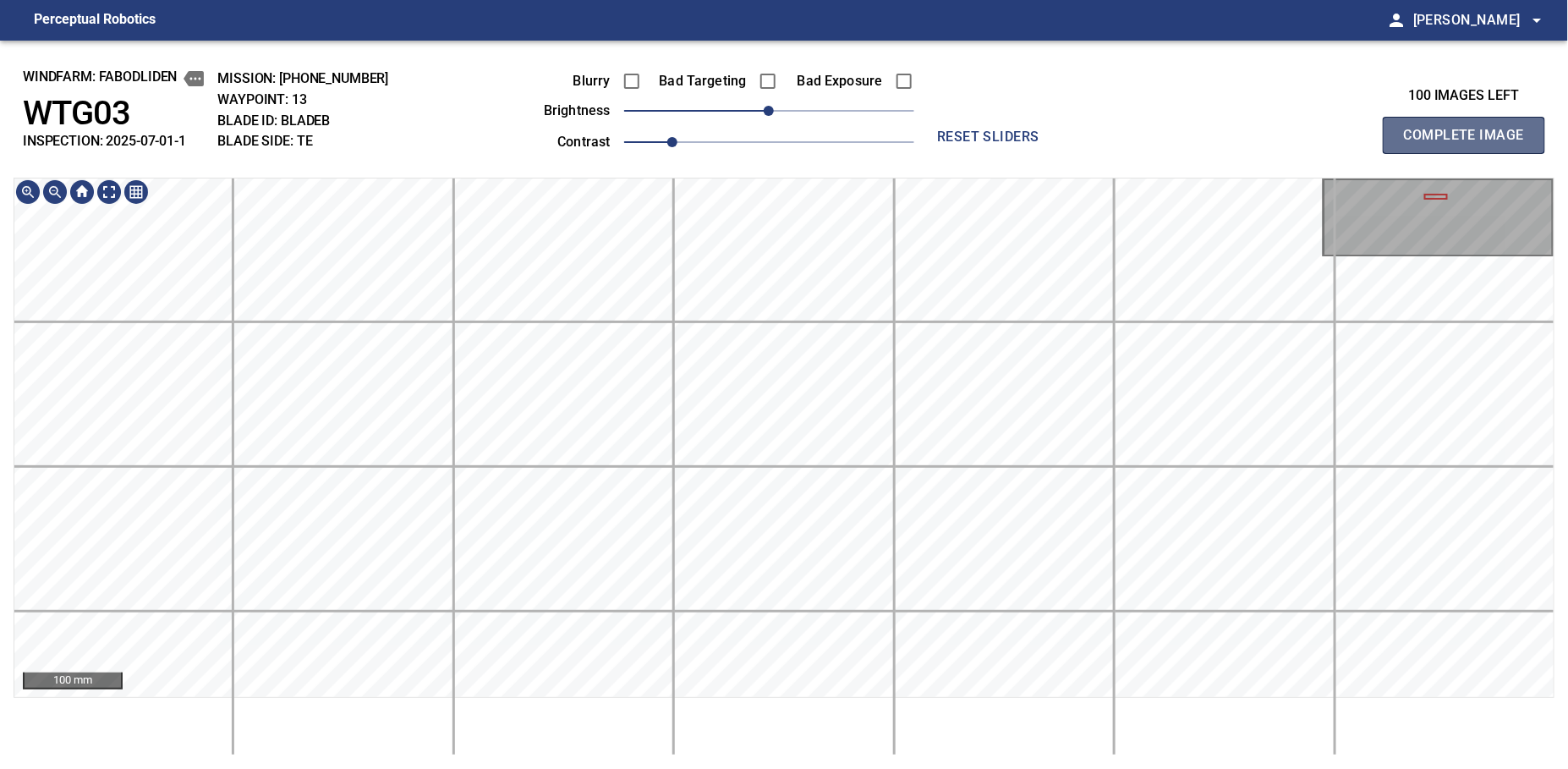 click on "Complete Image" at bounding box center [1464, 135] 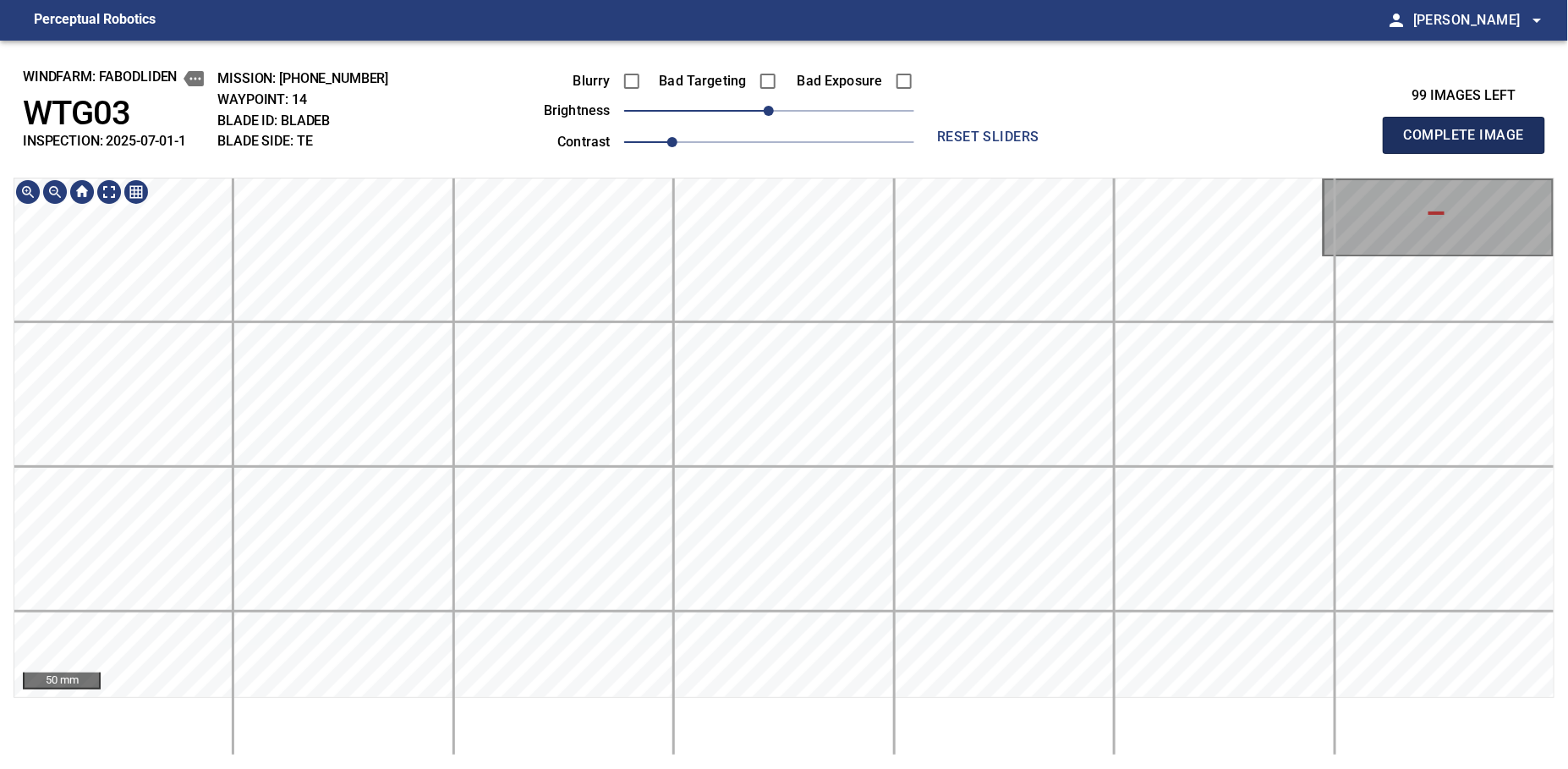 click on "Complete Image" at bounding box center (1464, 135) 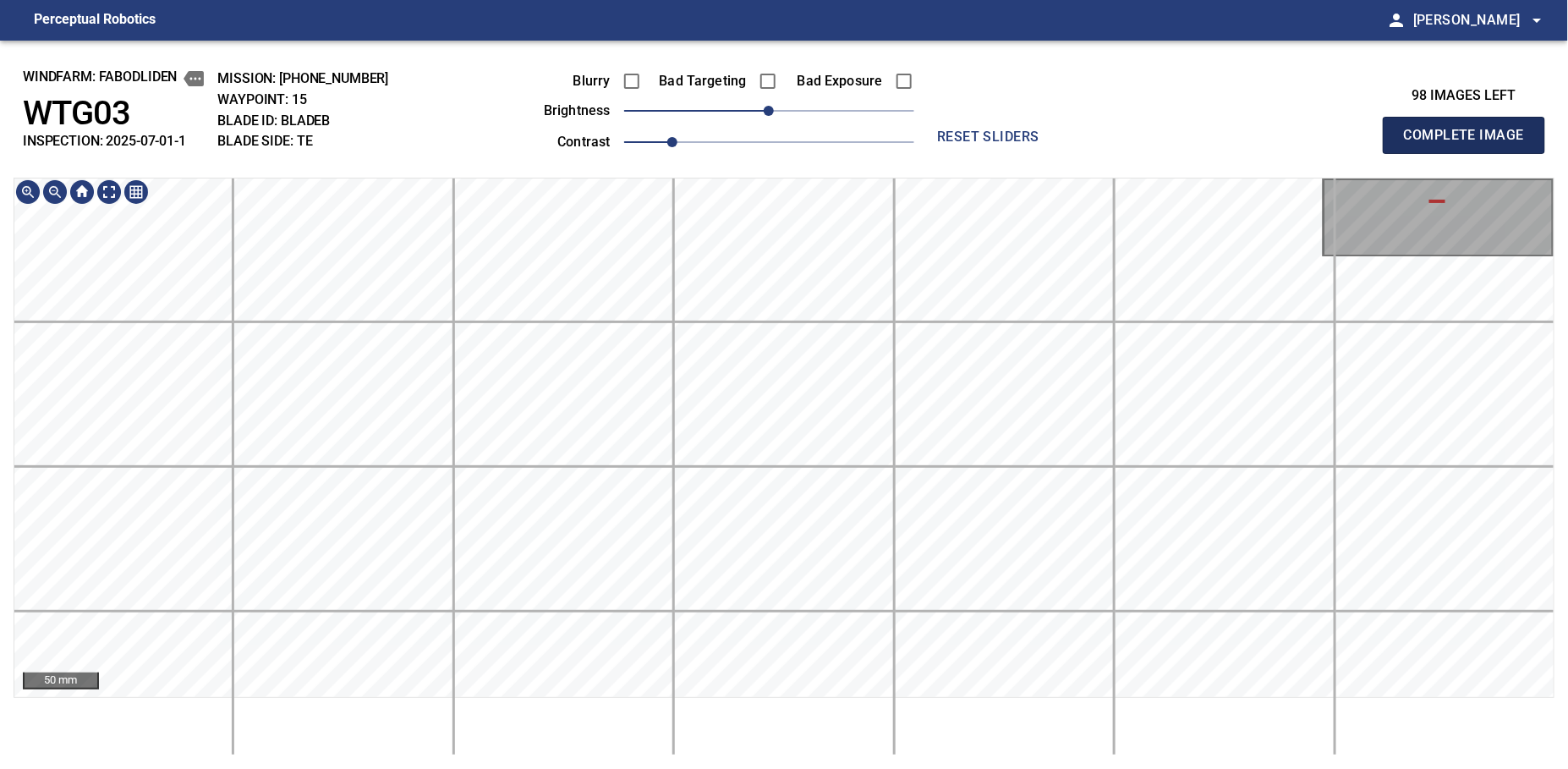 click on "Complete Image" at bounding box center [1464, 135] 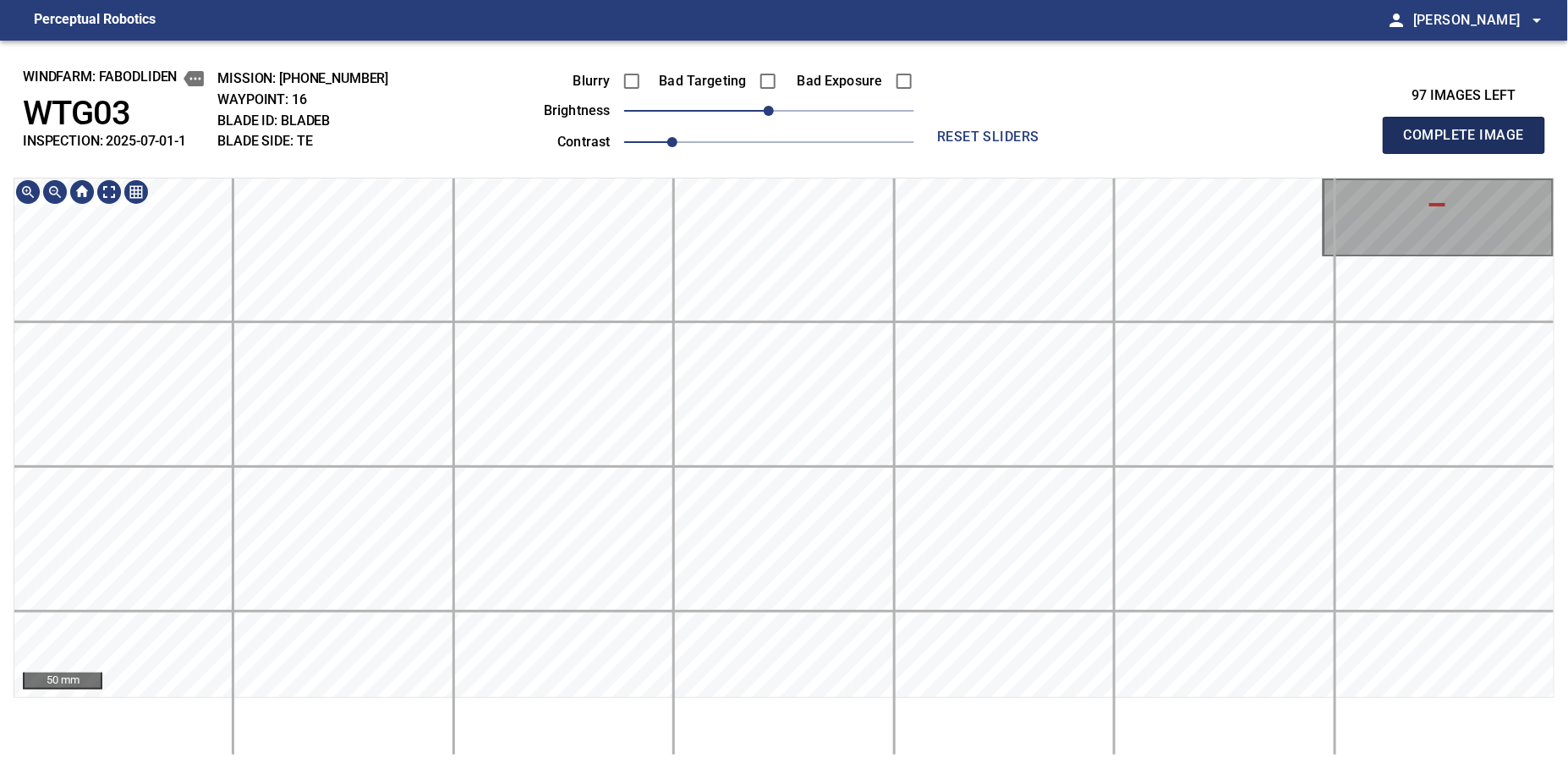 click on "Complete Image" at bounding box center [1464, 135] 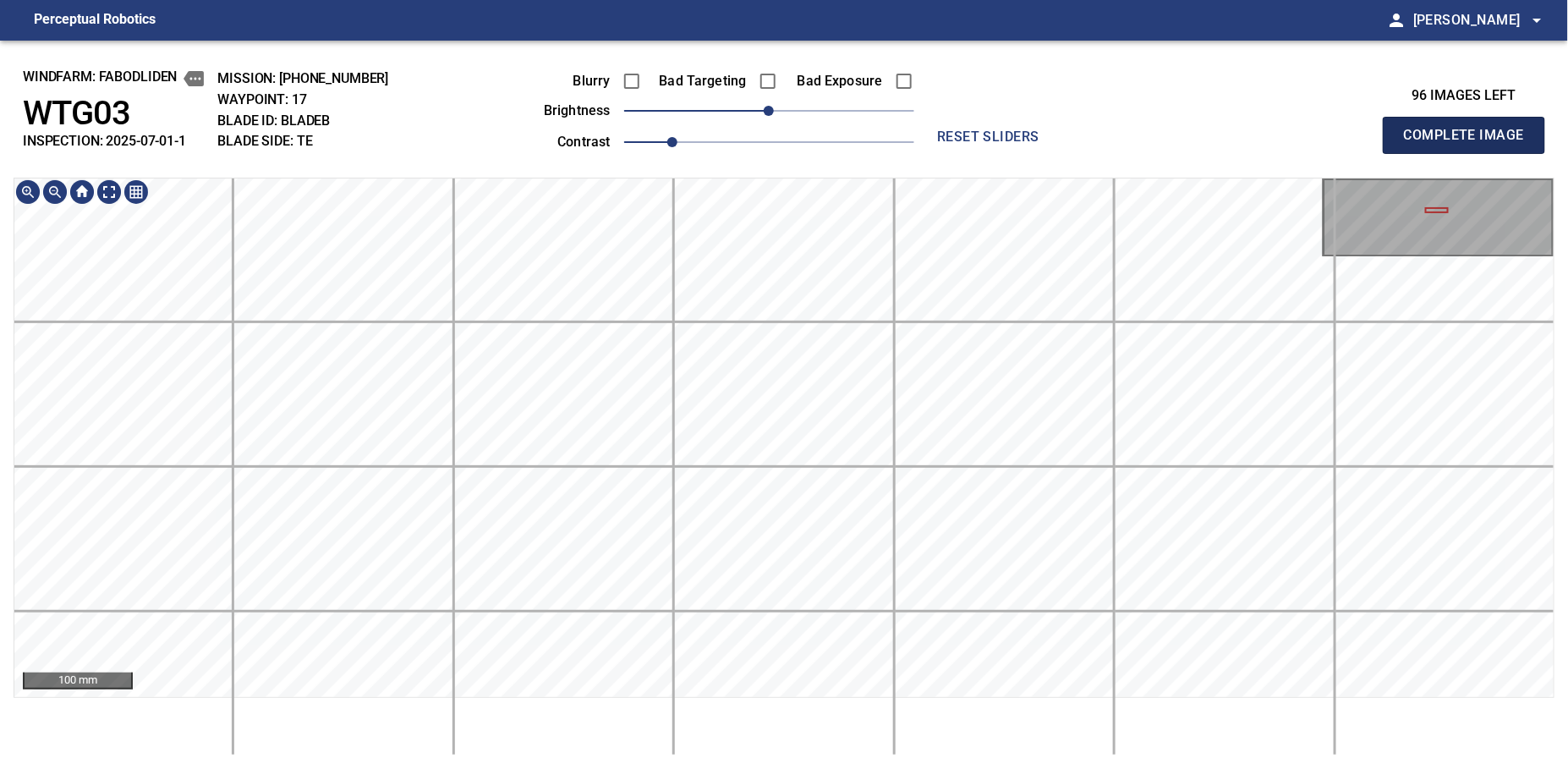 click on "Complete Image" at bounding box center [1464, 135] 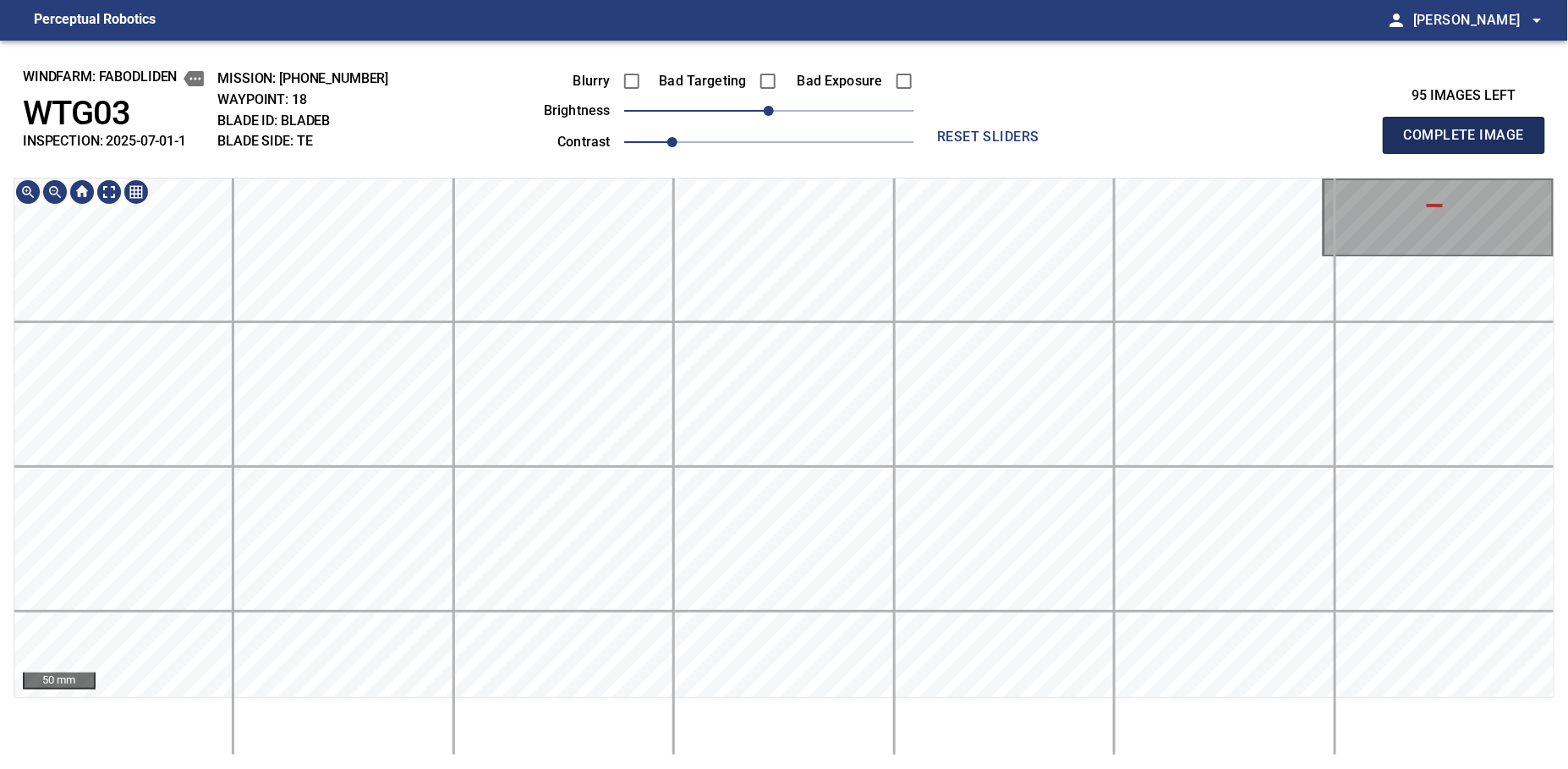 click on "Complete Image" at bounding box center (1464, 135) 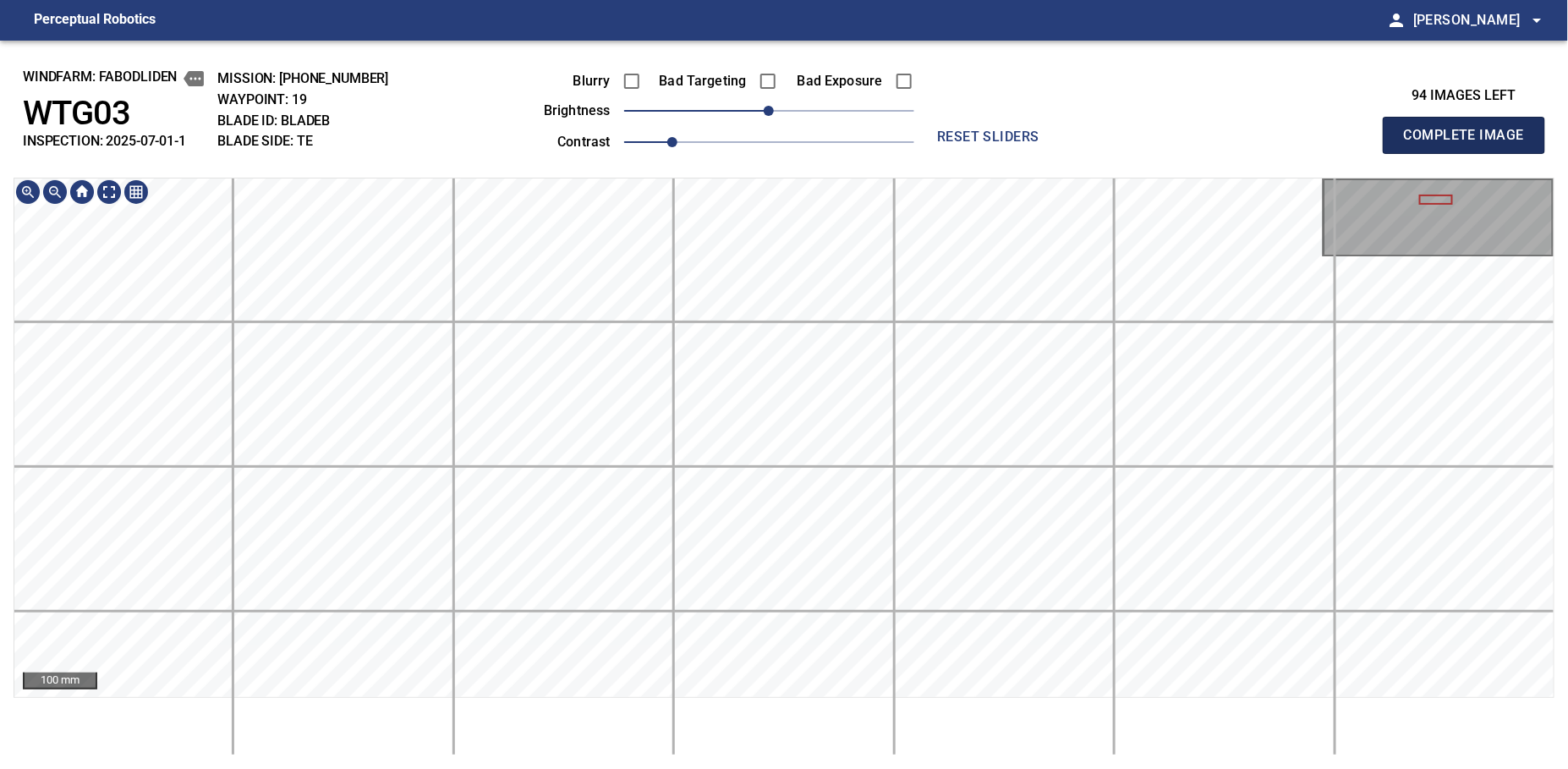 click on "Complete Image" at bounding box center [1464, 135] 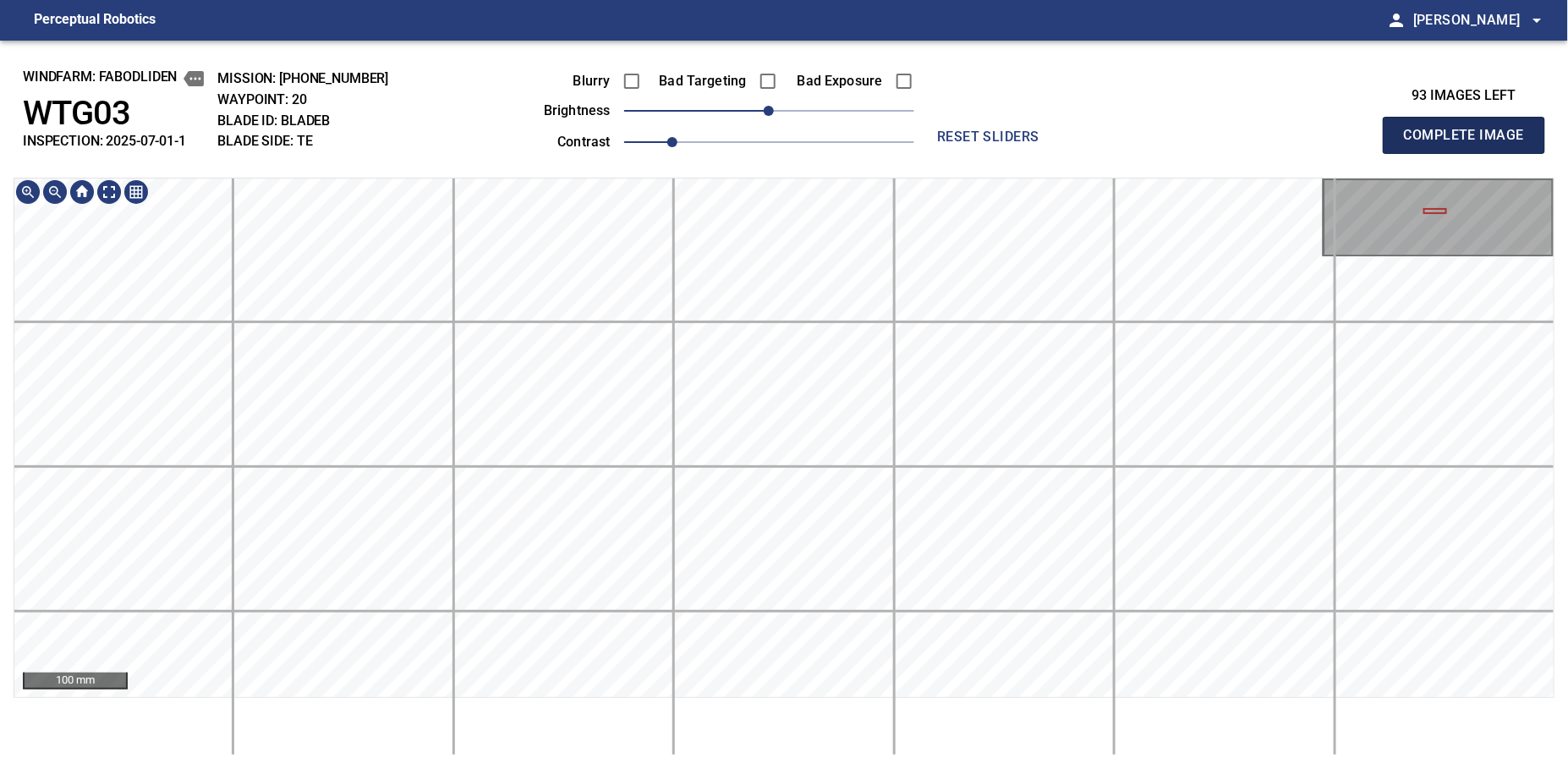 click on "Complete Image" at bounding box center (1464, 135) 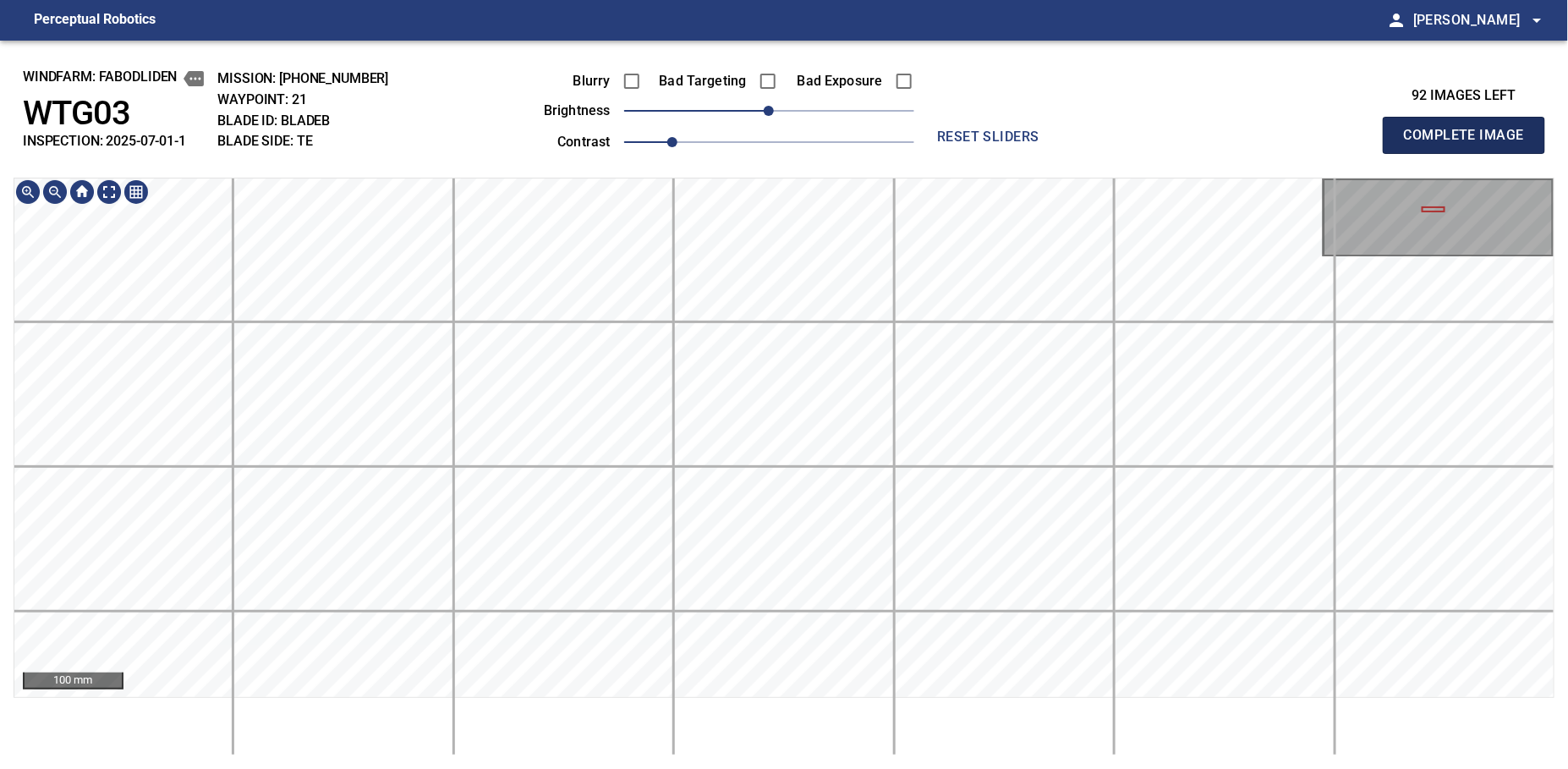 click on "Complete Image" at bounding box center [1464, 135] 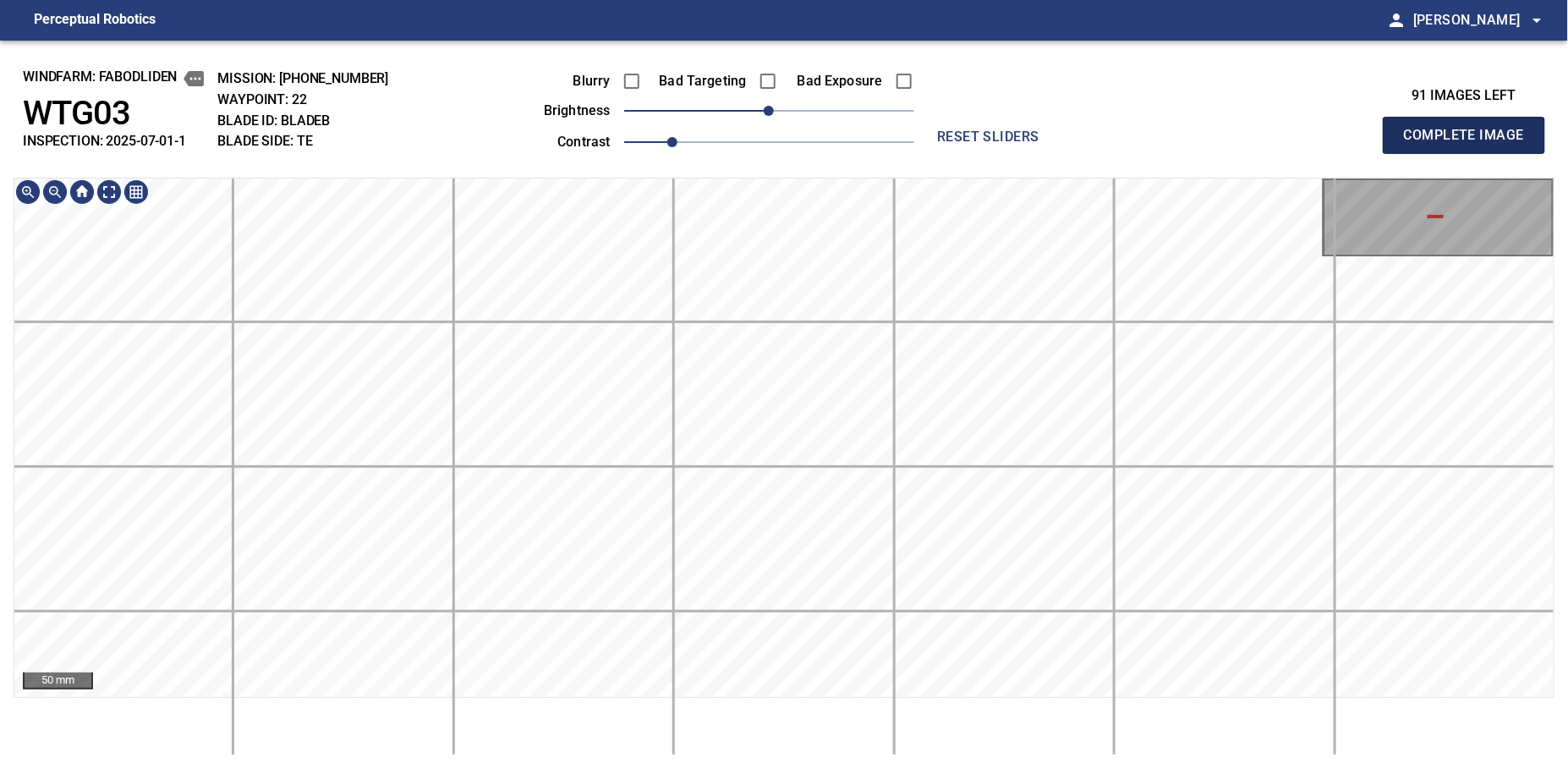 click on "Complete Image" at bounding box center (1464, 135) 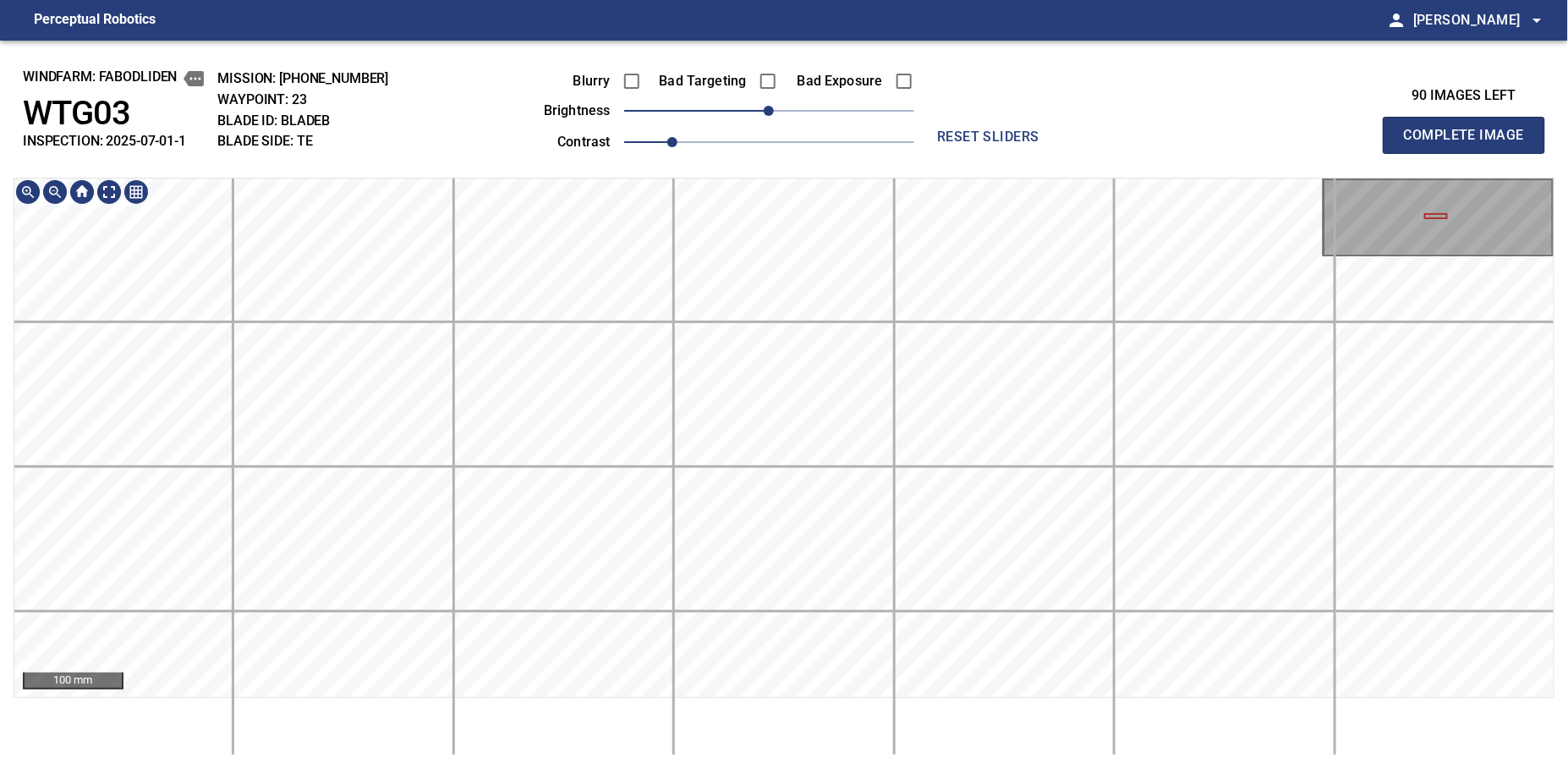 click on "windfarm: Fabodliden WTG03 INSPECTION: 2025-07-01-1 MISSION: 2025-07-01-10 WAYPOINT: 23 BLADE ID: bladeB BLADE SIDE: TE Blurry Bad Targeting Bad Exposure brightness 0 contrast 1 reset sliders 90 images left Complete Image 100 mm" at bounding box center (784, 404) 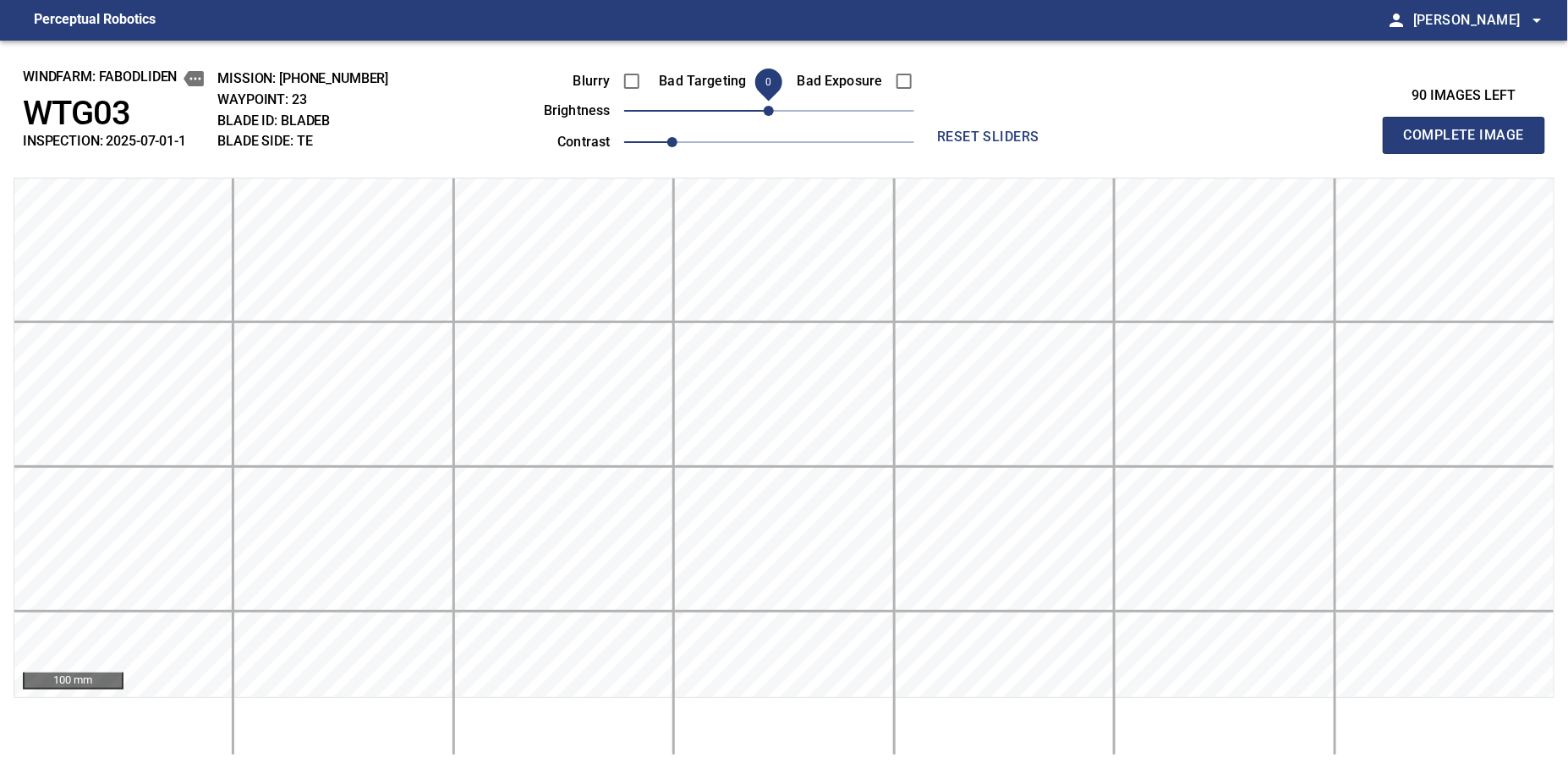 click on "Complete Image" at bounding box center (1464, 135) 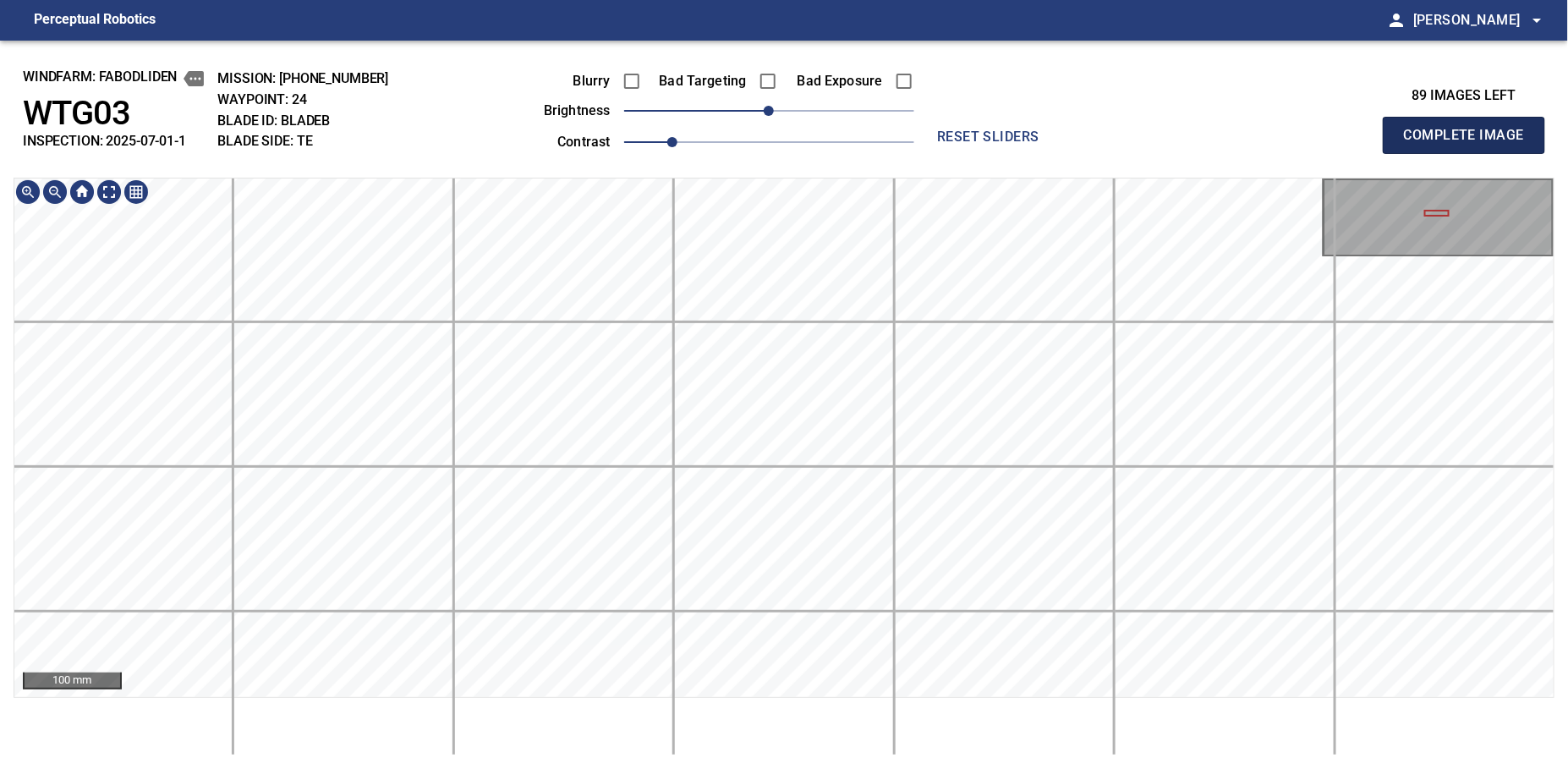 click on "Complete Image" at bounding box center [1464, 135] 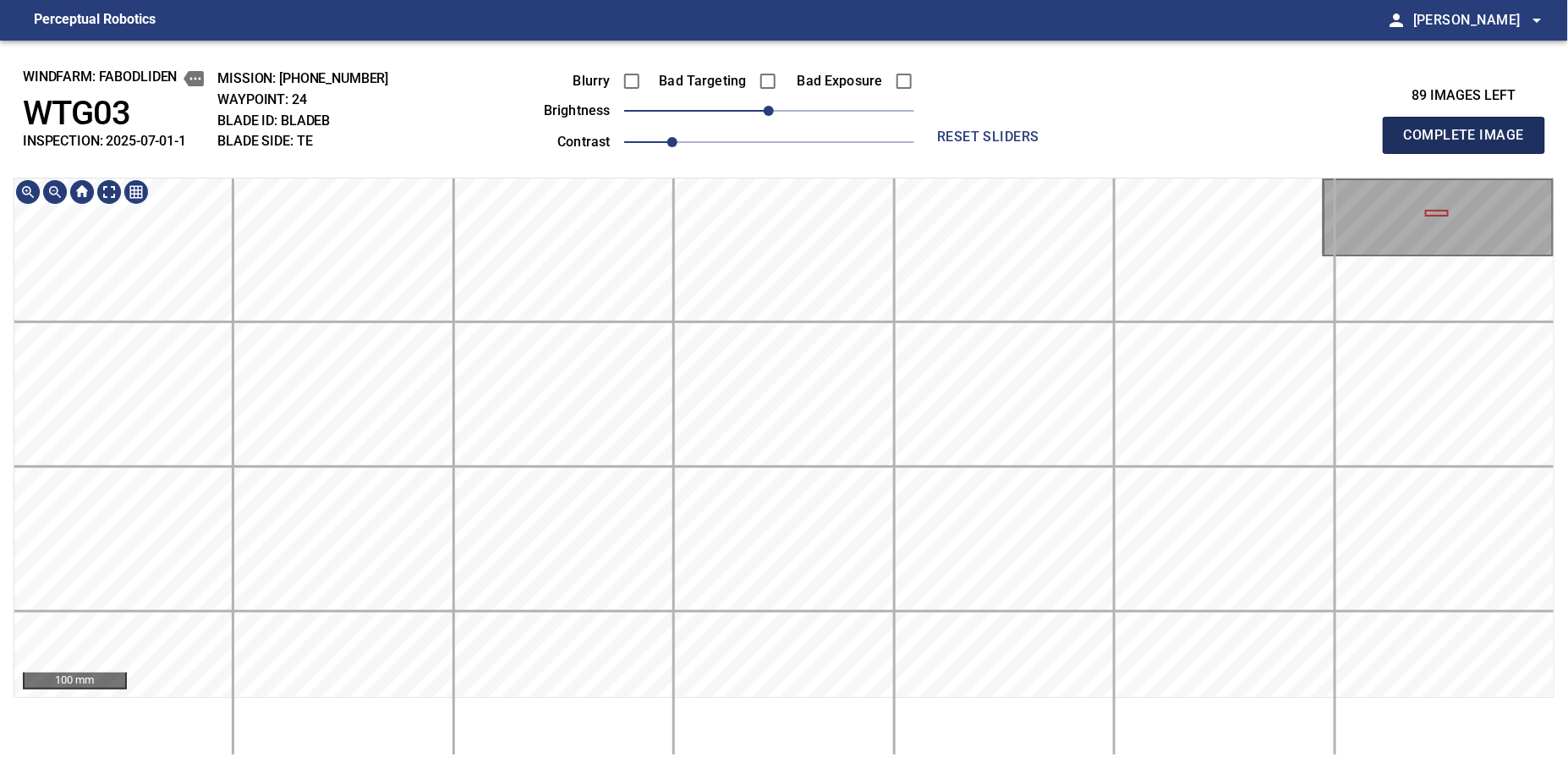 type 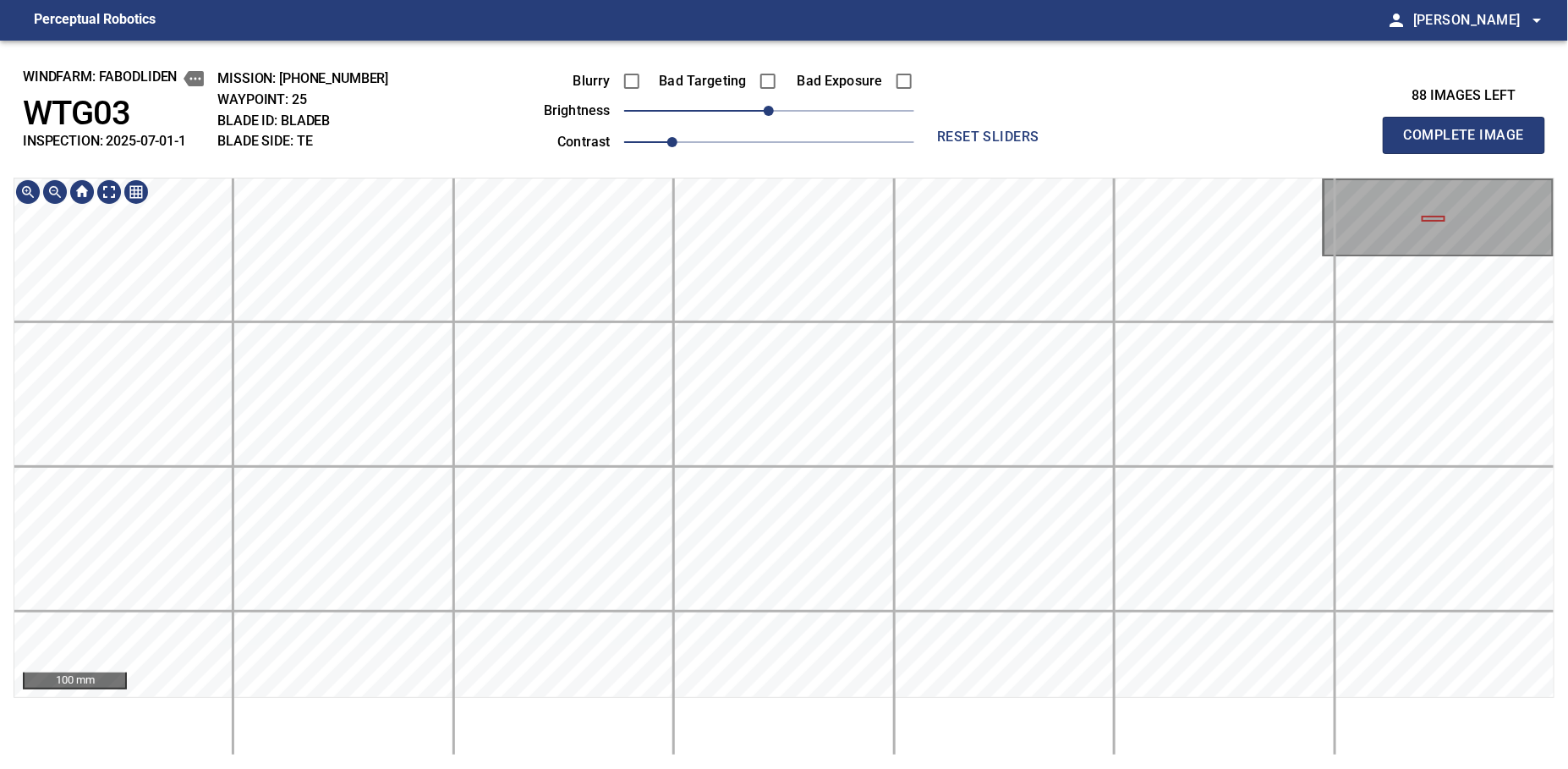 click on "windfarm: Fabodliden WTG03 INSPECTION: 2025-07-01-1 MISSION: 2025-07-01-10 WAYPOINT: 25 BLADE ID: bladeB BLADE SIDE: TE Blurry Bad Targeting Bad Exposure brightness 0 contrast 1 reset sliders 88 images left Complete Image 100 mm" at bounding box center (784, 404) 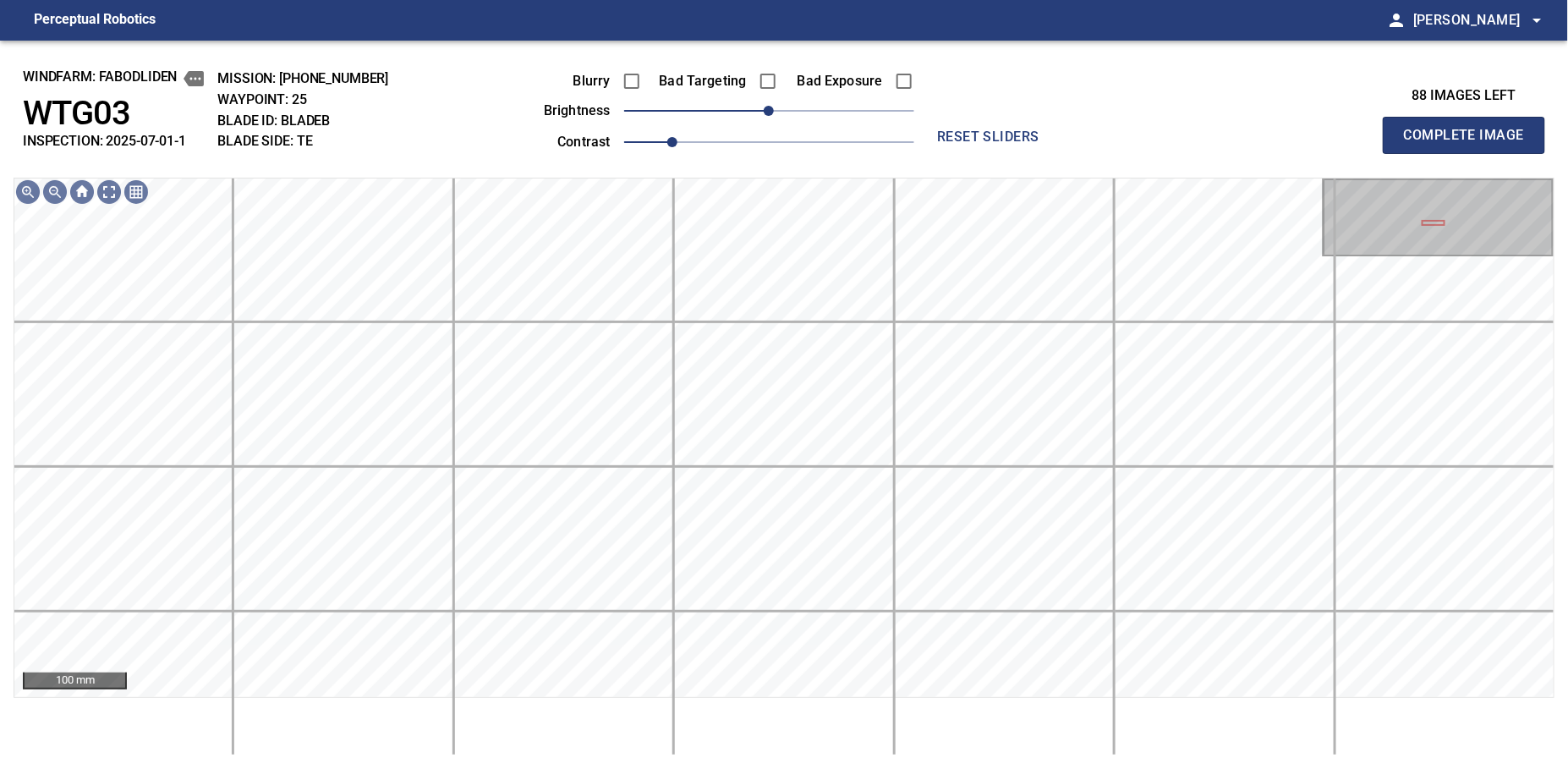 click on "Complete Image" at bounding box center [1464, 135] 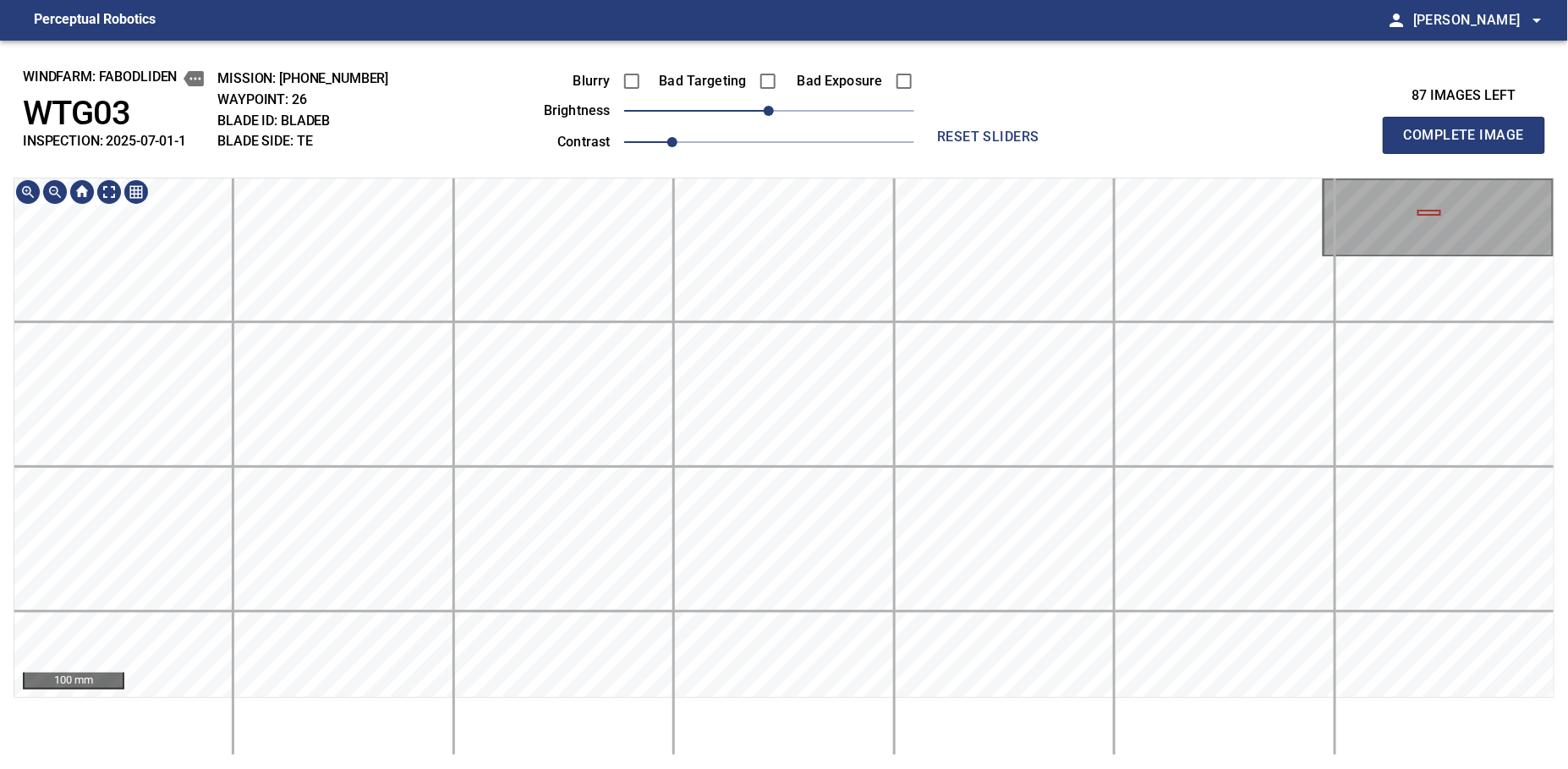 click on "100 mm" at bounding box center (784, 466) 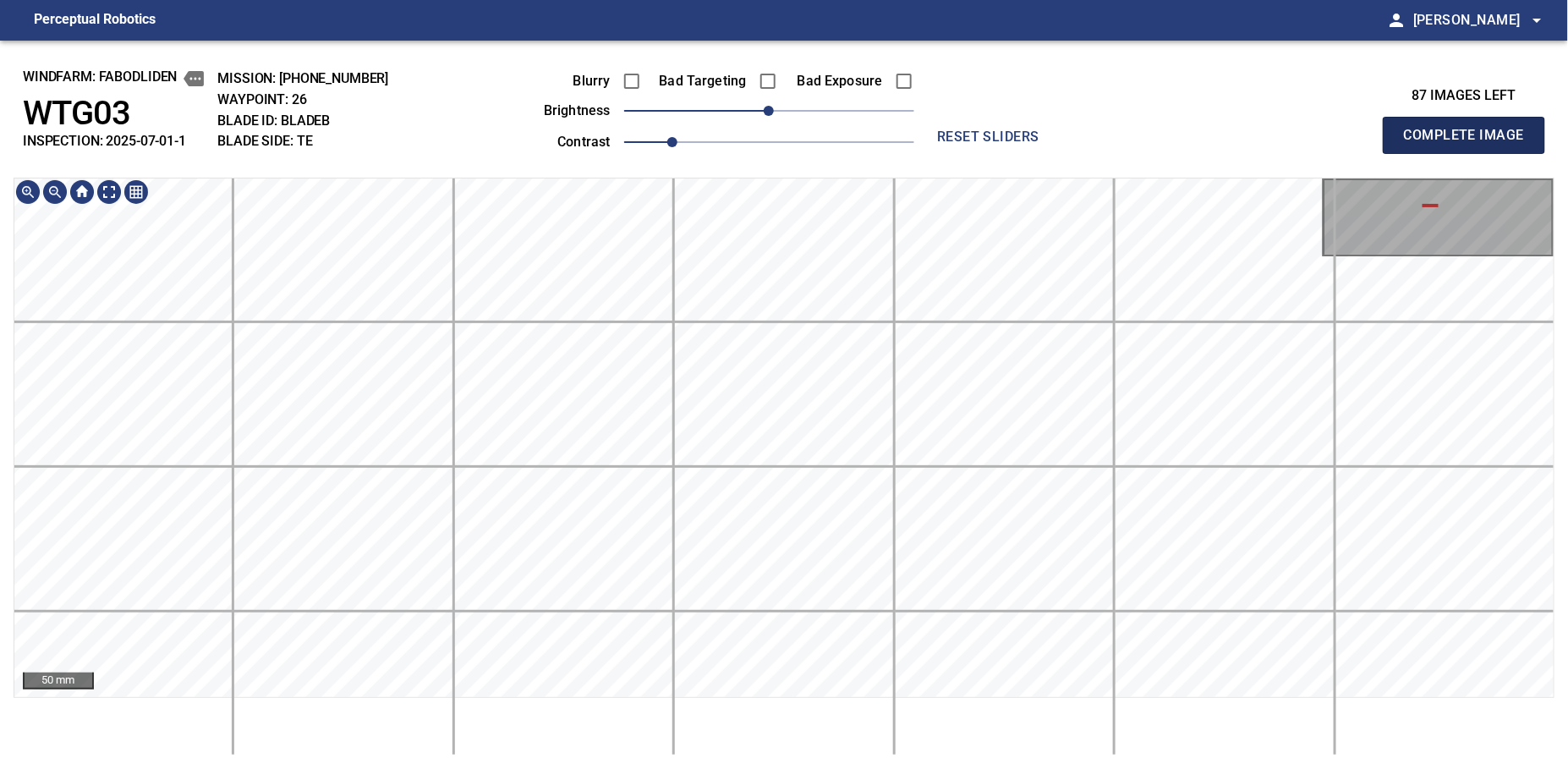 click on "Complete Image" at bounding box center [1464, 135] 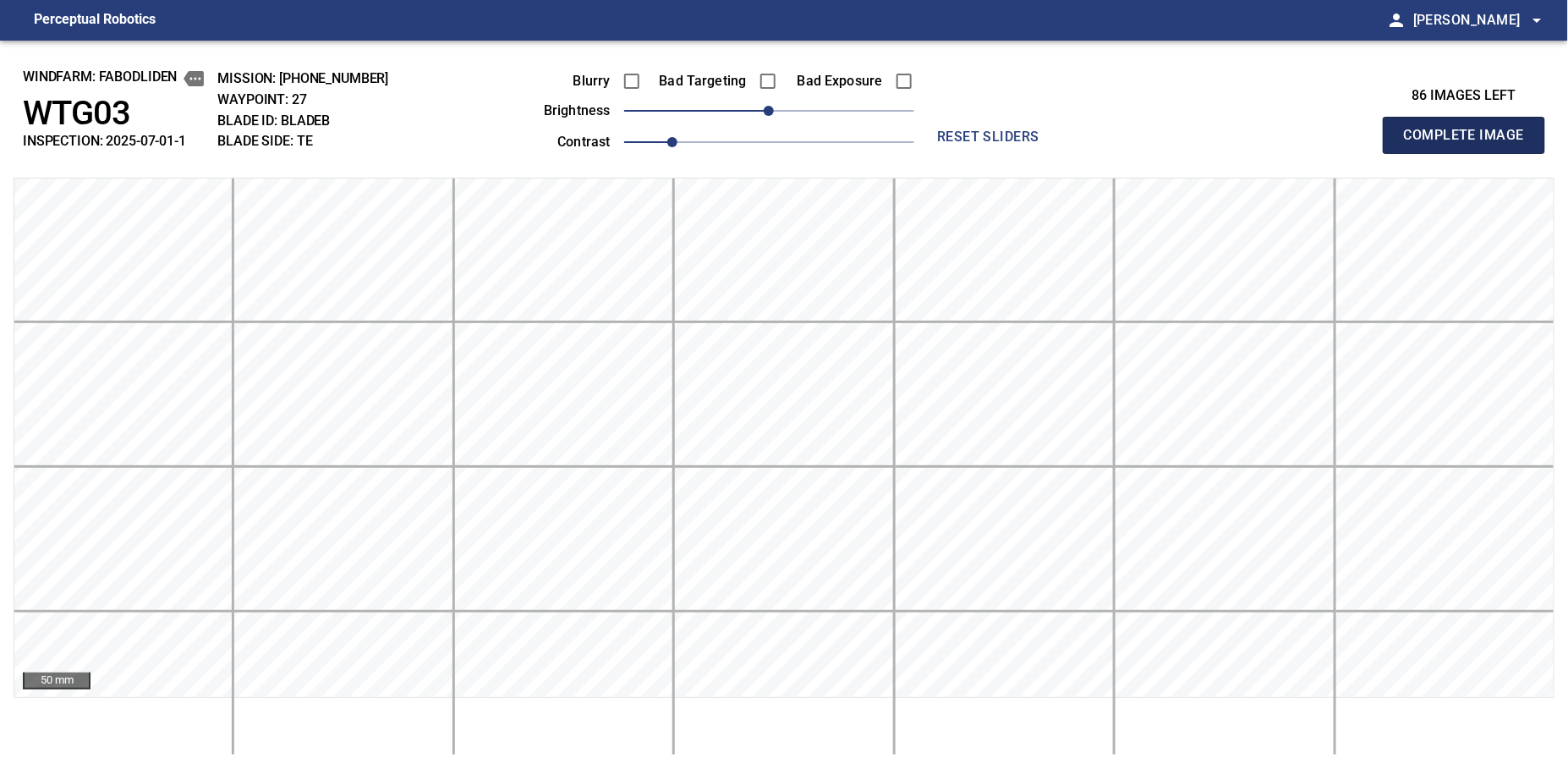 click on "Complete Image" at bounding box center (1464, 135) 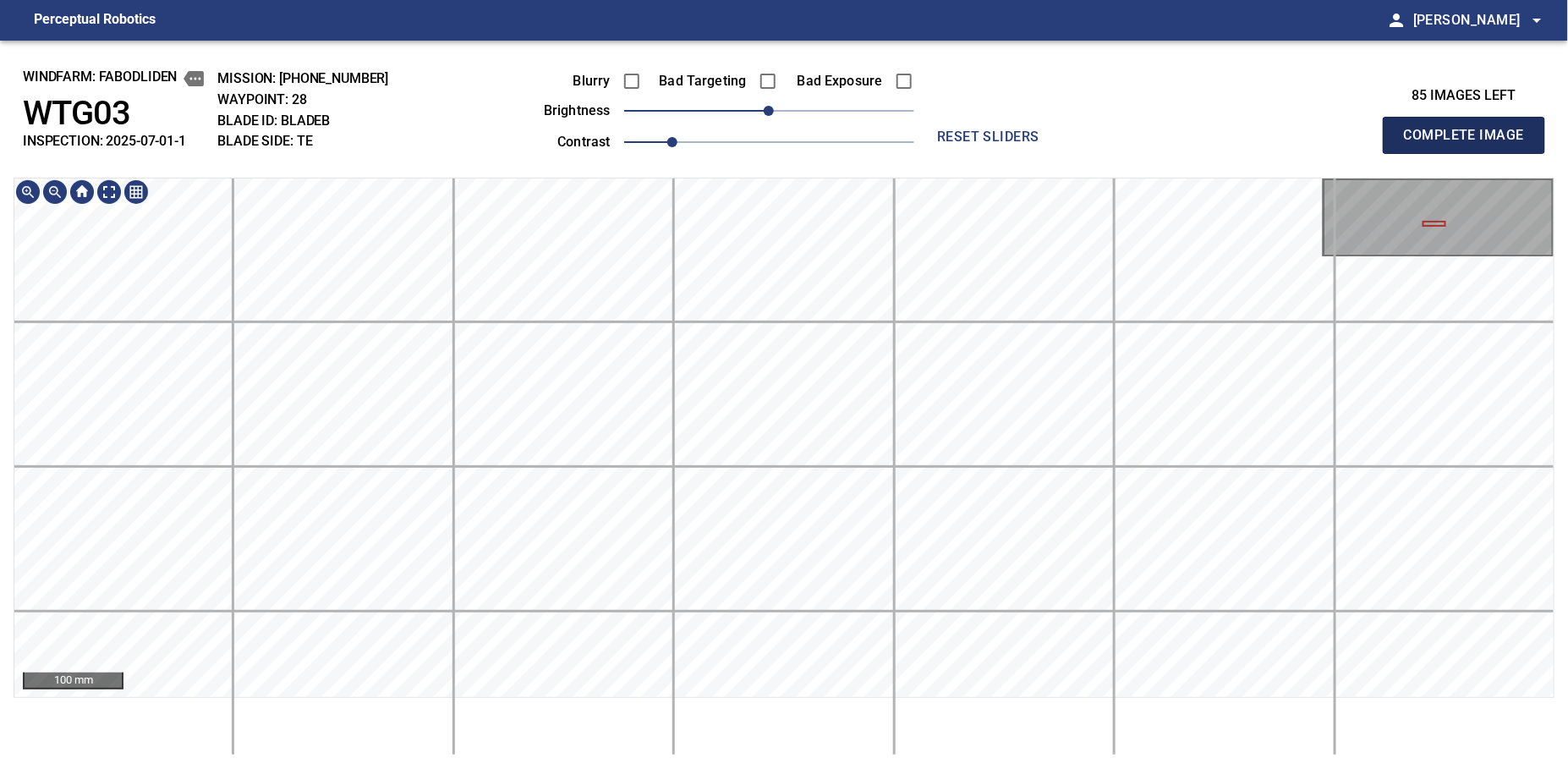 click on "Complete Image" at bounding box center [1464, 135] 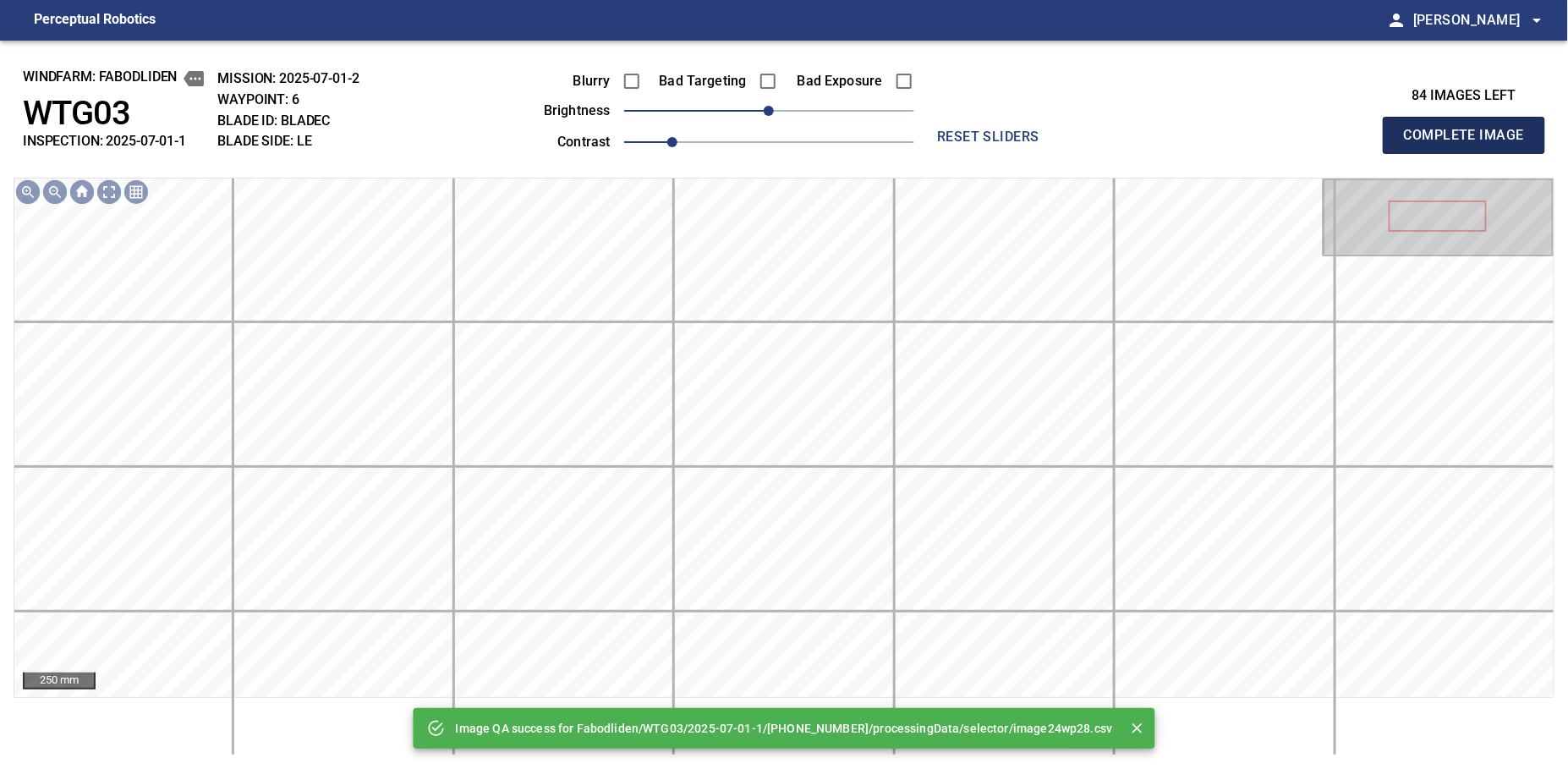 click on "Complete Image" at bounding box center (1464, 135) 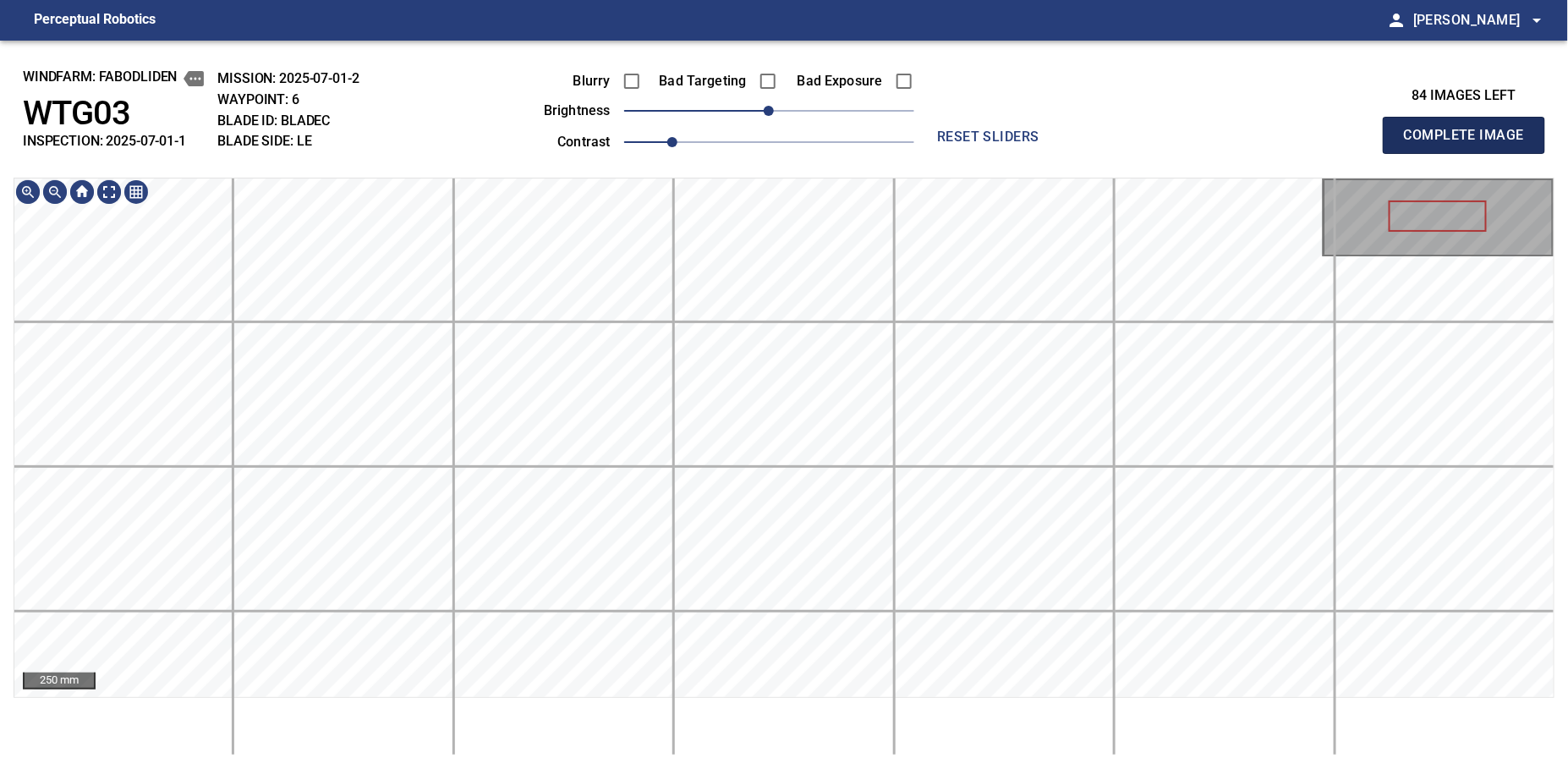 type 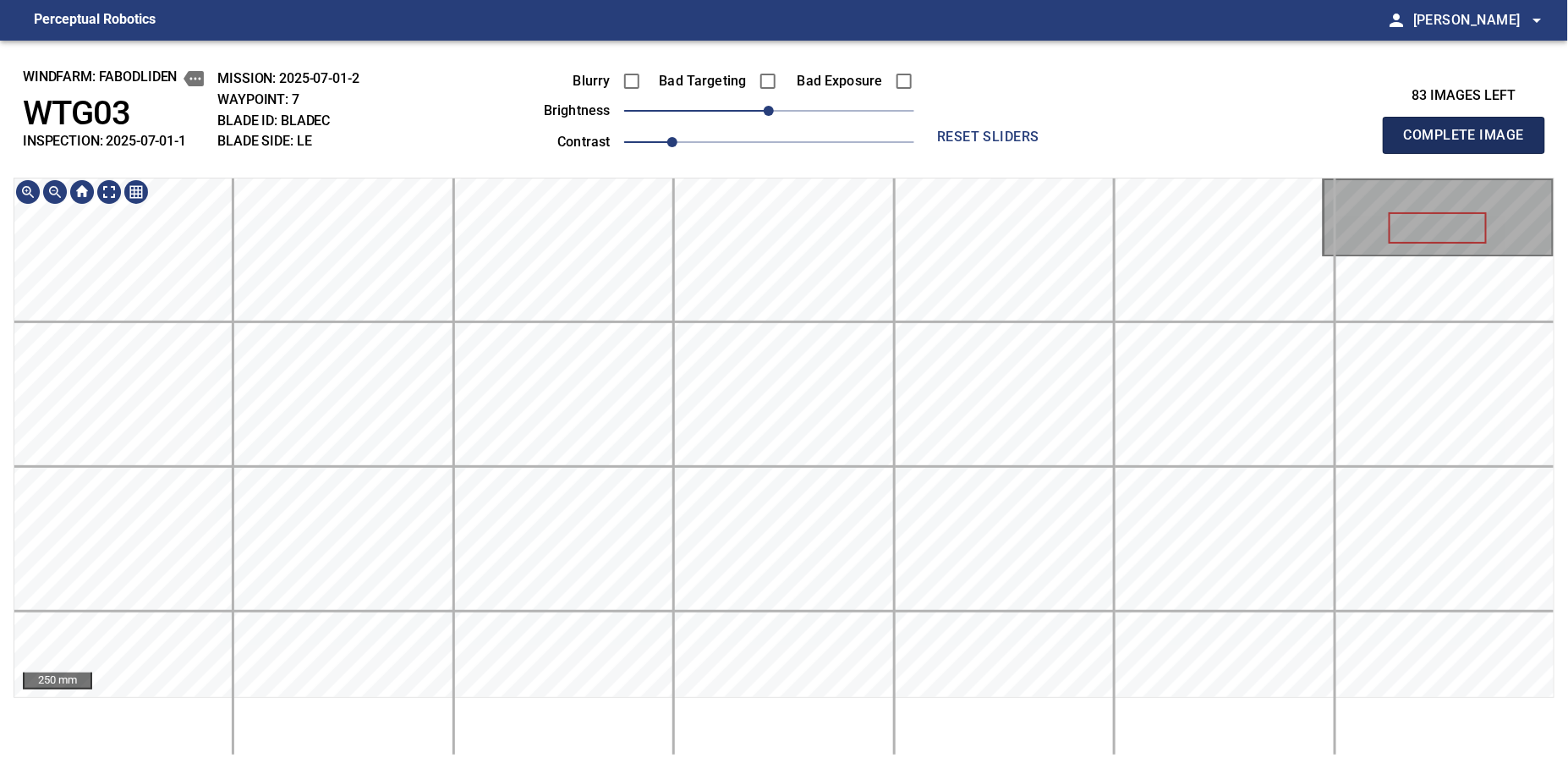 click on "Complete Image" at bounding box center [1464, 135] 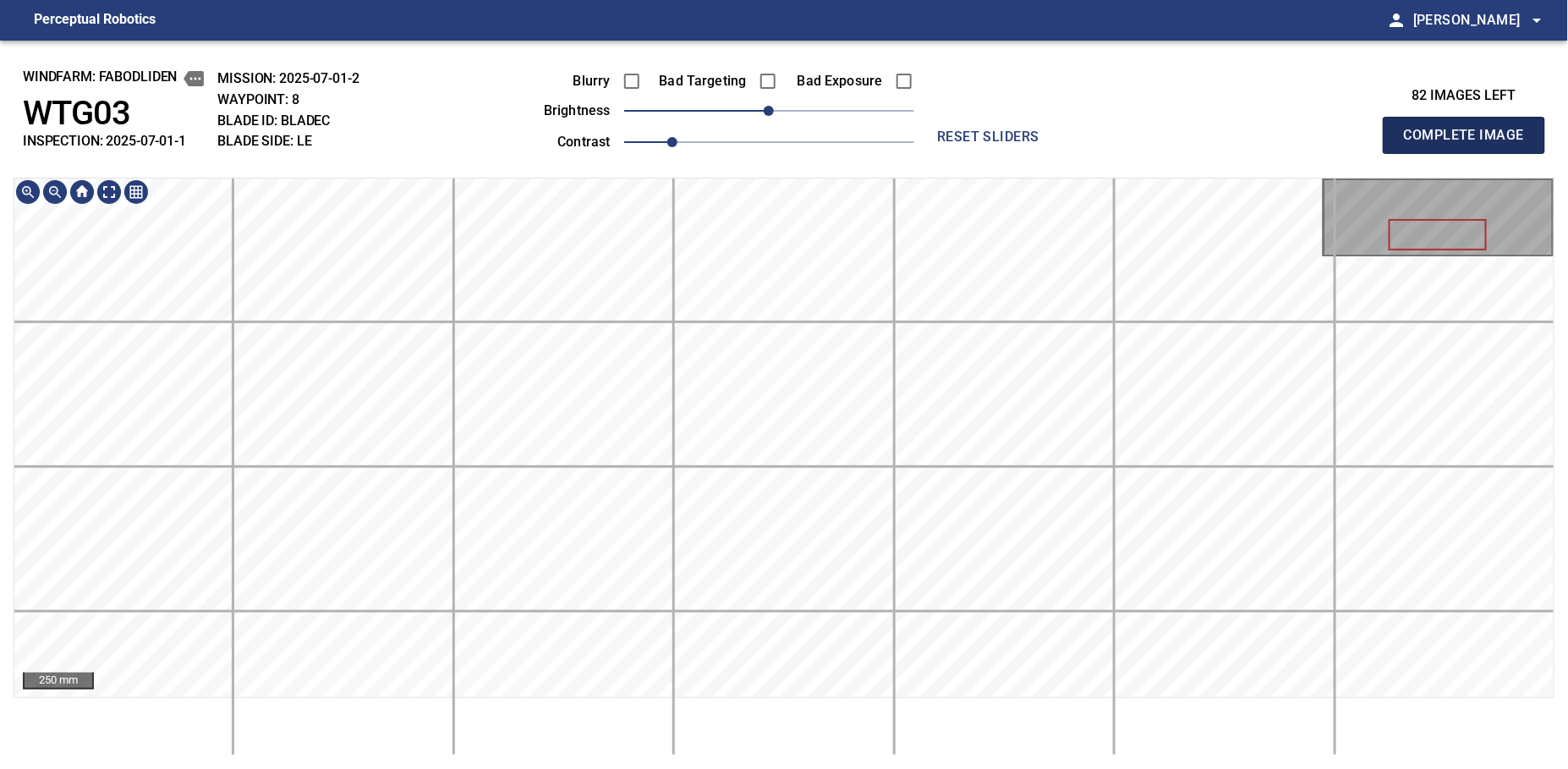 click on "Complete Image" at bounding box center [1464, 135] 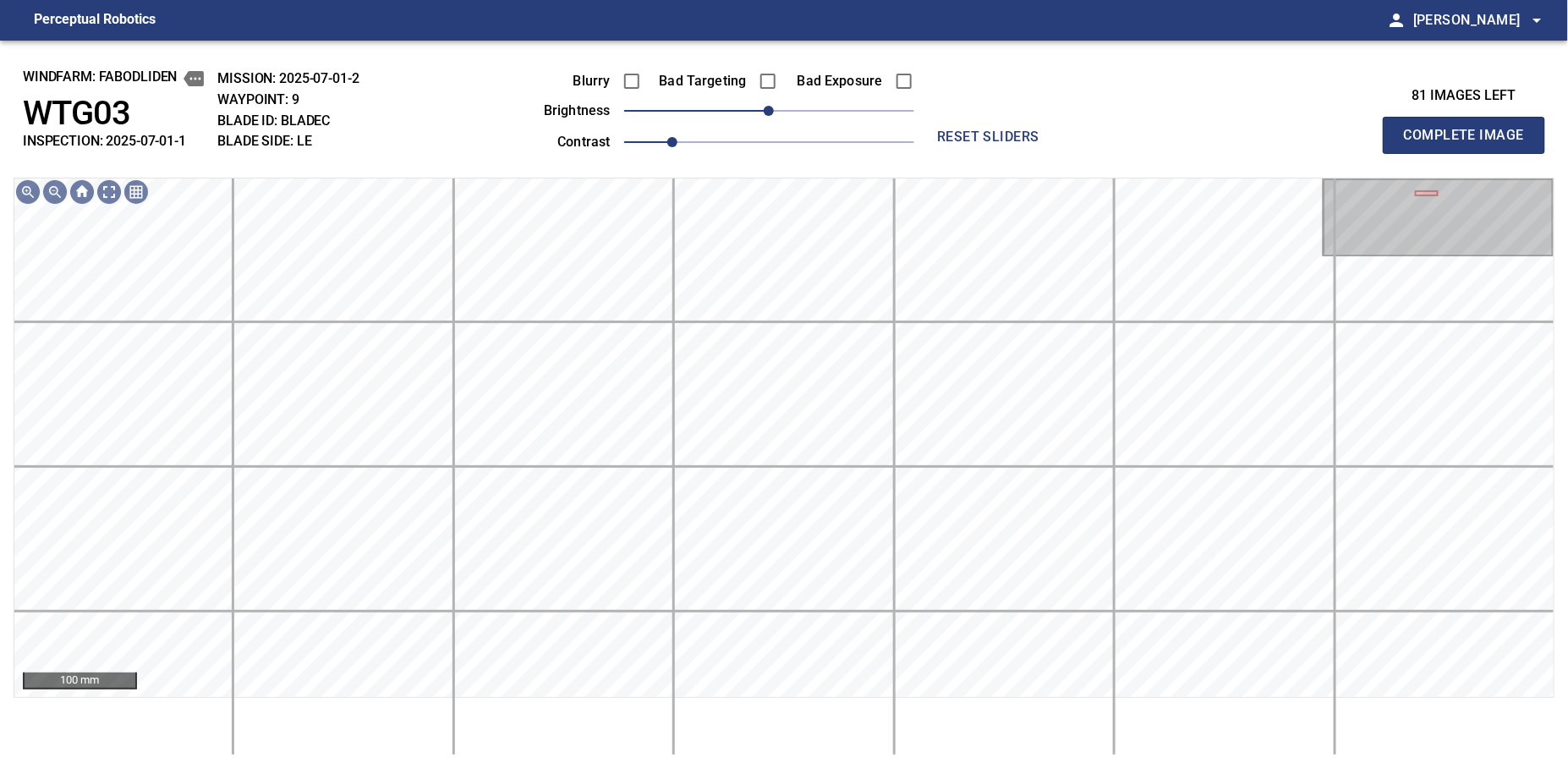 click on "Complete Image" at bounding box center (1464, 135) 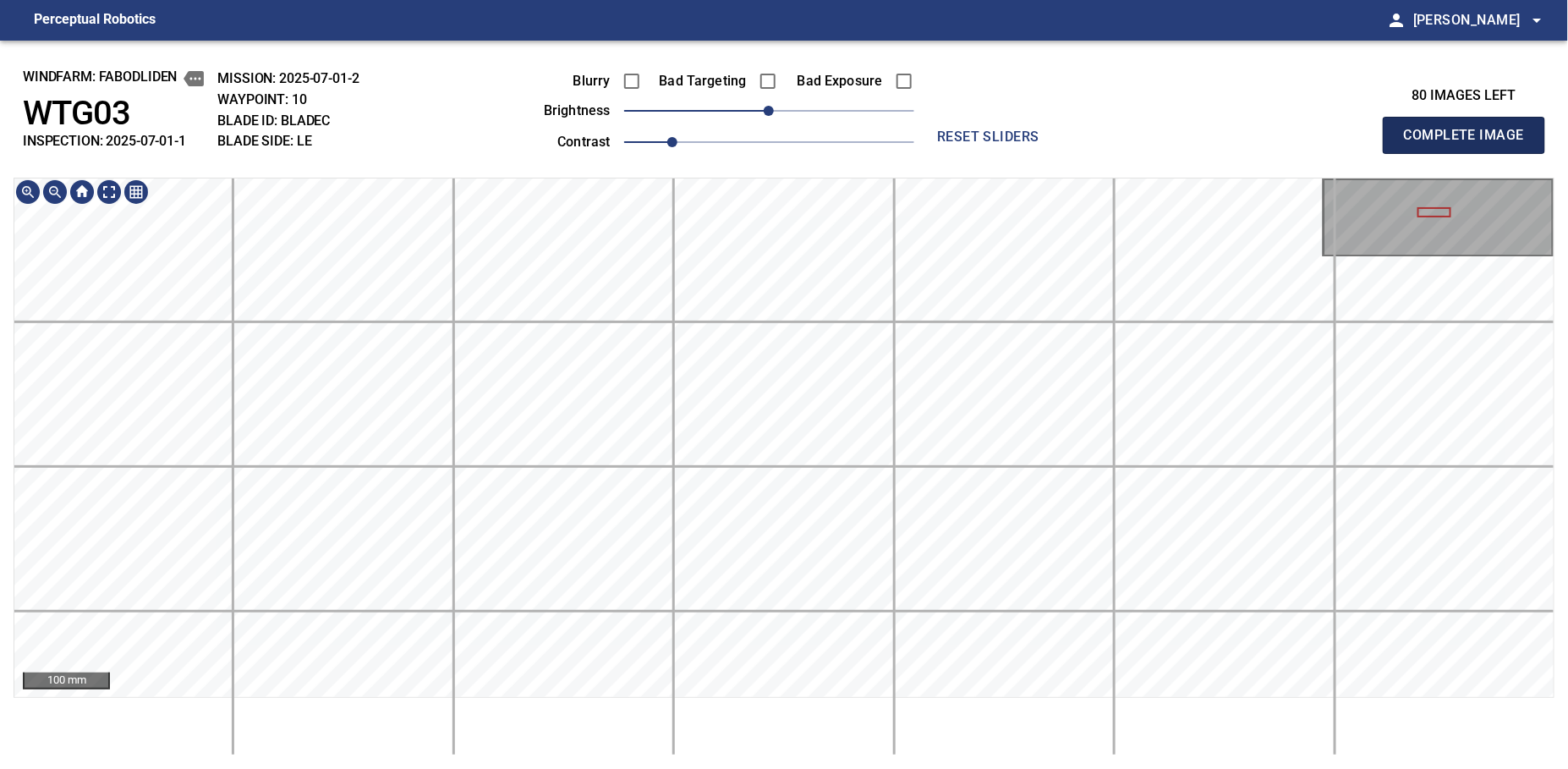 click on "Complete Image" at bounding box center [1464, 135] 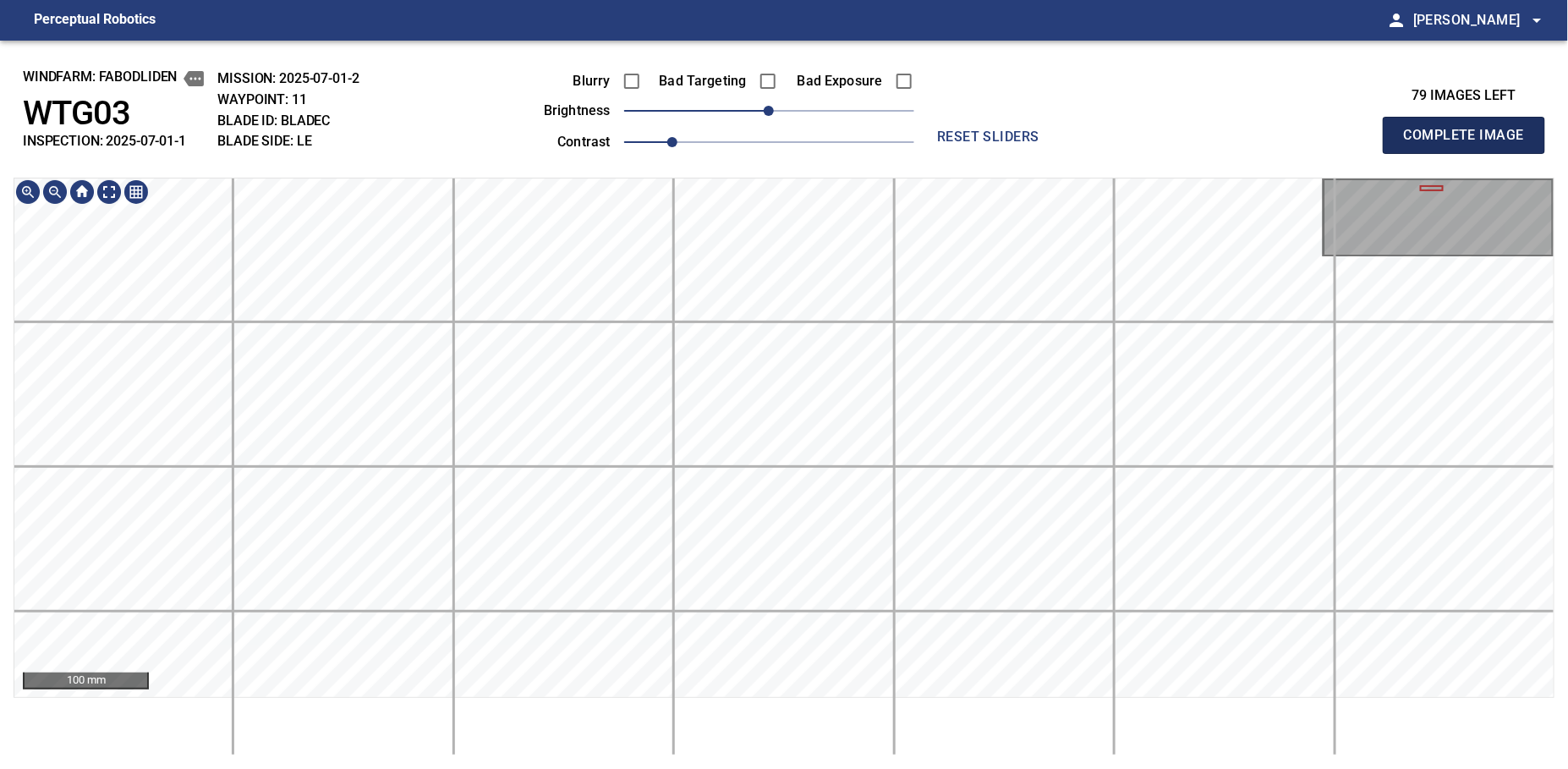 click on "Complete Image" at bounding box center [1464, 135] 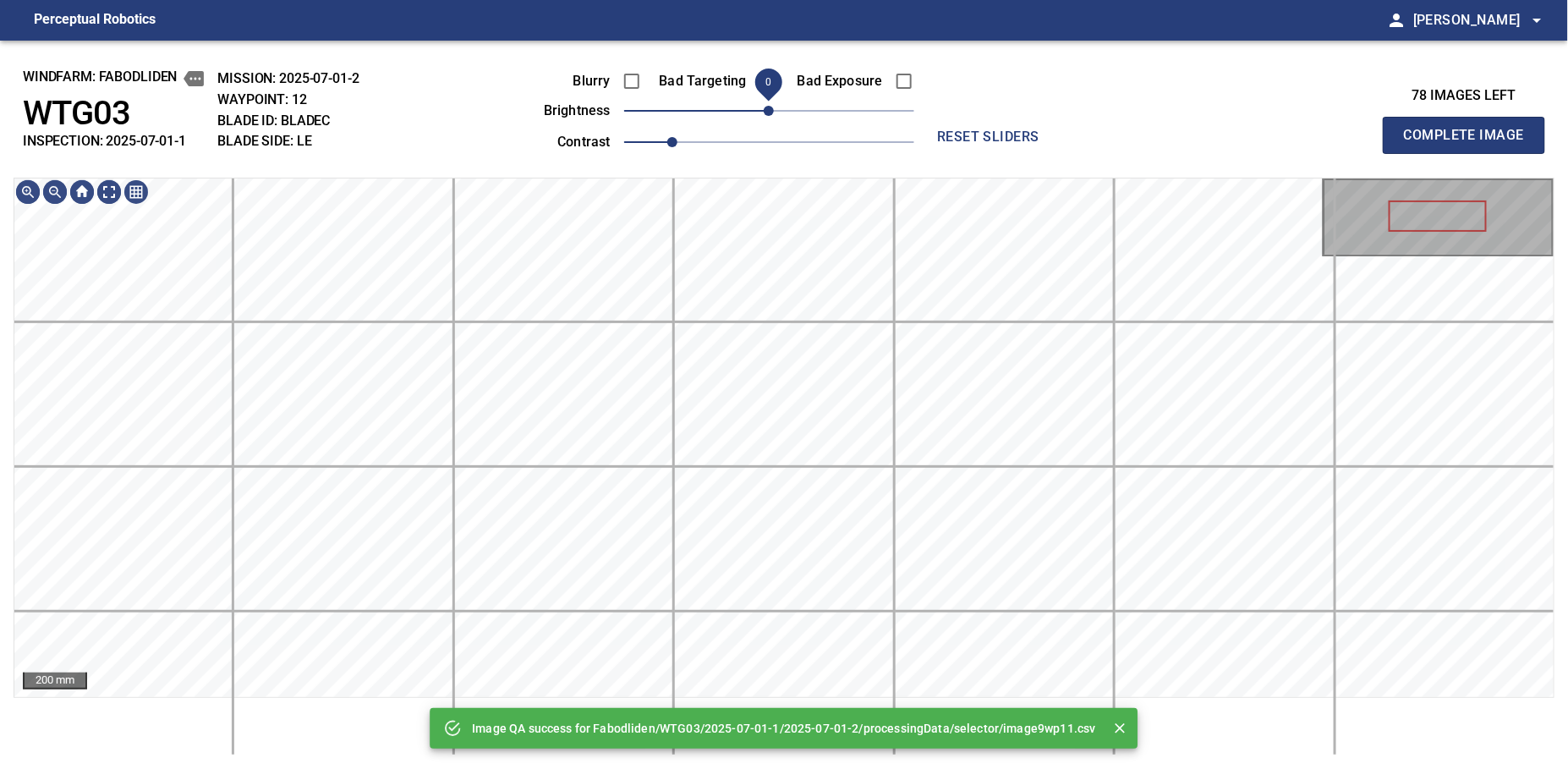 drag, startPoint x: 772, startPoint y: 106, endPoint x: 776, endPoint y: 114, distance: 8.944272 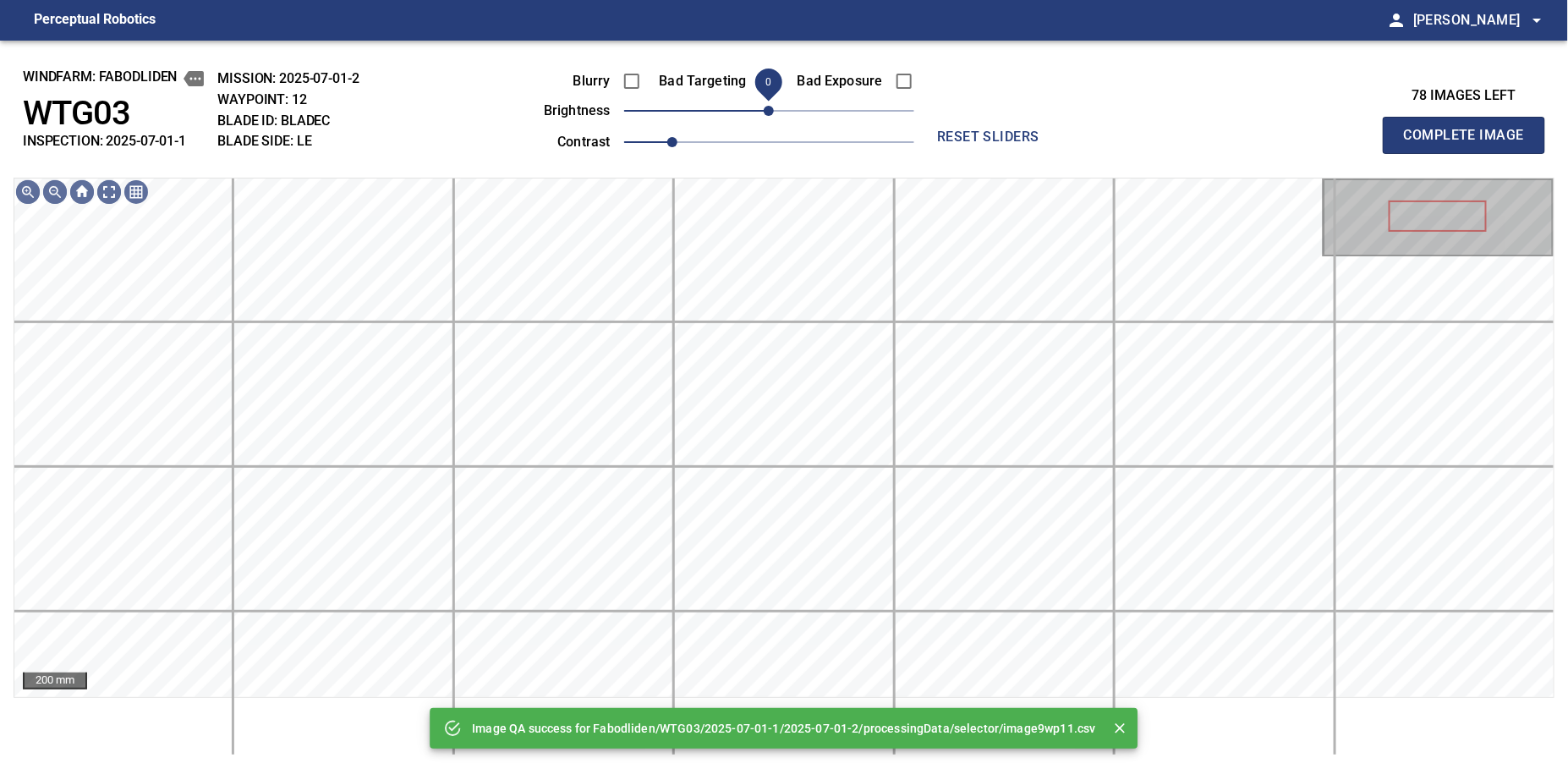 click on "0" at bounding box center [769, 111] 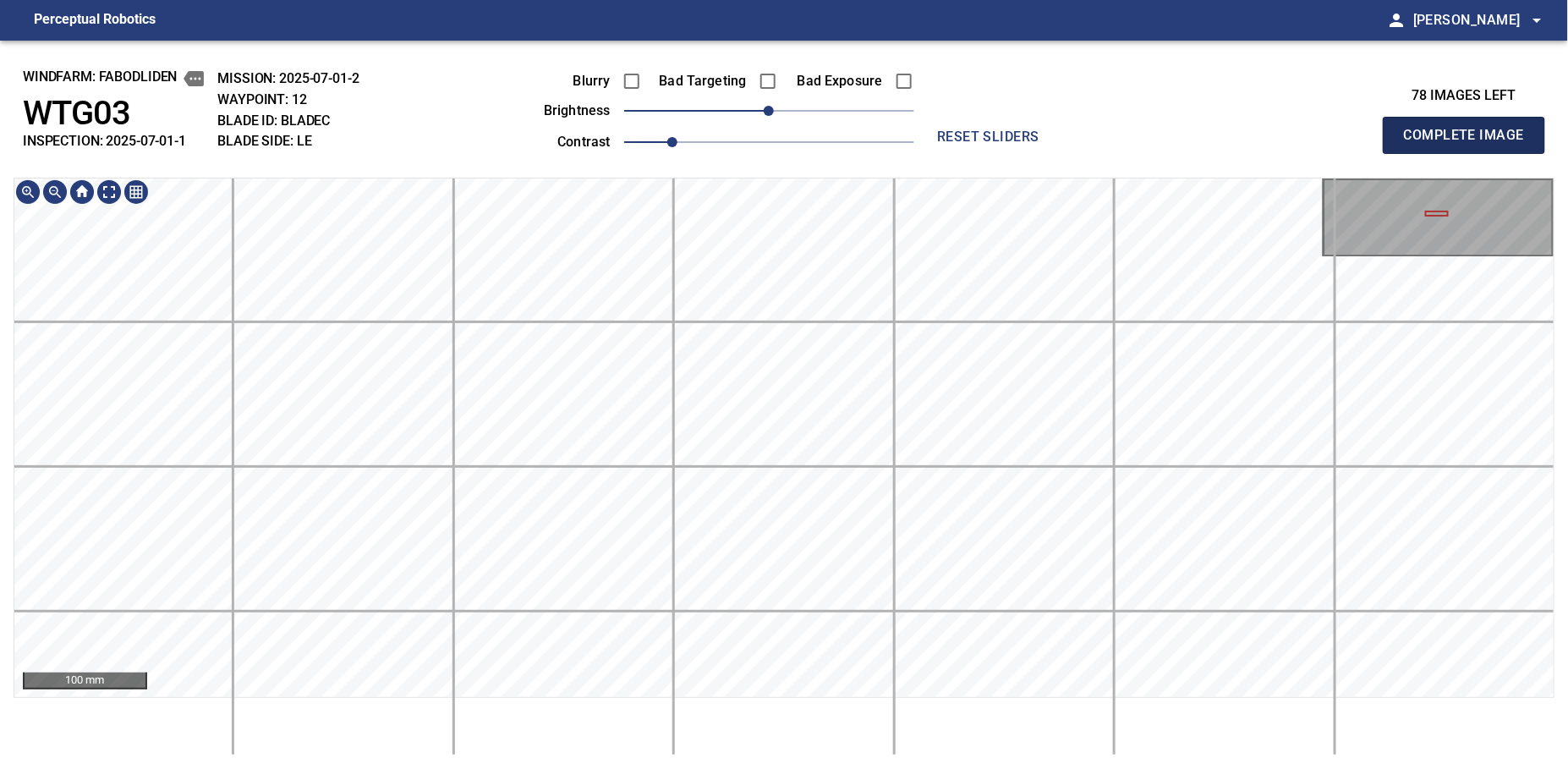 click on "Complete Image" at bounding box center (1464, 135) 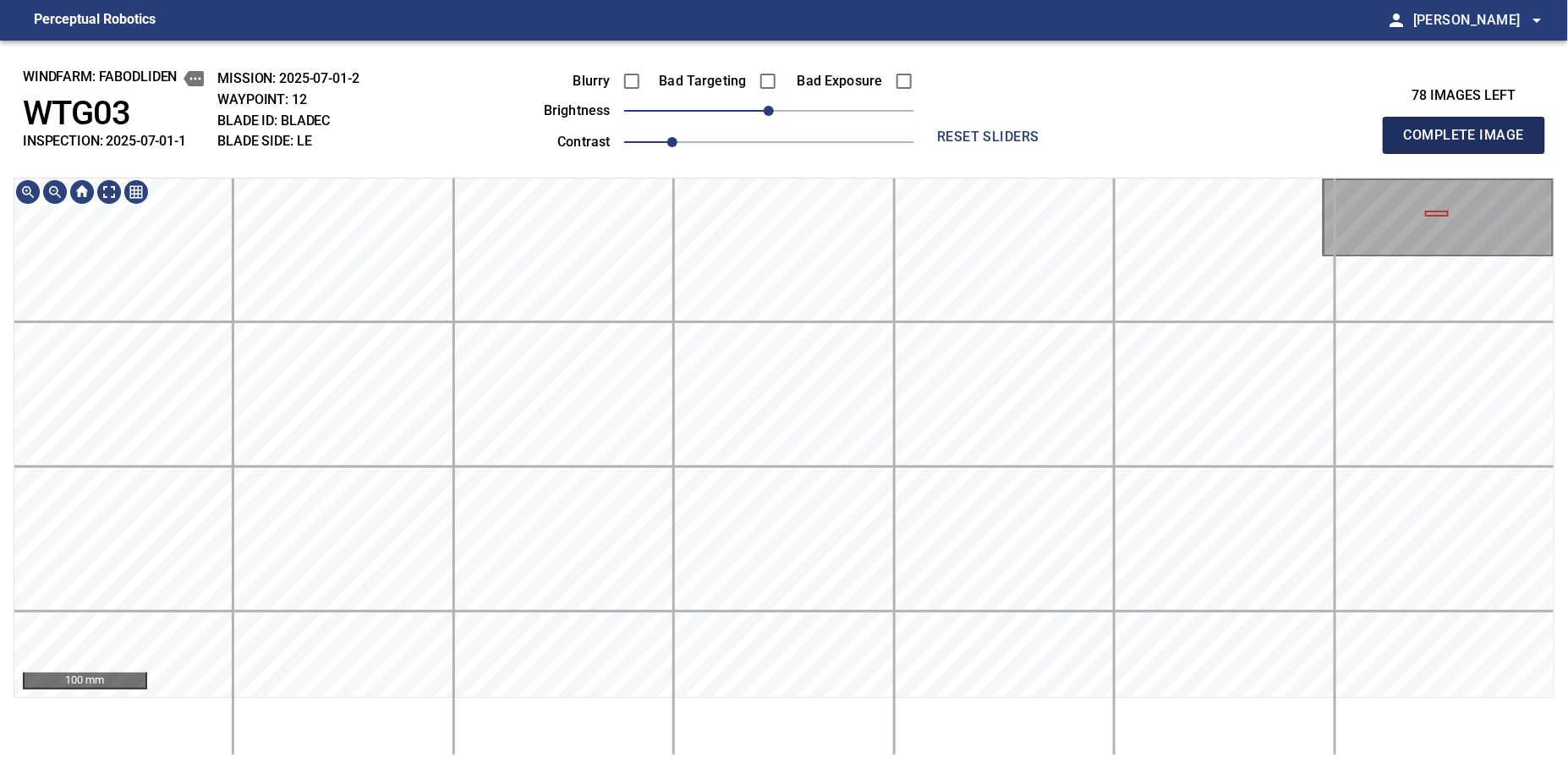 type 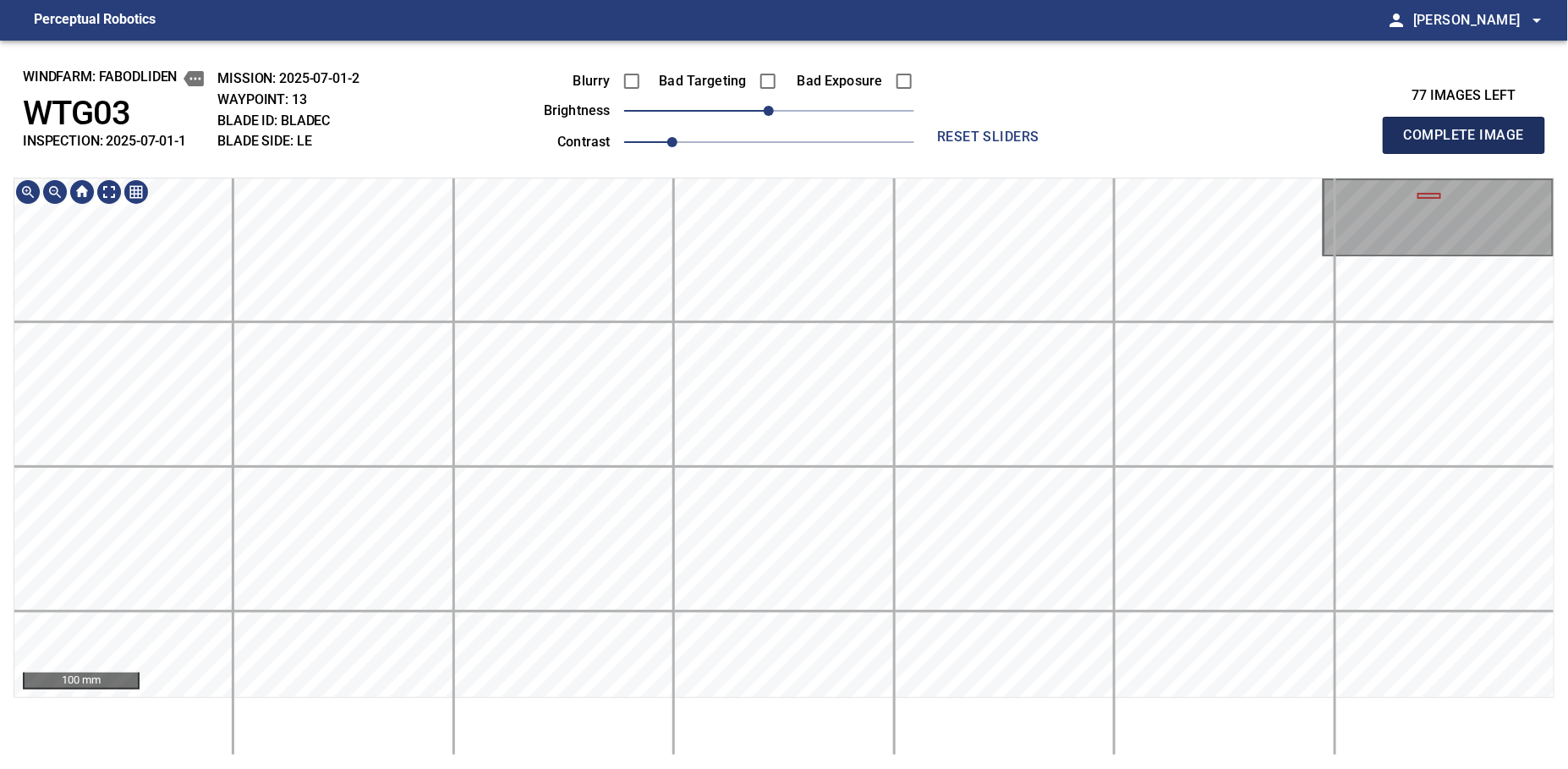 click on "Complete Image" at bounding box center [1464, 135] 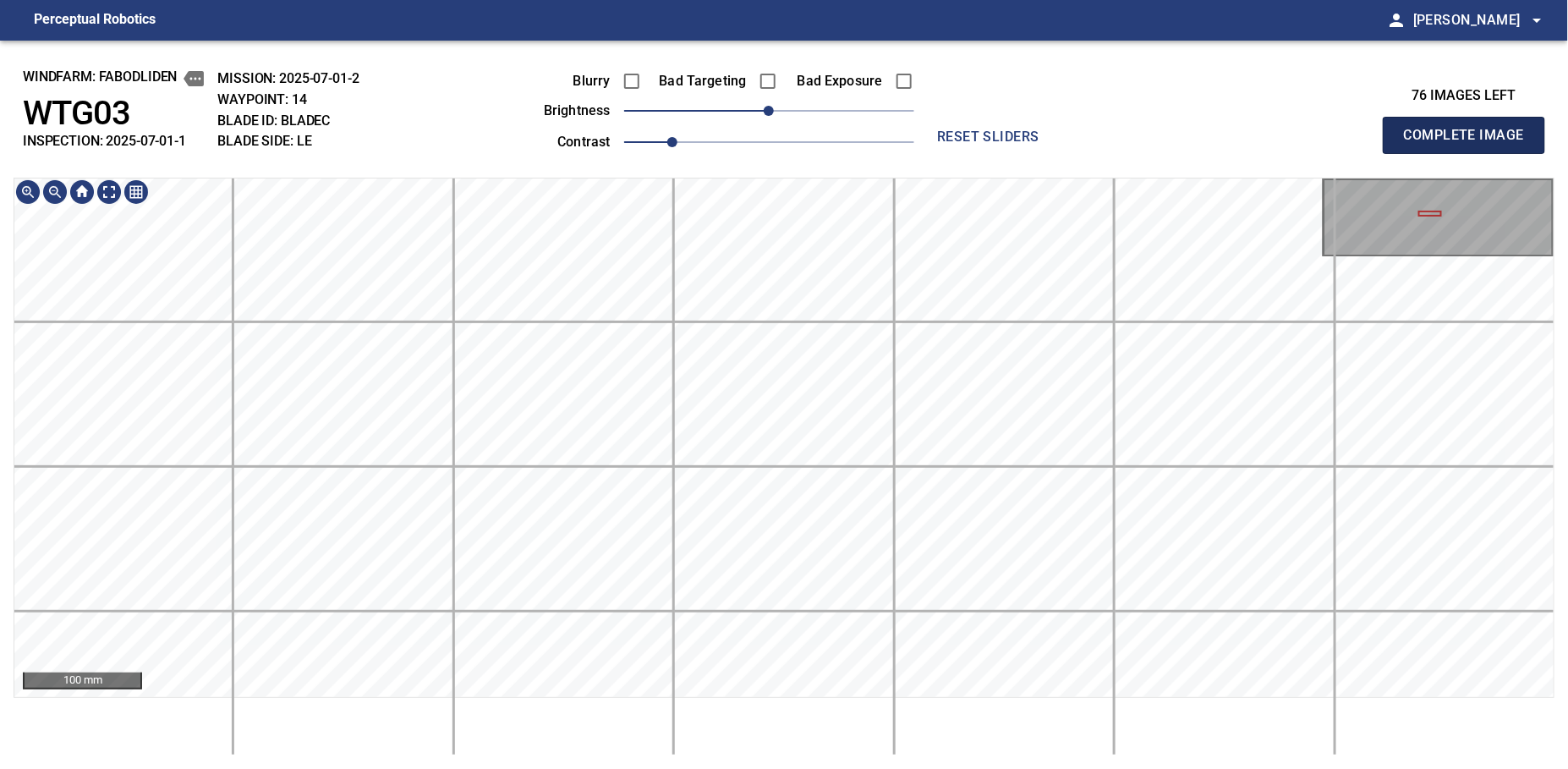 click on "Complete Image" at bounding box center (1464, 135) 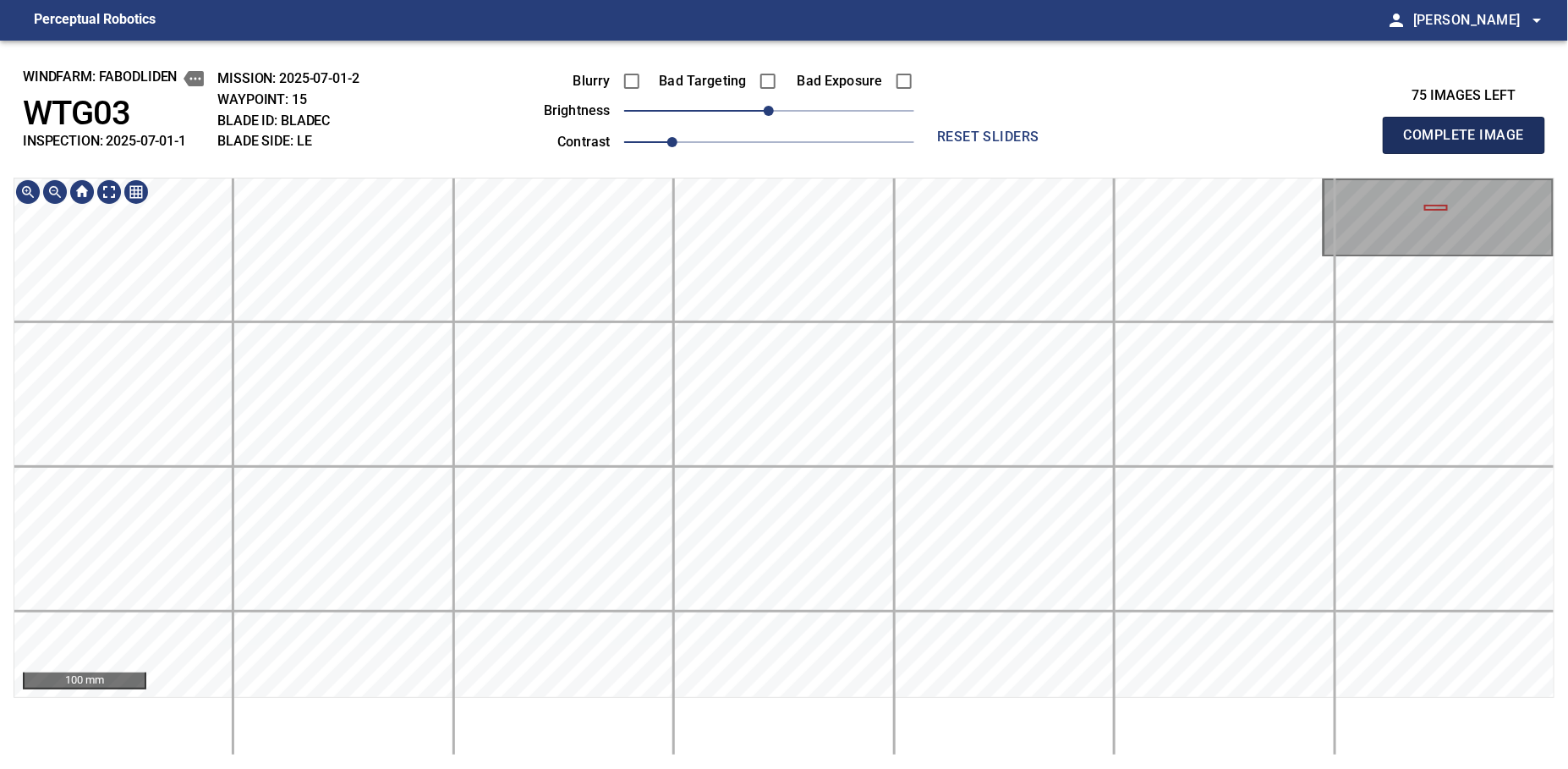 click on "Complete Image" at bounding box center [1464, 135] 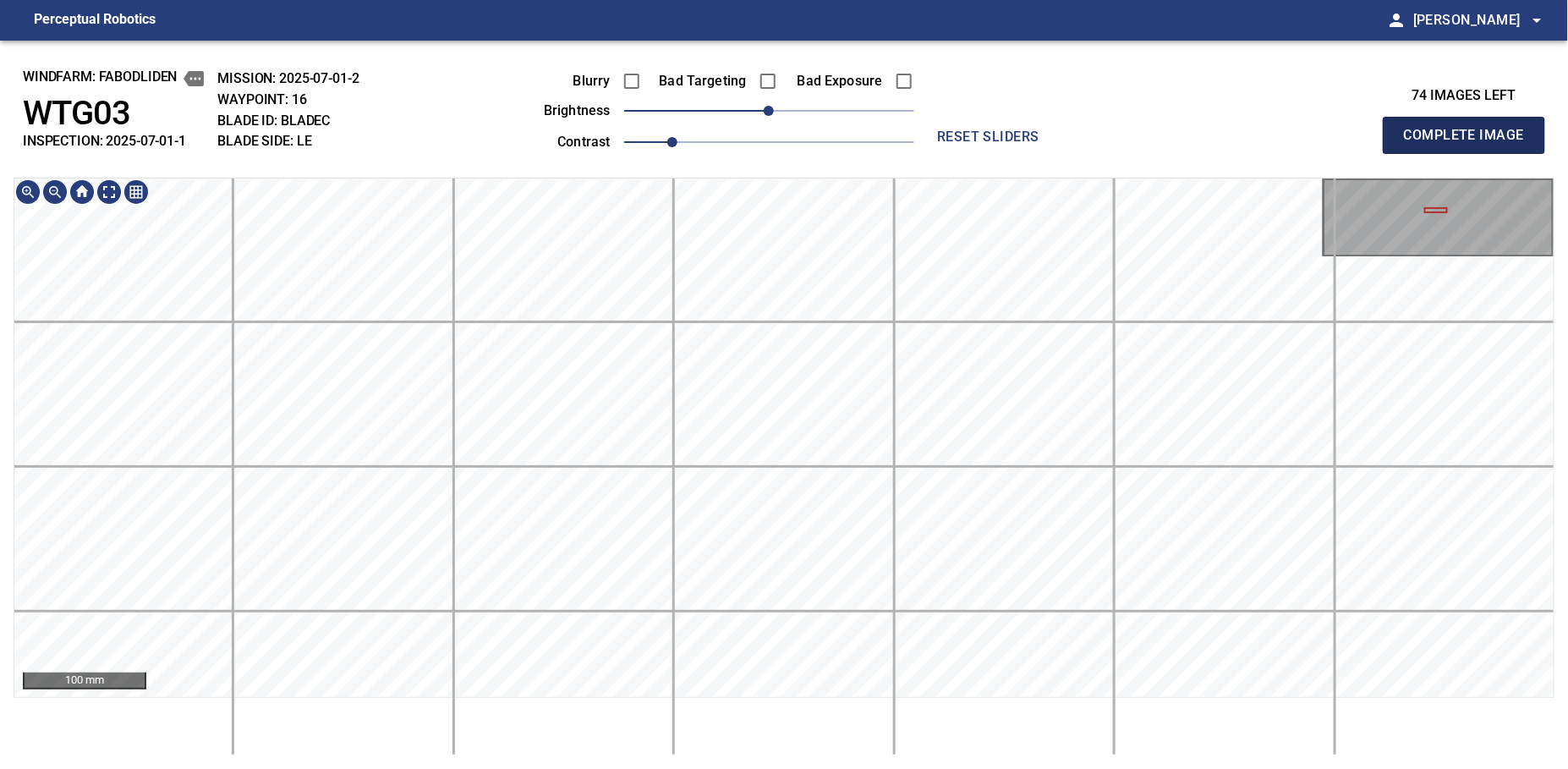 click on "Complete Image" at bounding box center (1464, 135) 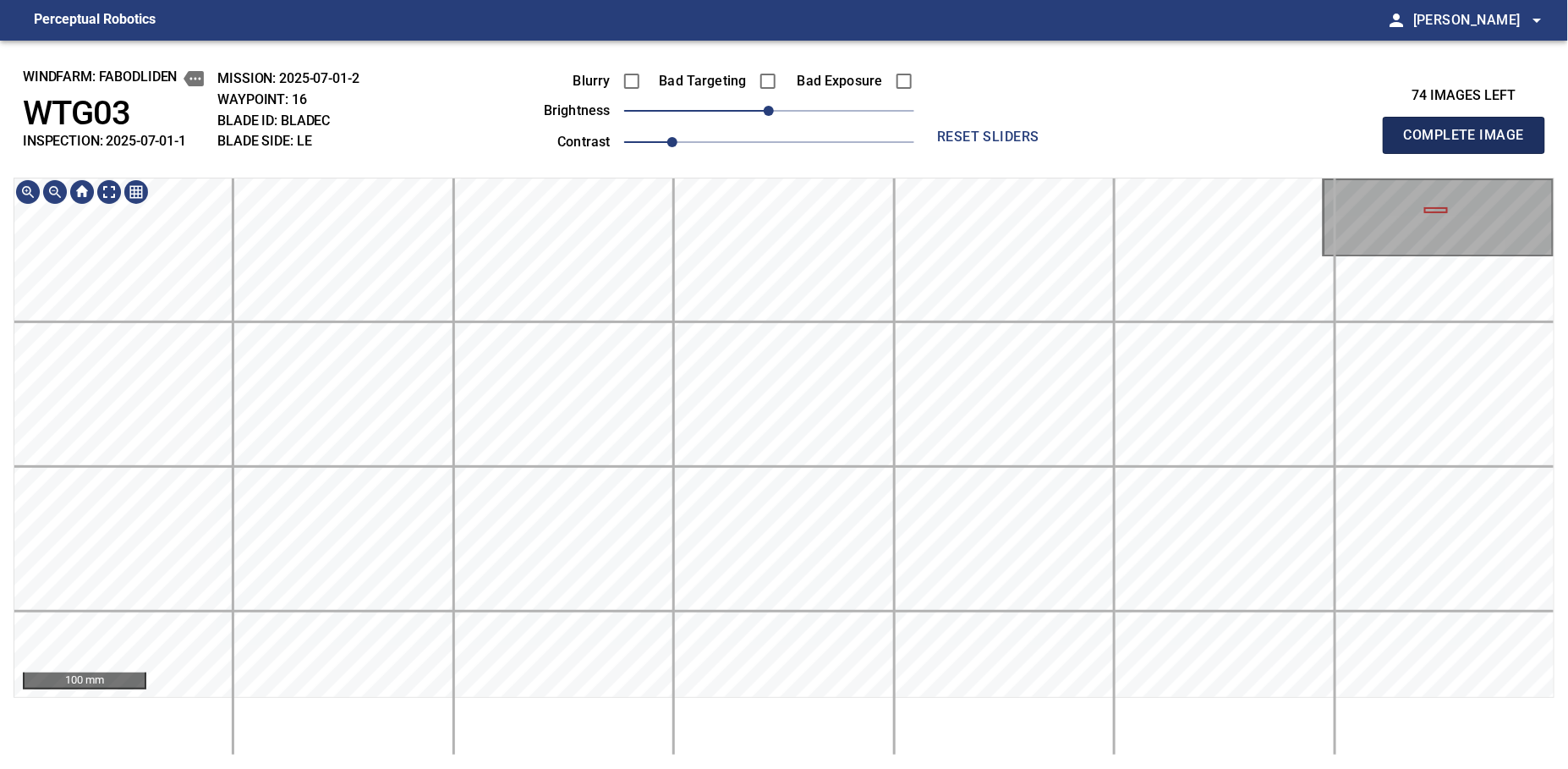 type 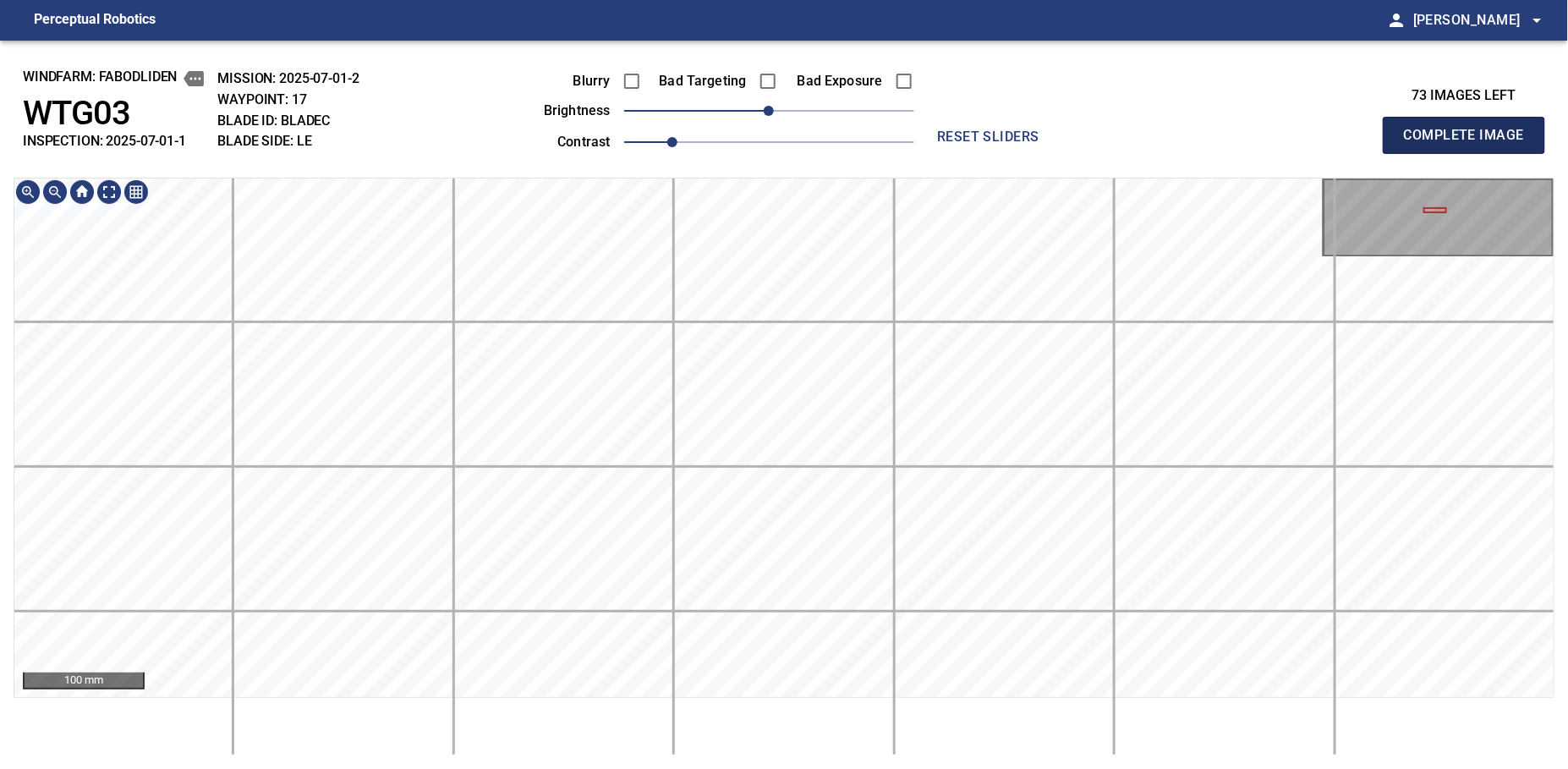 click on "Complete Image" at bounding box center (1464, 135) 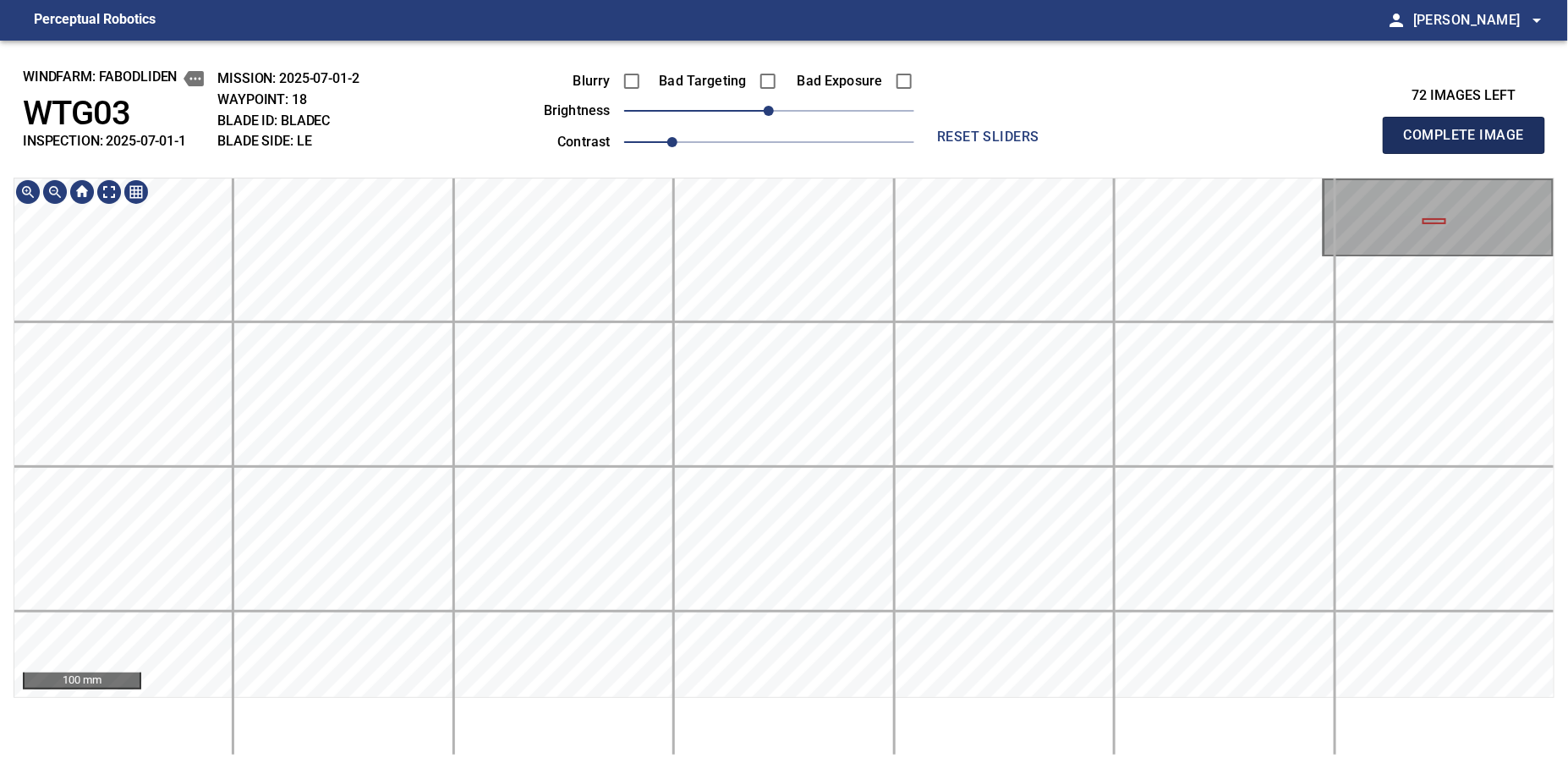 click on "Complete Image" at bounding box center [1464, 135] 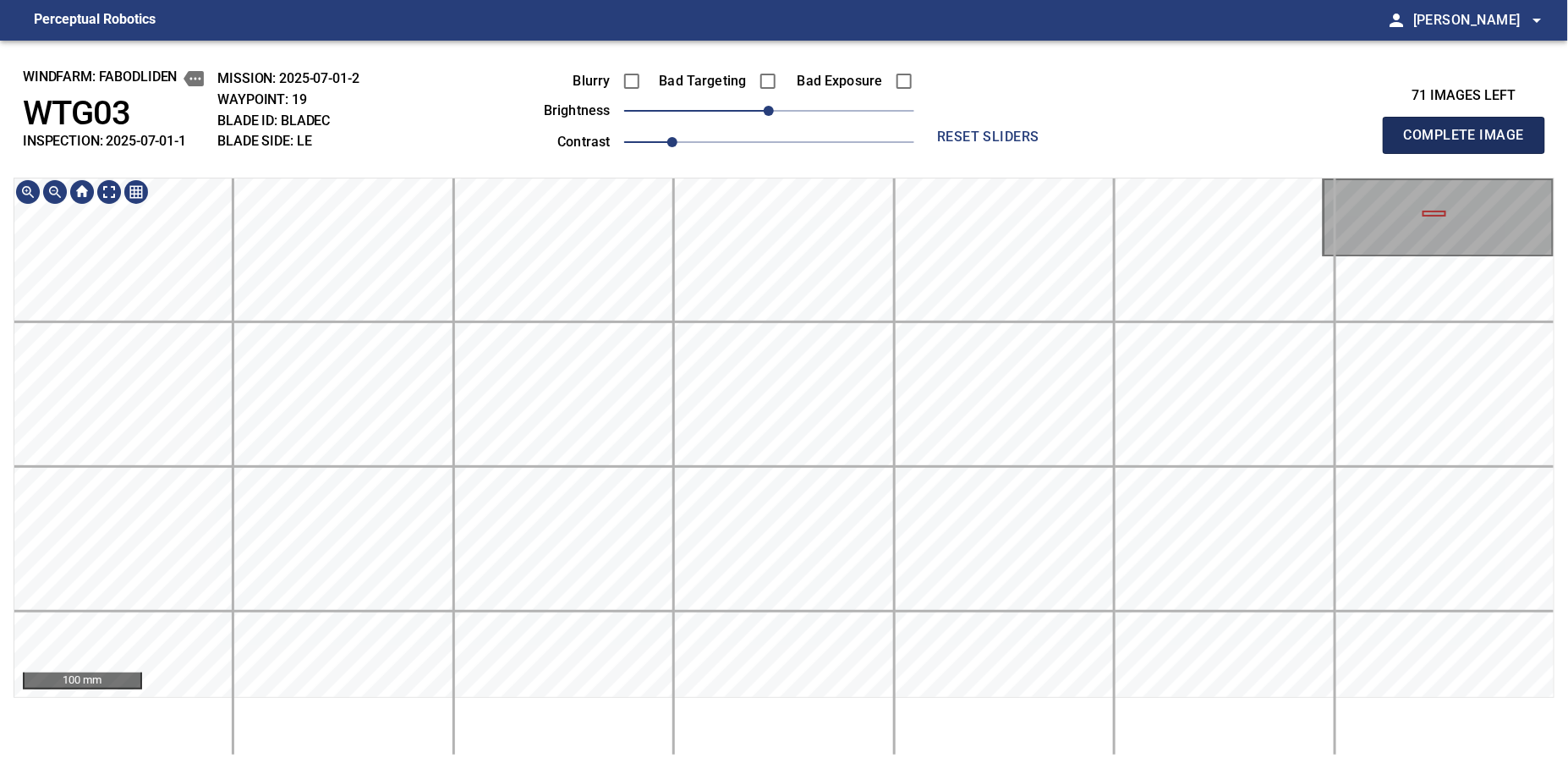 click on "Complete Image" at bounding box center [1464, 135] 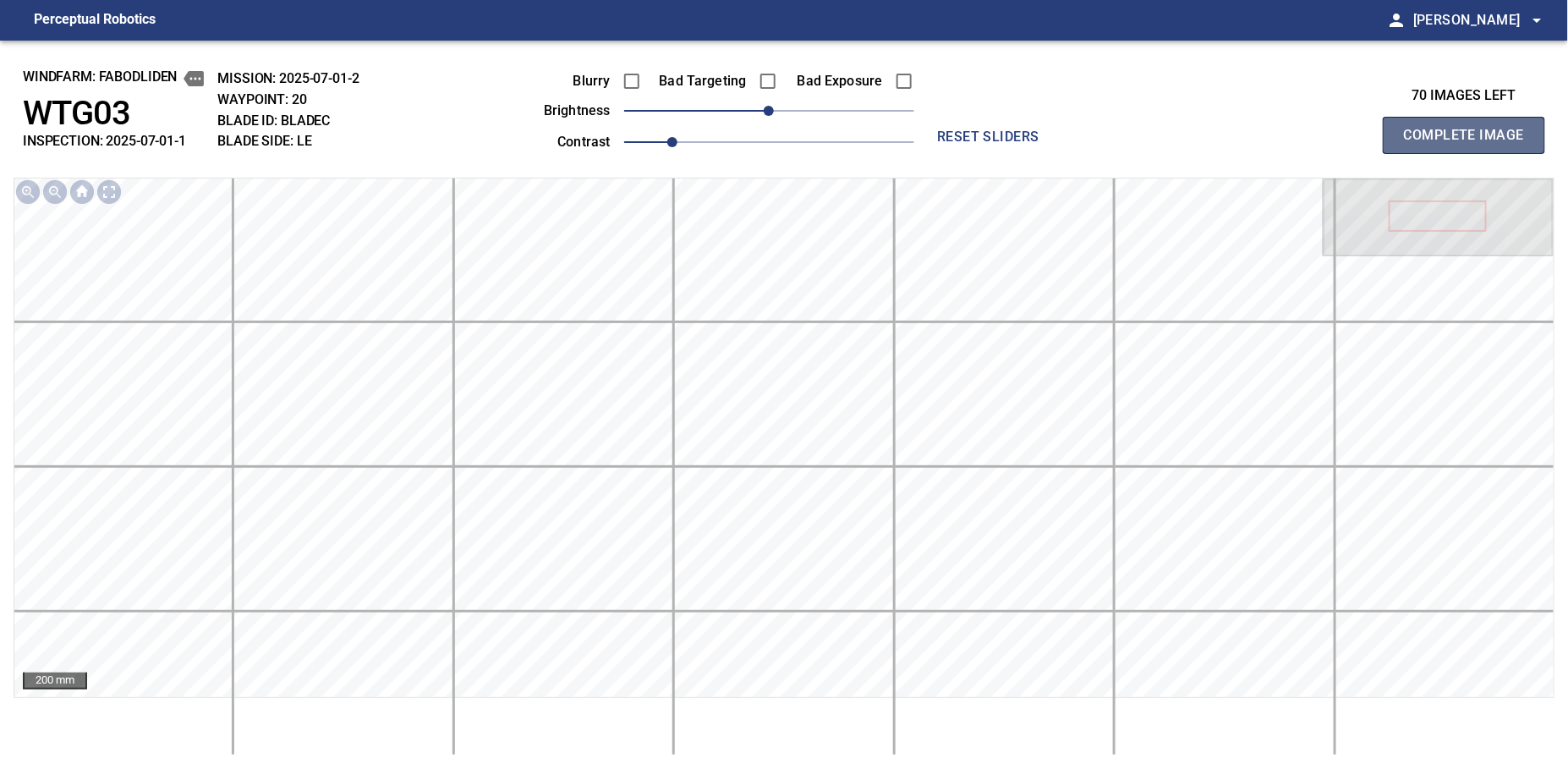 click on "Complete Image" at bounding box center (1464, 135) 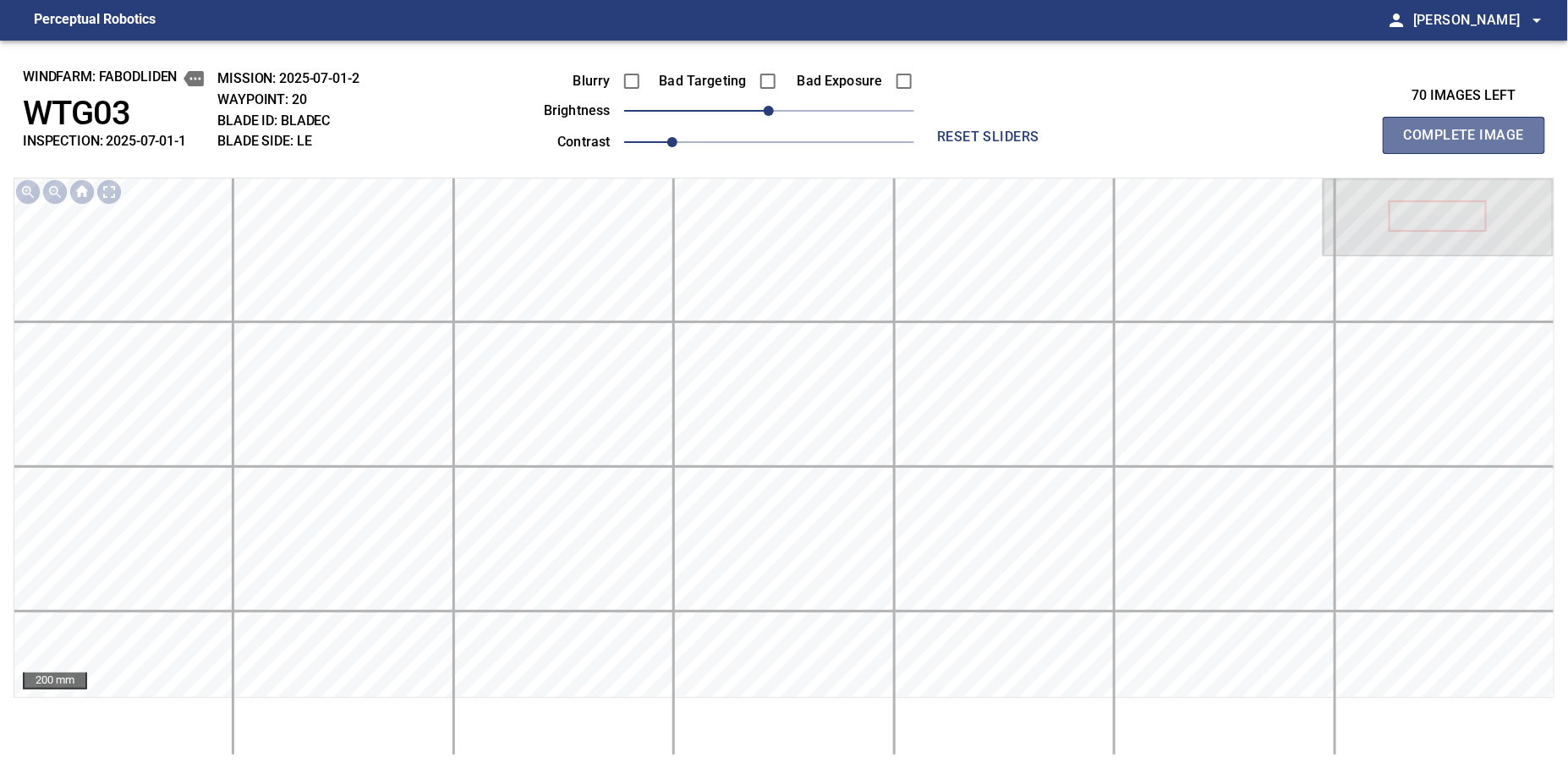type 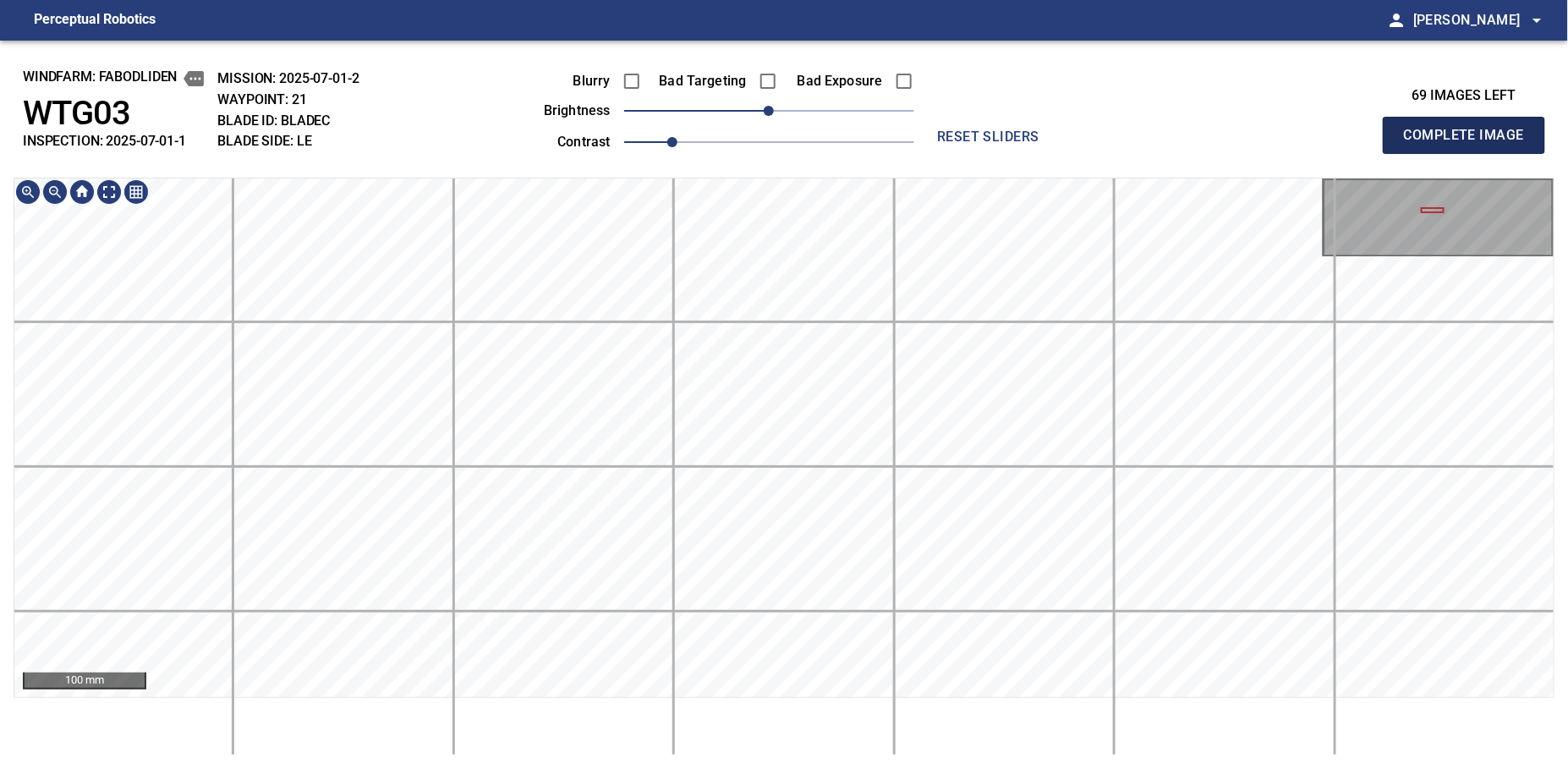 click on "Complete Image" at bounding box center [1464, 135] 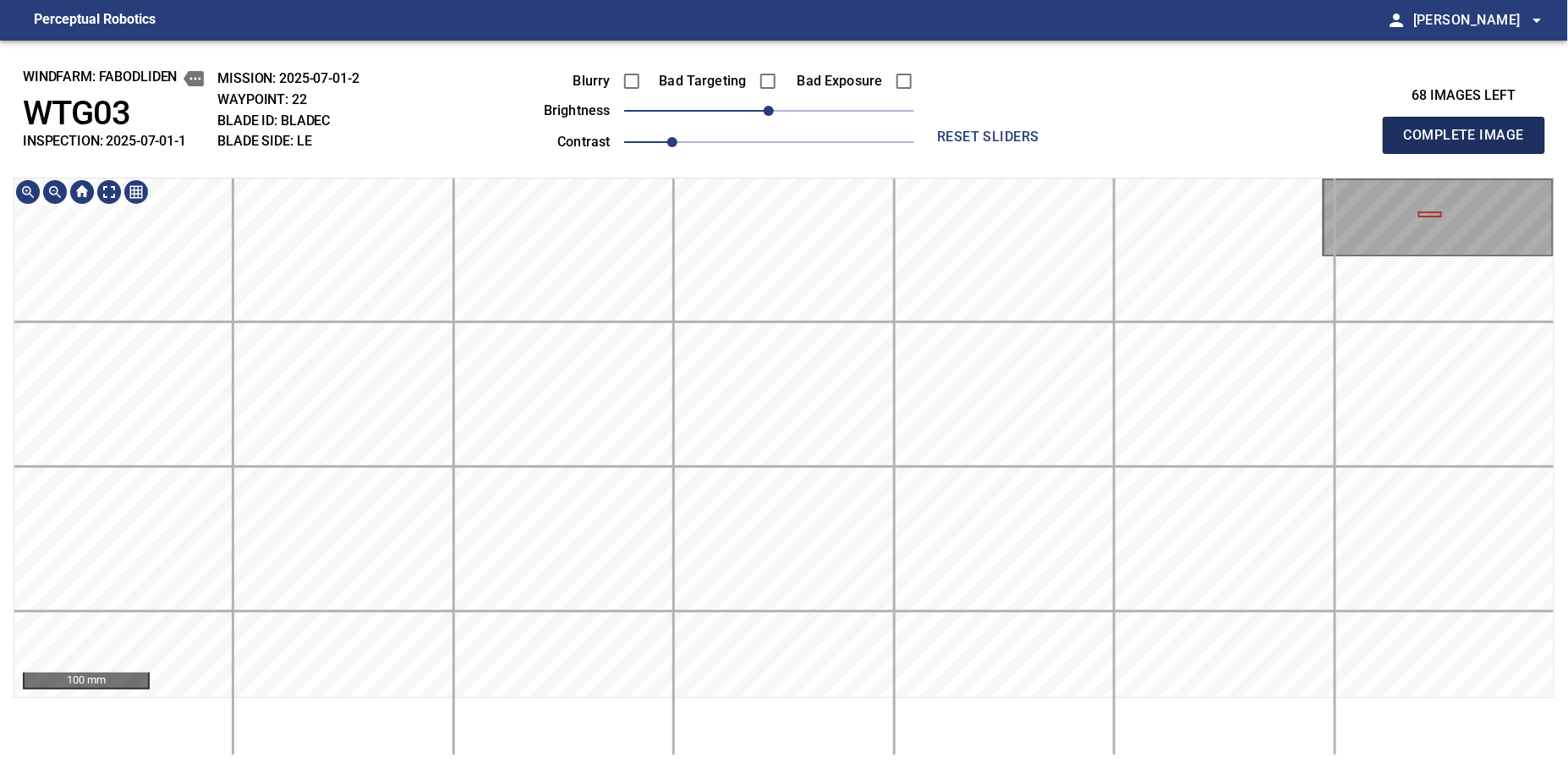 click on "Complete Image" at bounding box center (1464, 135) 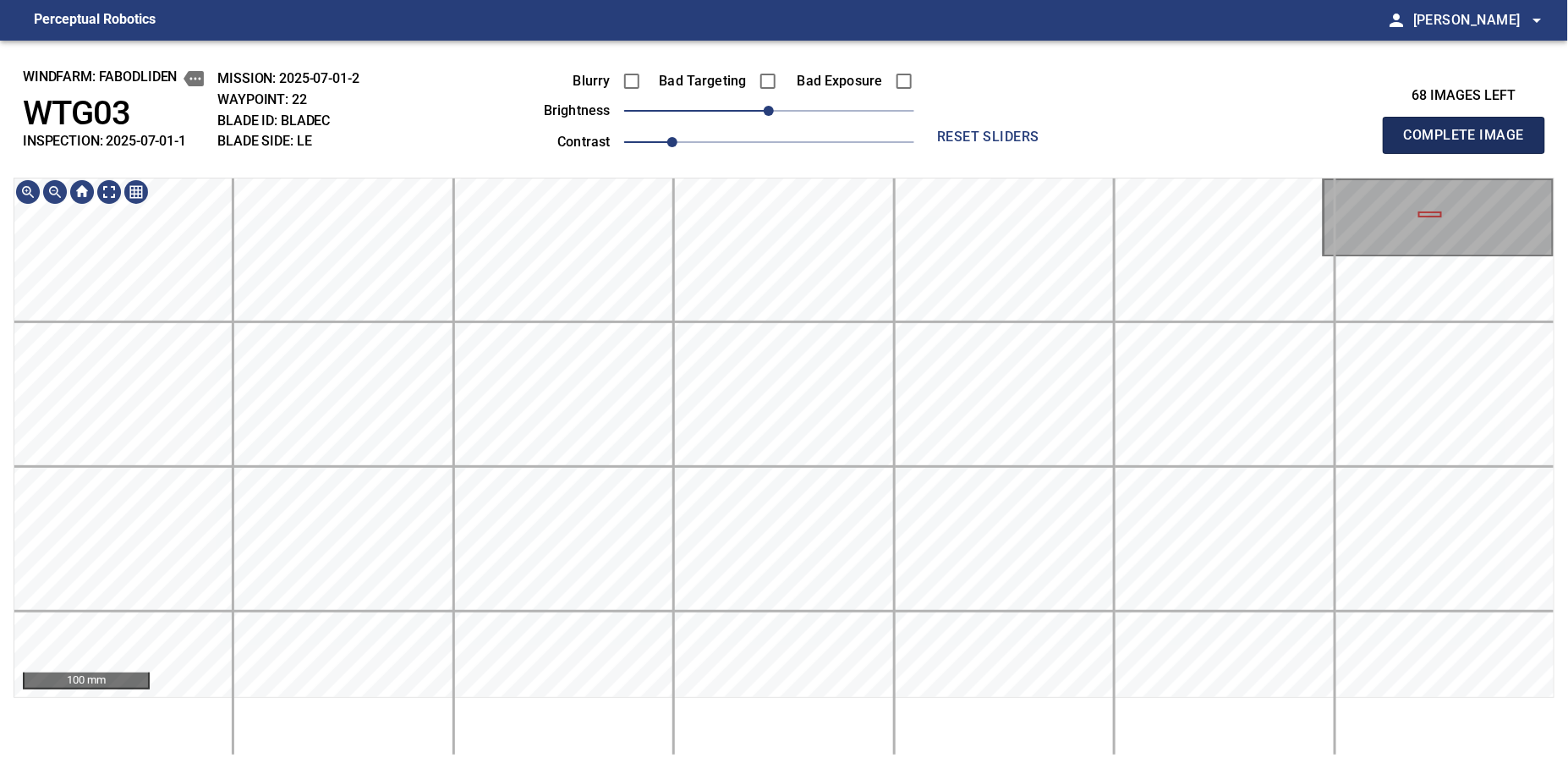 type 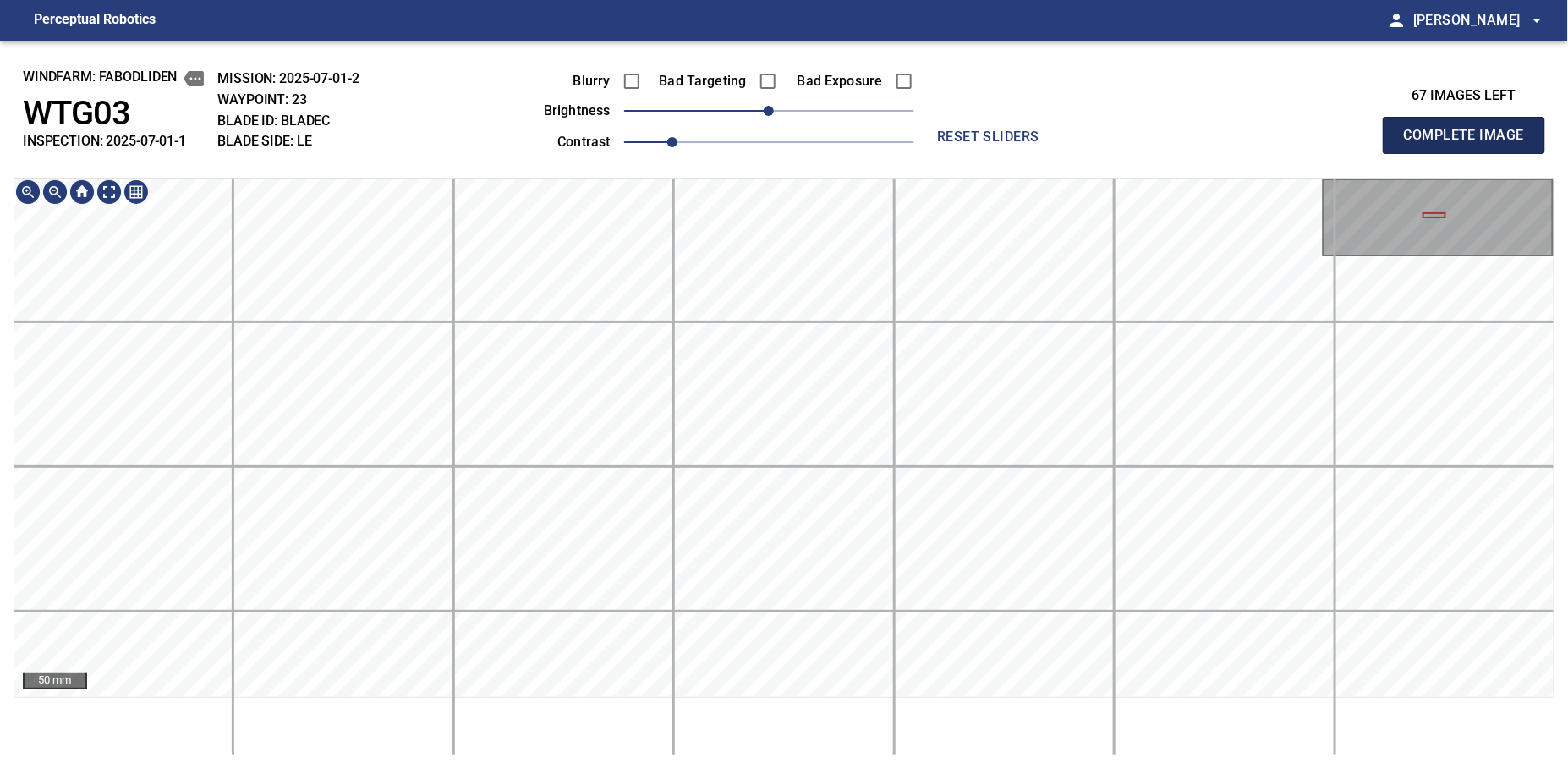 click on "Complete Image" at bounding box center [1464, 135] 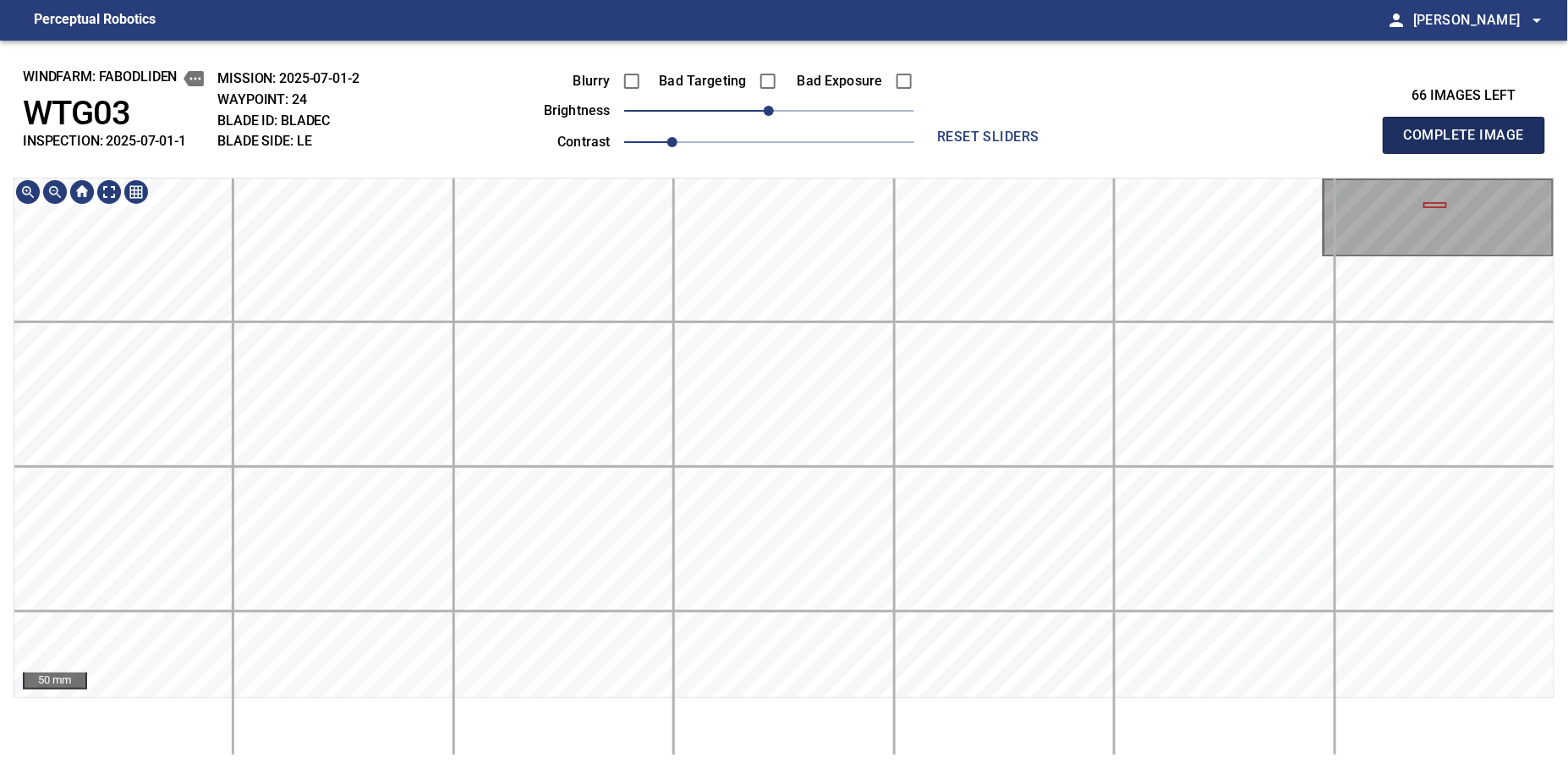 click on "Complete Image" at bounding box center [1464, 135] 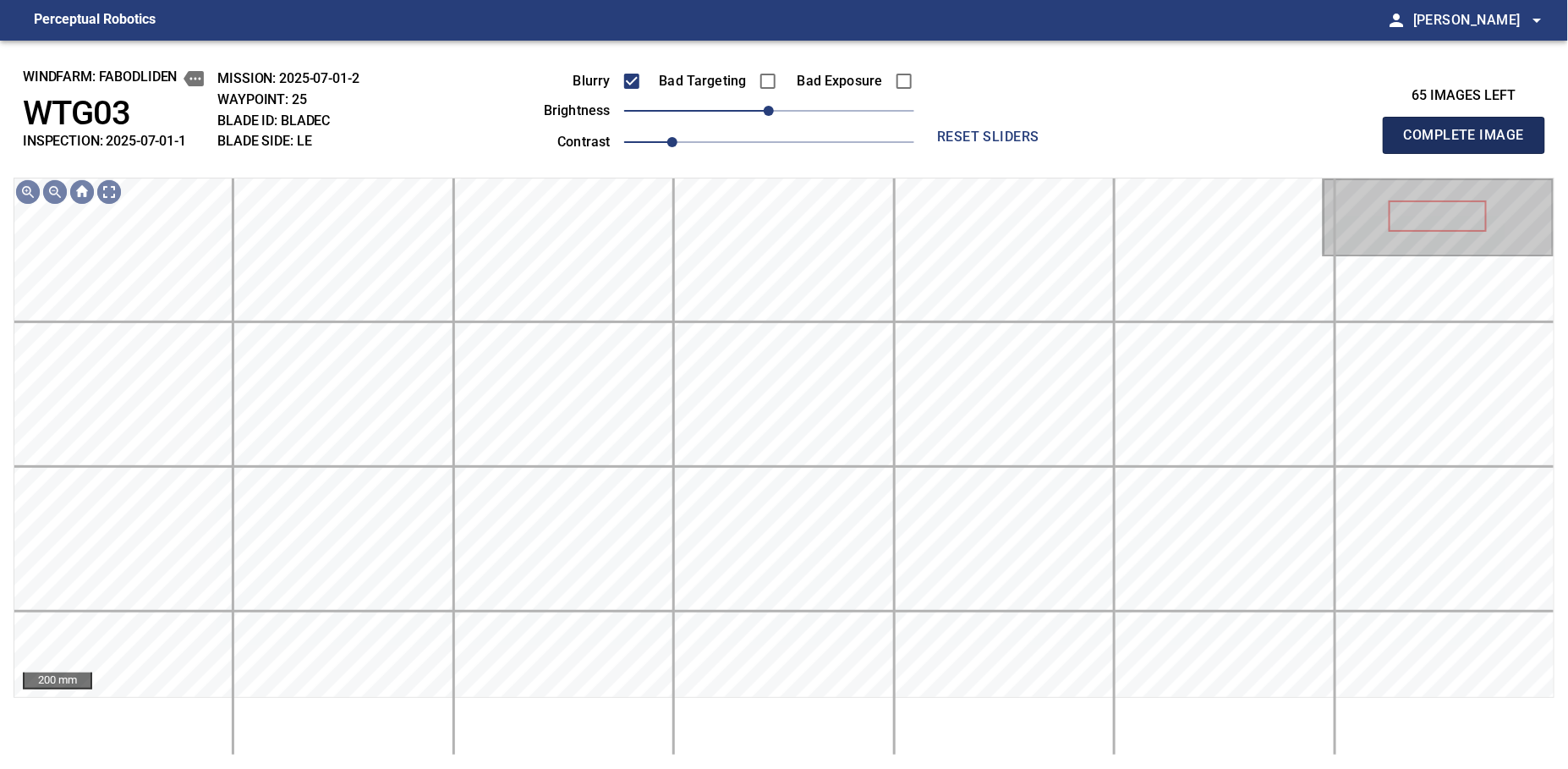 click on "Complete Image" at bounding box center [1464, 135] 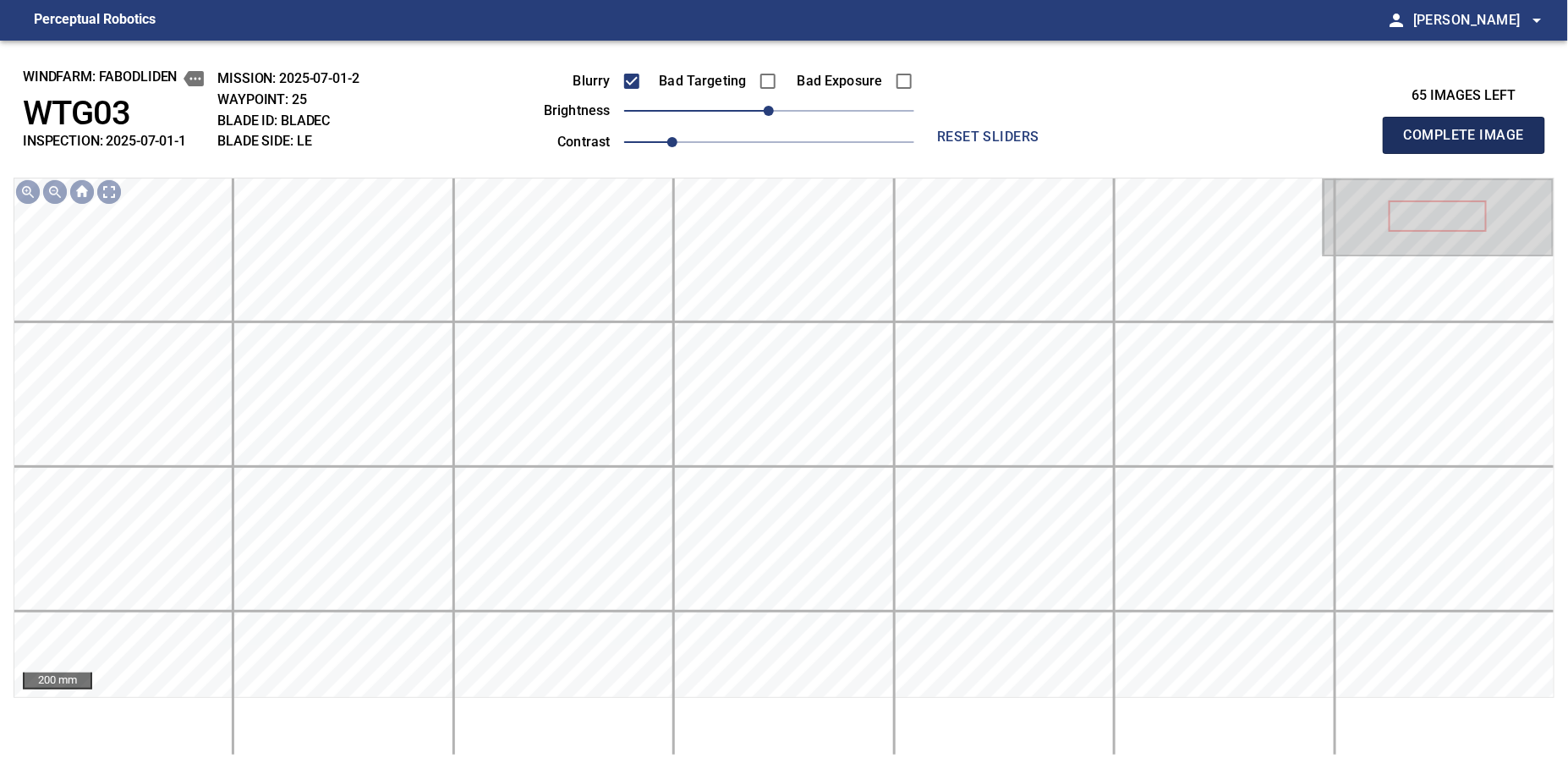 type 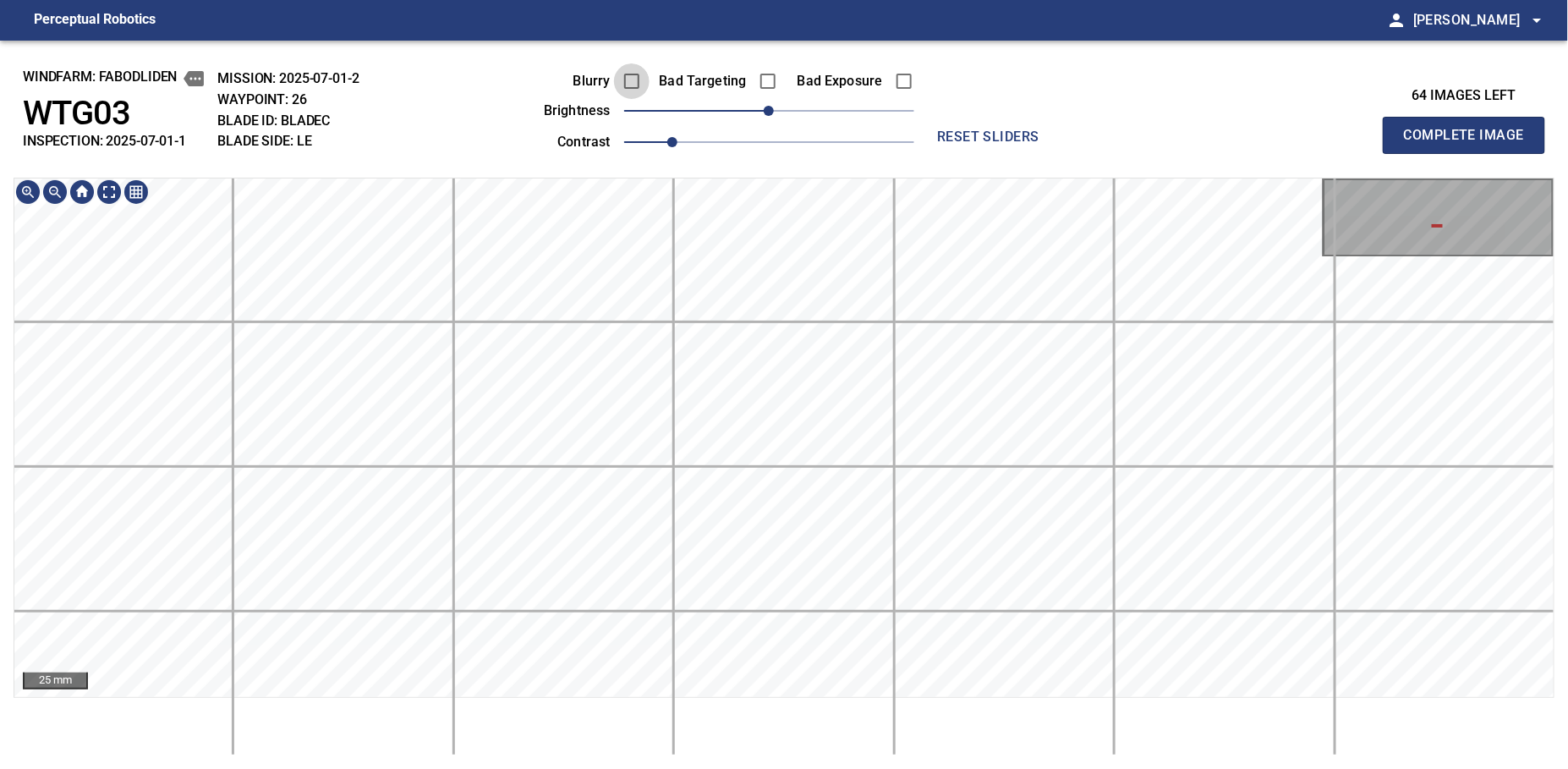 click at bounding box center (632, 81) 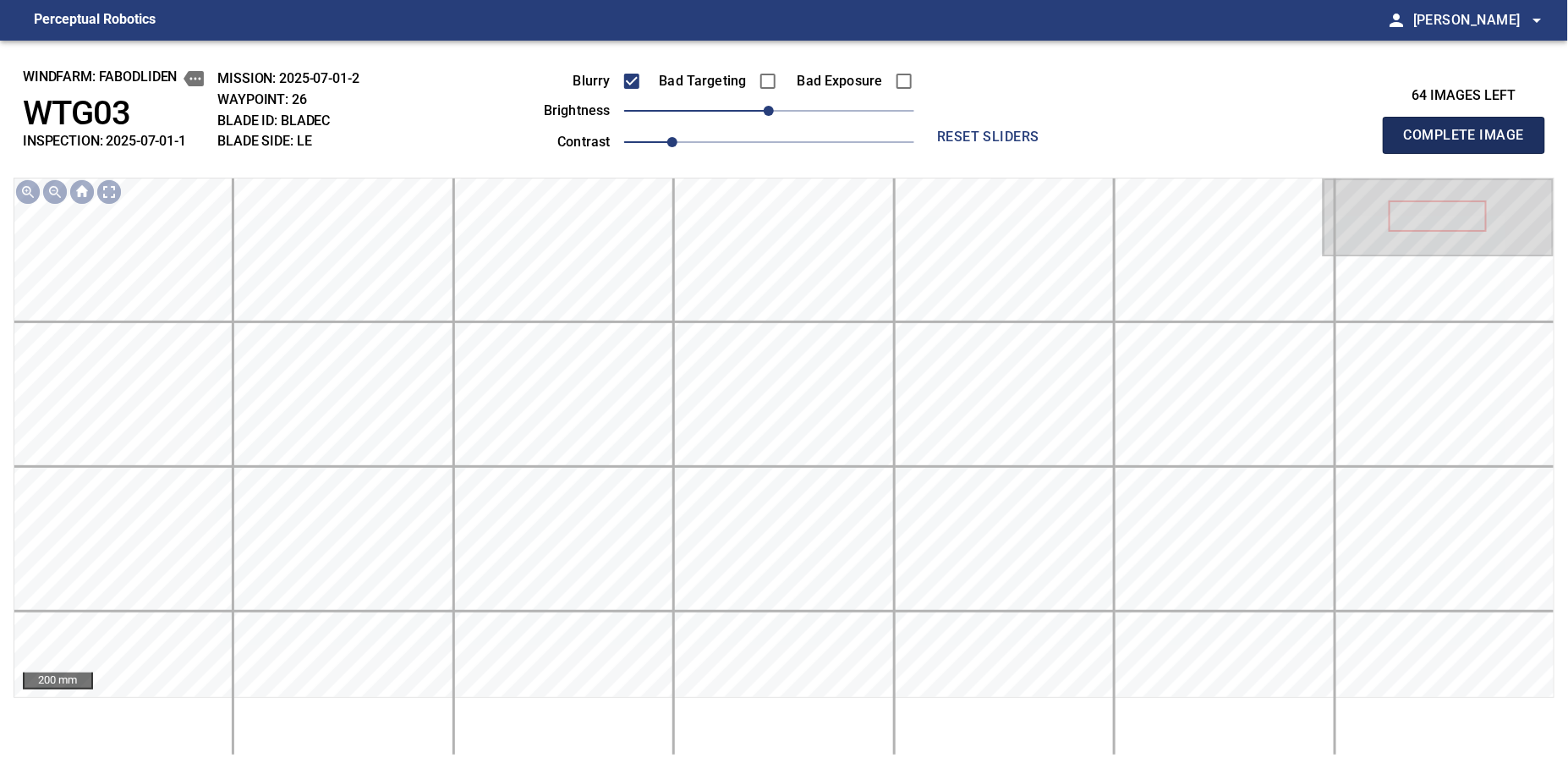 click on "Complete Image" at bounding box center (1464, 135) 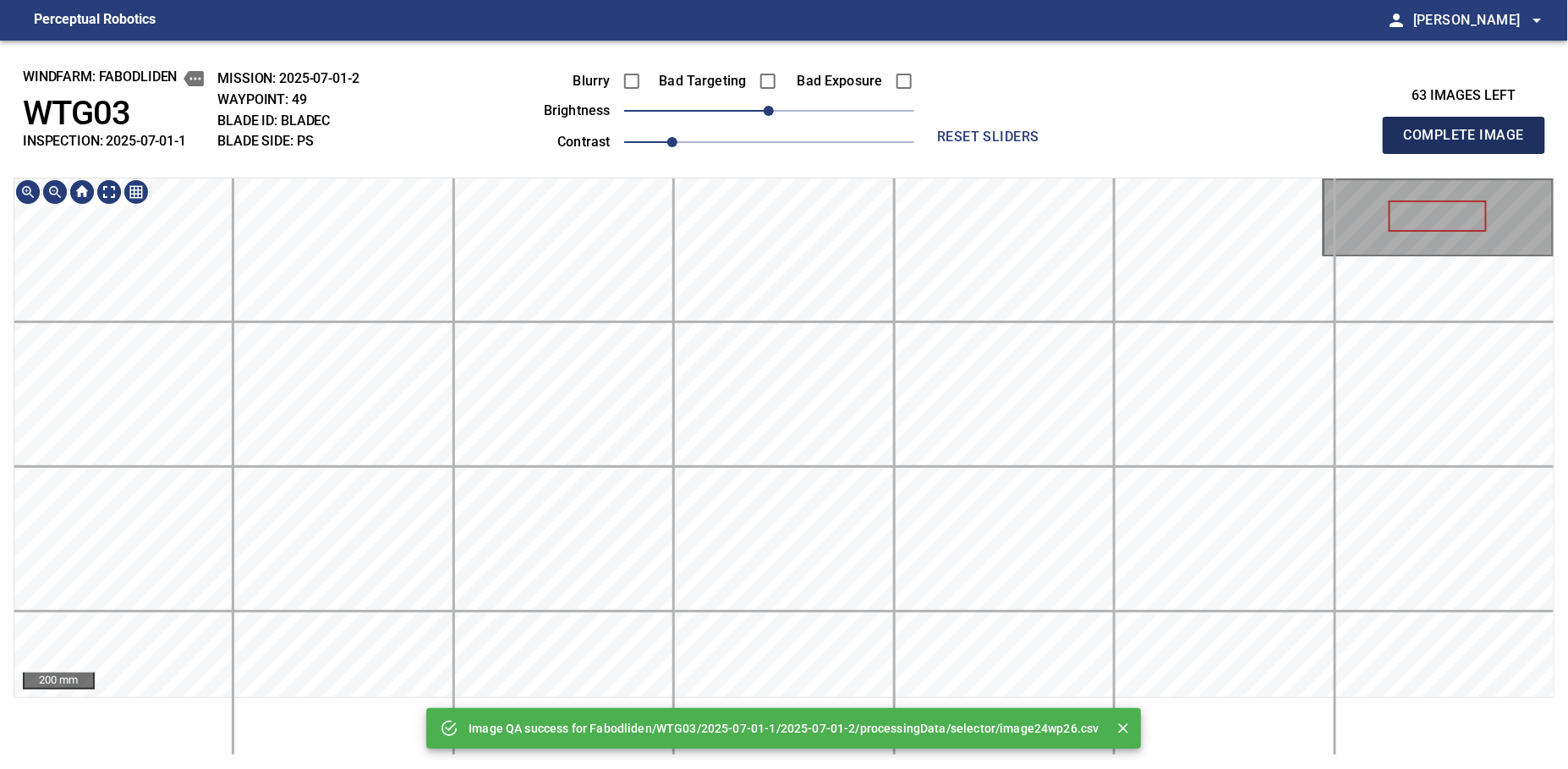 click on "Complete Image" at bounding box center [1464, 135] 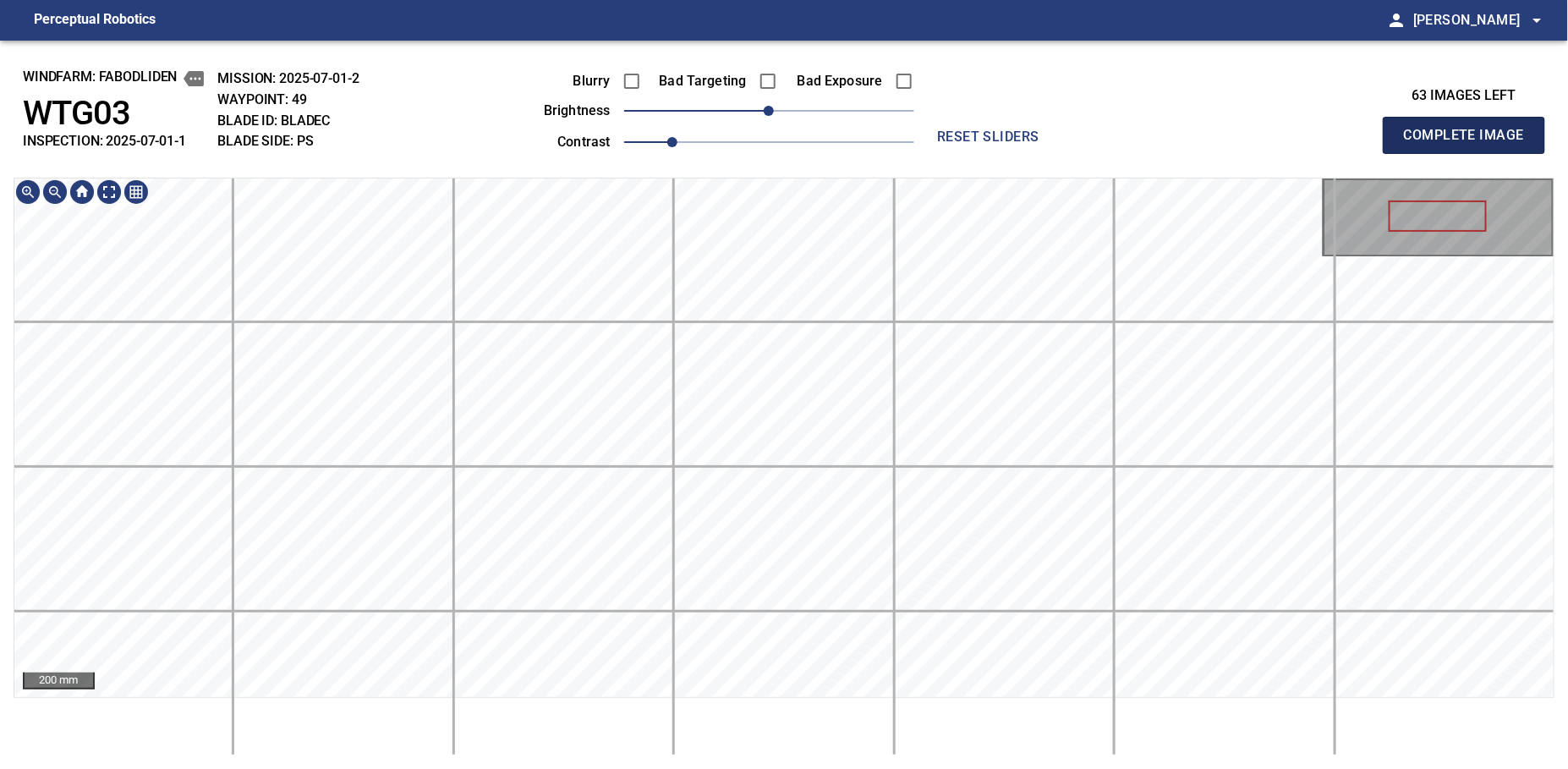 type 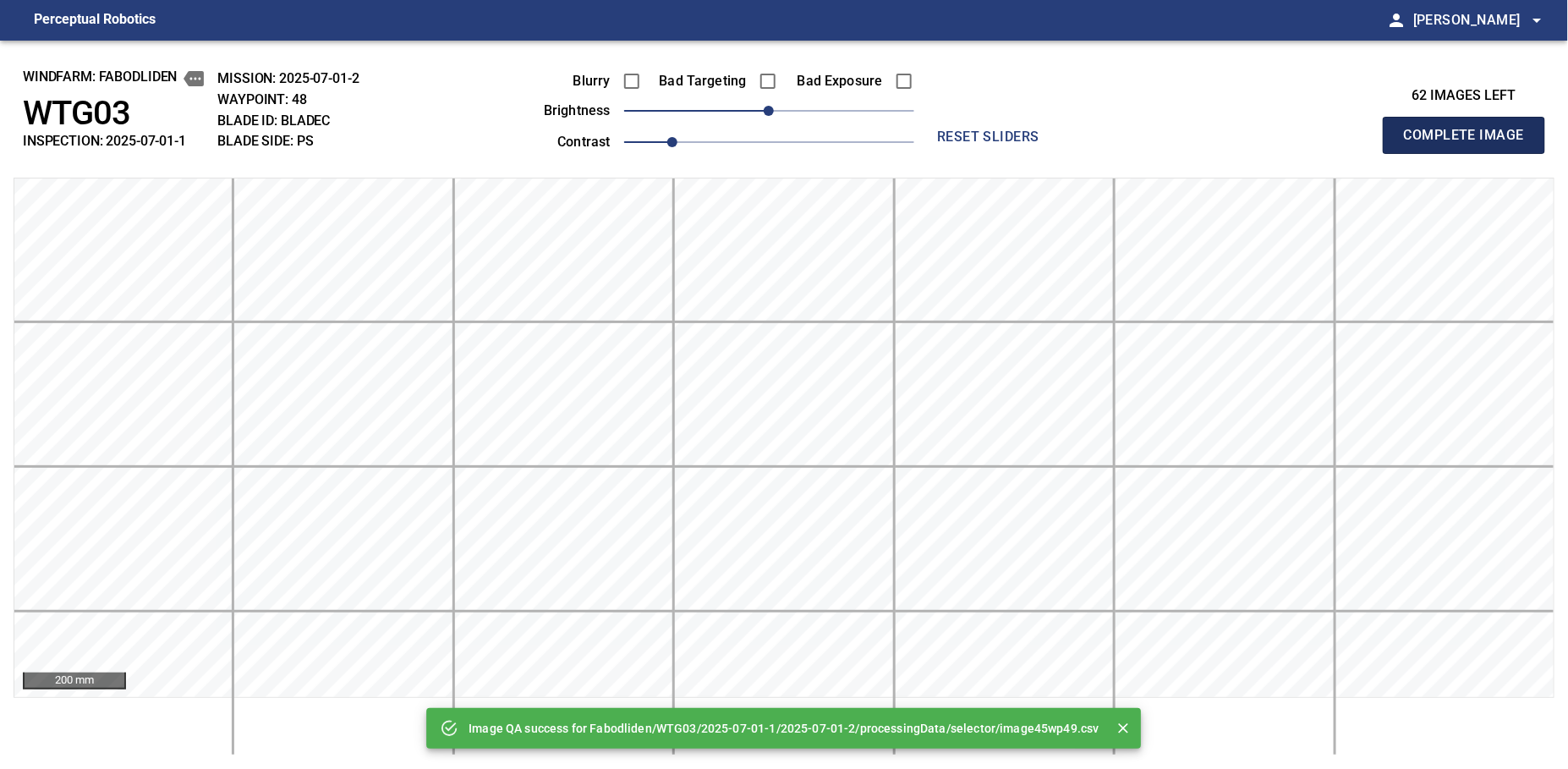 click on "Complete Image" at bounding box center (1464, 135) 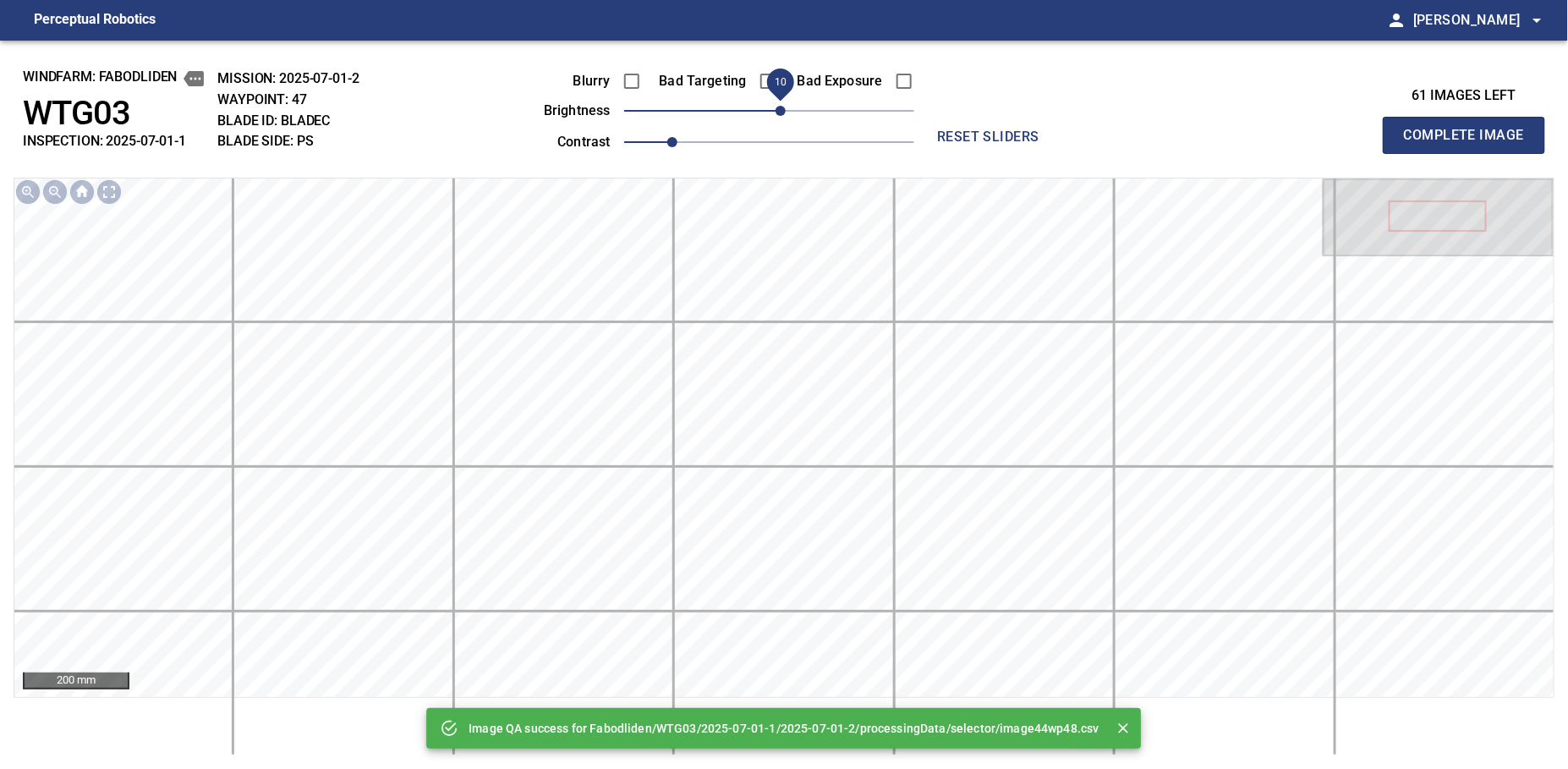 click on "10" at bounding box center (781, 111) 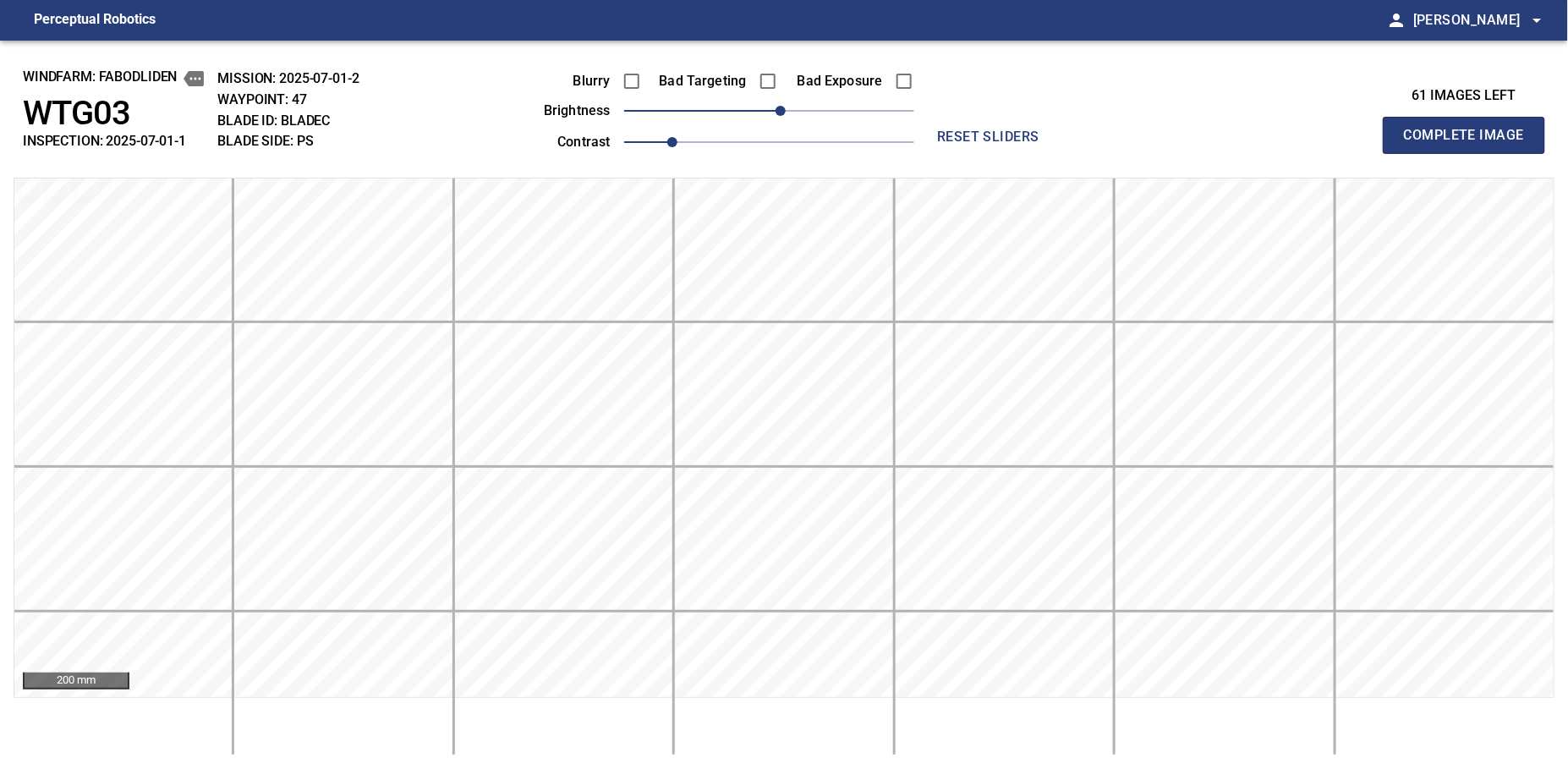 click on "Complete Image" at bounding box center [1464, 135] 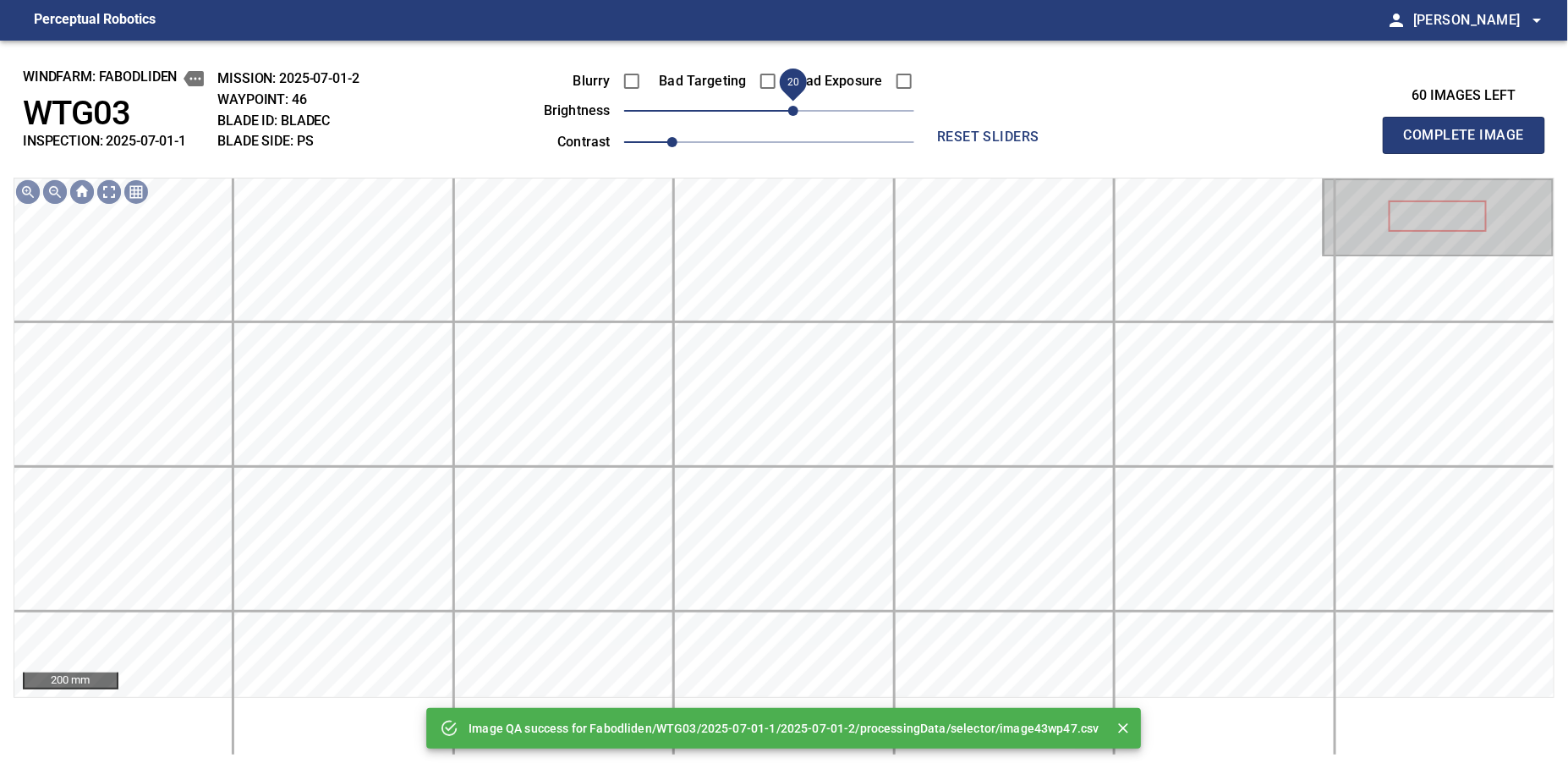 drag, startPoint x: 766, startPoint y: 107, endPoint x: 792, endPoint y: 120, distance: 29.06888 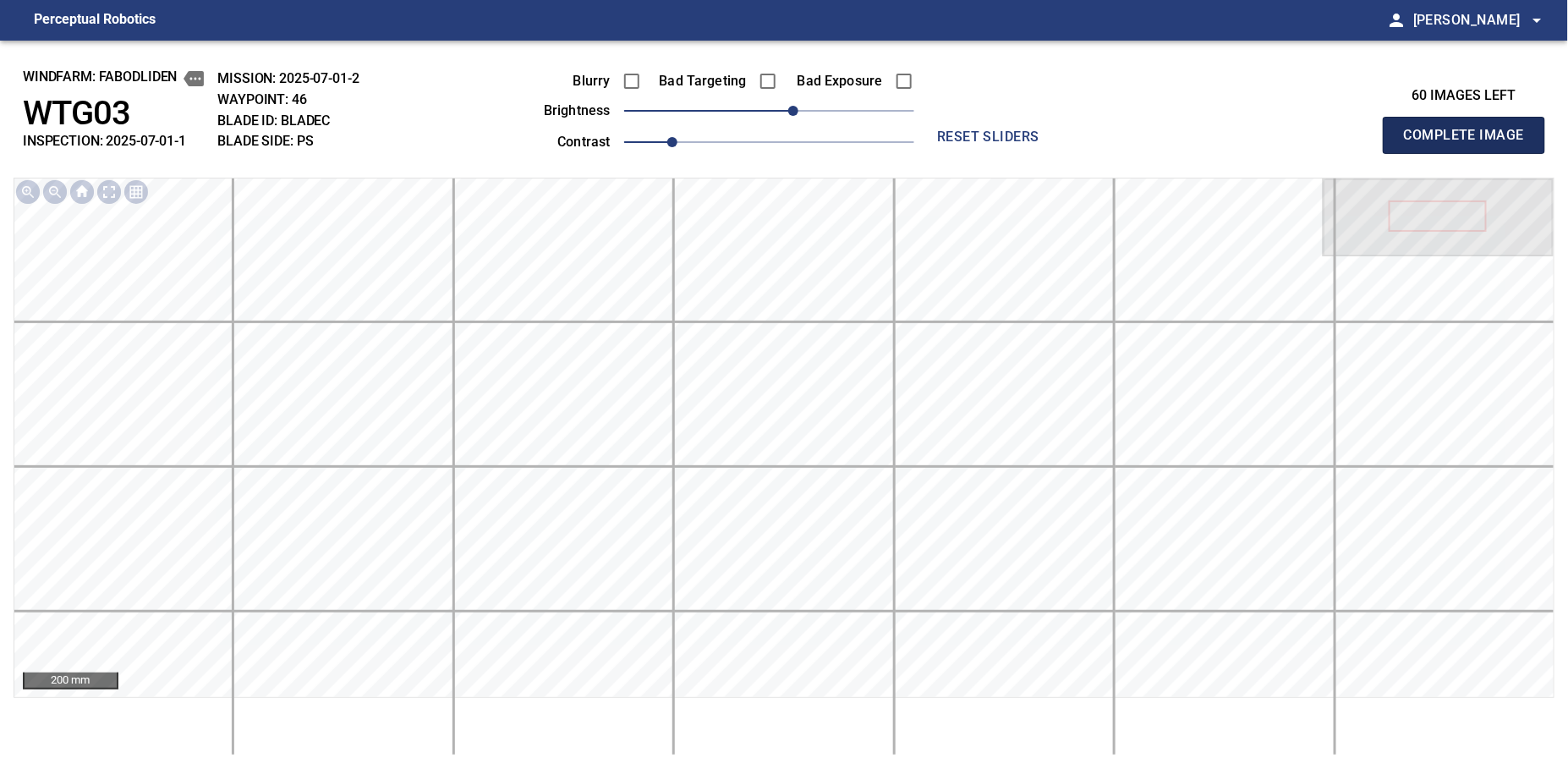 click on "Complete Image" at bounding box center [1464, 135] 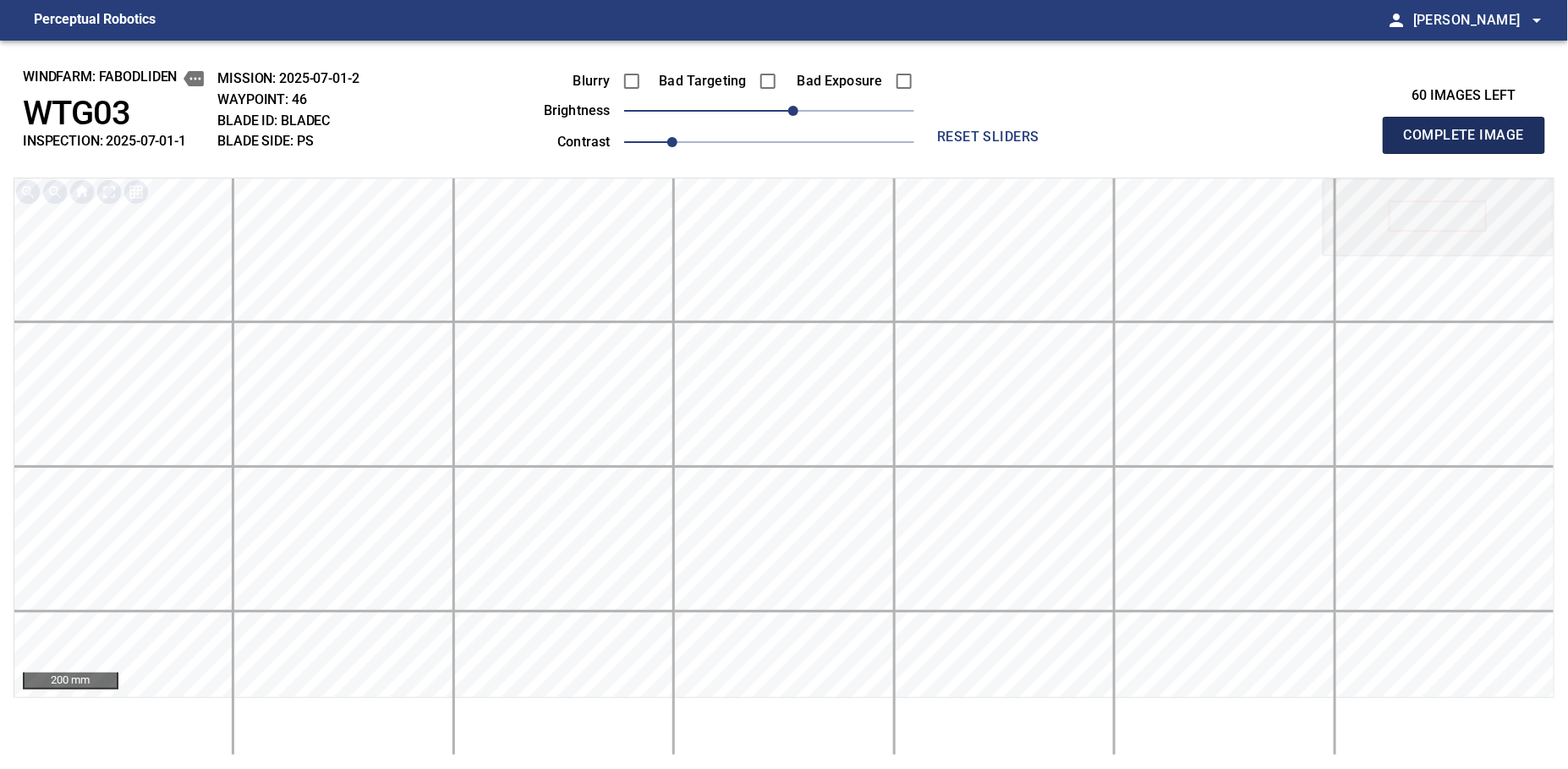 type 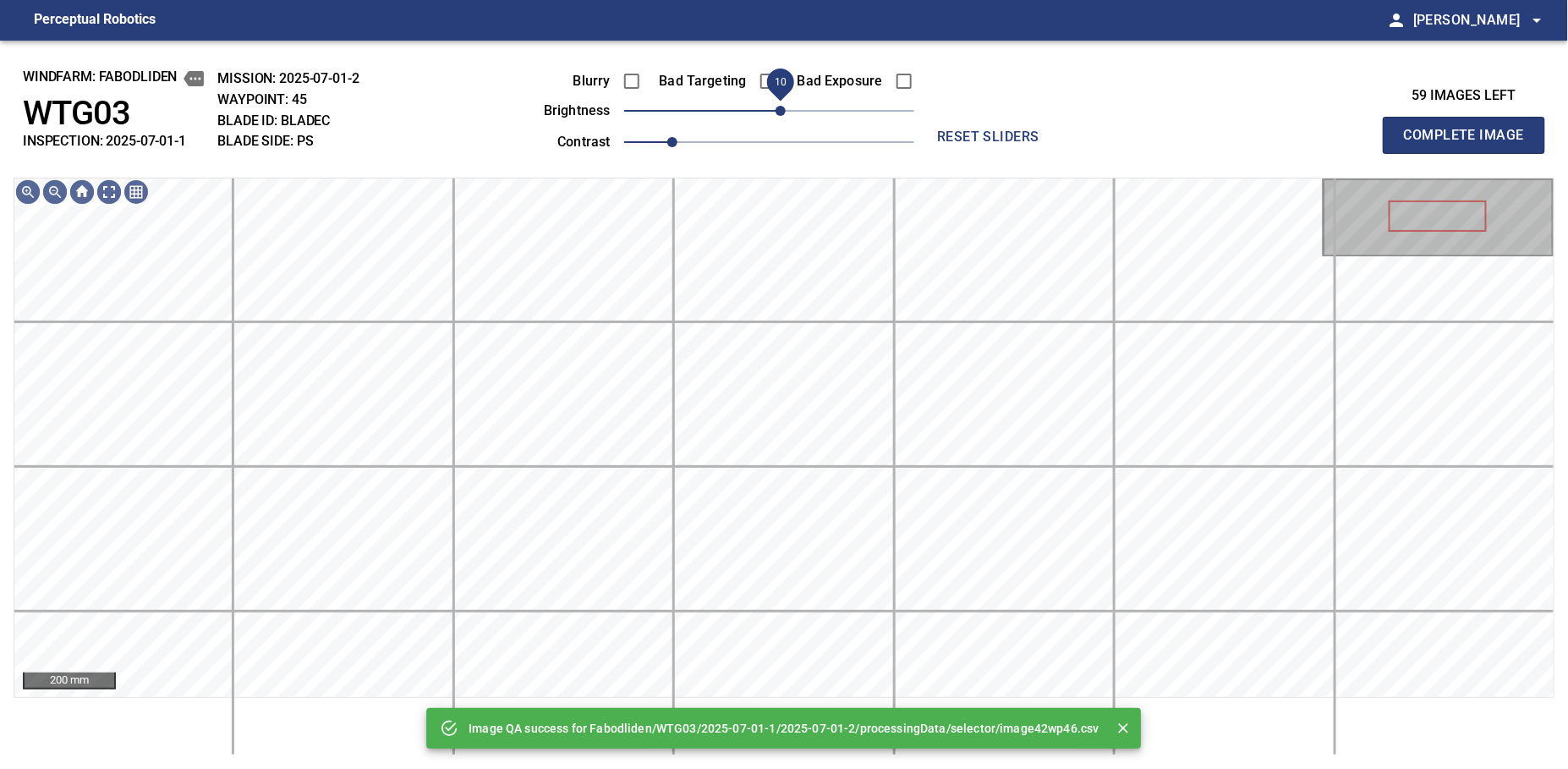 drag, startPoint x: 792, startPoint y: 120, endPoint x: 785, endPoint y: 125, distance: 8.602325 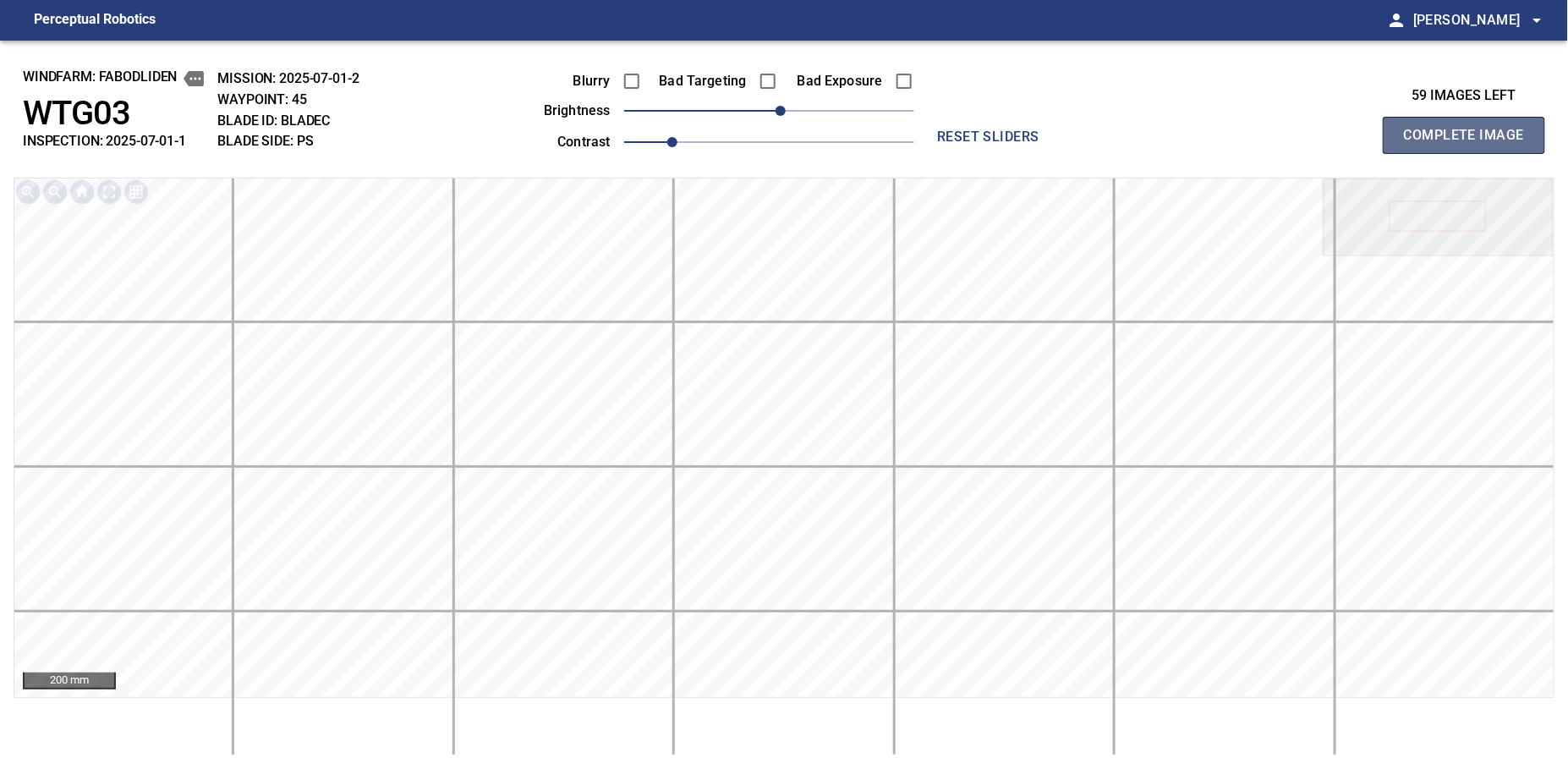 click on "Complete Image" at bounding box center (1464, 135) 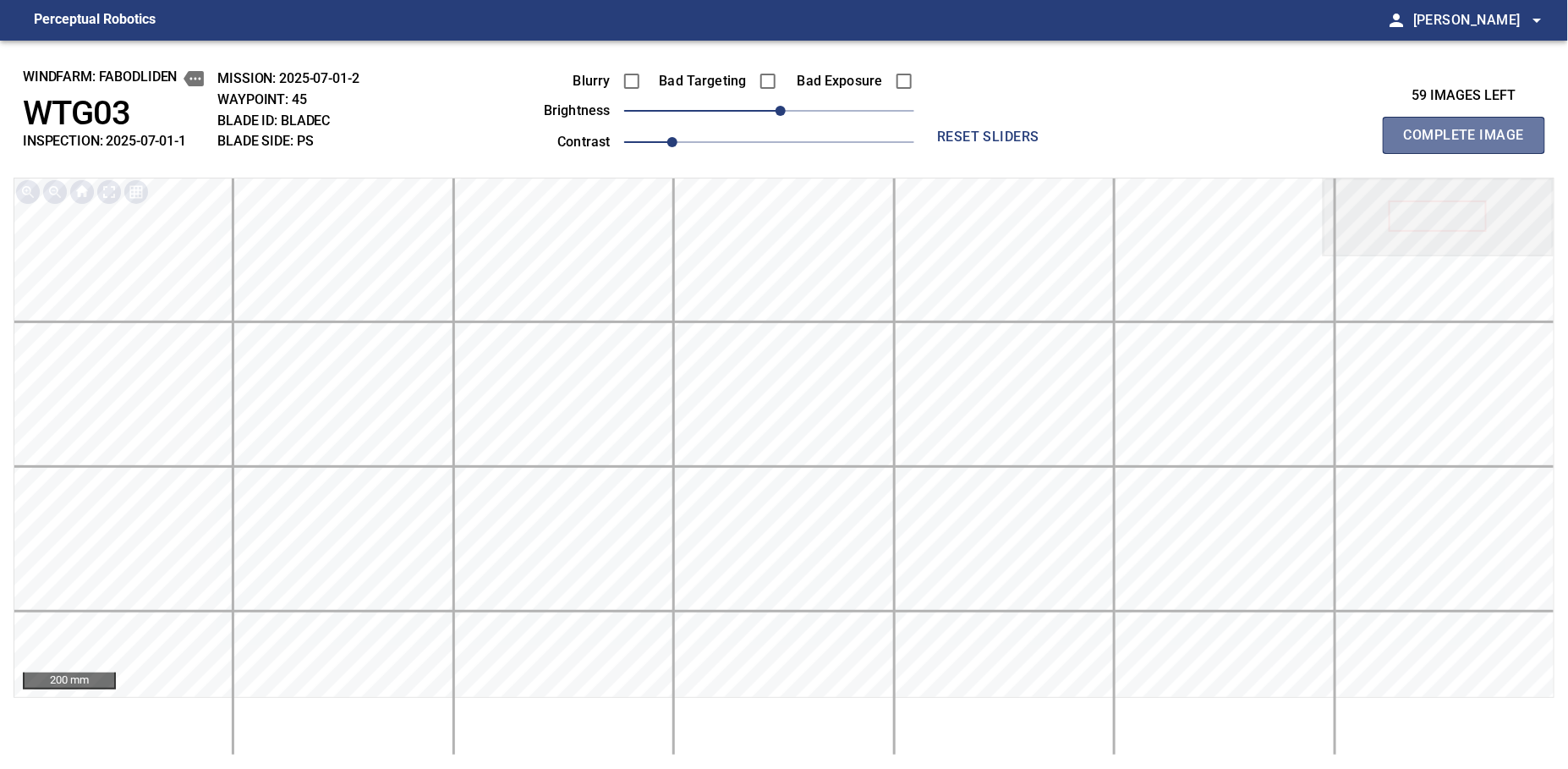 type 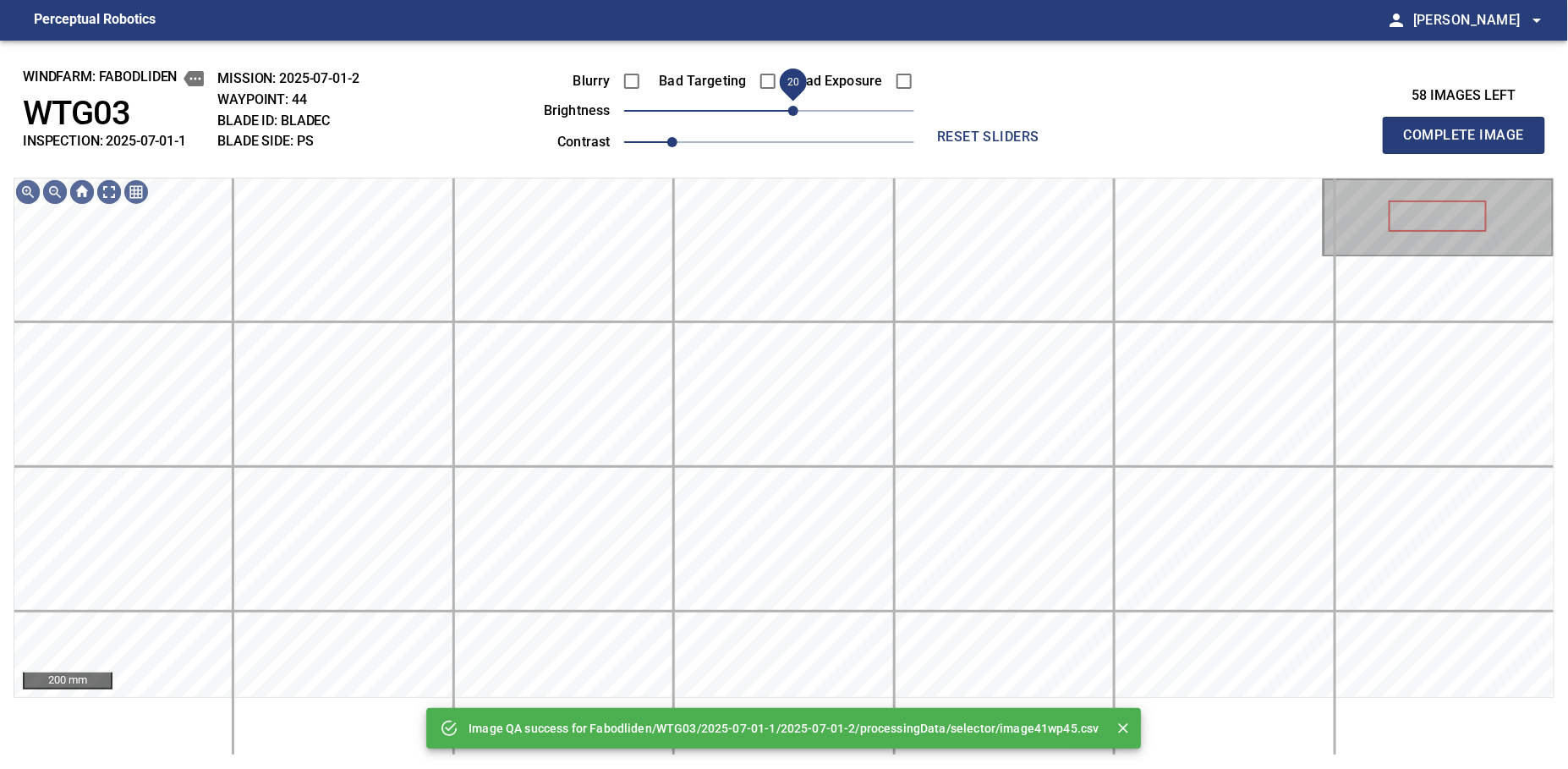 drag, startPoint x: 771, startPoint y: 117, endPoint x: 792, endPoint y: 115, distance: 21.095023 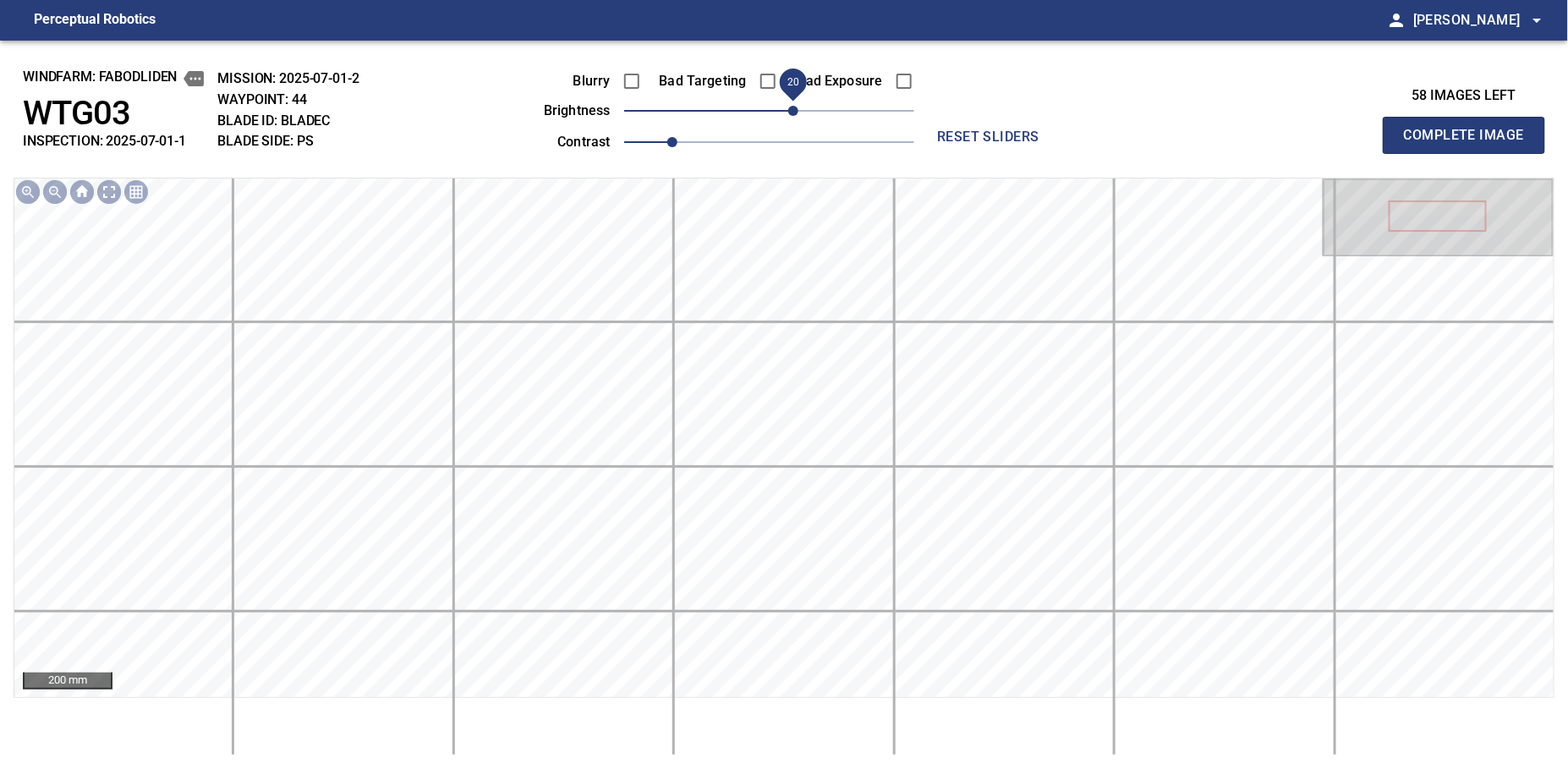 click on "Complete Image" at bounding box center [1464, 135] 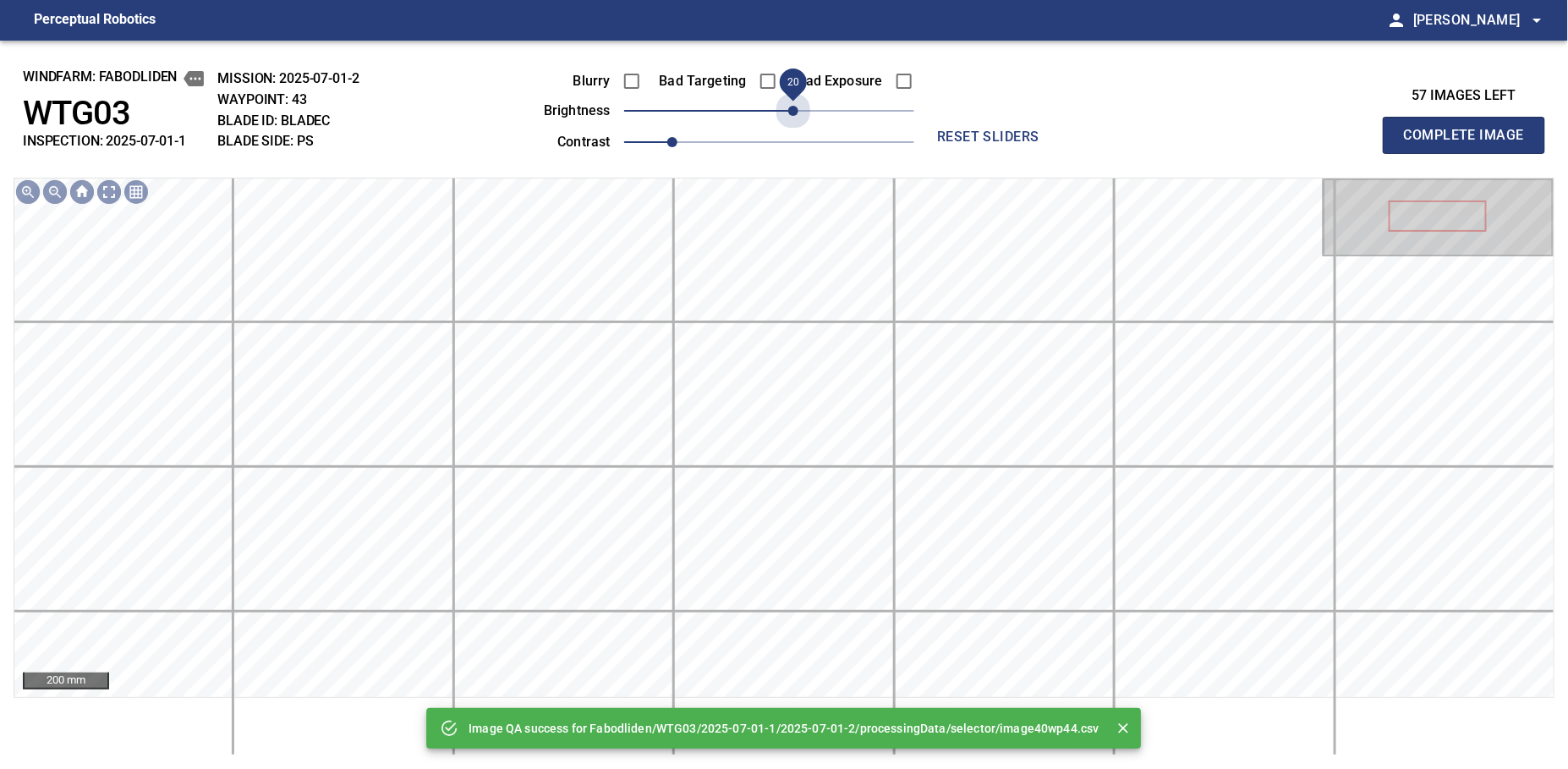 click on "20" at bounding box center [769, 111] 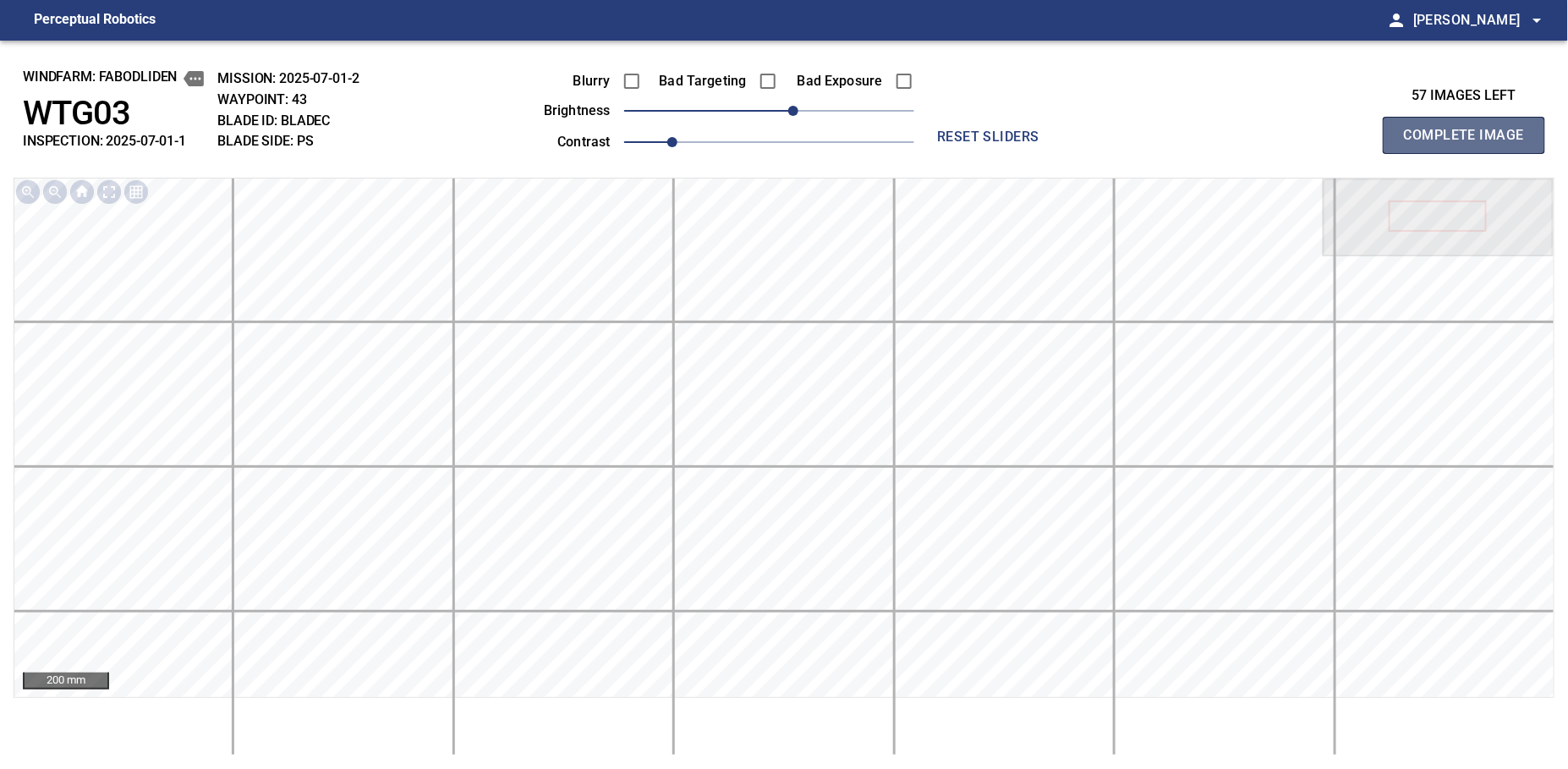 click on "Complete Image" at bounding box center (1464, 135) 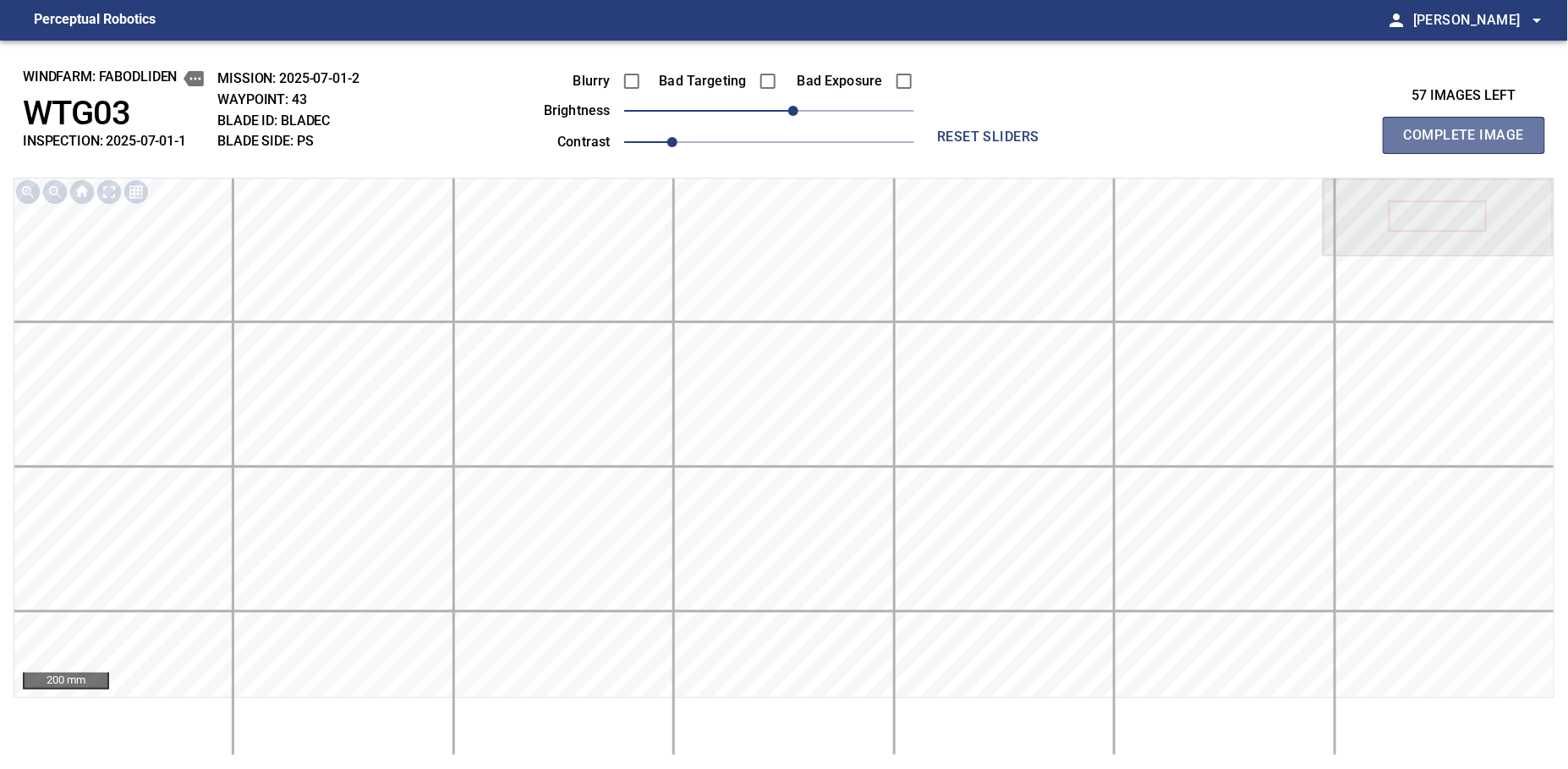 type 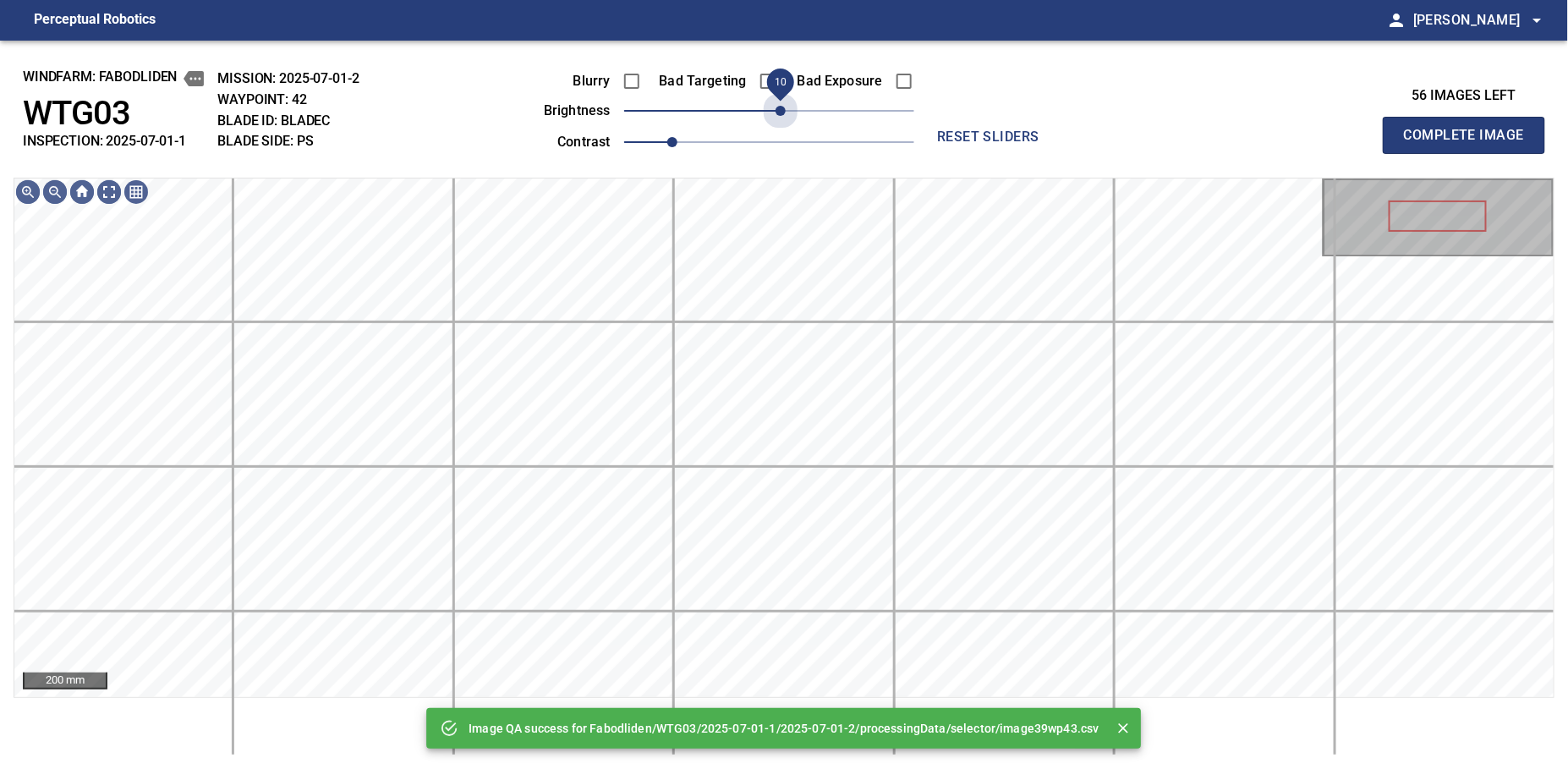 click on "10" at bounding box center (769, 111) 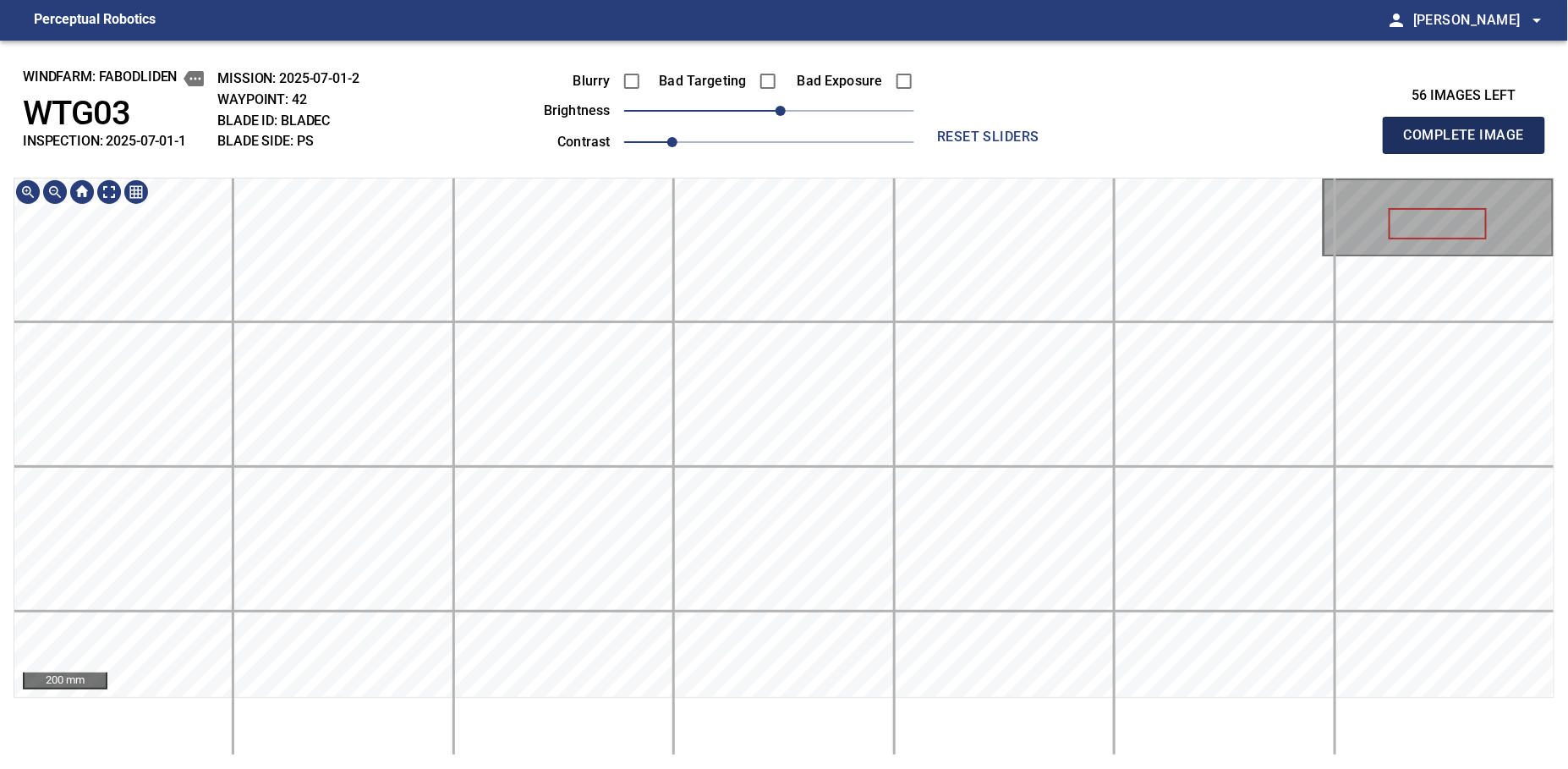click on "Complete Image" at bounding box center [1464, 135] 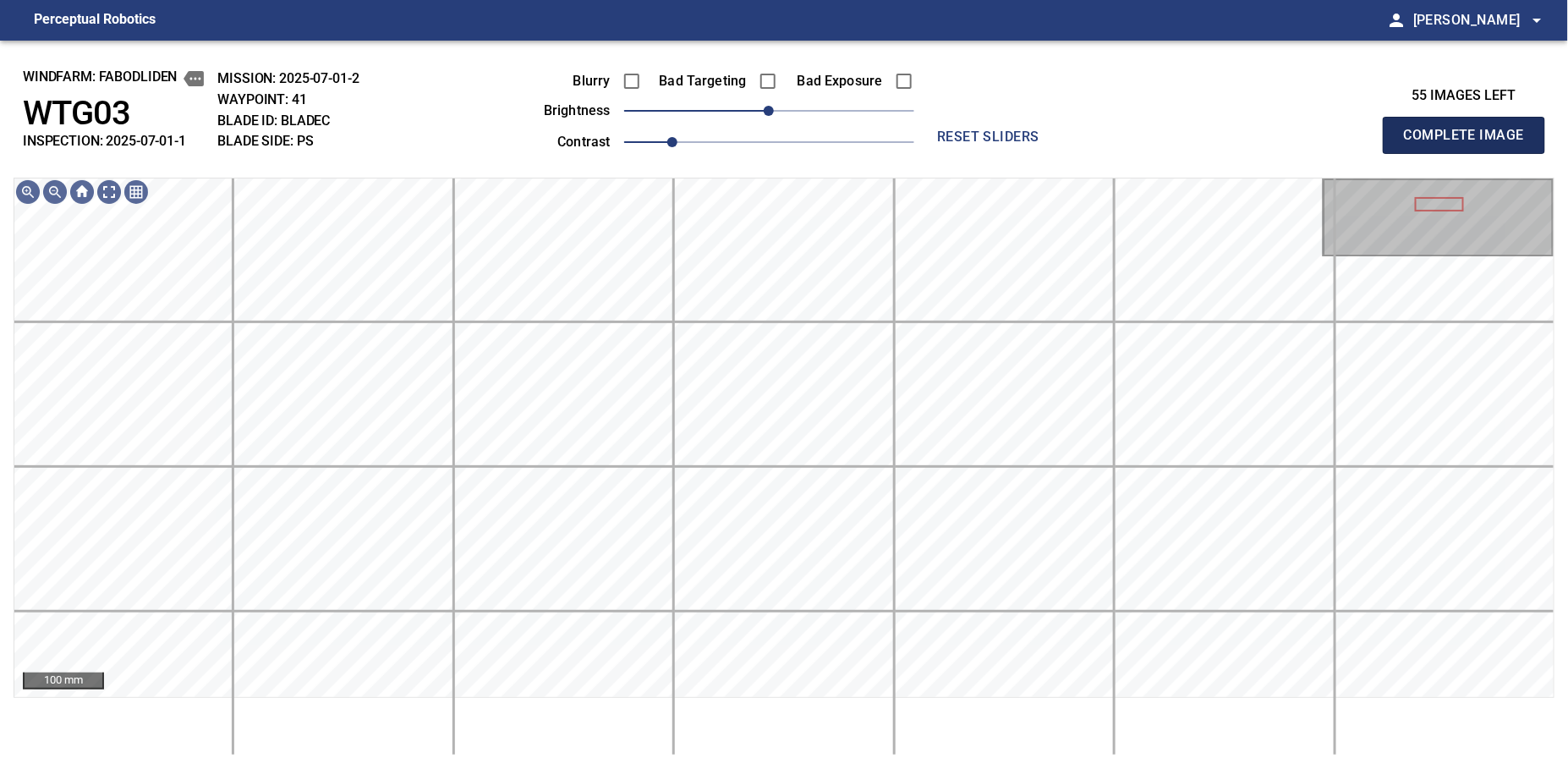 click on "Complete Image" at bounding box center (1464, 135) 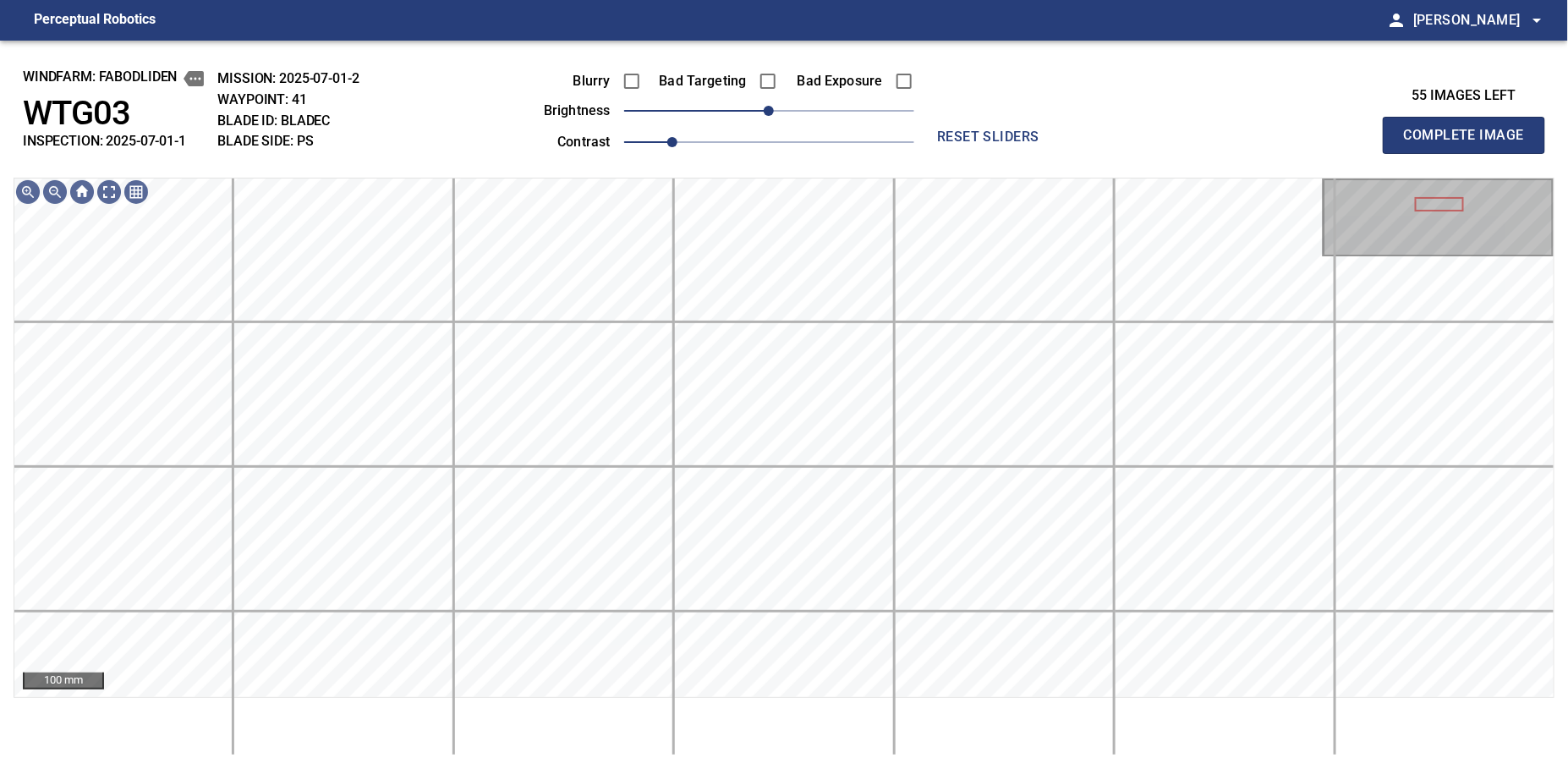 type 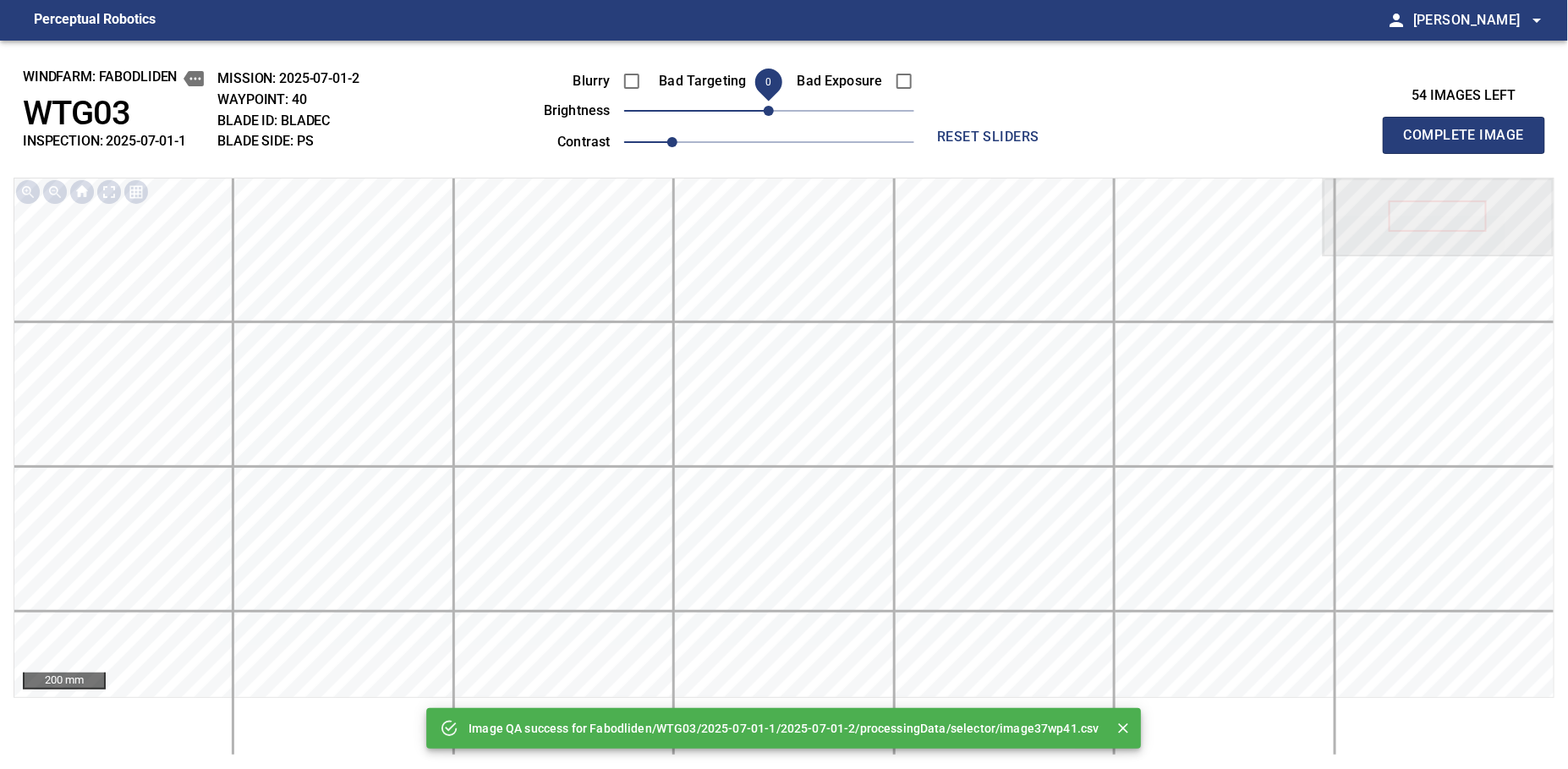 click on "Complete Image" at bounding box center (1464, 135) 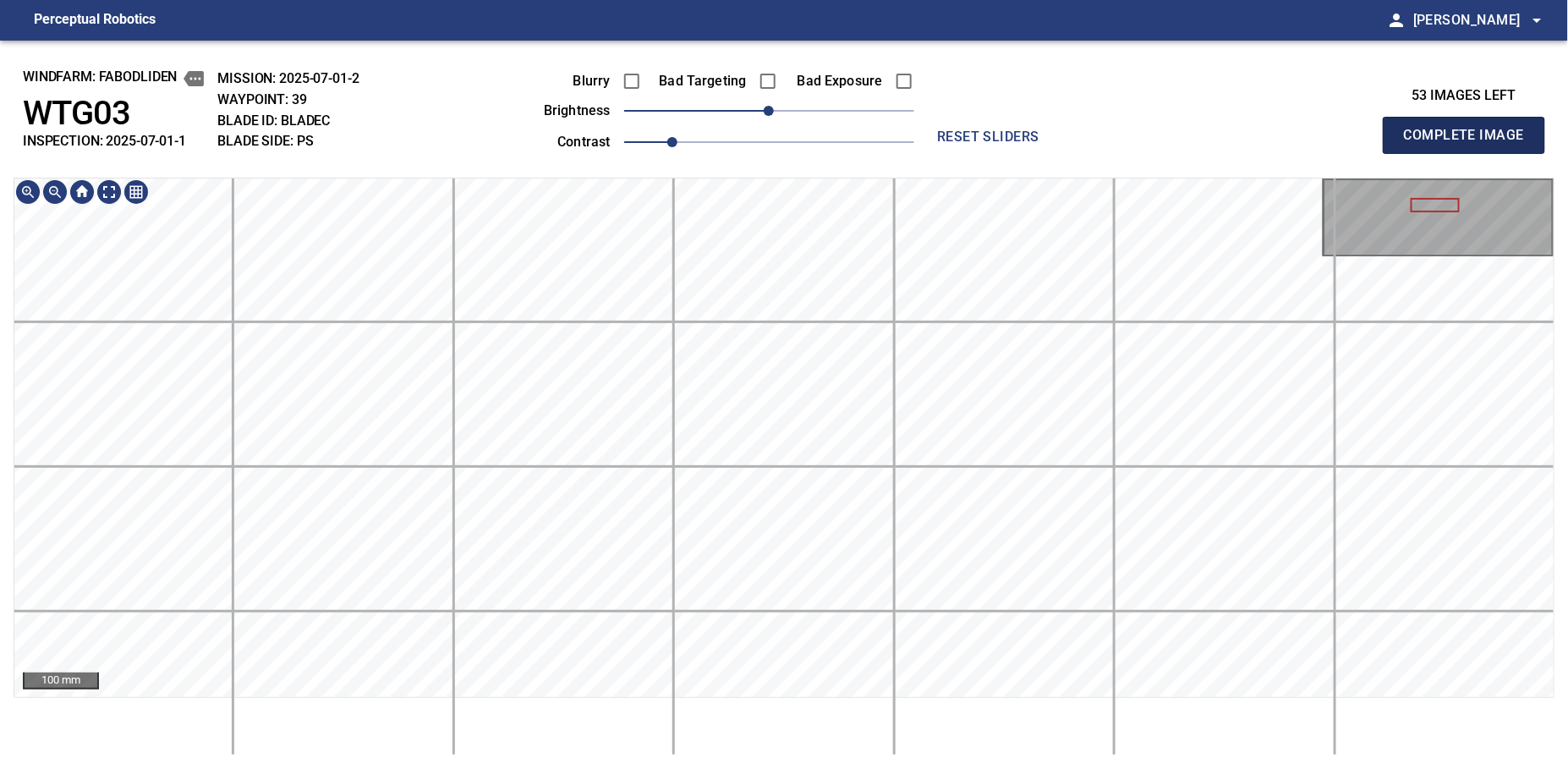 click on "Complete Image" at bounding box center (1464, 135) 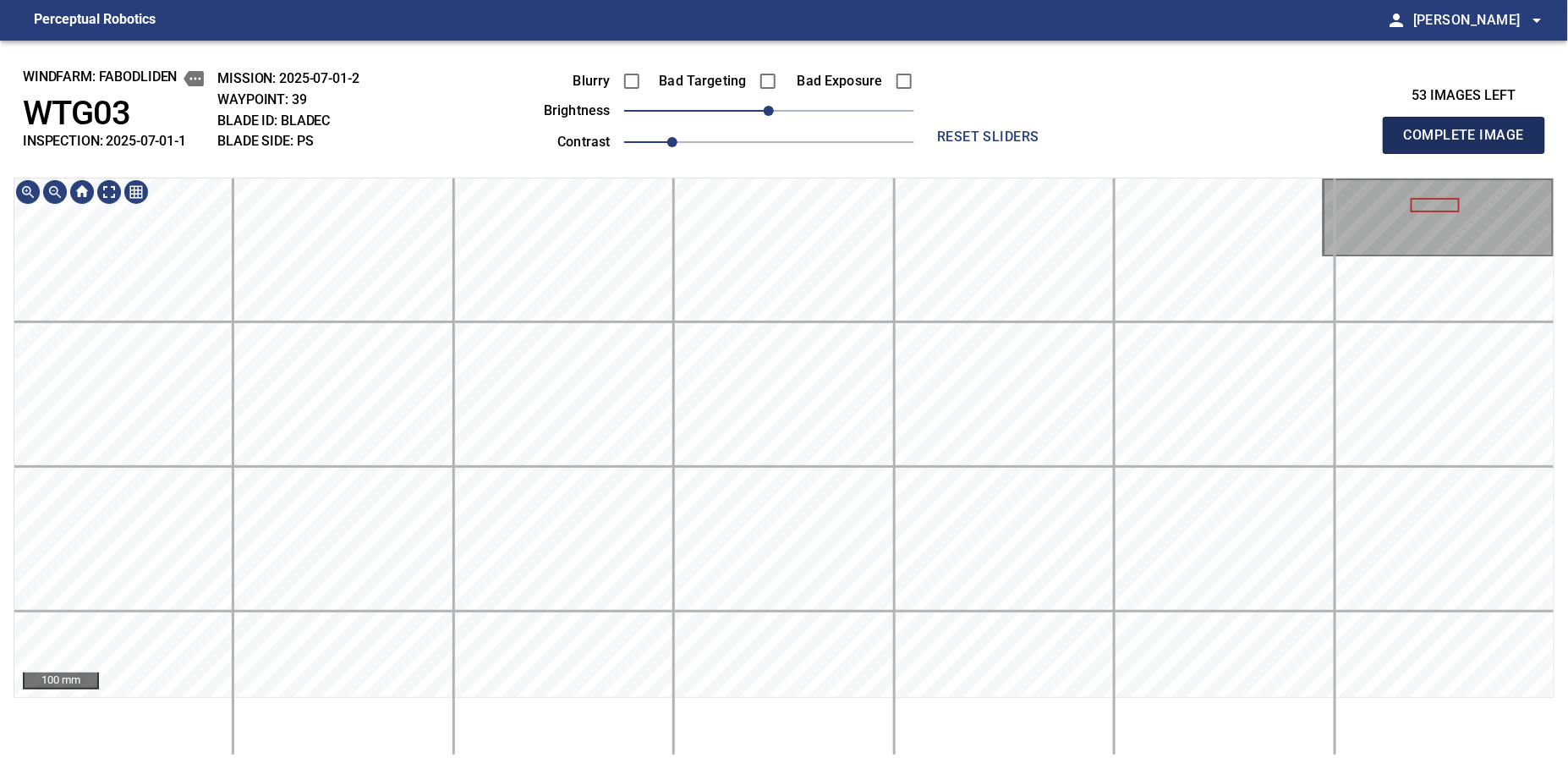 type 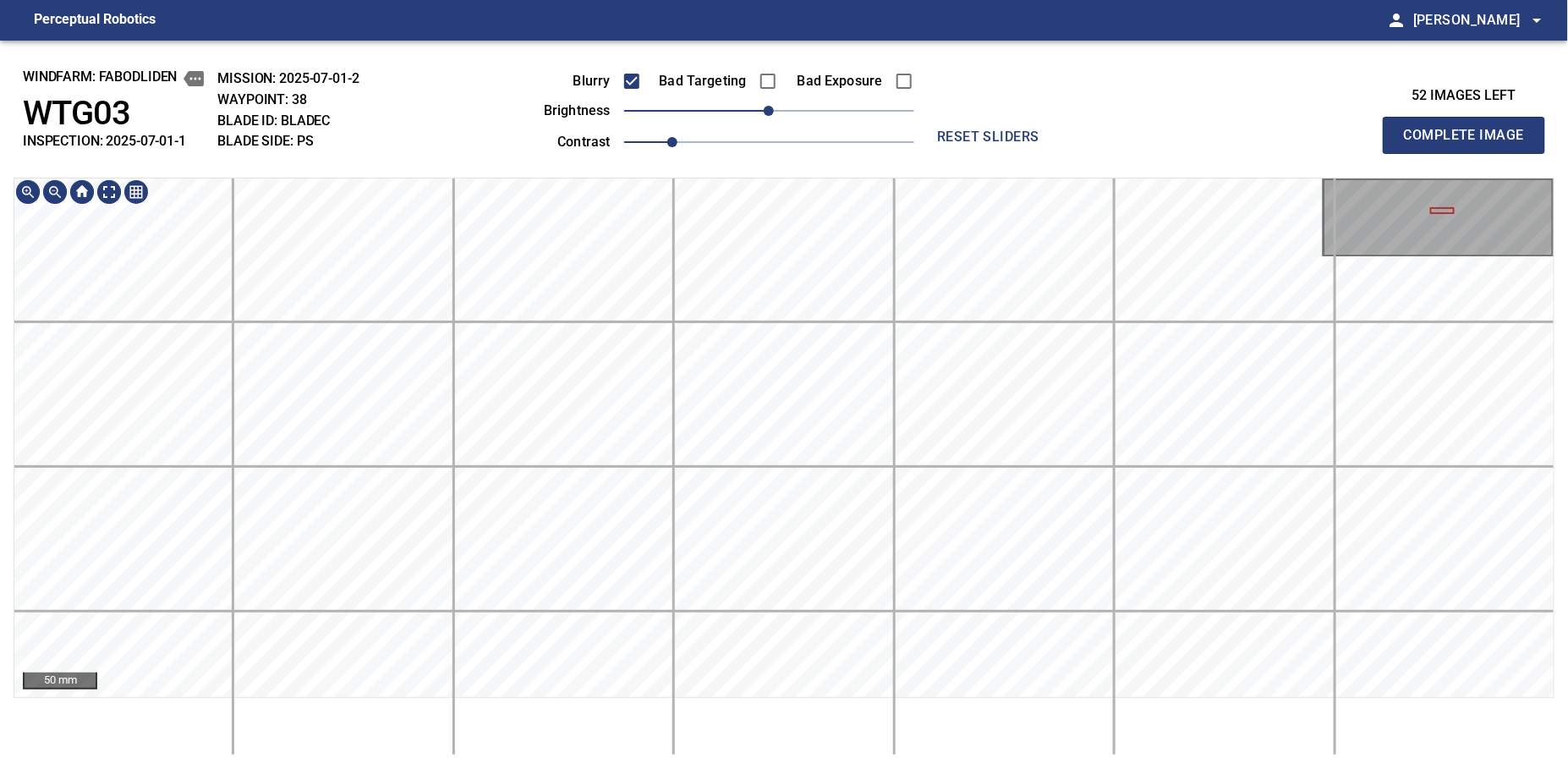 click on "50 mm" at bounding box center (784, 466) 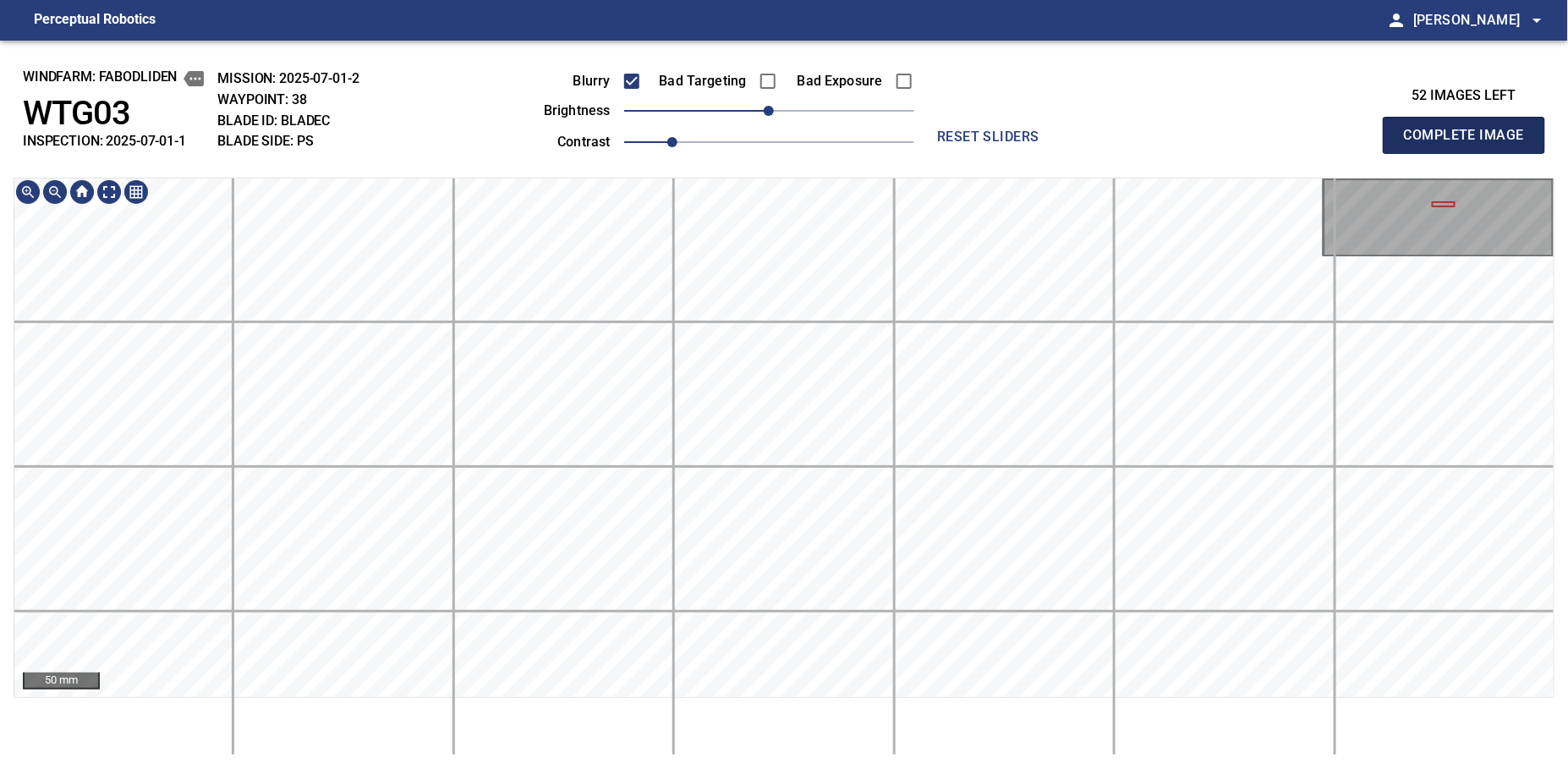 click on "Complete Image" at bounding box center [1464, 135] 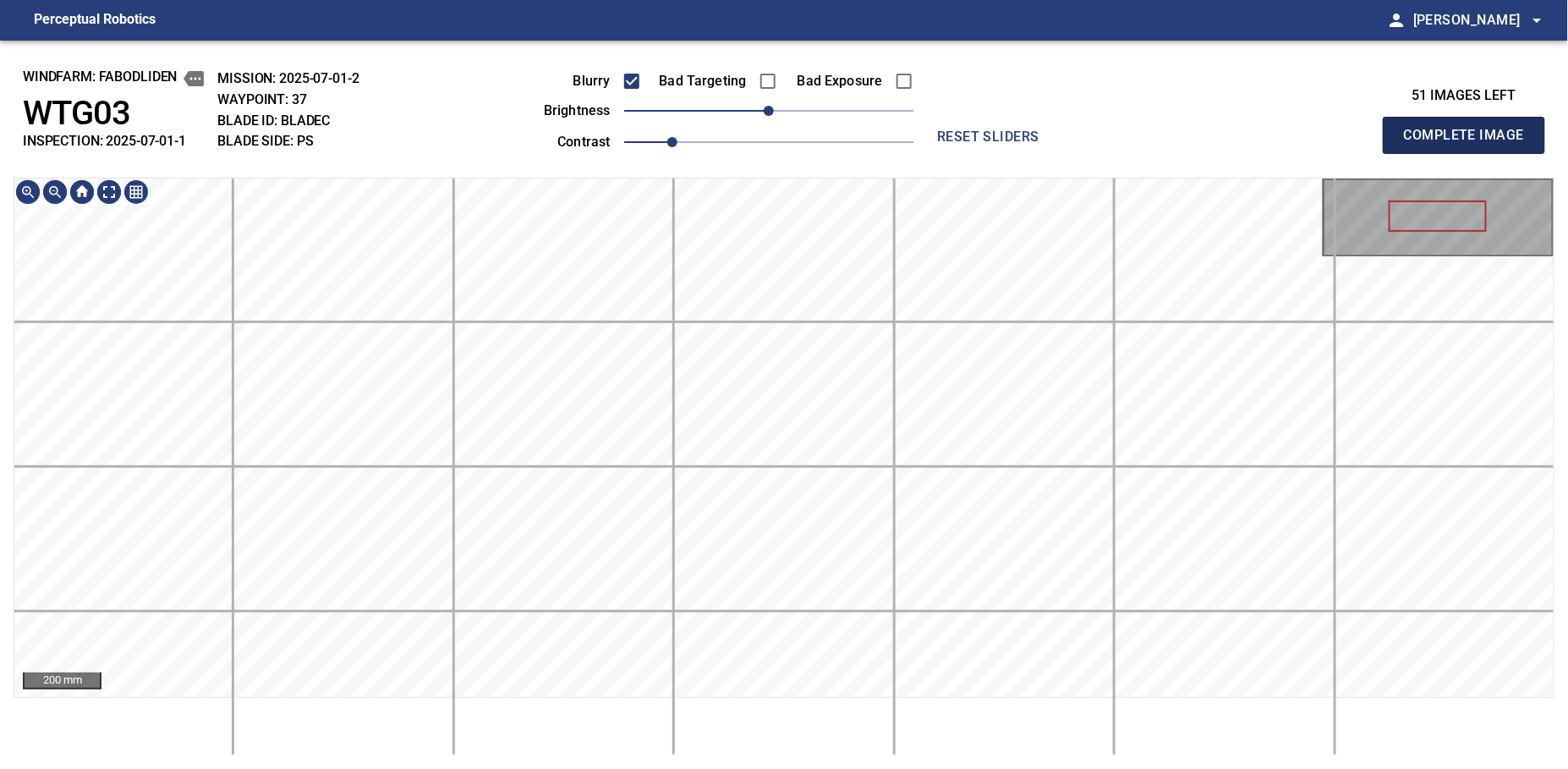click on "Complete Image" at bounding box center (1464, 135) 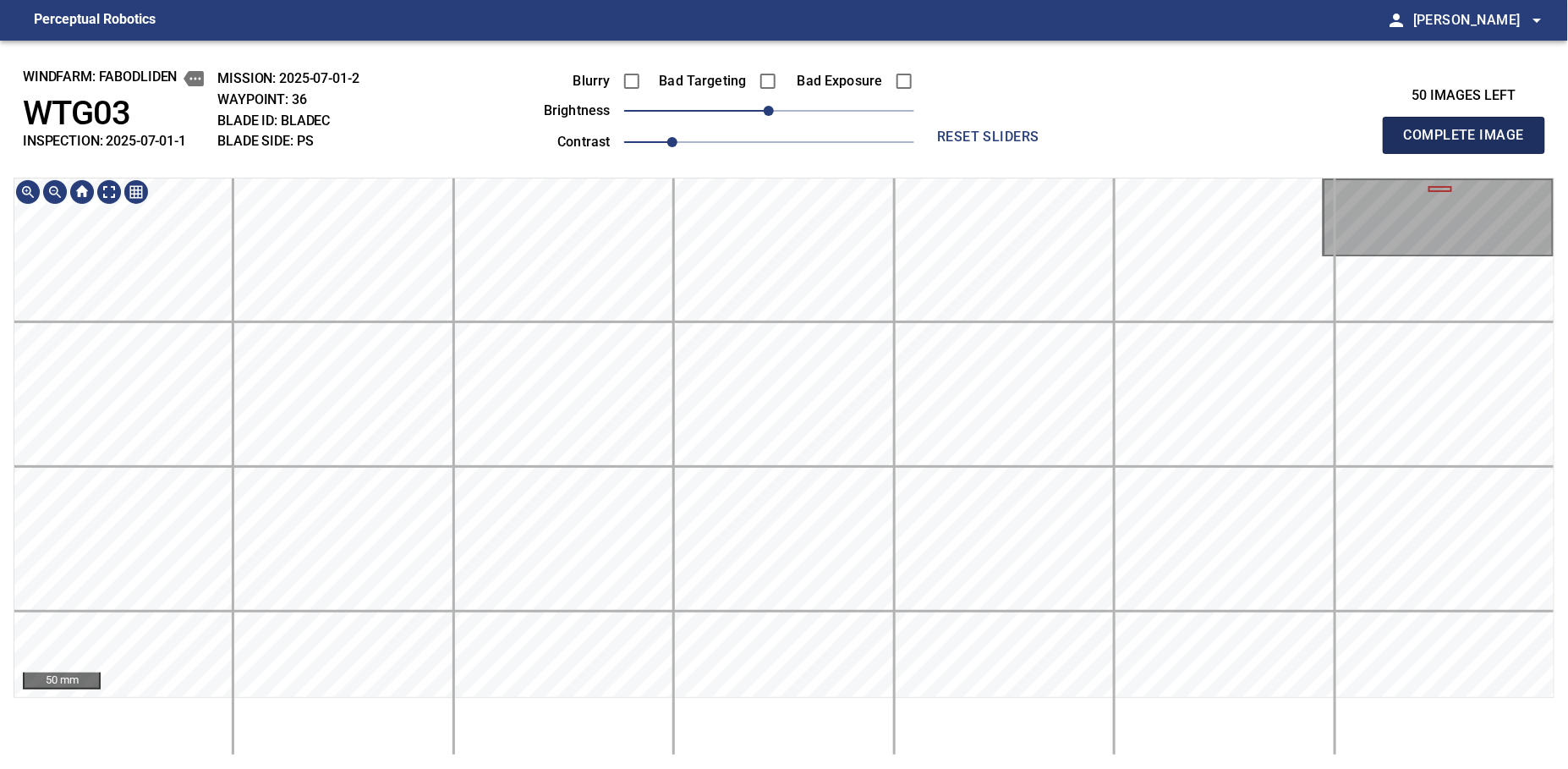 click on "Complete Image" at bounding box center [1464, 135] 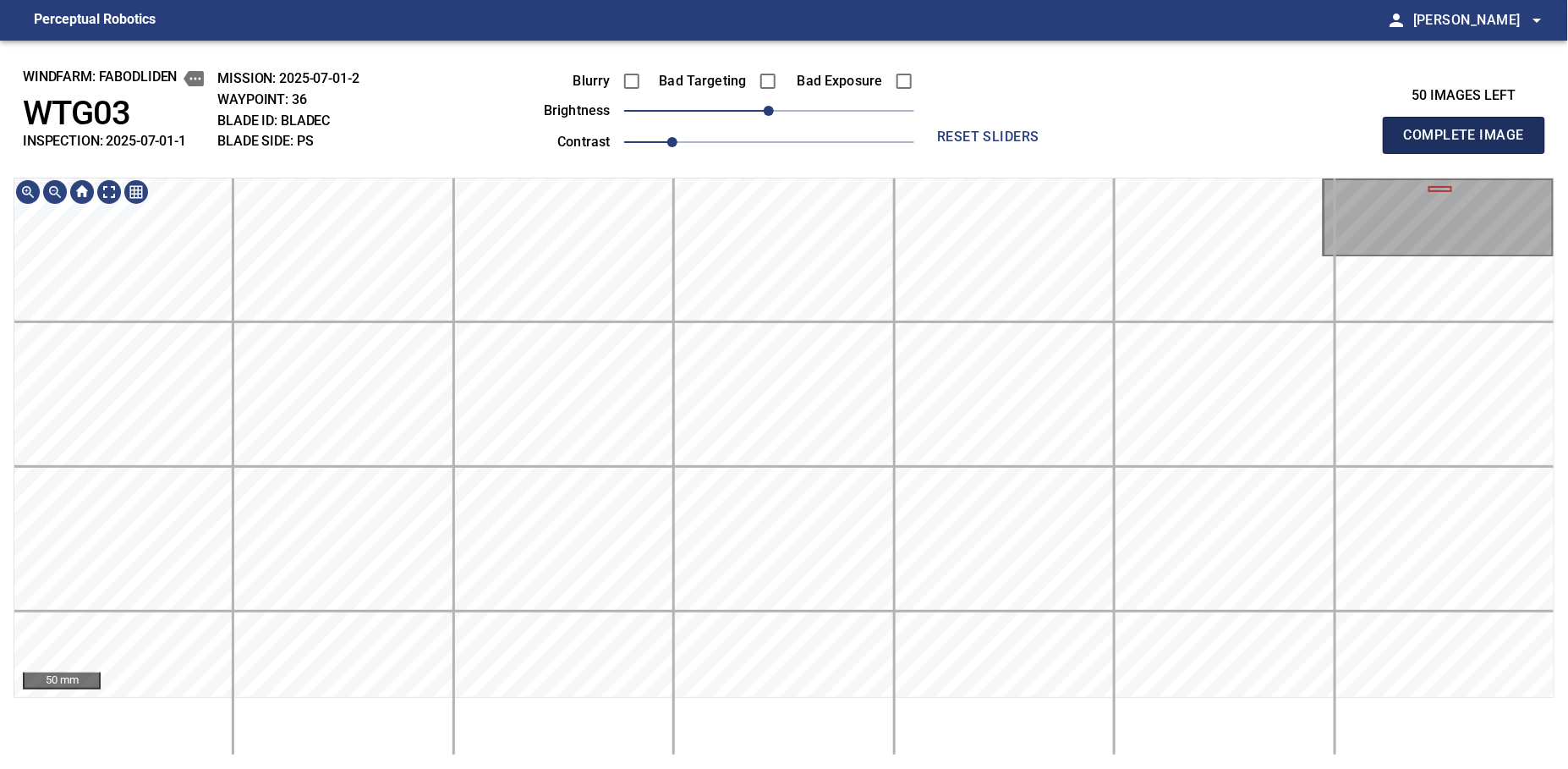 type 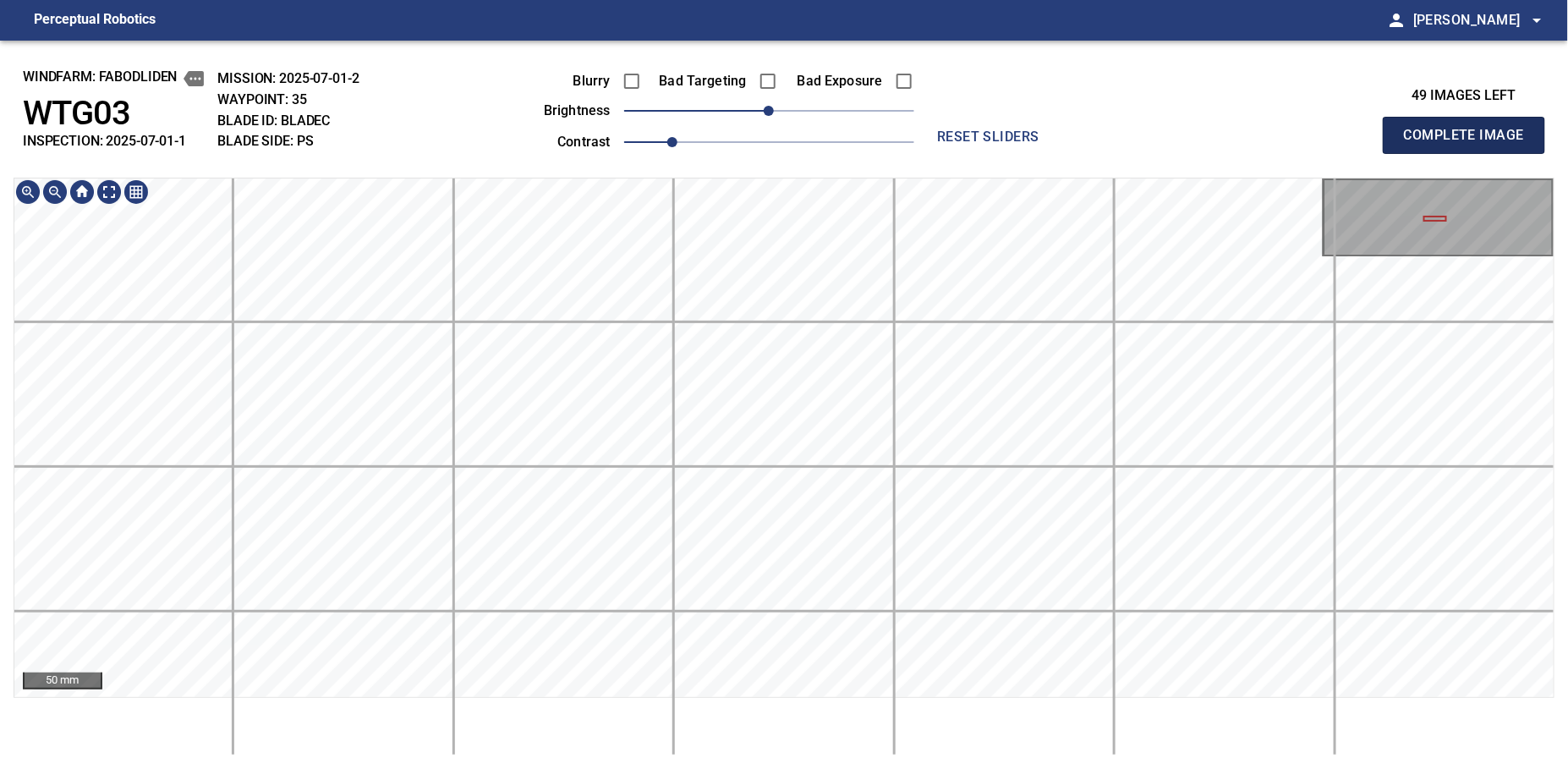 click on "Complete Image" at bounding box center (1464, 135) 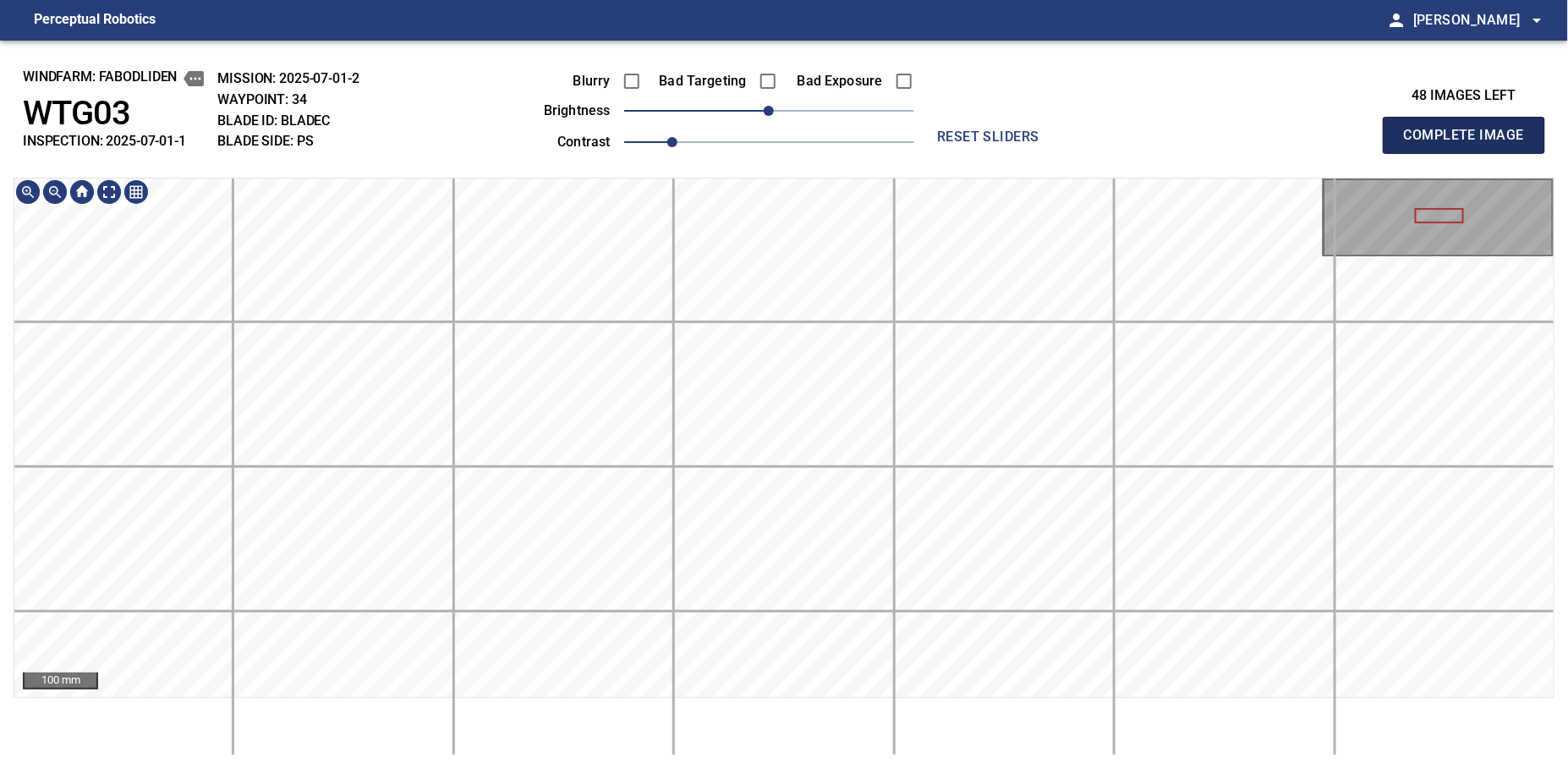 click on "Complete Image" at bounding box center (1464, 135) 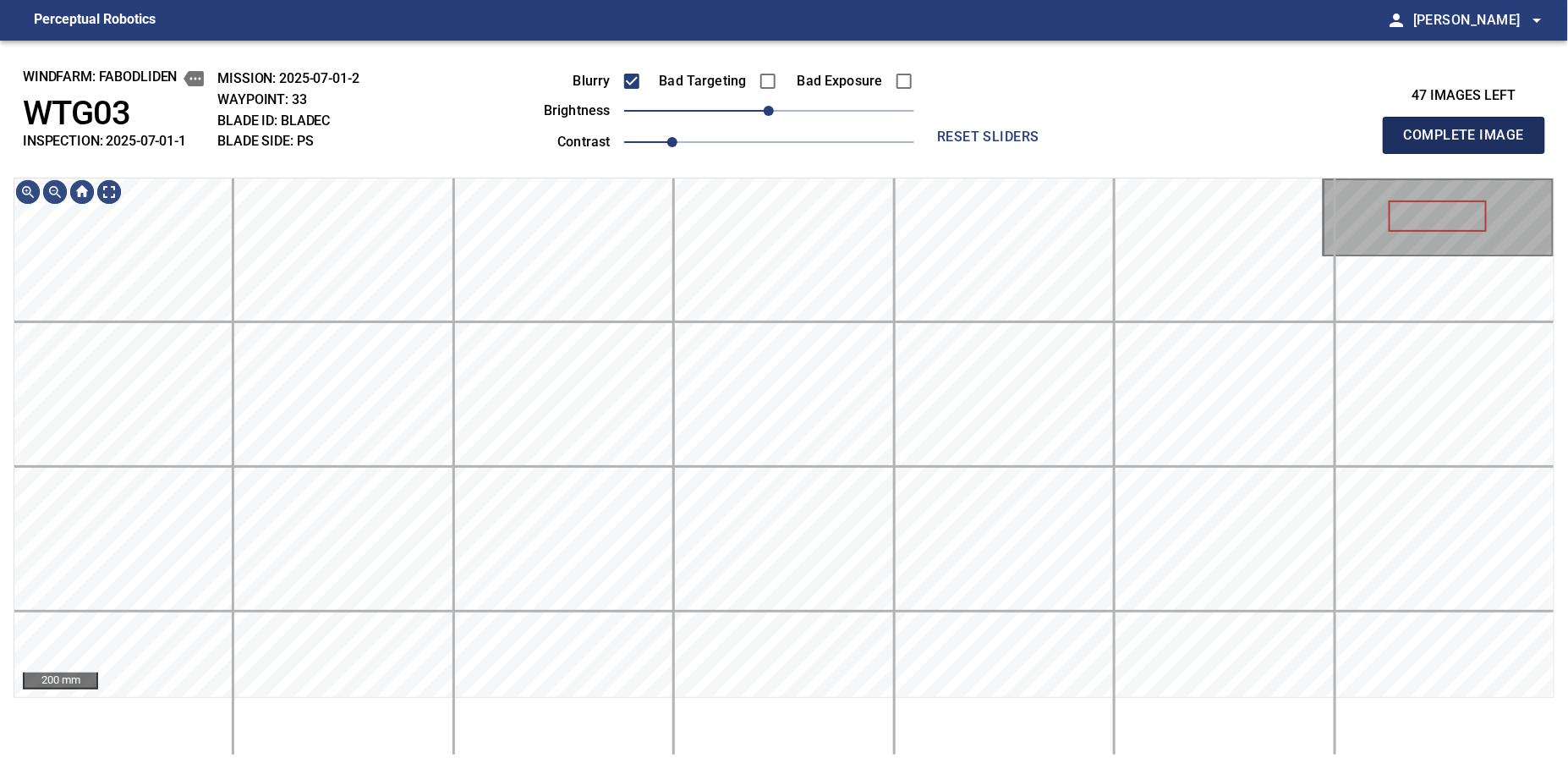 click on "Complete Image" at bounding box center [1464, 135] 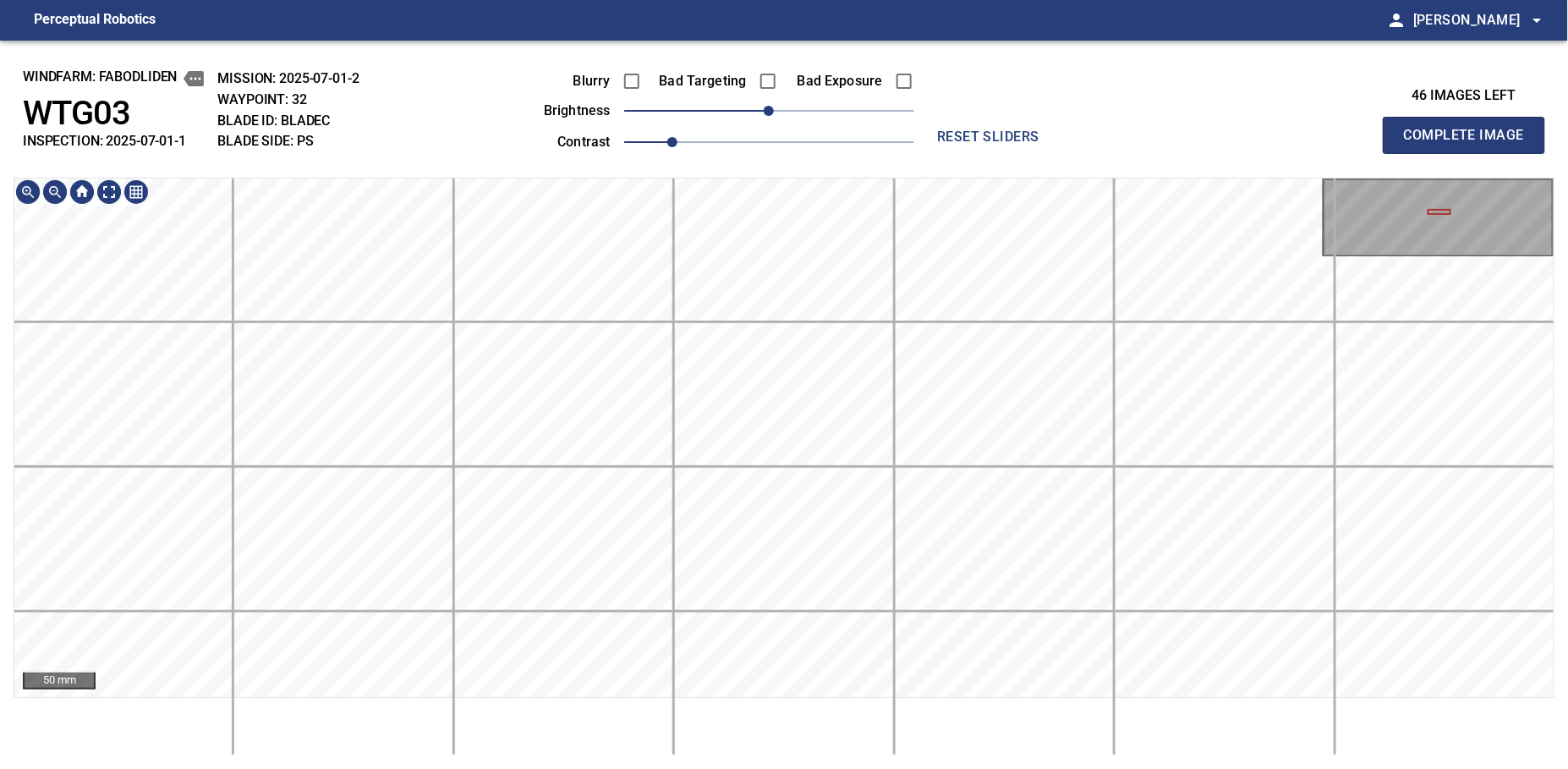 click on "Perceptual Robotics person Alex Semenov arrow_drop_down windfarm: Fabodliden WTG03 INSPECTION: 2025-07-01-1 MISSION: 2025-07-01-2 WAYPOINT: 32 BLADE ID: bladeC BLADE SIDE: PS Blurry Bad Targeting Bad Exposure brightness 0 contrast 1 reset sliders 46 images left Complete Image 50 mm exit_to_app Logout" at bounding box center [784, 384] 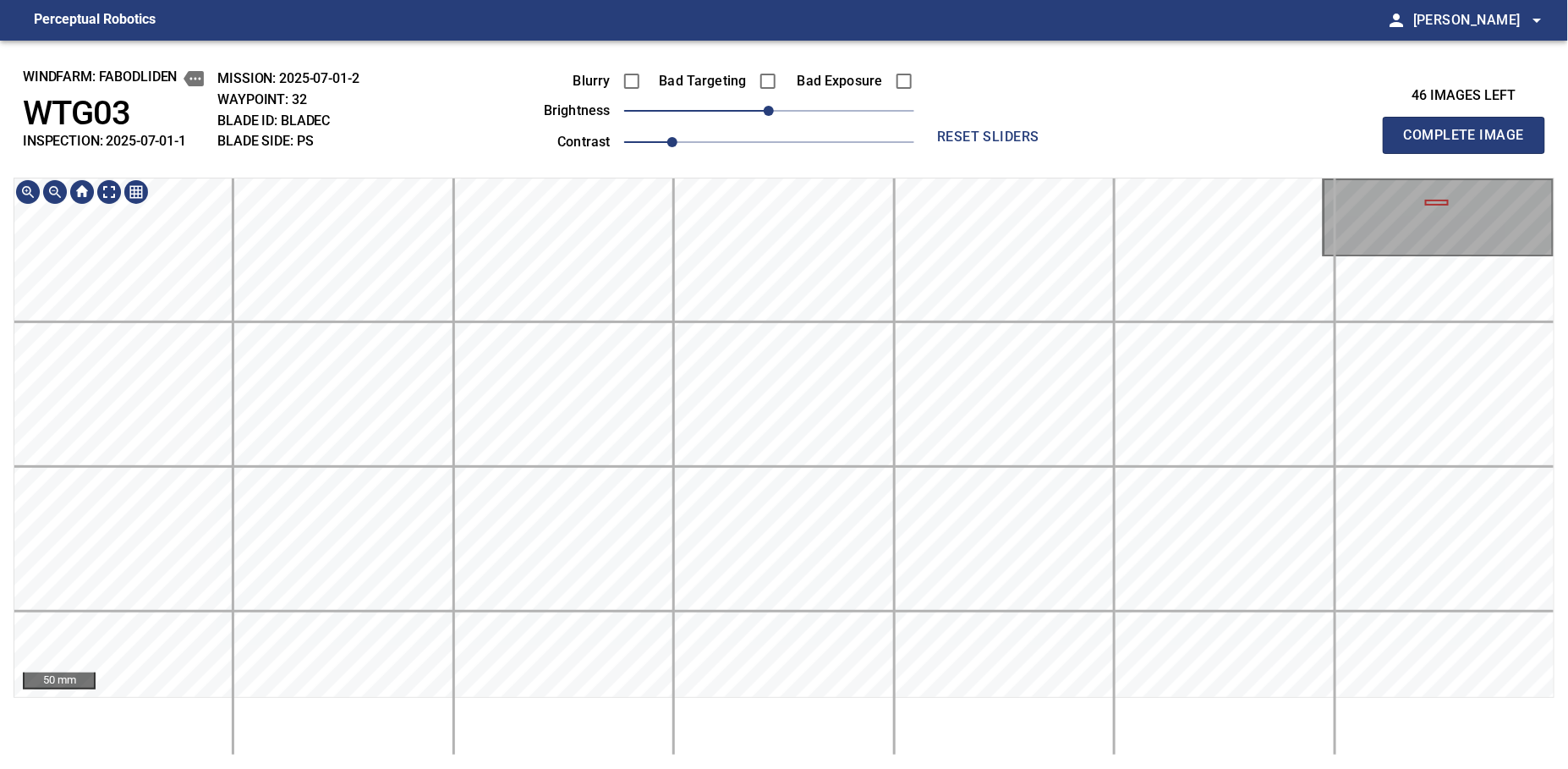 click on "Perceptual Robotics person Alex Semenov arrow_drop_down windfarm: Fabodliden WTG03 INSPECTION: 2025-07-01-1 MISSION: 2025-07-01-2 WAYPOINT: 32 BLADE ID: bladeC BLADE SIDE: PS Blurry Bad Targeting Bad Exposure brightness 0 contrast 1 reset sliders 46 images left Complete Image 50 mm exit_to_app Logout" at bounding box center (784, 384) 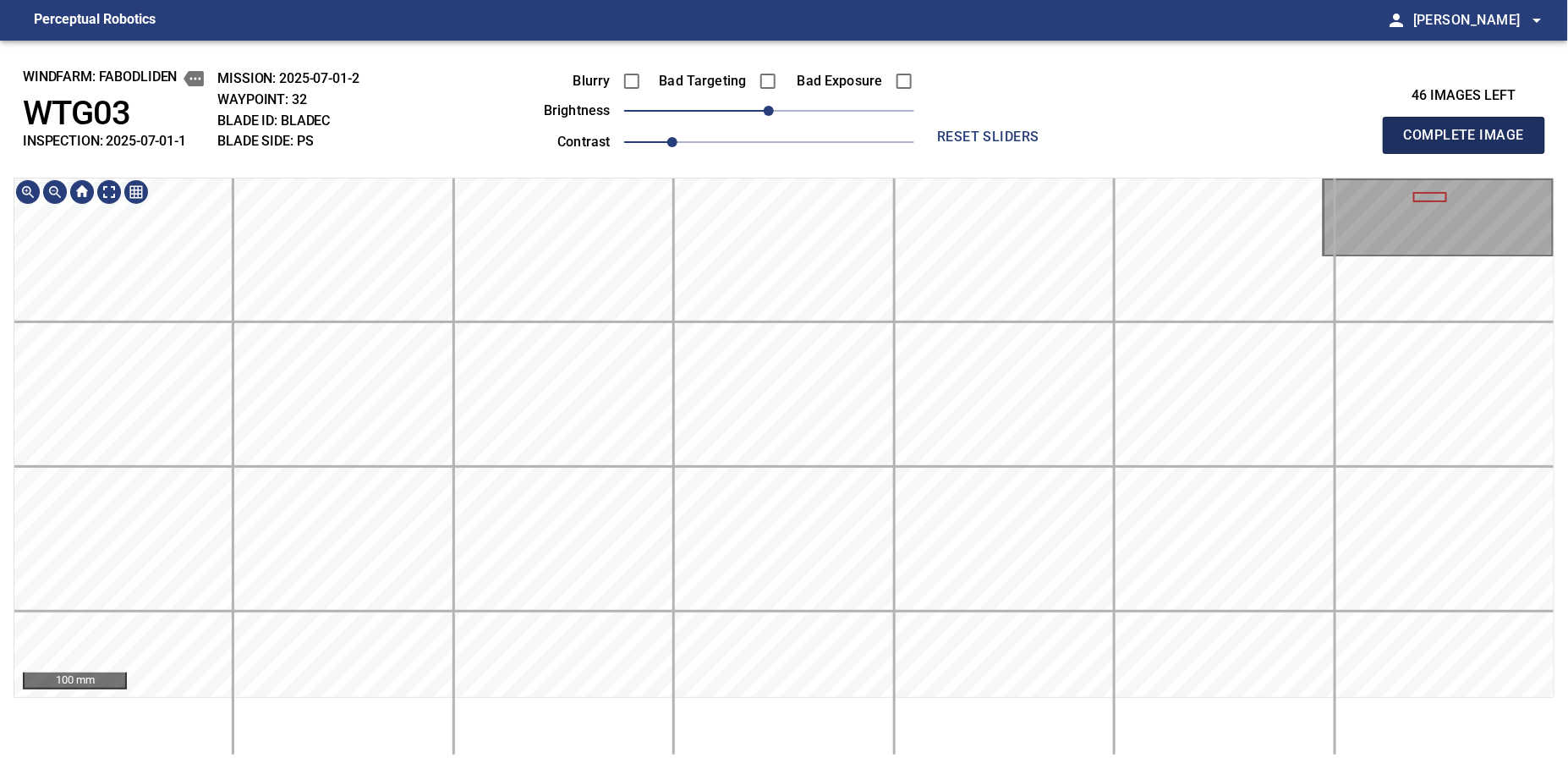 click on "Complete Image" at bounding box center [1464, 135] 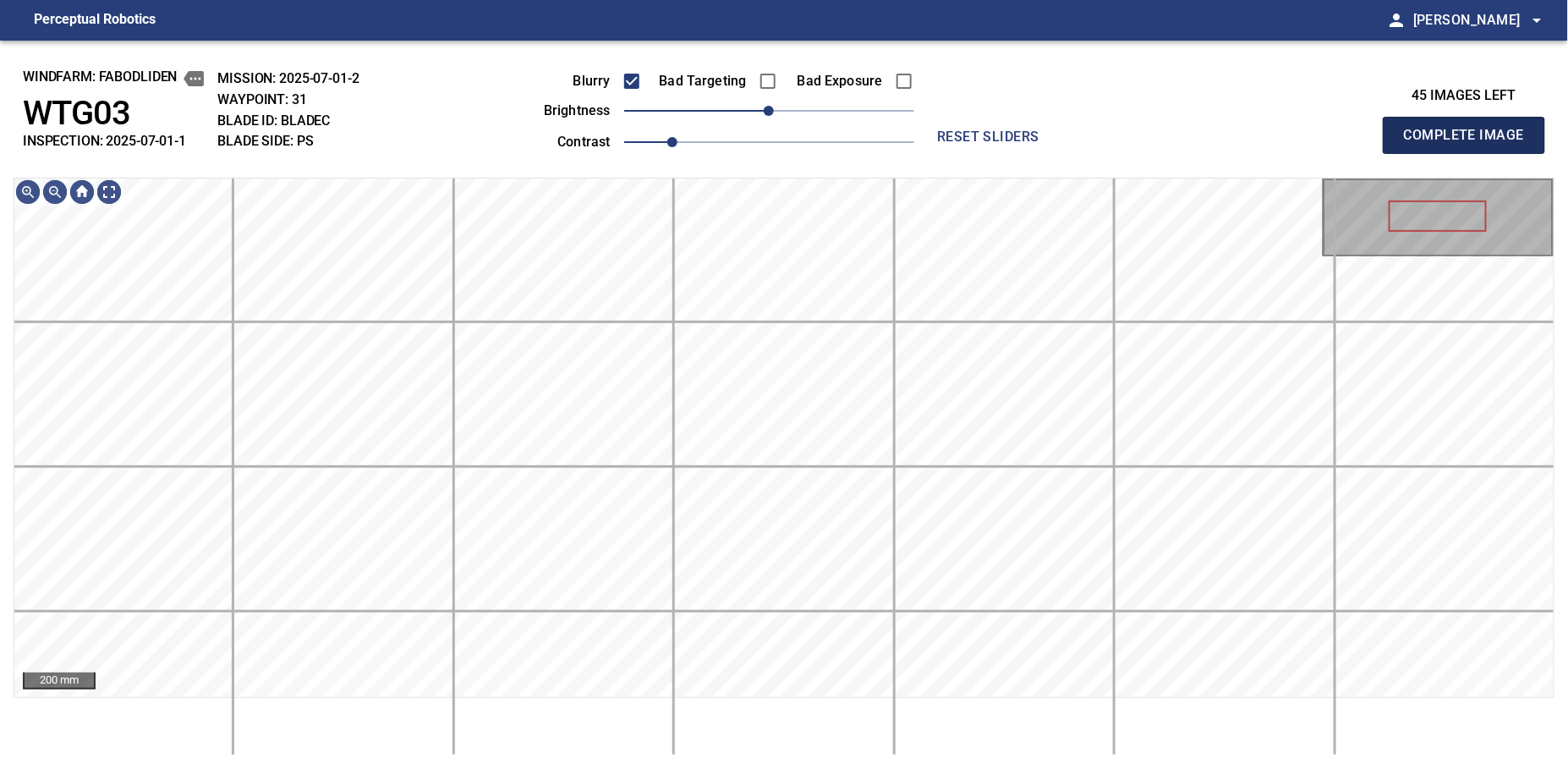 click on "Complete Image" at bounding box center [1464, 135] 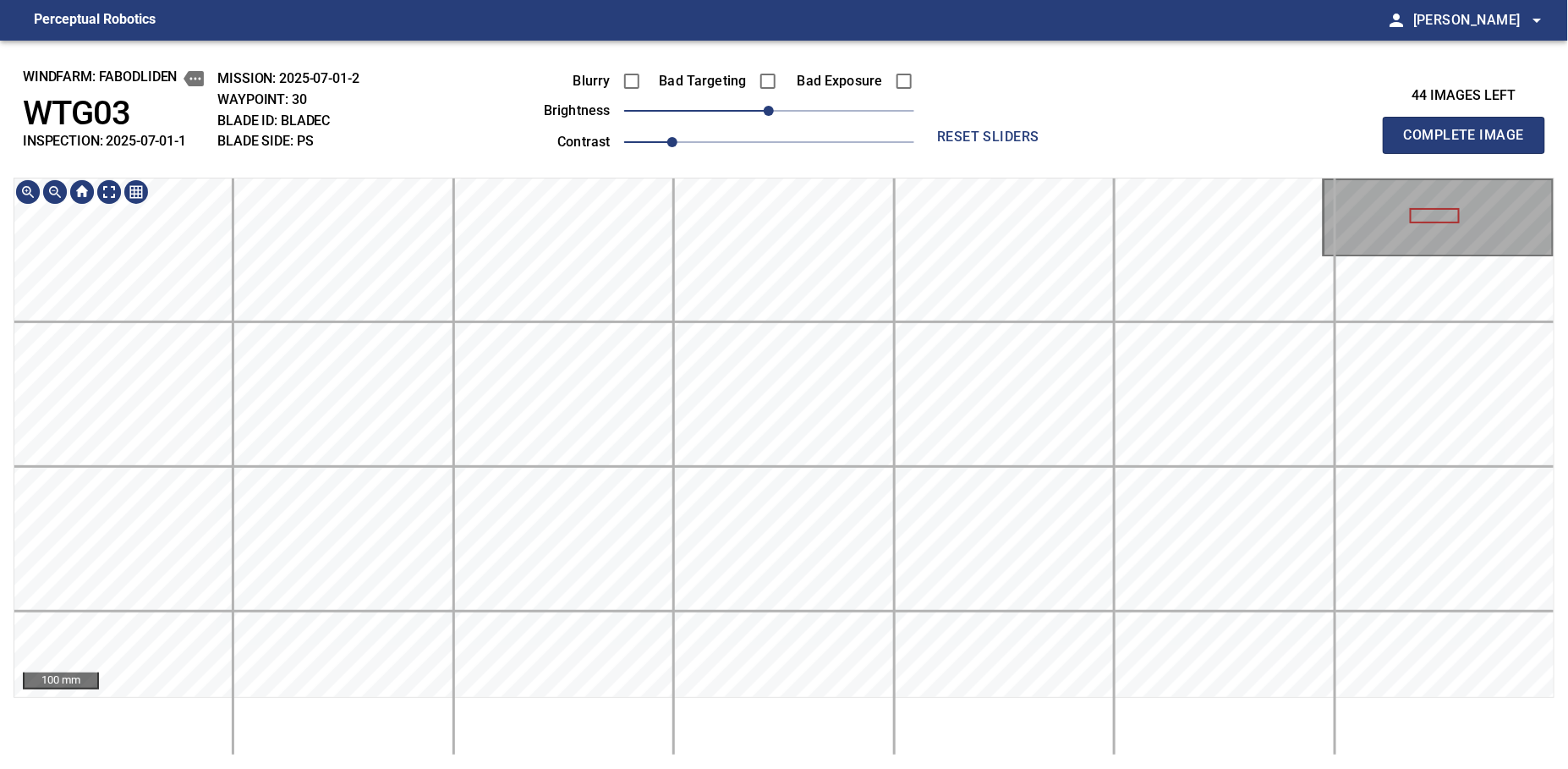 click on "windfarm: Fabodliden WTG03 INSPECTION: 2025-07-01-1 MISSION: 2025-07-01-2 WAYPOINT: 30 BLADE ID: bladeC BLADE SIDE: PS Blurry Bad Targeting Bad Exposure brightness 0 contrast 1 reset sliders 44 images left Complete Image 100 mm" at bounding box center (784, 404) 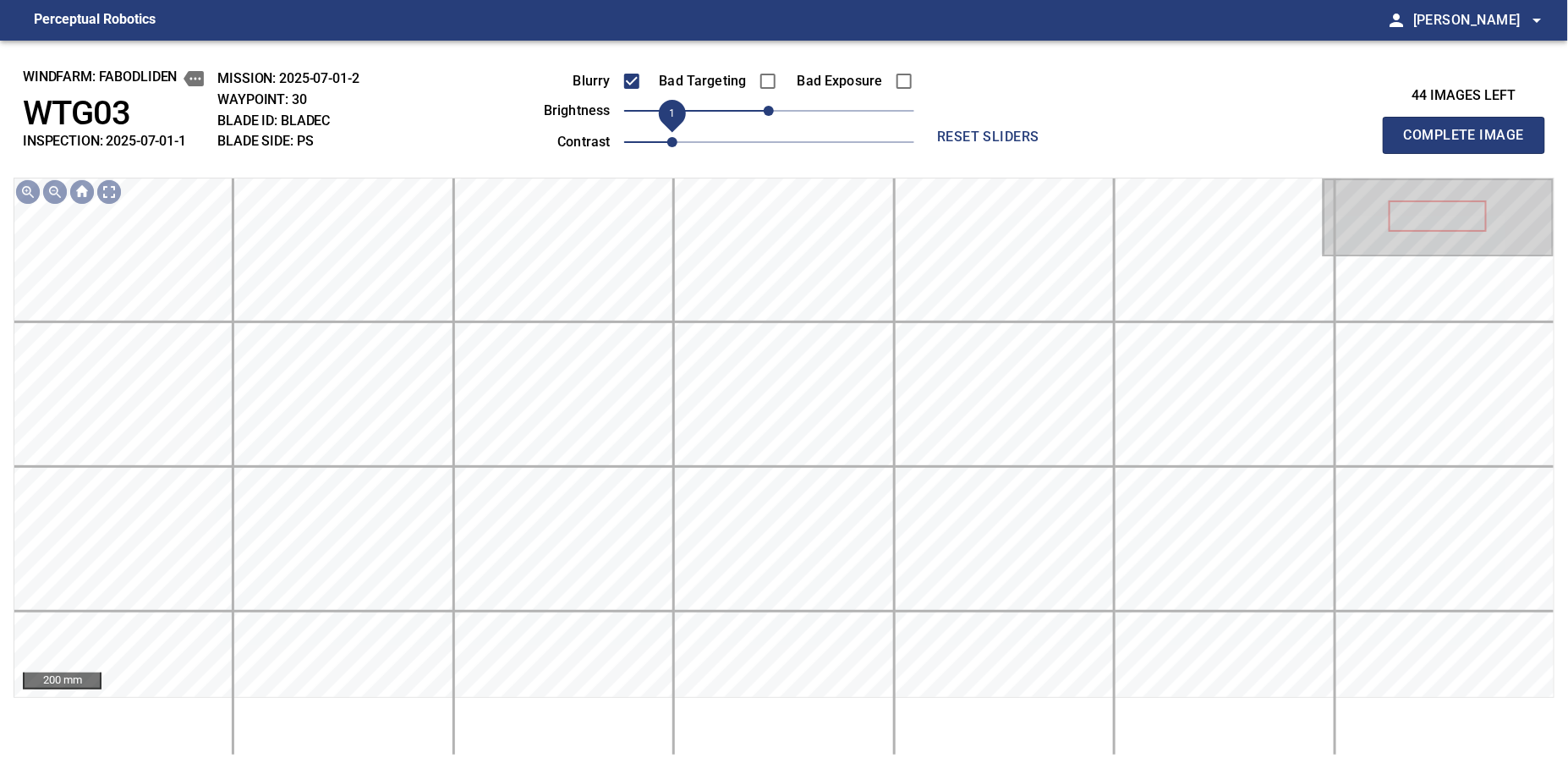 click on "Complete Image" at bounding box center [1464, 135] 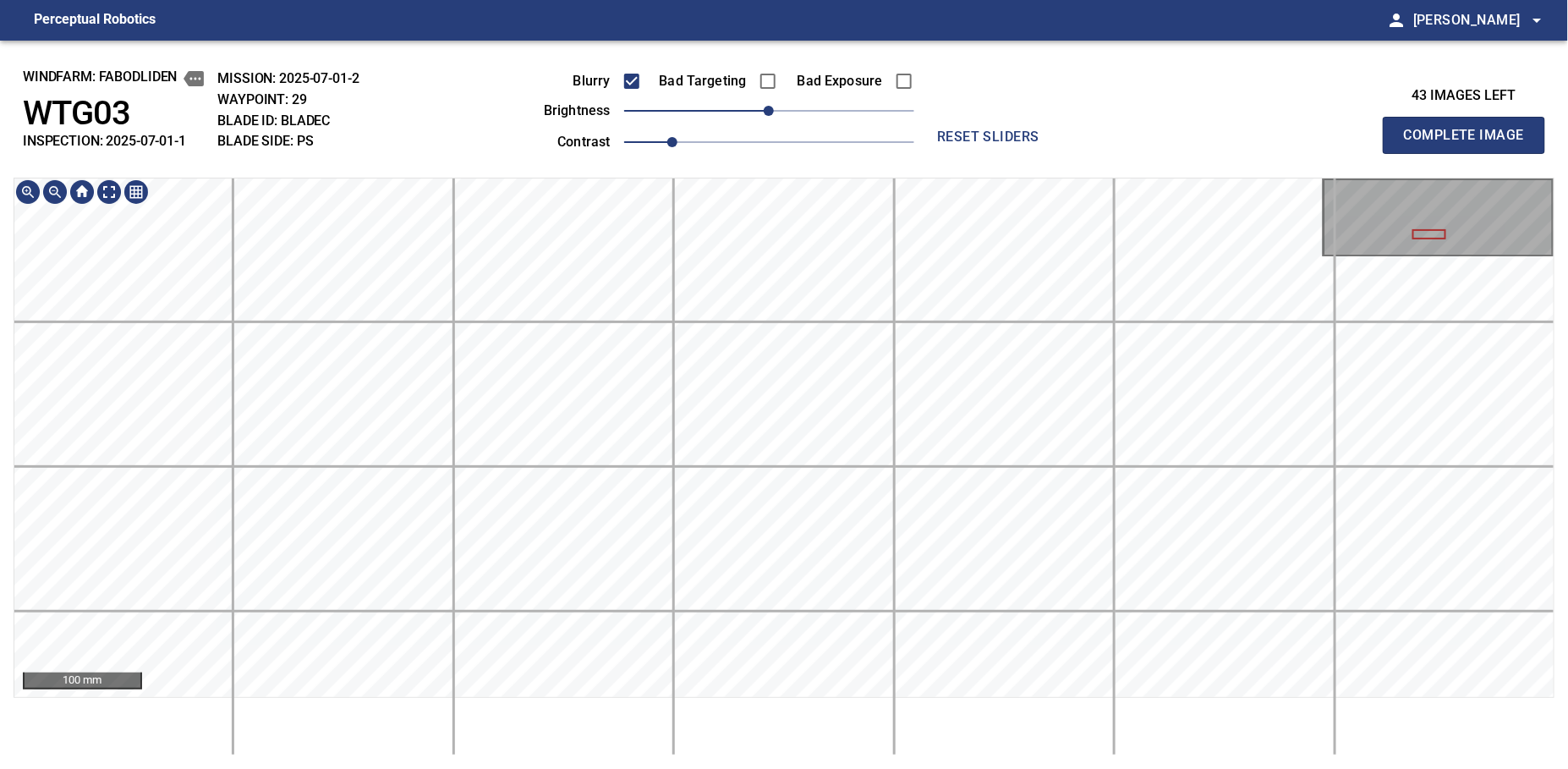 click on "windfarm: Fabodliden WTG03 INSPECTION: 2025-07-01-1 MISSION: 2025-07-01-2 WAYPOINT: 29 BLADE ID: bladeC BLADE SIDE: PS Blurry Bad Targeting Bad Exposure brightness 0 contrast 1 reset sliders 43 images left Complete Image 100 mm" at bounding box center (784, 404) 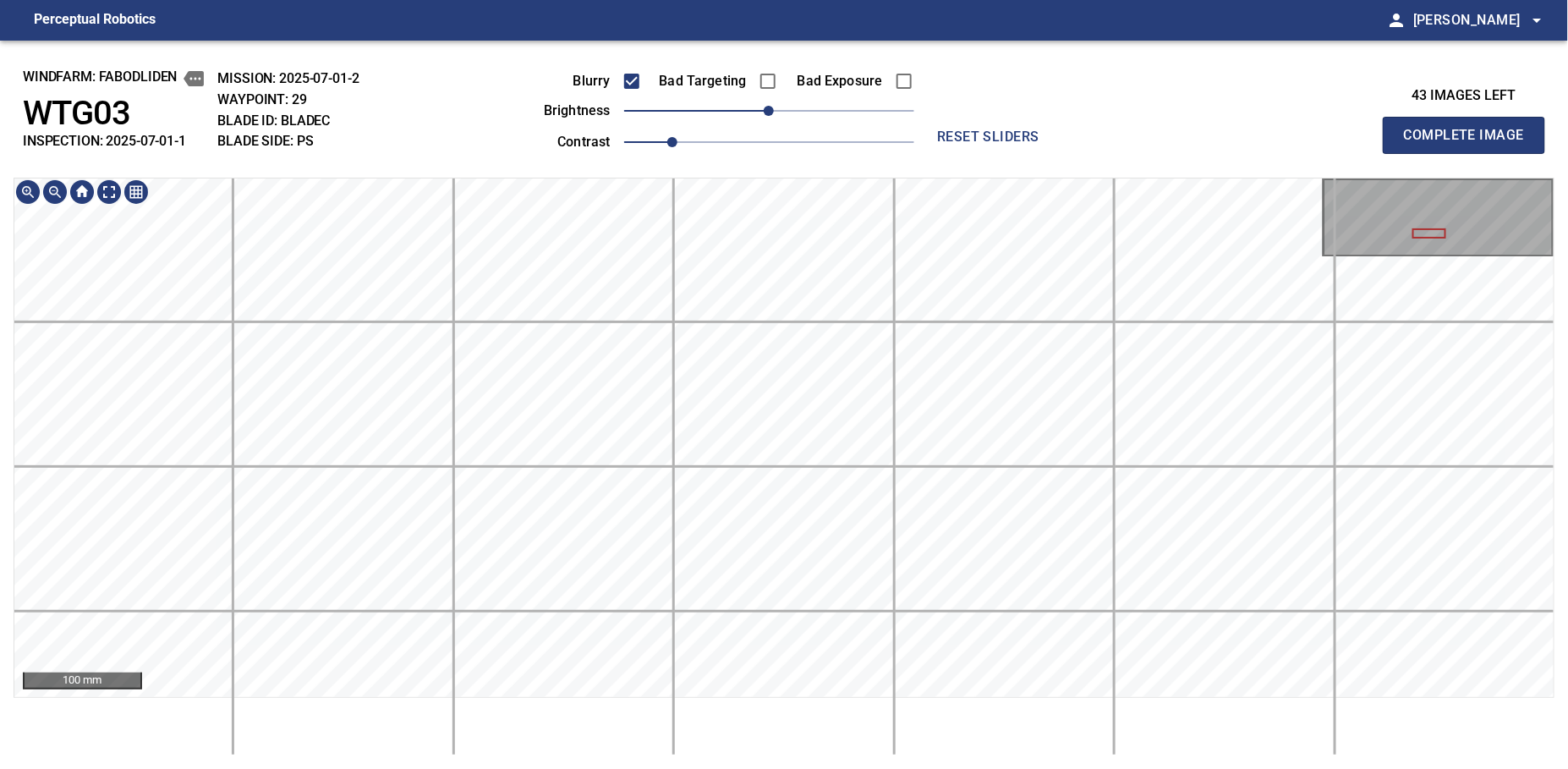 click on "Perceptual Robotics person Alex Semenov arrow_drop_down windfarm: Fabodliden WTG03 INSPECTION: 2025-07-01-1 MISSION: 2025-07-01-2 WAYPOINT: 29 BLADE ID: bladeC BLADE SIDE: PS Blurry Bad Targeting Bad Exposure brightness 0 contrast 1 reset sliders 43 images left Complete Image 100 mm exit_to_app Logout" at bounding box center [784, 384] 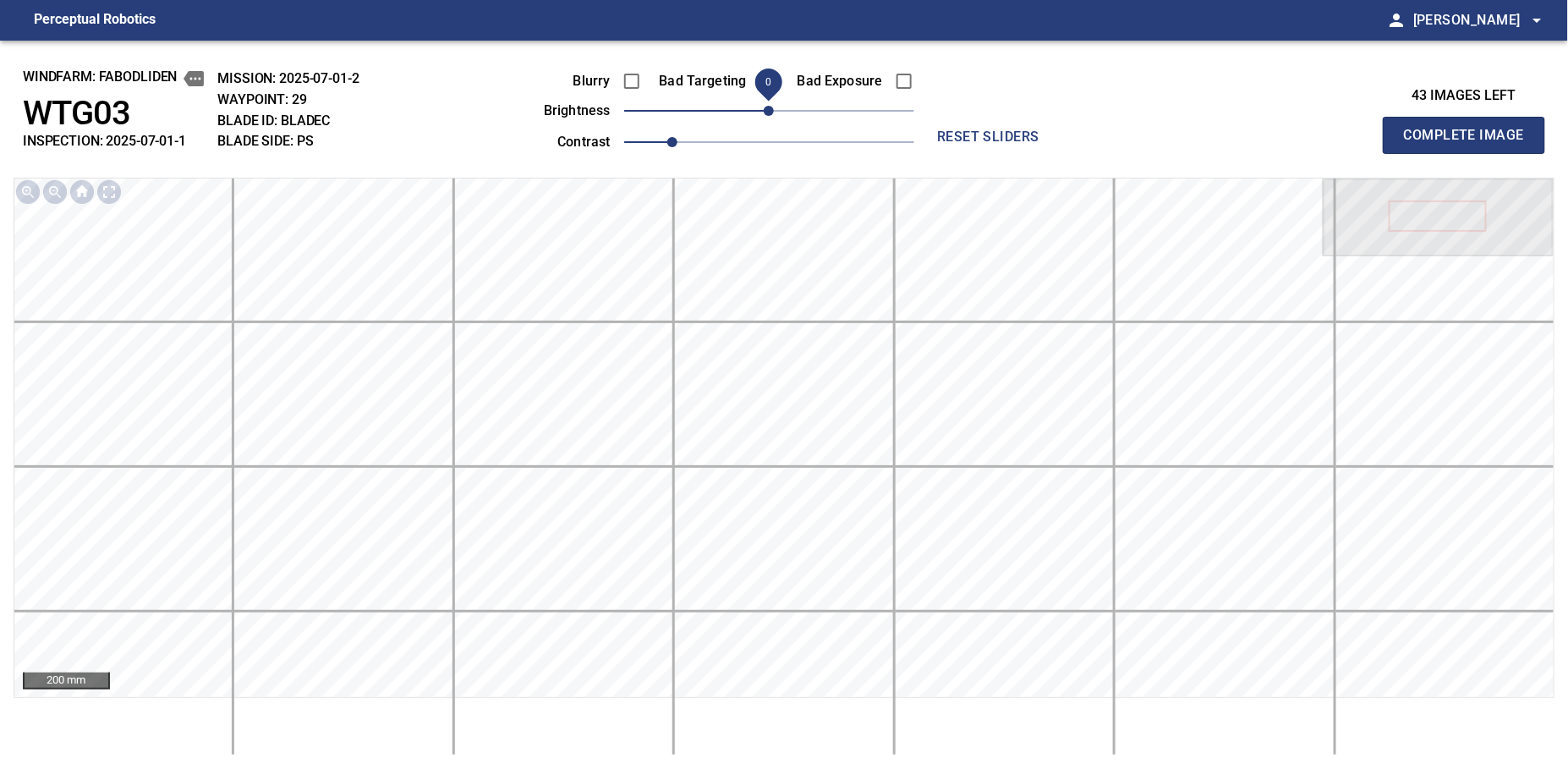 click on "Complete Image" at bounding box center (1464, 135) 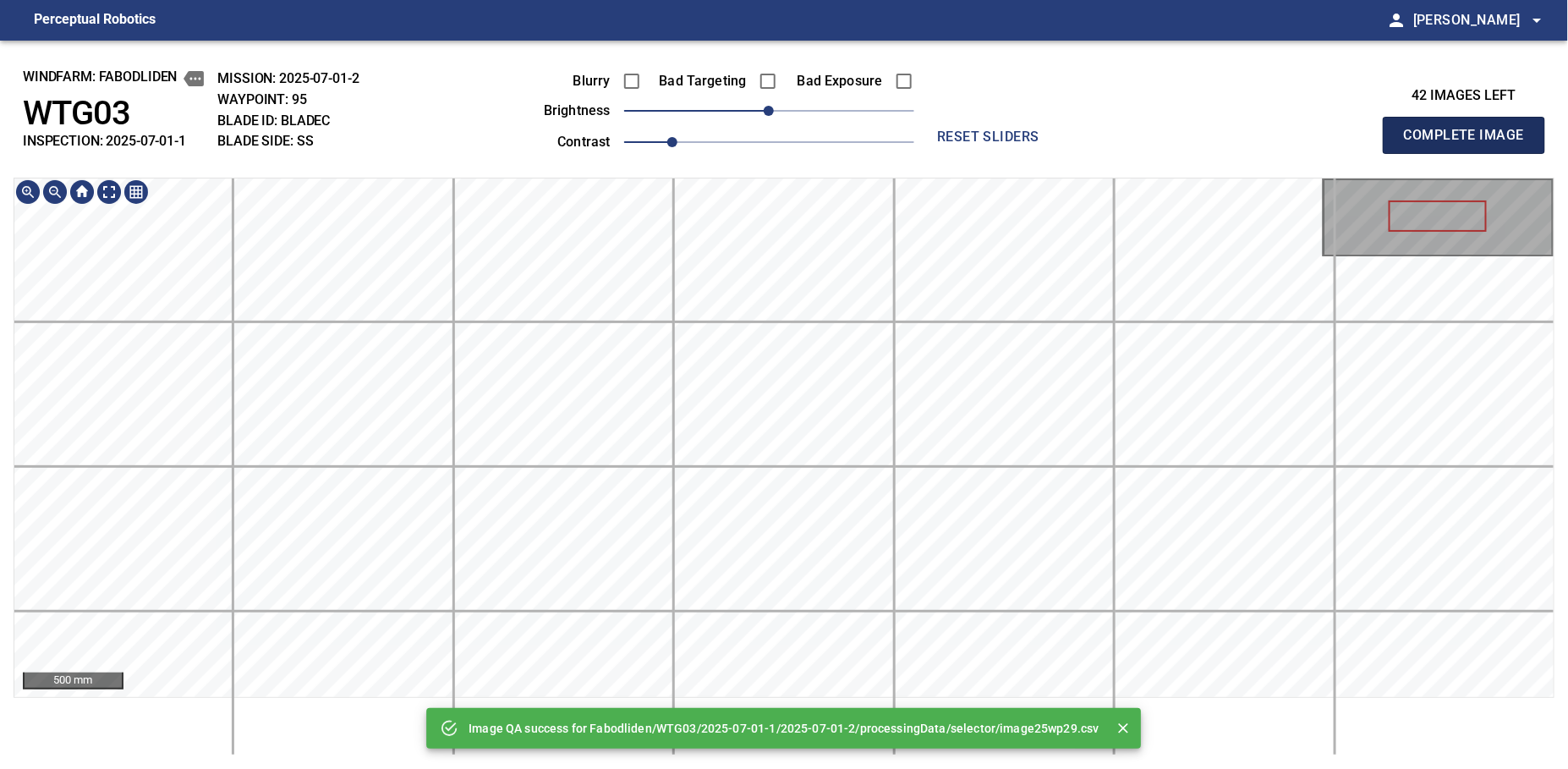 click on "Complete Image" at bounding box center (1464, 135) 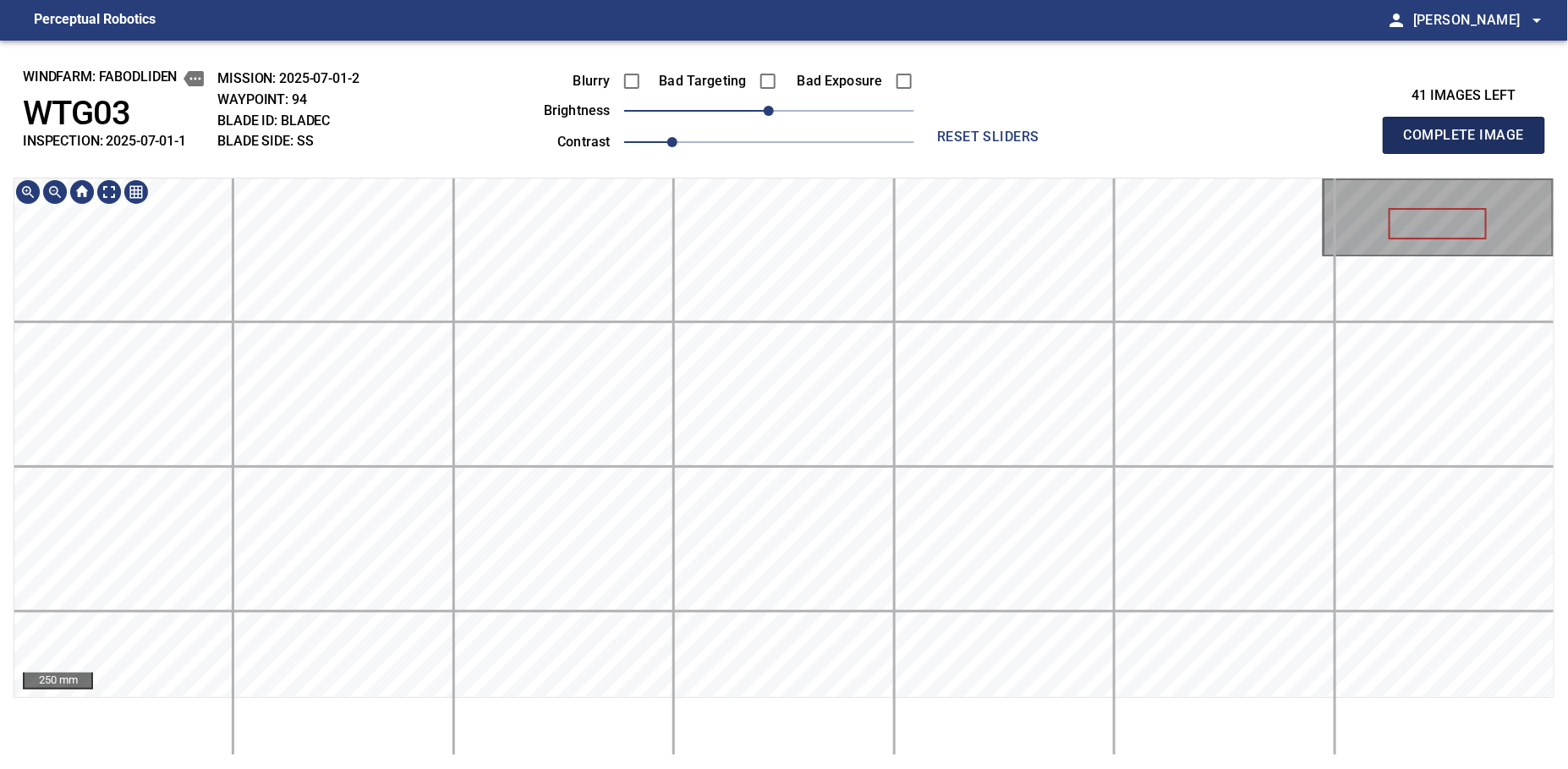 click on "Complete Image" at bounding box center [1464, 135] 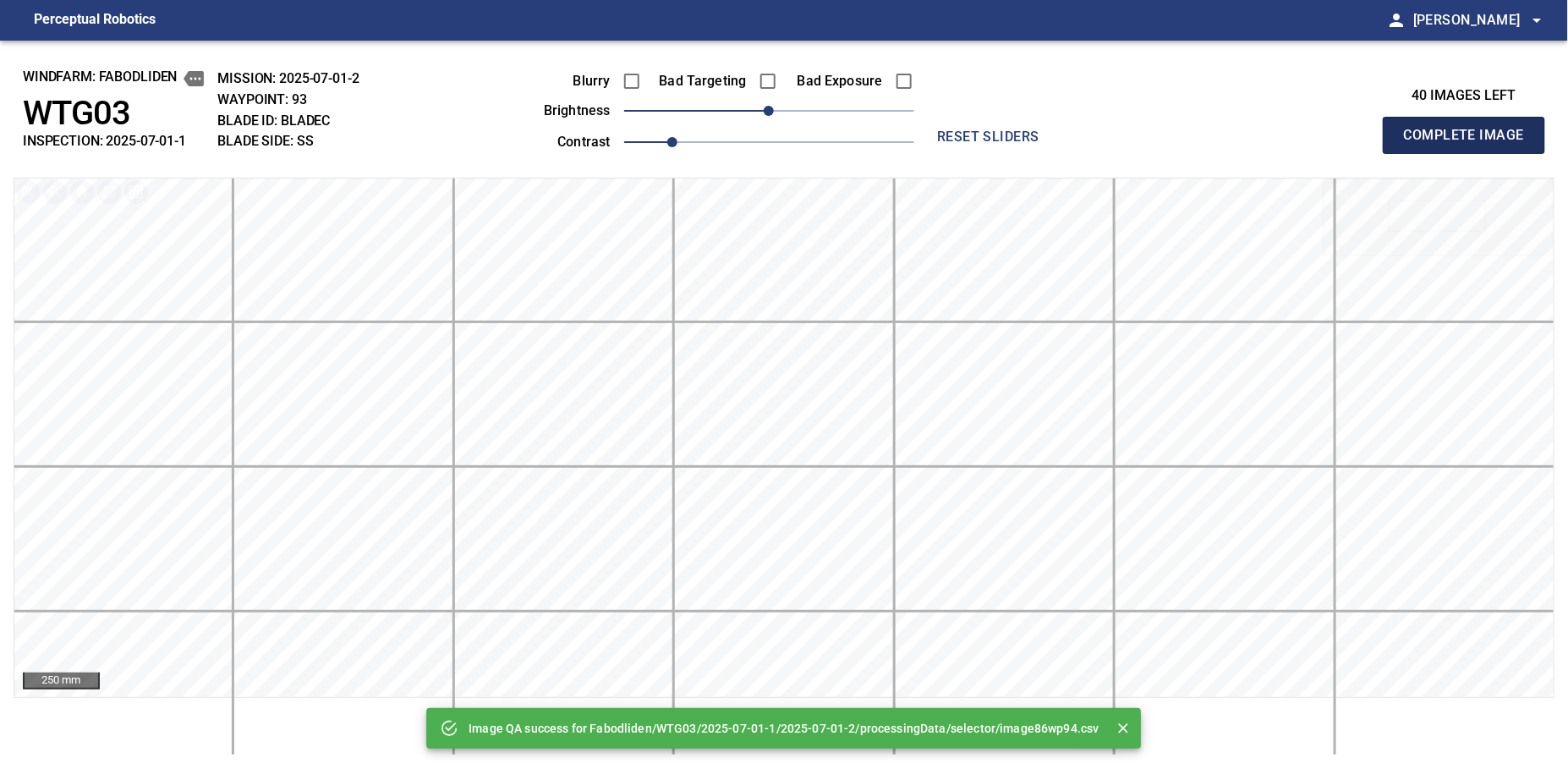 click on "Complete Image" at bounding box center [1464, 135] 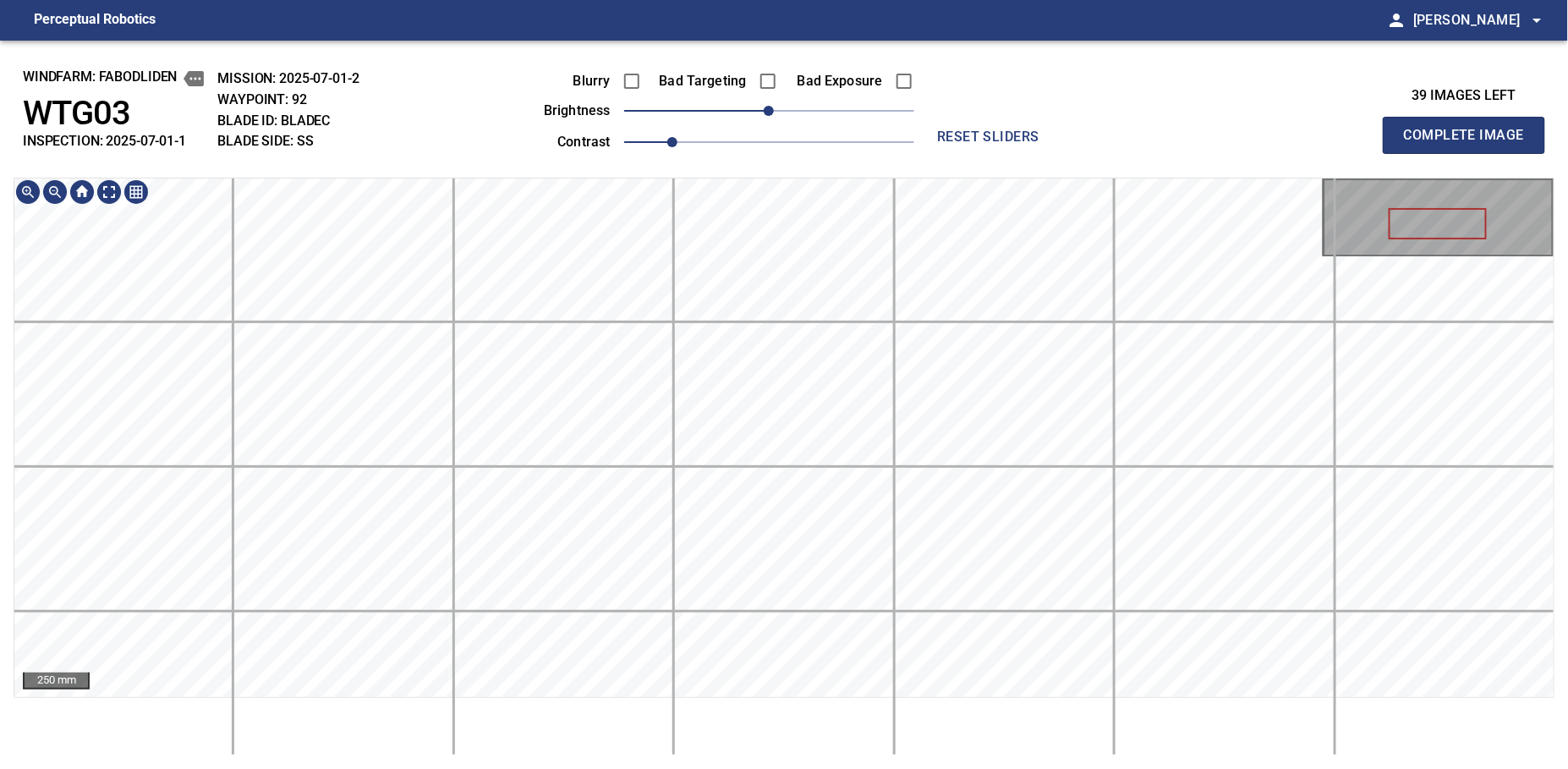 click on "Complete Image" at bounding box center (1464, 135) 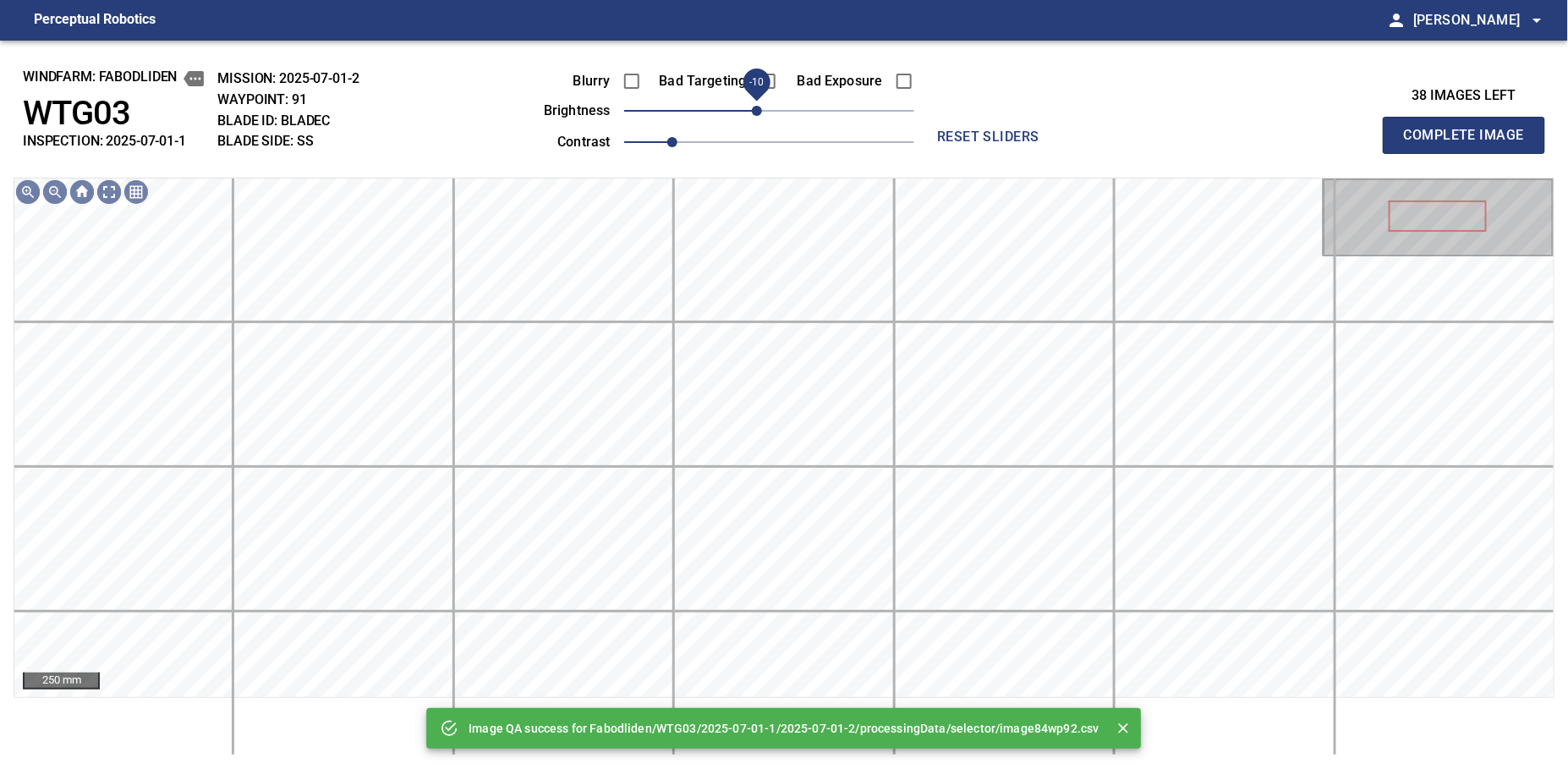 click on "-10" at bounding box center (757, 111) 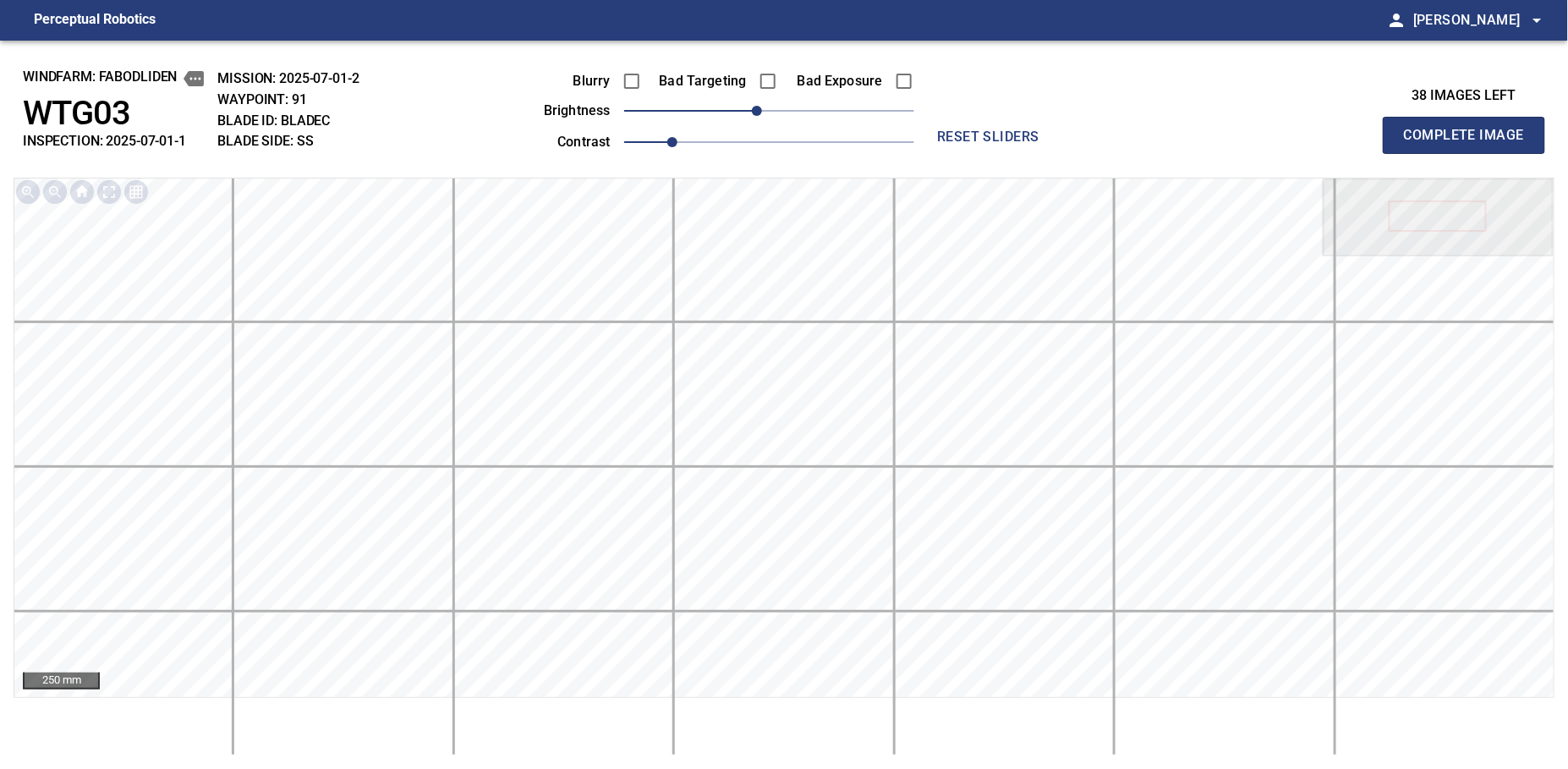 click on "Complete Image" at bounding box center [1464, 135] 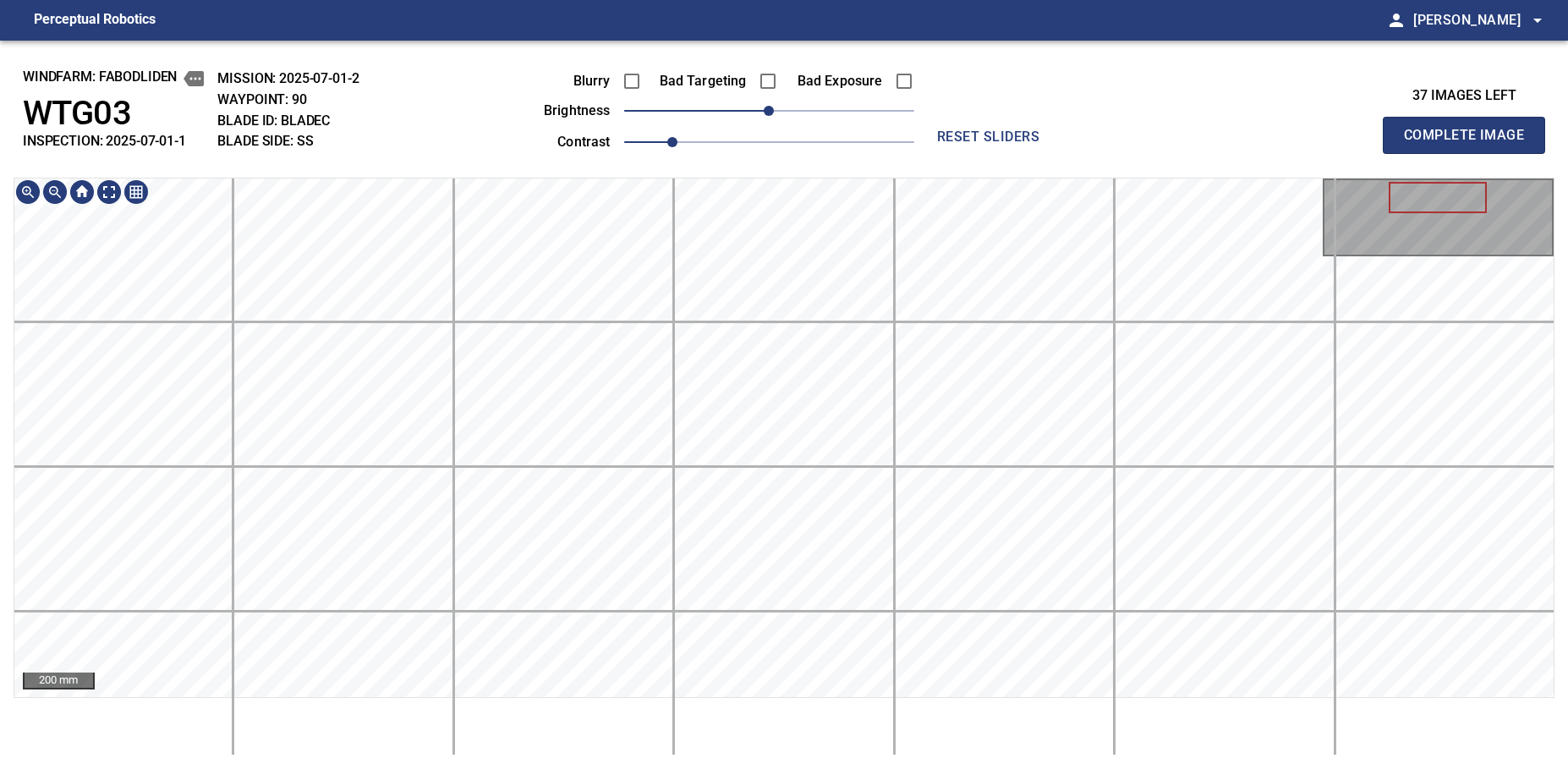scroll, scrollTop: 0, scrollLeft: 0, axis: both 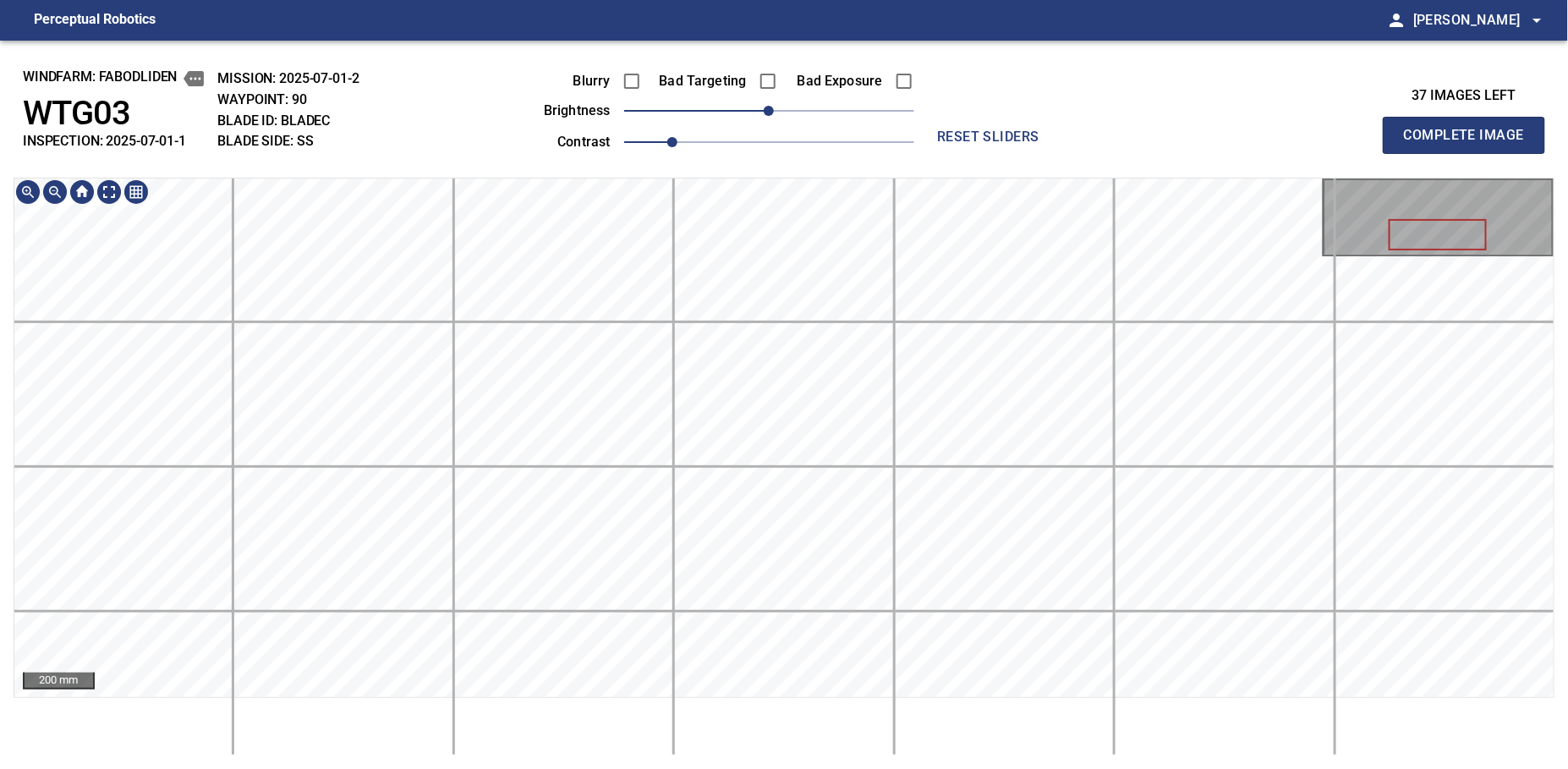 click on "windfarm: Fabodliden WTG03 INSPECTION: 2025-07-01-1 MISSION: 2025-07-01-2 WAYPOINT: 90 BLADE ID: bladeC BLADE SIDE: SS Blurry Bad Targeting Bad Exposure brightness 0 contrast 1 reset sliders 37 images left Complete Image 200 mm" at bounding box center [784, 404] 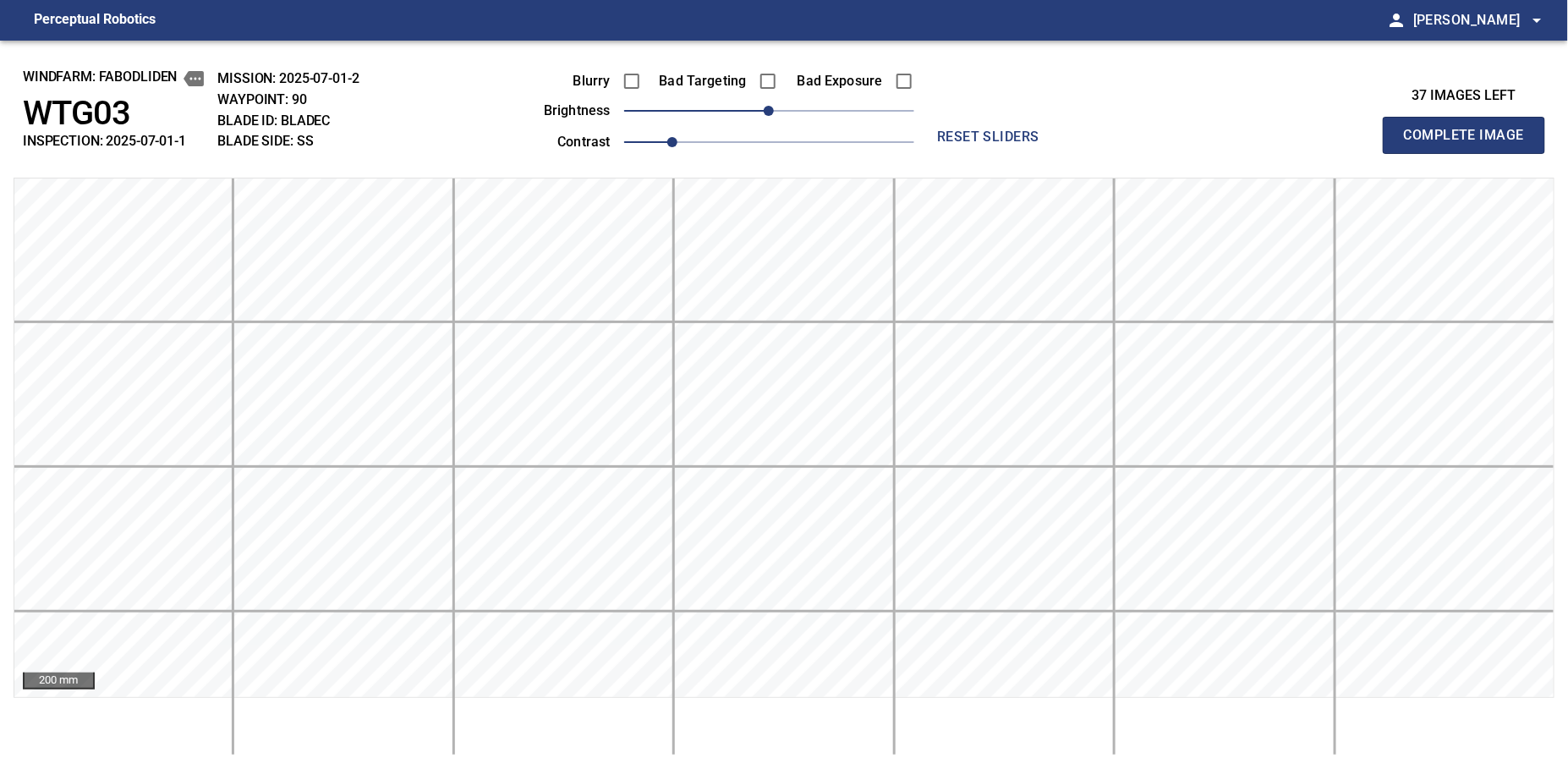 click on "Complete Image" at bounding box center (1464, 135) 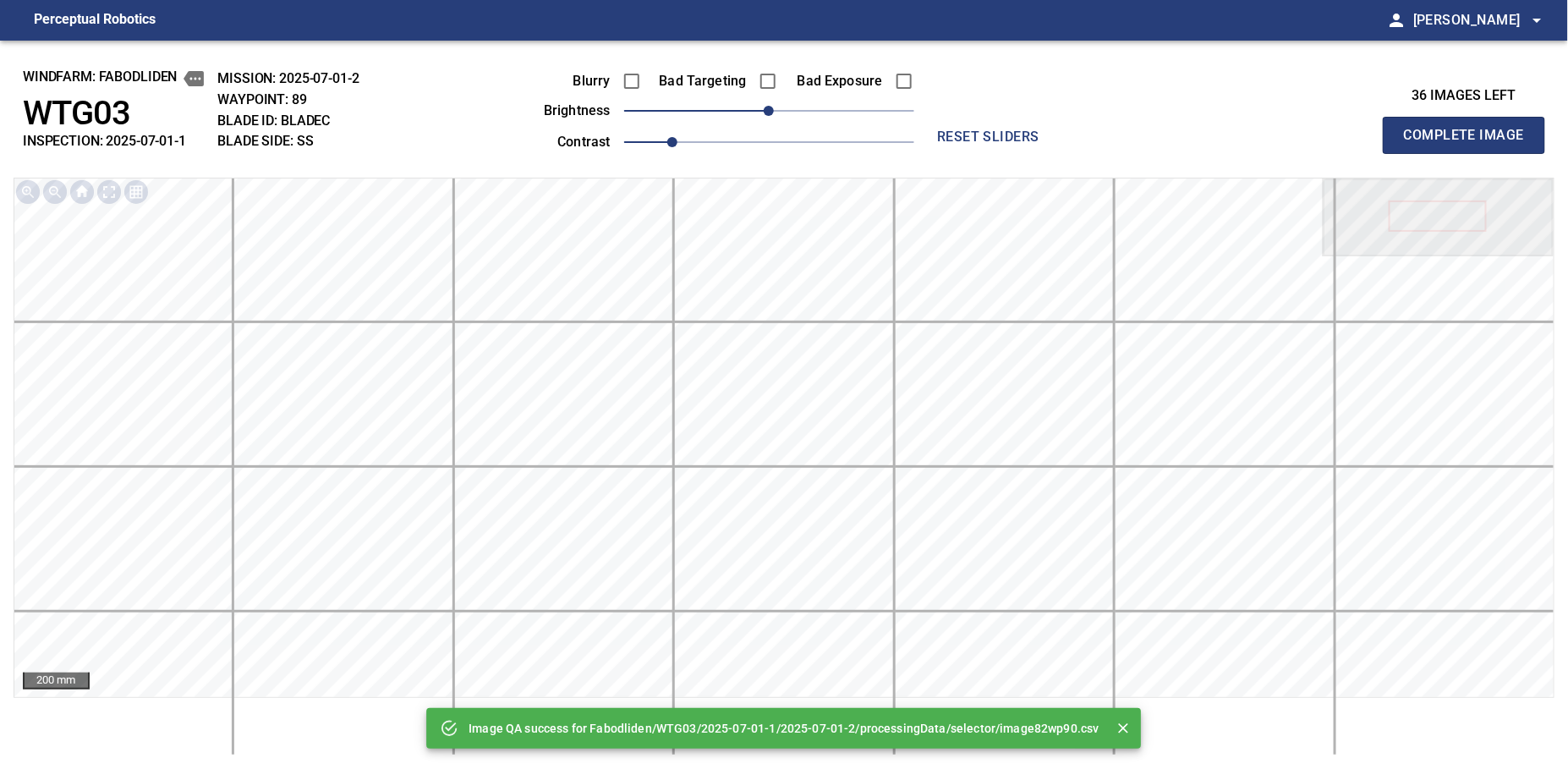 click on "Complete Image" at bounding box center [1464, 135] 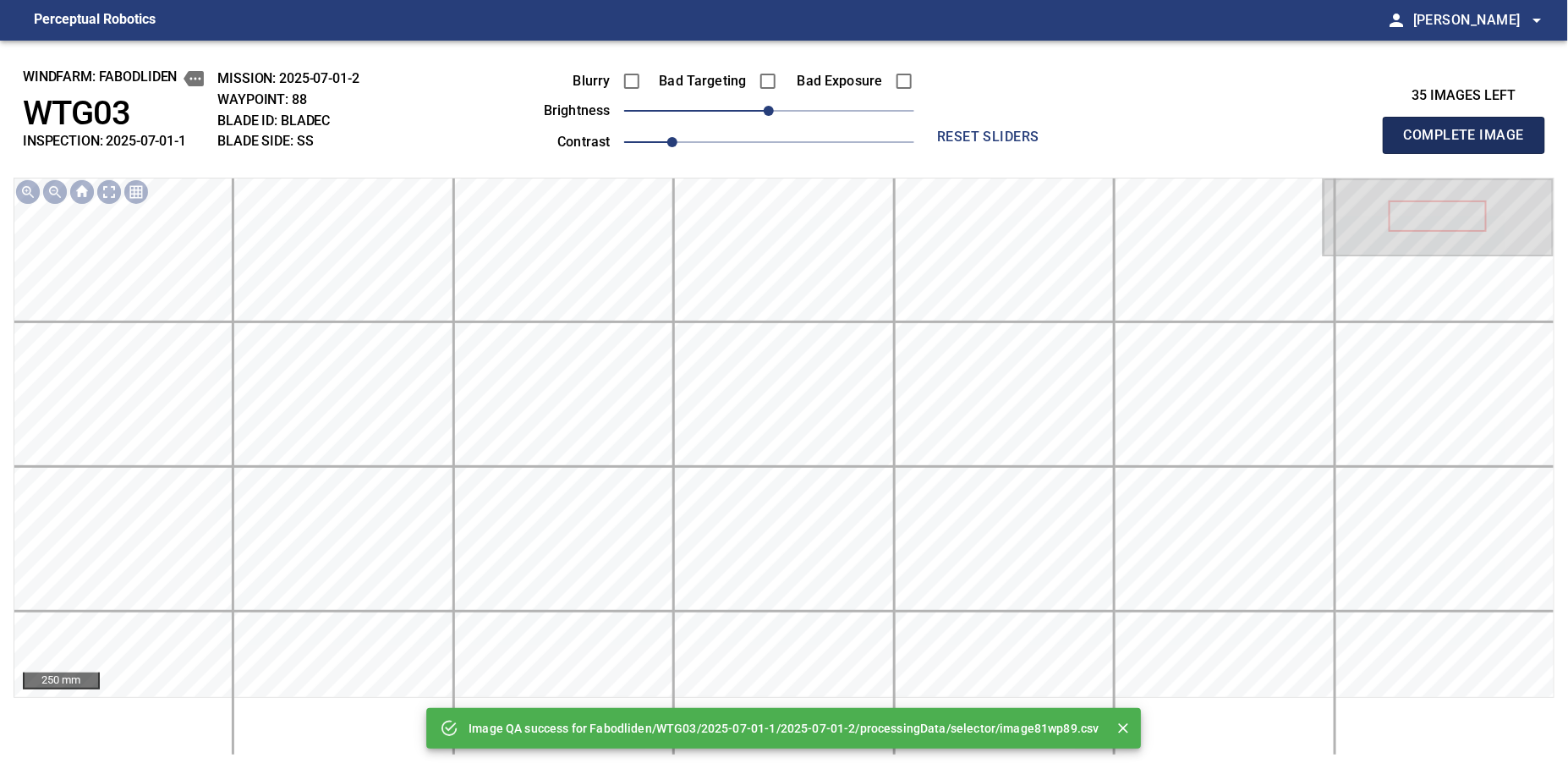click on "Complete Image" at bounding box center [1464, 135] 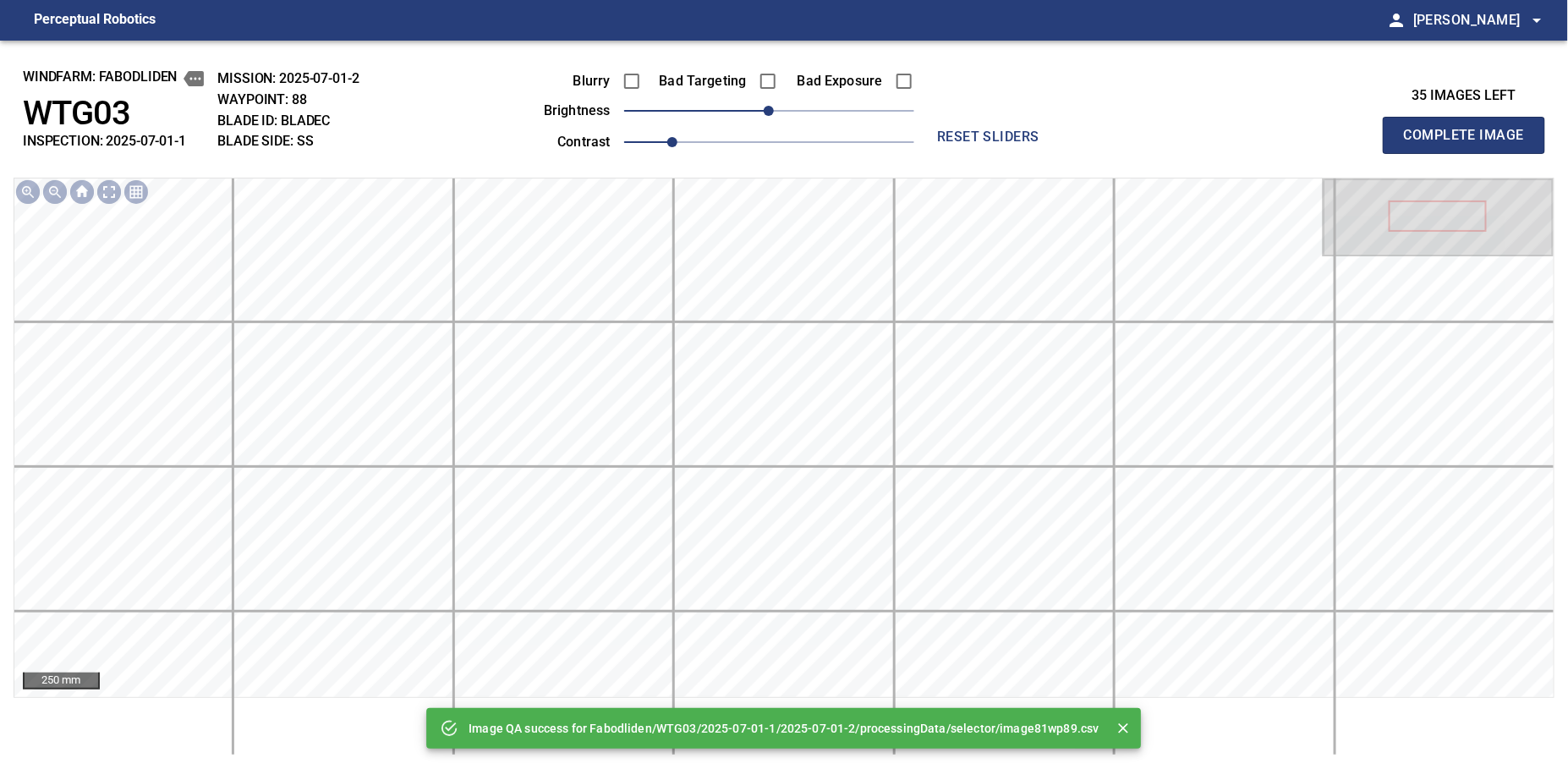 type 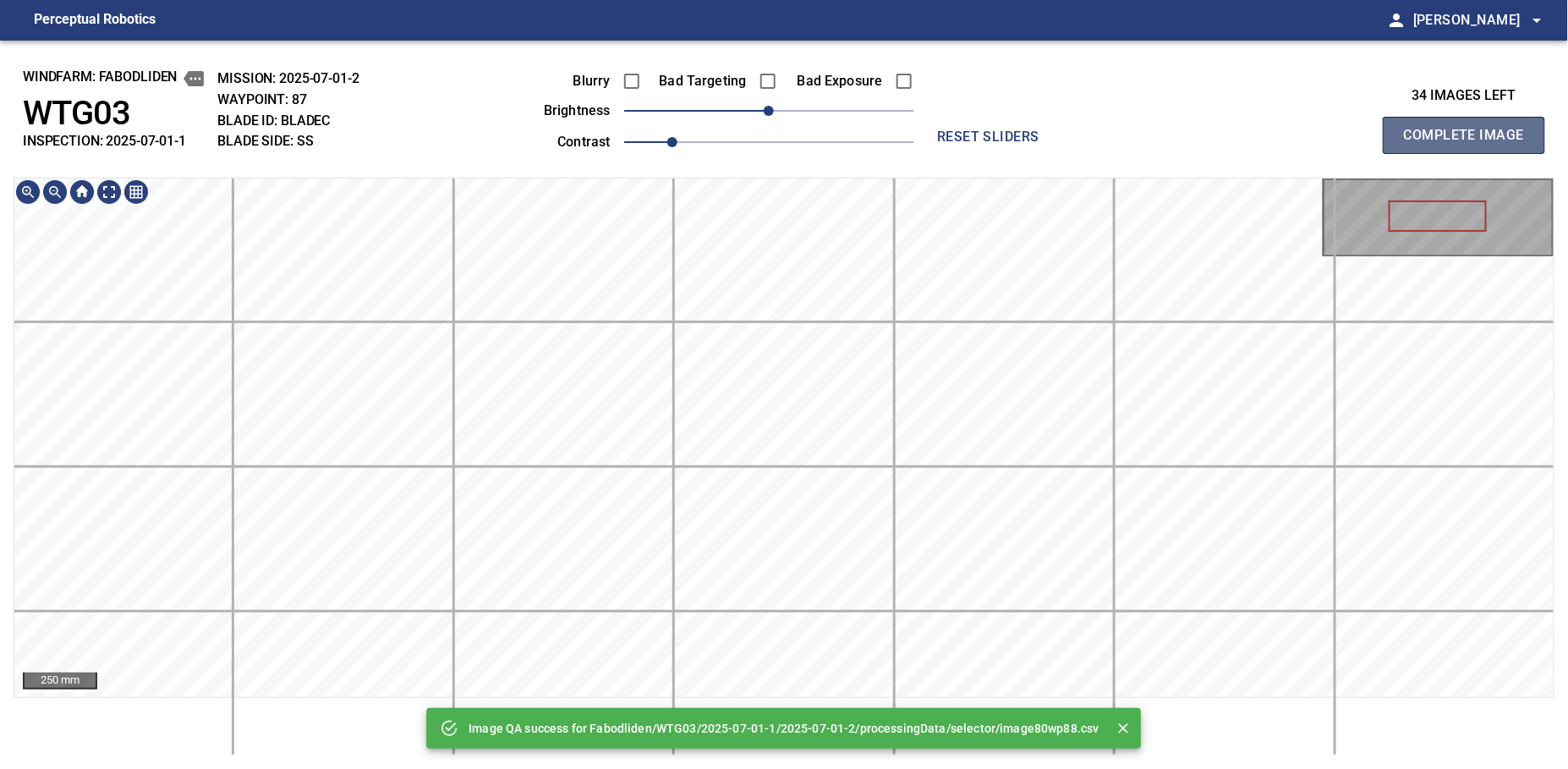 click on "Complete Image" at bounding box center [1464, 135] 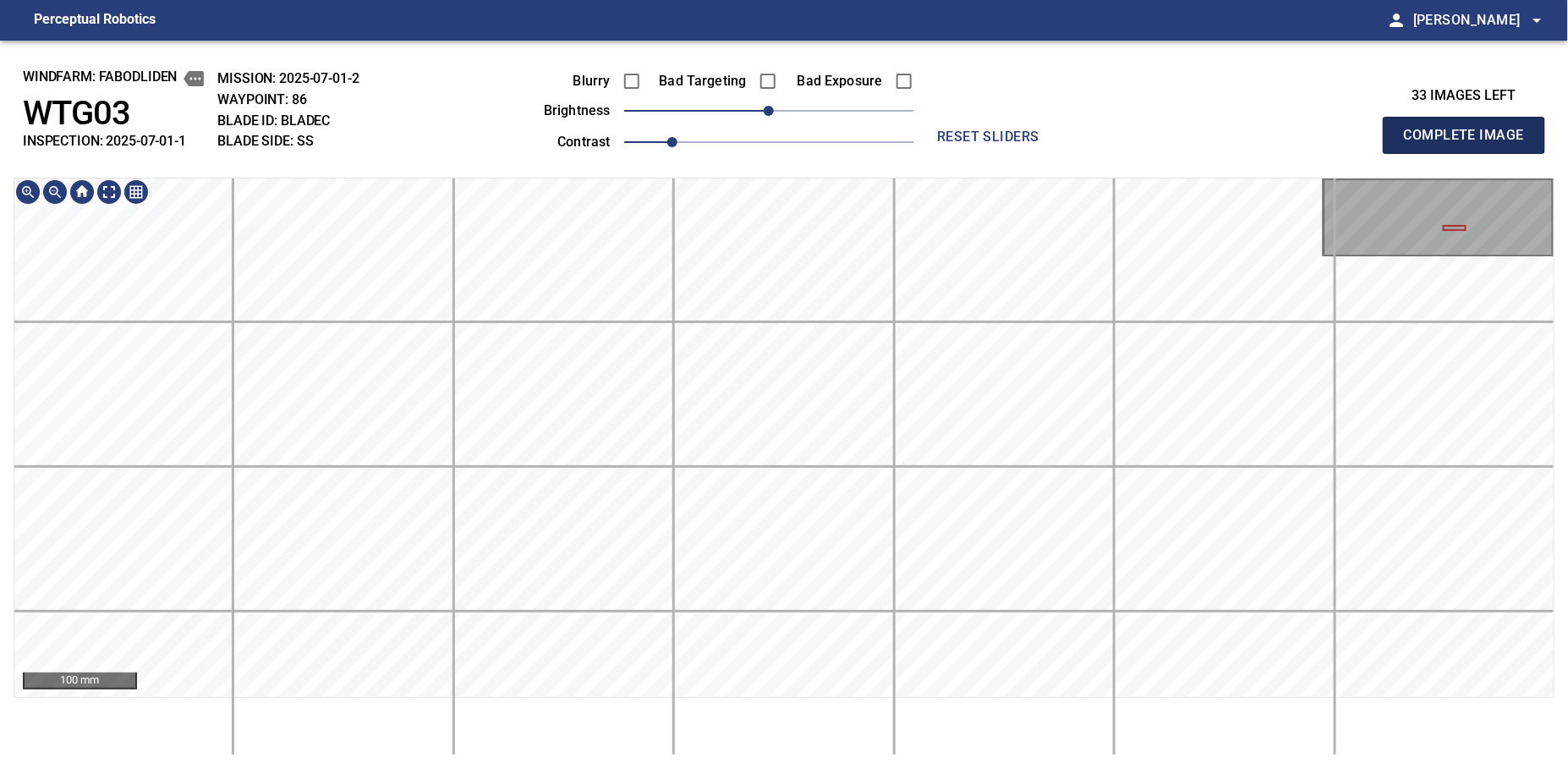 click on "Complete Image" at bounding box center (1464, 135) 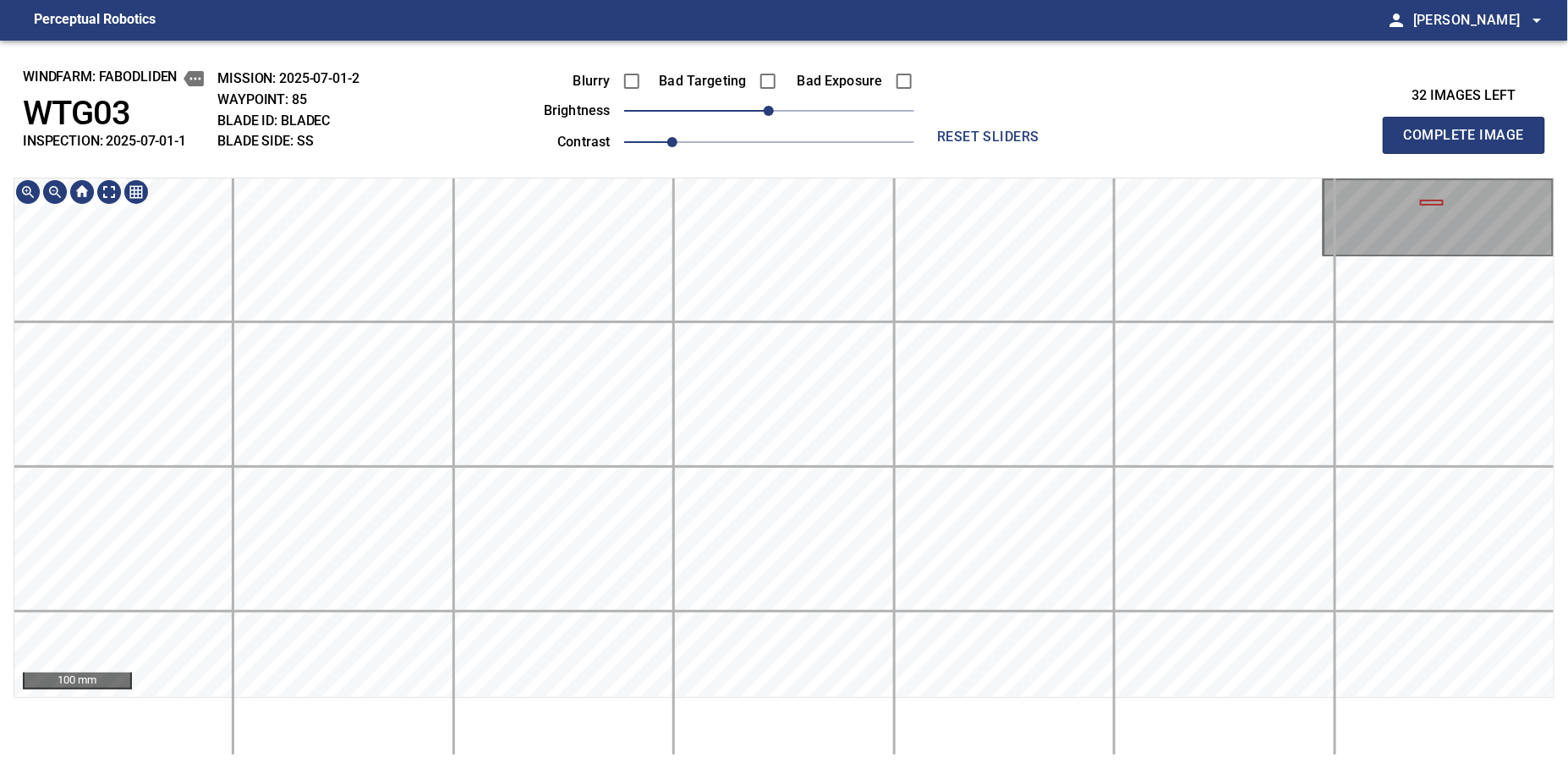 click on "Complete Image" at bounding box center (1464, 135) 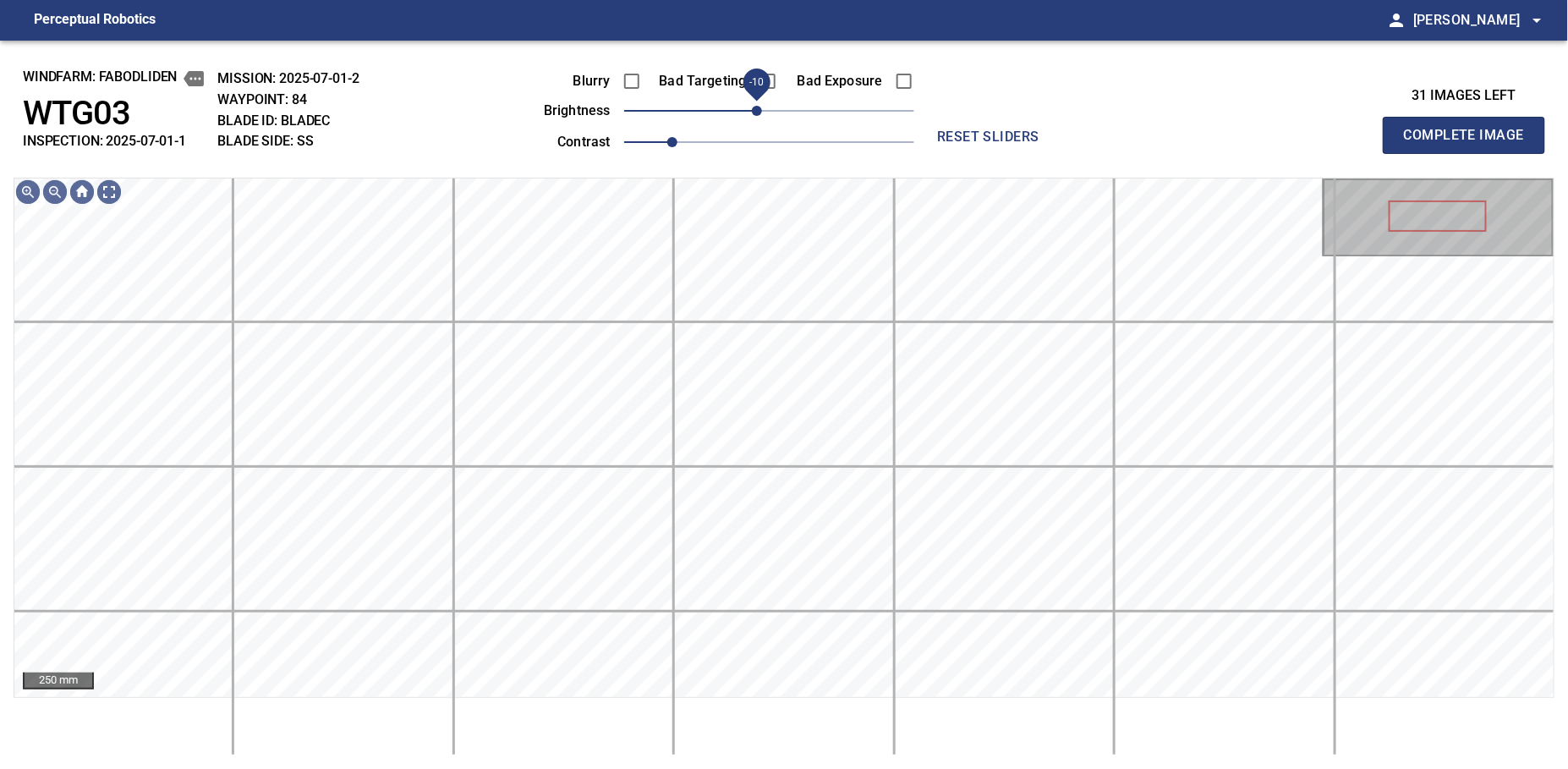 drag, startPoint x: 773, startPoint y: 108, endPoint x: 759, endPoint y: 108, distance: 14 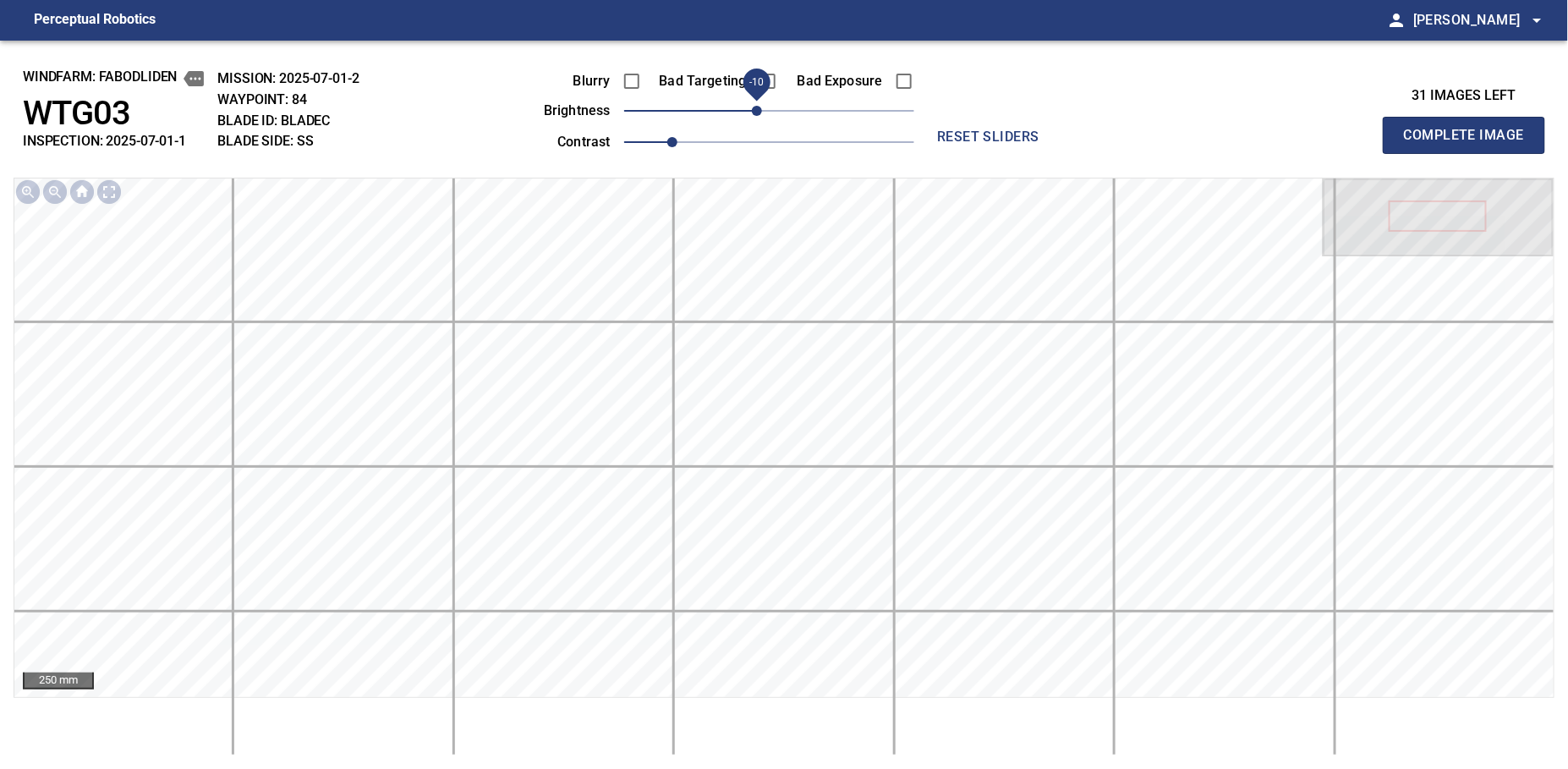 click on "Complete Image" at bounding box center (1464, 135) 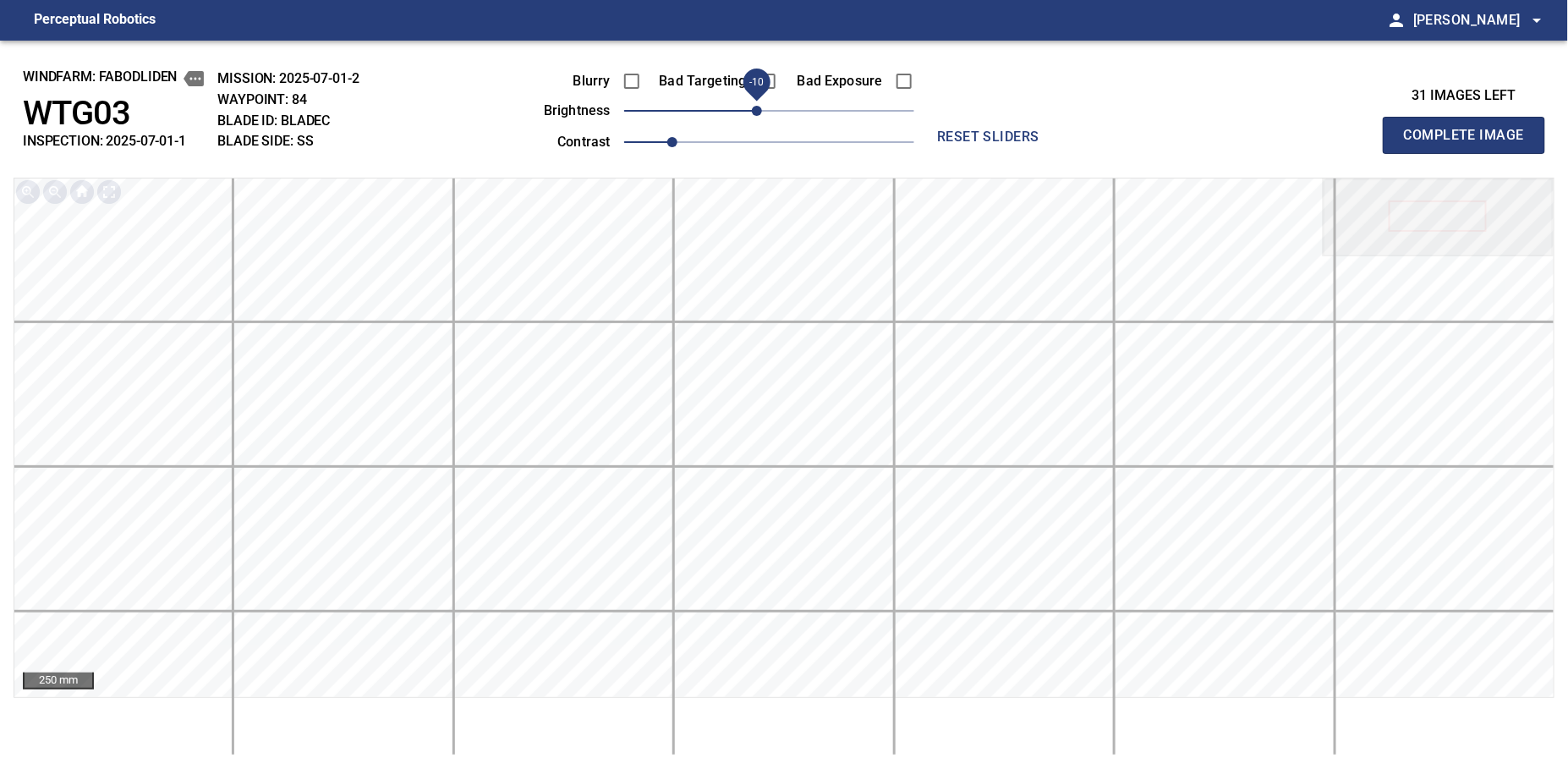 type 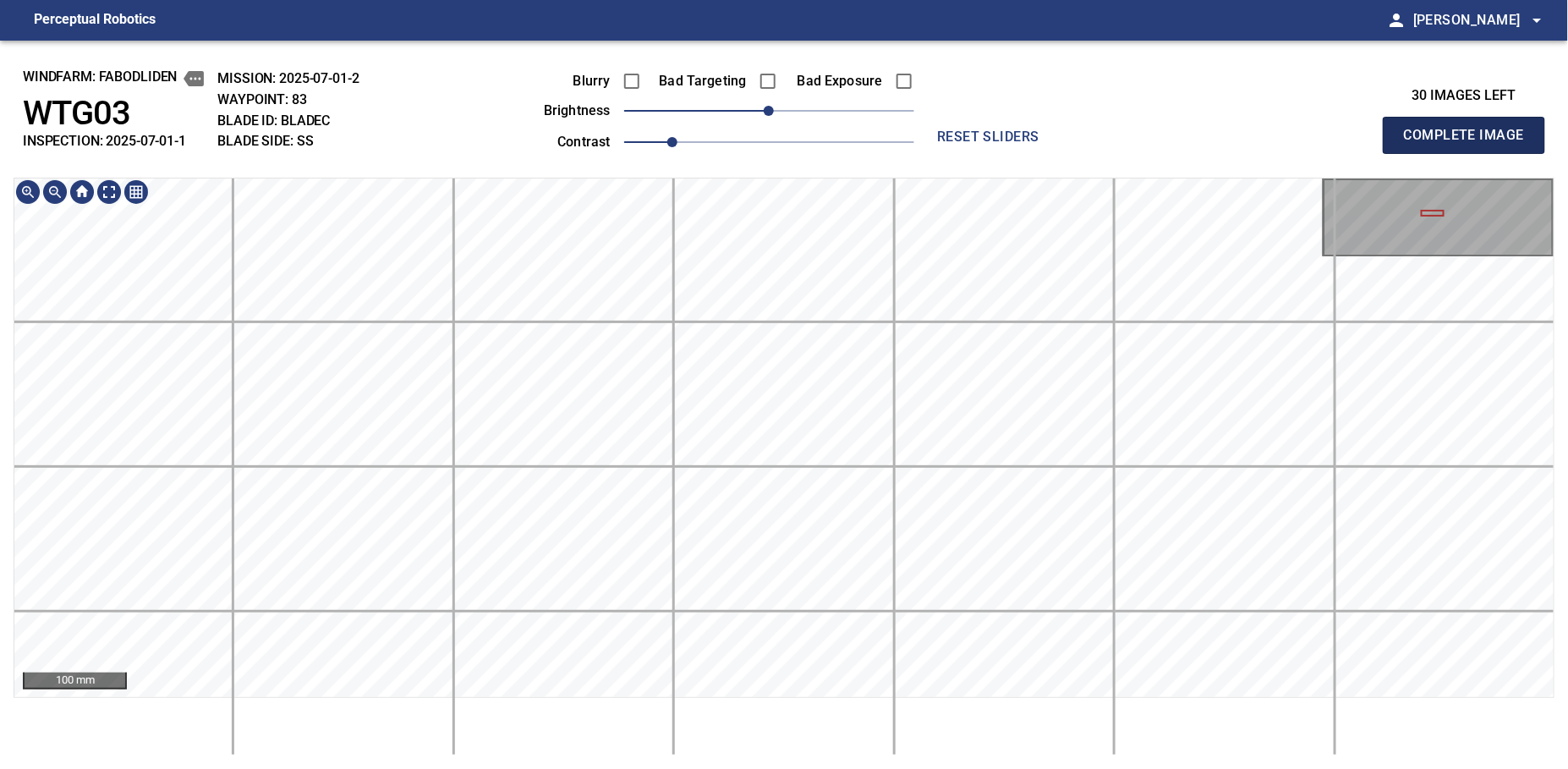 click on "Complete Image" at bounding box center (1464, 135) 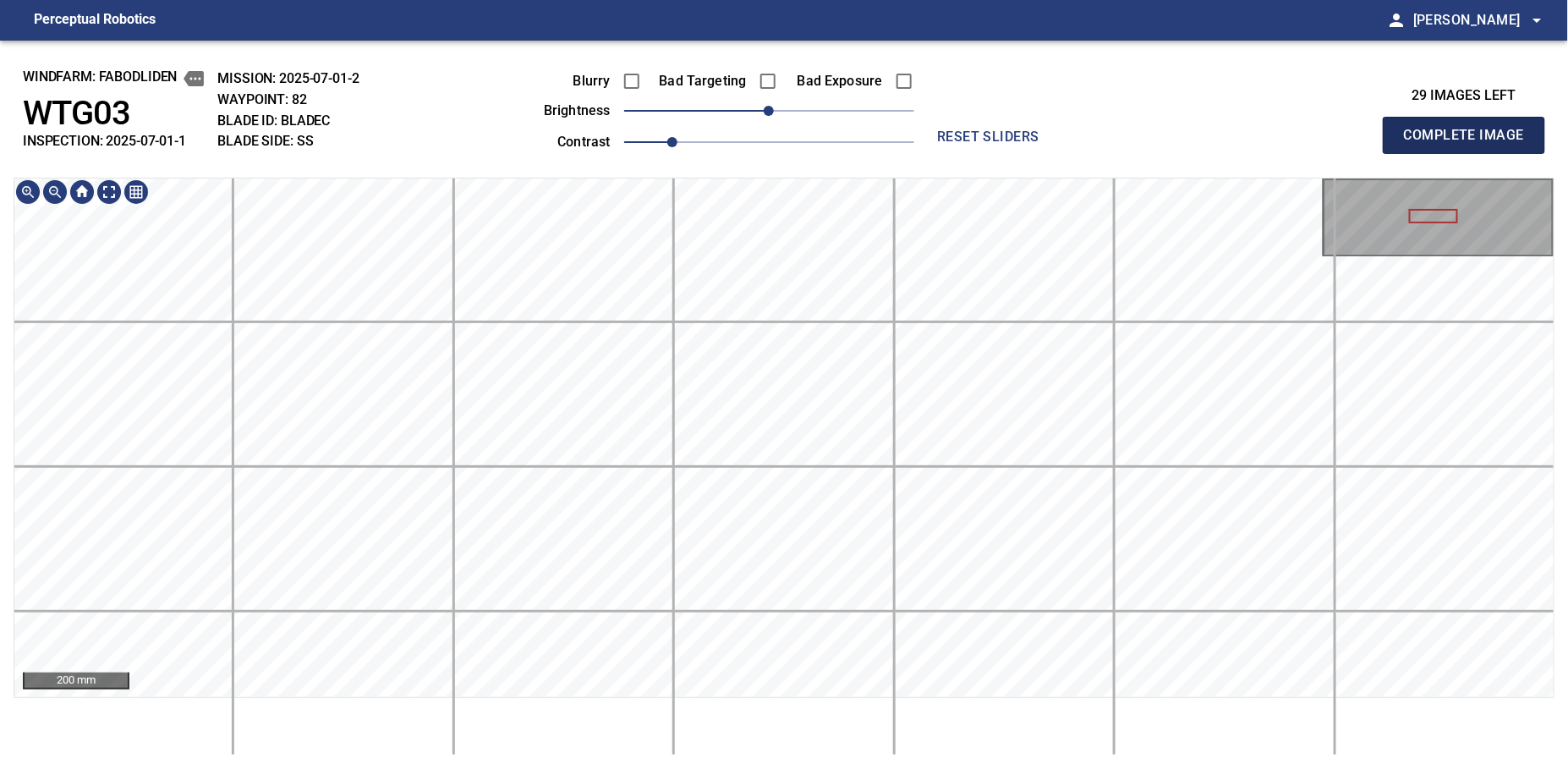 click on "Complete Image" at bounding box center (1464, 135) 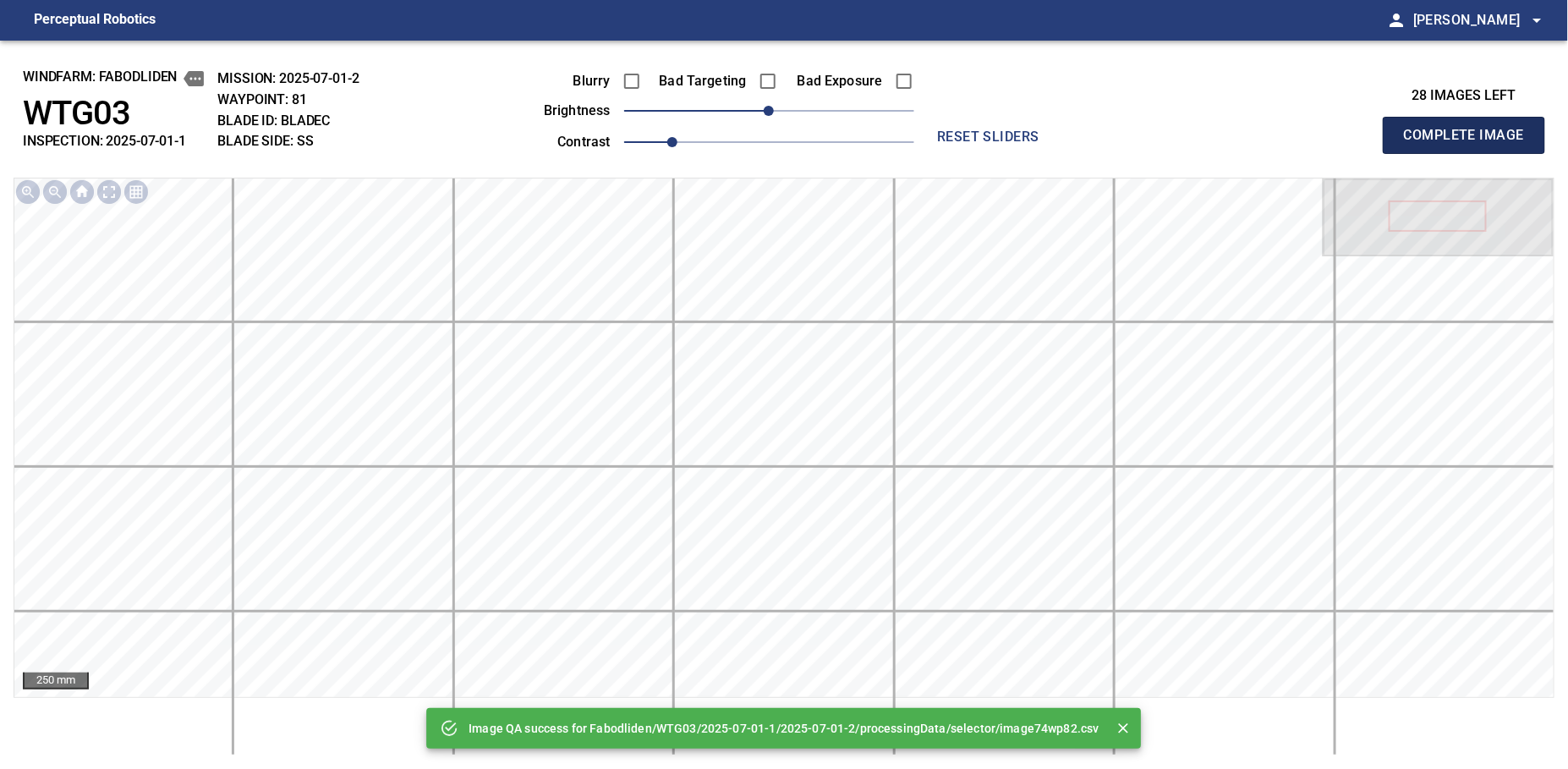click on "Complete Image" at bounding box center (1464, 135) 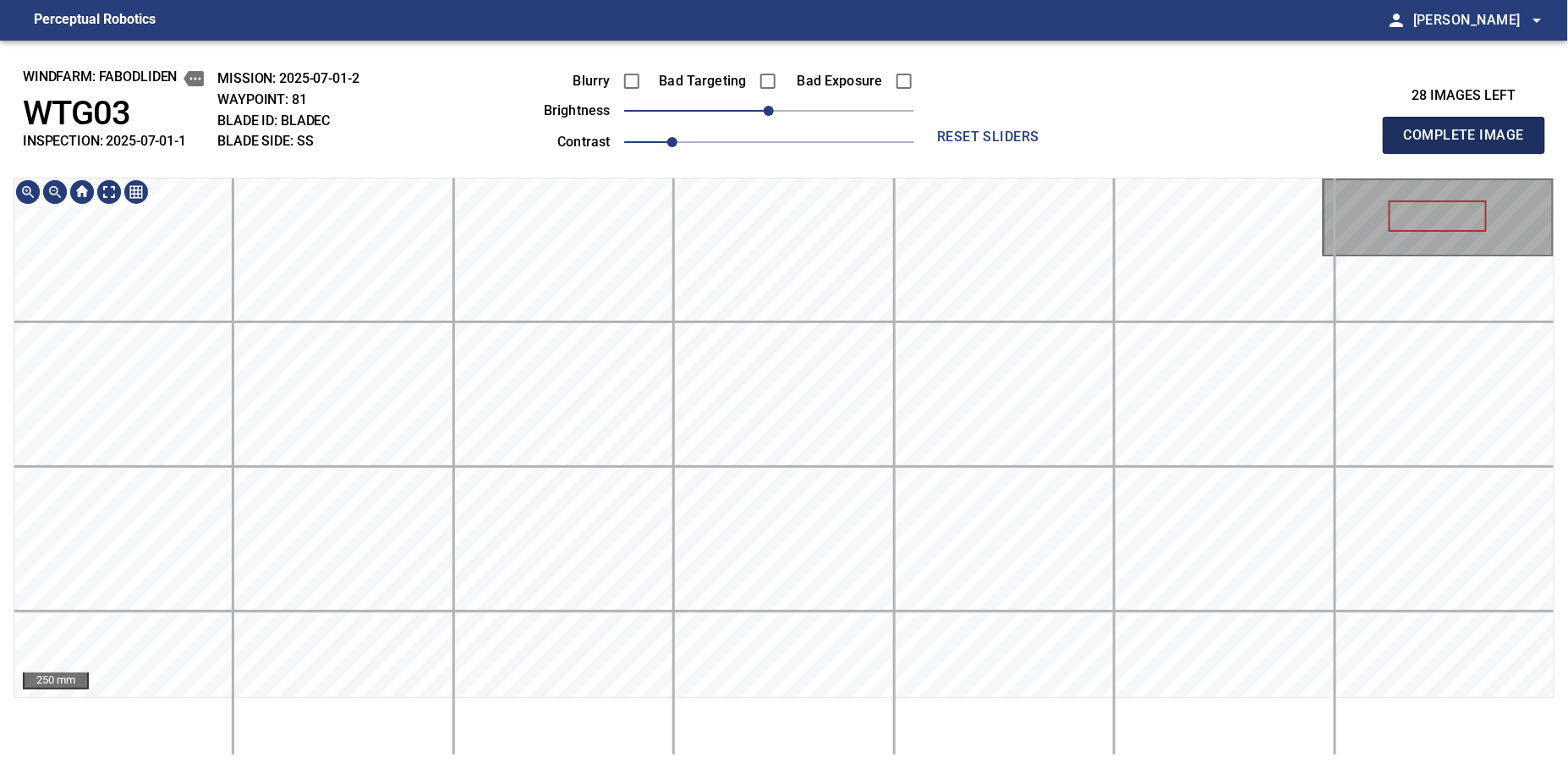 type 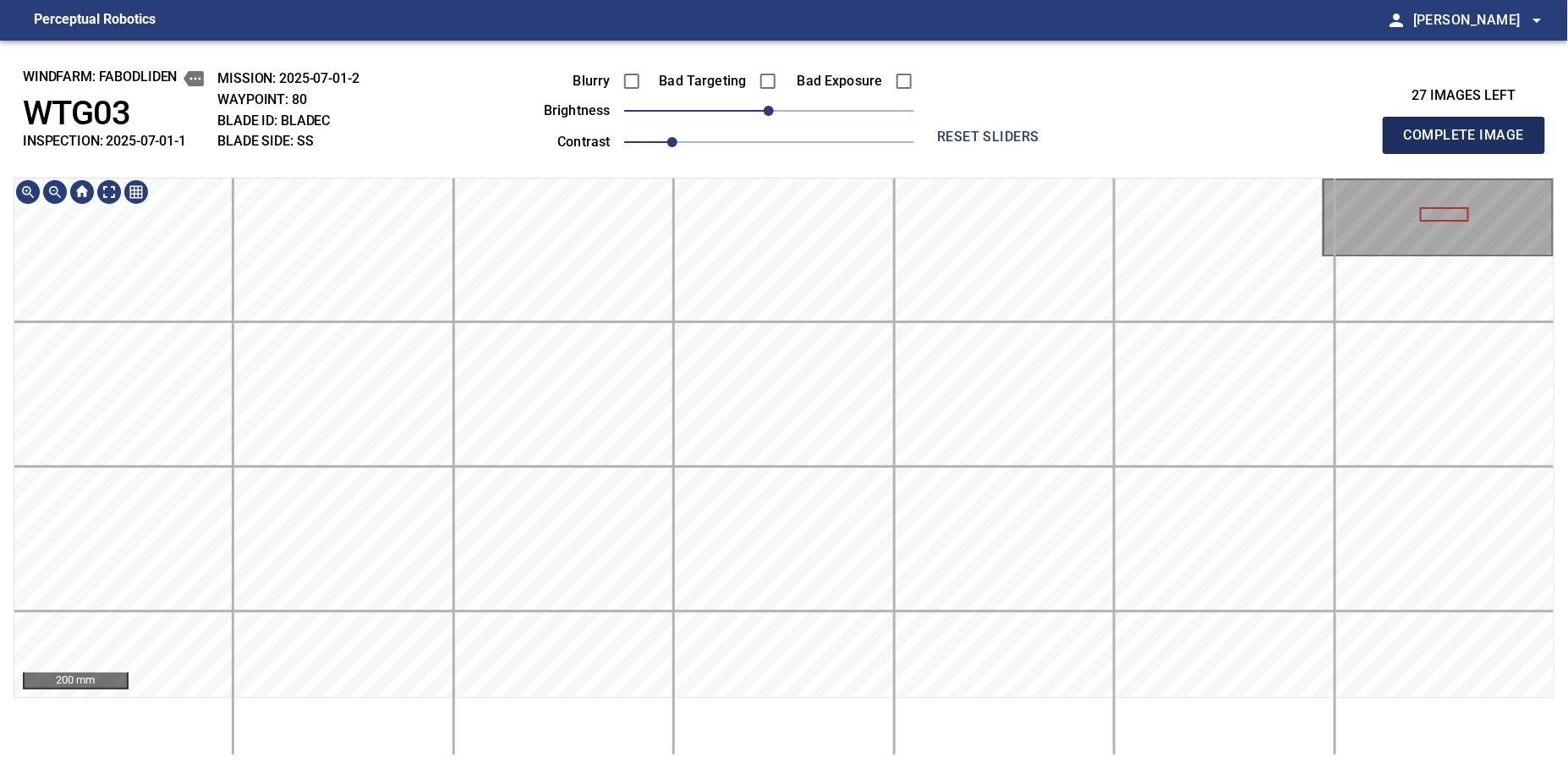 click on "Complete Image" at bounding box center (1464, 135) 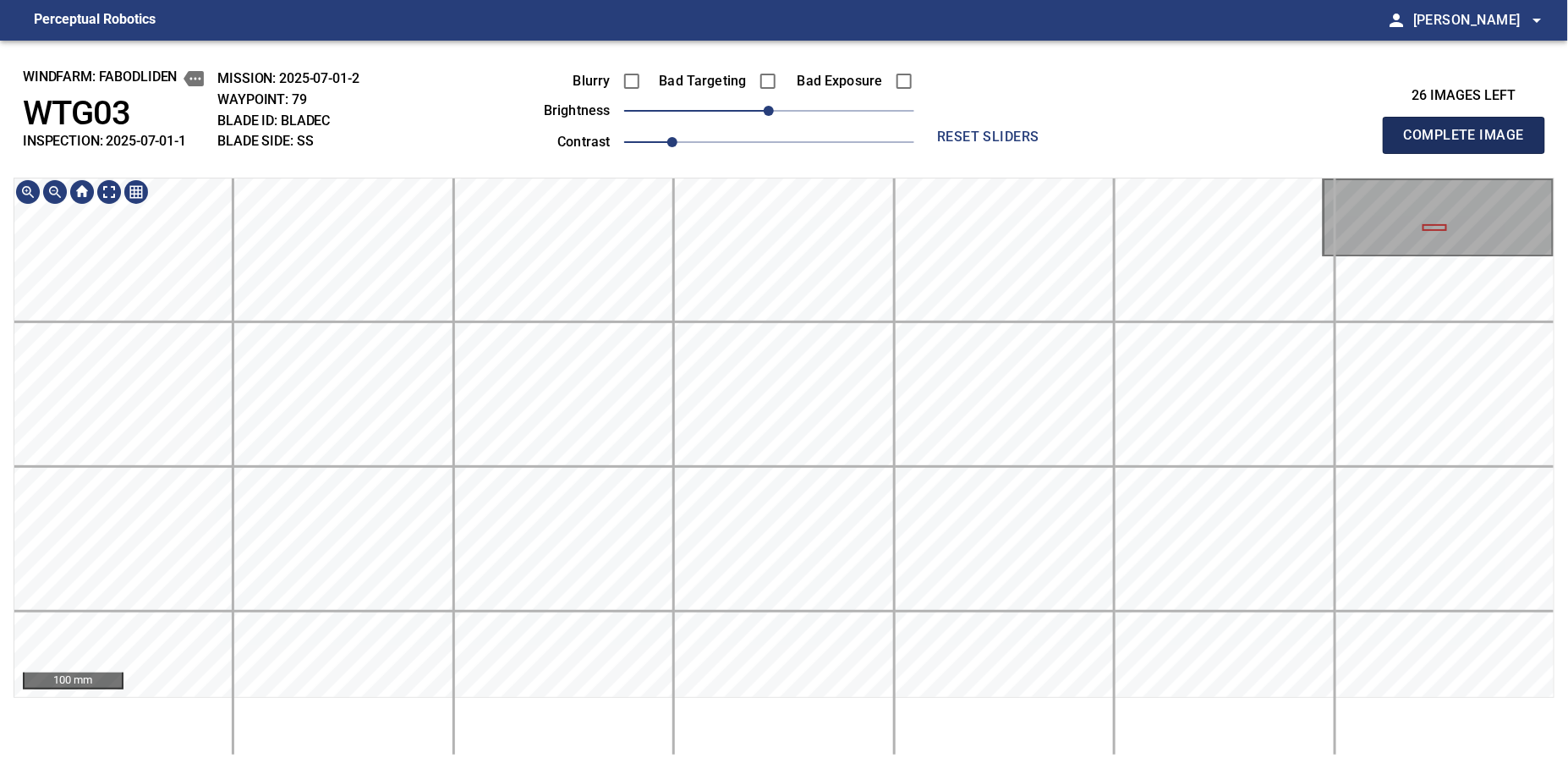 click on "Complete Image" at bounding box center [1464, 135] 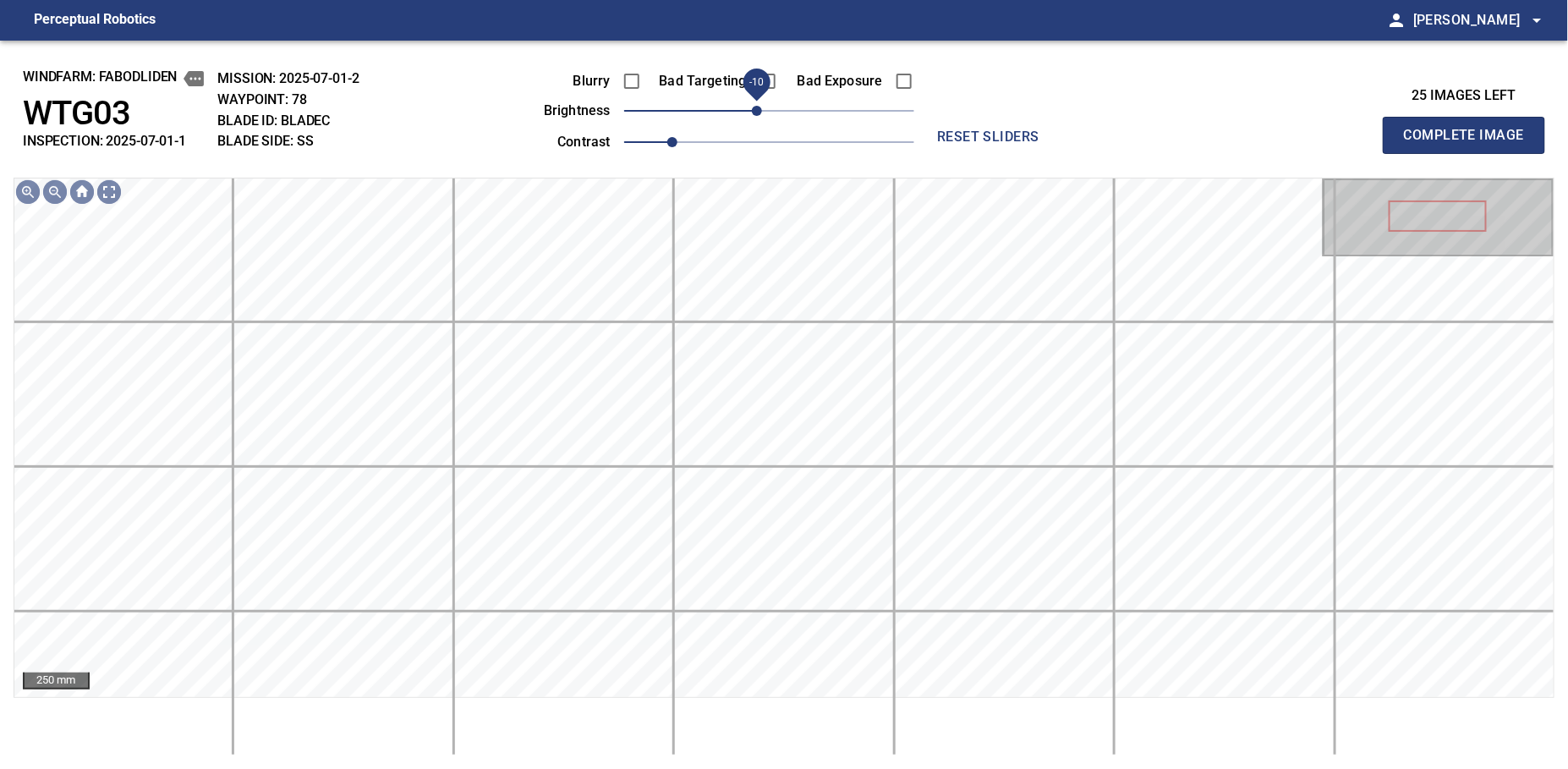 drag, startPoint x: 772, startPoint y: 113, endPoint x: 761, endPoint y: 113, distance: 11 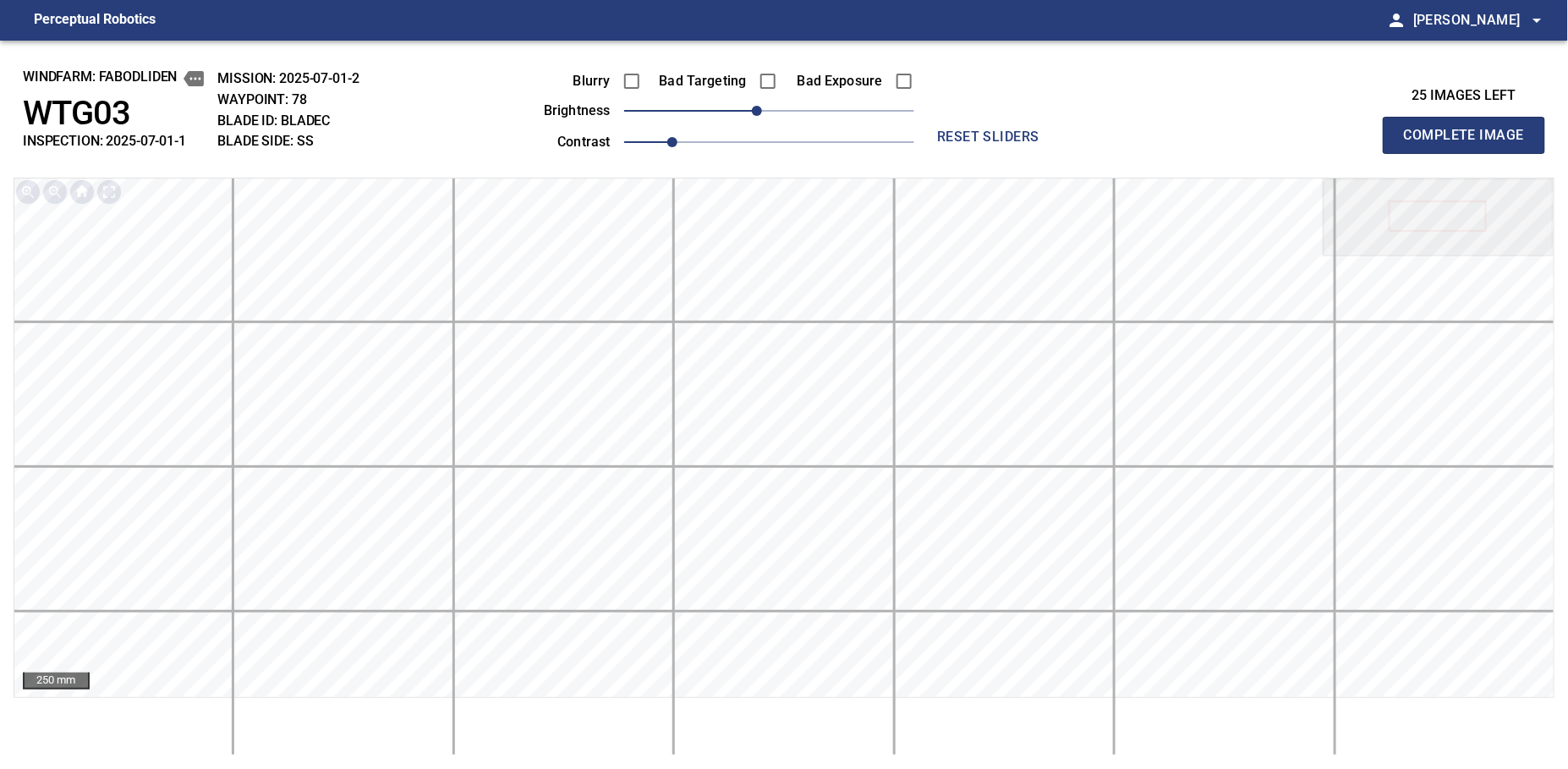 click on "Complete Image" at bounding box center (1464, 135) 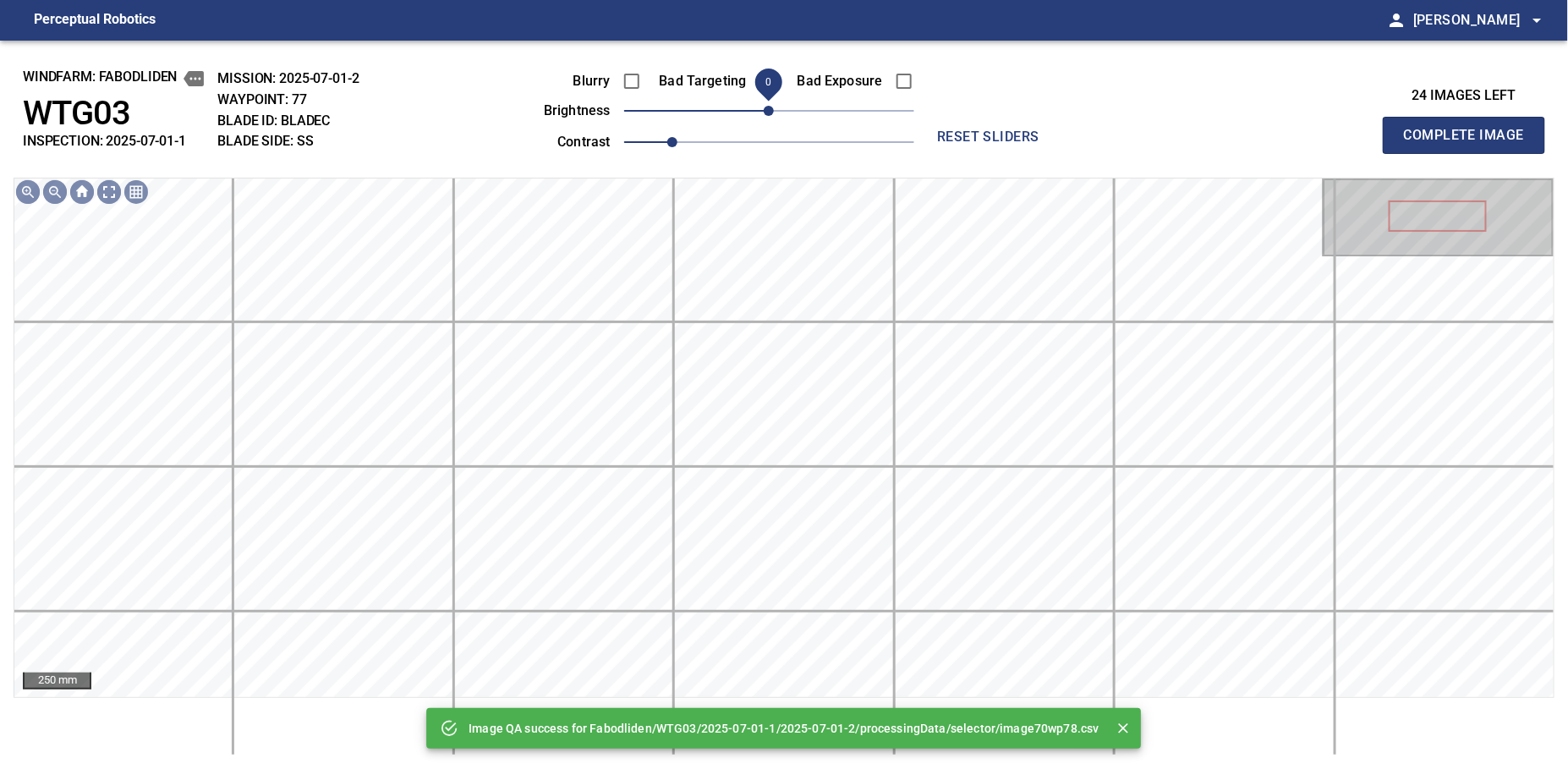 click on "0" at bounding box center (769, 111) 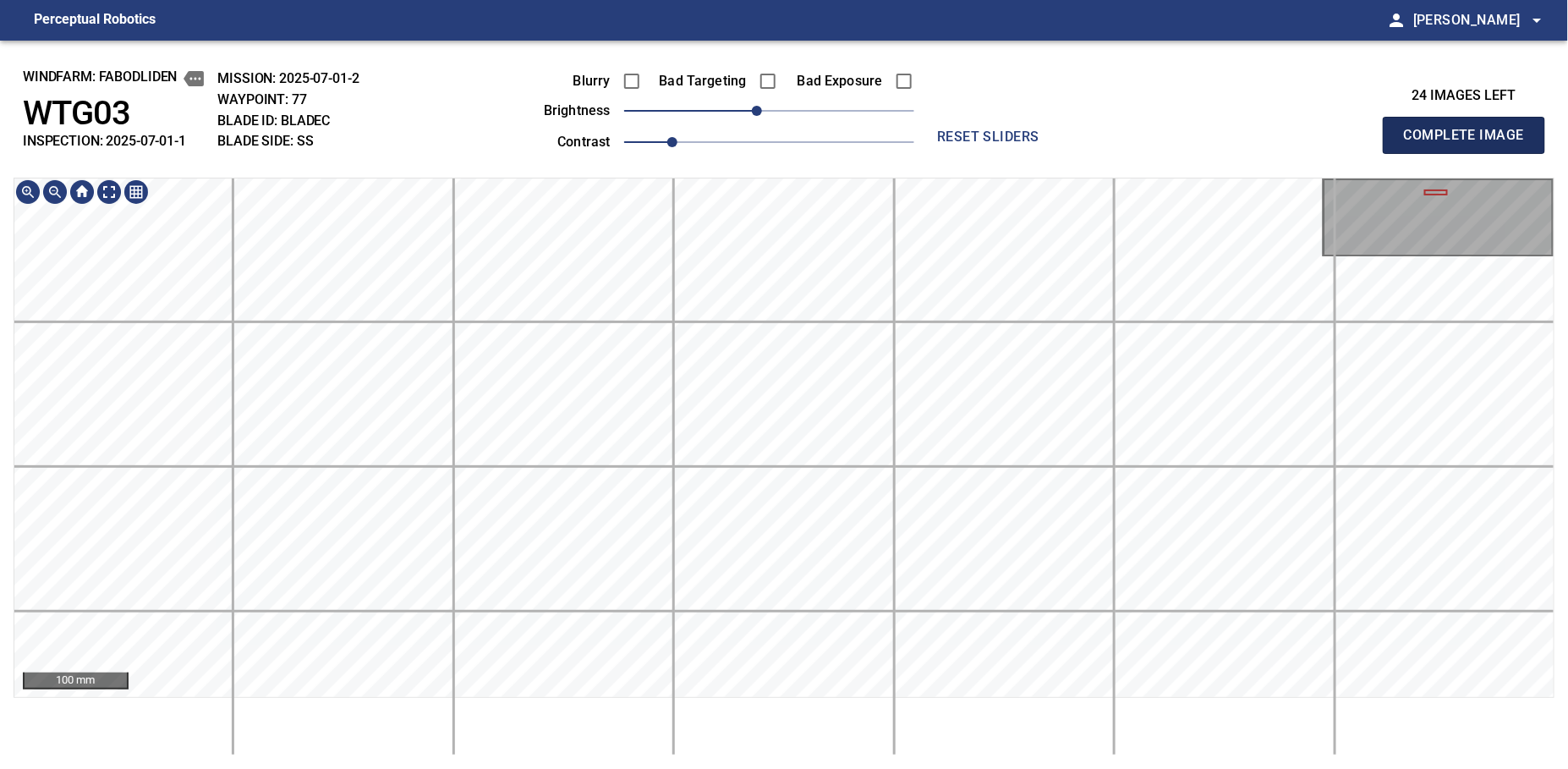 click on "Complete Image" at bounding box center (1464, 135) 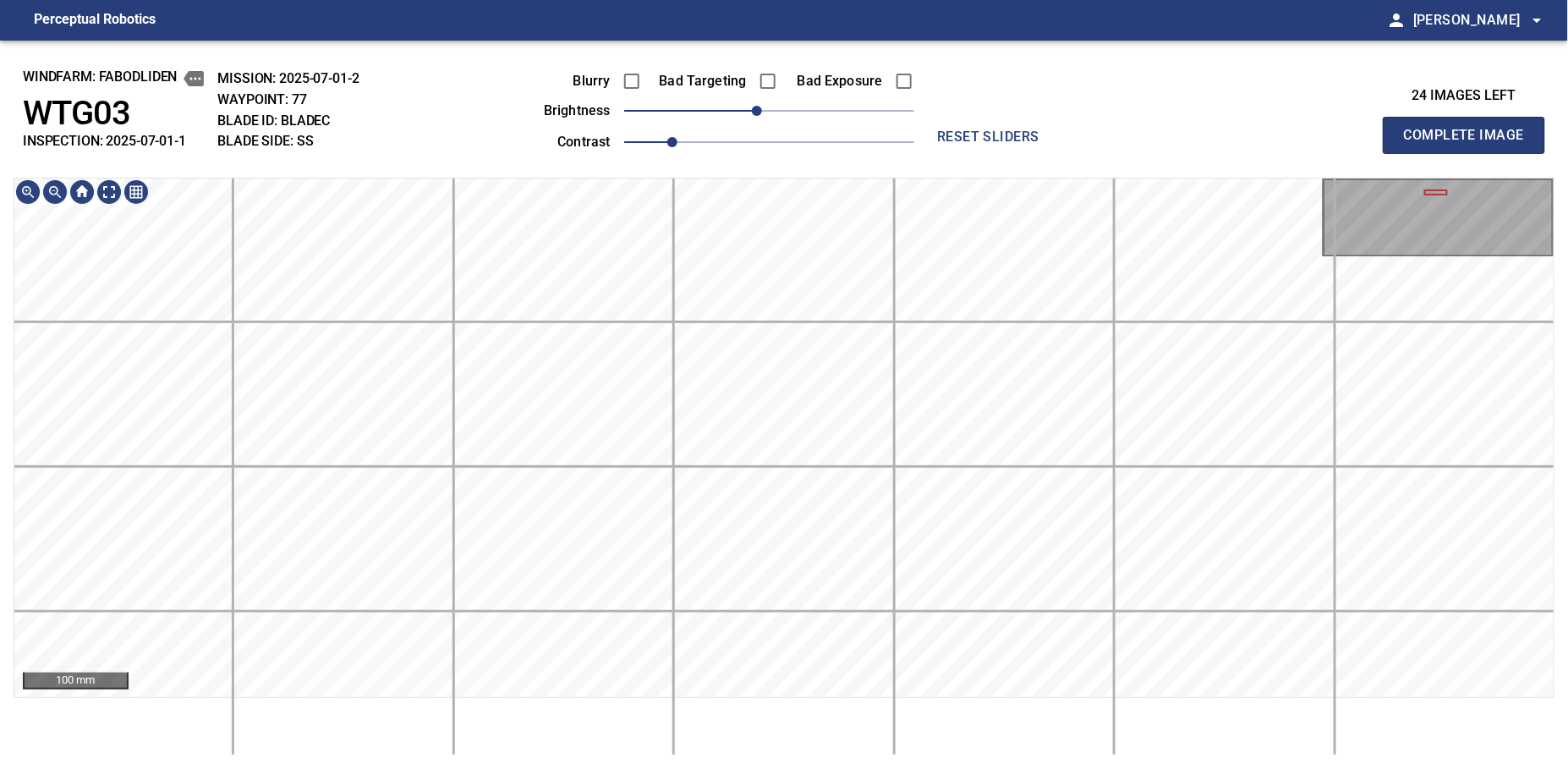 type 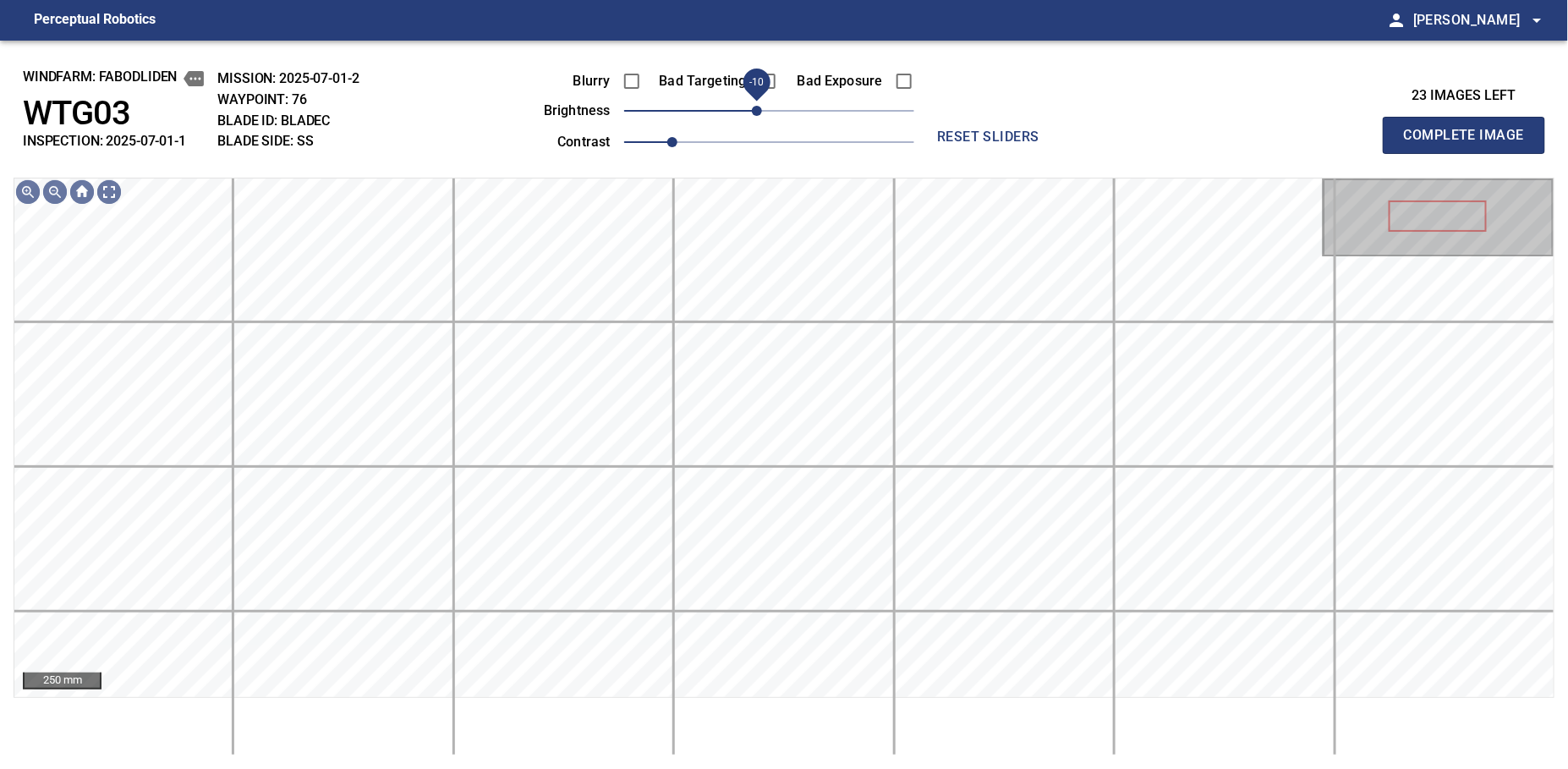 click on "-10" at bounding box center (757, 111) 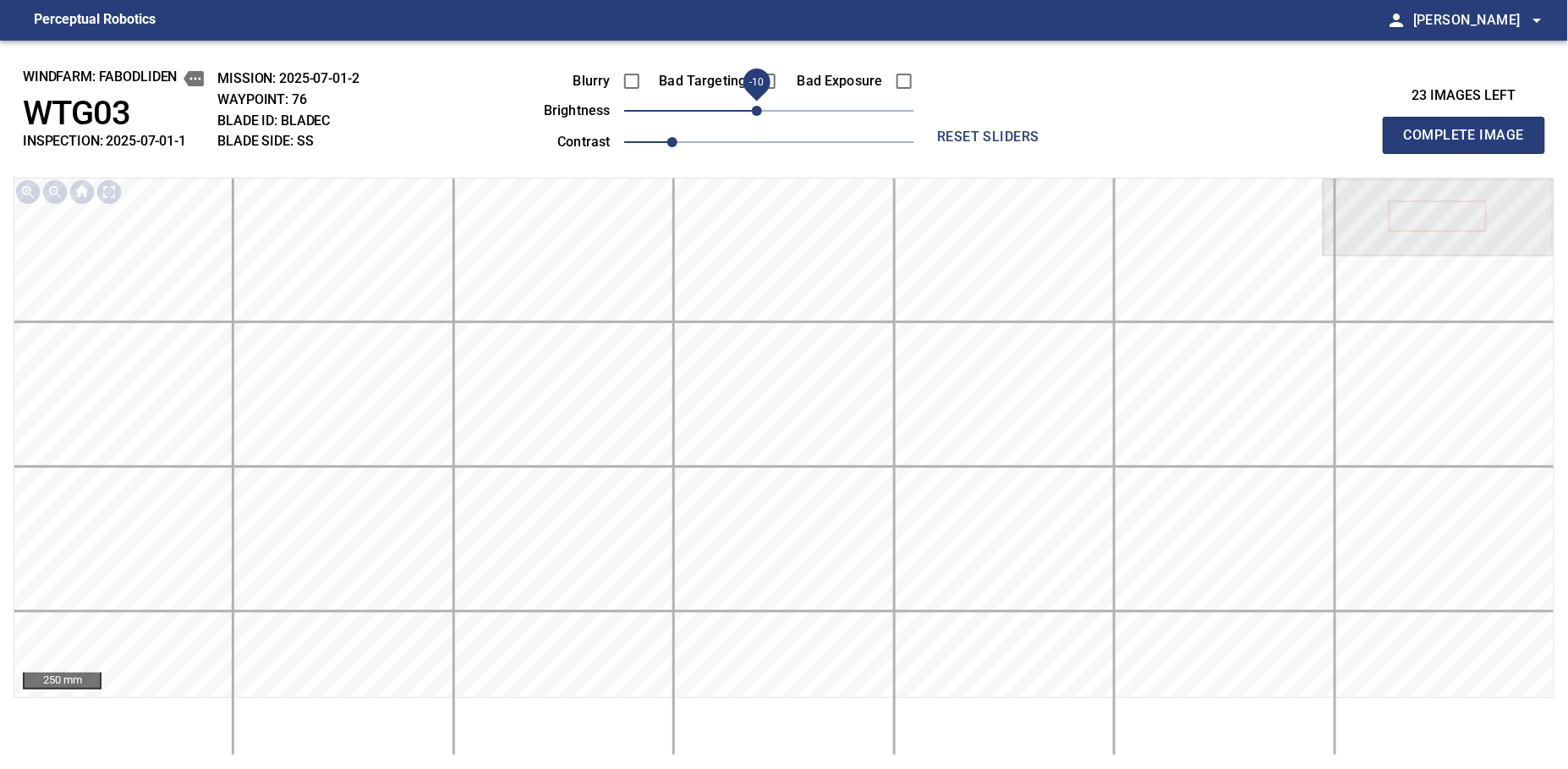 click on "Complete Image" at bounding box center (1464, 135) 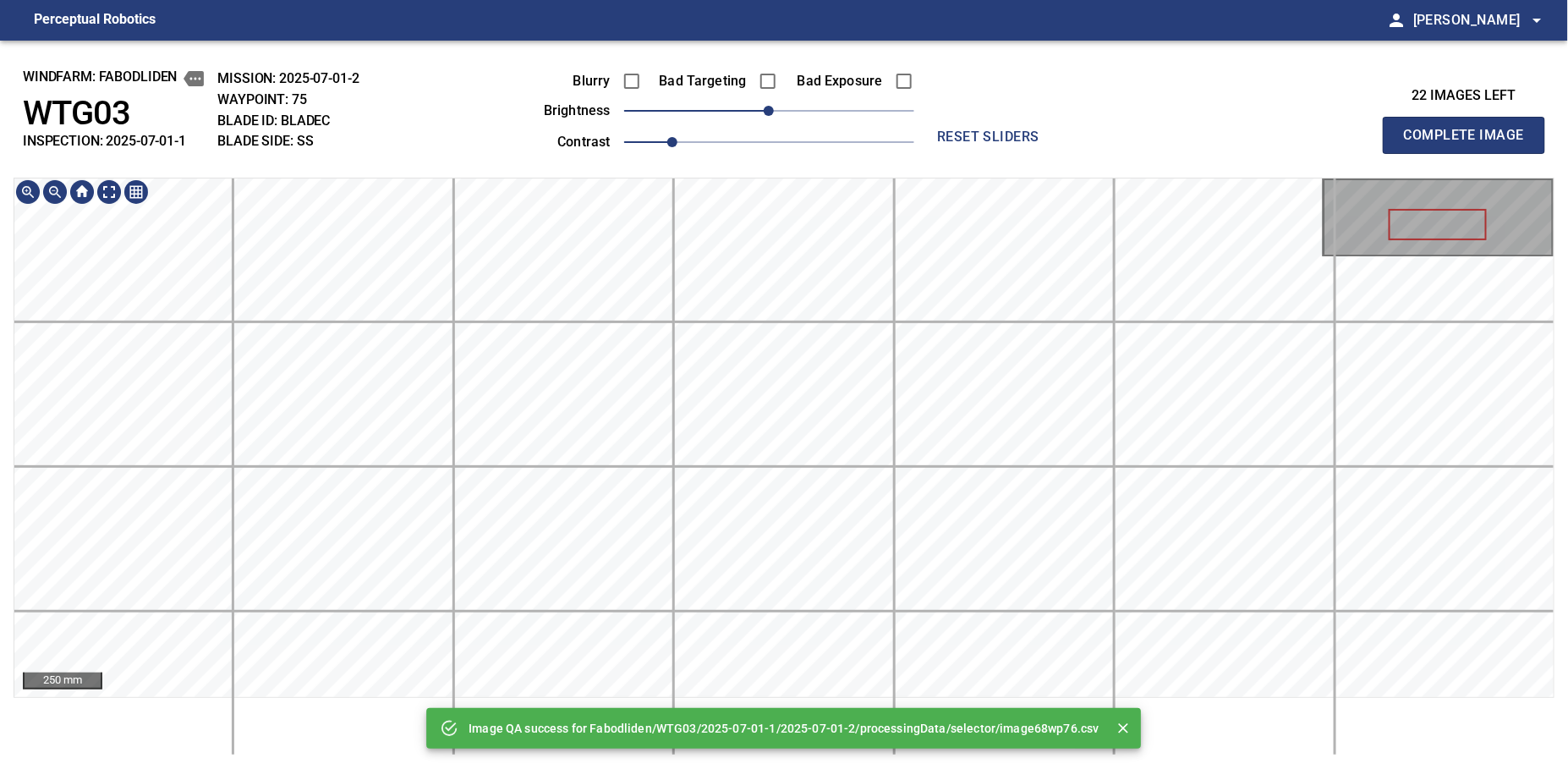 click on "Perceptual Robotics person Alex Semenov arrow_drop_down Image QA success for Fabodliden/WTG03/2025-07-01-1/2025-07-01-2/processingData/selector/image68wp76.csv windfarm: Fabodliden WTG03 INSPECTION: 2025-07-01-1 MISSION: 2025-07-01-2 WAYPOINT: 75 BLADE ID: bladeC BLADE SIDE: SS Blurry Bad Targeting Bad Exposure brightness 0 contrast 1 reset sliders 22 images left Complete Image 250 mm exit_to_app Logout" at bounding box center [784, 384] 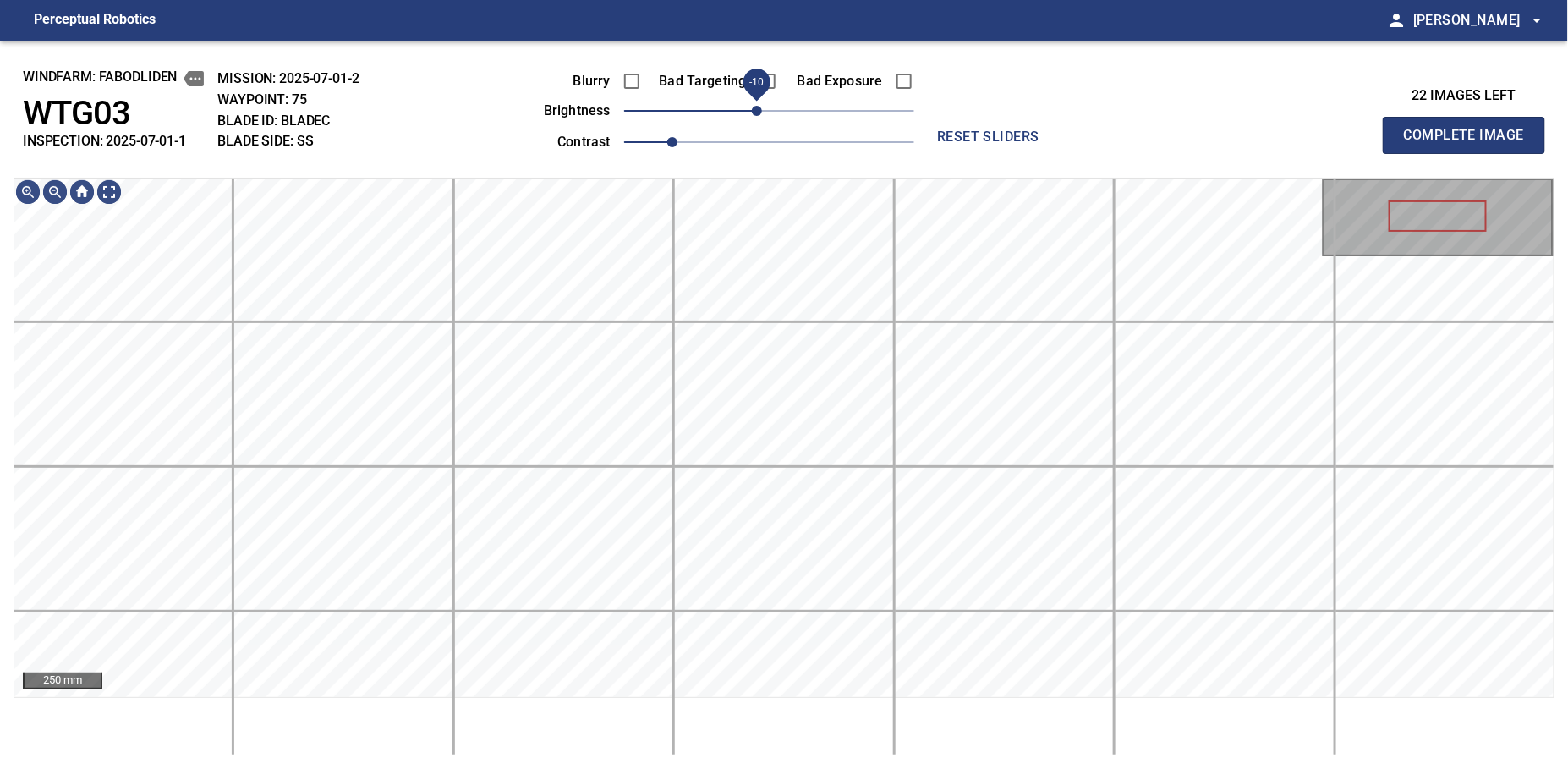 drag, startPoint x: 772, startPoint y: 105, endPoint x: 755, endPoint y: 113, distance: 18.788294 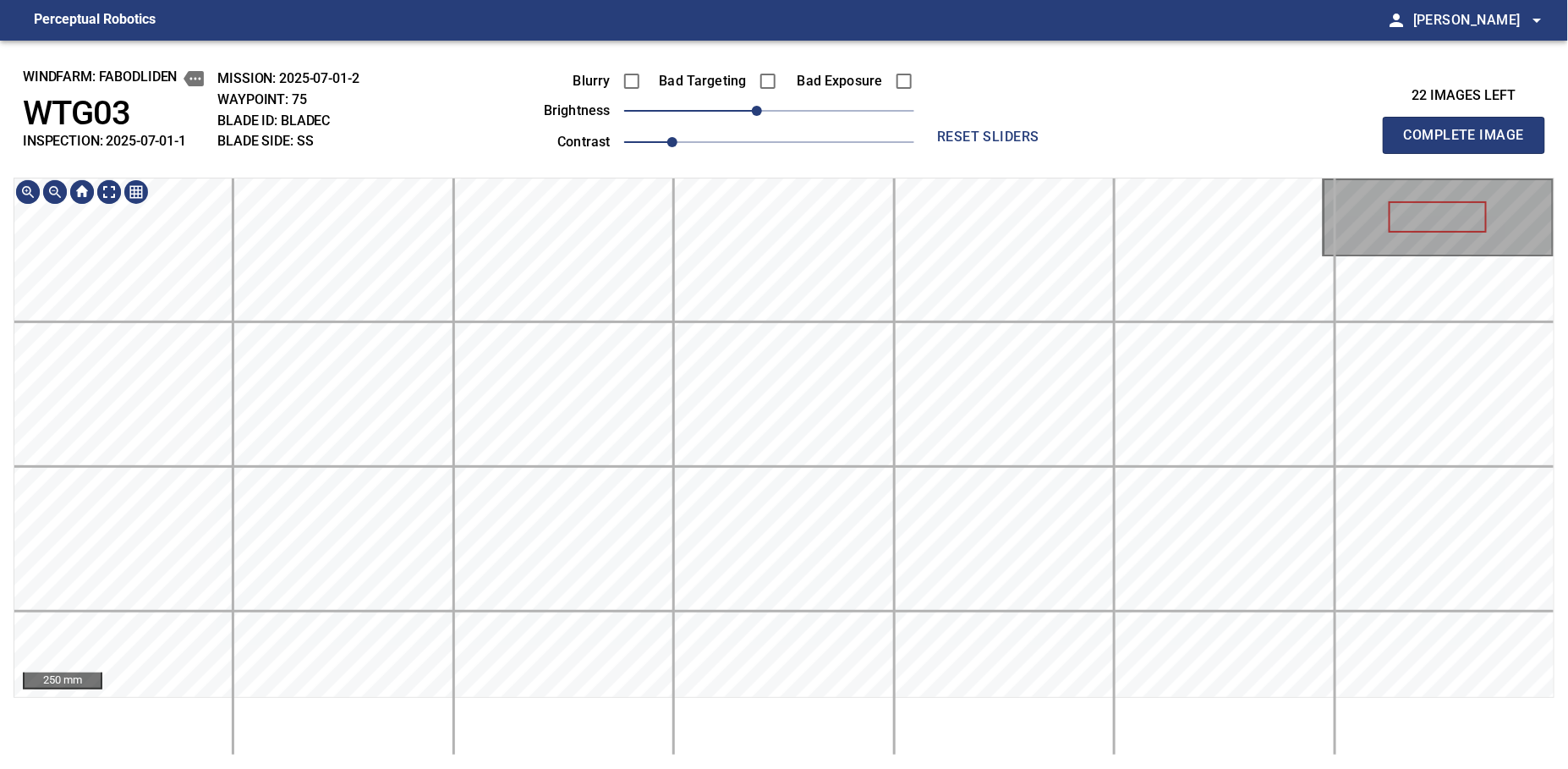 click on "Perceptual Robotics person Alex Semenov arrow_drop_down windfarm: Fabodliden WTG03 INSPECTION: 2025-07-01-1 MISSION: 2025-07-01-2 WAYPOINT: 75 BLADE ID: bladeC BLADE SIDE: SS Blurry Bad Targeting Bad Exposure brightness -10 contrast 1 reset sliders 22 images left Complete Image 250 mm" at bounding box center [784, 384] 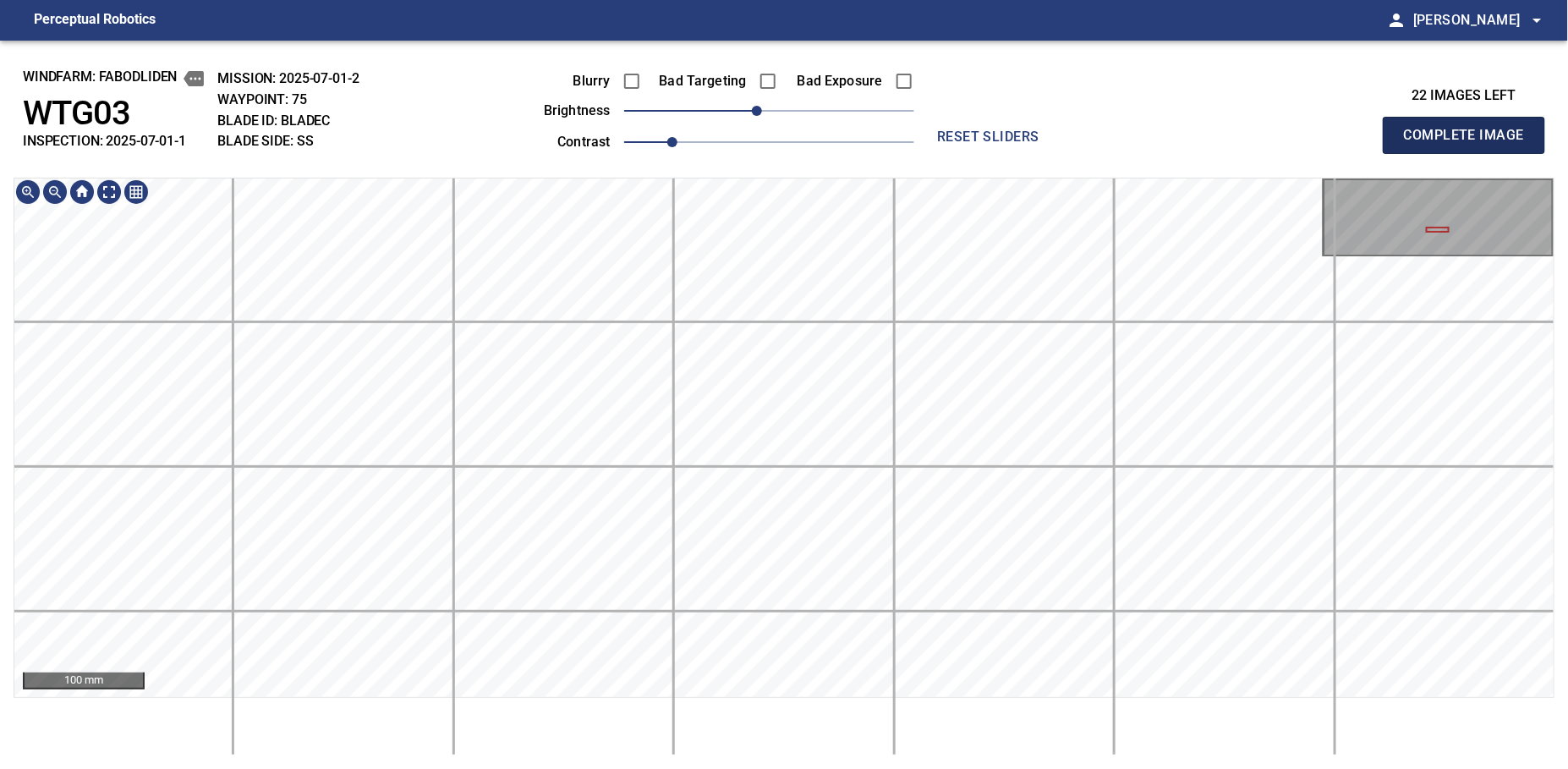 click on "Complete Image" at bounding box center [1464, 135] 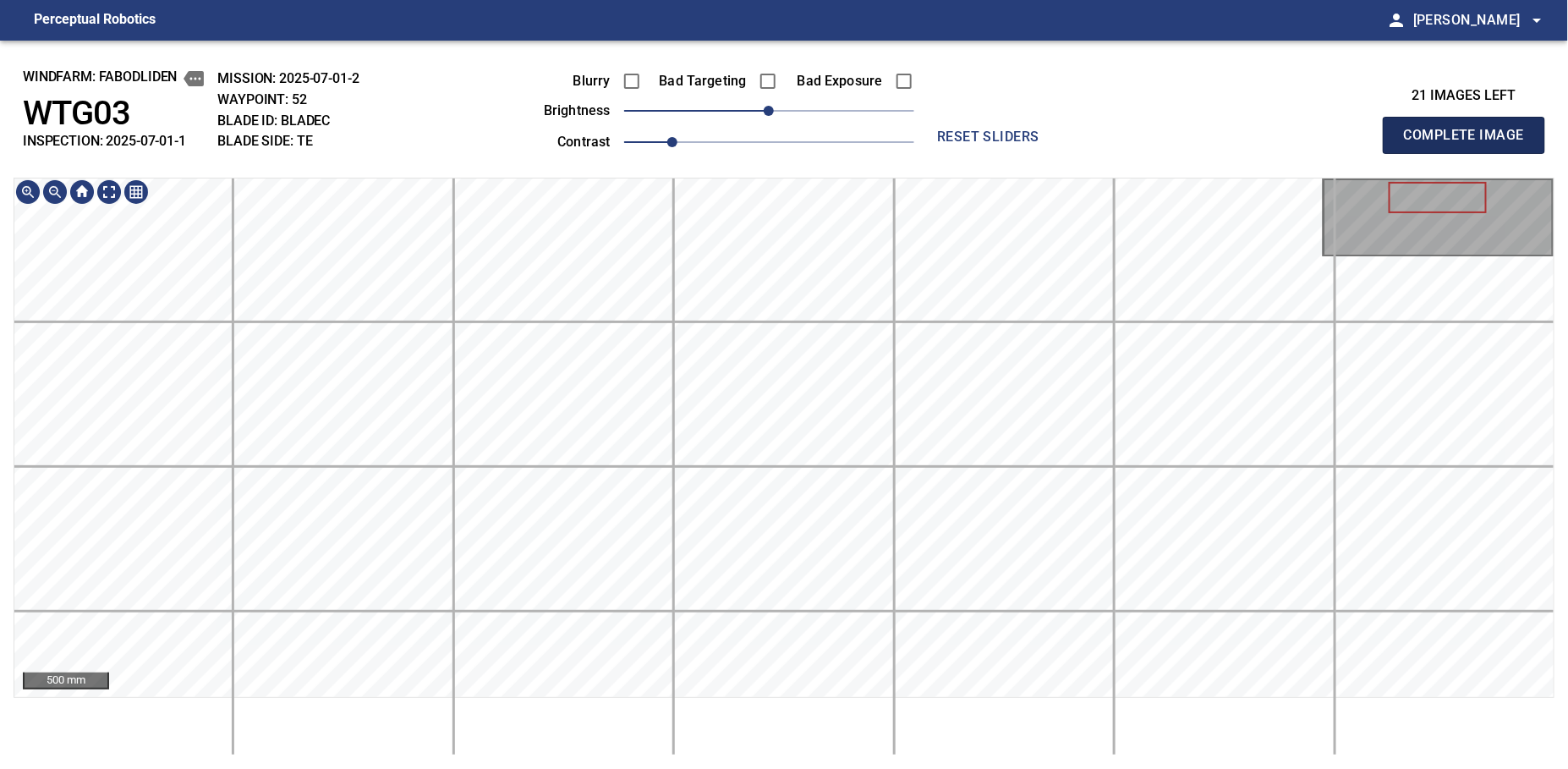 click on "Complete Image" at bounding box center (1464, 135) 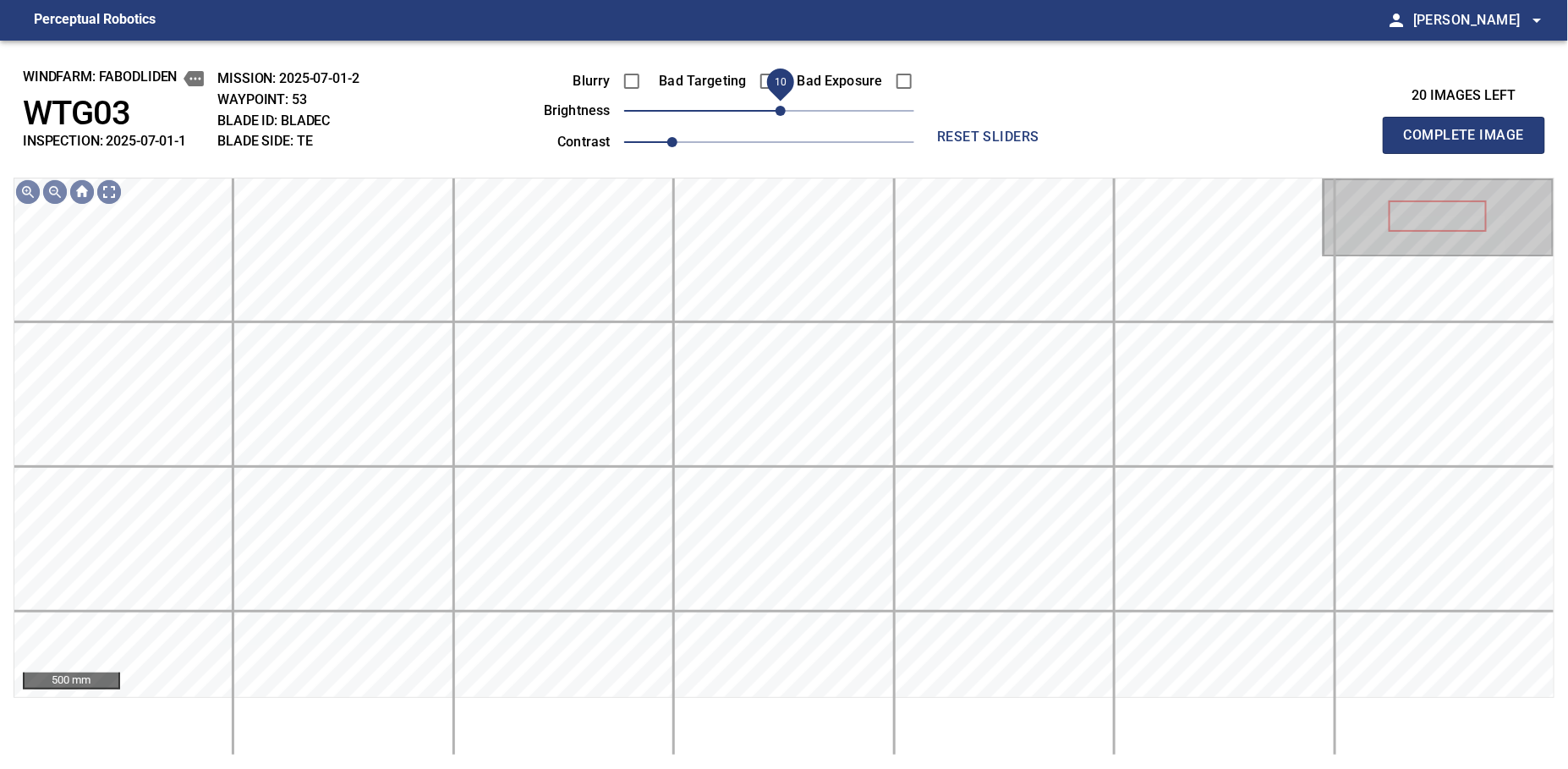 drag, startPoint x: 769, startPoint y: 106, endPoint x: 780, endPoint y: 106, distance: 11 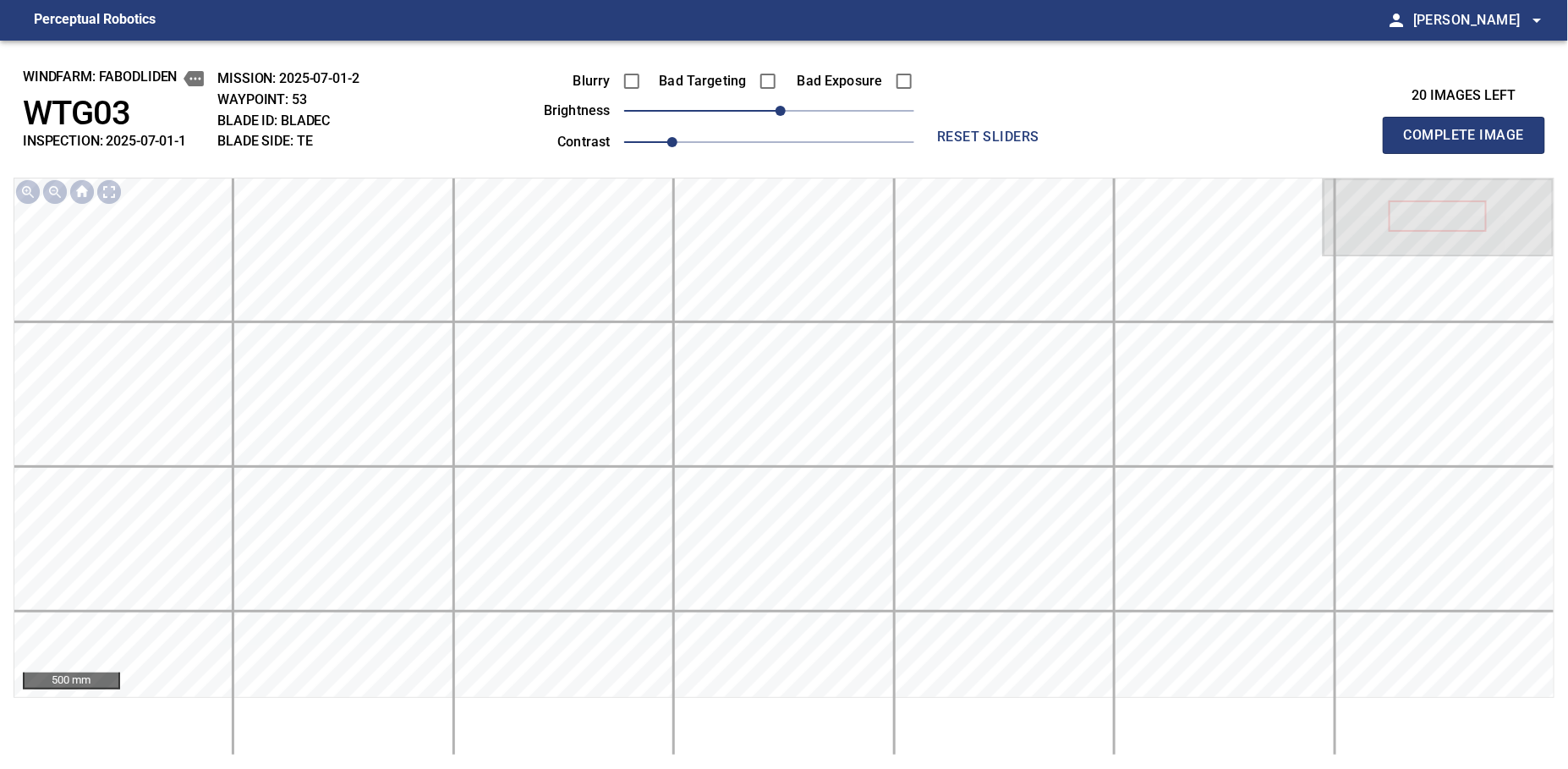 click on "Complete Image" at bounding box center [1464, 135] 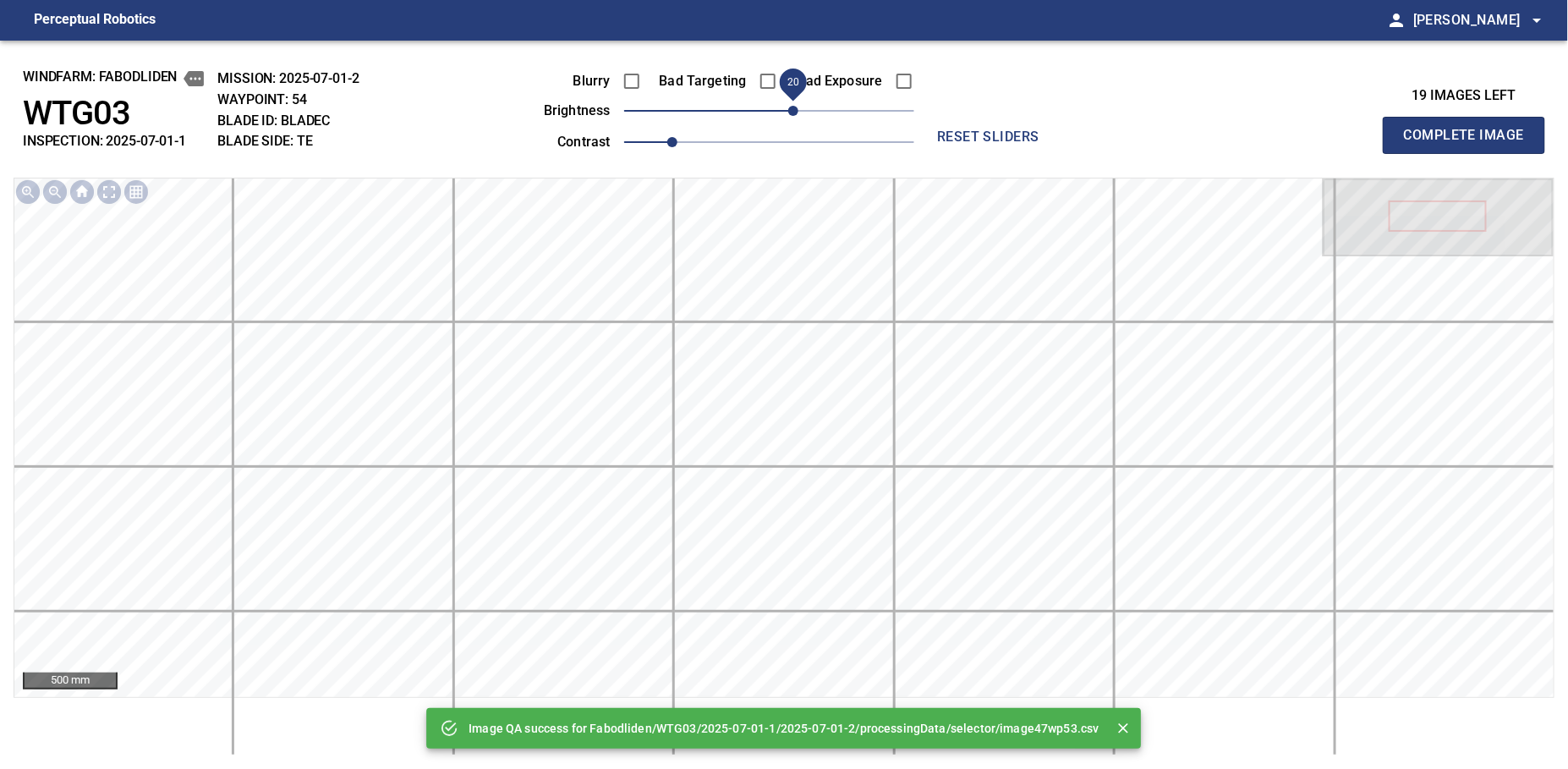 drag, startPoint x: 780, startPoint y: 106, endPoint x: 796, endPoint y: 108, distance: 16.124515 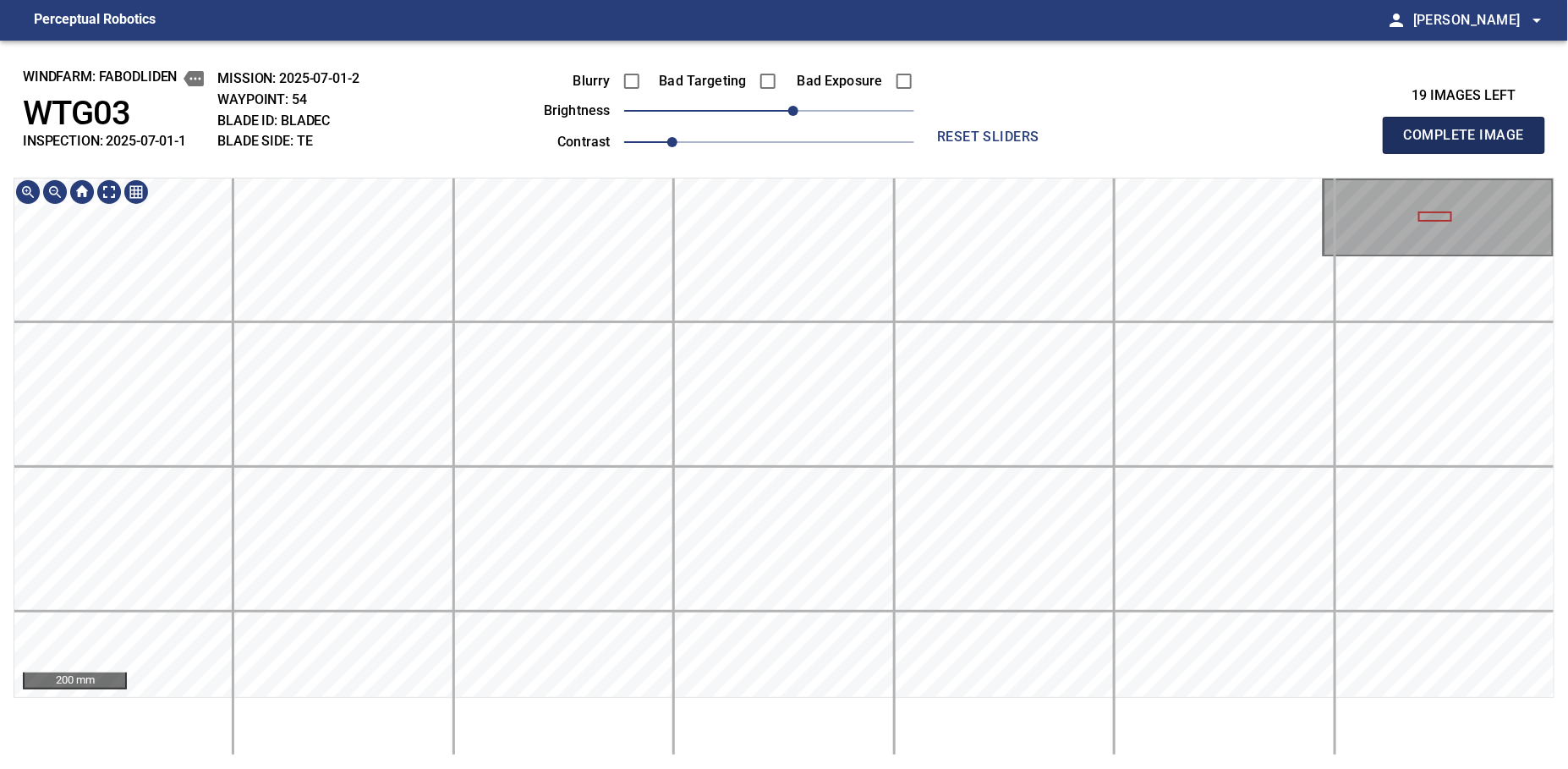 click on "Complete Image" at bounding box center [1464, 135] 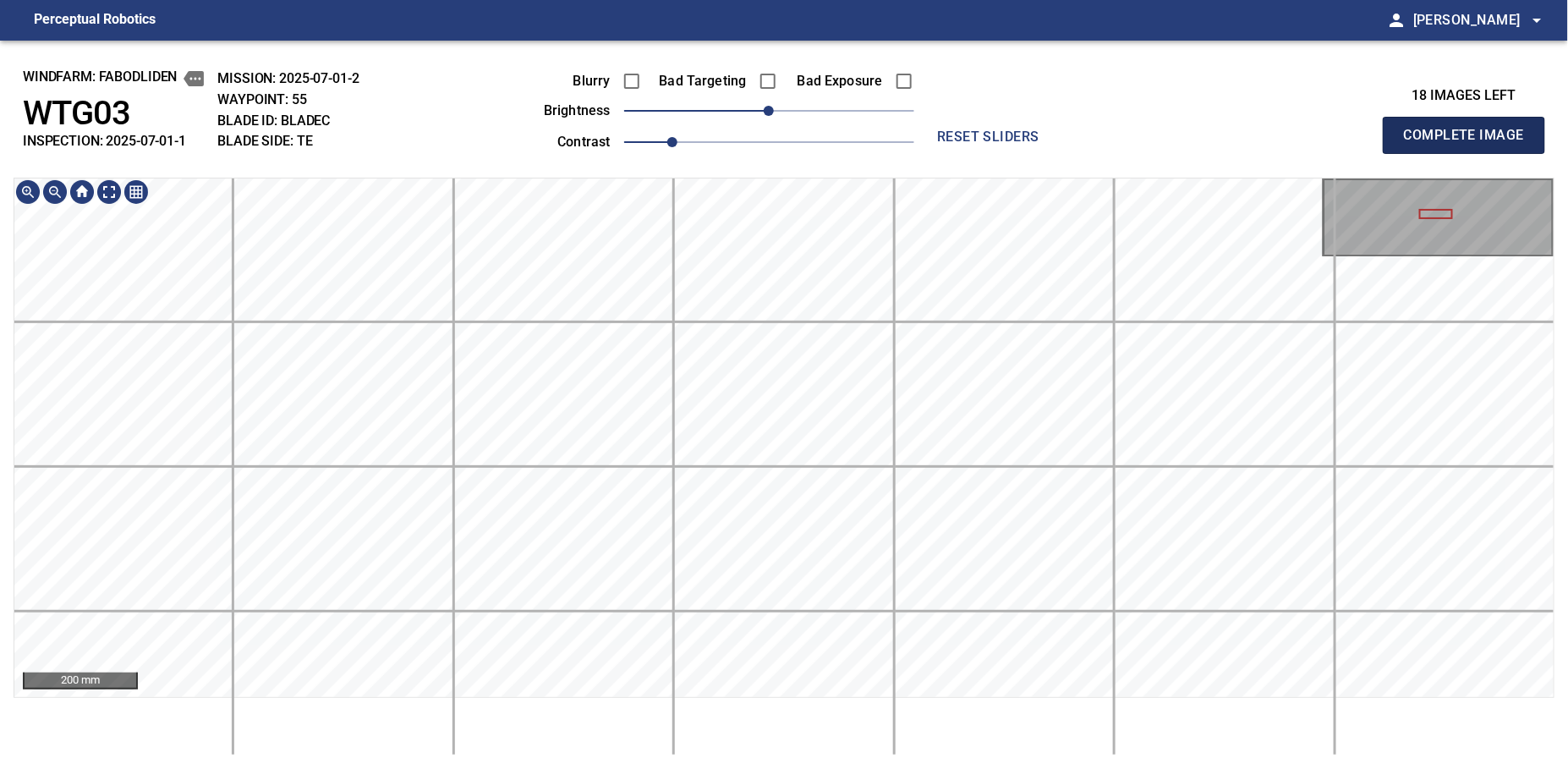 click on "Complete Image" at bounding box center (1464, 135) 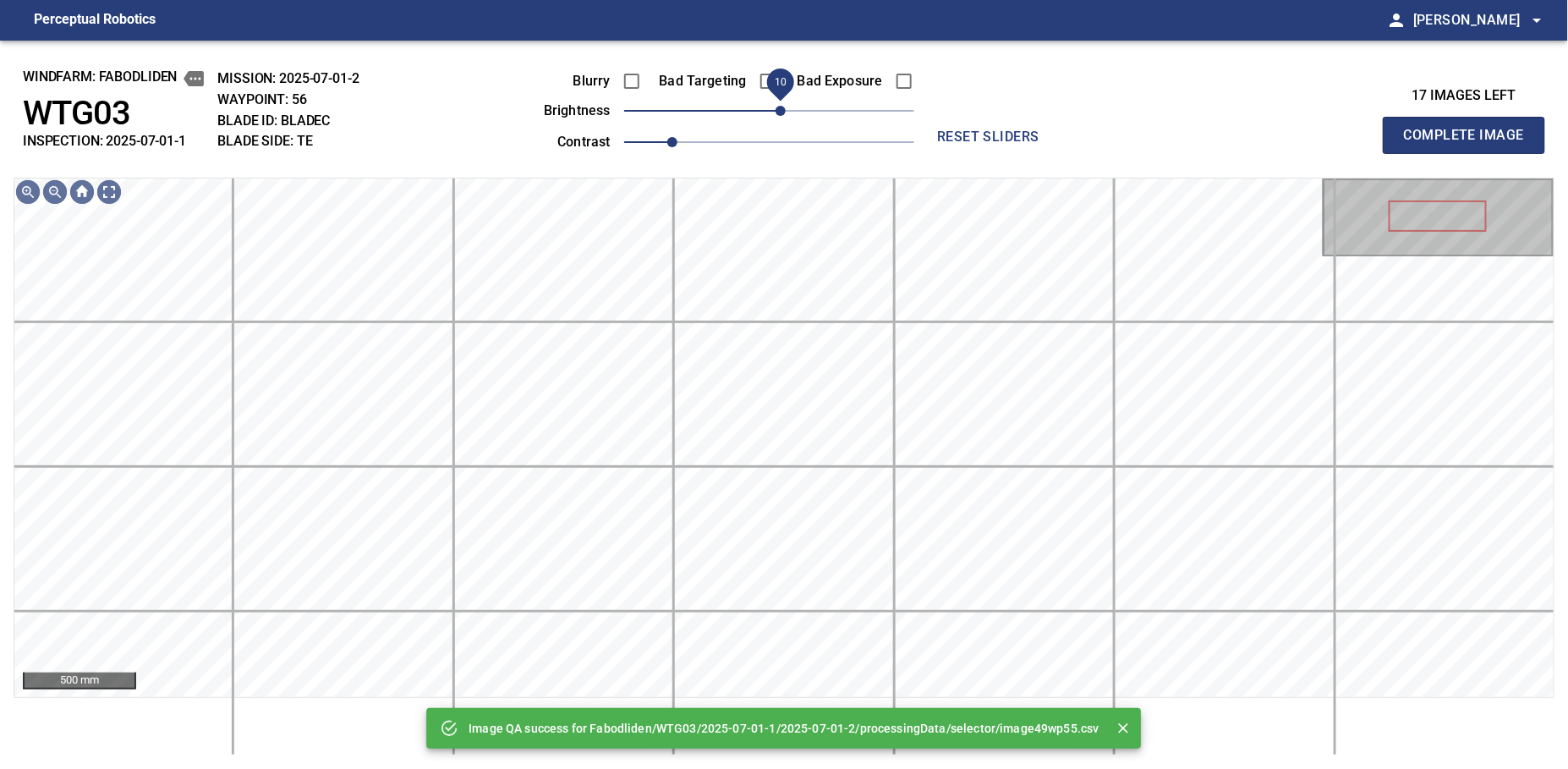 drag, startPoint x: 769, startPoint y: 114, endPoint x: 782, endPoint y: 108, distance: 14.317821 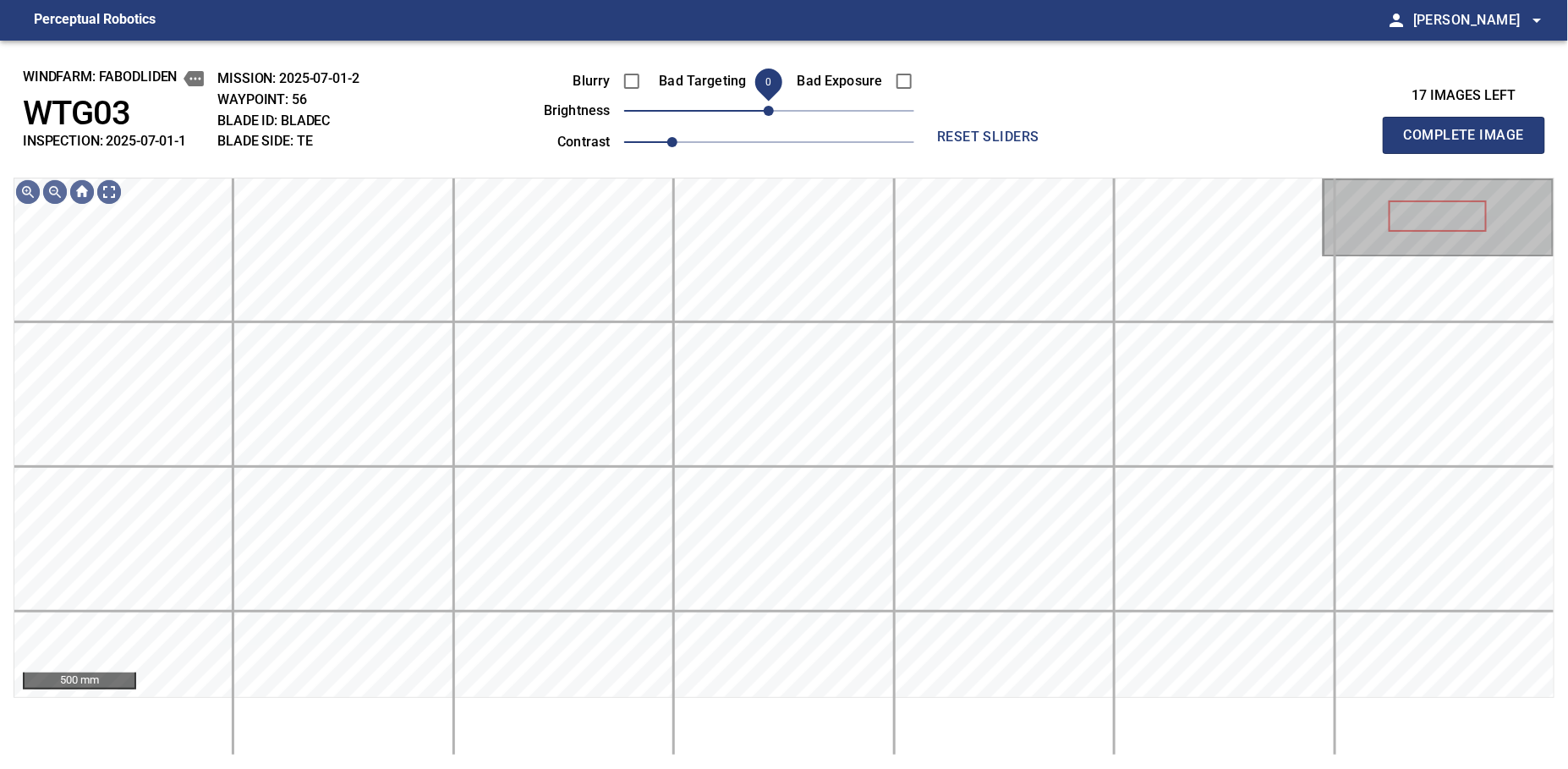 drag, startPoint x: 782, startPoint y: 108, endPoint x: 770, endPoint y: 113, distance: 13 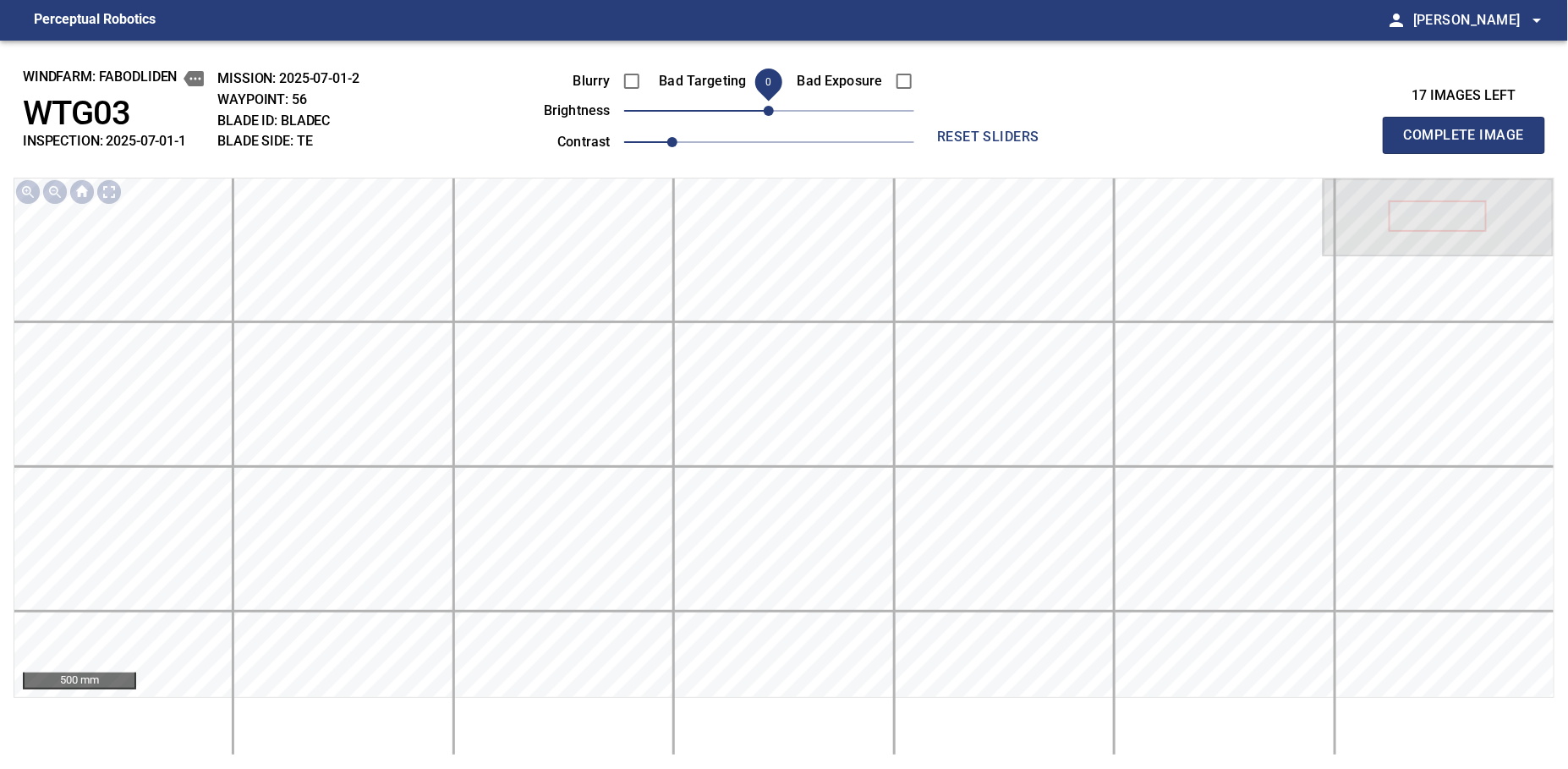 click on "Complete Image" at bounding box center (1464, 135) 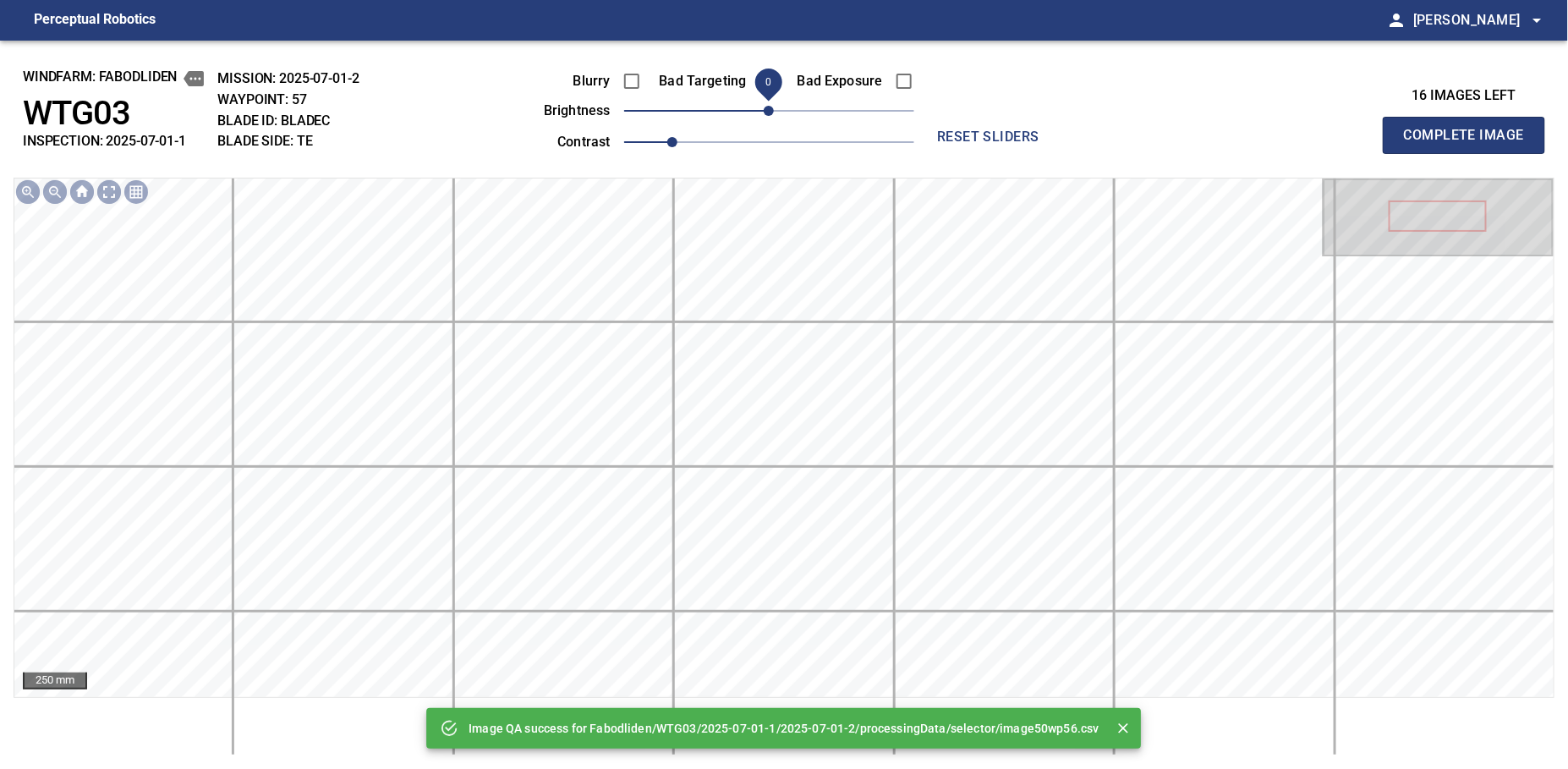 click on "Complete Image" at bounding box center [1464, 135] 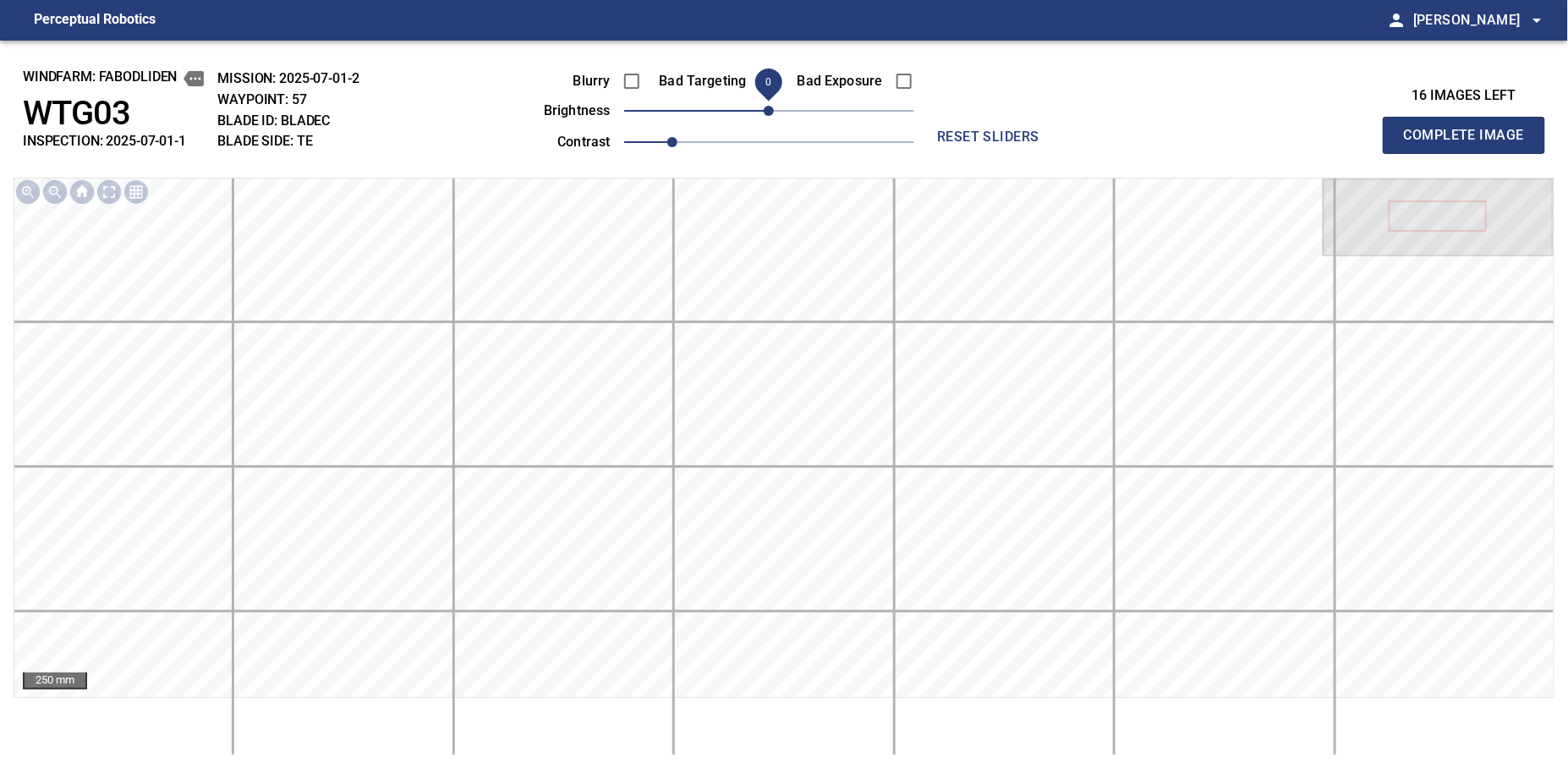 type 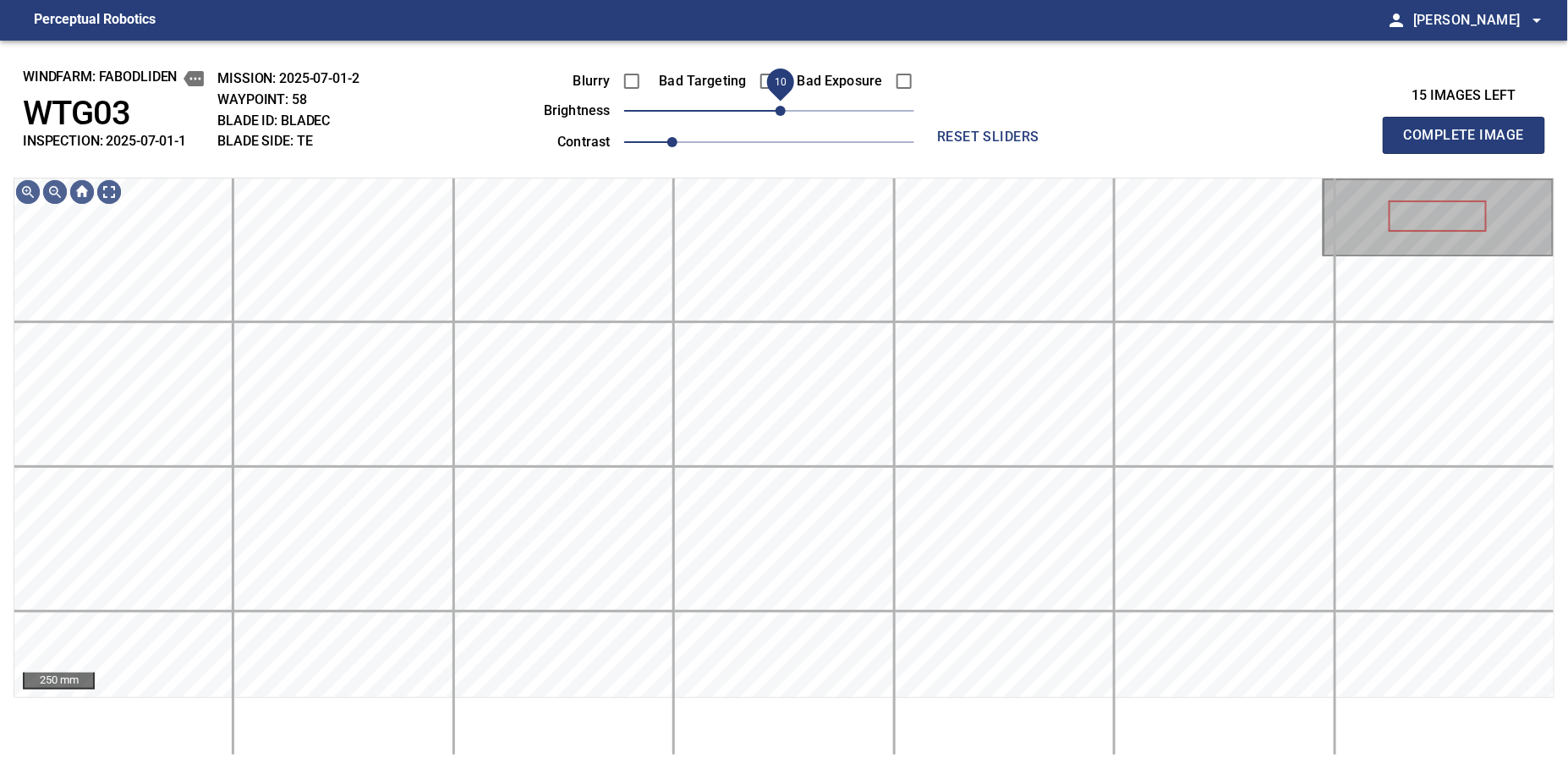 click on "10" at bounding box center [781, 111] 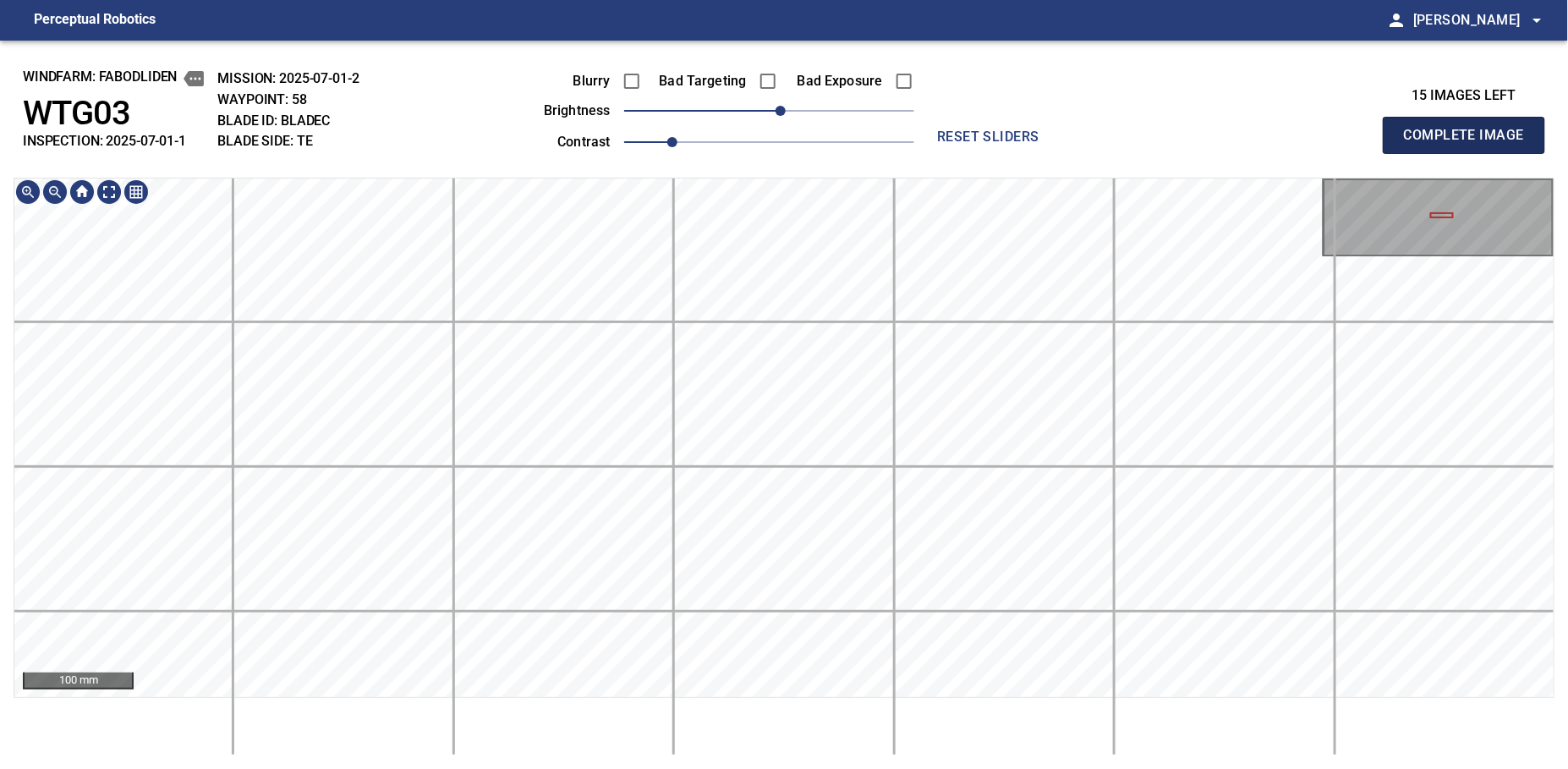 click on "Complete Image" at bounding box center (1464, 135) 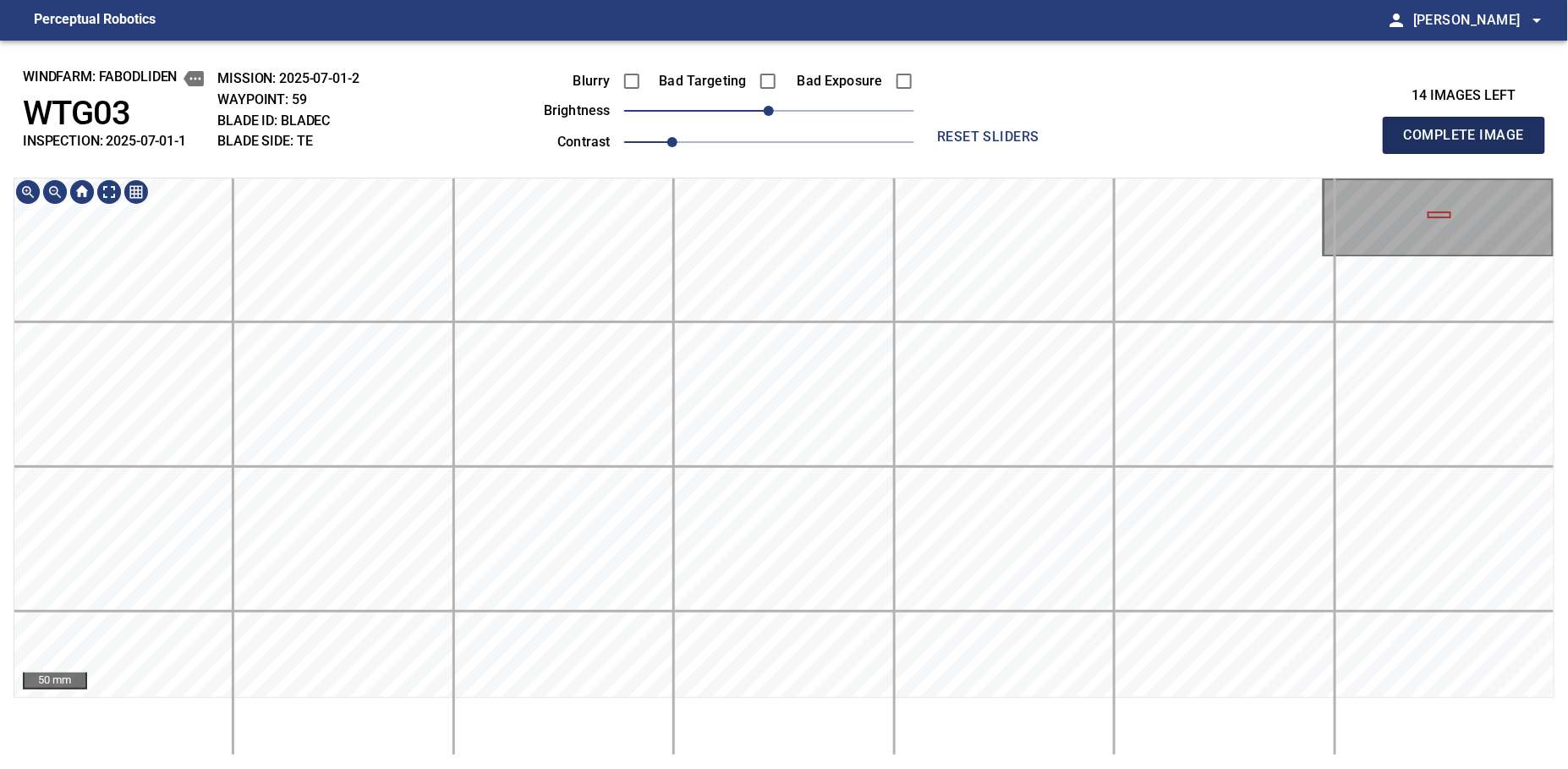 click on "Complete Image" at bounding box center (1464, 135) 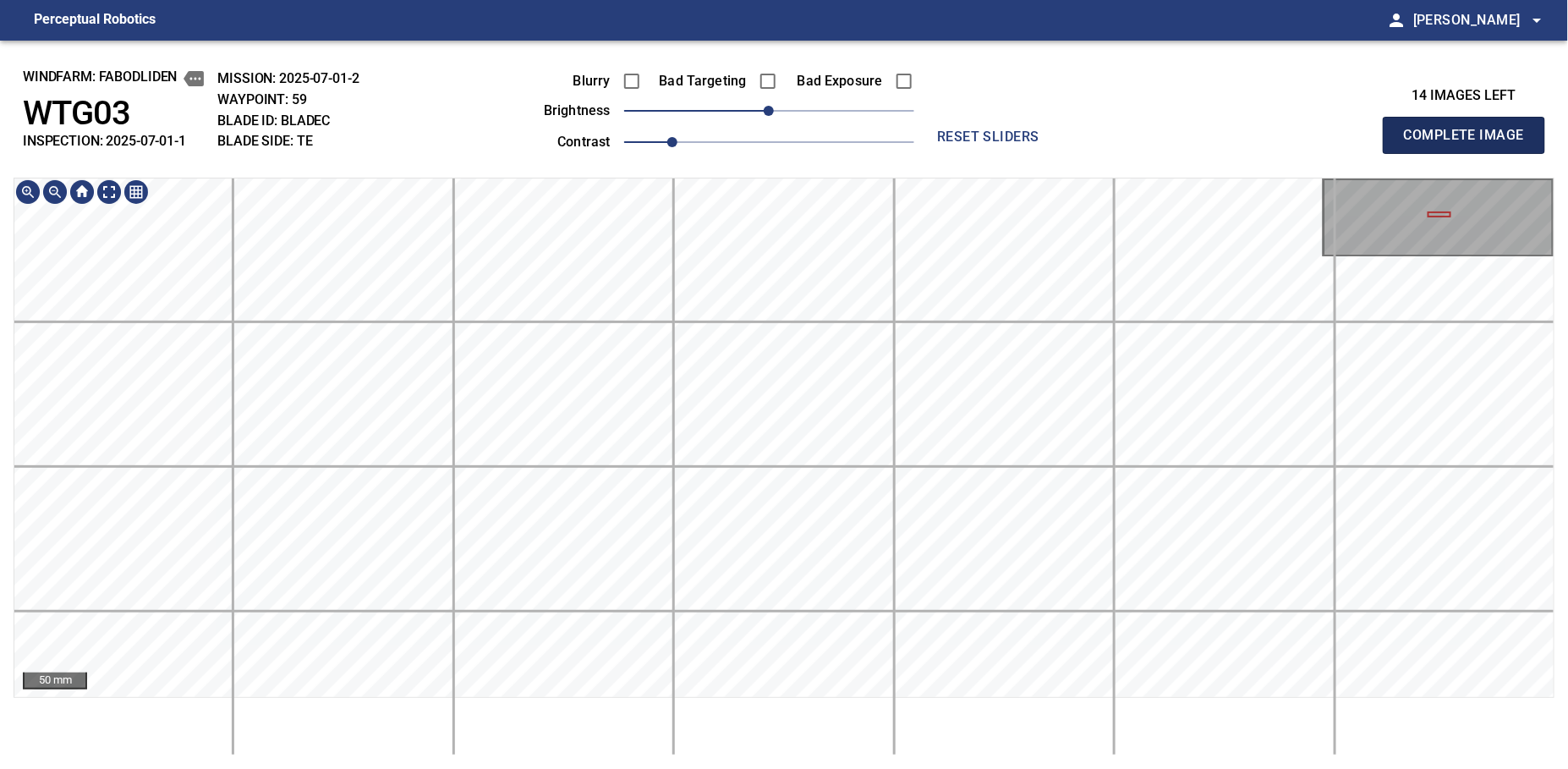 type 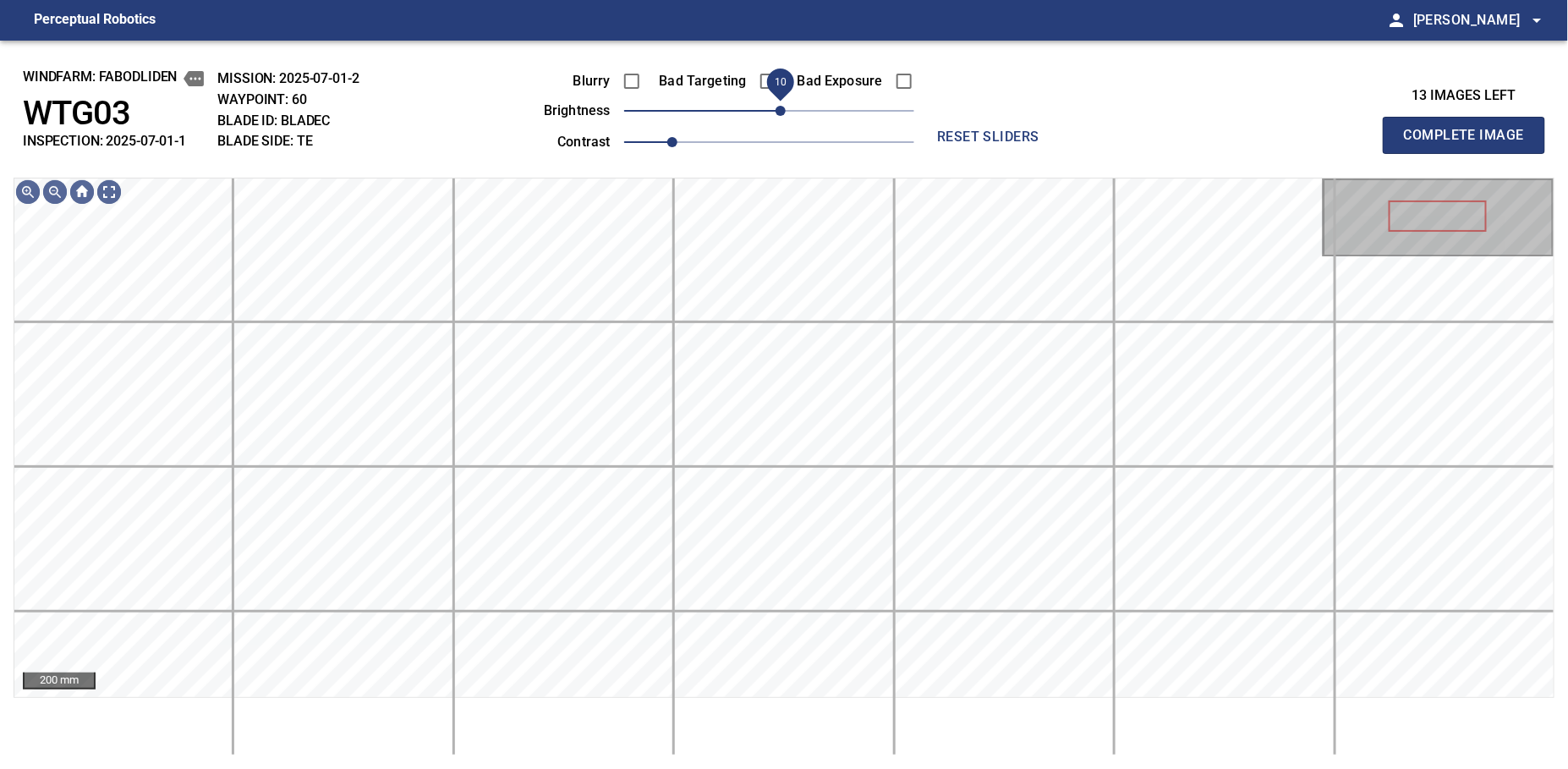 click on "10" at bounding box center [781, 111] 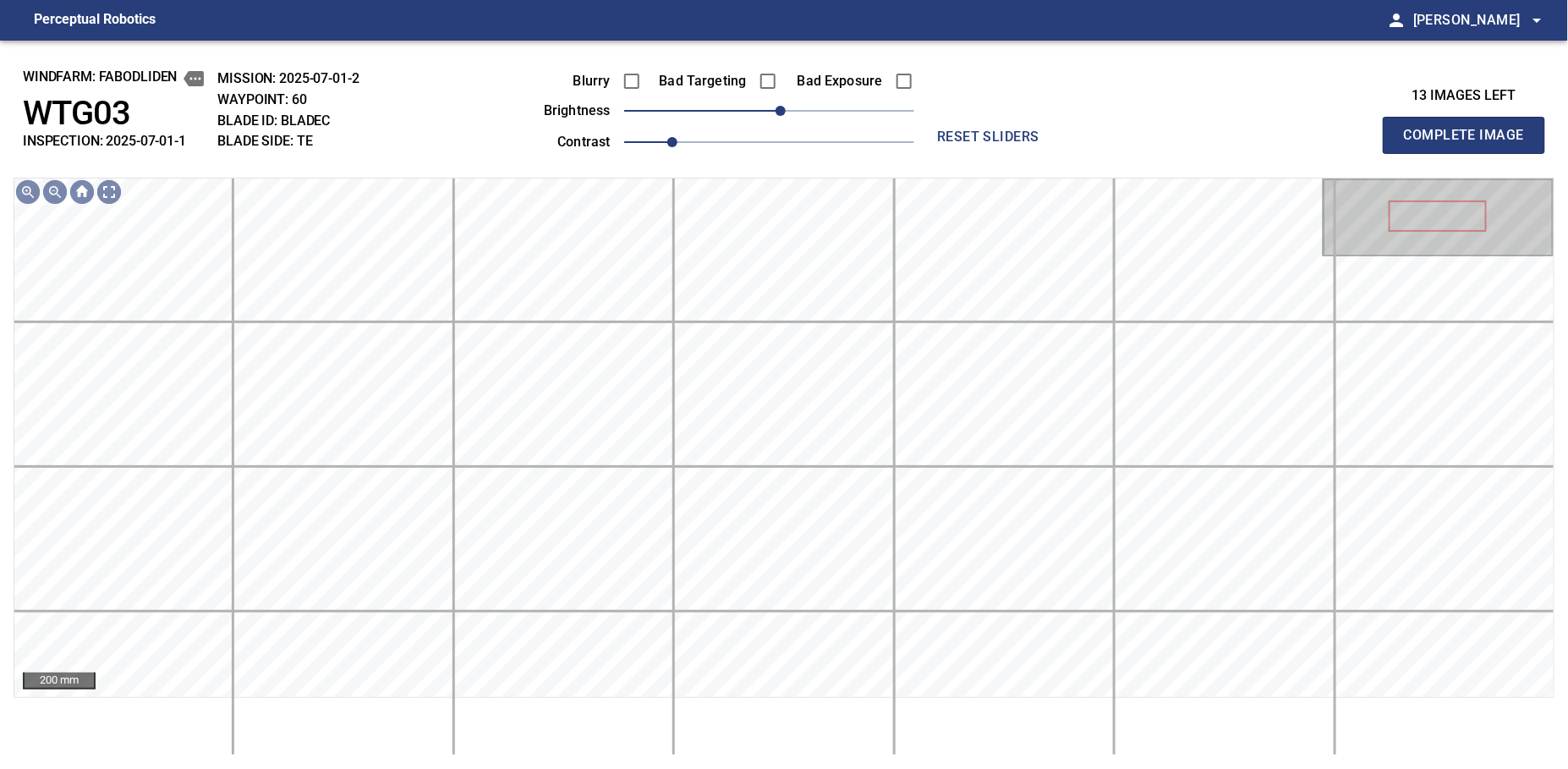 click on "Complete Image" at bounding box center [1464, 135] 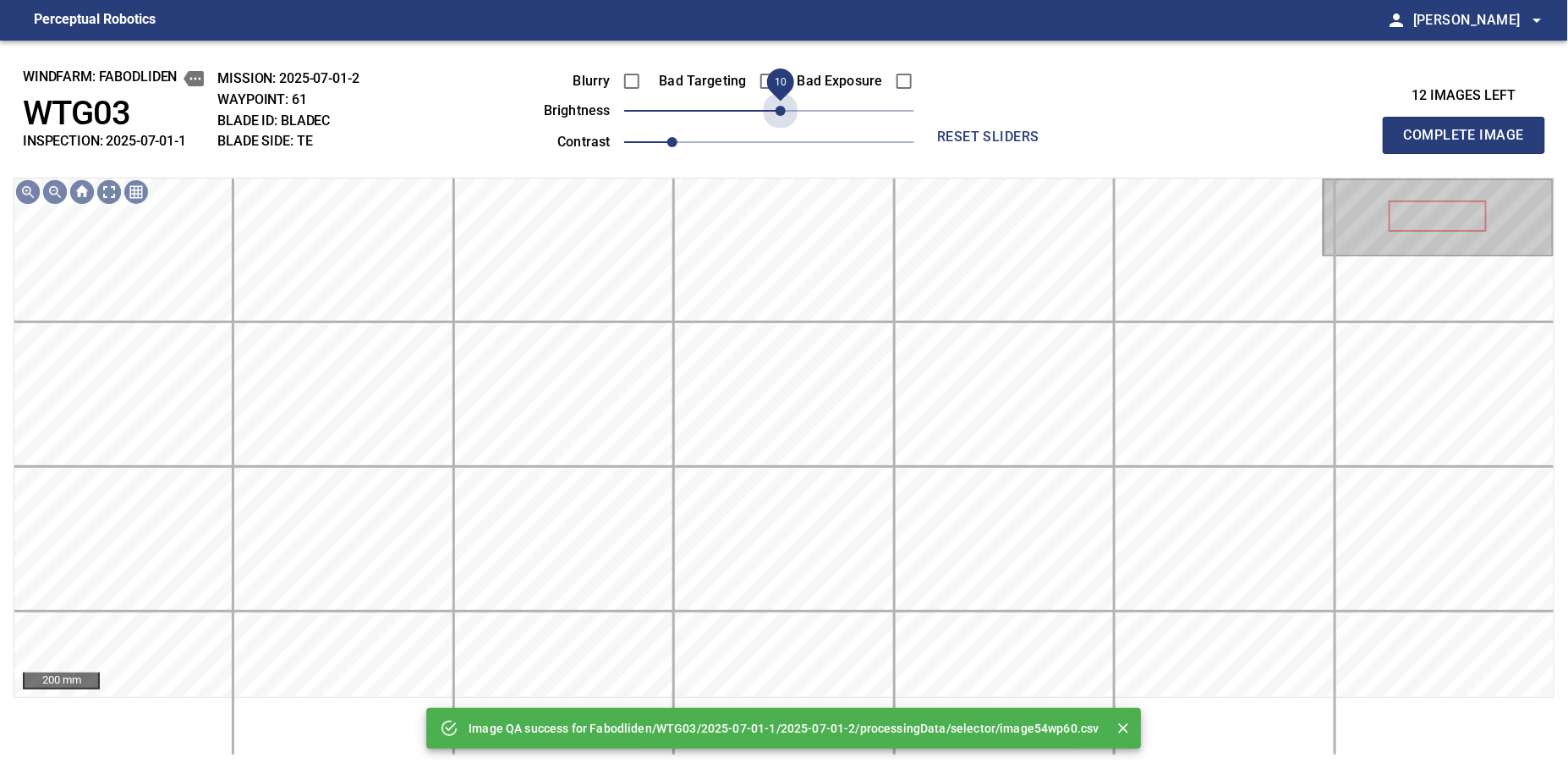 click on "10" at bounding box center (781, 111) 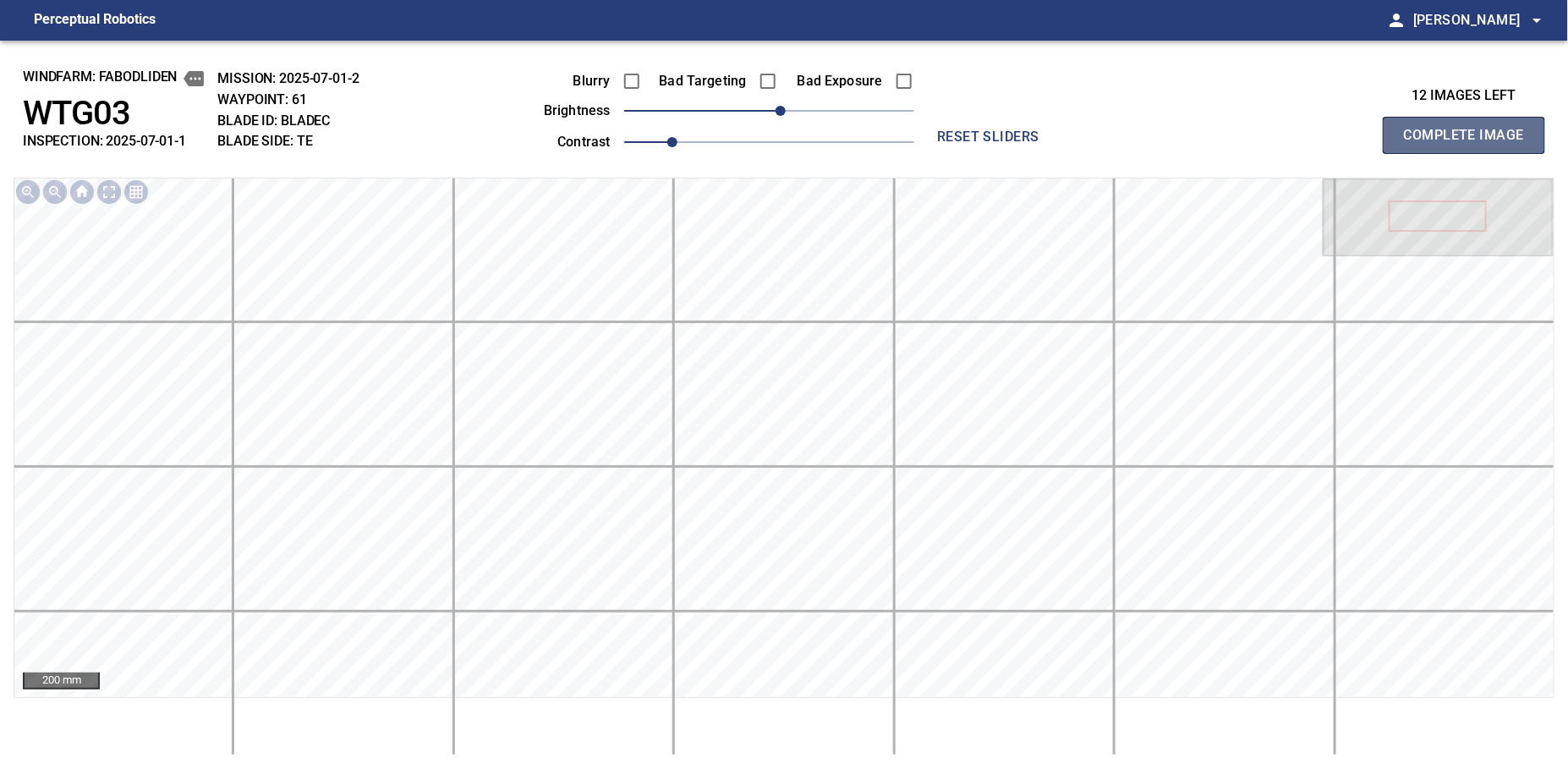 click on "Complete Image" at bounding box center [1464, 135] 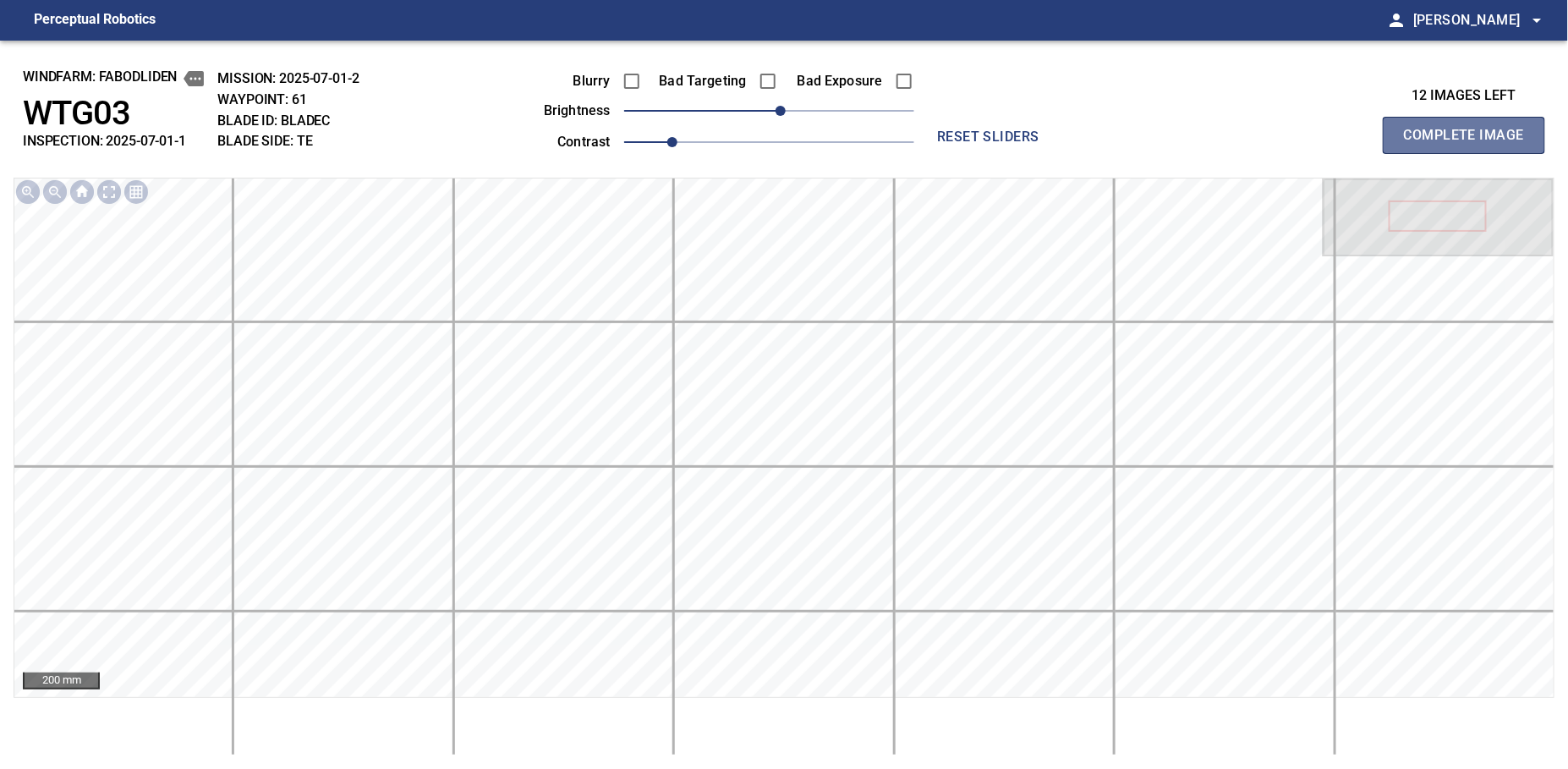 type 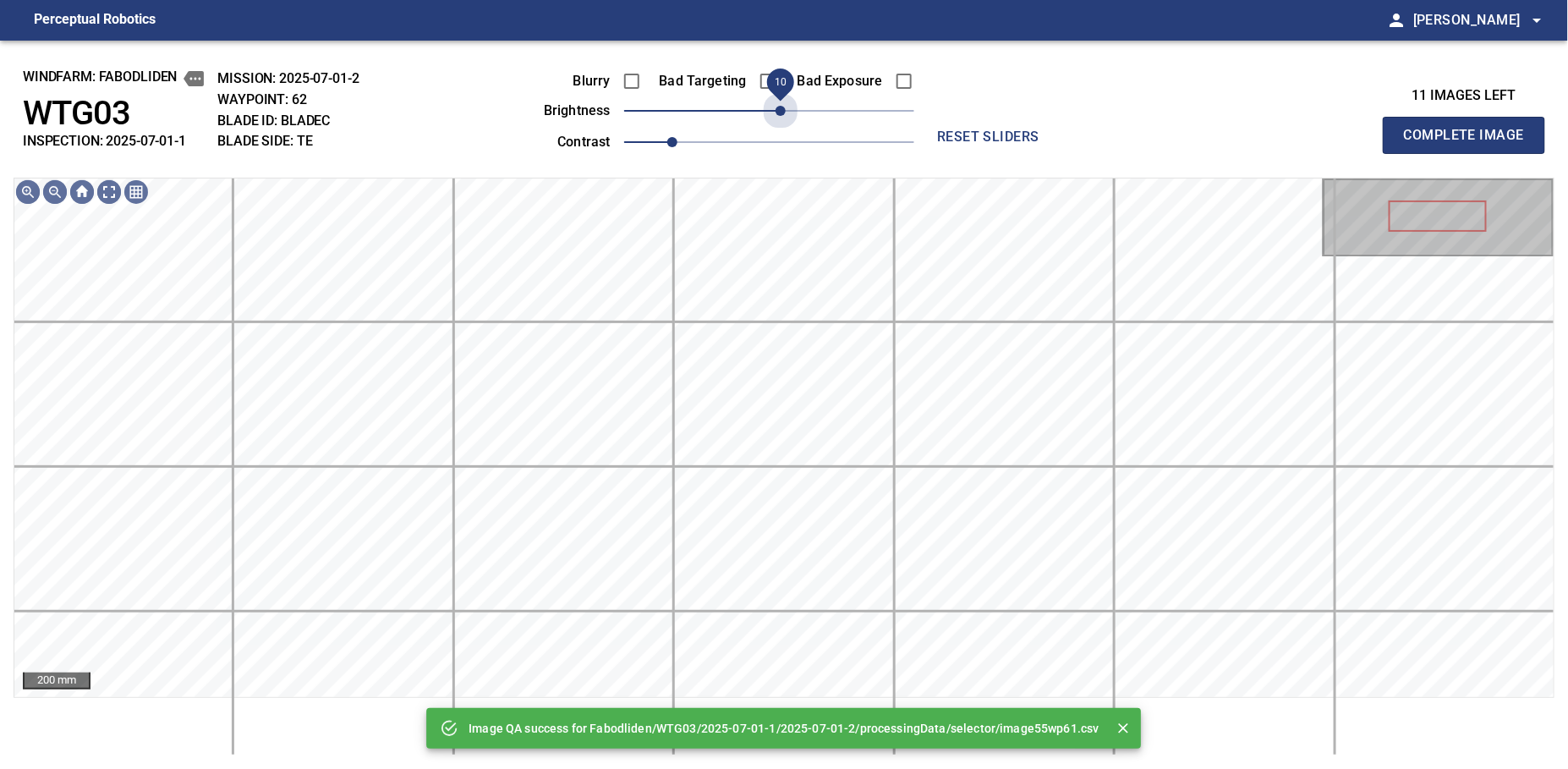 click on "10" at bounding box center [781, 111] 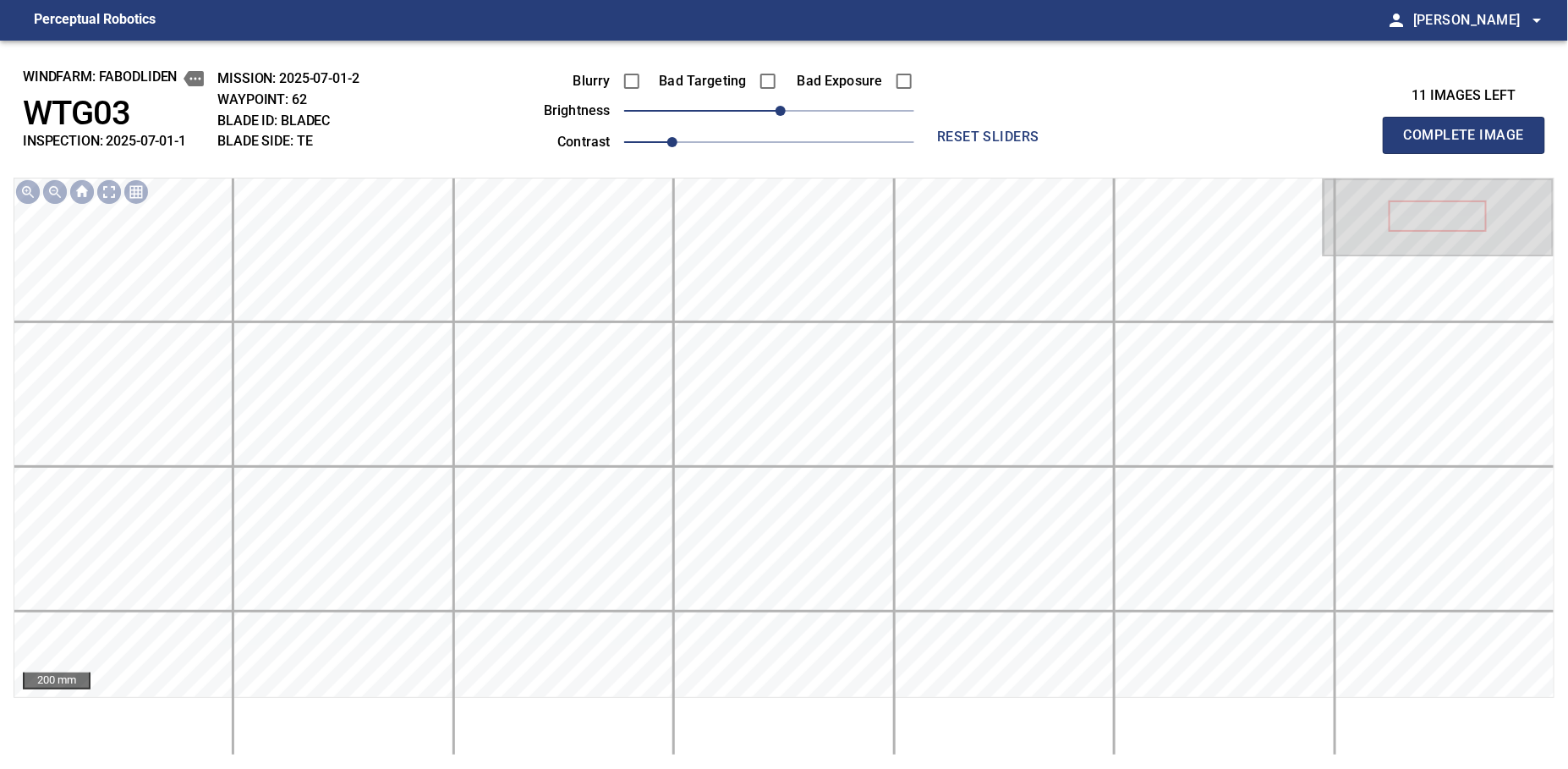 click on "Complete Image" at bounding box center [1464, 135] 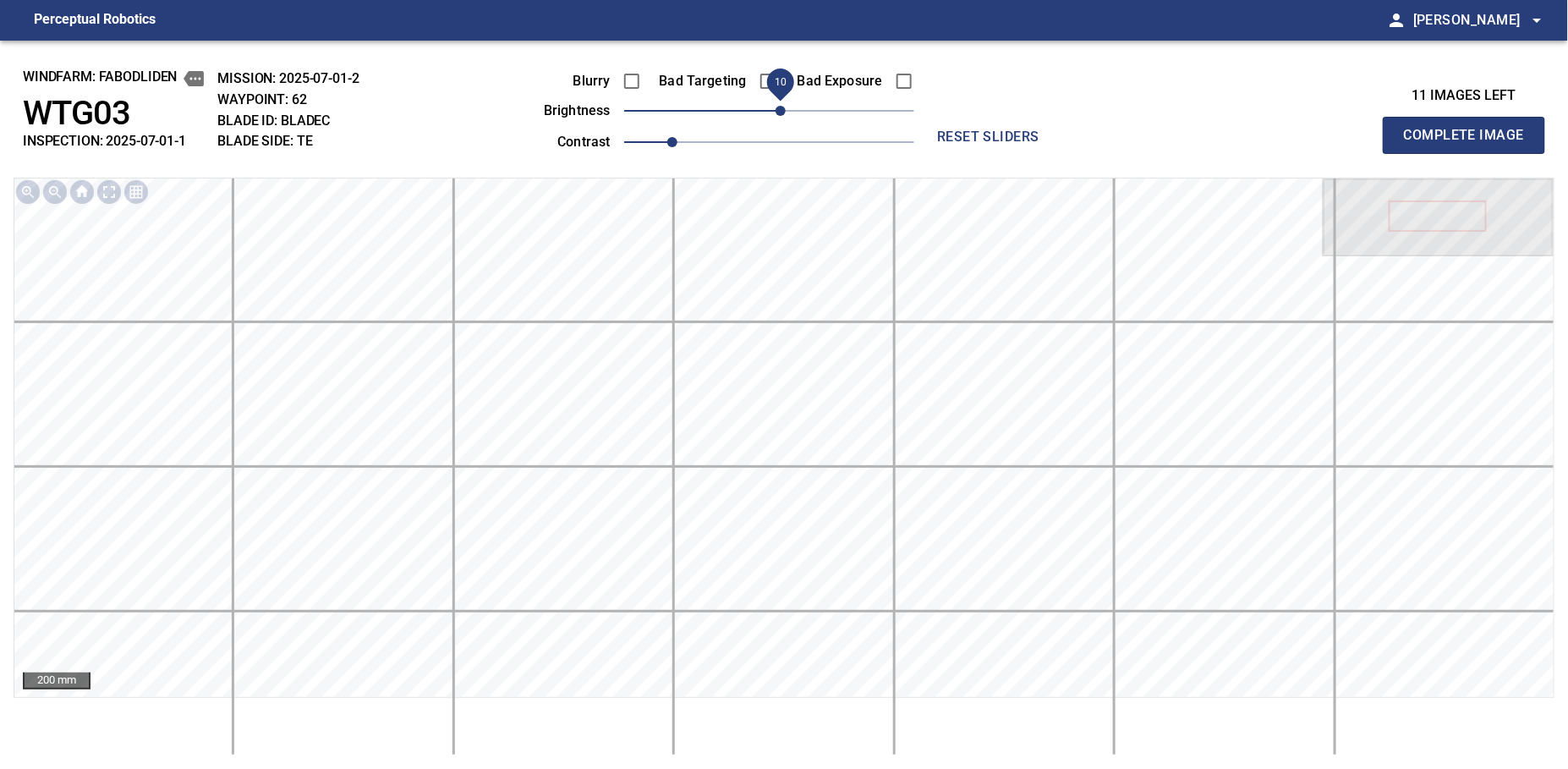 type 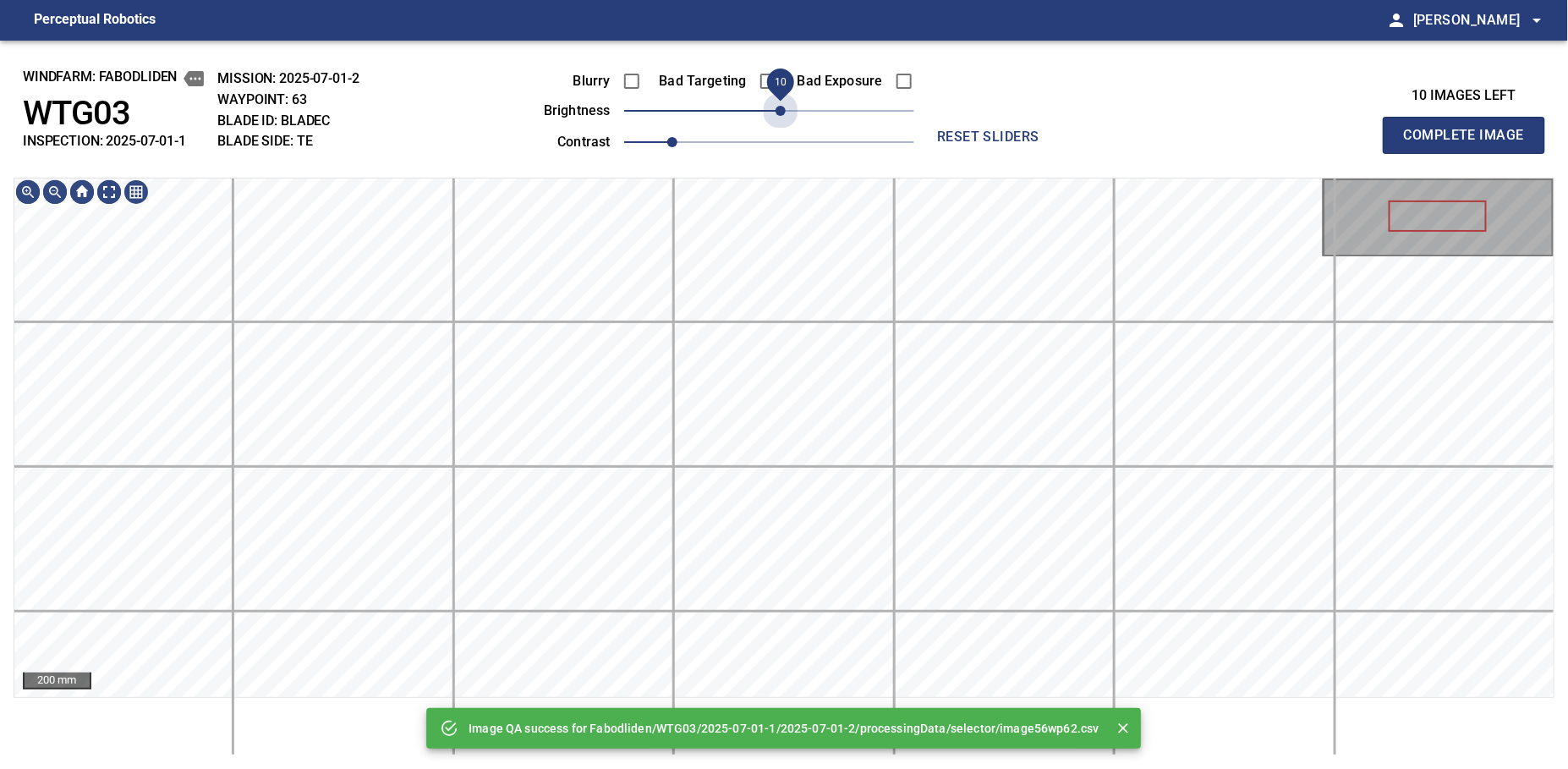click on "10" at bounding box center (781, 111) 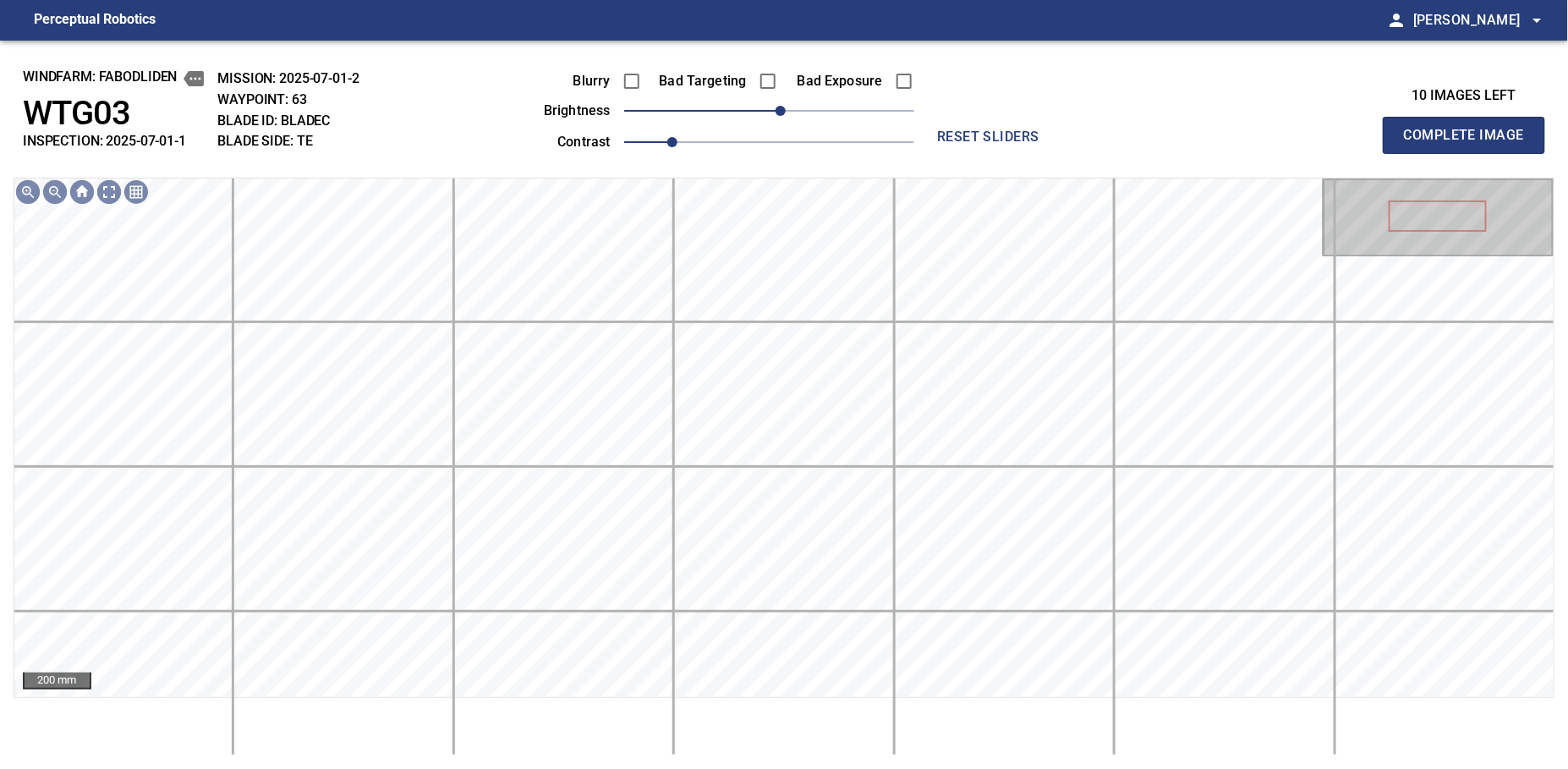 click on "Complete Image" at bounding box center (1464, 135) 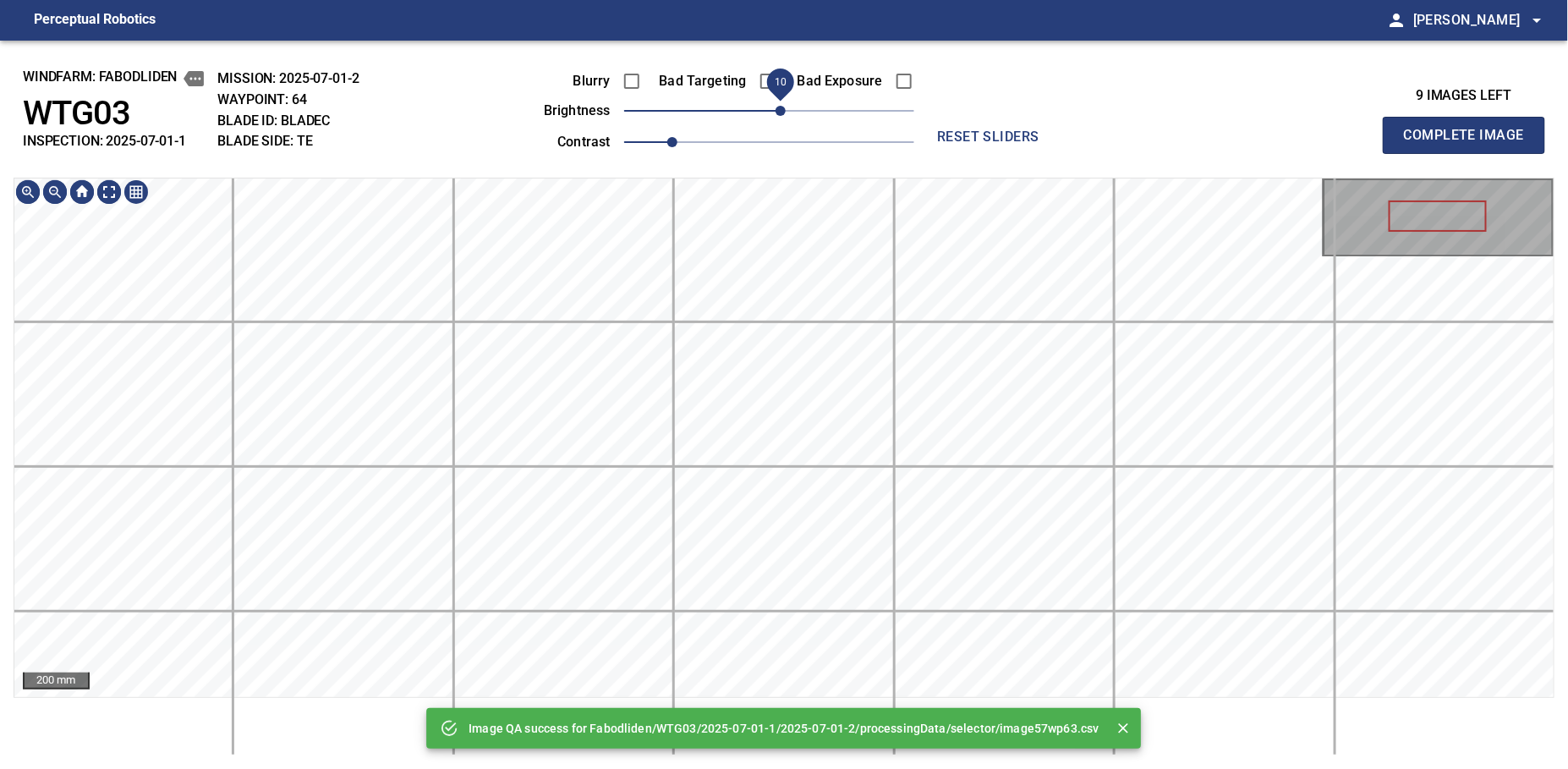 click on "10" at bounding box center [781, 111] 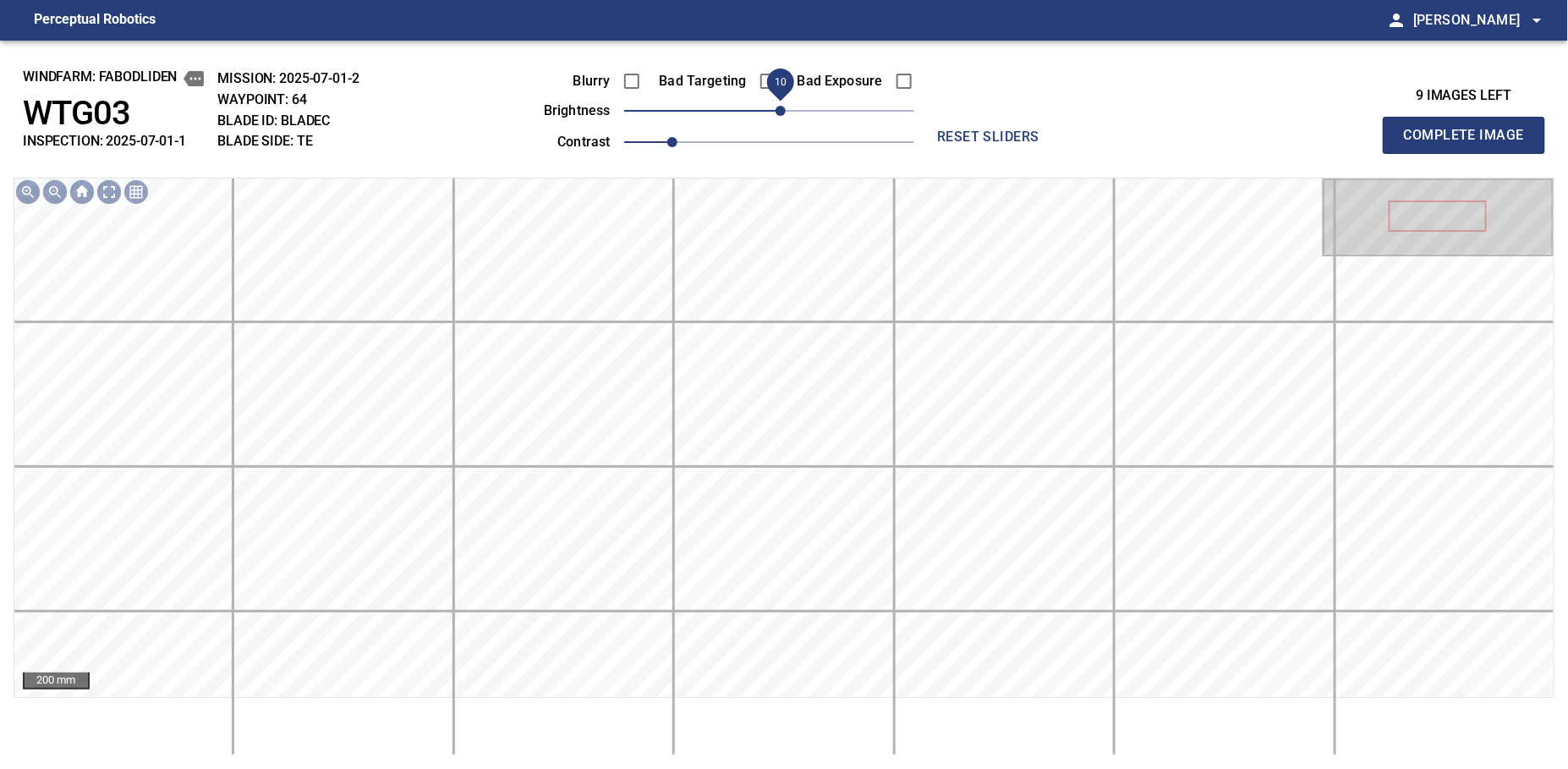 click on "Complete Image" at bounding box center [1464, 135] 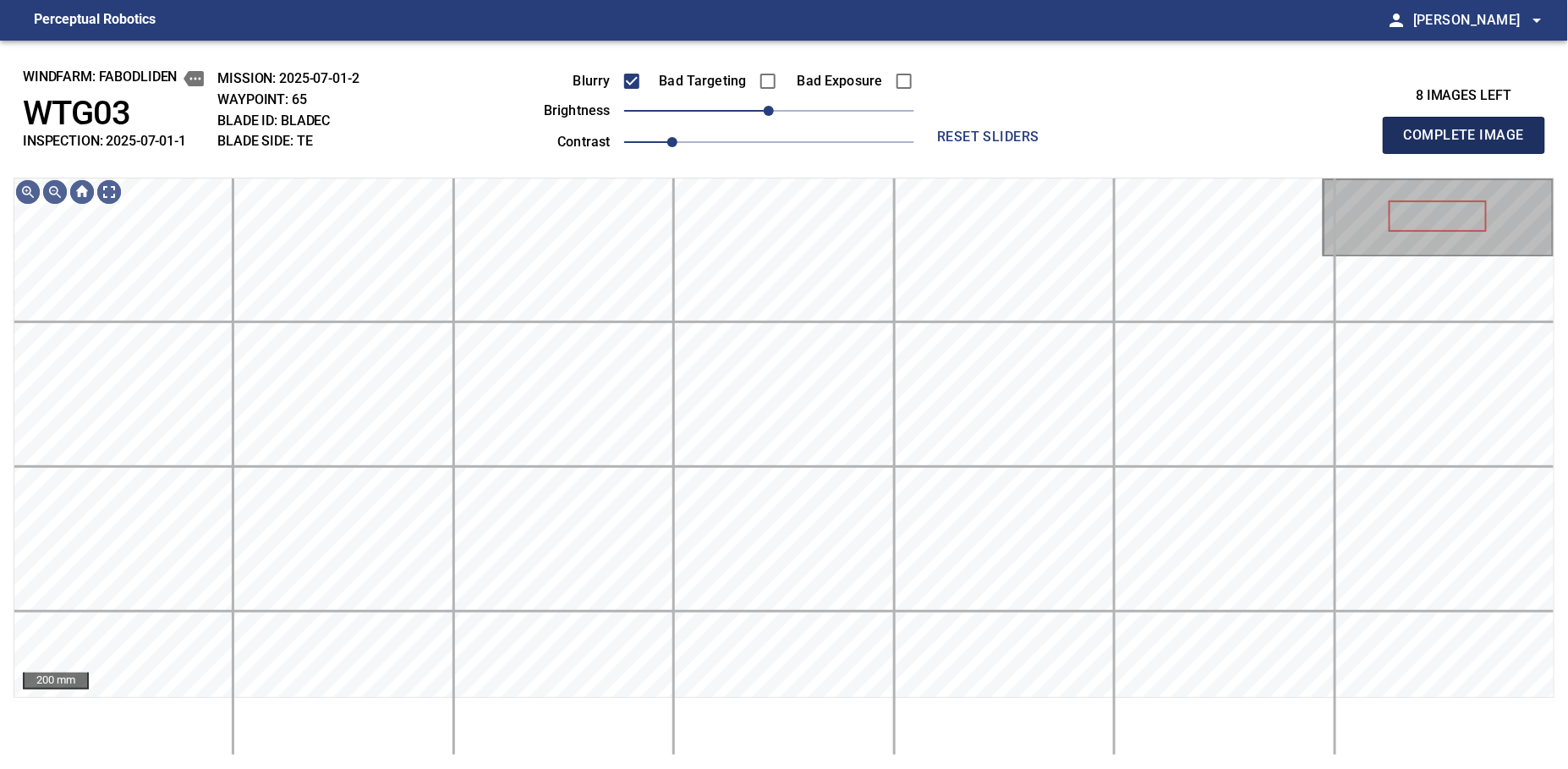 click on "Complete Image" at bounding box center (1464, 135) 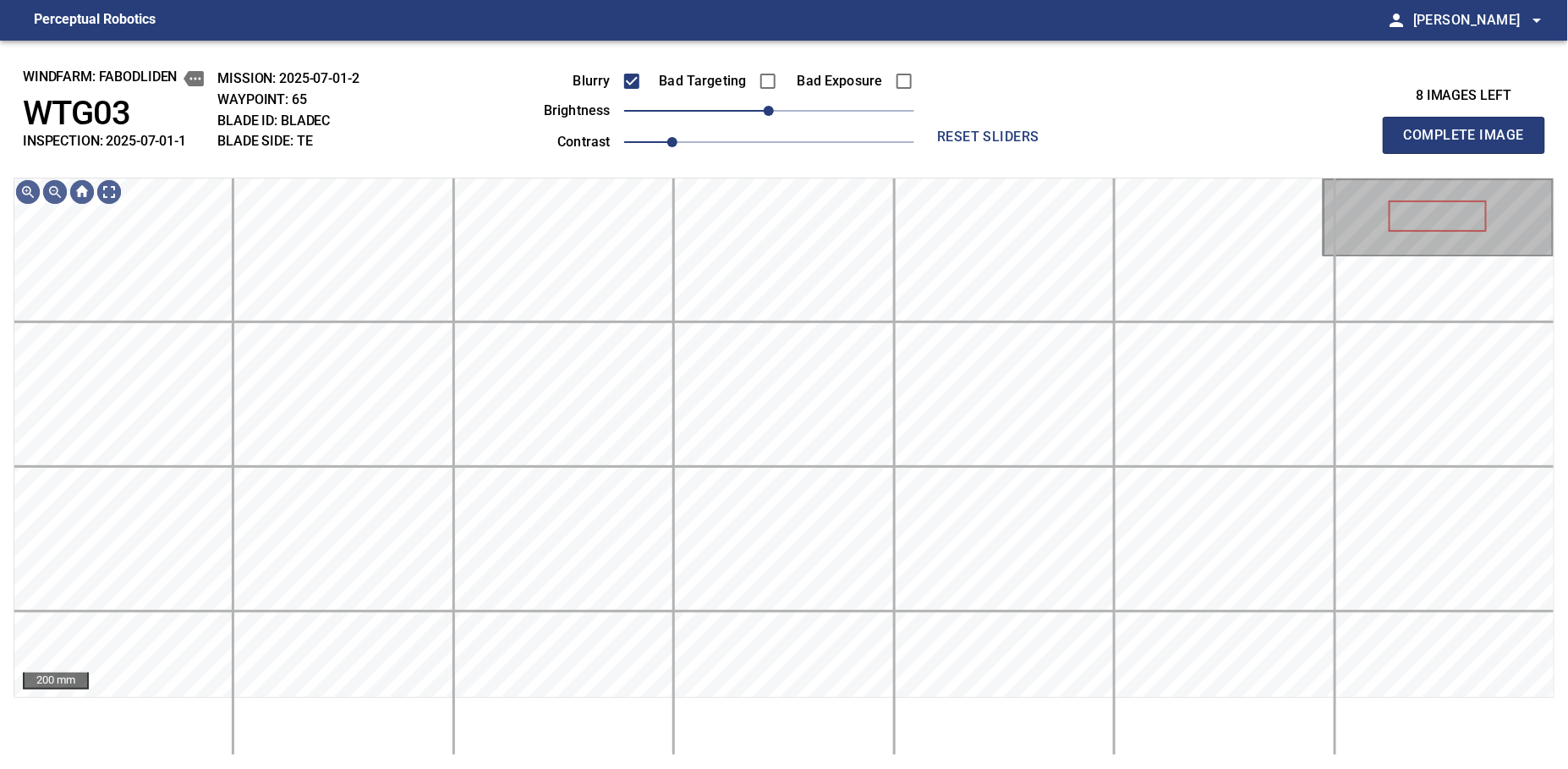 type 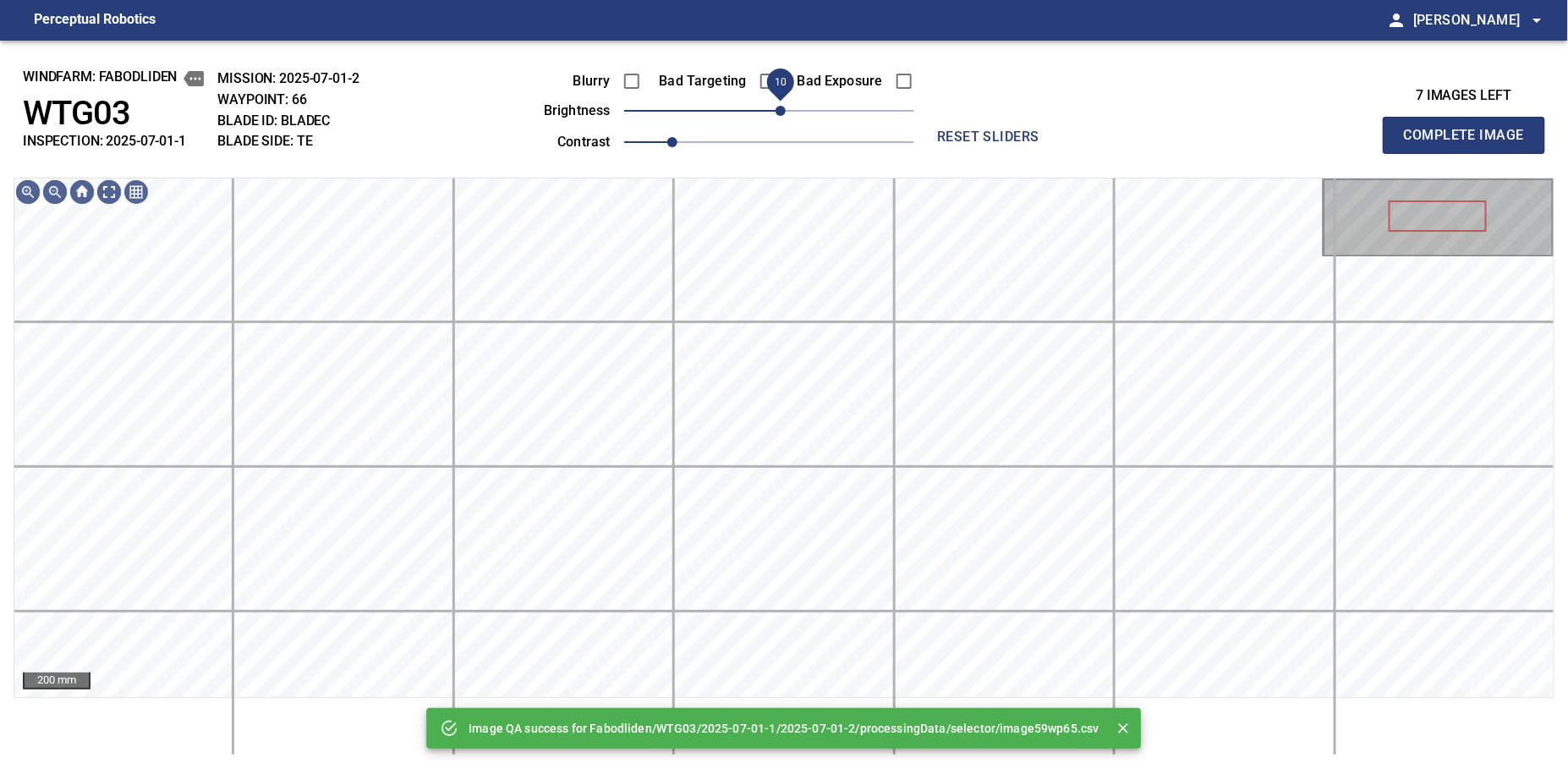 drag, startPoint x: 763, startPoint y: 114, endPoint x: 776, endPoint y: 114, distance: 13 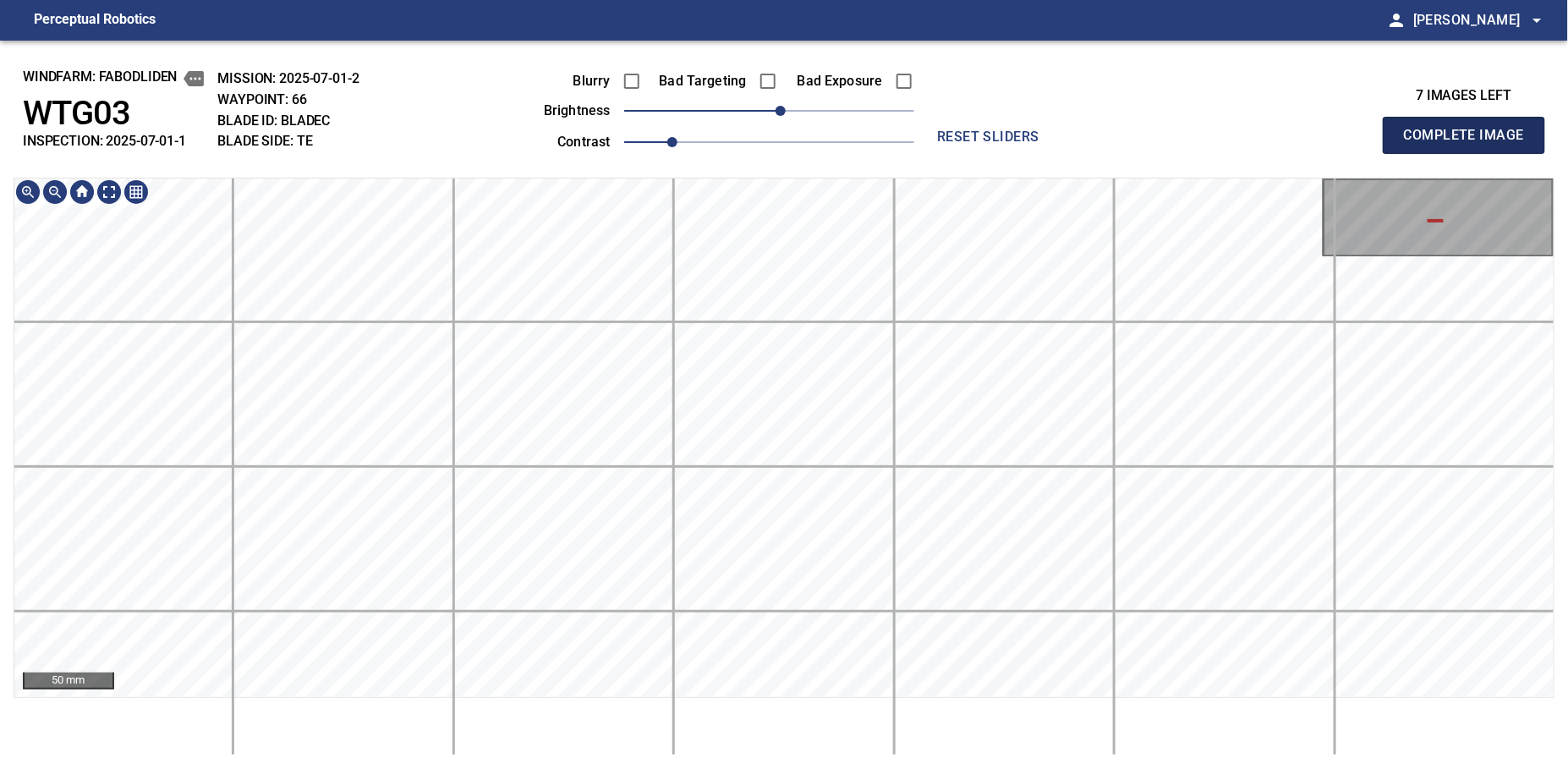 click on "Complete Image" at bounding box center (1464, 135) 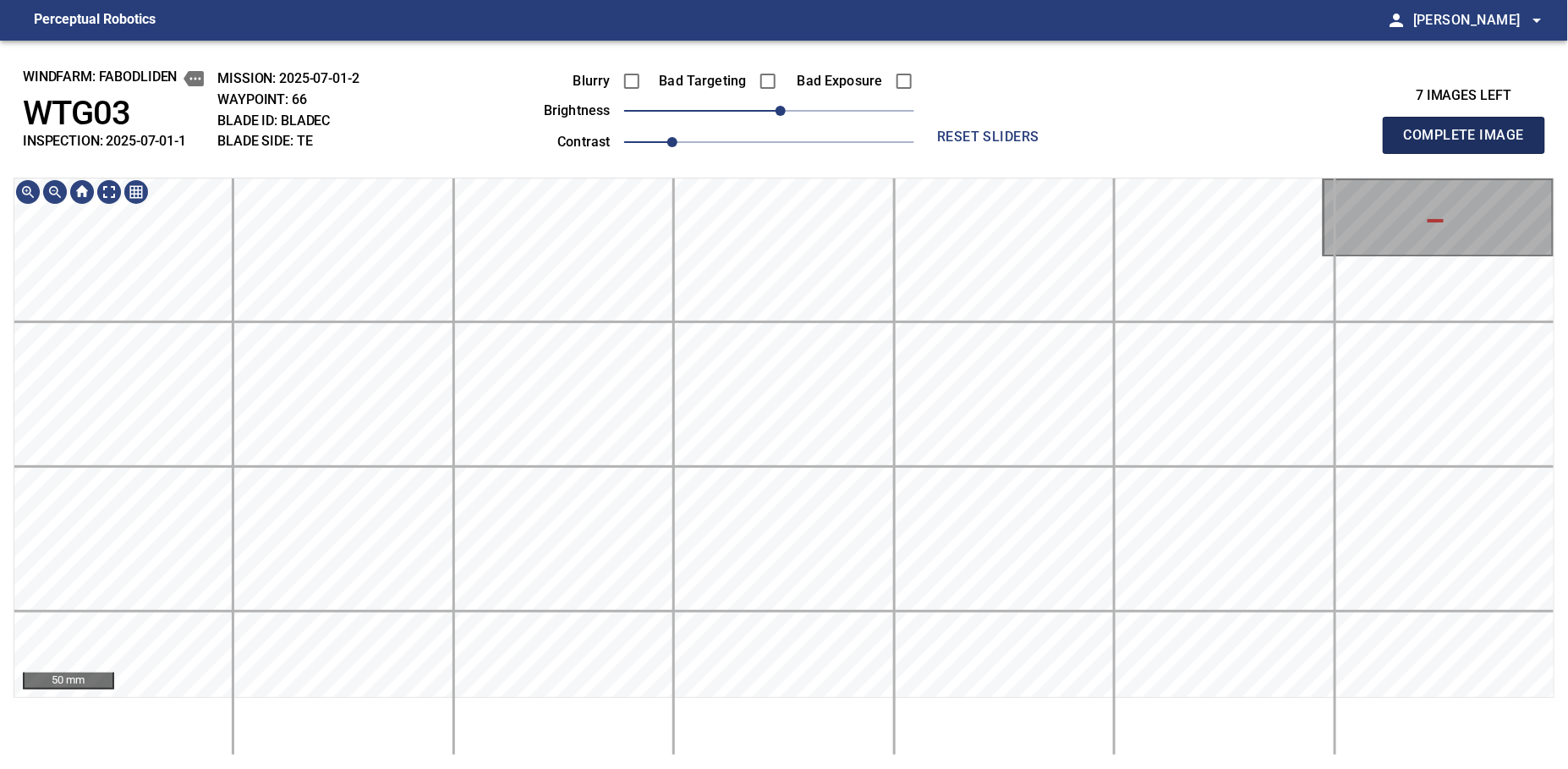 type 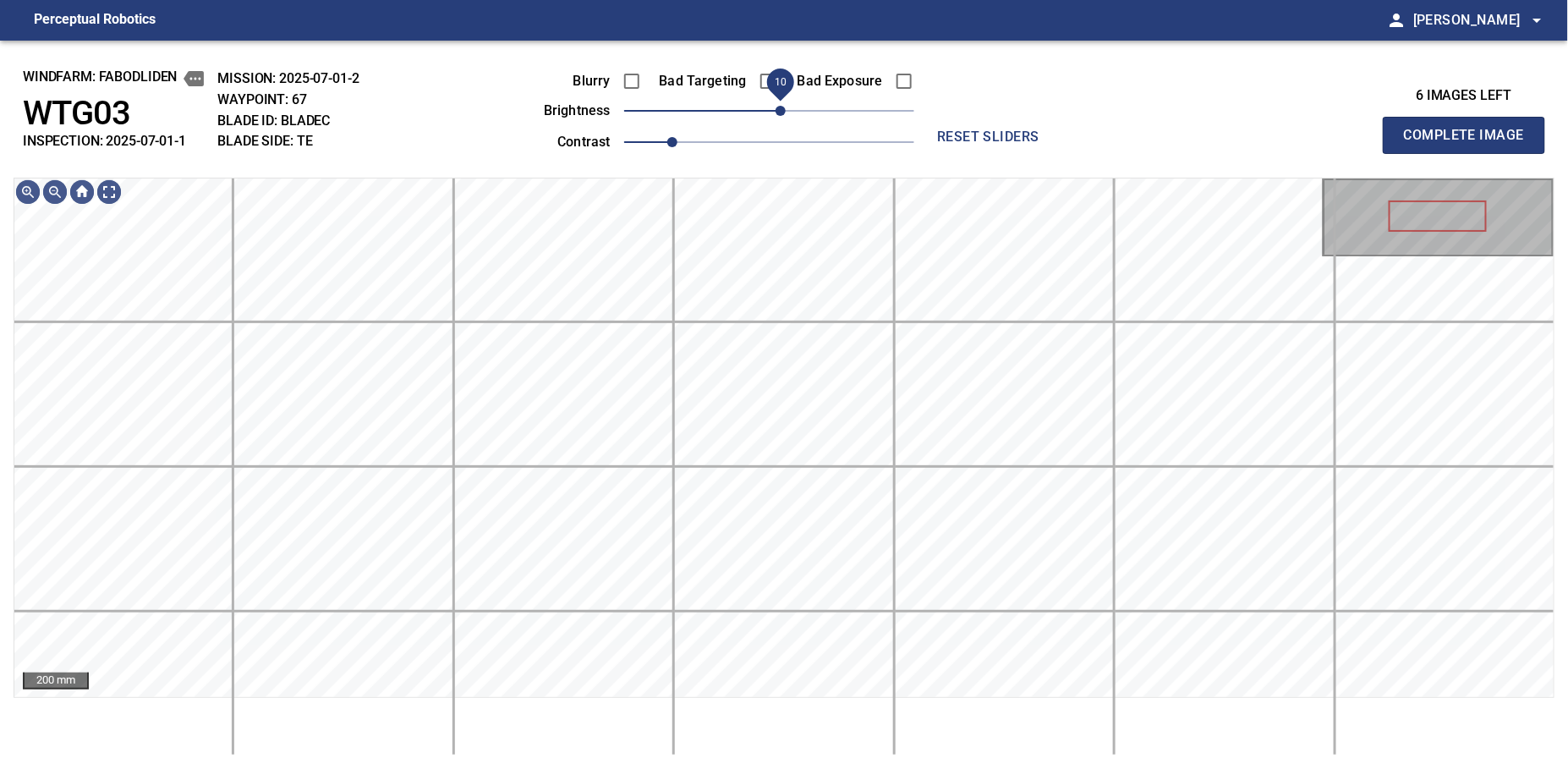 click on "10" at bounding box center (781, 111) 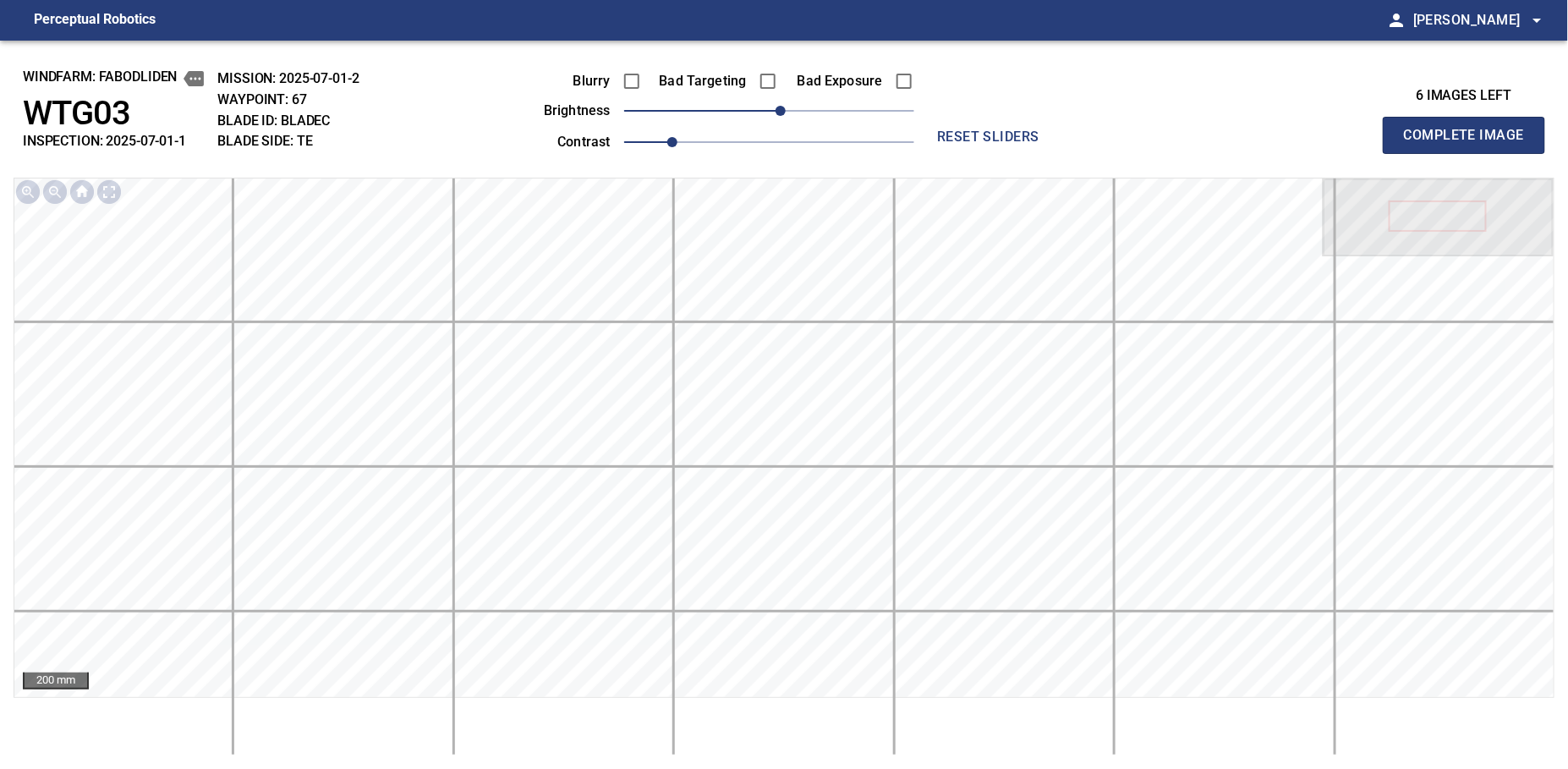 click on "Complete Image" at bounding box center [1464, 135] 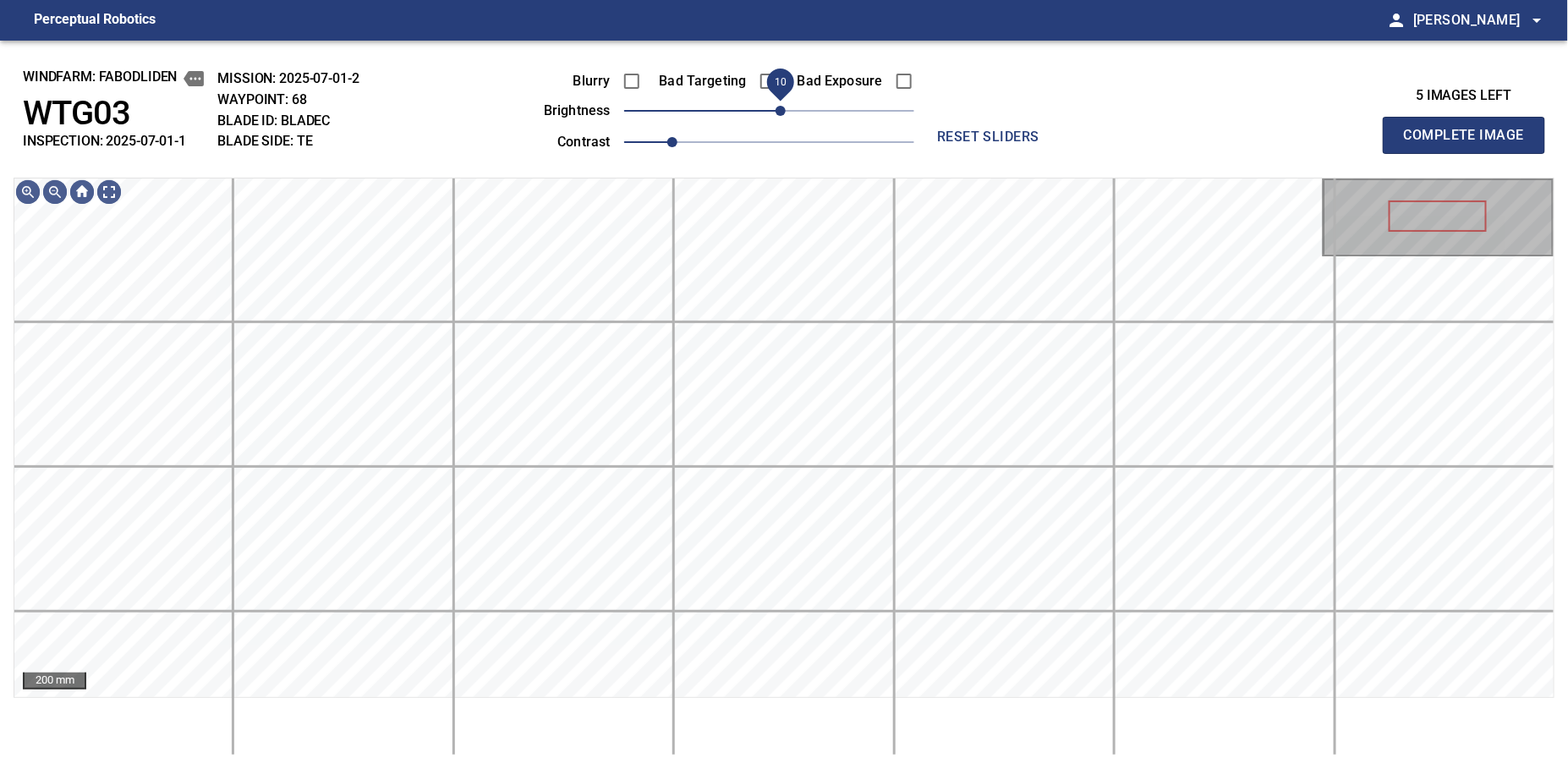 drag, startPoint x: 766, startPoint y: 118, endPoint x: 776, endPoint y: 115, distance: 10.440307 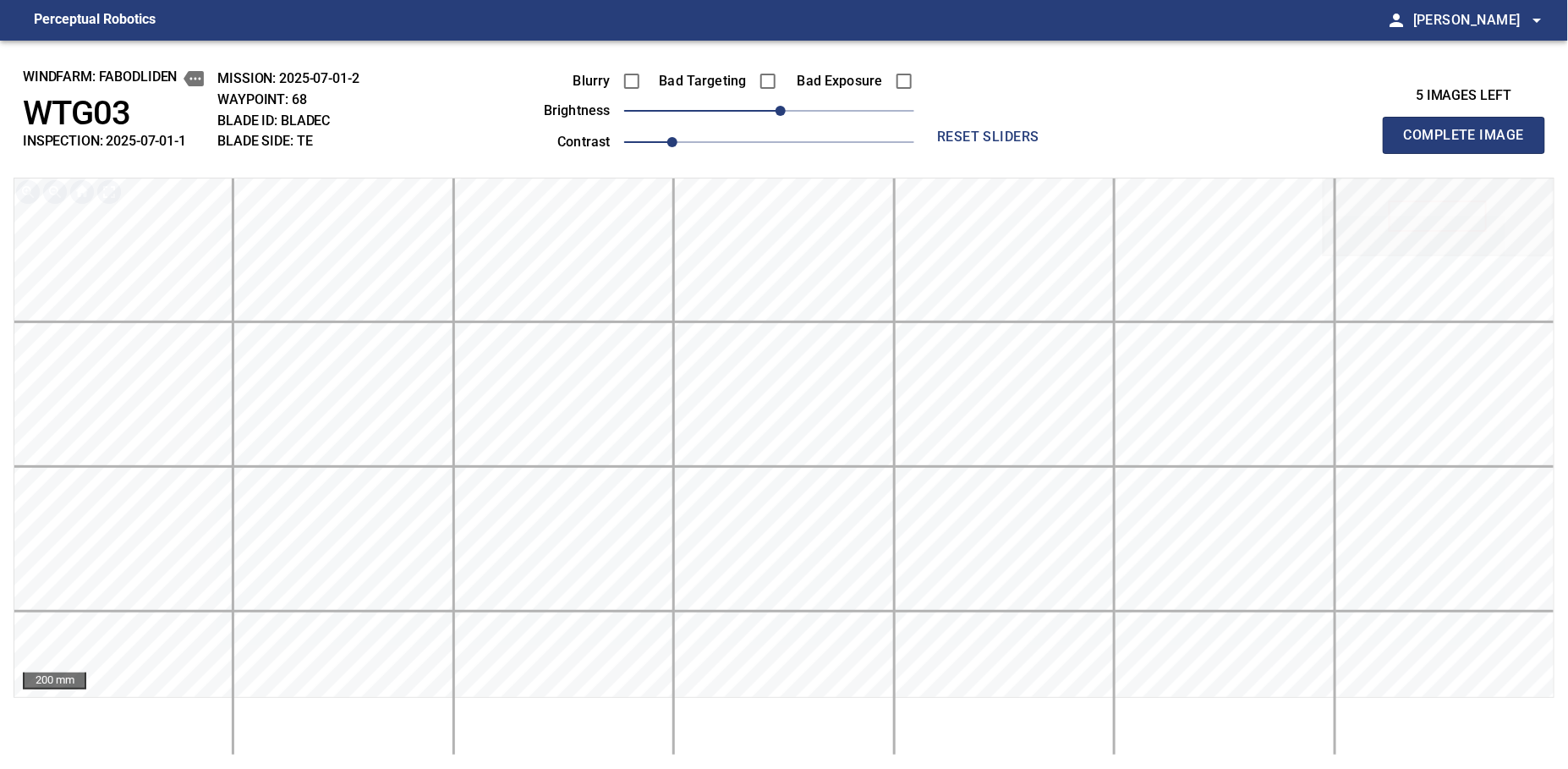 click on "Complete Image" at bounding box center [1464, 135] 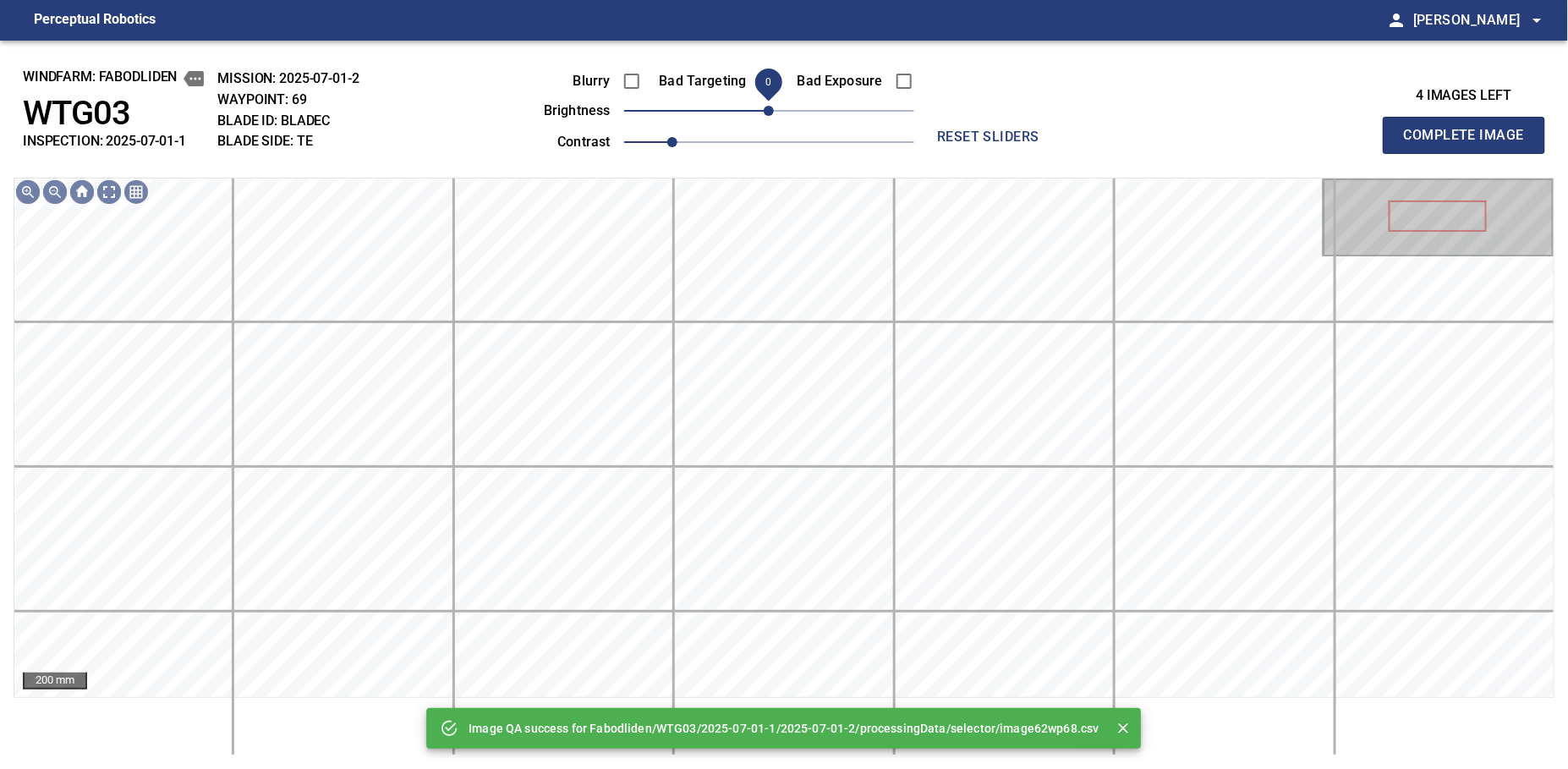 click on "0" at bounding box center [769, 111] 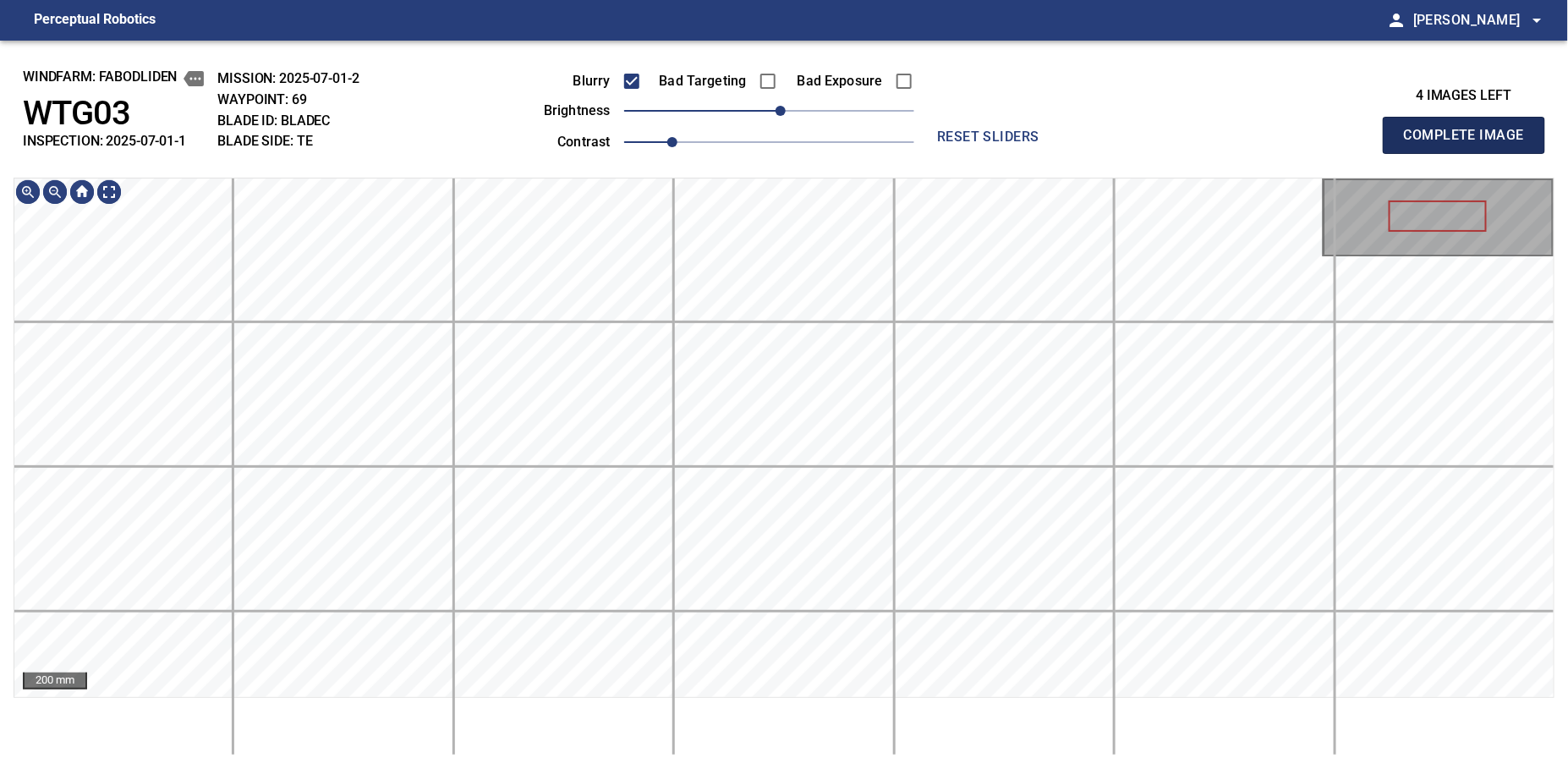 click on "Complete Image" at bounding box center [1464, 135] 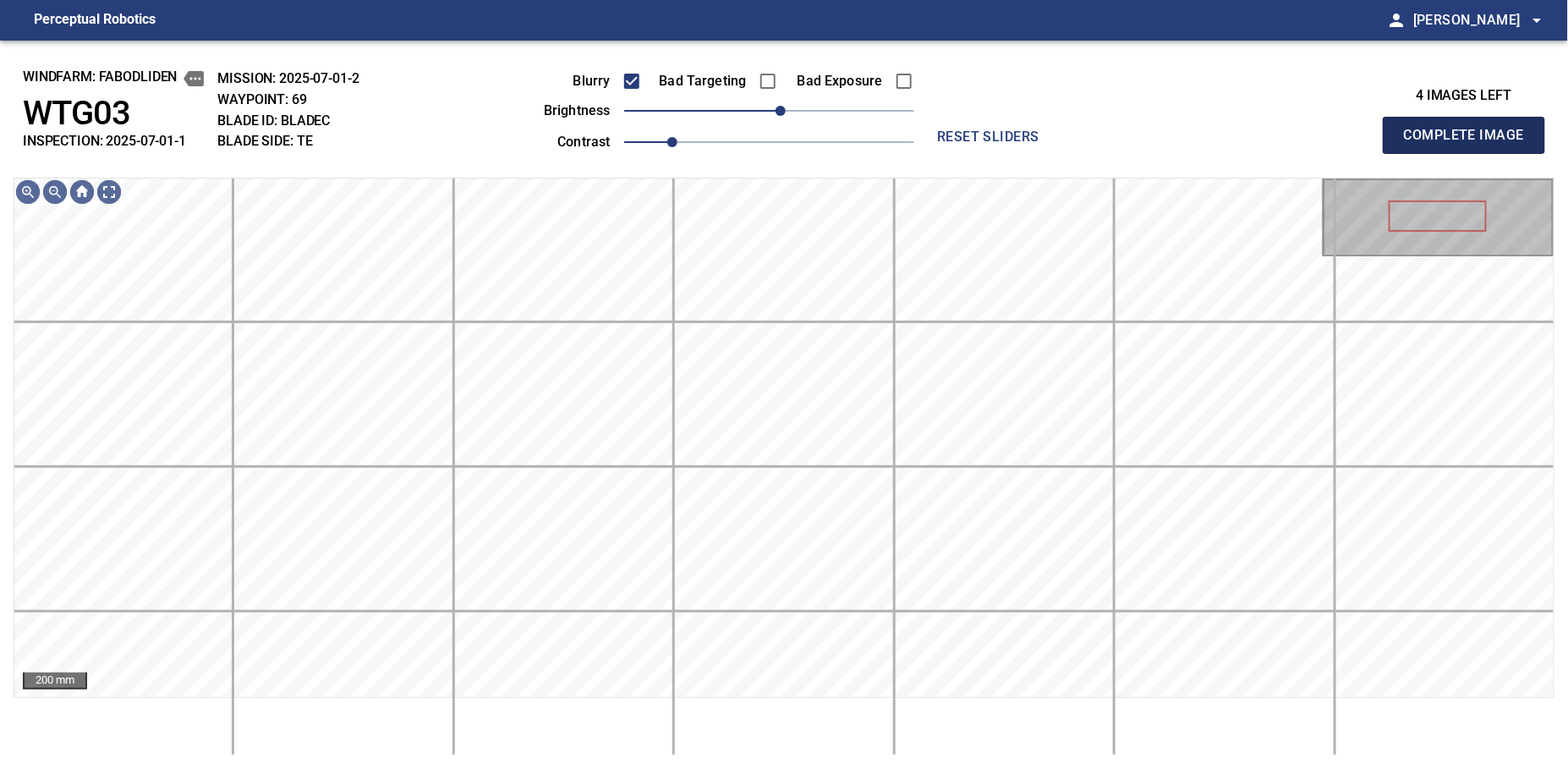 type 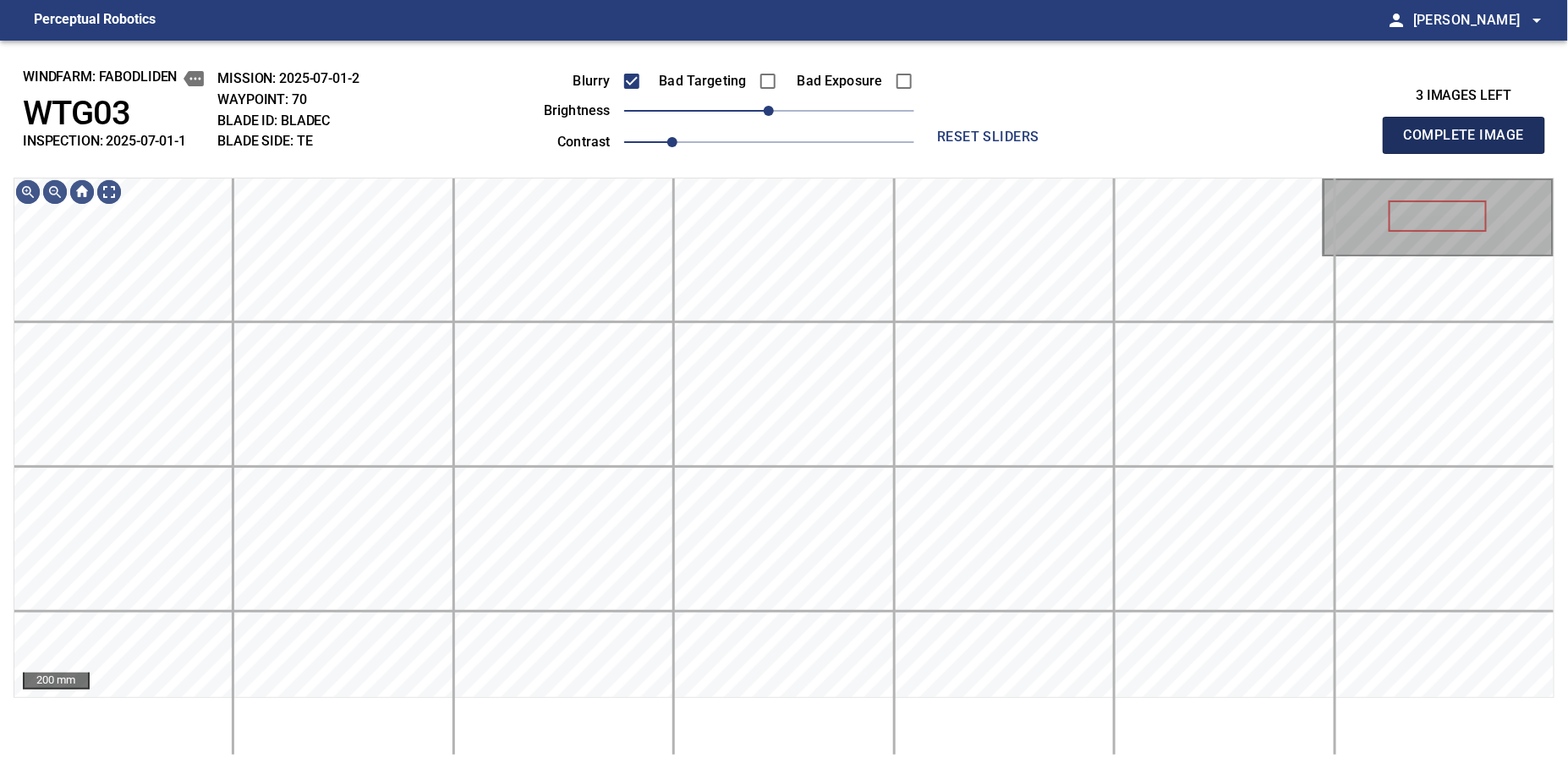 click on "Complete Image" at bounding box center [1464, 135] 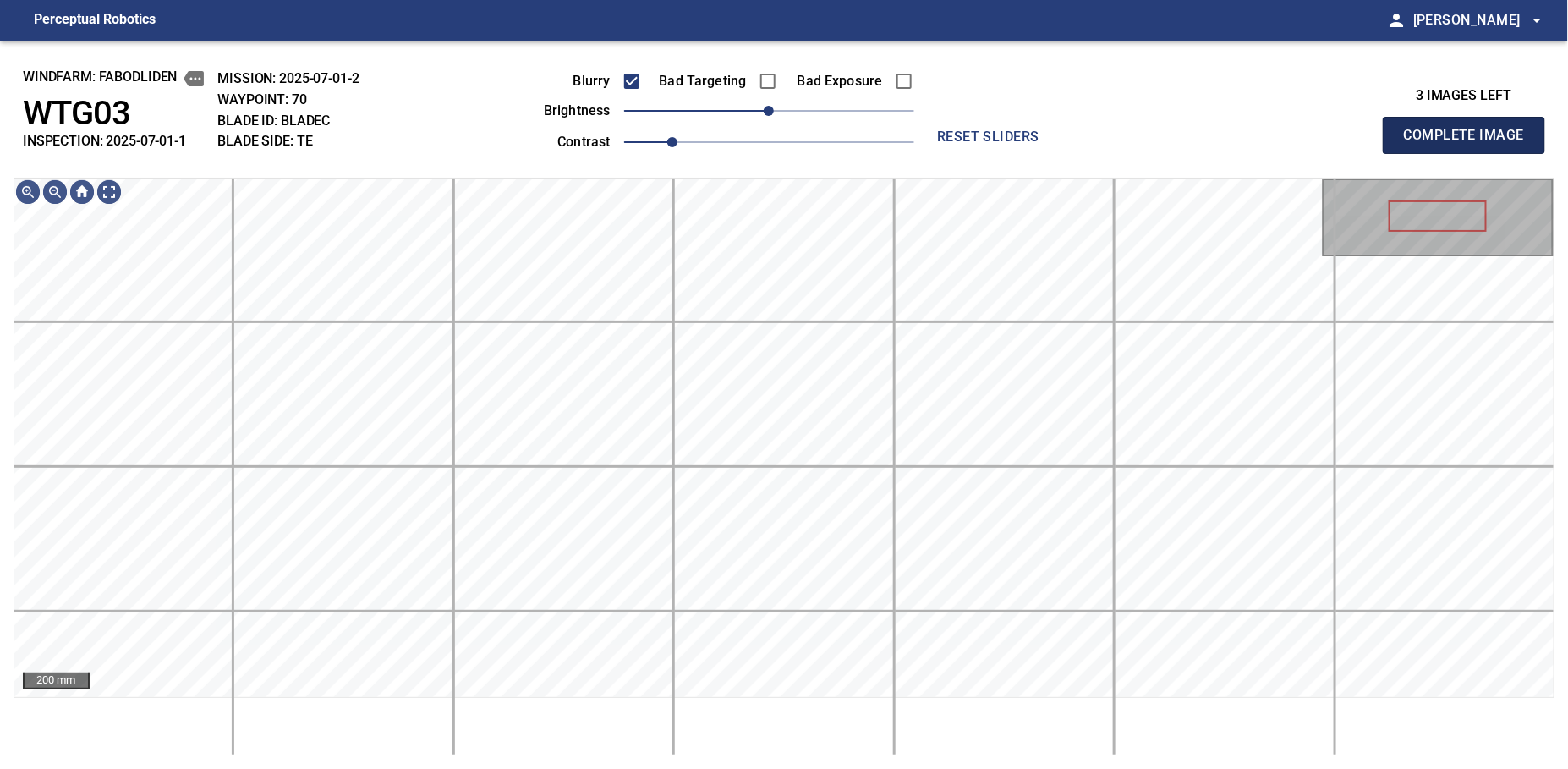 type 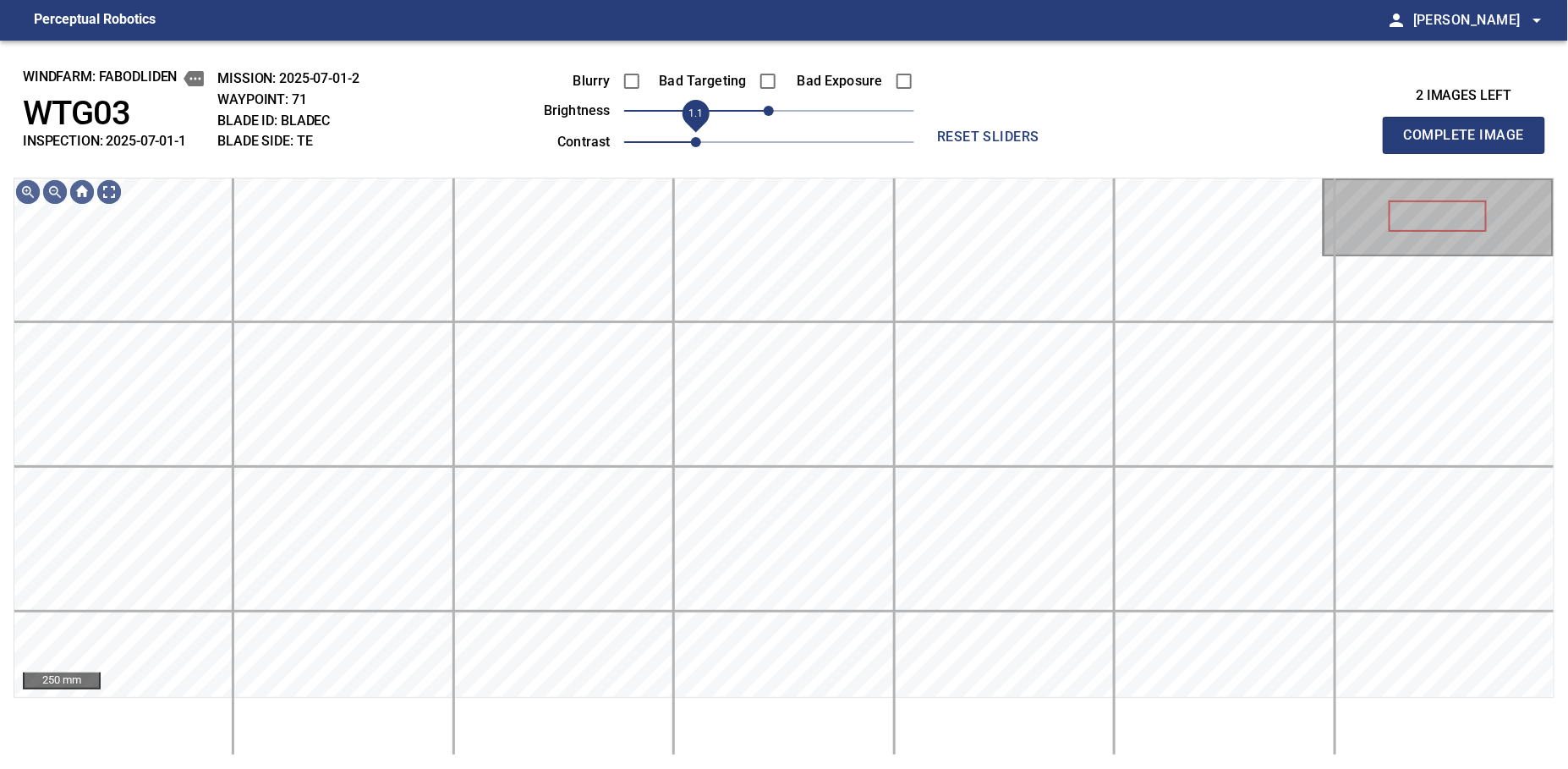 drag, startPoint x: 675, startPoint y: 140, endPoint x: 688, endPoint y: 137, distance: 13.341664 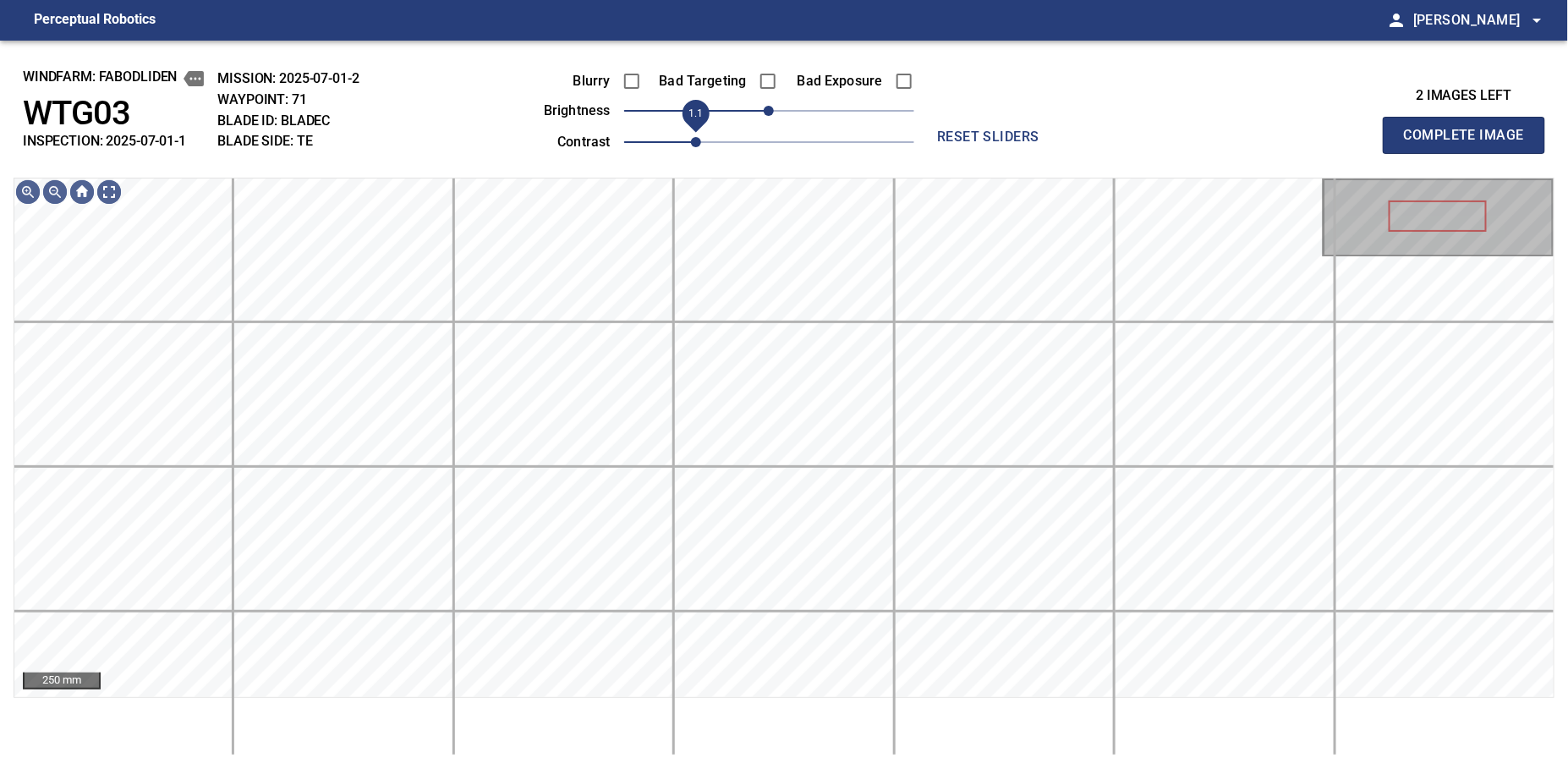 click on "1.1" at bounding box center (696, 142) 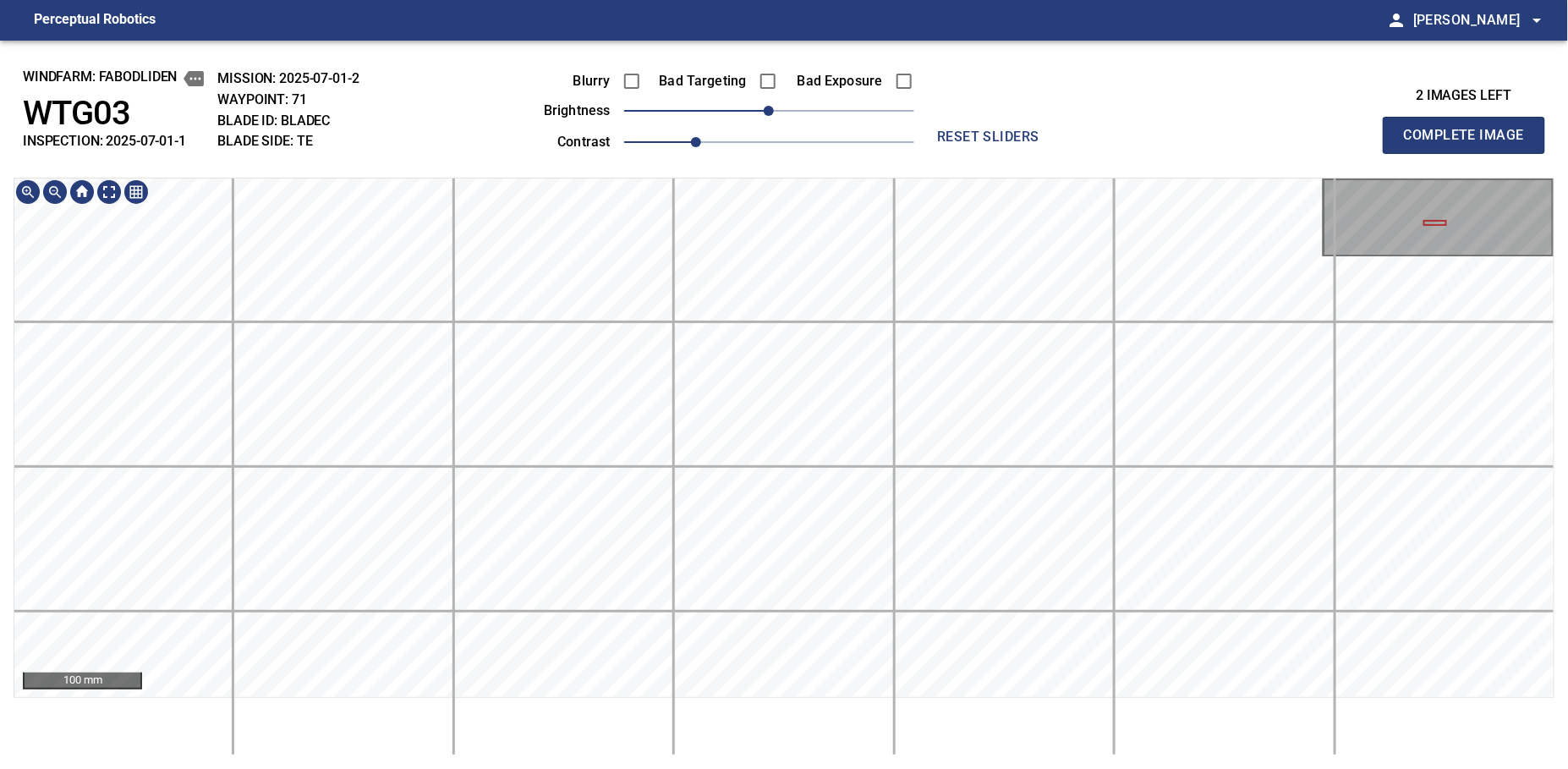 click on "Perceptual Robotics person Alex Semenov arrow_drop_down windfarm: Fabodliden WTG03 INSPECTION: 2025-07-01-1 MISSION: 2025-07-01-2 WAYPOINT: 71 BLADE ID: bladeC BLADE SIDE: TE Blurry Bad Targeting Bad Exposure brightness 0 contrast 1.1 reset sliders 2 images left Complete Image 100 mm exit_to_app Logout" at bounding box center [784, 384] 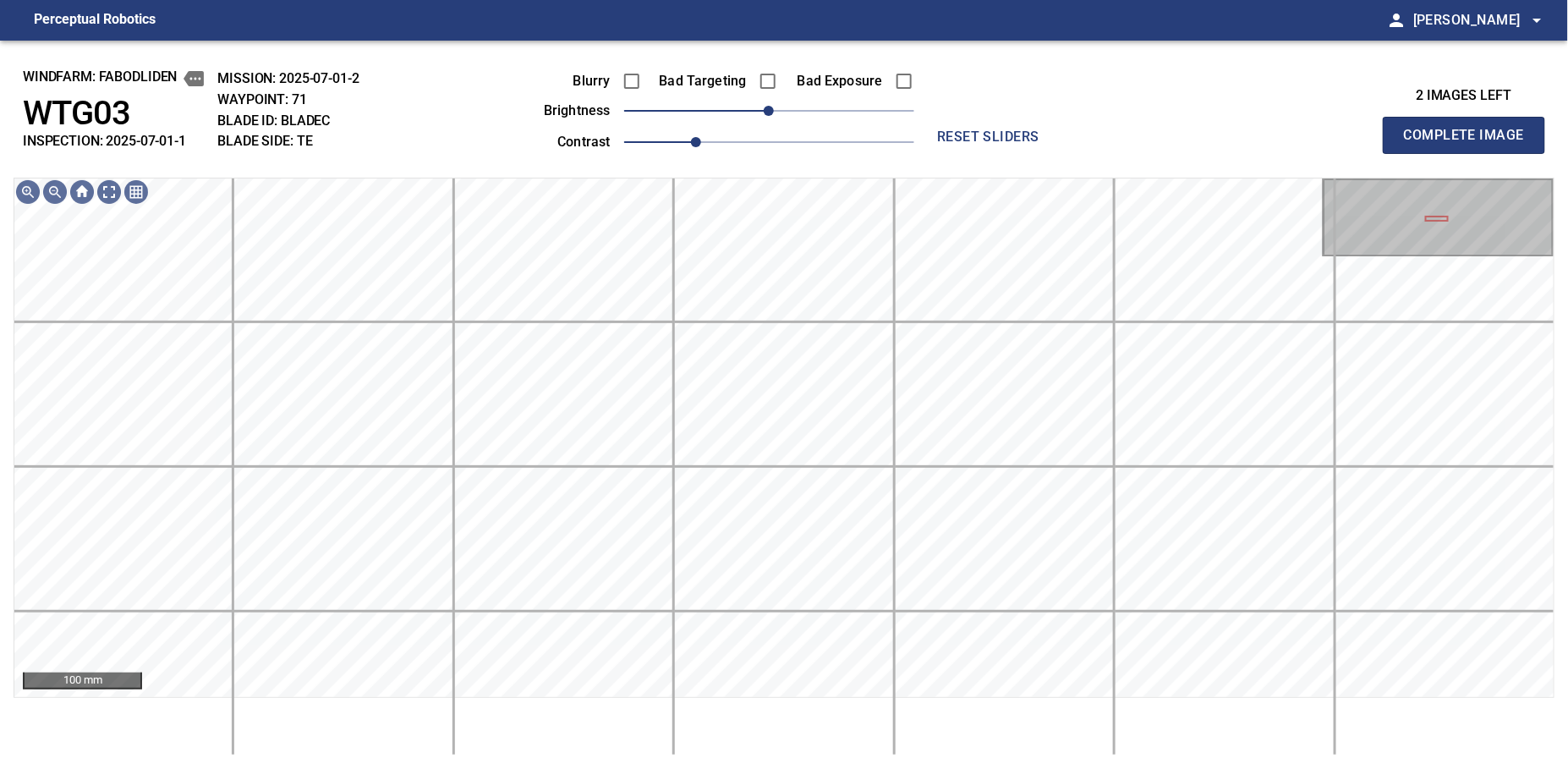 click on "windfarm: Fabodliden WTG03 INSPECTION: 2025-07-01-1 MISSION: 2025-07-01-2 WAYPOINT: 71 BLADE ID: bladeC BLADE SIDE: TE Blurry Bad Targeting Bad Exposure brightness 0 contrast 1.1 reset sliders 2 images left Complete Image 100 mm" at bounding box center [784, 404] 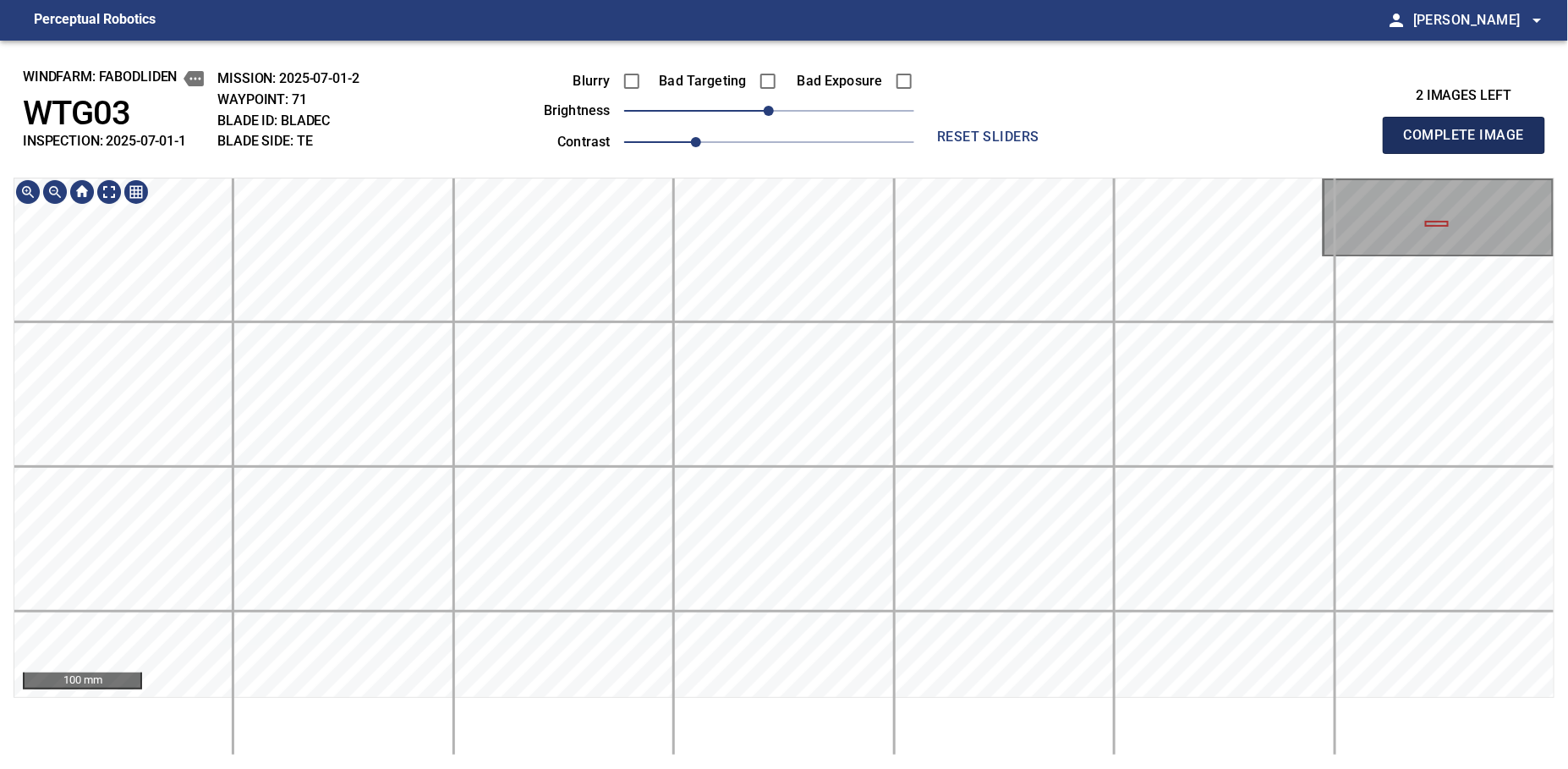 click on "Complete Image" at bounding box center (1464, 135) 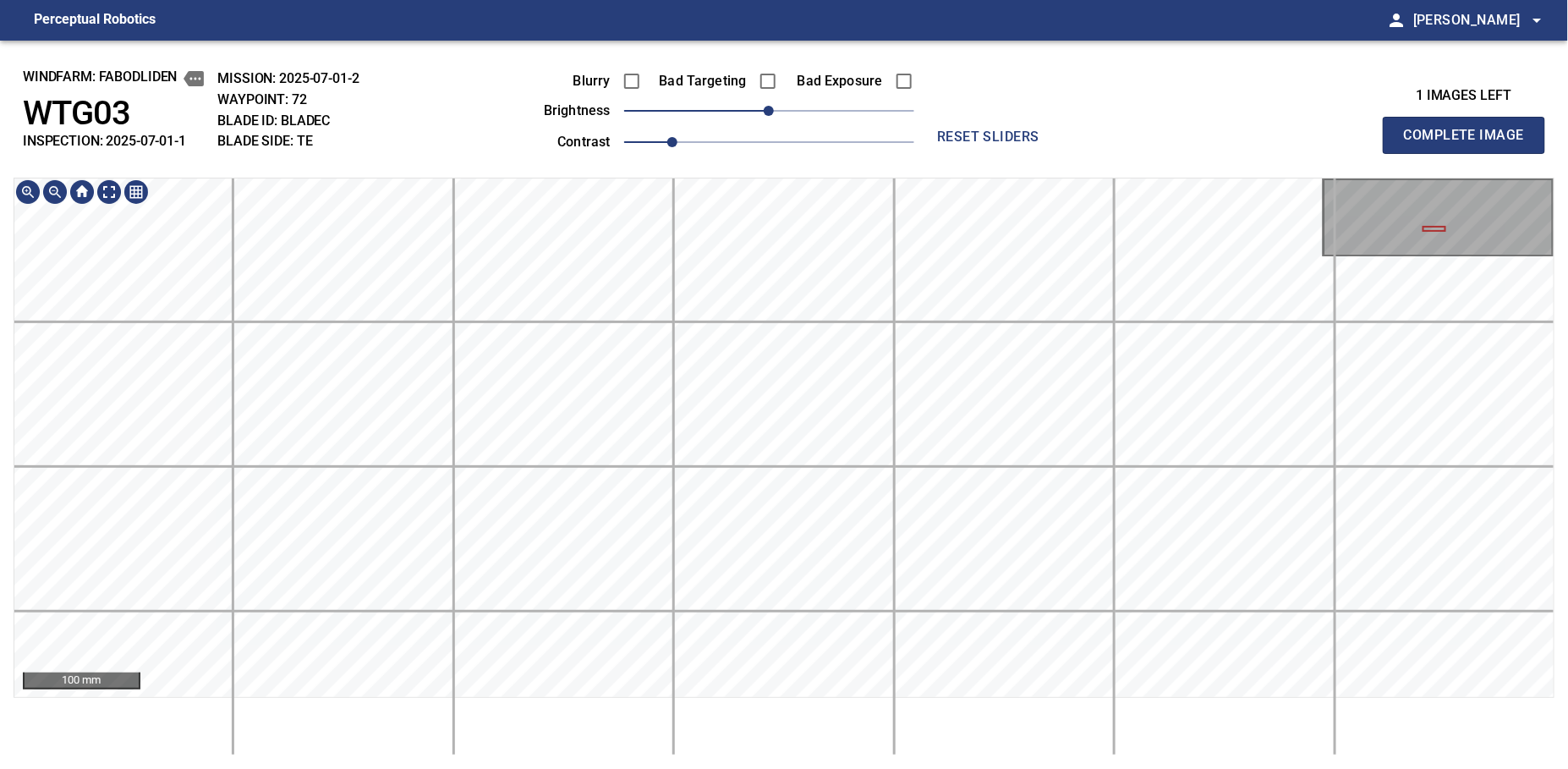 click on "100 mm" at bounding box center (784, 466) 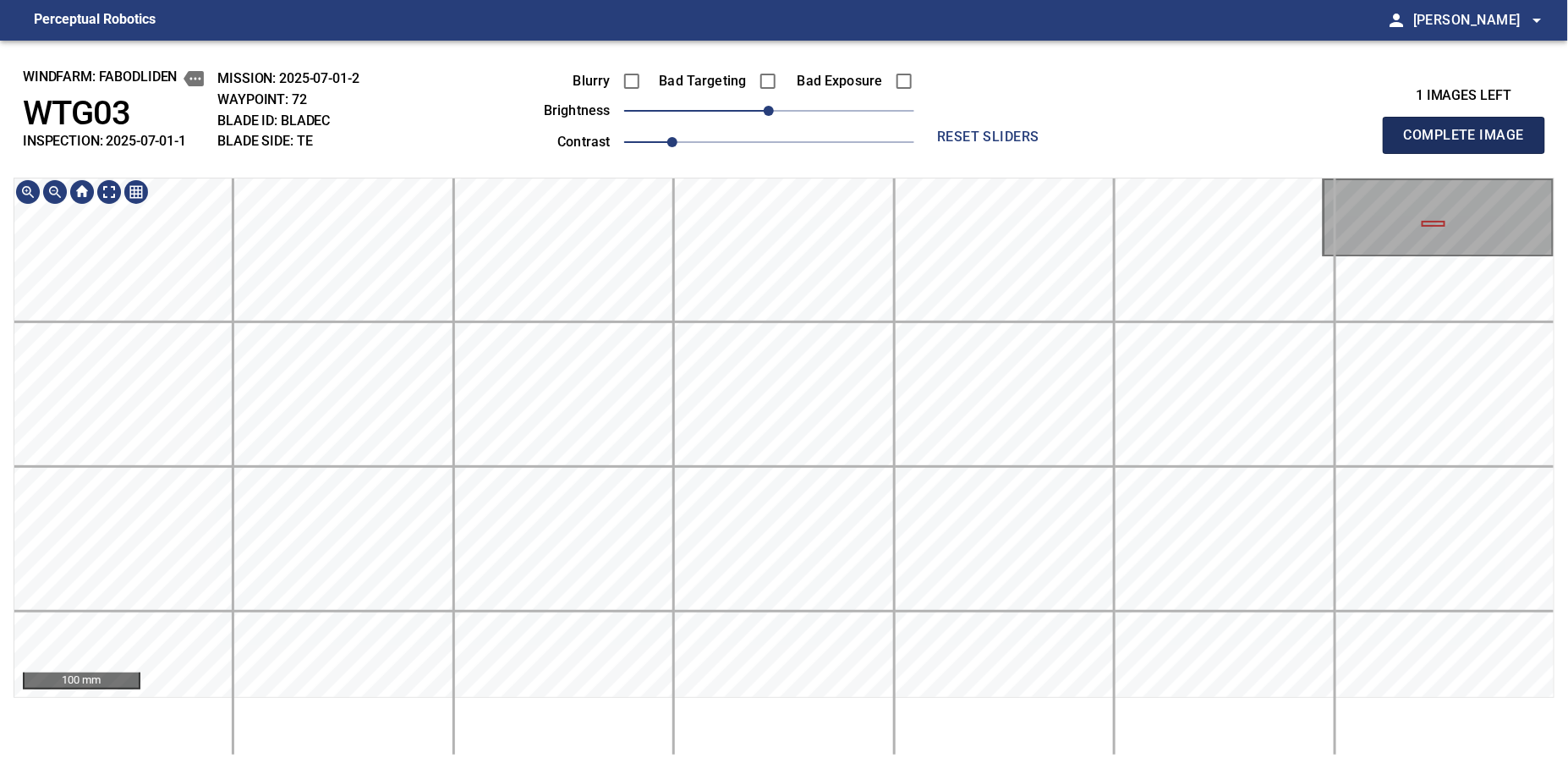 click on "Complete Image" at bounding box center (1464, 135) 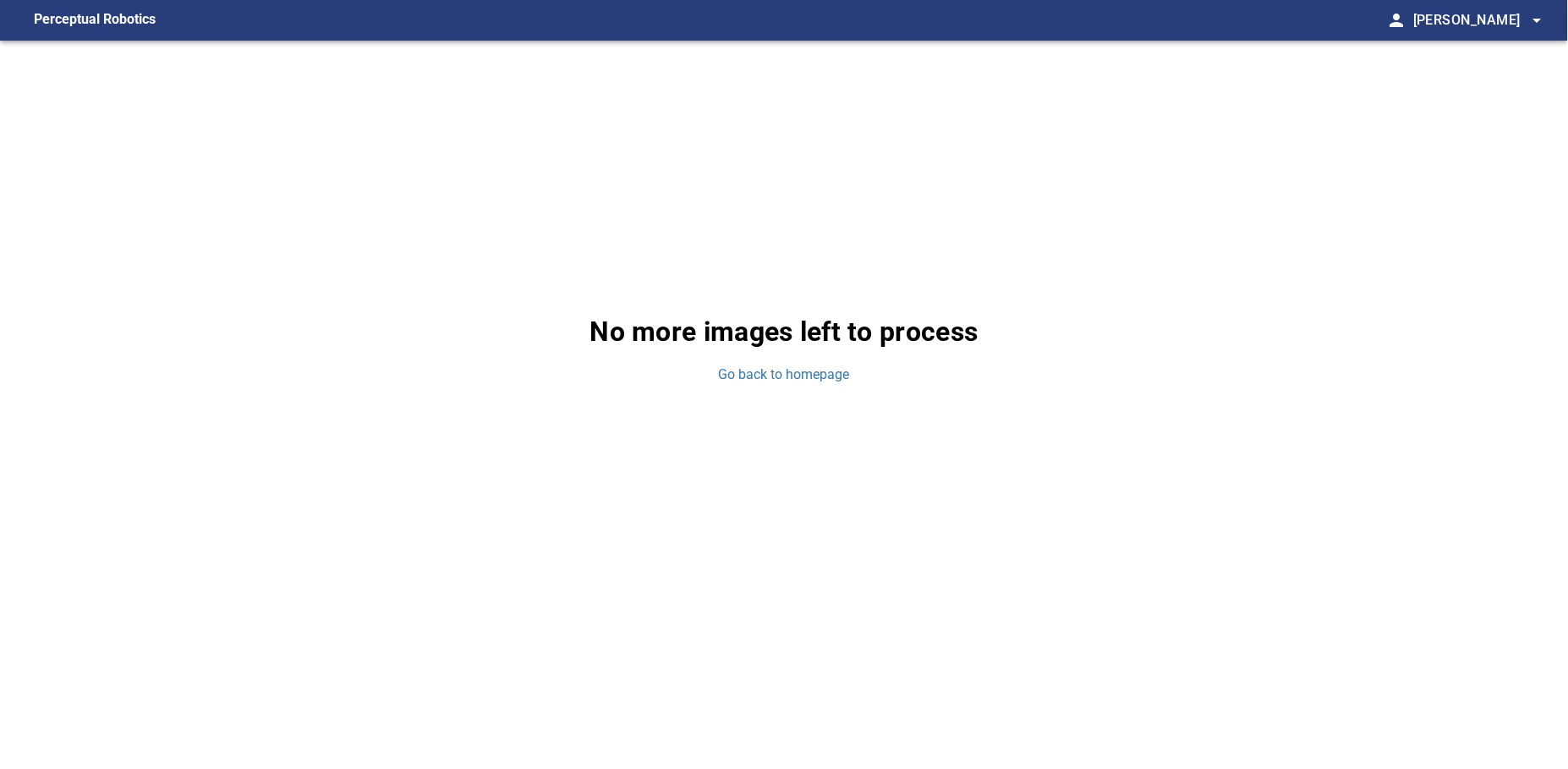 click on "No more images left to process Go back to homepage" at bounding box center [784, 348] 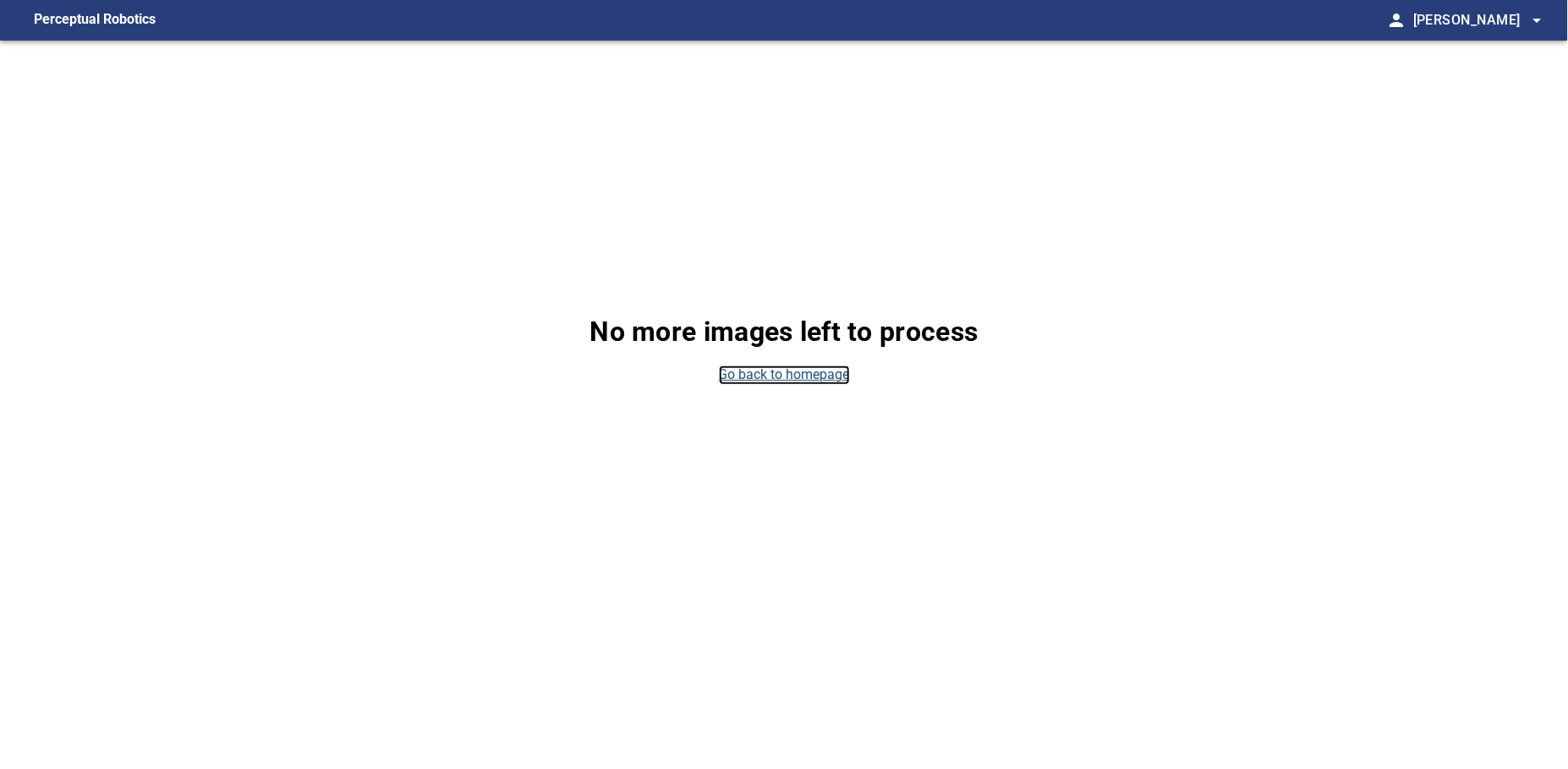 click on "Go back to homepage" at bounding box center (784, 375) 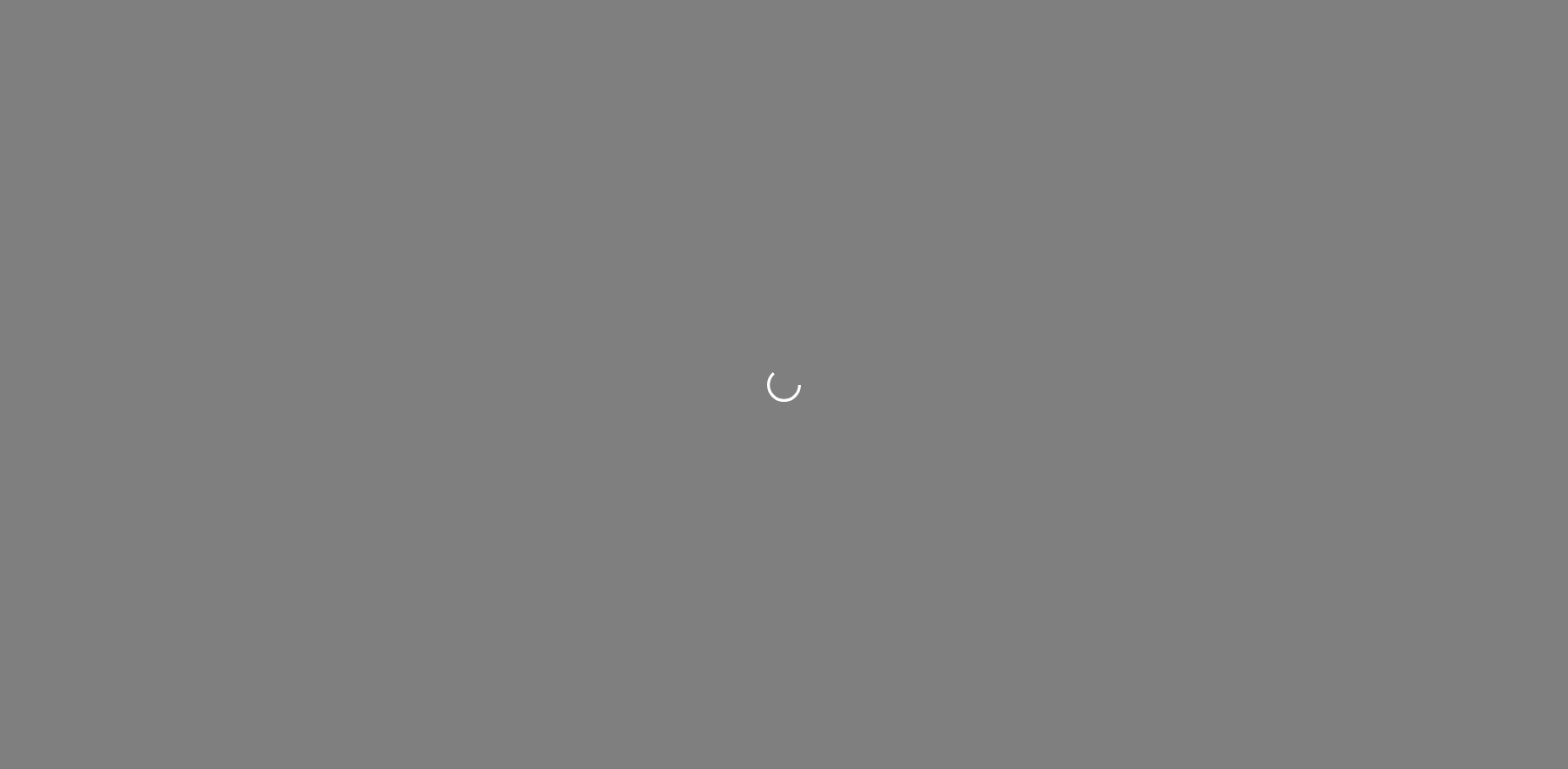 scroll, scrollTop: 0, scrollLeft: 0, axis: both 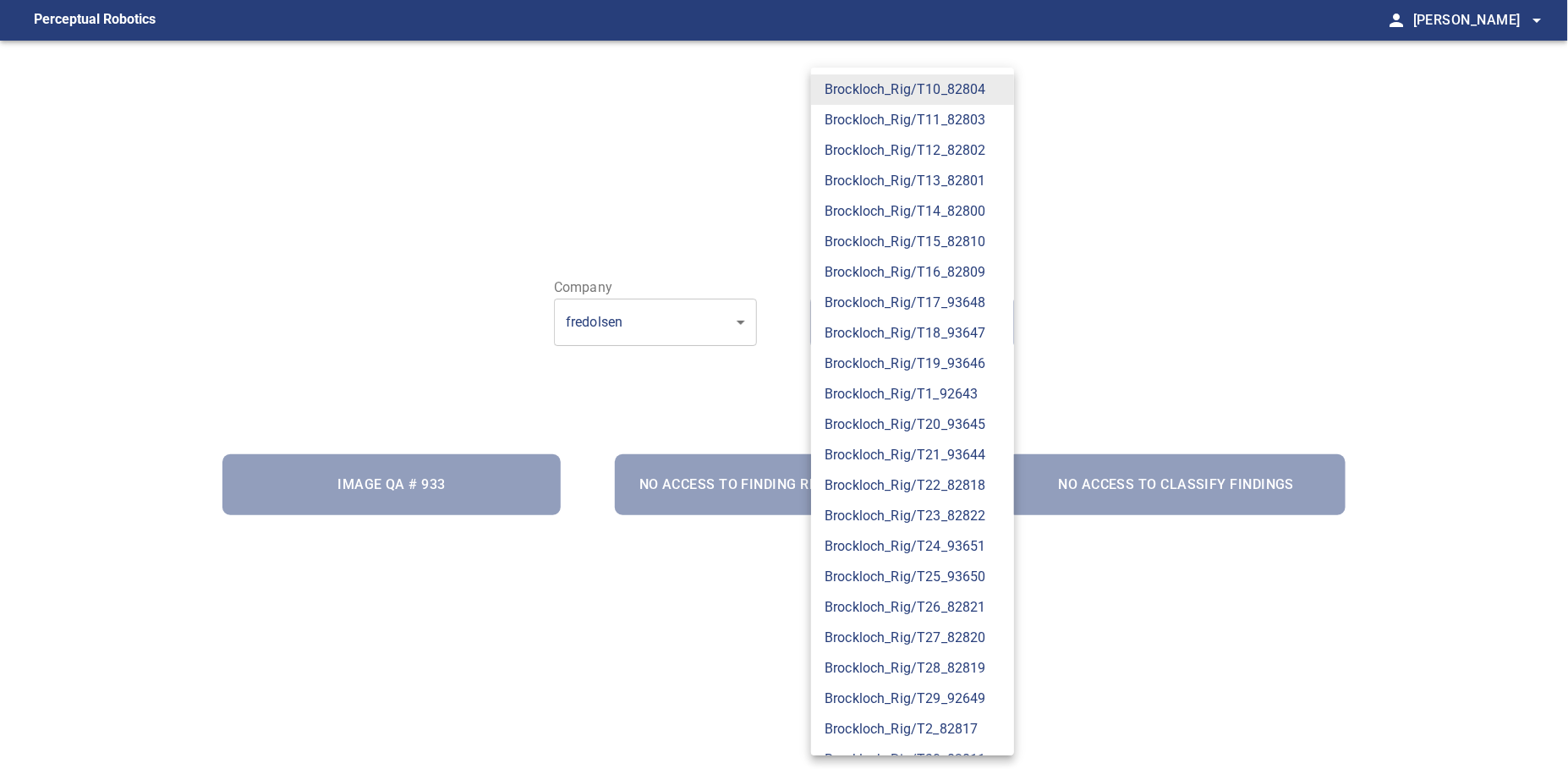 click on "Perceptual Robotics person [PERSON_NAME] arrow_drop_down Company fredolsen ********* ​ Wind Turbine ​ ​ Image QA #  933 No access to Finding Review/Matching No access to Classify Findings exit_to_app Logout Brockloch_Rig/T10_82804 Brockloch_Rig/T11_82803 Brockloch_Rig/T12_82802 Brockloch_Rig/T13_82801 Brockloch_Rig/T14_82800 Brockloch_Rig/T15_82810 [GEOGRAPHIC_DATA]/T16_82809 Brockloch_Rig/T17_93648 Brockloch_Rig/T18_93647 Brockloch_Rig/T19_93646 Brockloch_Rig/T1_92643 Brockloch_Rig/T20_93645 Brockloch_Rig/T21_93644 [GEOGRAPHIC_DATA]/T22_82818 [GEOGRAPHIC_DATA]/T23_82822 [GEOGRAPHIC_DATA]/T24_93651 [GEOGRAPHIC_DATA]/T25_93650 Brockloch_Rig/T26_82821 [GEOGRAPHIC_DATA]/T27_82820 Brockloch_Rig/T28_82819 [GEOGRAPHIC_DATA]/T29_92649 Brockloch_Rig/T2_82817 [GEOGRAPHIC_DATA]/T30_82811 [GEOGRAPHIC_DATA]/T3_82816 [GEOGRAPHIC_DATA]/T4_82808 [GEOGRAPHIC_DATA]/T5_82807 [GEOGRAPHIC_DATA]/T6_82815 Brockloch_Rig/T7_82814 [GEOGRAPHIC_DATA]/T8_82806 [GEOGRAPHIC_DATA]/T9_82805 Brockloch_Rig_1/G01 Brockloch_Rig_1/G02 Brockloch_Rig_1/G03" at bounding box center [784, 384] 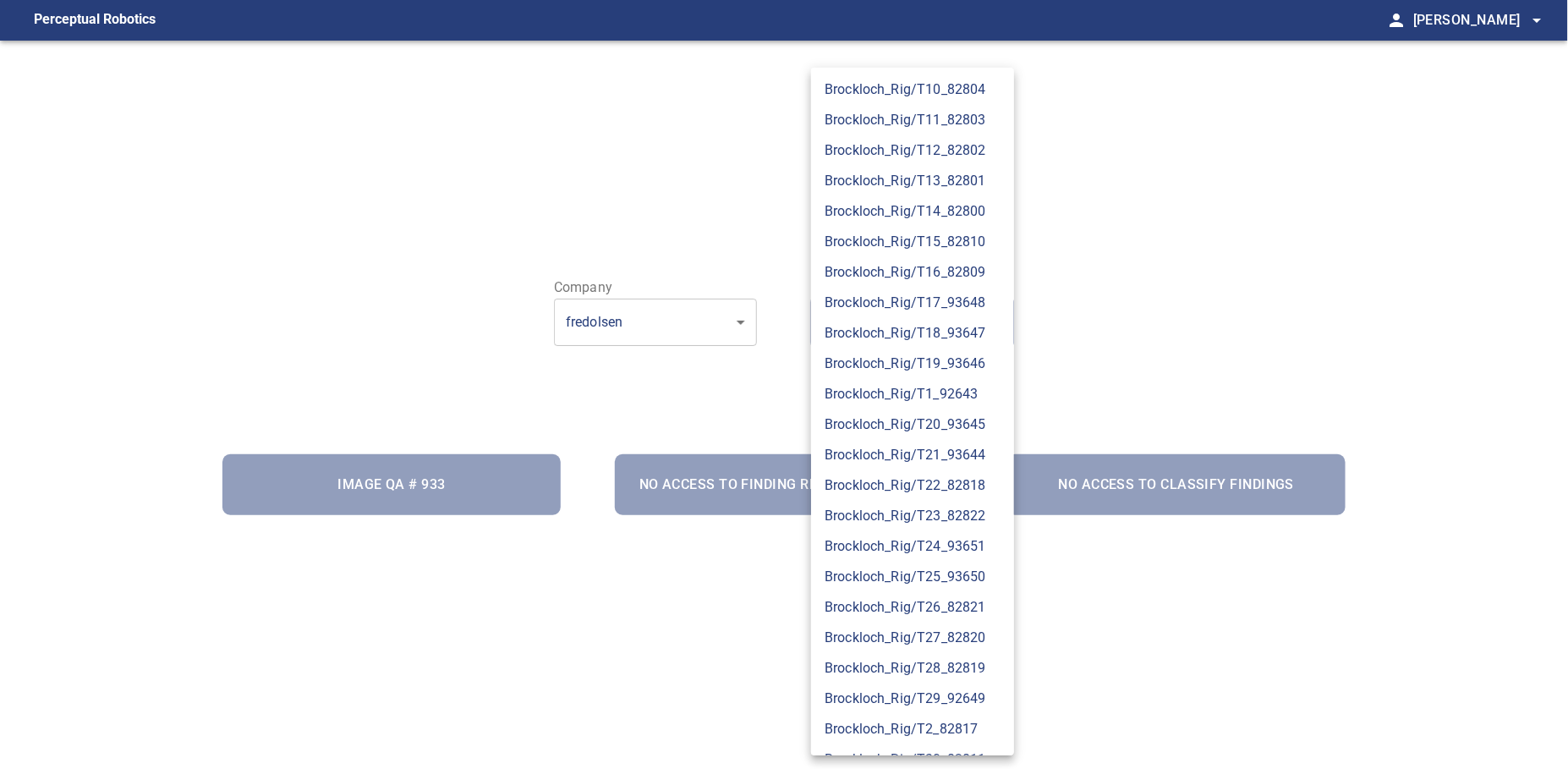 scroll, scrollTop: 3394, scrollLeft: 0, axis: vertical 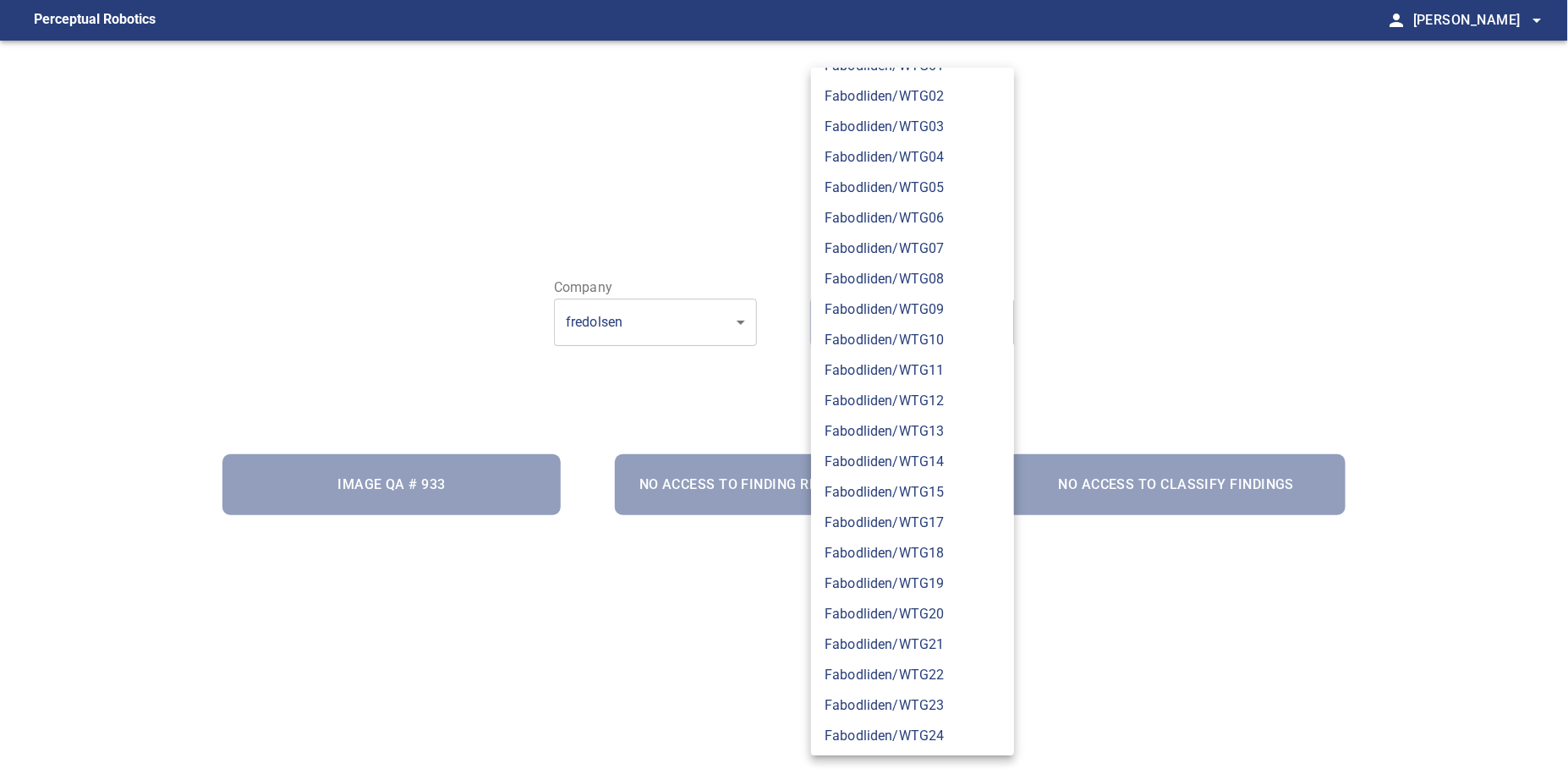 click on "Fabodliden/WTG02" at bounding box center [913, 96] 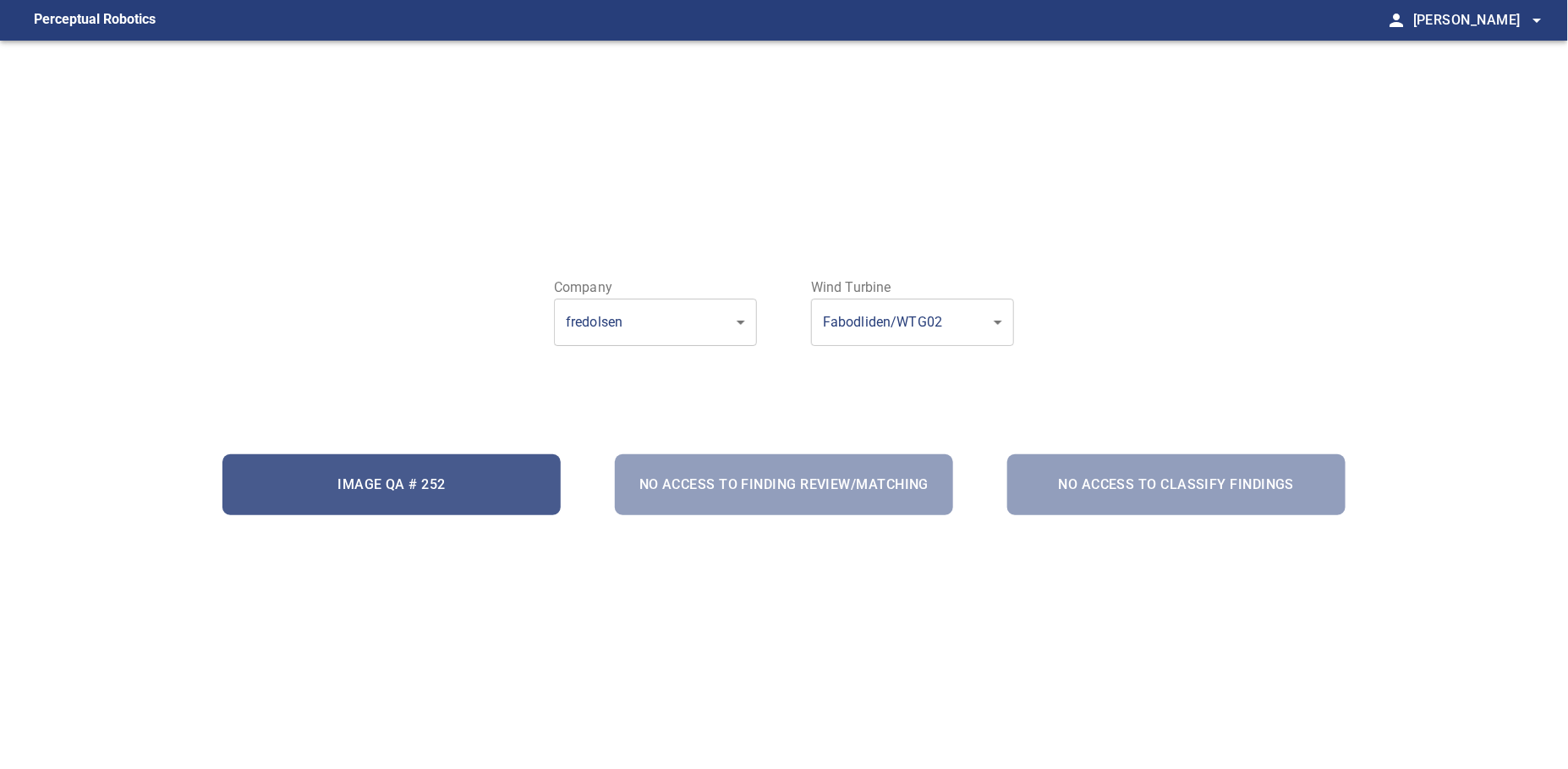 click on "Image QA #  252" at bounding box center [392, 485] 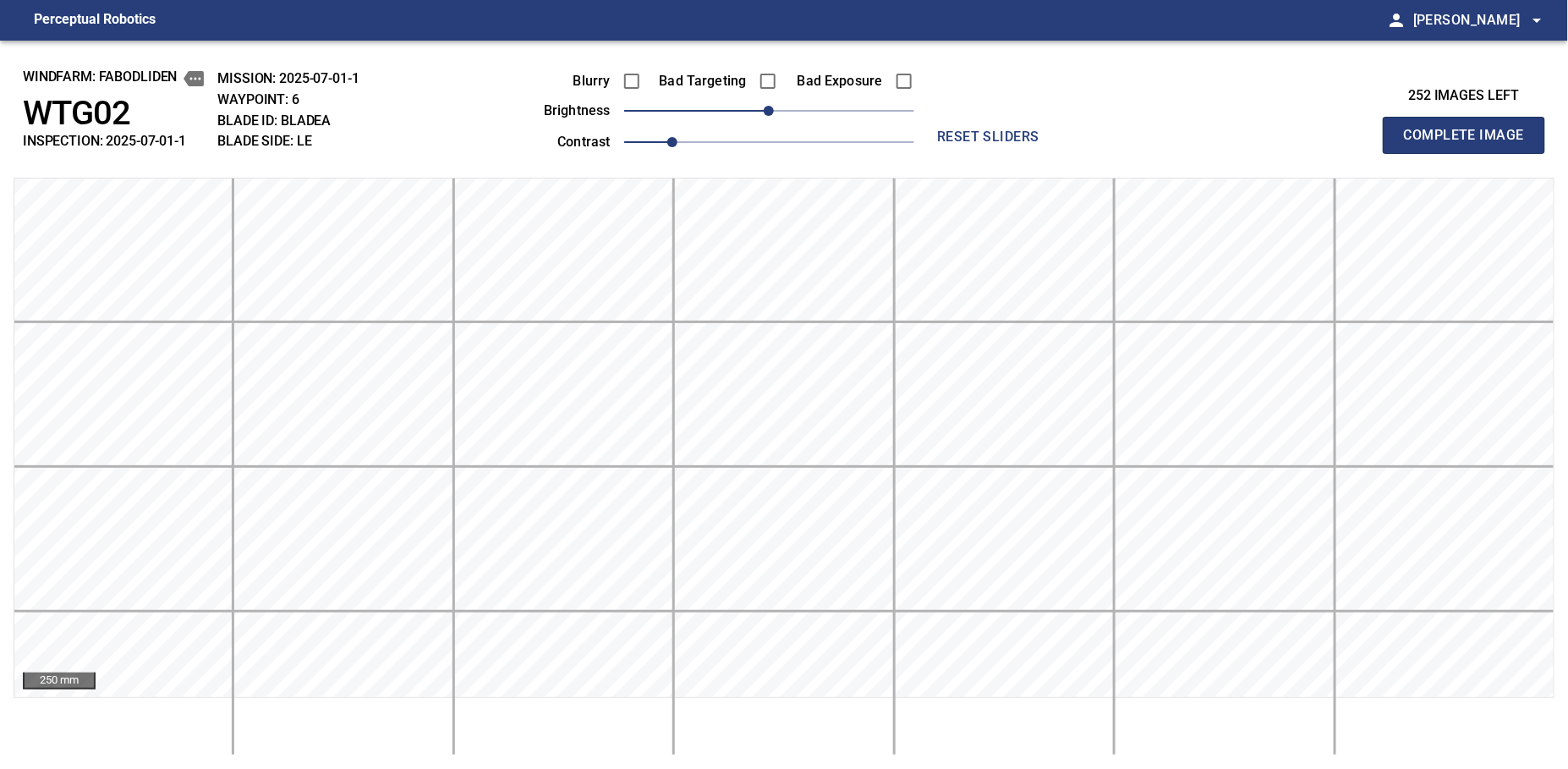 click on "Complete Image" at bounding box center (1464, 135) 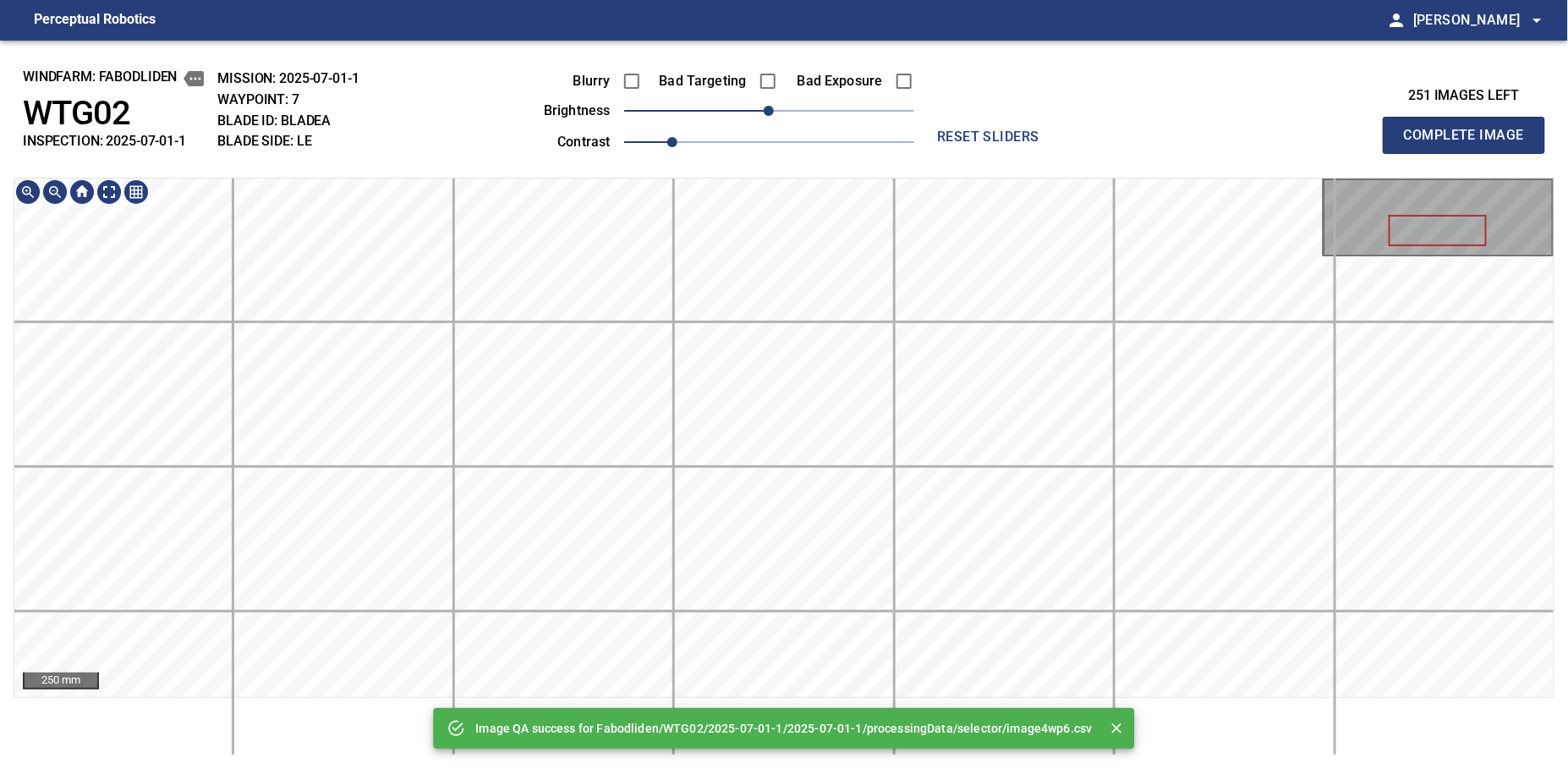 click on "Image QA success for Fabodliden/WTG02/2025-07-01-1/2025-07-01-1/processingData/selector/image4wp6.csv windfarm: Fabodliden WTG02 INSPECTION: 2025-07-01-1 MISSION: 2025-07-01-1 WAYPOINT: 7 BLADE ID: bladeA BLADE SIDE: LE Blurry Bad Targeting Bad Exposure brightness 0 contrast 1 reset sliders 251 images left Complete Image 250 mm" at bounding box center [784, 404] 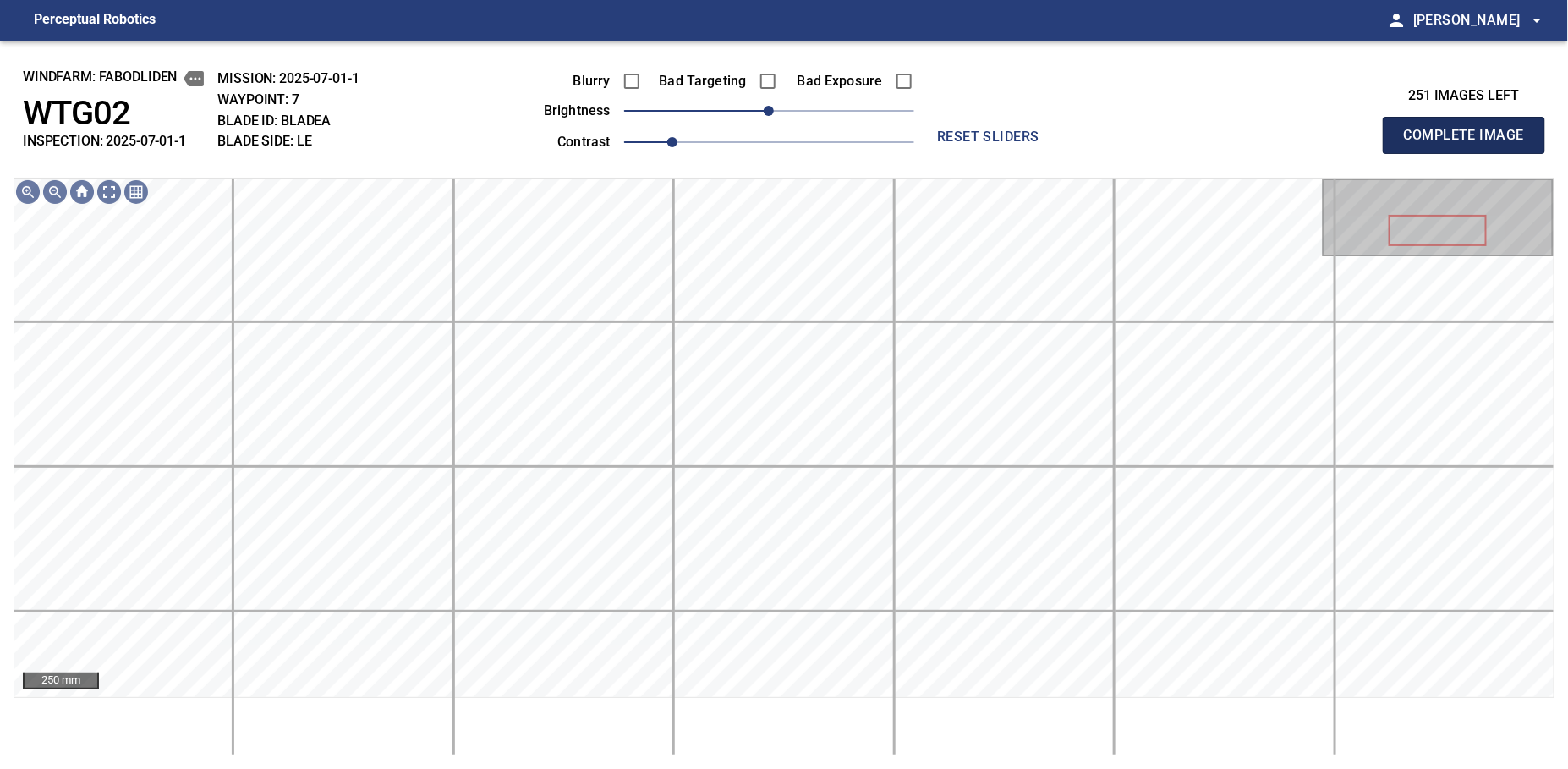 click on "Complete Image" at bounding box center (1464, 135) 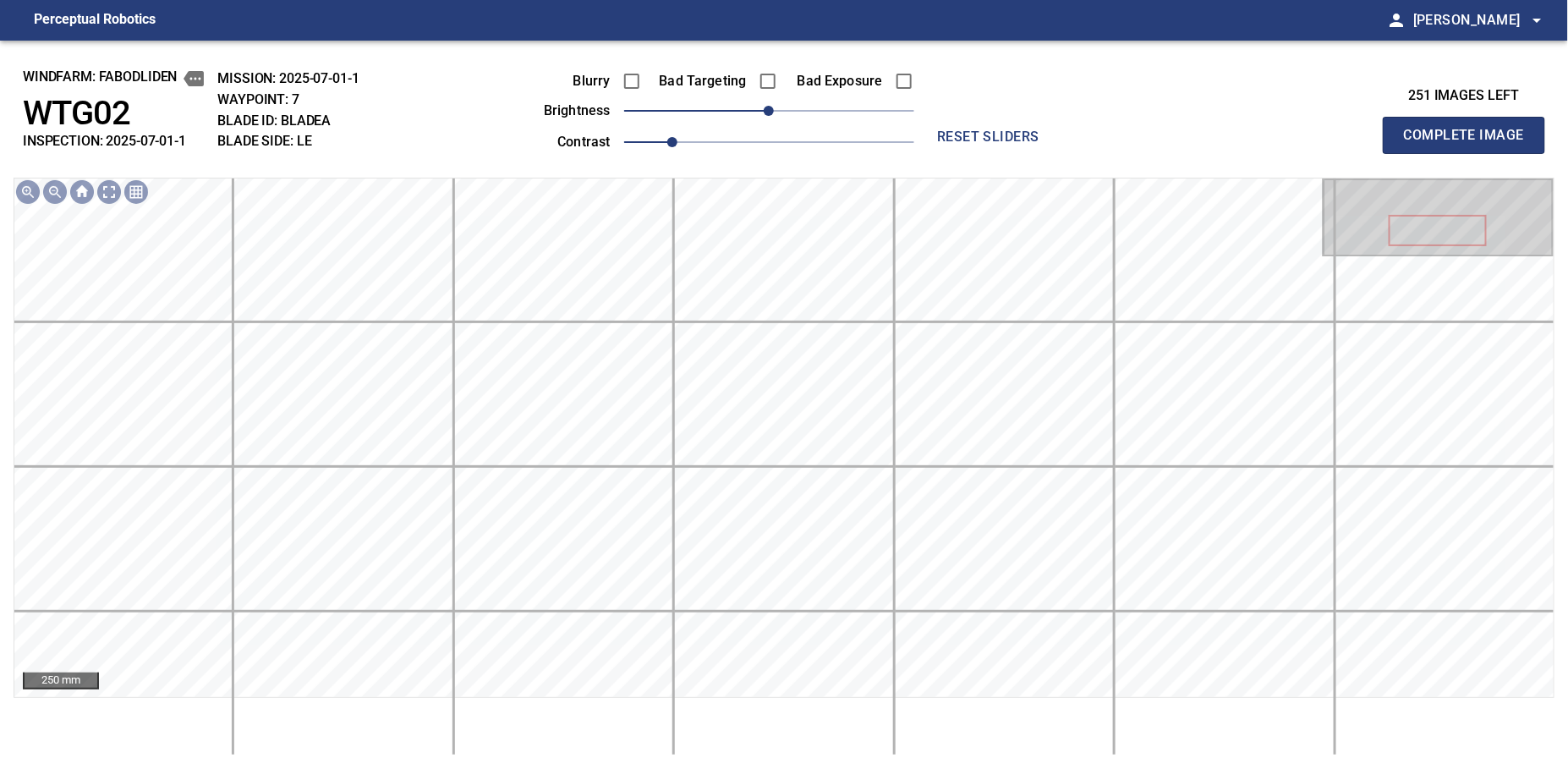 type 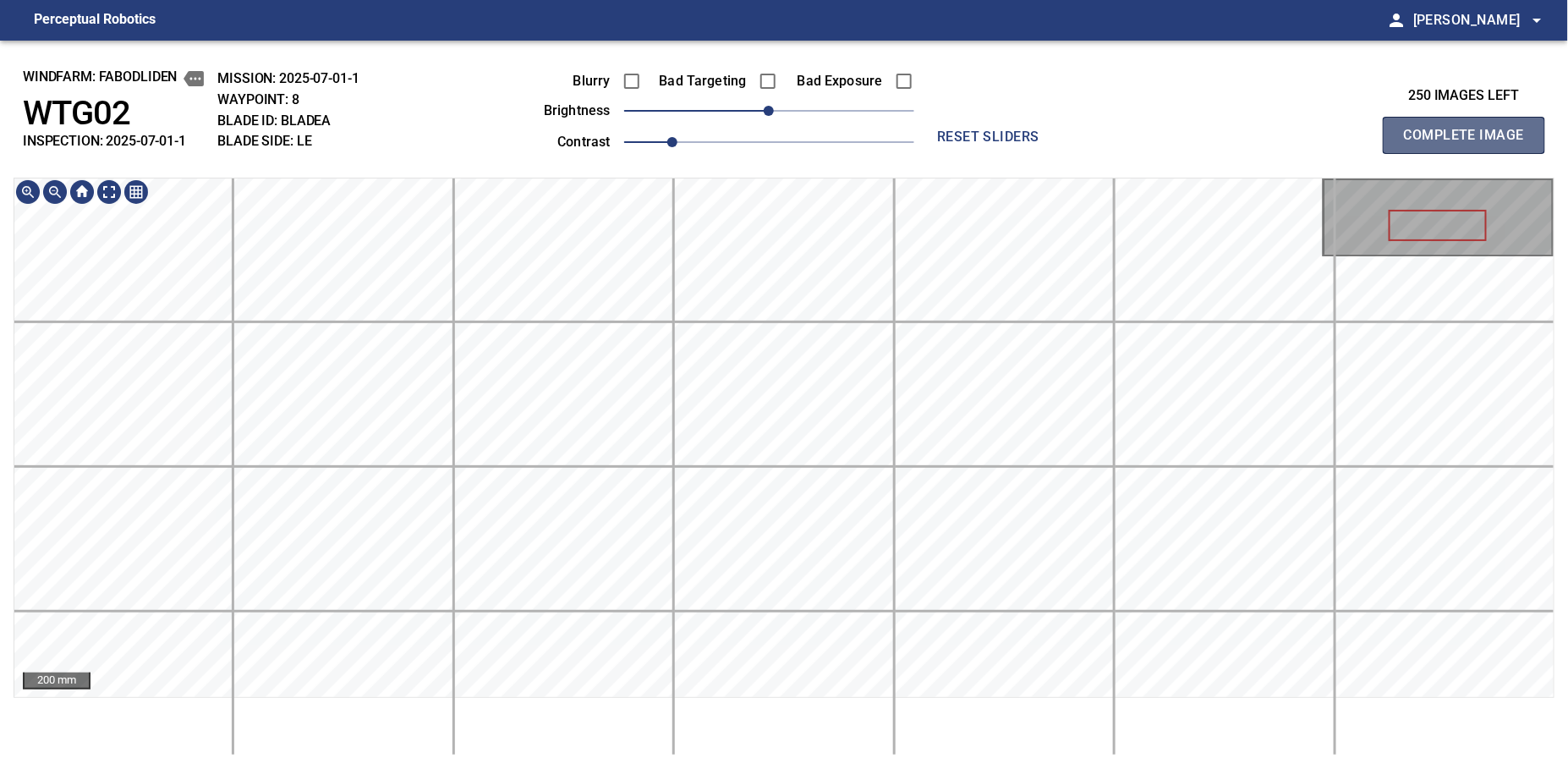 click on "Complete Image" at bounding box center (1464, 135) 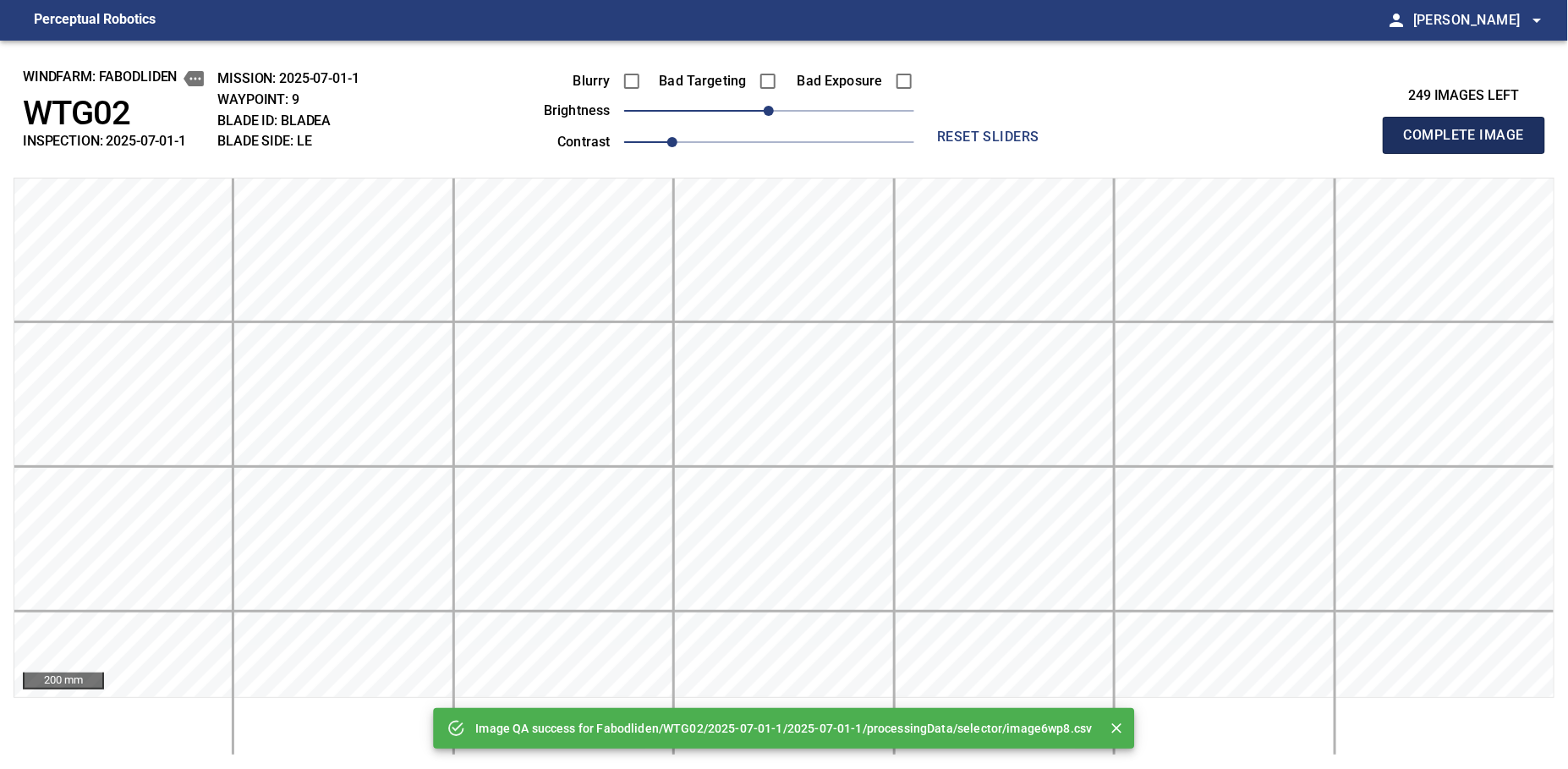 click on "Complete Image" at bounding box center (1464, 135) 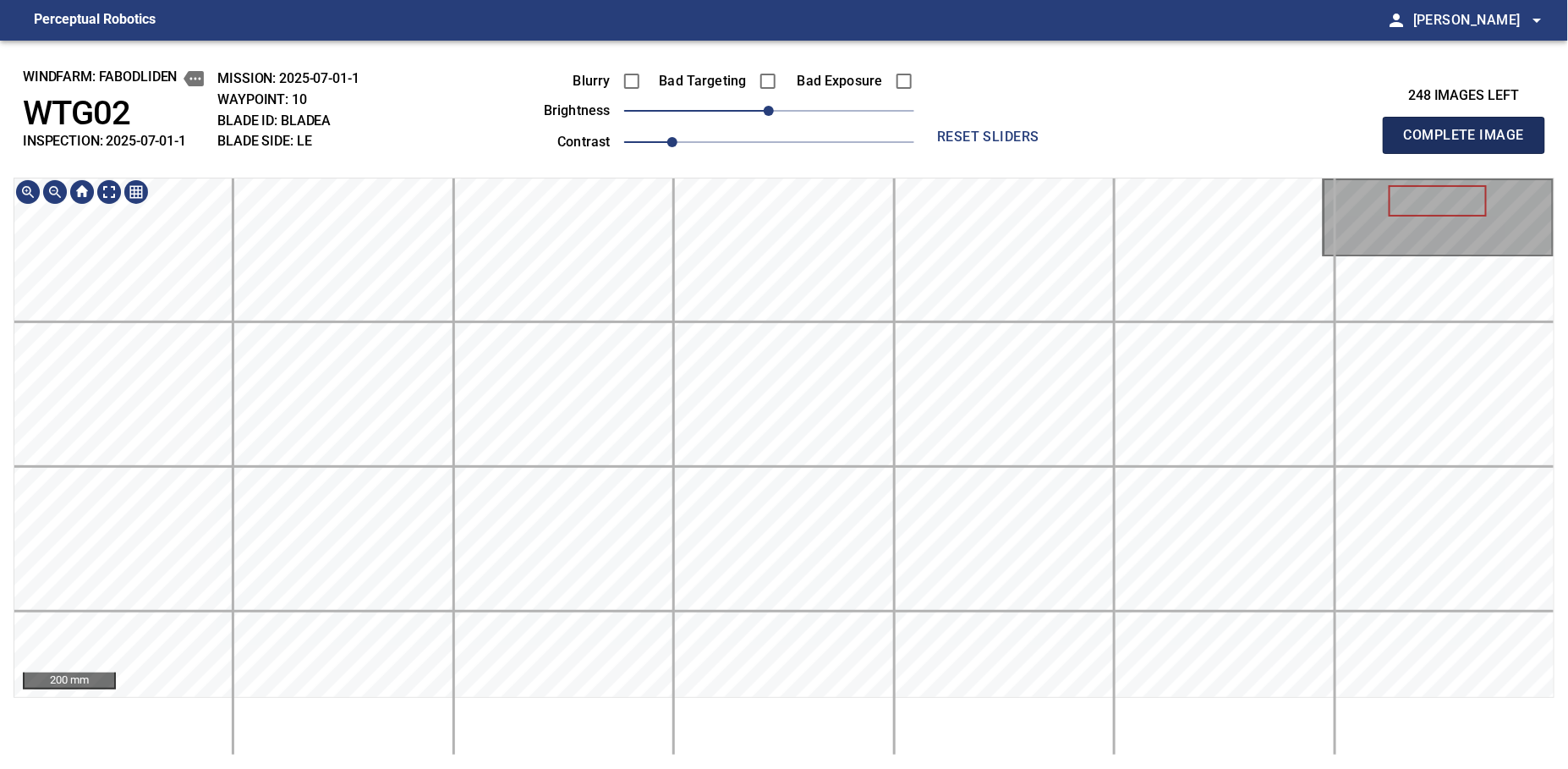 click on "Complete Image" at bounding box center (1464, 135) 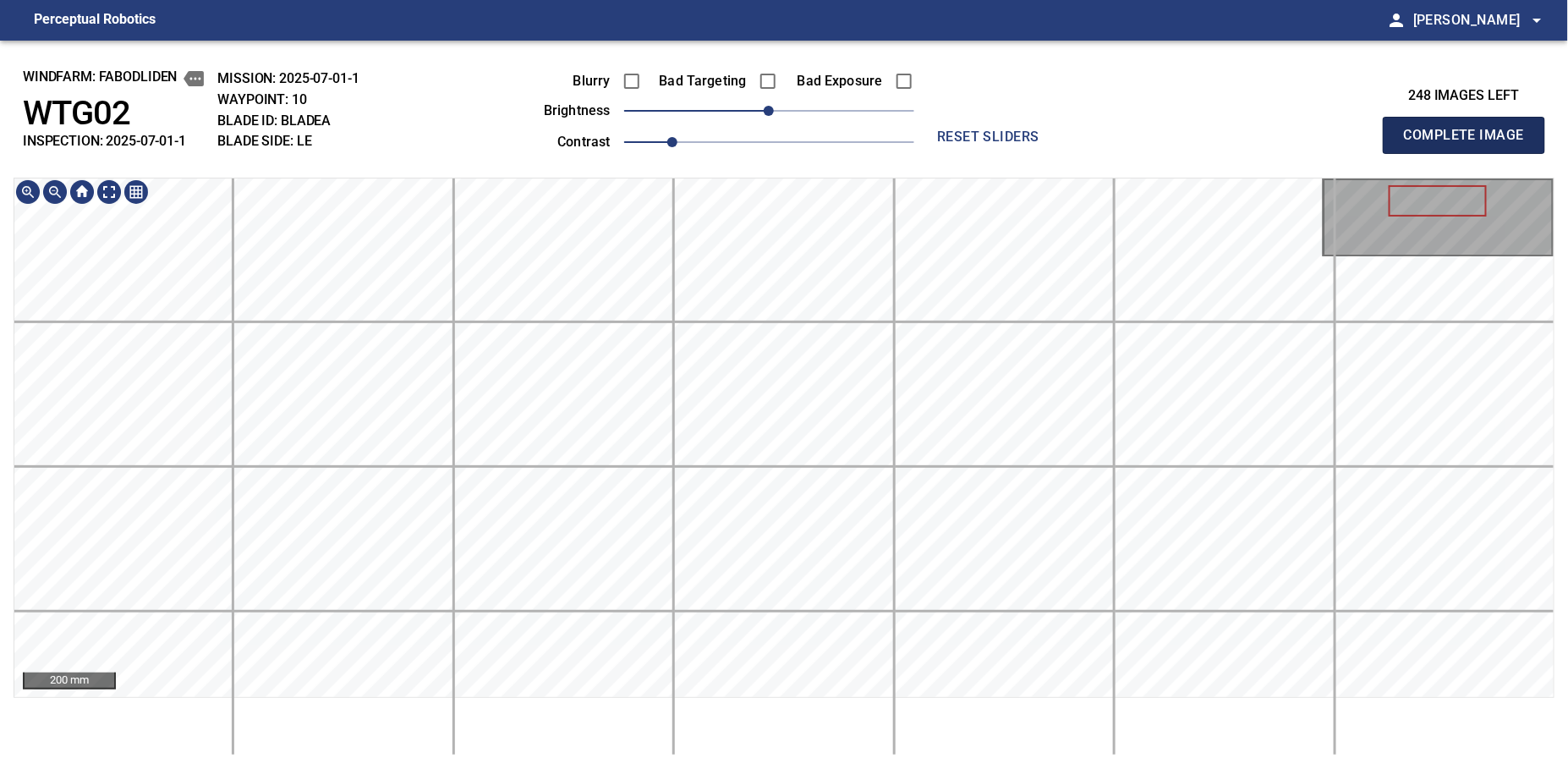 type 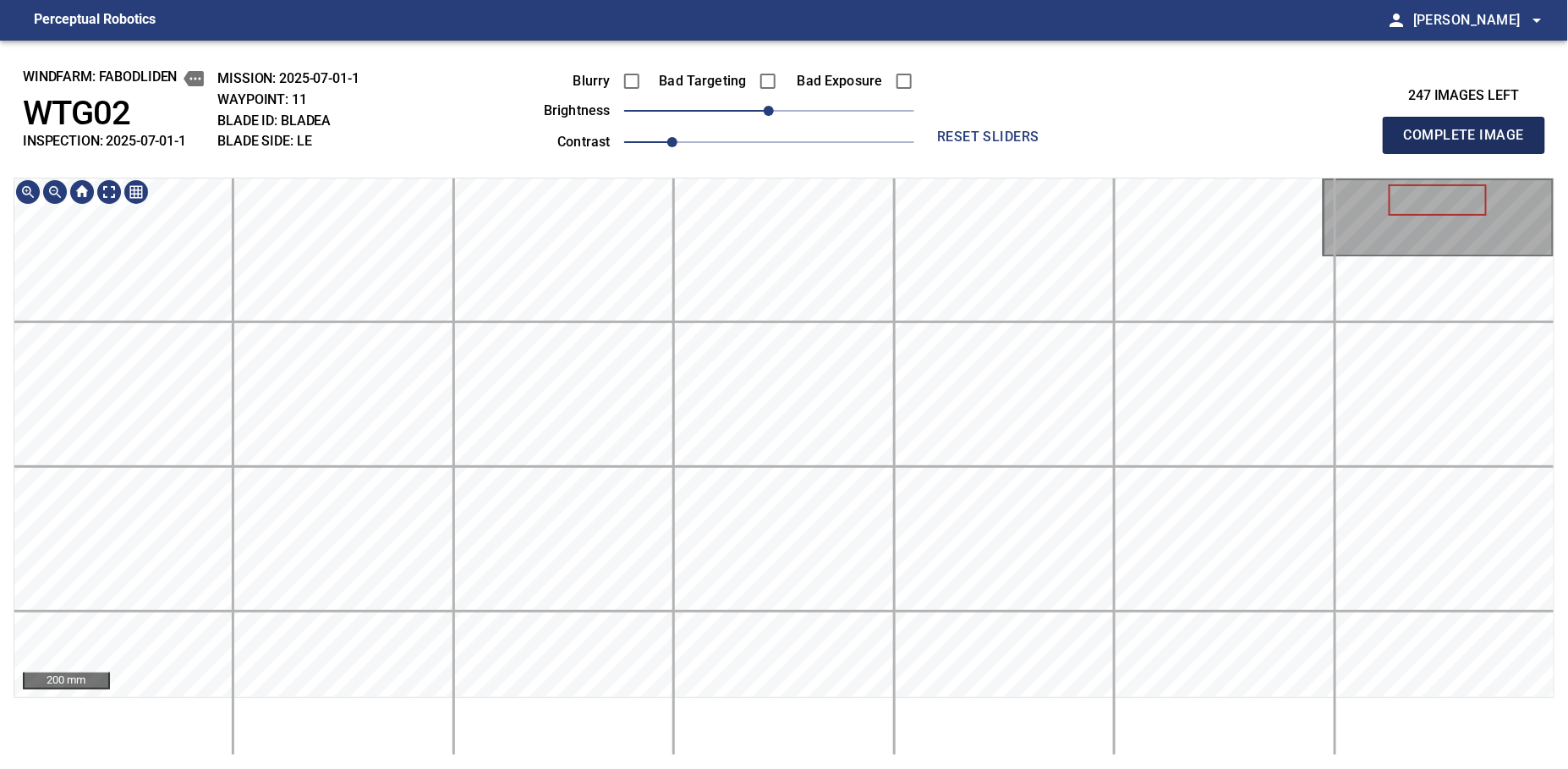 click on "Complete Image" at bounding box center [1464, 135] 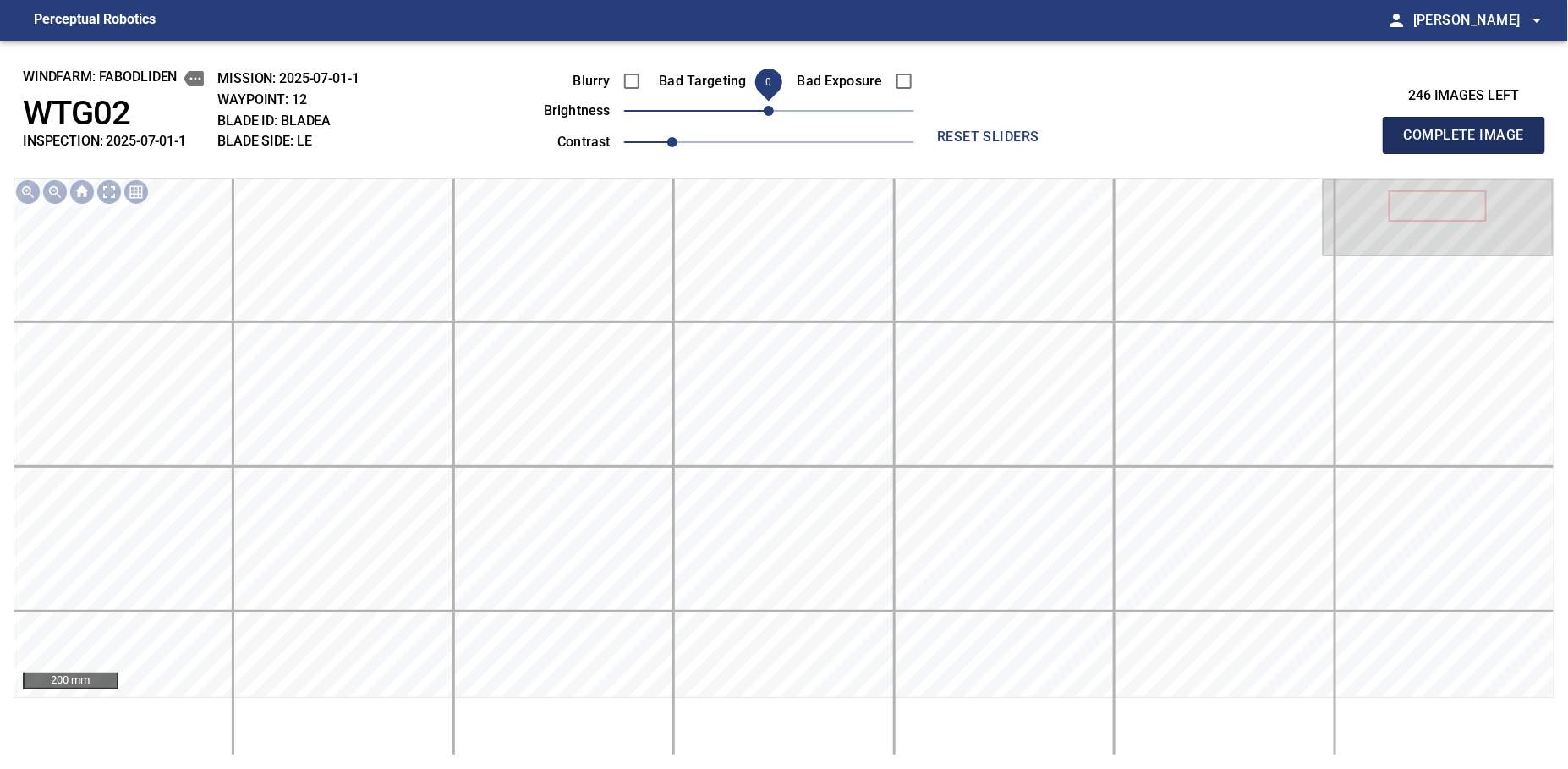 click on "Complete Image" at bounding box center [1464, 135] 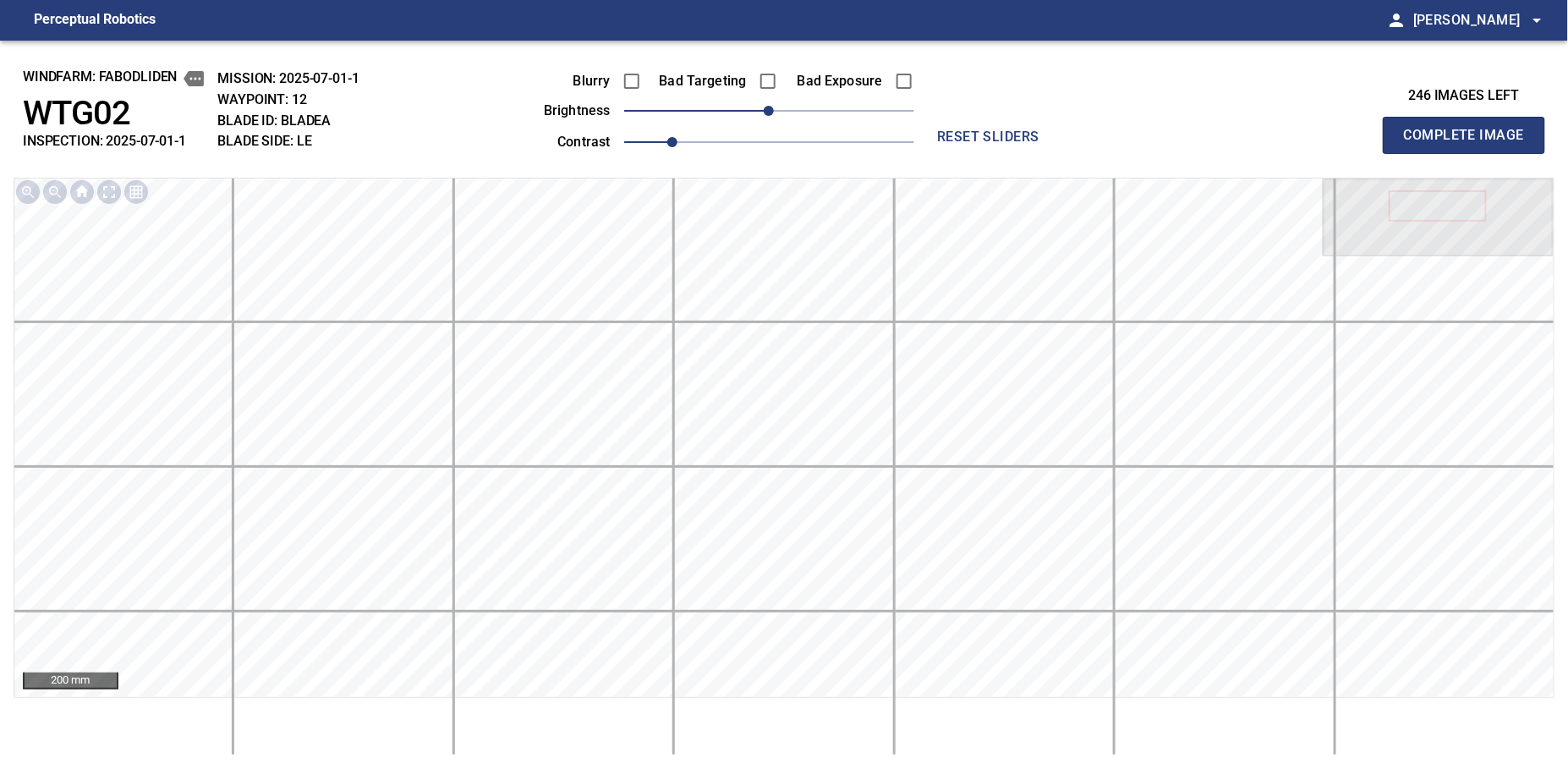 type 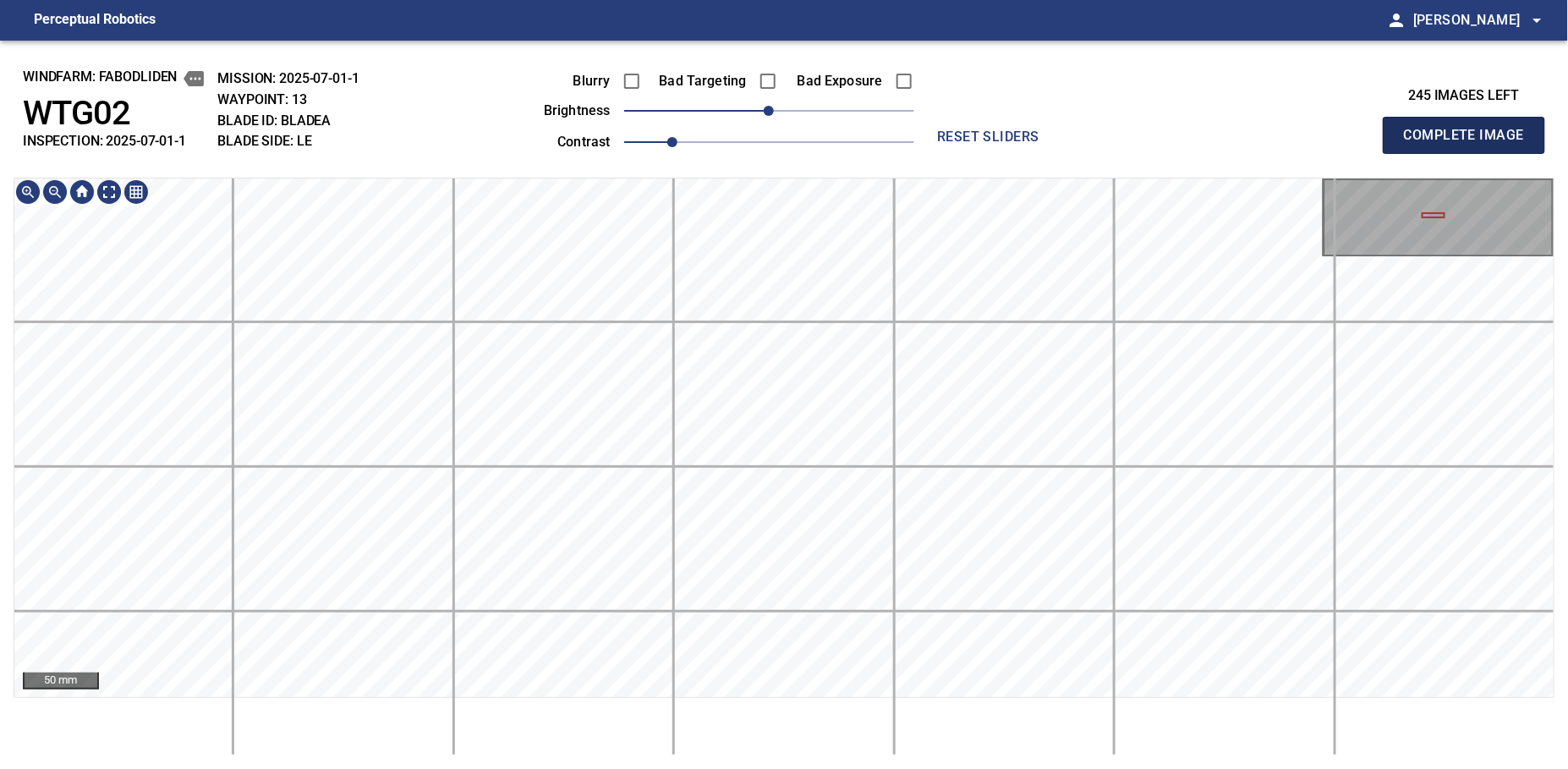click on "Complete Image" at bounding box center [1464, 135] 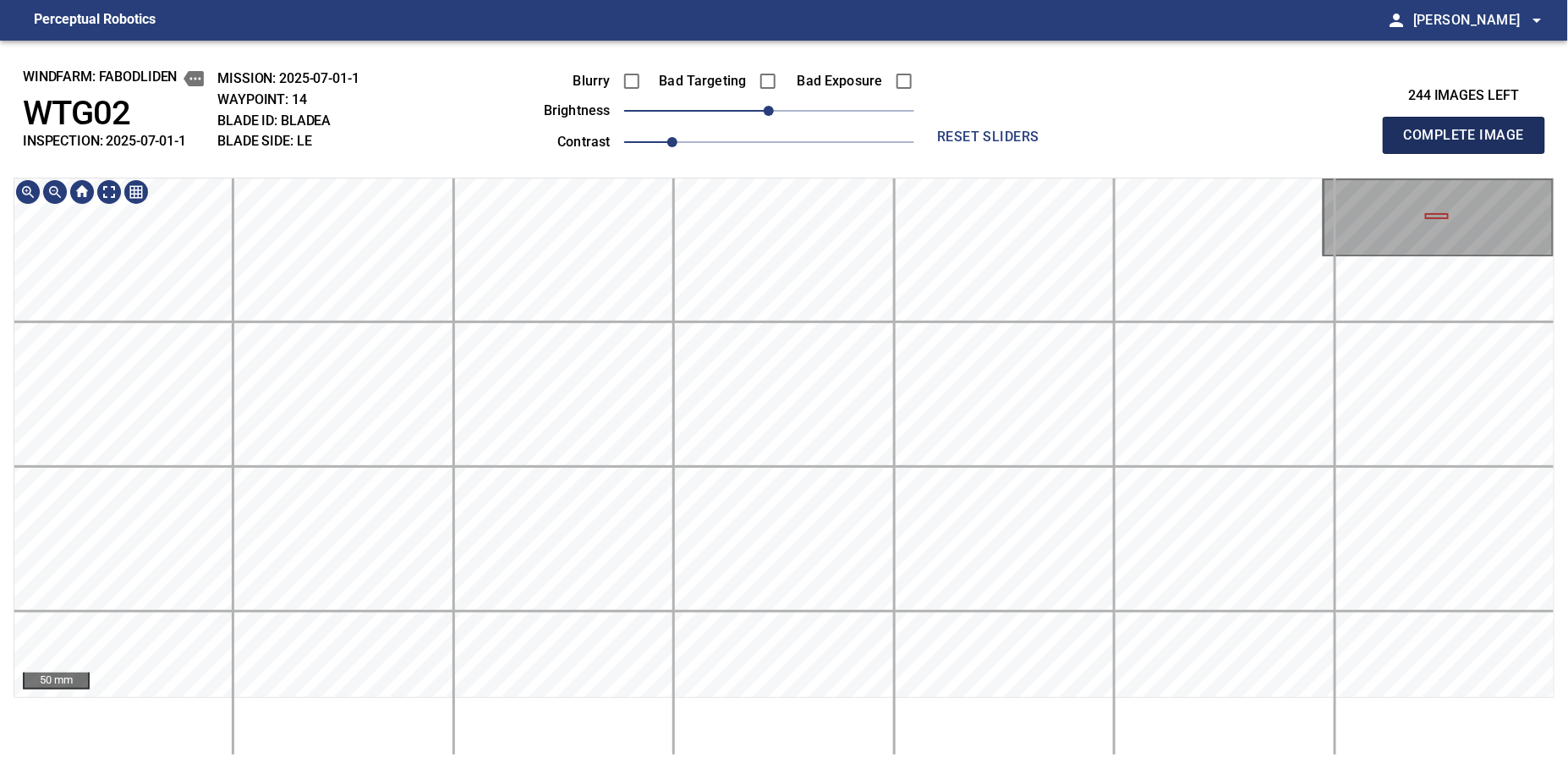 click on "Complete Image" at bounding box center [1464, 135] 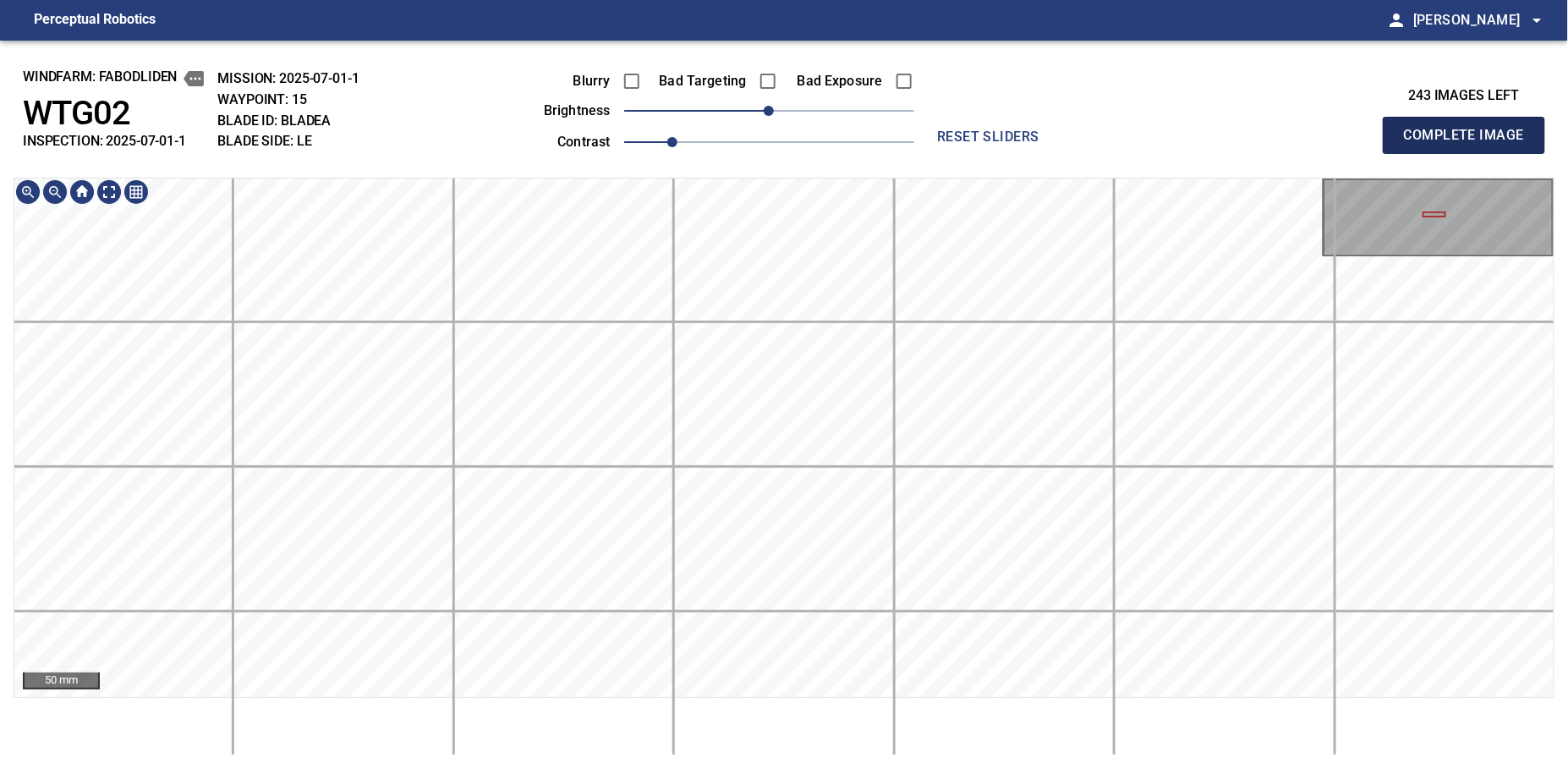 click on "Complete Image" at bounding box center (1464, 135) 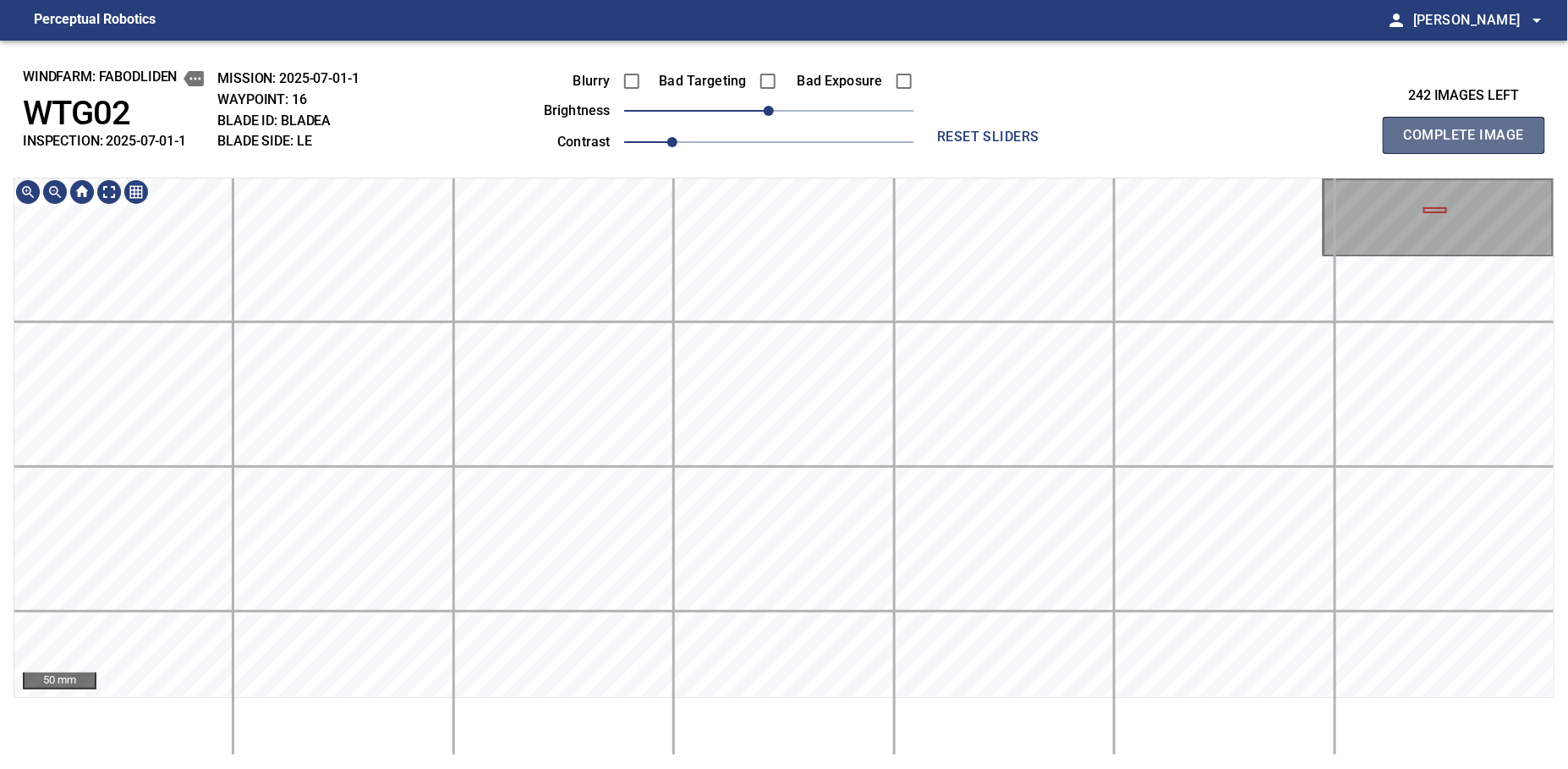 click on "Complete Image" at bounding box center [1464, 135] 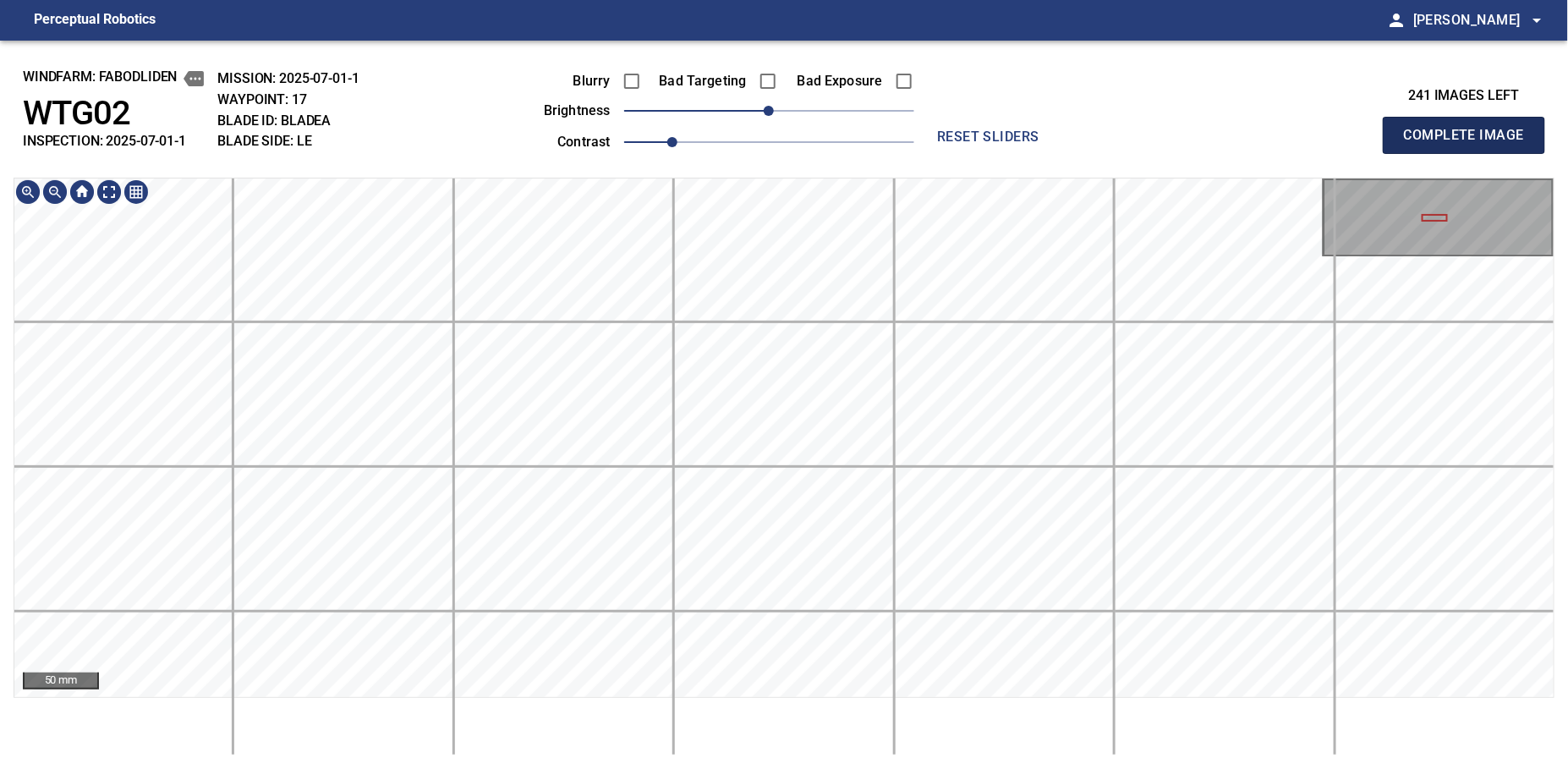 click on "Complete Image" at bounding box center [1464, 135] 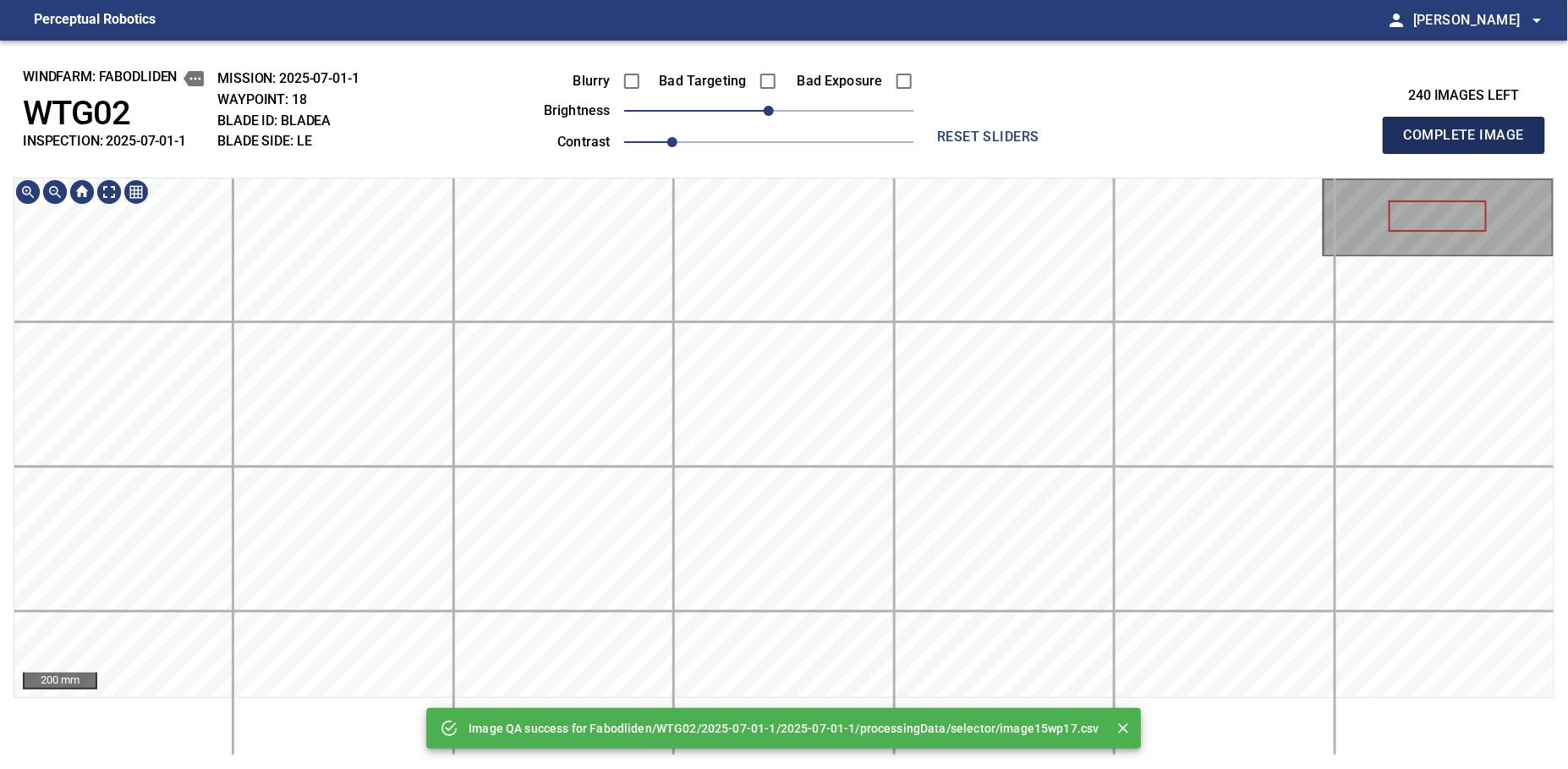 click on "Complete Image" at bounding box center (1464, 135) 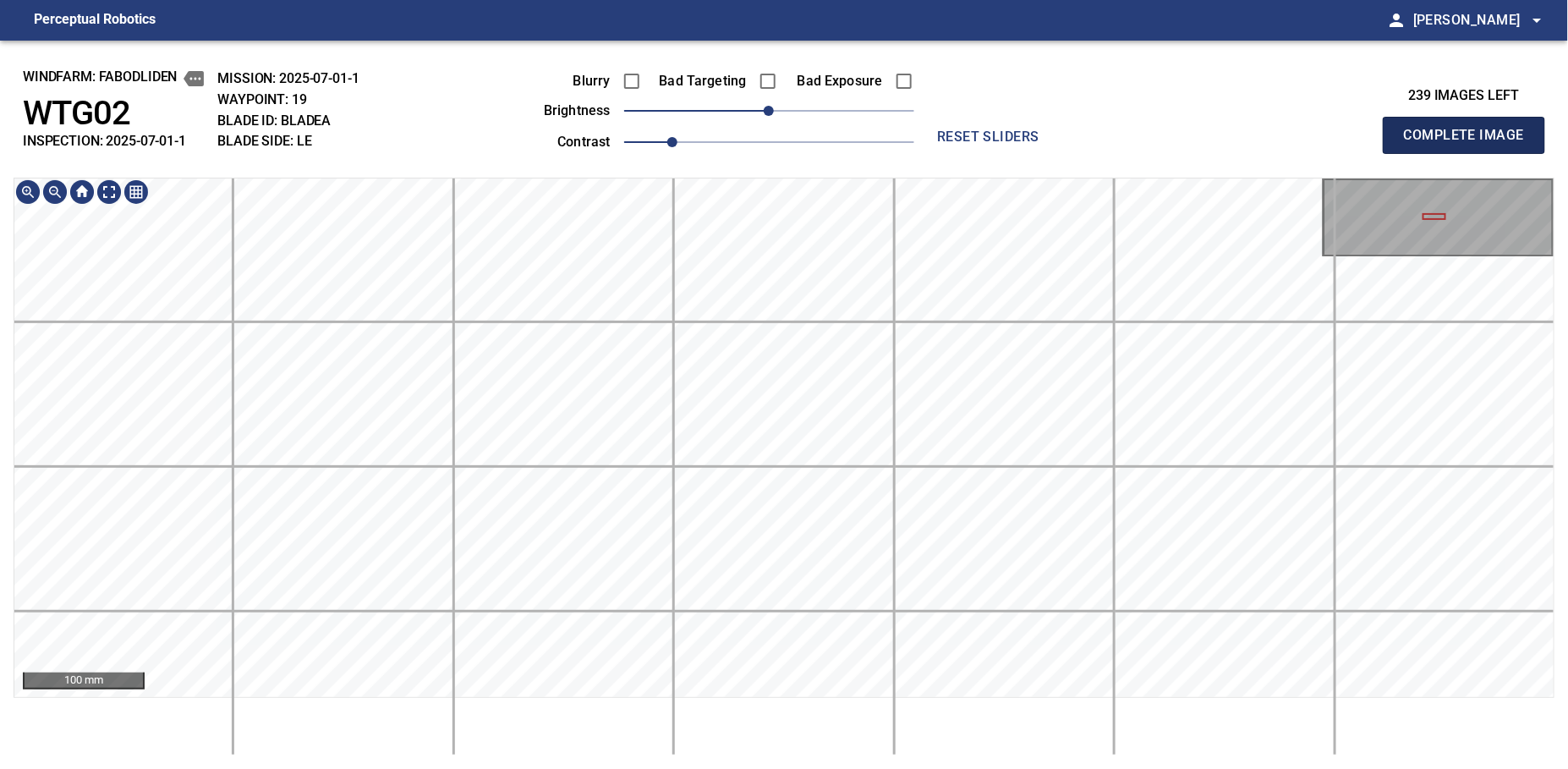 click on "Complete Image" at bounding box center [1464, 135] 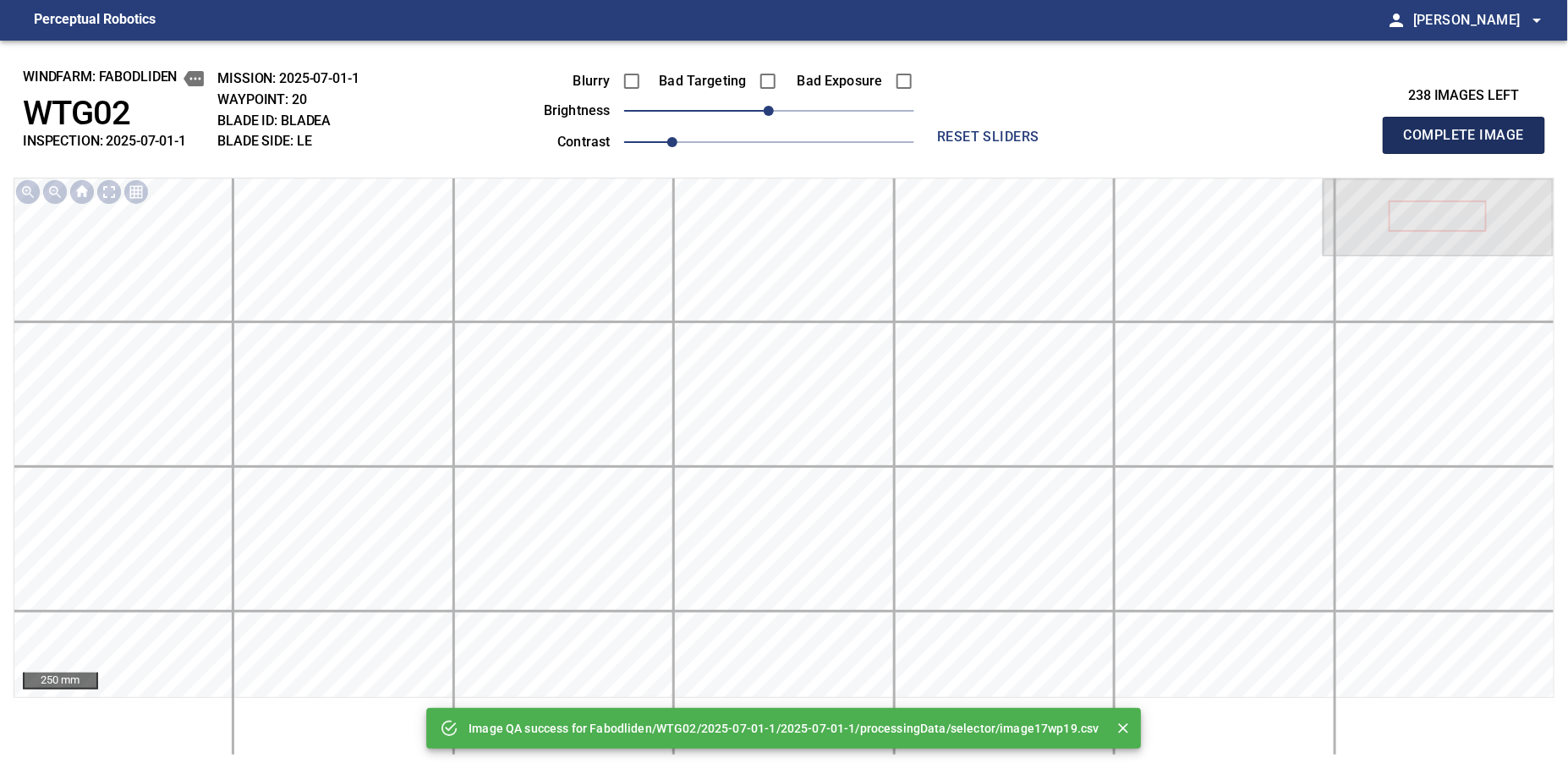 click on "Complete Image" at bounding box center [1464, 135] 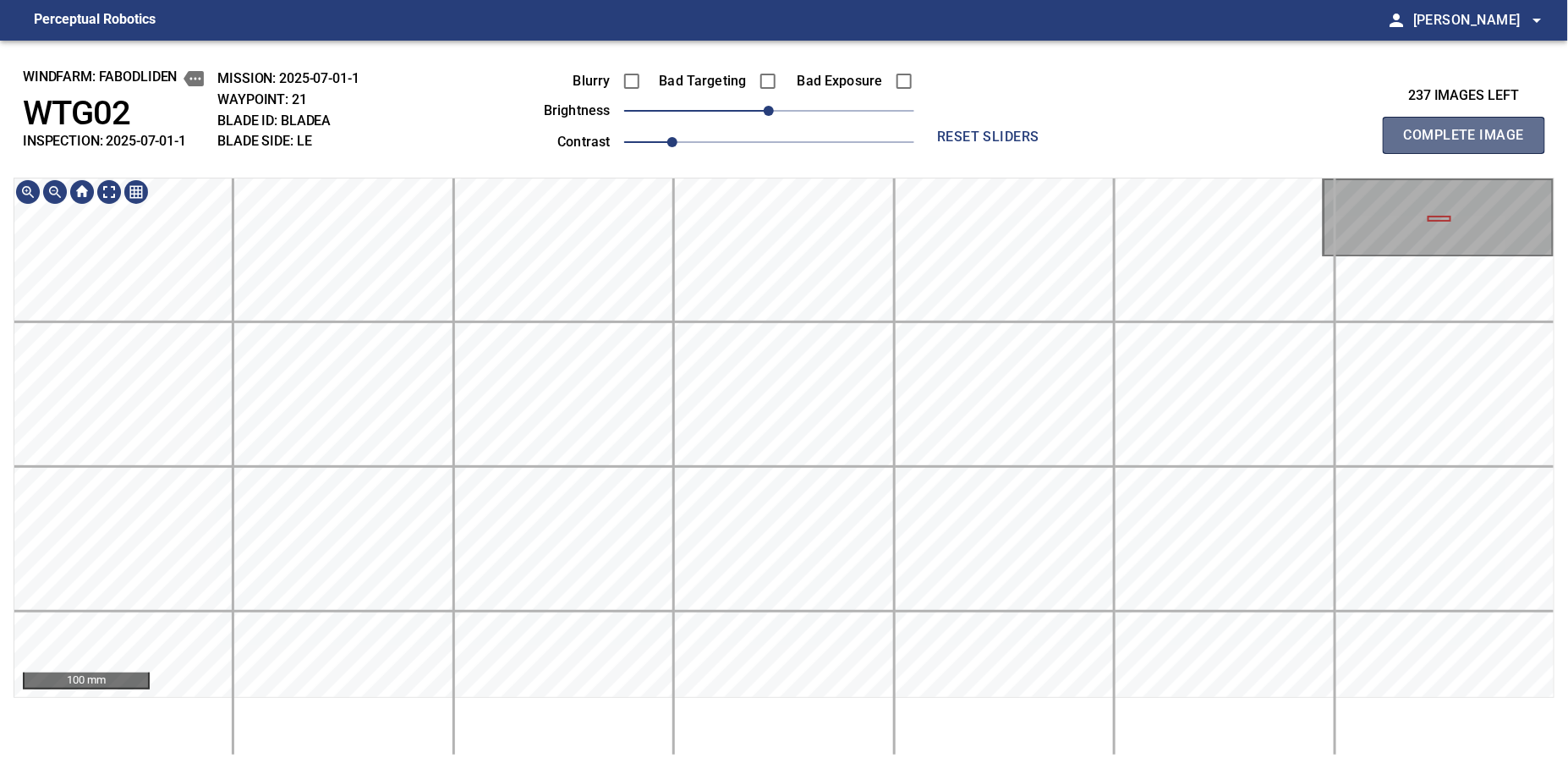 click on "Complete Image" at bounding box center [1464, 135] 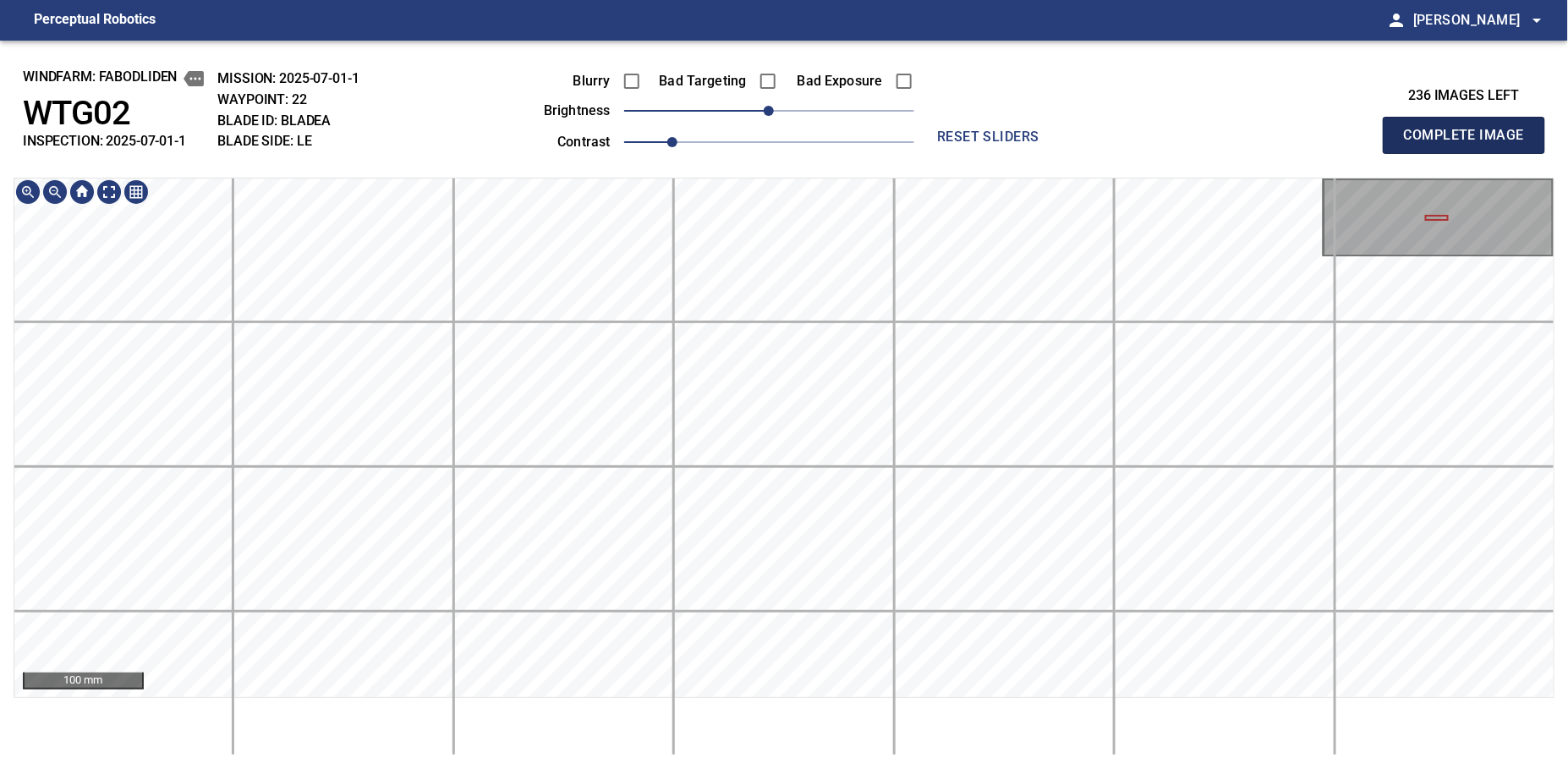 click on "Complete Image" at bounding box center (1464, 135) 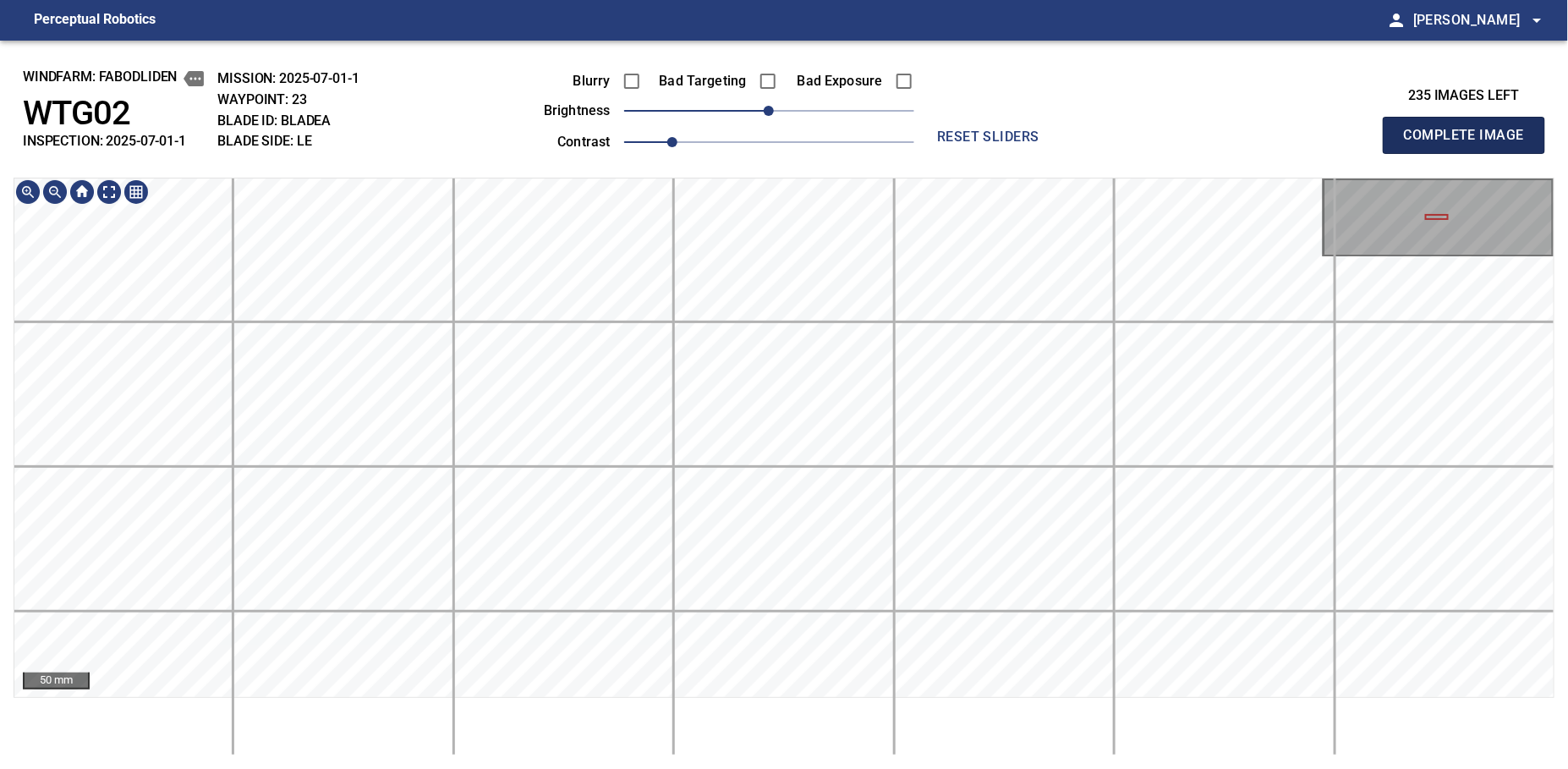 click on "Complete Image" at bounding box center [1464, 135] 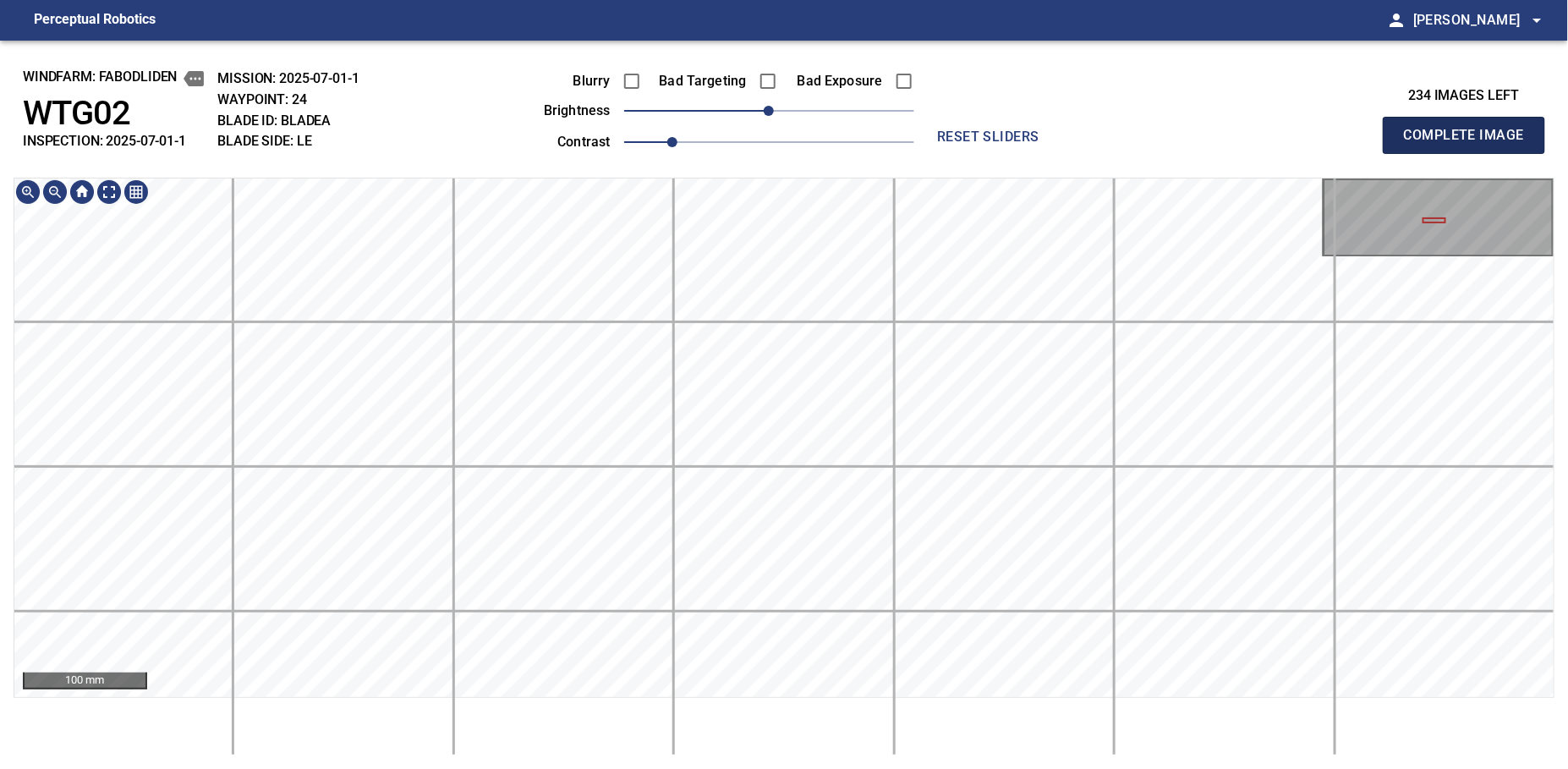 click on "Complete Image" at bounding box center (1464, 135) 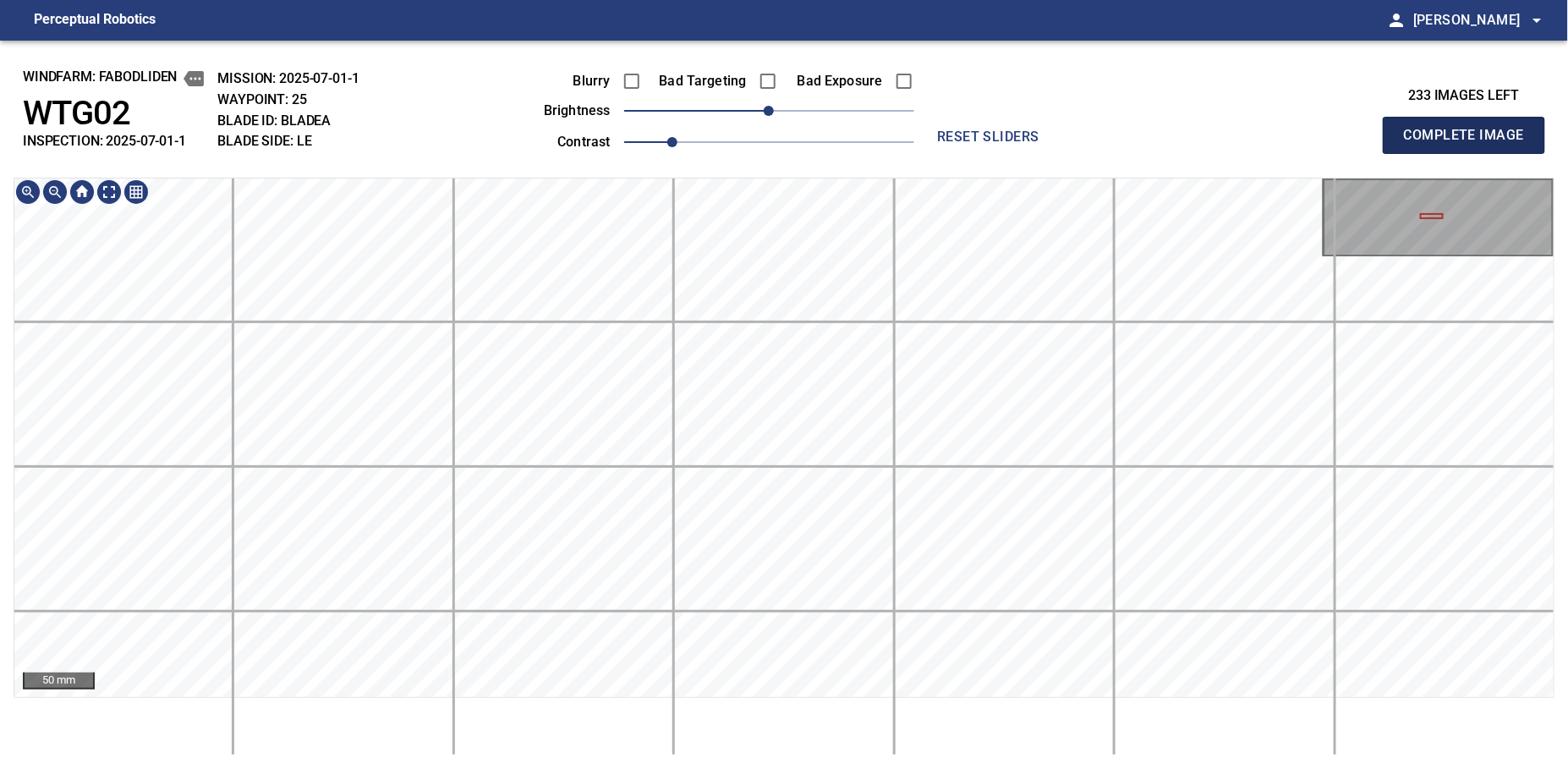 click on "Complete Image" at bounding box center (1464, 135) 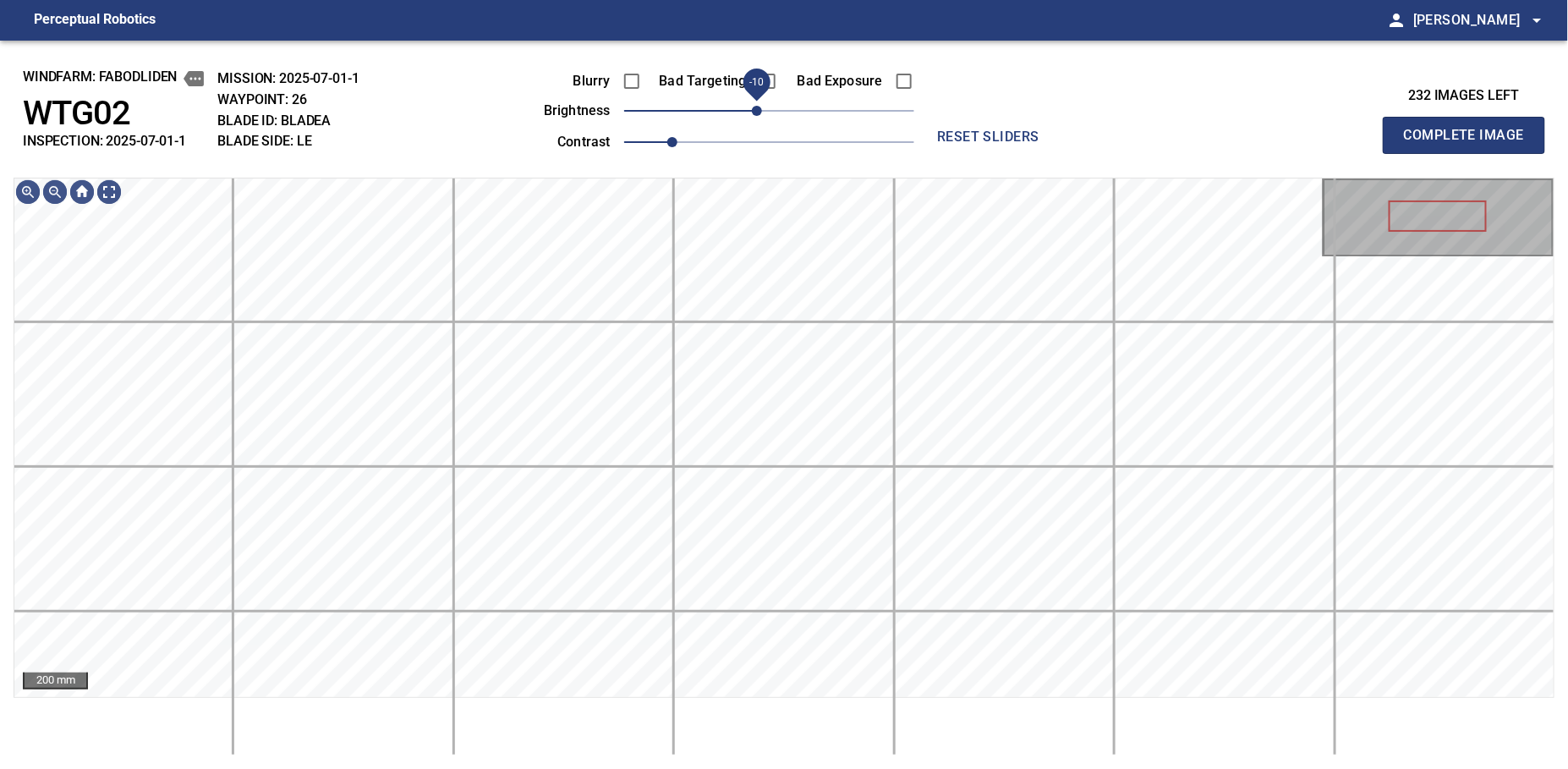 click on "-10" at bounding box center [757, 111] 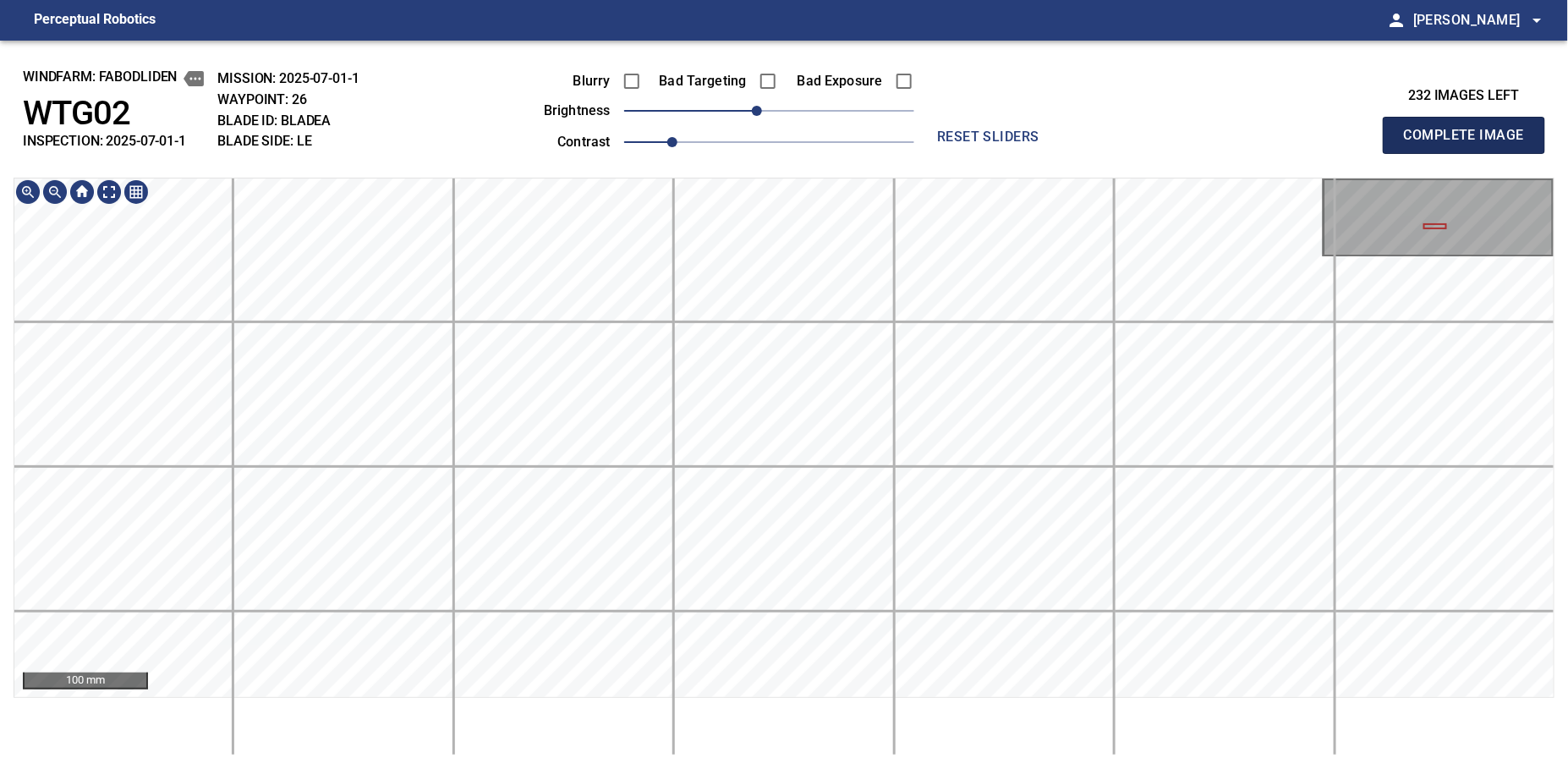 click on "Complete Image" at bounding box center (1464, 135) 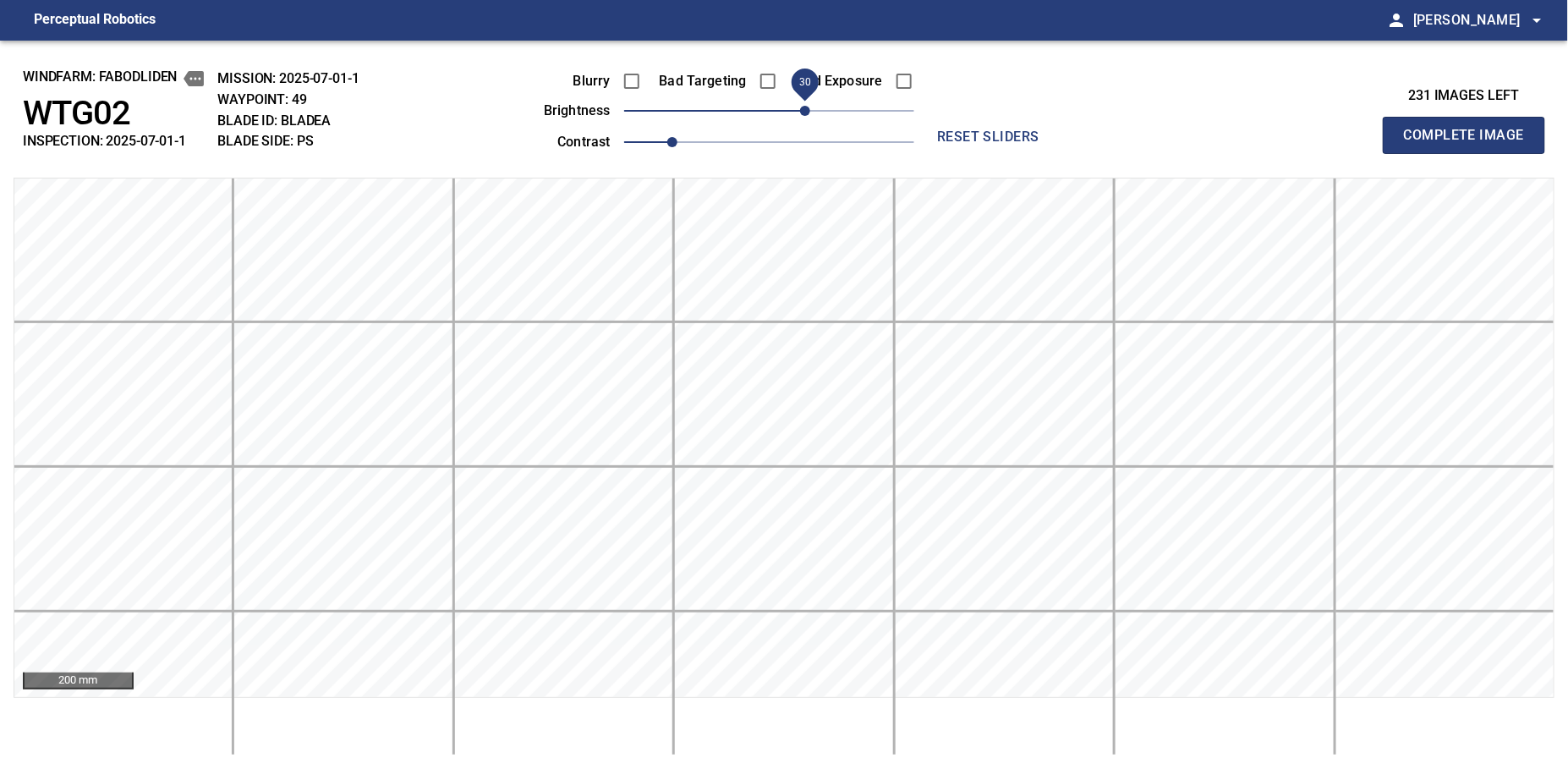 drag, startPoint x: 770, startPoint y: 115, endPoint x: 811, endPoint y: 109, distance: 41.436699 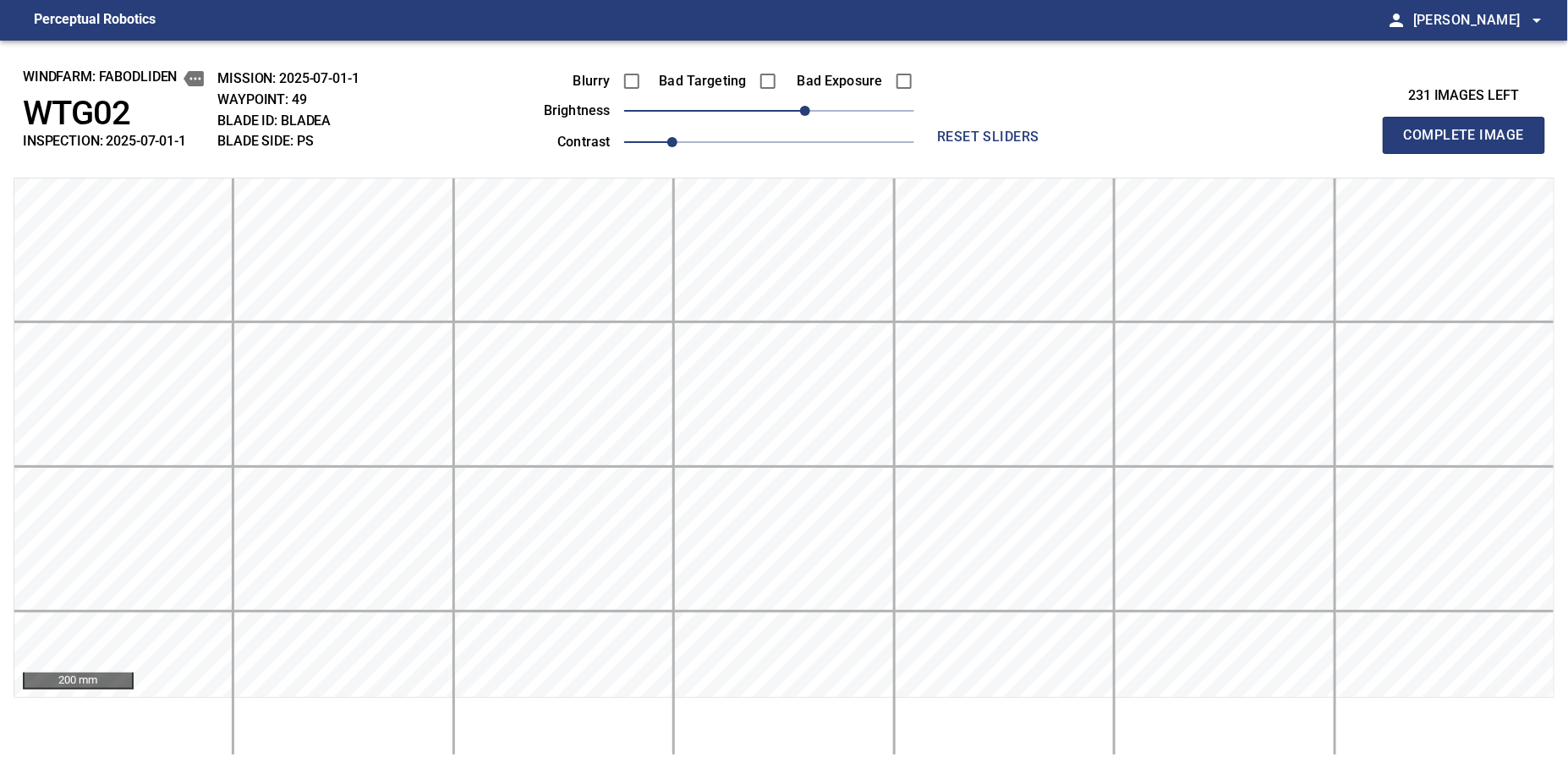 click on "Complete Image" at bounding box center (1464, 135) 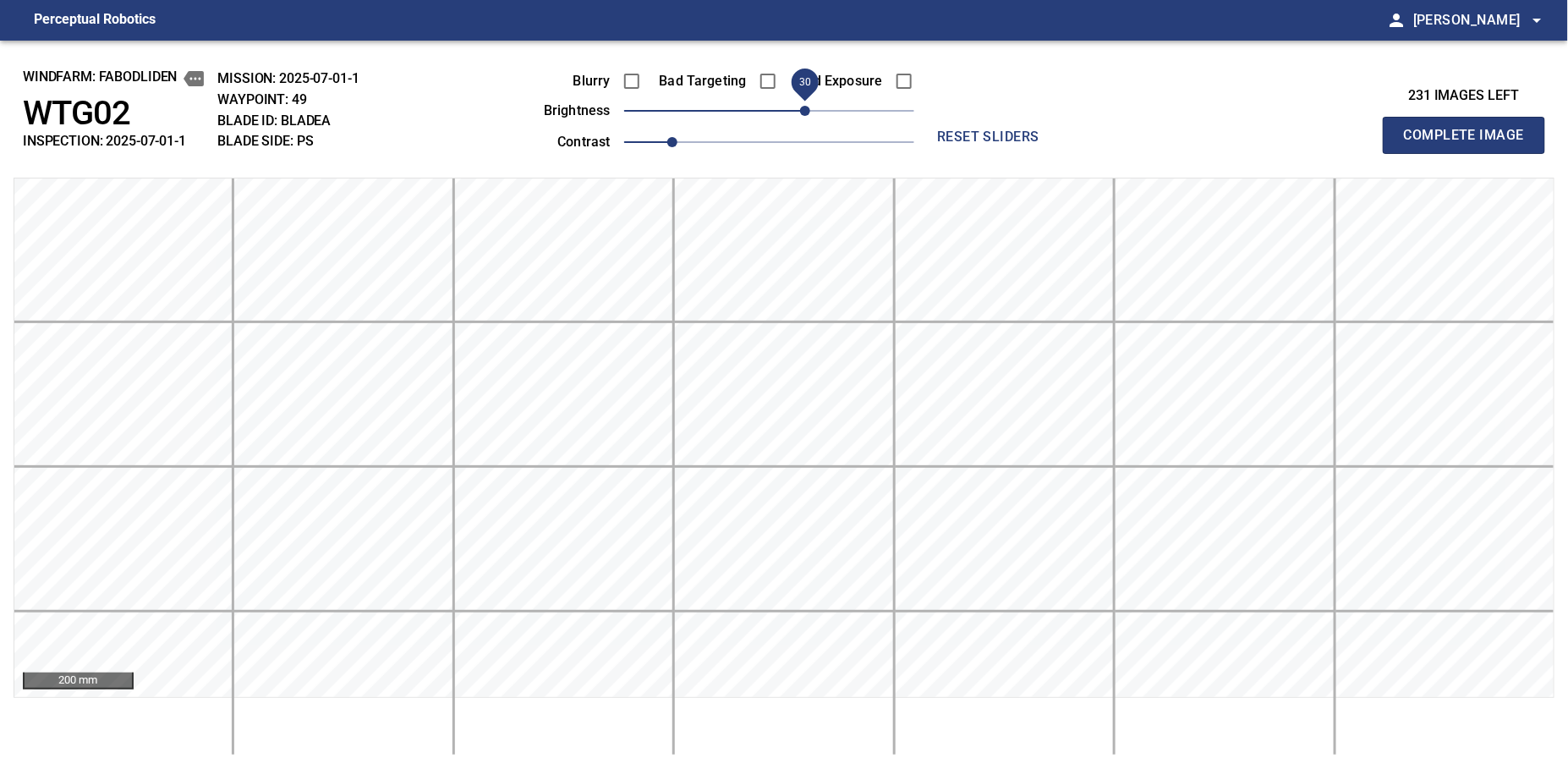 type 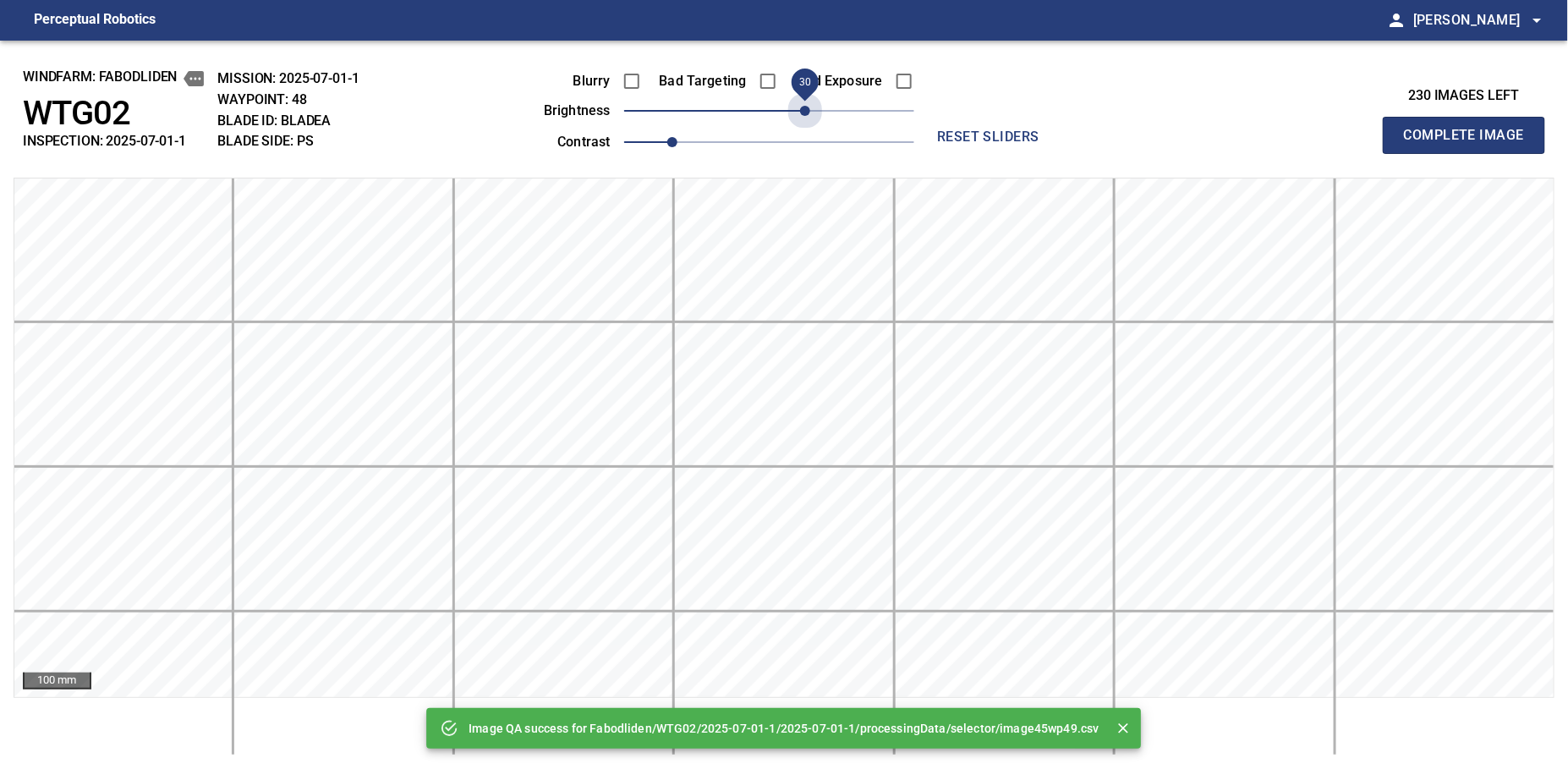 click on "30" at bounding box center [769, 111] 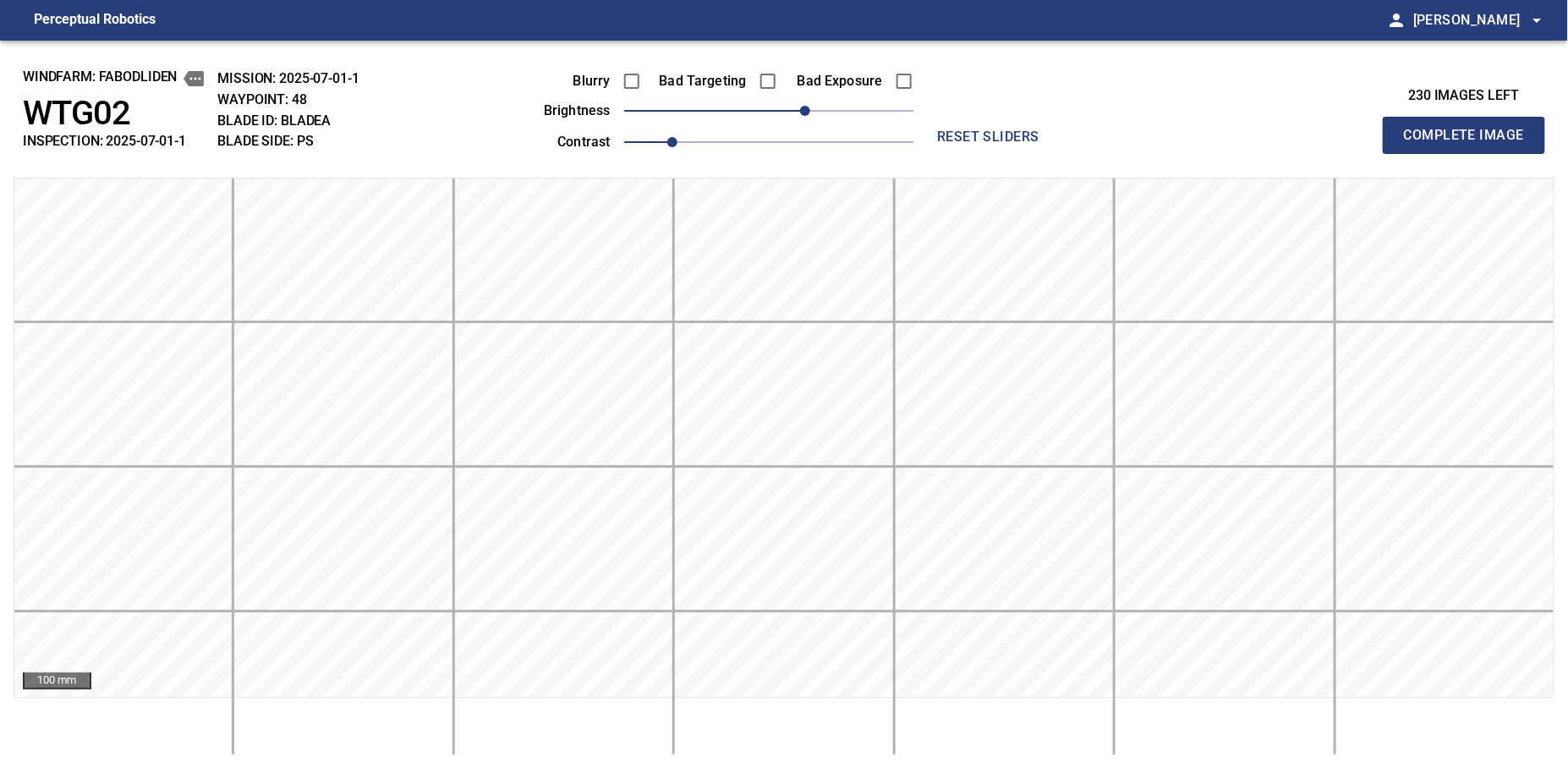 click on "Complete Image" at bounding box center (1464, 135) 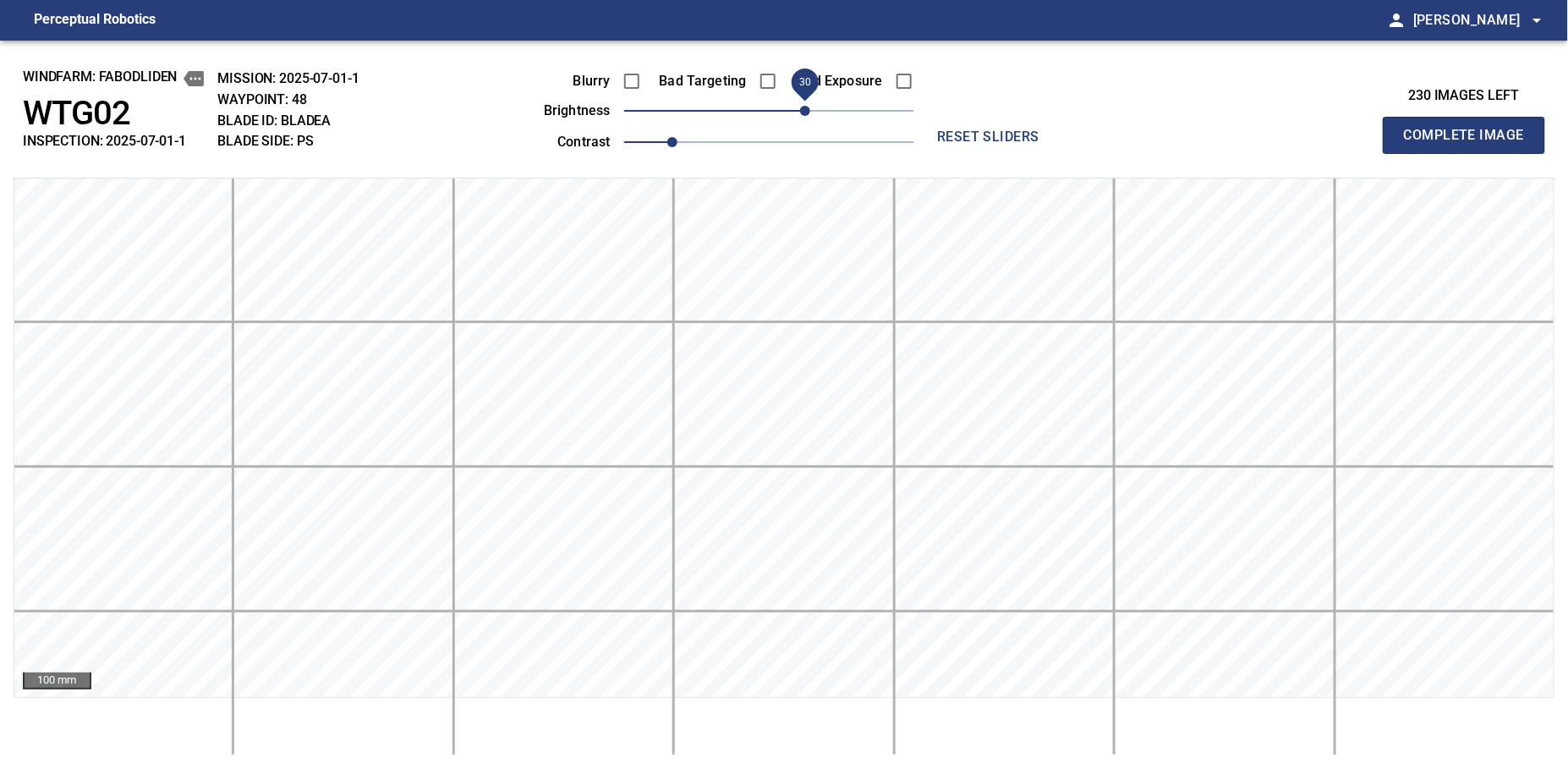 type 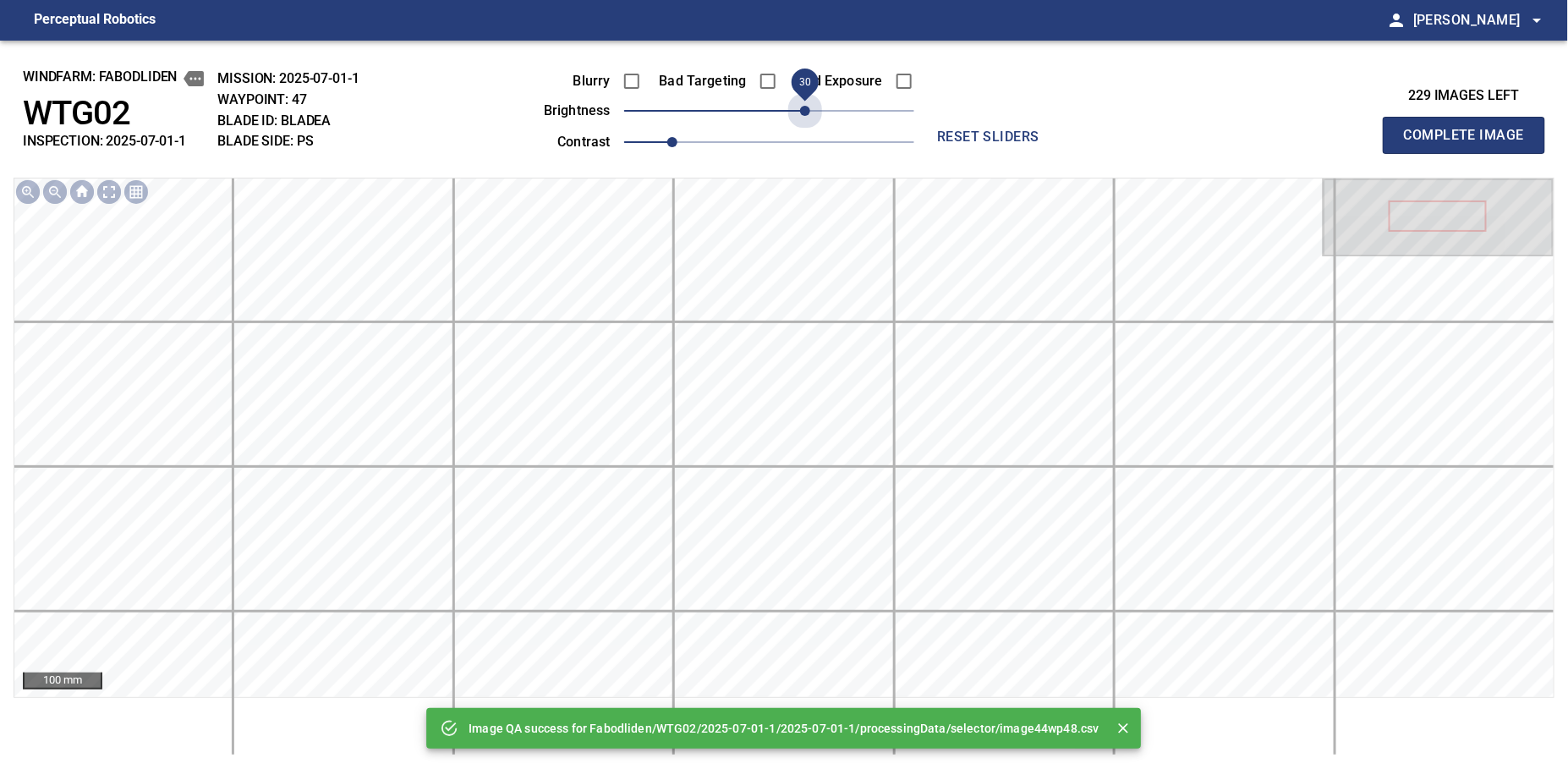 click on "30" at bounding box center (769, 111) 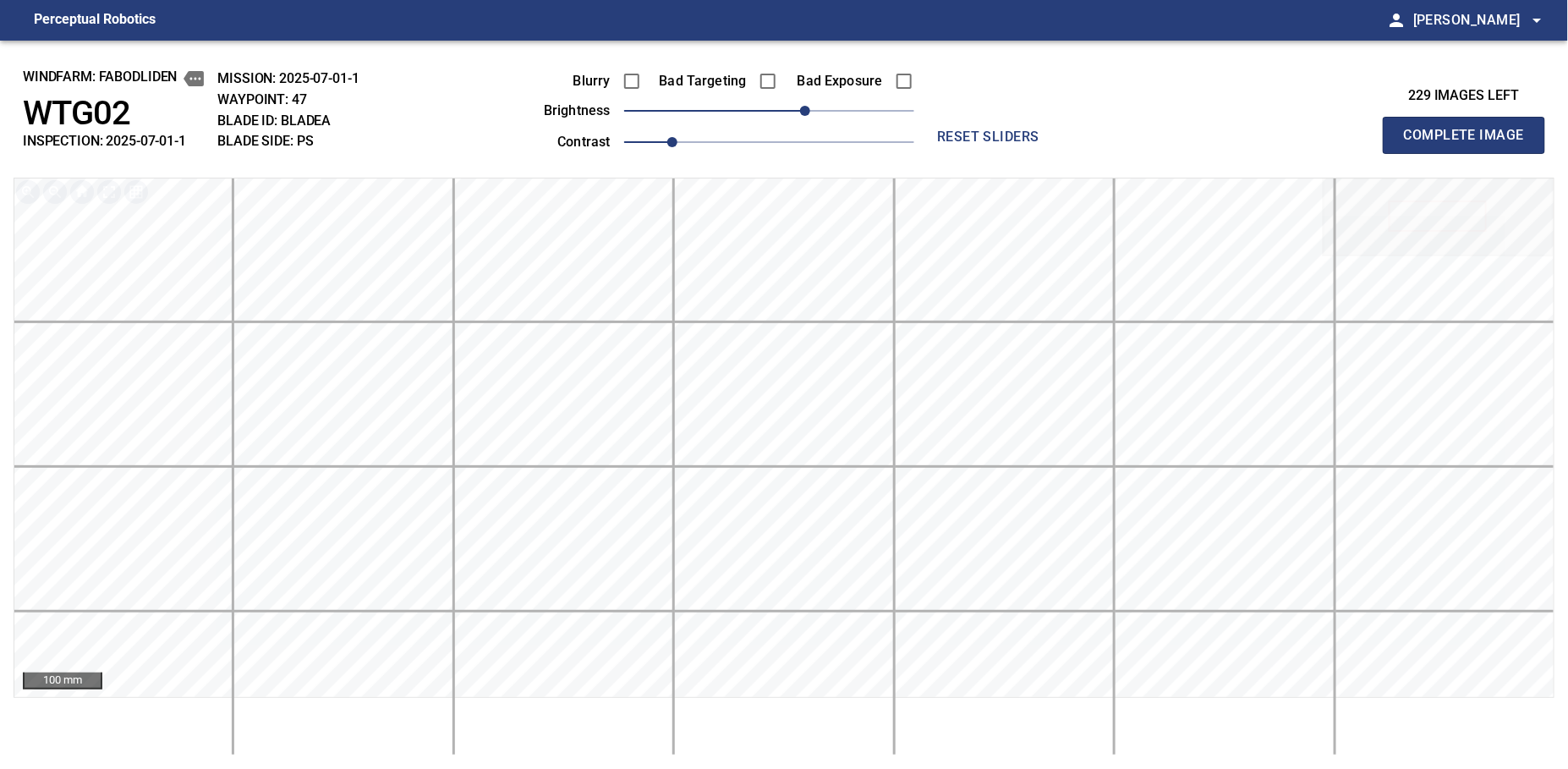 click on "Complete Image" at bounding box center [1464, 135] 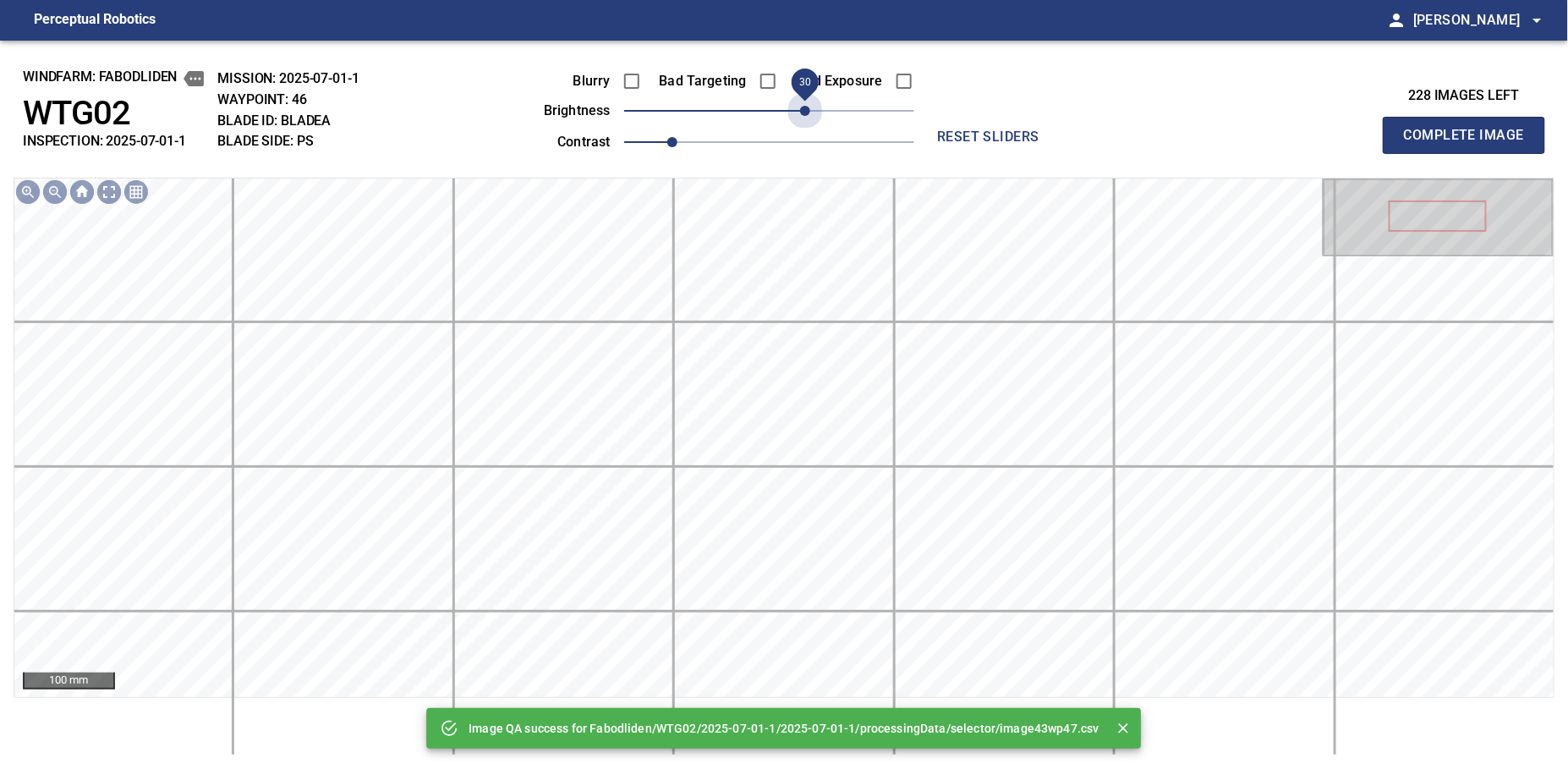 click on "30" at bounding box center [769, 111] 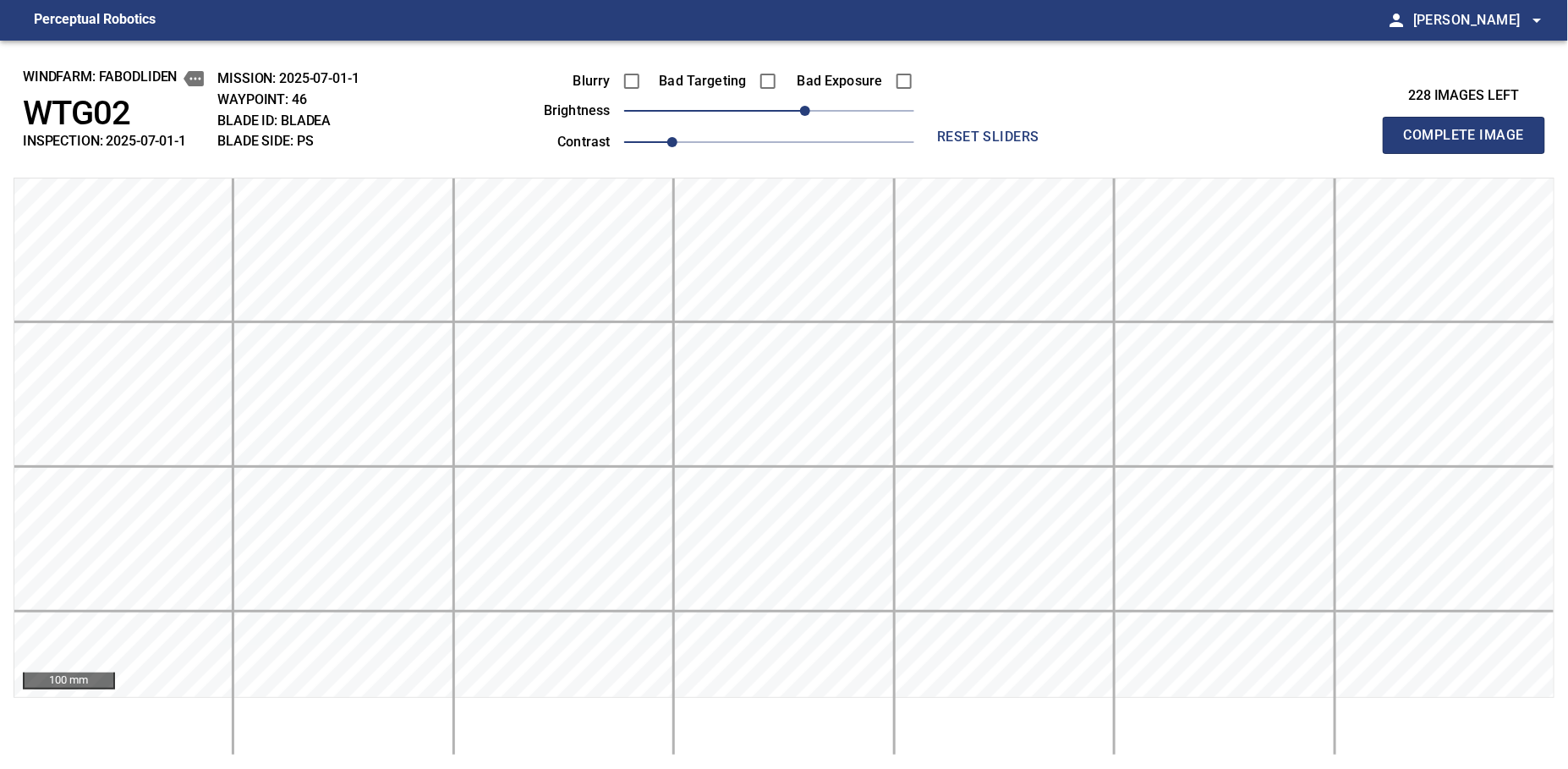 click on "Complete Image" at bounding box center (1464, 135) 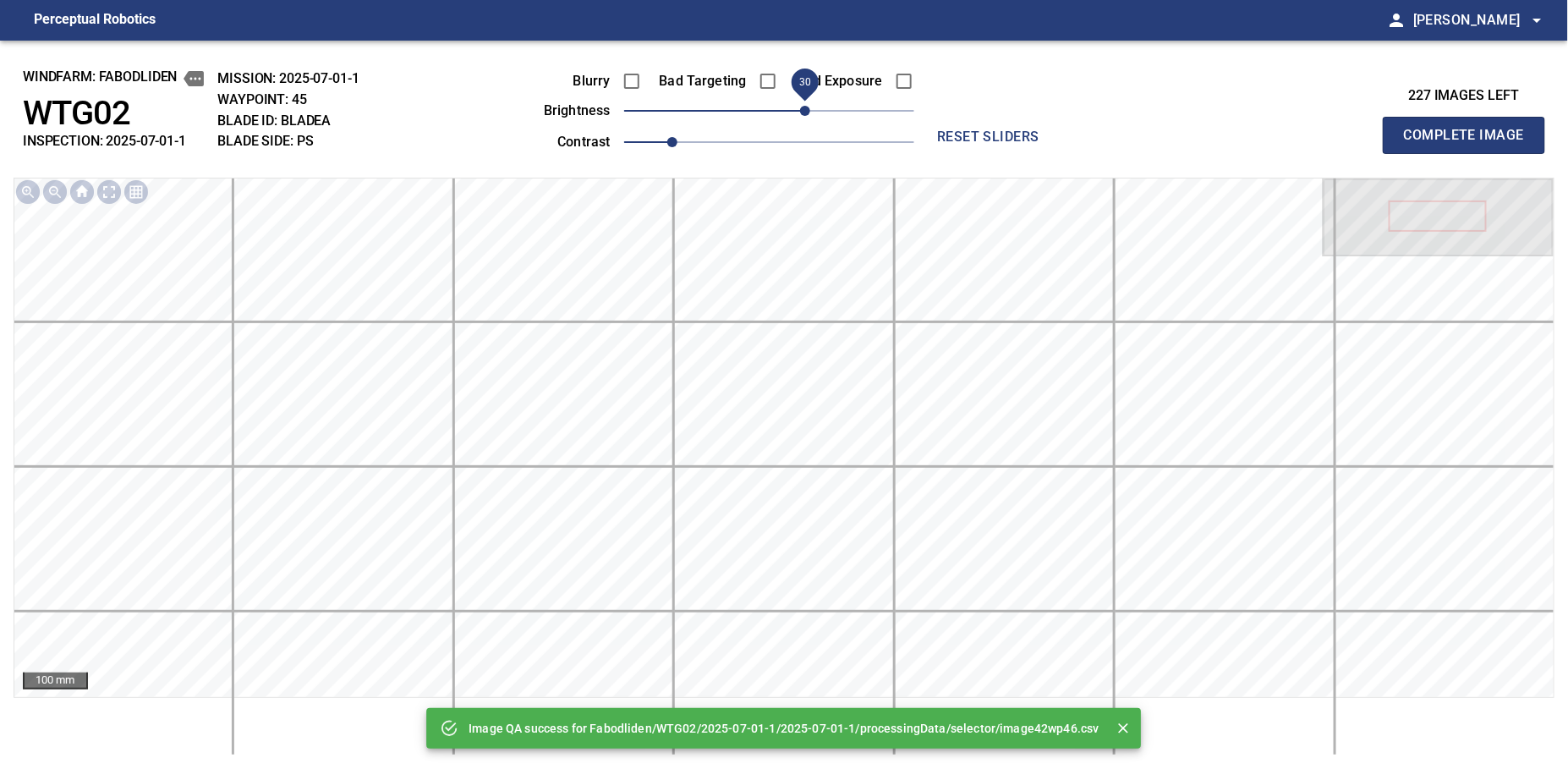 click on "30" at bounding box center (769, 111) 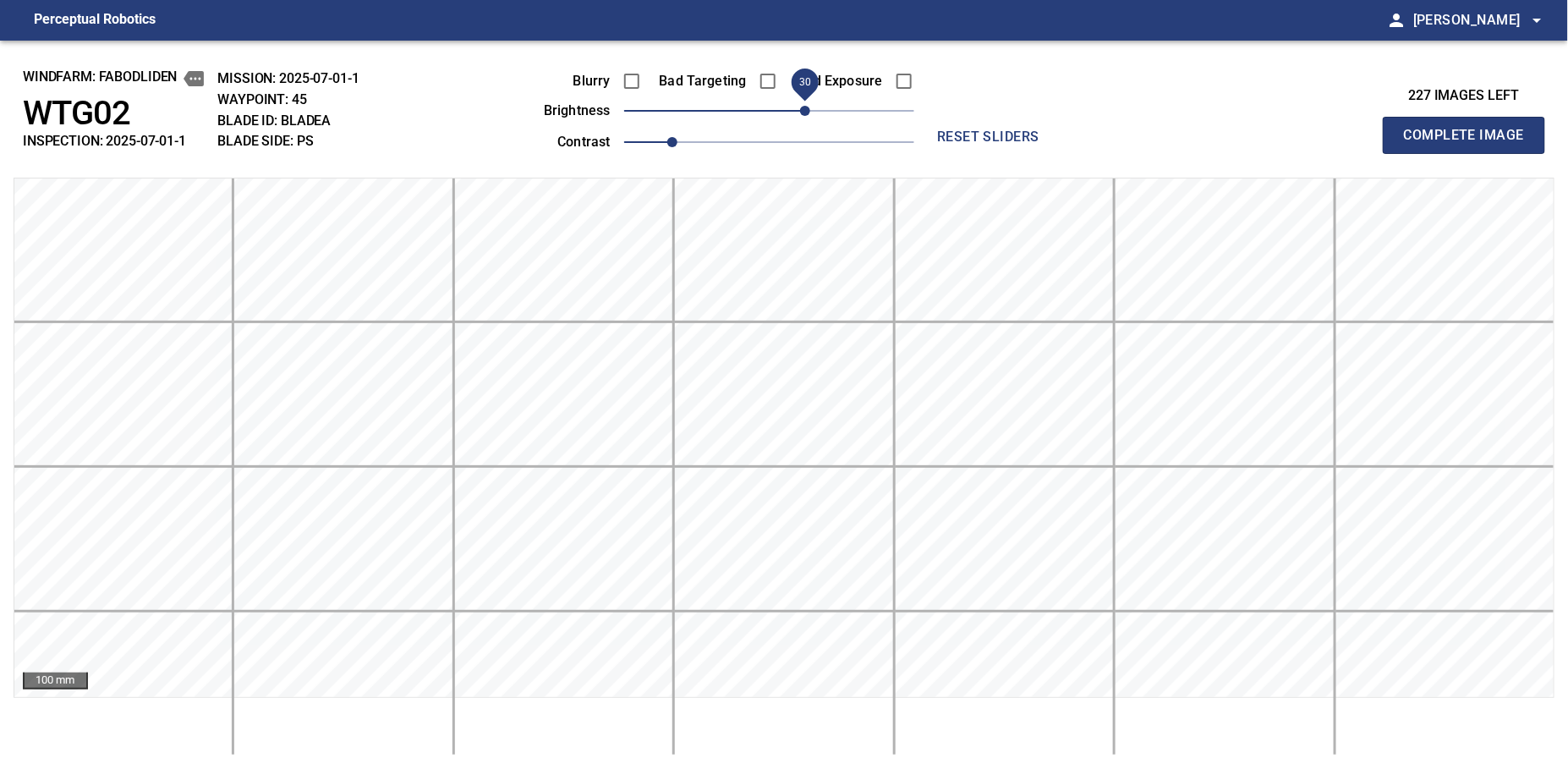 click on "Complete Image" at bounding box center [1464, 135] 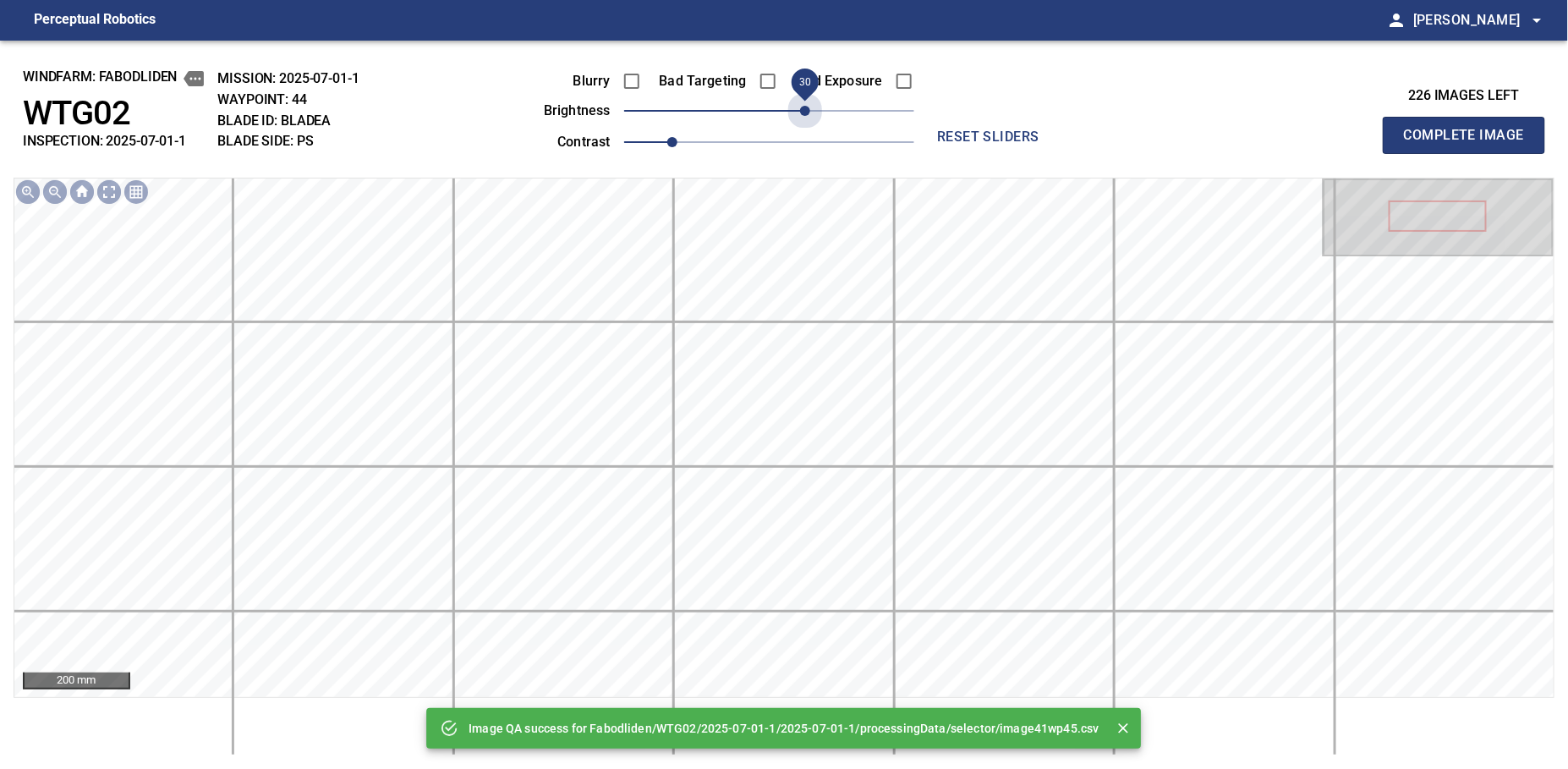 click on "30" at bounding box center [769, 111] 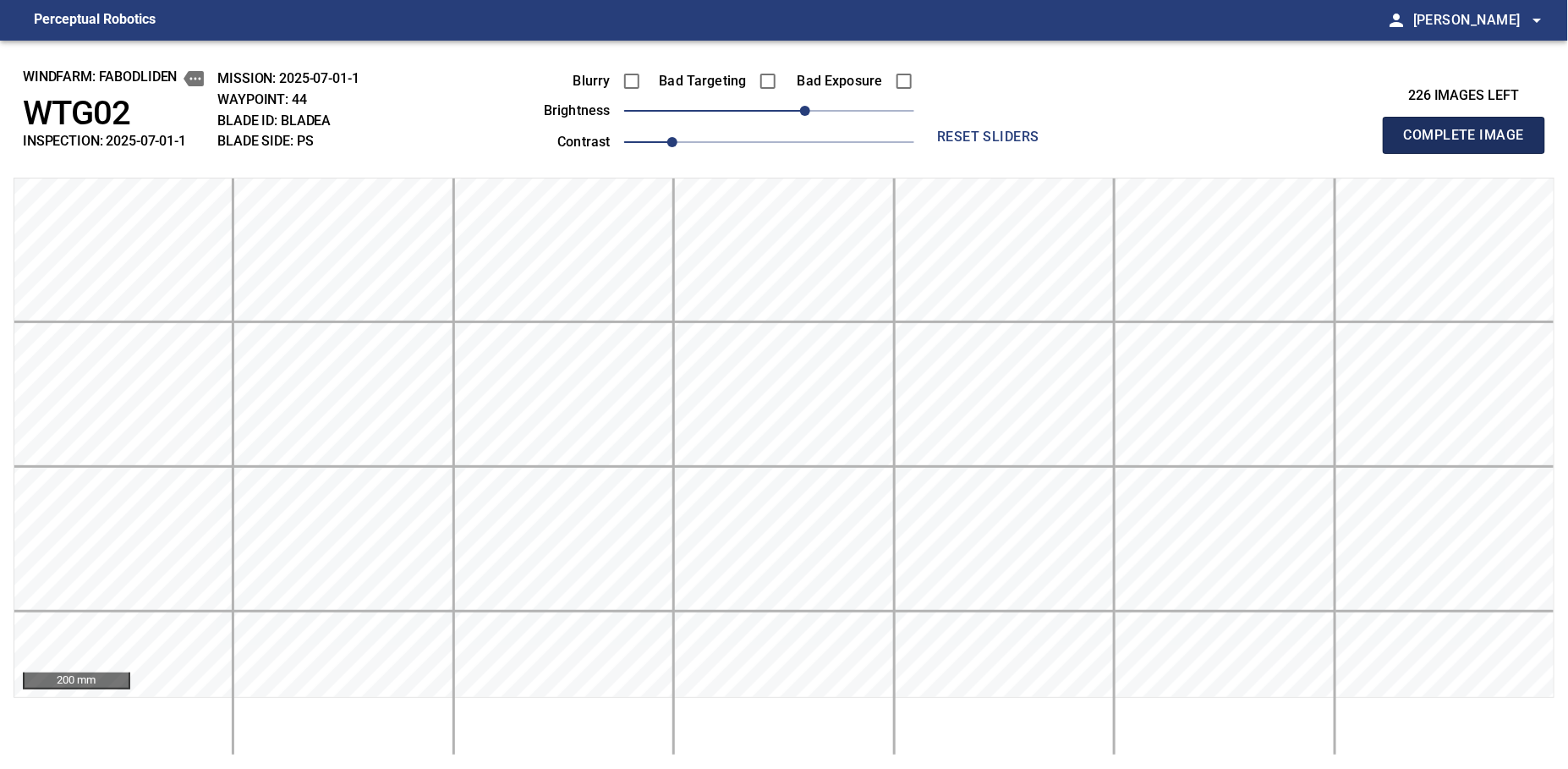 click on "Complete Image" at bounding box center (1464, 135) 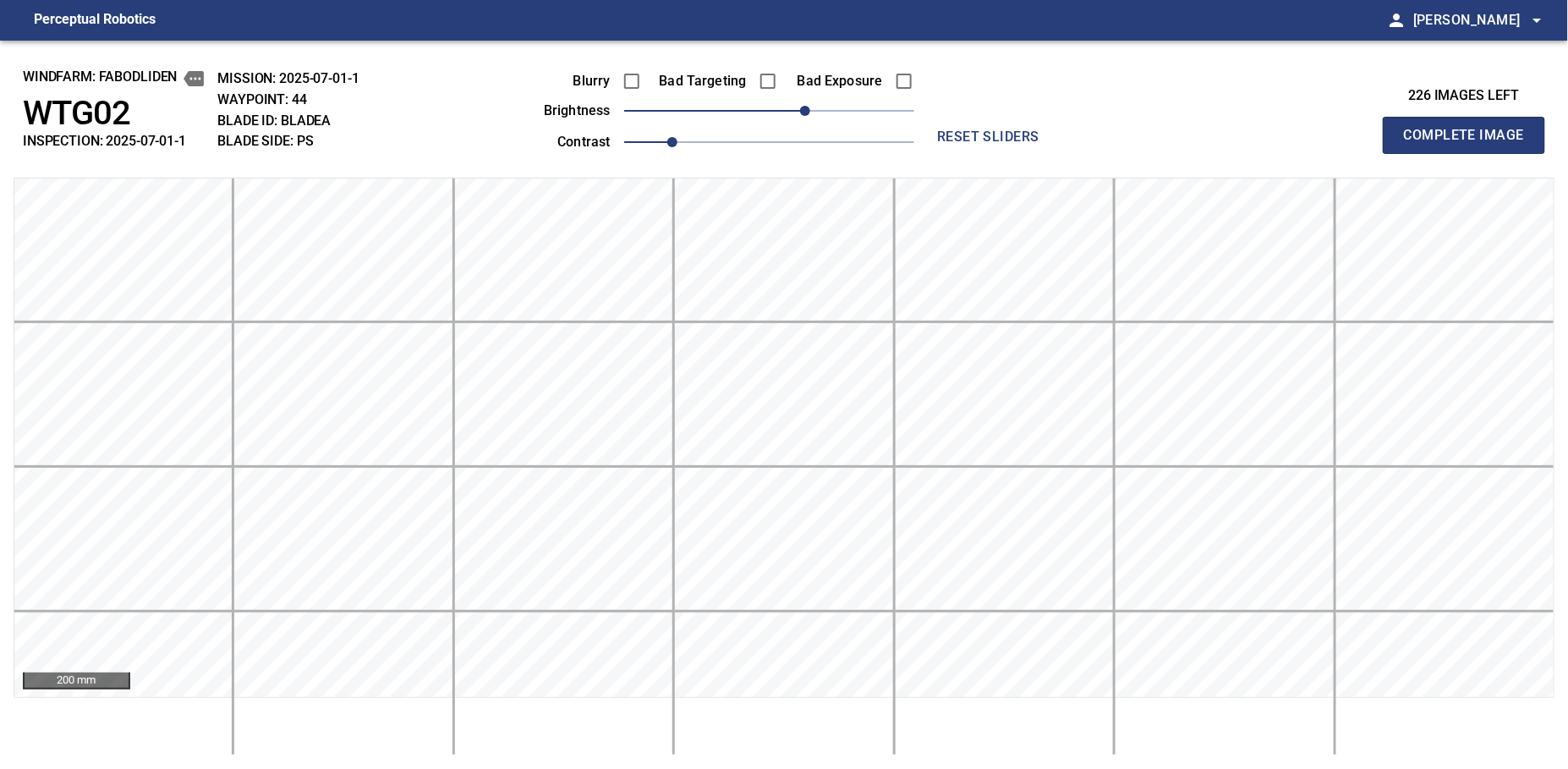 type 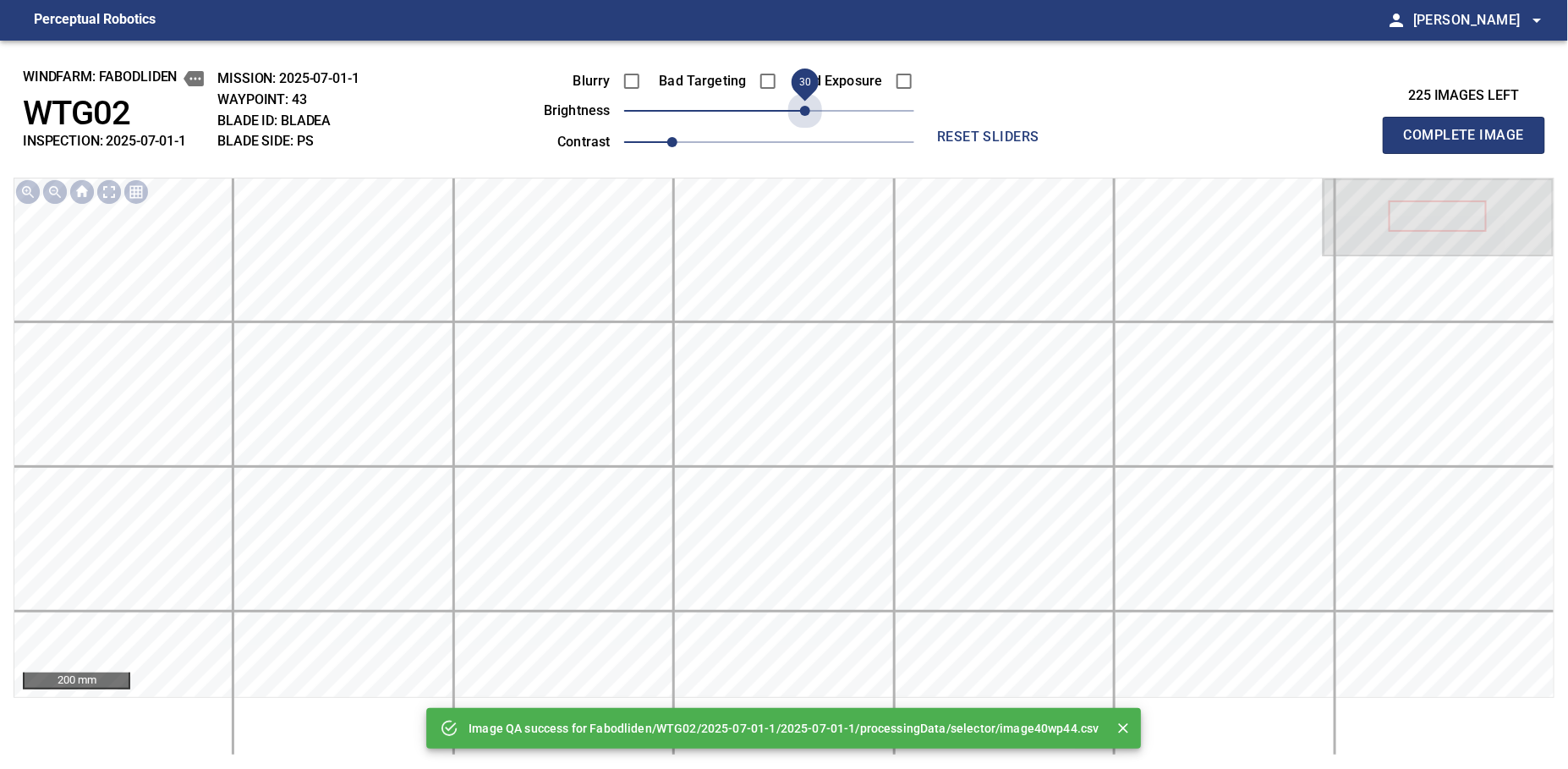 click on "30" at bounding box center (769, 111) 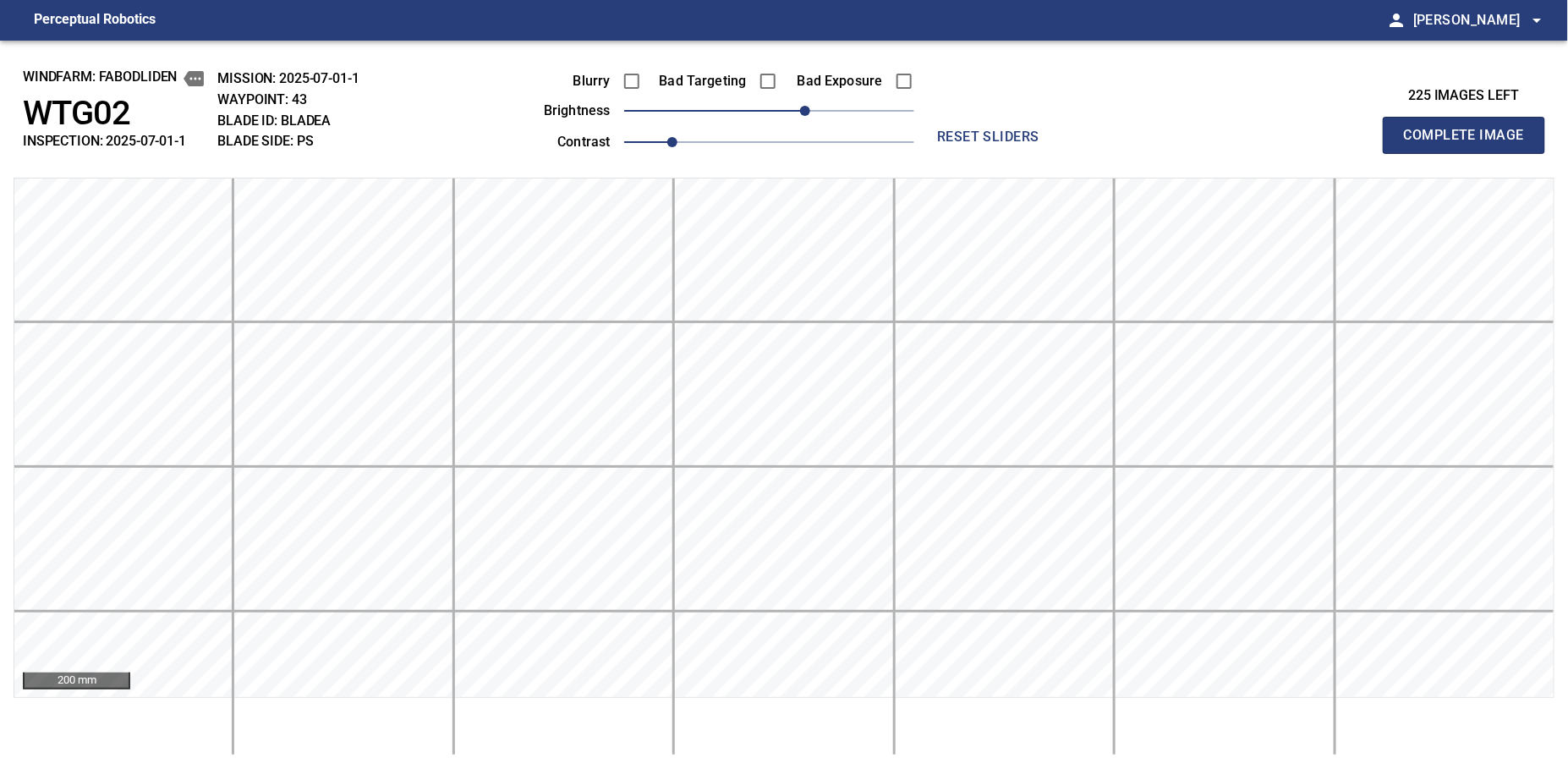 click on "Complete Image" at bounding box center (1464, 135) 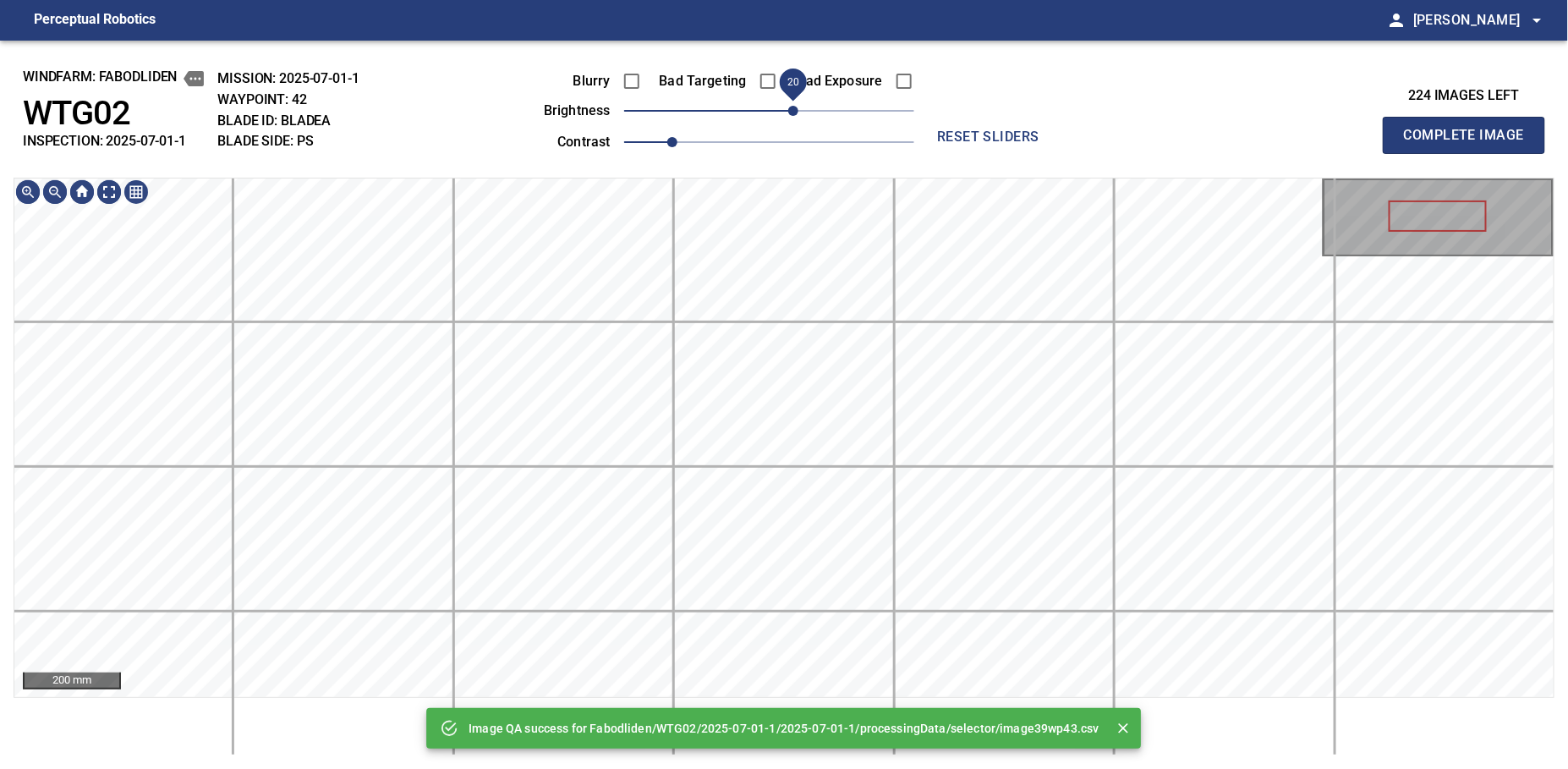 click on "20" at bounding box center [769, 111] 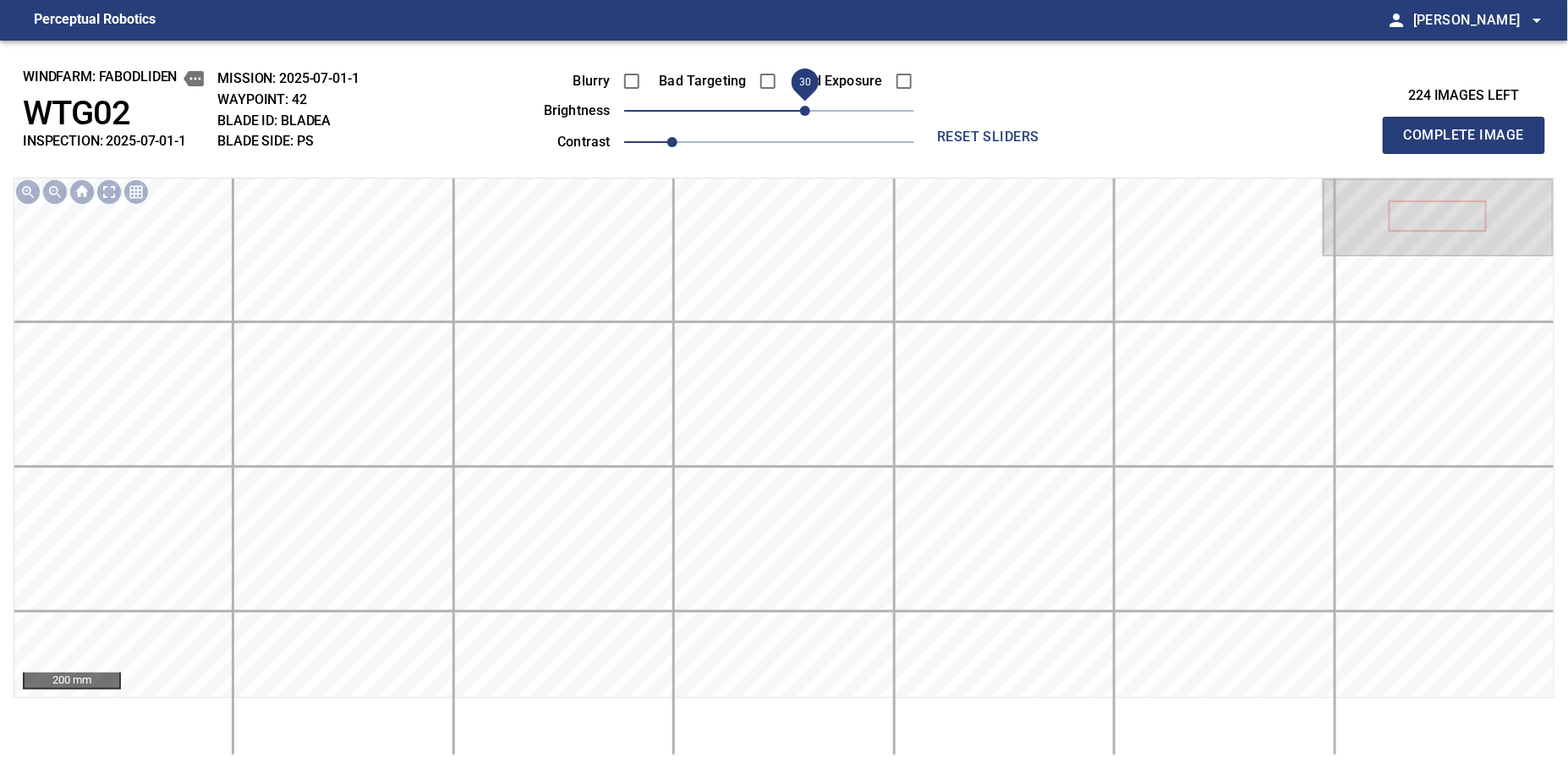drag, startPoint x: 796, startPoint y: 115, endPoint x: 800, endPoint y: 107, distance: 8.94427 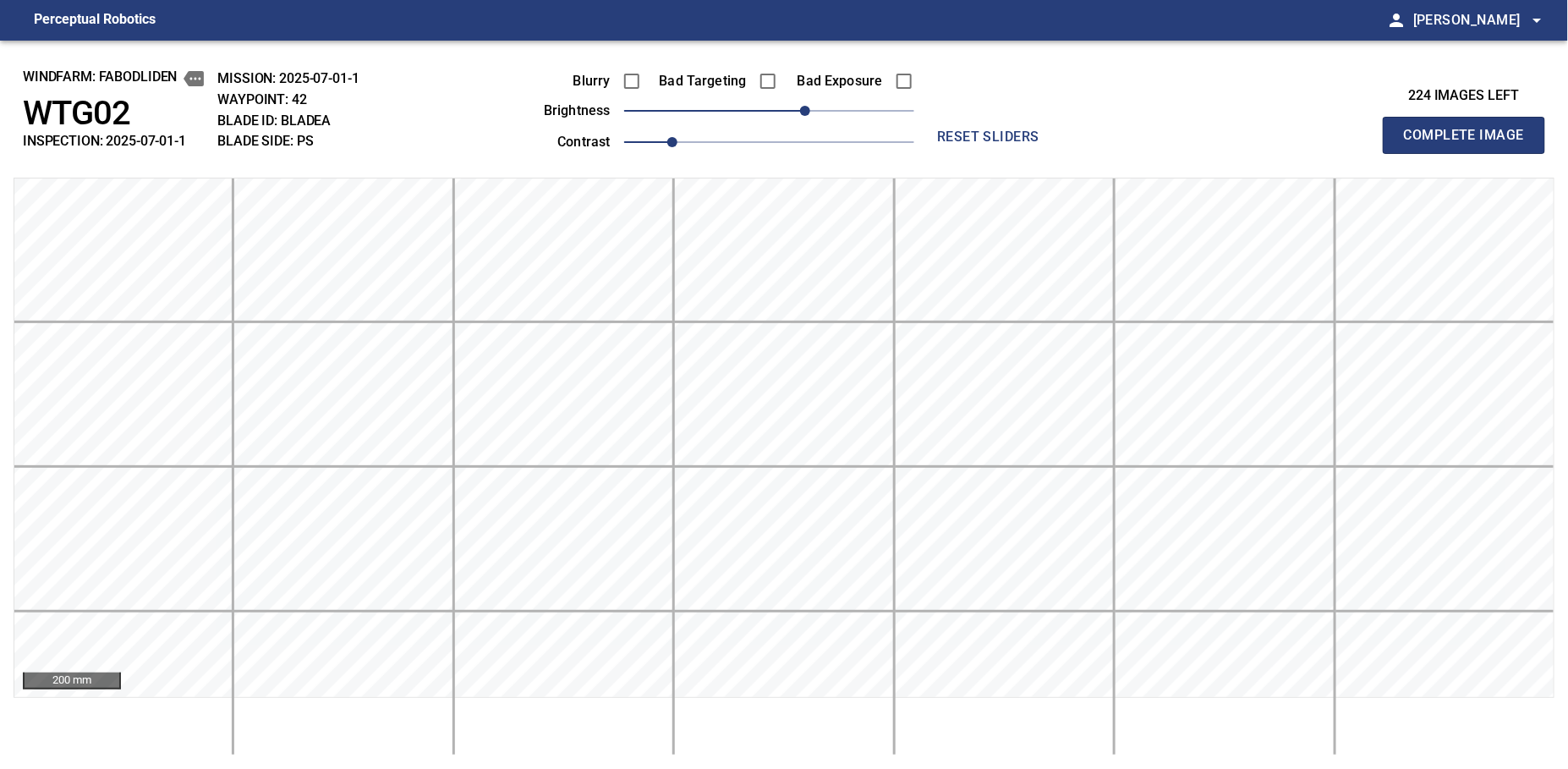 click on "Complete Image" at bounding box center [1464, 135] 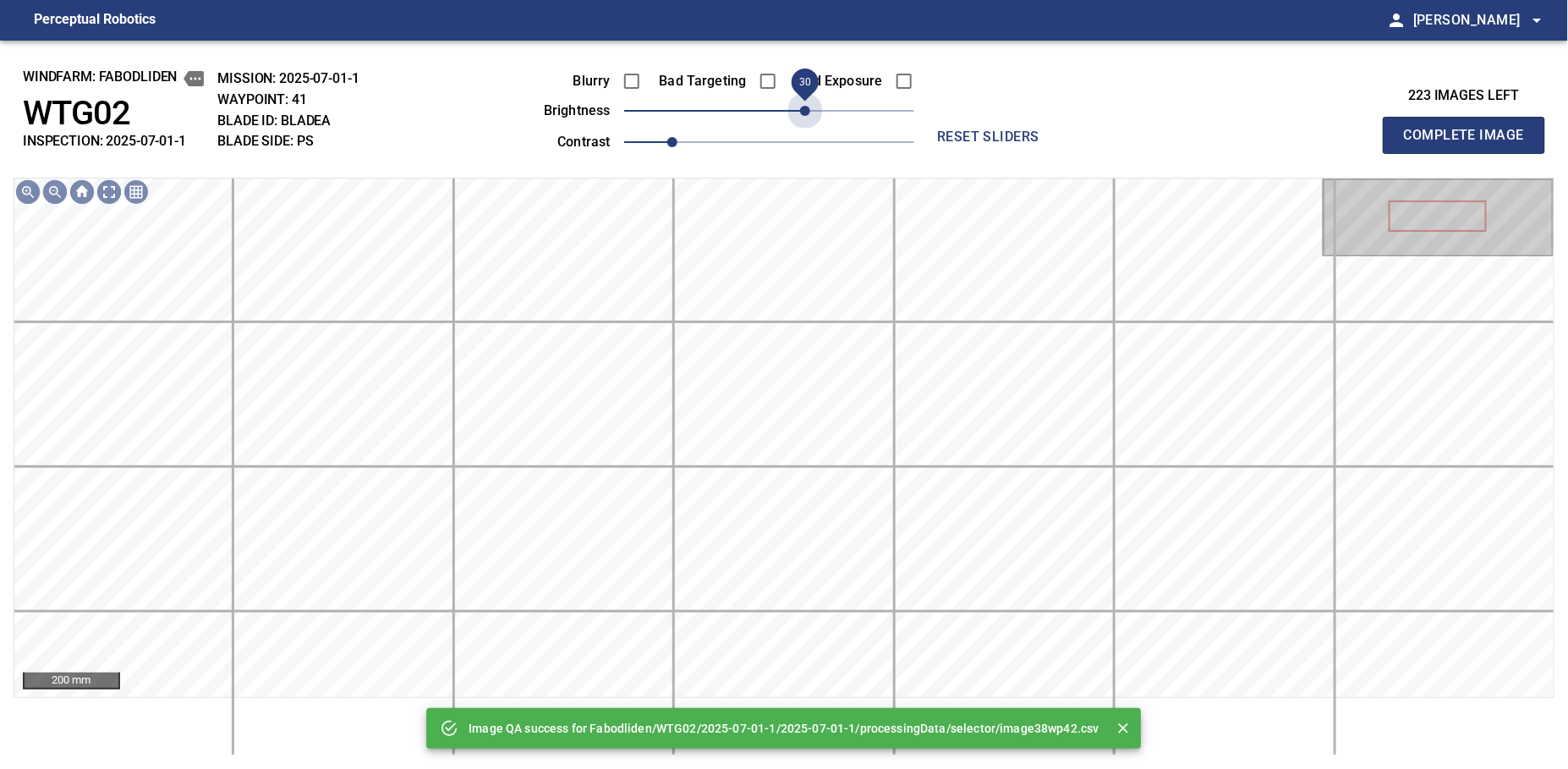 click on "30" at bounding box center [769, 111] 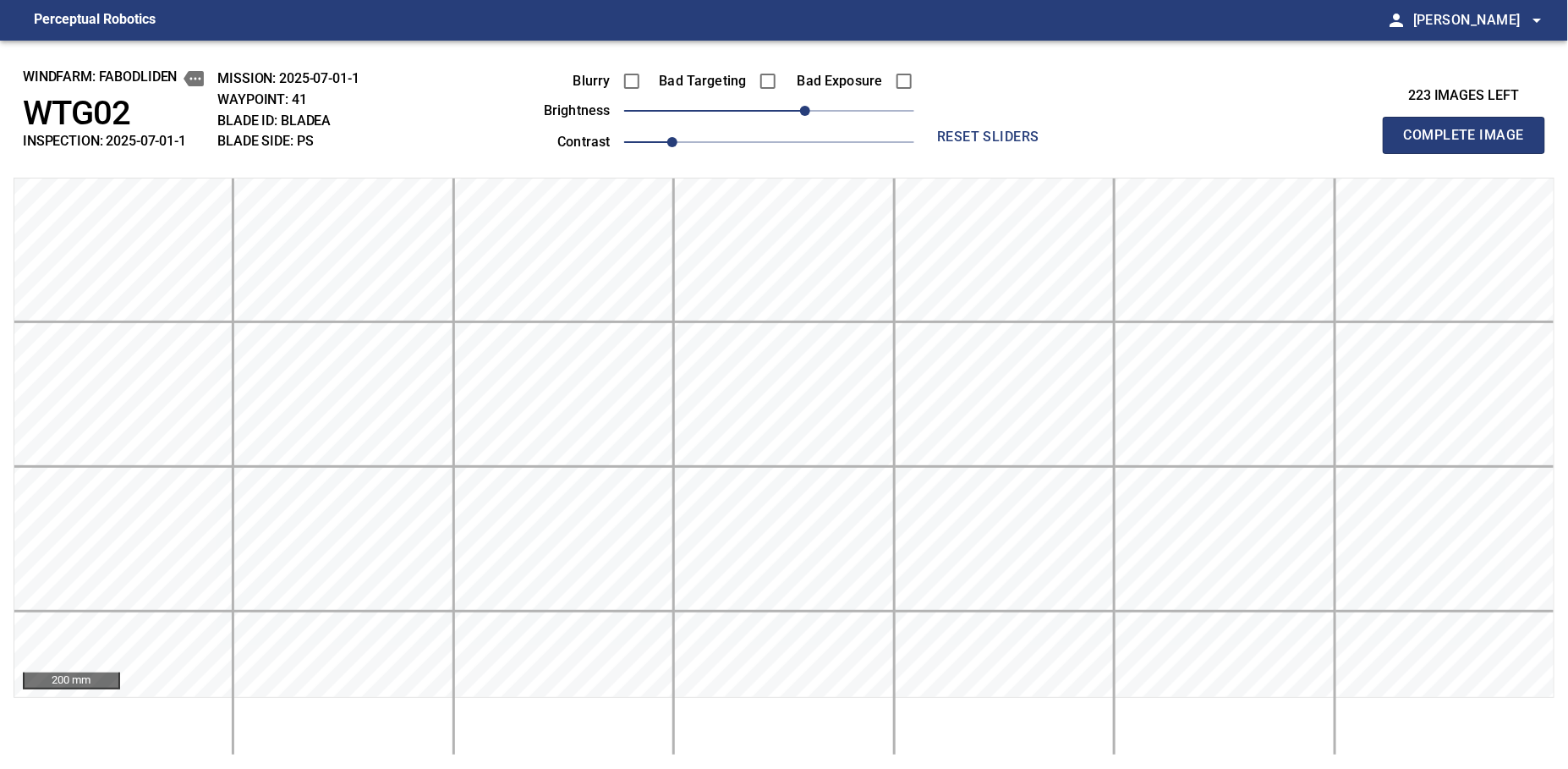 click on "Complete Image" at bounding box center [1464, 135] 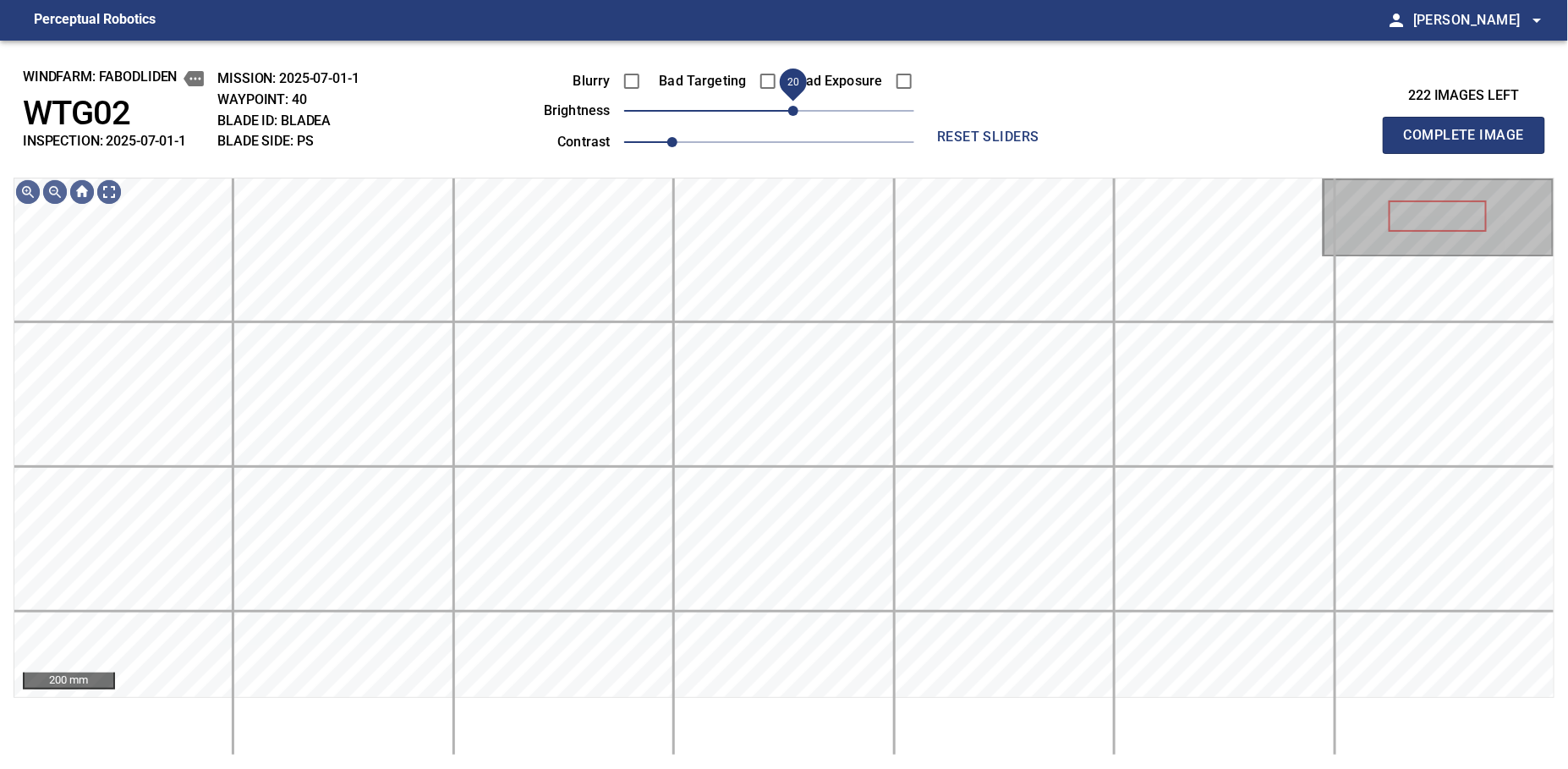 drag, startPoint x: 774, startPoint y: 127, endPoint x: 796, endPoint y: 113, distance: 26.07681 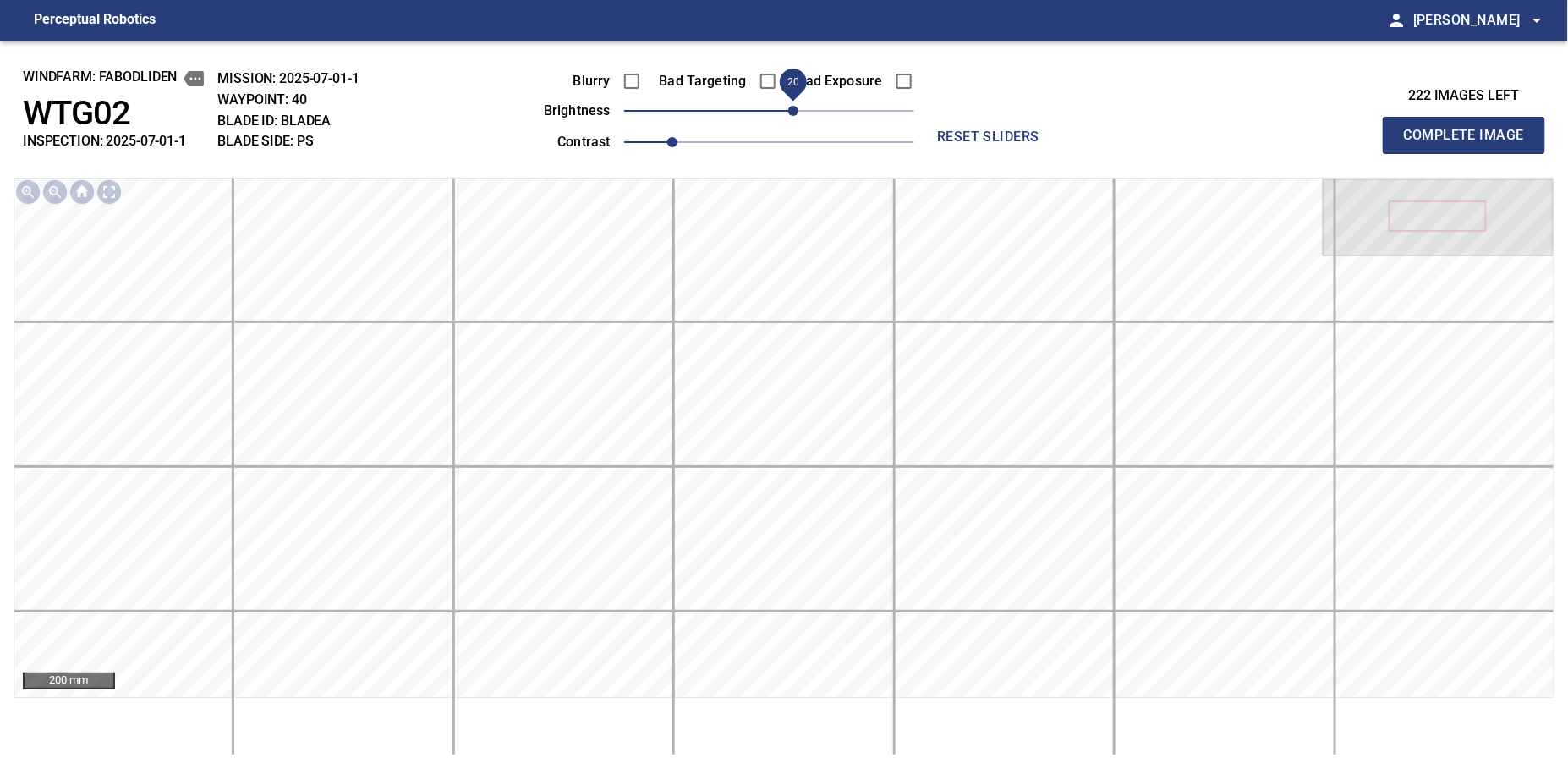 click on "Complete Image" at bounding box center (1464, 135) 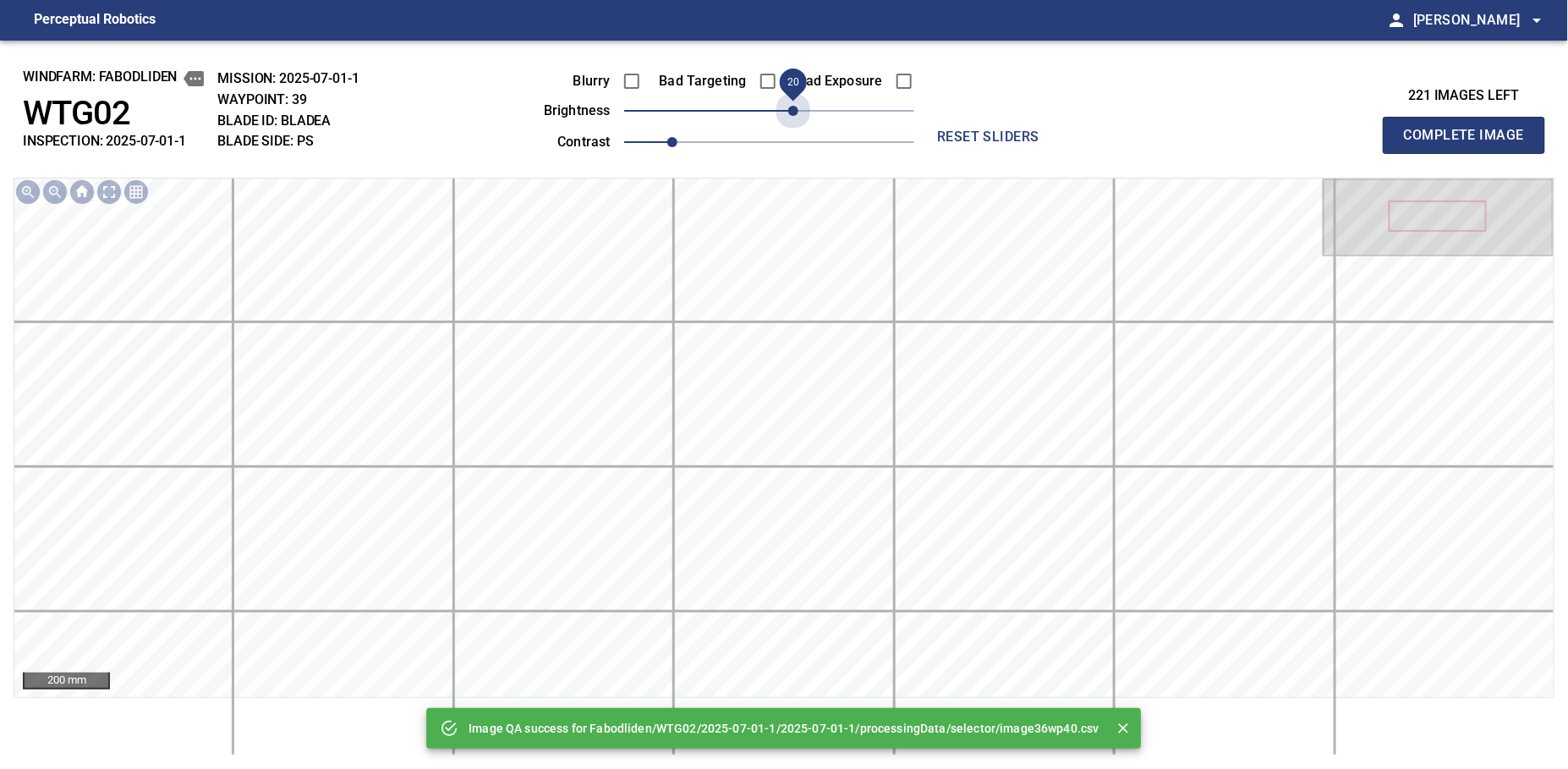 click on "20" at bounding box center (769, 111) 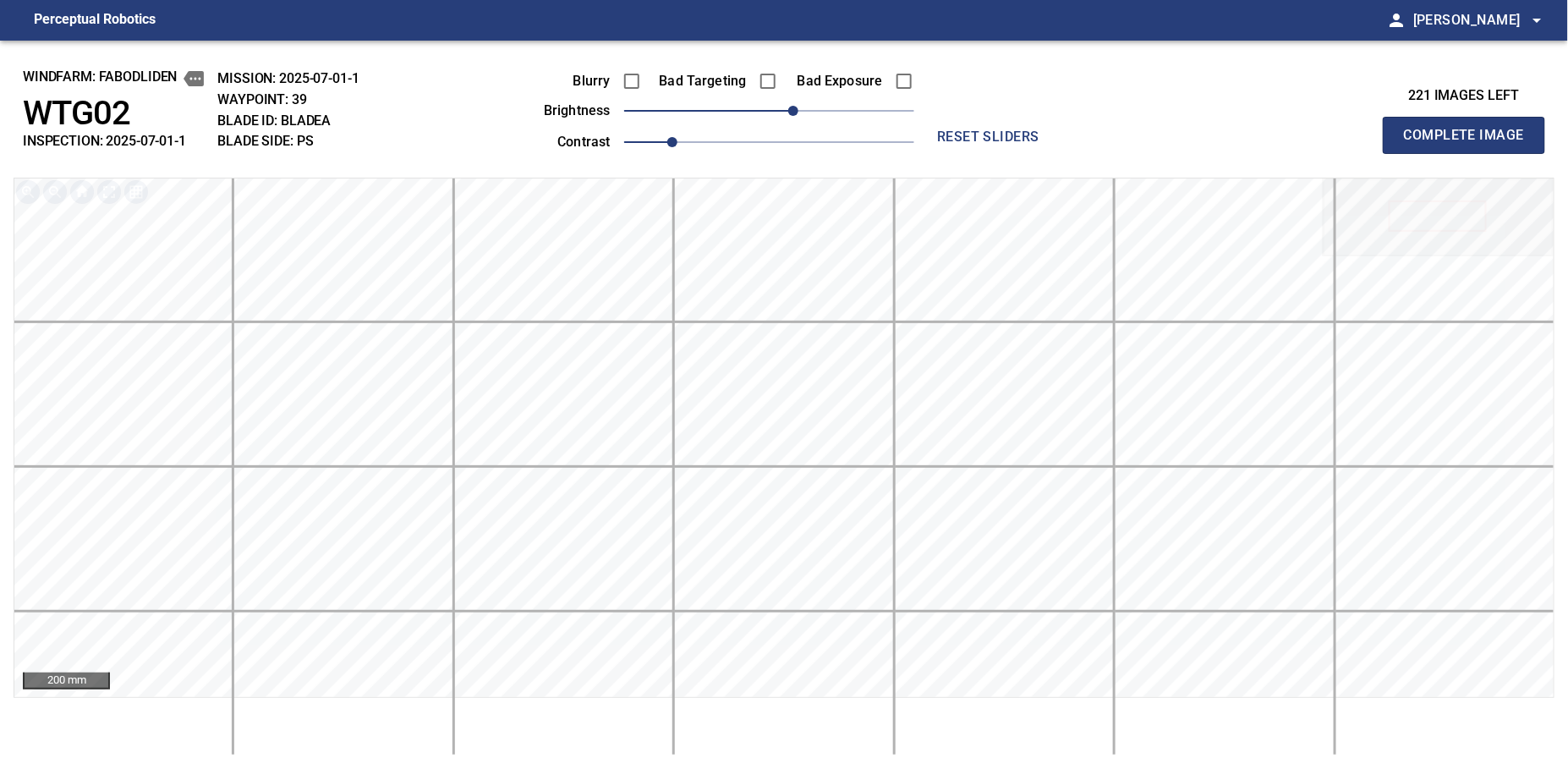 click on "Complete Image" at bounding box center (1464, 135) 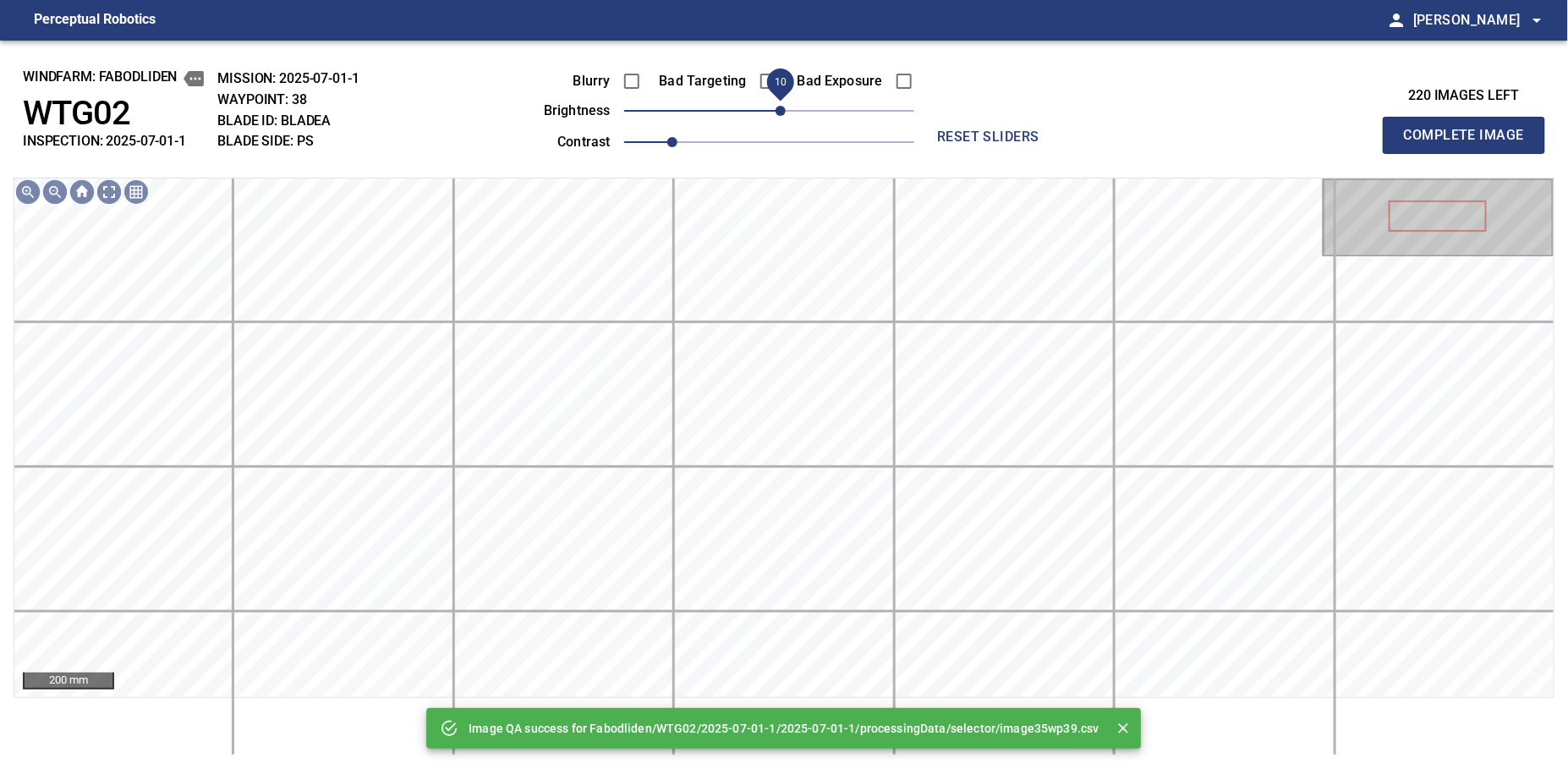 drag, startPoint x: 796, startPoint y: 113, endPoint x: 782, endPoint y: 115, distance: 14.14214 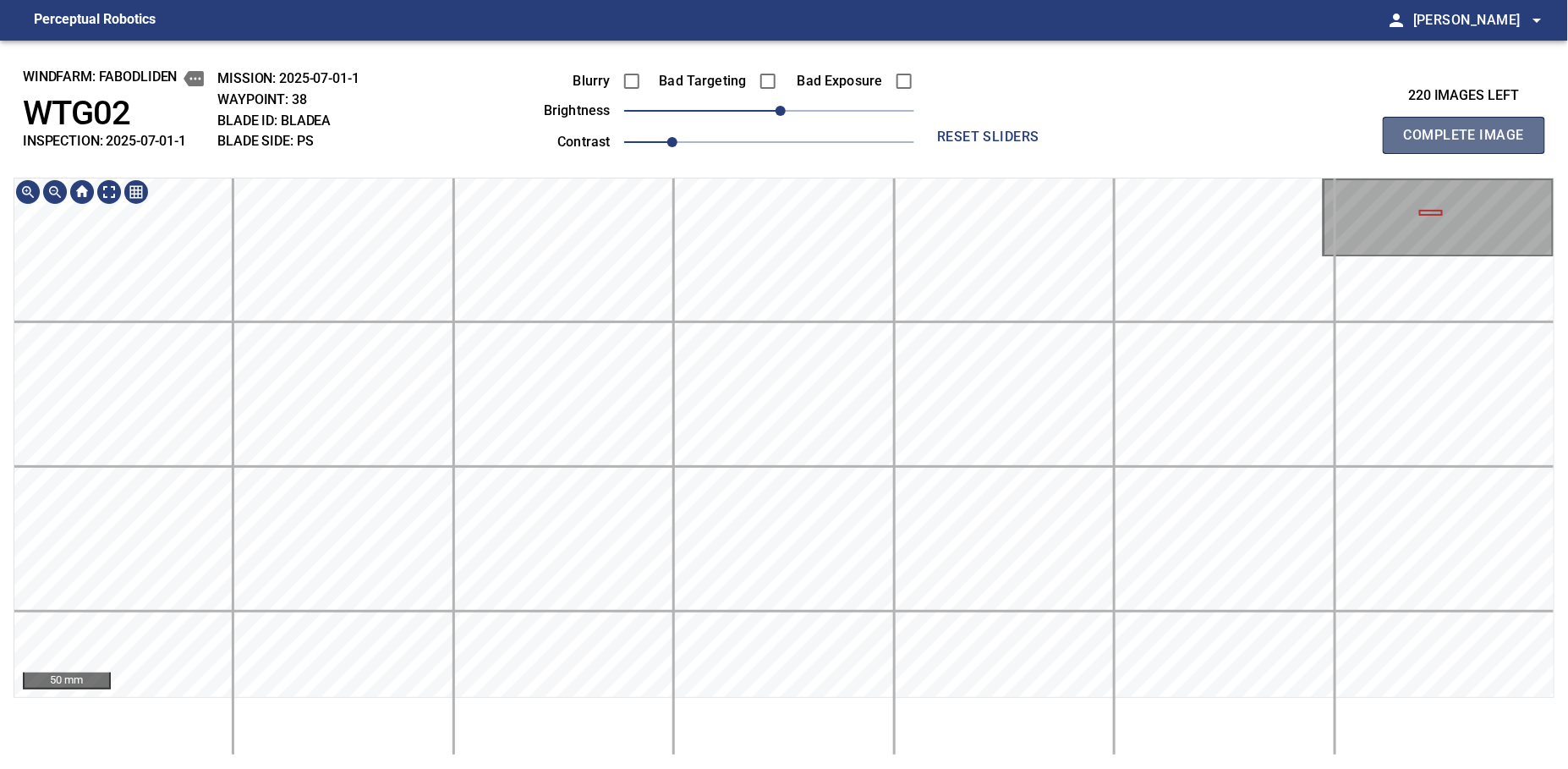 click on "Complete Image" at bounding box center [1464, 135] 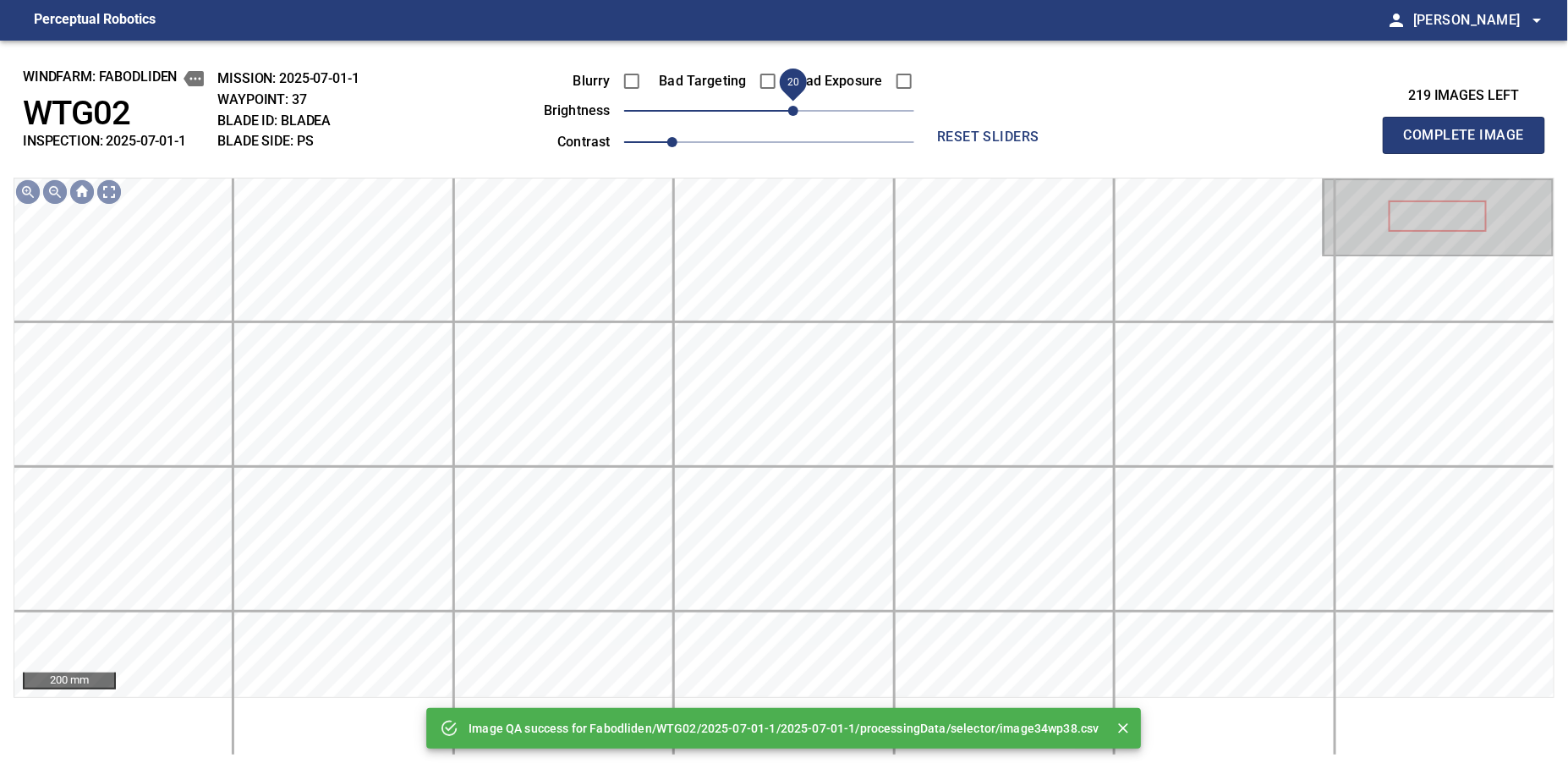 drag, startPoint x: 780, startPoint y: 105, endPoint x: 790, endPoint y: 105, distance: 10 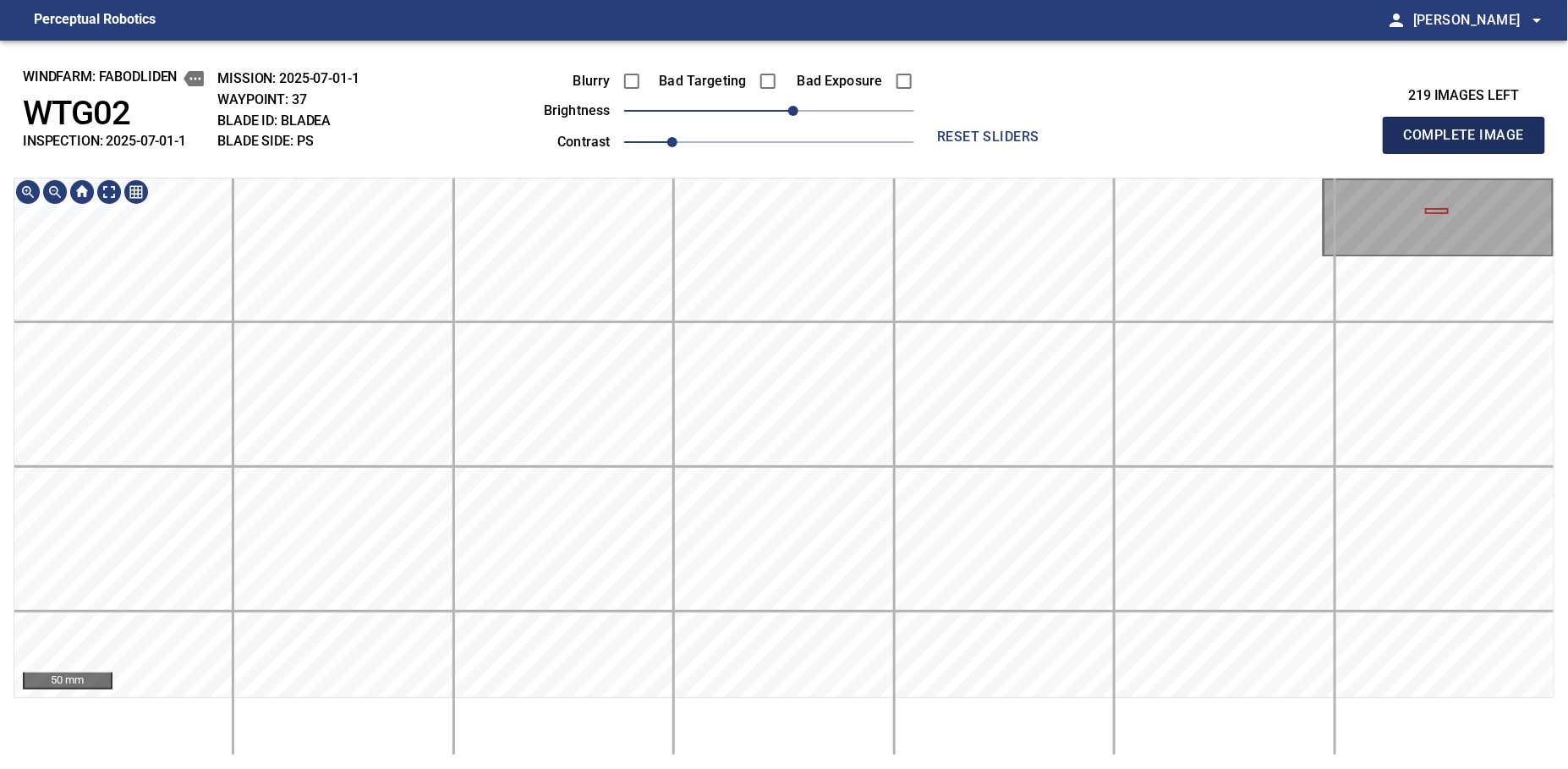 click on "Complete Image" at bounding box center [1464, 135] 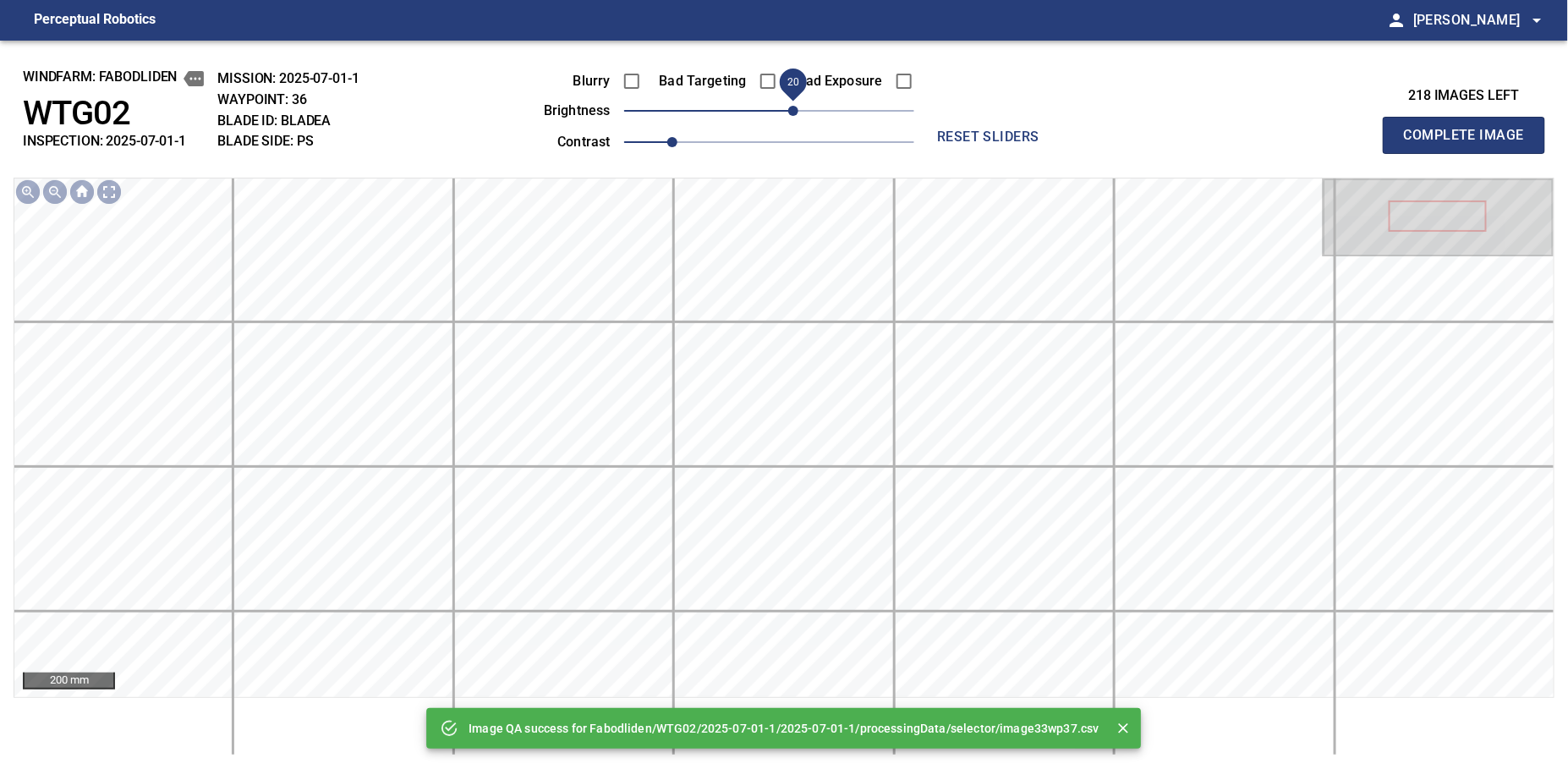 click on "20" at bounding box center [793, 111] 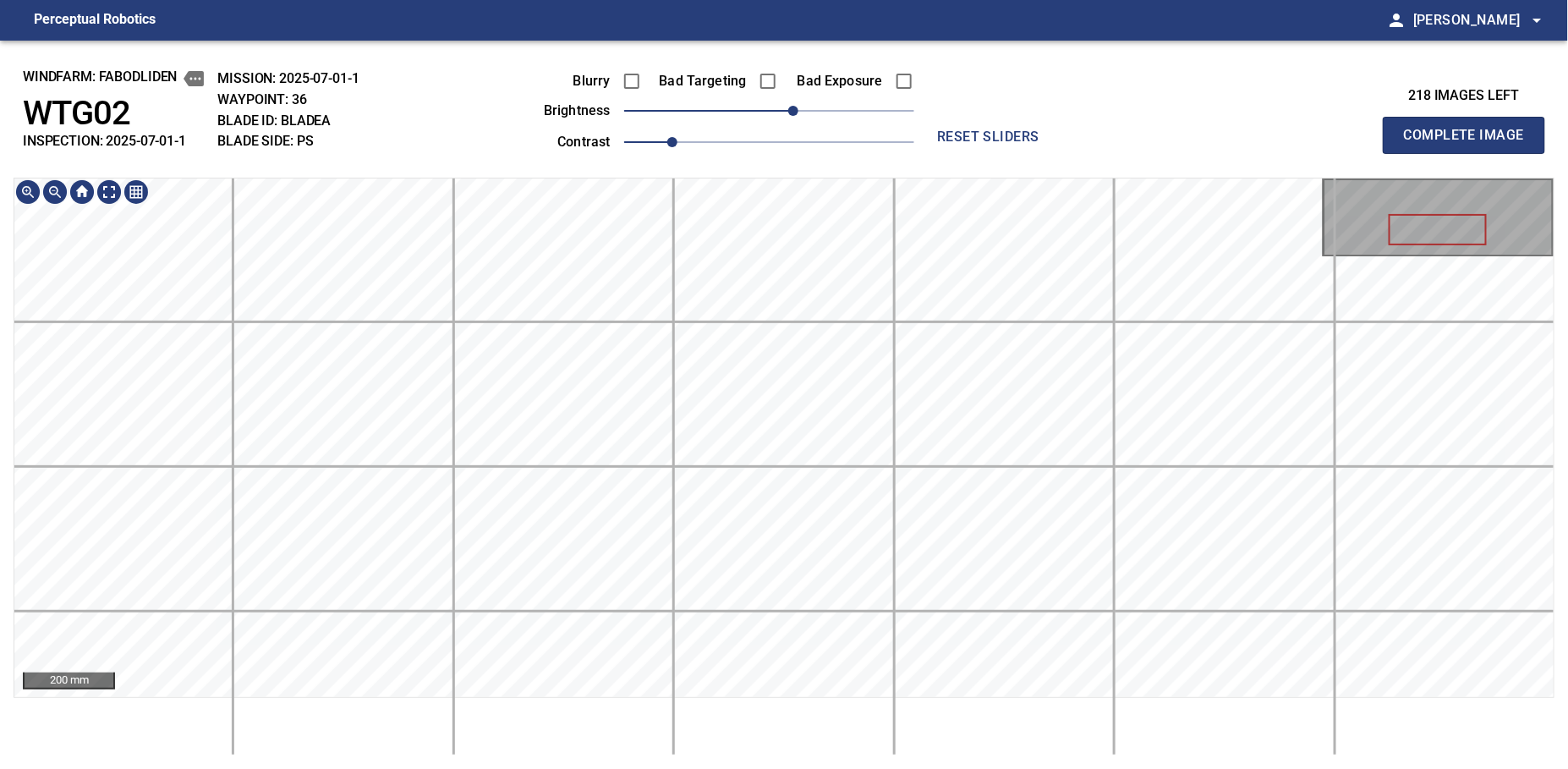 click on "windfarm: Fabodliden WTG02 INSPECTION: 2025-07-01-1 MISSION: 2025-07-01-1 WAYPOINT: 36 BLADE ID: bladeA BLADE SIDE: PS Blurry Bad Targeting Bad Exposure brightness 20 contrast 1 reset sliders 218 images left Complete Image 200 mm" at bounding box center (784, 404) 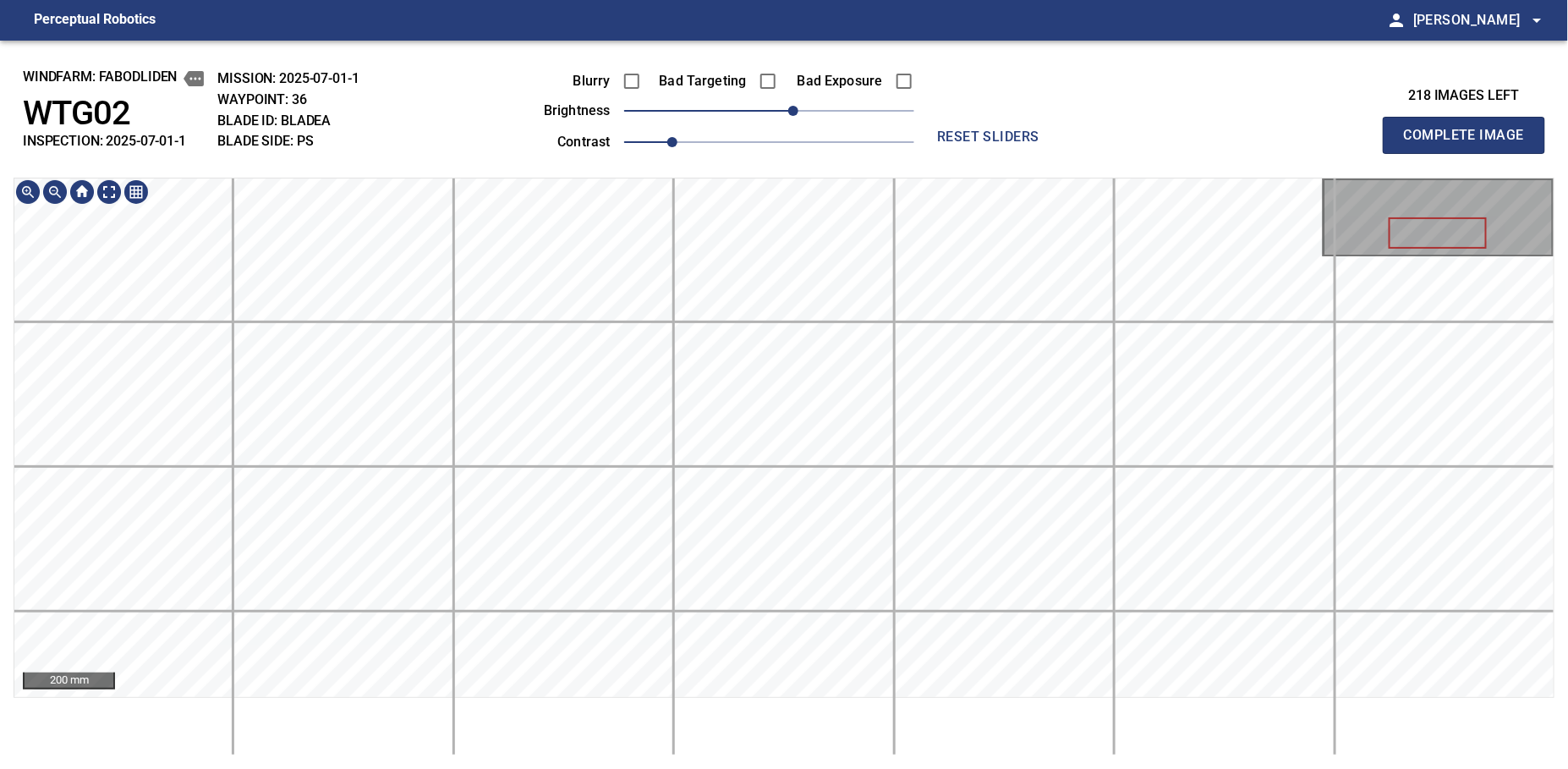 click on "Complete Image" at bounding box center [1464, 135] 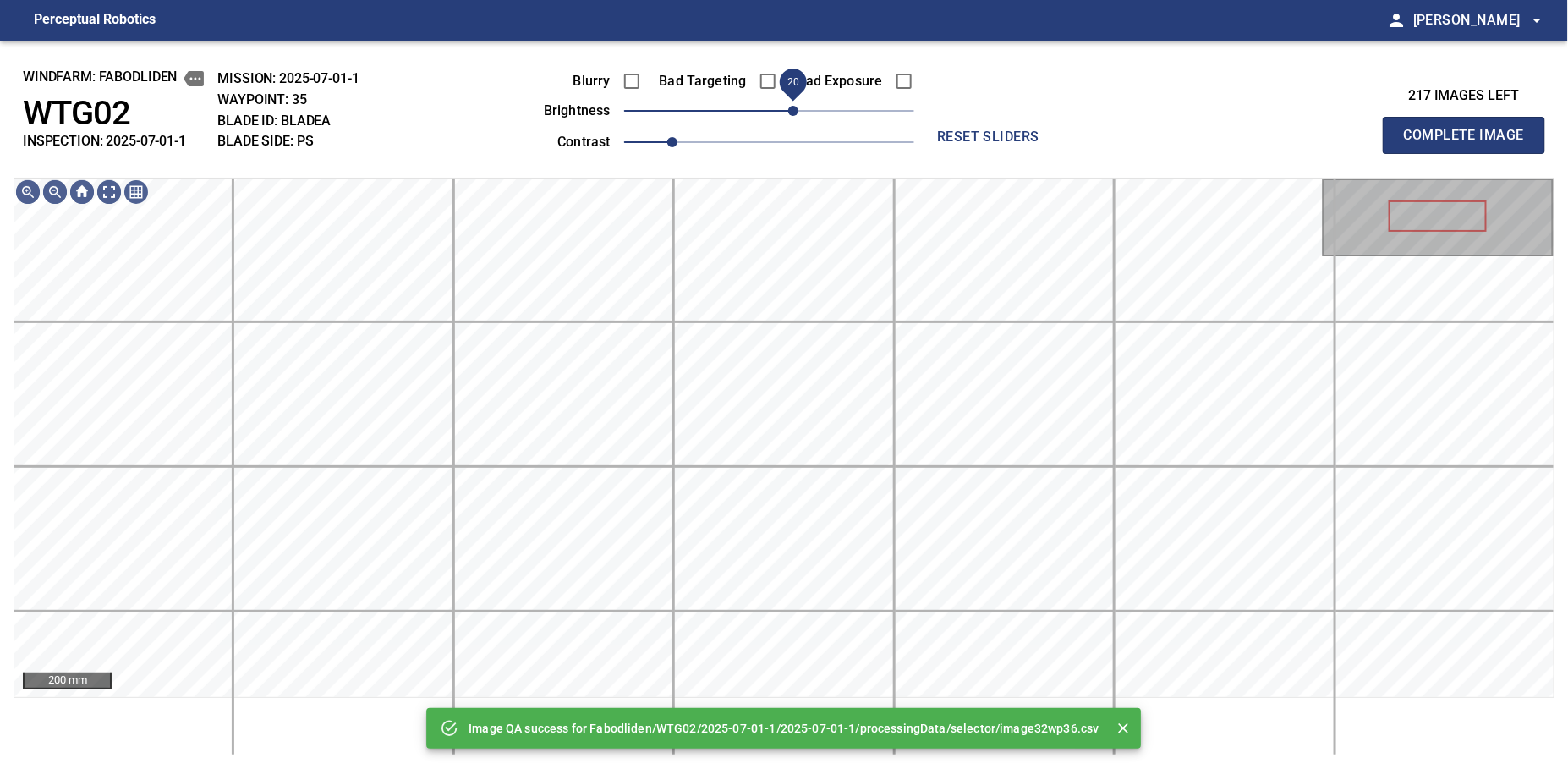 click on "20" at bounding box center [793, 111] 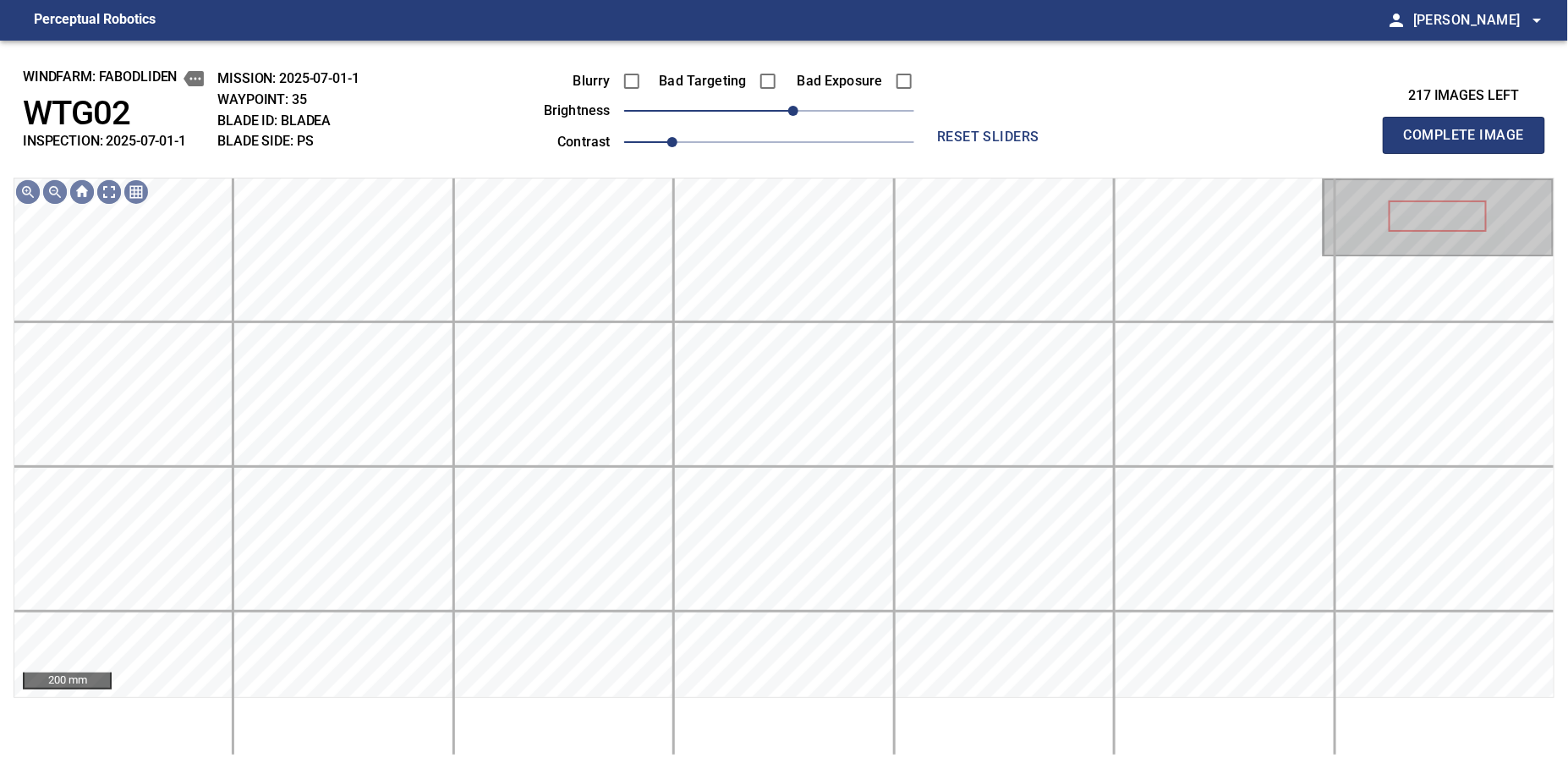 click on "Complete Image" at bounding box center (1464, 135) 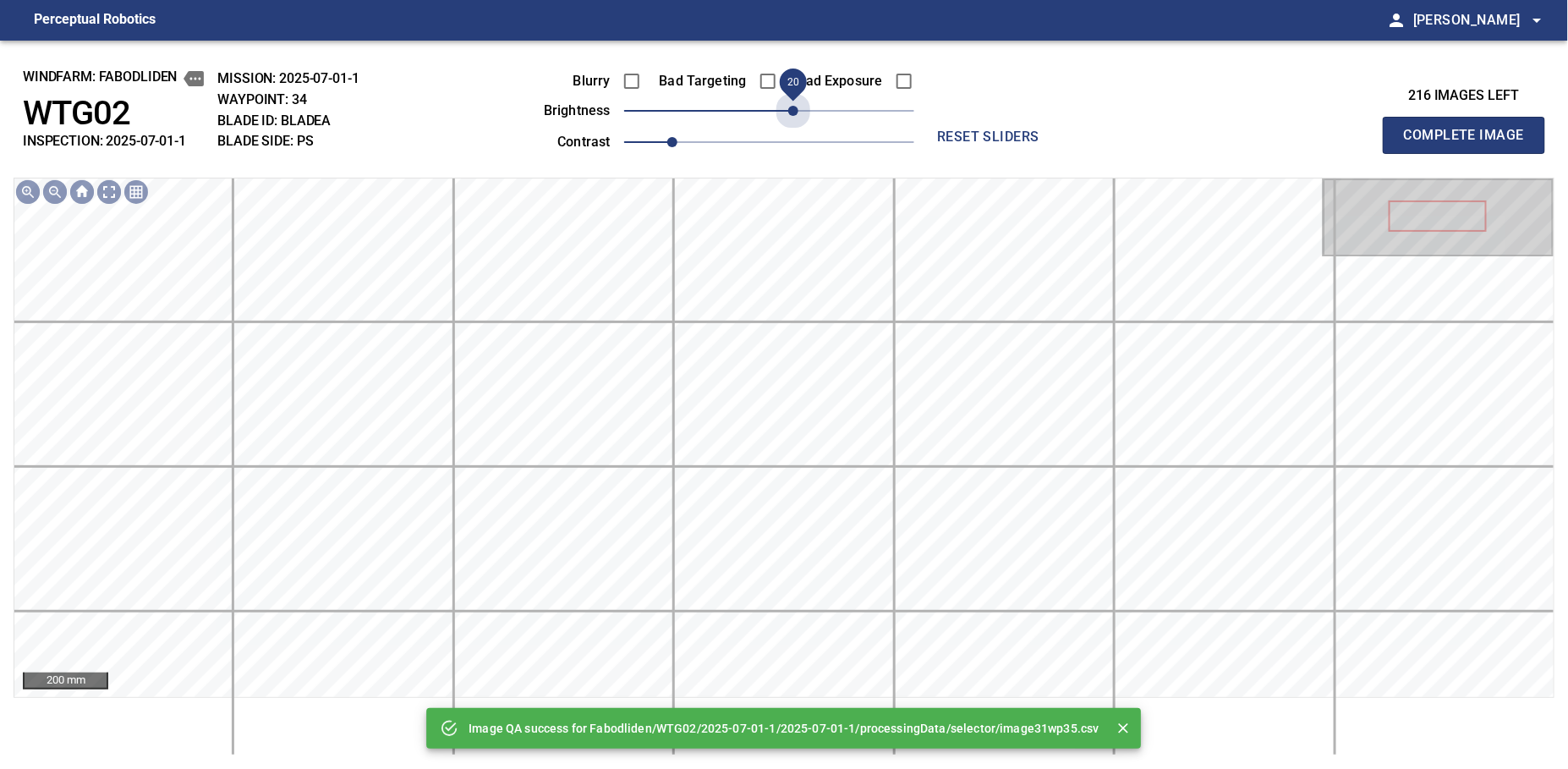 click on "20" at bounding box center [769, 111] 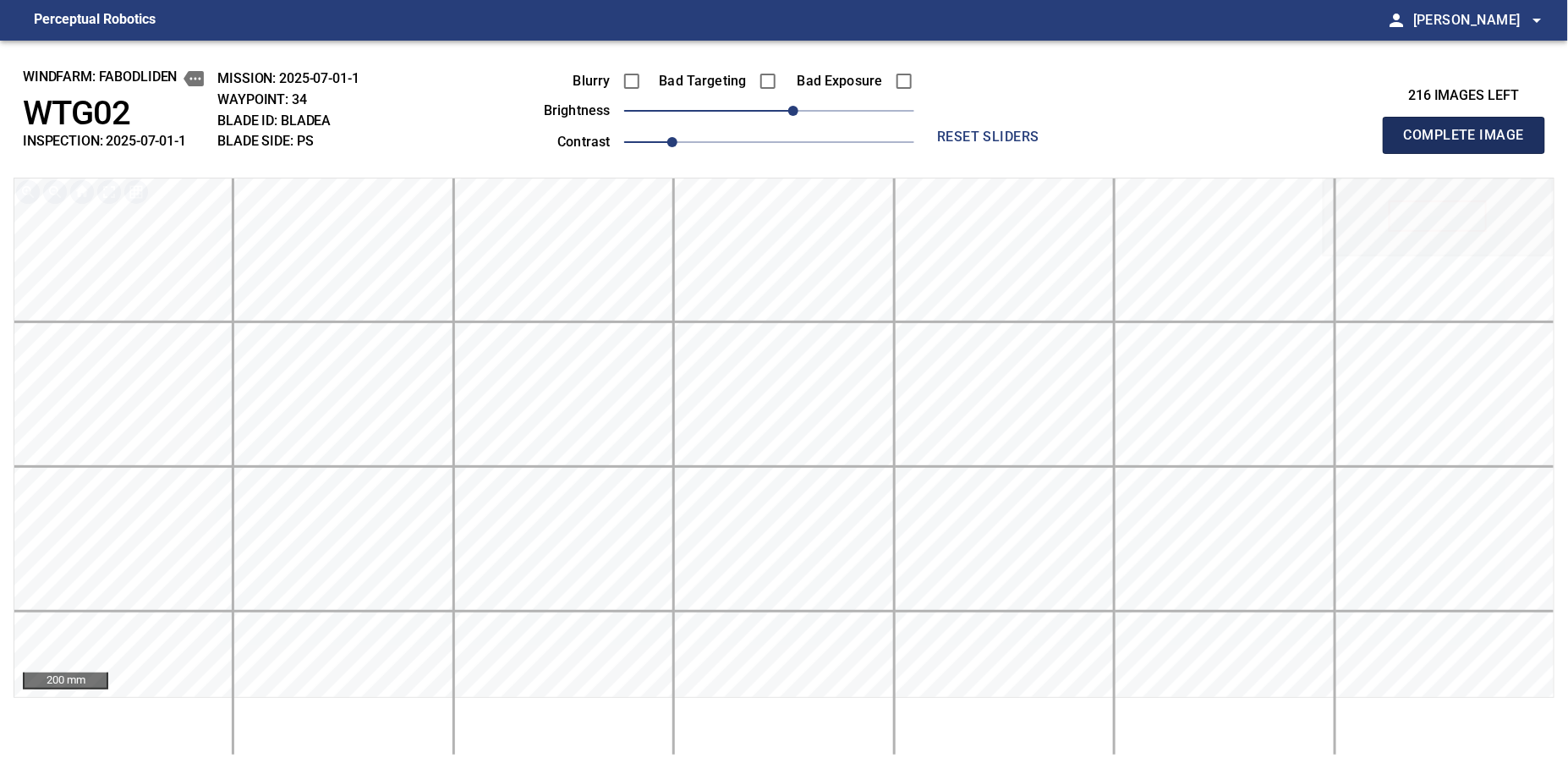 click on "Complete Image" at bounding box center (1464, 135) 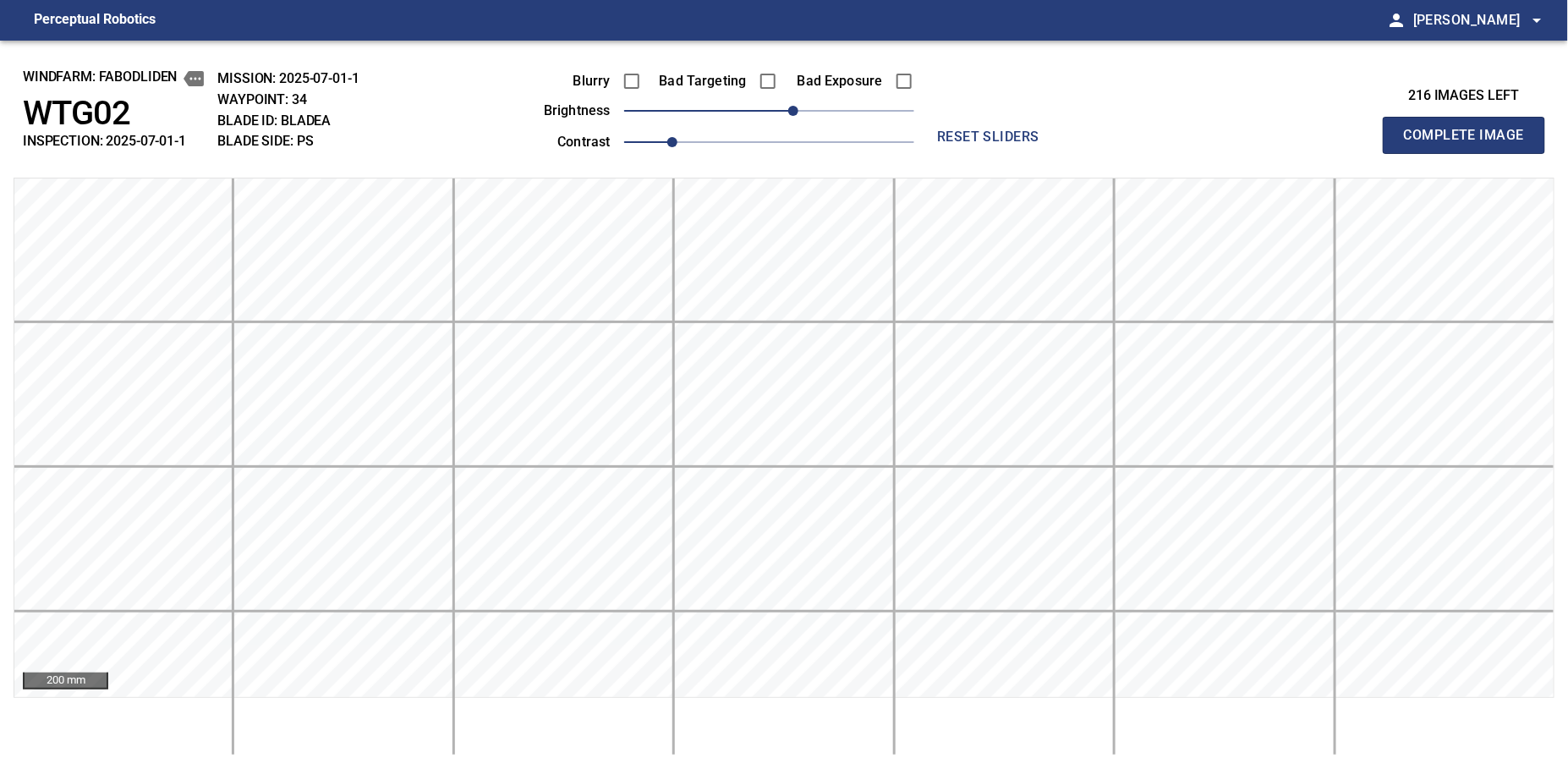 type 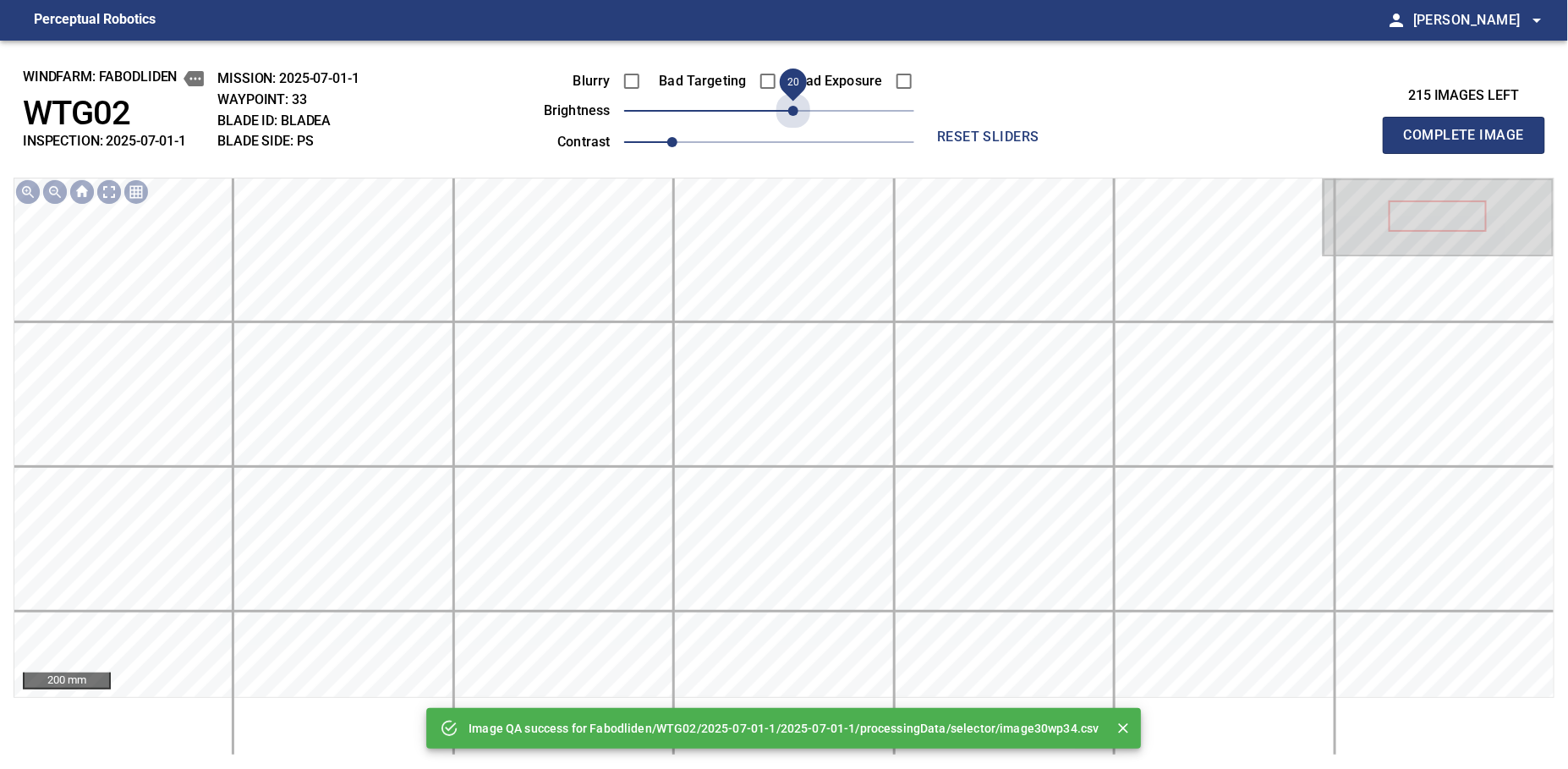 click on "20" at bounding box center (769, 111) 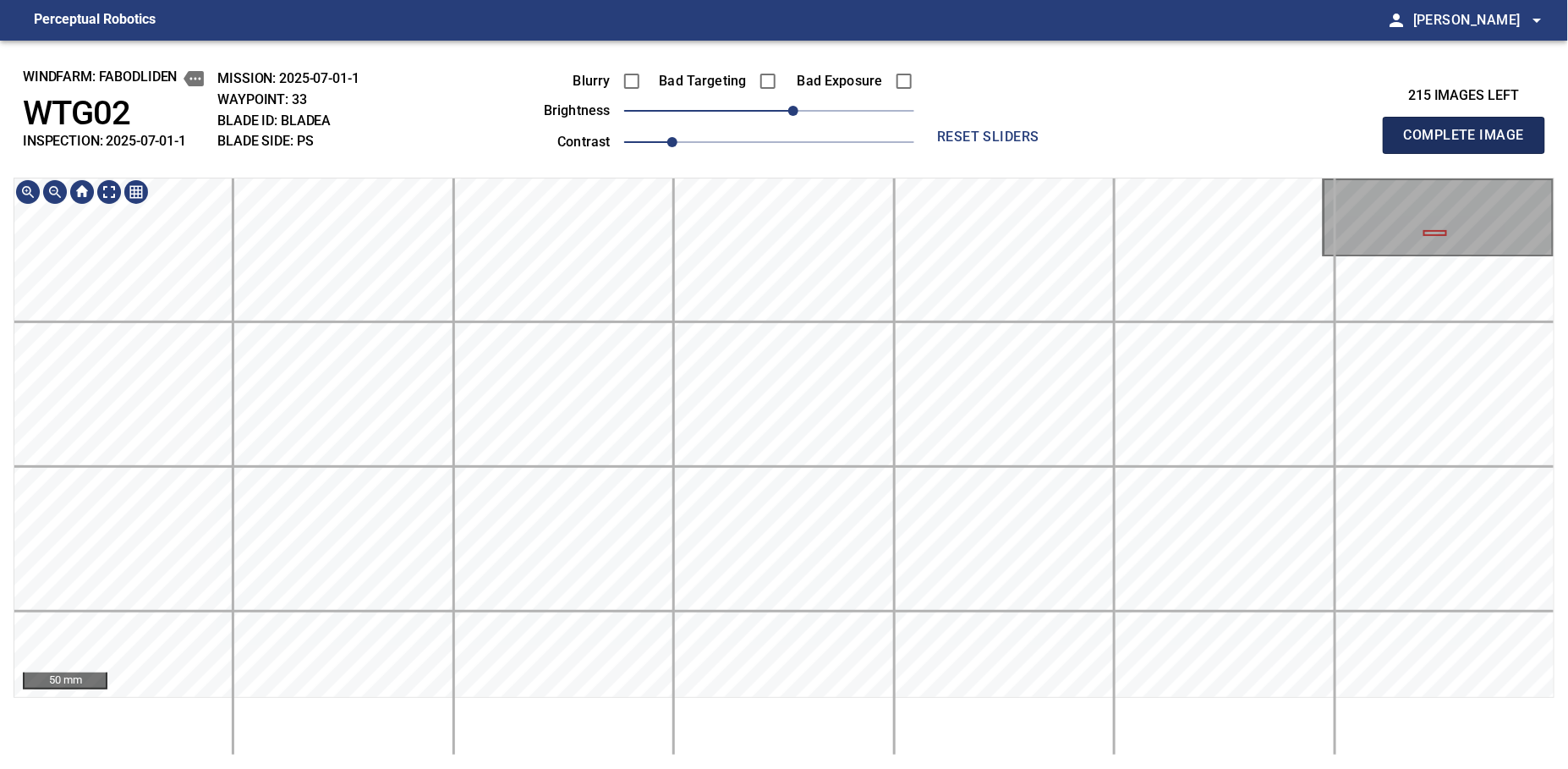 click on "Complete Image" at bounding box center (1464, 135) 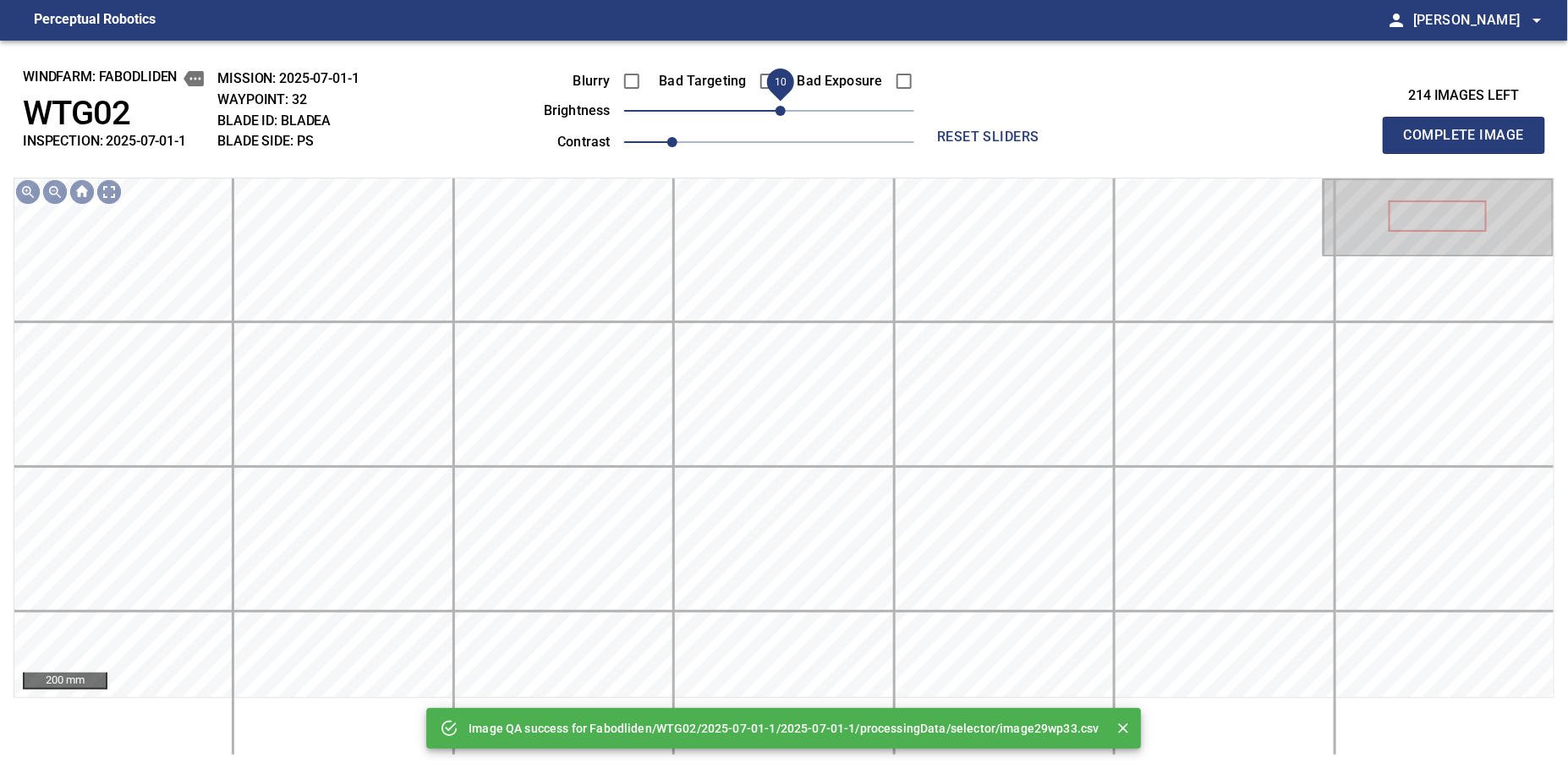drag, startPoint x: 772, startPoint y: 111, endPoint x: 785, endPoint y: 111, distance: 13 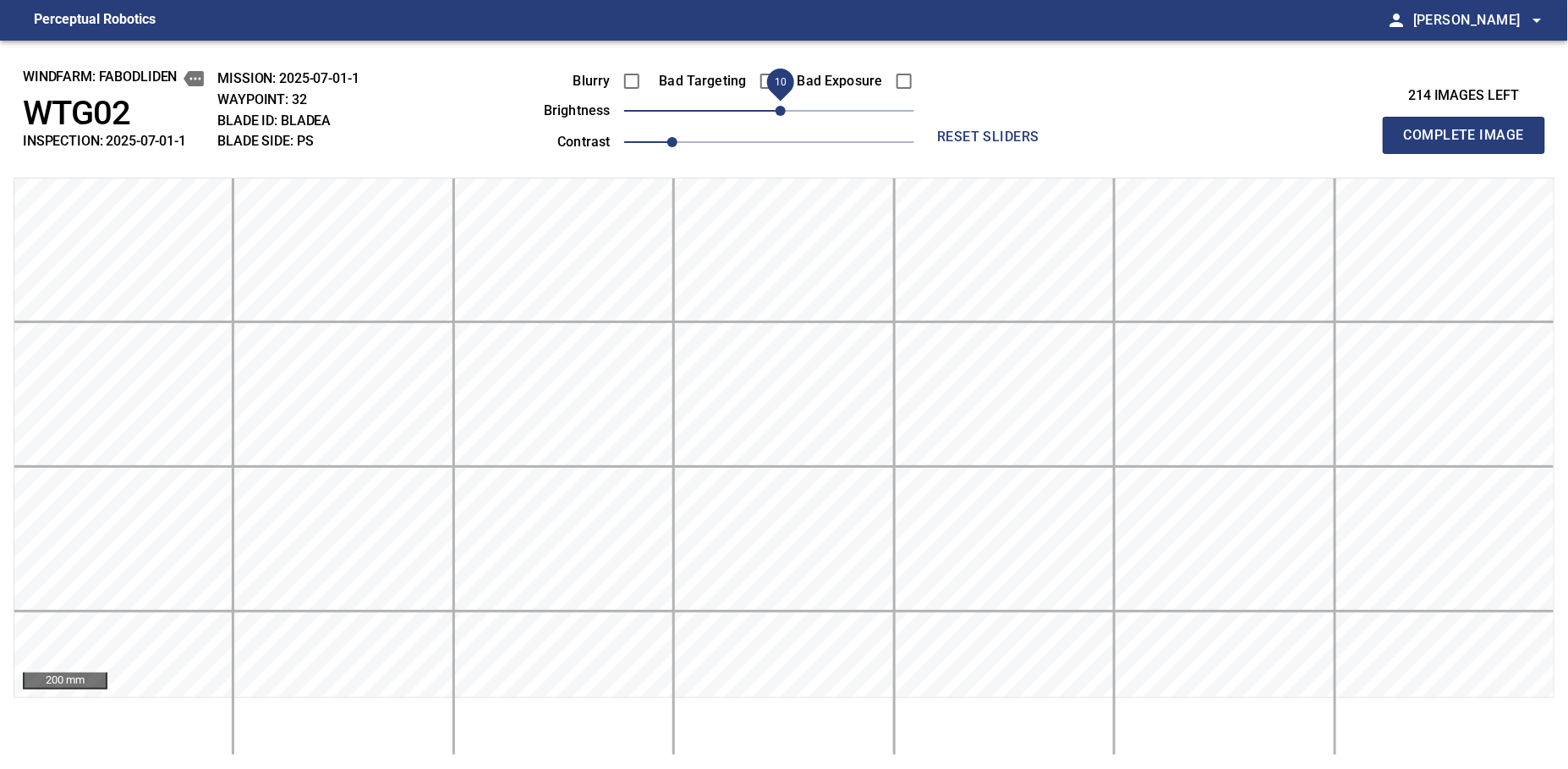 click on "Complete Image" at bounding box center (1464, 135) 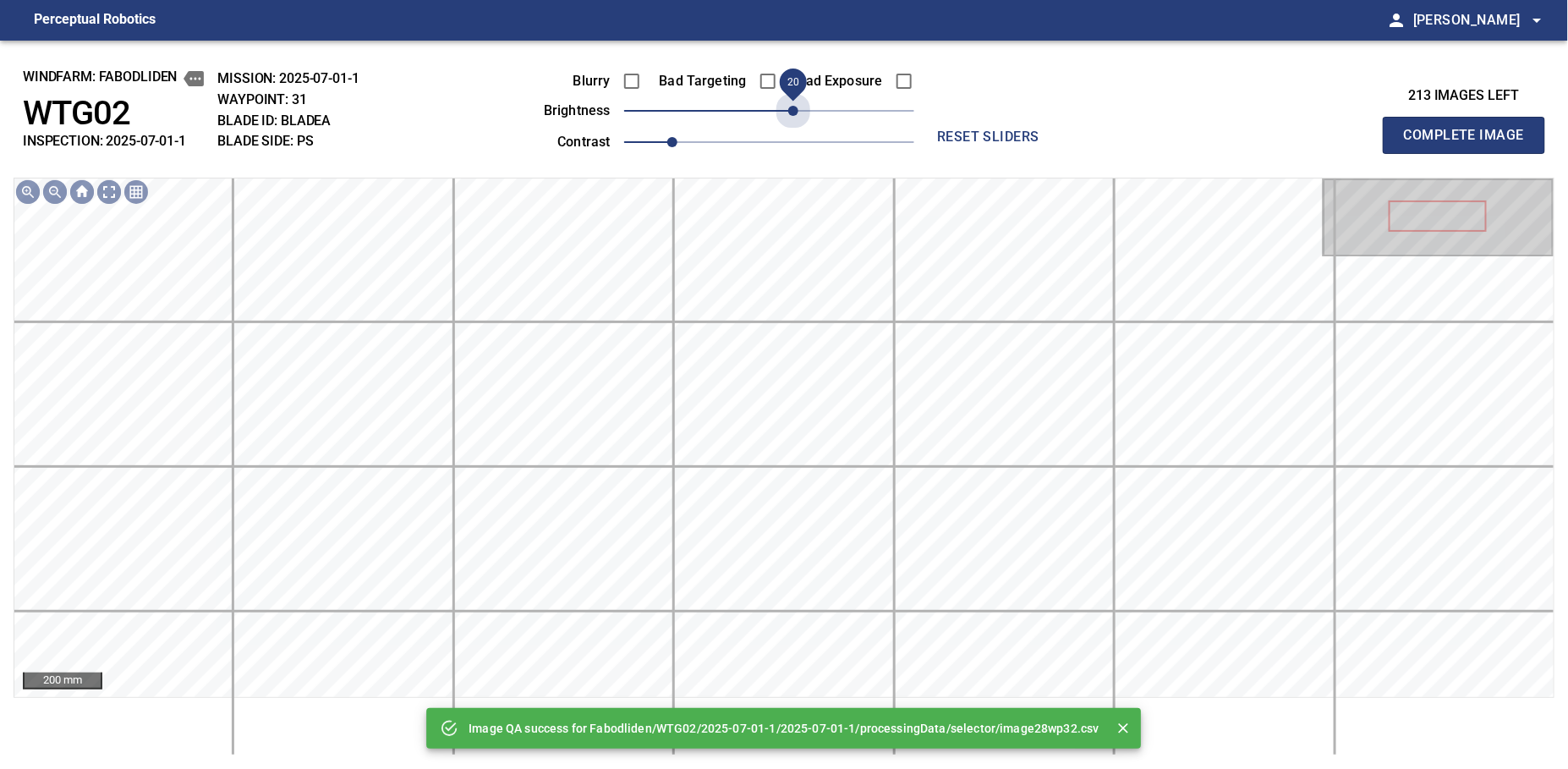 click on "20" at bounding box center [769, 111] 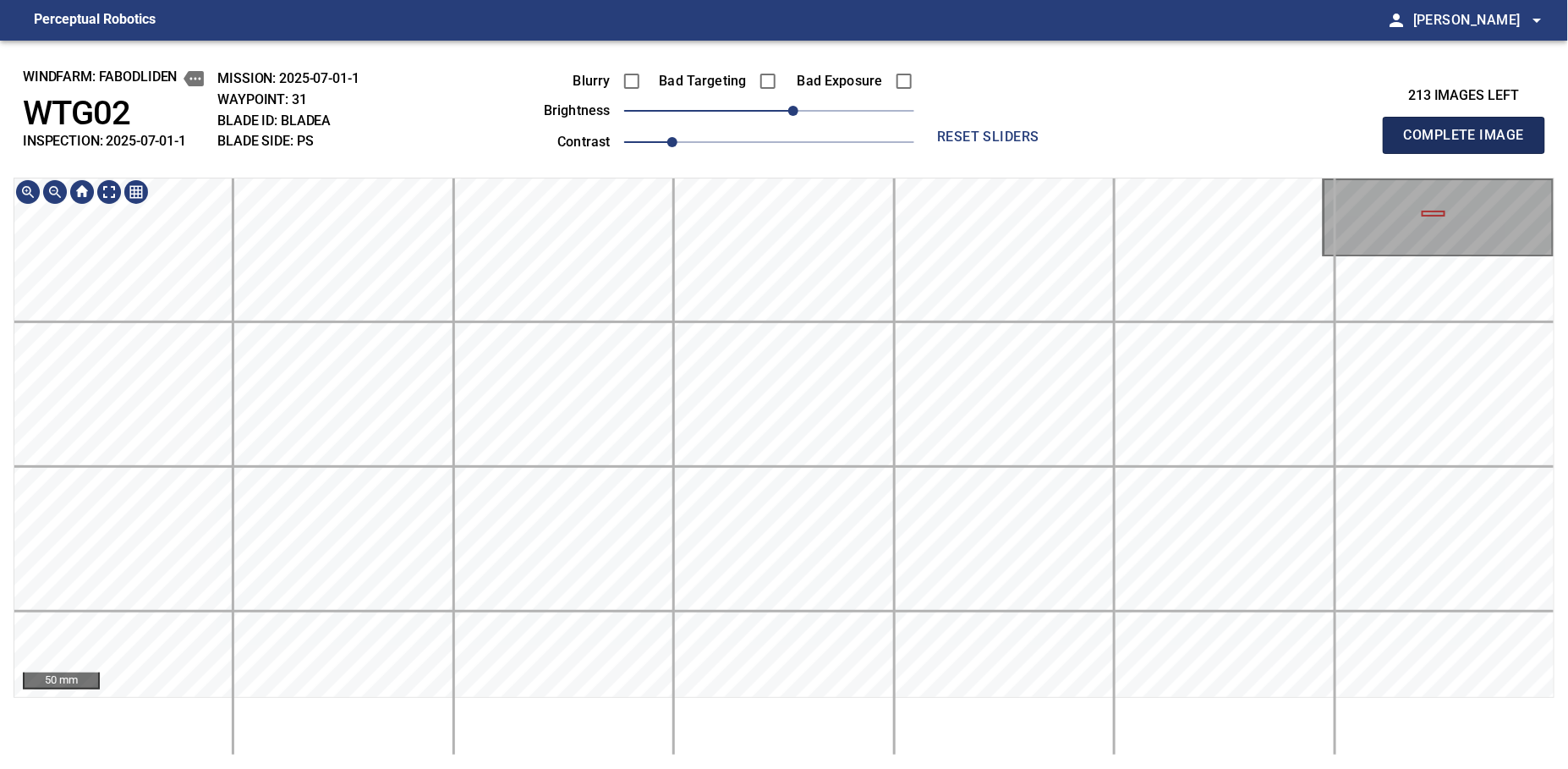 click on "Complete Image" at bounding box center (1464, 135) 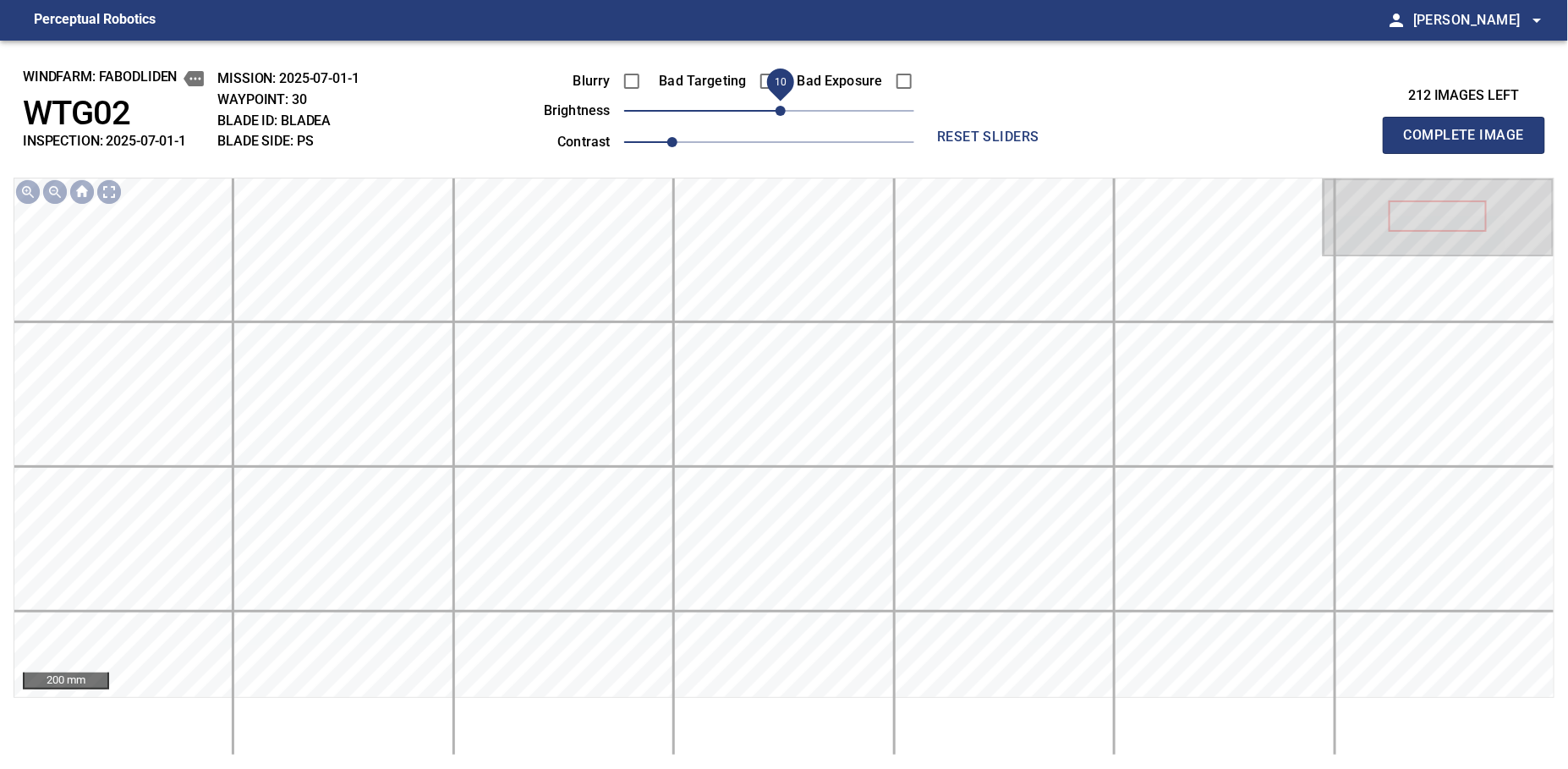 click on "10" at bounding box center [781, 111] 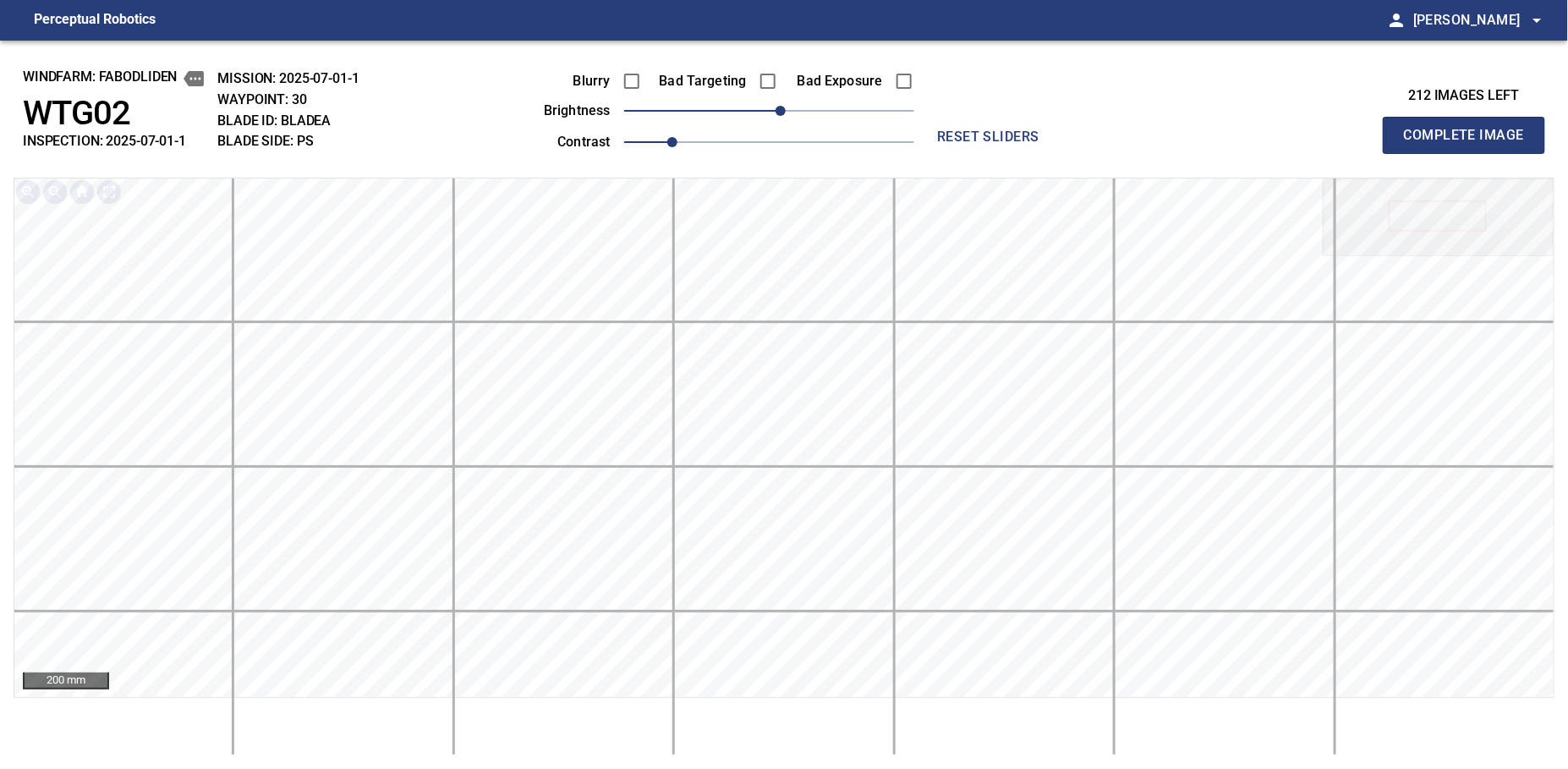click on "Complete Image" at bounding box center [1464, 135] 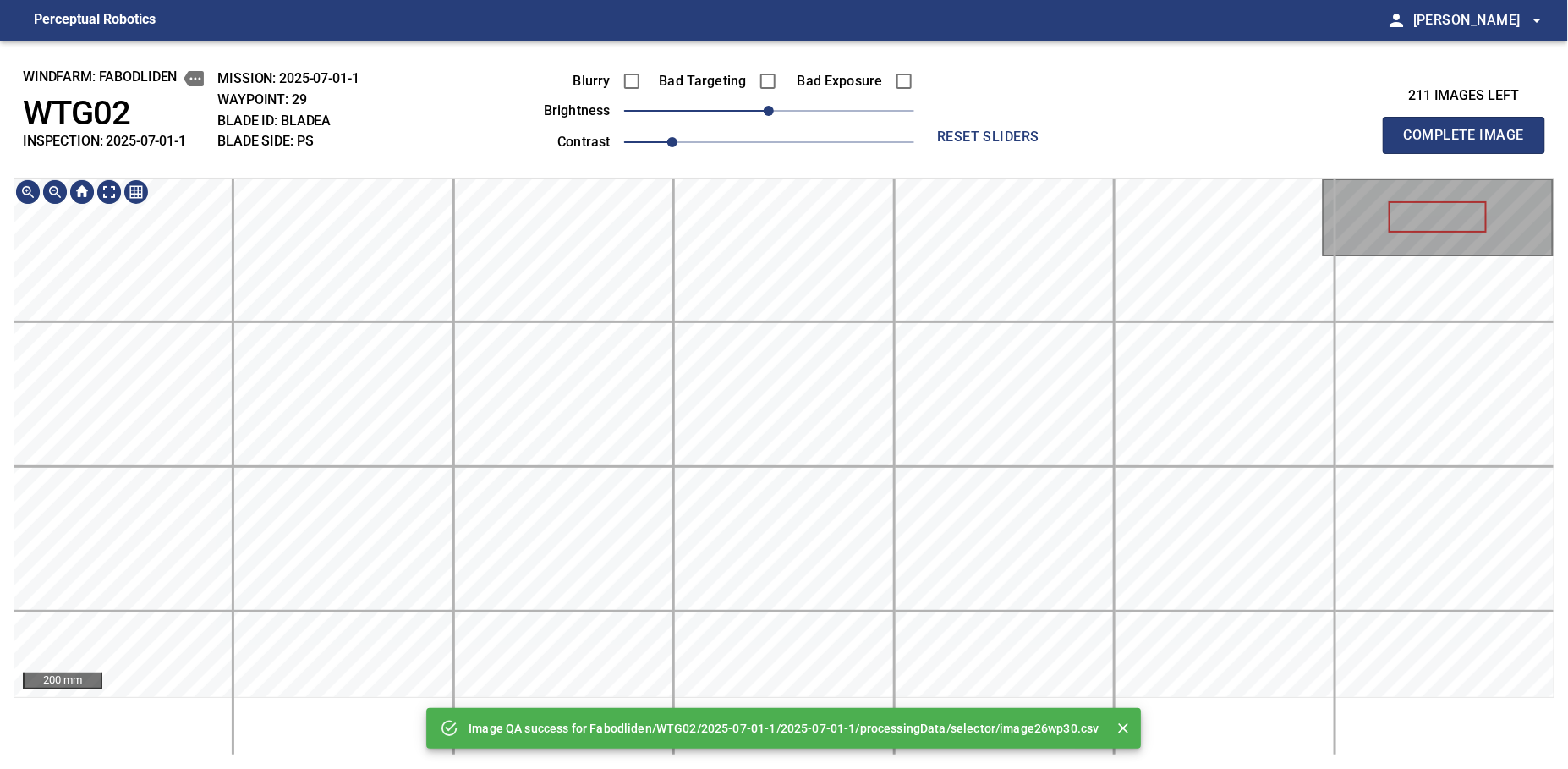 click on "Image QA success for Fabodliden/WTG02/2025-07-01-1/2025-07-01-1/processingData/selector/image26wp30.csv windfarm: Fabodliden WTG02 INSPECTION: 2025-07-01-1 MISSION: 2025-07-01-1 WAYPOINT: 29 BLADE ID: bladeA BLADE SIDE: PS Blurry Bad Targeting Bad Exposure brightness 0 contrast 1 reset sliders 211 images left Complete Image 200 mm" at bounding box center [784, 404] 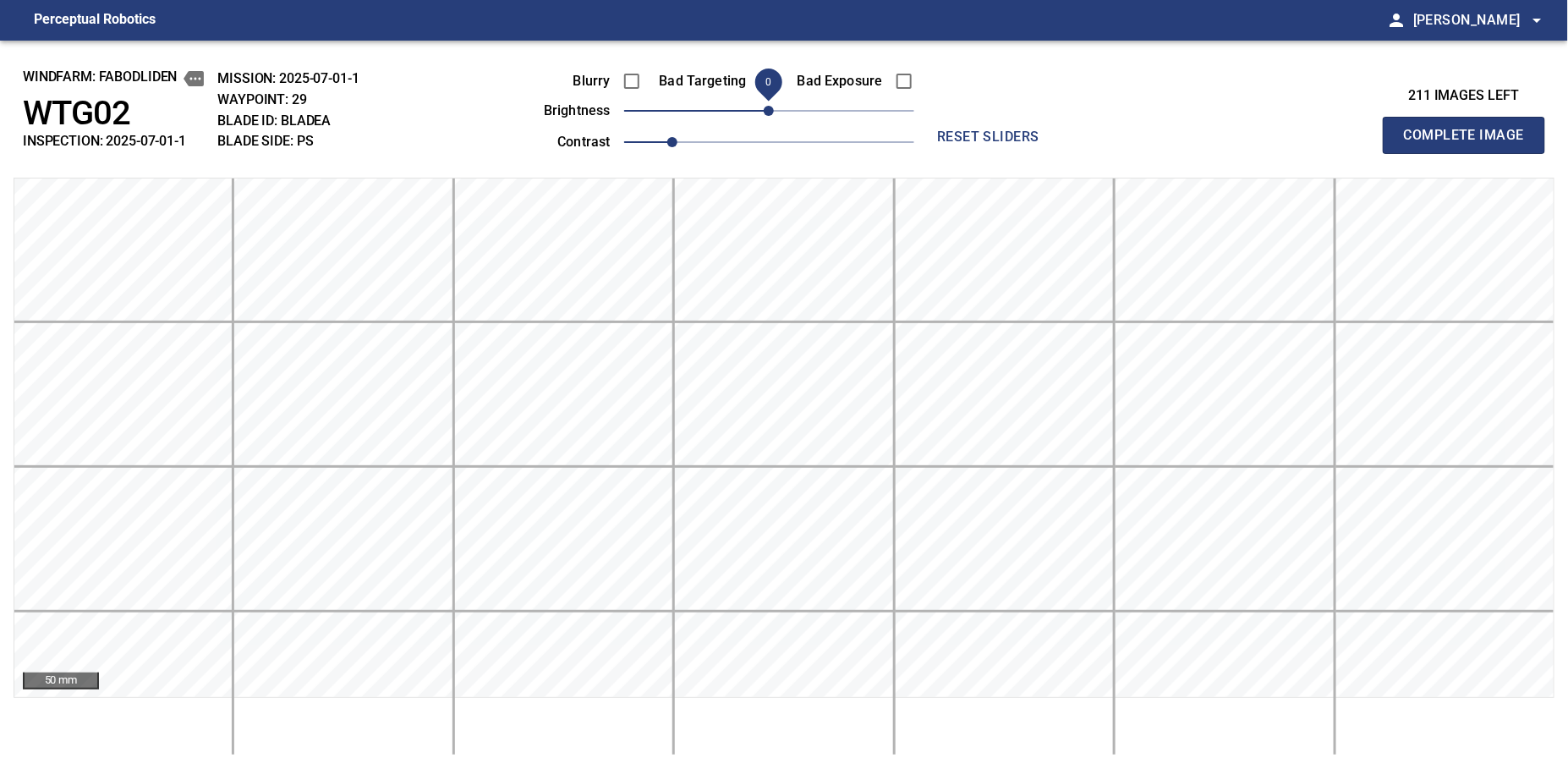 click on "Complete Image" at bounding box center (1464, 135) 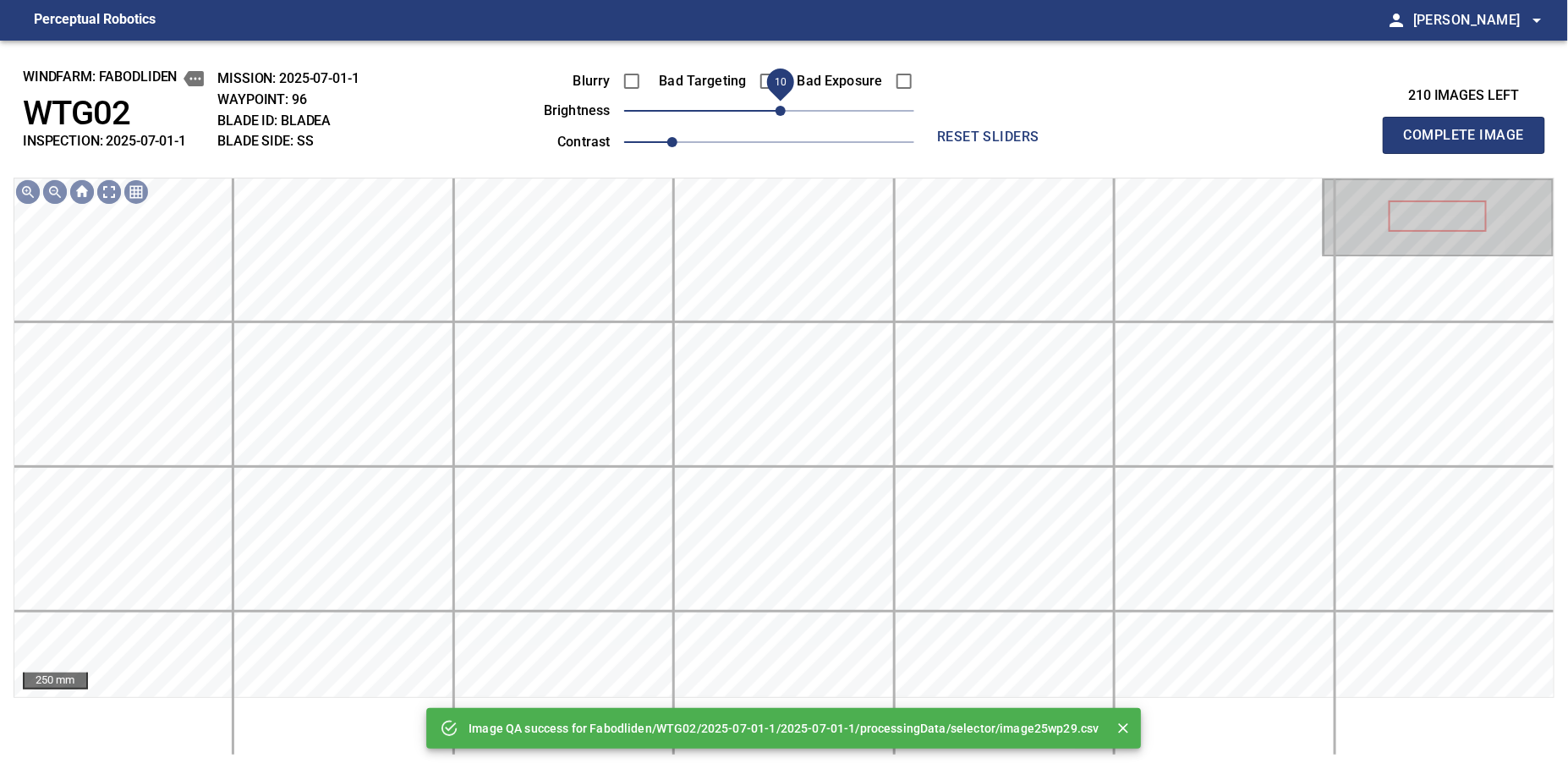click on "10" at bounding box center (781, 111) 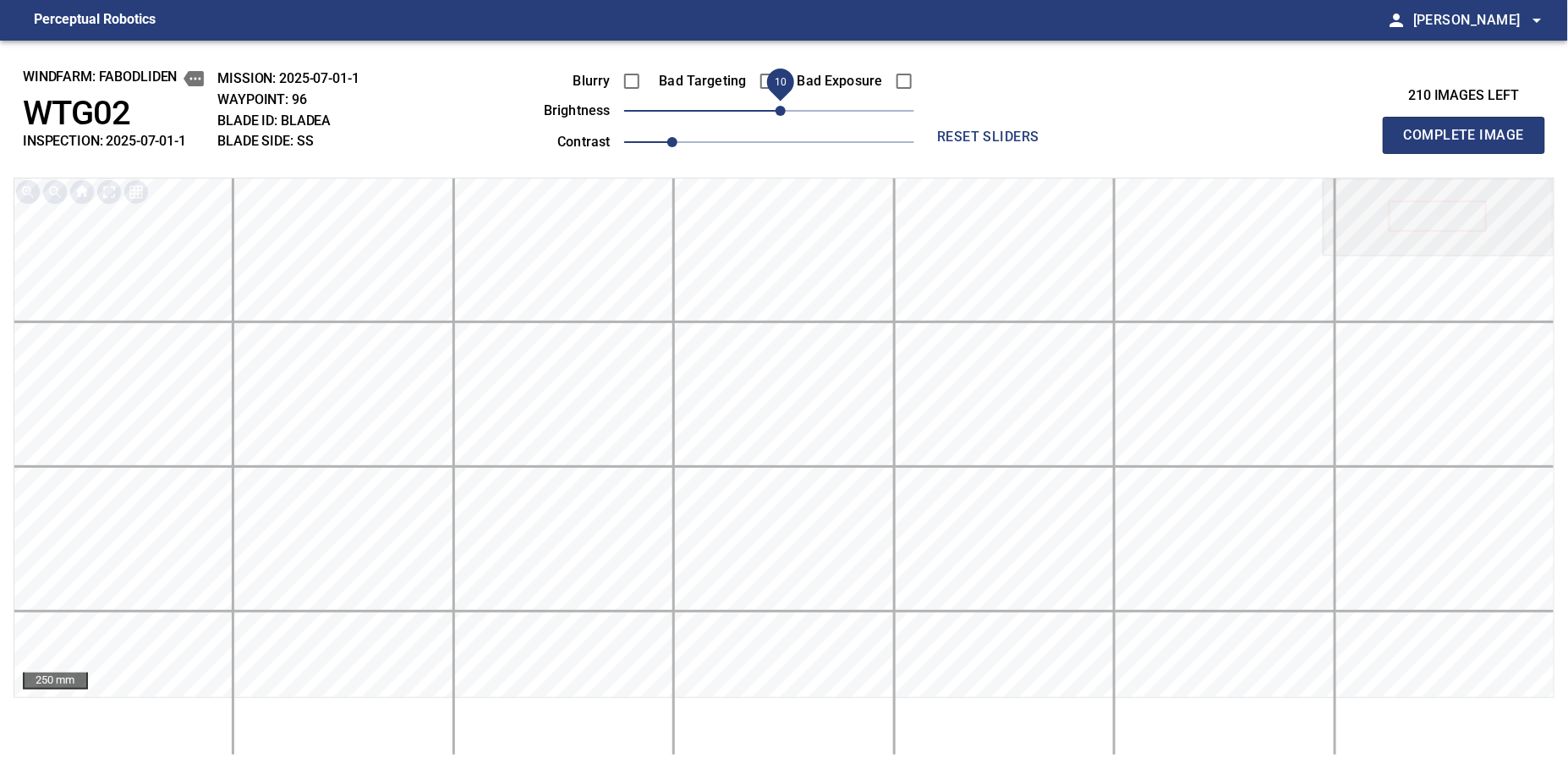 click on "Complete Image" at bounding box center (1464, 135) 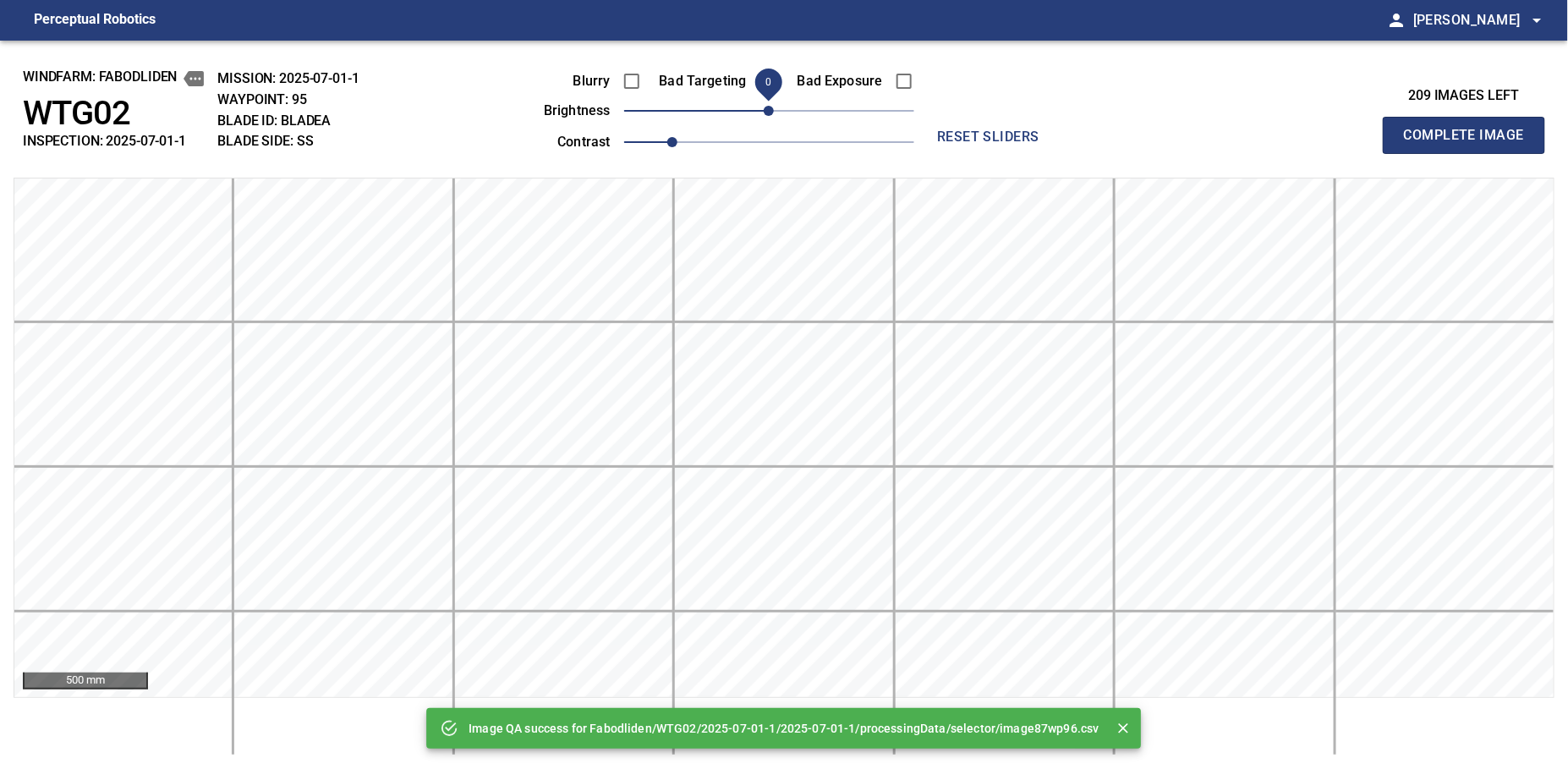 click on "Complete Image" at bounding box center (1464, 135) 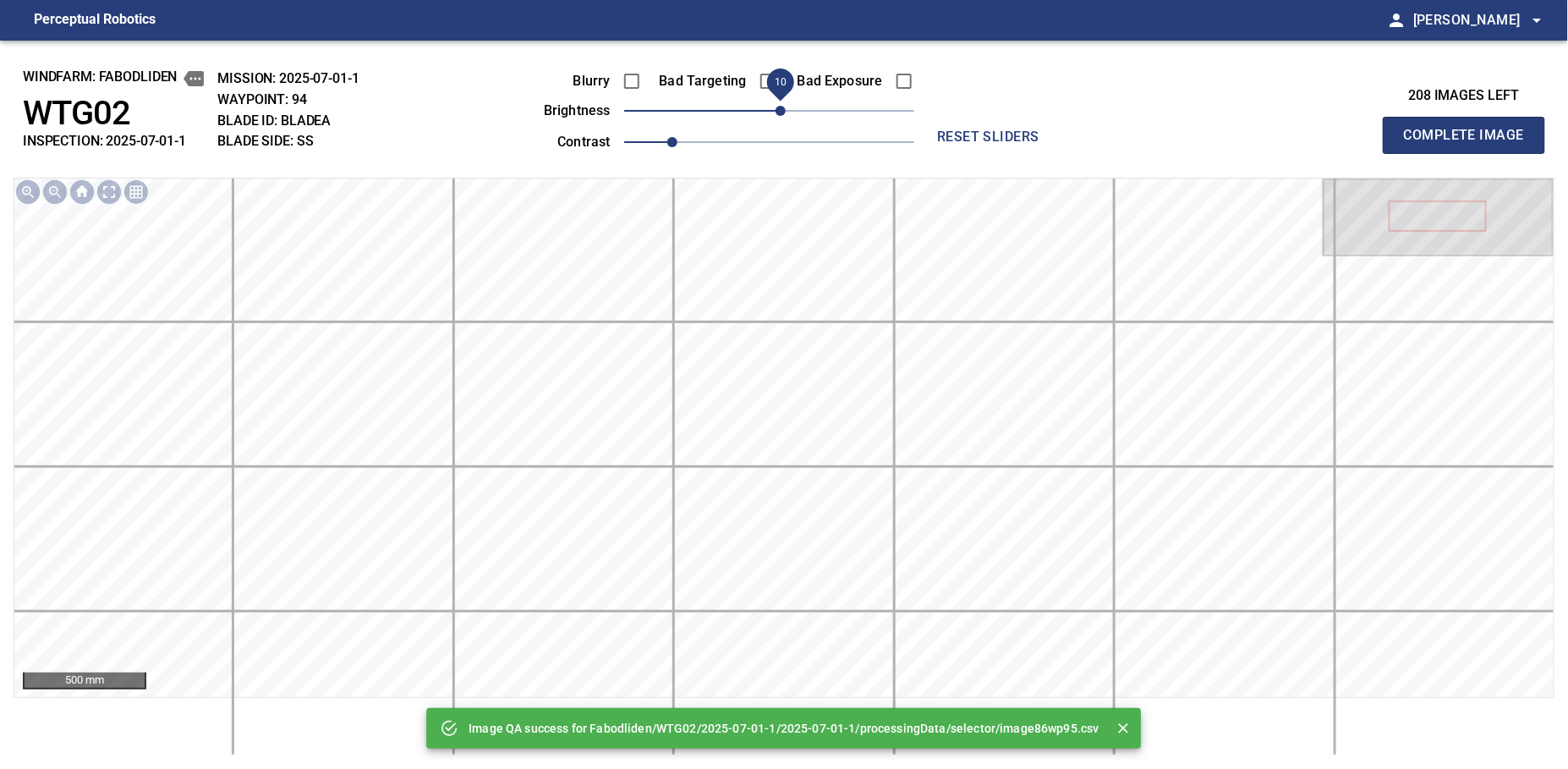 click on "10" at bounding box center [781, 111] 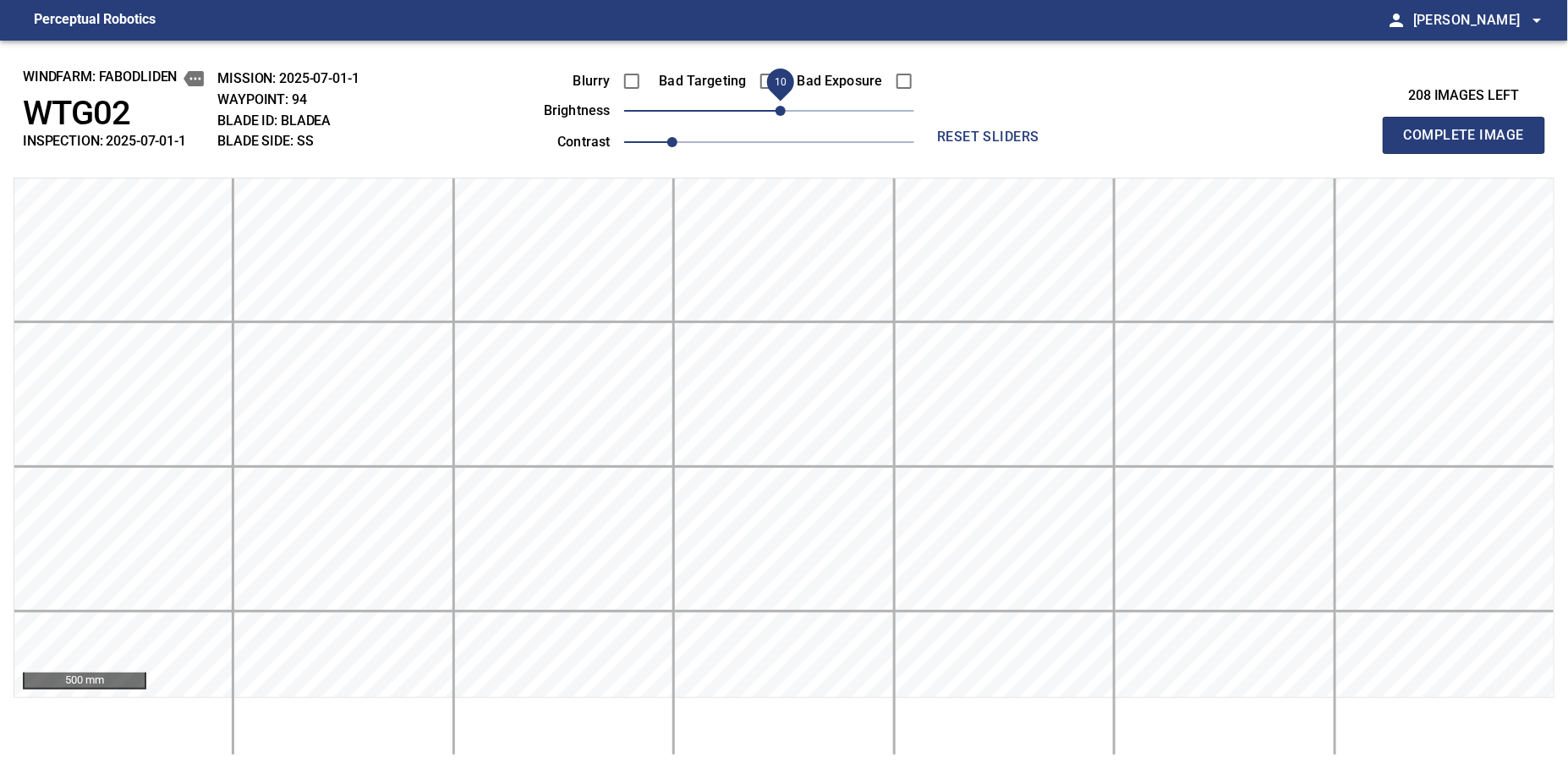 click on "Complete Image" at bounding box center [1464, 135] 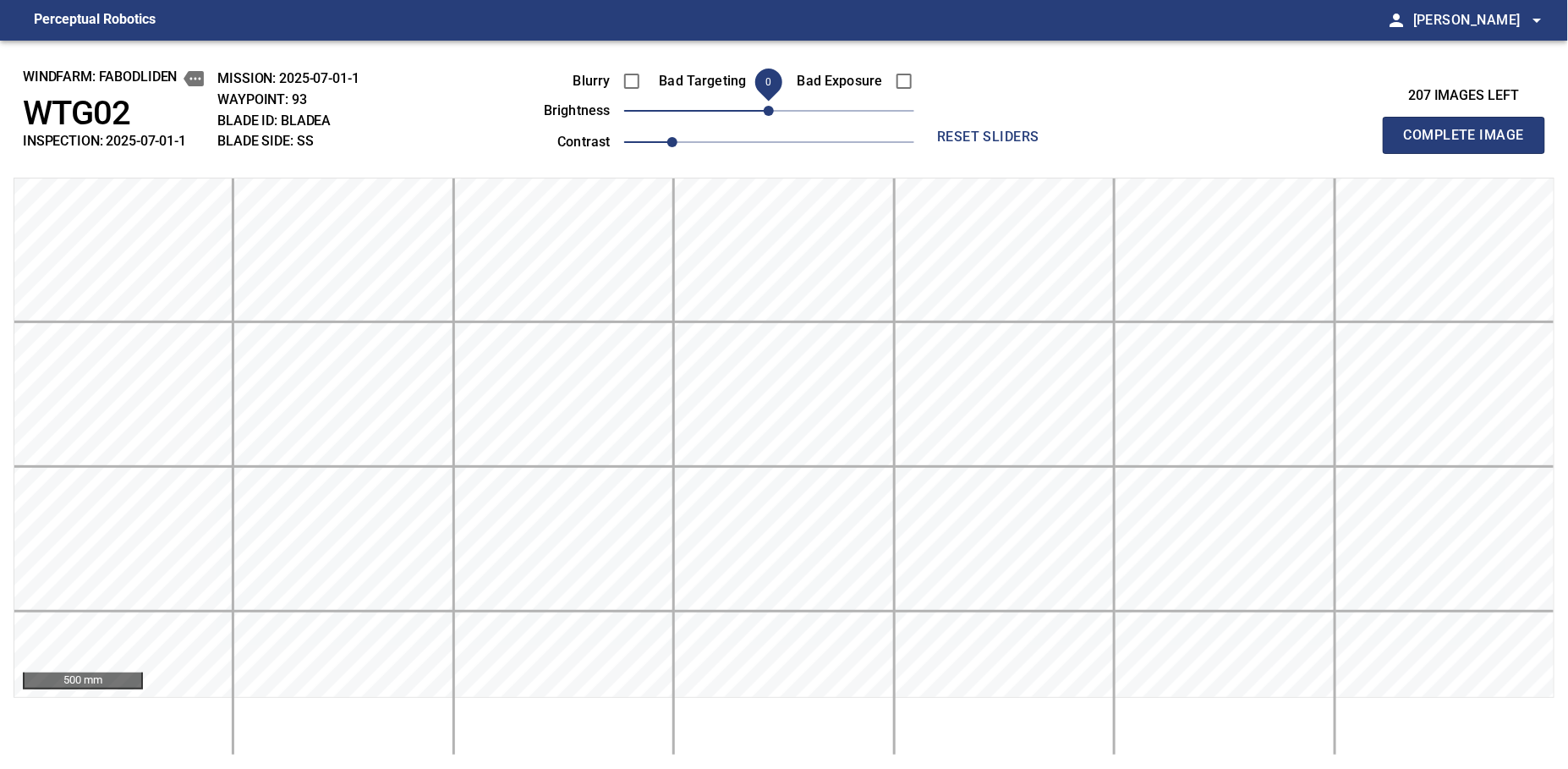 click on "Complete Image" at bounding box center (1464, 135) 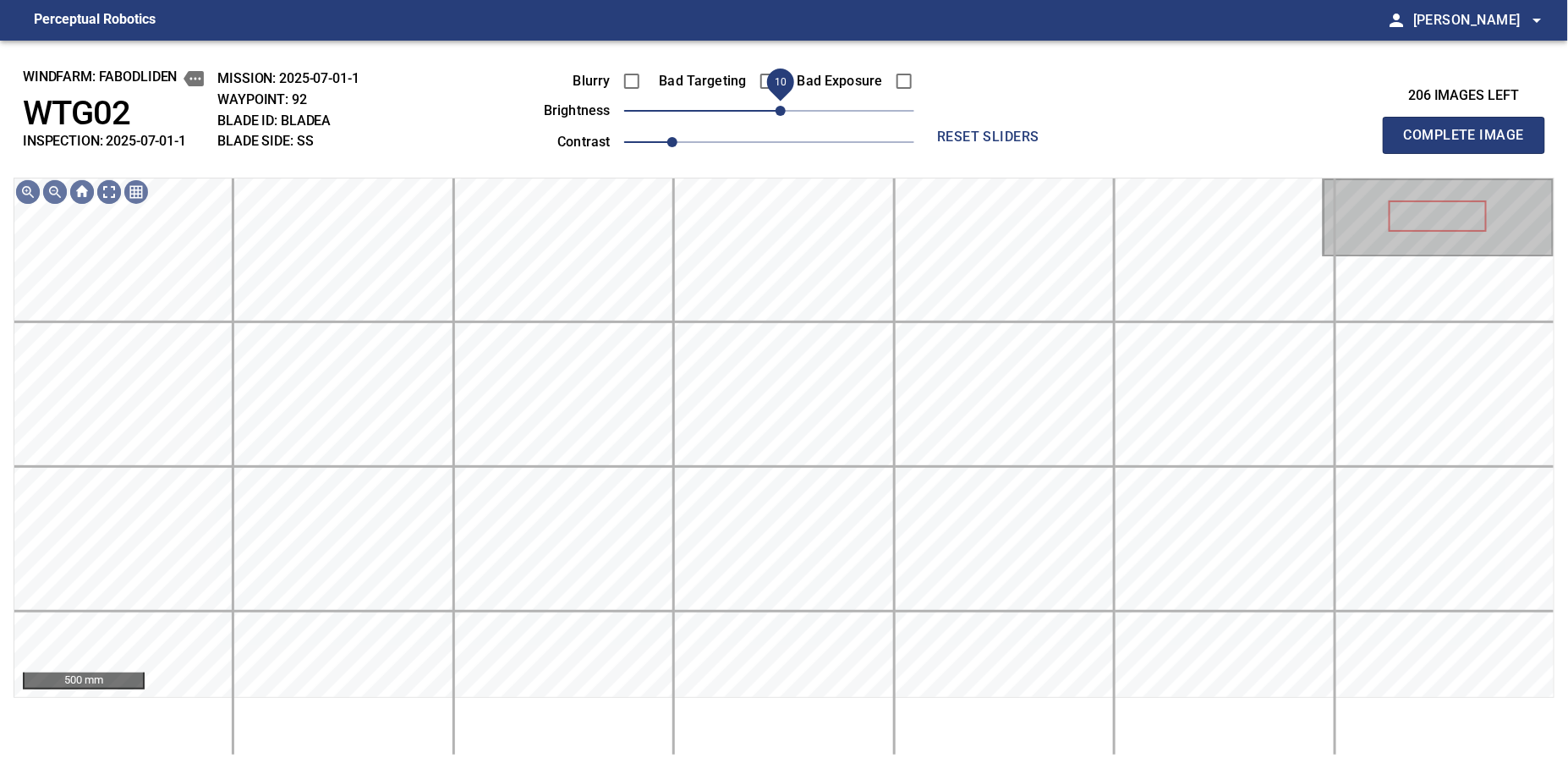 click on "10" at bounding box center (781, 111) 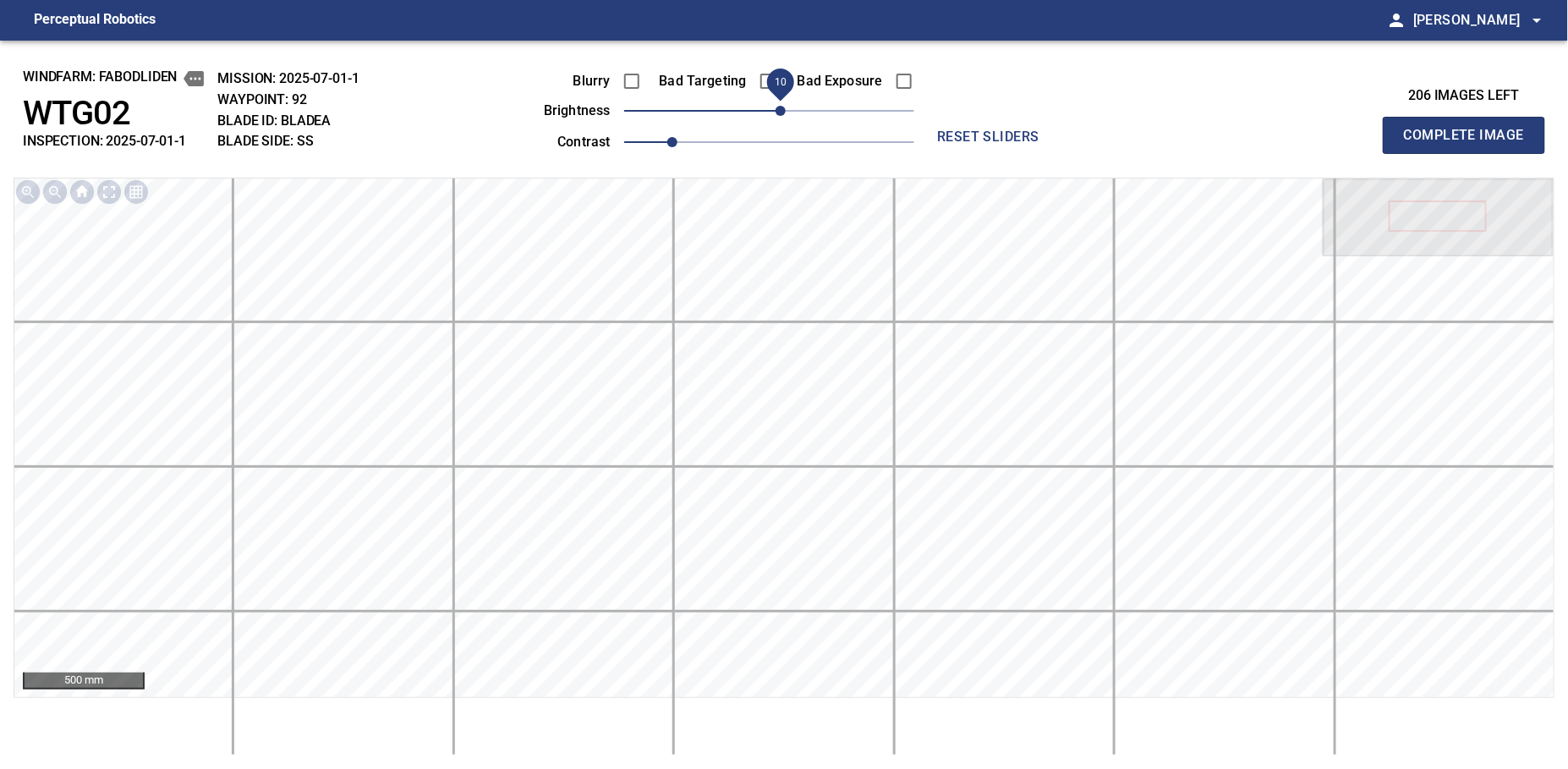 click on "Complete Image" at bounding box center [1464, 135] 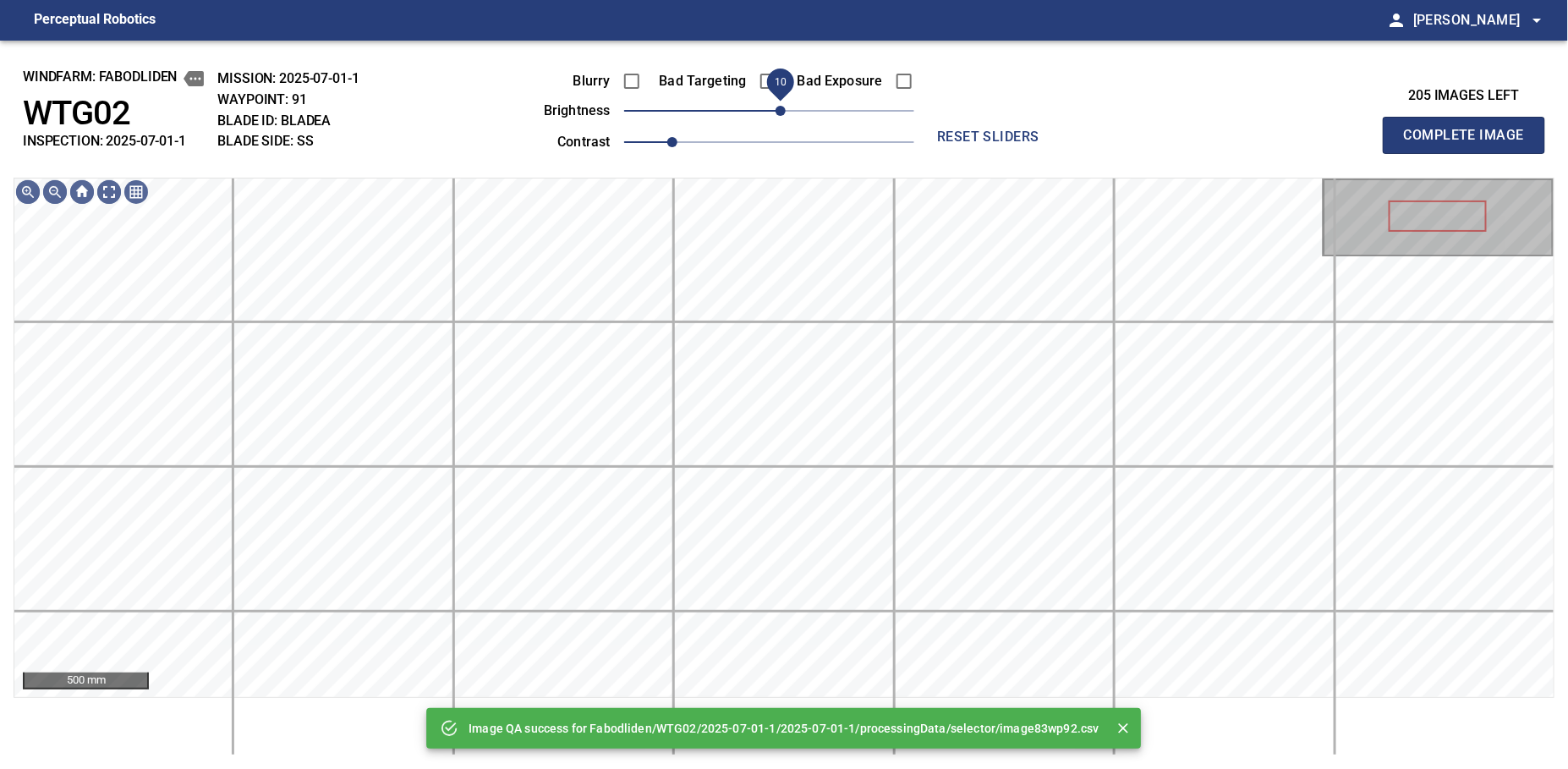 drag, startPoint x: 766, startPoint y: 115, endPoint x: 782, endPoint y: 120, distance: 16.763055 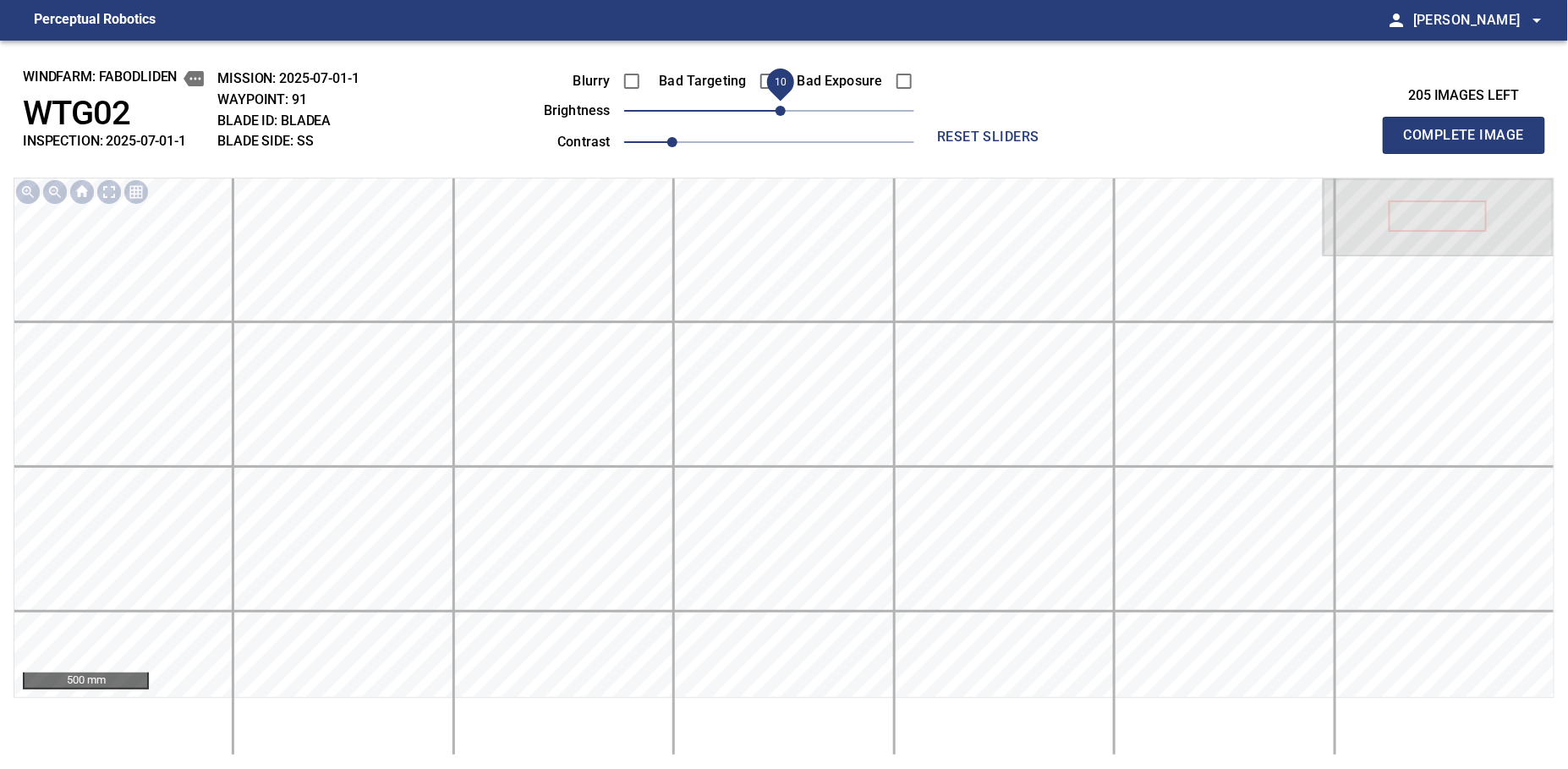 click on "Complete Image" at bounding box center (1464, 135) 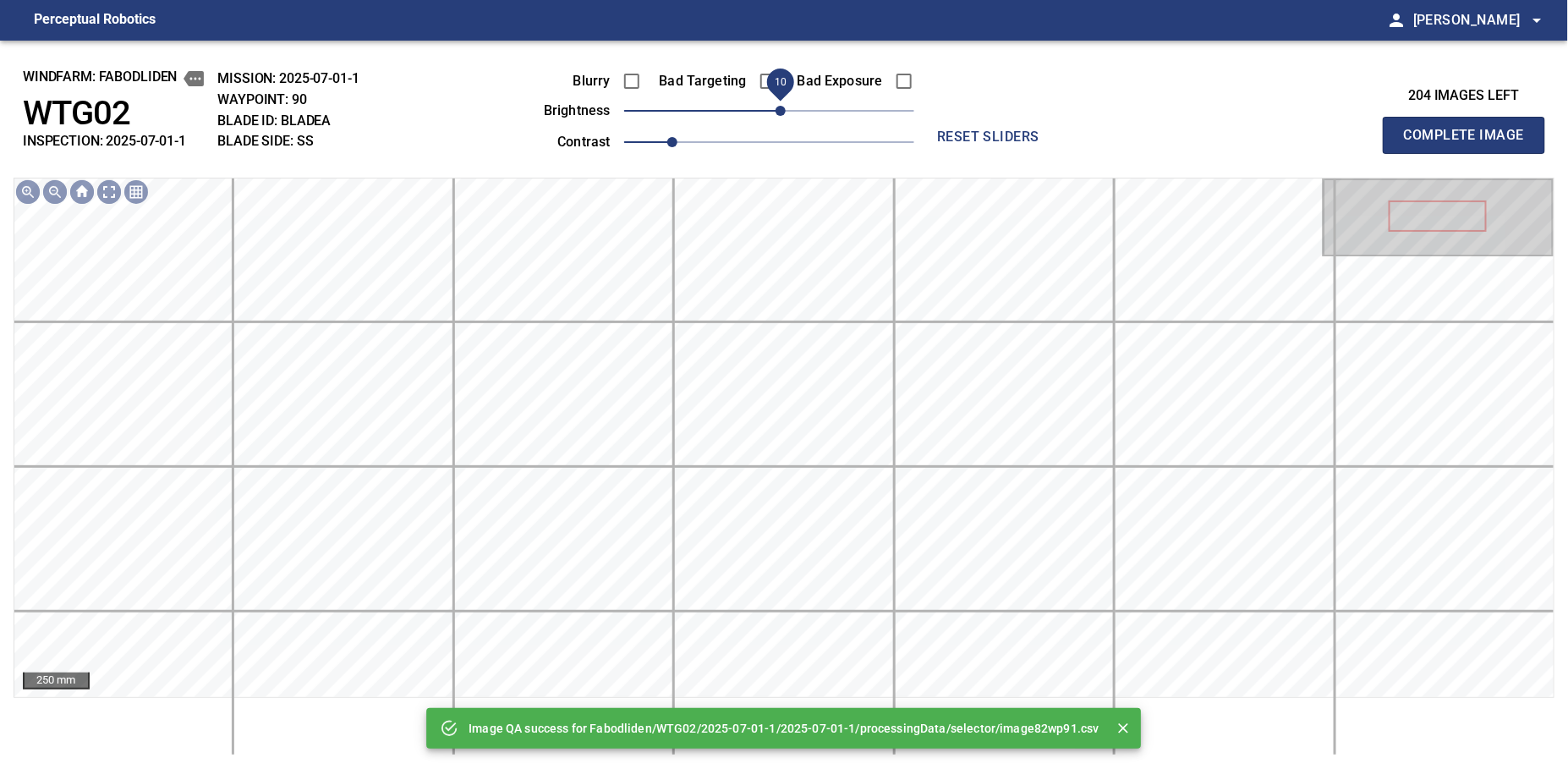 drag, startPoint x: 765, startPoint y: 110, endPoint x: 785, endPoint y: 110, distance: 20 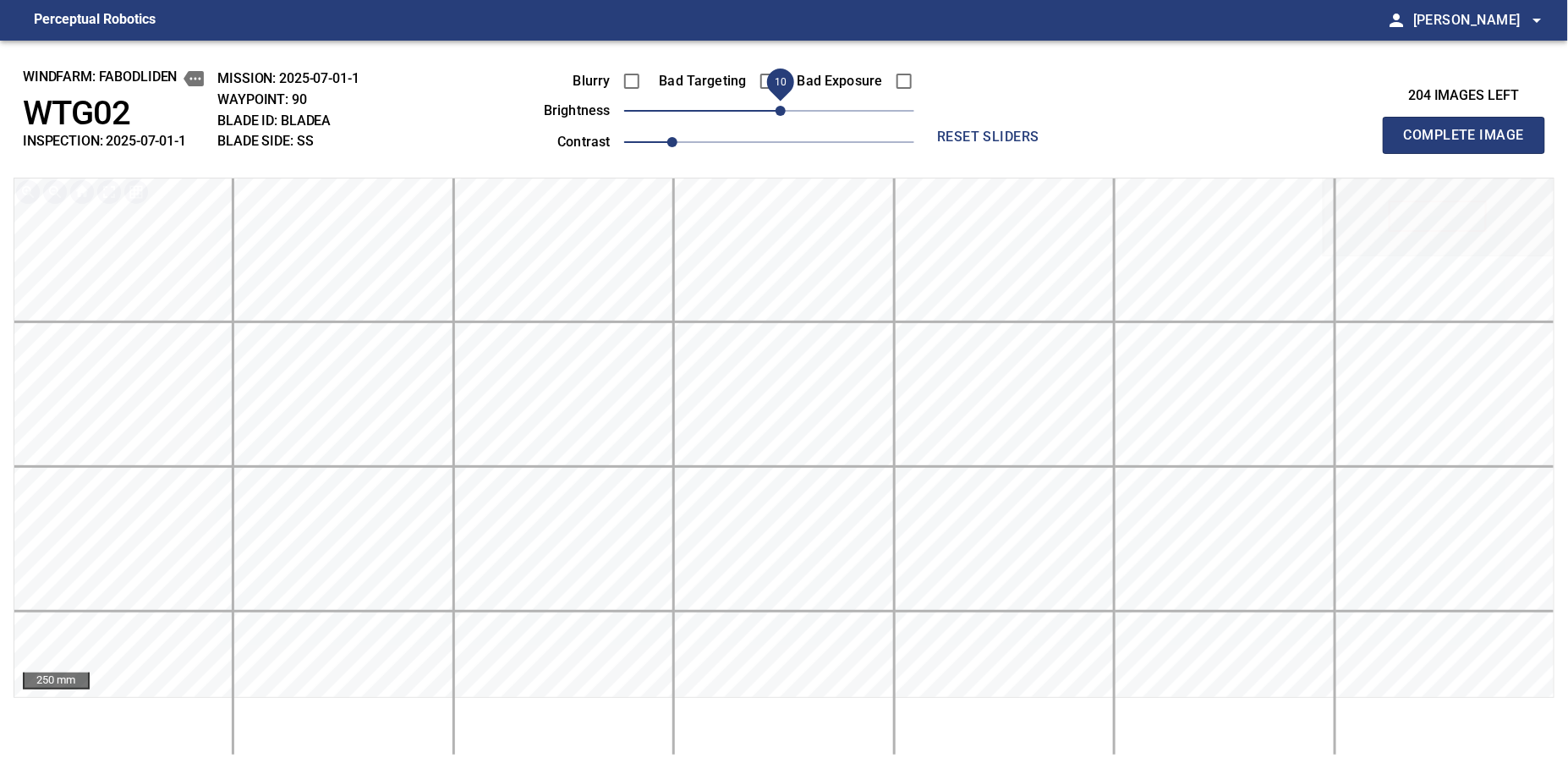 click on "Complete Image" at bounding box center (1464, 135) 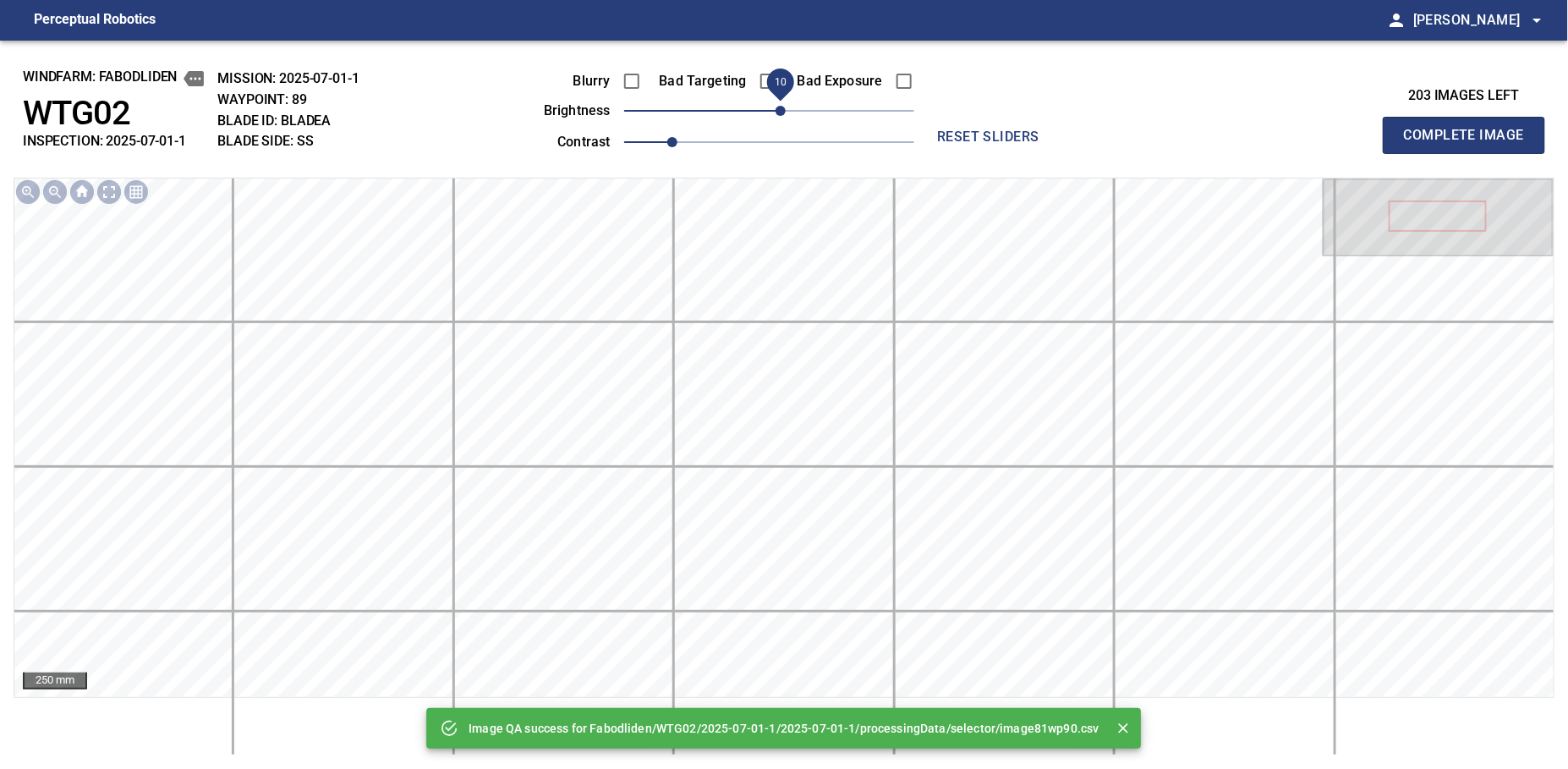 click on "10" at bounding box center [781, 111] 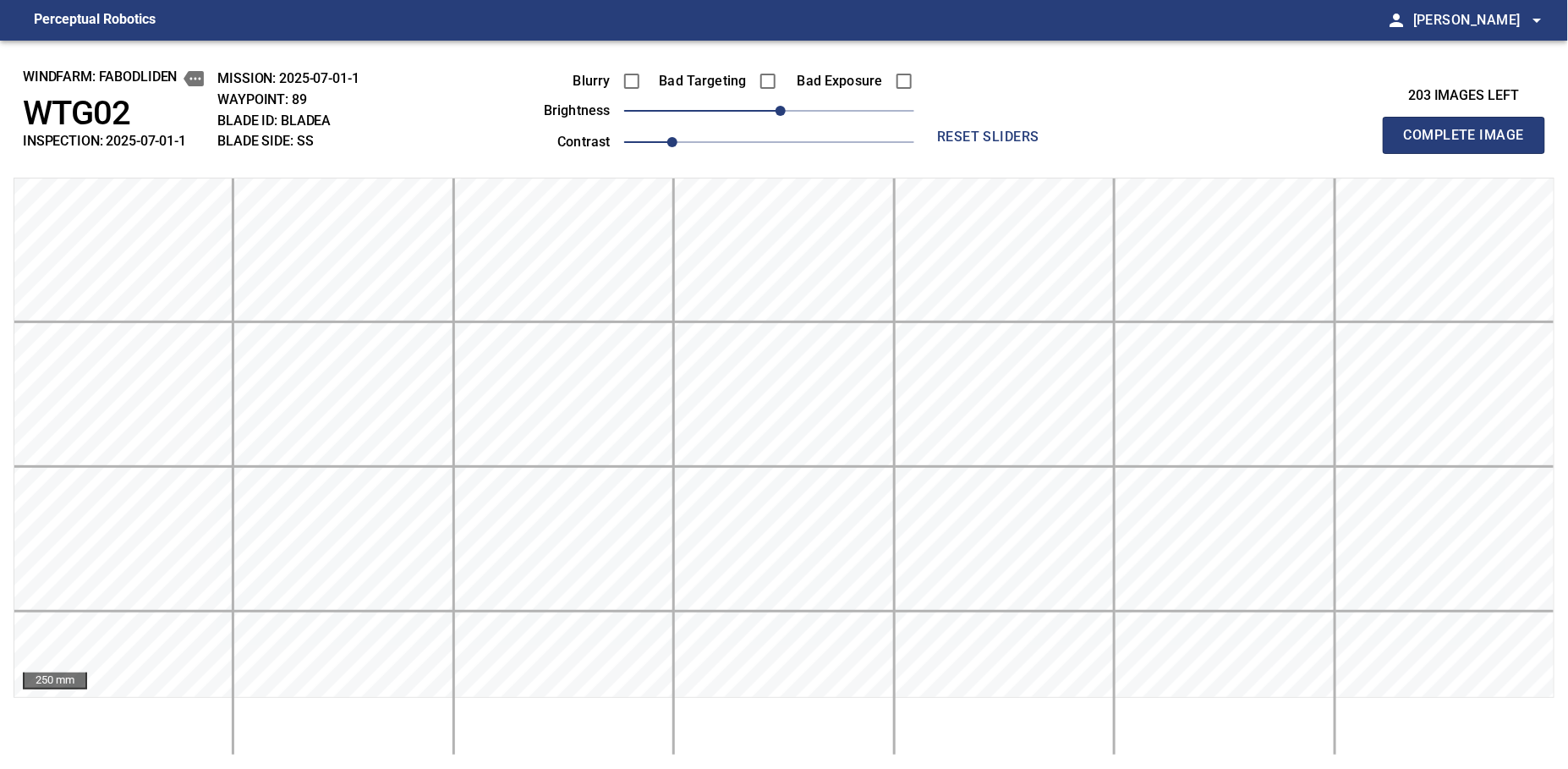 click on "Complete Image" at bounding box center [1464, 135] 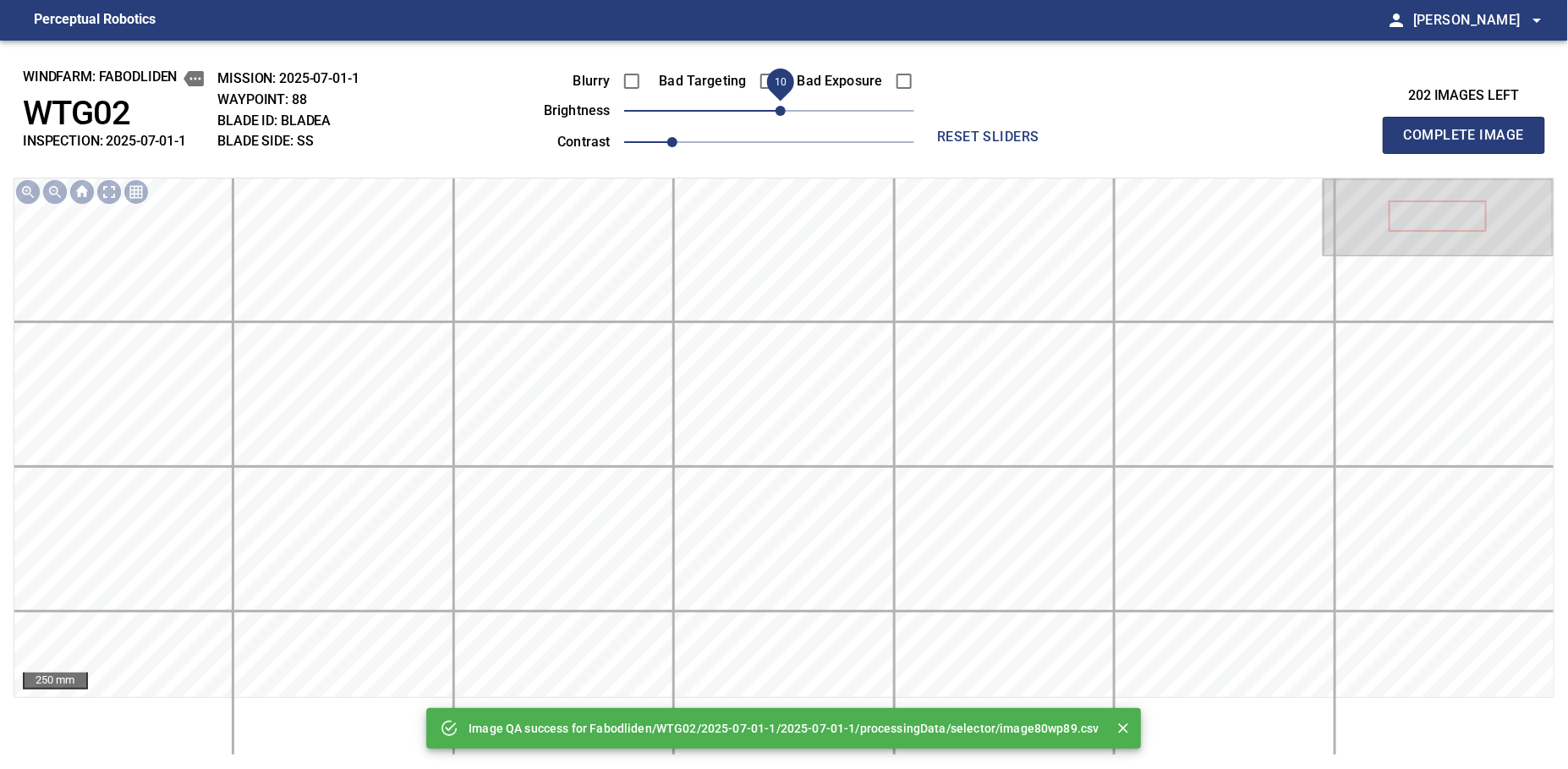 click on "10" at bounding box center (781, 111) 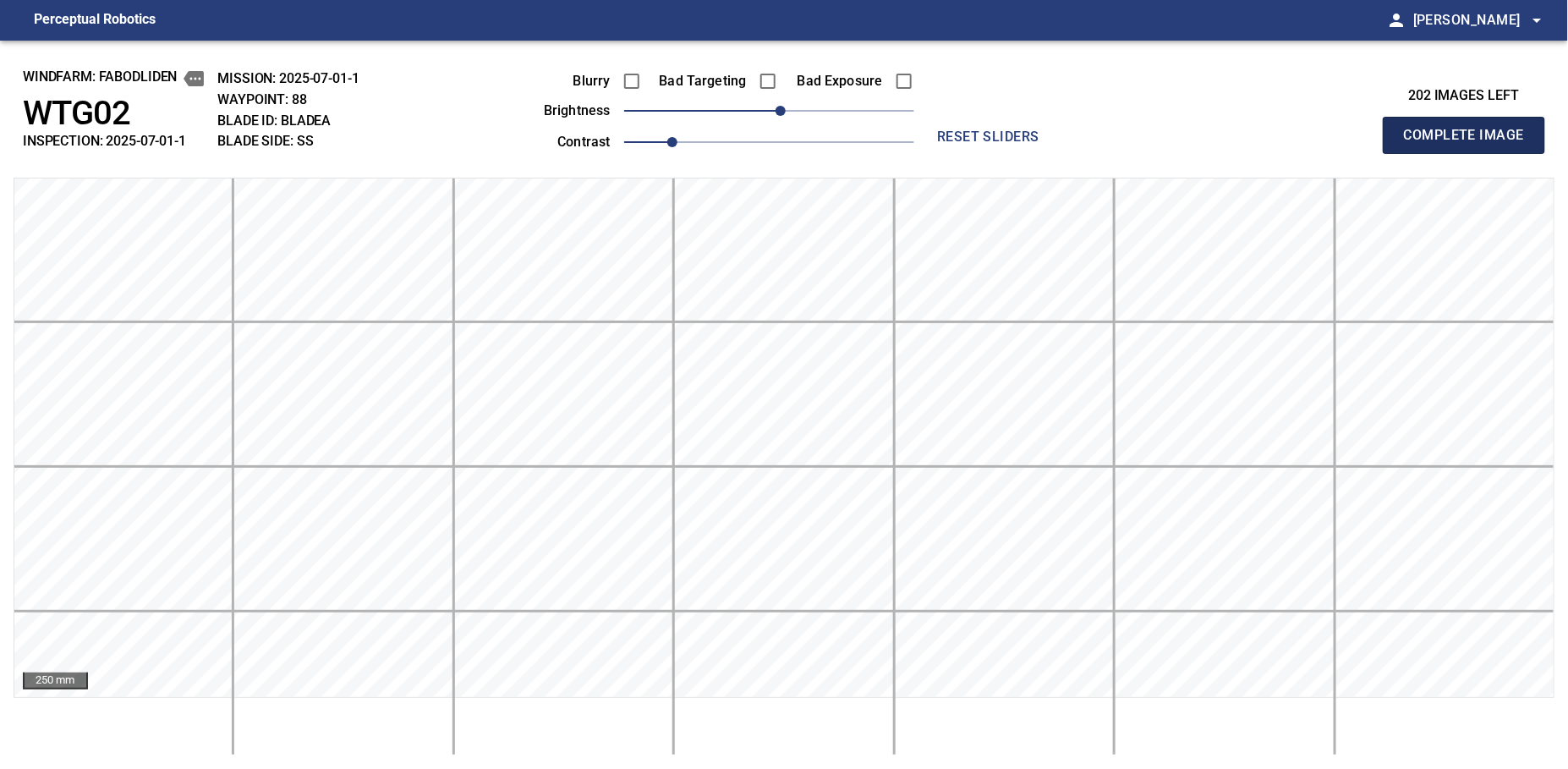 click on "Complete Image" at bounding box center [1464, 135] 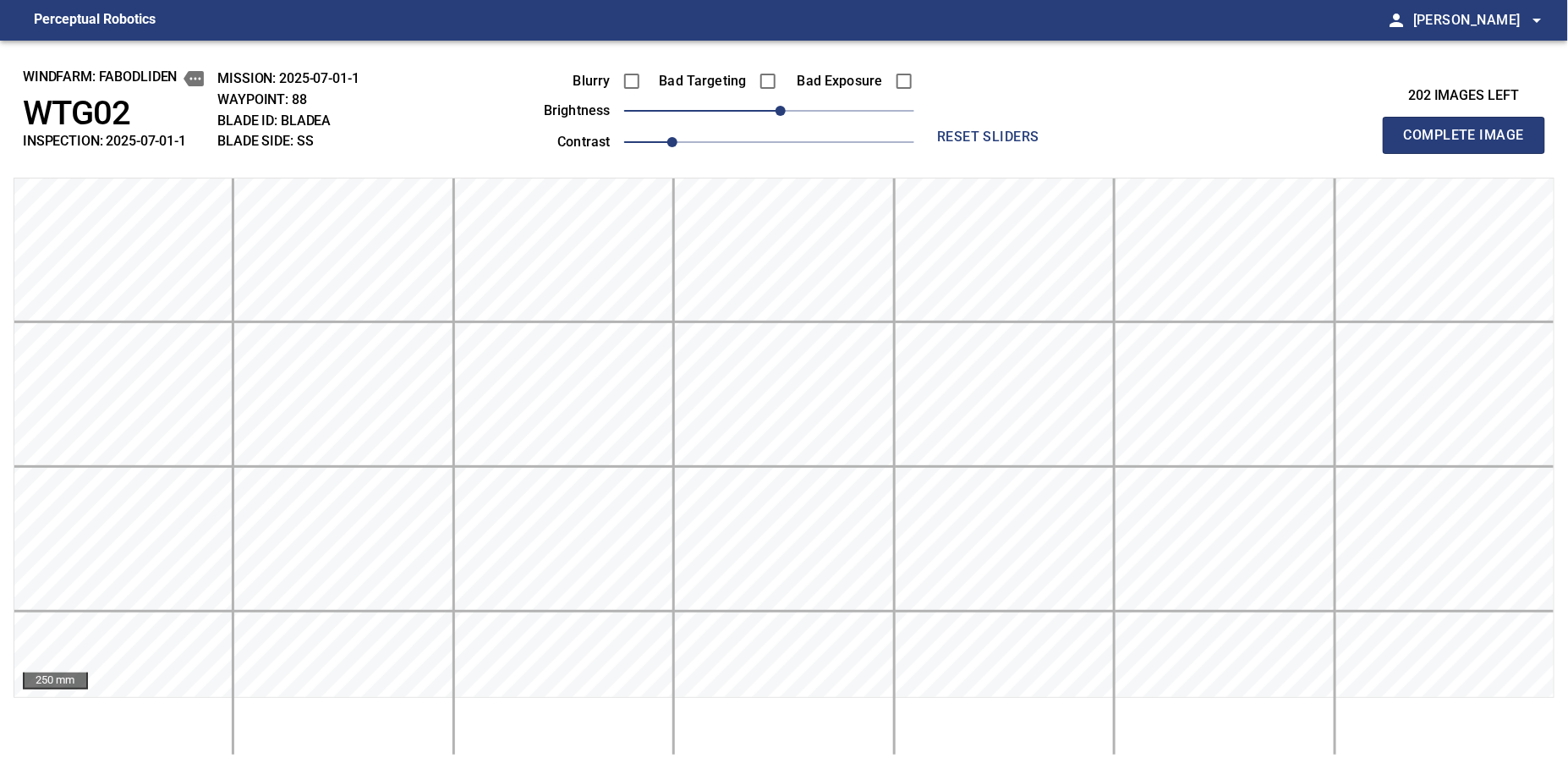 type 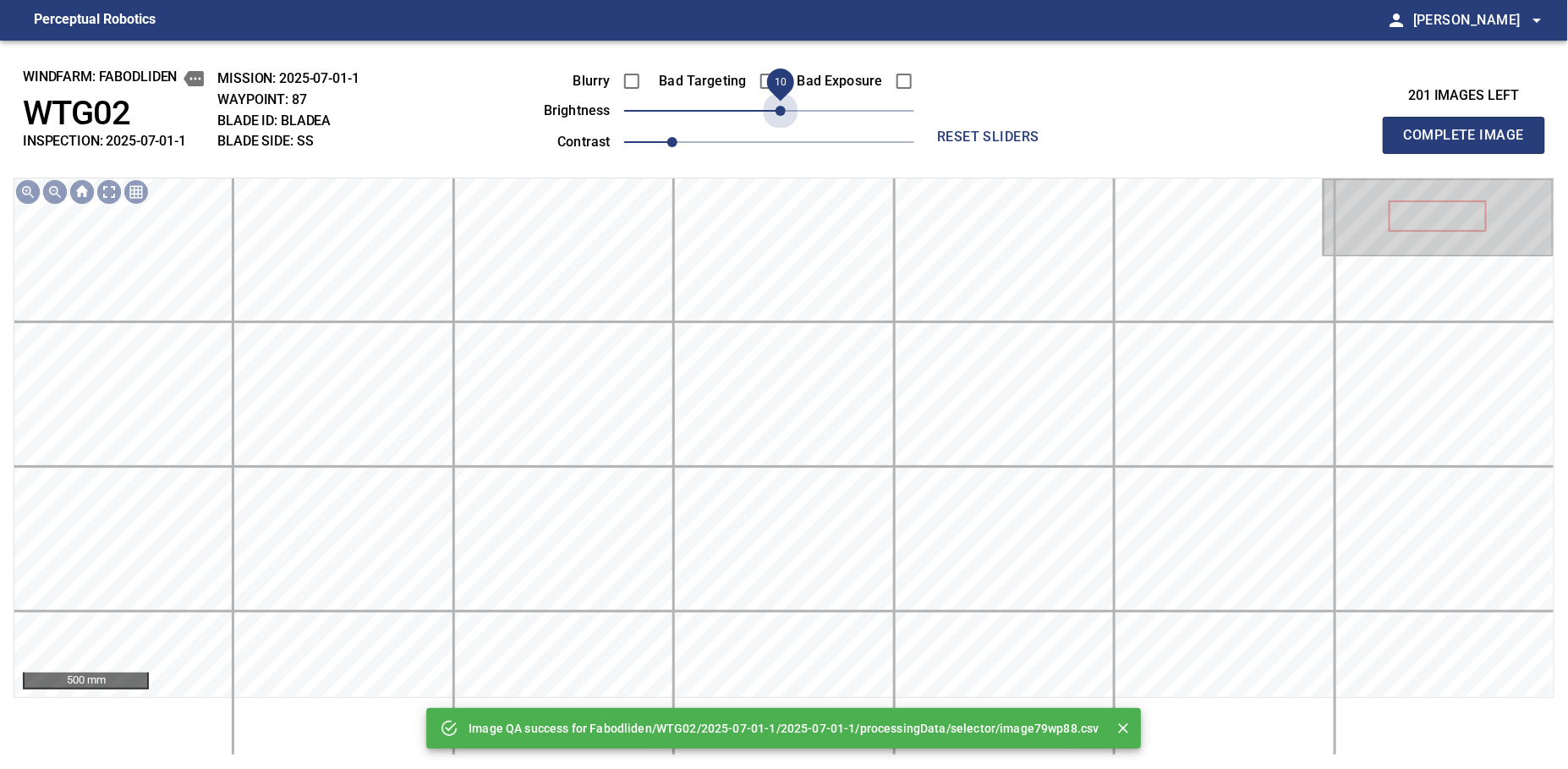 click on "10" at bounding box center (781, 111) 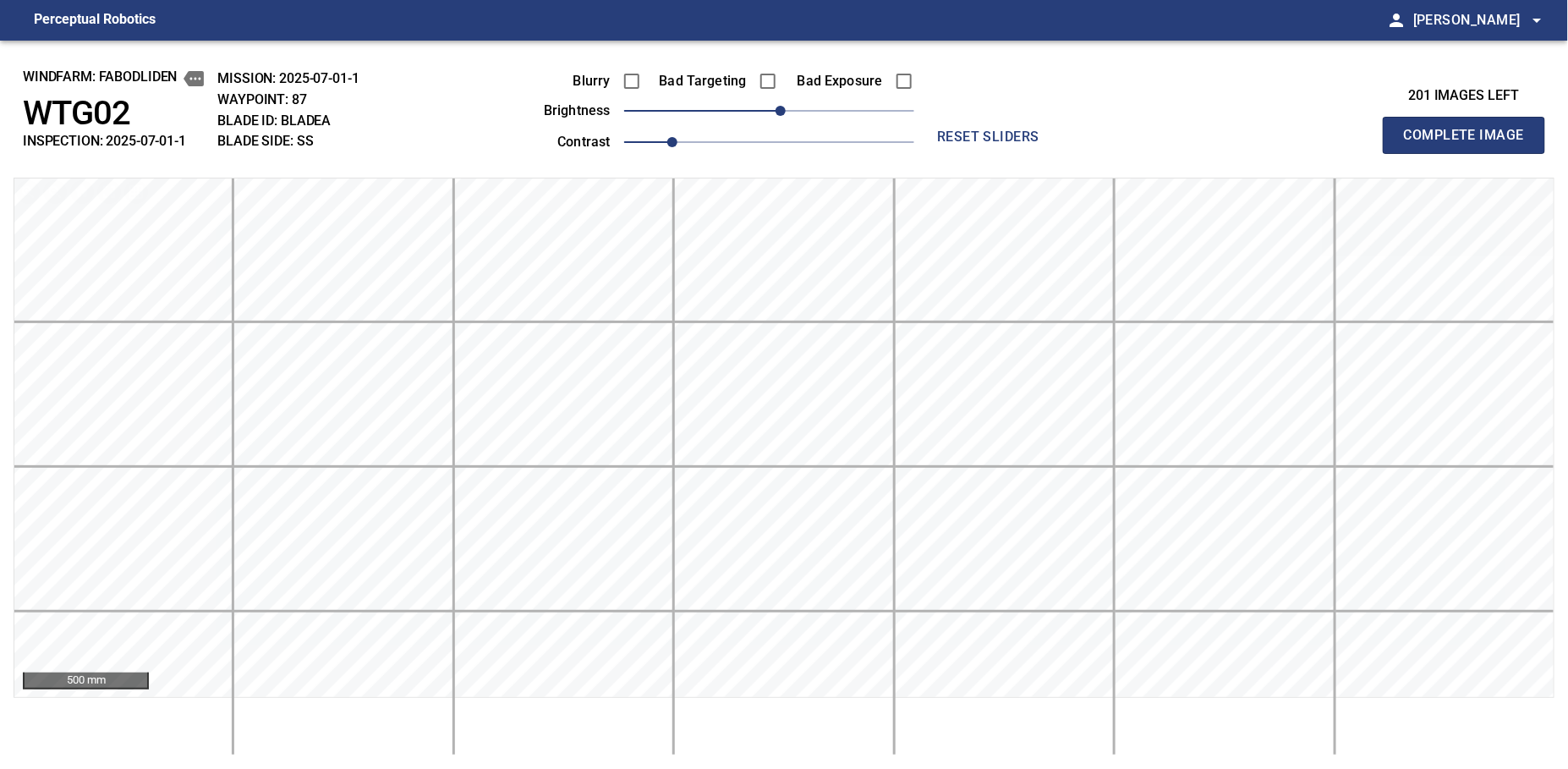 click on "Complete Image" at bounding box center (1464, 135) 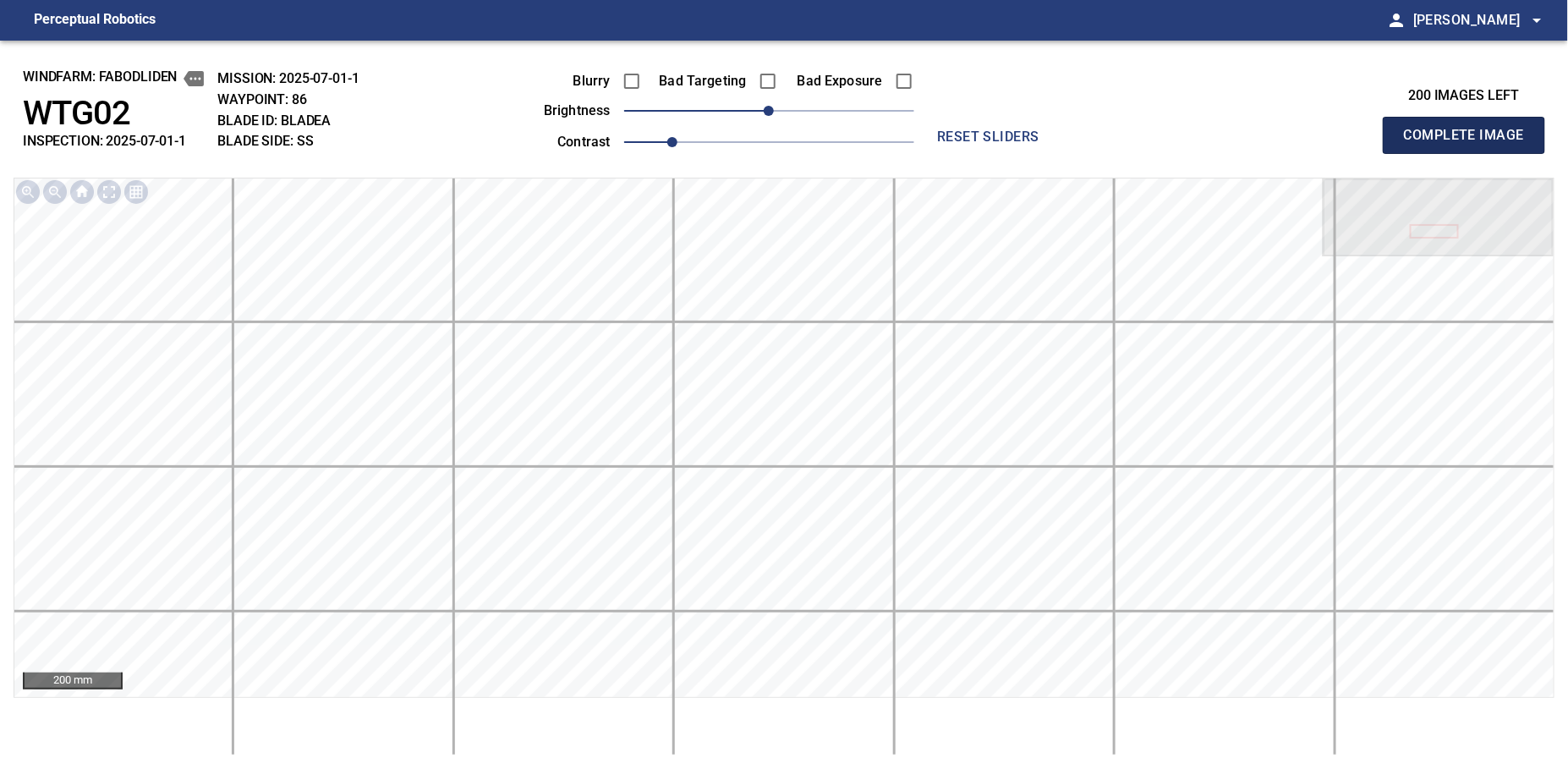 click on "Complete Image" at bounding box center [1464, 135] 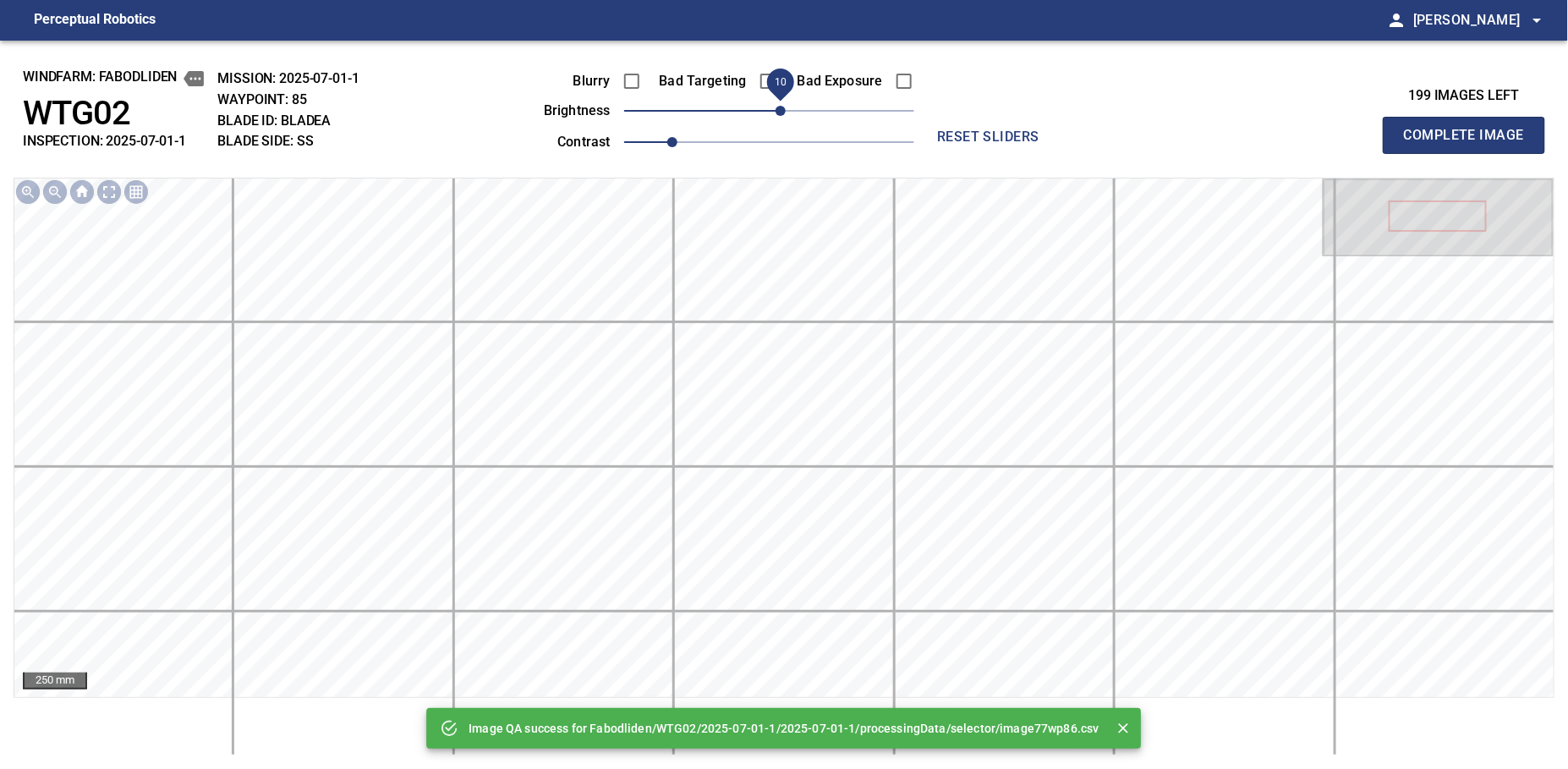 click on "10" at bounding box center (781, 111) 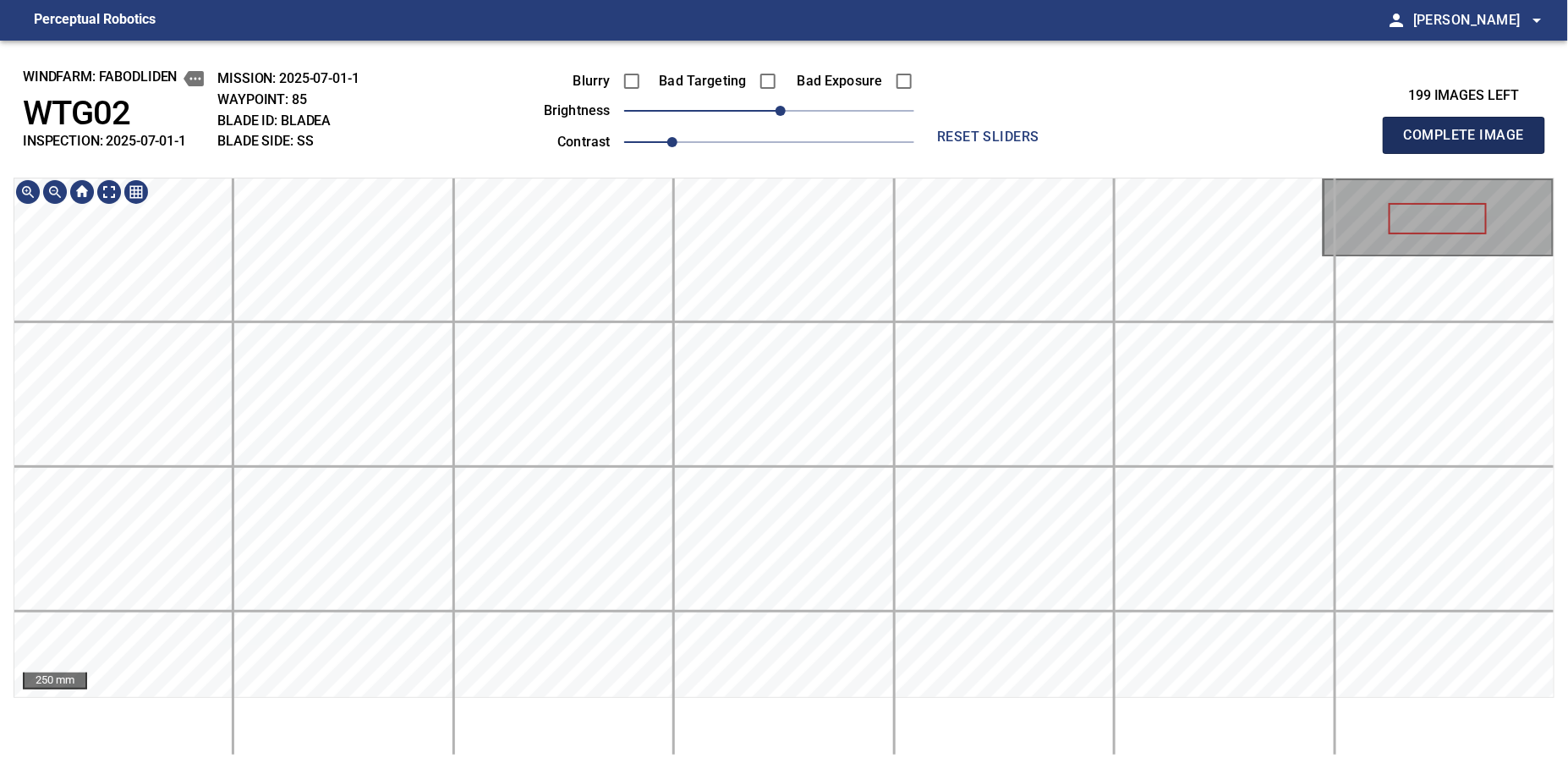 click on "Complete Image" at bounding box center (1464, 135) 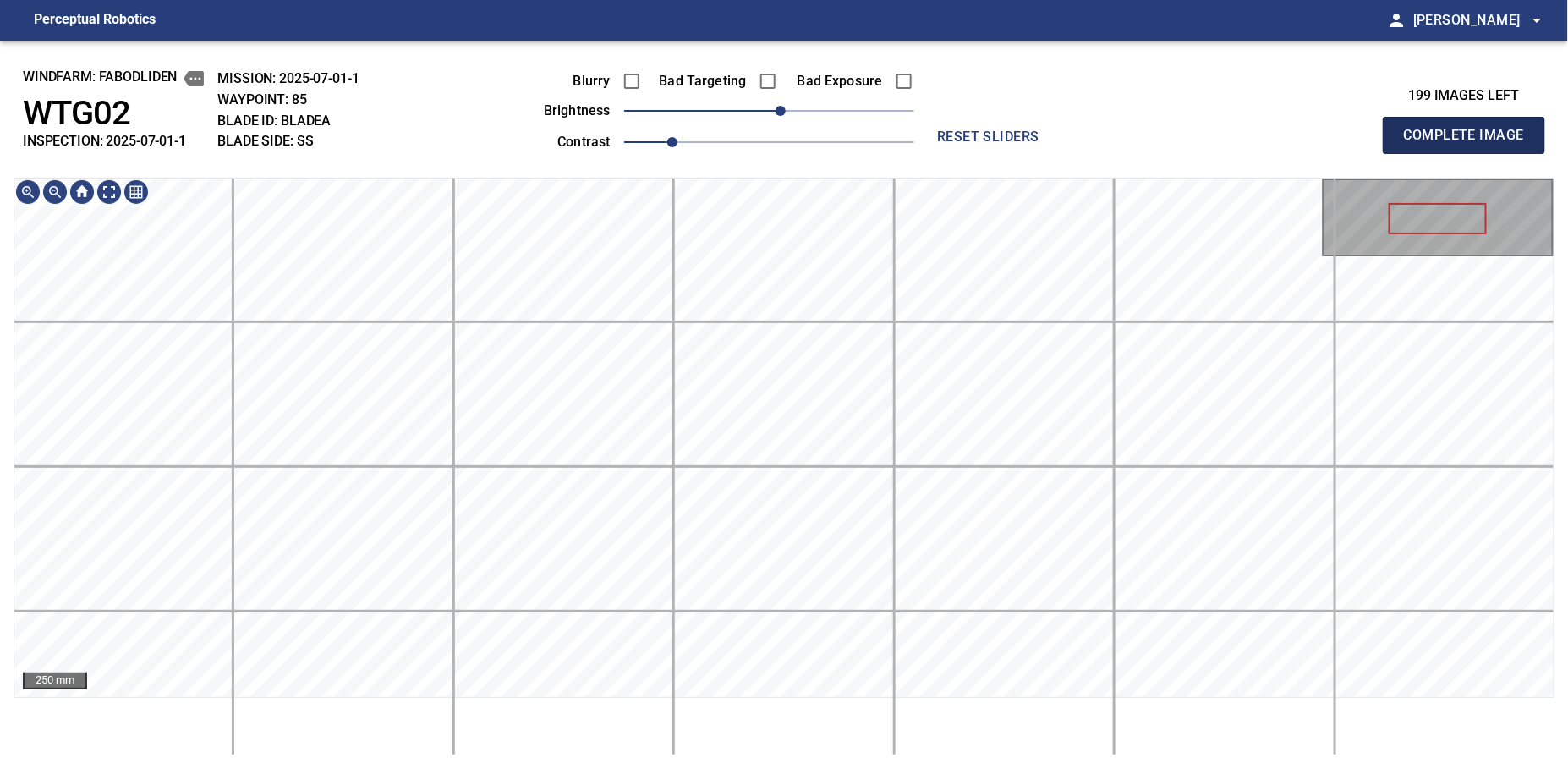 type 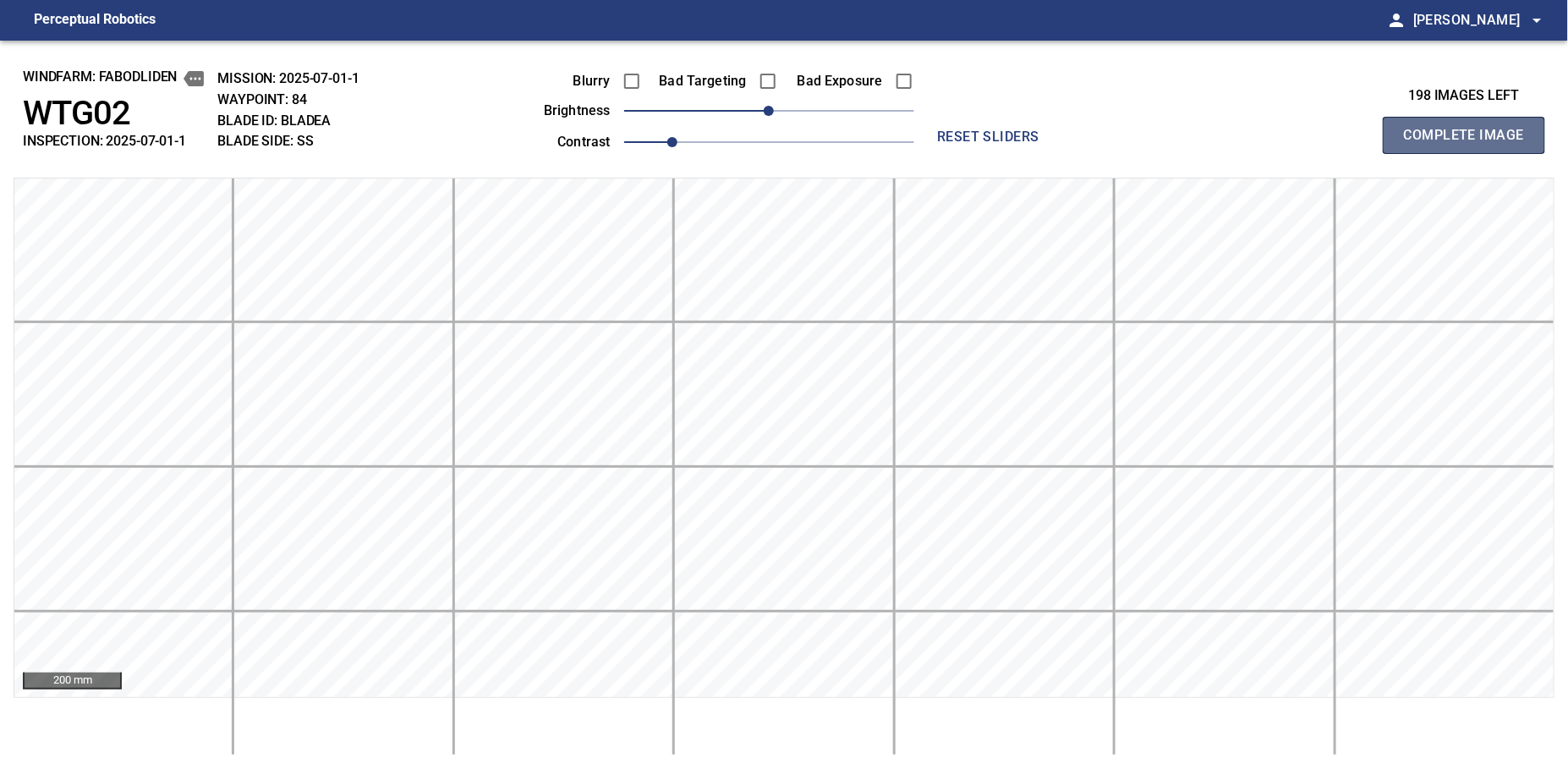 click on "Complete Image" at bounding box center (1464, 135) 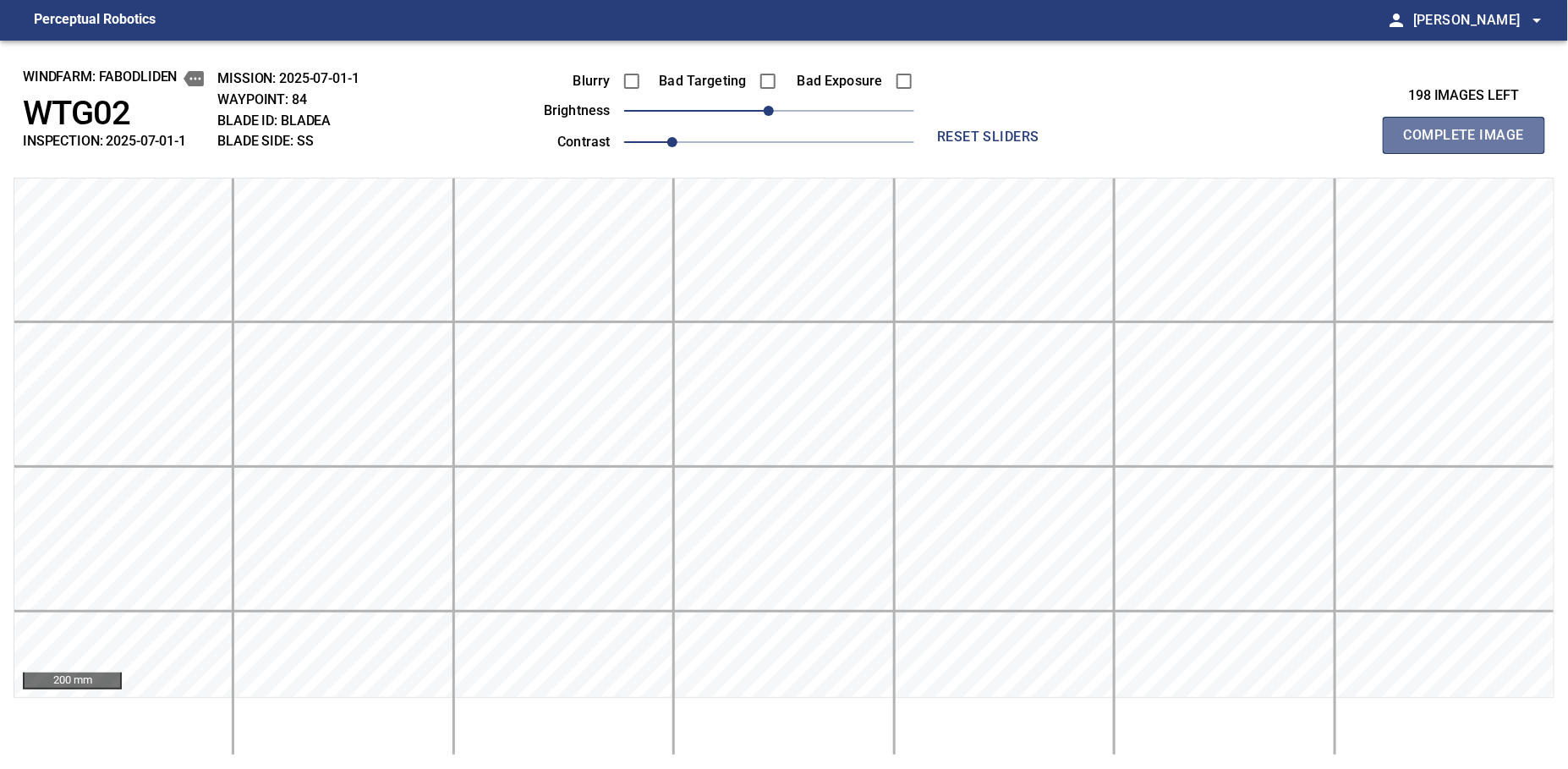 type 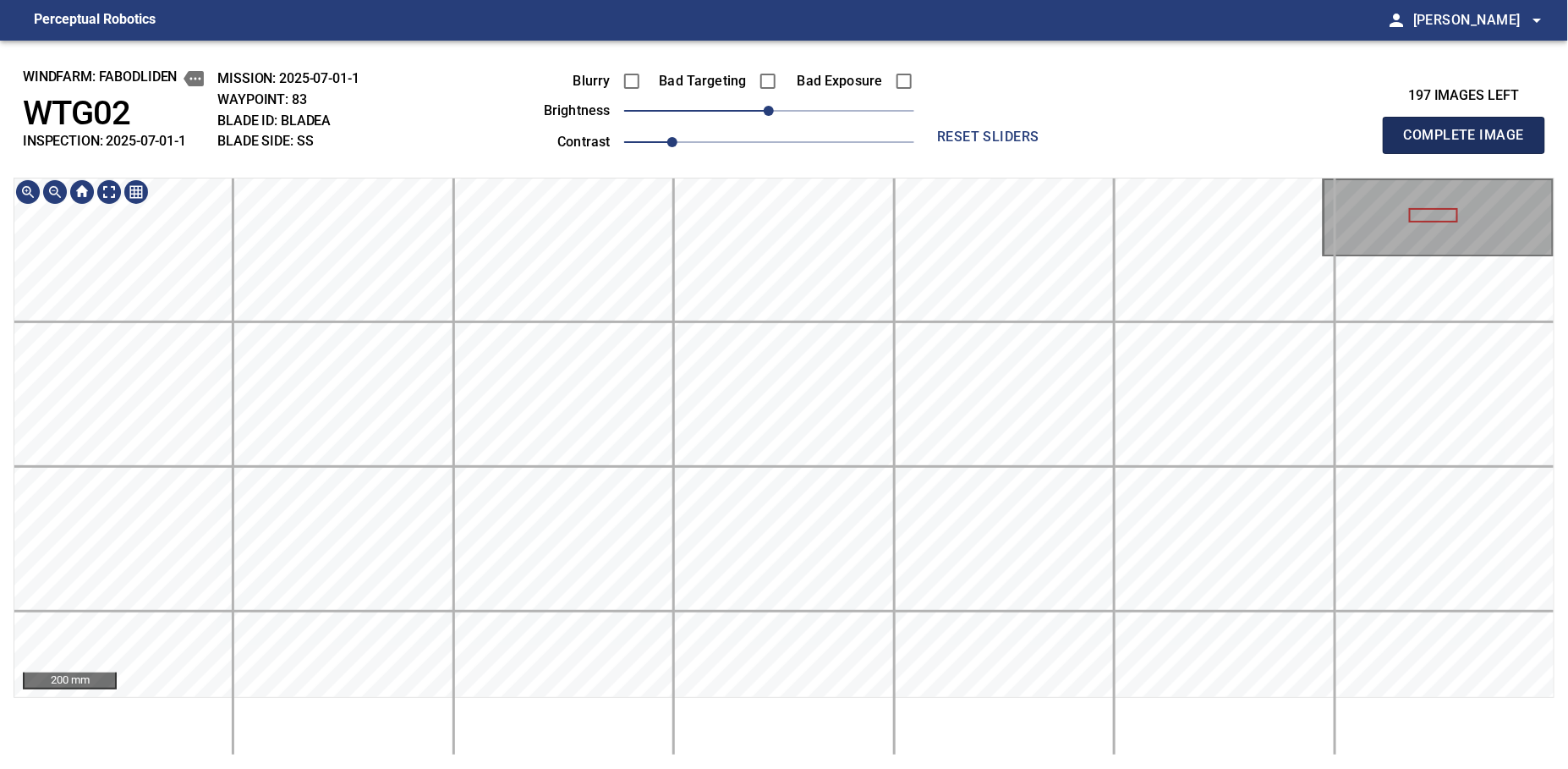 click on "Complete Image" at bounding box center [1464, 135] 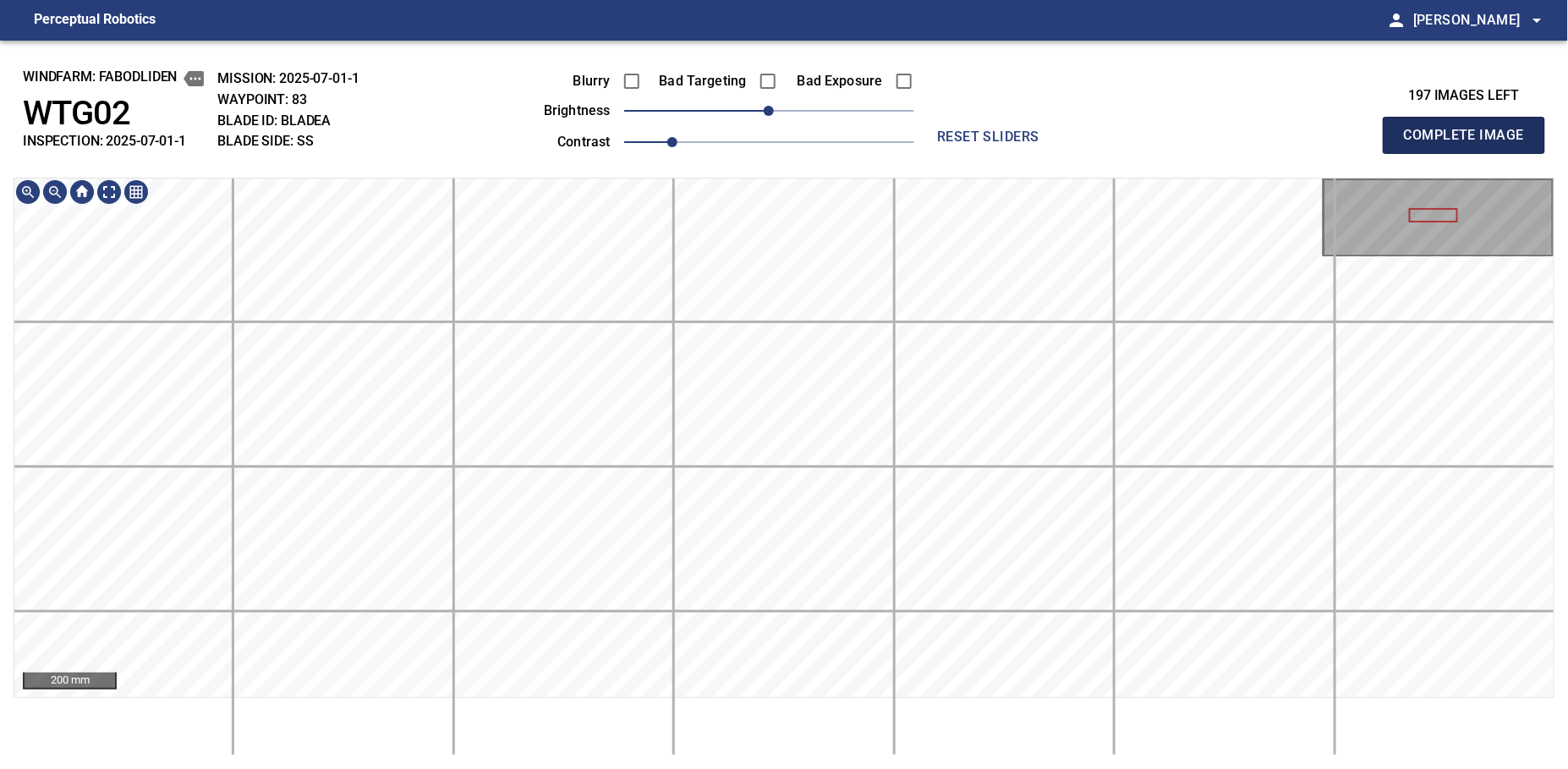 type 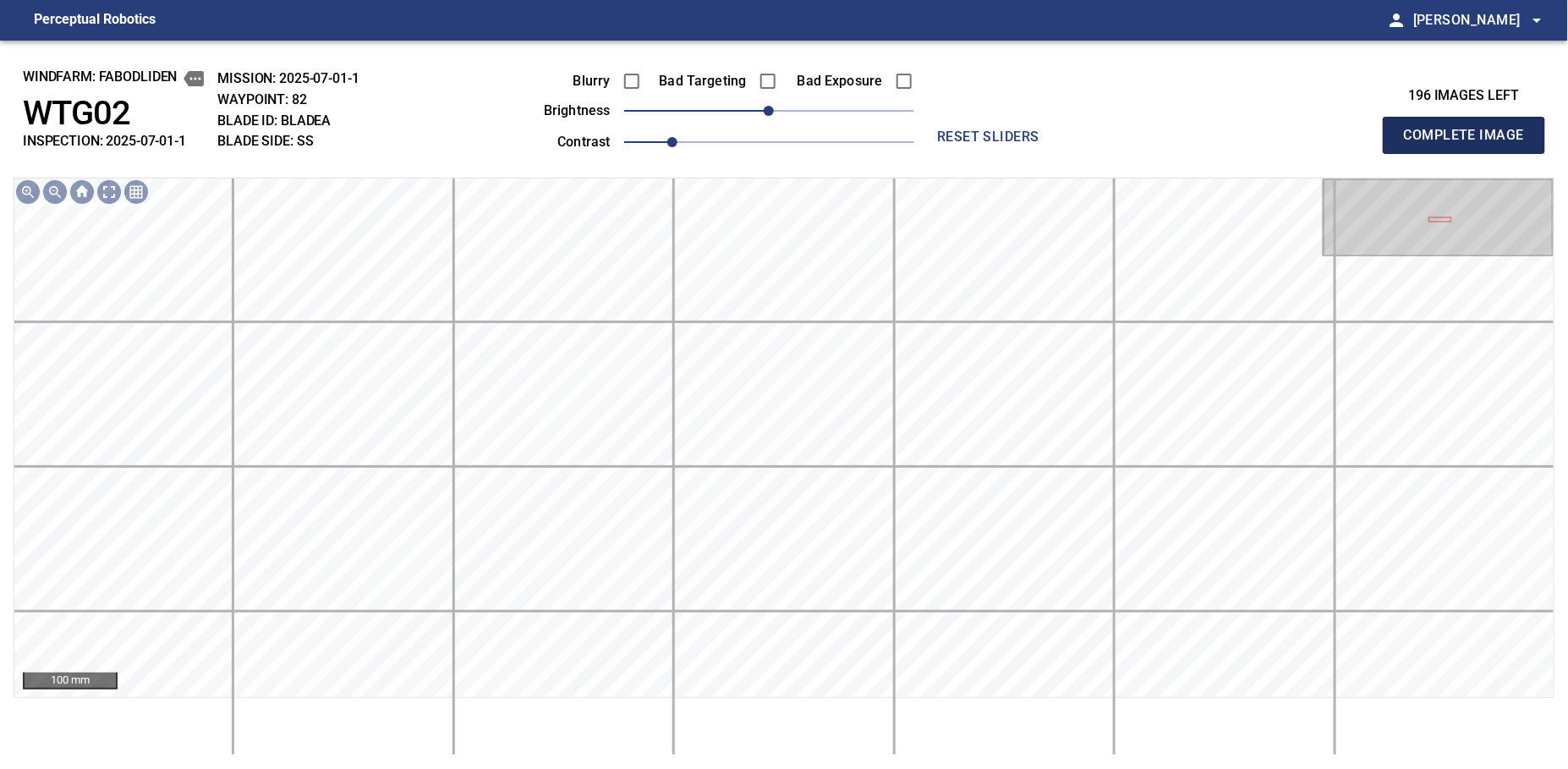 click on "Complete Image" at bounding box center [1464, 135] 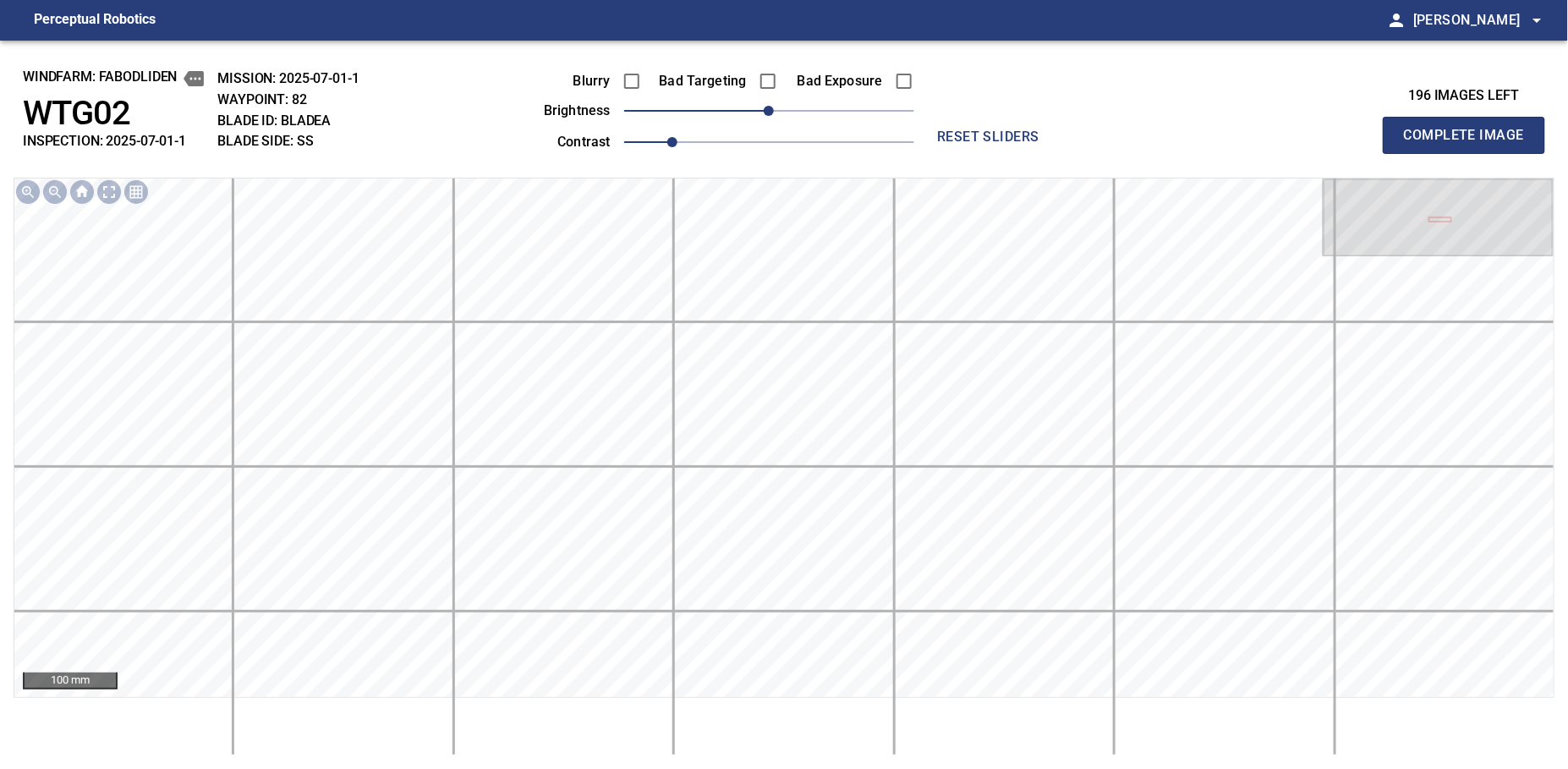 type 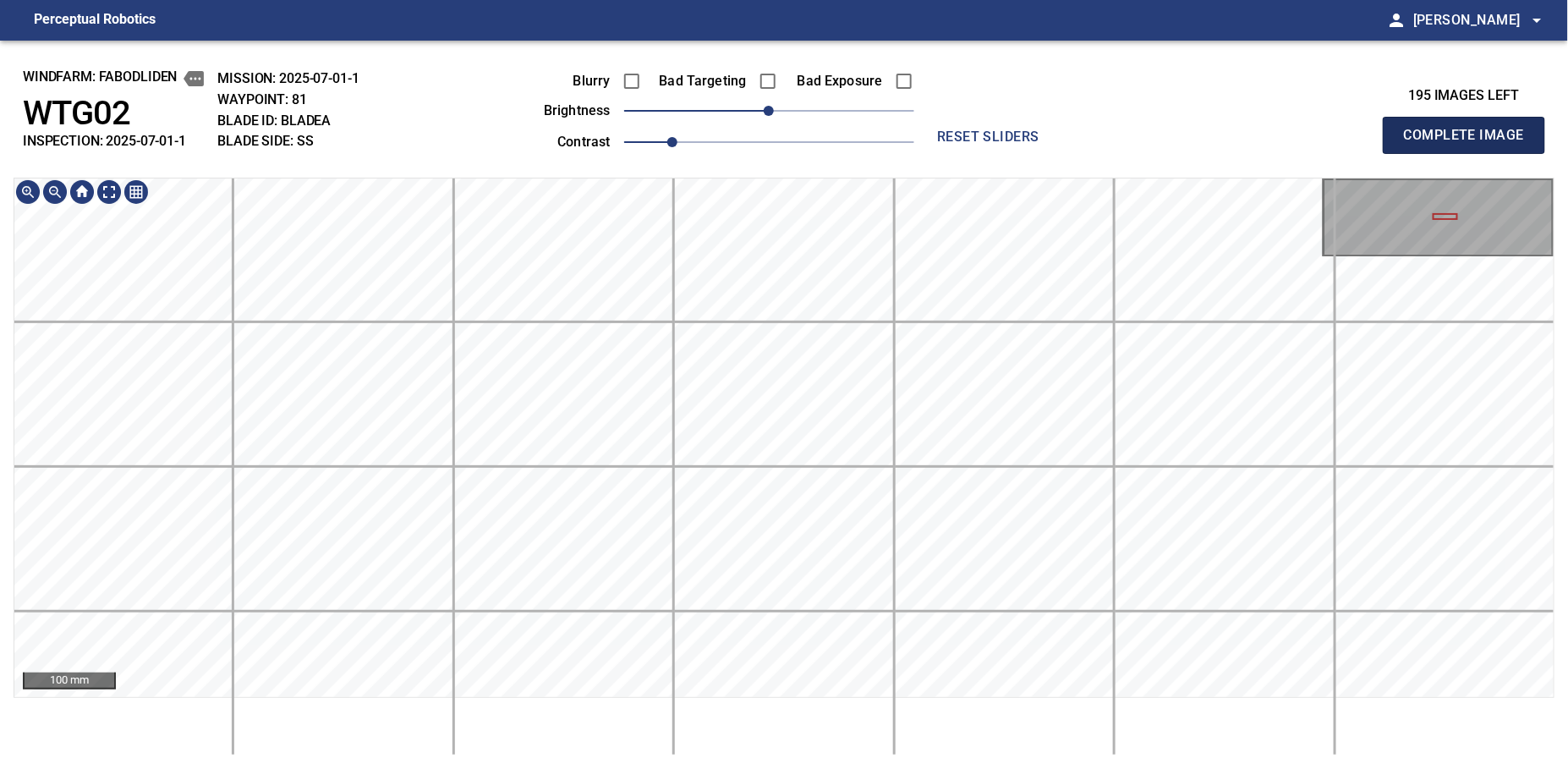 click on "Complete Image" at bounding box center (1464, 135) 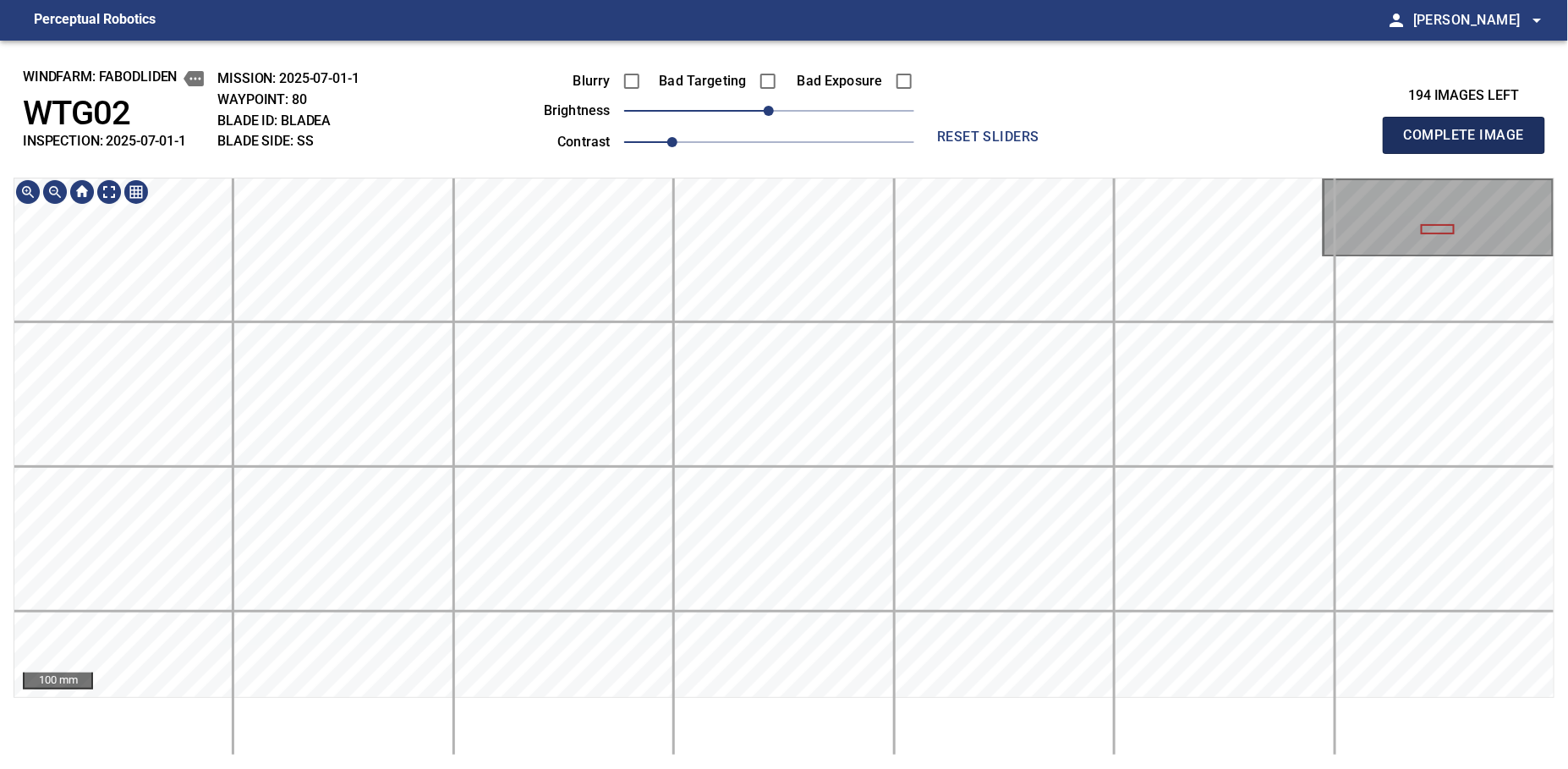 click on "Complete Image" at bounding box center (1464, 135) 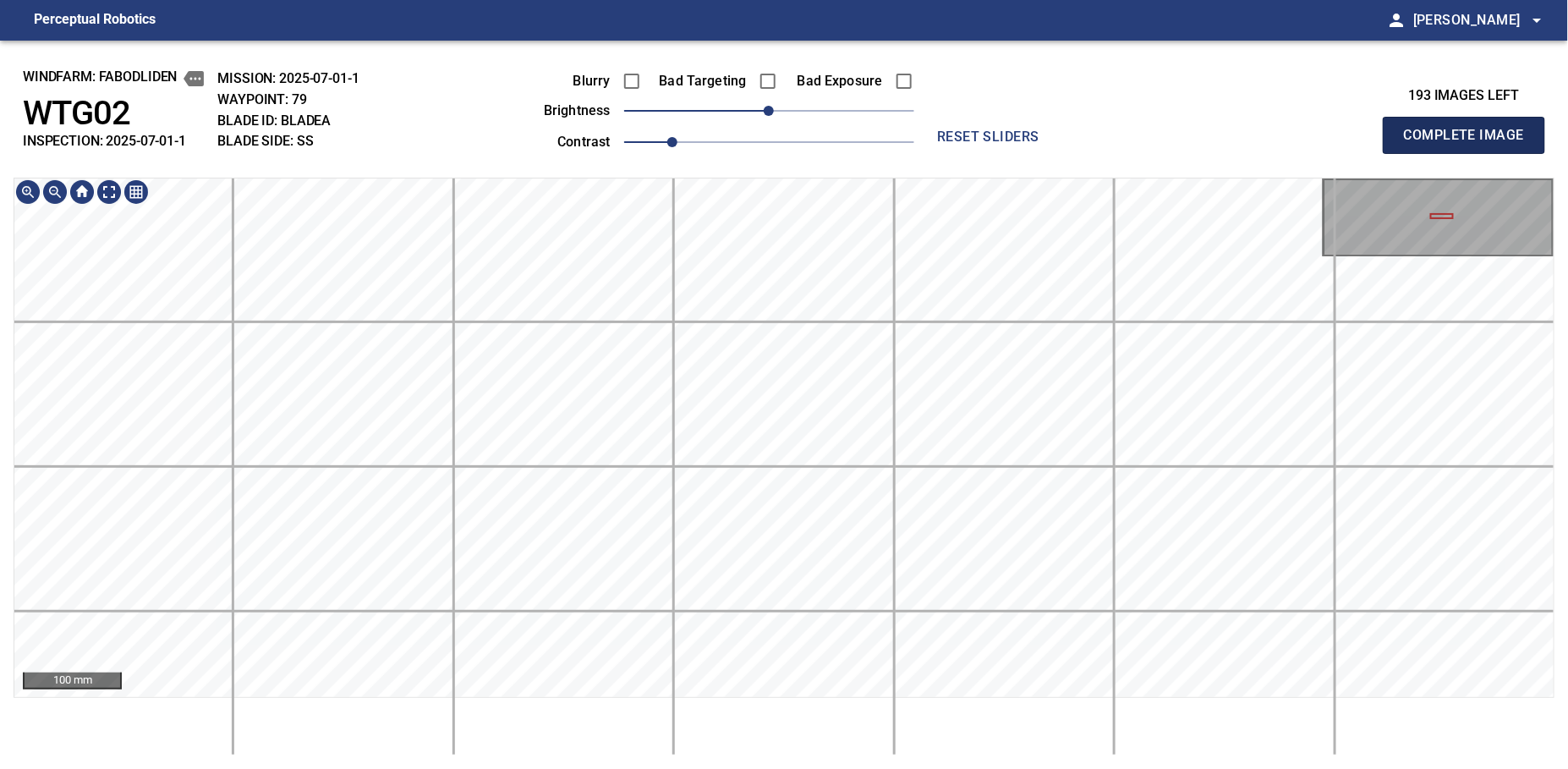 click on "Complete Image" at bounding box center (1464, 135) 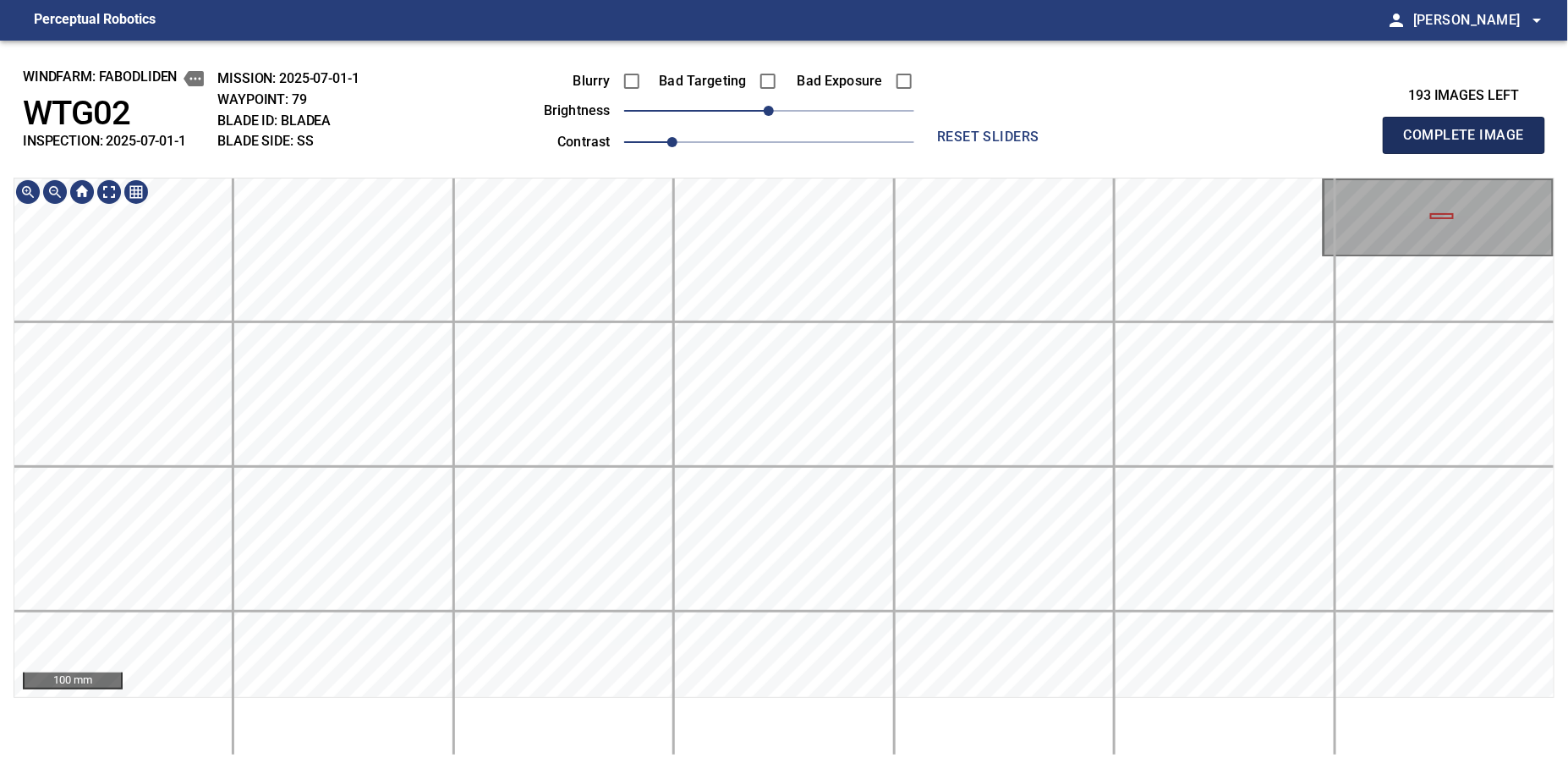 type 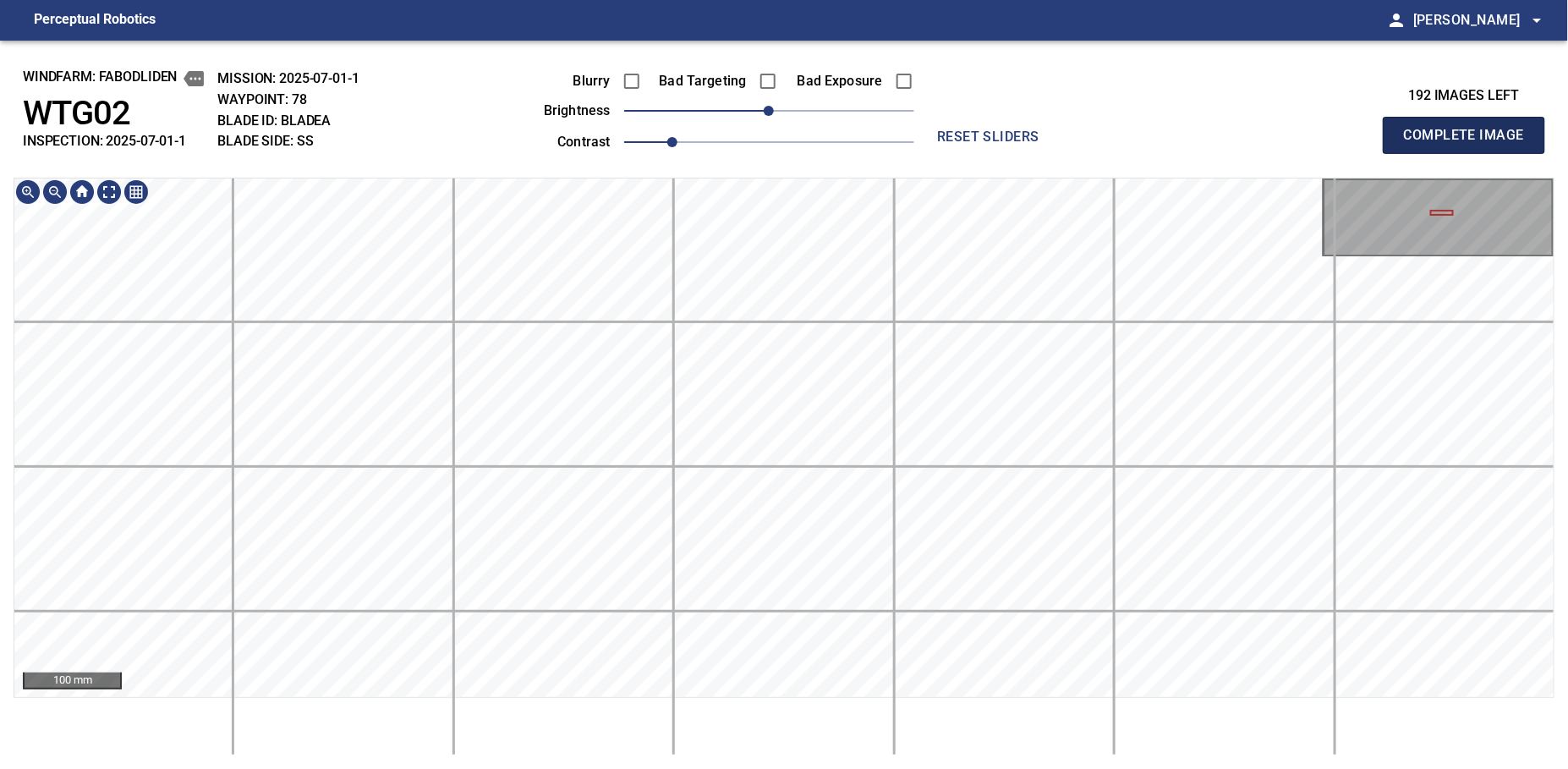 click on "Complete Image" at bounding box center [1464, 135] 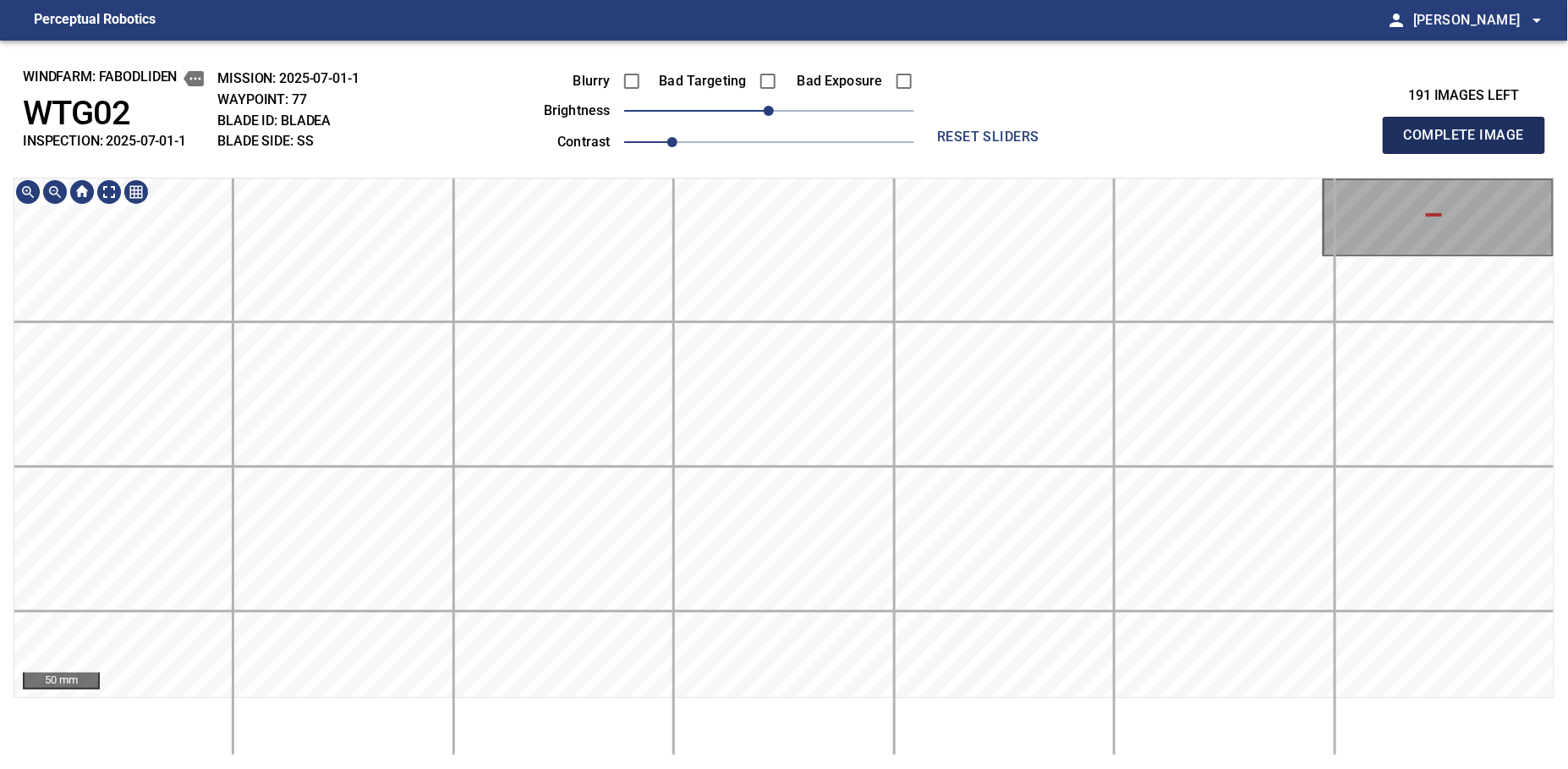 click on "Complete Image" at bounding box center [1464, 135] 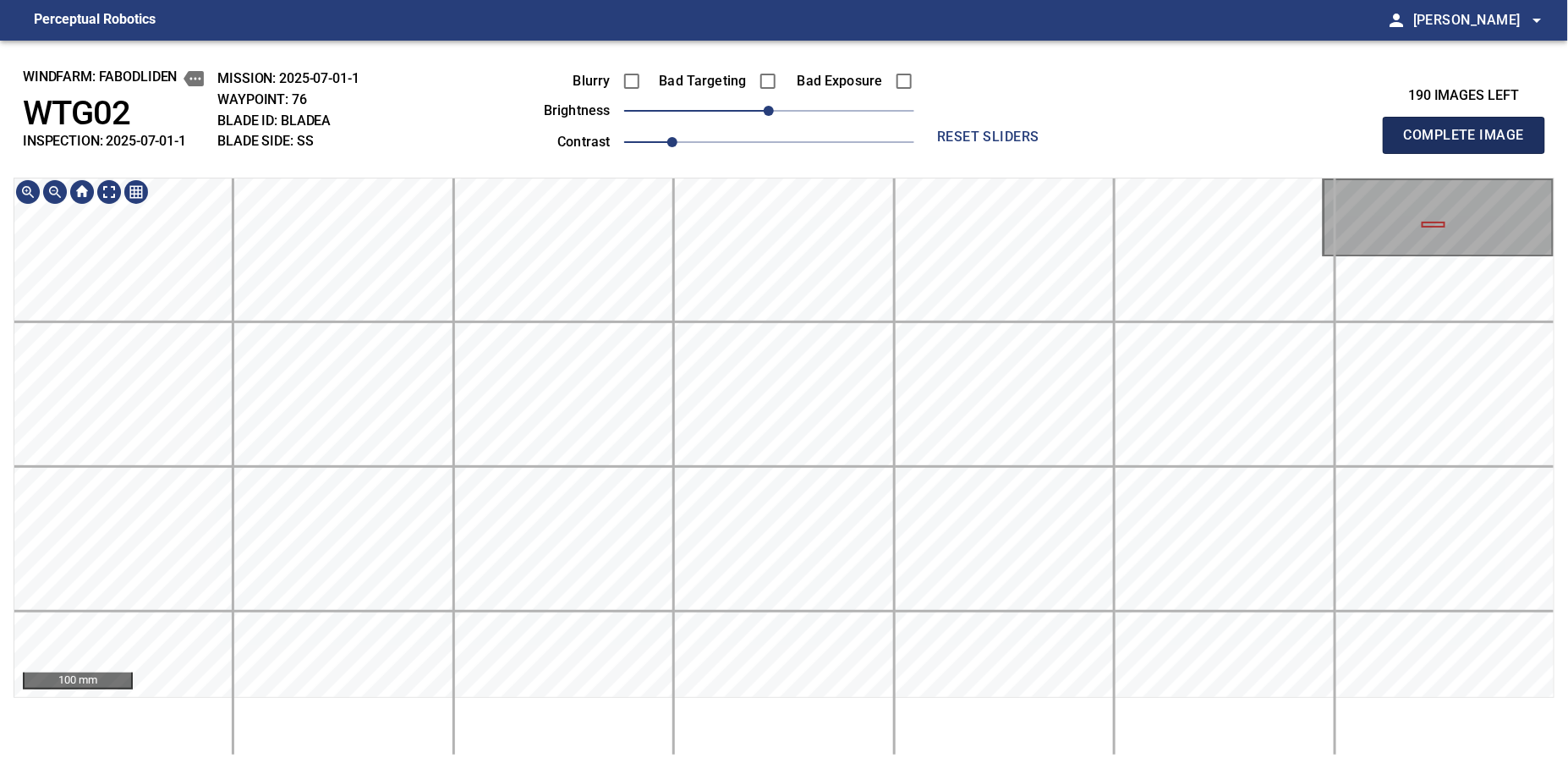 type 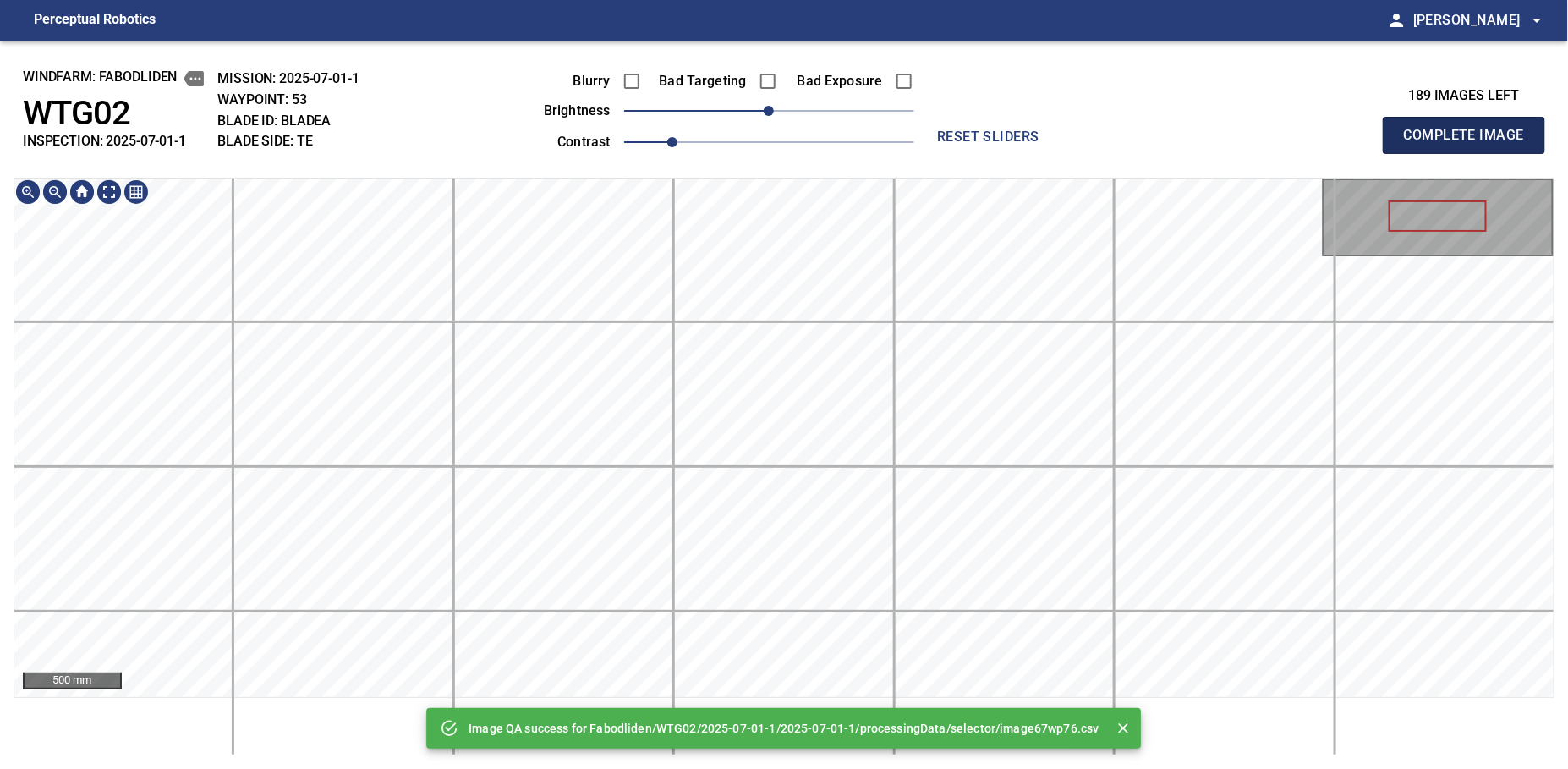 click on "Complete Image" at bounding box center (1464, 135) 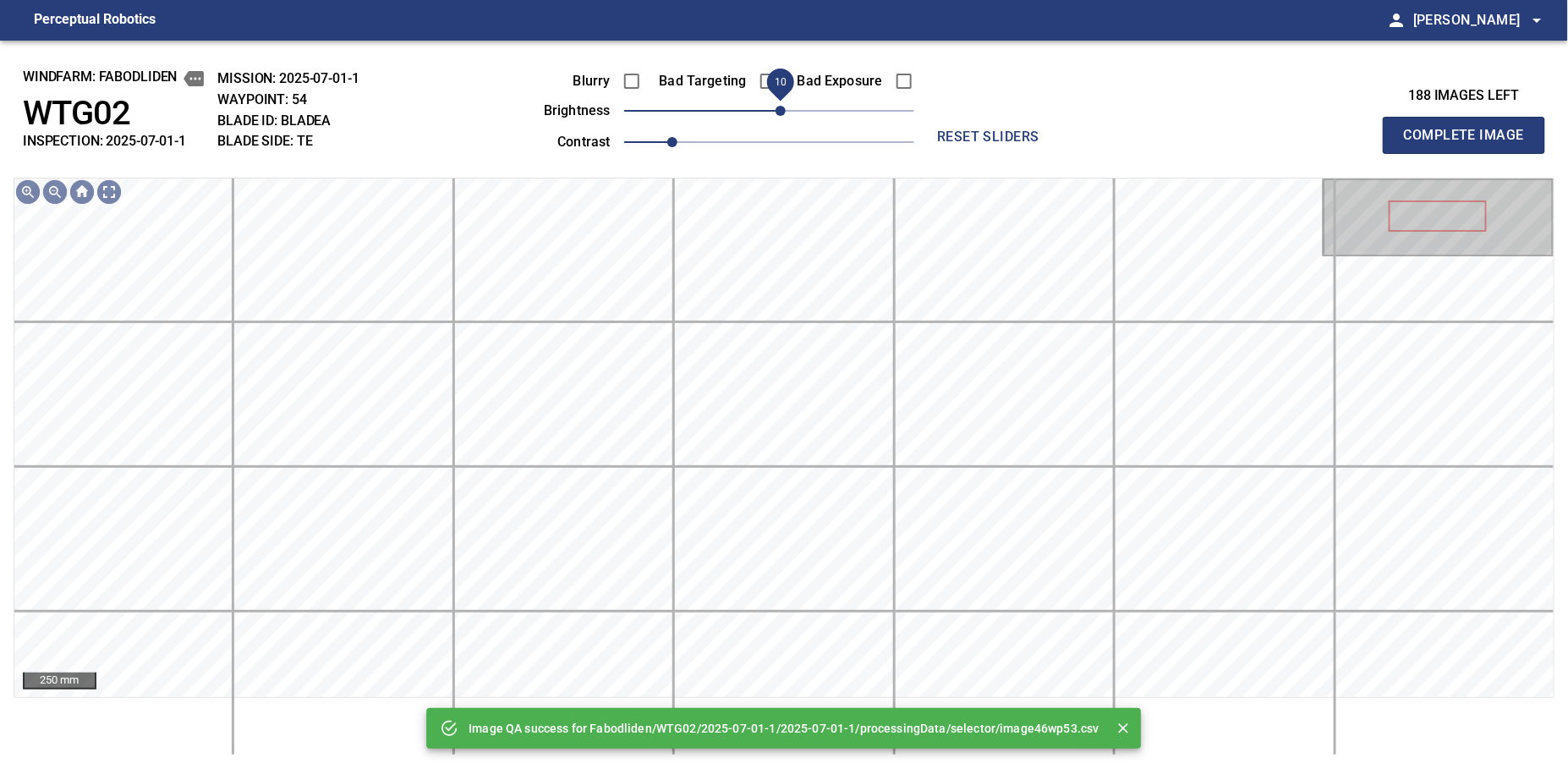click on "10" at bounding box center (781, 111) 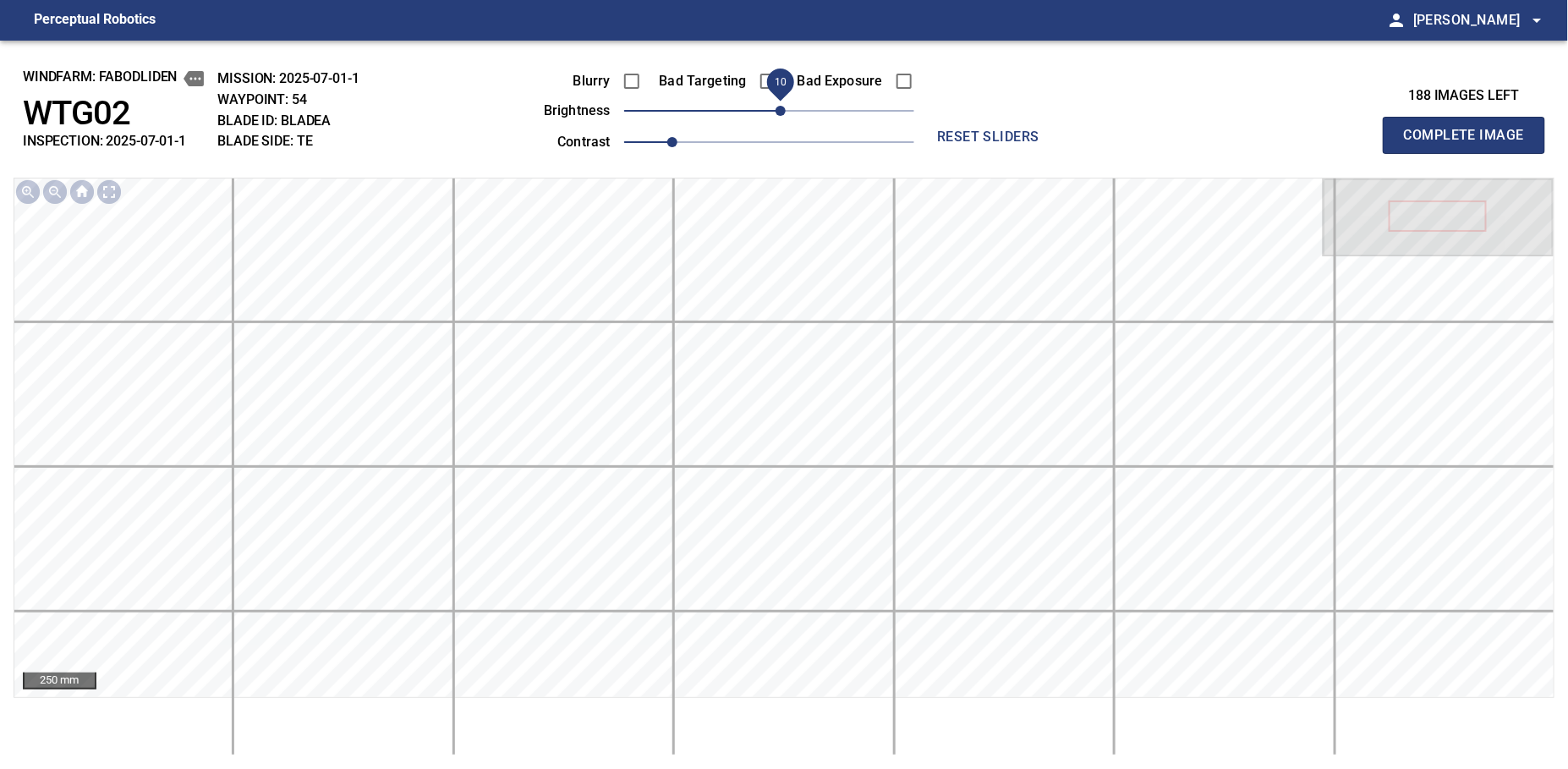 click on "Complete Image" at bounding box center (1464, 135) 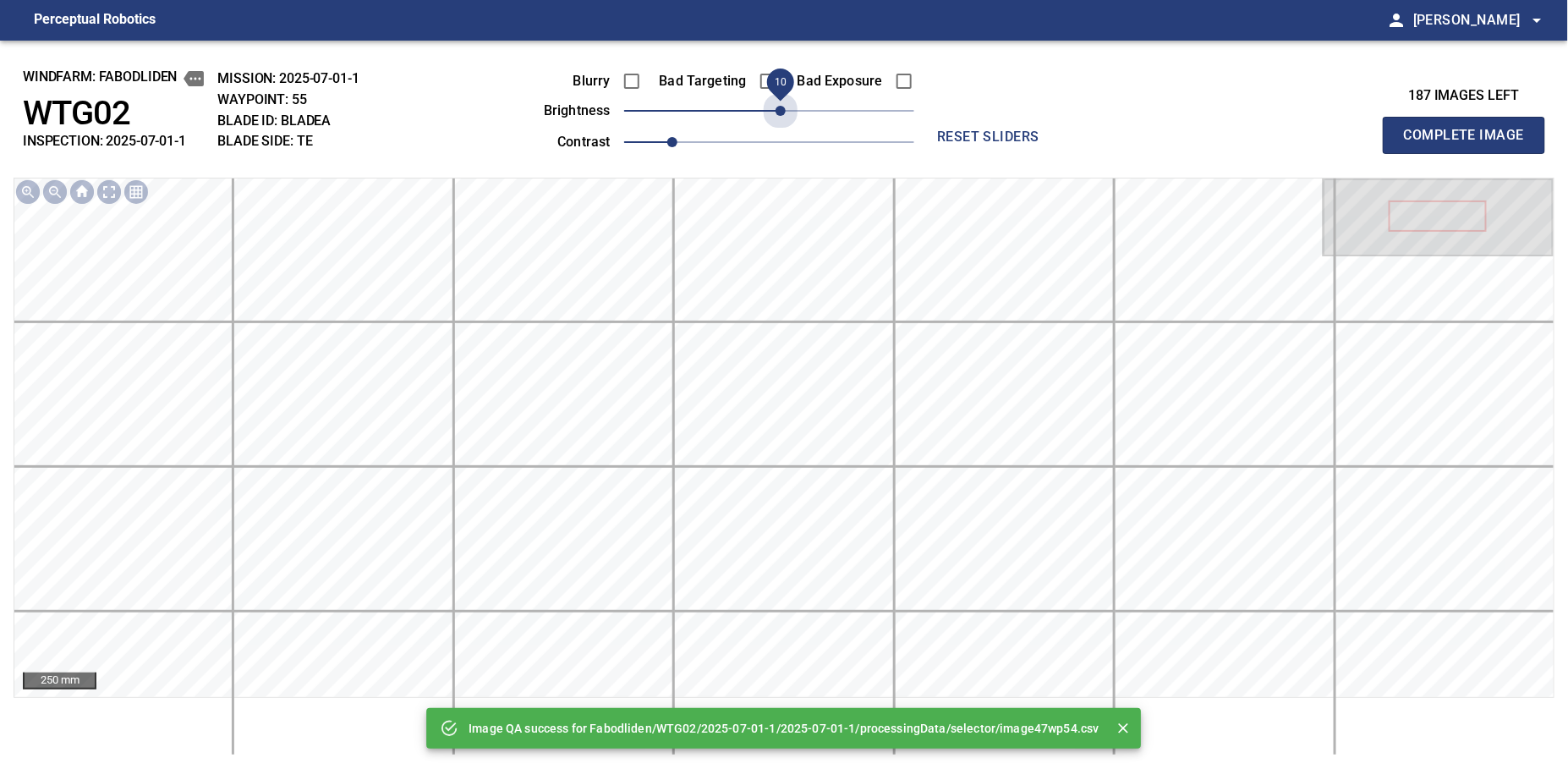 click on "10" at bounding box center [781, 111] 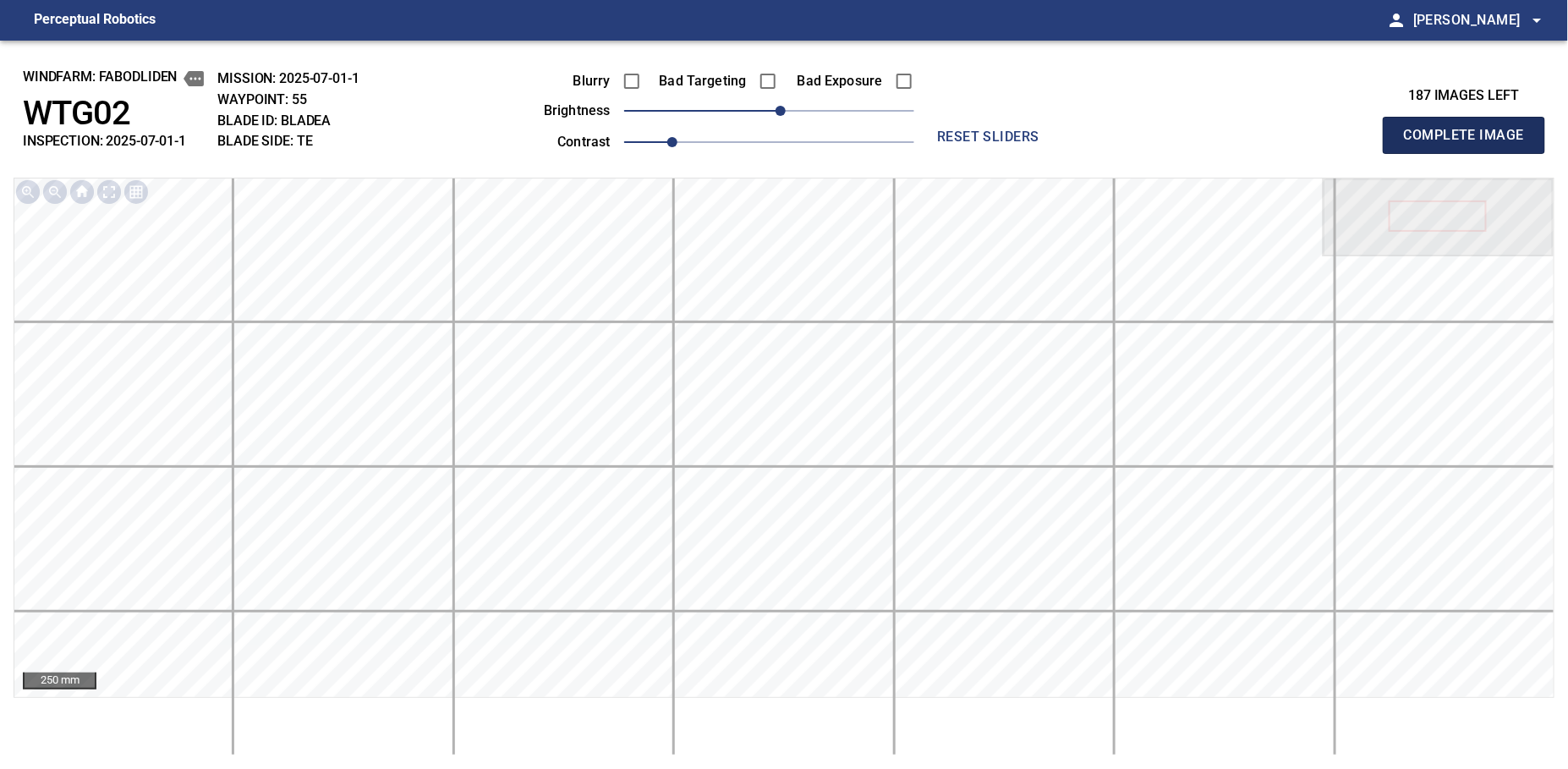 click on "Complete Image" at bounding box center (1464, 135) 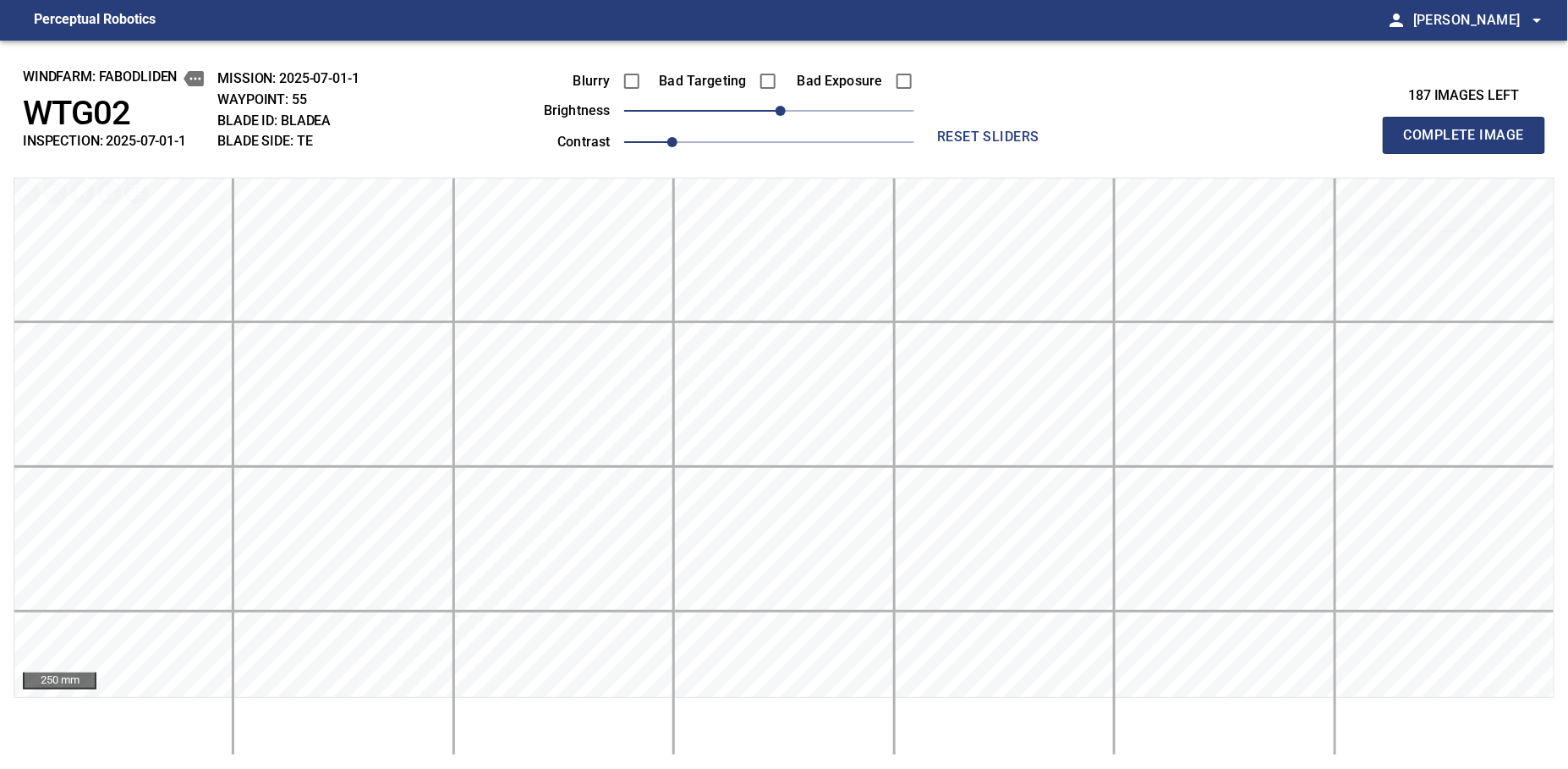 type 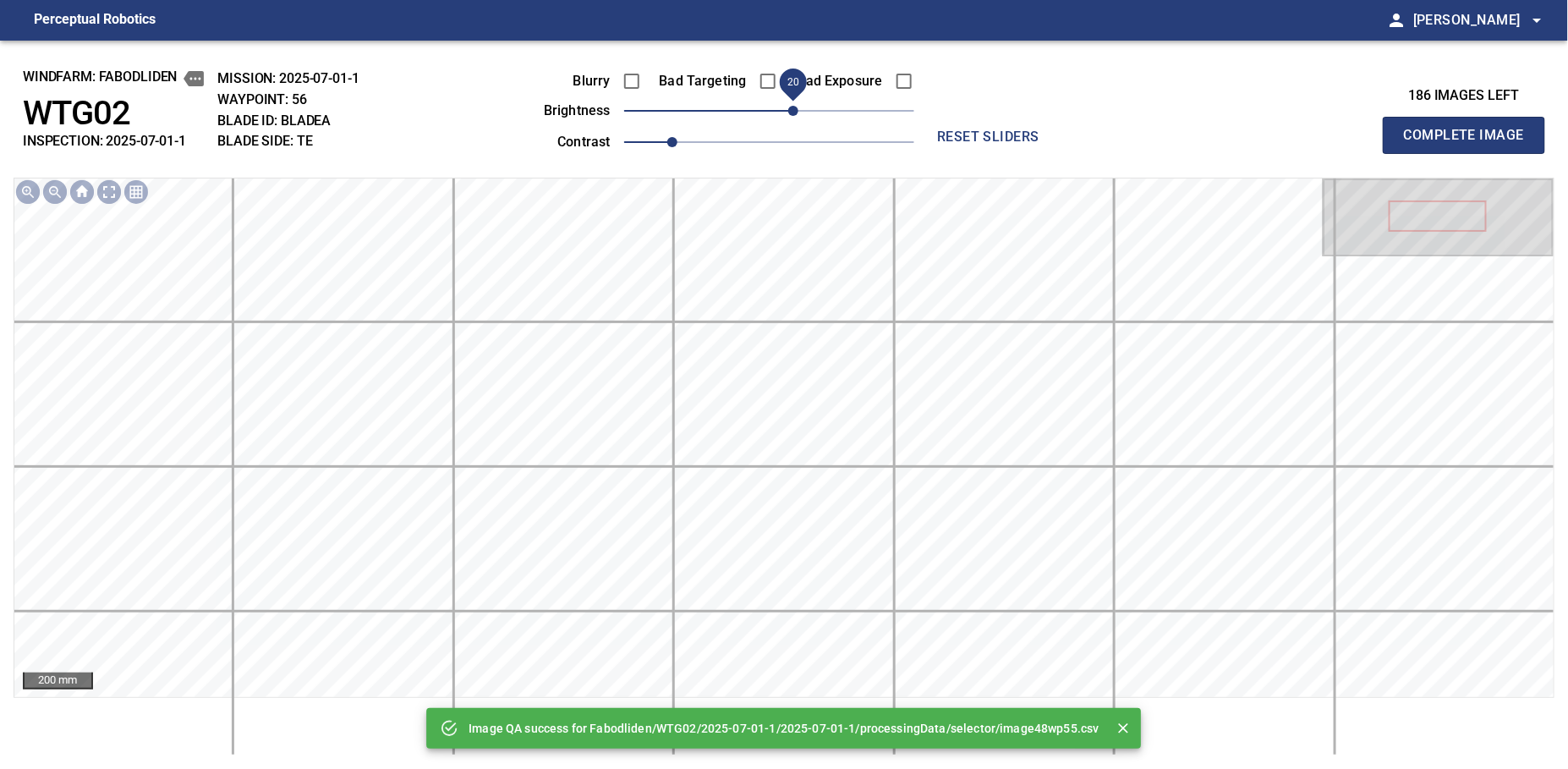 drag, startPoint x: 781, startPoint y: 108, endPoint x: 793, endPoint y: 111, distance: 12.369317 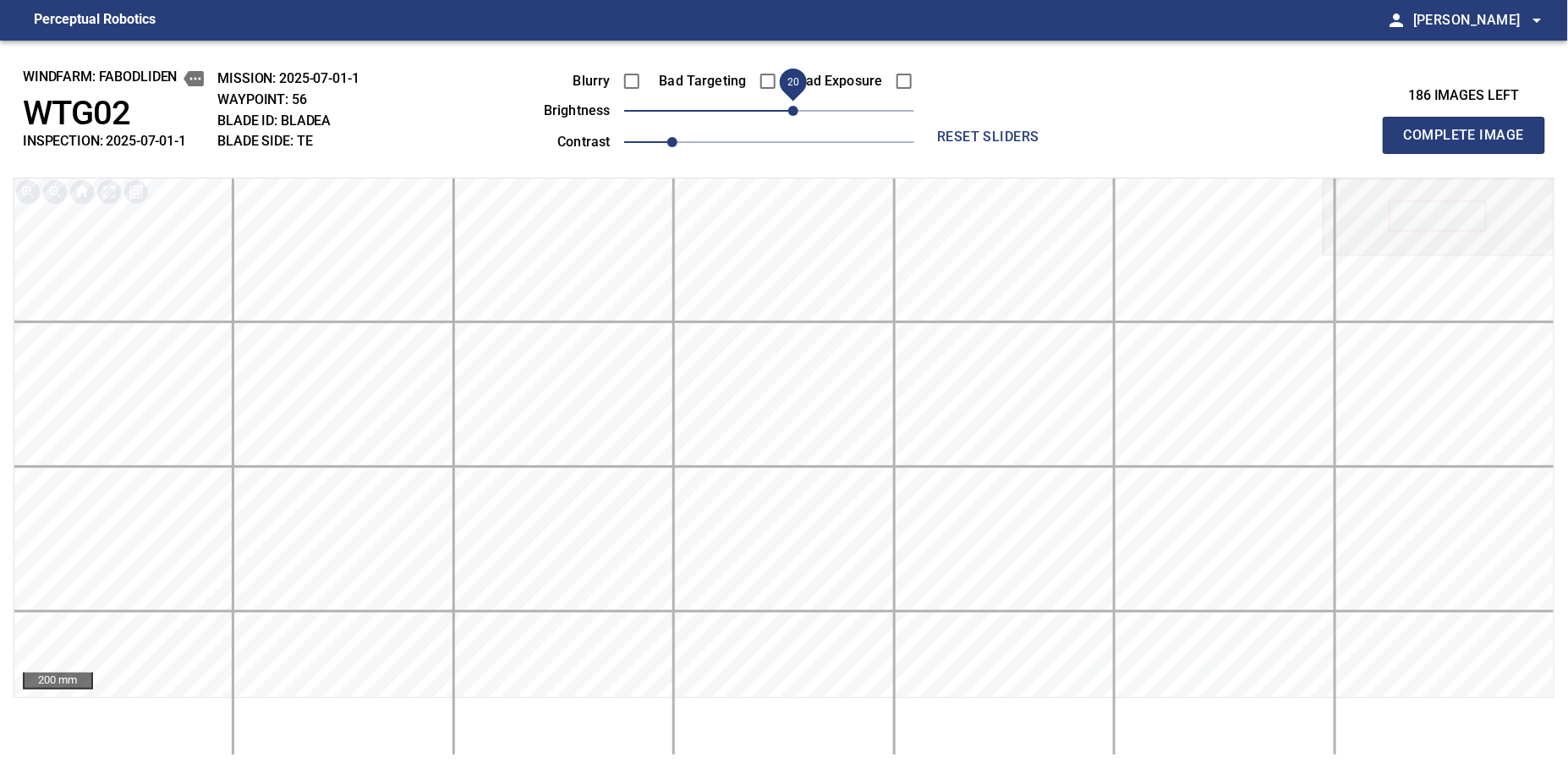 click on "Complete Image" at bounding box center (1464, 135) 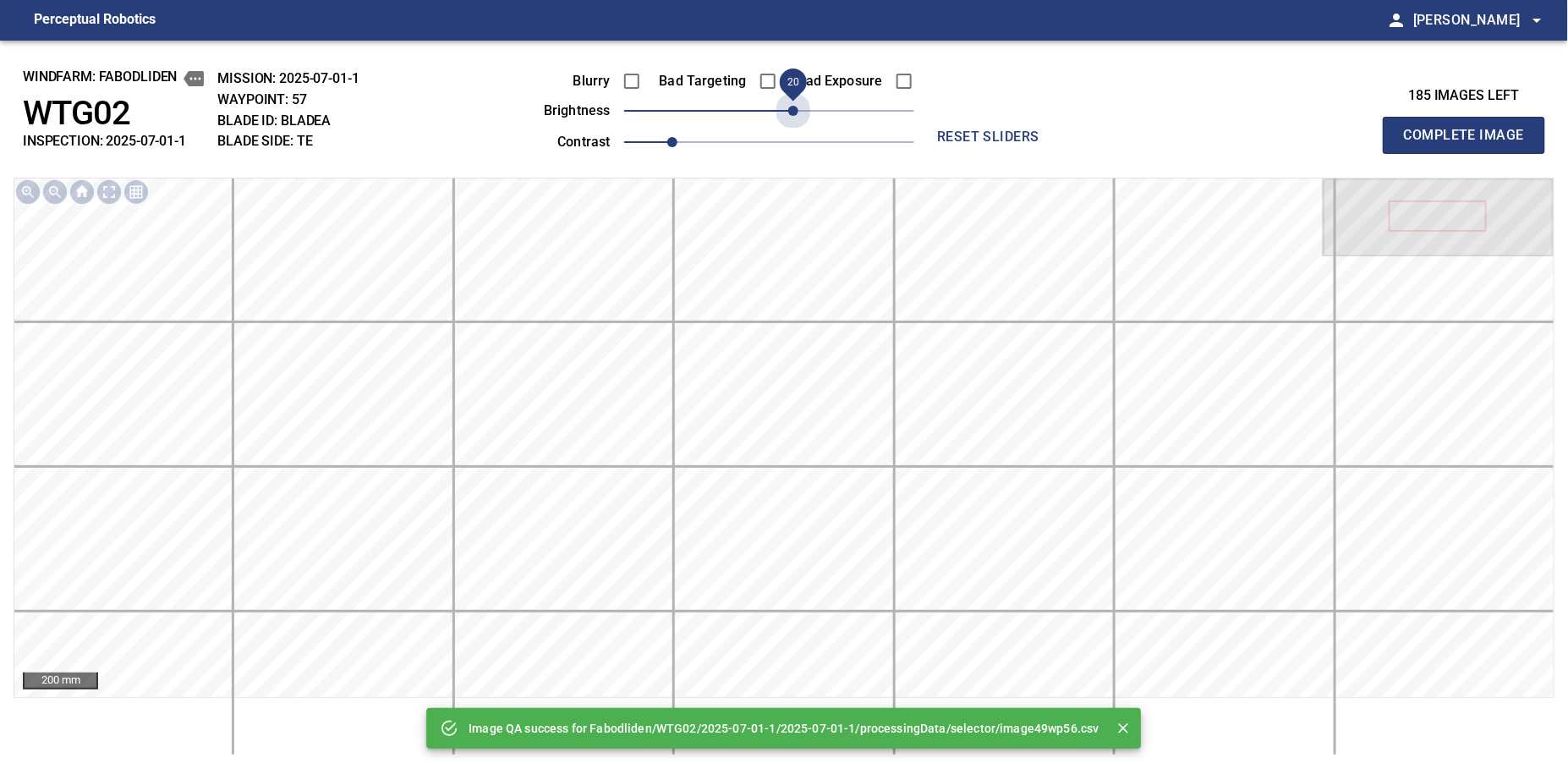 click on "20" at bounding box center (769, 111) 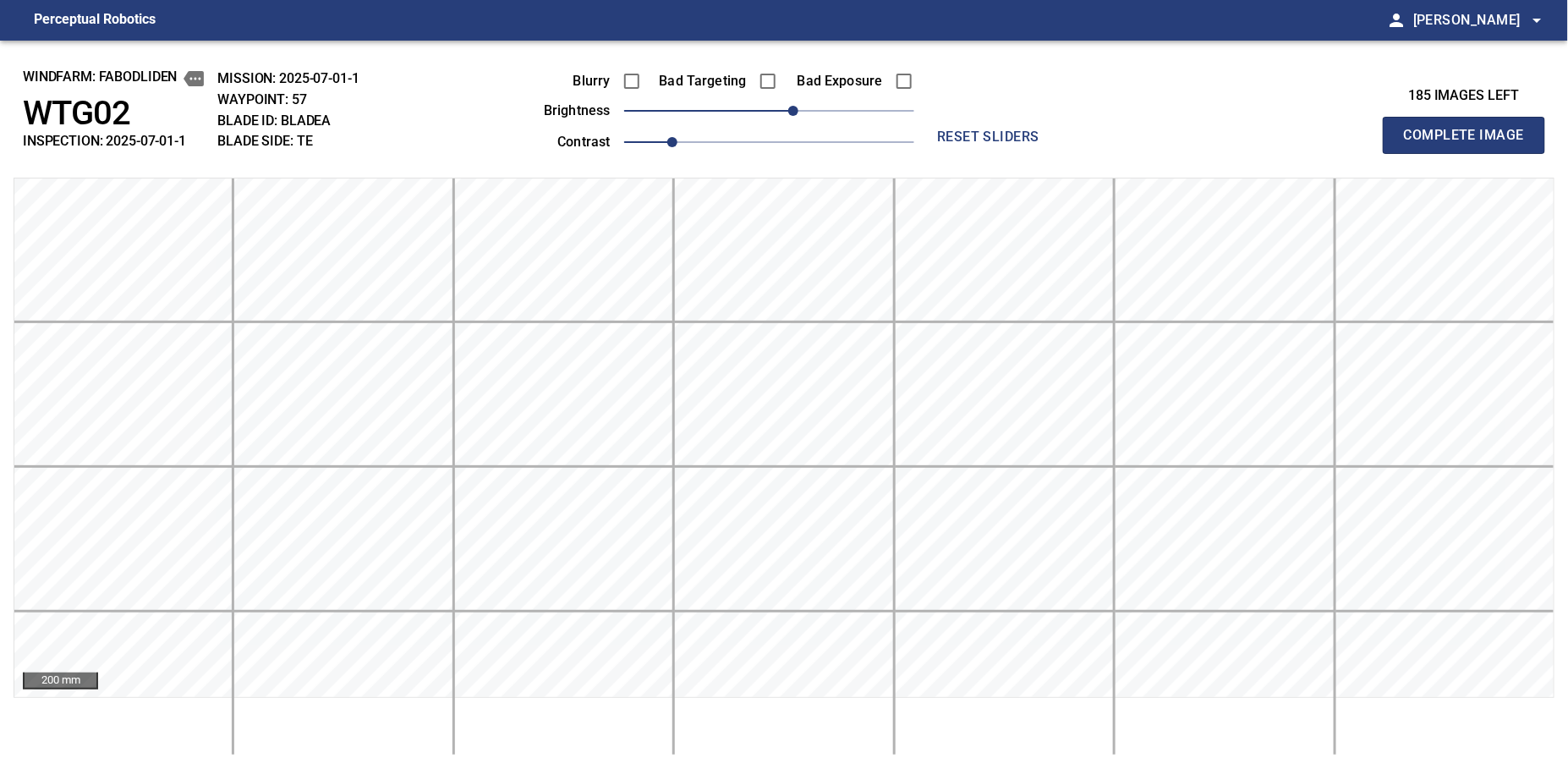 click on "Complete Image" at bounding box center (1464, 135) 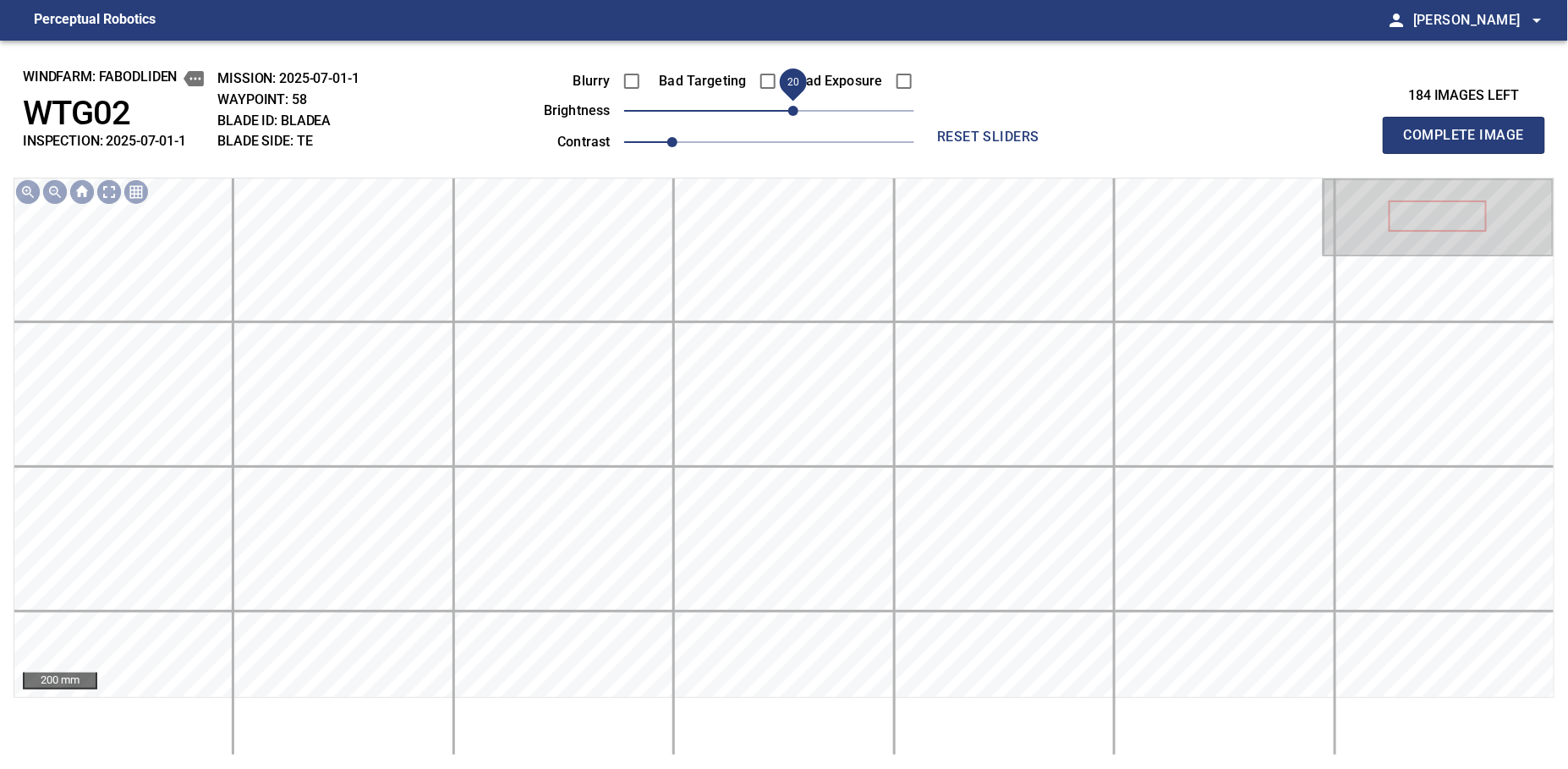 drag, startPoint x: 772, startPoint y: 111, endPoint x: 793, endPoint y: 111, distance: 21 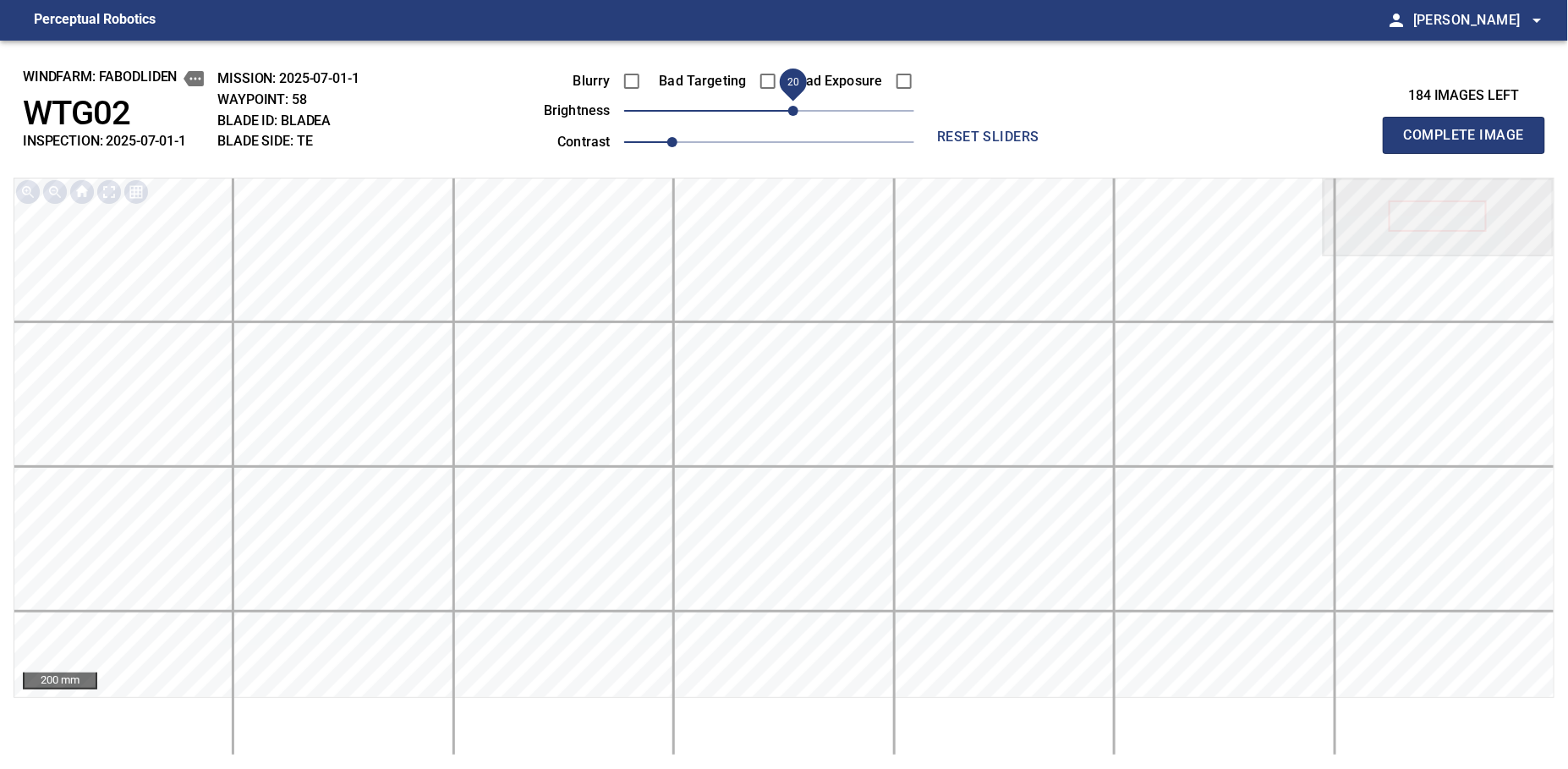 click on "Complete Image" at bounding box center (1464, 135) 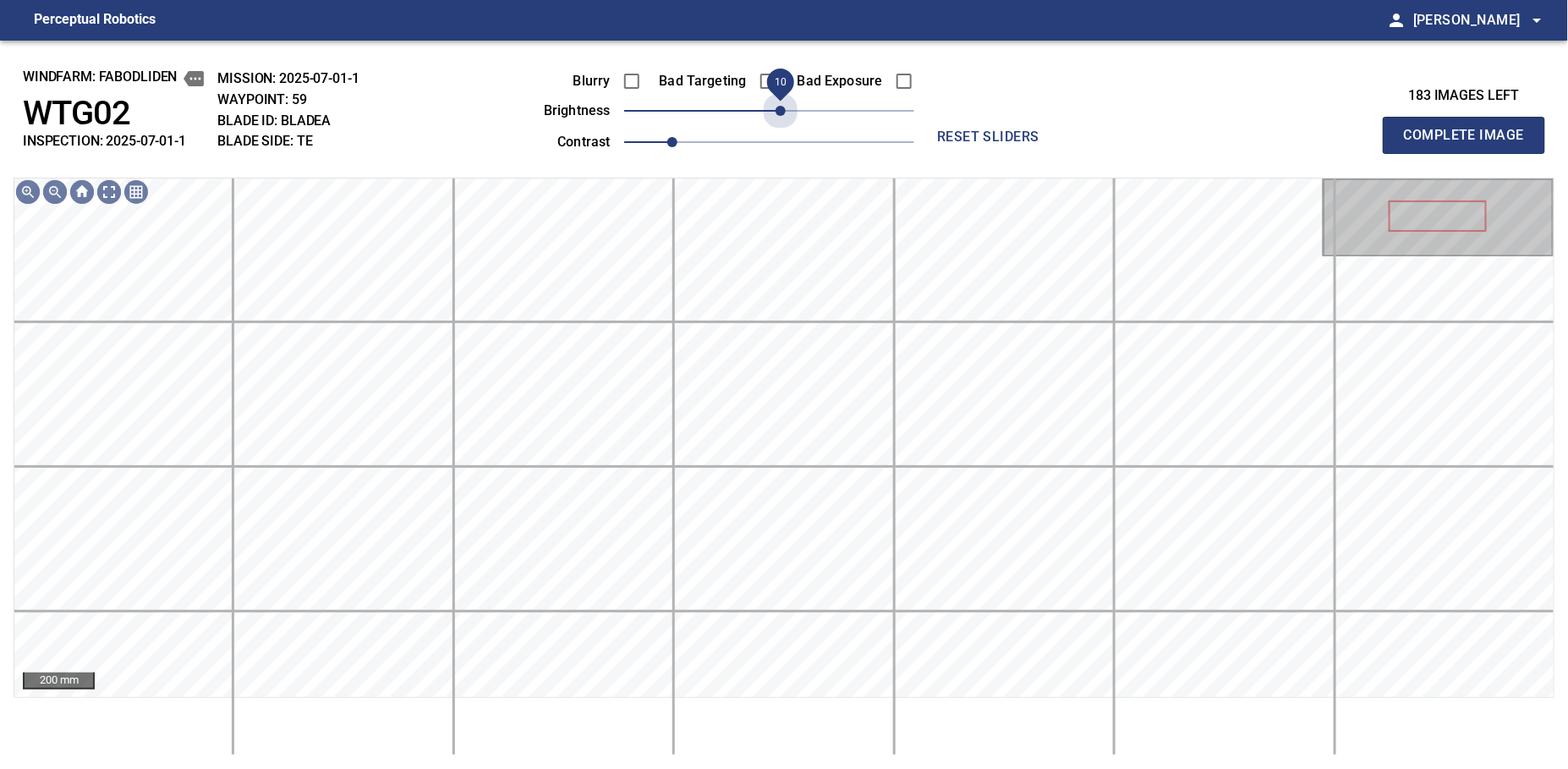 drag, startPoint x: 793, startPoint y: 111, endPoint x: 778, endPoint y: 133, distance: 26.627054 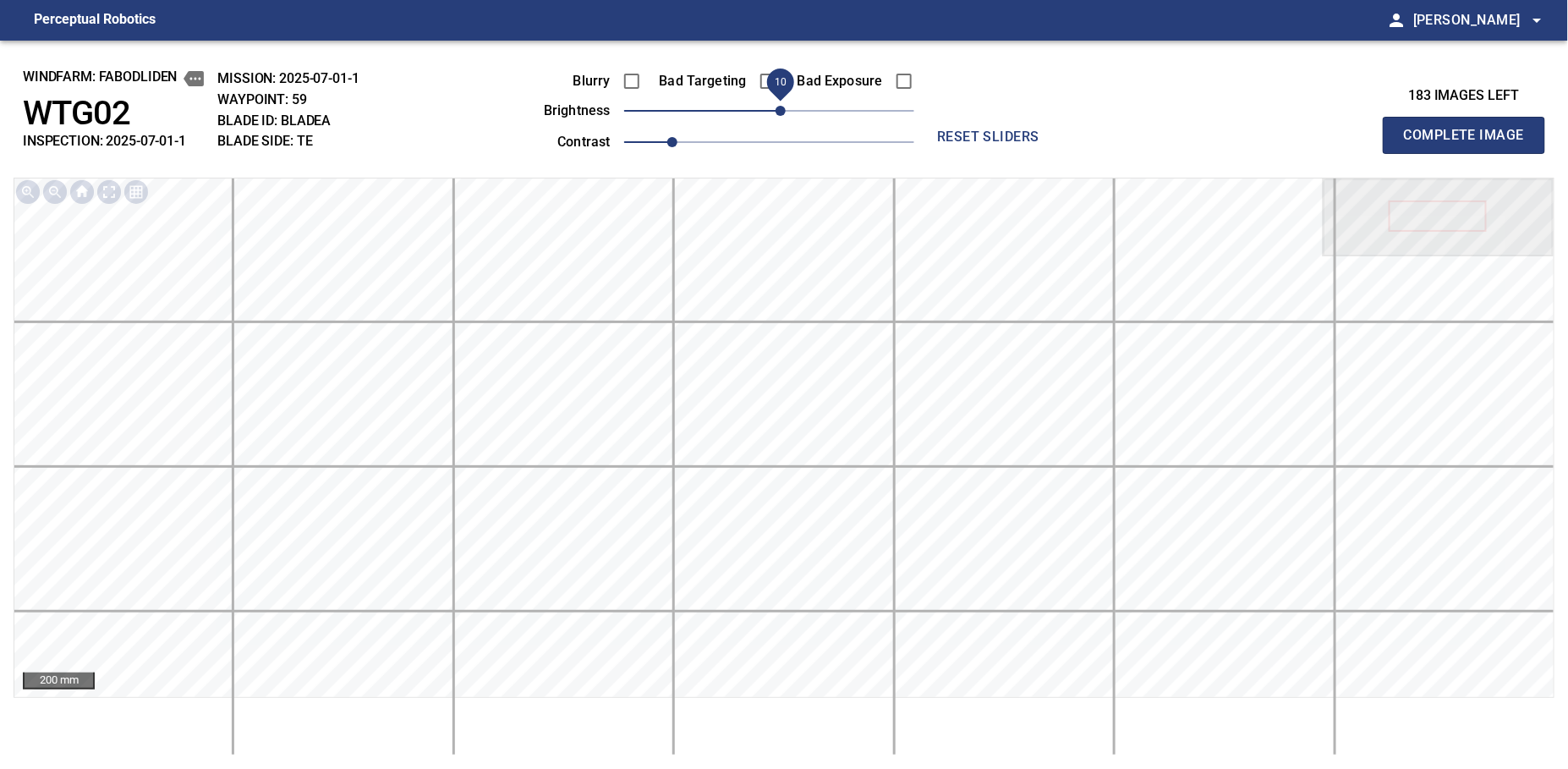 click on "Complete Image" at bounding box center (1464, 135) 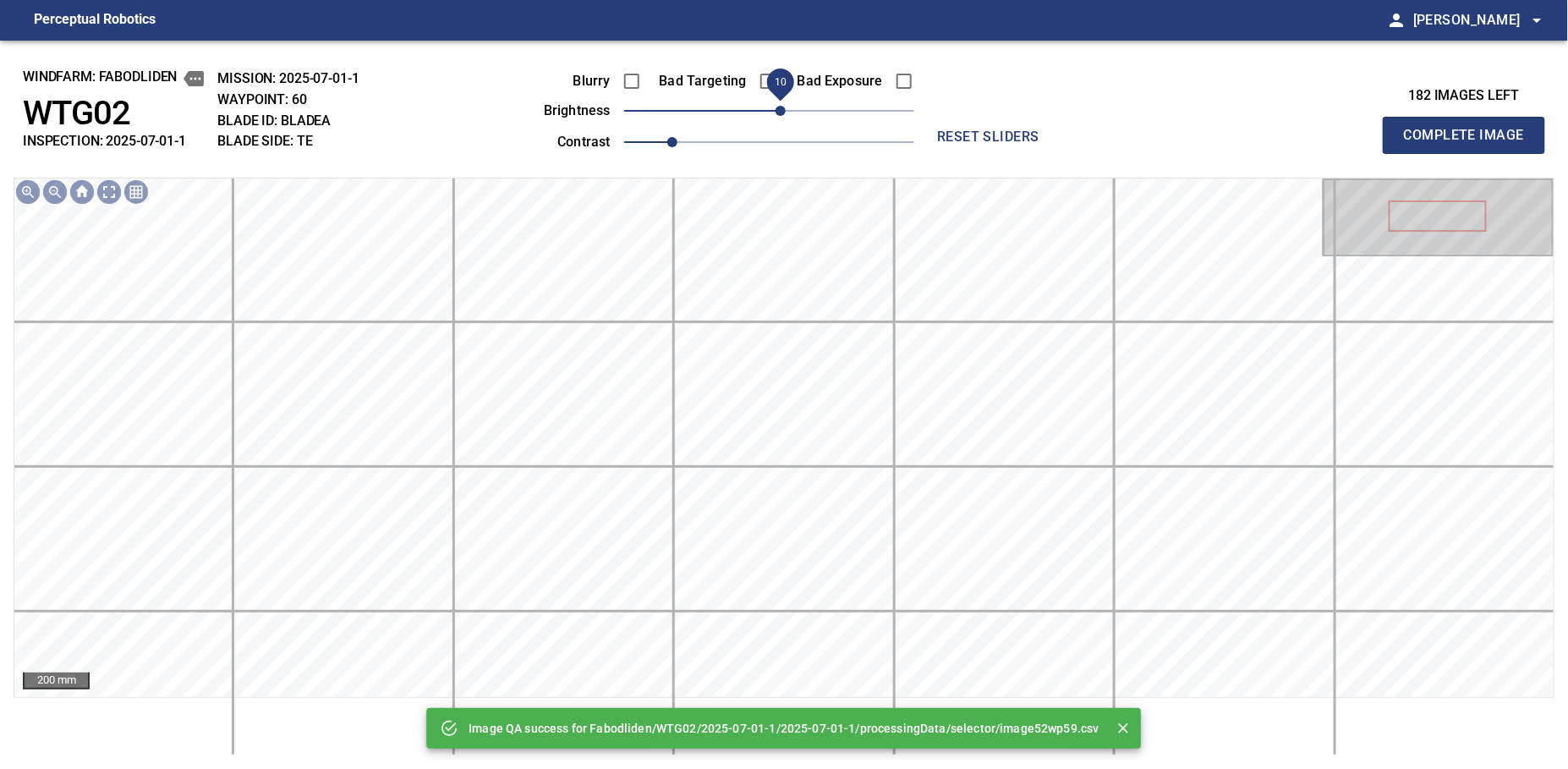 click on "10" at bounding box center (781, 111) 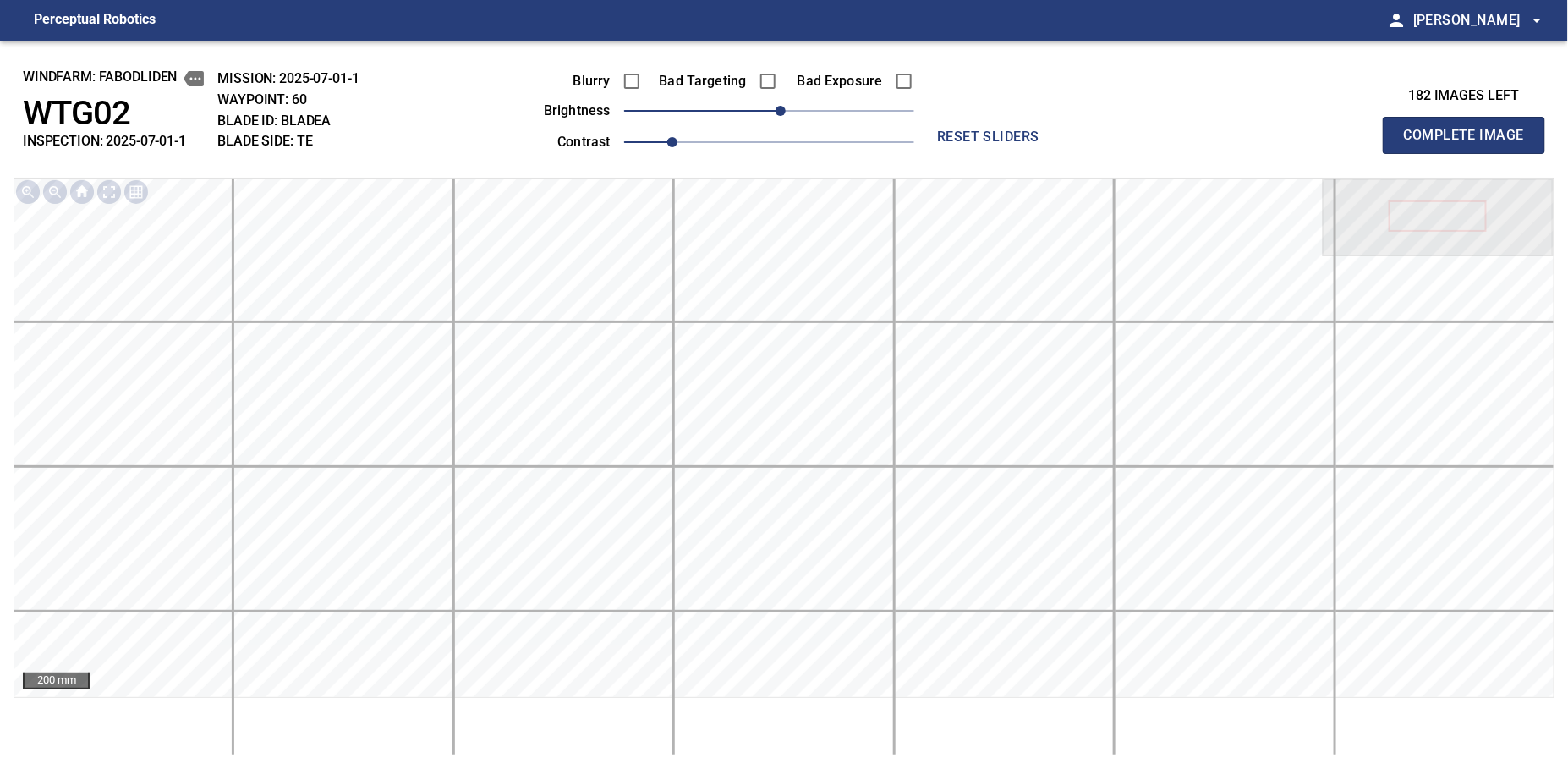 click on "Complete Image" at bounding box center (1464, 135) 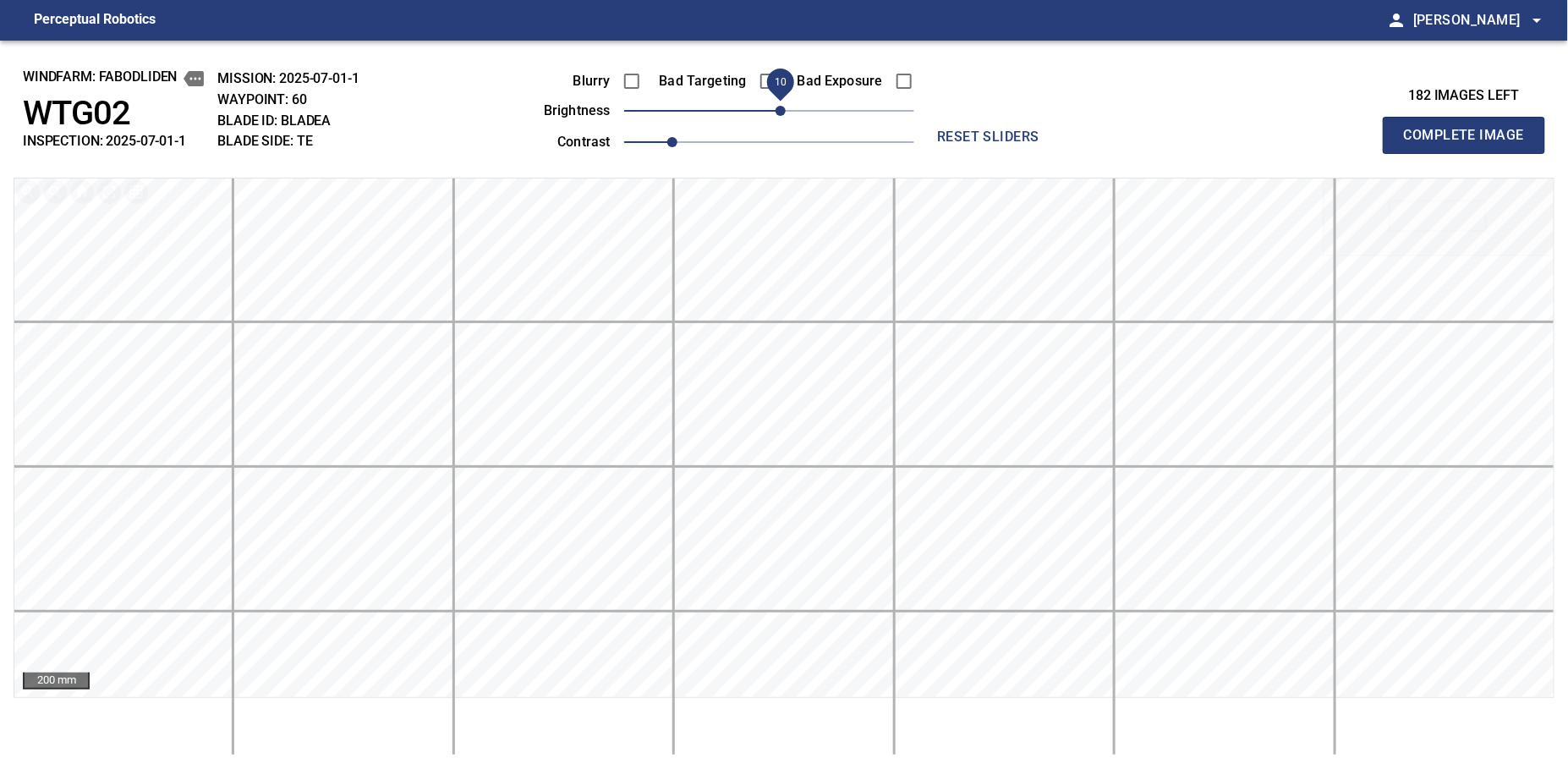 type 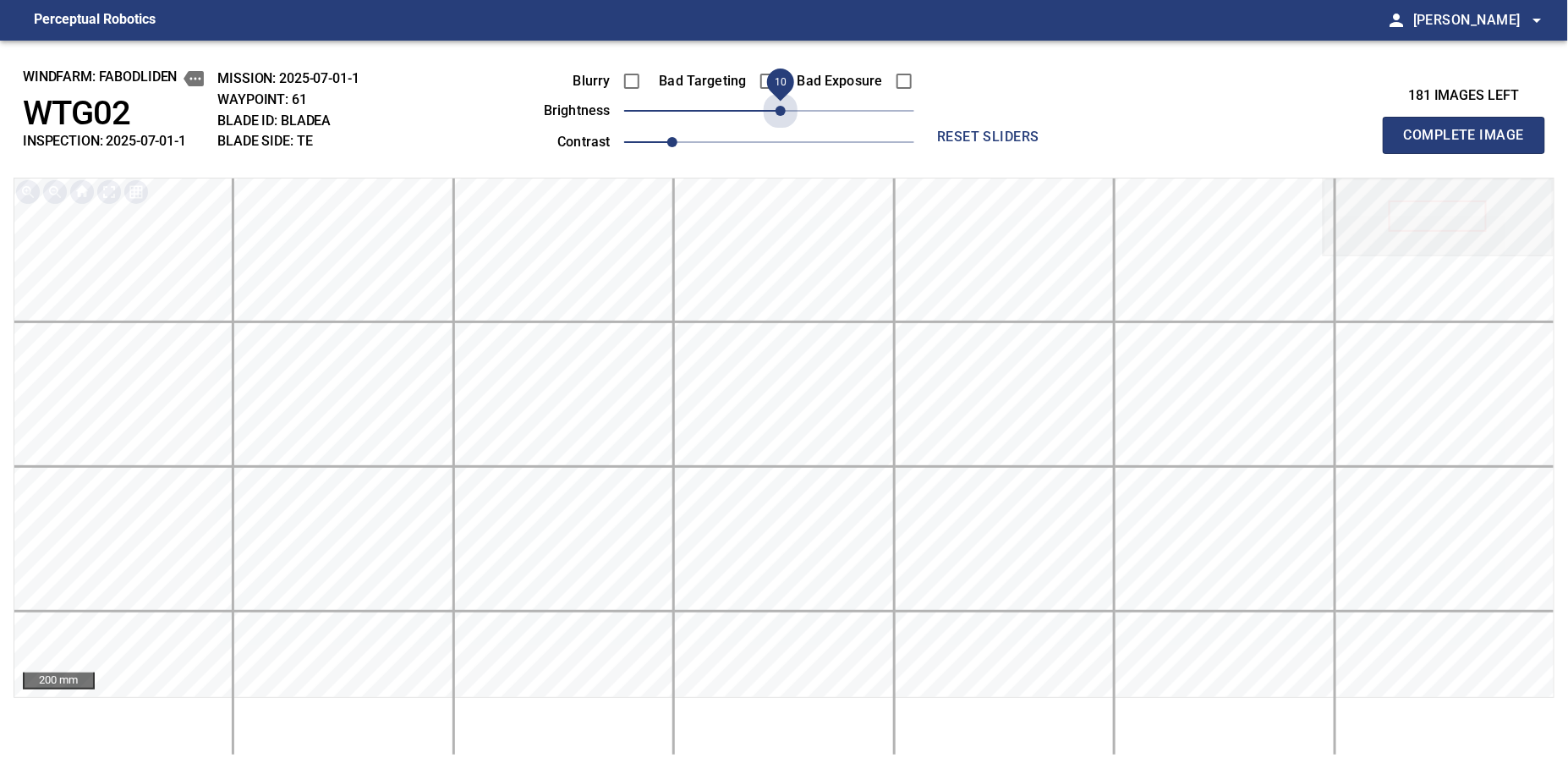 click on "10" at bounding box center (781, 111) 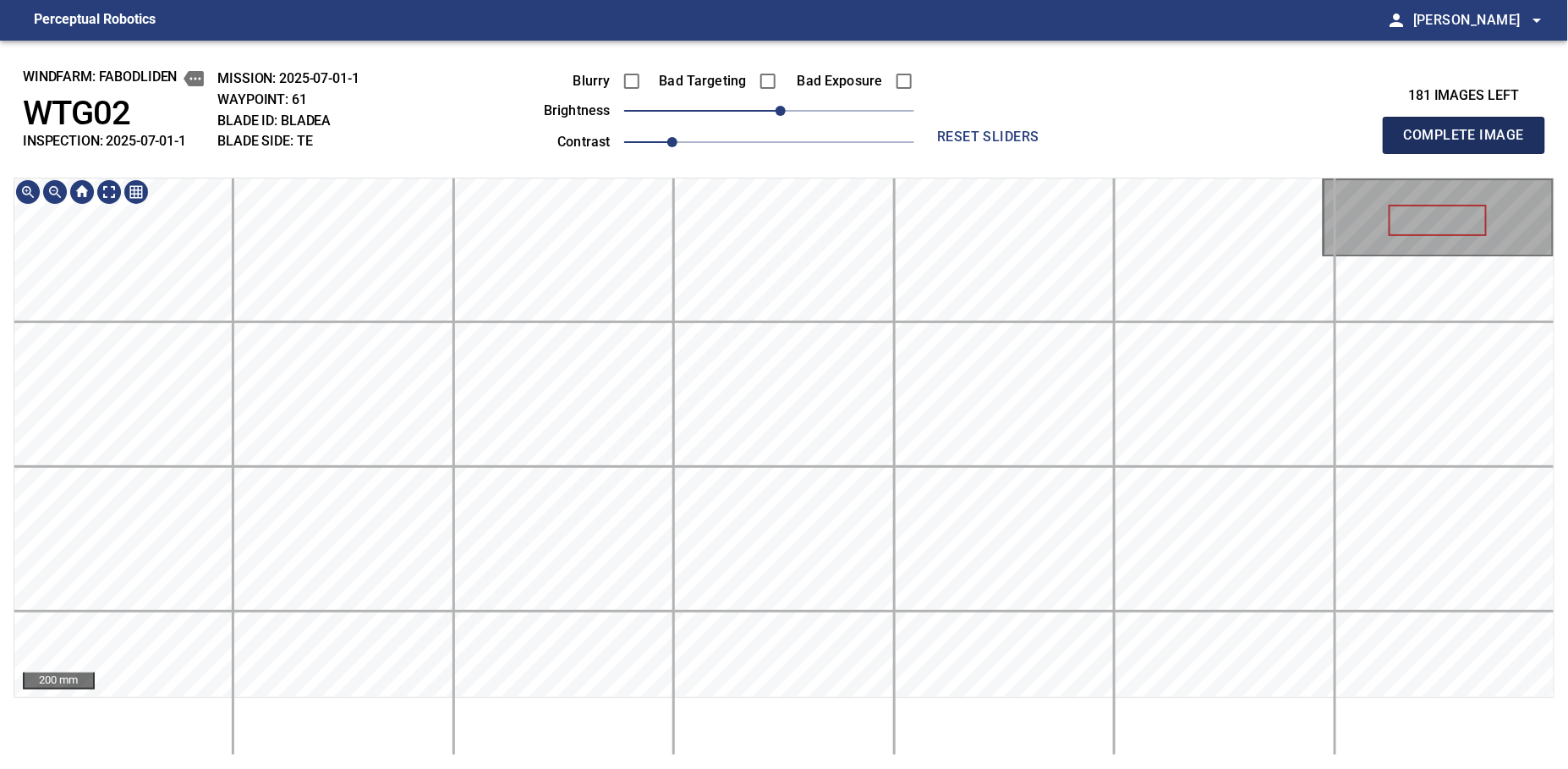 click on "Complete Image" at bounding box center [1464, 135] 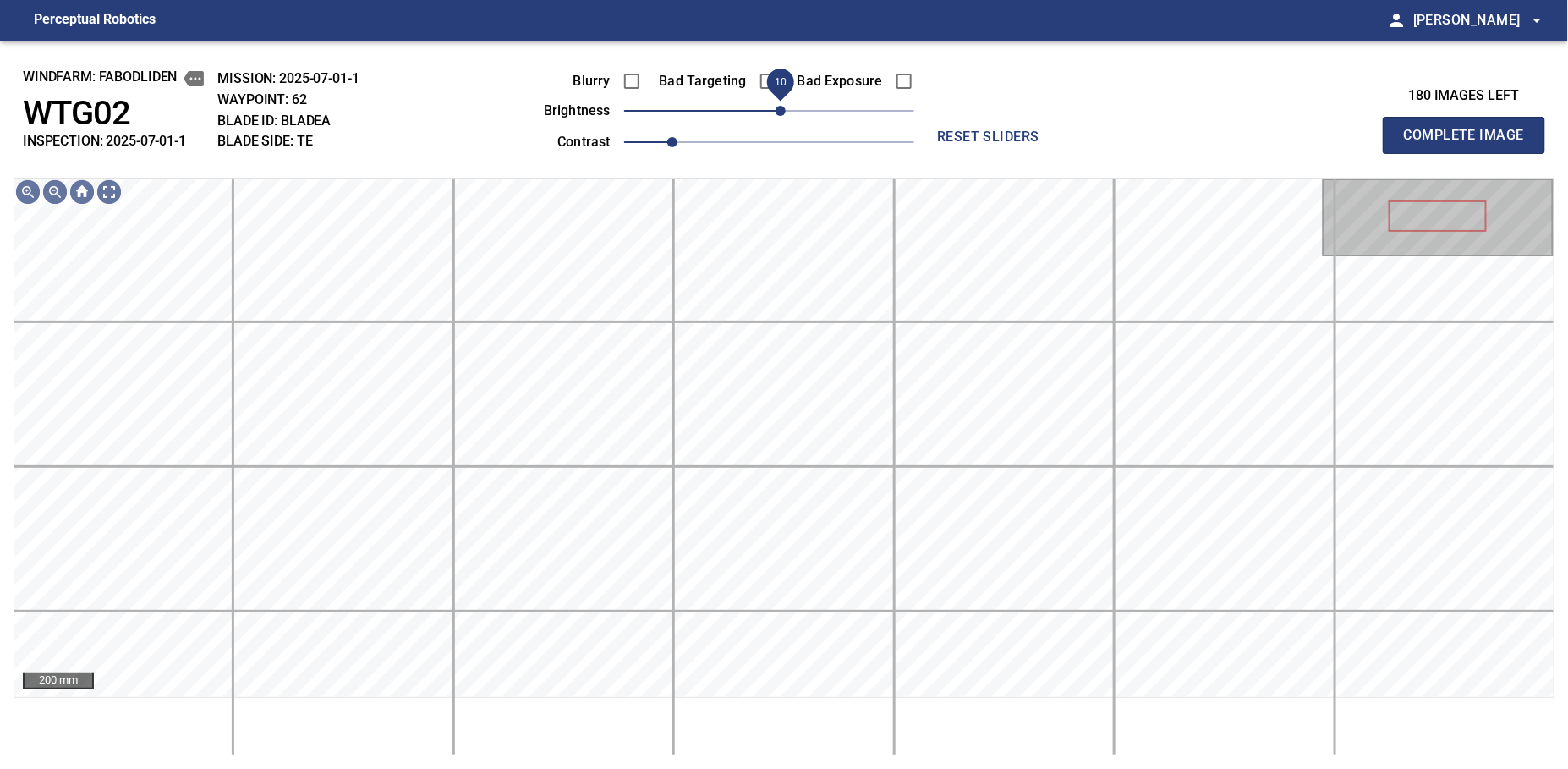 click on "10" at bounding box center (781, 111) 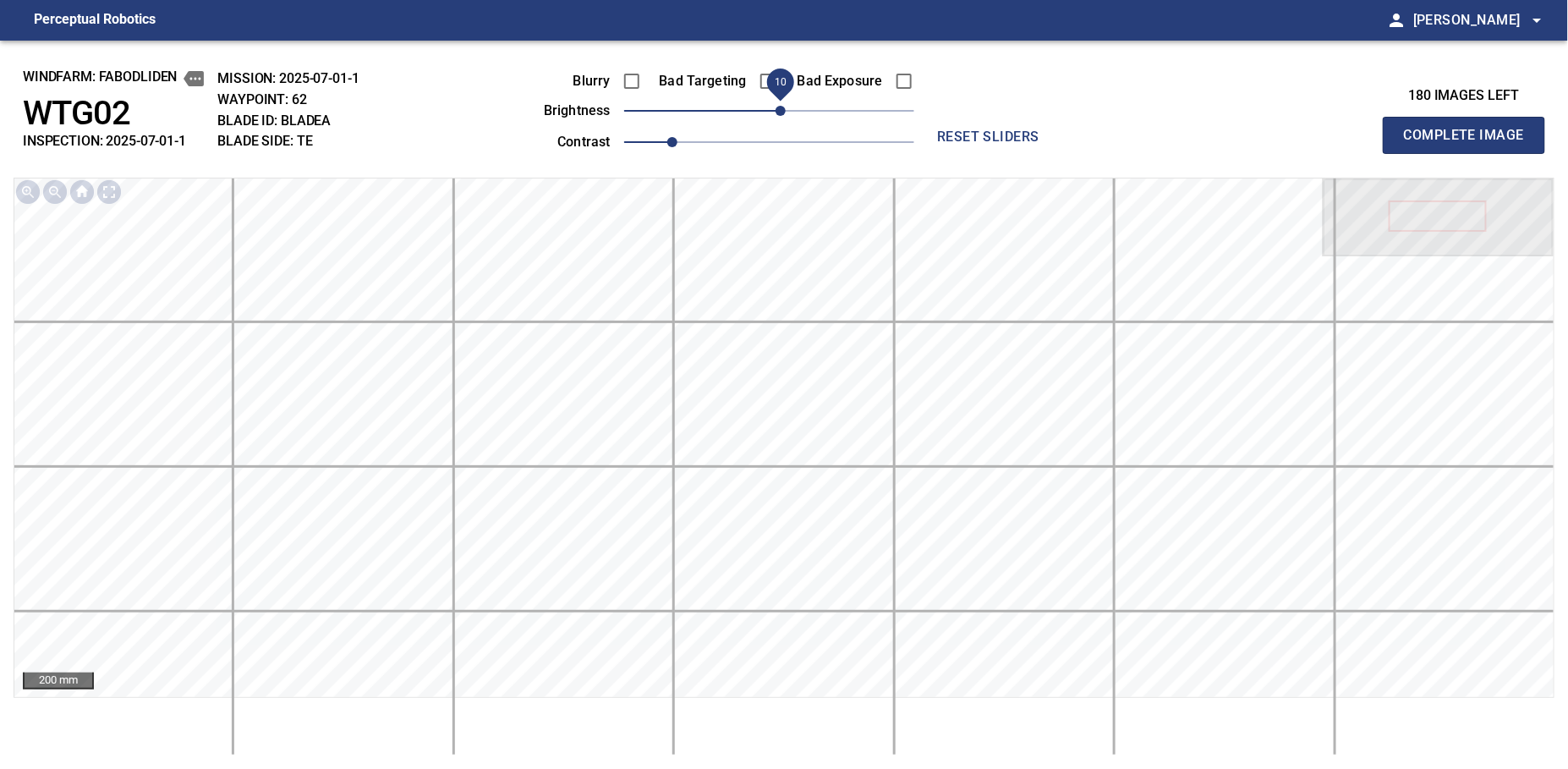 click on "Complete Image" at bounding box center (1464, 135) 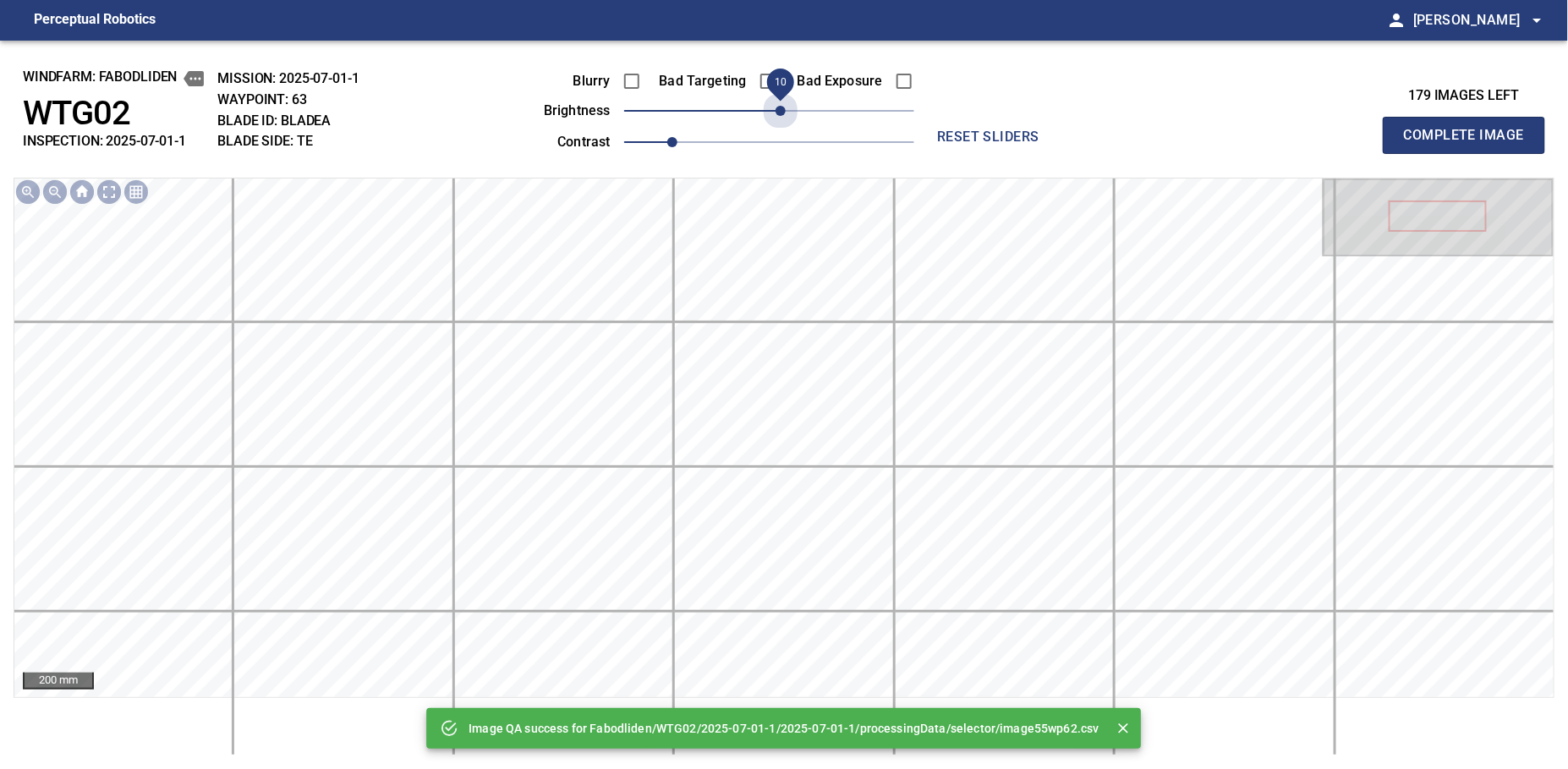 click on "10" at bounding box center (781, 111) 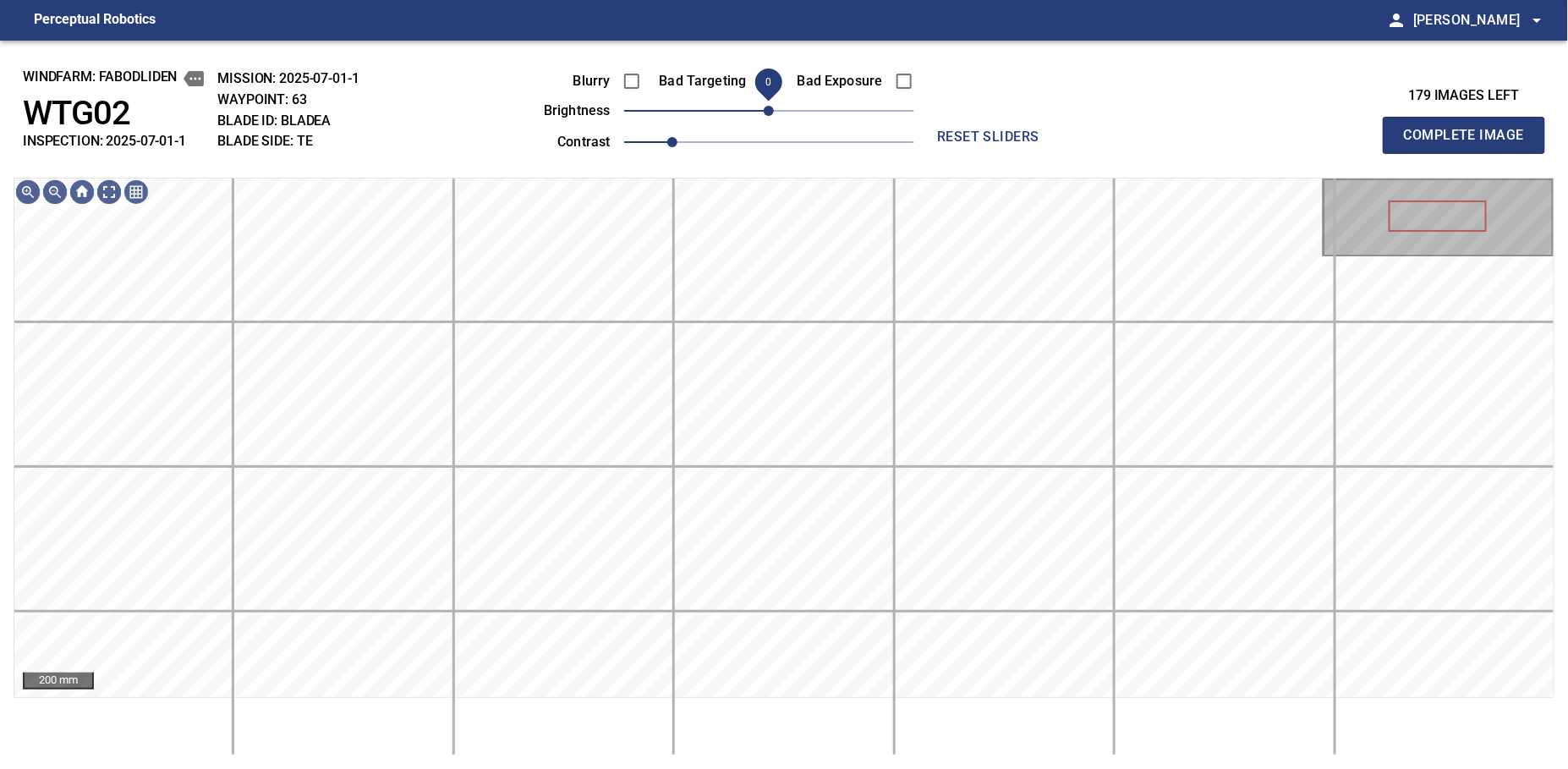 drag, startPoint x: 783, startPoint y: 111, endPoint x: 770, endPoint y: 116, distance: 13.928388 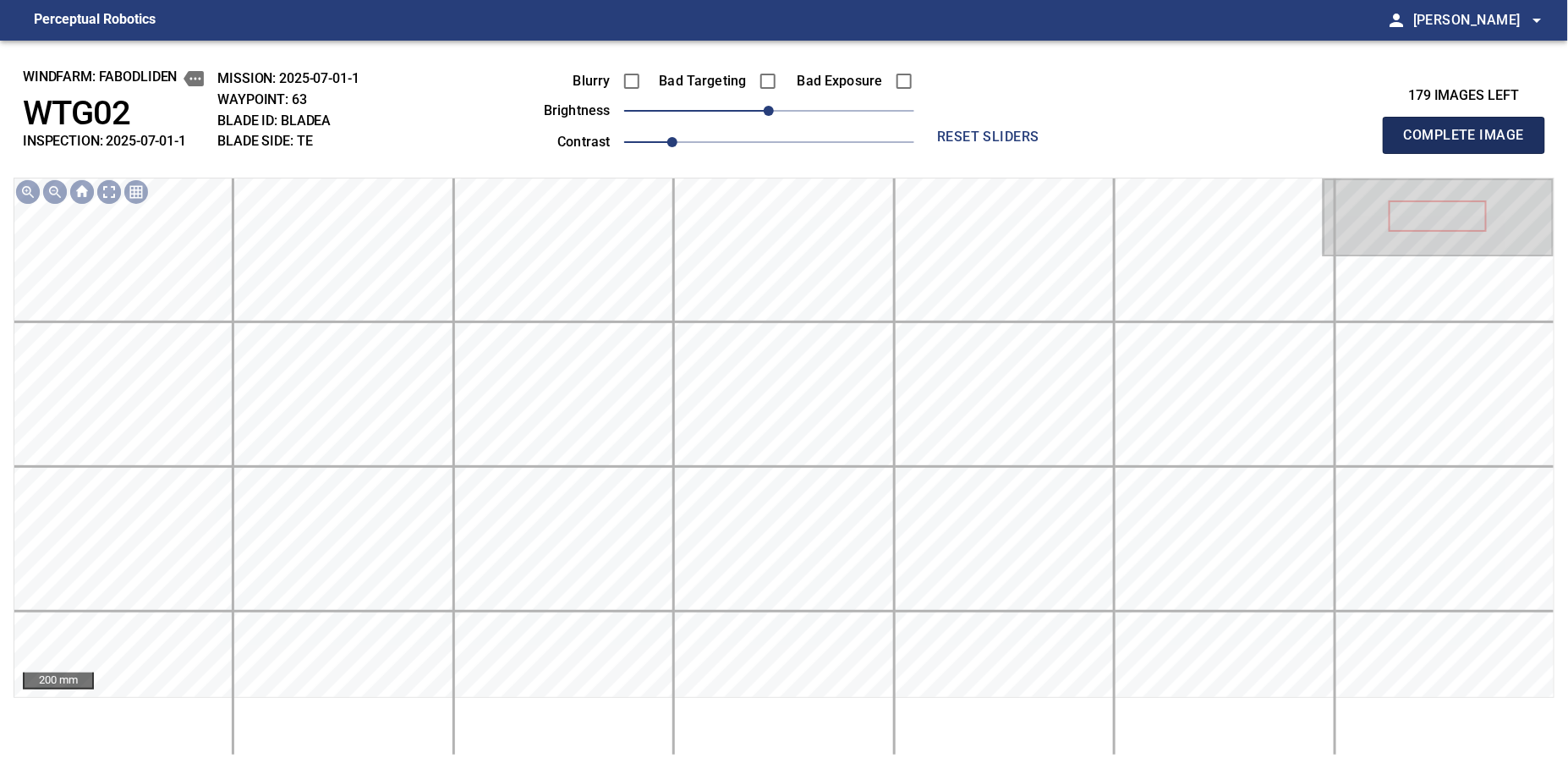 click on "Complete Image" at bounding box center (1464, 135) 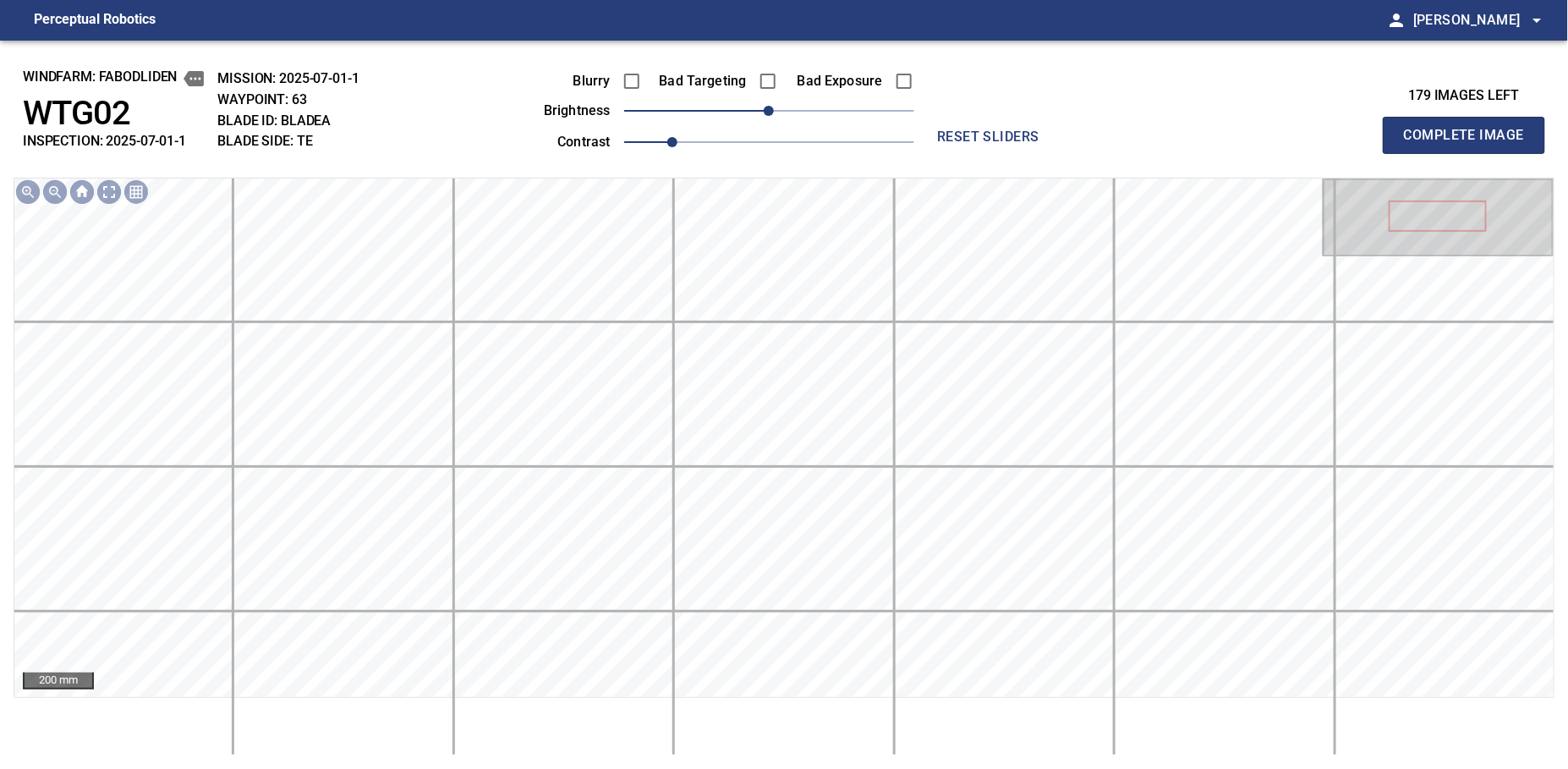 type 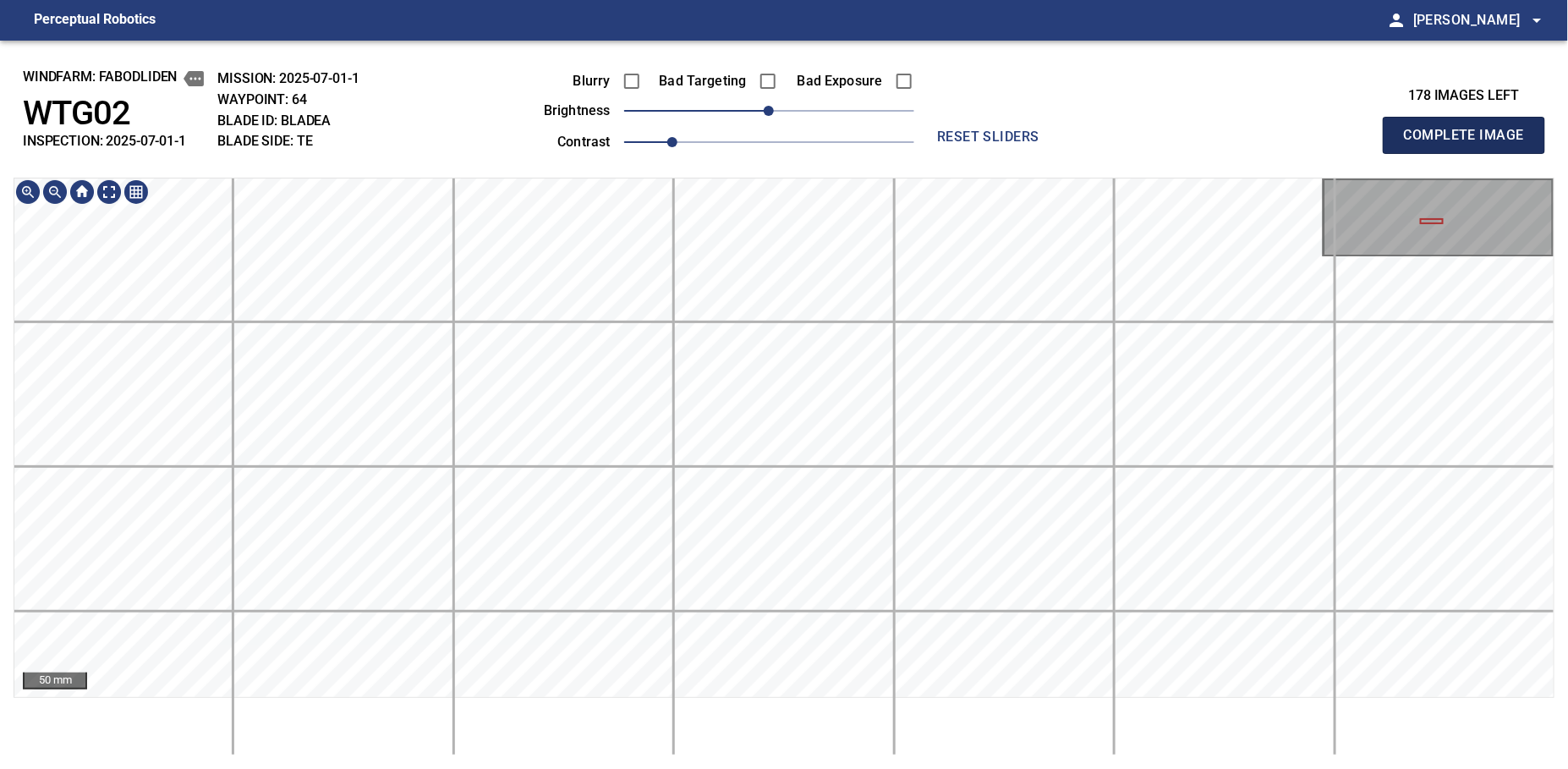 click on "Complete Image" at bounding box center (1464, 135) 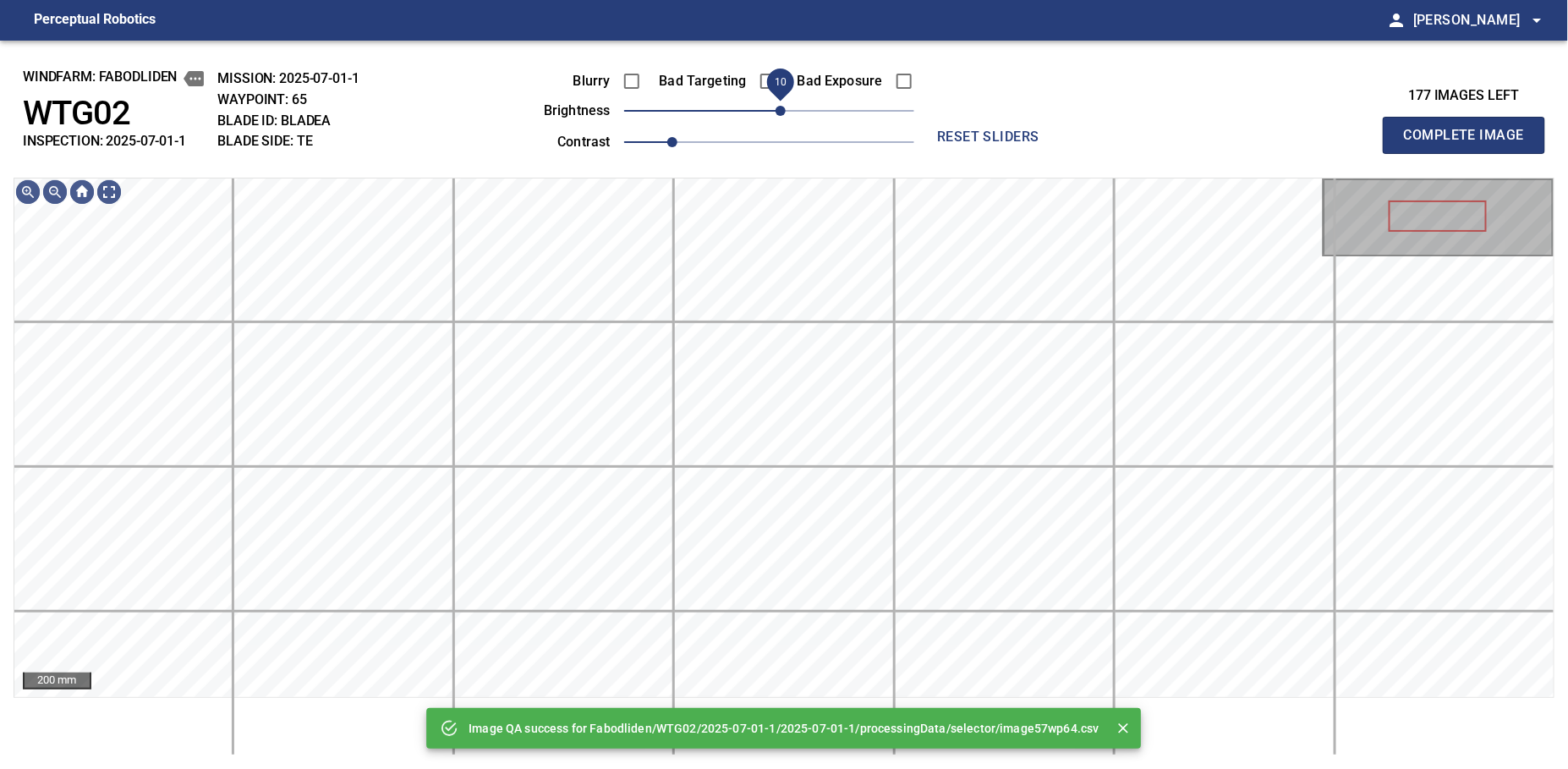 click on "10" at bounding box center (781, 111) 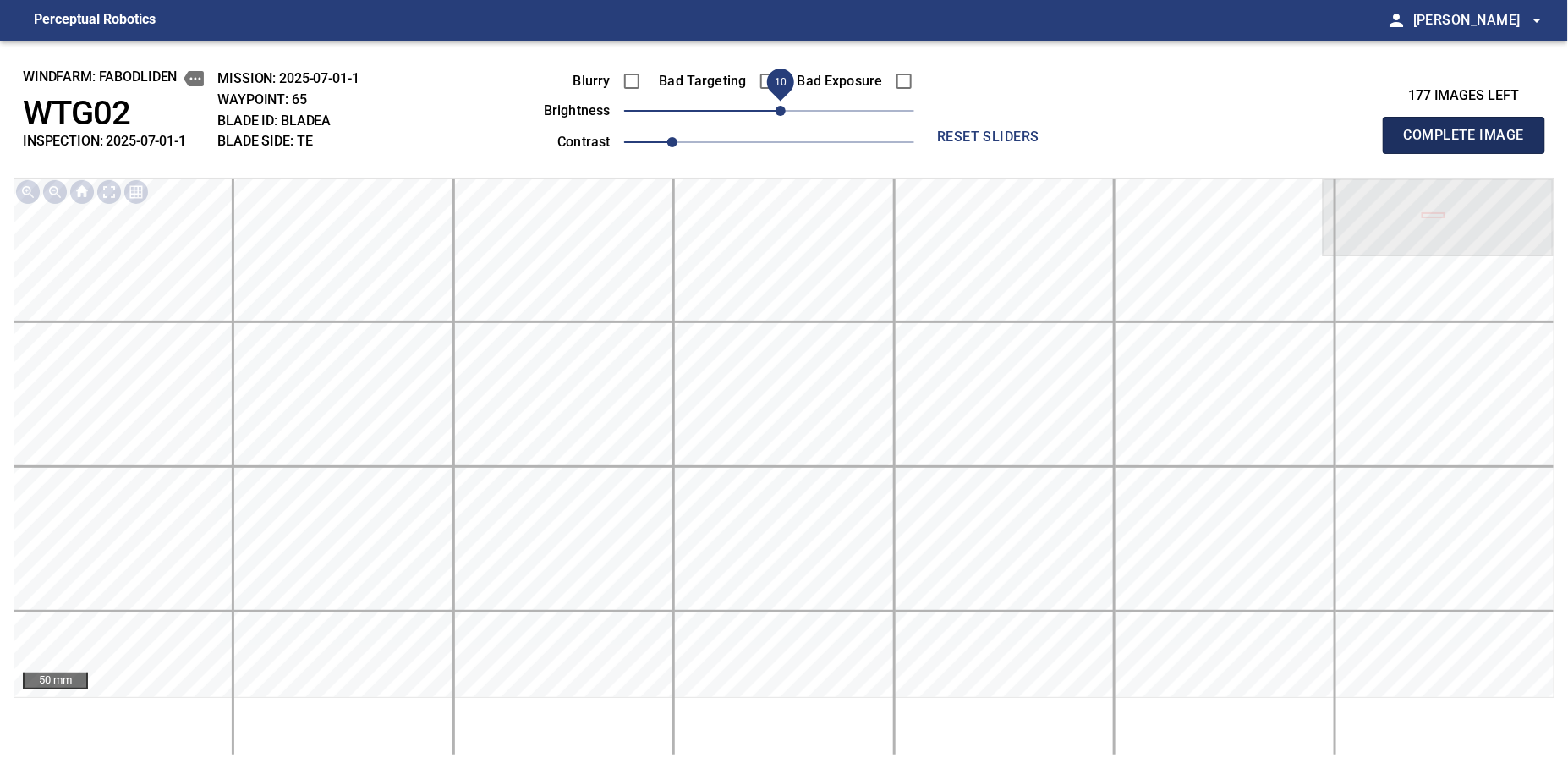 click on "Complete Image" at bounding box center [1464, 135] 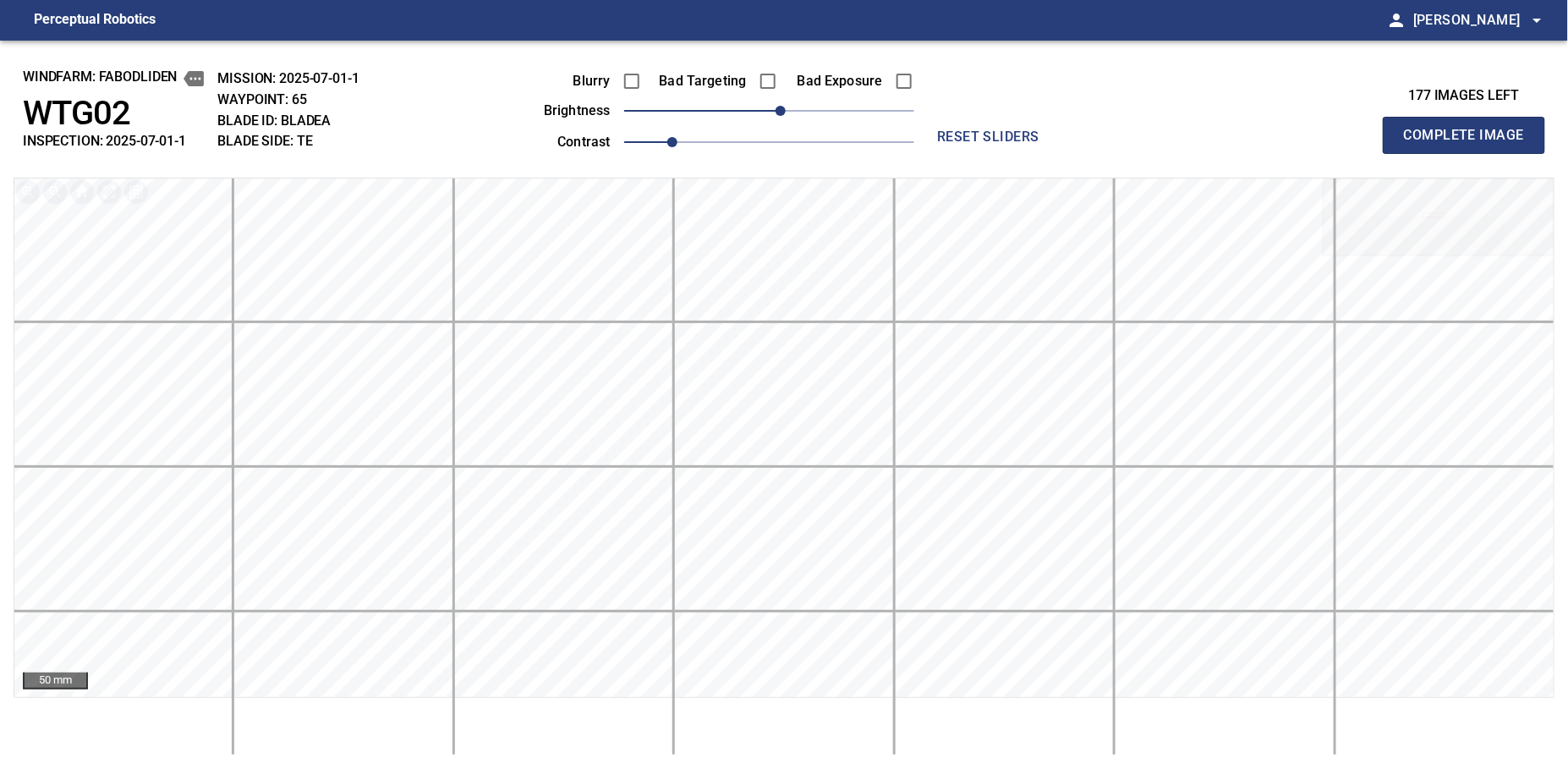 type 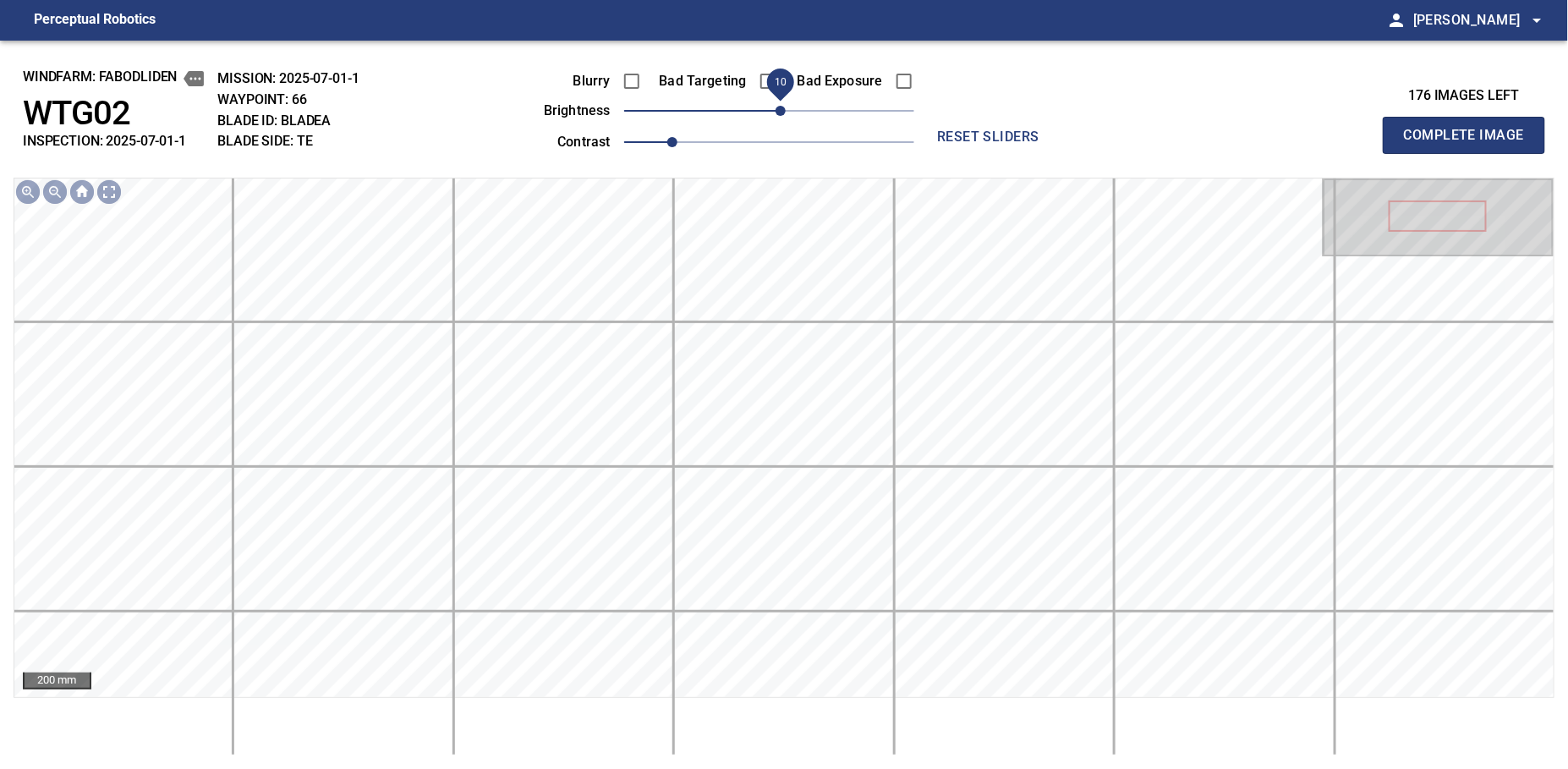 drag, startPoint x: 770, startPoint y: 119, endPoint x: 778, endPoint y: 111, distance: 11.313708 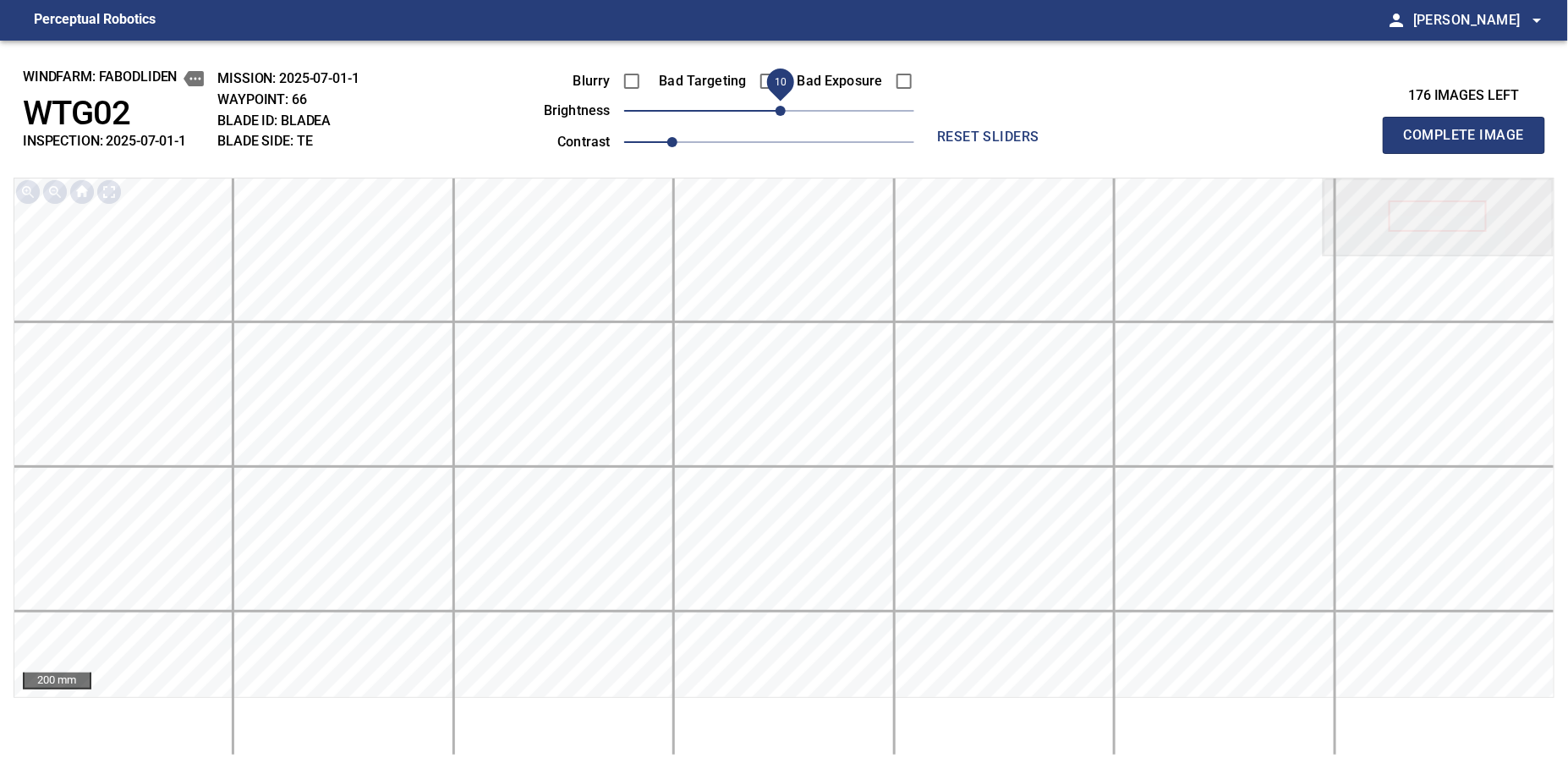 click on "Complete Image" at bounding box center [1464, 135] 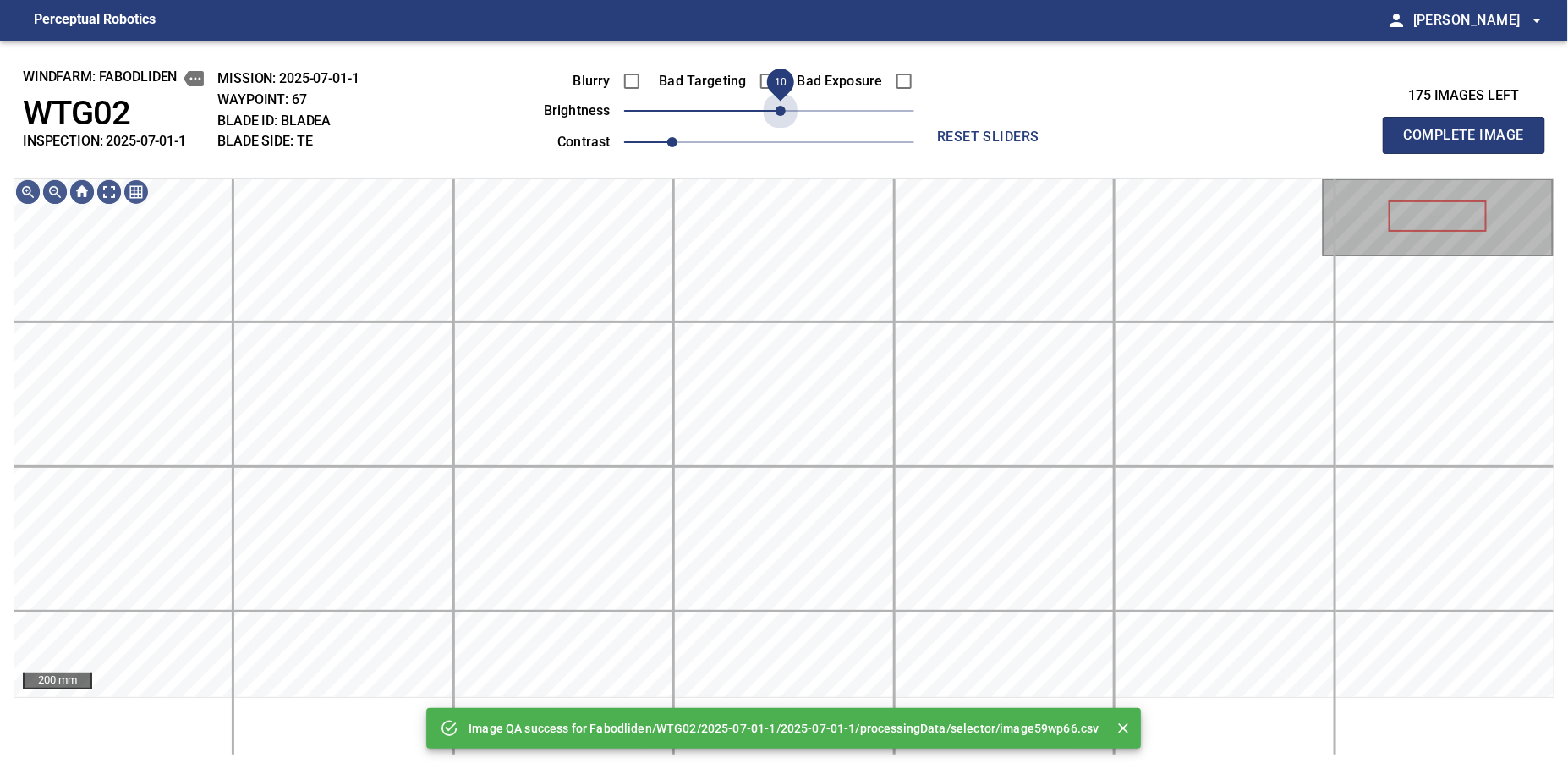 click on "10" at bounding box center (781, 111) 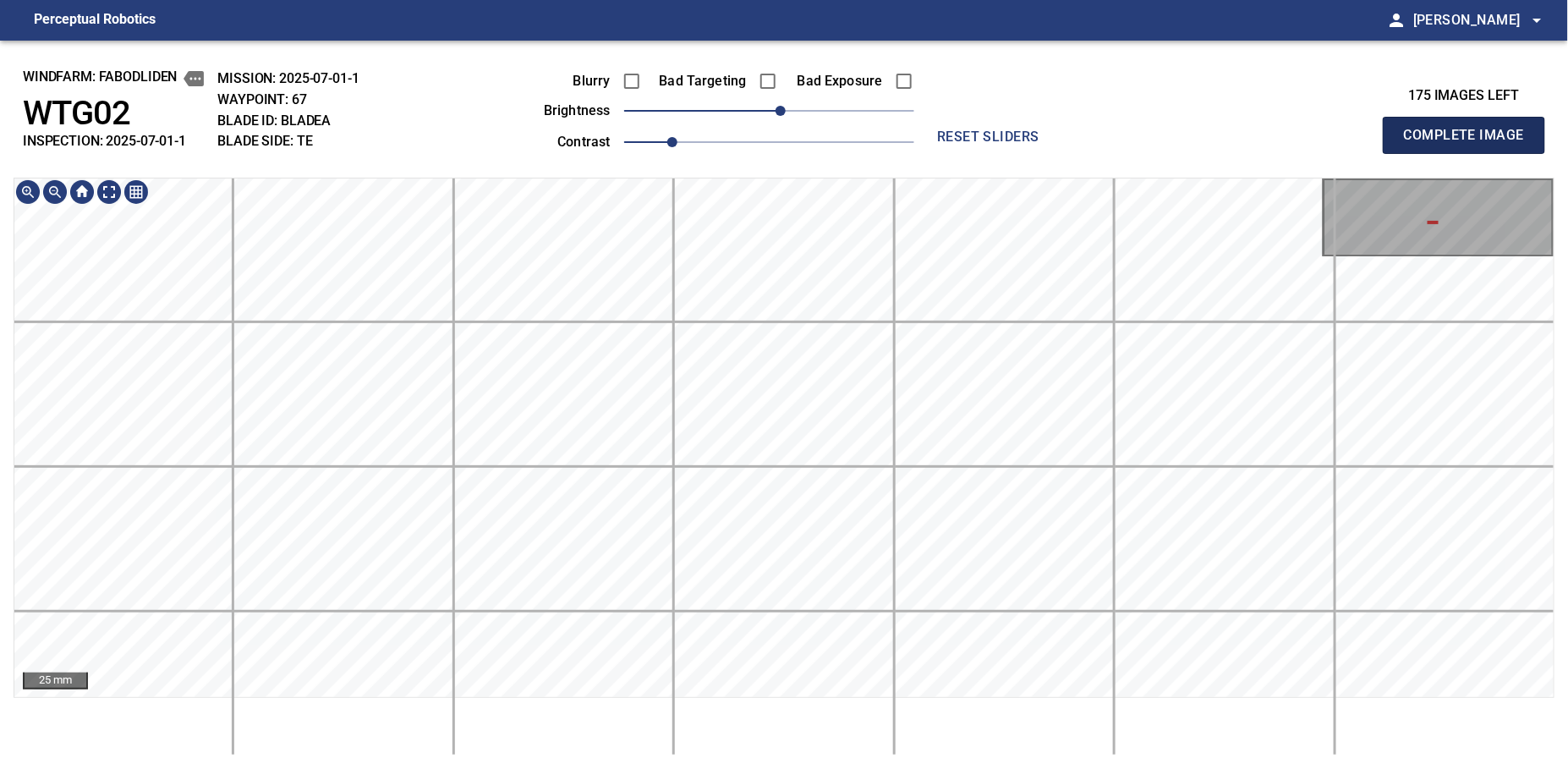 click on "Complete Image" at bounding box center (1464, 135) 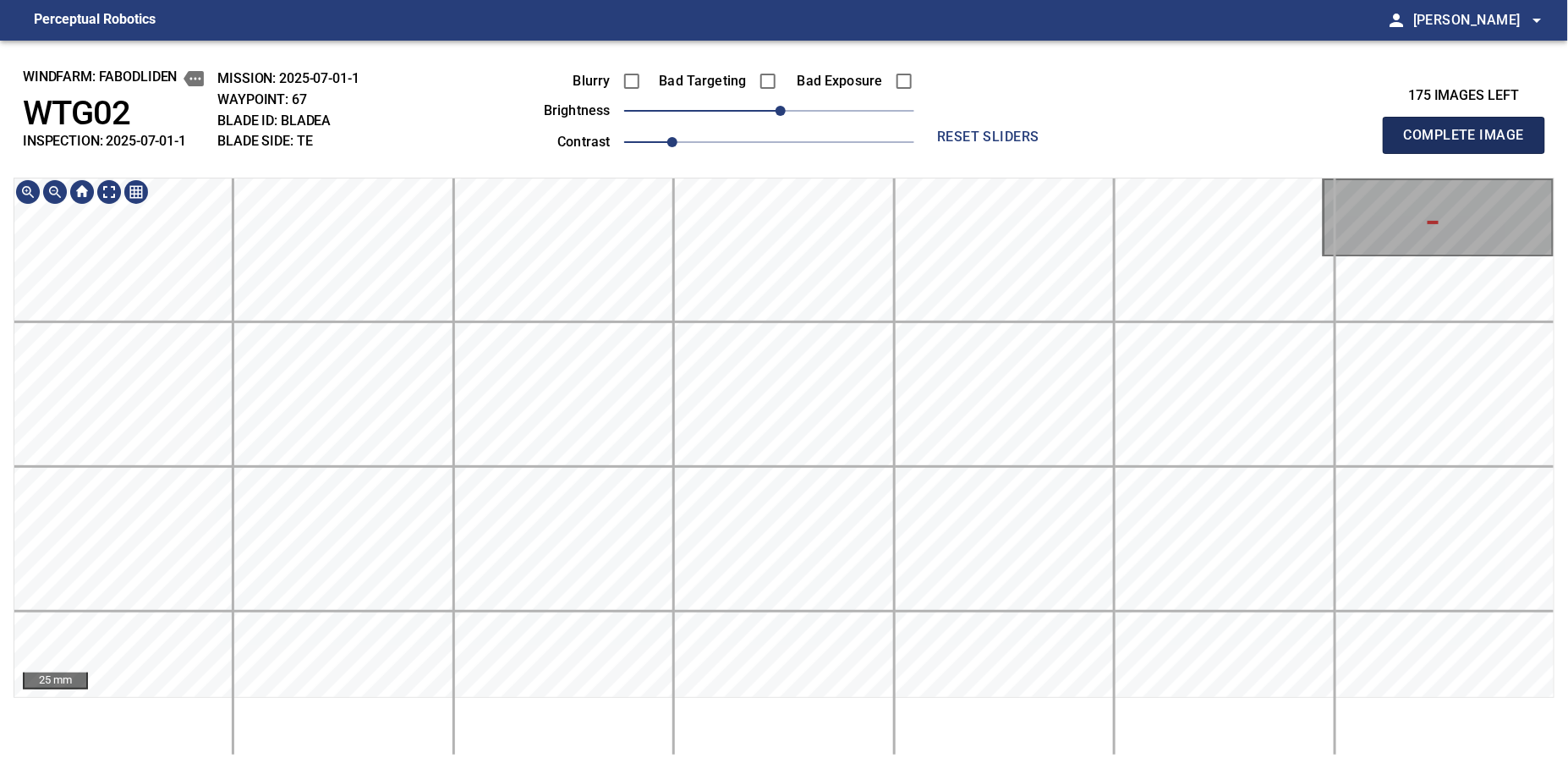 type 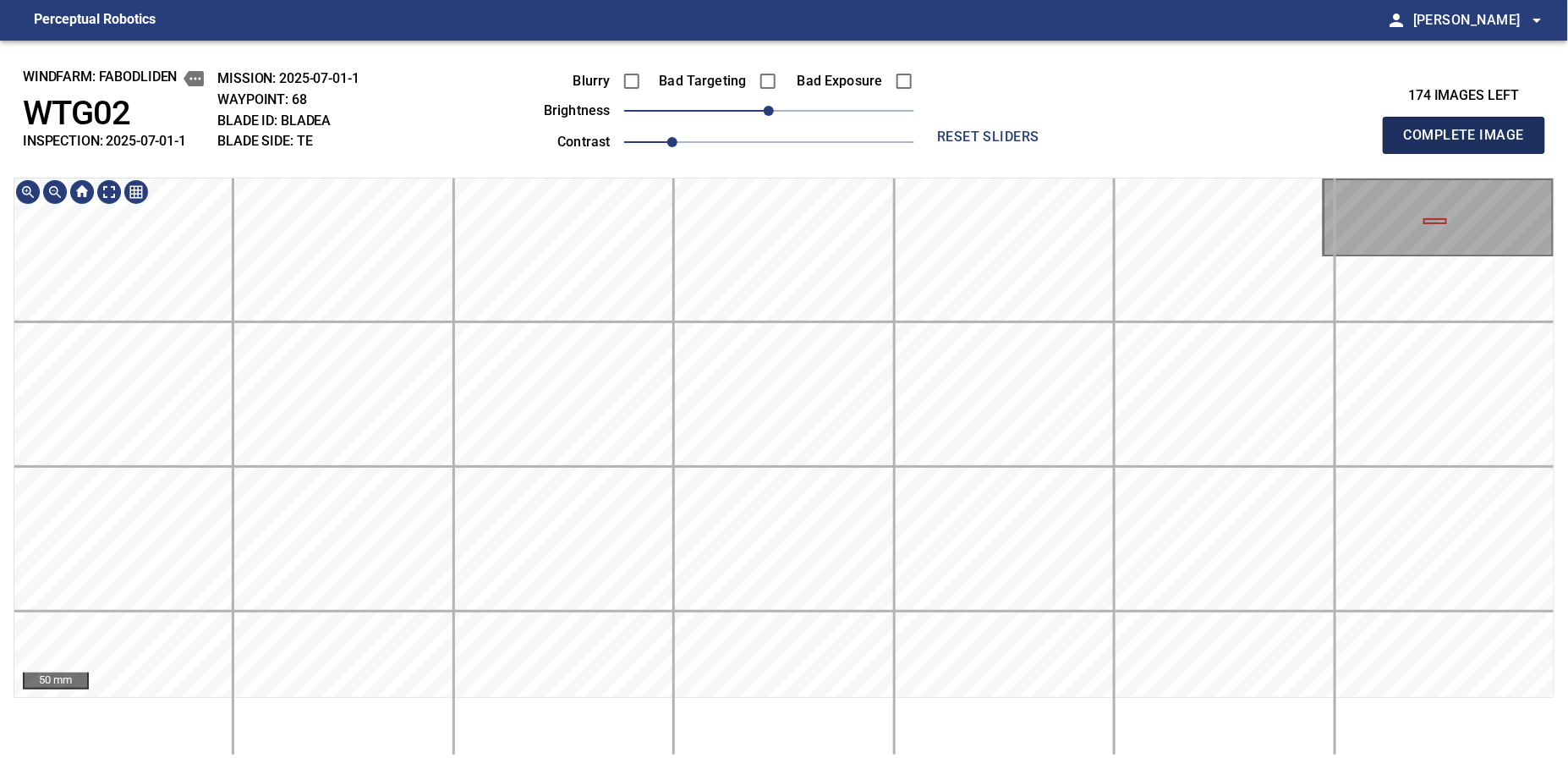 click on "Complete Image" at bounding box center (1464, 135) 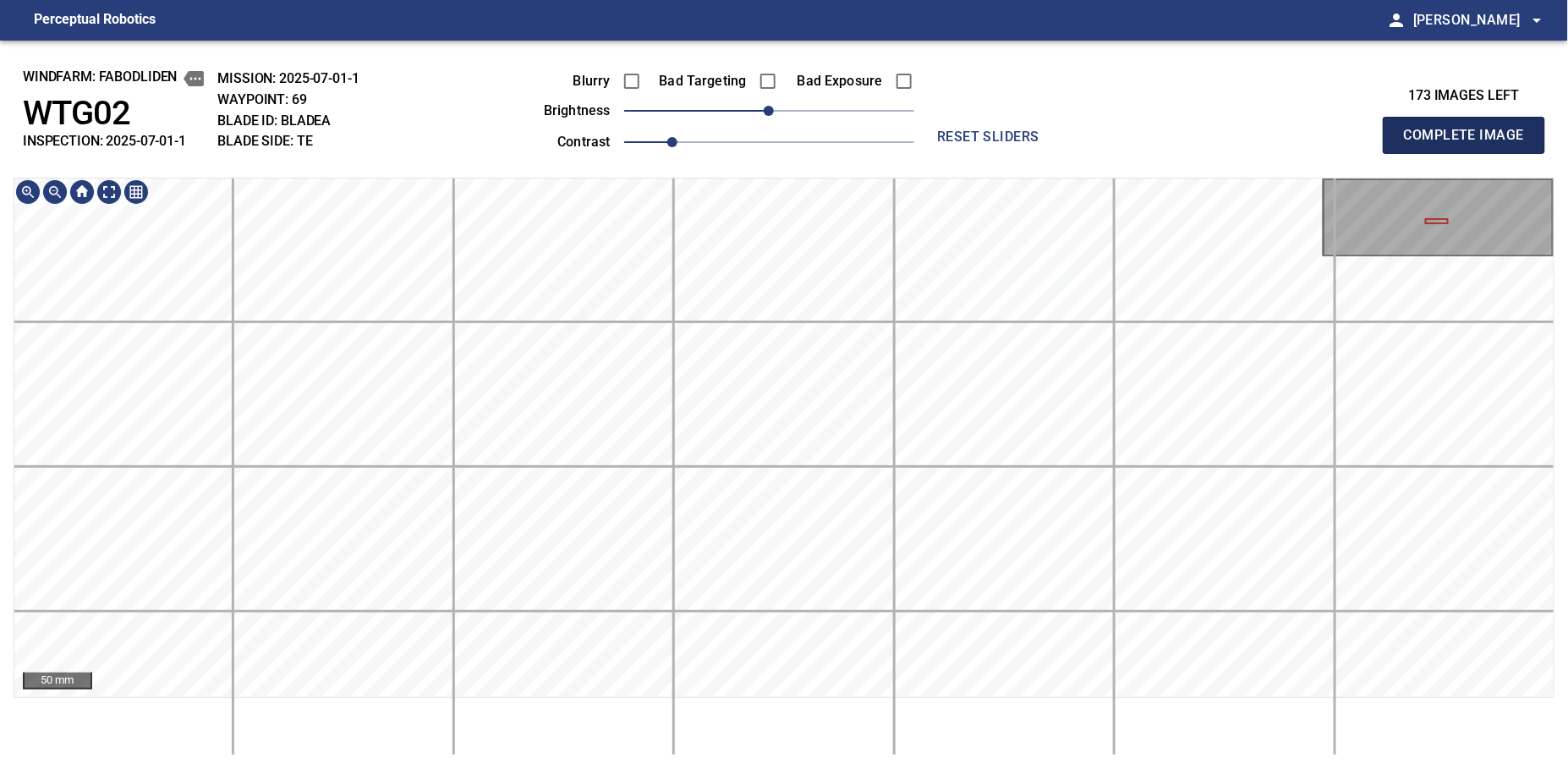 click on "Complete Image" at bounding box center [1464, 135] 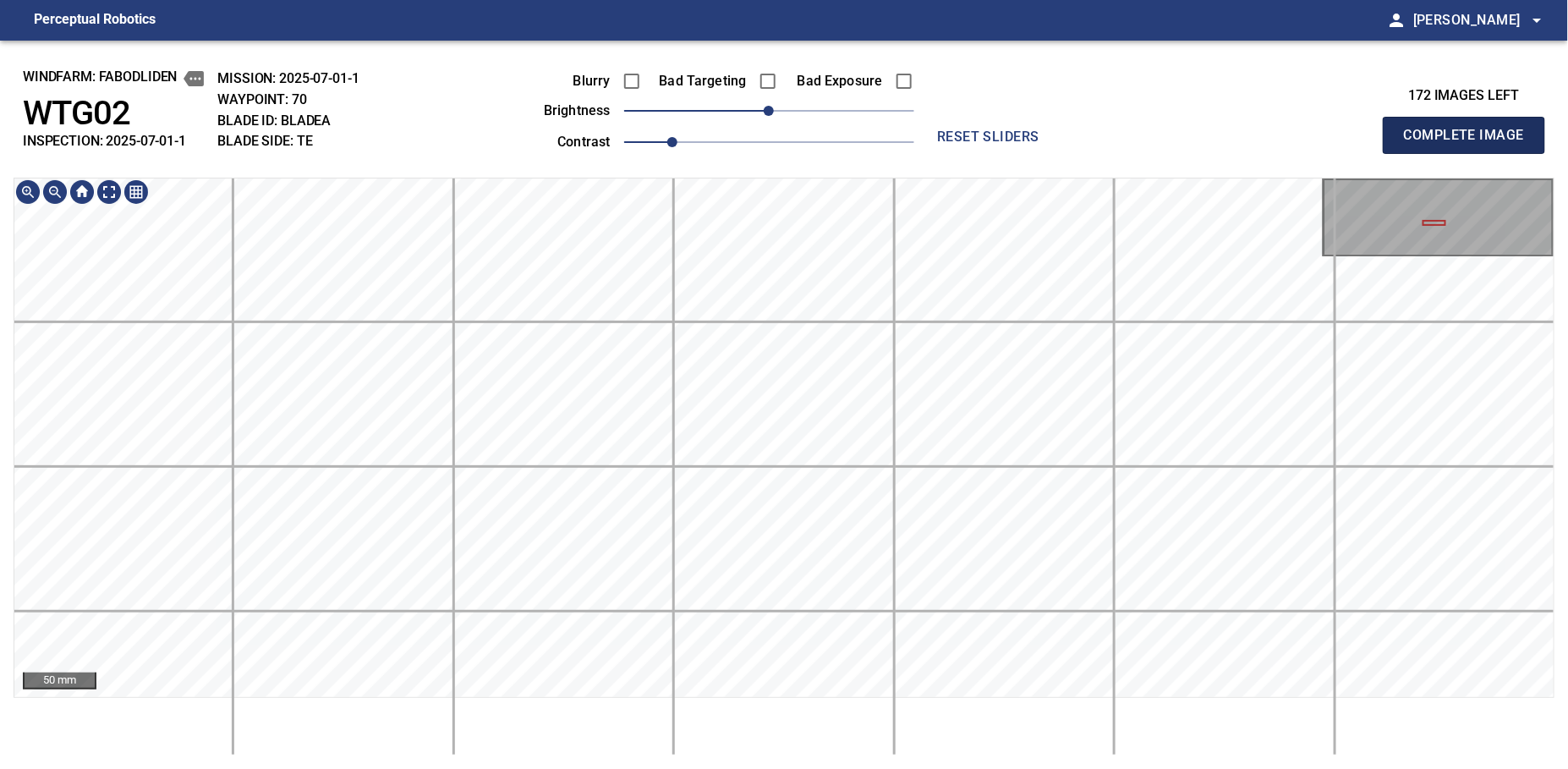 click on "Complete Image" at bounding box center [1464, 135] 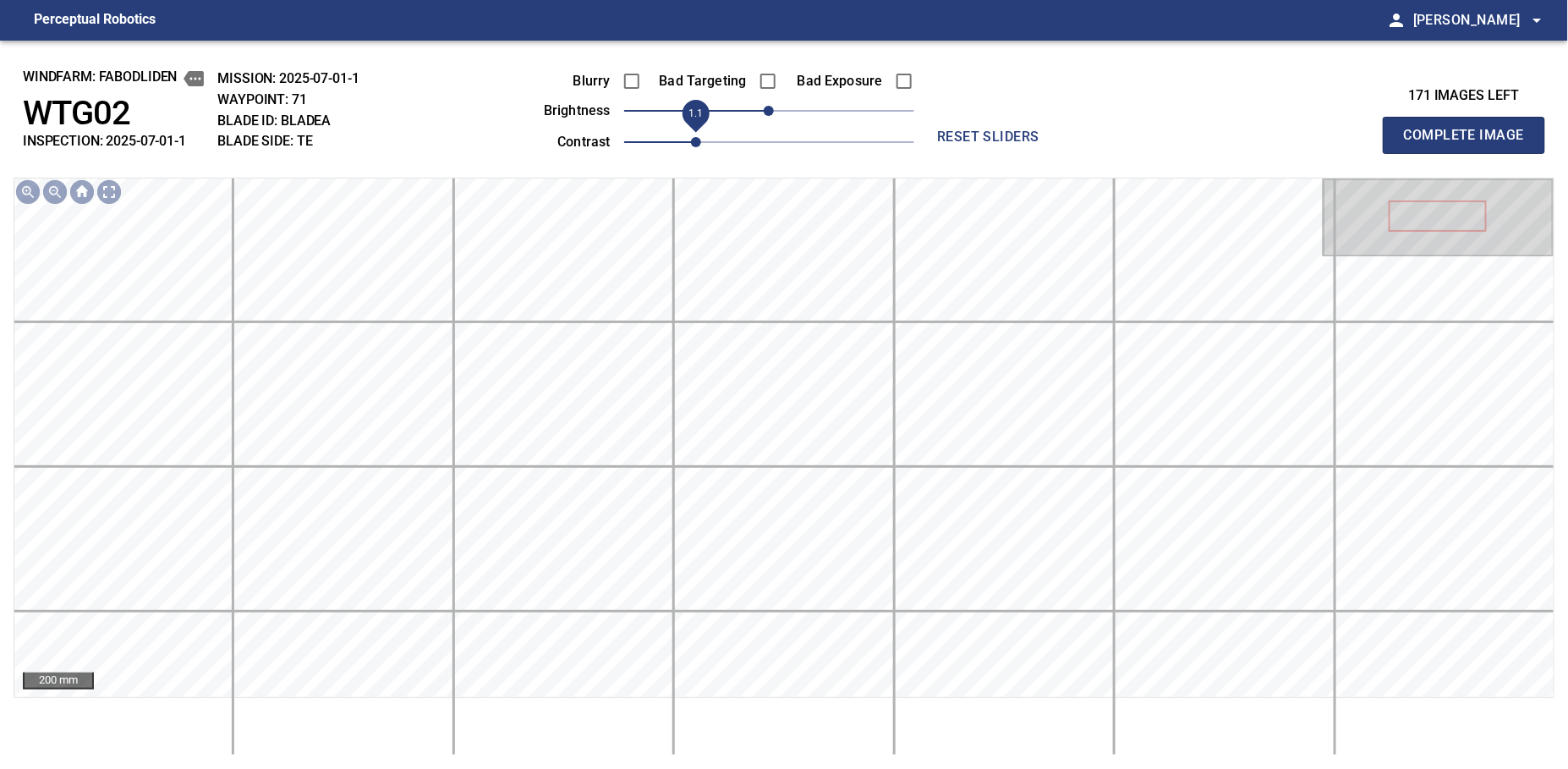 click on "1.1" at bounding box center [696, 142] 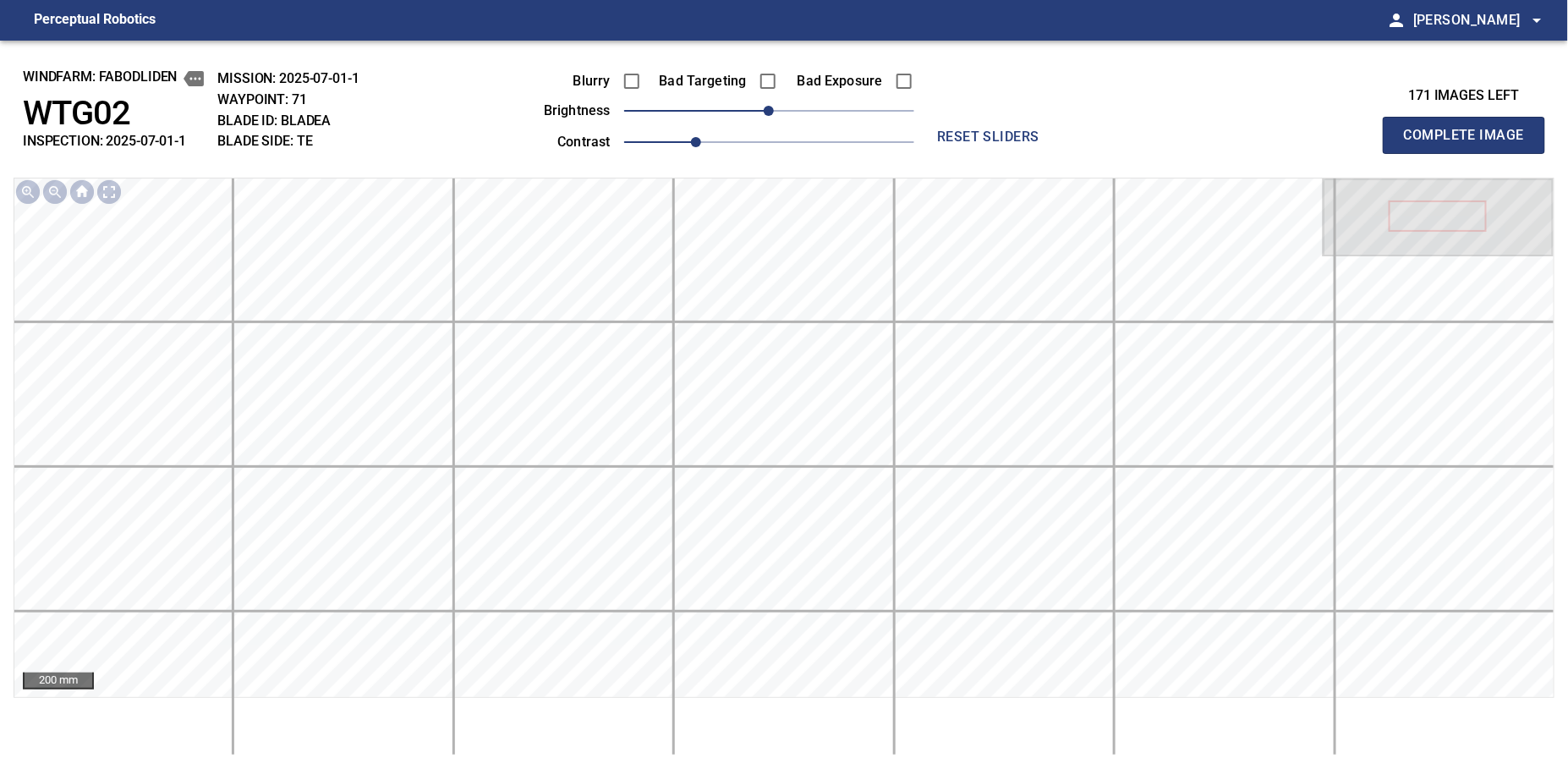 click on "1.1" at bounding box center (696, 142) 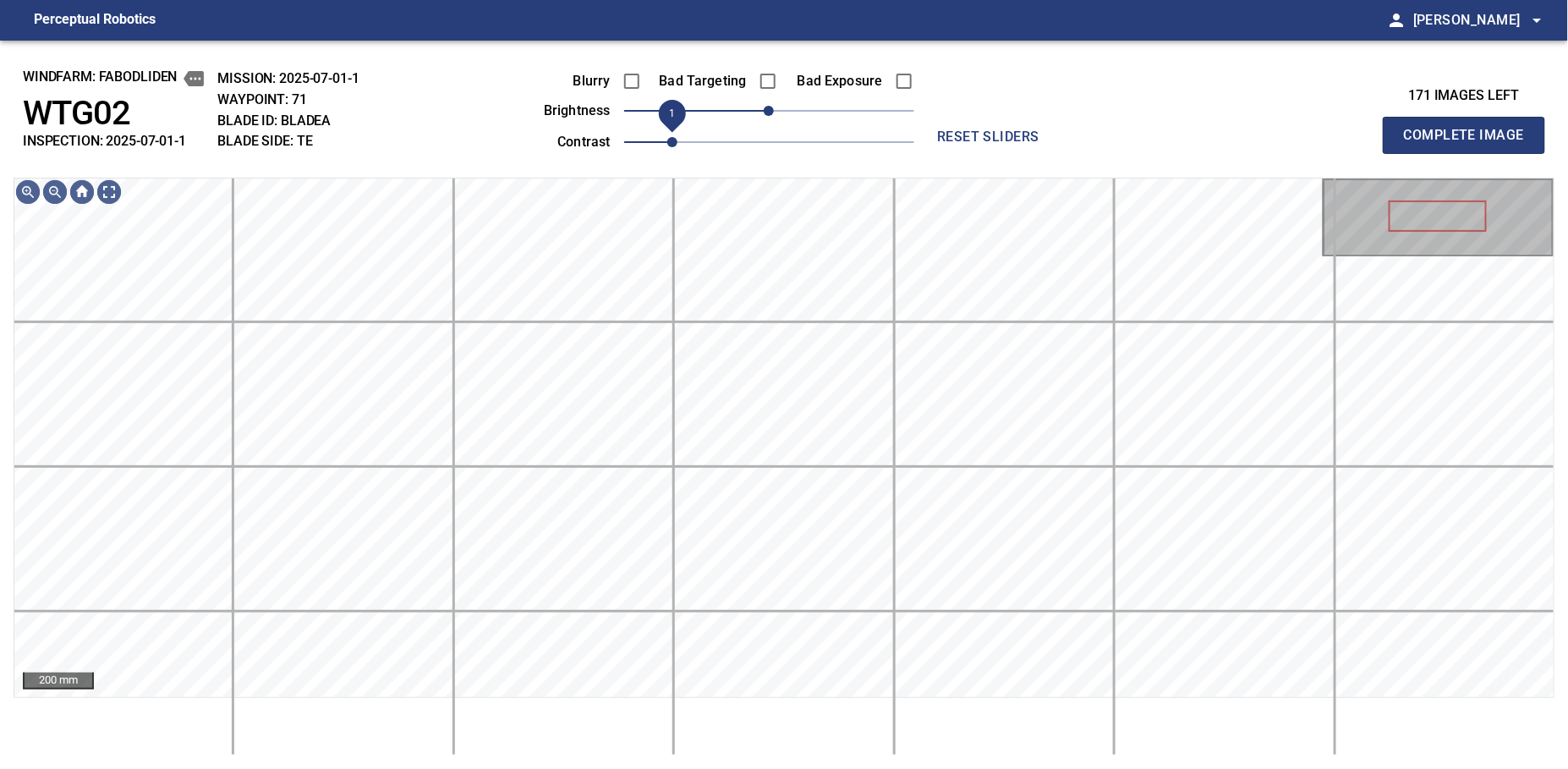 click on "1" at bounding box center [672, 142] 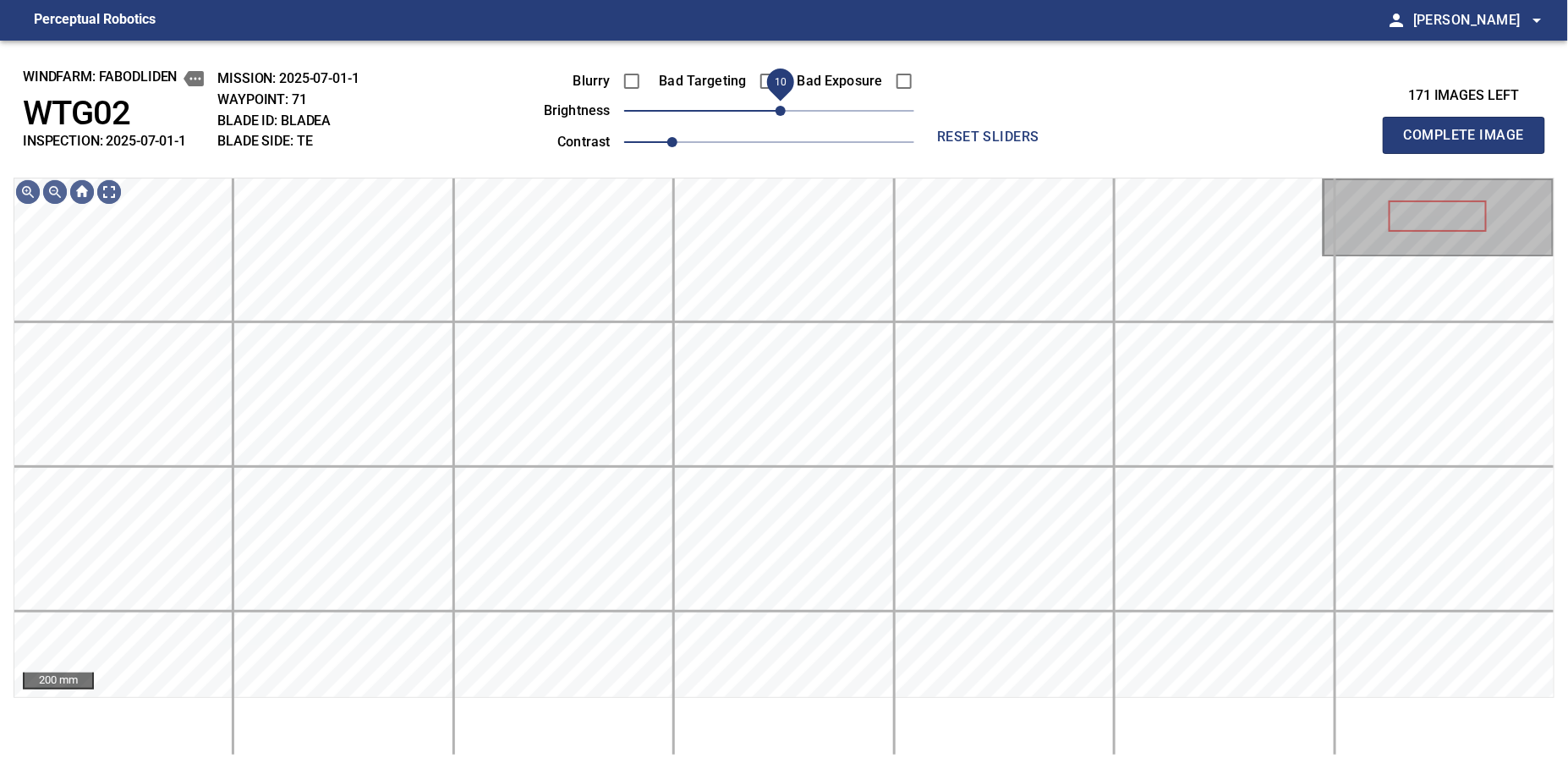 click on "10" at bounding box center (781, 111) 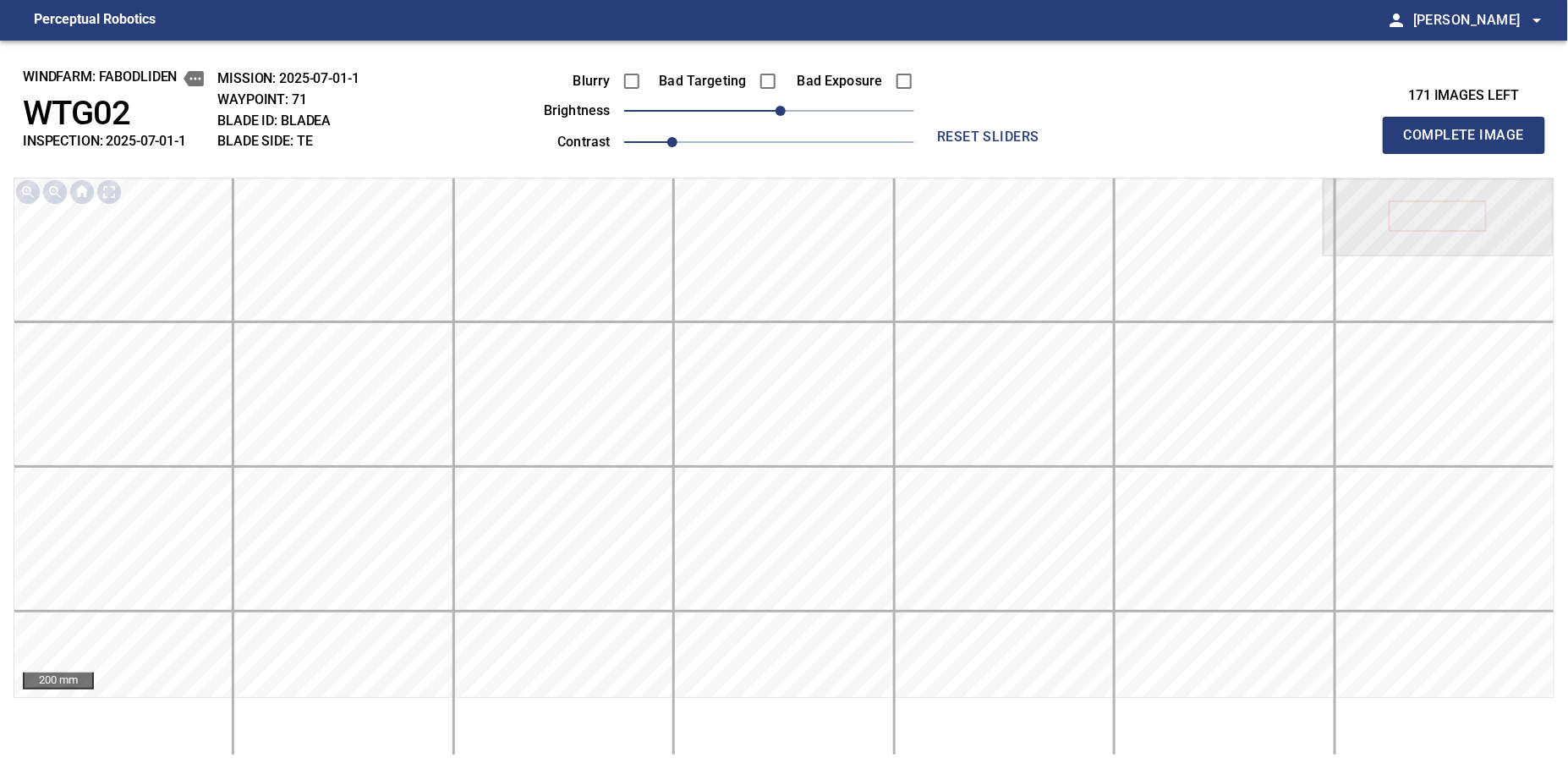 click on "Complete Image" at bounding box center (1464, 135) 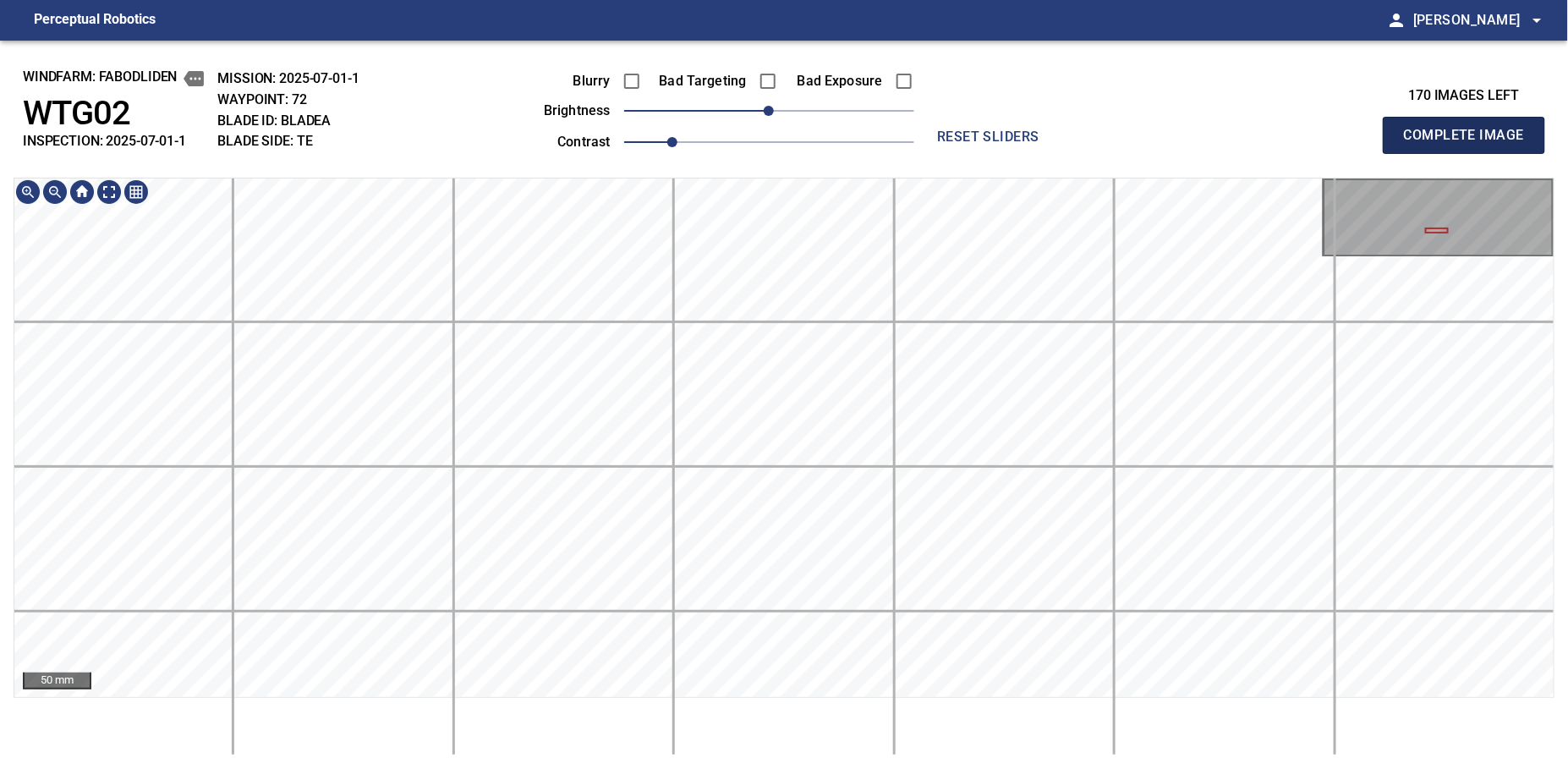 click on "Complete Image" at bounding box center [1464, 135] 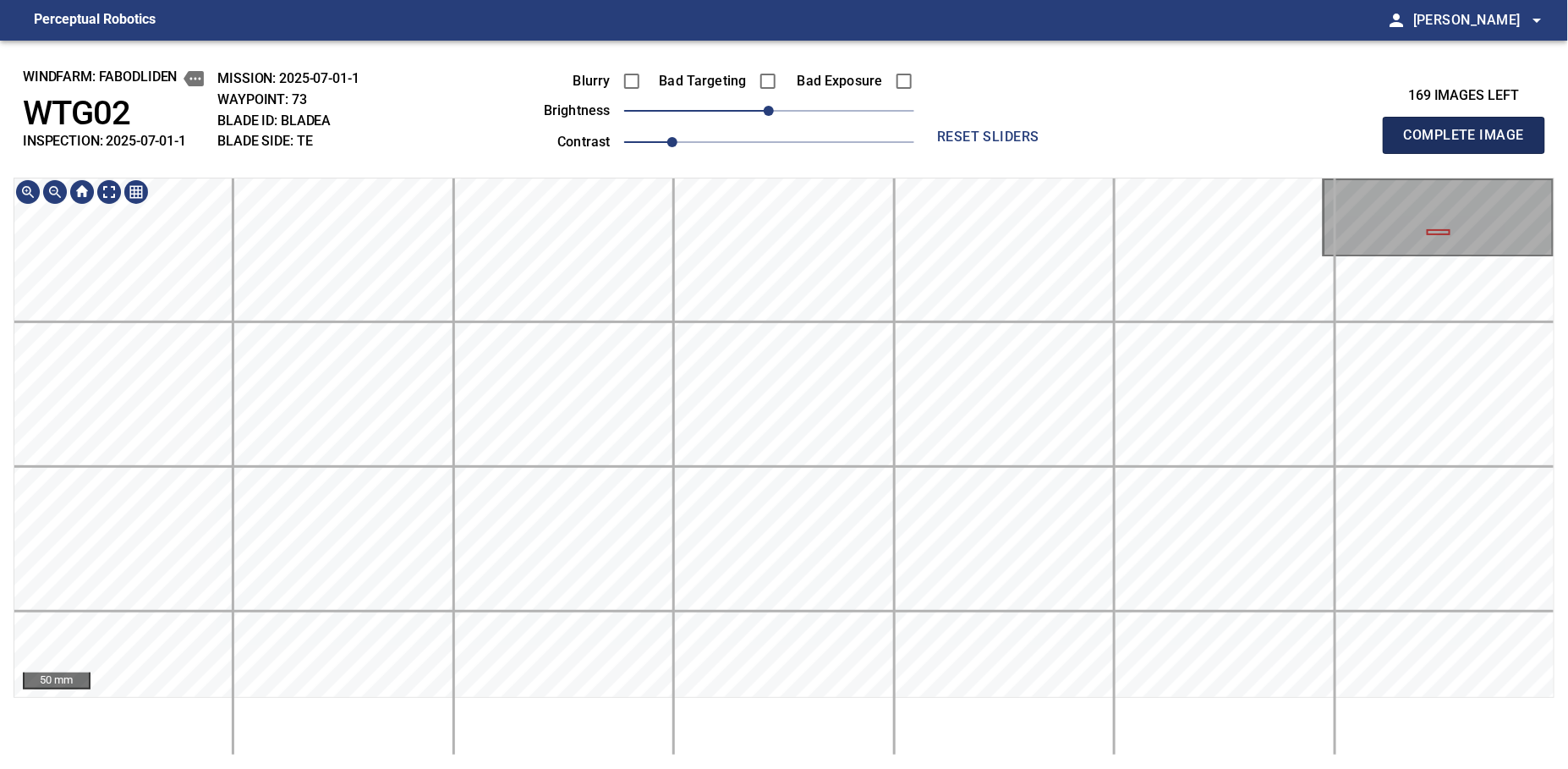 click on "Complete Image" at bounding box center [1464, 135] 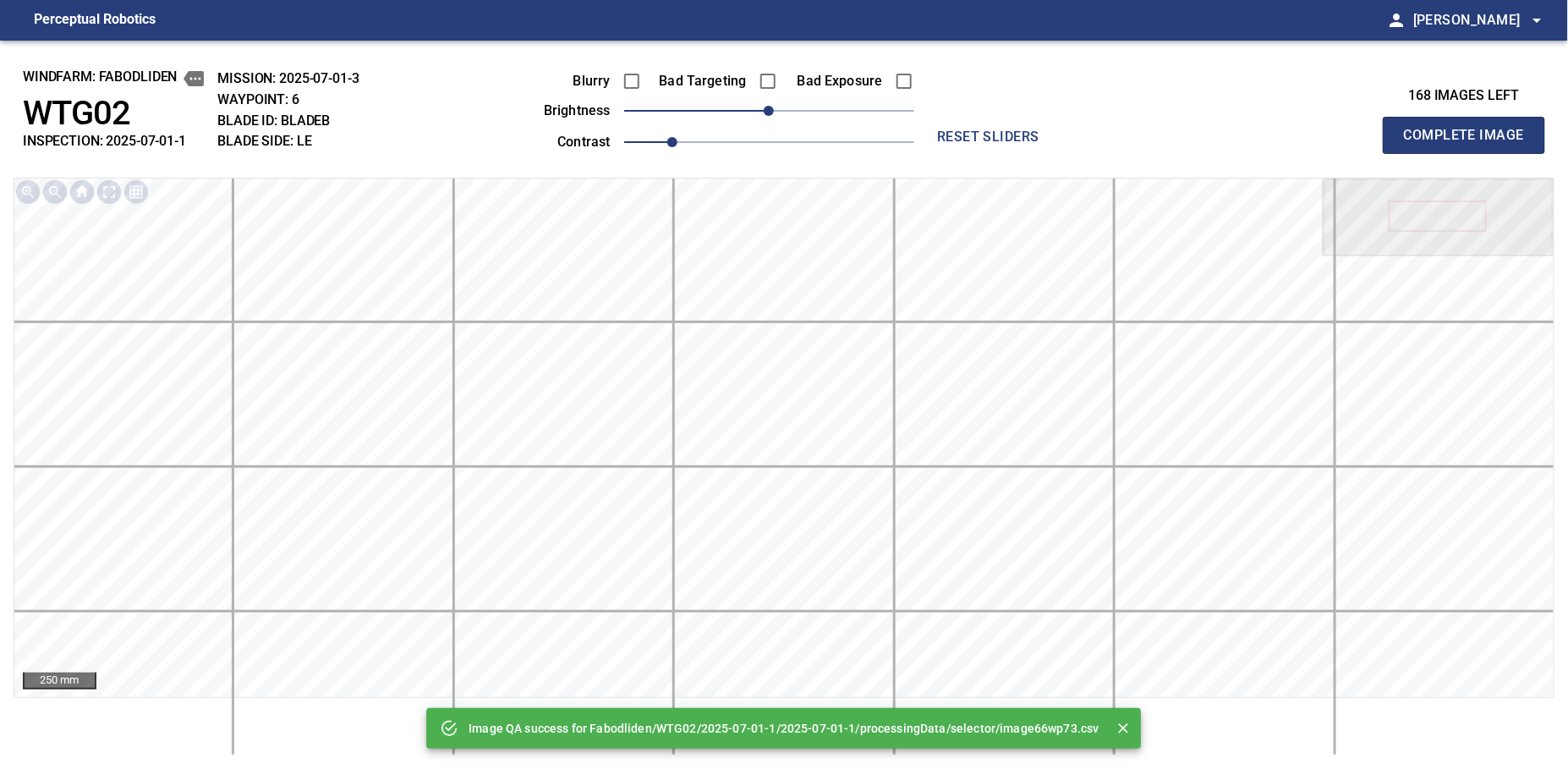 click on "Complete Image" at bounding box center [1464, 135] 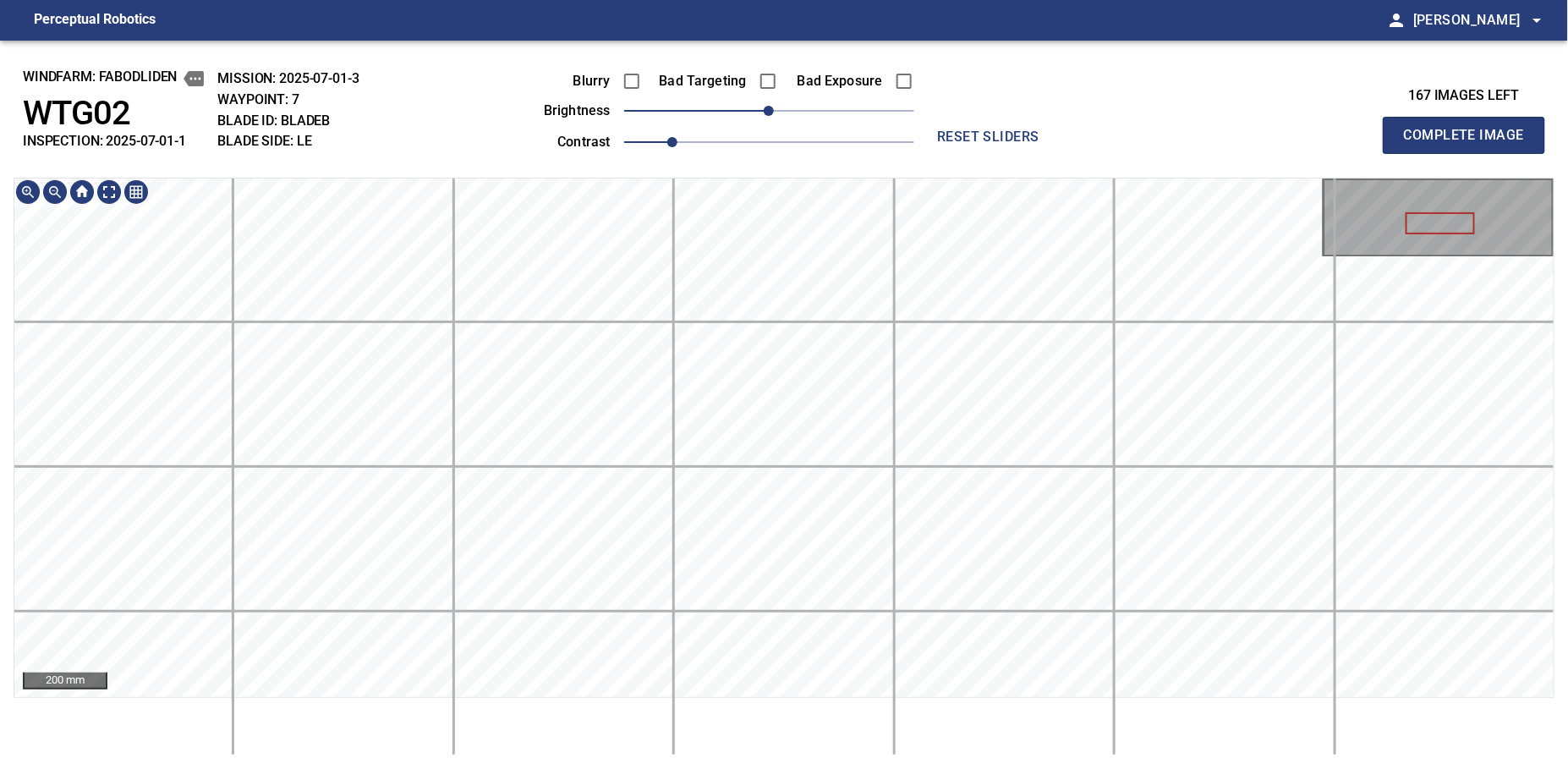 click on "windfarm: Fabodliden WTG02 INSPECTION: 2025-07-01-1 MISSION: 2025-07-01-3 WAYPOINT: 7 BLADE ID: bladeB BLADE SIDE: LE Blurry Bad Targeting Bad Exposure brightness 0 contrast 1 reset sliders 167 images left Complete Image 200 mm" at bounding box center [784, 404] 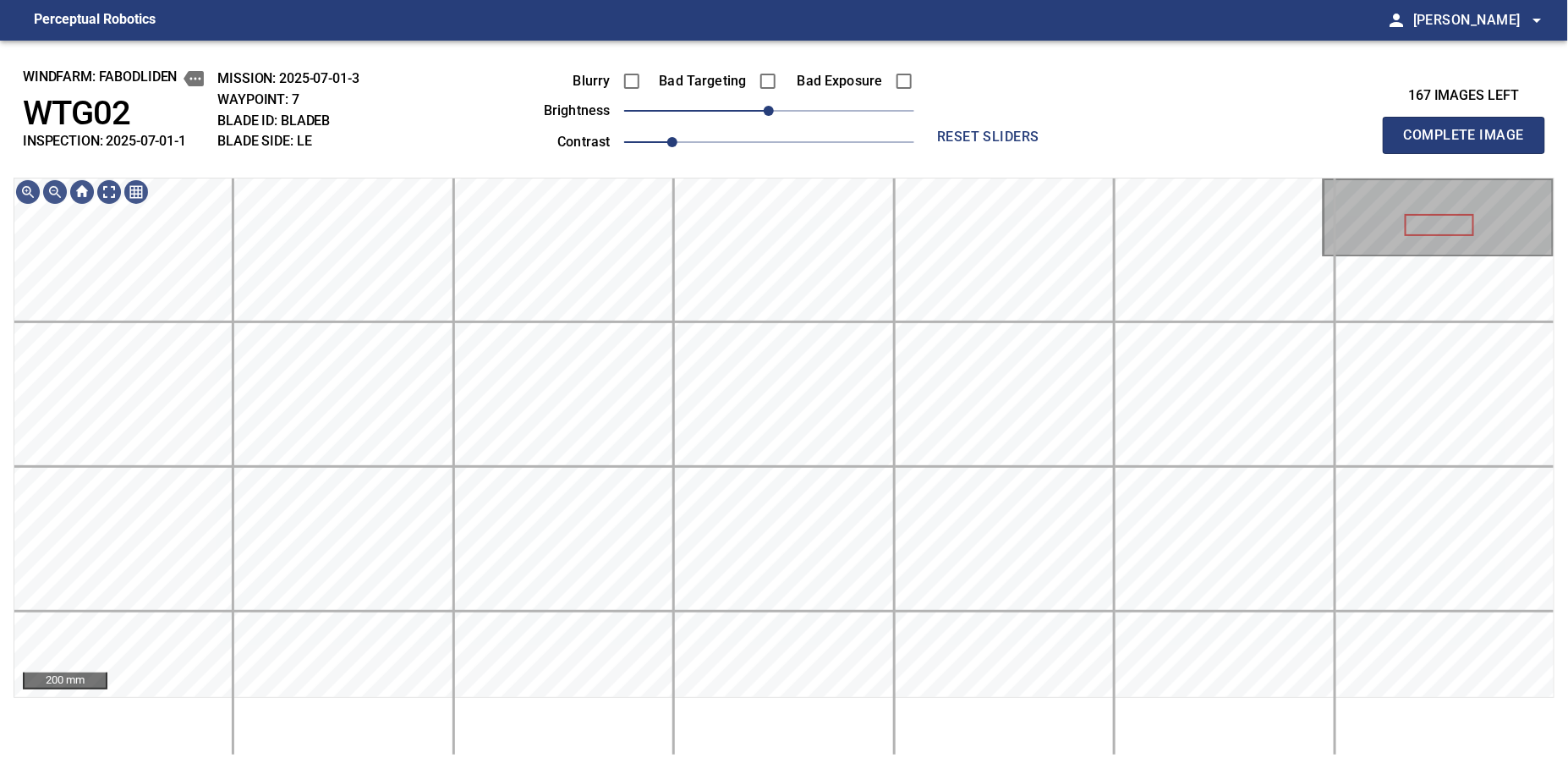 click on "Complete Image" at bounding box center (1464, 135) 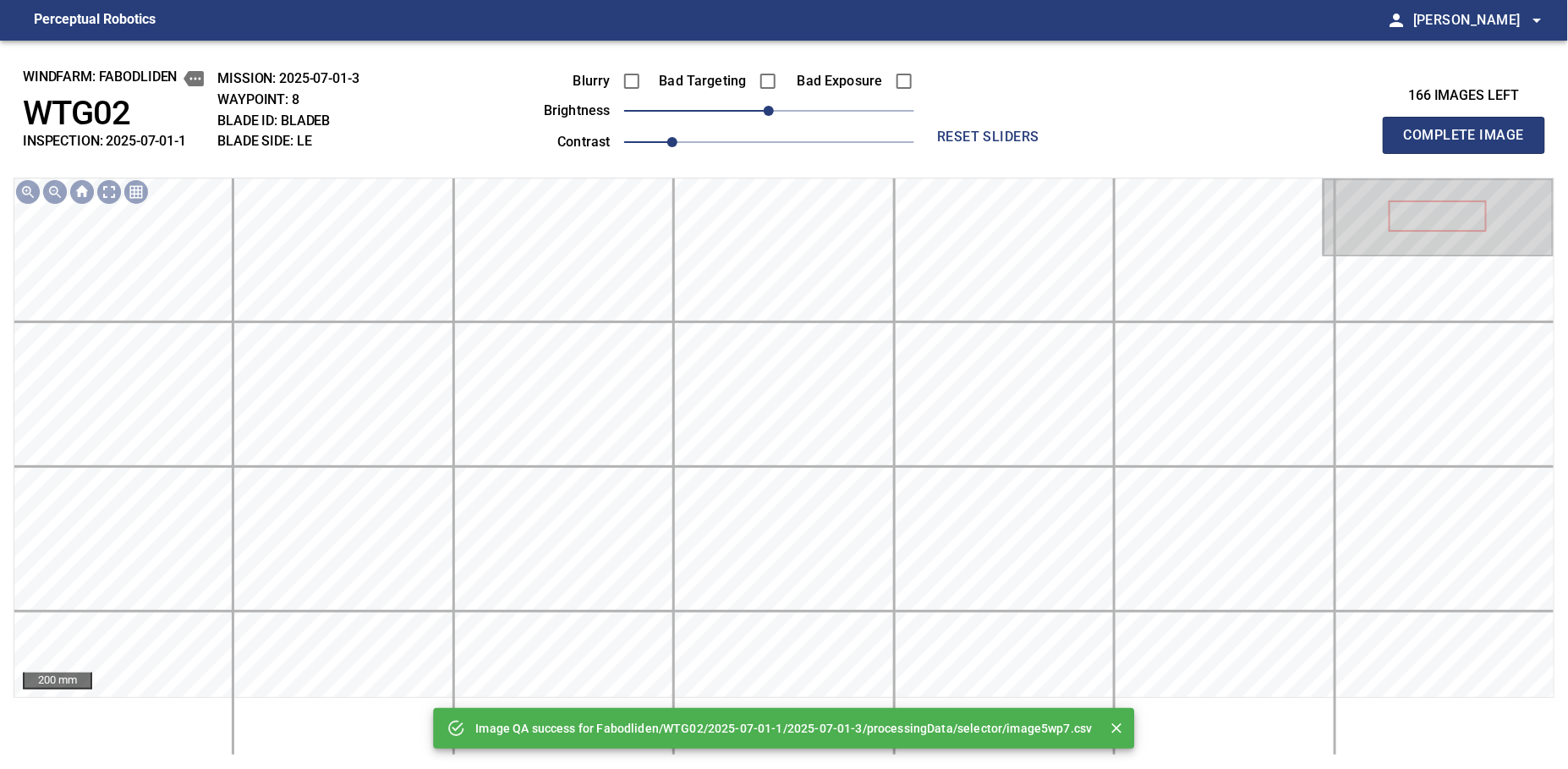 click on "Complete Image" at bounding box center (1464, 135) 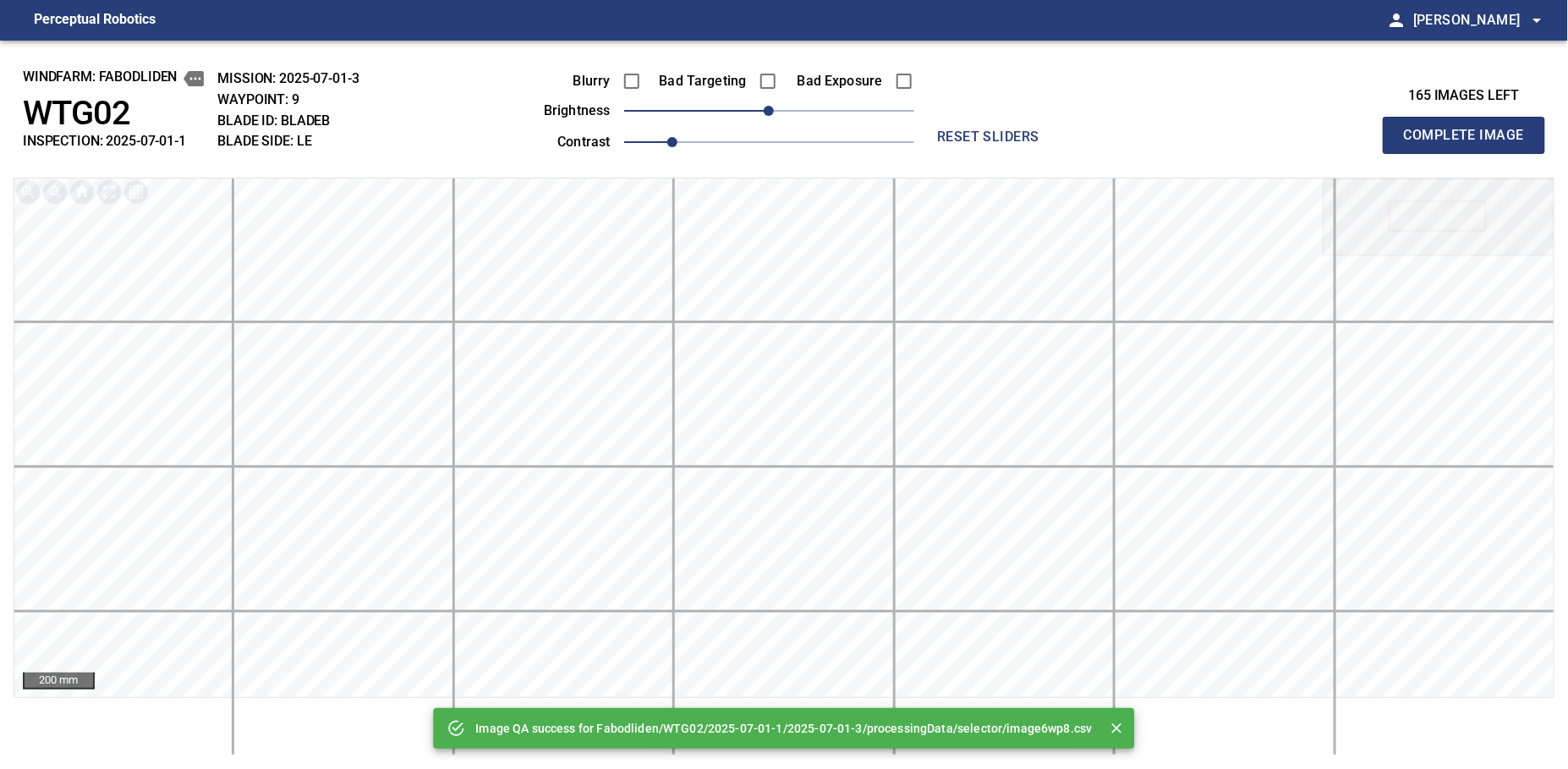 click on "Complete Image" at bounding box center [1464, 135] 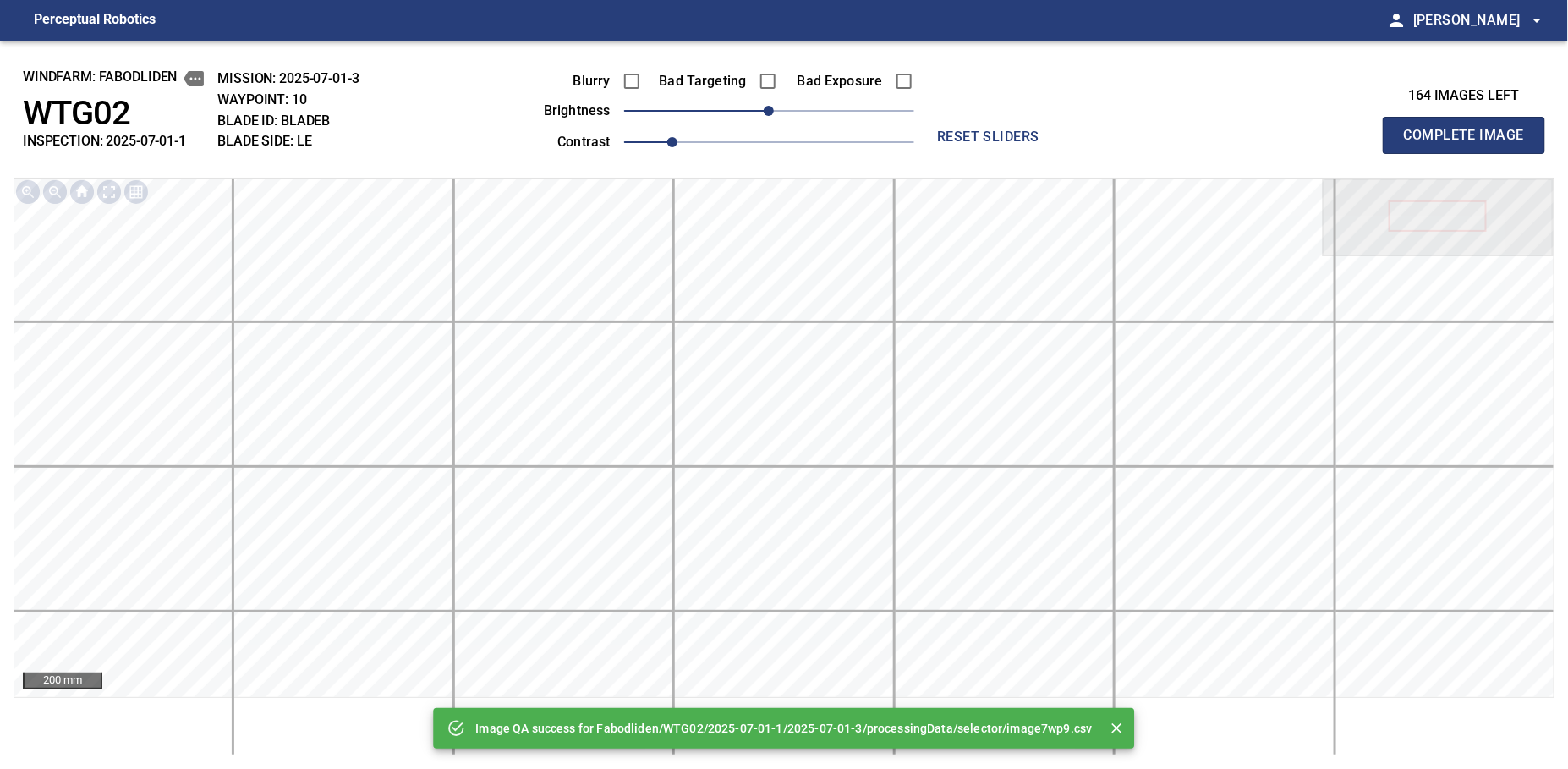 click on "Complete Image" at bounding box center [1464, 135] 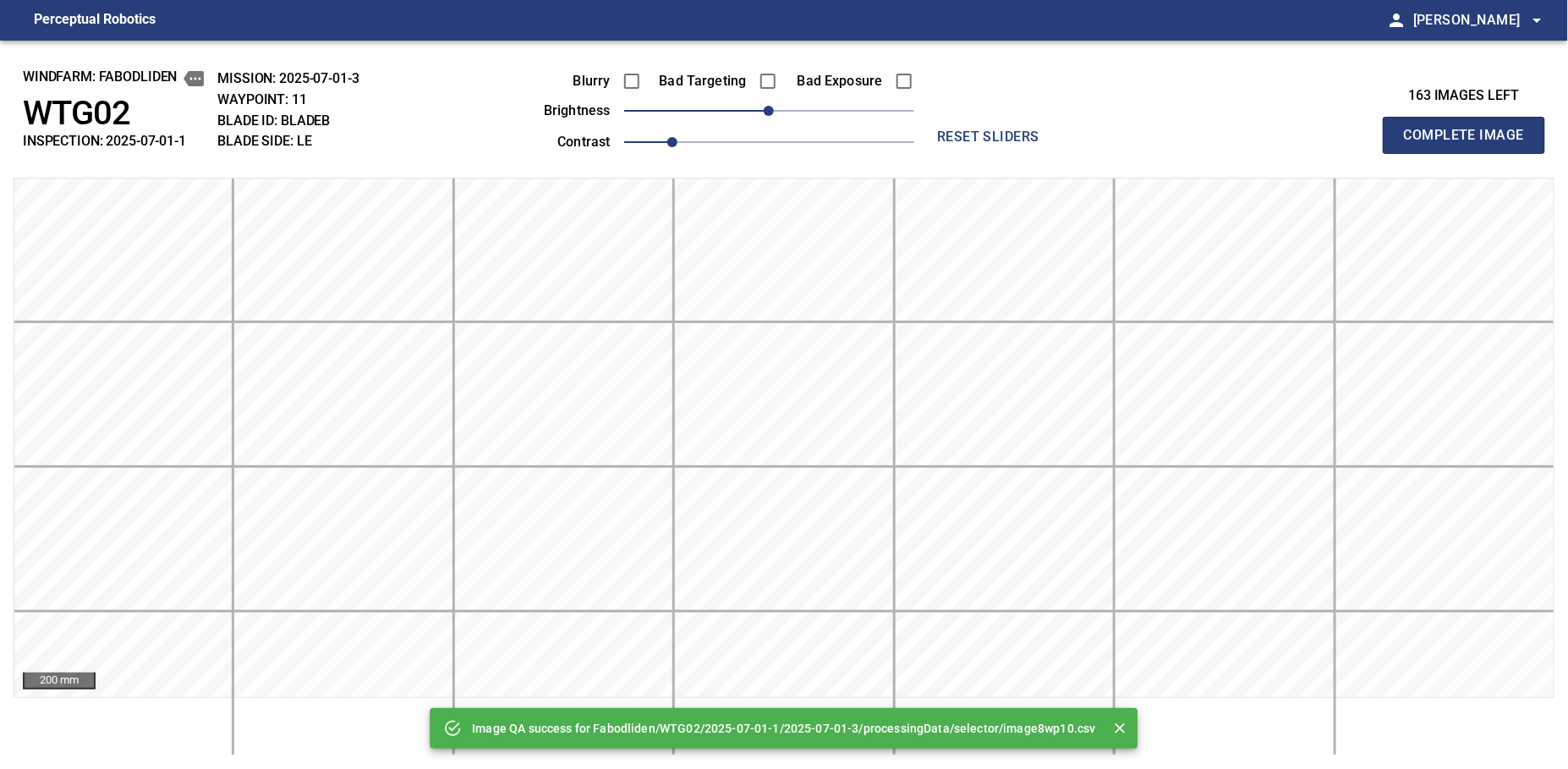 click on "Complete Image" at bounding box center (1464, 135) 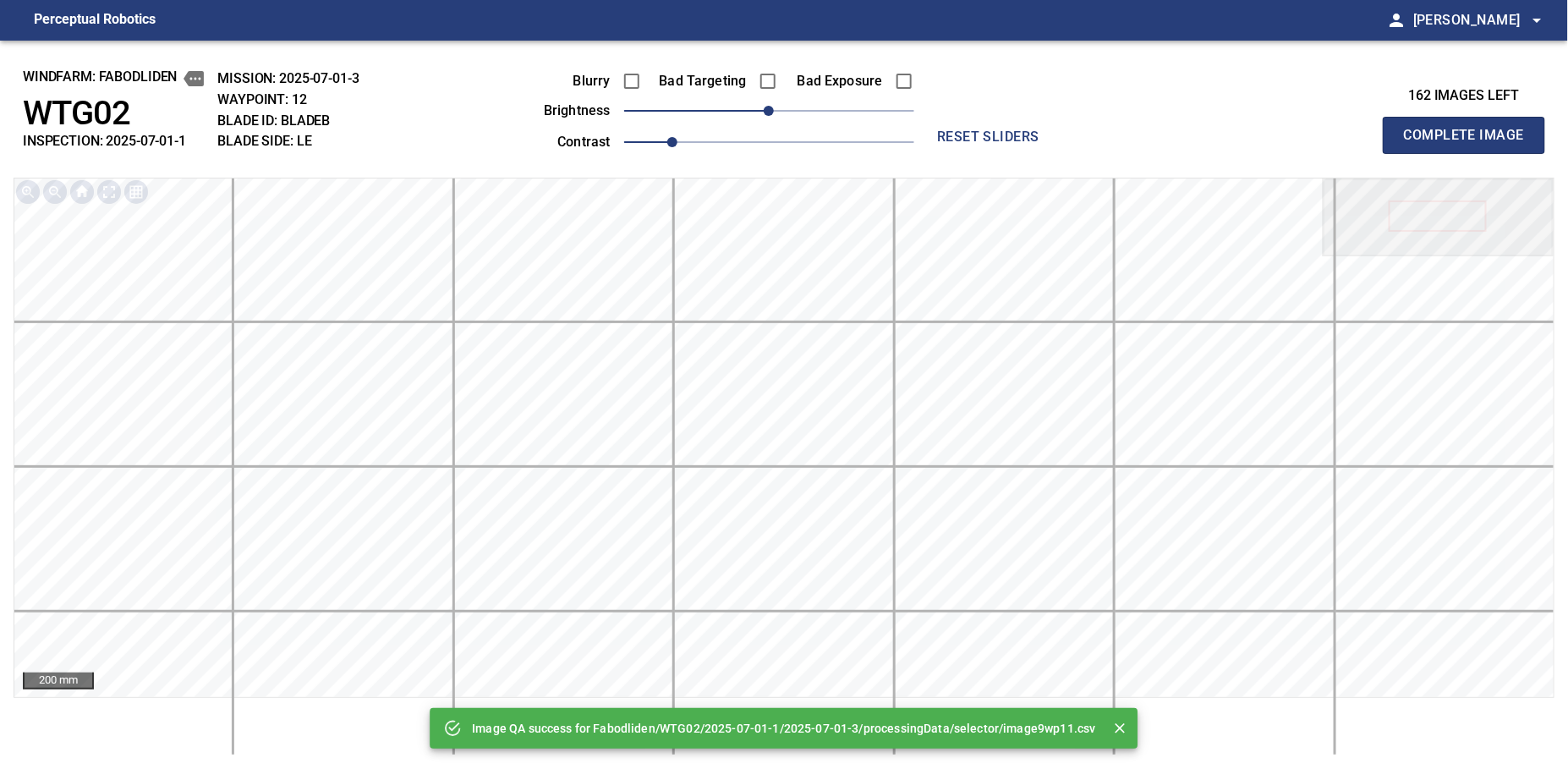 click on "Complete Image" at bounding box center [1464, 135] 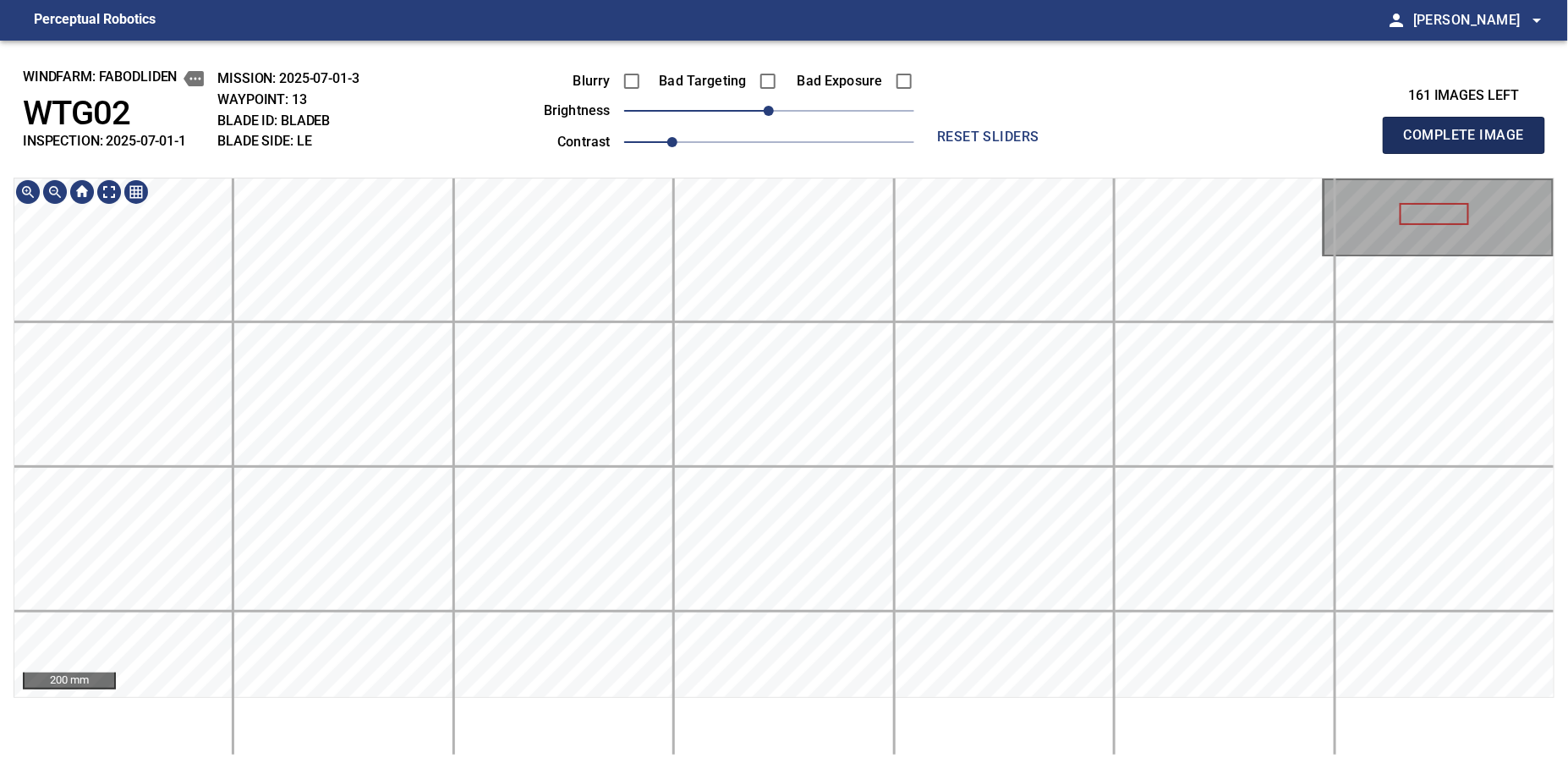 click on "Complete Image" at bounding box center [1464, 135] 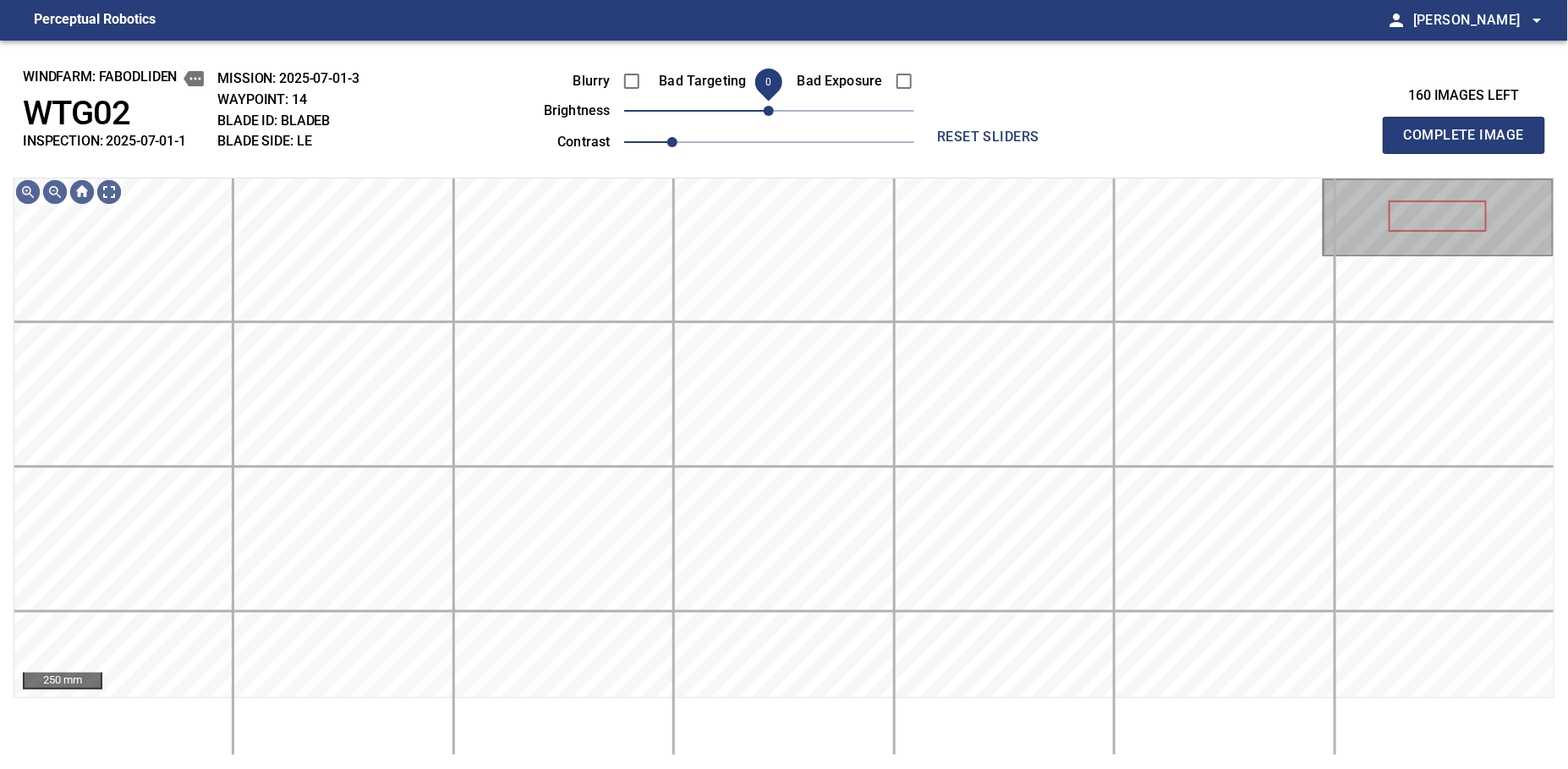 drag, startPoint x: 780, startPoint y: 119, endPoint x: 769, endPoint y: 117, distance: 11.18034 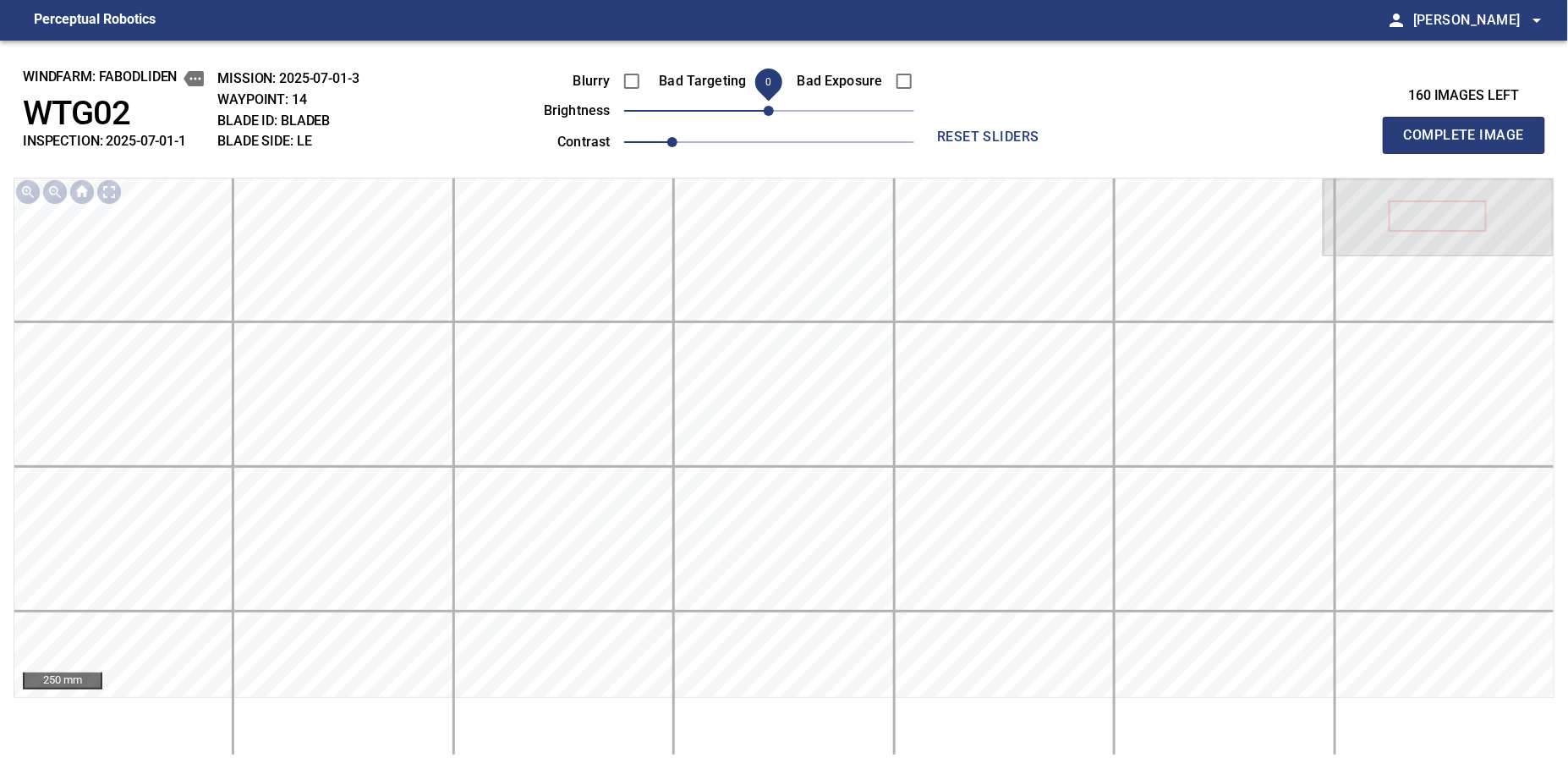 click on "Complete Image" at bounding box center (1464, 135) 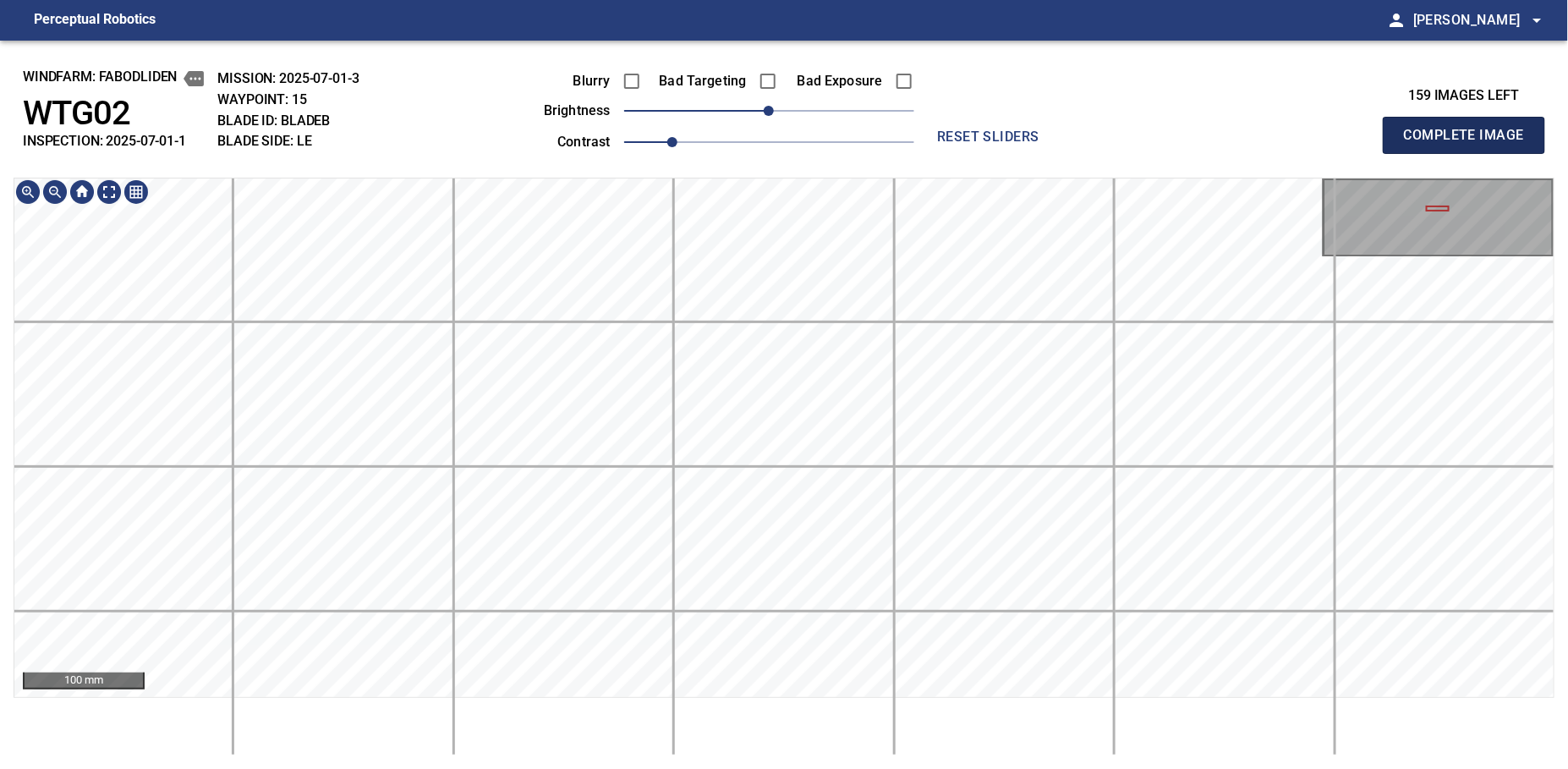 click on "Complete Image" at bounding box center (1464, 135) 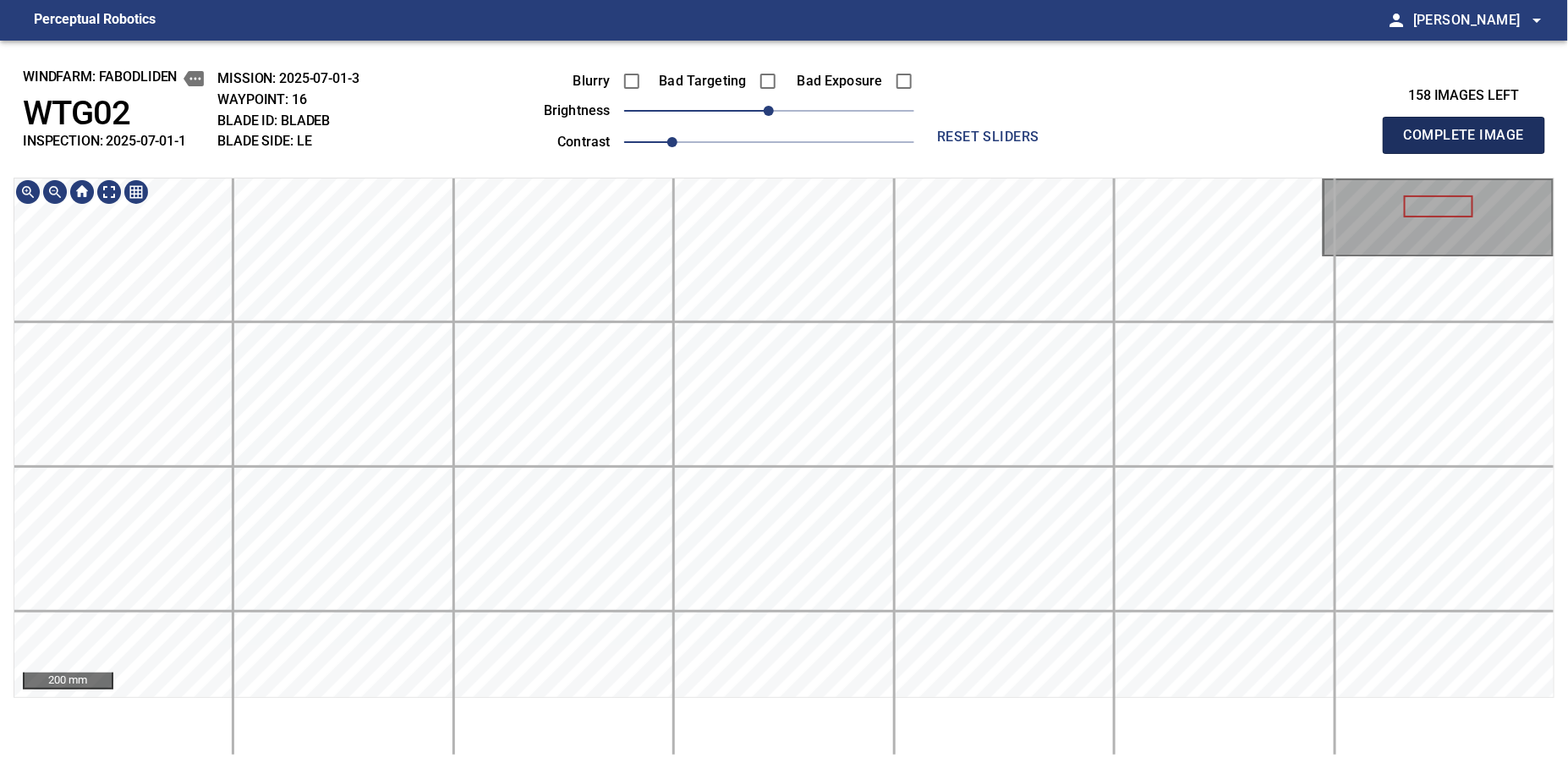 type 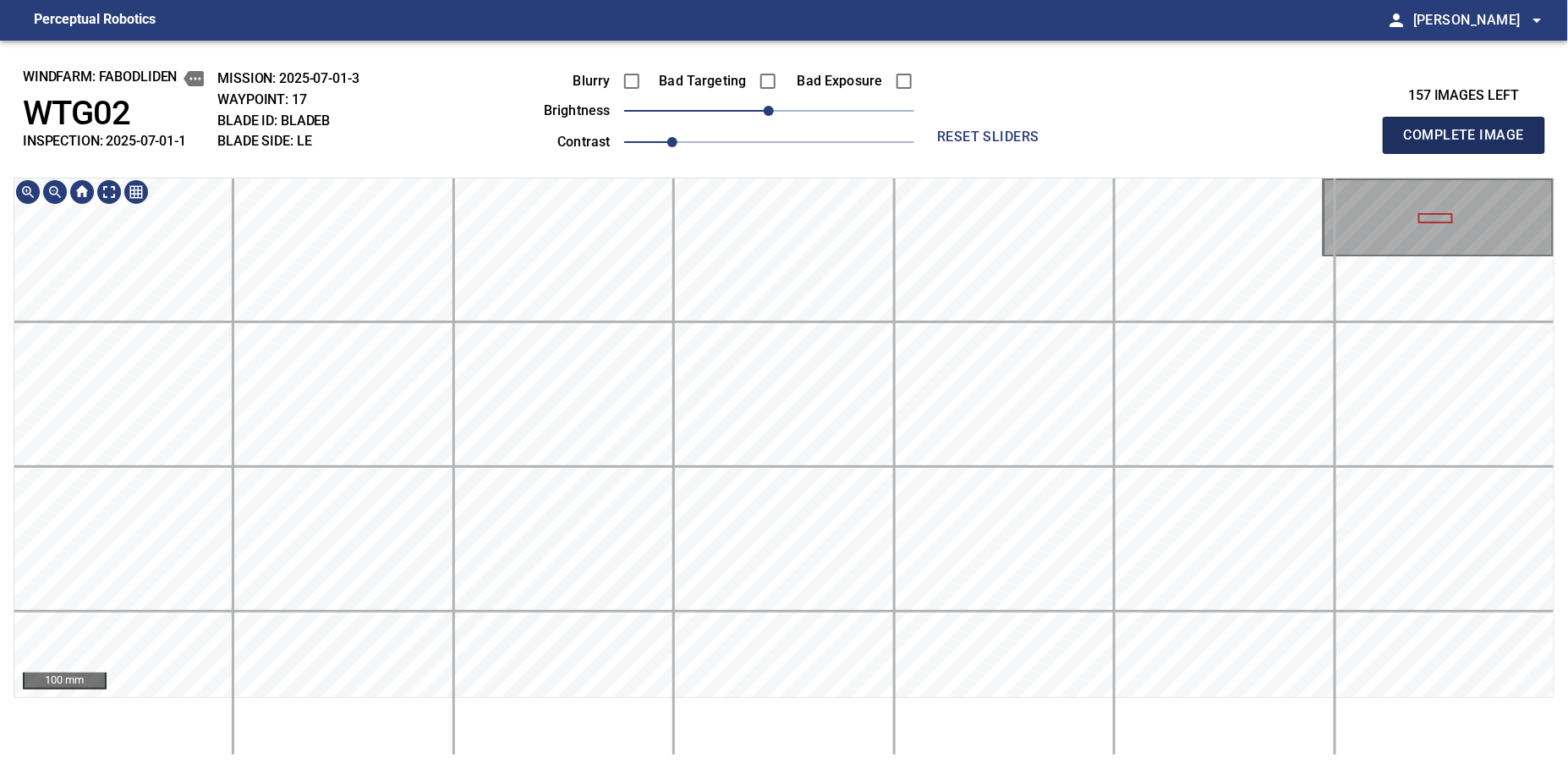 click on "Complete Image" at bounding box center [1464, 135] 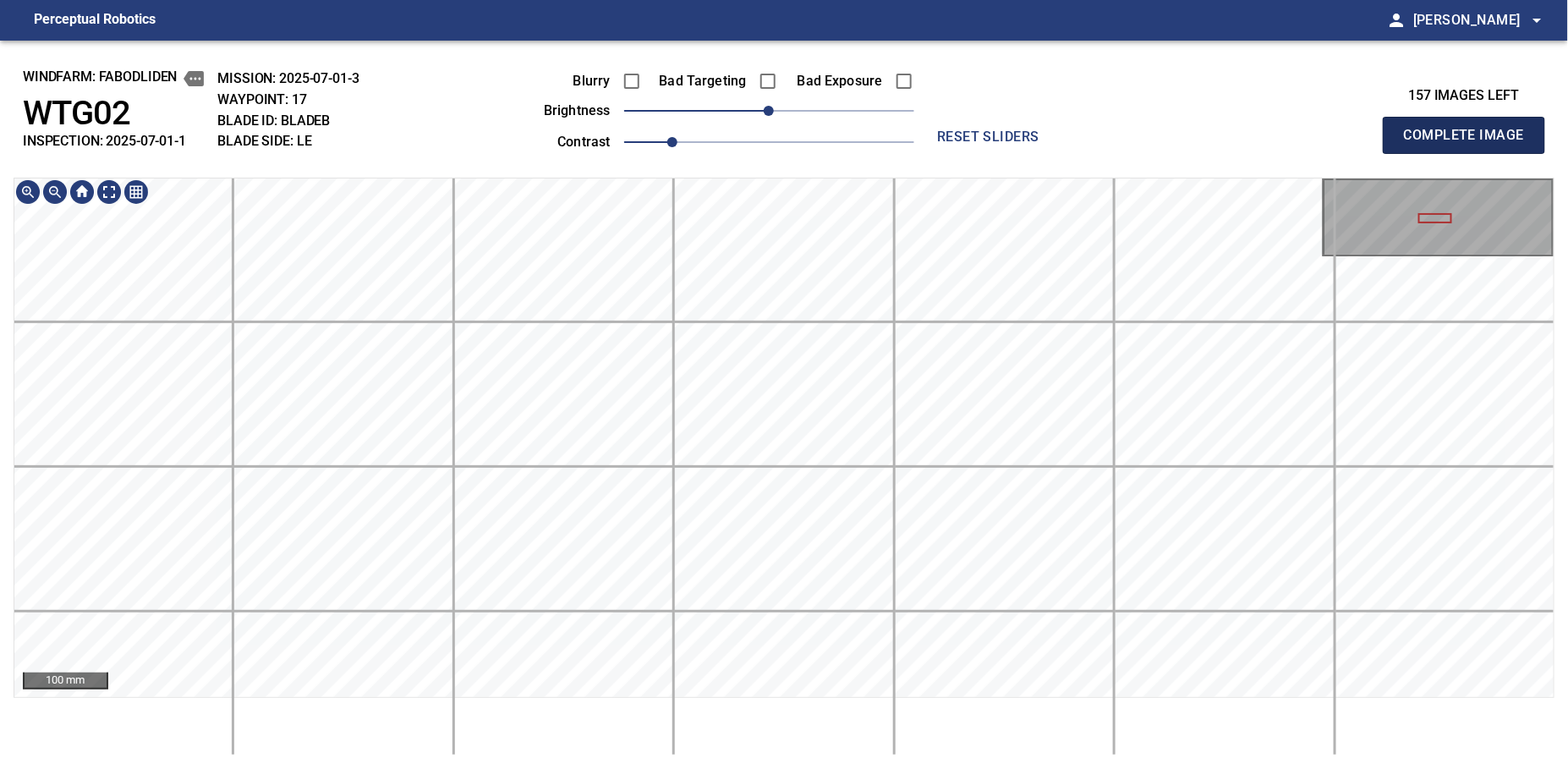 type 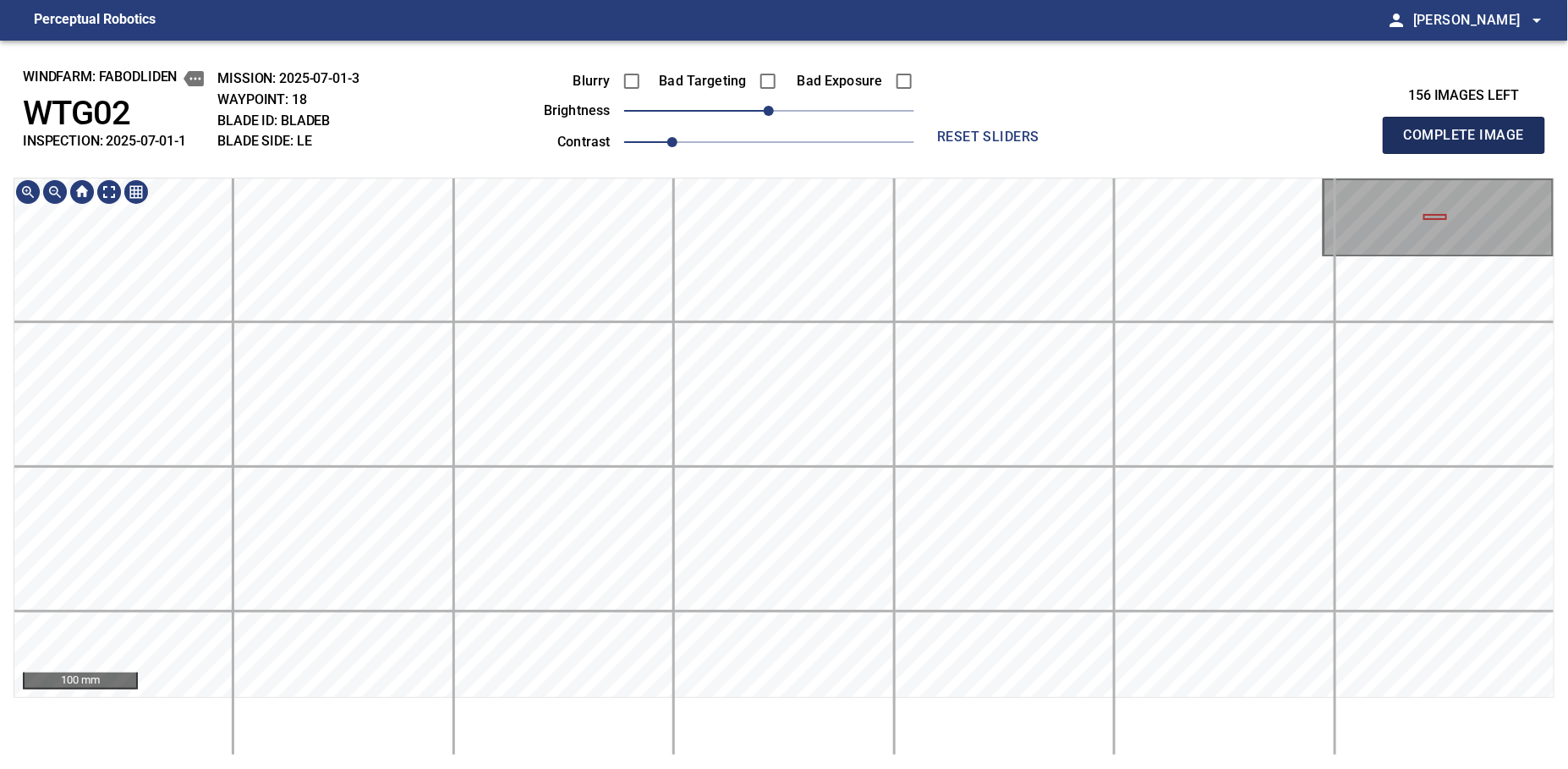 click on "Complete Image" at bounding box center [1464, 135] 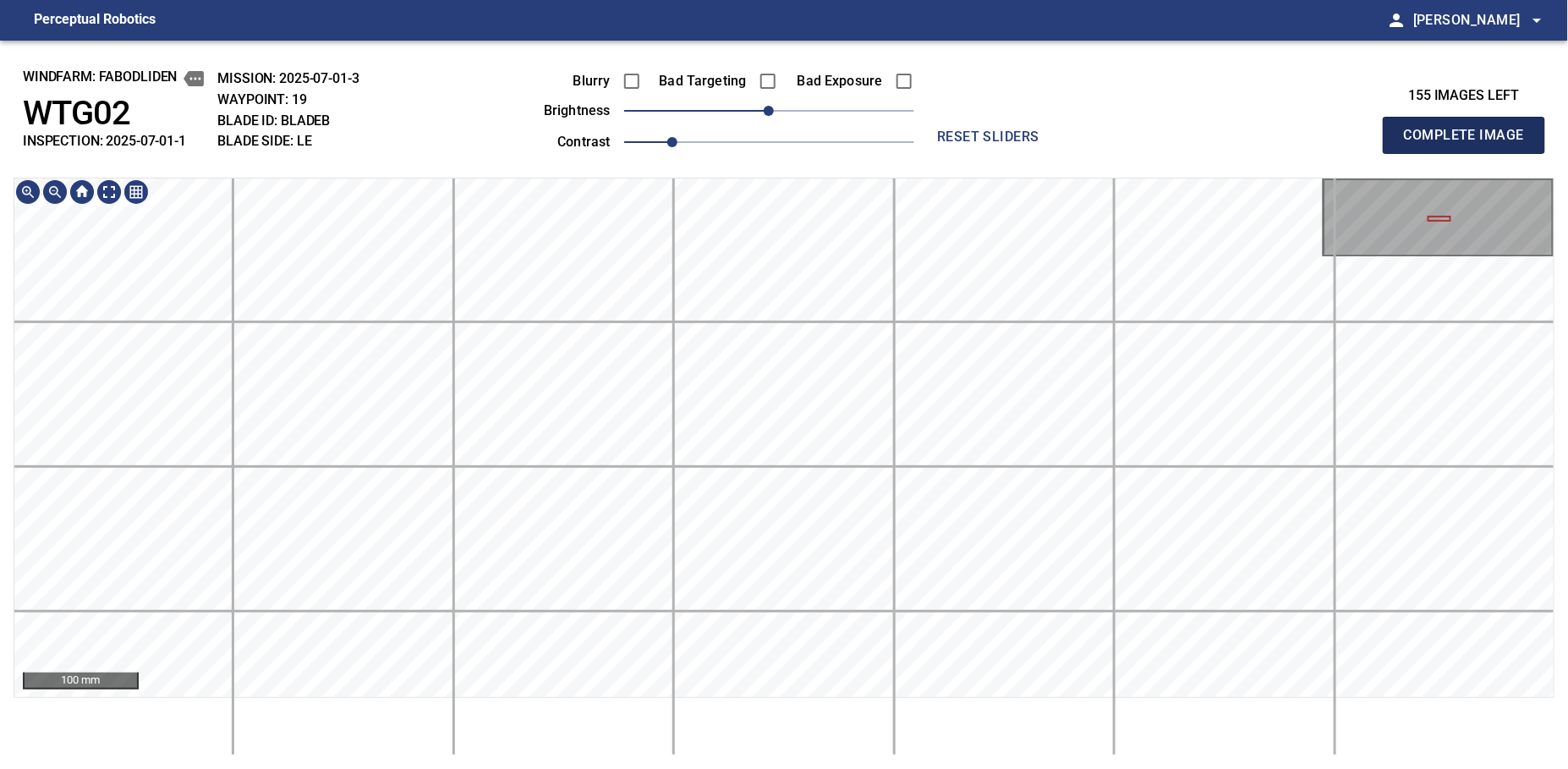 click on "Complete Image" at bounding box center [1464, 135] 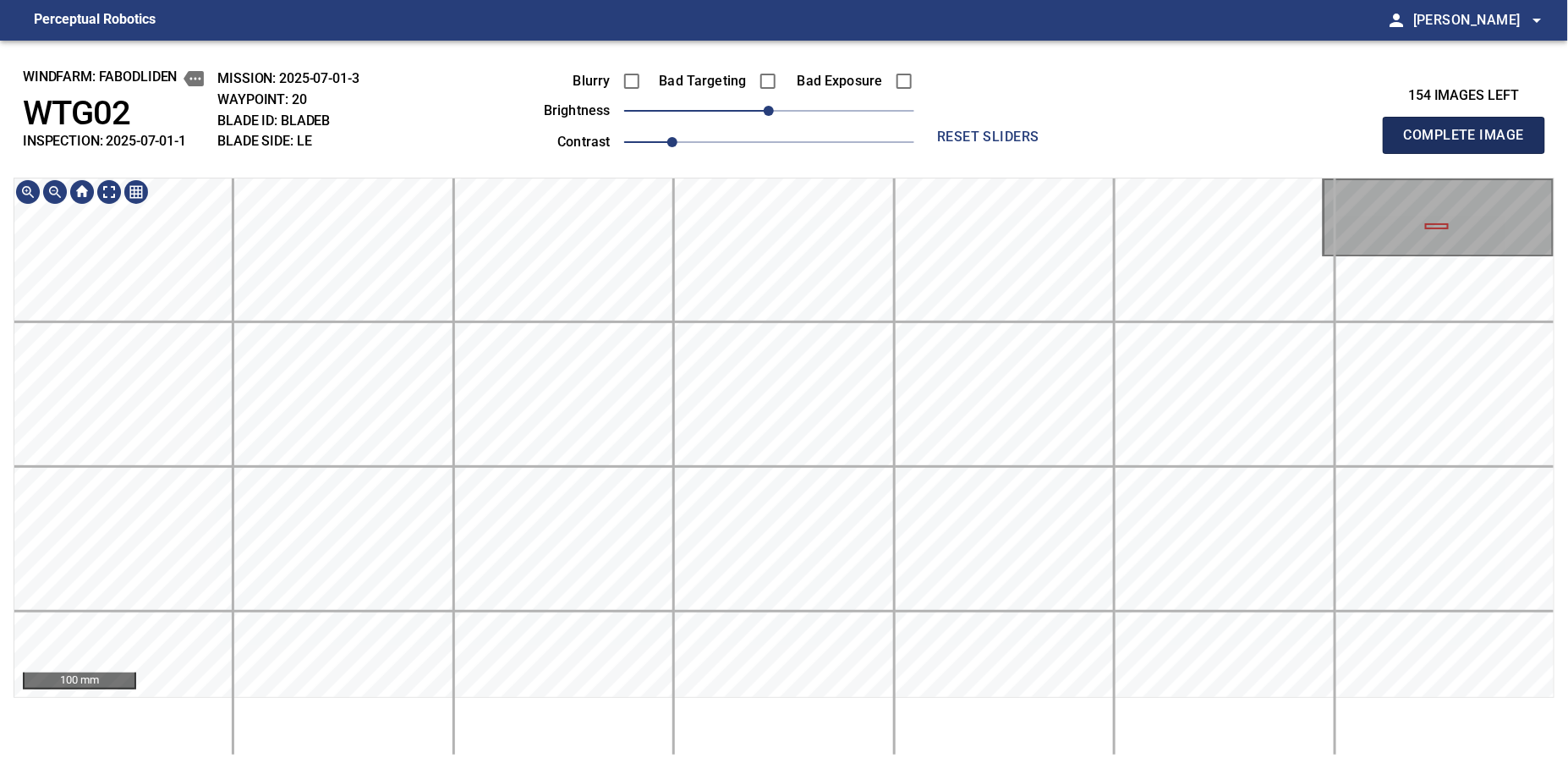 click on "Complete Image" at bounding box center [1464, 135] 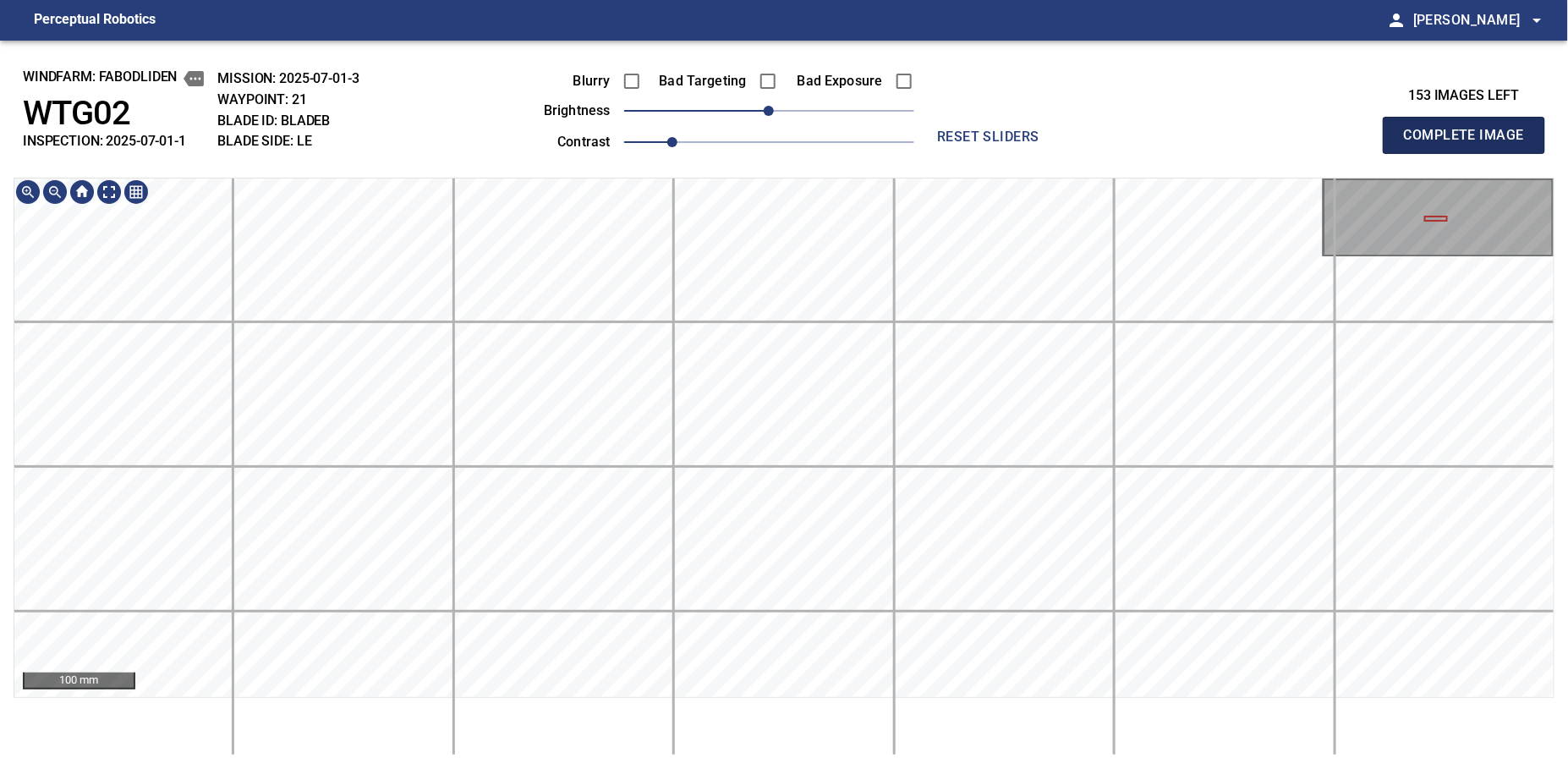 click on "Complete Image" at bounding box center (1464, 135) 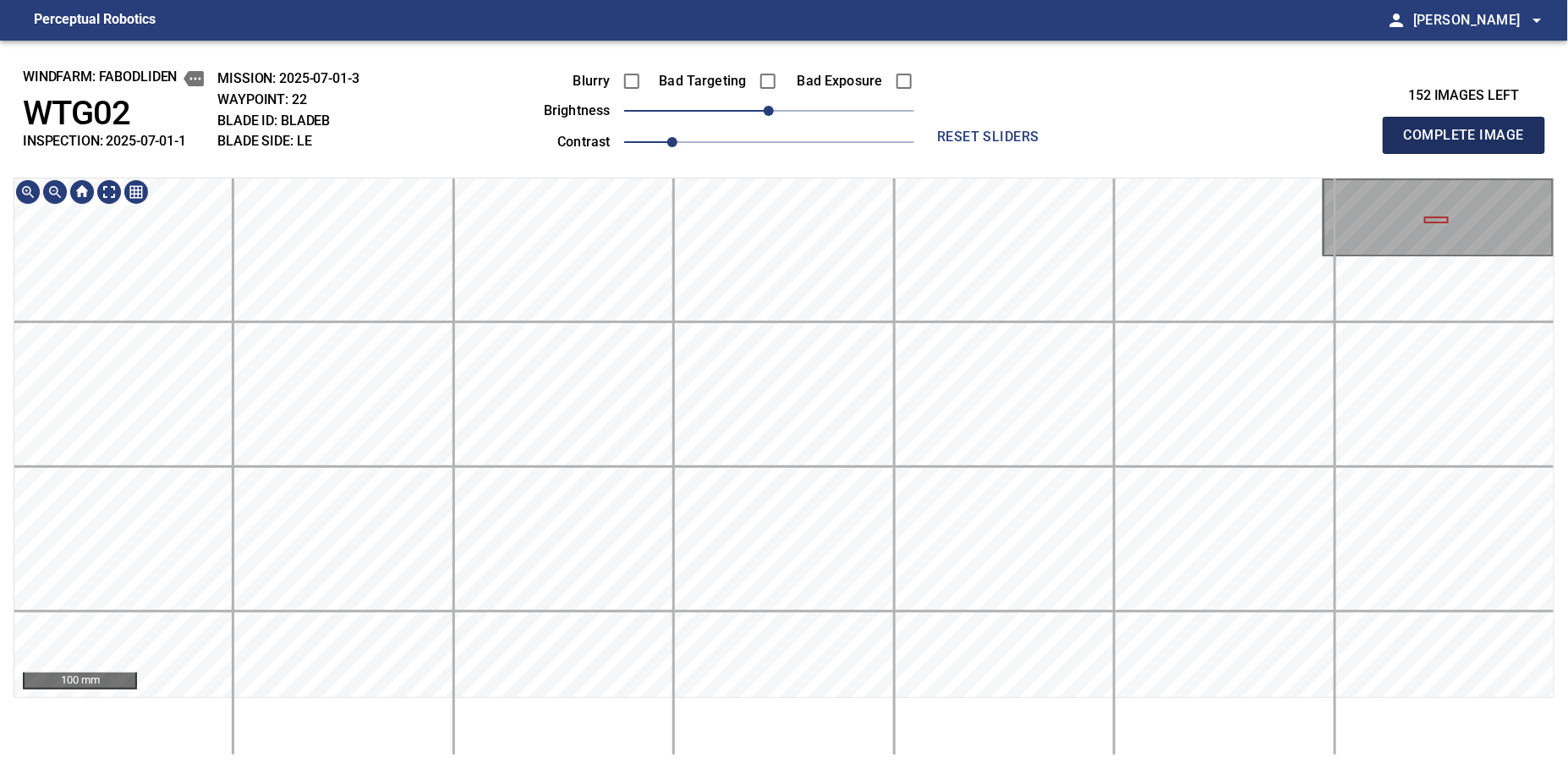 click on "Complete Image" at bounding box center (1464, 135) 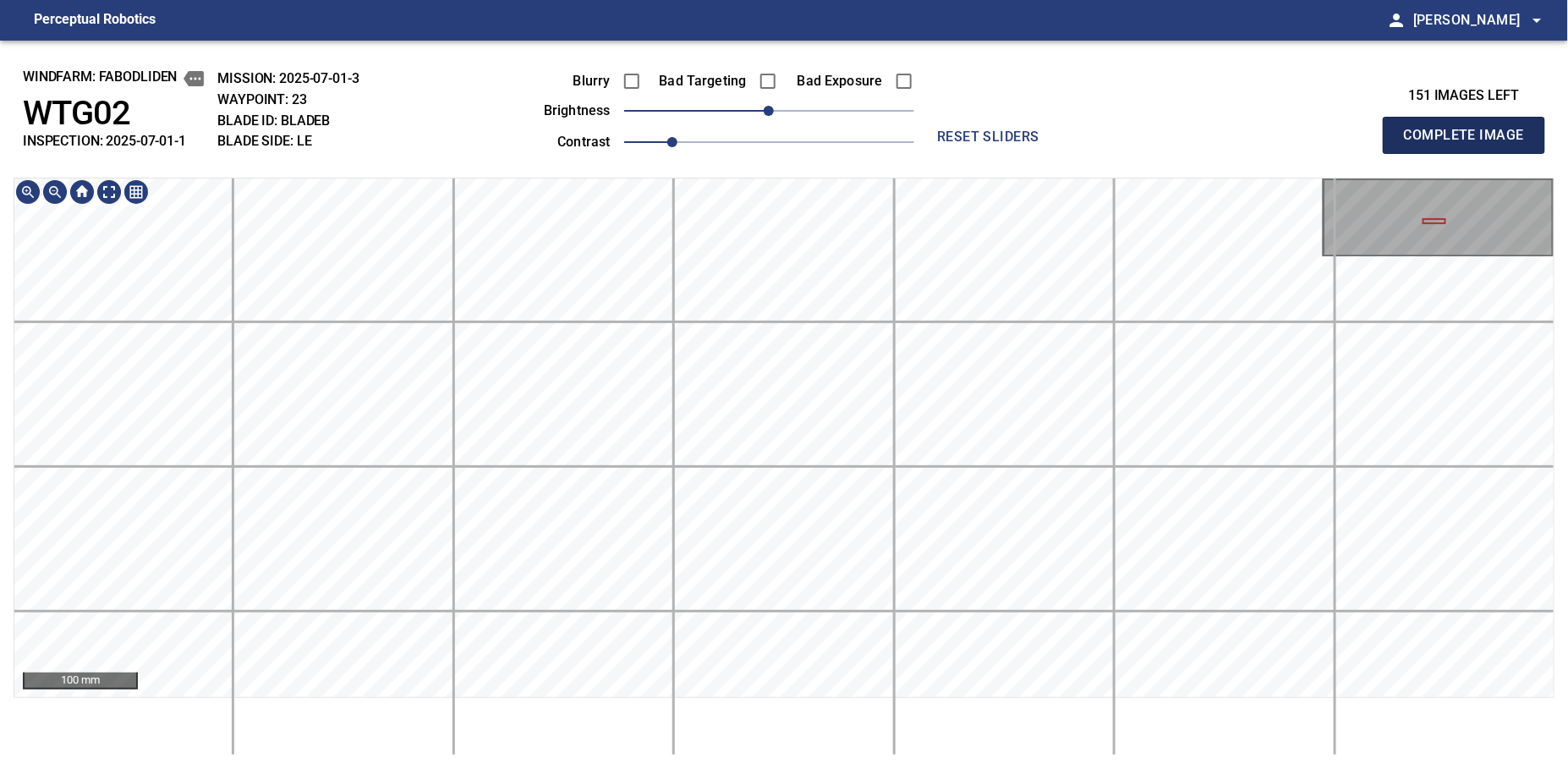 click on "Complete Image" at bounding box center [1464, 135] 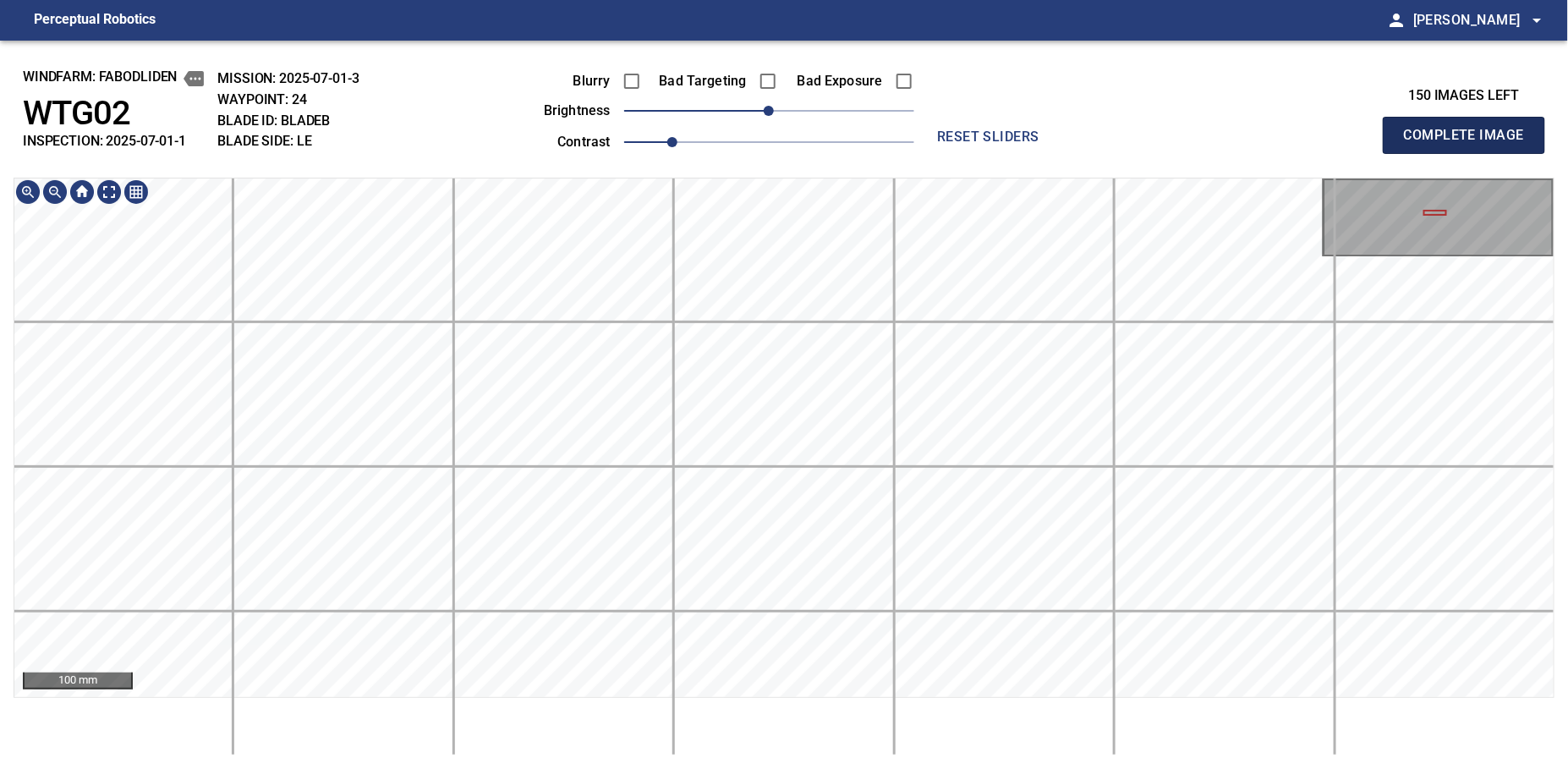 click on "Complete Image" at bounding box center [1464, 135] 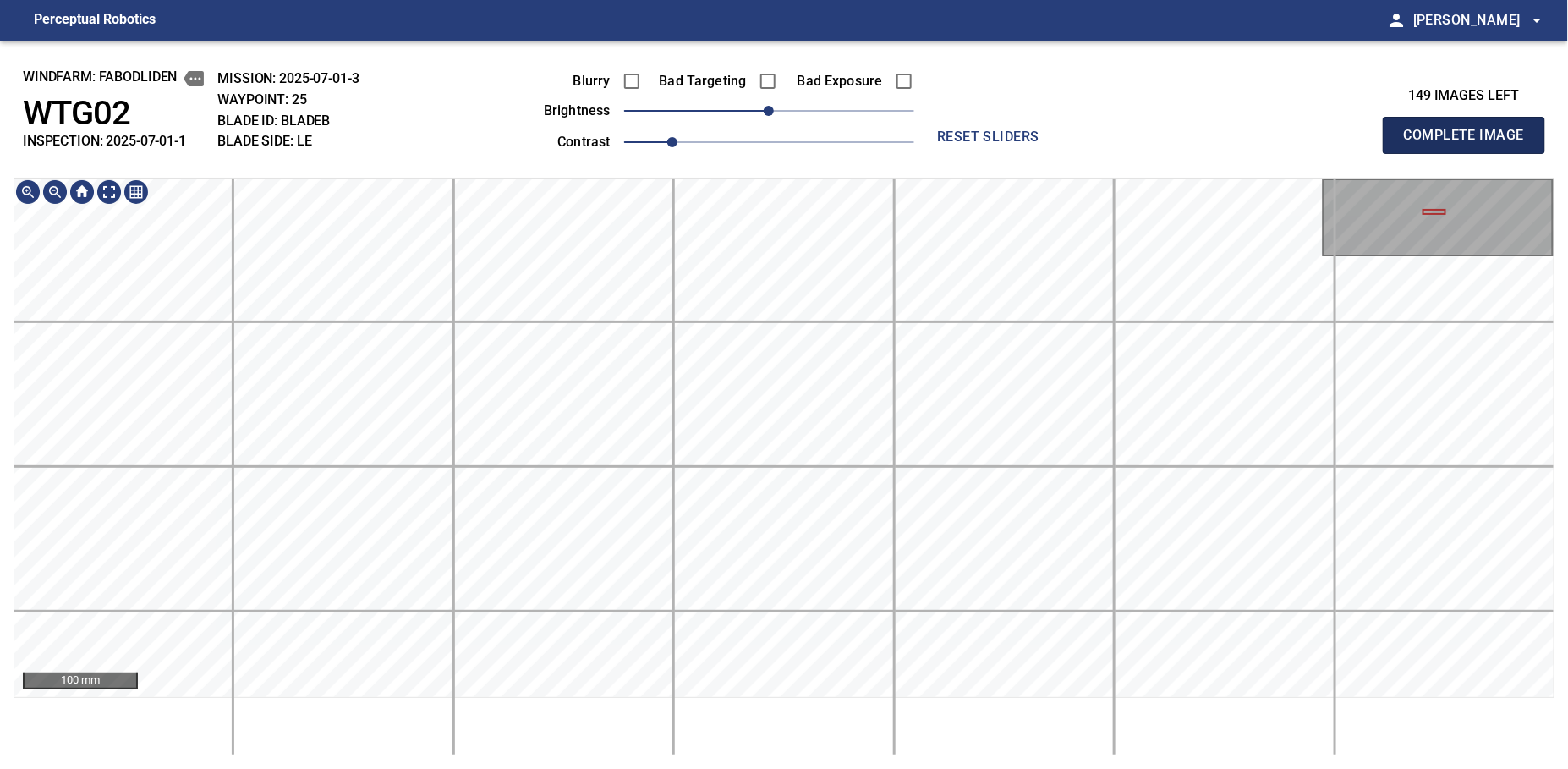 click on "Complete Image" at bounding box center [1464, 135] 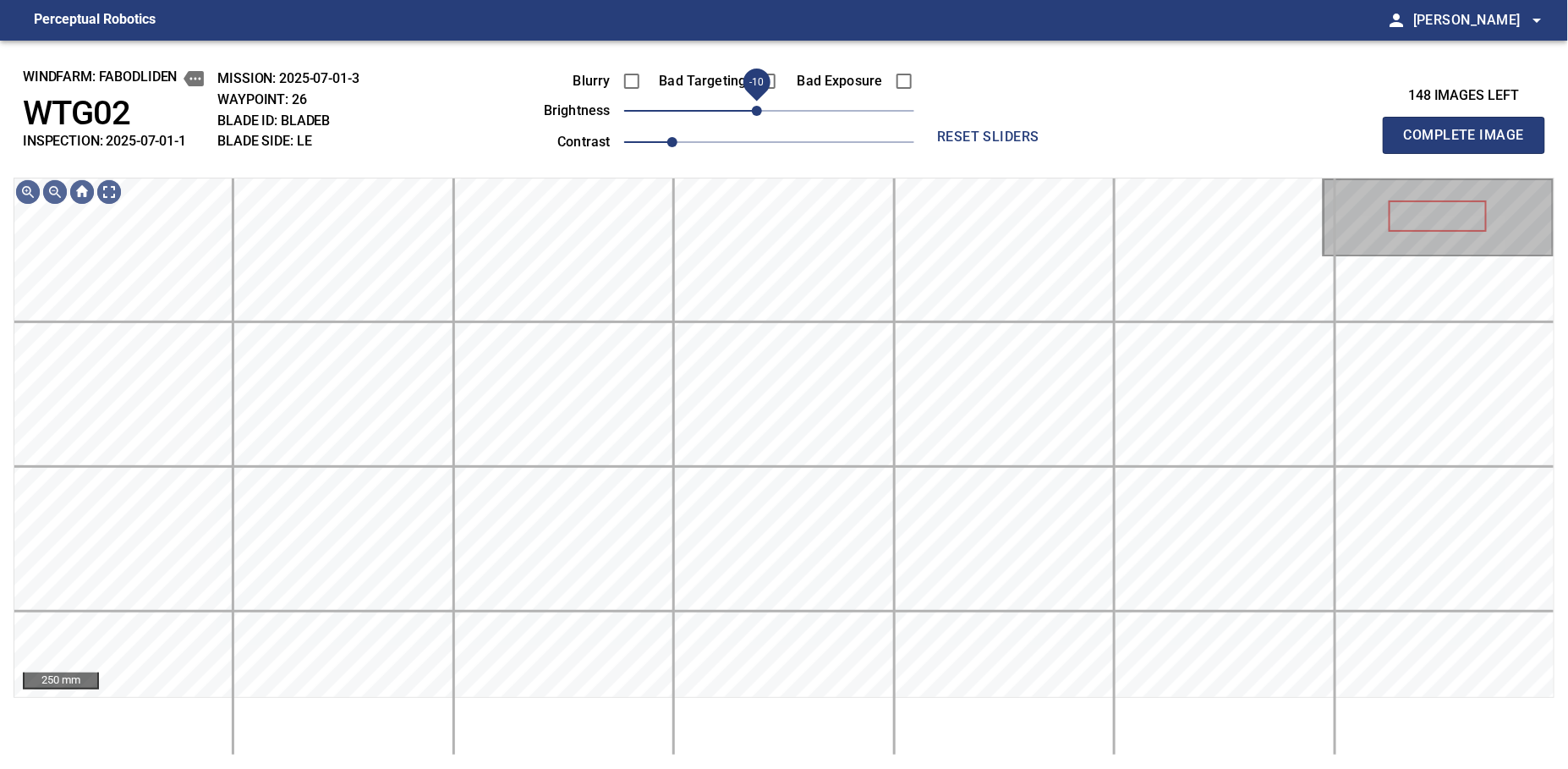 click on "-10" at bounding box center (757, 111) 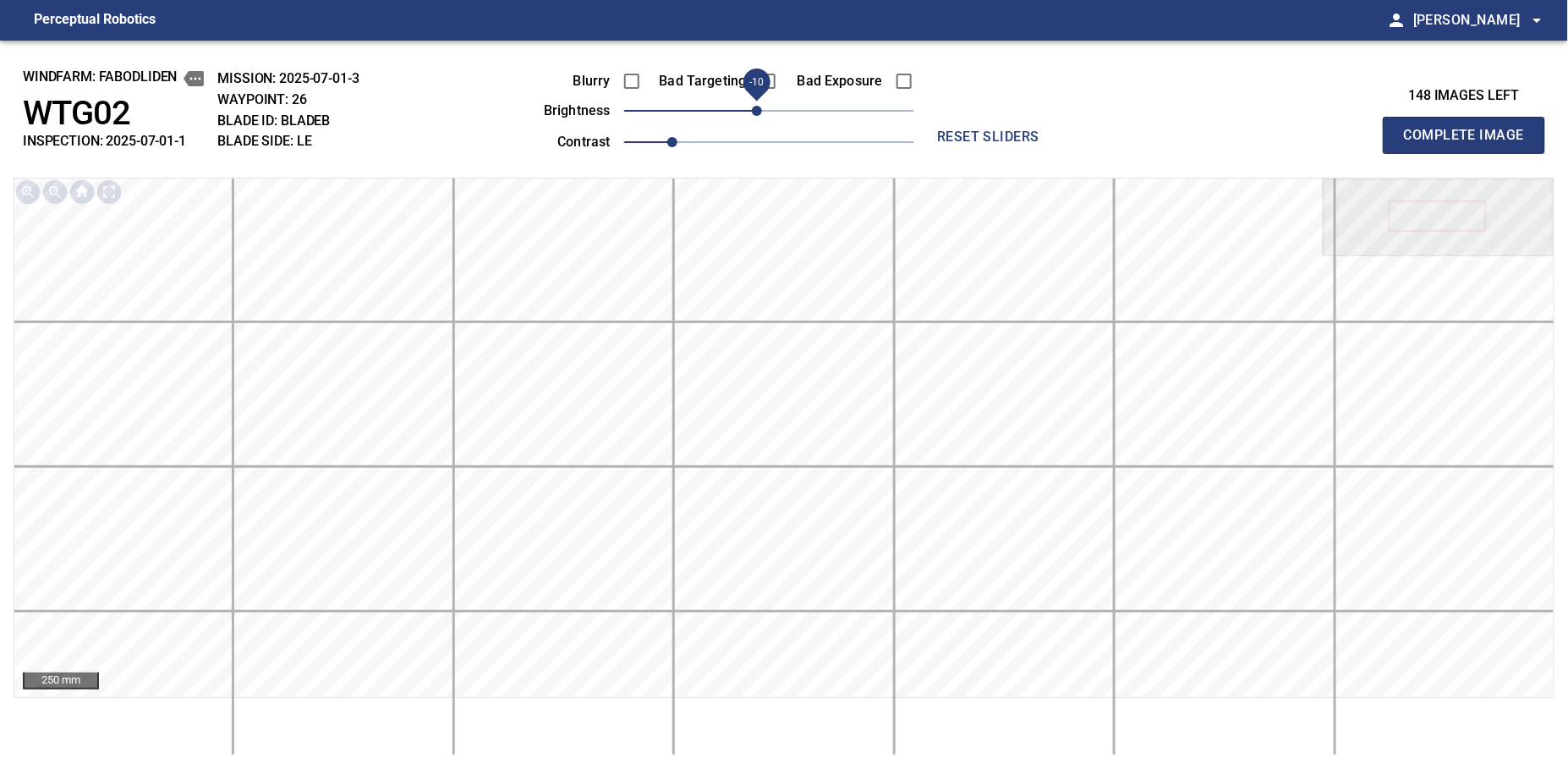 click on "Complete Image" at bounding box center (1464, 135) 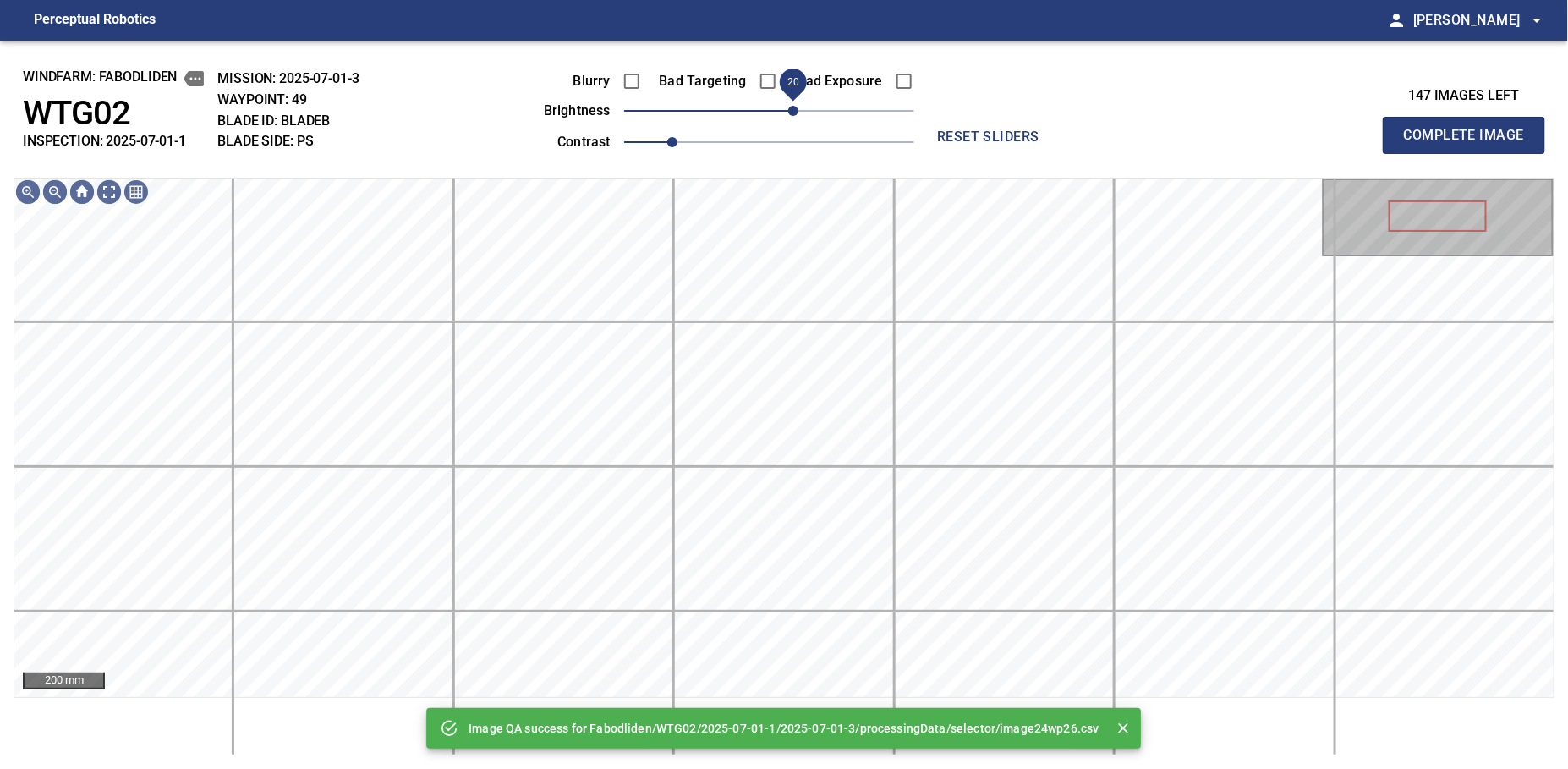 click on "20" at bounding box center [793, 111] 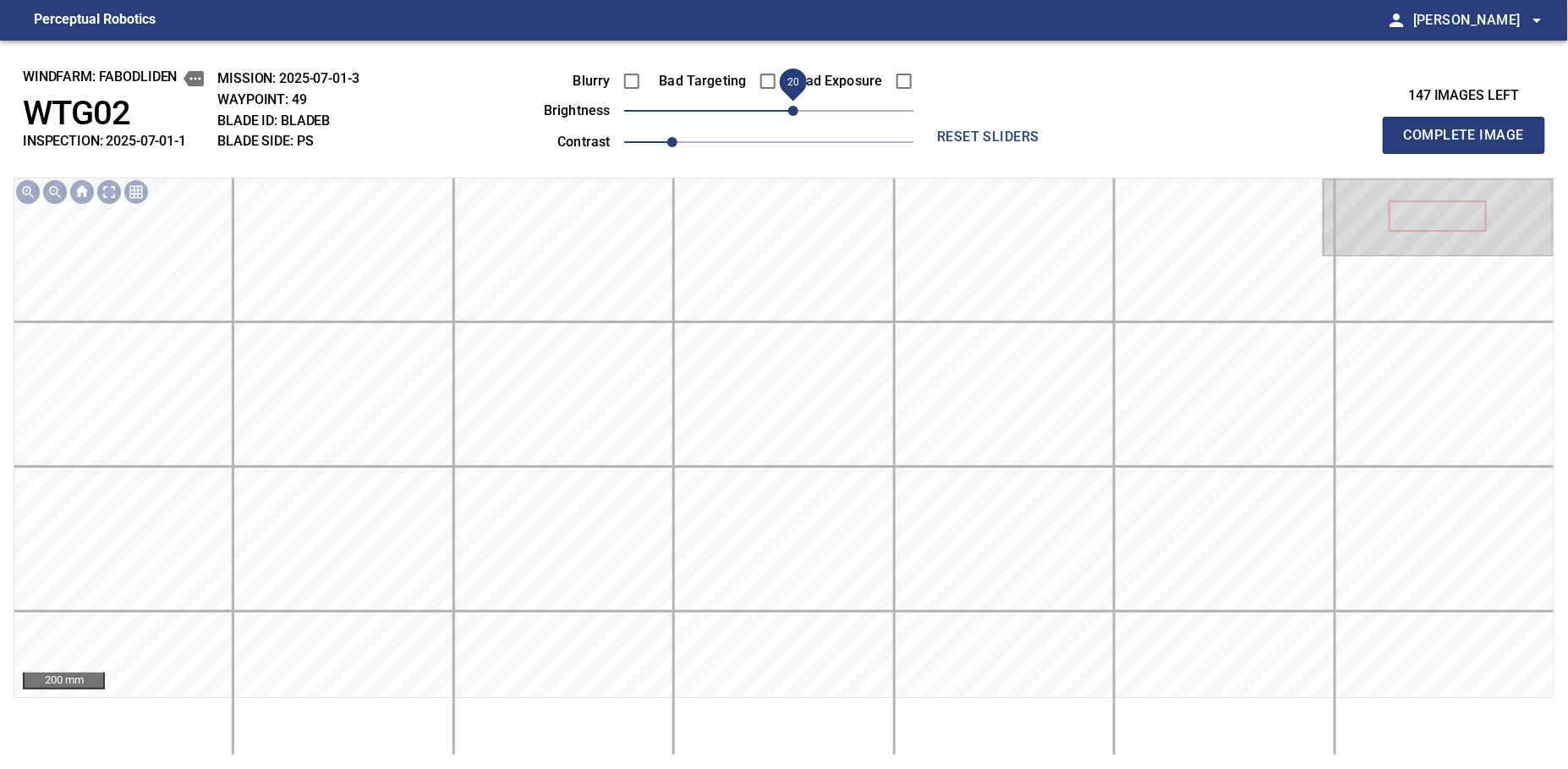 click on "Complete Image" at bounding box center [1464, 135] 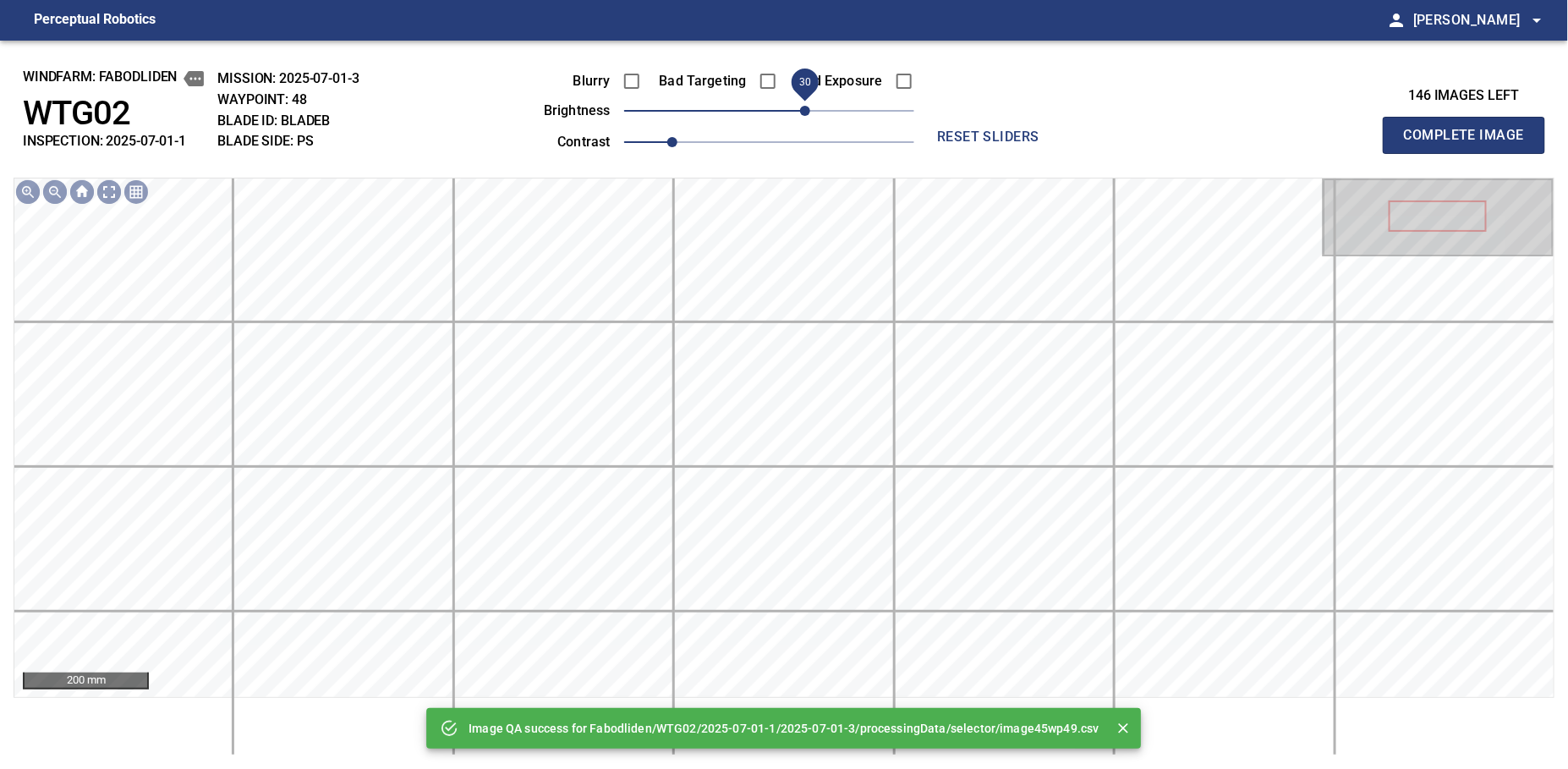 drag, startPoint x: 773, startPoint y: 117, endPoint x: 803, endPoint y: 113, distance: 30.26549 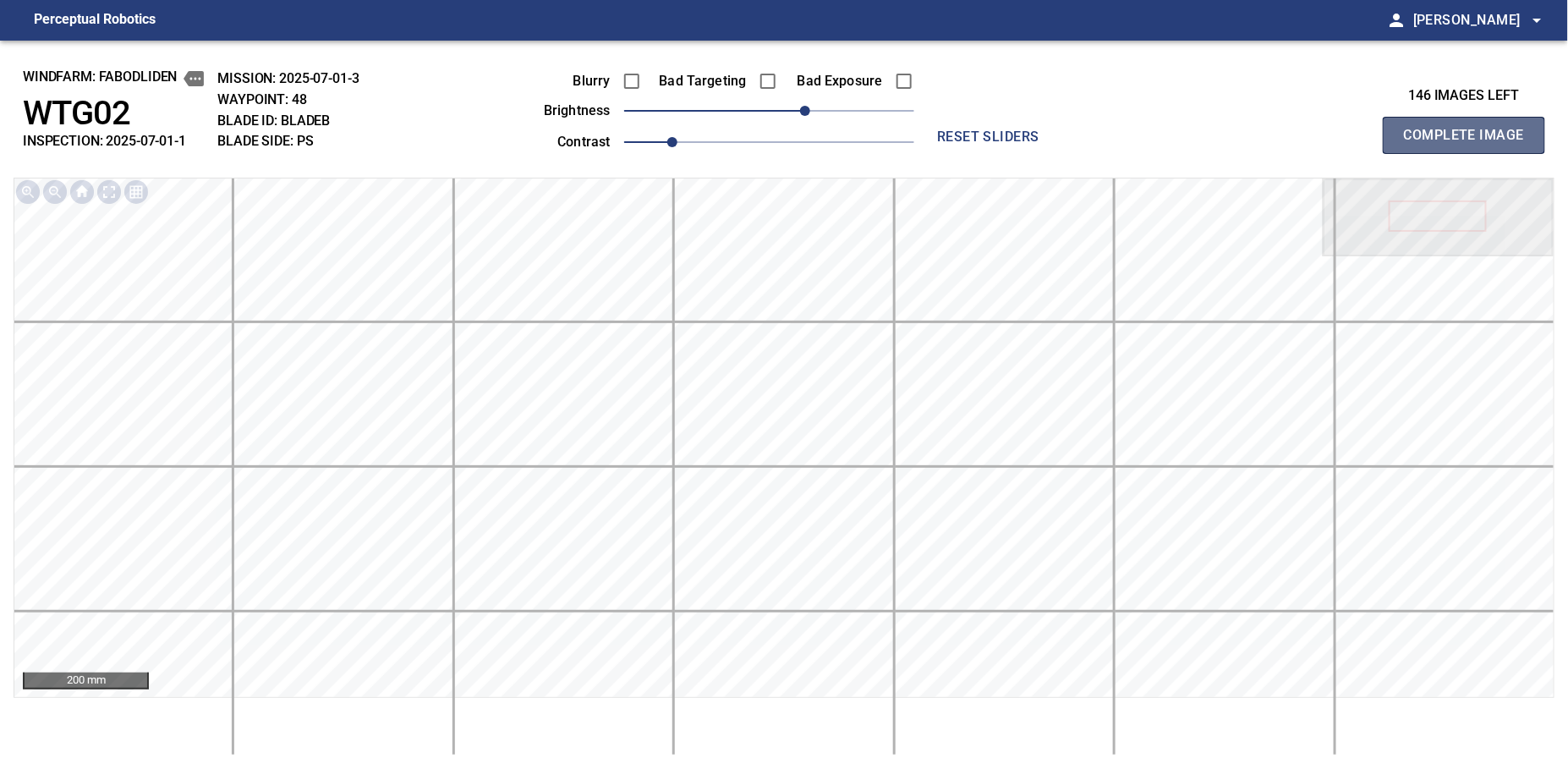 click on "Complete Image" at bounding box center [1464, 135] 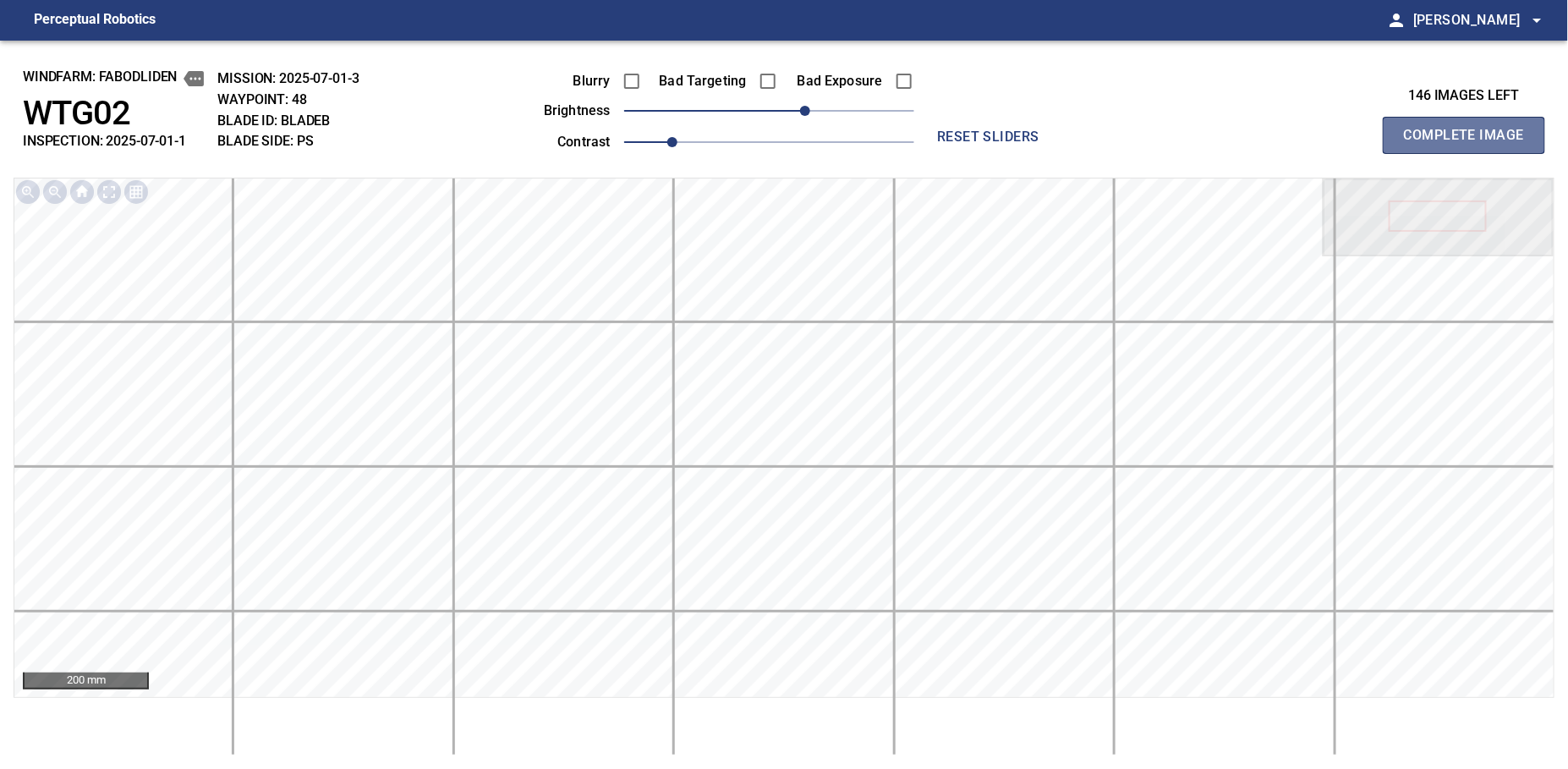 type 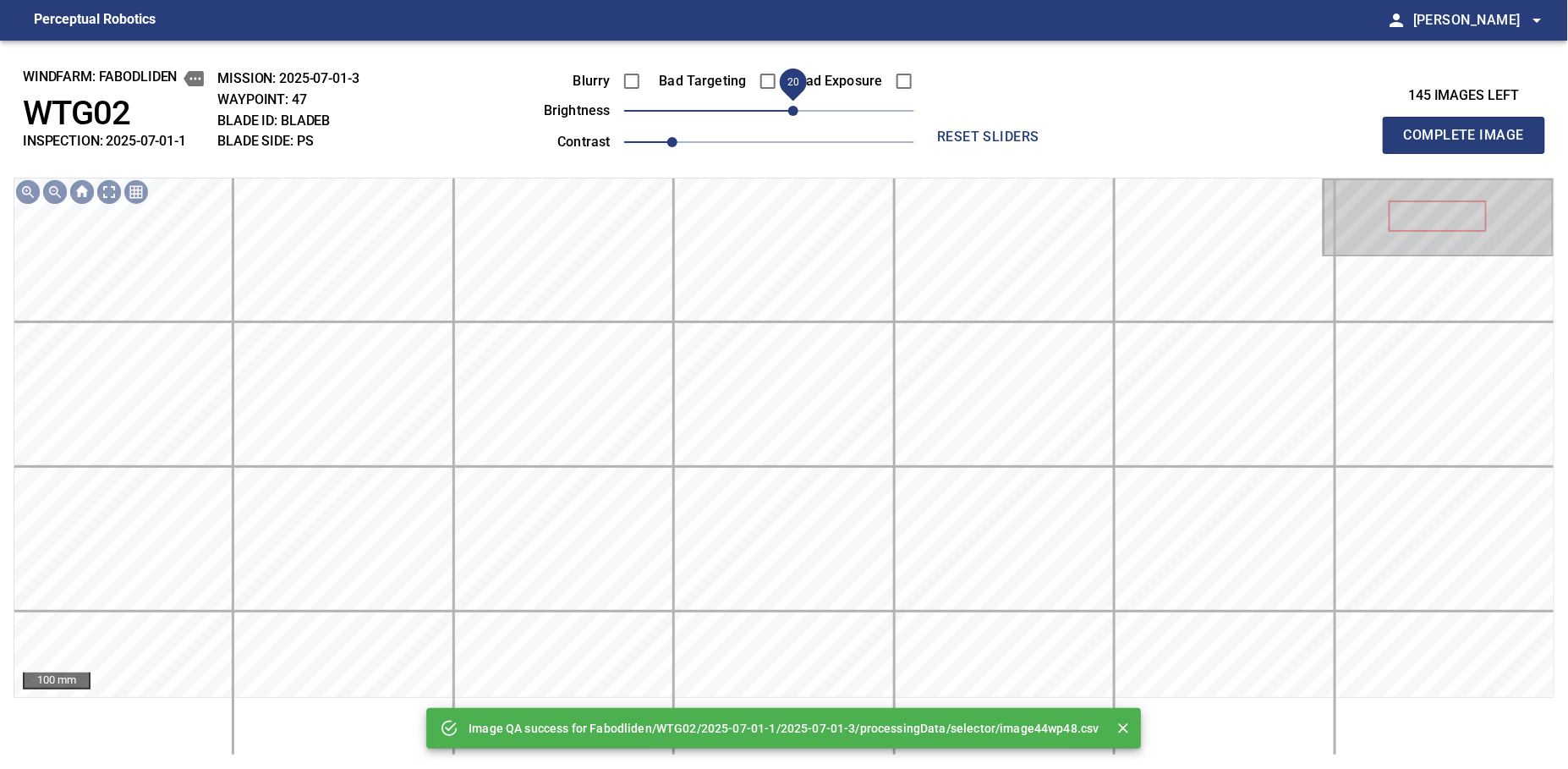 drag, startPoint x: 781, startPoint y: 113, endPoint x: 799, endPoint y: 113, distance: 18 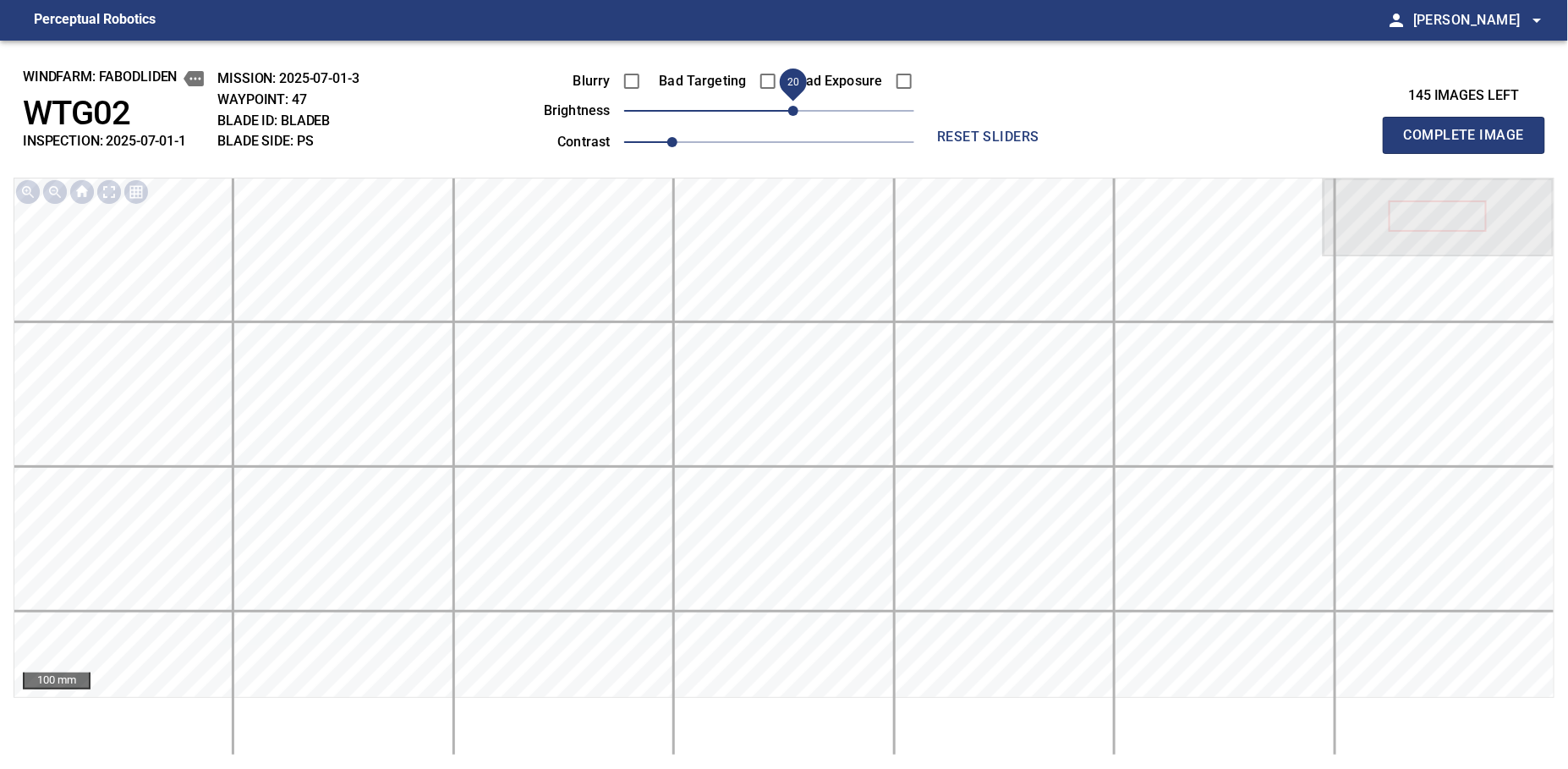 click on "Complete Image" at bounding box center [1464, 135] 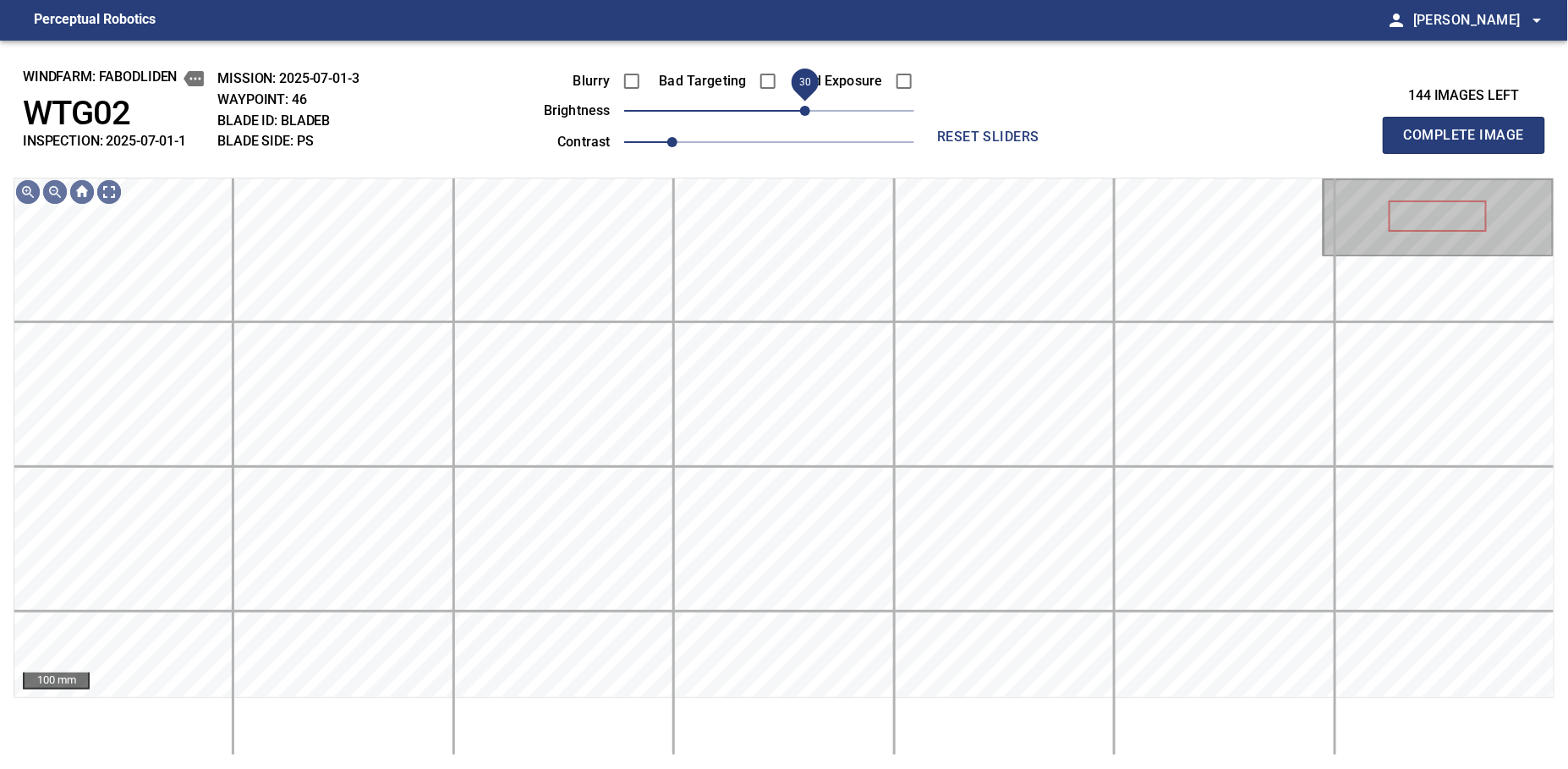 drag, startPoint x: 770, startPoint y: 118, endPoint x: 807, endPoint y: 122, distance: 37.215588 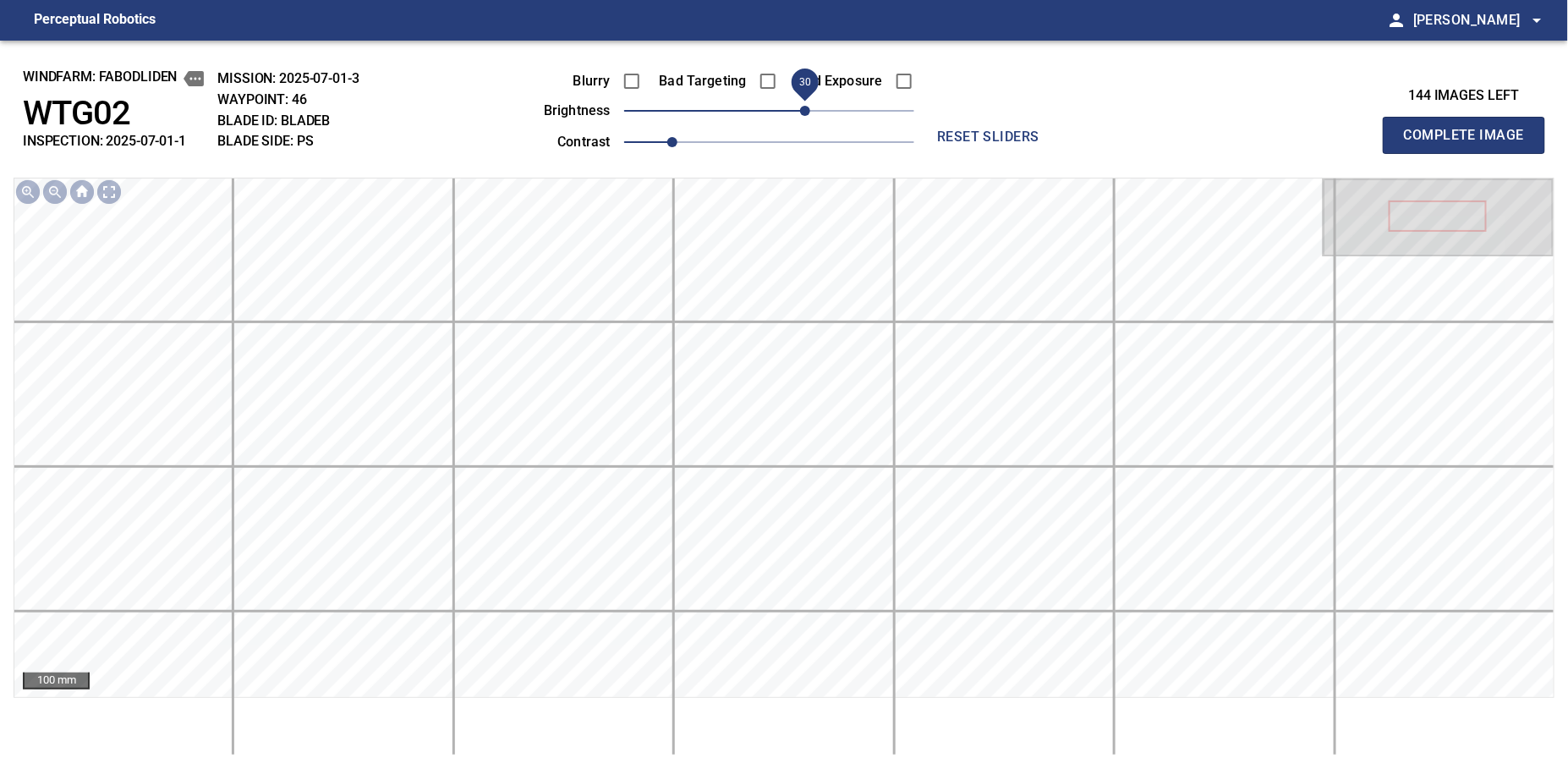 click on "Complete Image" at bounding box center [1464, 135] 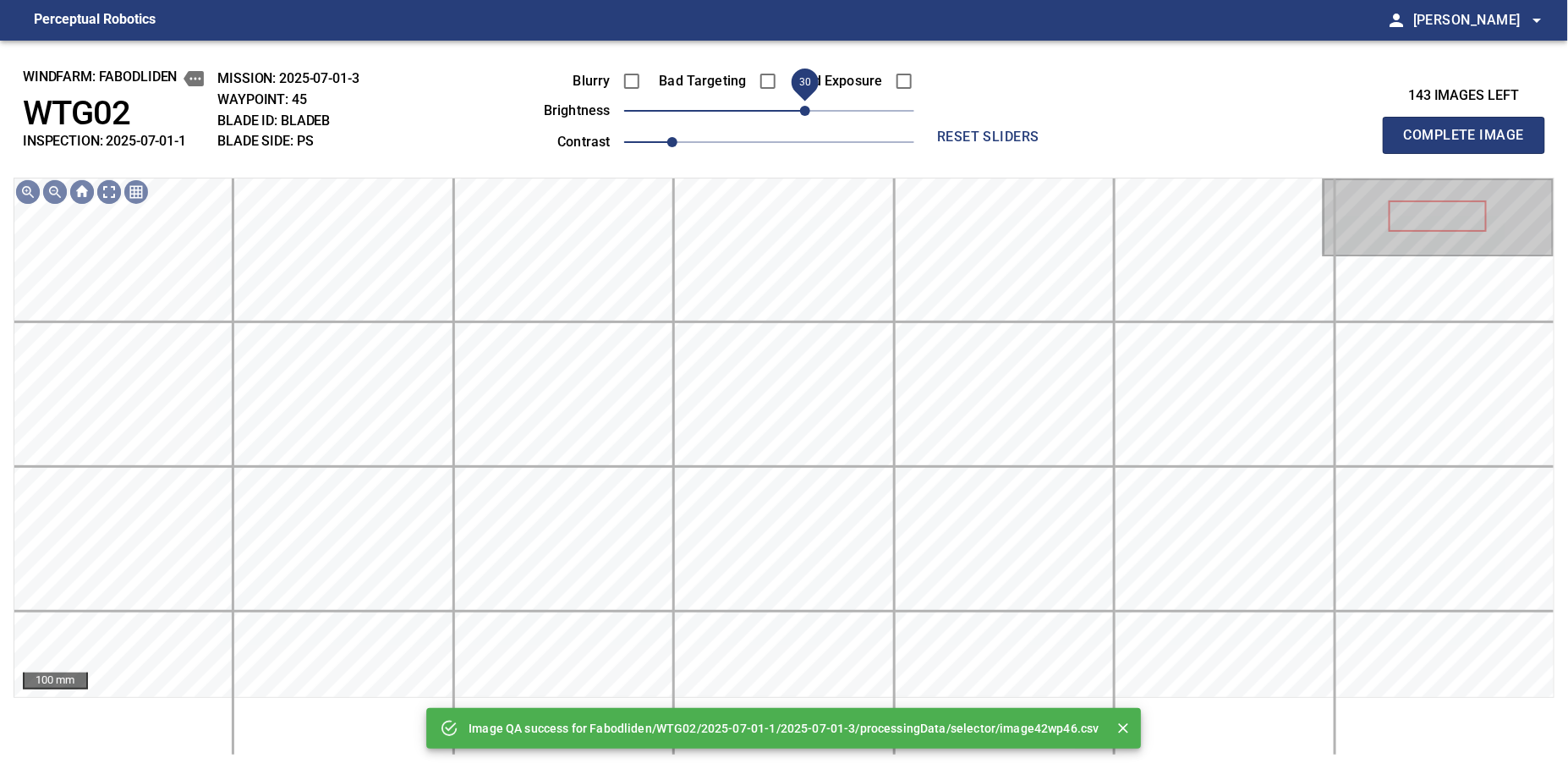 drag, startPoint x: 780, startPoint y: 122, endPoint x: 802, endPoint y: 122, distance: 22 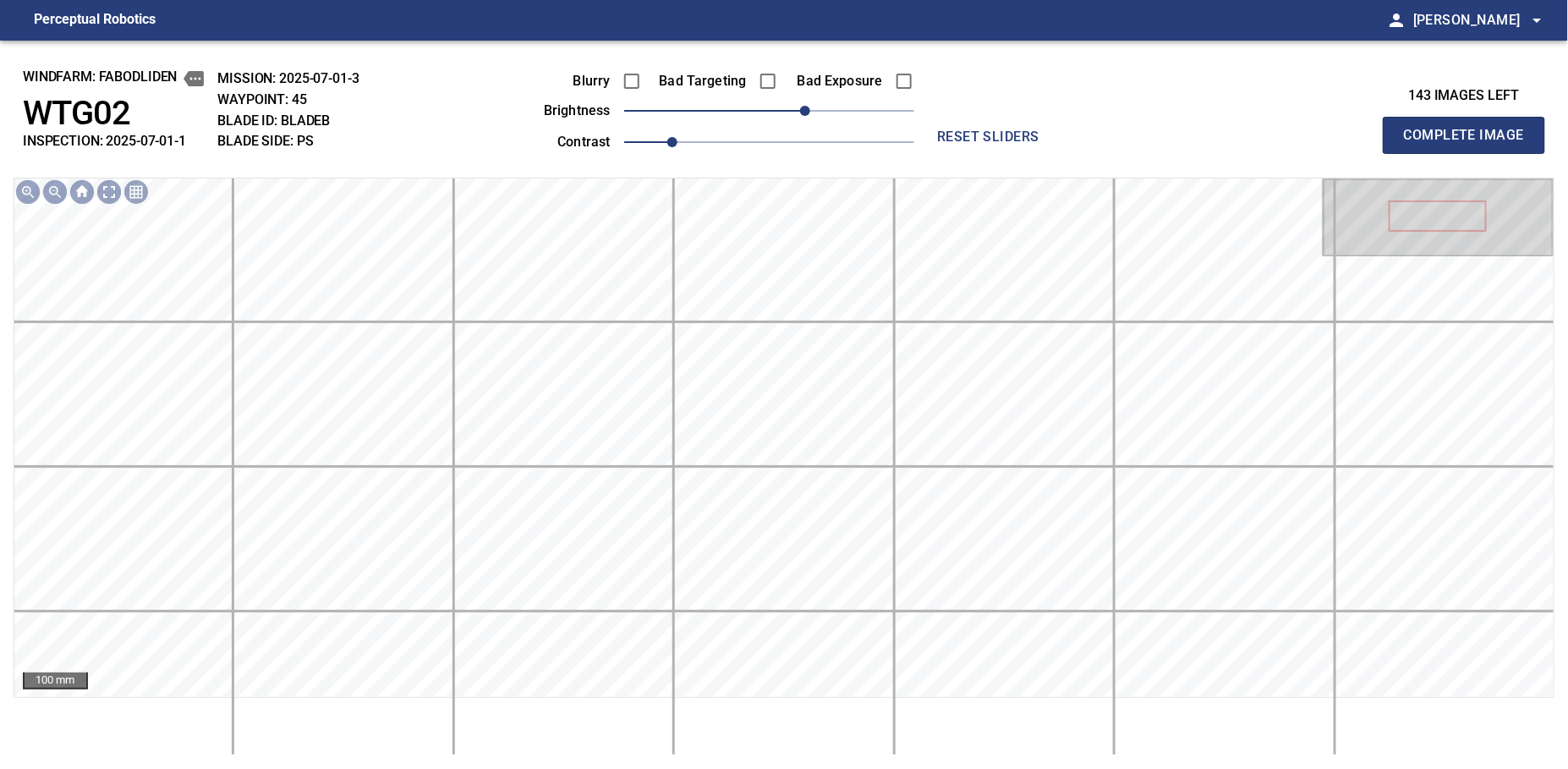 click on "Complete Image" at bounding box center (1464, 135) 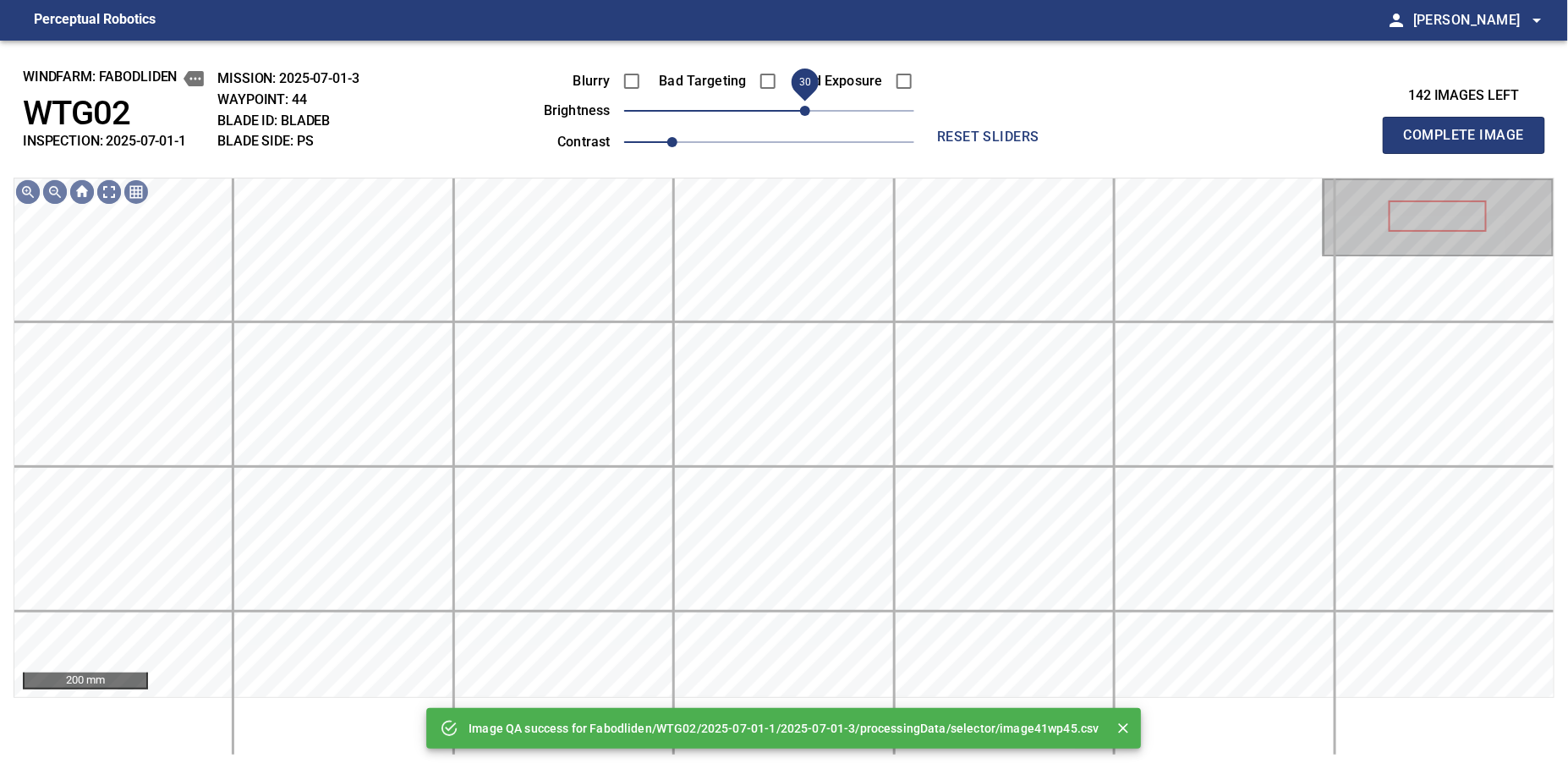 click on "30" at bounding box center [769, 111] 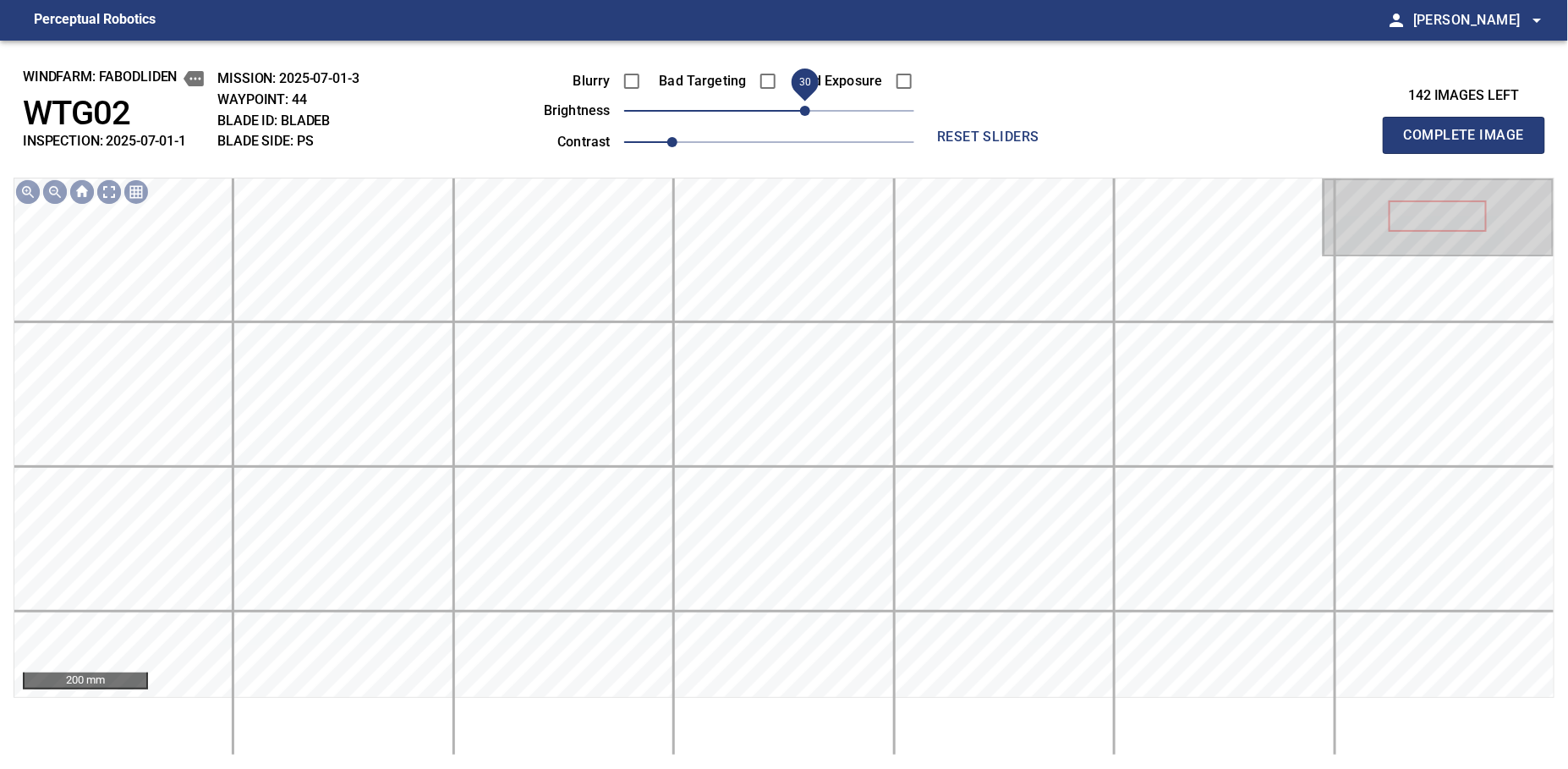 click on "Complete Image" at bounding box center (1464, 135) 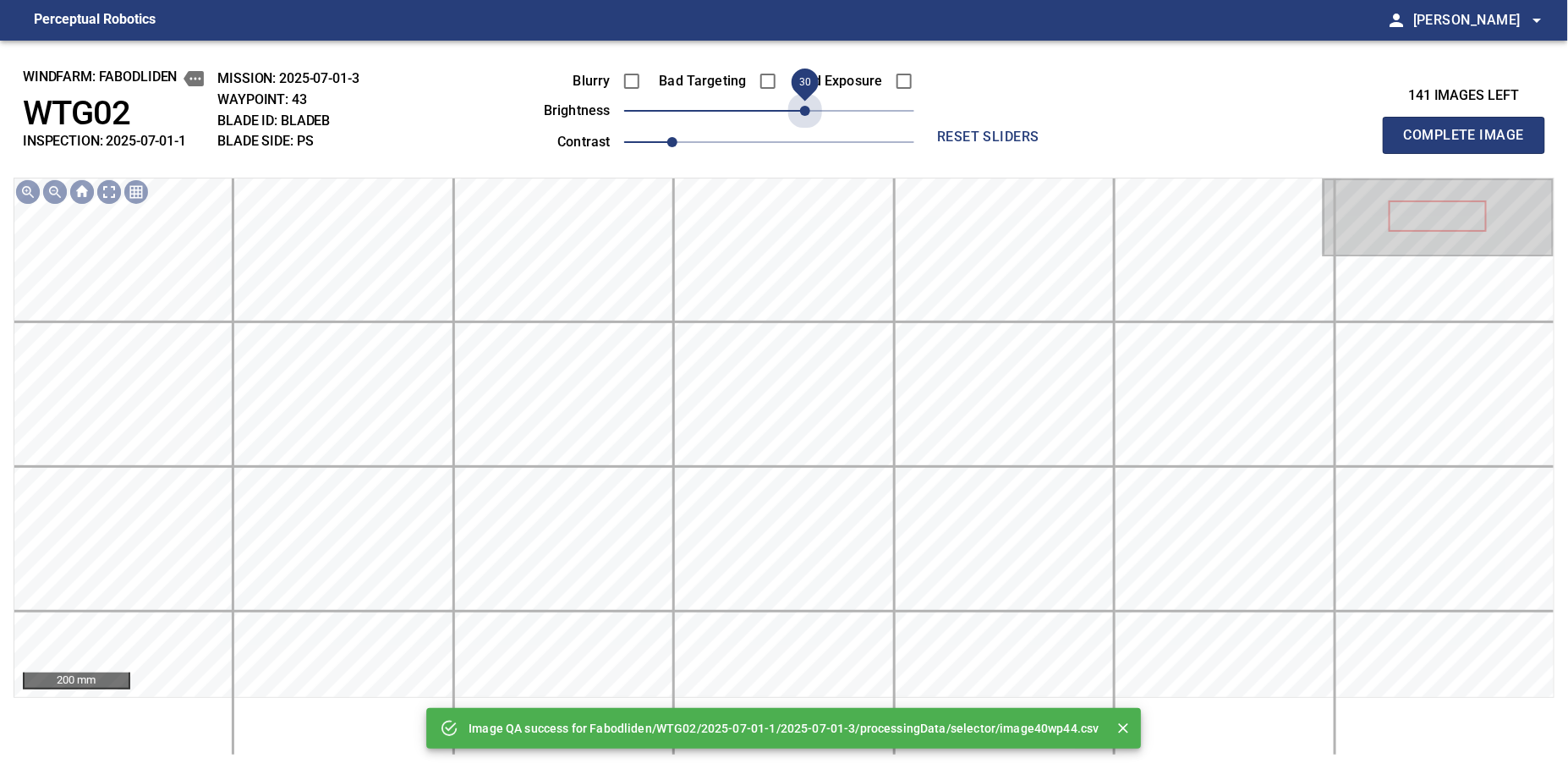 click on "30" at bounding box center [769, 111] 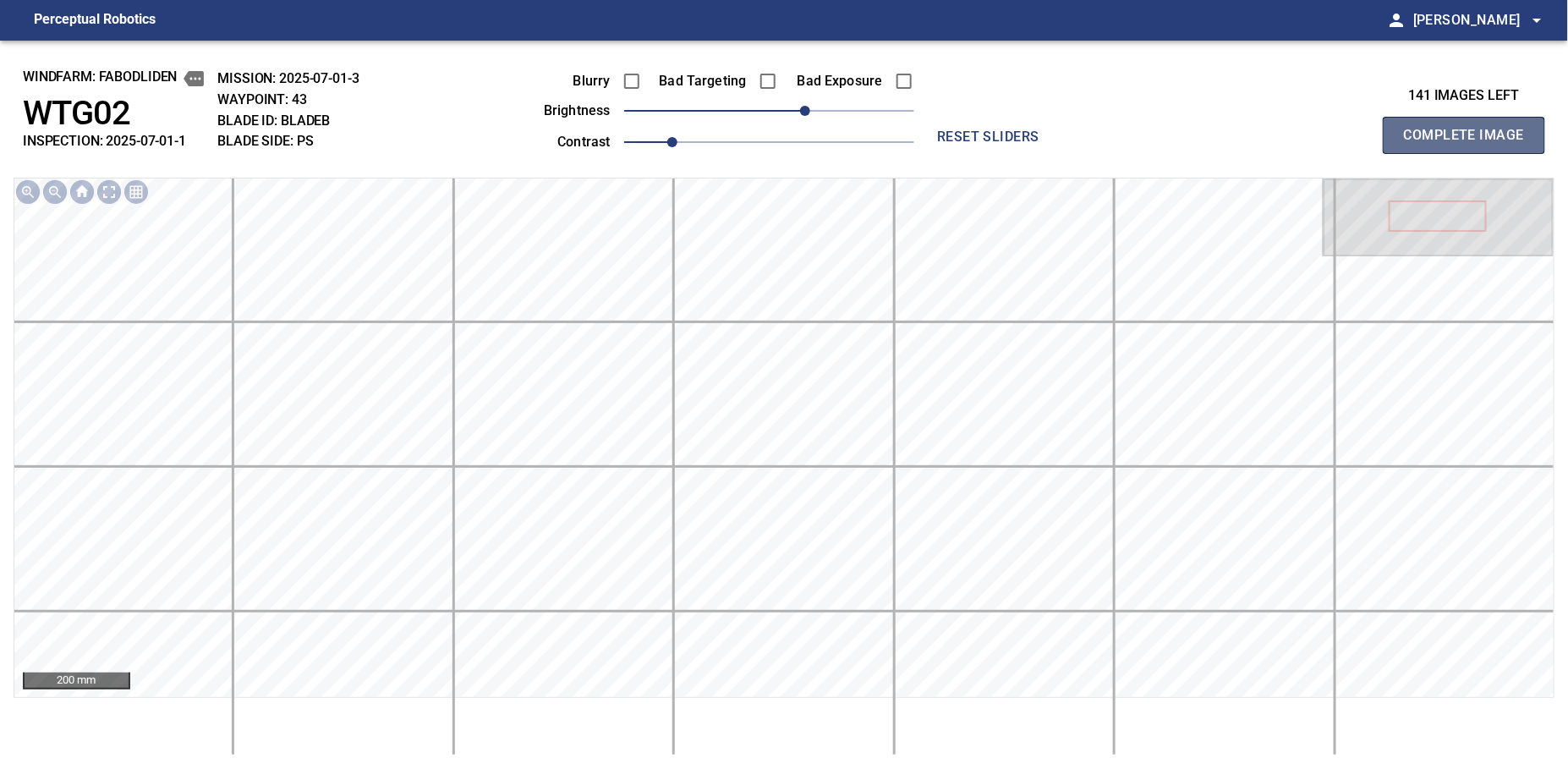 click on "Complete Image" at bounding box center (1464, 135) 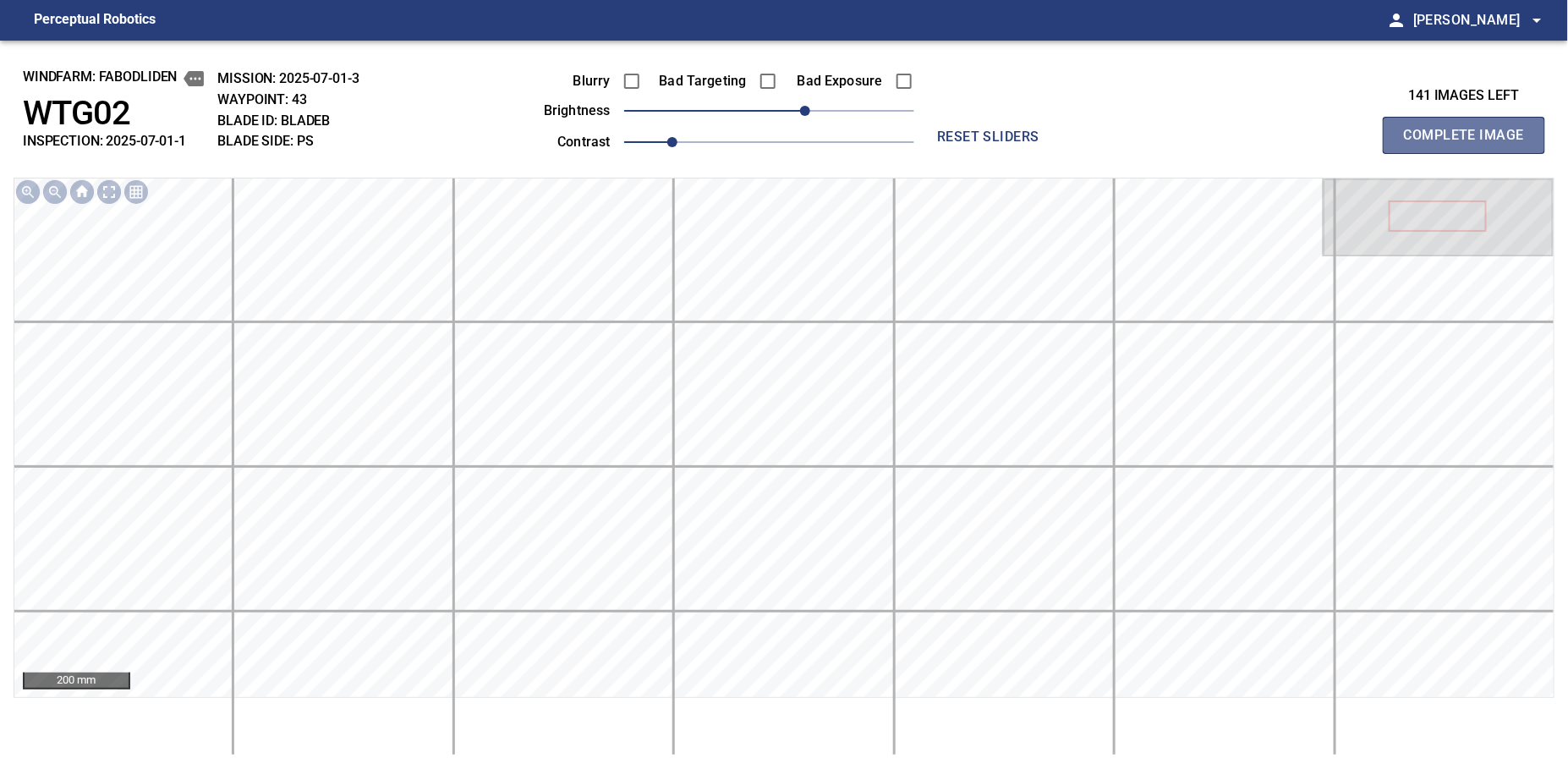 type 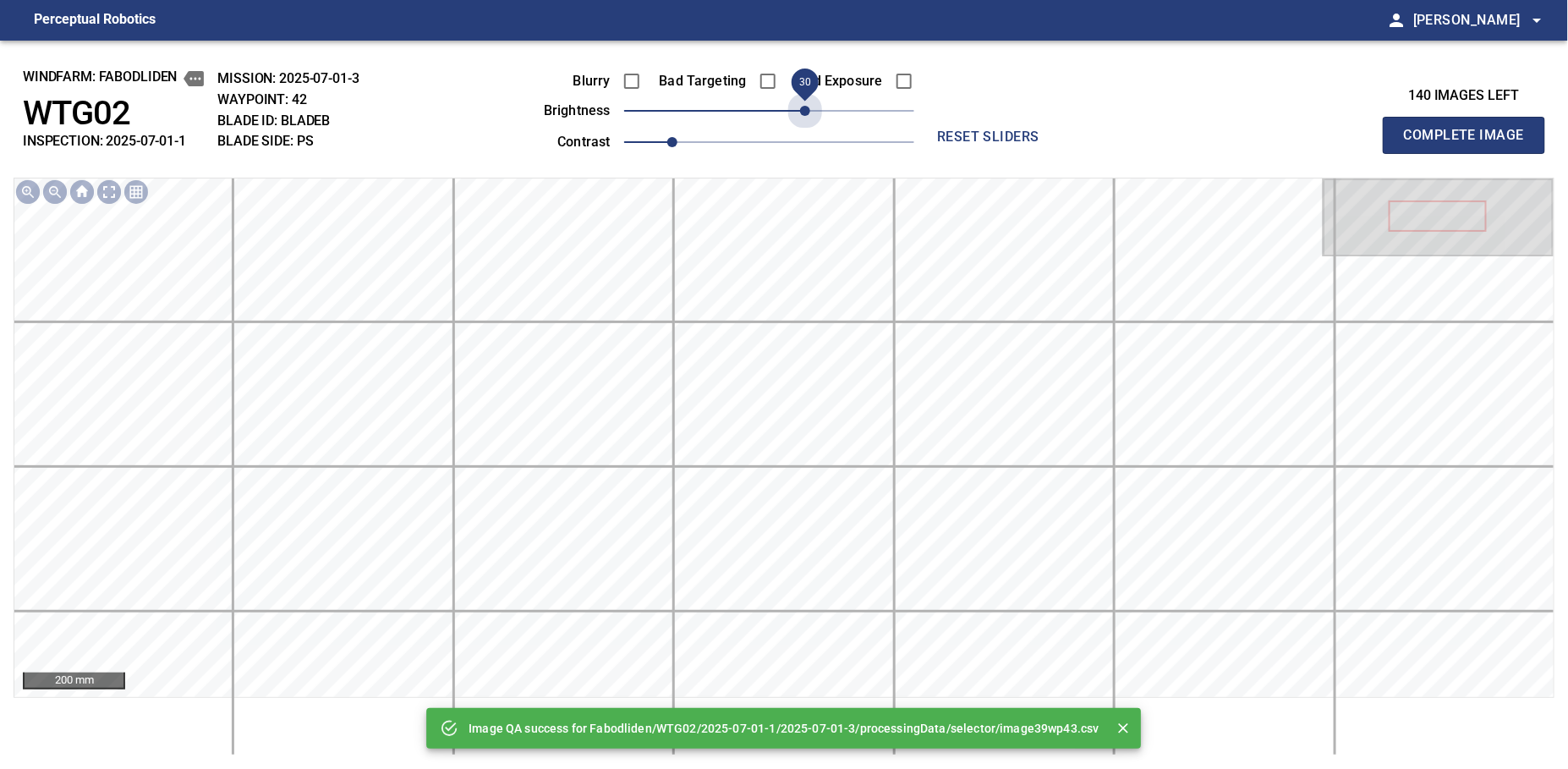 click on "30" at bounding box center (769, 111) 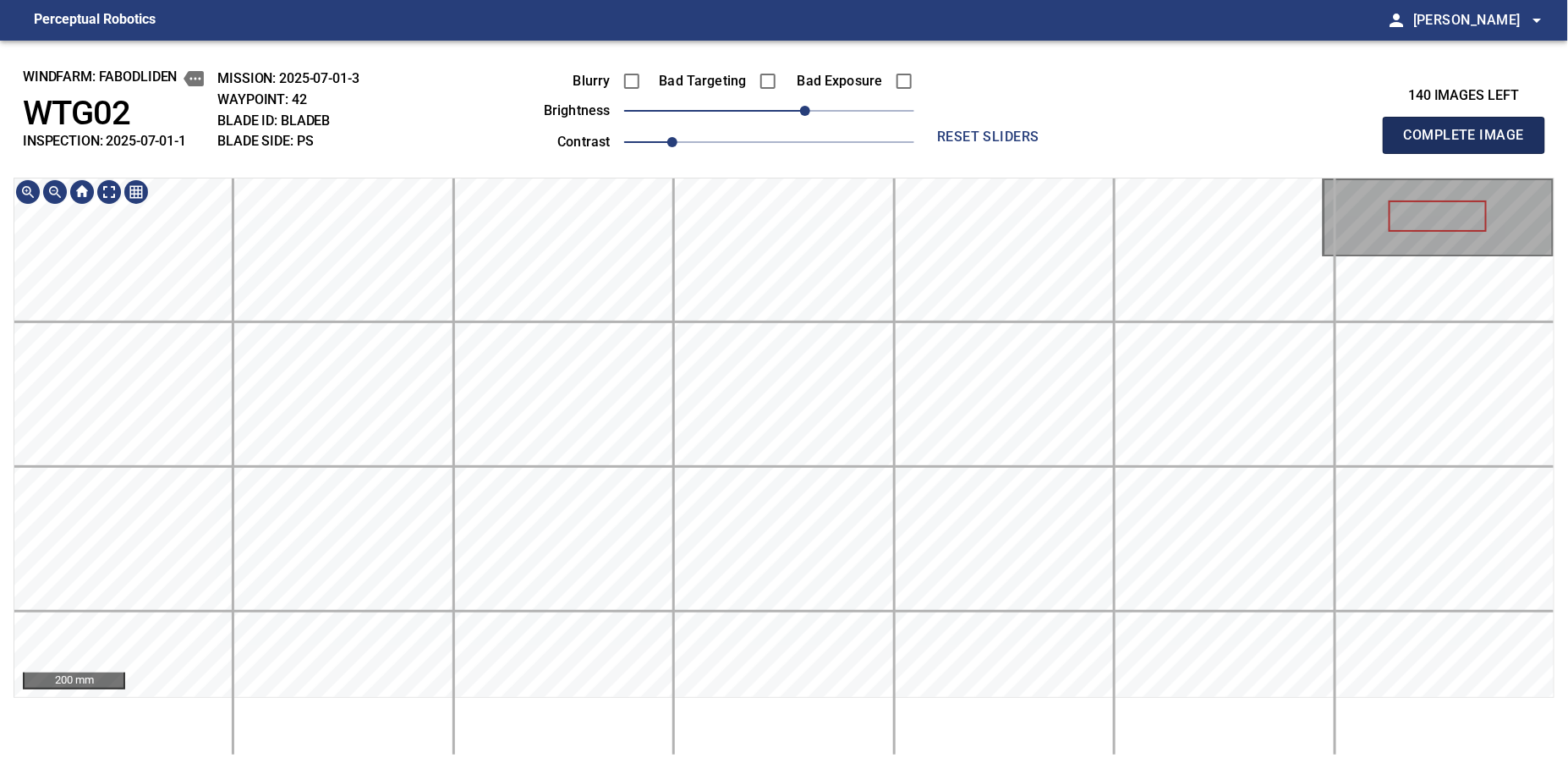 click on "Complete Image" at bounding box center (1464, 135) 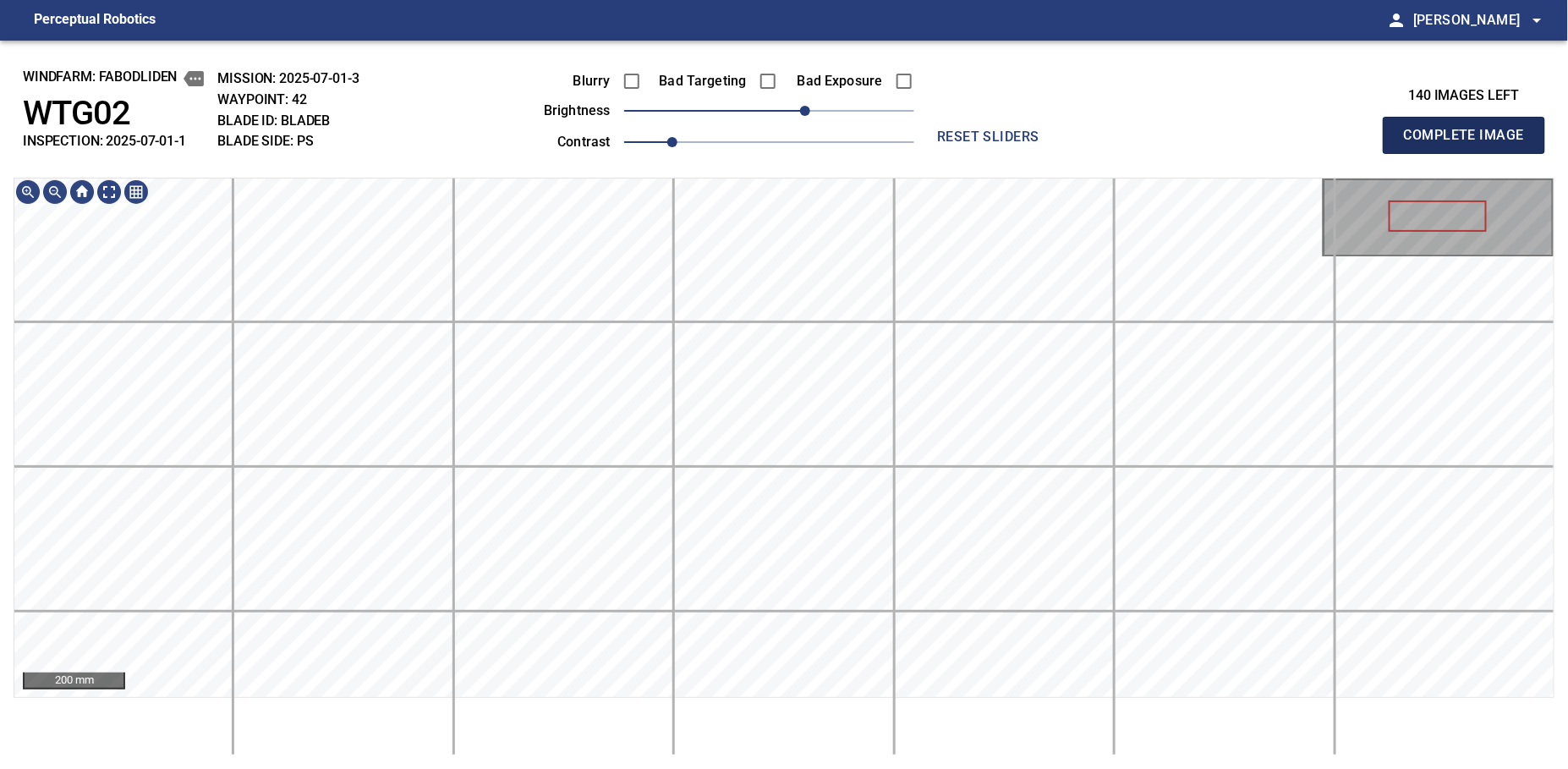 type 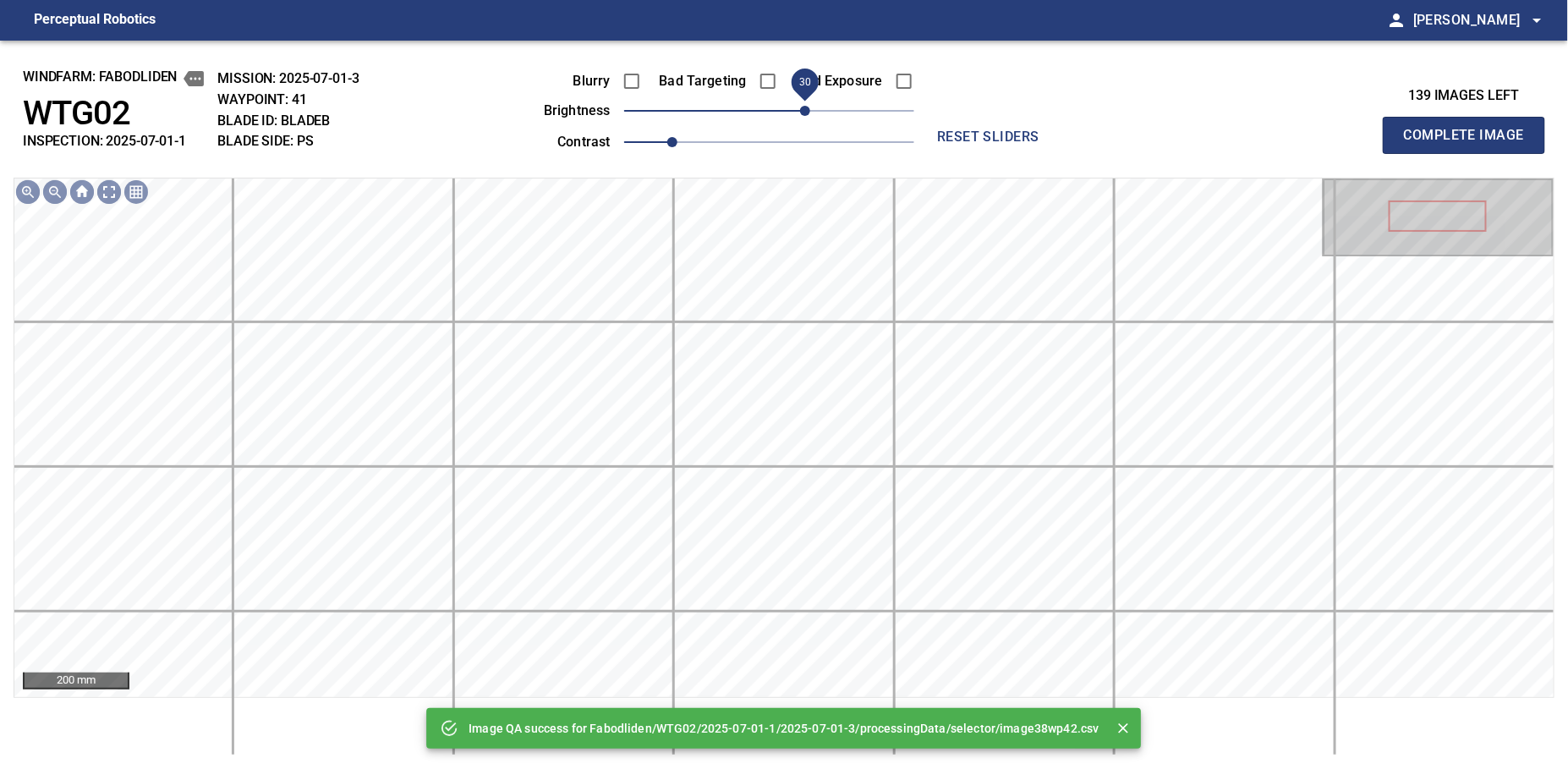 drag, startPoint x: 776, startPoint y: 111, endPoint x: 803, endPoint y: 111, distance: 27 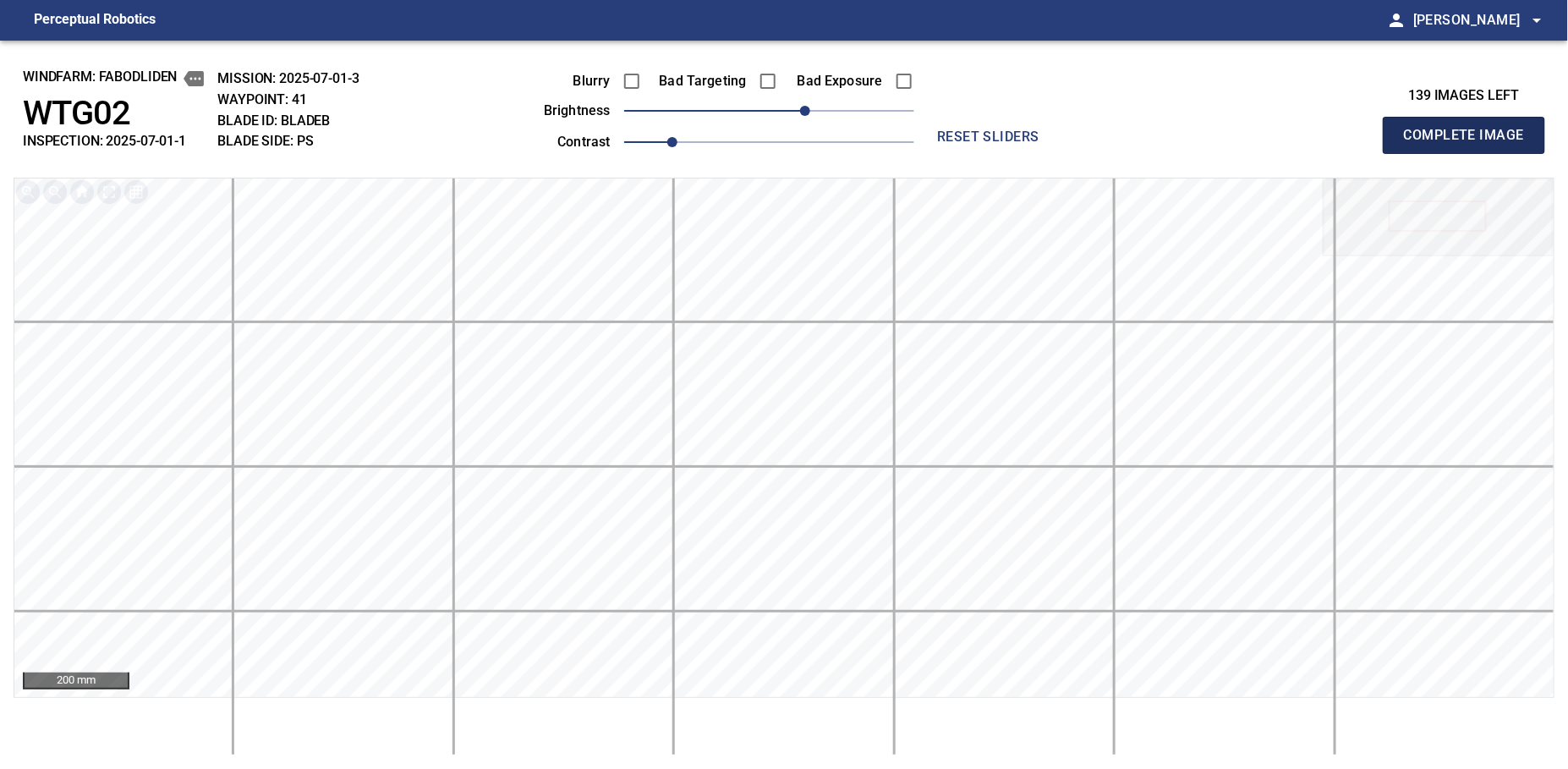 click on "Complete Image" at bounding box center (1464, 135) 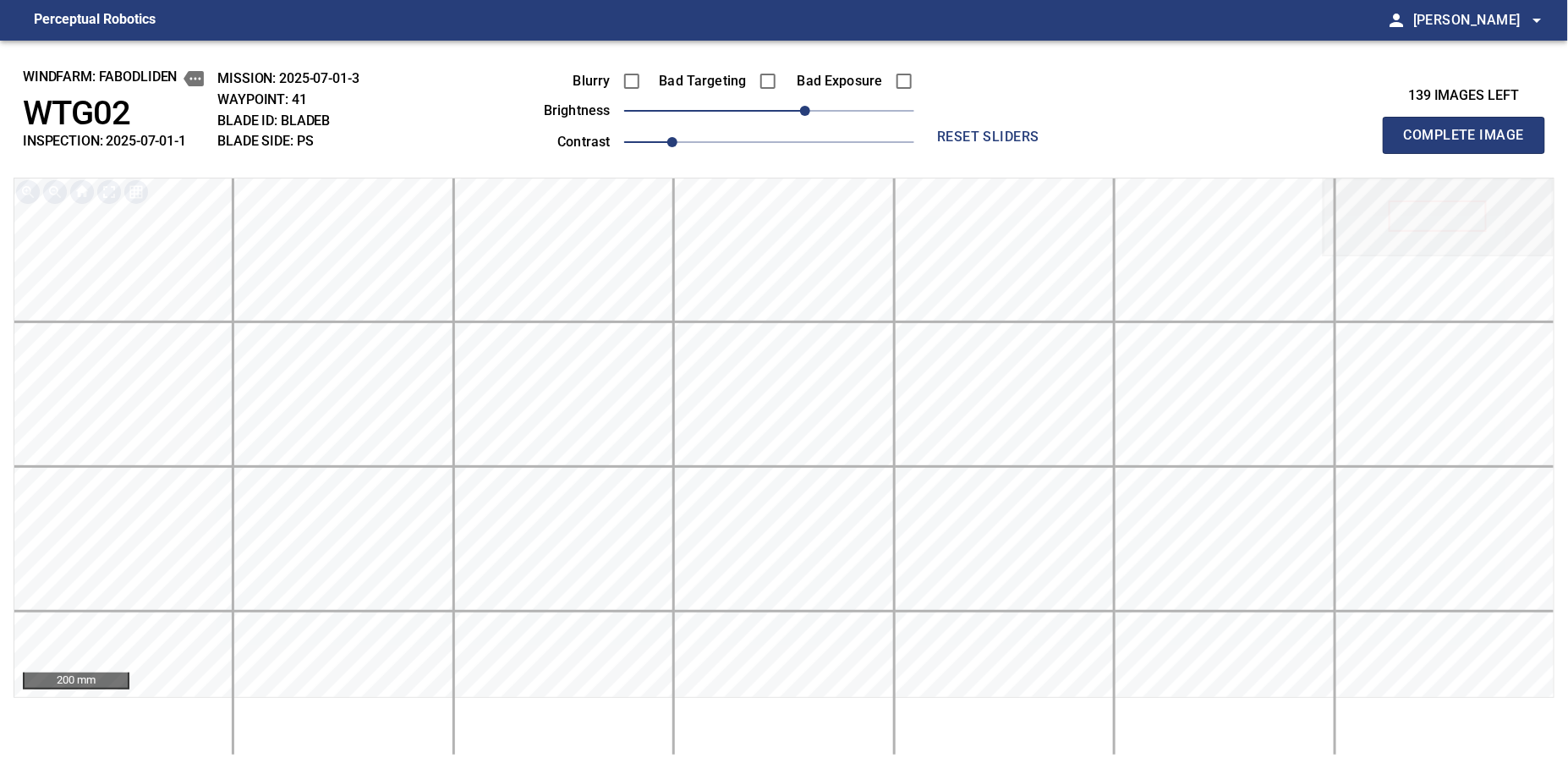 type 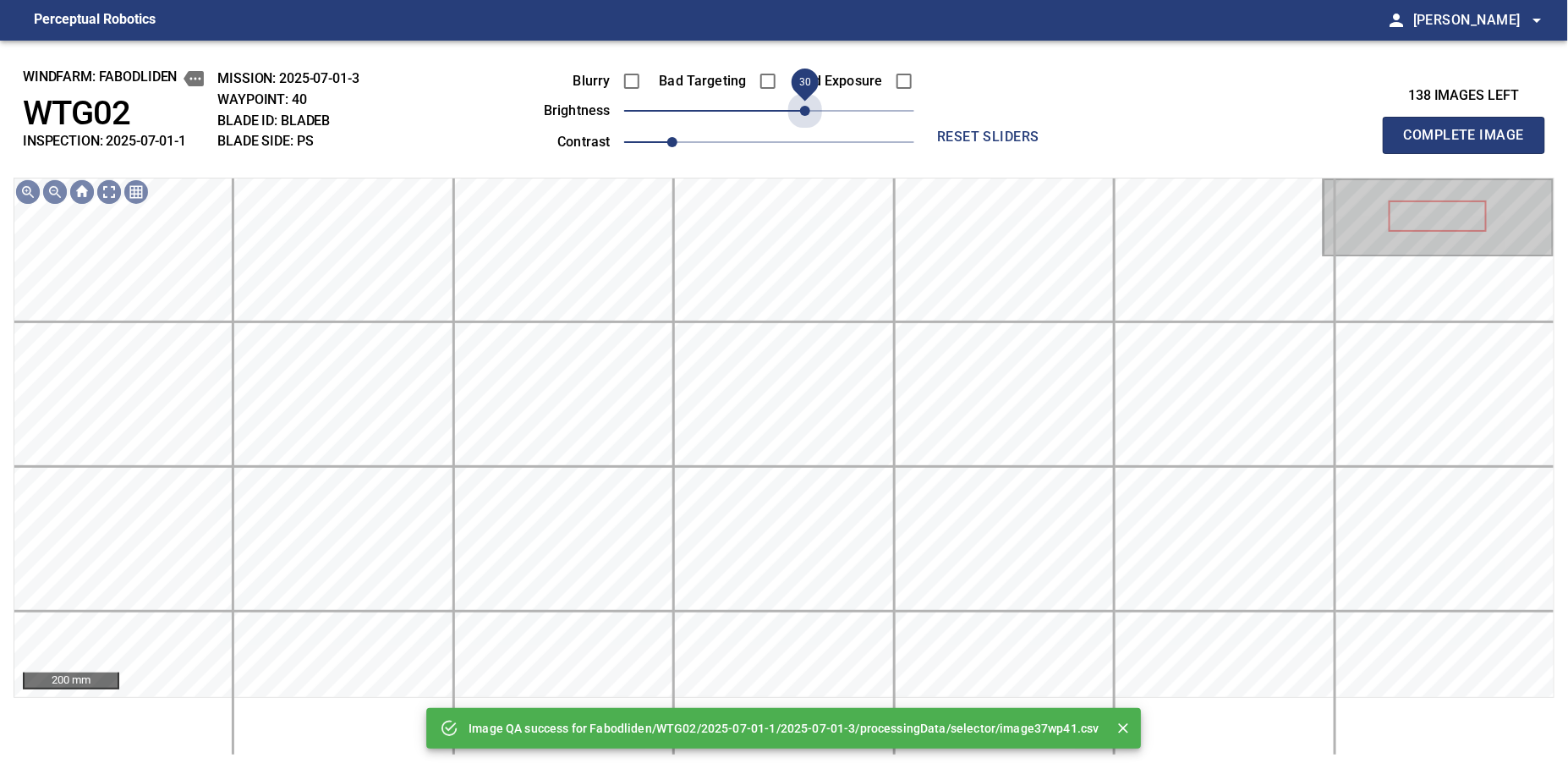 click on "30" at bounding box center (769, 111) 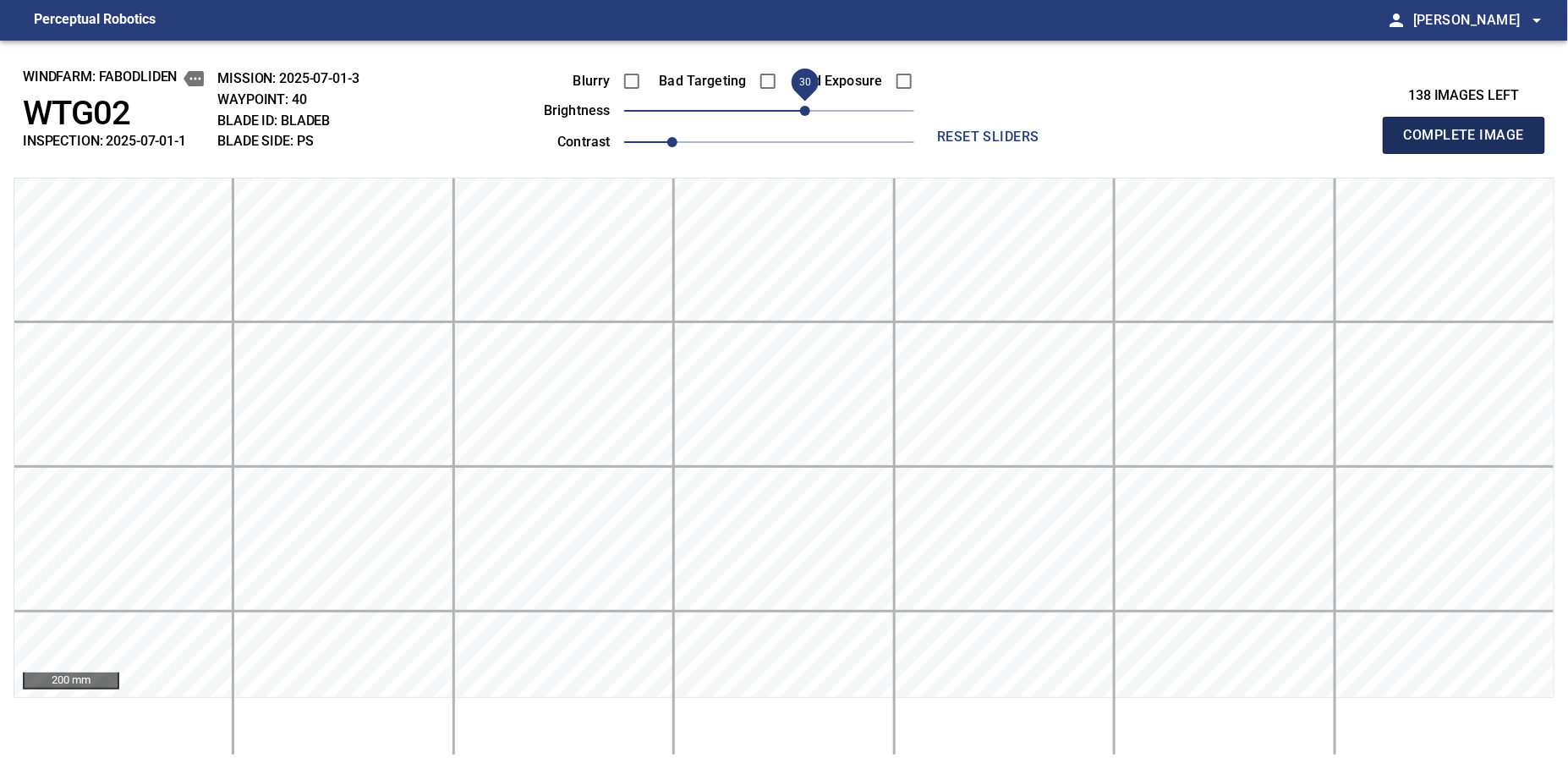 click on "Complete Image" at bounding box center (1464, 135) 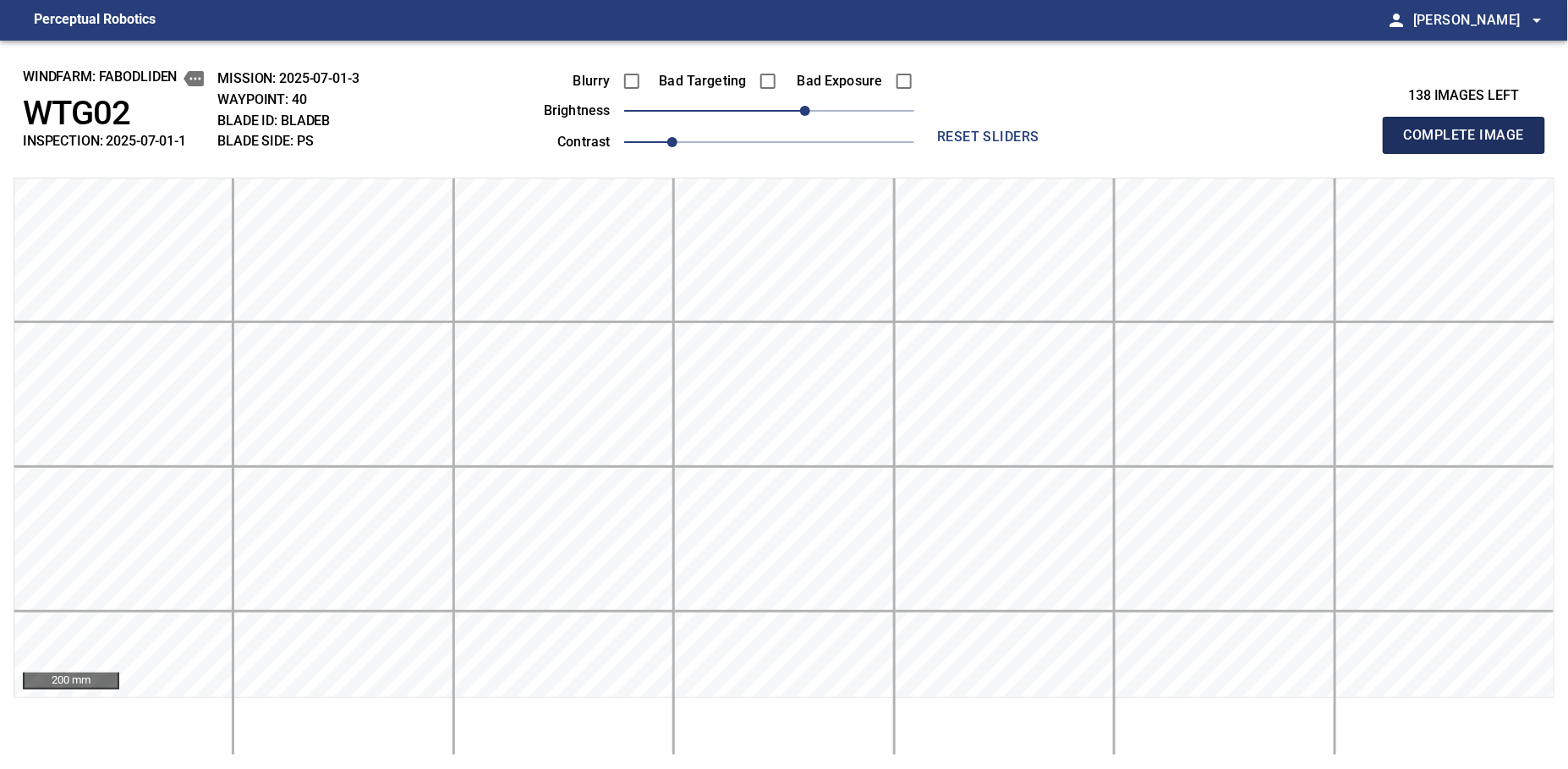 type 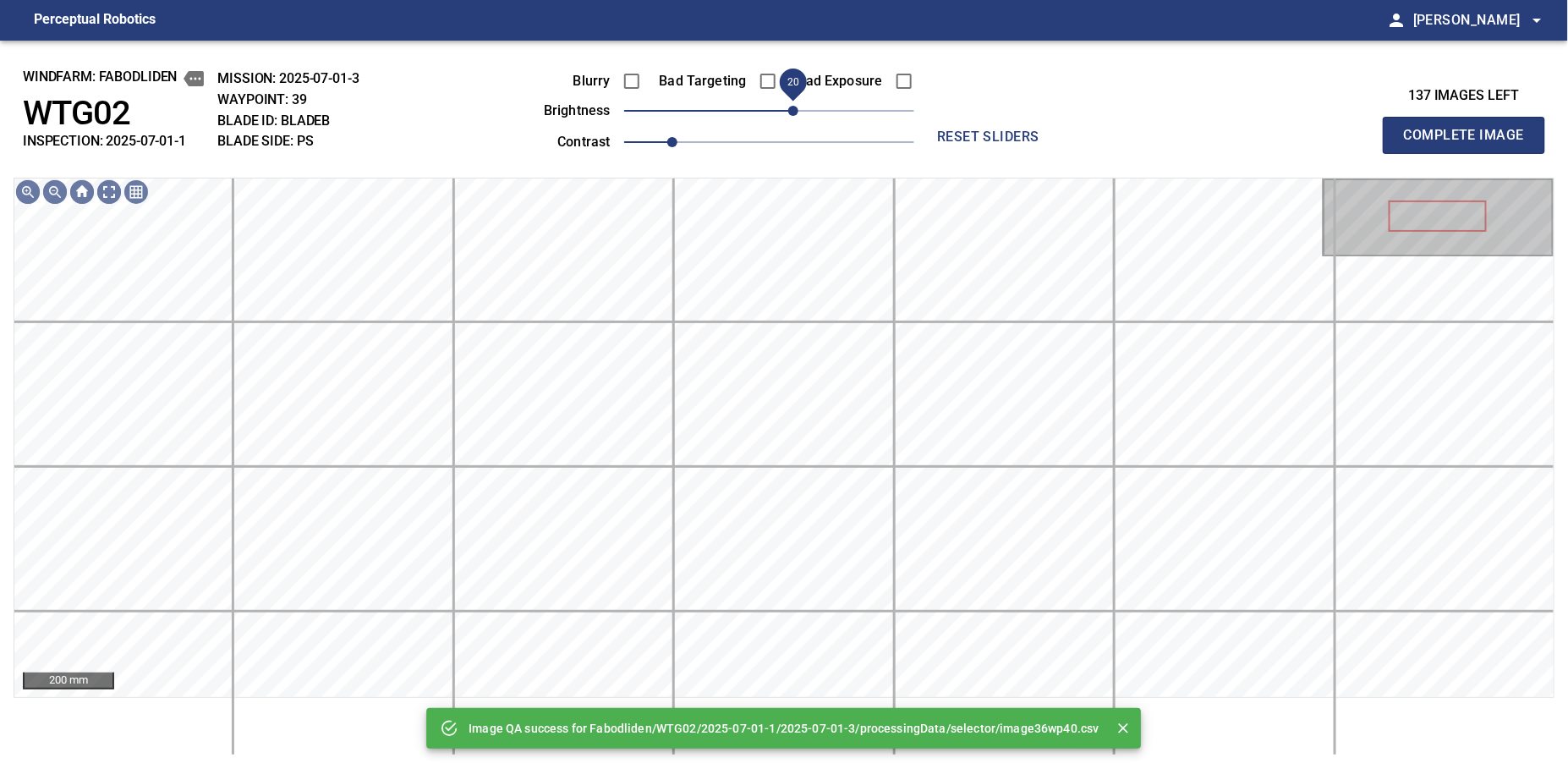 drag, startPoint x: 755, startPoint y: 122, endPoint x: 793, endPoint y: 118, distance: 38.20995 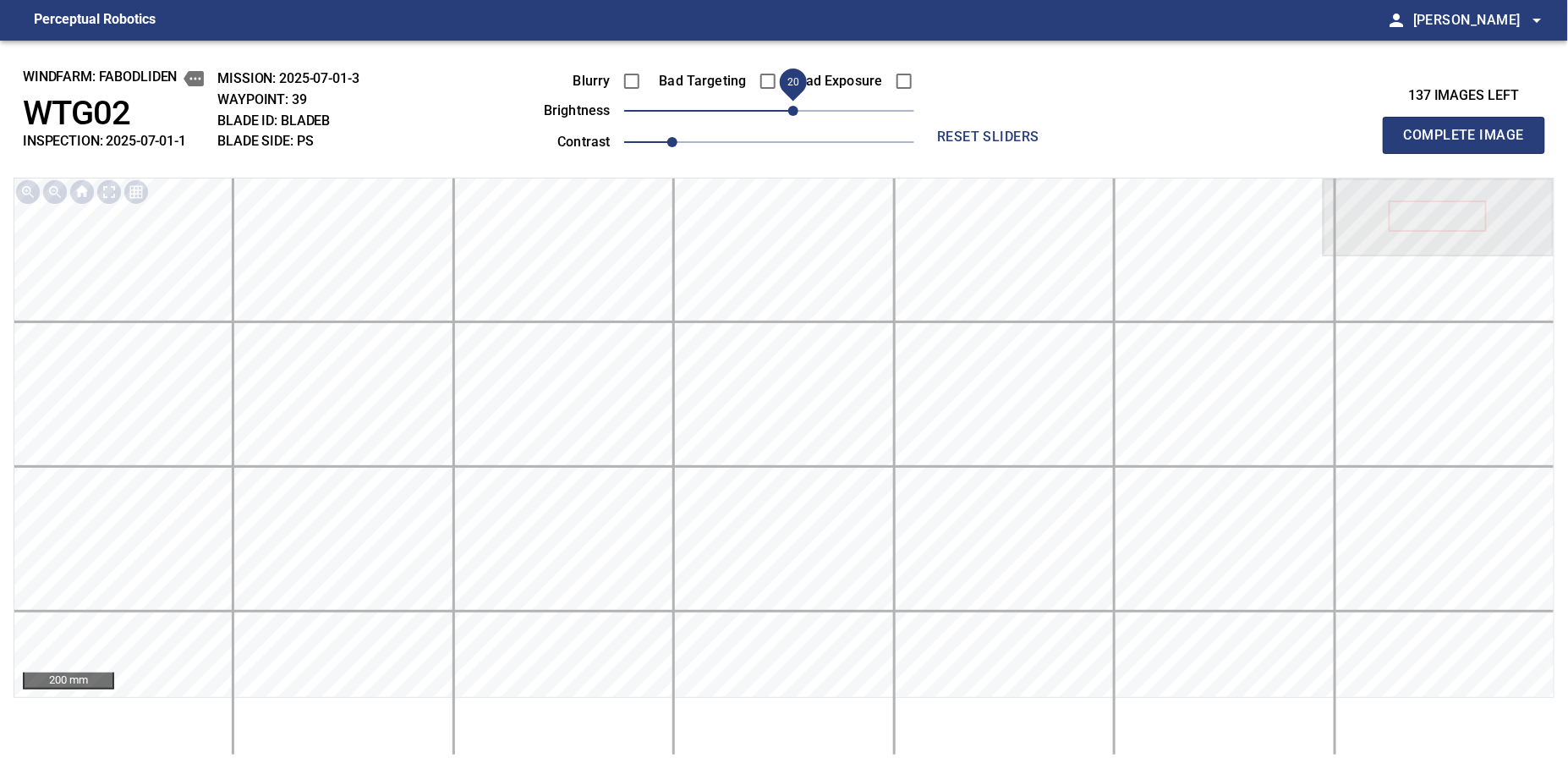 click on "Complete Image" at bounding box center (1464, 135) 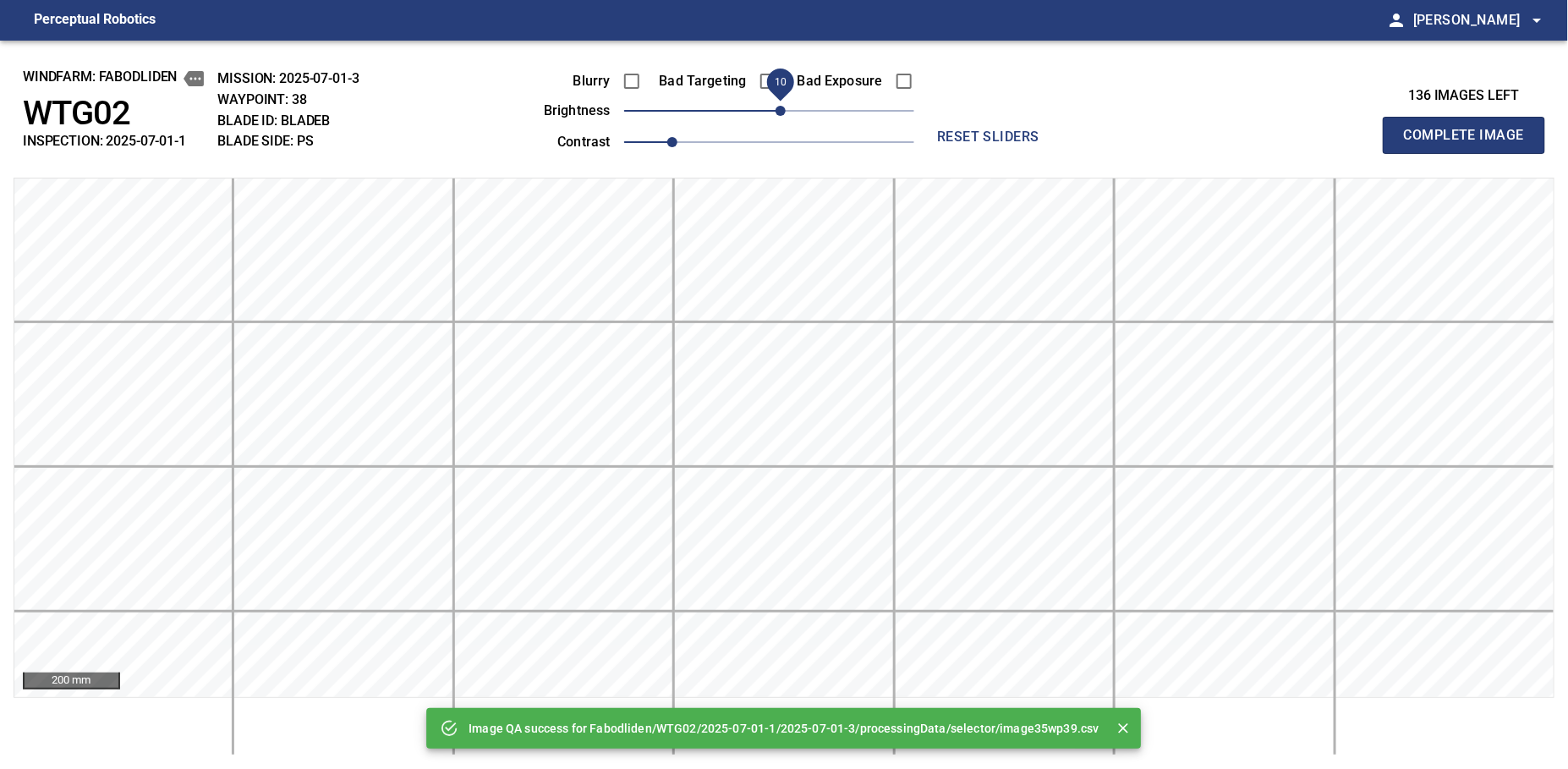 click on "10" at bounding box center (781, 111) 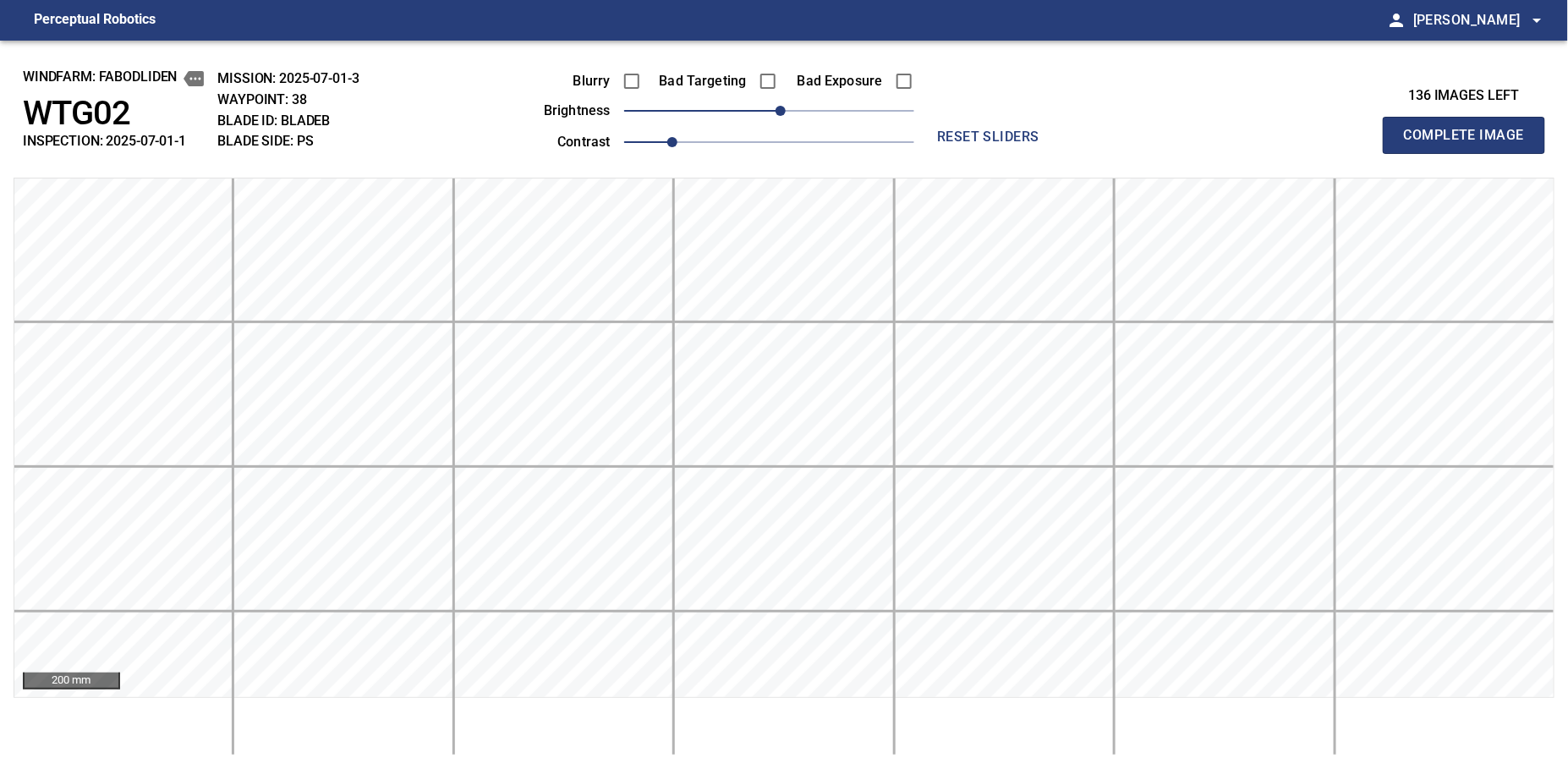 click on "Complete Image" at bounding box center [1464, 135] 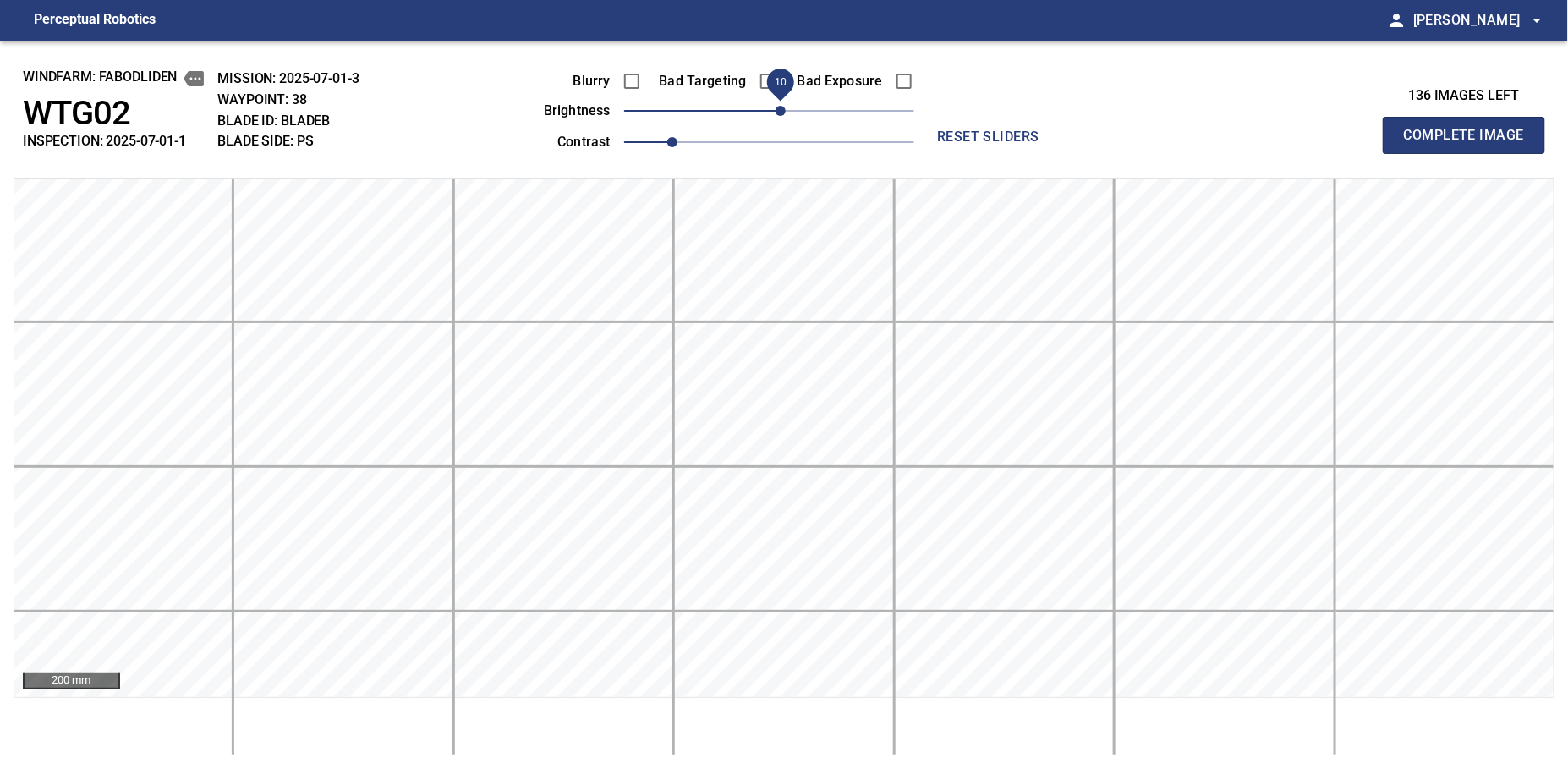 type 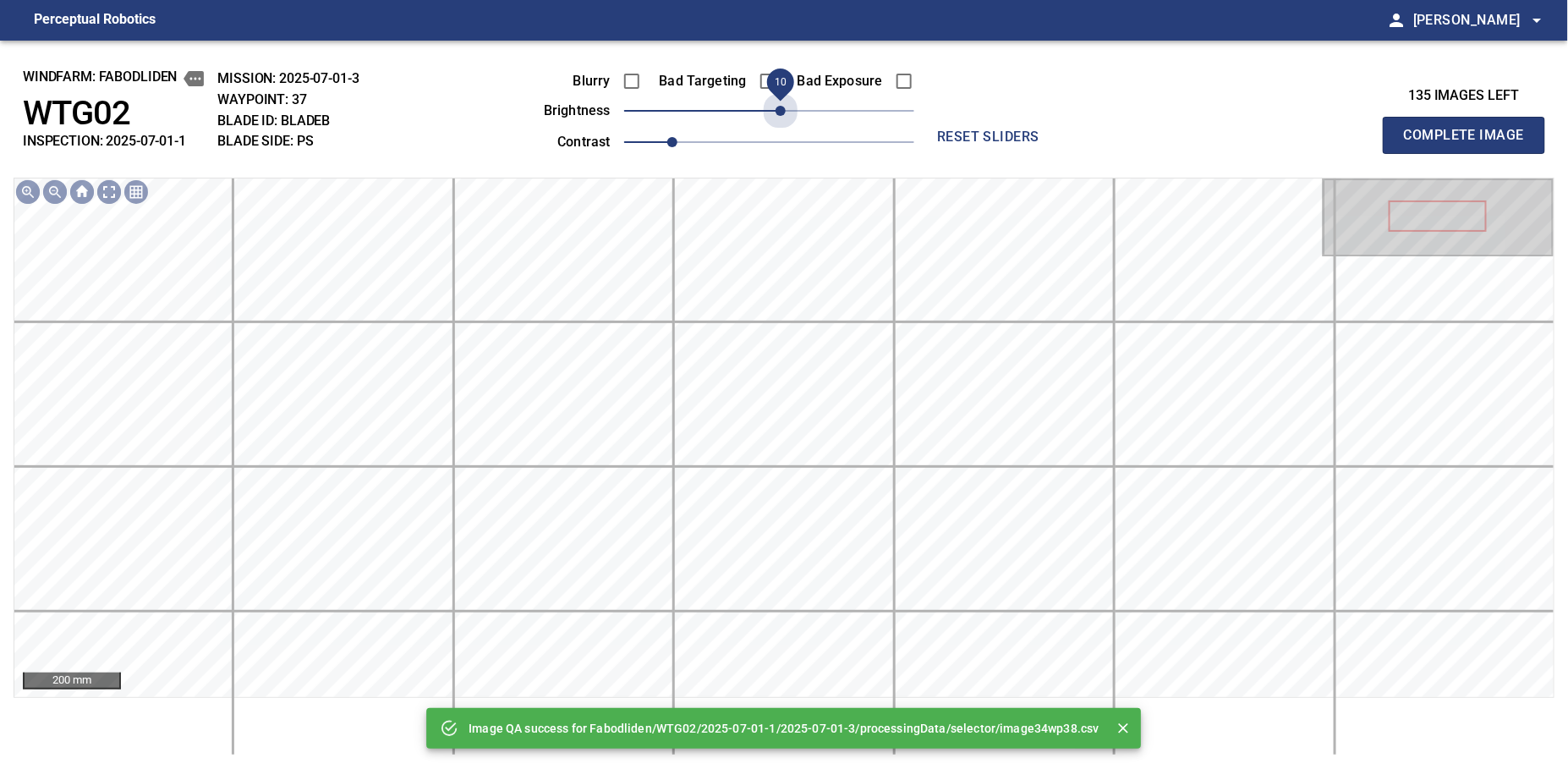 click on "10" at bounding box center [781, 111] 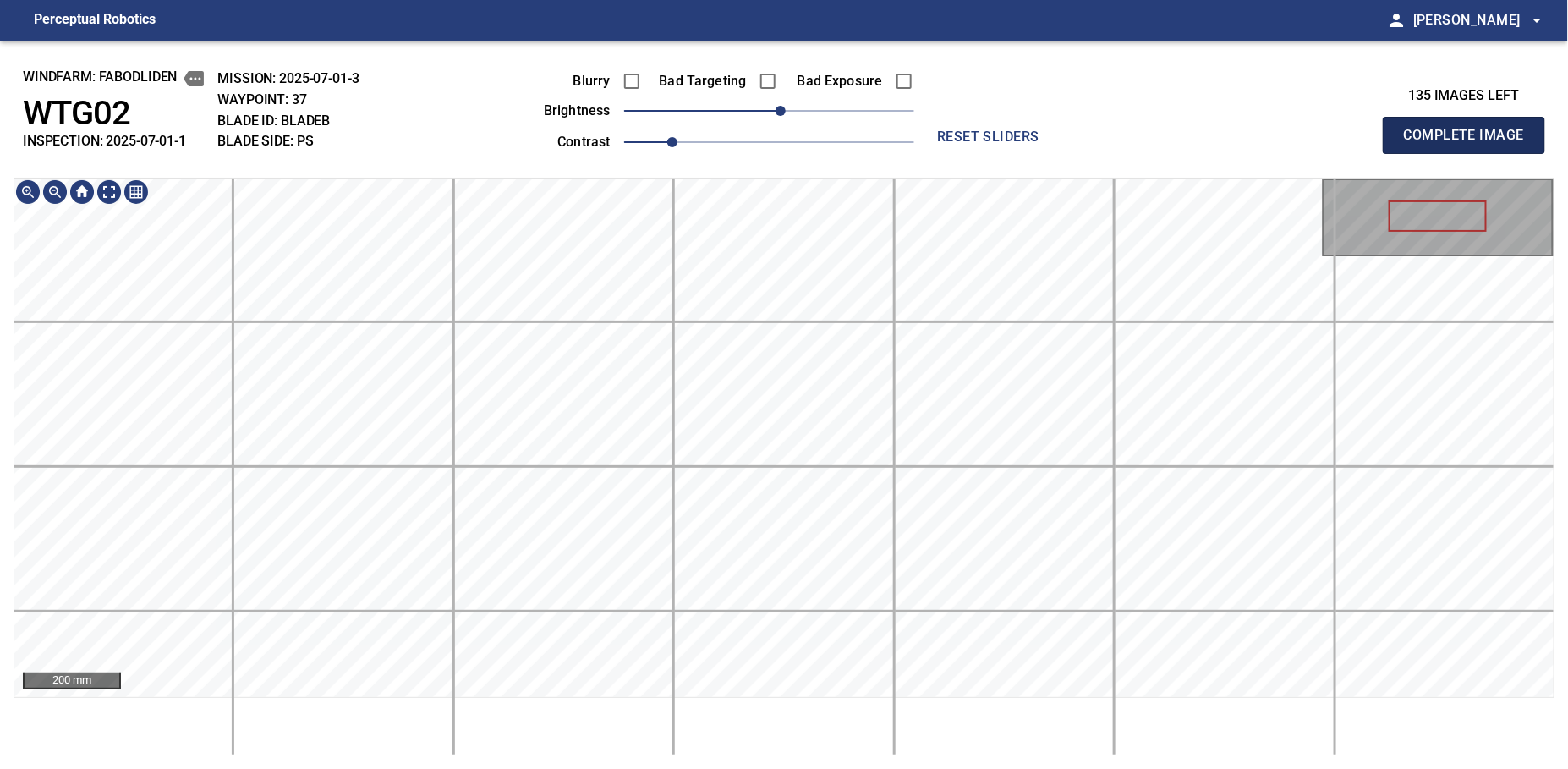 click on "Complete Image" at bounding box center (1464, 135) 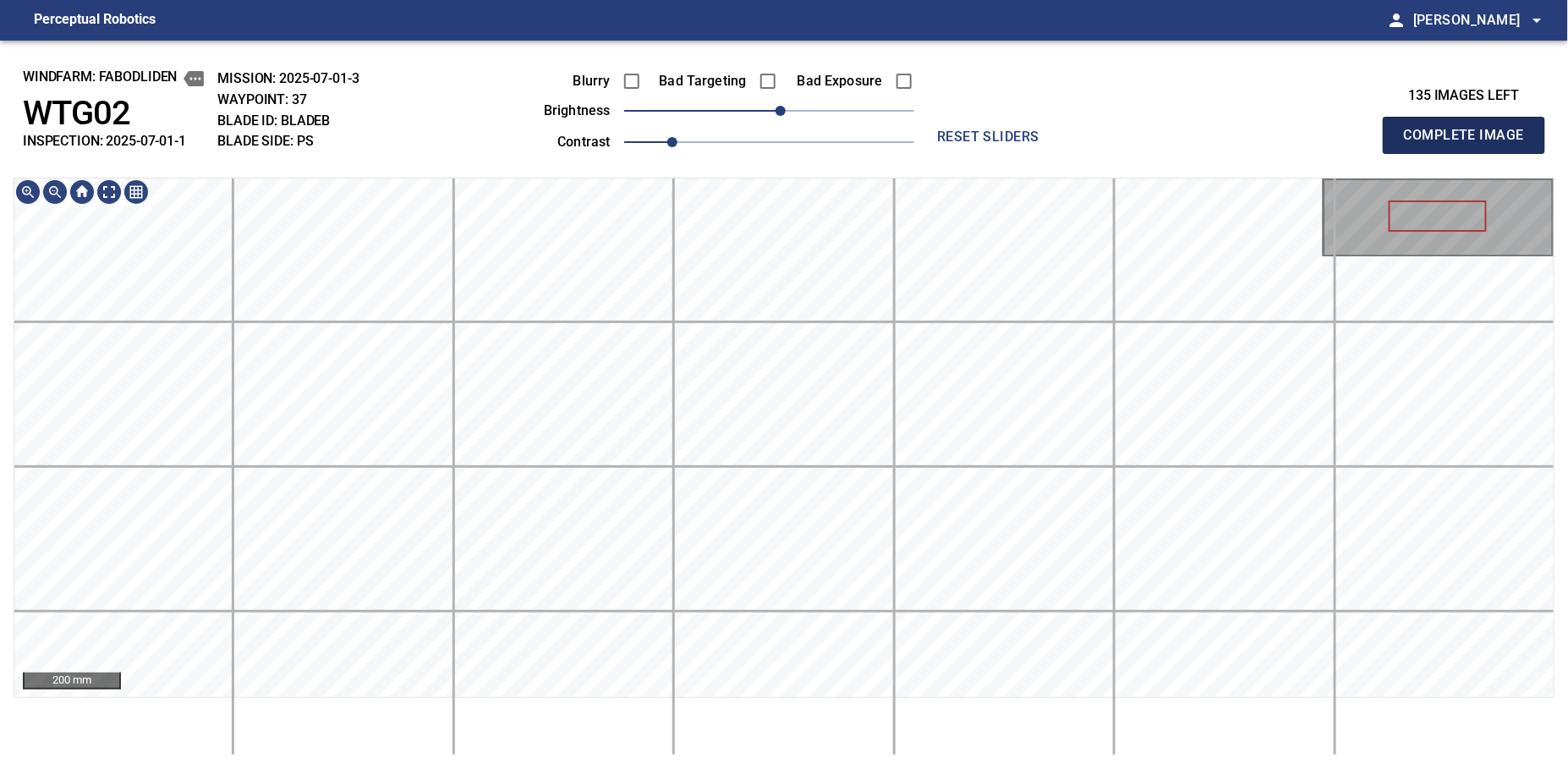 type 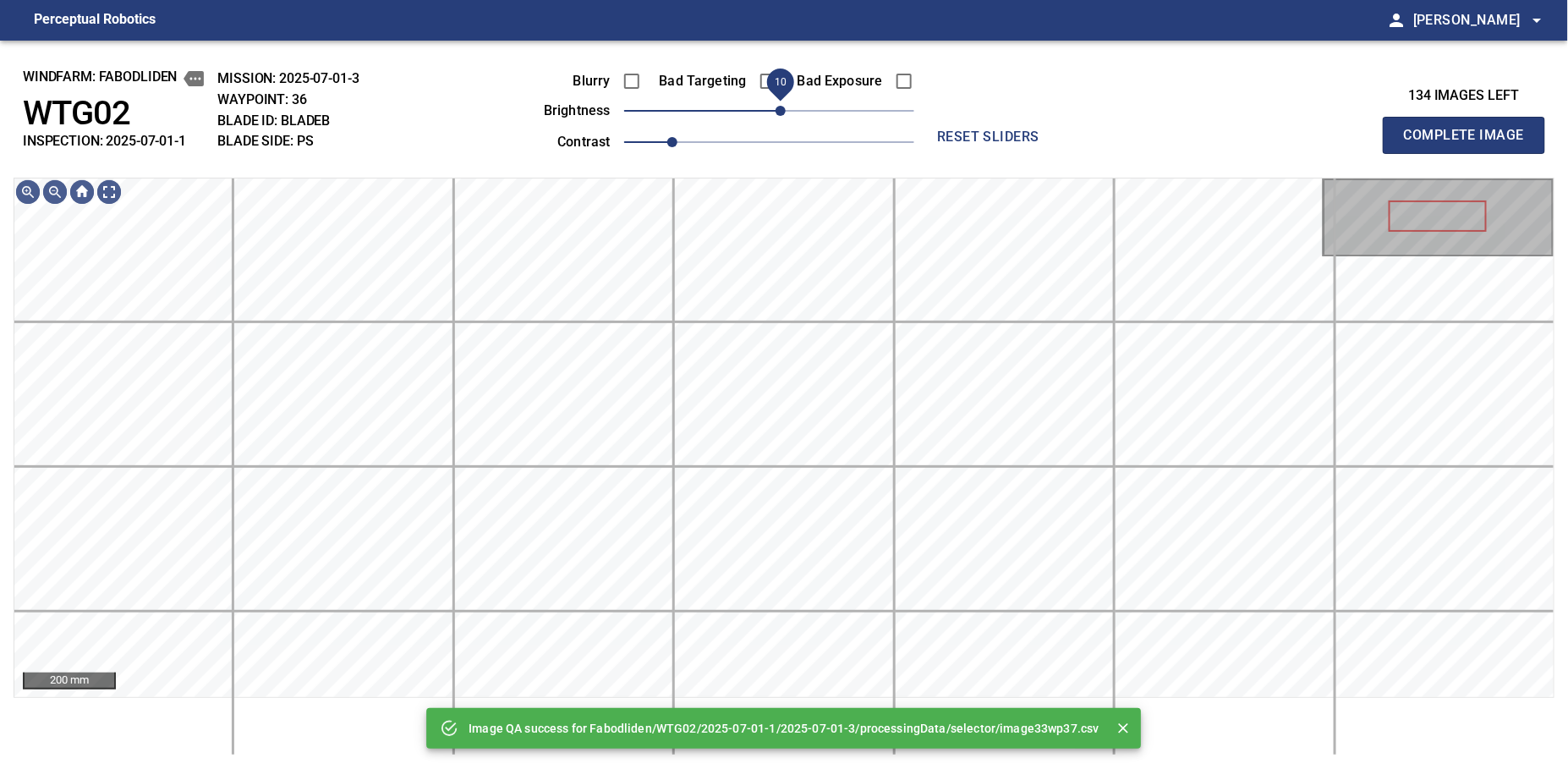 click on "10" at bounding box center (781, 111) 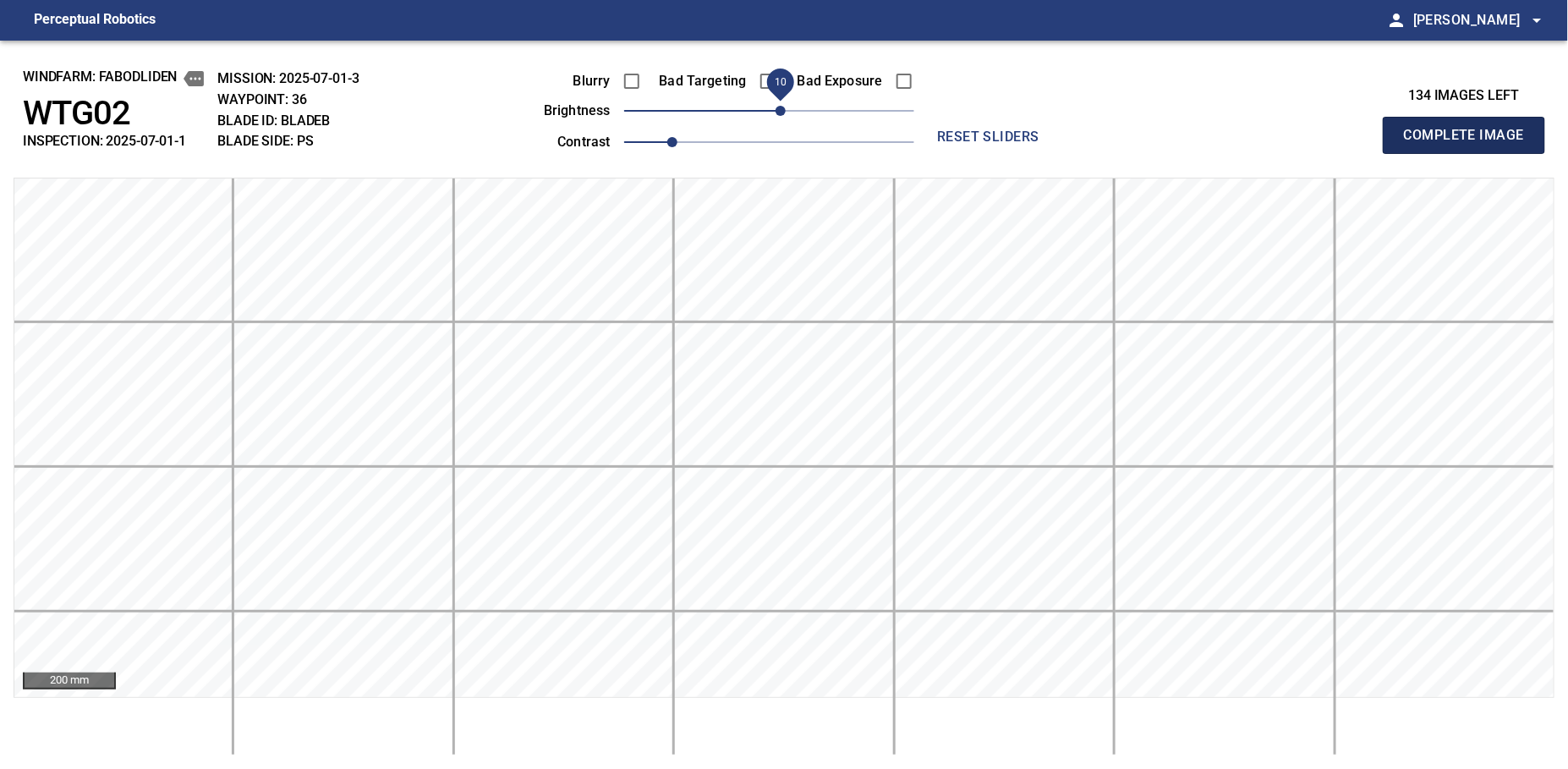 click on "Complete Image" at bounding box center [1464, 135] 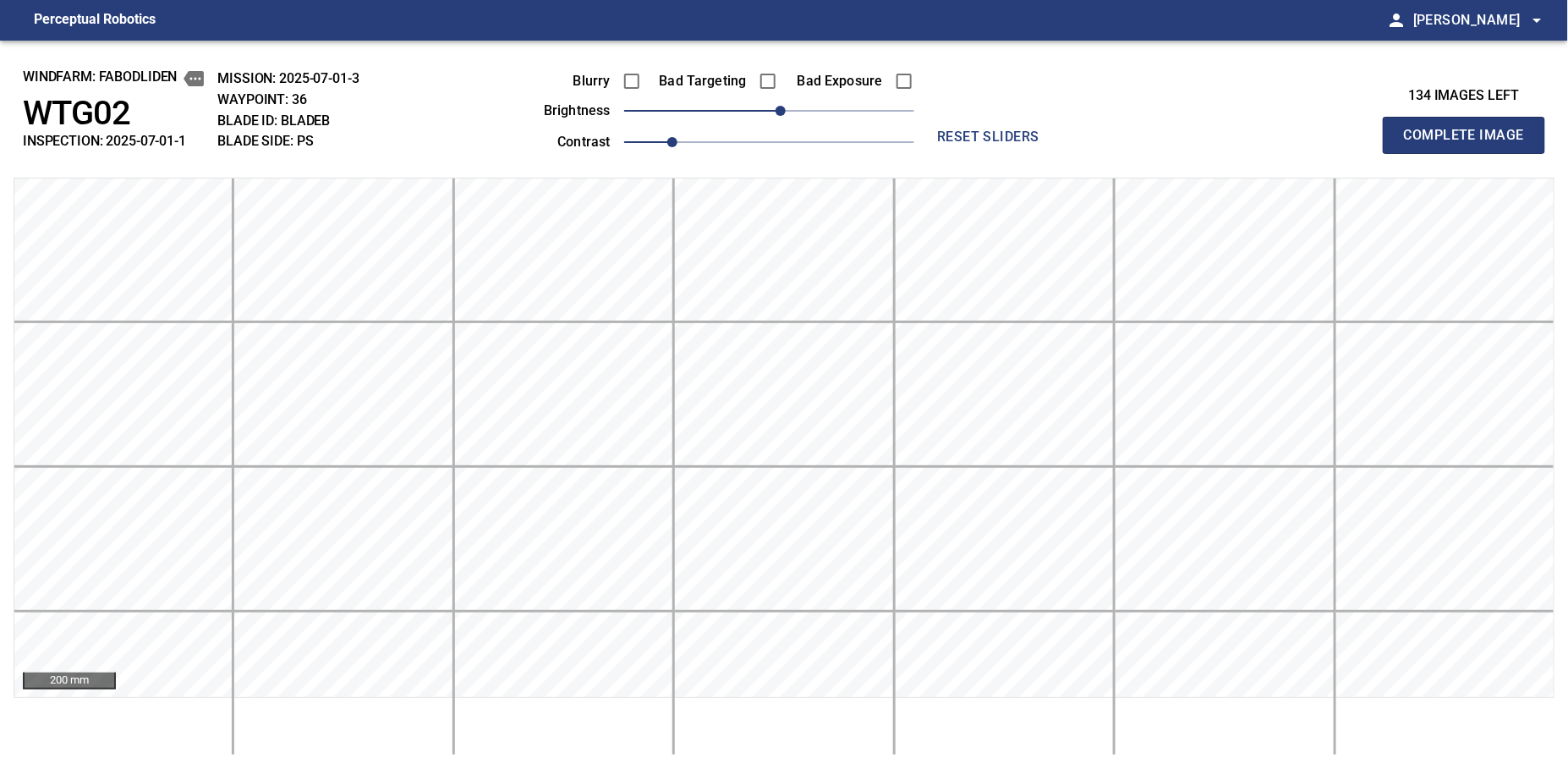 type 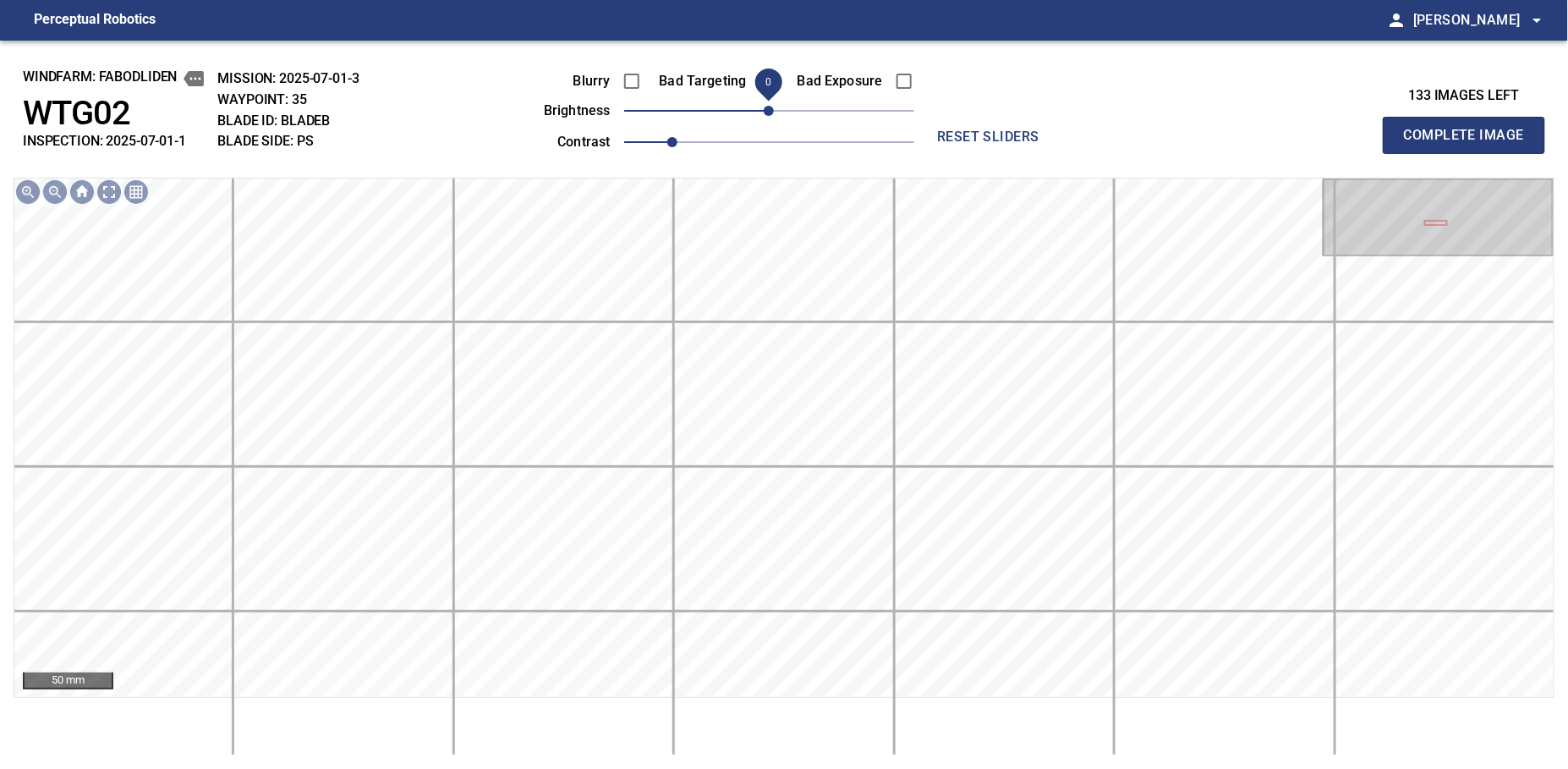 click on "Complete Image" at bounding box center [1464, 135] 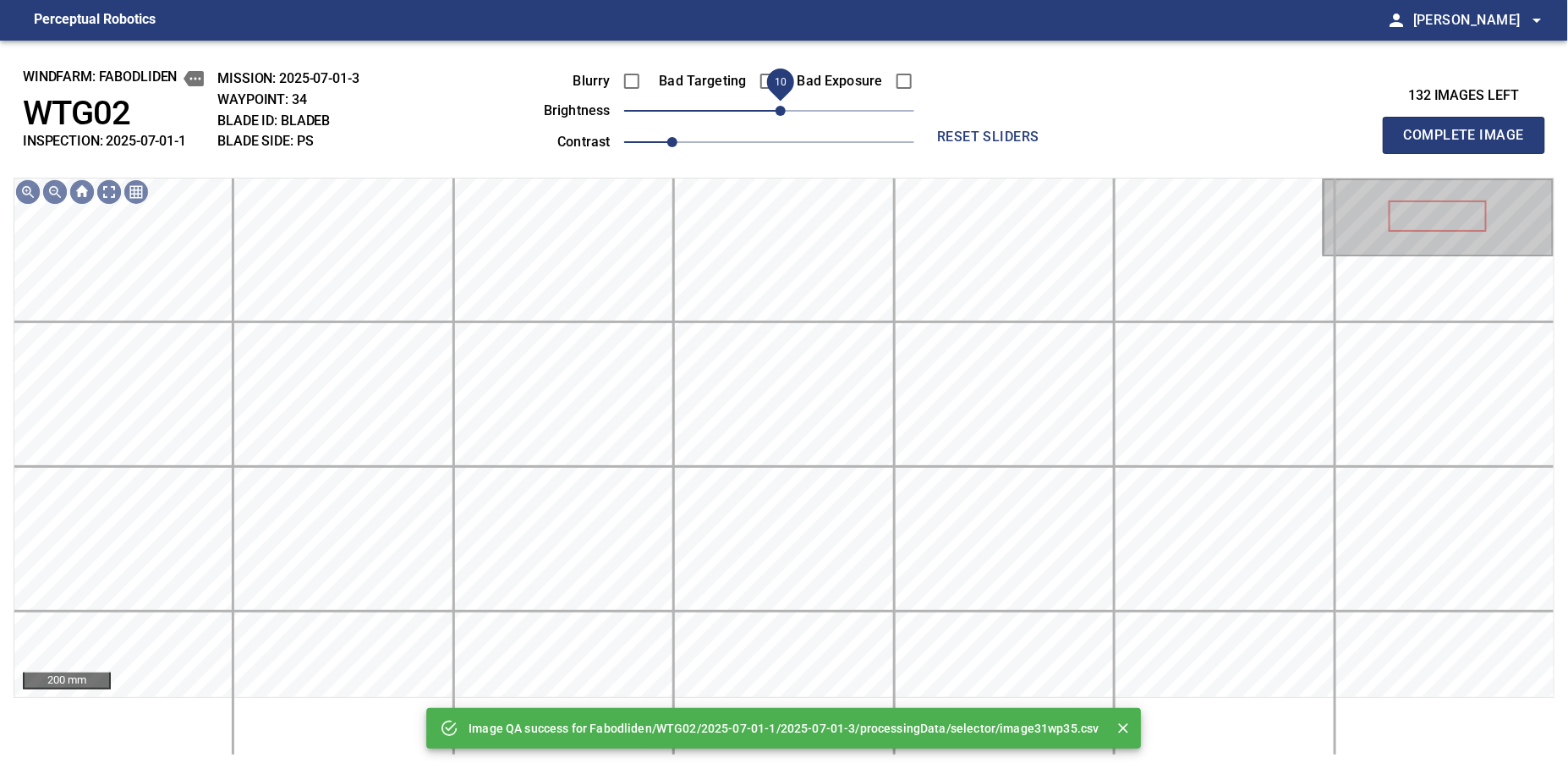 click on "10" at bounding box center [781, 111] 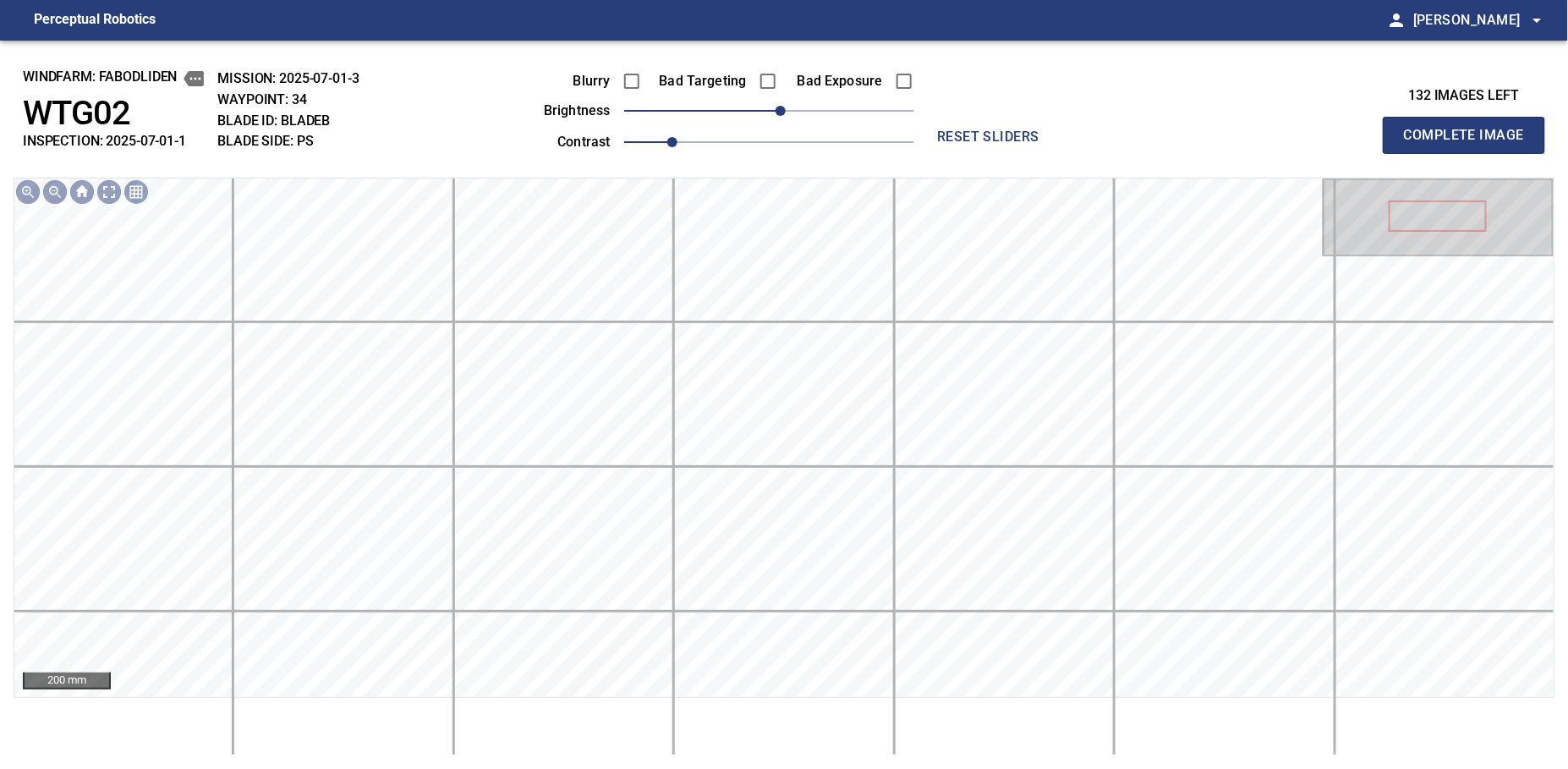 click on "Complete Image" at bounding box center (1464, 135) 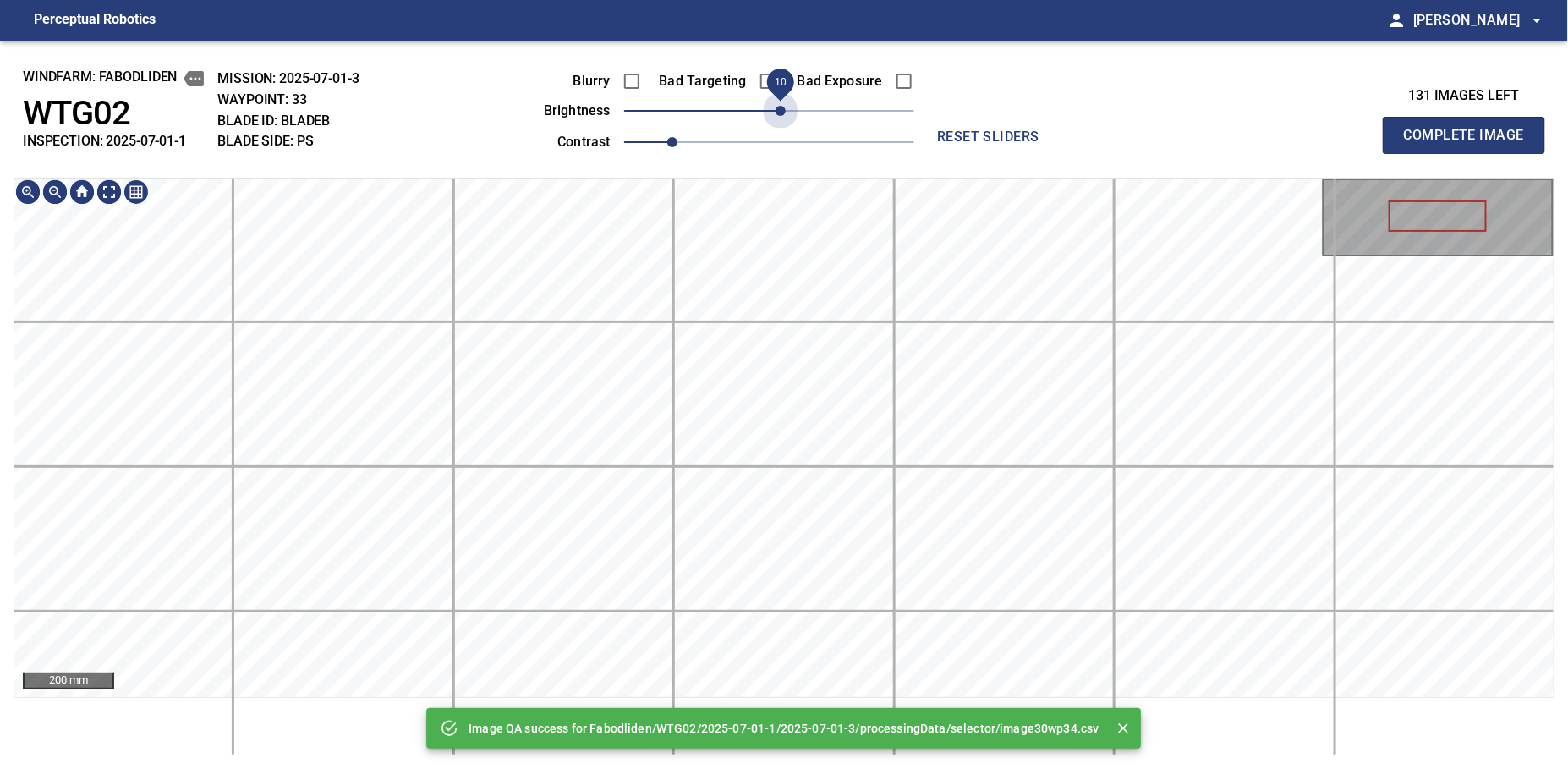 click on "10" at bounding box center (781, 111) 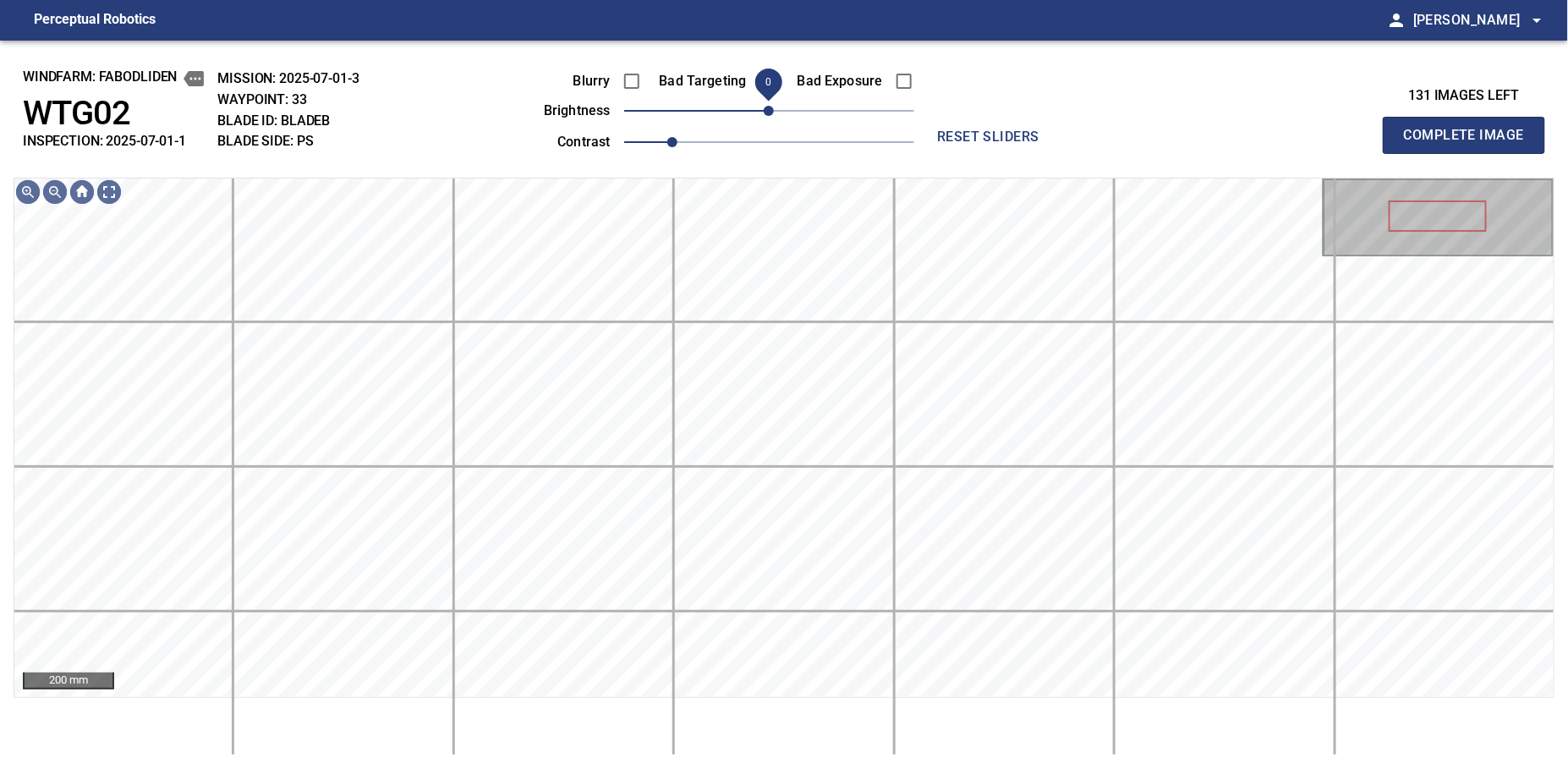 drag, startPoint x: 781, startPoint y: 115, endPoint x: 770, endPoint y: 122, distance: 13.038405 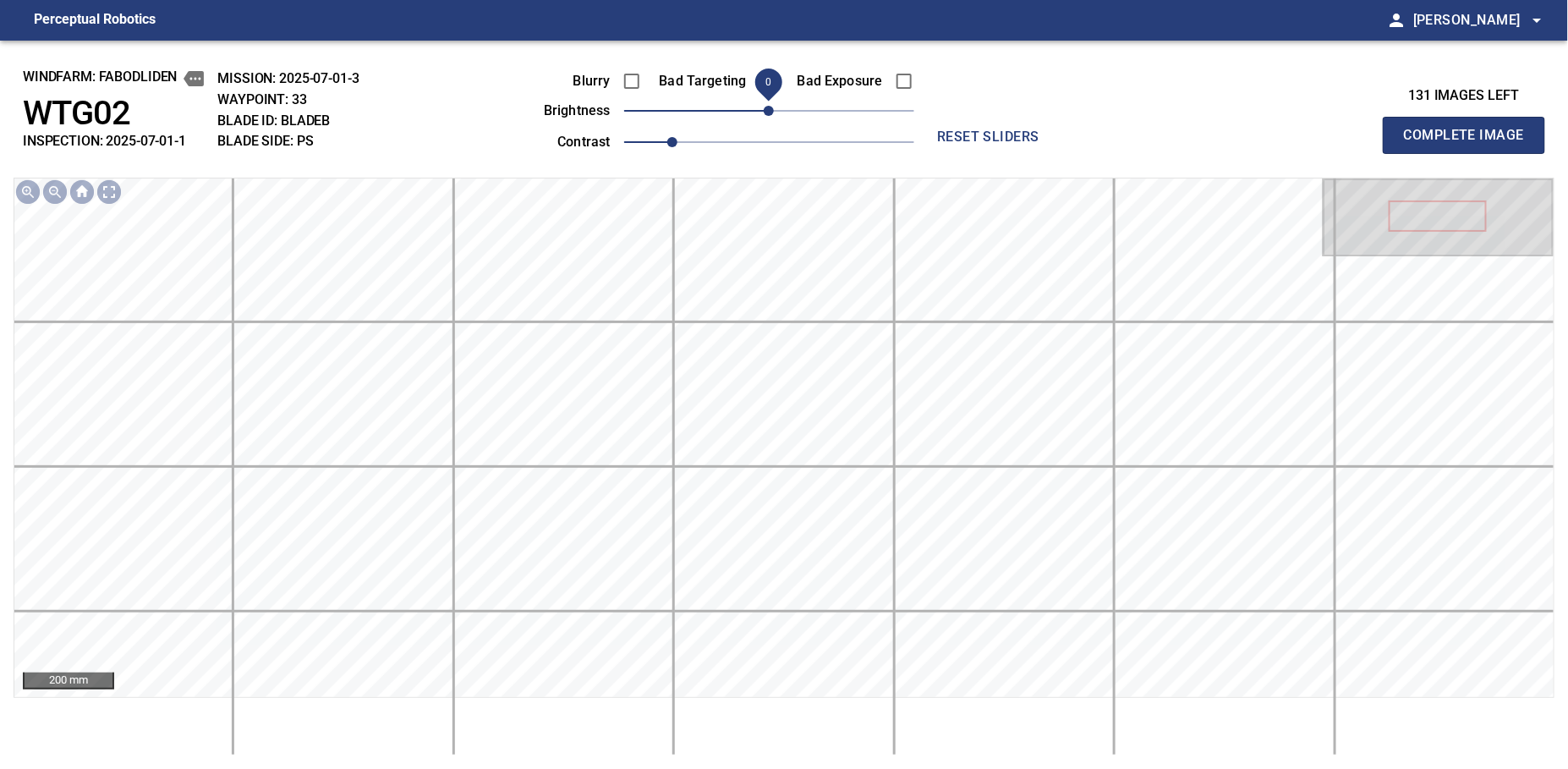 click on "Complete Image" at bounding box center [1464, 135] 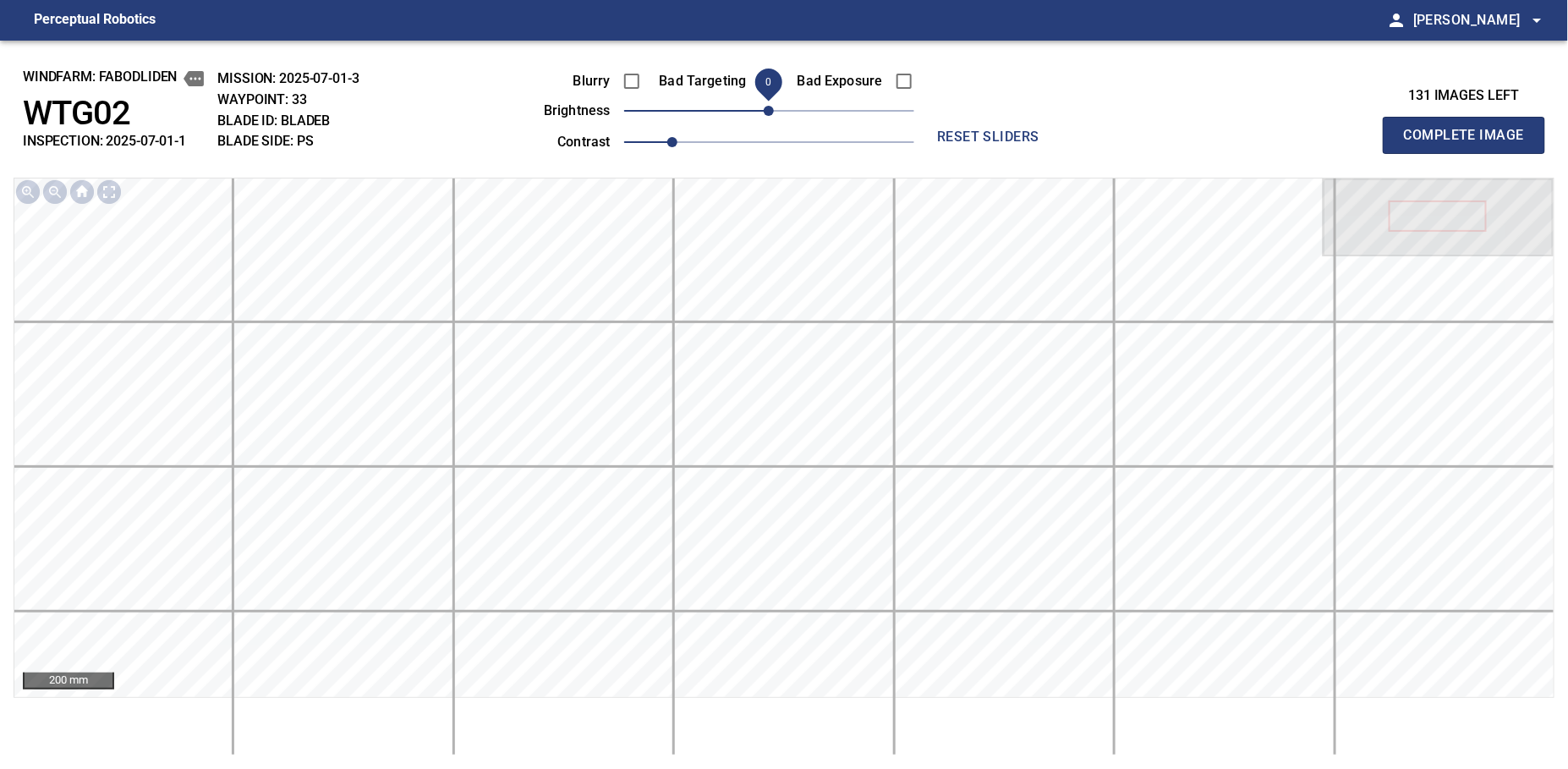 type 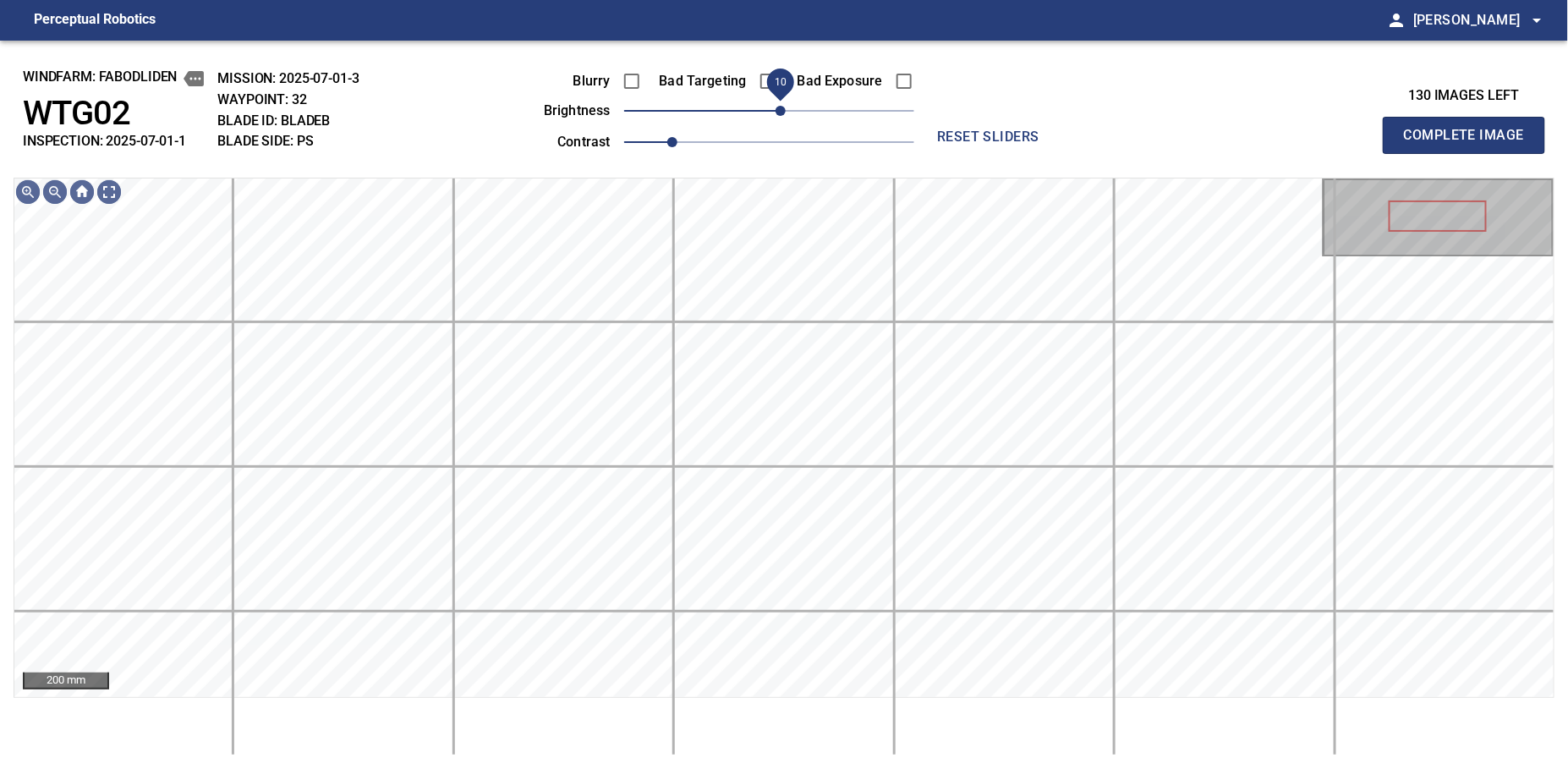 drag, startPoint x: 770, startPoint y: 117, endPoint x: 780, endPoint y: 112, distance: 11.18034 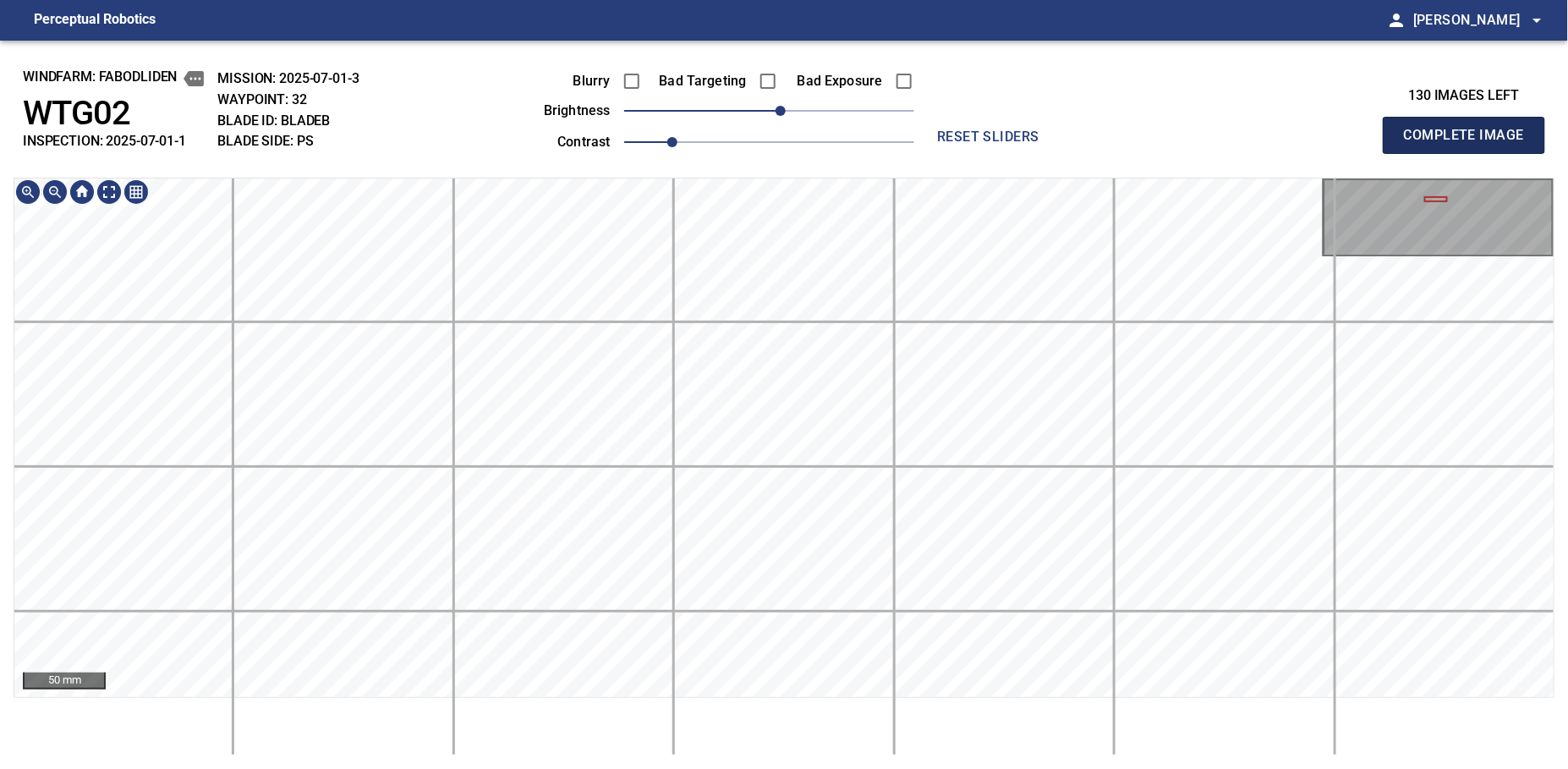 click on "Complete Image" at bounding box center (1464, 135) 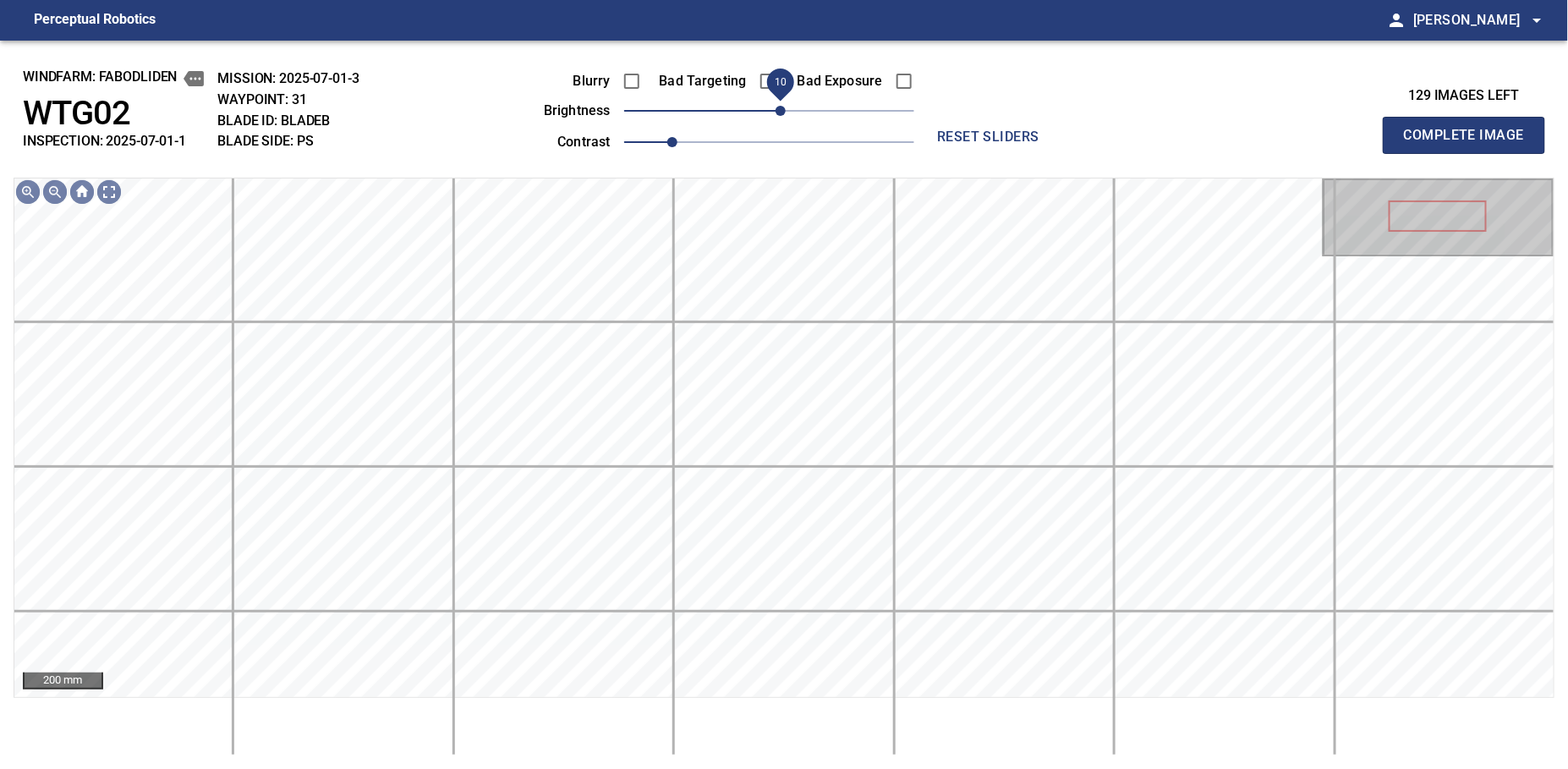 click on "10" at bounding box center [781, 111] 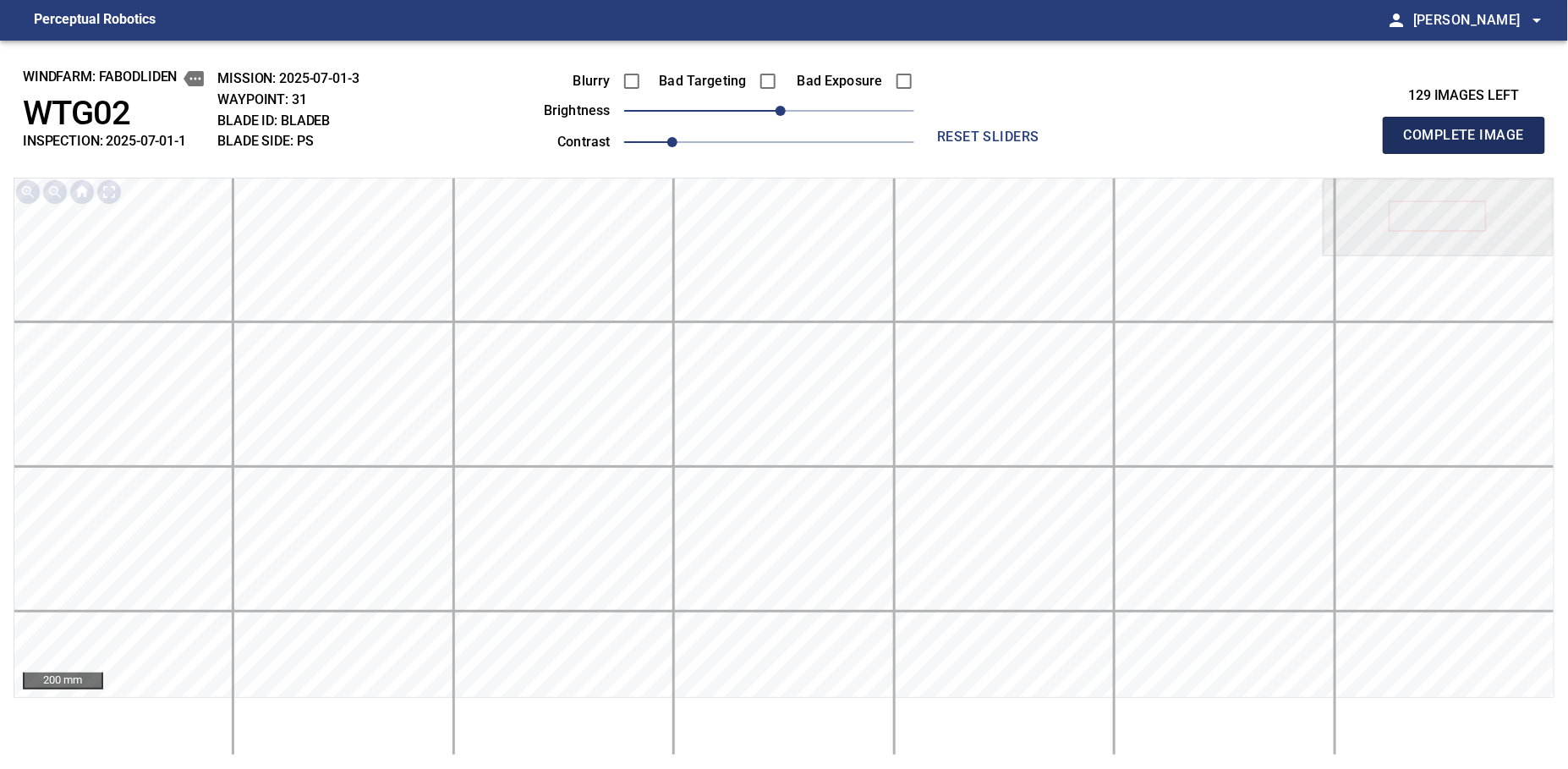click on "Complete Image" at bounding box center [1464, 135] 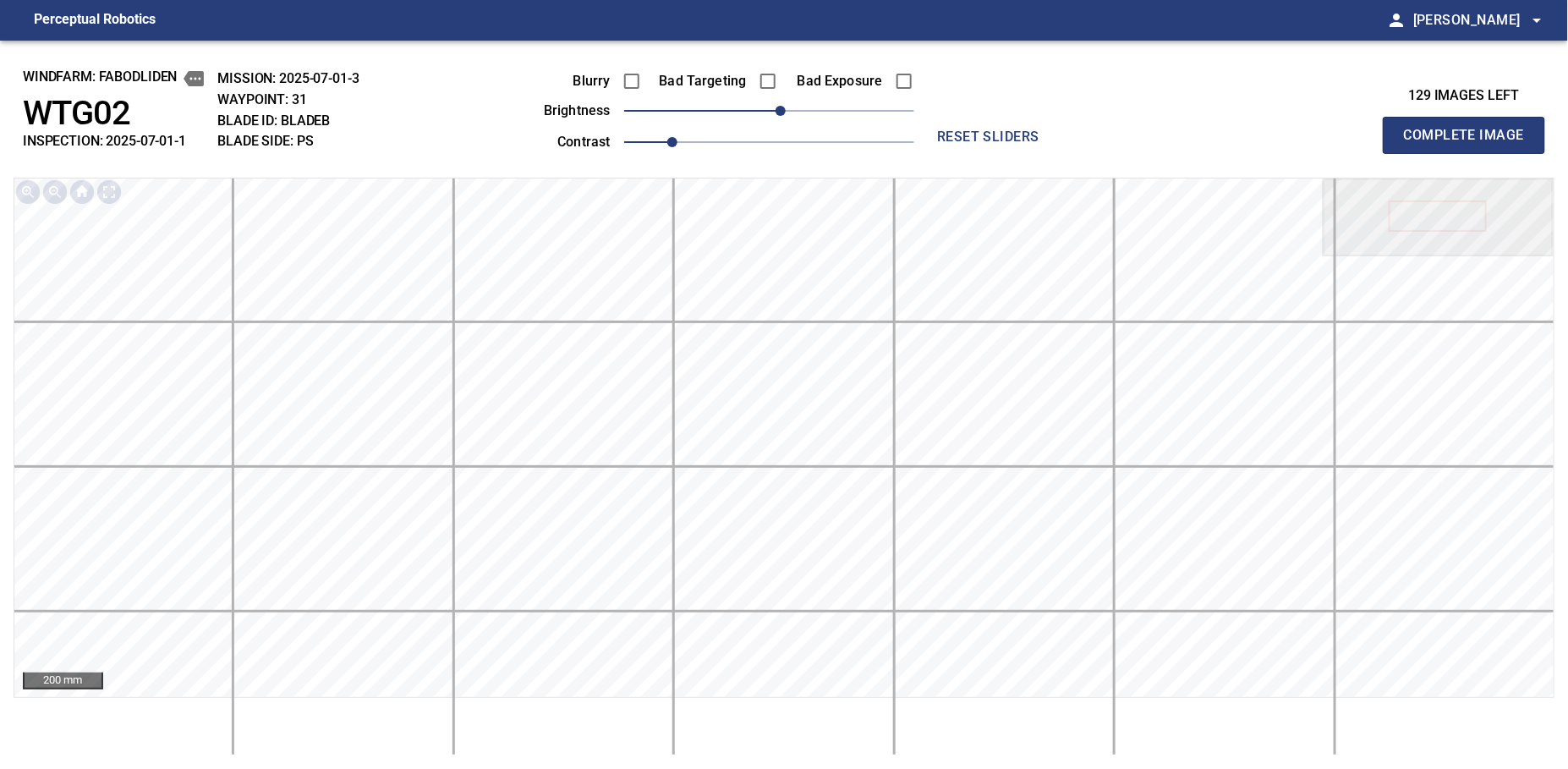type 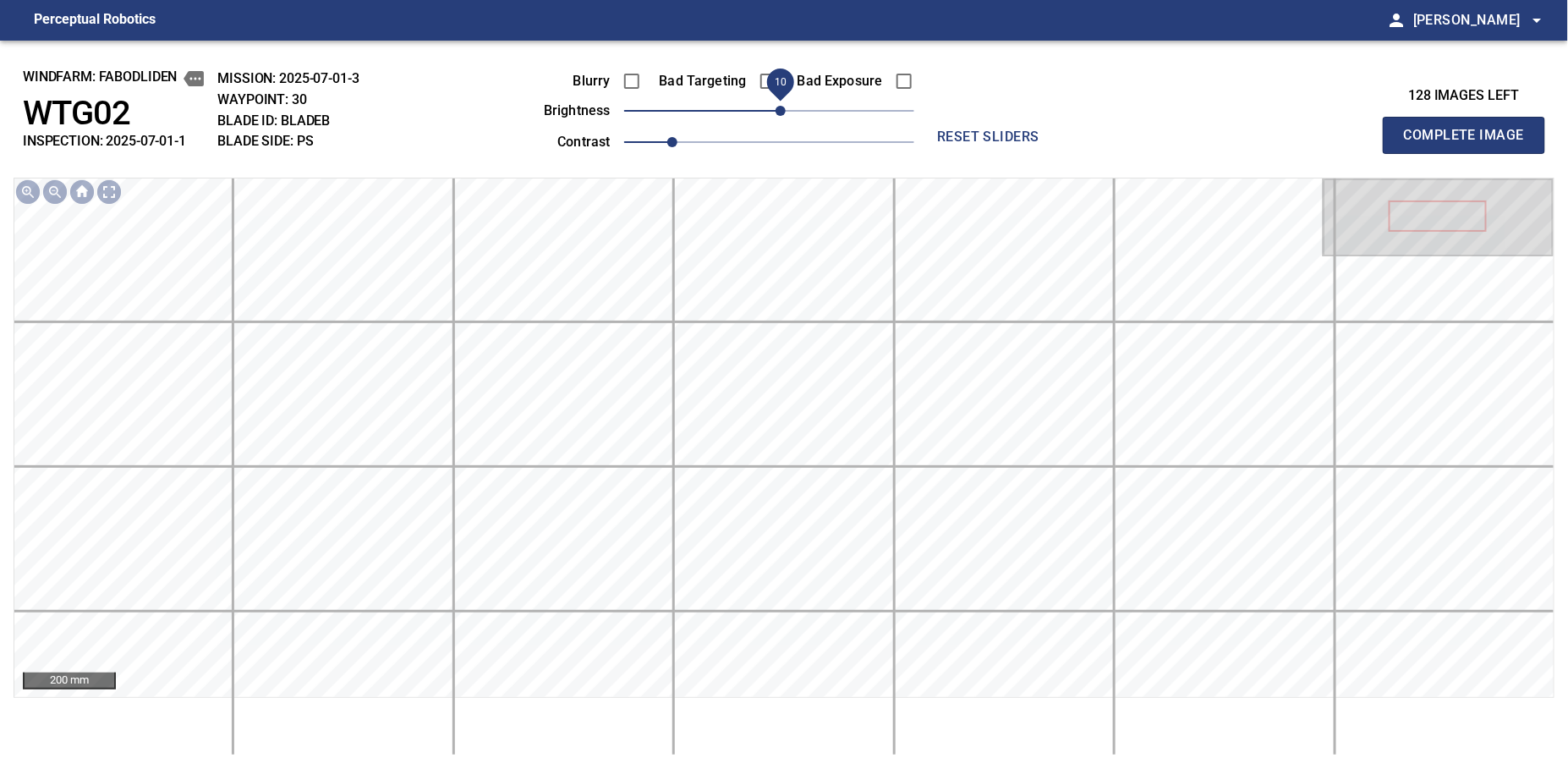 click on "10" at bounding box center [781, 111] 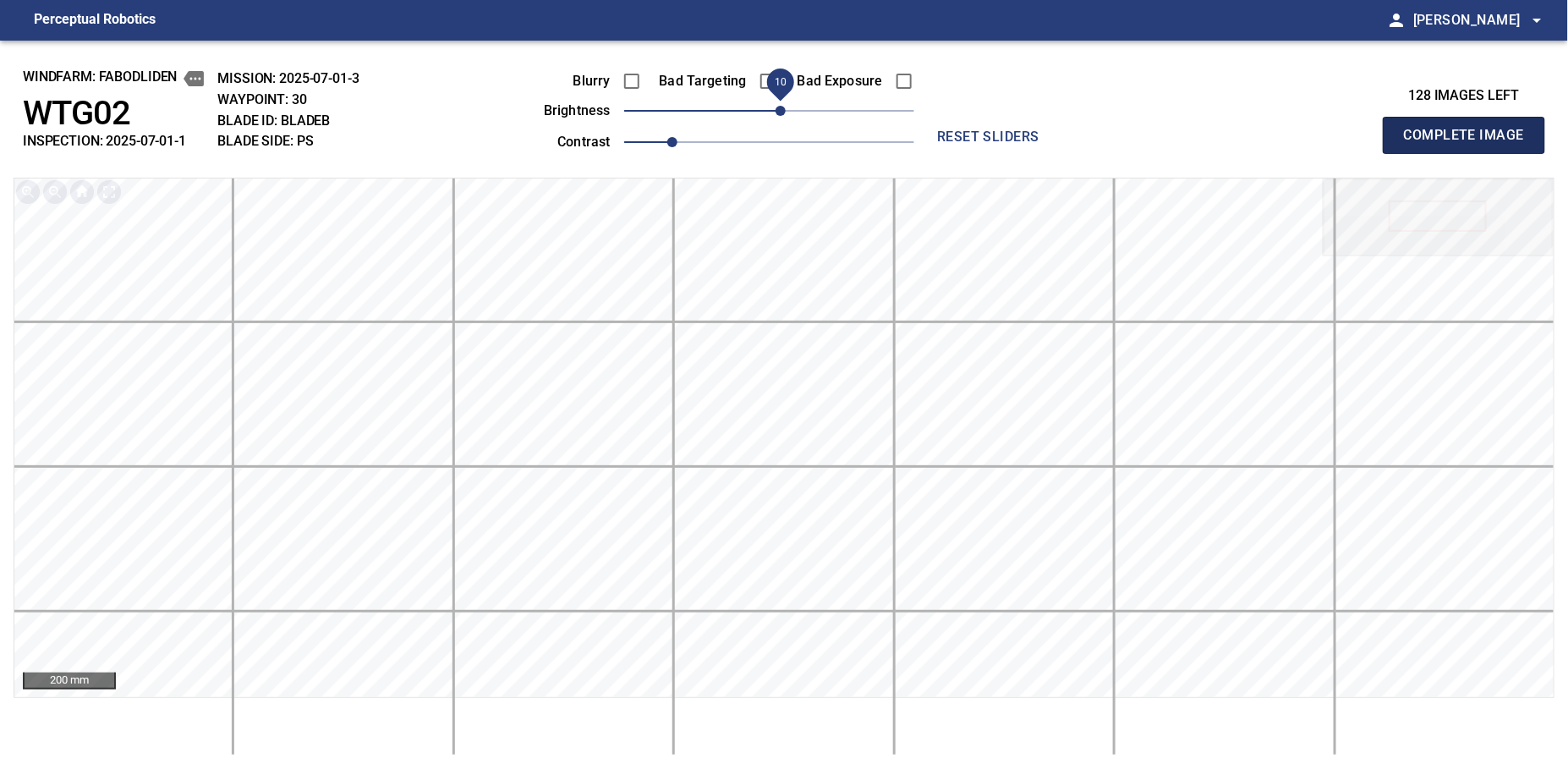 click on "Complete Image" at bounding box center (1464, 135) 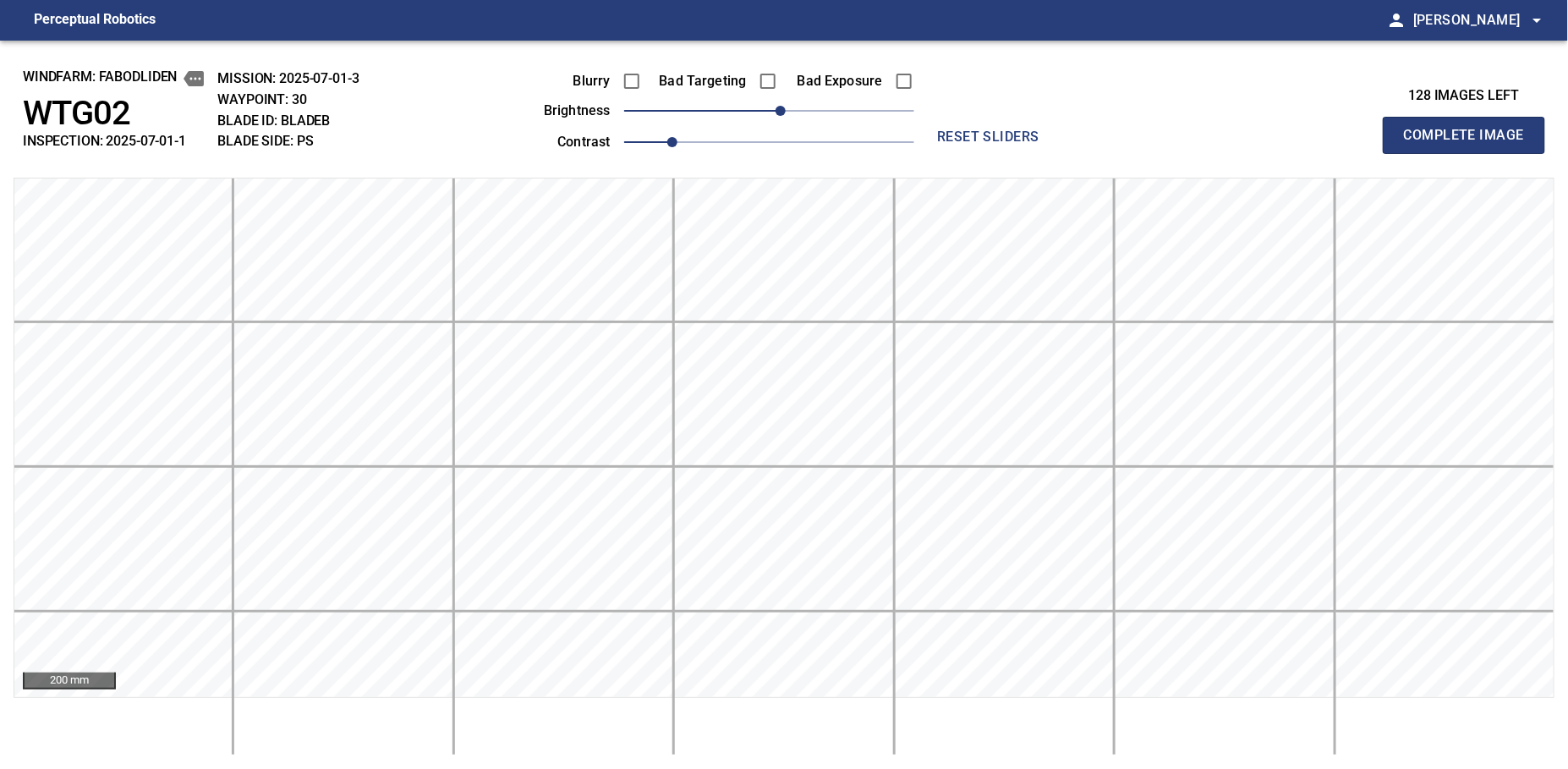 type 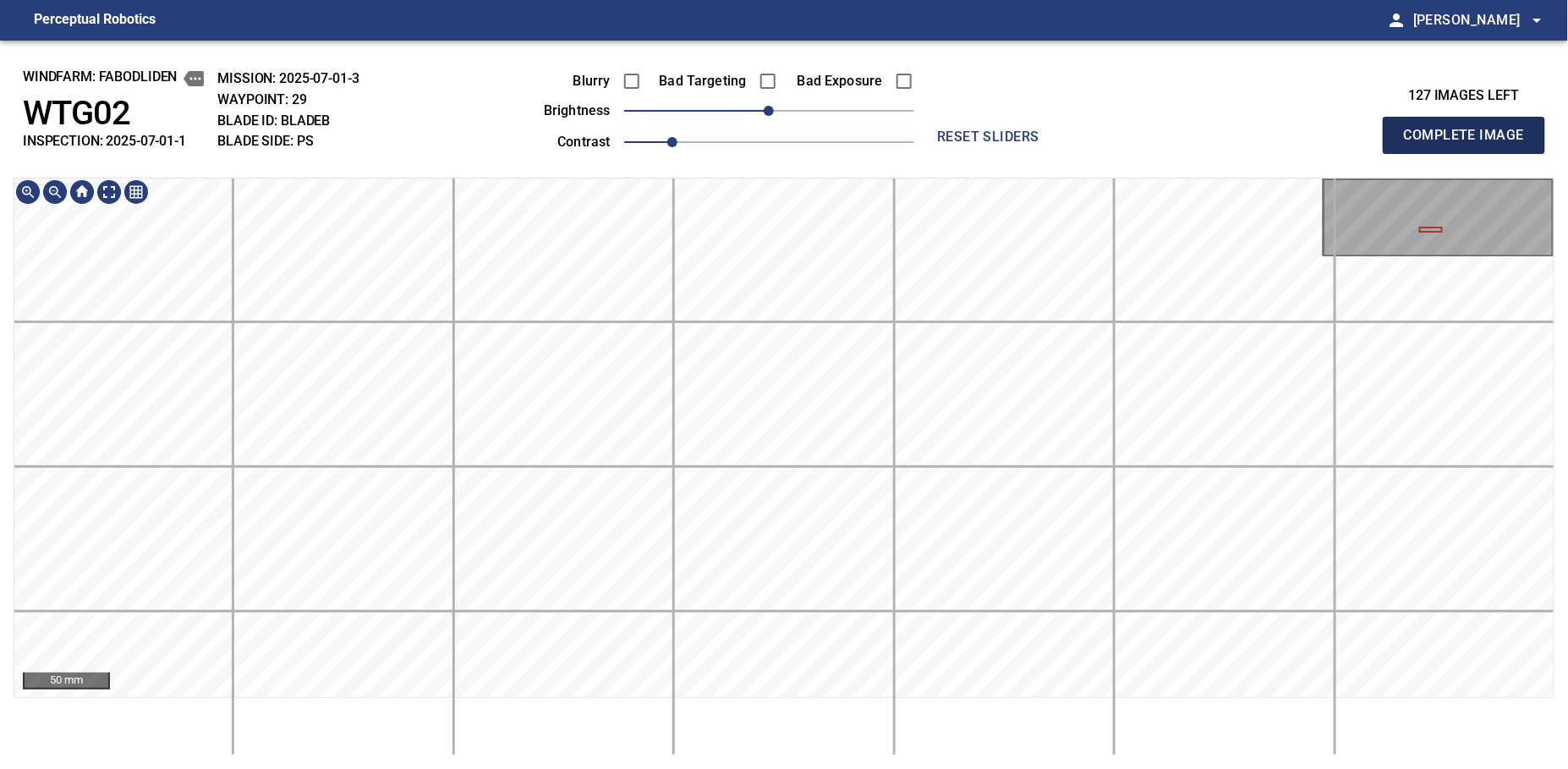 click on "Complete Image" at bounding box center [1464, 135] 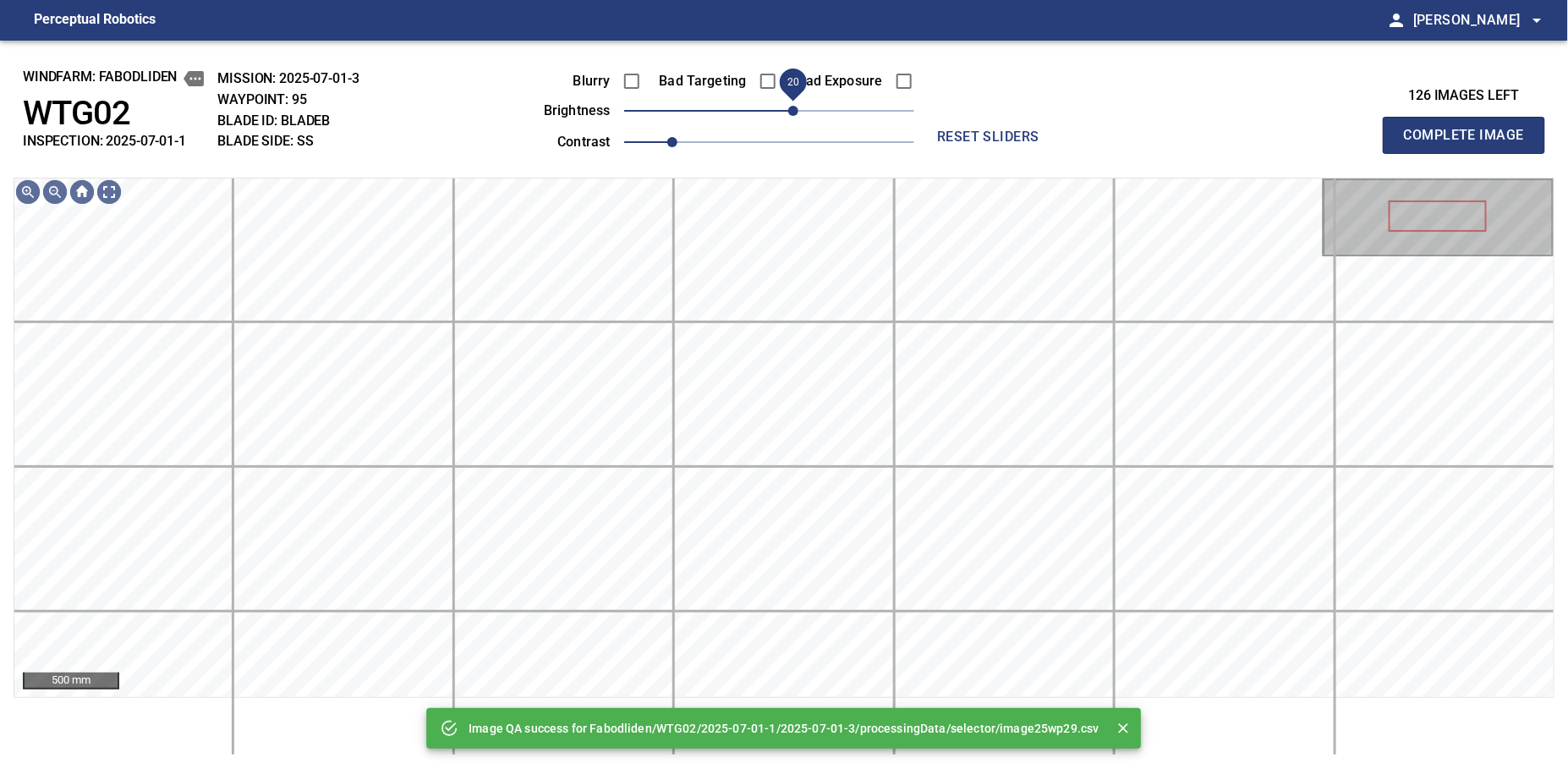 drag, startPoint x: 780, startPoint y: 113, endPoint x: 793, endPoint y: 100, distance: 18.384776 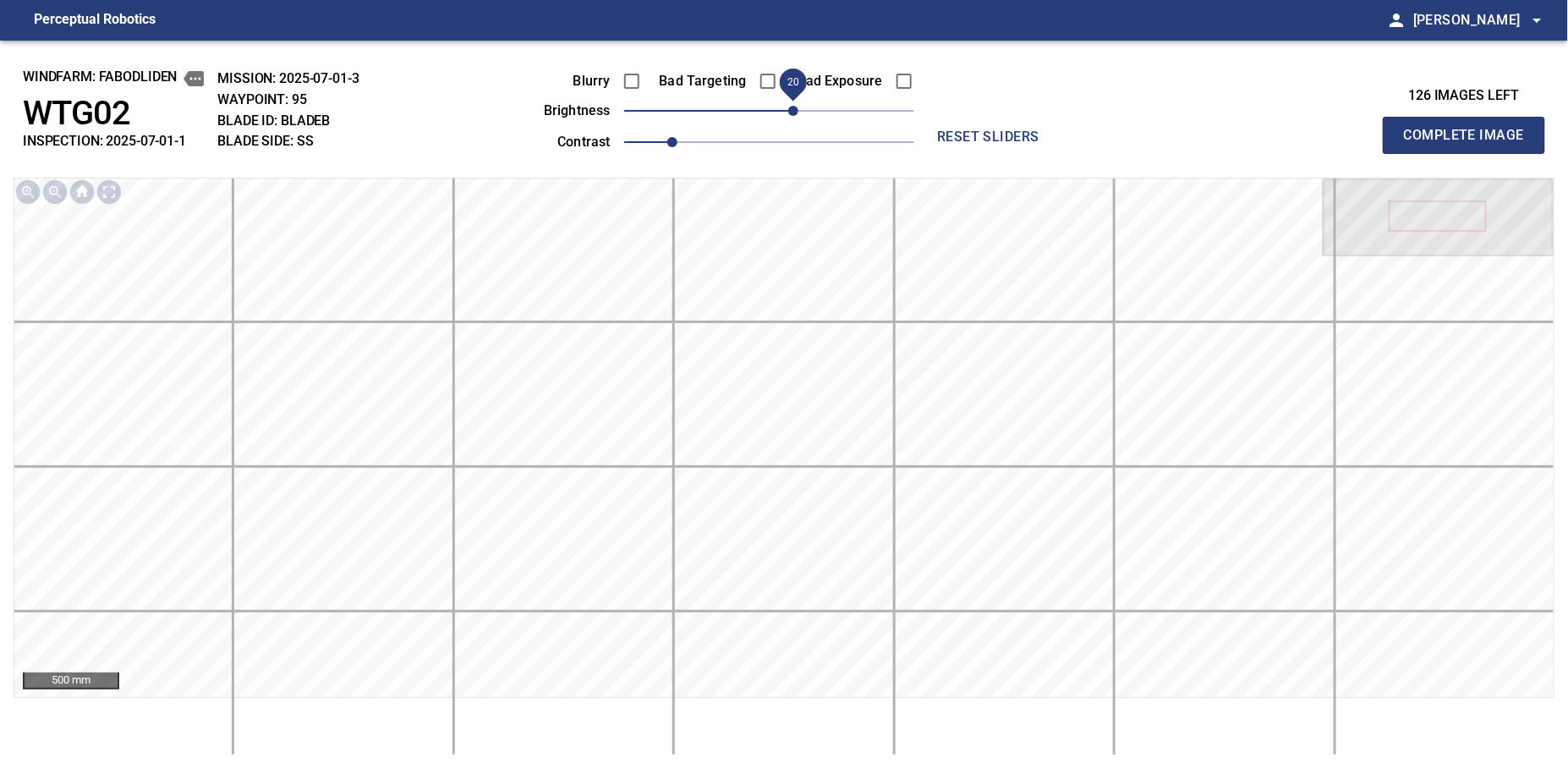 click on "Complete Image" at bounding box center (1464, 135) 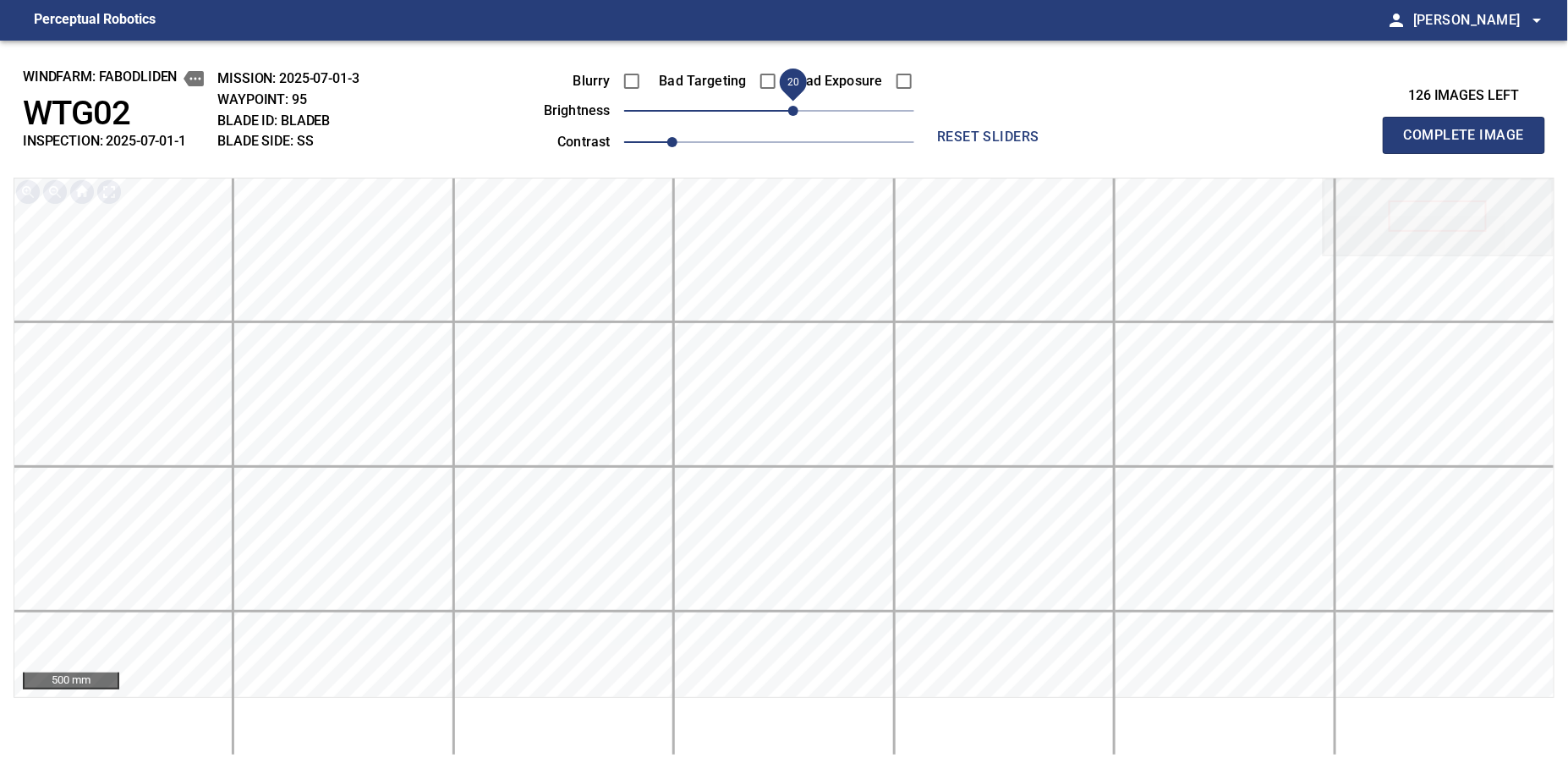 type 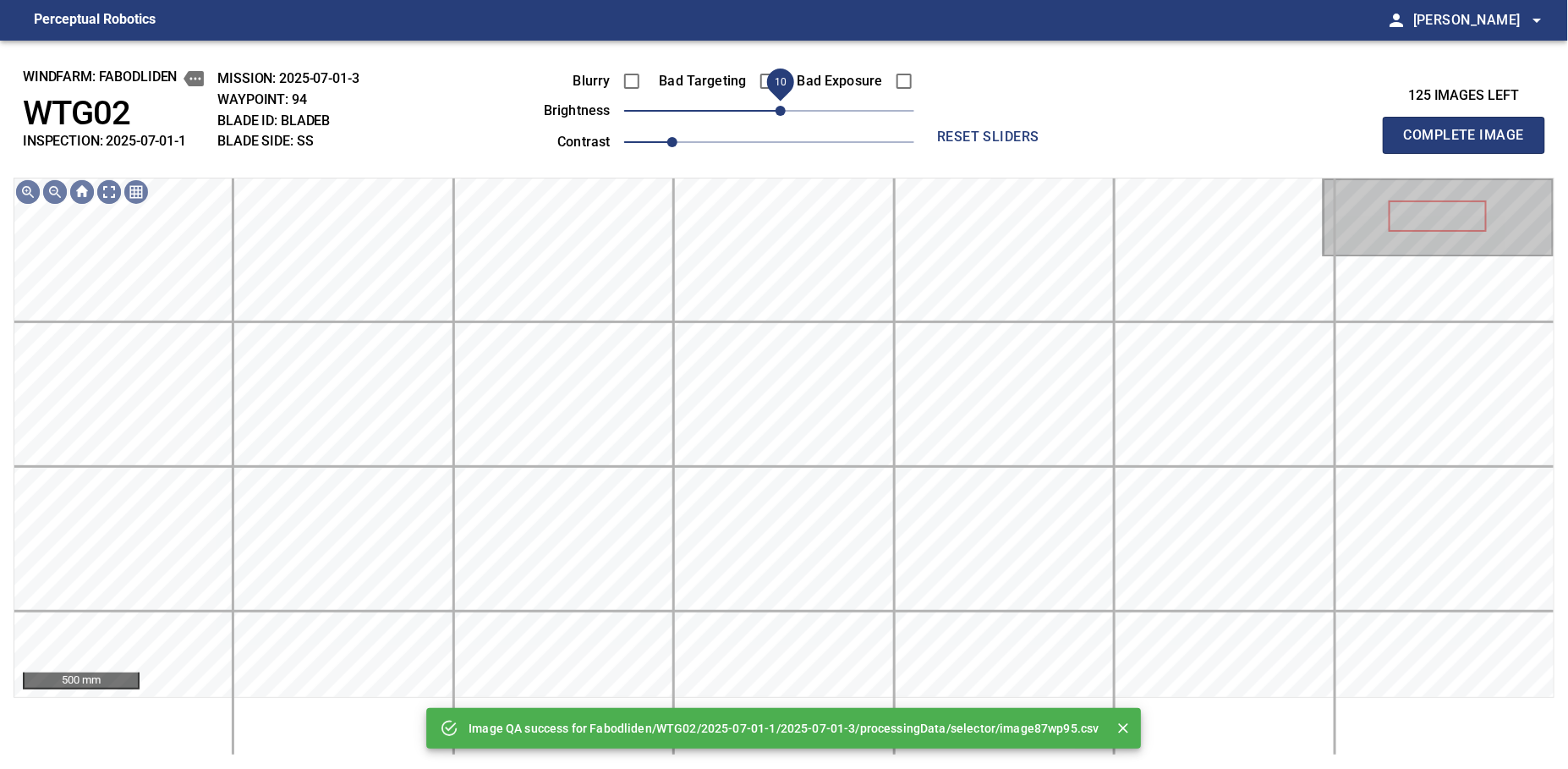 click on "10" at bounding box center (781, 111) 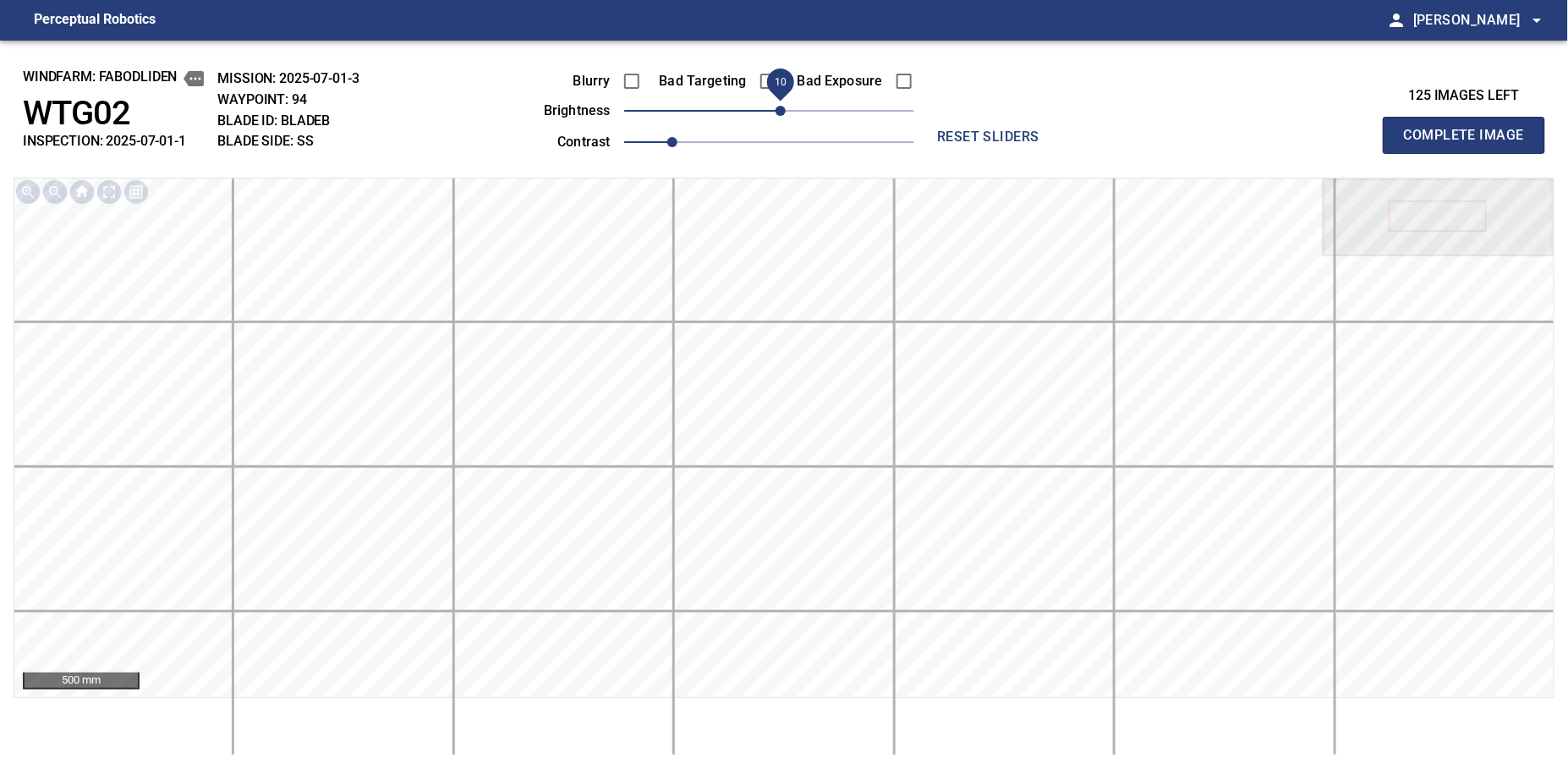 click on "Complete Image" at bounding box center [1464, 135] 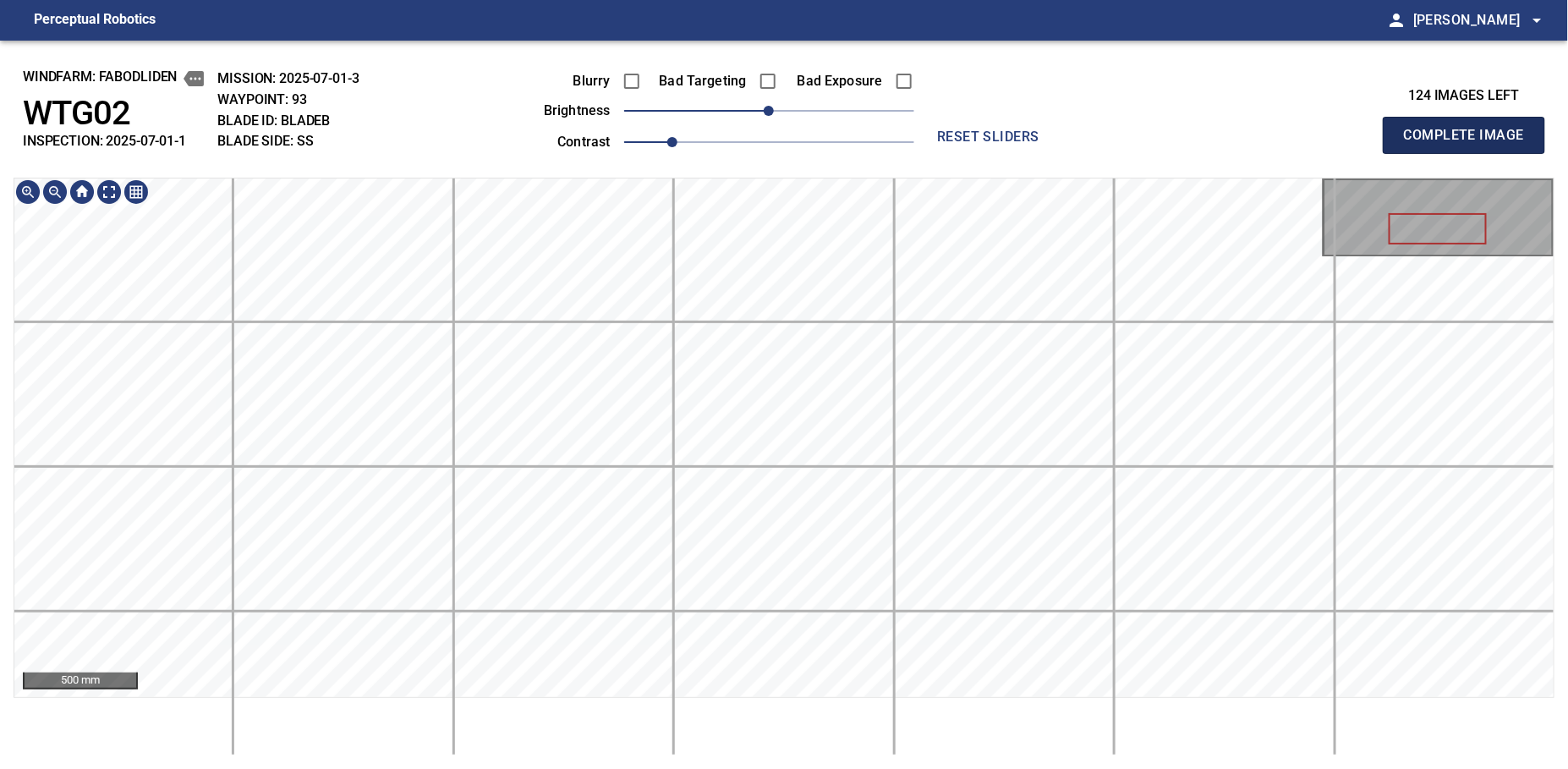 click on "Complete Image" at bounding box center [1464, 135] 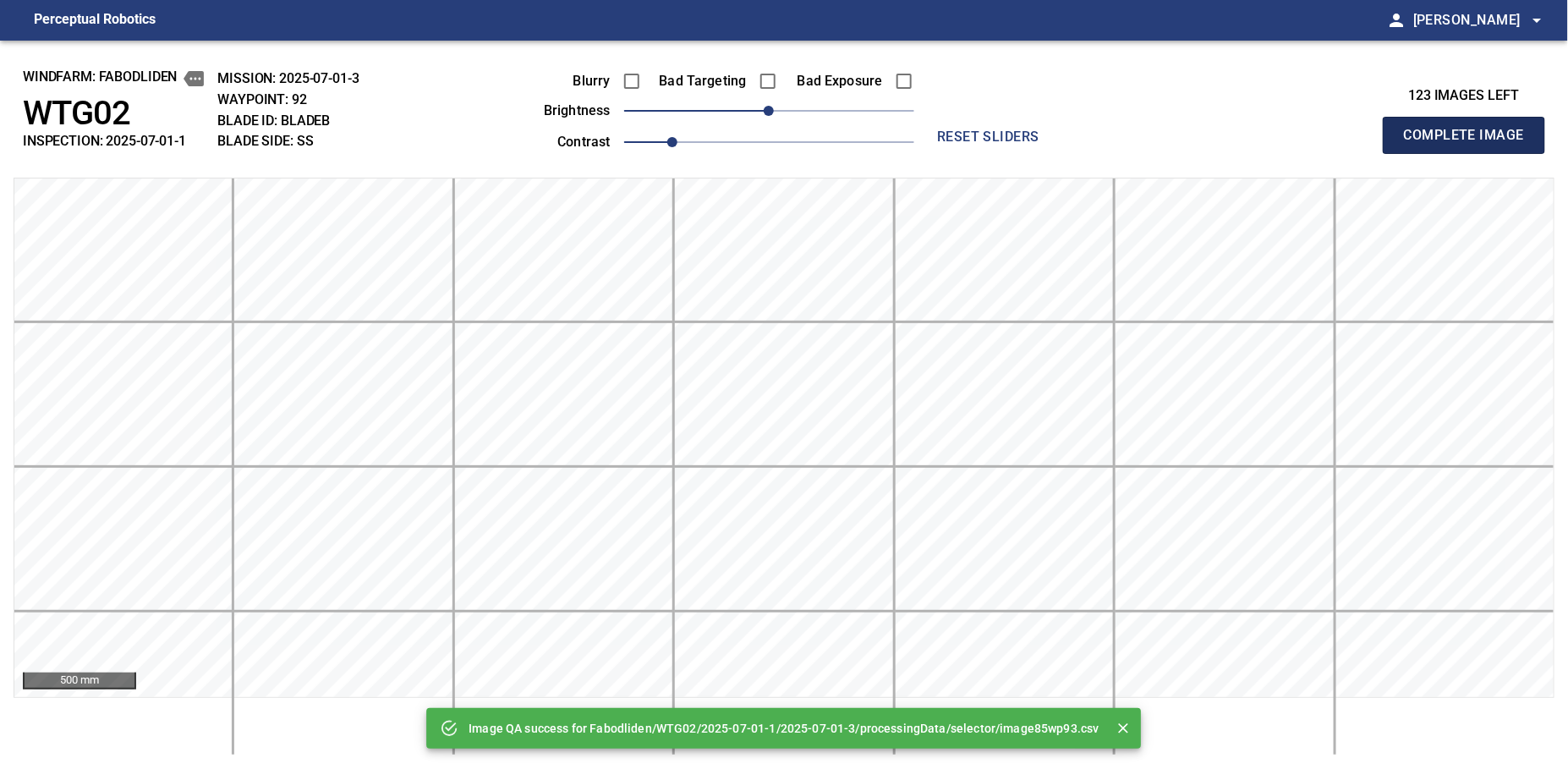click on "Complete Image" at bounding box center [1464, 135] 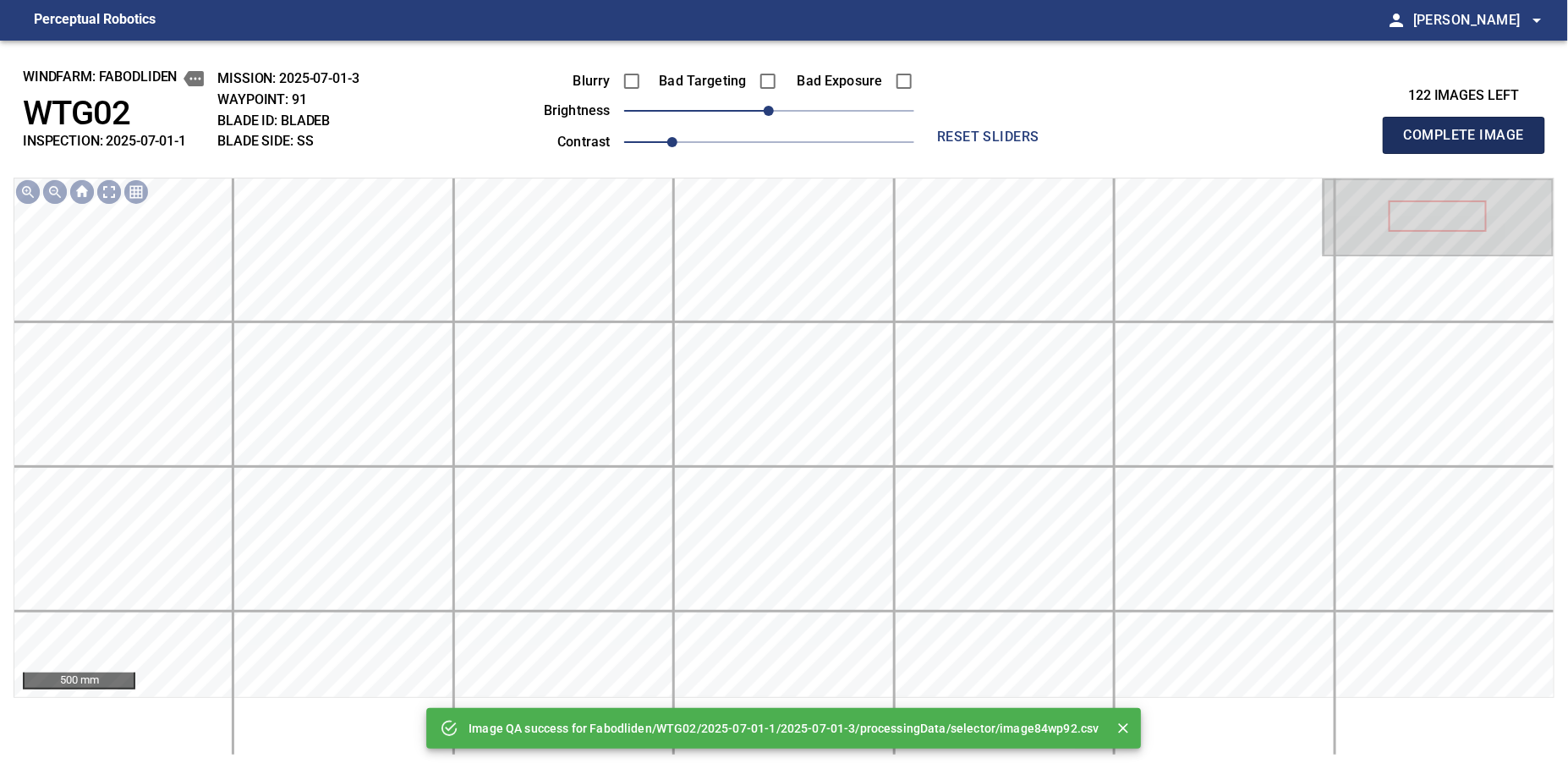 click on "Complete Image" at bounding box center [1464, 135] 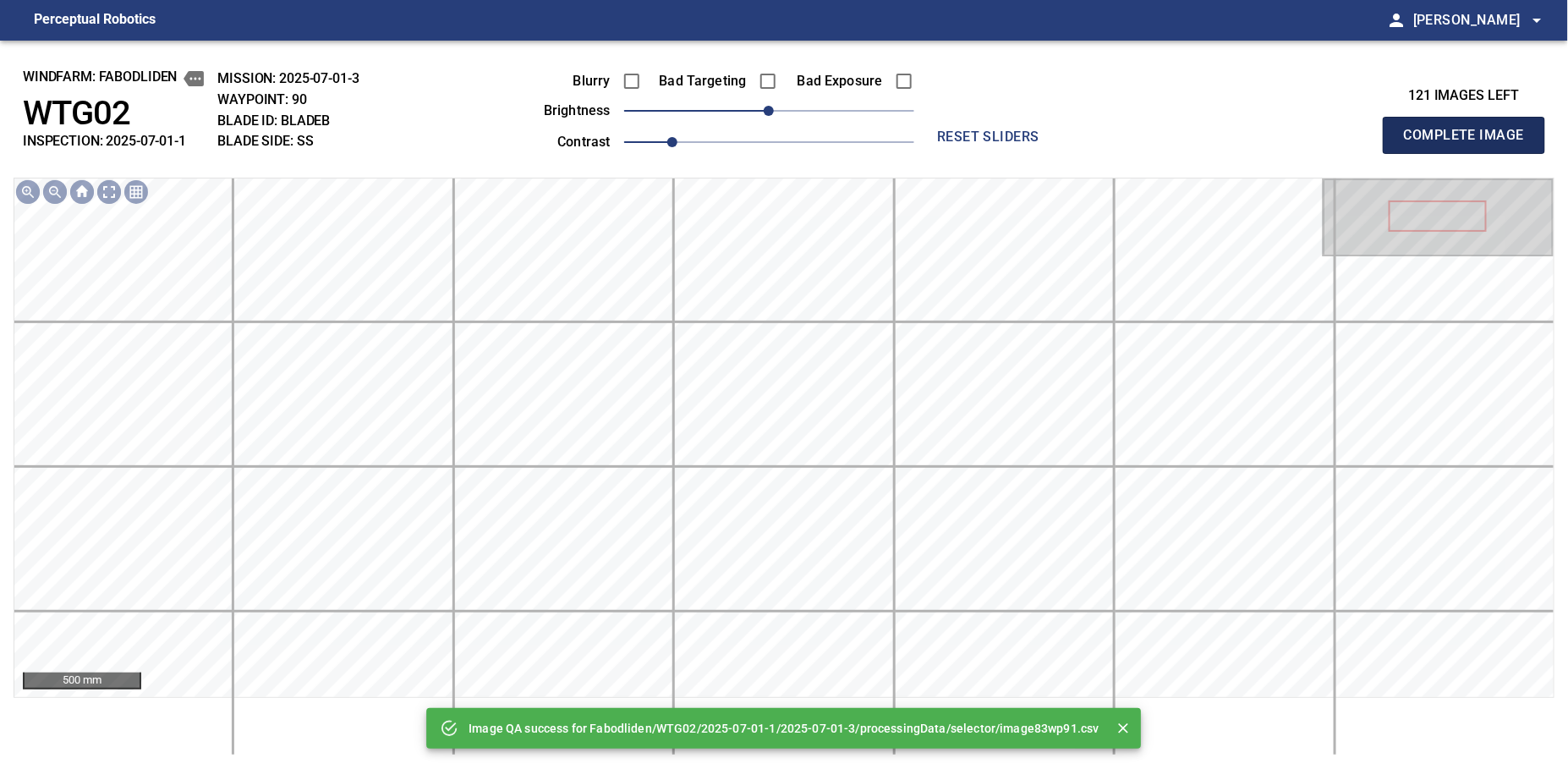 click on "Complete Image" at bounding box center (1464, 135) 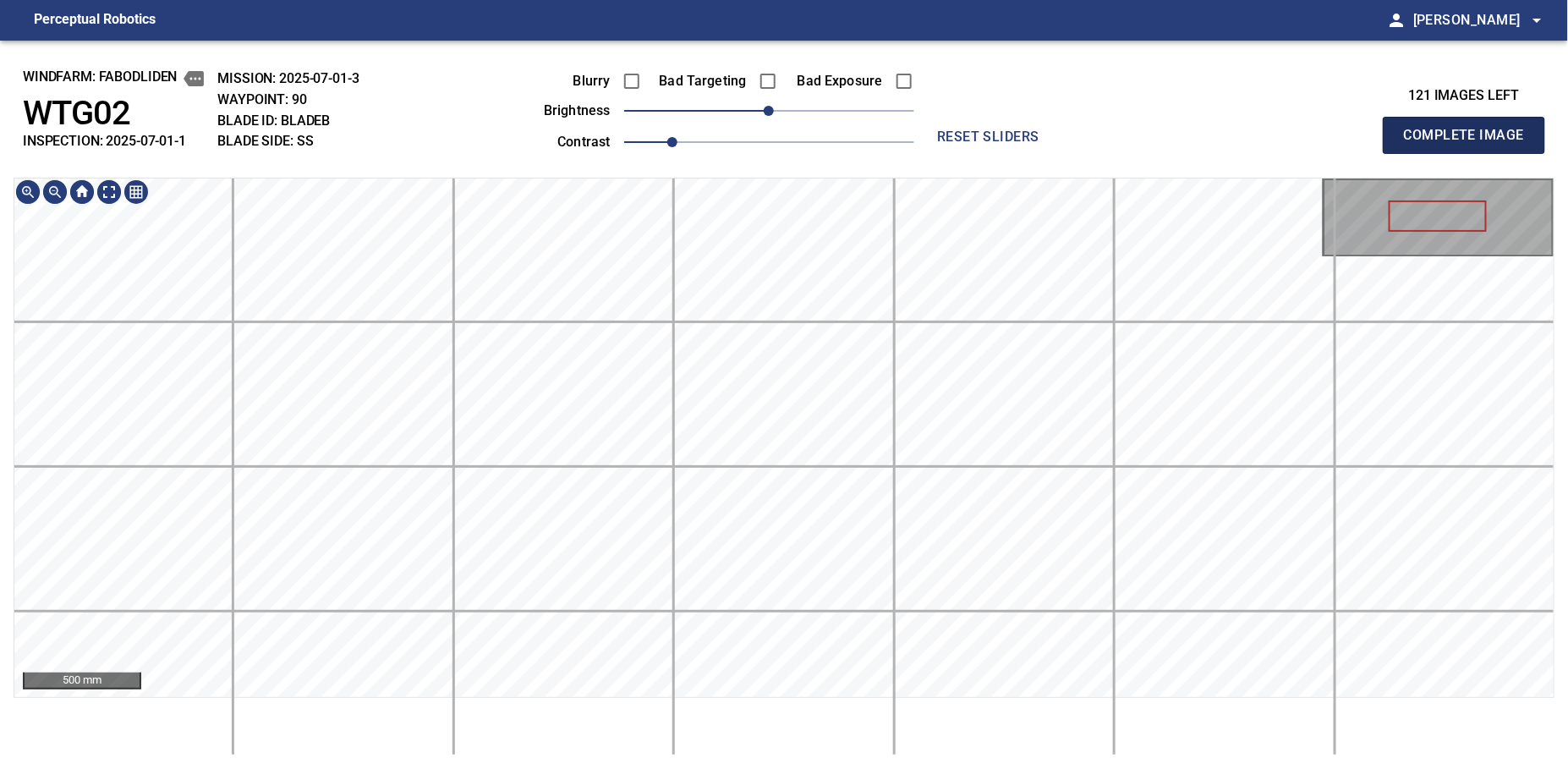 type 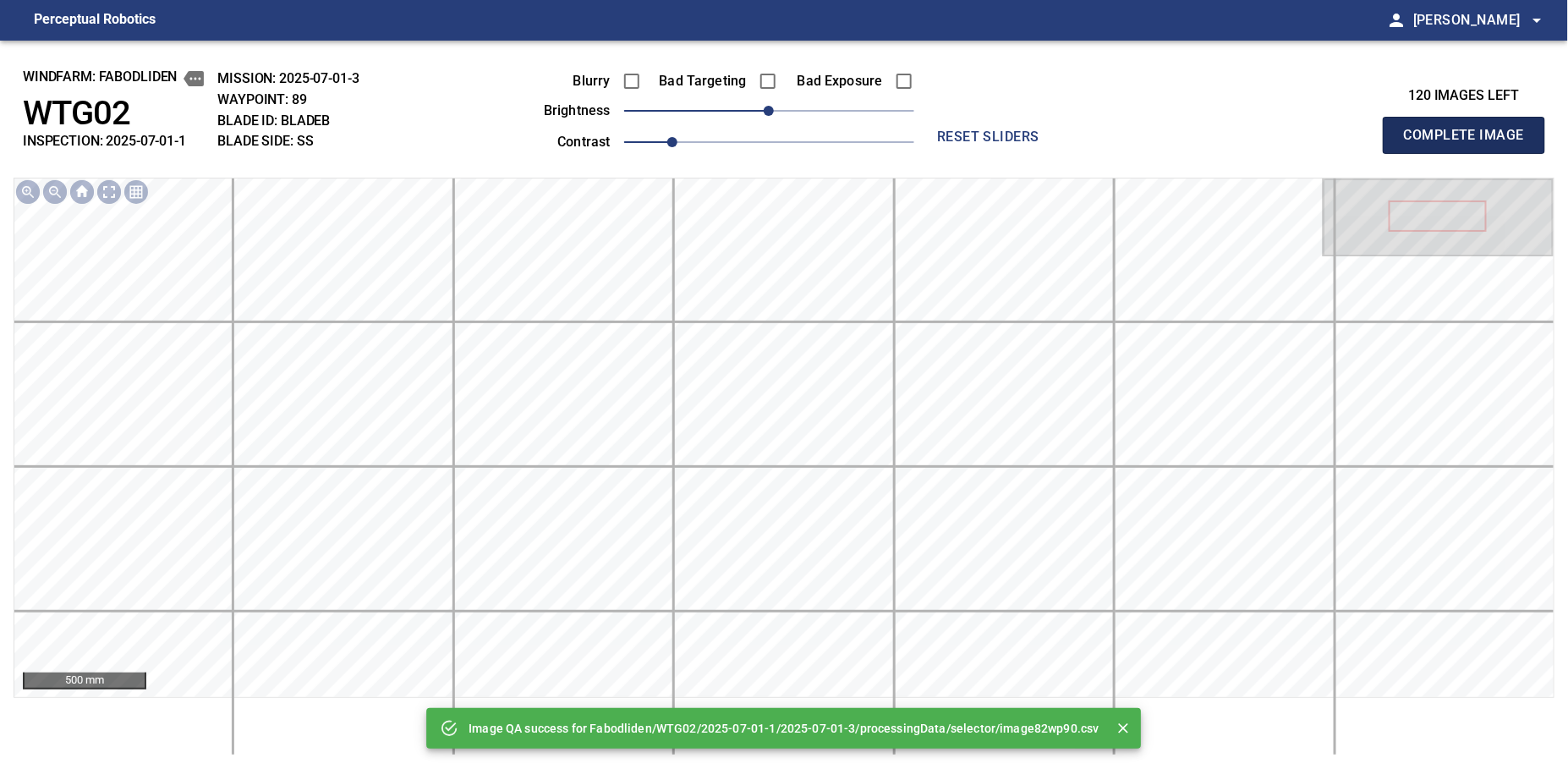 click on "Complete Image" at bounding box center (1464, 135) 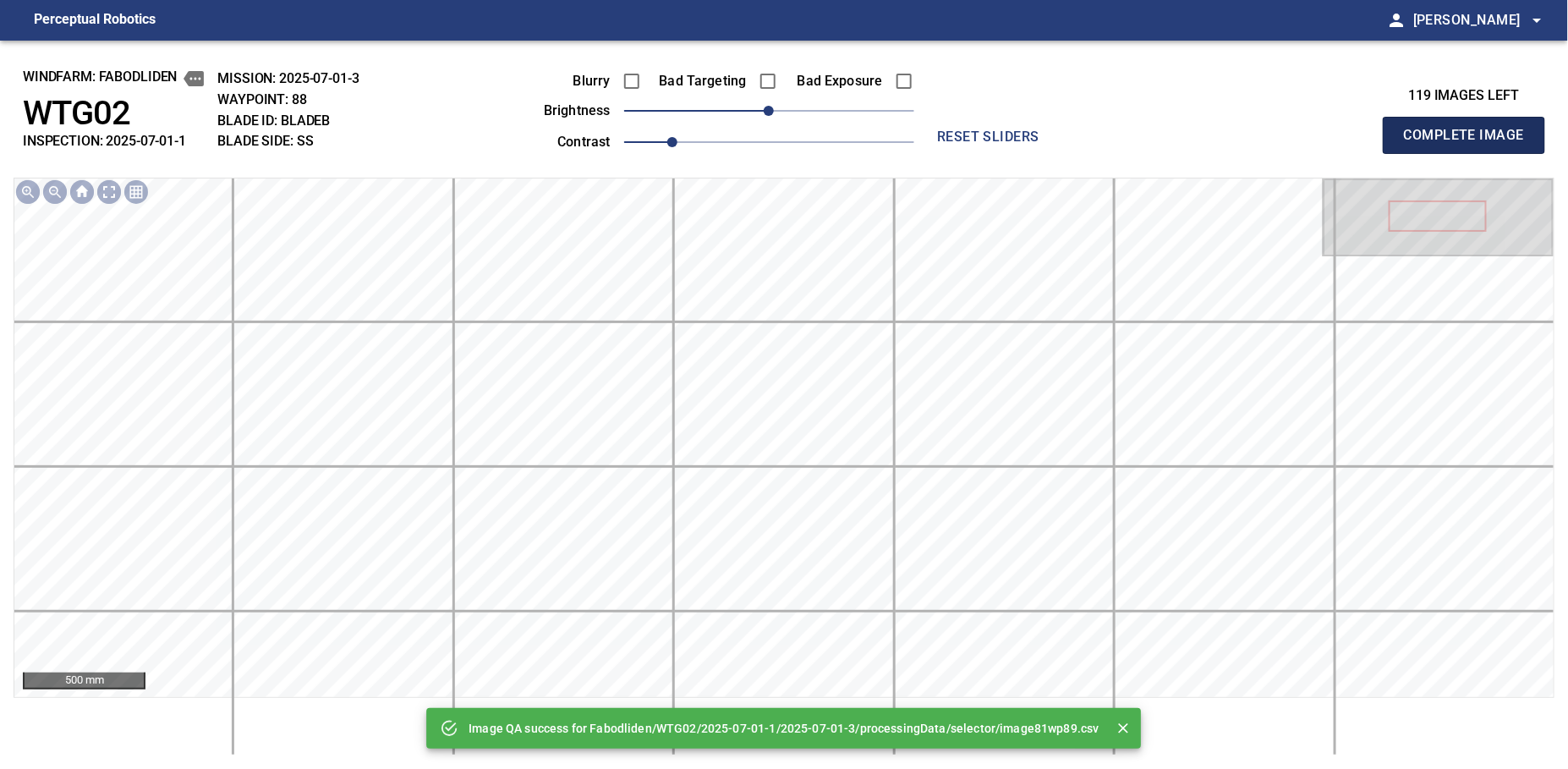 click on "Complete Image" at bounding box center (1464, 135) 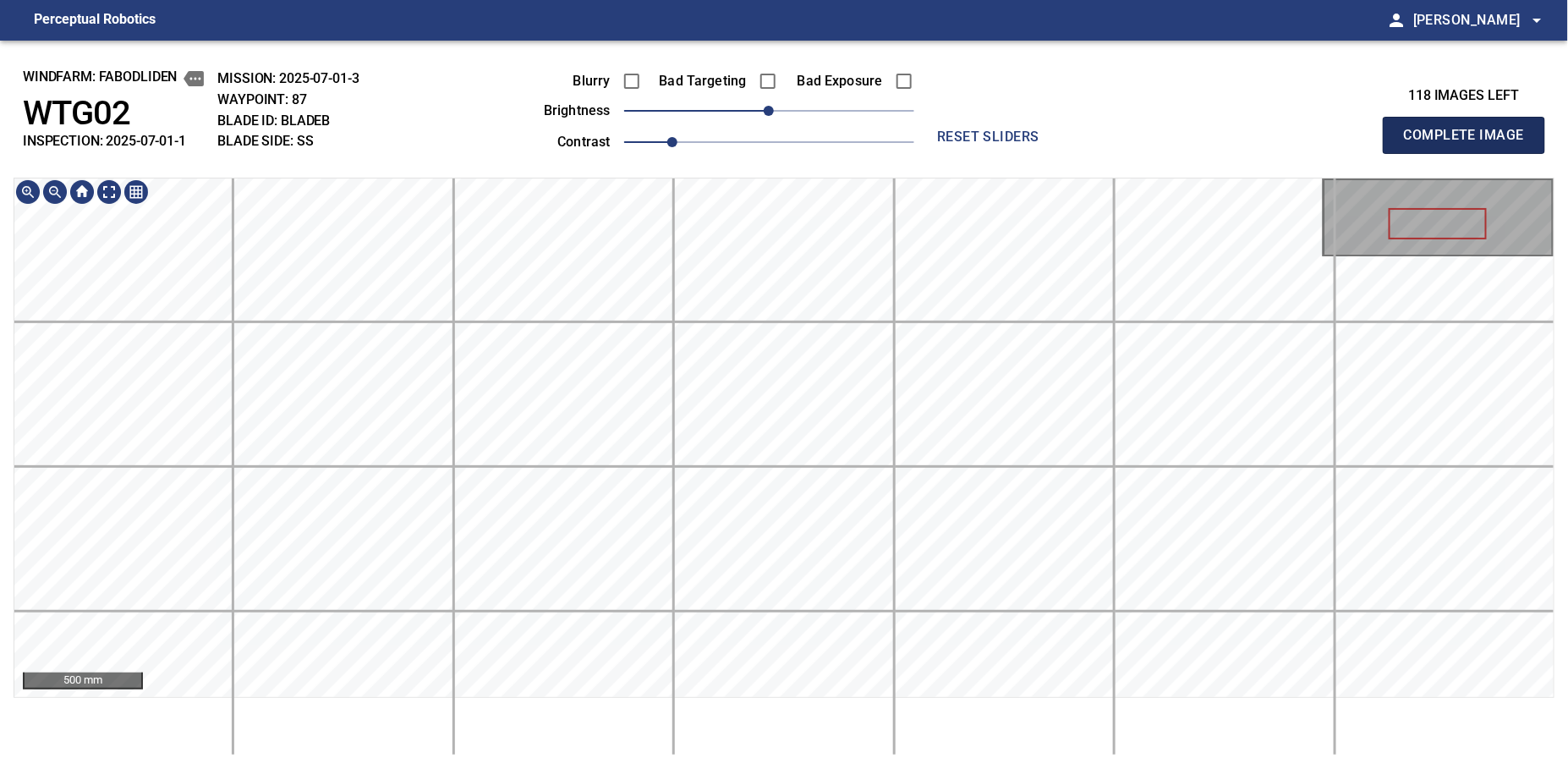 click on "Complete Image" at bounding box center (1464, 135) 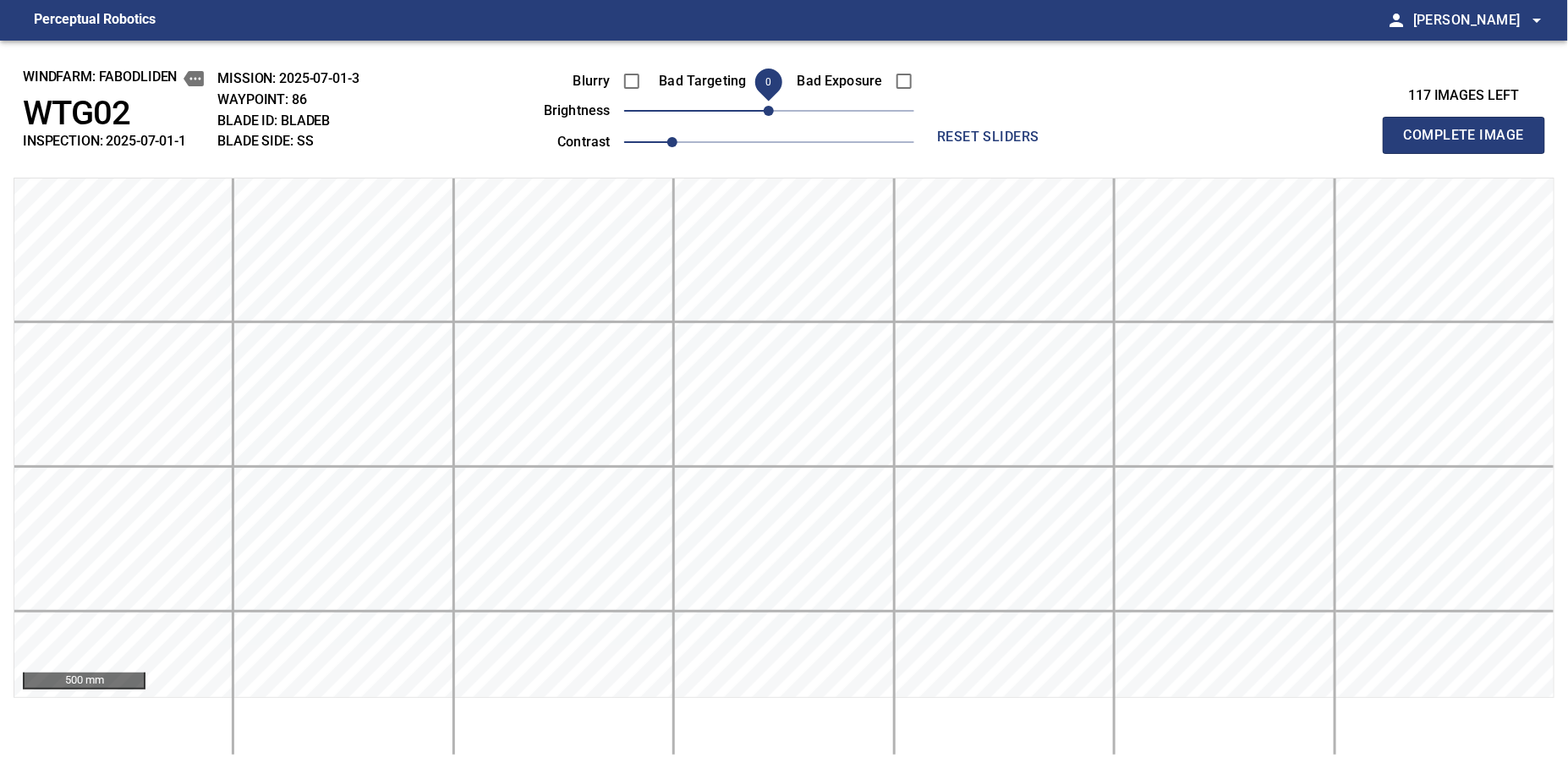 click on "Complete Image" at bounding box center [1464, 135] 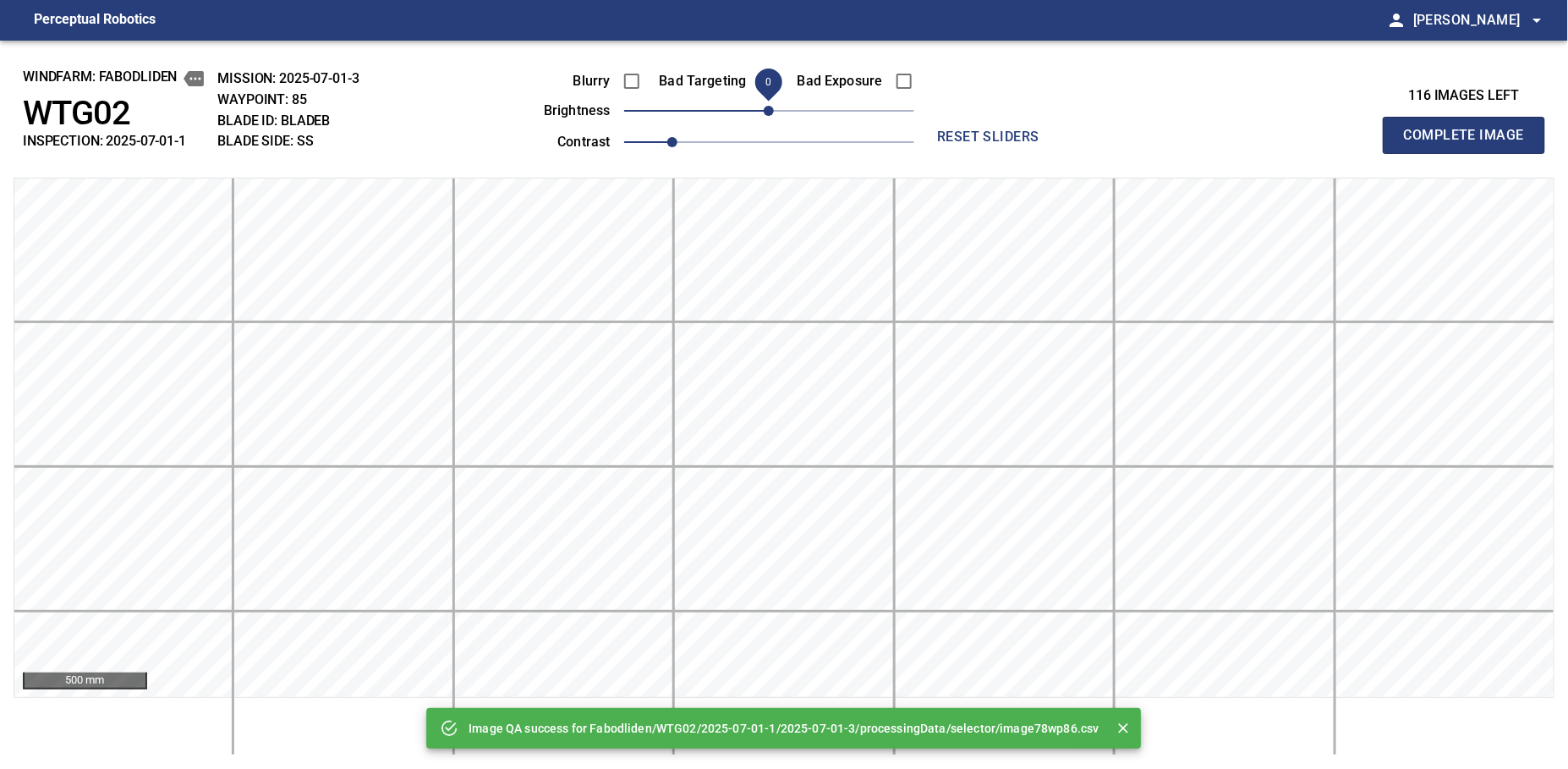 click on "Complete Image" at bounding box center [1464, 135] 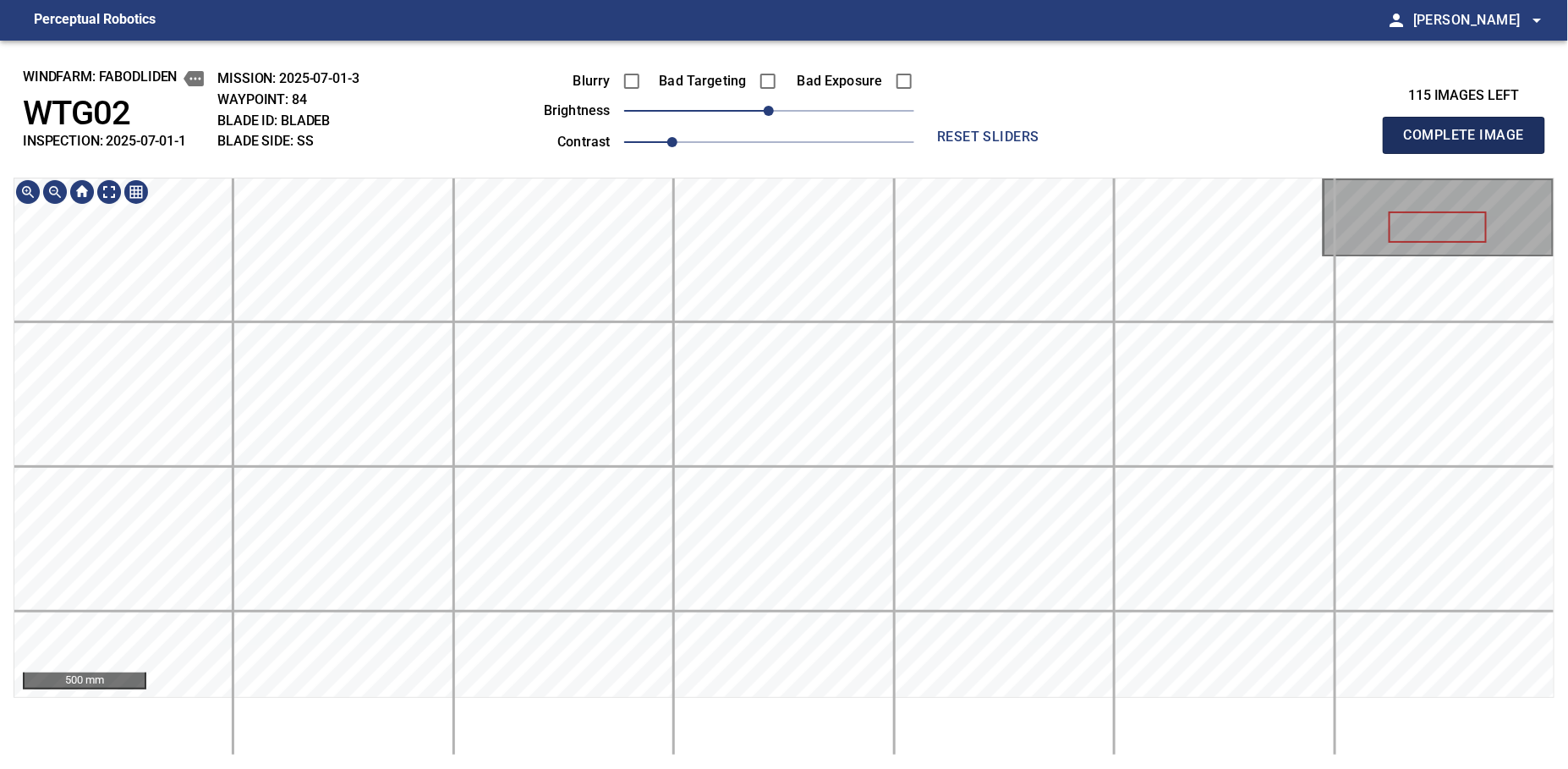 click on "Complete Image" at bounding box center [1464, 135] 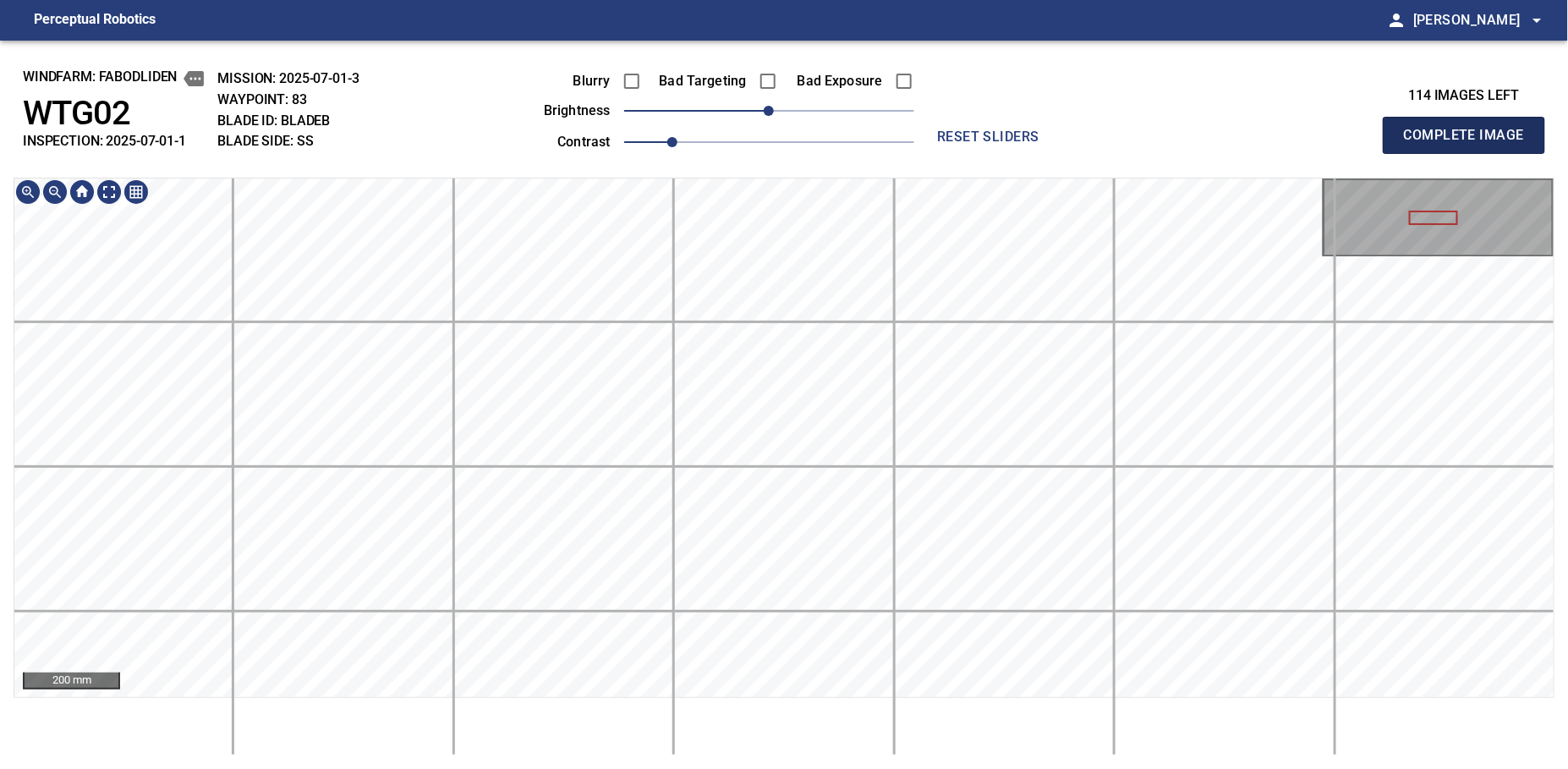 click on "Complete Image" at bounding box center (1464, 135) 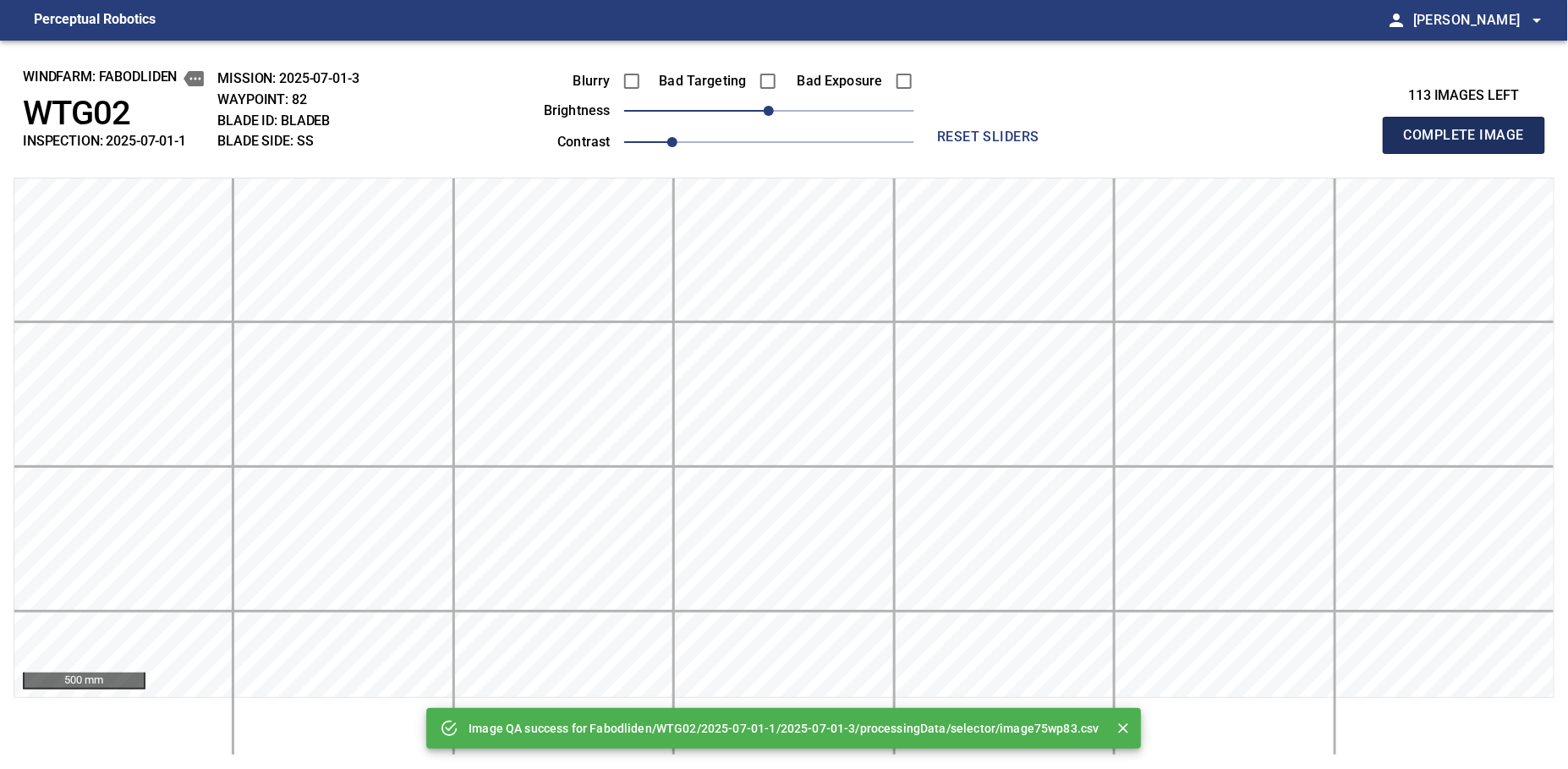 click on "Complete Image" at bounding box center (1464, 135) 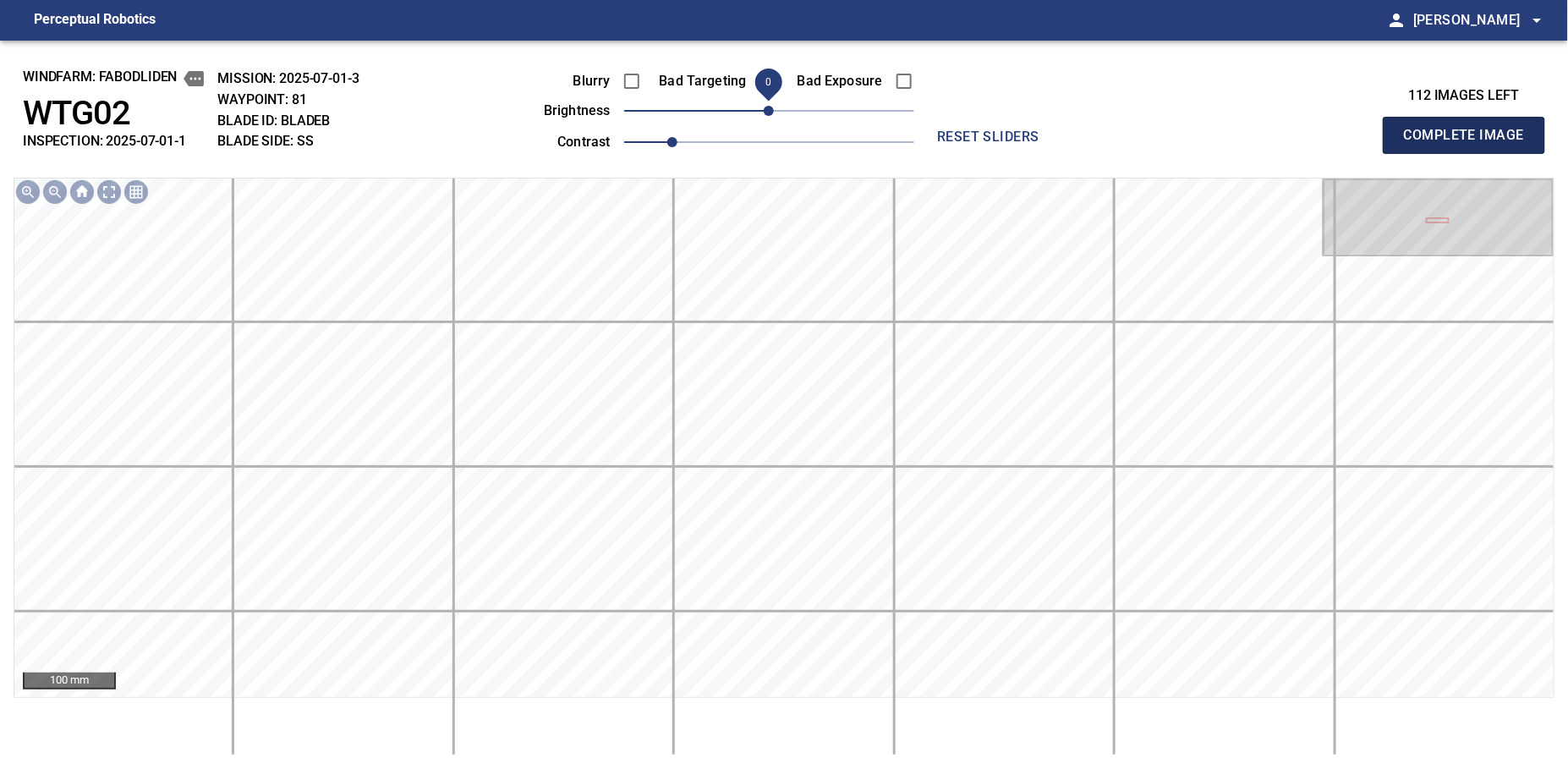 click on "Complete Image" at bounding box center (1464, 135) 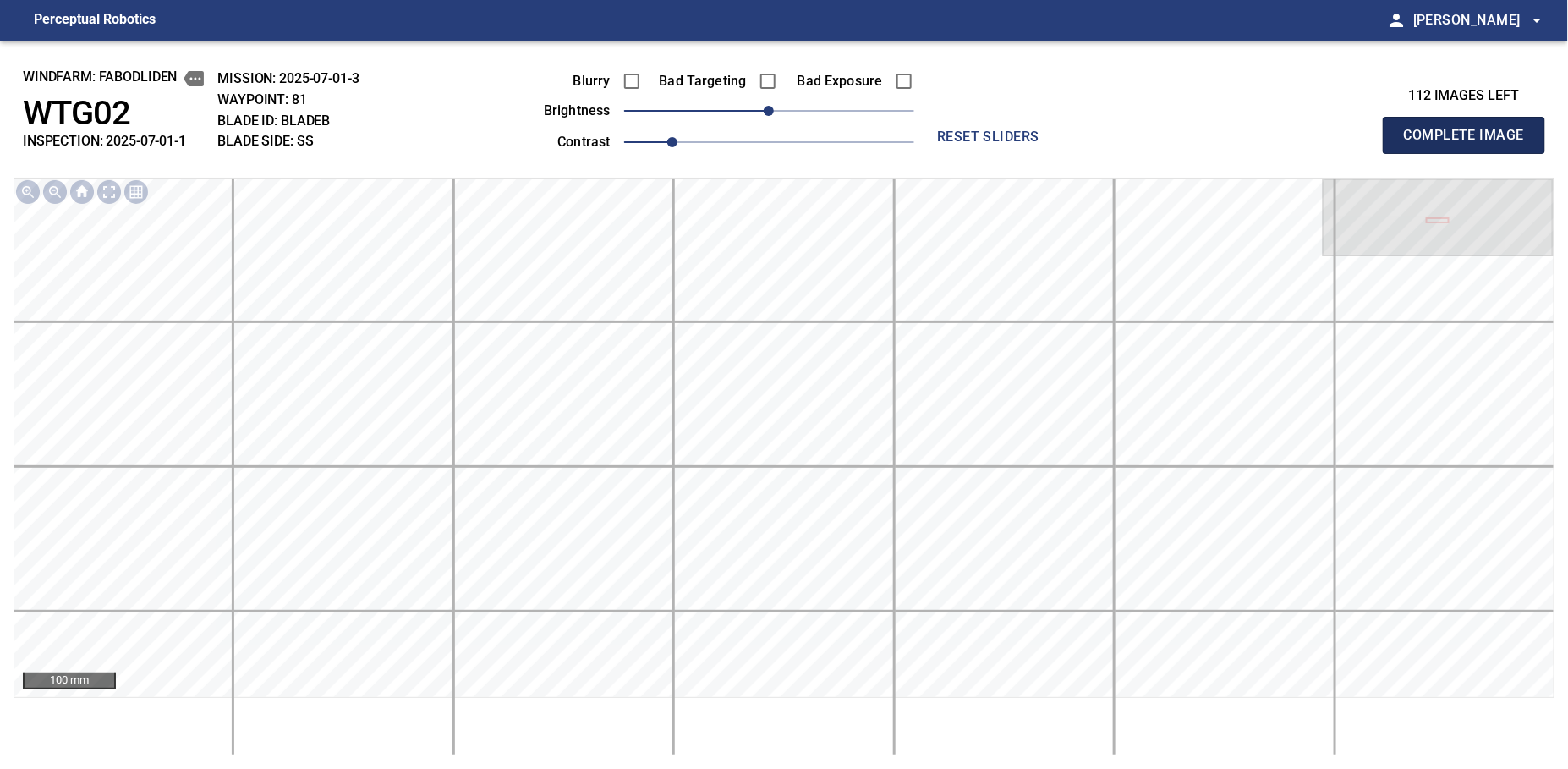 type 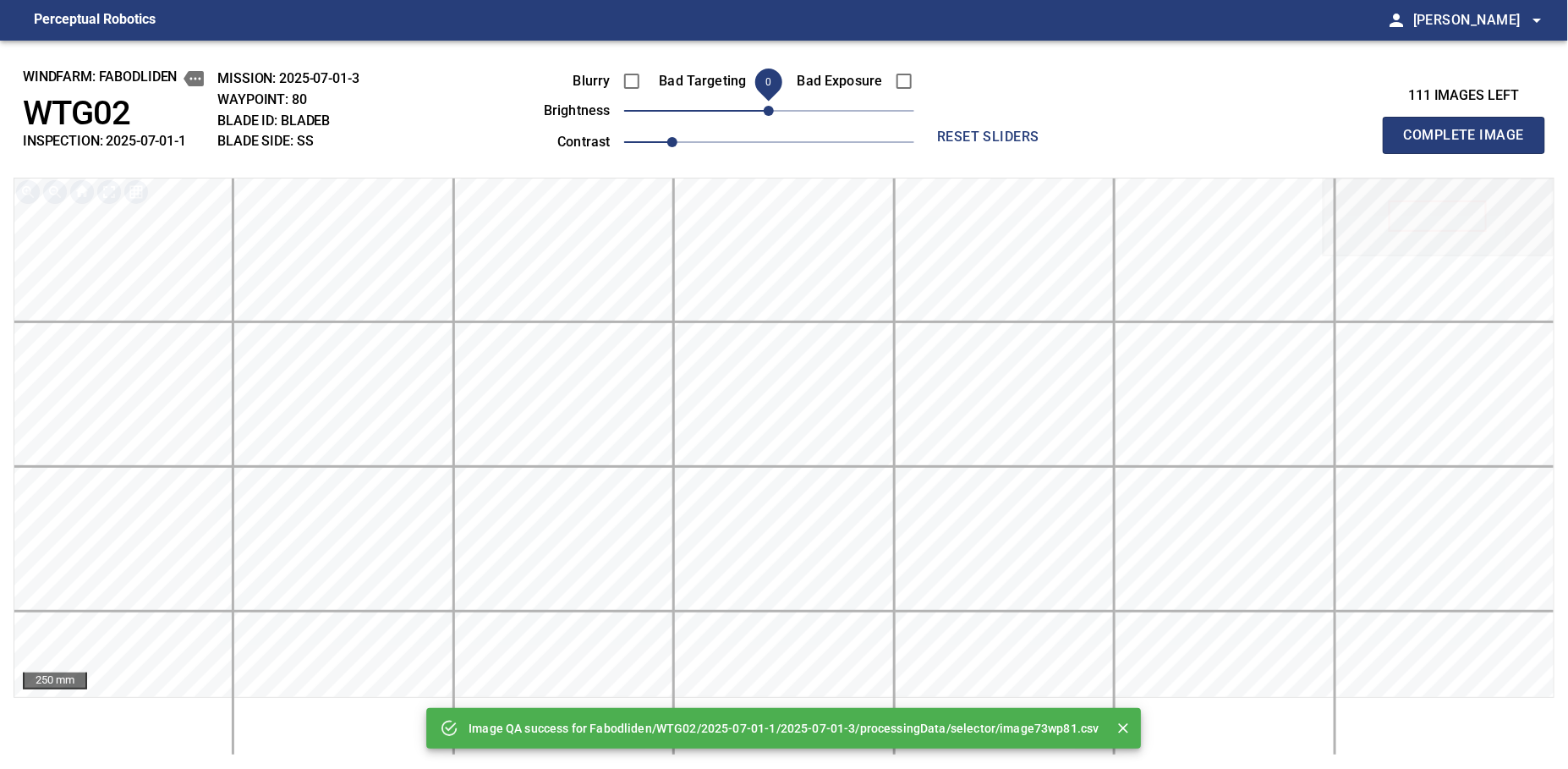 click on "Complete Image" at bounding box center (1464, 135) 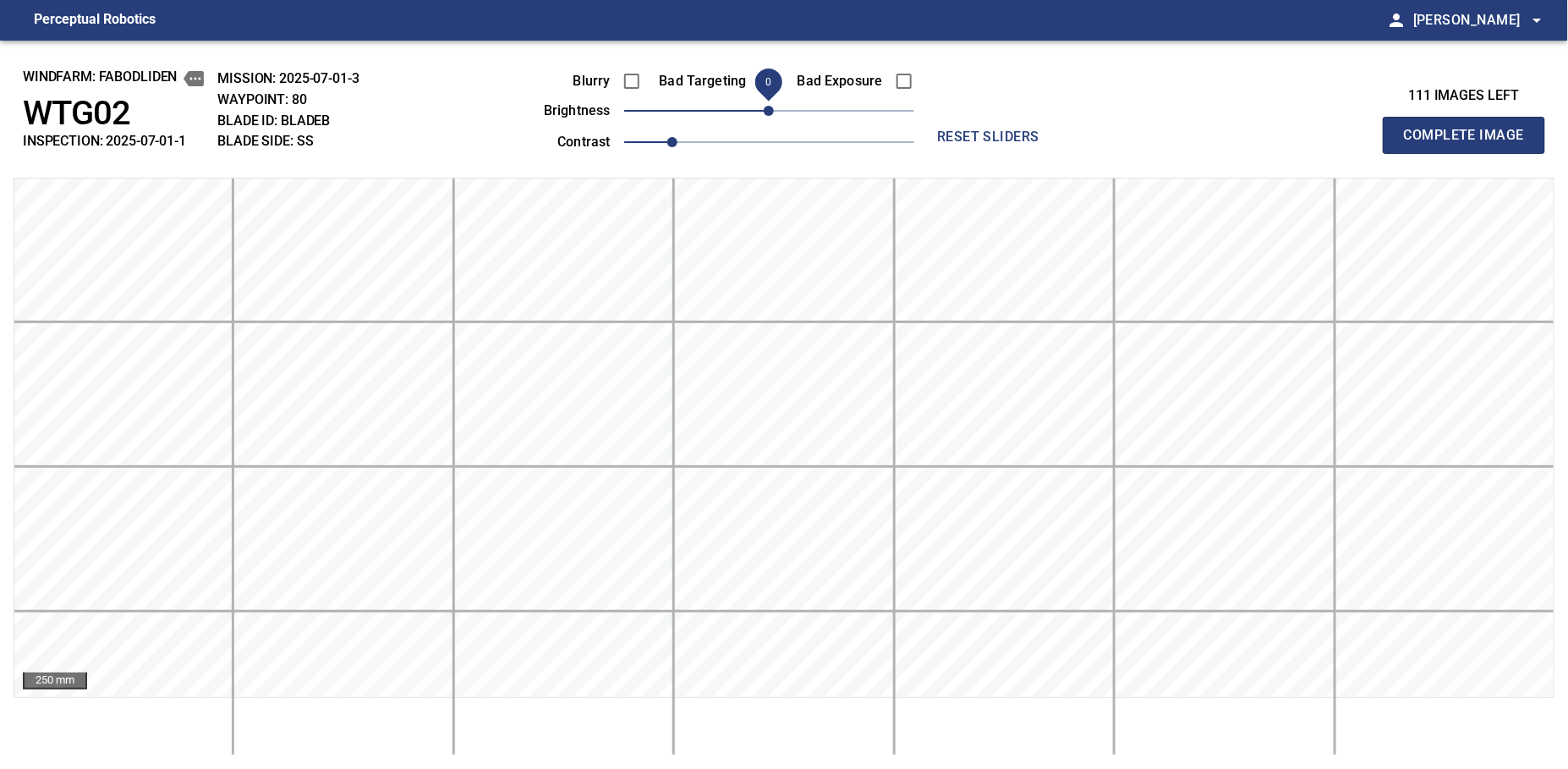 type 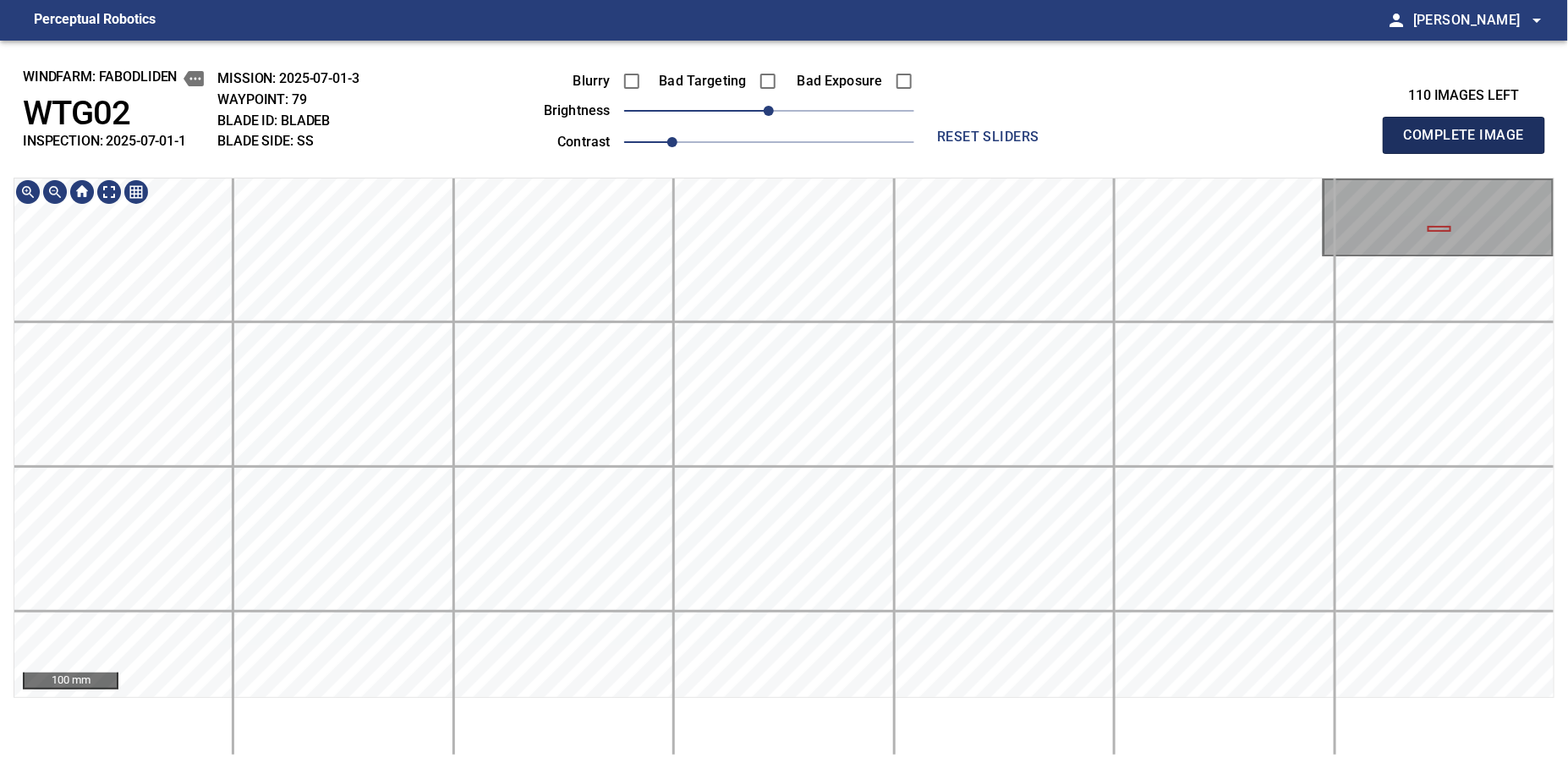 click on "Complete Image" at bounding box center (1464, 135) 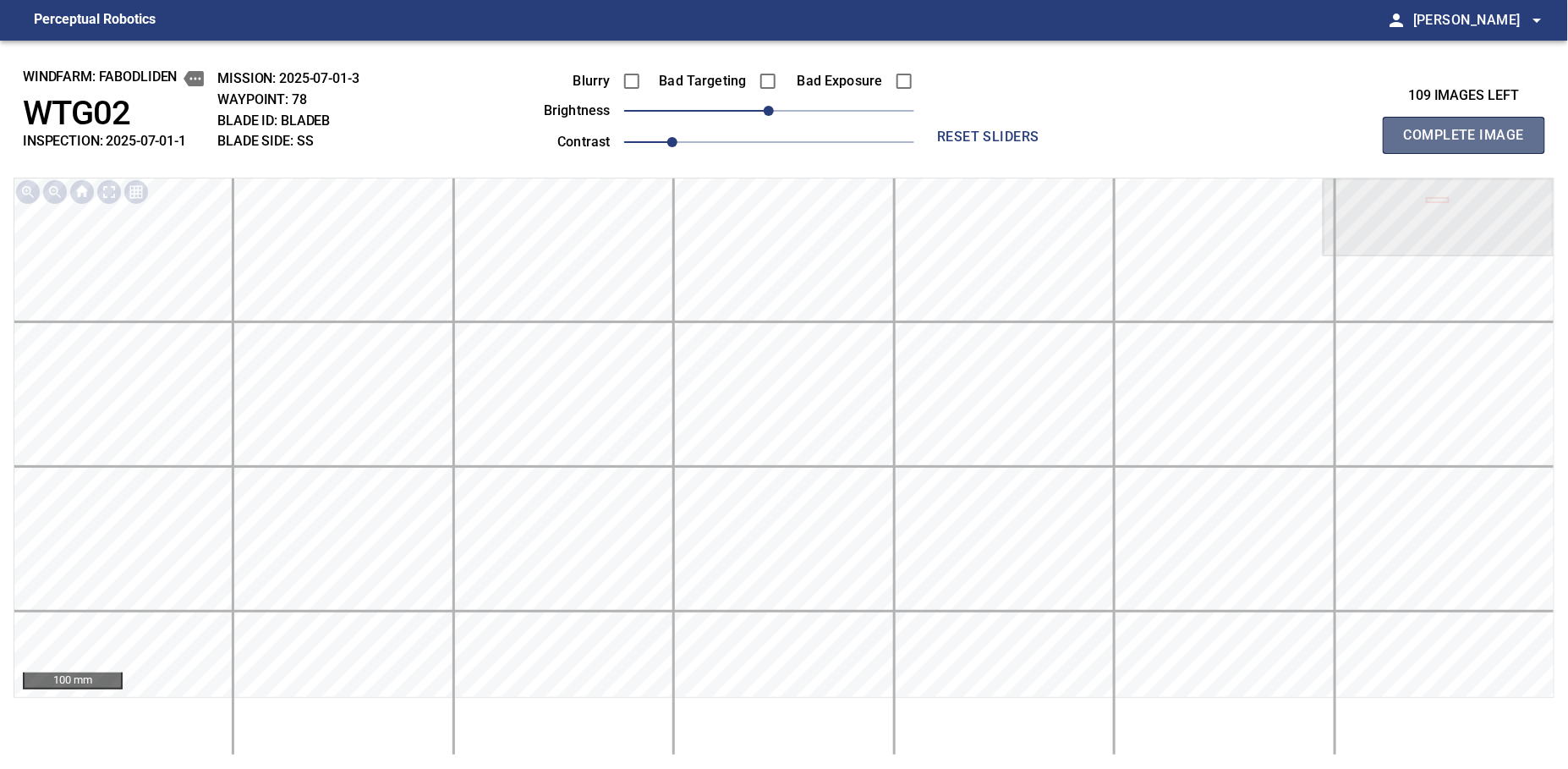 click on "Complete Image" at bounding box center [1464, 135] 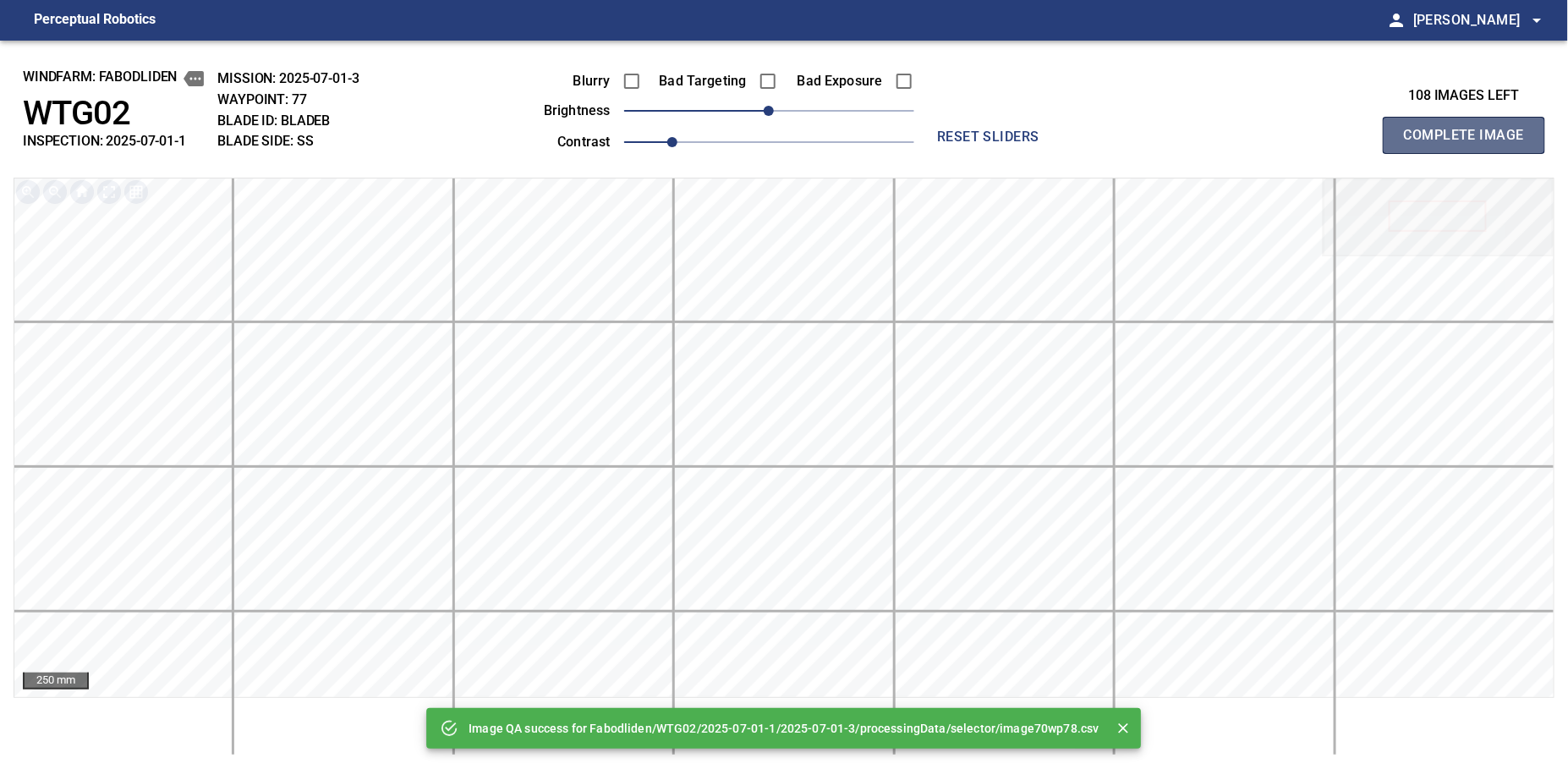 click on "Complete Image" at bounding box center [1464, 135] 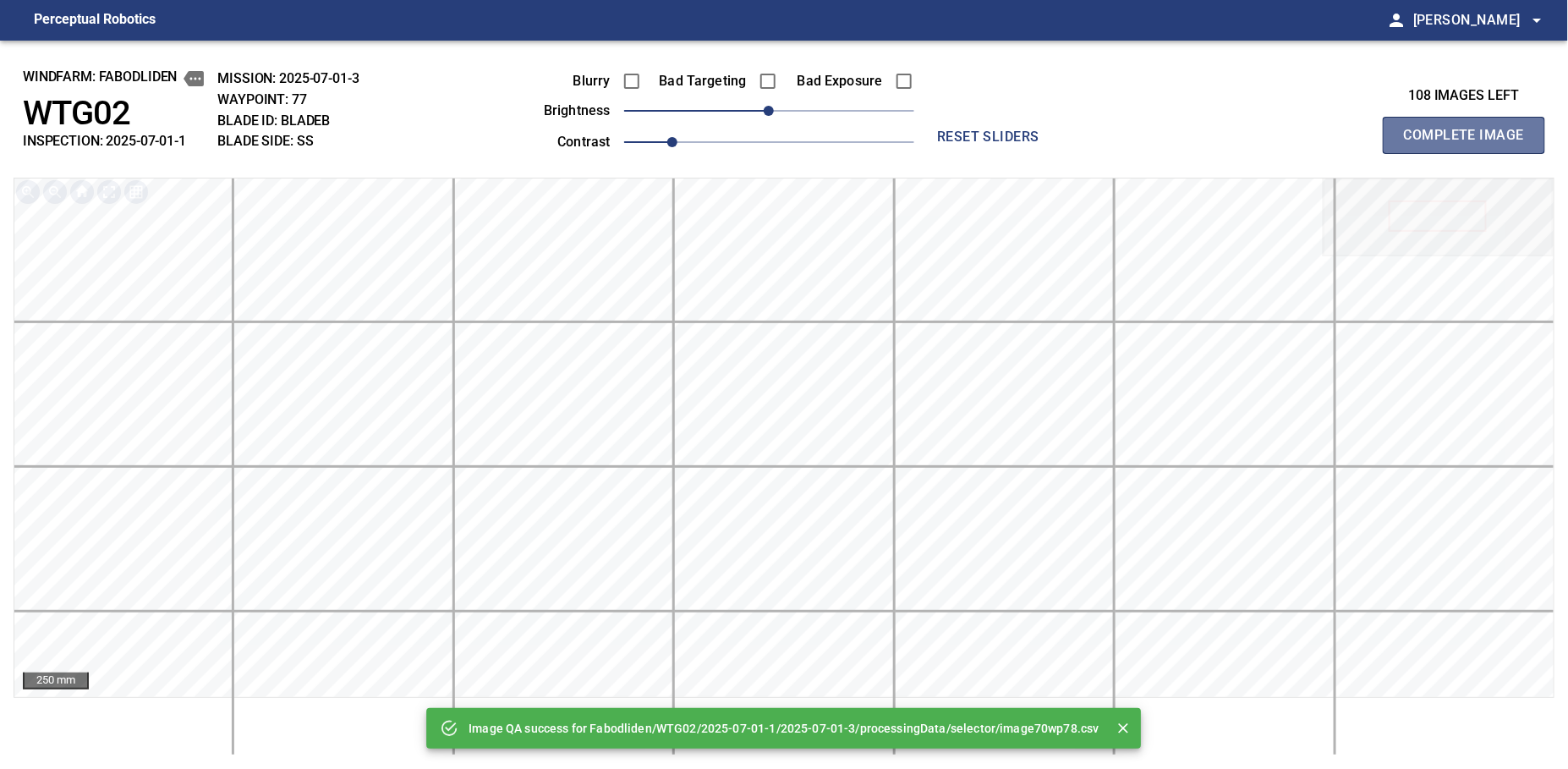 type 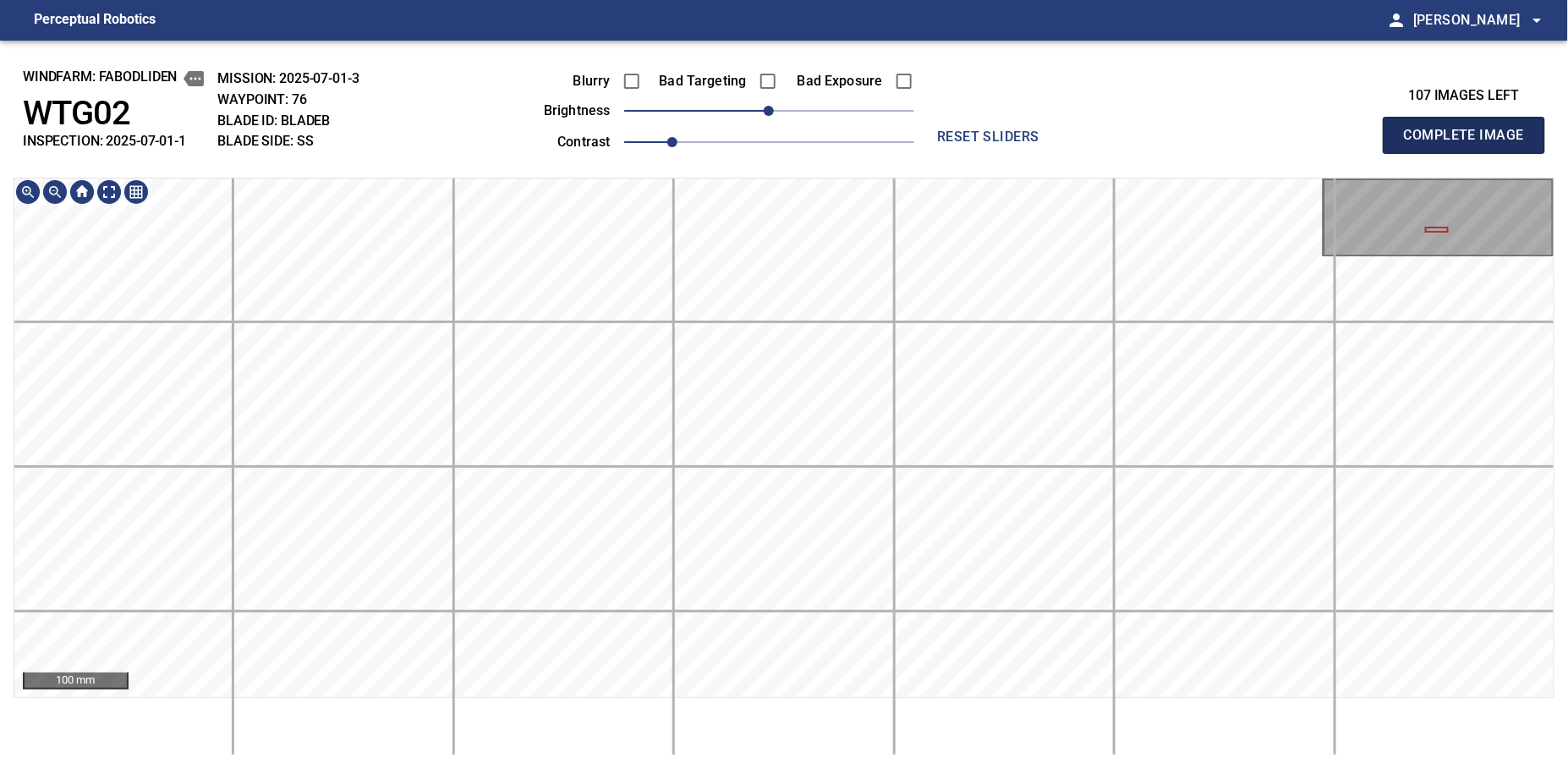 click on "Complete Image" at bounding box center [1464, 135] 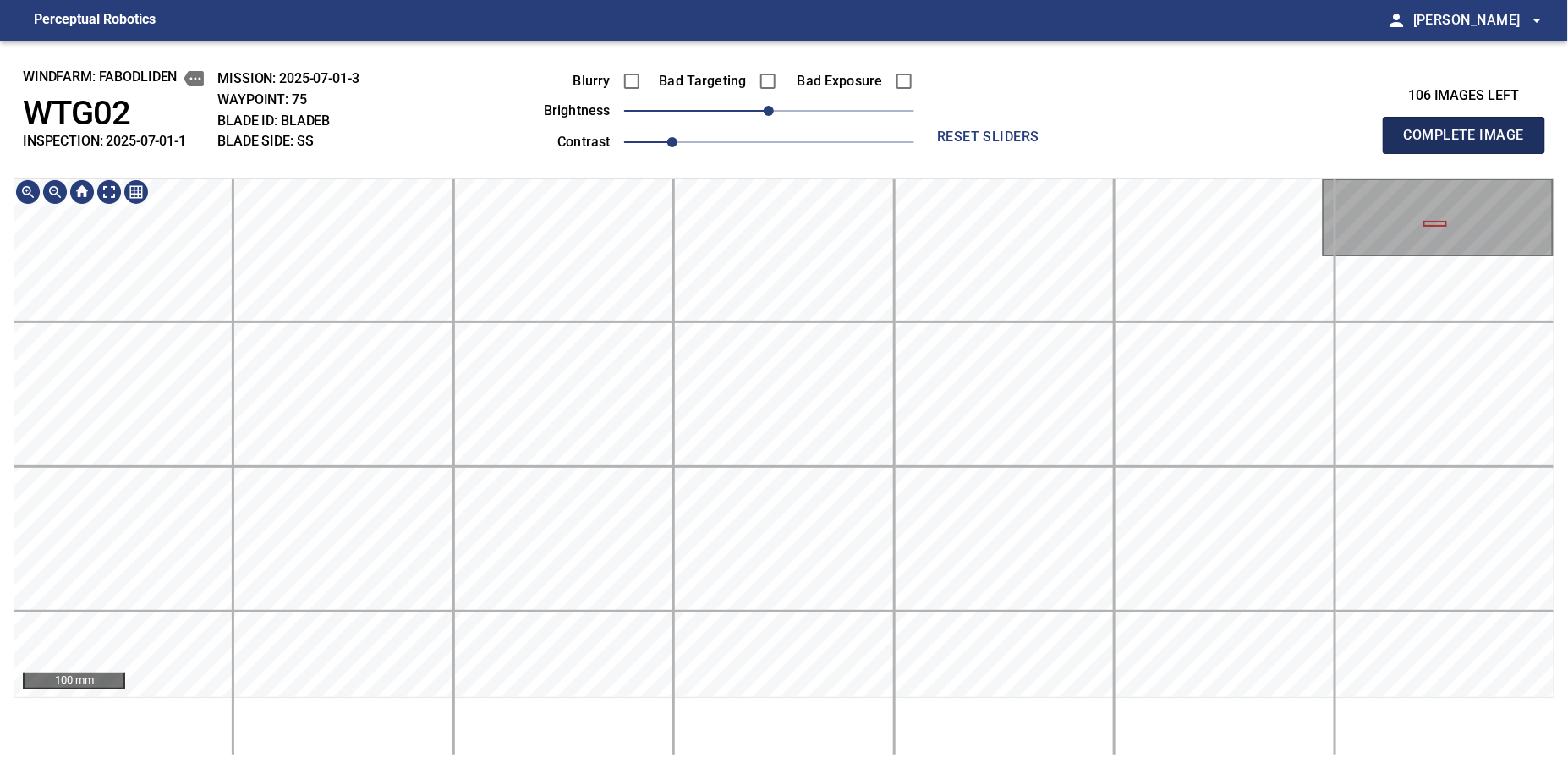 click on "Complete Image" at bounding box center (1464, 135) 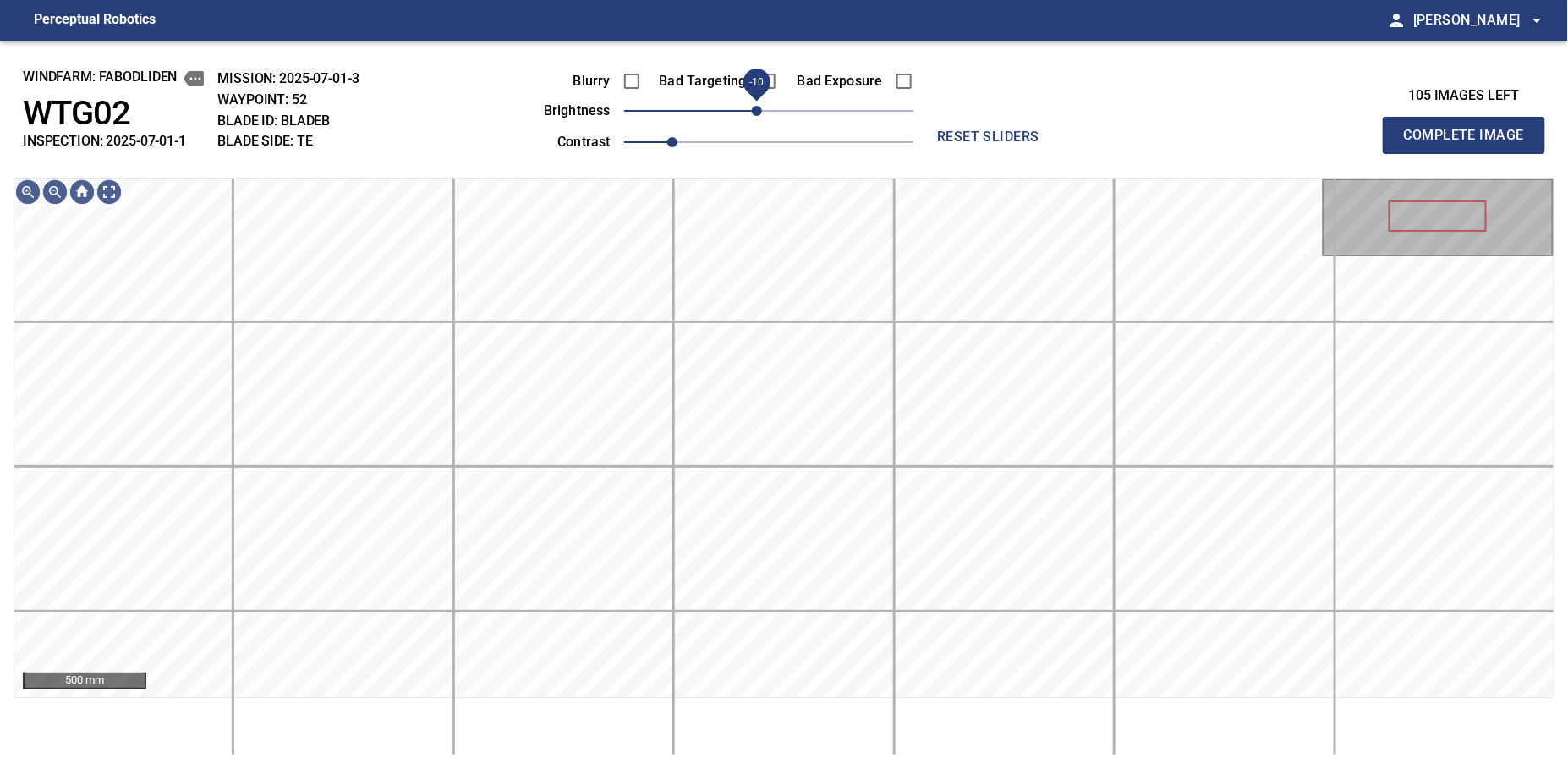 click on "-10" at bounding box center (757, 111) 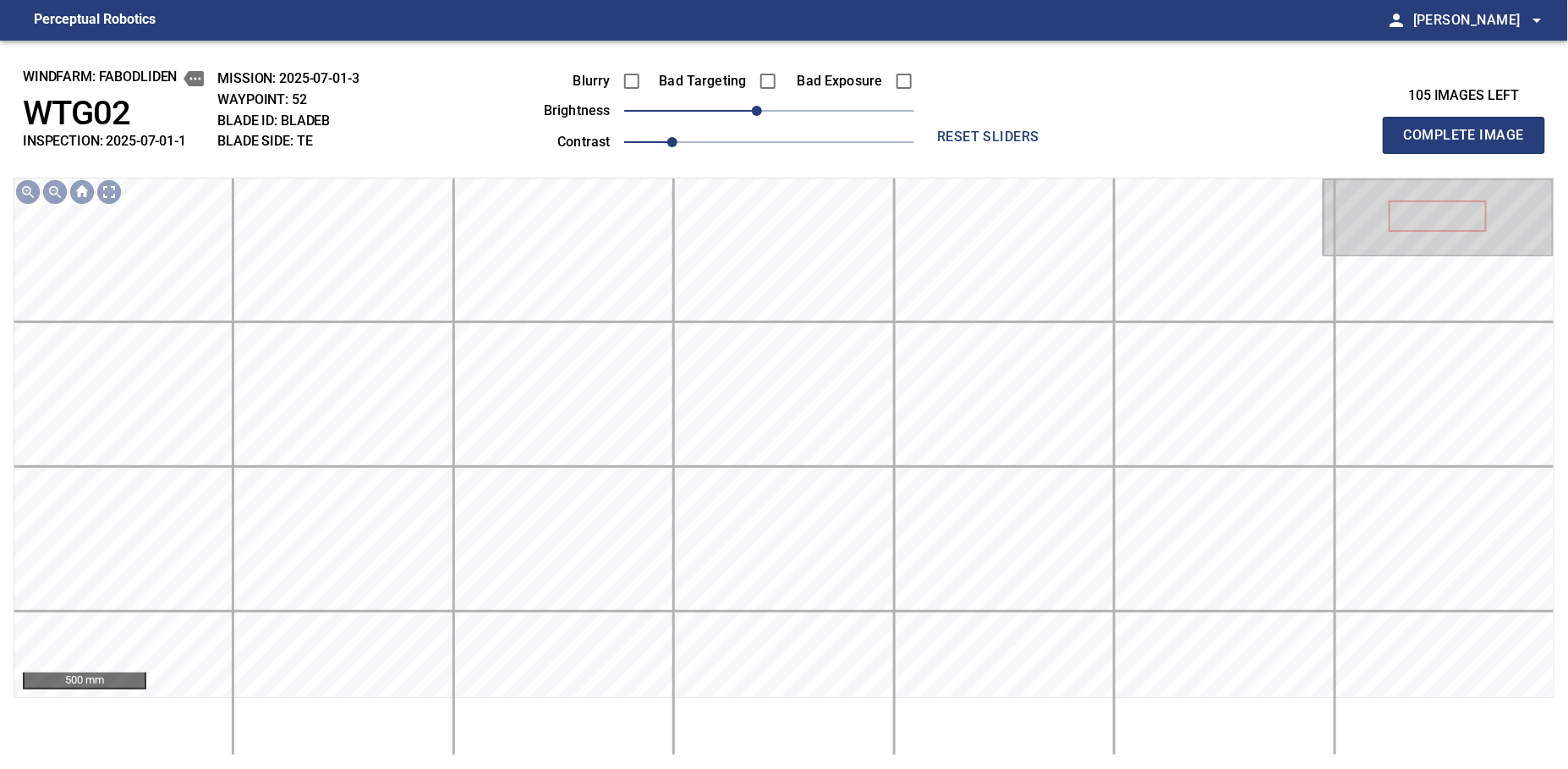click on "Complete Image" at bounding box center (1464, 135) 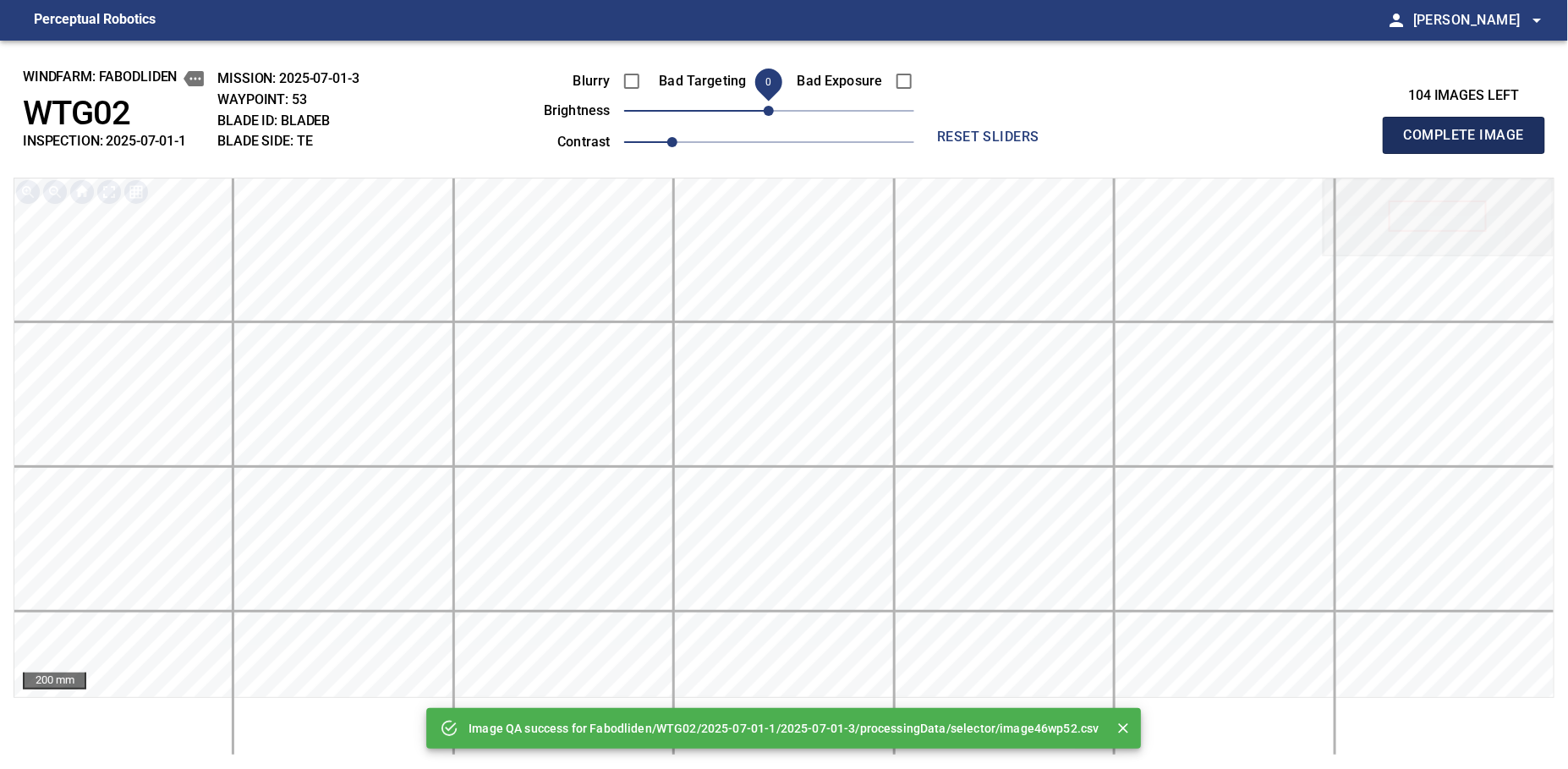 click on "Complete Image" at bounding box center (1464, 135) 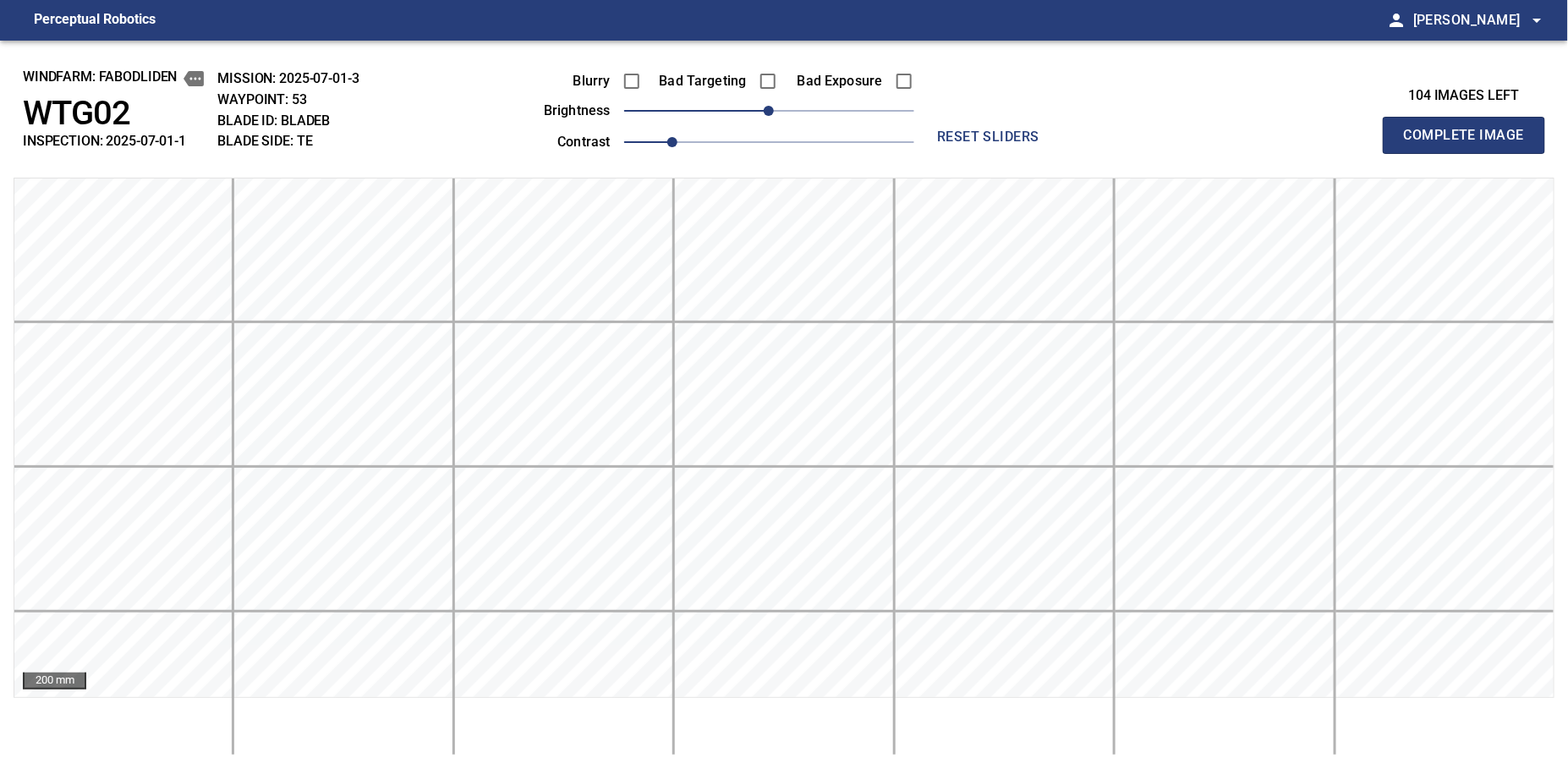 type 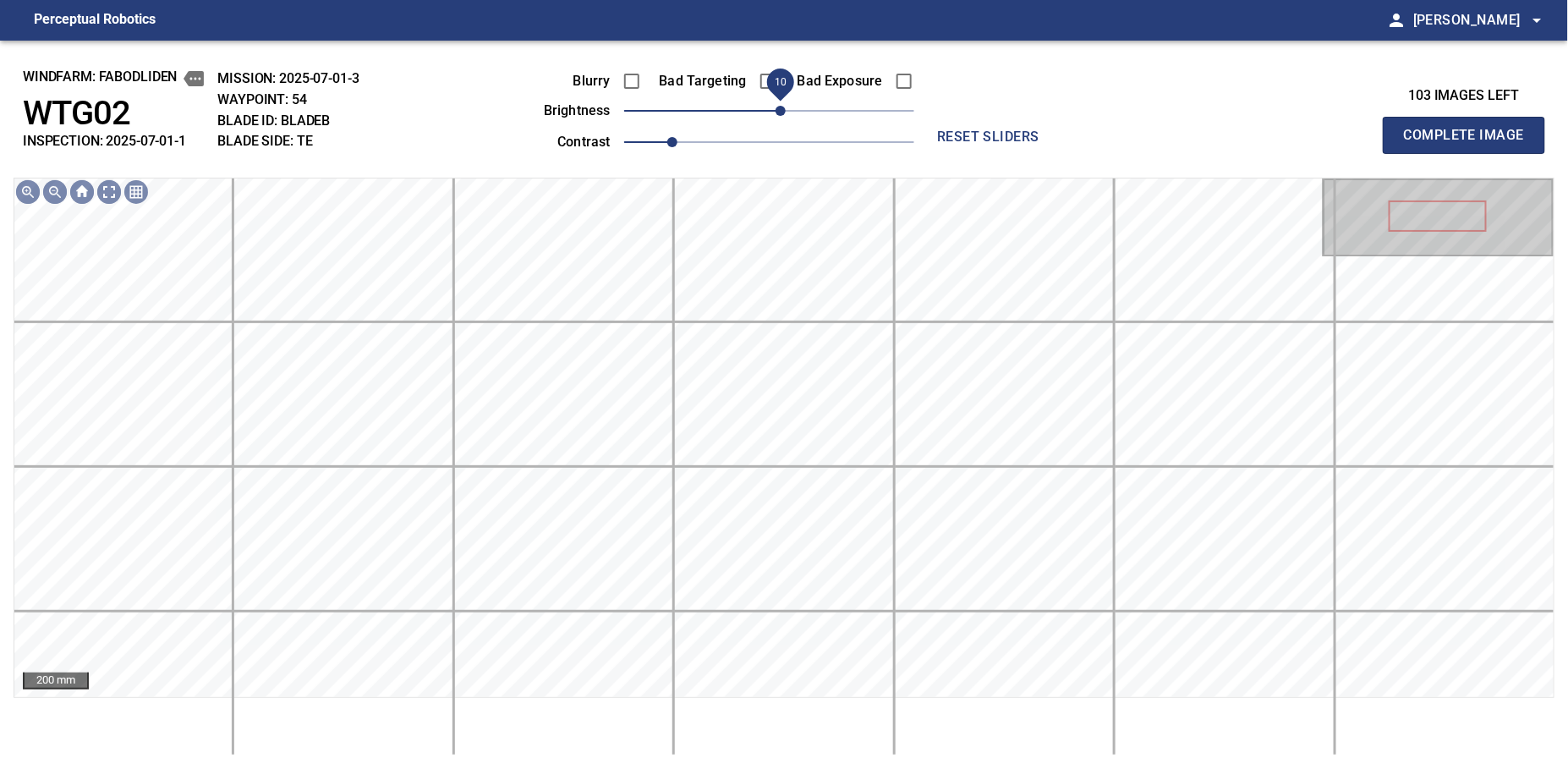 click on "10" at bounding box center [781, 111] 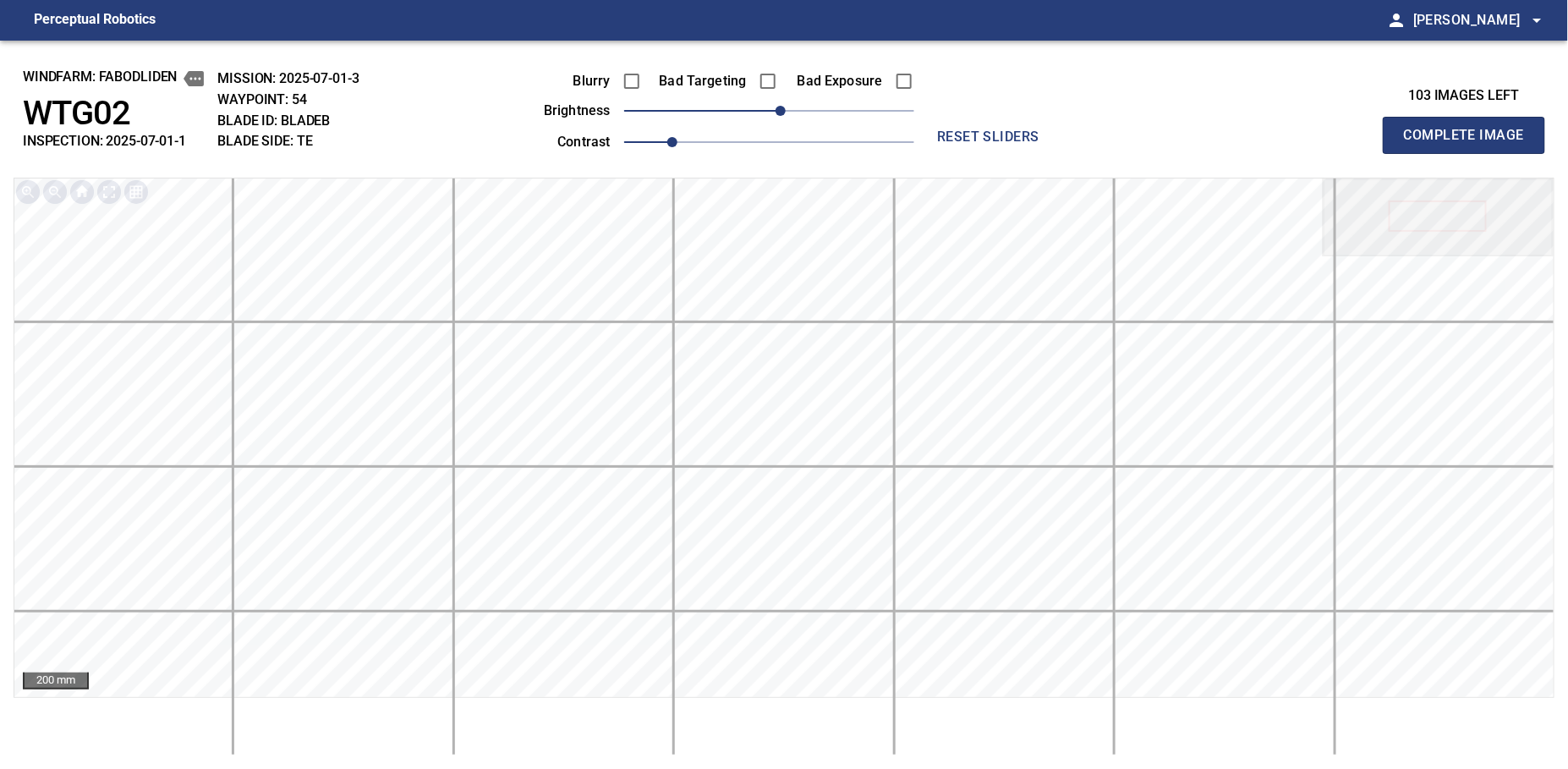 click on "Complete Image" at bounding box center [1464, 135] 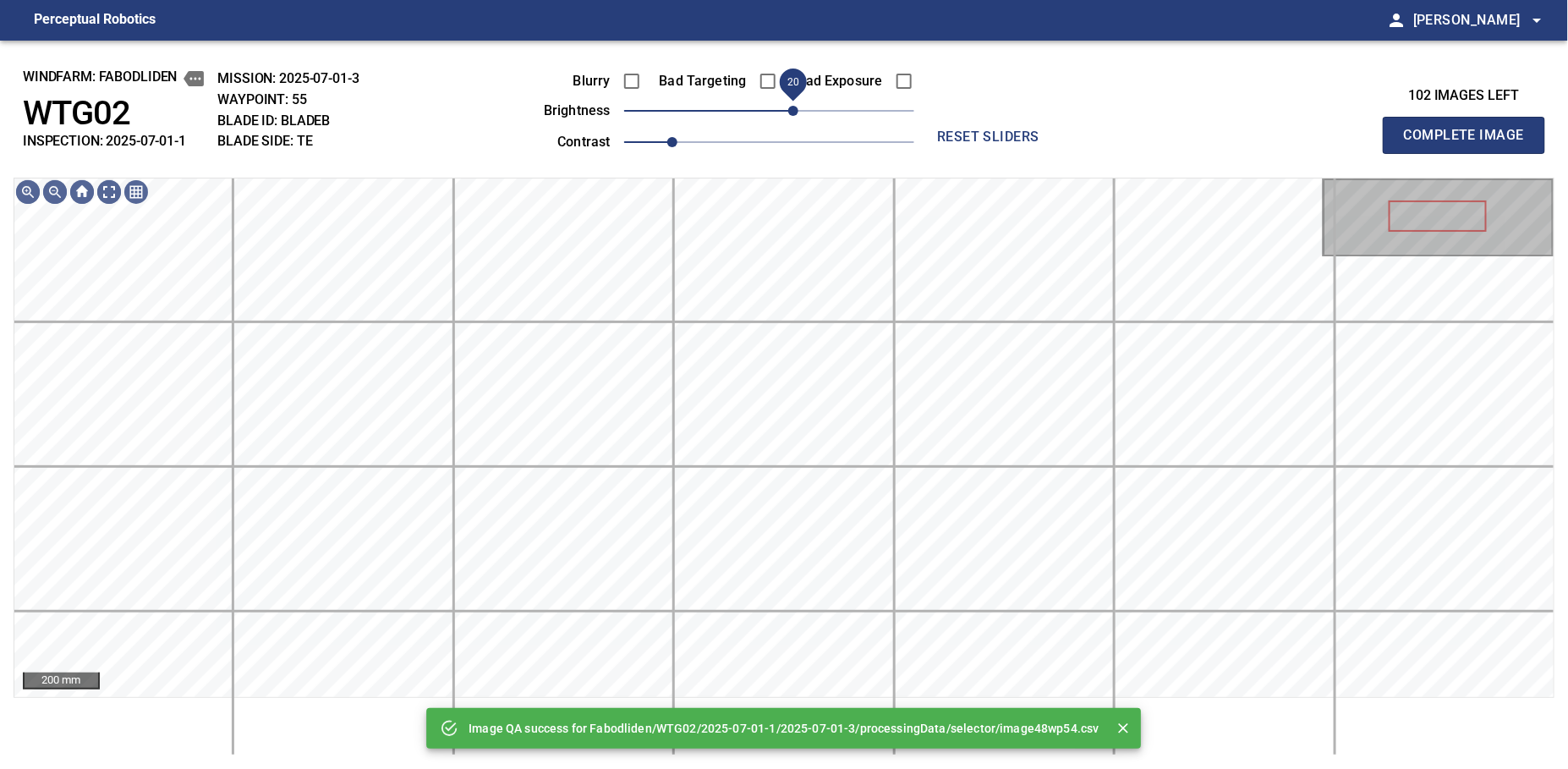 drag, startPoint x: 778, startPoint y: 109, endPoint x: 794, endPoint y: 109, distance: 16 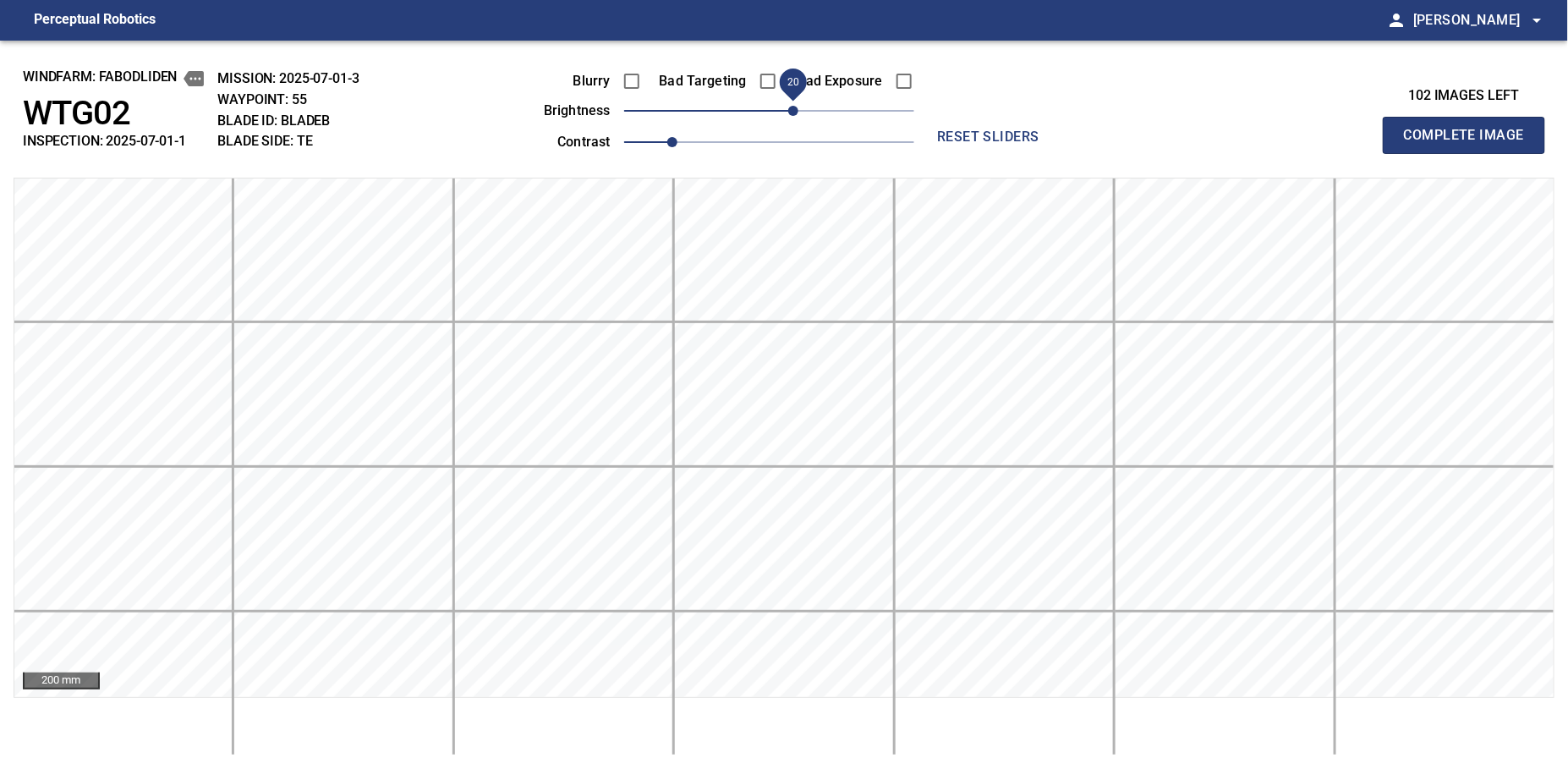 click on "Complete Image" at bounding box center [1464, 135] 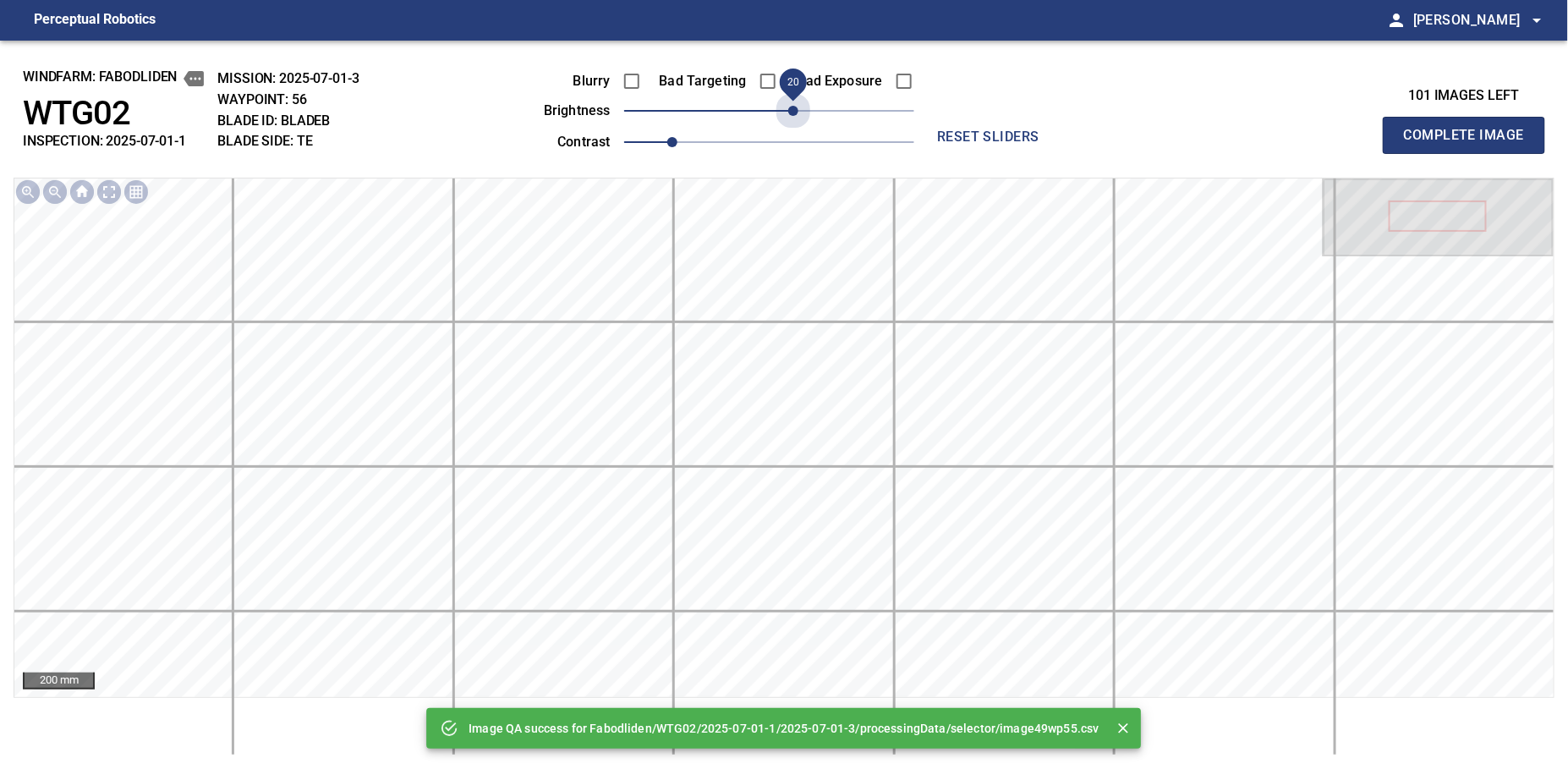 click on "20" at bounding box center [769, 111] 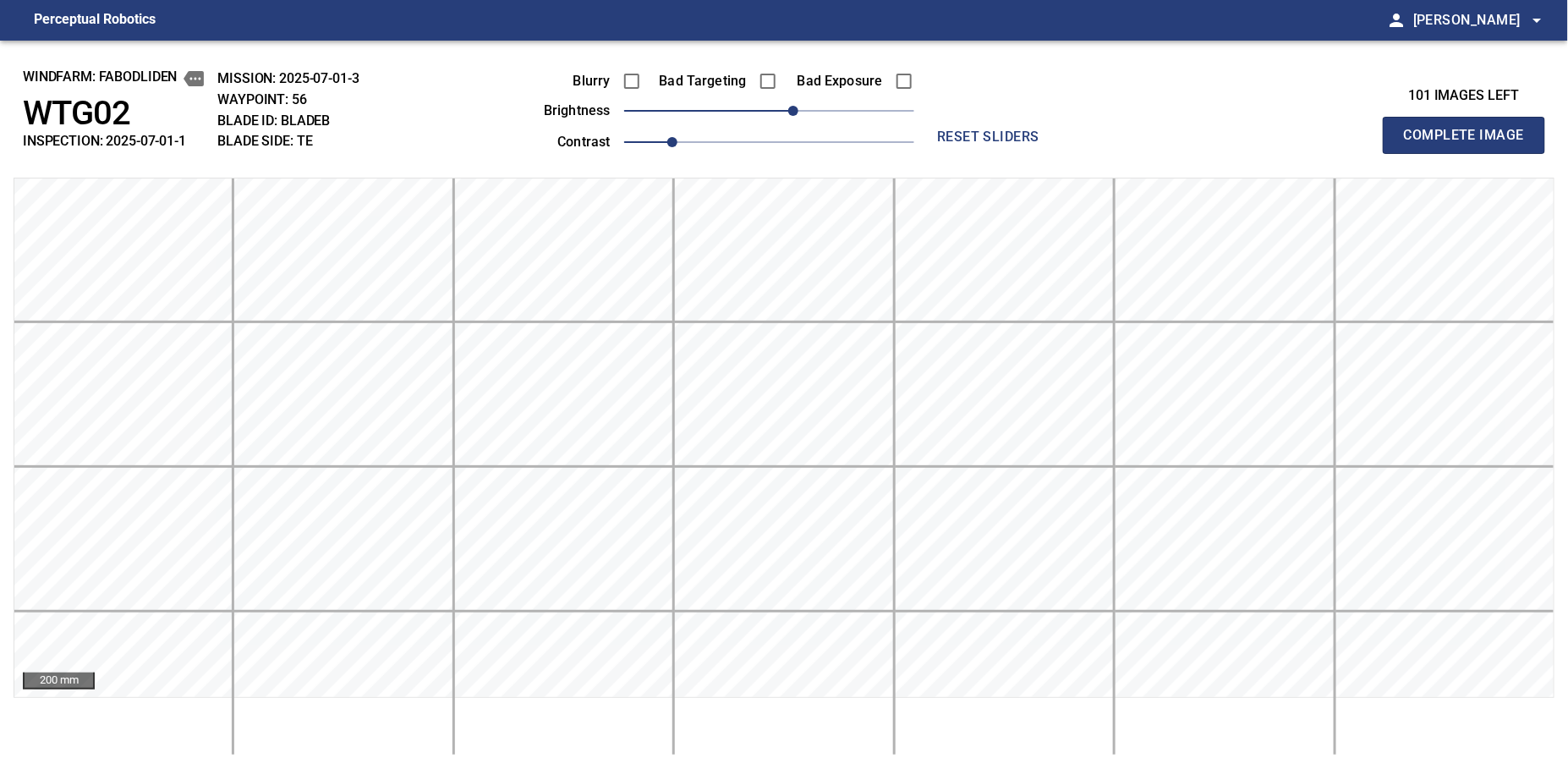 click on "Complete Image" at bounding box center [1464, 135] 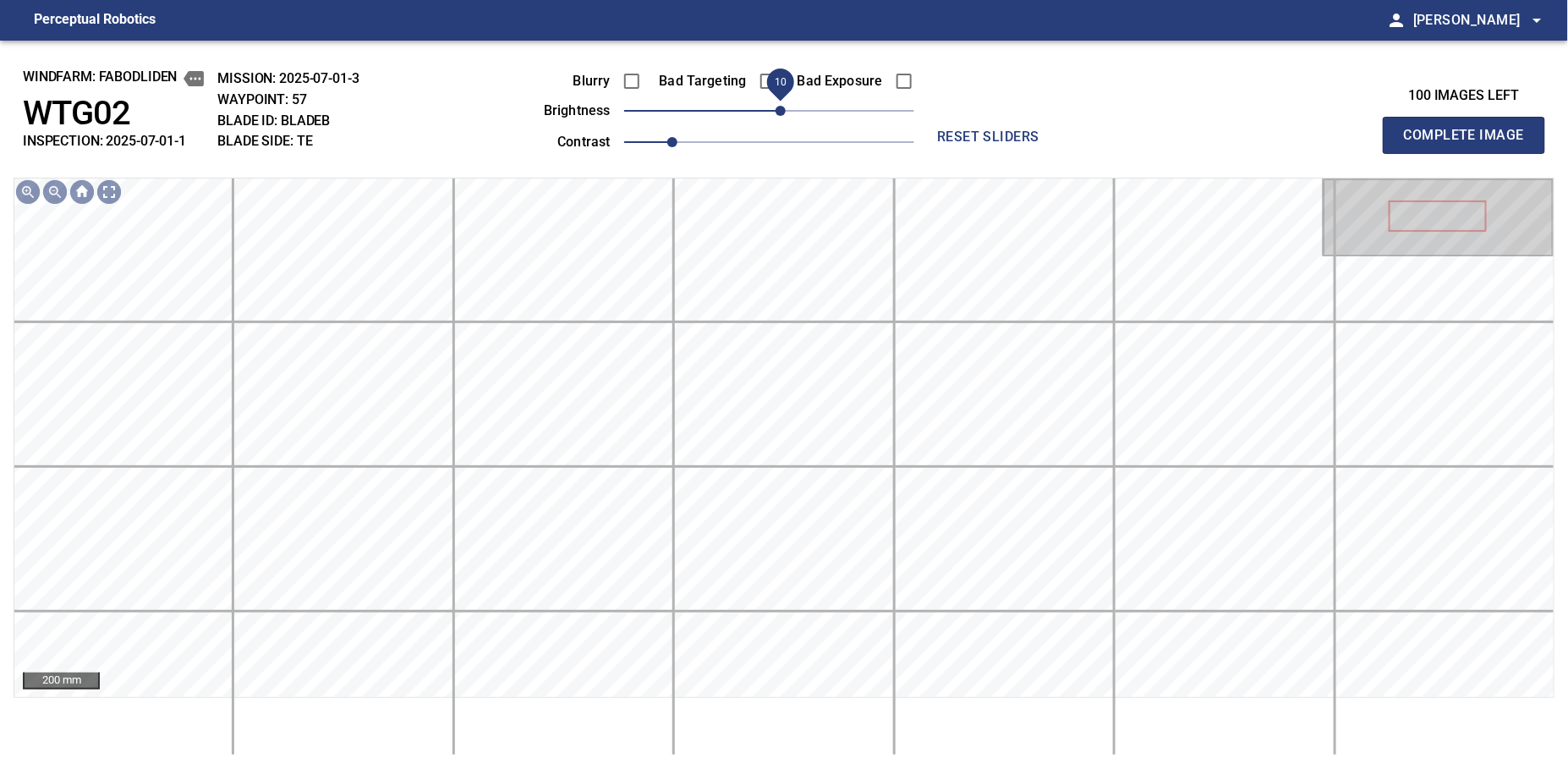 click on "10" at bounding box center (781, 111) 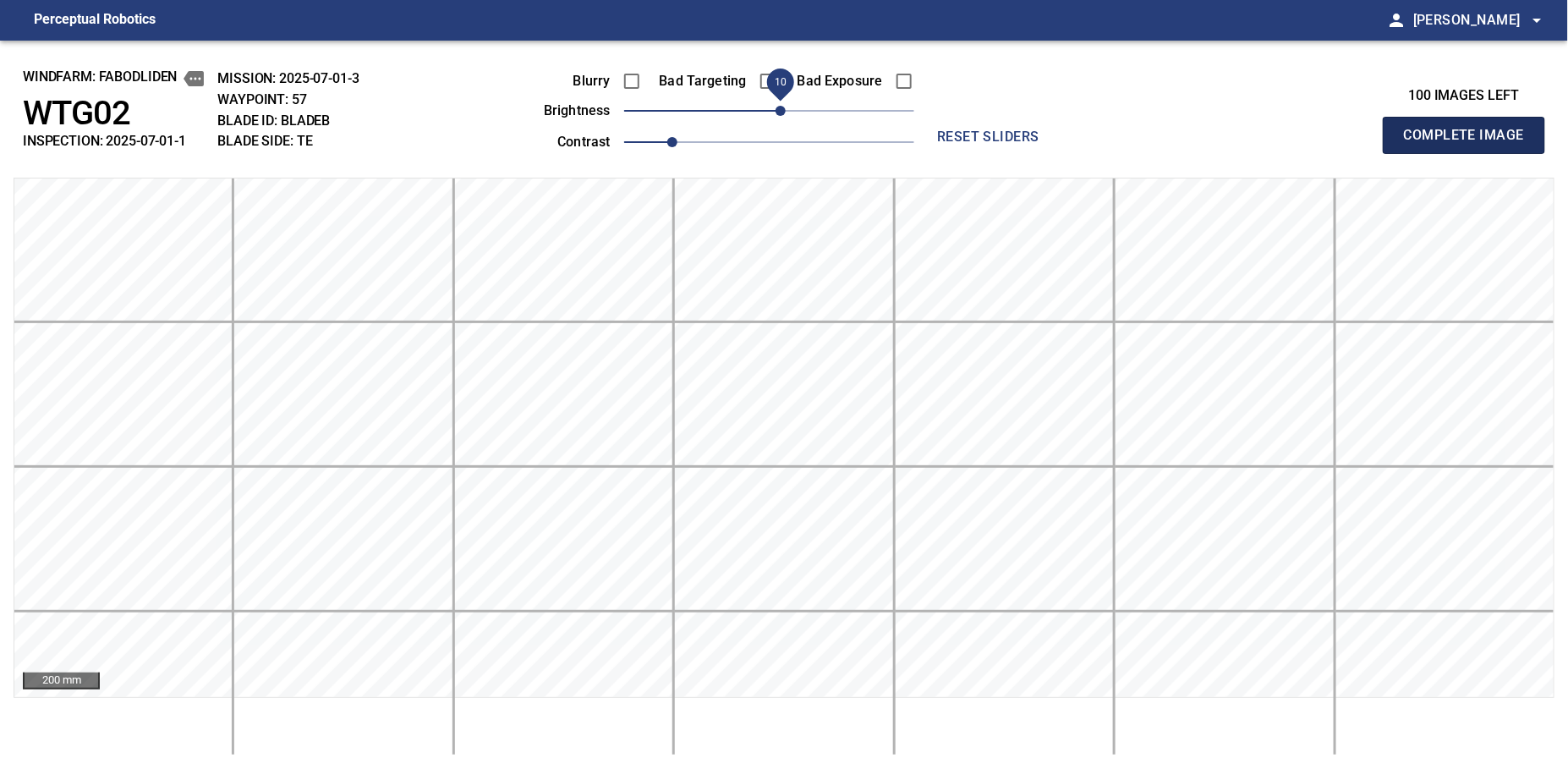 click on "Complete Image" at bounding box center [1464, 135] 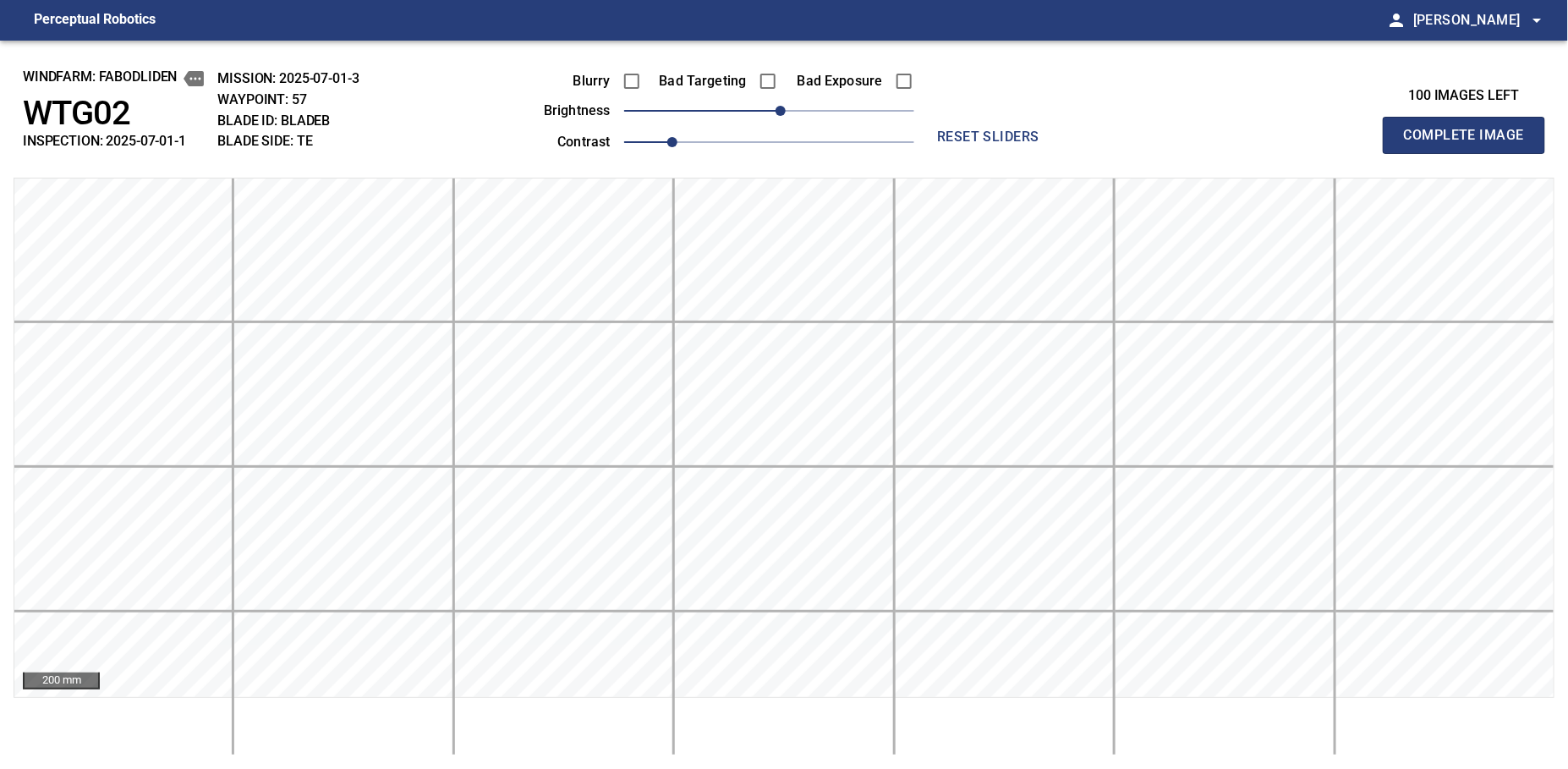 type 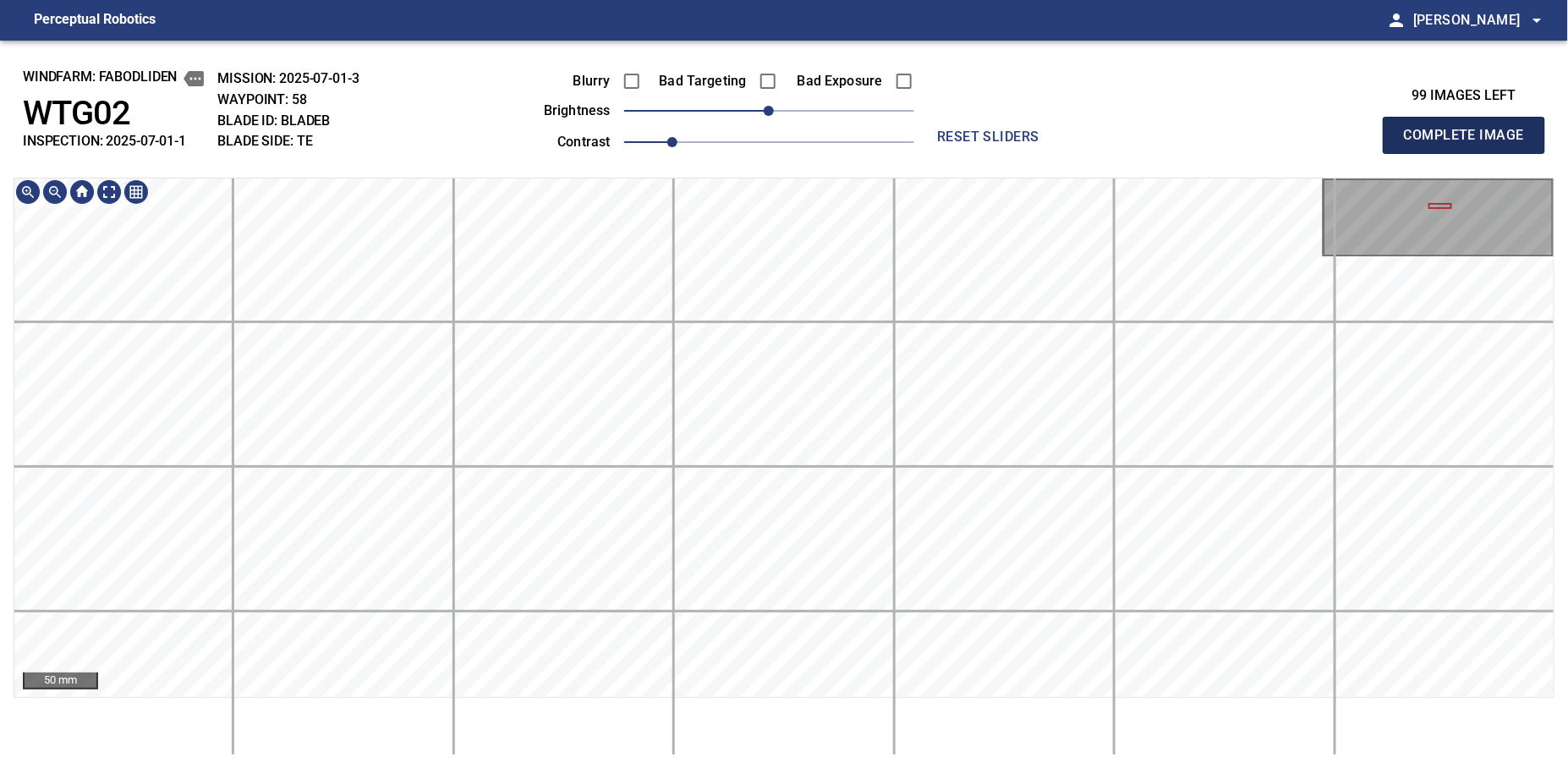click on "Complete Image" at bounding box center [1464, 135] 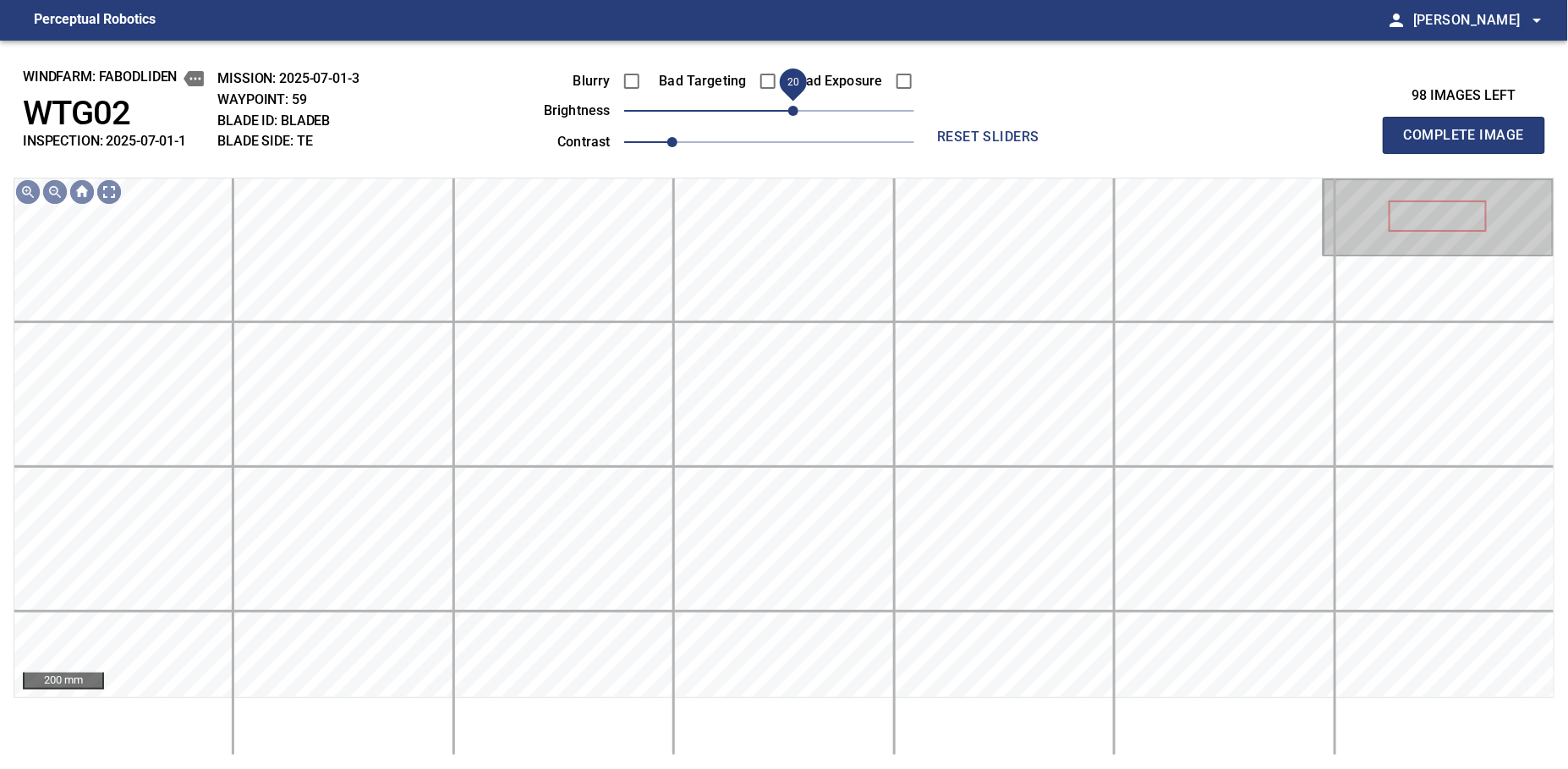 drag, startPoint x: 773, startPoint y: 116, endPoint x: 794, endPoint y: 114, distance: 21.095023 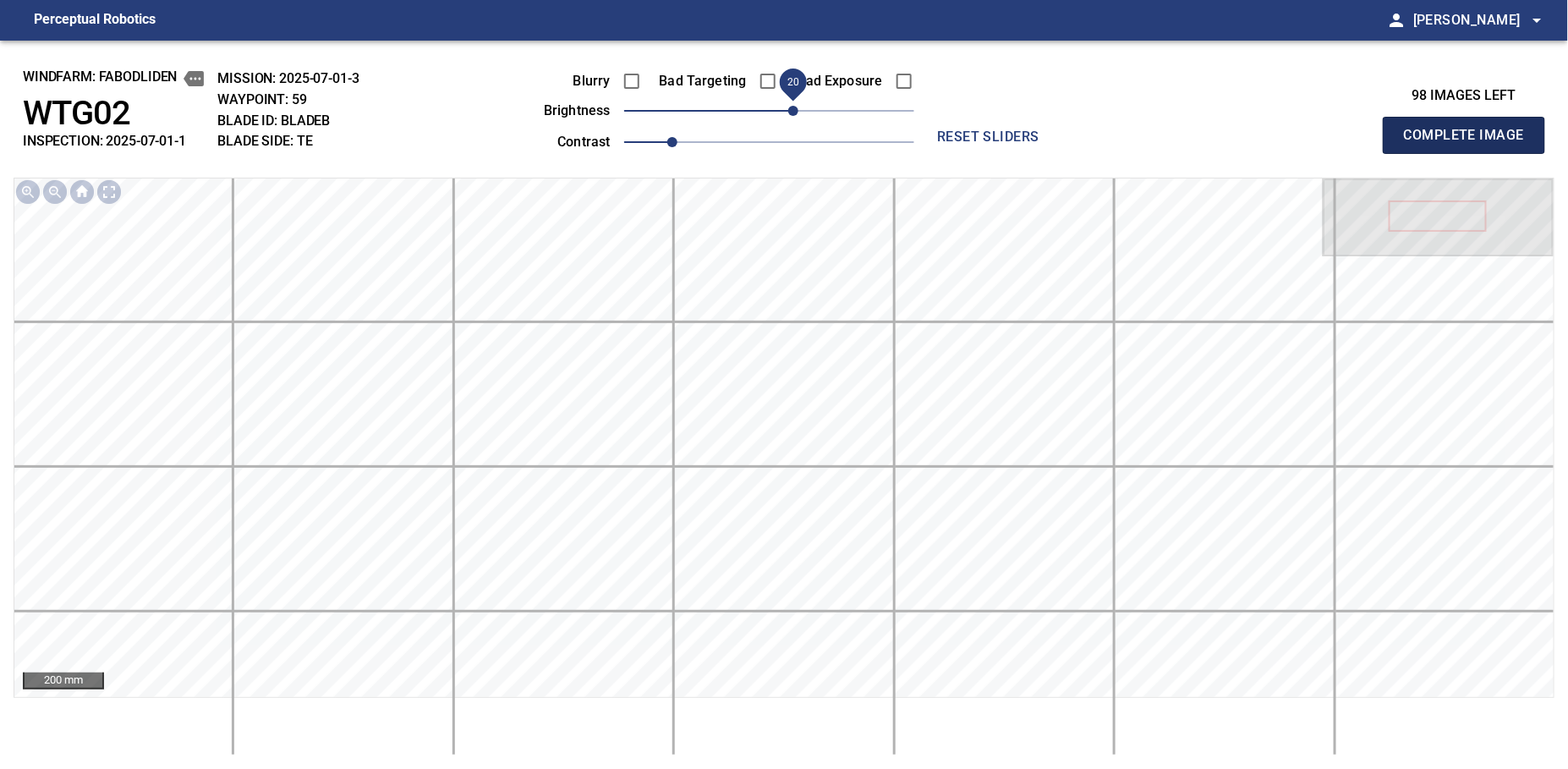 click on "Complete Image" at bounding box center [1464, 135] 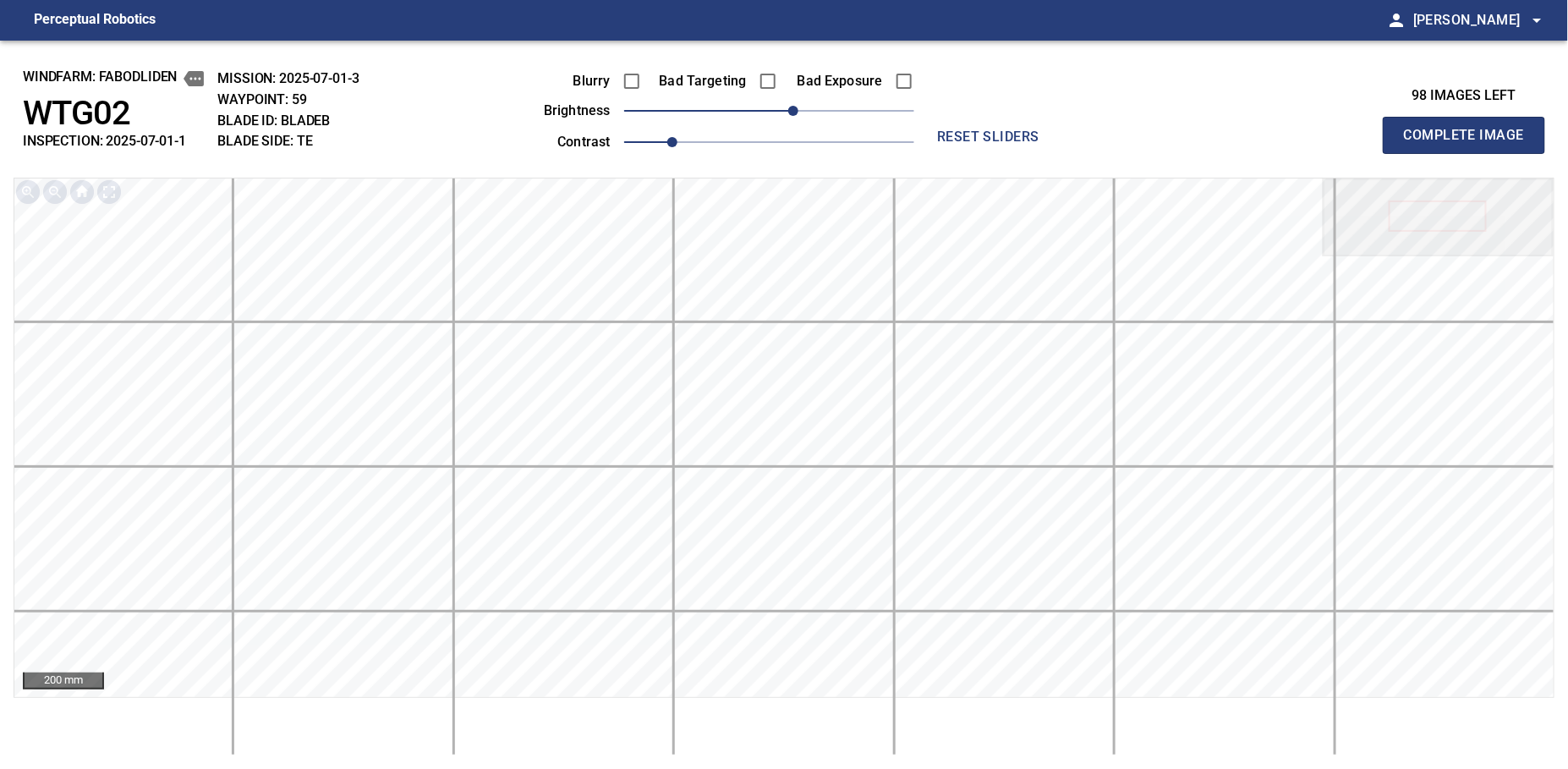 type 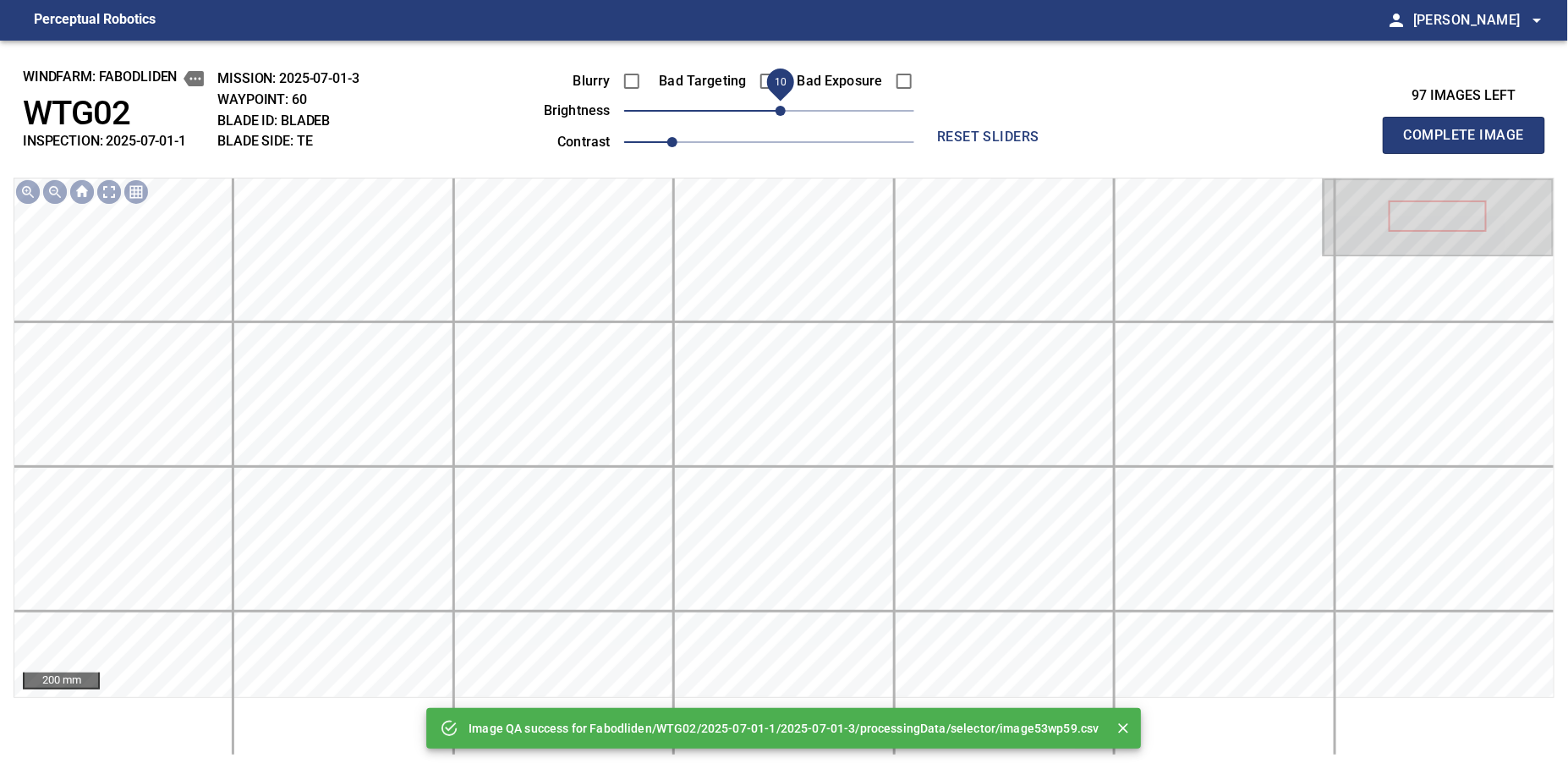 click on "10" at bounding box center (781, 111) 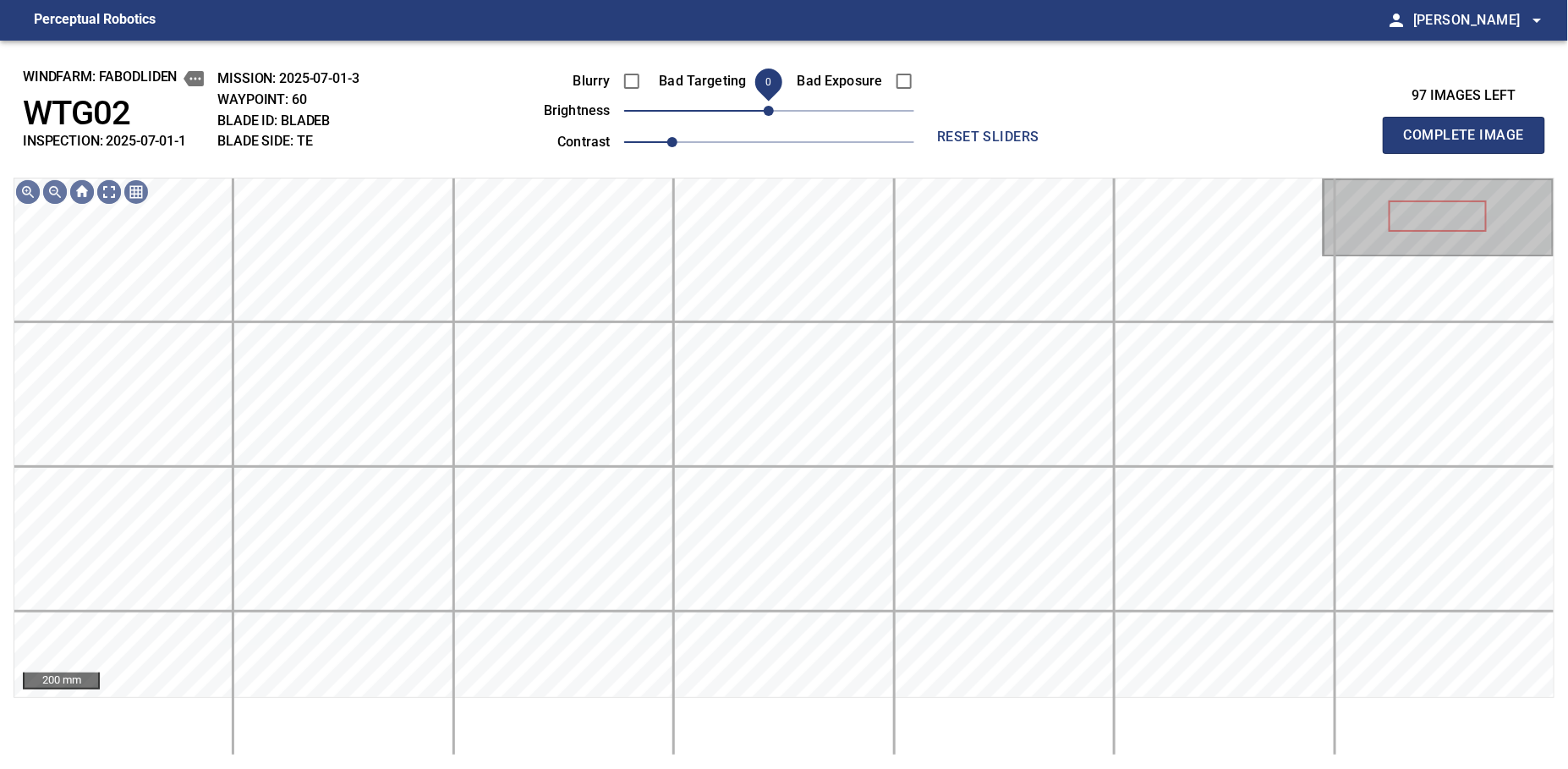 drag, startPoint x: 776, startPoint y: 117, endPoint x: 765, endPoint y: 122, distance: 12.083046 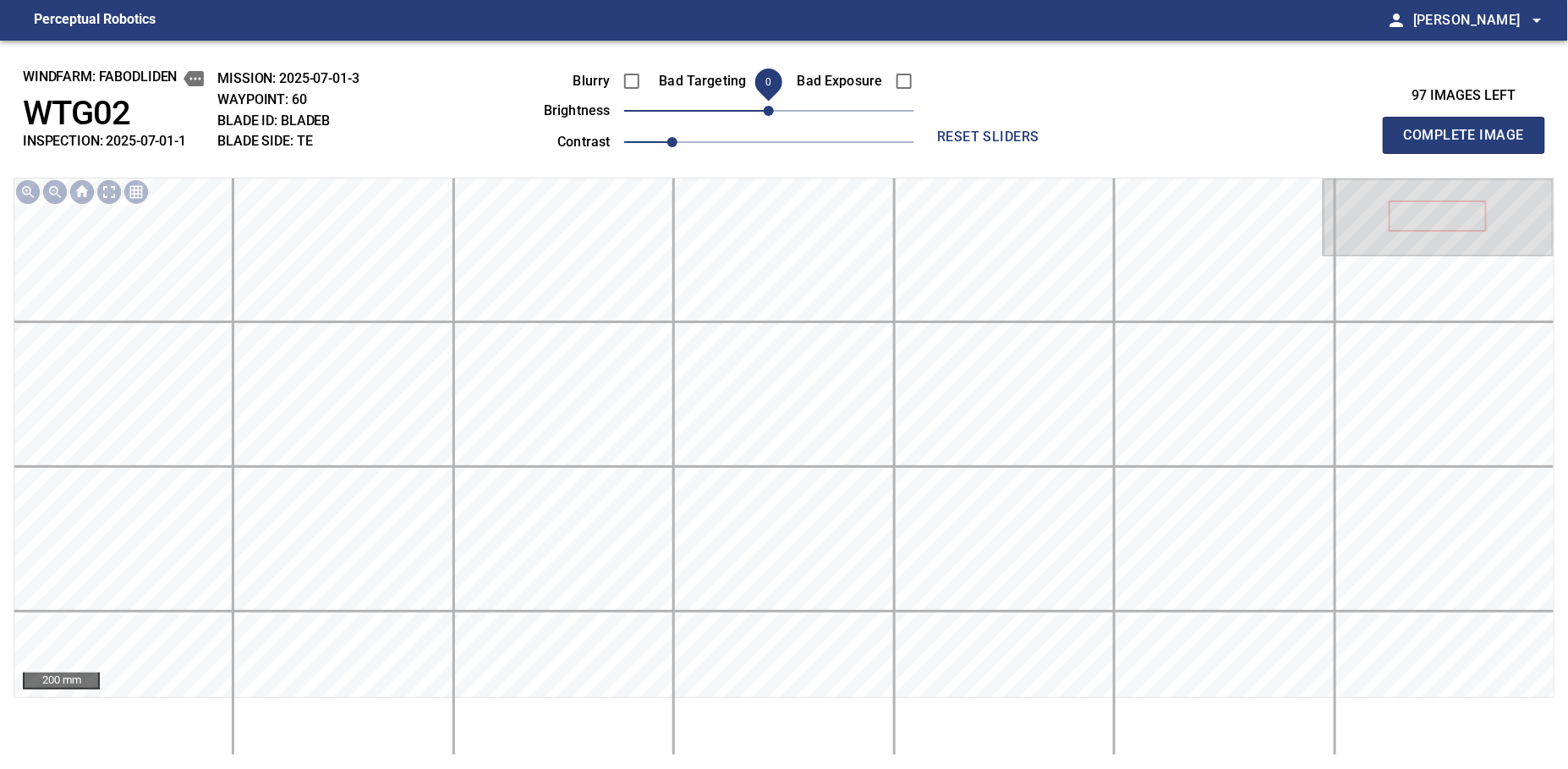 click on "Complete Image" at bounding box center (1464, 135) 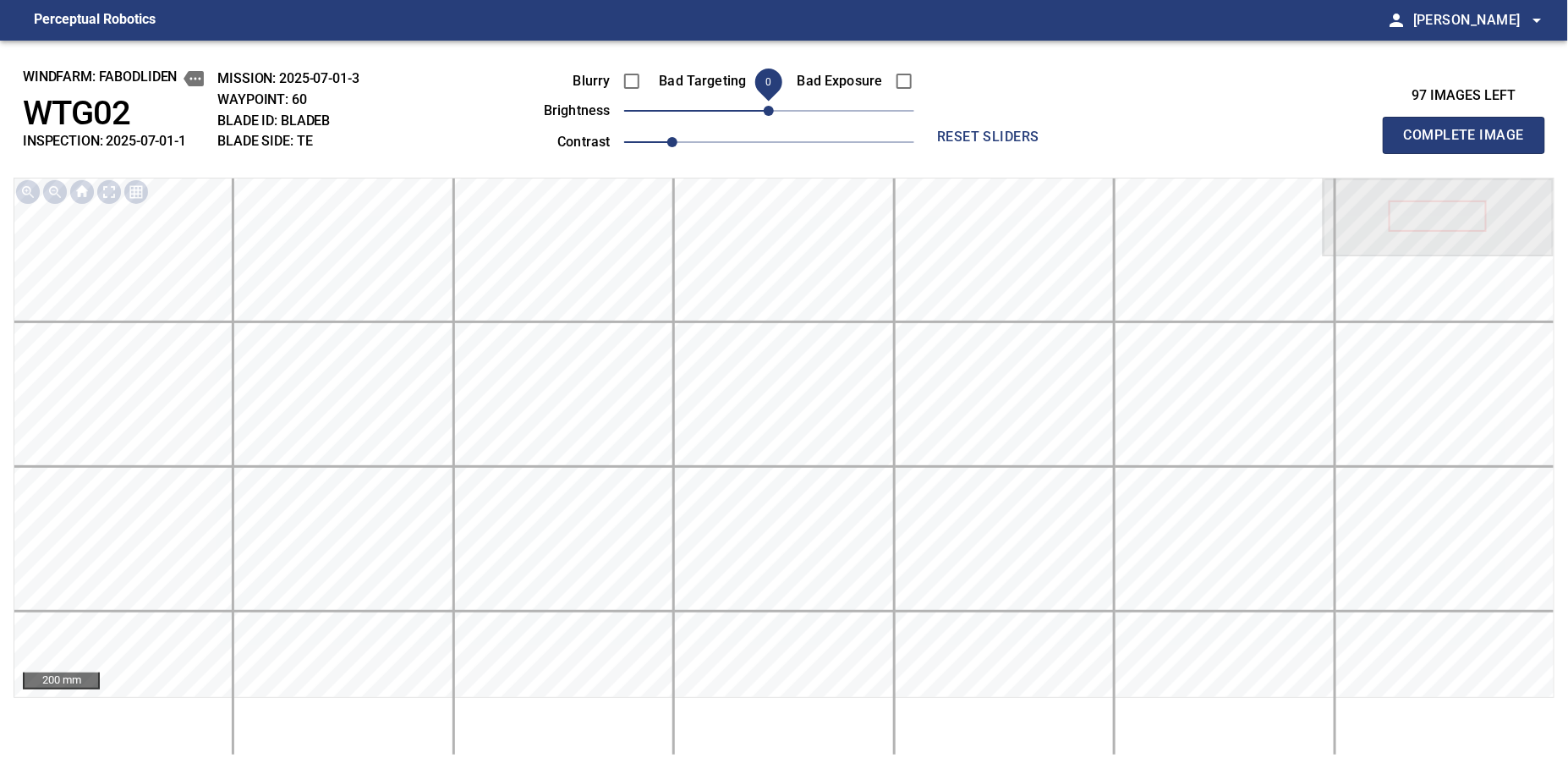 type 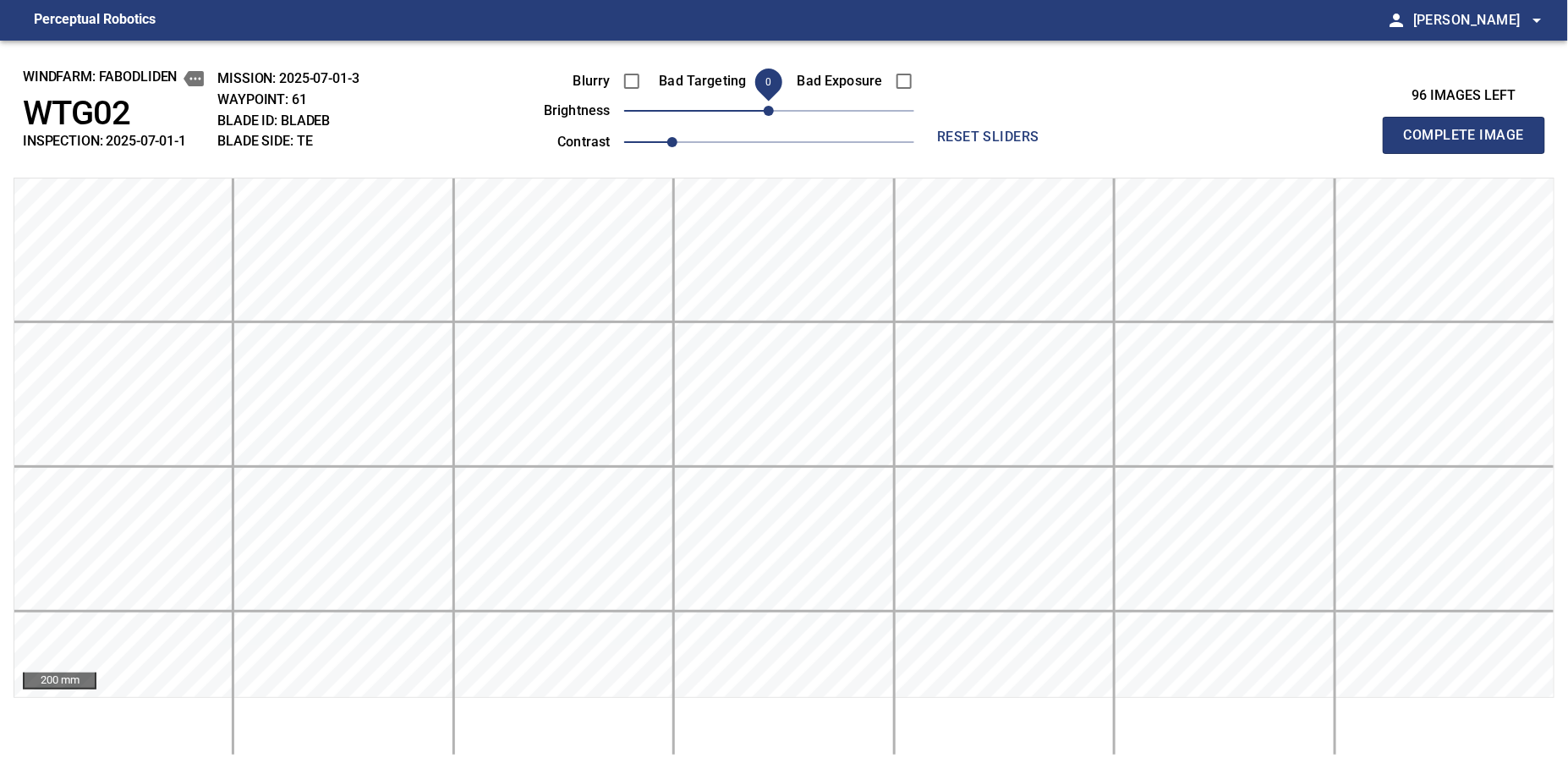 click on "Complete Image" at bounding box center [1464, 135] 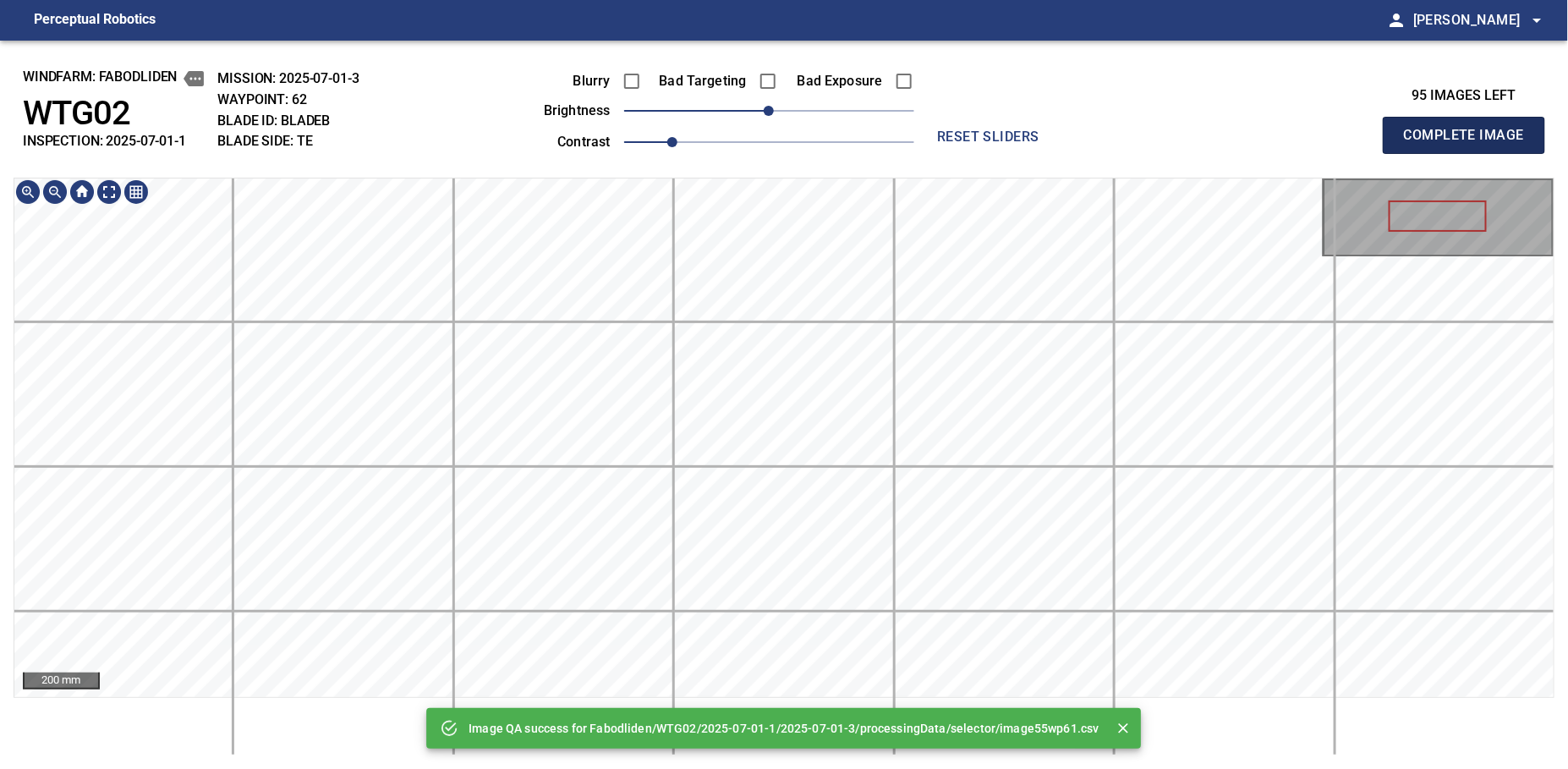 click on "Complete Image" at bounding box center [1464, 135] 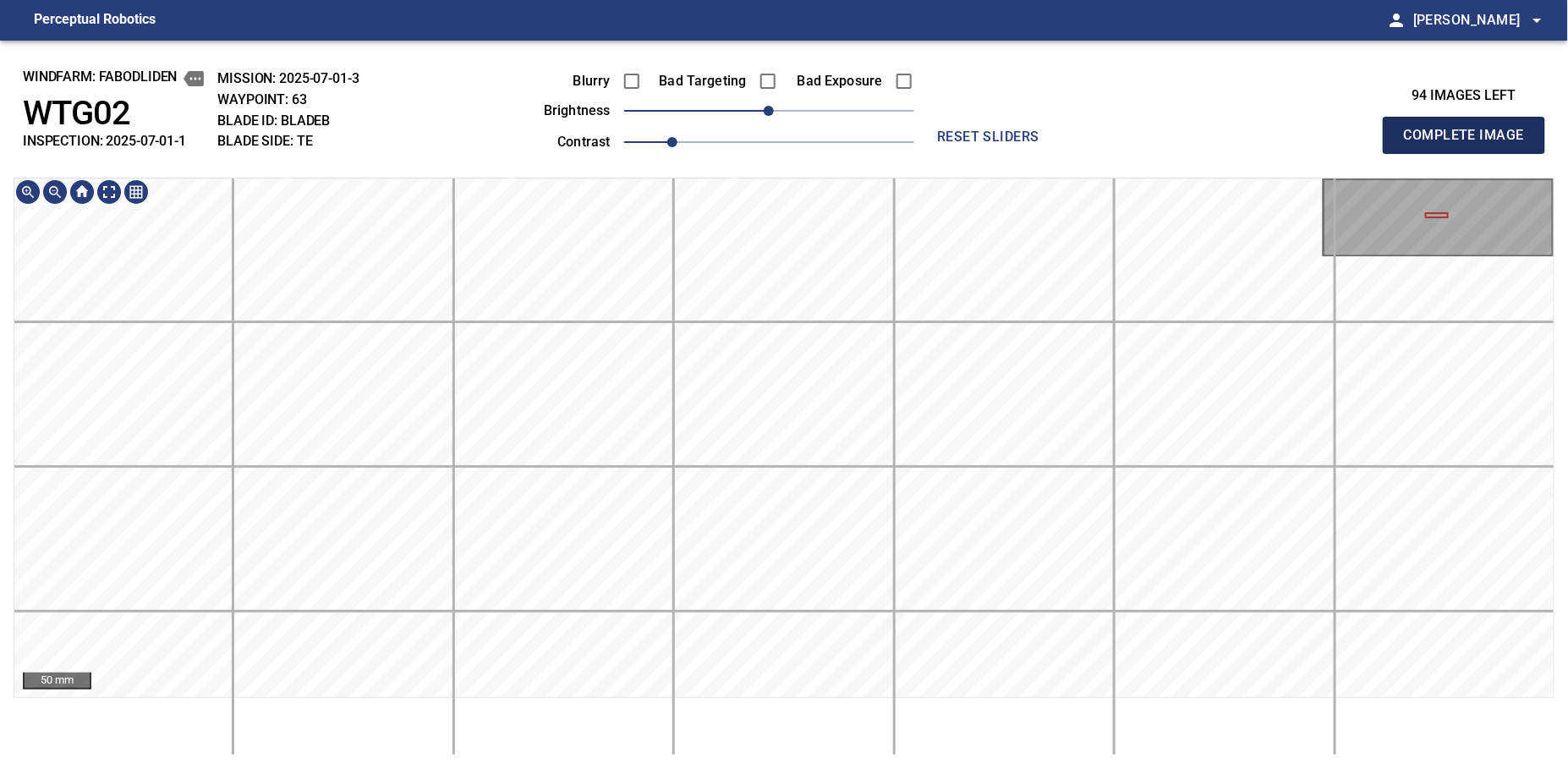 click on "Complete Image" at bounding box center (1464, 135) 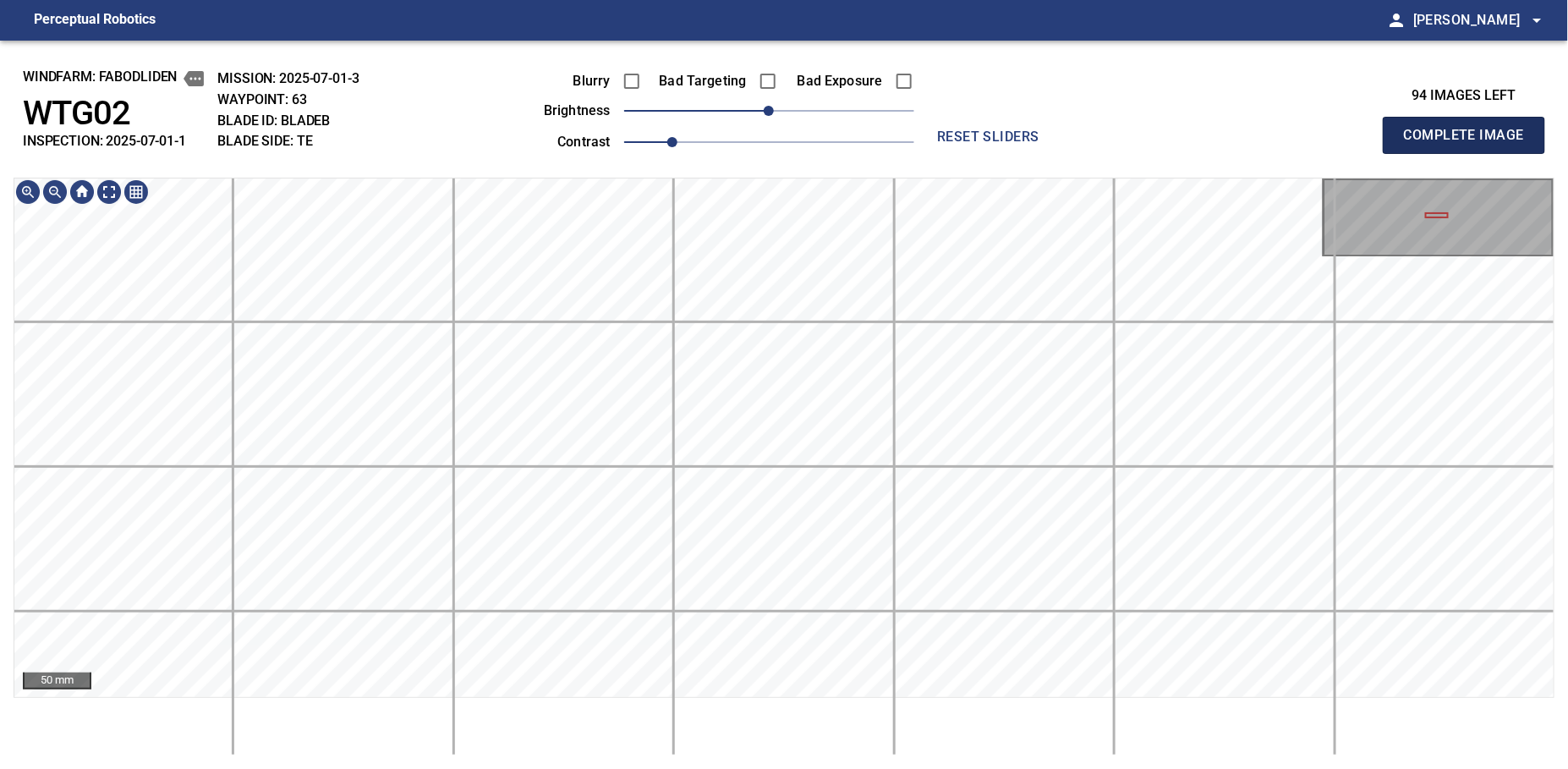 type 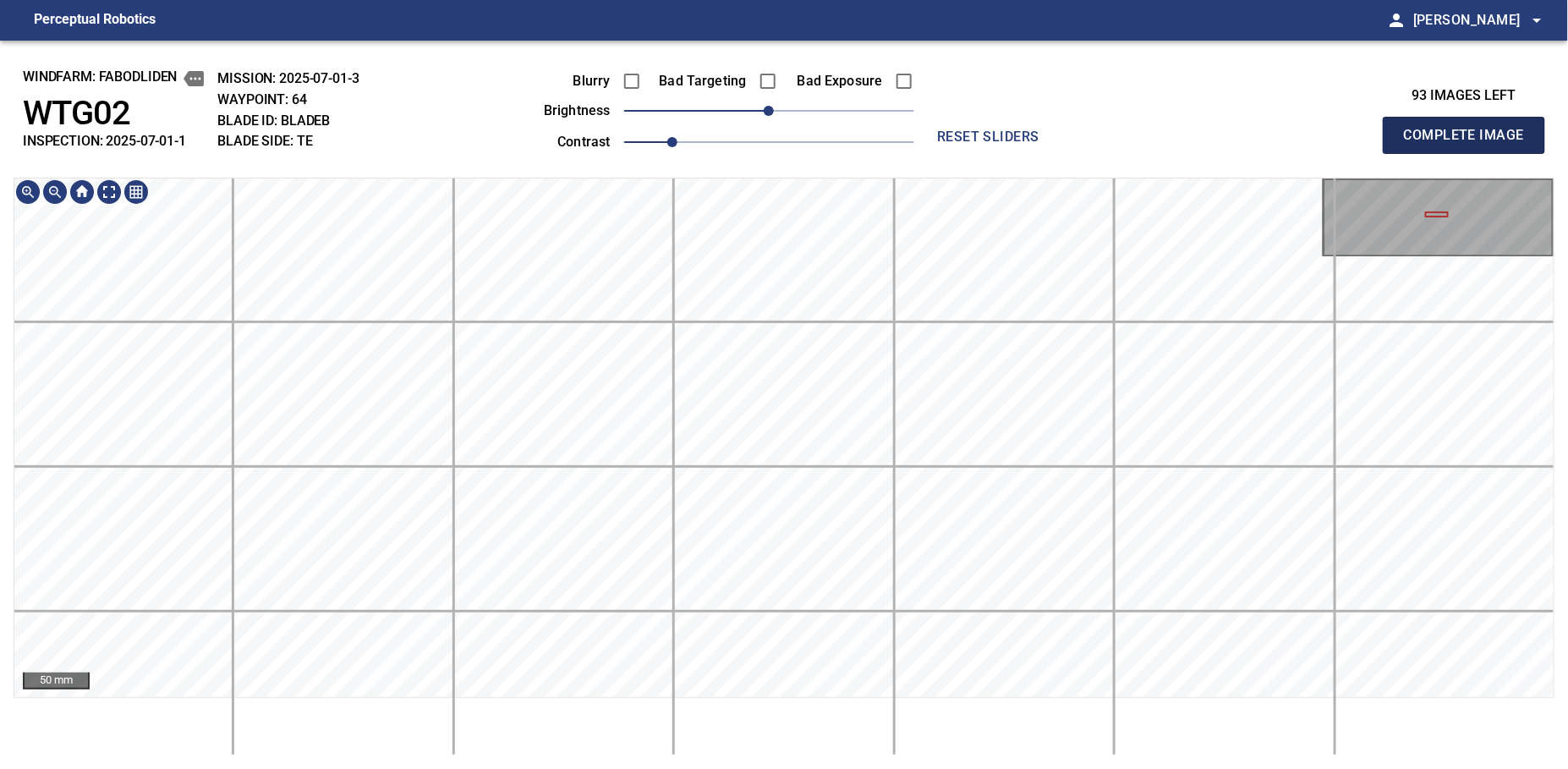 click on "Complete Image" at bounding box center [1464, 135] 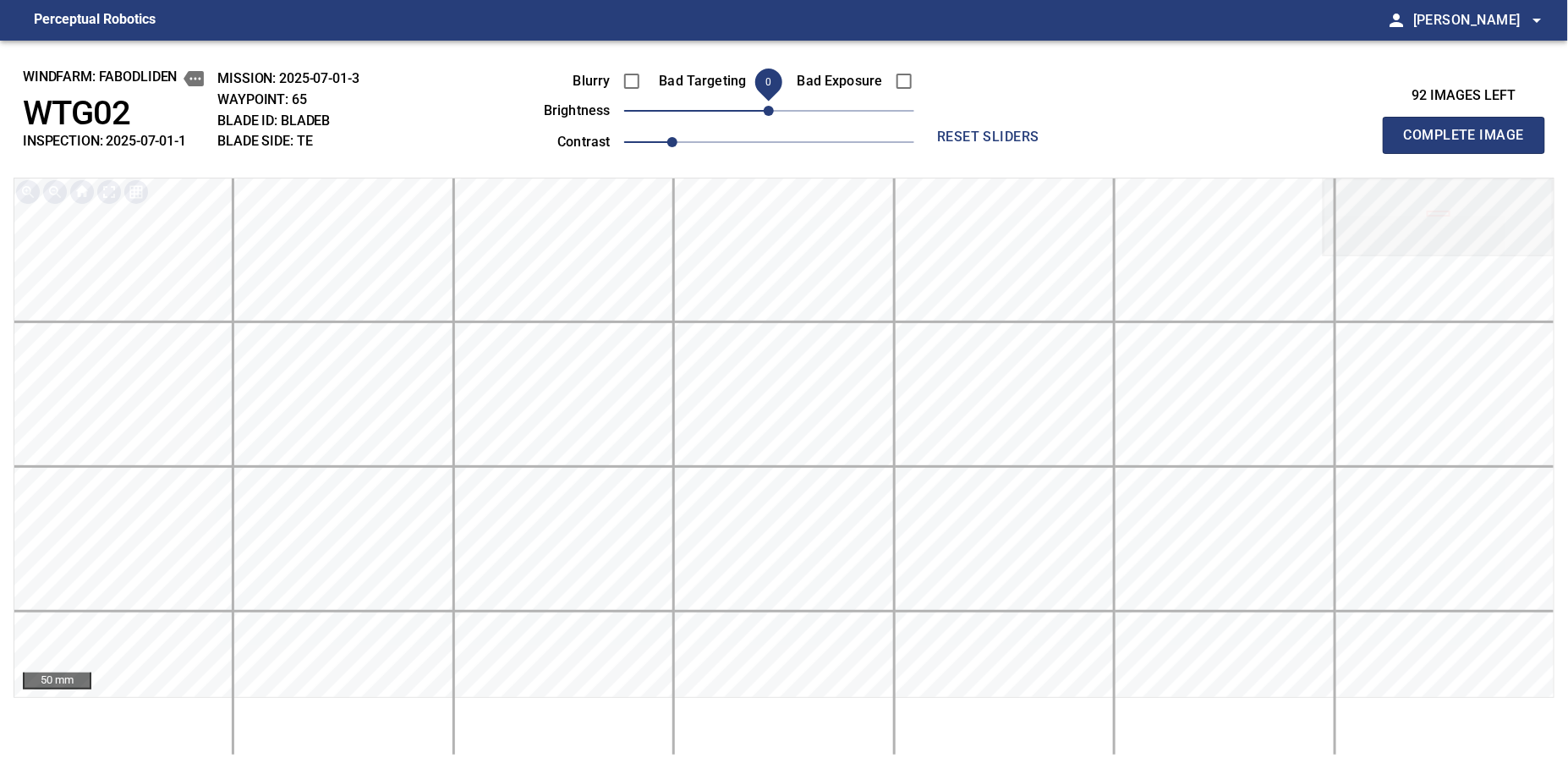 click on "Blurry Bad Targeting Bad Exposure brightness 0 contrast 1" at bounding box center (710, 108) 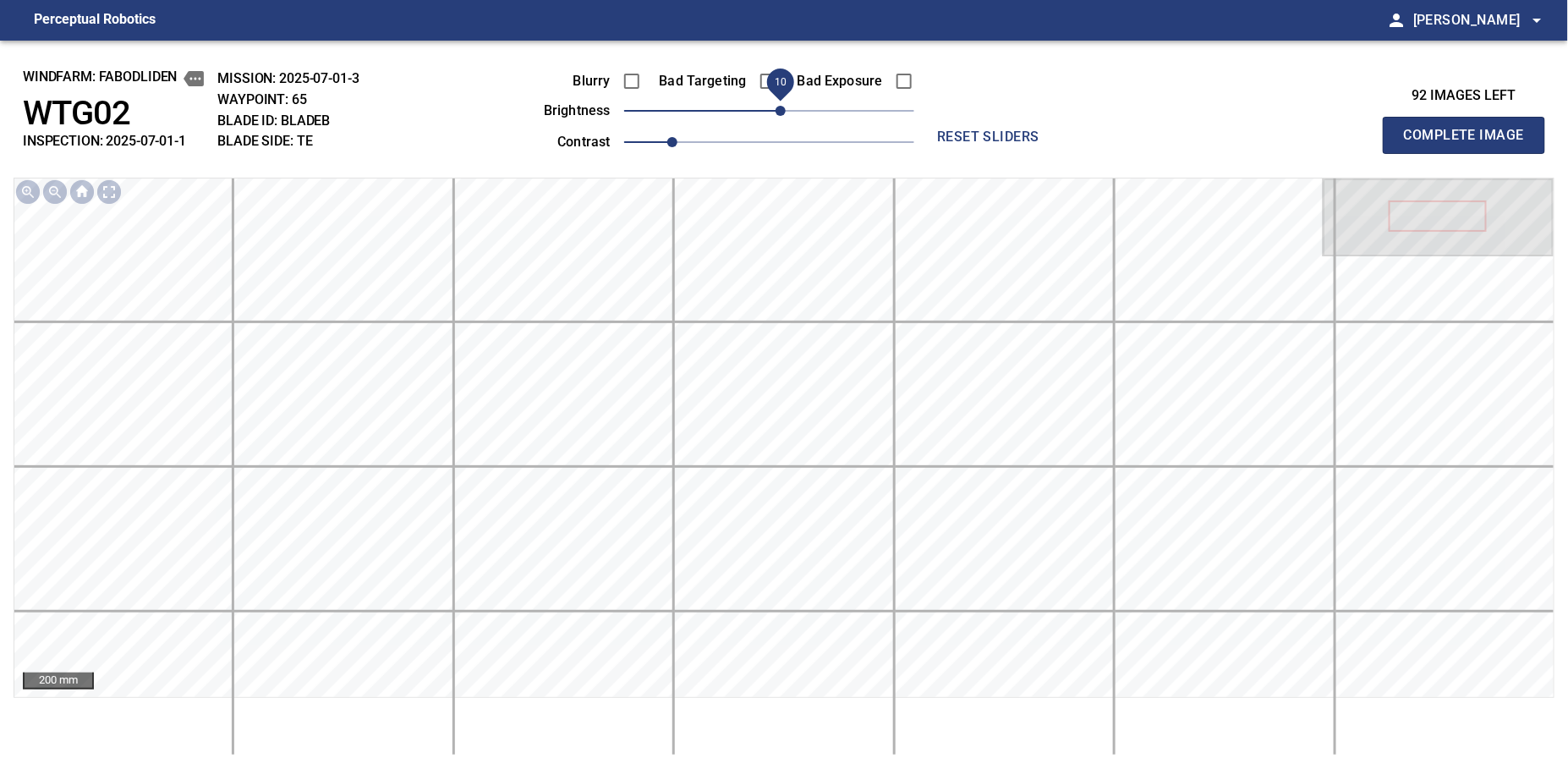 click on "10" at bounding box center [781, 111] 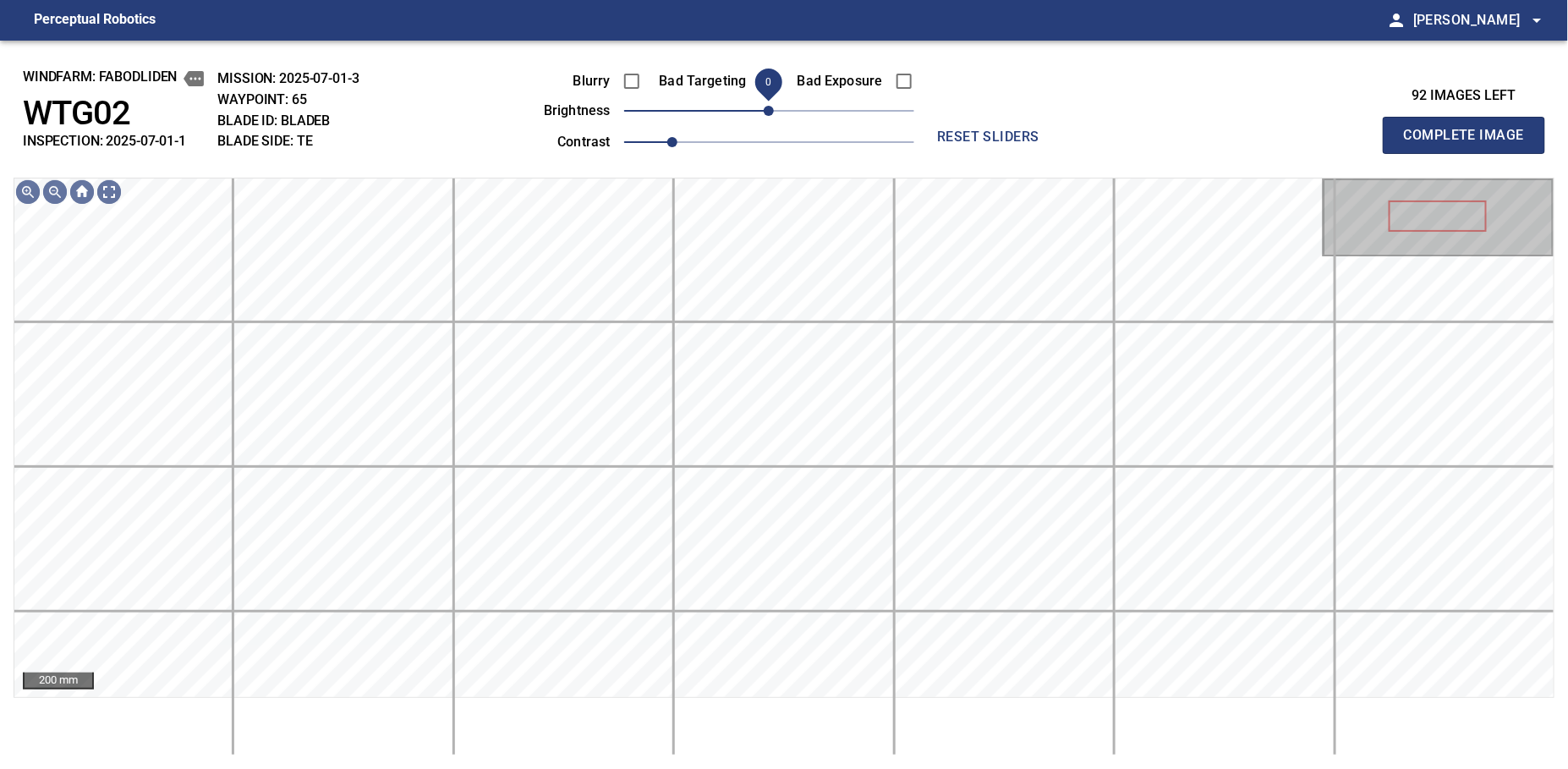 drag, startPoint x: 778, startPoint y: 109, endPoint x: 765, endPoint y: 114, distance: 13.928388 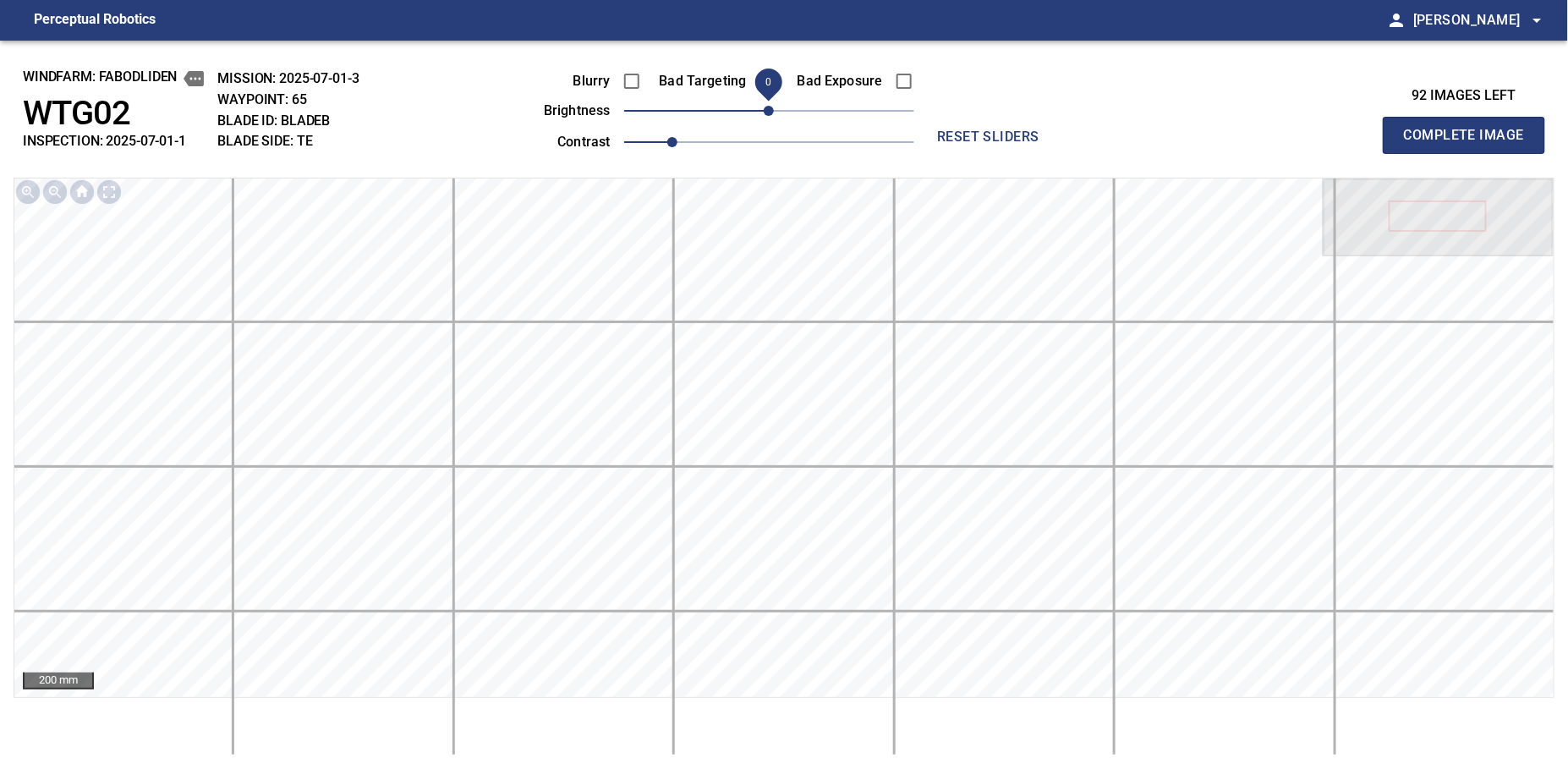 click on "Complete Image" at bounding box center (1464, 135) 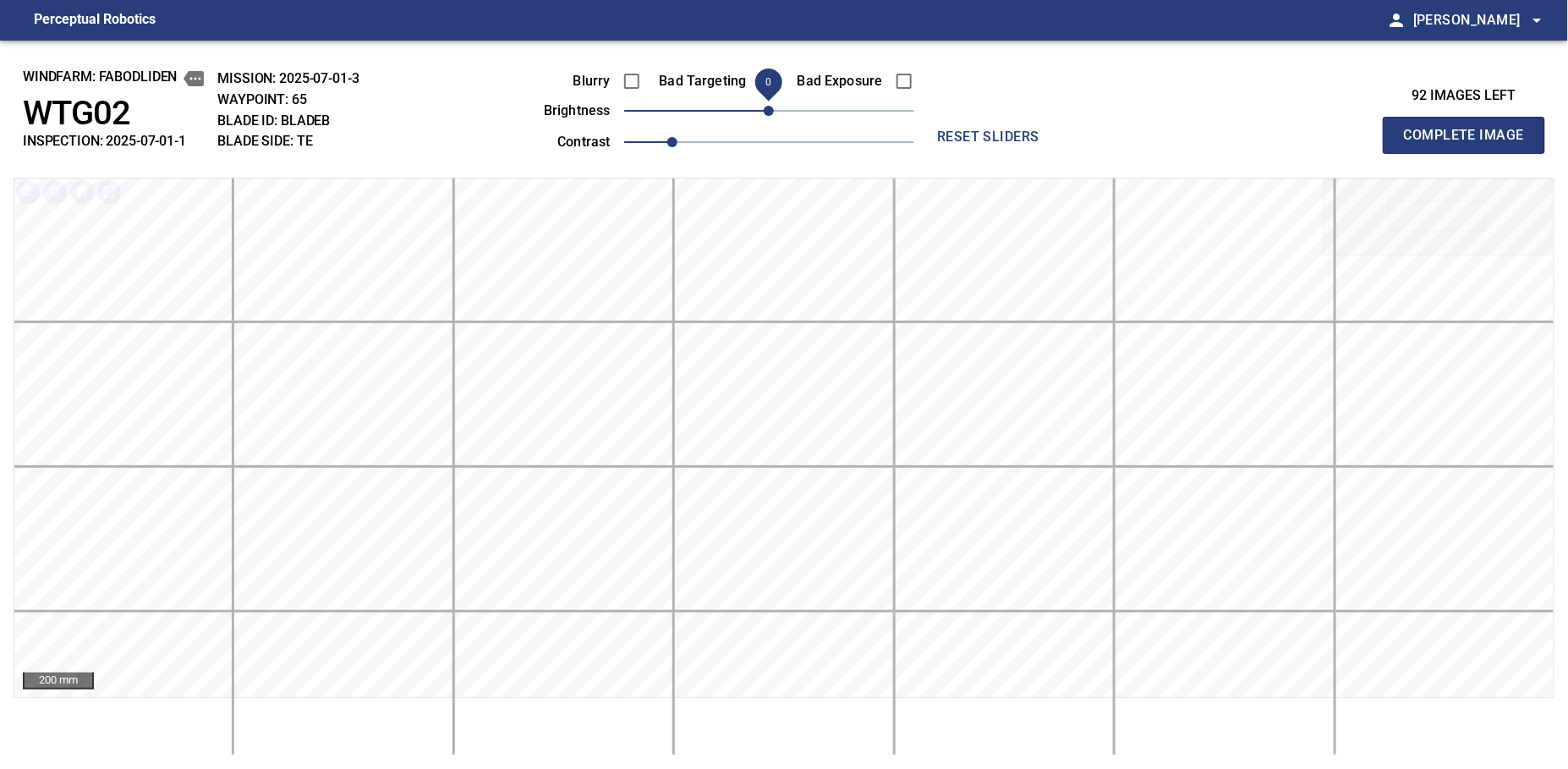type 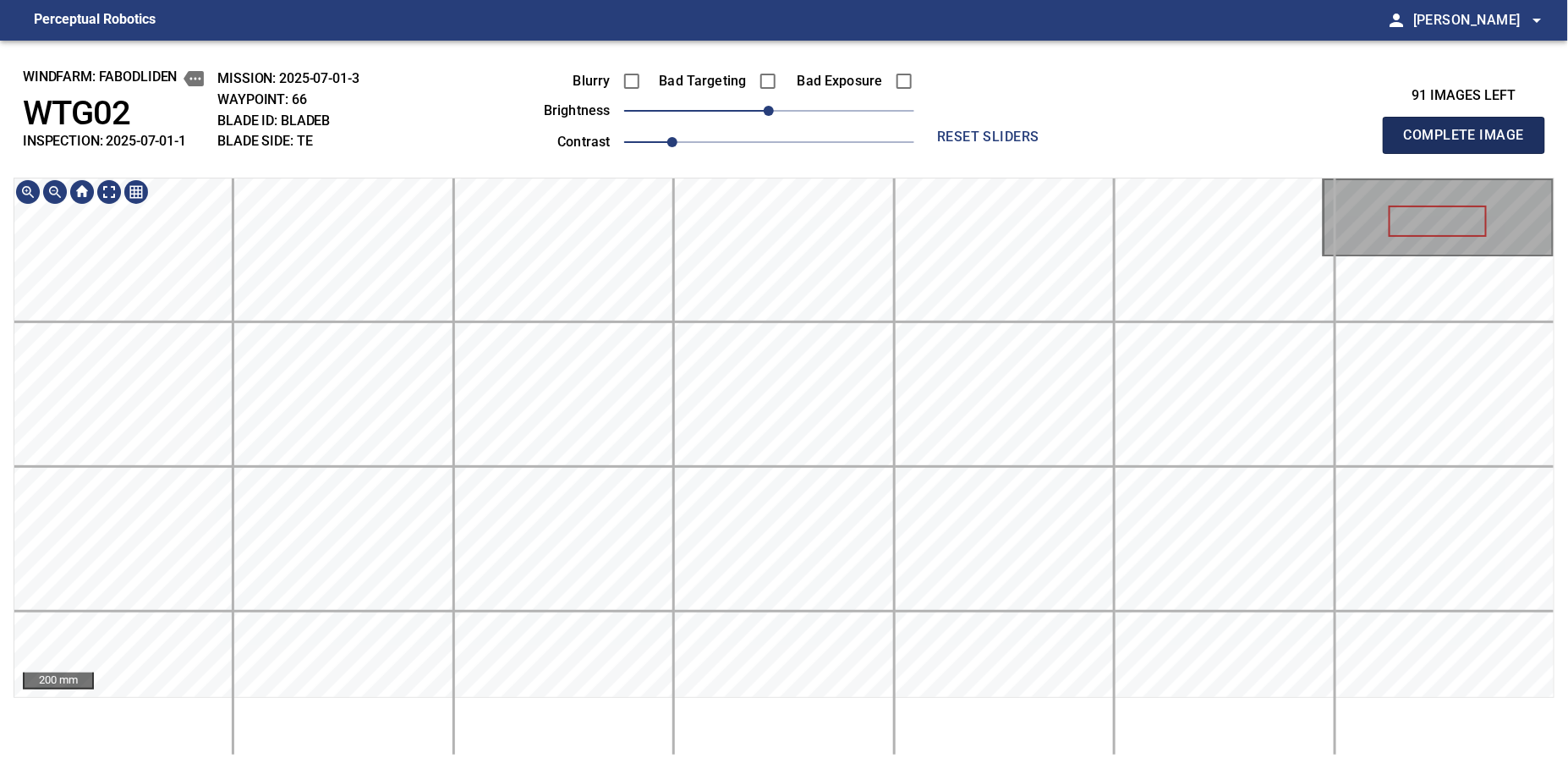 click on "Complete Image" at bounding box center (1464, 135) 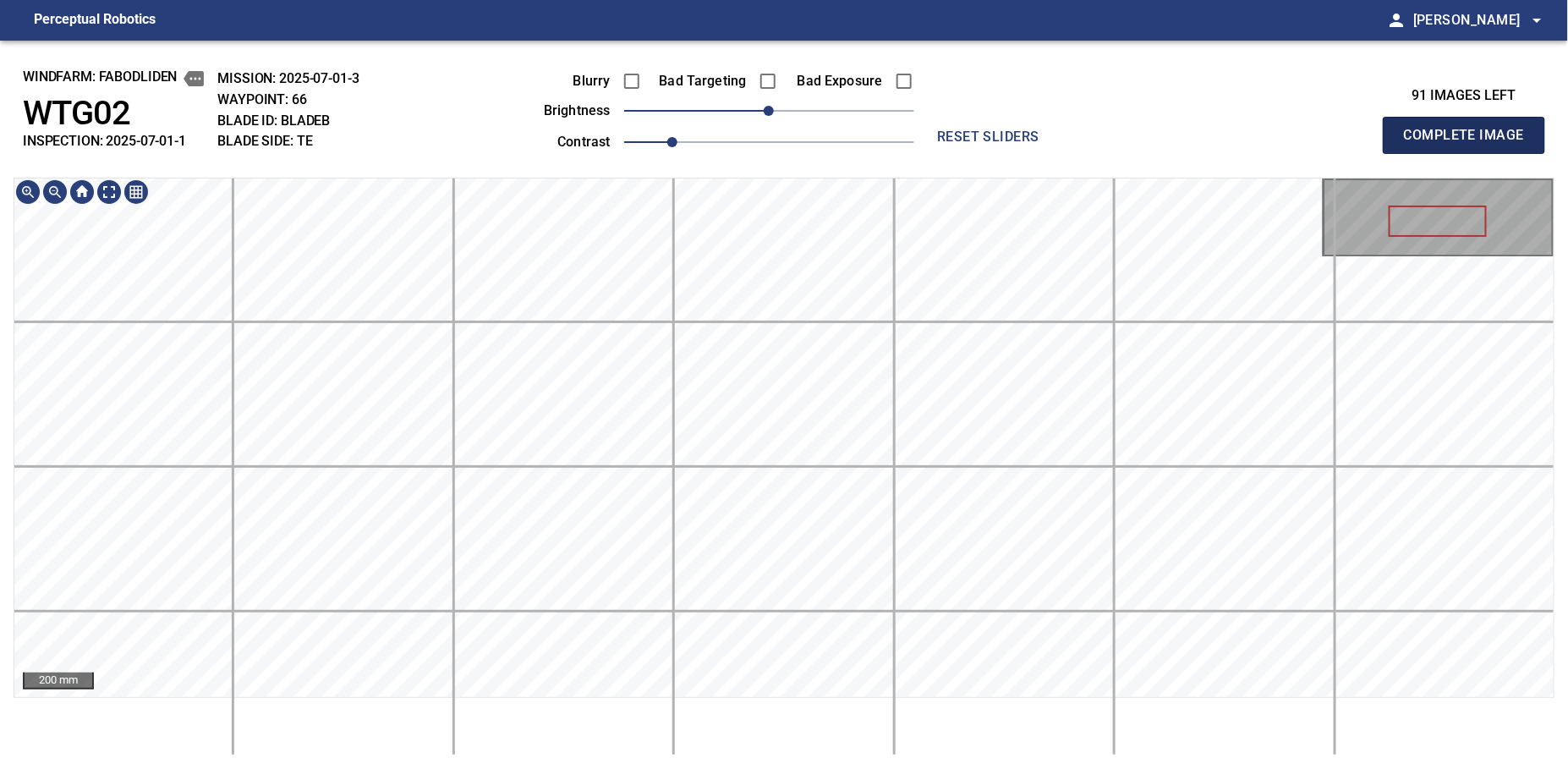 type 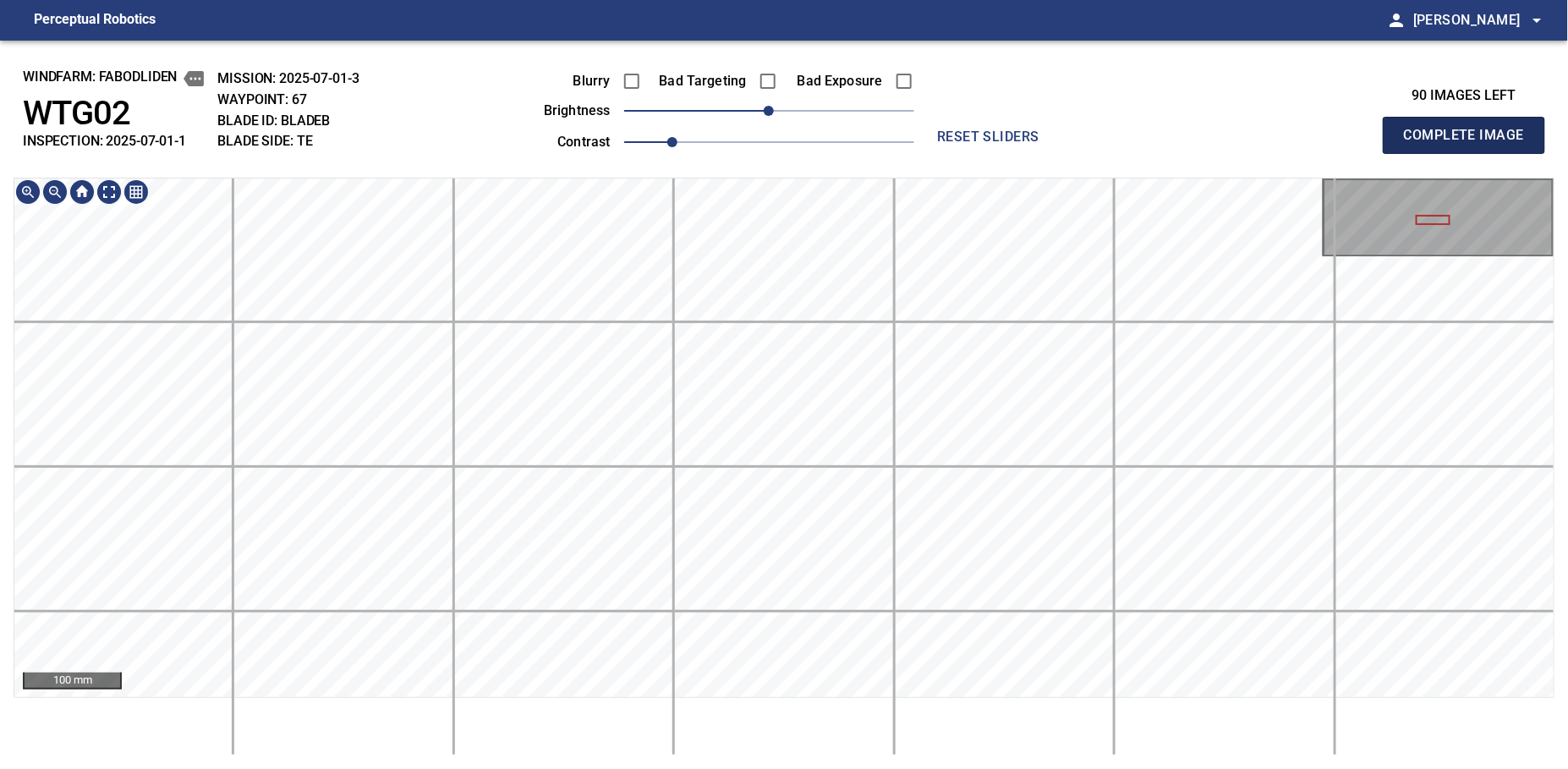 click on "Complete Image" at bounding box center (1464, 135) 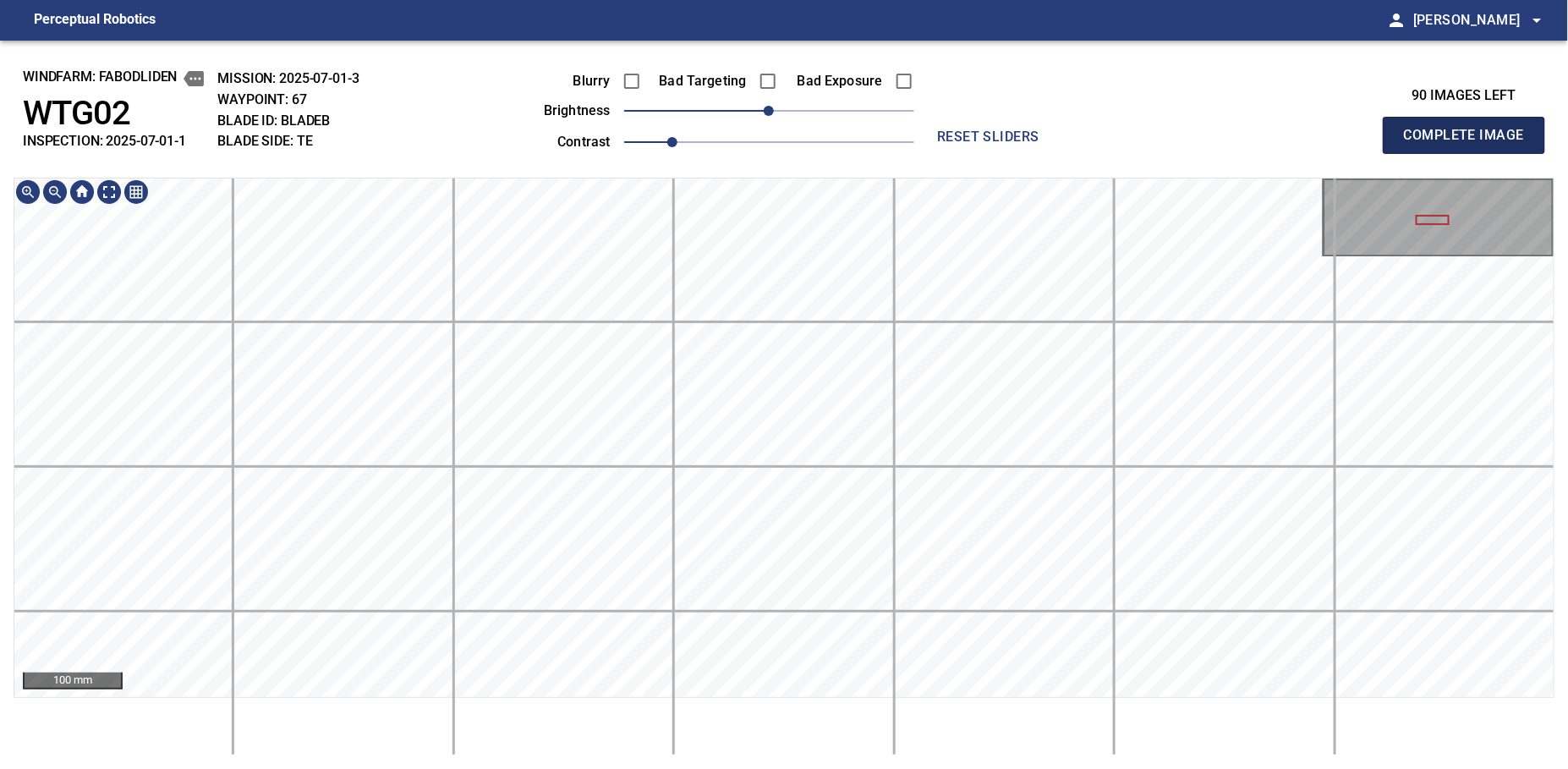 type 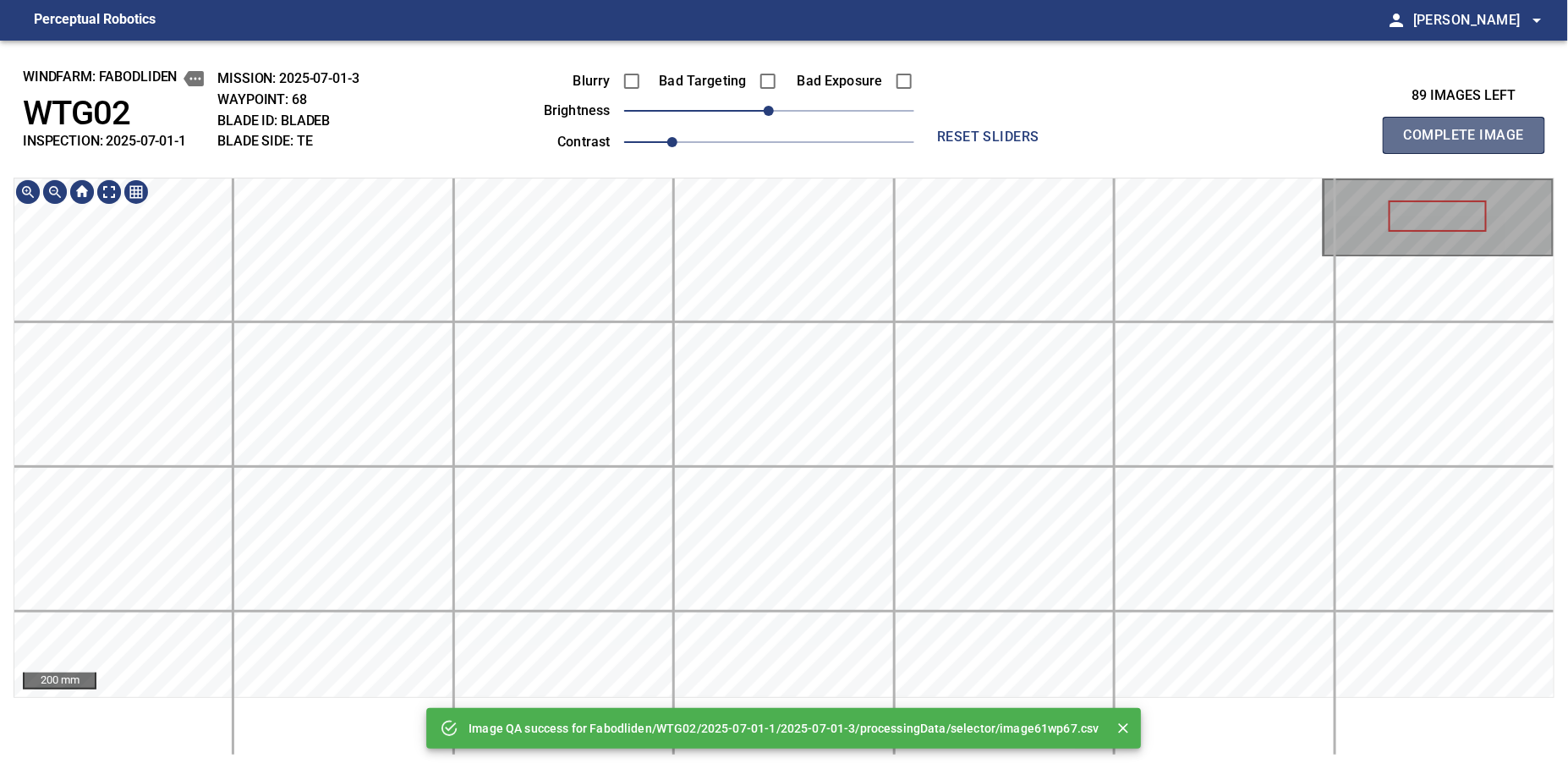 click on "Complete Image" at bounding box center (1464, 135) 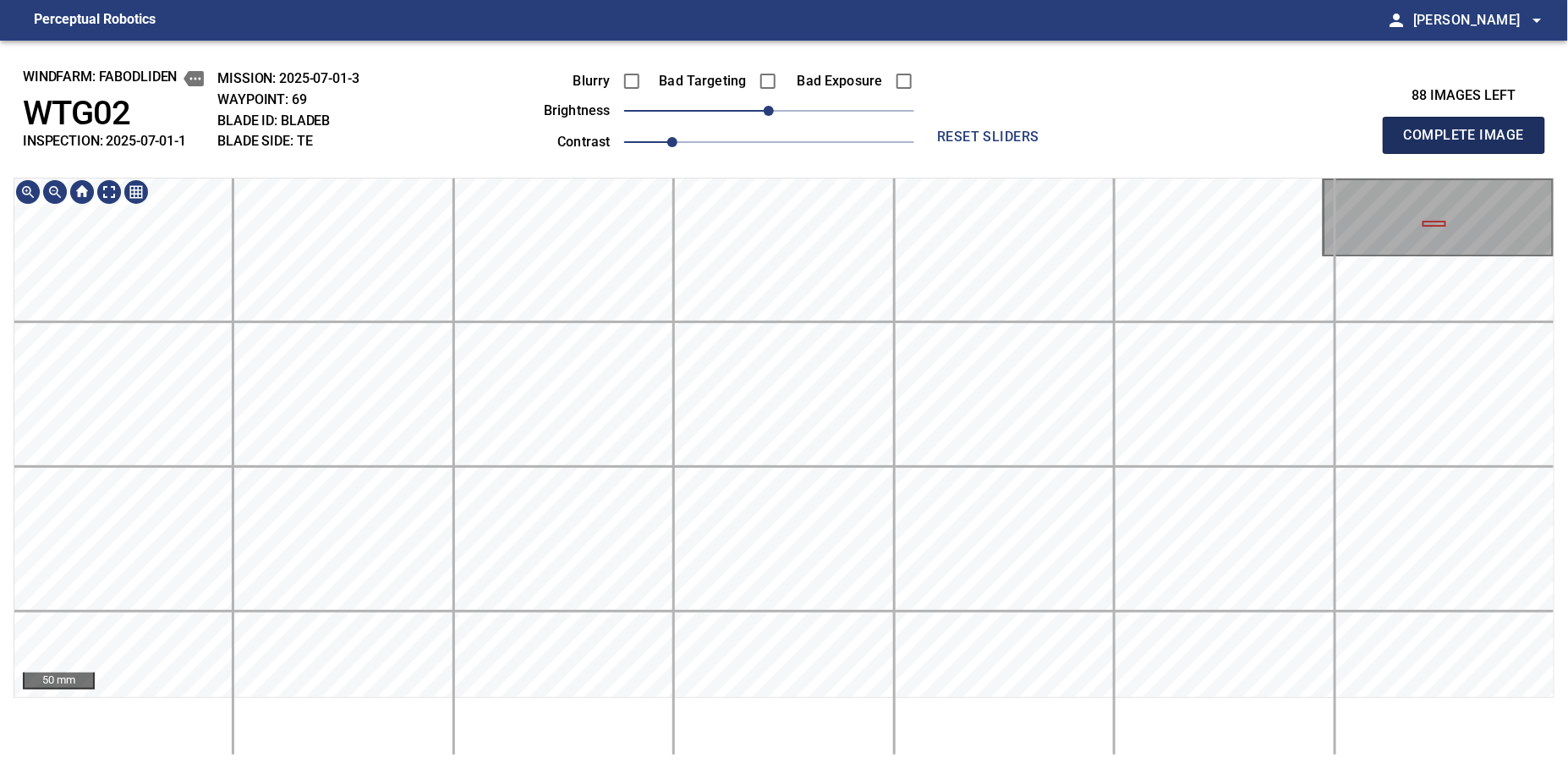 click on "Complete Image" at bounding box center [1464, 135] 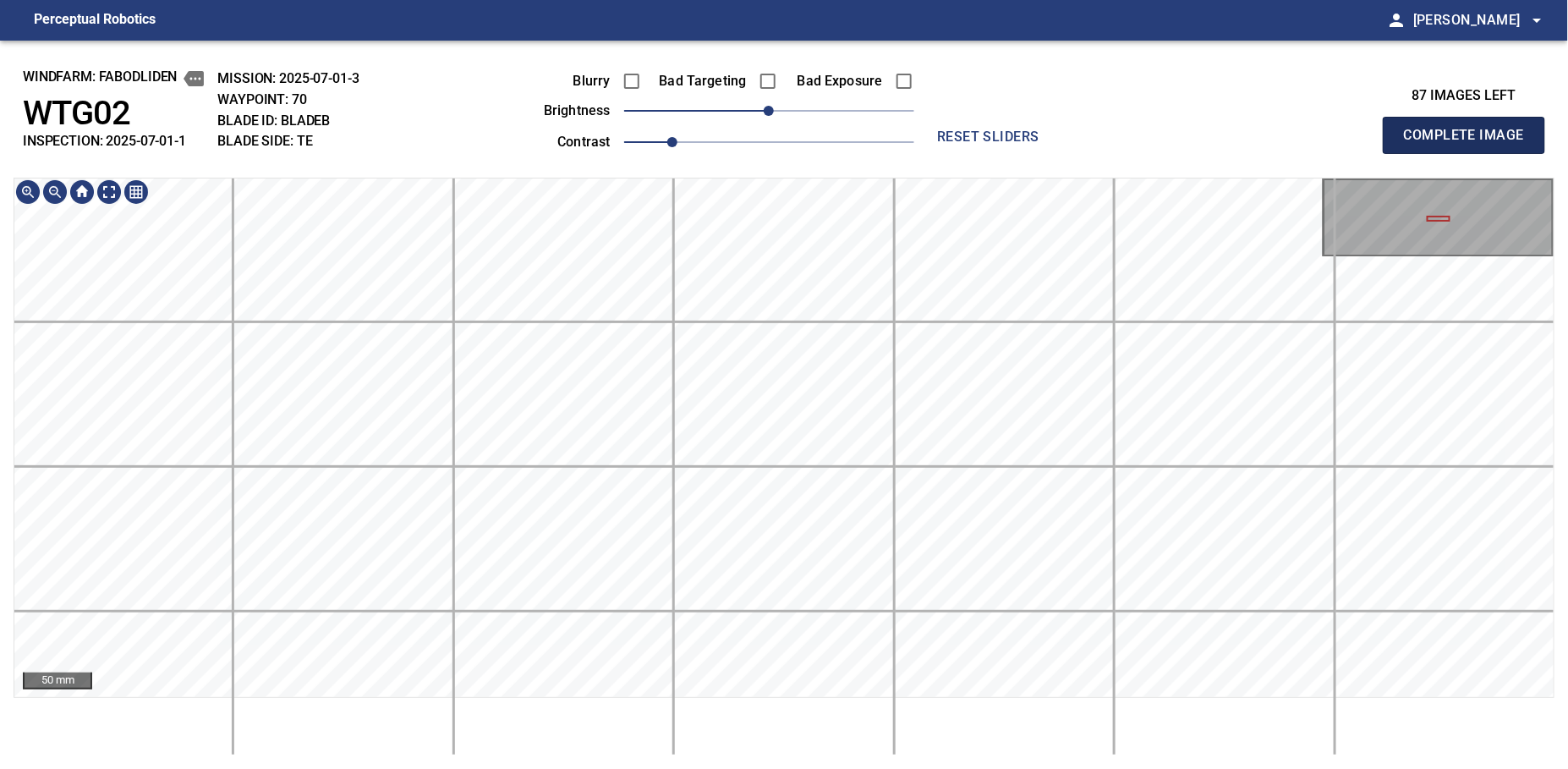 click on "Complete Image" at bounding box center [1464, 135] 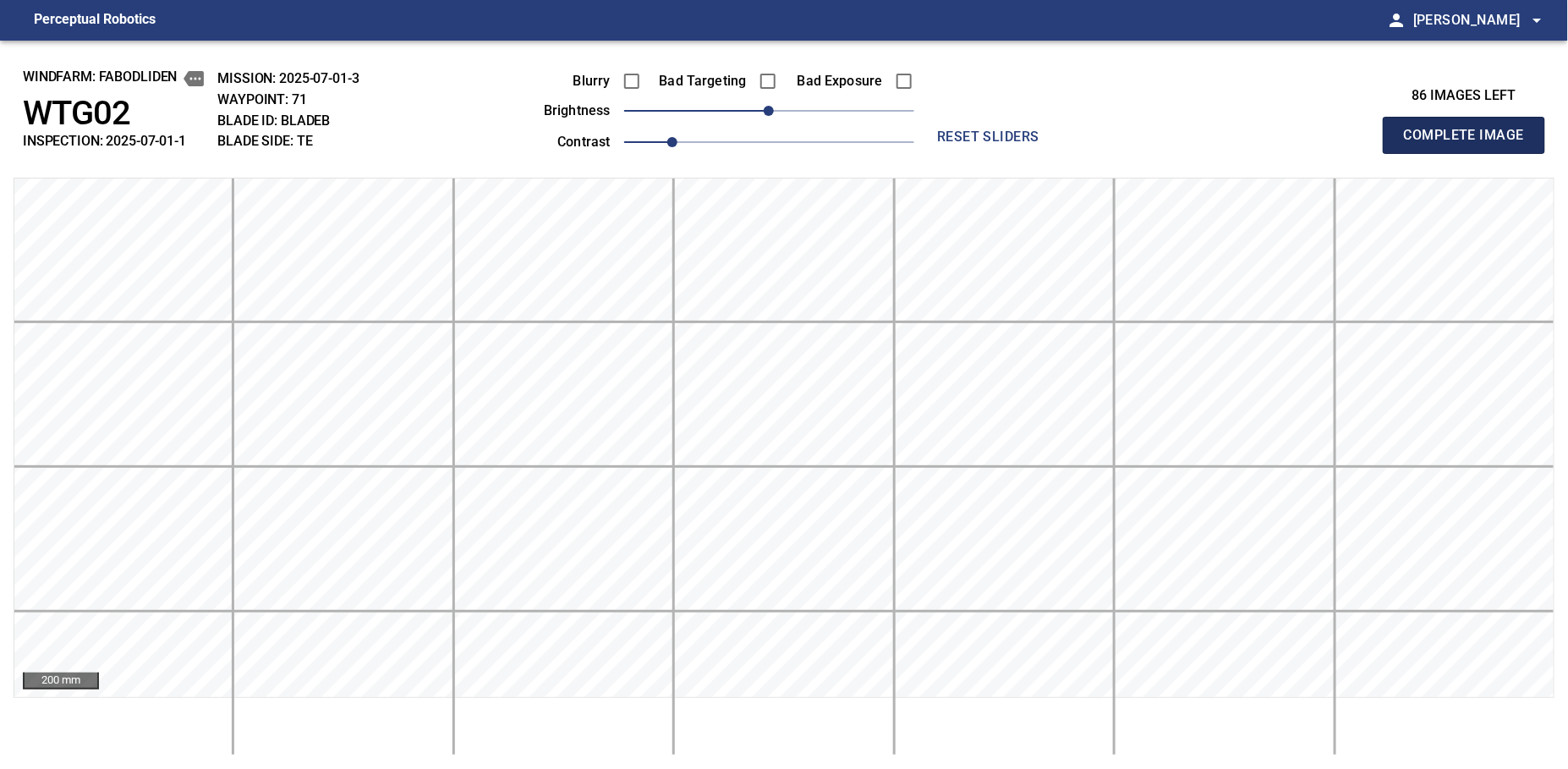 click on "Complete Image" at bounding box center [1464, 135] 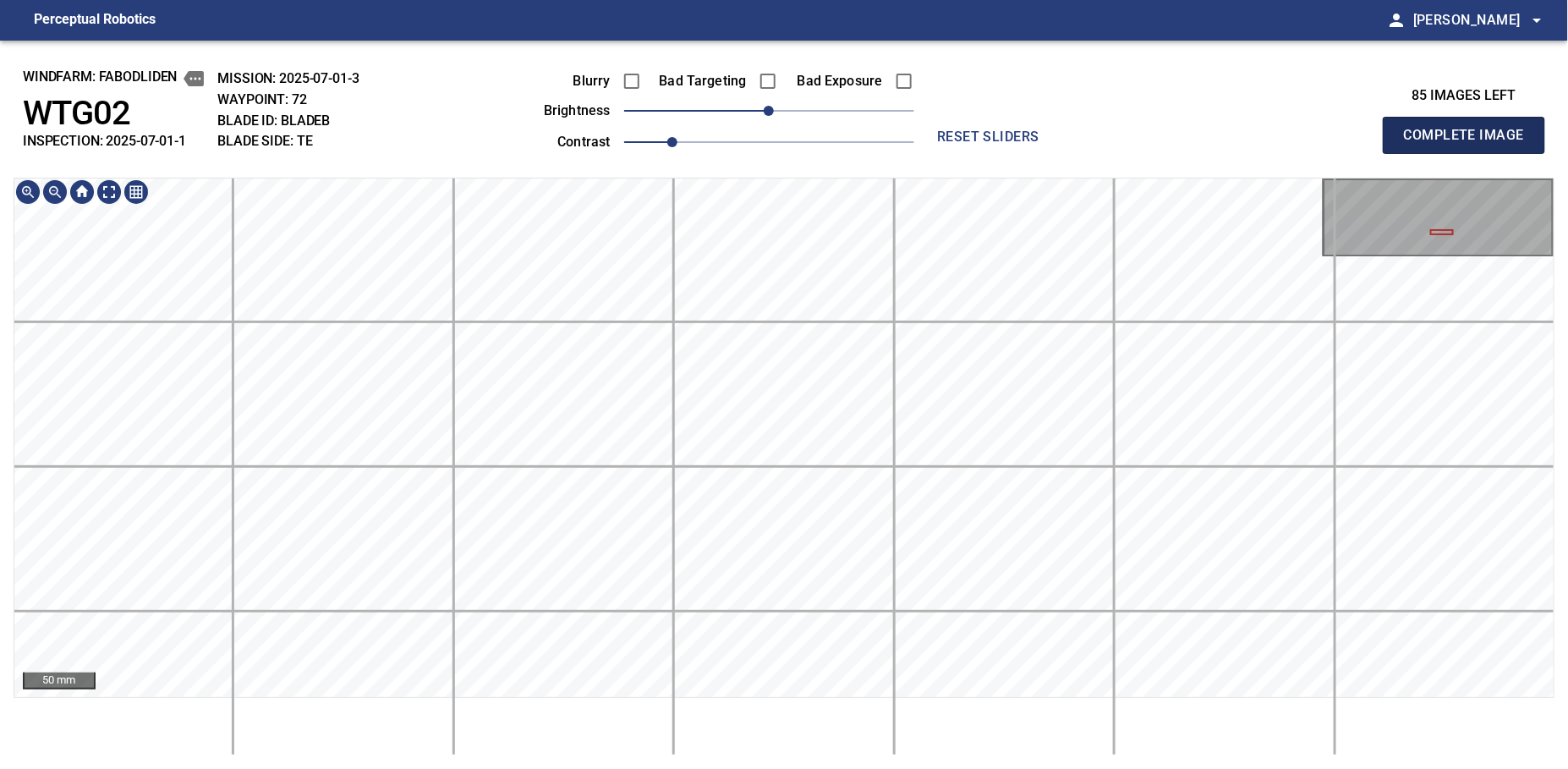 click on "Complete Image" at bounding box center [1464, 135] 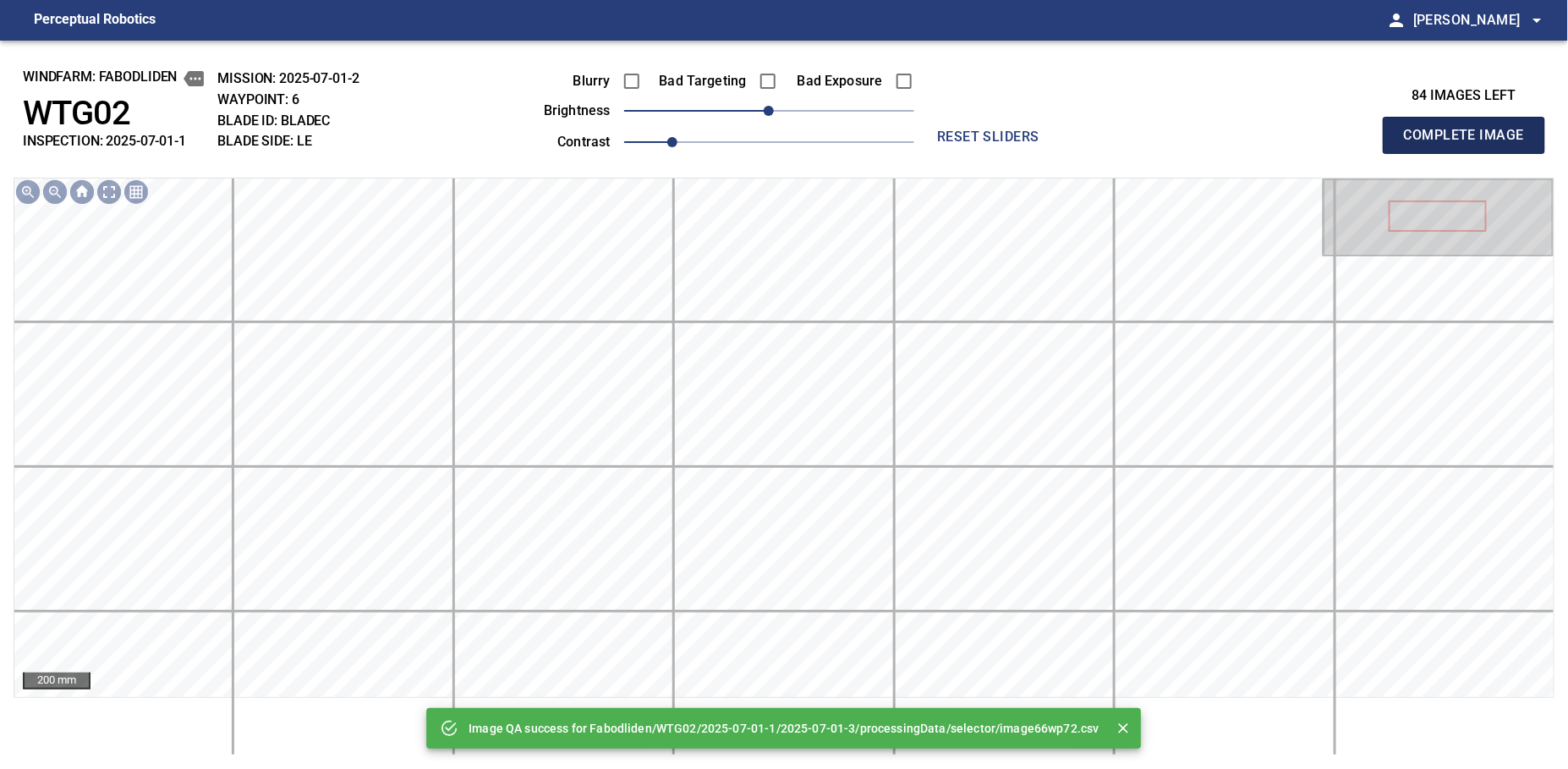 click on "Complete Image" at bounding box center (1464, 135) 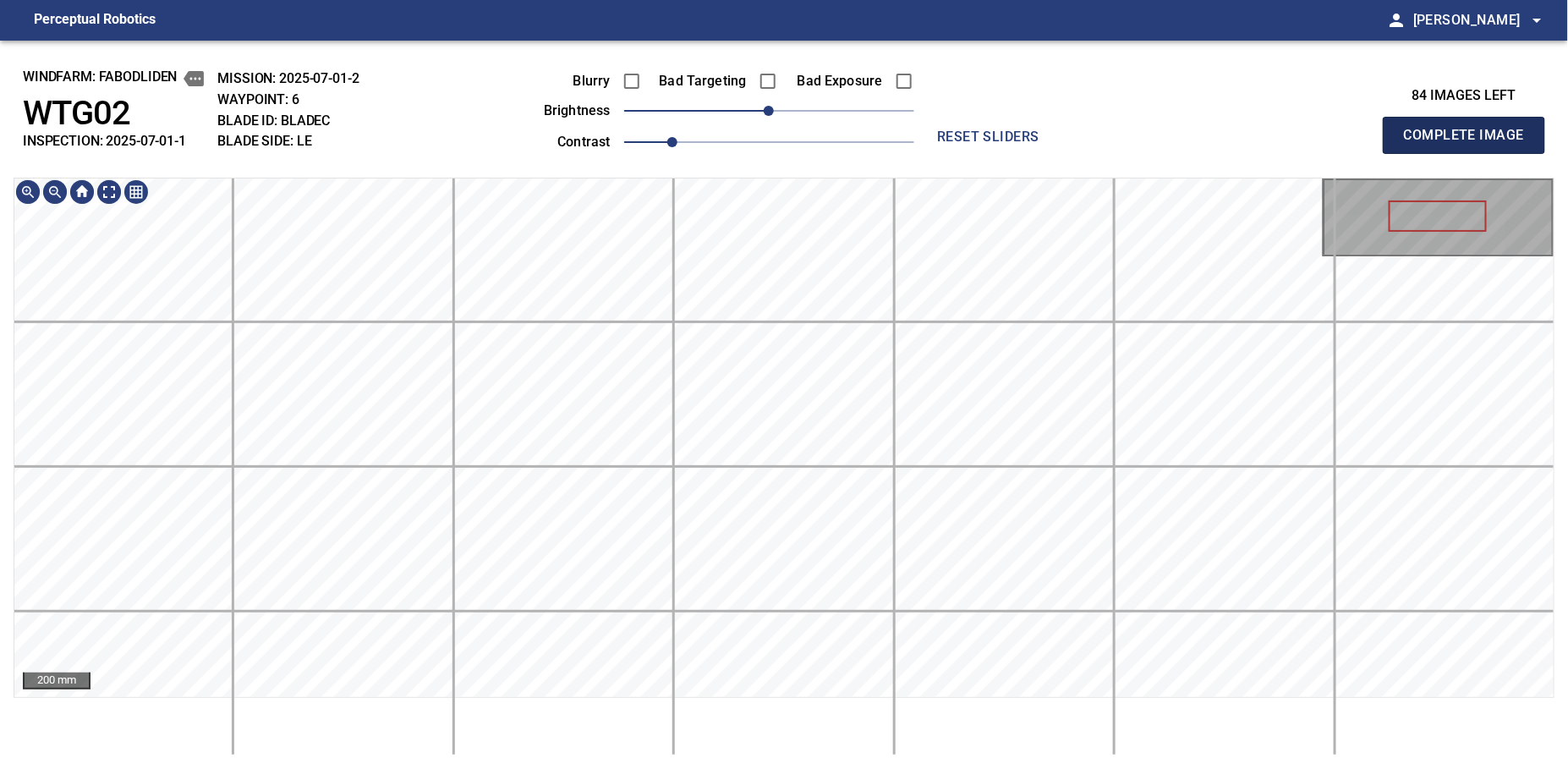 type 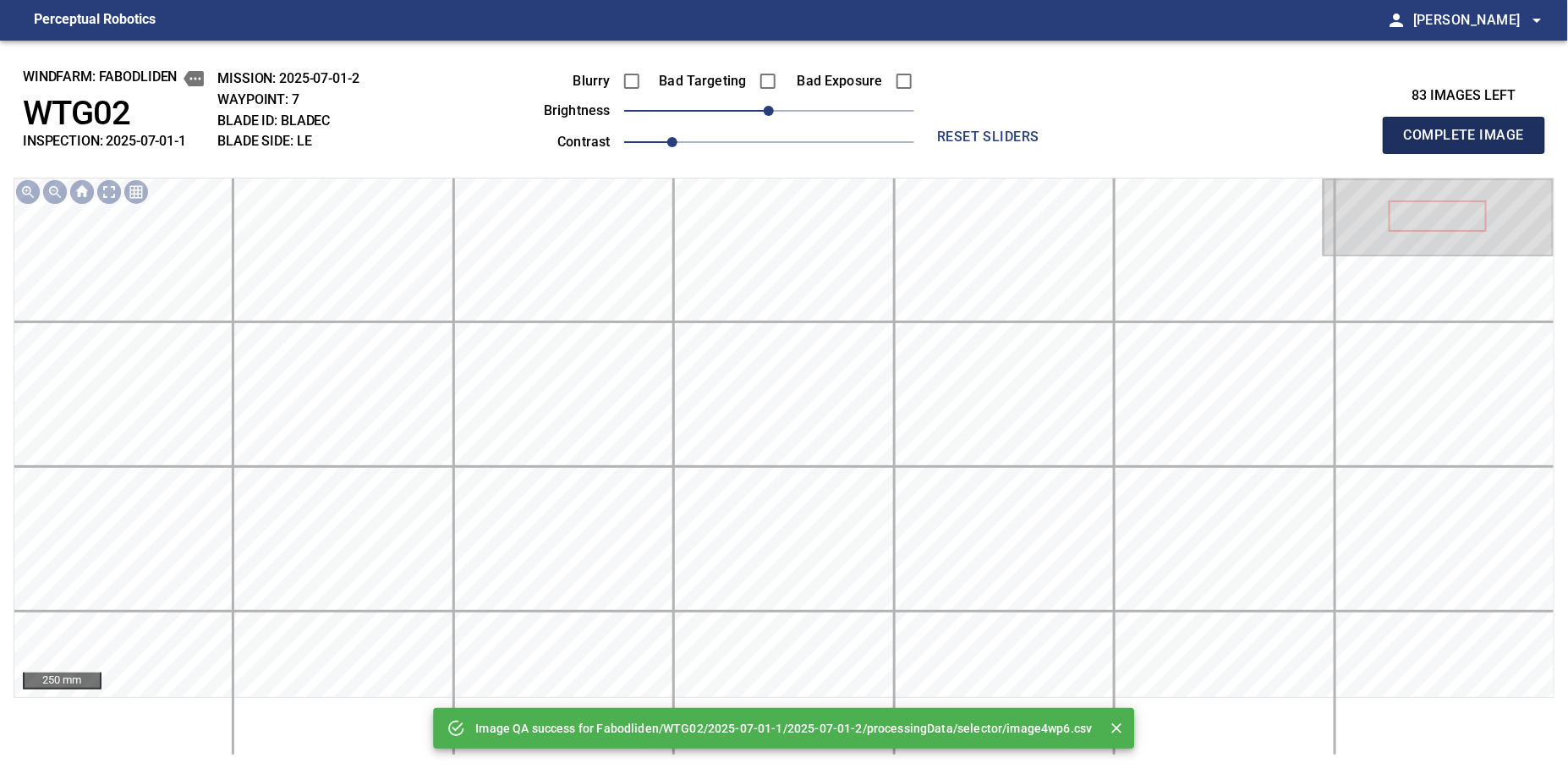 click on "Complete Image" at bounding box center (1464, 135) 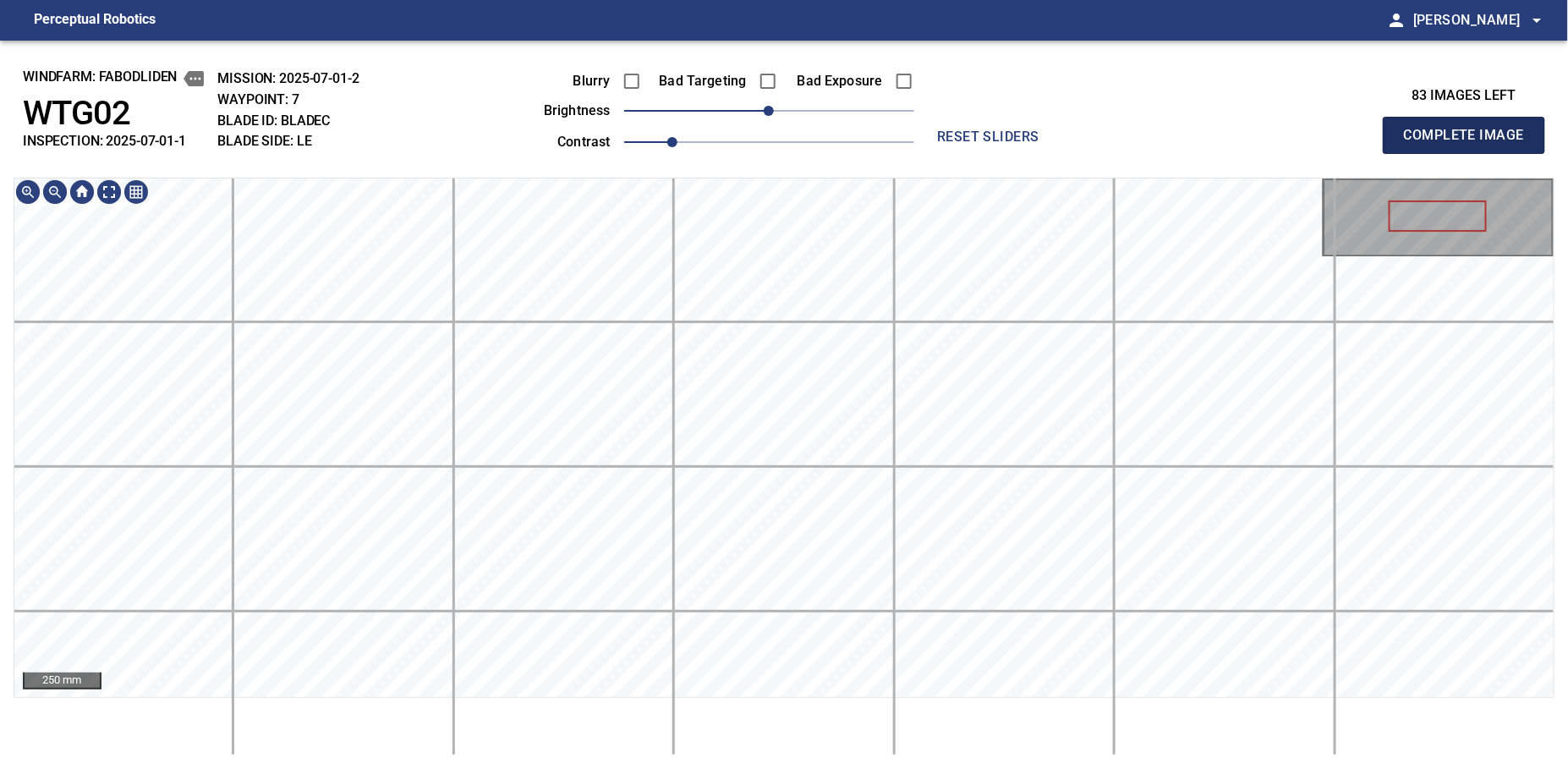 type 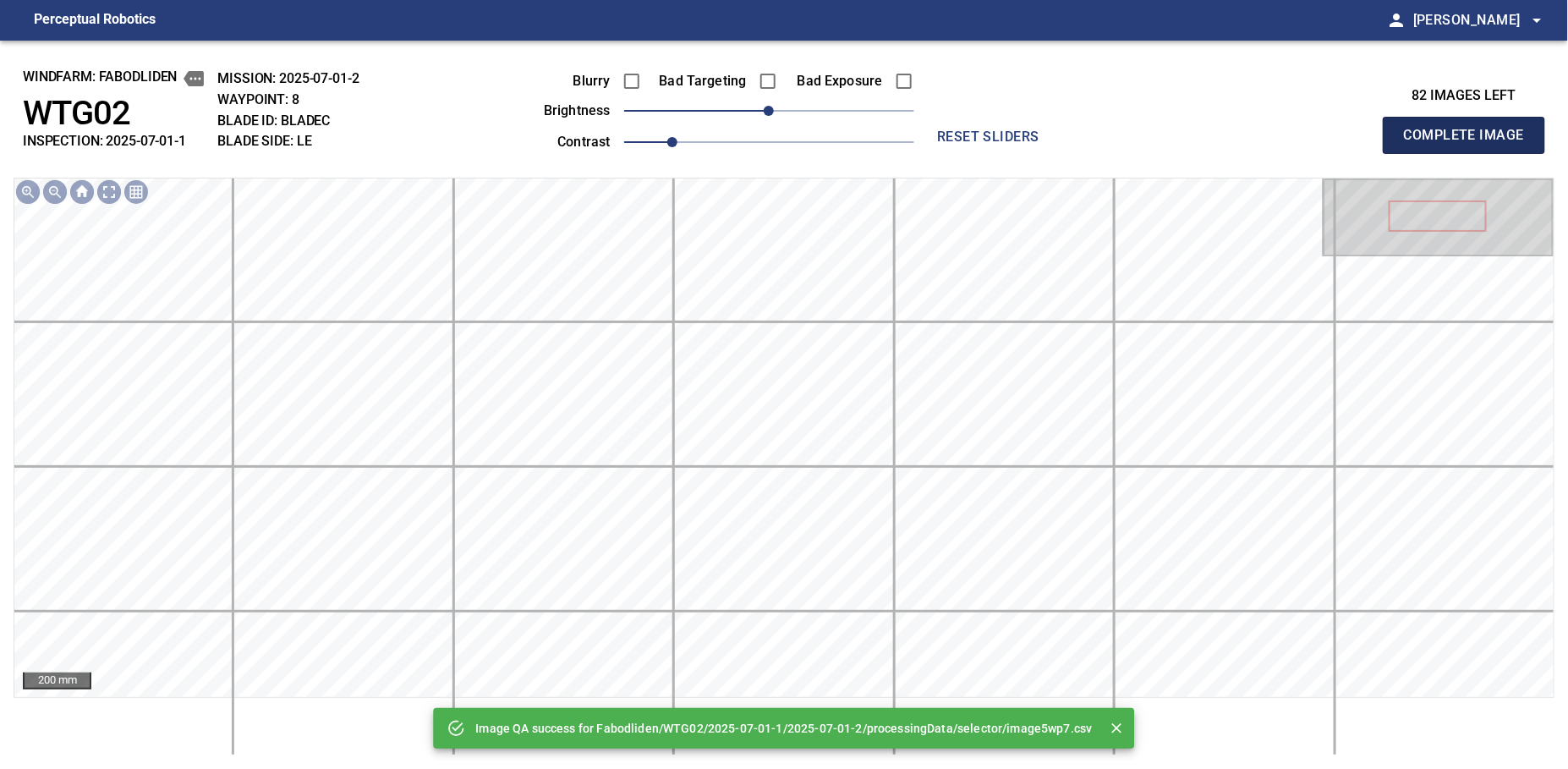 click on "Complete Image" at bounding box center [1464, 135] 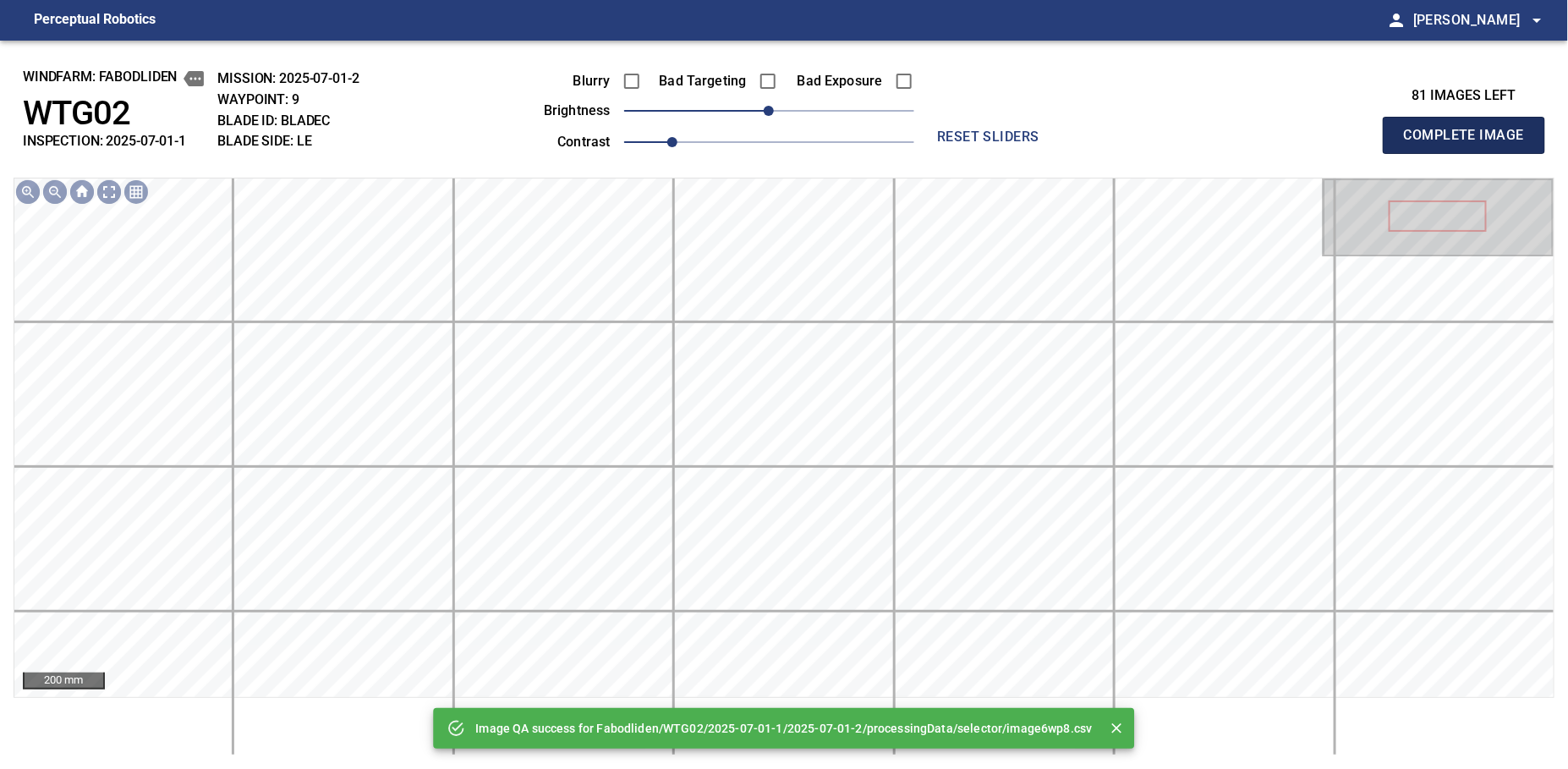 click on "Complete Image" at bounding box center (1464, 135) 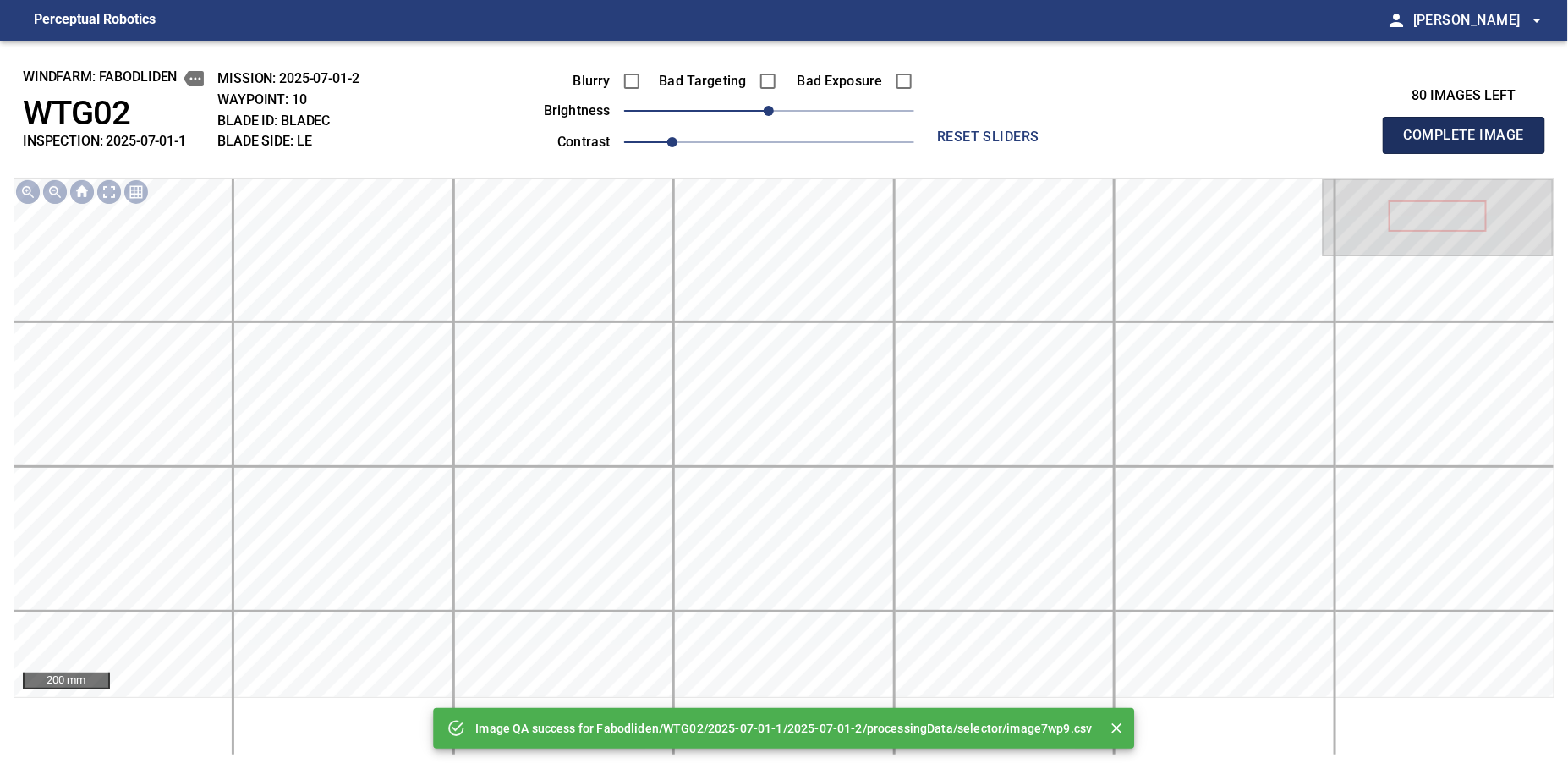 click on "Complete Image" at bounding box center (1464, 135) 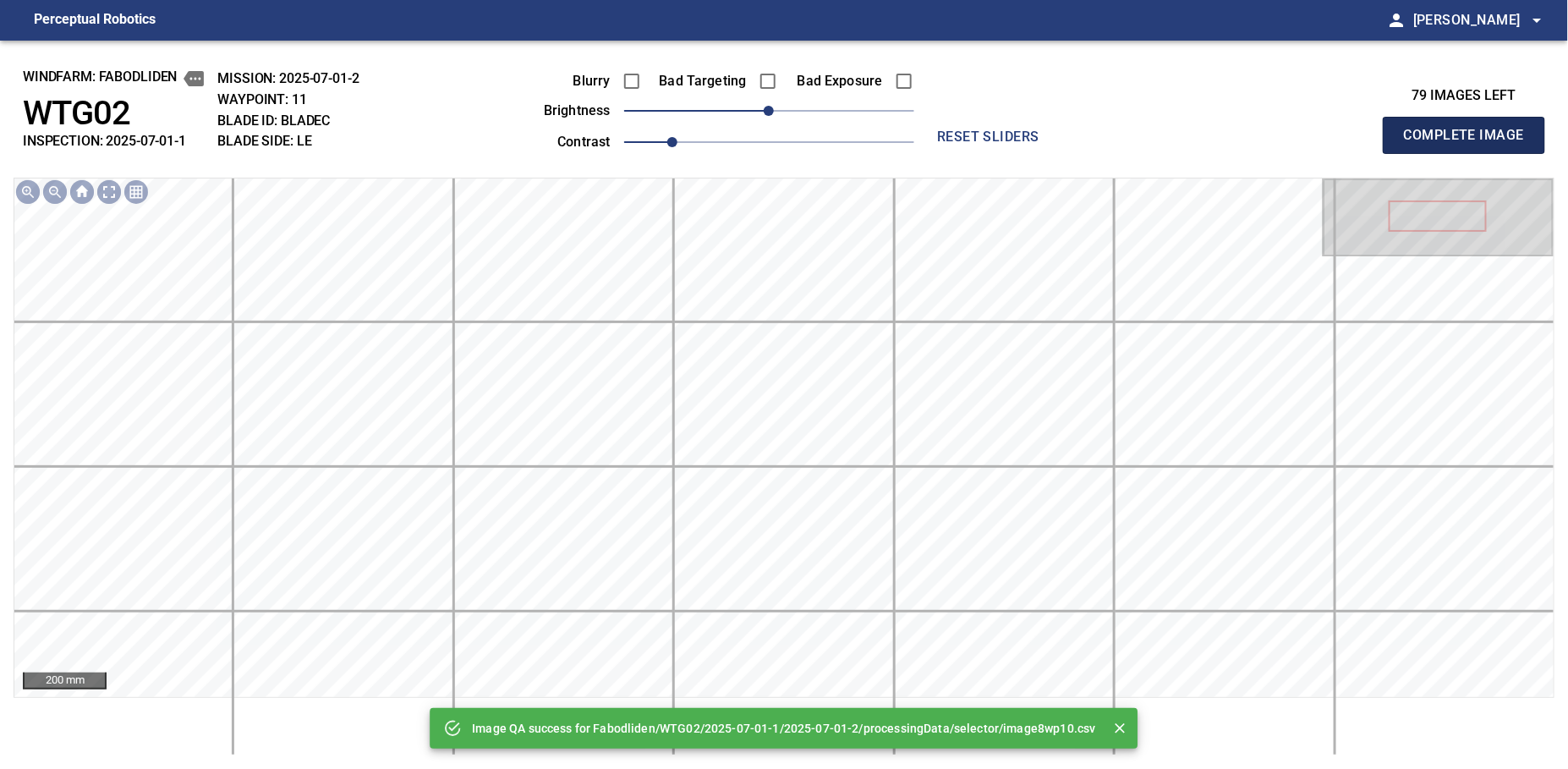 click on "Complete Image" at bounding box center [1464, 135] 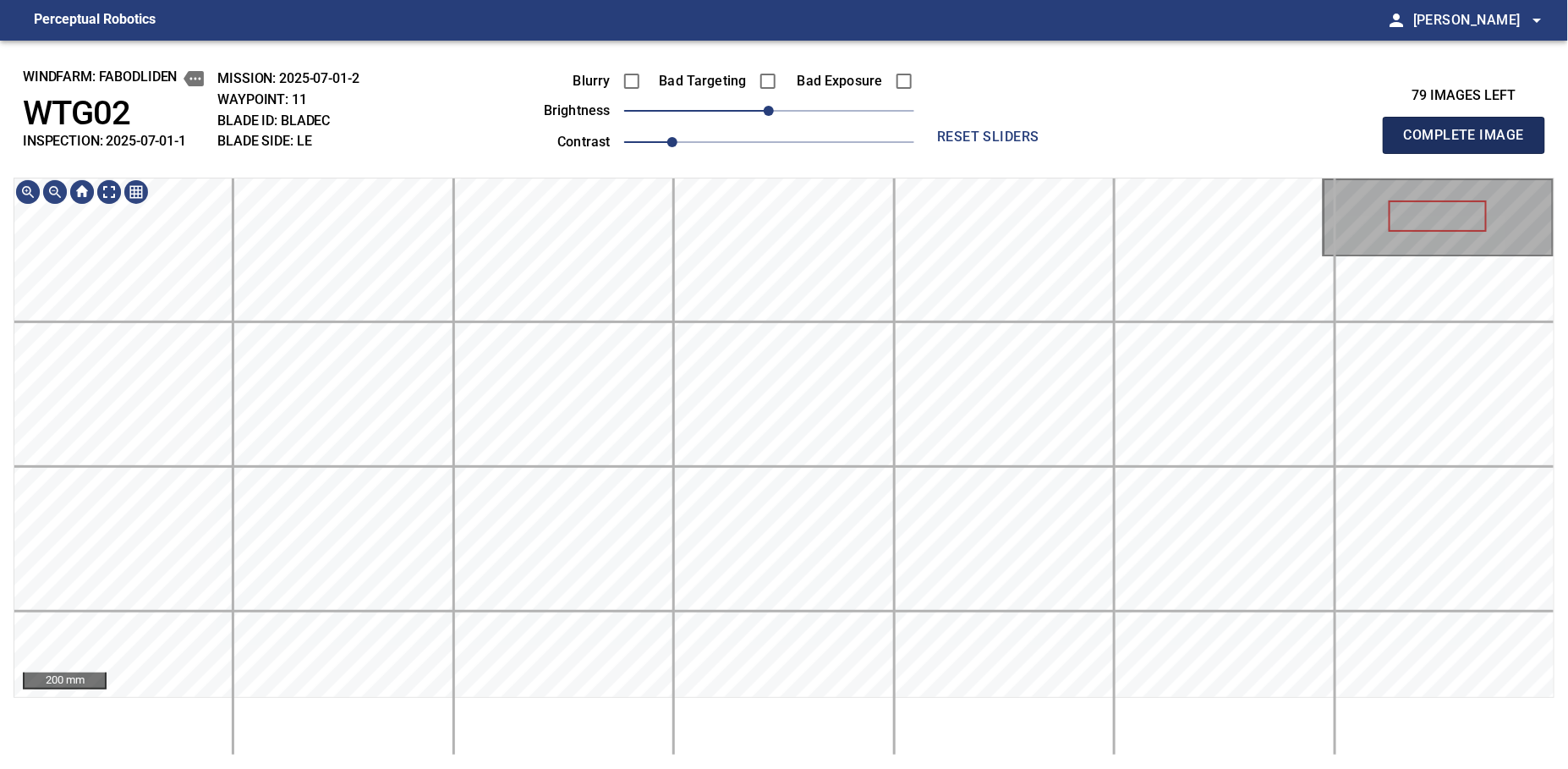 type 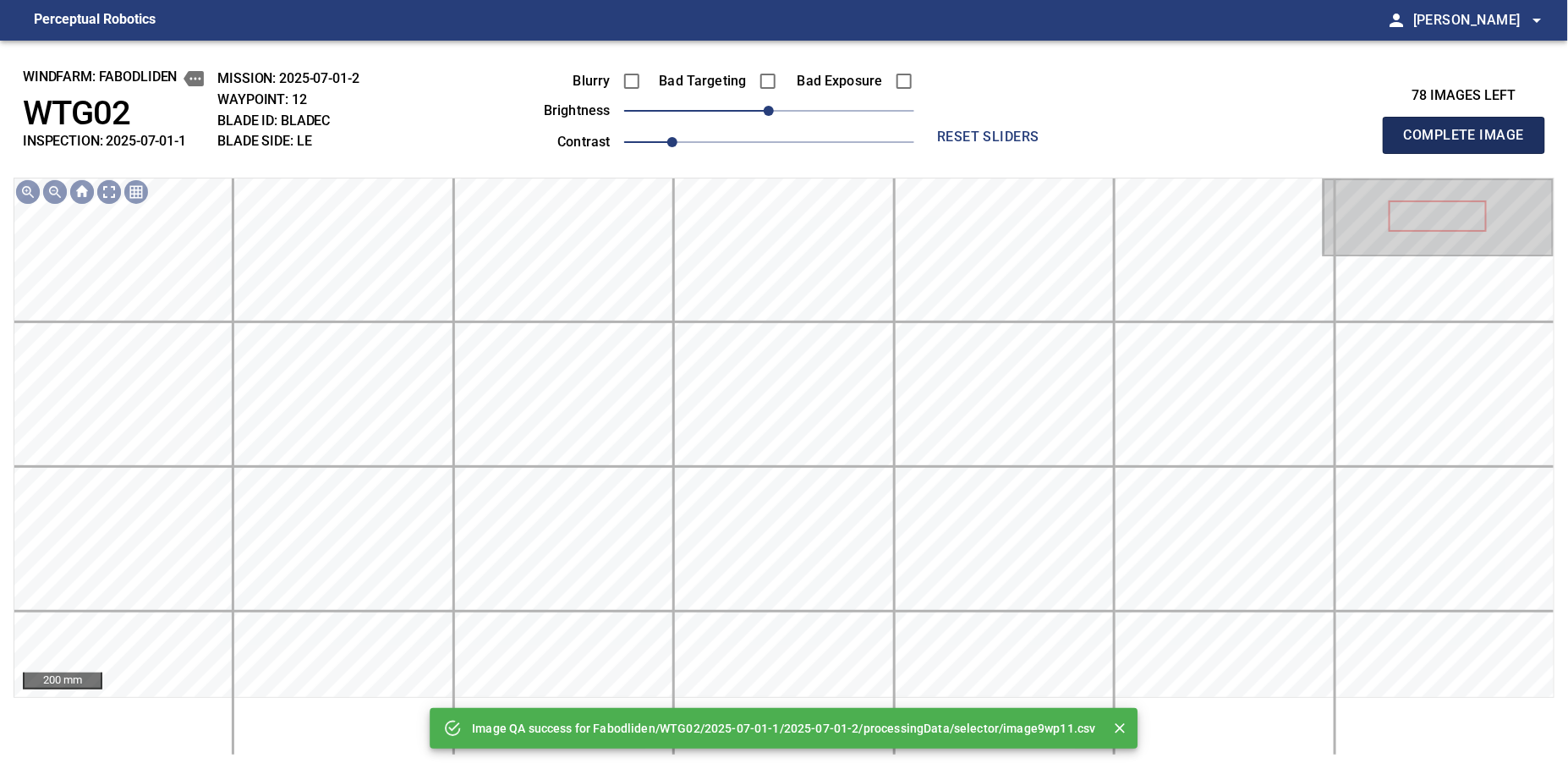 click on "Complete Image" at bounding box center (1464, 135) 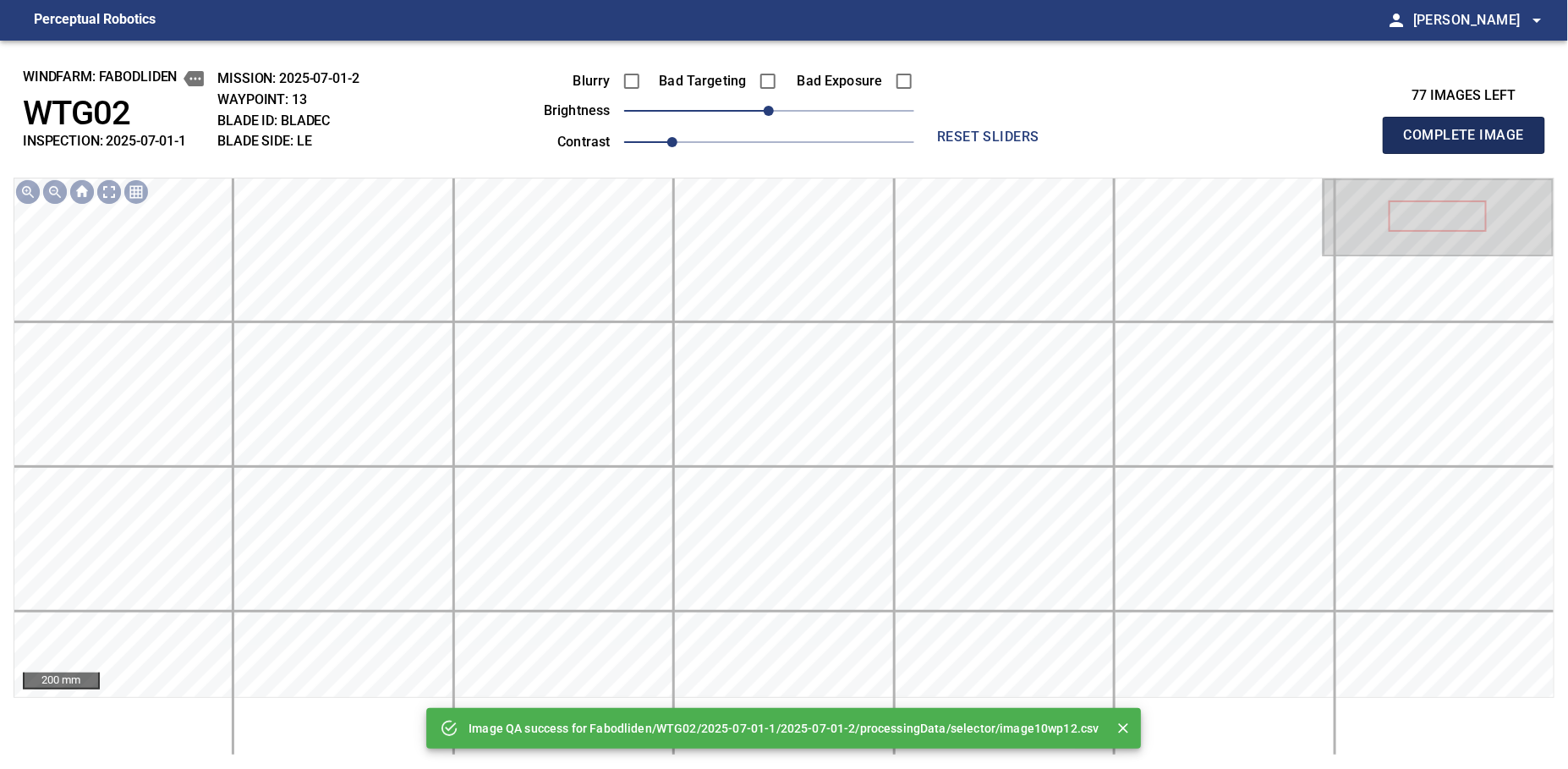 click on "Complete Image" at bounding box center [1464, 135] 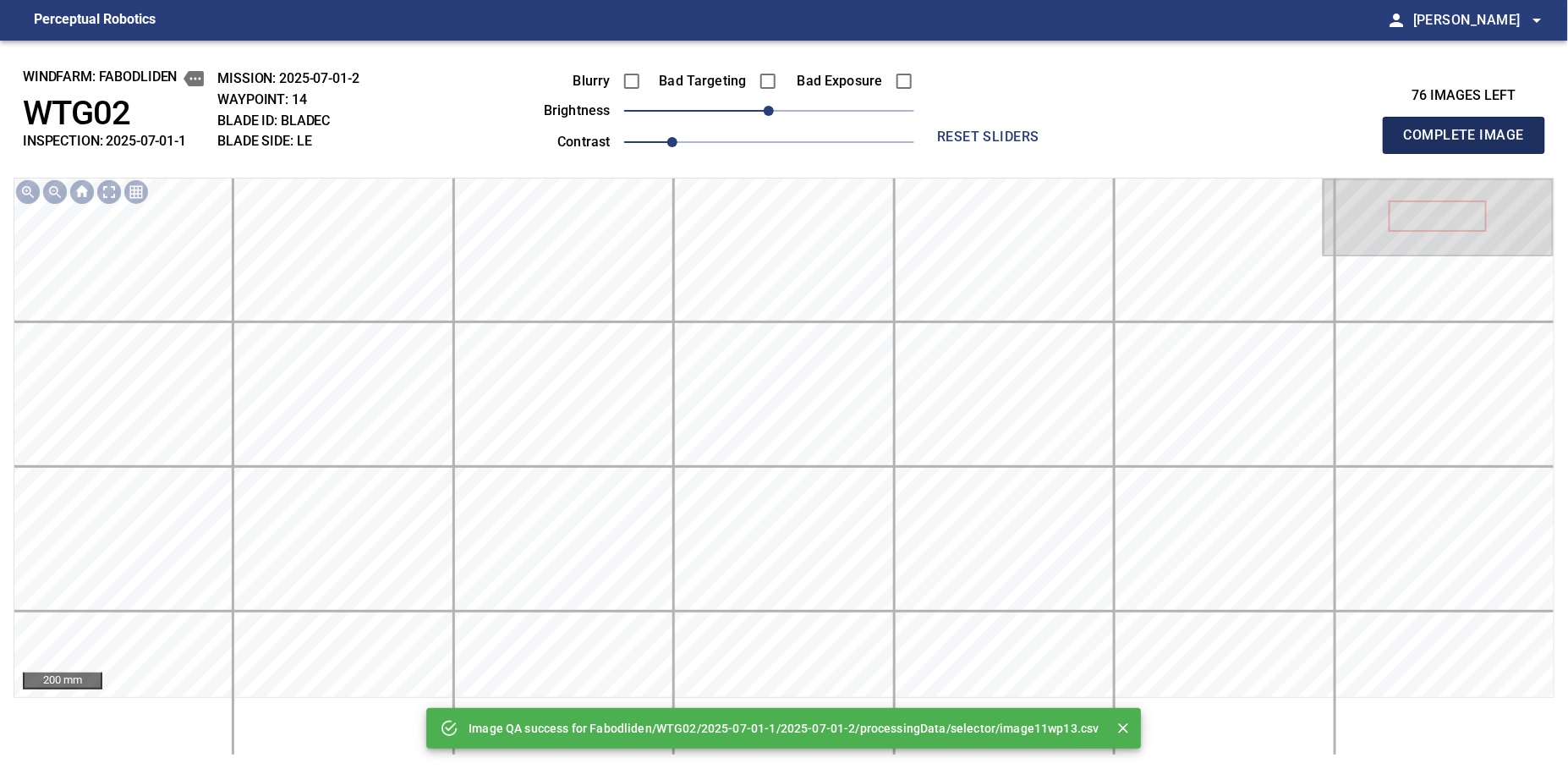 click on "Complete Image" at bounding box center [1464, 135] 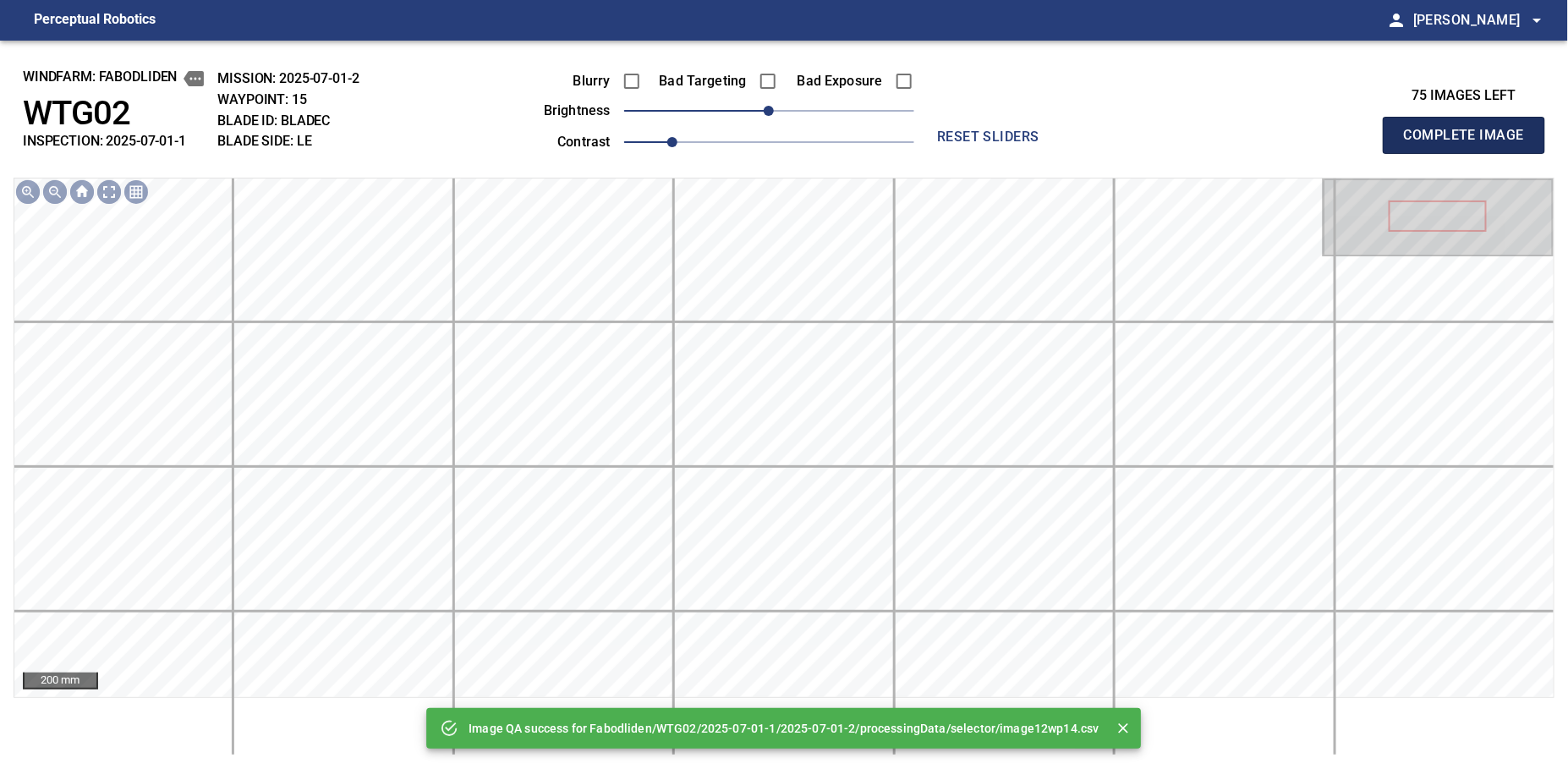 click on "Complete Image" at bounding box center (1464, 135) 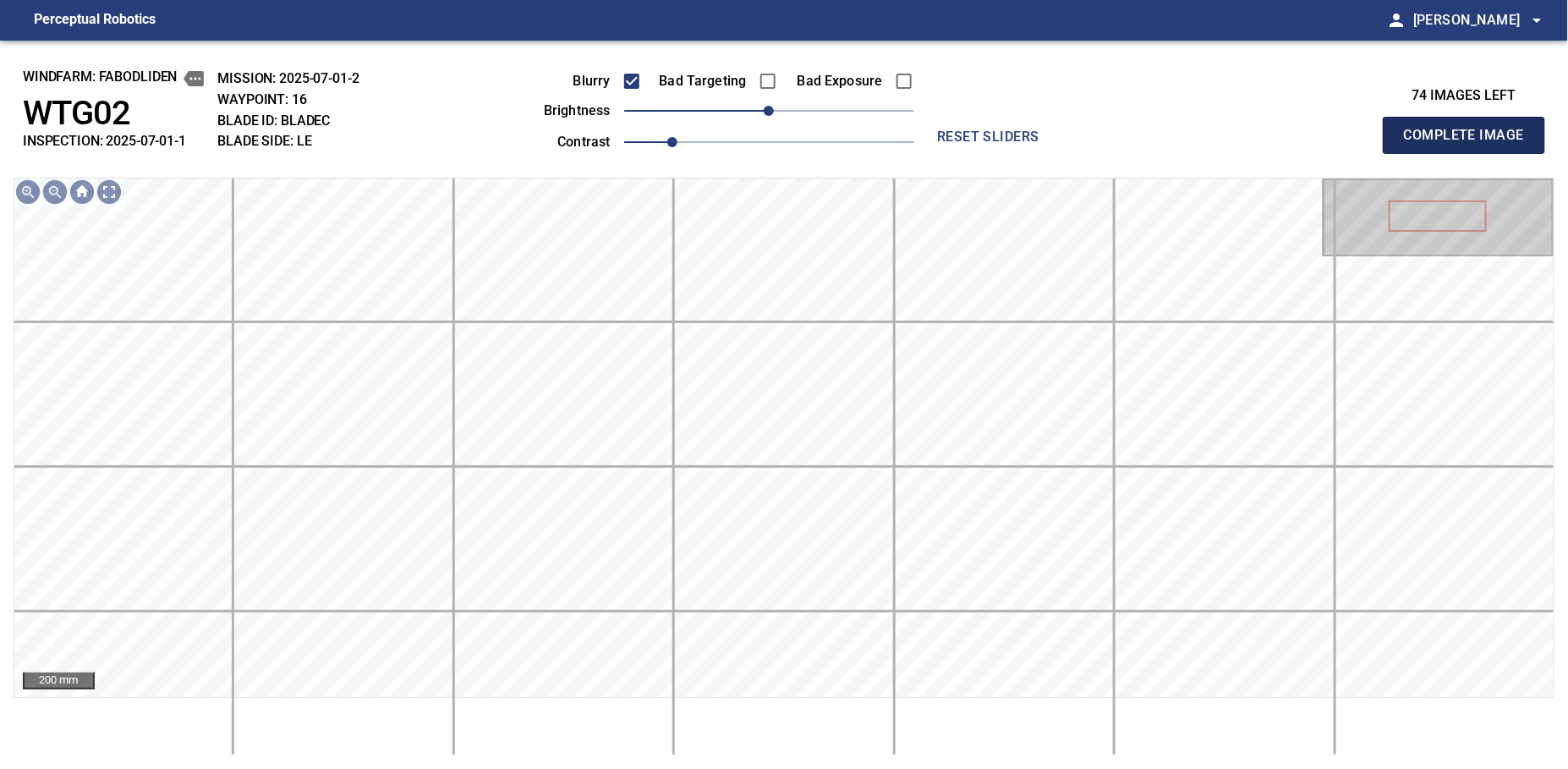click on "Complete Image" at bounding box center [1464, 135] 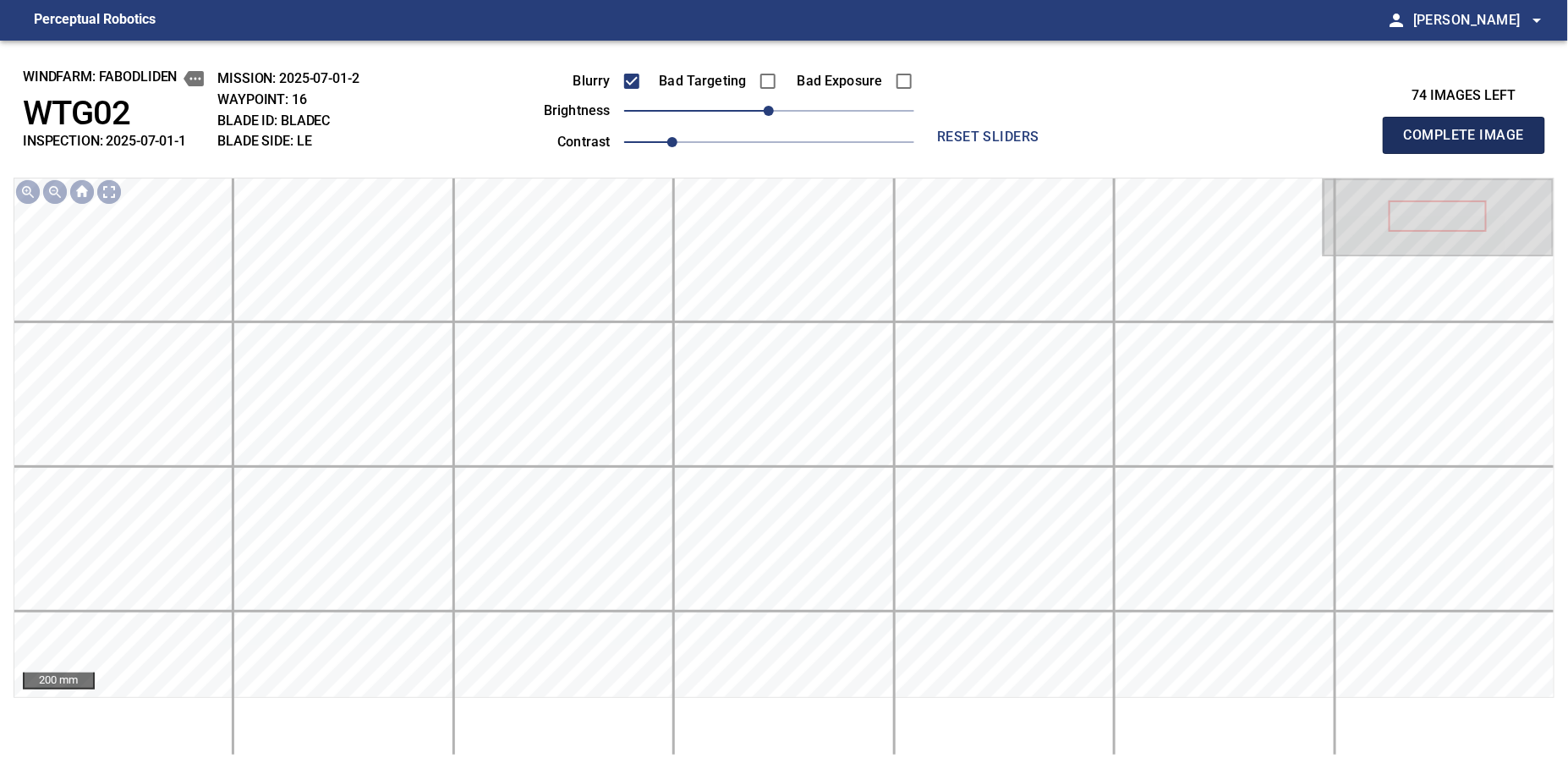 type 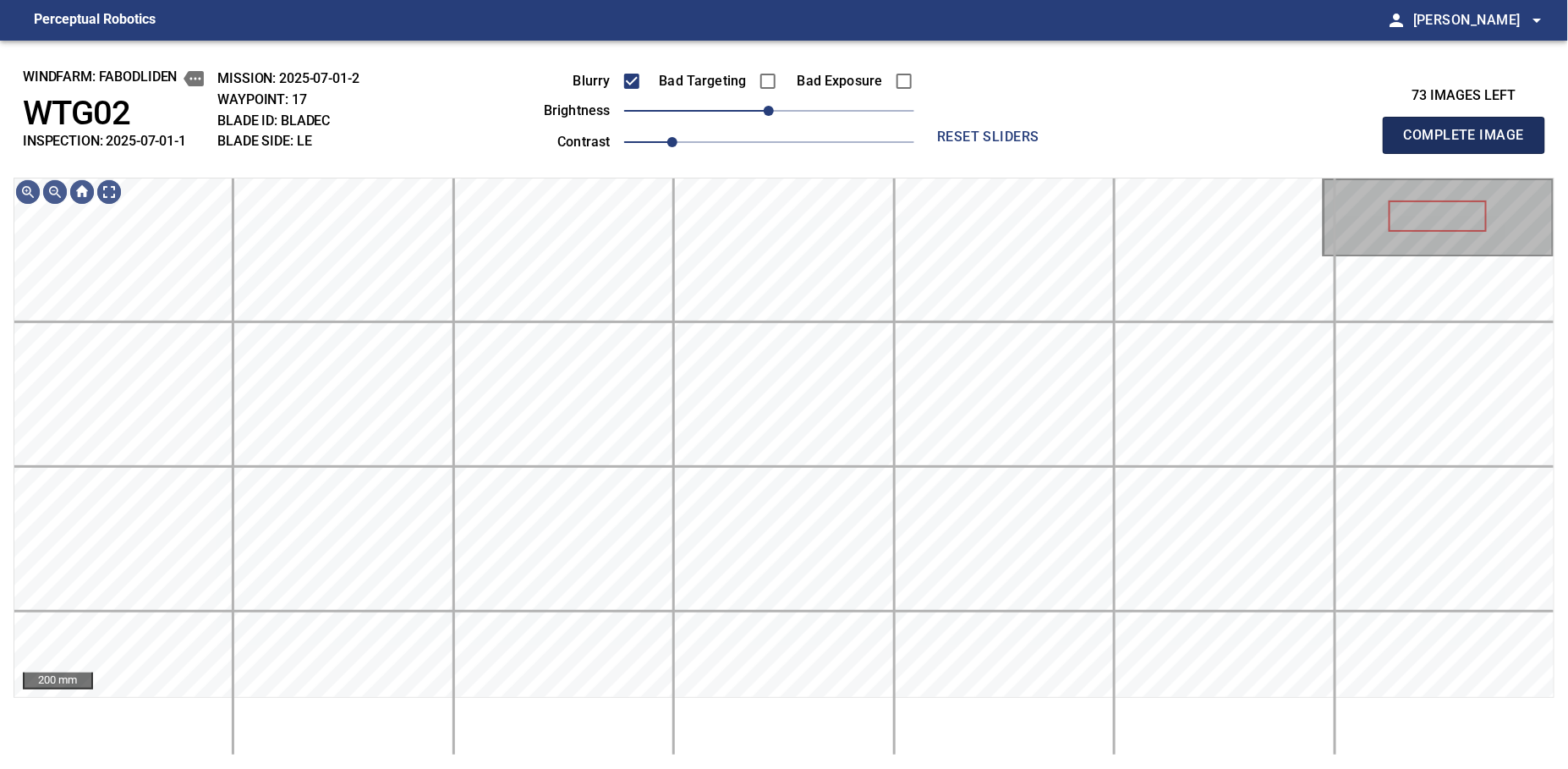 click on "Complete Image" at bounding box center [1464, 135] 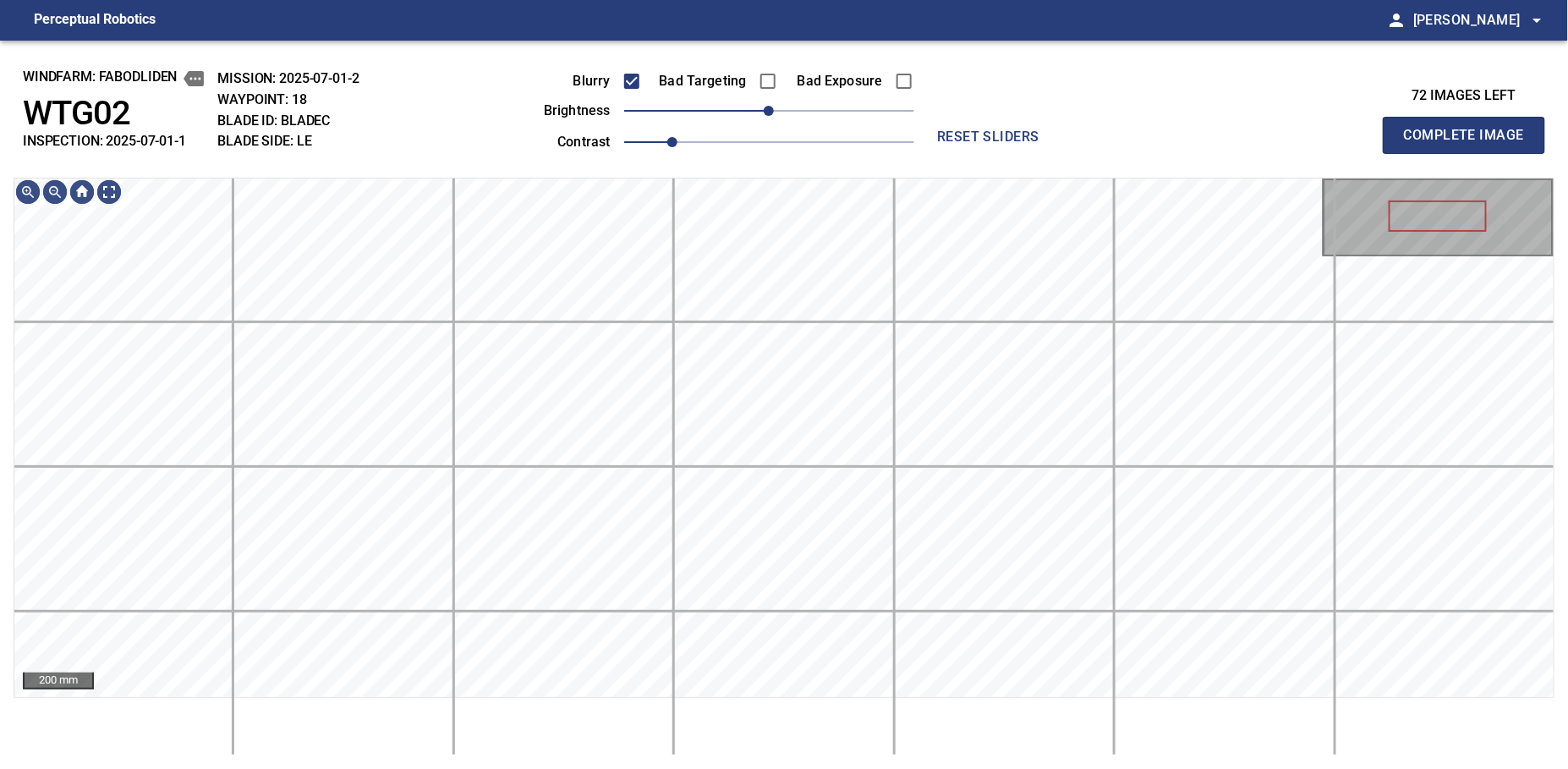 click on "Complete Image" at bounding box center (1464, 135) 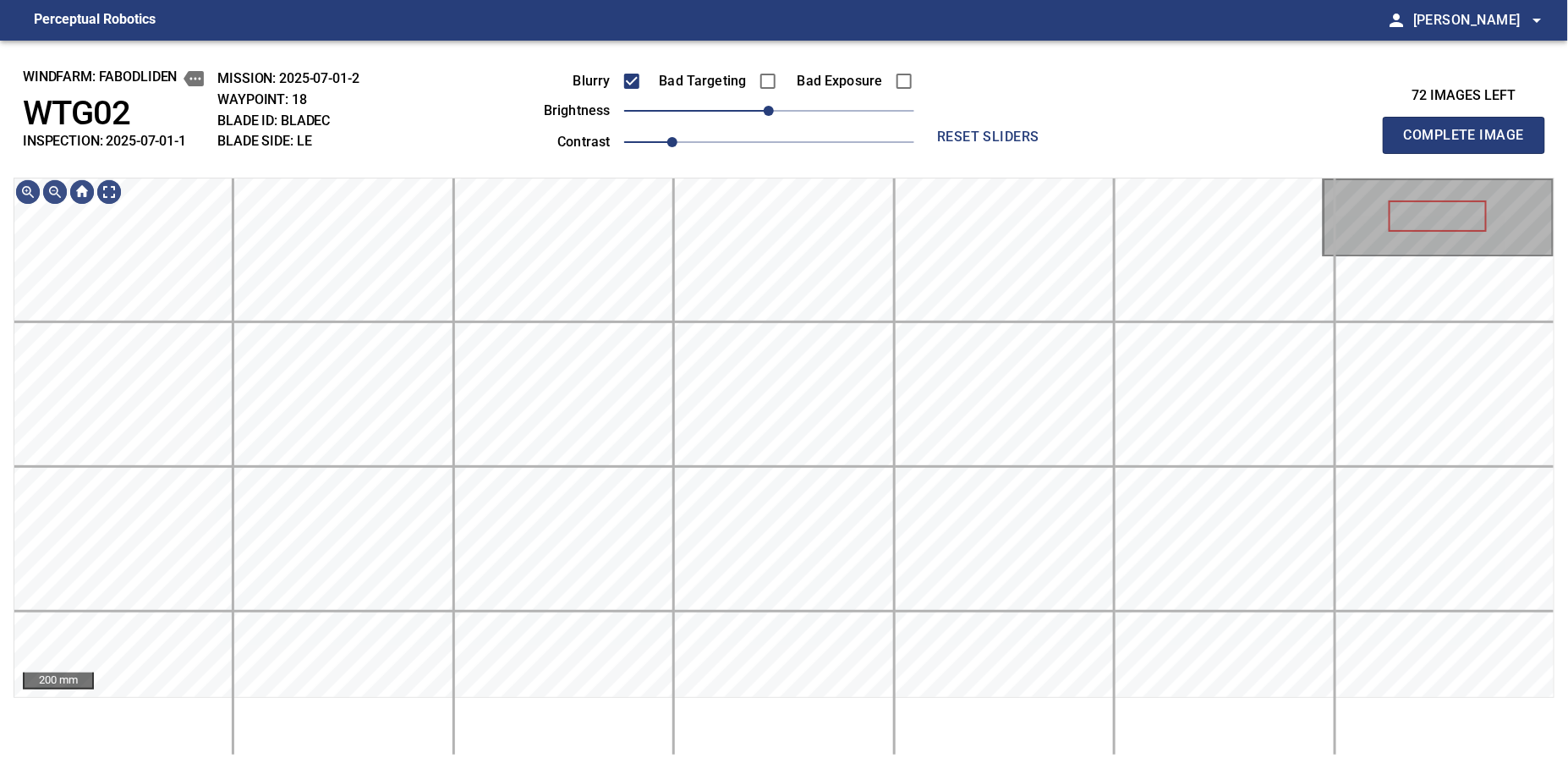 type 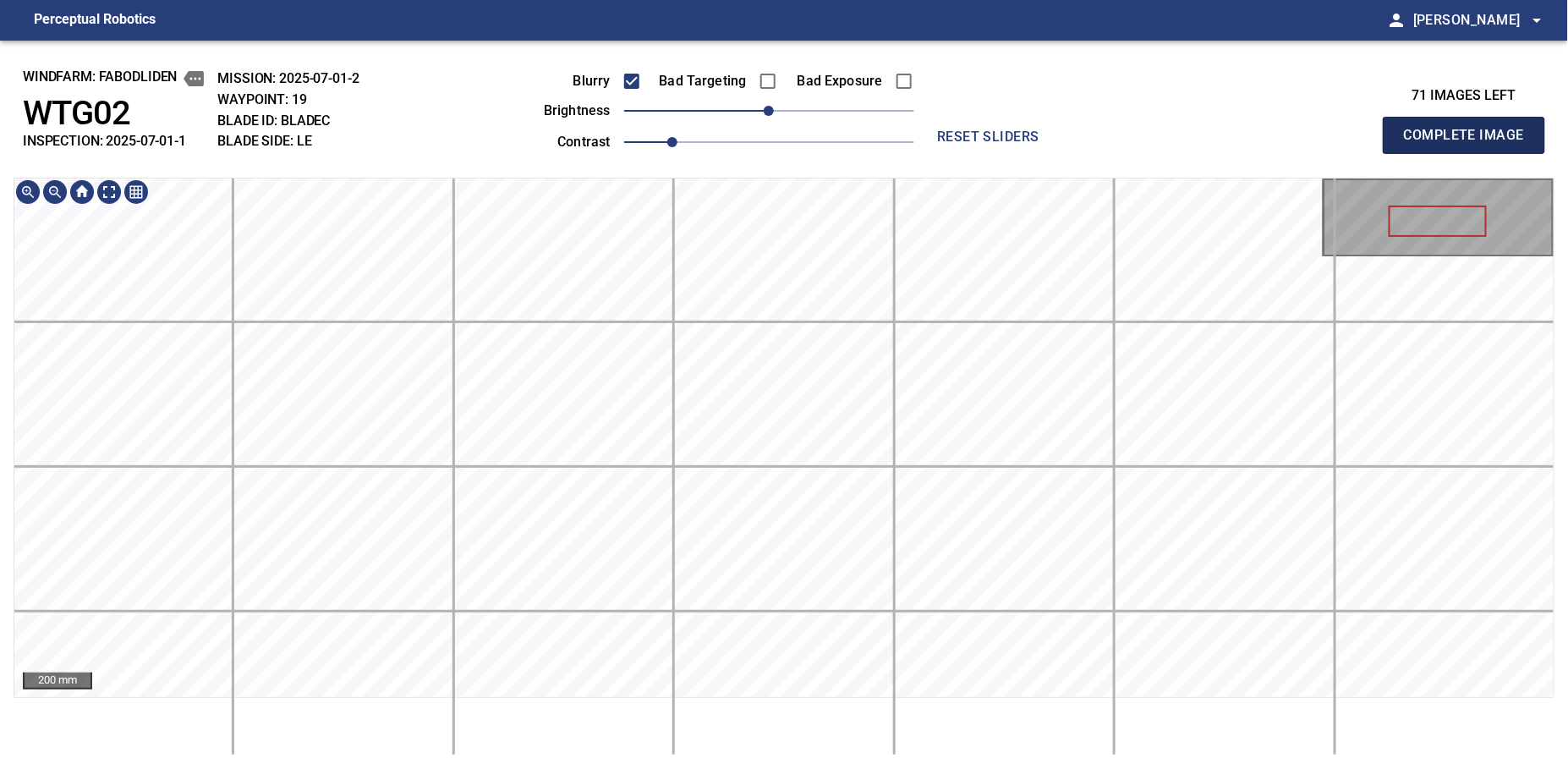 click on "Complete Image" at bounding box center (1464, 135) 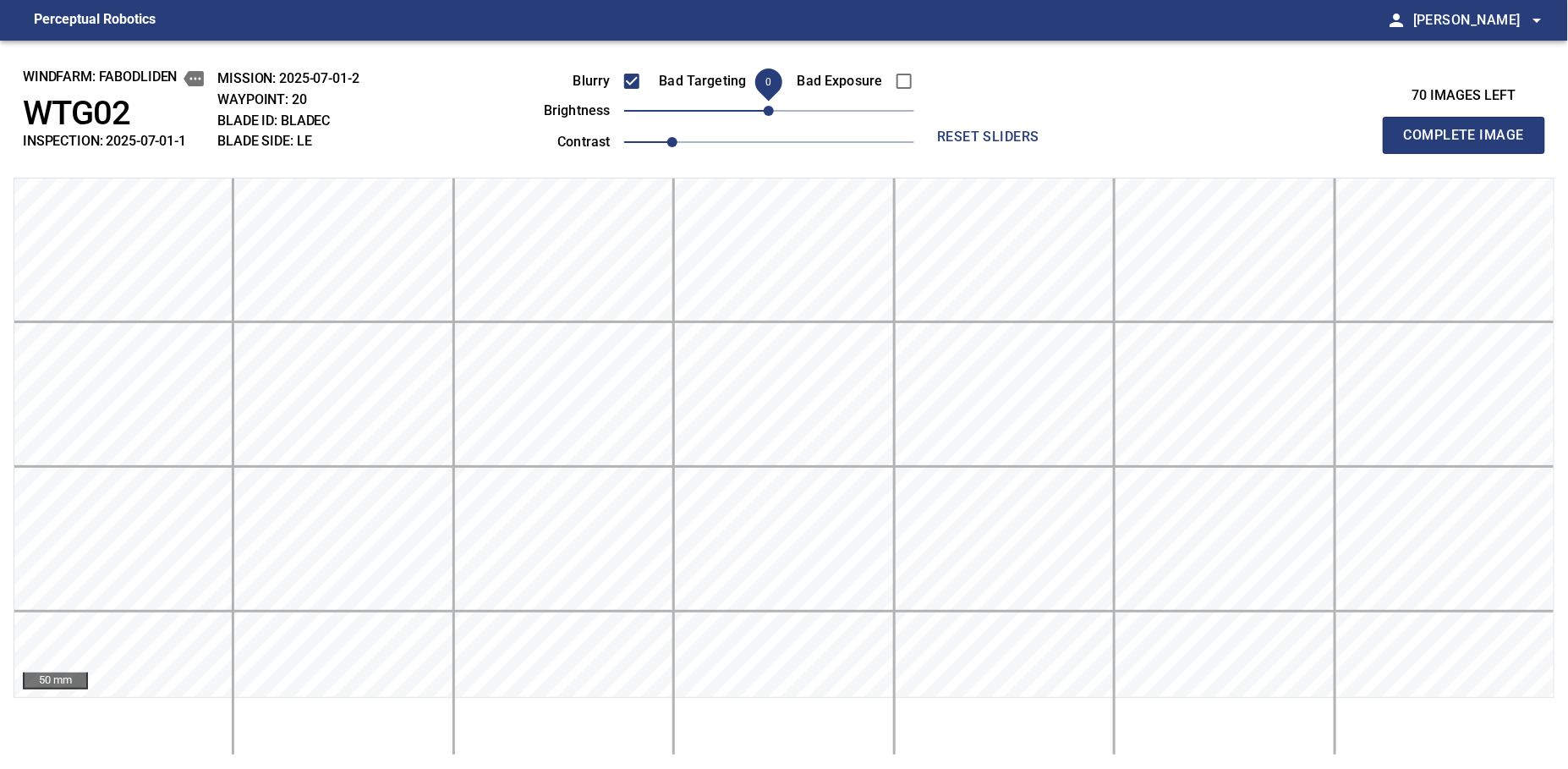 click on "Complete Image" at bounding box center [1464, 135] 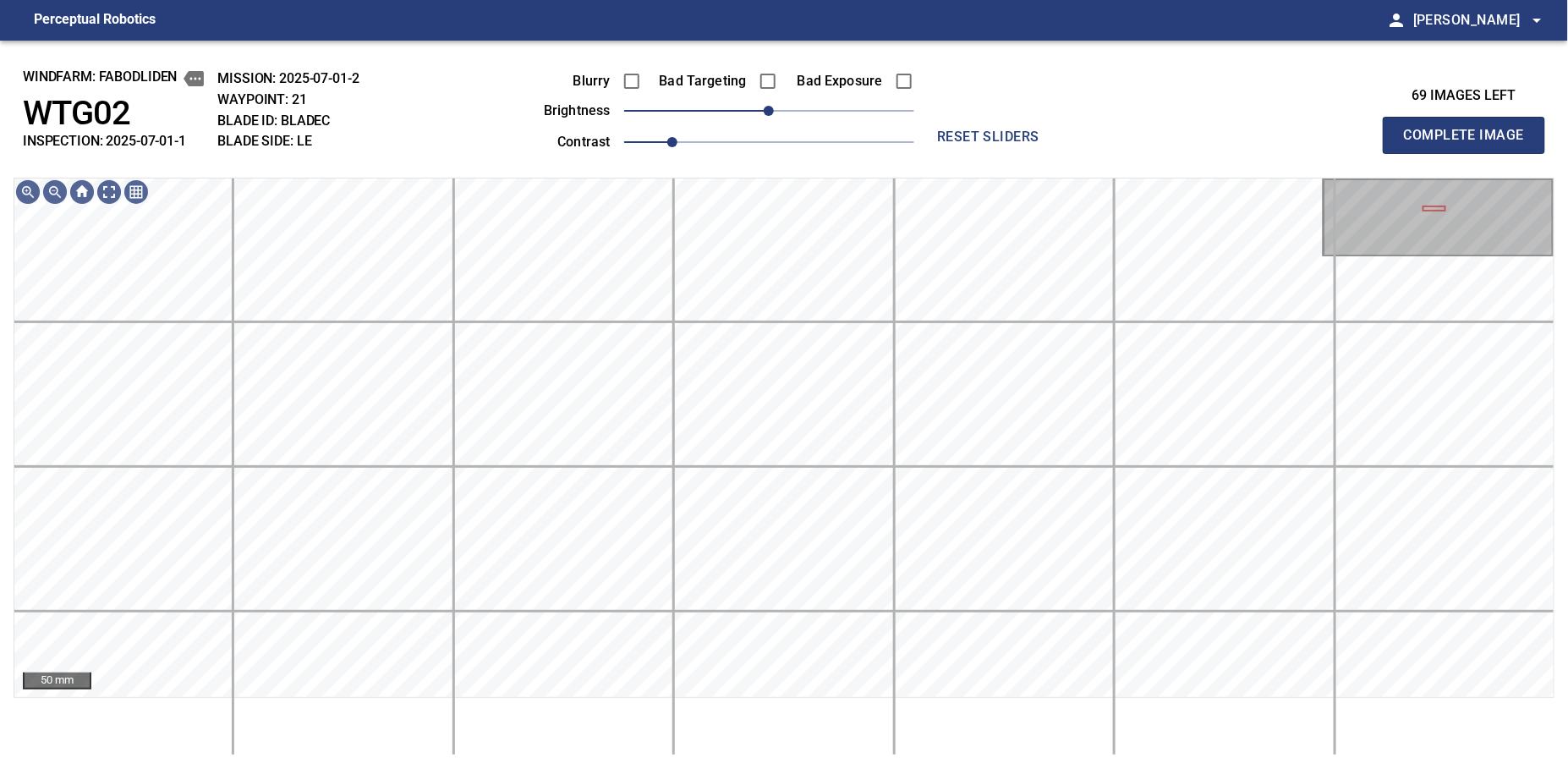 click at bounding box center (632, 81) 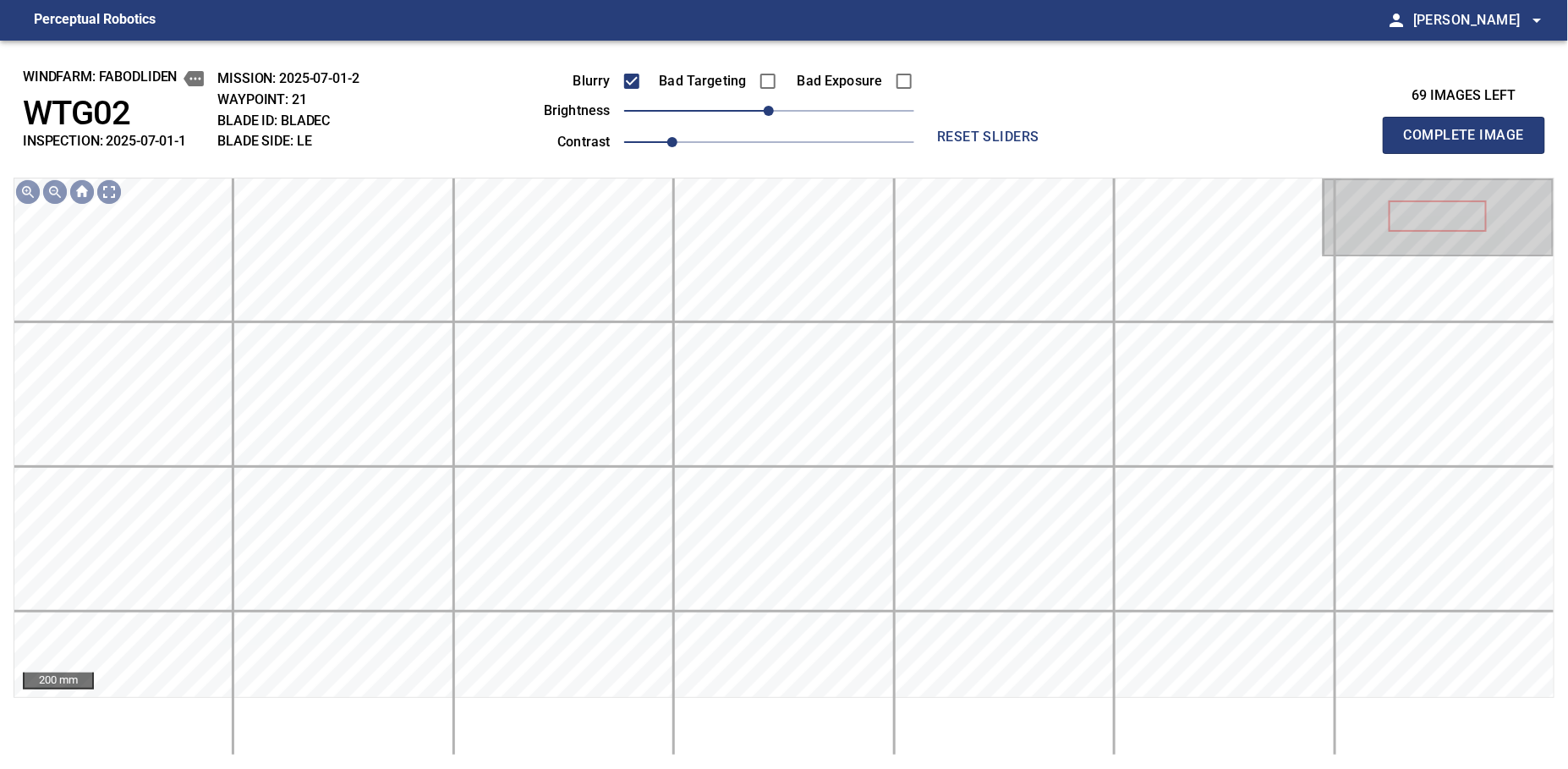 click on "Complete Image" at bounding box center [1464, 135] 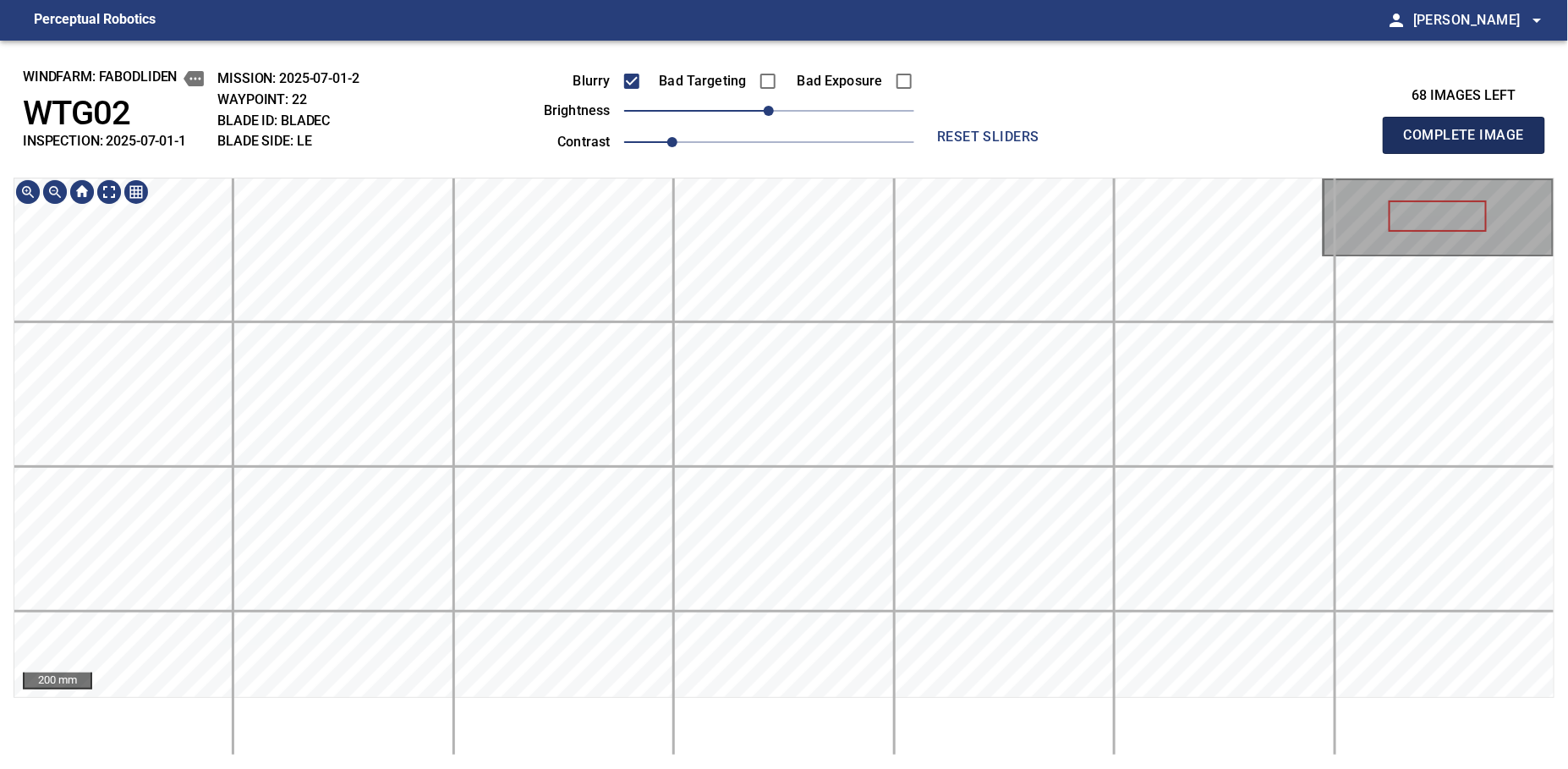 click on "Complete Image" at bounding box center (1464, 135) 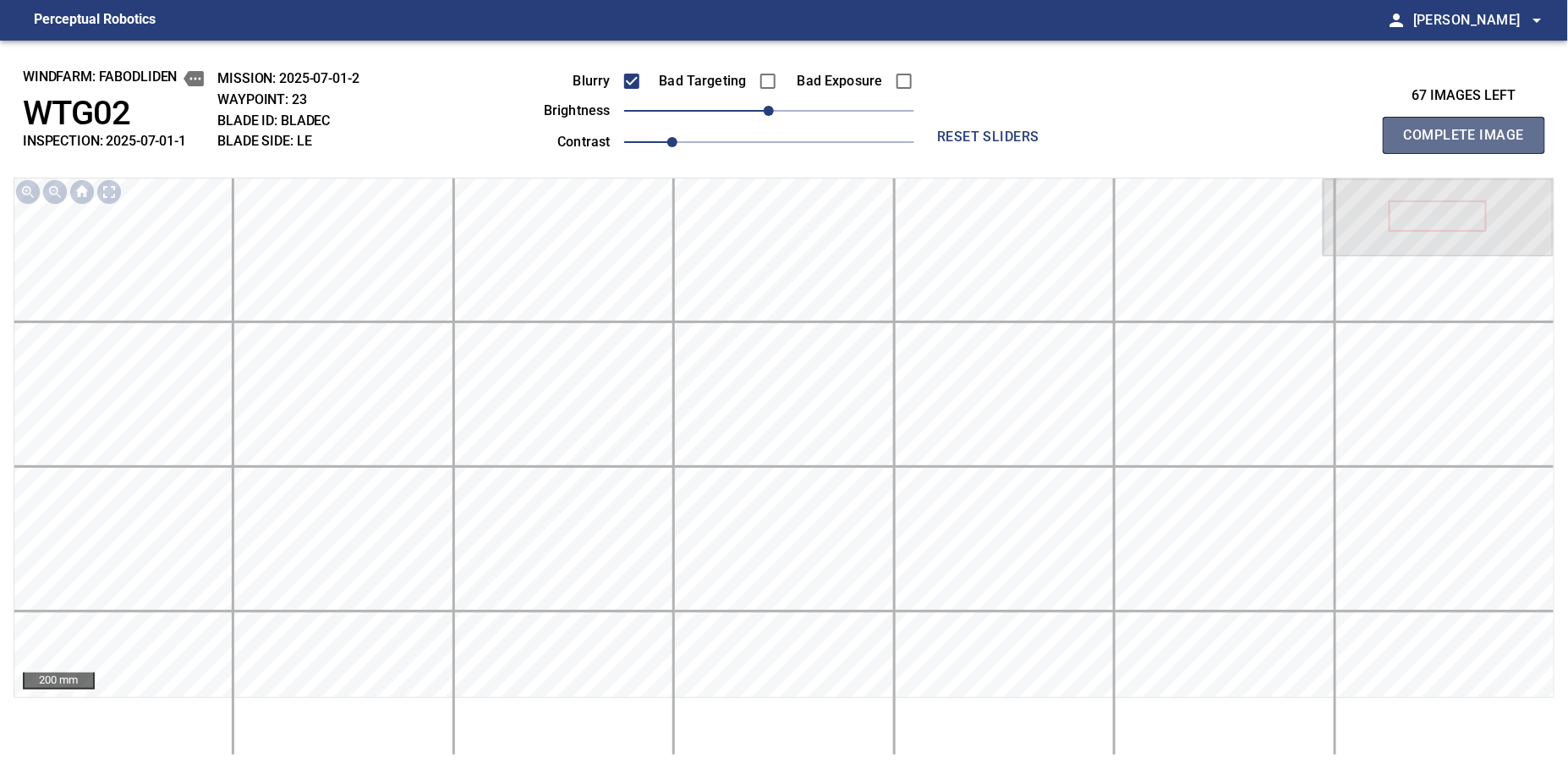 click on "Complete Image" at bounding box center [1464, 135] 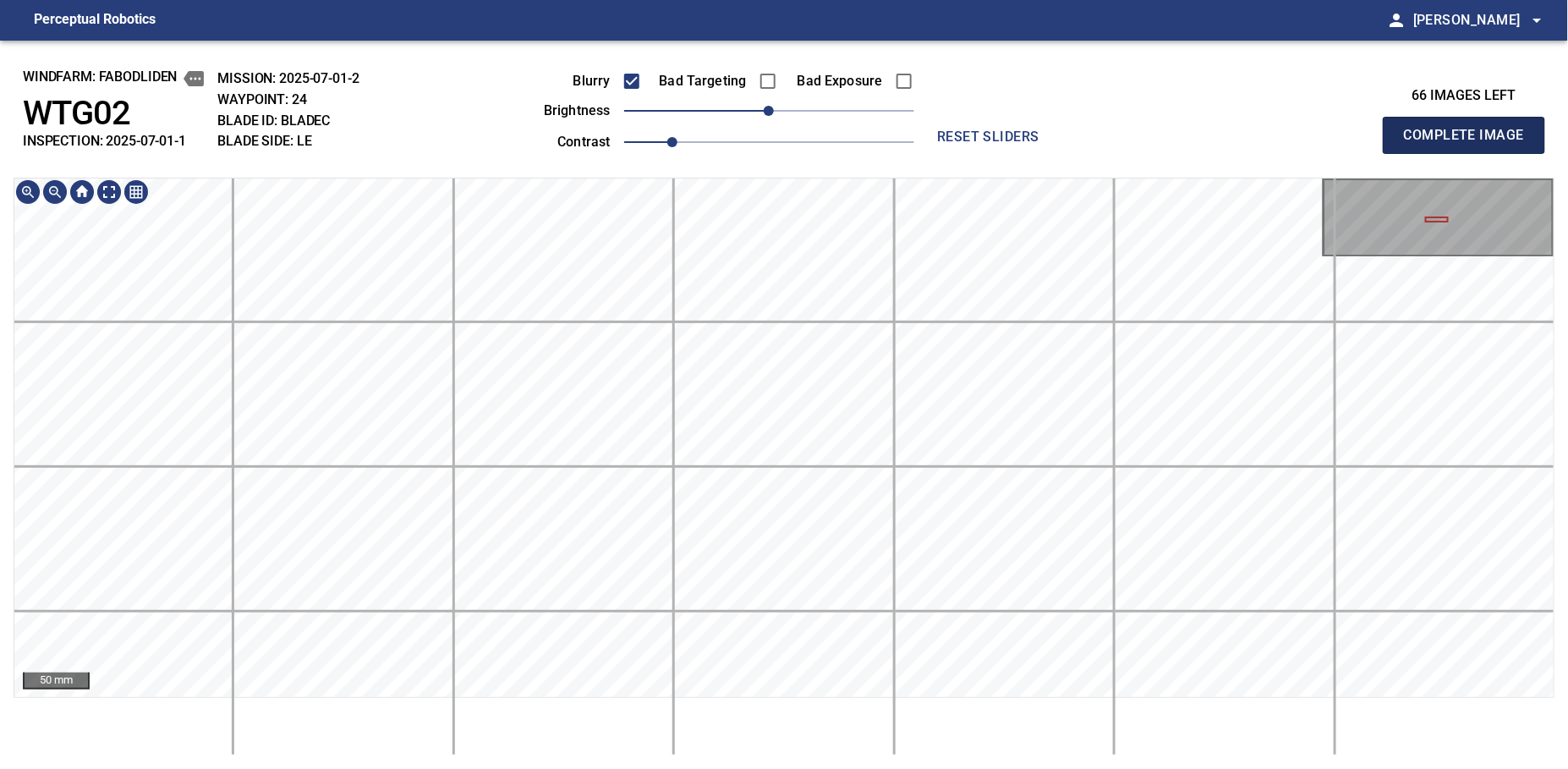 click on "Complete Image" at bounding box center [1464, 135] 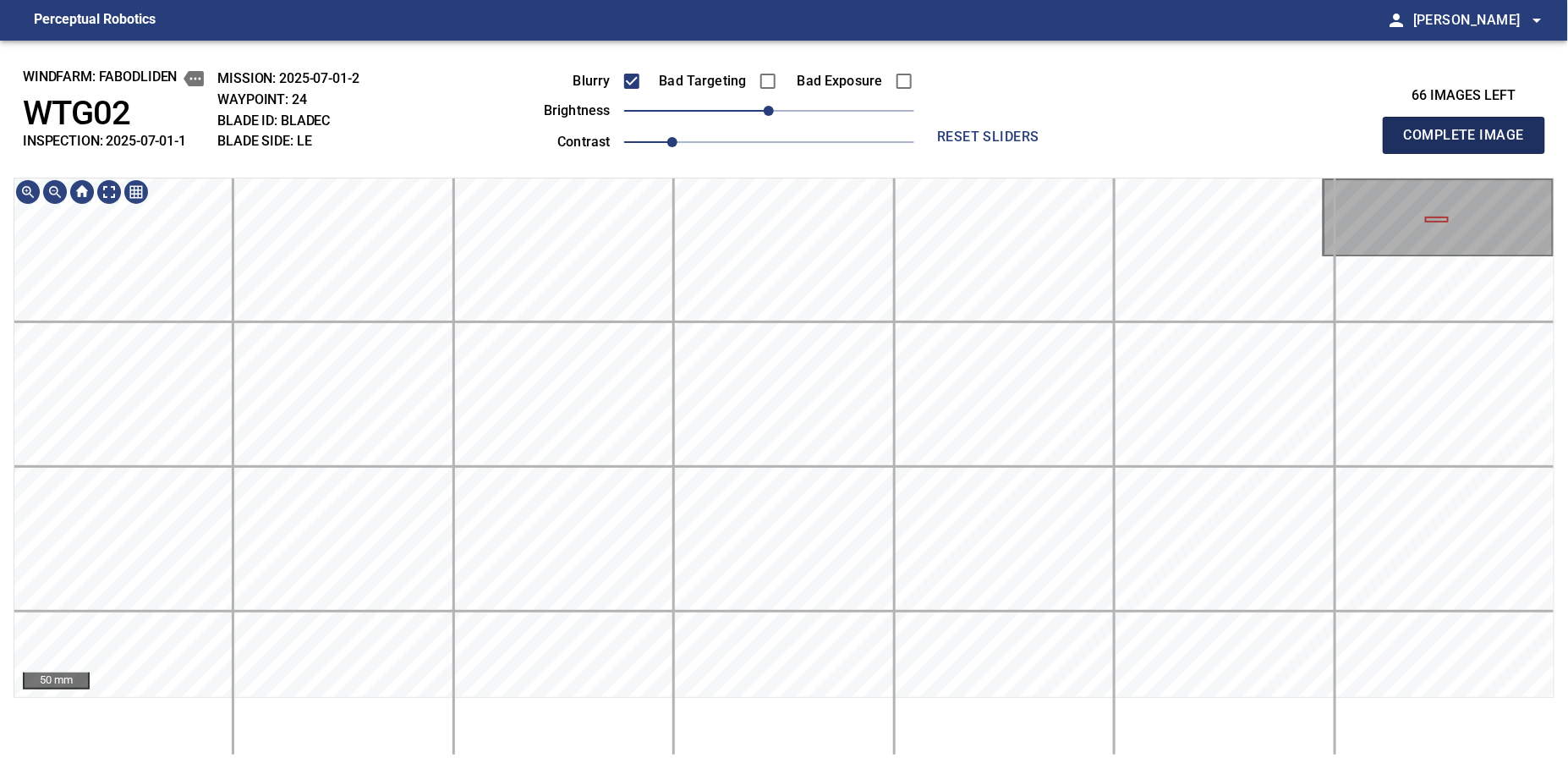 type 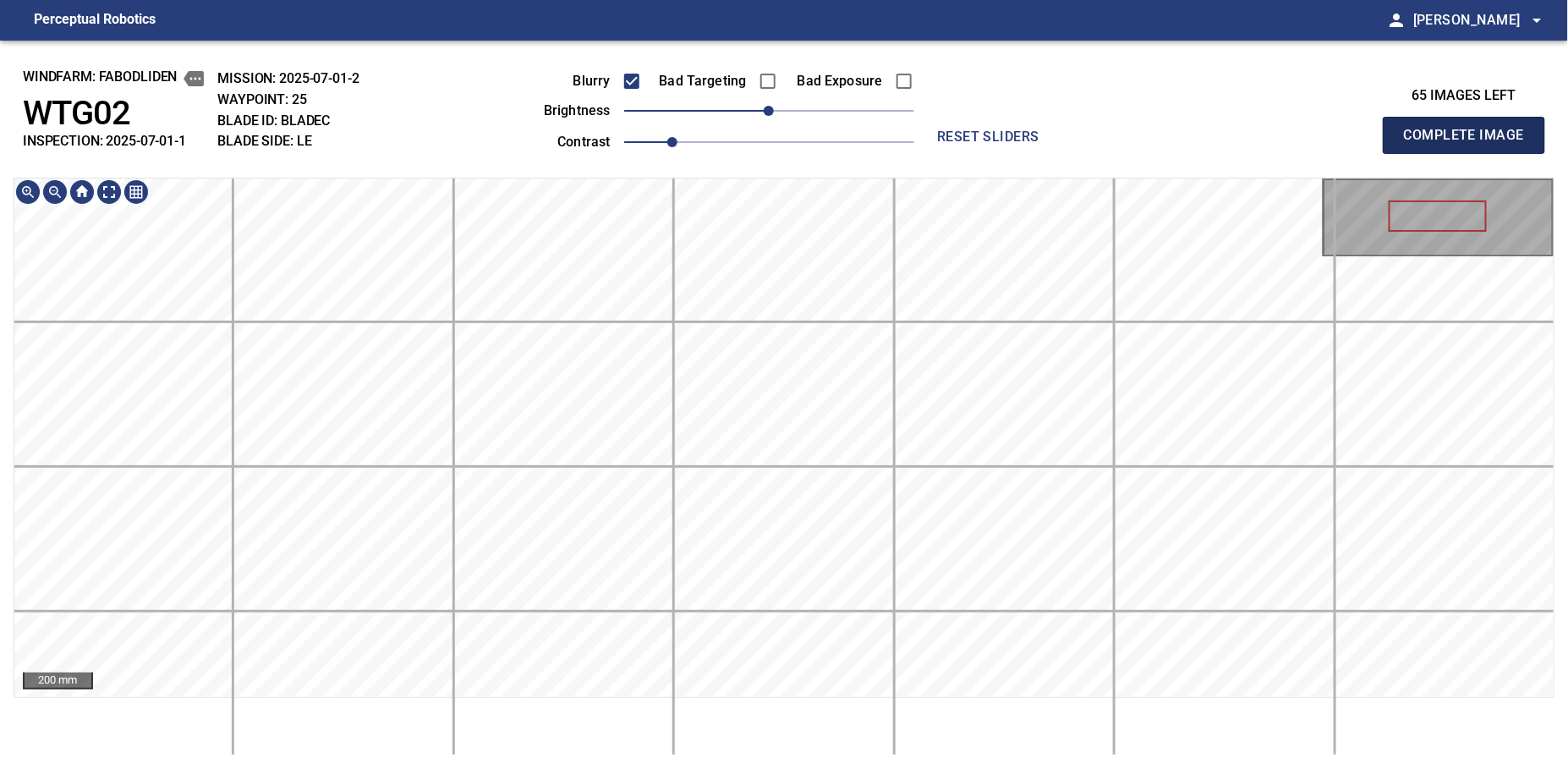click on "Complete Image" at bounding box center [1464, 135] 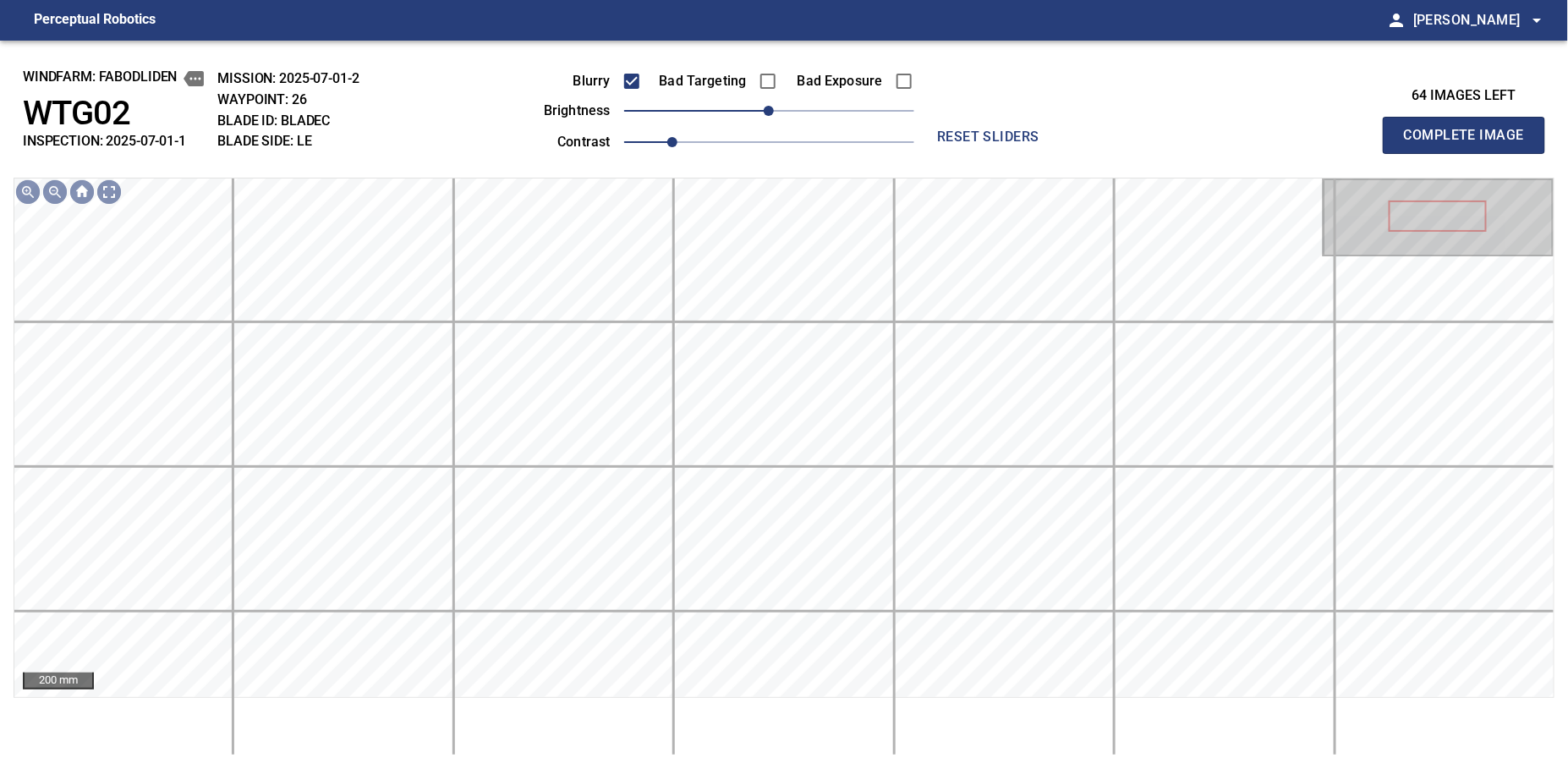 click on "Complete Image" at bounding box center [1464, 135] 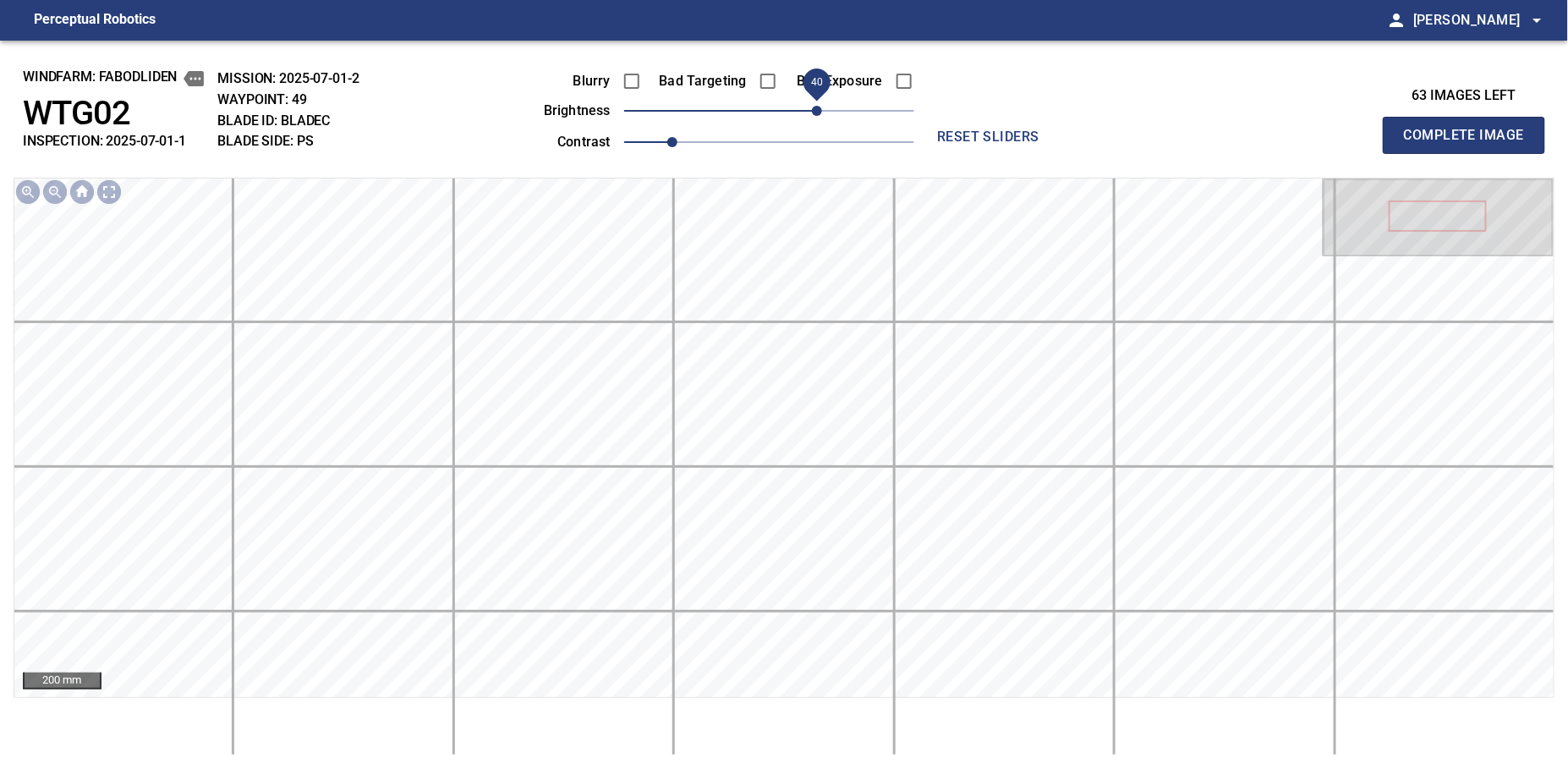 drag, startPoint x: 798, startPoint y: 103, endPoint x: 815, endPoint y: 99, distance: 17.464249 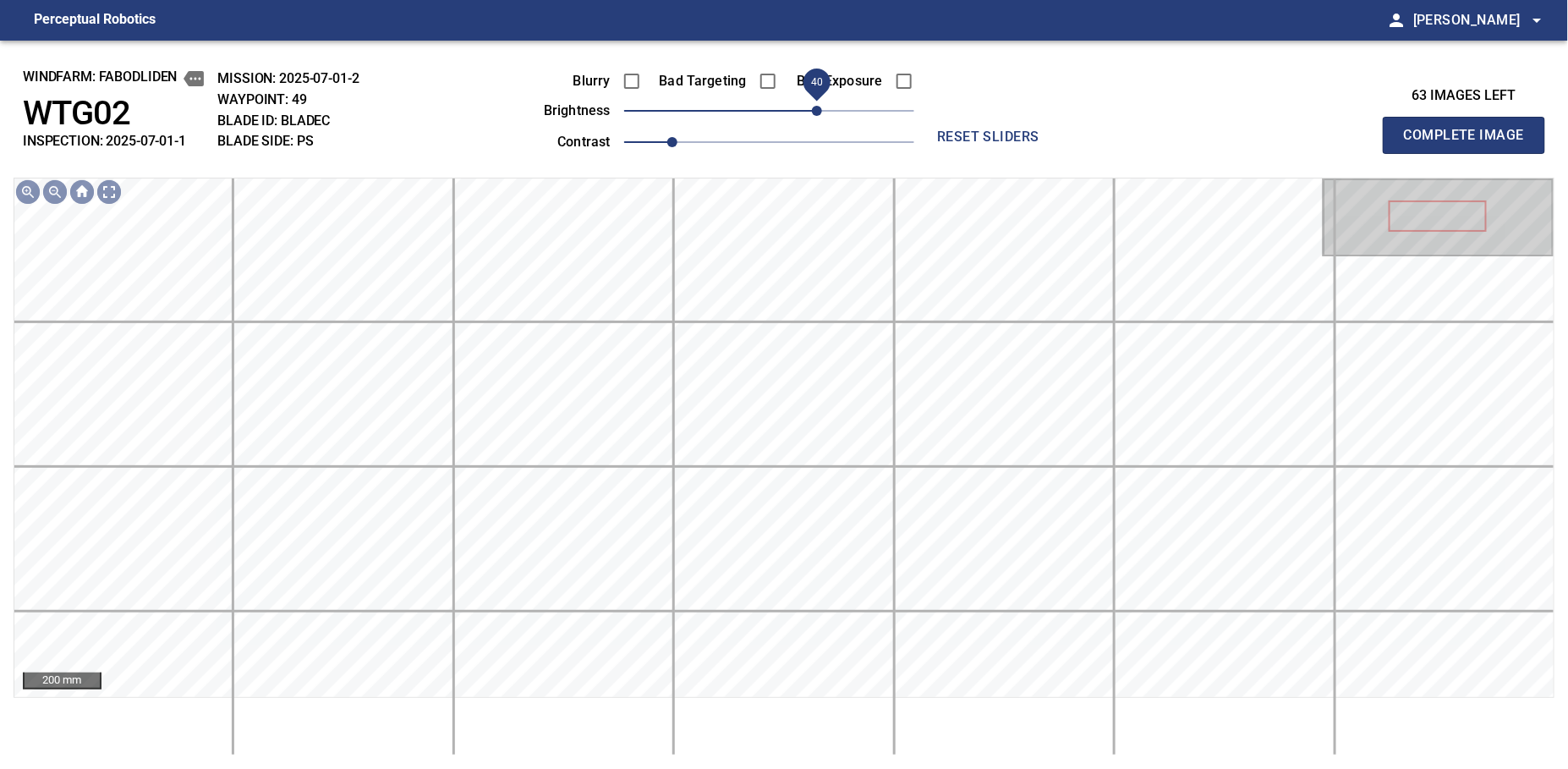 drag, startPoint x: 828, startPoint y: 115, endPoint x: 819, endPoint y: 117, distance: 9.21954 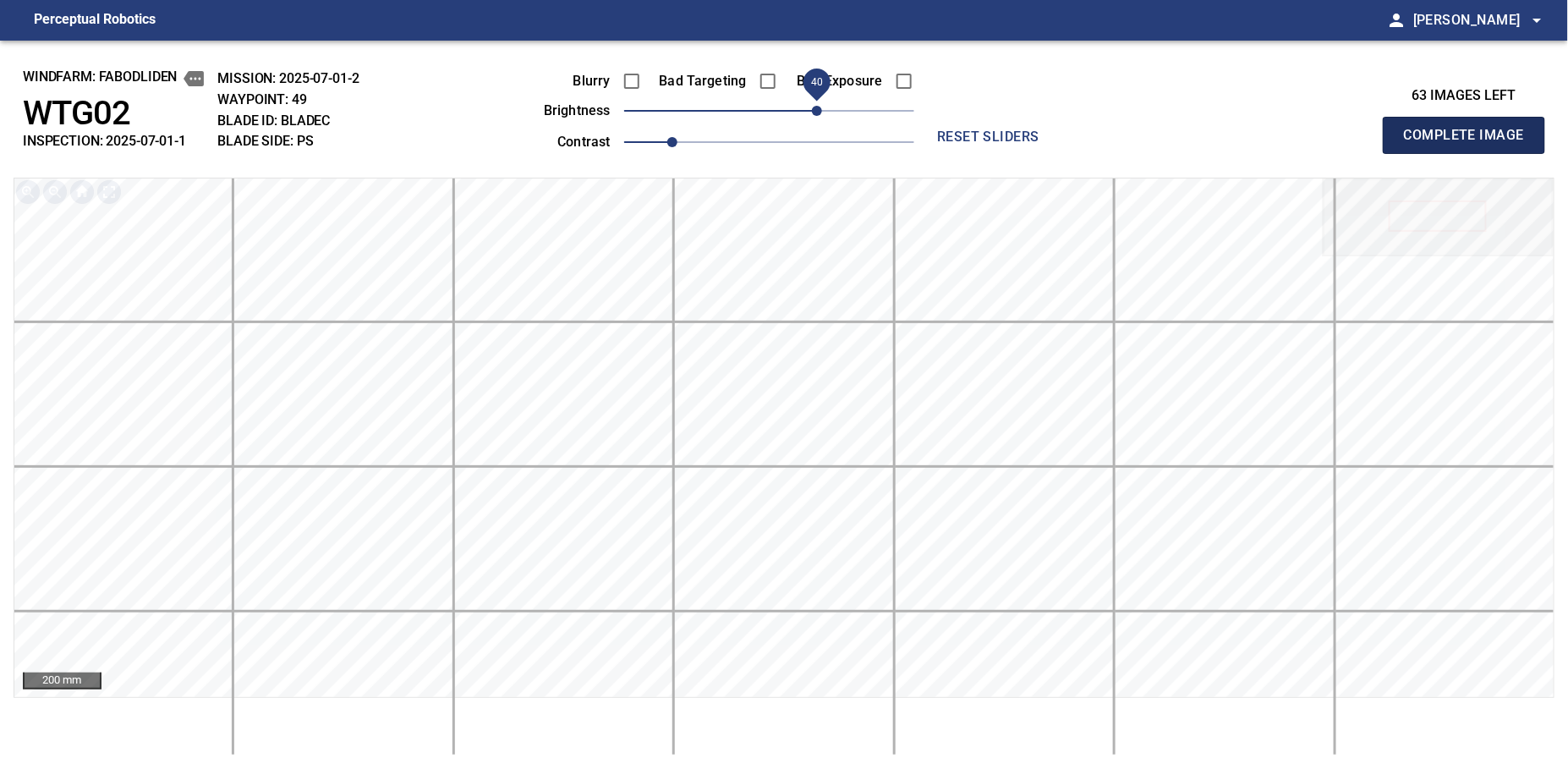 click on "Complete Image" at bounding box center (1464, 135) 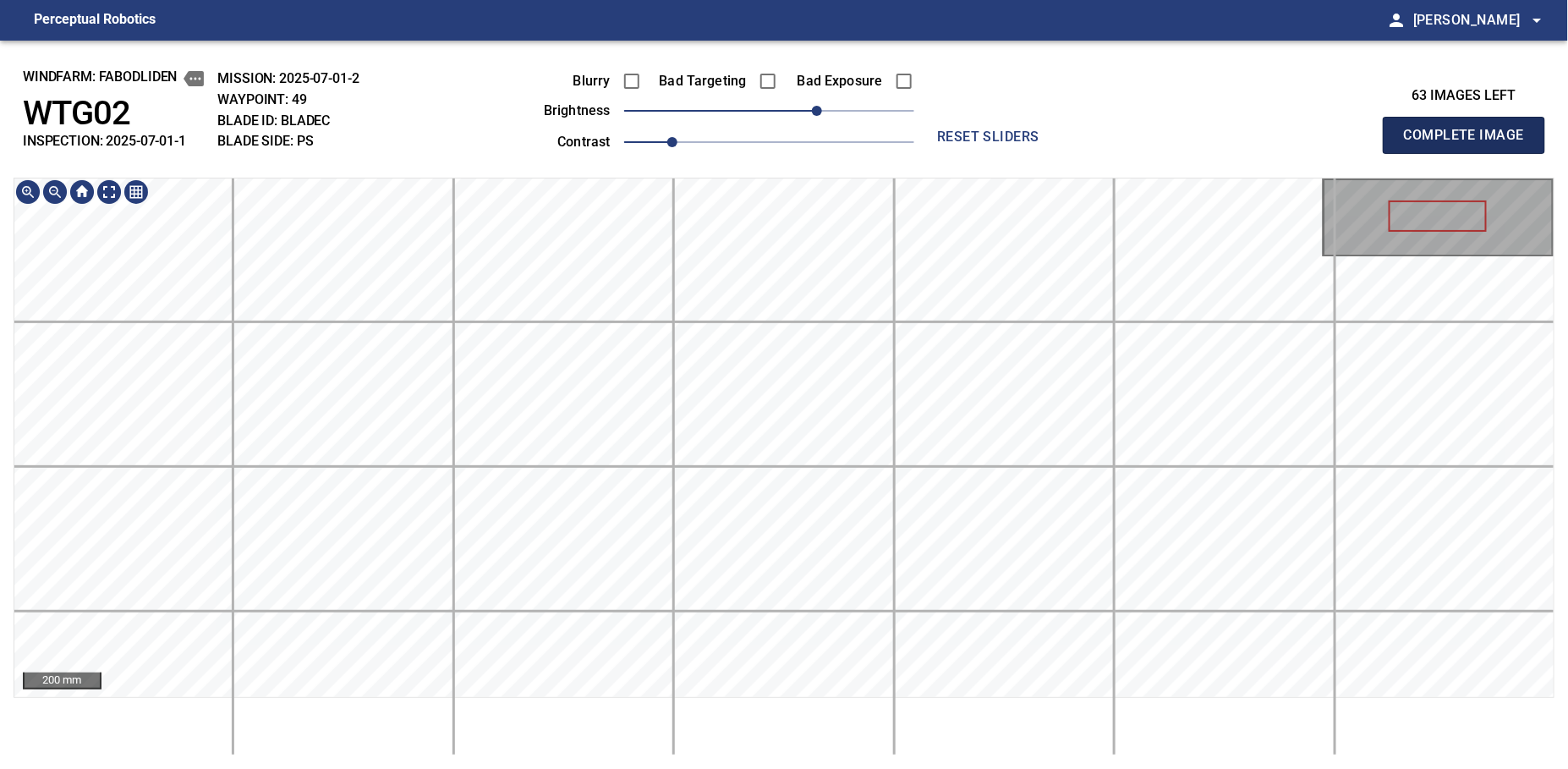 type 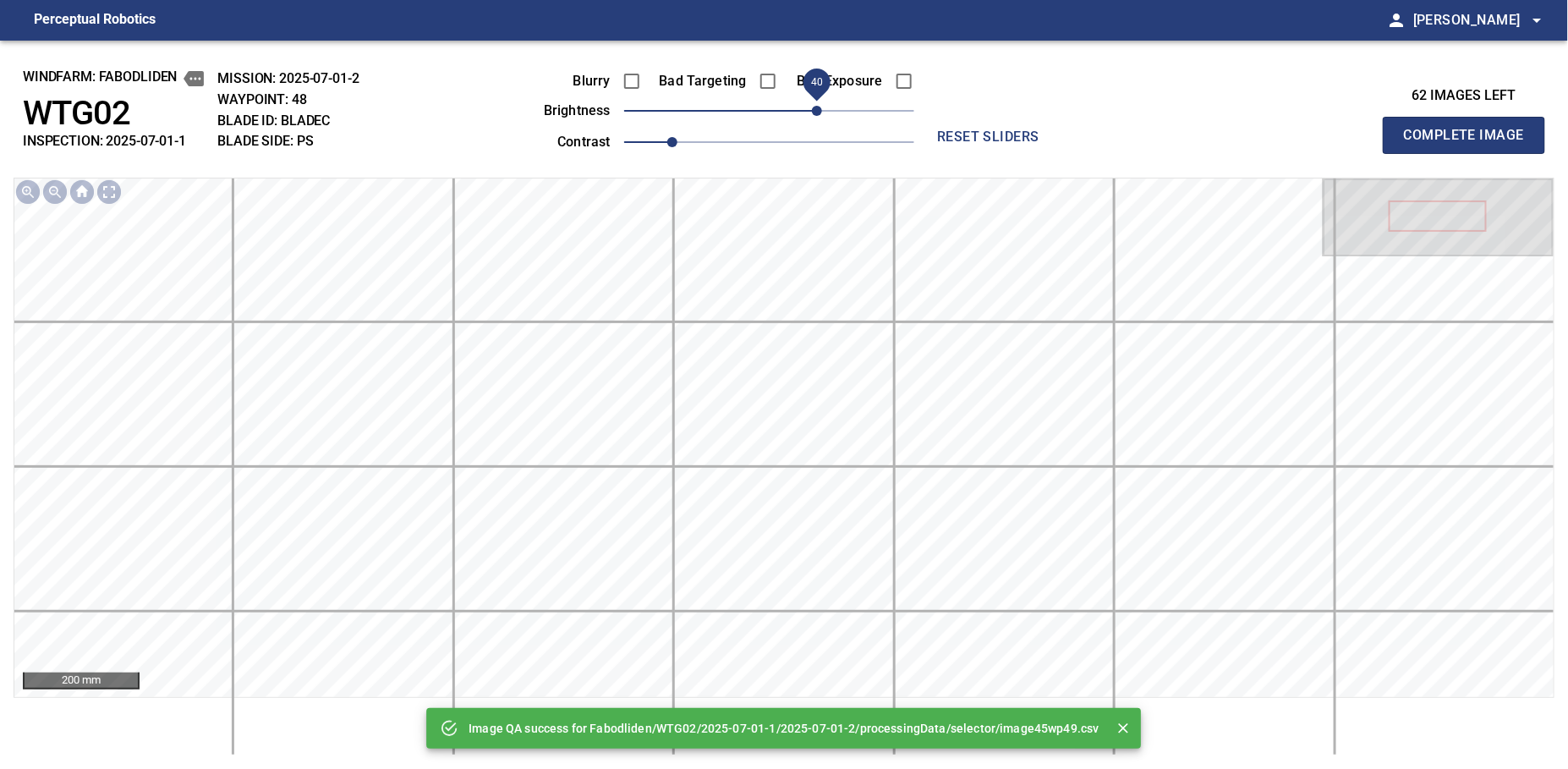 drag, startPoint x: 802, startPoint y: 112, endPoint x: 818, endPoint y: 109, distance: 16.278821 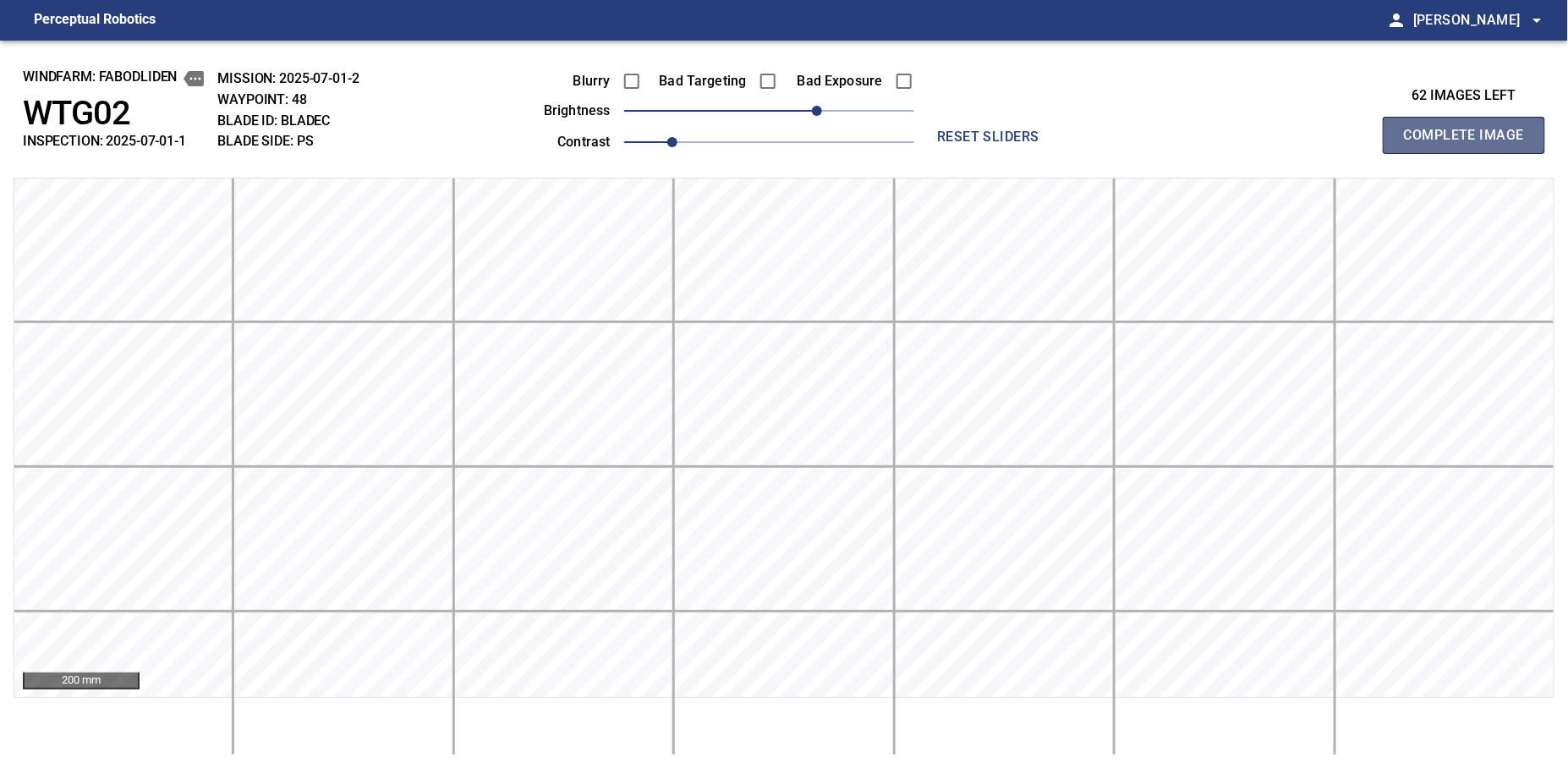 click on "Complete Image" at bounding box center [1464, 135] 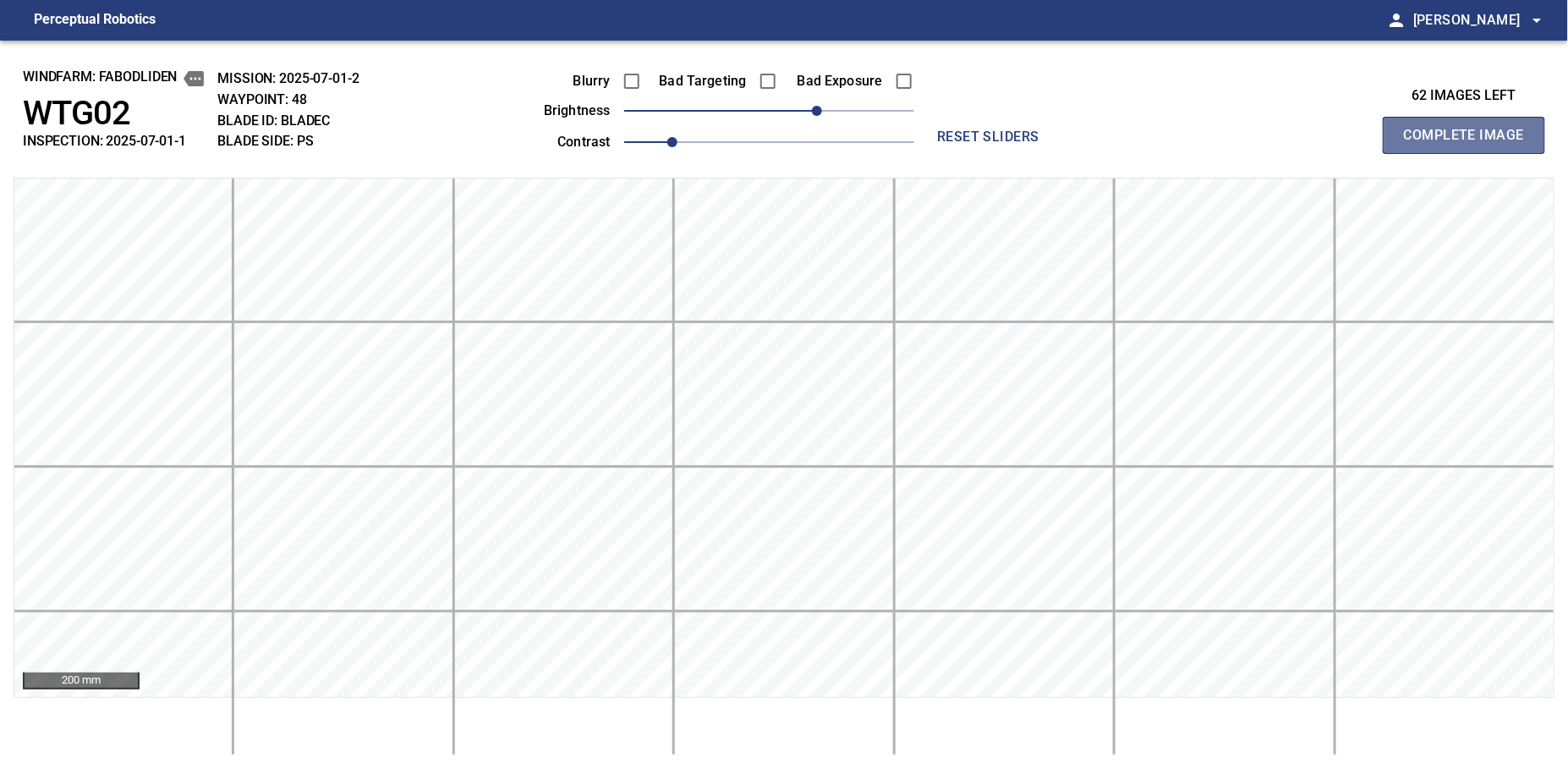 type 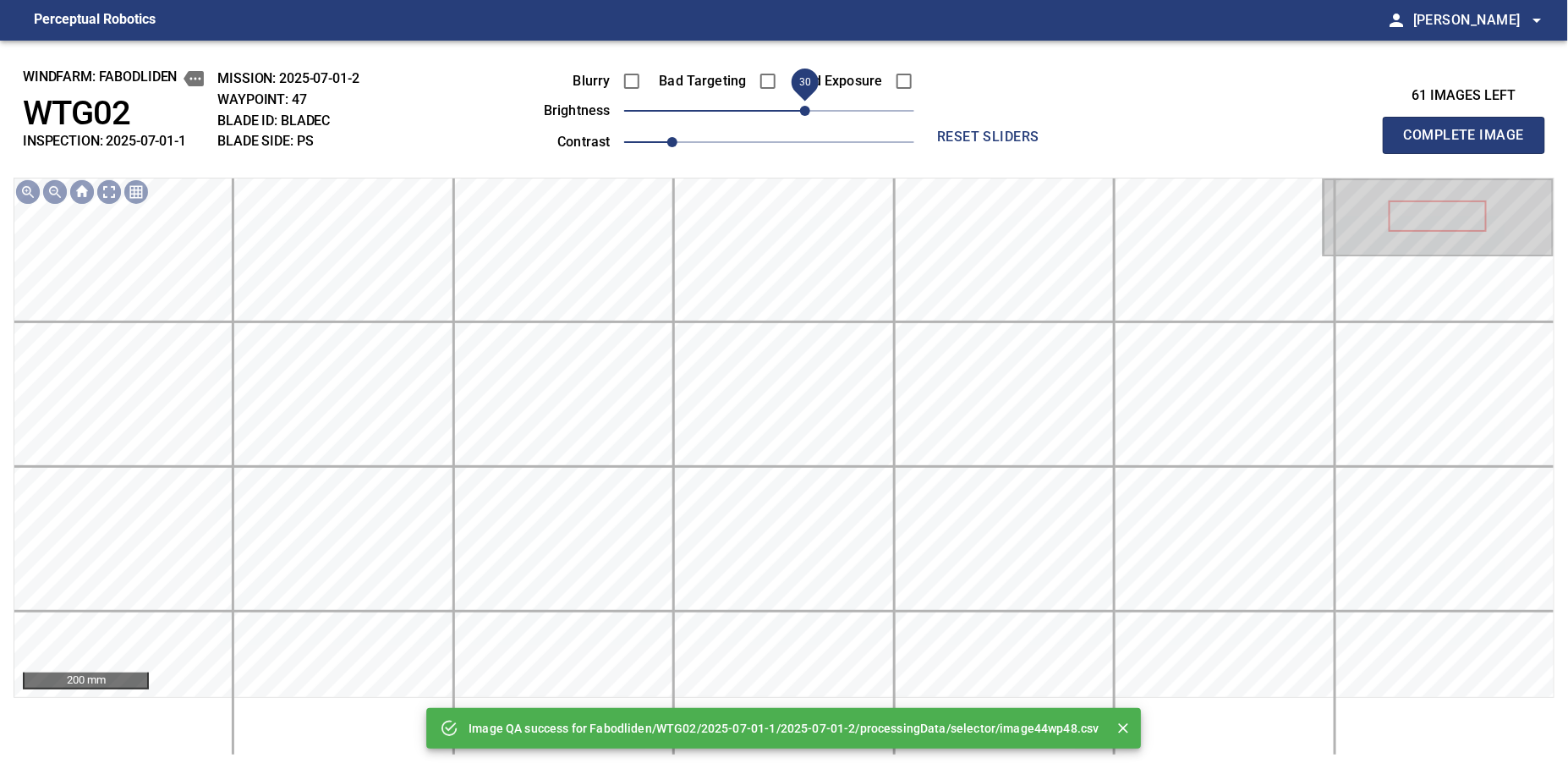 click on "30" at bounding box center [769, 111] 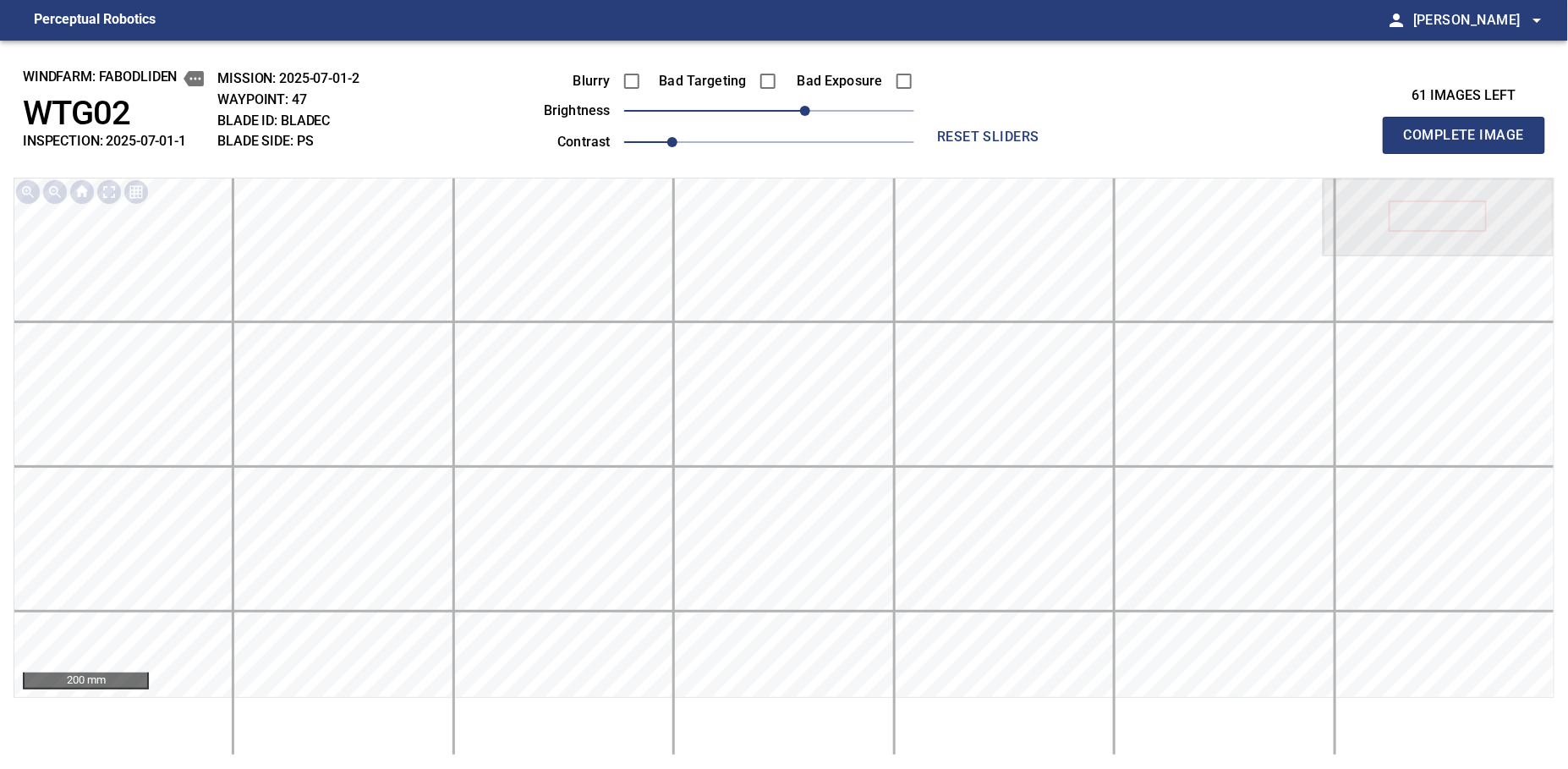 click on "Complete Image" at bounding box center (1464, 135) 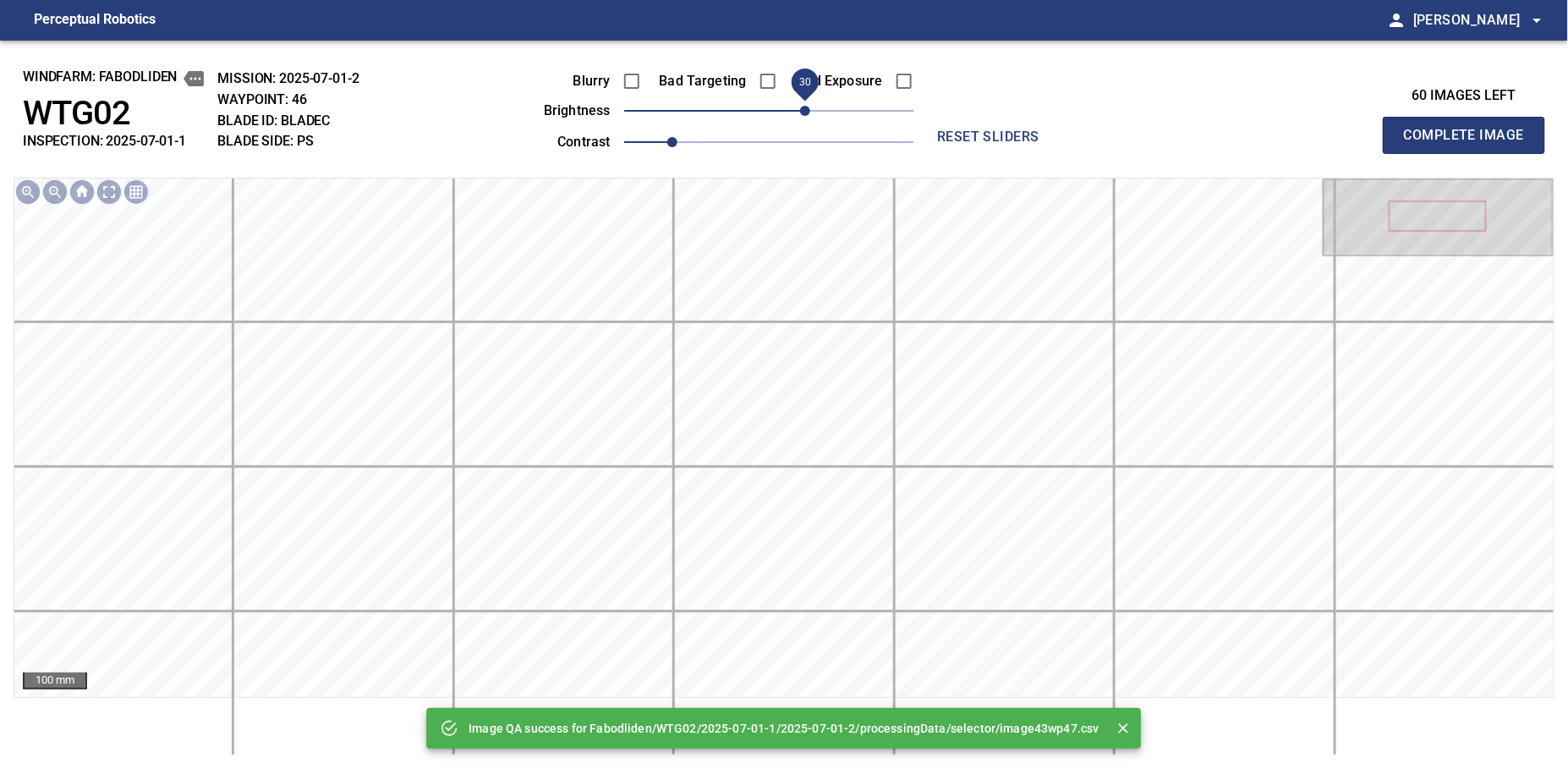 click on "30" at bounding box center [769, 111] 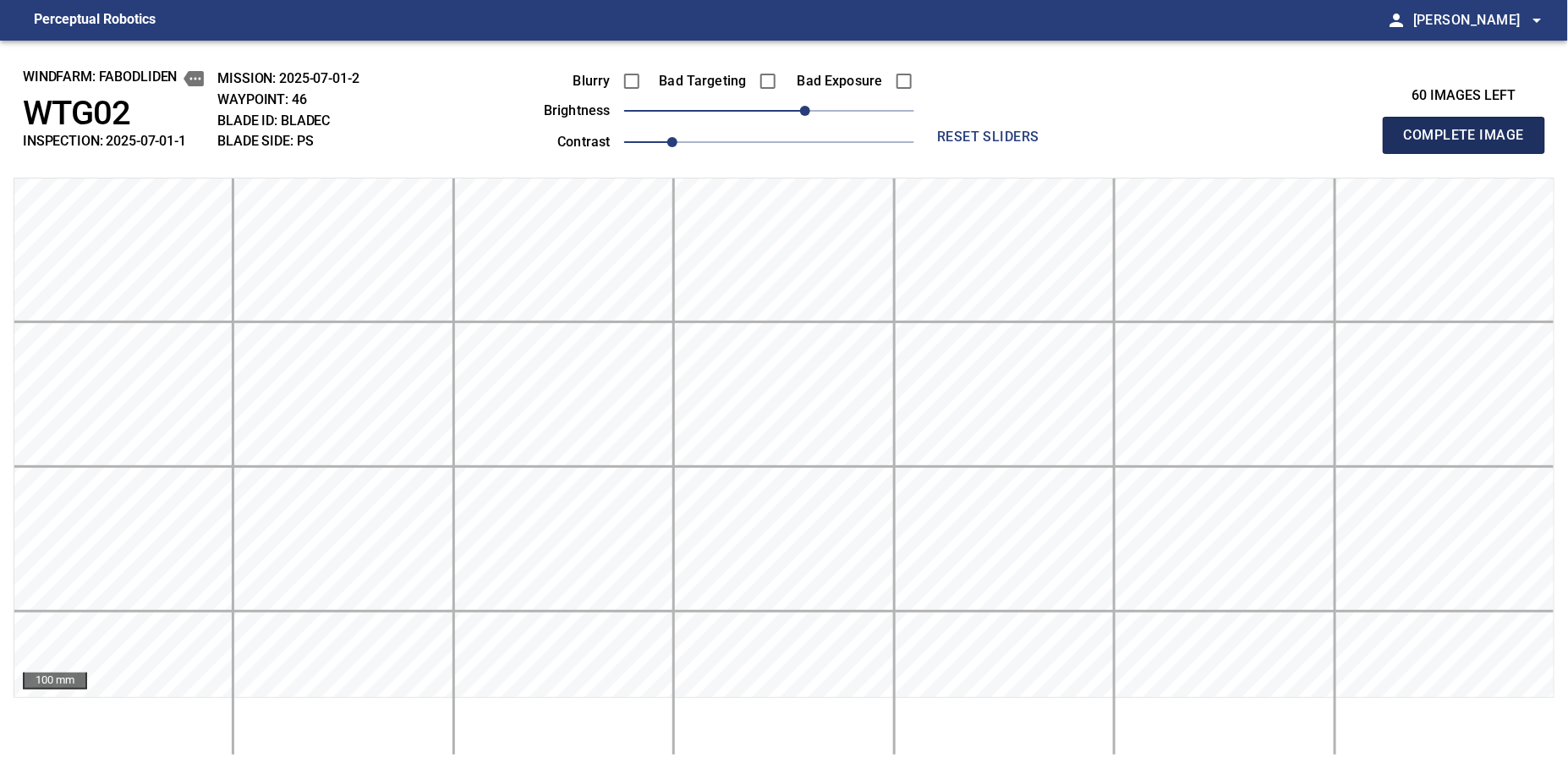 click on "Complete Image" at bounding box center [1464, 135] 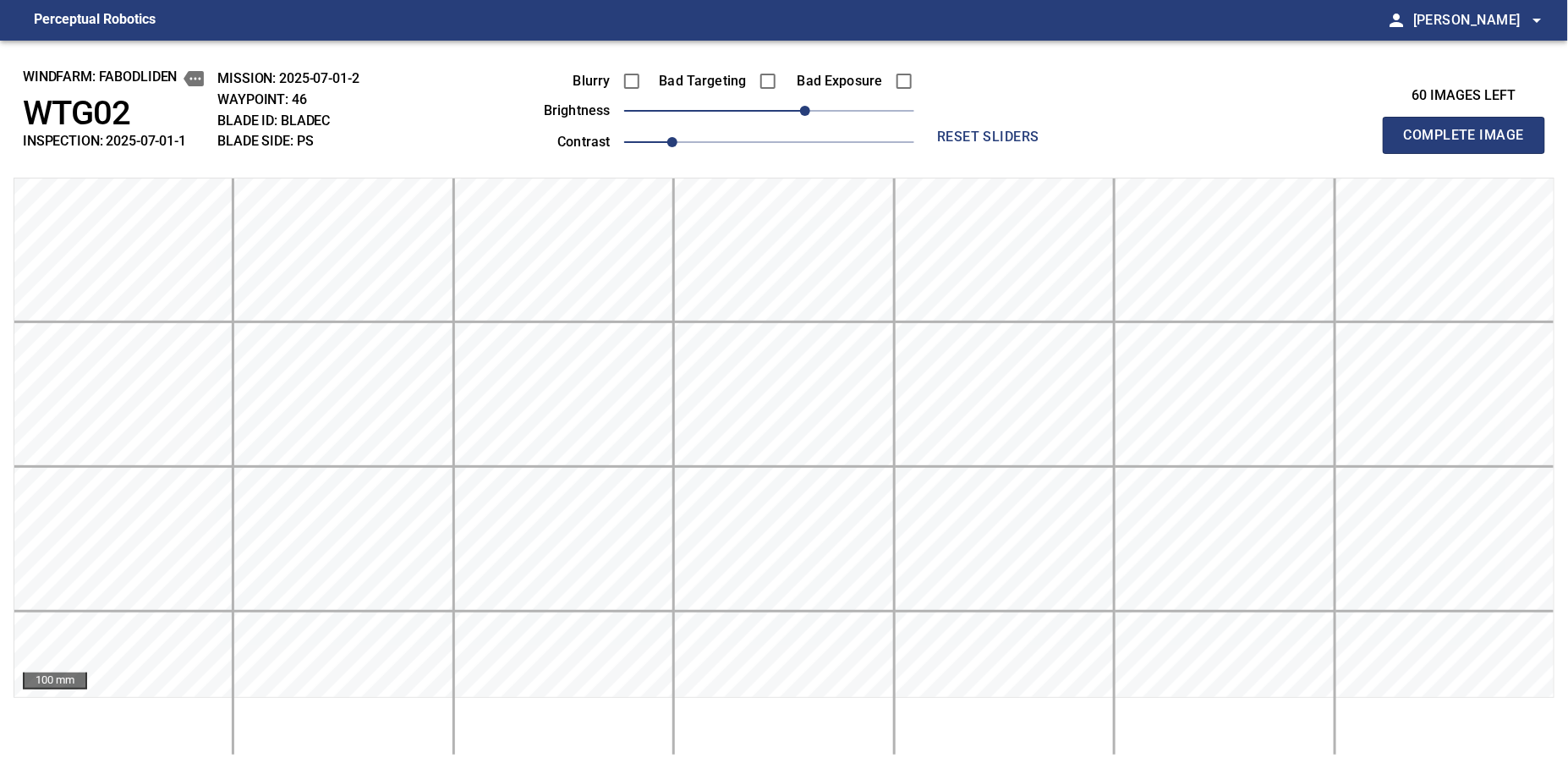 type 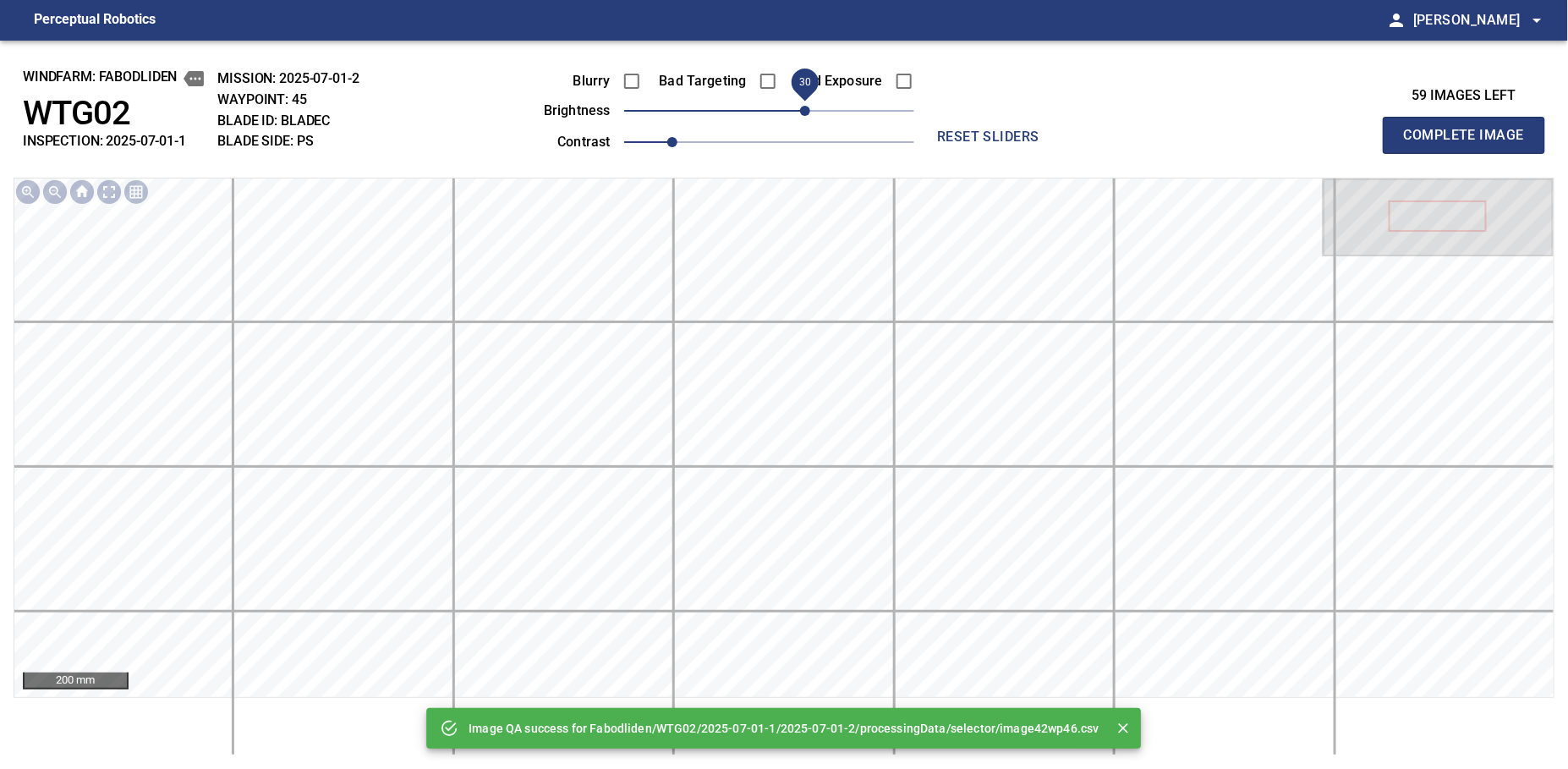 drag, startPoint x: 782, startPoint y: 119, endPoint x: 800, endPoint y: 119, distance: 18 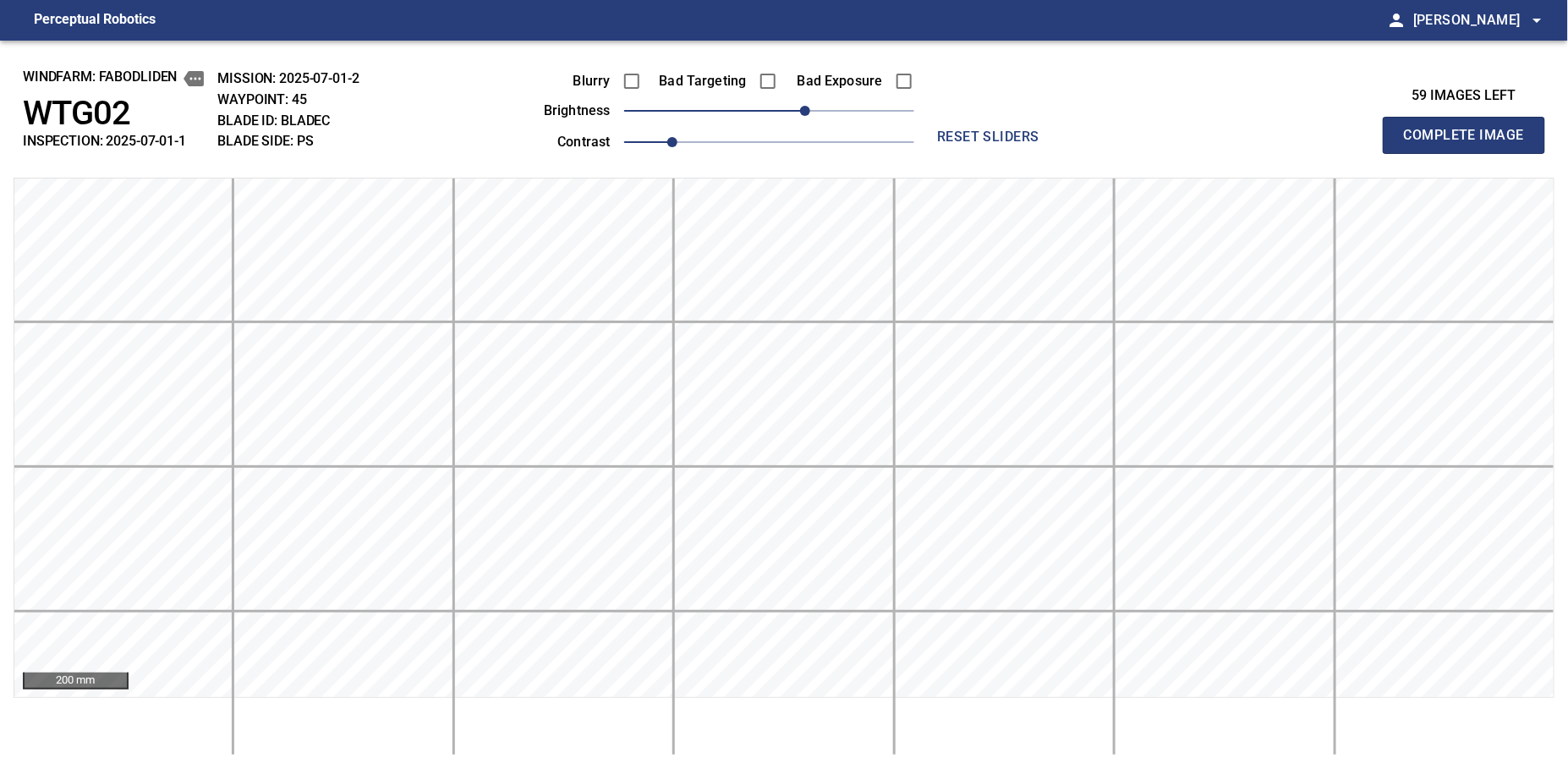 click on "Complete Image" at bounding box center [1464, 135] 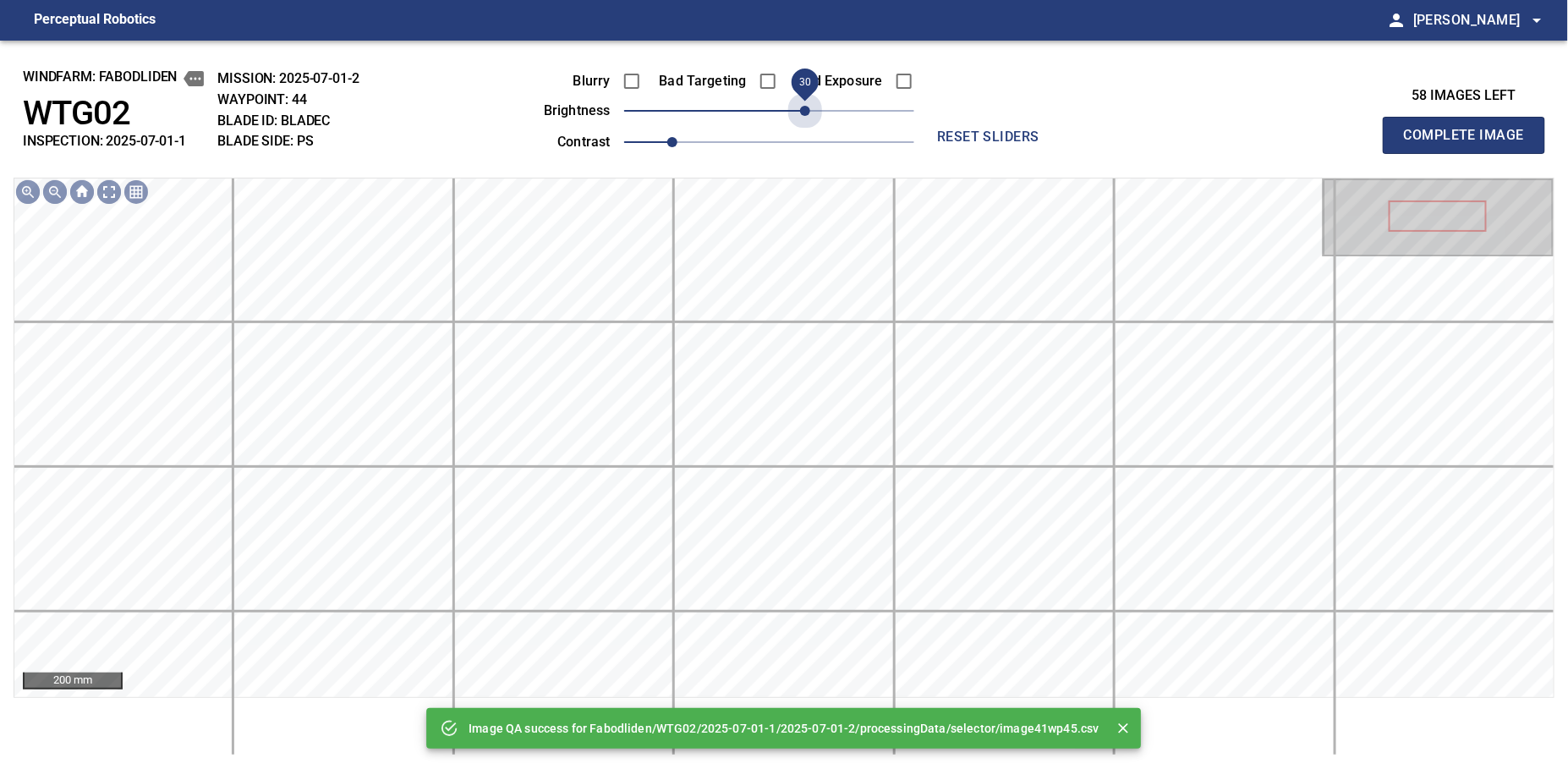 click on "30" at bounding box center (769, 111) 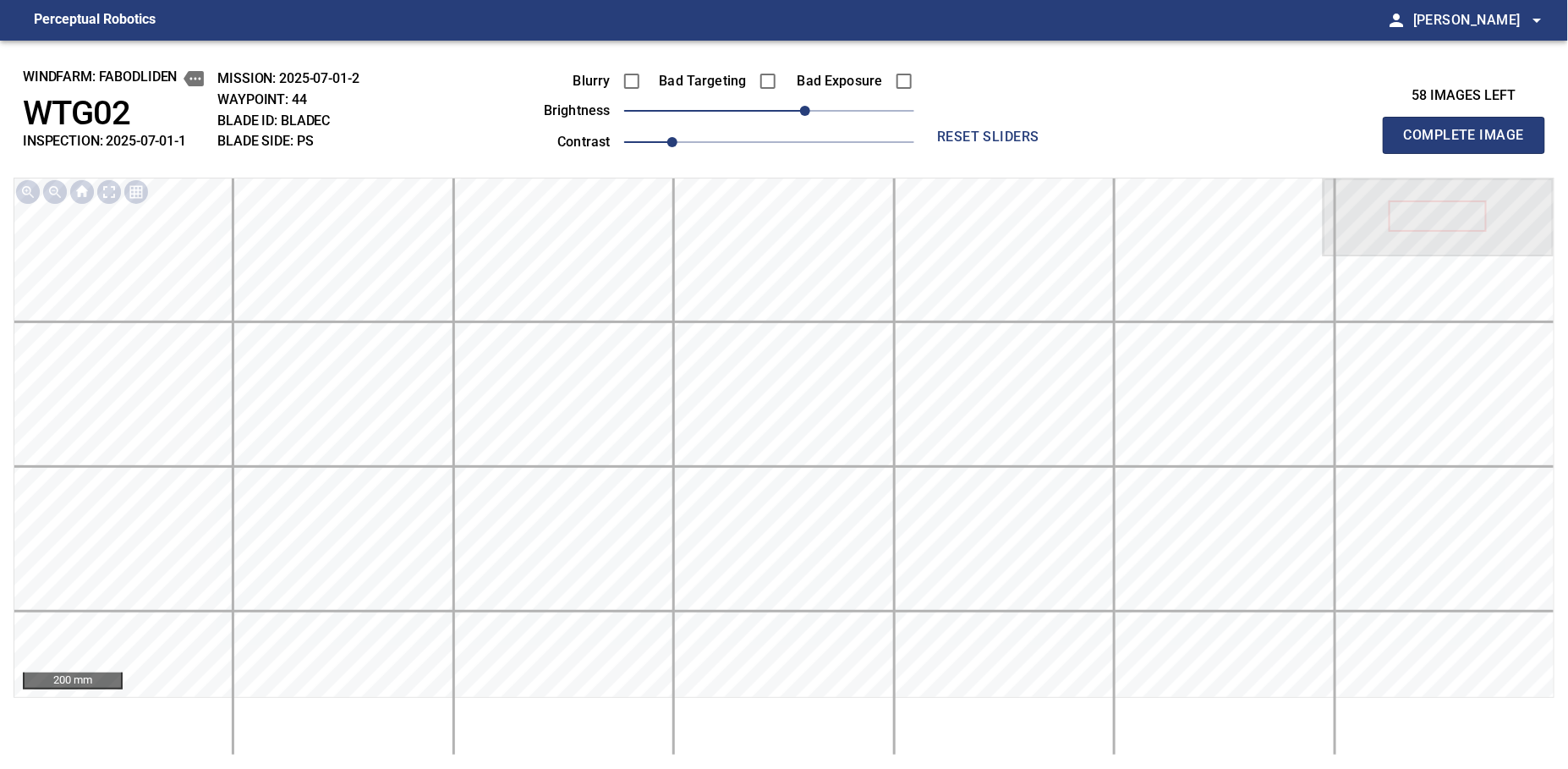 click on "Complete Image" at bounding box center [1464, 135] 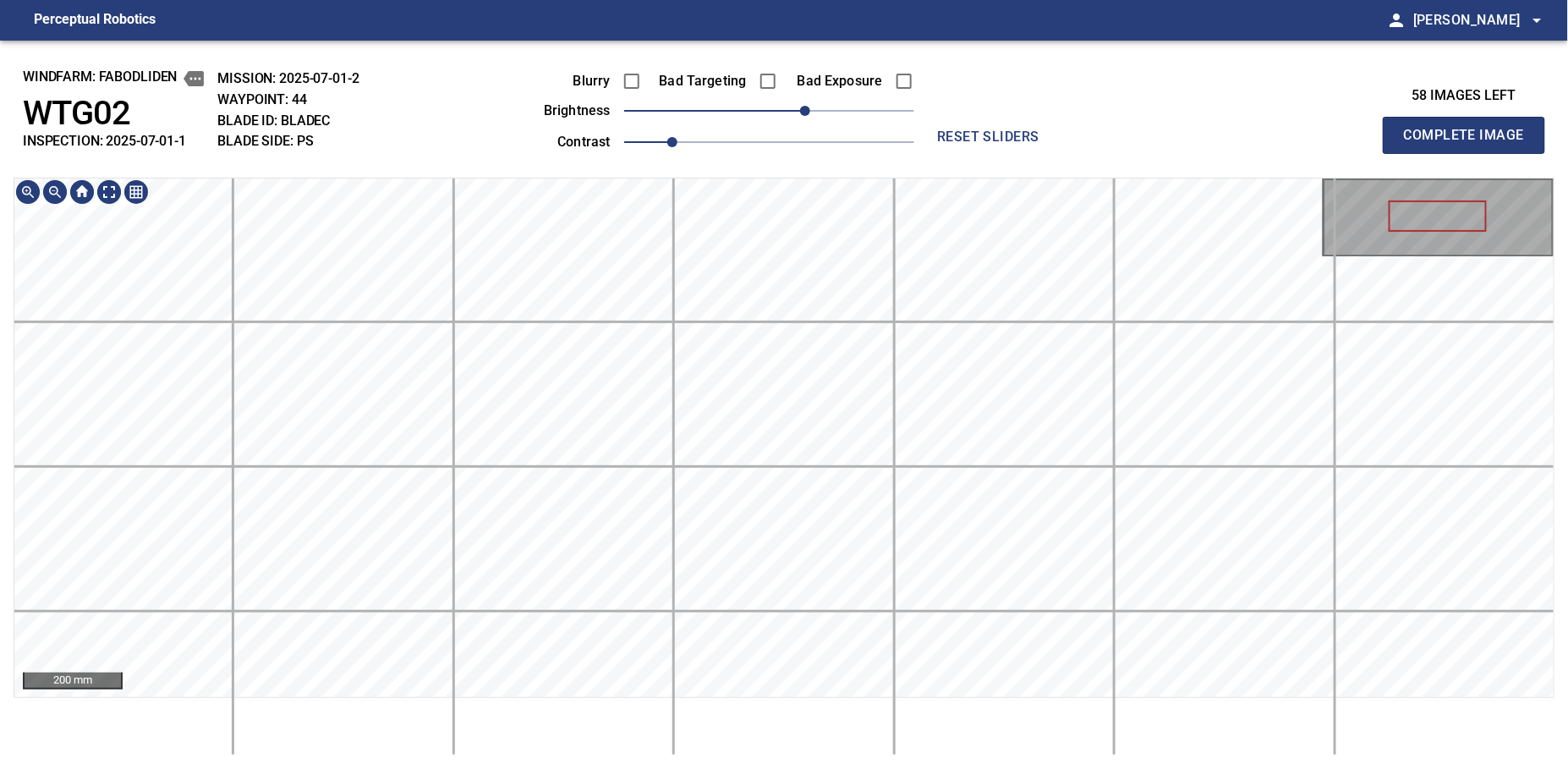 type 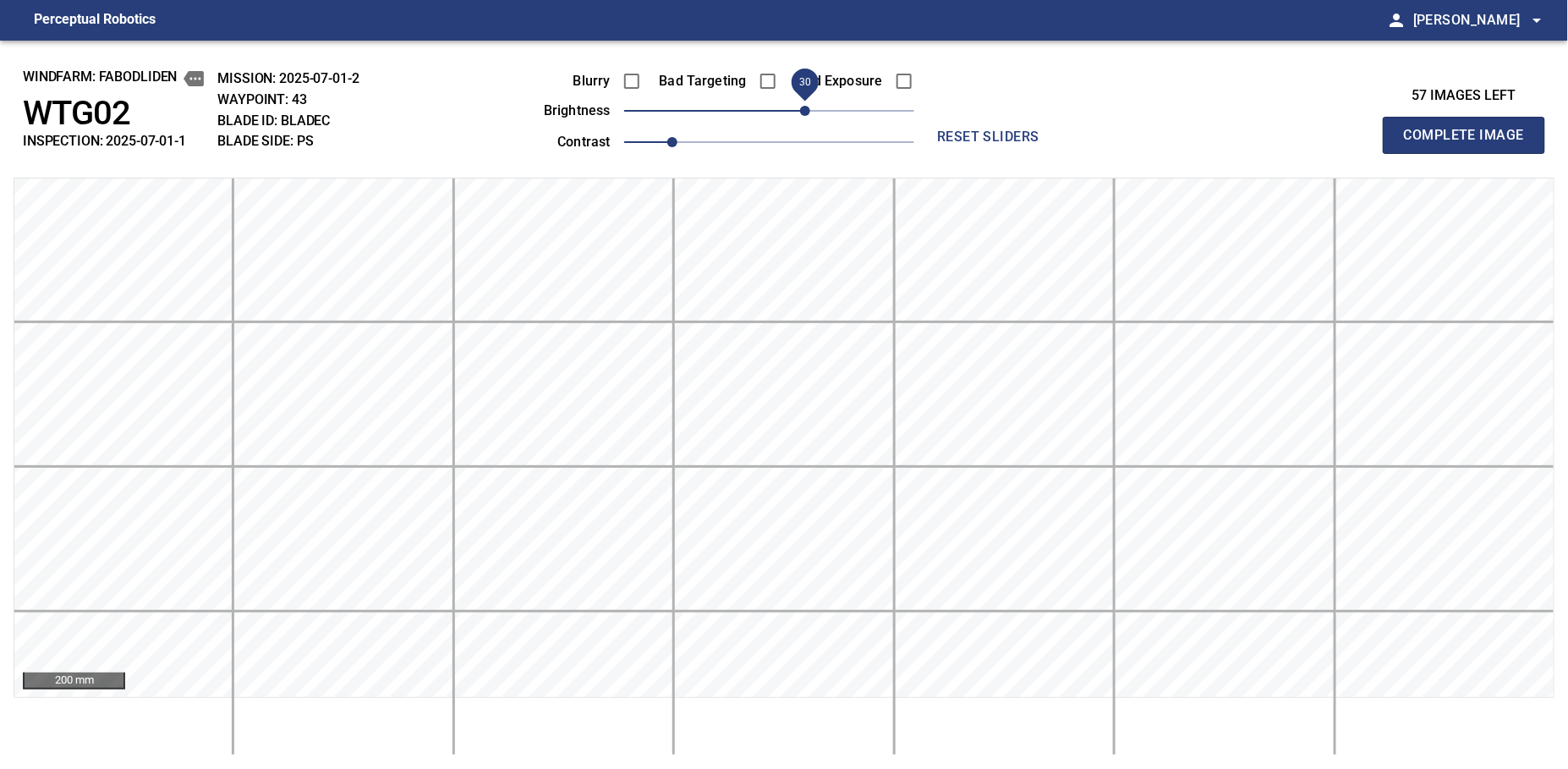 drag, startPoint x: 776, startPoint y: 113, endPoint x: 808, endPoint y: 111, distance: 32.062439 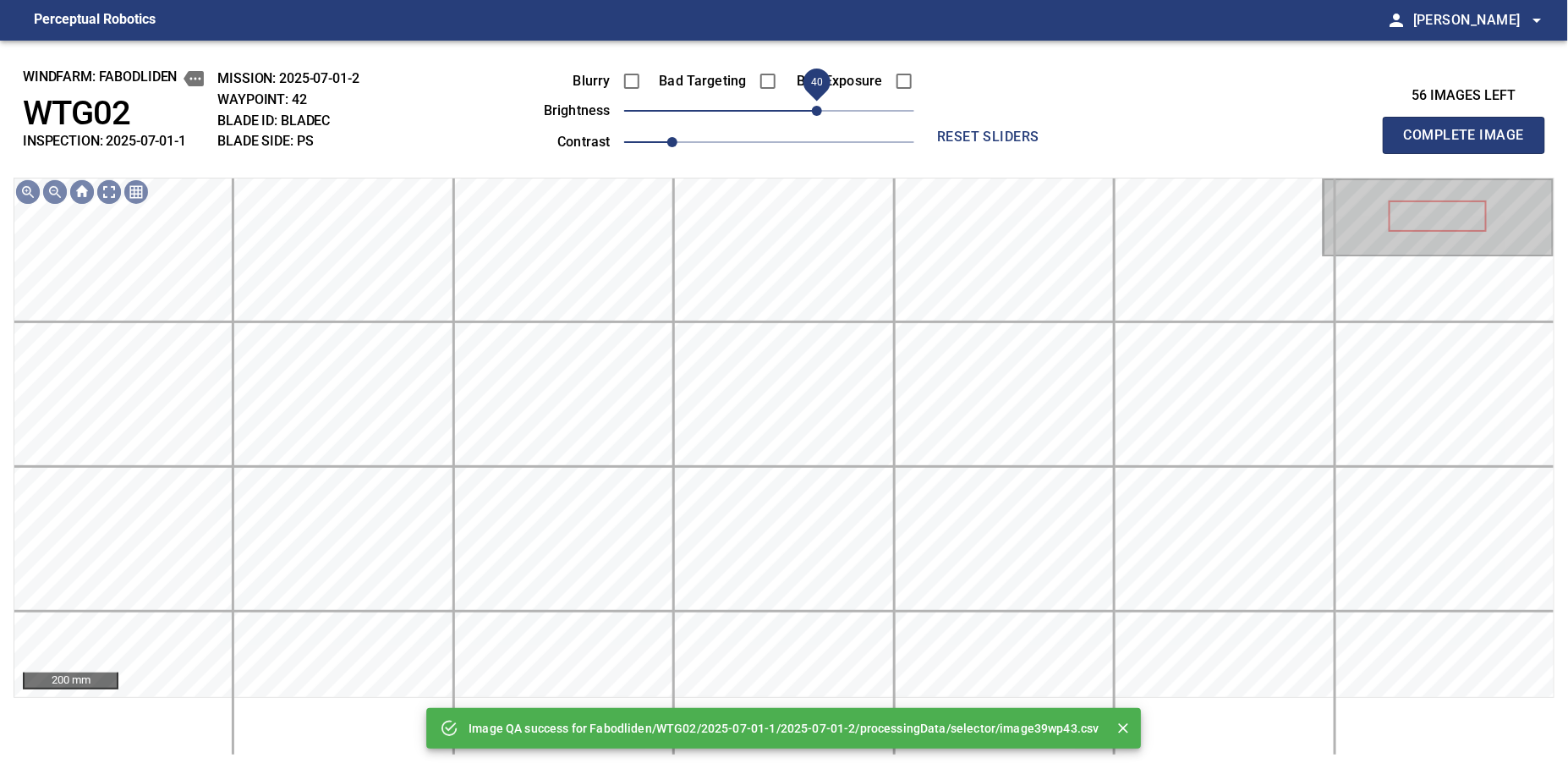 drag, startPoint x: 808, startPoint y: 111, endPoint x: 820, endPoint y: 106, distance: 13 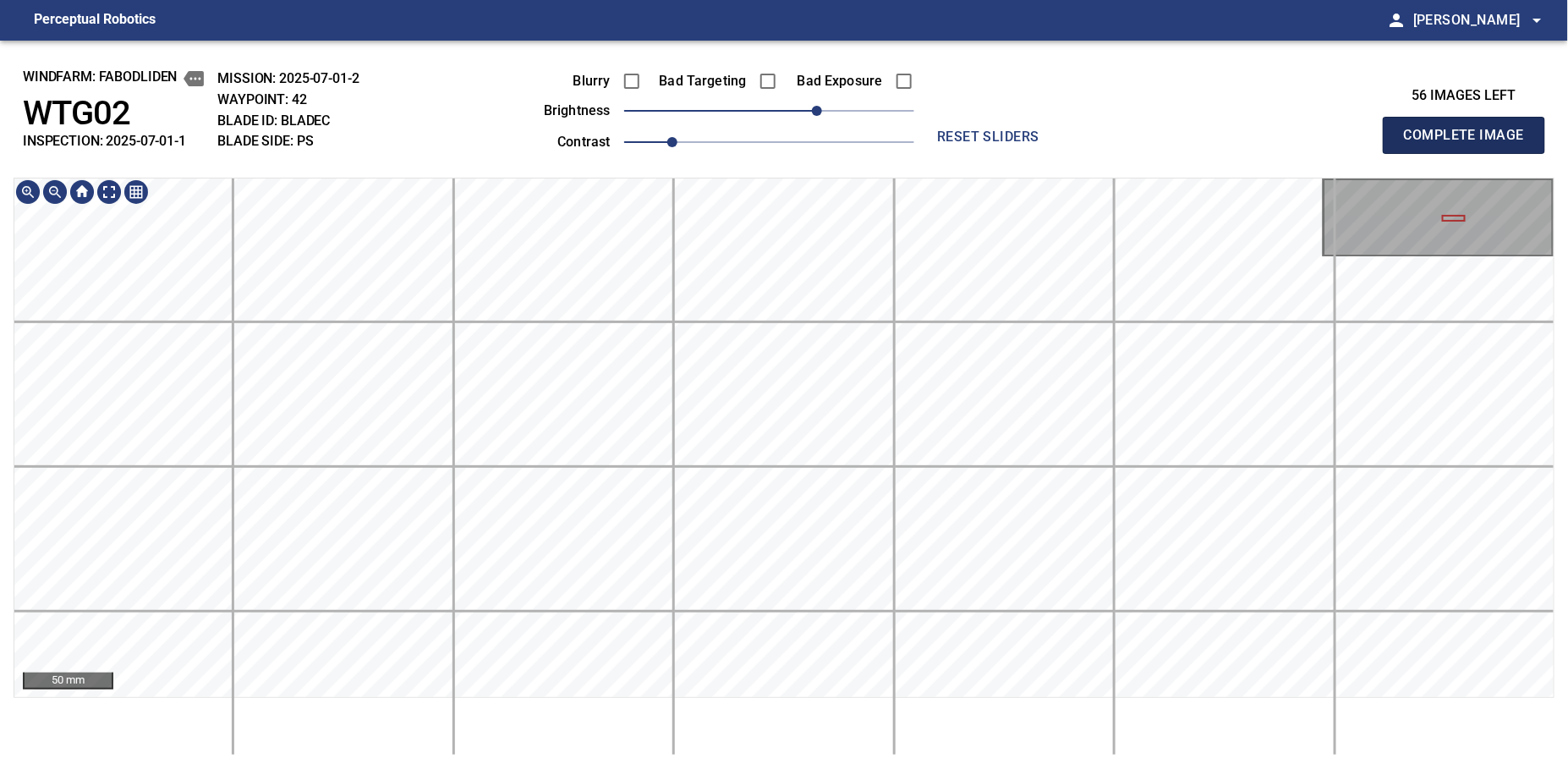 click on "Complete Image" at bounding box center [1464, 135] 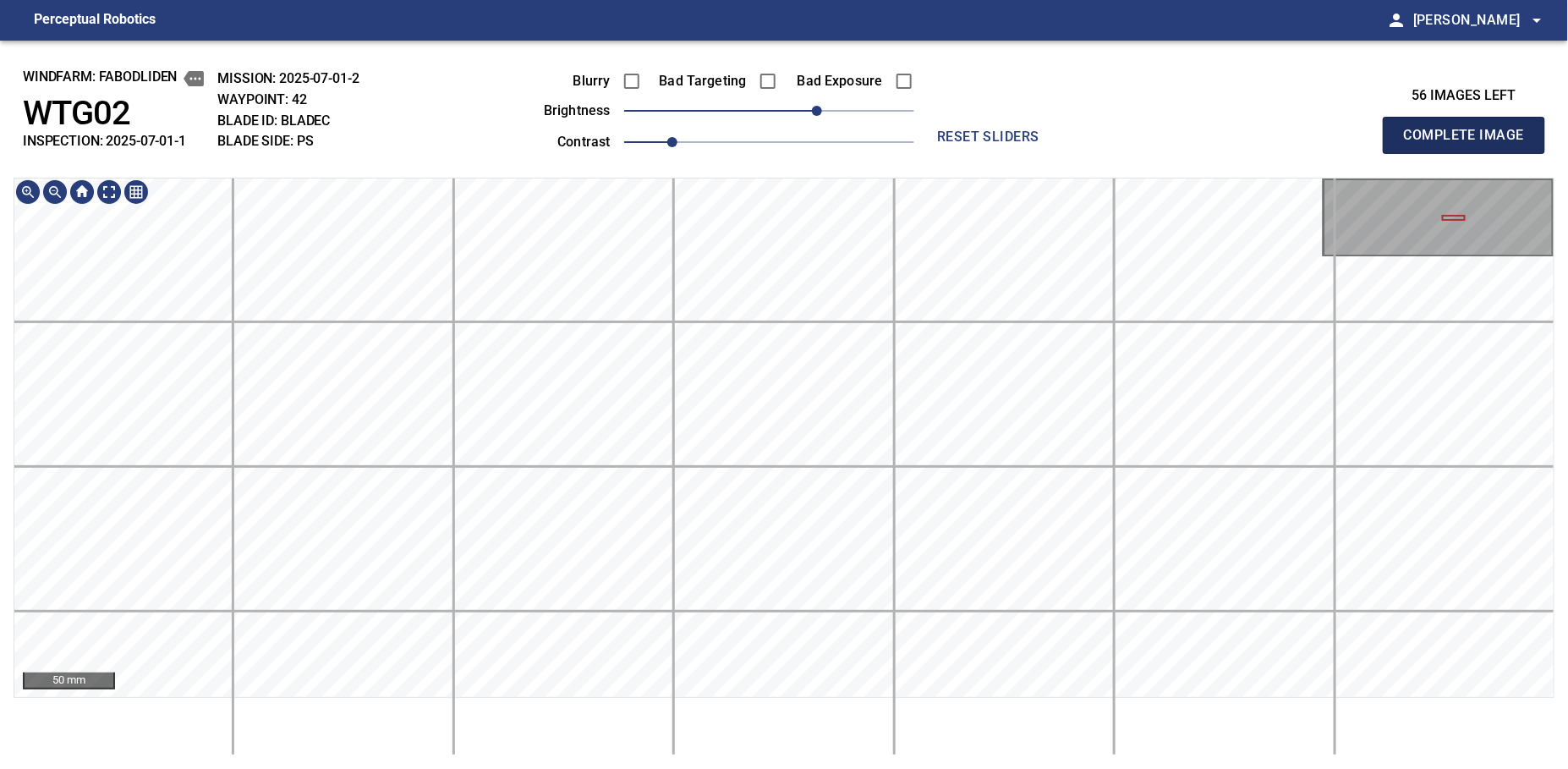 type 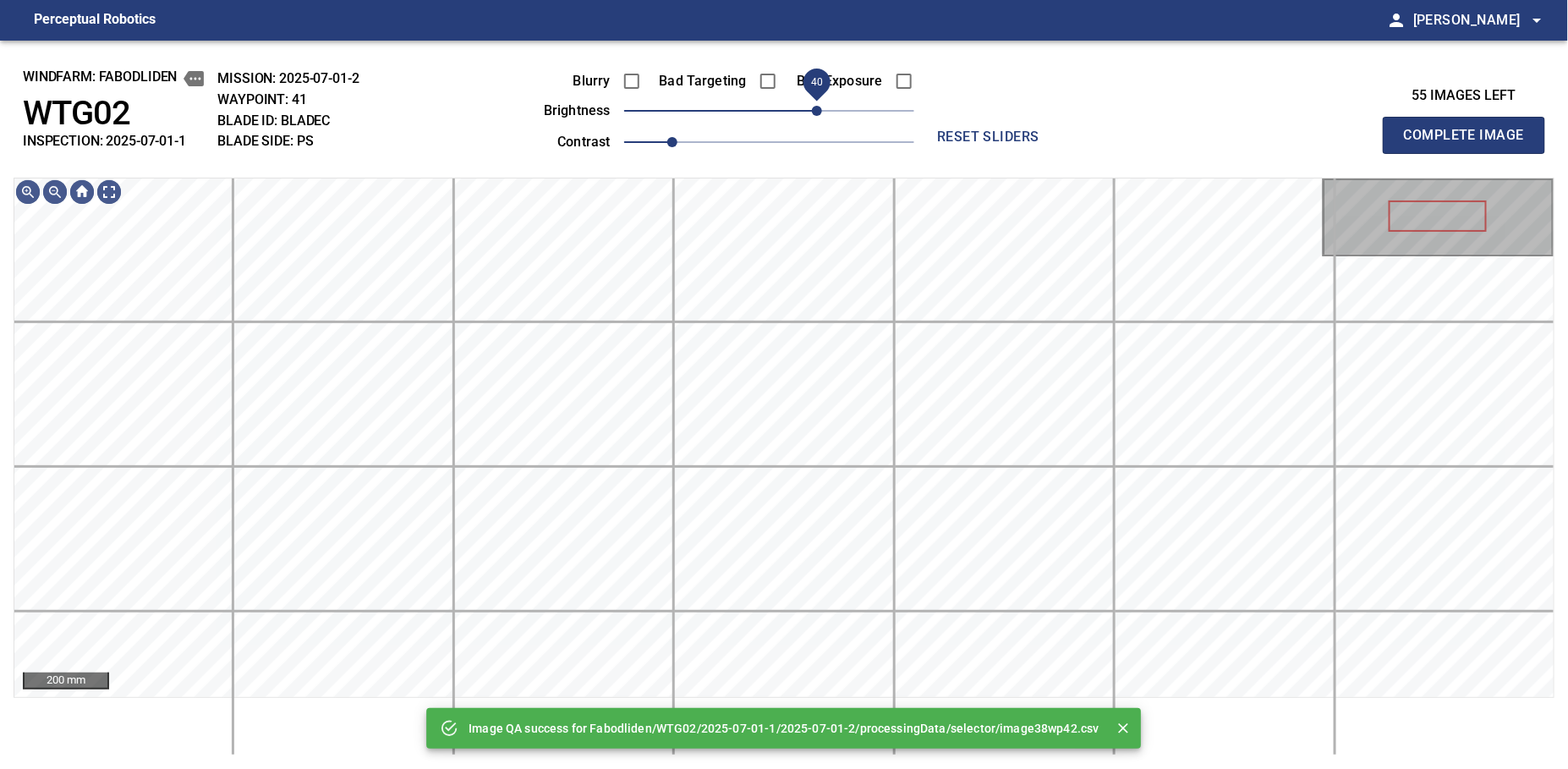 drag, startPoint x: 770, startPoint y: 106, endPoint x: 815, endPoint y: 108, distance: 45.04442 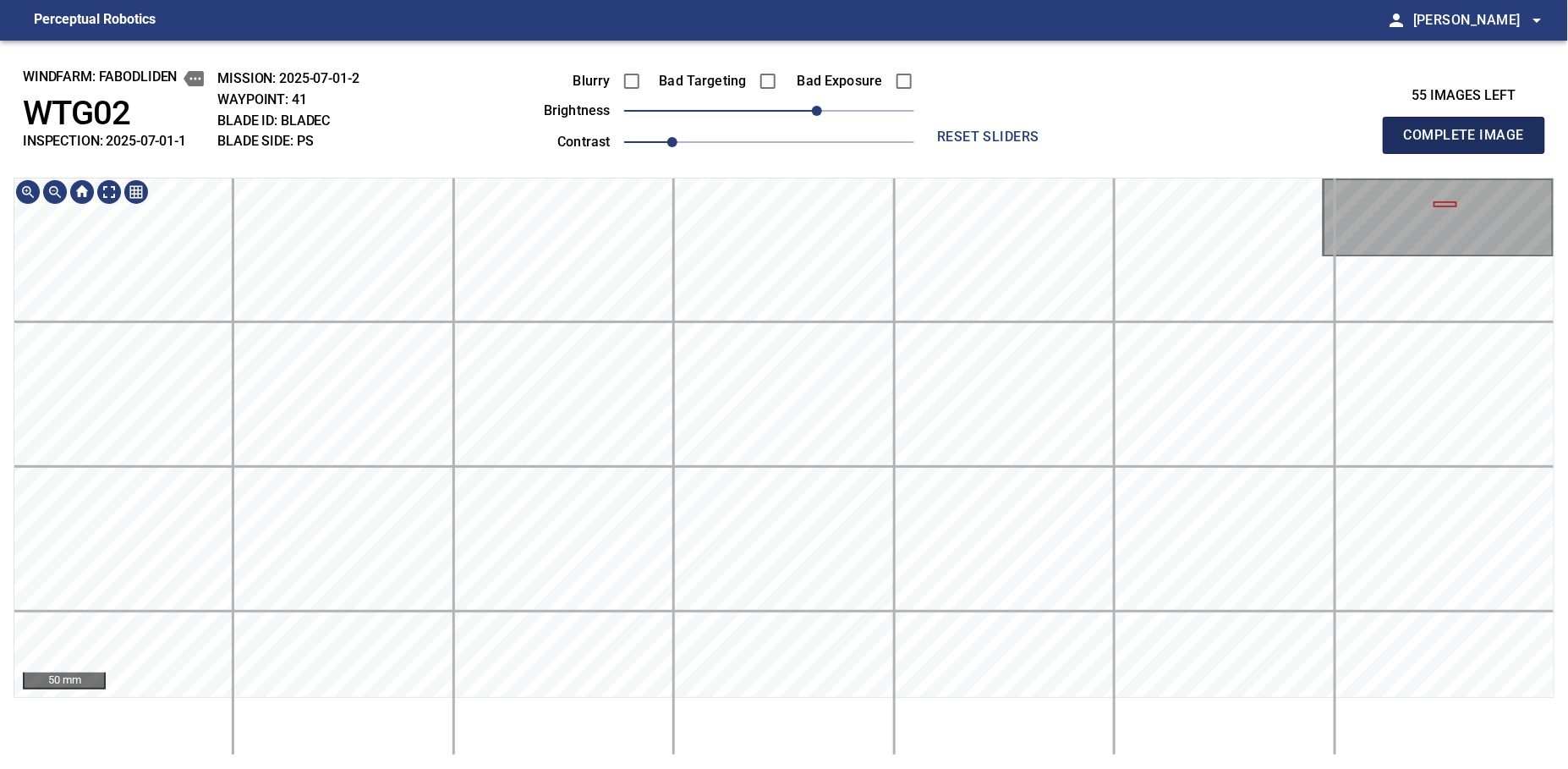 click on "Complete Image" at bounding box center (1464, 135) 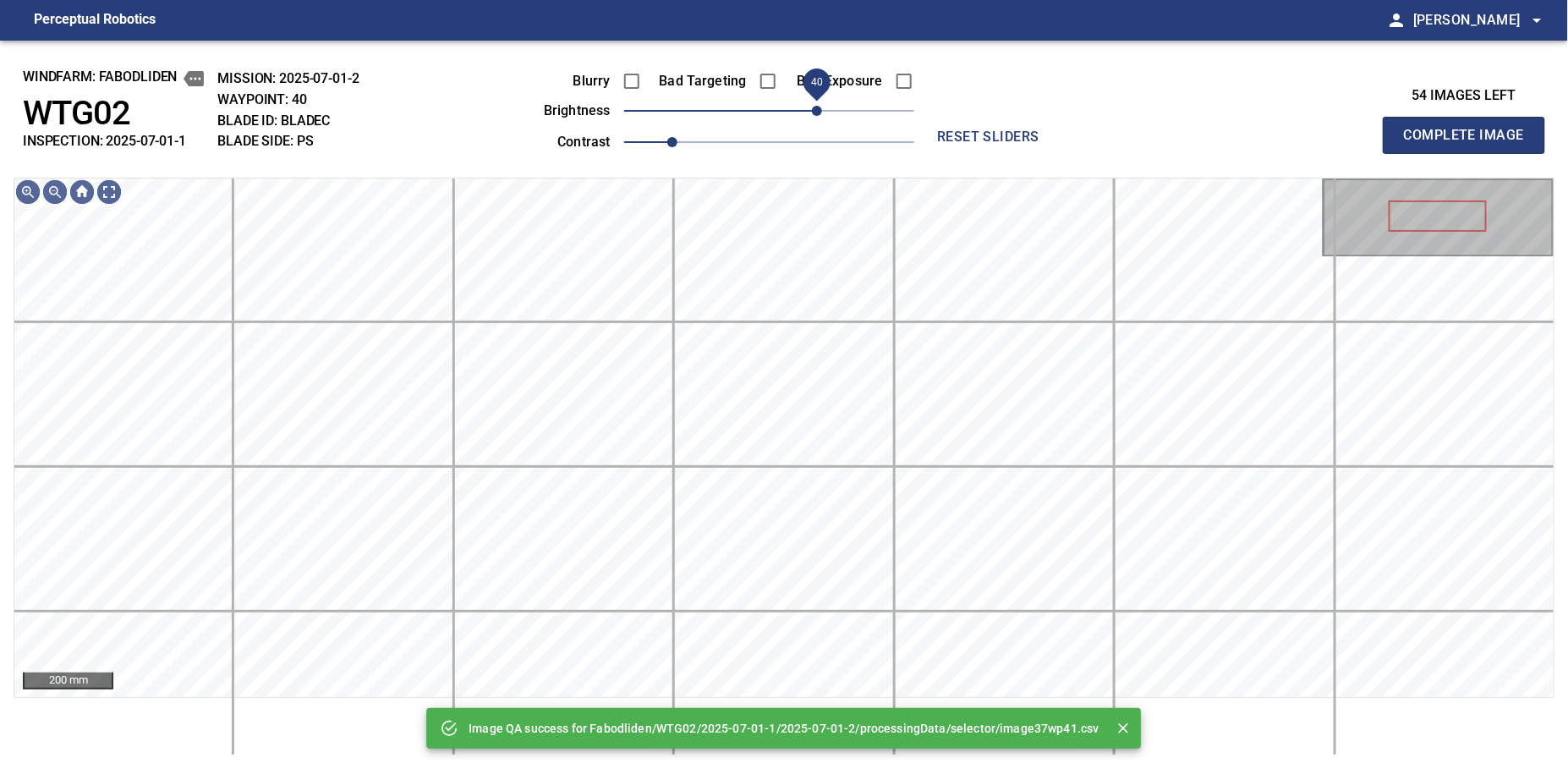 drag, startPoint x: 802, startPoint y: 111, endPoint x: 818, endPoint y: 103, distance: 17.888544 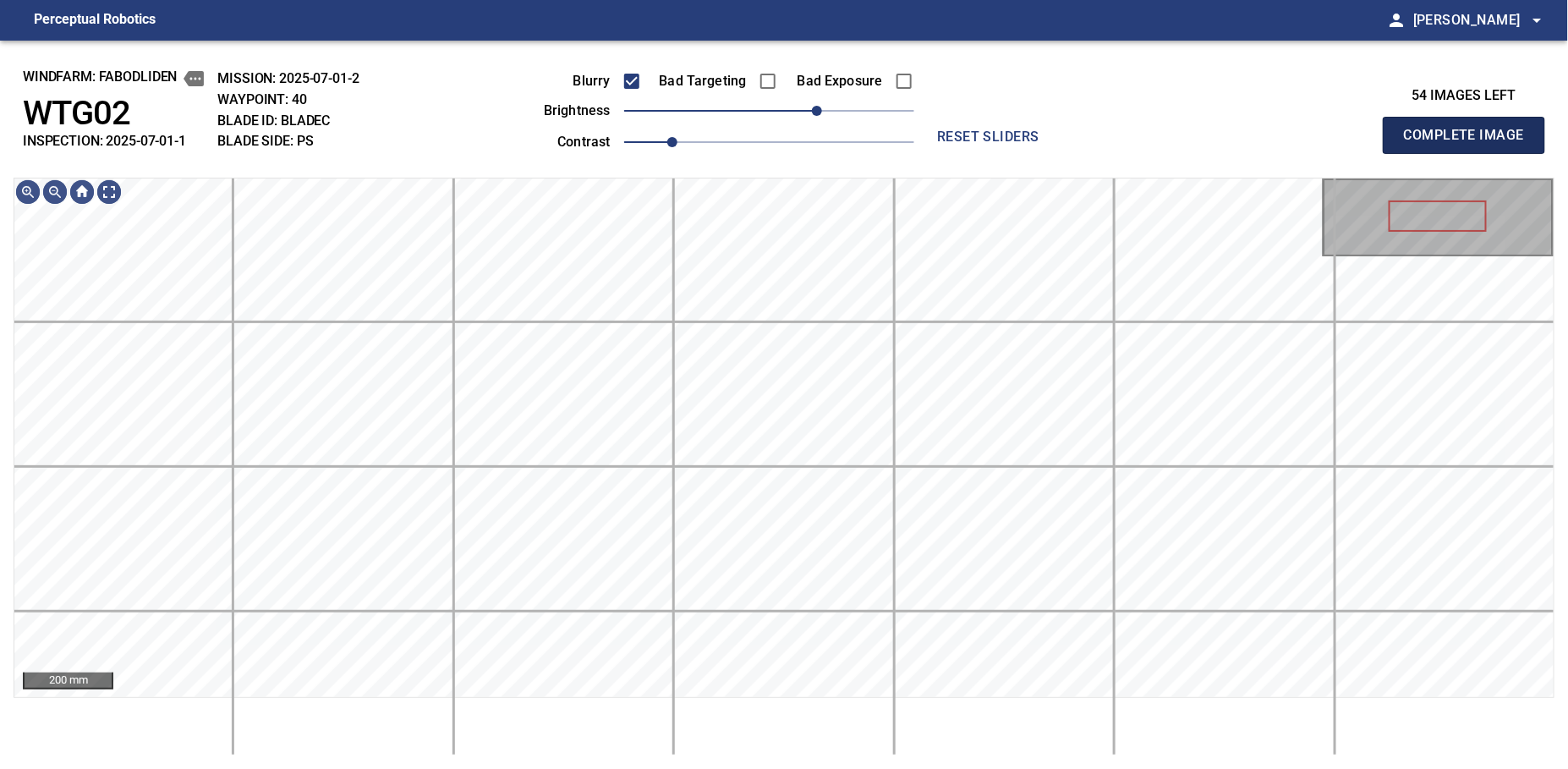 click on "Complete Image" at bounding box center (1464, 135) 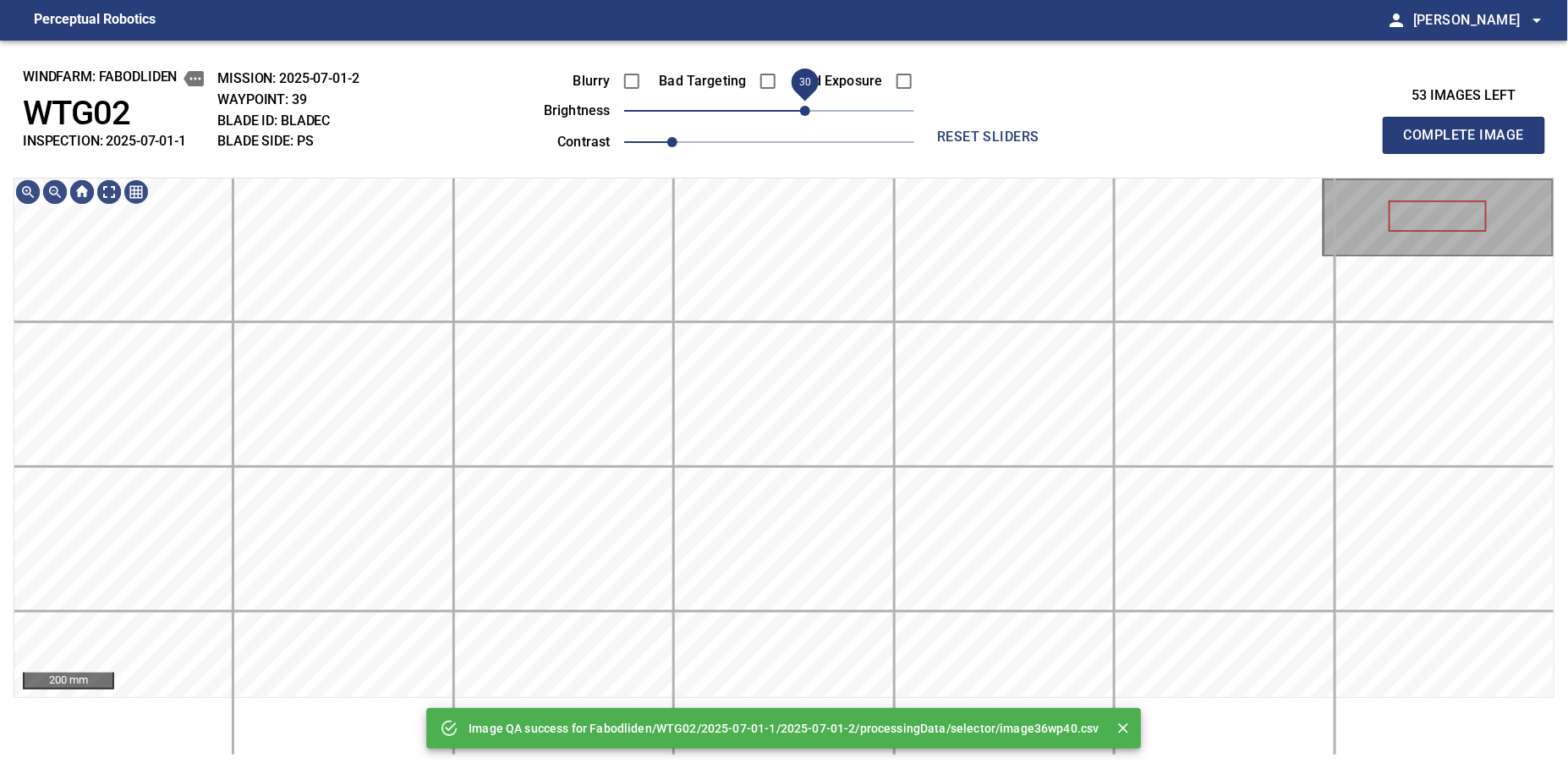 drag, startPoint x: 782, startPoint y: 111, endPoint x: 804, endPoint y: 106, distance: 22.561028 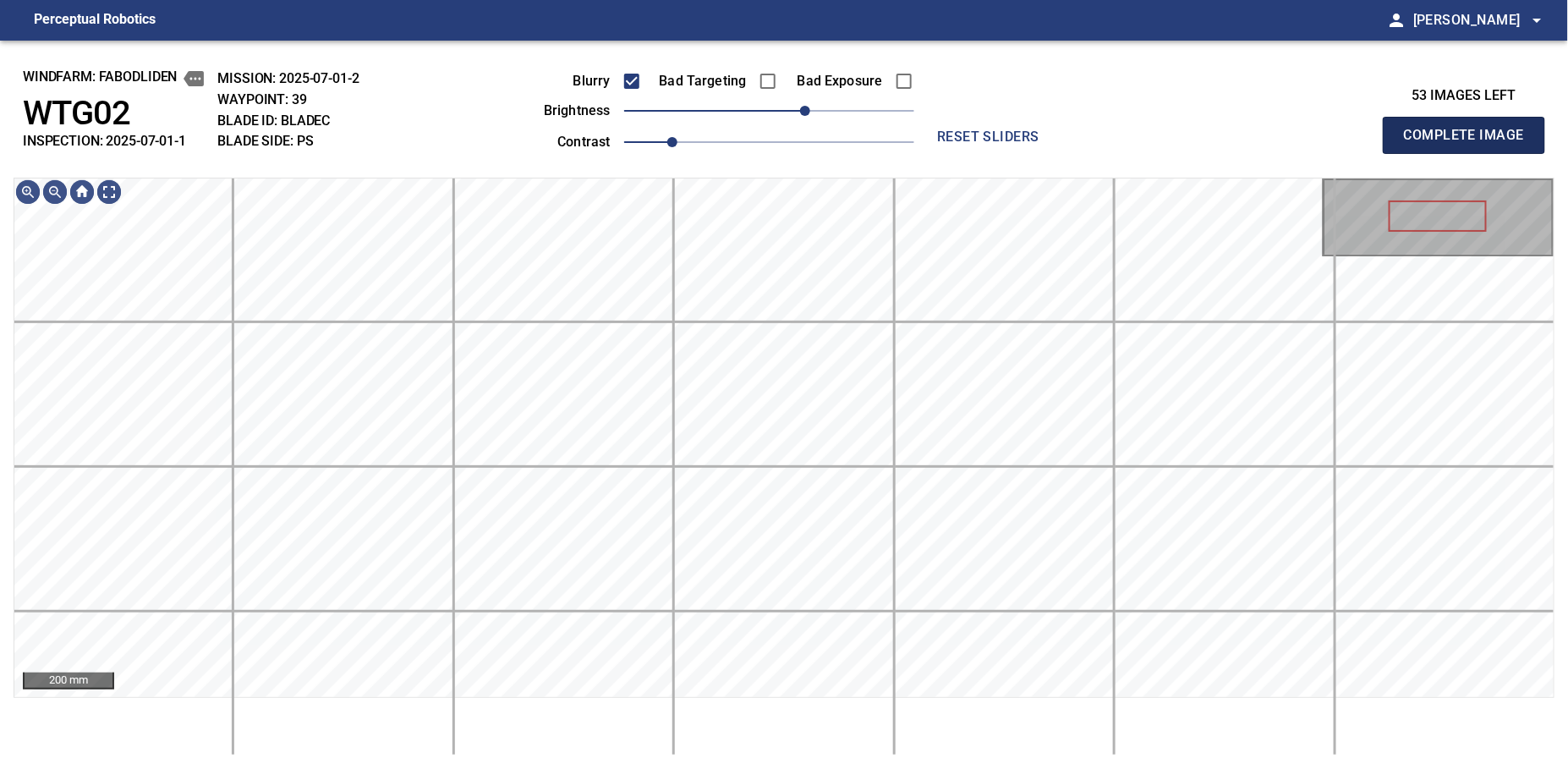 click on "Complete Image" at bounding box center [1464, 135] 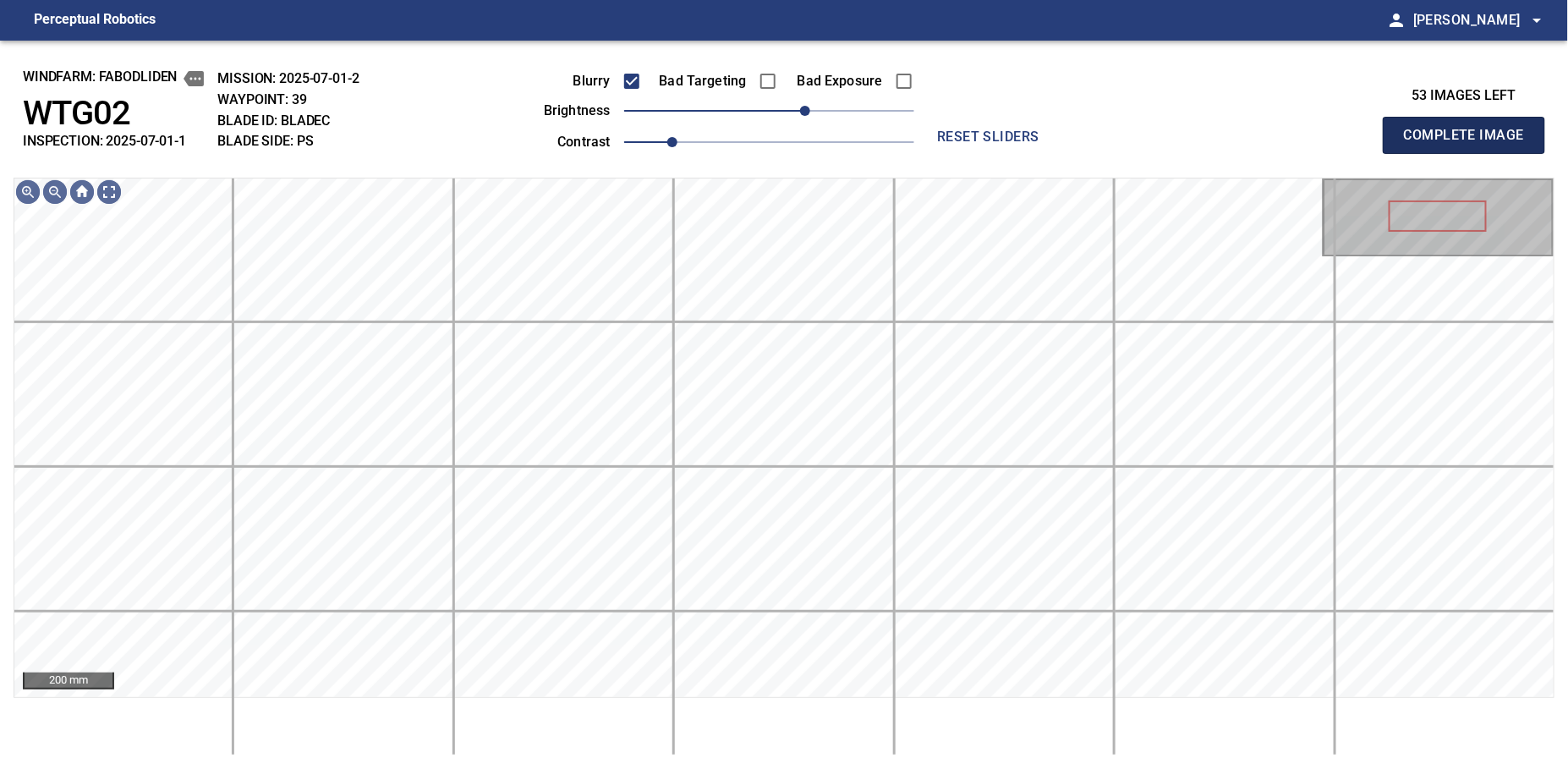 type 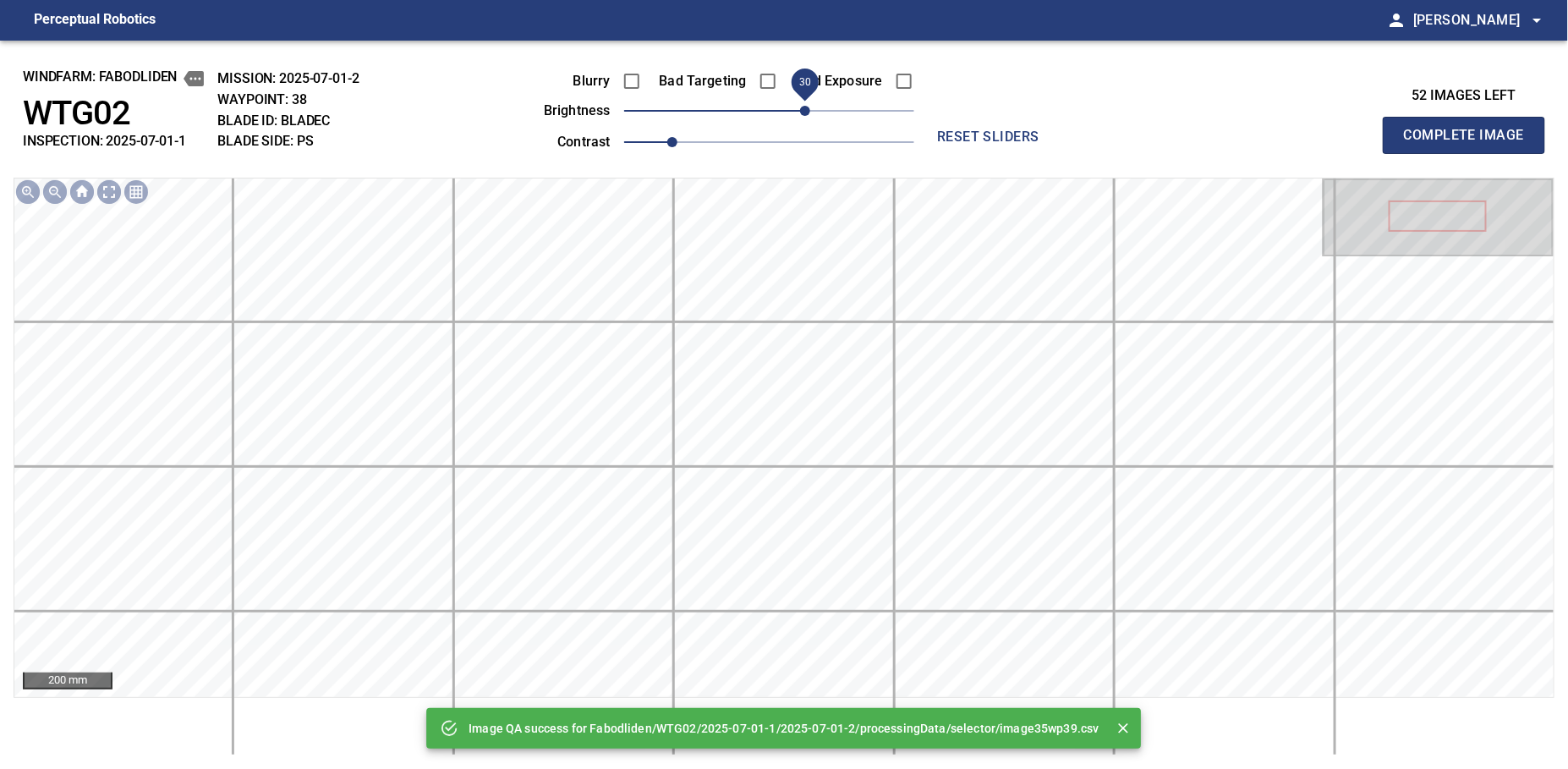 drag, startPoint x: 778, startPoint y: 108, endPoint x: 804, endPoint y: 103, distance: 26.476405 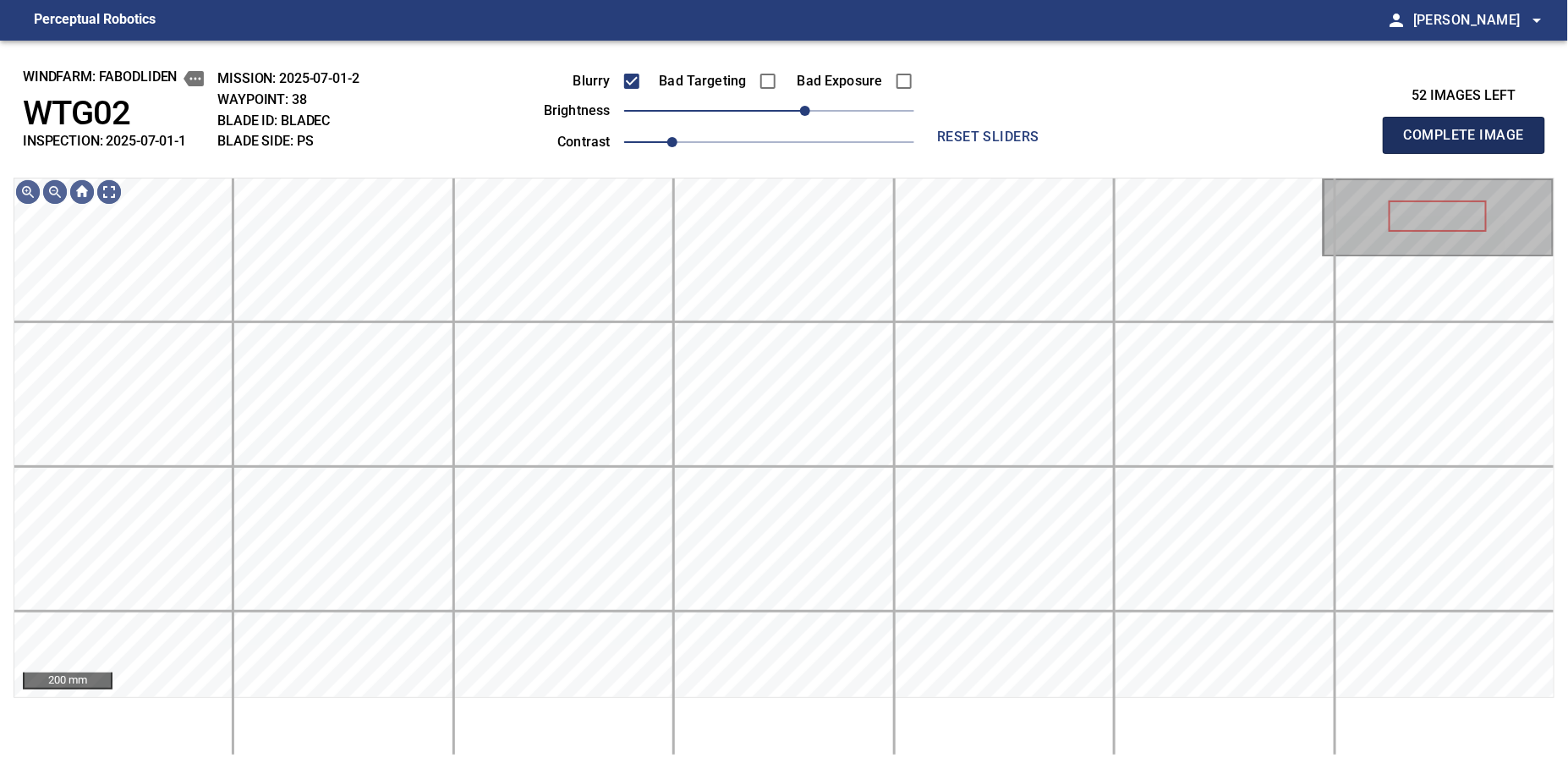 click on "Complete Image" at bounding box center [1464, 135] 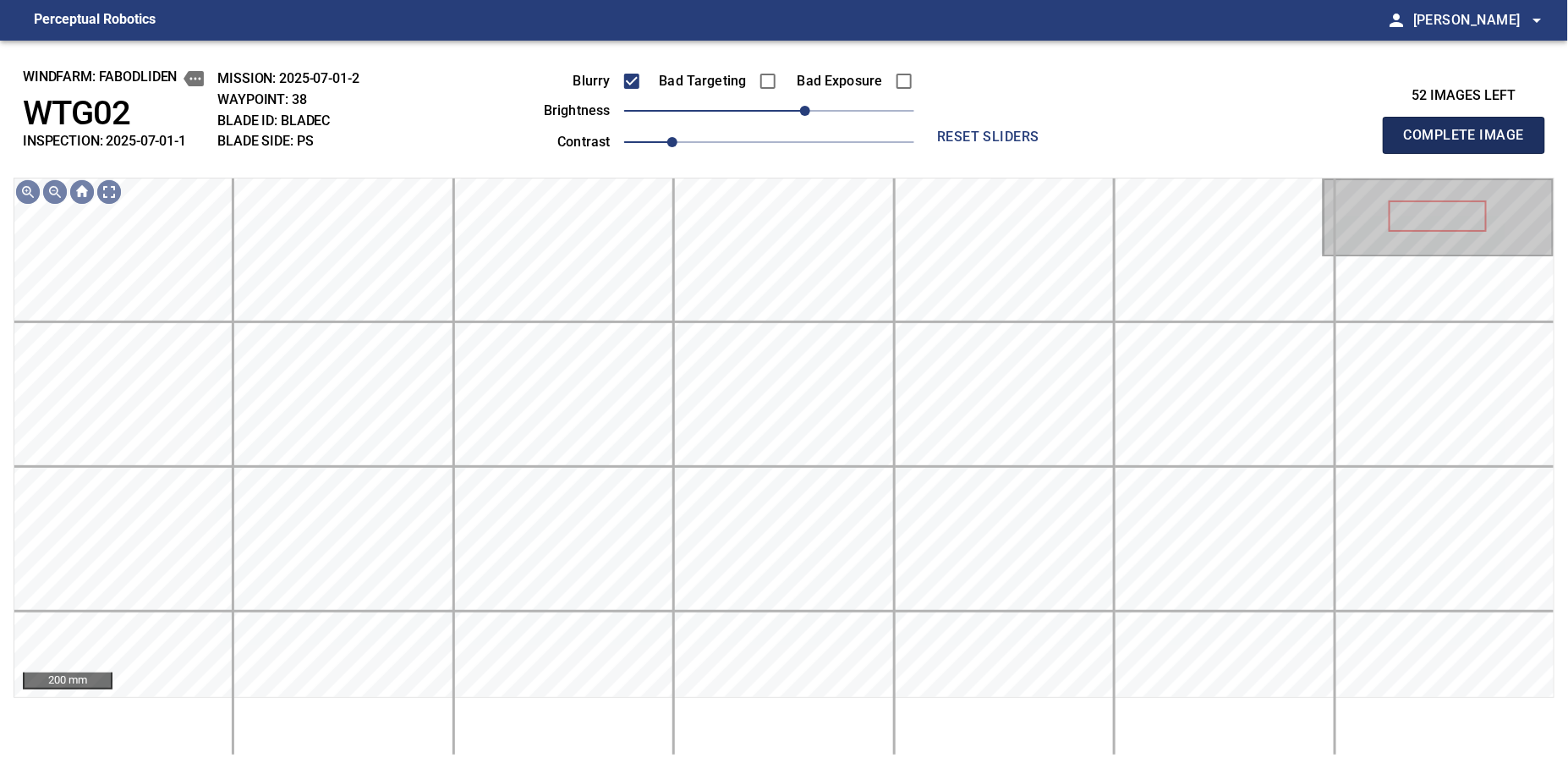 type 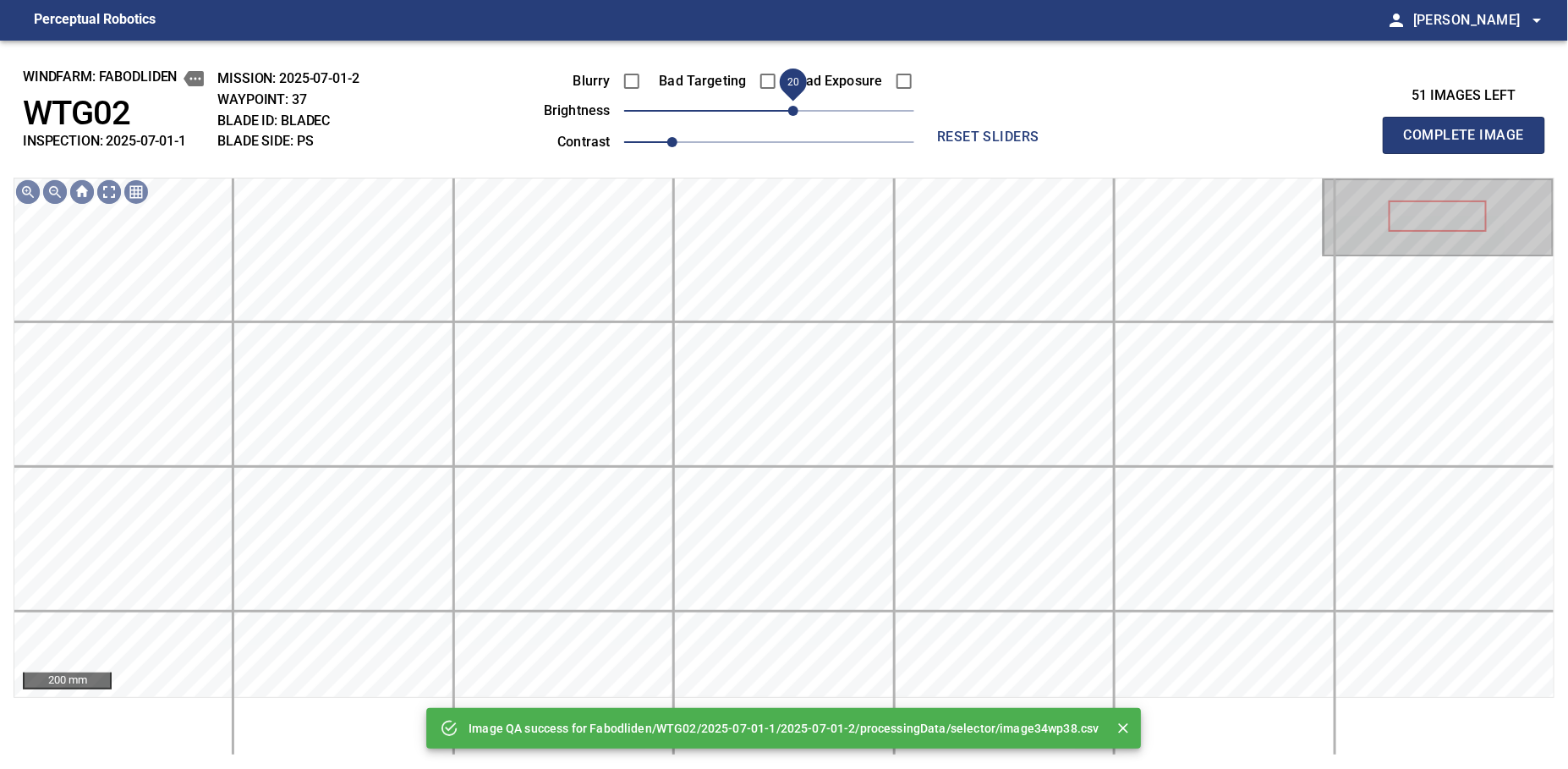 drag, startPoint x: 788, startPoint y: 112, endPoint x: 802, endPoint y: 106, distance: 15.231546 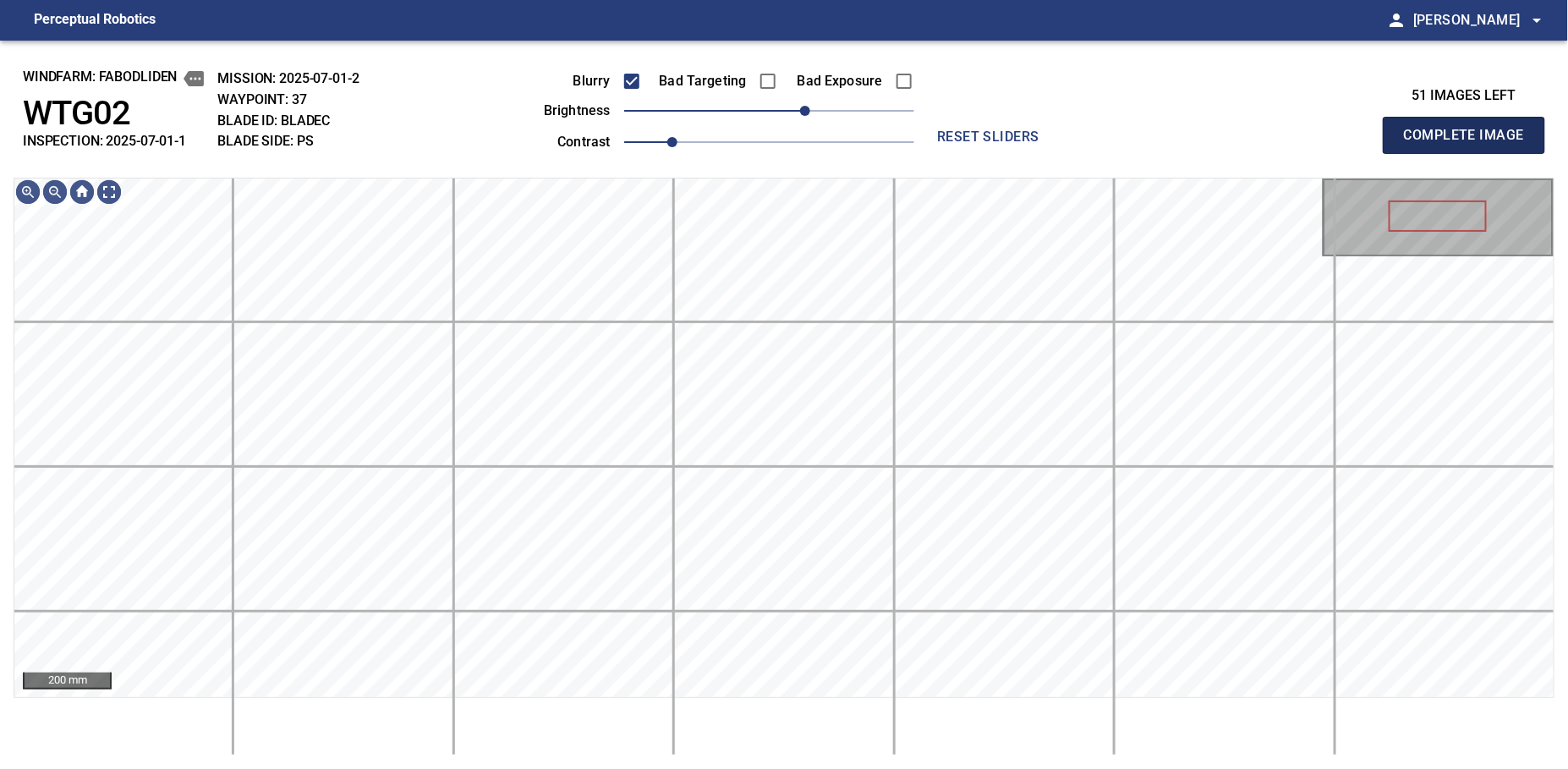 click on "Complete Image" at bounding box center [1464, 135] 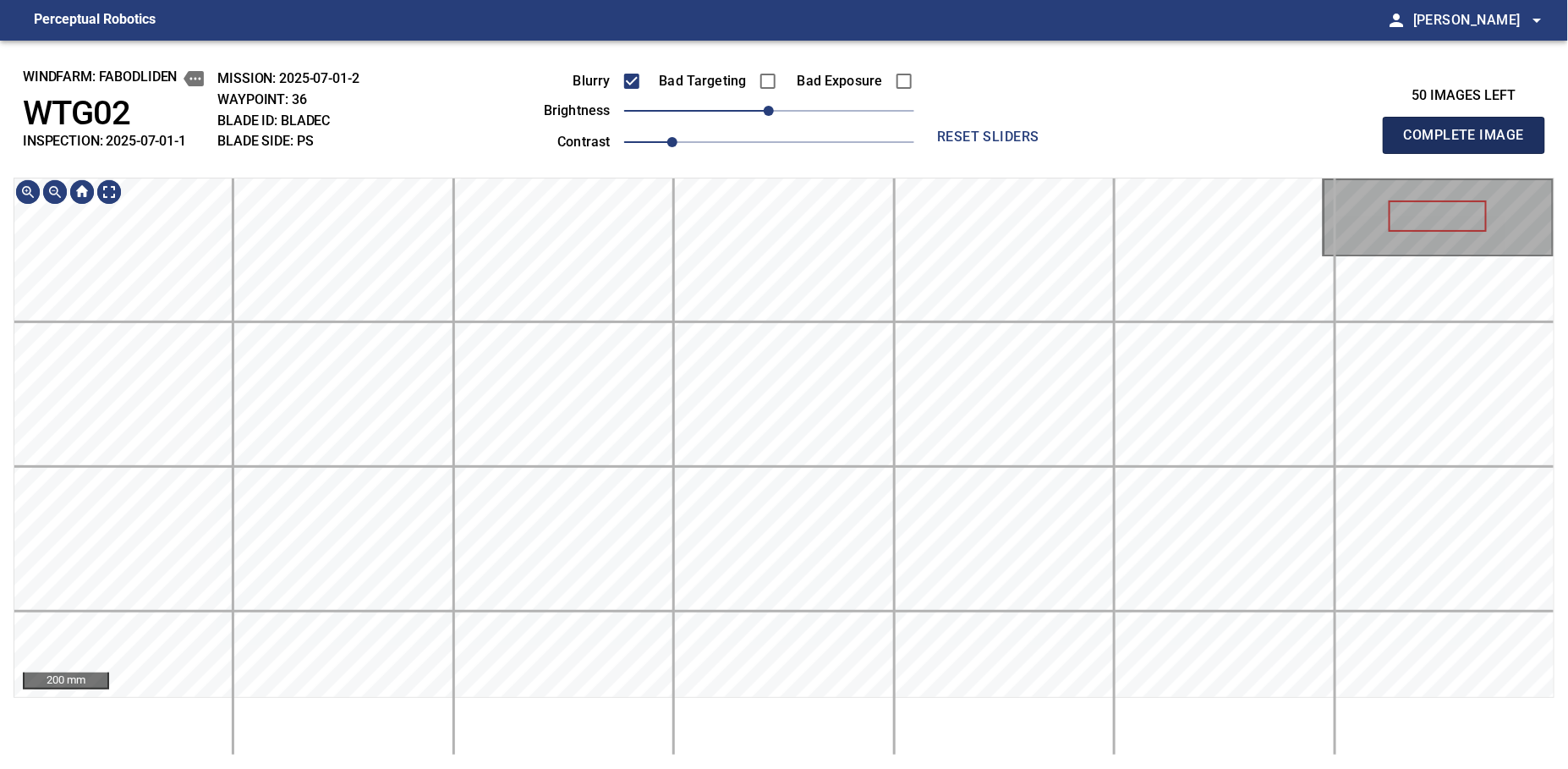 click on "Complete Image" at bounding box center (1464, 135) 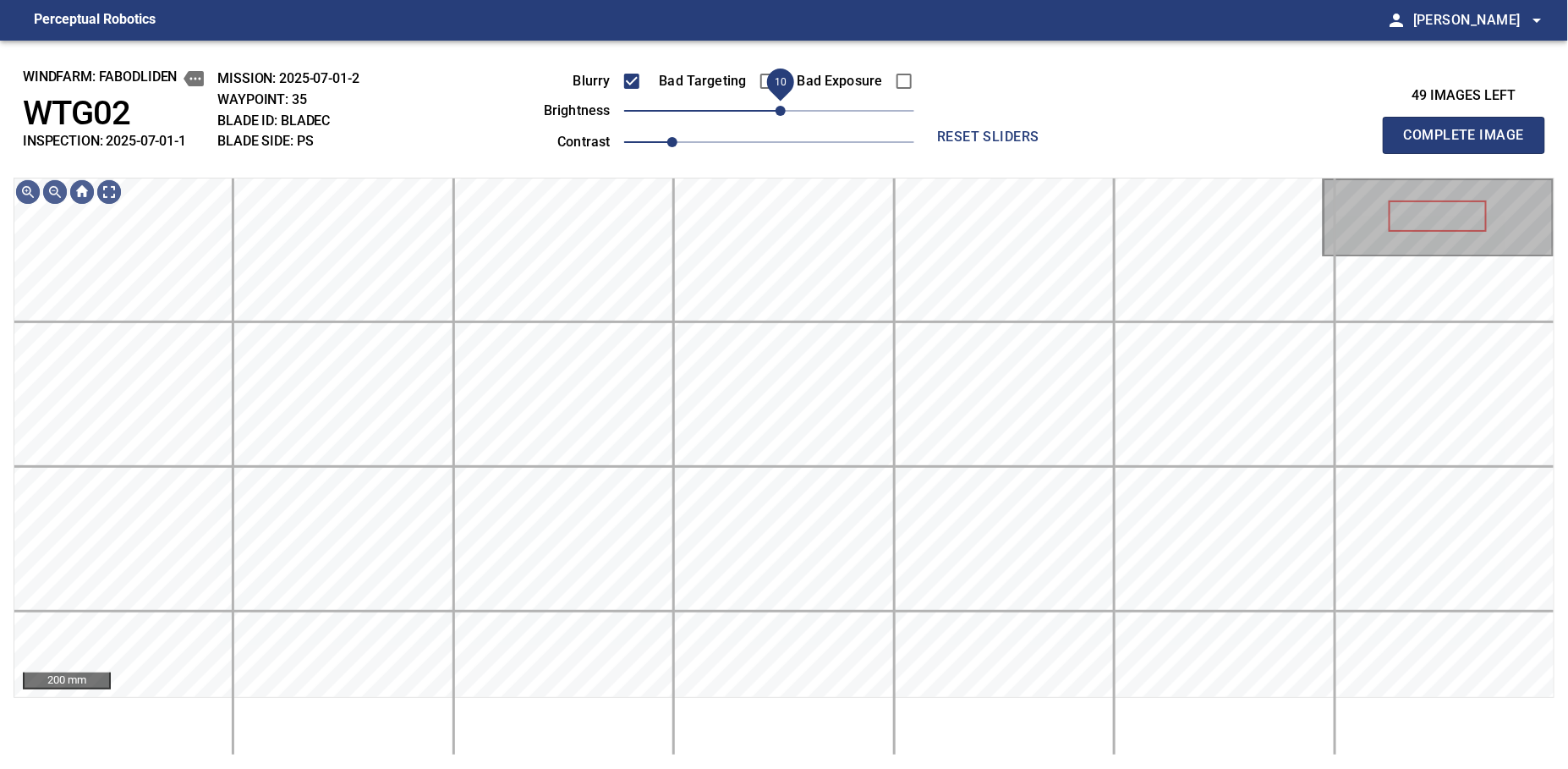 drag, startPoint x: 767, startPoint y: 108, endPoint x: 778, endPoint y: 108, distance: 11 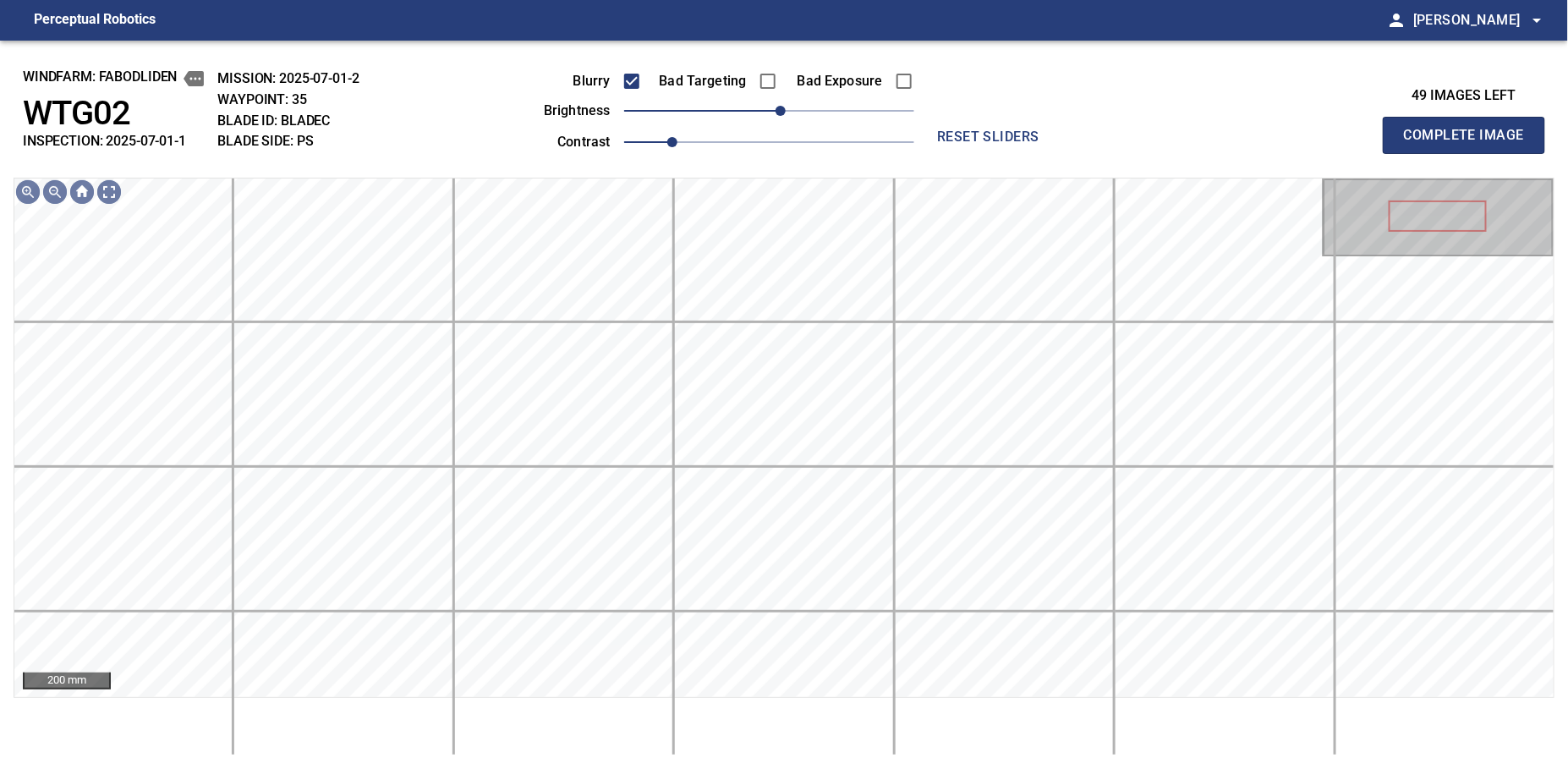 click on "Complete Image" at bounding box center [1464, 135] 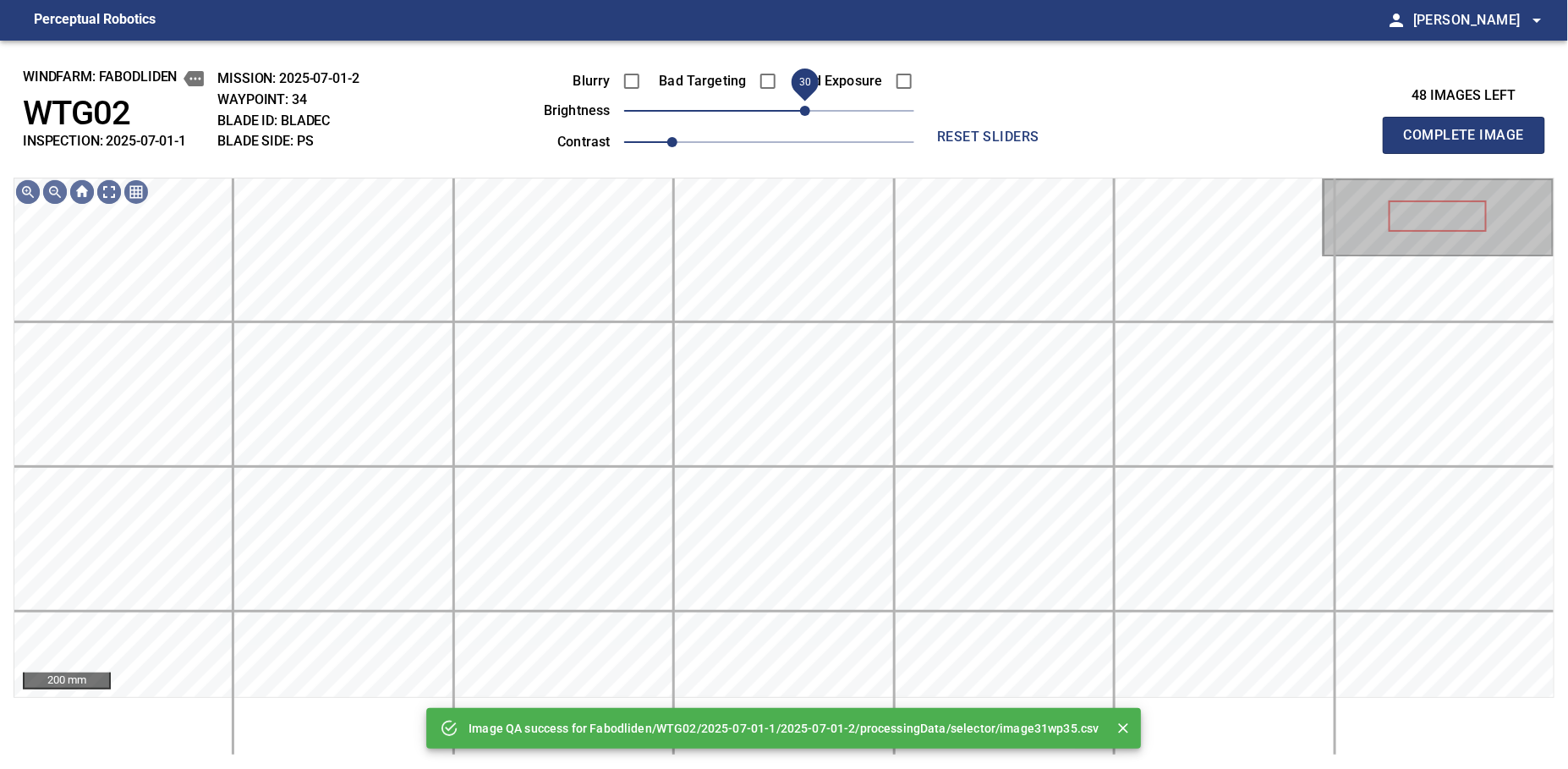 drag, startPoint x: 781, startPoint y: 111, endPoint x: 808, endPoint y: 111, distance: 27 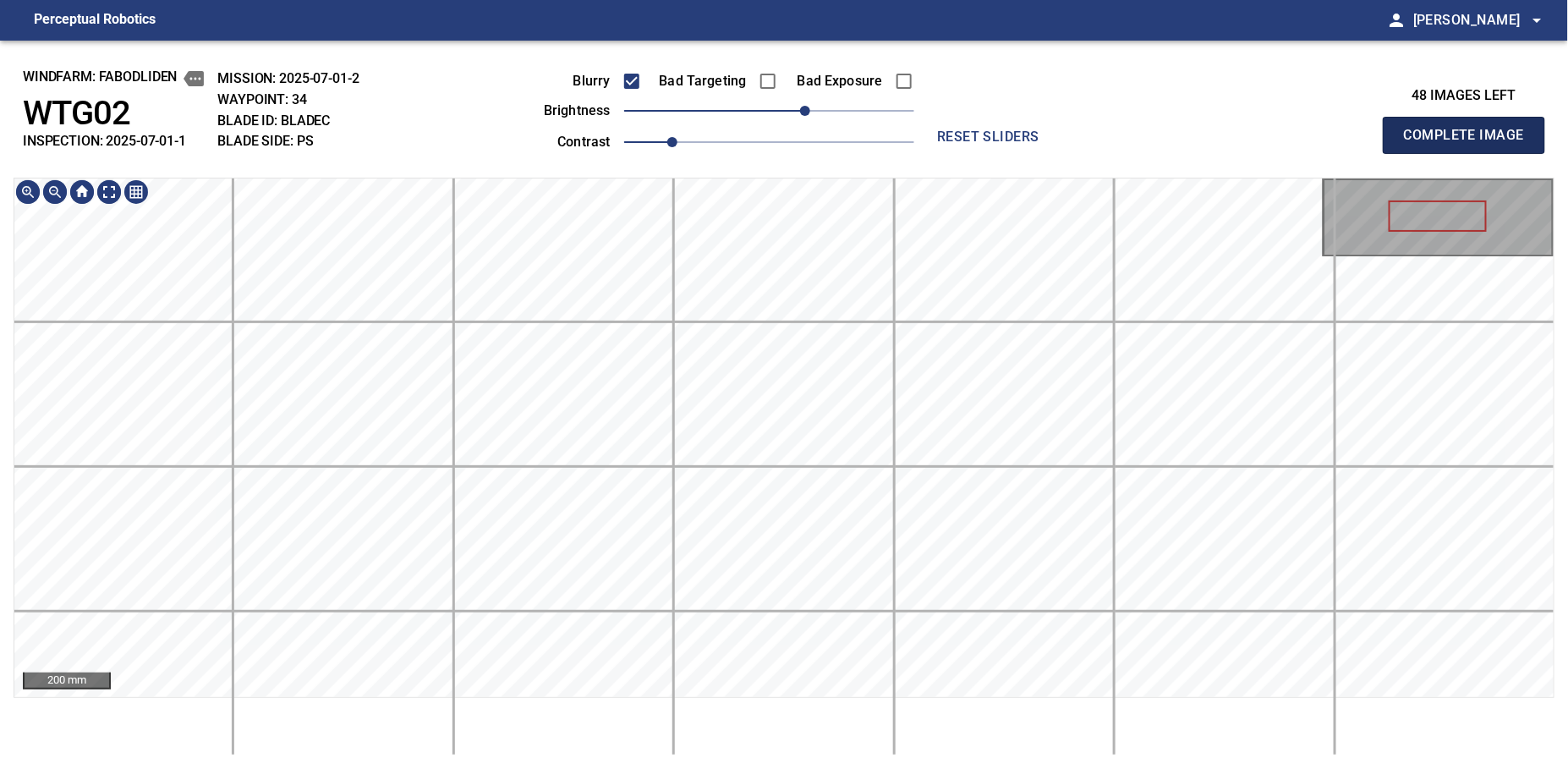 click on "Complete Image" at bounding box center [1464, 135] 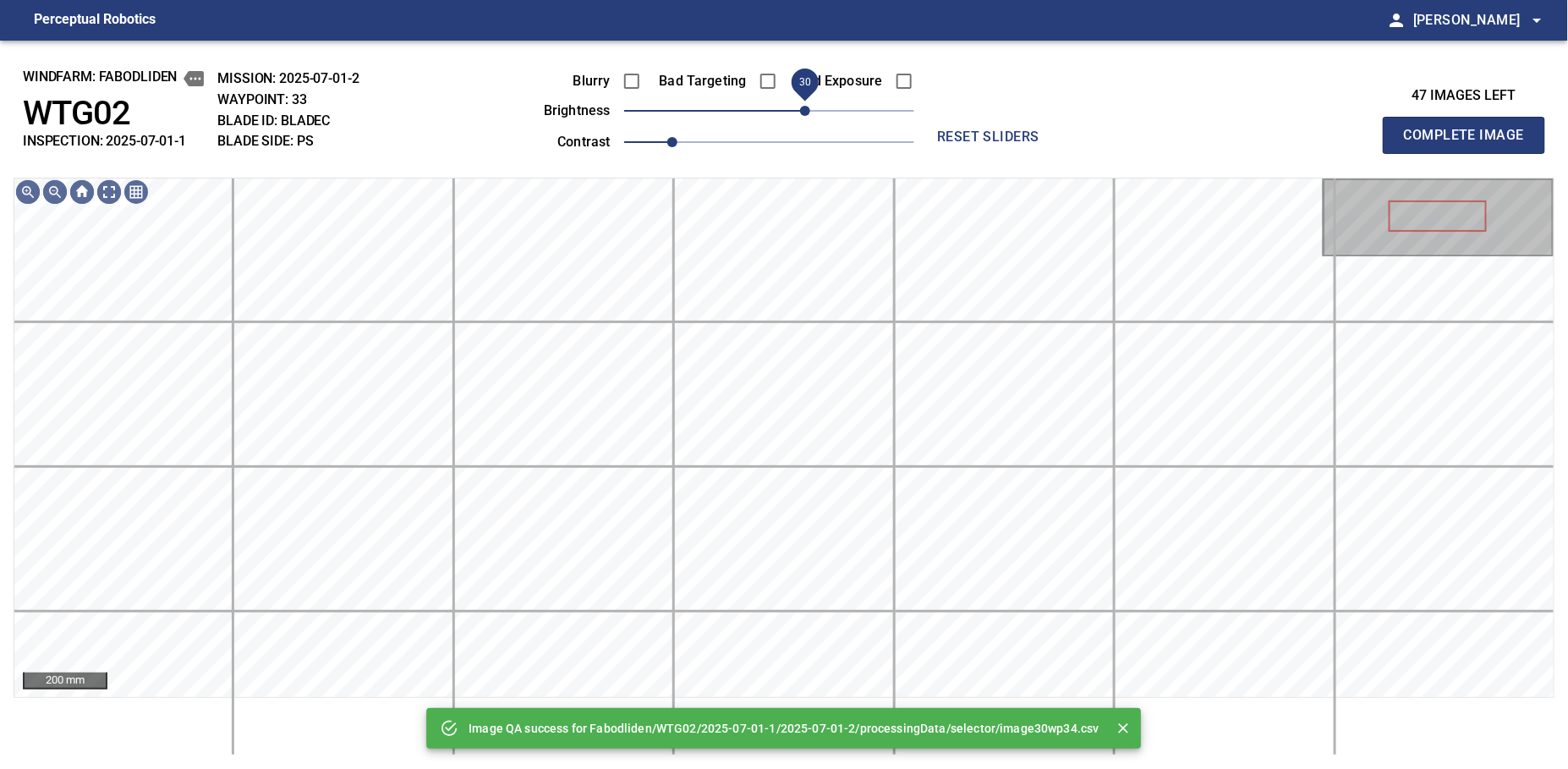 drag, startPoint x: 826, startPoint y: 108, endPoint x: 805, endPoint y: 116, distance: 22.47221 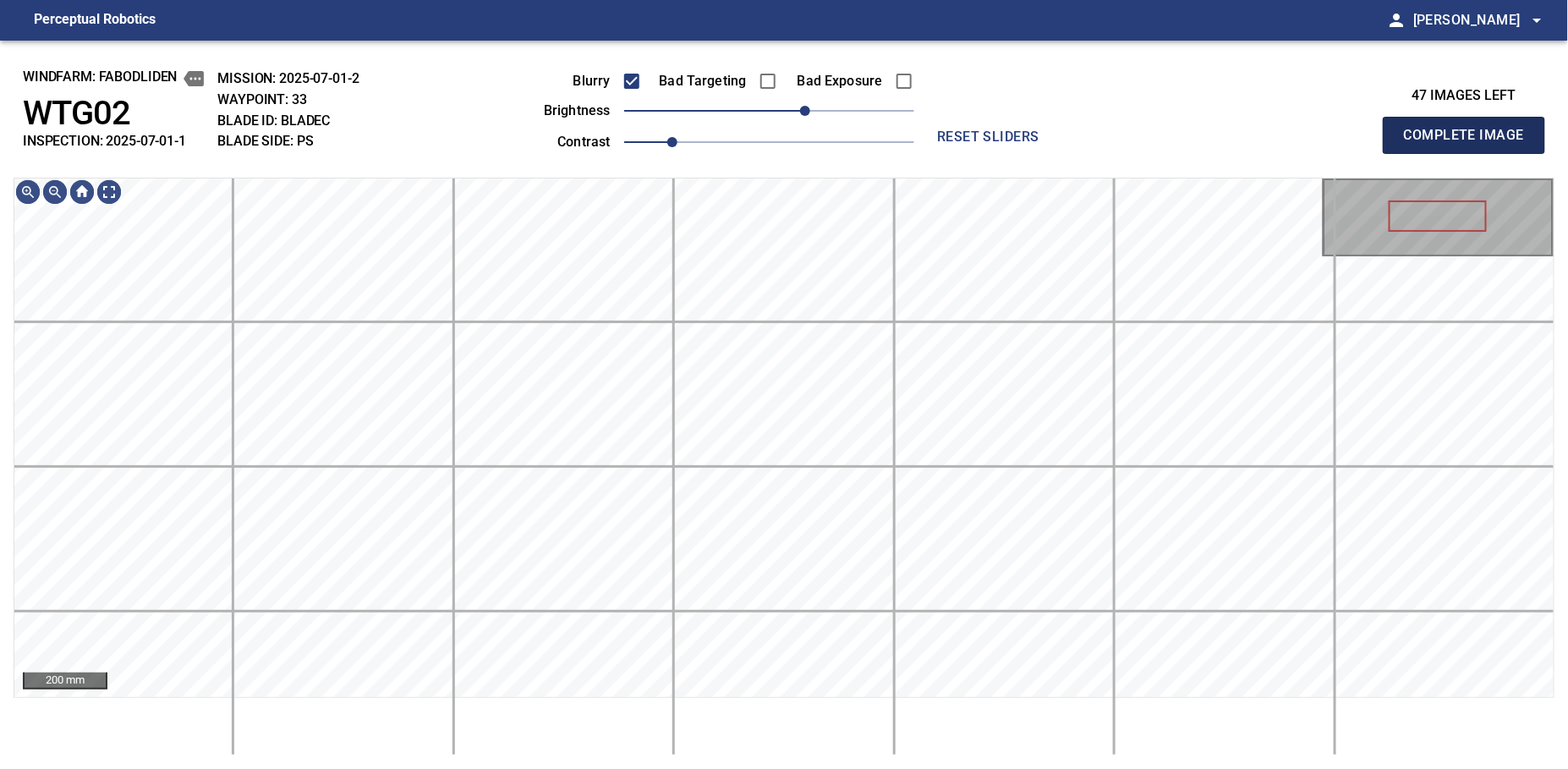 click on "Complete Image" at bounding box center [1464, 135] 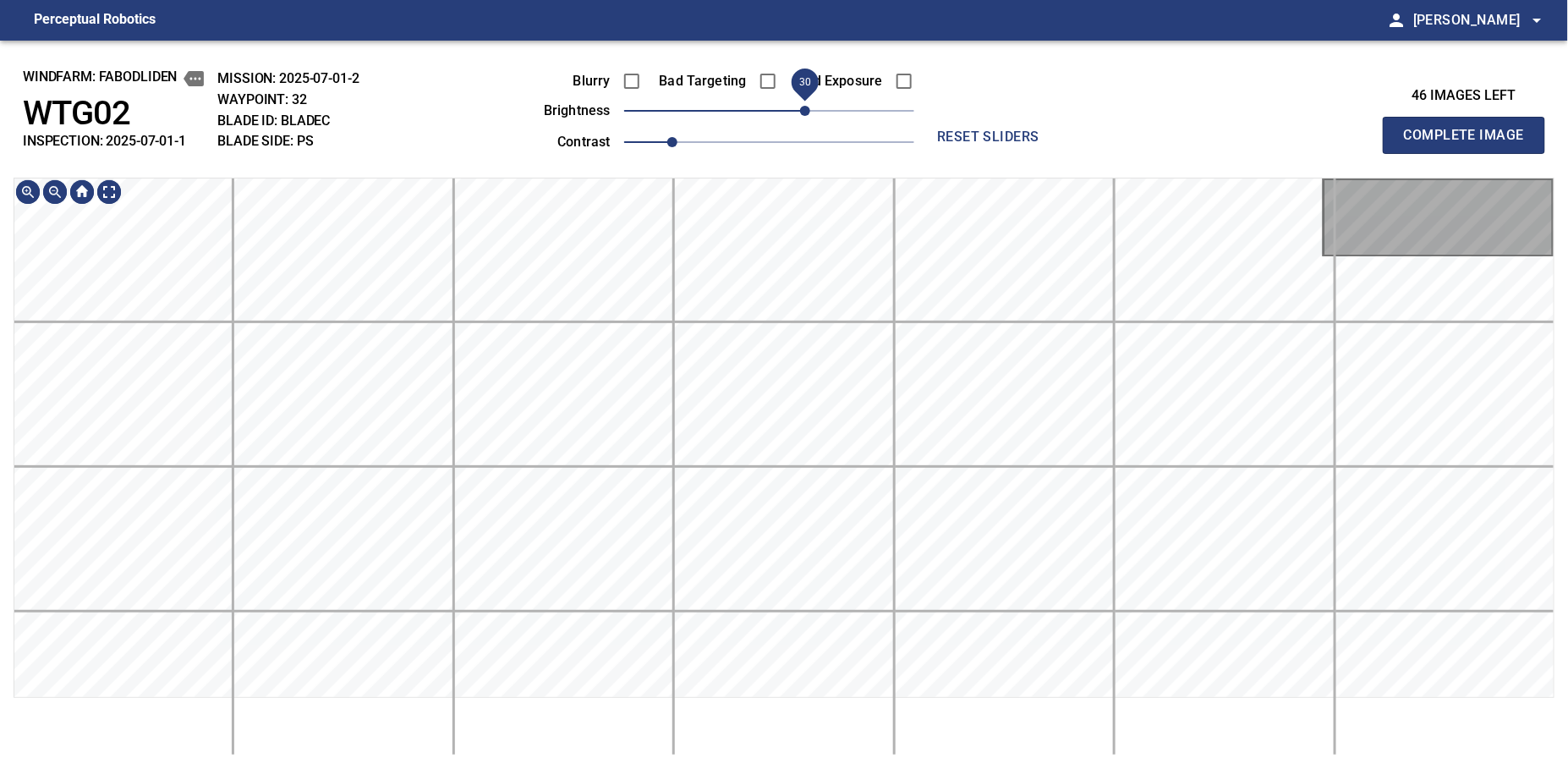 drag, startPoint x: 794, startPoint y: 111, endPoint x: 810, endPoint y: 108, distance: 16.278821 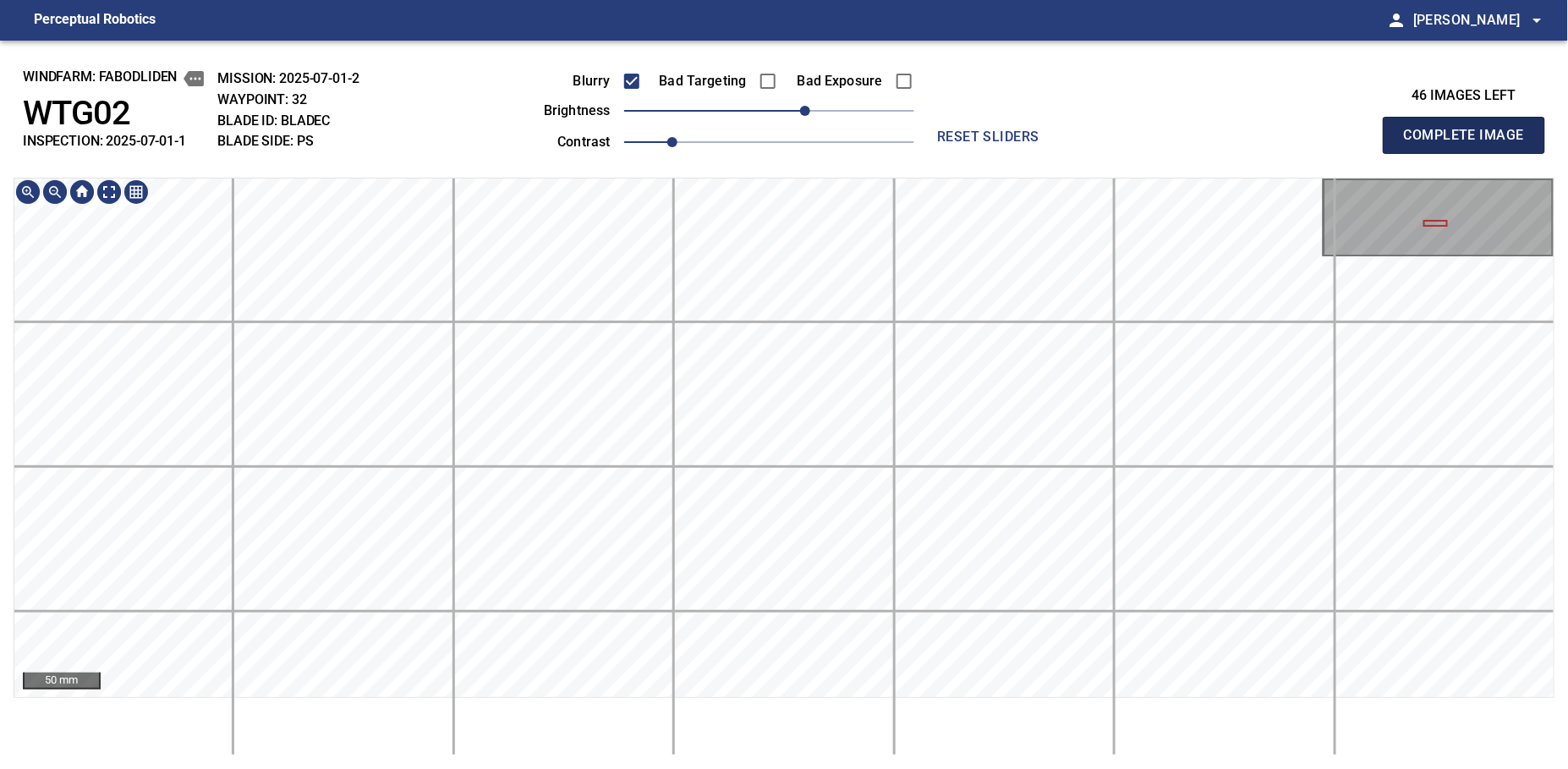 click on "Complete Image" at bounding box center [1464, 135] 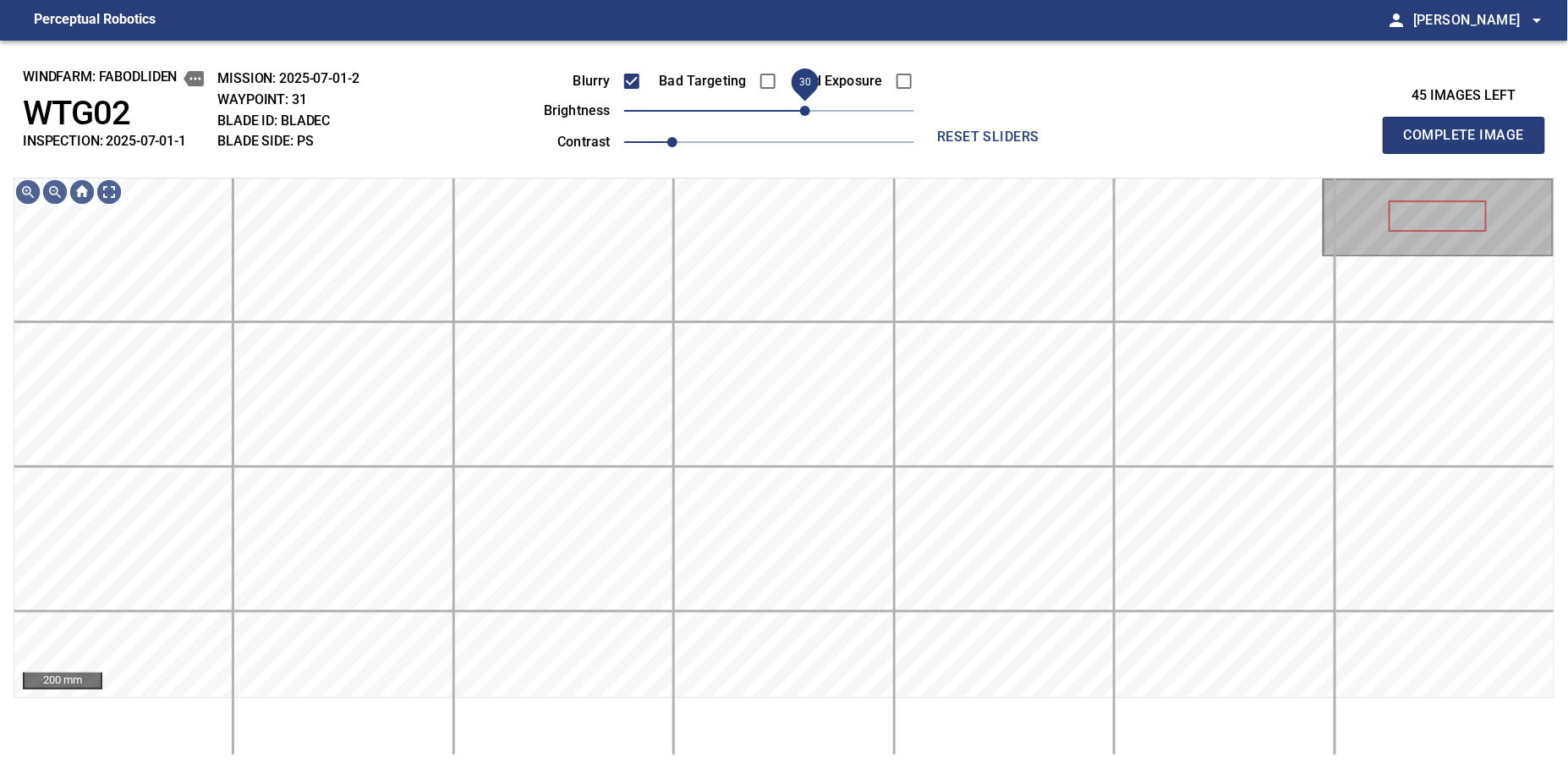 drag, startPoint x: 797, startPoint y: 108, endPoint x: 810, endPoint y: 108, distance: 13 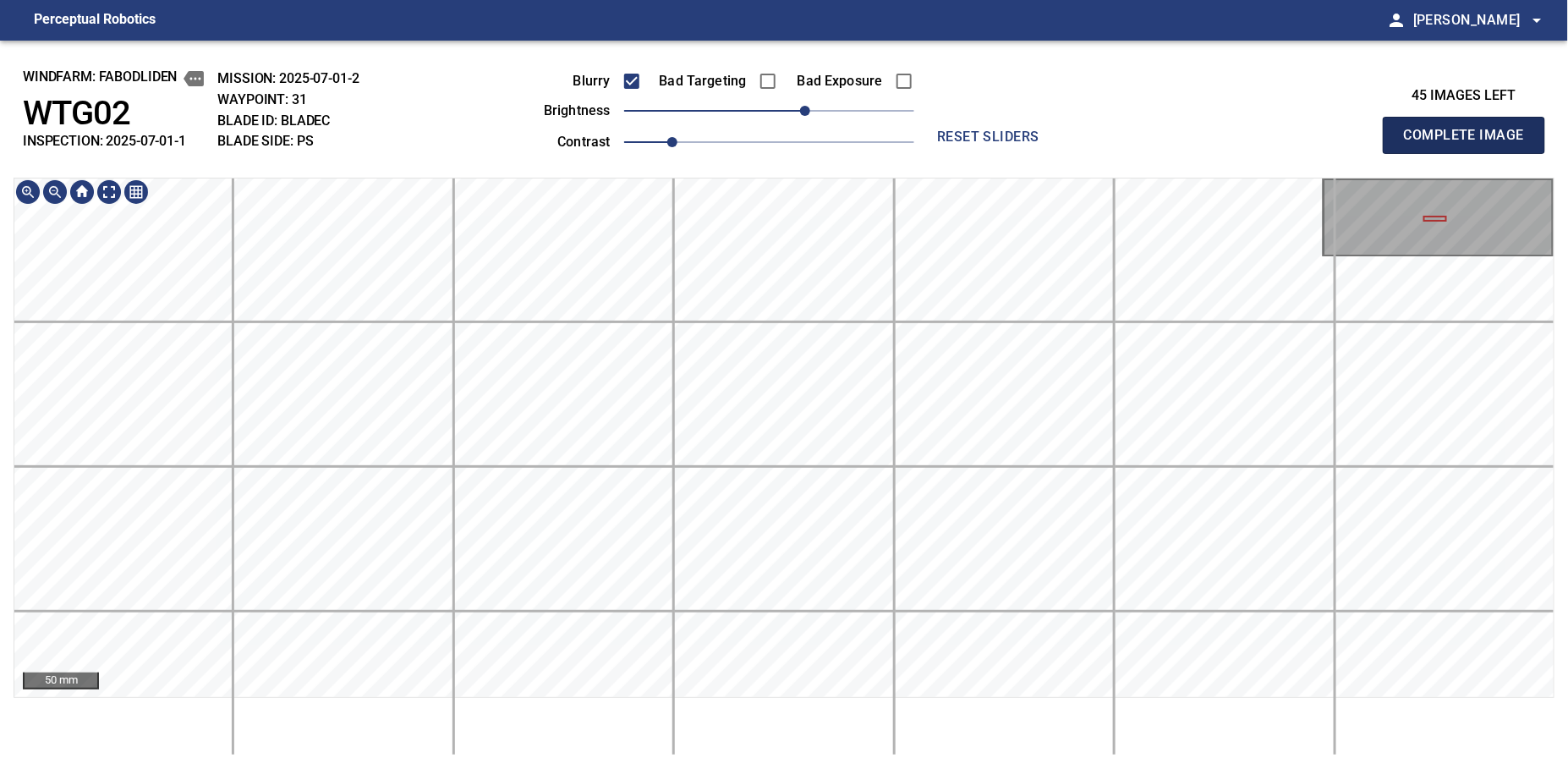 click on "Complete Image" at bounding box center (1464, 135) 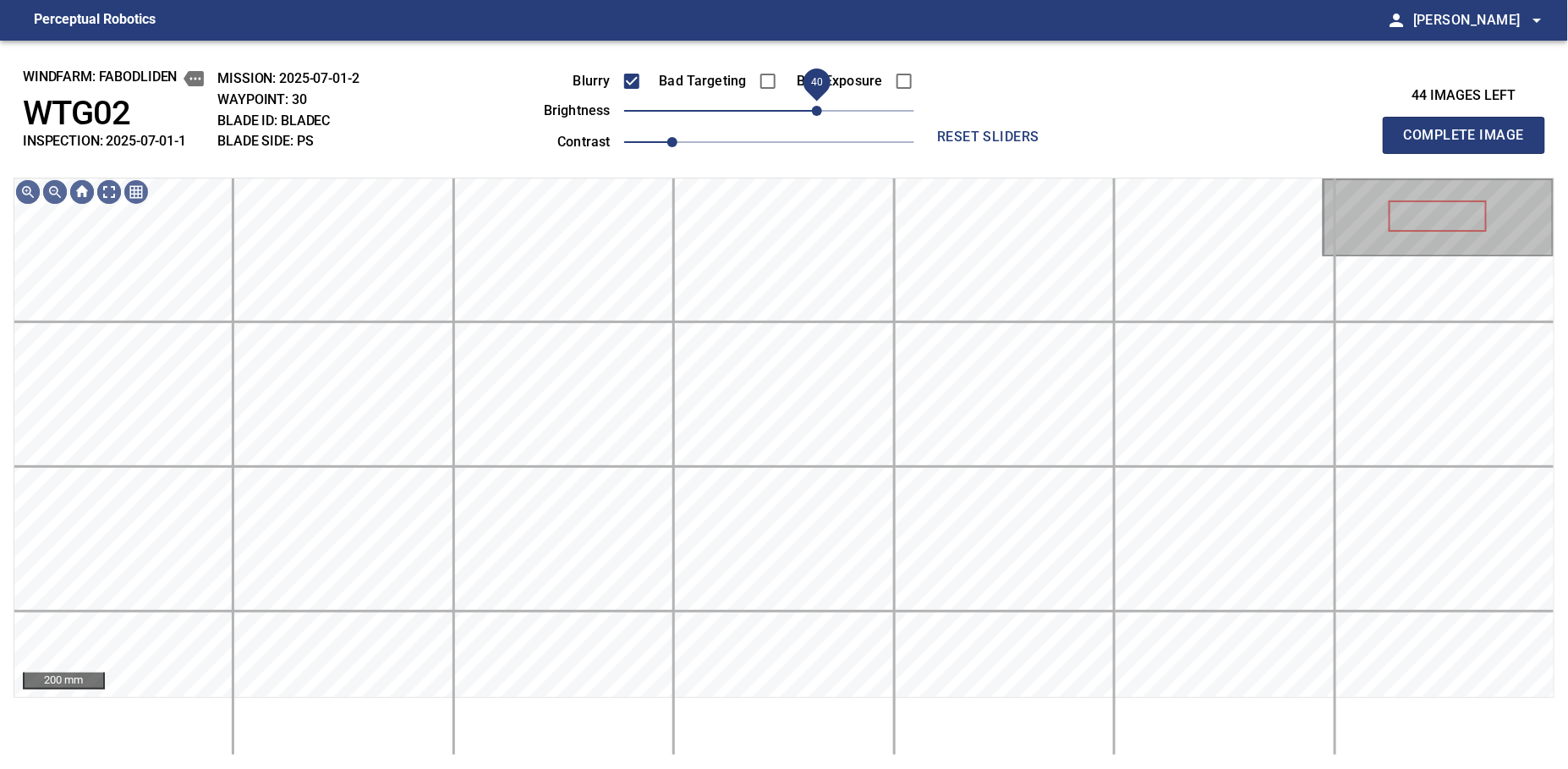 click on "40" at bounding box center (817, 111) 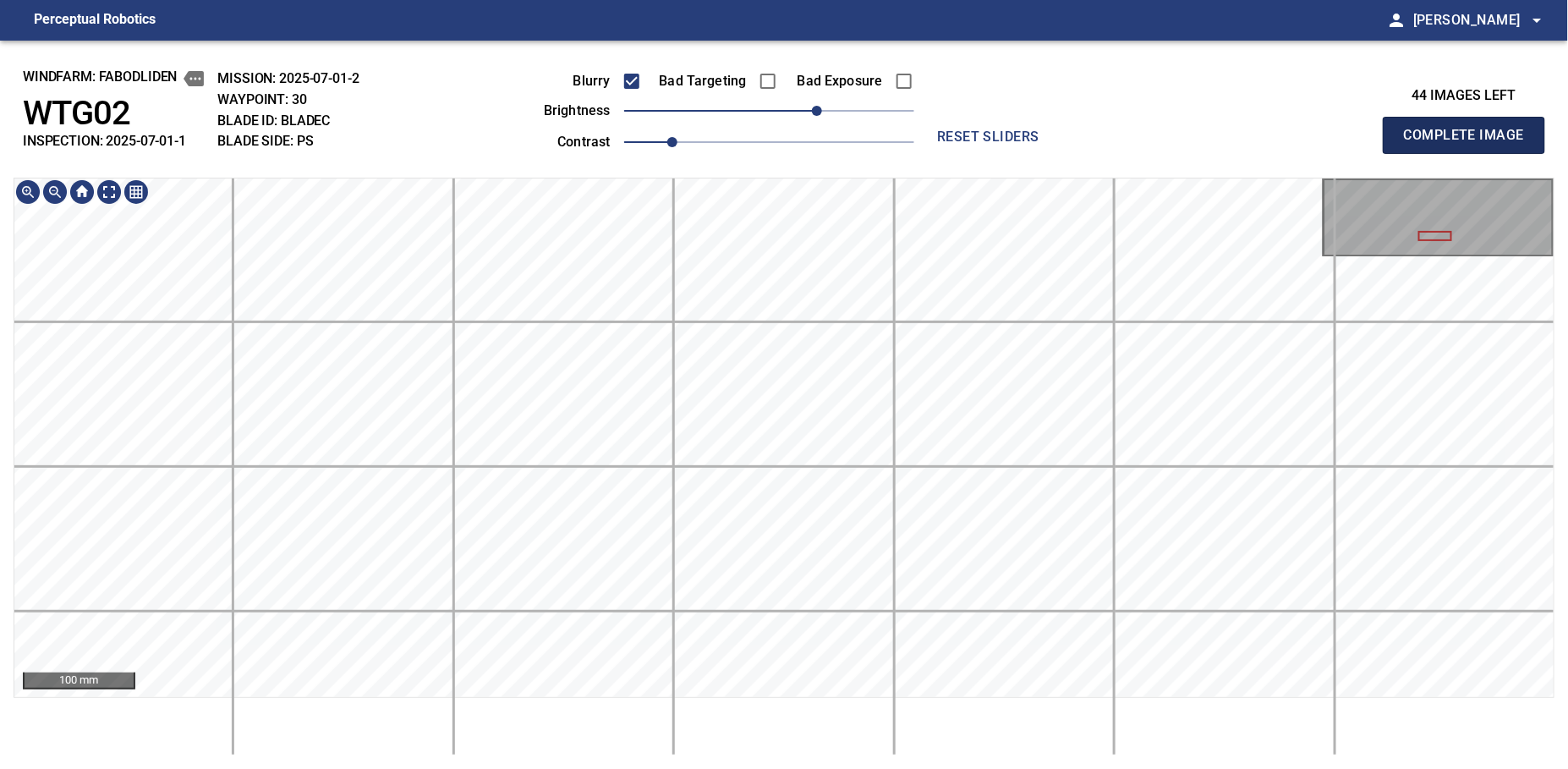 click on "Complete Image" at bounding box center [1464, 135] 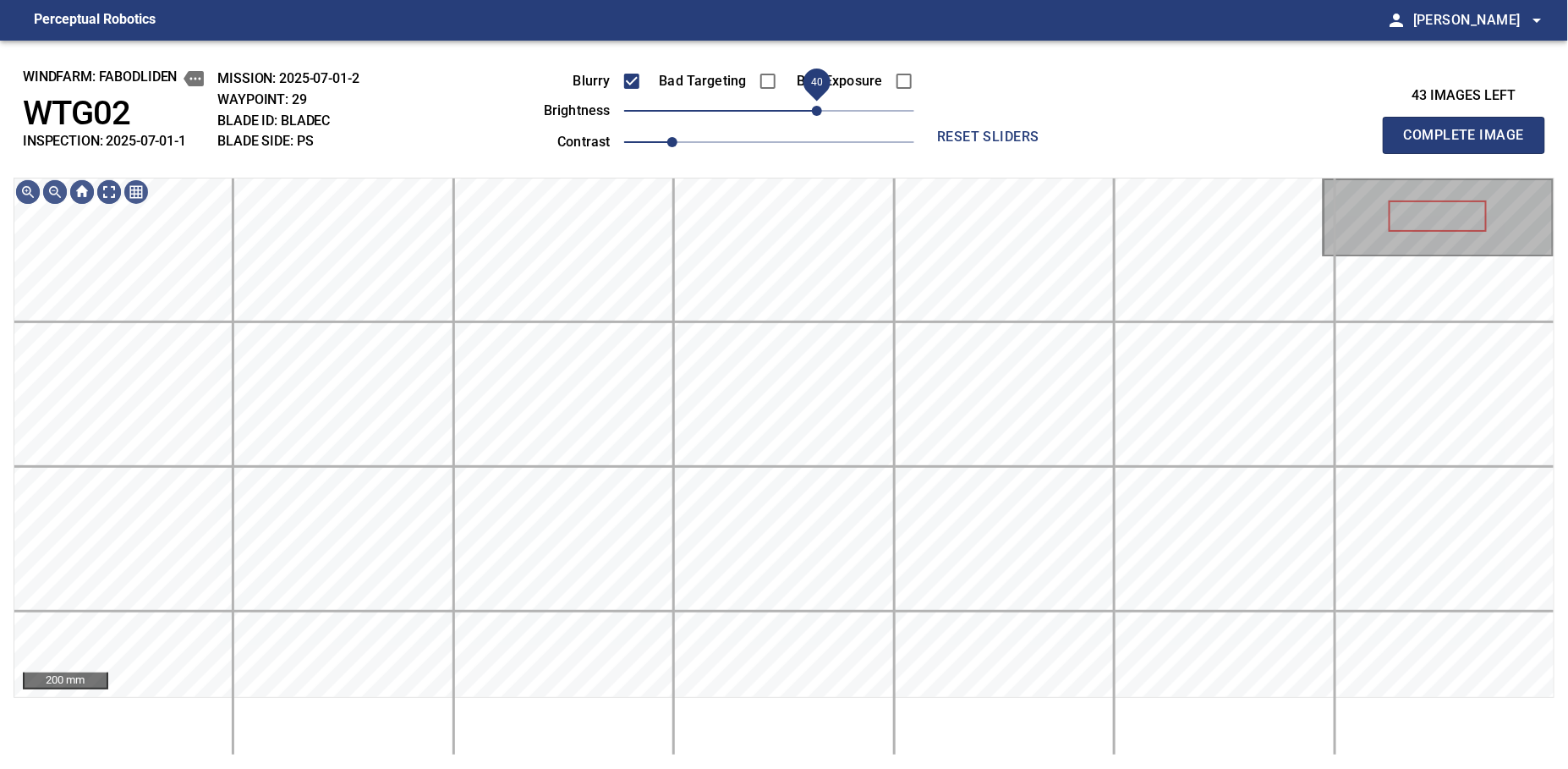 drag, startPoint x: 805, startPoint y: 115, endPoint x: 819, endPoint y: 113, distance: 14.142136 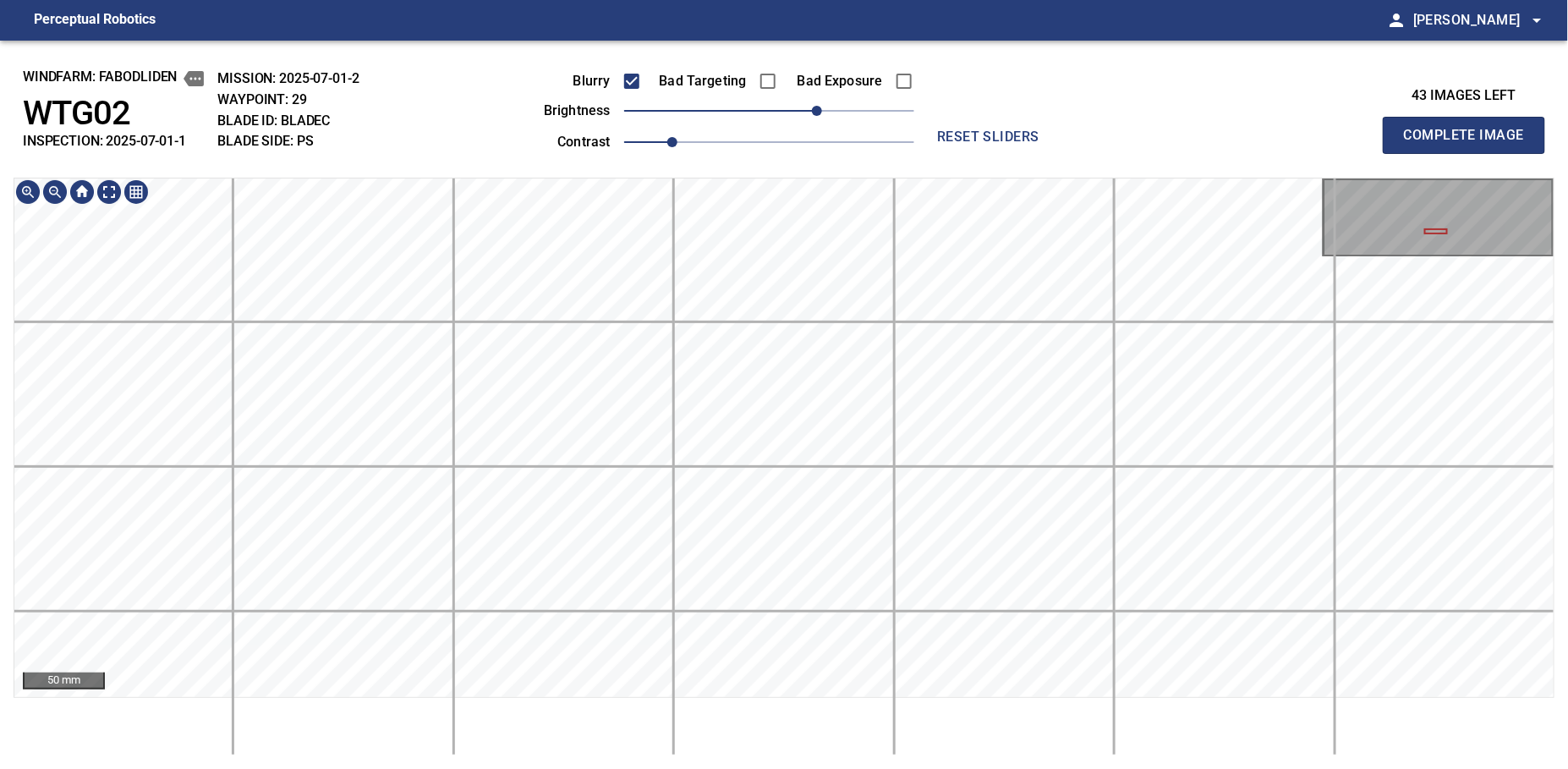 click on "windfarm: Fabodliden WTG02 INSPECTION: 2025-07-01-1 MISSION: 2025-07-01-2 WAYPOINT: 29 BLADE ID: bladeC BLADE SIDE: PS Blurry Bad Targeting Bad Exposure brightness 40 contrast 1 reset sliders 43 images left Complete Image 50 mm" at bounding box center [784, 404] 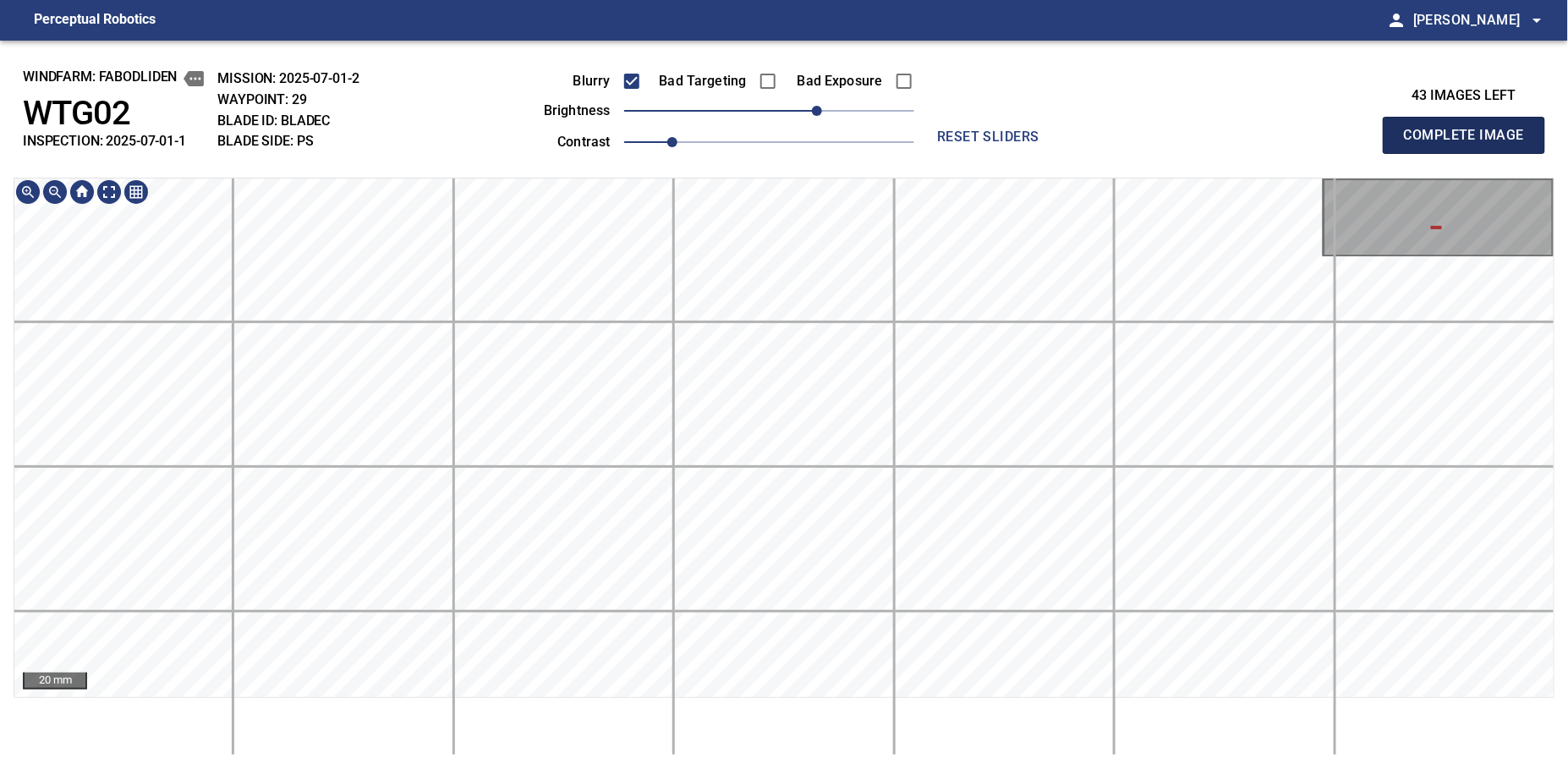 click on "Complete Image" at bounding box center (1464, 135) 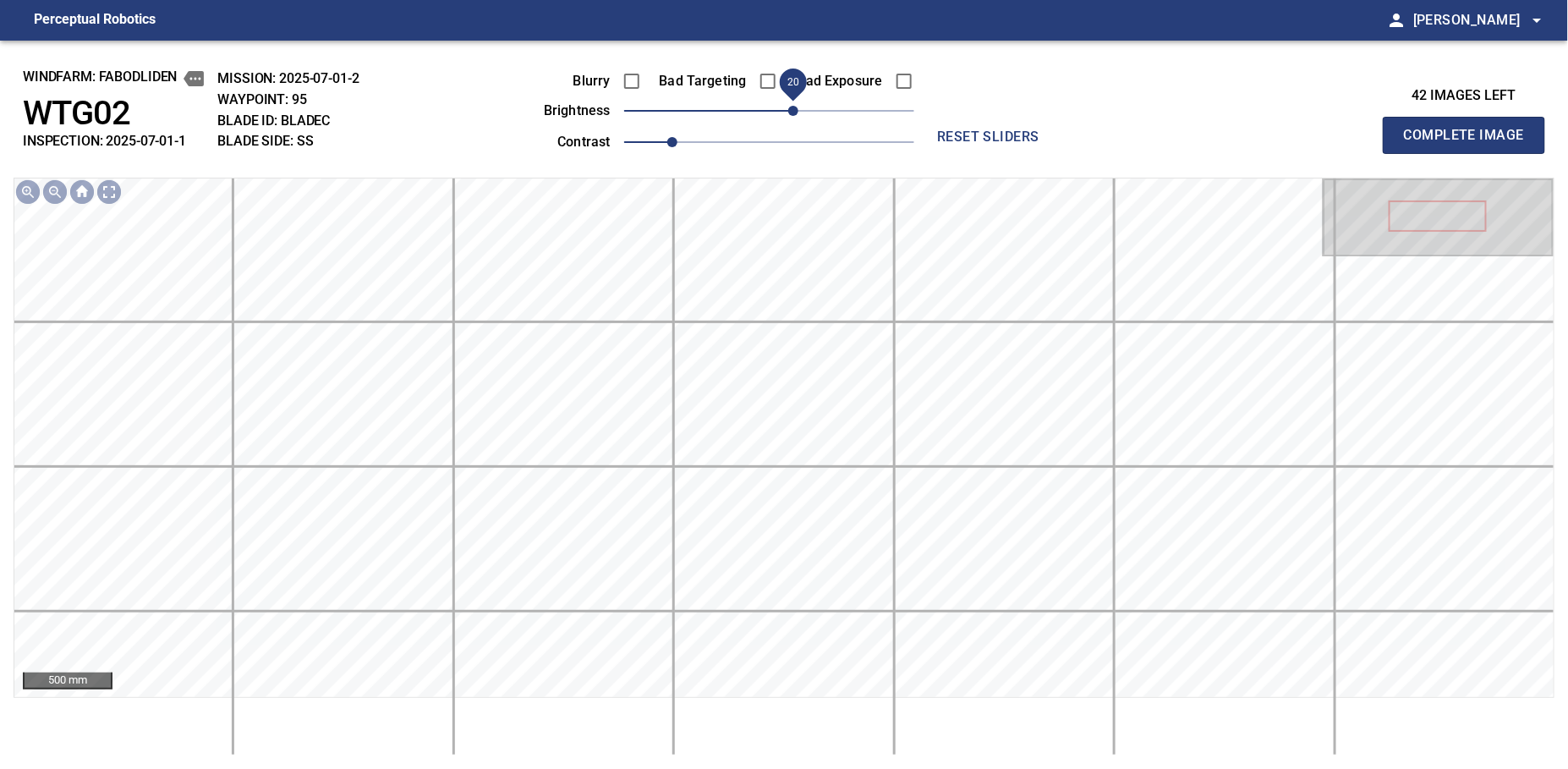 drag, startPoint x: 773, startPoint y: 113, endPoint x: 798, endPoint y: 115, distance: 25.07987 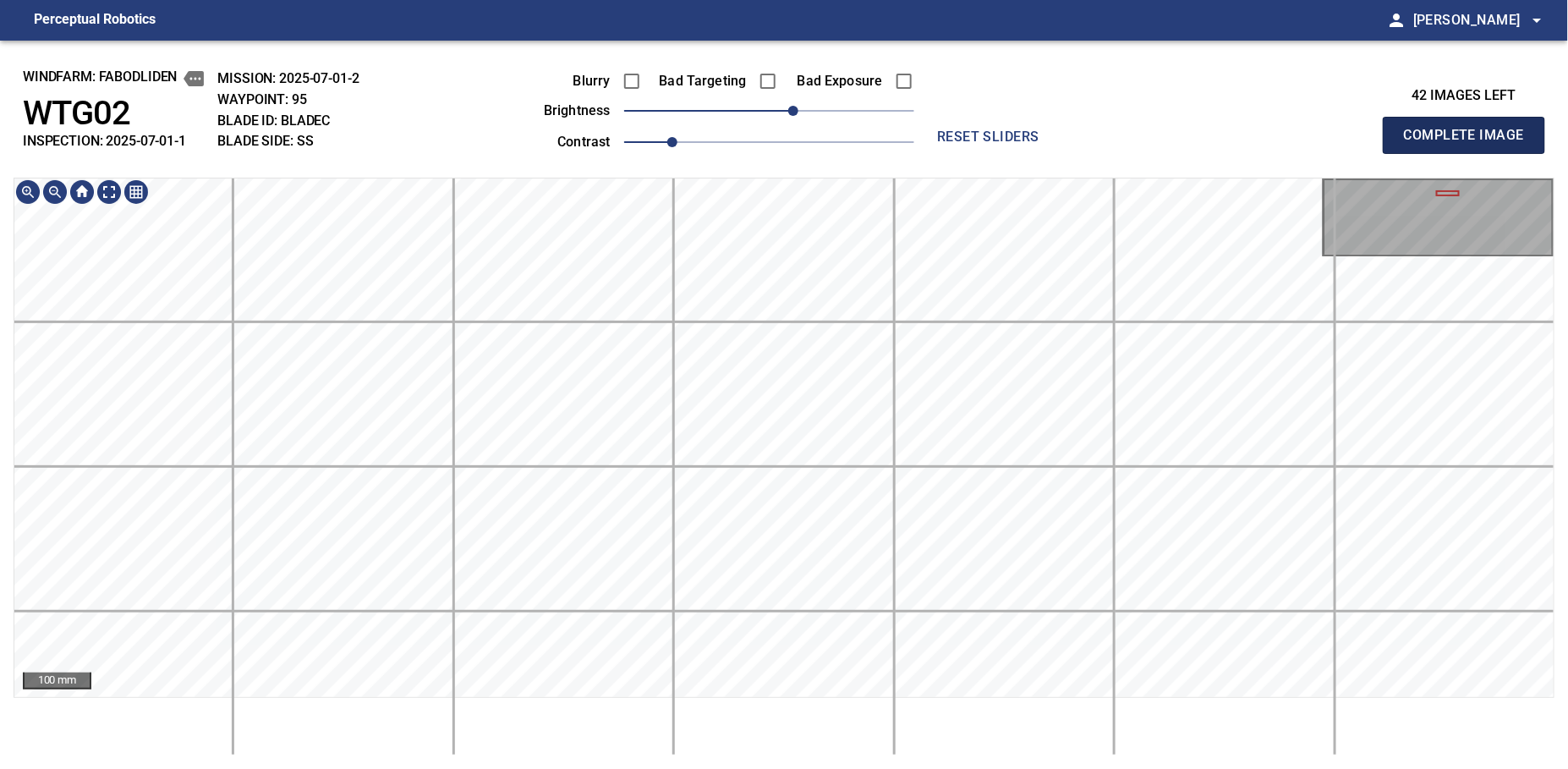 click on "Complete Image" at bounding box center (1464, 135) 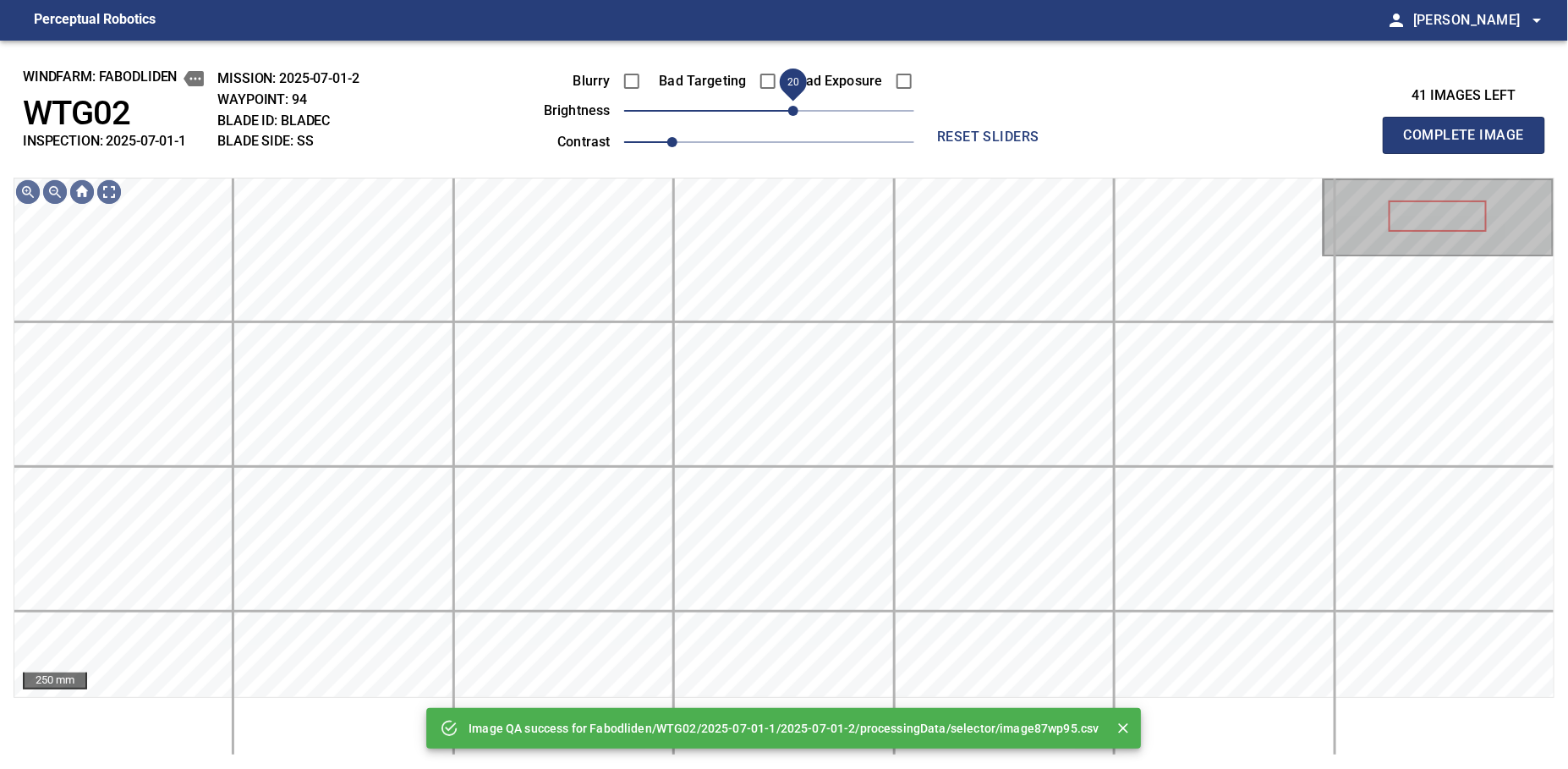 click on "20" at bounding box center [793, 111] 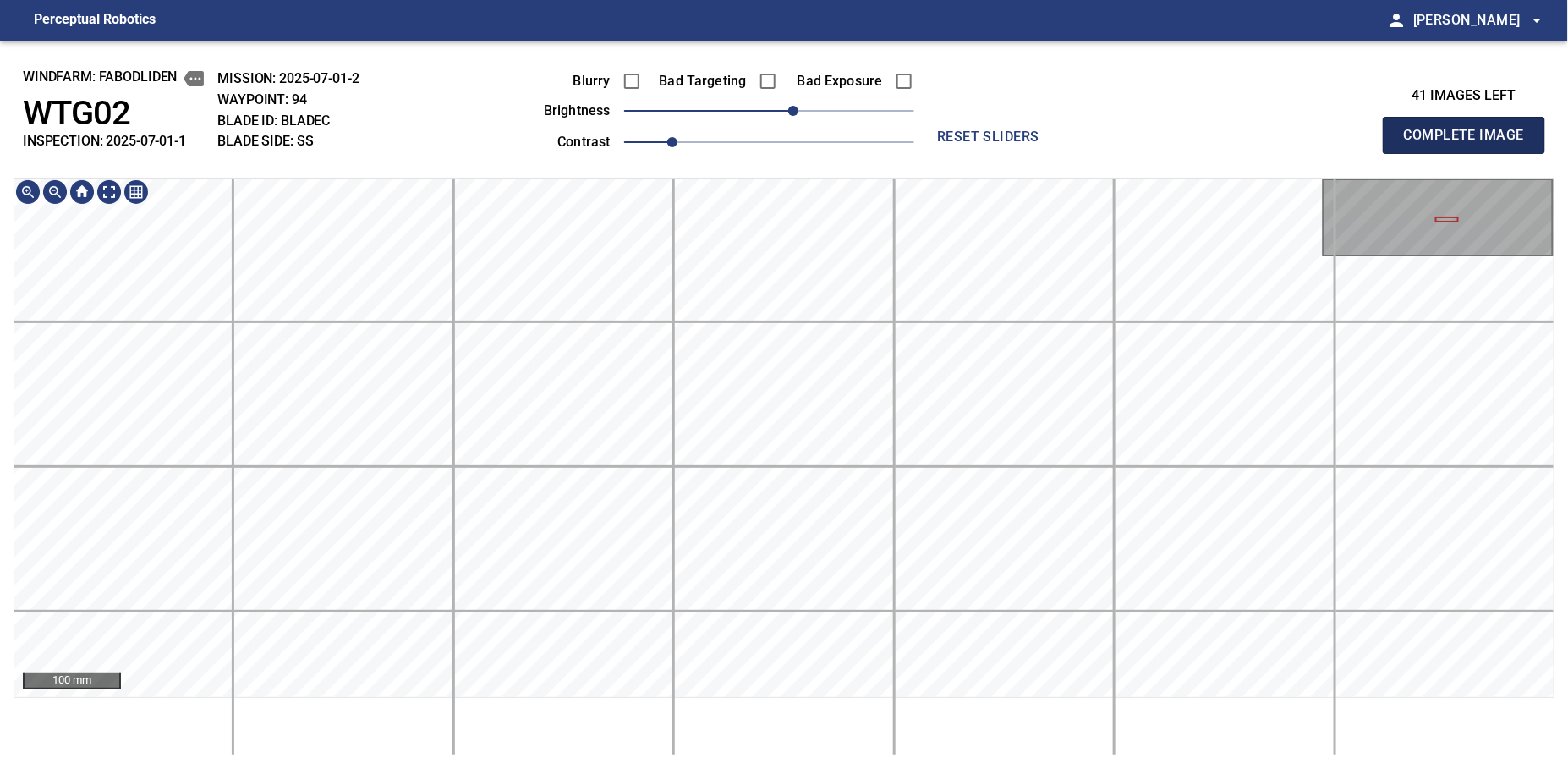 click on "Complete Image" at bounding box center (1464, 135) 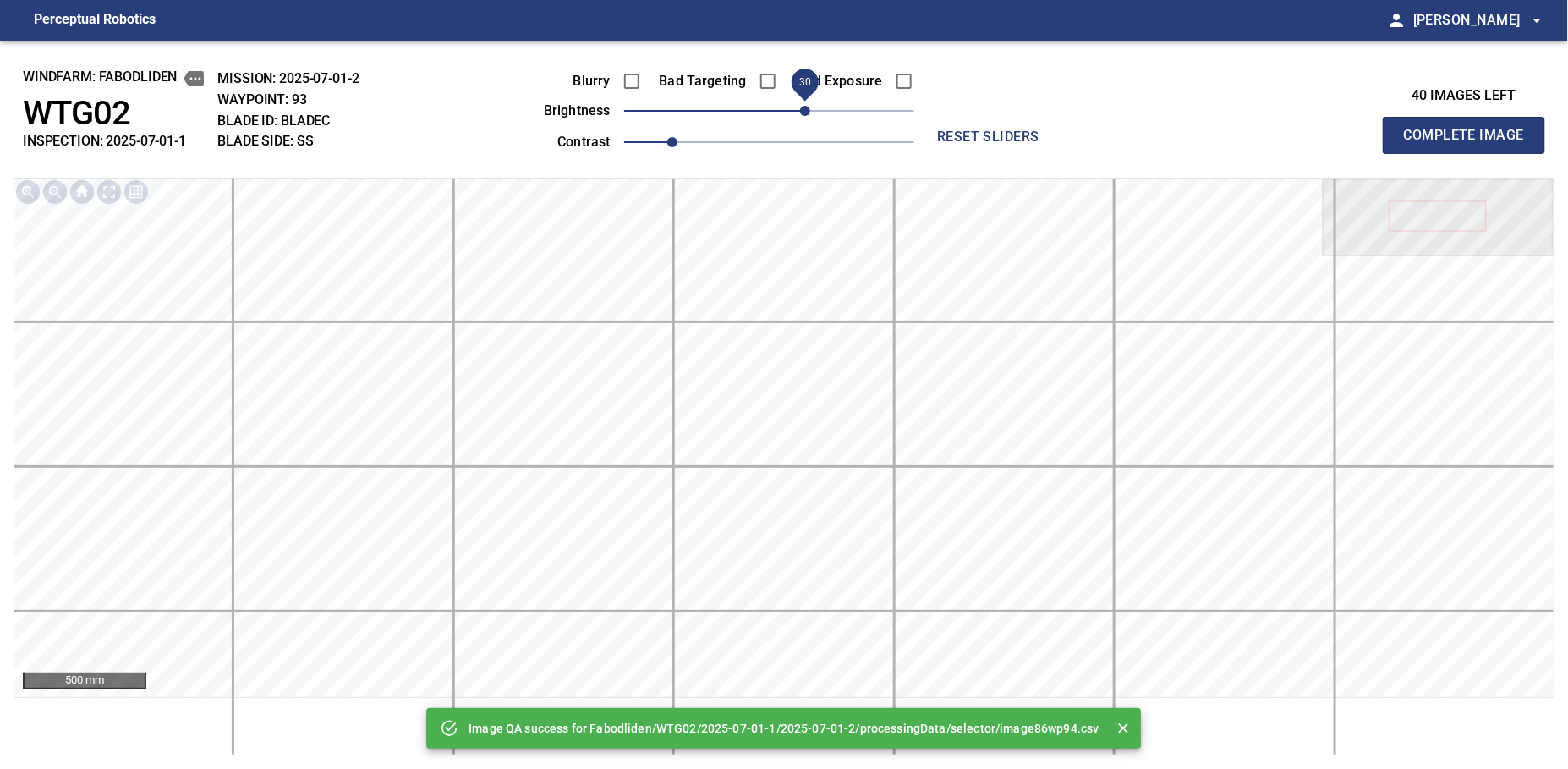 drag, startPoint x: 788, startPoint y: 110, endPoint x: 803, endPoint y: 107, distance: 15.297059 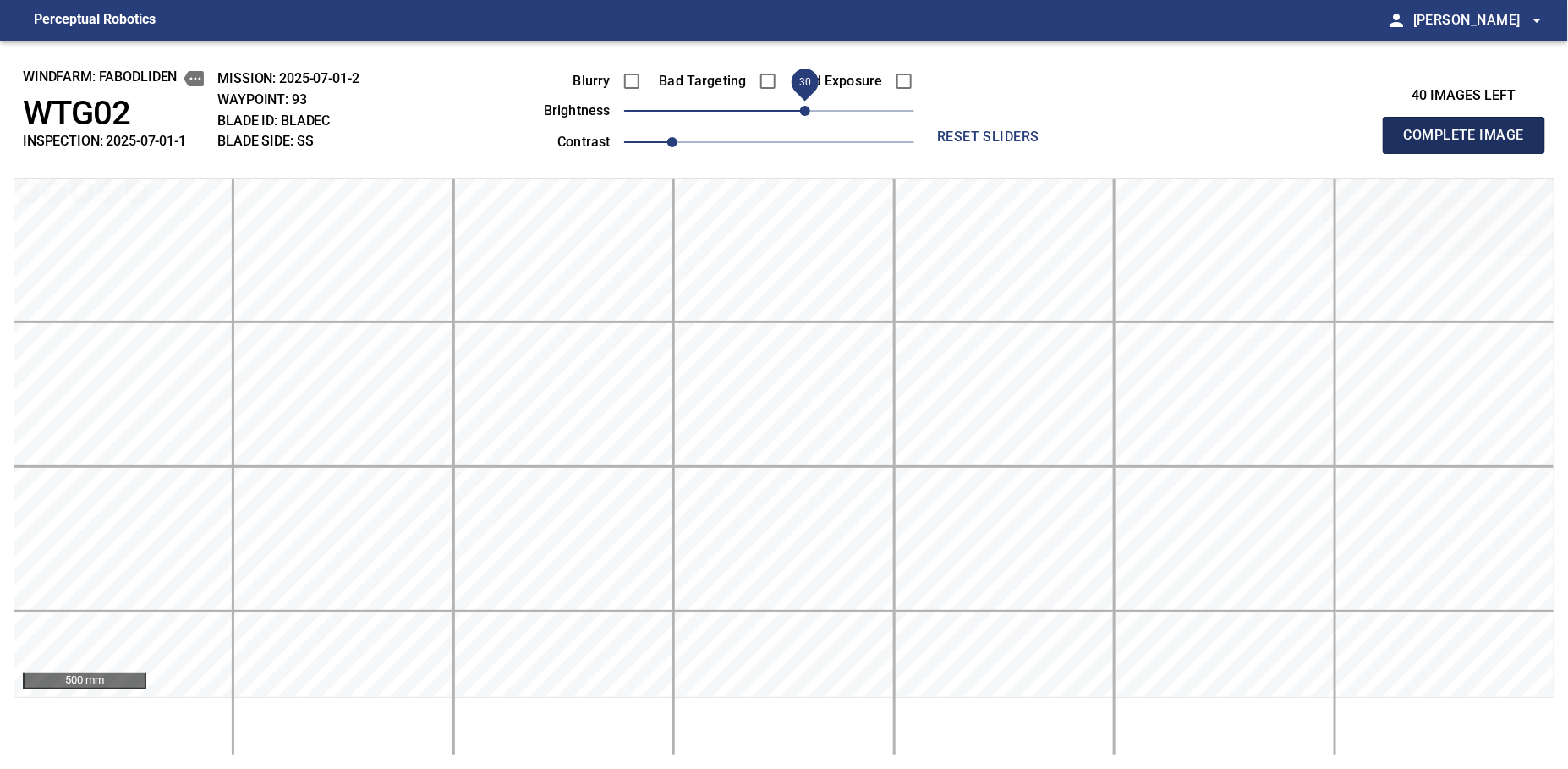 click on "Complete Image" at bounding box center [1464, 135] 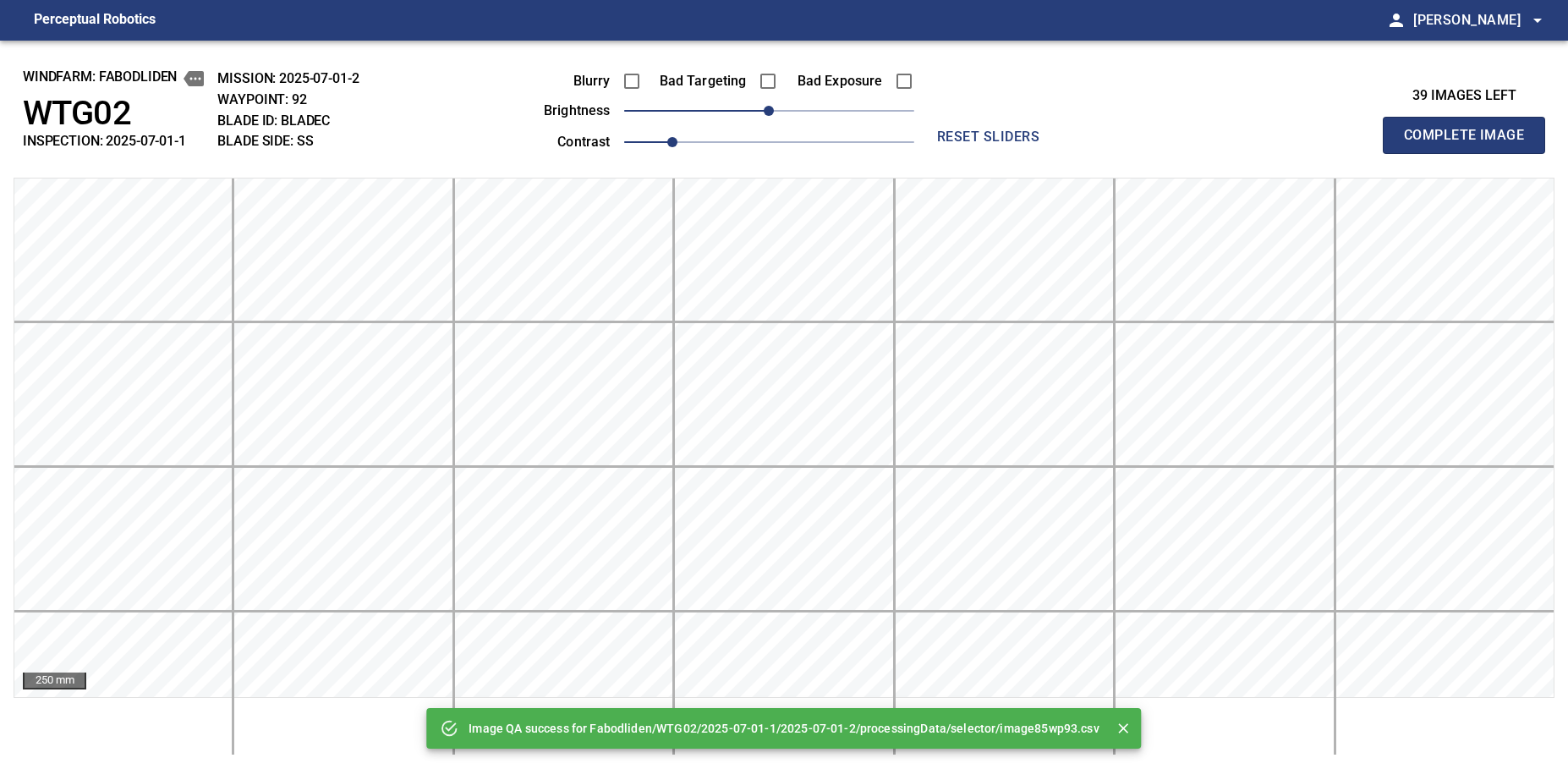 scroll, scrollTop: 0, scrollLeft: 0, axis: both 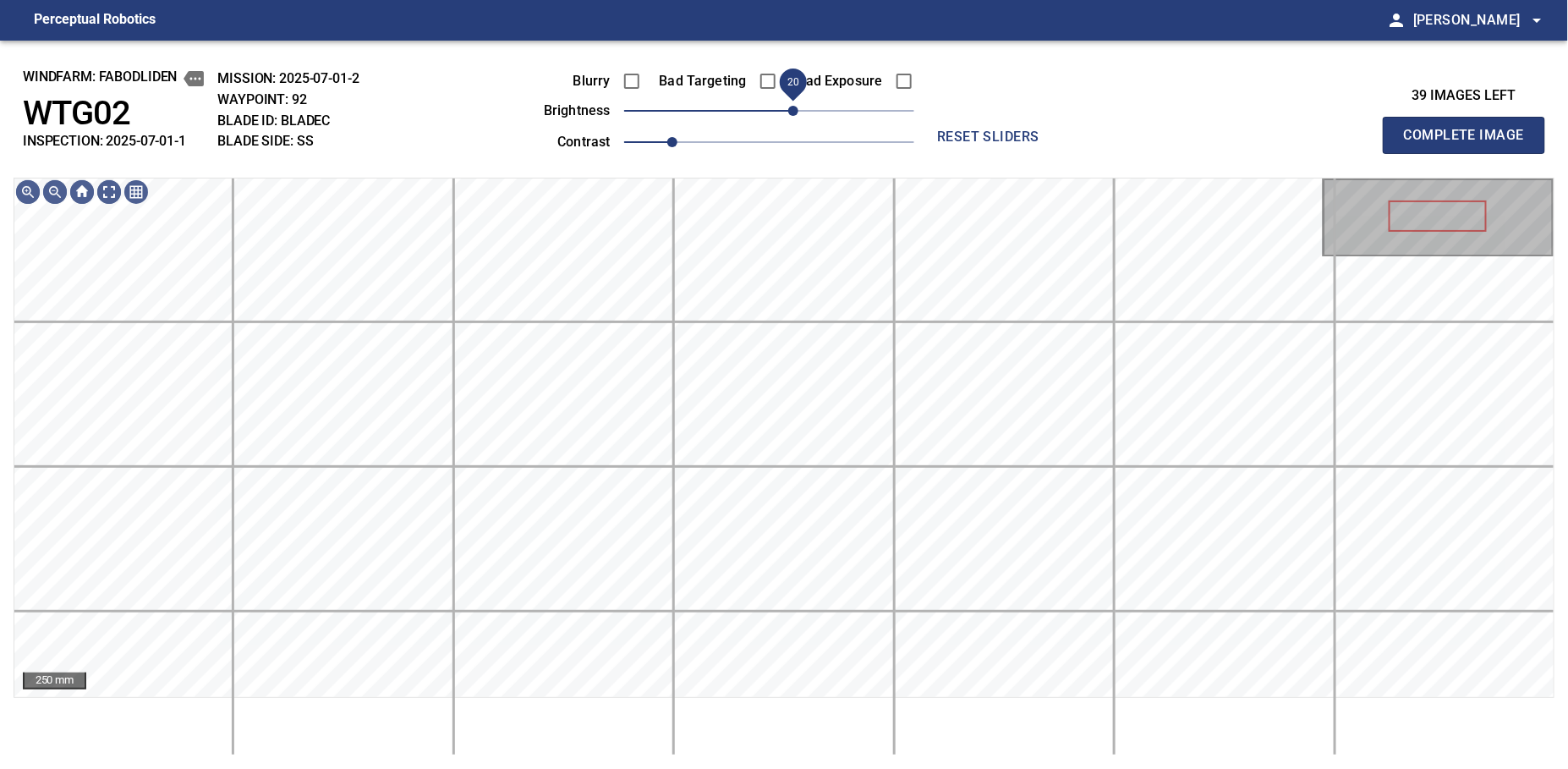 drag, startPoint x: 784, startPoint y: 102, endPoint x: 793, endPoint y: 99, distance: 9.486833 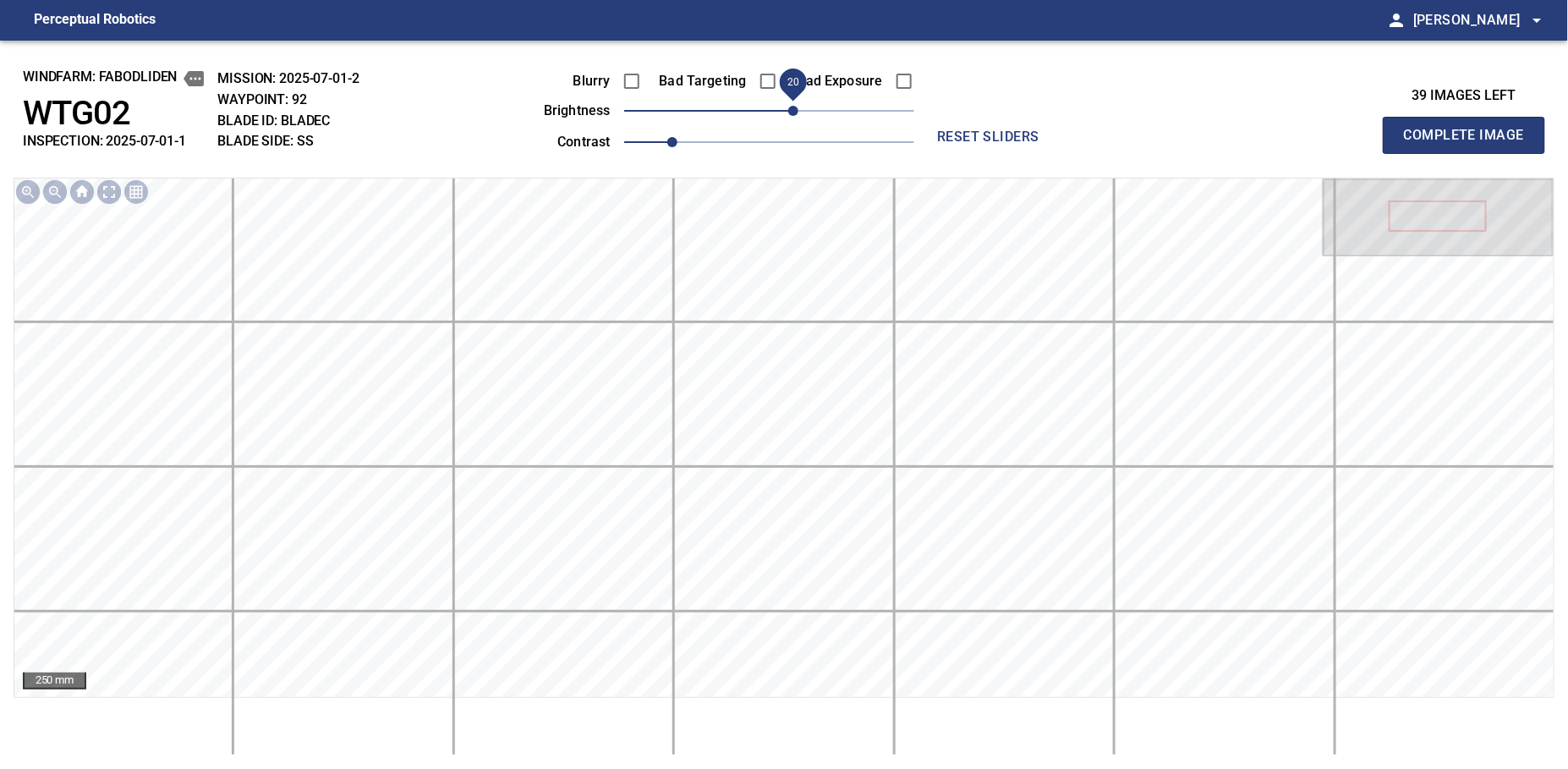 click on "Complete Image" at bounding box center [1464, 135] 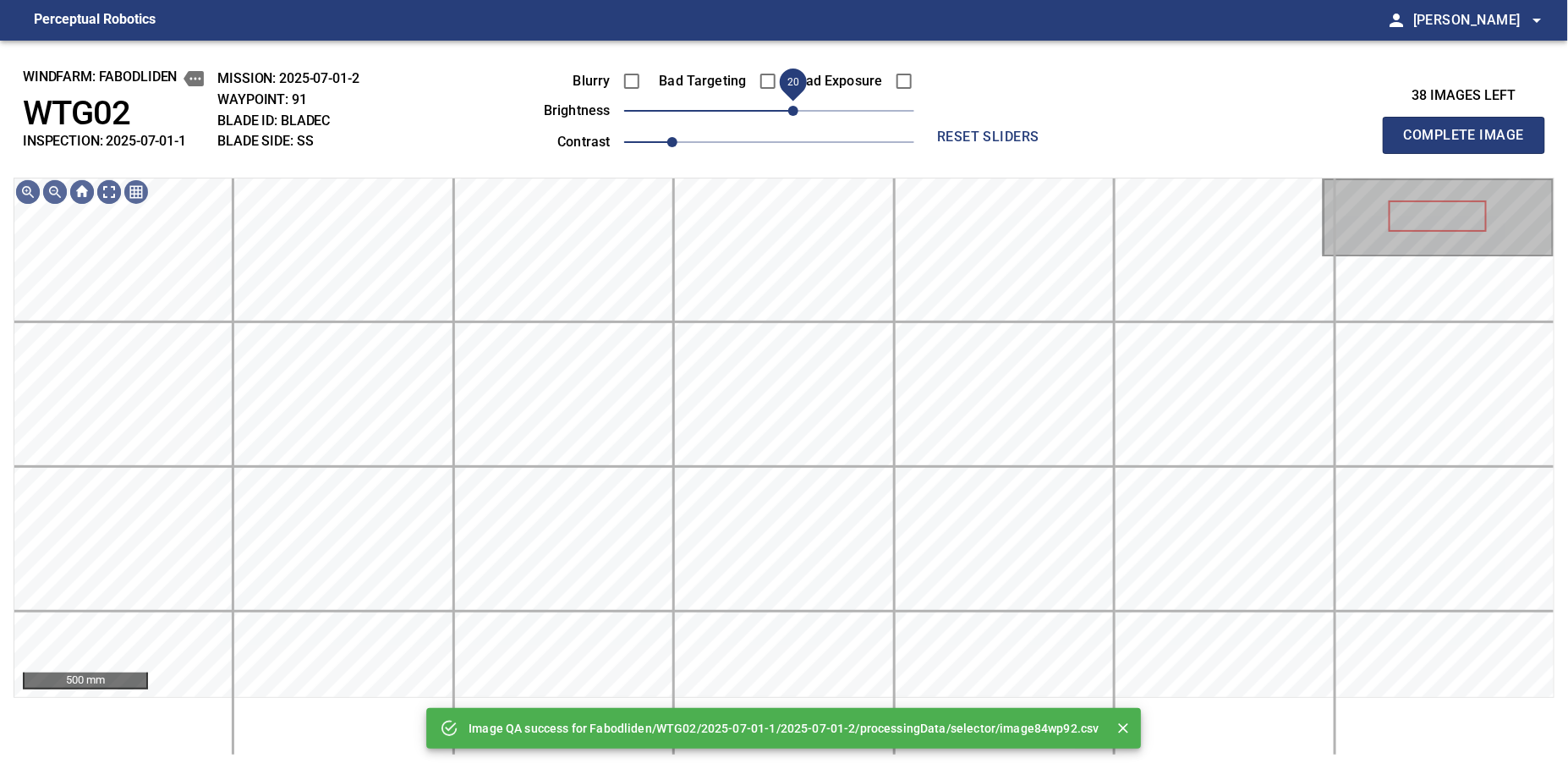 drag, startPoint x: 772, startPoint y: 110, endPoint x: 793, endPoint y: 110, distance: 21 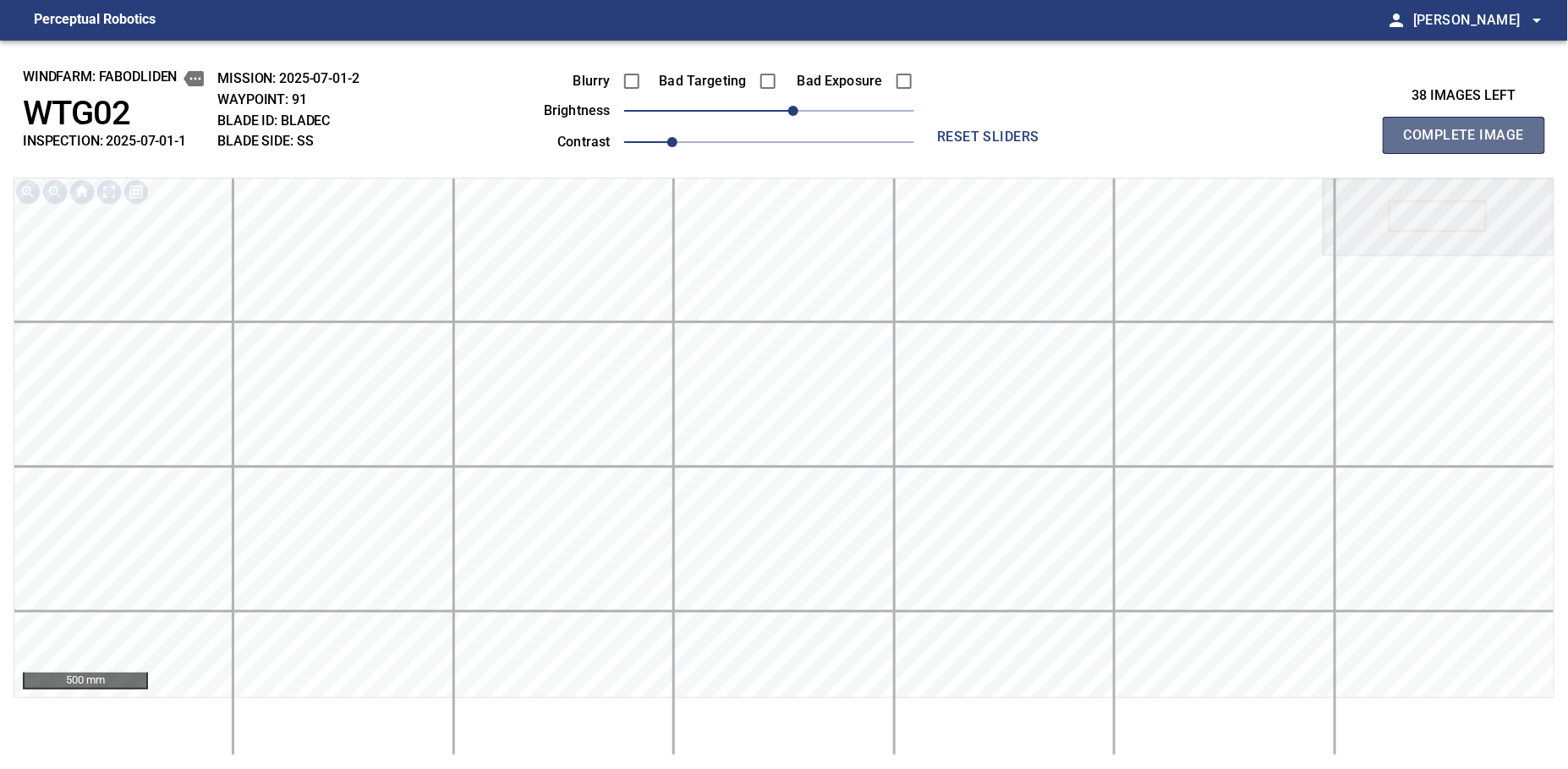 click on "Complete Image" at bounding box center (1464, 135) 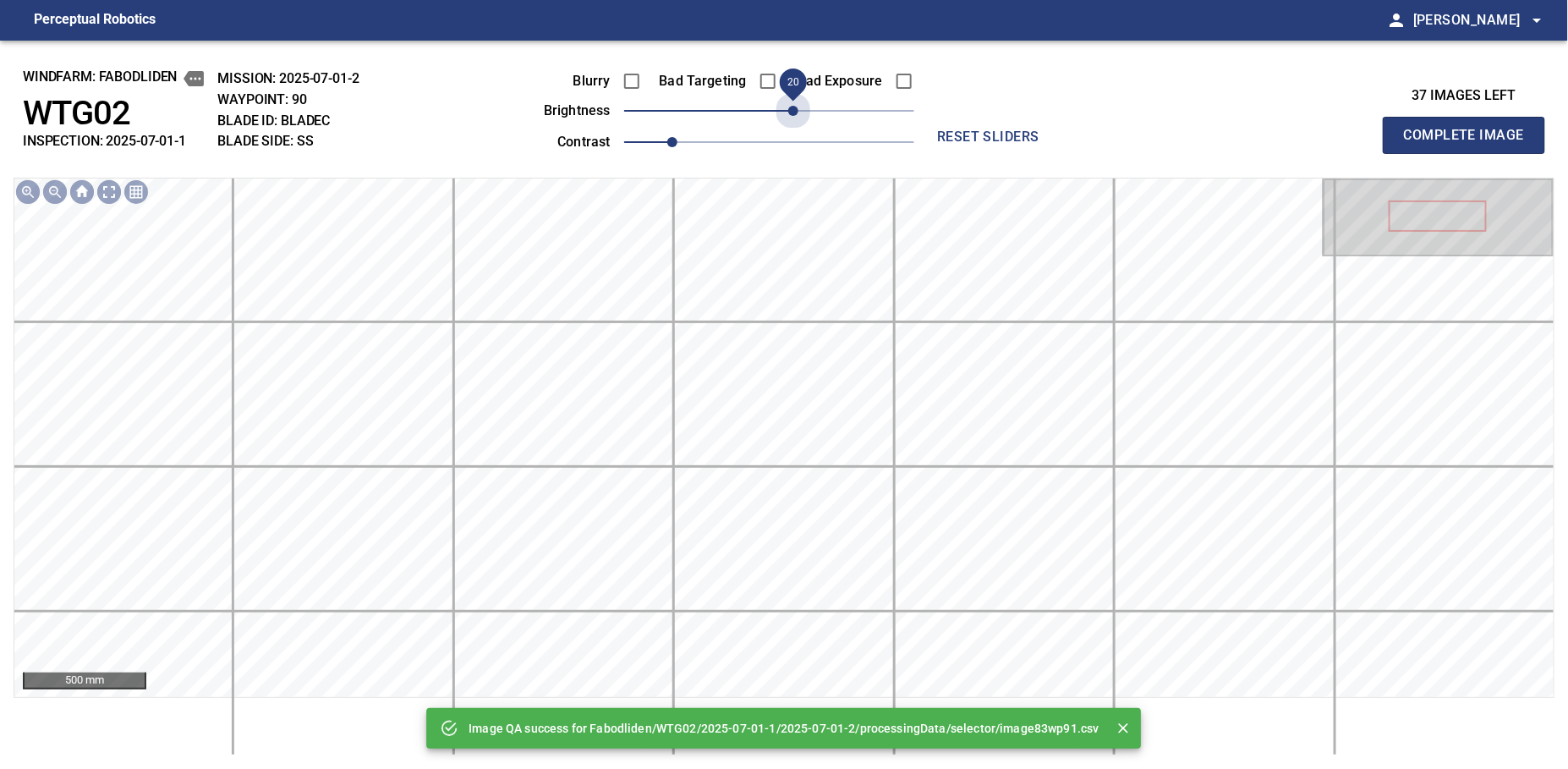 click on "20" at bounding box center (769, 111) 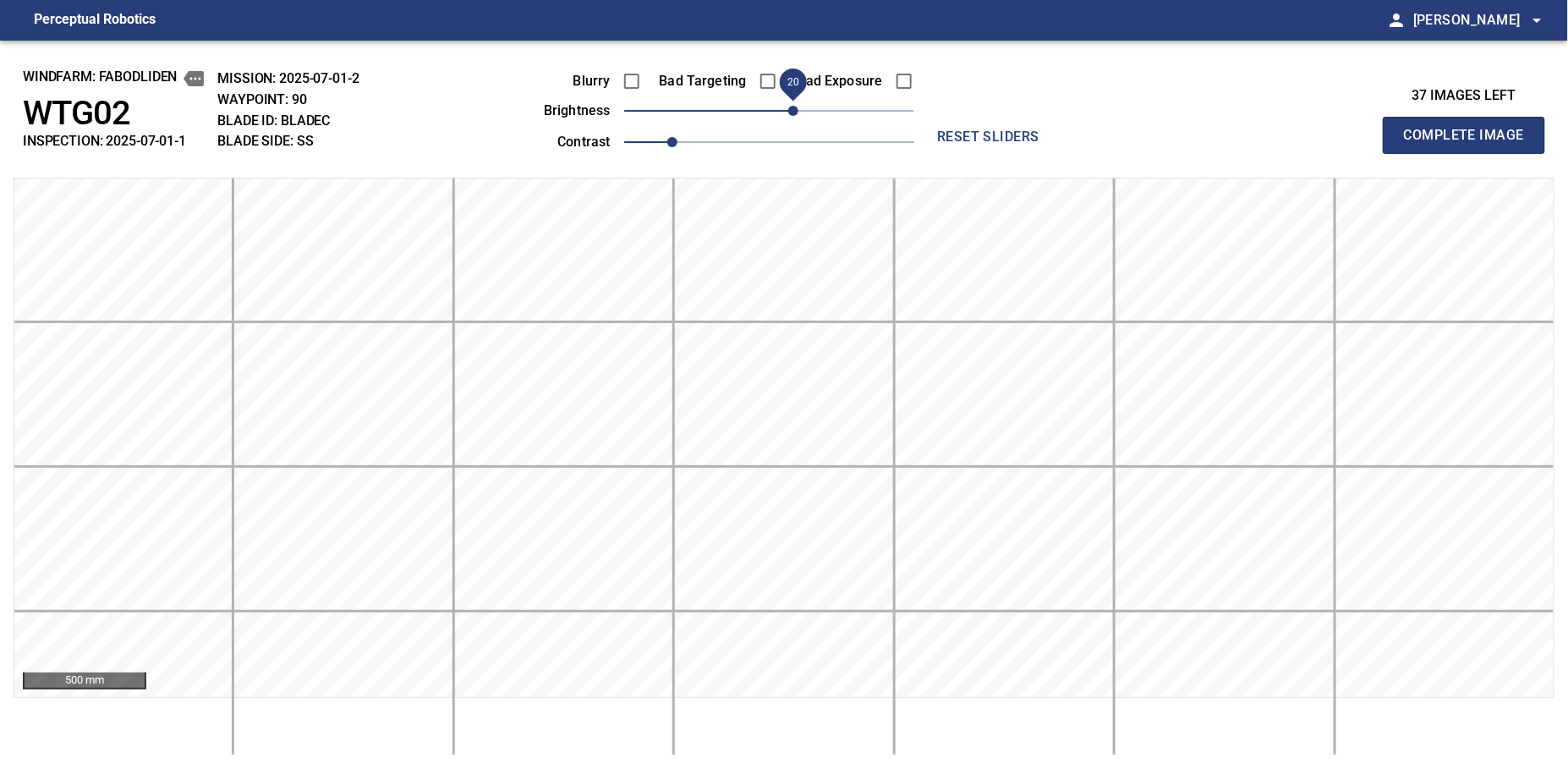 click on "20" at bounding box center [793, 111] 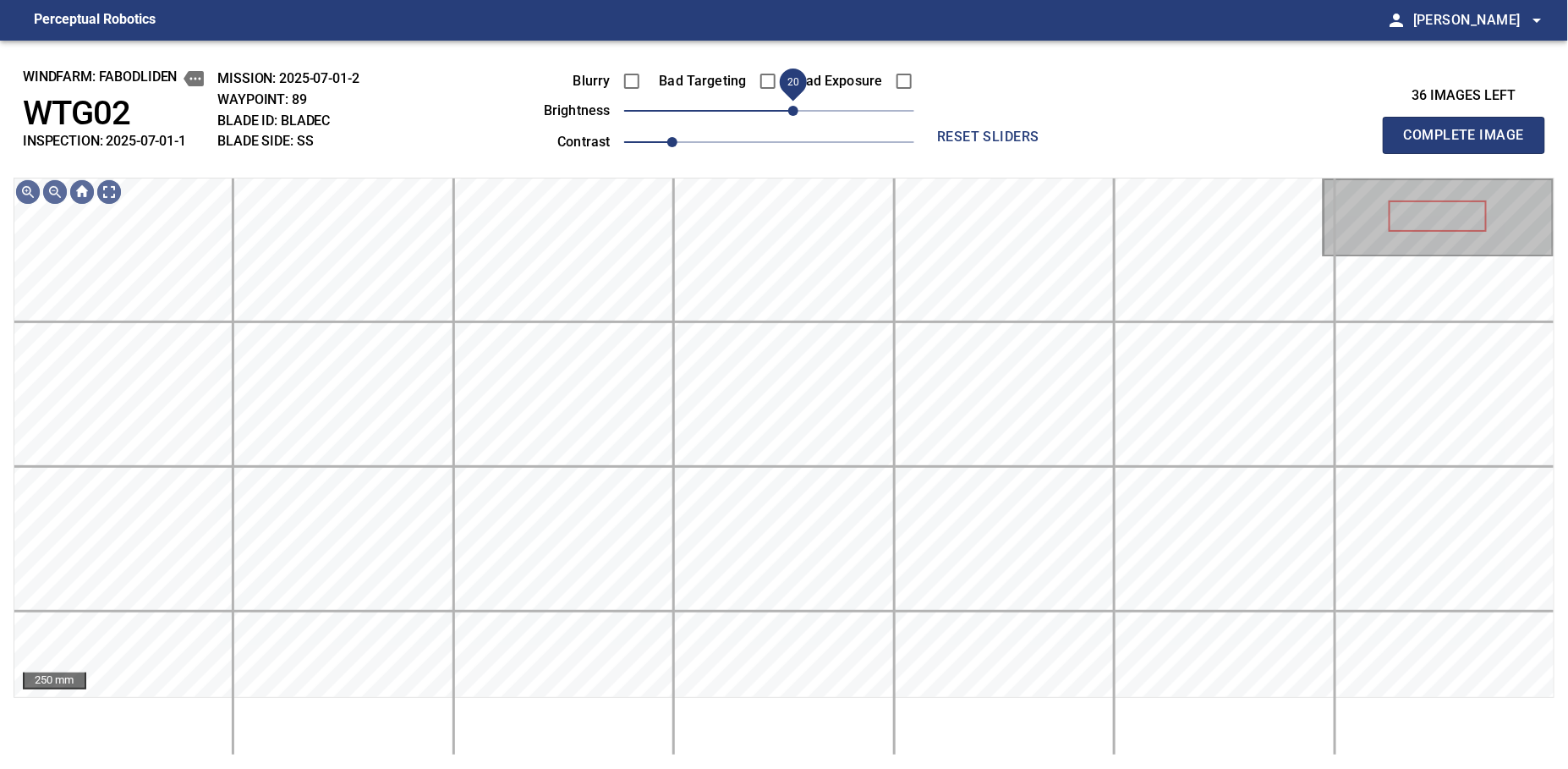 drag, startPoint x: 775, startPoint y: 124, endPoint x: 798, endPoint y: 105, distance: 29.832868 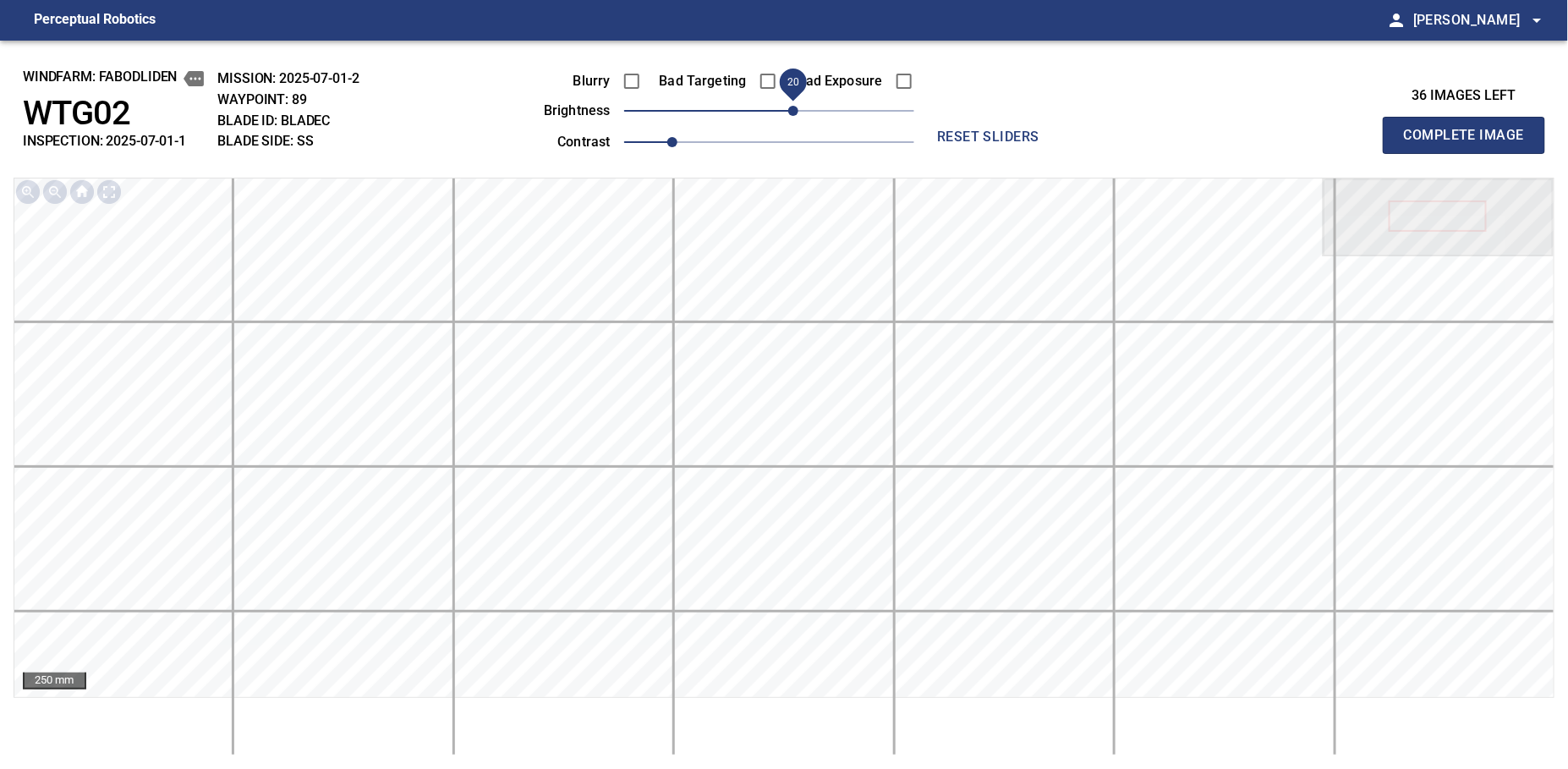 click on "Complete Image" at bounding box center (1464, 135) 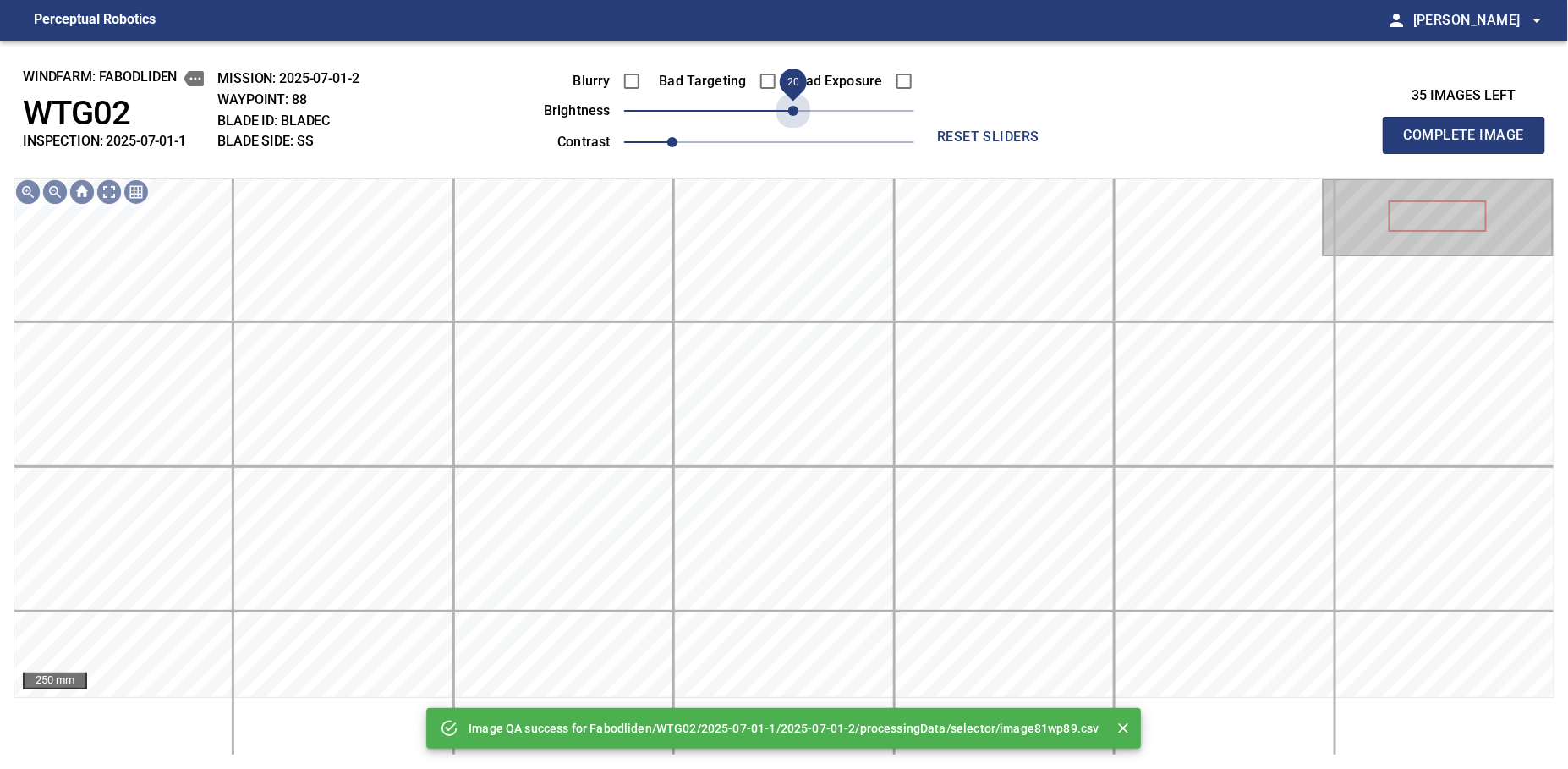 click on "20" at bounding box center [769, 111] 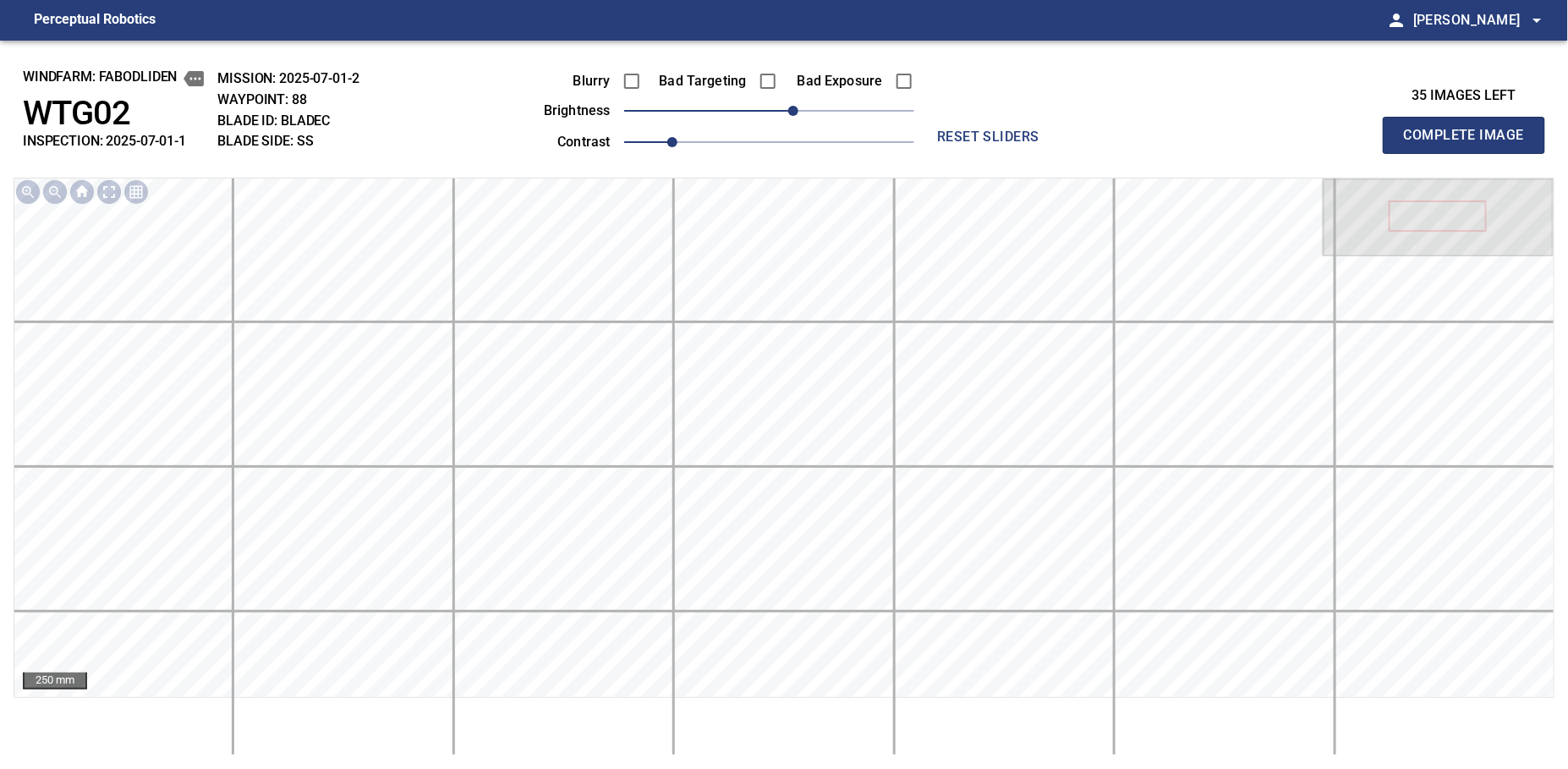 click on "Complete Image" at bounding box center [1464, 135] 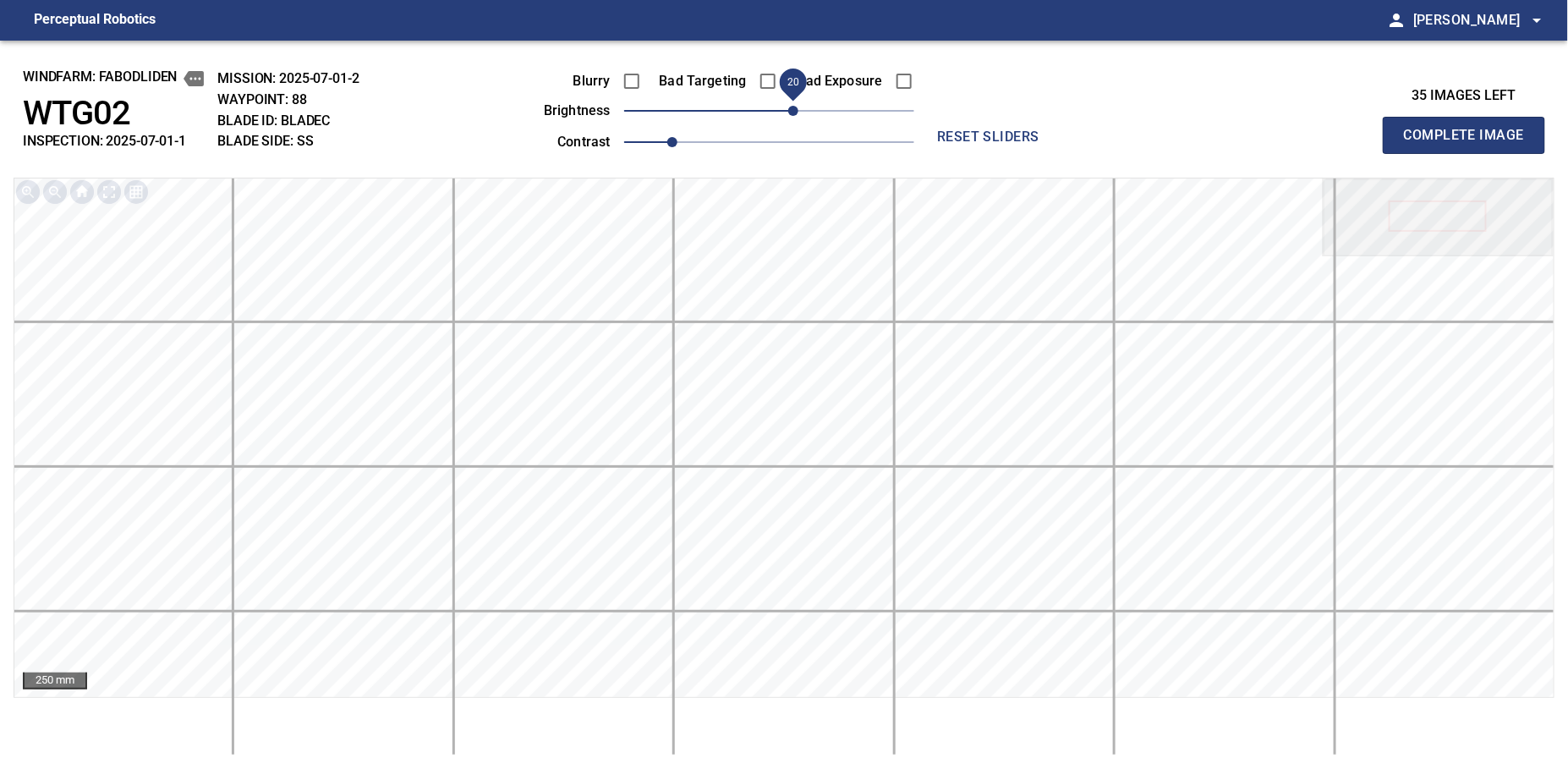 type 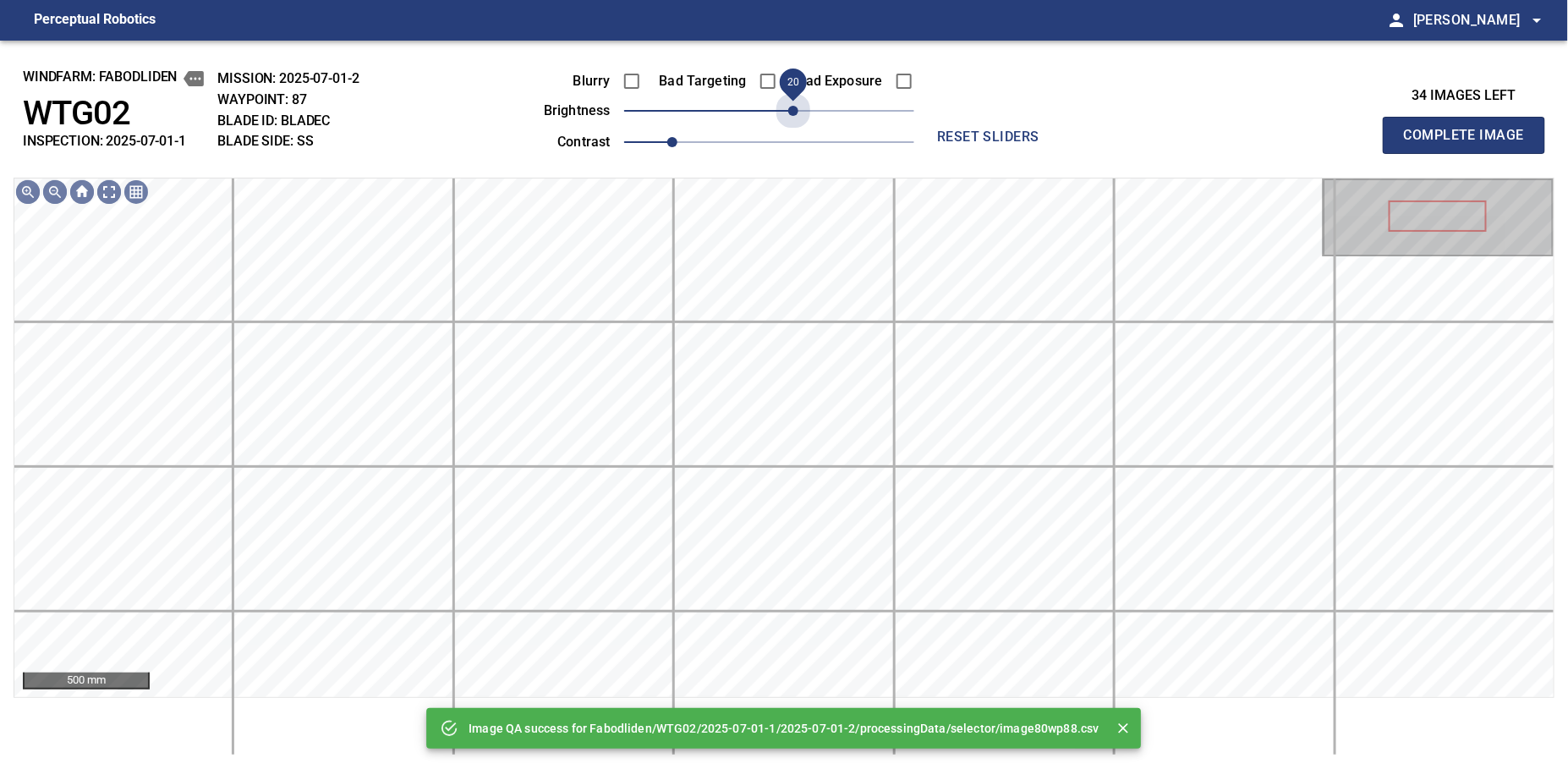 click on "20" at bounding box center [769, 111] 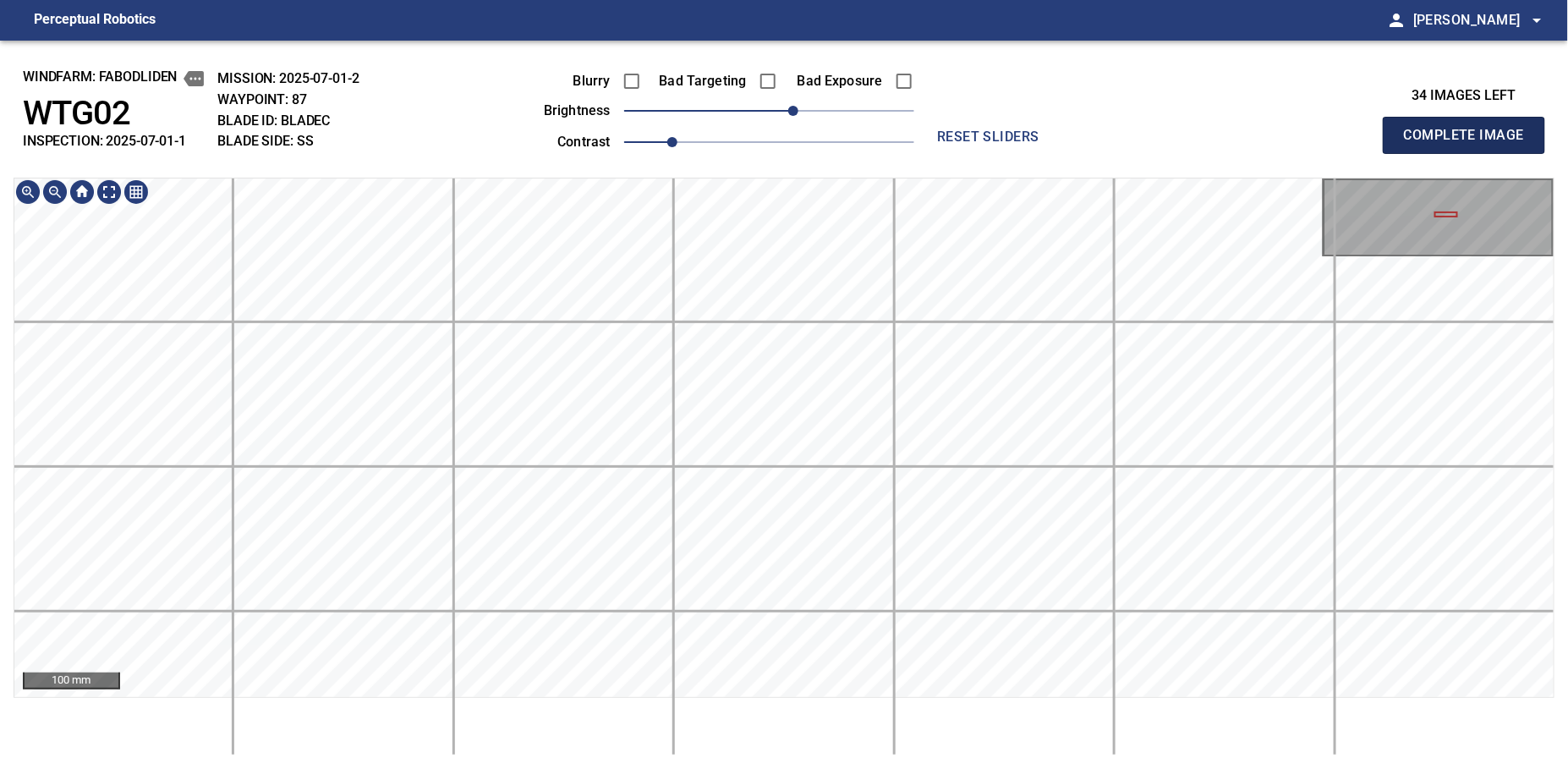 click on "Complete Image" at bounding box center [1464, 135] 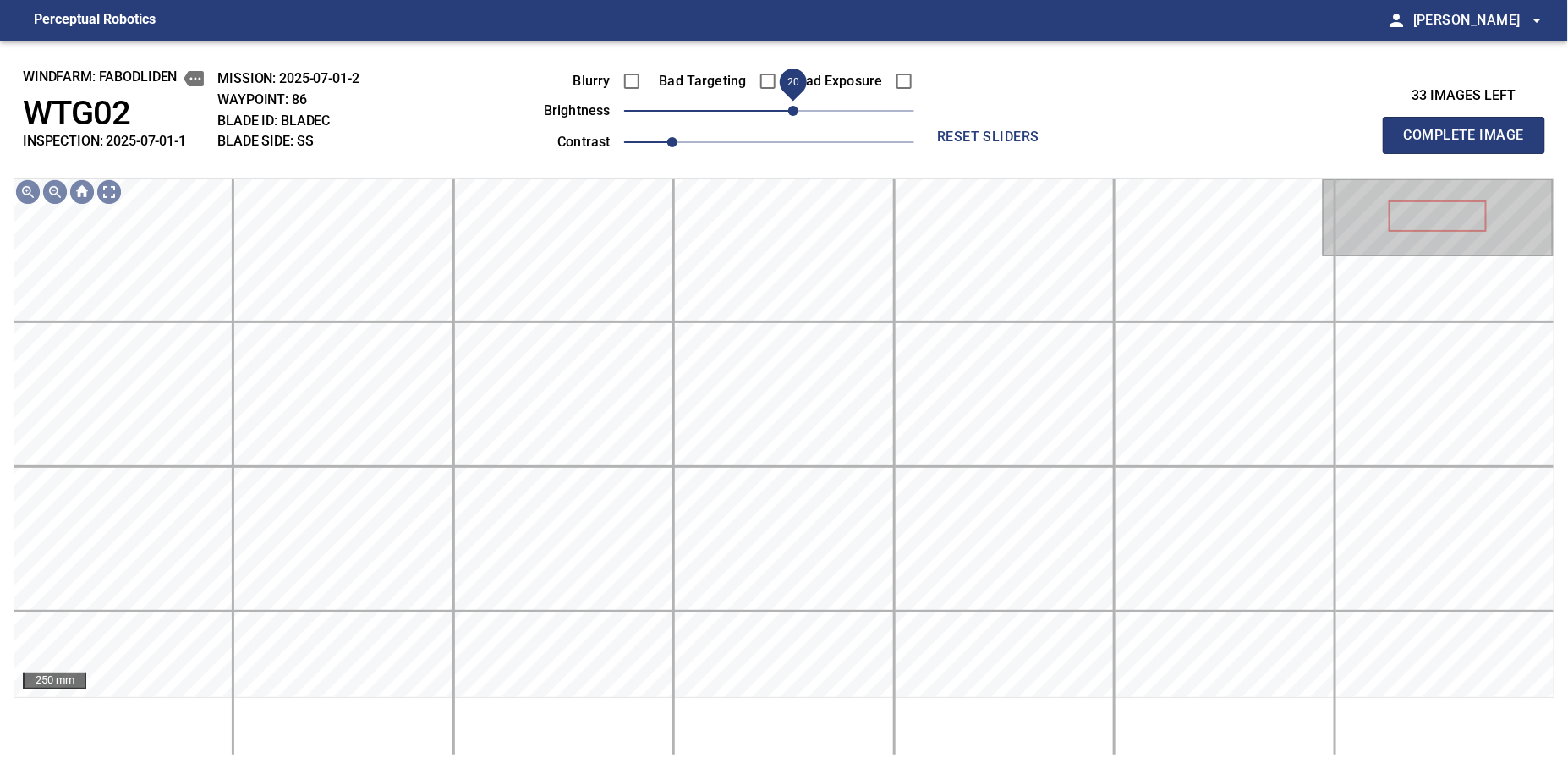 drag, startPoint x: 786, startPoint y: 118, endPoint x: 793, endPoint y: 113, distance: 8.602325 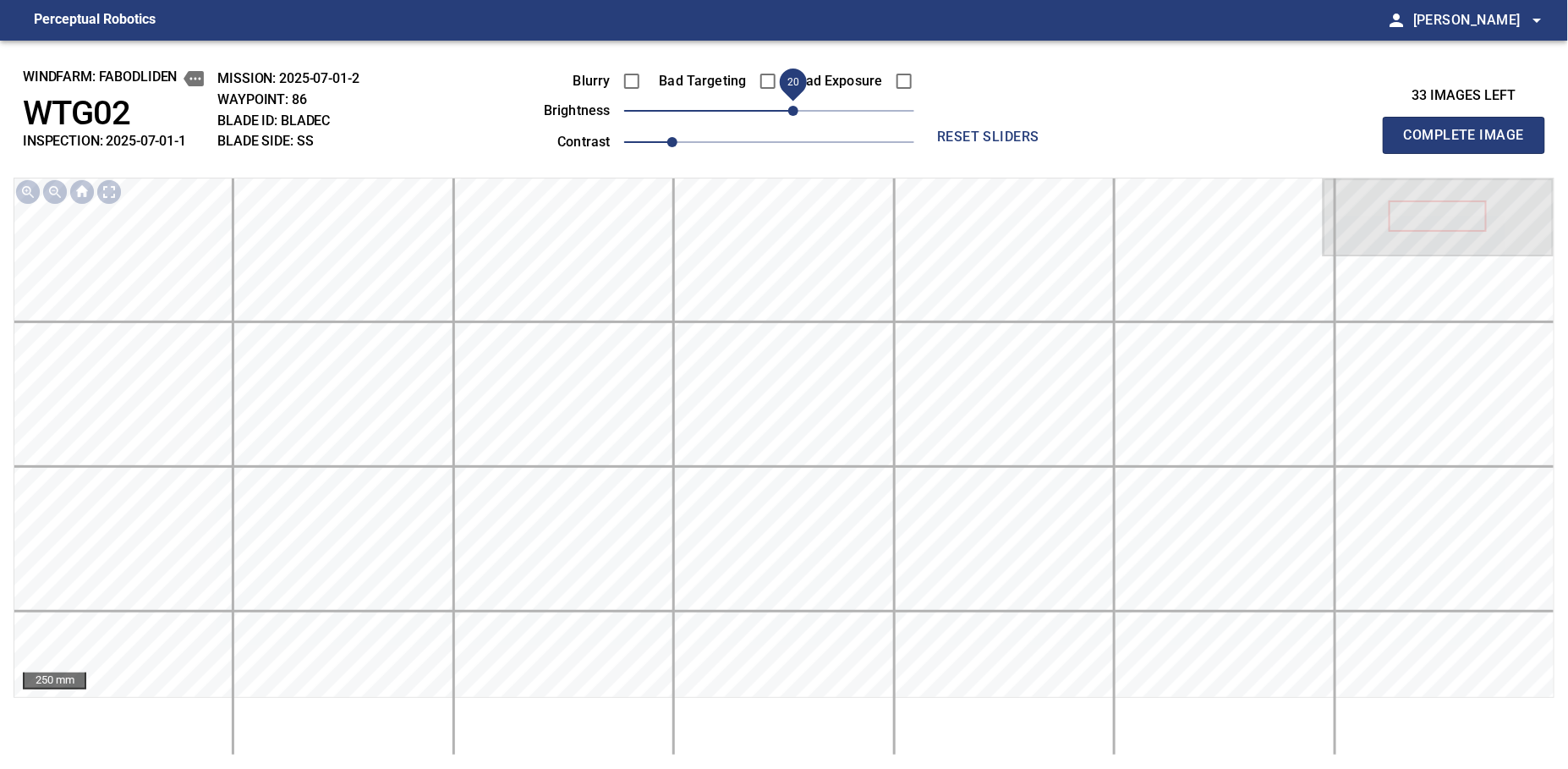 click on "Complete Image" at bounding box center (1464, 135) 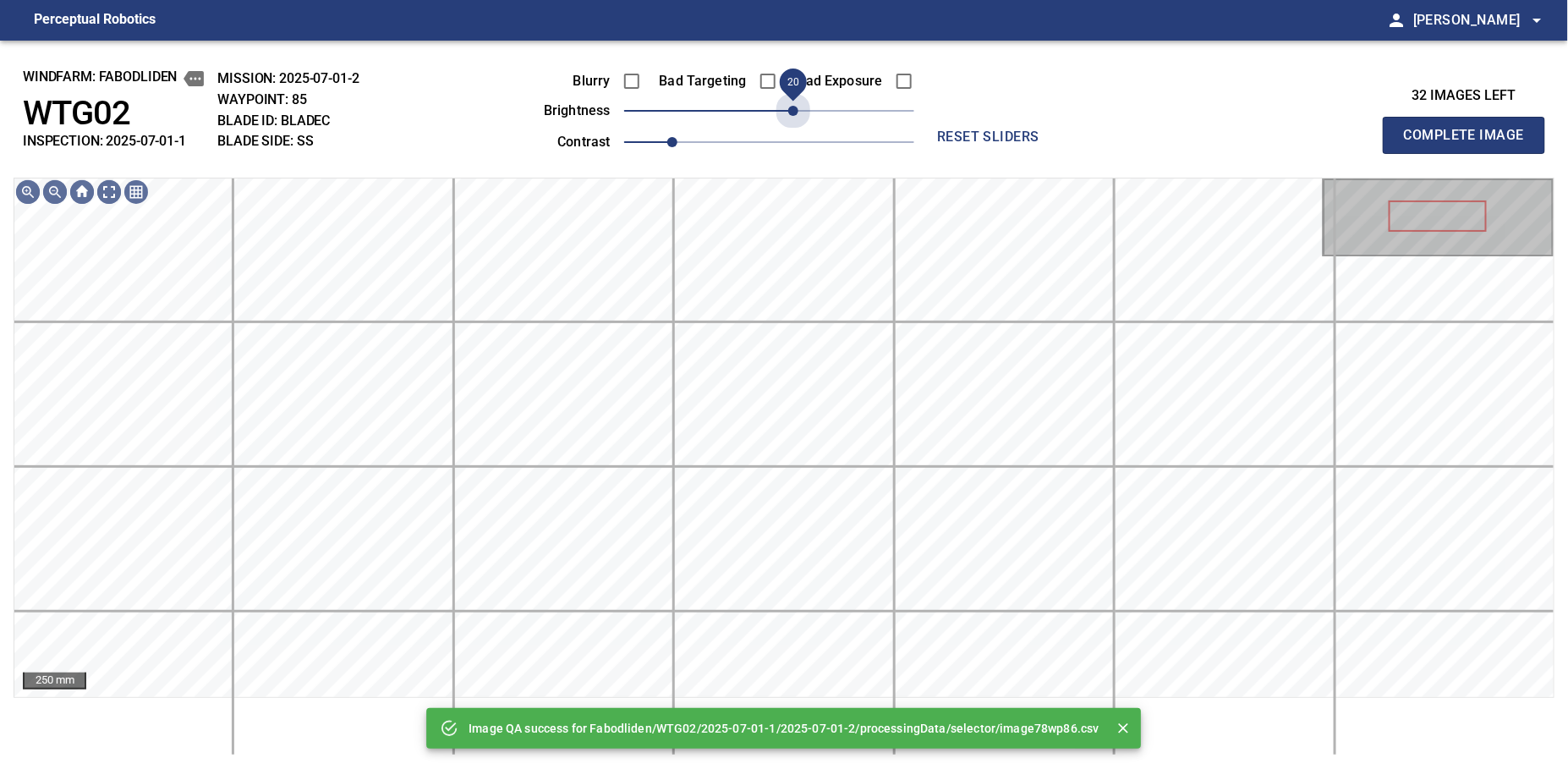 click on "20" at bounding box center (769, 111) 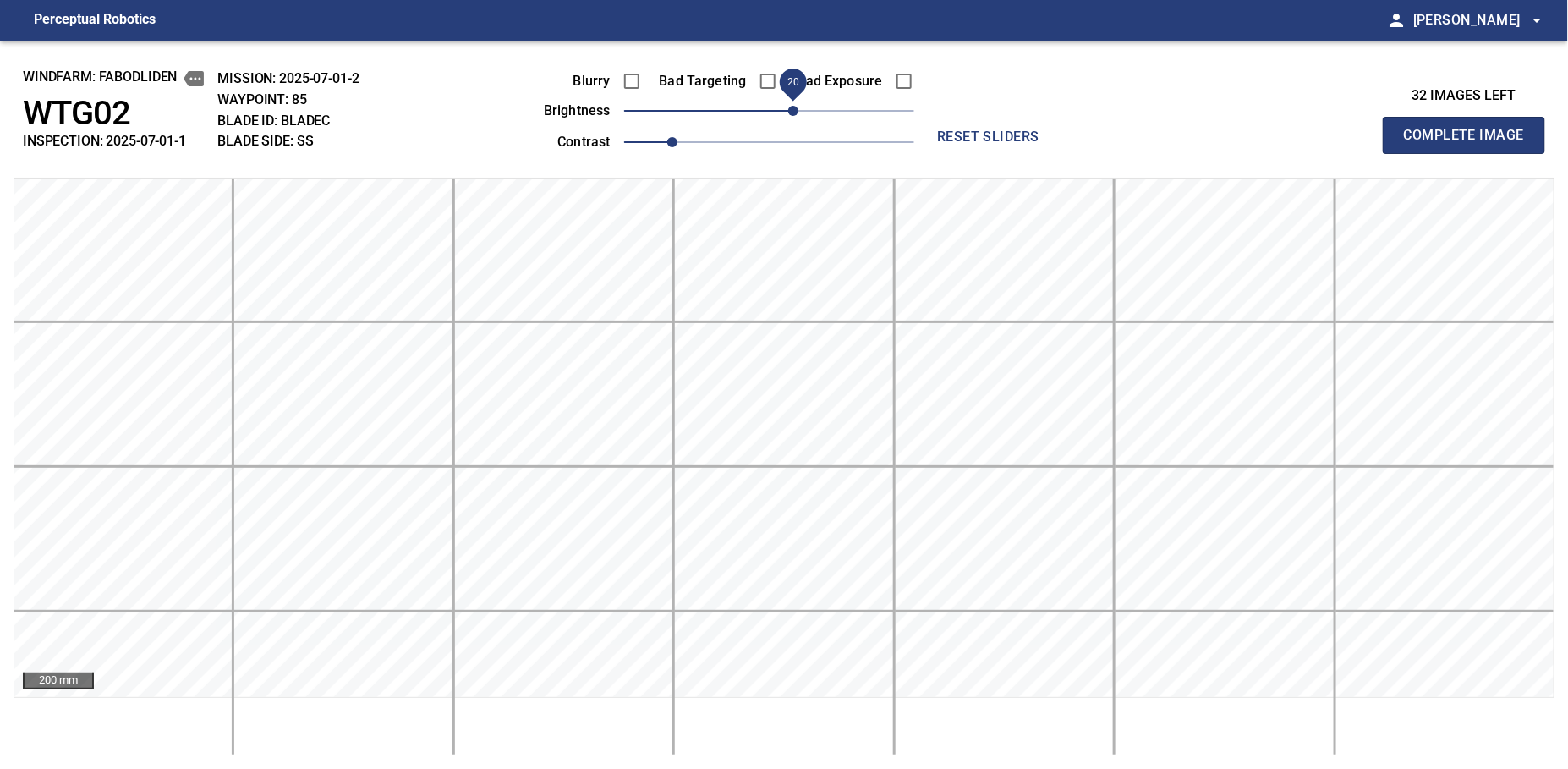 click on "Complete Image" at bounding box center [1464, 135] 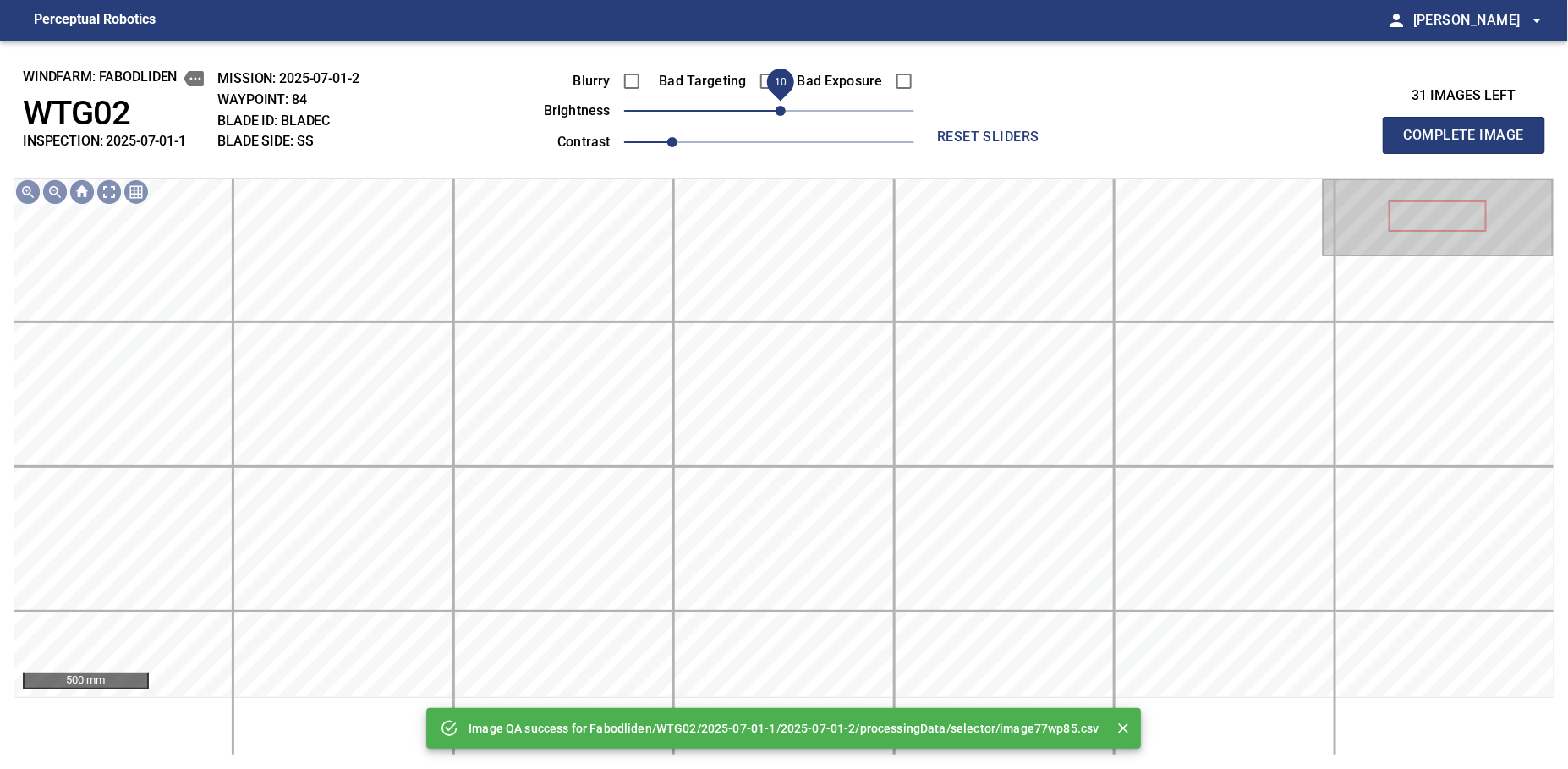 drag, startPoint x: 793, startPoint y: 110, endPoint x: 785, endPoint y: 115, distance: 9.433981 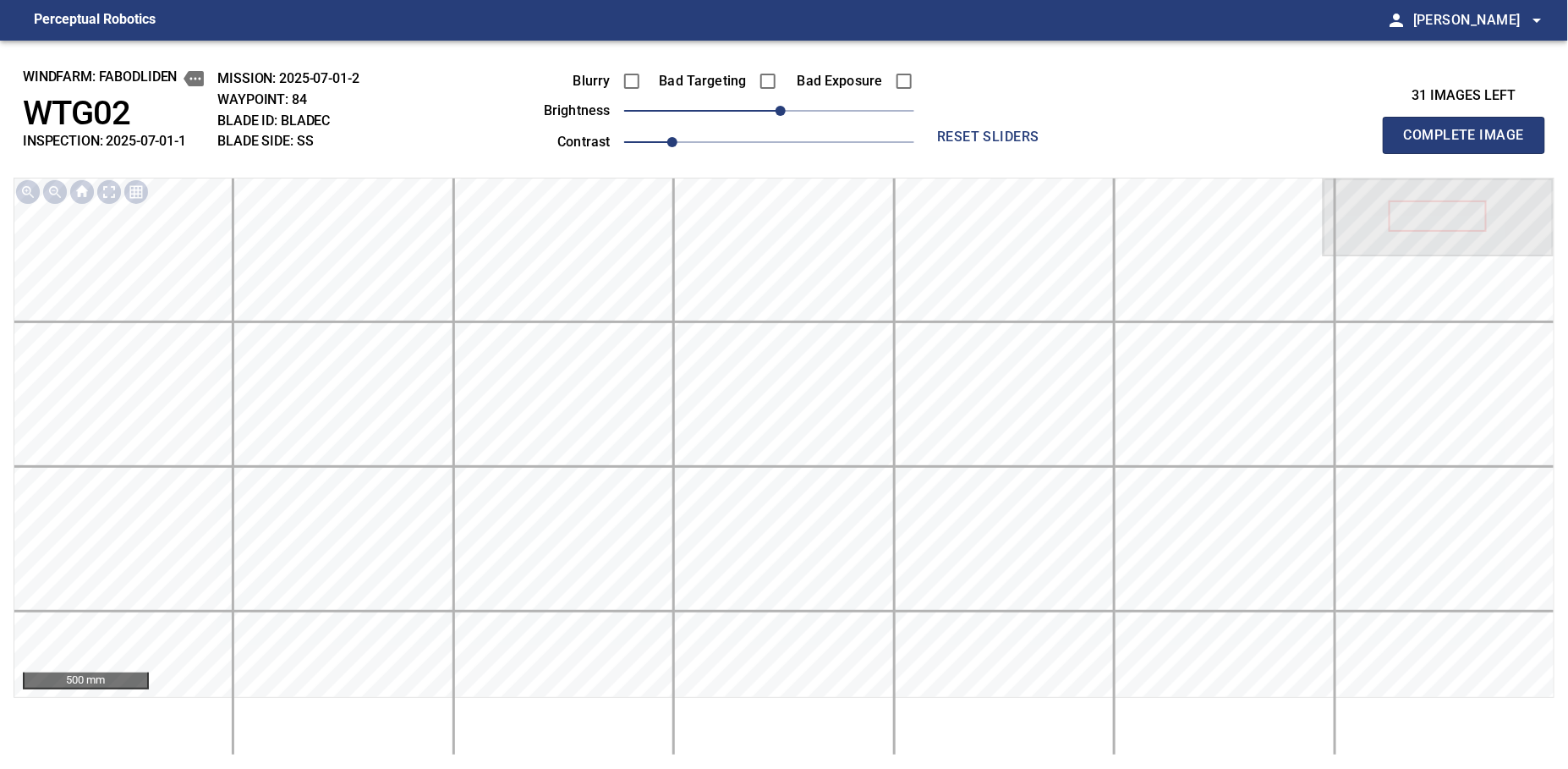 click on "Complete Image" at bounding box center (1464, 135) 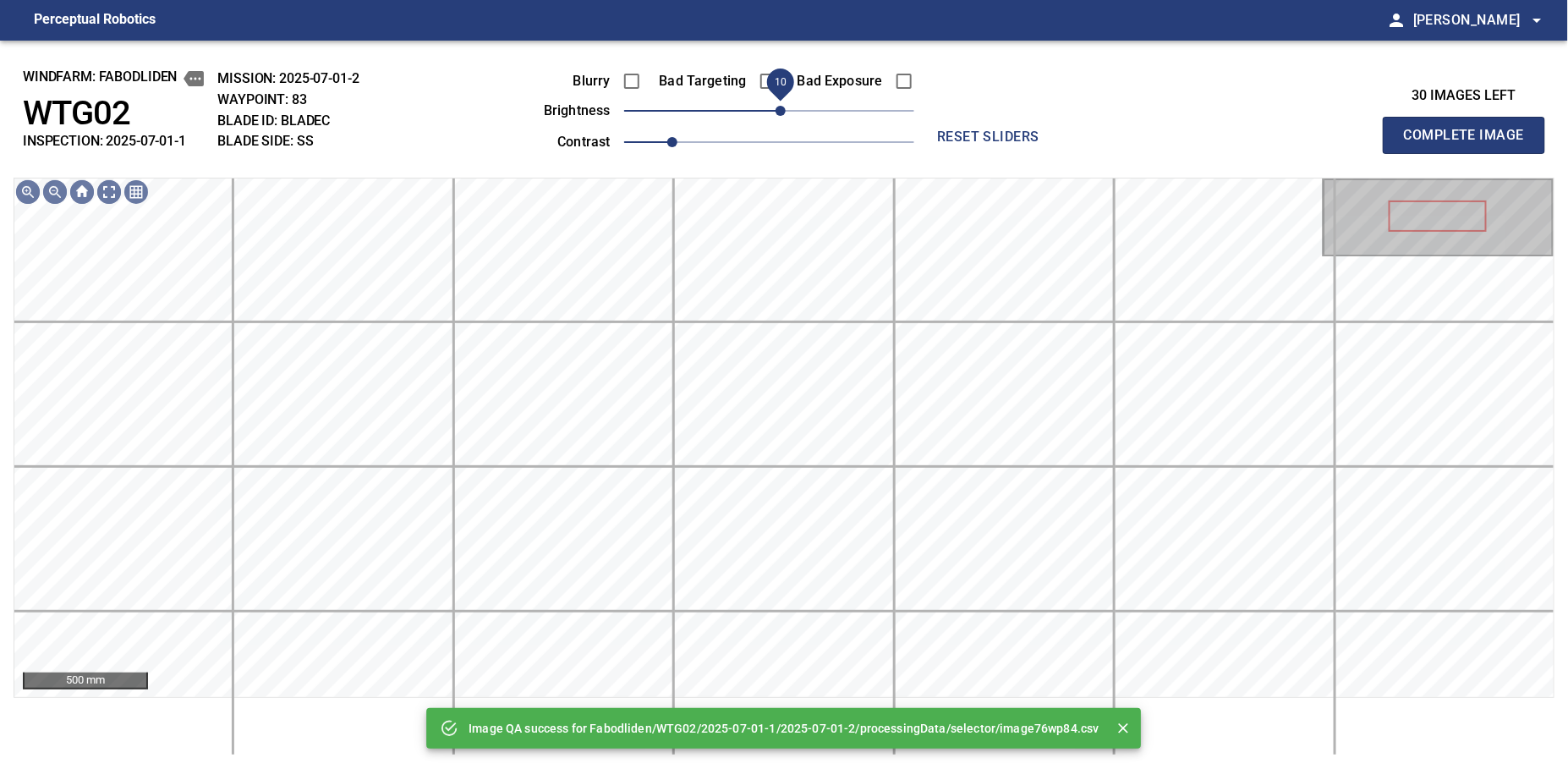 click on "10" at bounding box center [781, 111] 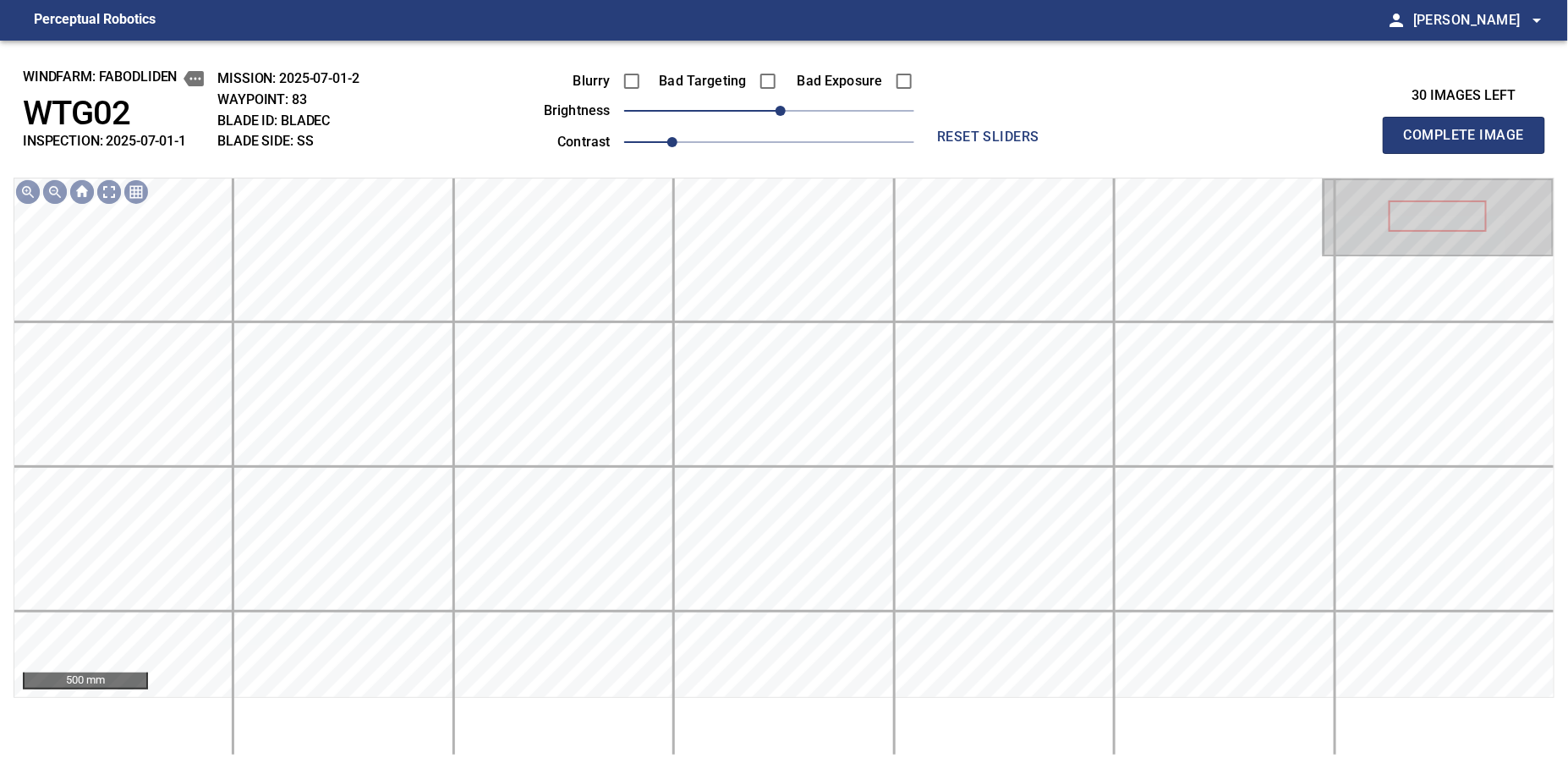 click on "Complete Image" at bounding box center (1464, 135) 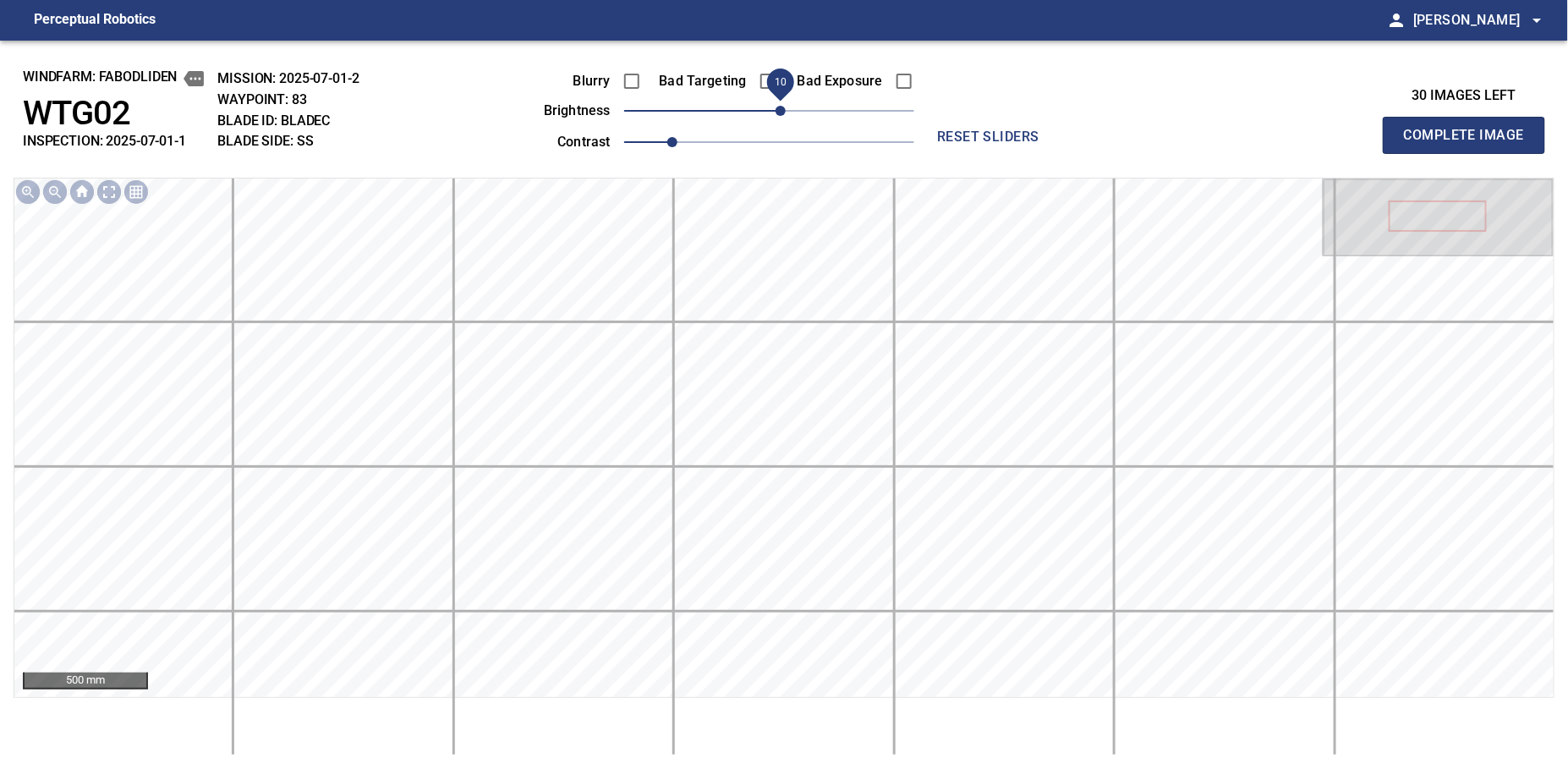 type 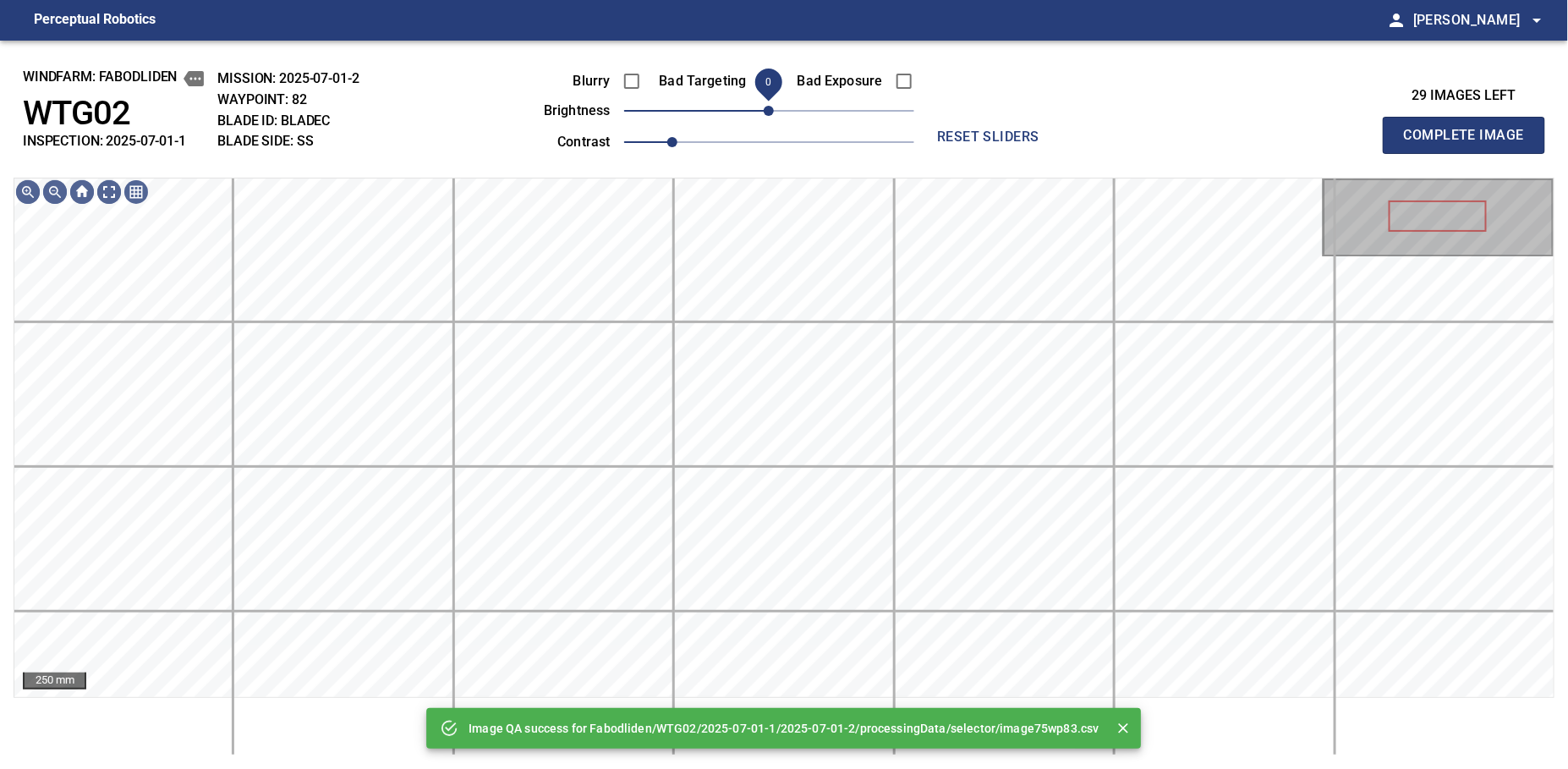 click on "0" at bounding box center [769, 111] 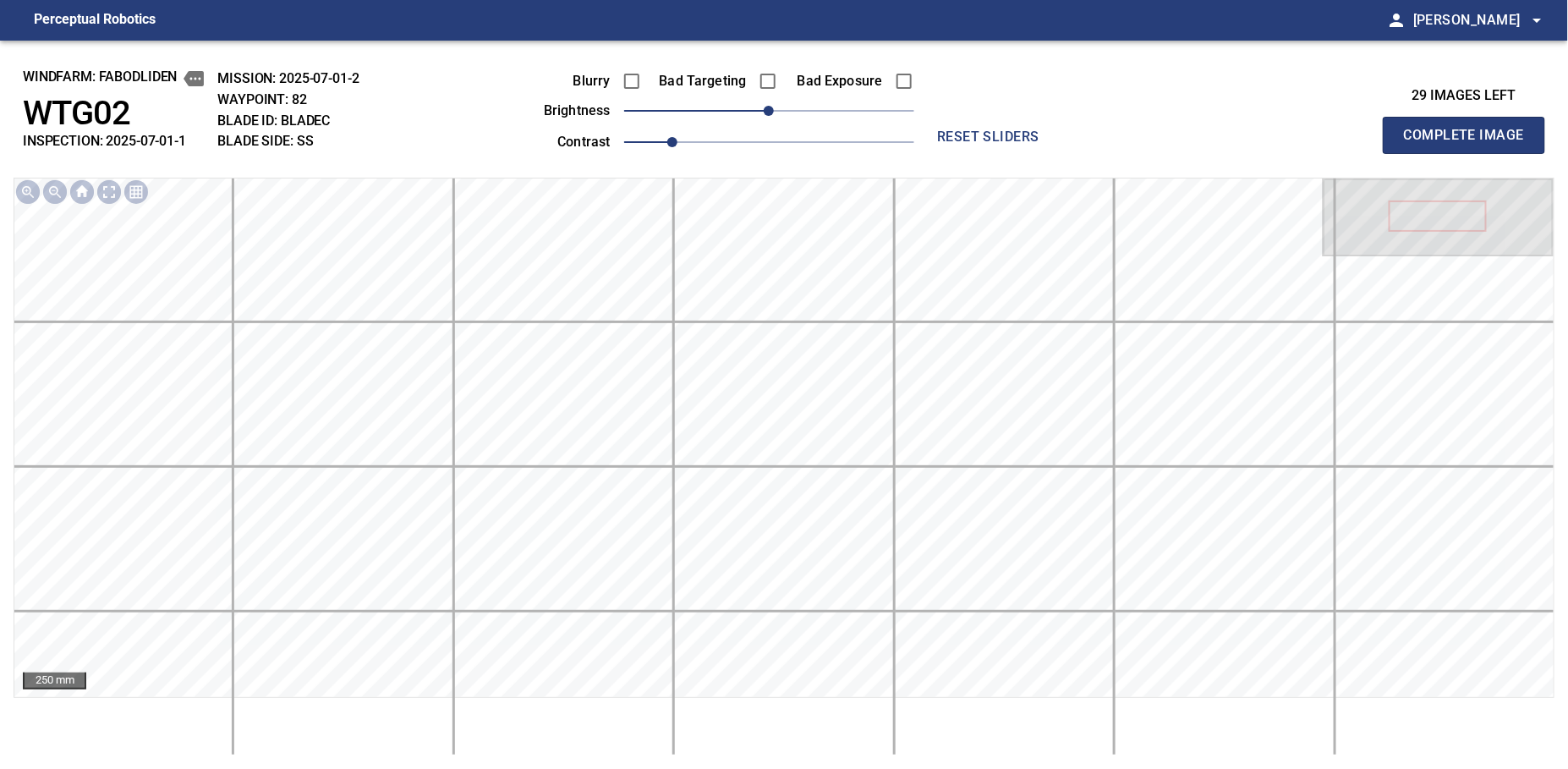 click on "Complete Image" at bounding box center [1464, 135] 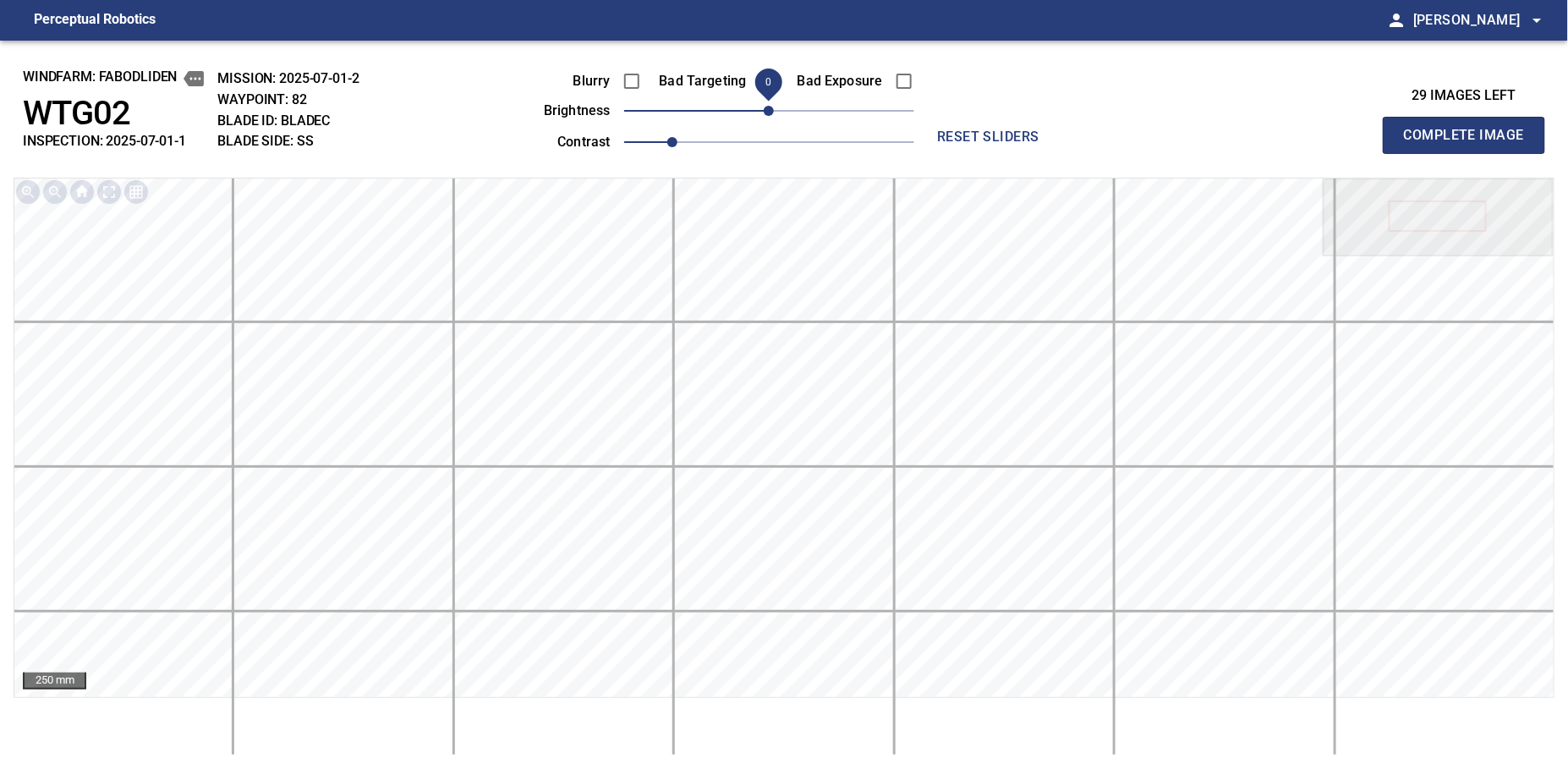type 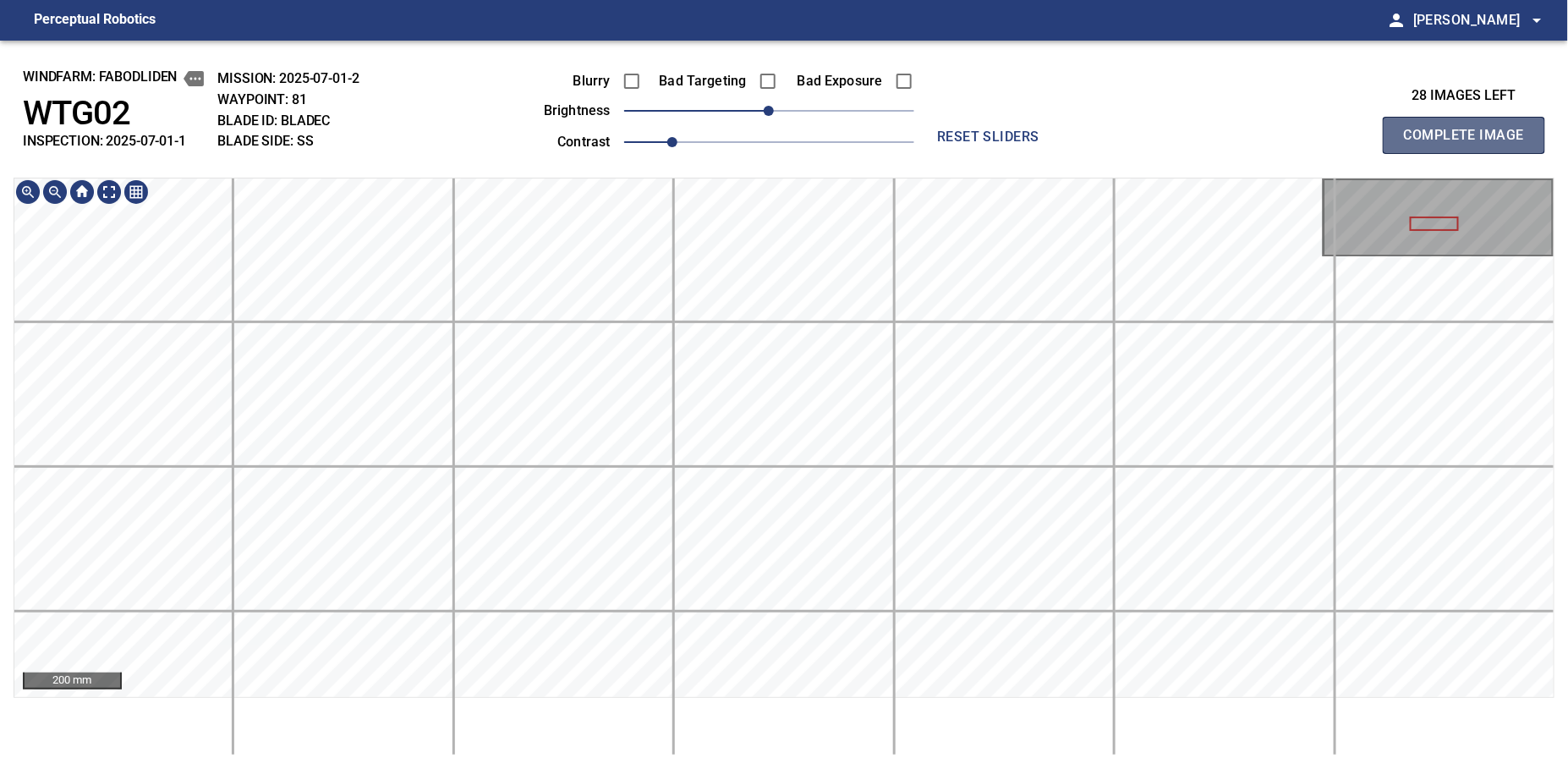 click on "Complete Image" at bounding box center [1464, 135] 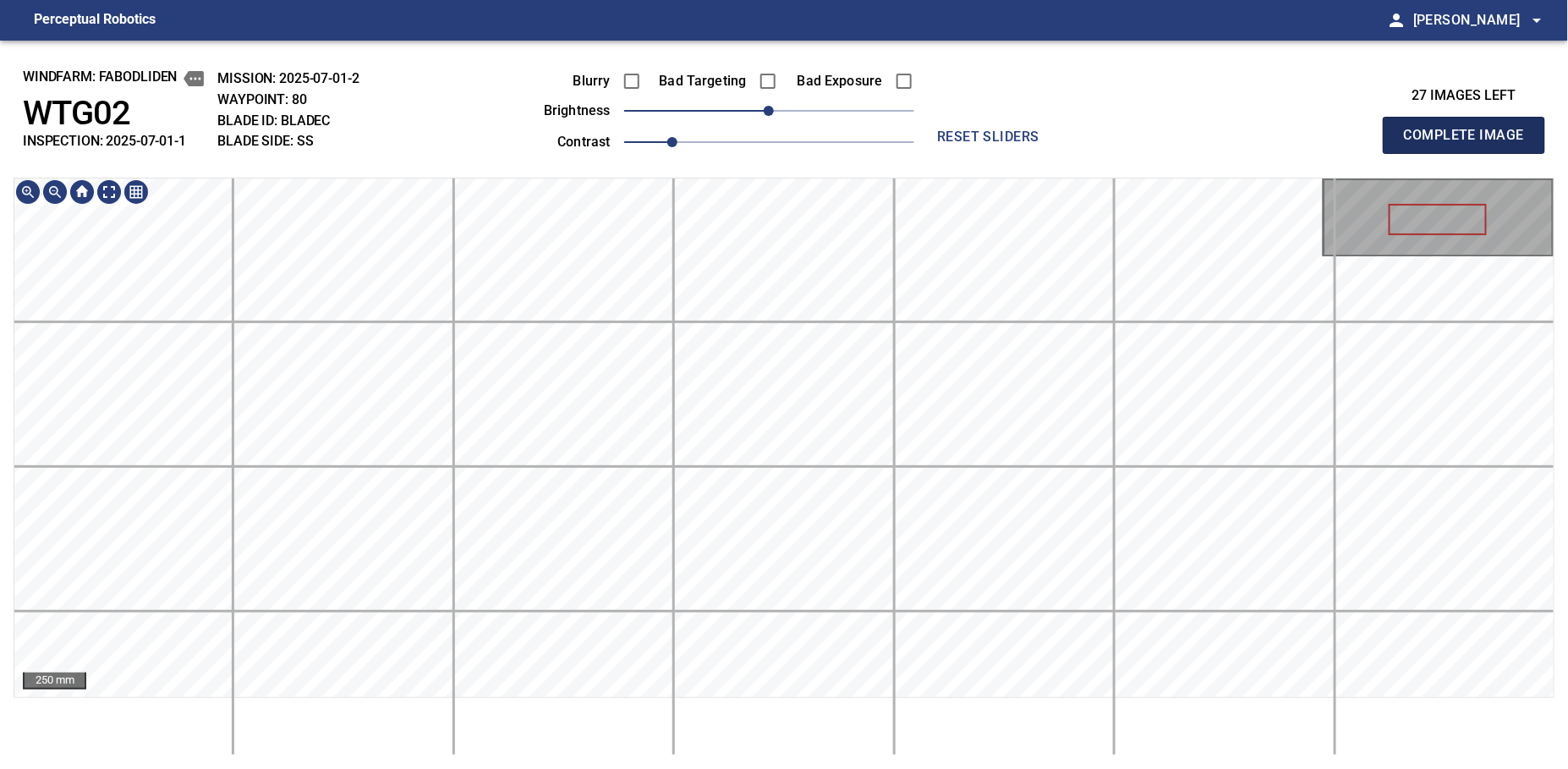 click on "Complete Image" at bounding box center (1464, 135) 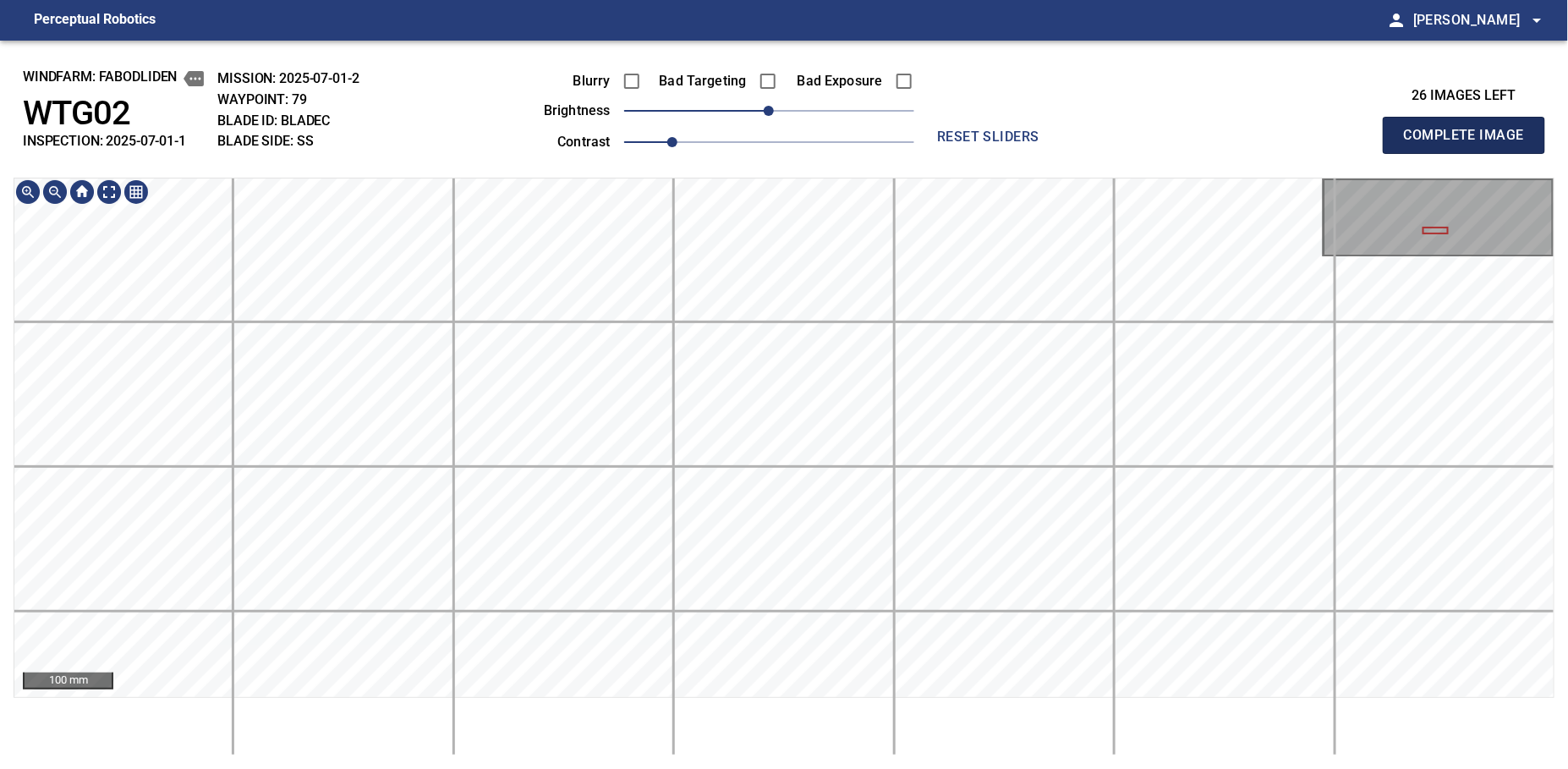 click on "Complete Image" at bounding box center (1464, 135) 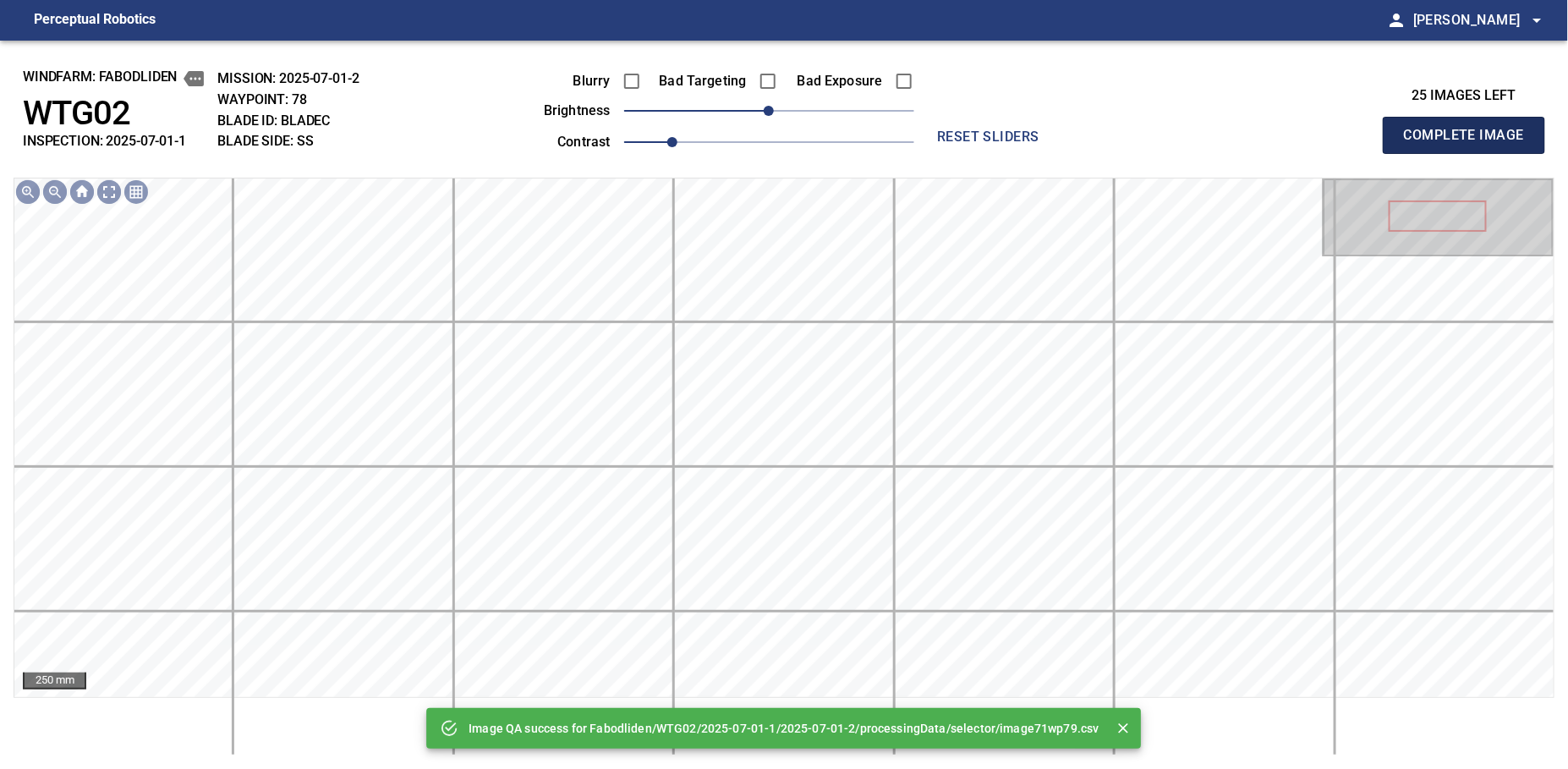 click on "Complete Image" at bounding box center [1464, 135] 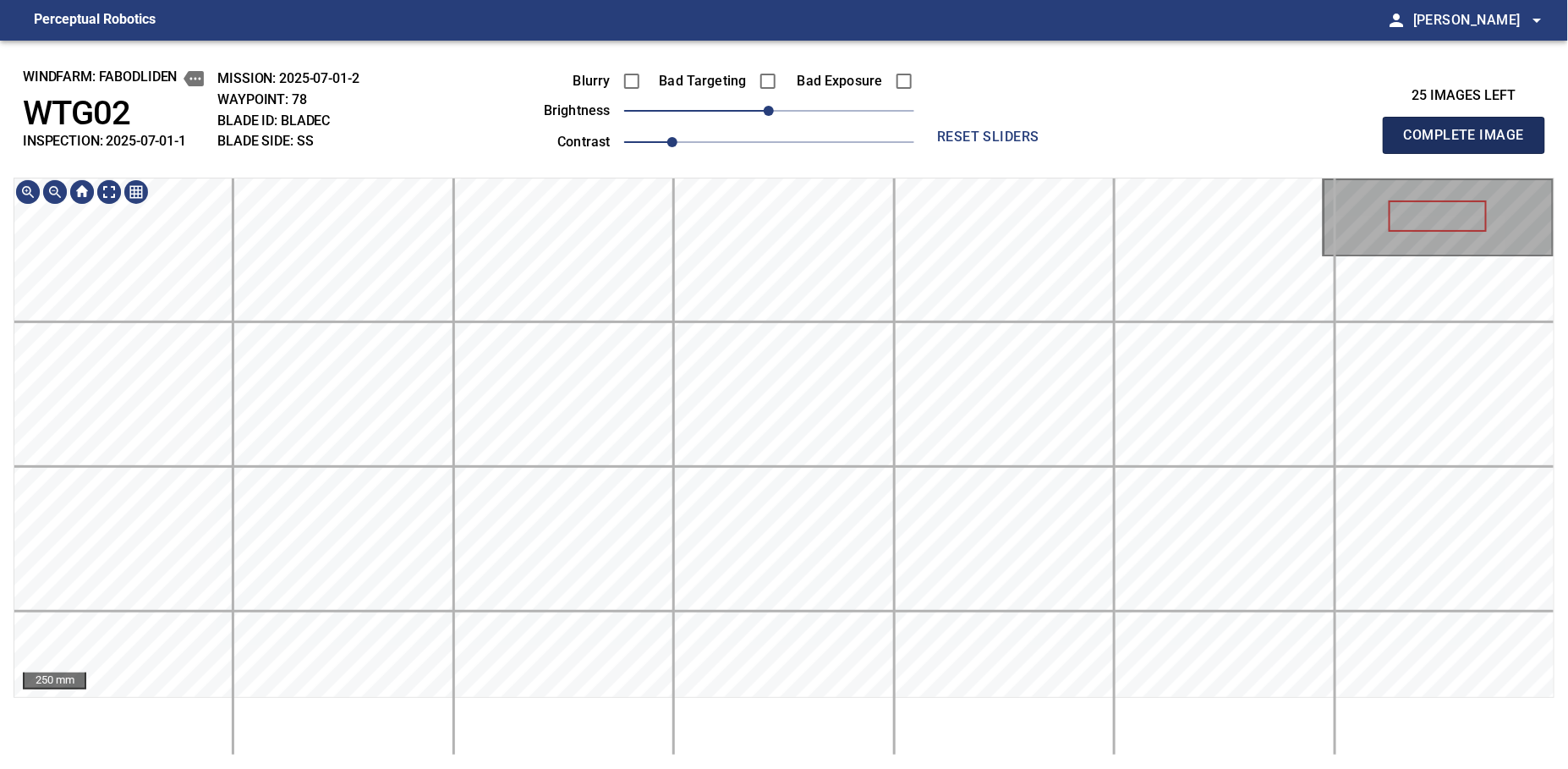type 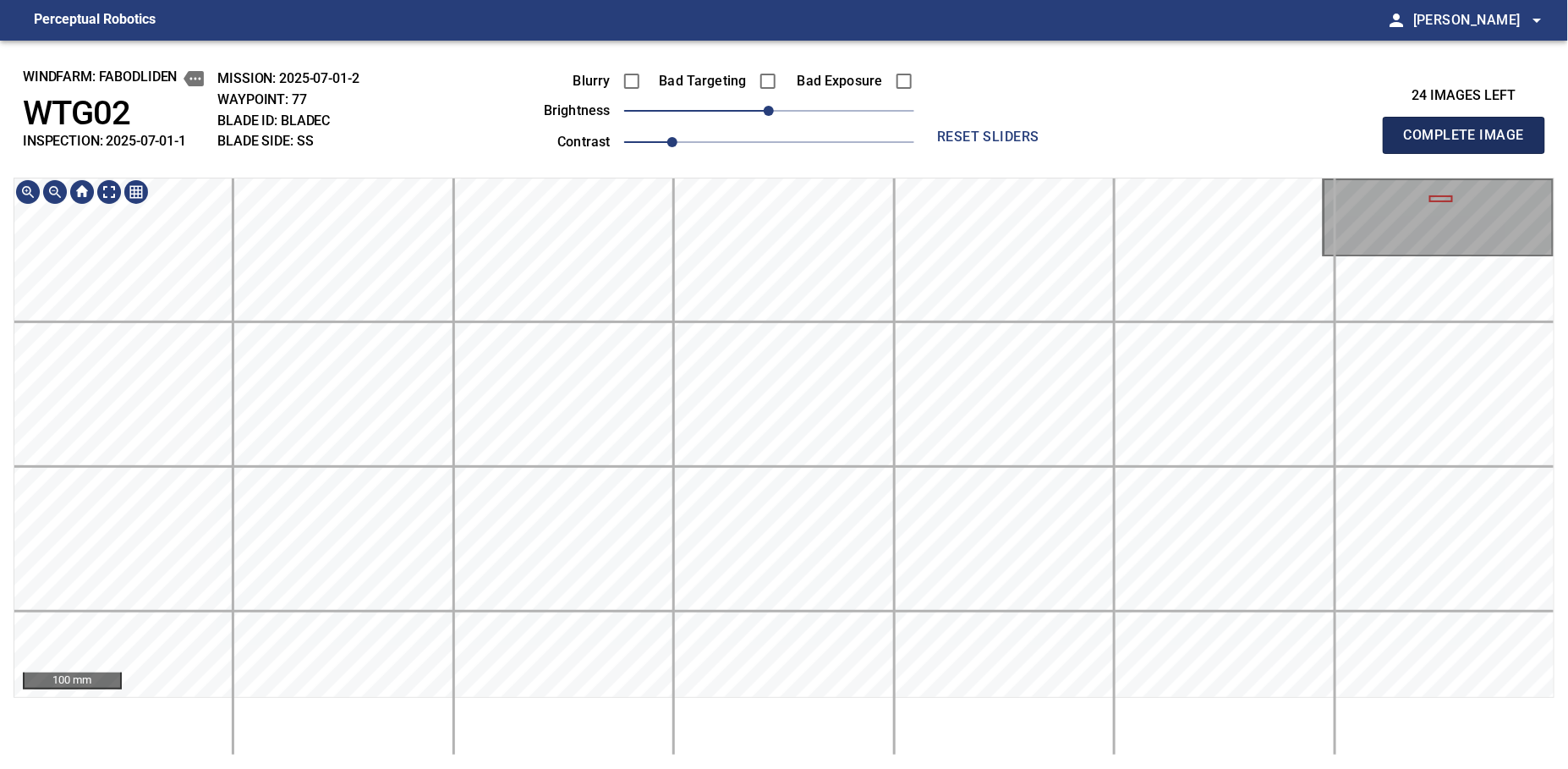 click on "Complete Image" at bounding box center [1464, 135] 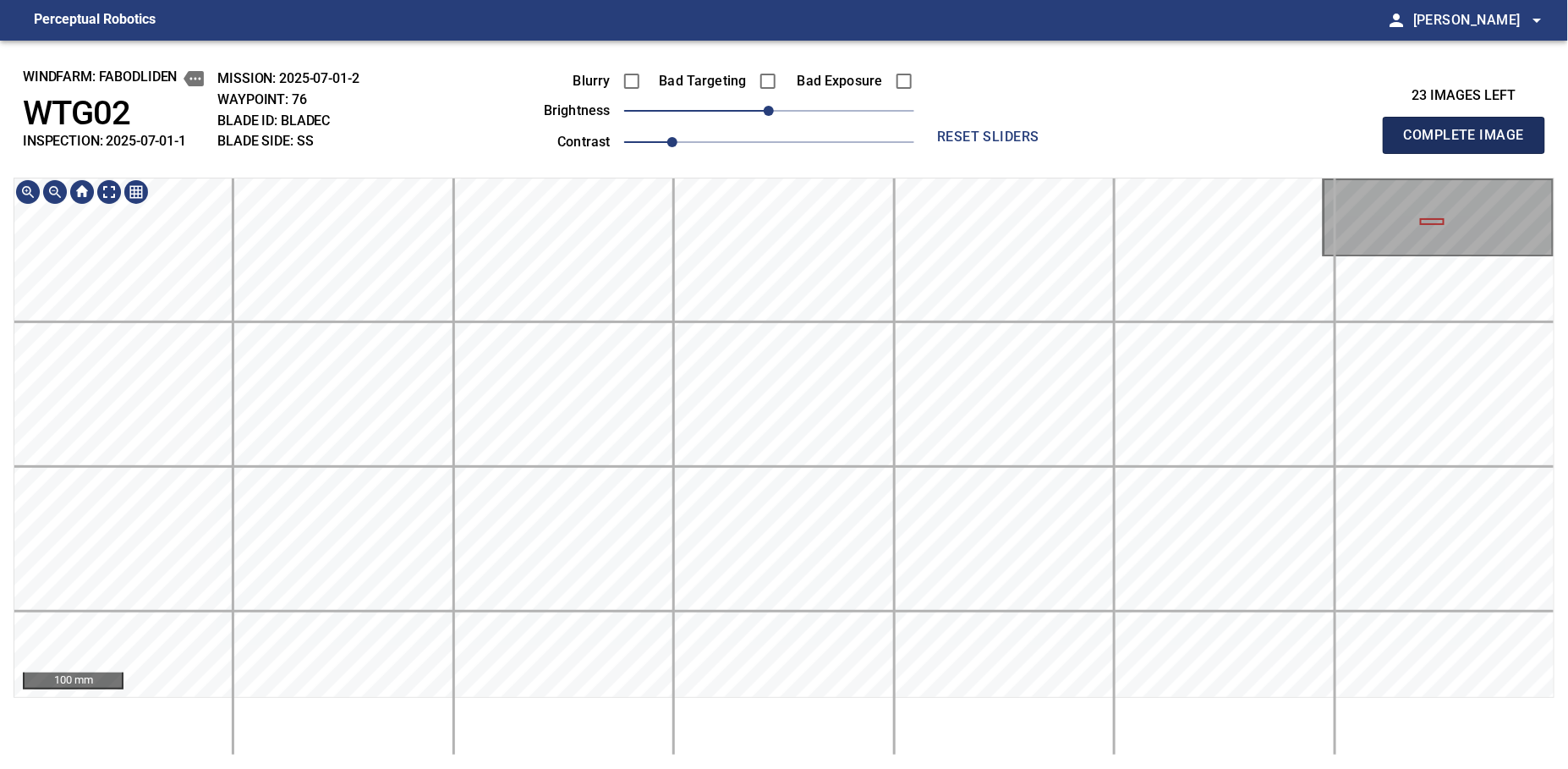 click on "Complete Image" at bounding box center (1464, 135) 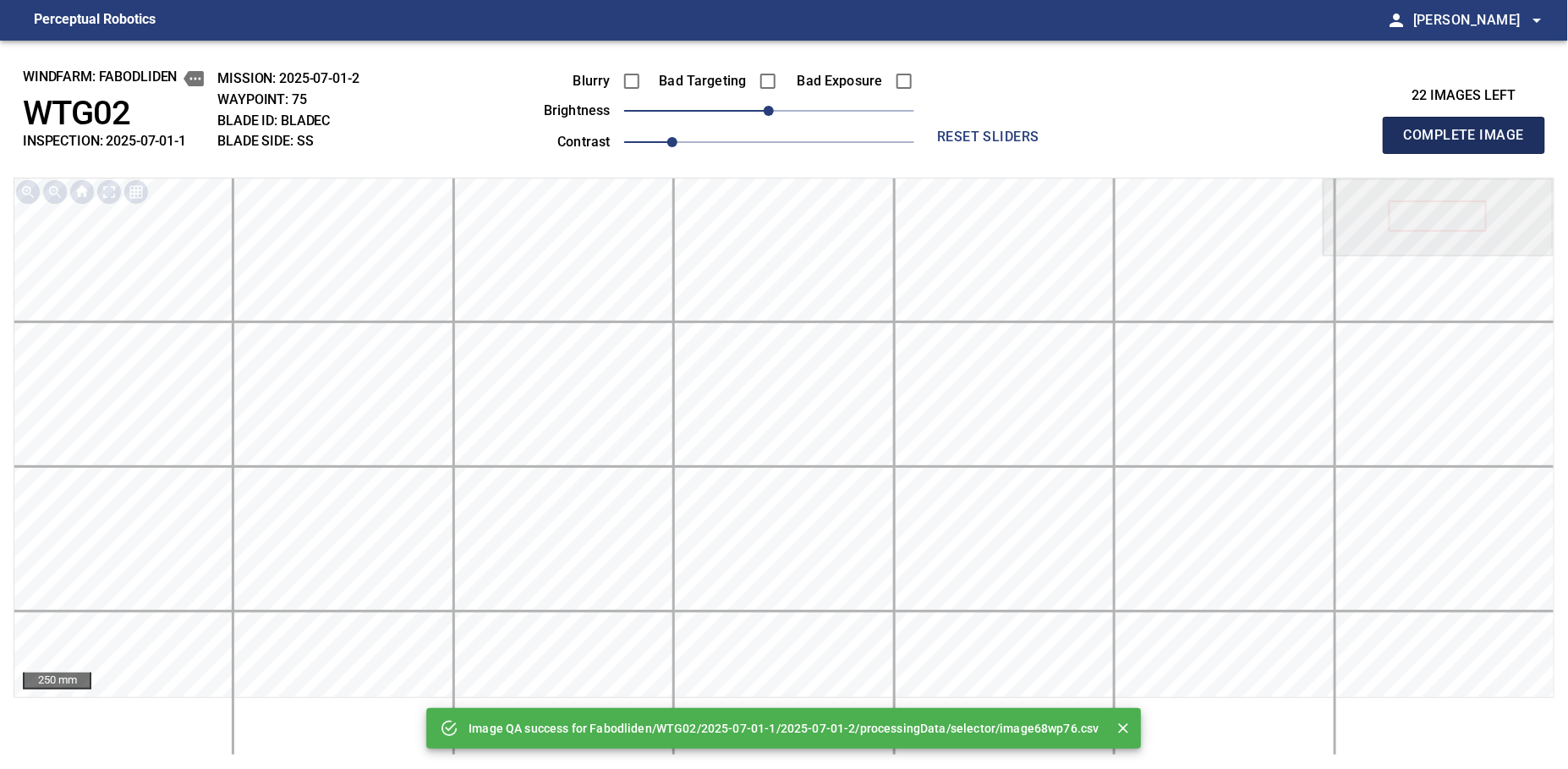 click on "Complete Image" at bounding box center (1464, 135) 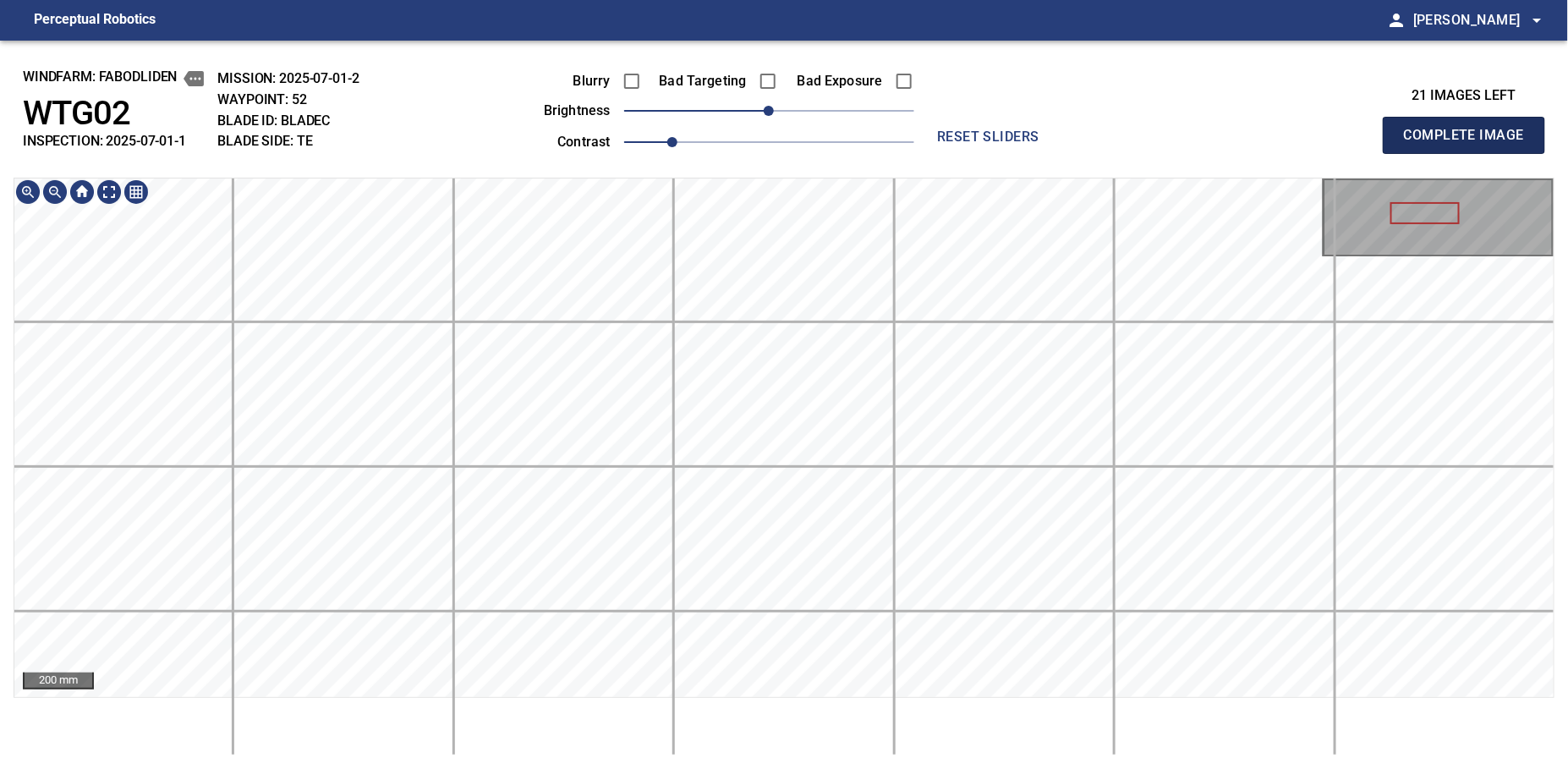 click on "Complete Image" at bounding box center [1464, 135] 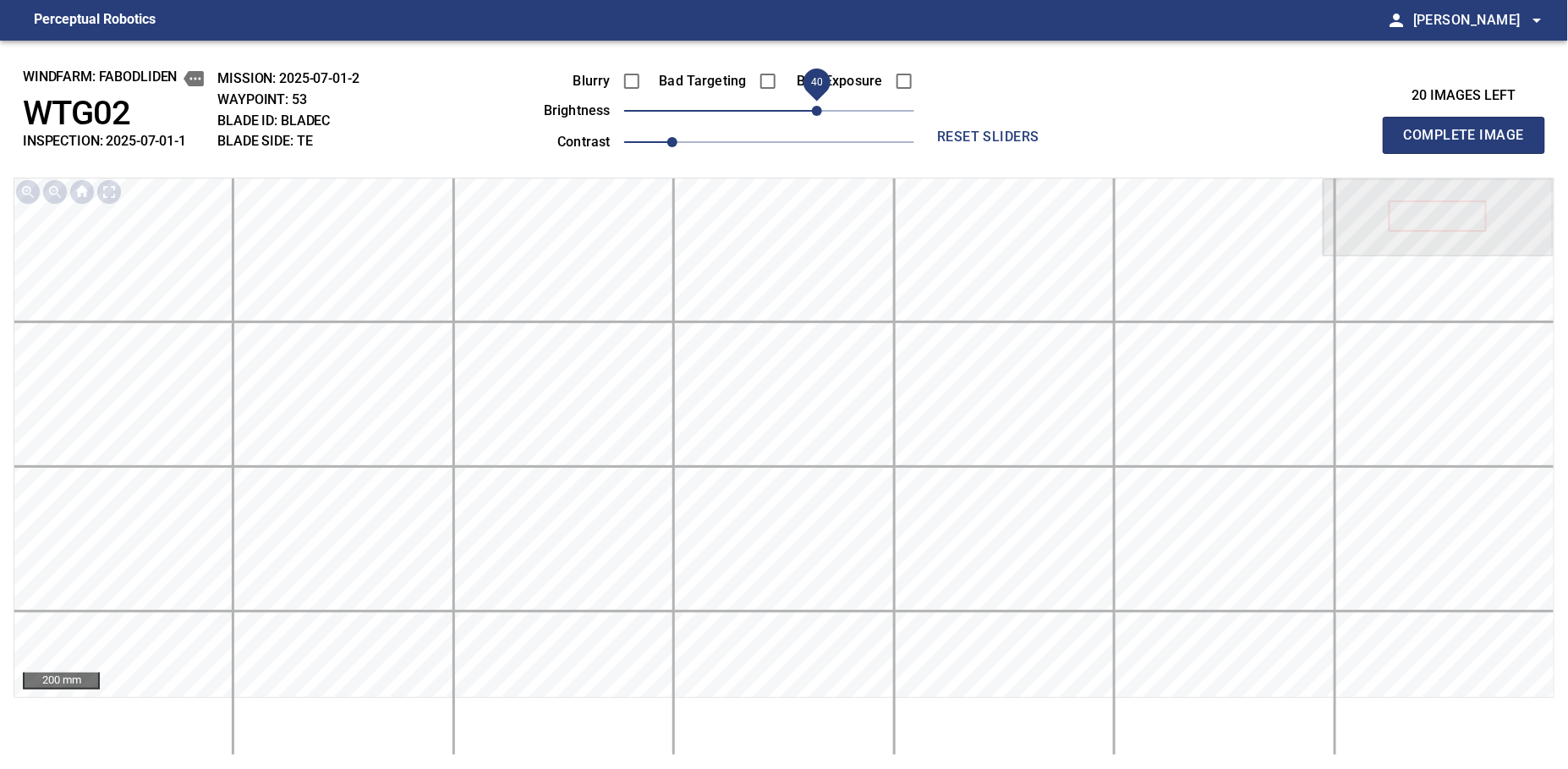 click on "40" at bounding box center (817, 111) 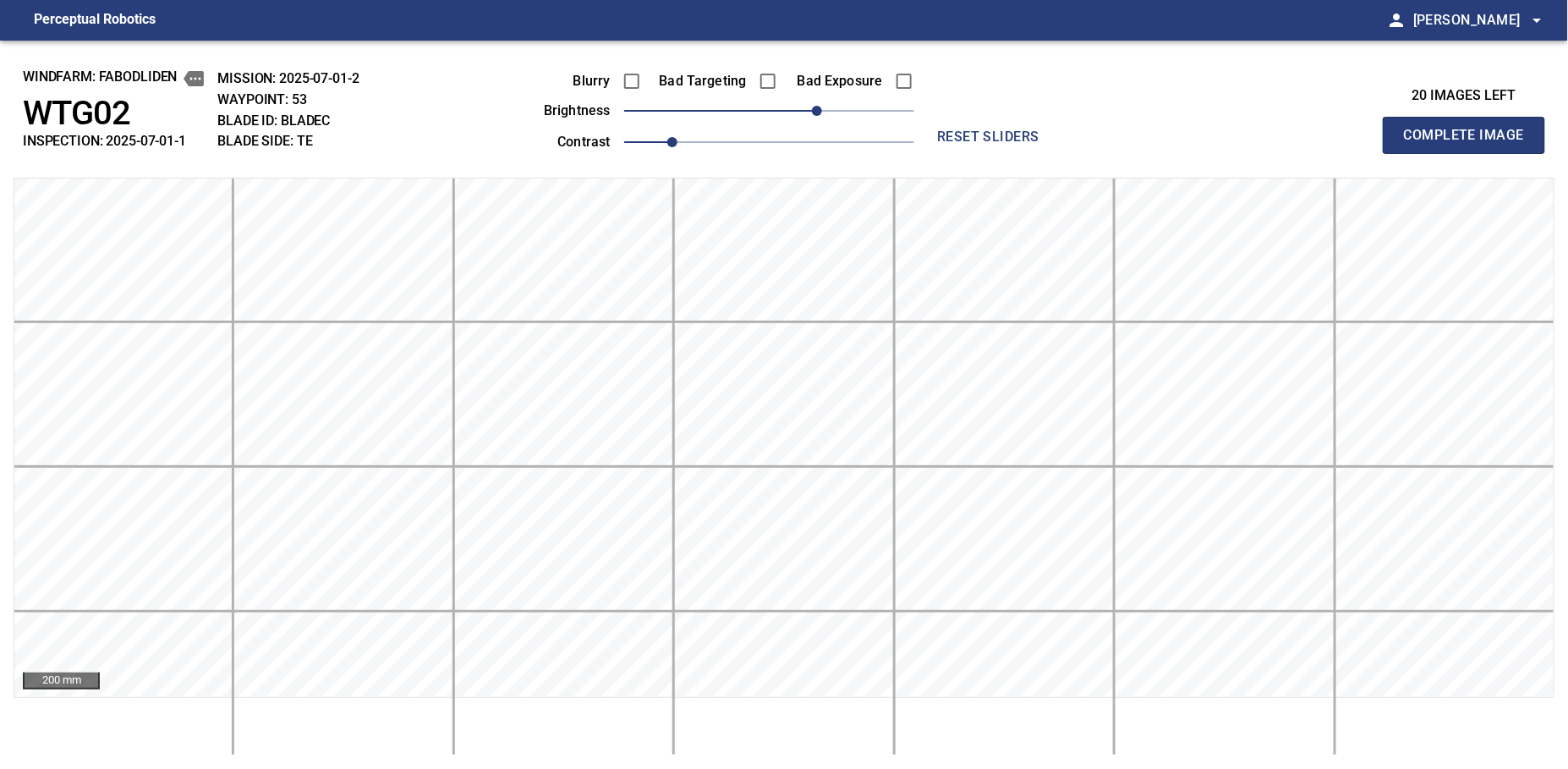 click on "Complete Image" at bounding box center [1464, 135] 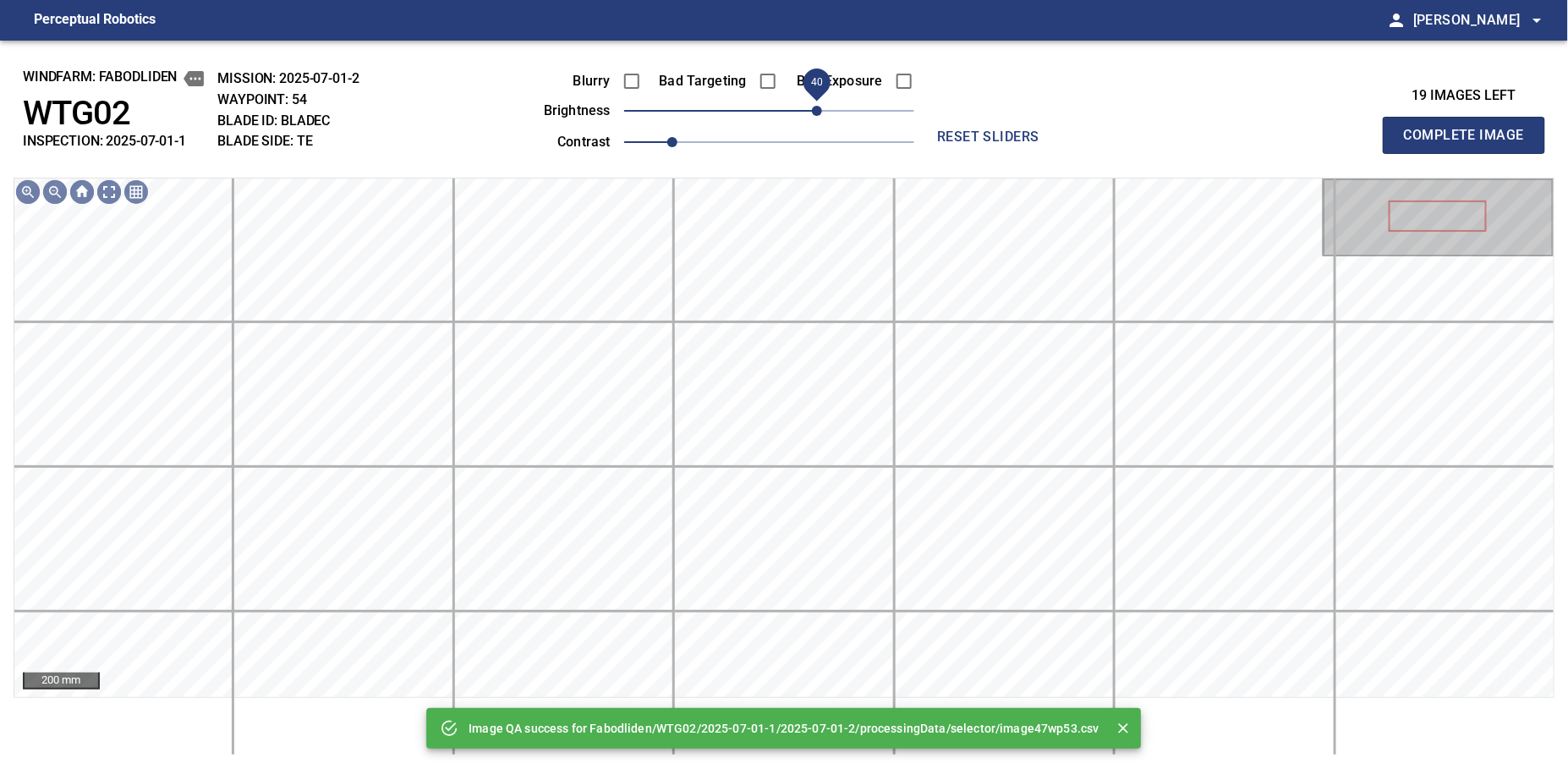 click on "40" at bounding box center (769, 111) 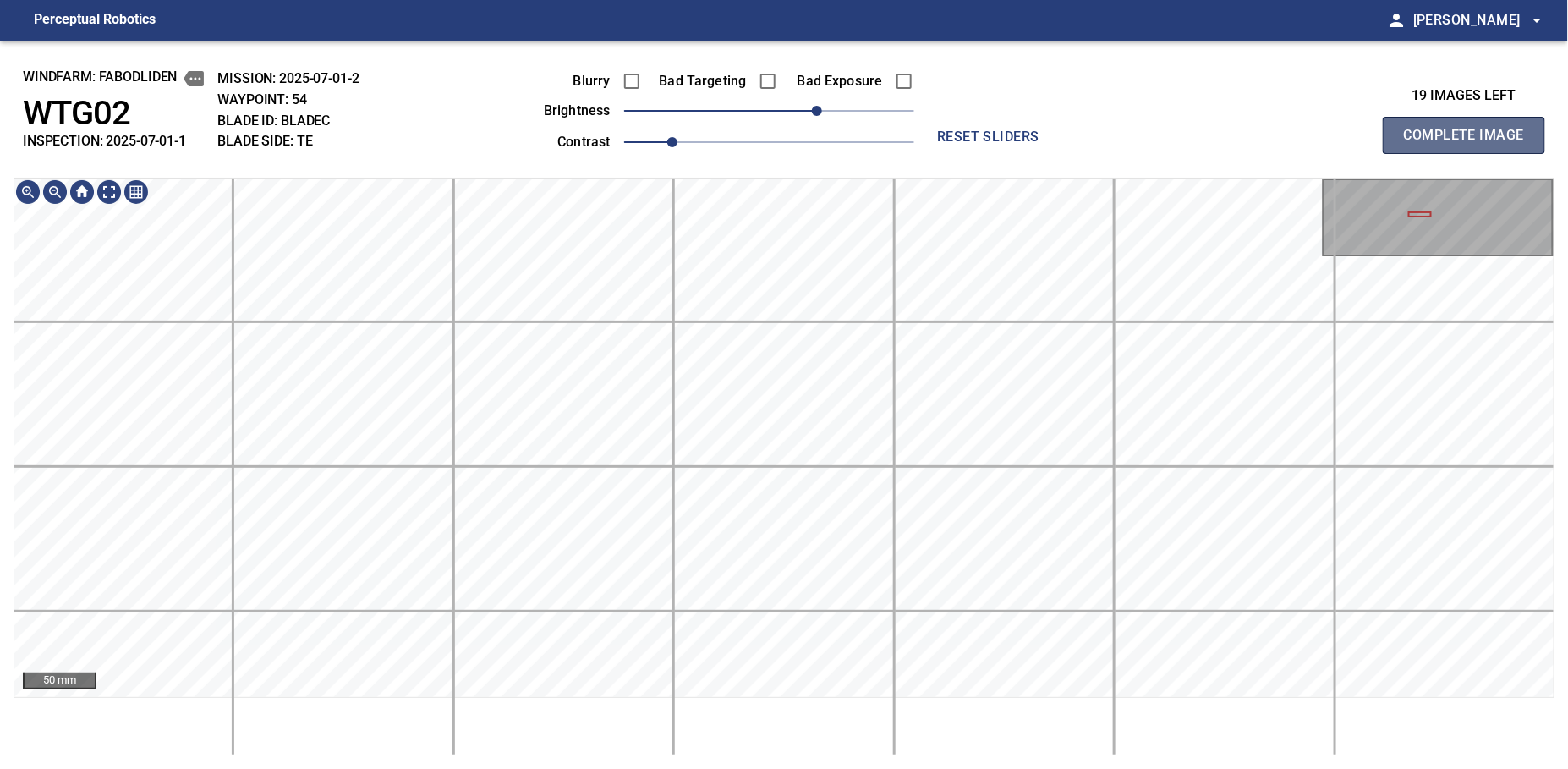 click on "Complete Image" at bounding box center (1464, 135) 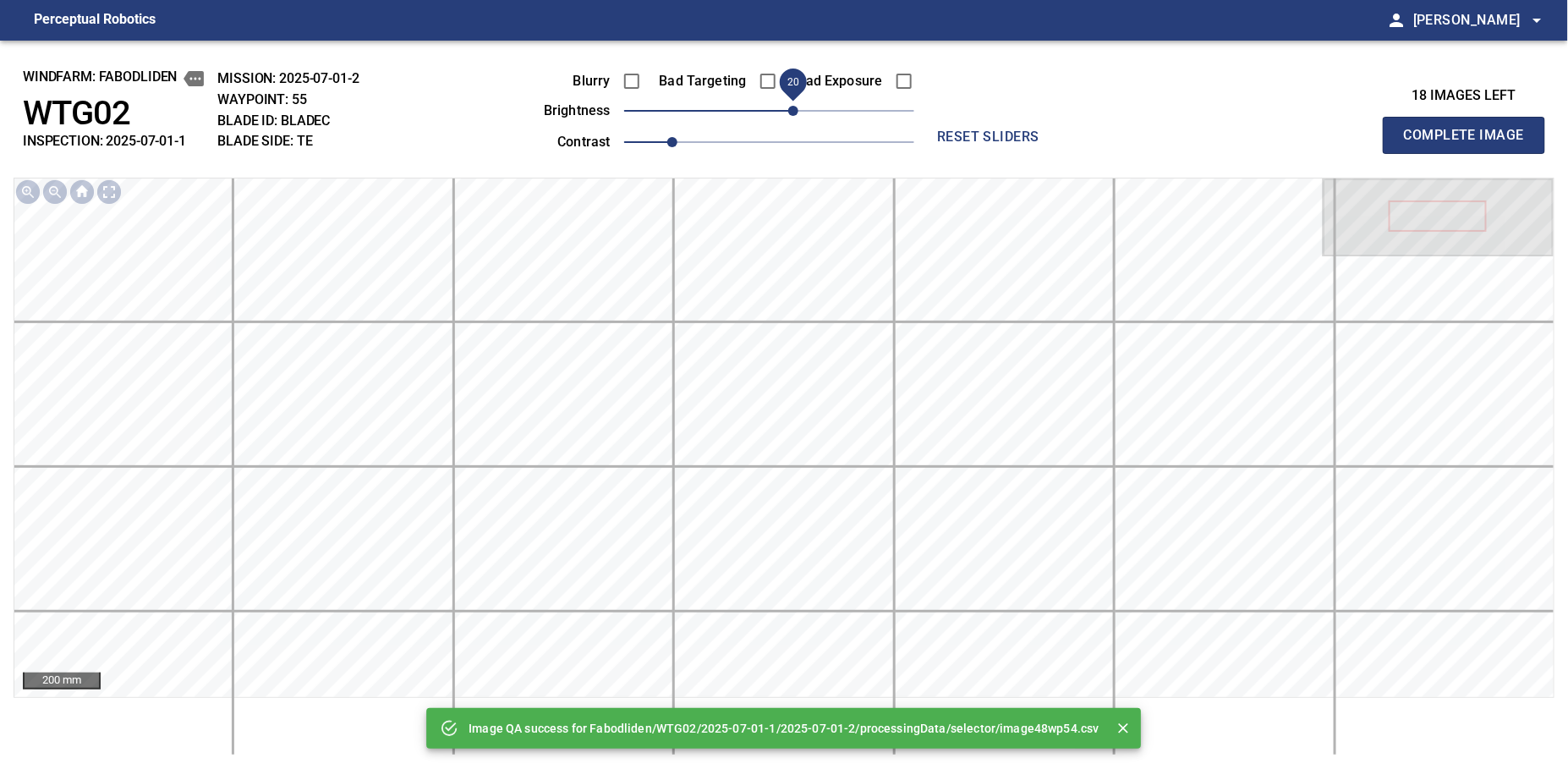 drag, startPoint x: 792, startPoint y: 110, endPoint x: 805, endPoint y: 110, distance: 13 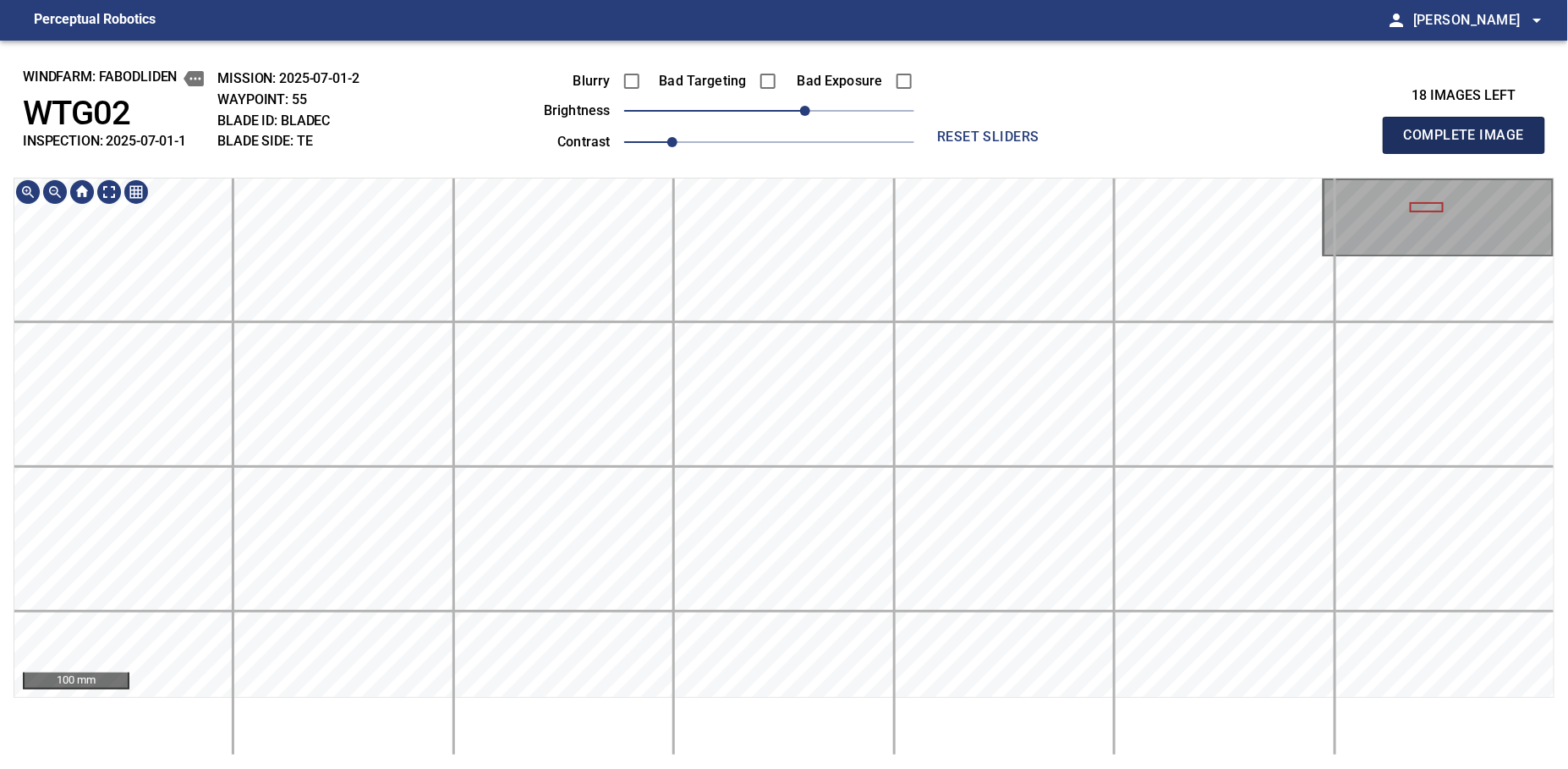 click on "Complete Image" at bounding box center [1464, 135] 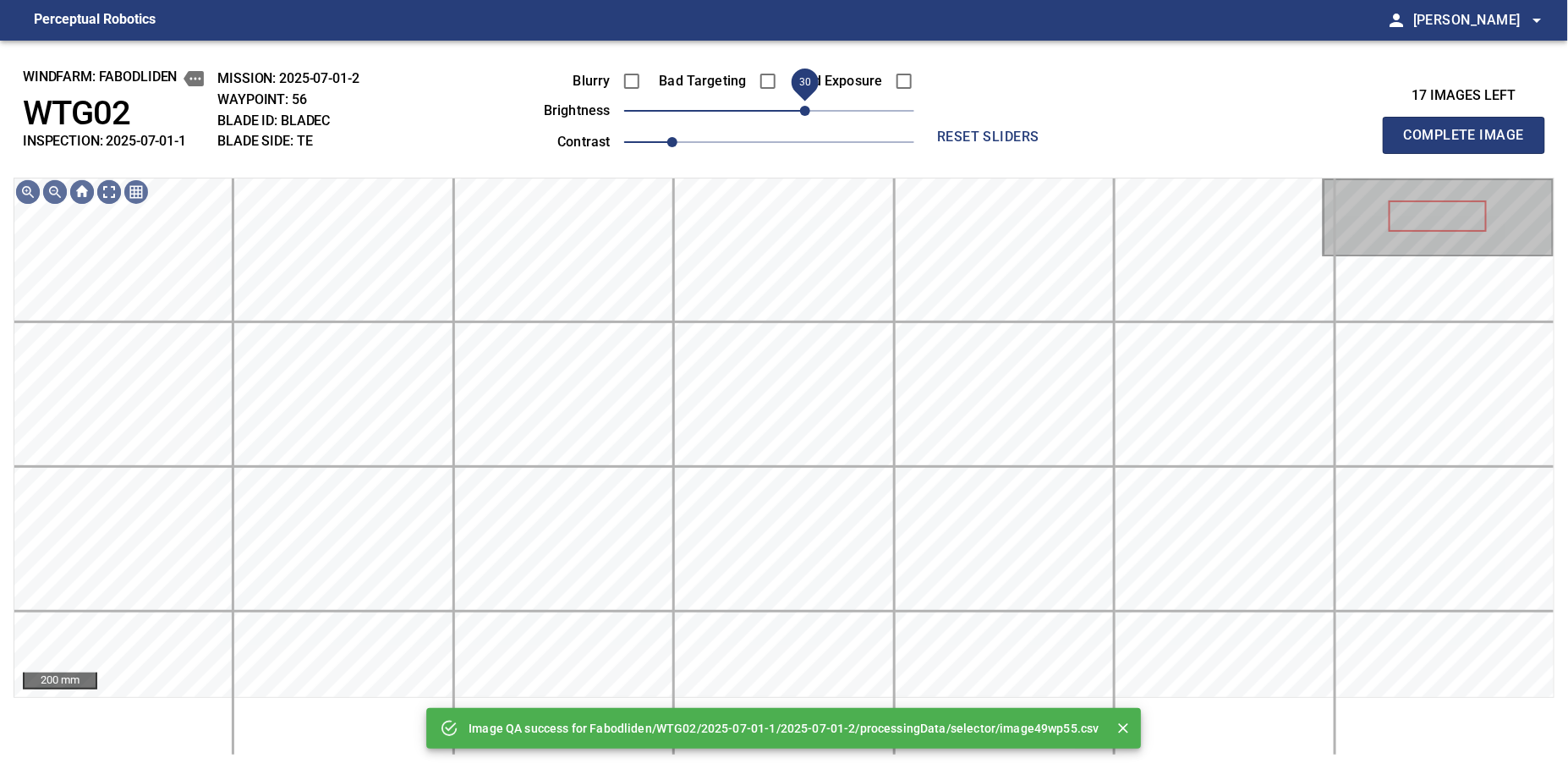 drag, startPoint x: 792, startPoint y: 118, endPoint x: 805, endPoint y: 118, distance: 13 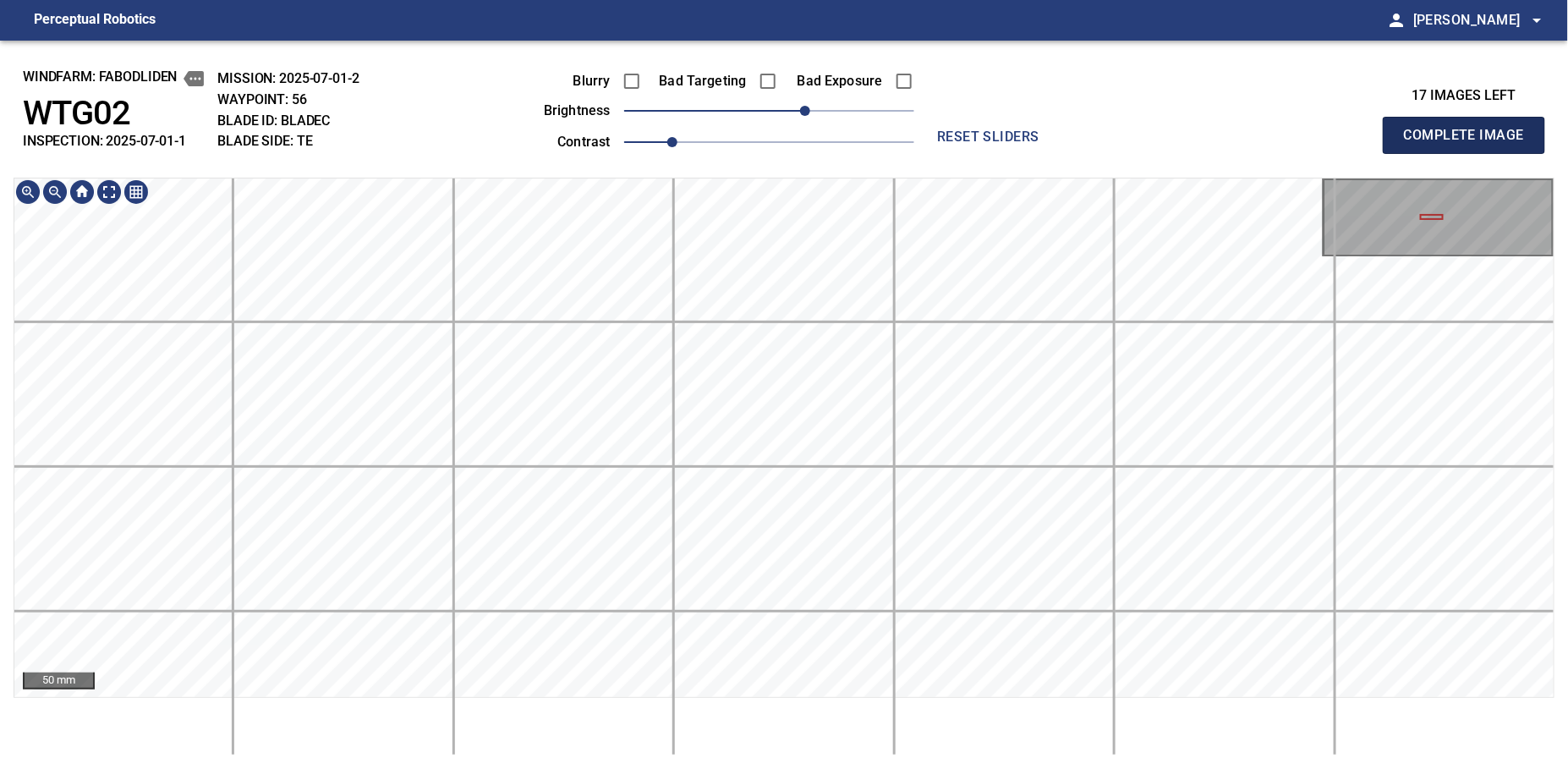 click on "Complete Image" at bounding box center [1464, 135] 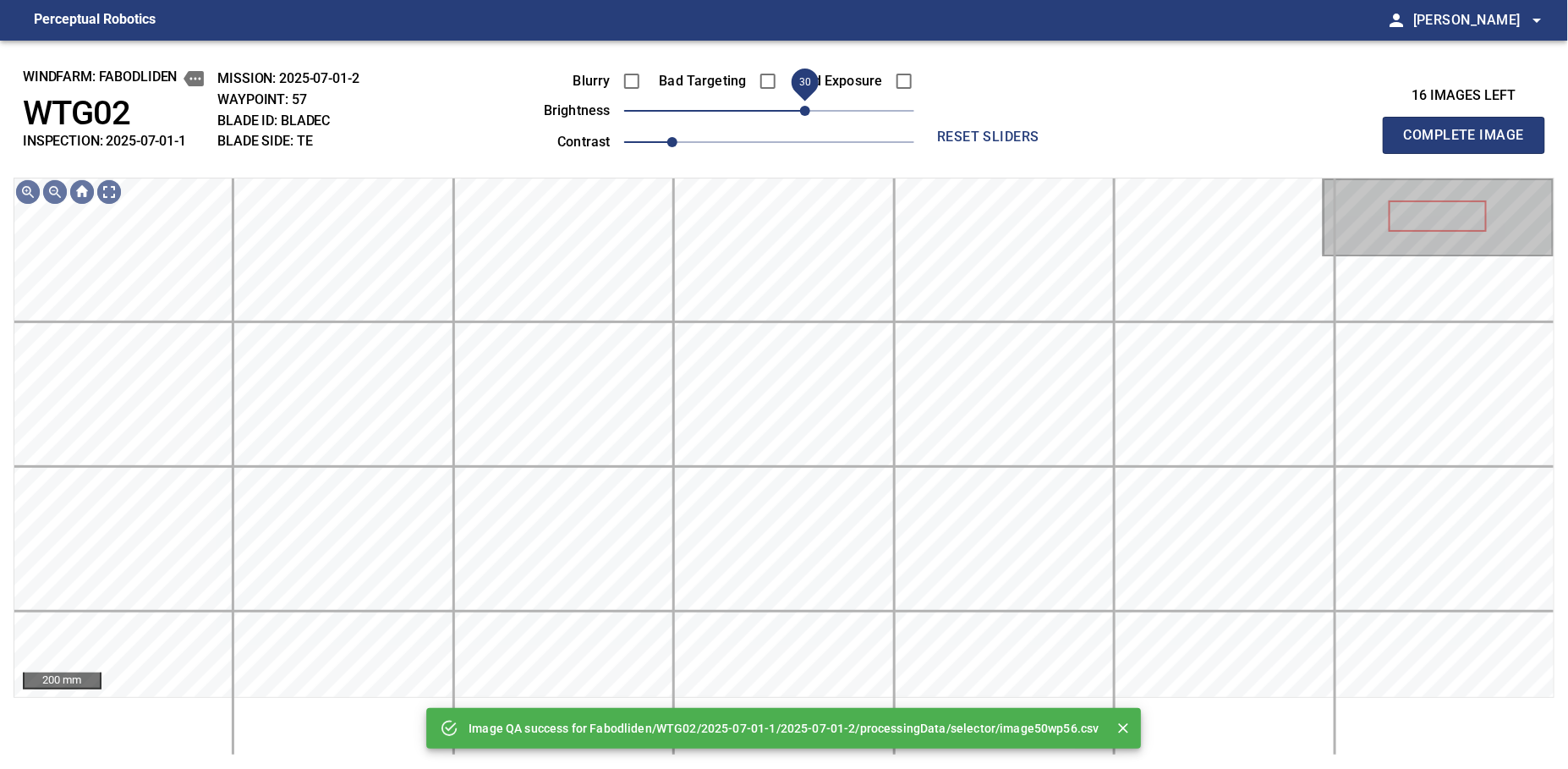 click on "30" 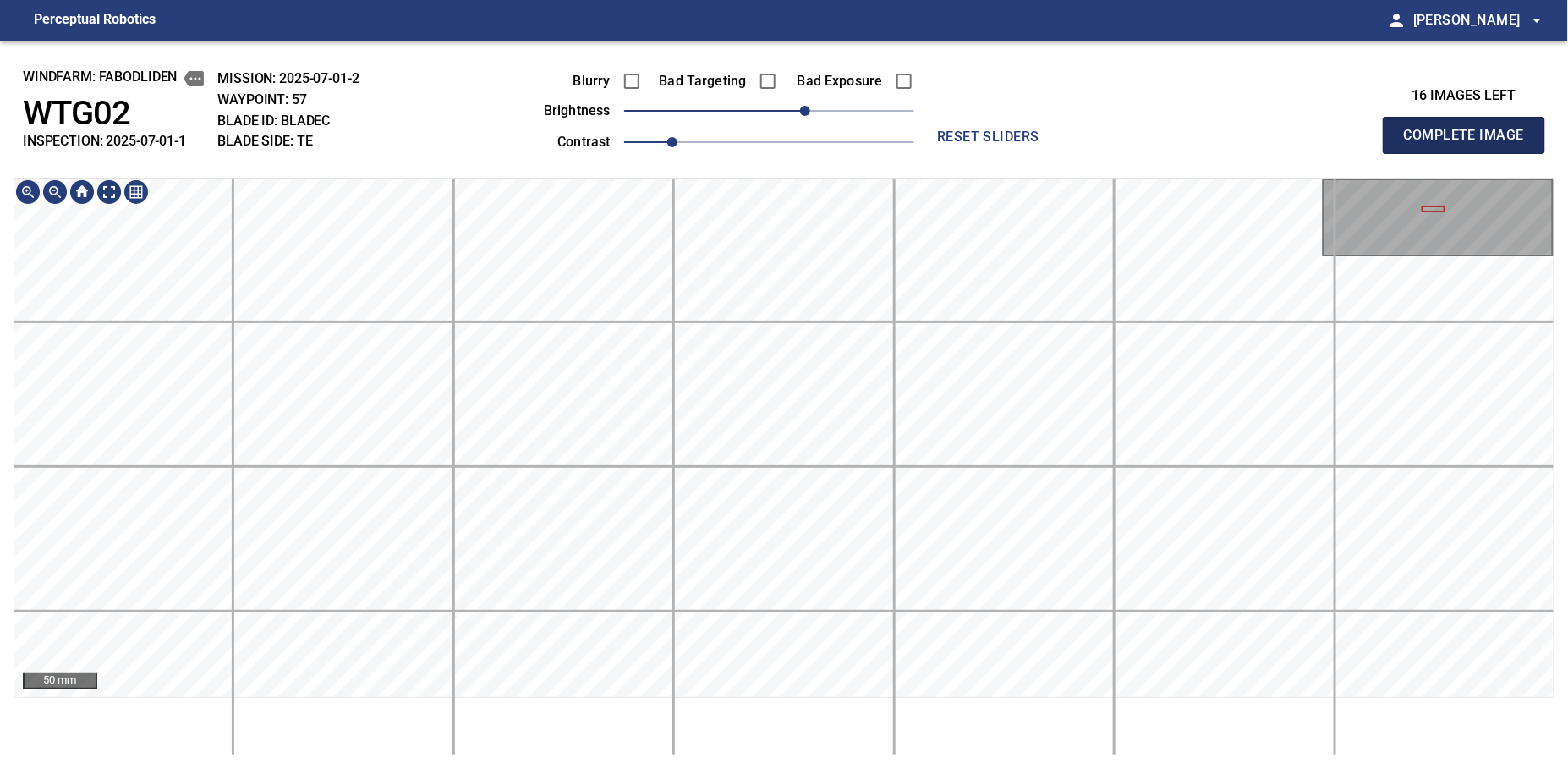 click on "Complete Image" 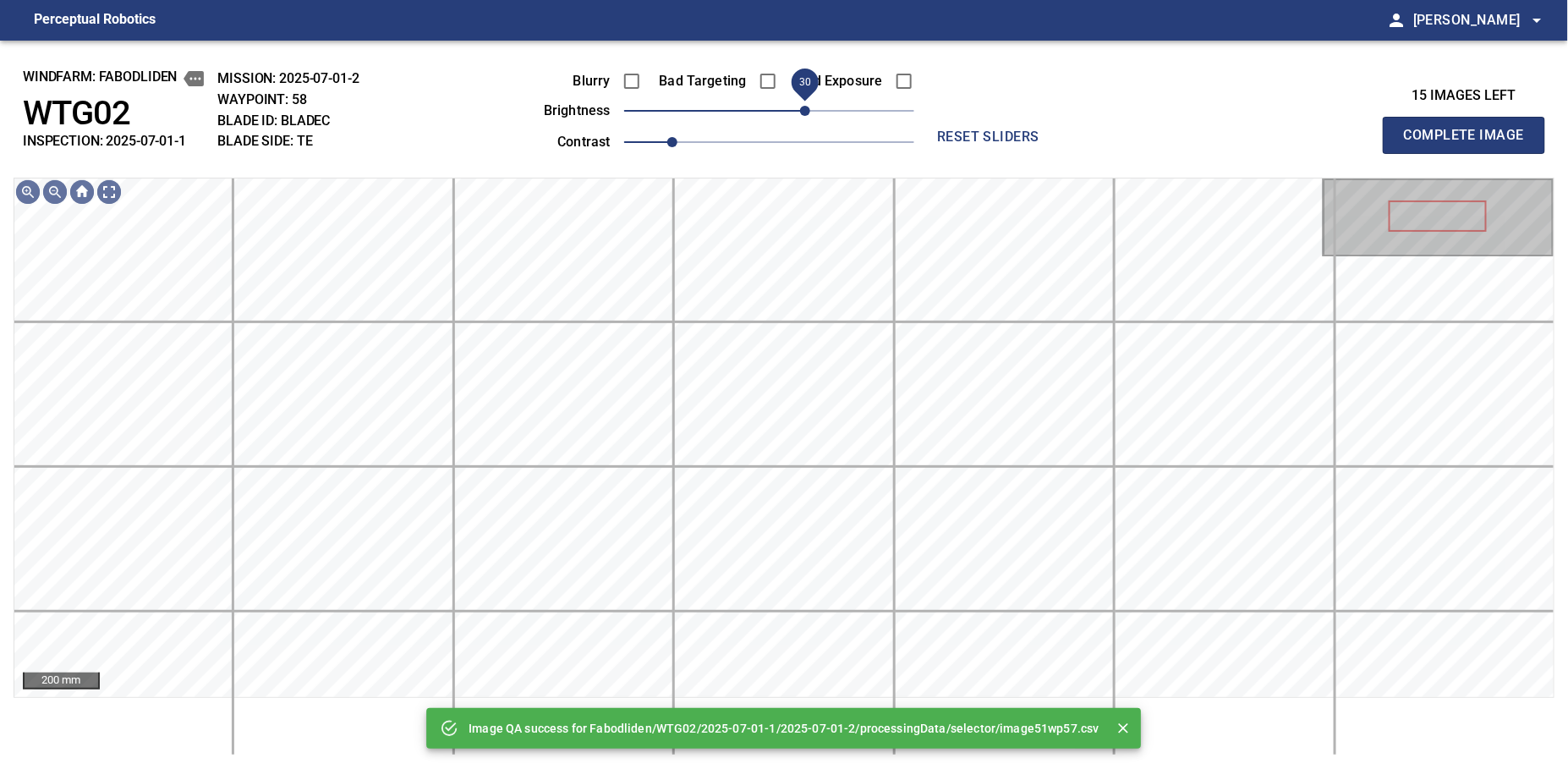 click on "30" 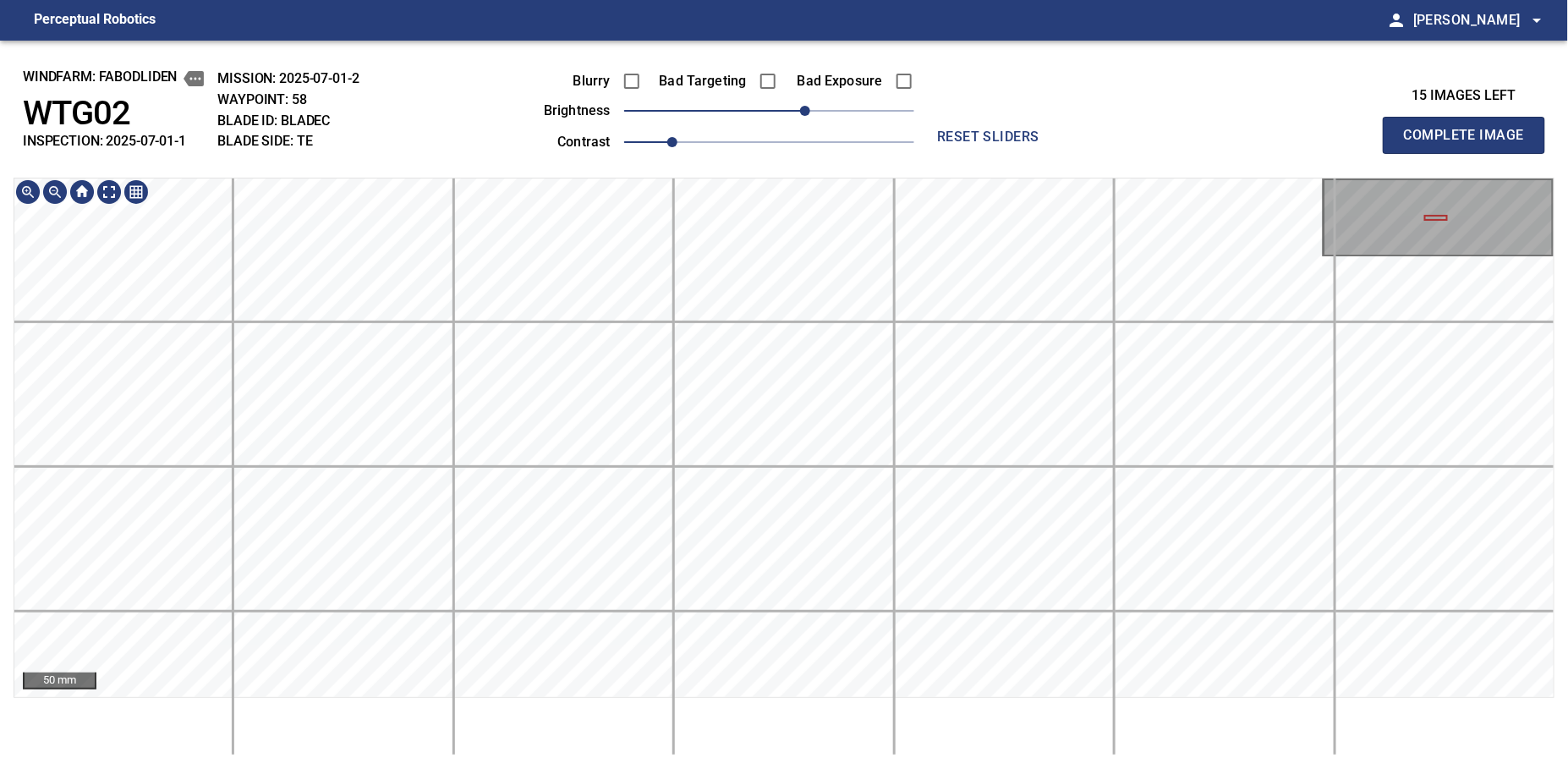 click on "windfarm: Fabodliden WTG02 INSPECTION: 2025-07-01-1 MISSION: 2025-07-01-2 WAYPOINT: 58 BLADE ID: bladeC BLADE SIDE: TE Blurry Bad Targeting Bad Exposure brightness 30 contrast 1 reset sliders 15 images left Complete Image 50 mm" 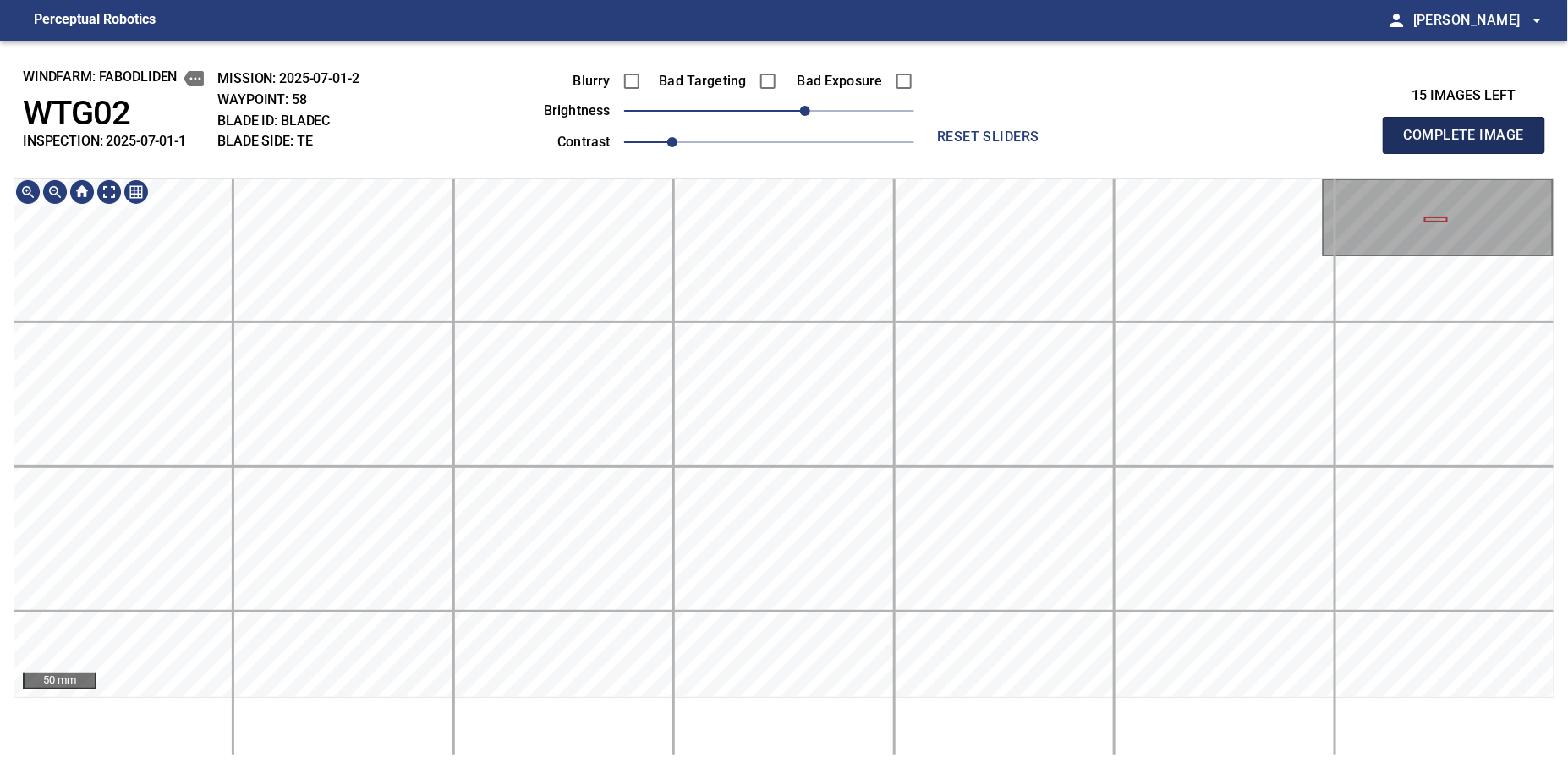 type 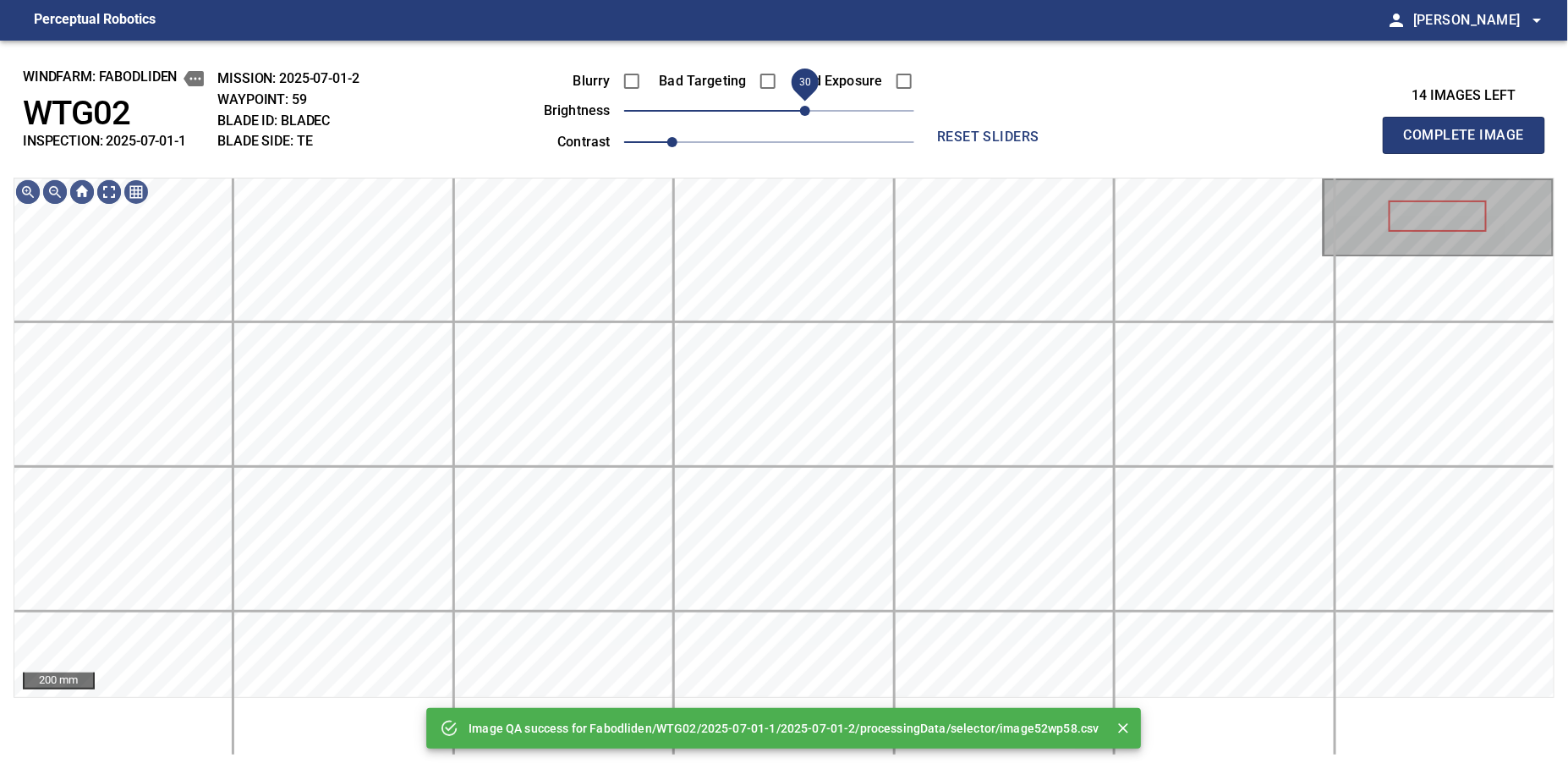click on "30" 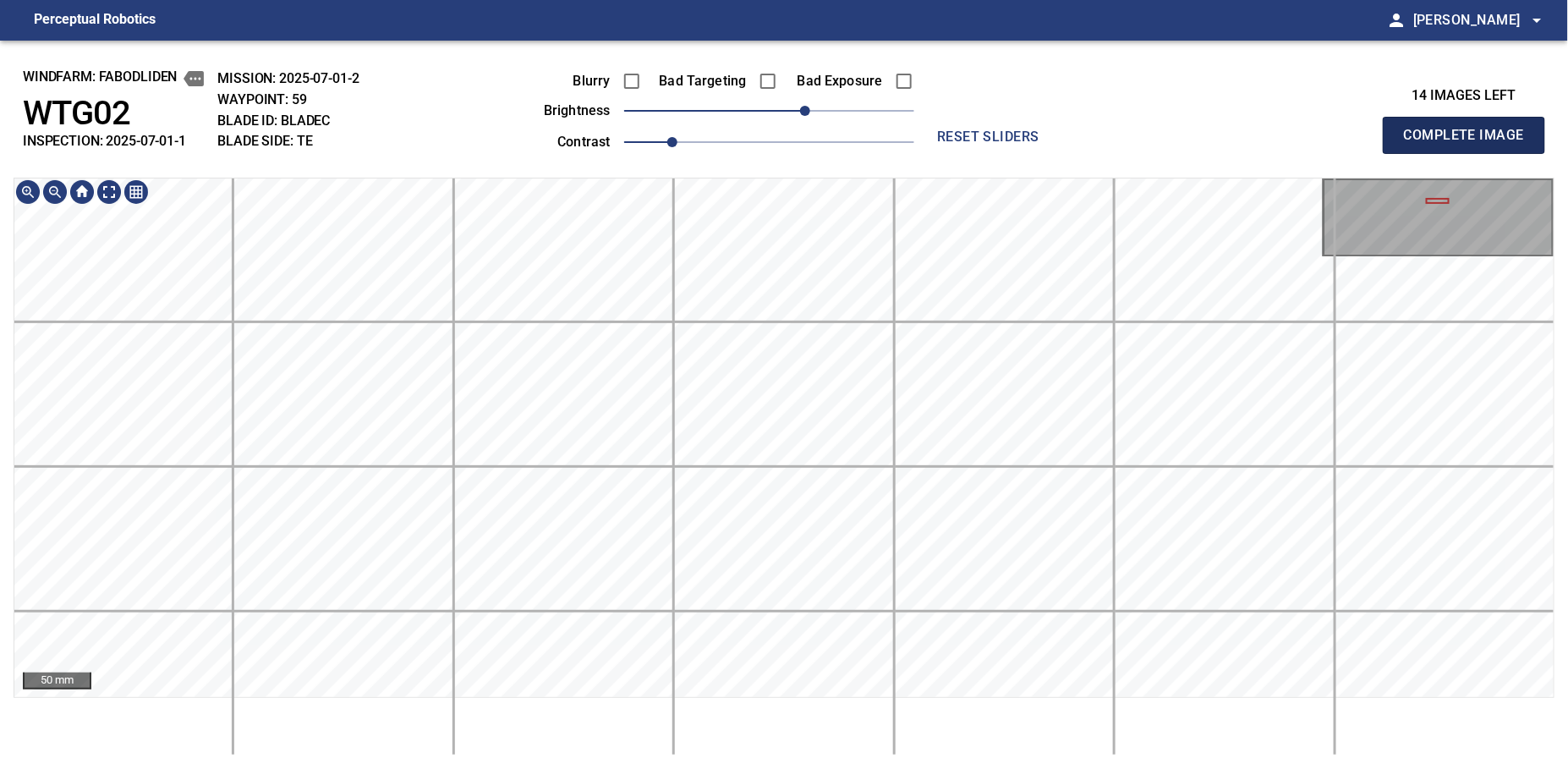 click on "Complete Image" 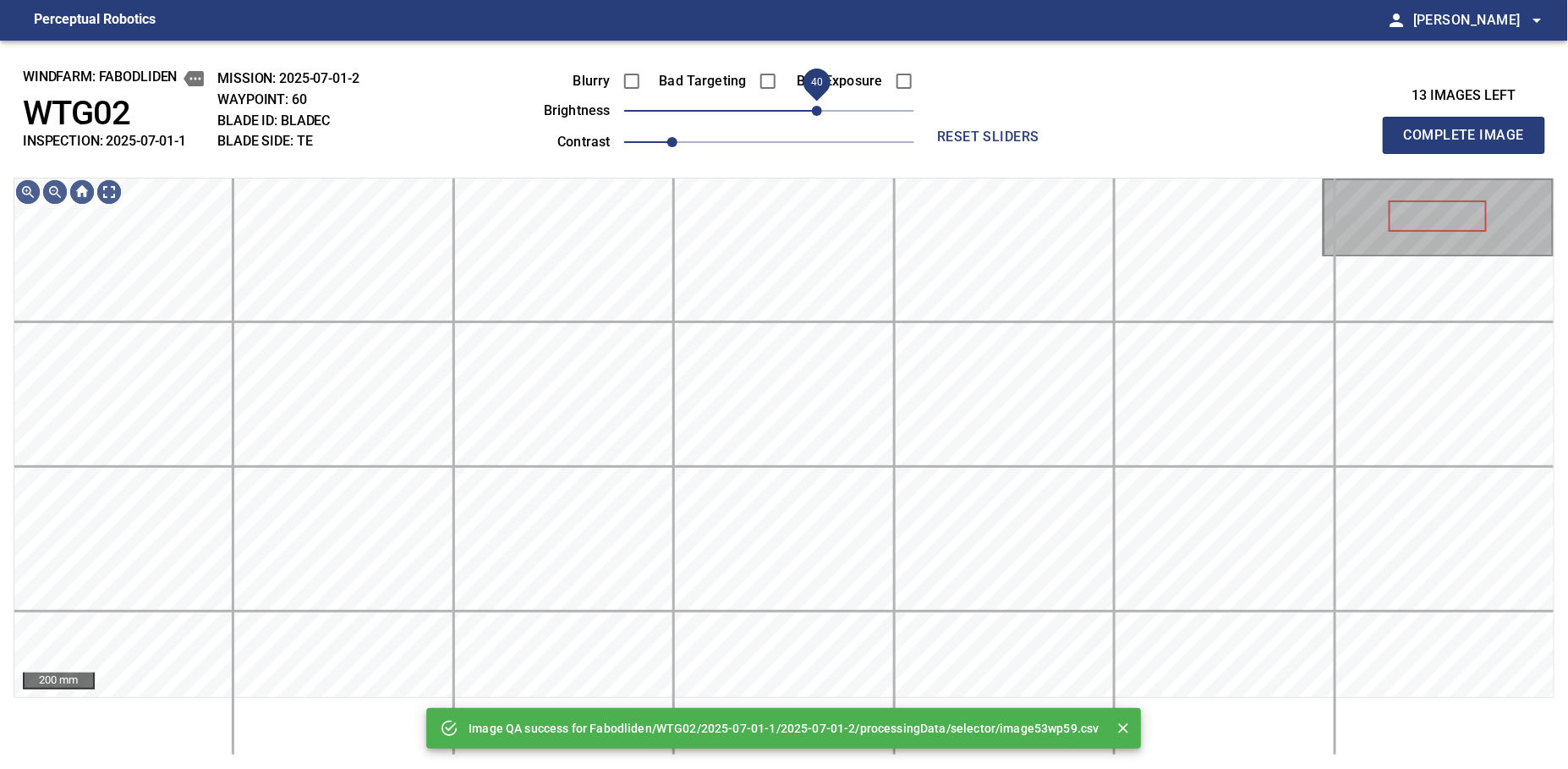 click on "40" 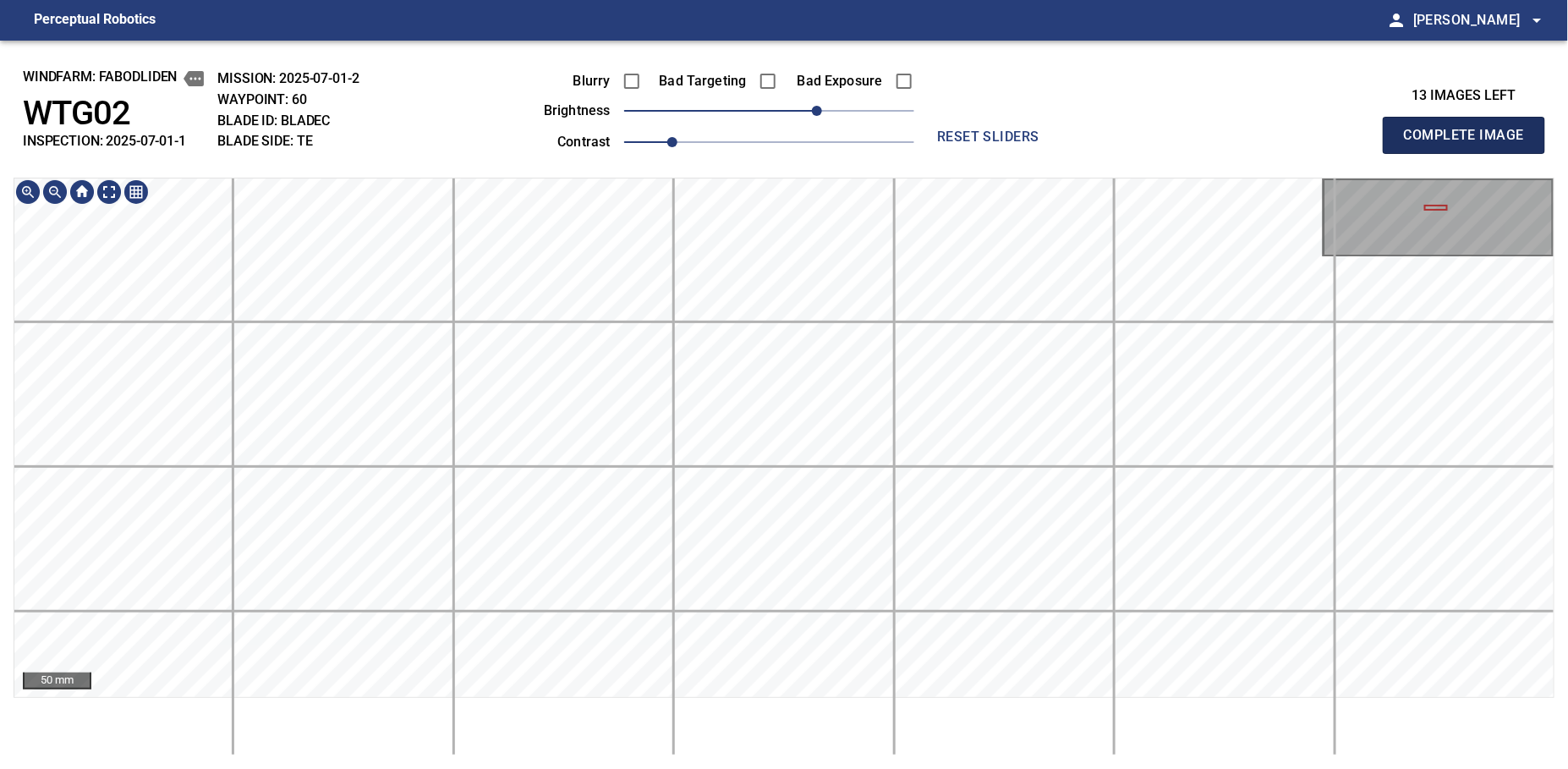 click on "Complete Image" 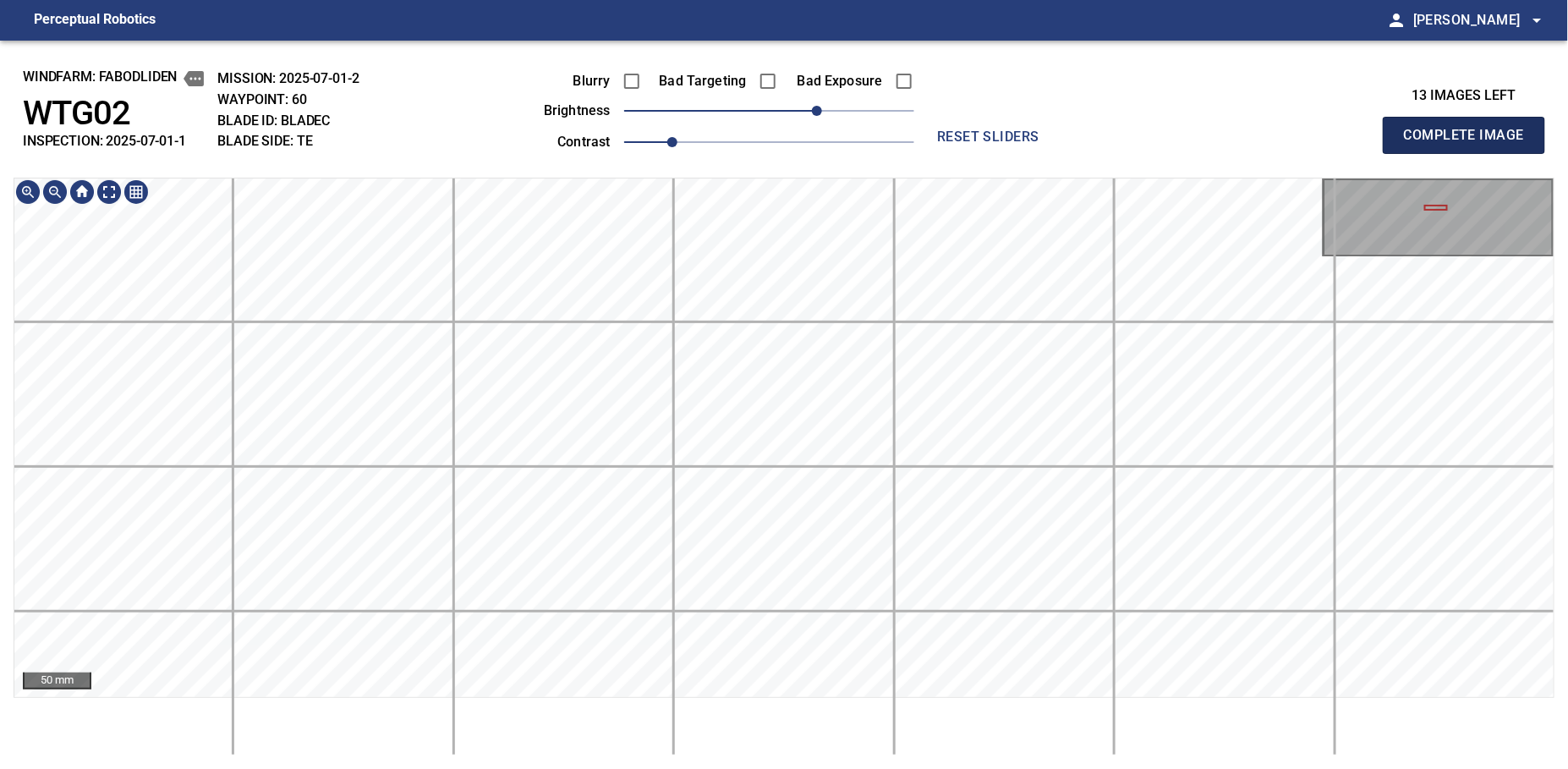 type 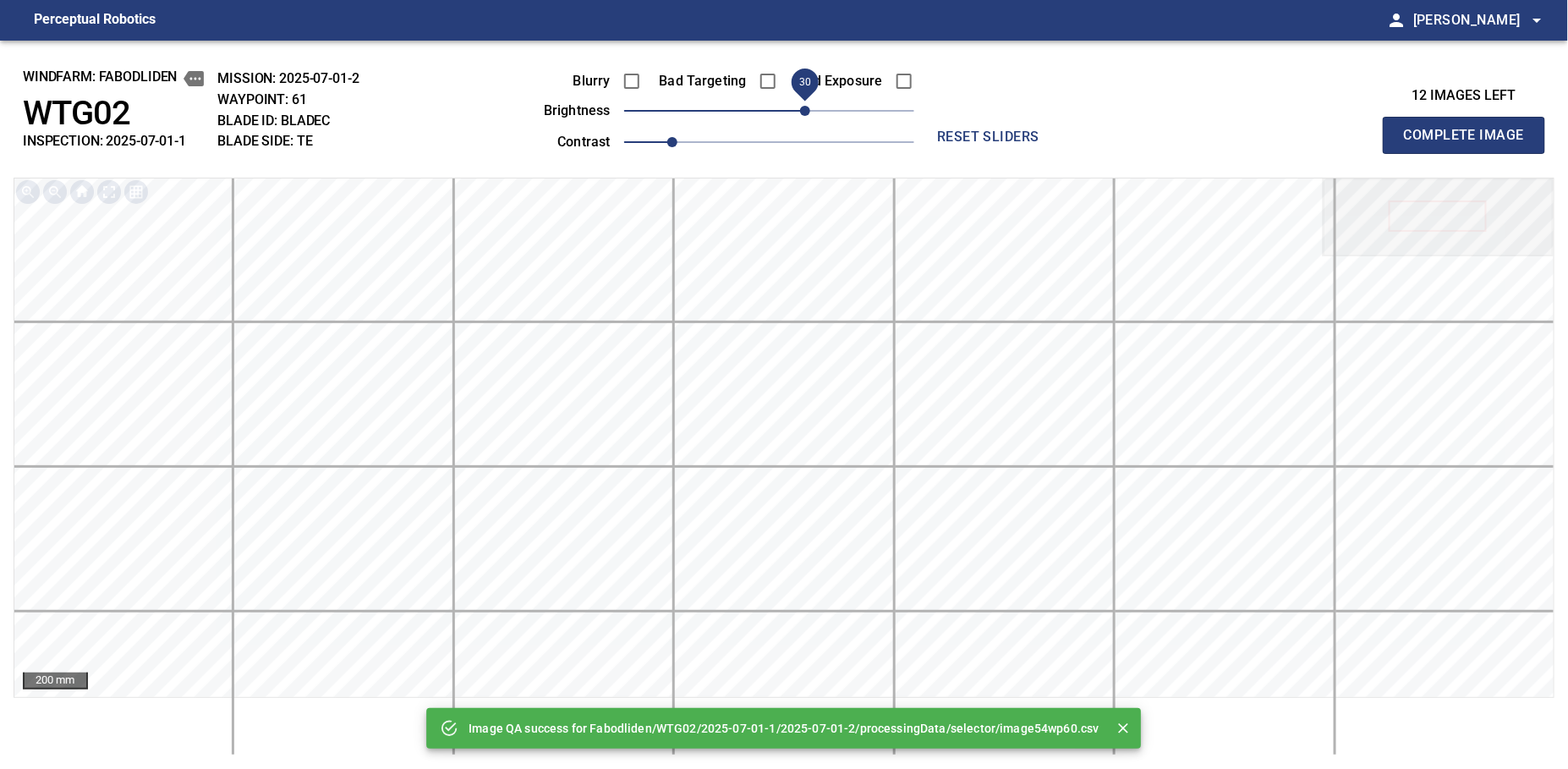 drag, startPoint x: 803, startPoint y: 108, endPoint x: 811, endPoint y: 106, distance: 8.246211 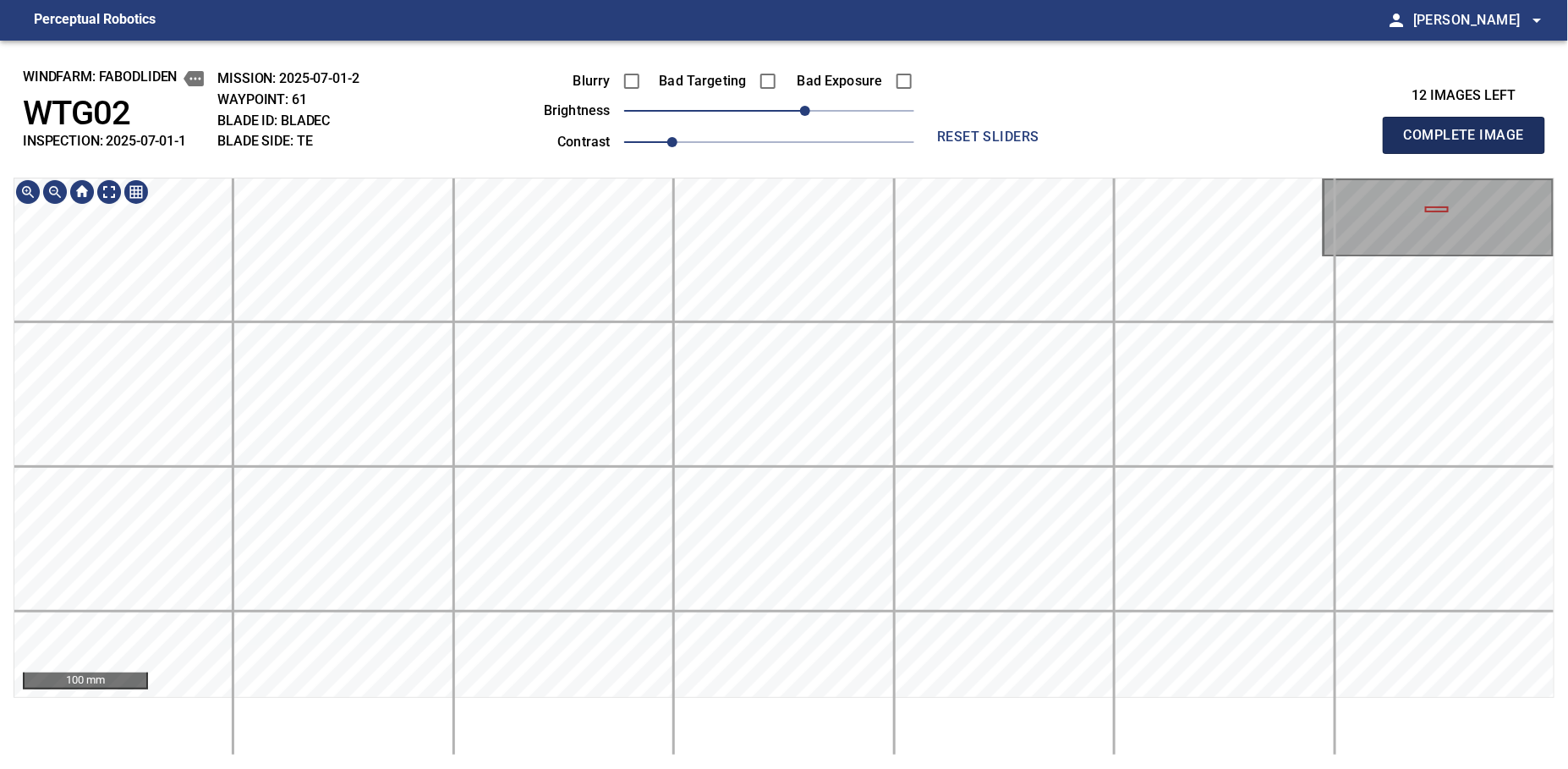 click on "Complete Image" 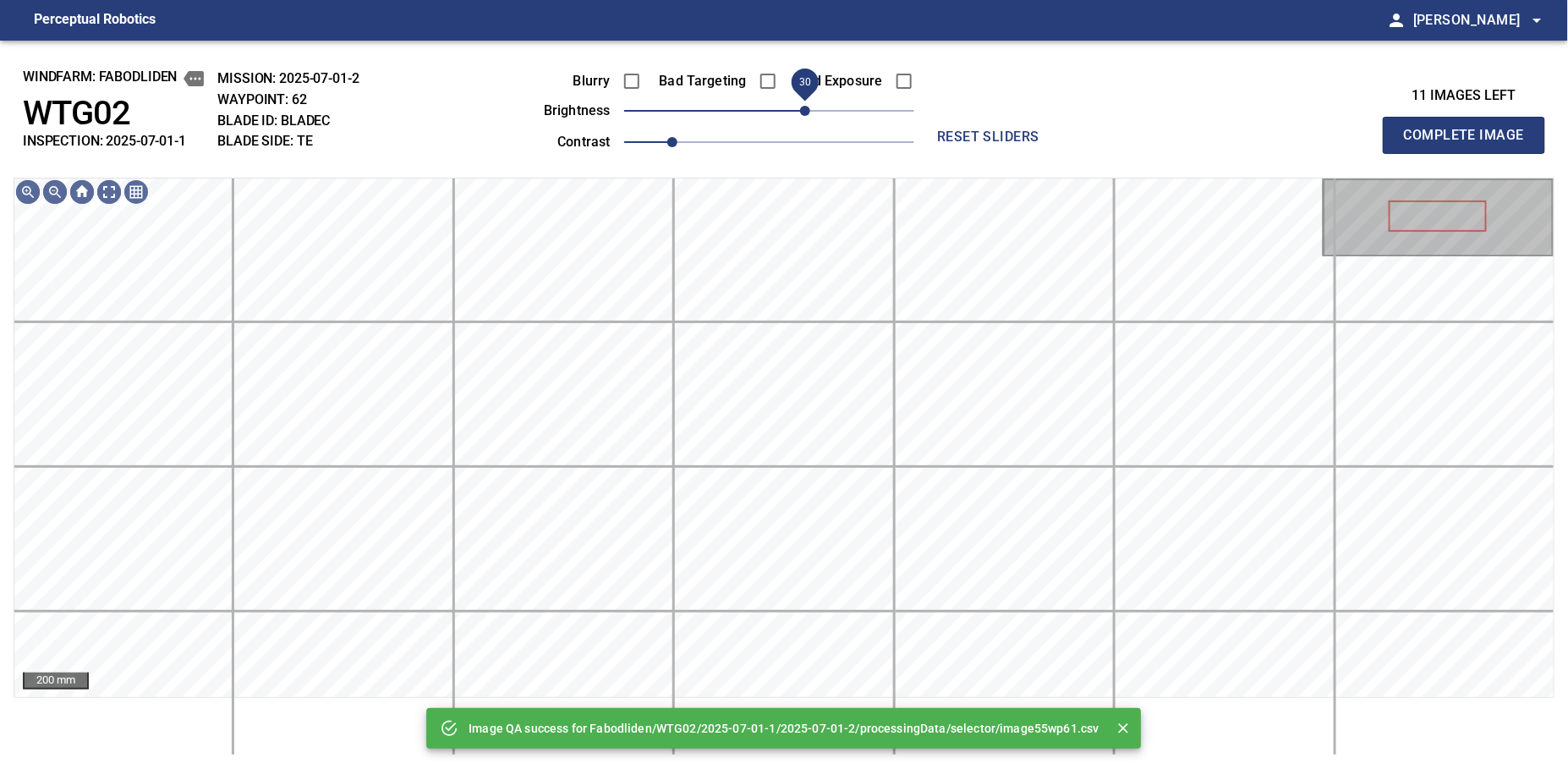 click on "30" 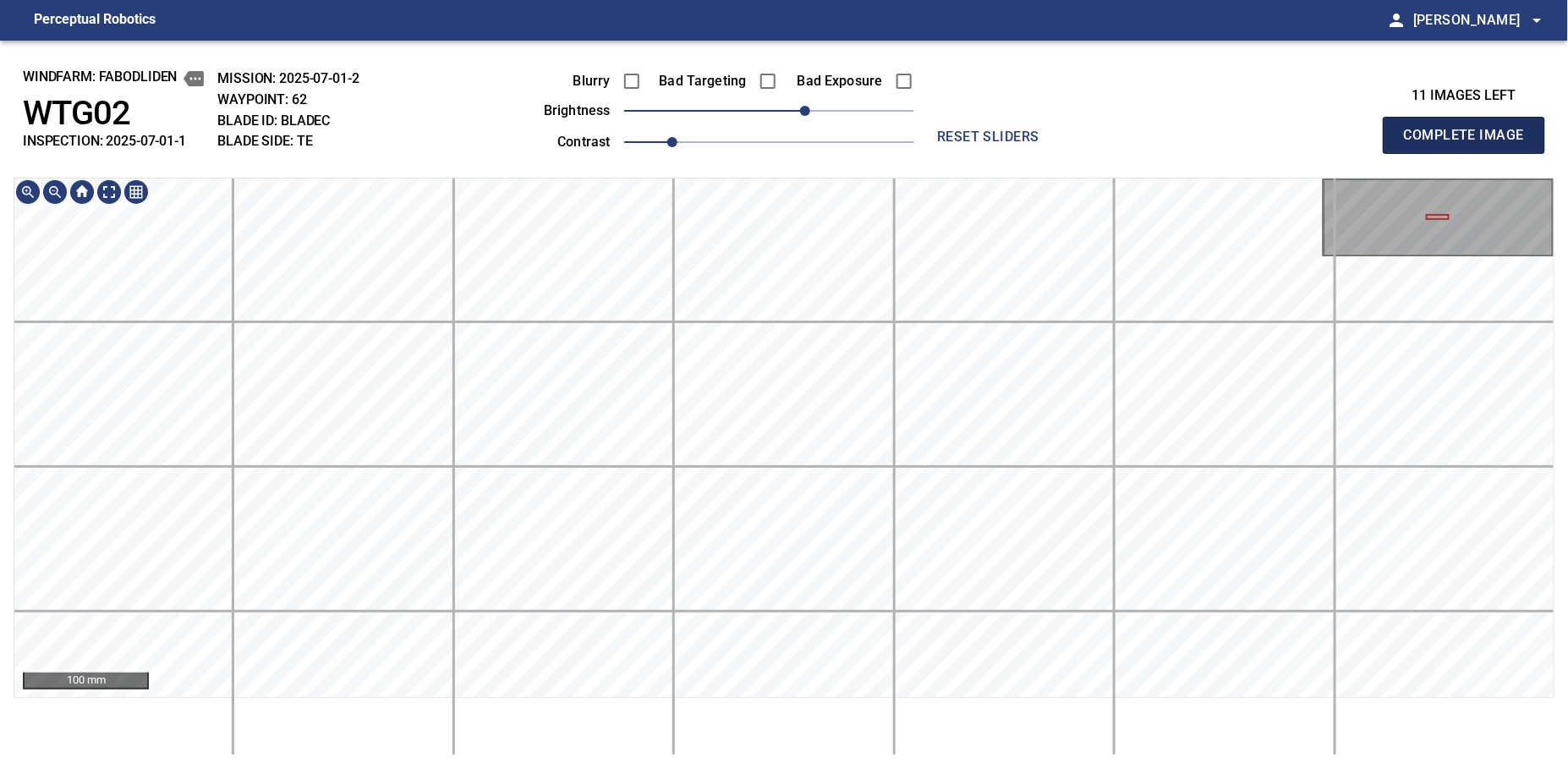 click on "Complete Image" 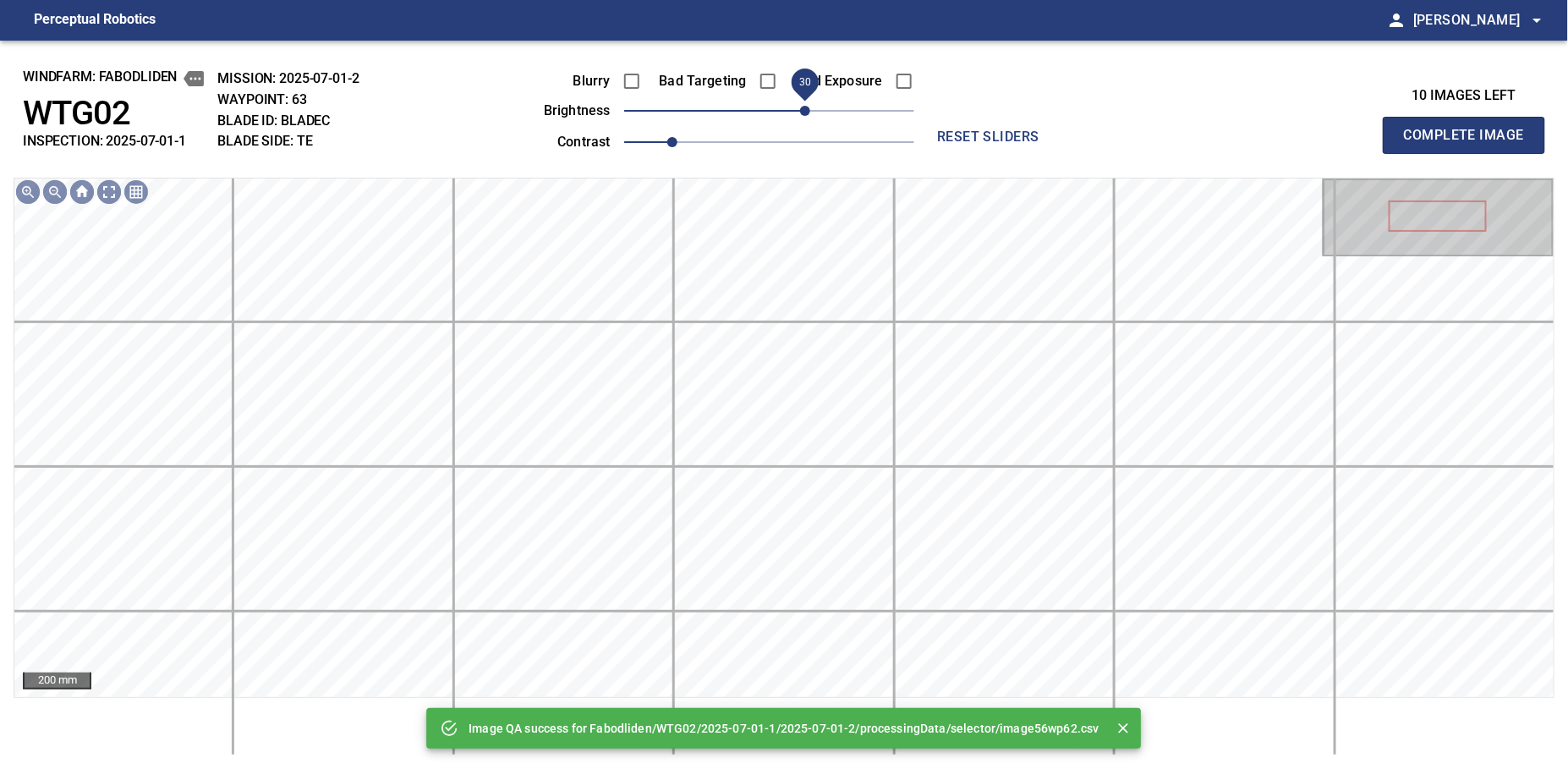 click on "30" 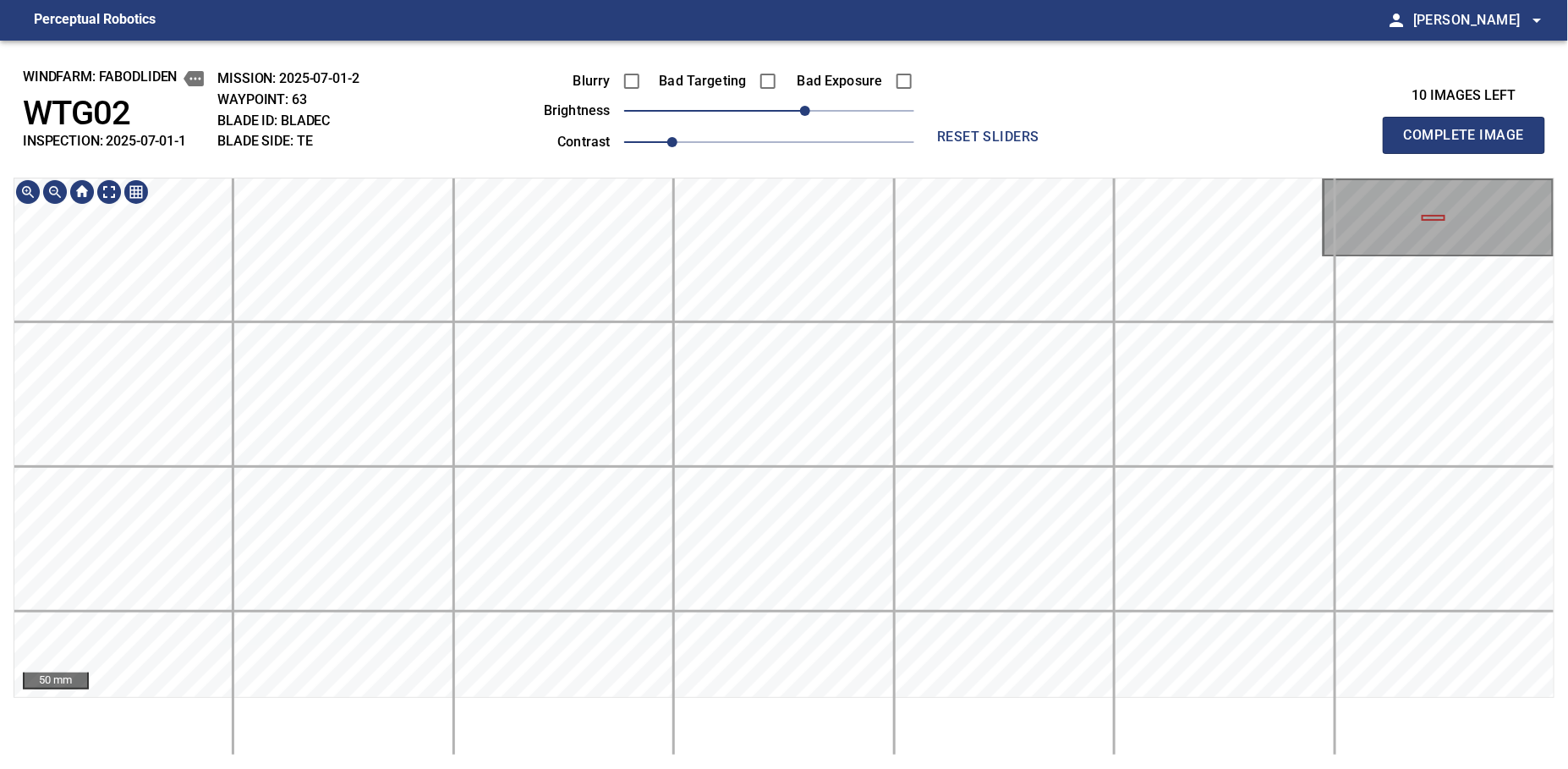 click on "windfarm: Fabodliden WTG02 INSPECTION: 2025-07-01-1 MISSION: 2025-07-01-2 WAYPOINT: 63 BLADE ID: bladeC BLADE SIDE: TE Blurry Bad Targeting Bad Exposure brightness 30 contrast 1 reset sliders 10 images left Complete Image 50 mm" 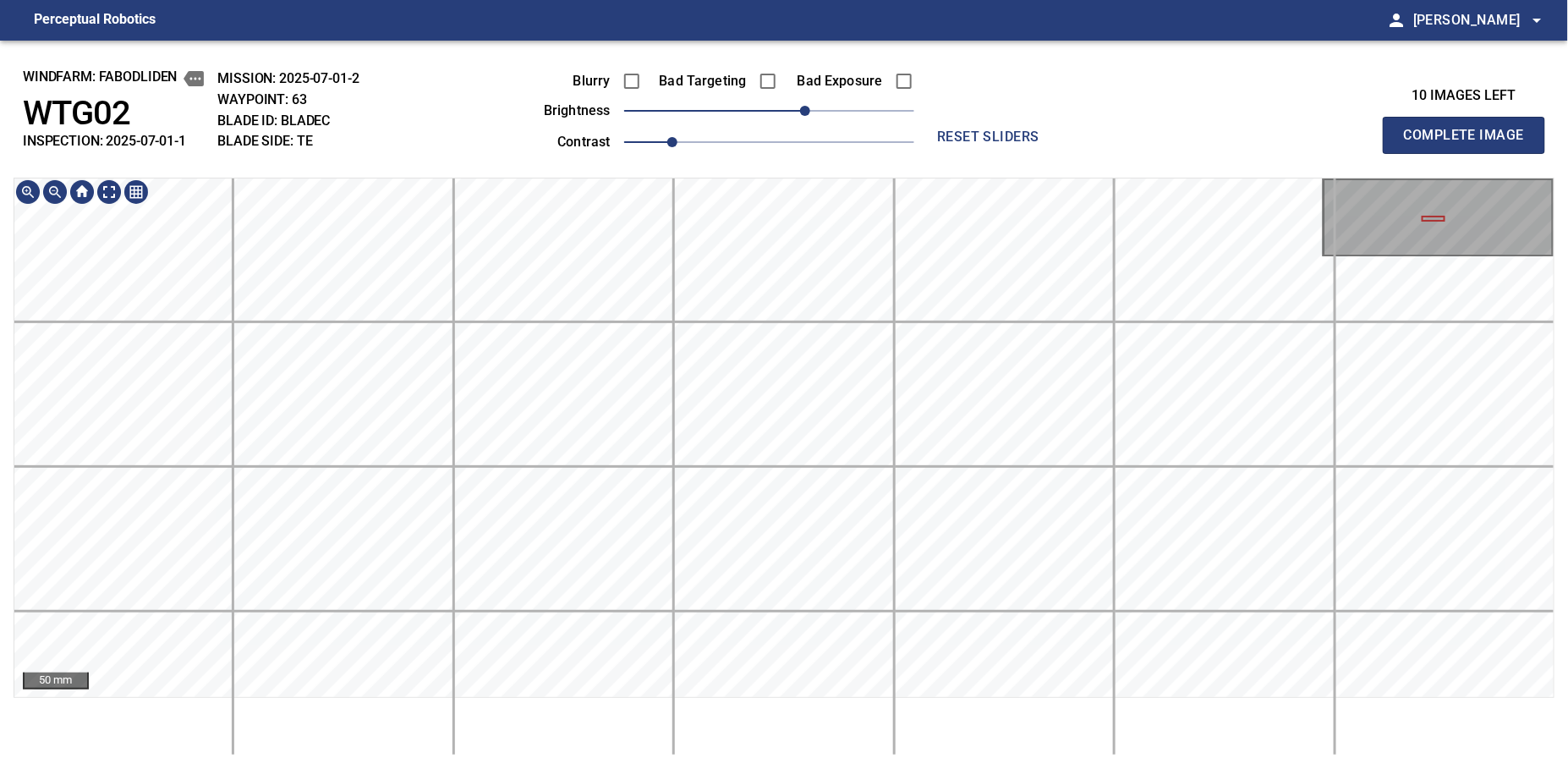 click on "windfarm: Fabodliden WTG02 INSPECTION: 2025-07-01-1 MISSION: 2025-07-01-2 WAYPOINT: 63 BLADE ID: bladeC BLADE SIDE: TE Blurry Bad Targeting Bad Exposure brightness 30 contrast 1 reset sliders 10 images left Complete Image 50 mm" 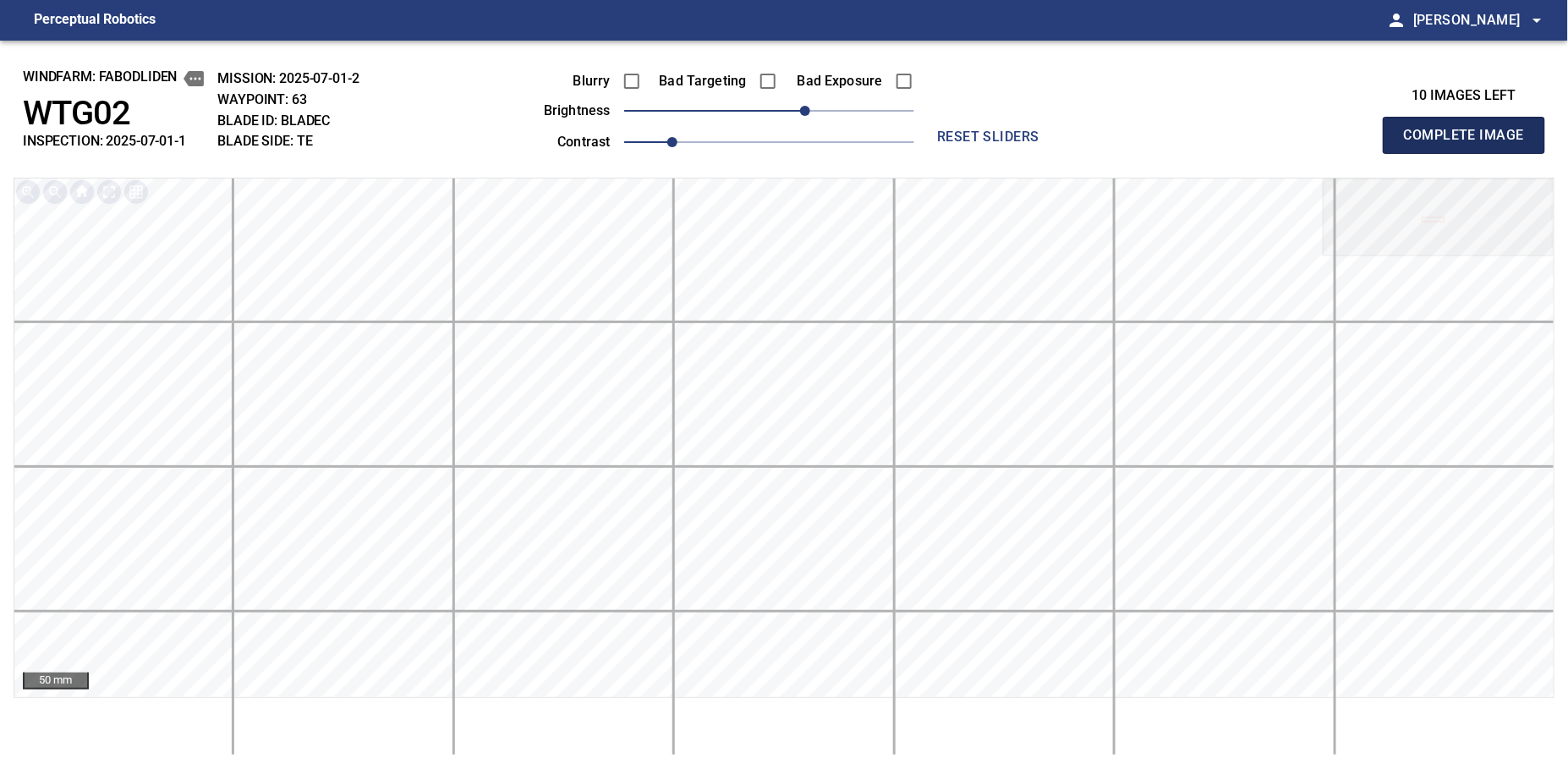 click on "Complete Image" 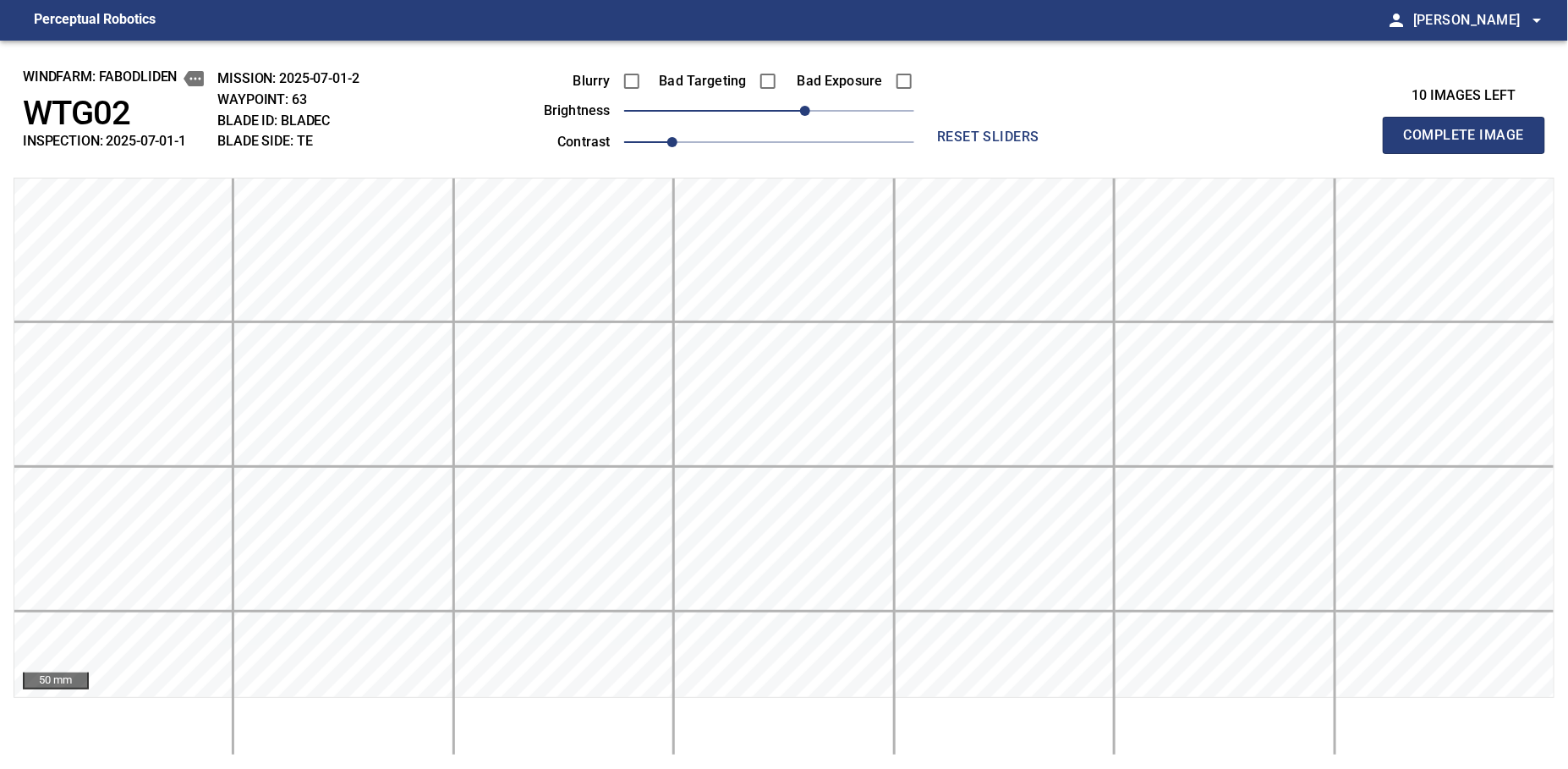 type 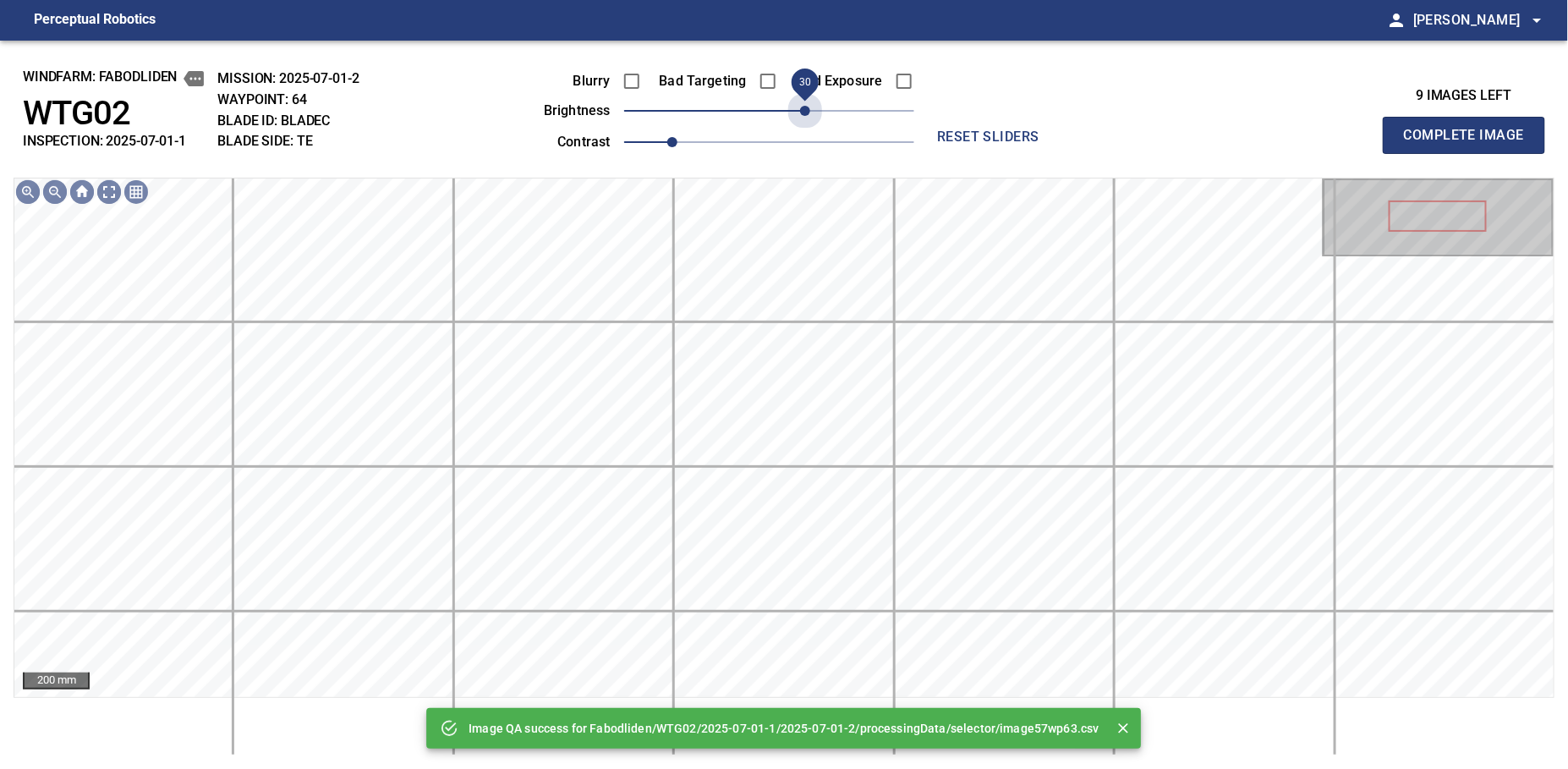 click on "30" 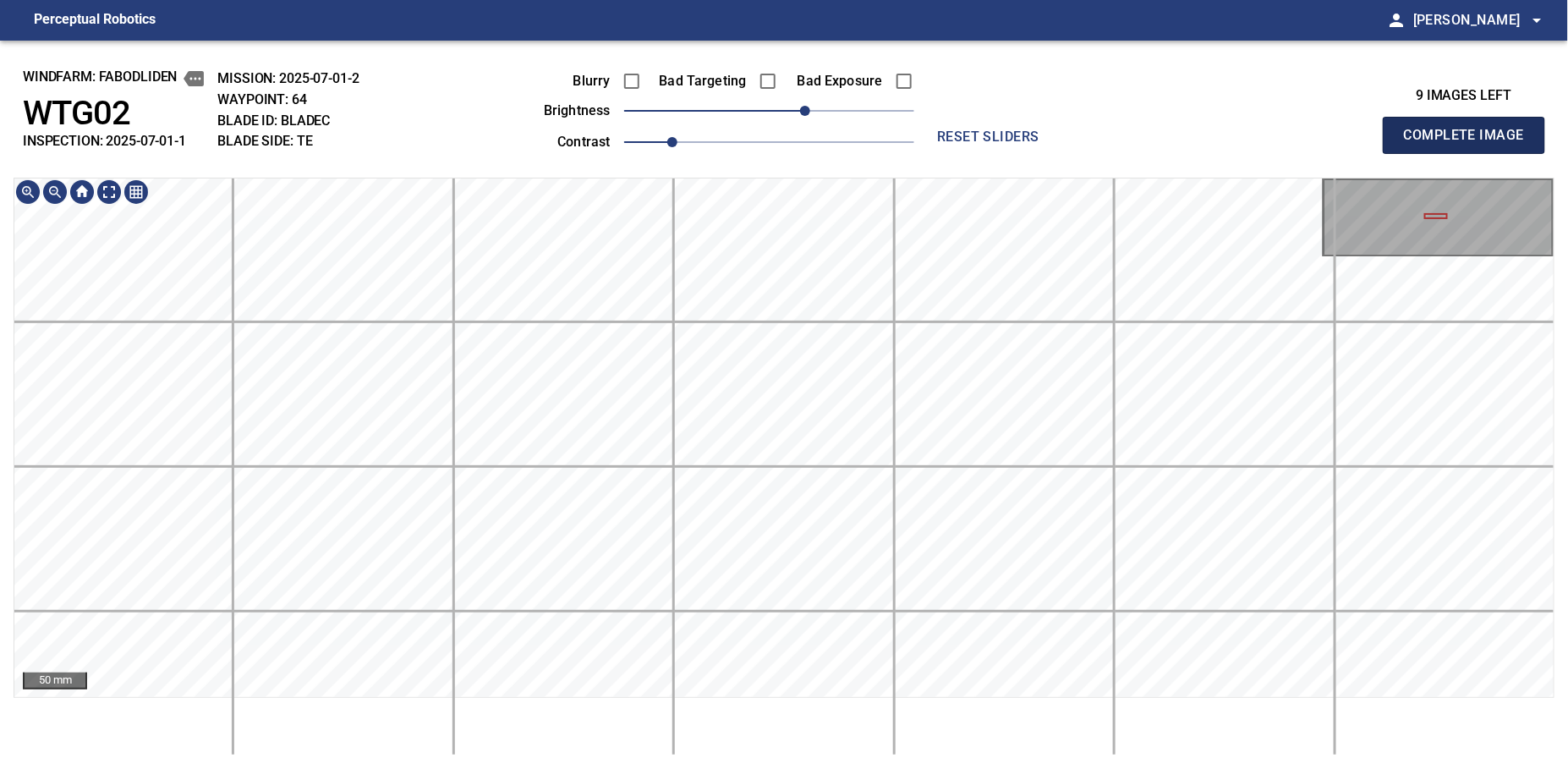 click on "Complete Image" 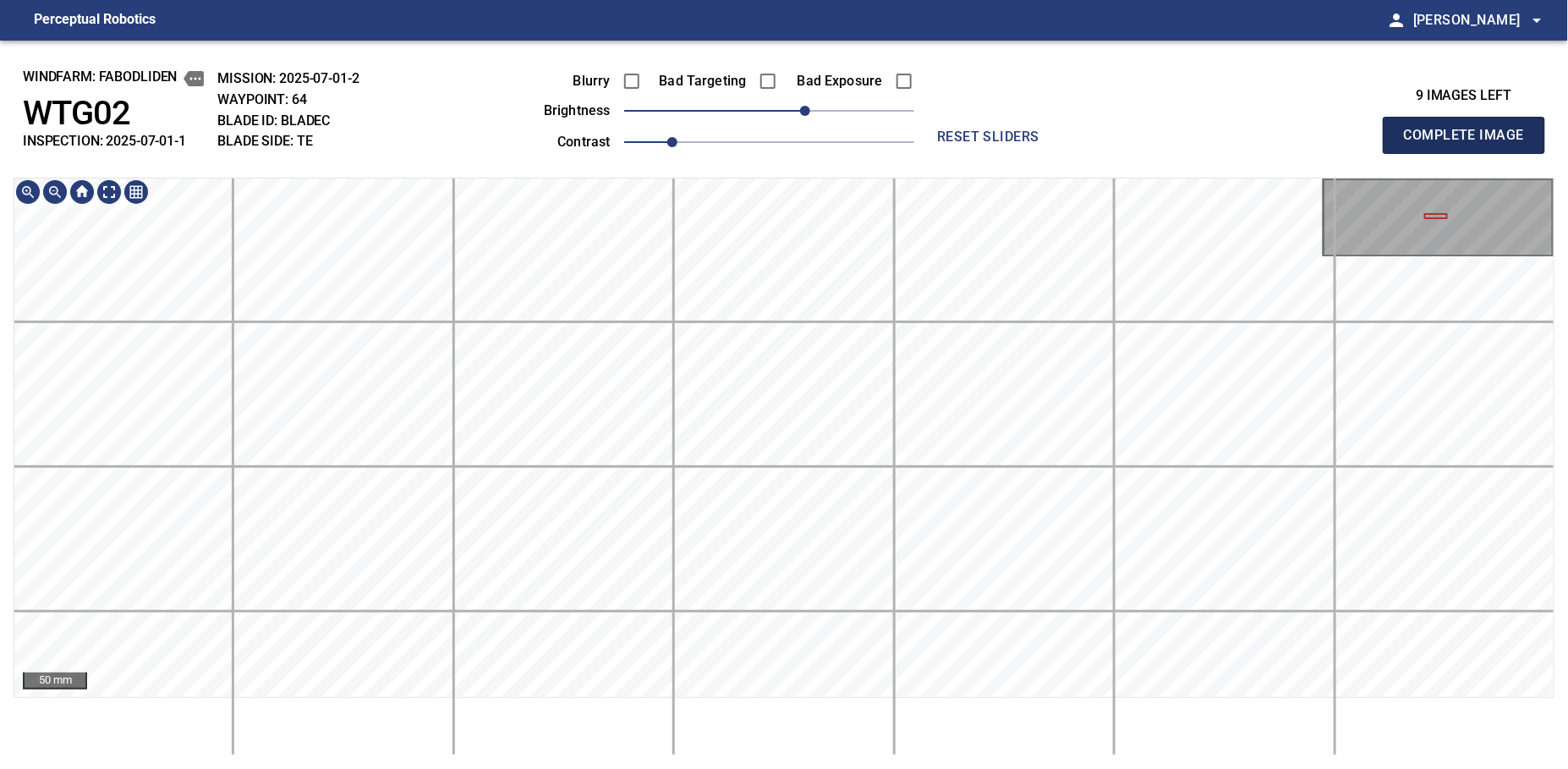type 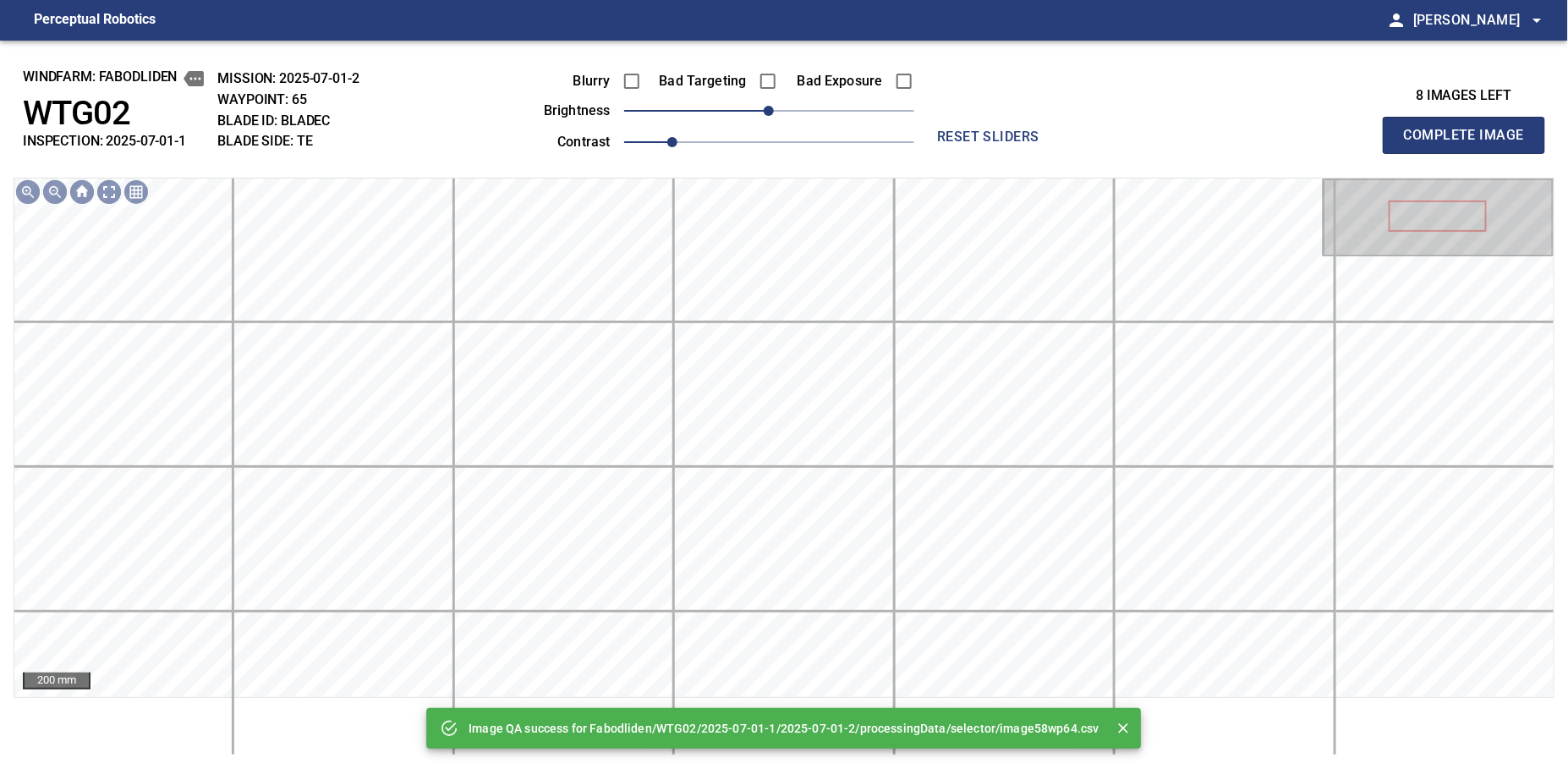 click on "Bad Exposure" 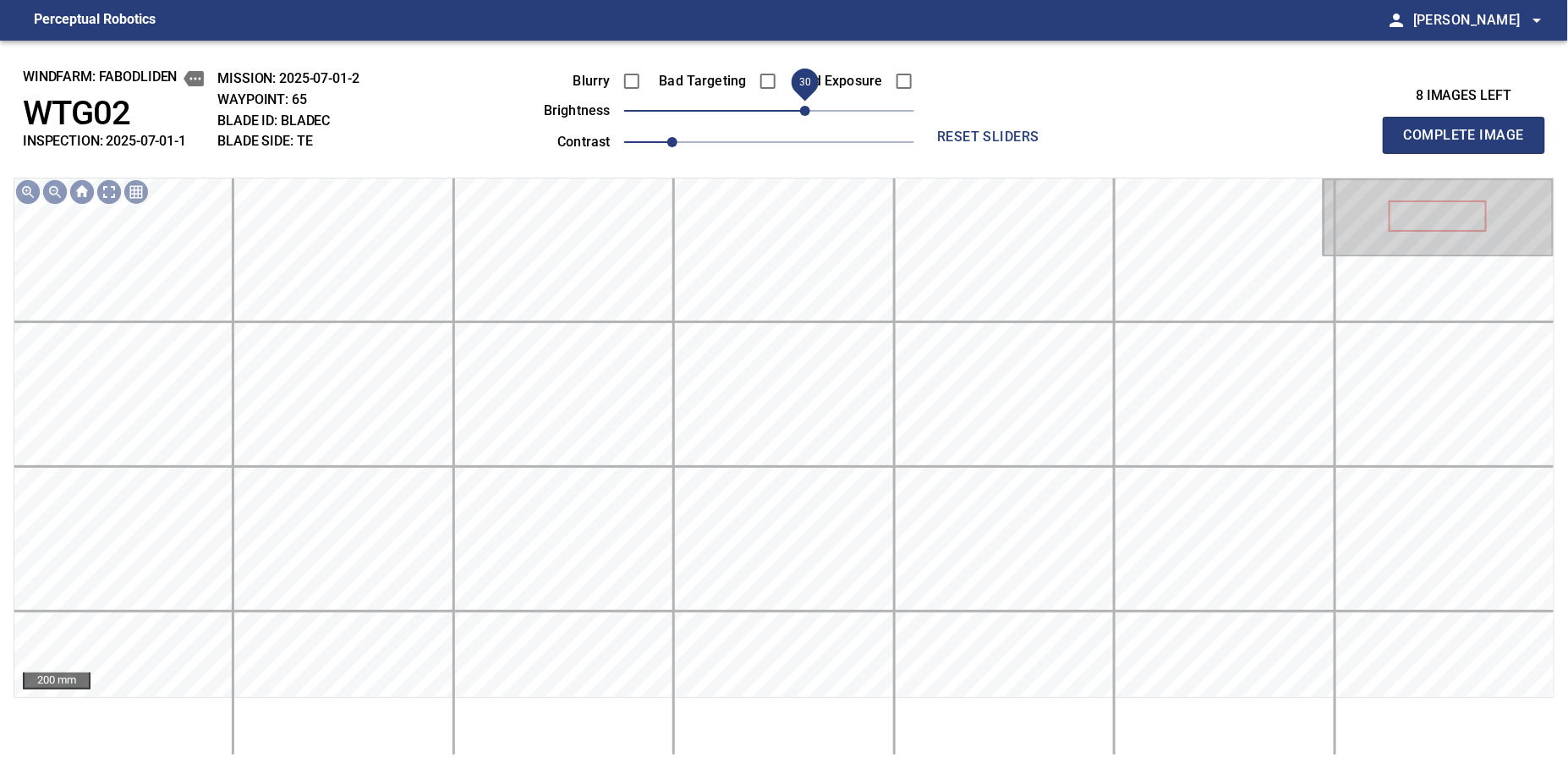 click on "30" 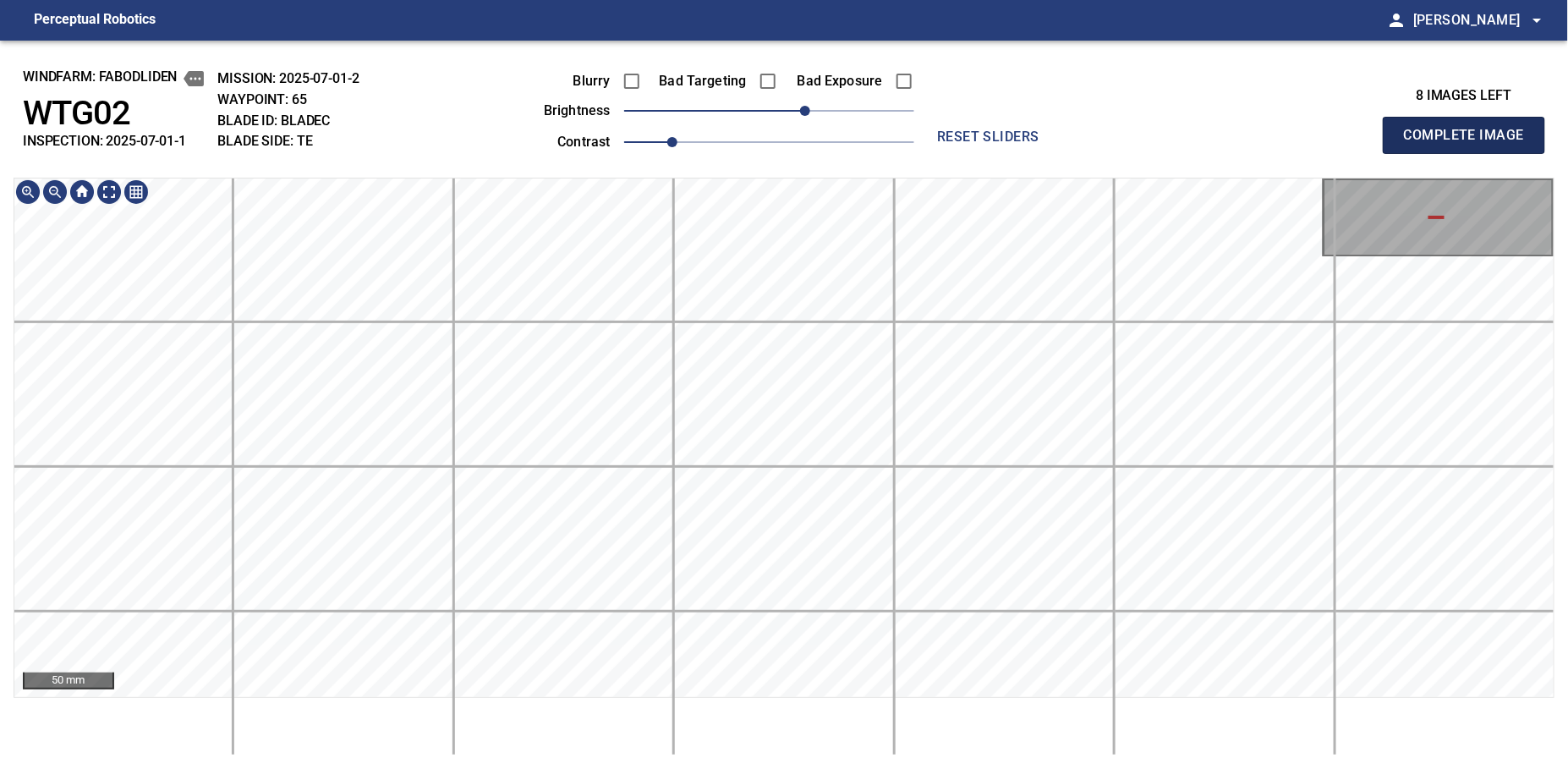 click on "Complete Image" 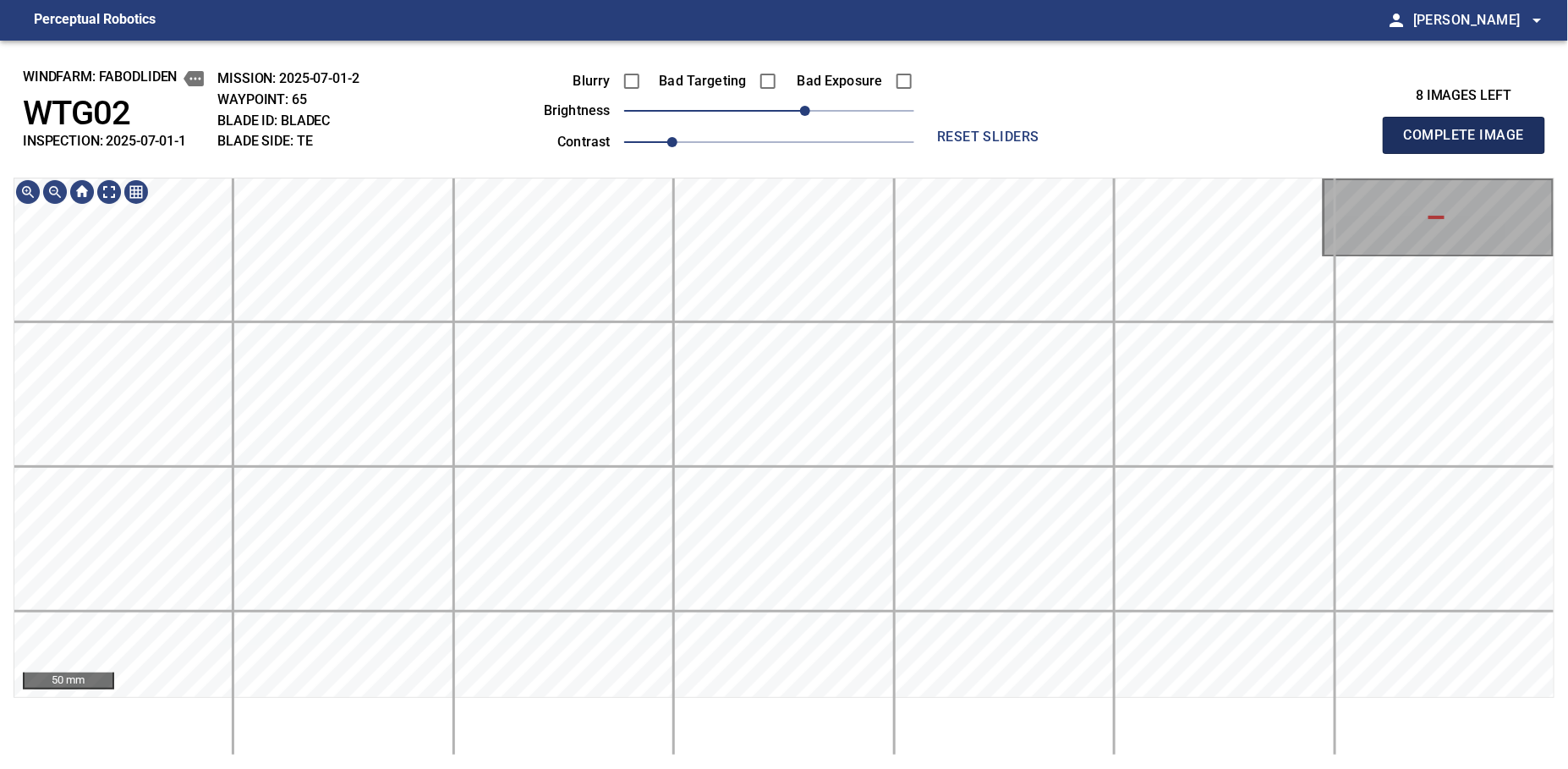 type 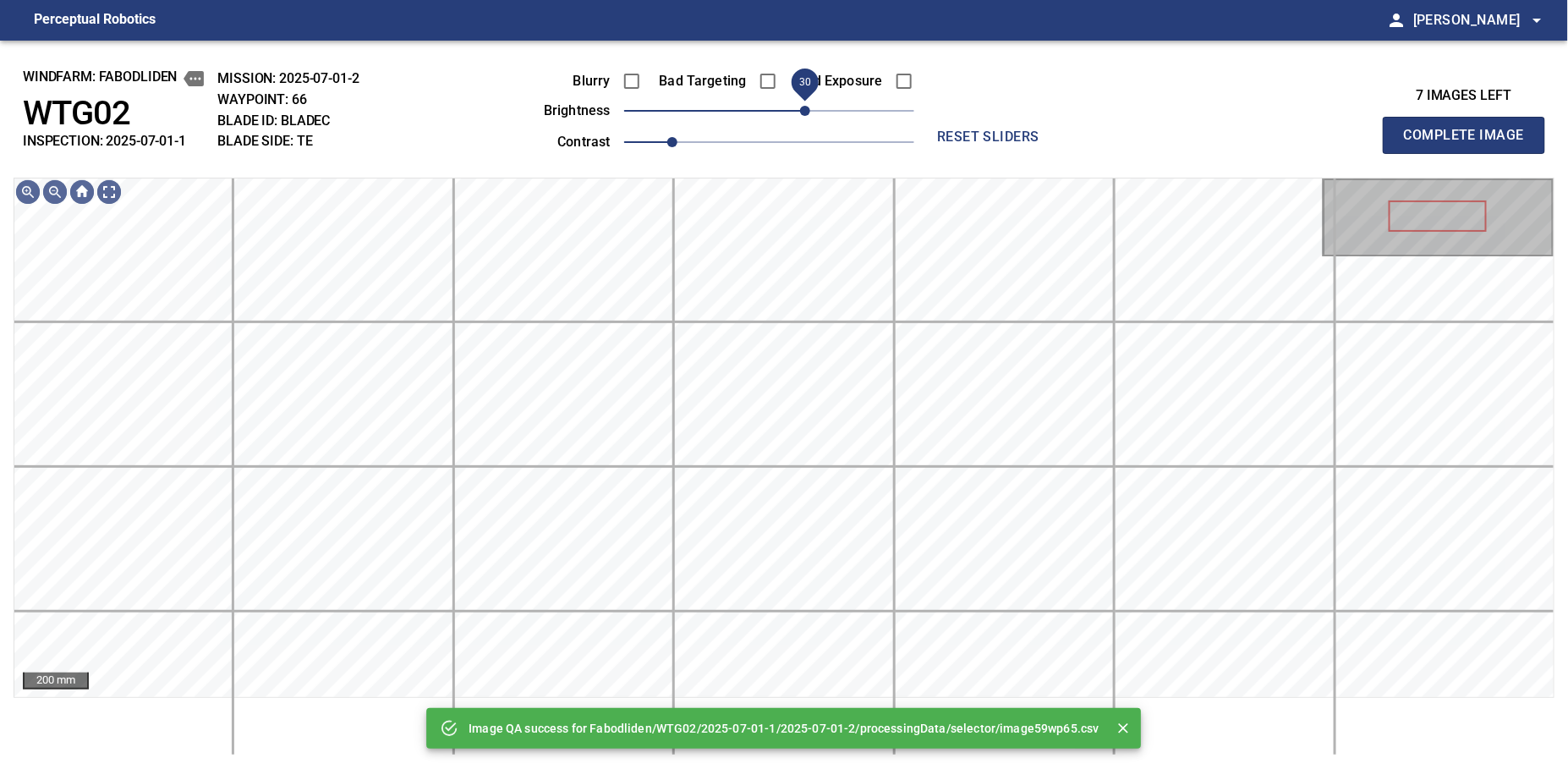 drag, startPoint x: 813, startPoint y: 109, endPoint x: 803, endPoint y: 112, distance: 10.440307 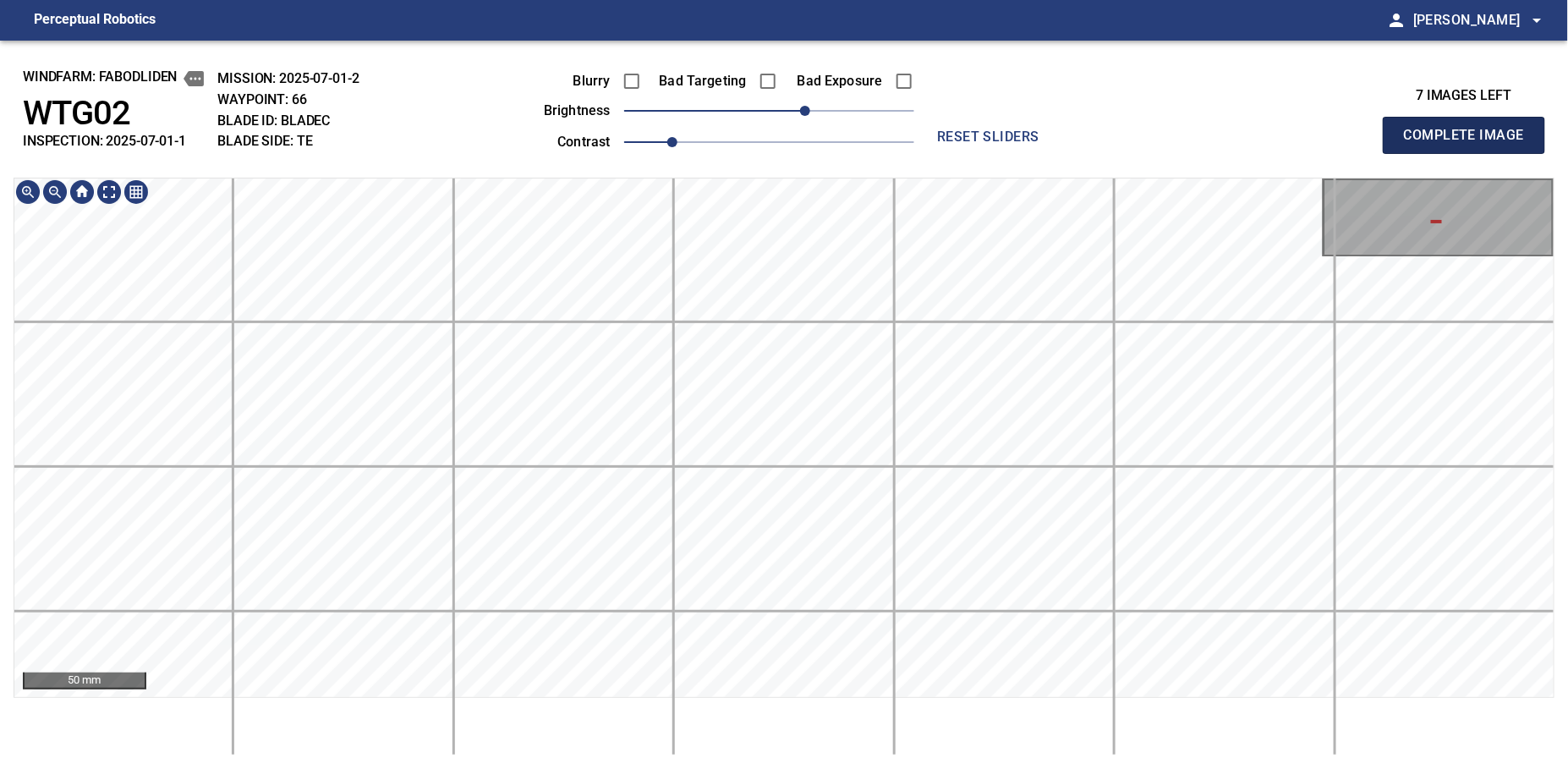 click on "Complete Image" 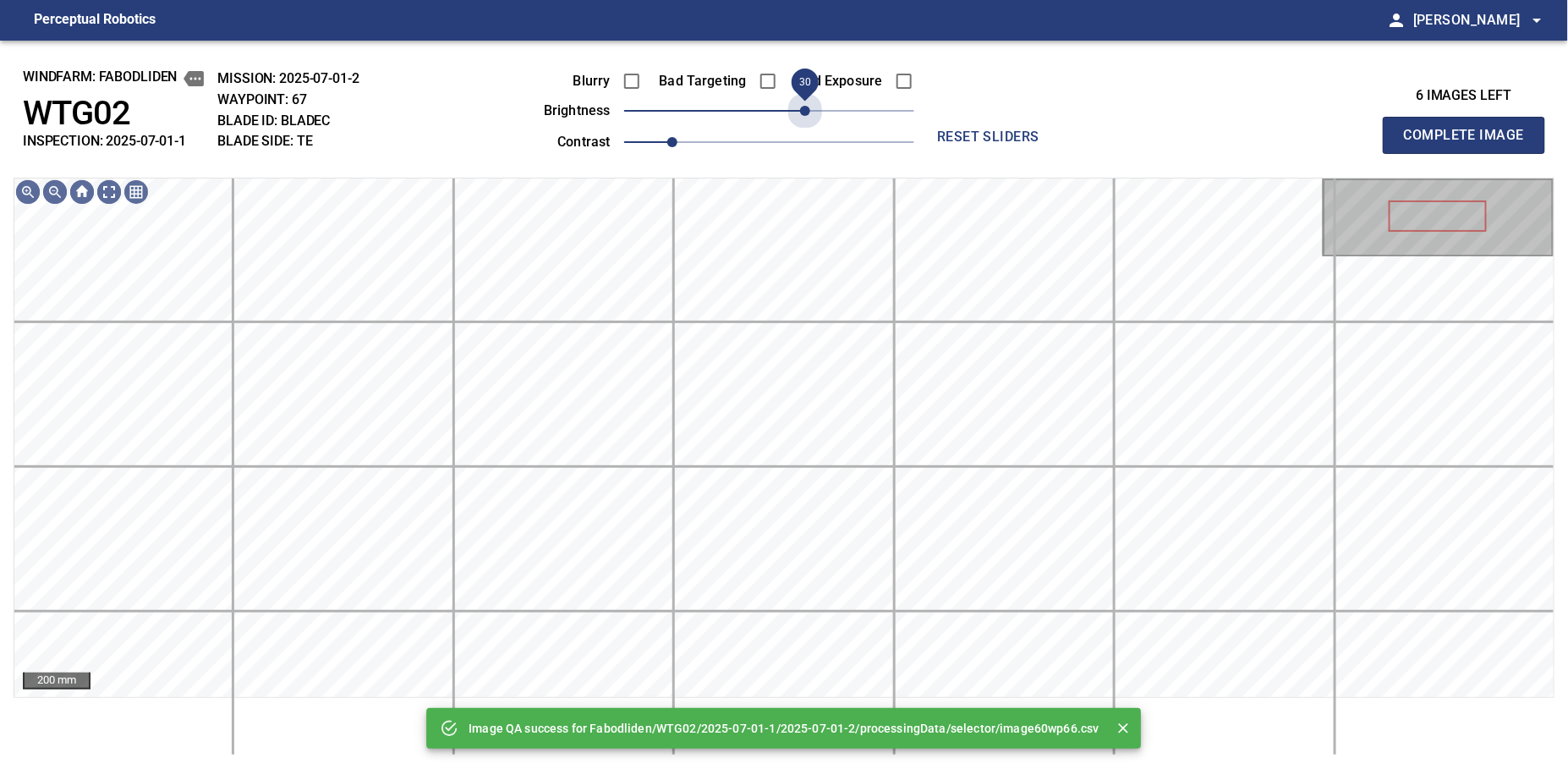 click on "30" 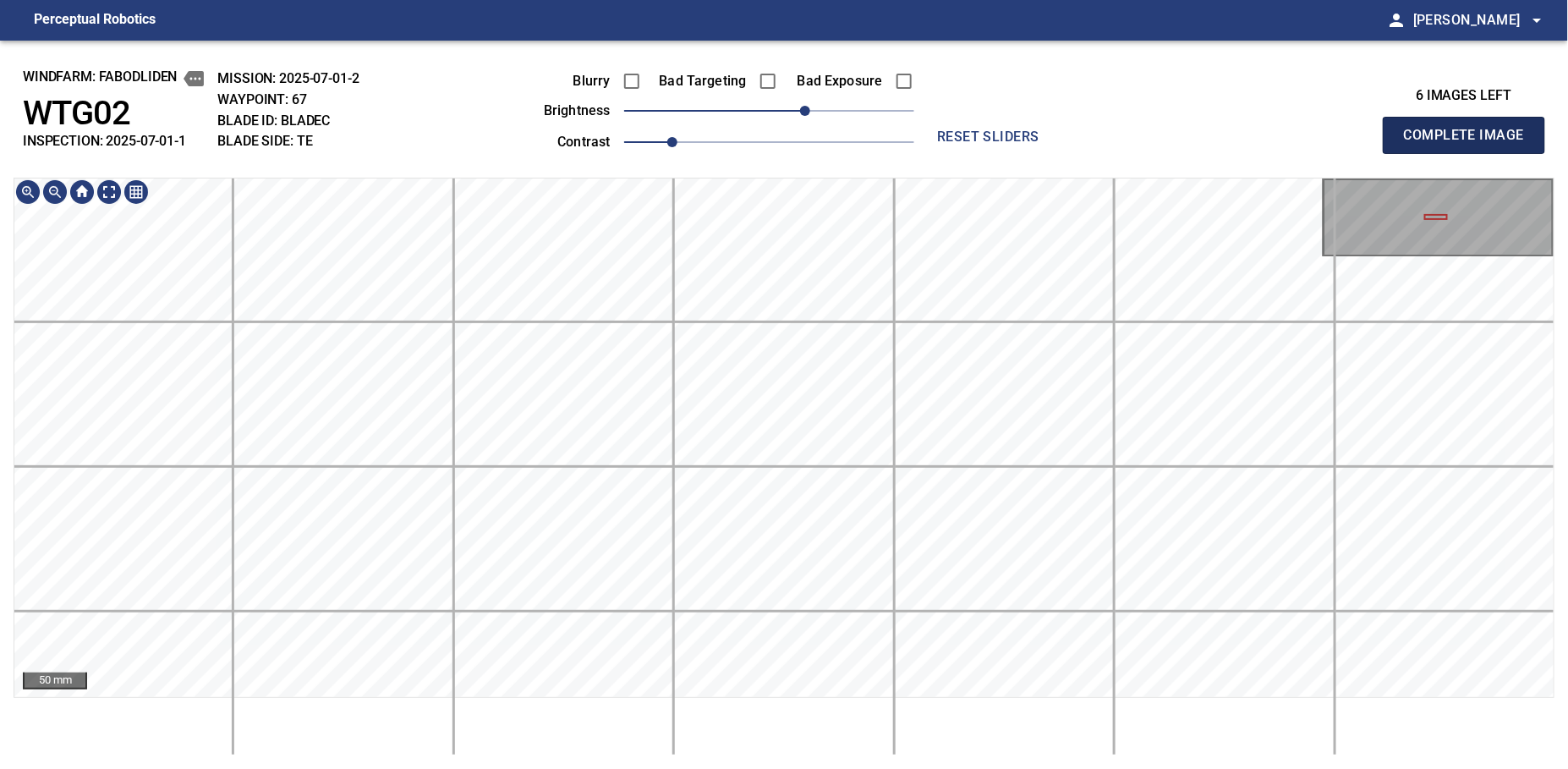 click on "Complete Image" 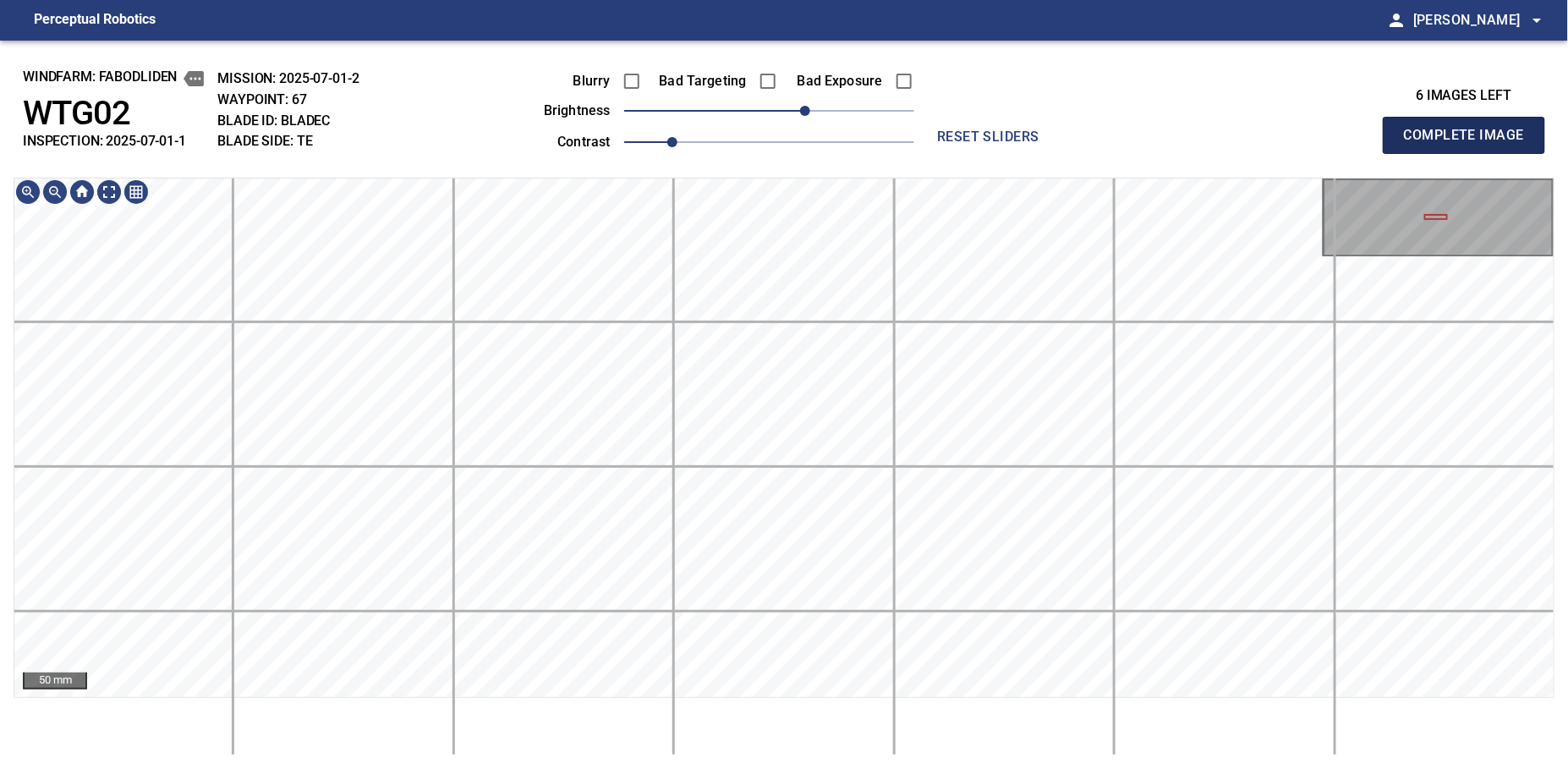 type 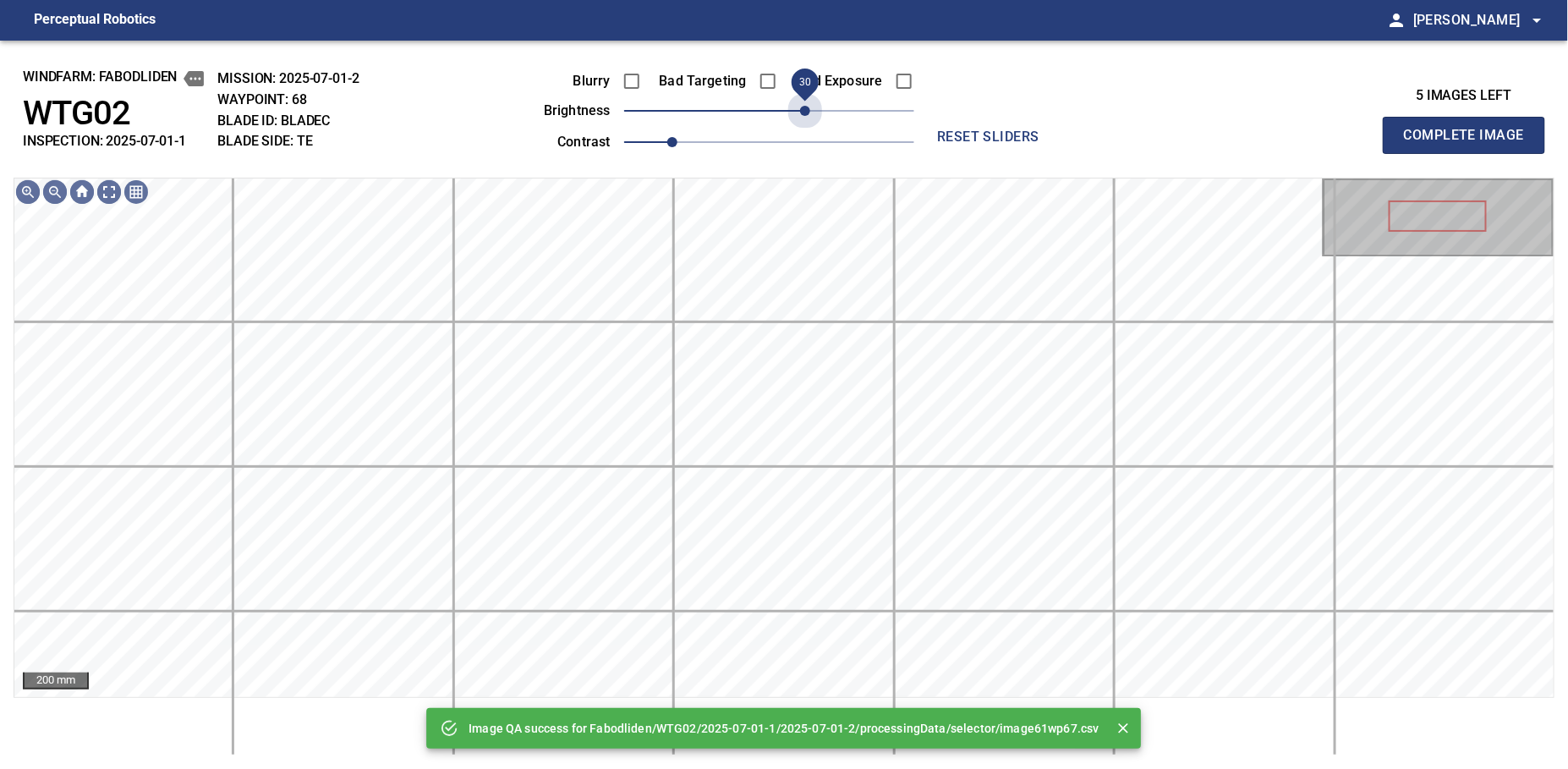 click on "30" 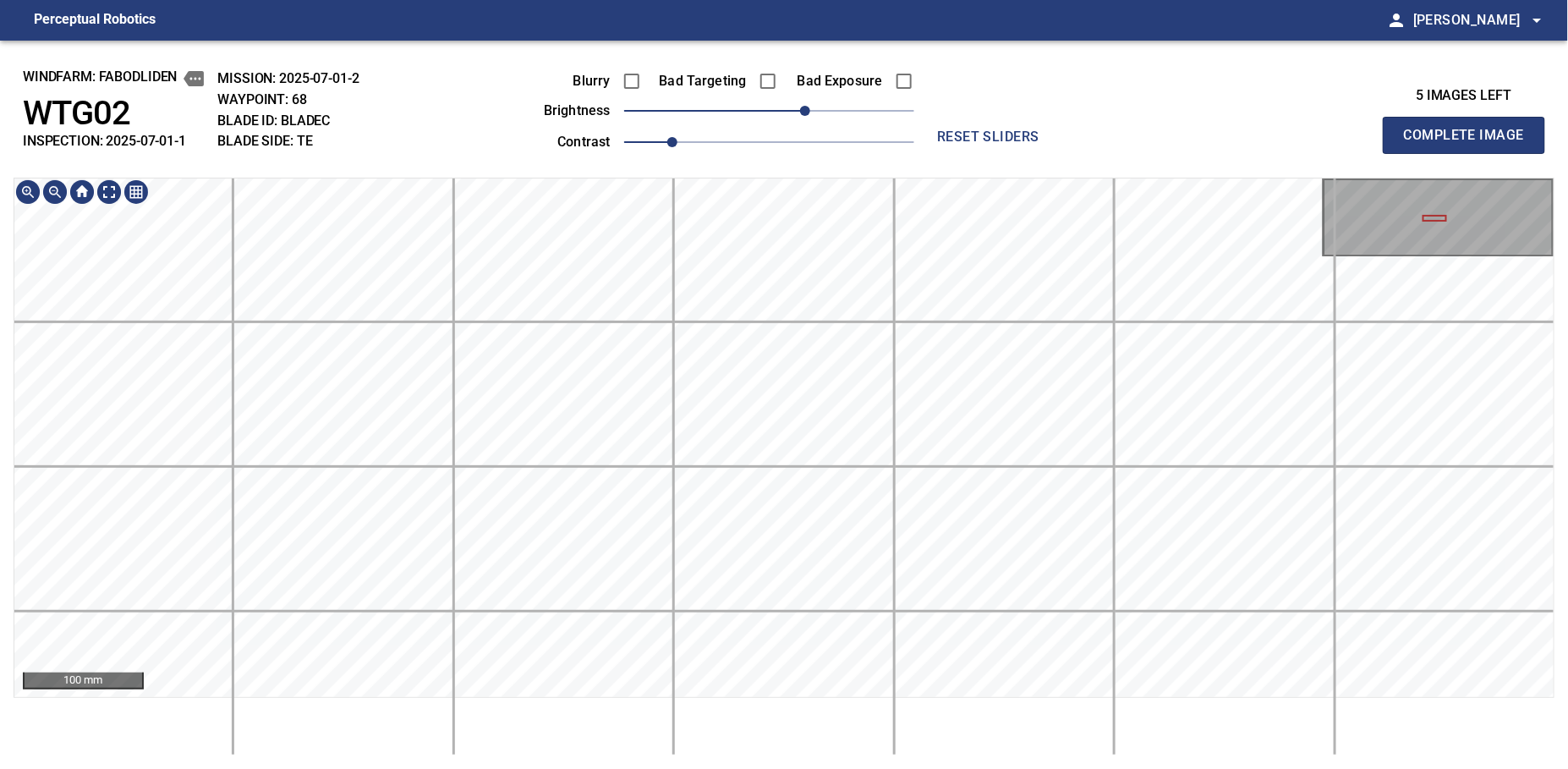 click on "windfarm: Fabodliden WTG02 INSPECTION: 2025-07-01-1 MISSION: 2025-07-01-2 WAYPOINT: 68 BLADE ID: bladeC BLADE SIDE: TE Blurry Bad Targeting Bad Exposure brightness 30 contrast 1 reset sliders 5 images left Complete Image 100 mm" 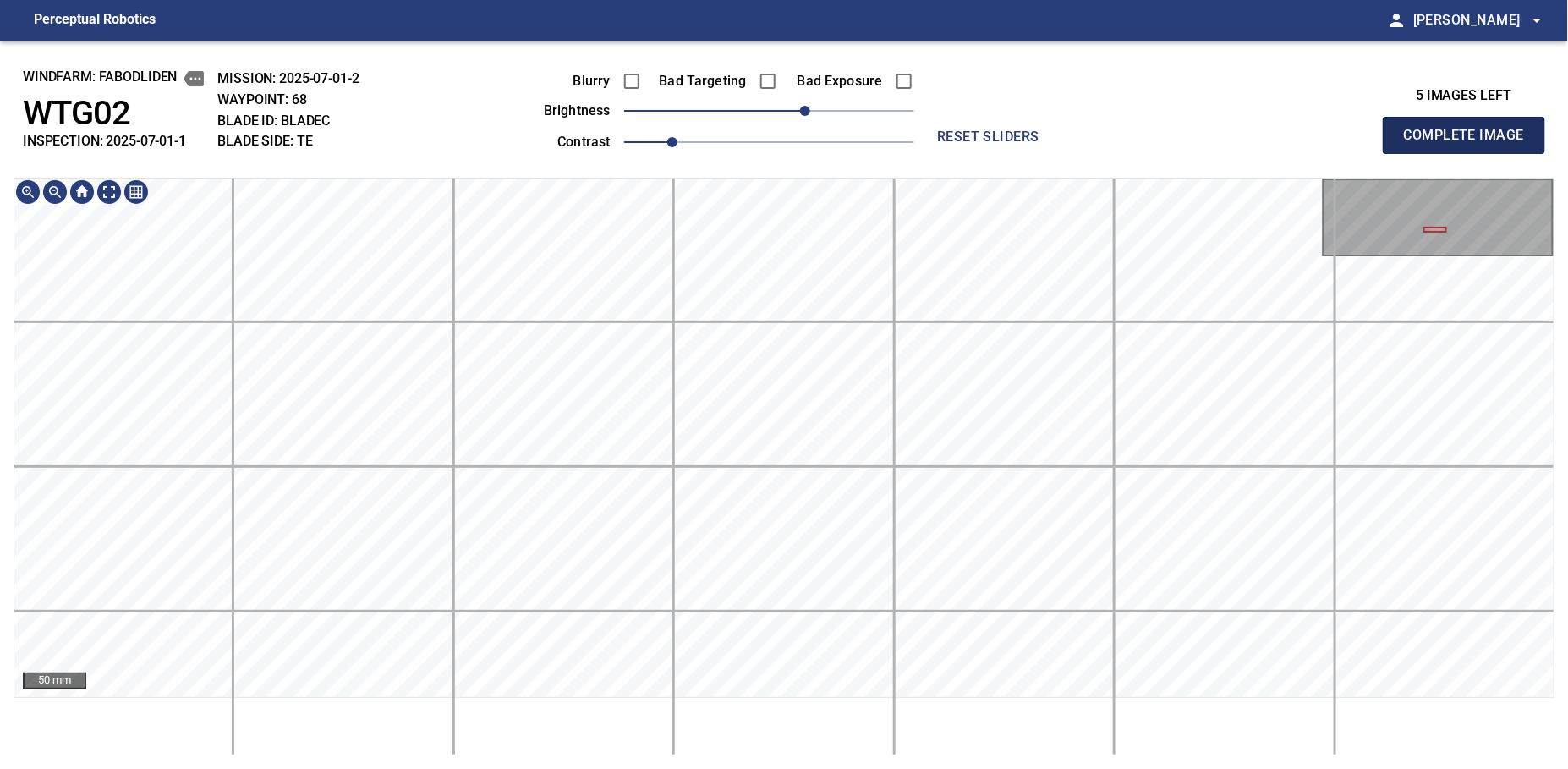 click on "Complete Image" 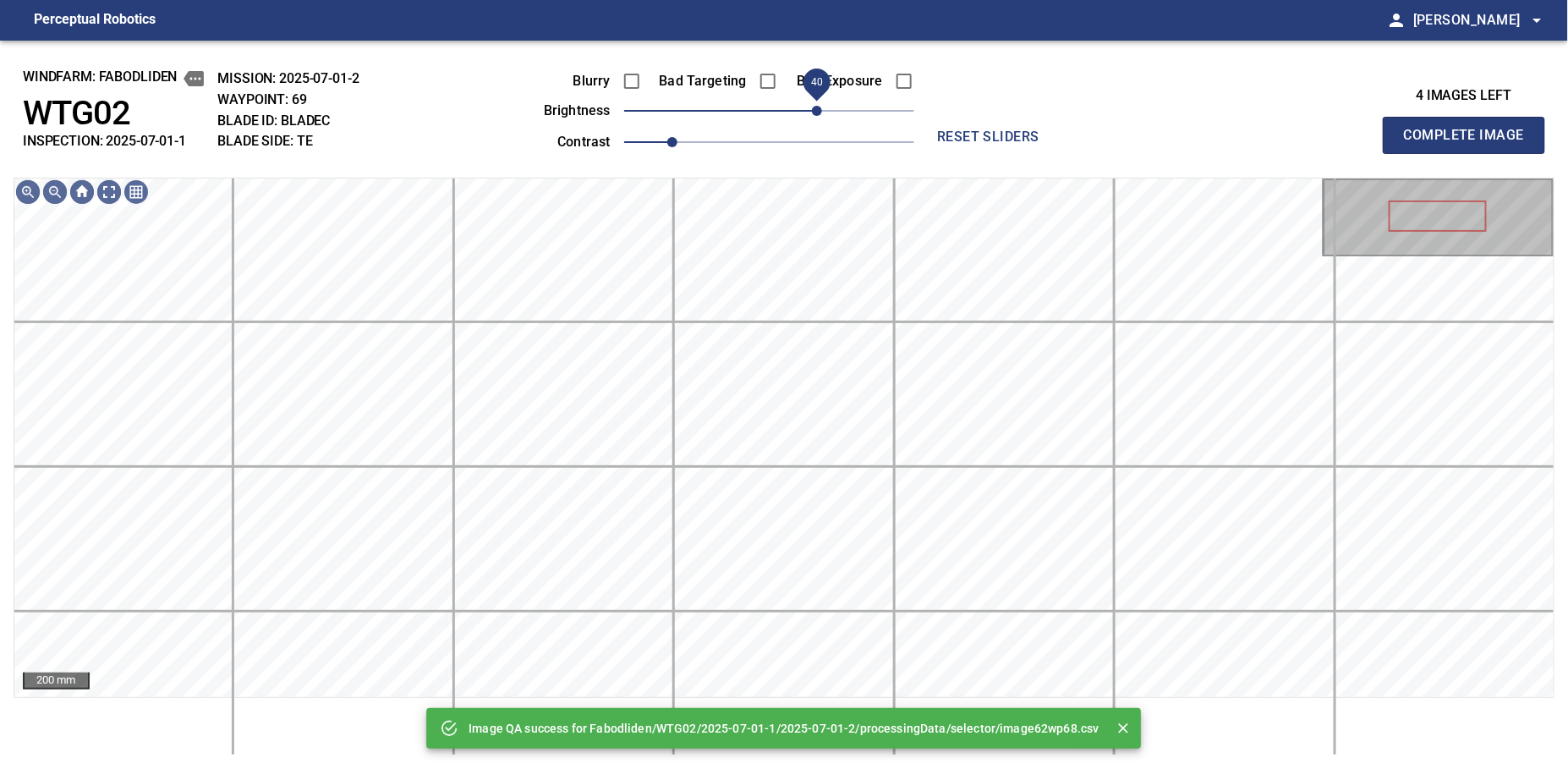 click on "40" 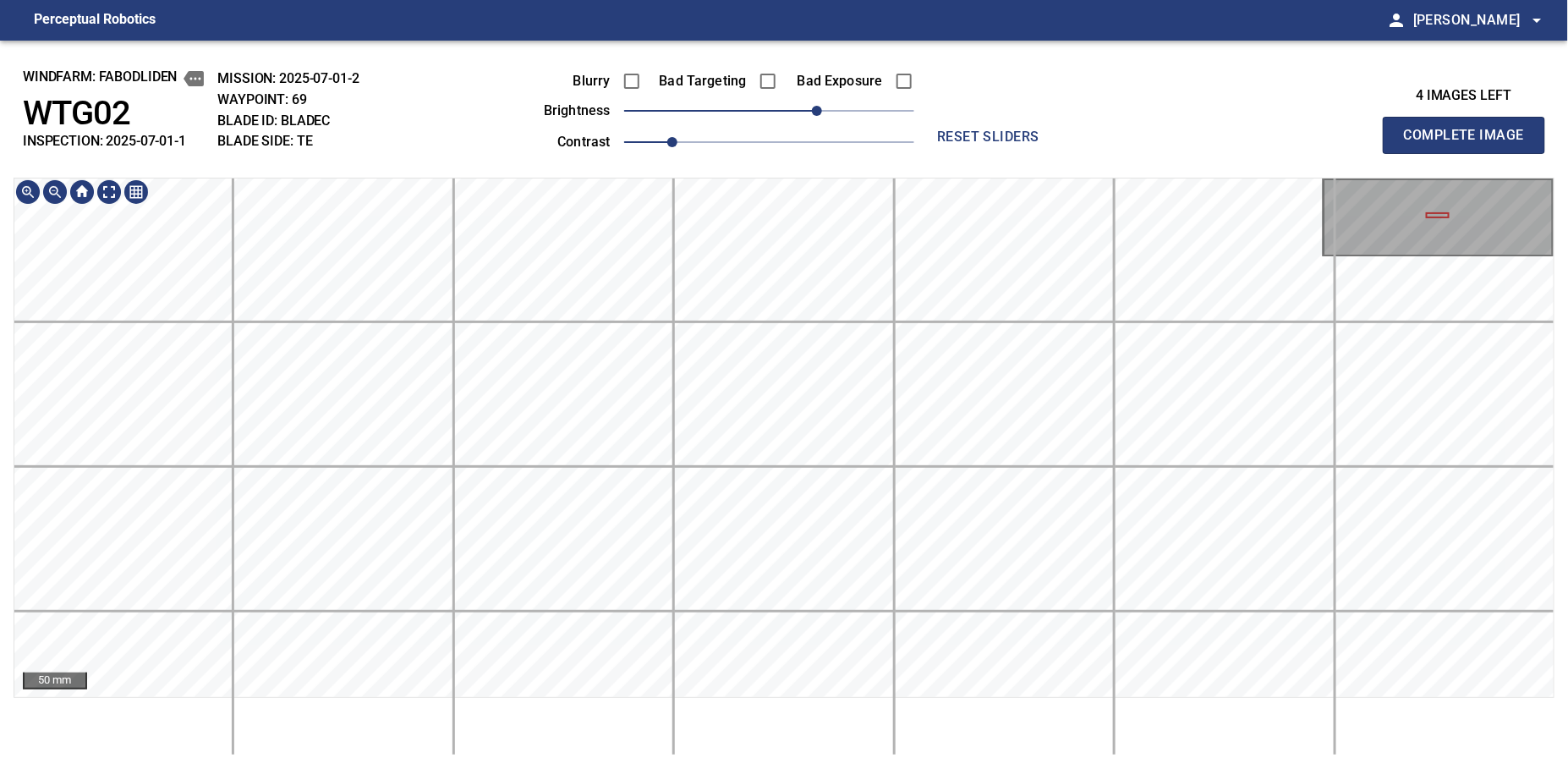 click on "windfarm: Fabodliden WTG02 INSPECTION: 2025-07-01-1 MISSION: 2025-07-01-2 WAYPOINT: 69 BLADE ID: bladeC BLADE SIDE: TE Blurry Bad Targeting Bad Exposure brightness 40 contrast 1 reset sliders 4 images left Complete Image 50 mm" 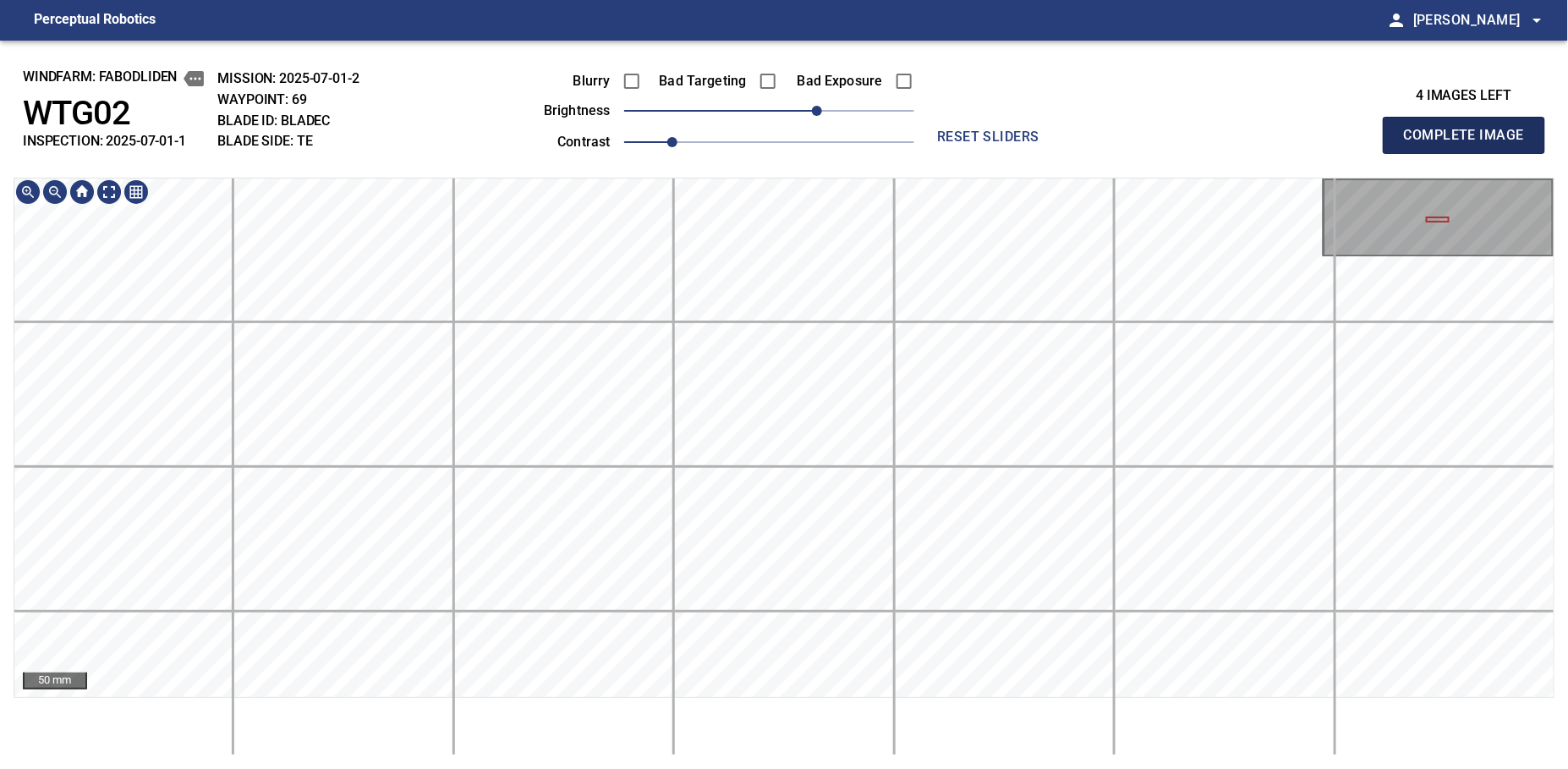 click on "Complete Image" 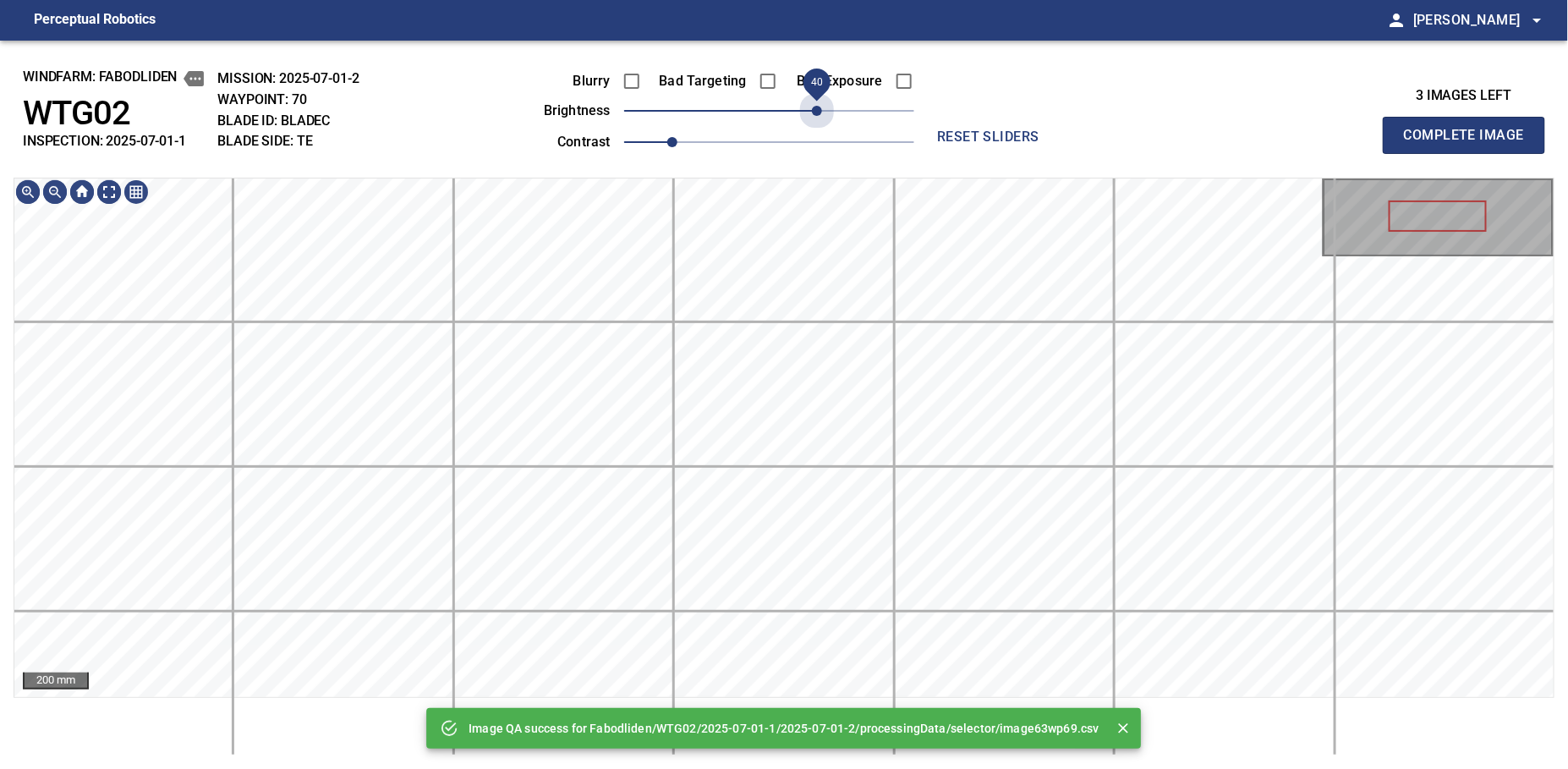 click on "40" 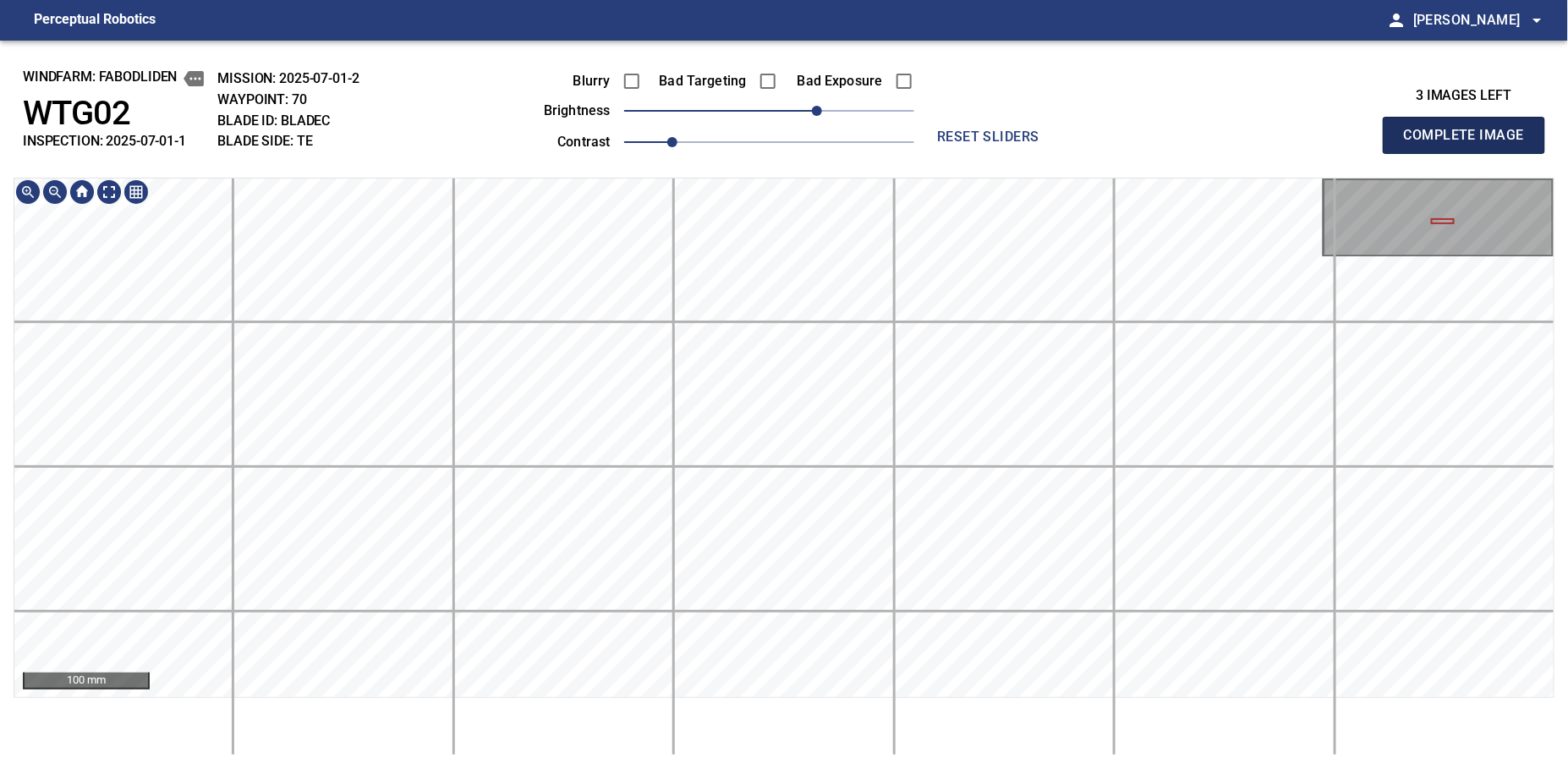 click on "Complete Image" 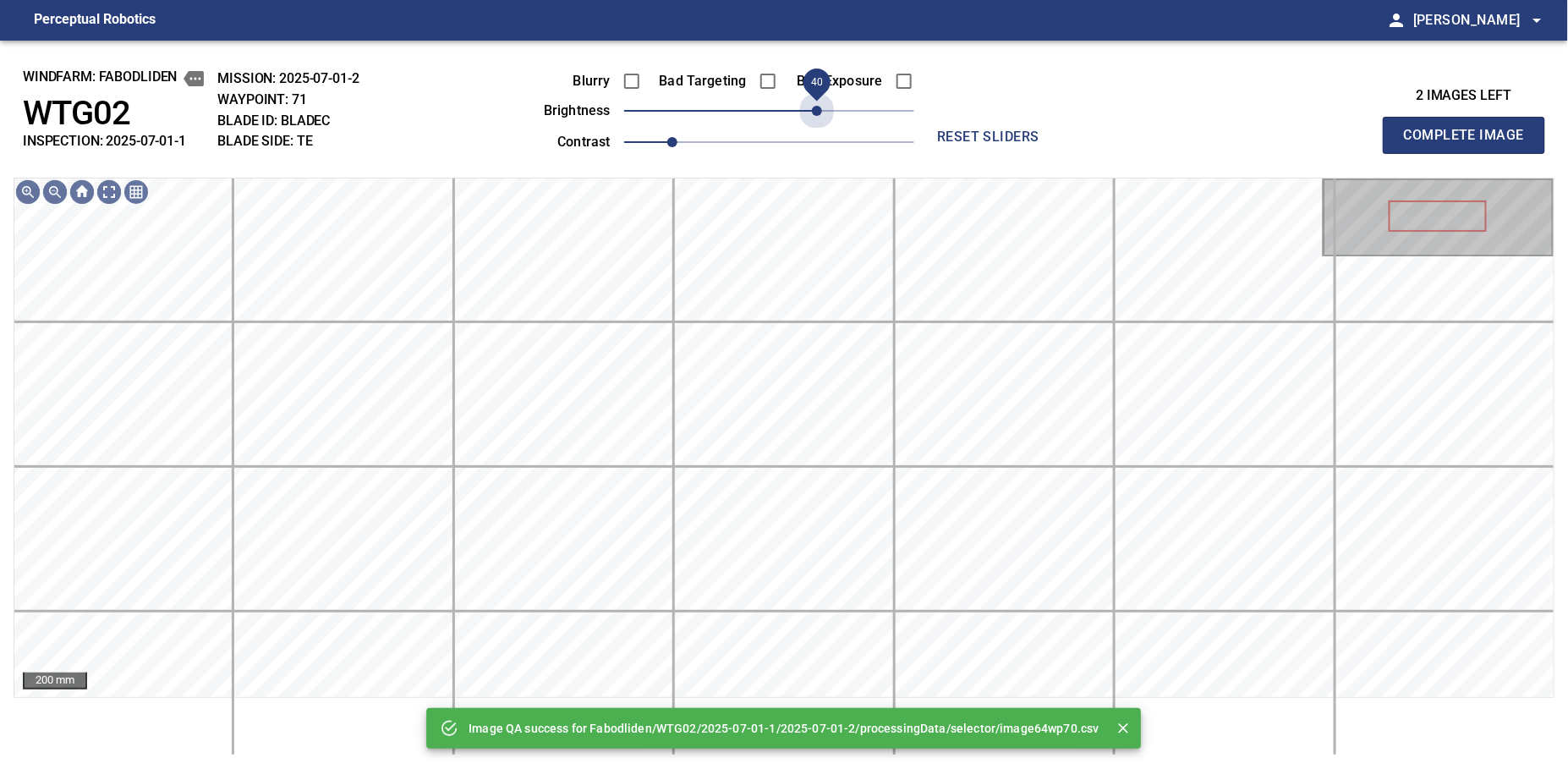 click on "40" 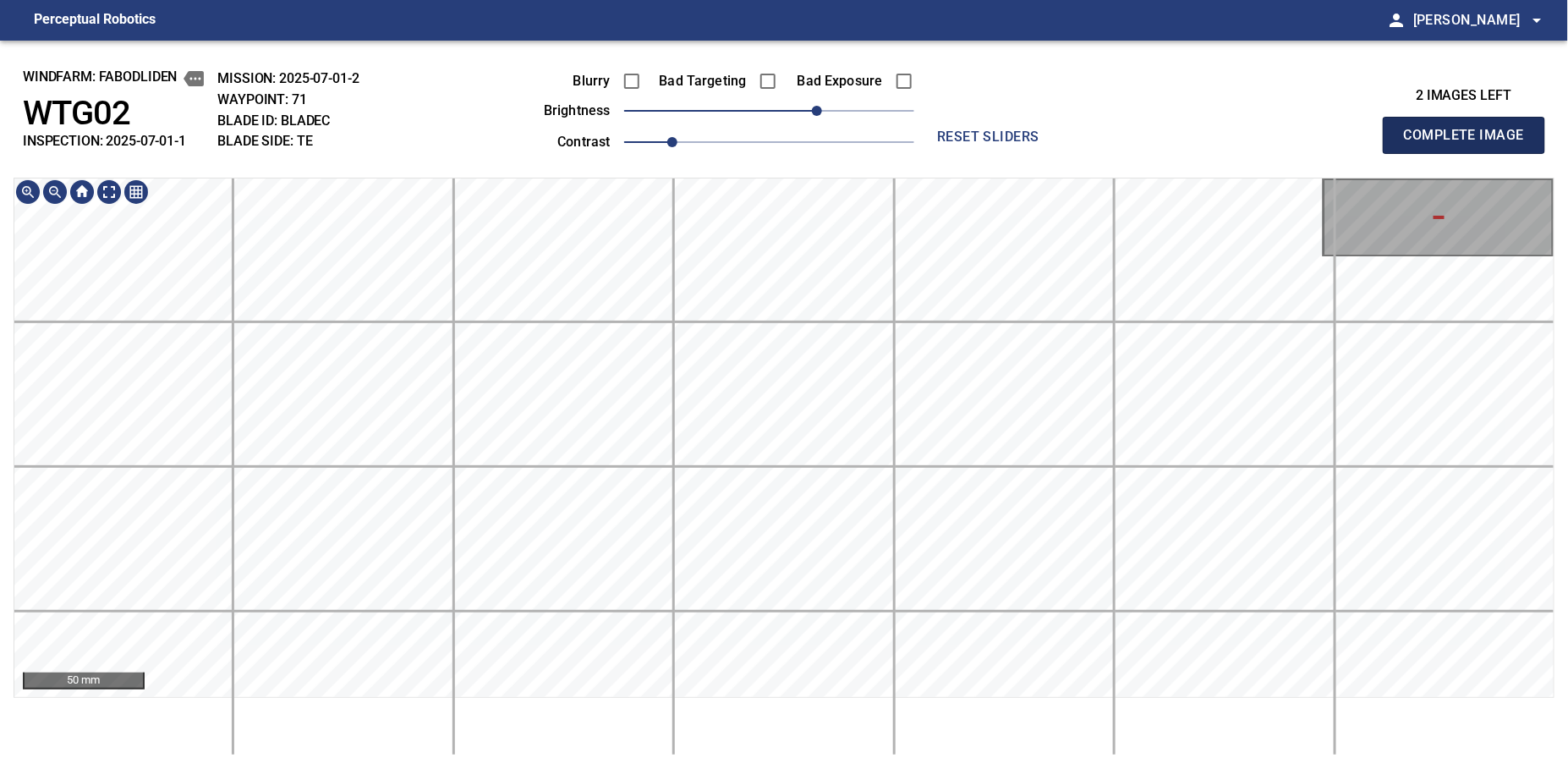 click on "Complete Image" 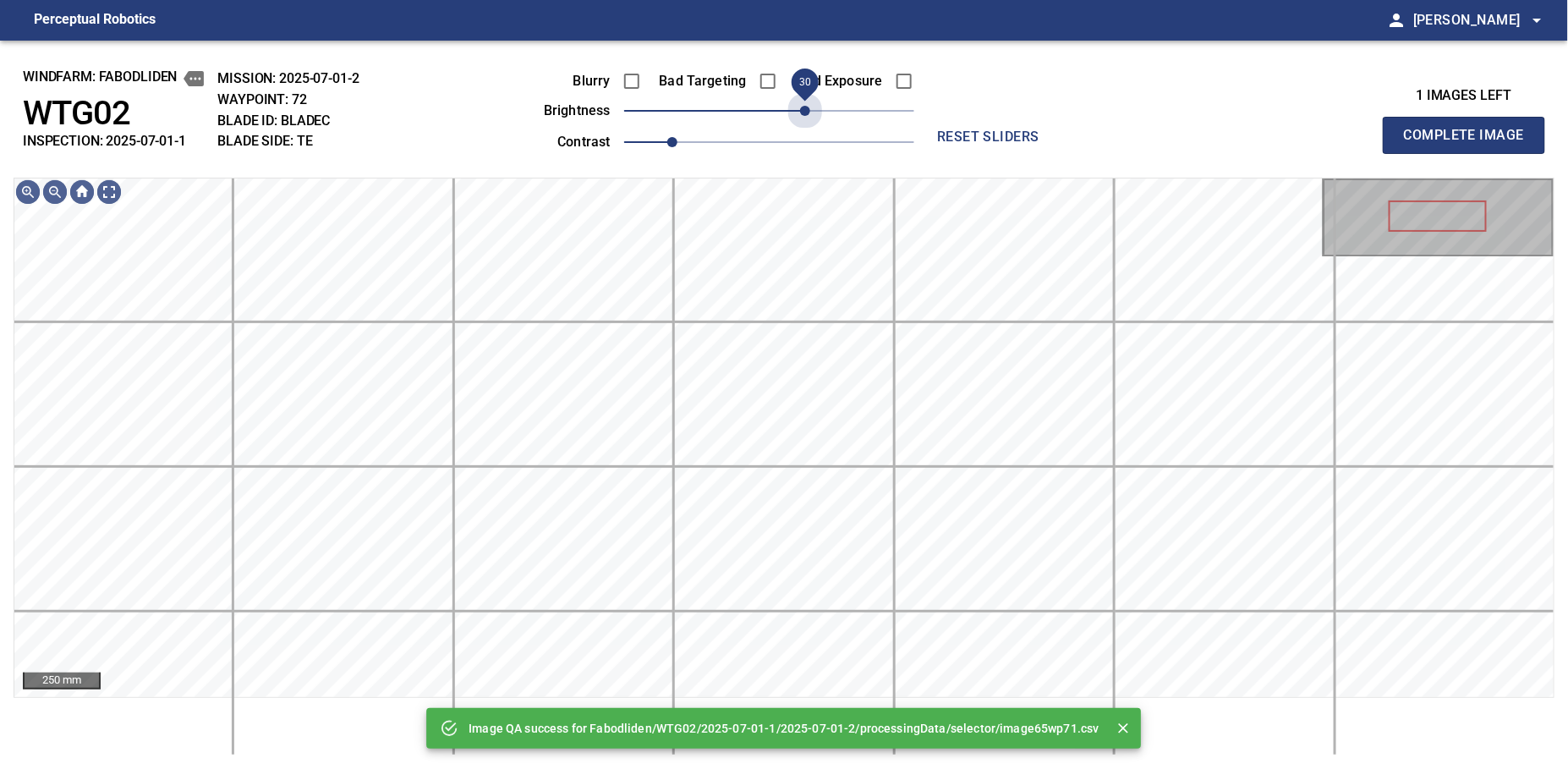click on "30" 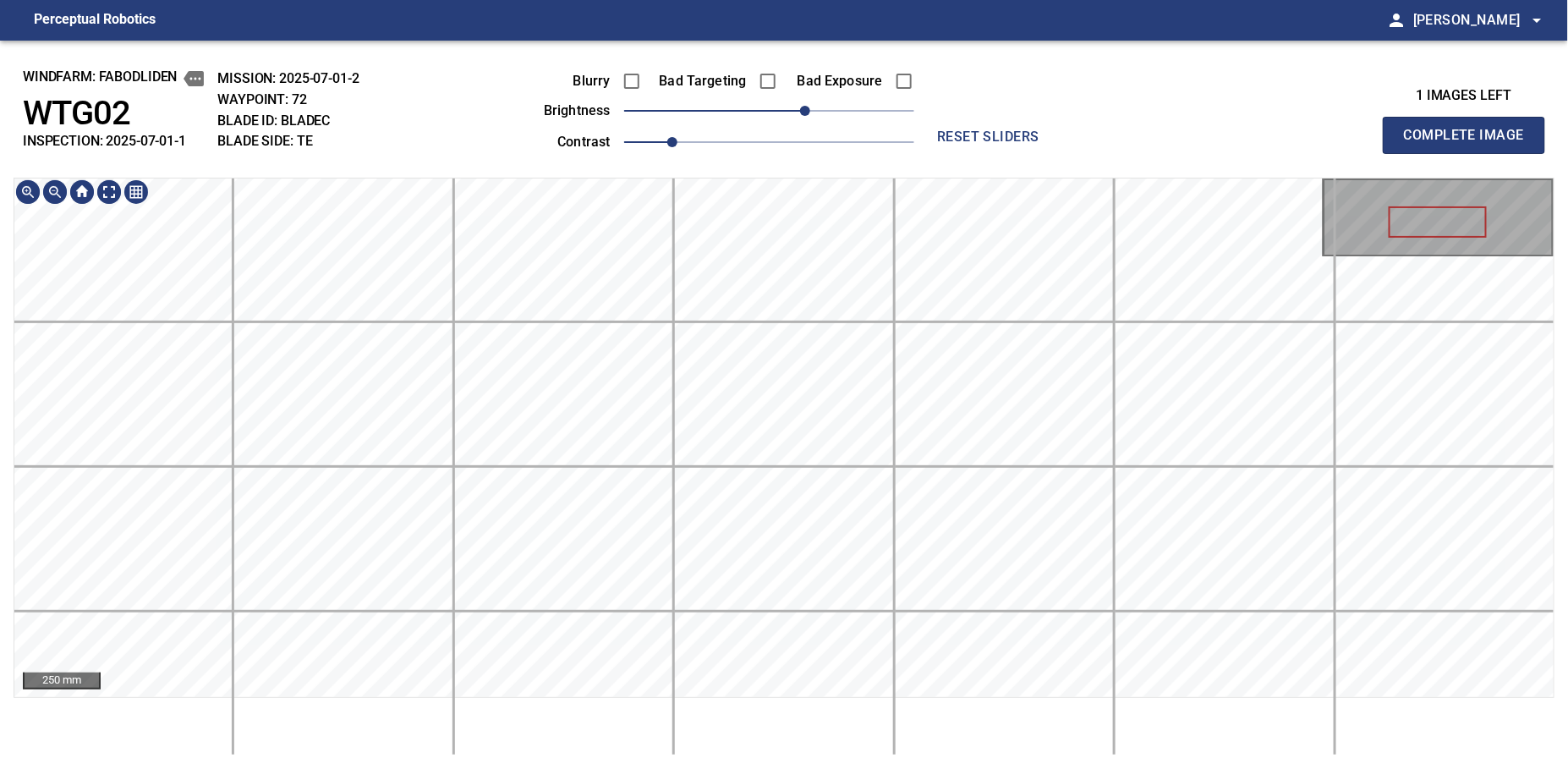 click on "windfarm: Fabodliden WTG02 INSPECTION: 2025-07-01-1 MISSION: 2025-07-01-2 WAYPOINT: 72 BLADE ID: bladeC BLADE SIDE: TE Blurry Bad Targeting Bad Exposure brightness 30 contrast 1 reset sliders 1 images left Complete Image 250 mm" 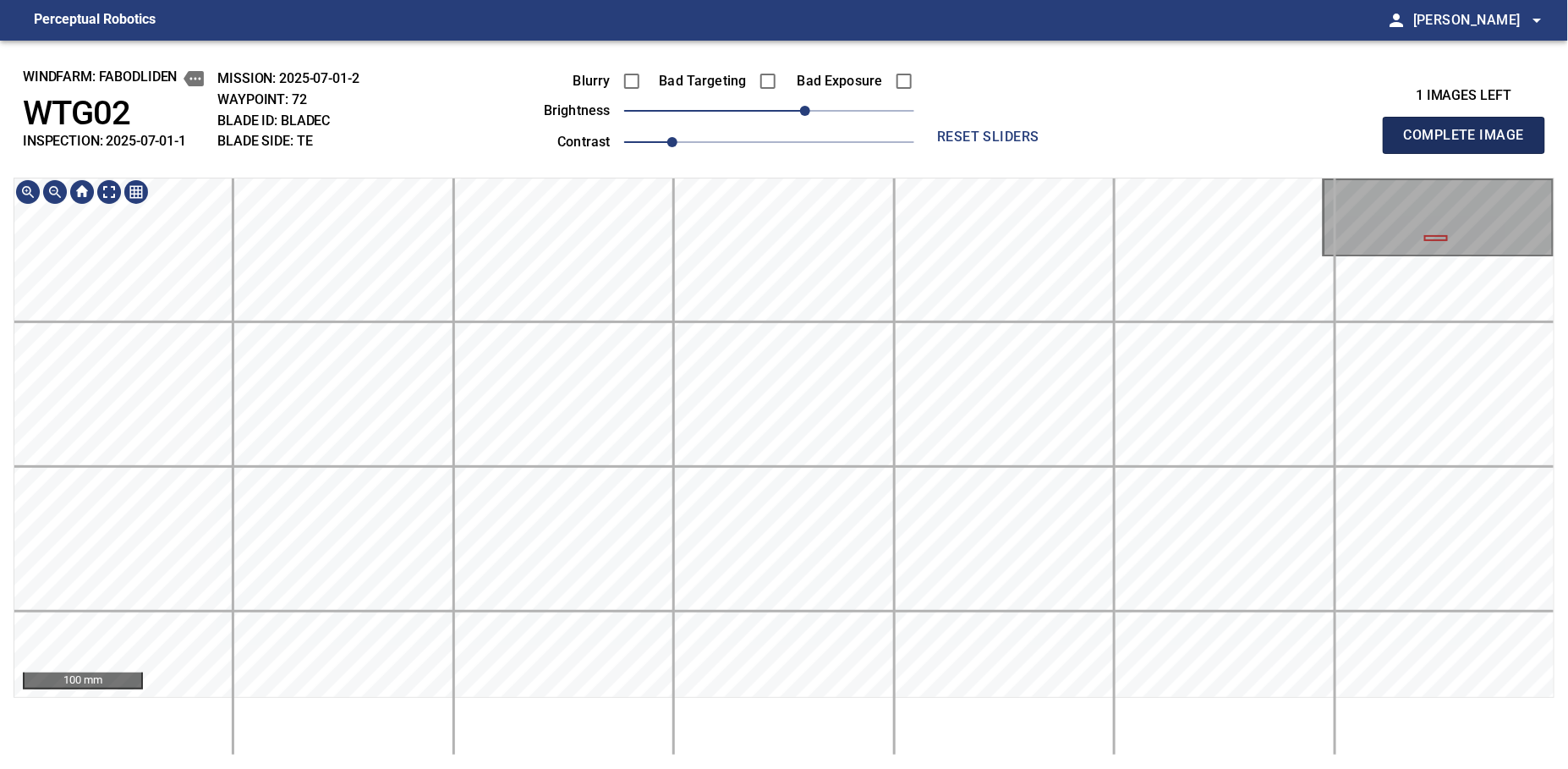 click on "Complete Image" 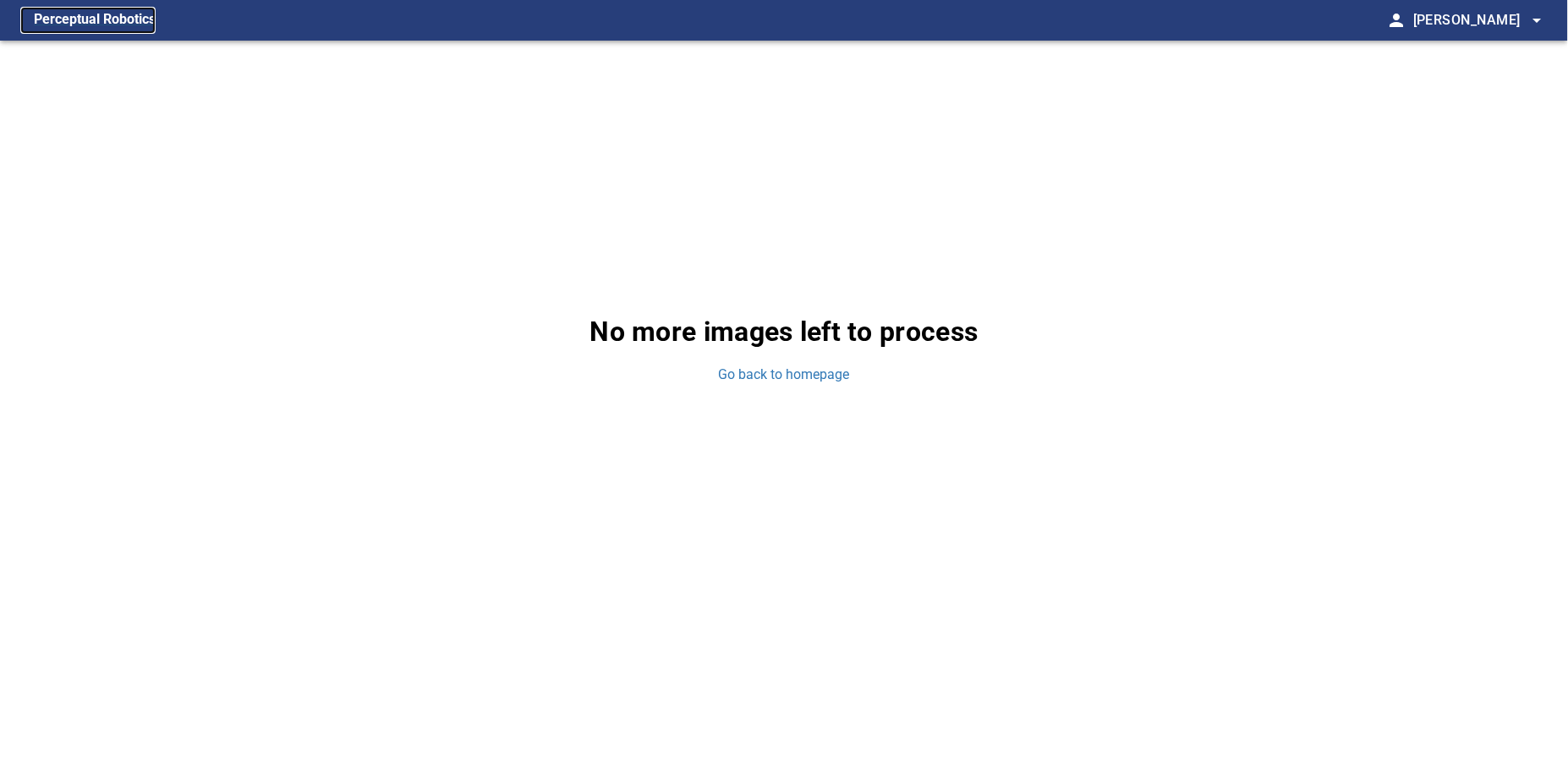 click on "Perceptual Robotics" 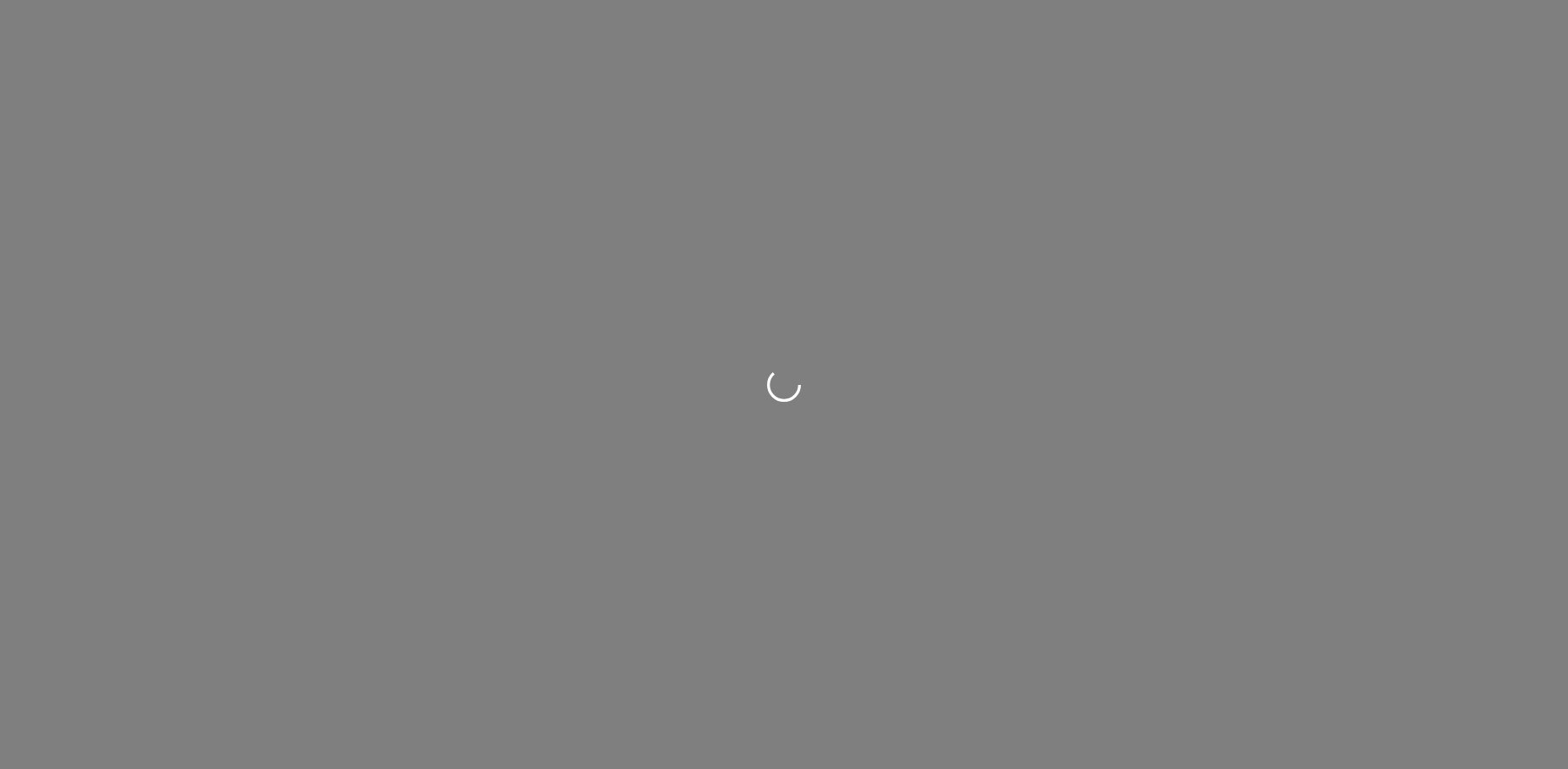 scroll, scrollTop: 0, scrollLeft: 0, axis: both 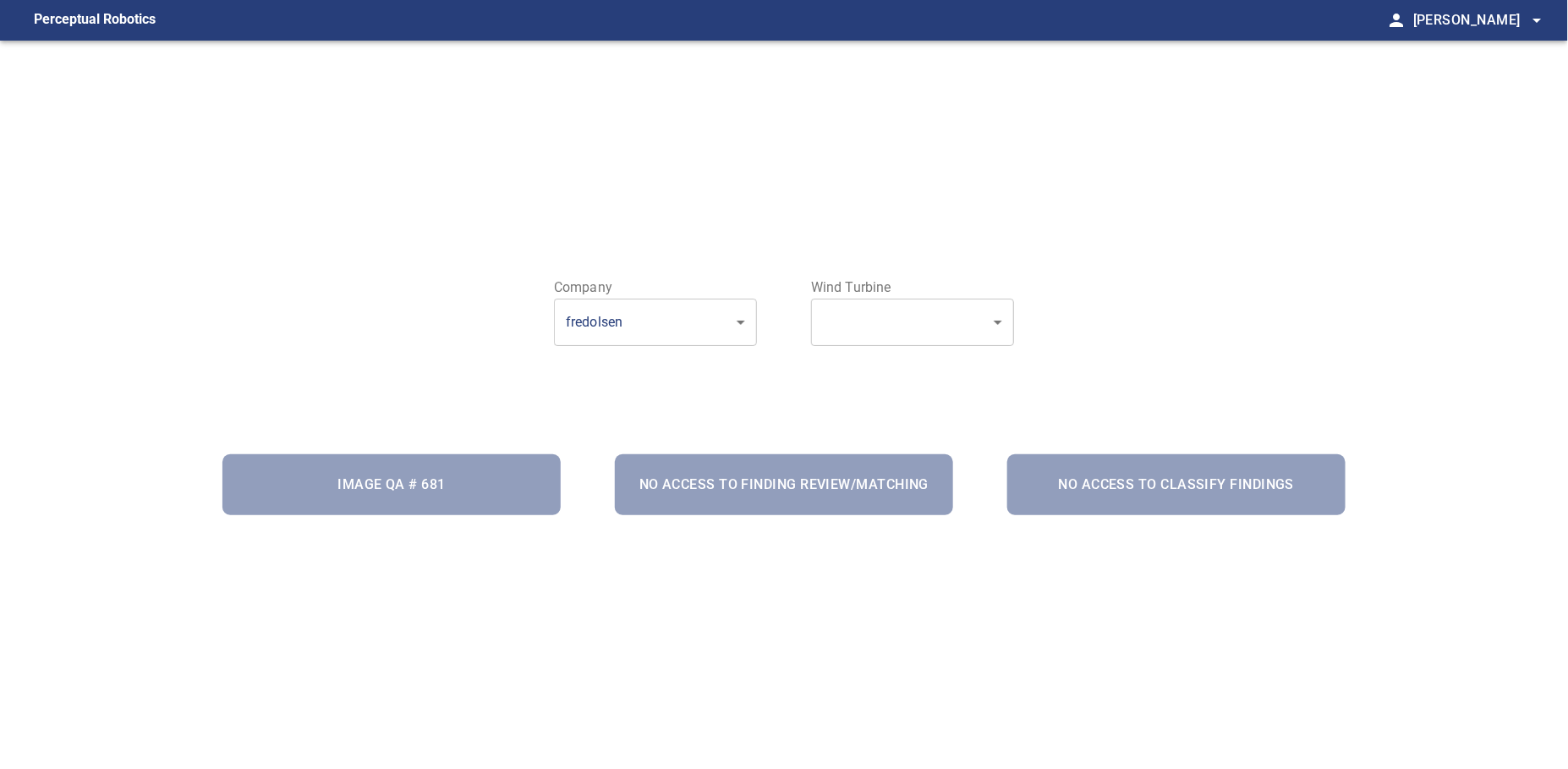 click on "Perceptual Robotics person [PERSON_NAME] arrow_drop_down Company fredolsen ********* ​ Wind Turbine ​ ​ Image QA #  681 No access to Finding Review/Matching No access to Classify Findings exit_to_app Logout" at bounding box center [784, 384] 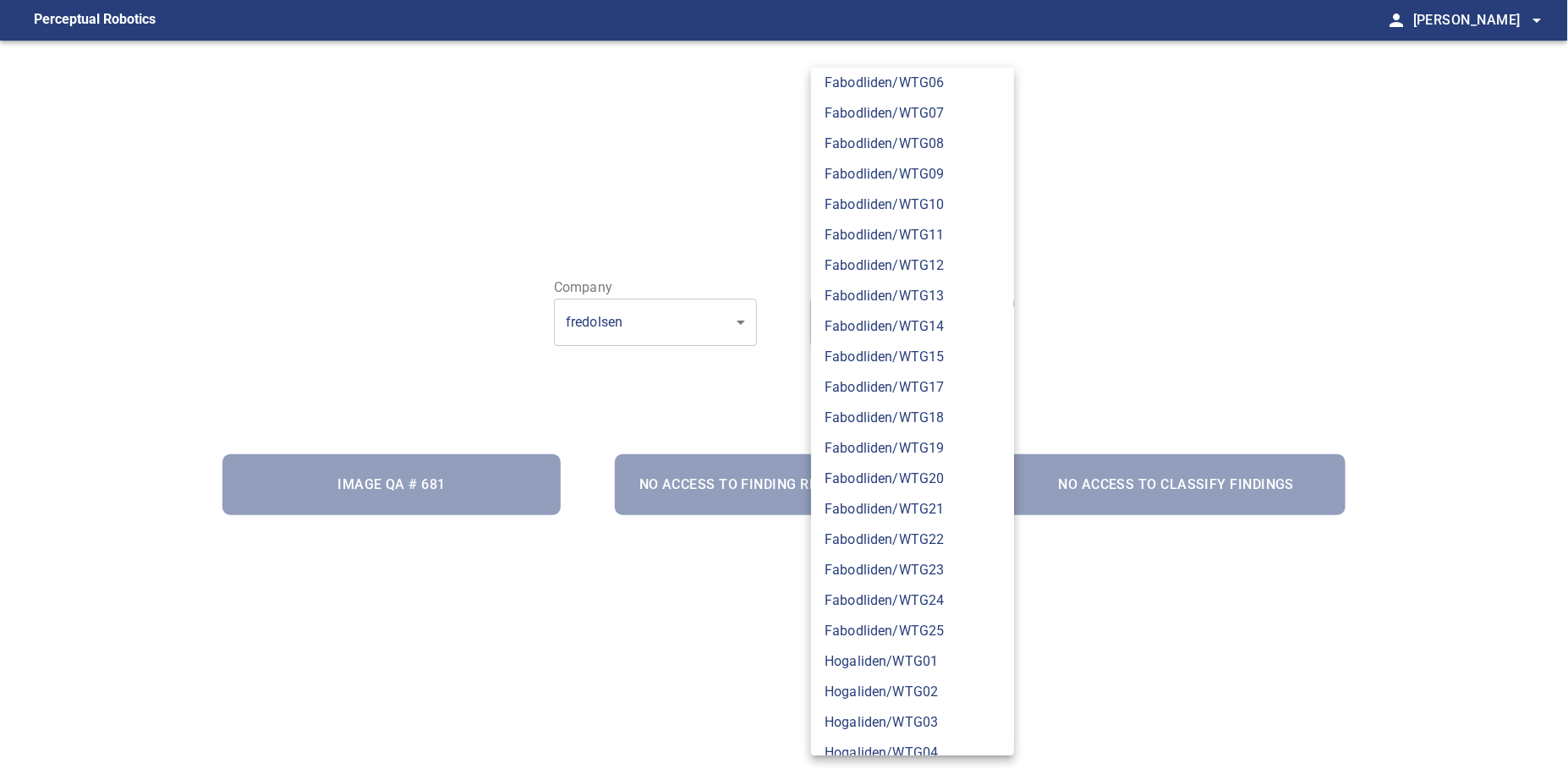 scroll, scrollTop: 4650, scrollLeft: 0, axis: vertical 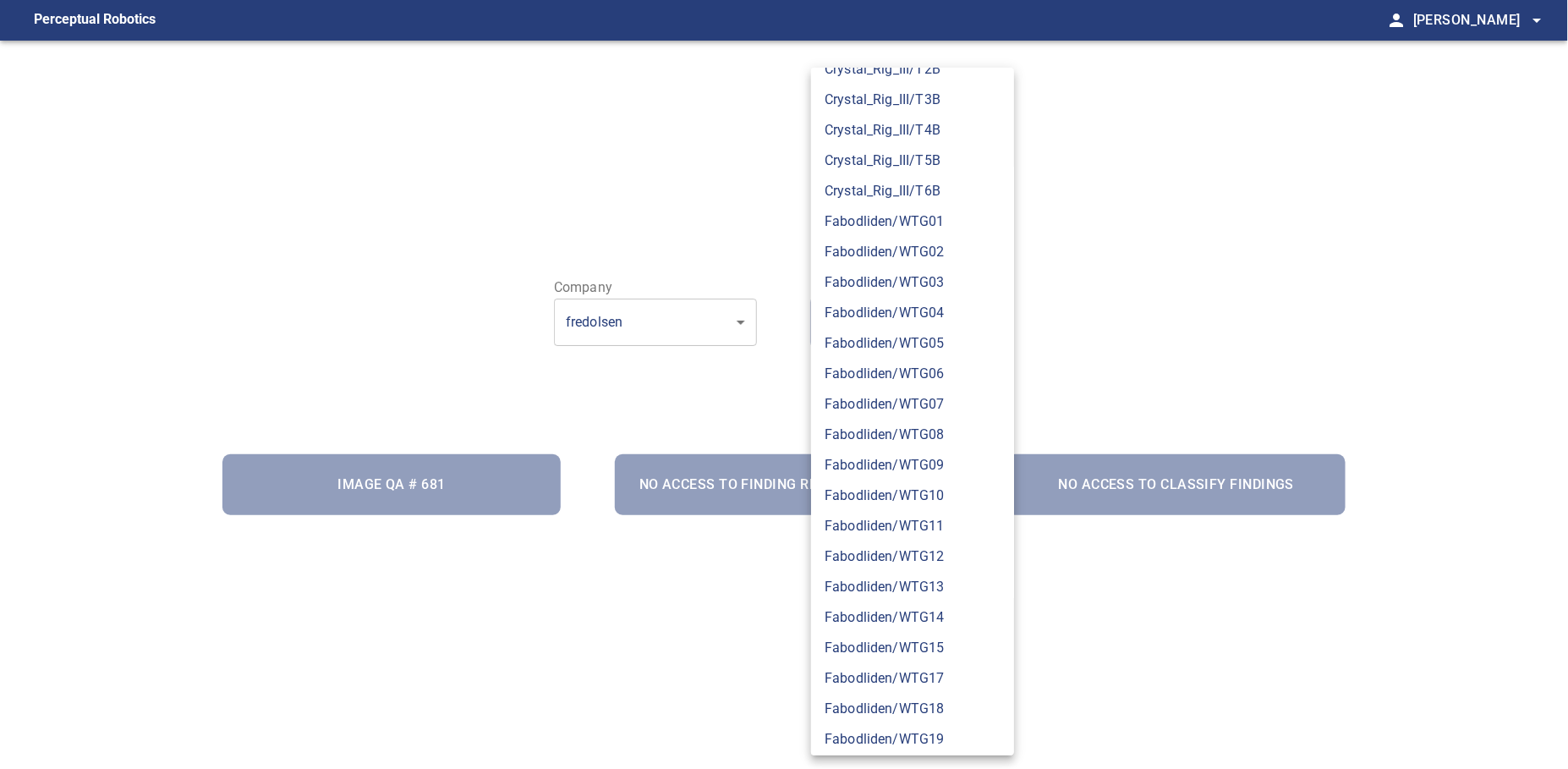 click on "Fabodliden/WTG01" at bounding box center (913, 222) 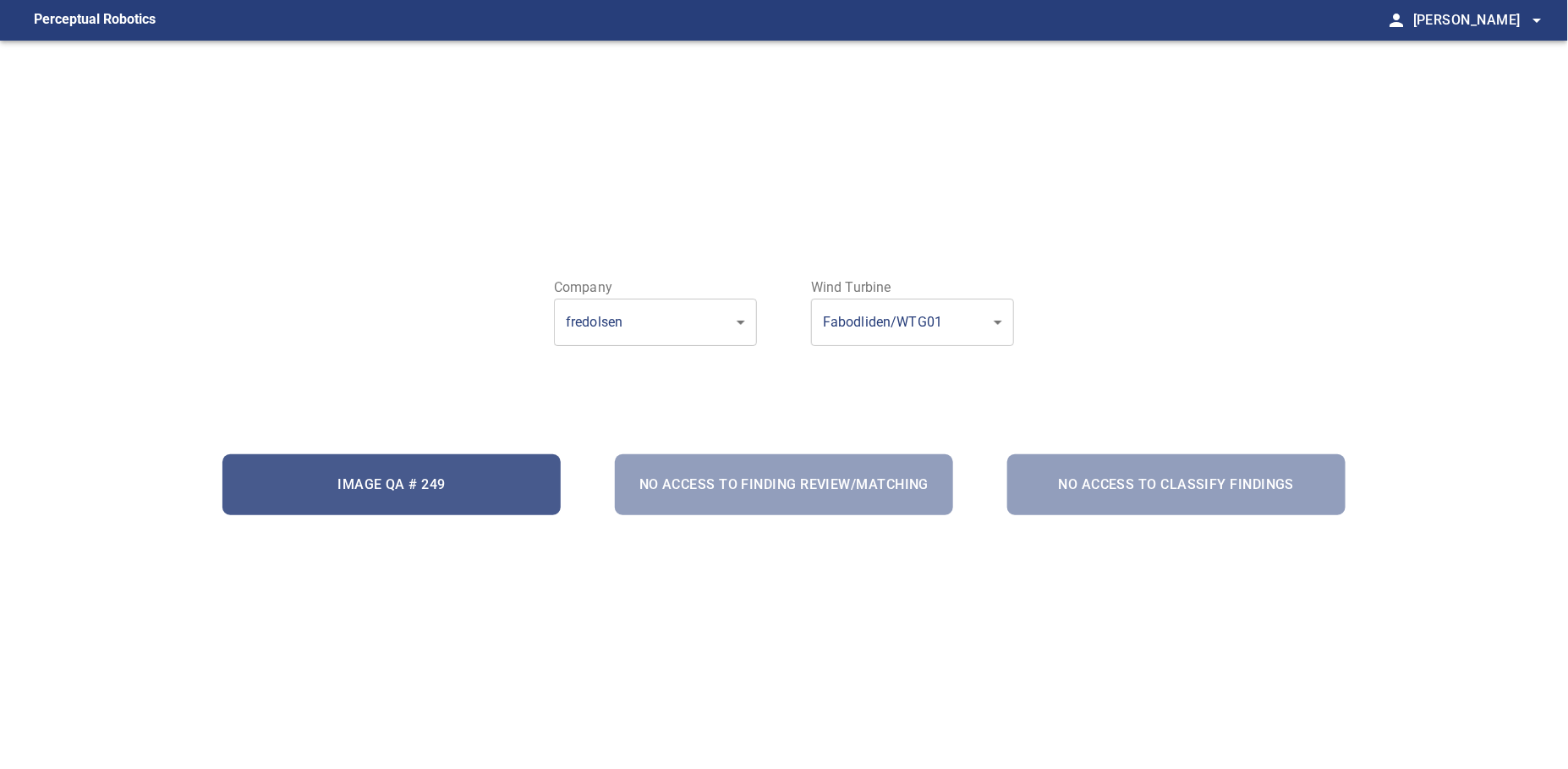 click on "Image QA #  249" at bounding box center [392, 485] 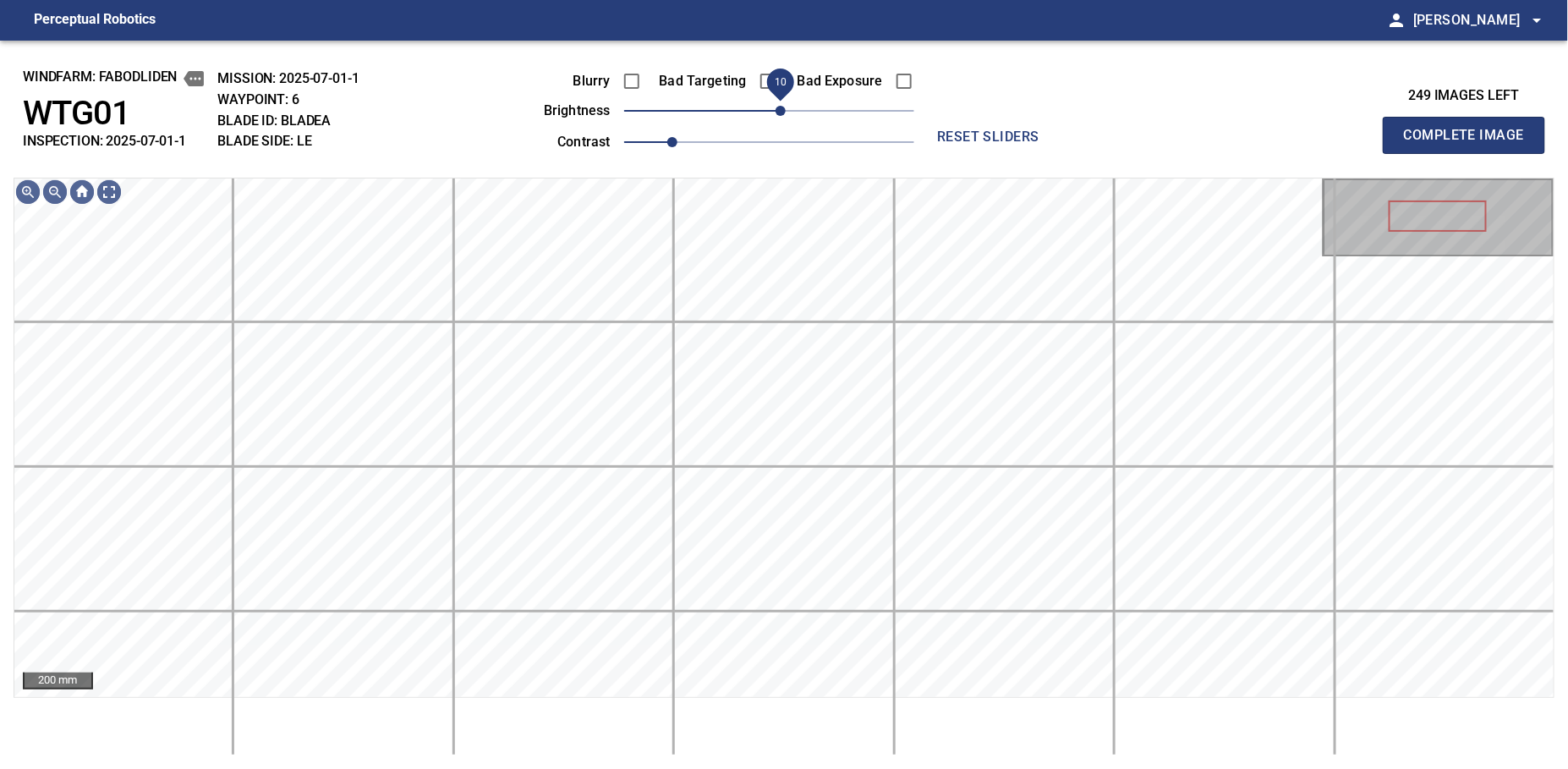 drag, startPoint x: 762, startPoint y: 113, endPoint x: 777, endPoint y: 110, distance: 15.297059 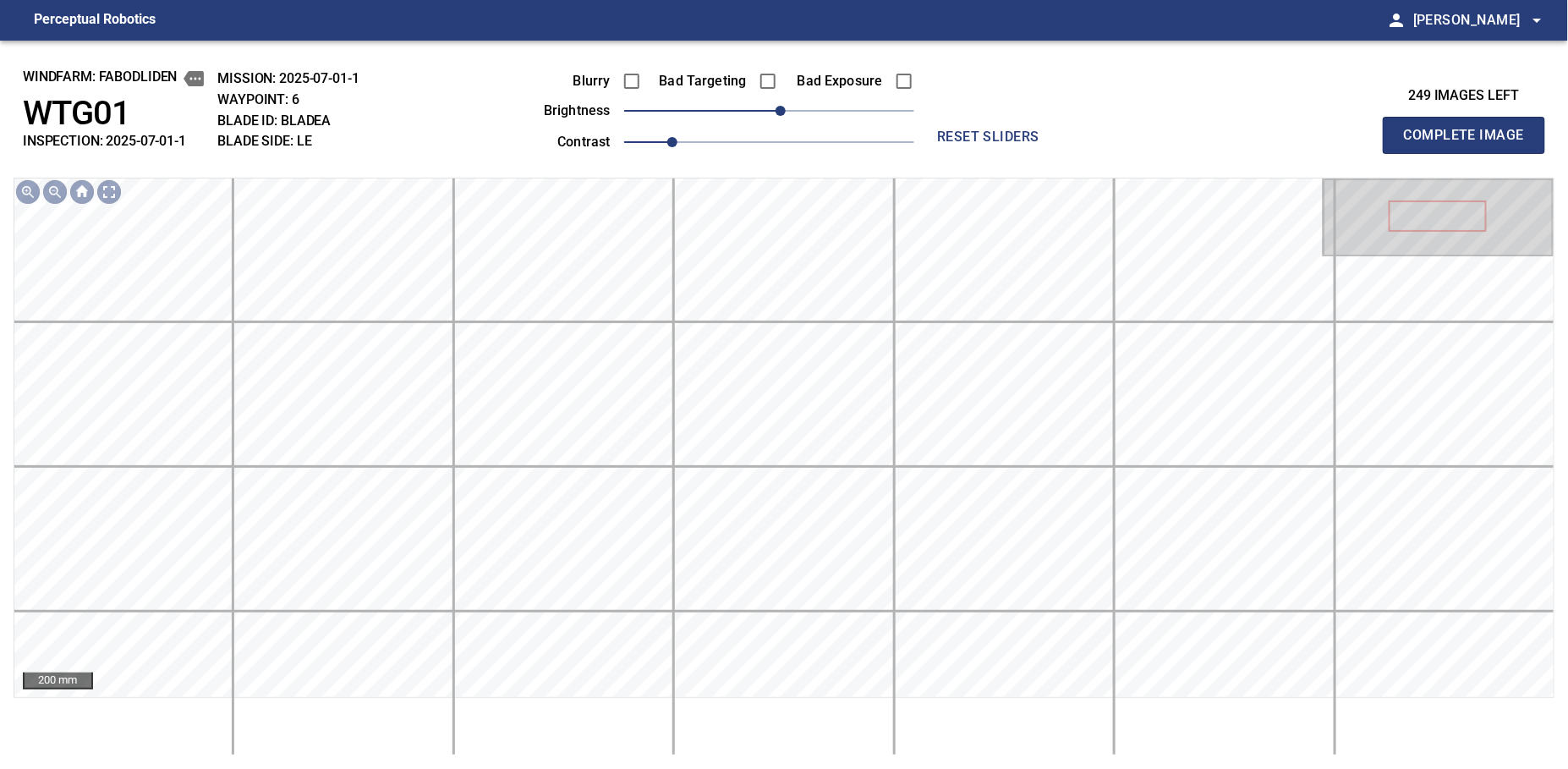click on "10" at bounding box center [781, 111] 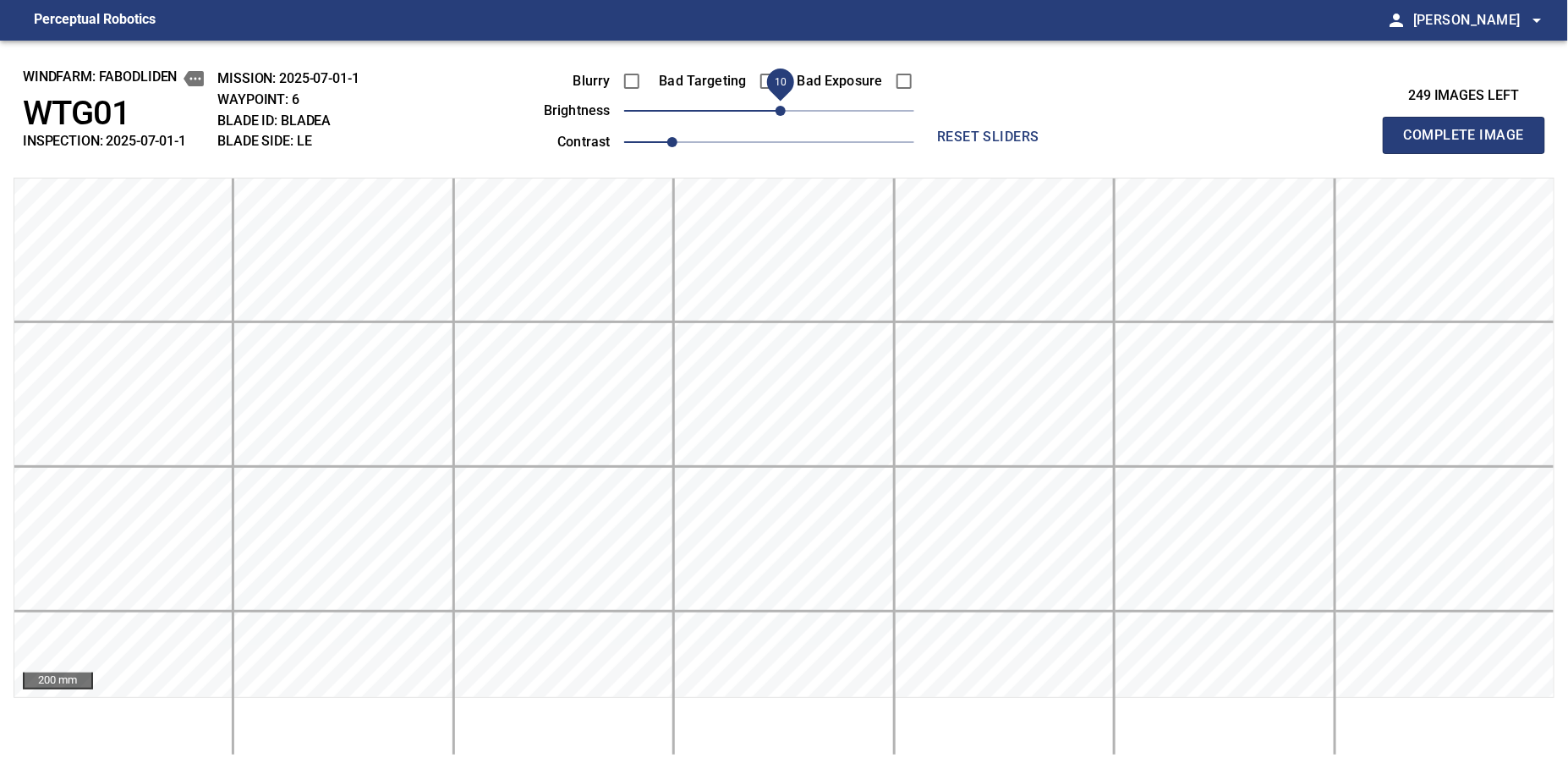click on "Complete Image" at bounding box center (1464, 135) 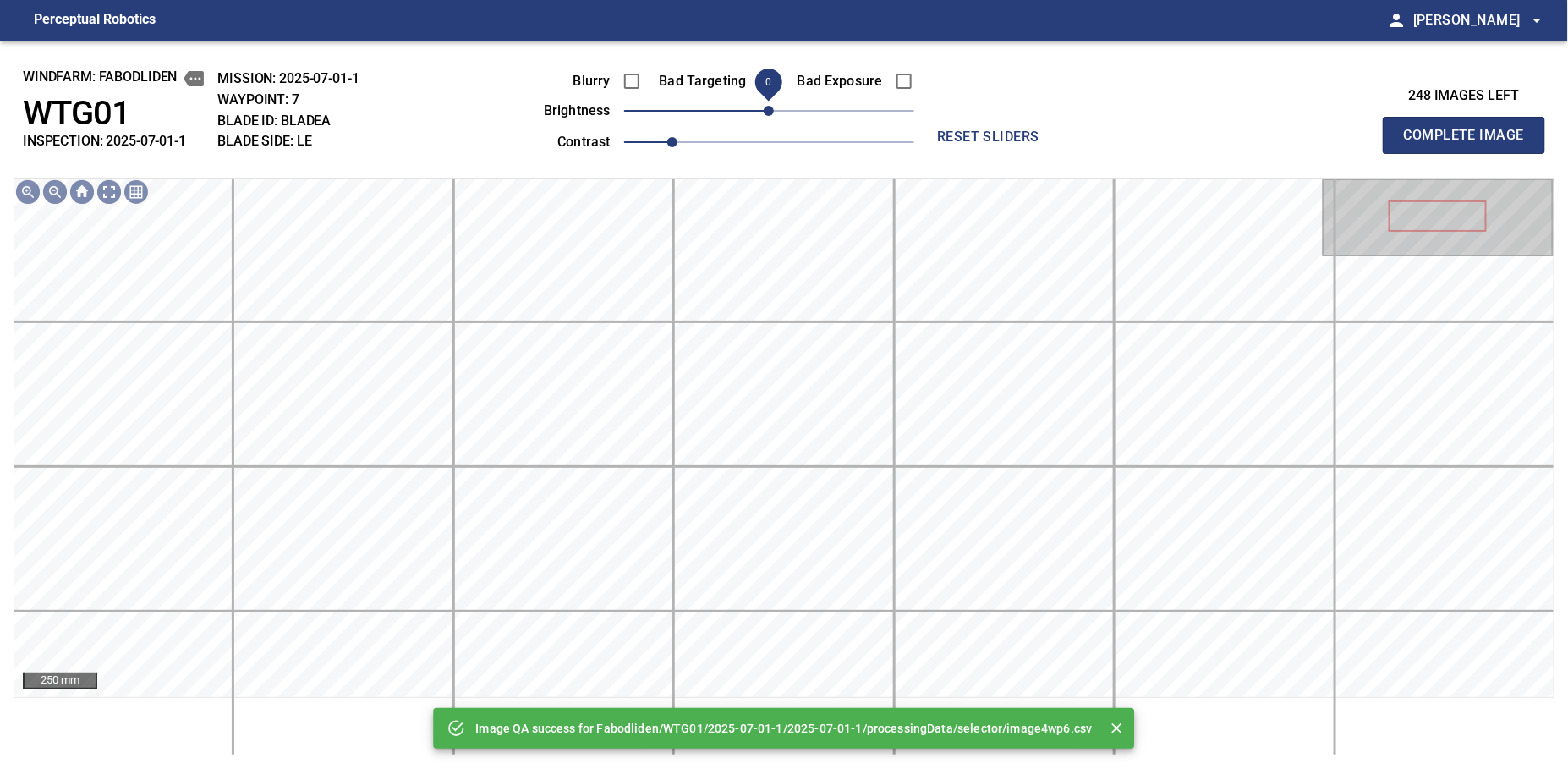 click on "0" at bounding box center (769, 111) 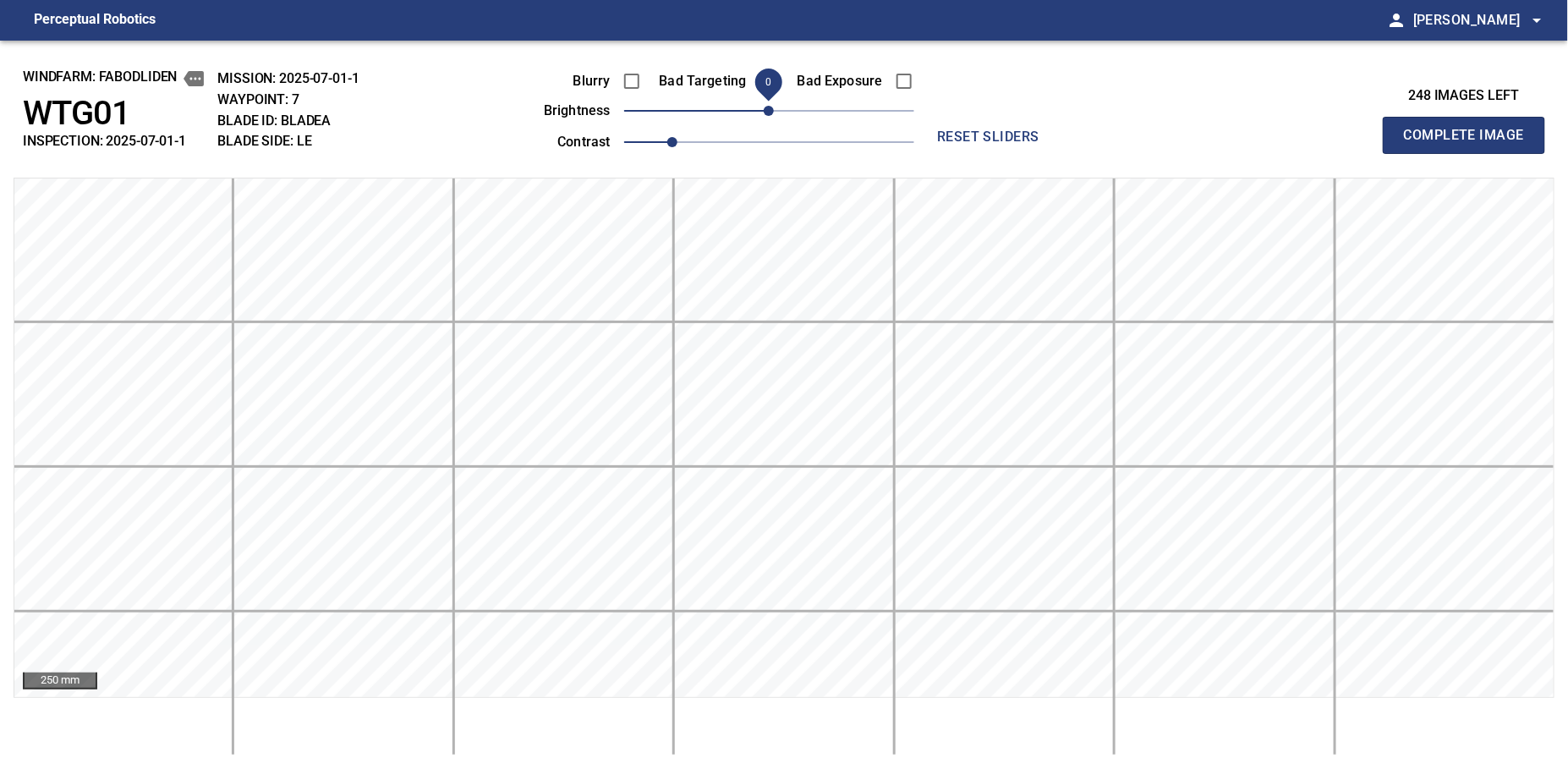 click on "0" at bounding box center (769, 111) 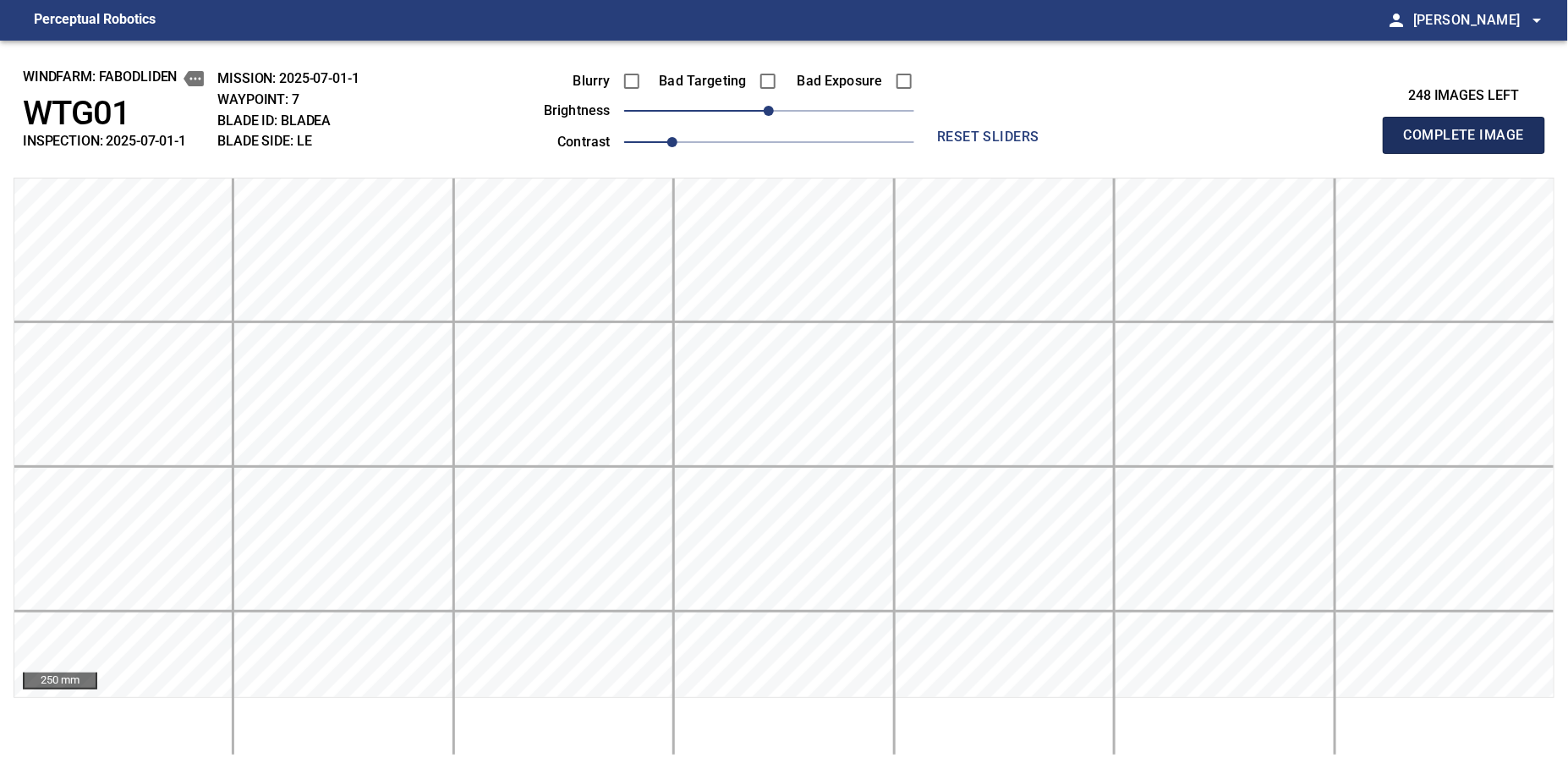 click on "Complete Image" at bounding box center (1464, 135) 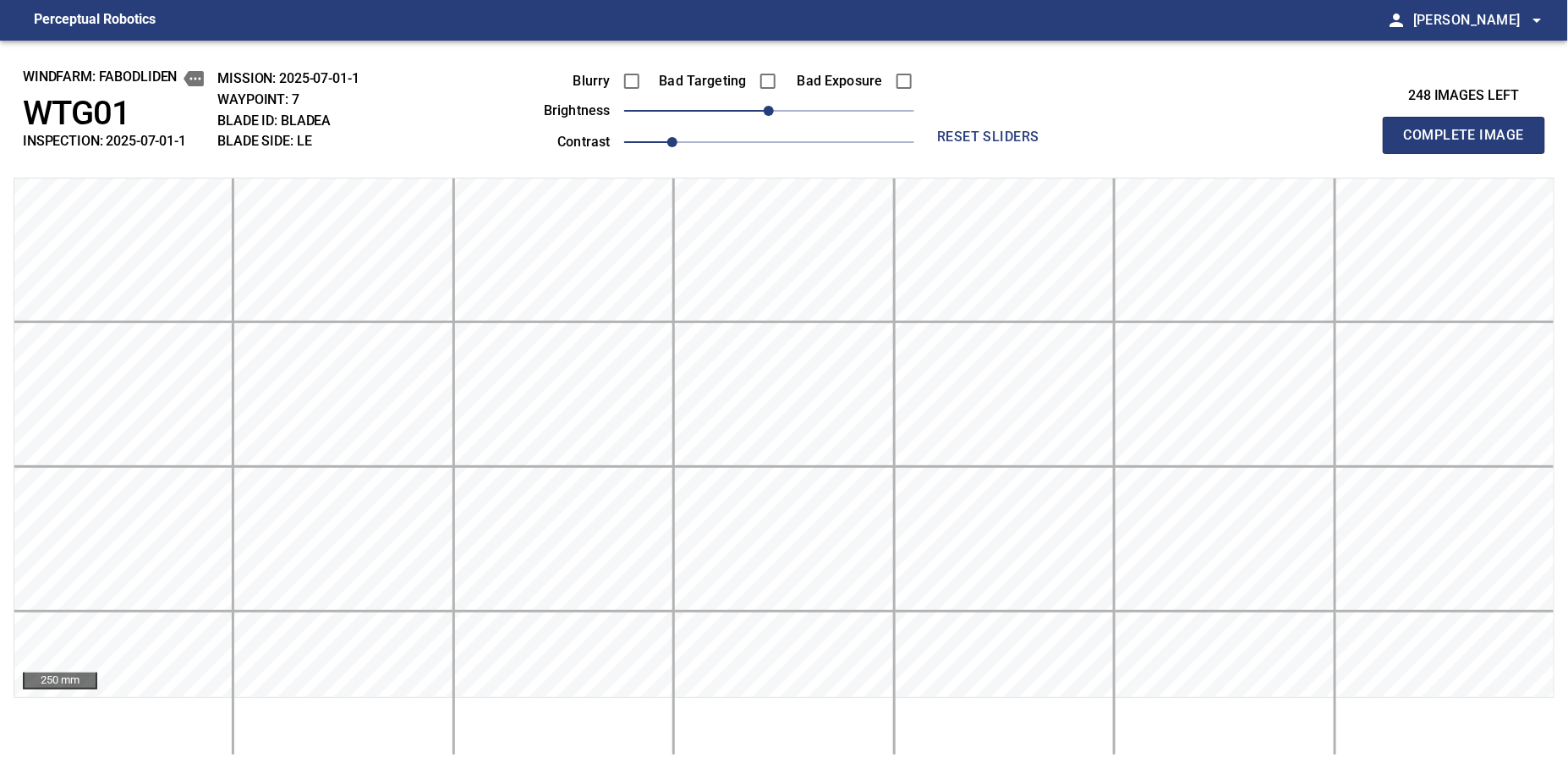 type 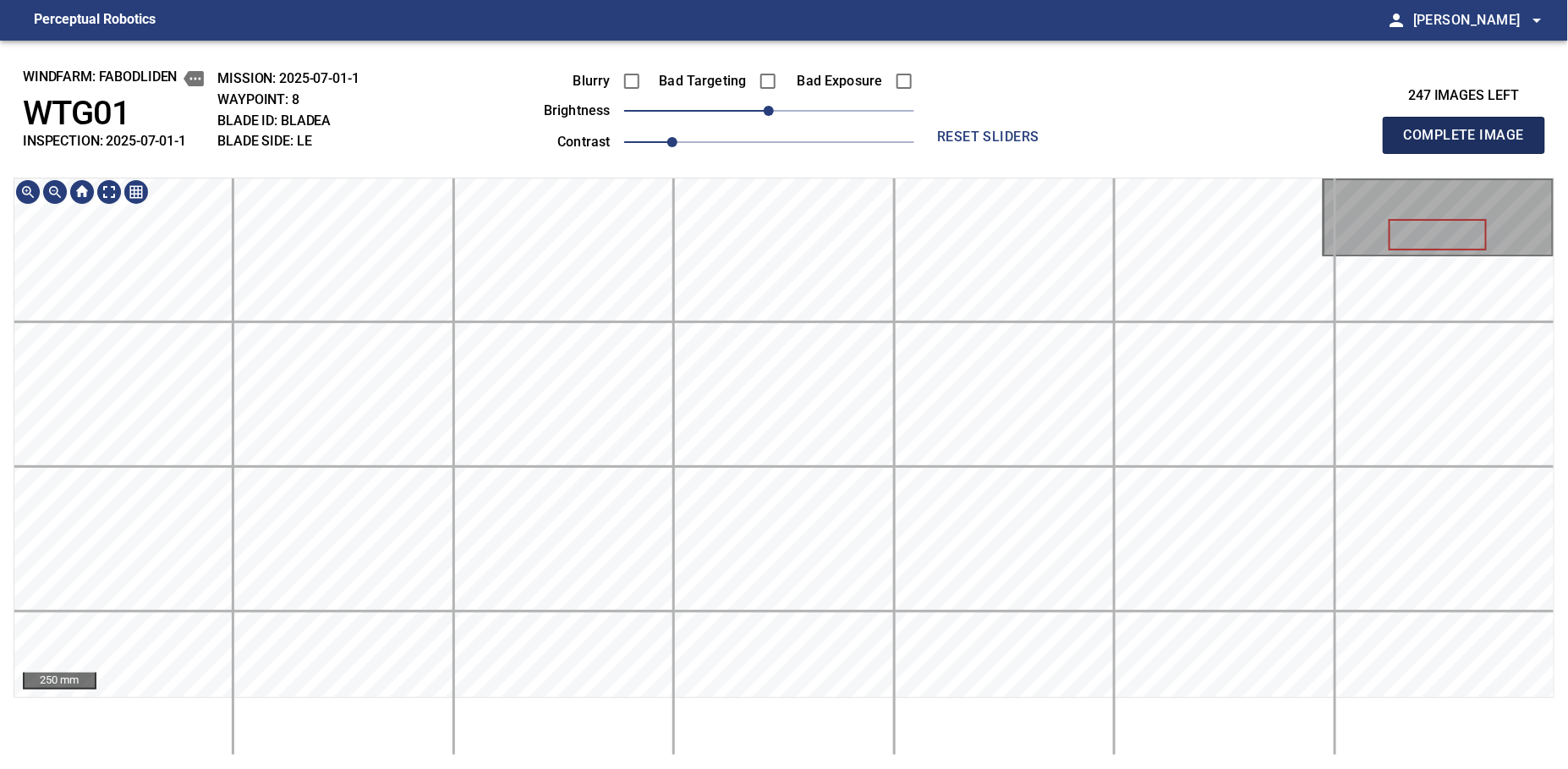 click on "Complete Image" at bounding box center (1464, 135) 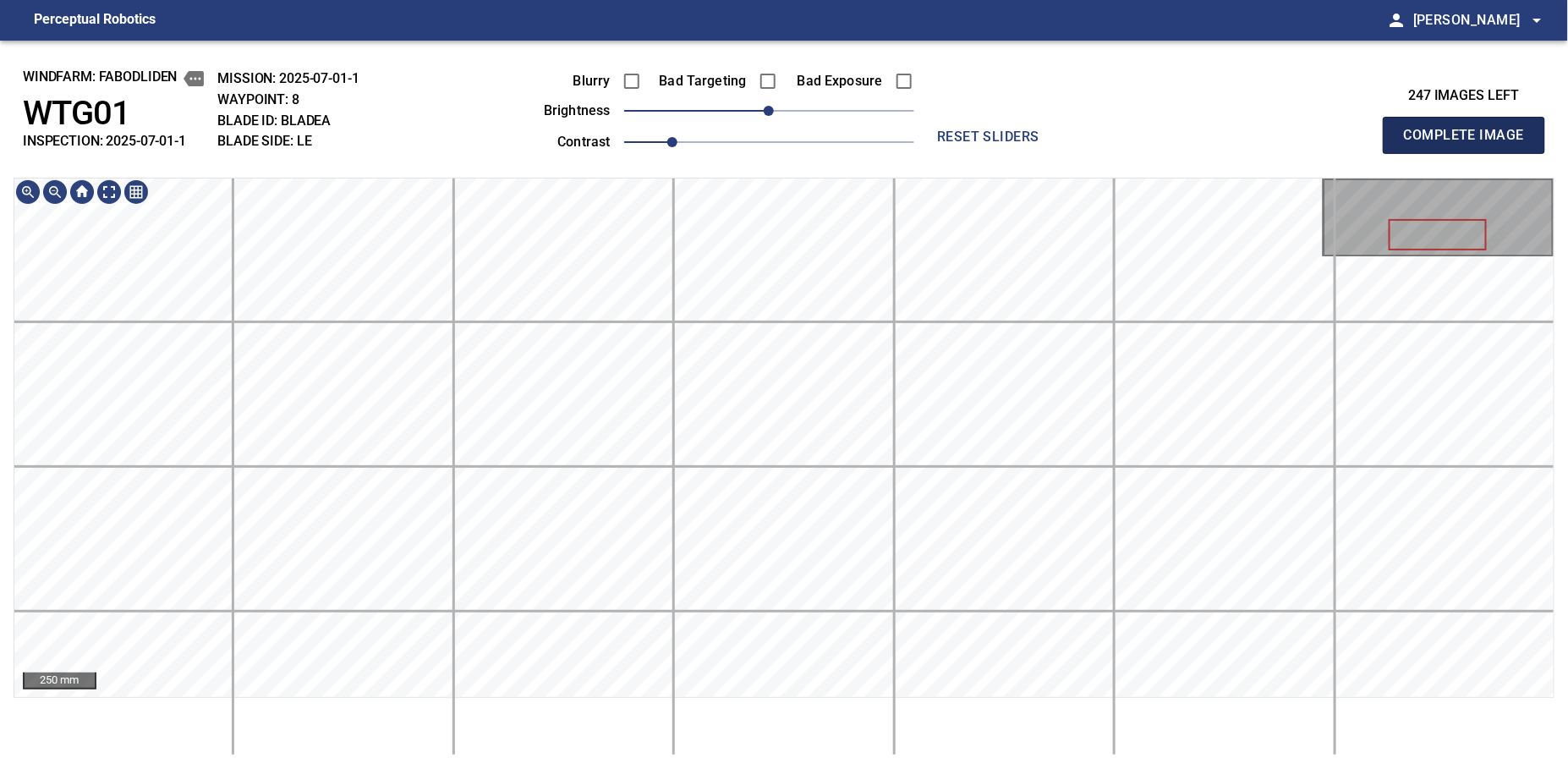 type 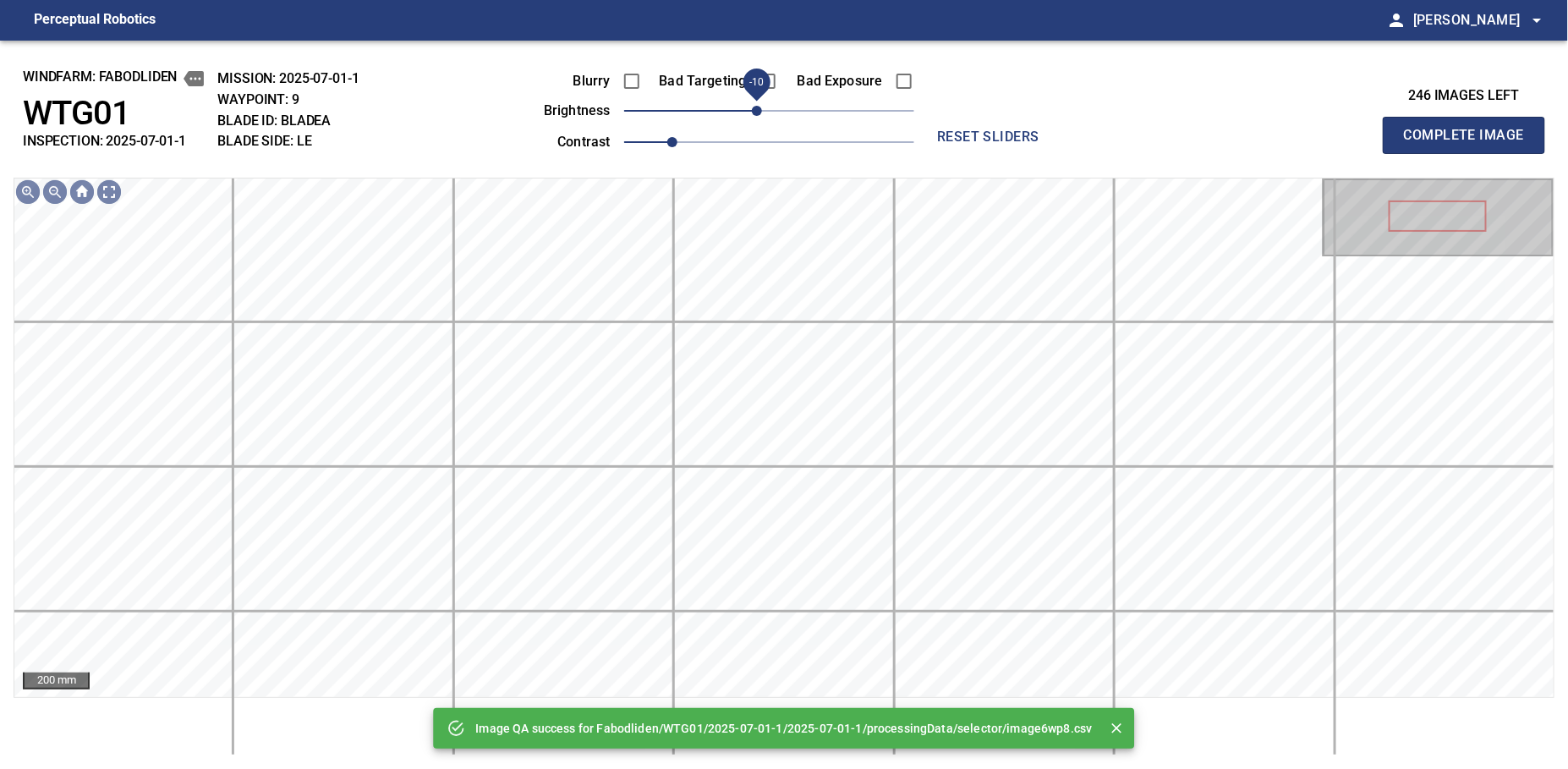 click on "-10" at bounding box center (757, 111) 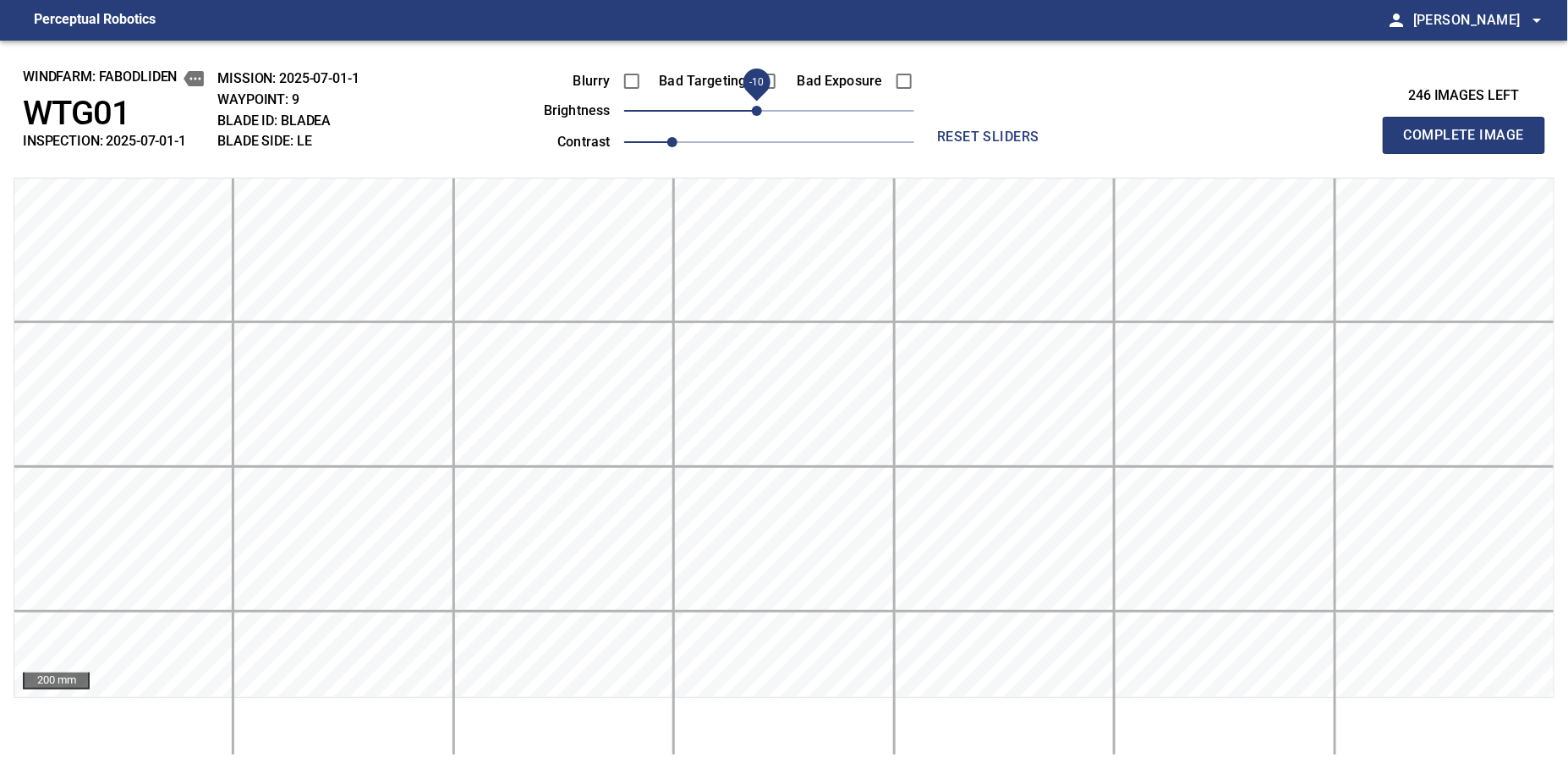 click on "-10" at bounding box center [757, 111] 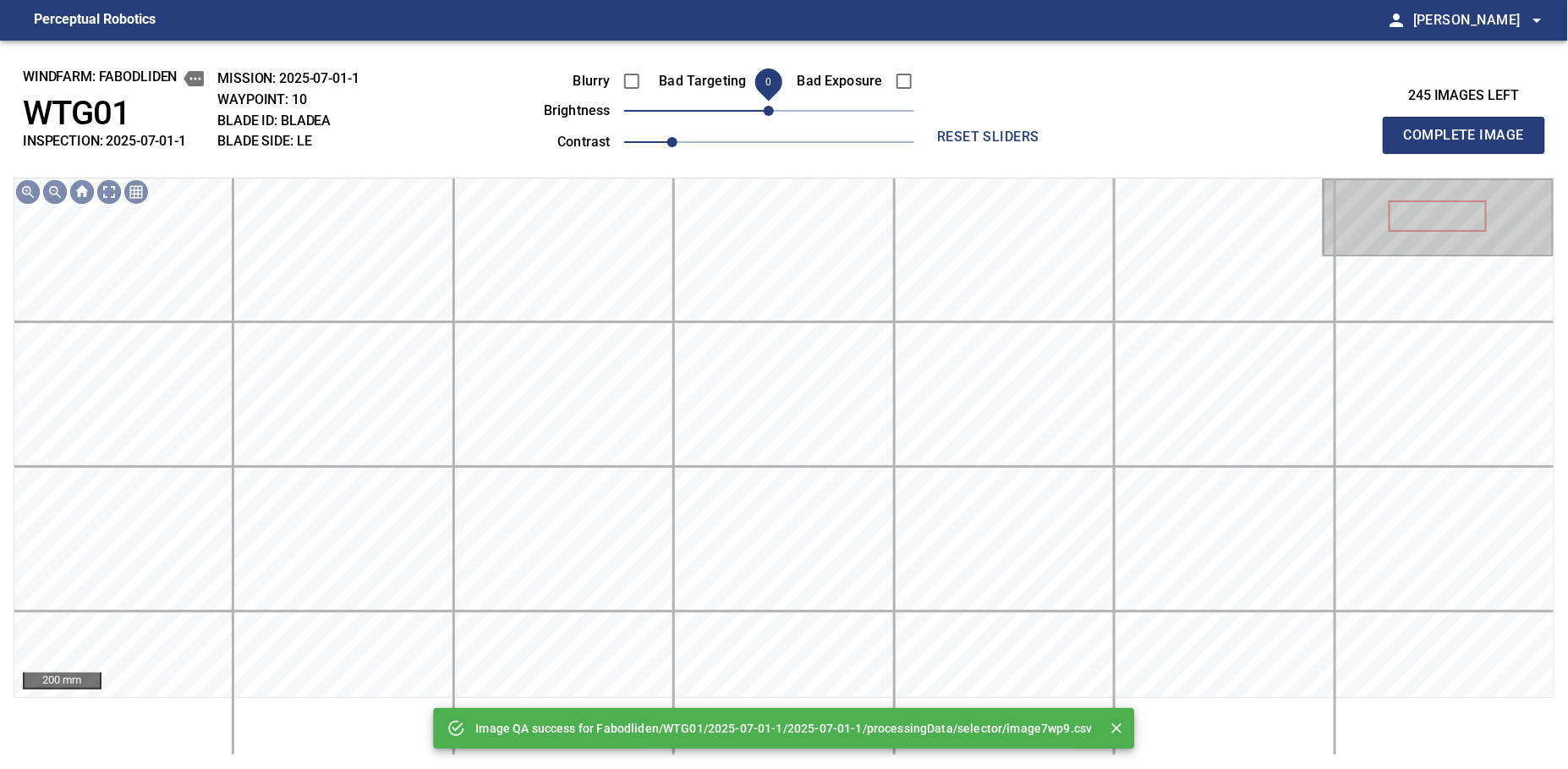 drag, startPoint x: 762, startPoint y: 108, endPoint x: 770, endPoint y: 103, distance: 9.433981 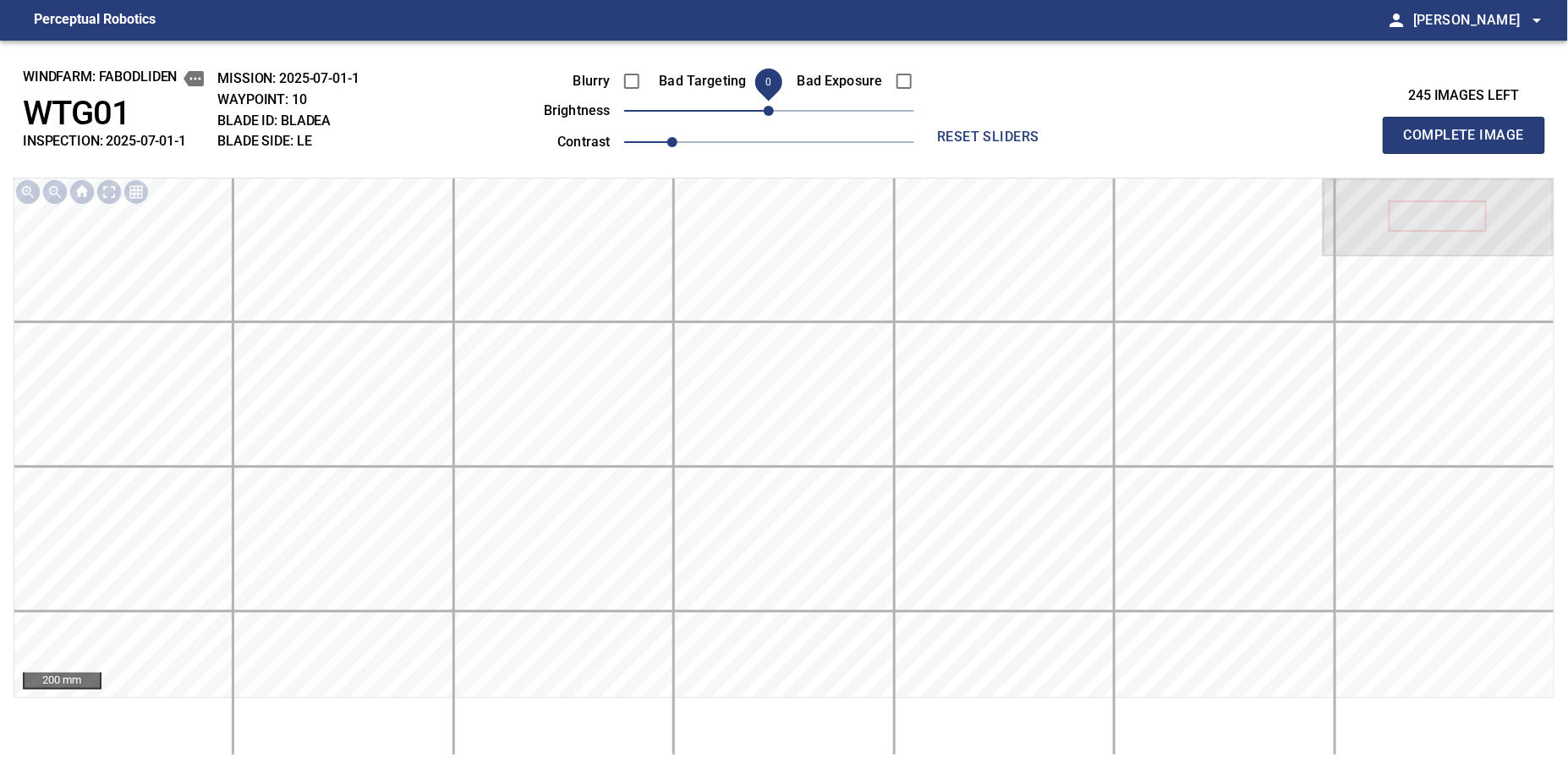 click on "Complete Image" at bounding box center (1464, 135) 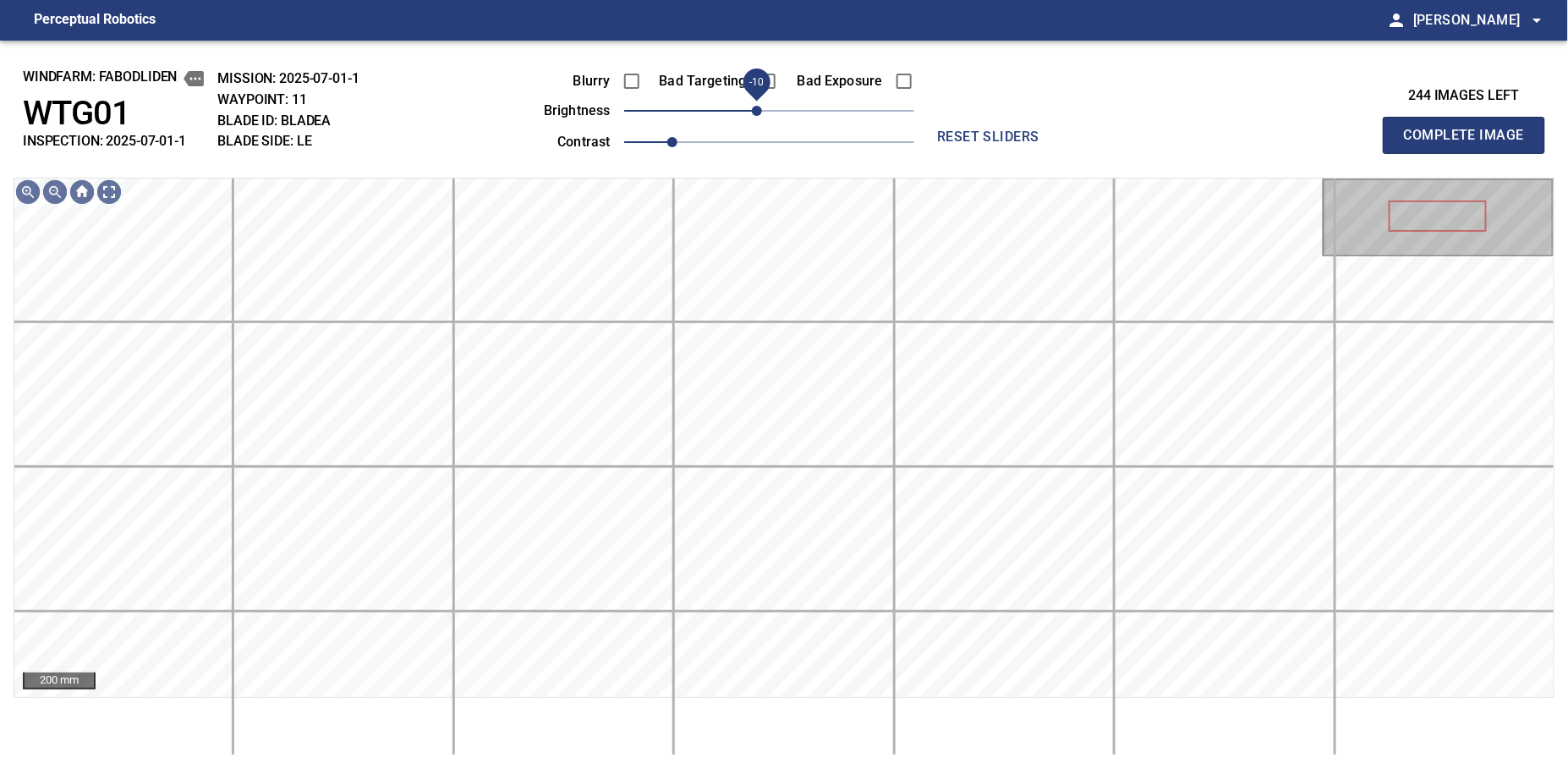 click on "-10" at bounding box center [757, 111] 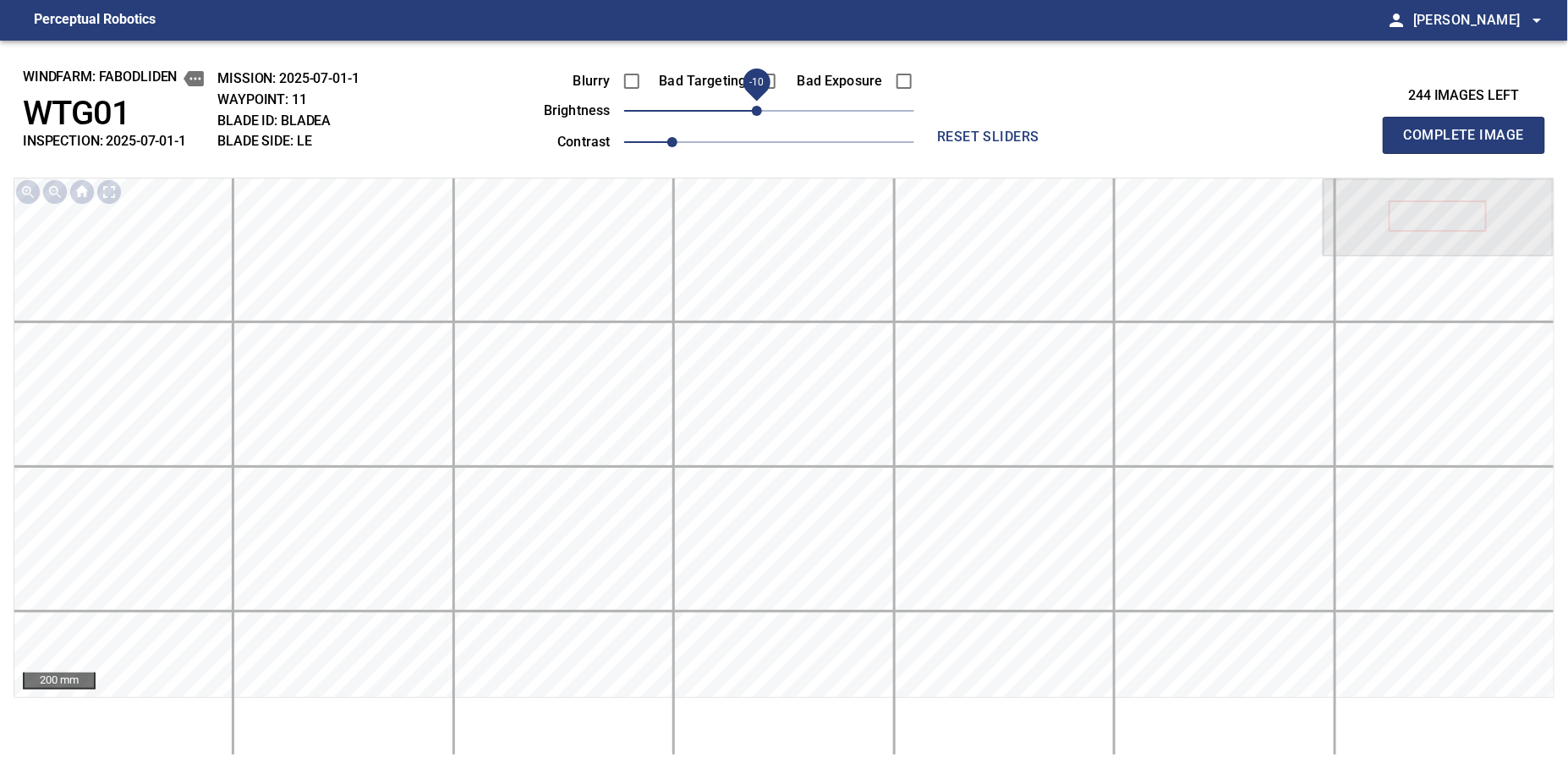 click on "Complete Image" at bounding box center (1464, 135) 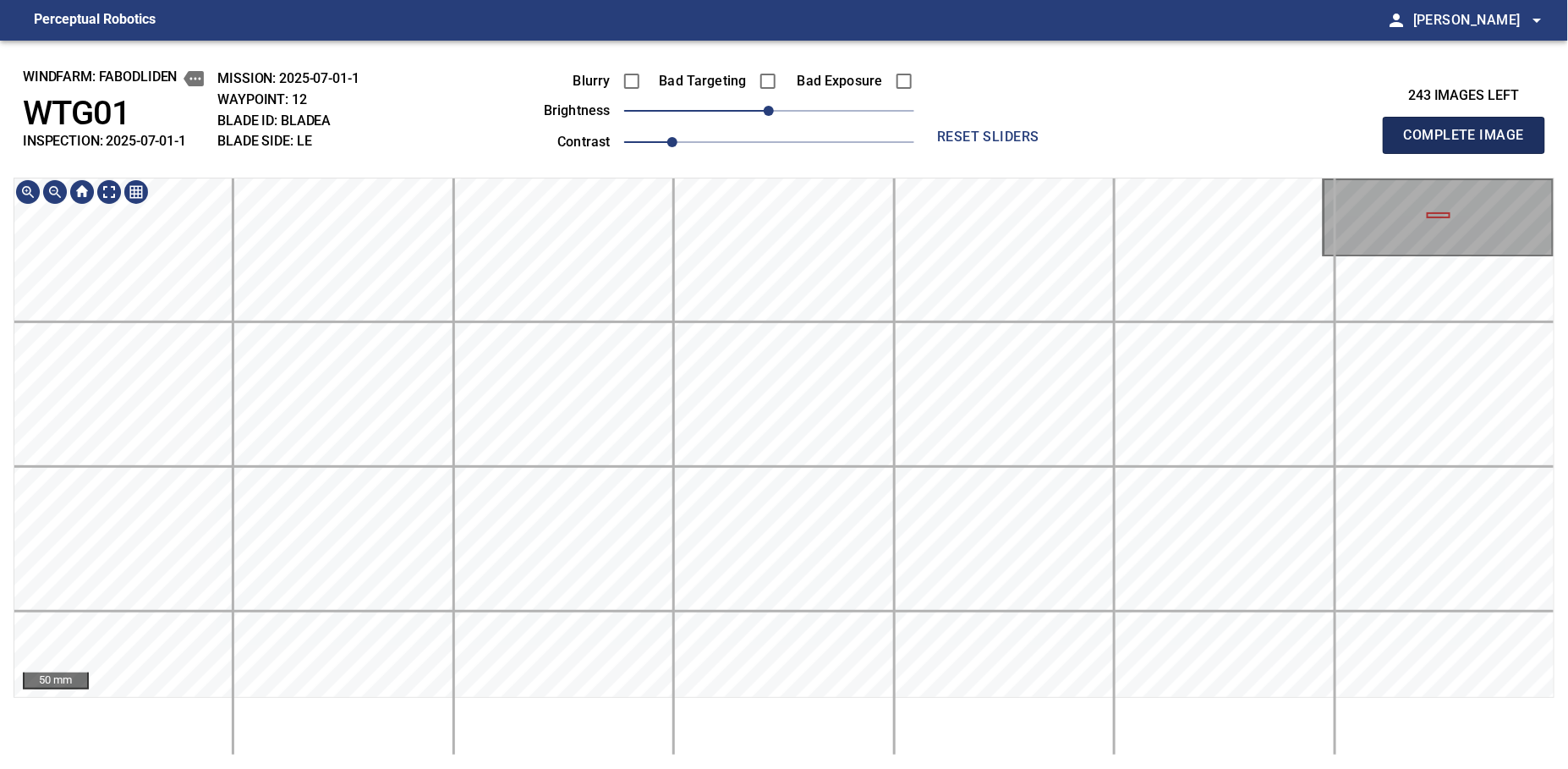 click on "Complete Image" at bounding box center (1464, 135) 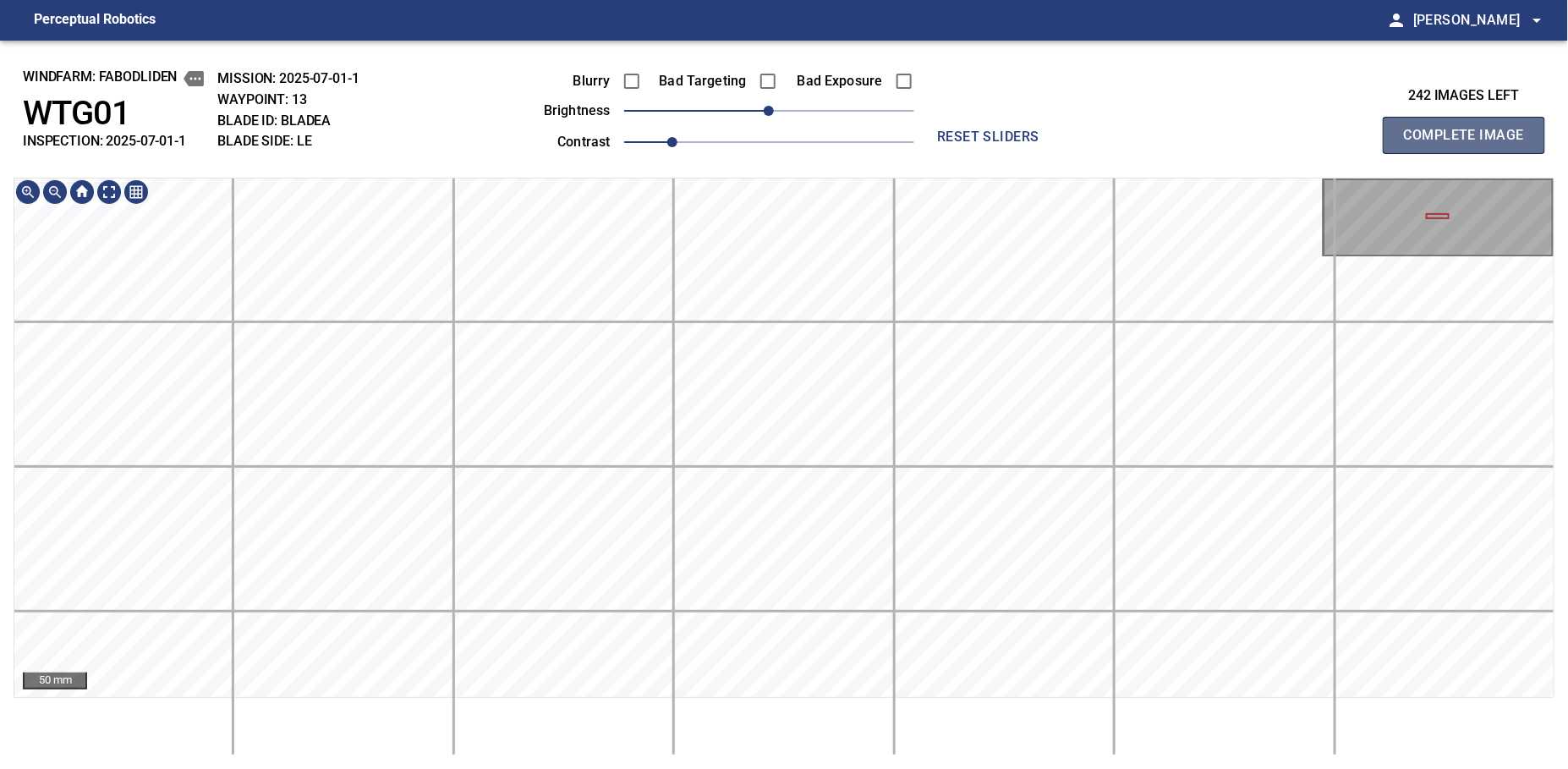 click on "Complete Image" at bounding box center (1464, 135) 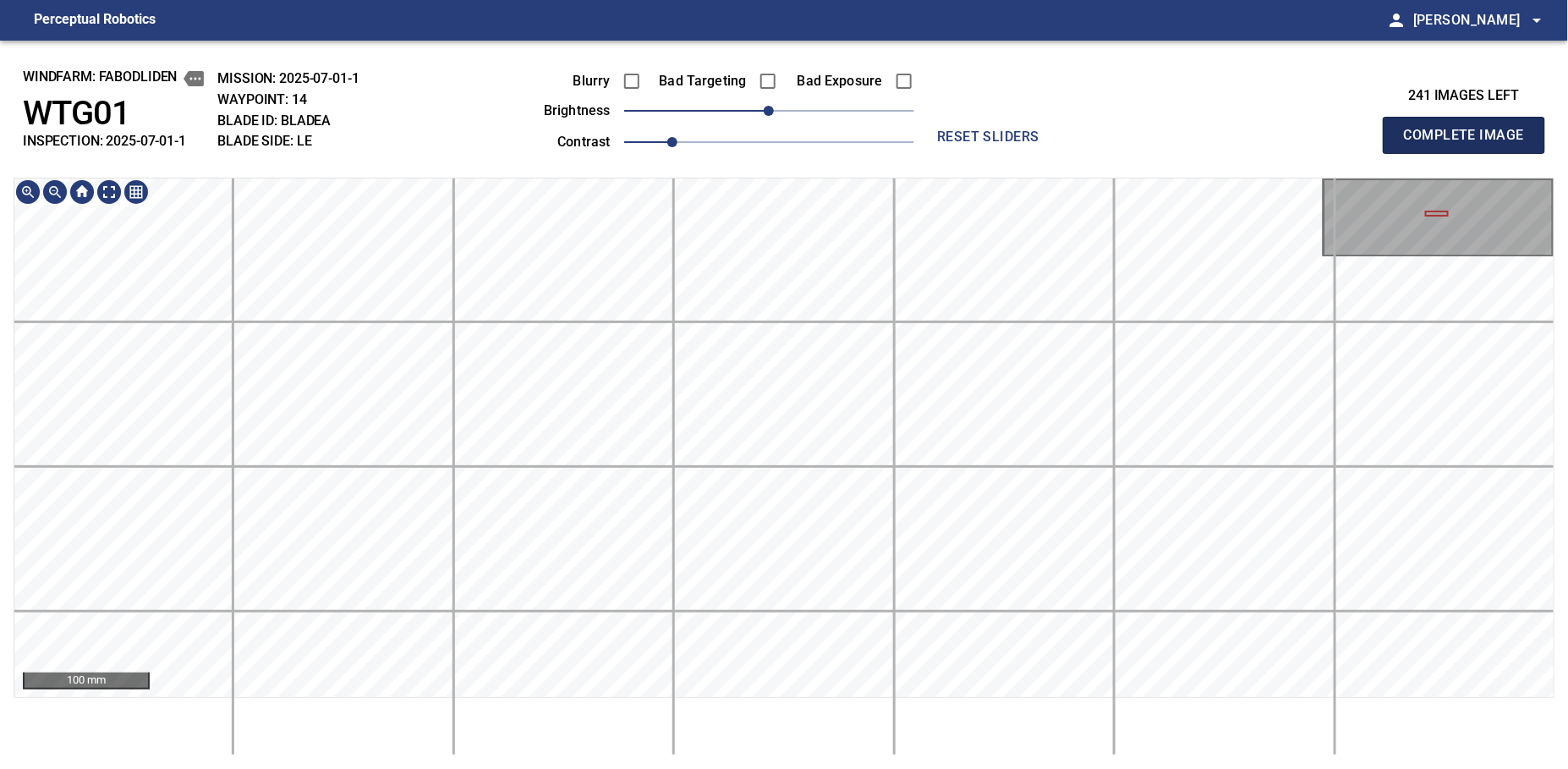 click on "Complete Image" at bounding box center (1464, 135) 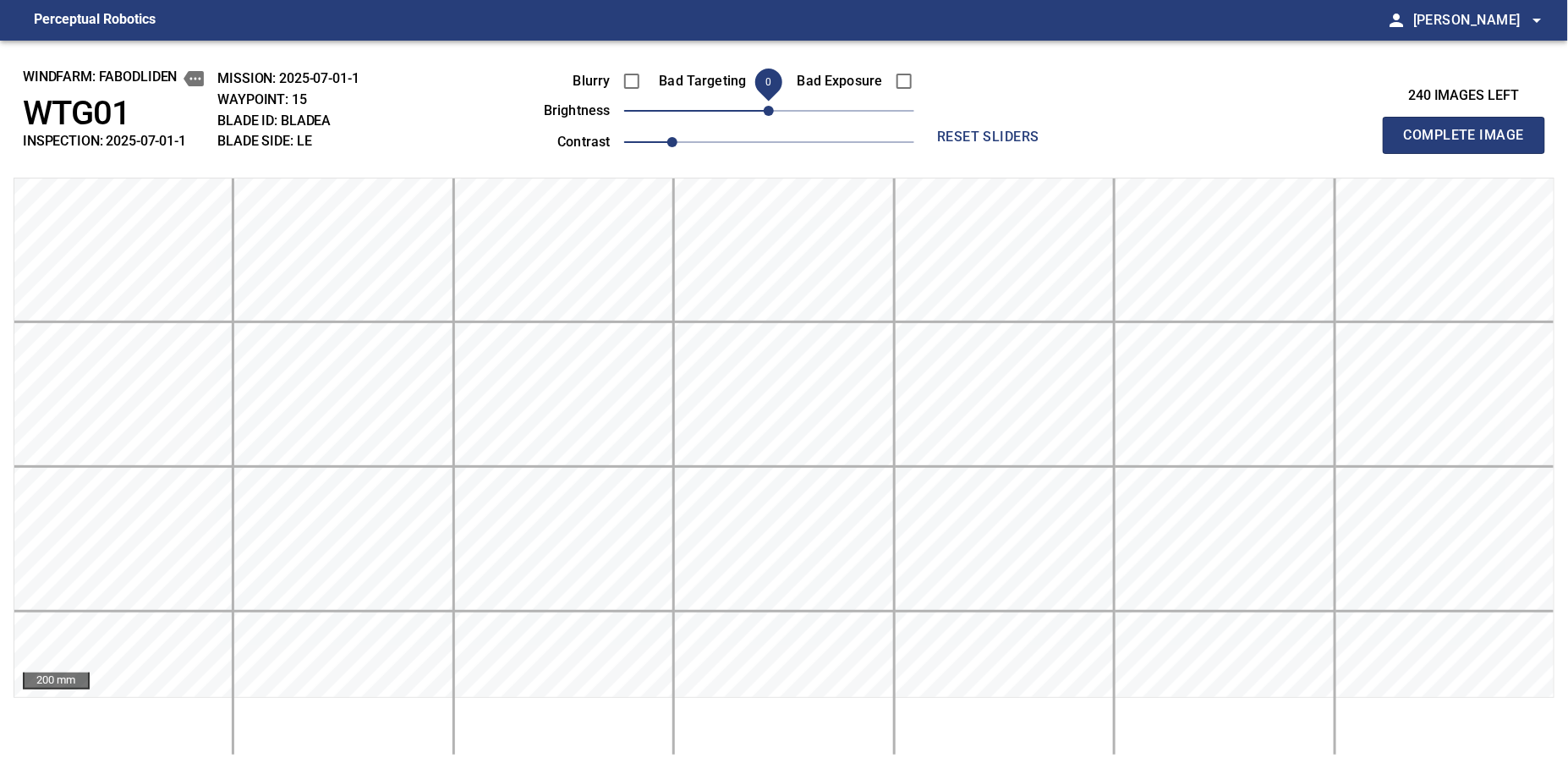 click on "Complete Image" at bounding box center [1464, 135] 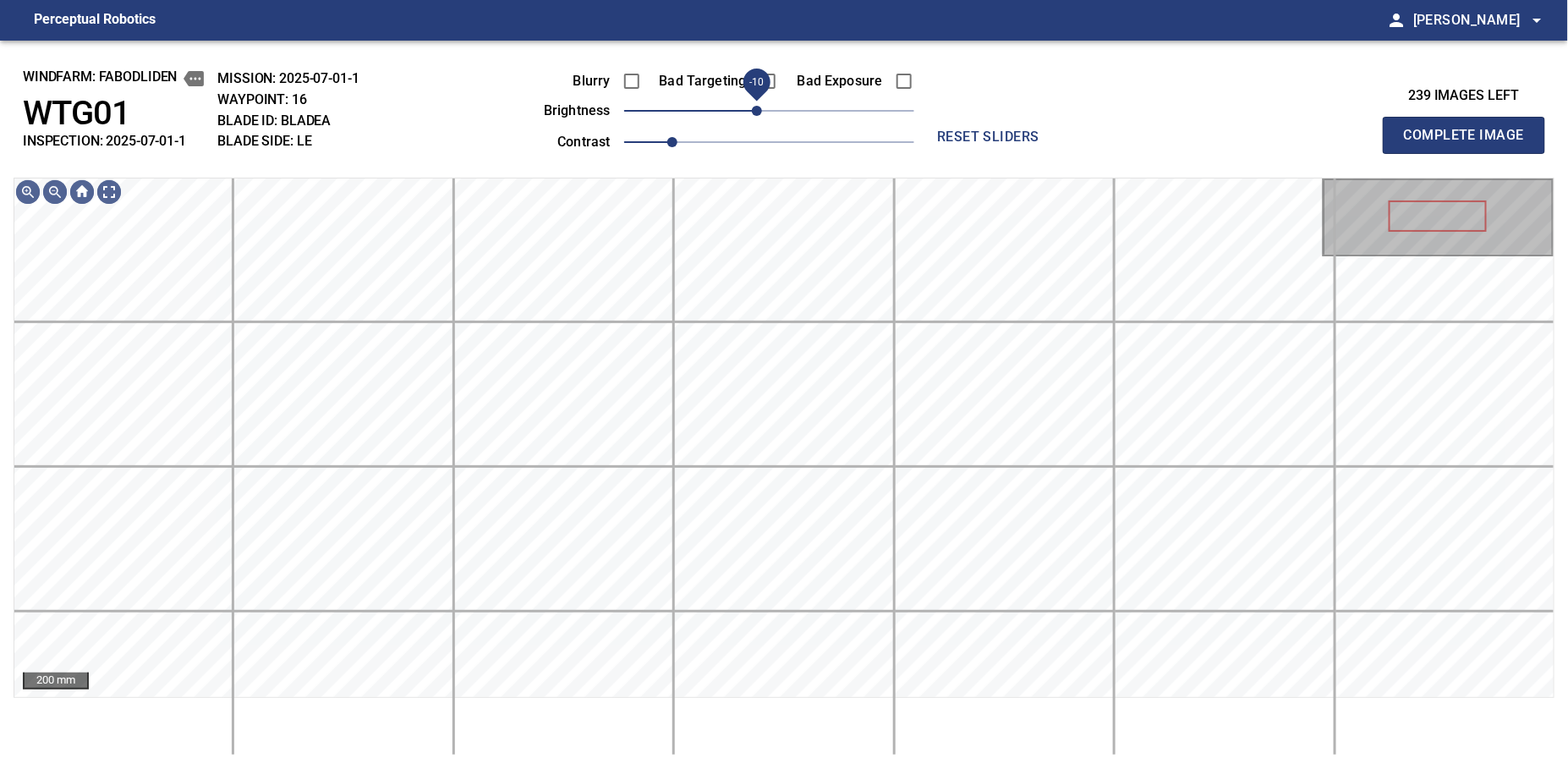 click on "-10" at bounding box center (757, 111) 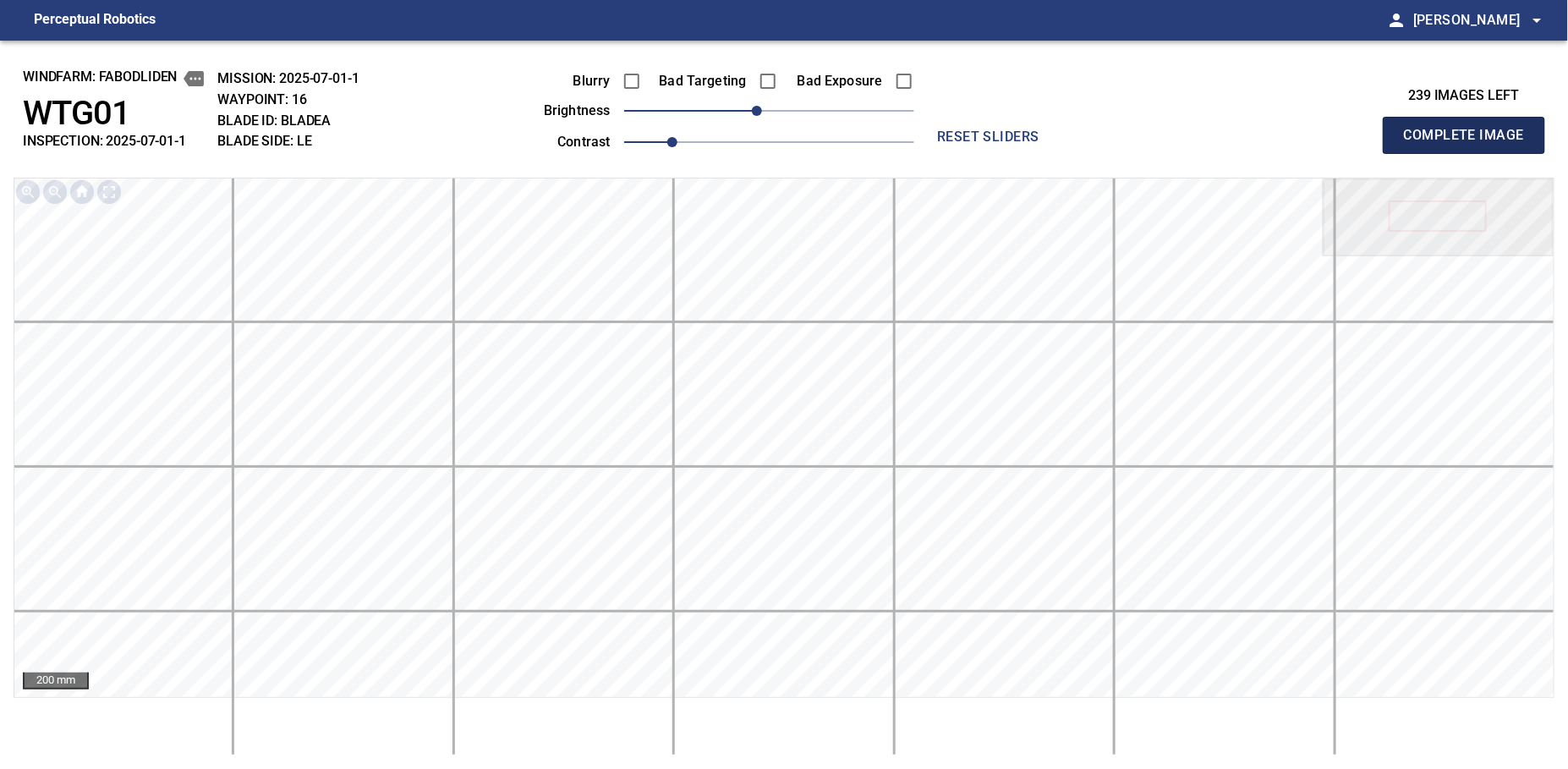 click on "Complete Image" at bounding box center (1464, 135) 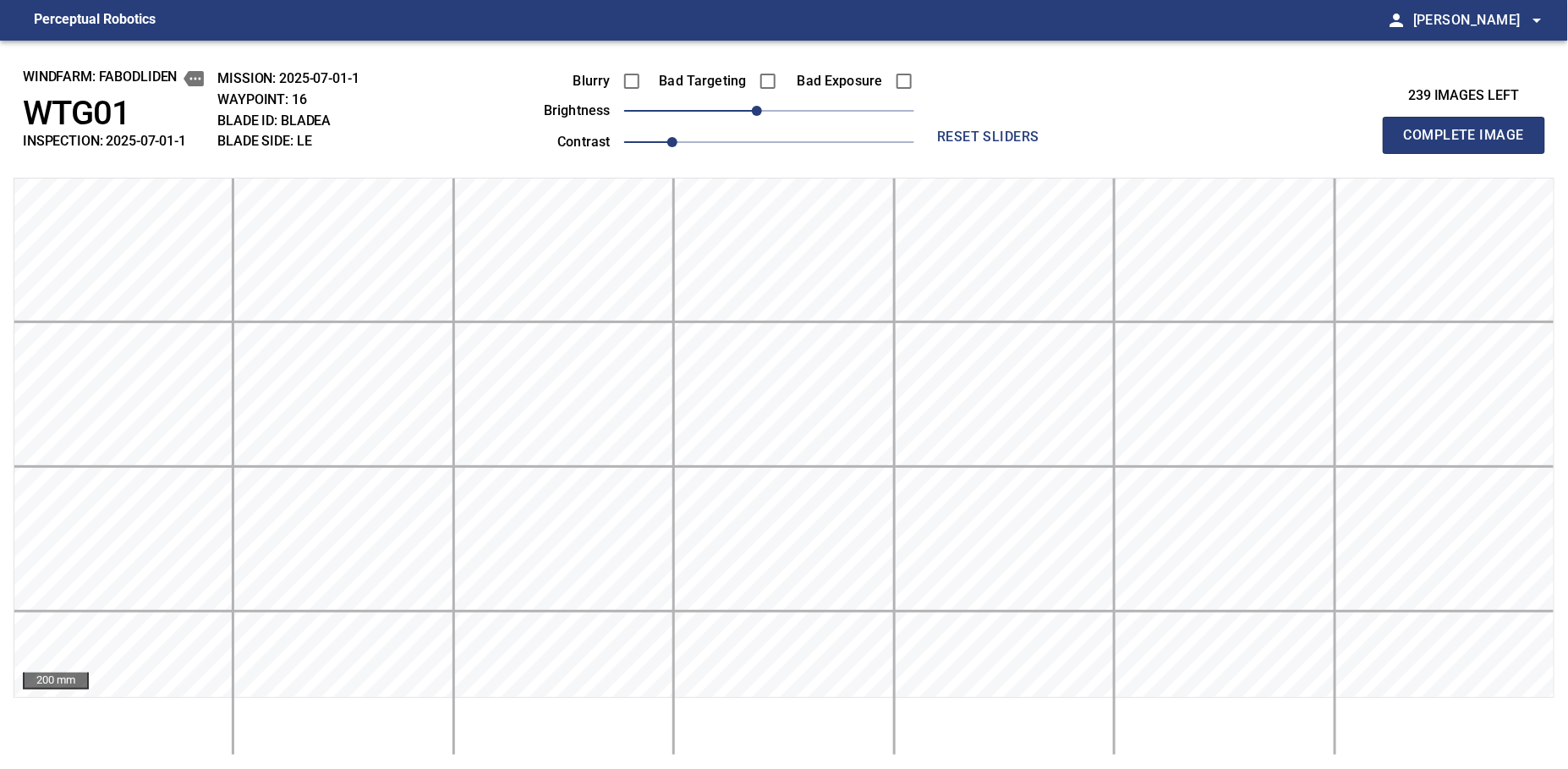 type 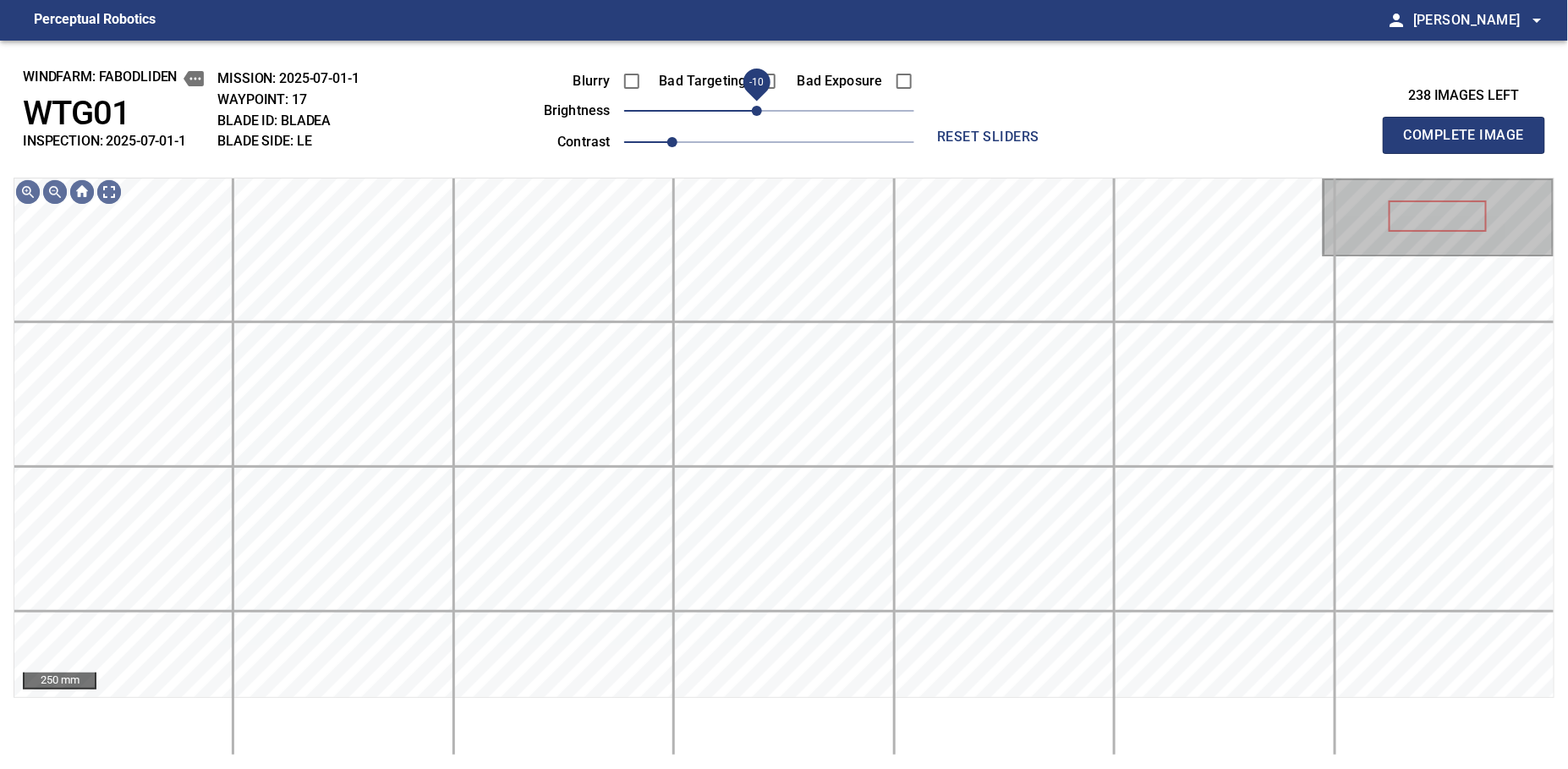 click on "-10" at bounding box center [757, 111] 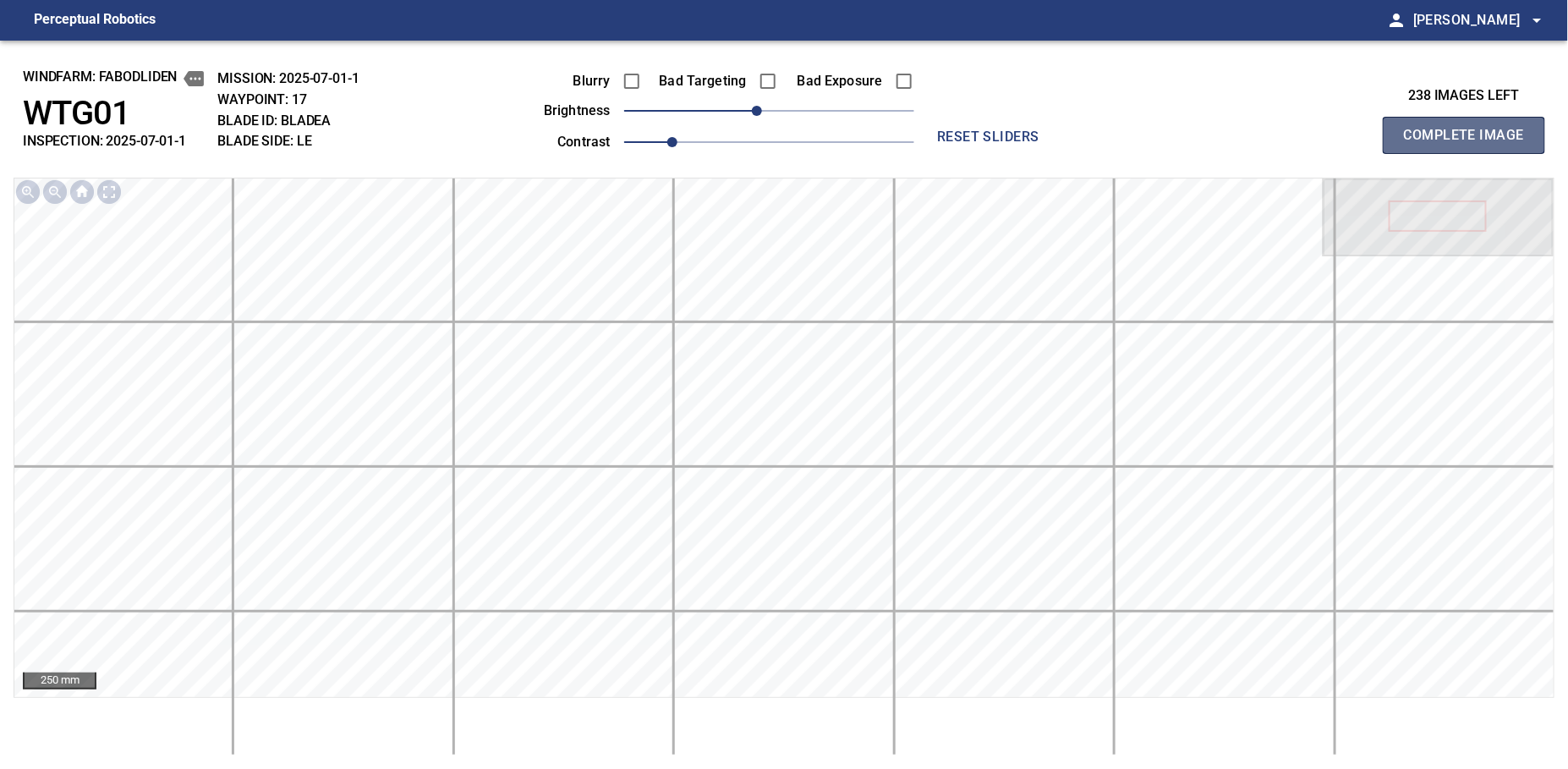 click on "Complete Image" at bounding box center [1464, 135] 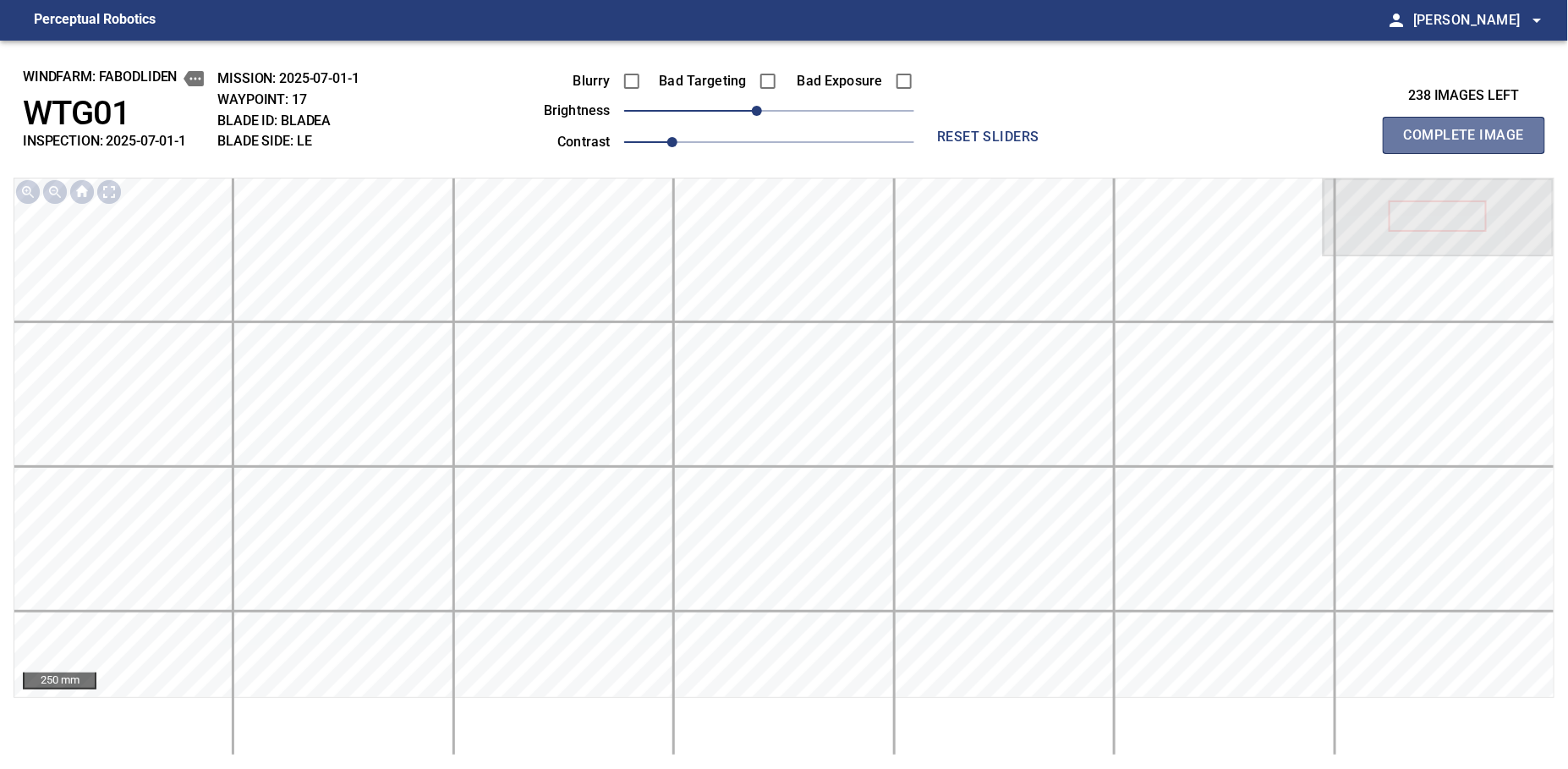 type 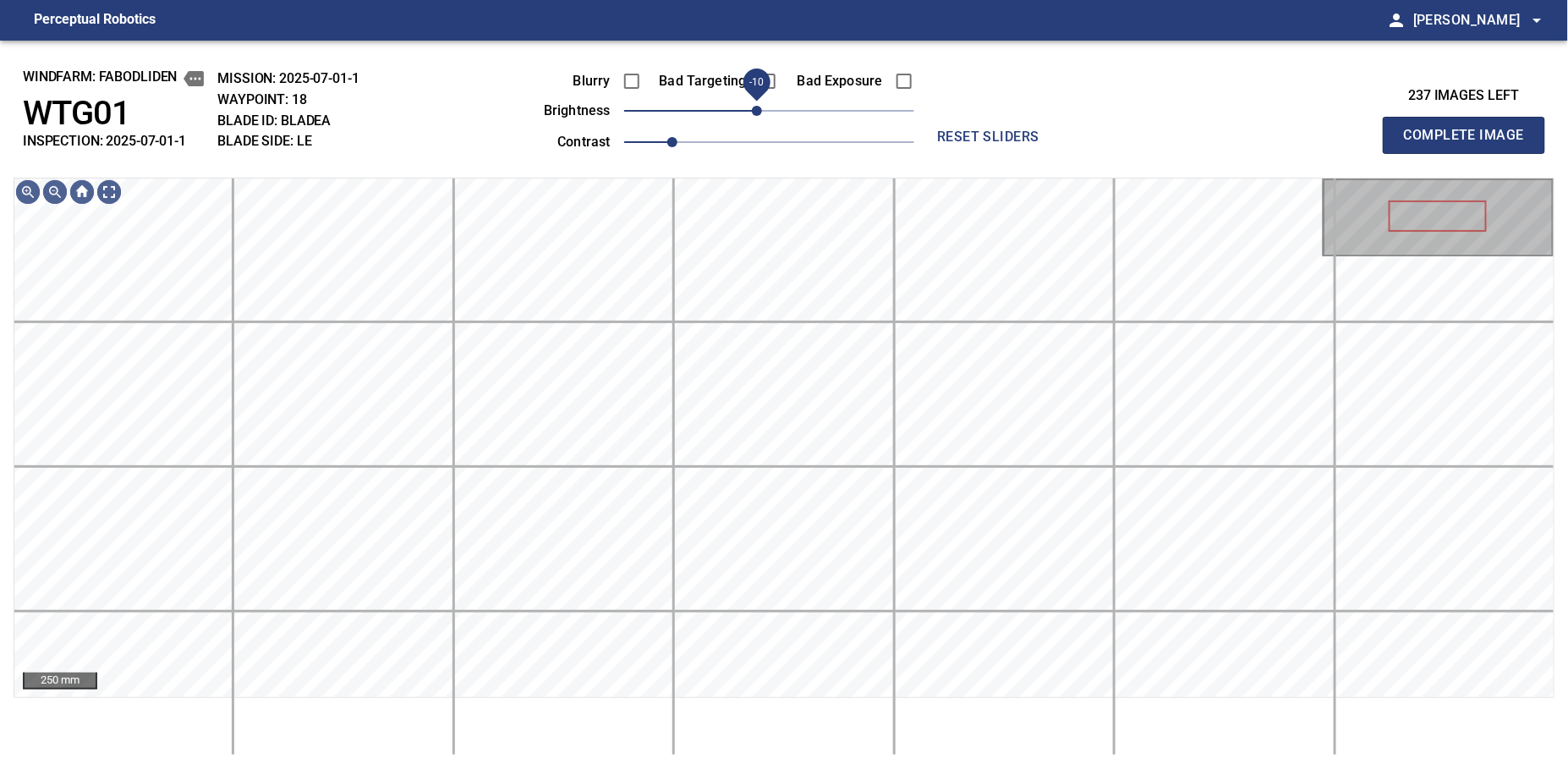 click on "-10" at bounding box center [757, 111] 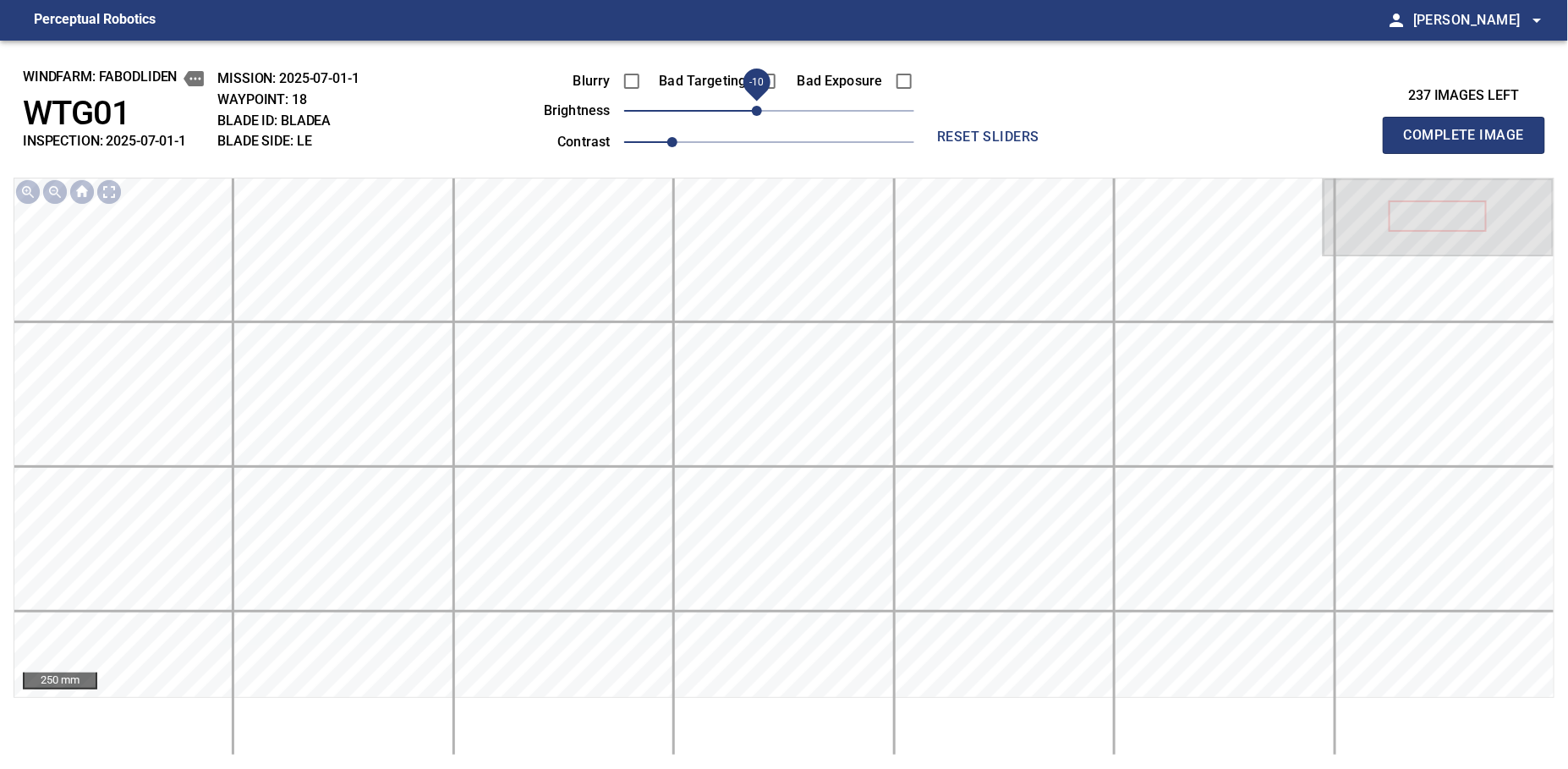click on "Complete Image" at bounding box center (1464, 135) 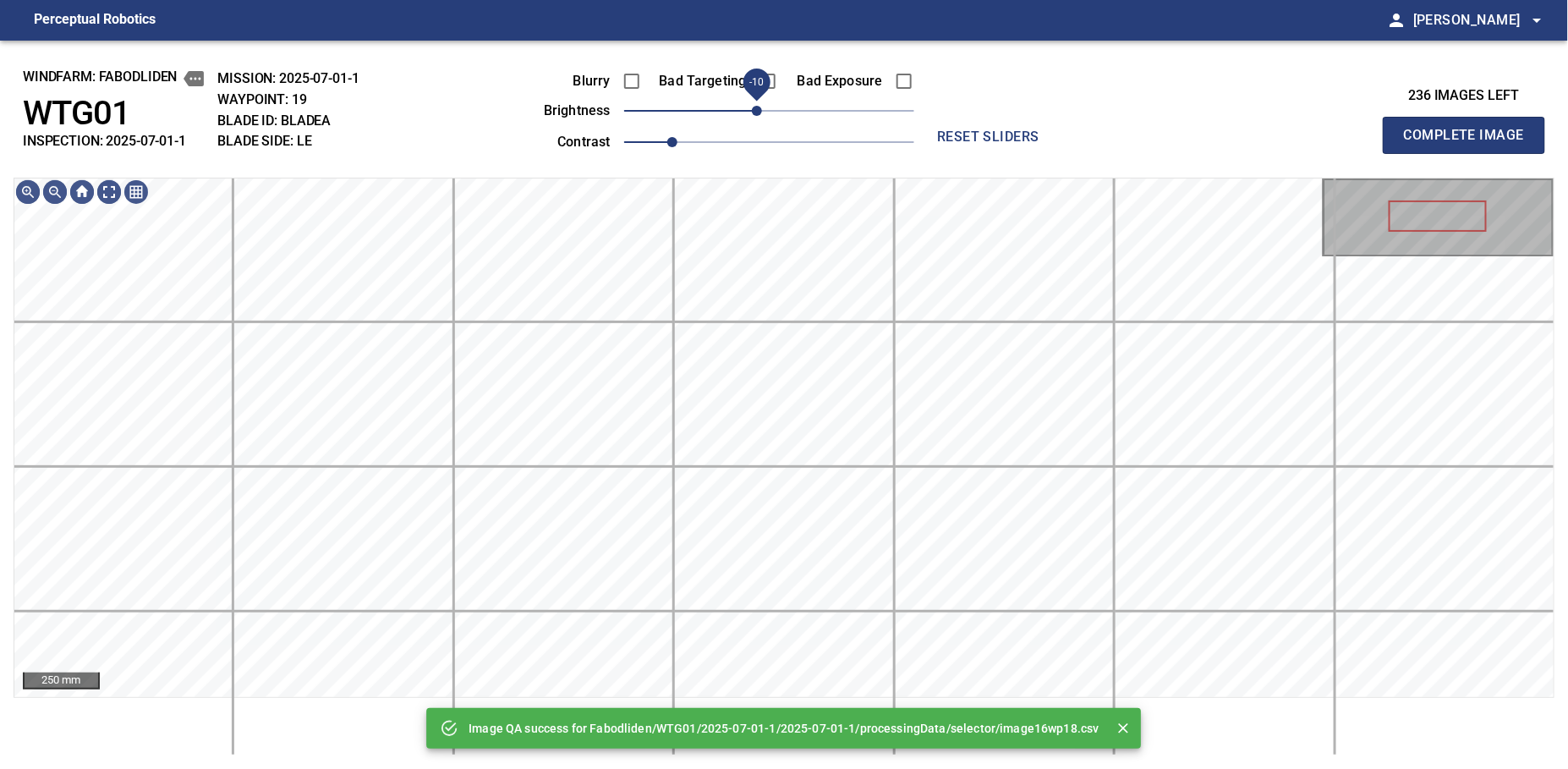 click on "-10" at bounding box center (757, 111) 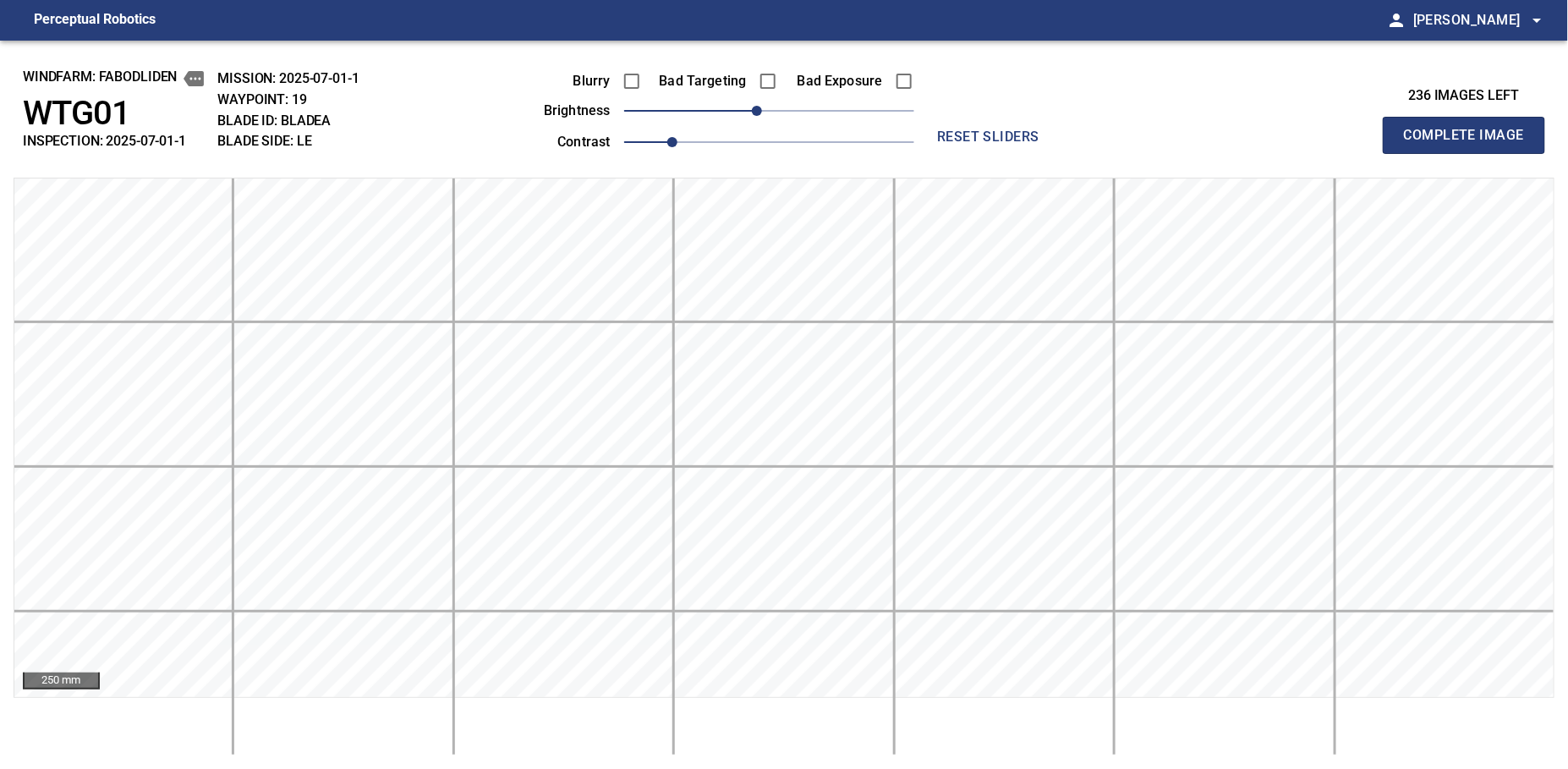 click on "Complete Image" at bounding box center [1464, 135] 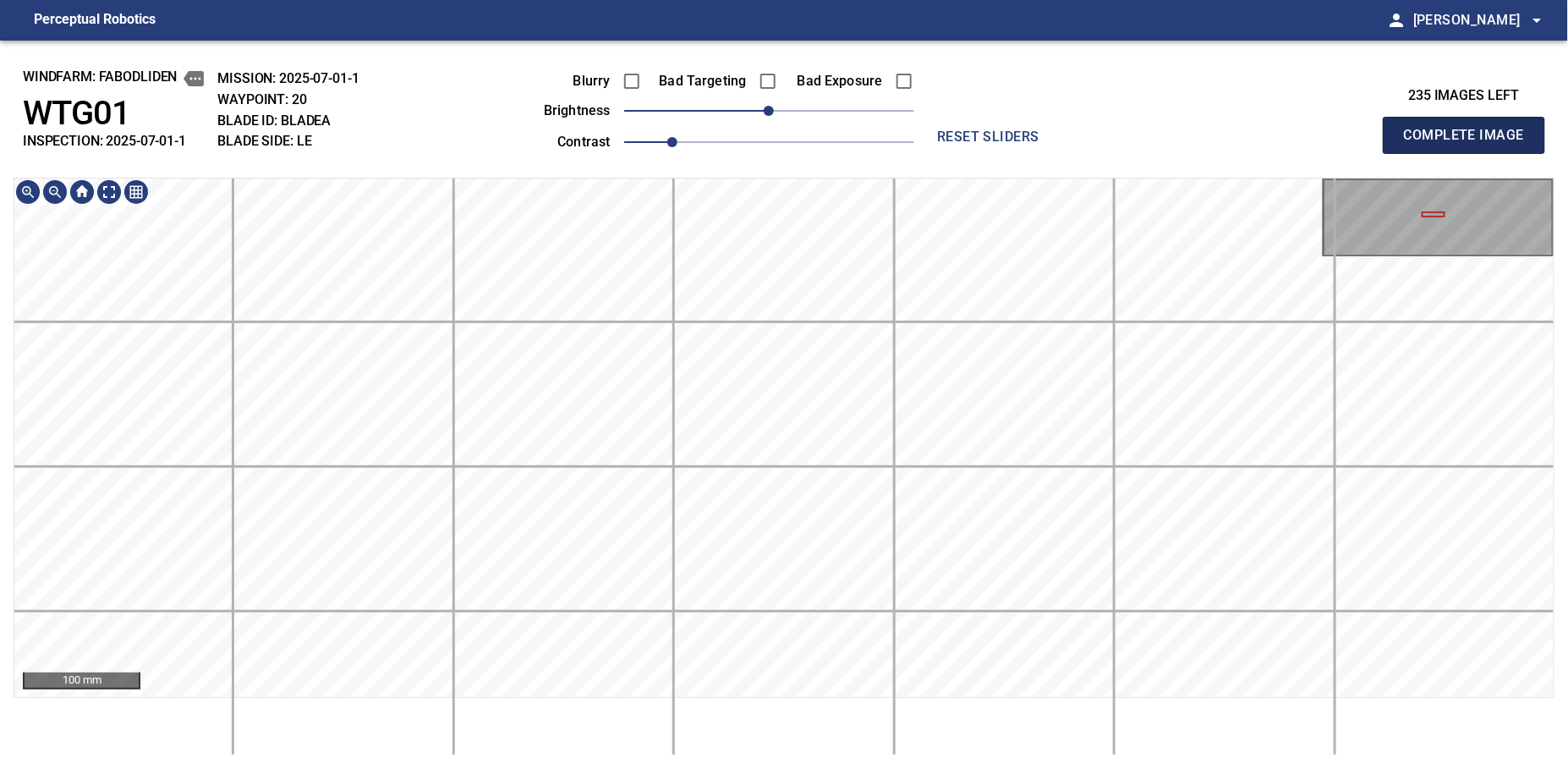 click on "Complete Image" at bounding box center (1464, 135) 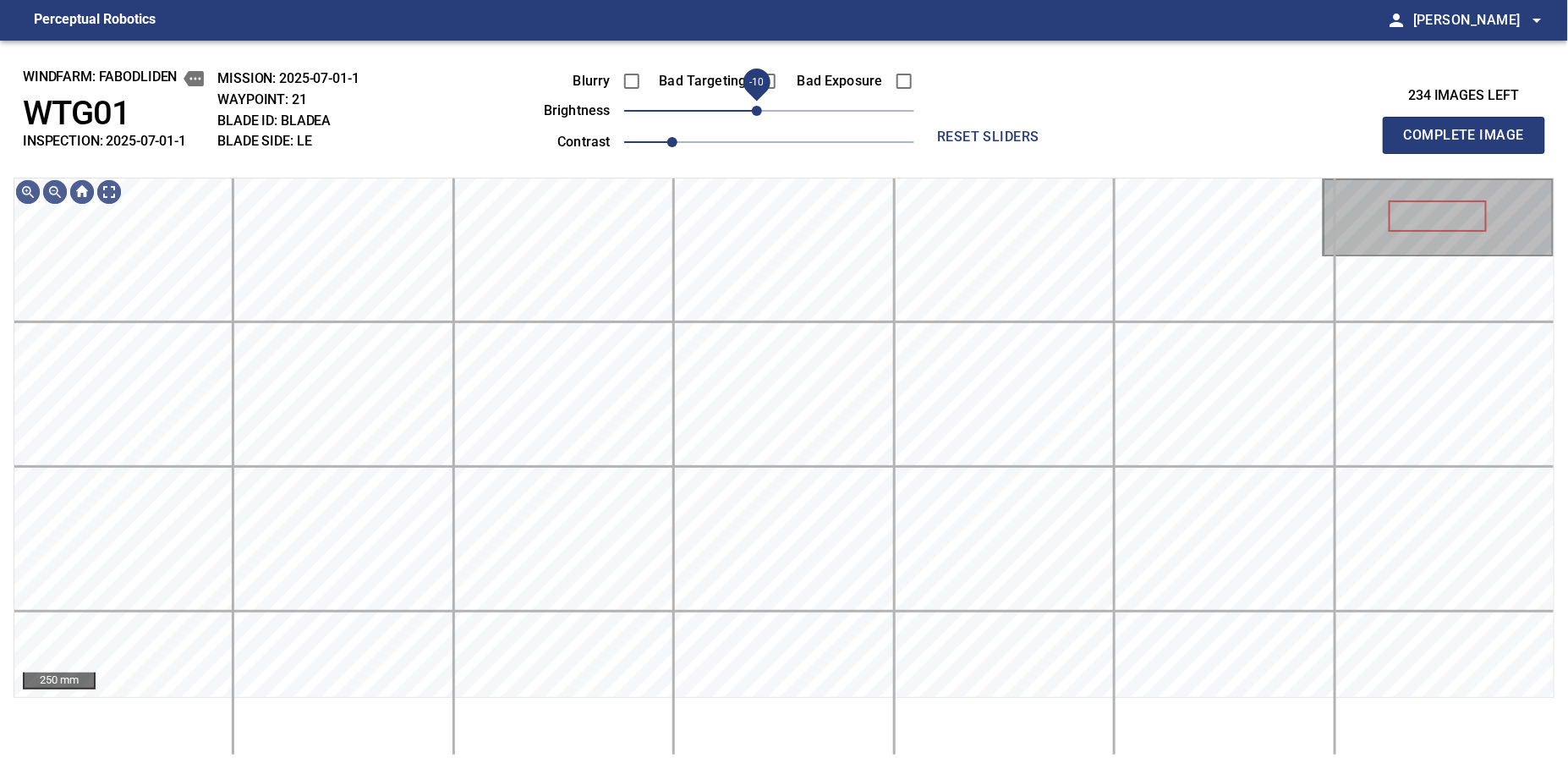 click on "-10" at bounding box center [757, 111] 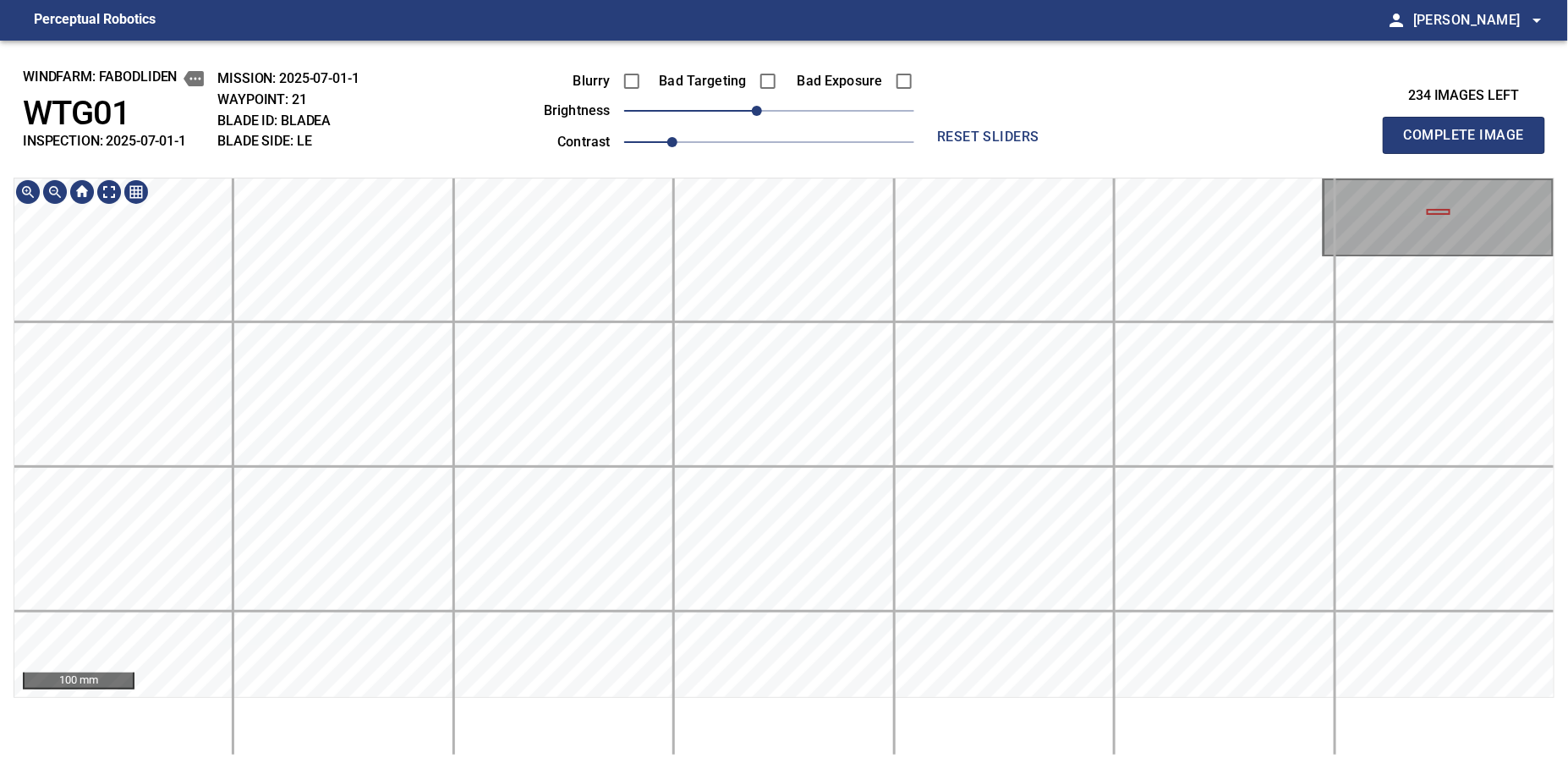click on "Perceptual Robotics person [PERSON_NAME] arrow_drop_down windfarm: Fabodliden WTG01 INSPECTION: 2025-07-01-1 MISSION: 2025-07-01-1 WAYPOINT: 21 BLADE ID: bladeA BLADE SIDE: LE Blurry Bad Targeting Bad Exposure brightness -10 contrast 1 reset sliders 234 images left Complete Image 100 mm exit_to_app Logout" at bounding box center [784, 384] 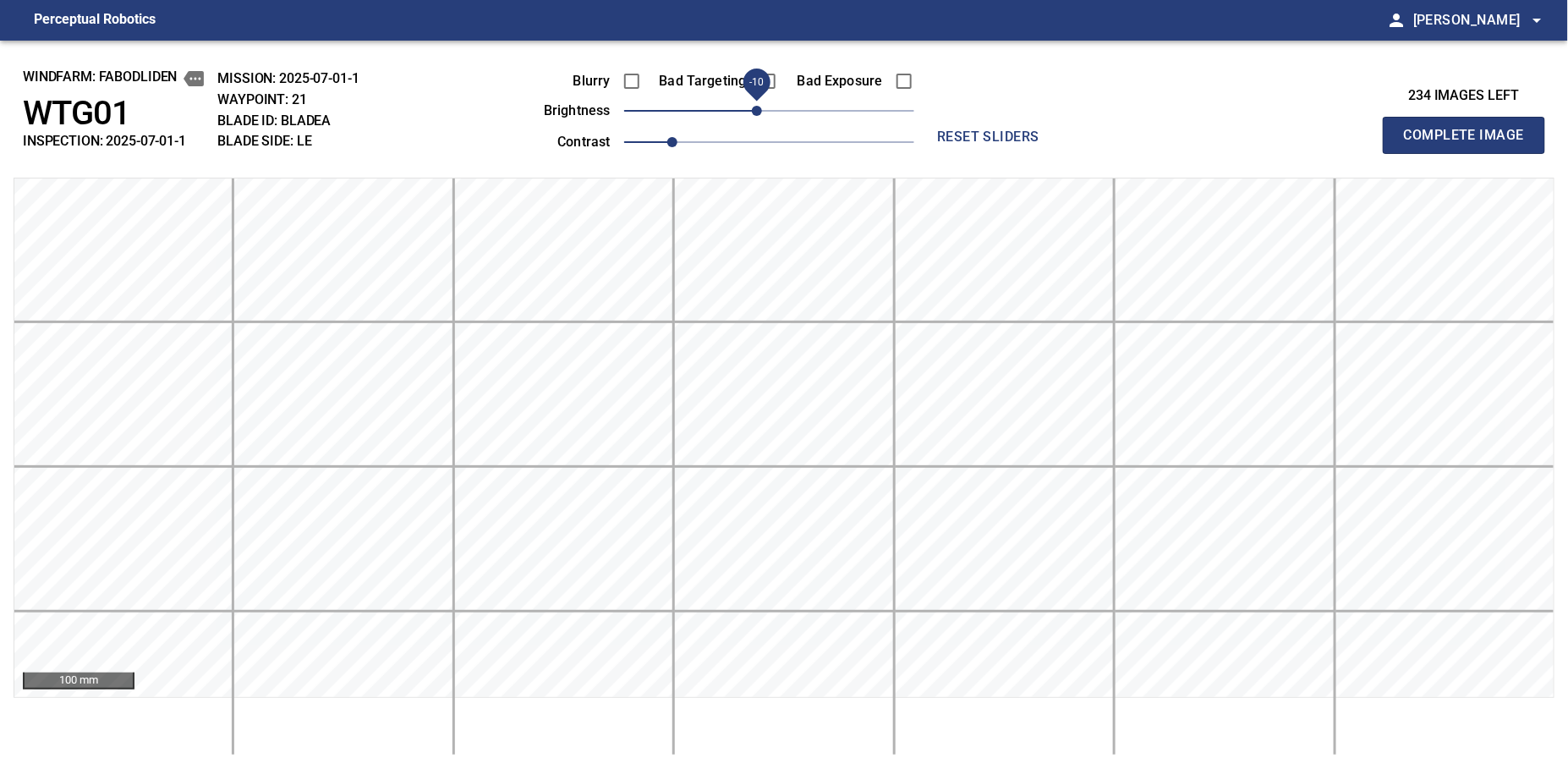 click on "Complete Image" at bounding box center (1464, 135) 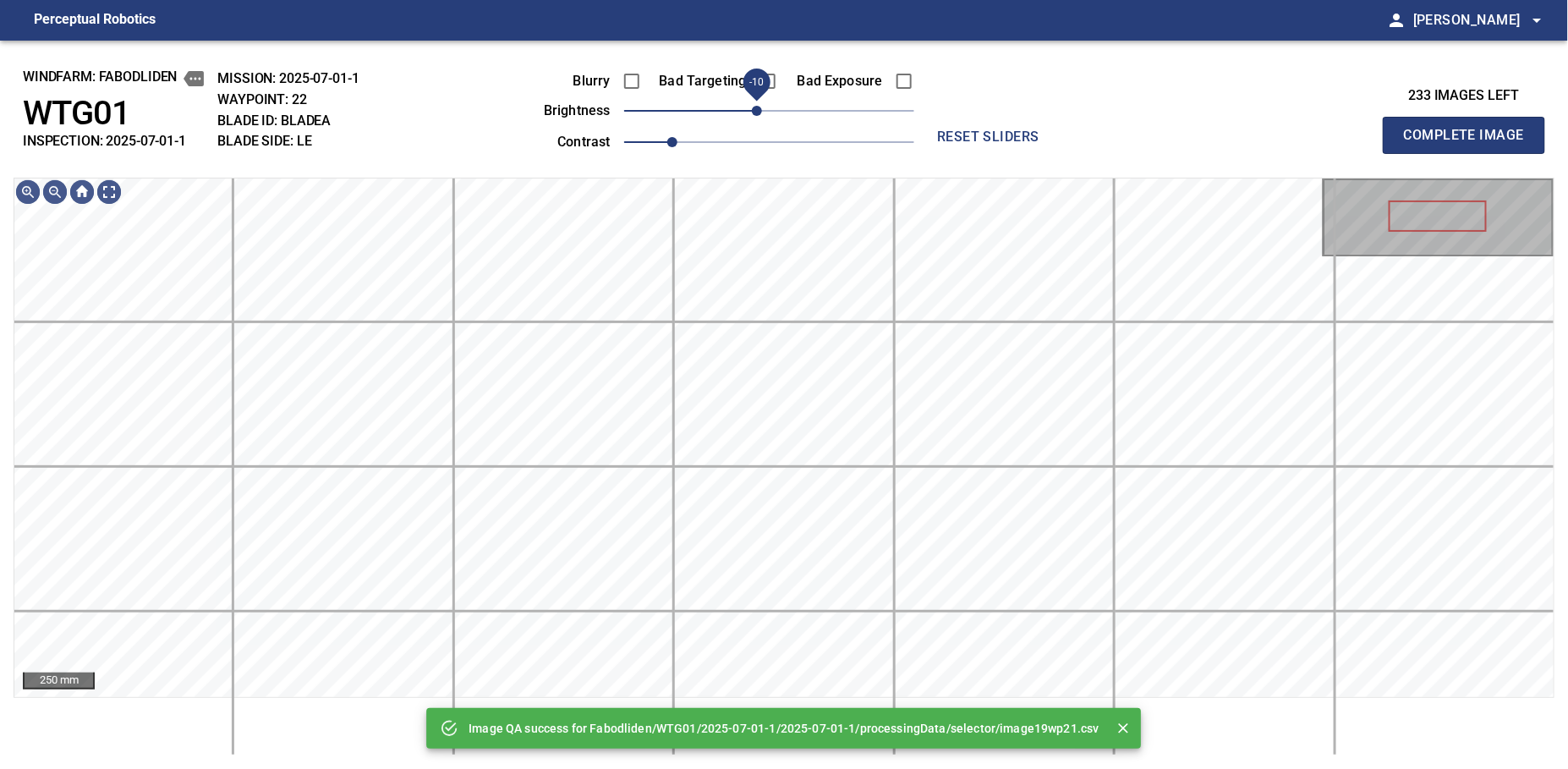 drag, startPoint x: 766, startPoint y: 107, endPoint x: 755, endPoint y: 113, distance: 12.5299641 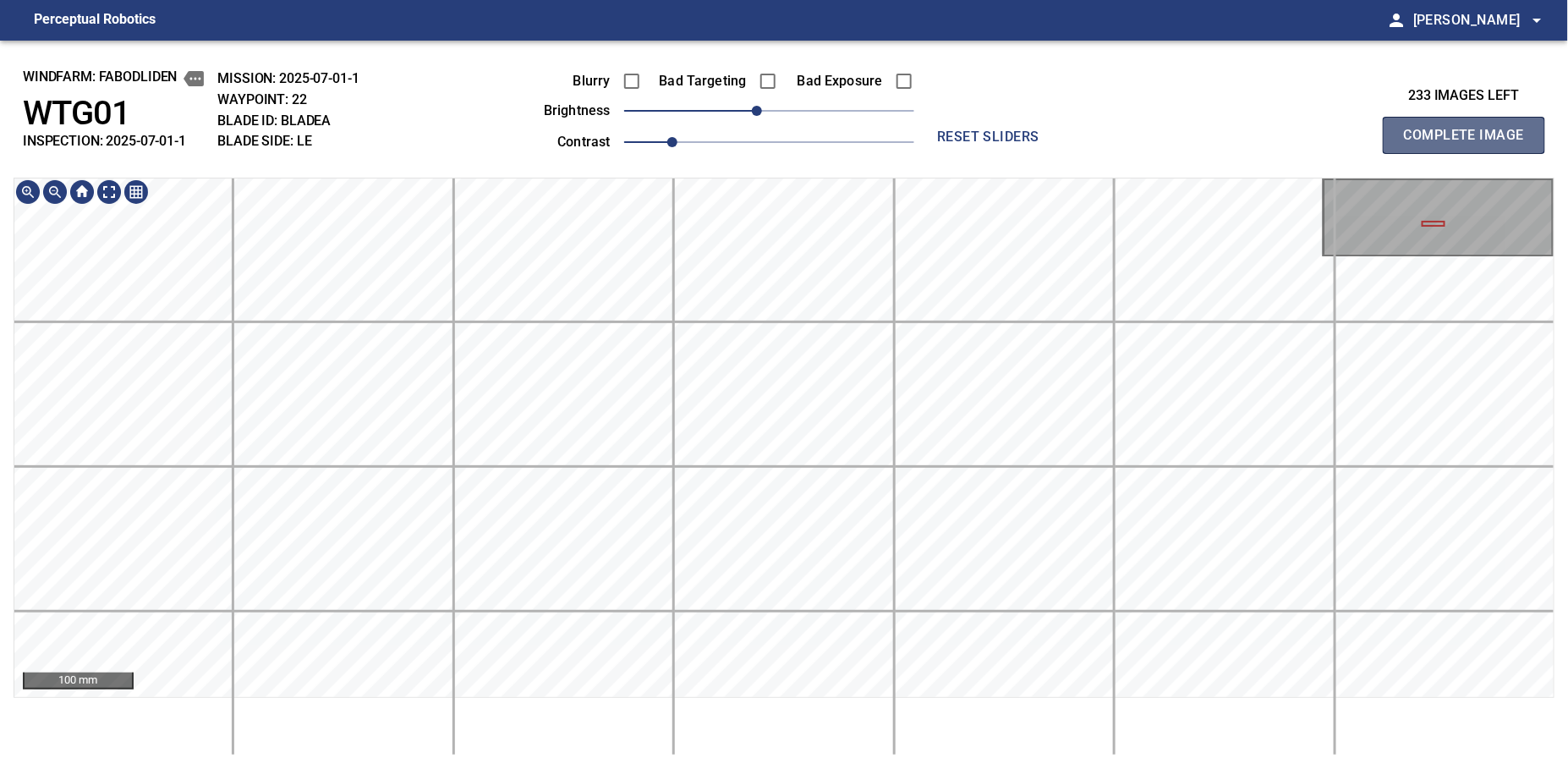 click on "Complete Image" at bounding box center (1464, 135) 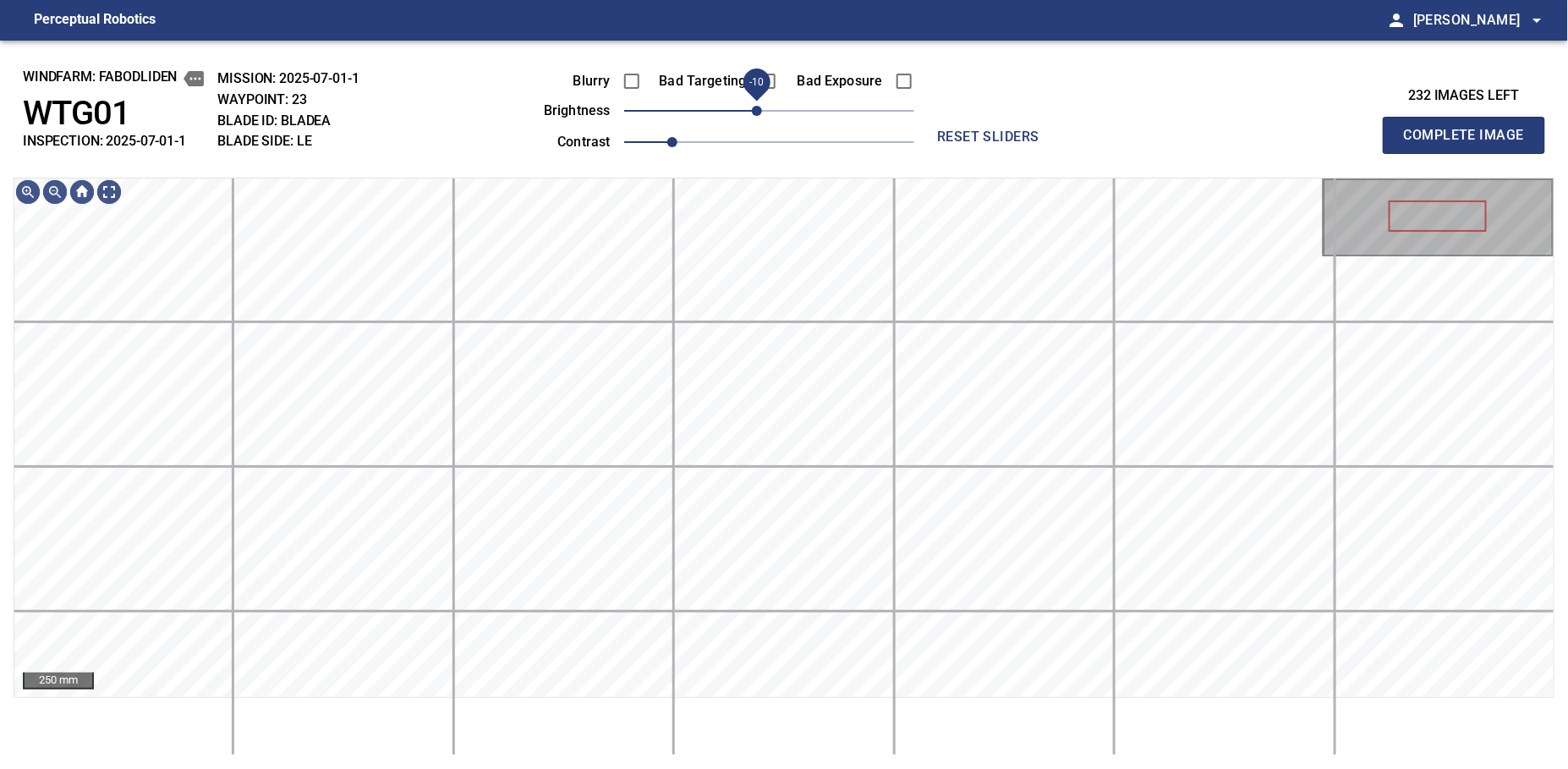 click on "-10" at bounding box center [757, 111] 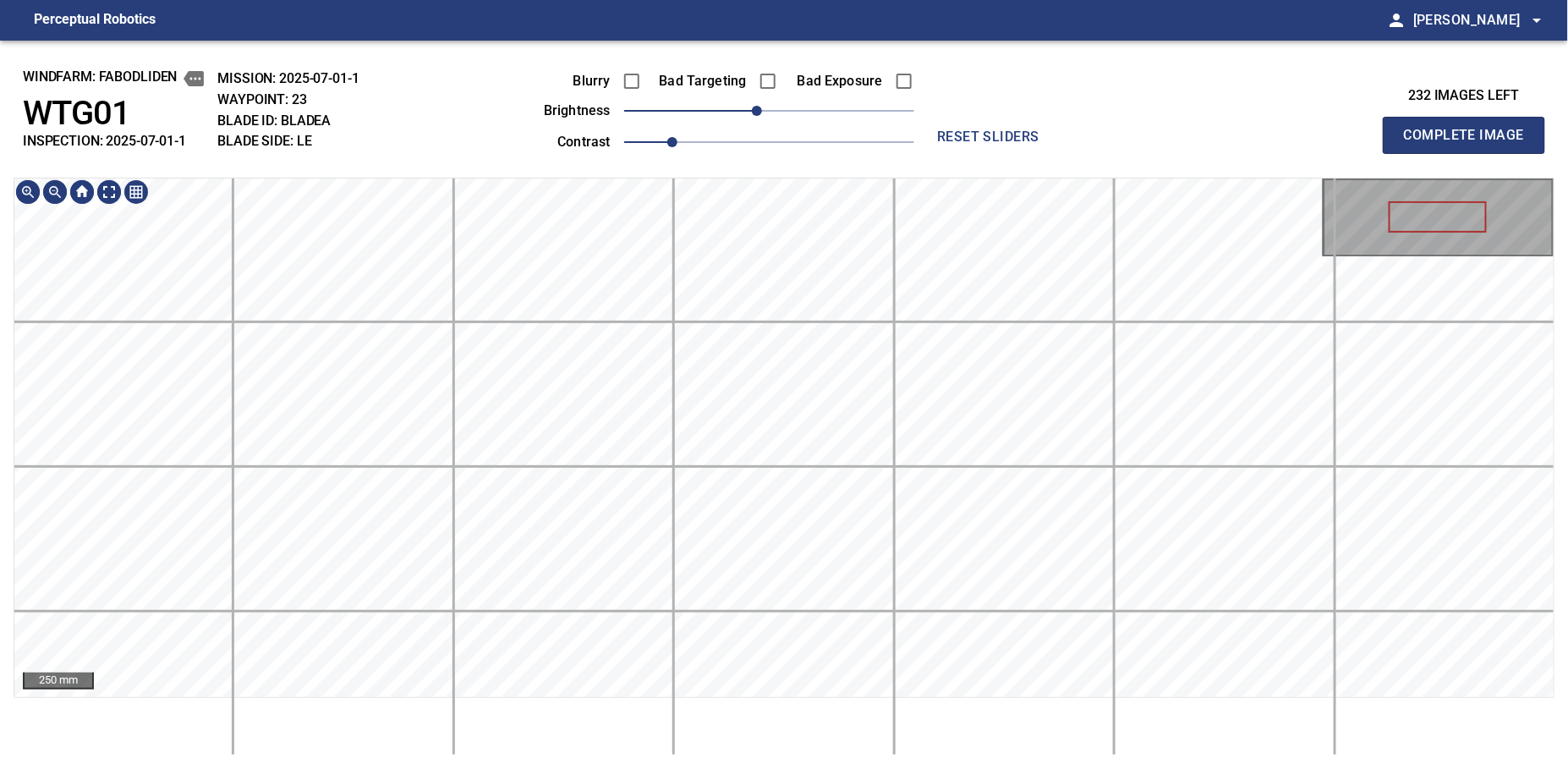 click on "windfarm: Fabodliden WTG01 INSPECTION: 2025-07-01-1 MISSION: 2025-07-01-1 WAYPOINT: 23 BLADE ID: bladeA BLADE SIDE: LE Blurry Bad Targeting Bad Exposure brightness -10 contrast 1 reset sliders 232 images left Complete Image 250 mm" at bounding box center (784, 404) 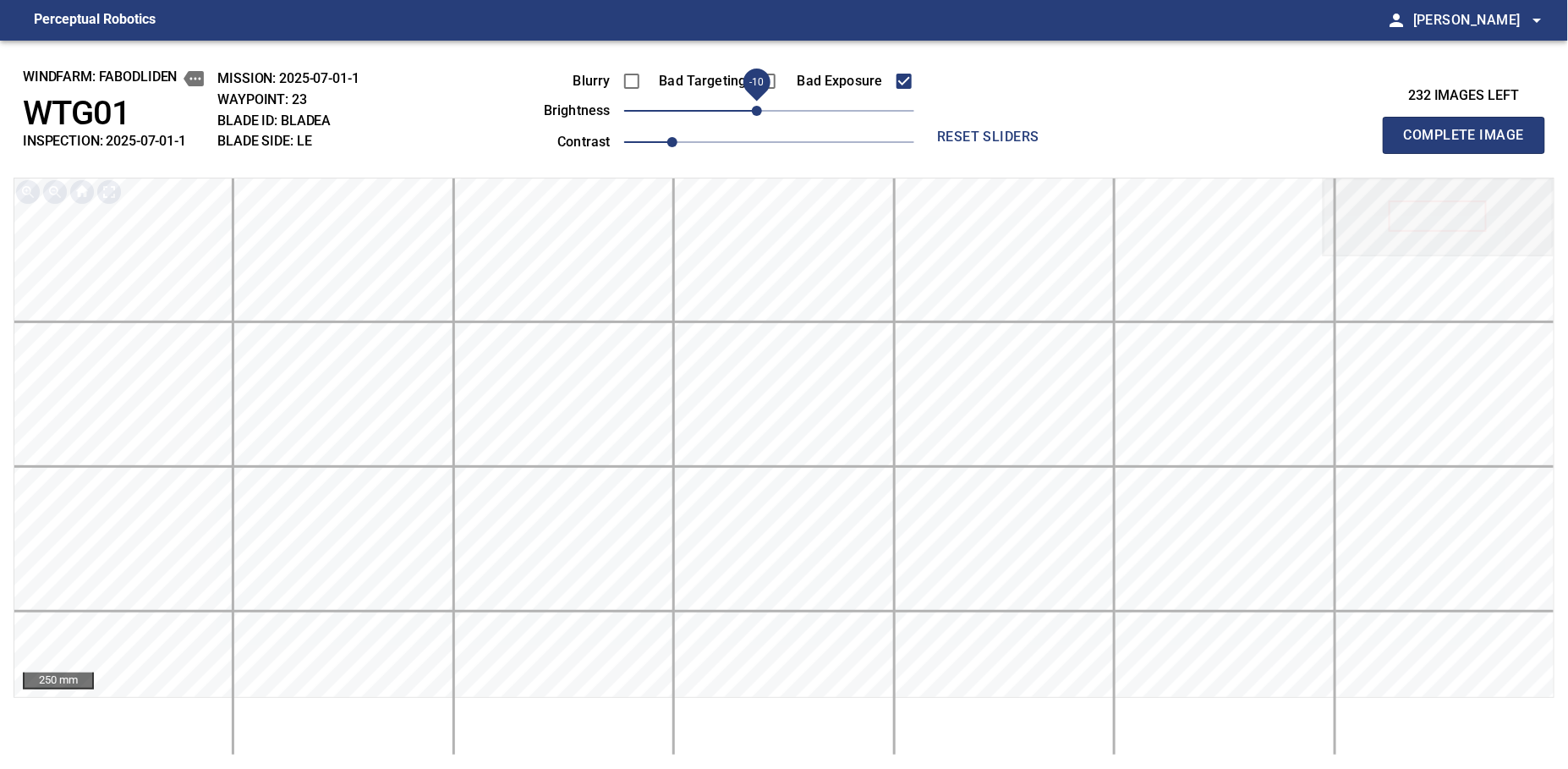 click on "Complete Image" at bounding box center [1464, 135] 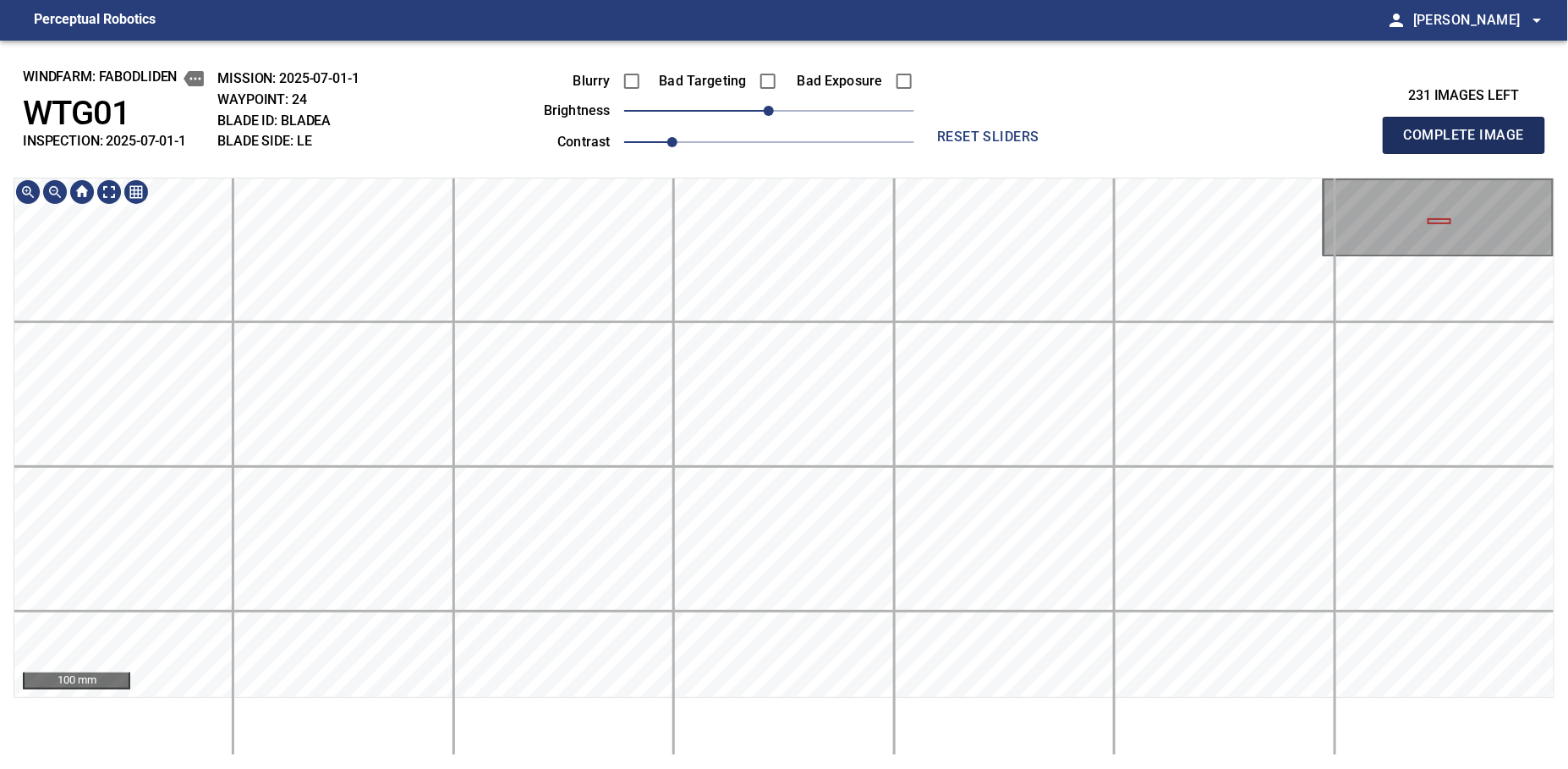 click on "Complete Image" at bounding box center (1464, 135) 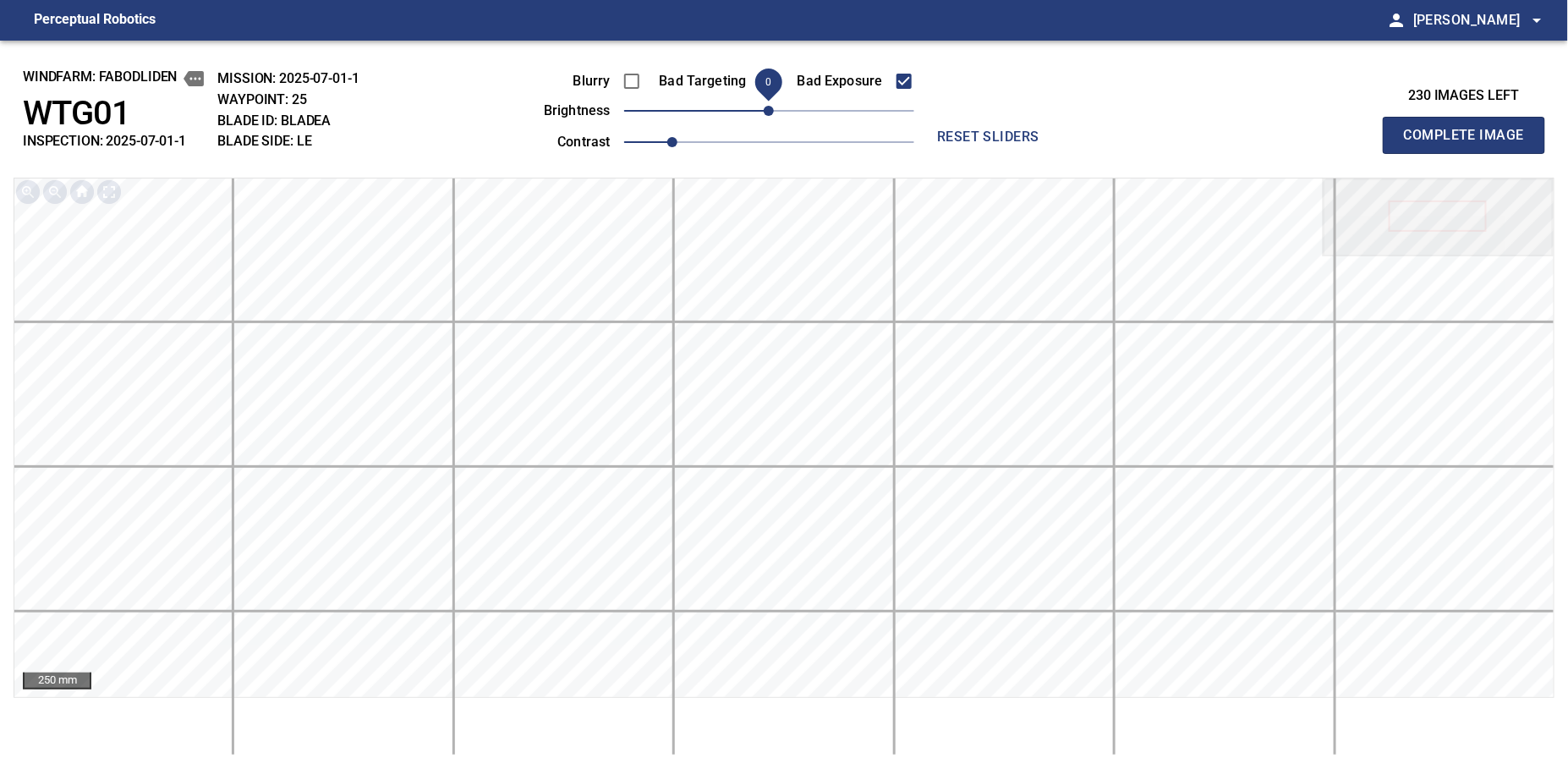 click on "Complete Image" at bounding box center [1464, 135] 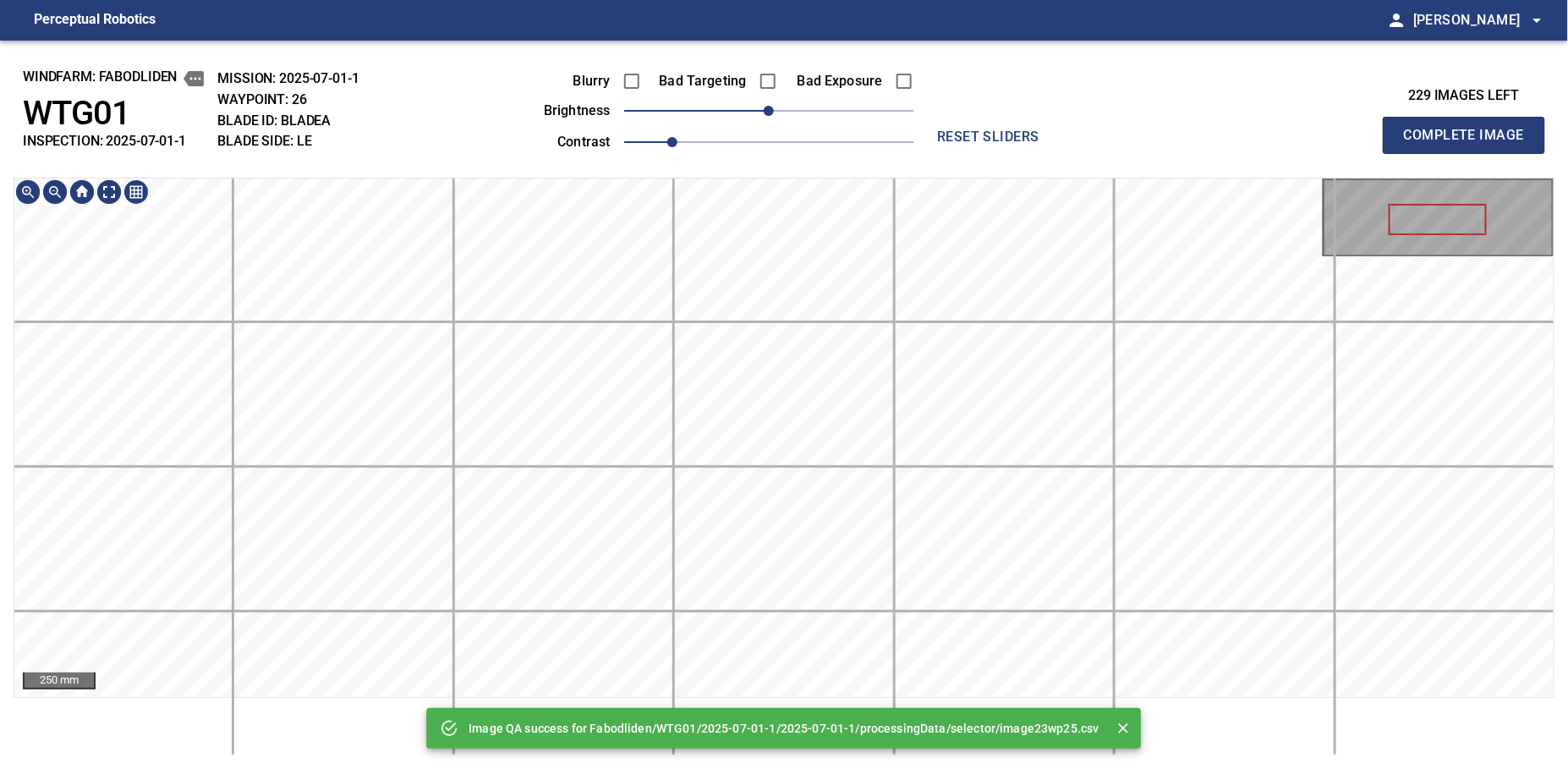 click on "Image QA success for Fabodliden/WTG01/2025-07-01-1/2025-07-01-1/processingData/selector/image23wp25.csv windfarm: Fabodliden WTG01 INSPECTION: 2025-07-01-1 MISSION: 2025-07-01-1 WAYPOINT: 26 BLADE ID: bladeA BLADE SIDE: LE Blurry Bad Targeting Bad Exposure brightness 0 contrast 1 reset sliders 229 images left Complete Image 250 mm" at bounding box center [784, 404] 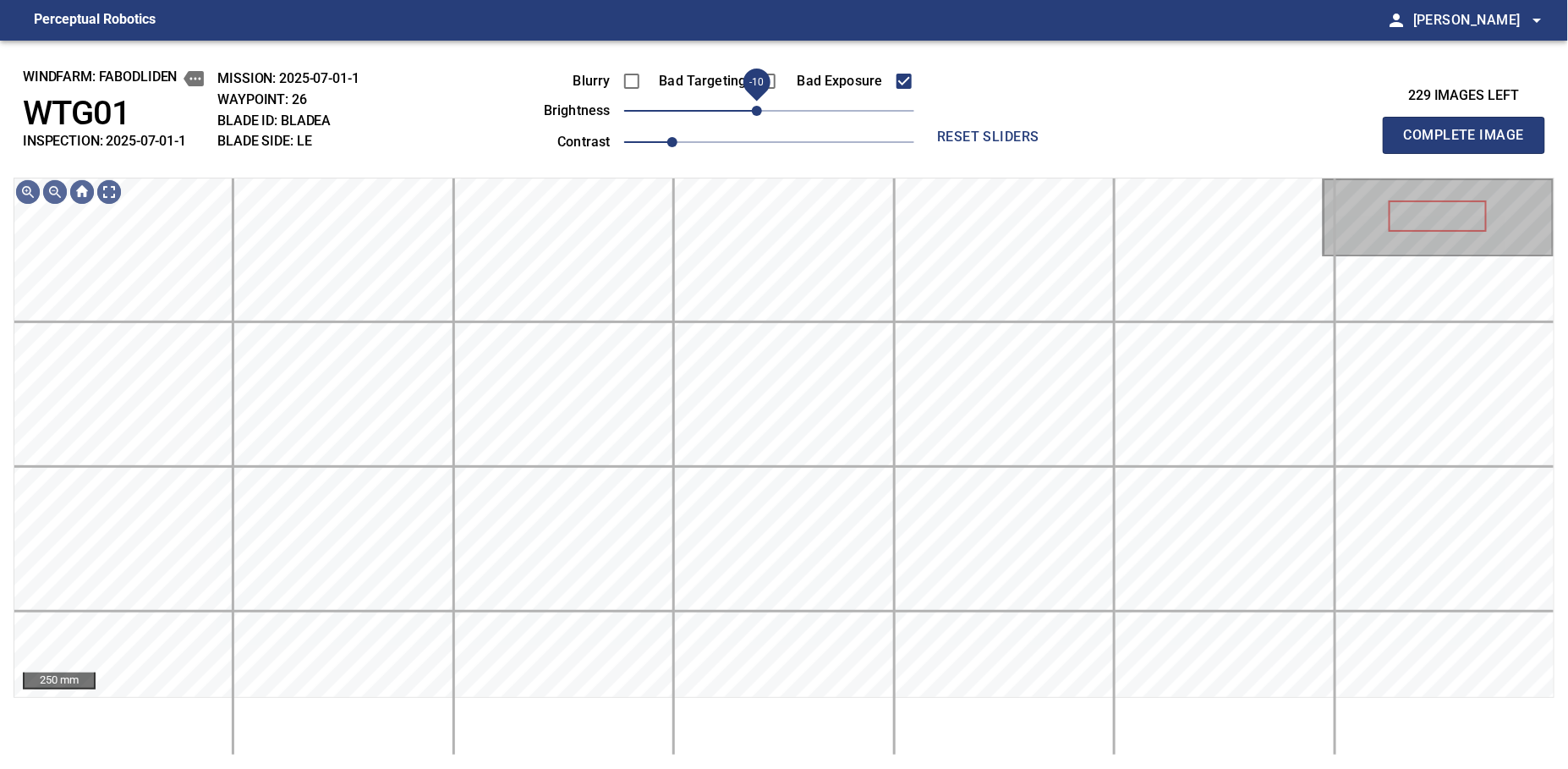 drag, startPoint x: 767, startPoint y: 115, endPoint x: 757, endPoint y: 118, distance: 10.440307 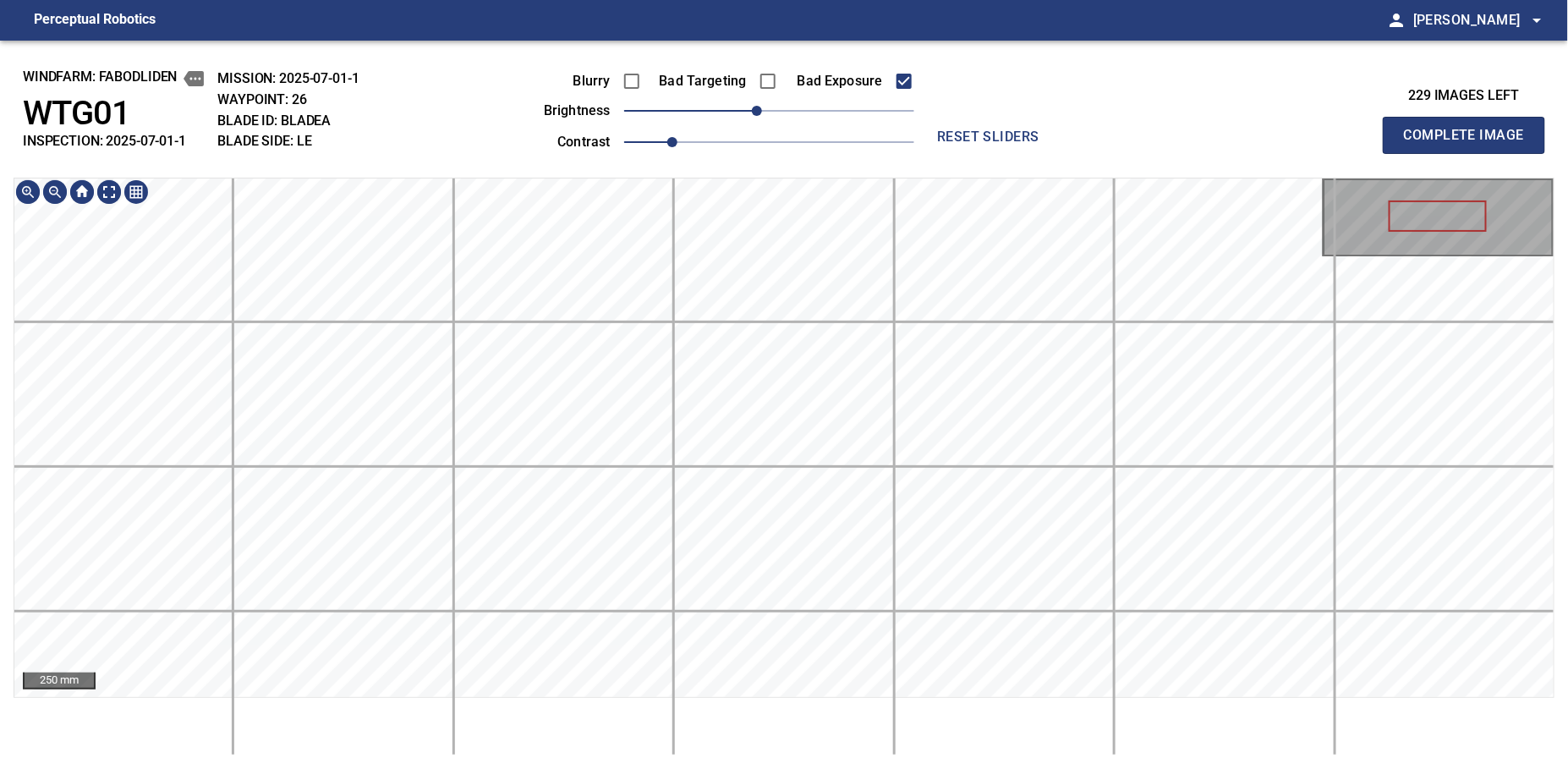 click on "windfarm: Fabodliden WTG01 INSPECTION: 2025-07-01-1 MISSION: 2025-07-01-1 WAYPOINT: 26 BLADE ID: bladeA BLADE SIDE: LE Blurry Bad Targeting Bad Exposure brightness -10 contrast 1 reset sliders 229 images left Complete Image 250 mm" at bounding box center [784, 404] 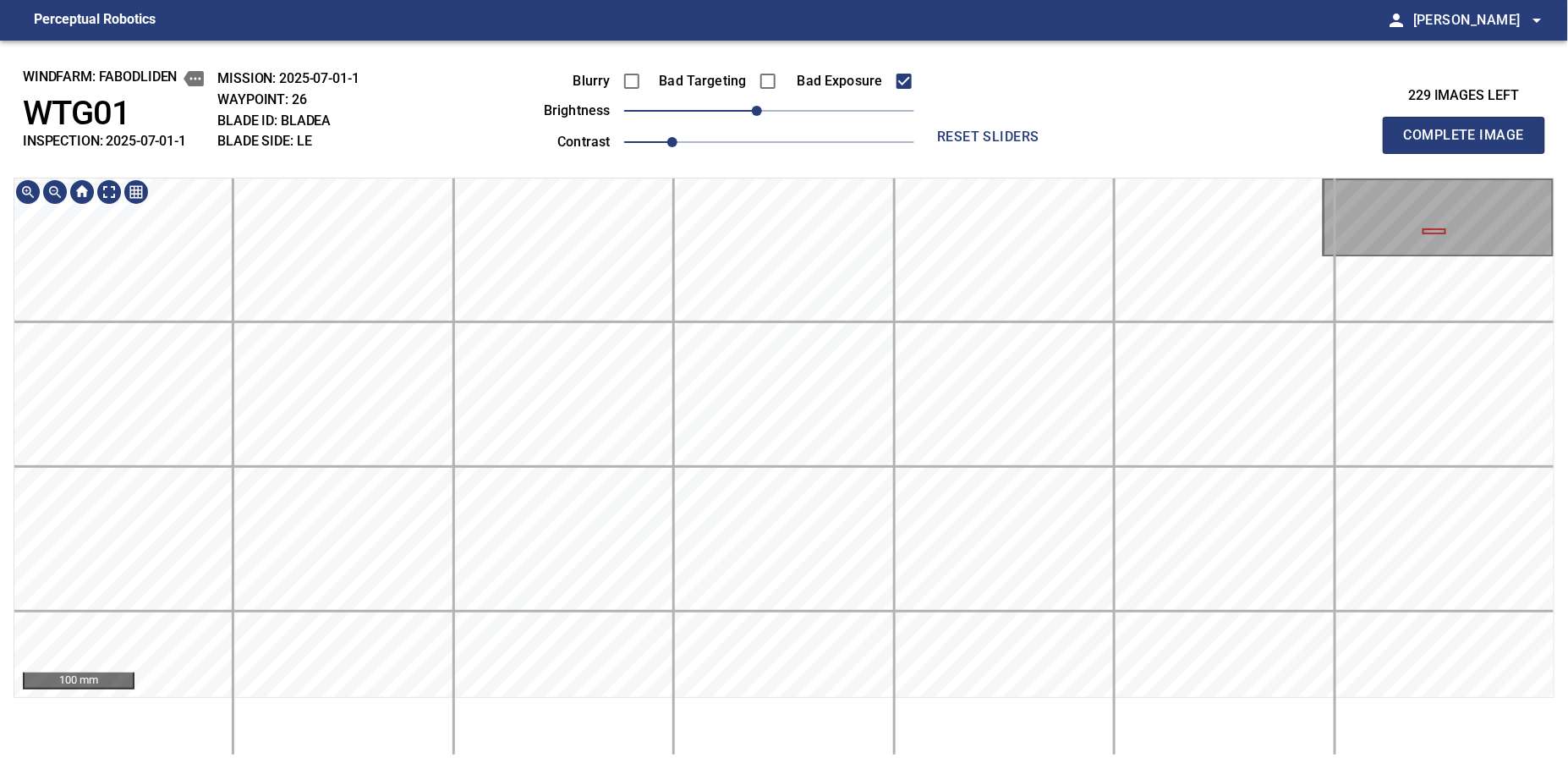 click on "100 mm" at bounding box center [784, 466] 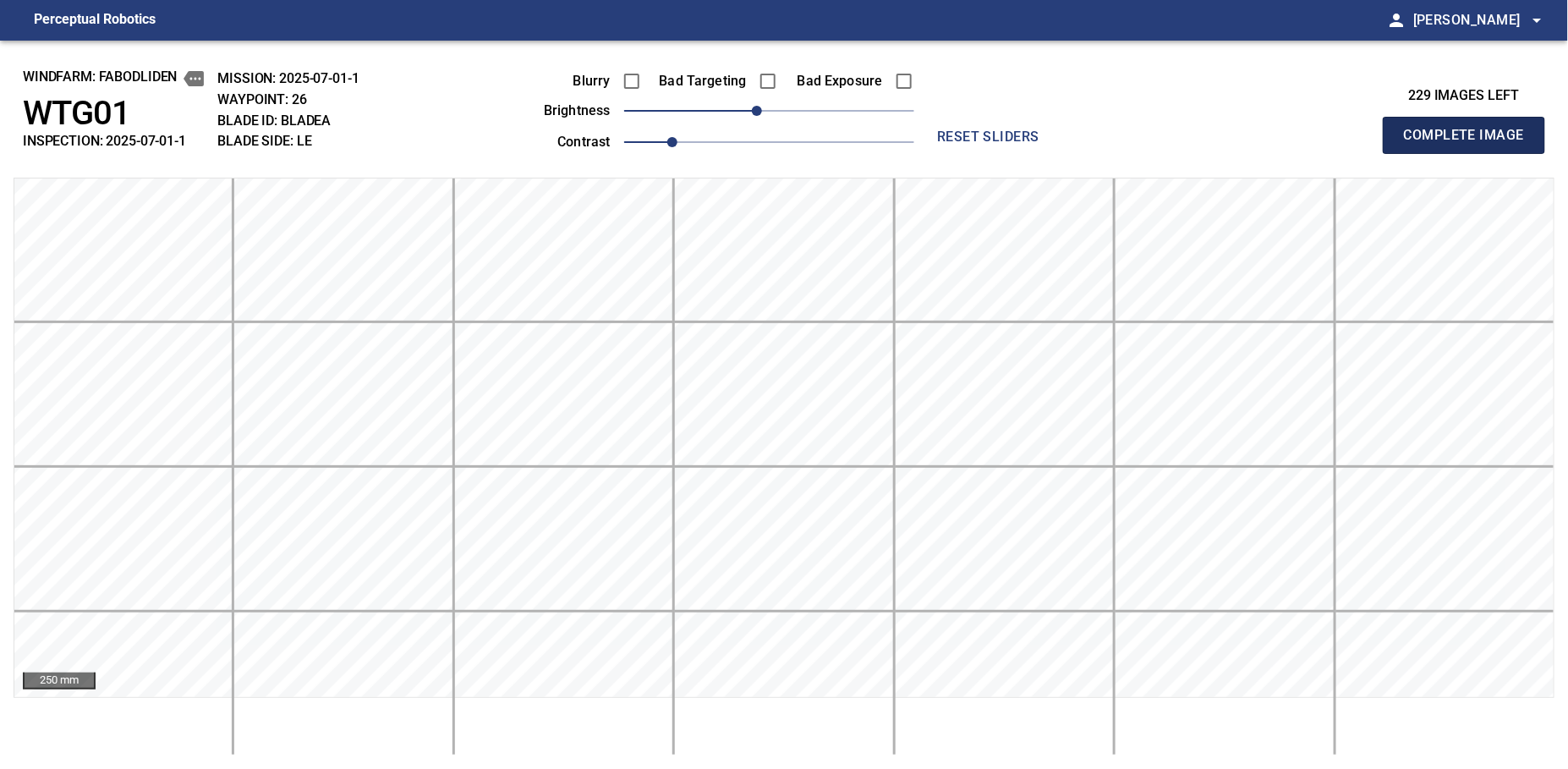 click on "Complete Image" at bounding box center [1464, 135] 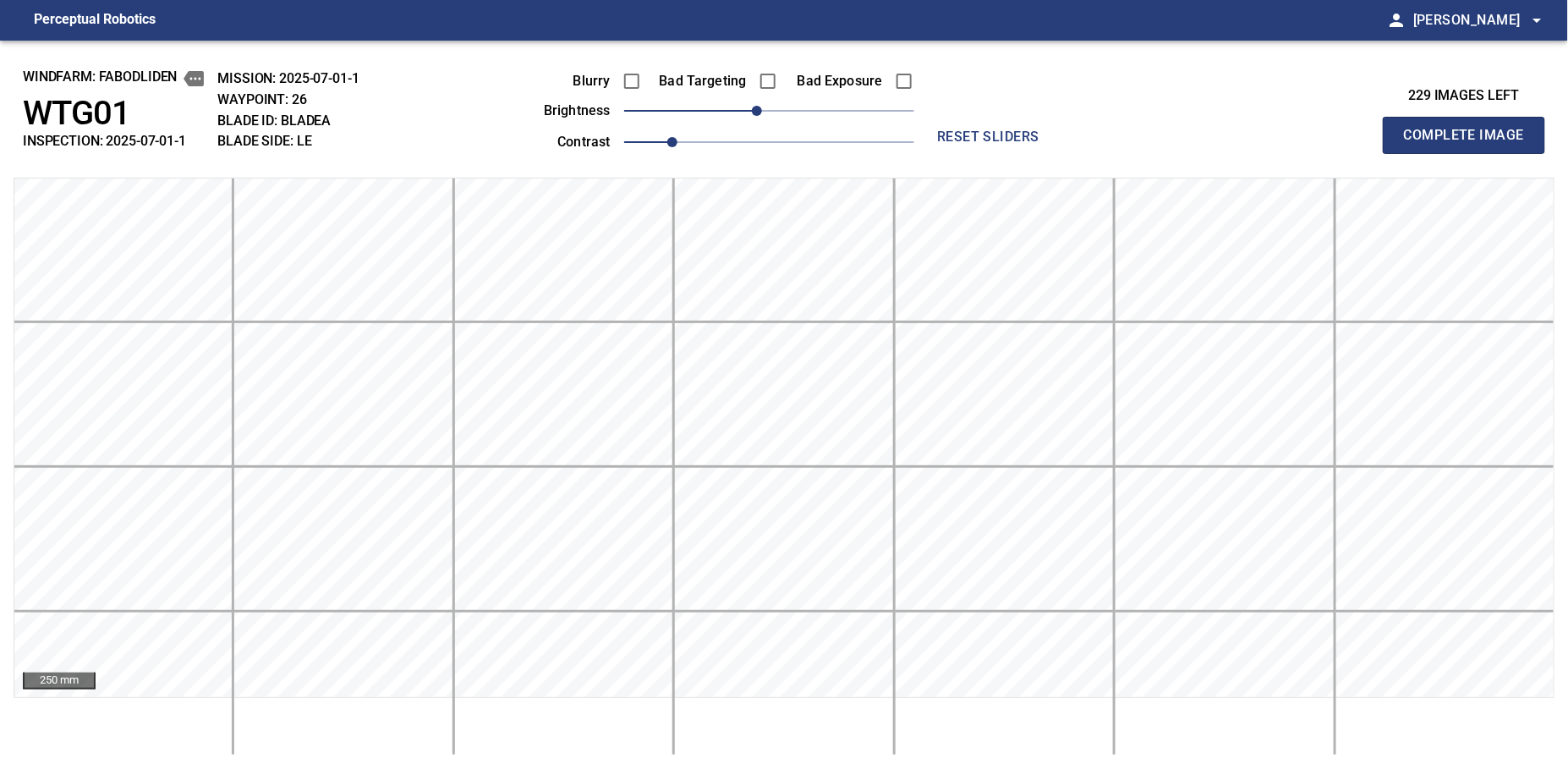 type 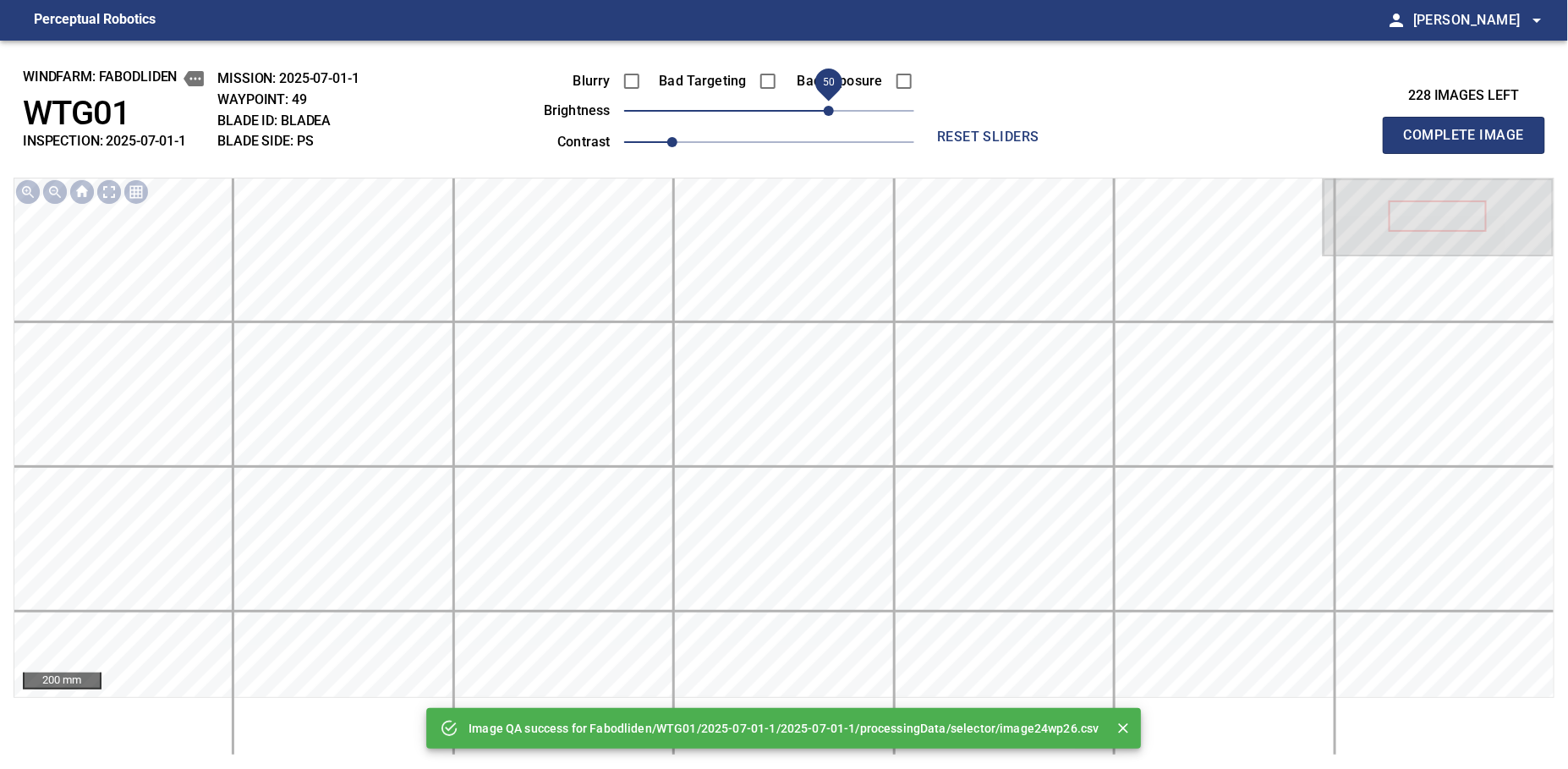 drag, startPoint x: 767, startPoint y: 115, endPoint x: 832, endPoint y: 113, distance: 65.03076 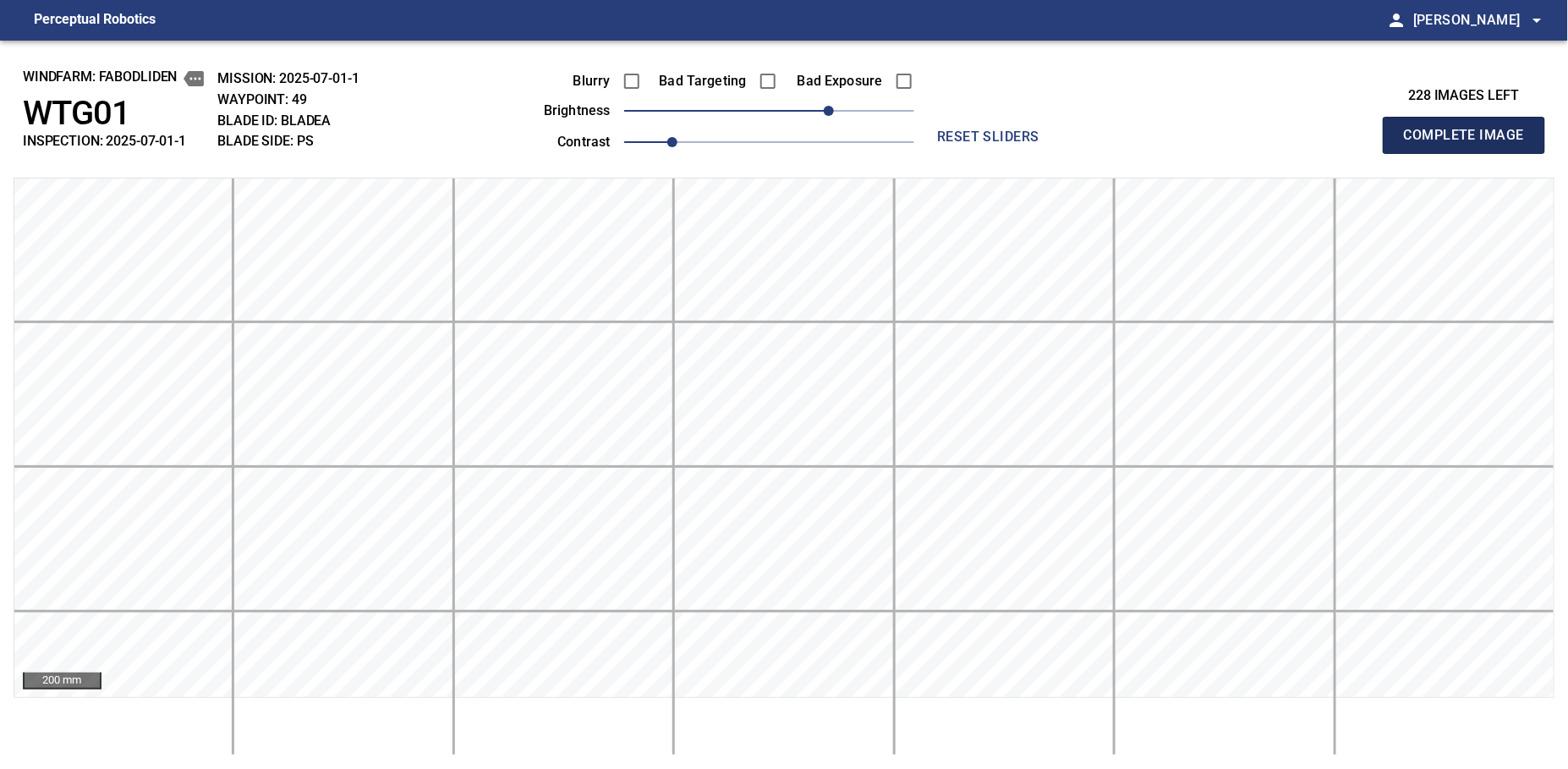 click on "Complete Image" at bounding box center [1464, 135] 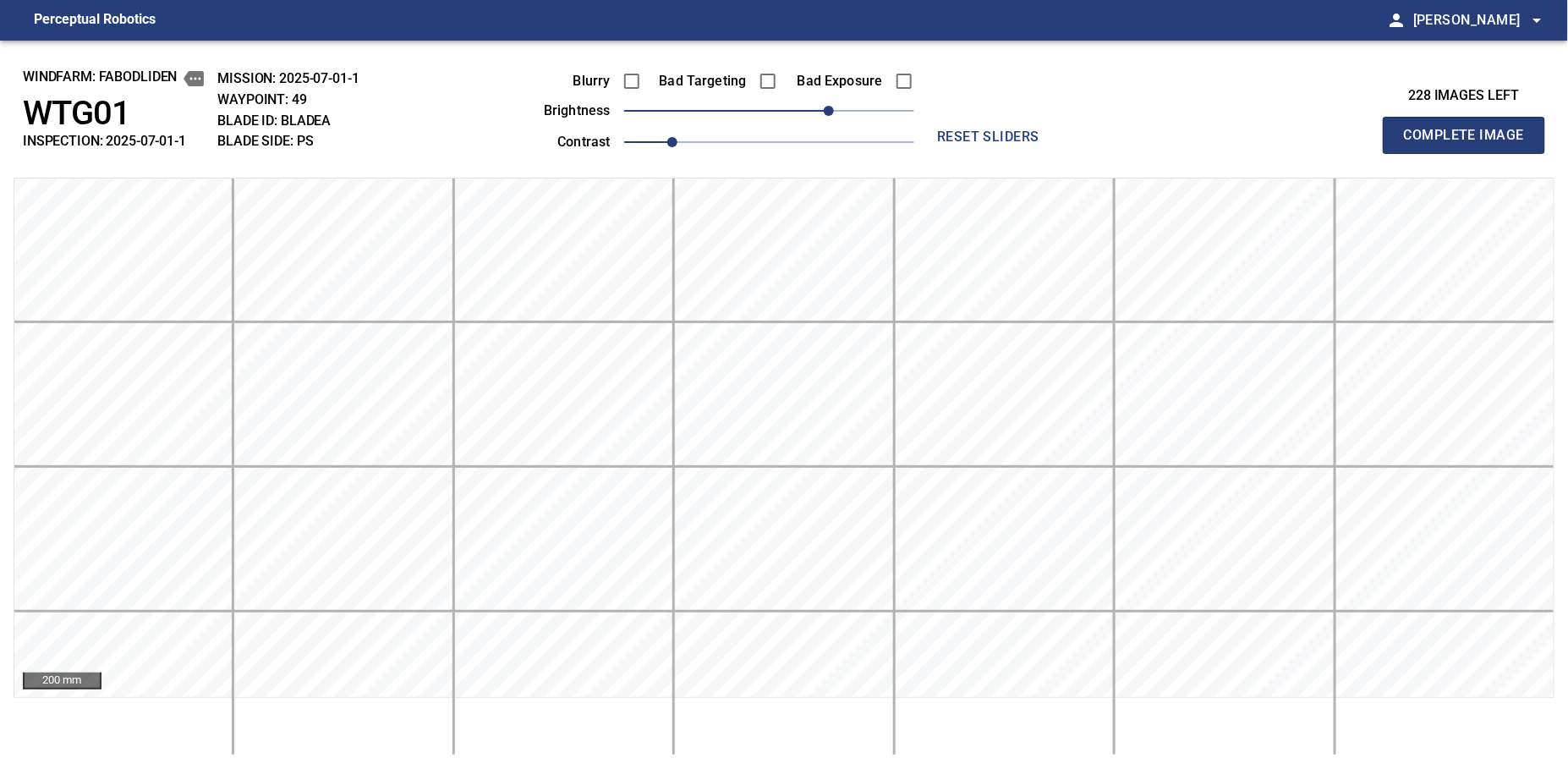 type 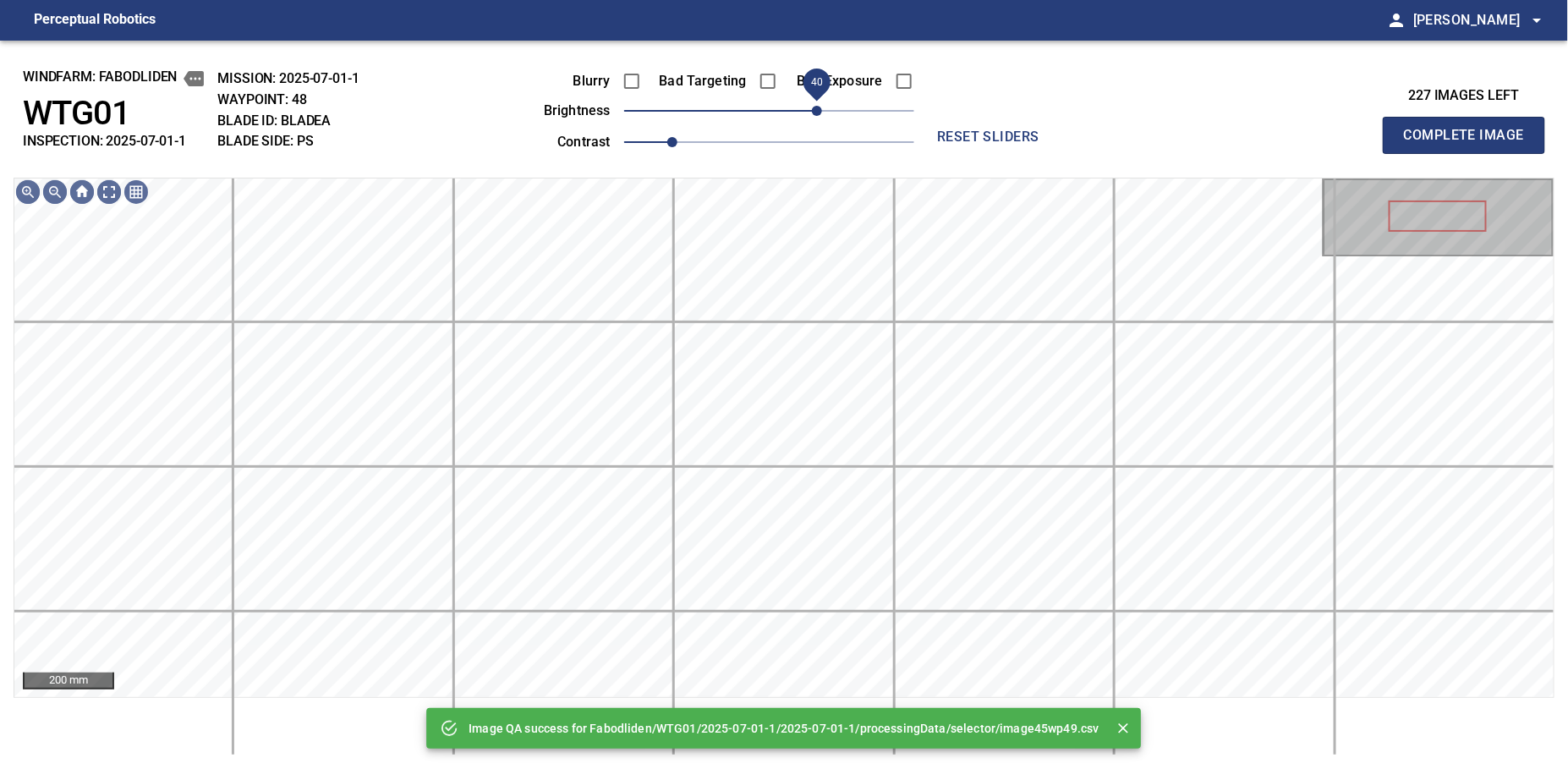 drag, startPoint x: 832, startPoint y: 113, endPoint x: 821, endPoint y: 115, distance: 11.18034 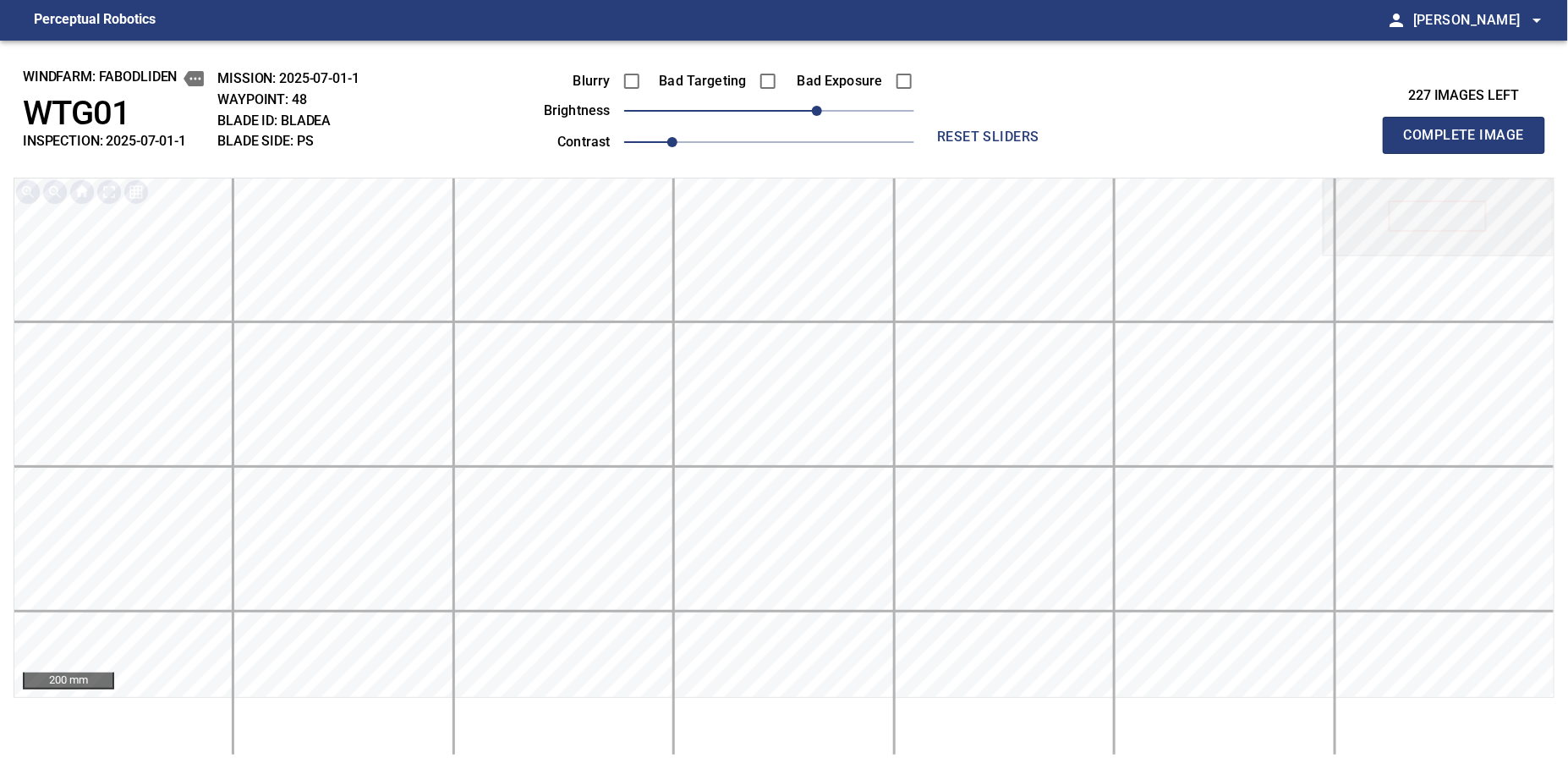 click on "Complete Image" at bounding box center [1464, 135] 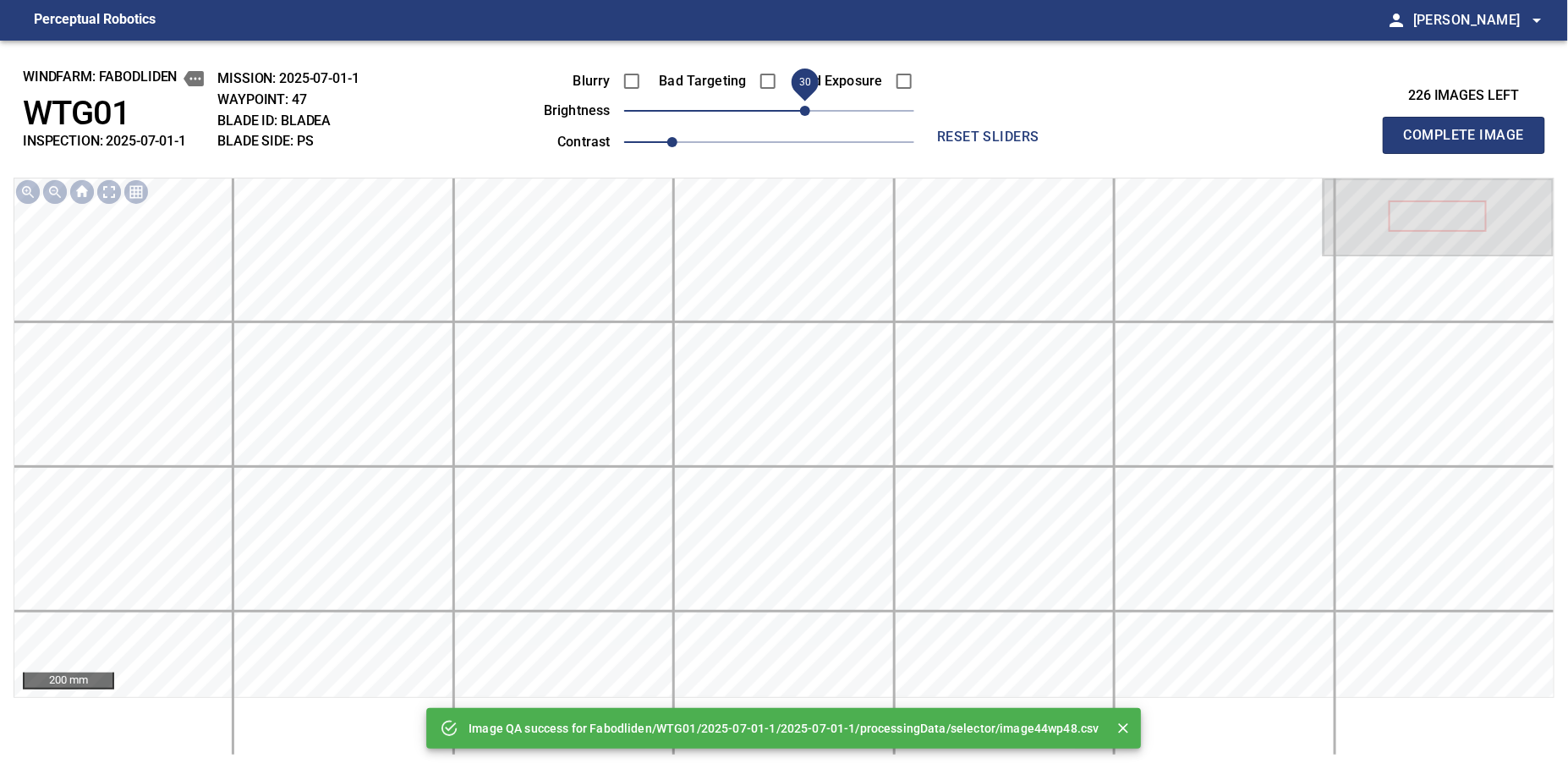 click on "30" at bounding box center [769, 111] 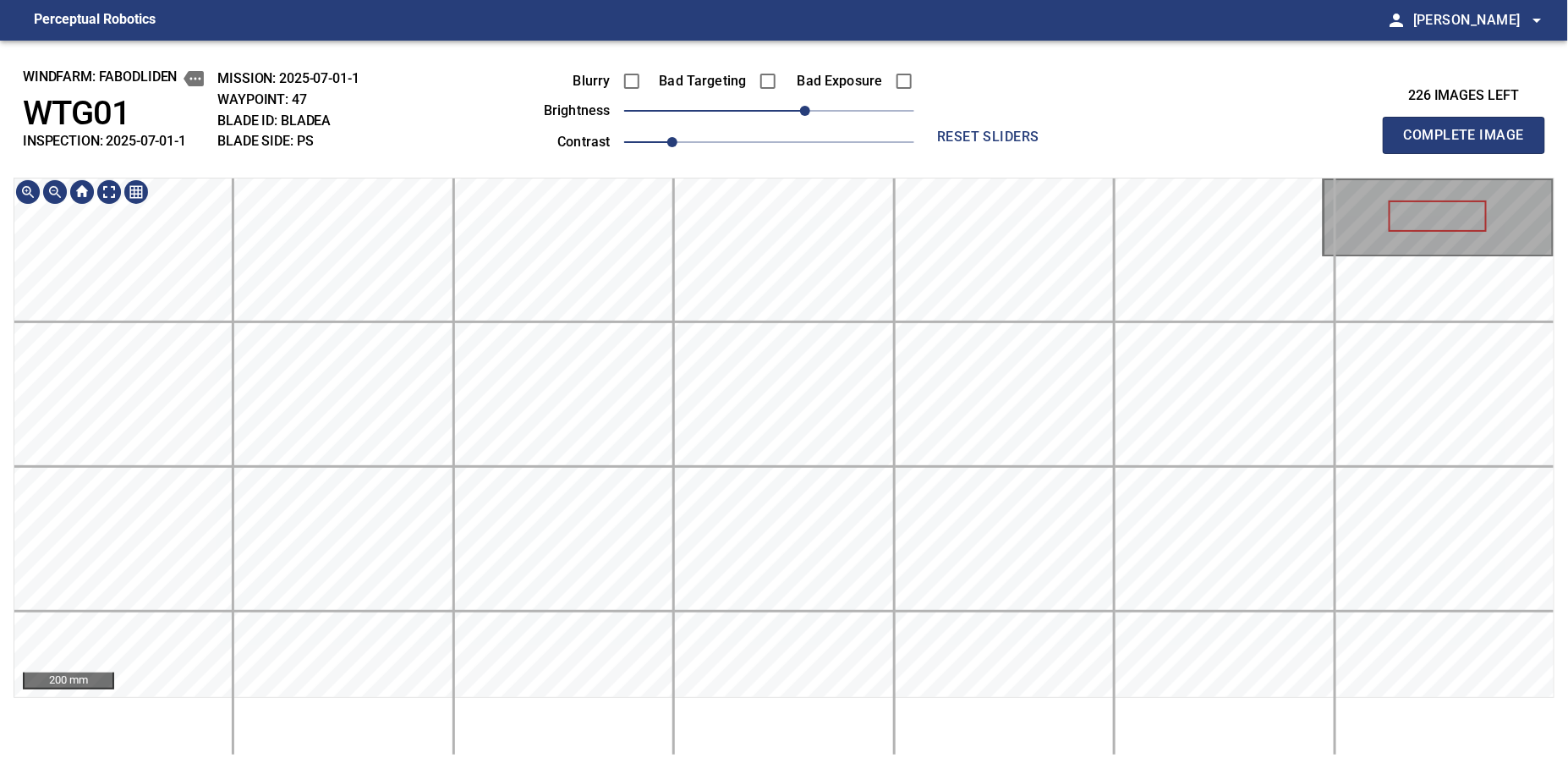 click on "windfarm: Fabodliden WTG01 INSPECTION: 2025-07-01-1 MISSION: 2025-07-01-1 WAYPOINT: 47 BLADE ID: bladeA BLADE SIDE: PS Blurry Bad Targeting Bad Exposure brightness 30 contrast 1 reset sliders 226 images left Complete Image 200 mm" at bounding box center [784, 404] 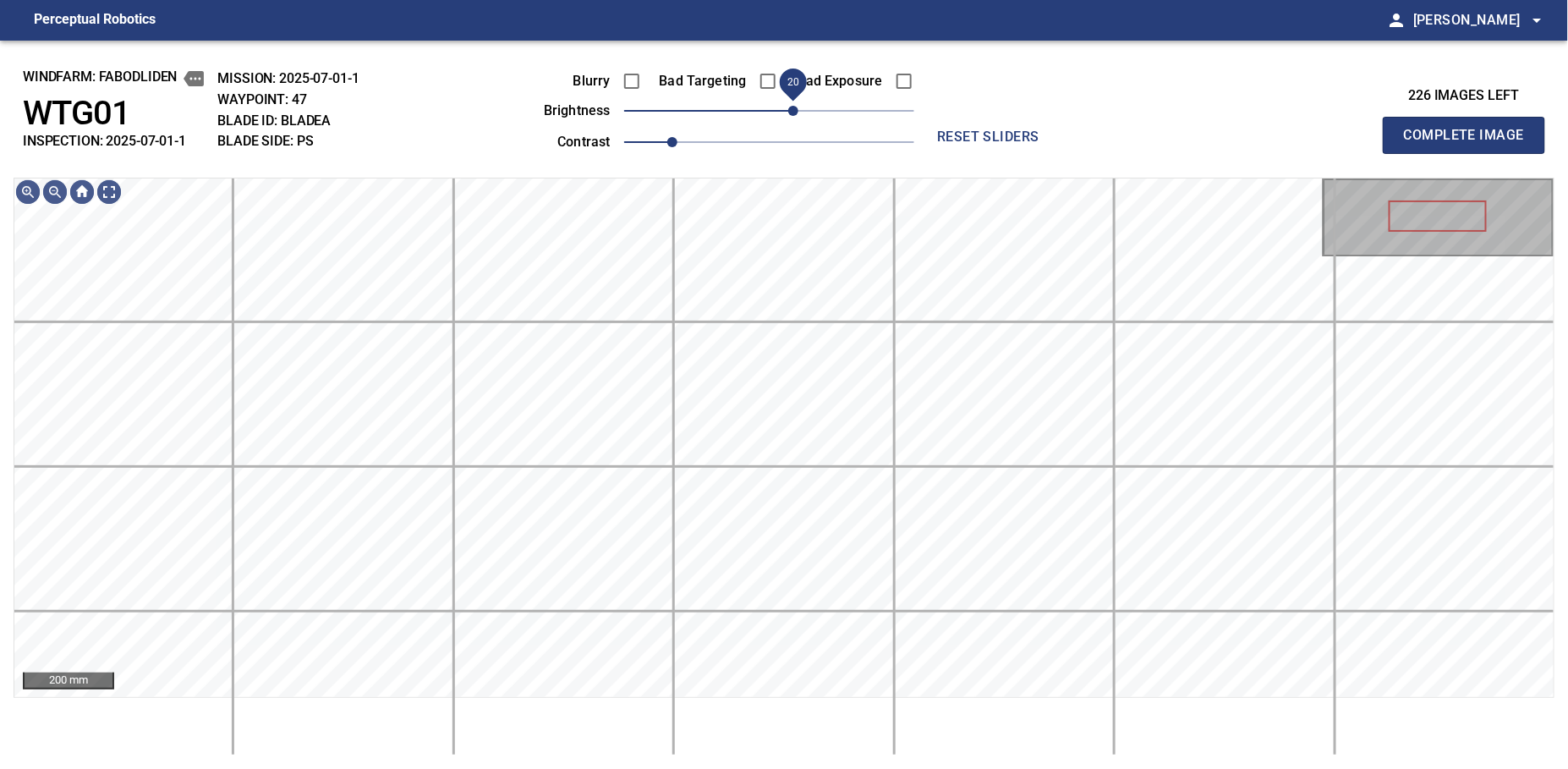 click on "20" at bounding box center (793, 111) 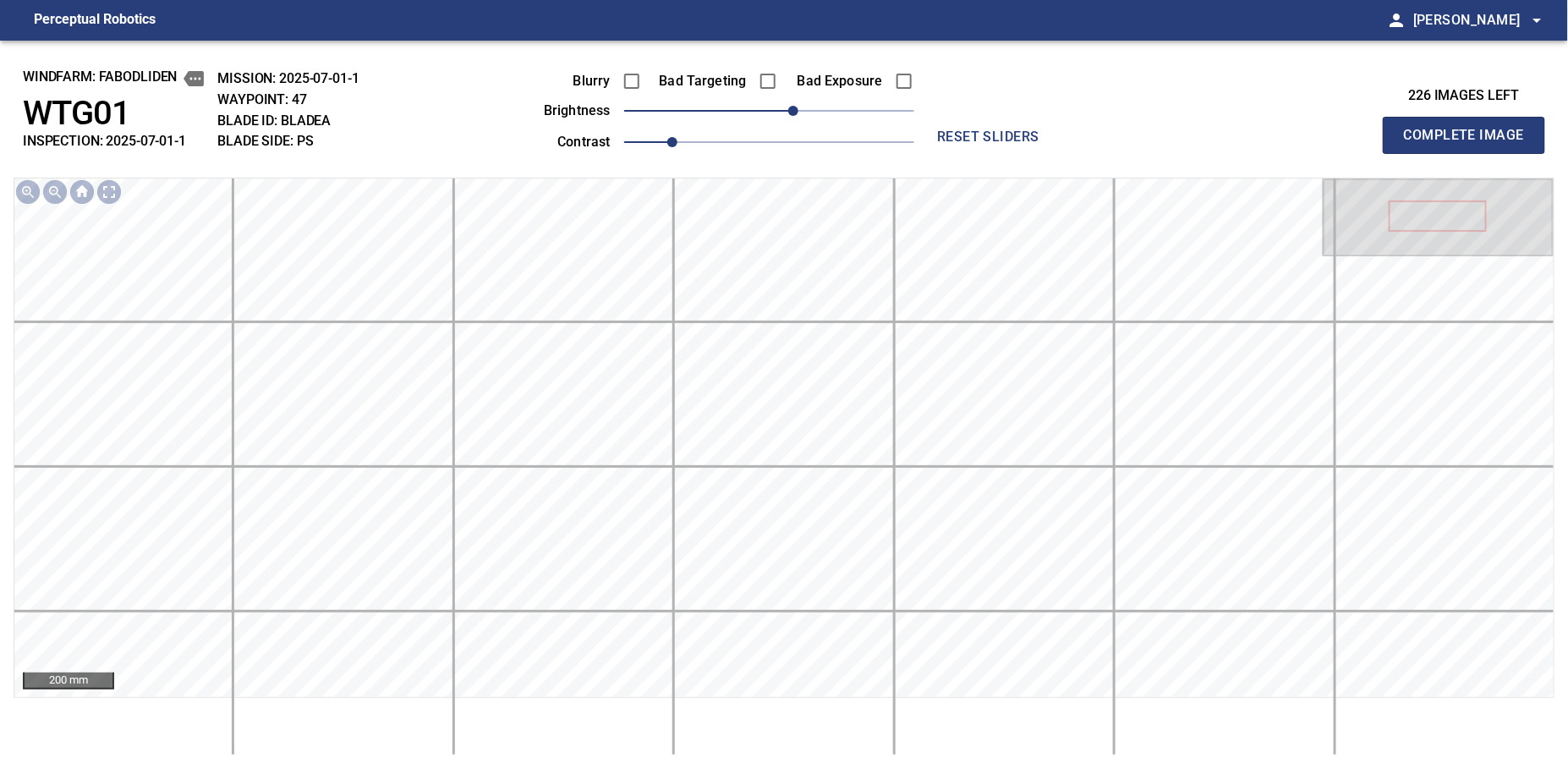 click on "Complete Image" at bounding box center (1464, 135) 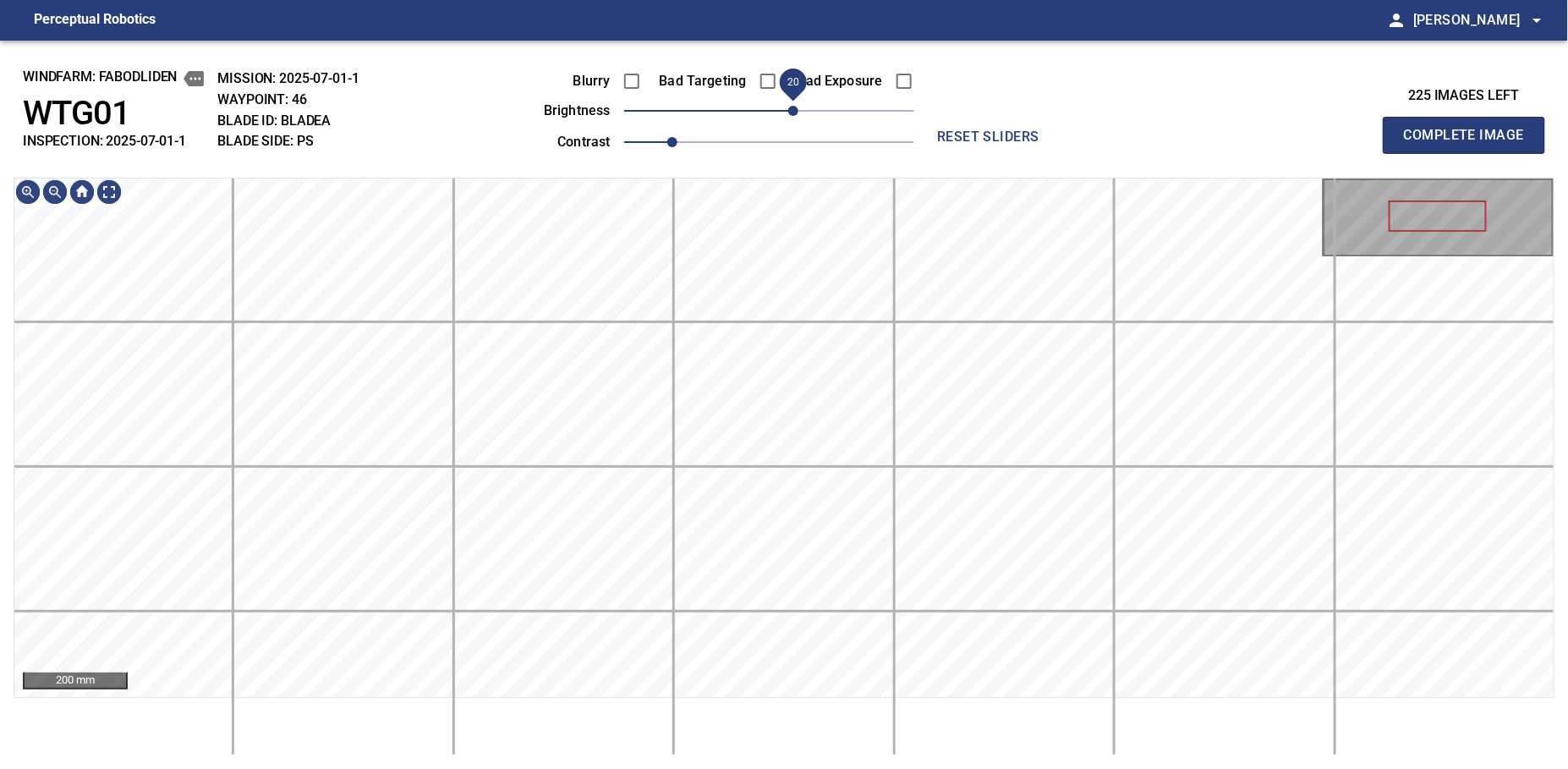 drag, startPoint x: 807, startPoint y: 117, endPoint x: 794, endPoint y: 125, distance: 15.264338 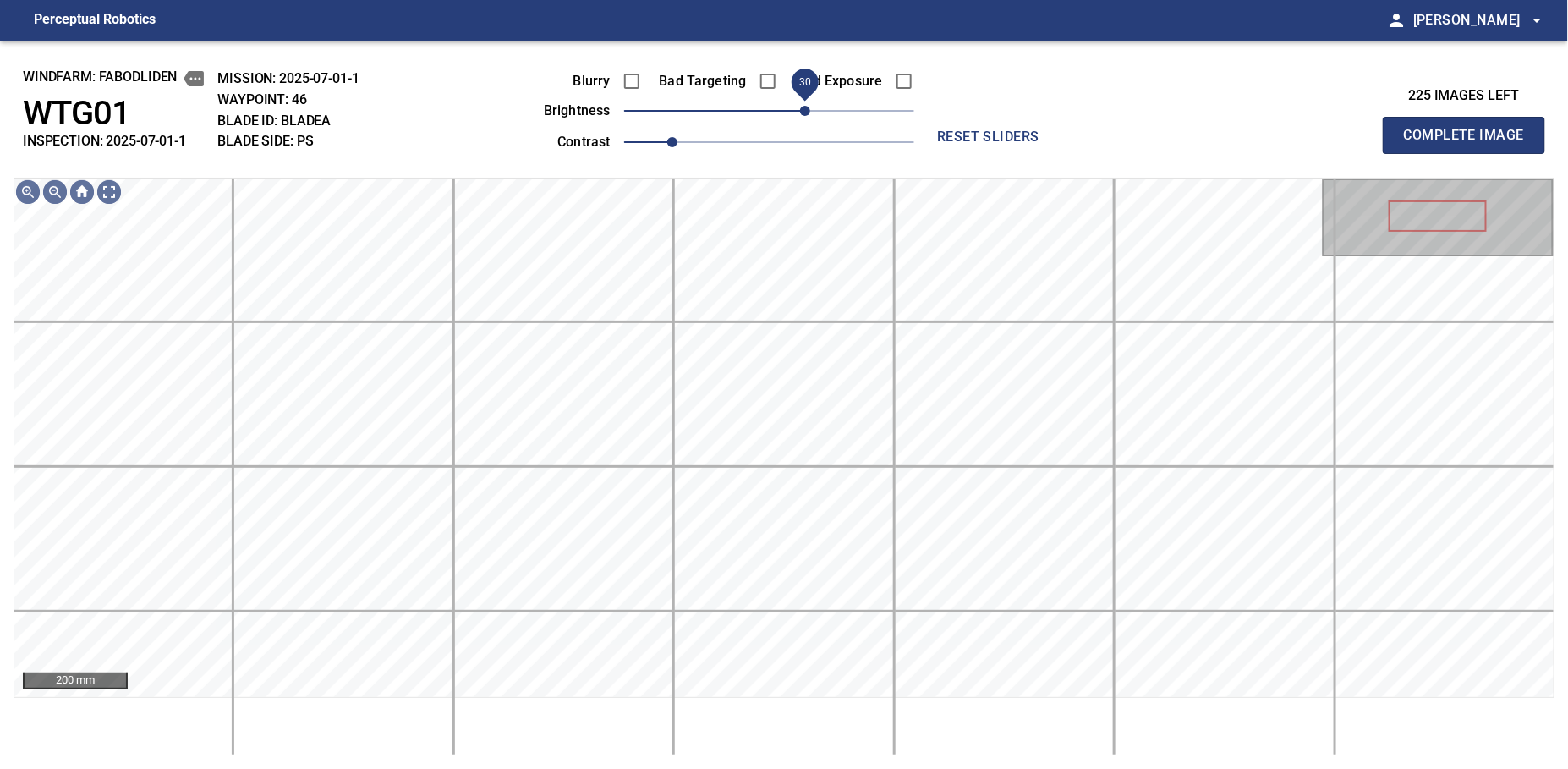 click on "30" at bounding box center (805, 111) 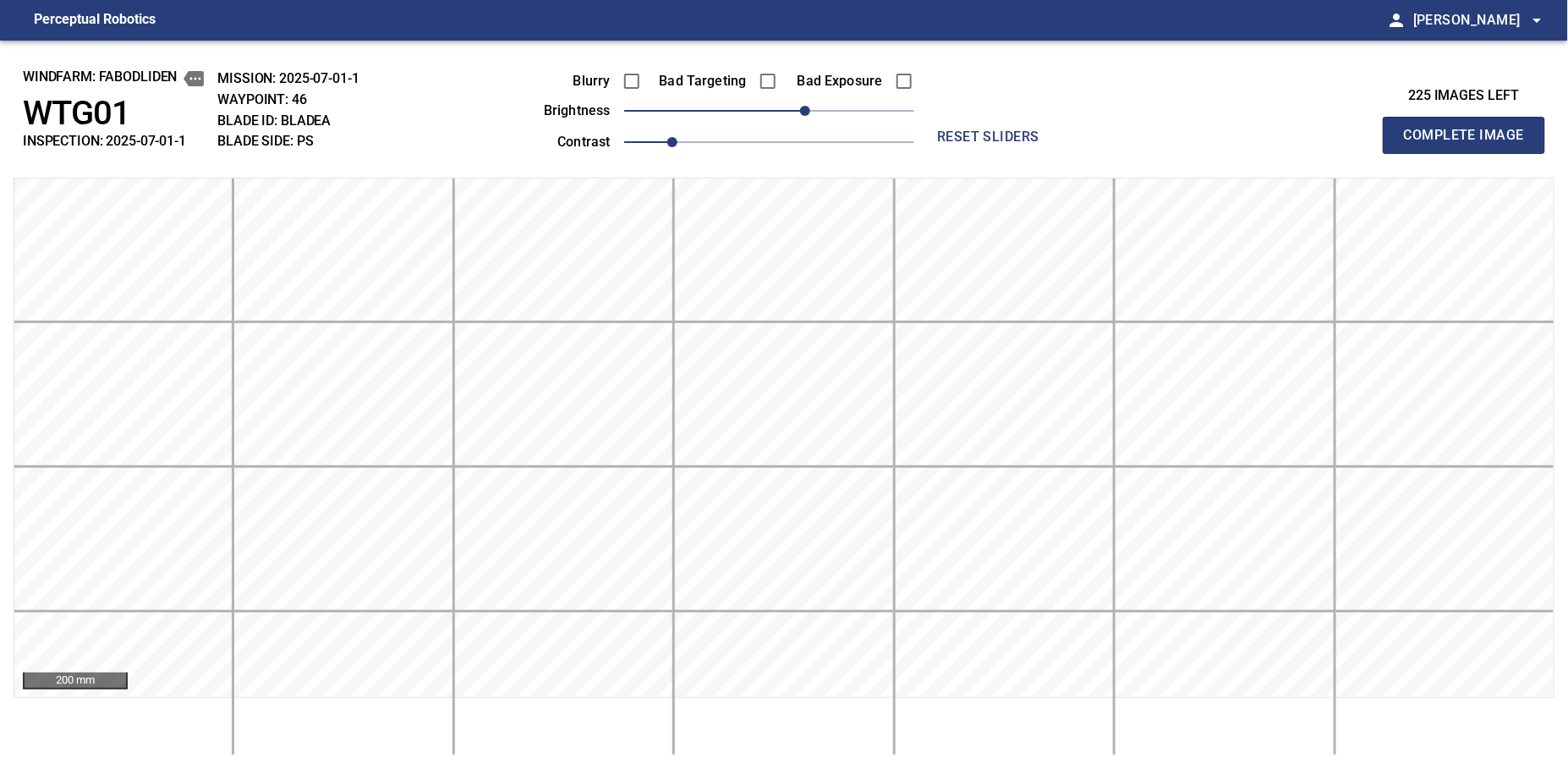 click on "Complete Image" at bounding box center [1464, 135] 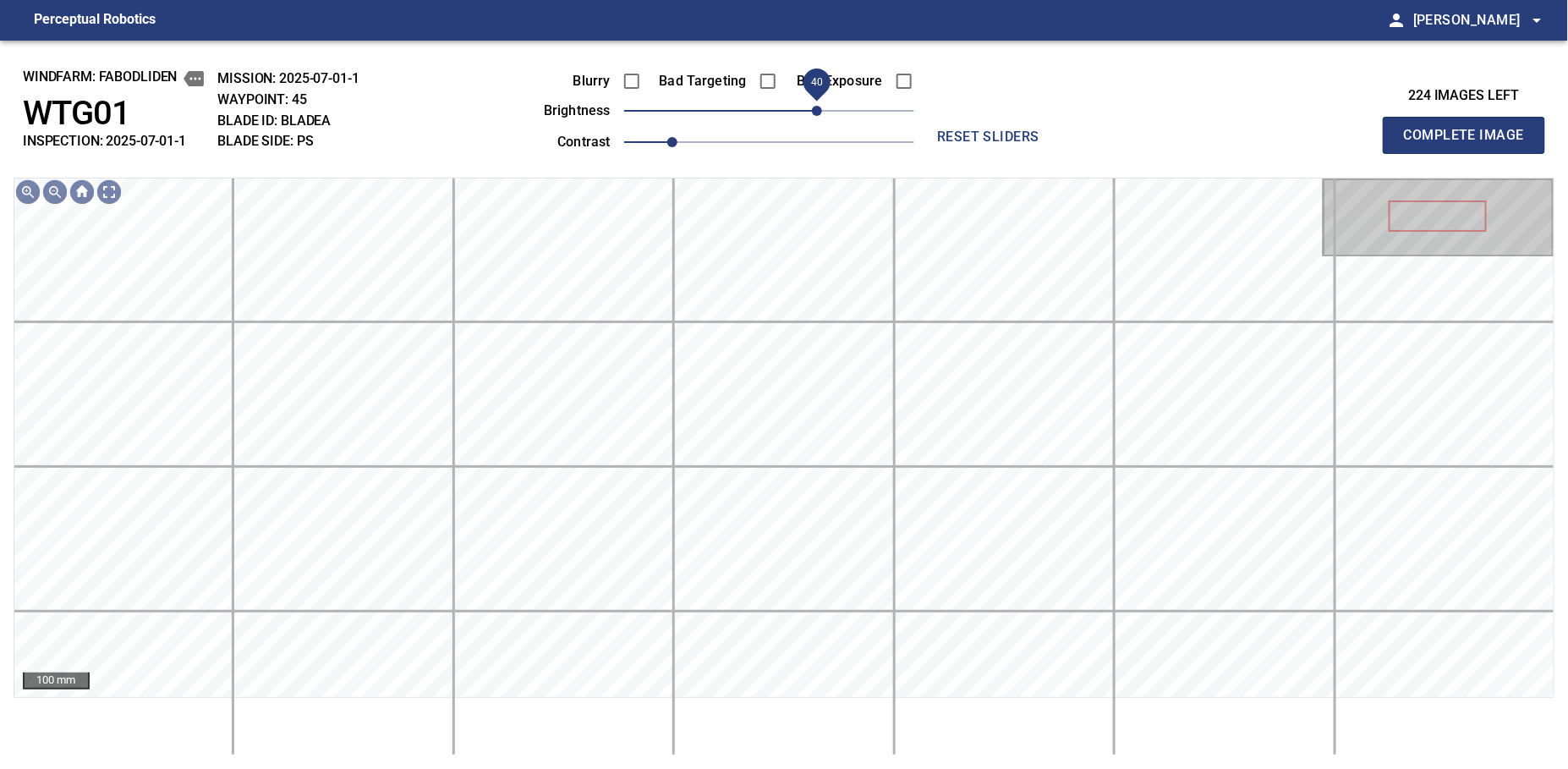 drag, startPoint x: 778, startPoint y: 112, endPoint x: 815, endPoint y: 109, distance: 37.121422 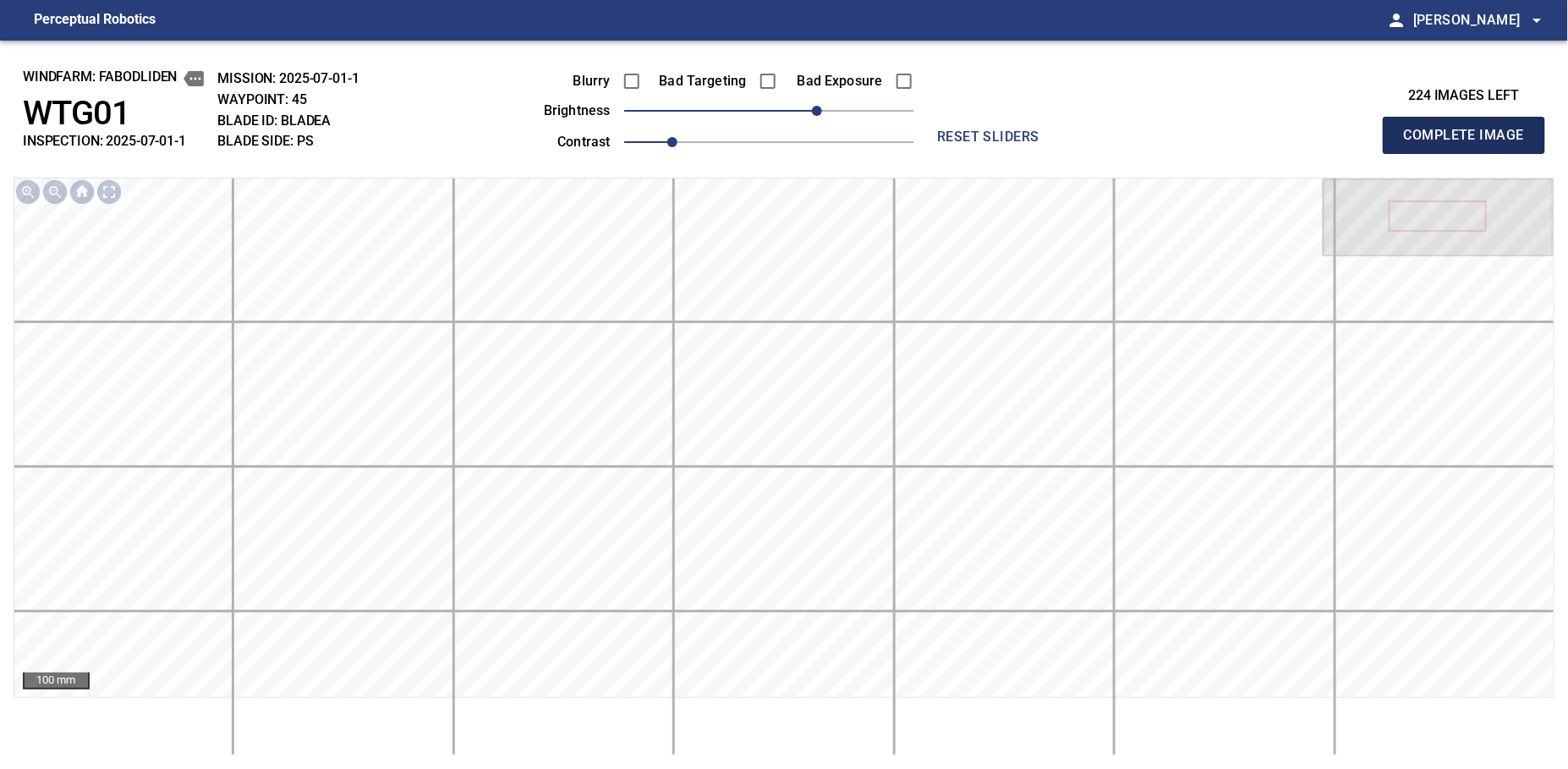 click on "Complete Image" at bounding box center (1464, 135) 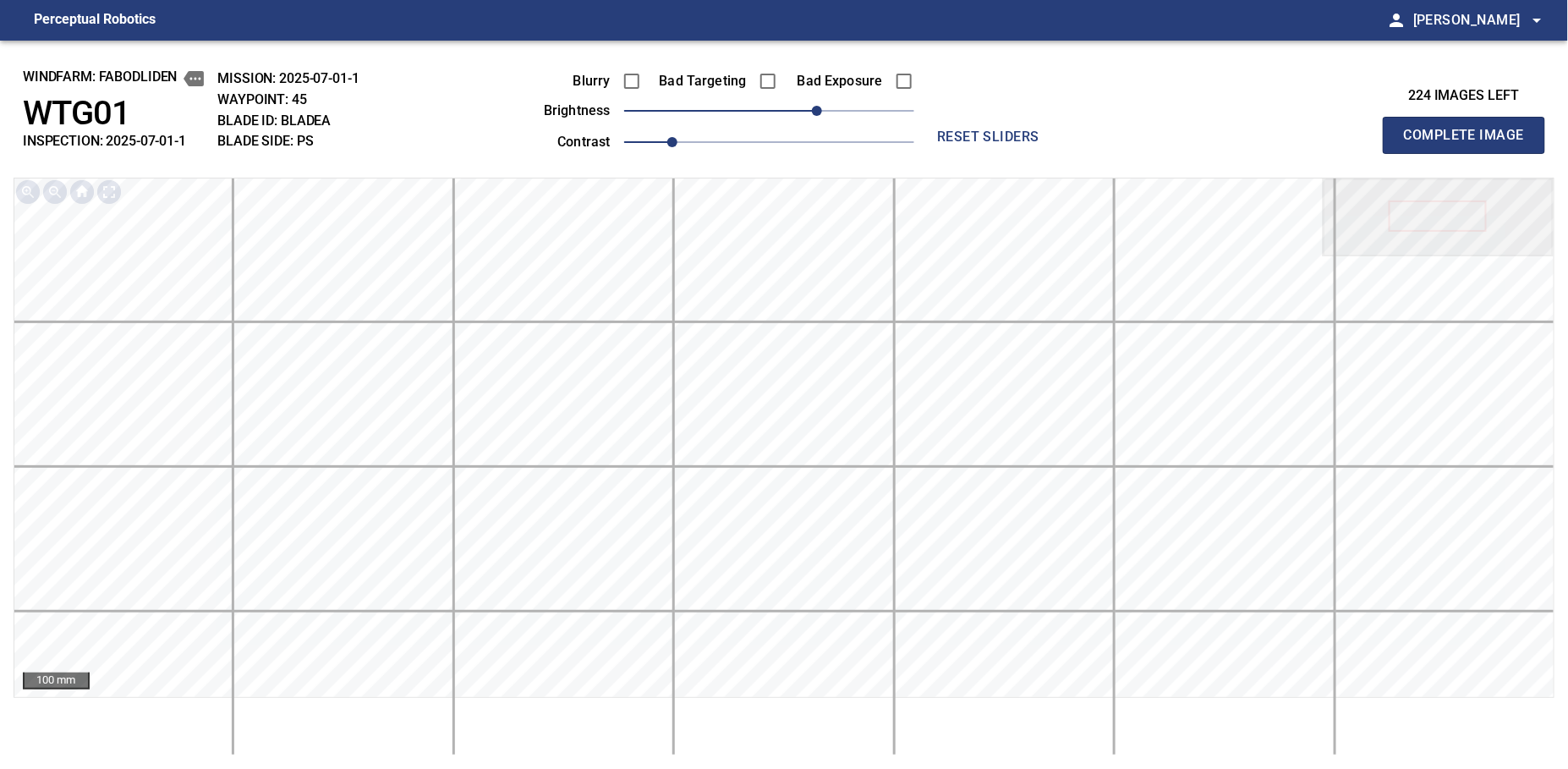 type 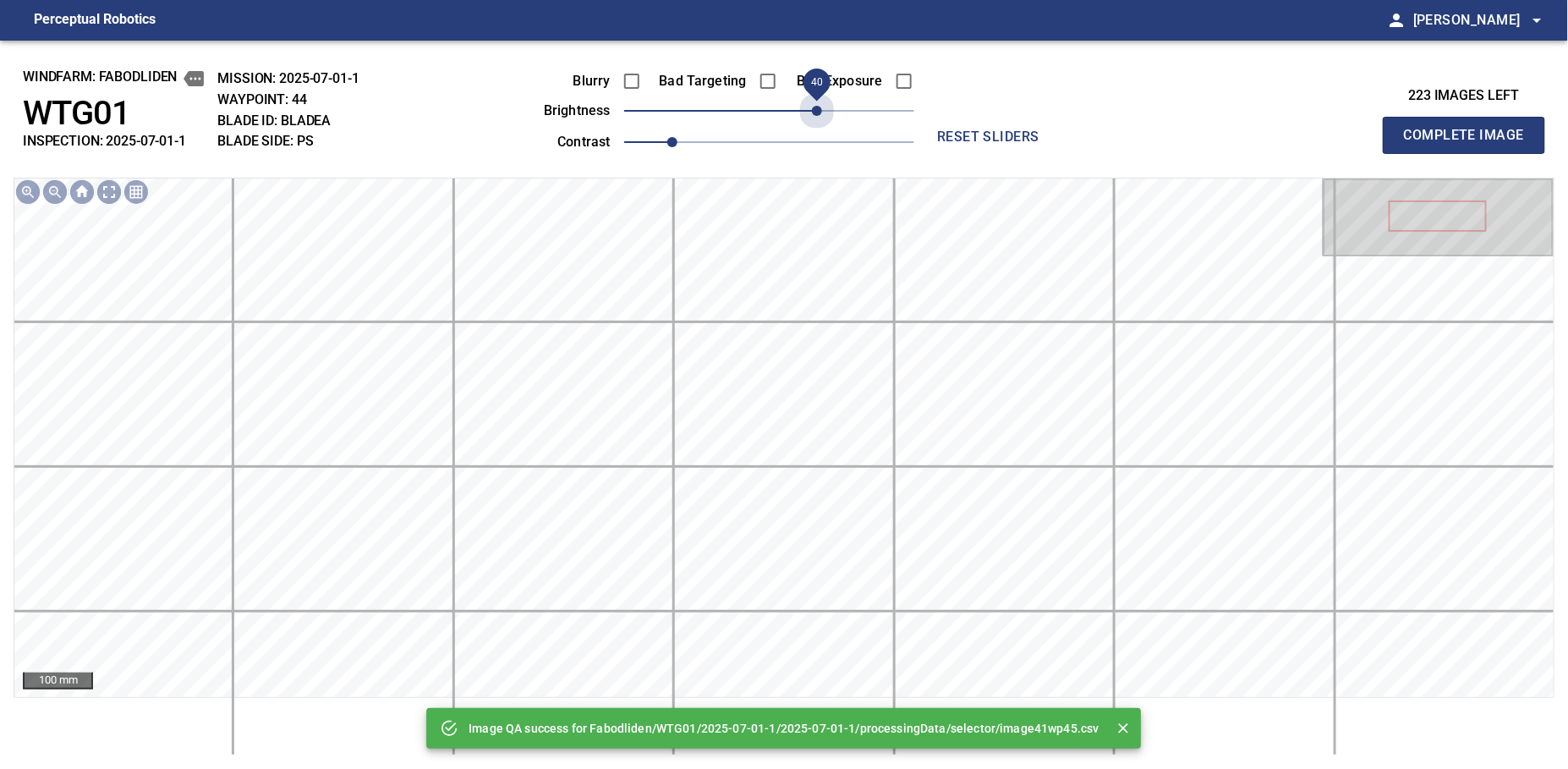 click on "40" at bounding box center (769, 111) 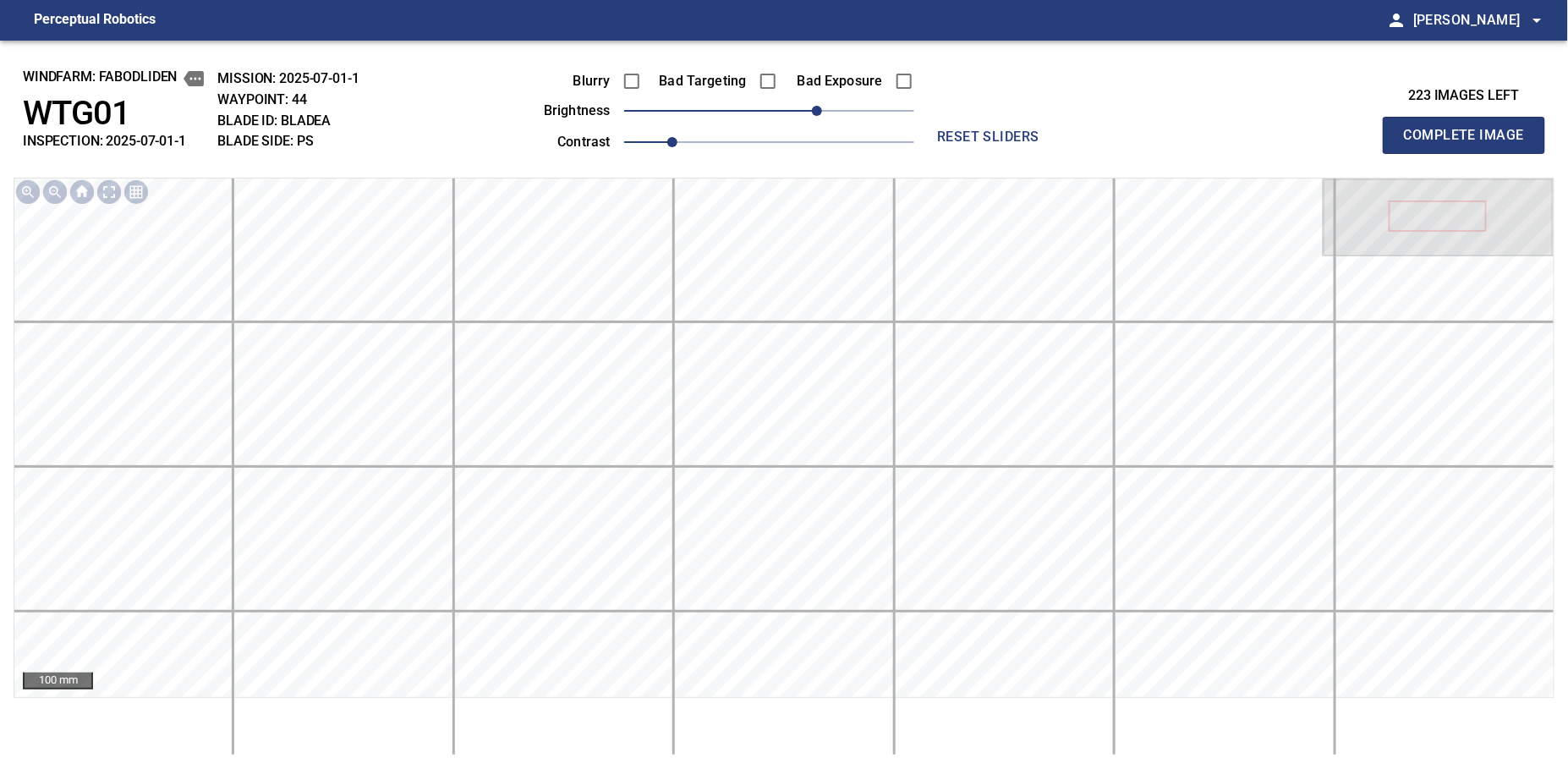 click on "Complete Image" at bounding box center [1464, 135] 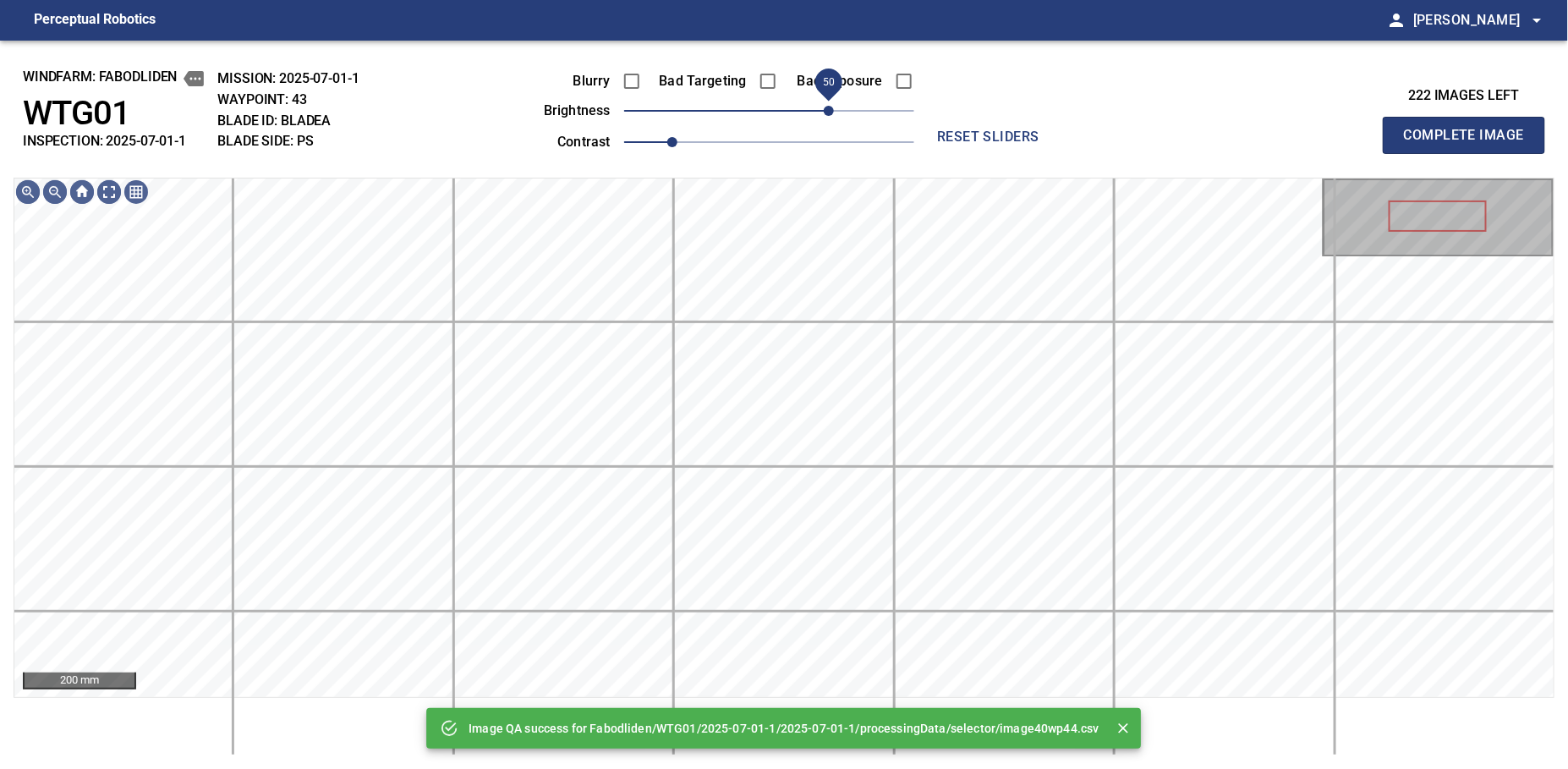 drag, startPoint x: 815, startPoint y: 109, endPoint x: 828, endPoint y: 109, distance: 13 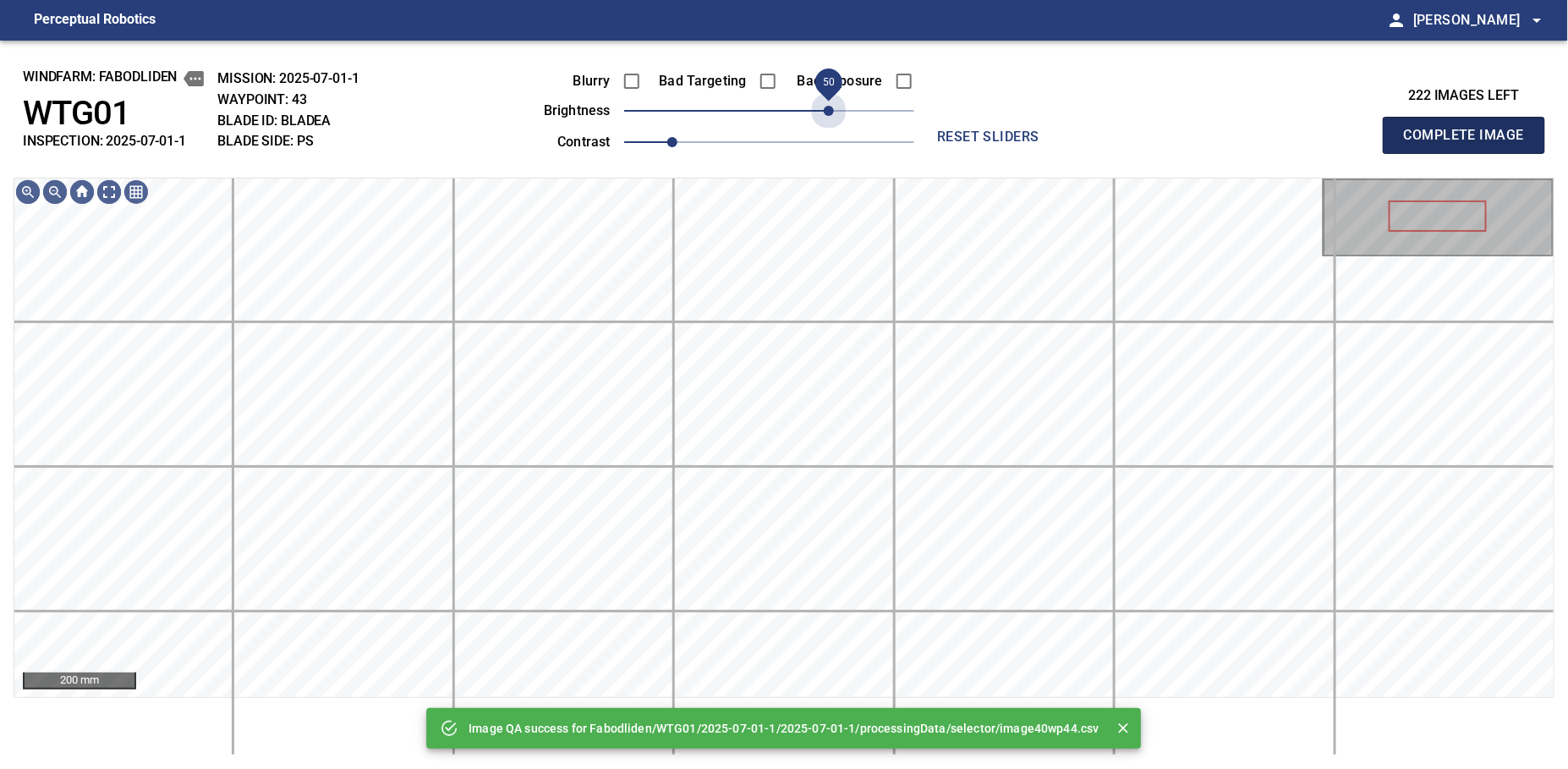 click on "Complete Image" at bounding box center (1464, 135) 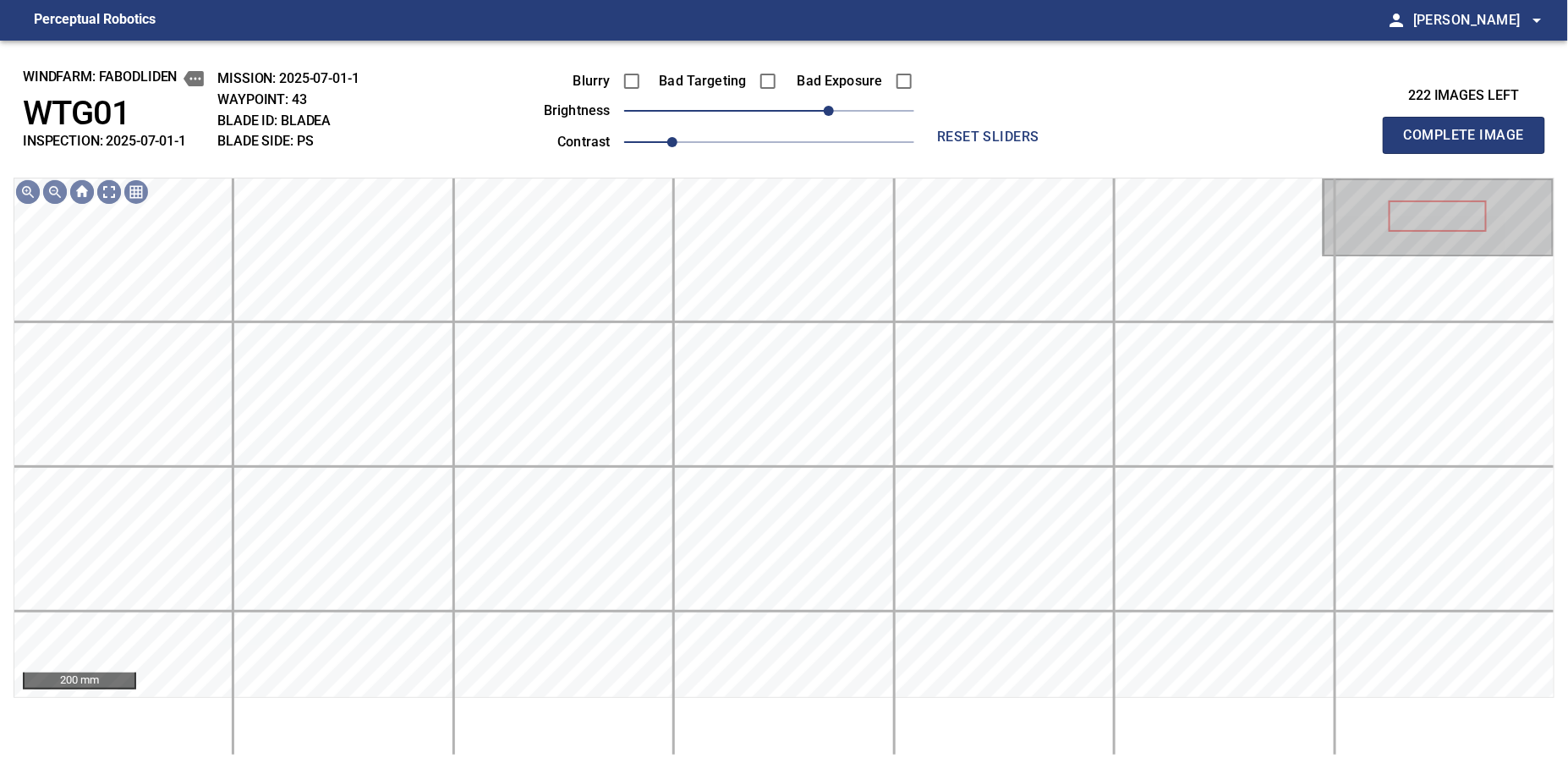 type 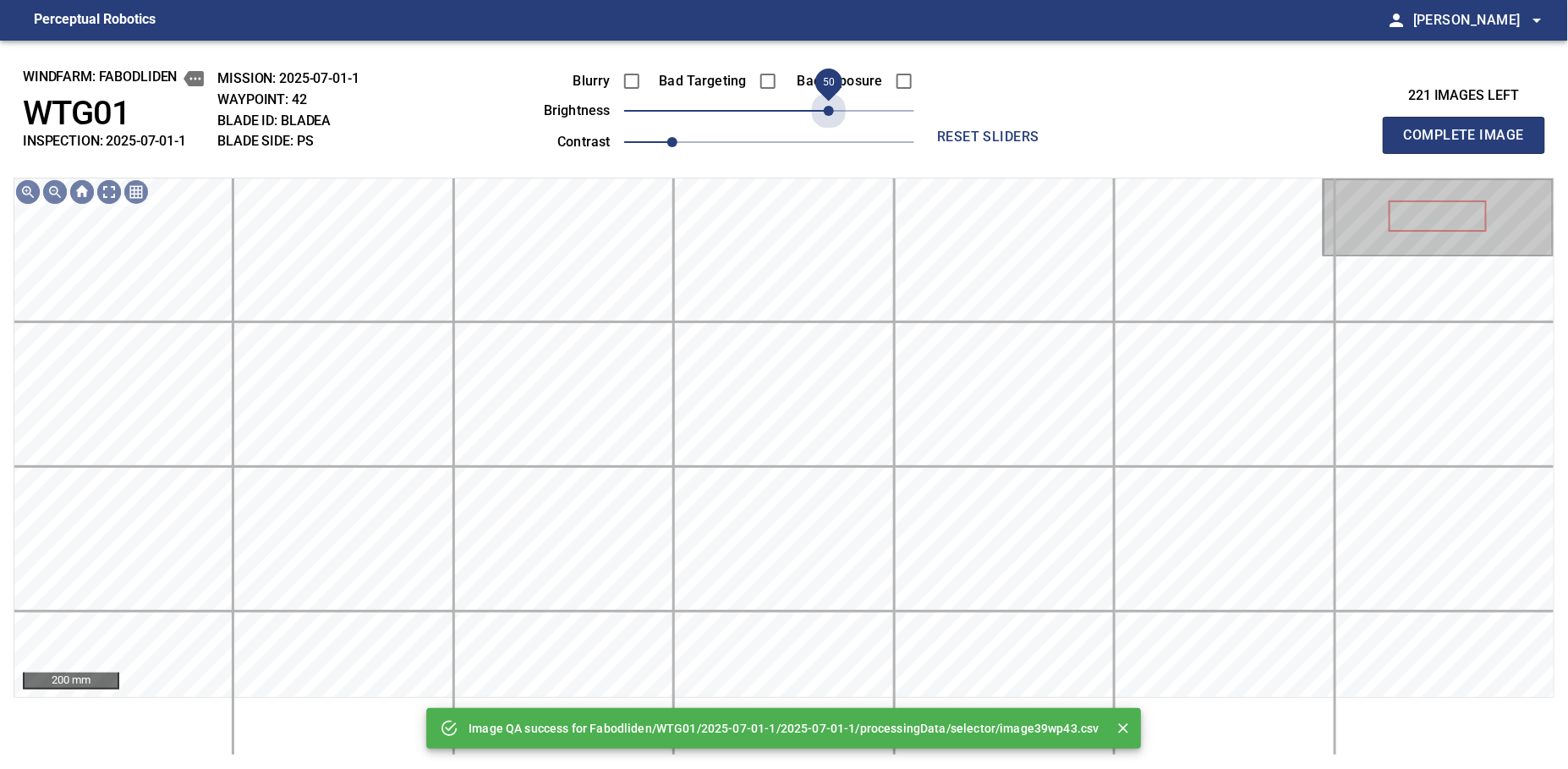 click on "50" at bounding box center [769, 111] 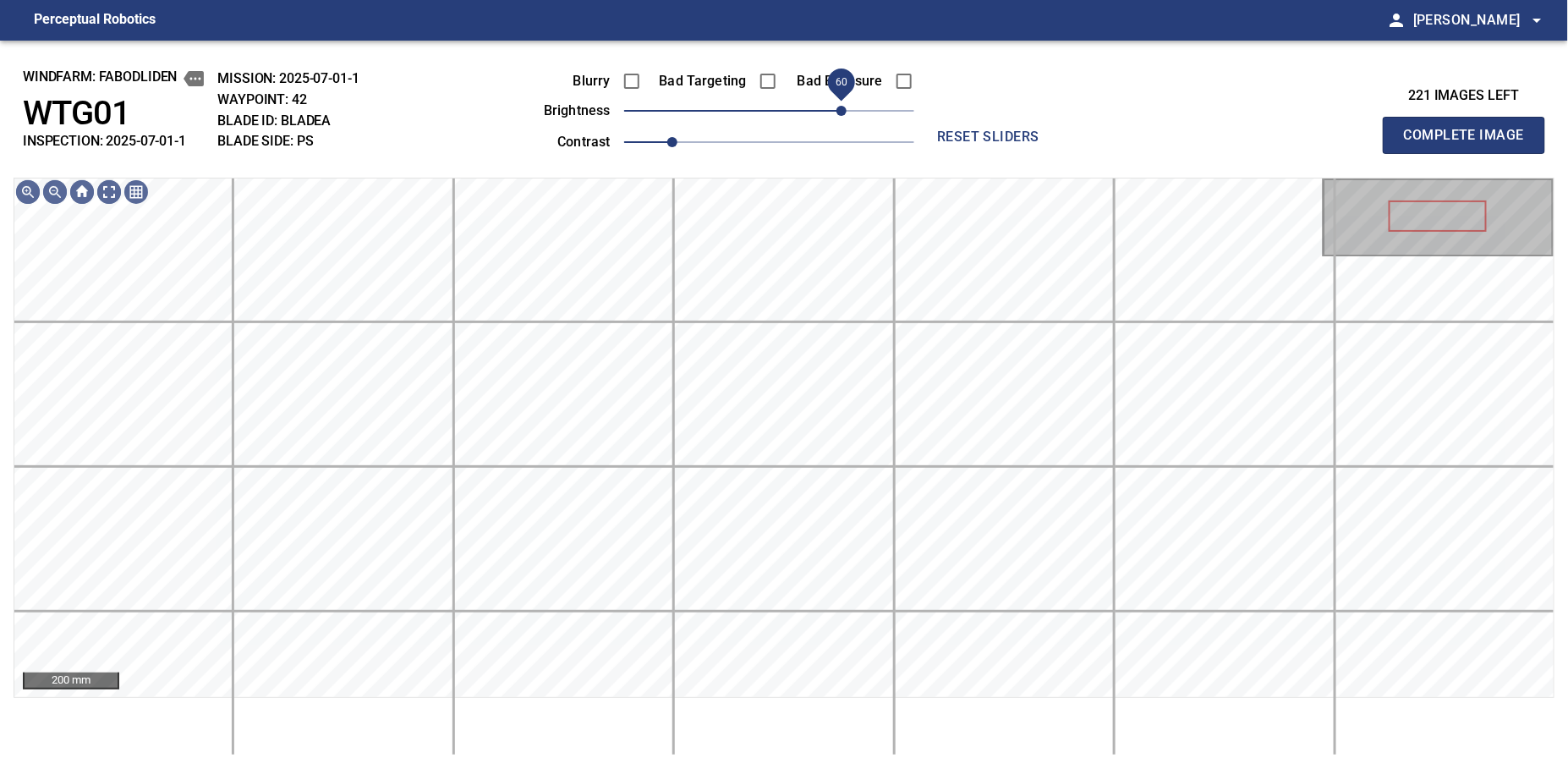 drag, startPoint x: 828, startPoint y: 109, endPoint x: 841, endPoint y: 109, distance: 13 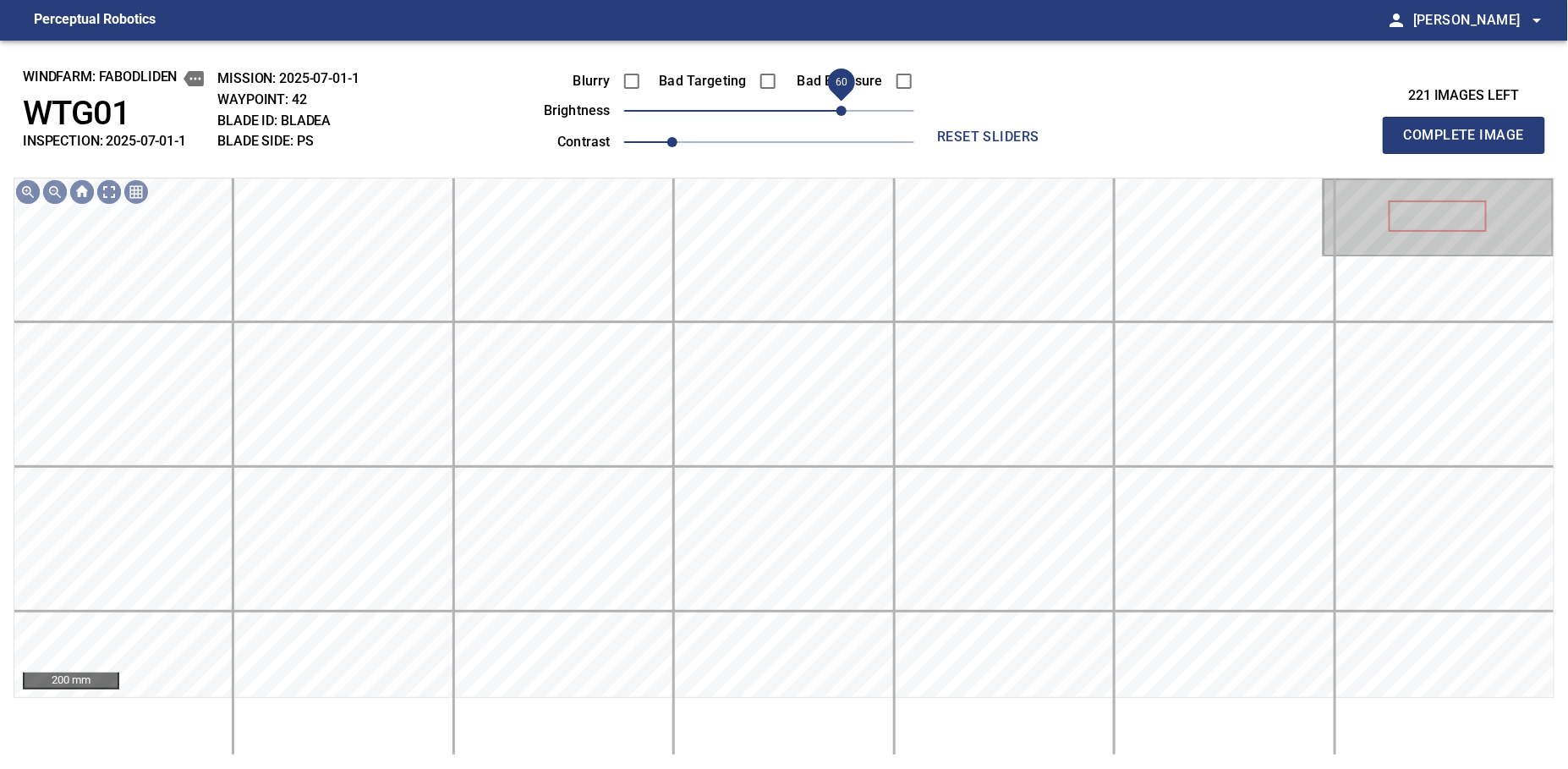 type 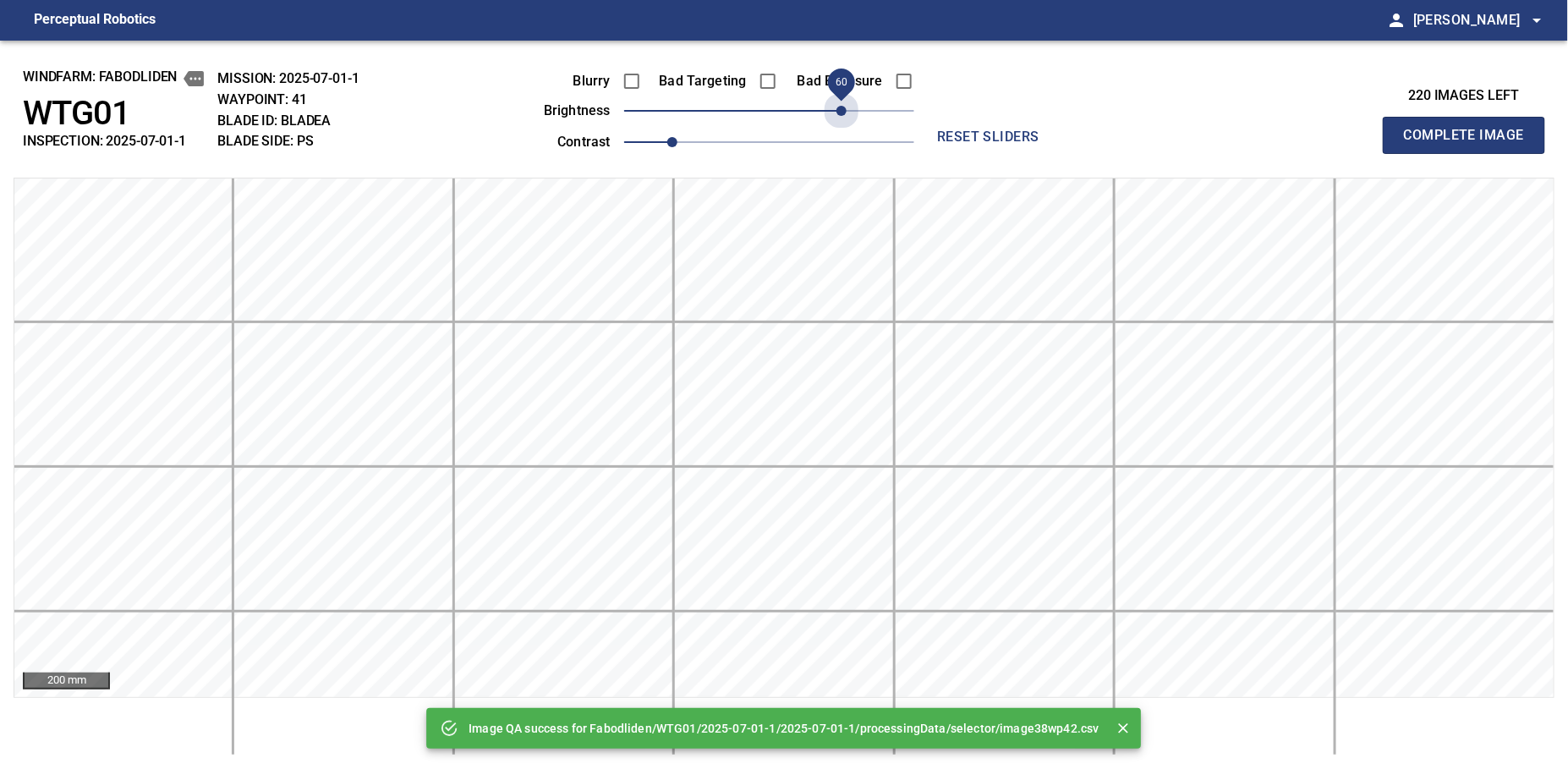 click on "60" at bounding box center [769, 111] 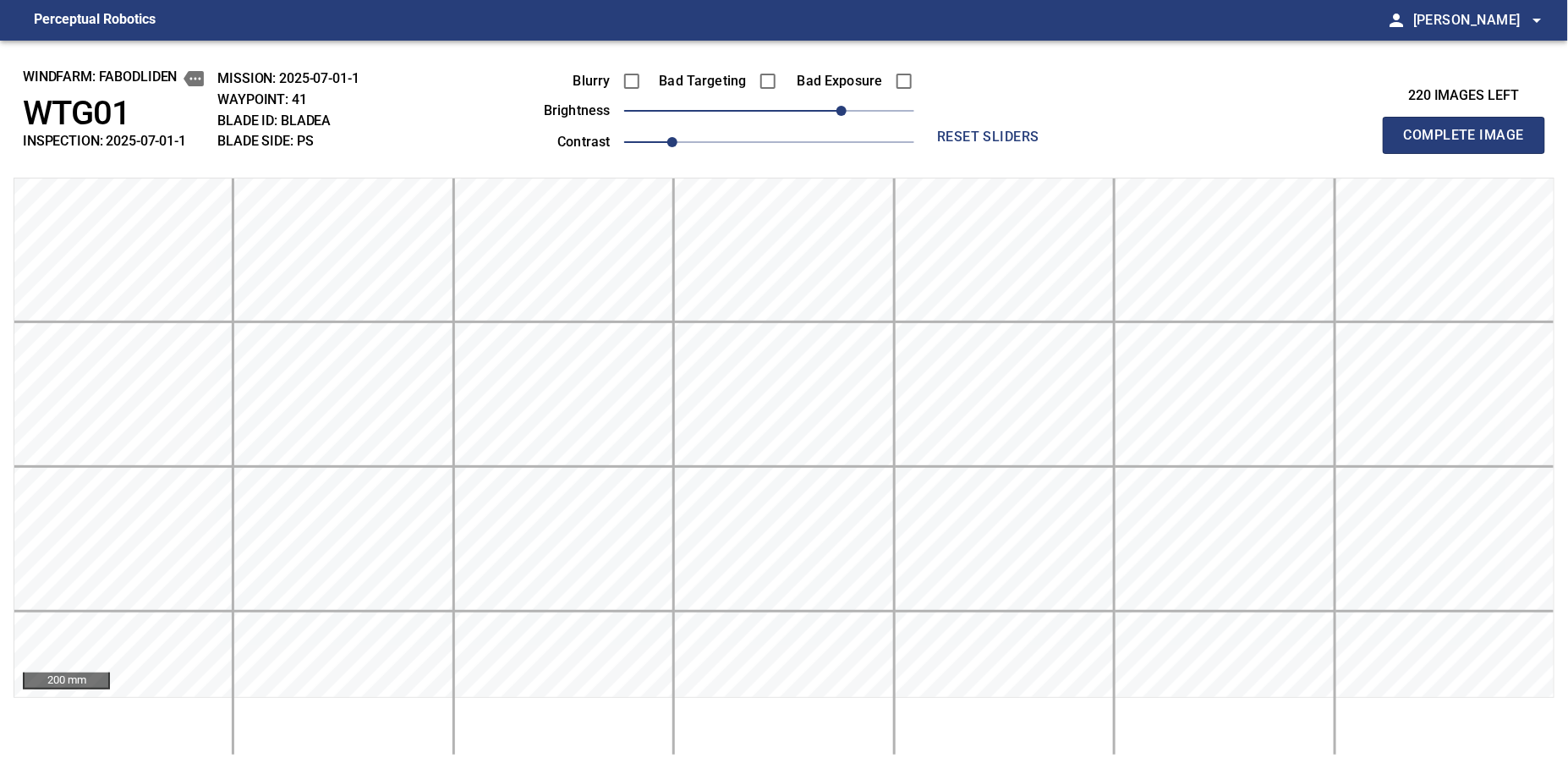 click on "Complete Image" at bounding box center (1464, 135) 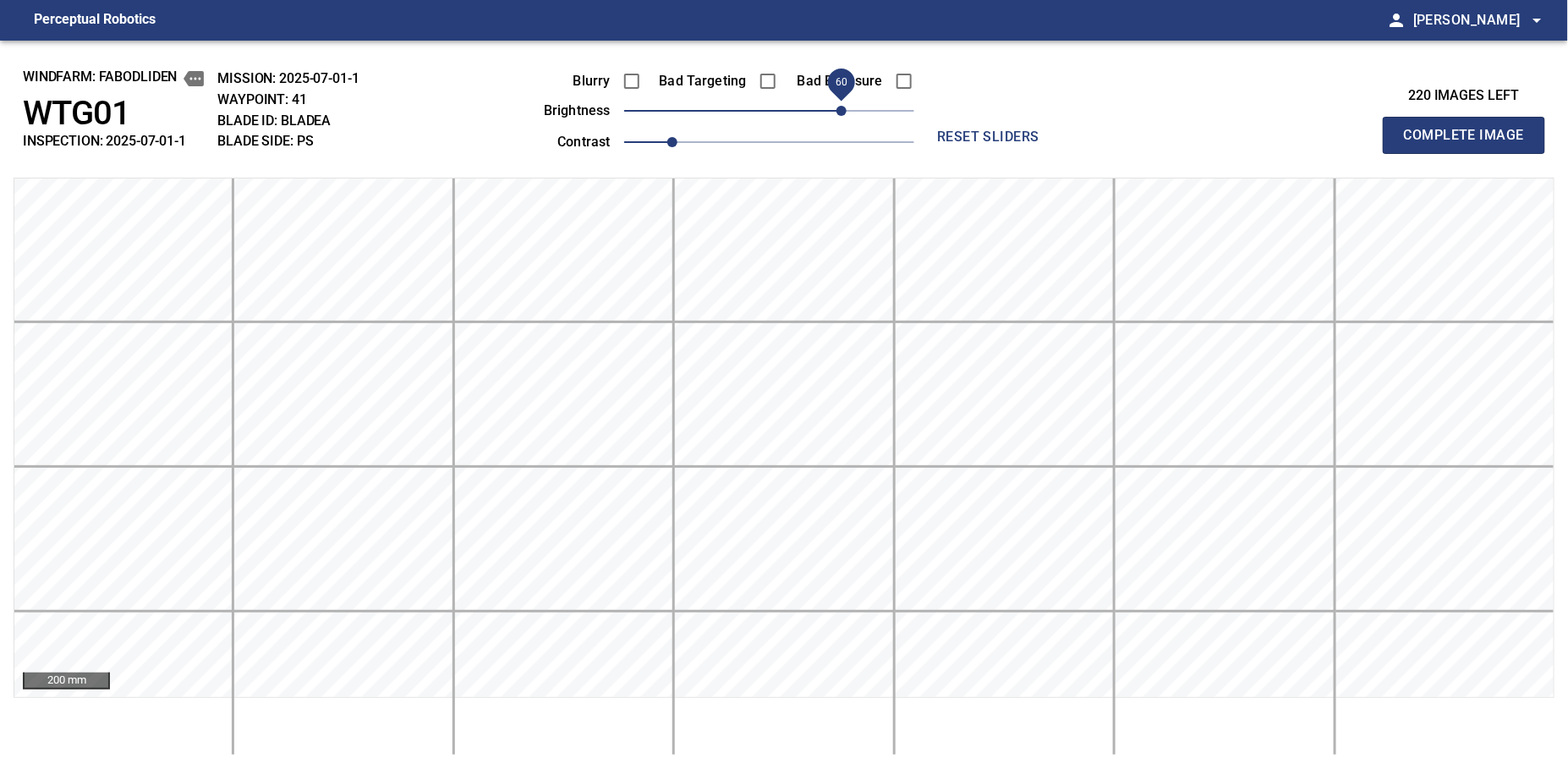 type 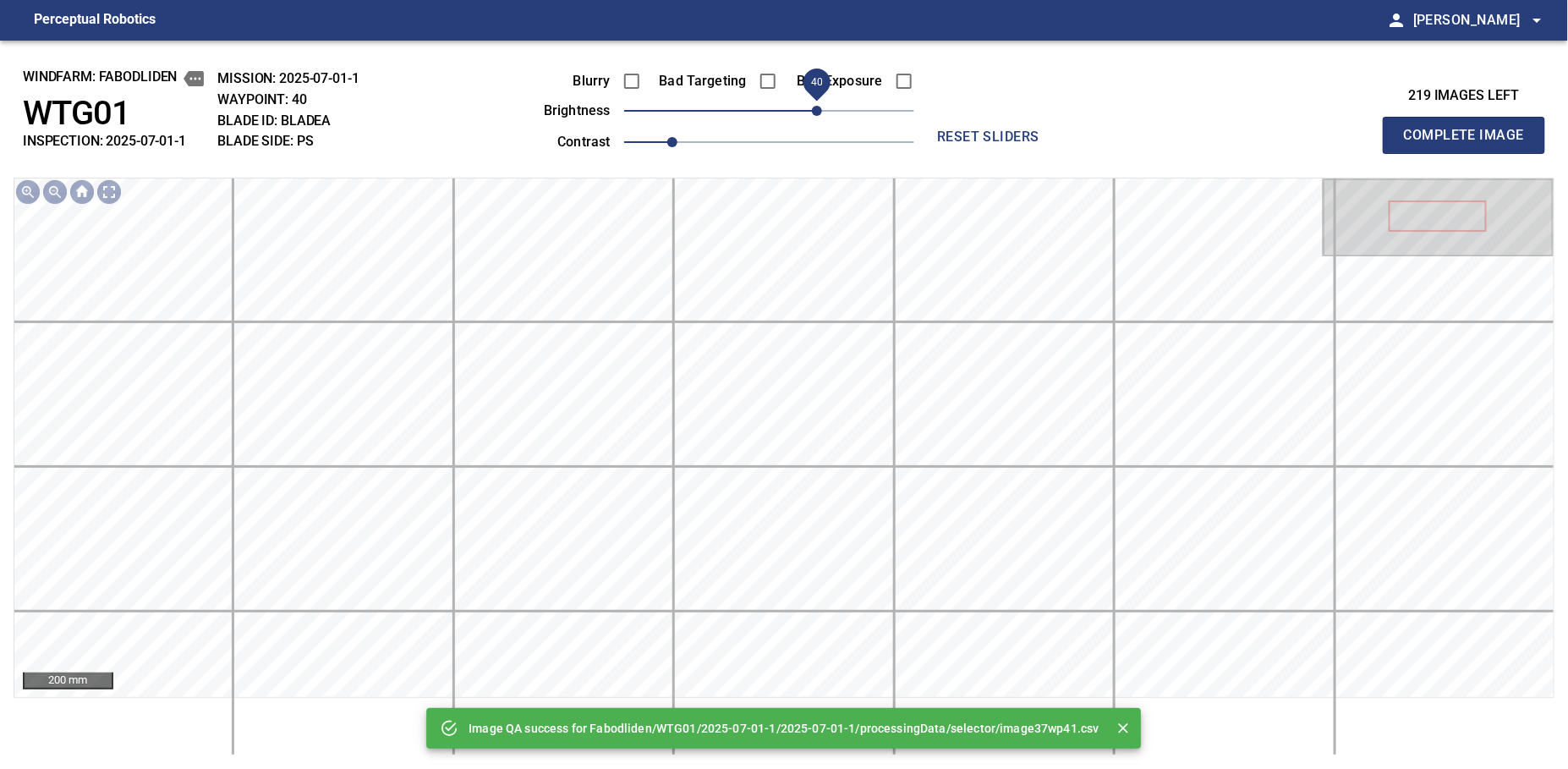 drag, startPoint x: 787, startPoint y: 113, endPoint x: 820, endPoint y: 107, distance: 33.54102 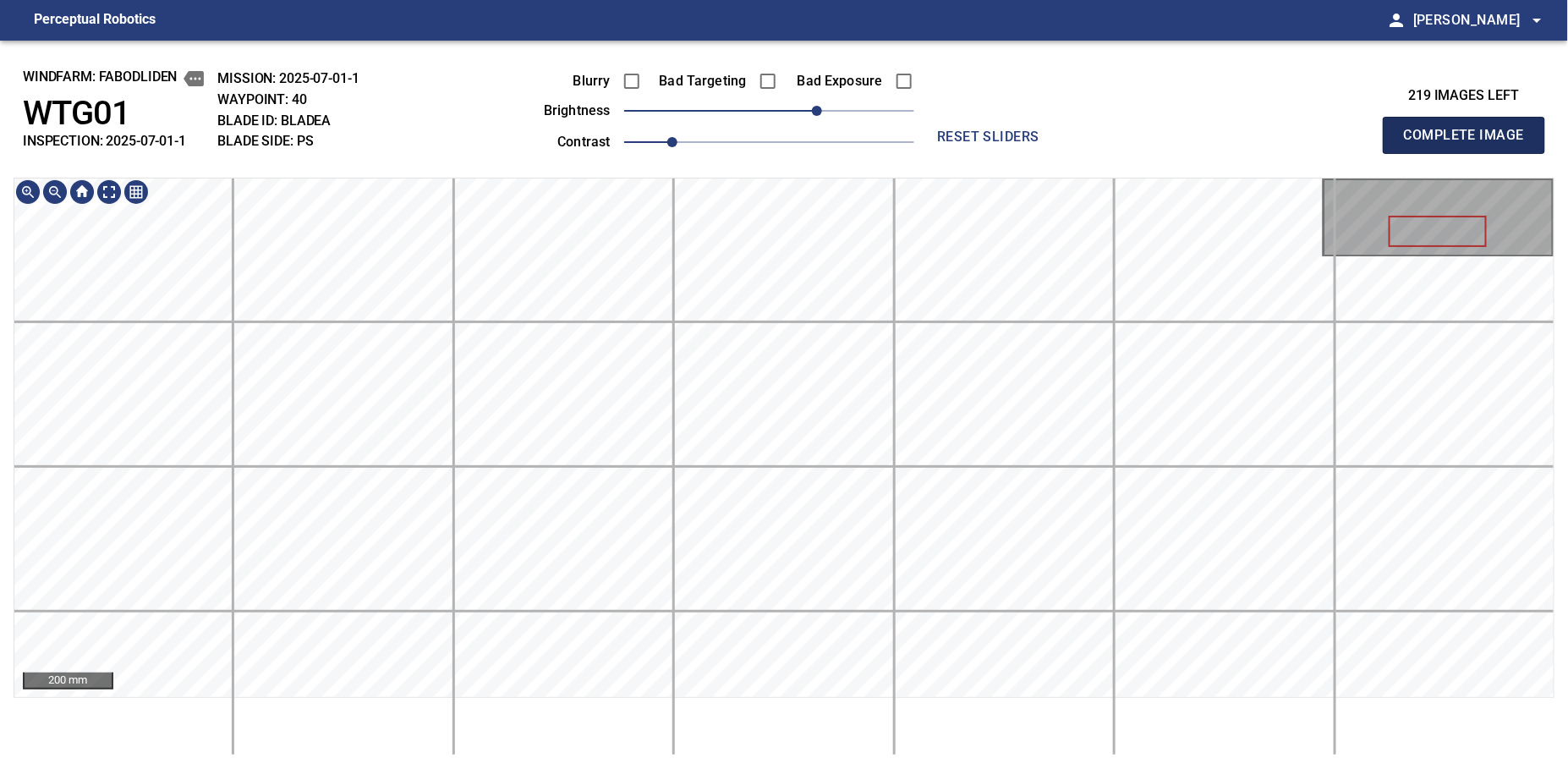 click on "Complete Image" at bounding box center (1464, 135) 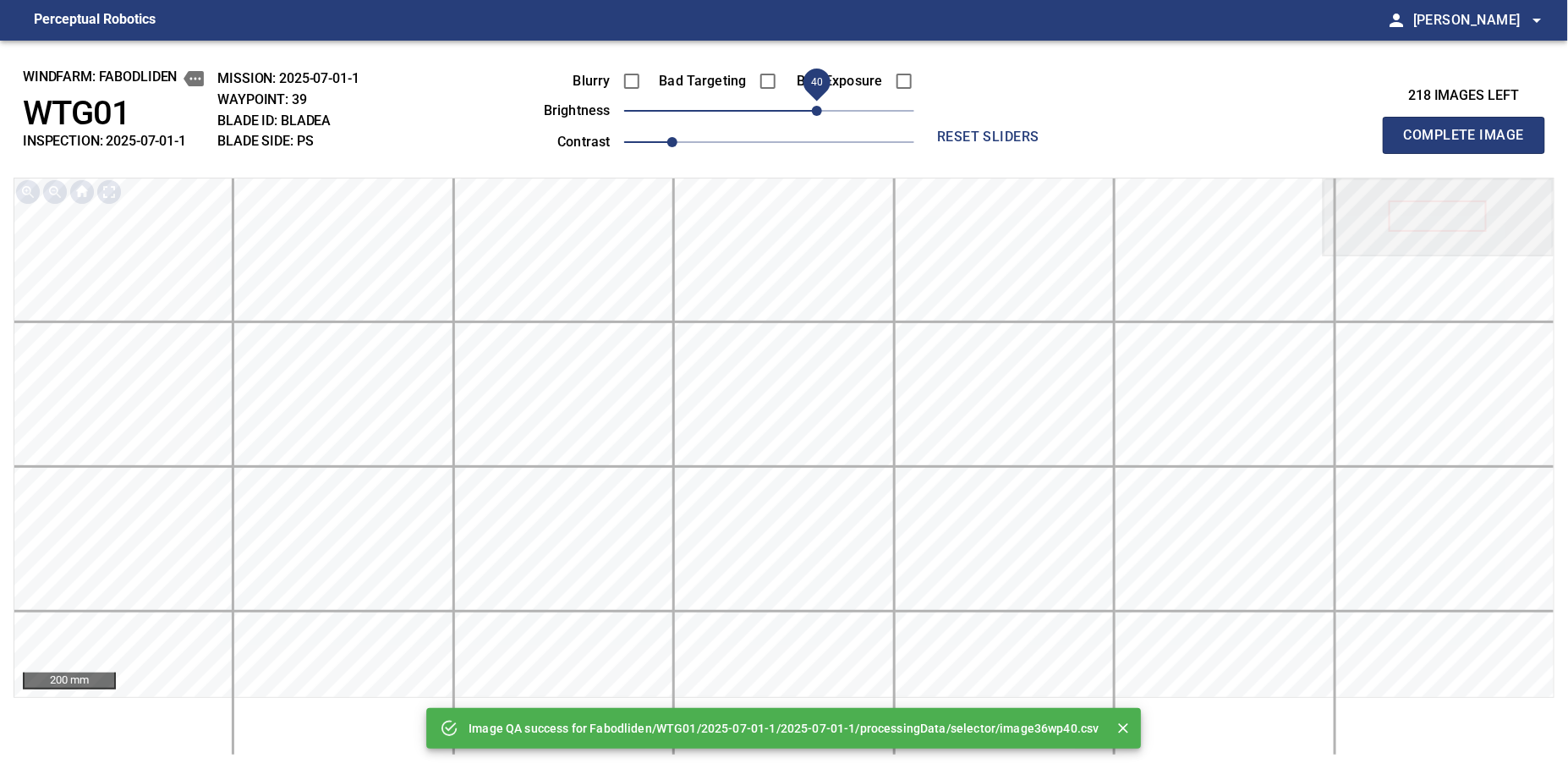 drag, startPoint x: 796, startPoint y: 118, endPoint x: 822, endPoint y: 110, distance: 27.202941 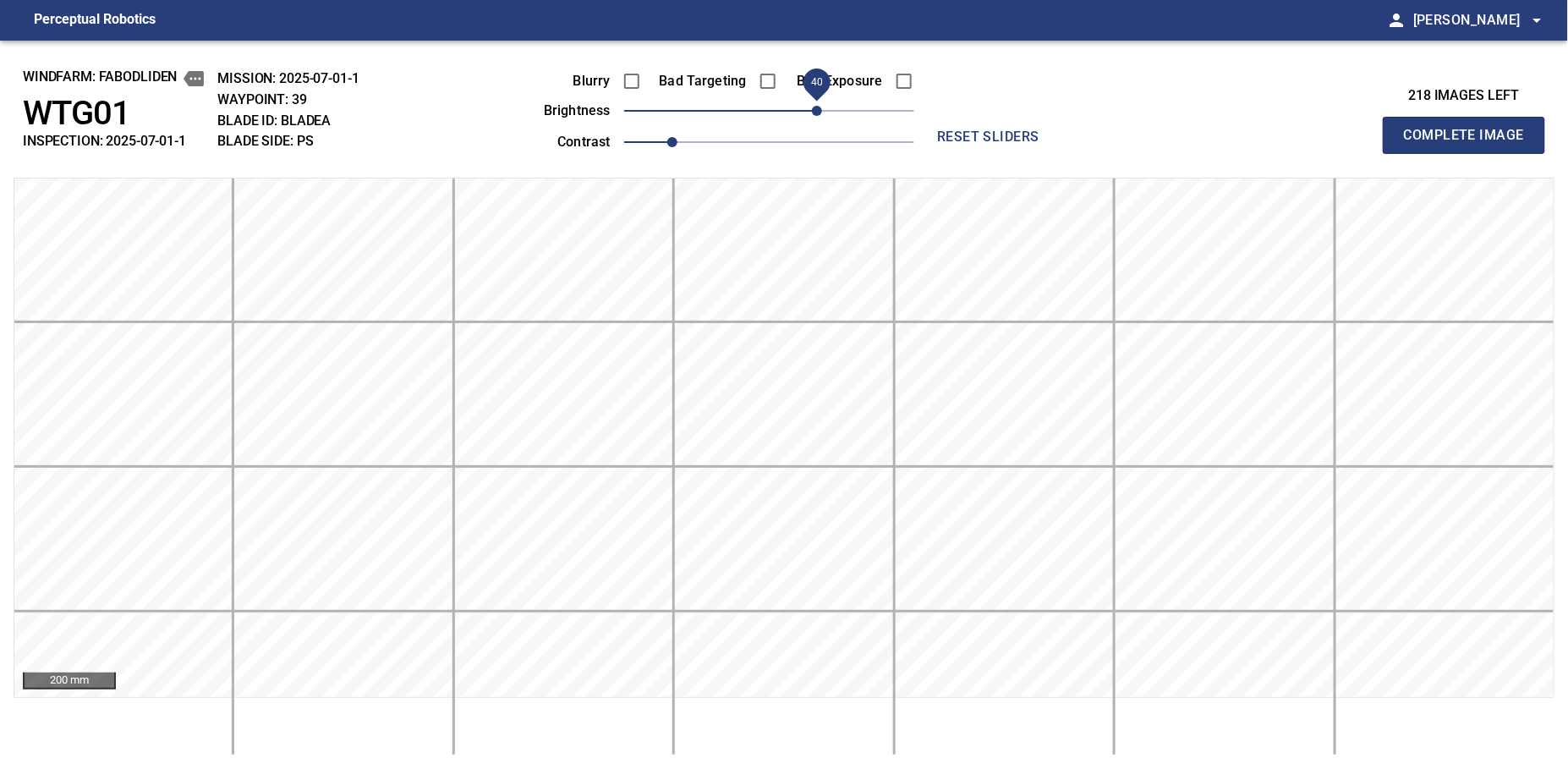 click on "Complete Image" at bounding box center [1464, 135] 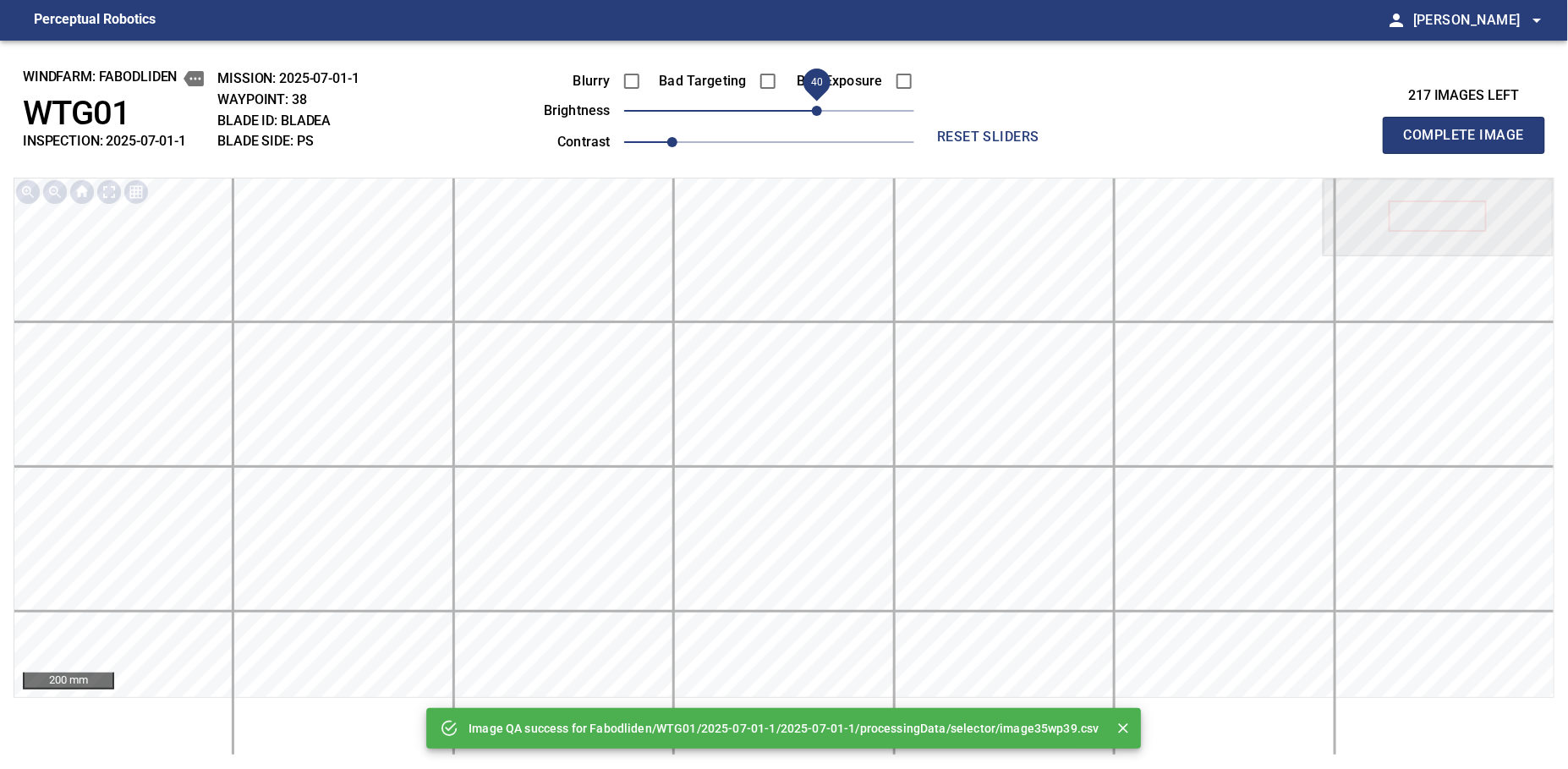 drag, startPoint x: 800, startPoint y: 110, endPoint x: 819, endPoint y: 110, distance: 19 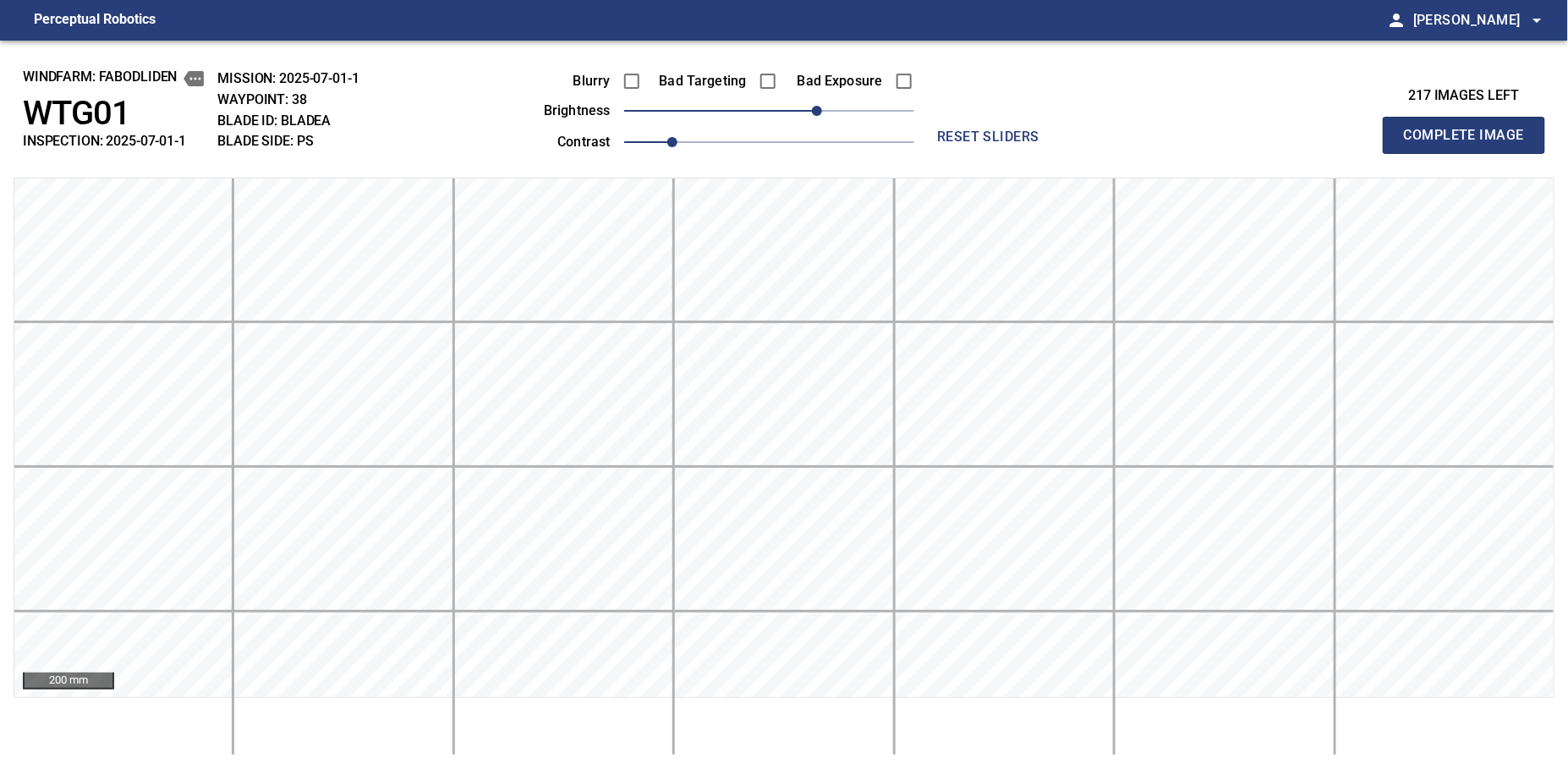 click on "Complete Image" at bounding box center (1464, 135) 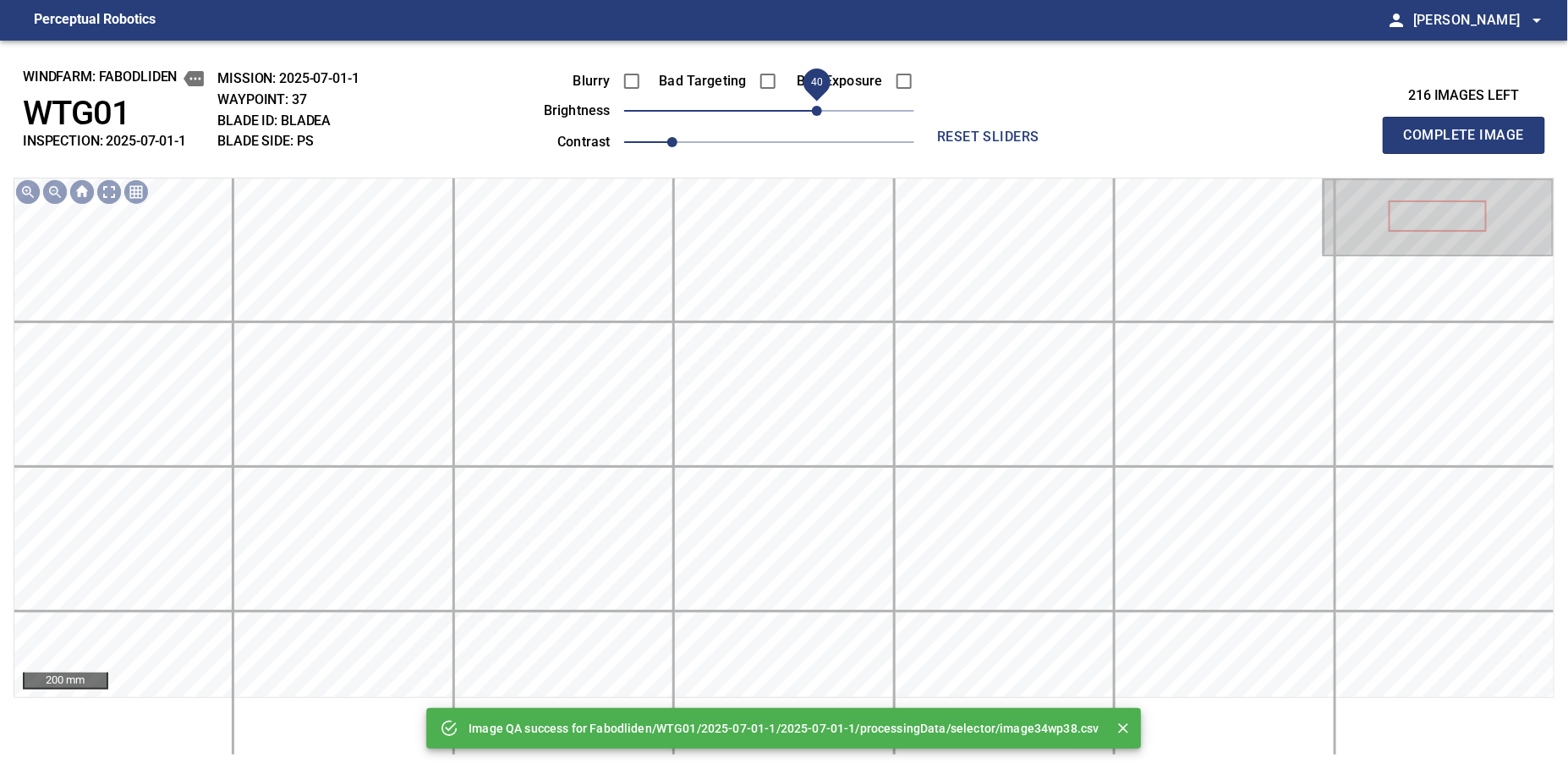 click on "40" at bounding box center (769, 111) 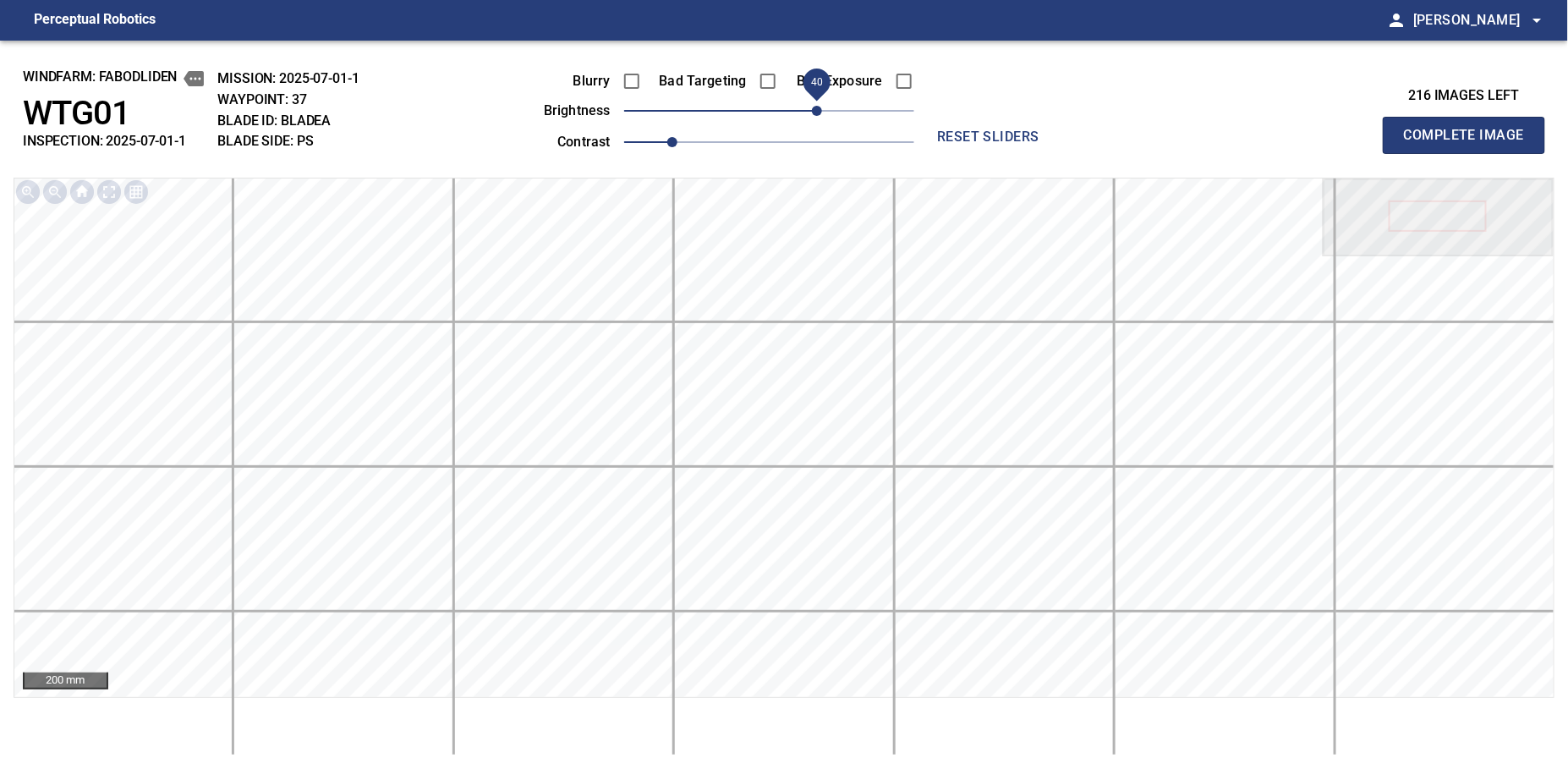 click on "Complete Image" at bounding box center [1464, 135] 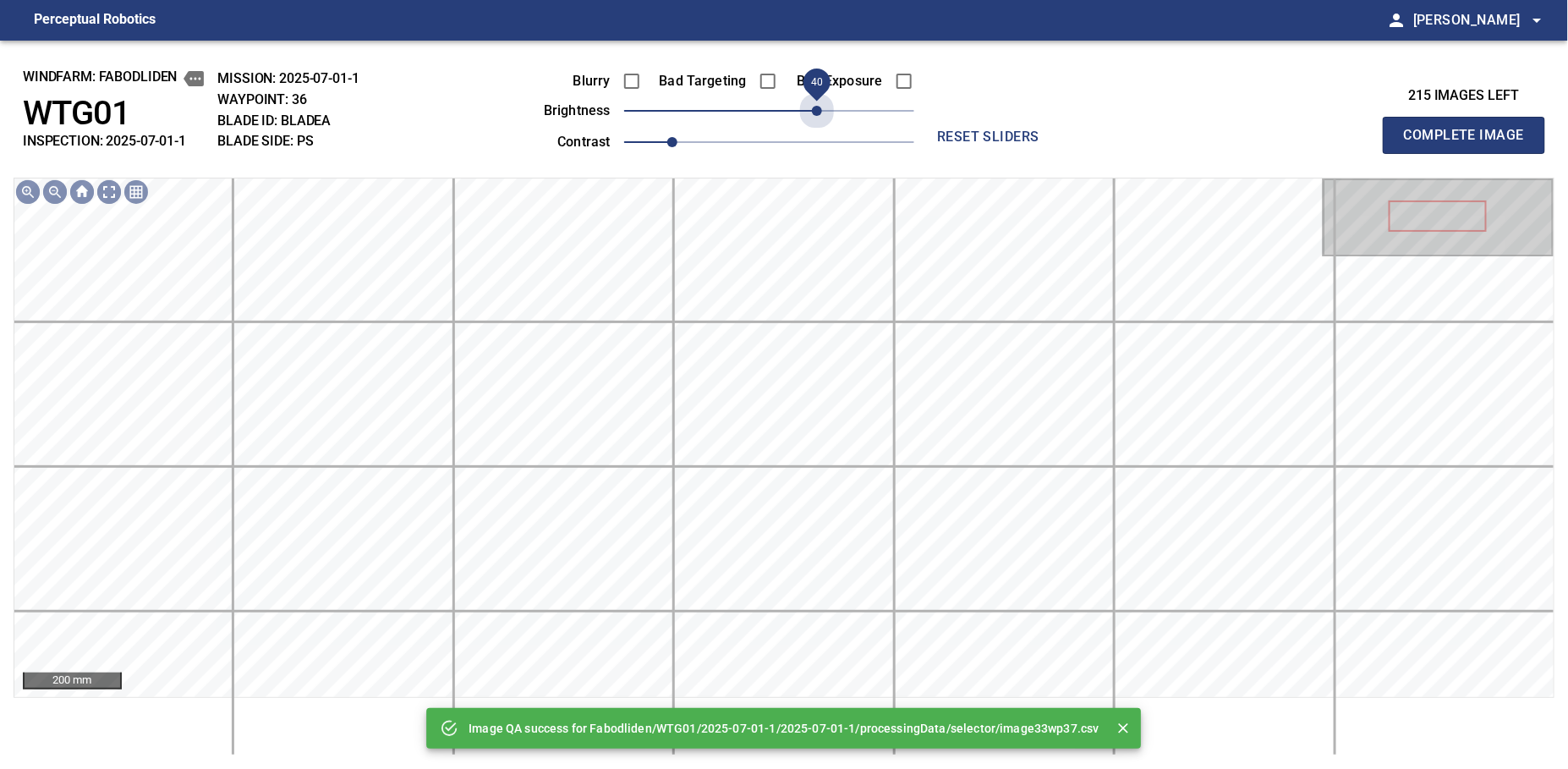click on "40" at bounding box center (769, 111) 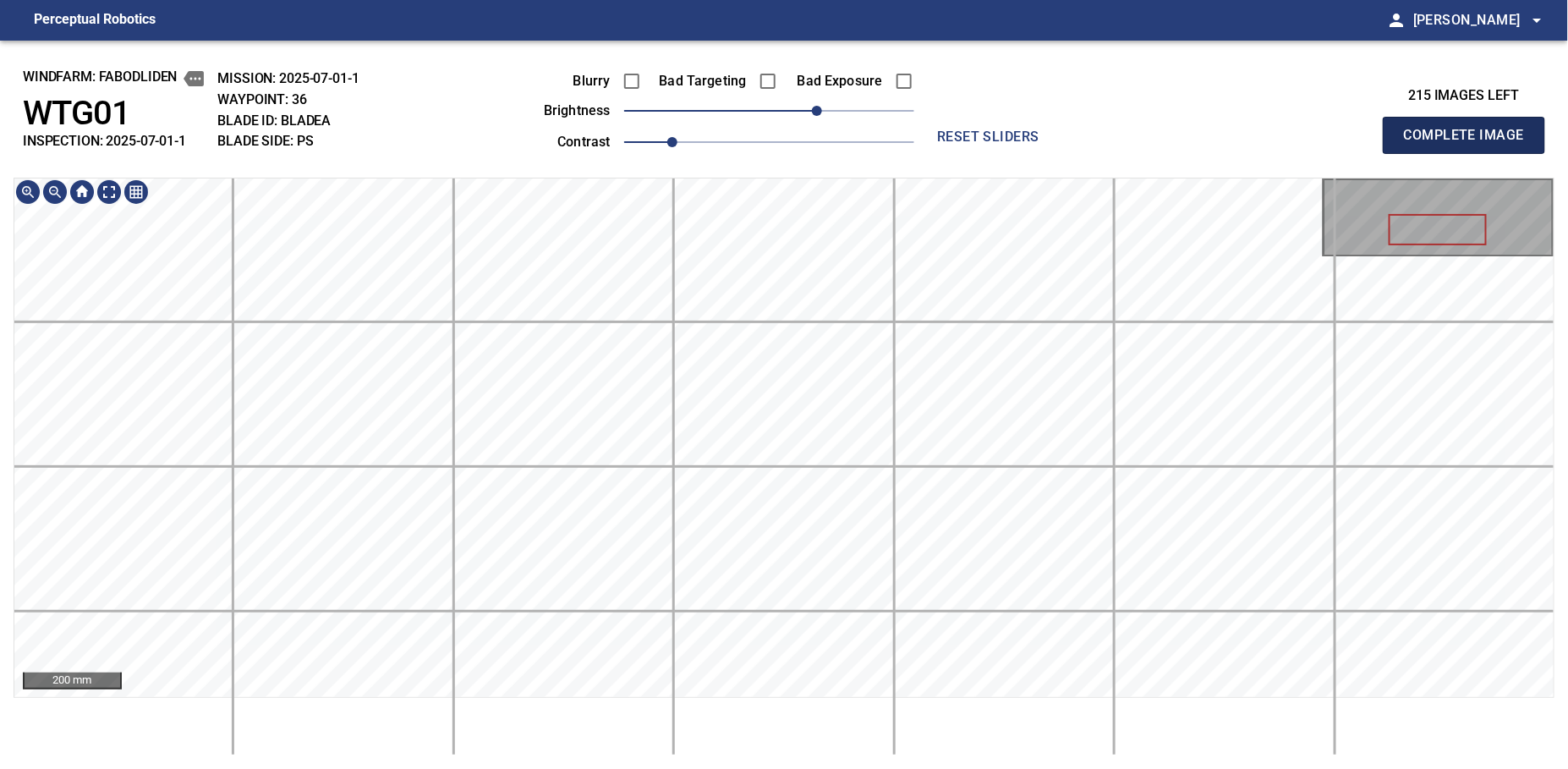 click on "Complete Image" at bounding box center (1464, 135) 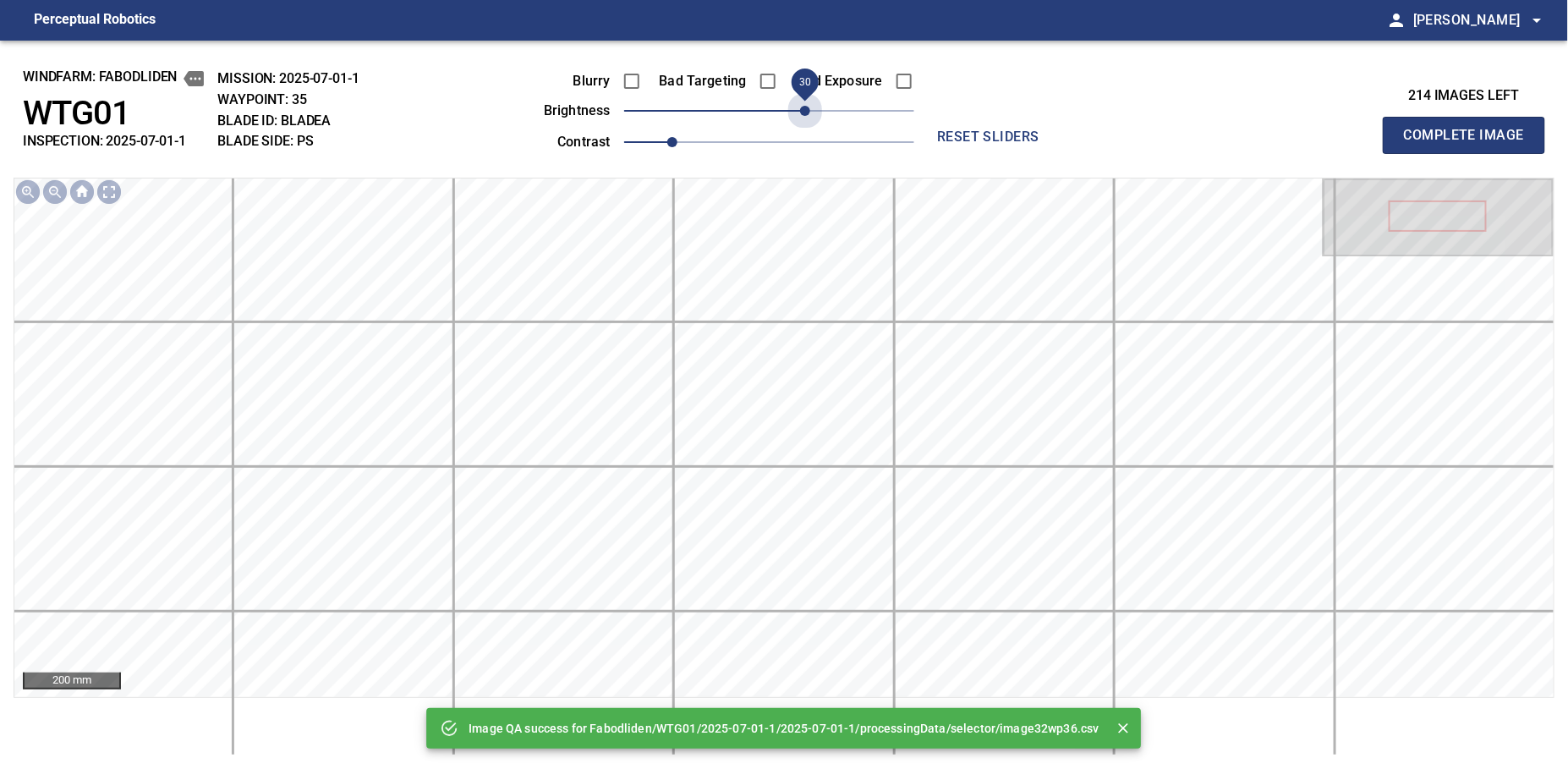 click on "30" at bounding box center (769, 111) 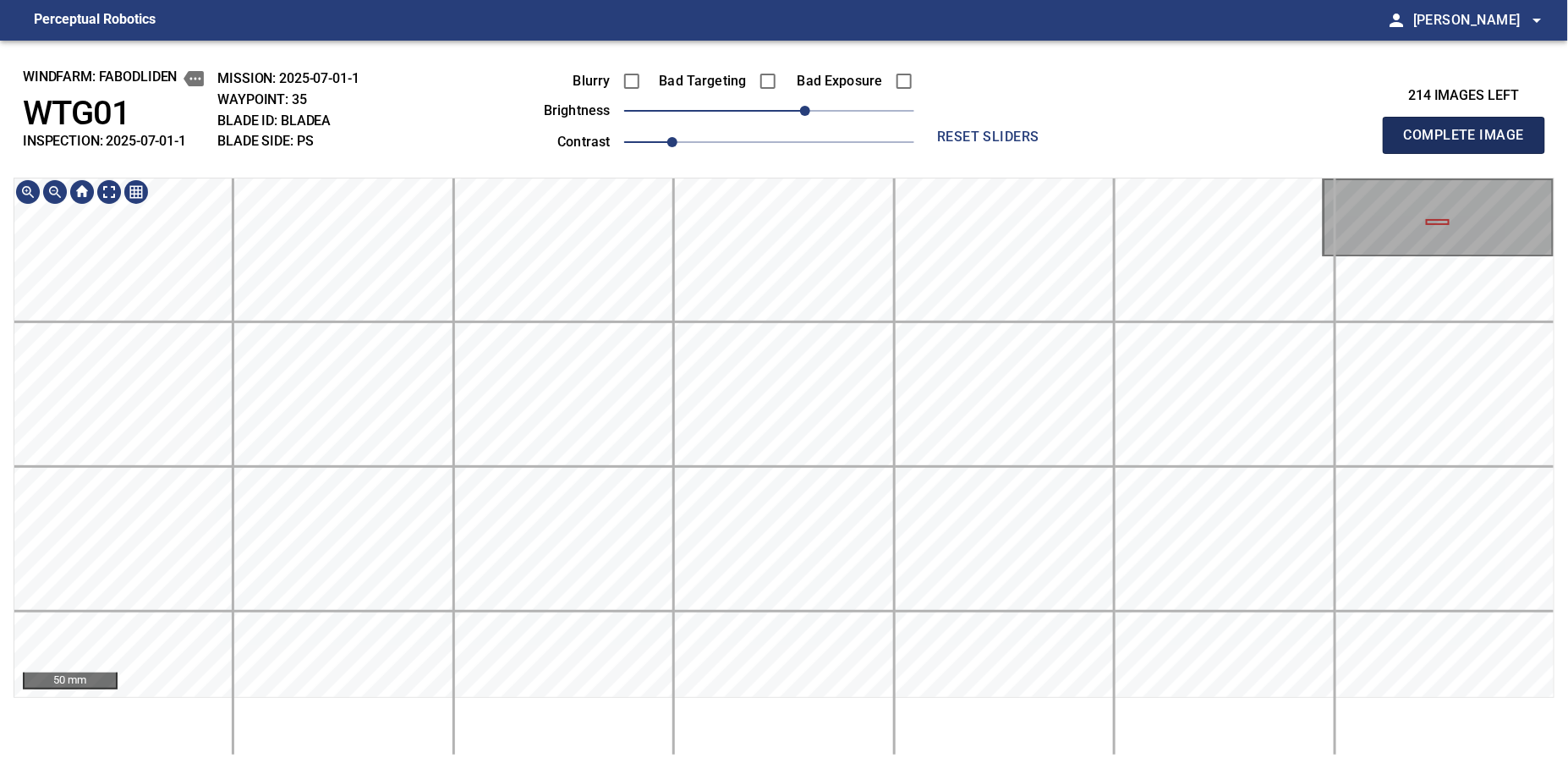 click on "Complete Image" at bounding box center [1464, 135] 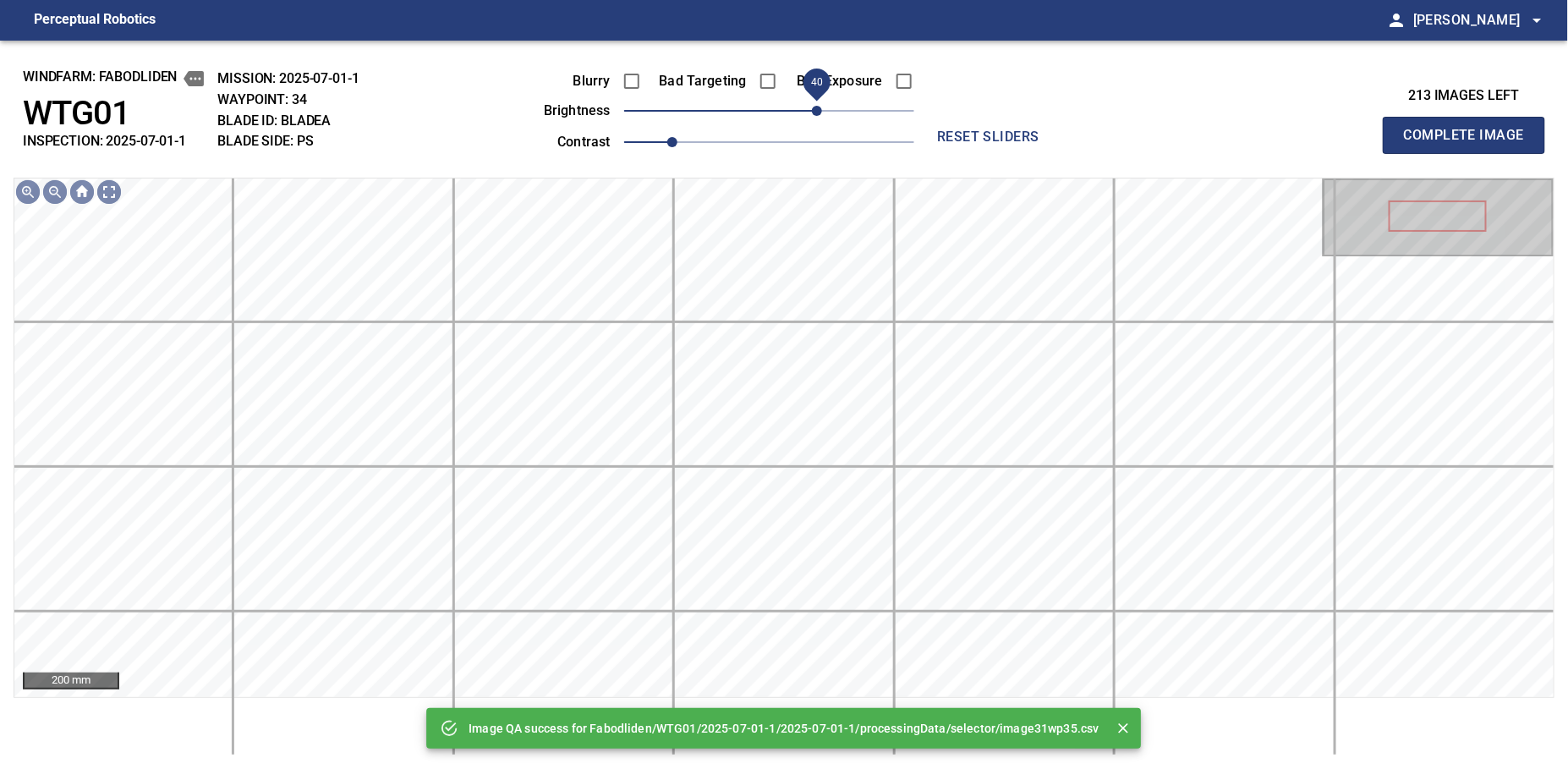 drag, startPoint x: 776, startPoint y: 113, endPoint x: 814, endPoint y: 108, distance: 38.32754 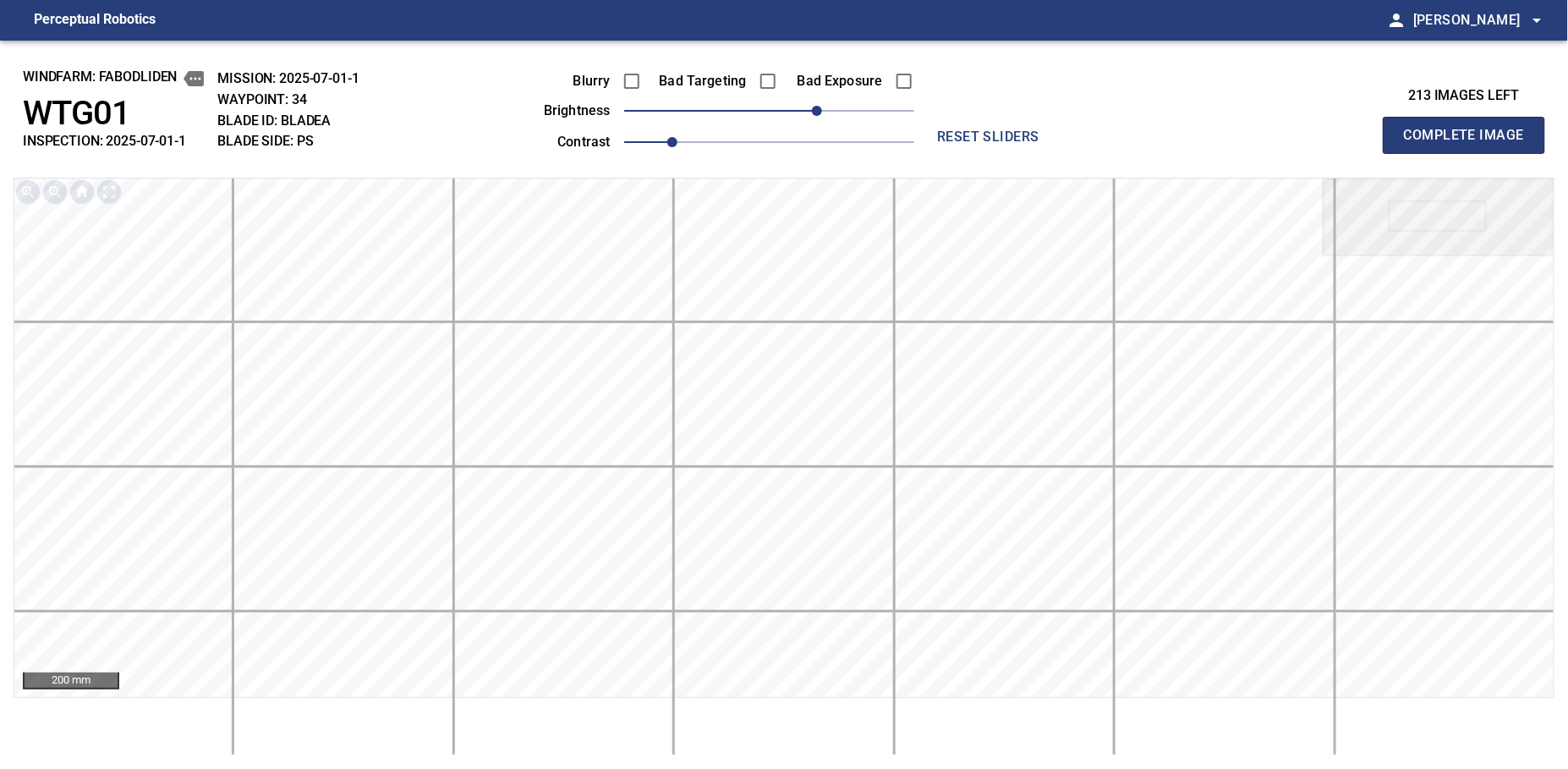 click on "Complete Image" at bounding box center [1464, 135] 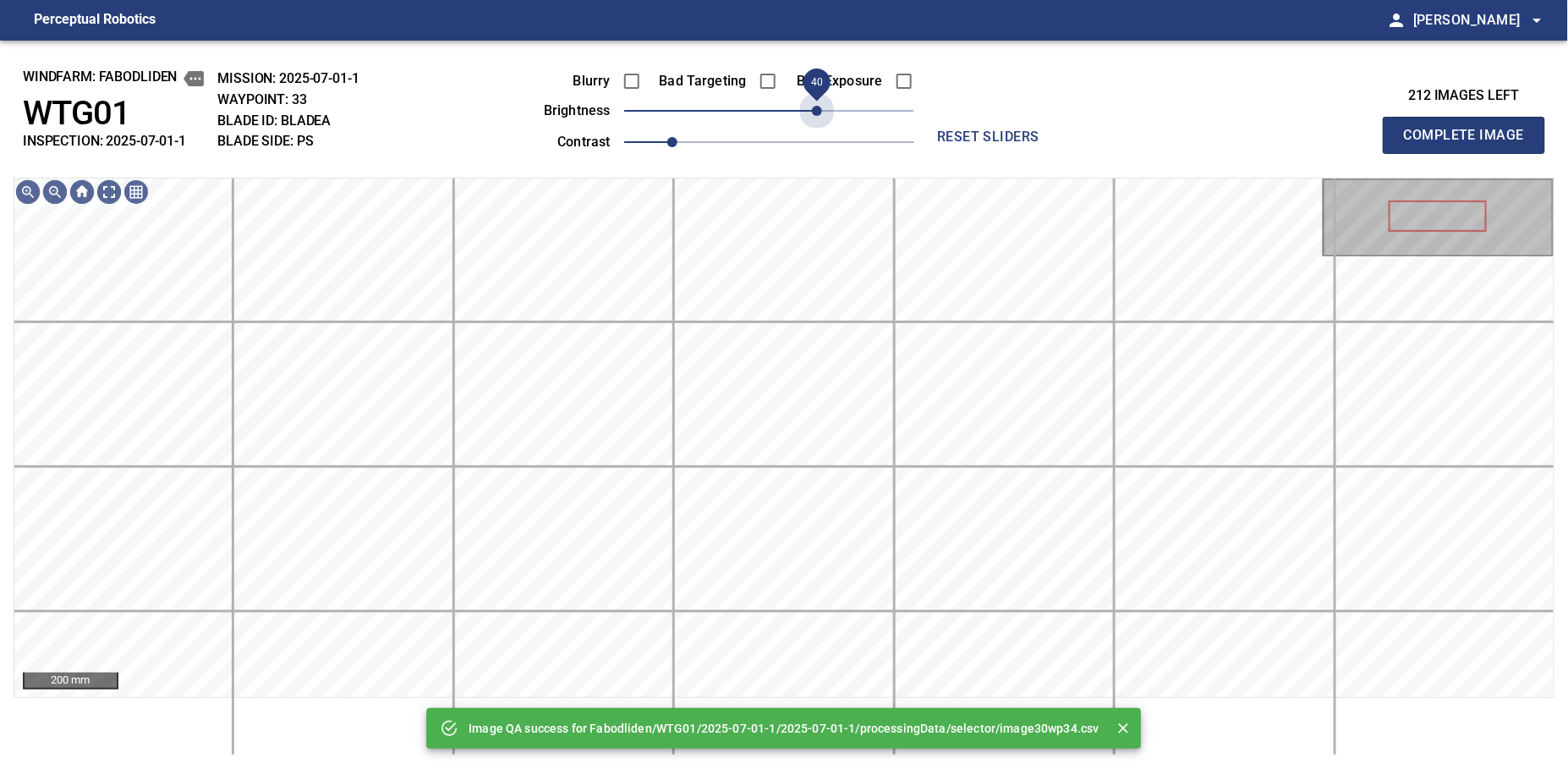 click on "40" at bounding box center [769, 111] 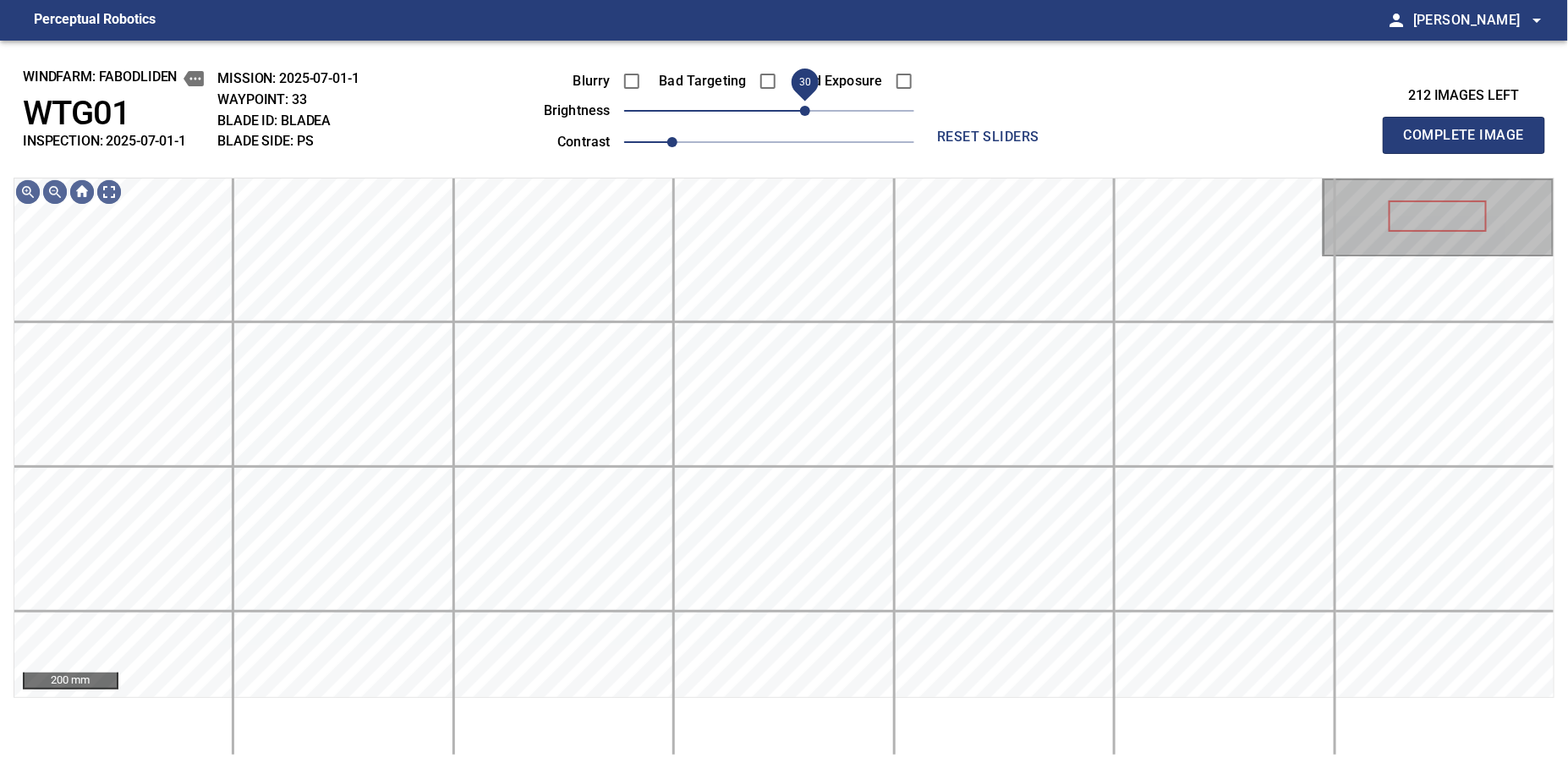 drag, startPoint x: 820, startPoint y: 111, endPoint x: 806, endPoint y: 116, distance: 14.866069 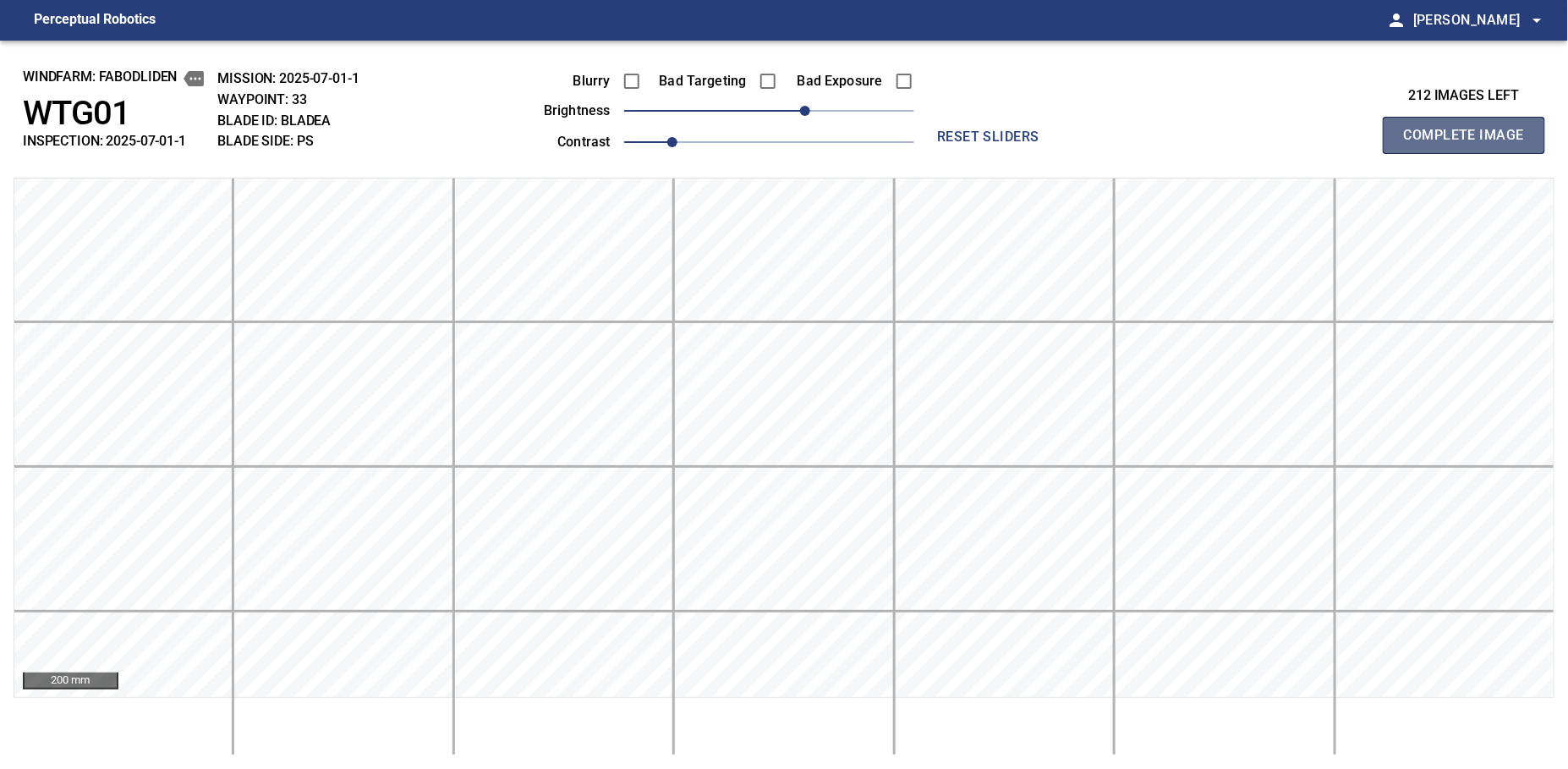 click on "Complete Image" at bounding box center (1464, 135) 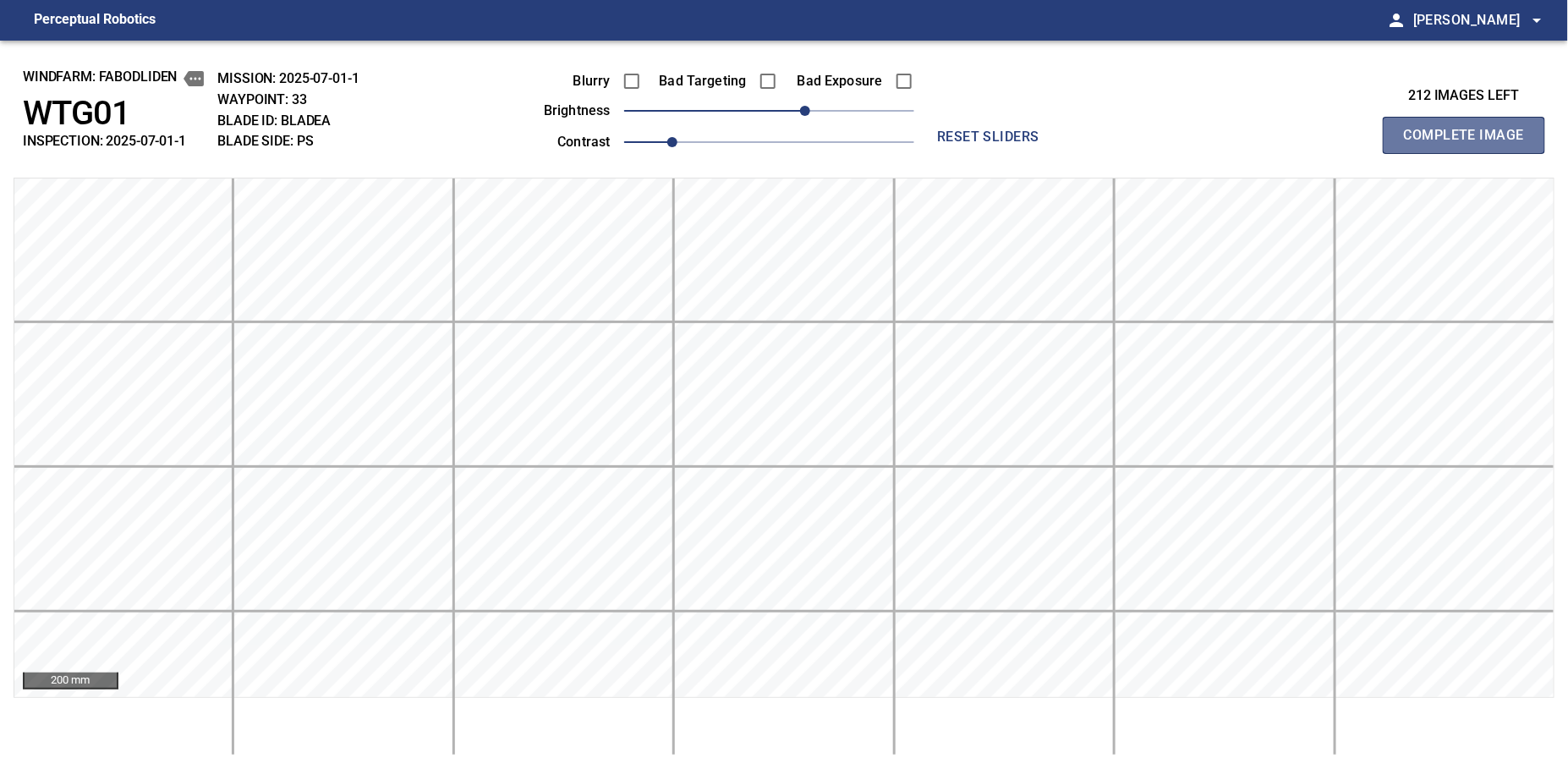 type 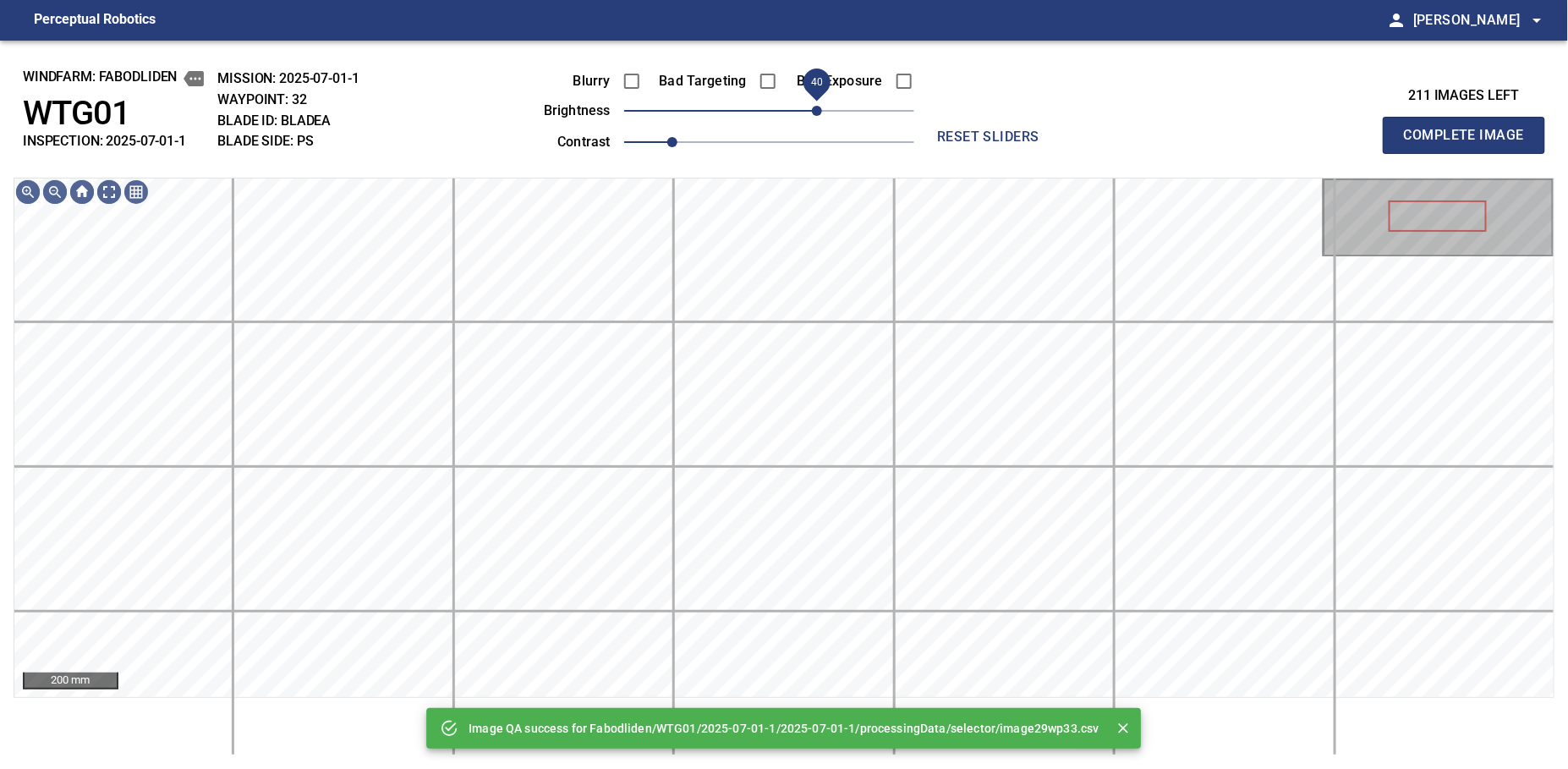 drag, startPoint x: 803, startPoint y: 113, endPoint x: 816, endPoint y: 108, distance: 13.928388 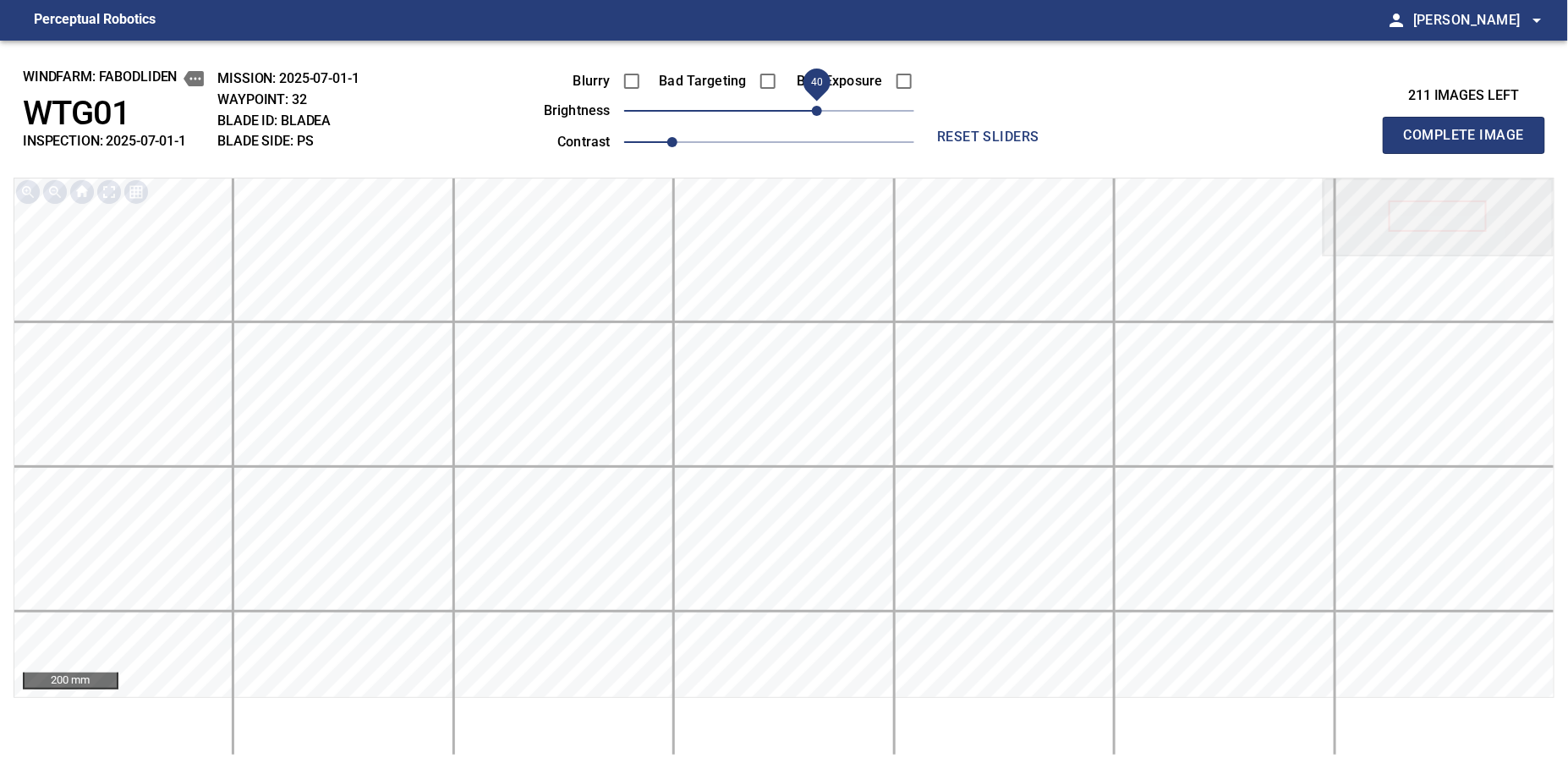 click on "40" at bounding box center [817, 111] 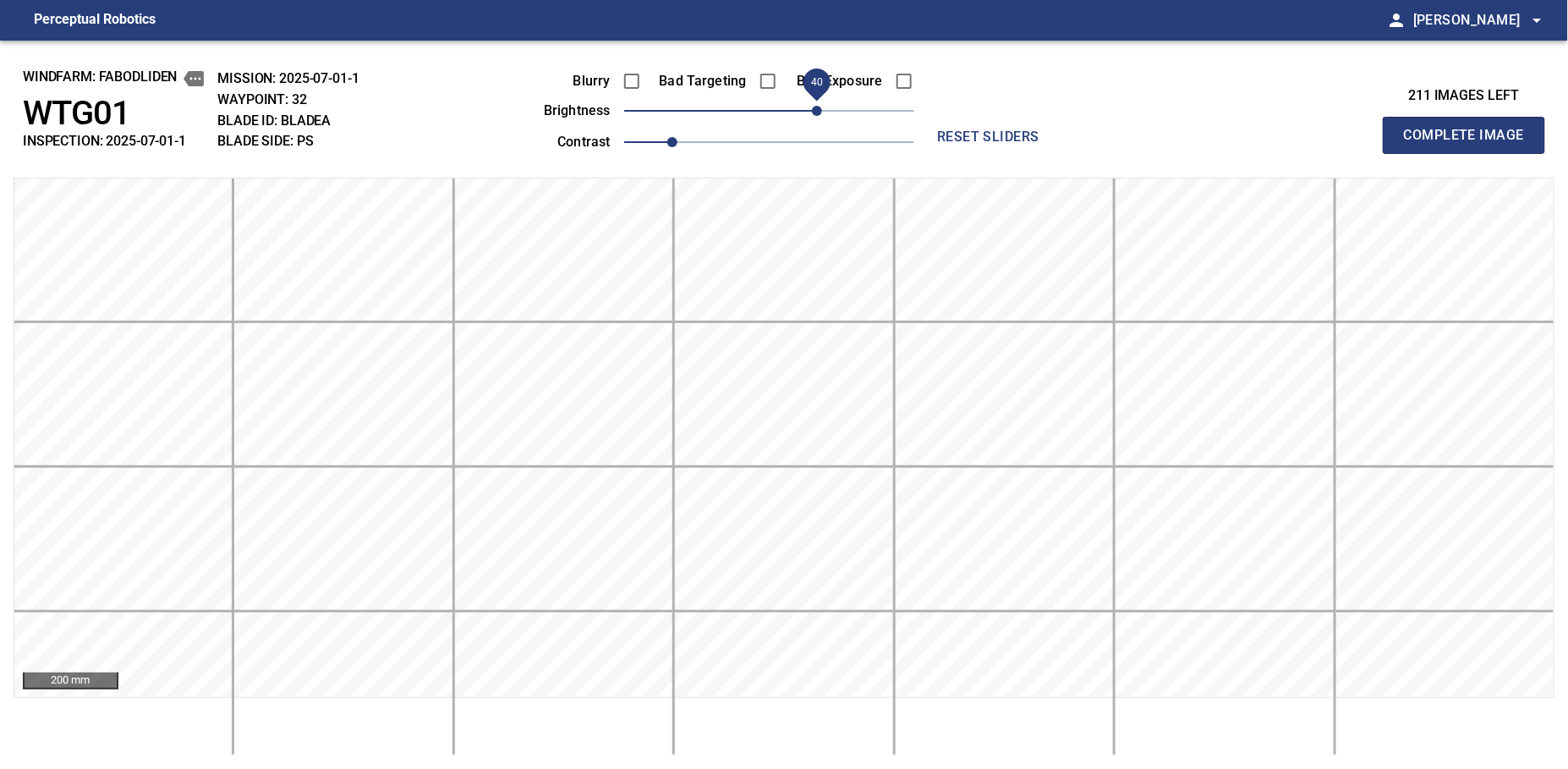 click on "Complete Image" at bounding box center (1464, 135) 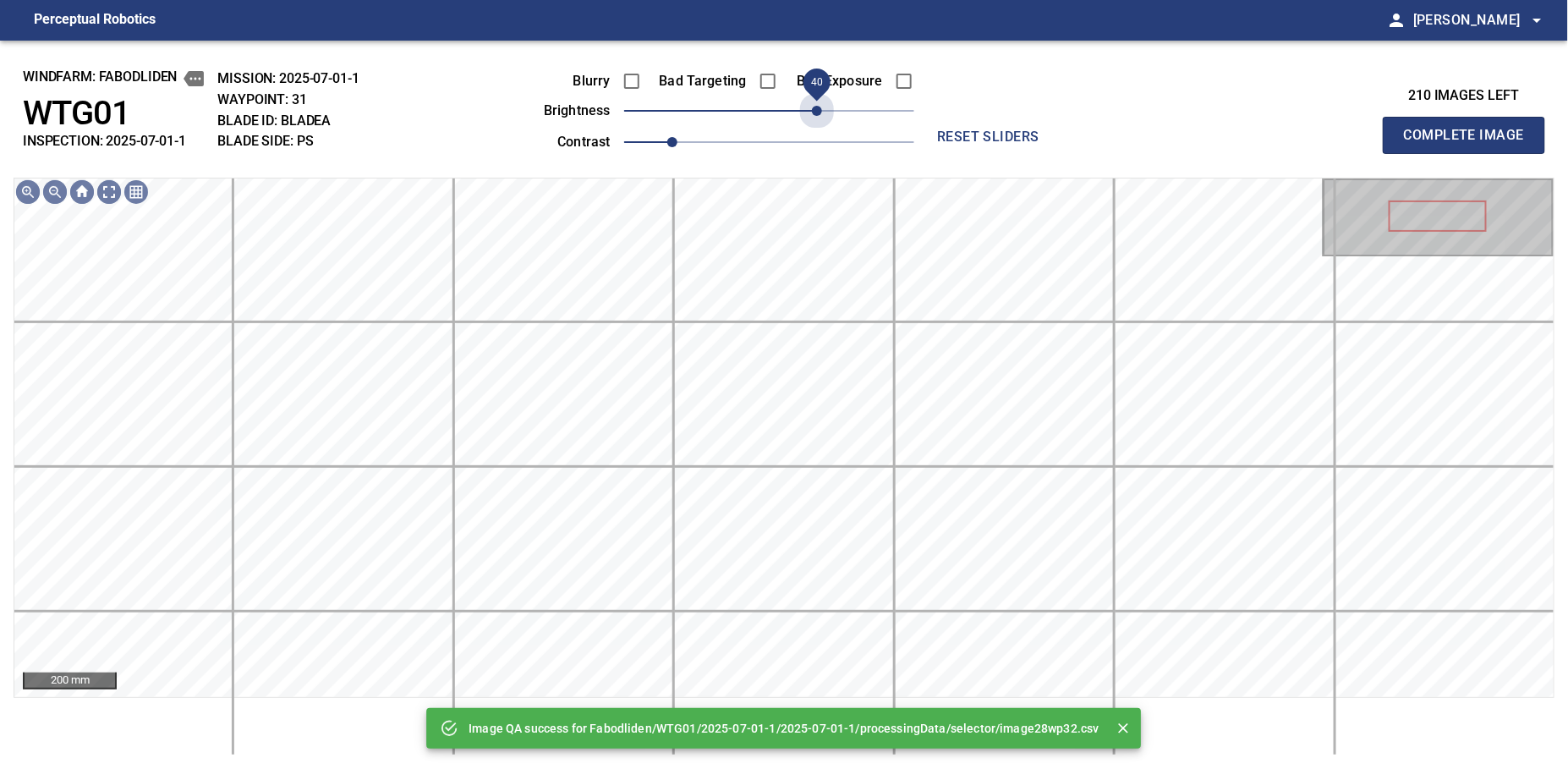 click on "40" at bounding box center [769, 111] 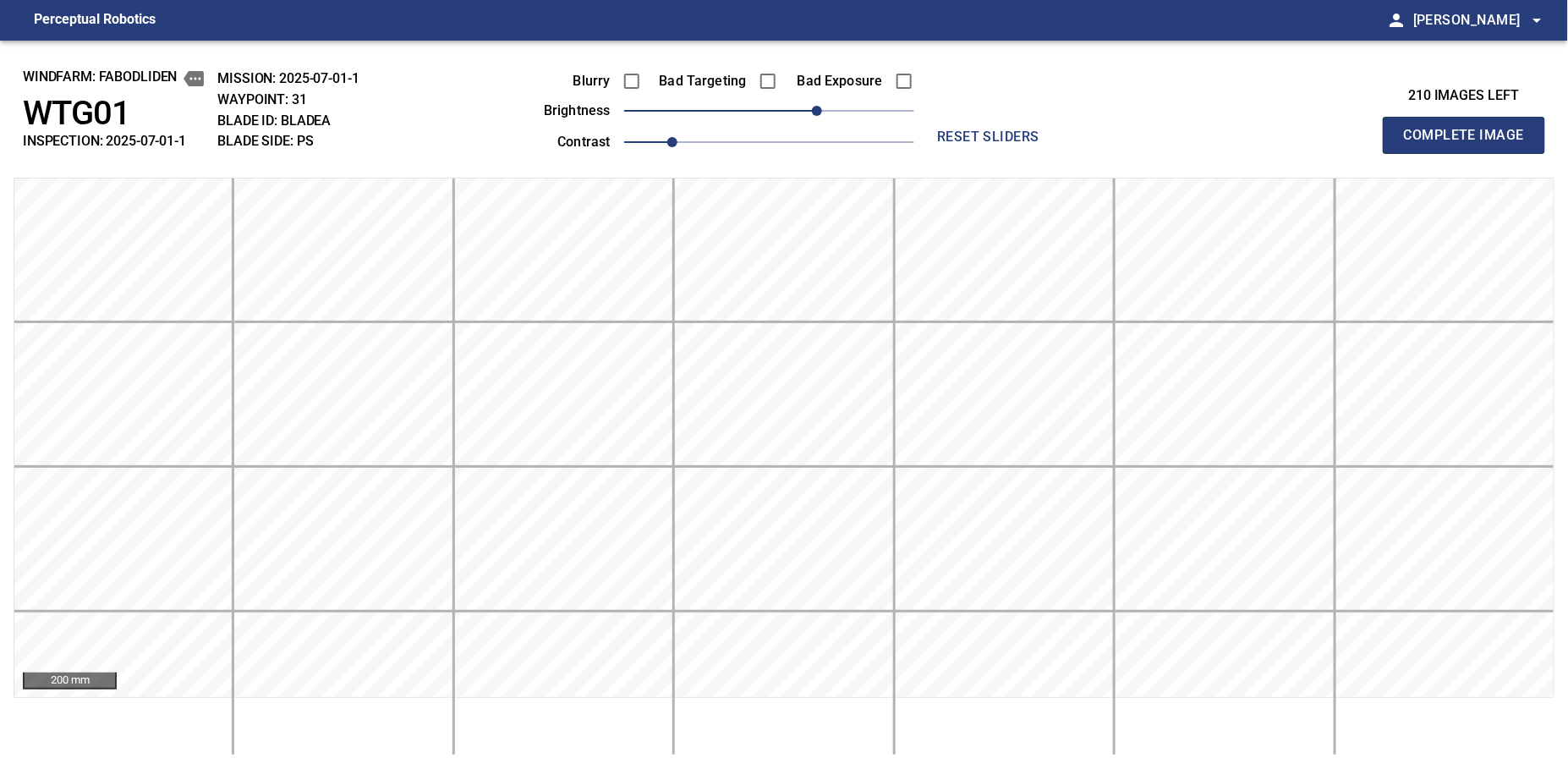 click on "Complete Image" at bounding box center [1464, 135] 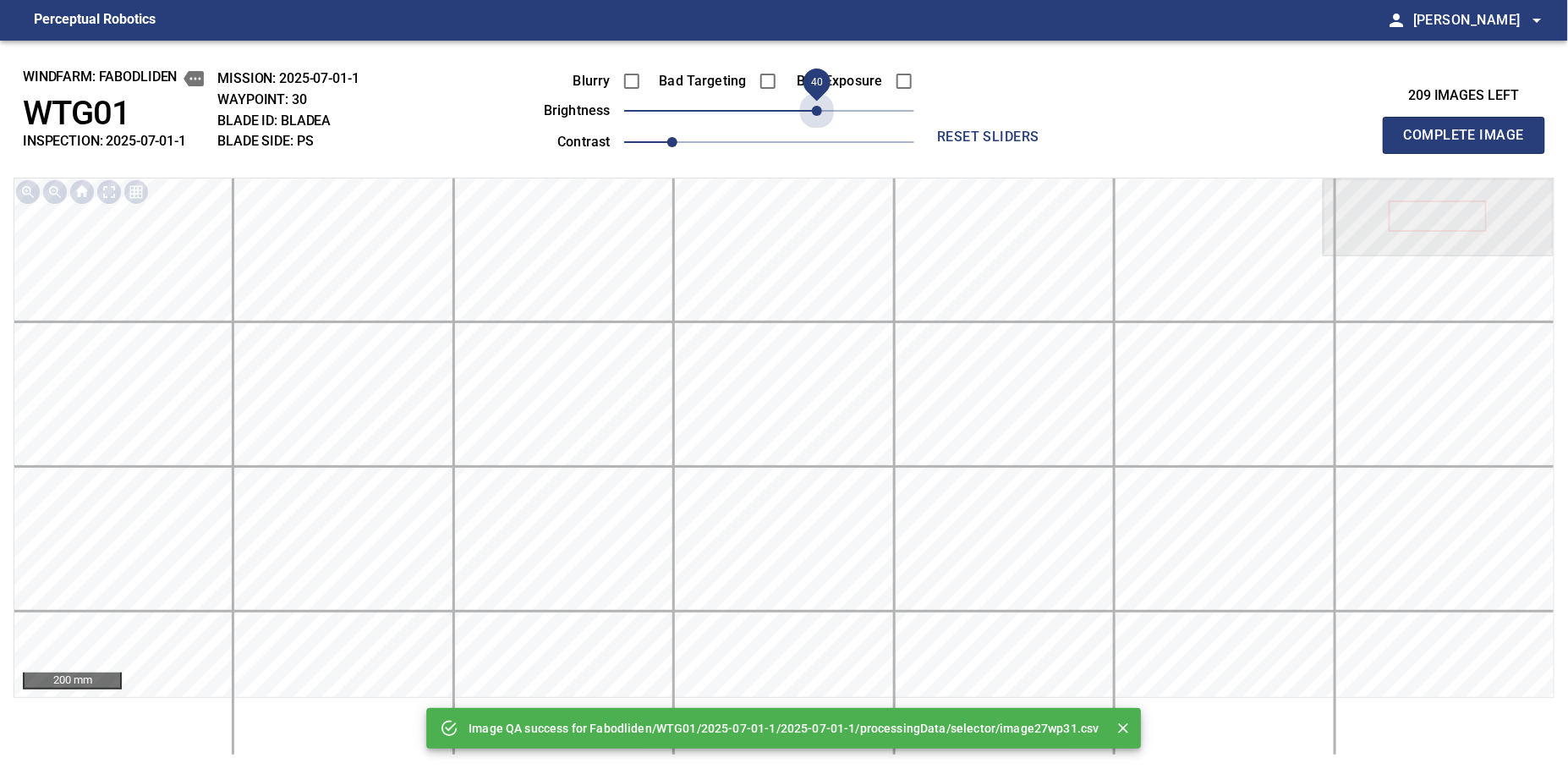 click on "40" at bounding box center (769, 111) 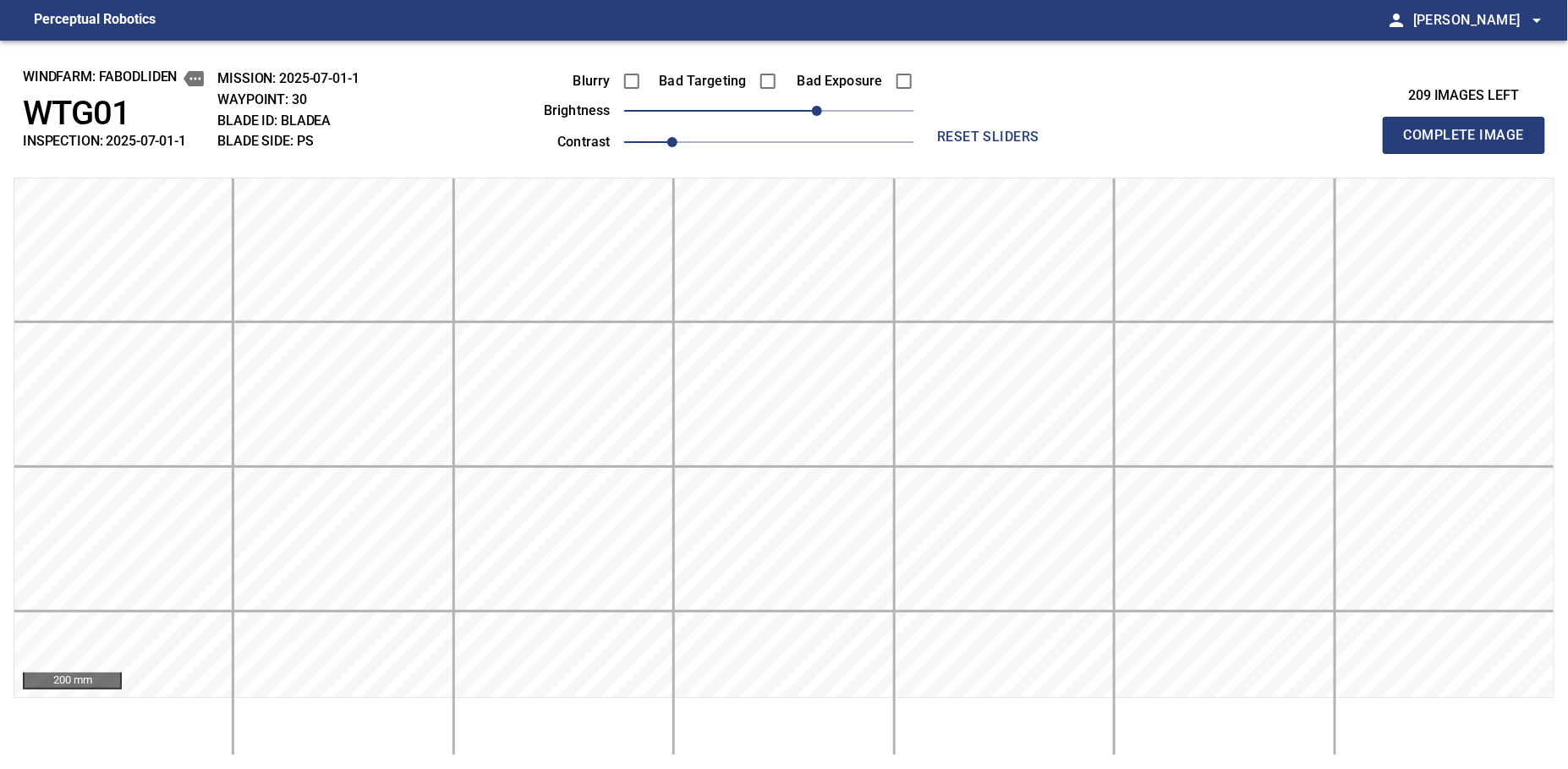 click on "Complete Image" at bounding box center (1464, 135) 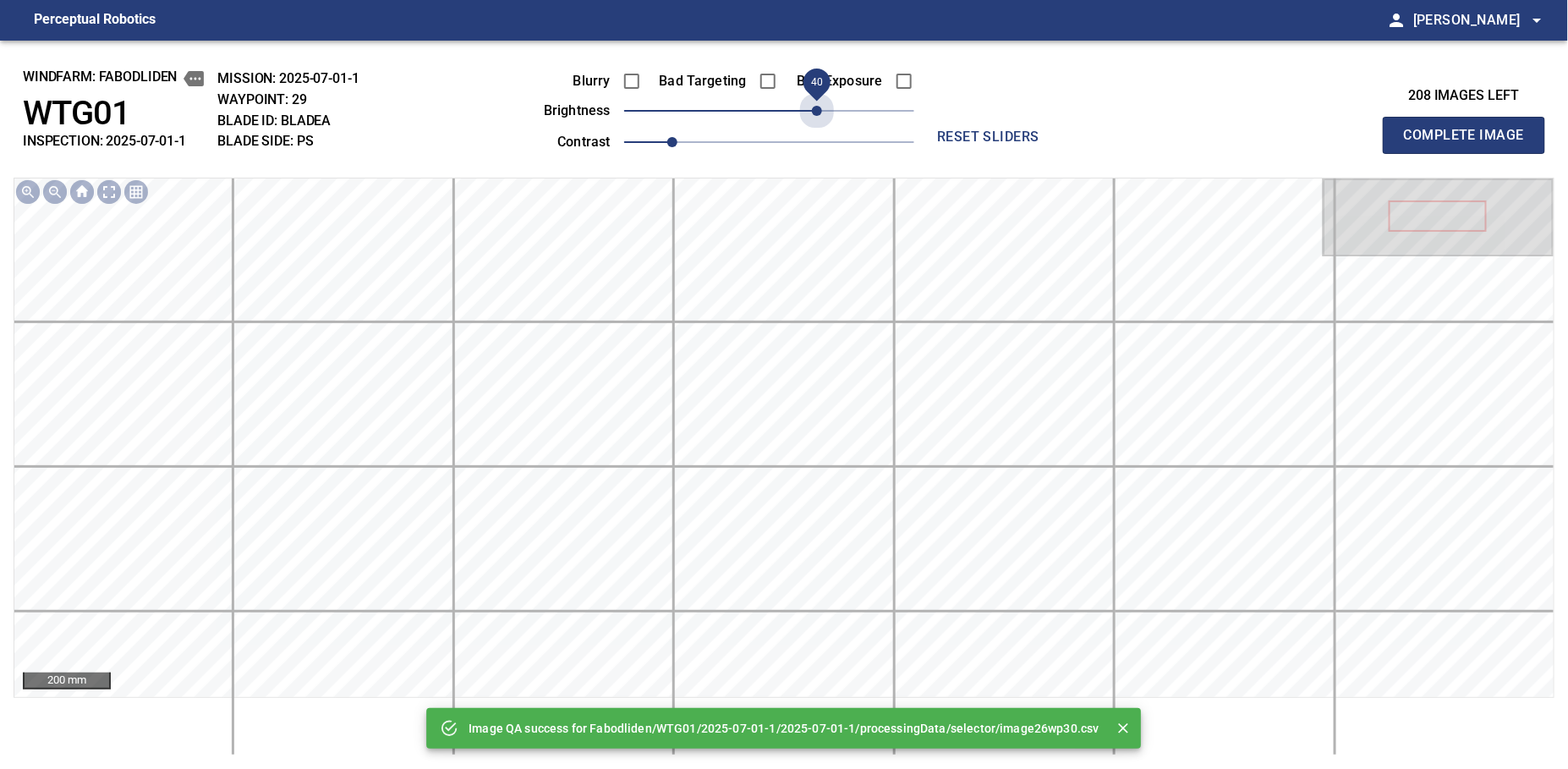 click on "40" at bounding box center [769, 111] 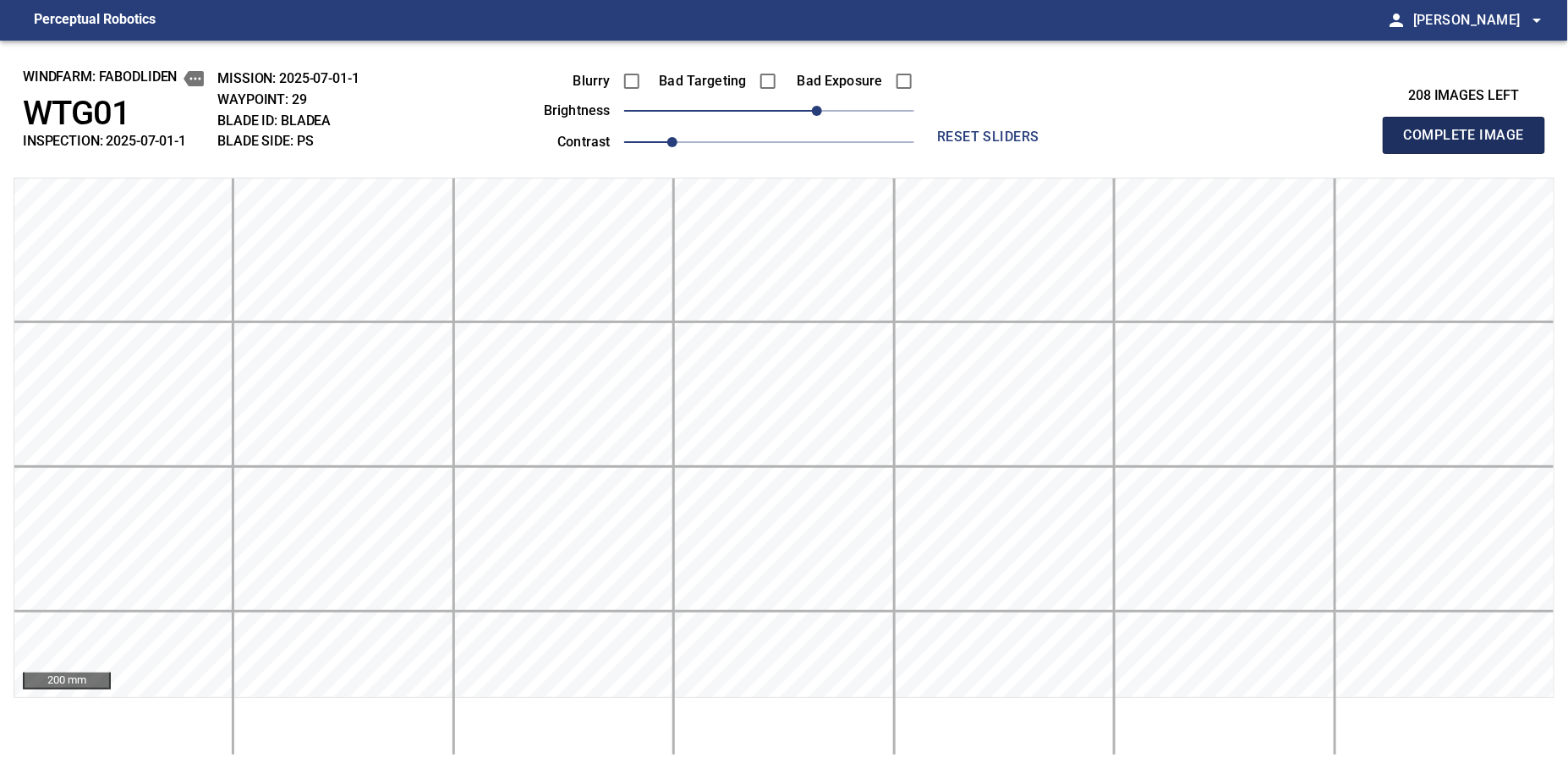 click on "Complete Image" at bounding box center [1464, 135] 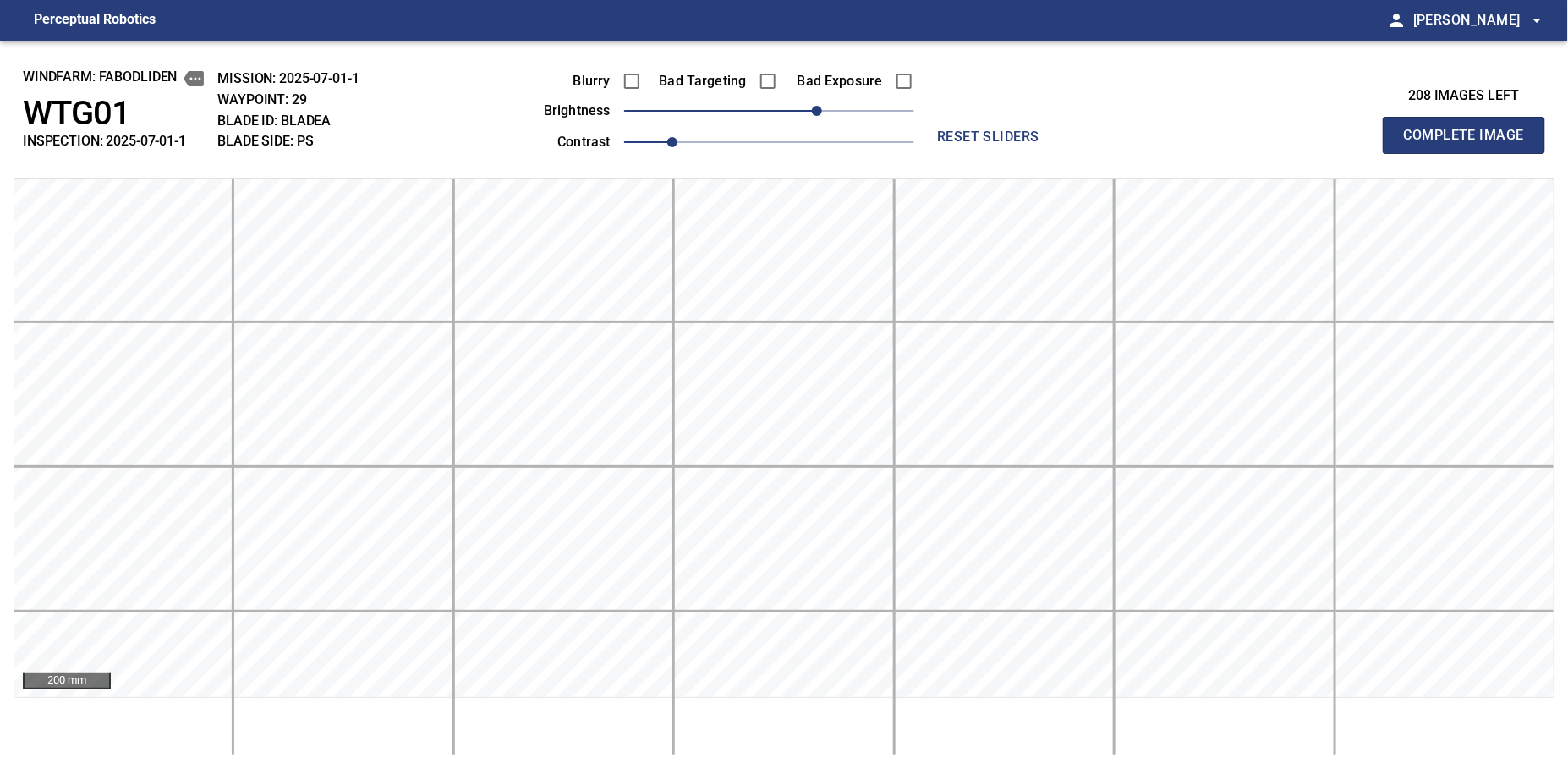 type 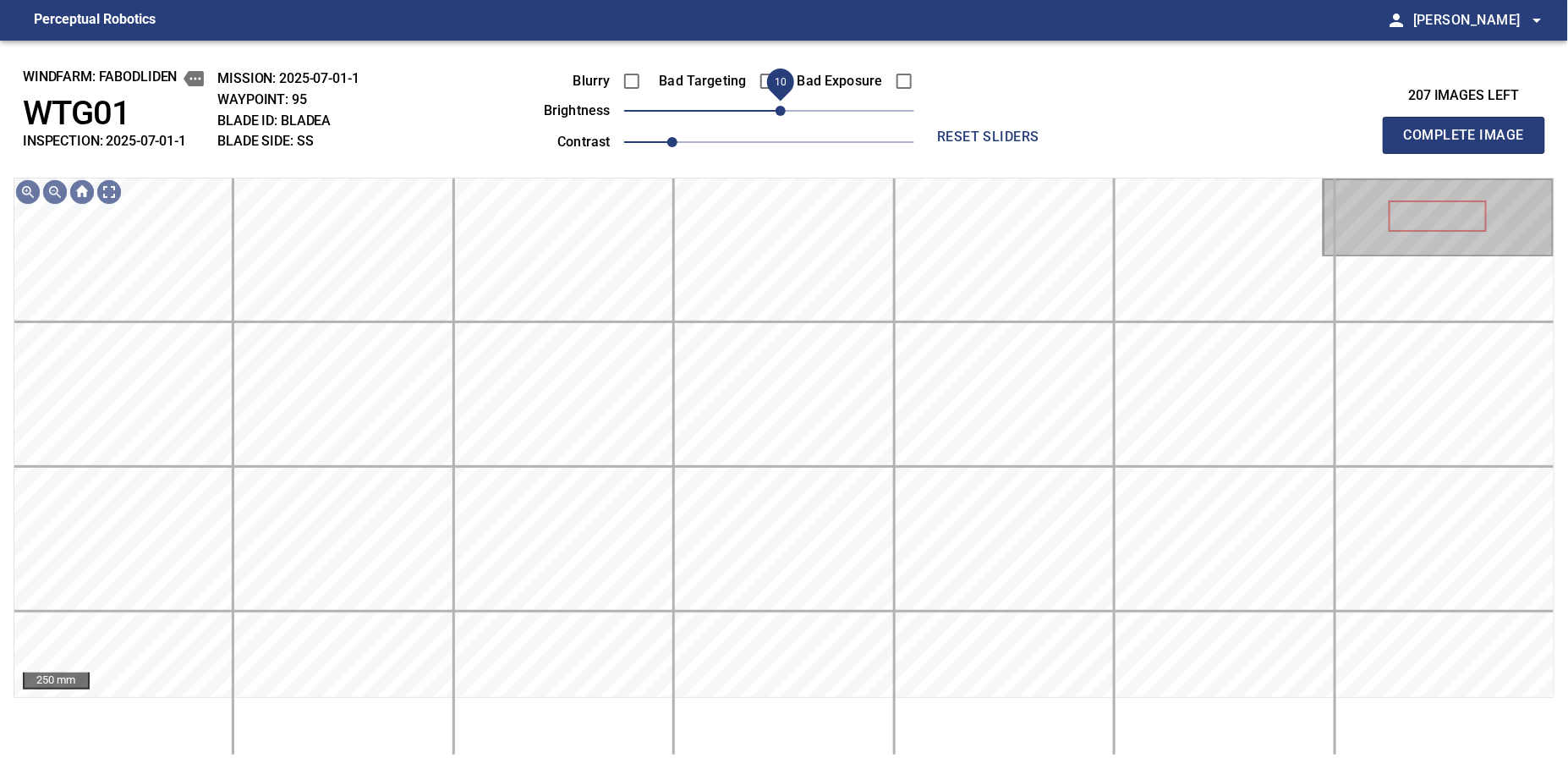 click on "10" at bounding box center [781, 111] 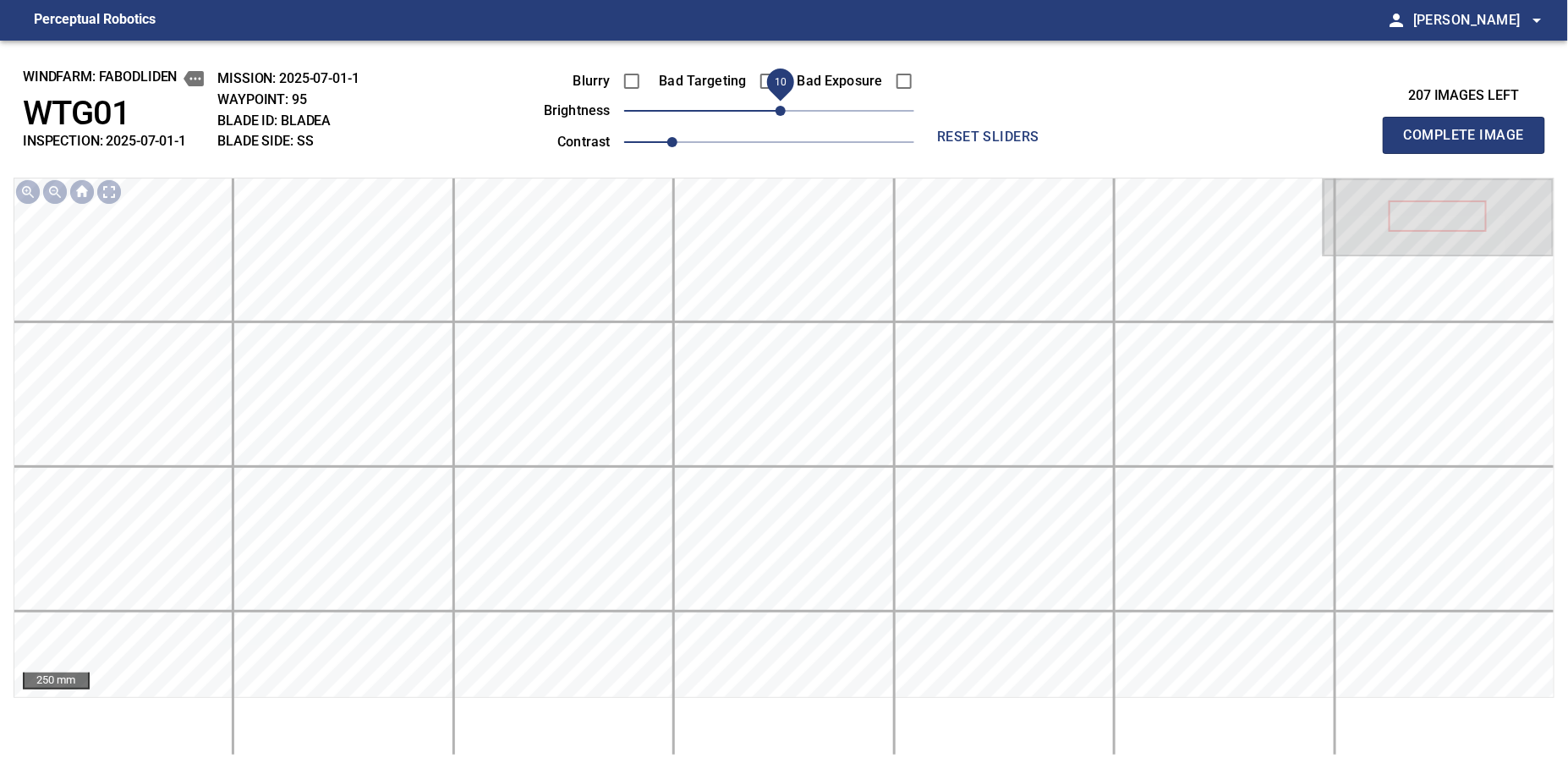 click on "Complete Image" at bounding box center (1464, 135) 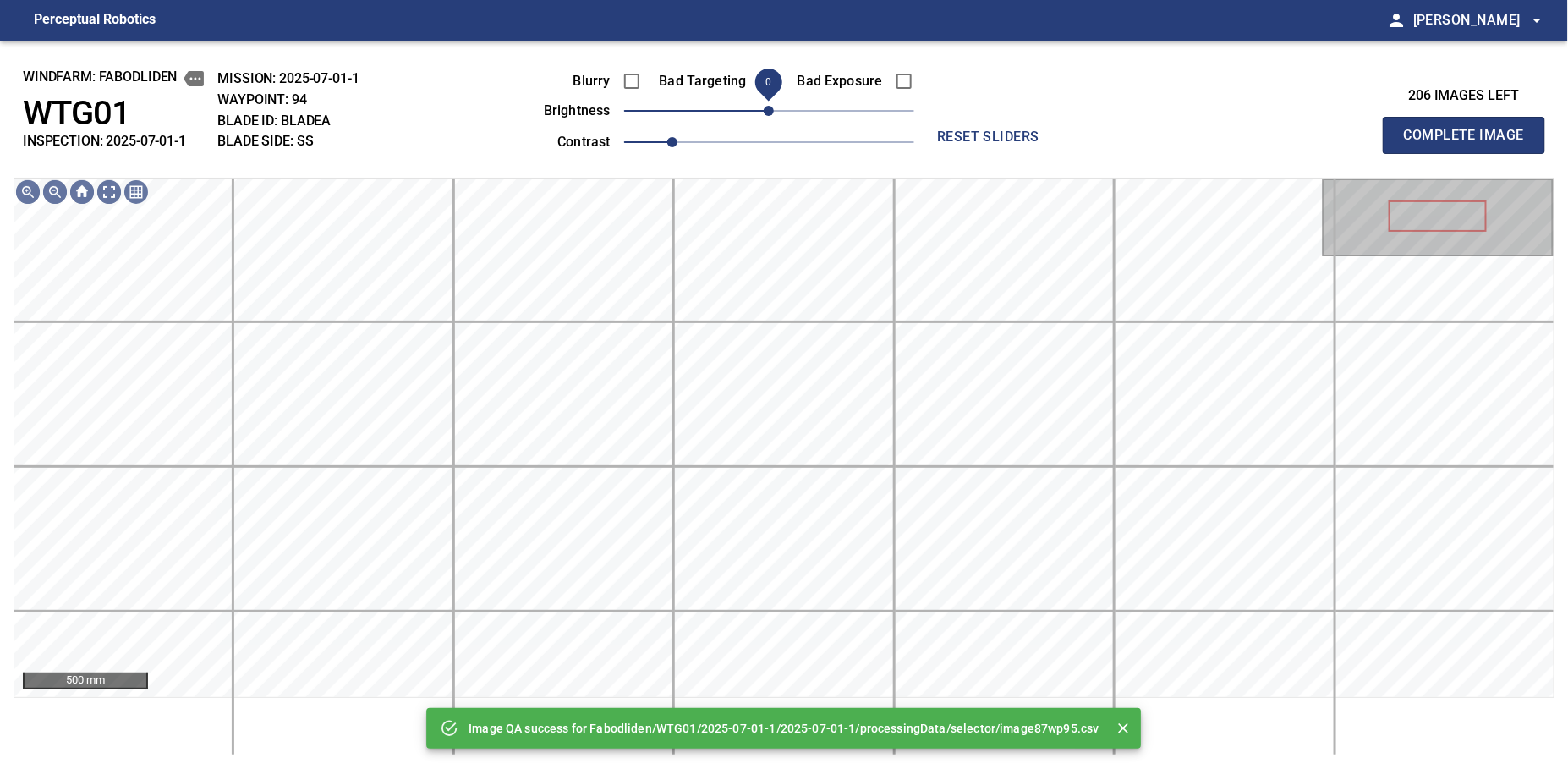 drag, startPoint x: 785, startPoint y: 102, endPoint x: 771, endPoint y: 107, distance: 14.866069 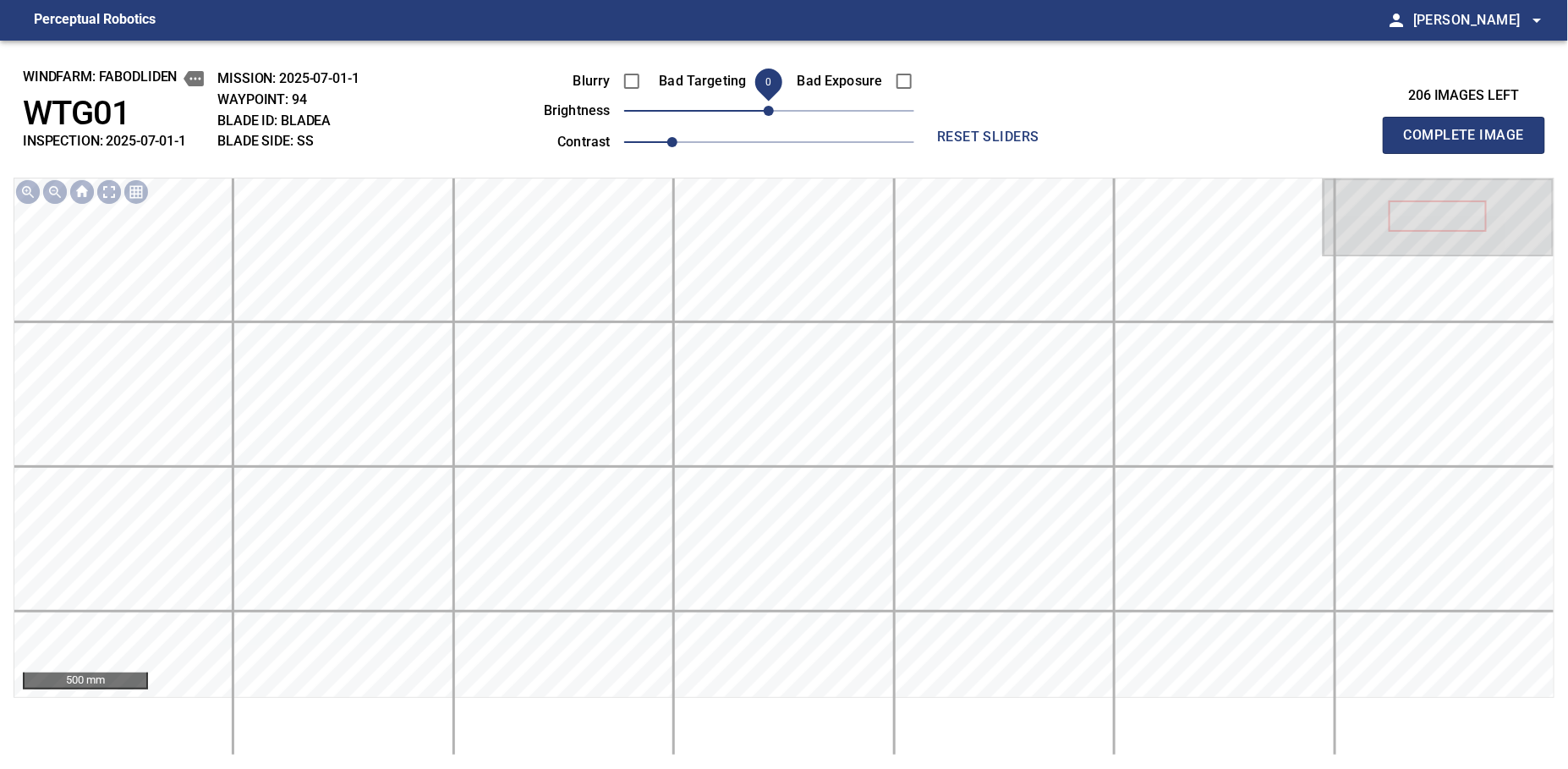 click on "Complete Image" at bounding box center [1464, 135] 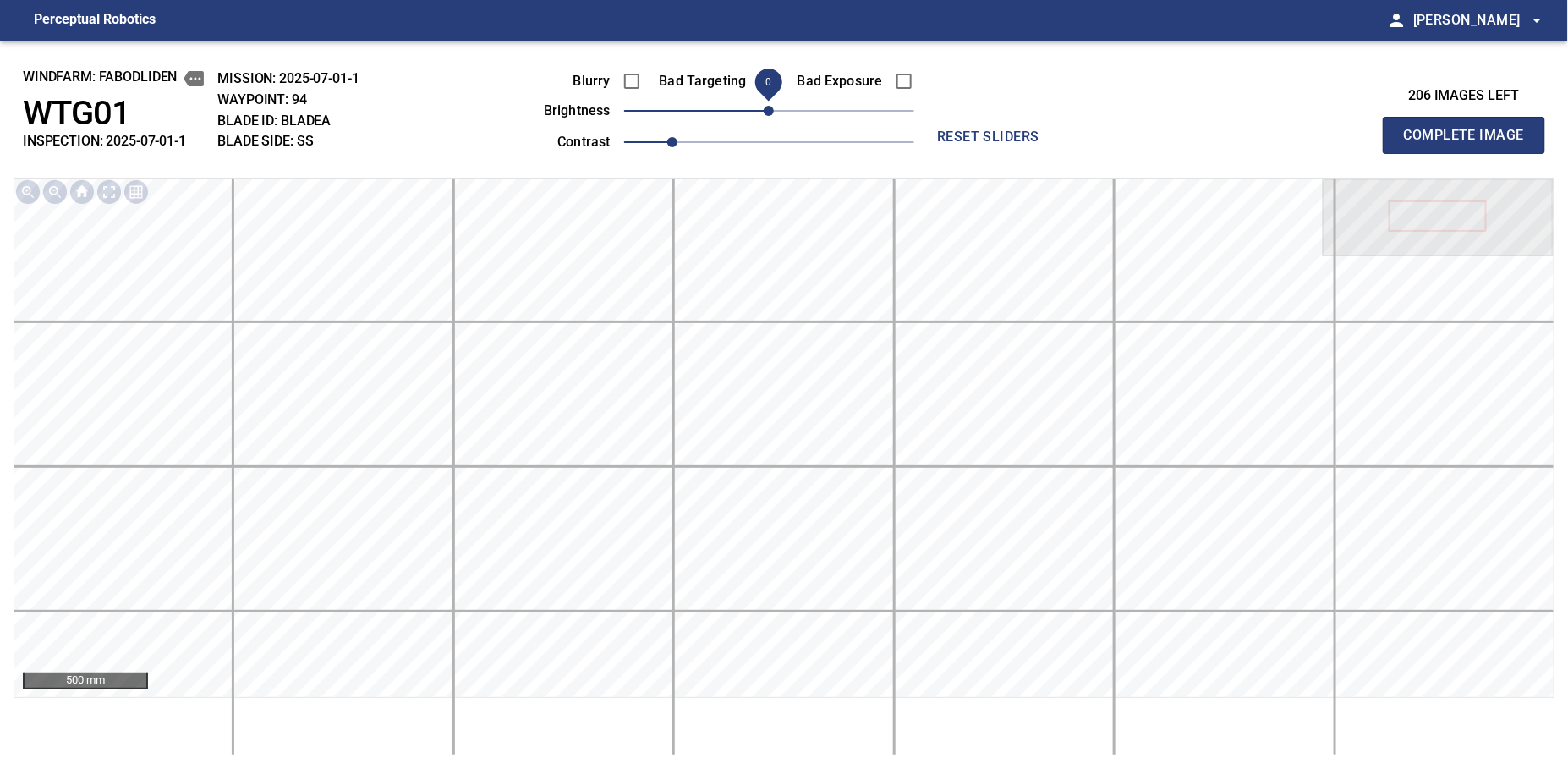 type 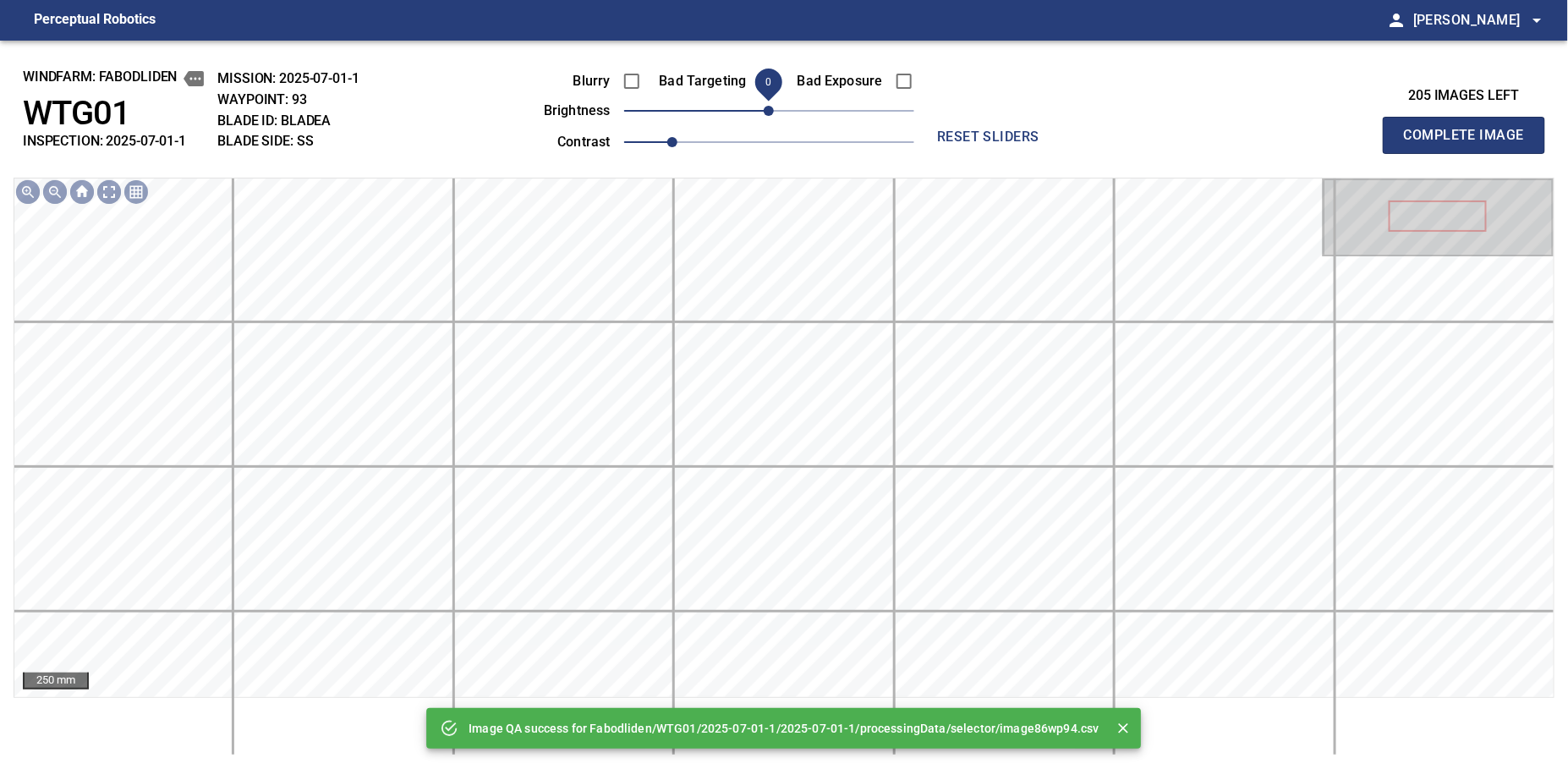 click on "Complete Image" at bounding box center [1464, 135] 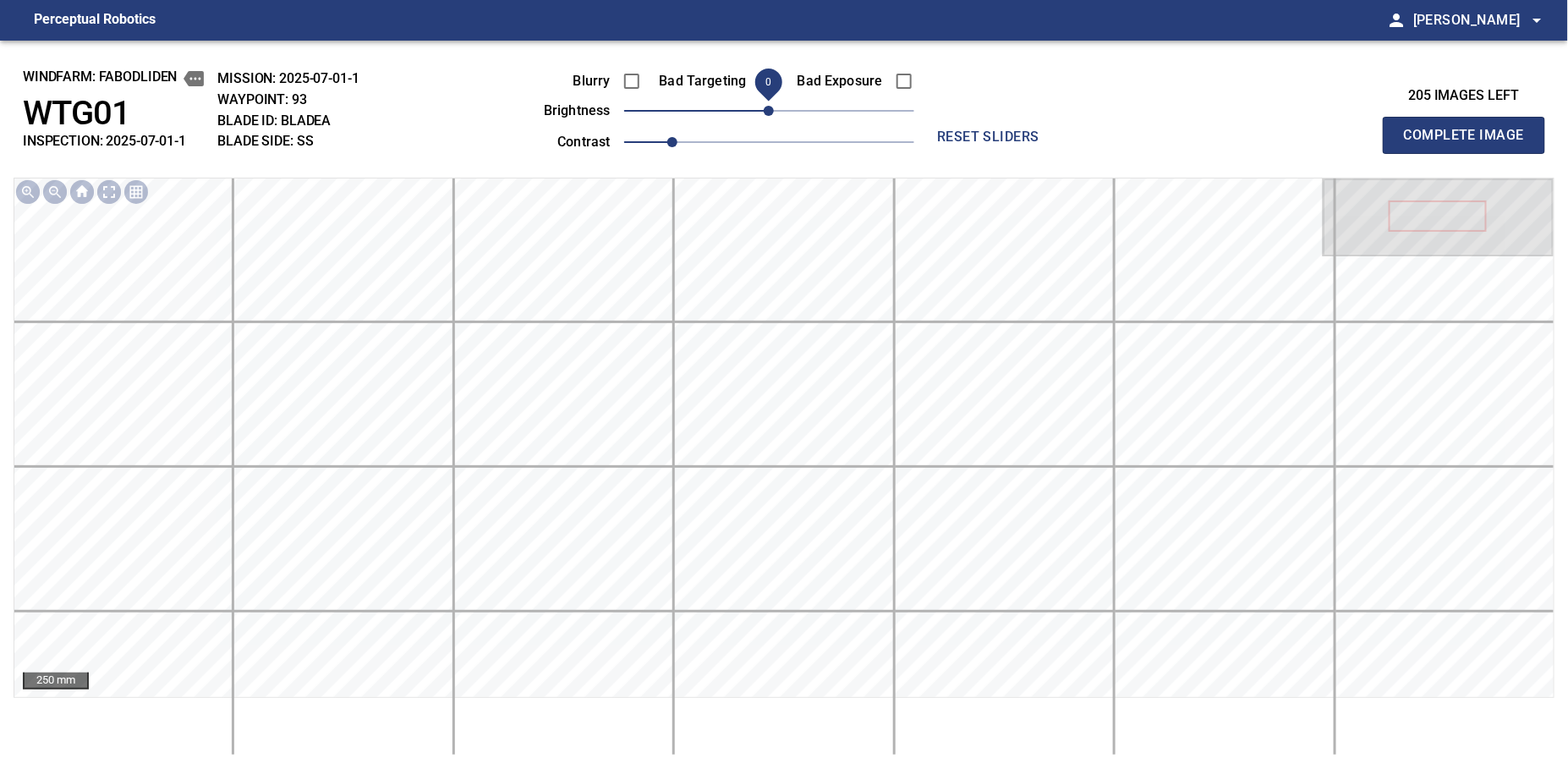 type 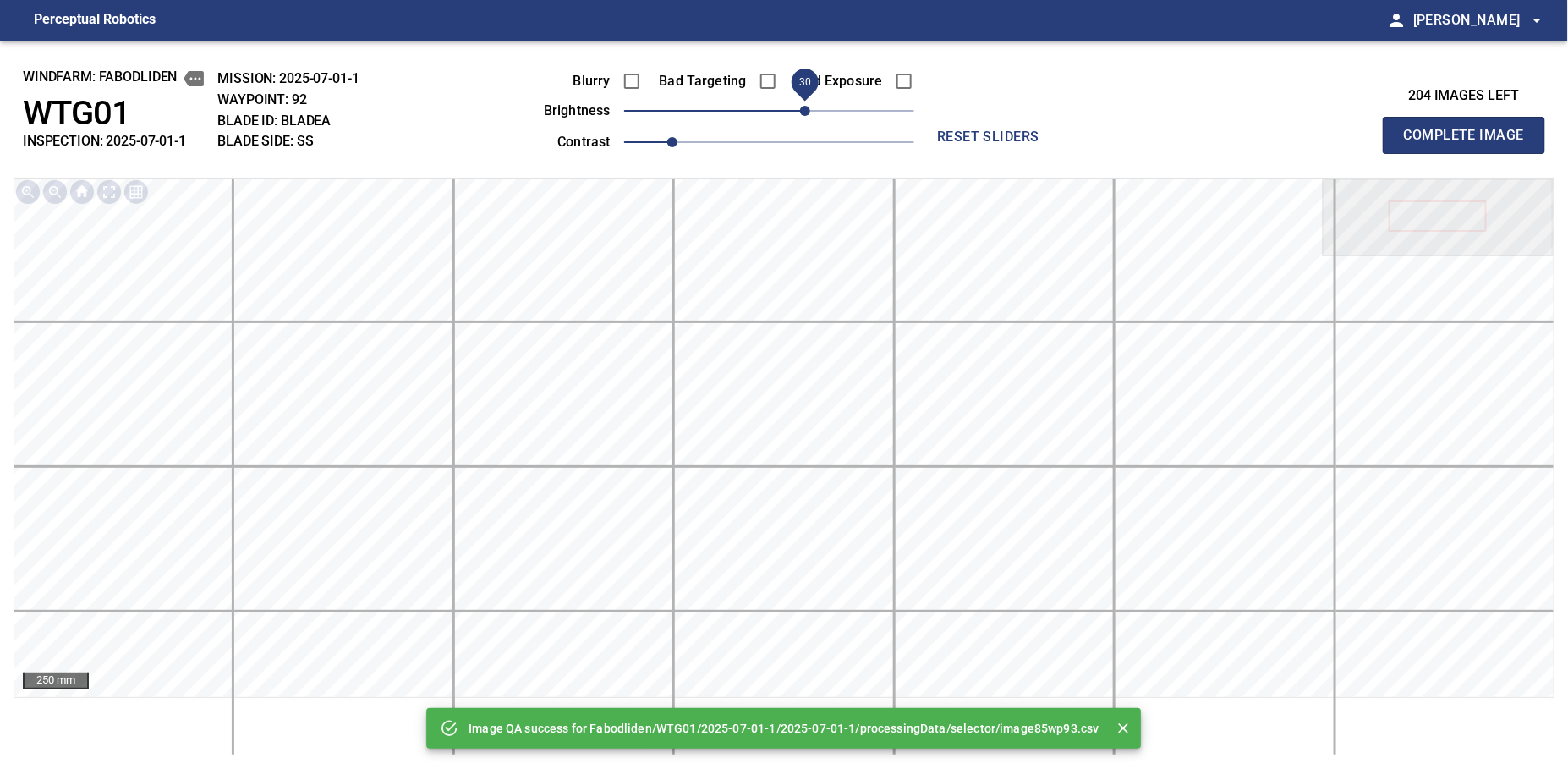 drag, startPoint x: 771, startPoint y: 107, endPoint x: 801, endPoint y: 107, distance: 30 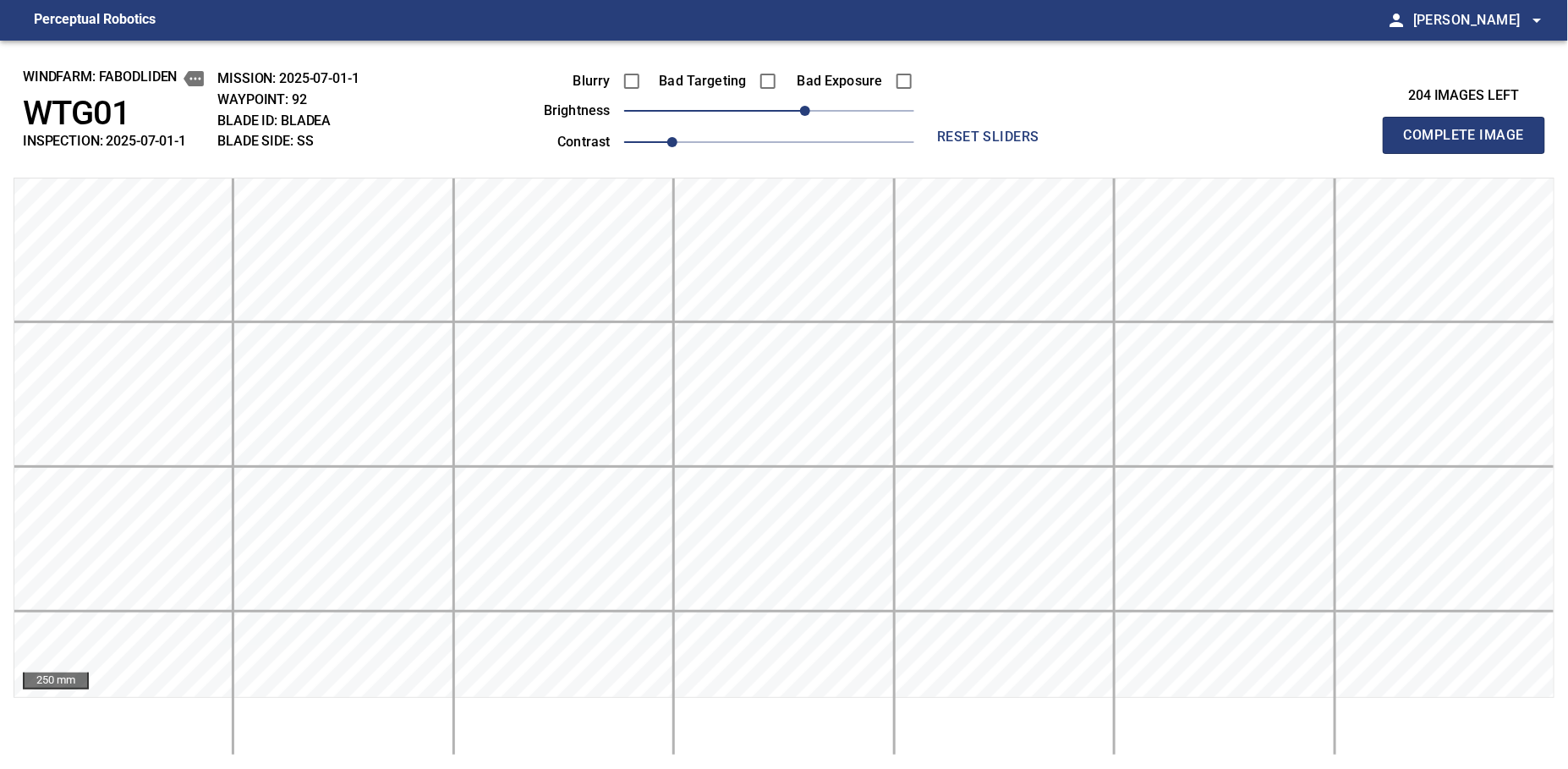 click on "Complete Image" at bounding box center (1464, 135) 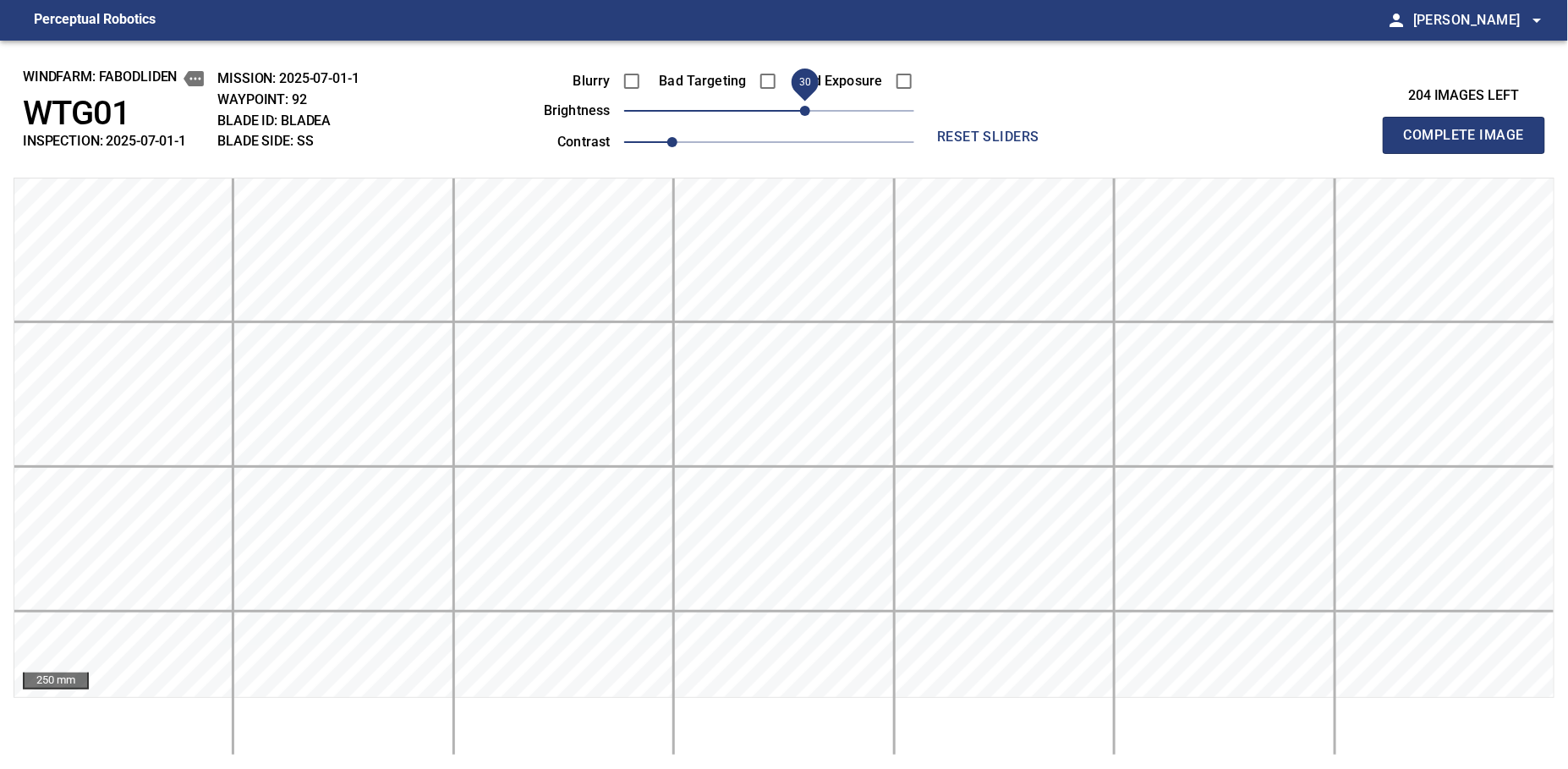 type 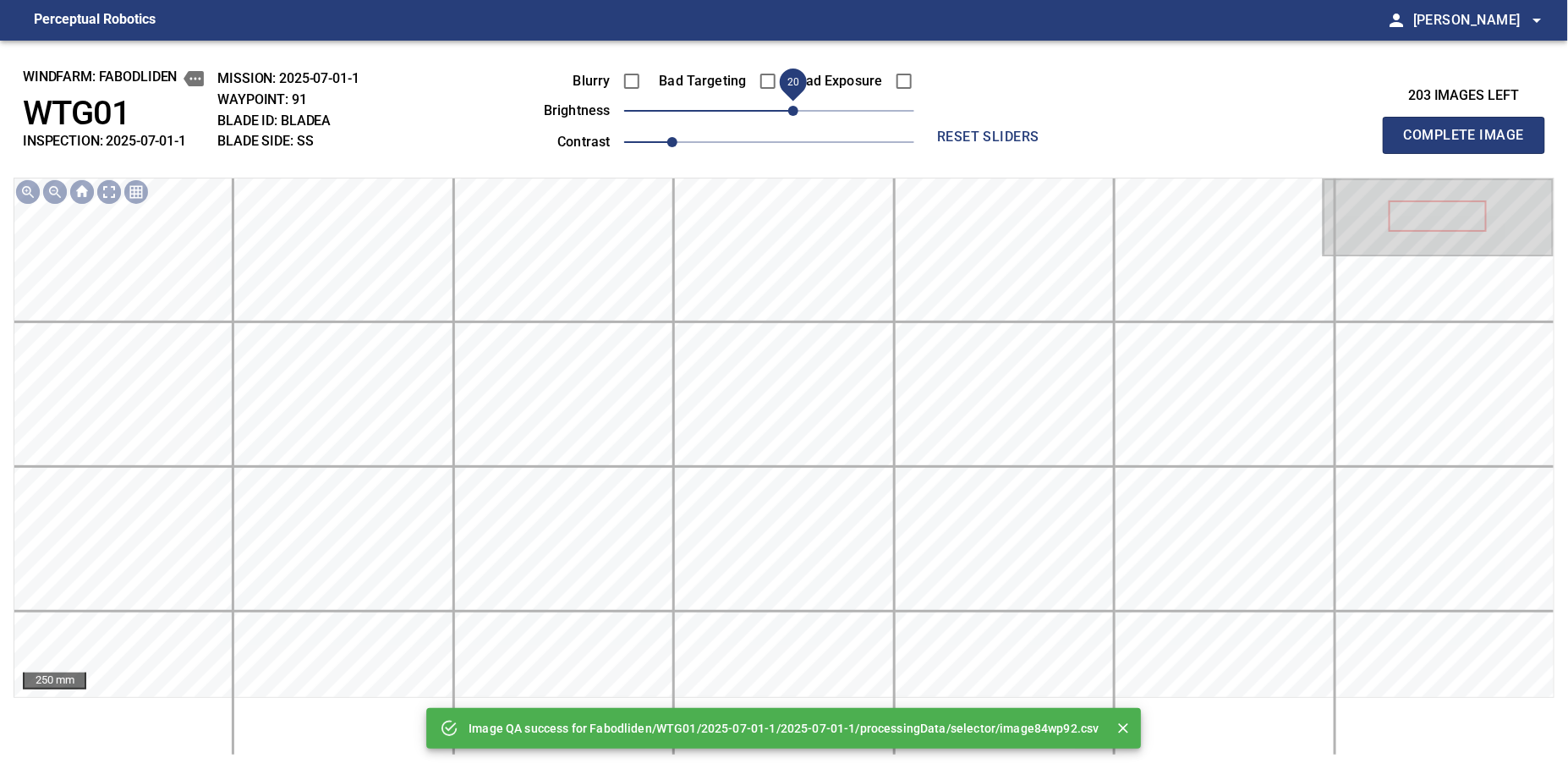 click on "20" at bounding box center [769, 111] 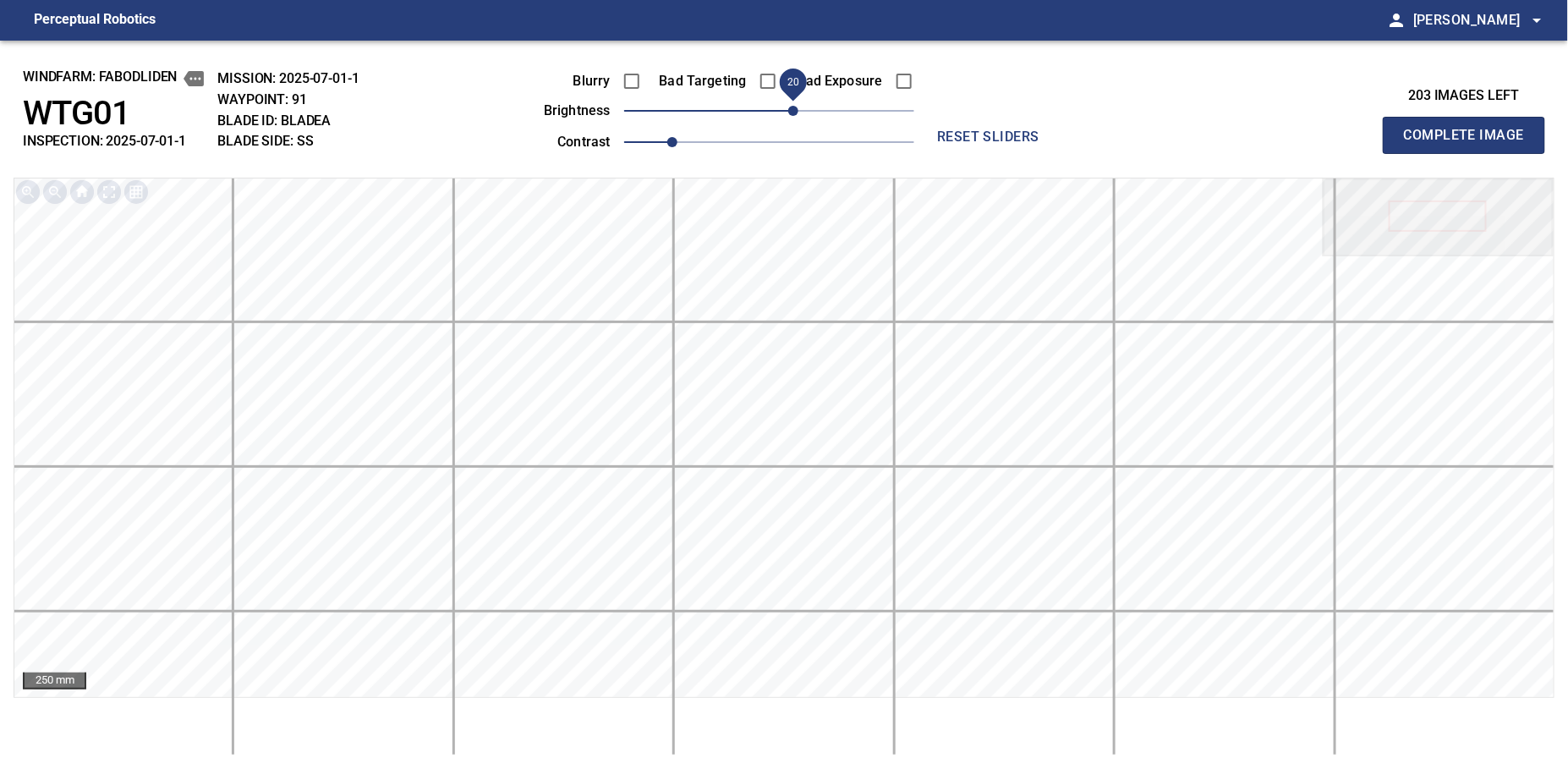 click on "Complete Image" at bounding box center (1464, 135) 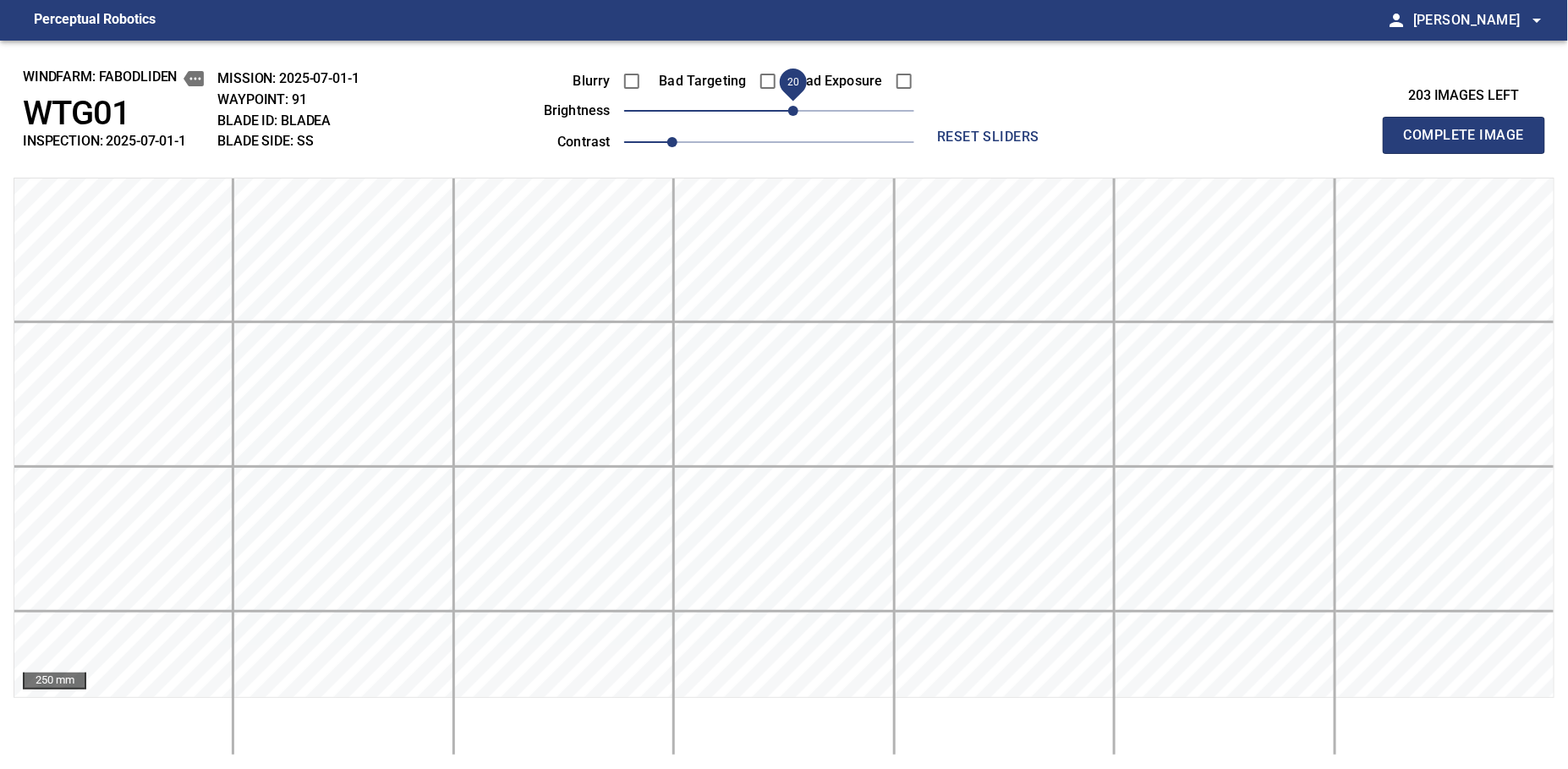 type 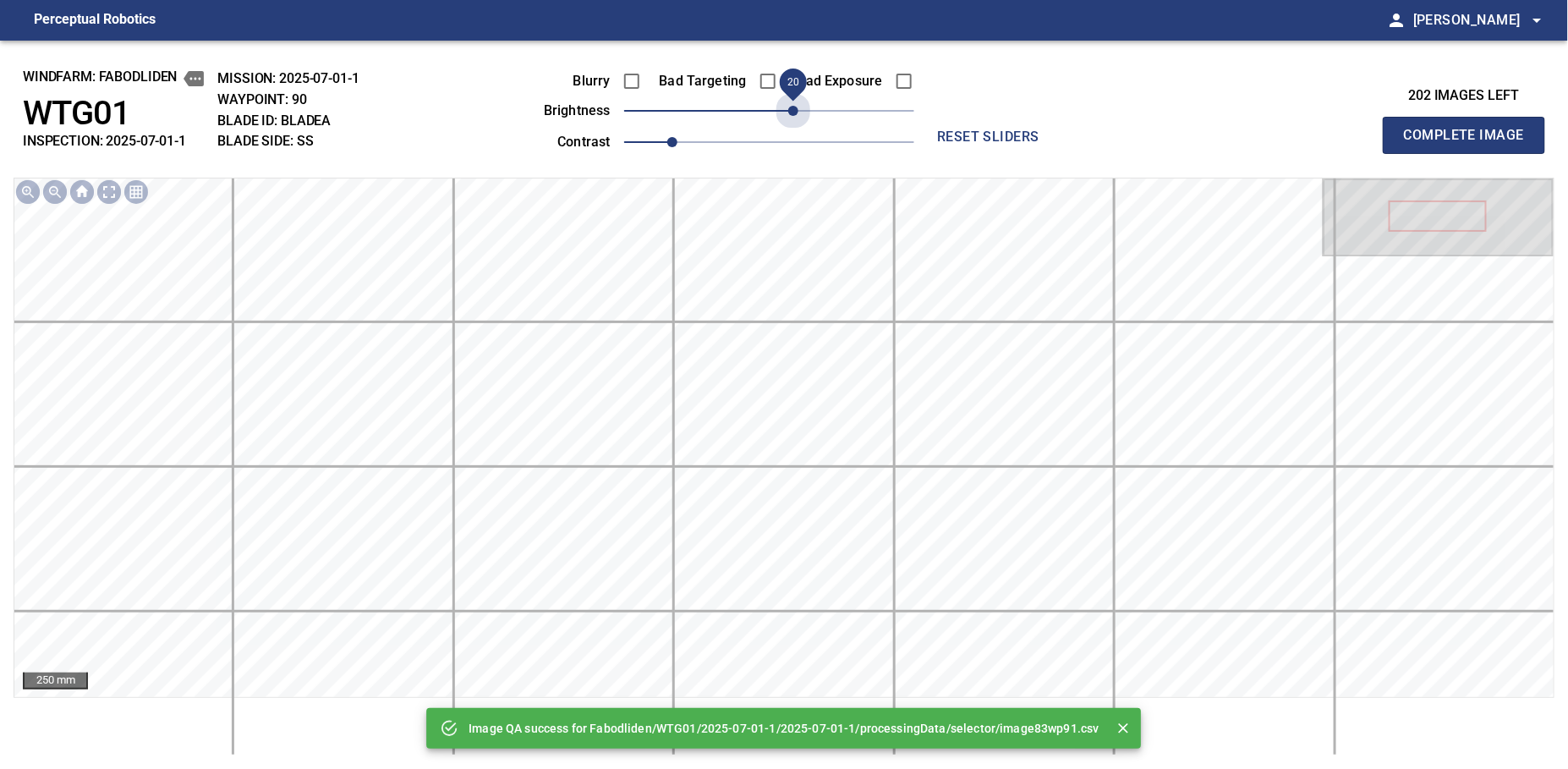 click on "20" at bounding box center [769, 111] 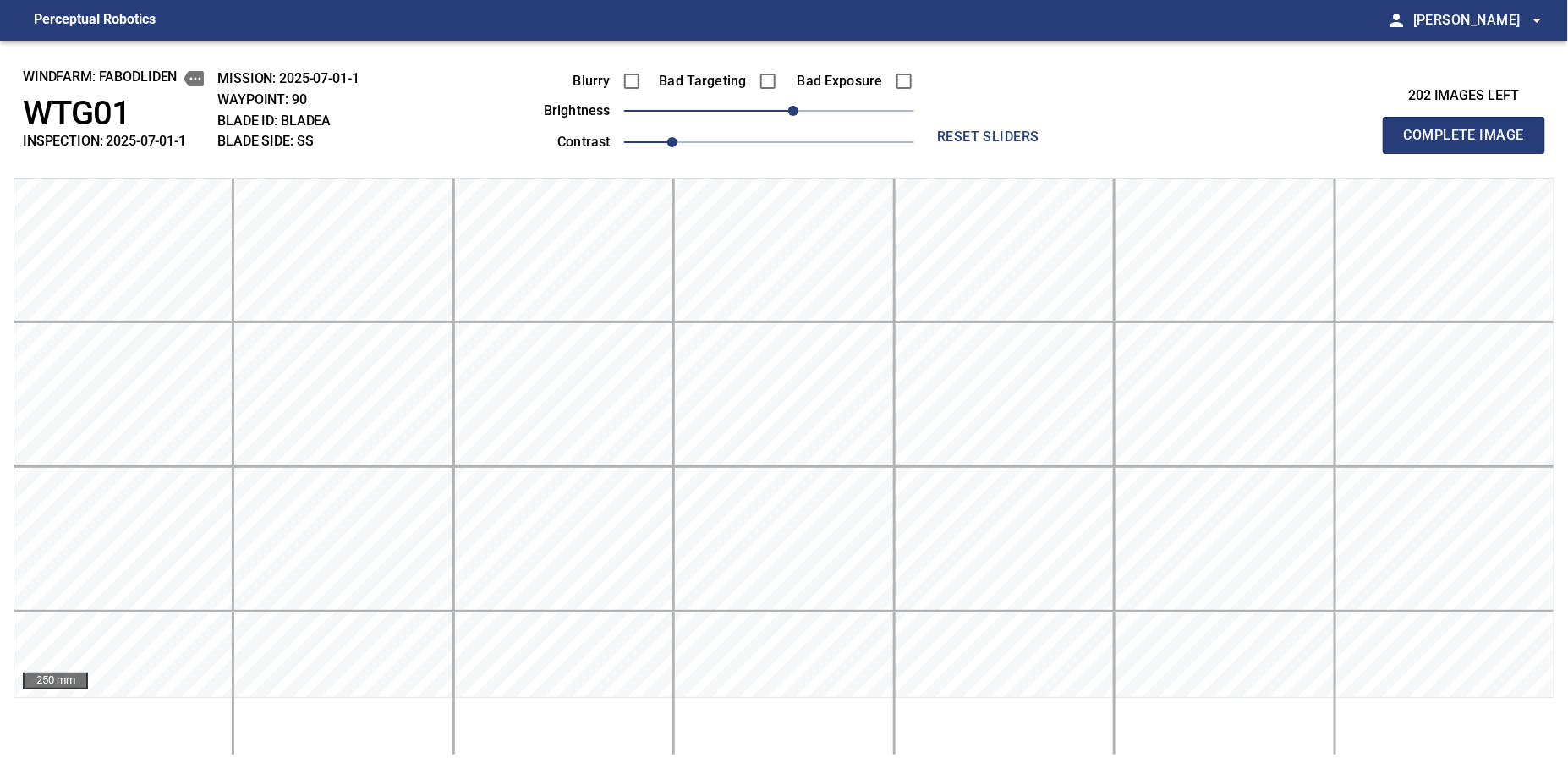 click on "Complete Image" at bounding box center [1464, 135] 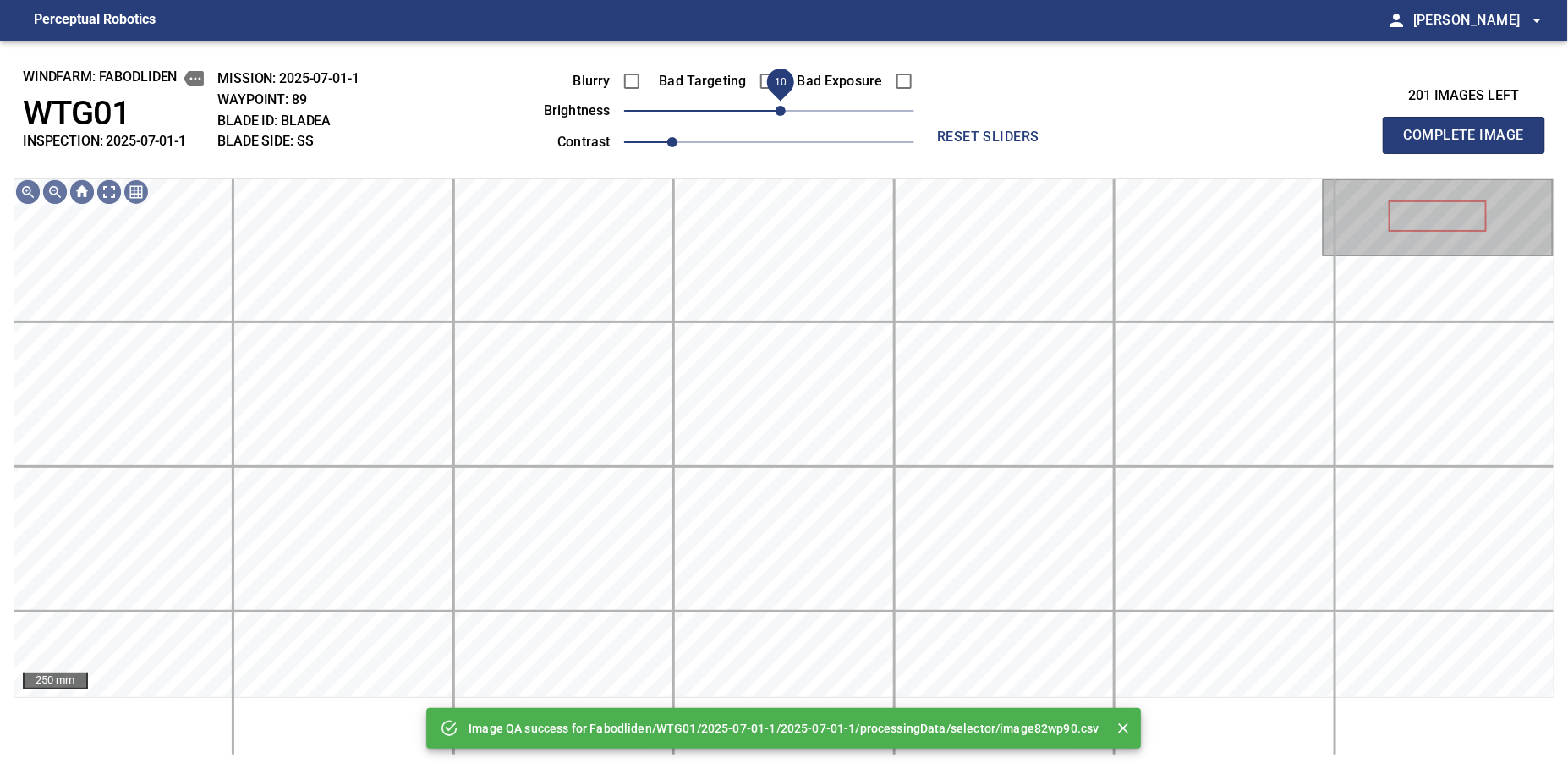 click on "10" at bounding box center (769, 111) 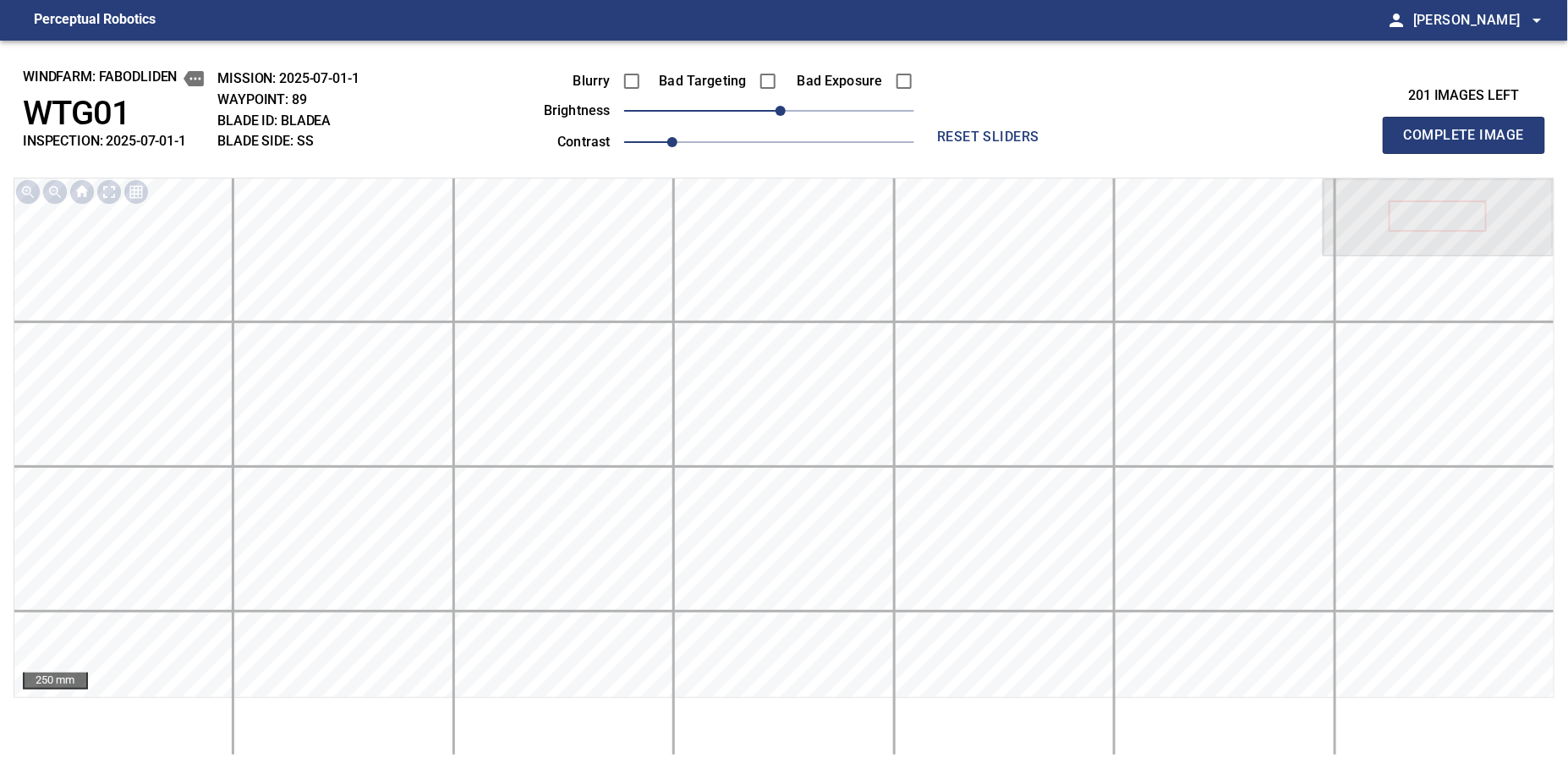 click on "Complete Image" at bounding box center [1464, 135] 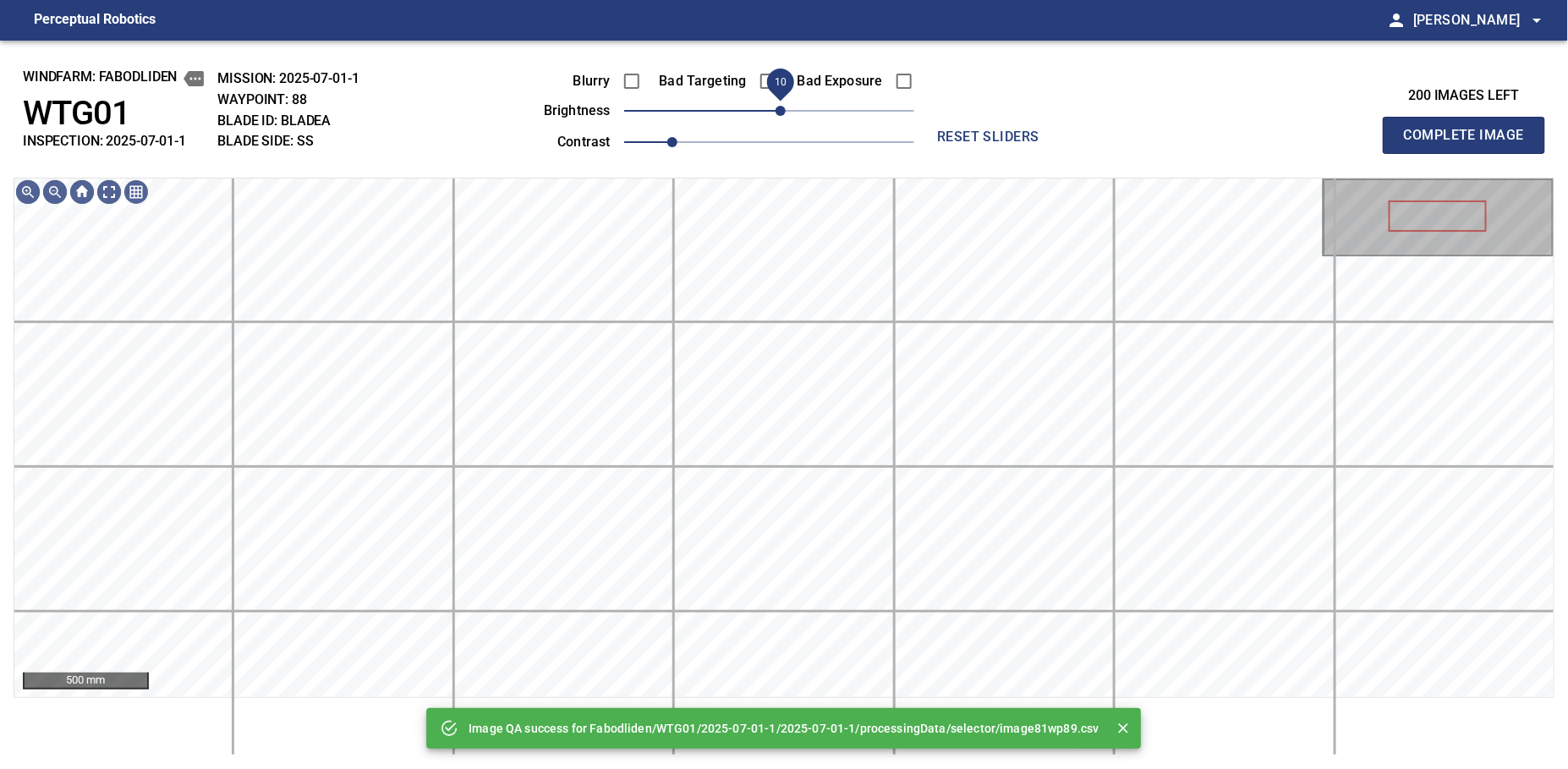 click on "10" at bounding box center [781, 111] 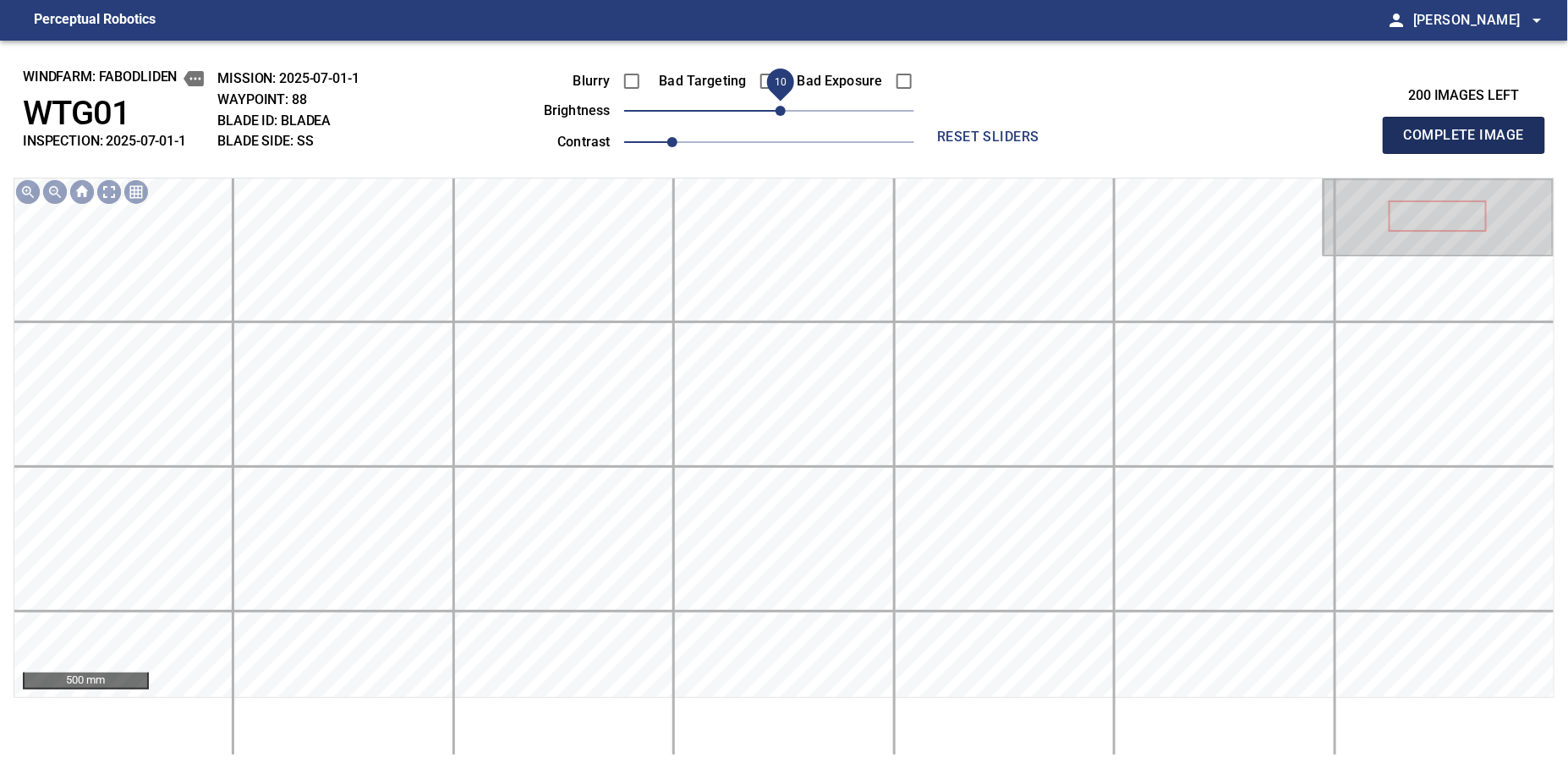 click on "Complete Image" at bounding box center (1464, 135) 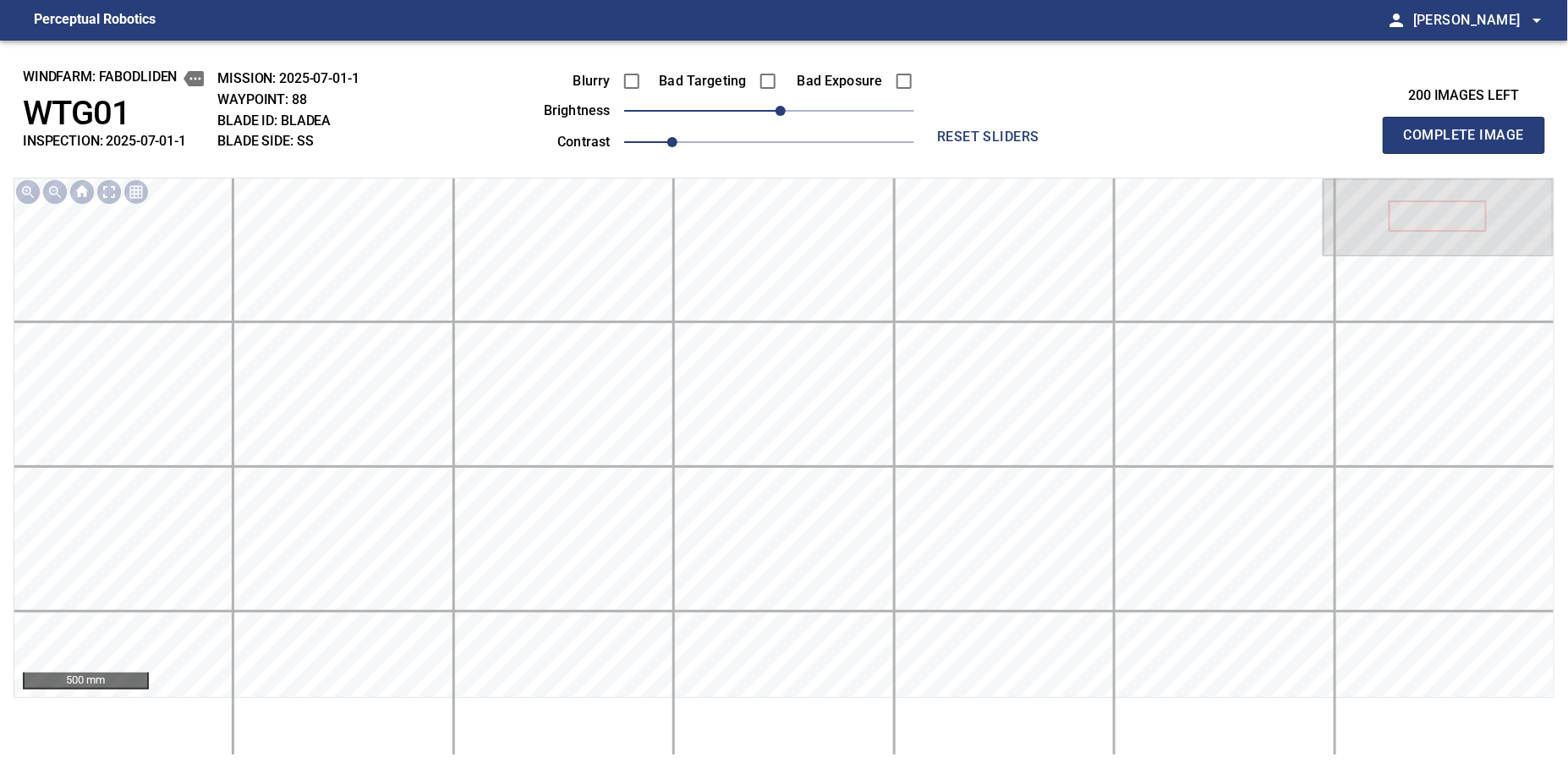 type 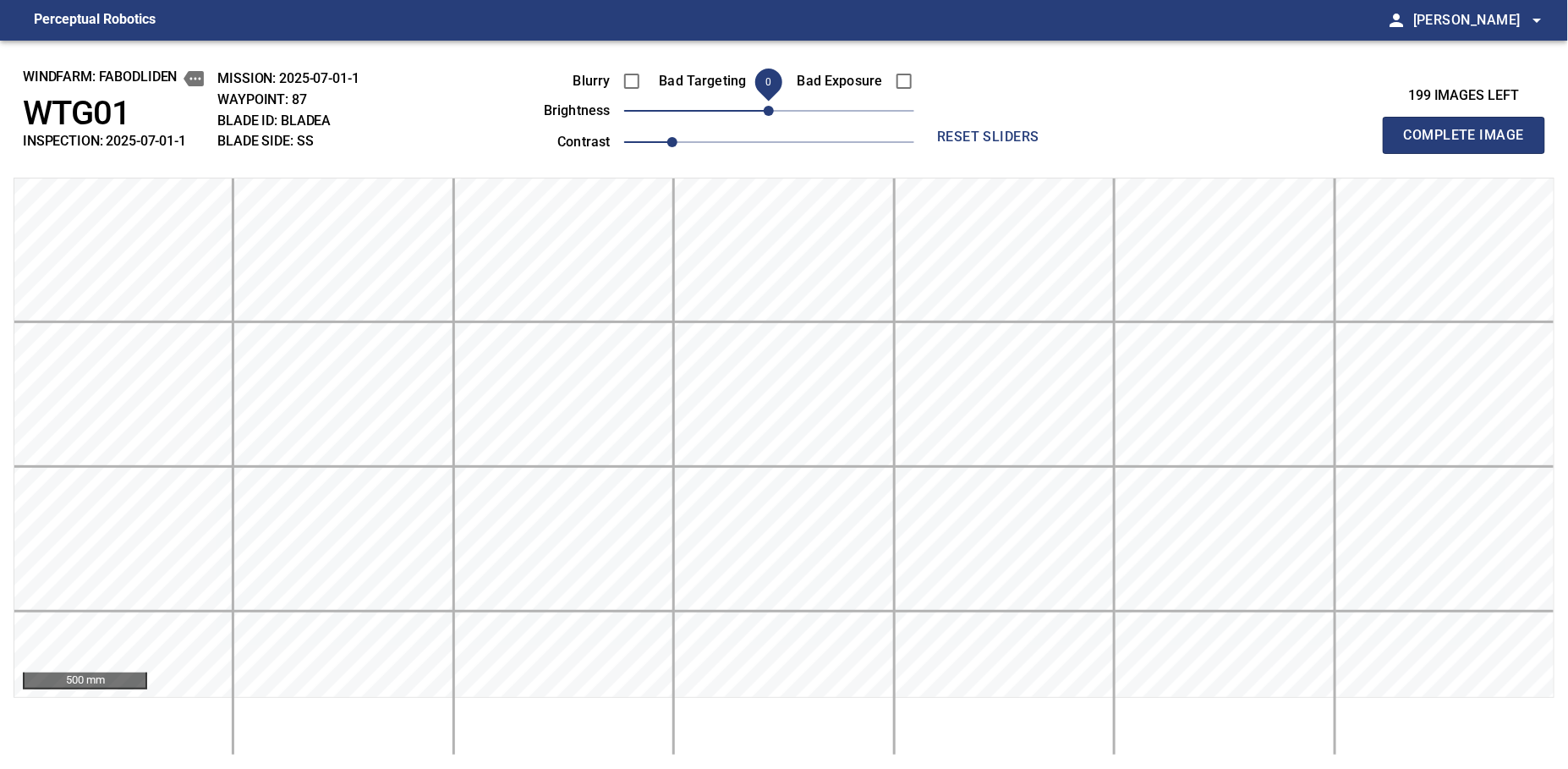 click on "Complete Image" at bounding box center (1464, 135) 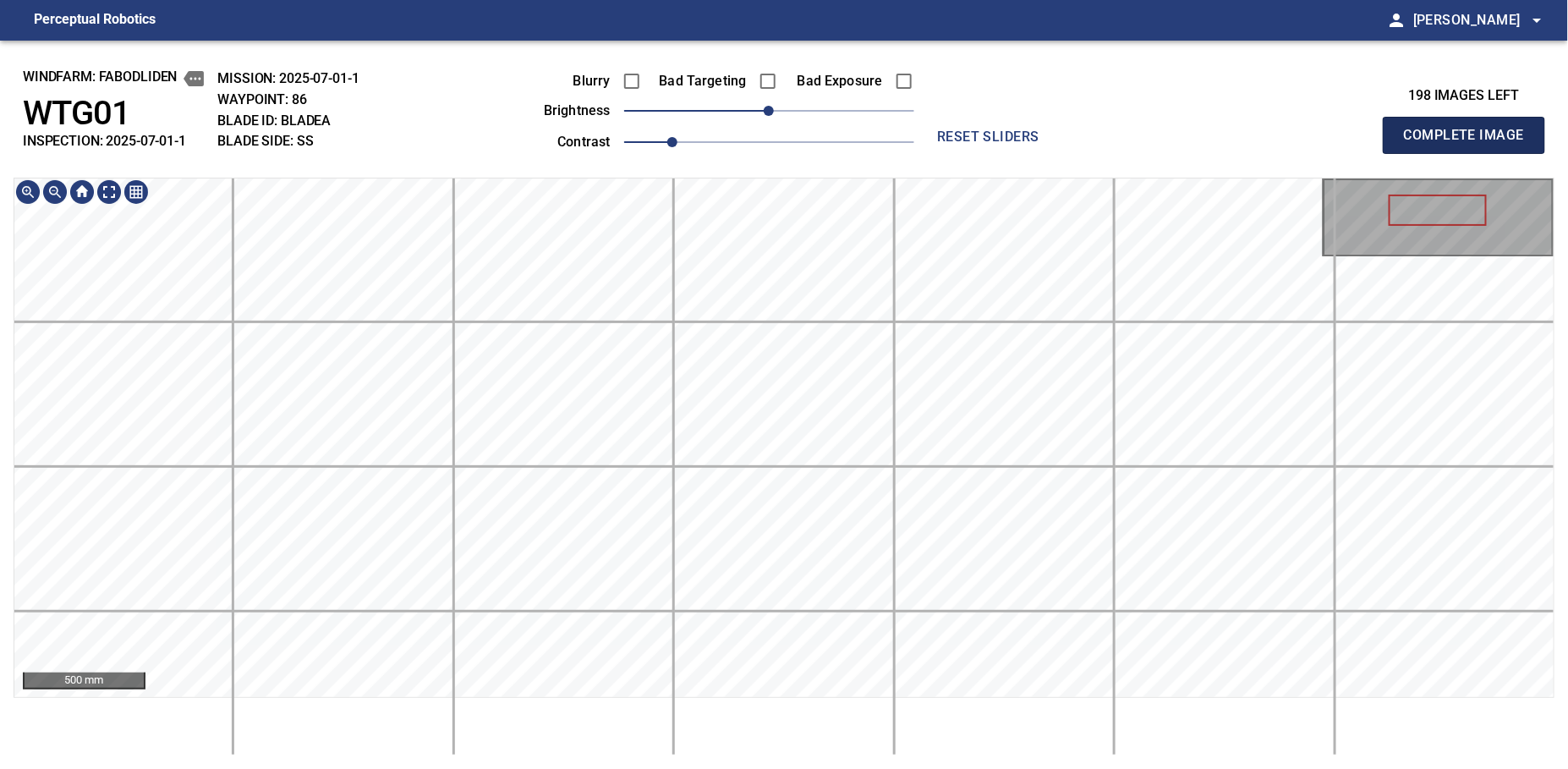 click on "Complete Image" at bounding box center [1464, 135] 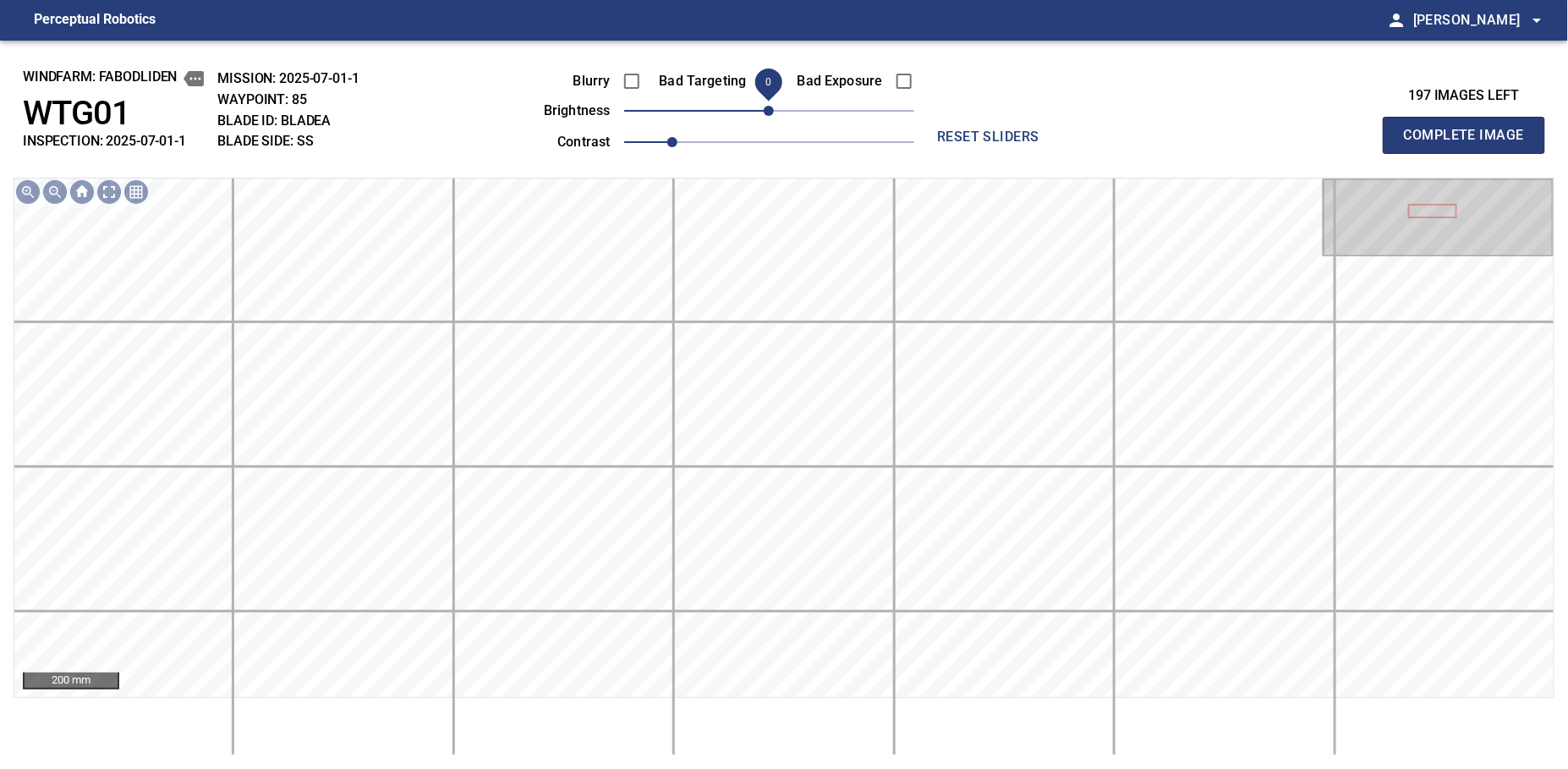 click on "Complete Image" at bounding box center [1464, 135] 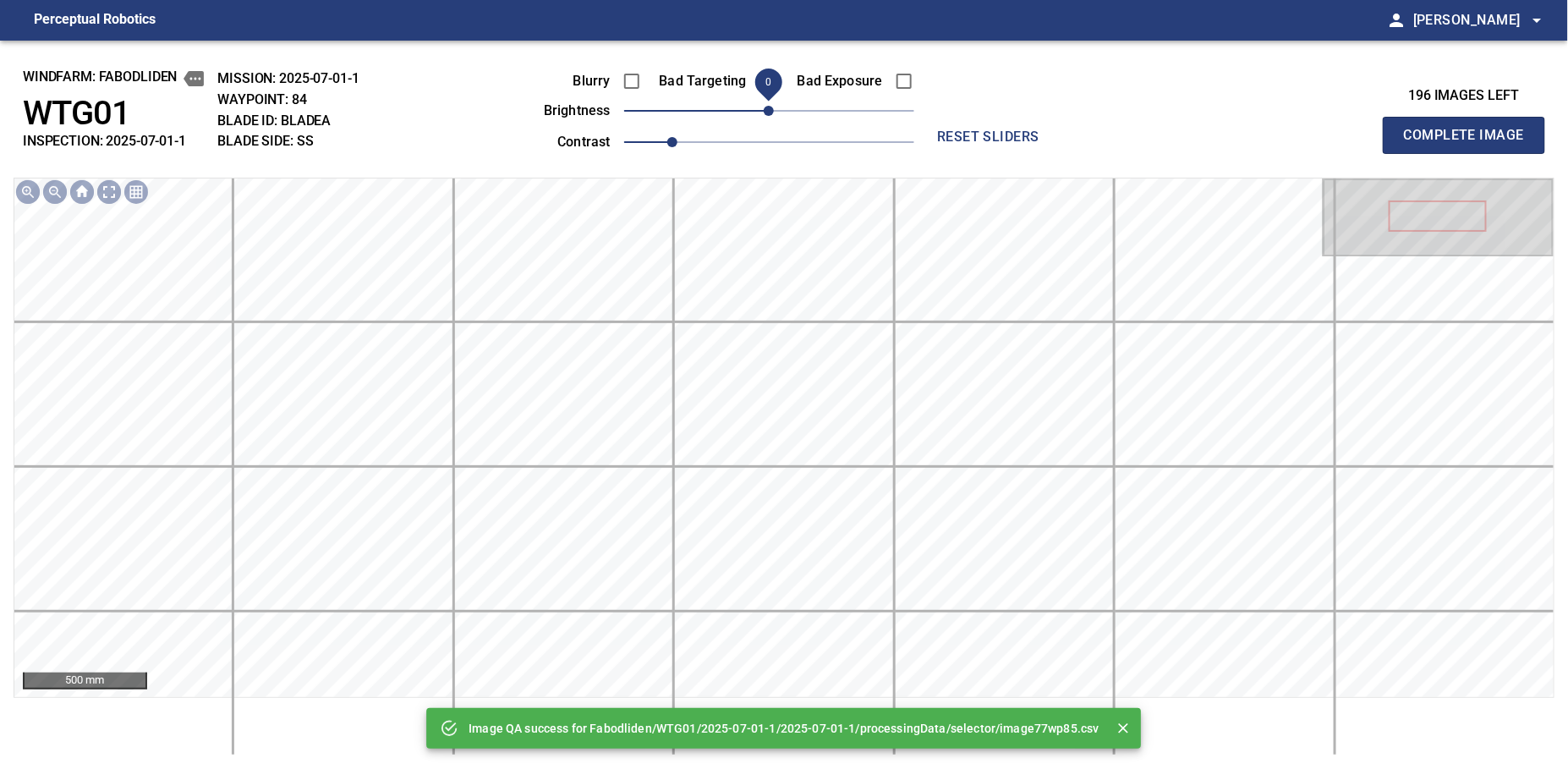 click on "Complete Image" at bounding box center (1464, 135) 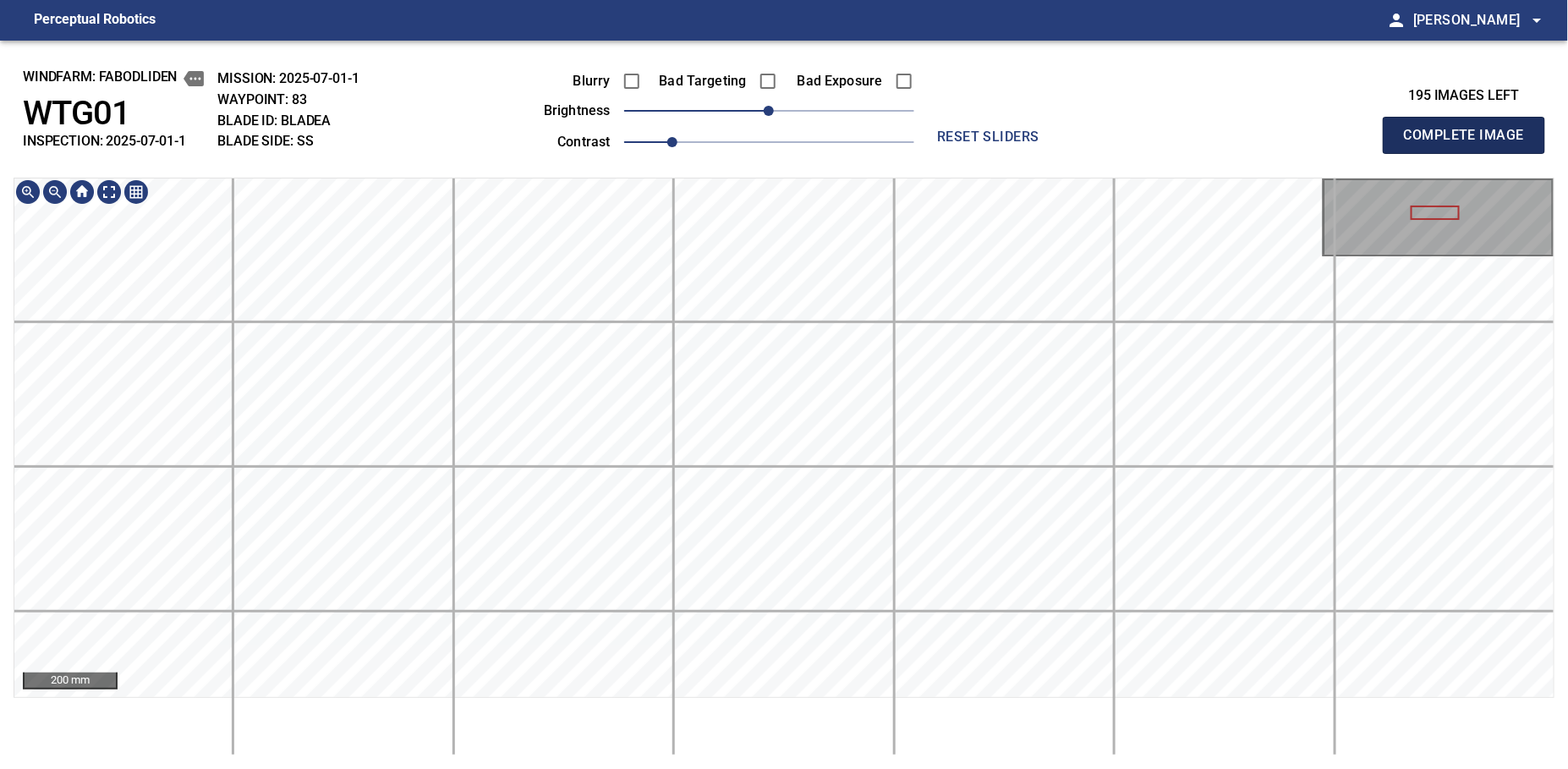 click on "Complete Image" at bounding box center [1464, 135] 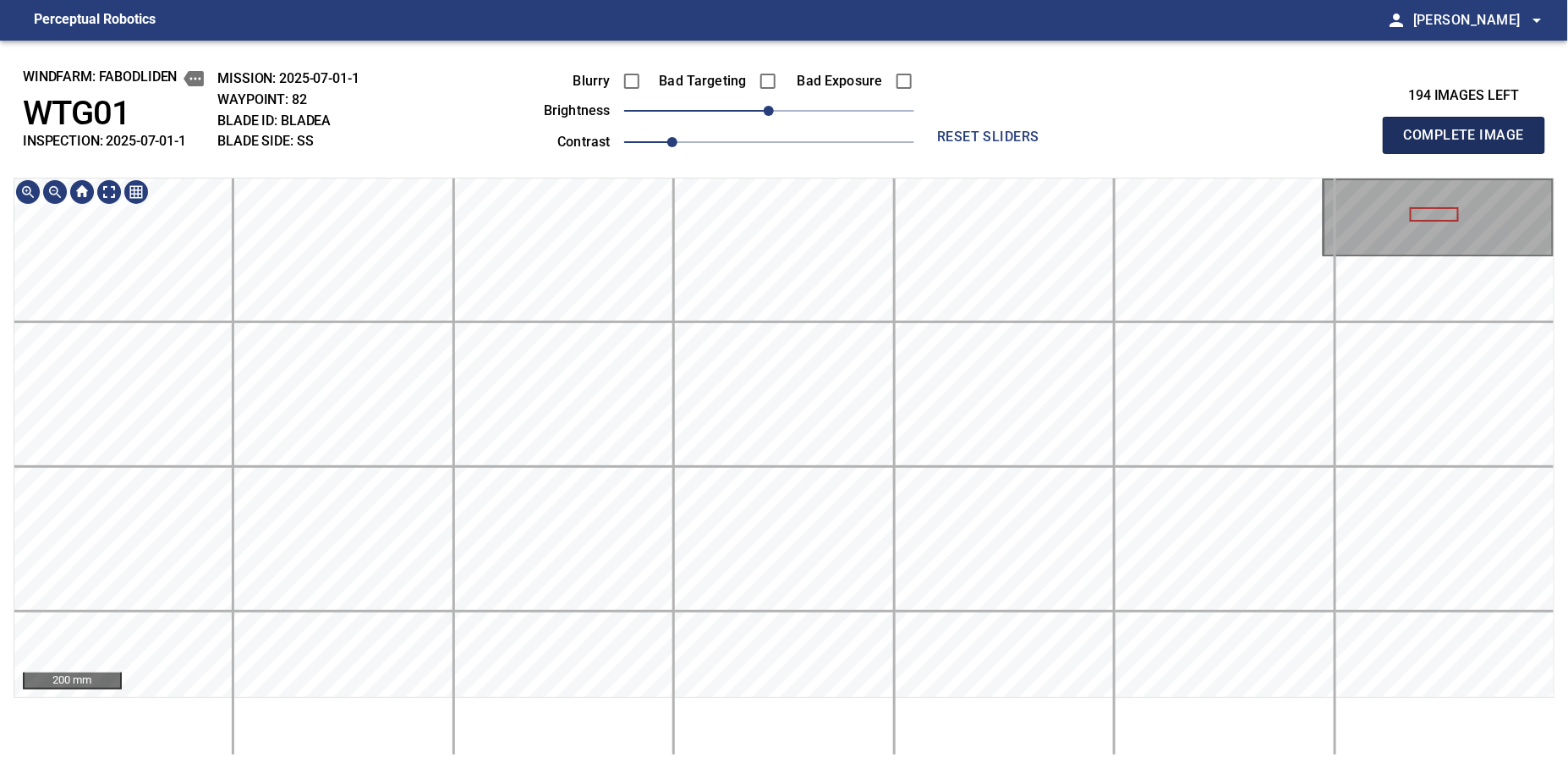 click on "Complete Image" at bounding box center (1464, 135) 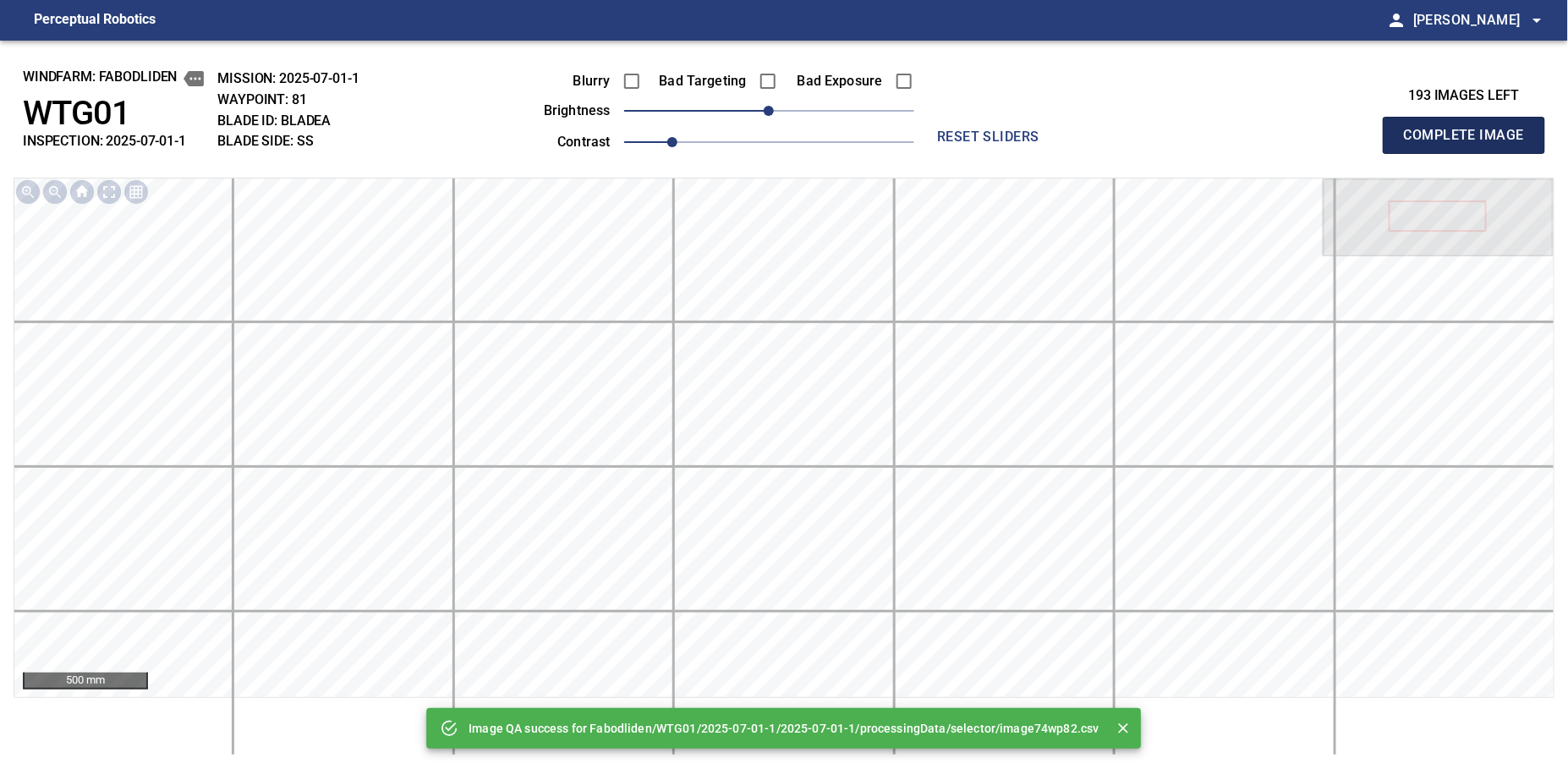 click on "Complete Image" at bounding box center [1464, 135] 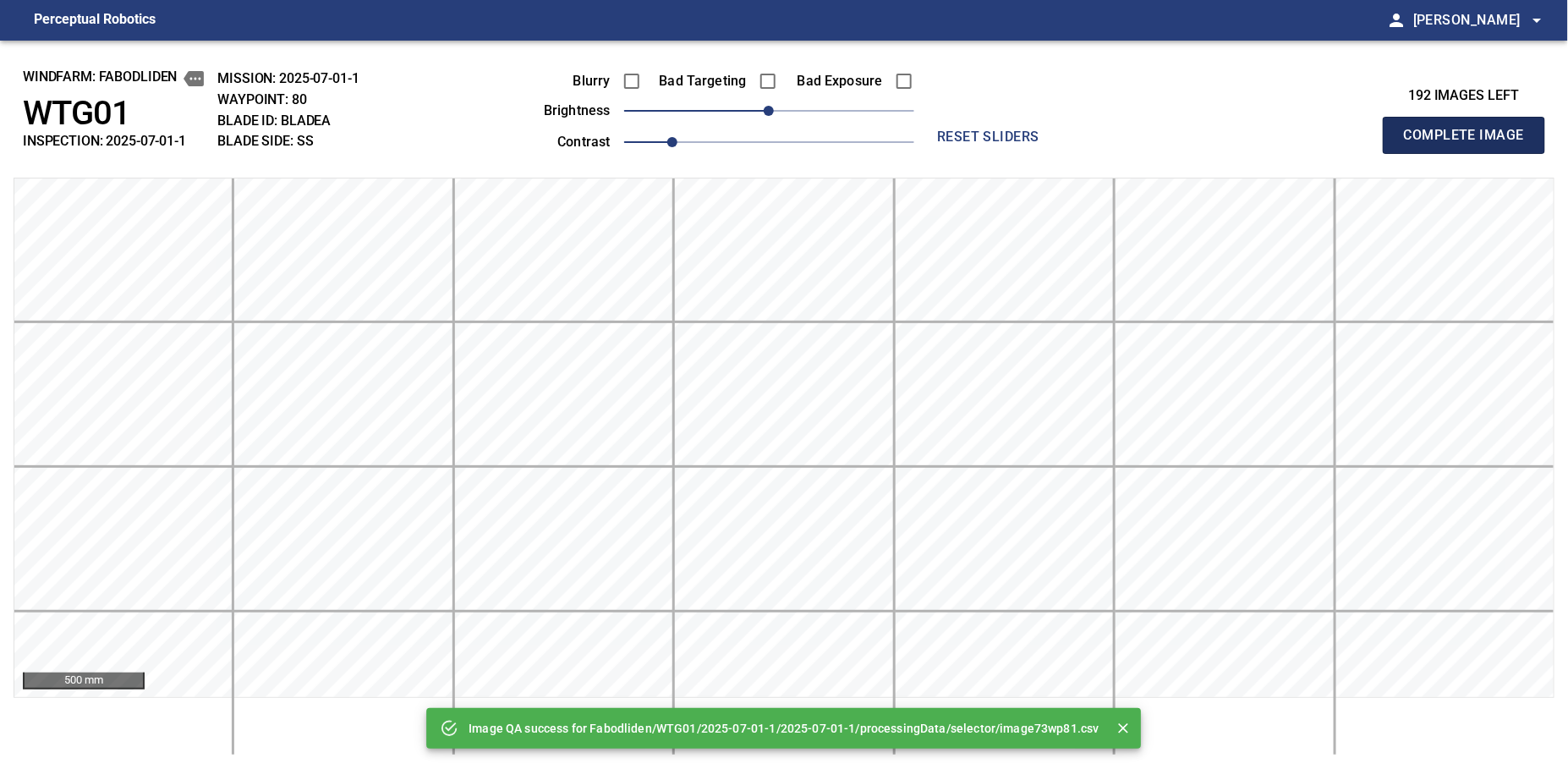 type 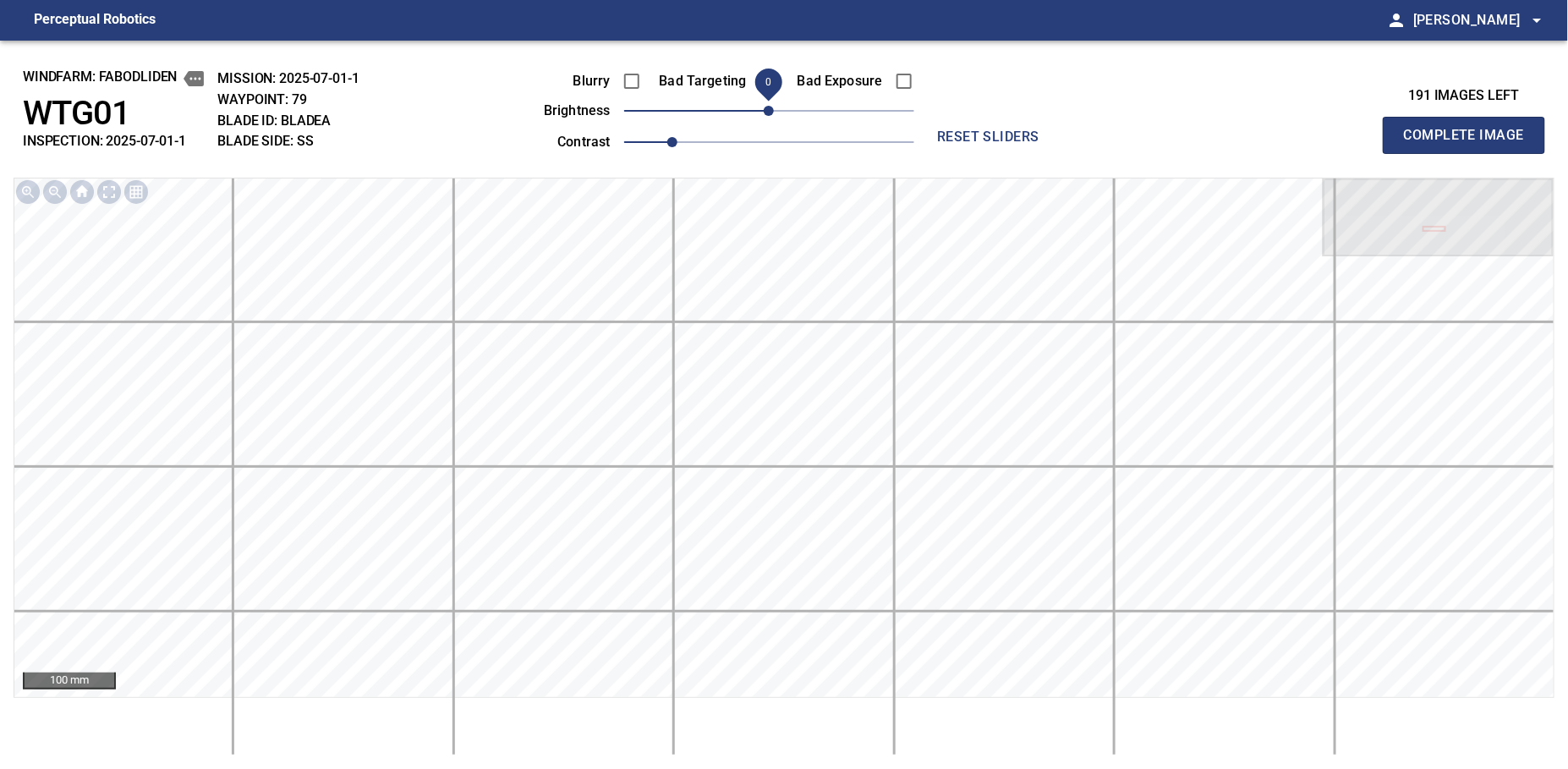 click on "0" at bounding box center (769, 111) 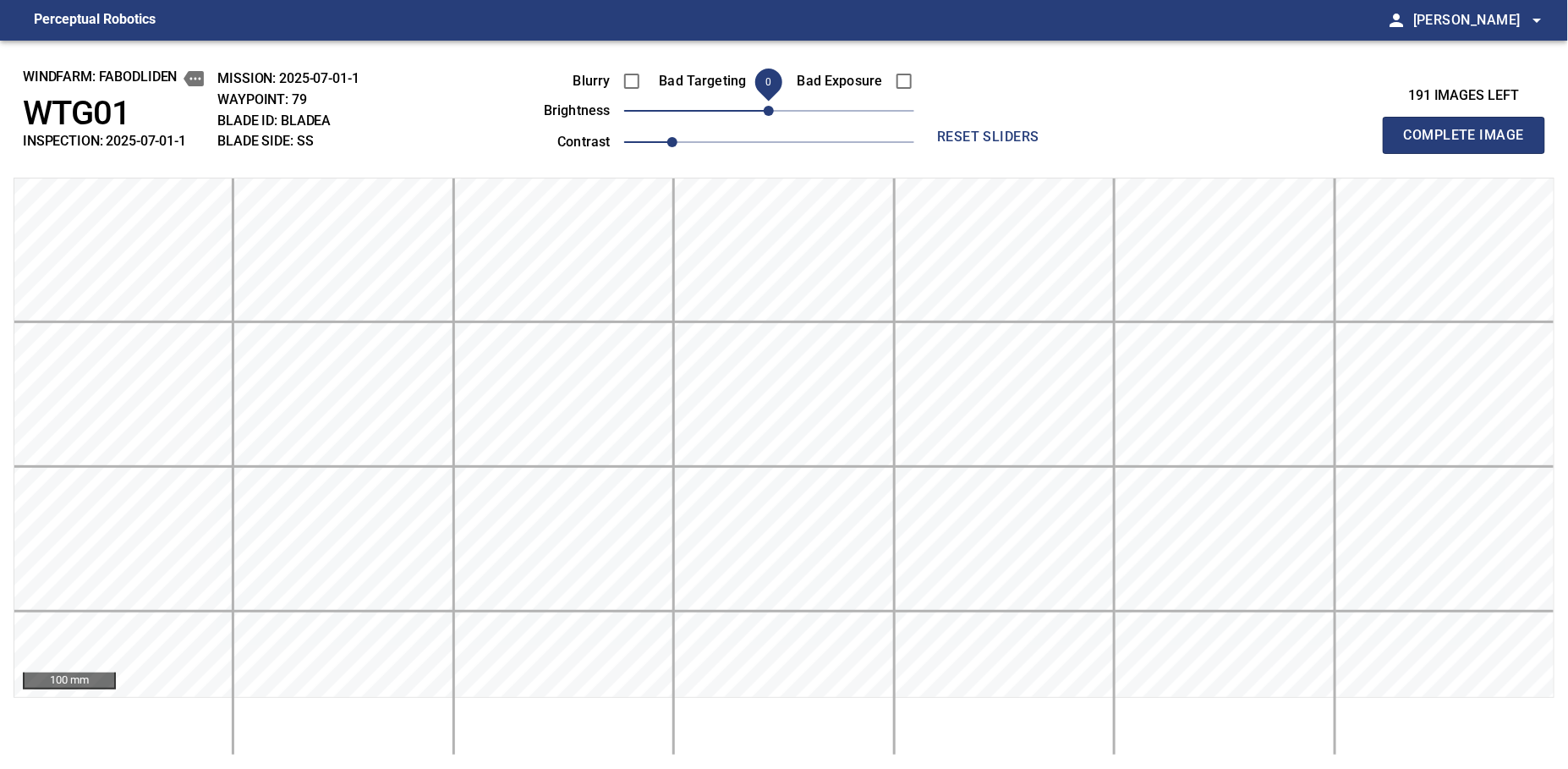 click on "Complete Image" at bounding box center [1464, 135] 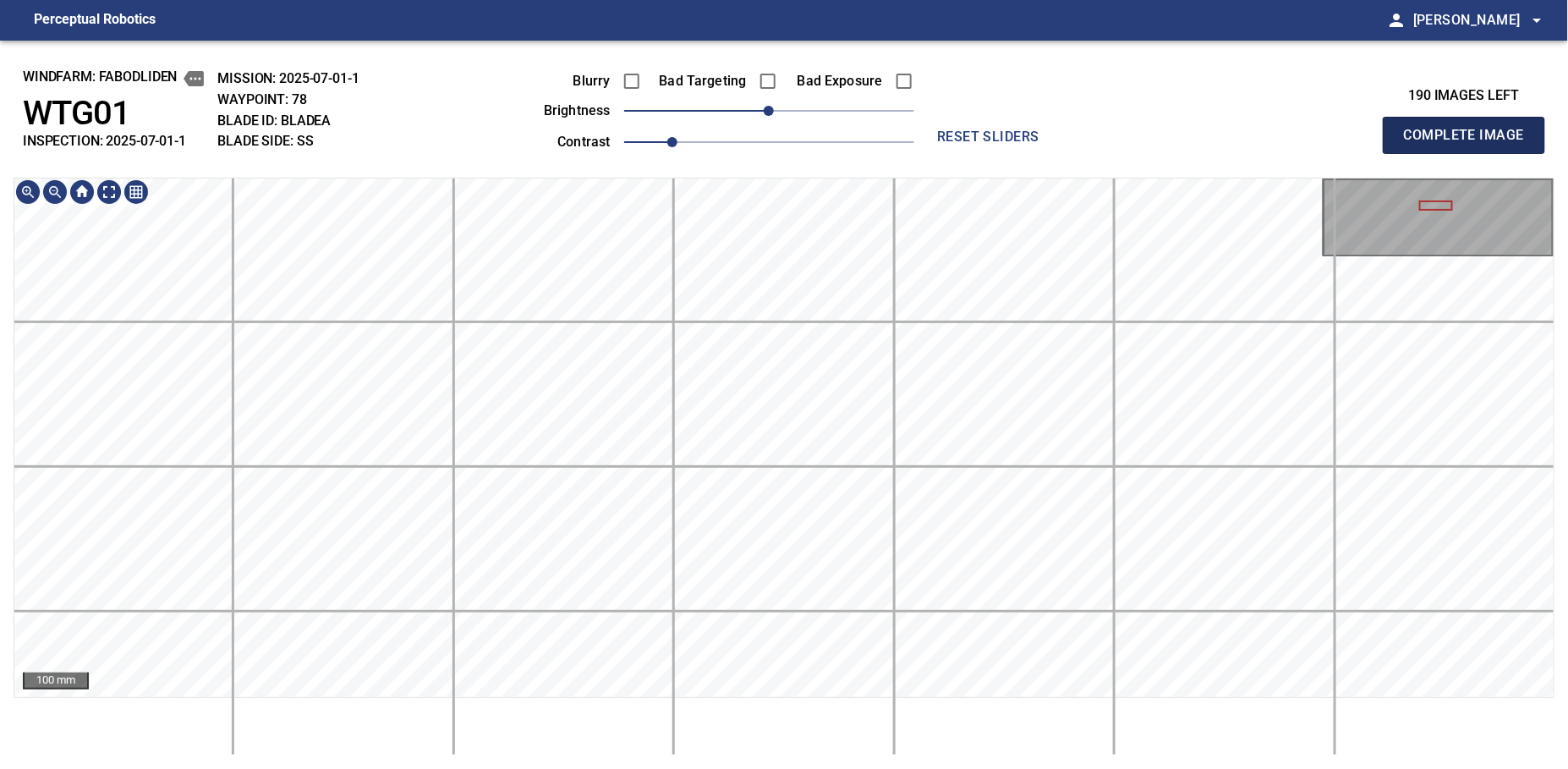 click on "Complete Image" at bounding box center [1464, 135] 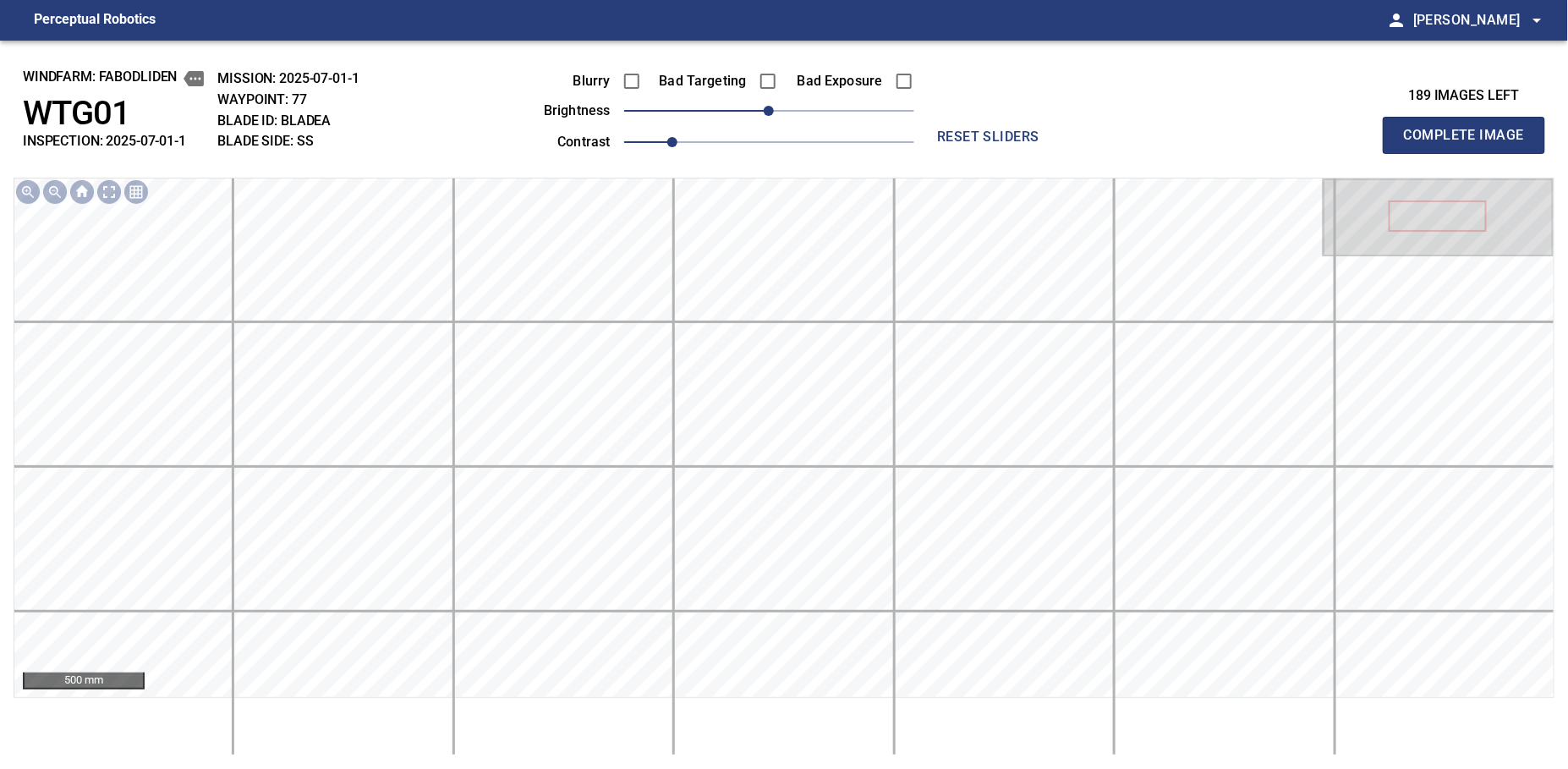 click on "Complete Image" at bounding box center [1464, 135] 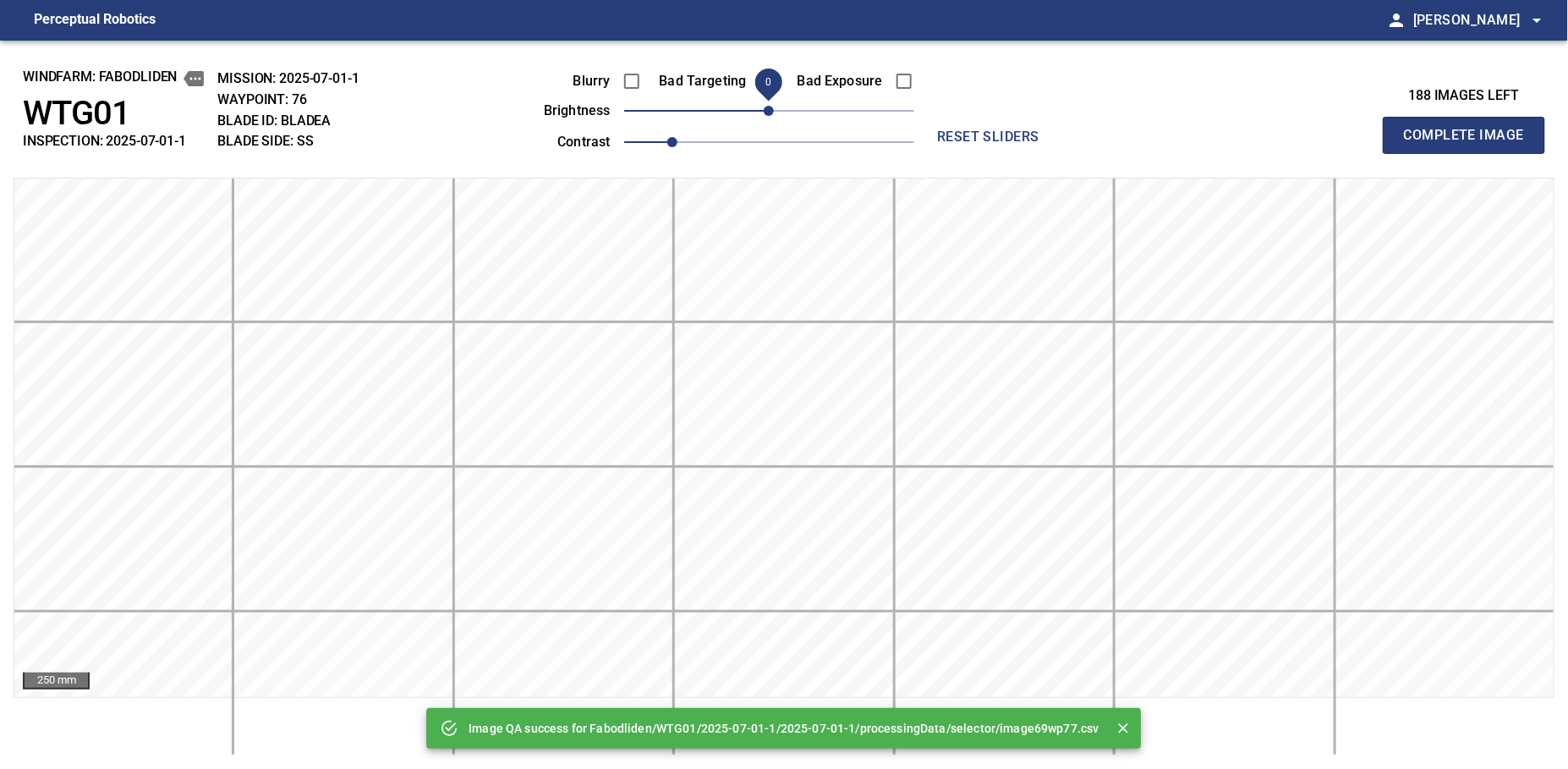 click on "0" at bounding box center [769, 111] 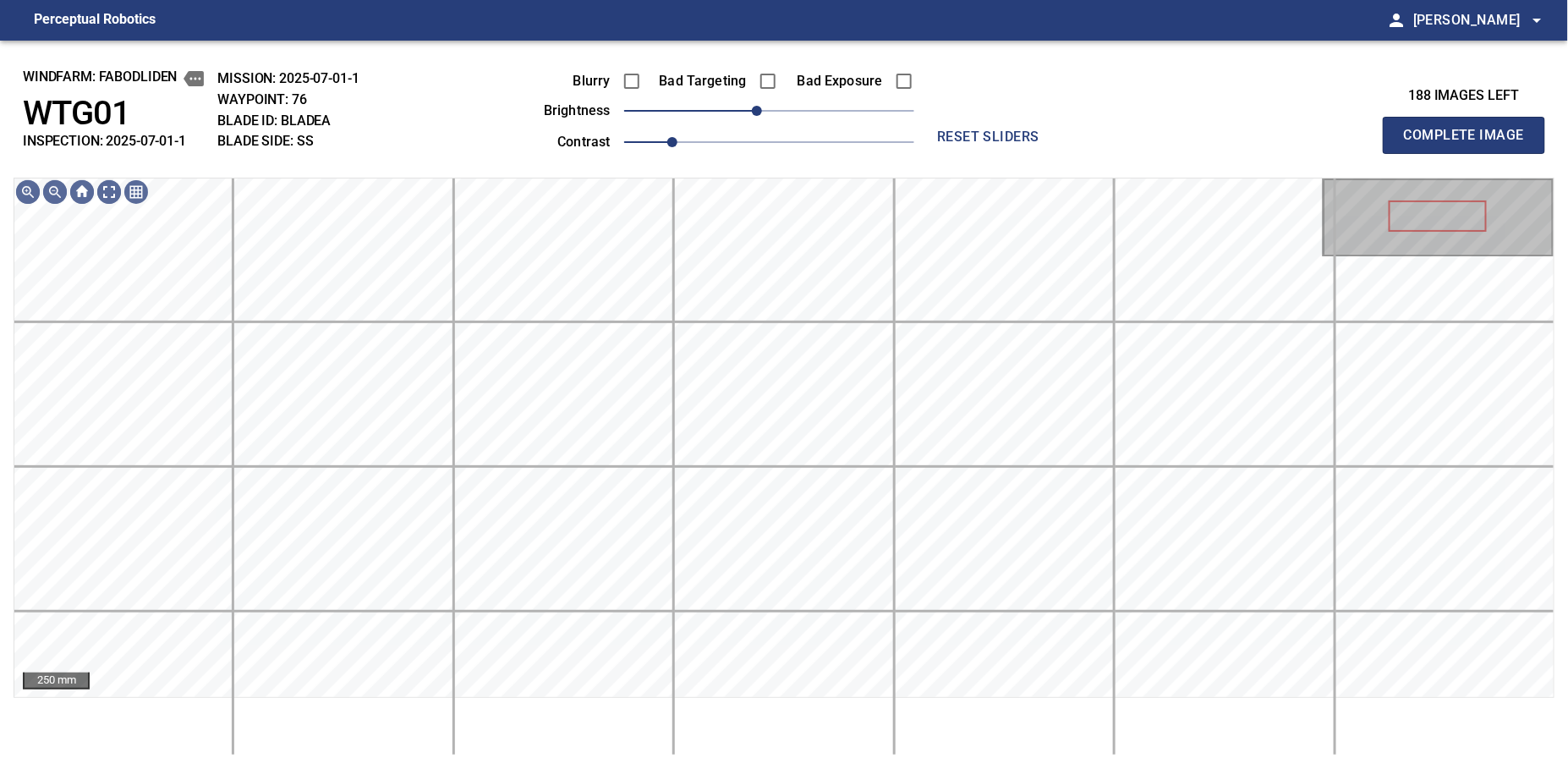 click on "Complete Image" at bounding box center [1464, 135] 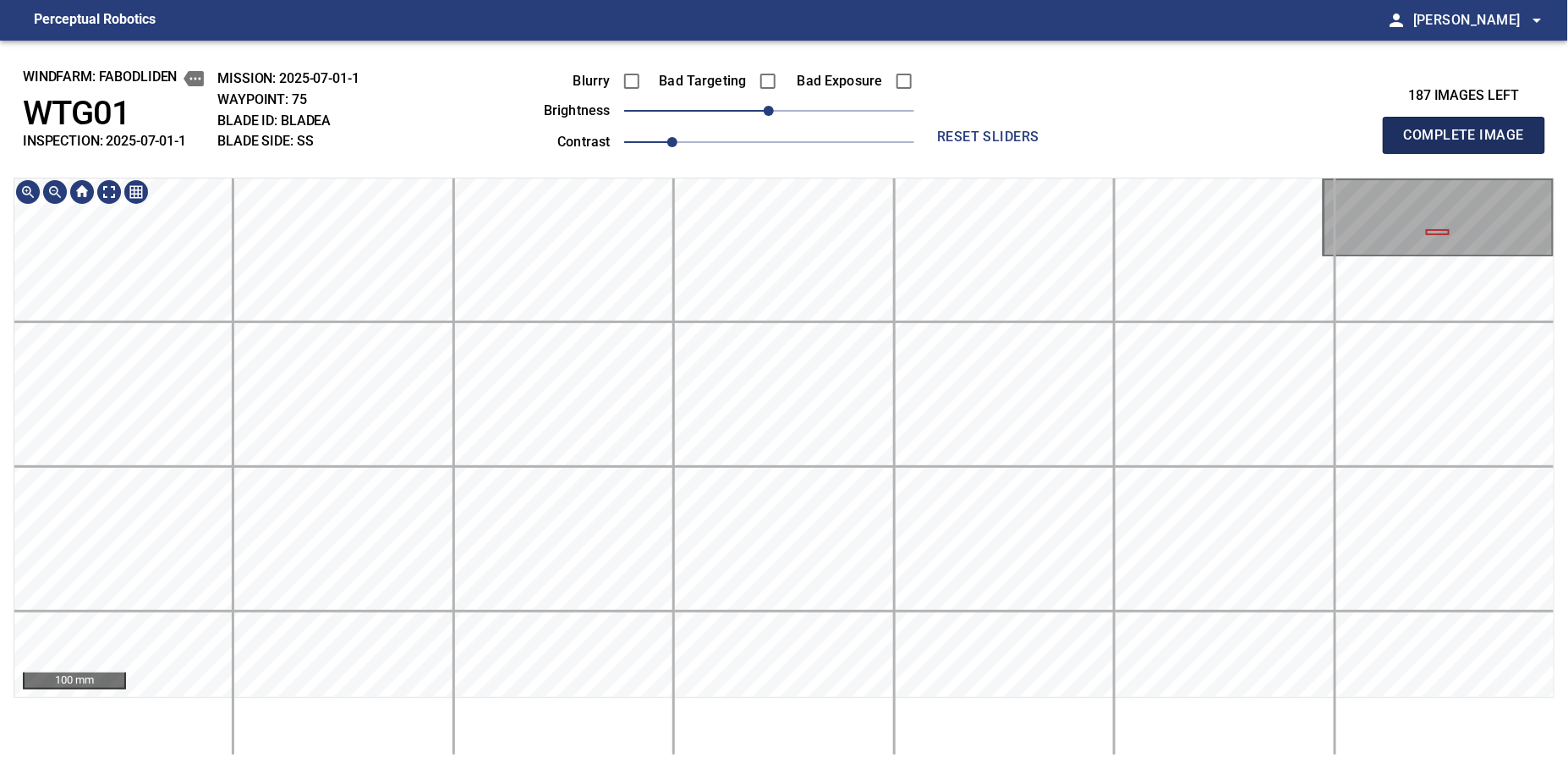 click on "Complete Image" at bounding box center (1464, 135) 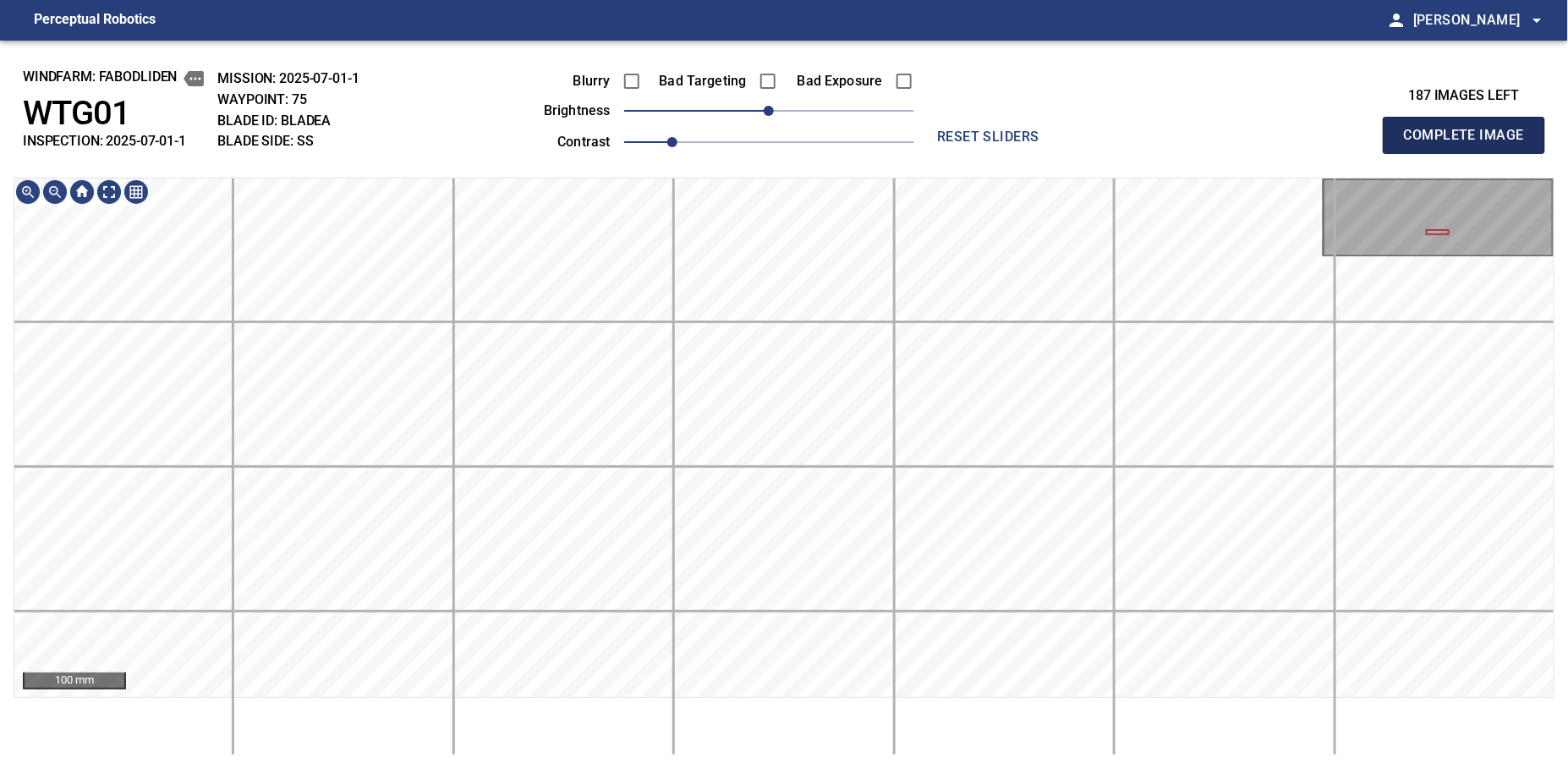 type 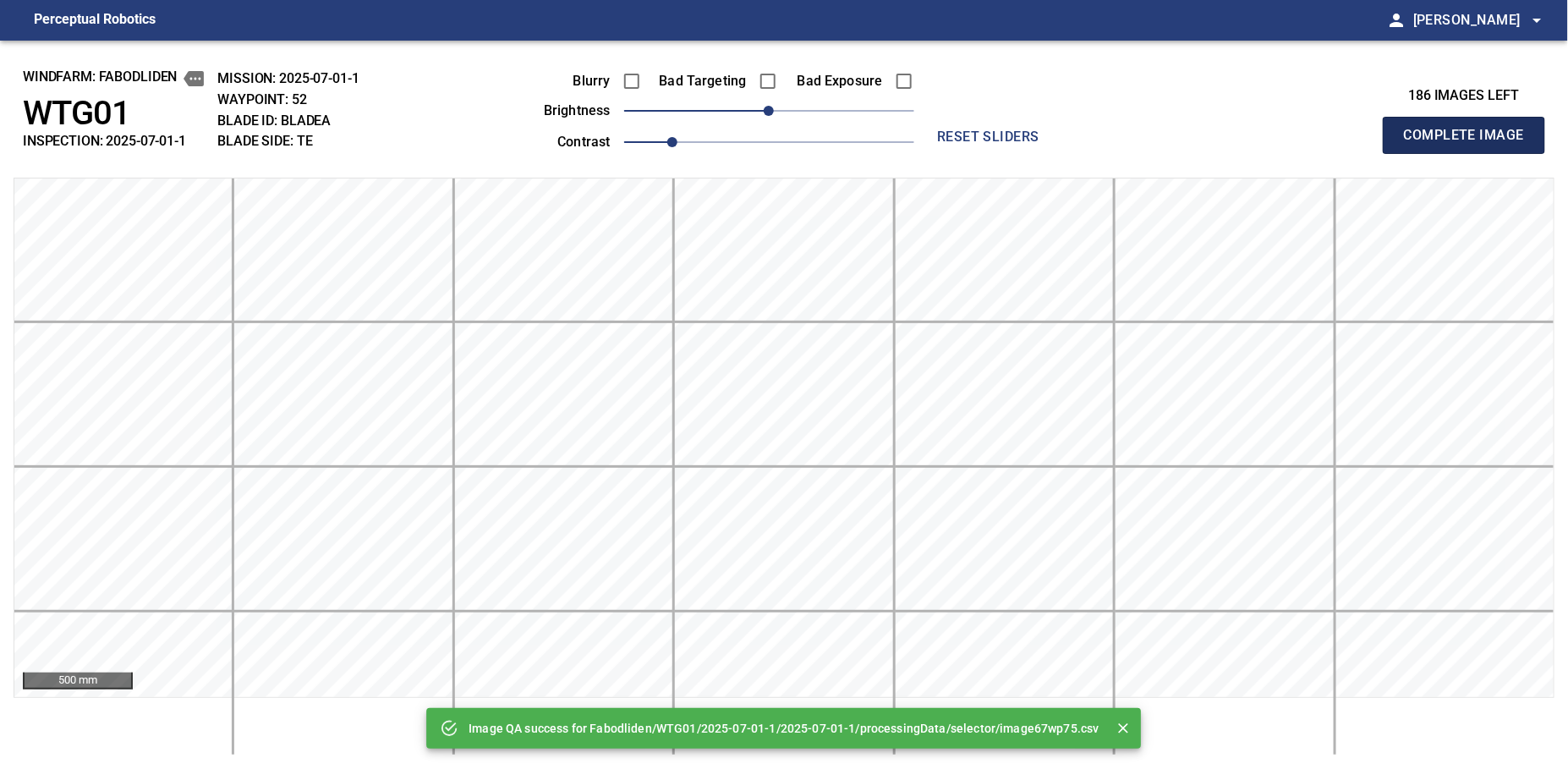 click on "Complete Image" at bounding box center [1464, 135] 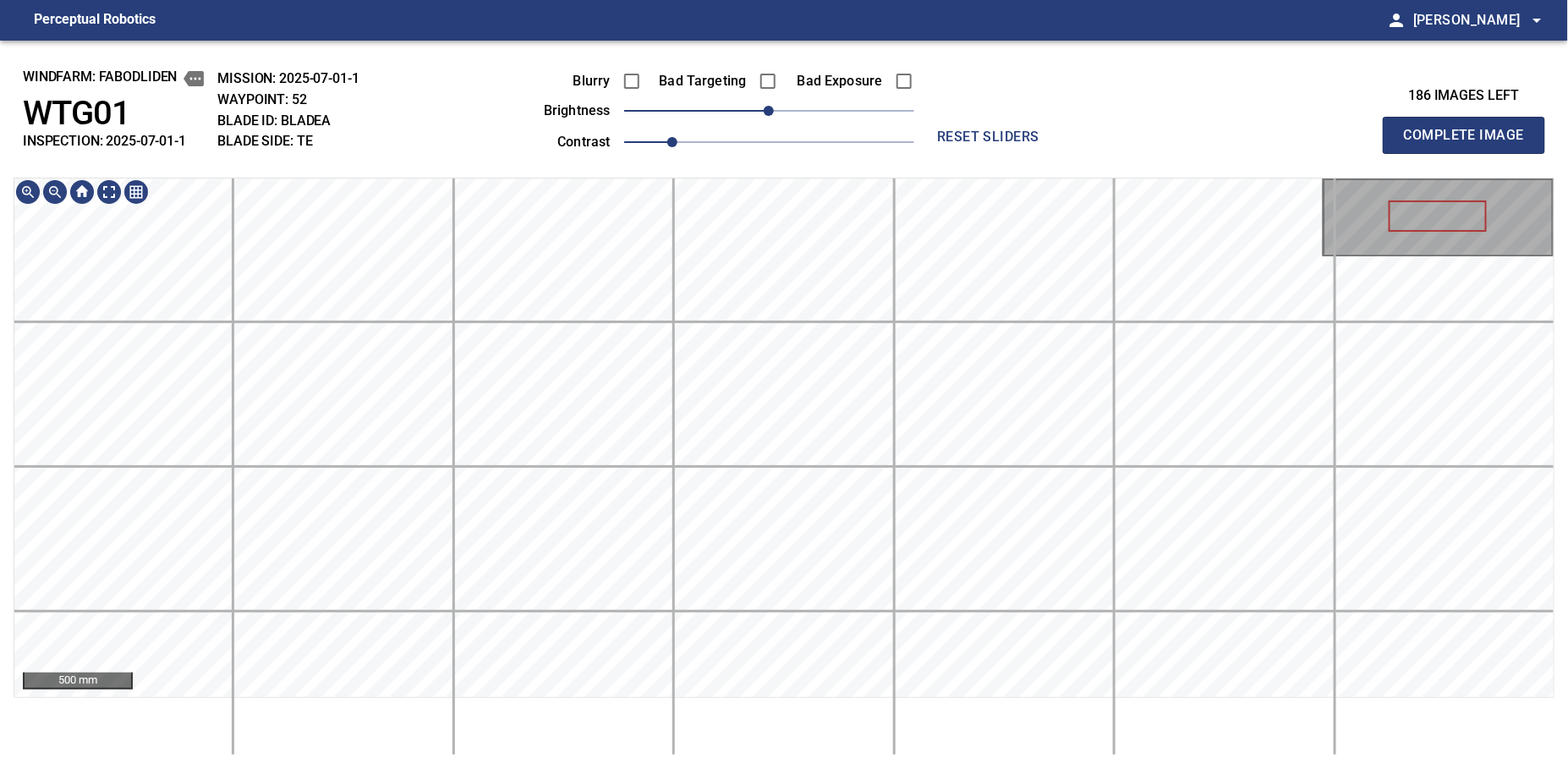 type 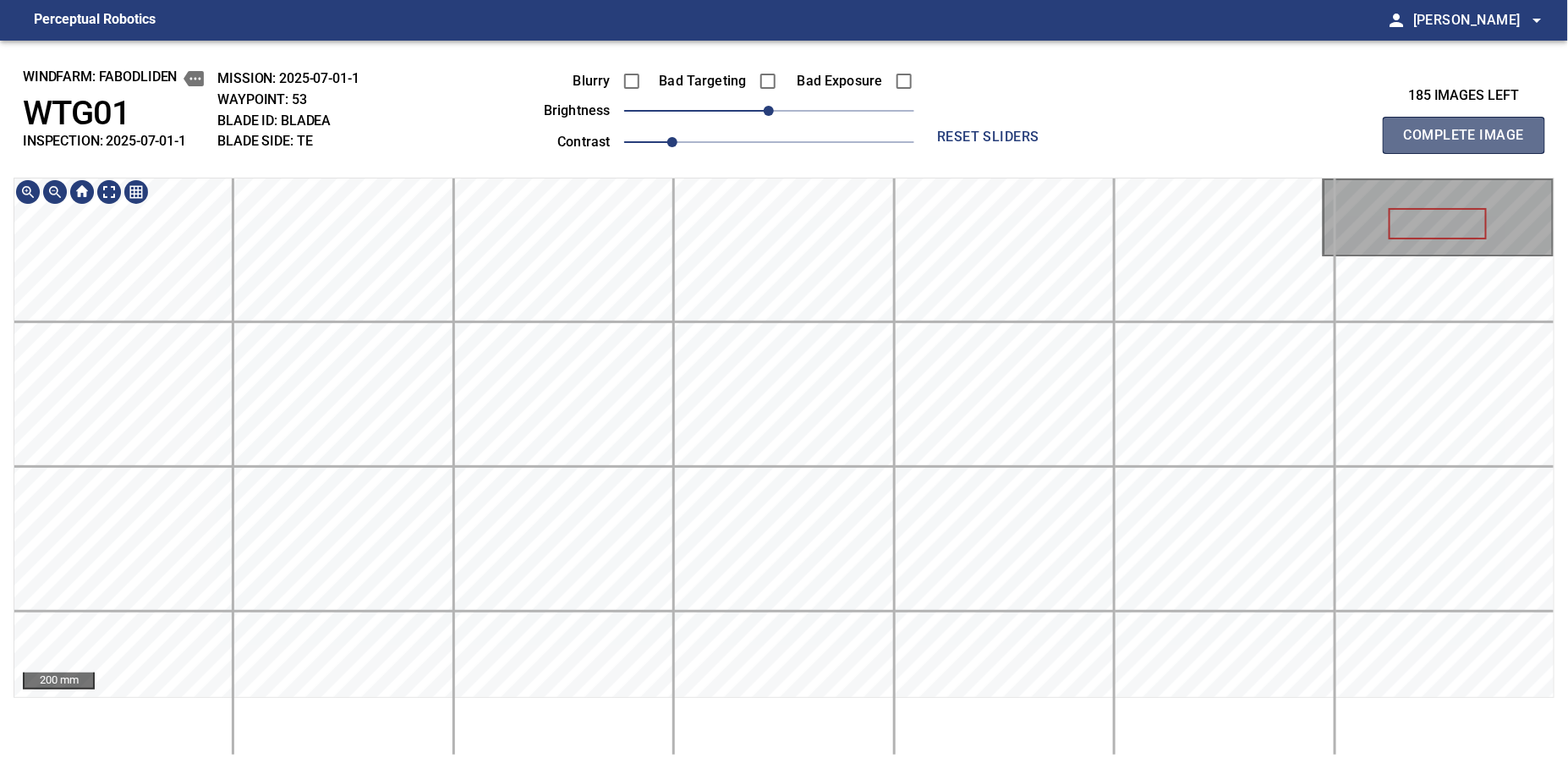 click on "Complete Image" at bounding box center (1464, 135) 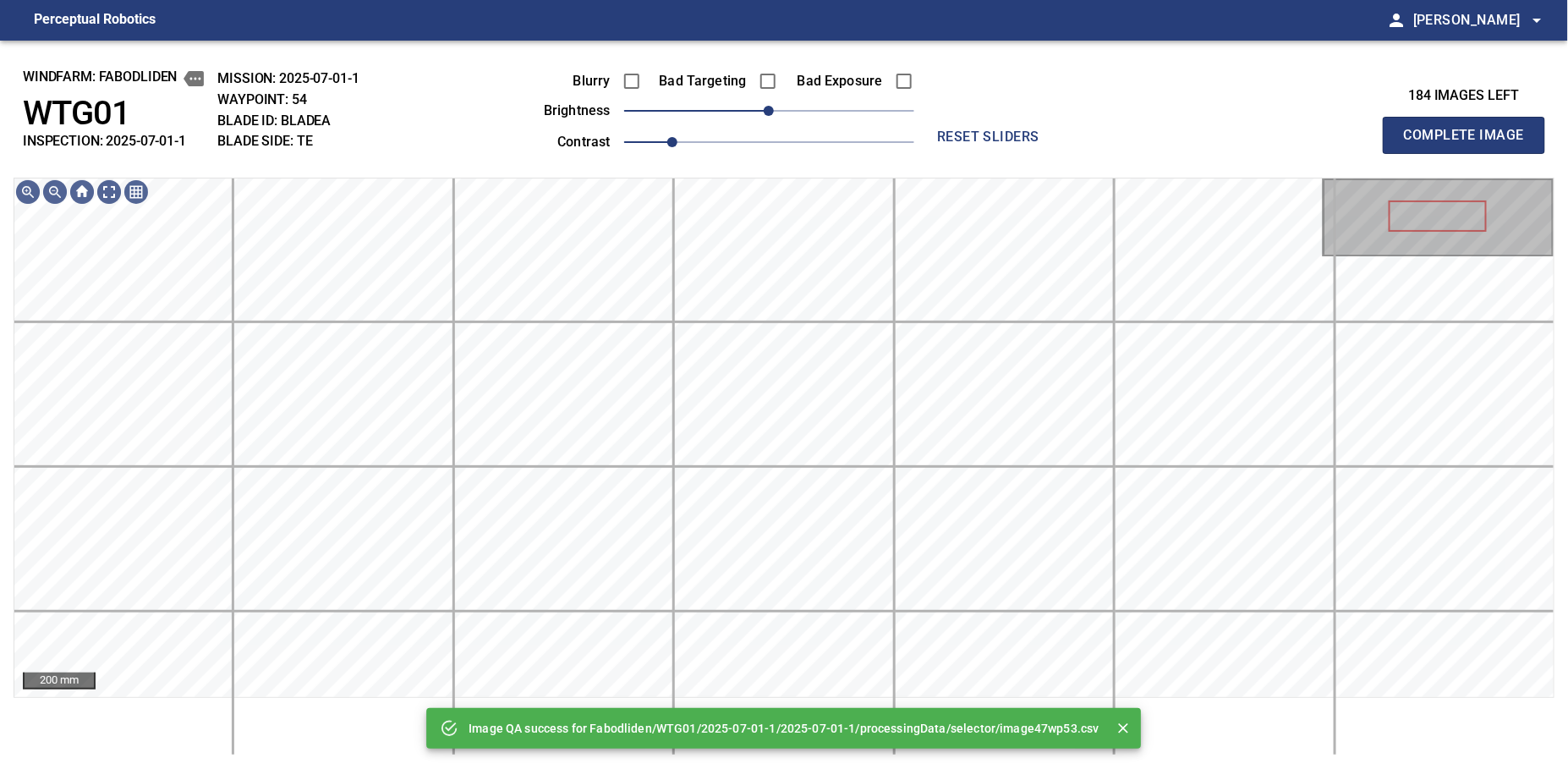 click on "Complete Image" at bounding box center [1464, 135] 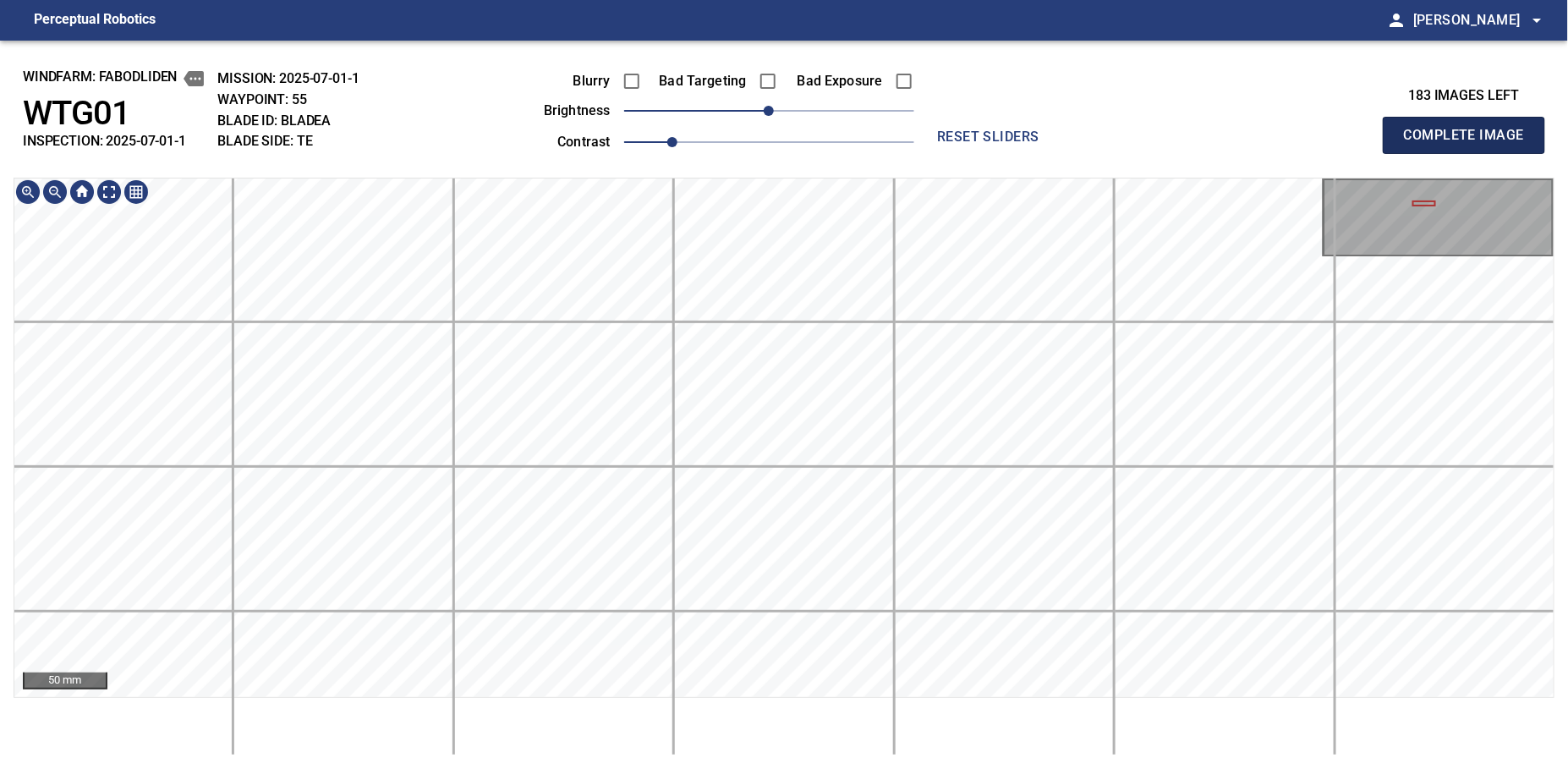 click on "Complete Image" at bounding box center [1464, 135] 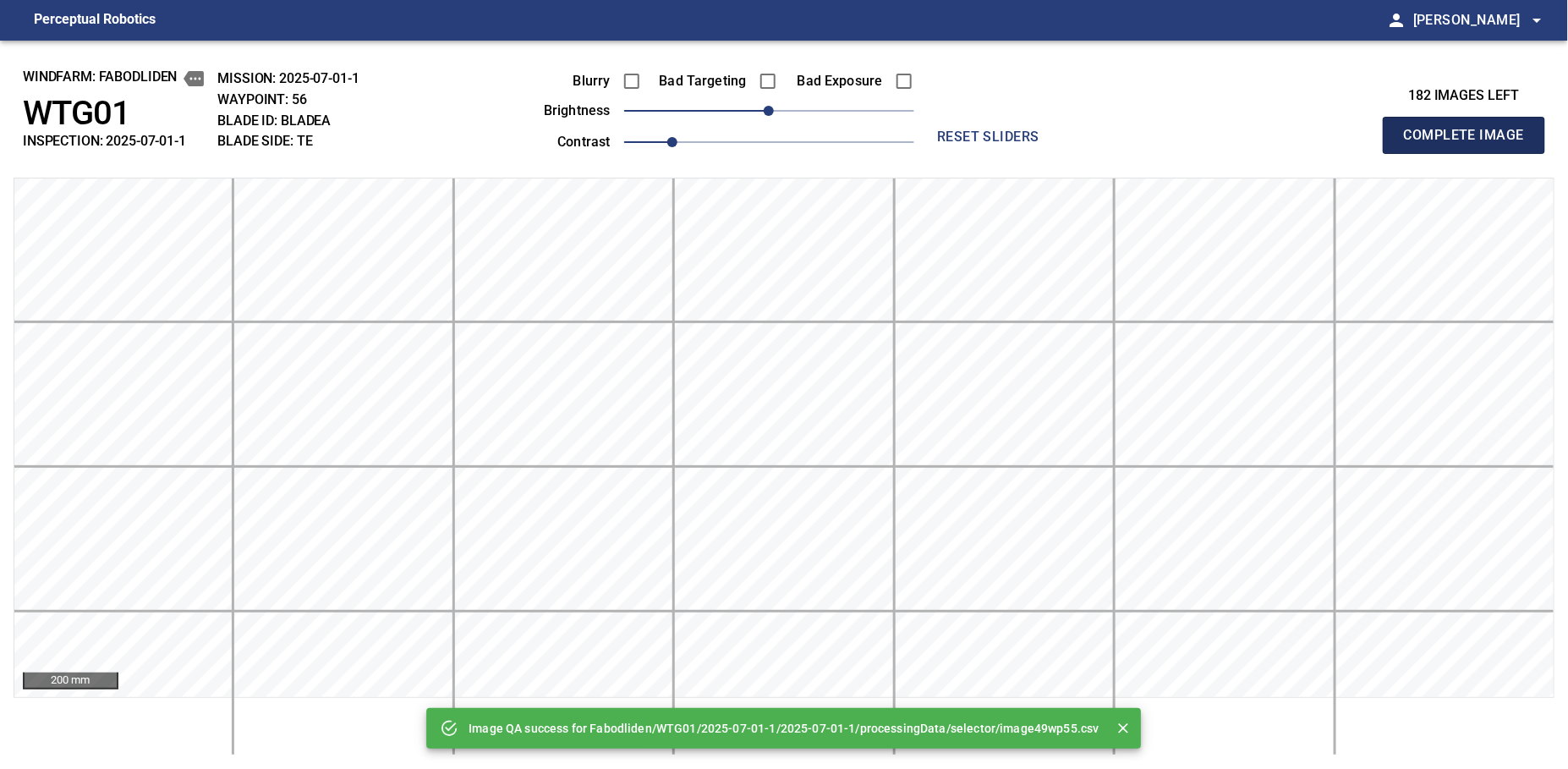 click on "Complete Image" at bounding box center (1464, 135) 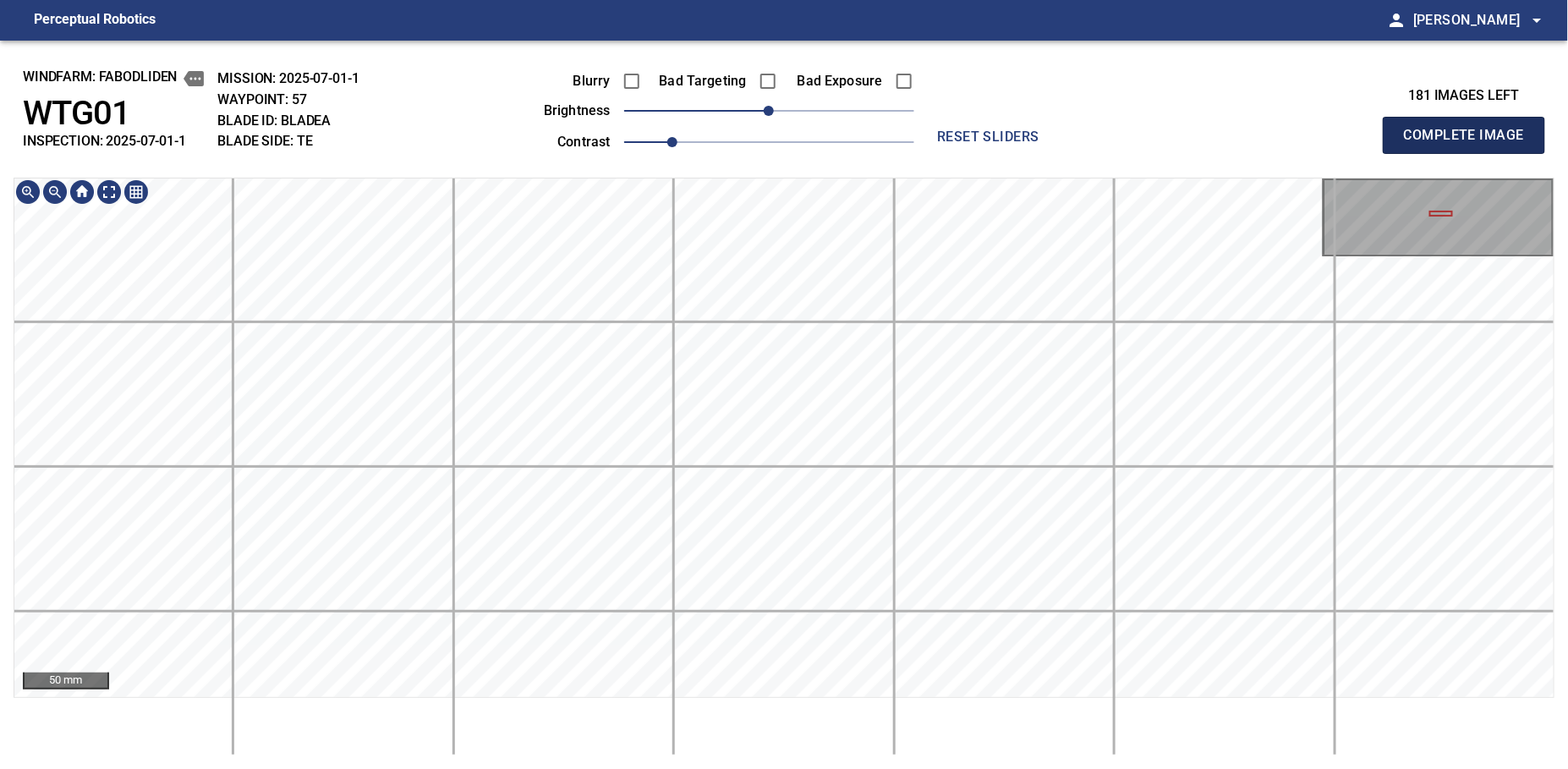 click on "Complete Image" at bounding box center (1464, 135) 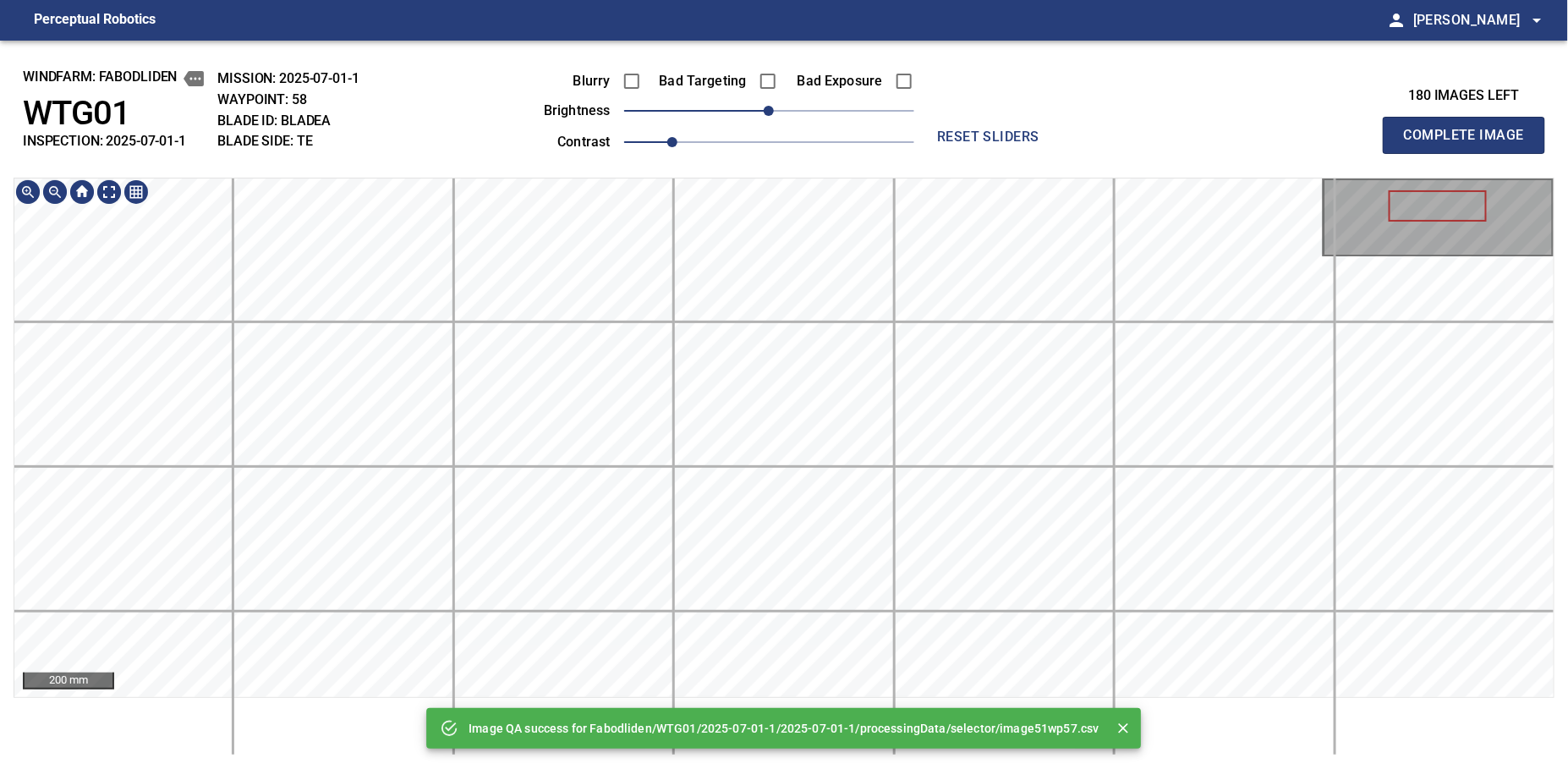 click on "Image QA success for Fabodliden/WTG01/2025-07-01-1/2025-07-01-1/processingData/selector/image51wp57.csv windfarm: Fabodliden WTG01 INSPECTION: 2025-07-01-1 MISSION: 2025-07-01-1 WAYPOINT: 58 BLADE ID: bladeA BLADE SIDE: TE Blurry Bad Targeting Bad Exposure brightness 0 contrast 1 reset sliders 180 images left Complete Image 200 mm" at bounding box center (784, 404) 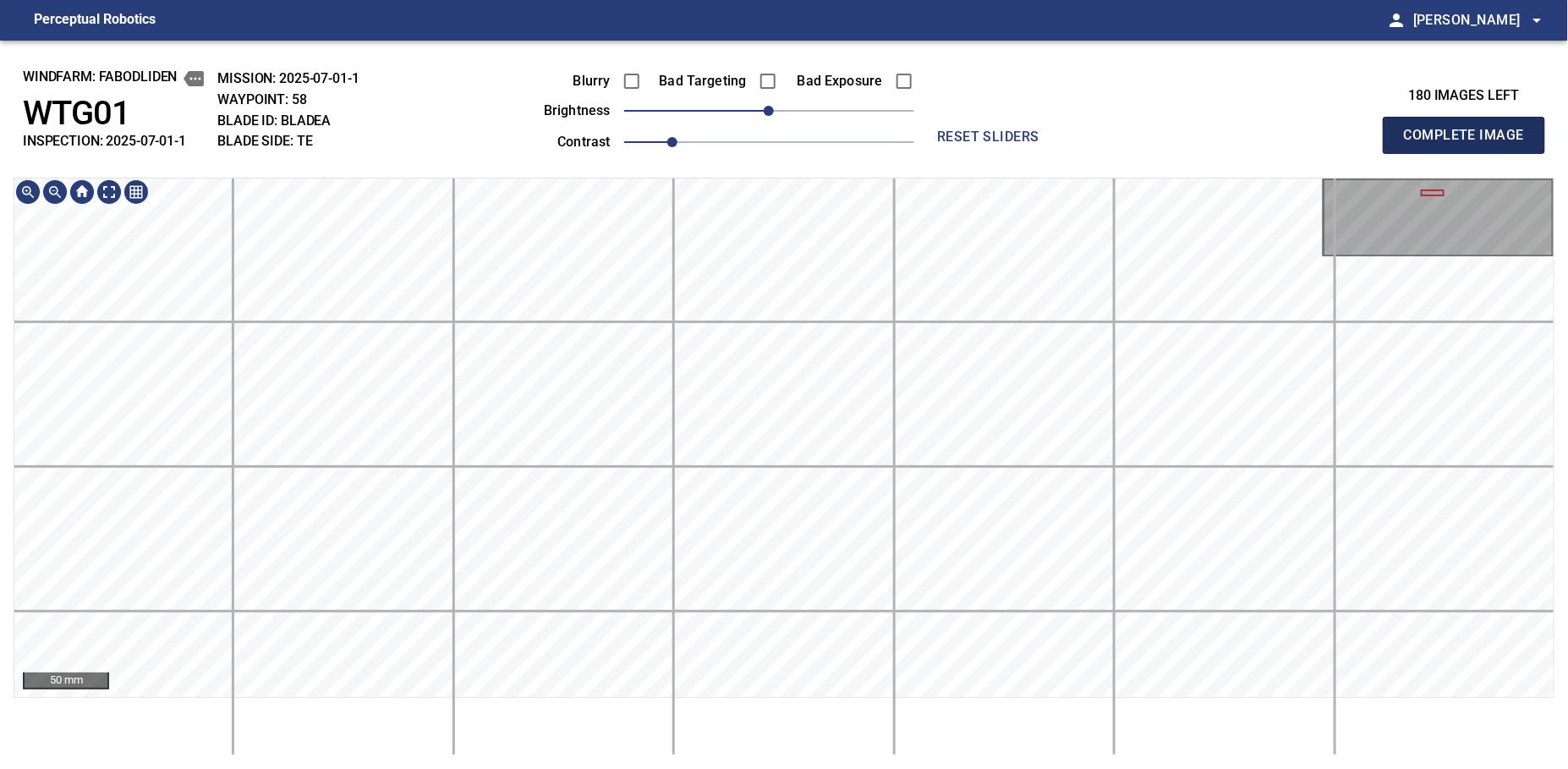 click on "Complete Image" at bounding box center (1464, 135) 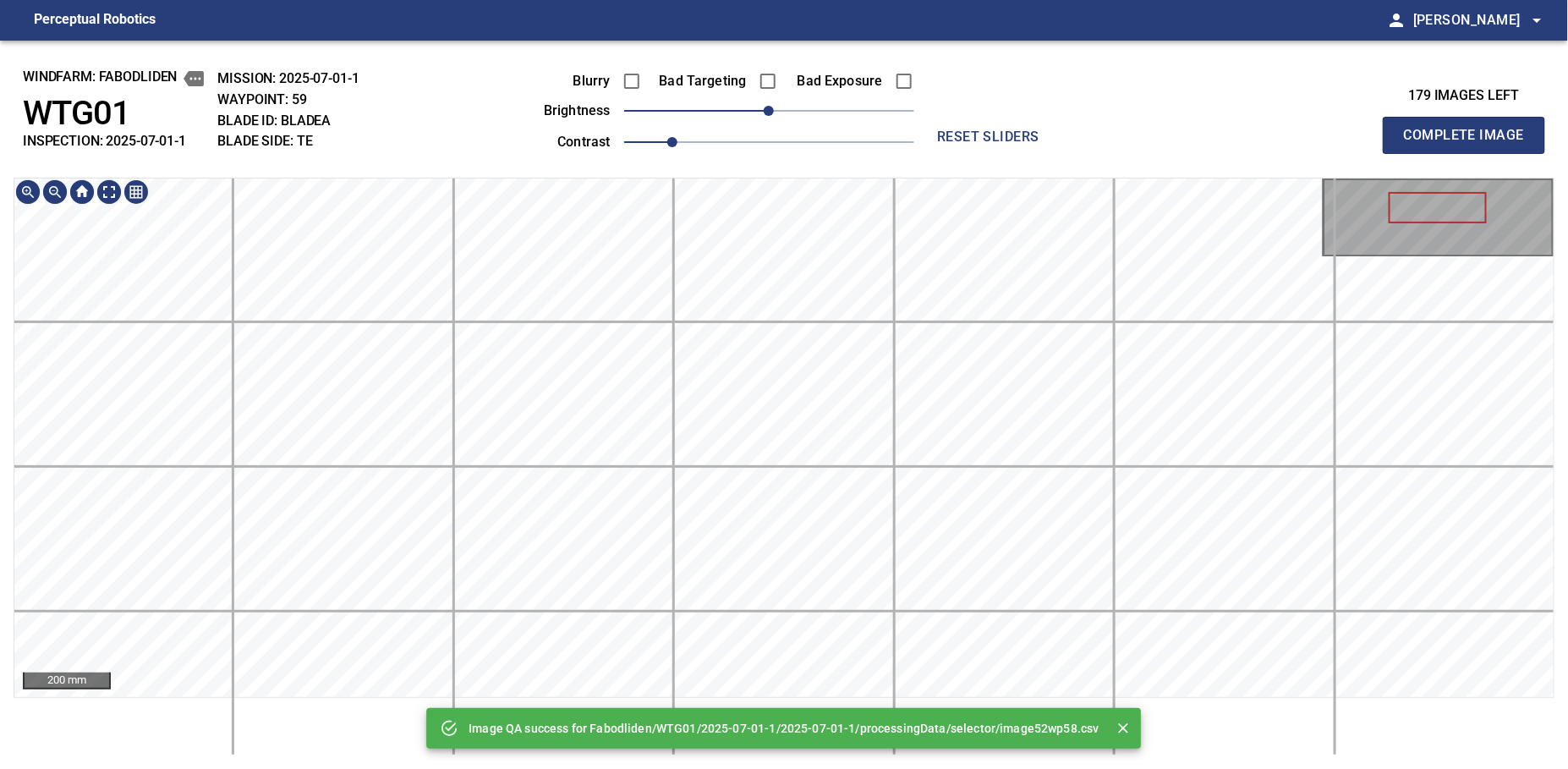 click on "Image QA success for Fabodliden/WTG01/2025-07-01-1/2025-07-01-1/processingData/selector/image52wp58.csv windfarm: Fabodliden WTG01 INSPECTION: 2025-07-01-1 MISSION: 2025-07-01-1 WAYPOINT: 59 BLADE ID: bladeA BLADE SIDE: TE Blurry Bad Targeting Bad Exposure brightness 0 contrast 1 reset sliders 179 images left Complete Image 200 mm" at bounding box center (784, 404) 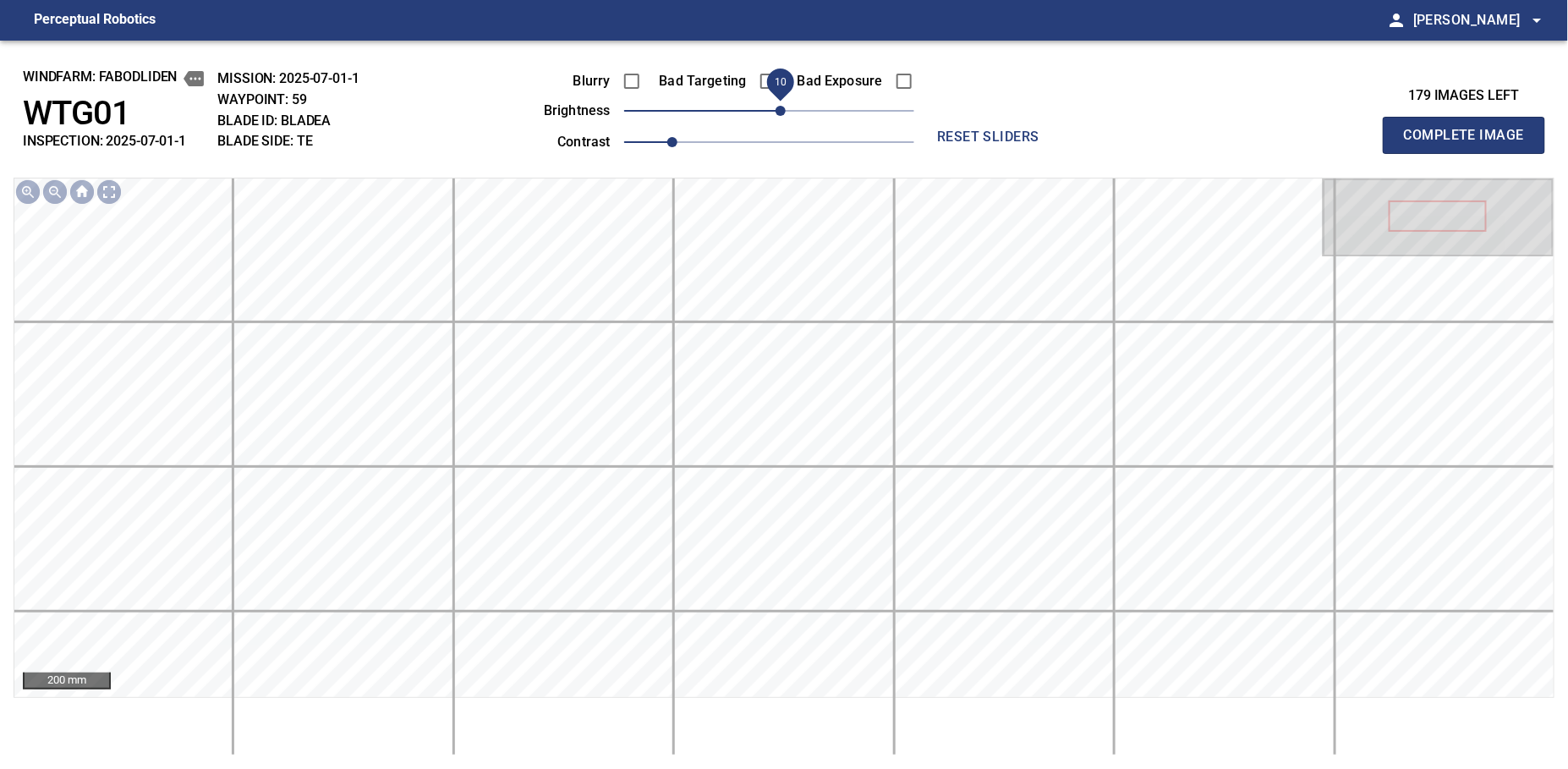 click on "10" at bounding box center (781, 111) 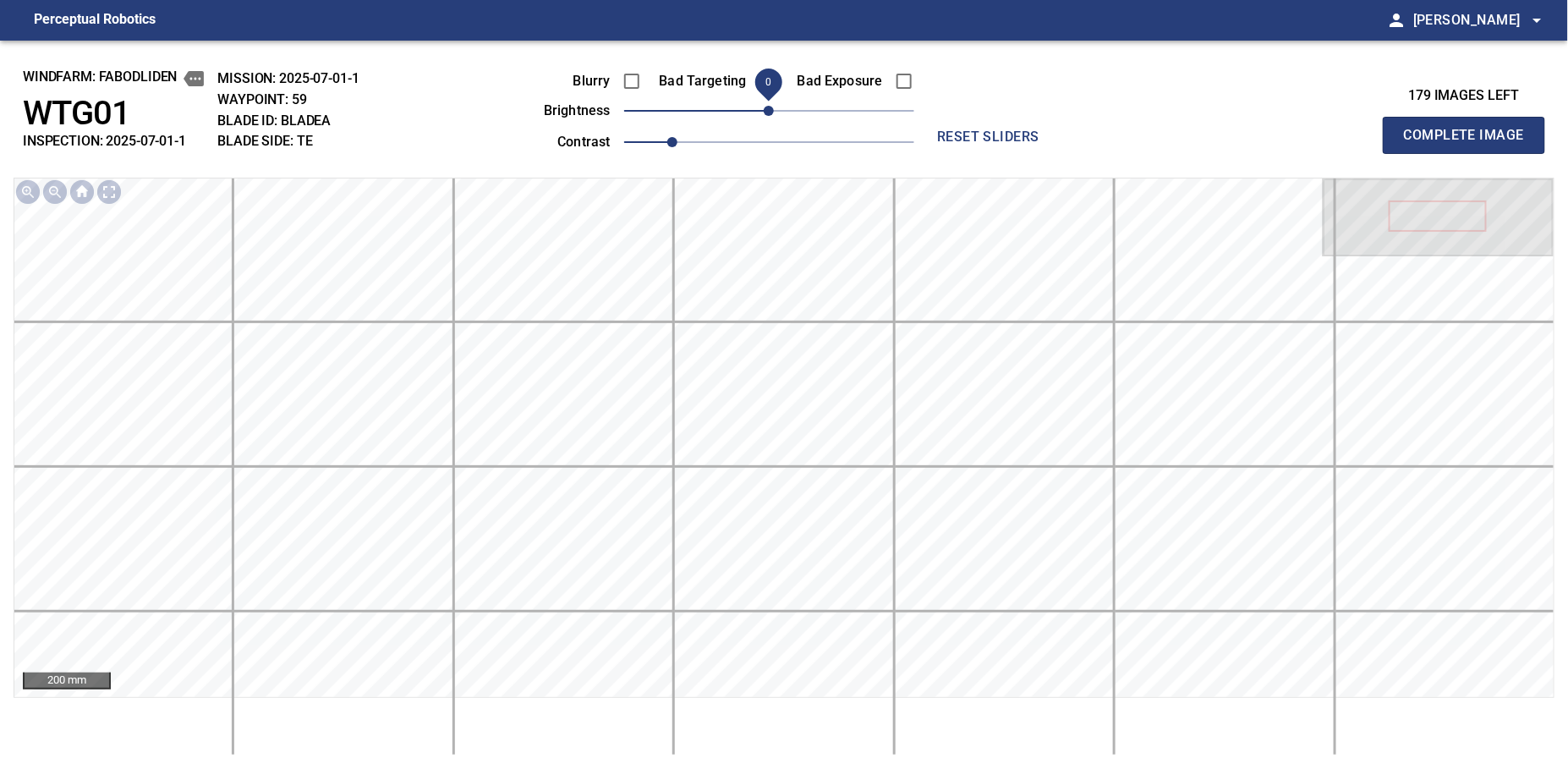 drag, startPoint x: 780, startPoint y: 106, endPoint x: 770, endPoint y: 118, distance: 15.620499 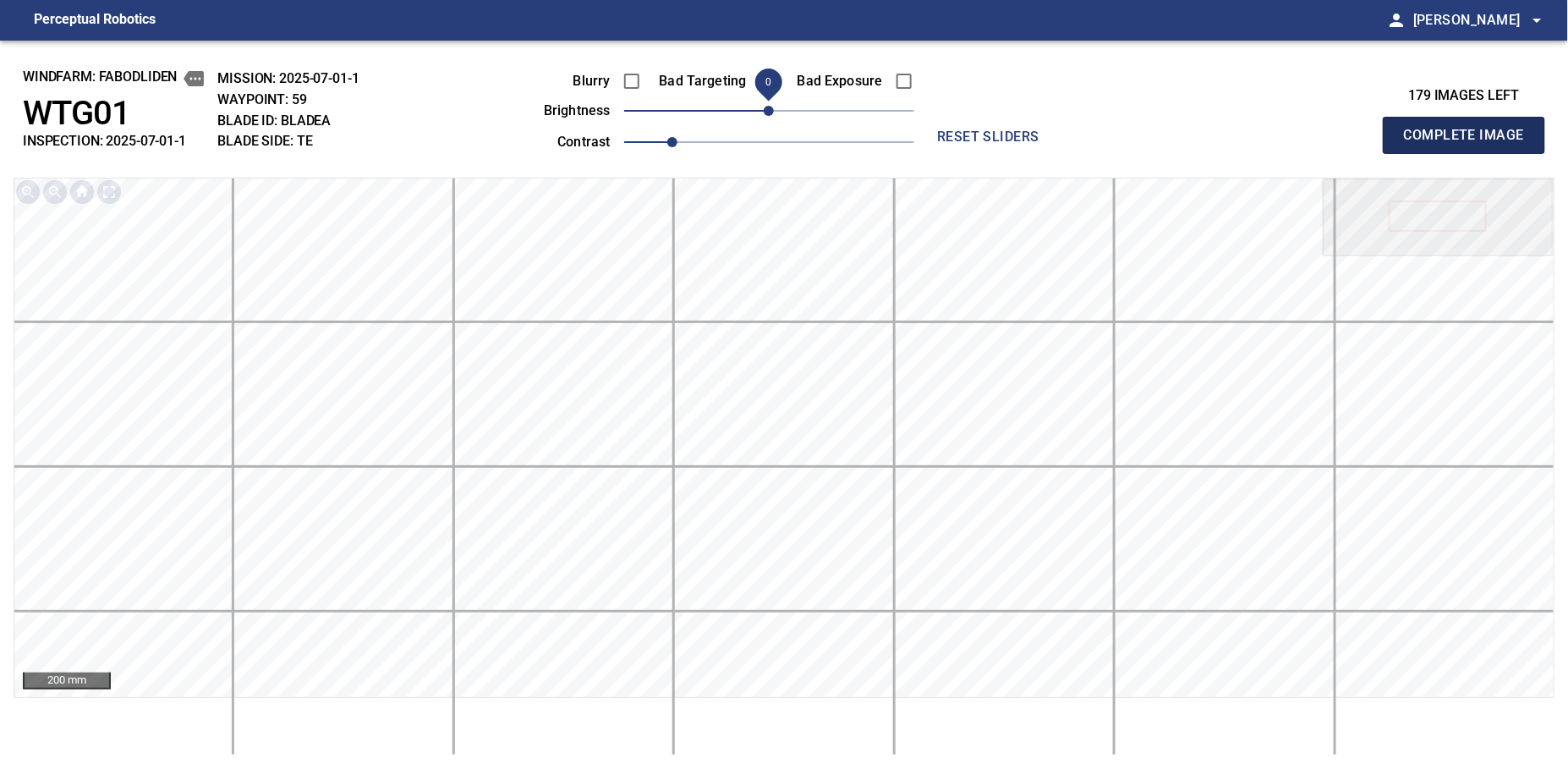 click on "Complete Image" at bounding box center [1464, 135] 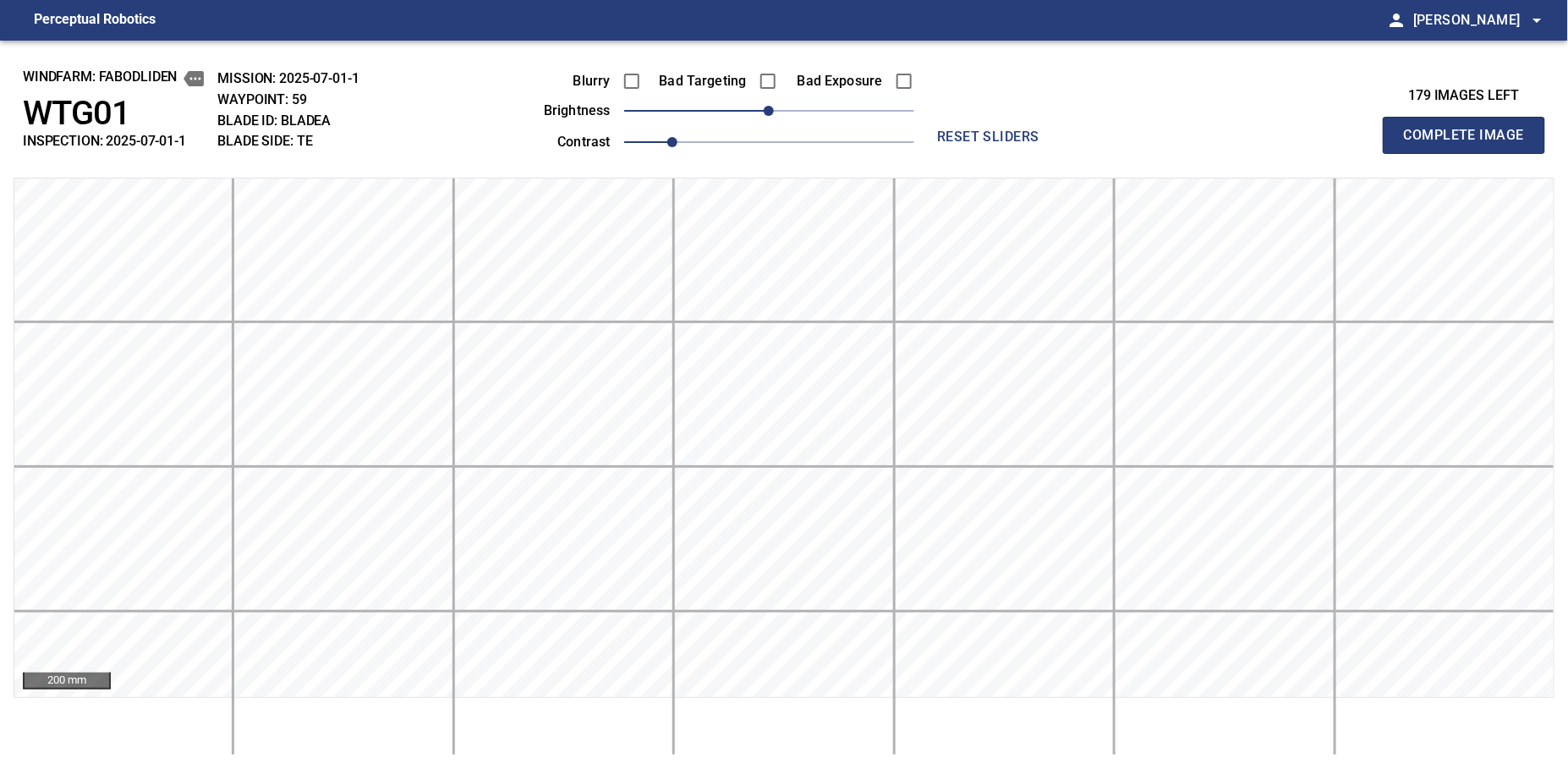 type 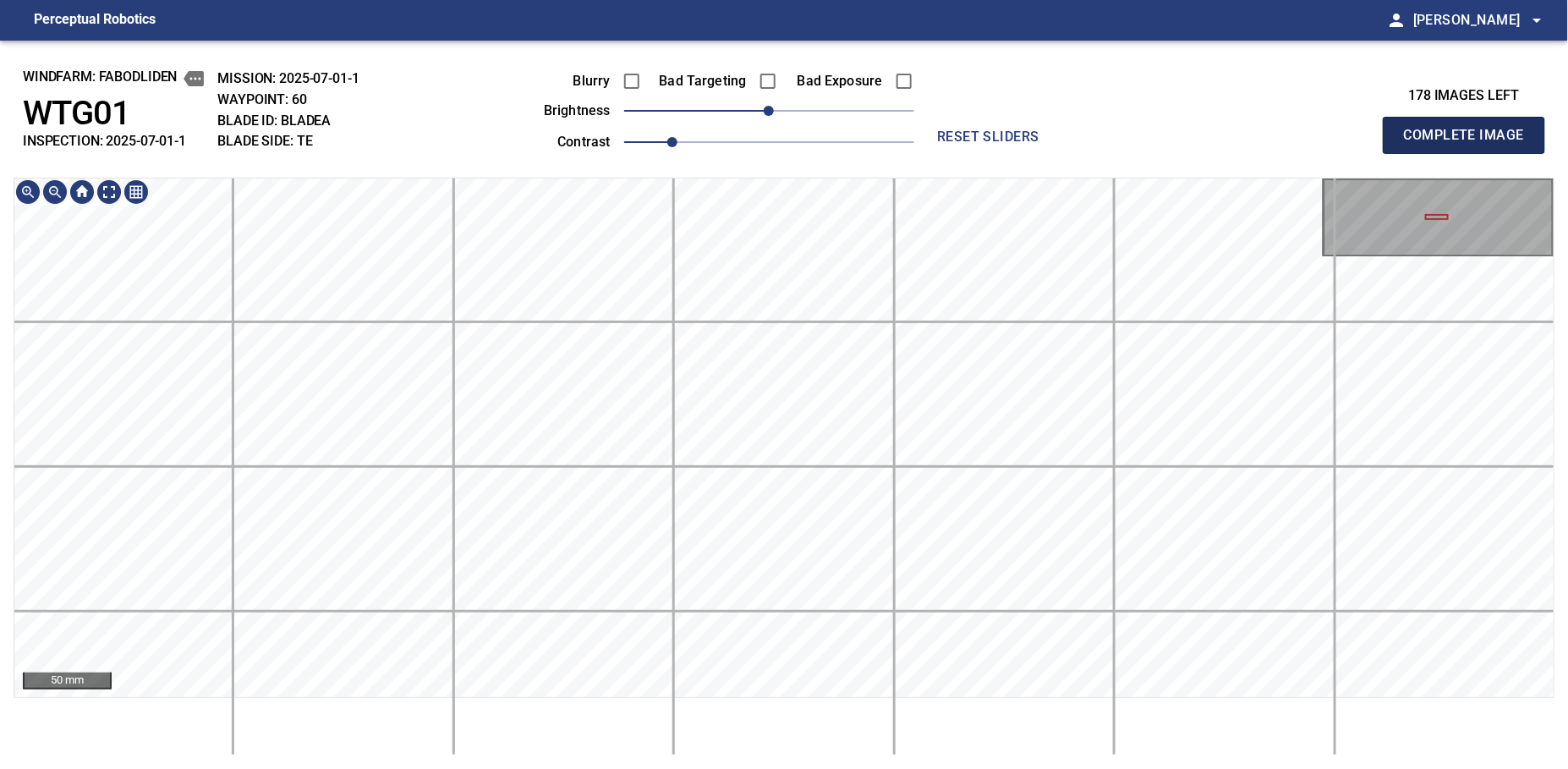 click on "Complete Image" at bounding box center (1464, 135) 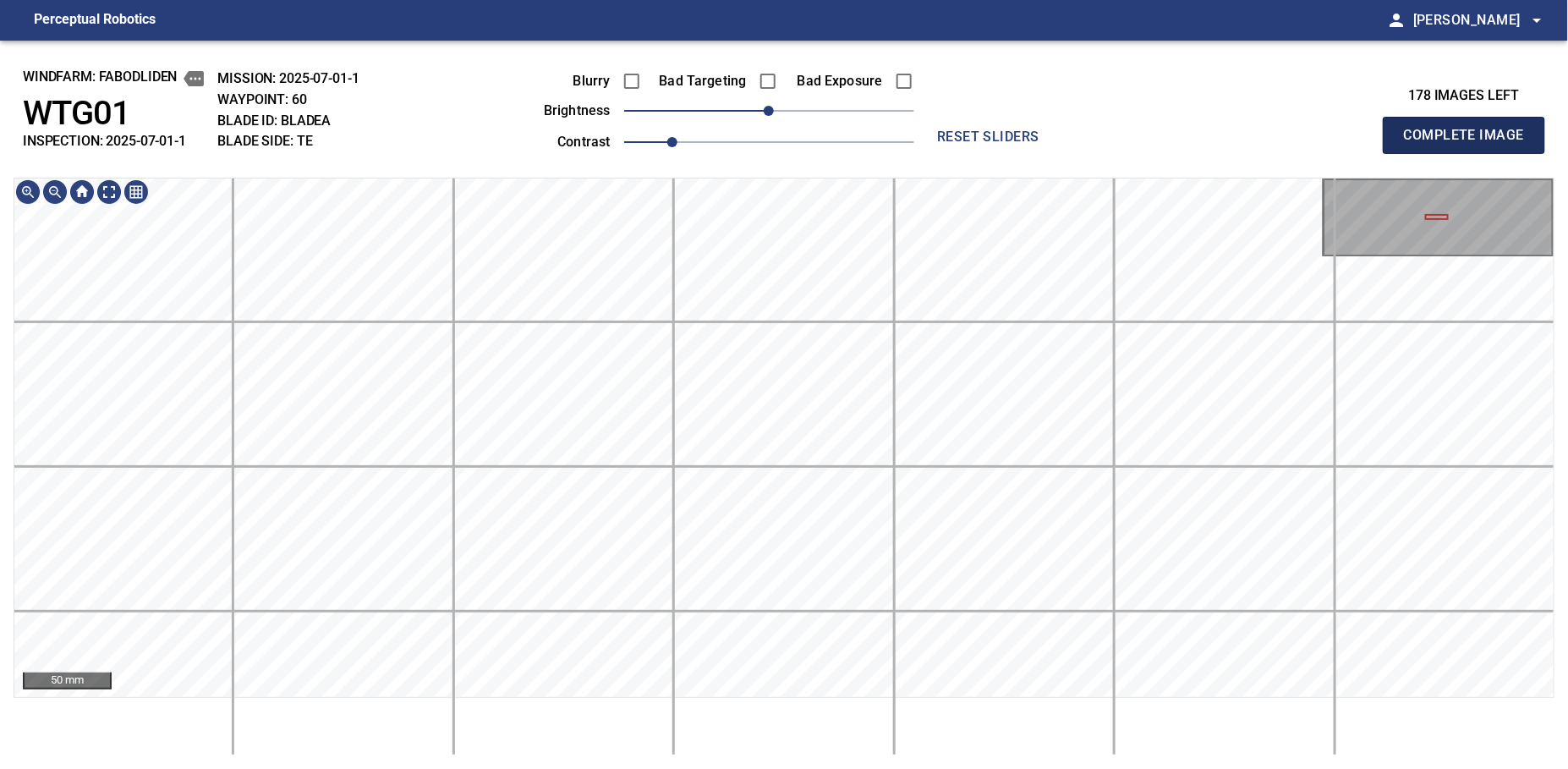 type 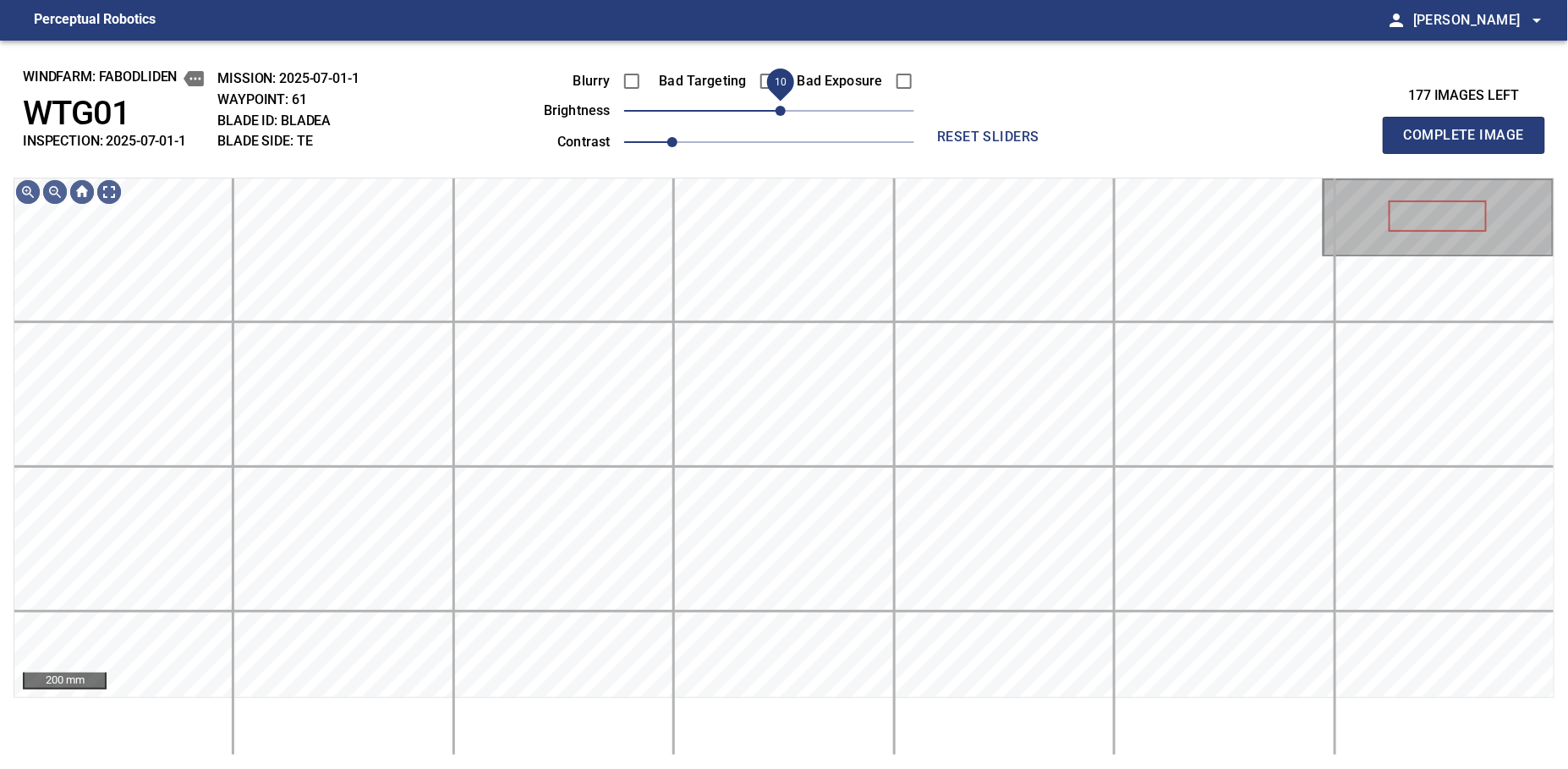 click on "10" at bounding box center (781, 111) 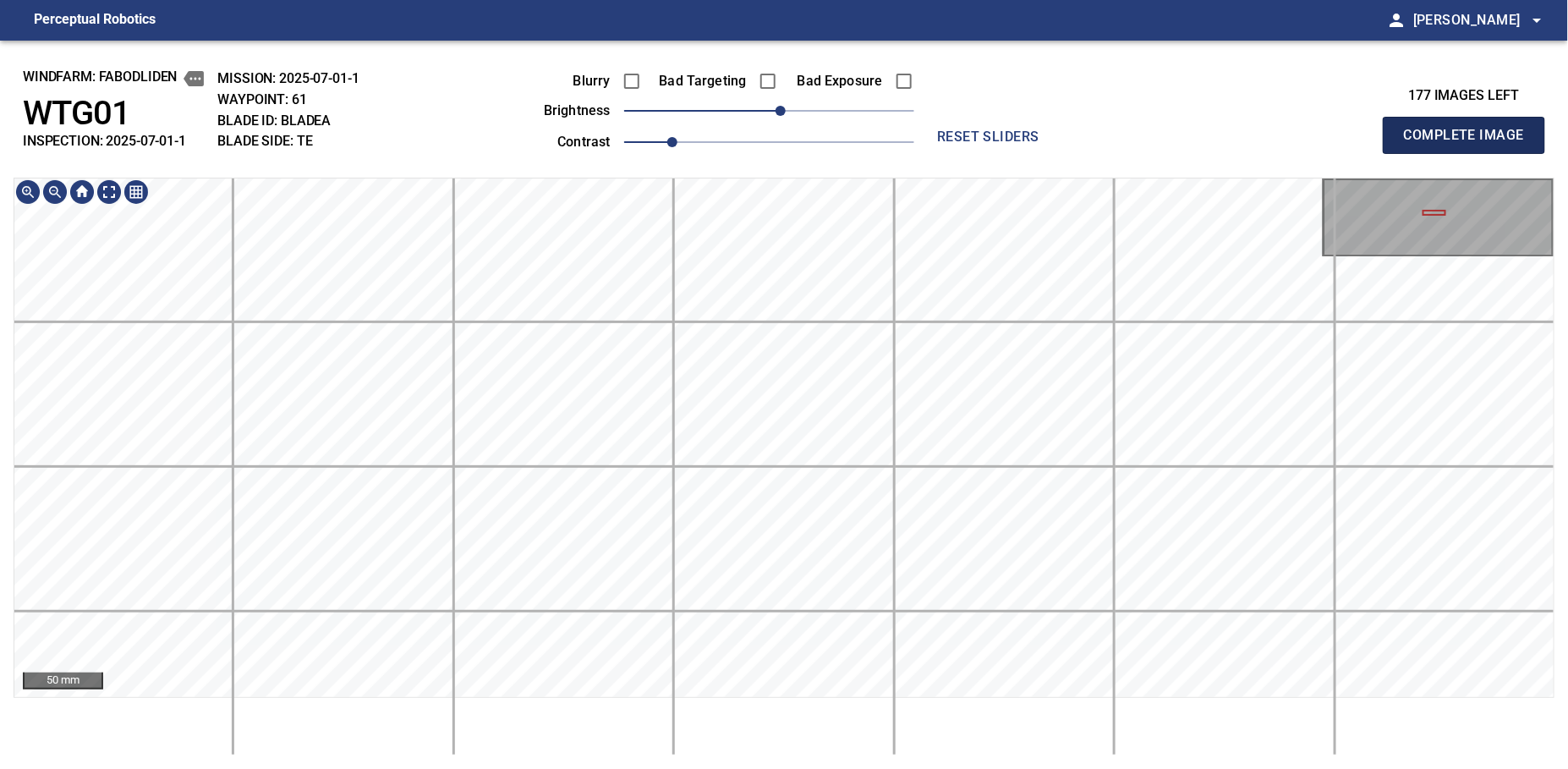click on "Complete Image" at bounding box center [1464, 135] 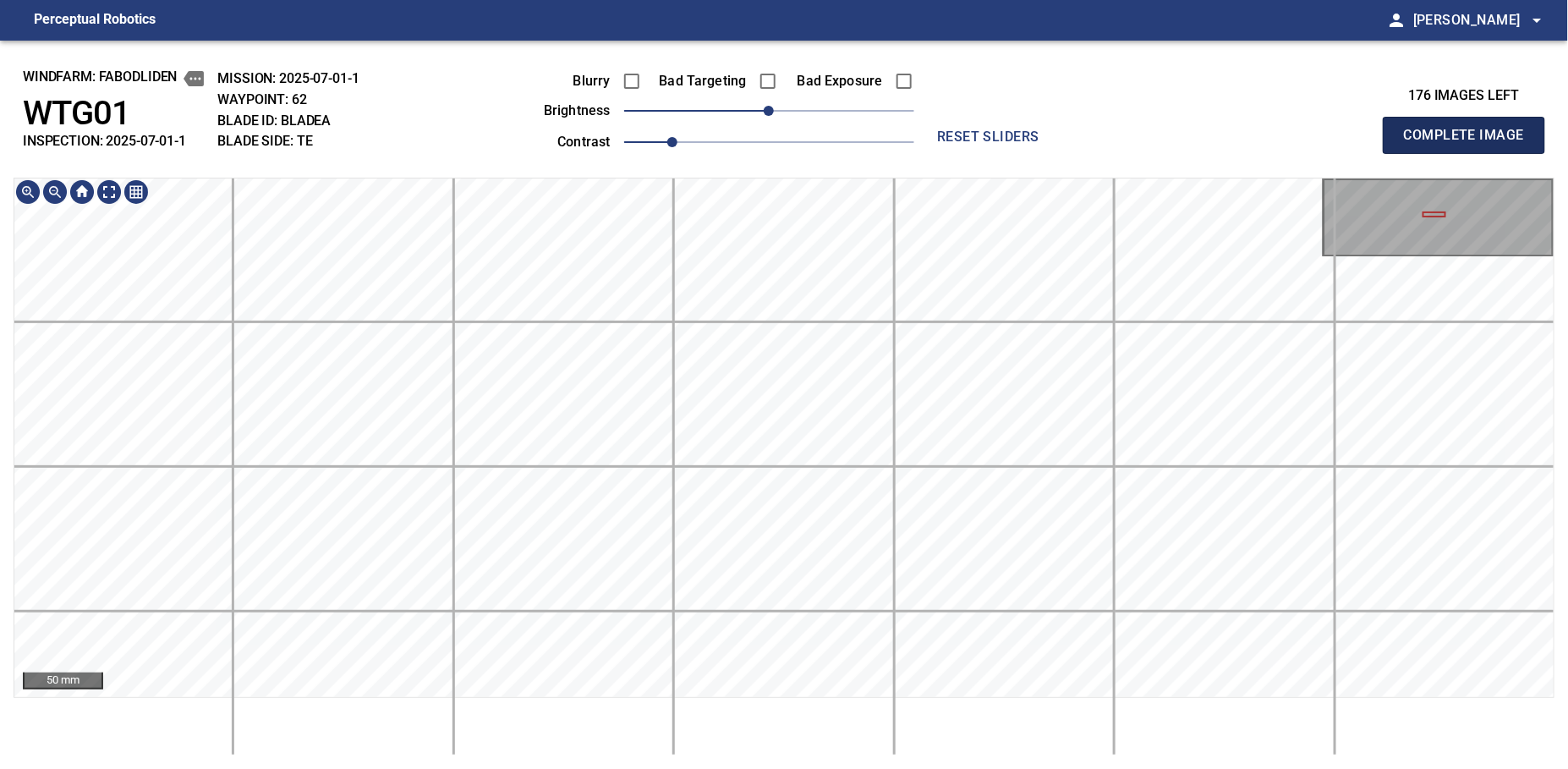 click on "Complete Image" at bounding box center [1464, 135] 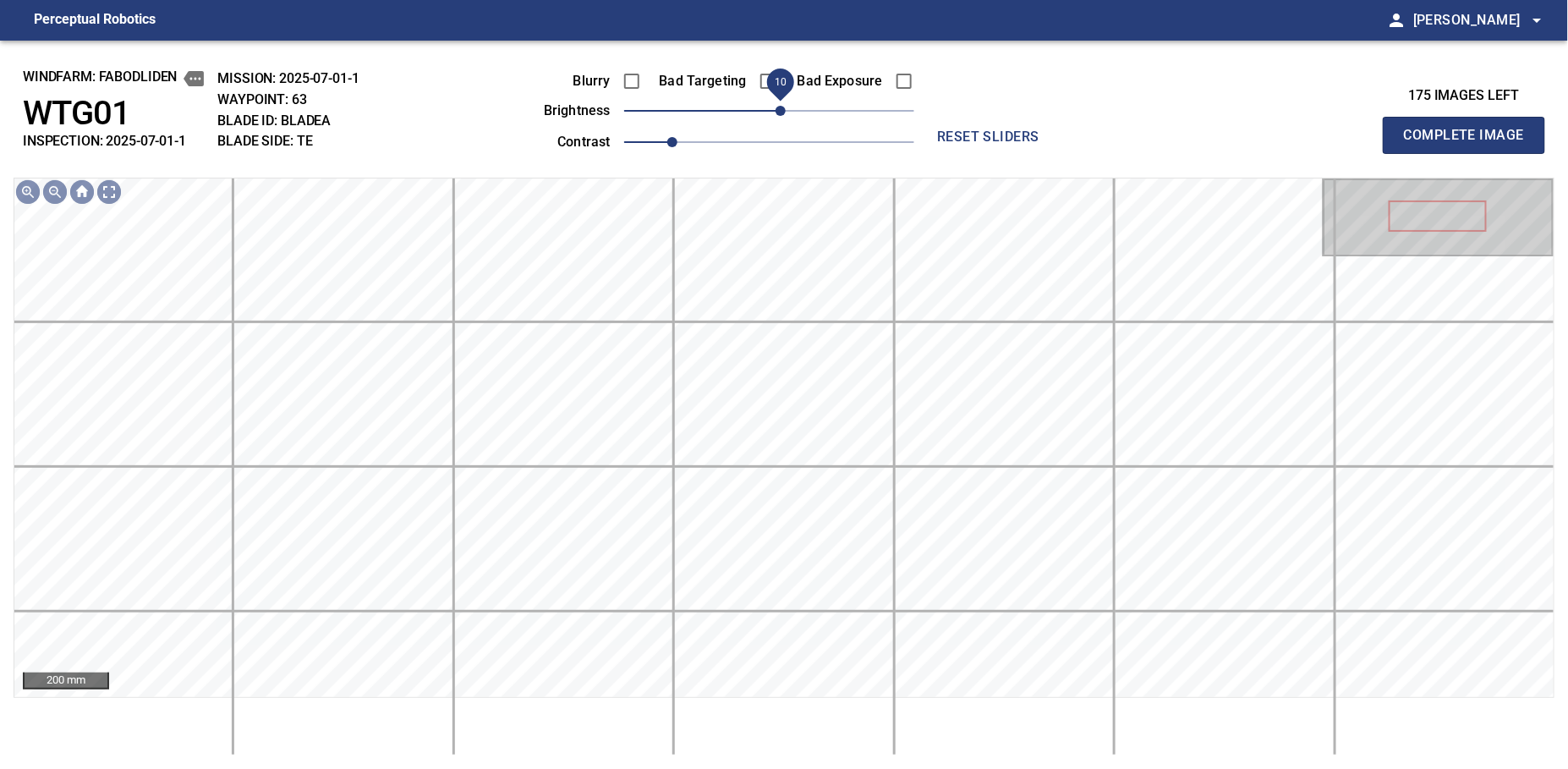 click on "10" at bounding box center [781, 111] 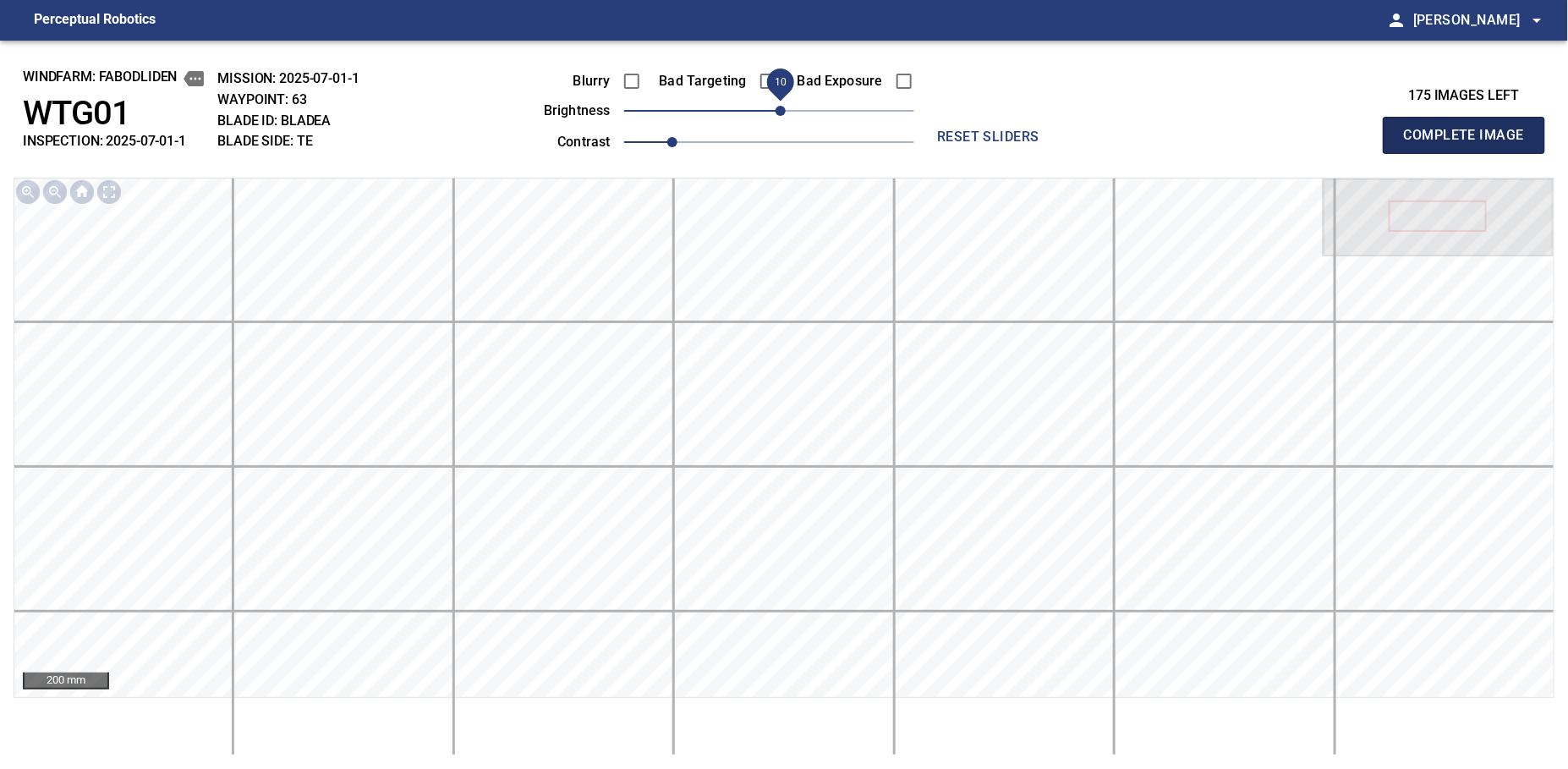 click on "Complete Image" at bounding box center [1464, 135] 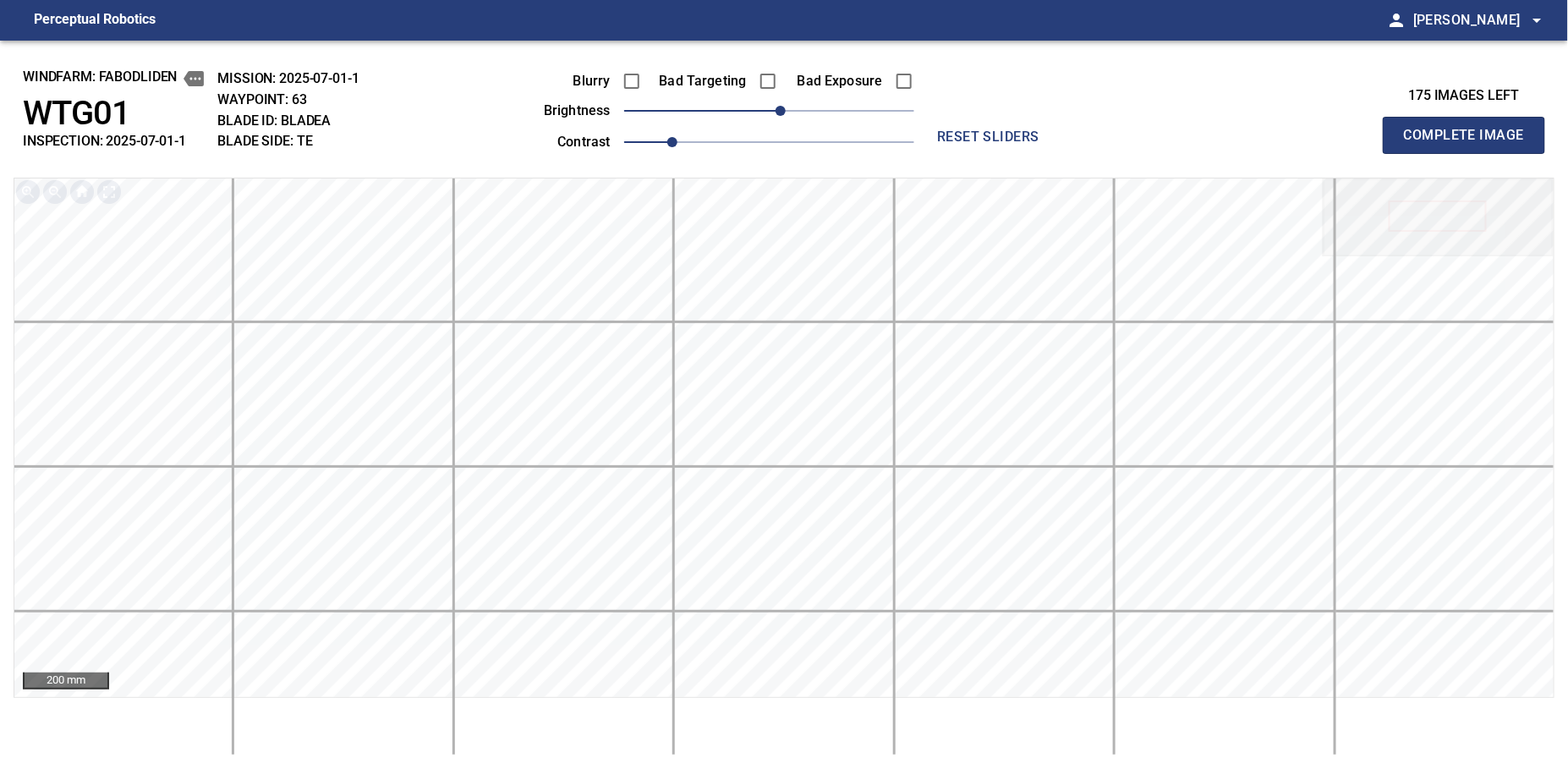 type 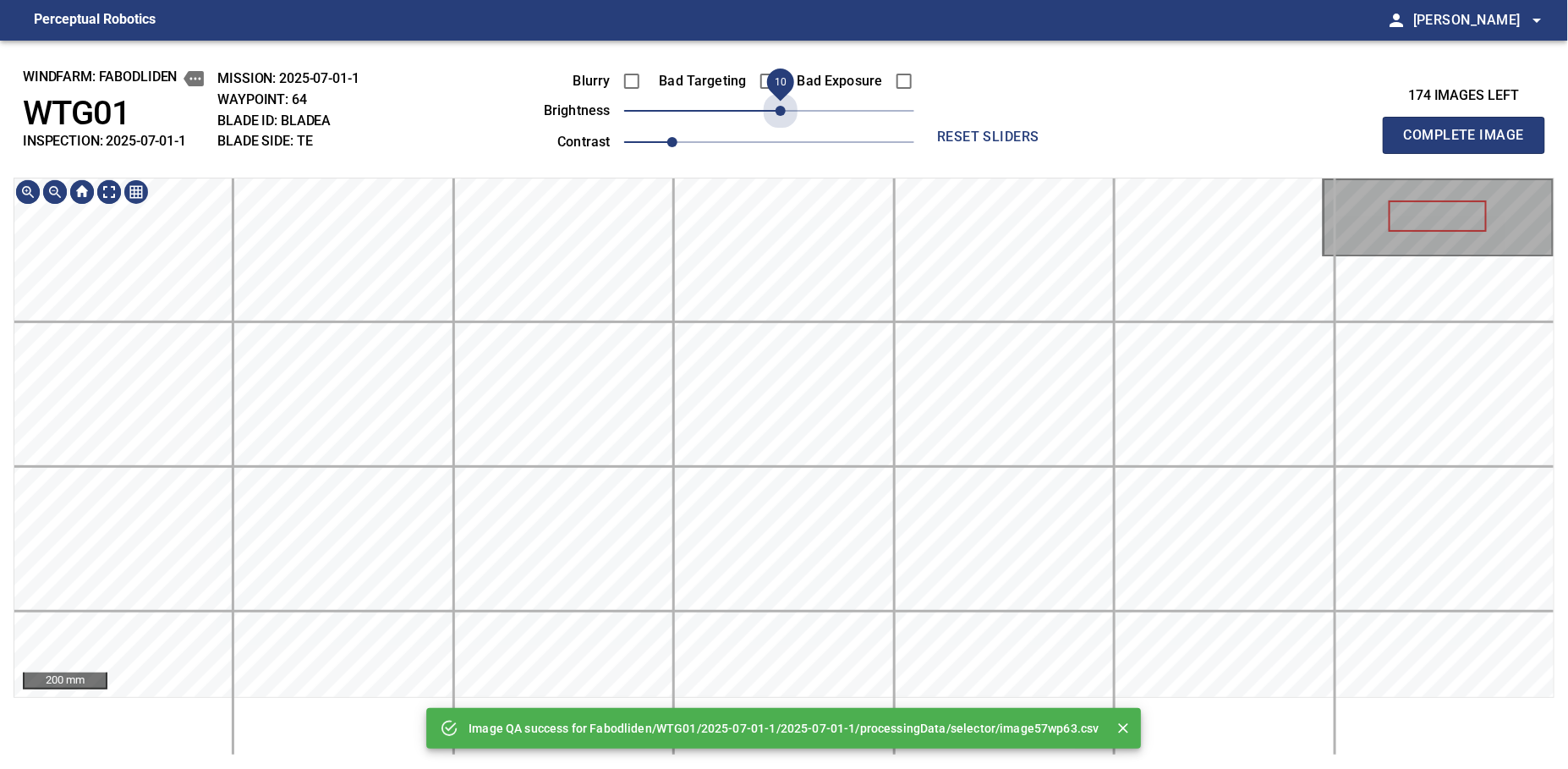 click on "10" at bounding box center (781, 111) 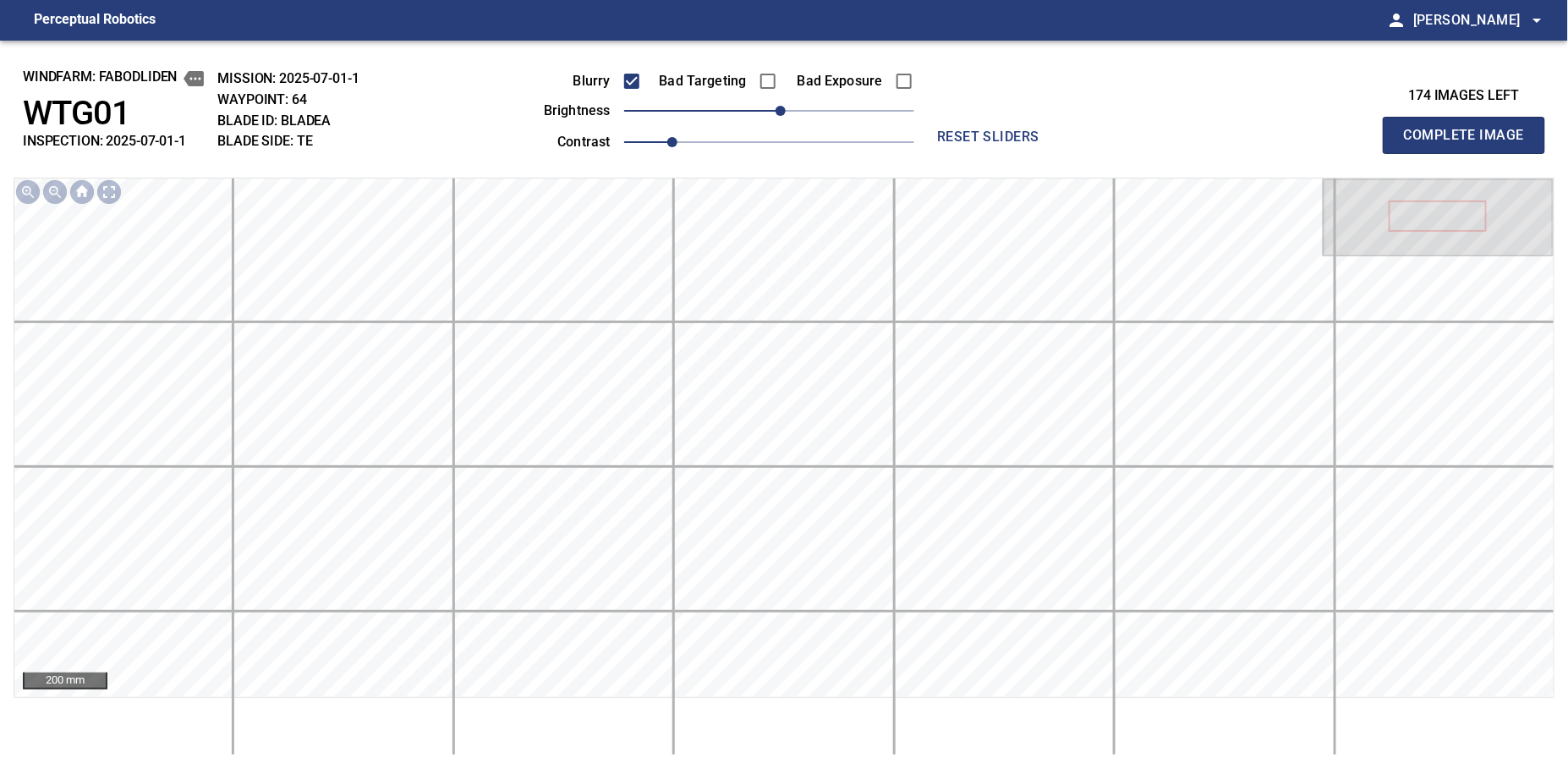click on "Complete Image" at bounding box center [1464, 135] 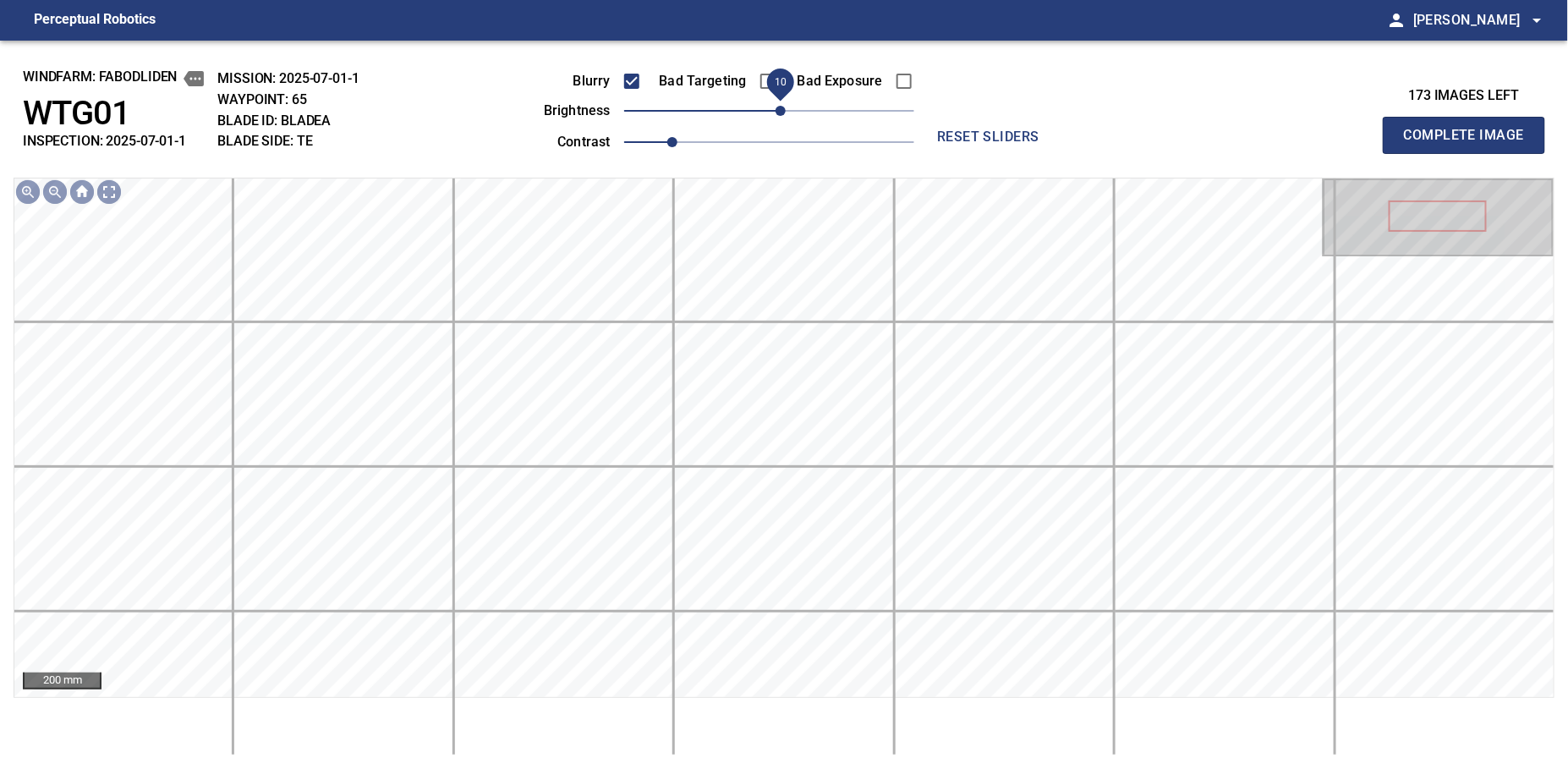 click on "10" at bounding box center (781, 111) 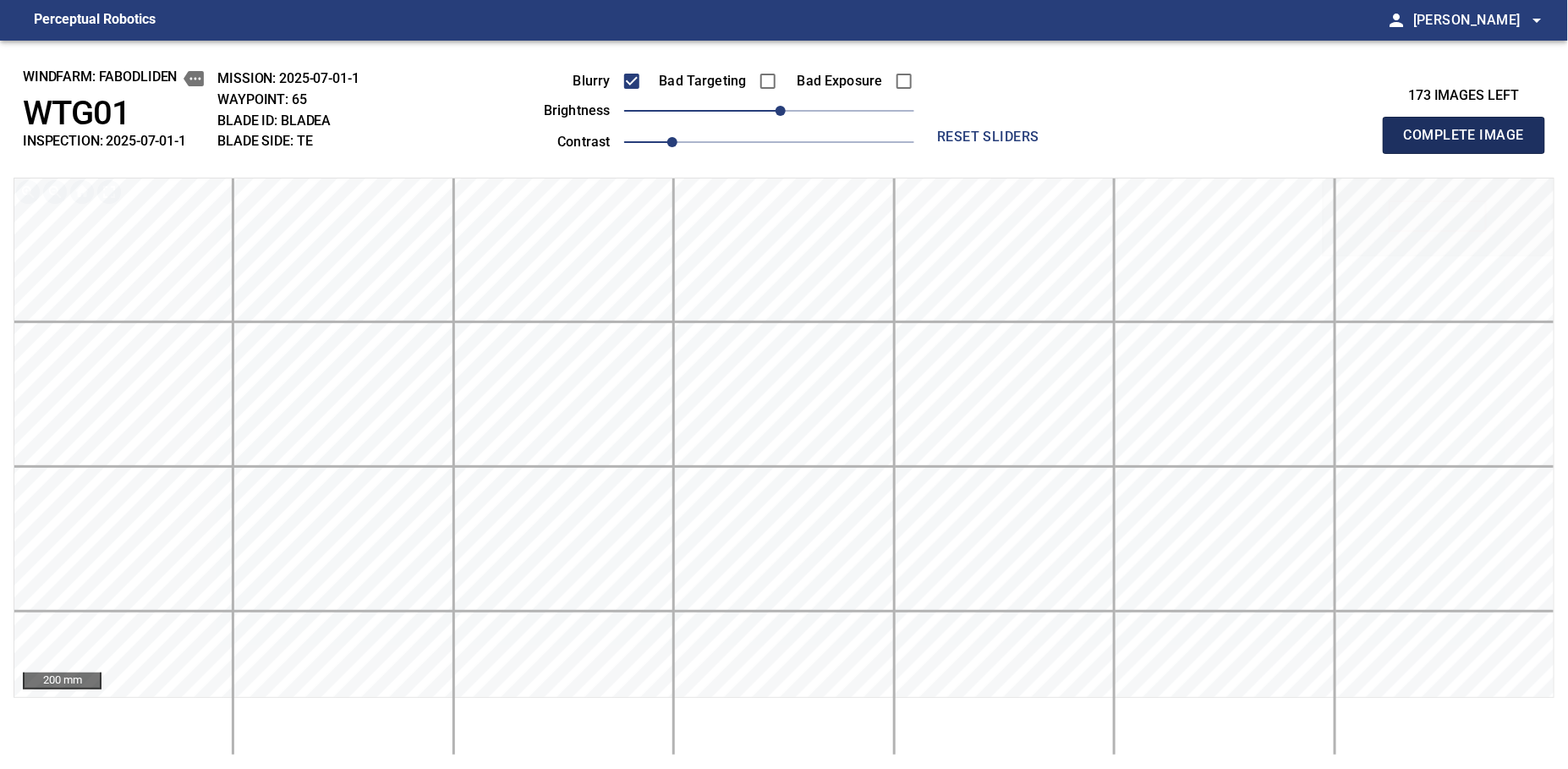 click on "Complete Image" at bounding box center [1464, 135] 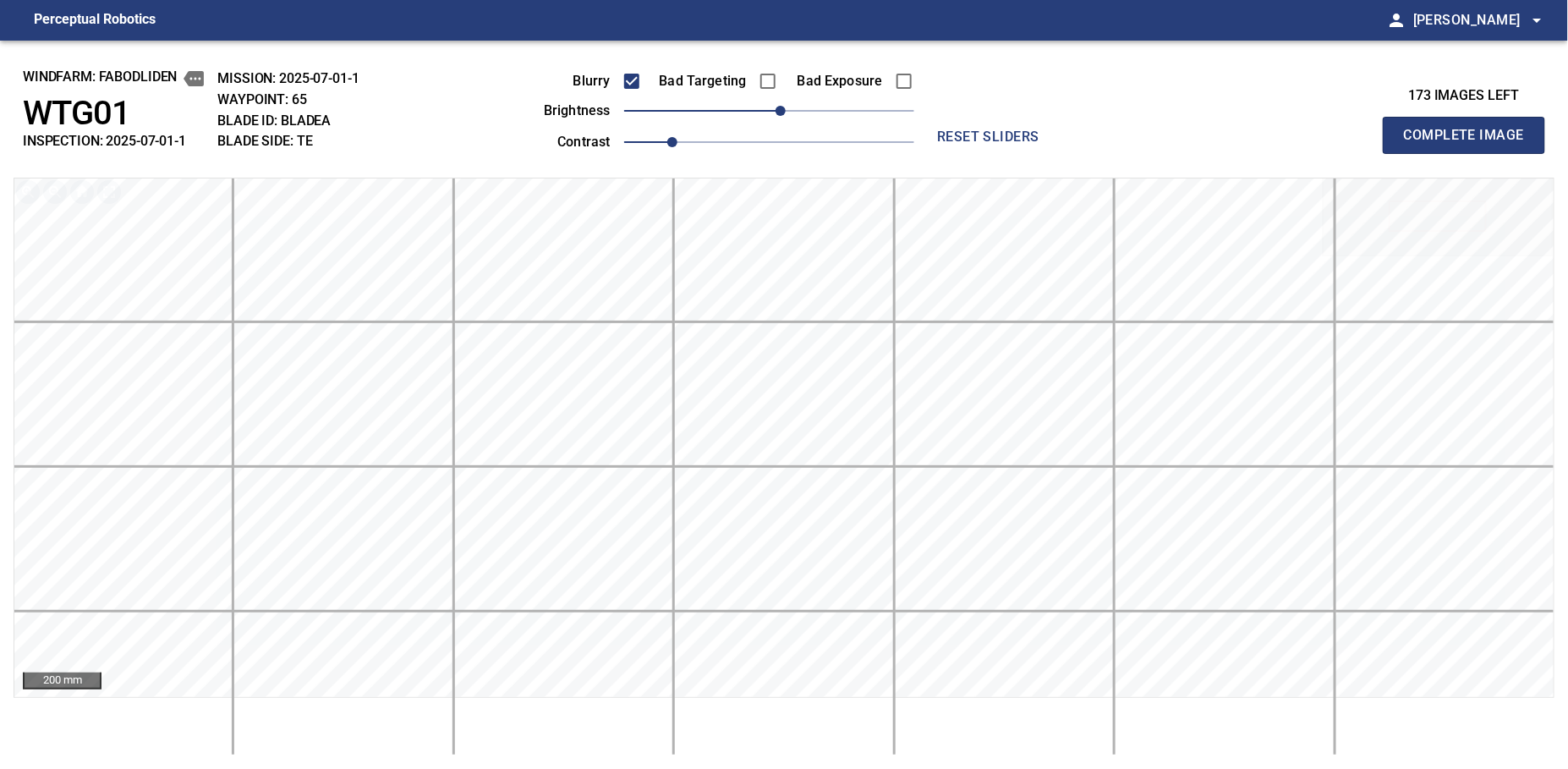 type 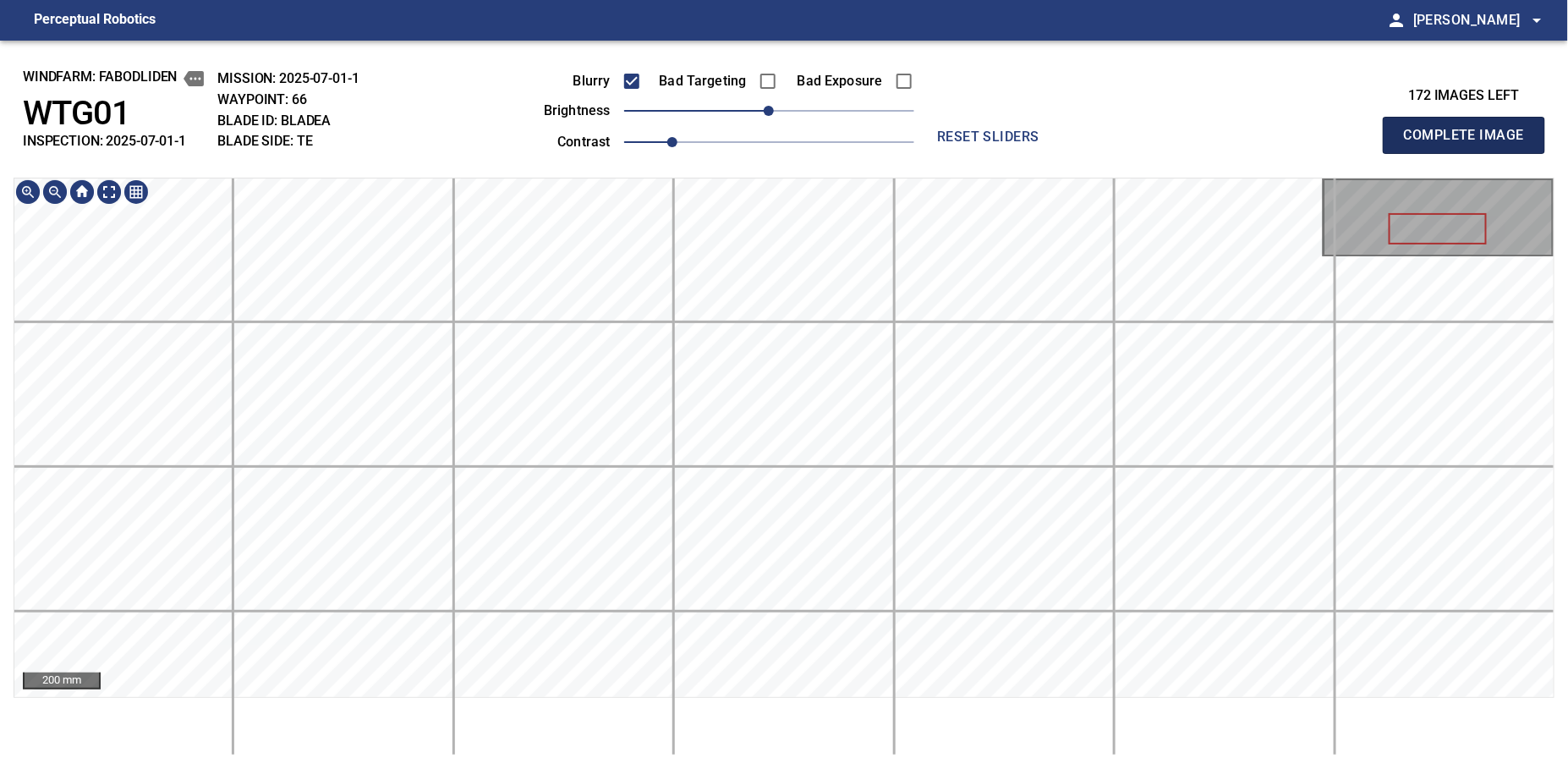 click on "Complete Image" at bounding box center [1464, 135] 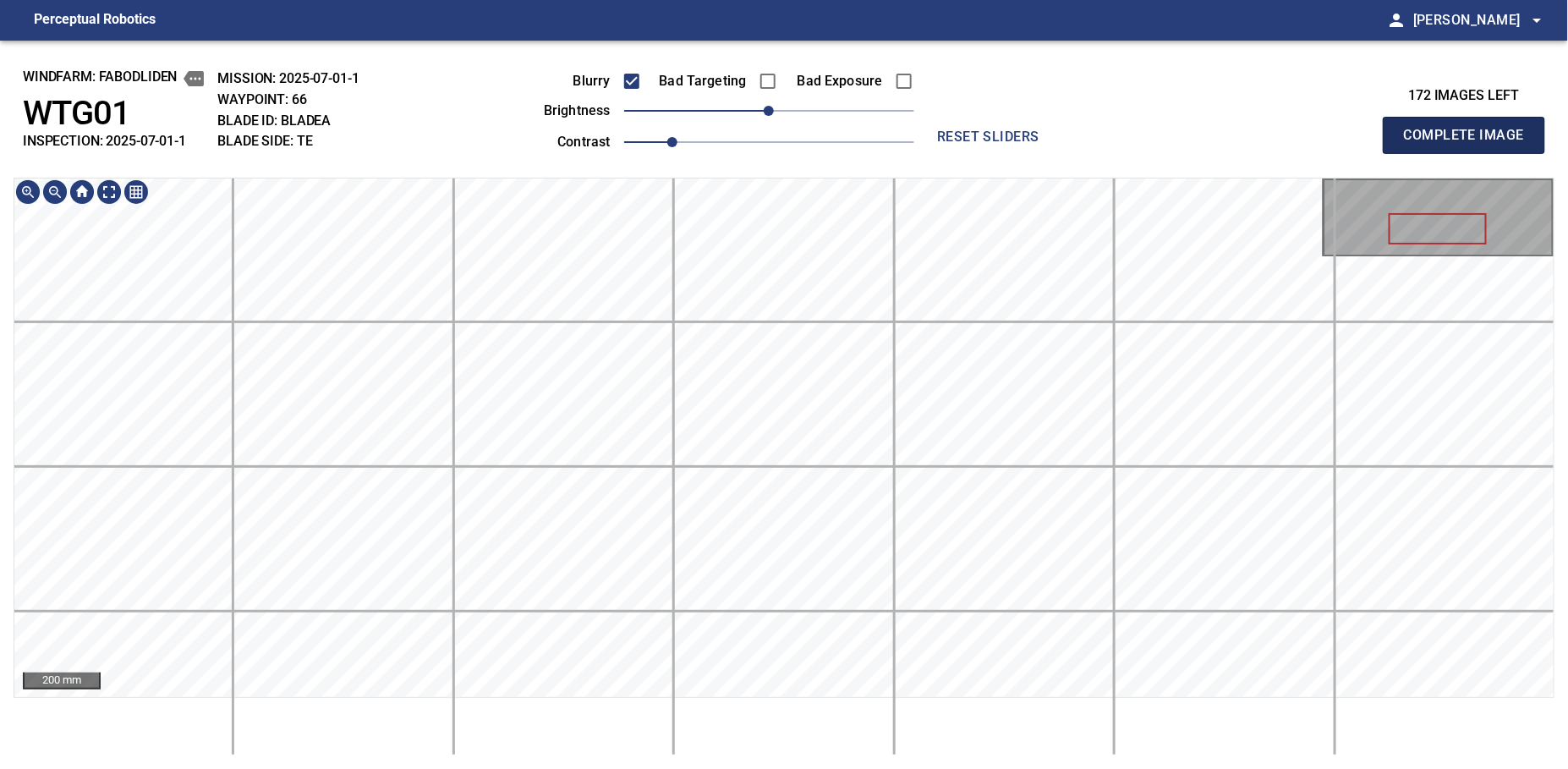 type 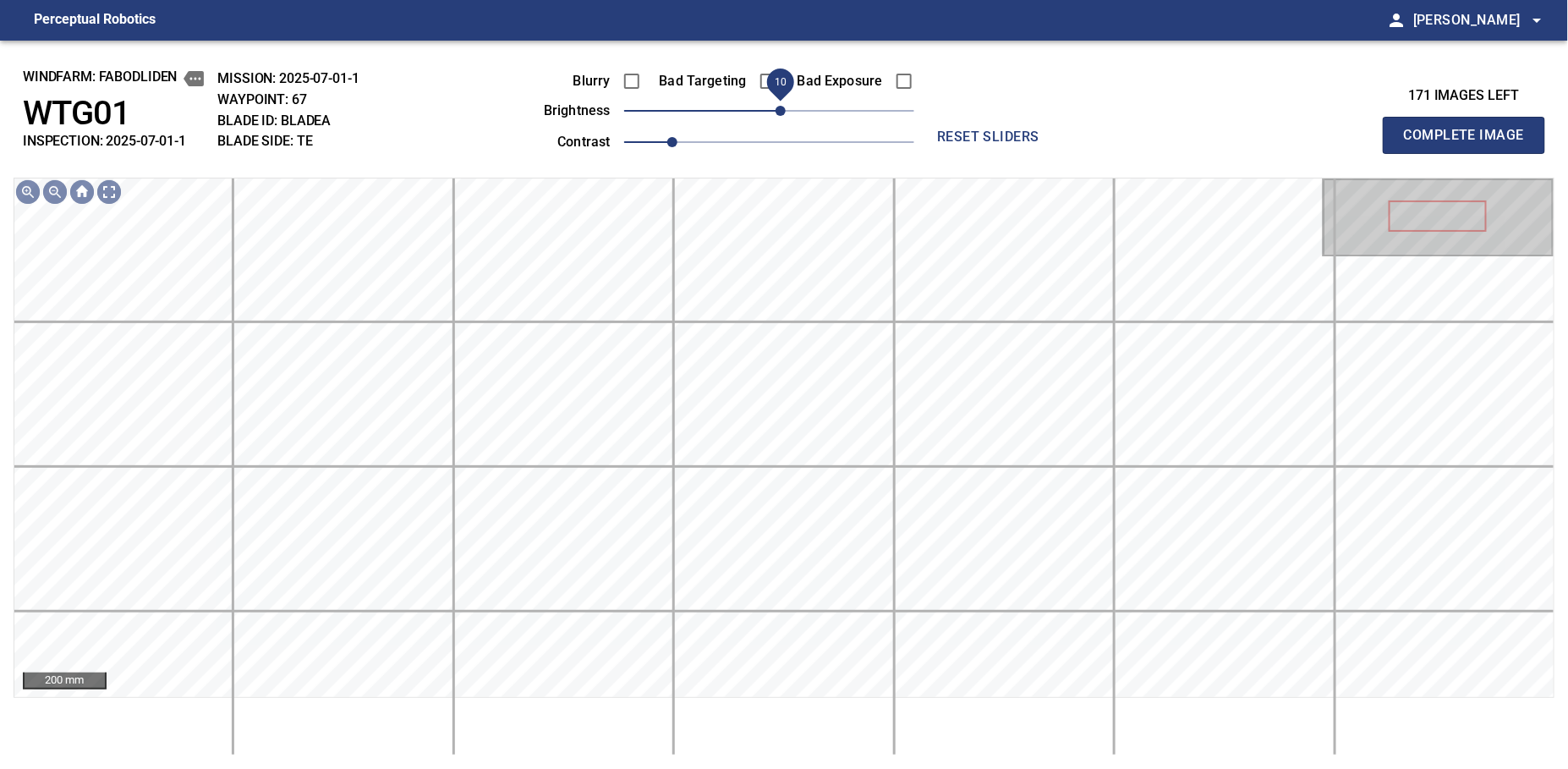 click on "10" at bounding box center [781, 111] 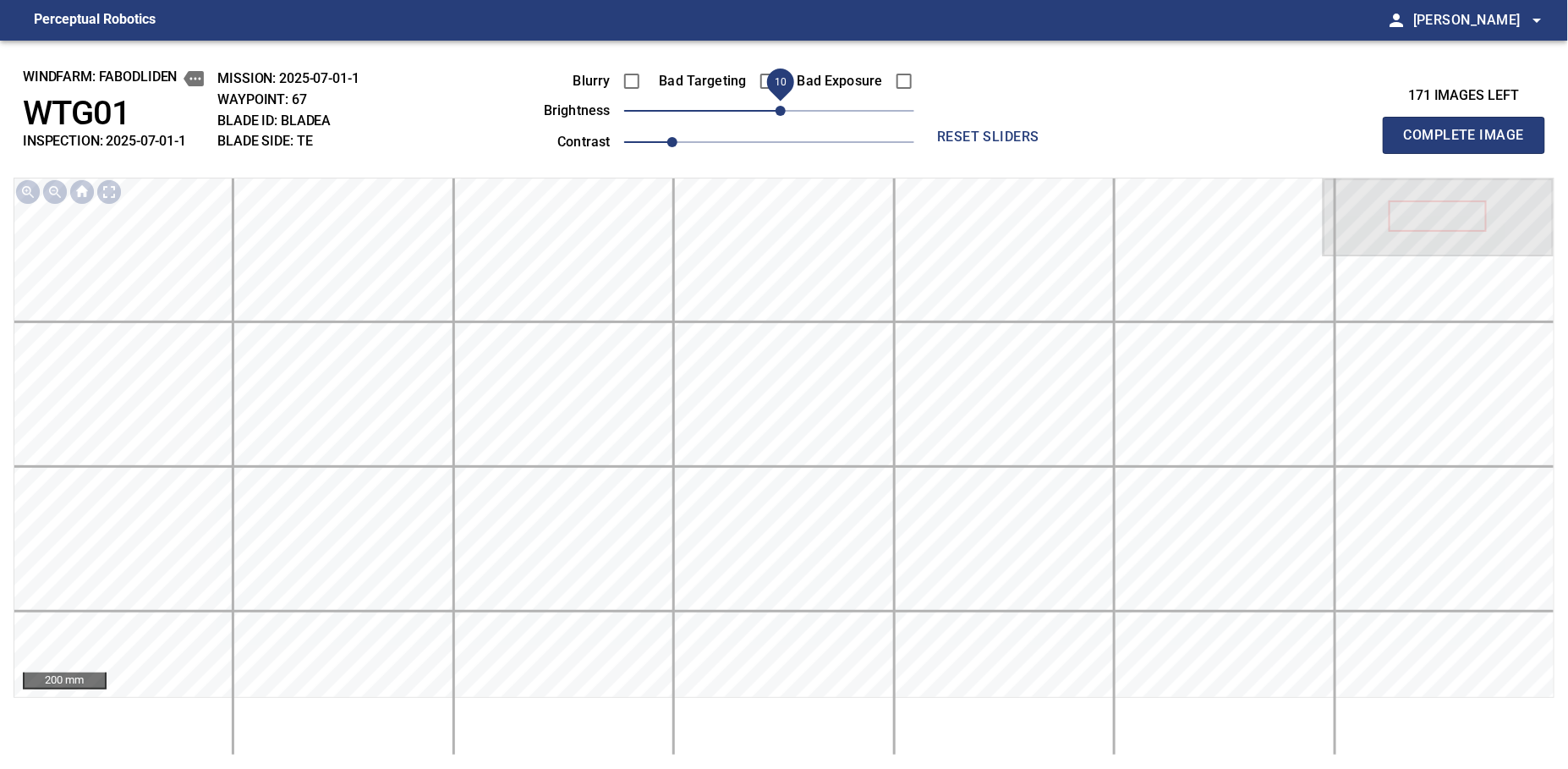 click on "Complete Image" at bounding box center (1464, 135) 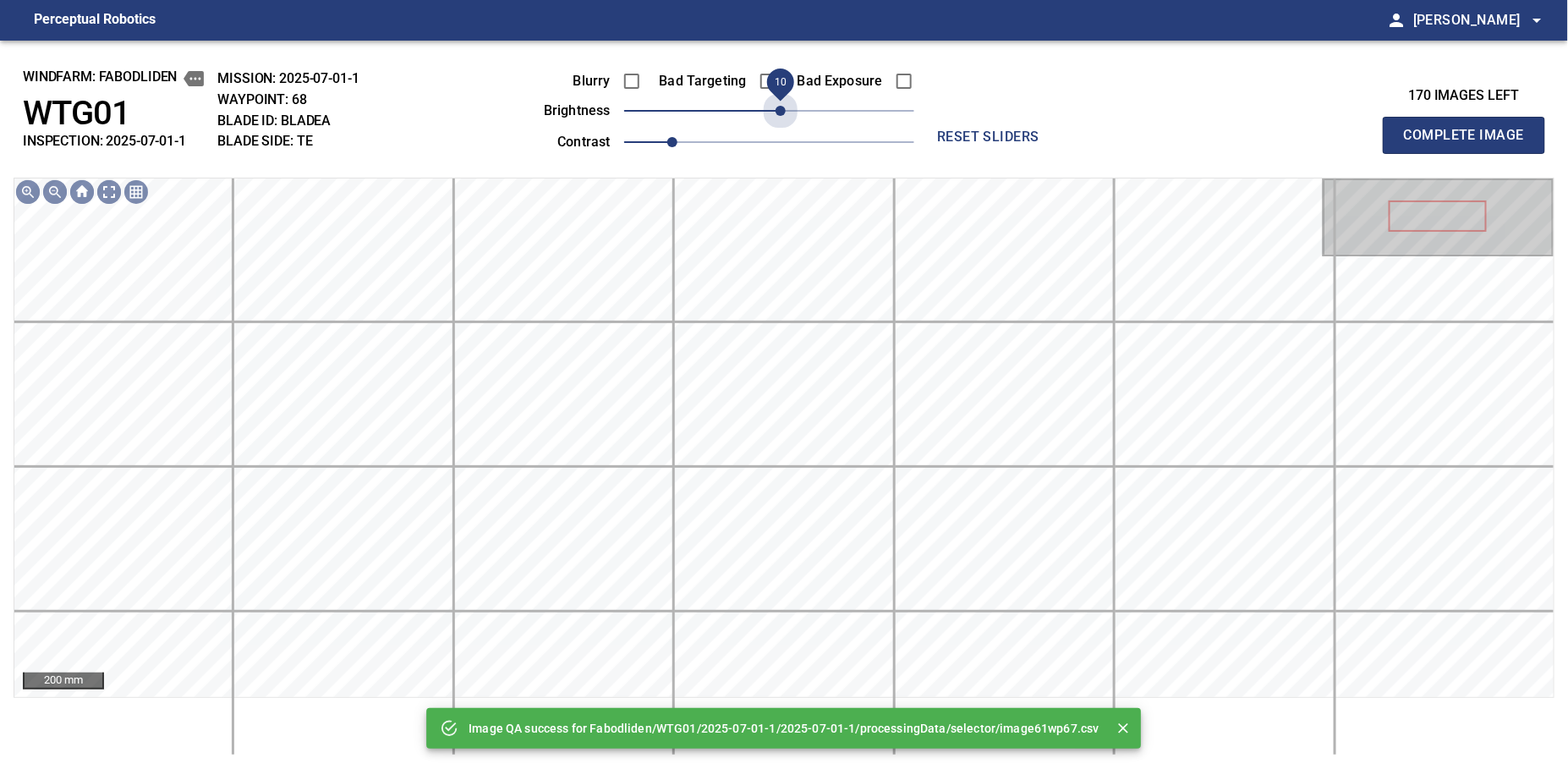 click on "10" at bounding box center (781, 111) 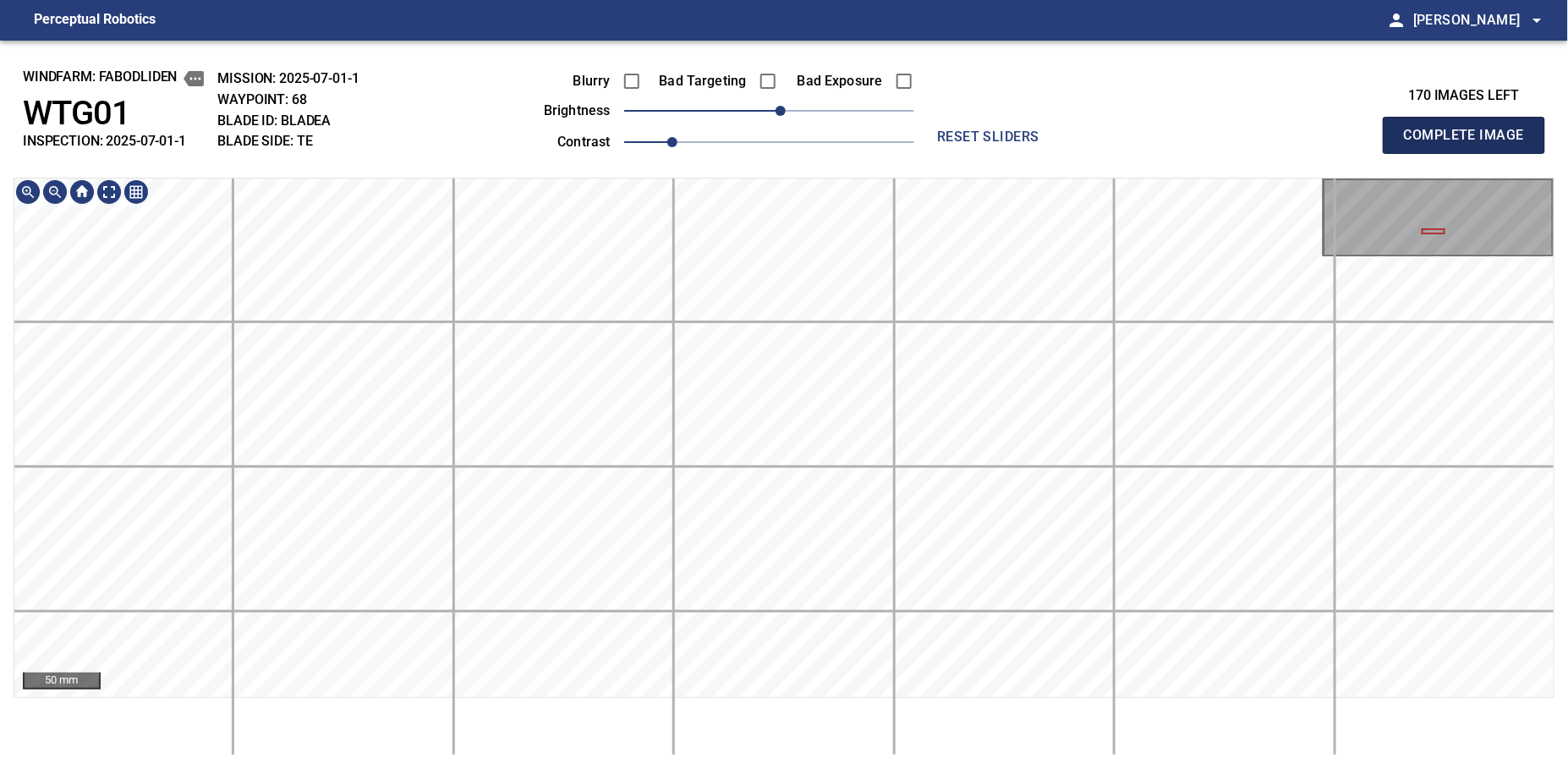 click on "Complete Image" at bounding box center [1464, 135] 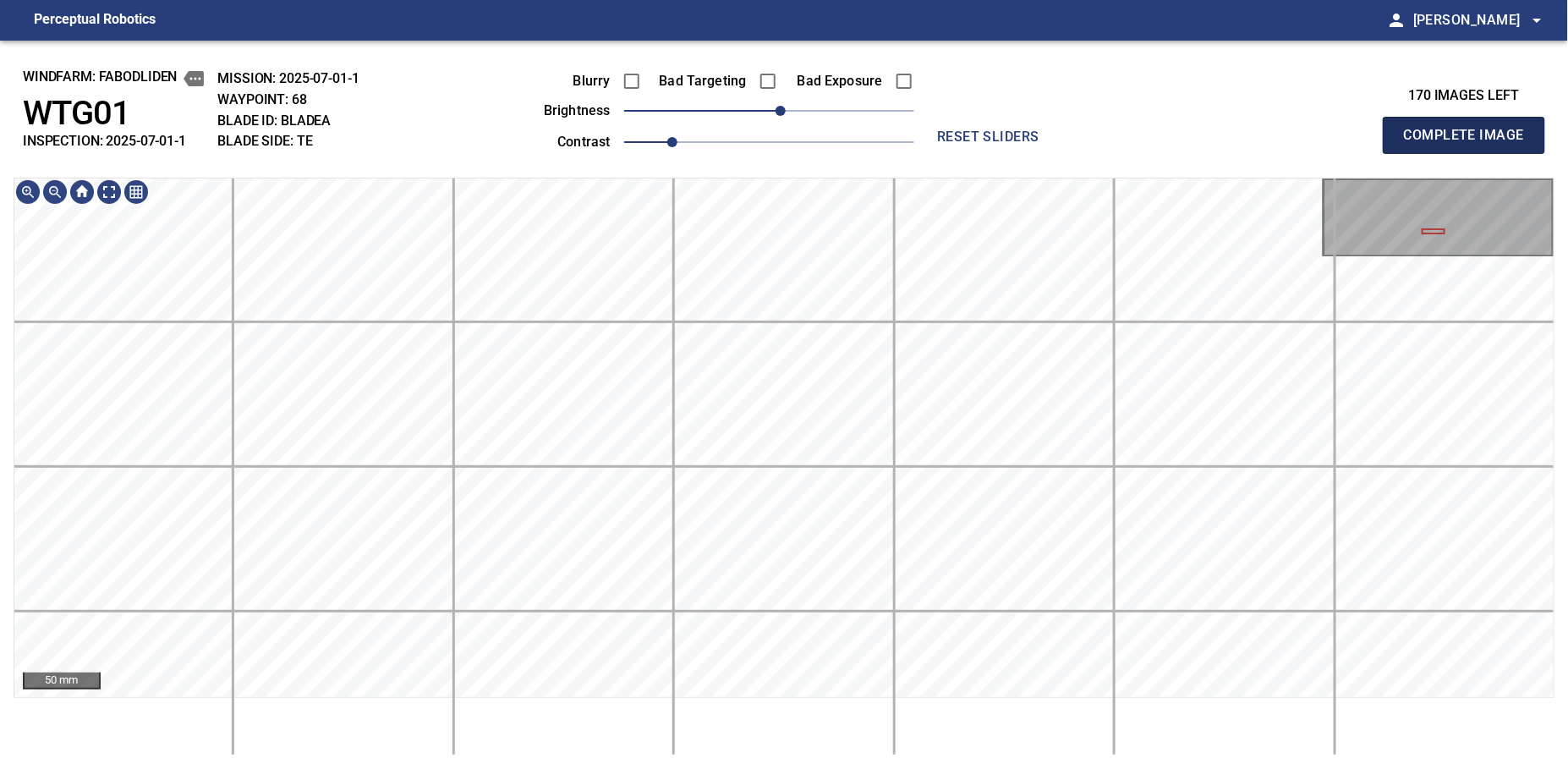 type 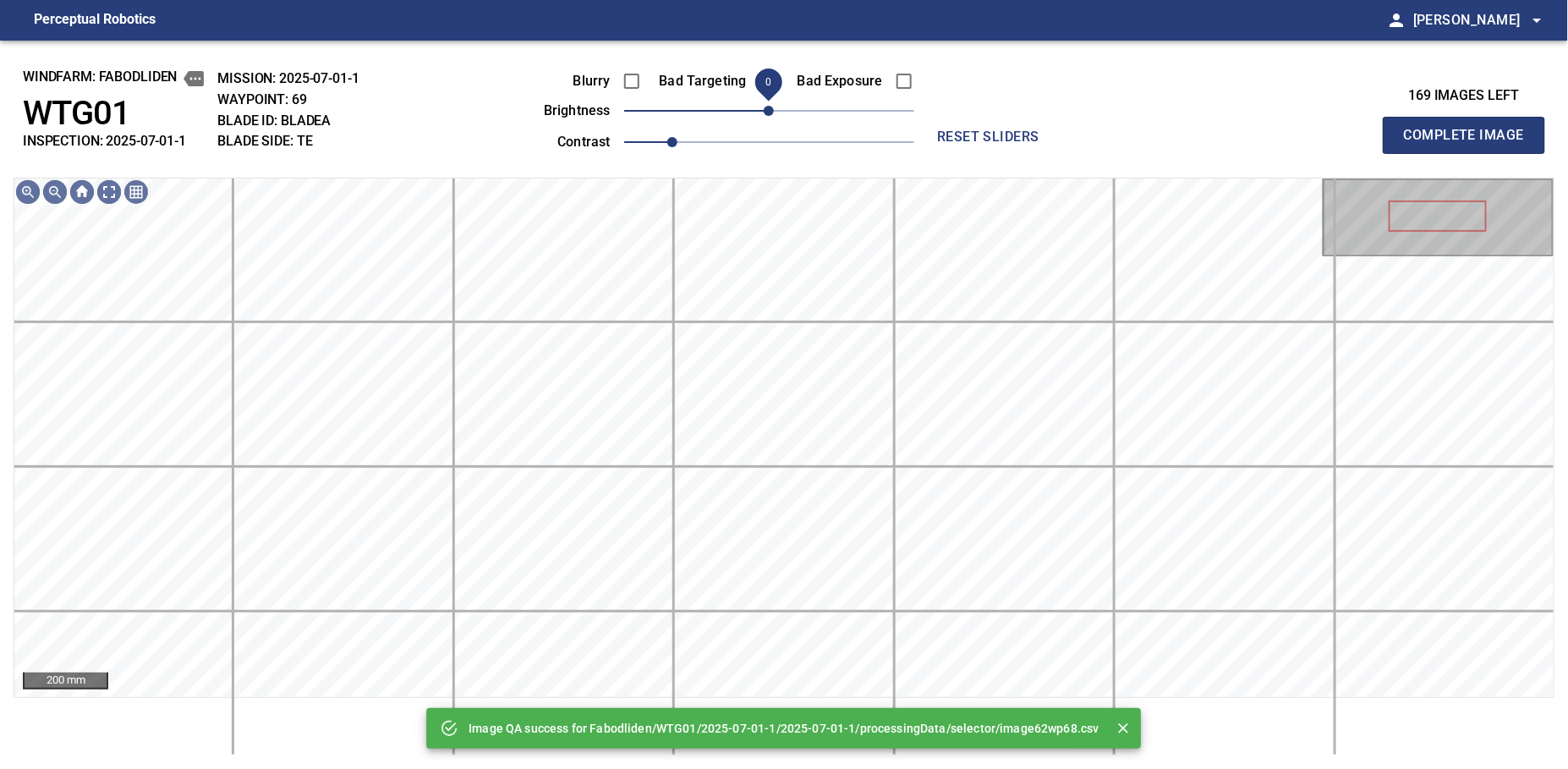 click on "0" at bounding box center (769, 111) 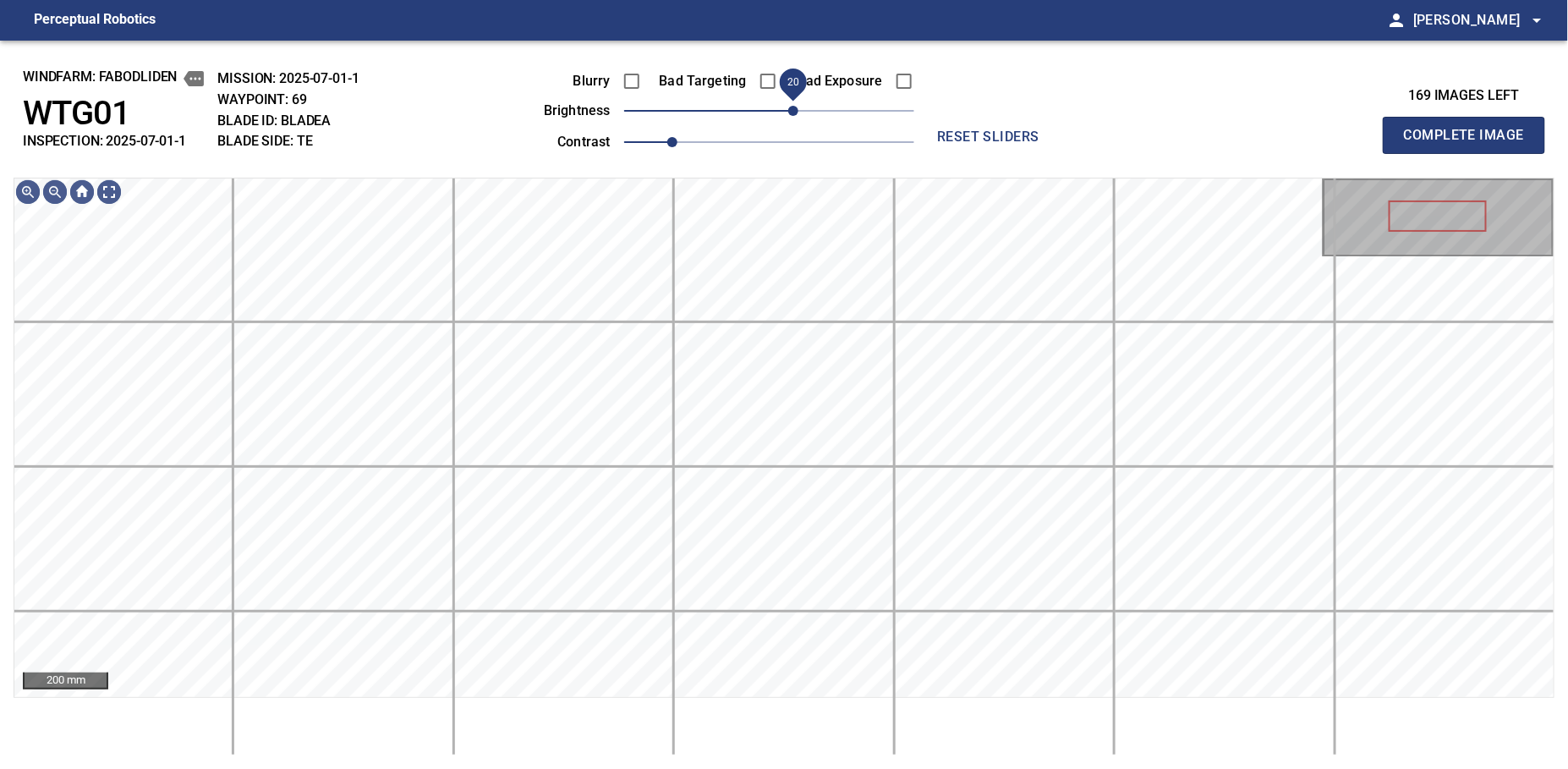 drag, startPoint x: 780, startPoint y: 106, endPoint x: 792, endPoint y: 103, distance: 12.369317 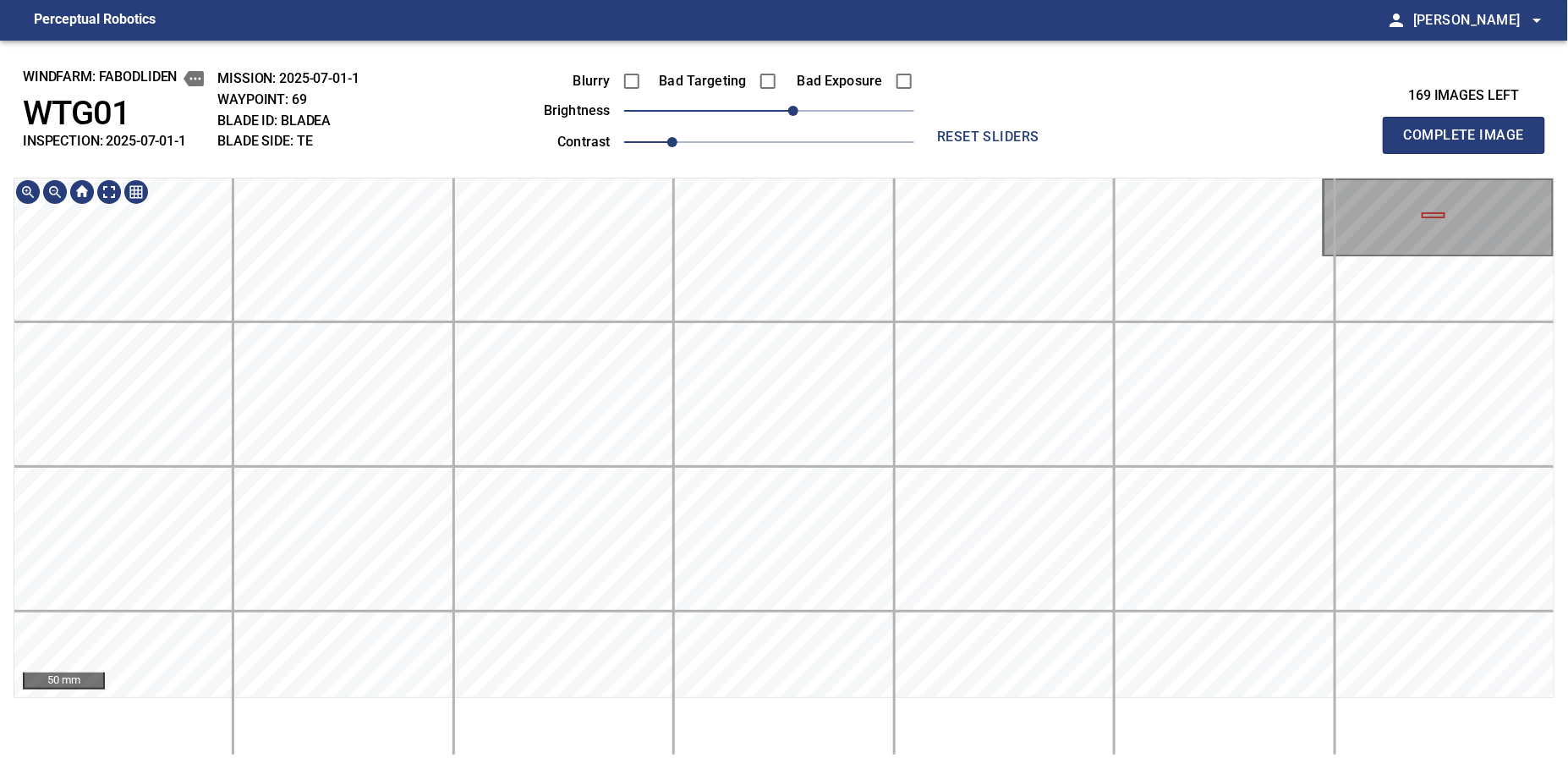 click on "Perceptual Robotics person Alex Semenov arrow_drop_down windfarm: Fabodliden WTG01 INSPECTION: 2025-07-01-1 MISSION: 2025-07-01-1 WAYPOINT: 69 BLADE ID: bladeA BLADE SIDE: TE Blurry Bad Targeting Bad Exposure brightness 20 contrast 1 reset sliders 169 images left Complete Image 50 mm exit_to_app Logout" at bounding box center (784, 384) 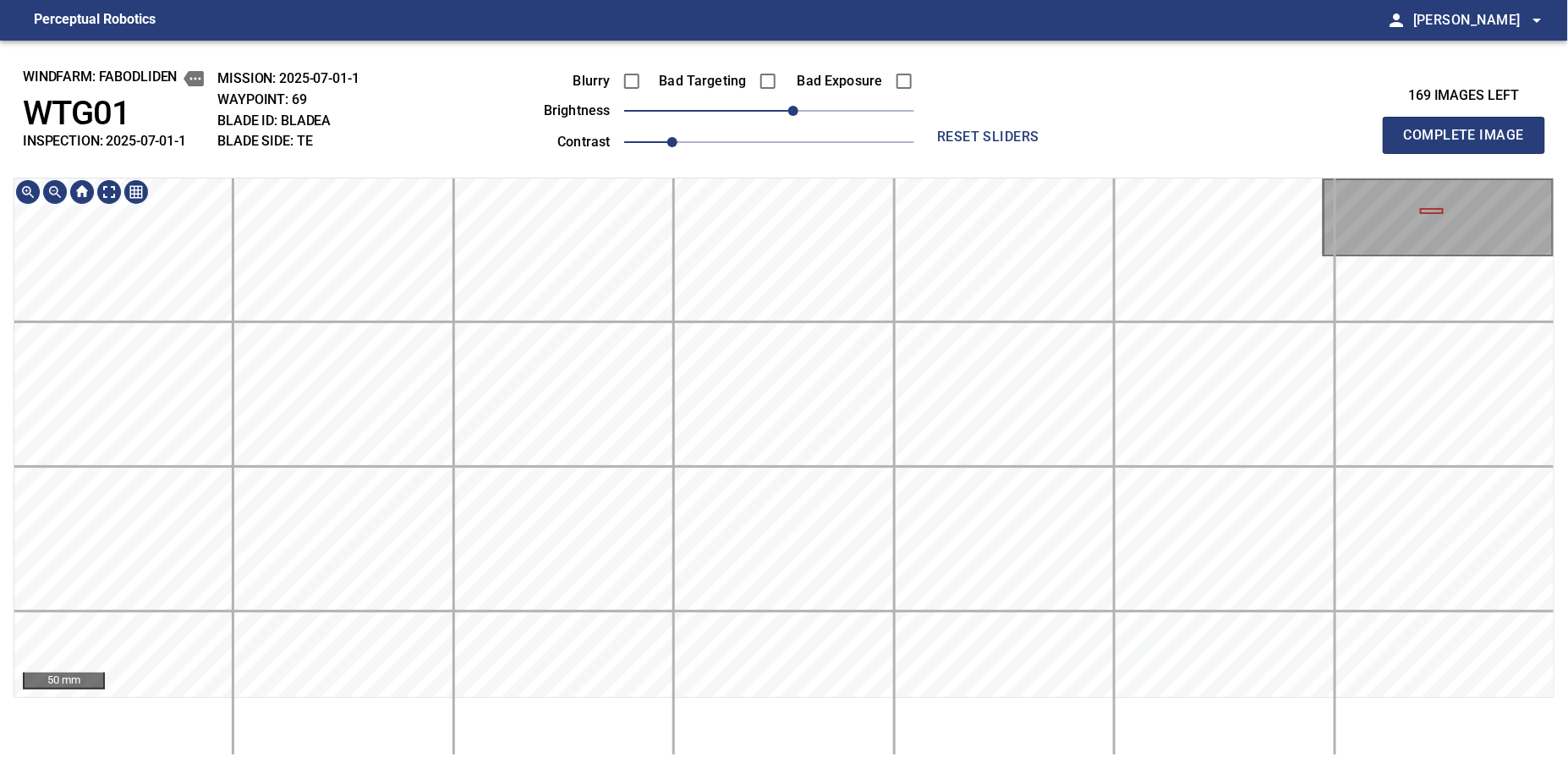 click on "windfarm: Fabodliden WTG01 INSPECTION: 2025-07-01-1 MISSION: 2025-07-01-1 WAYPOINT: 69 BLADE ID: bladeA BLADE SIDE: TE Blurry Bad Targeting Bad Exposure brightness 20 contrast 1 reset sliders 169 images left Complete Image 50 mm" at bounding box center [784, 404] 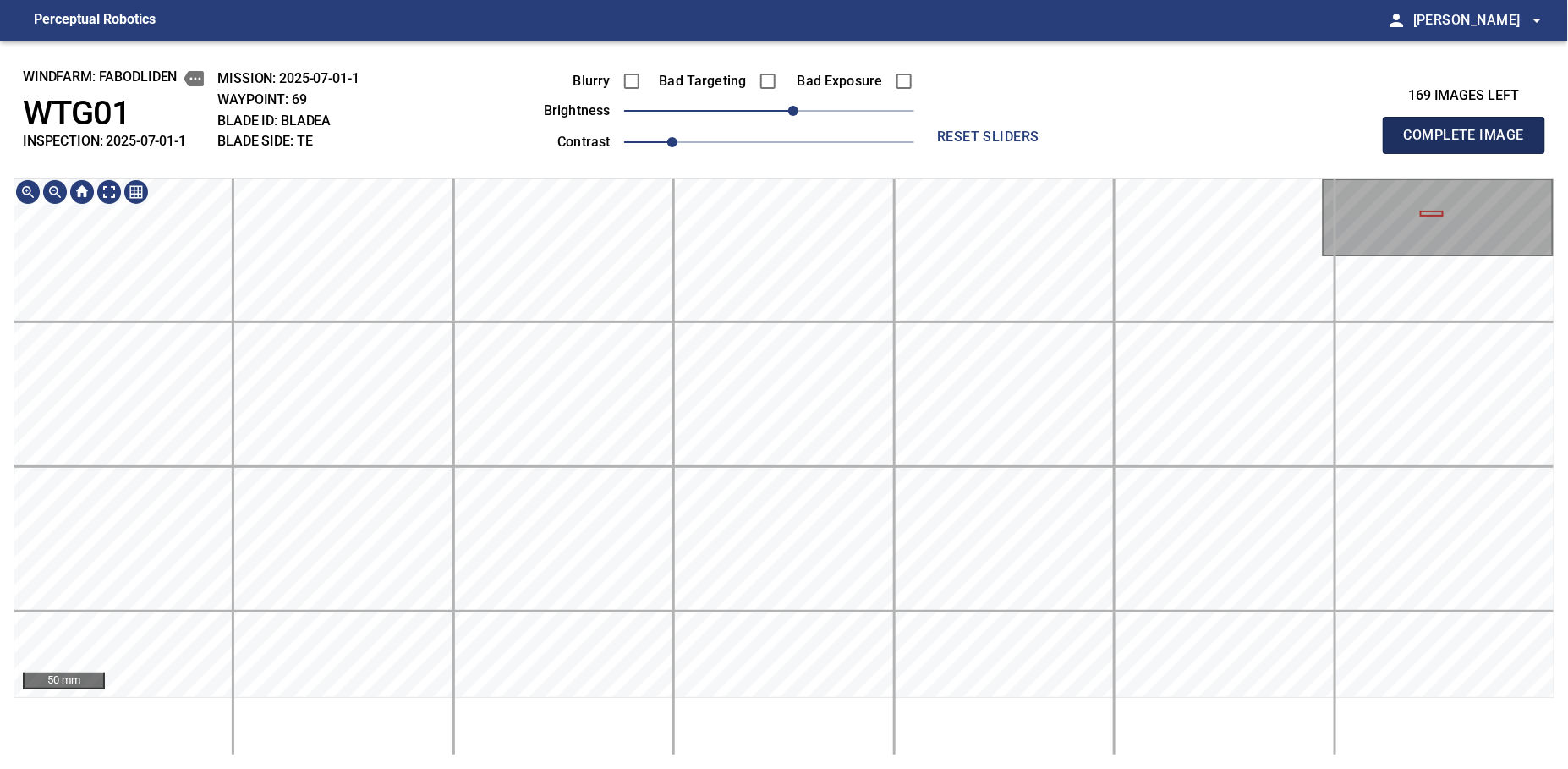click on "Complete Image" at bounding box center (1464, 135) 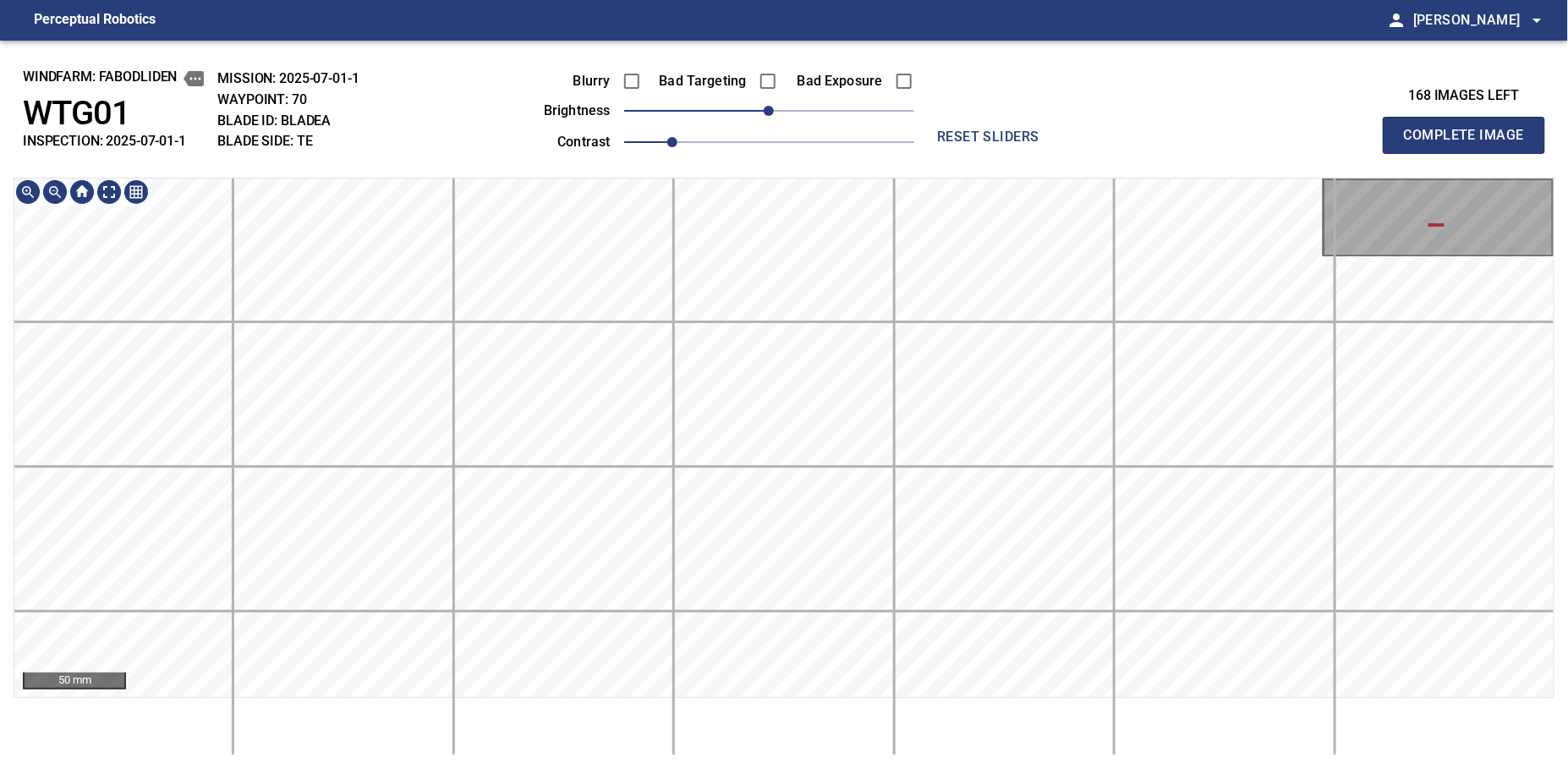 click on "Perceptual Robotics person Alex Semenov arrow_drop_down windfarm: Fabodliden WTG01 INSPECTION: 2025-07-01-1 MISSION: 2025-07-01-1 WAYPOINT: 70 BLADE ID: bladeA BLADE SIDE: TE Blurry Bad Targeting Bad Exposure brightness 0 contrast 1 reset sliders 168 images left Complete Image 50 mm exit_to_app Logout" at bounding box center (784, 384) 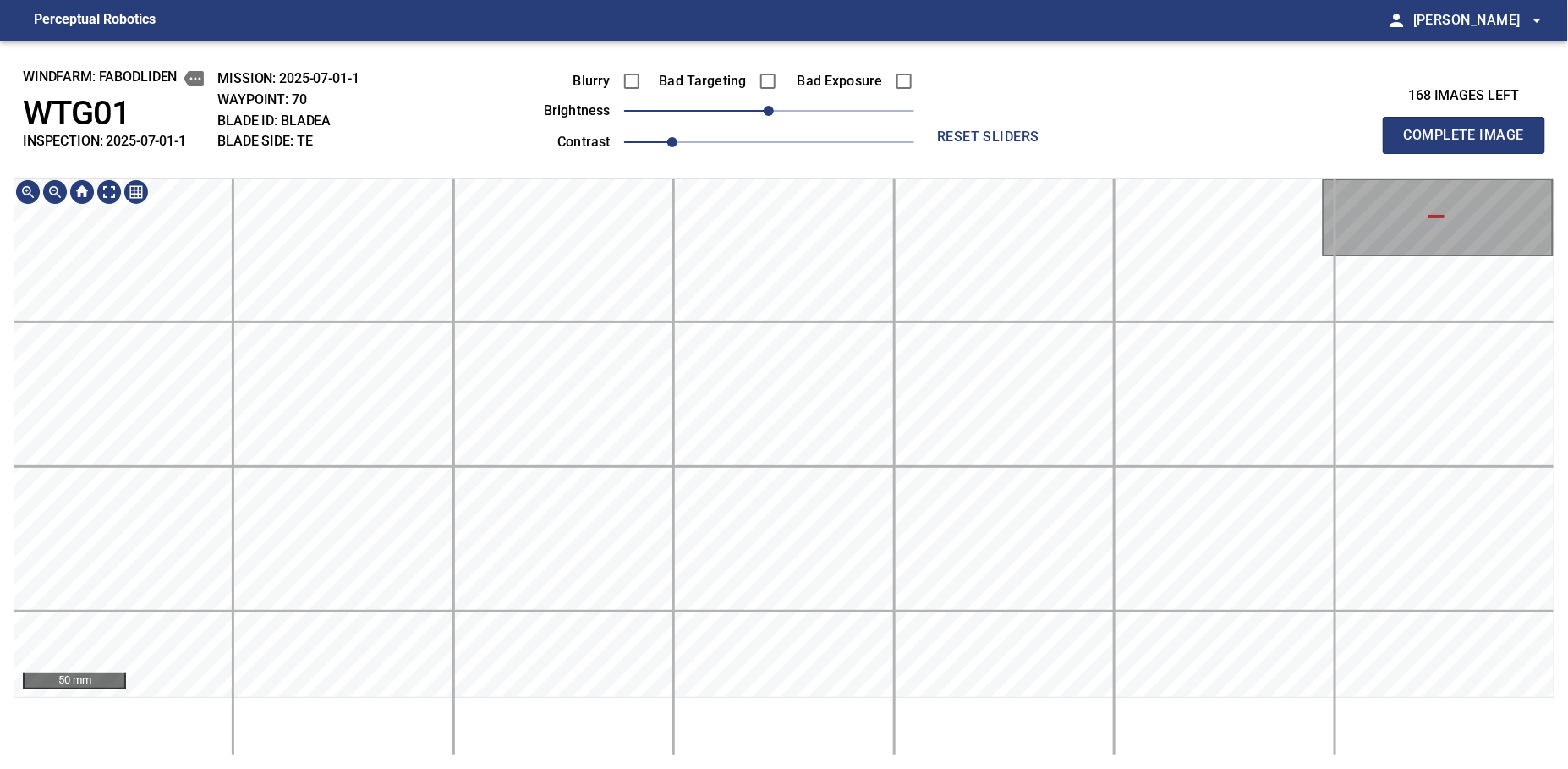 click on "Perceptual Robotics person Alex Semenov arrow_drop_down windfarm: Fabodliden WTG01 INSPECTION: 2025-07-01-1 MISSION: 2025-07-01-1 WAYPOINT: 70 BLADE ID: bladeA BLADE SIDE: TE Blurry Bad Targeting Bad Exposure brightness 0 contrast 1 reset sliders 168 images left Complete Image 50 mm exit_to_app Logout" at bounding box center [784, 384] 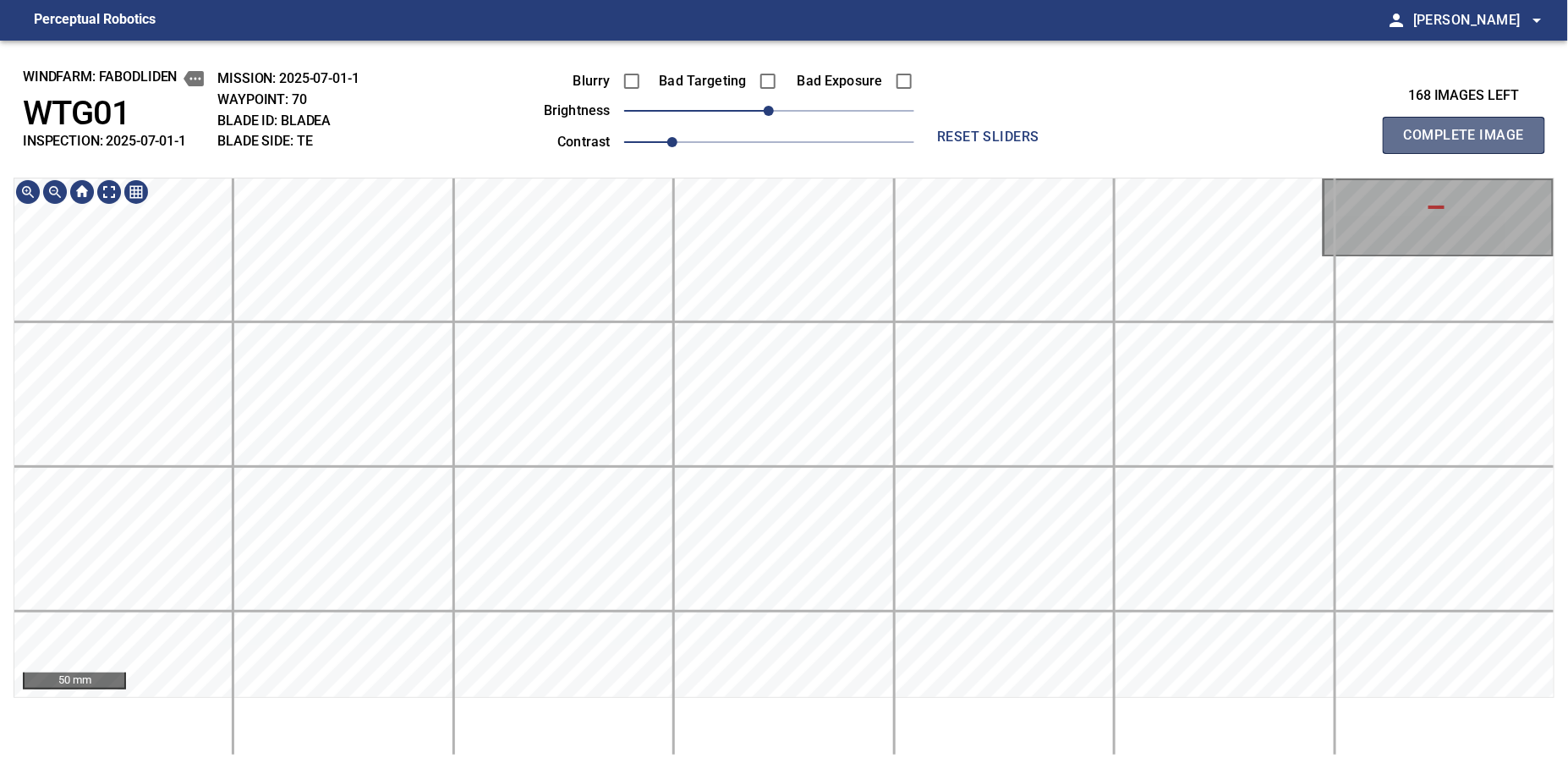 click on "Complete Image" at bounding box center (1464, 135) 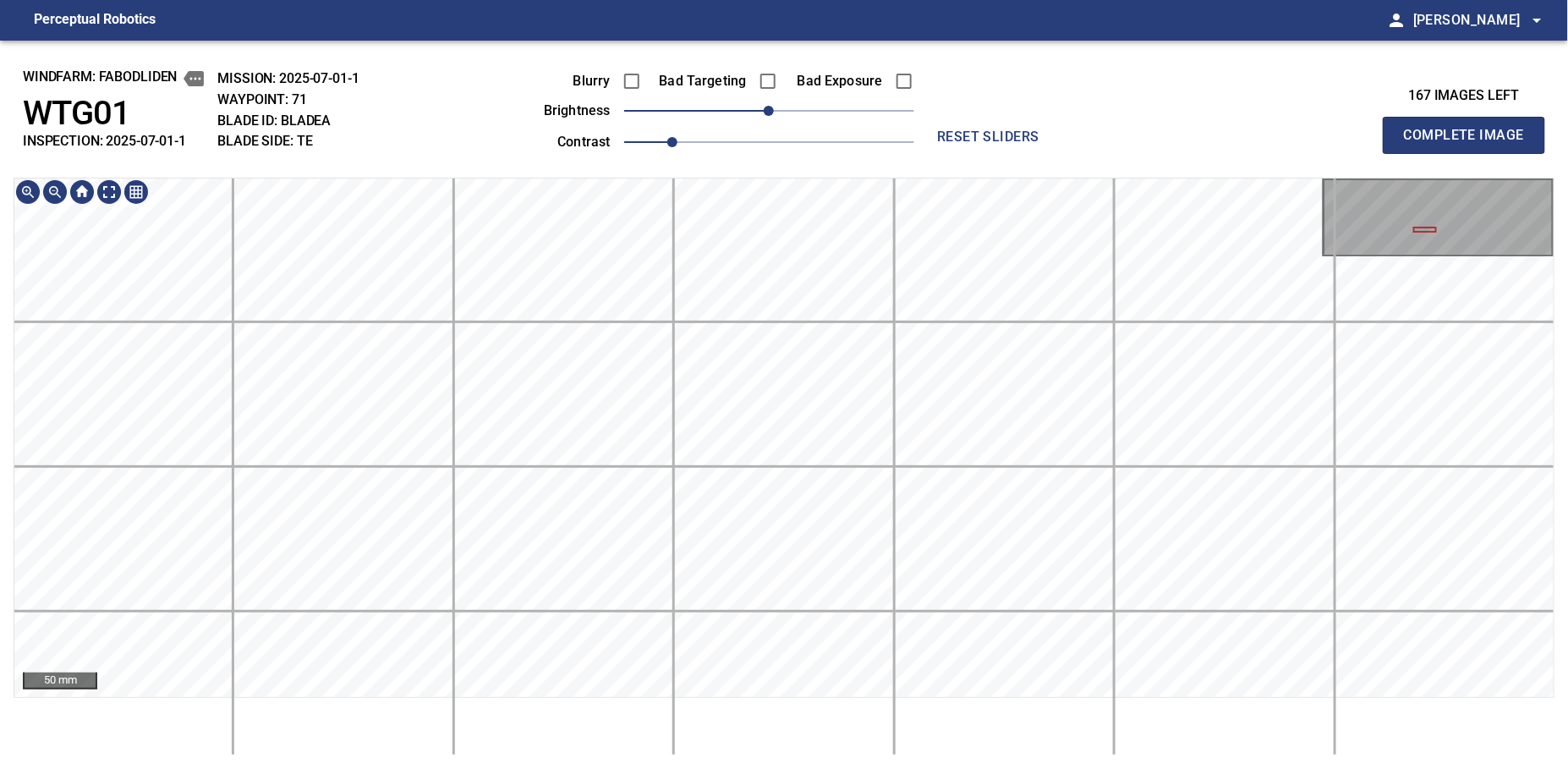 click on "windfarm: Fabodliden WTG01 INSPECTION: 2025-07-01-1 MISSION: 2025-07-01-1 WAYPOINT: 71 BLADE ID: bladeA BLADE SIDE: TE Blurry Bad Targeting Bad Exposure brightness 0 contrast 1 reset sliders 167 images left Complete Image 50 mm" at bounding box center [784, 404] 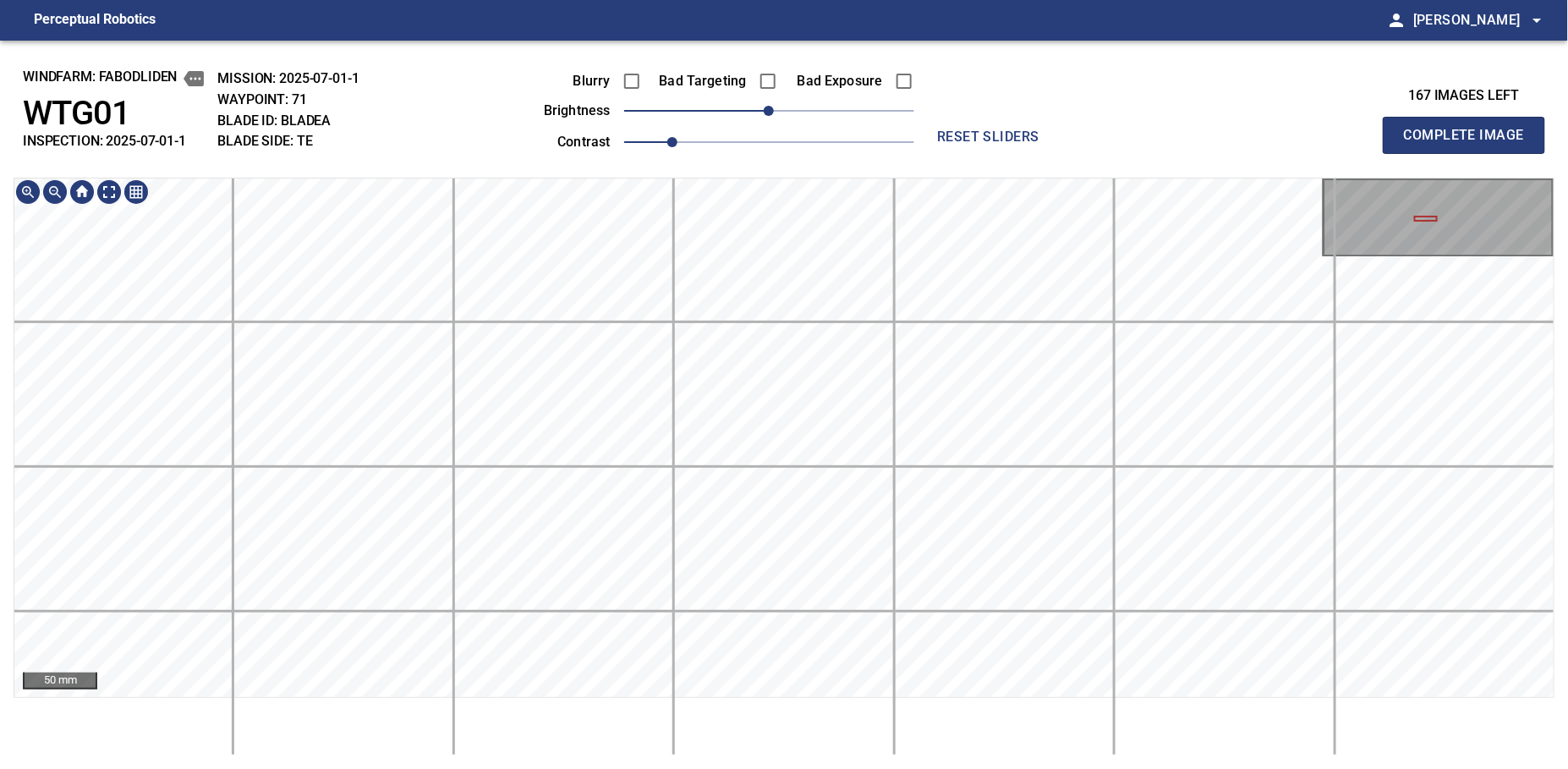 click on "50 mm" at bounding box center (784, 466) 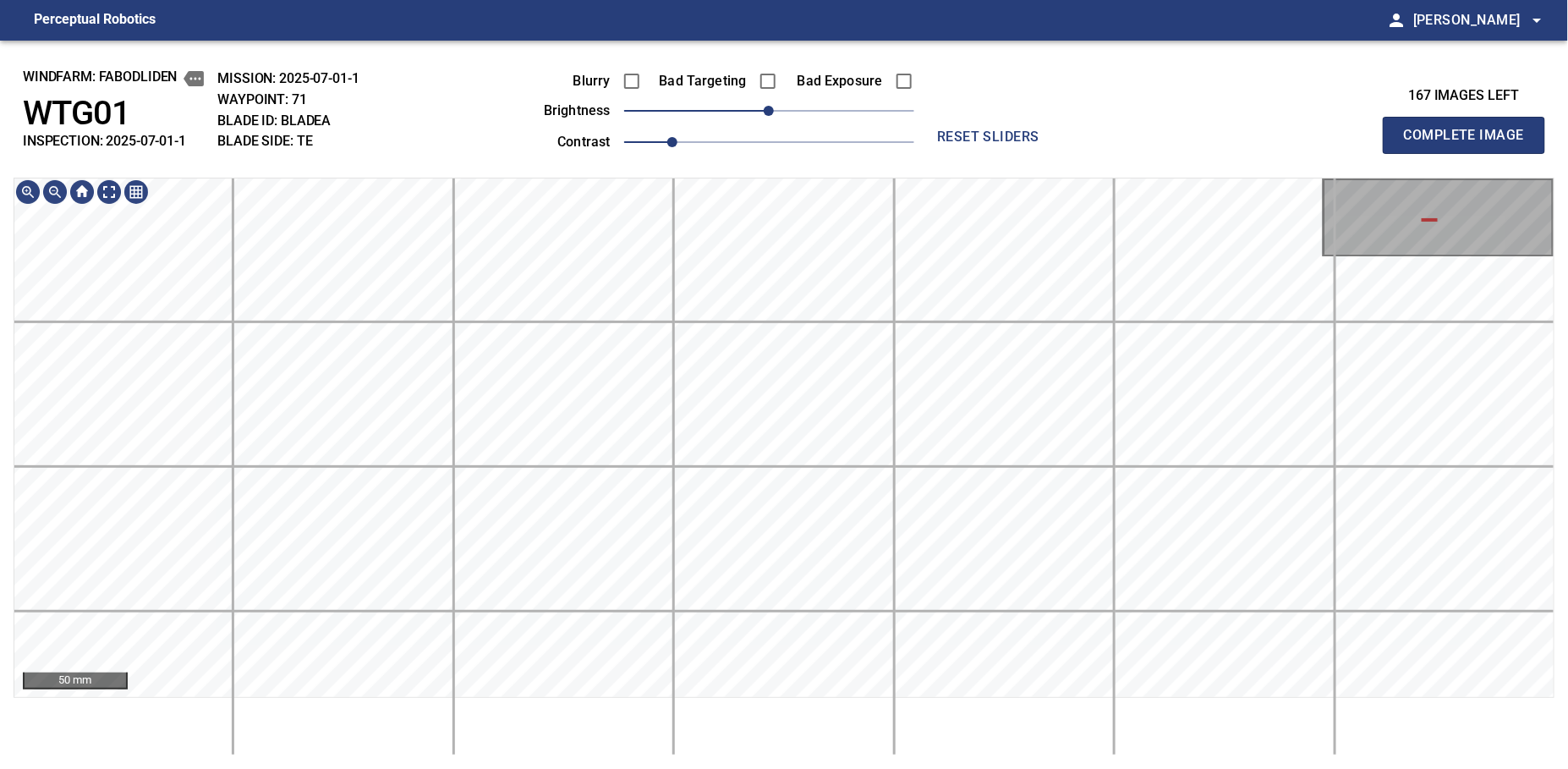 click on "Blurry" at bounding box center (573, 81) 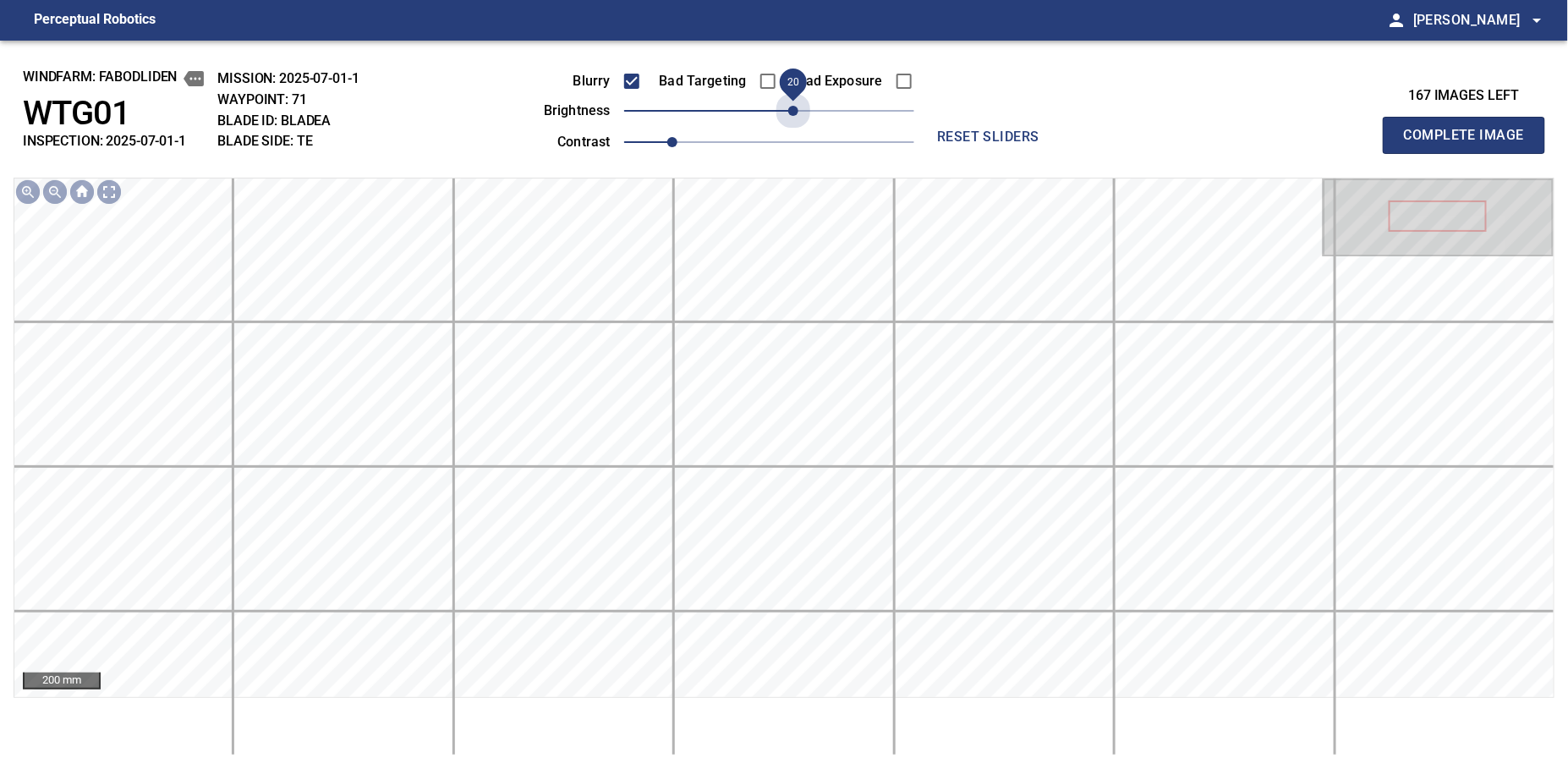 click on "20" at bounding box center (769, 111) 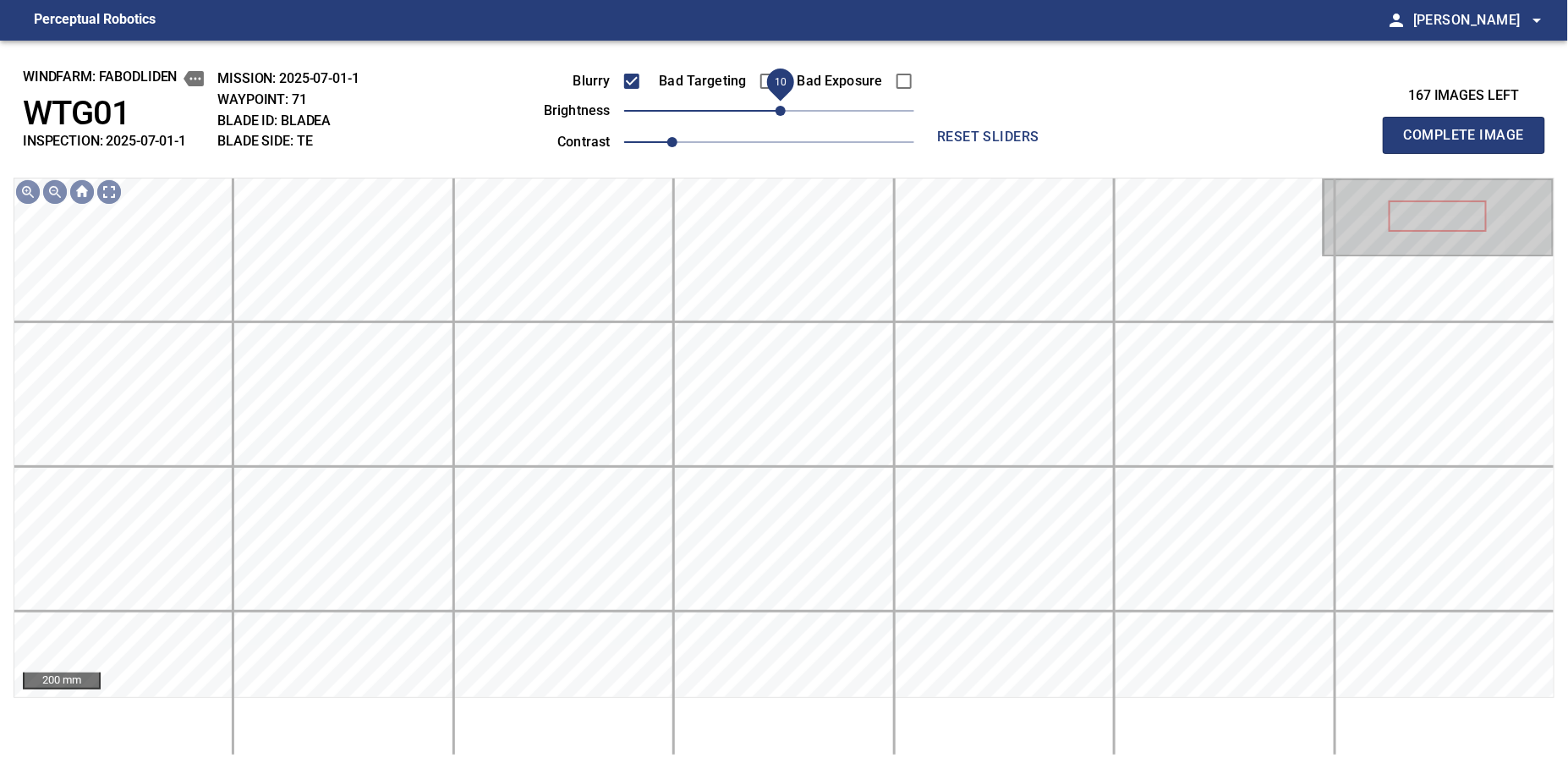 drag, startPoint x: 790, startPoint y: 110, endPoint x: 782, endPoint y: 118, distance: 11.313708 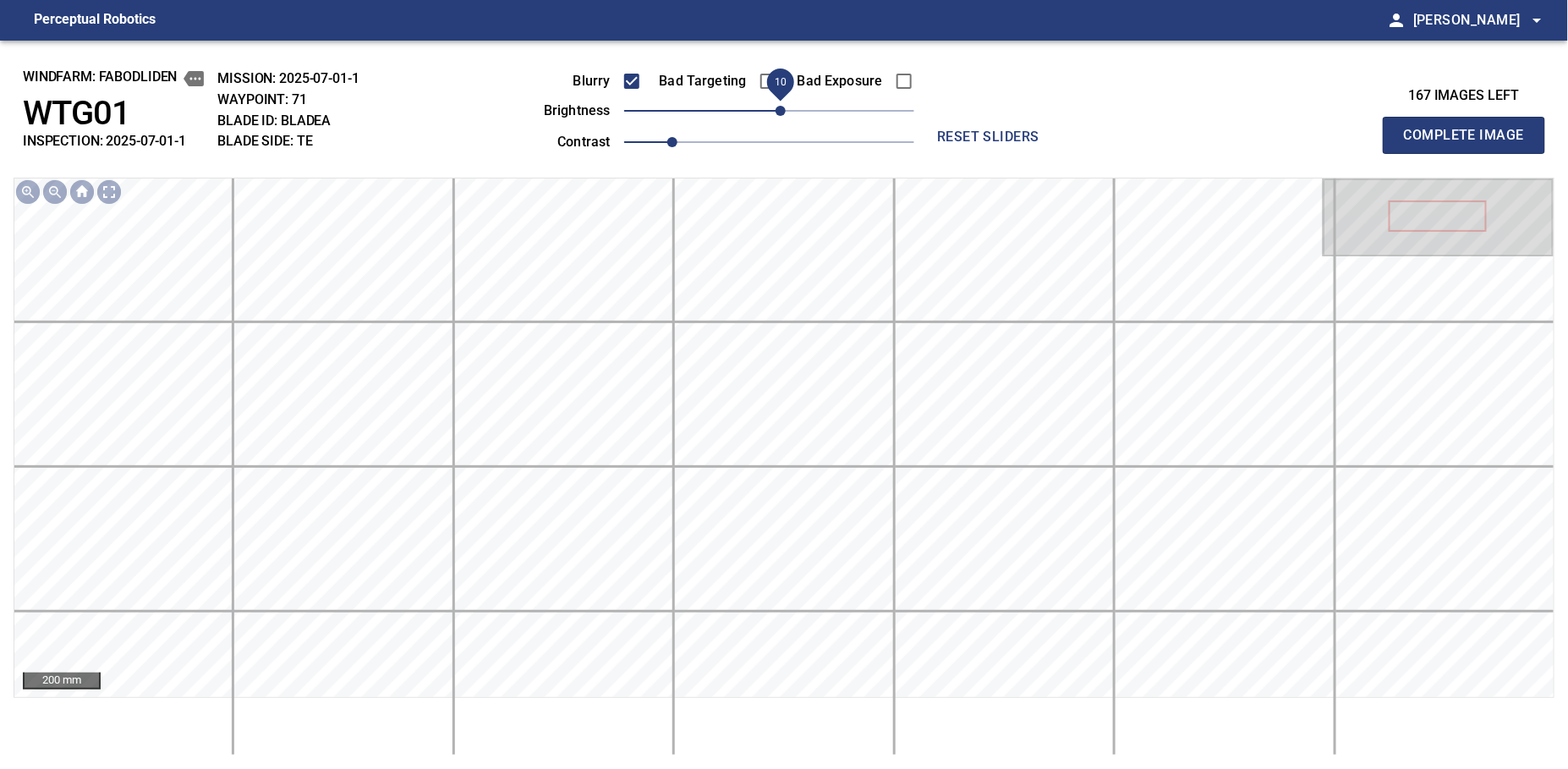 click on "Complete Image" at bounding box center (1464, 135) 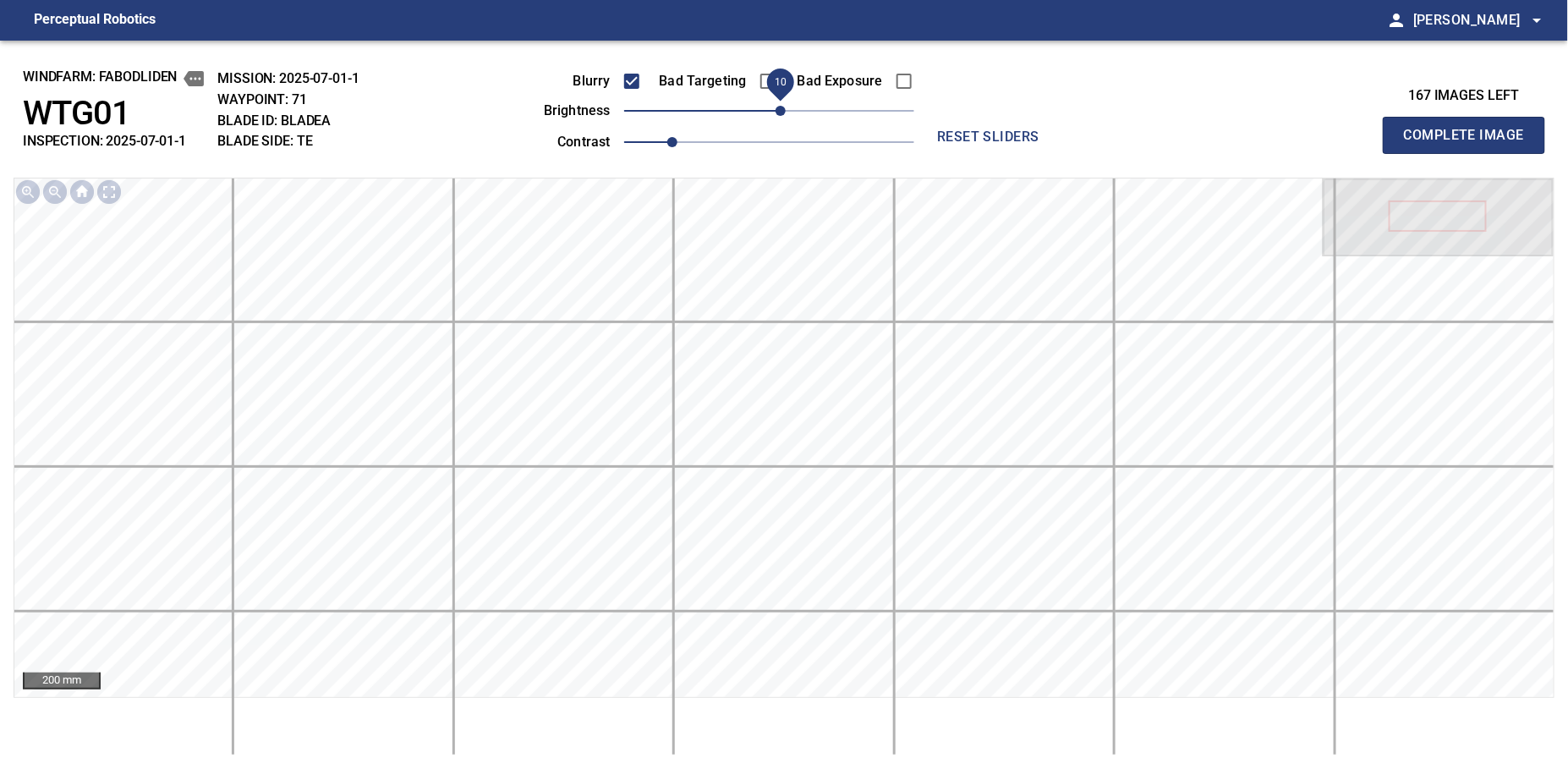 type 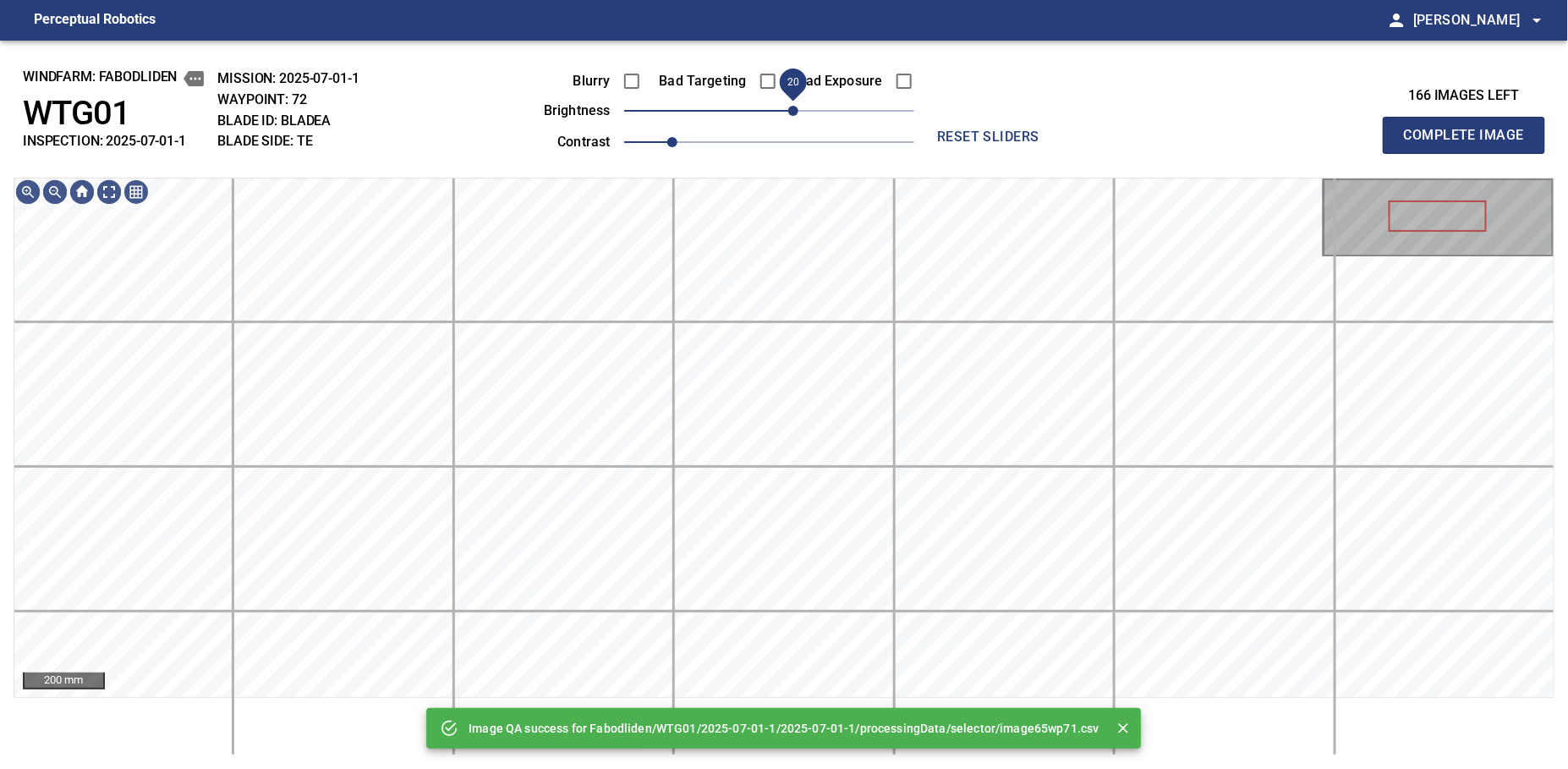 drag, startPoint x: 761, startPoint y: 118, endPoint x: 793, endPoint y: 113, distance: 32.388269 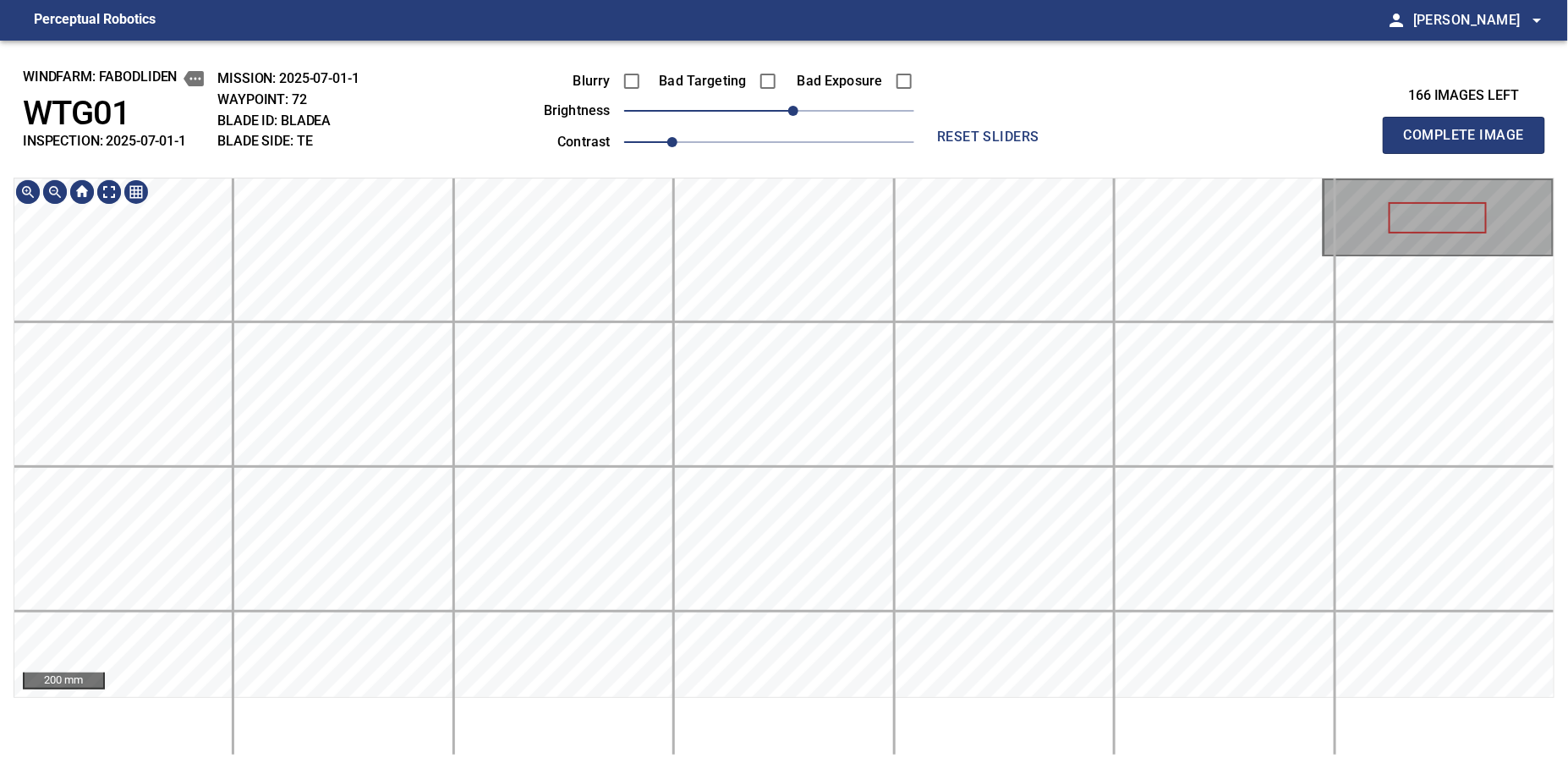 click on "windfarm: Fabodliden WTG01 INSPECTION: 2025-07-01-1 MISSION: 2025-07-01-1 WAYPOINT: 72 BLADE ID: bladeA BLADE SIDE: TE Blurry Bad Targeting Bad Exposure brightness 20 contrast 1 reset sliders 166 images left Complete Image 200 mm" at bounding box center (784, 404) 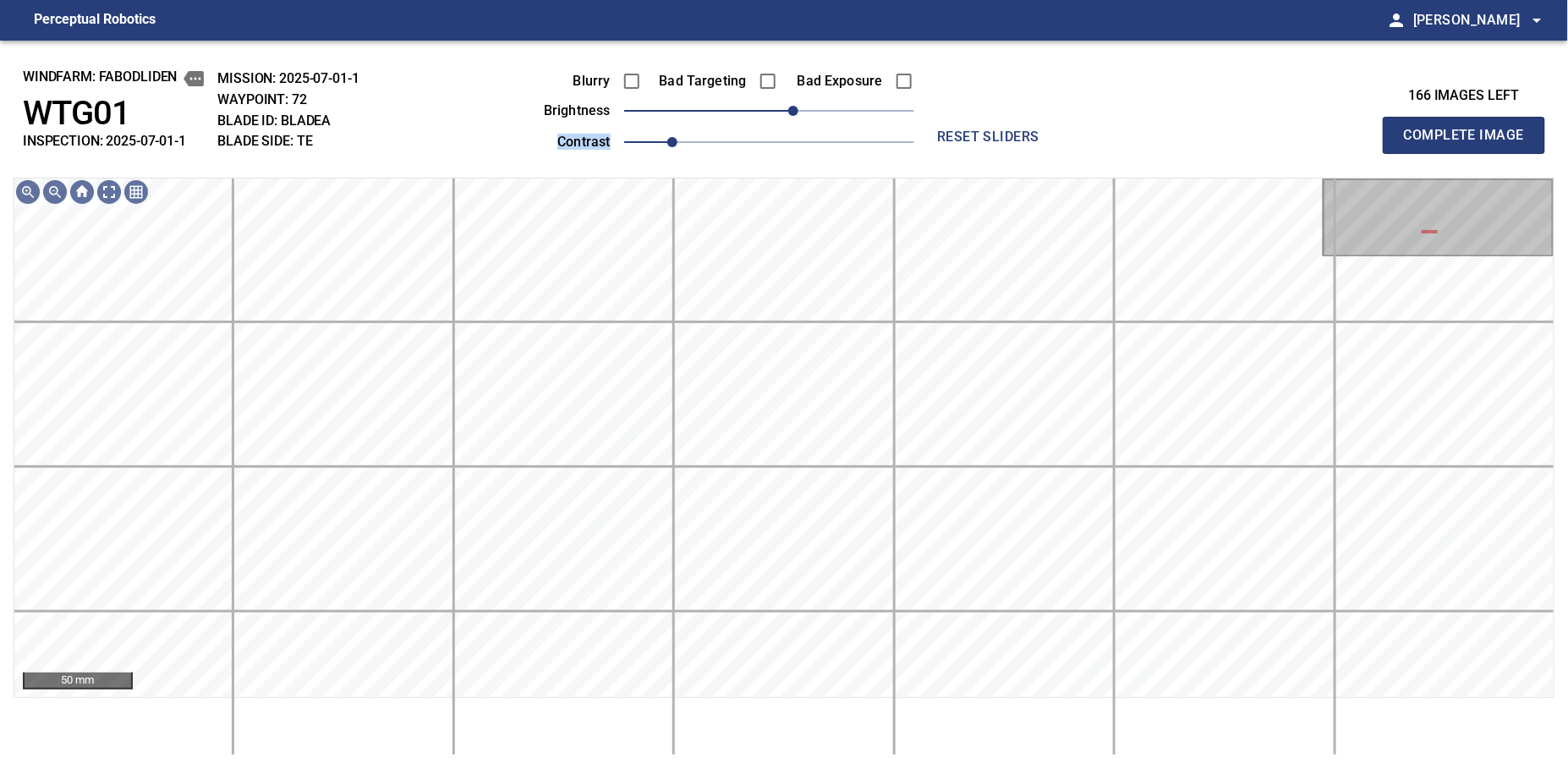 click on "Blurry Bad Targeting Bad Exposure brightness 20 contrast 1" at bounding box center (710, 108) 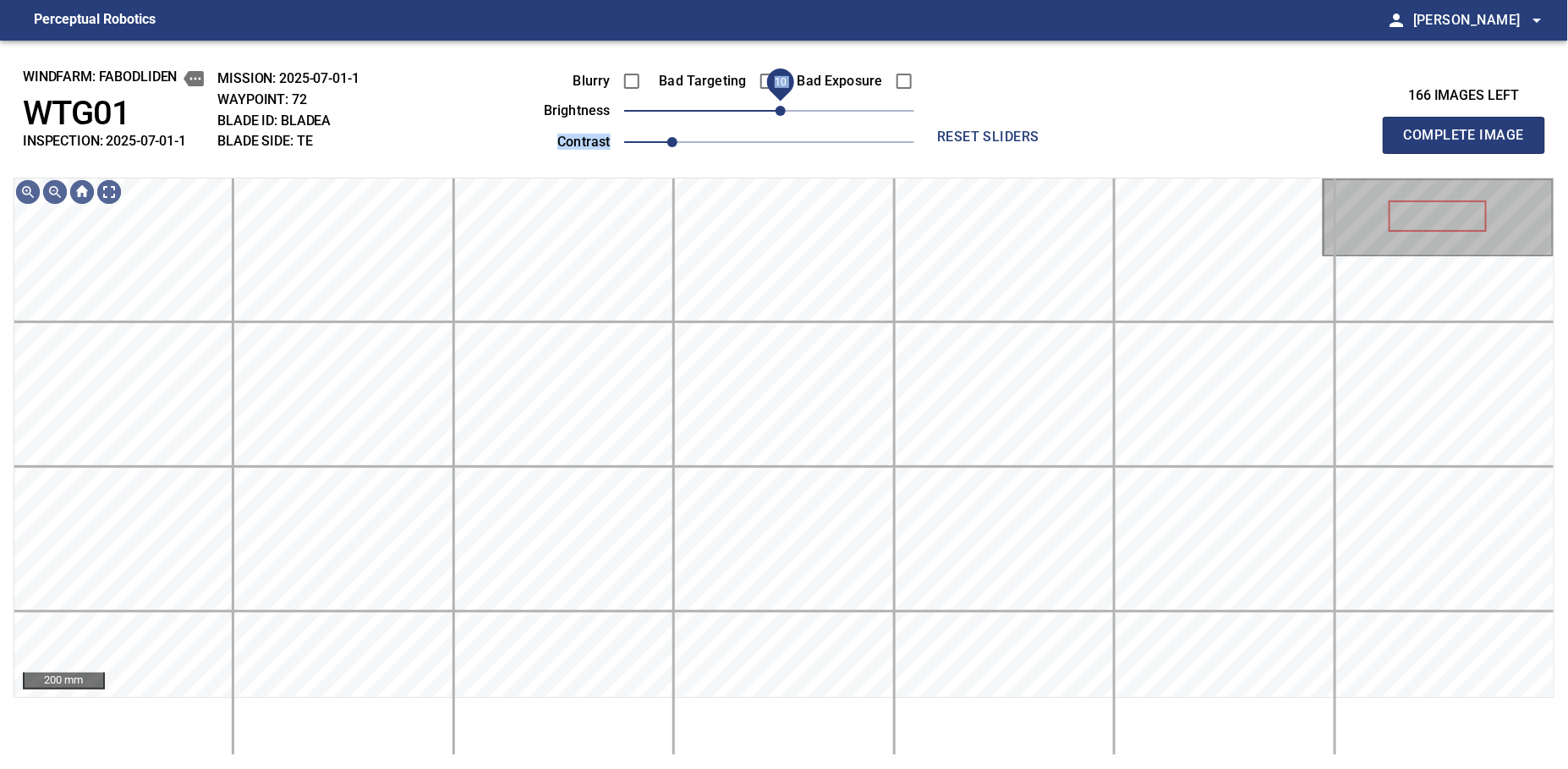 drag, startPoint x: 791, startPoint y: 100, endPoint x: 782, endPoint y: 105, distance: 10.29563 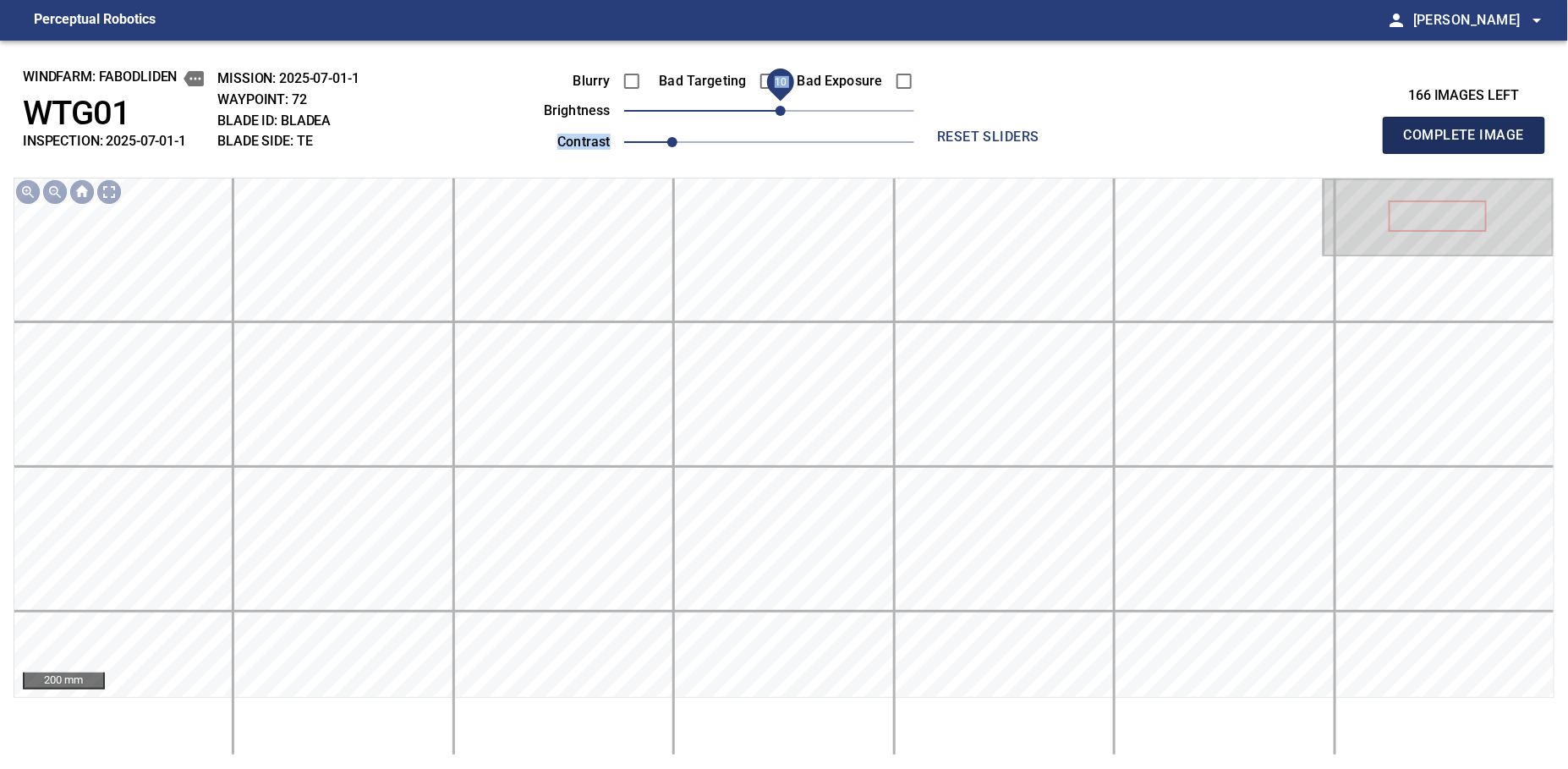 click on "Complete Image" at bounding box center (1464, 135) 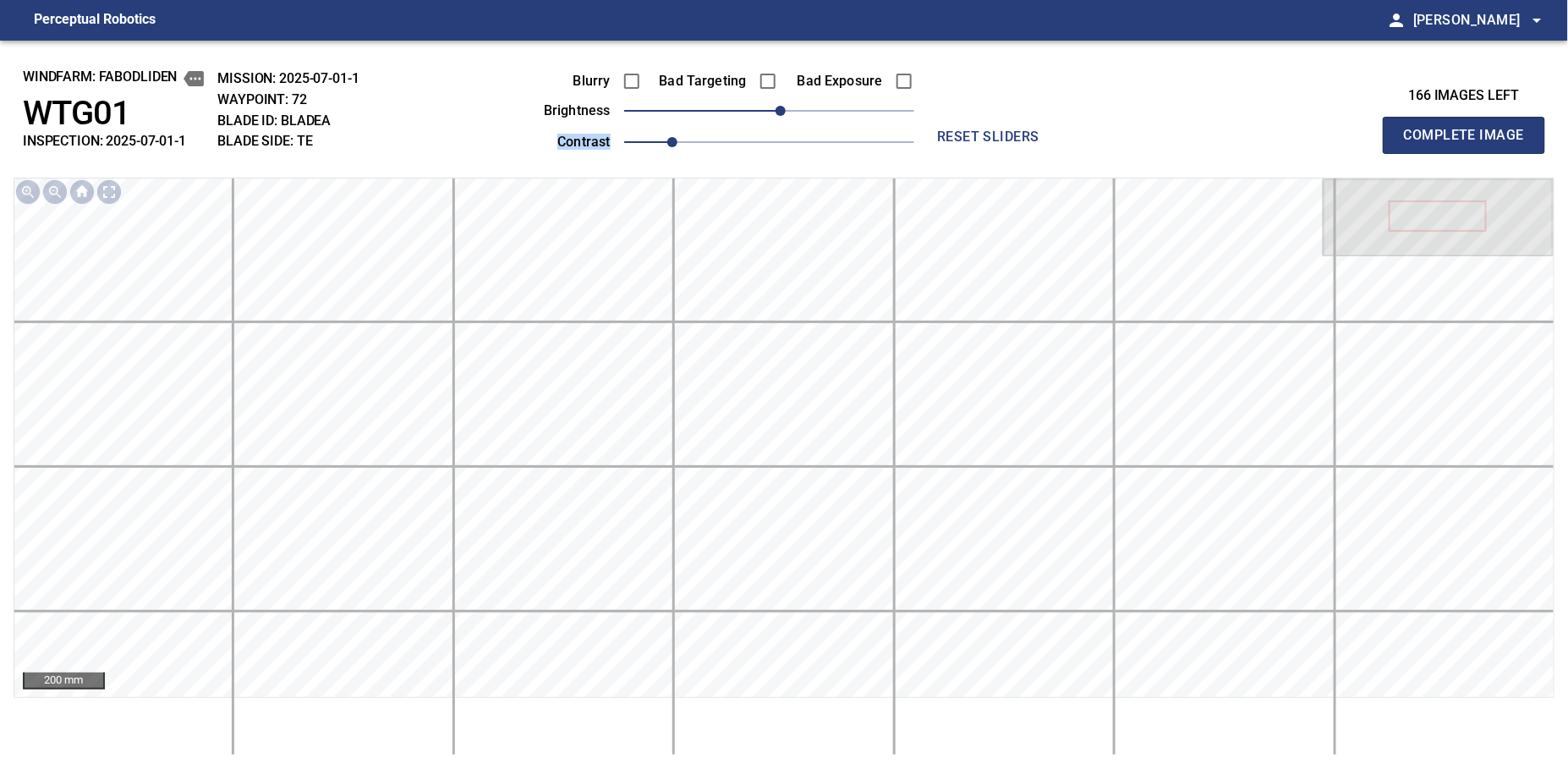 type 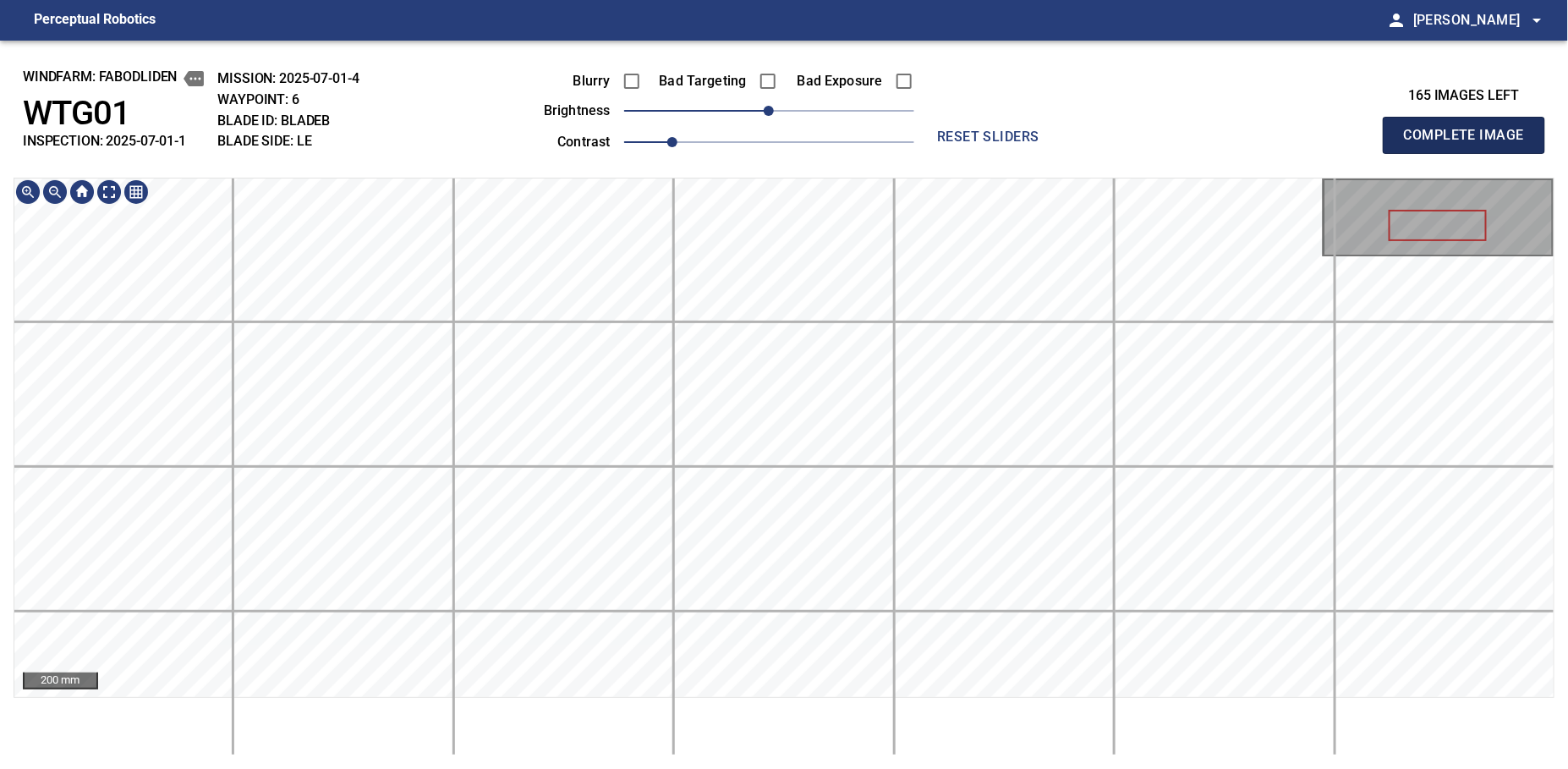 click on "Complete Image" at bounding box center (1464, 135) 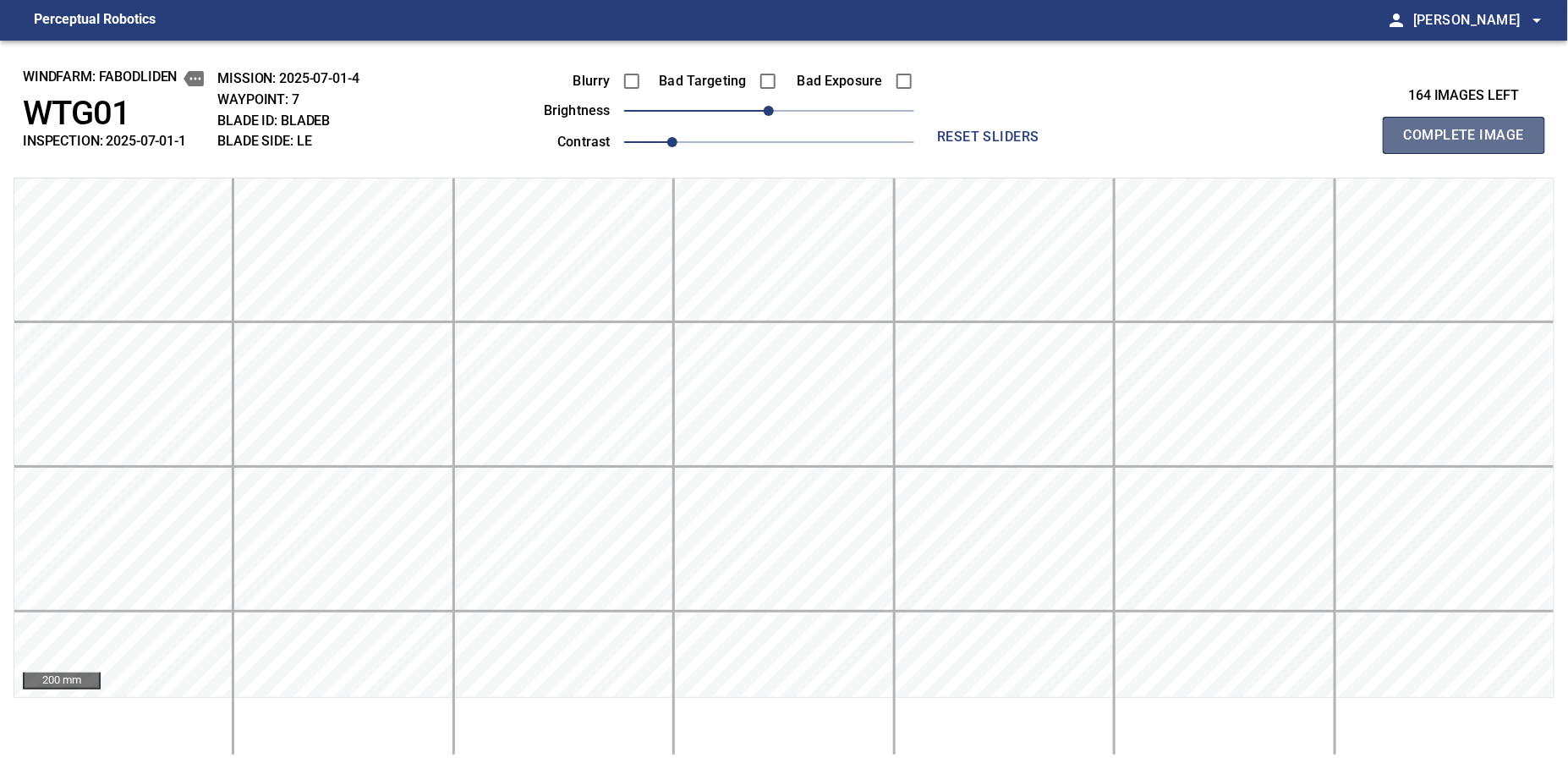 click on "Complete Image" at bounding box center (1464, 135) 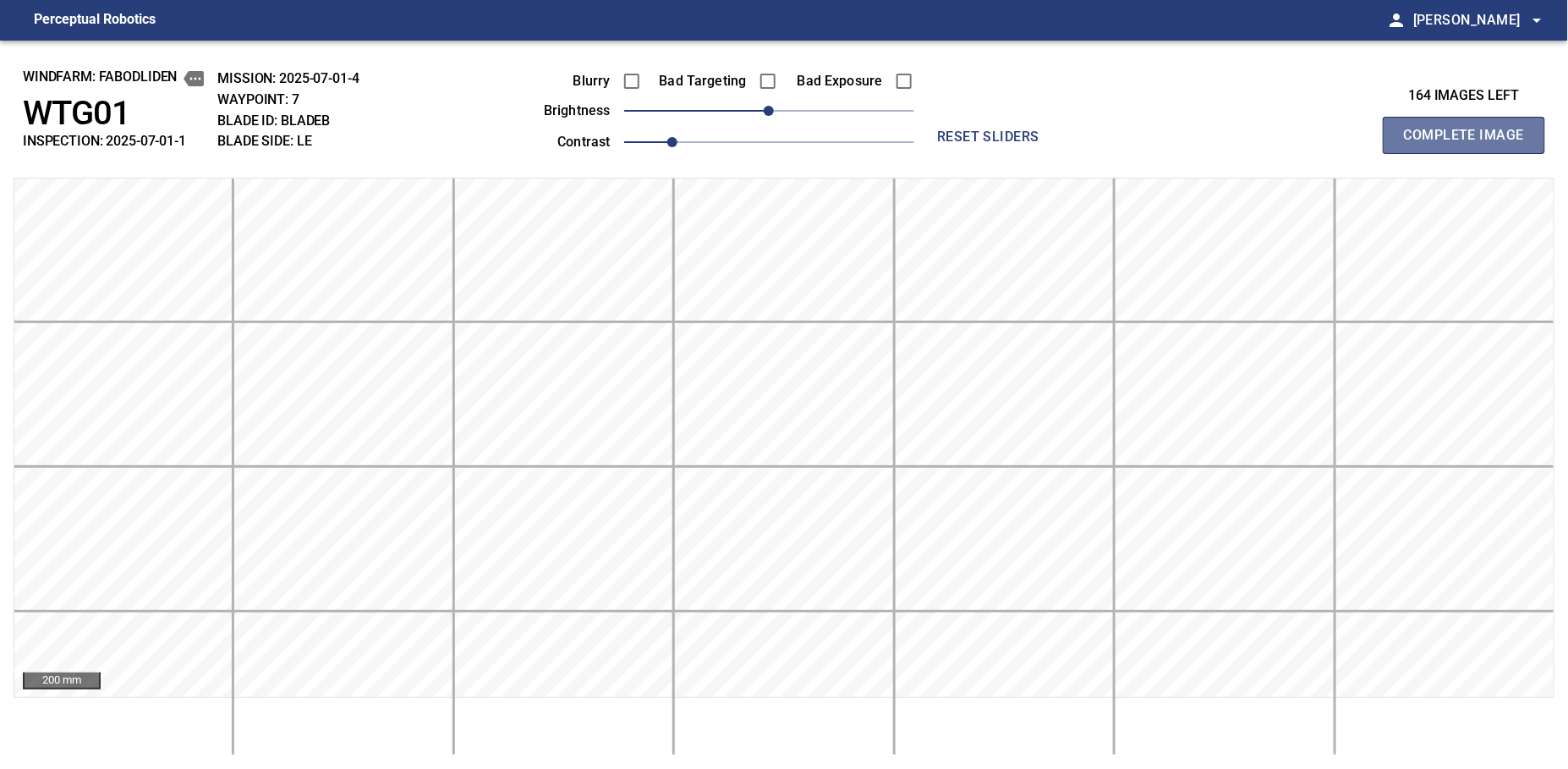 type 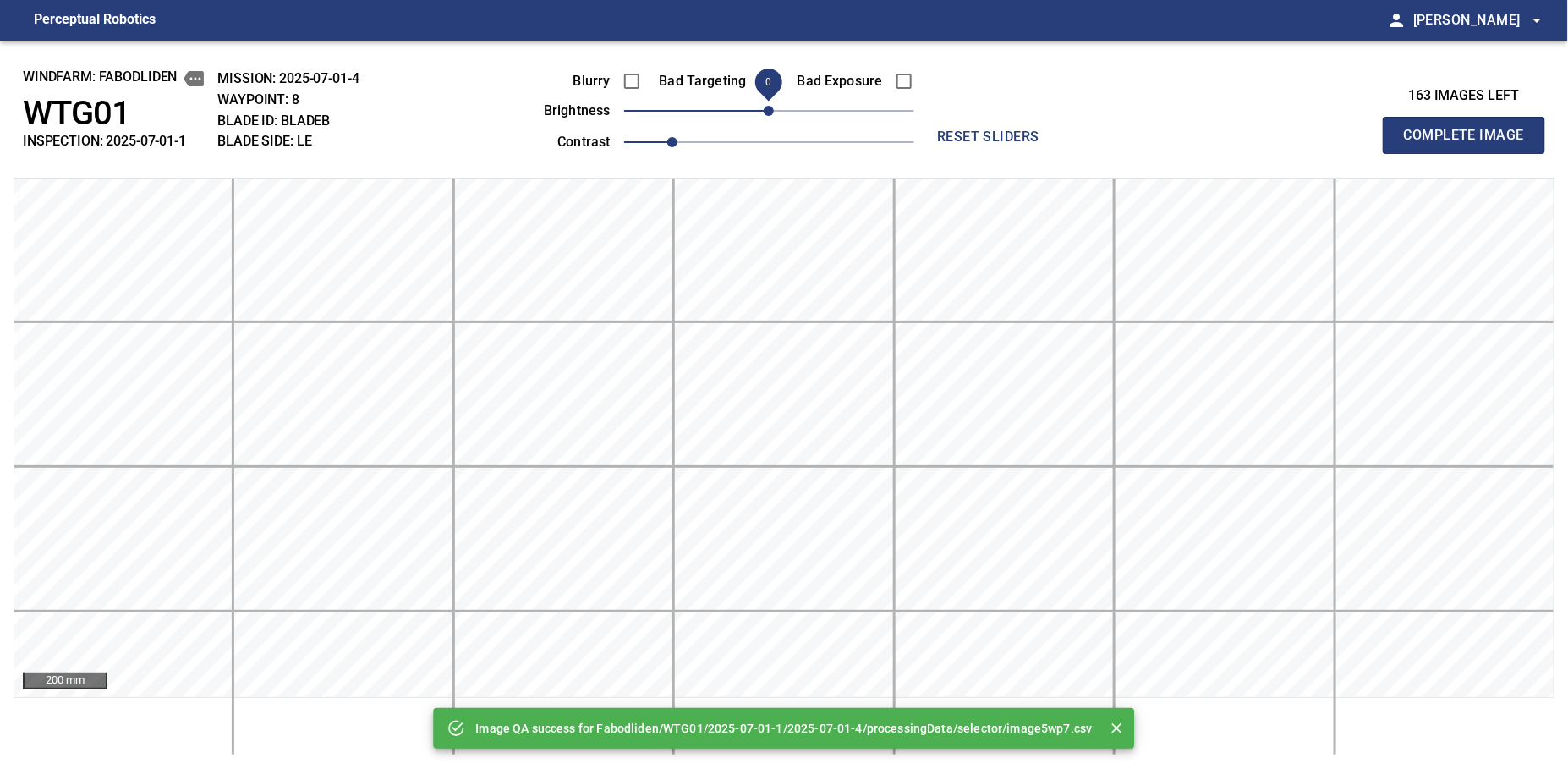 click on "Complete Image" at bounding box center [1464, 135] 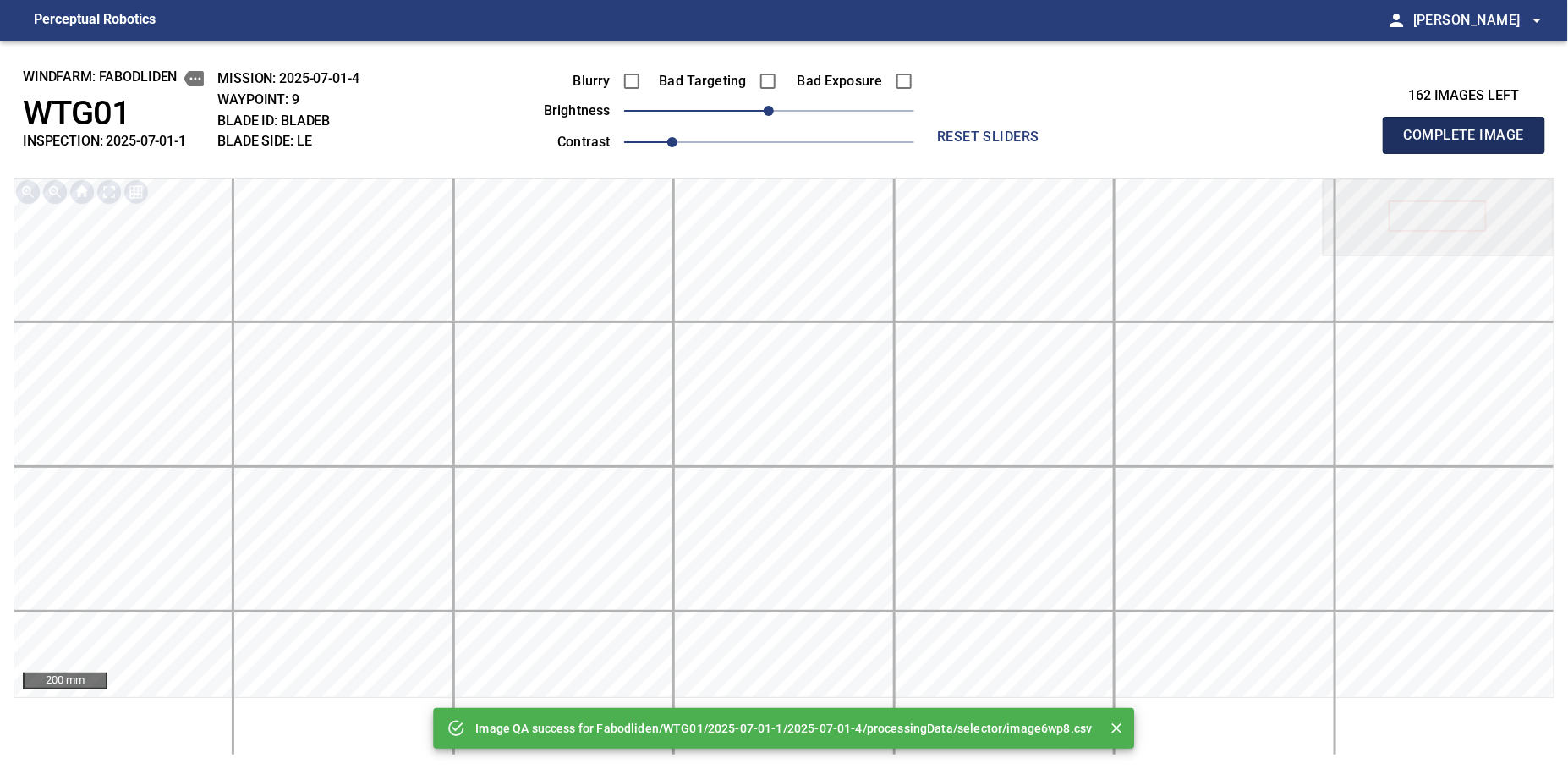 click on "Complete Image" at bounding box center [1464, 135] 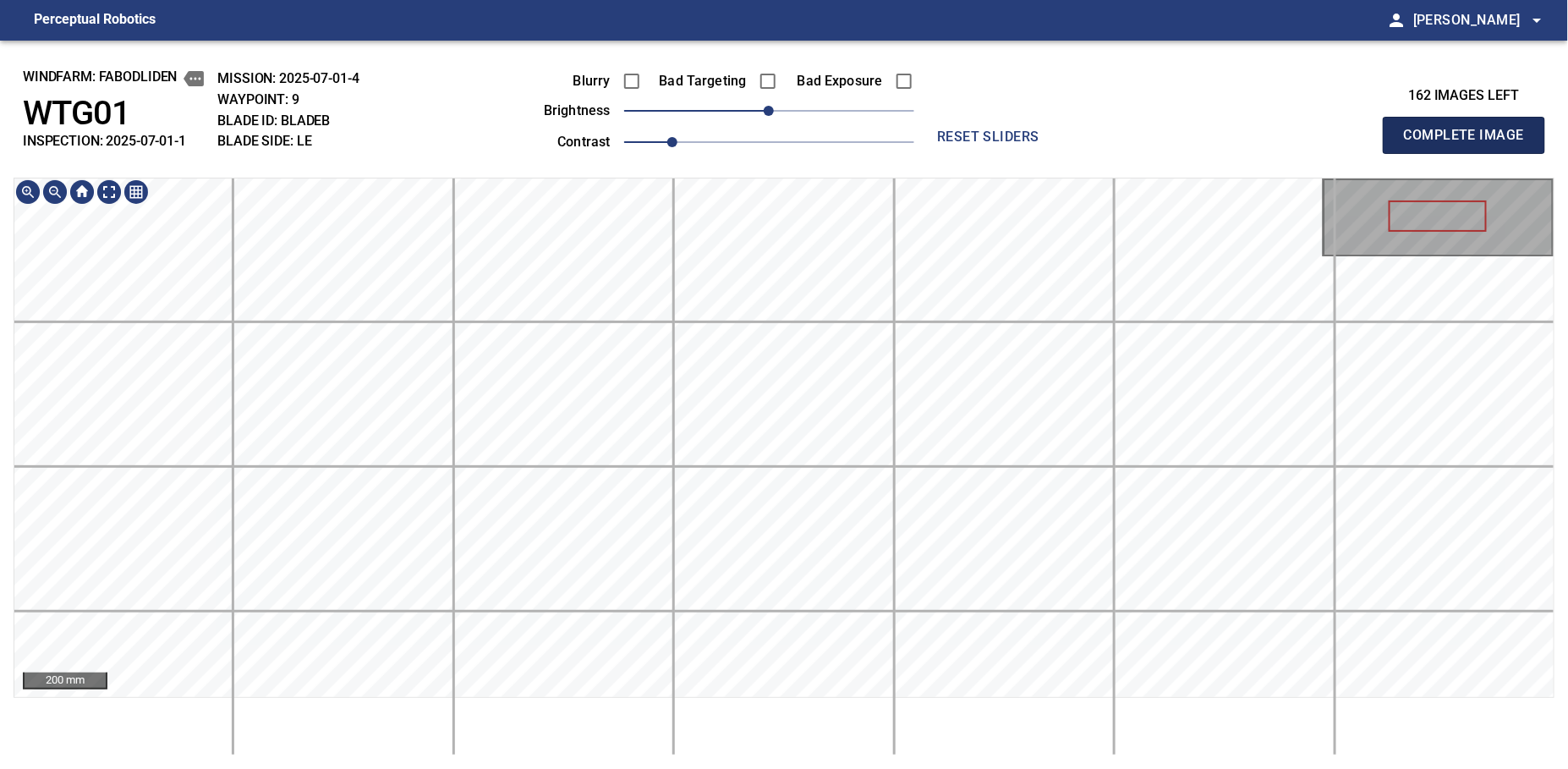 type 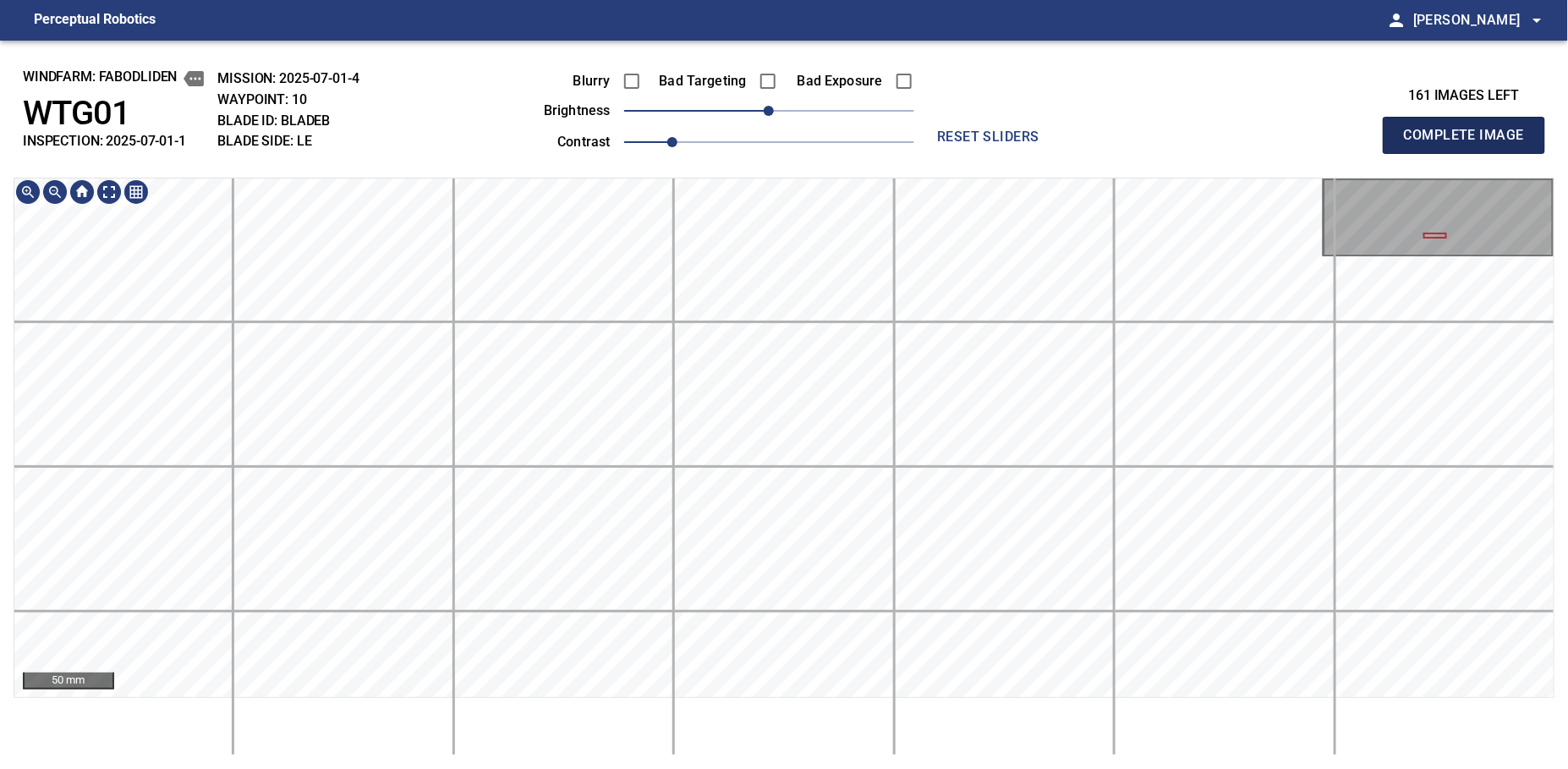 click on "Complete Image" at bounding box center [1464, 135] 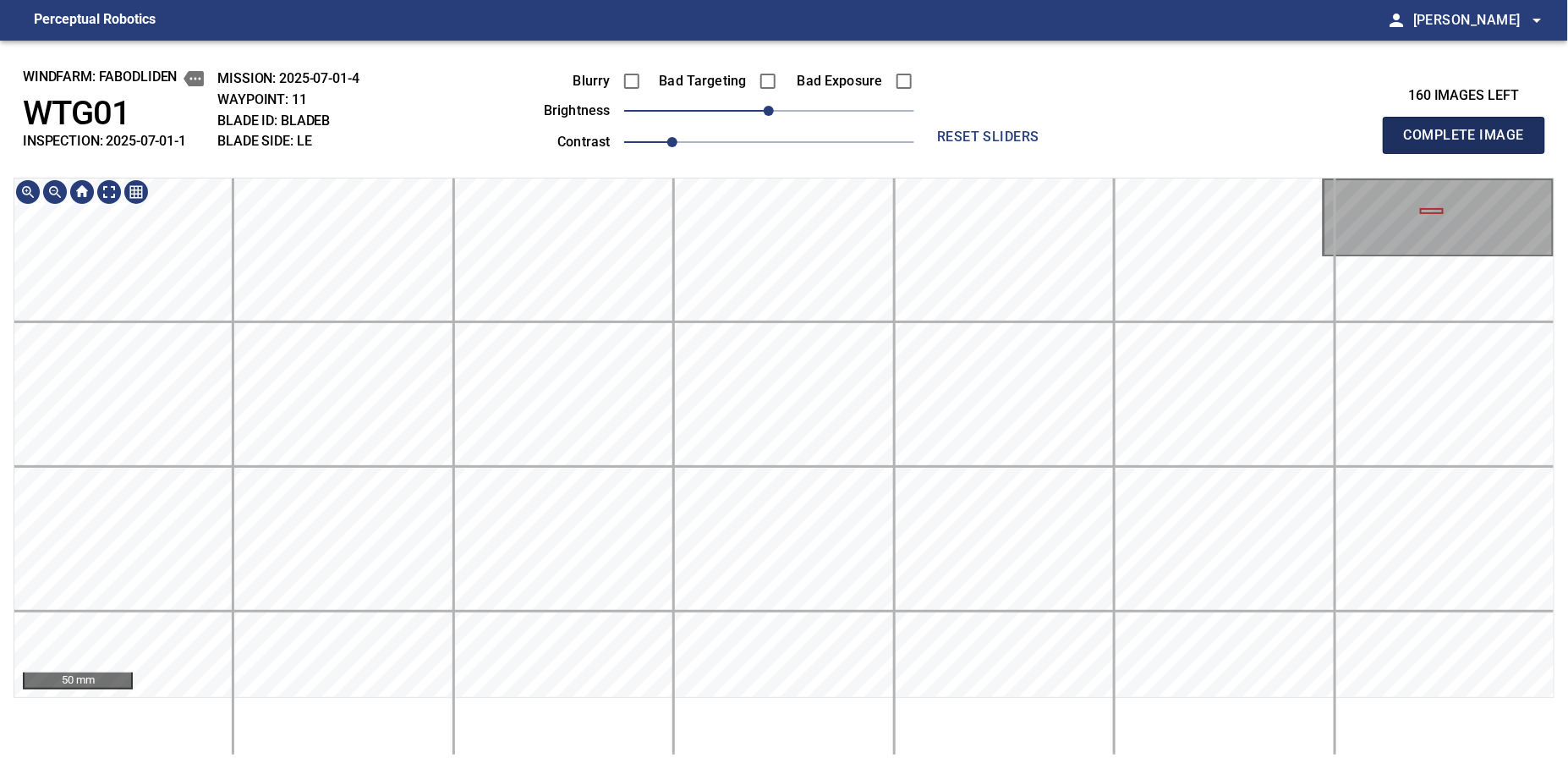 click on "Complete Image" at bounding box center (1464, 135) 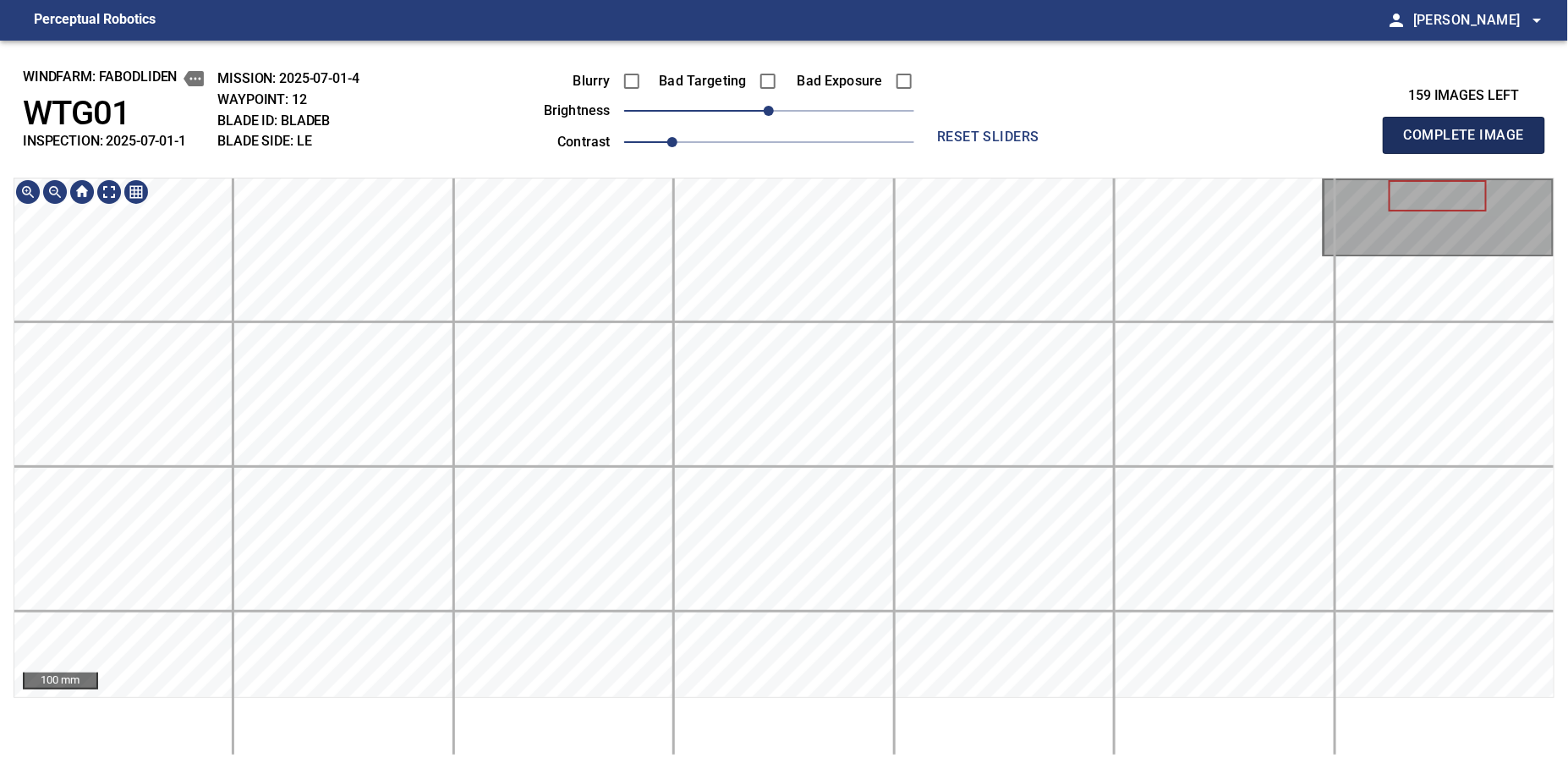 click on "Complete Image" at bounding box center [1464, 135] 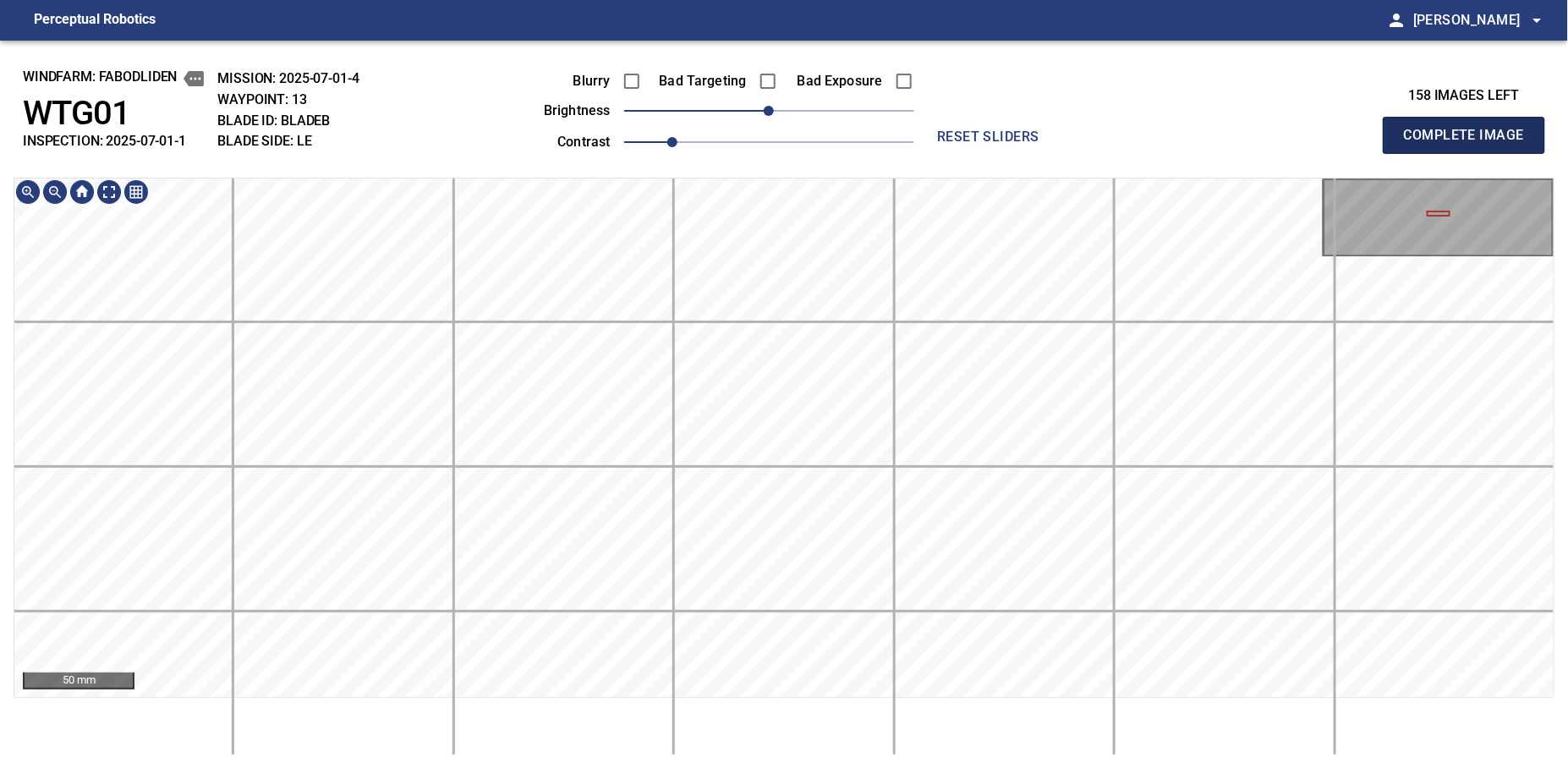 click on "Complete Image" at bounding box center (1464, 135) 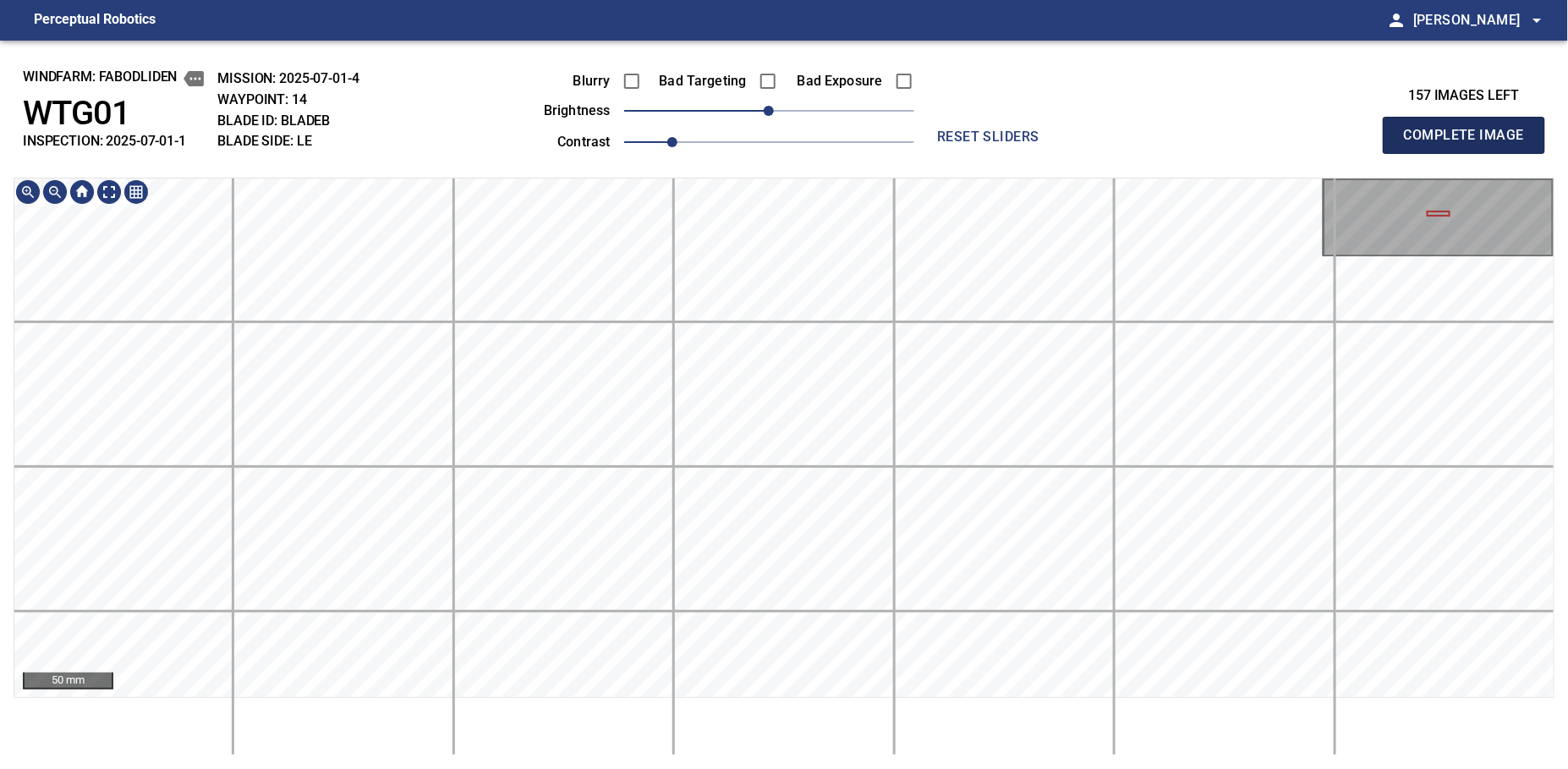 click on "Complete Image" at bounding box center [1464, 135] 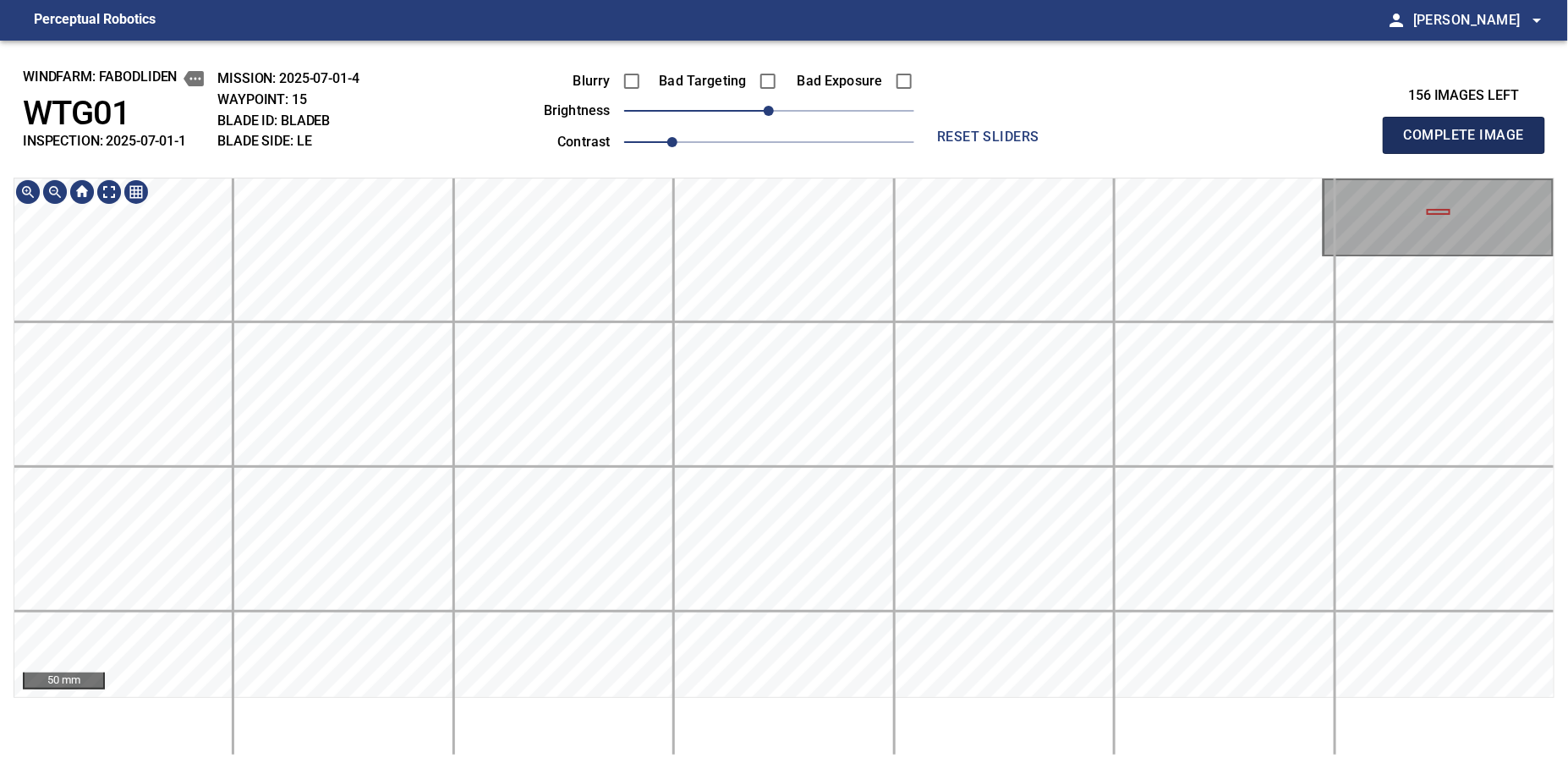 click on "Complete Image" at bounding box center (1464, 135) 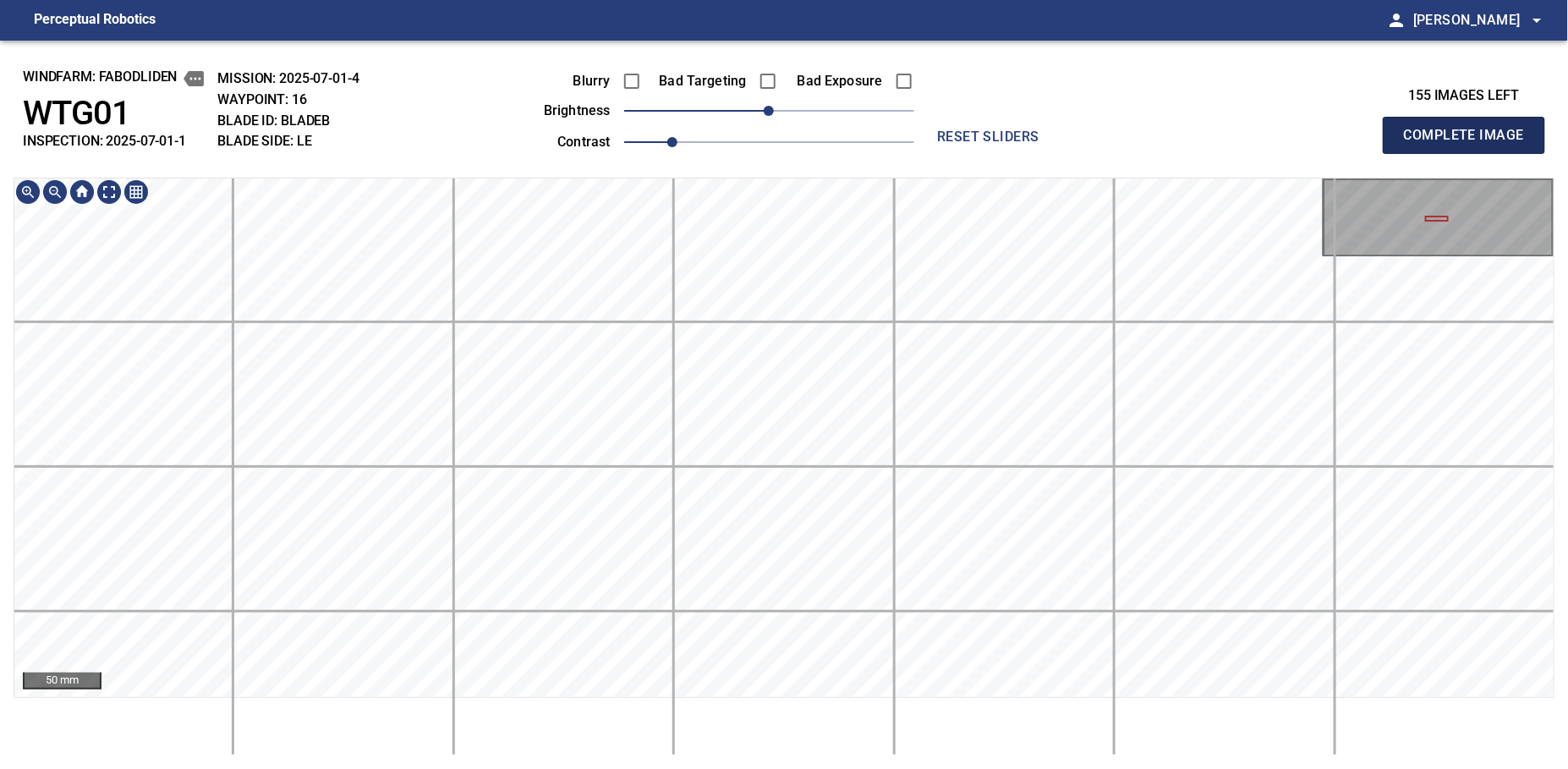 click on "Complete Image" at bounding box center (1464, 135) 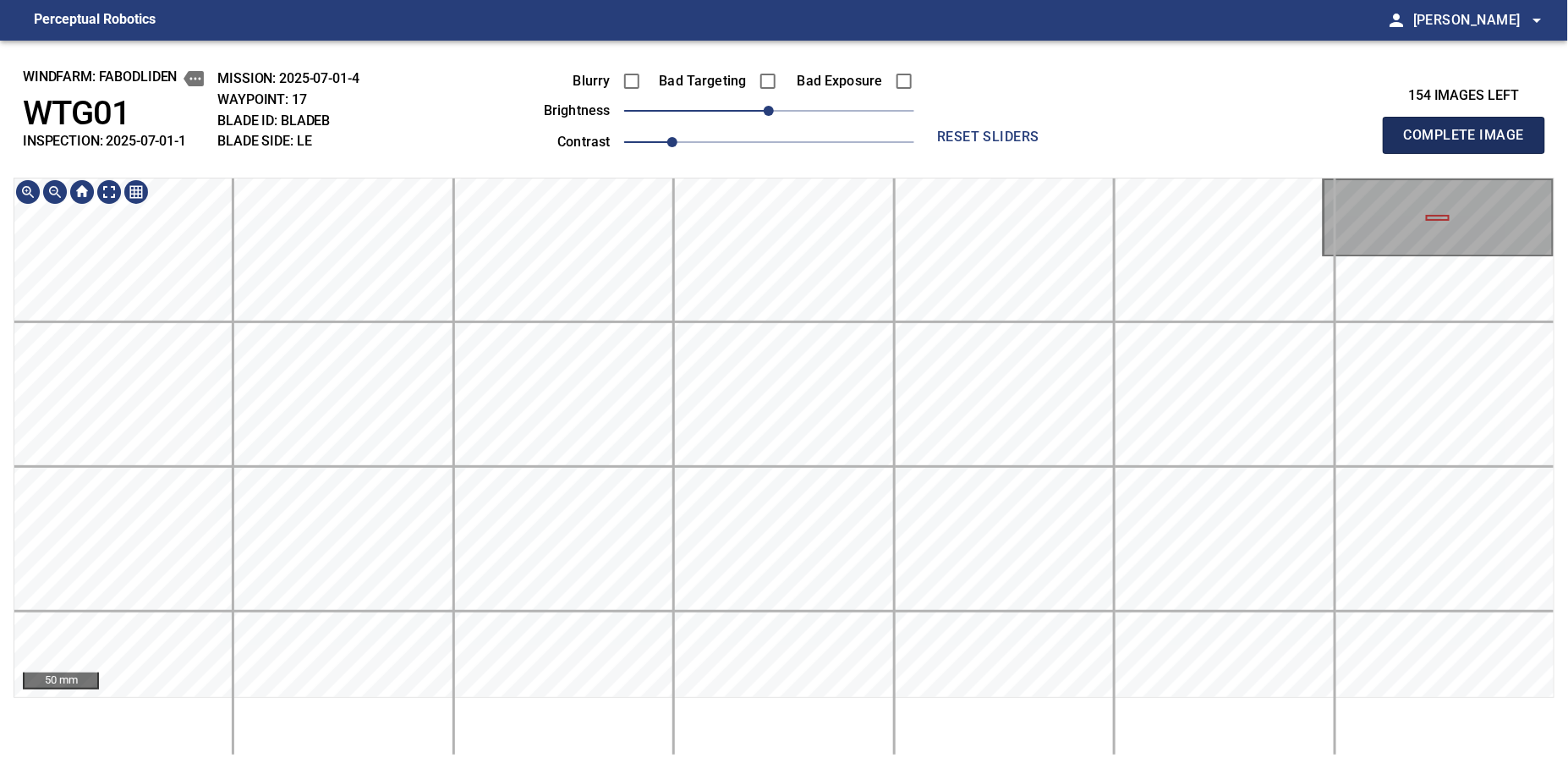 click on "Complete Image" at bounding box center [1464, 135] 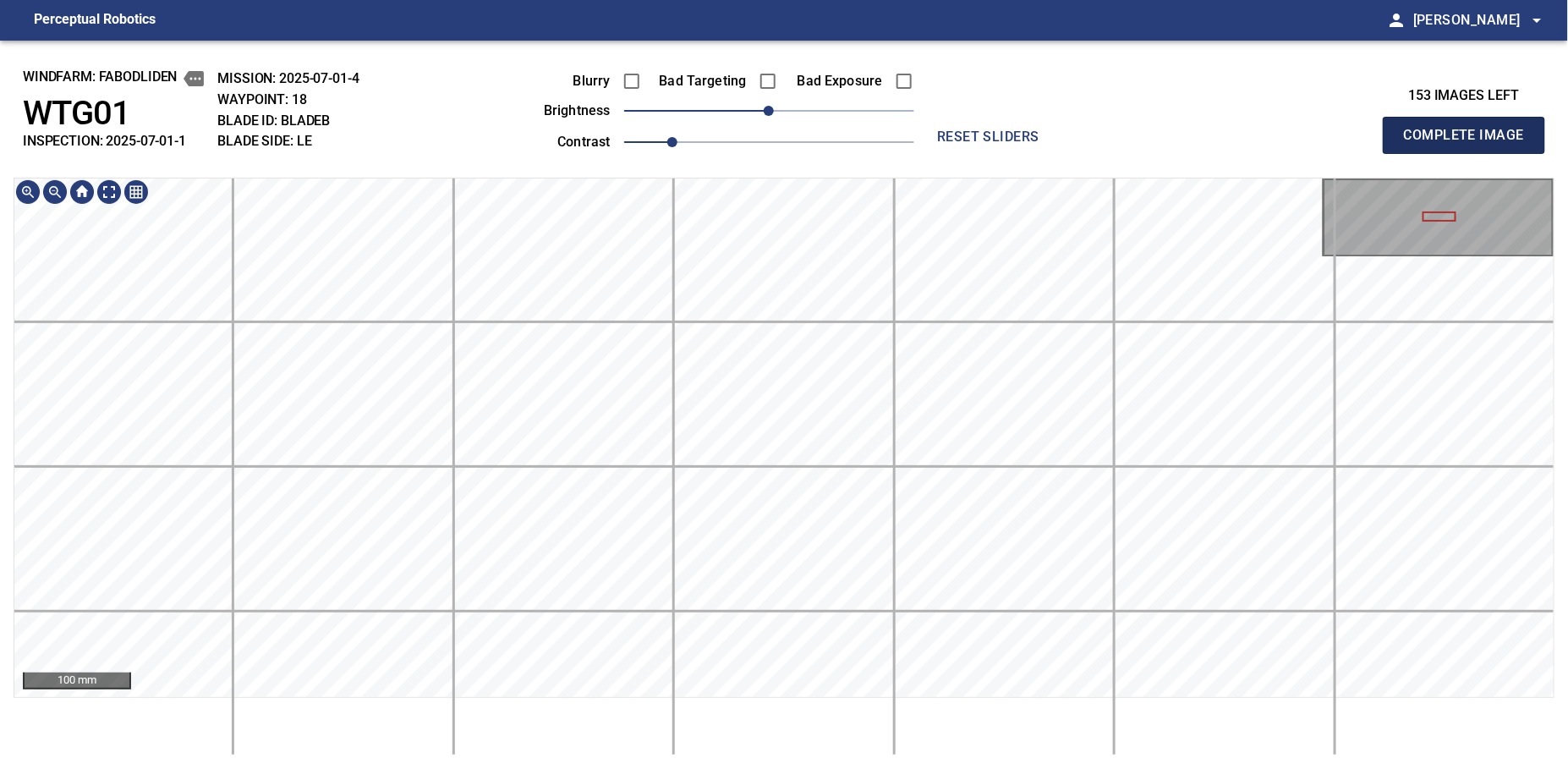 click on "Complete Image" at bounding box center (1464, 135) 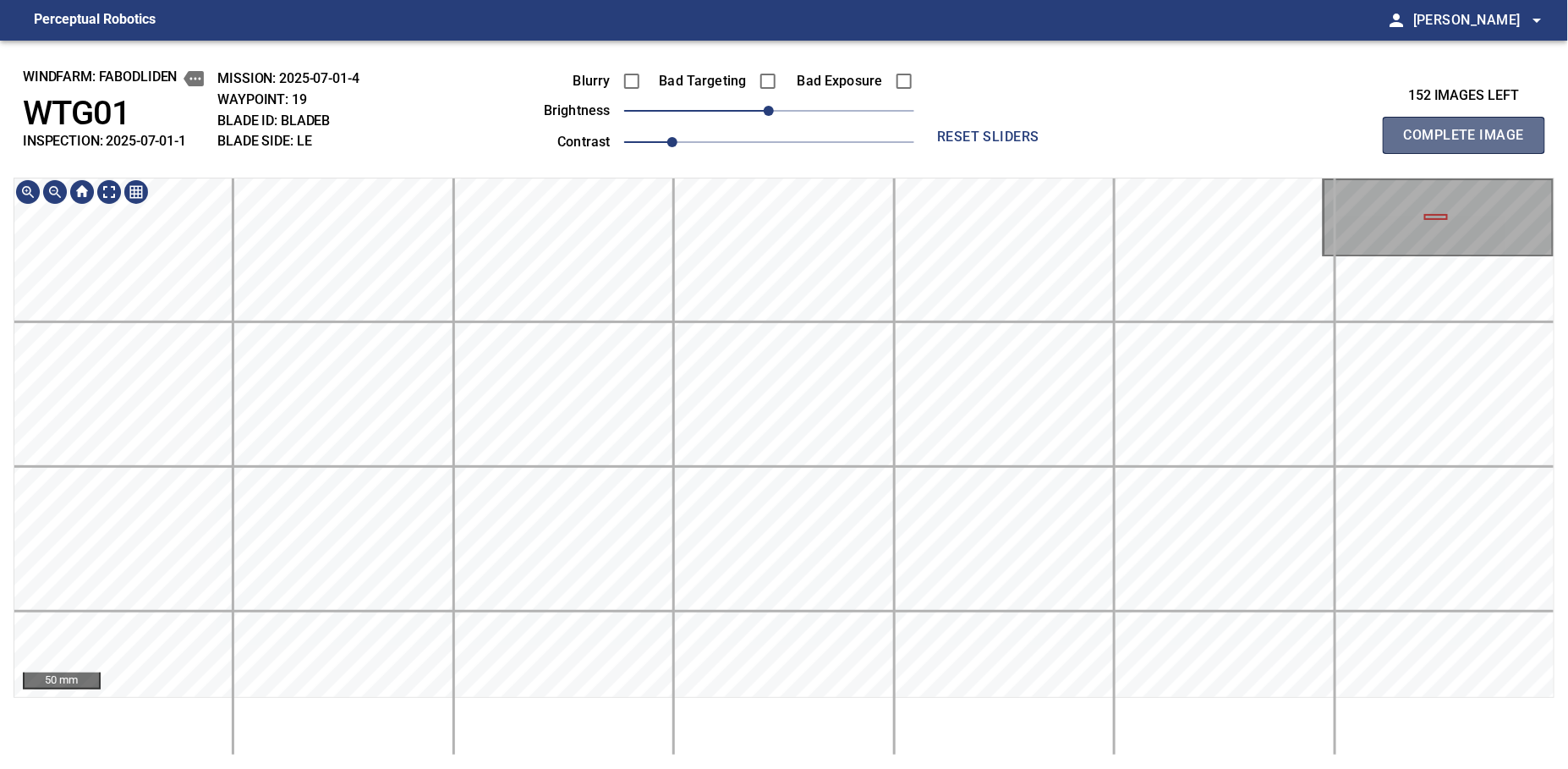 click on "Complete Image" at bounding box center [1464, 135] 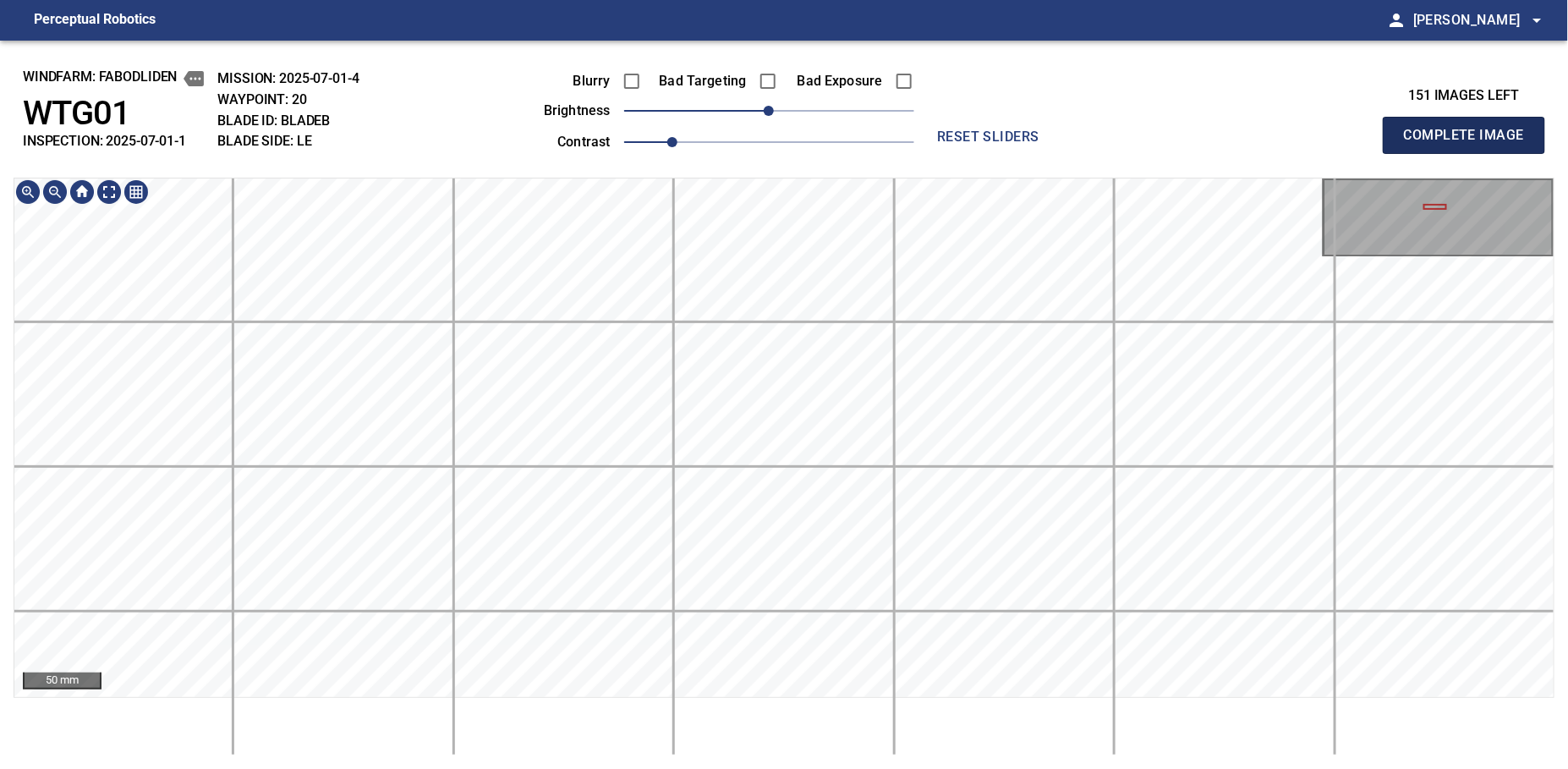 click on "Complete Image" at bounding box center [1464, 135] 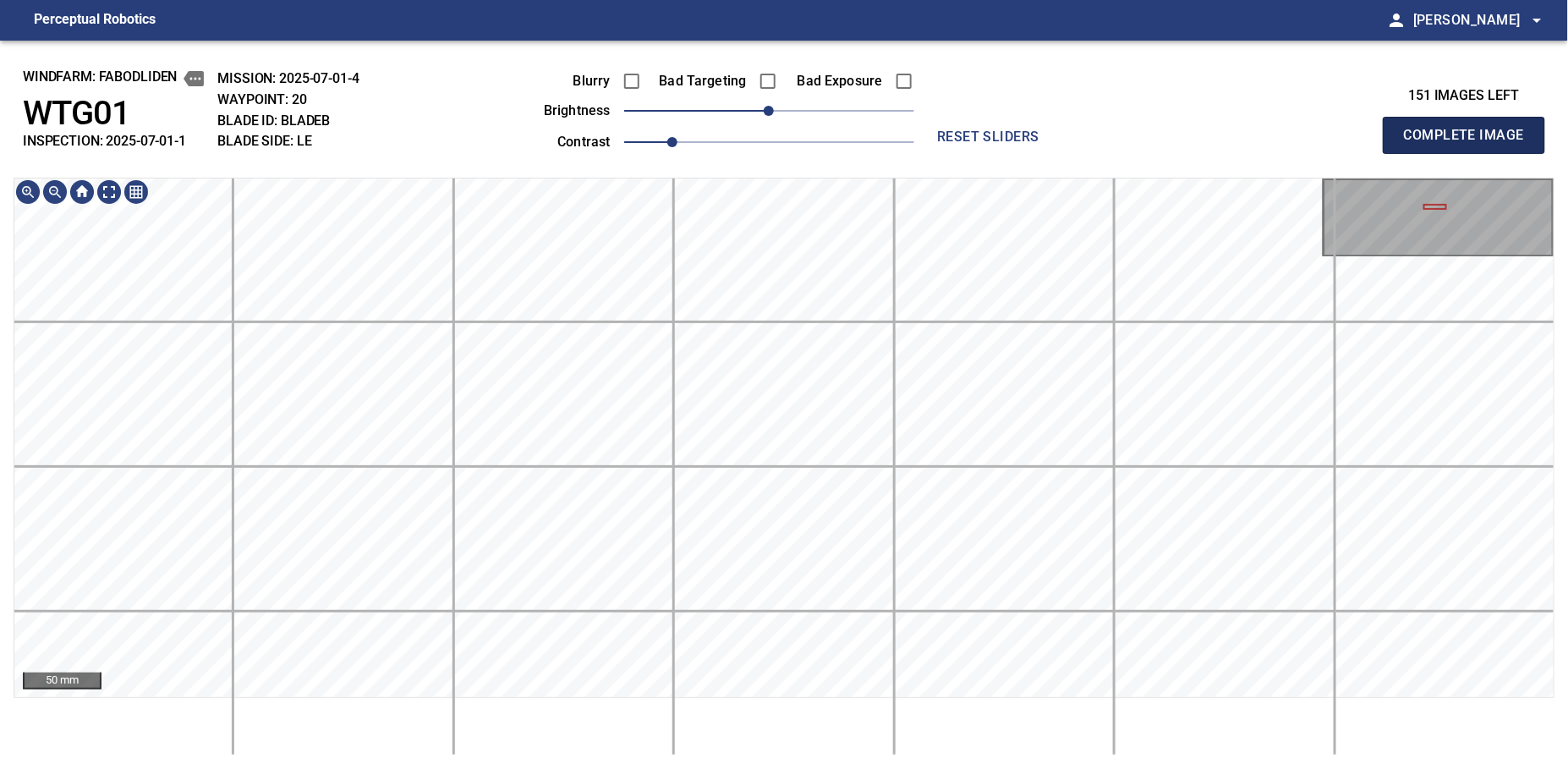 type 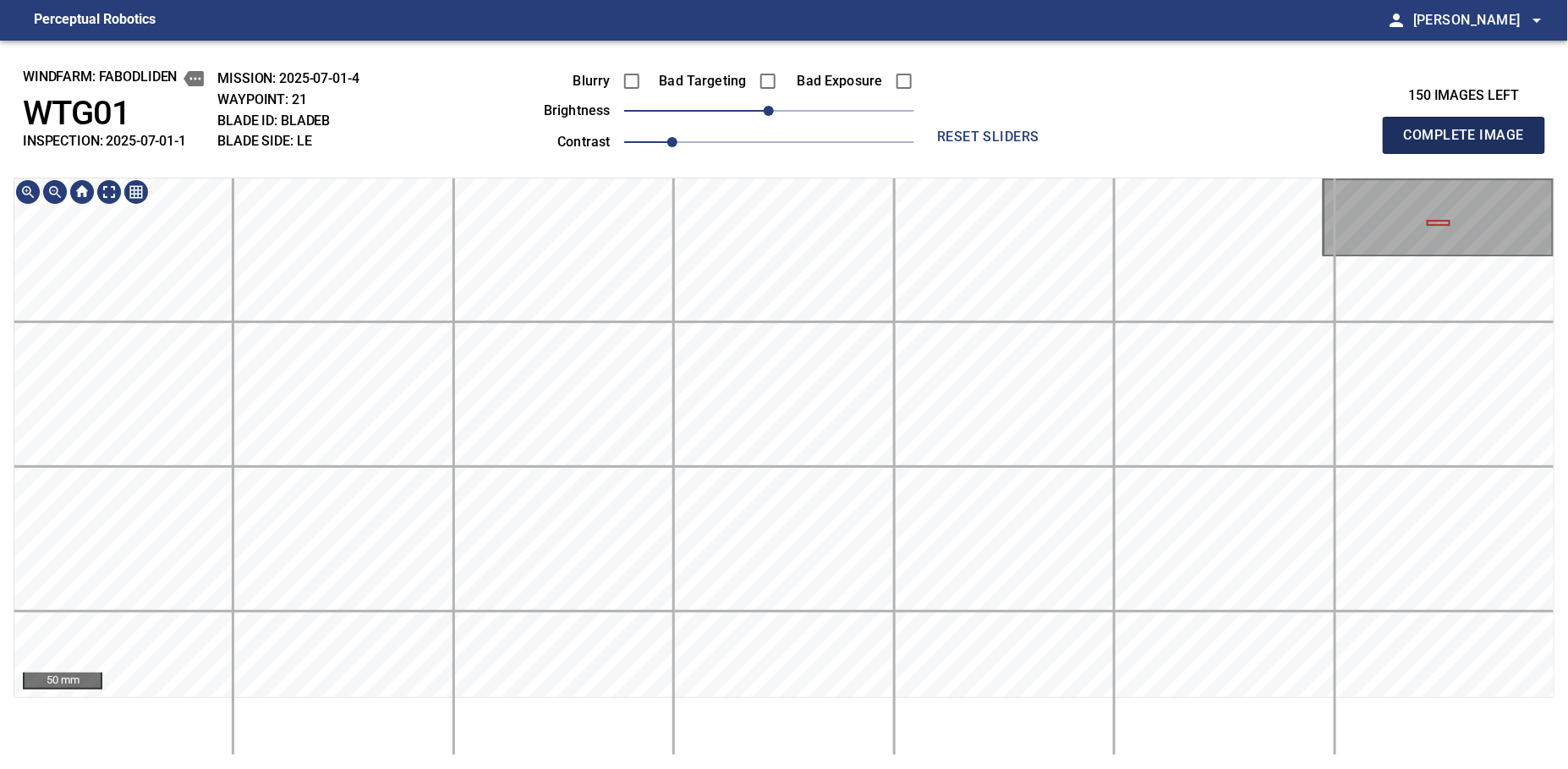 click on "Complete Image" at bounding box center (1464, 135) 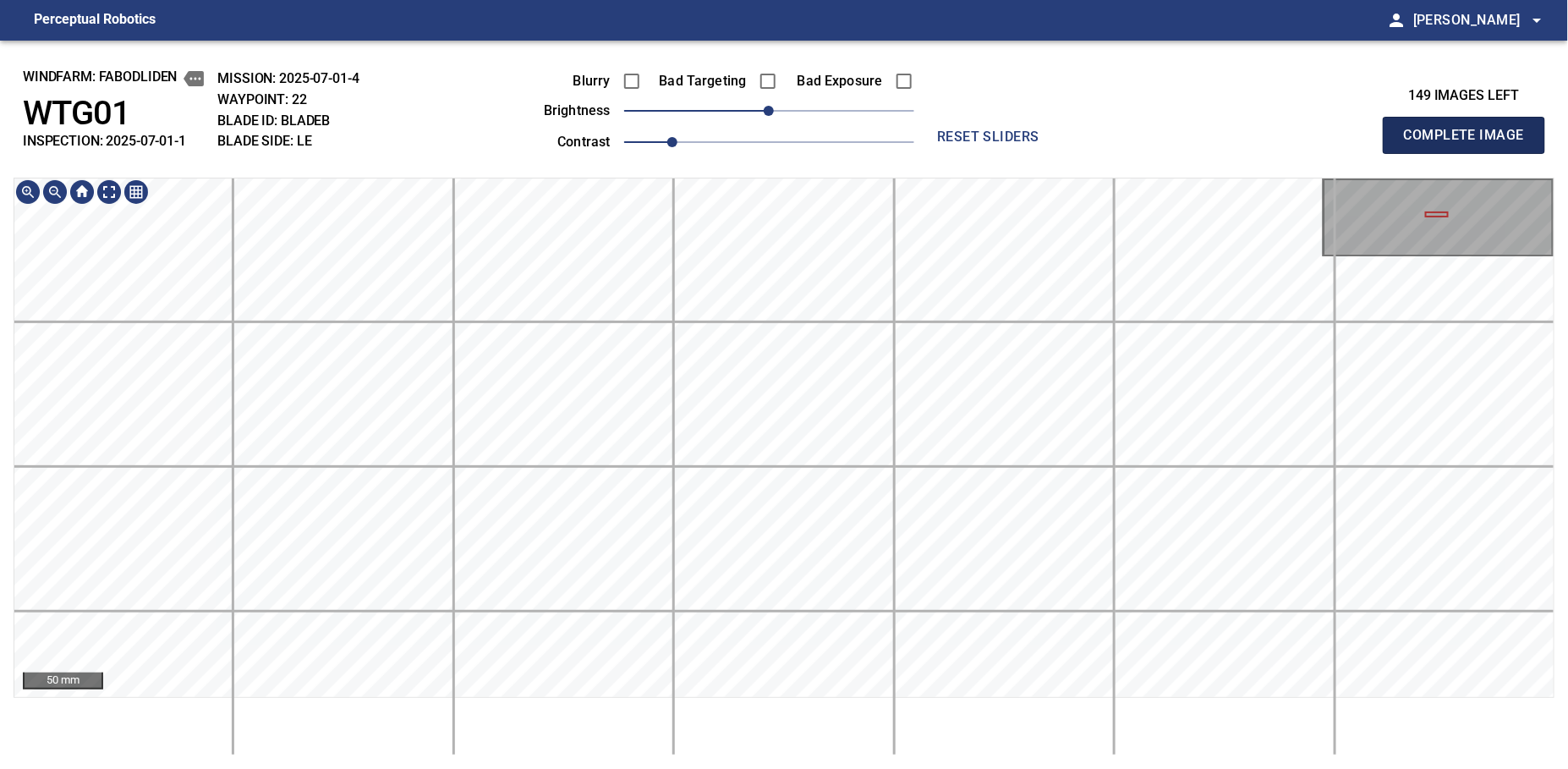 type 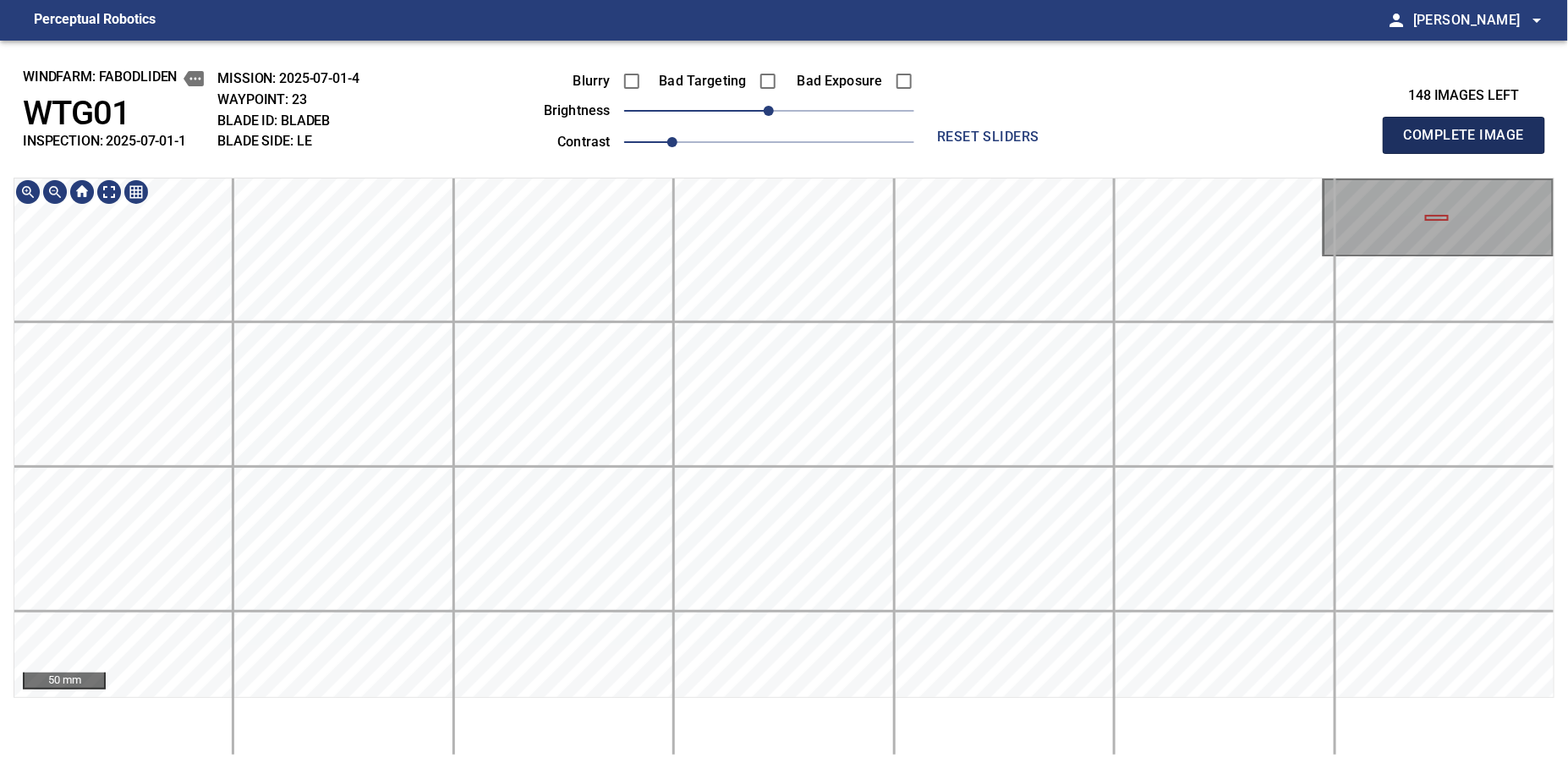 click on "Complete Image" at bounding box center (1464, 135) 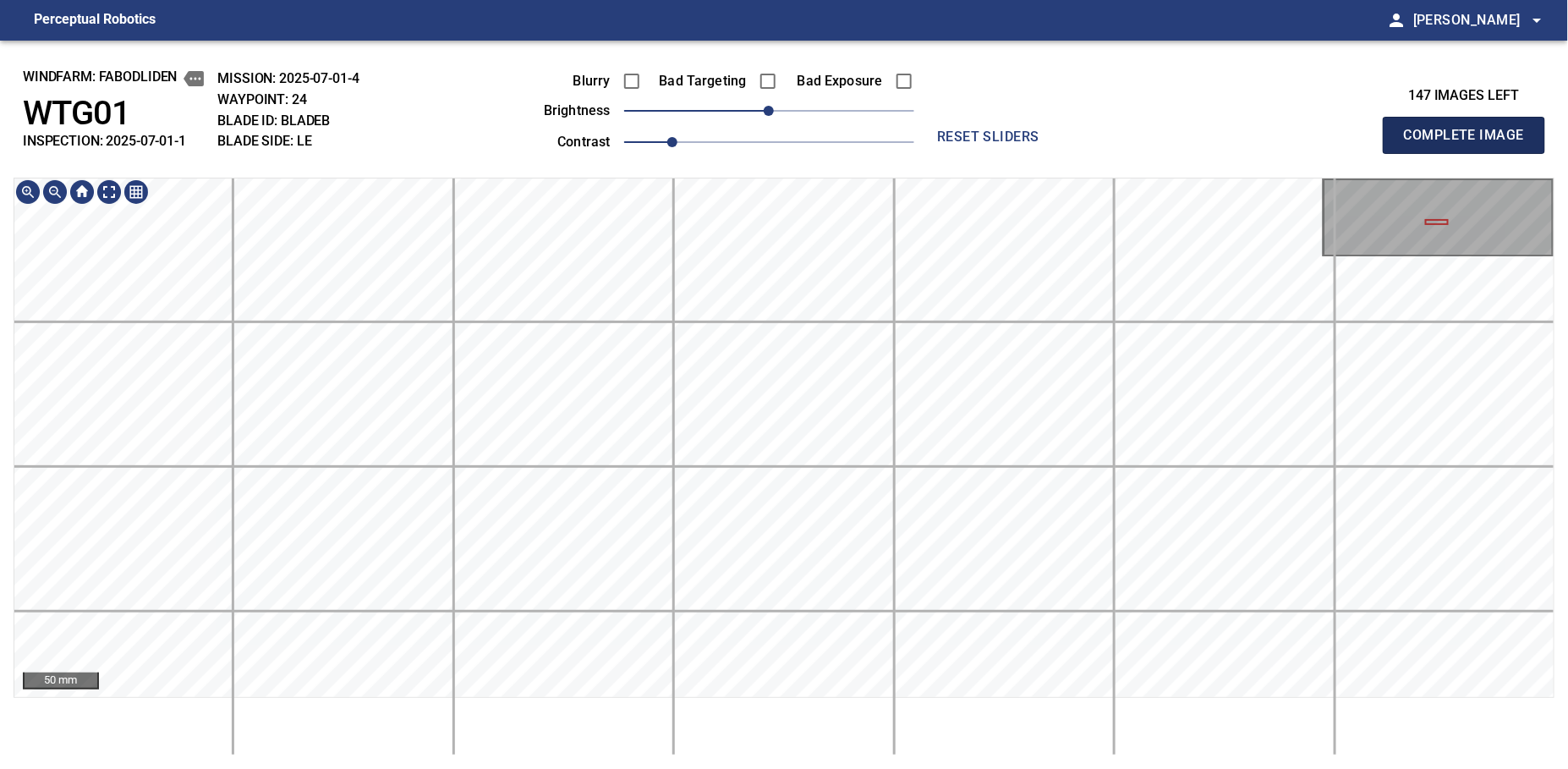 click on "Complete Image" at bounding box center (1464, 135) 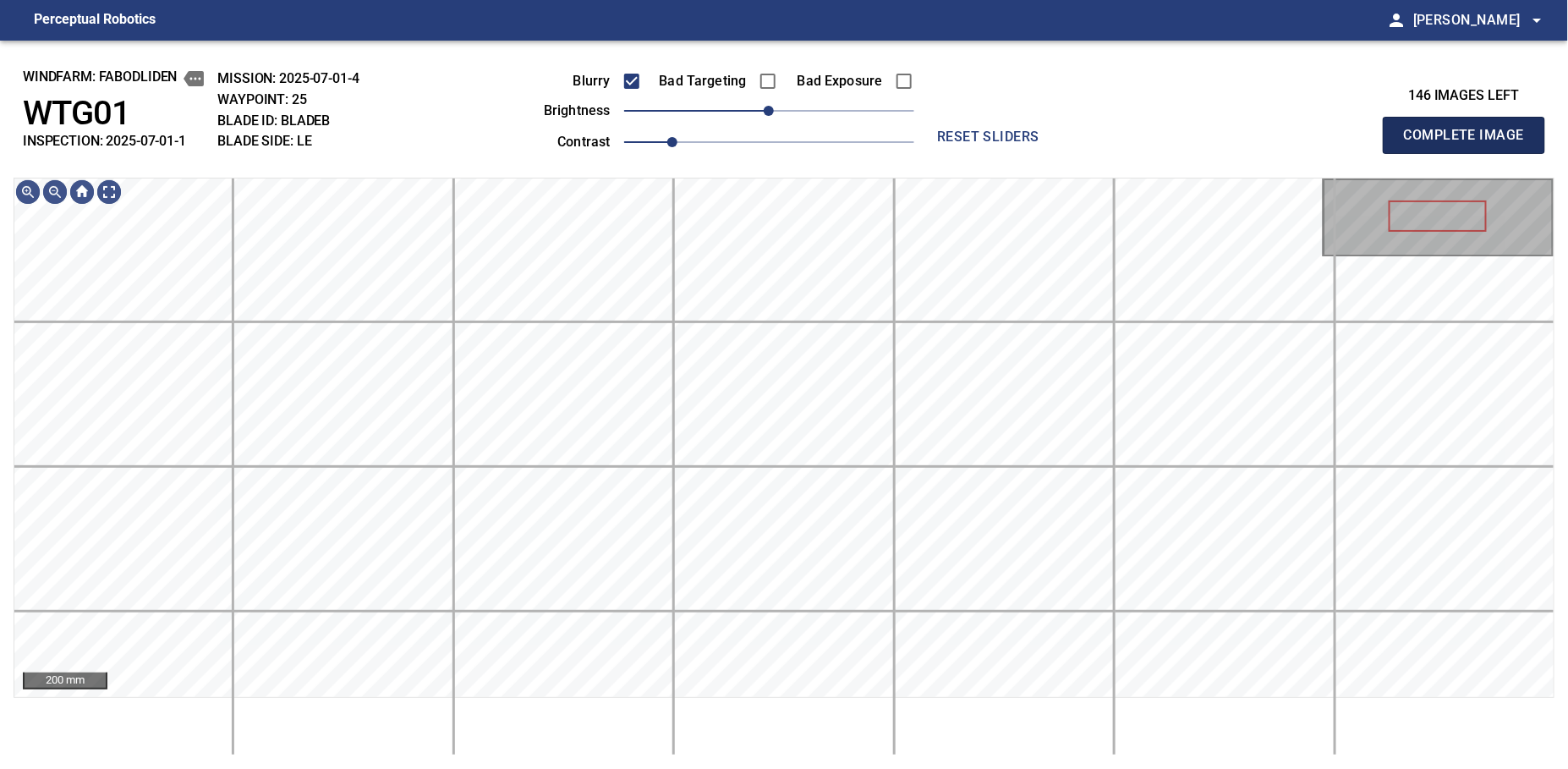 click on "Complete Image" at bounding box center [1464, 135] 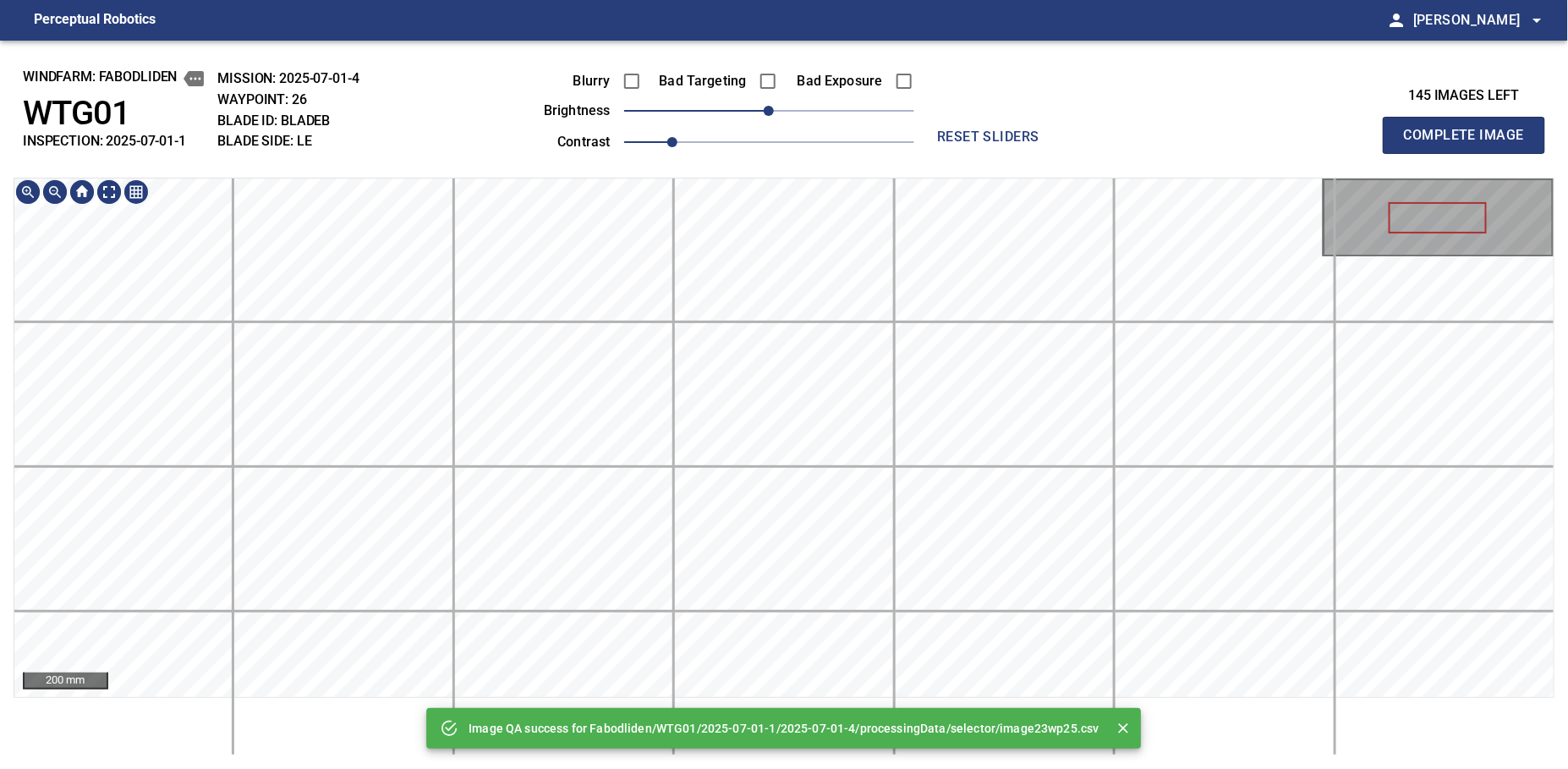 click on "Image QA success for Fabodliden/WTG01/2025-07-01-1/2025-07-01-4/processingData/selector/image23wp25.csv windfarm: Fabodliden WTG01 INSPECTION: 2025-07-01-1 MISSION: 2025-07-01-4 WAYPOINT: 26 BLADE ID: bladeB BLADE SIDE: LE Blurry Bad Targeting Bad Exposure brightness 0 contrast 1 reset sliders 145 images left Complete Image 200 mm" at bounding box center [784, 404] 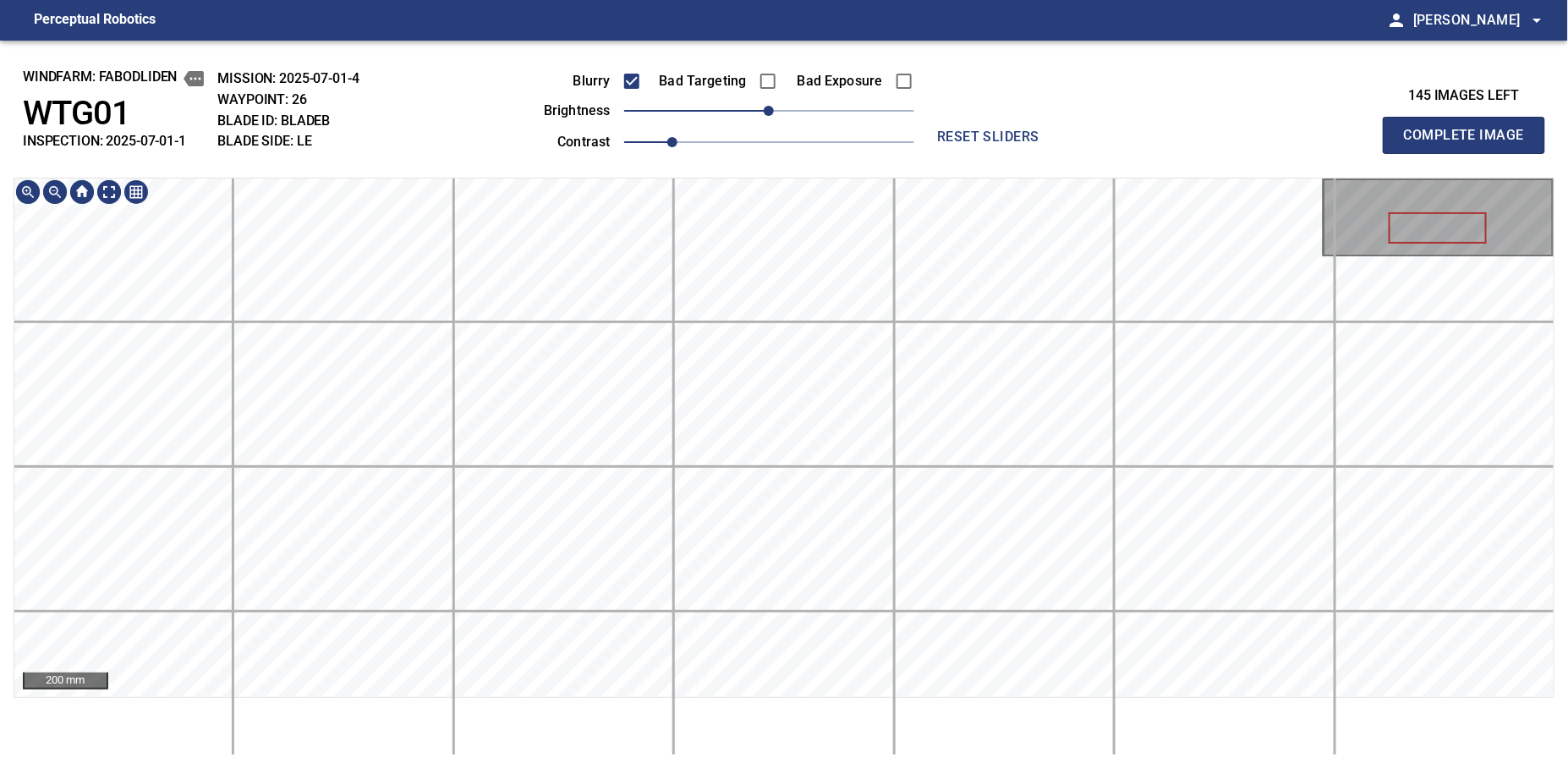 click on "Perceptual Robotics person Alex Semenov arrow_drop_down windfarm: Fabodliden WTG01 INSPECTION: 2025-07-01-1 MISSION: 2025-07-01-4 WAYPOINT: 26 BLADE ID: bladeB BLADE SIDE: LE Blurry Bad Targeting Bad Exposure brightness 0 contrast 1 reset sliders 145 images left Complete Image 200 mm exit_to_app Logout" at bounding box center [784, 384] 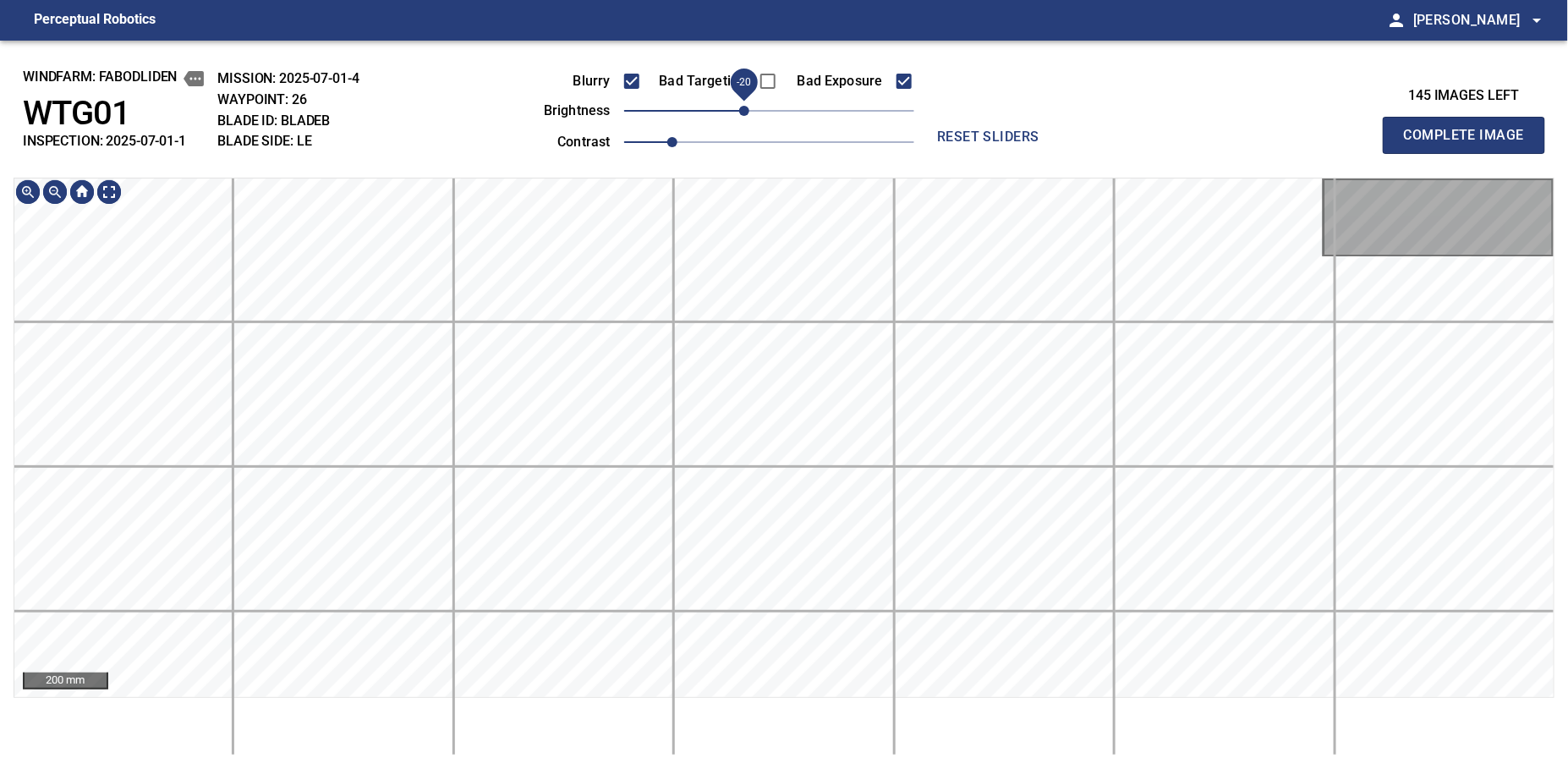 drag, startPoint x: 760, startPoint y: 108, endPoint x: 749, endPoint y: 151, distance: 44.38468 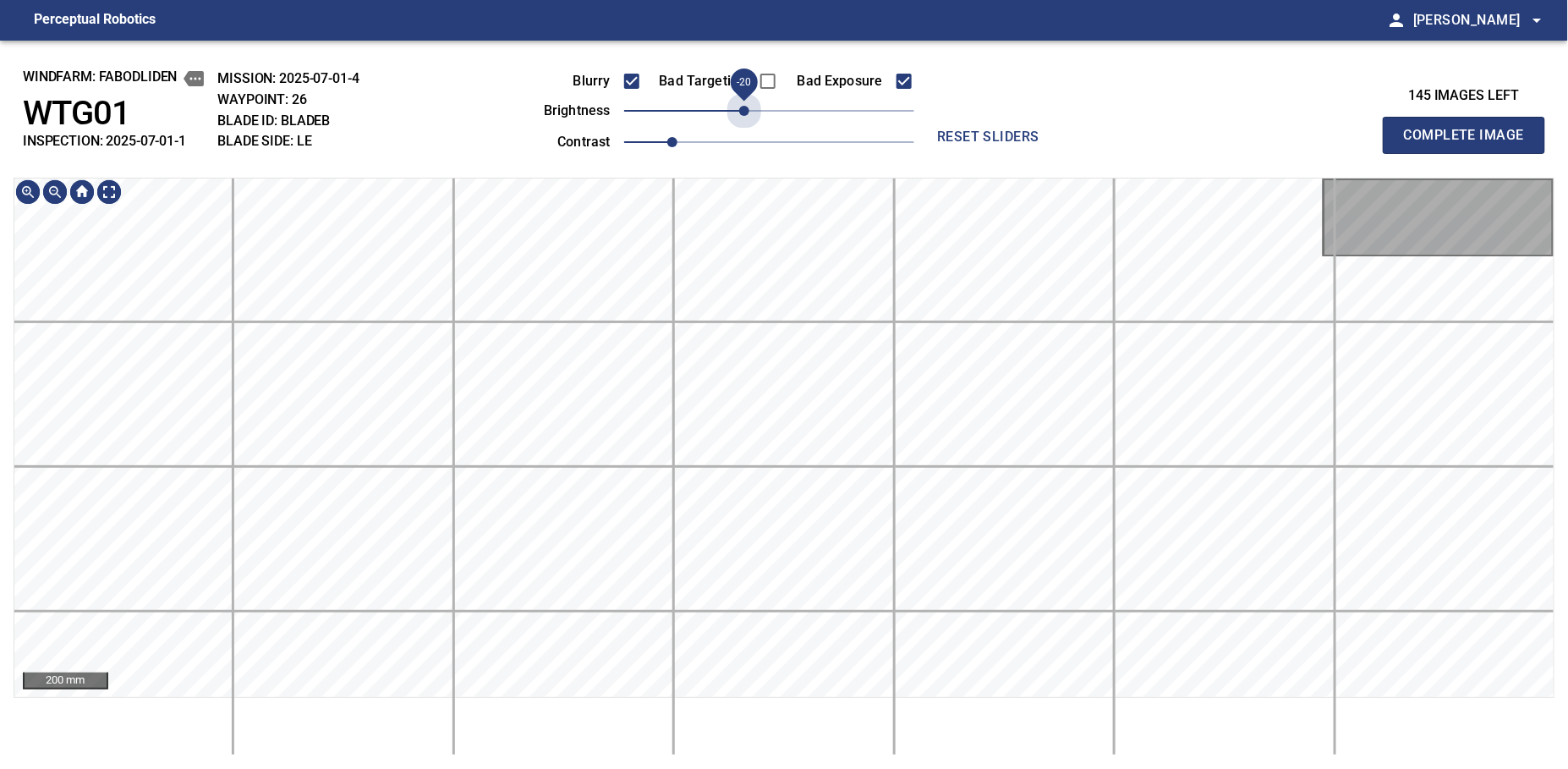 click on "Blurry Bad Targeting Bad Exposure brightness -20 contrast 1" at bounding box center [710, 108] 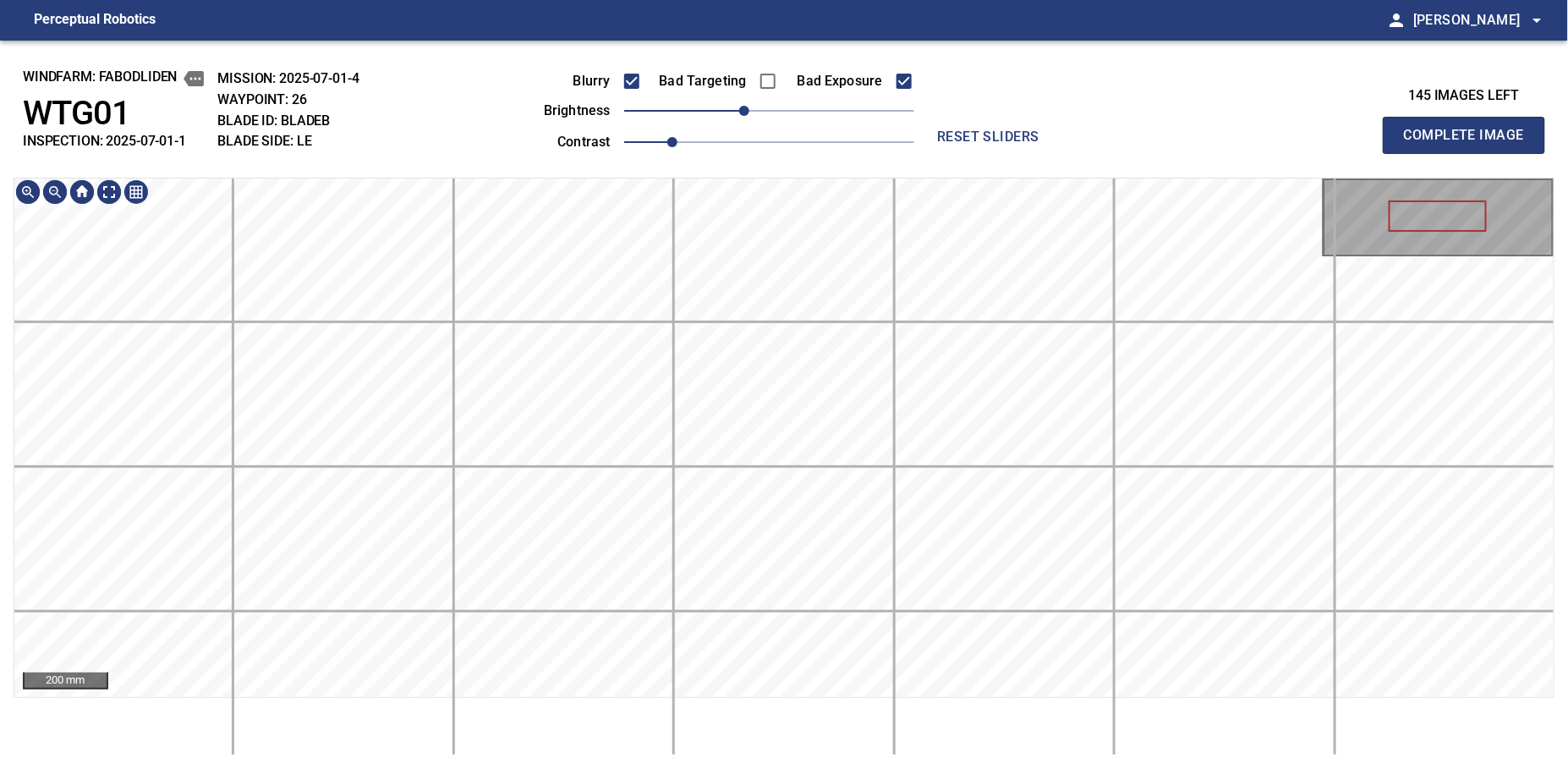 click on "Perceptual Robotics person Alex Semenov arrow_drop_down windfarm: Fabodliden WTG01 INSPECTION: 2025-07-01-1 MISSION: 2025-07-01-4 WAYPOINT: 26 BLADE ID: bladeB BLADE SIDE: LE Blurry Bad Targeting Bad Exposure brightness -20 contrast 1 reset sliders 145 images left Complete Image 200 mm exit_to_app Logout" at bounding box center [784, 384] 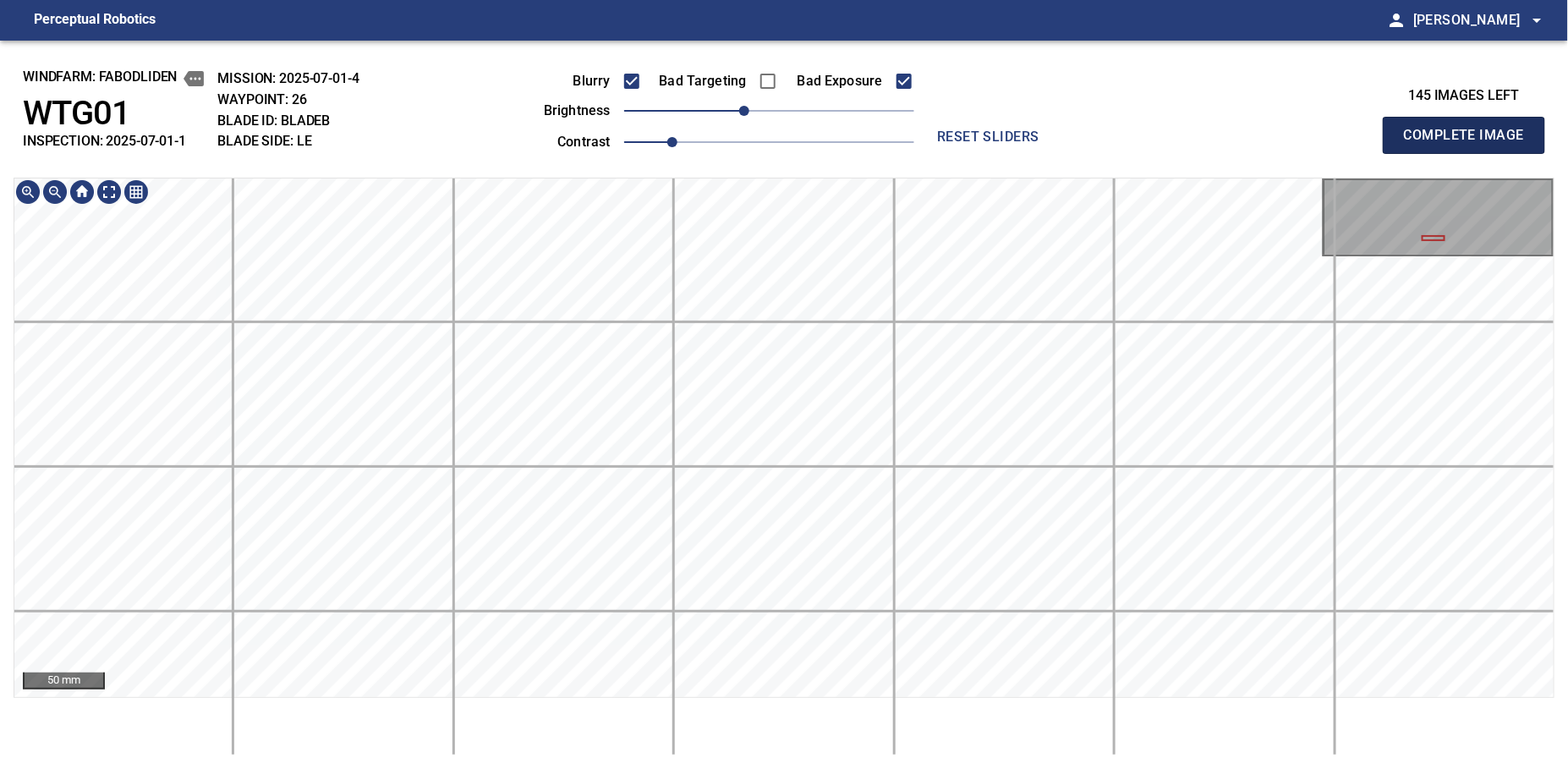 click on "Complete Image" at bounding box center (1464, 135) 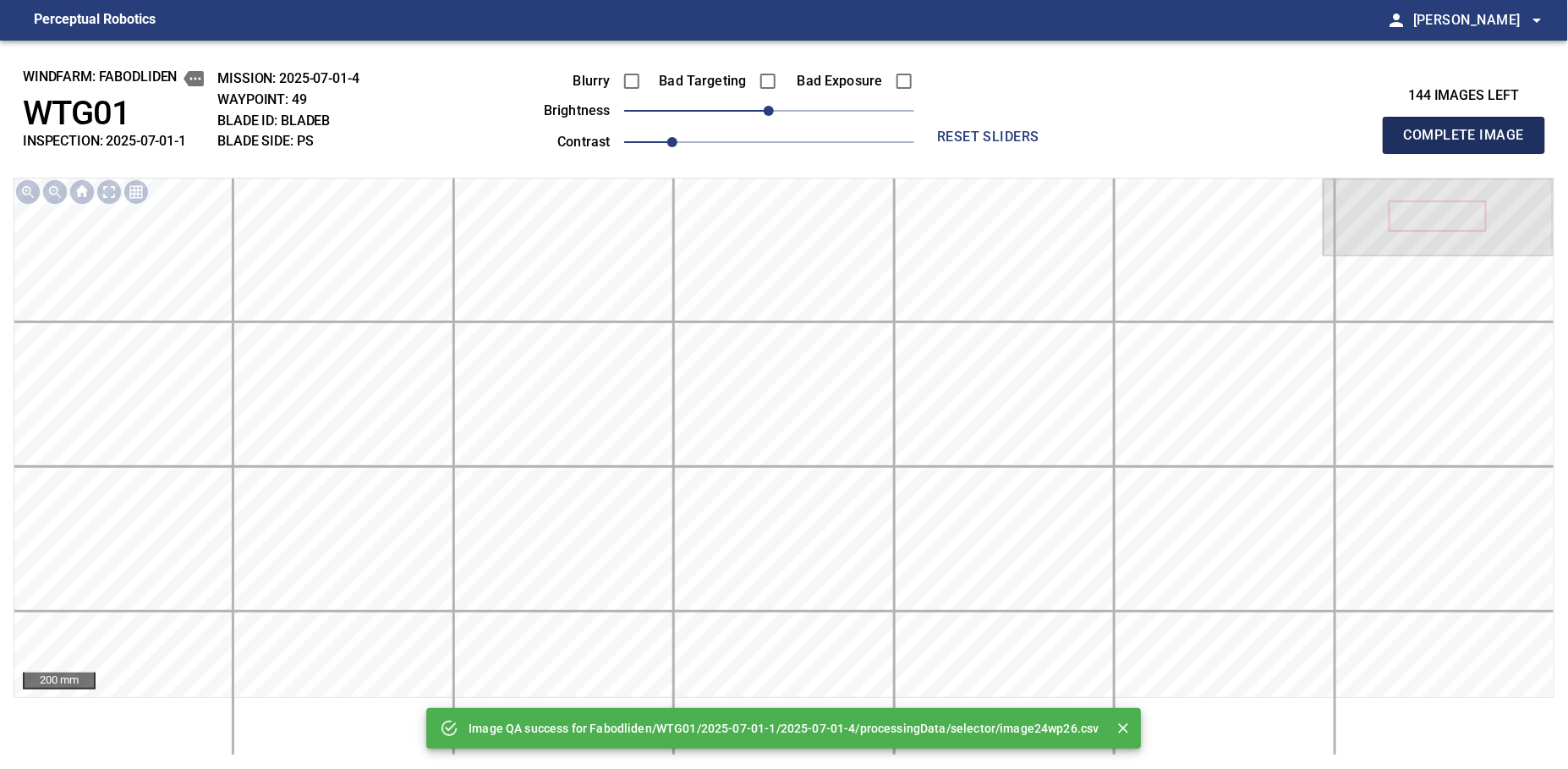 click on "Complete Image" at bounding box center (1464, 135) 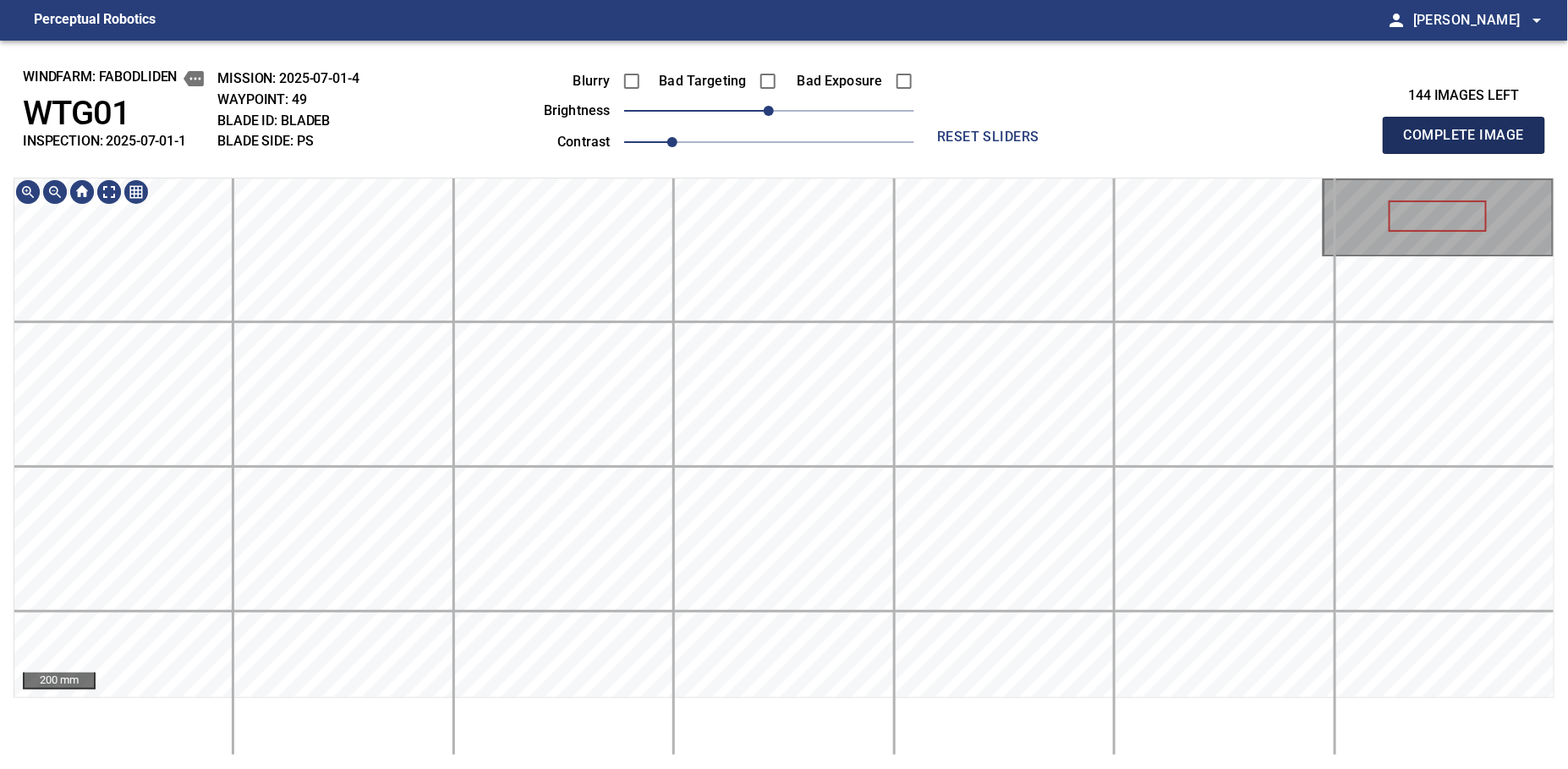 type 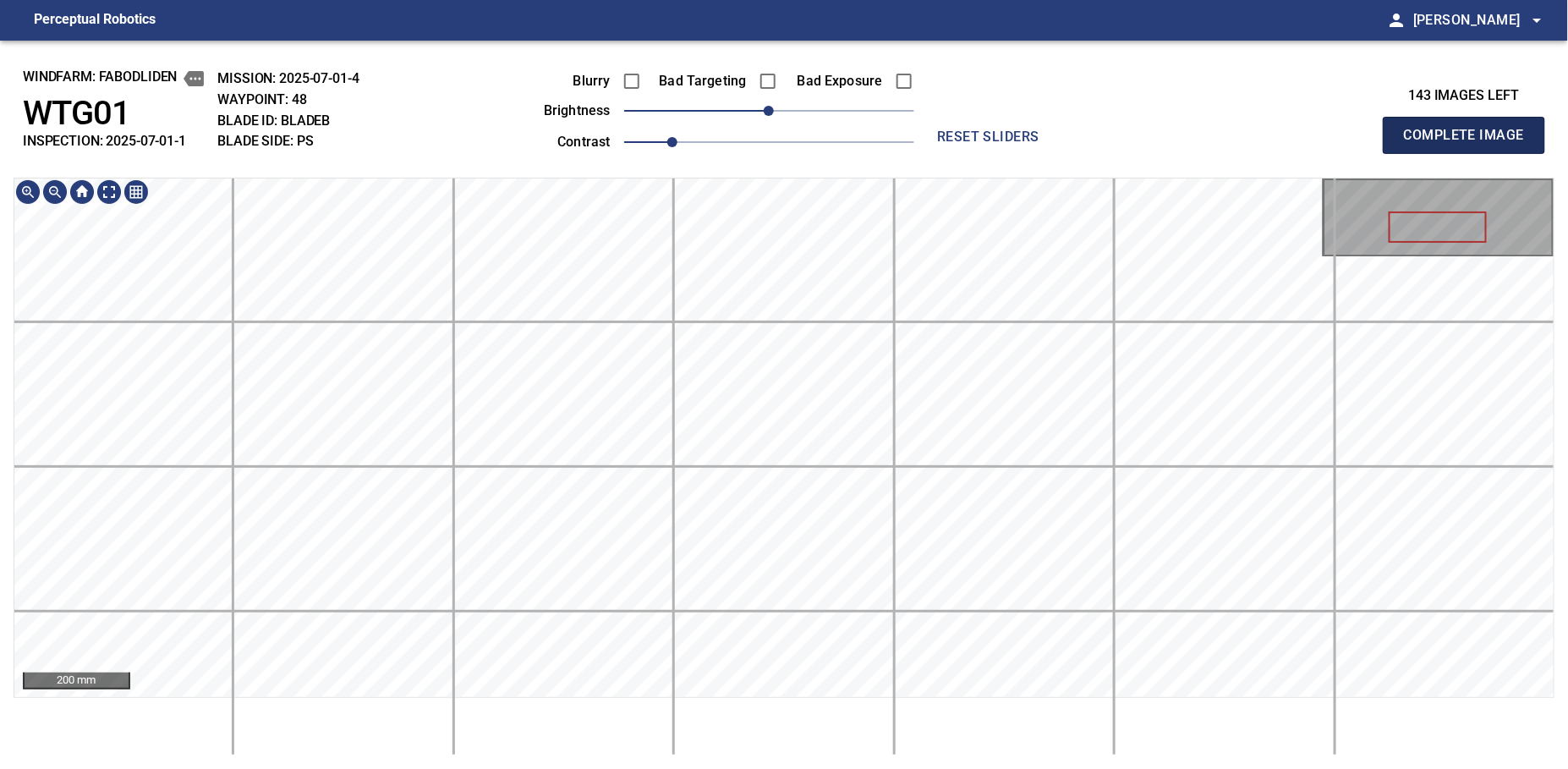 click on "Complete Image" at bounding box center [1464, 135] 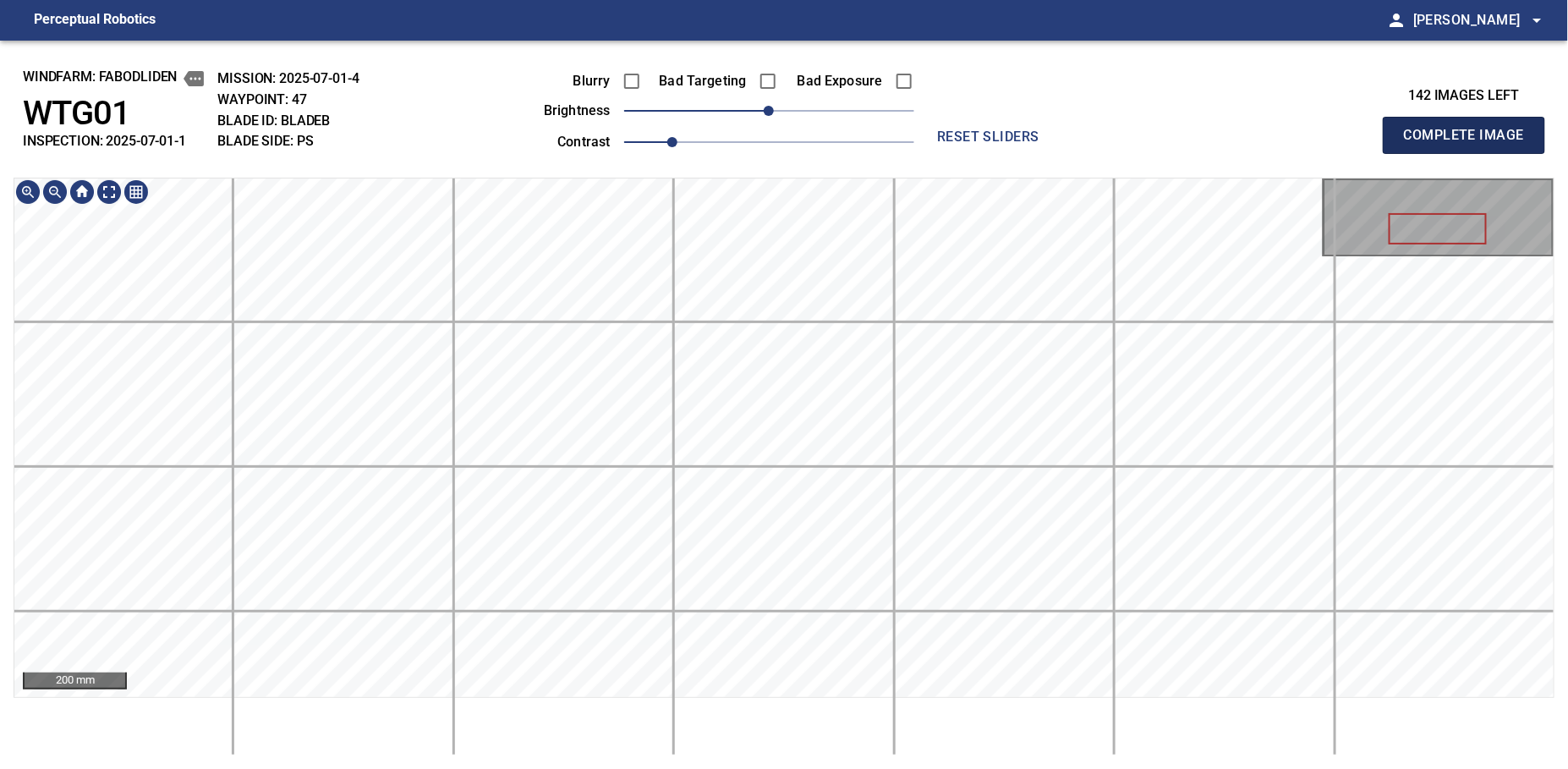 click on "Complete Image" at bounding box center [1464, 135] 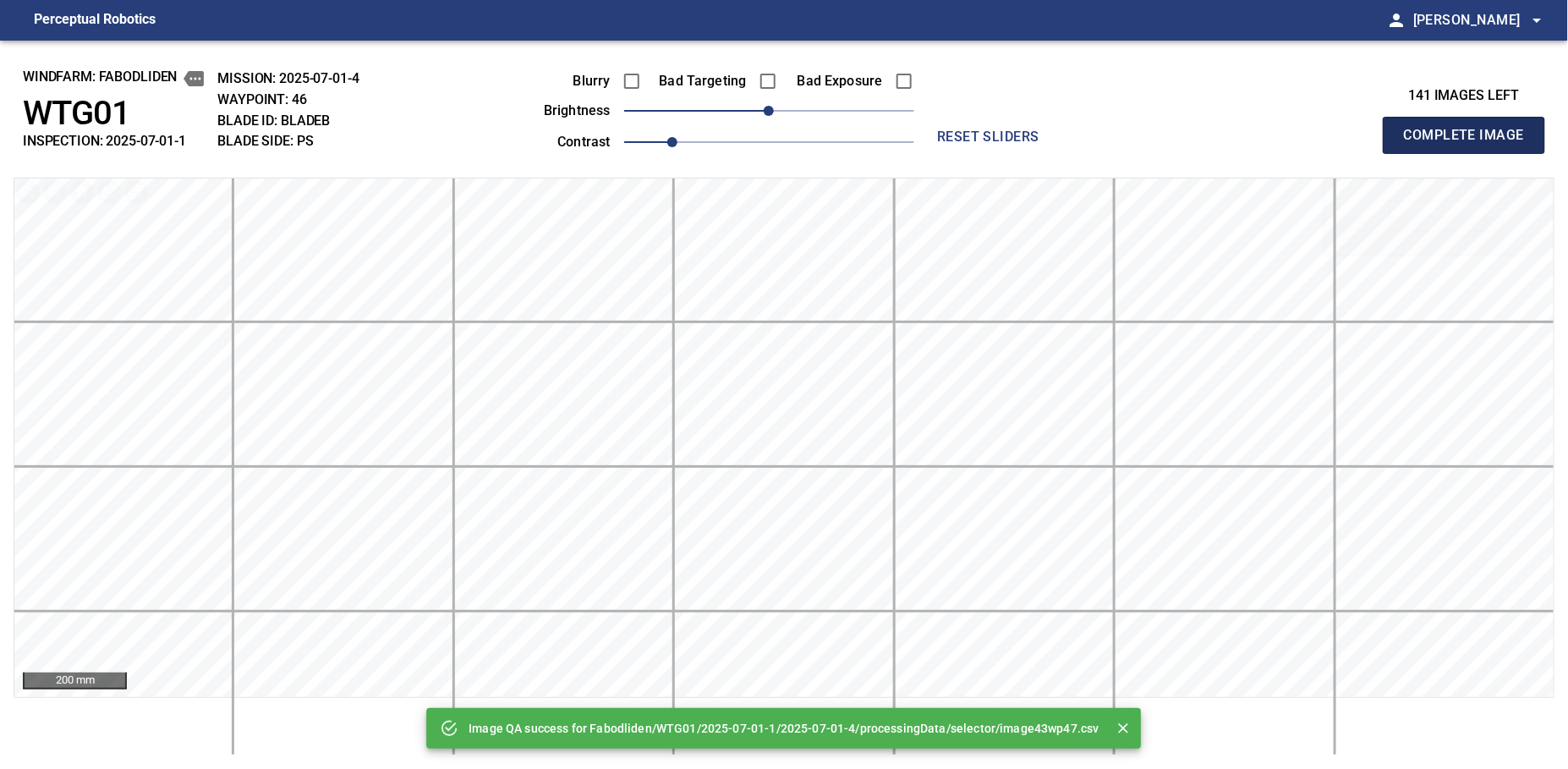 click on "Complete Image" at bounding box center (1464, 135) 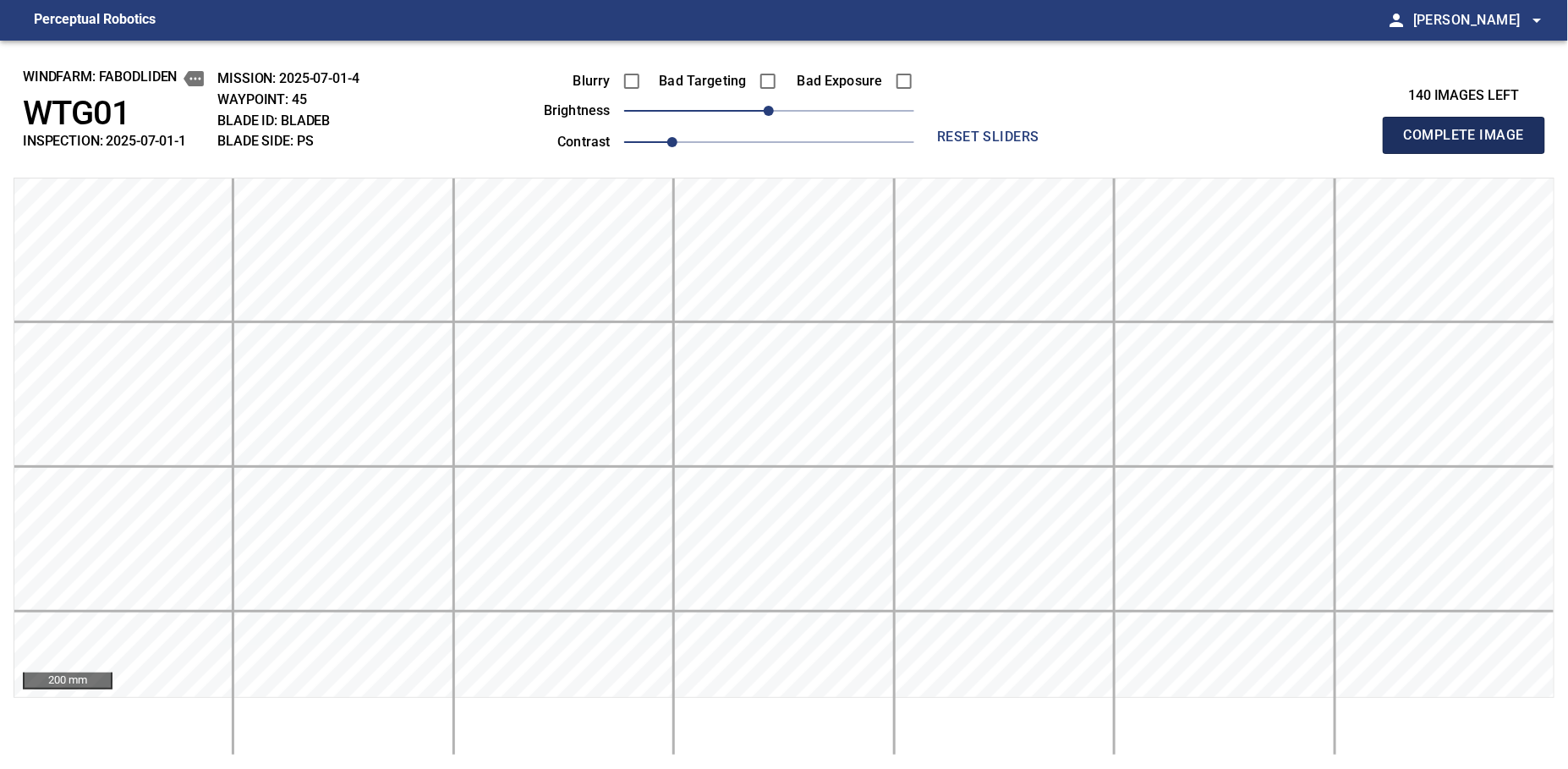 click on "Complete Image" at bounding box center [1464, 135] 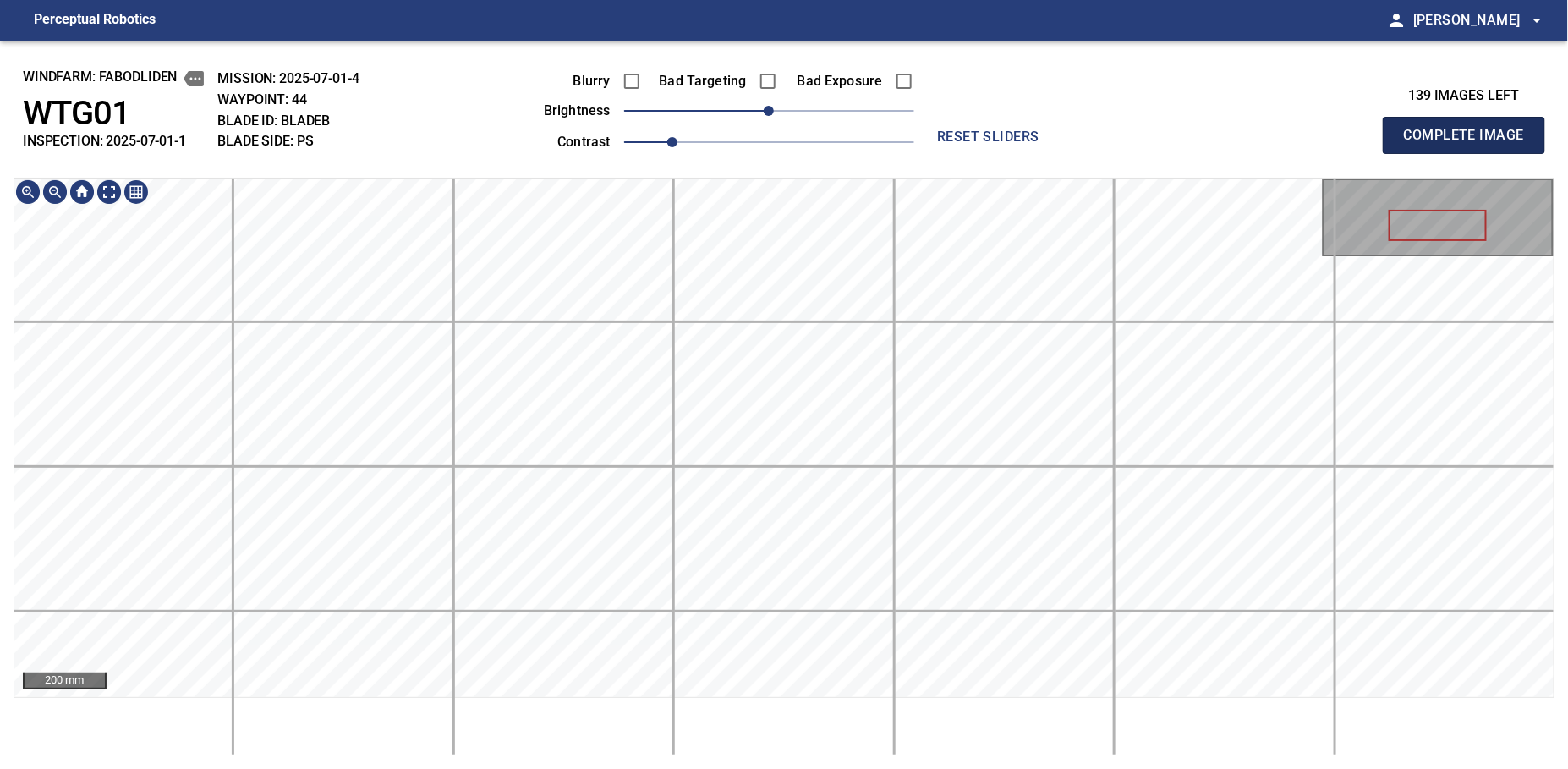 click on "Complete Image" at bounding box center (1464, 135) 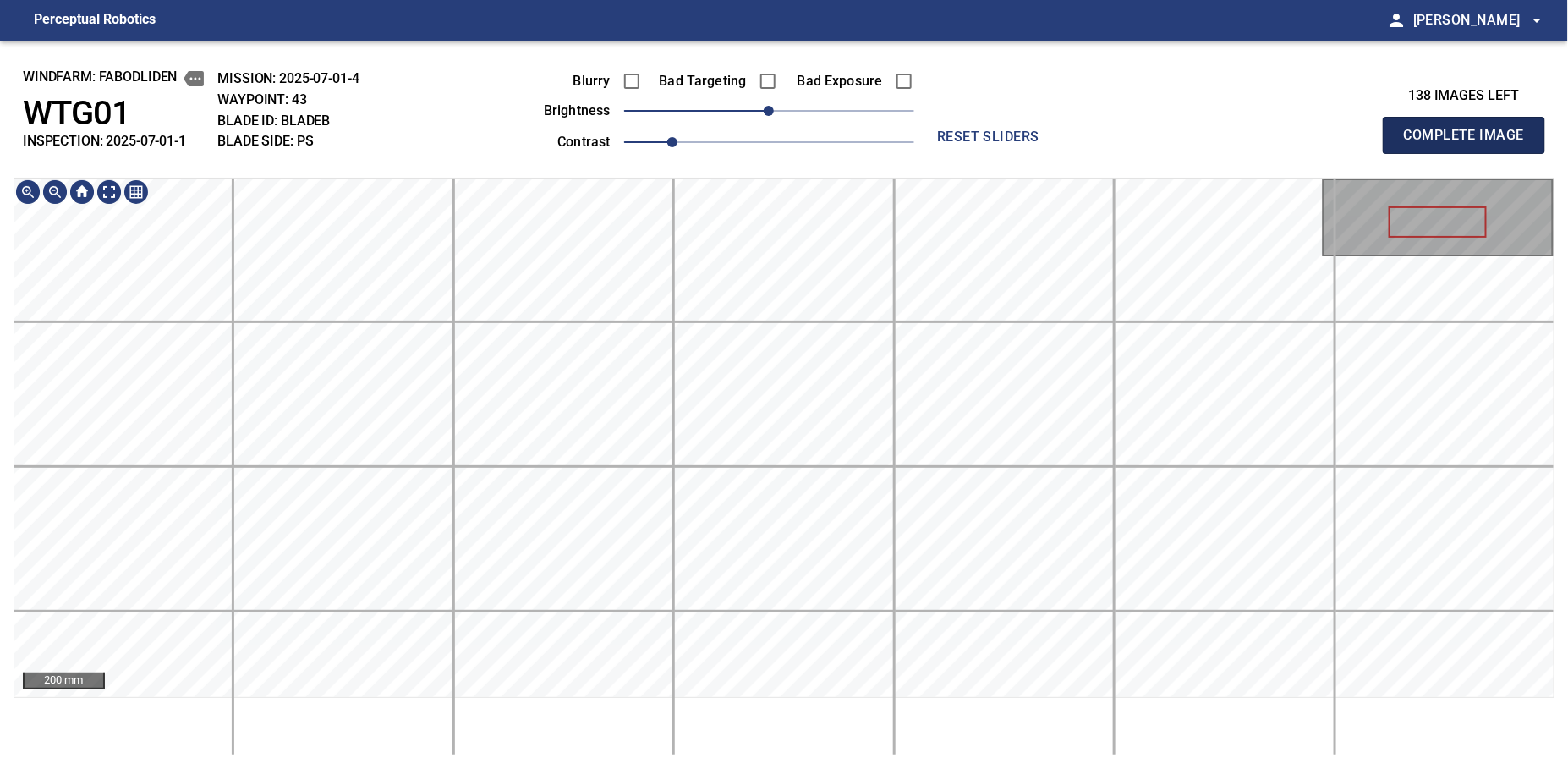 click on "Complete Image" at bounding box center [1464, 135] 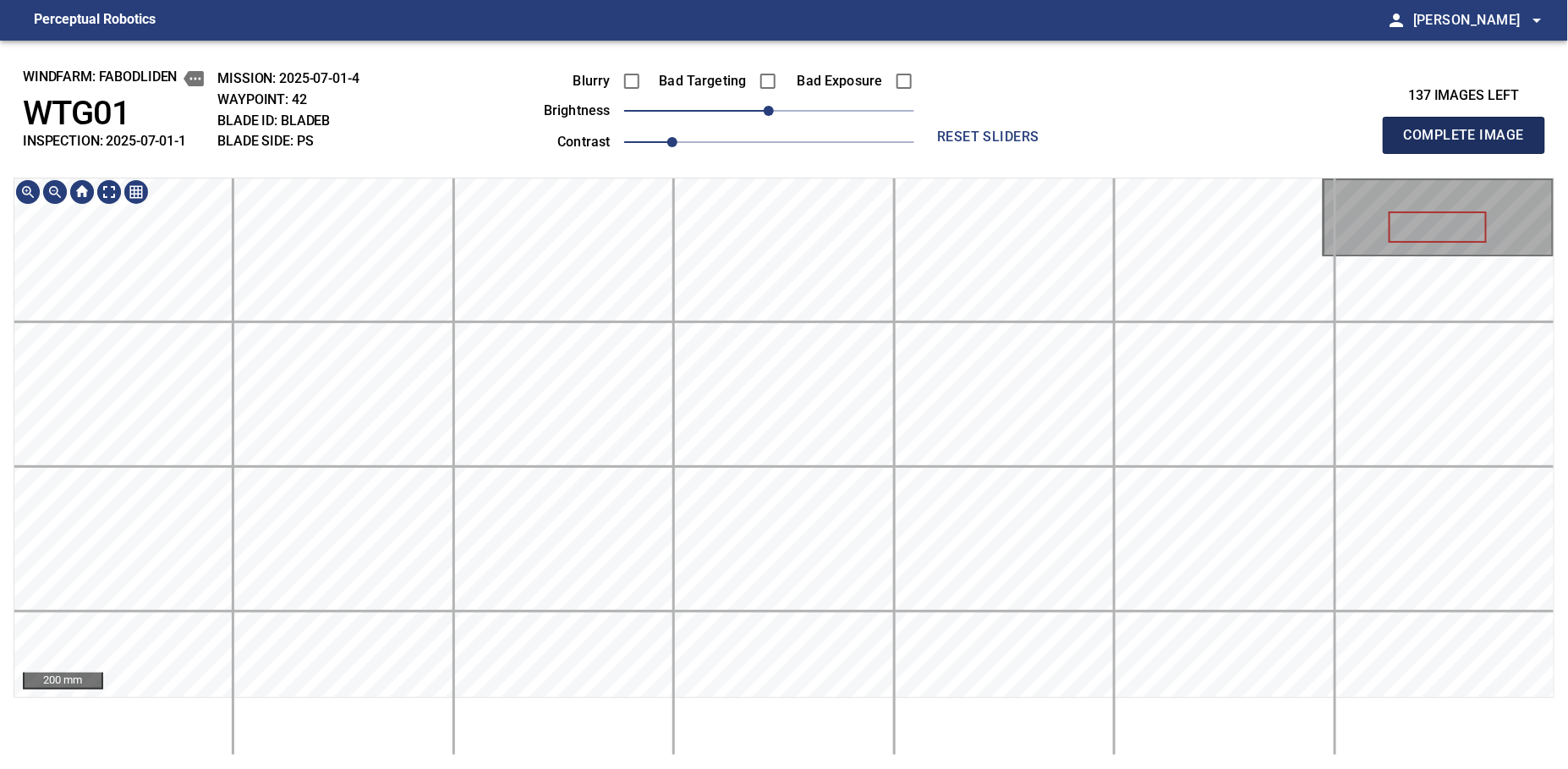 click on "Complete Image" at bounding box center (1464, 135) 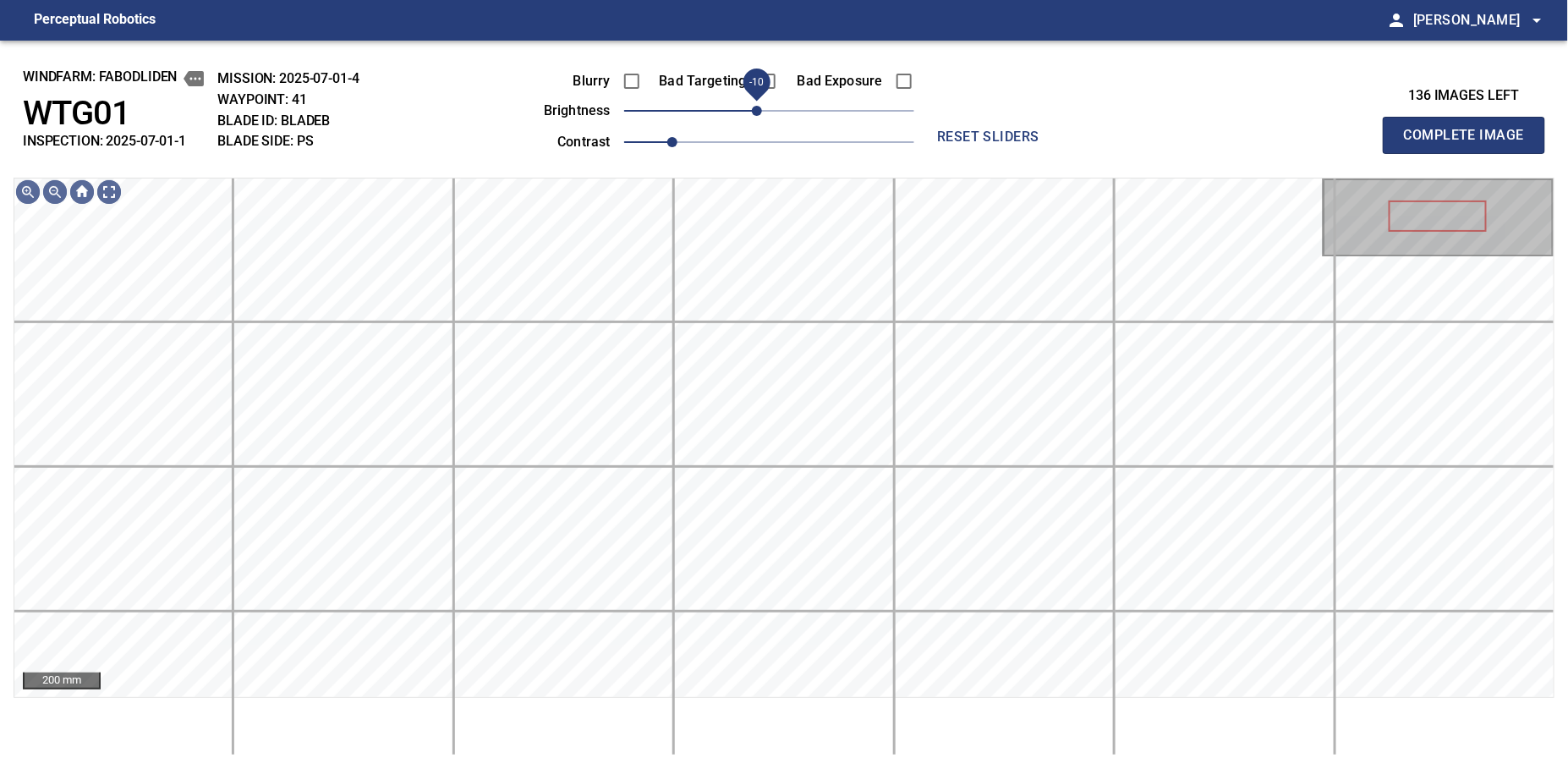 click on "-10" at bounding box center (757, 111) 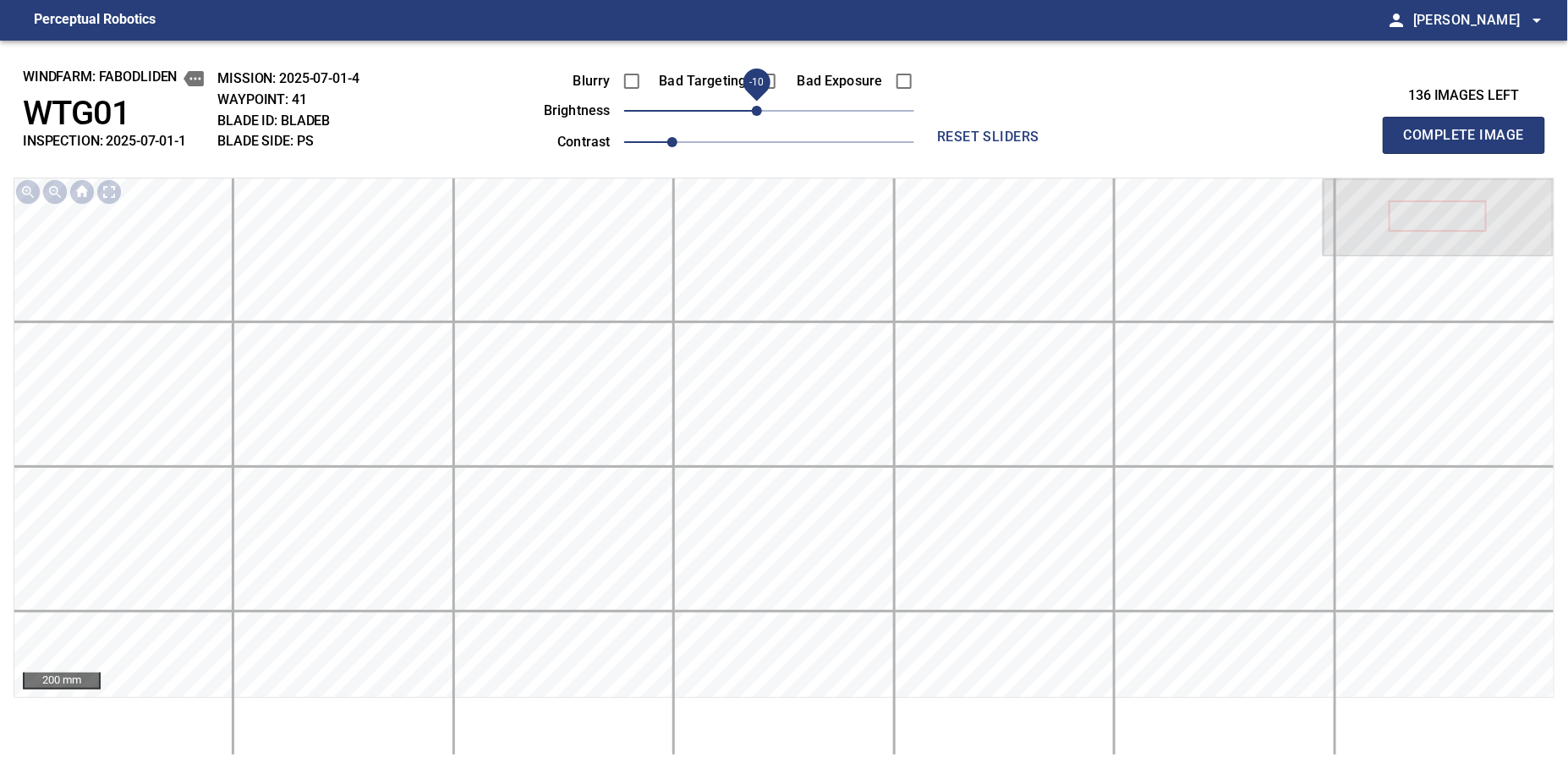 click on "Complete Image" at bounding box center [1464, 135] 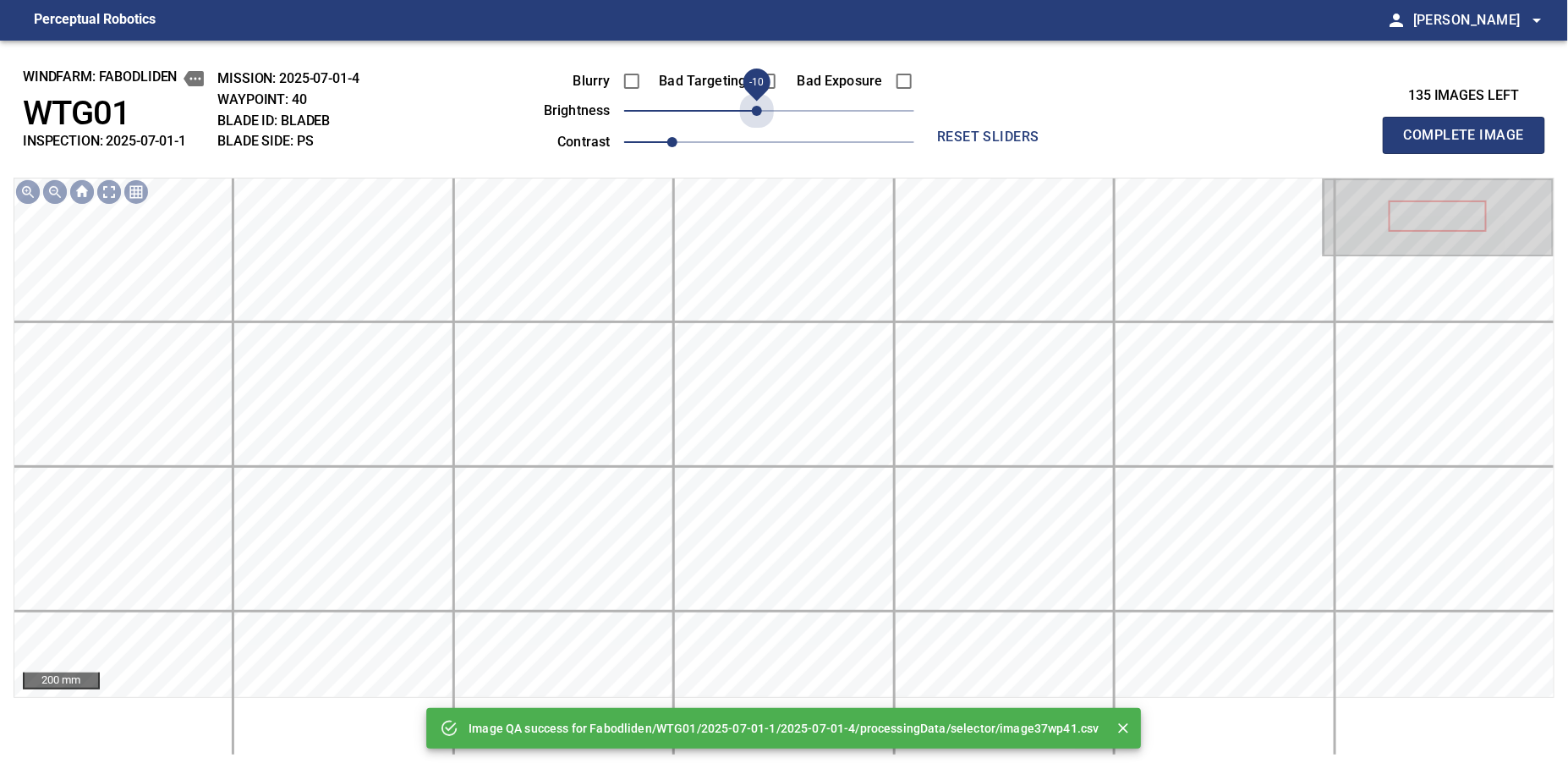 click on "-10" at bounding box center (757, 111) 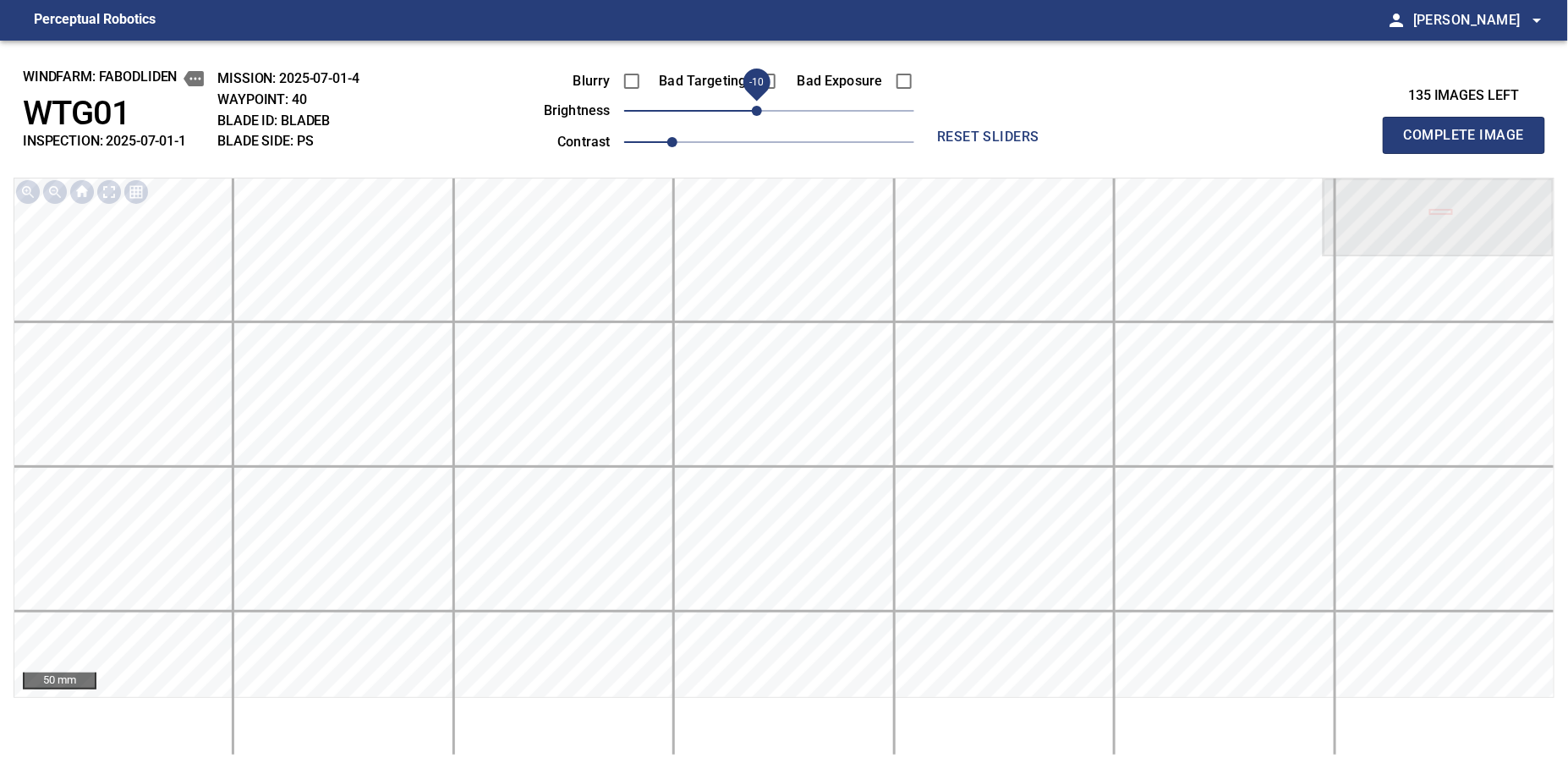type 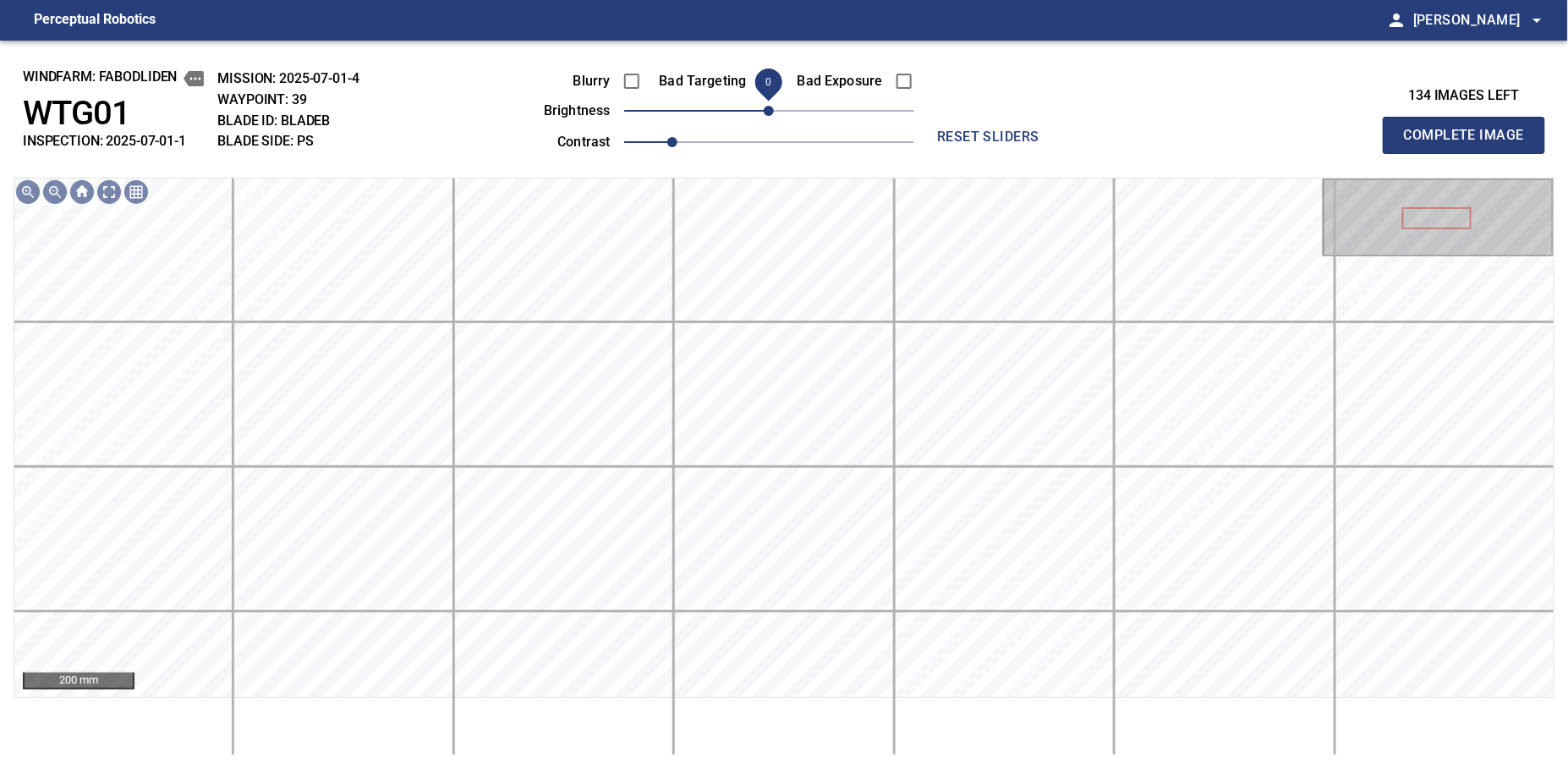 click on "Complete Image" at bounding box center (1464, 135) 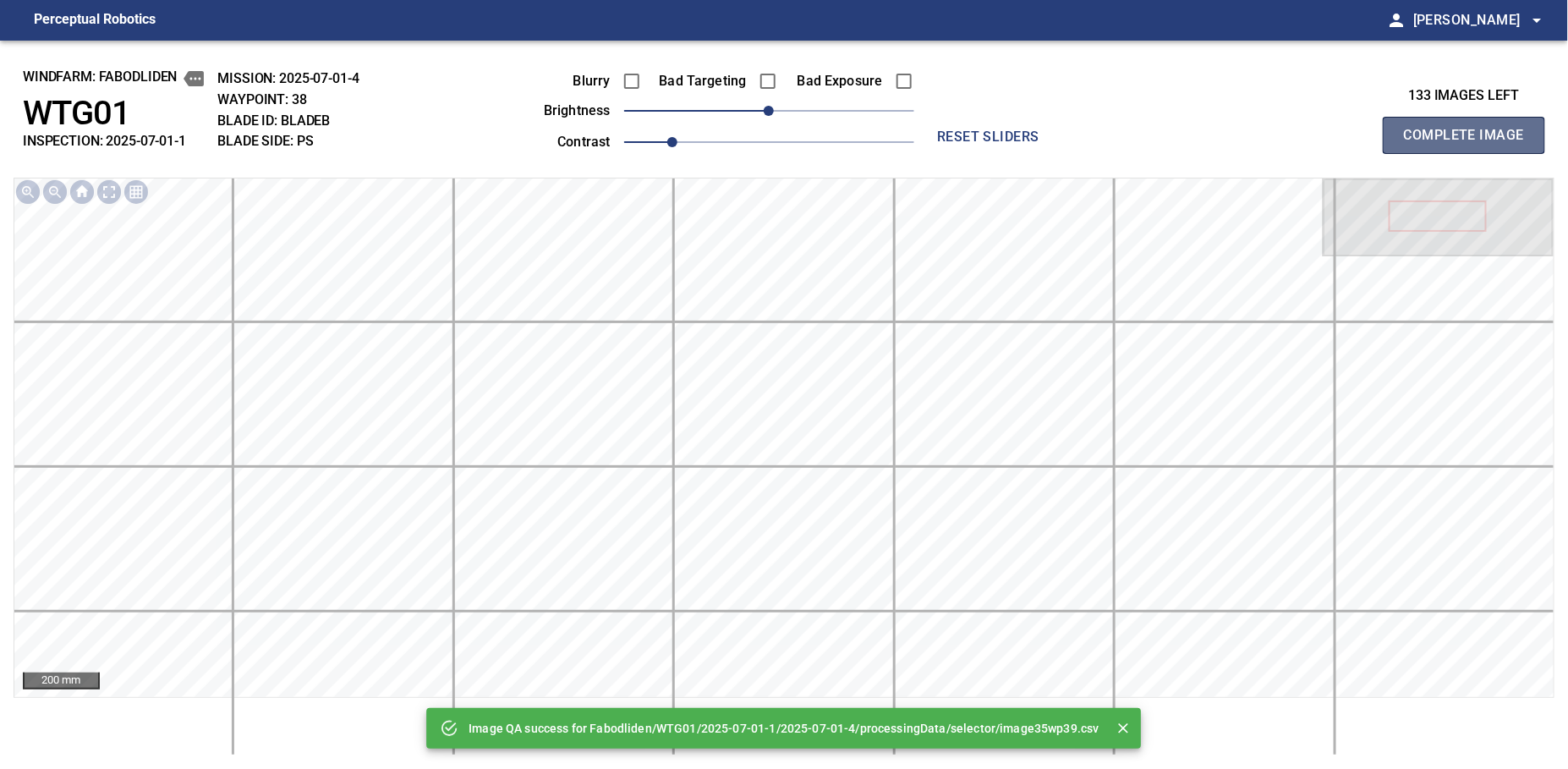 click on "Complete Image" at bounding box center [1464, 135] 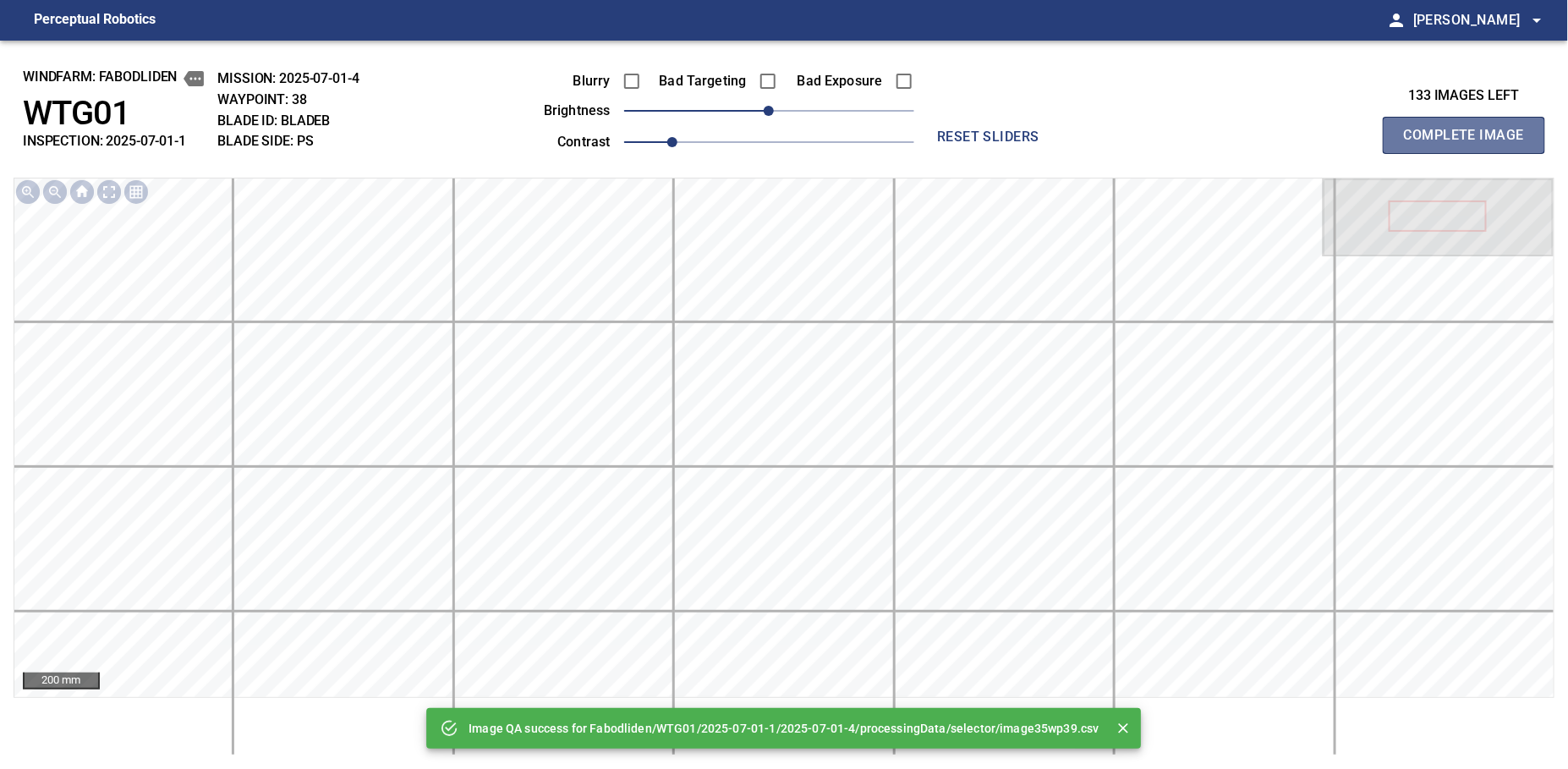 type 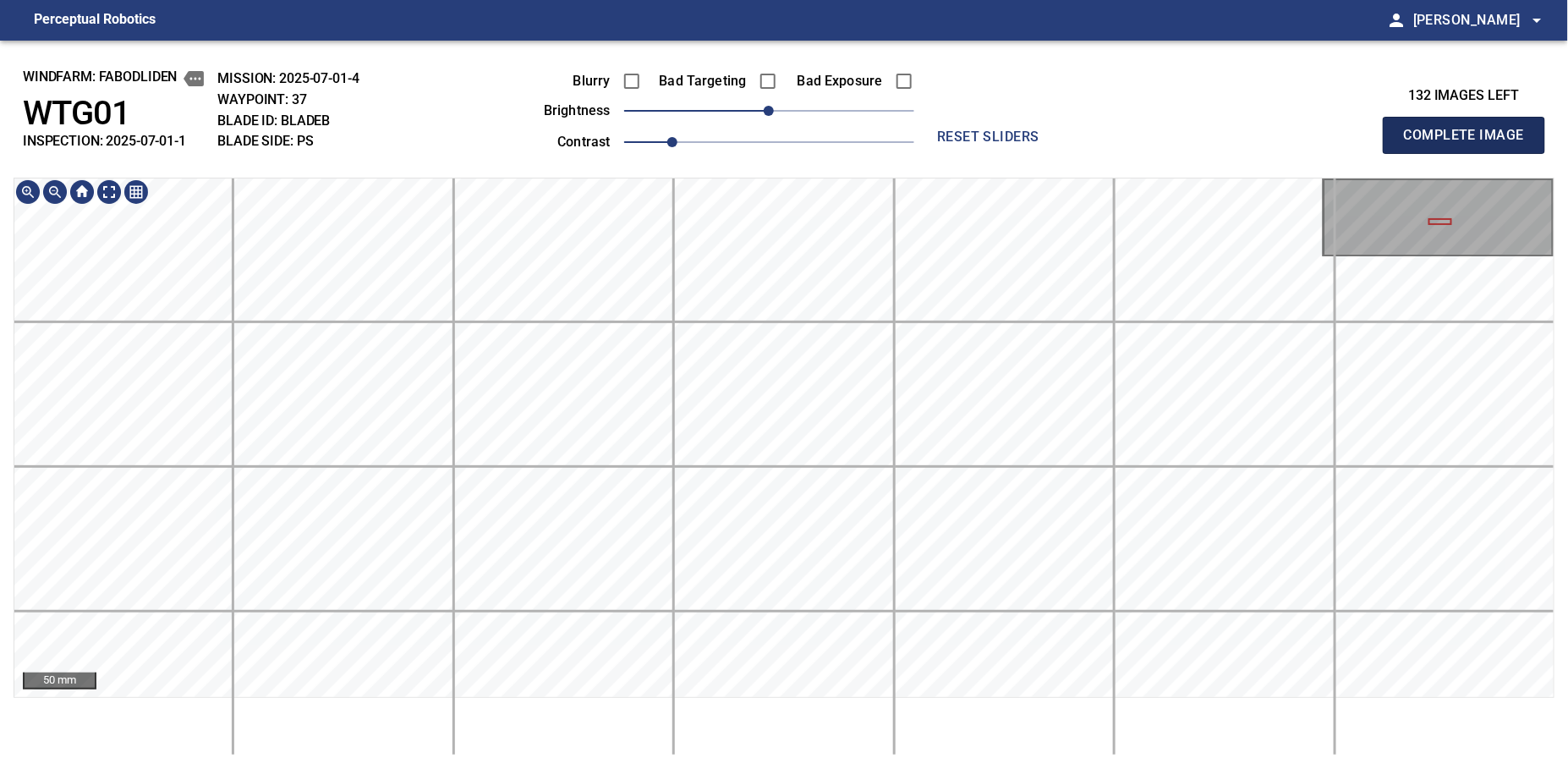 click on "Complete Image" at bounding box center [1464, 135] 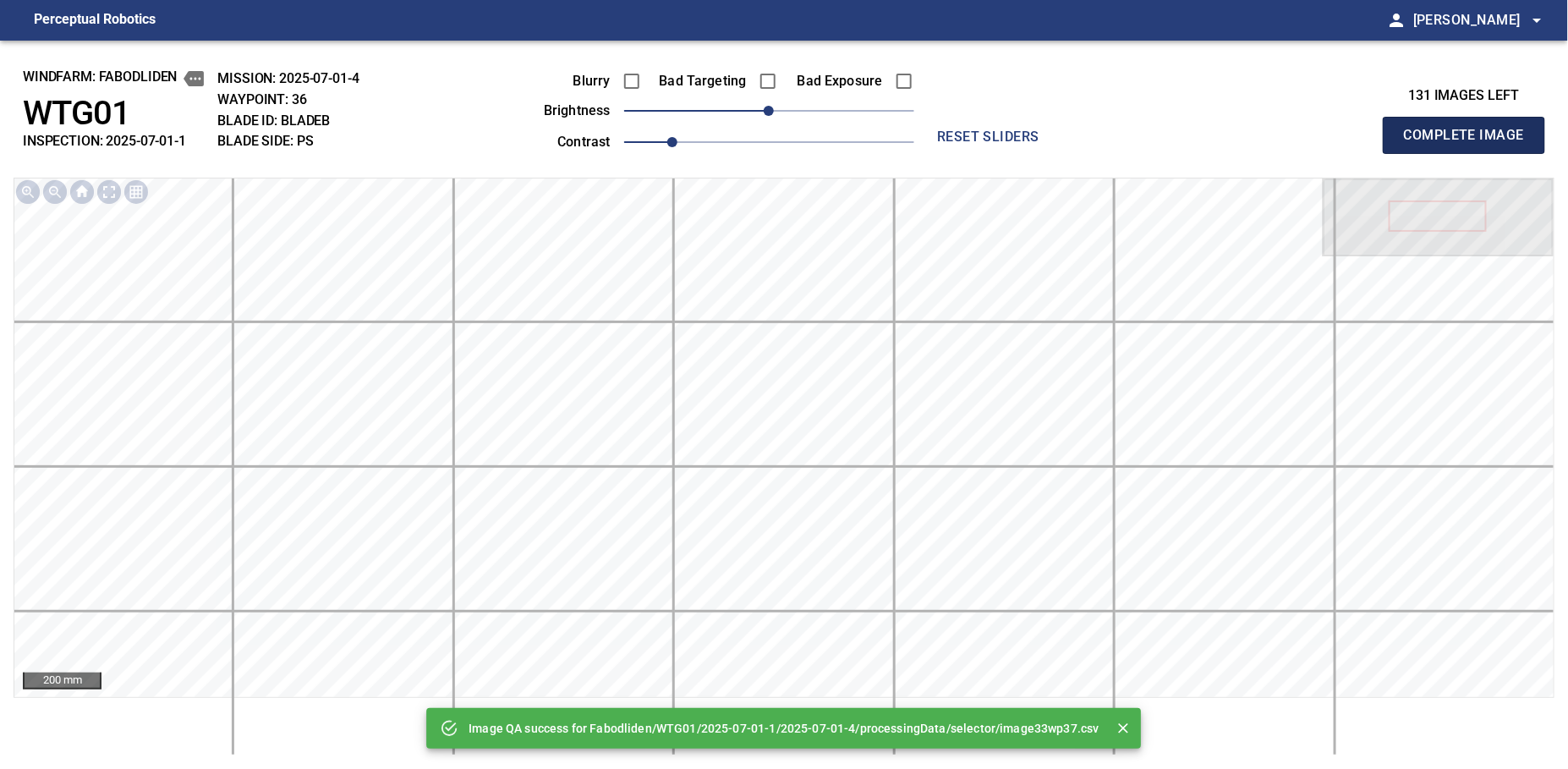 click on "Complete Image" at bounding box center (1464, 135) 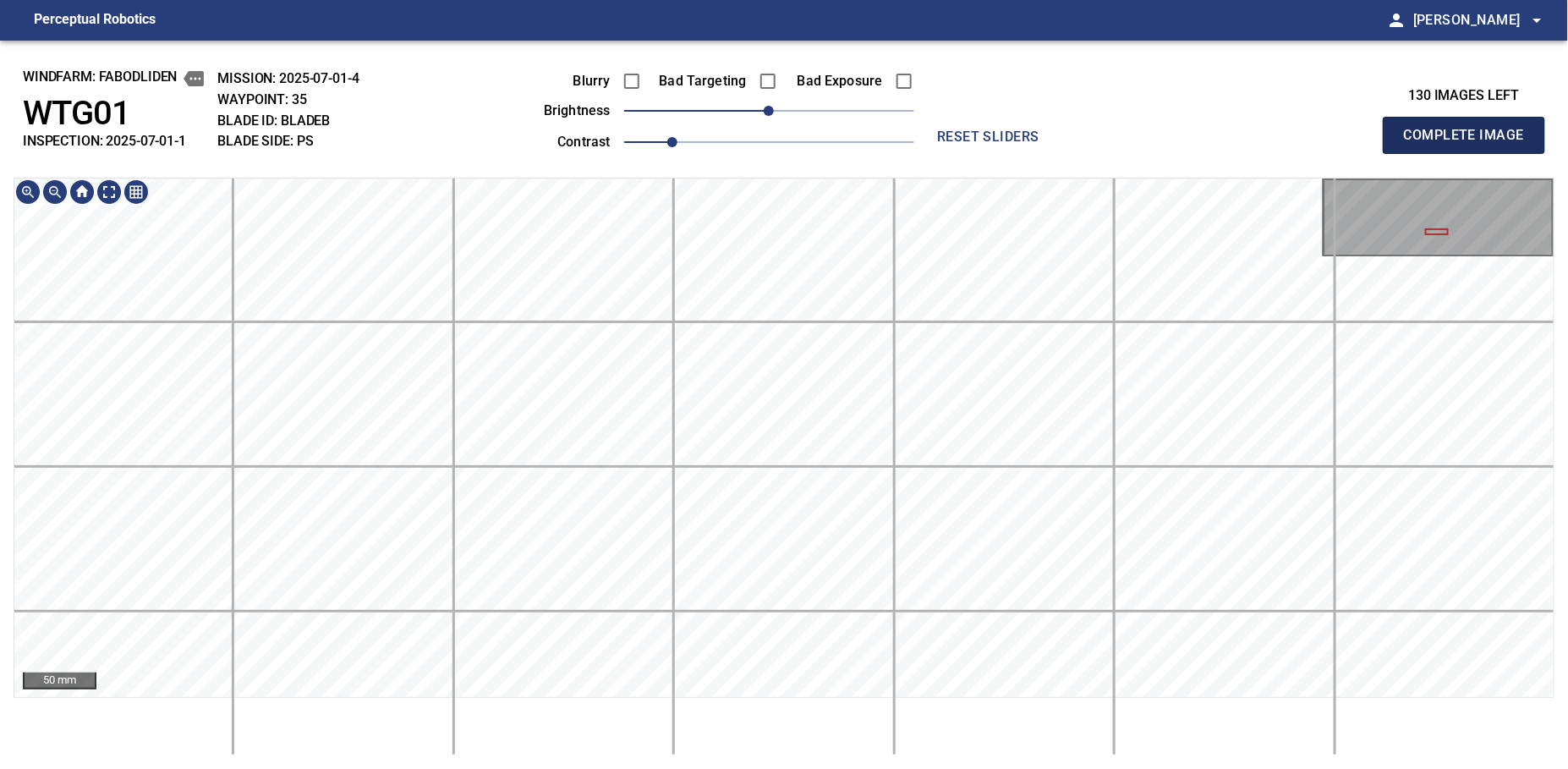 click on "Complete Image" at bounding box center [1464, 135] 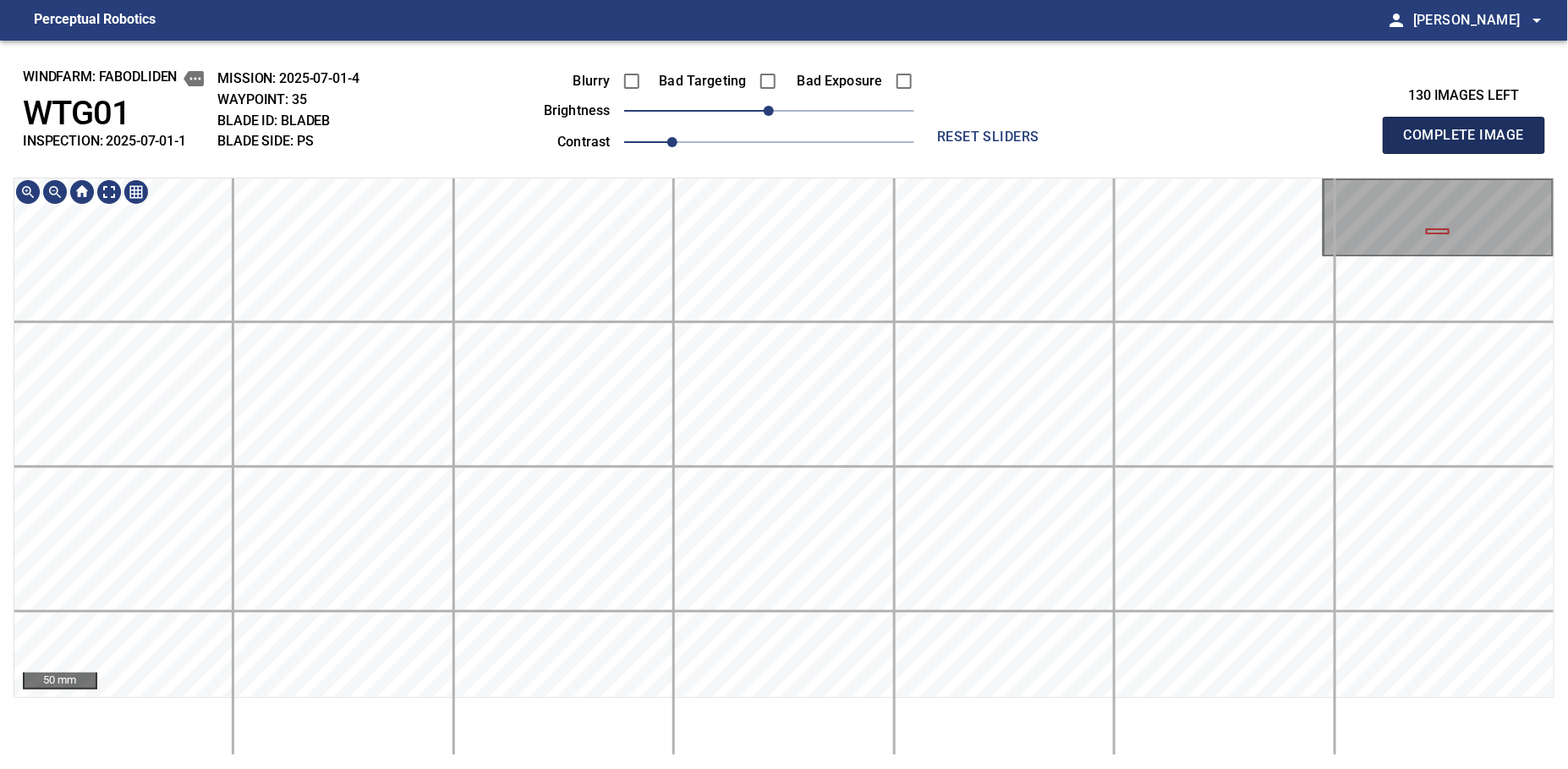 type 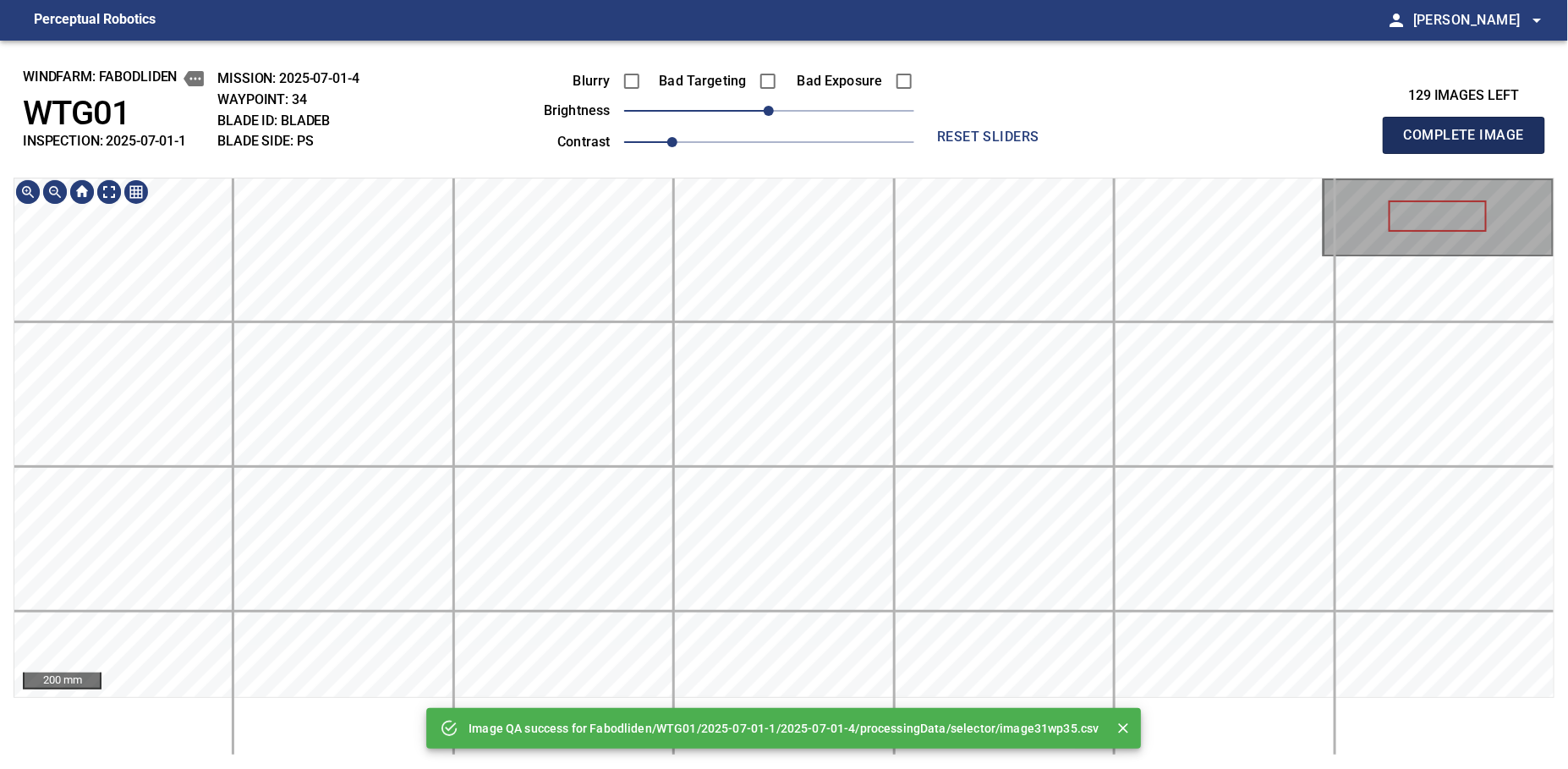 click on "Complete Image" at bounding box center [1464, 135] 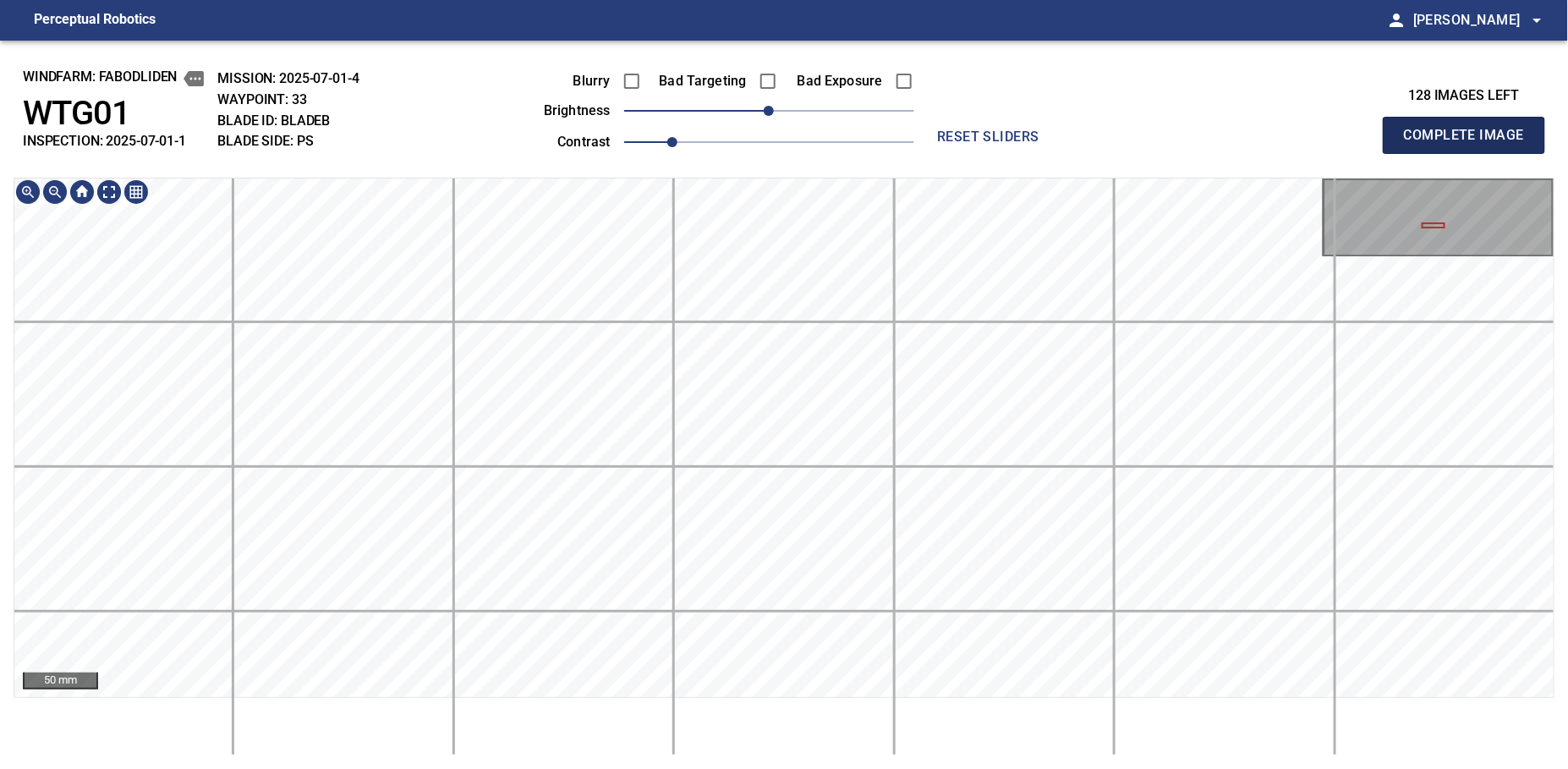 click on "Complete Image" at bounding box center [1464, 135] 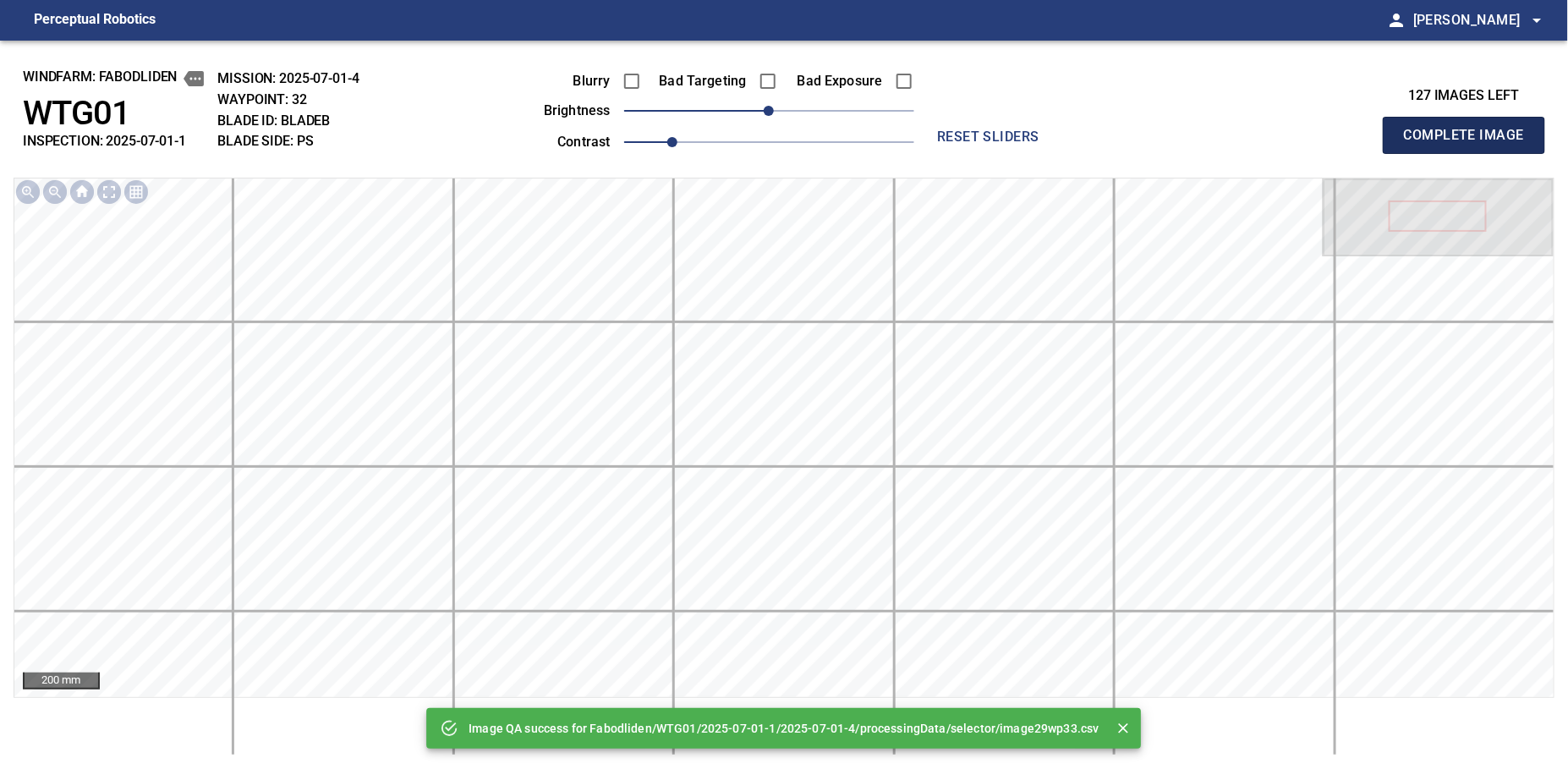 click on "Complete Image" at bounding box center [1464, 135] 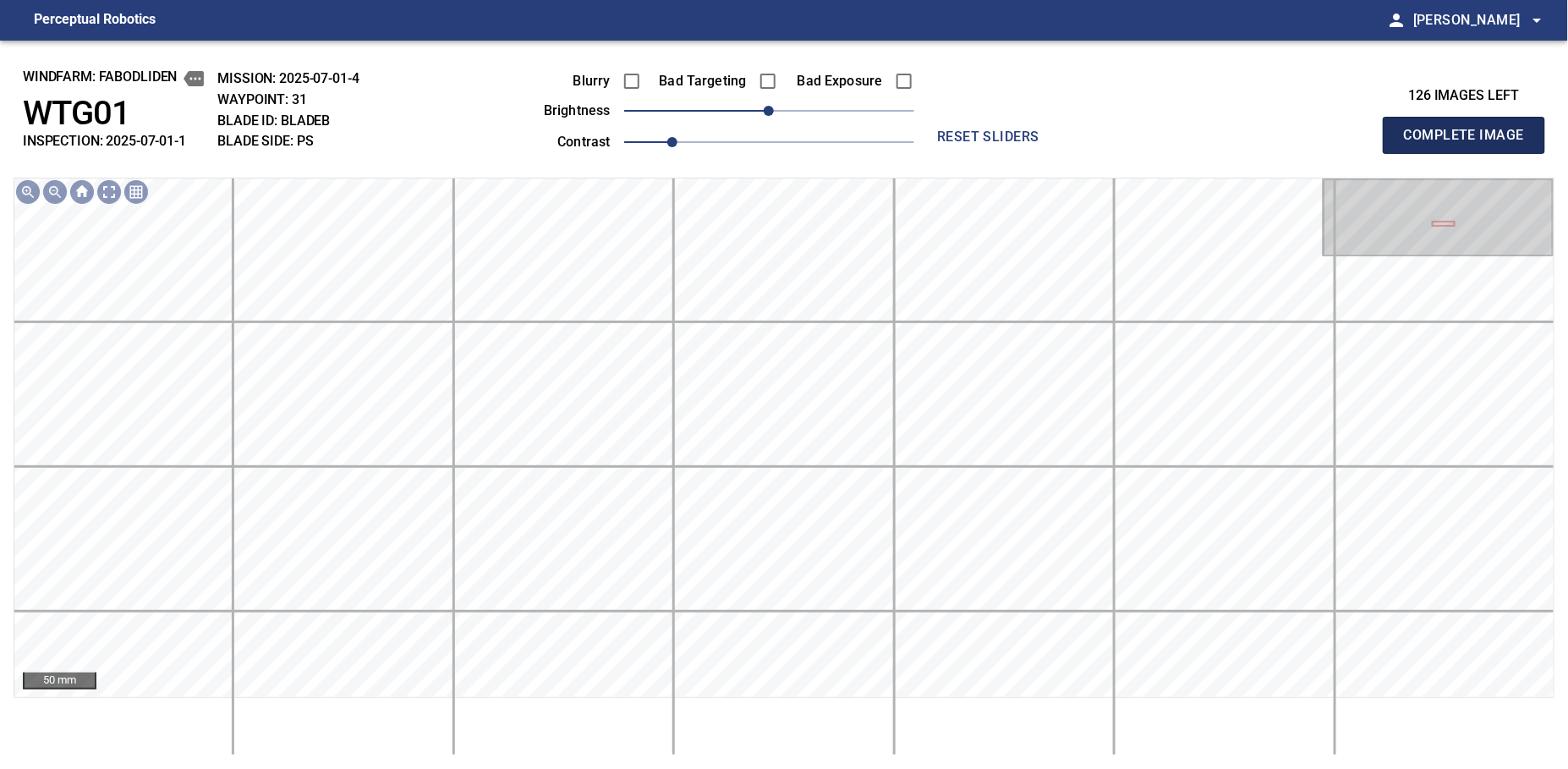 click on "Complete Image" at bounding box center (1464, 135) 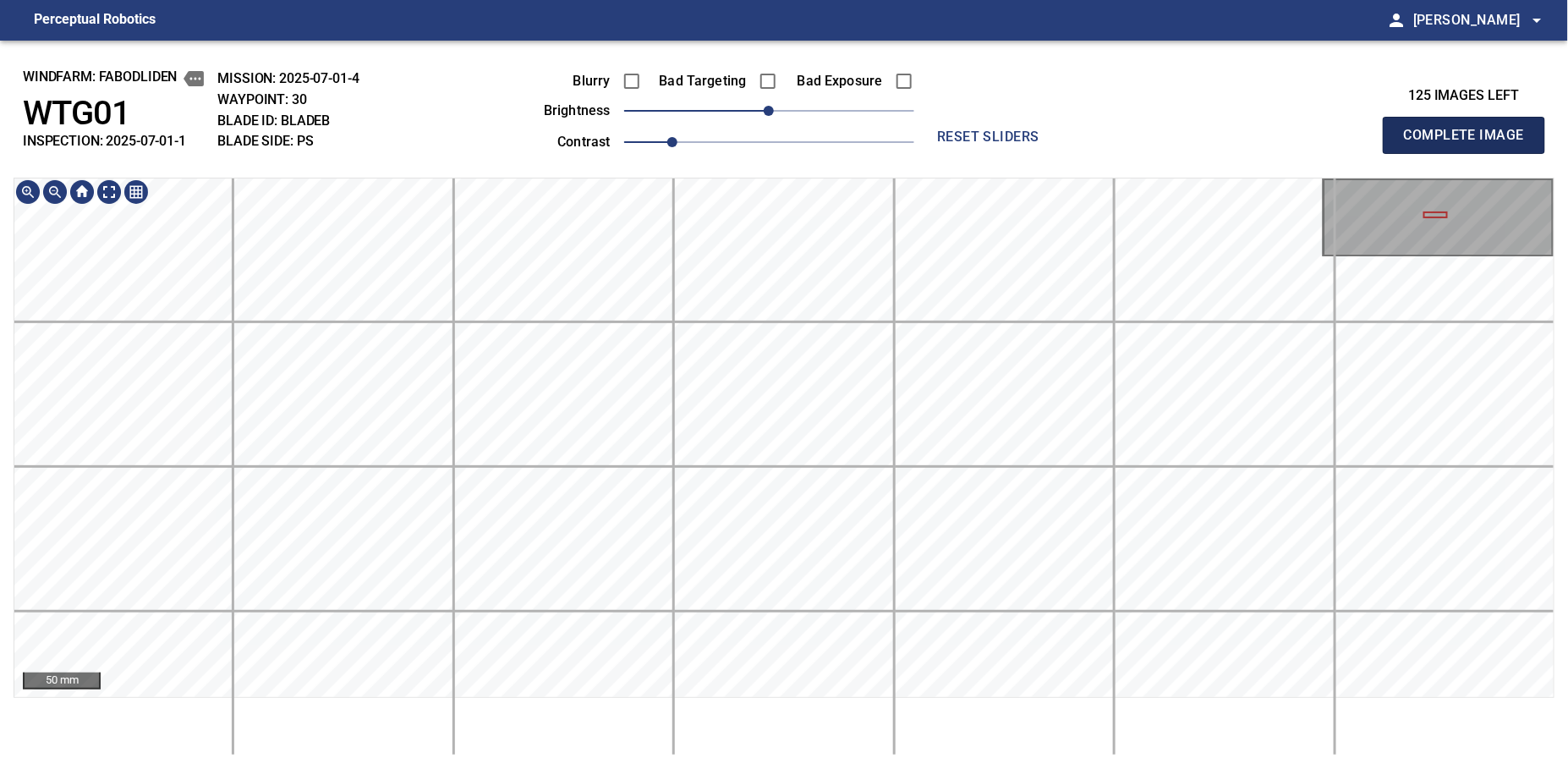click on "Complete Image" at bounding box center [1464, 135] 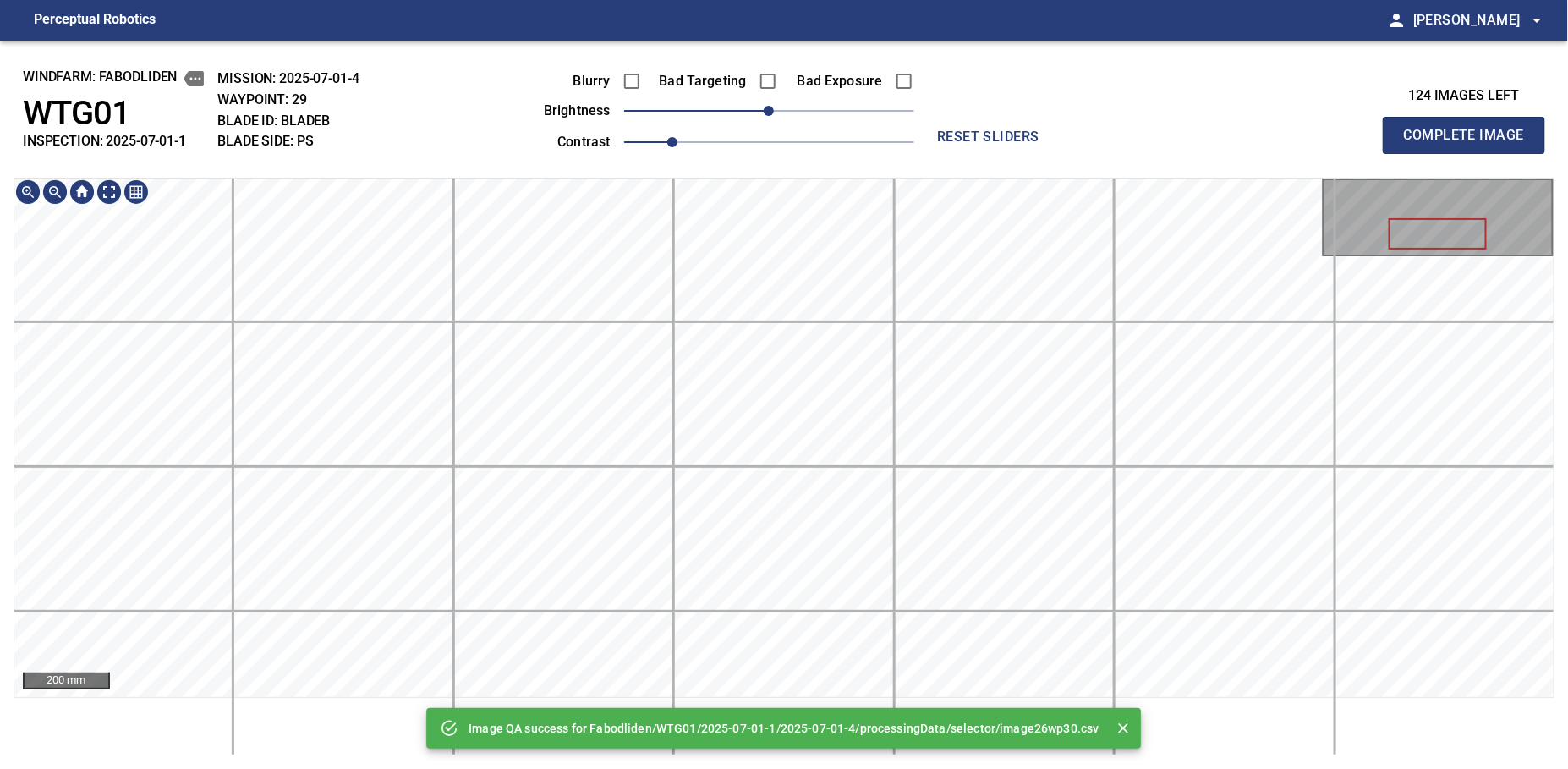 click on "Perceptual Robotics person Alex Semenov arrow_drop_down Image QA success for Fabodliden/WTG01/2025-07-01-1/2025-07-01-4/processingData/selector/image26wp30.csv windfarm: Fabodliden WTG01 INSPECTION: 2025-07-01-1 MISSION: 2025-07-01-4 WAYPOINT: 29 BLADE ID: bladeB BLADE SIDE: PS Blurry Bad Targeting Bad Exposure brightness 0 contrast 1 reset sliders 124 images left Complete Image 200 mm" at bounding box center [784, 384] 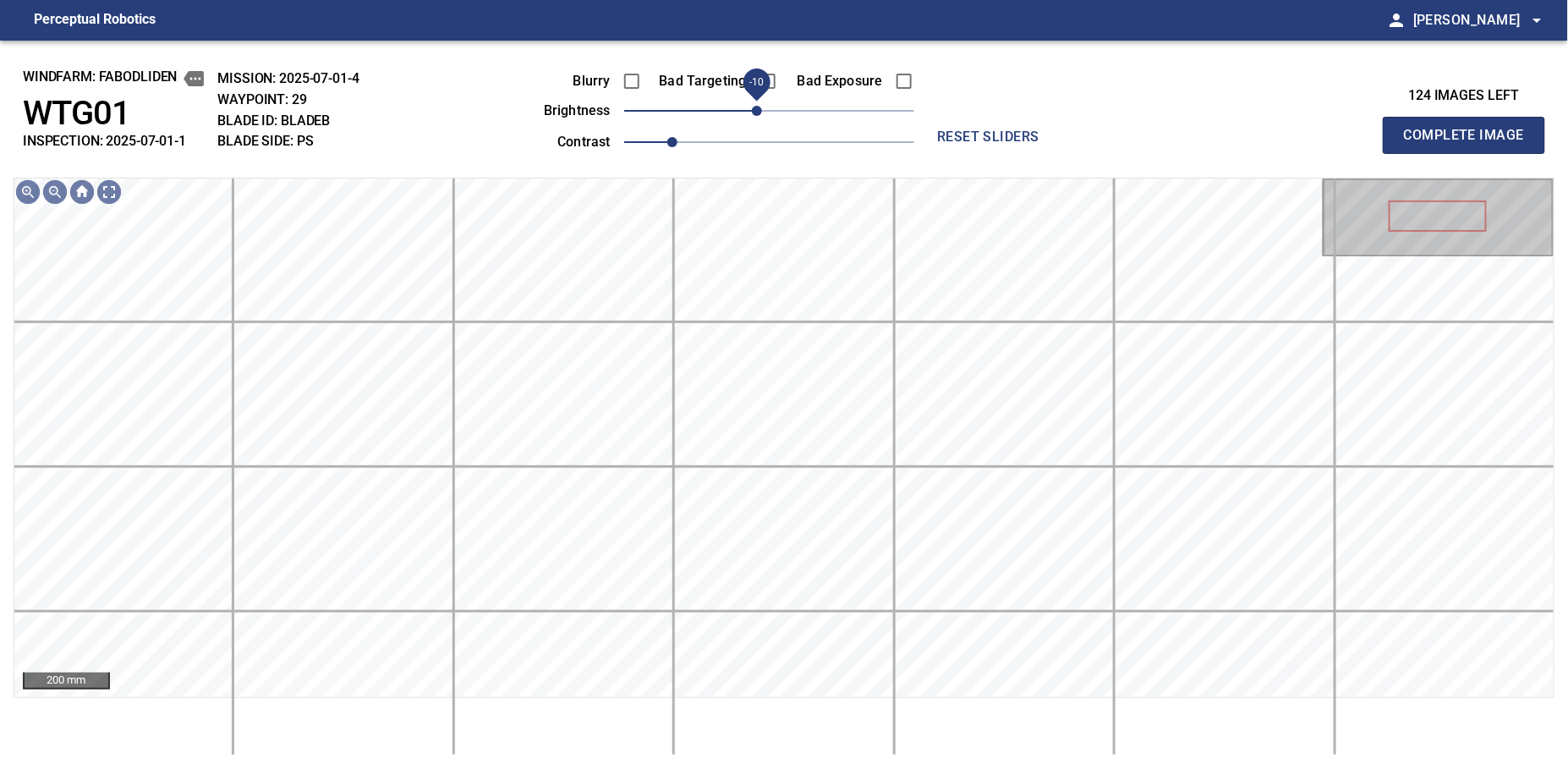 drag, startPoint x: 765, startPoint y: 116, endPoint x: 754, endPoint y: 119, distance: 11.401754 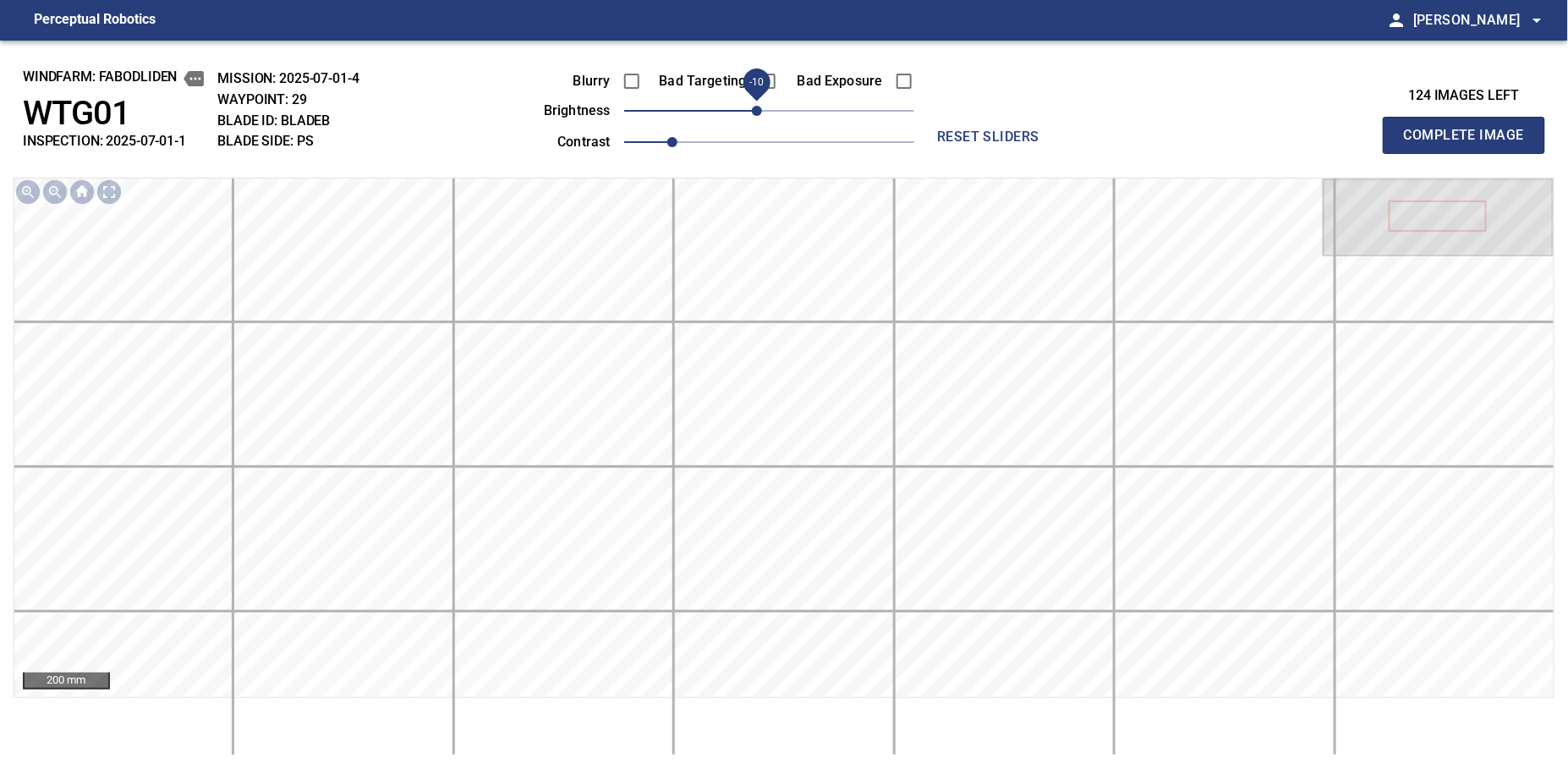 click on "Complete Image" at bounding box center (1464, 135) 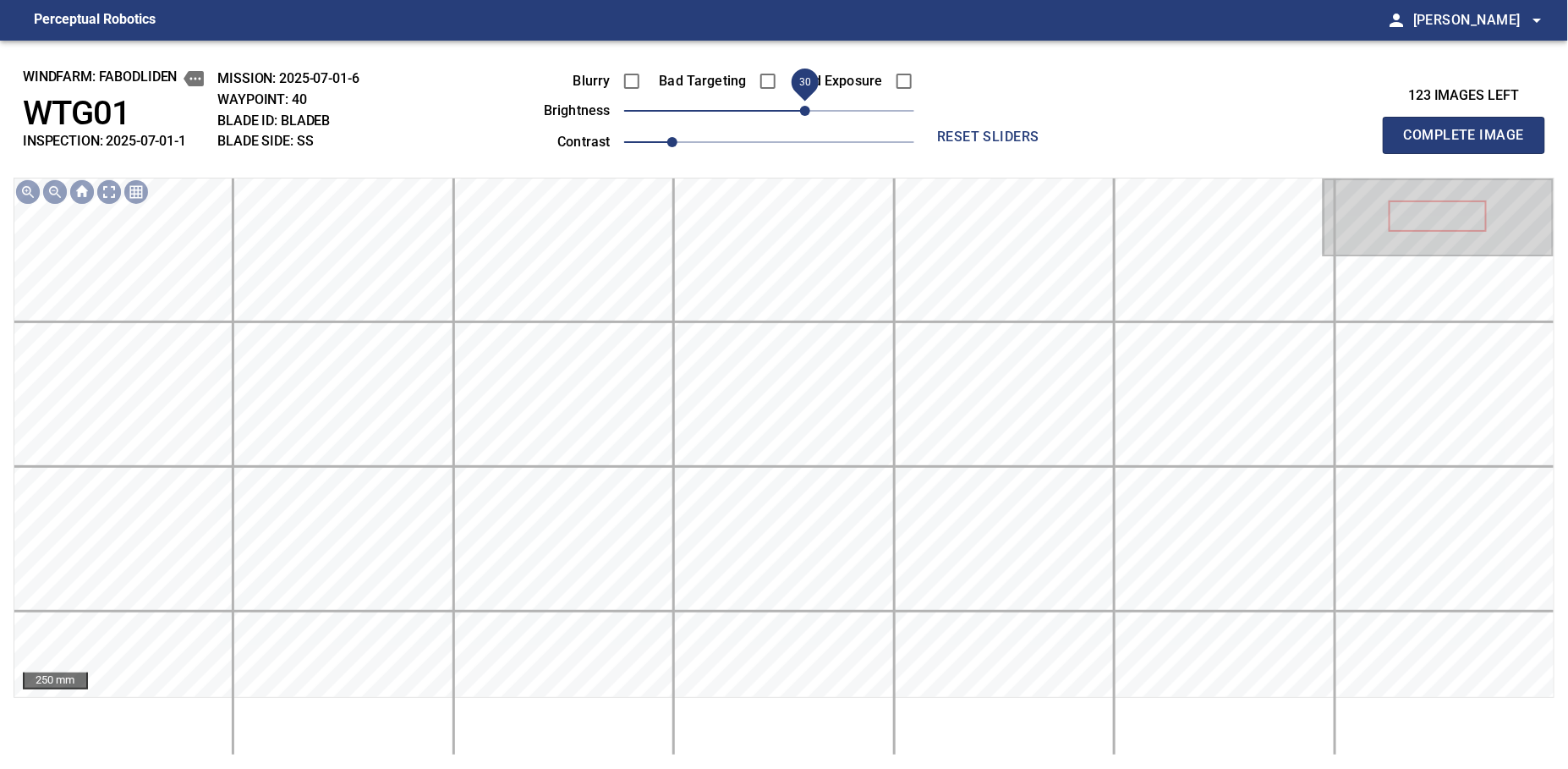drag, startPoint x: 794, startPoint y: 106, endPoint x: 809, endPoint y: 102, distance: 15.524175 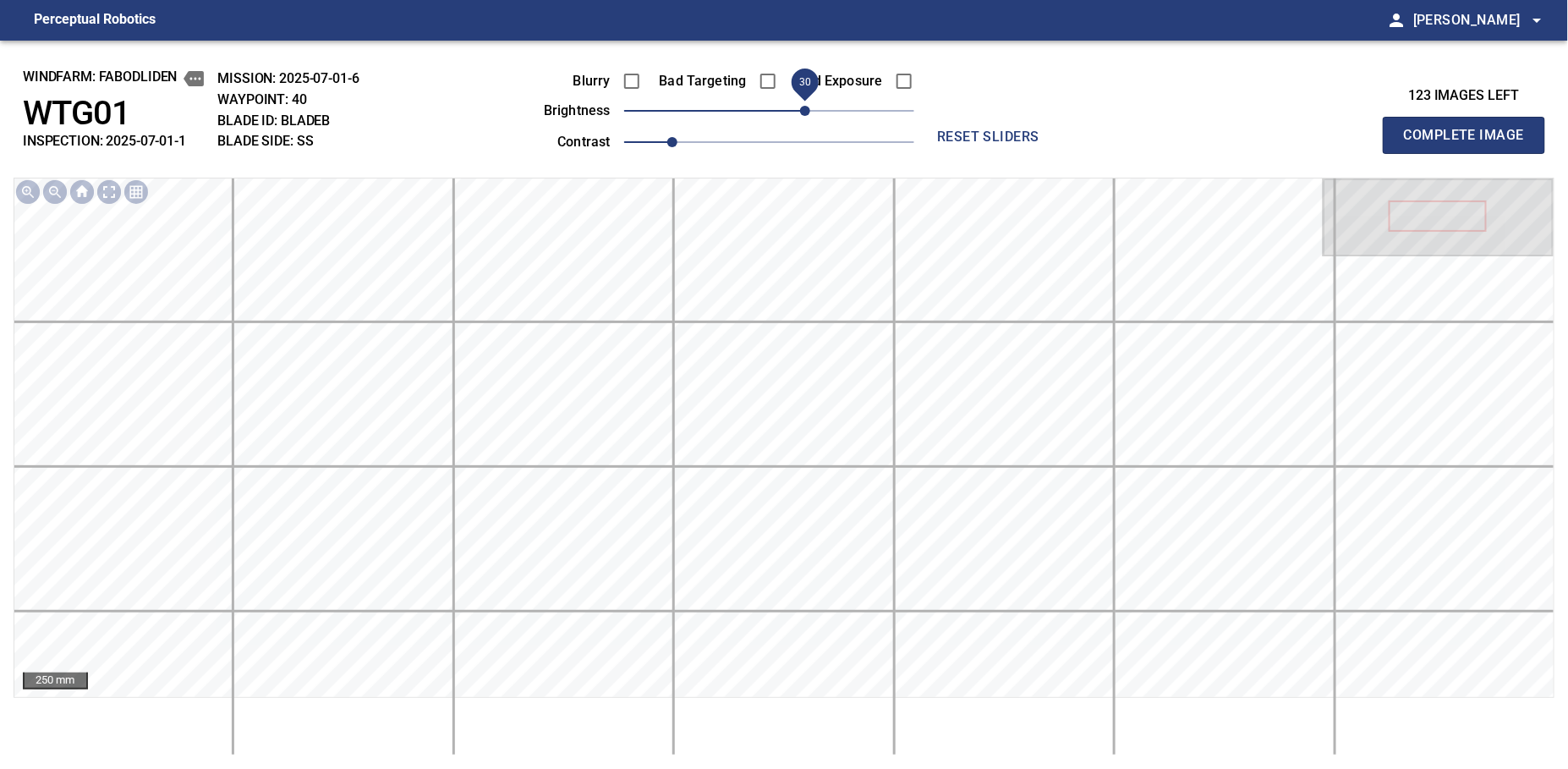 click on "Complete Image" at bounding box center [1464, 135] 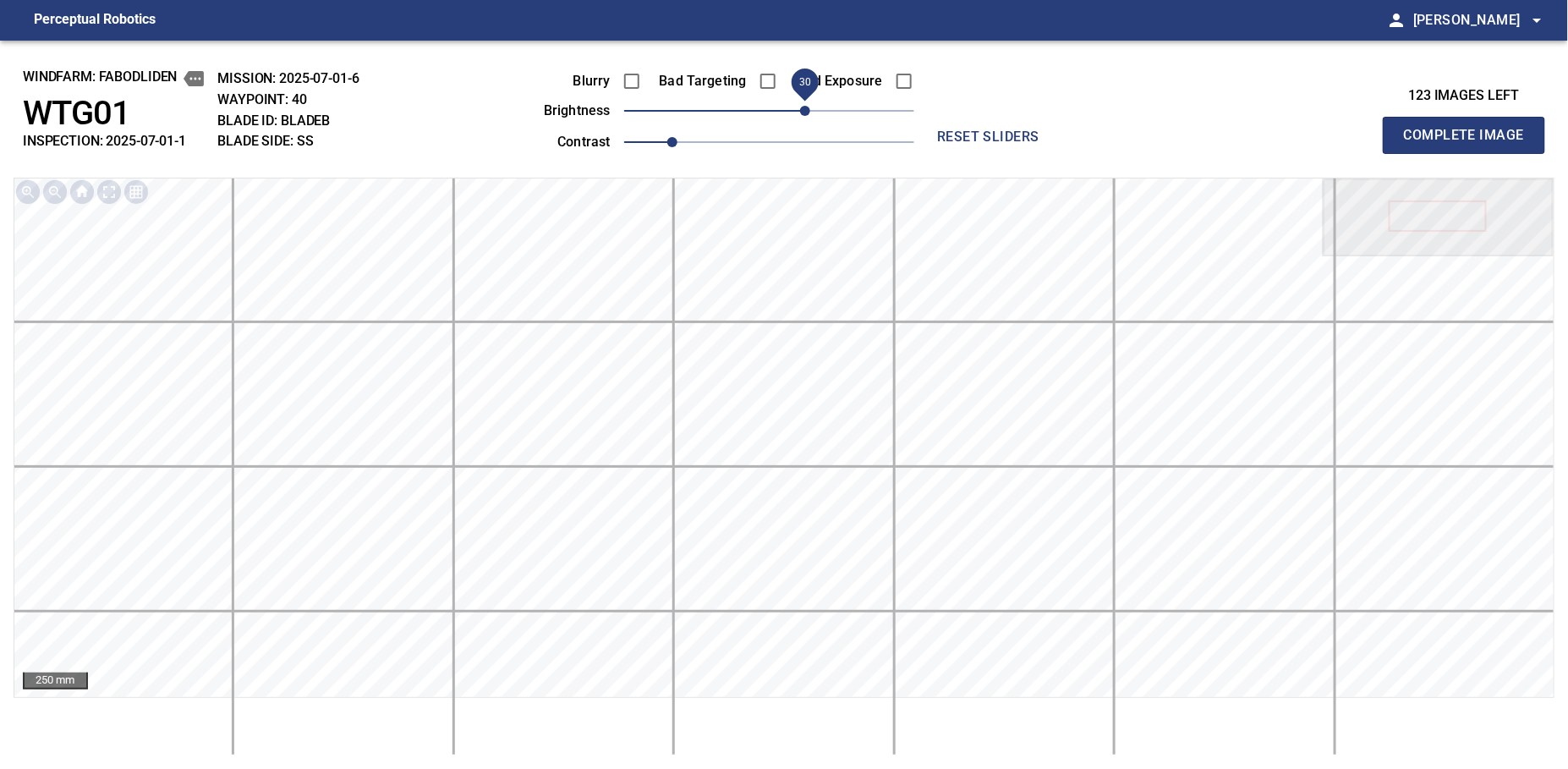 type 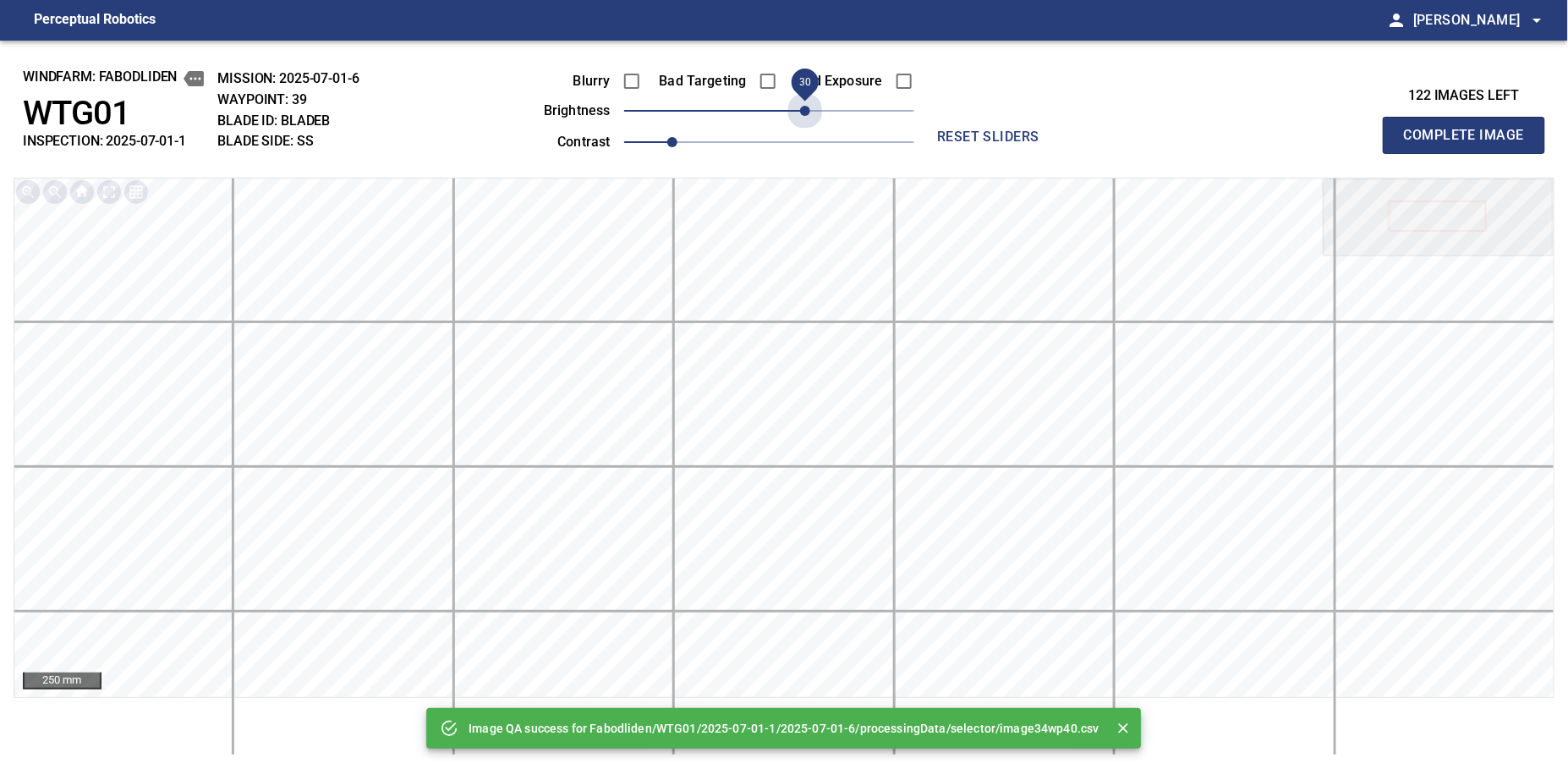 click on "30" at bounding box center (769, 111) 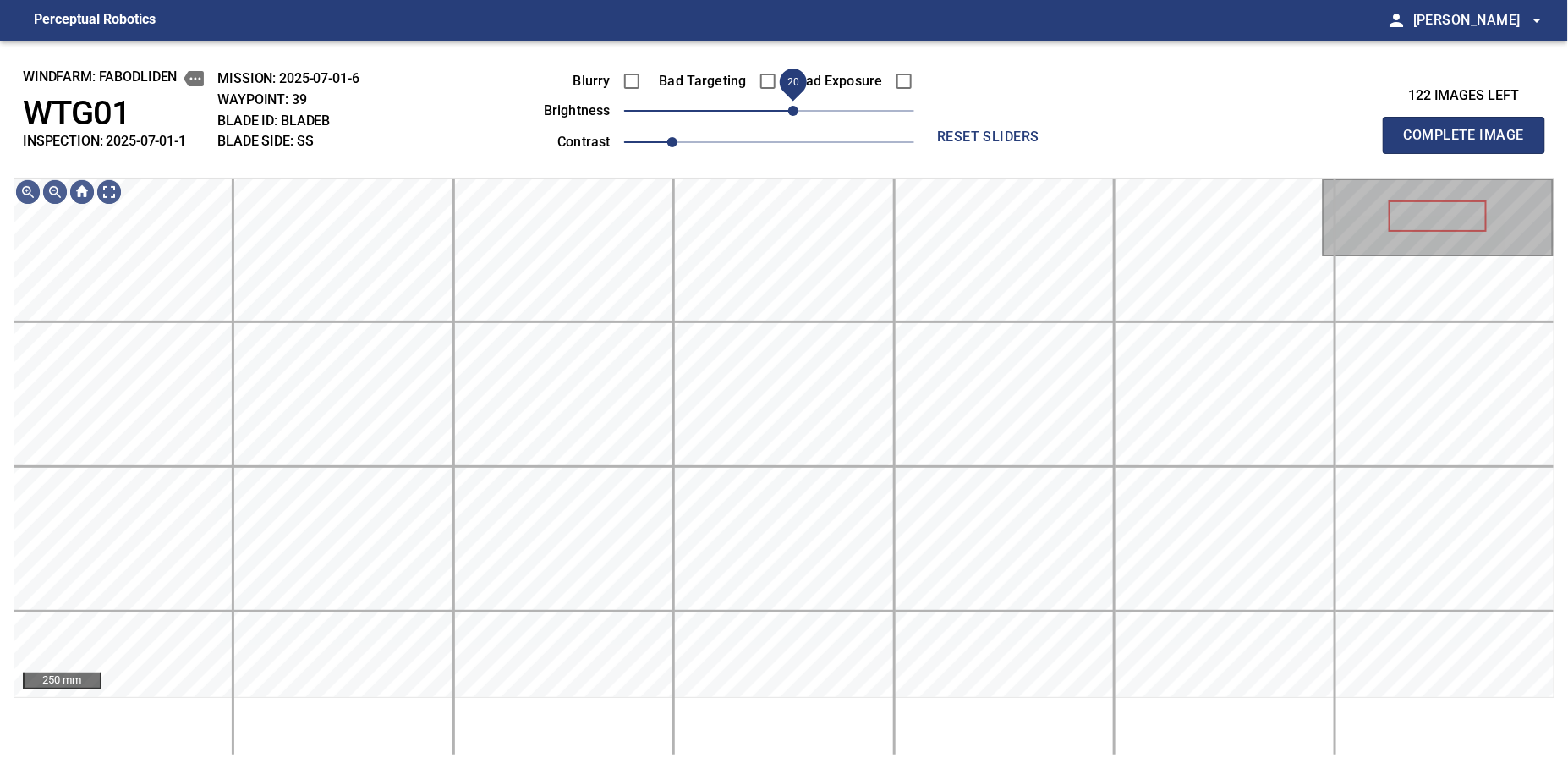 click on "20" at bounding box center (793, 111) 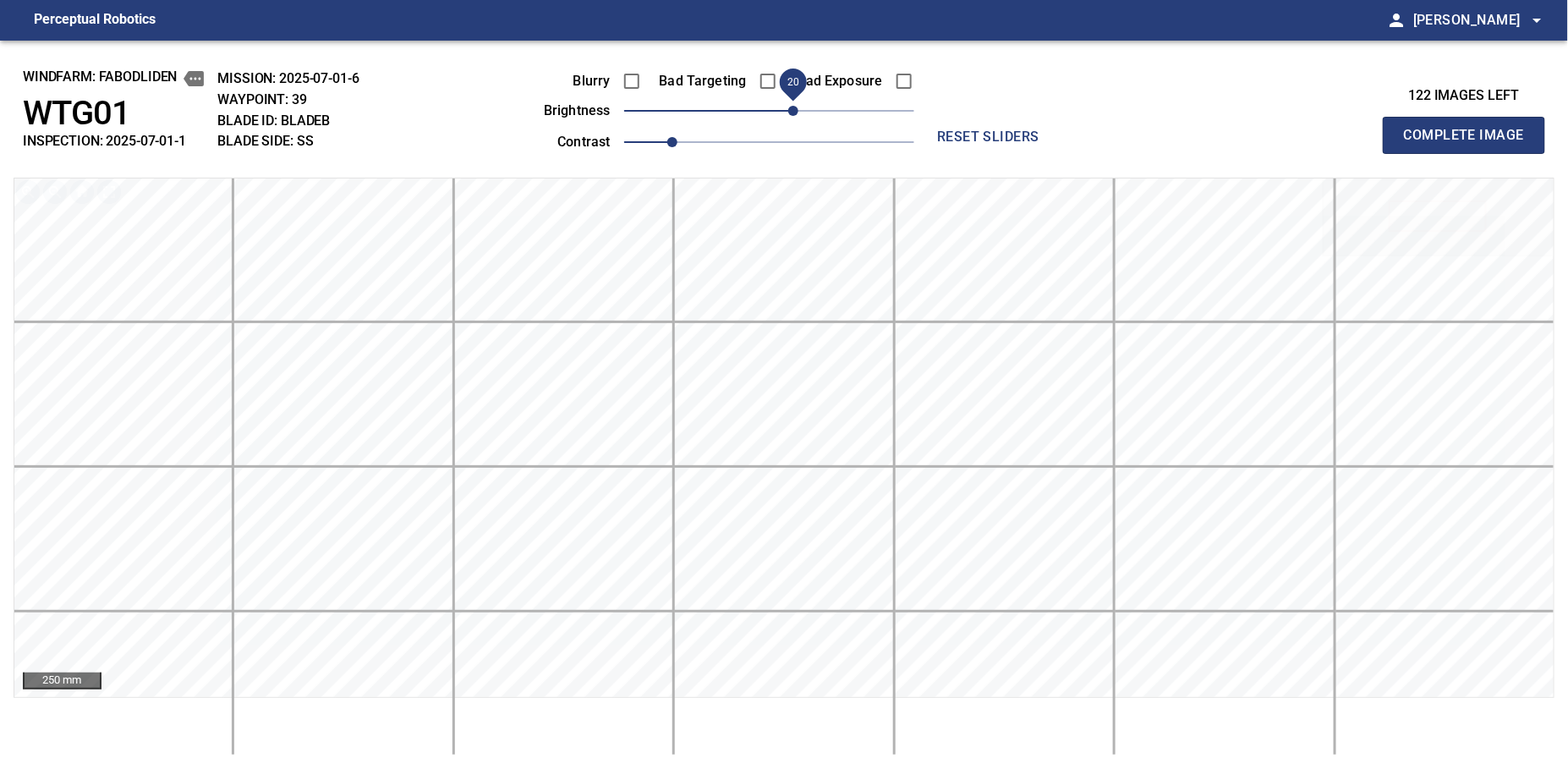 click on "Complete Image" at bounding box center [1464, 135] 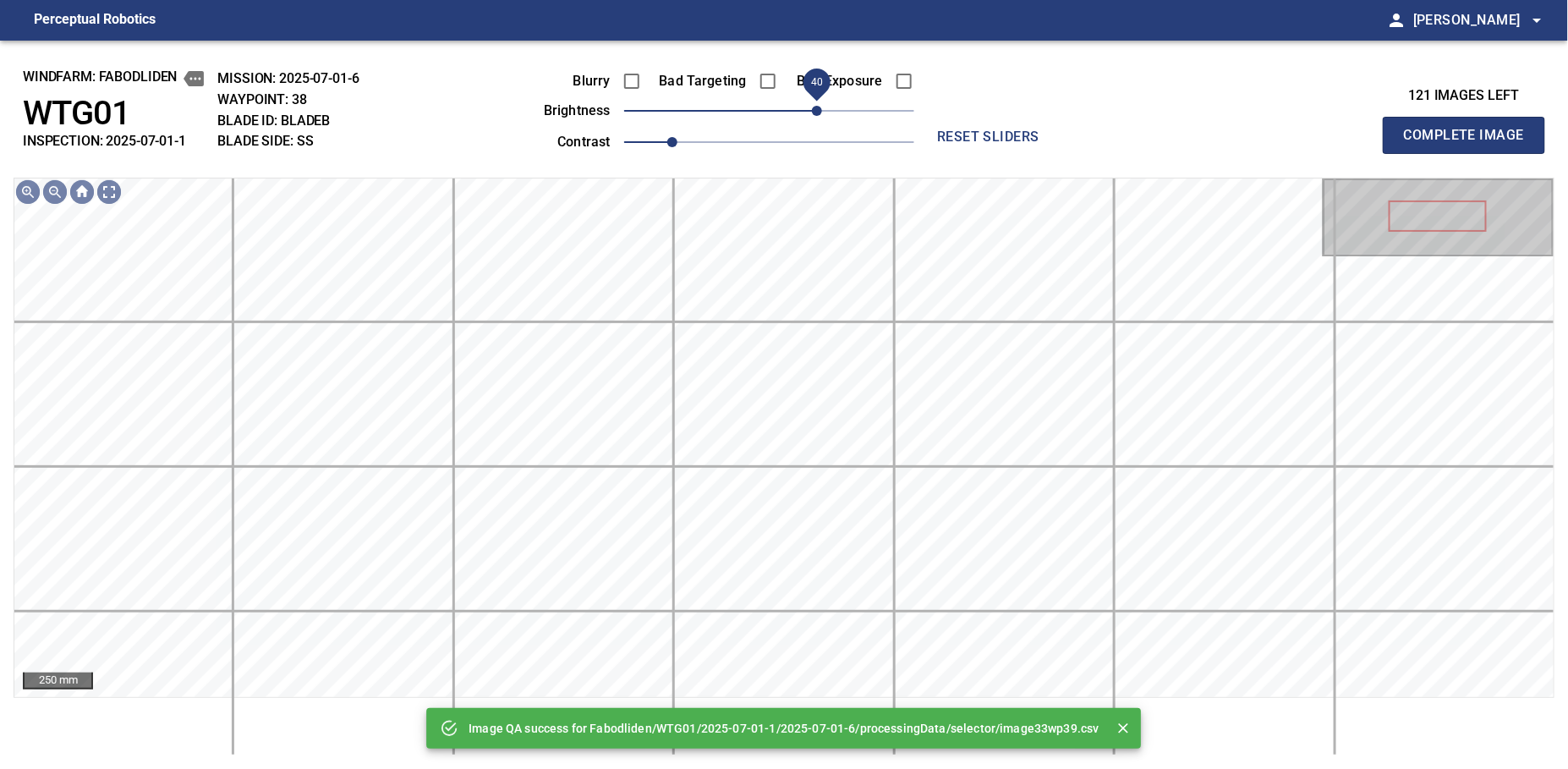 drag, startPoint x: 773, startPoint y: 107, endPoint x: 823, endPoint y: 115, distance: 50.635956 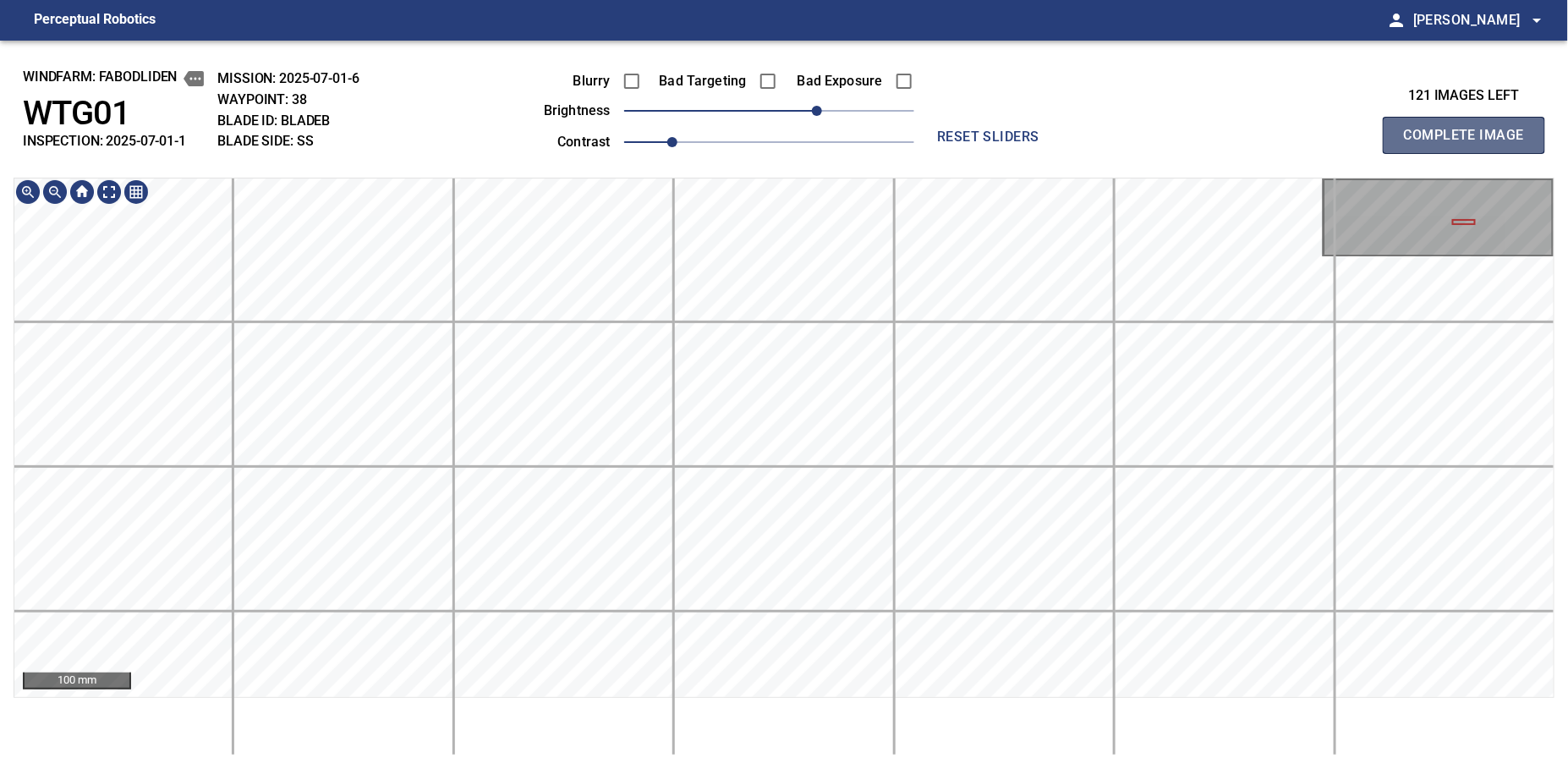 click on "Complete Image" at bounding box center [1464, 135] 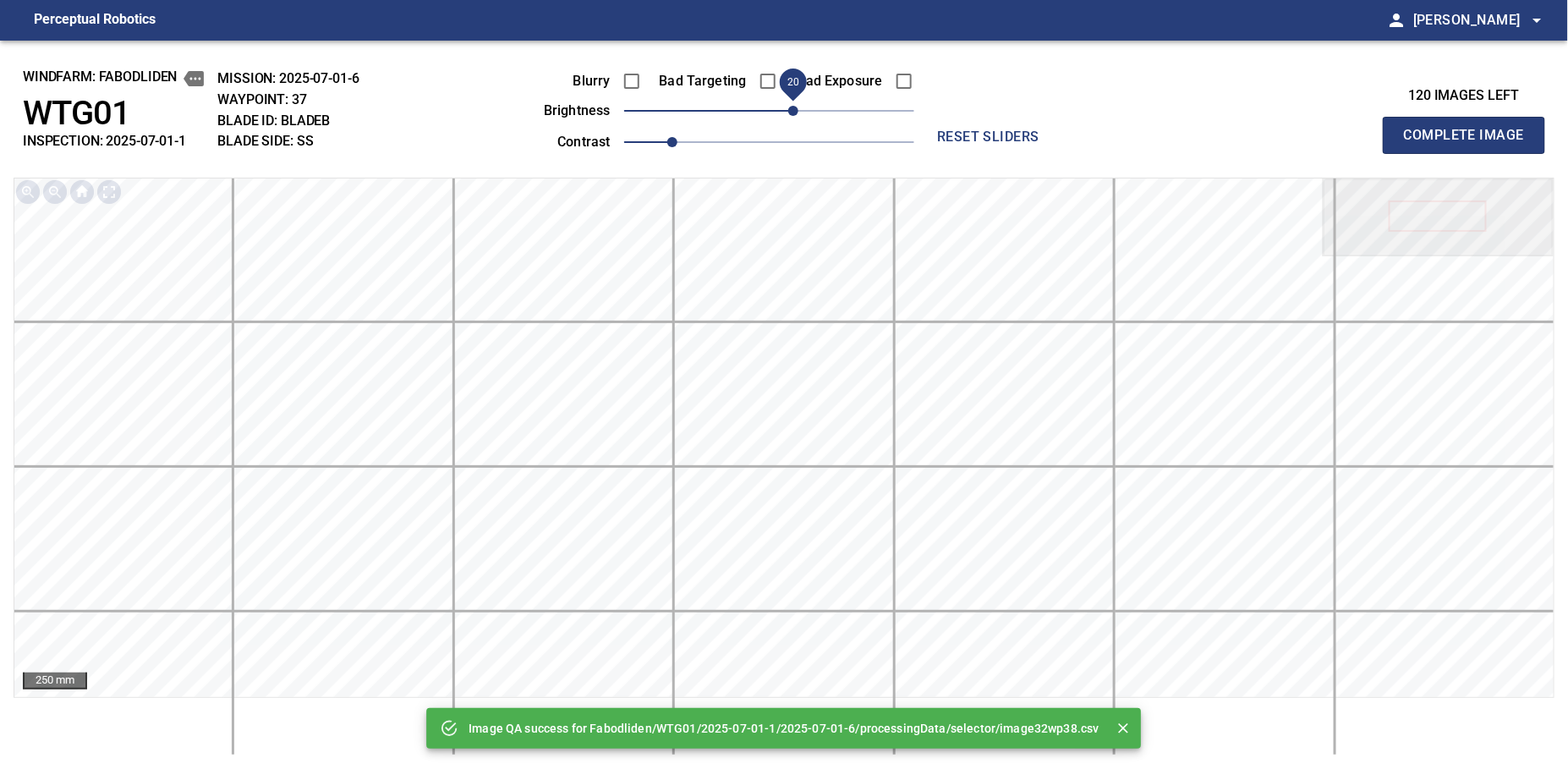 drag, startPoint x: 766, startPoint y: 110, endPoint x: 798, endPoint y: 107, distance: 32.14032 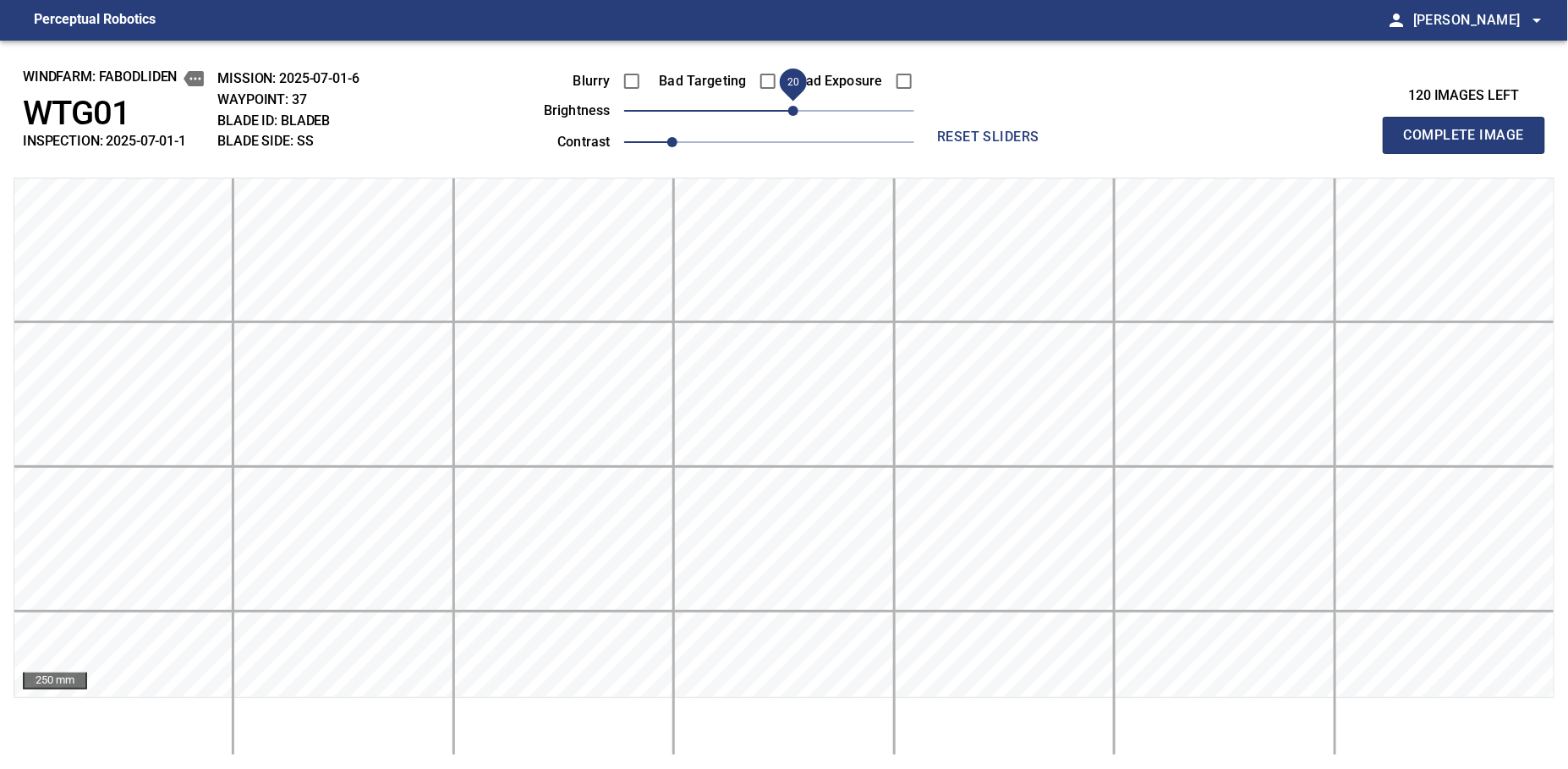 click on "Complete Image" at bounding box center (1464, 135) 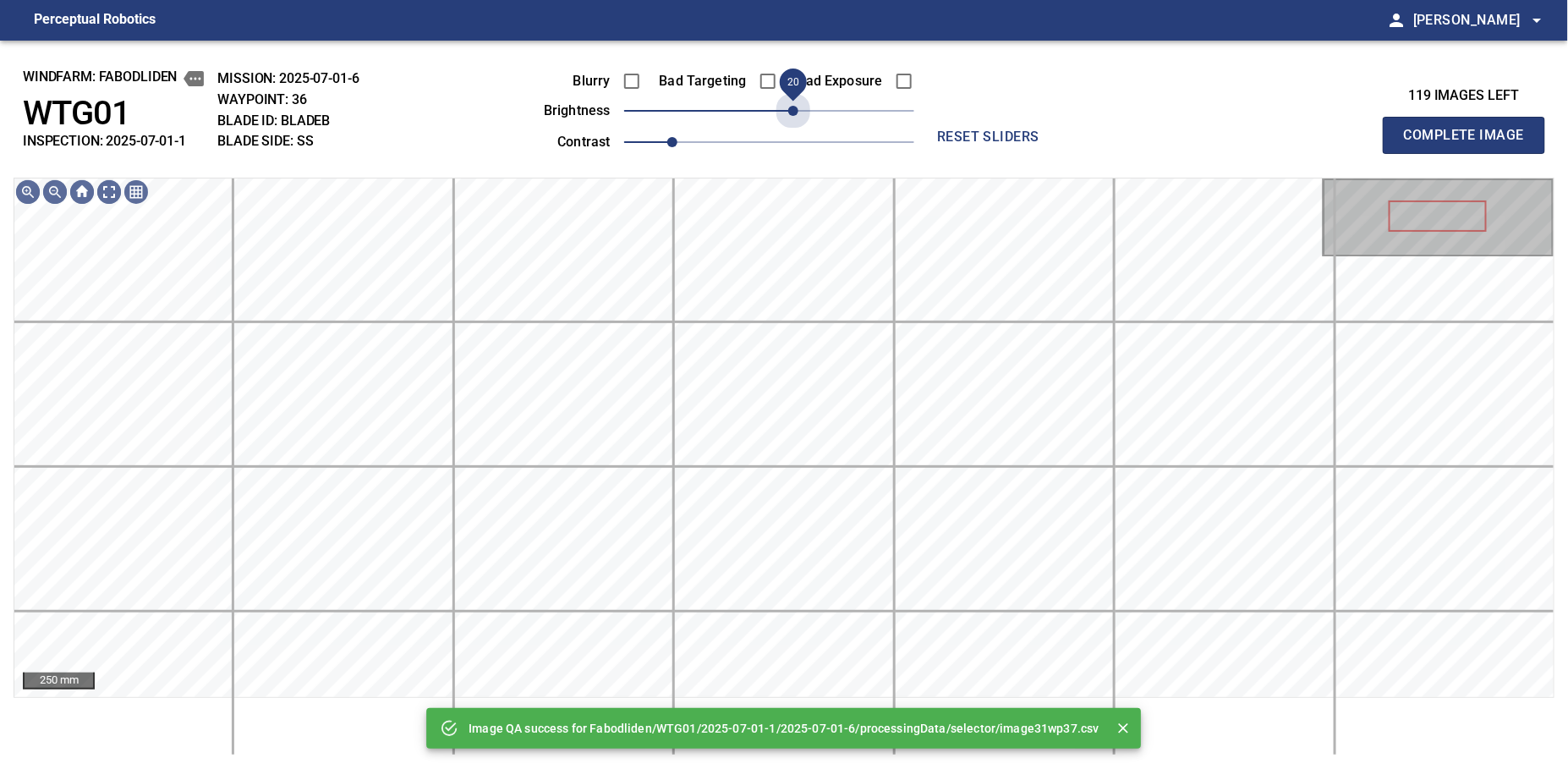 click on "20" at bounding box center [769, 111] 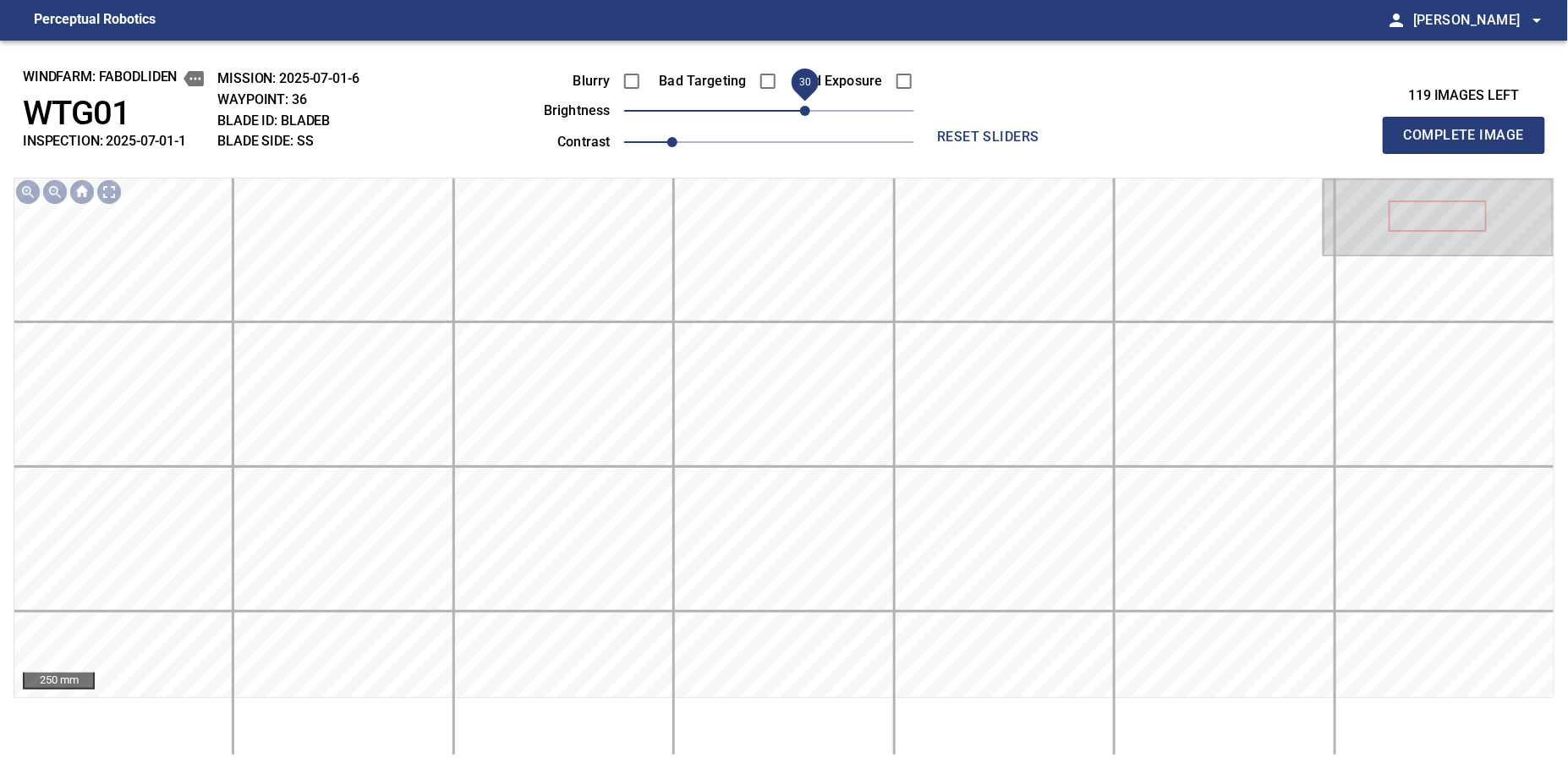 drag, startPoint x: 794, startPoint y: 110, endPoint x: 803, endPoint y: 107, distance: 9.486833 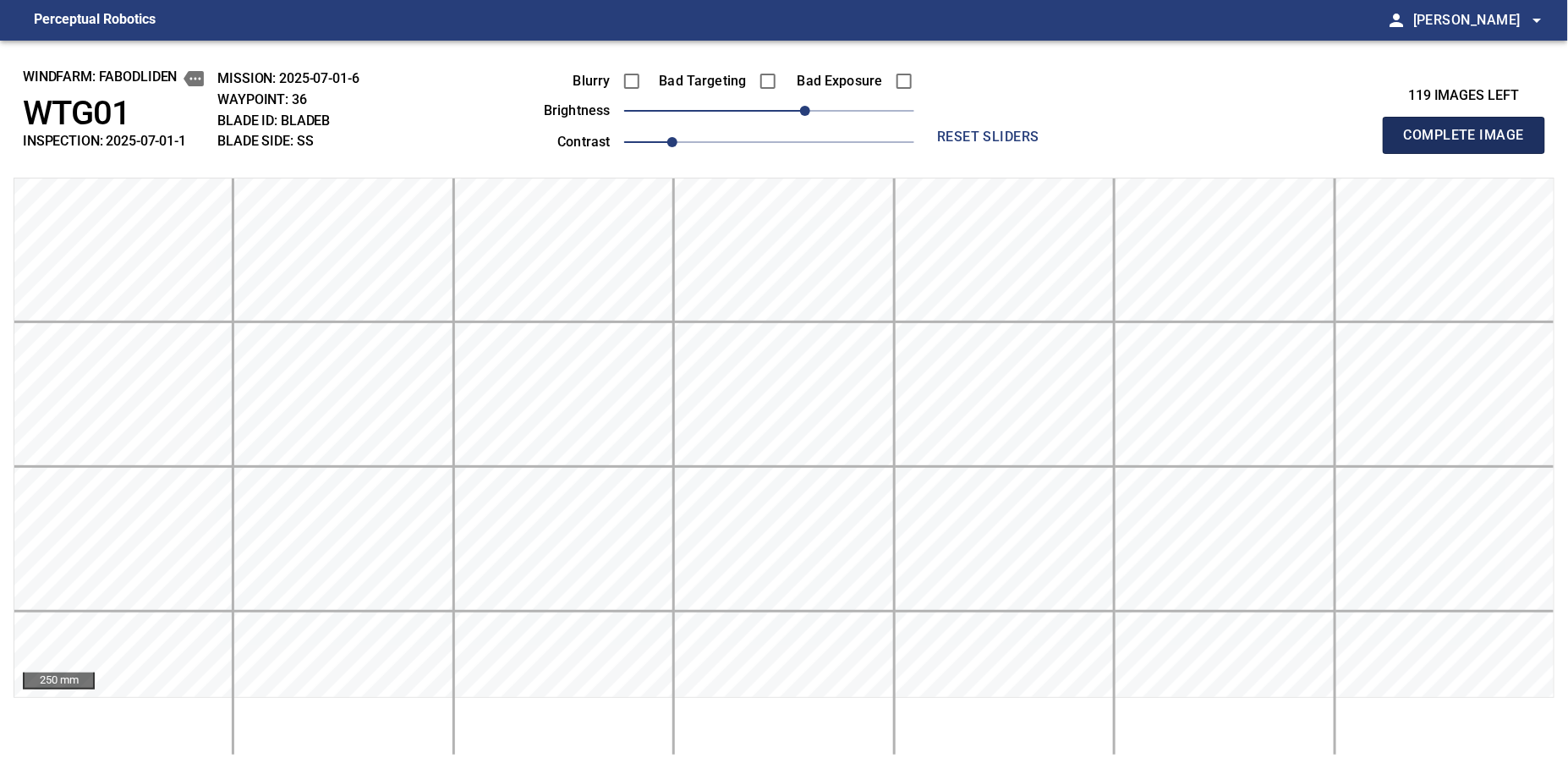 drag, startPoint x: 1408, startPoint y: 141, endPoint x: 803, endPoint y: 105, distance: 606.07013 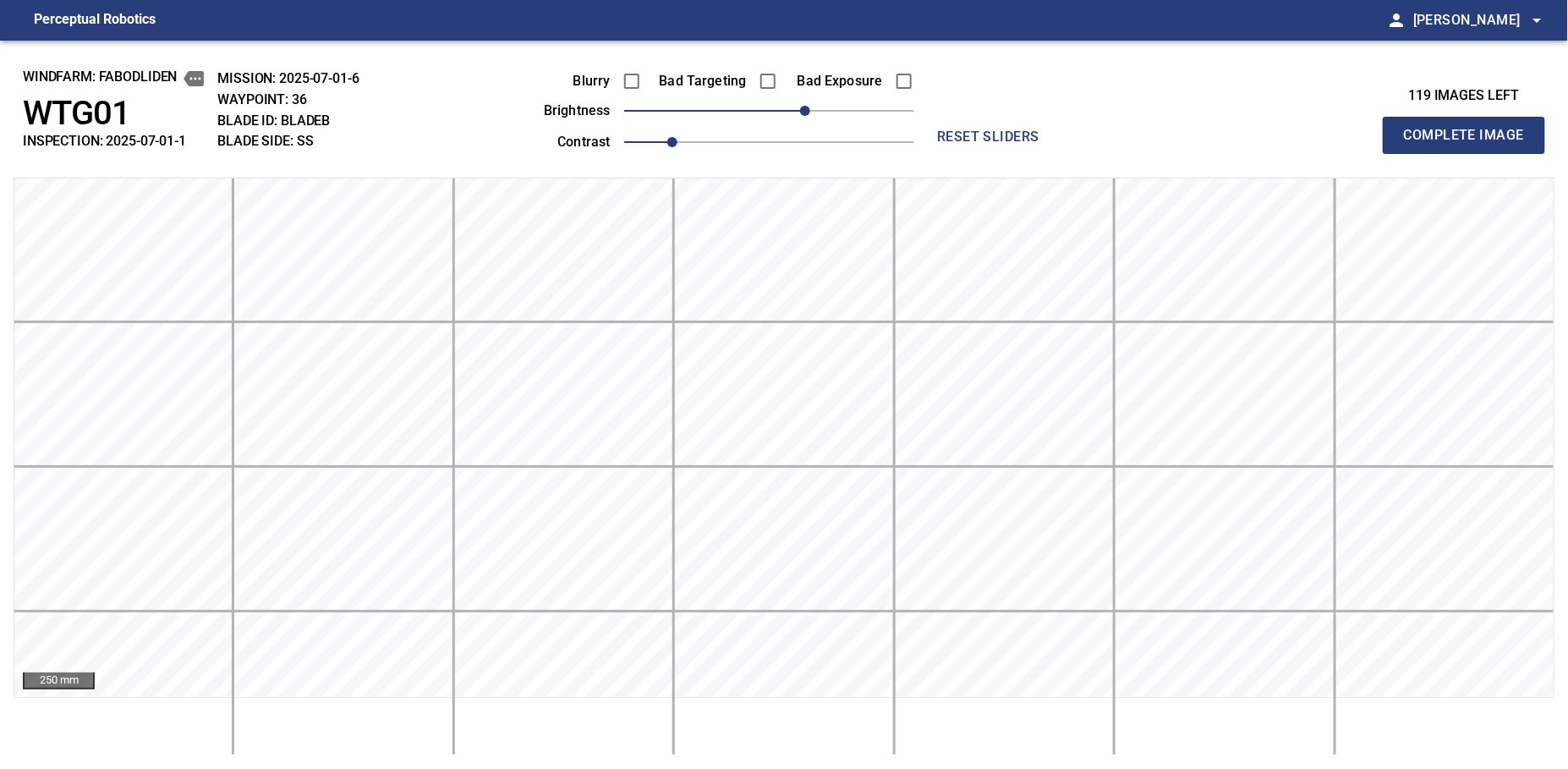 click on "Complete Image" at bounding box center [1464, 135] 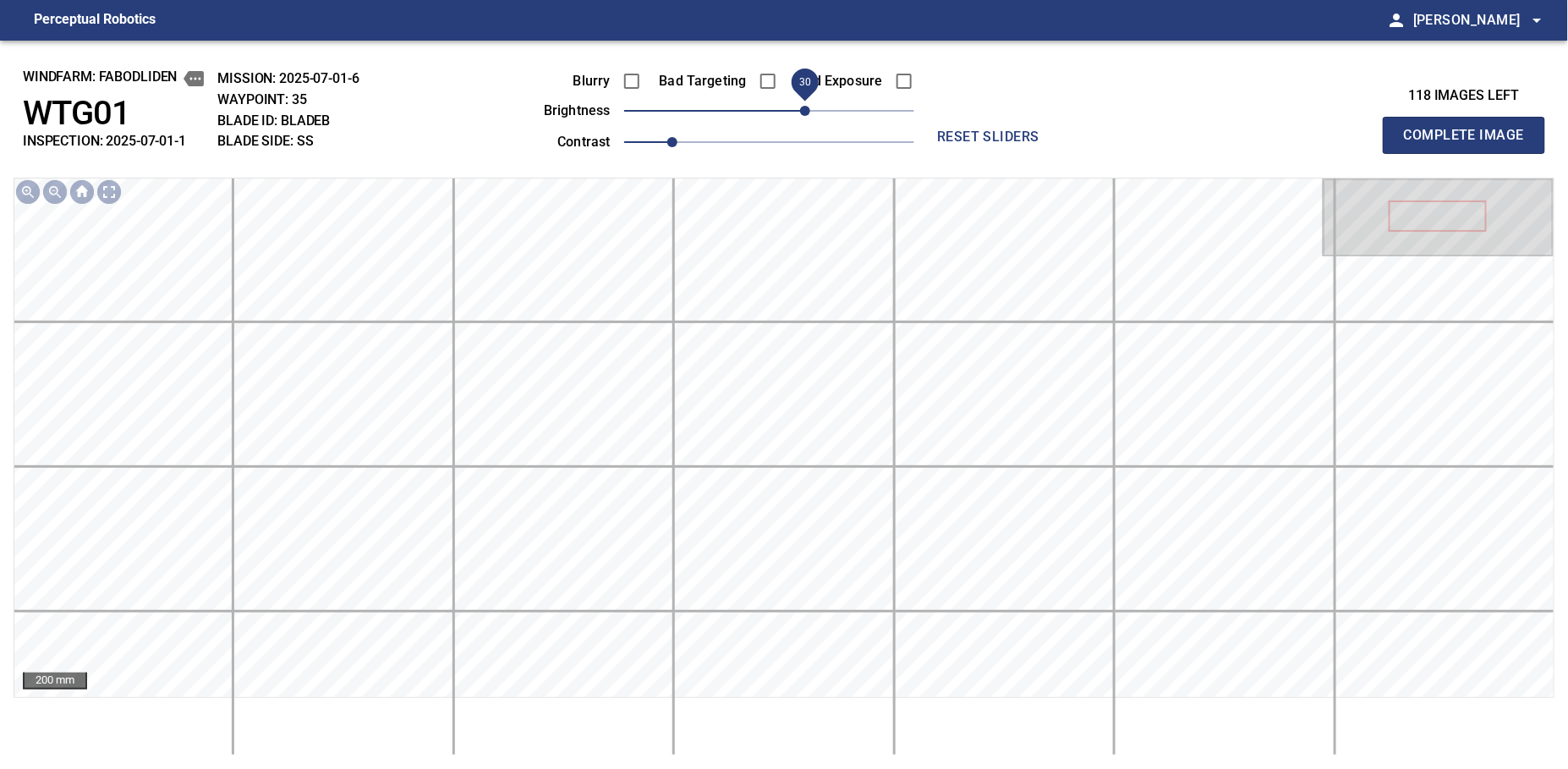 drag, startPoint x: 767, startPoint y: 110, endPoint x: 810, endPoint y: 105, distance: 43.289722 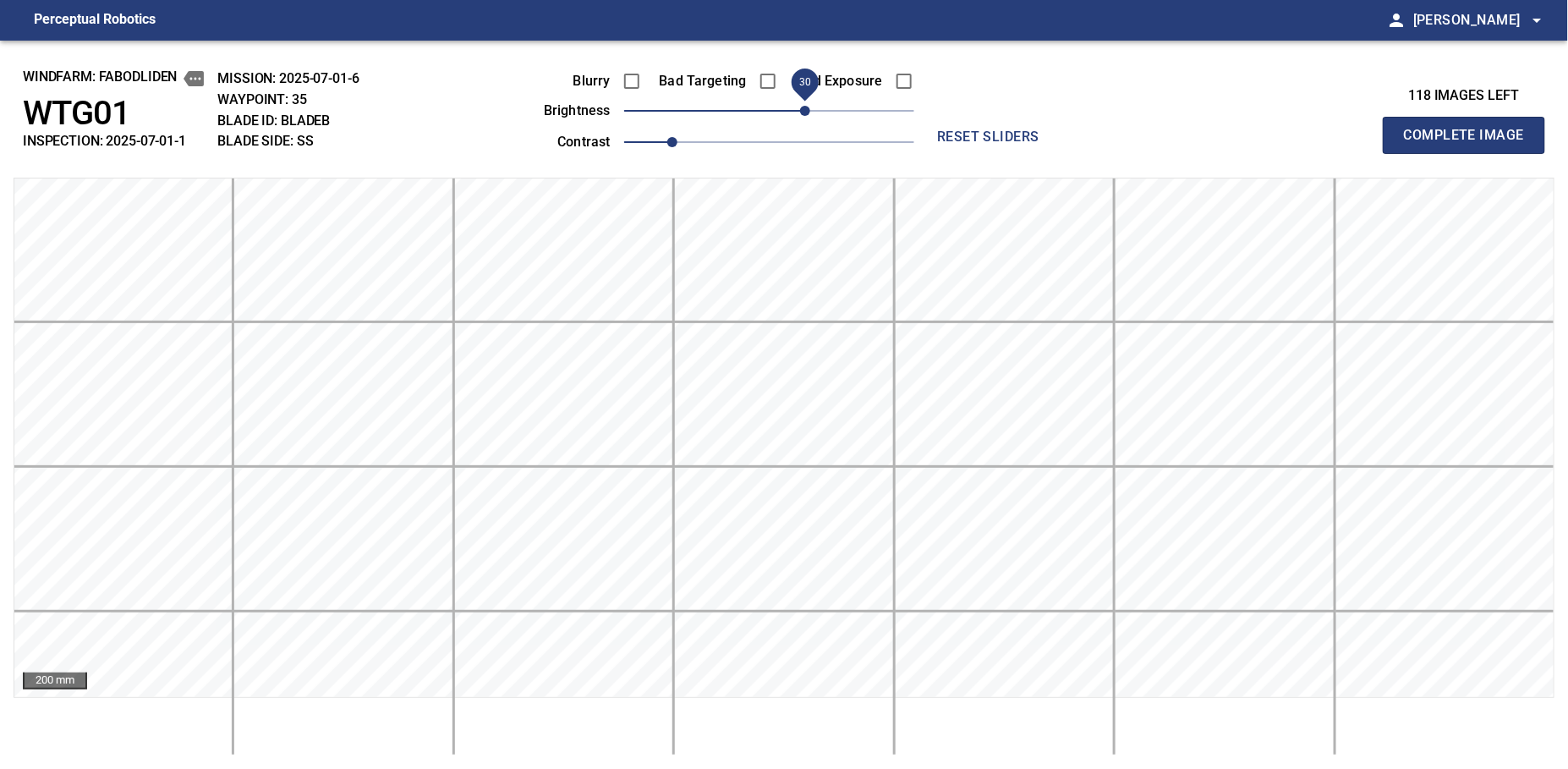click on "Complete Image" at bounding box center [1464, 135] 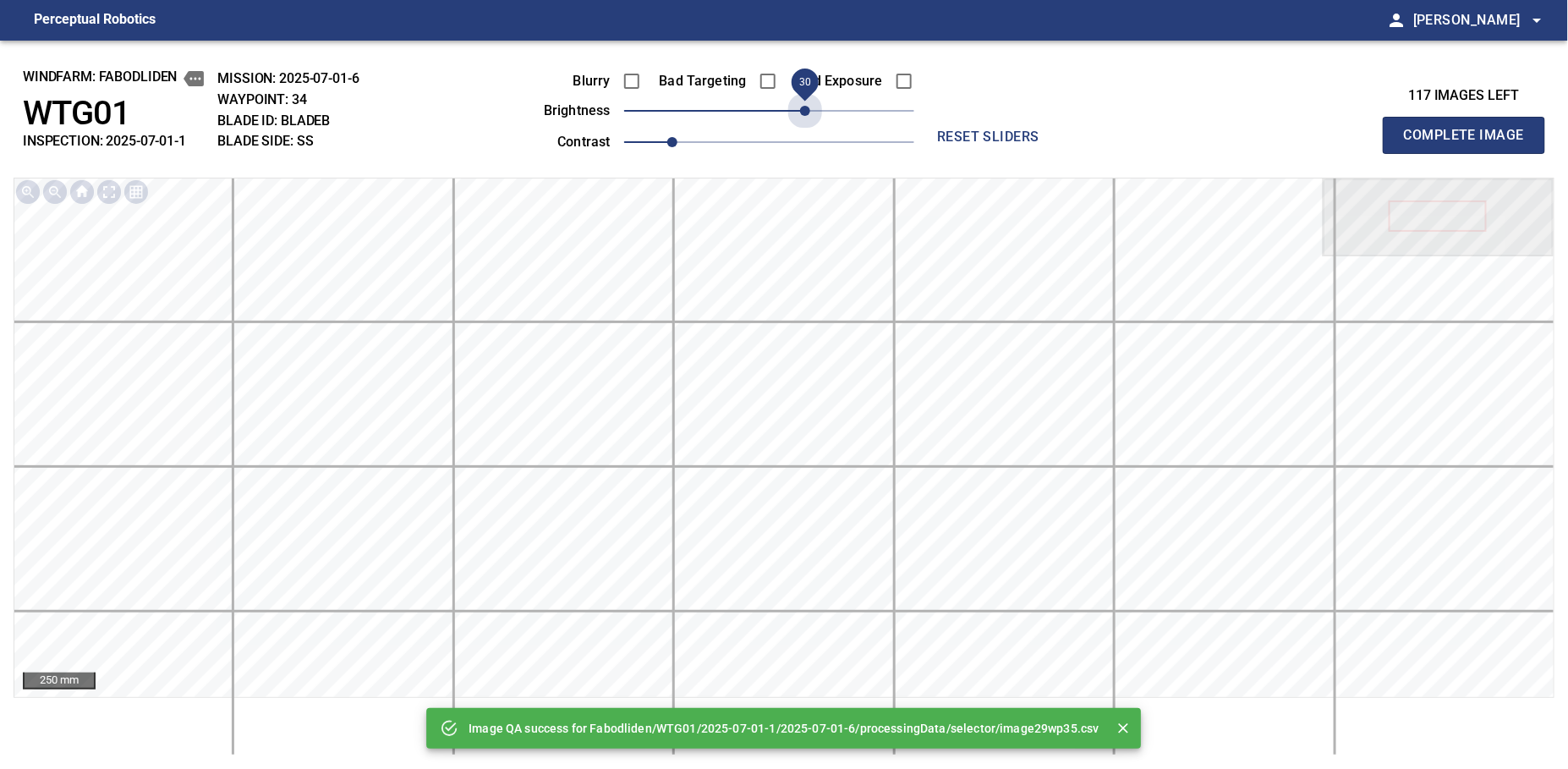 click on "30" at bounding box center (769, 111) 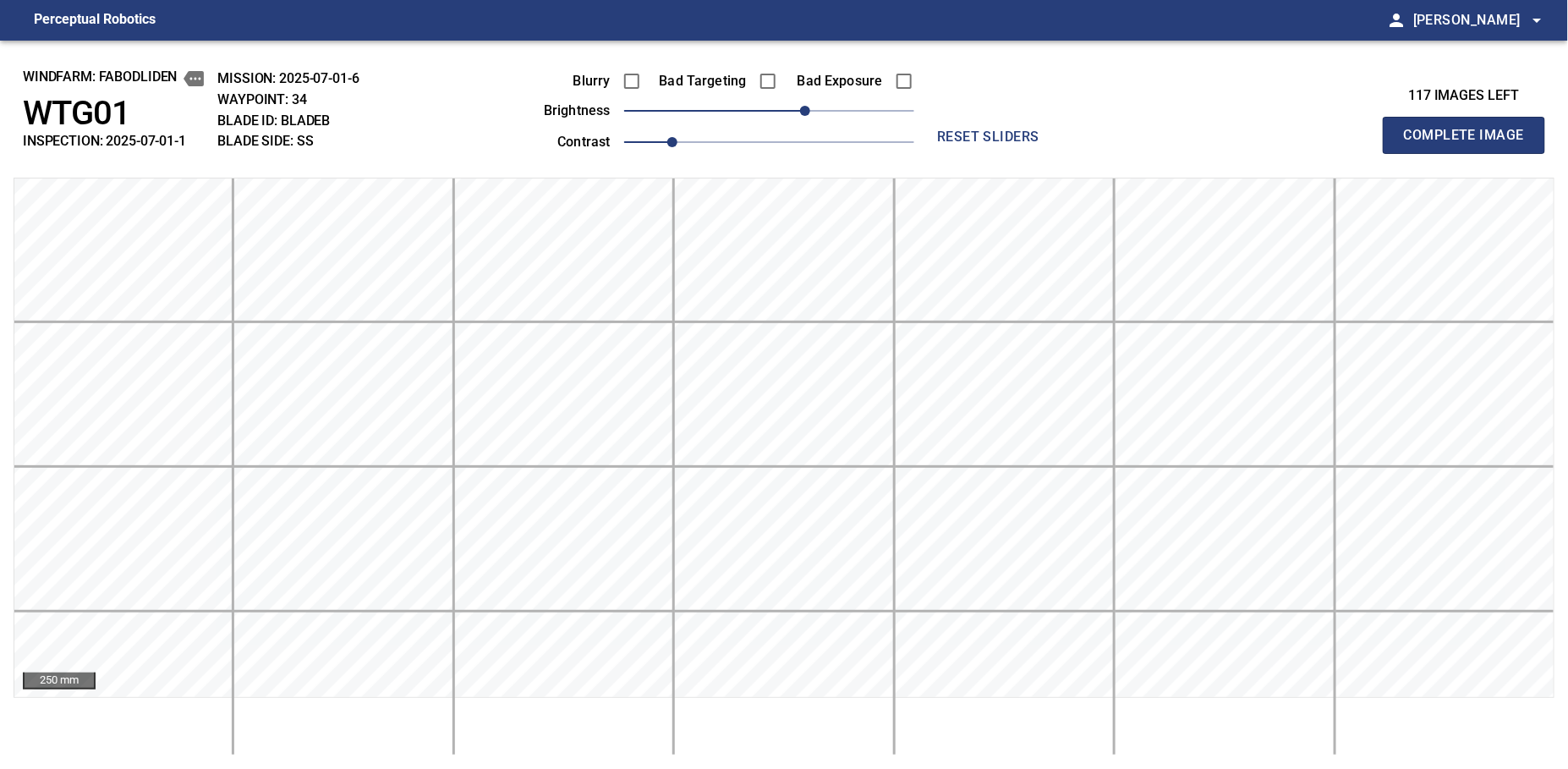 click on "Complete Image" at bounding box center [1464, 135] 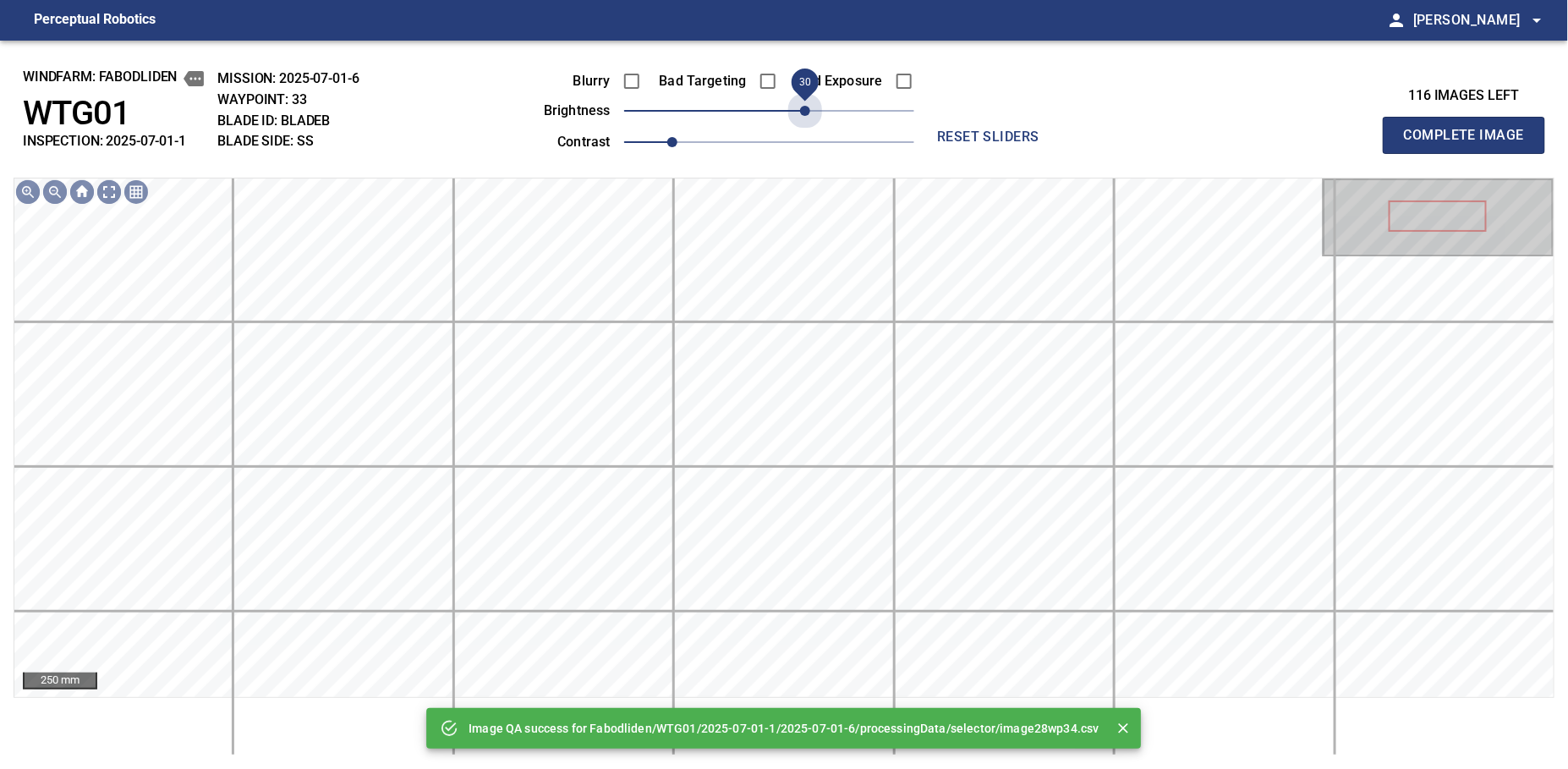 click on "30" at bounding box center (769, 111) 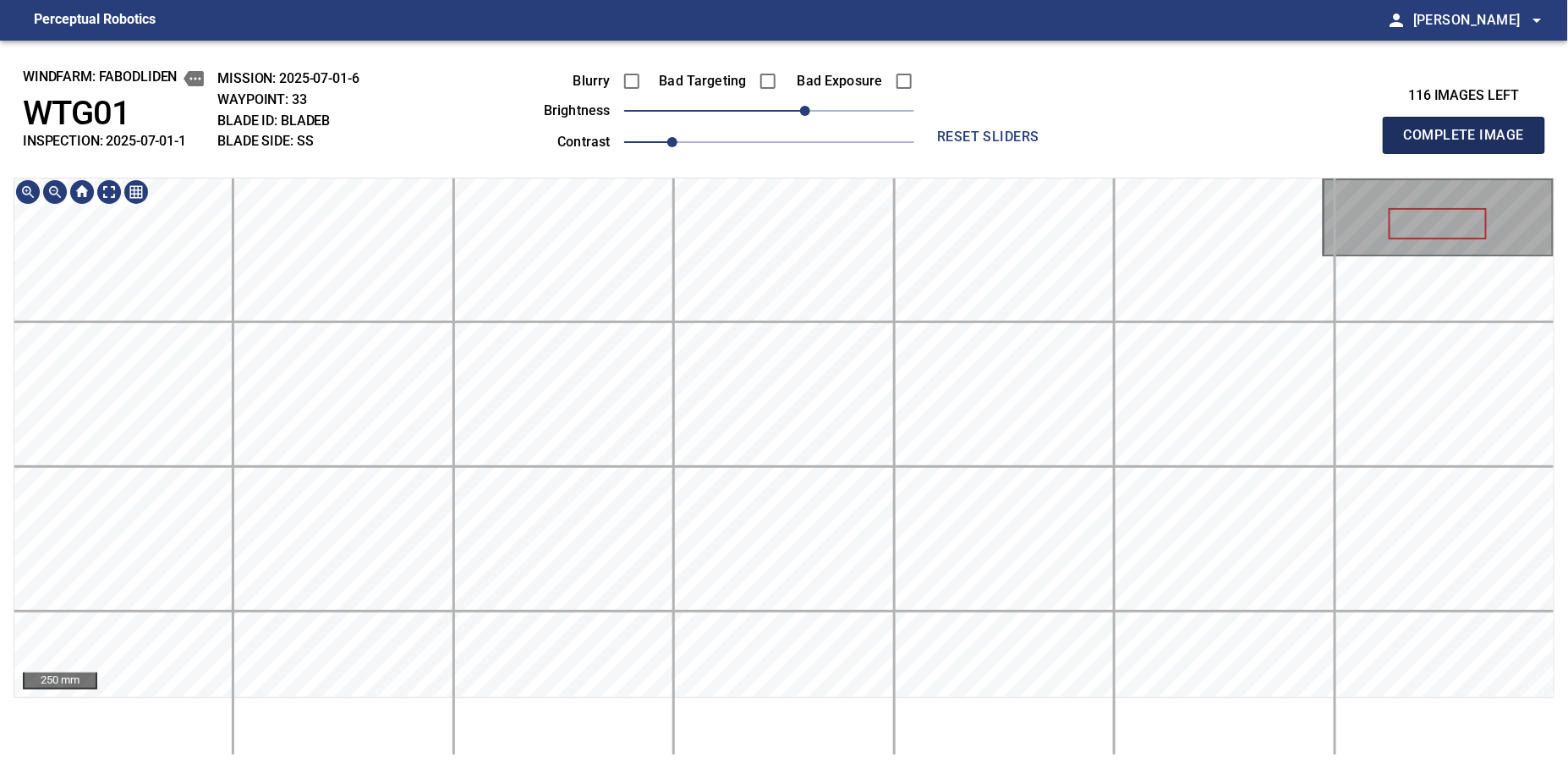 click on "Complete Image" at bounding box center (1464, 135) 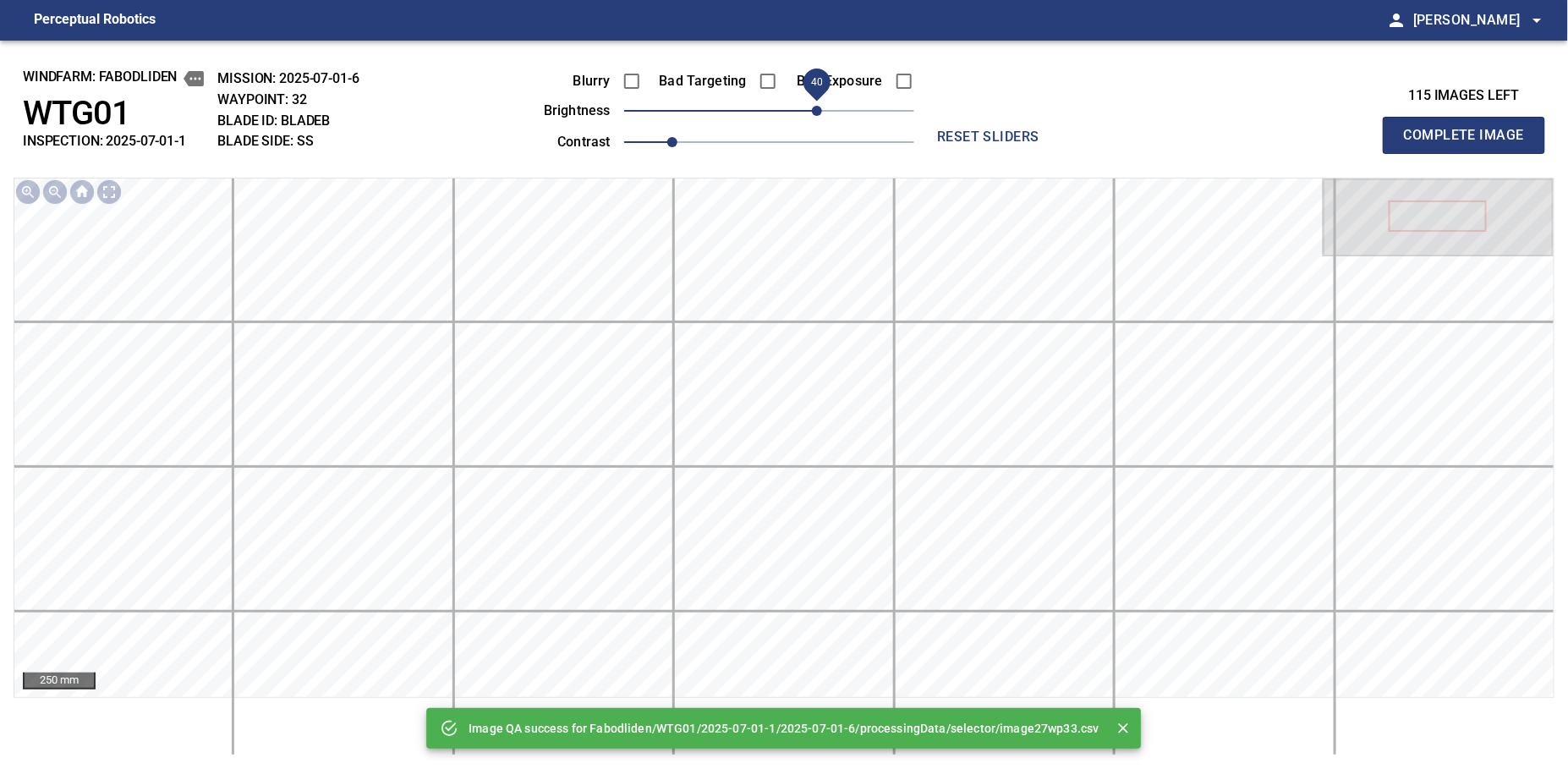 drag, startPoint x: 786, startPoint y: 110, endPoint x: 820, endPoint y: 113, distance: 34.132096 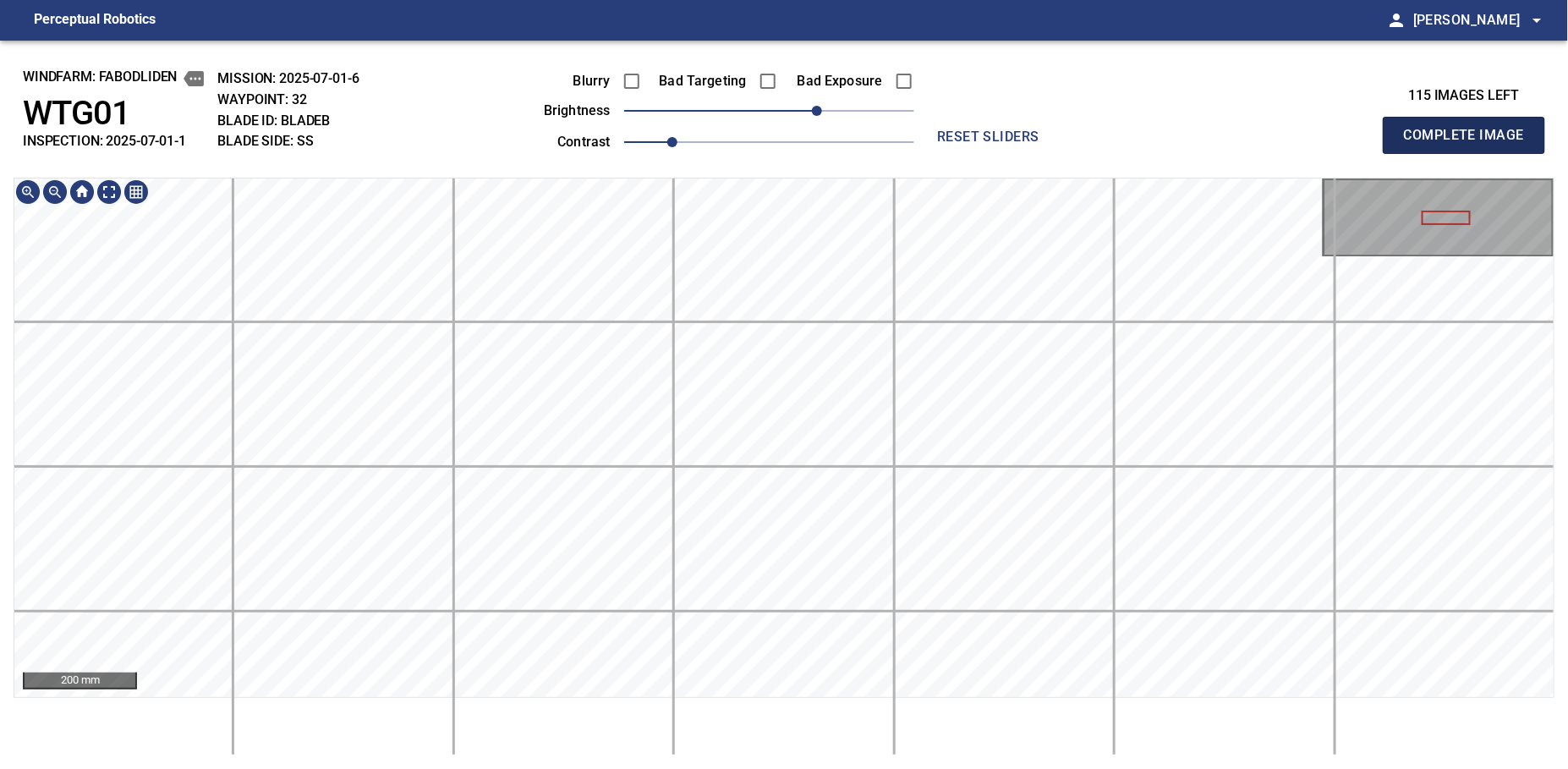 click on "Complete Image" at bounding box center (1464, 135) 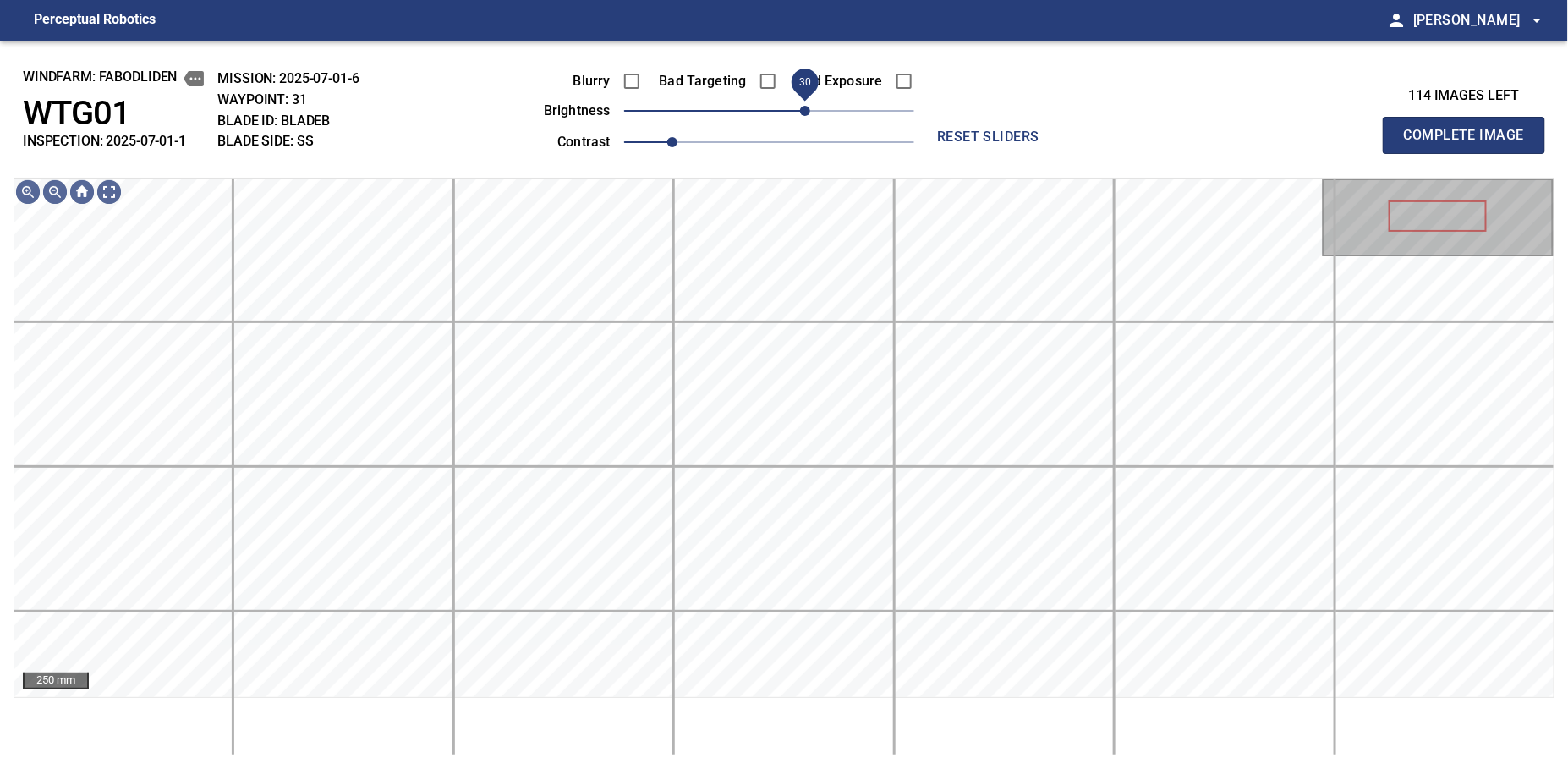 drag, startPoint x: 809, startPoint y: 108, endPoint x: 805, endPoint y: 116, distance: 8.94427 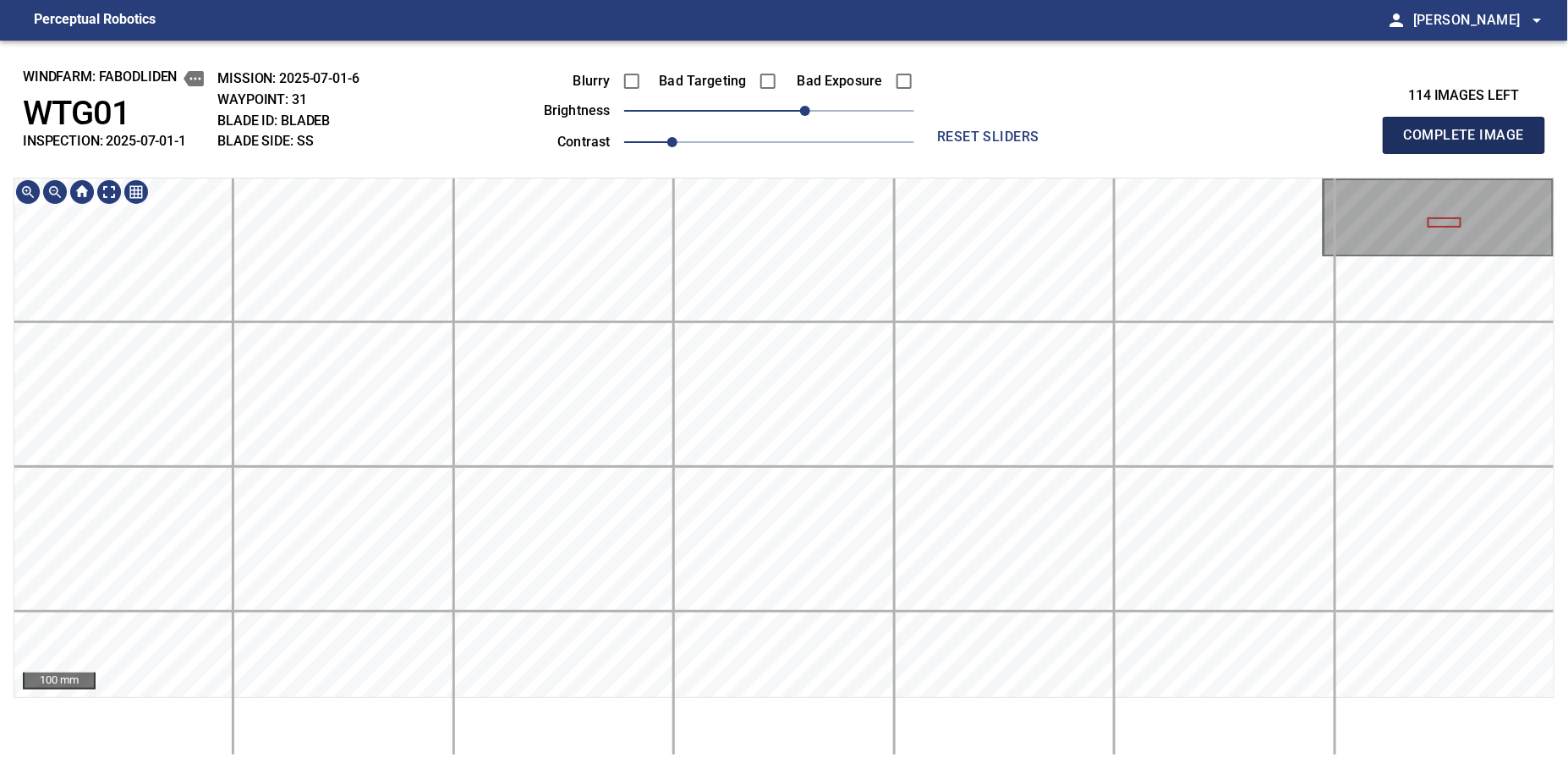 click on "Complete Image" at bounding box center (1464, 135) 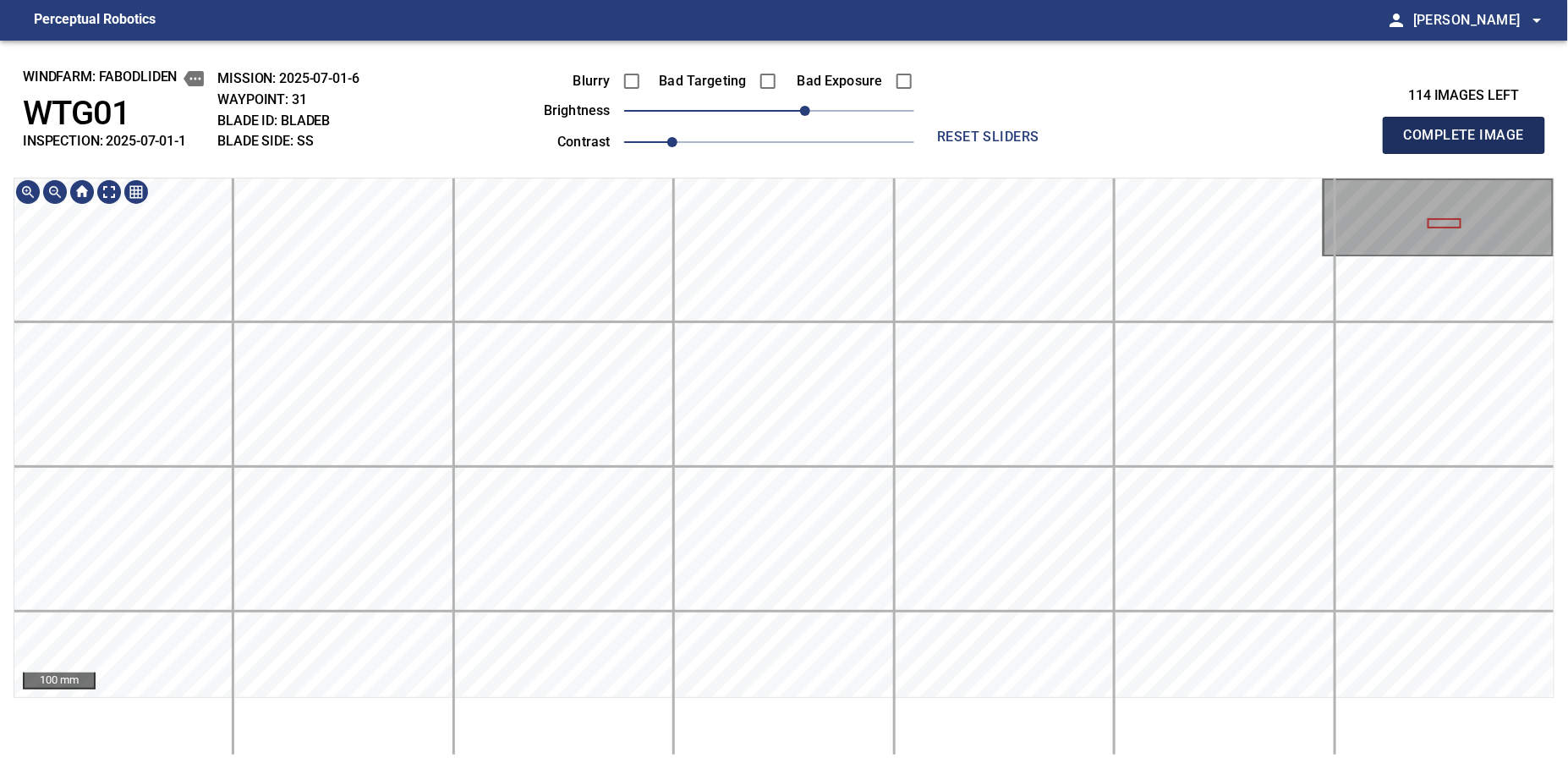 type 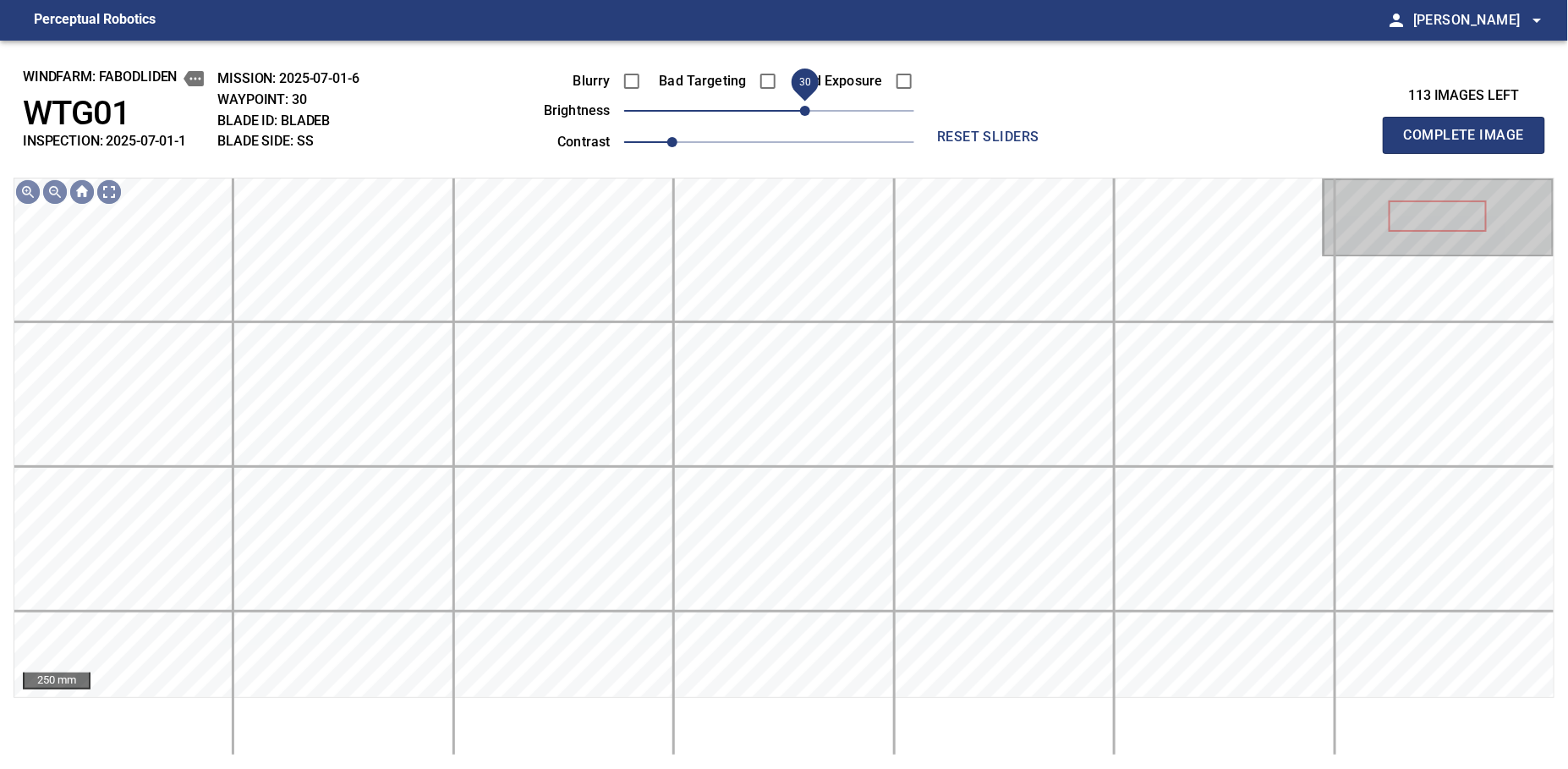 drag, startPoint x: 762, startPoint y: 119, endPoint x: 802, endPoint y: 108, distance: 41.48494 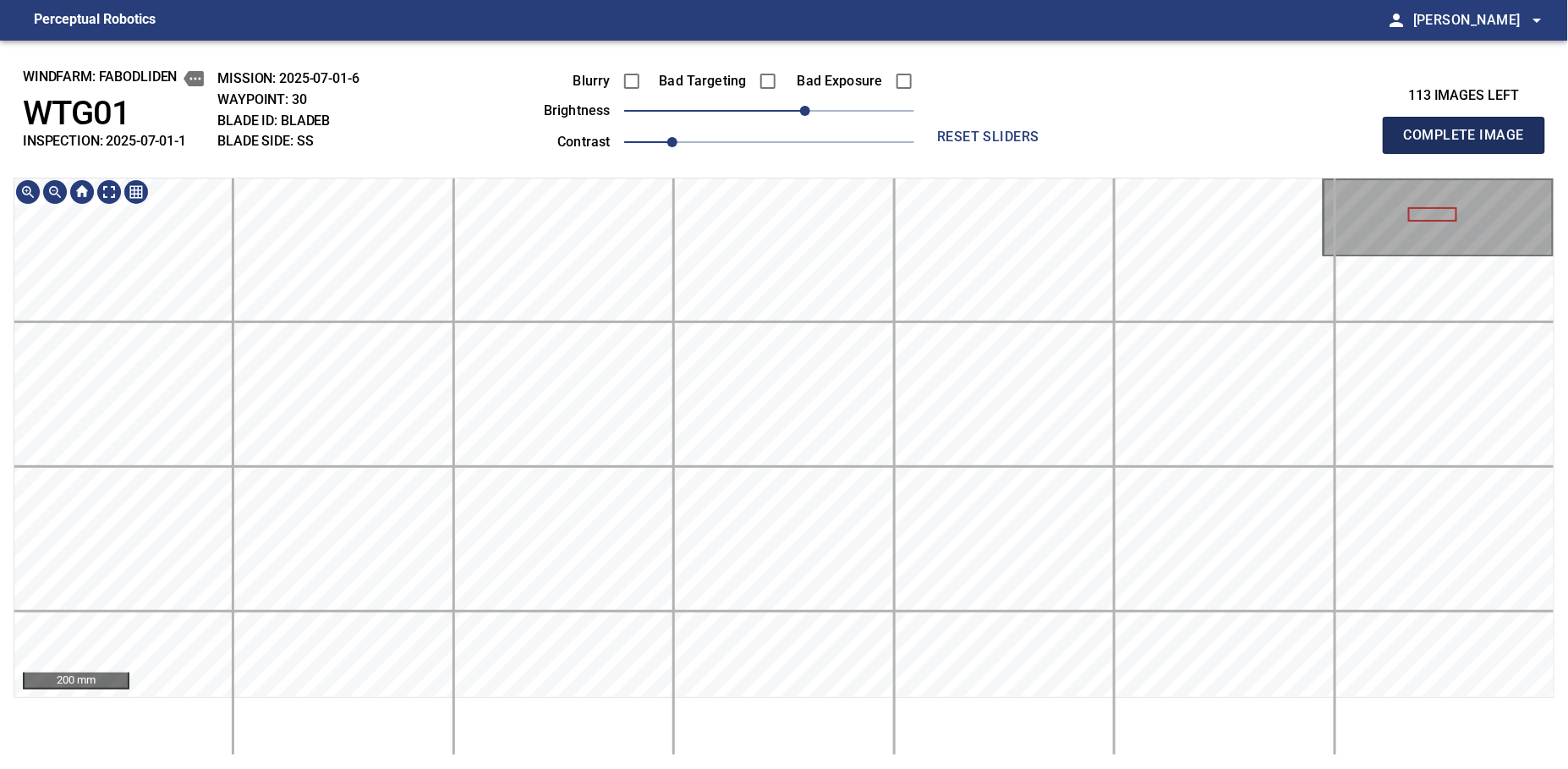 click on "Complete Image" at bounding box center (1464, 135) 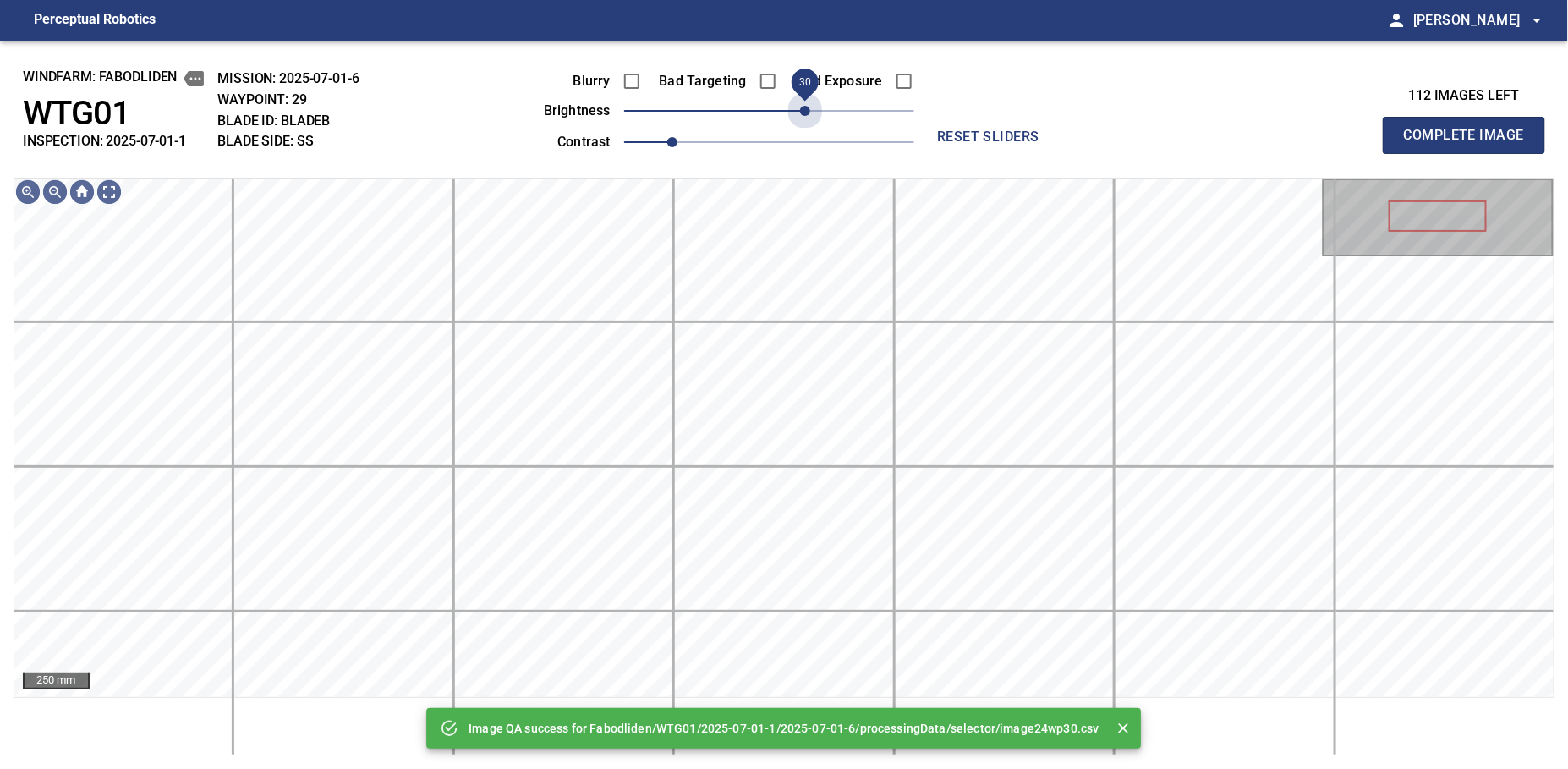 click on "30" at bounding box center [769, 111] 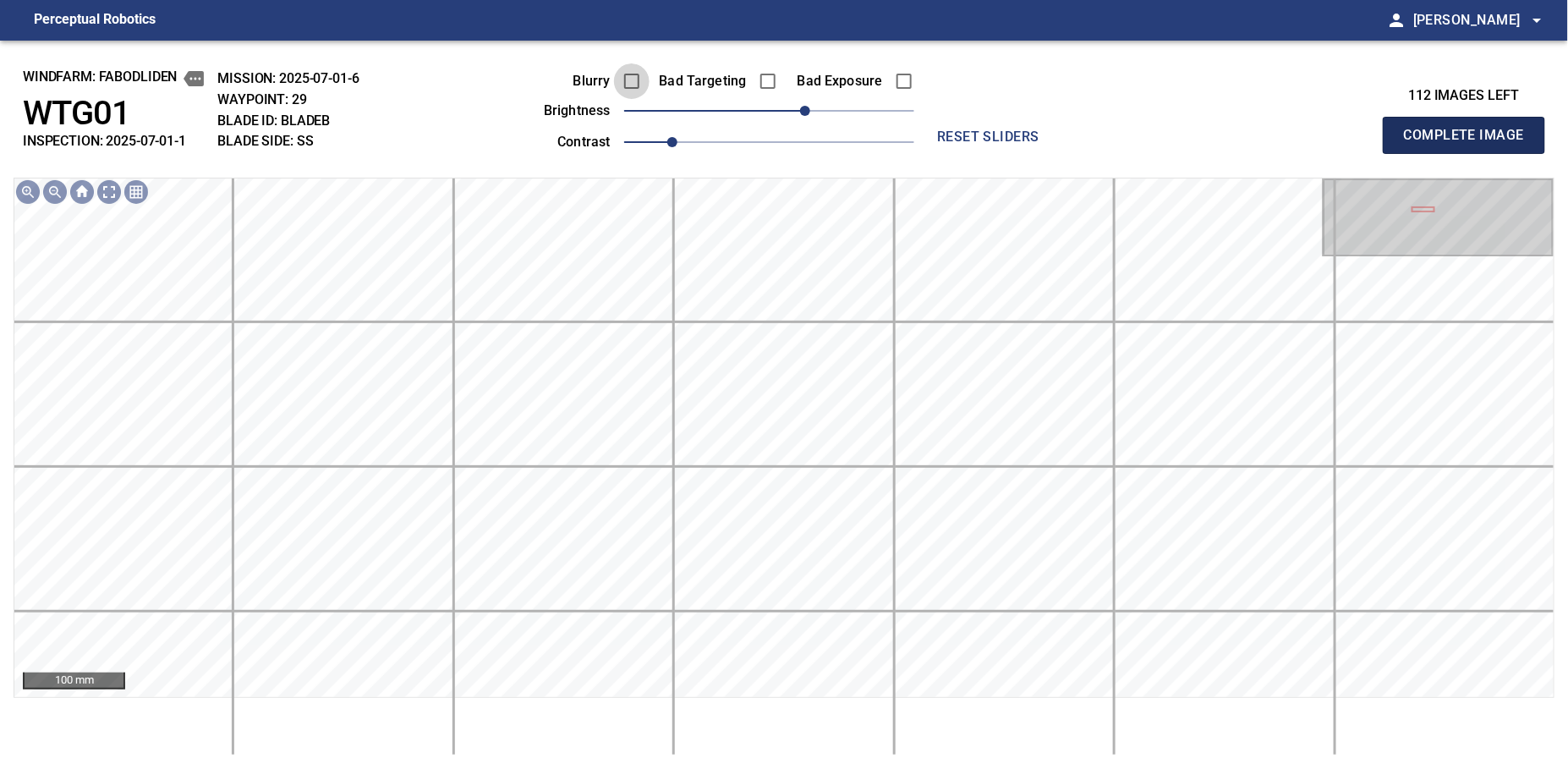 click on "Complete Image" at bounding box center (1464, 135) 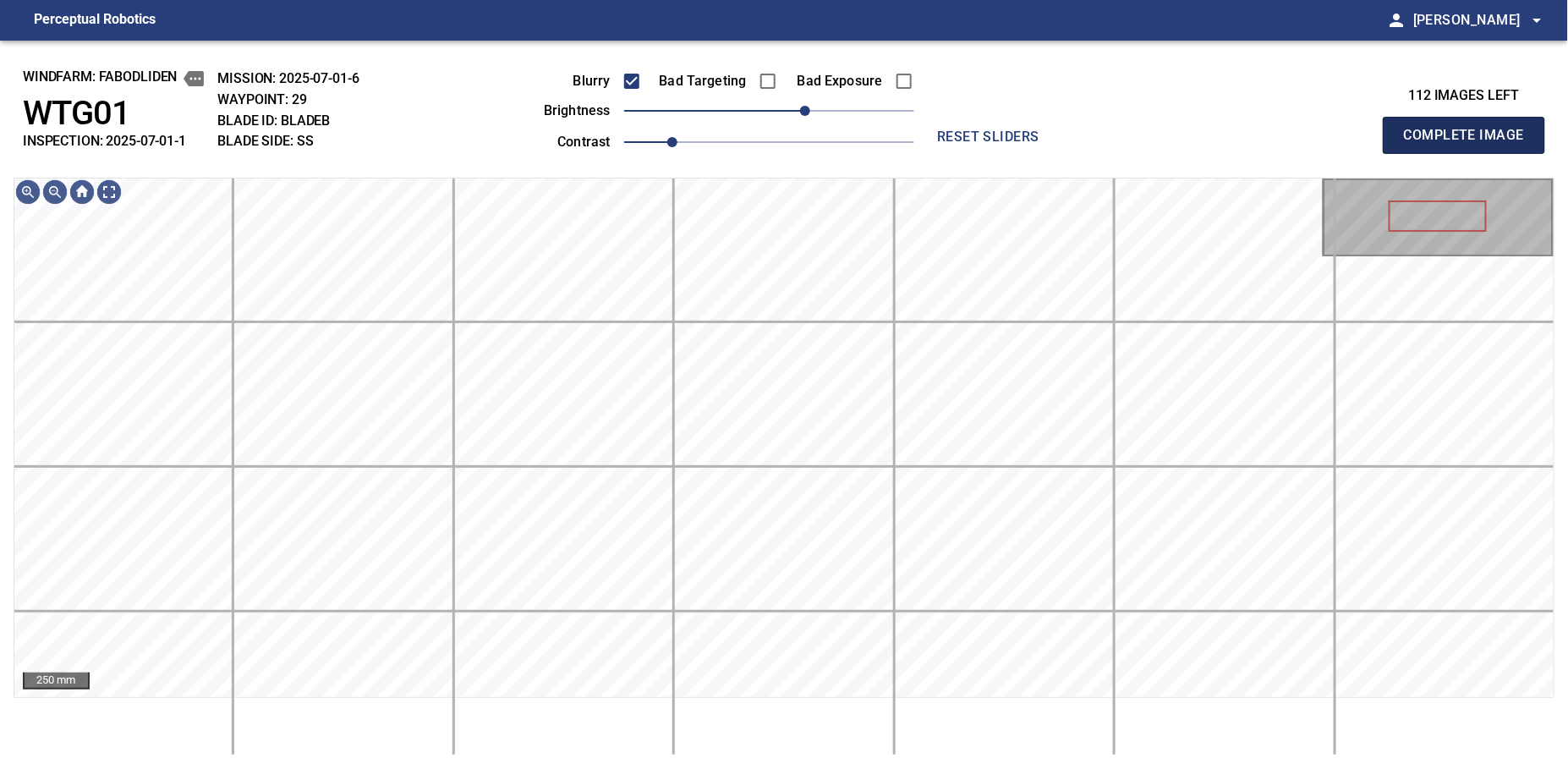 type 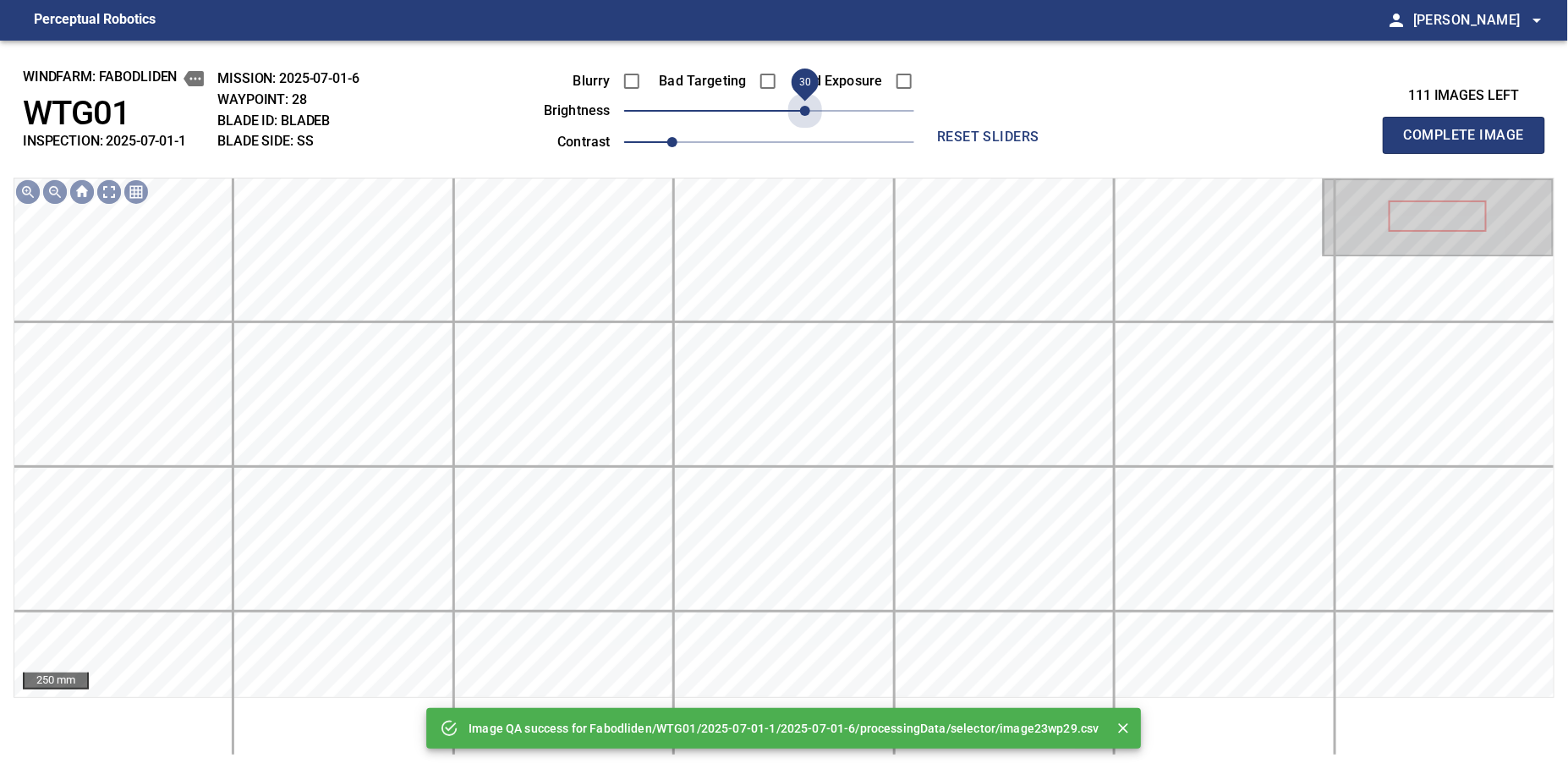click on "30" at bounding box center [769, 111] 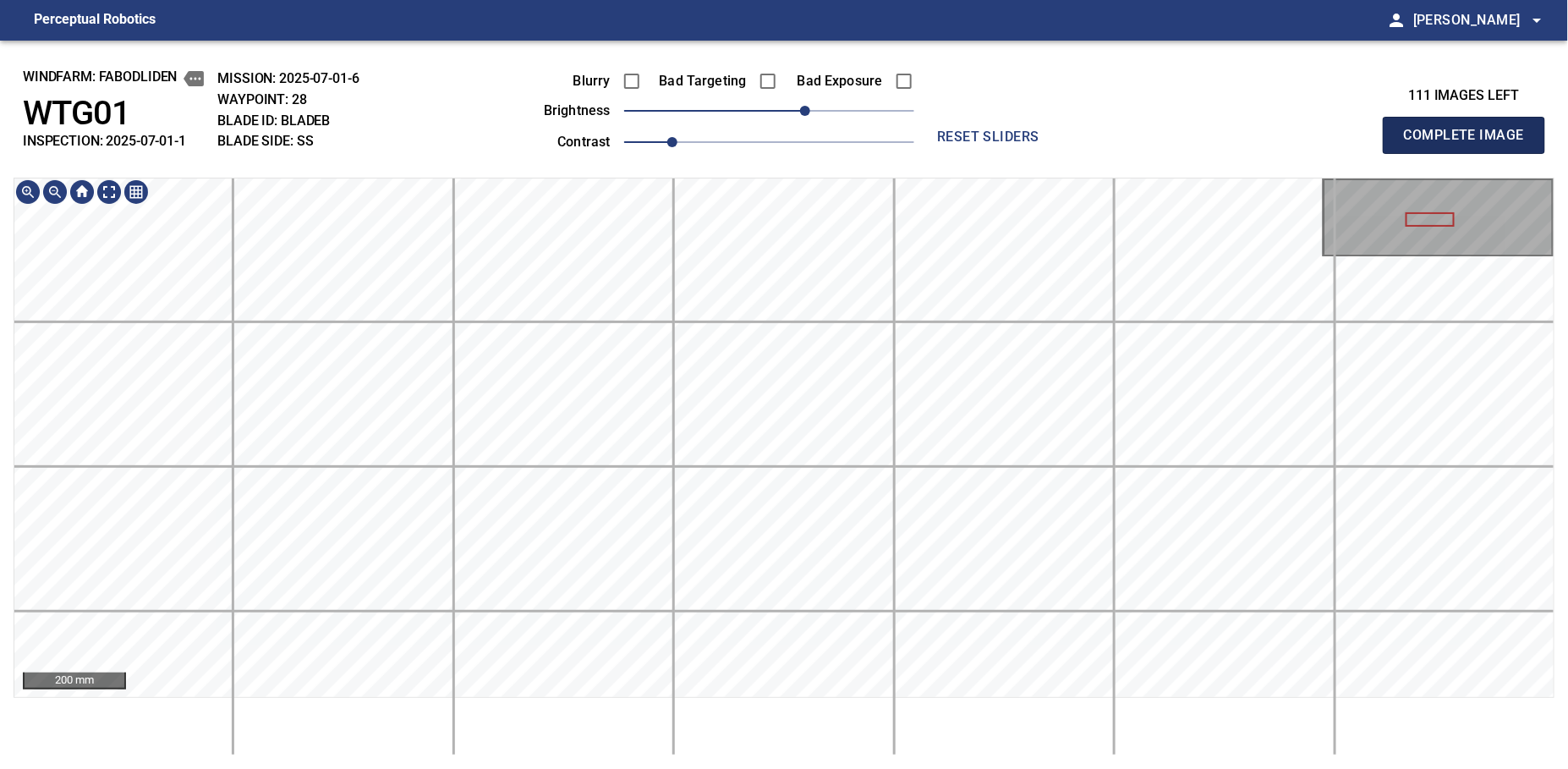 click on "Complete Image" at bounding box center [1464, 135] 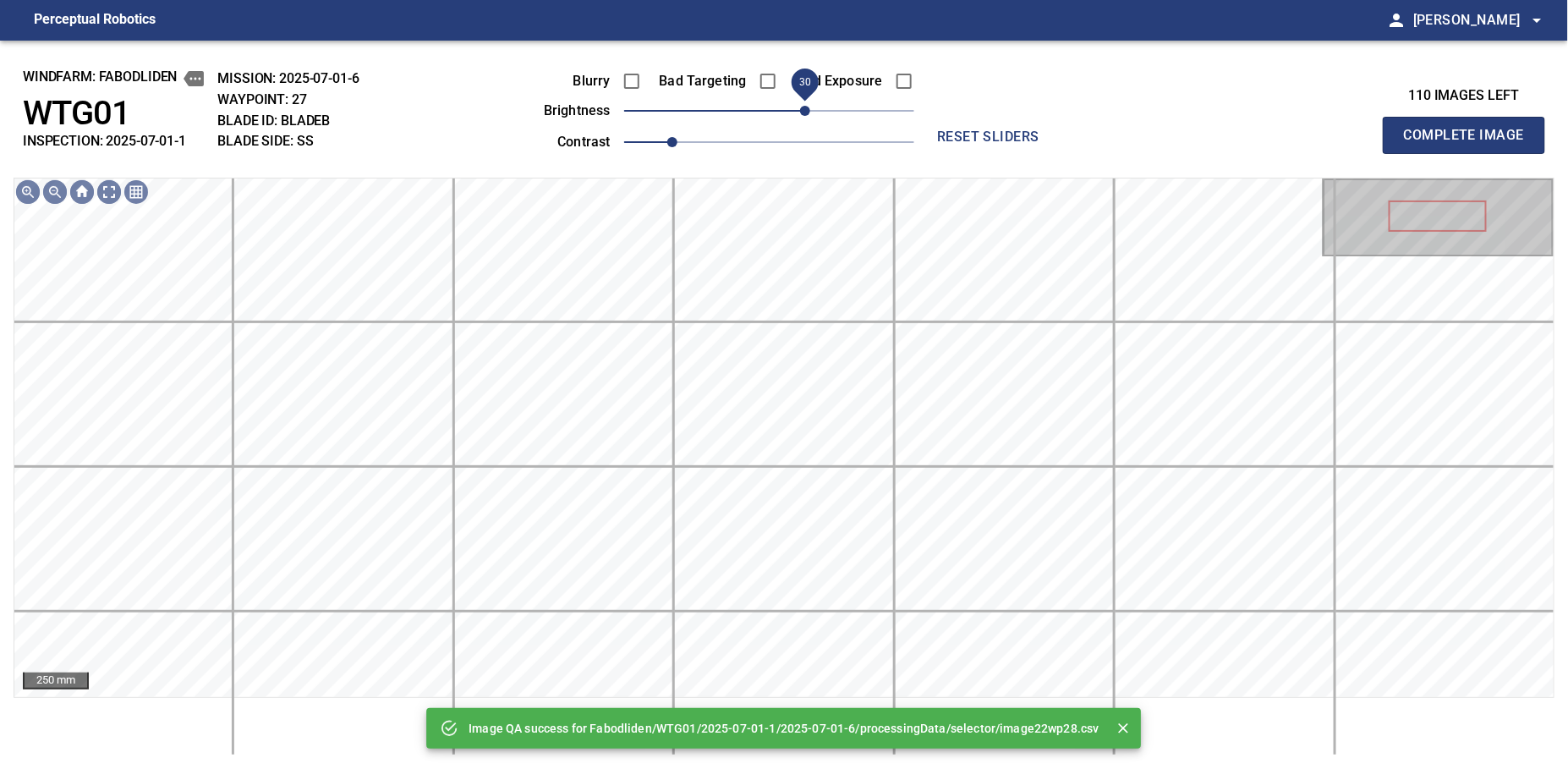 click on "30" at bounding box center [769, 111] 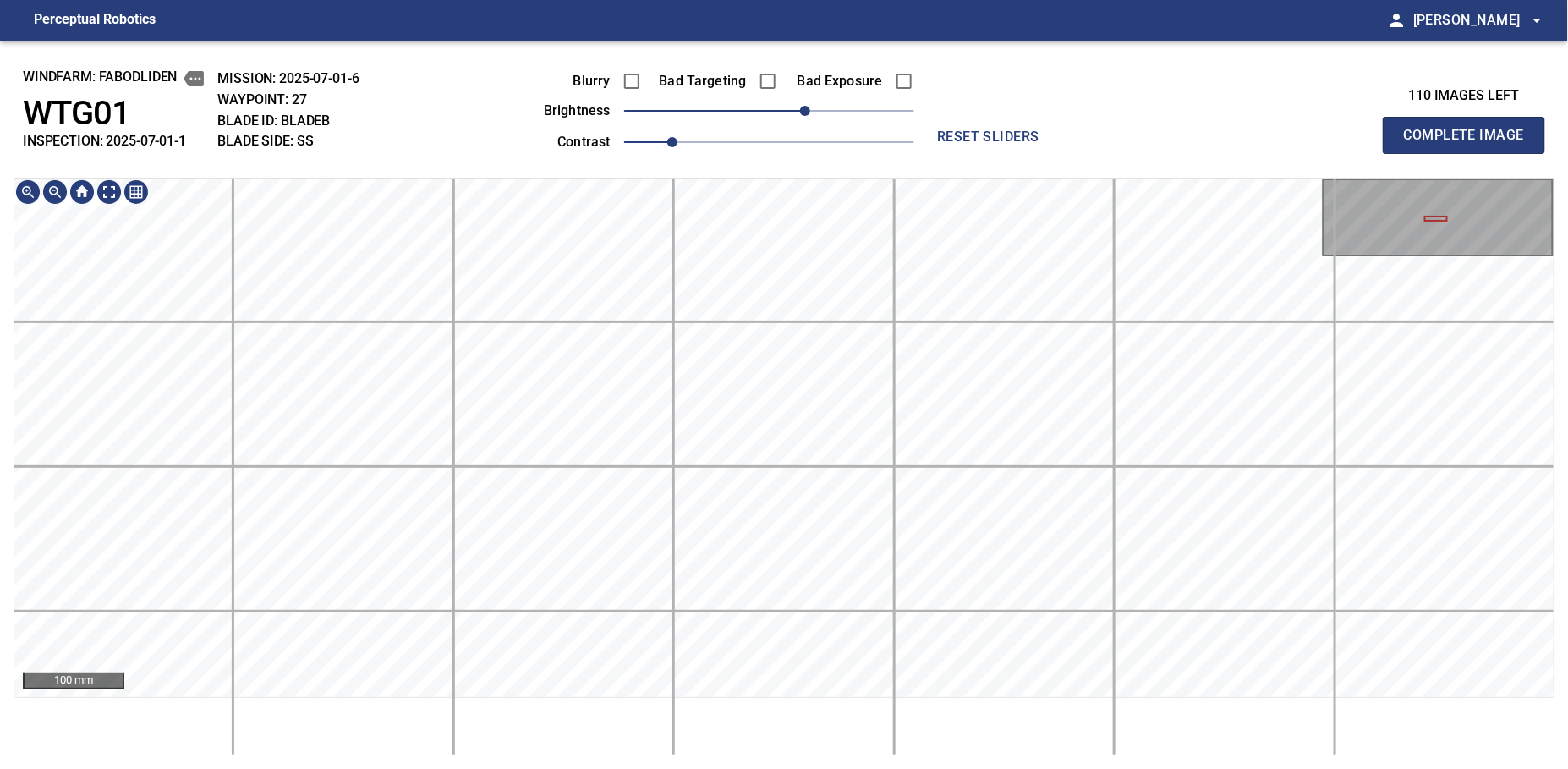 click on "Perceptual Robotics person Alex Semenov arrow_drop_down windfarm: Fabodliden WTG01 INSPECTION: 2025-07-01-1 MISSION: 2025-07-01-6 WAYPOINT: 27 BLADE ID: bladeB BLADE SIDE: SS Blurry Bad Targeting Bad Exposure brightness 30 contrast 1 reset sliders 110 images left Complete Image 100 mm exit_to_app Logout" at bounding box center (784, 384) 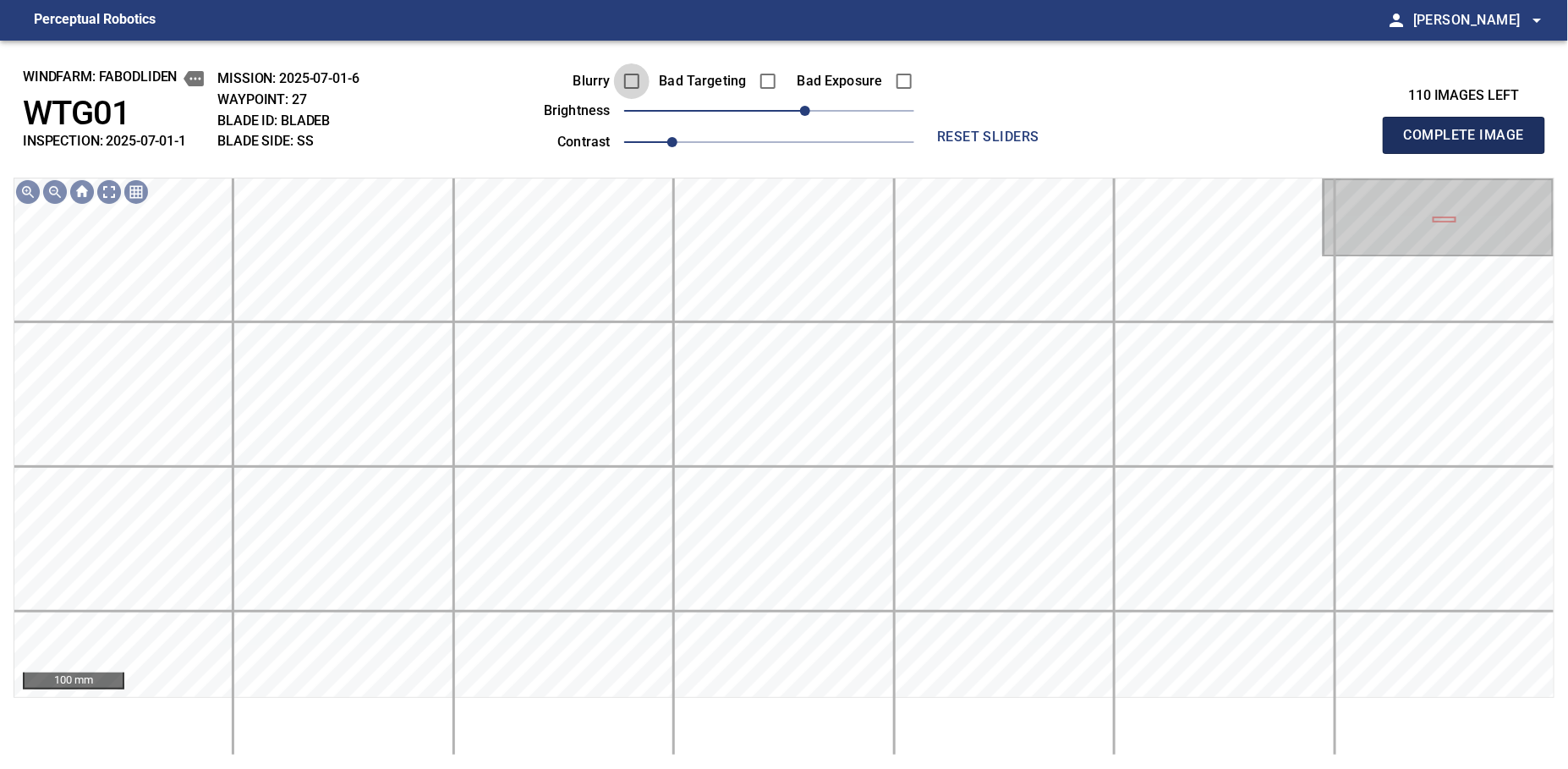 click on "Complete Image" at bounding box center (1464, 135) 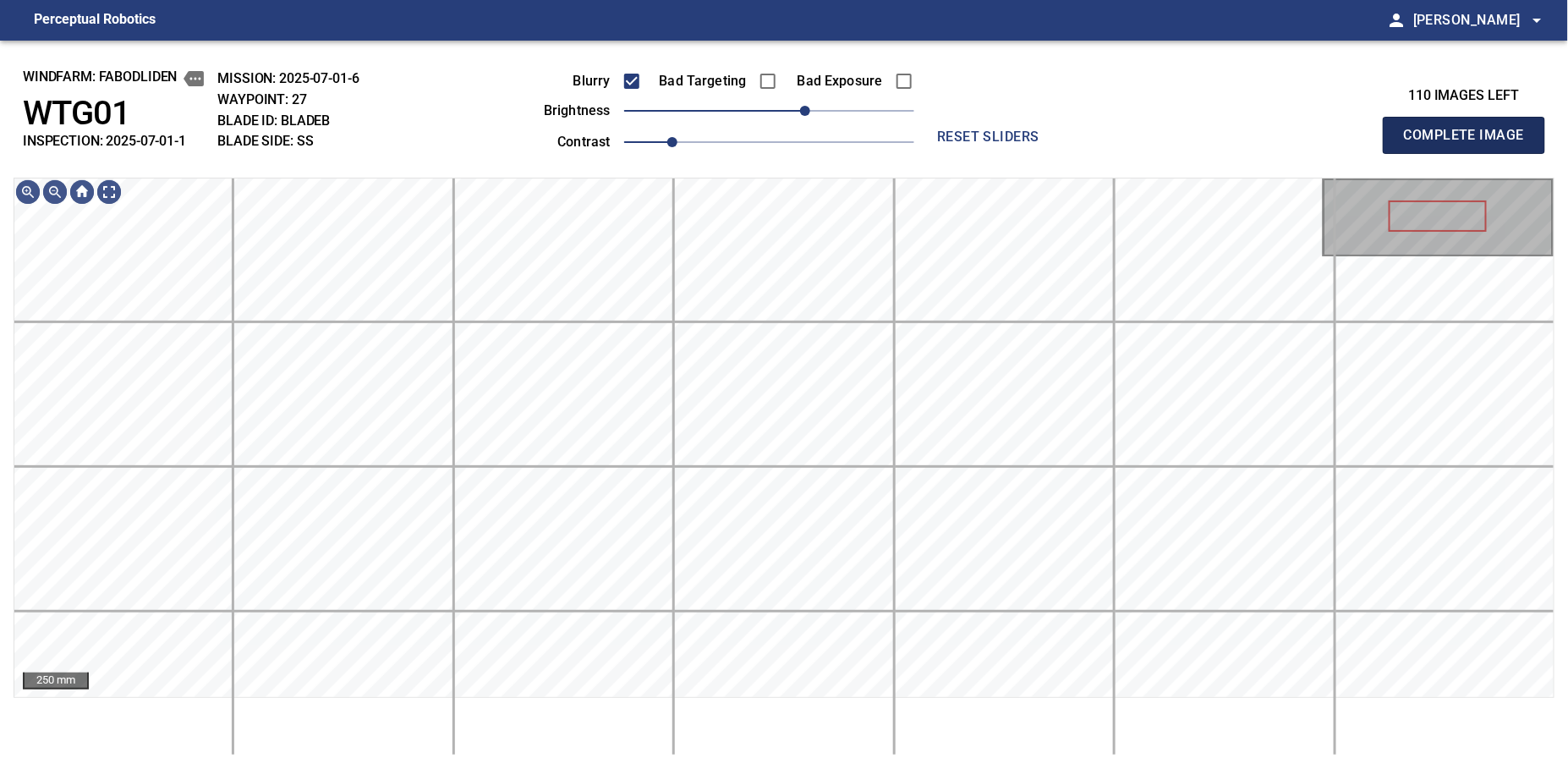 type 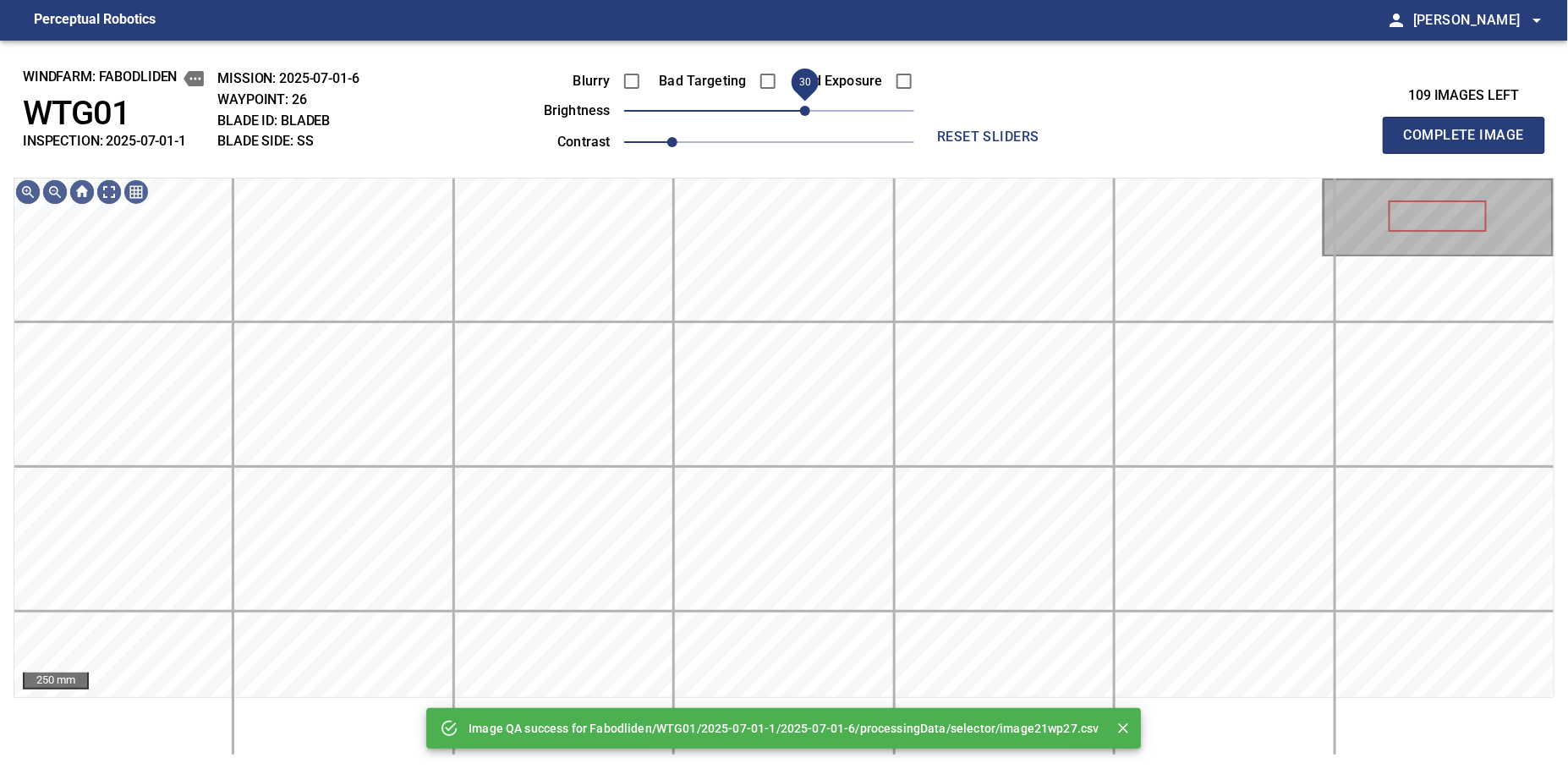 click on "30" at bounding box center (769, 111) 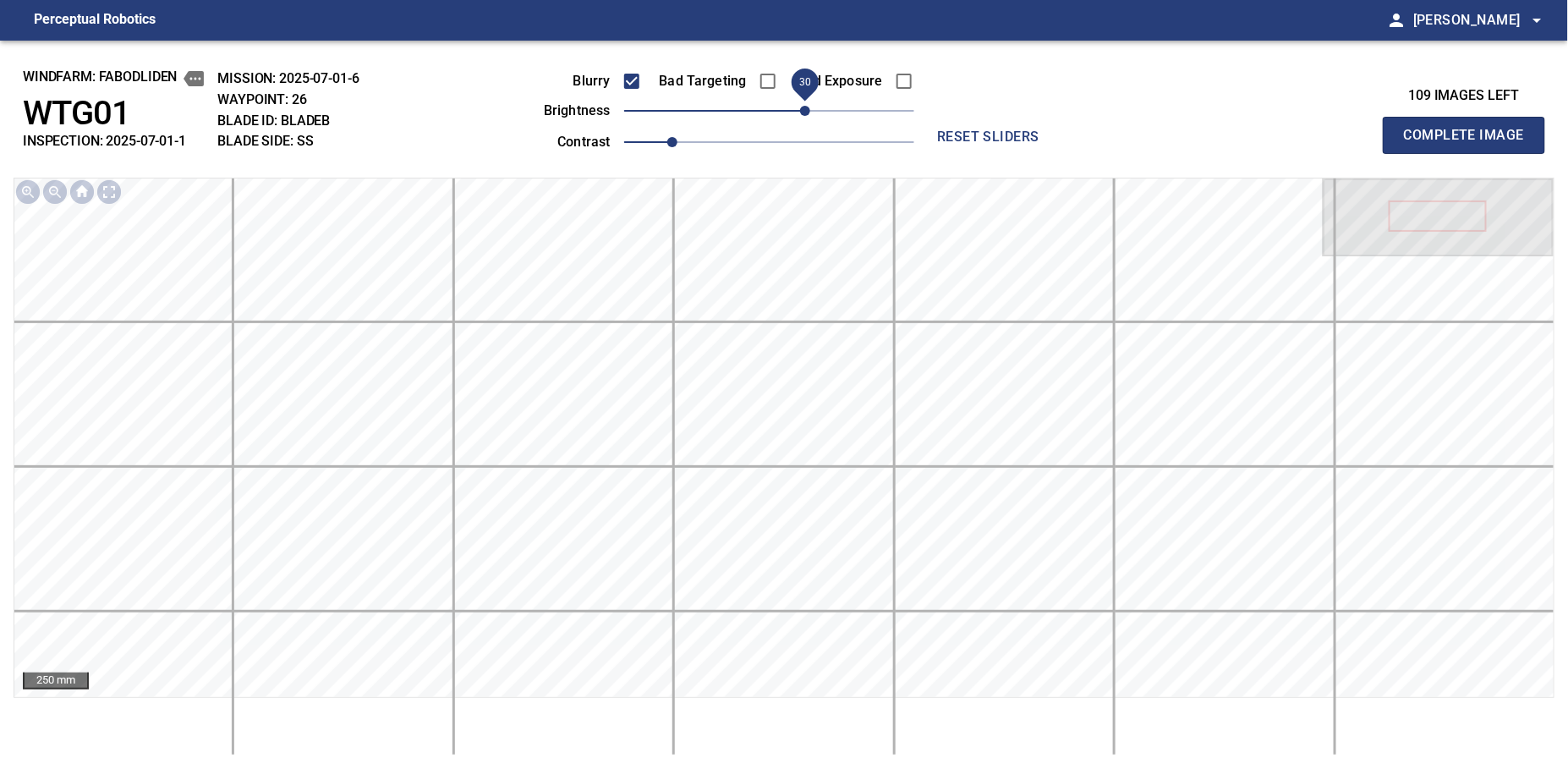 click on "Complete Image" at bounding box center [1464, 135] 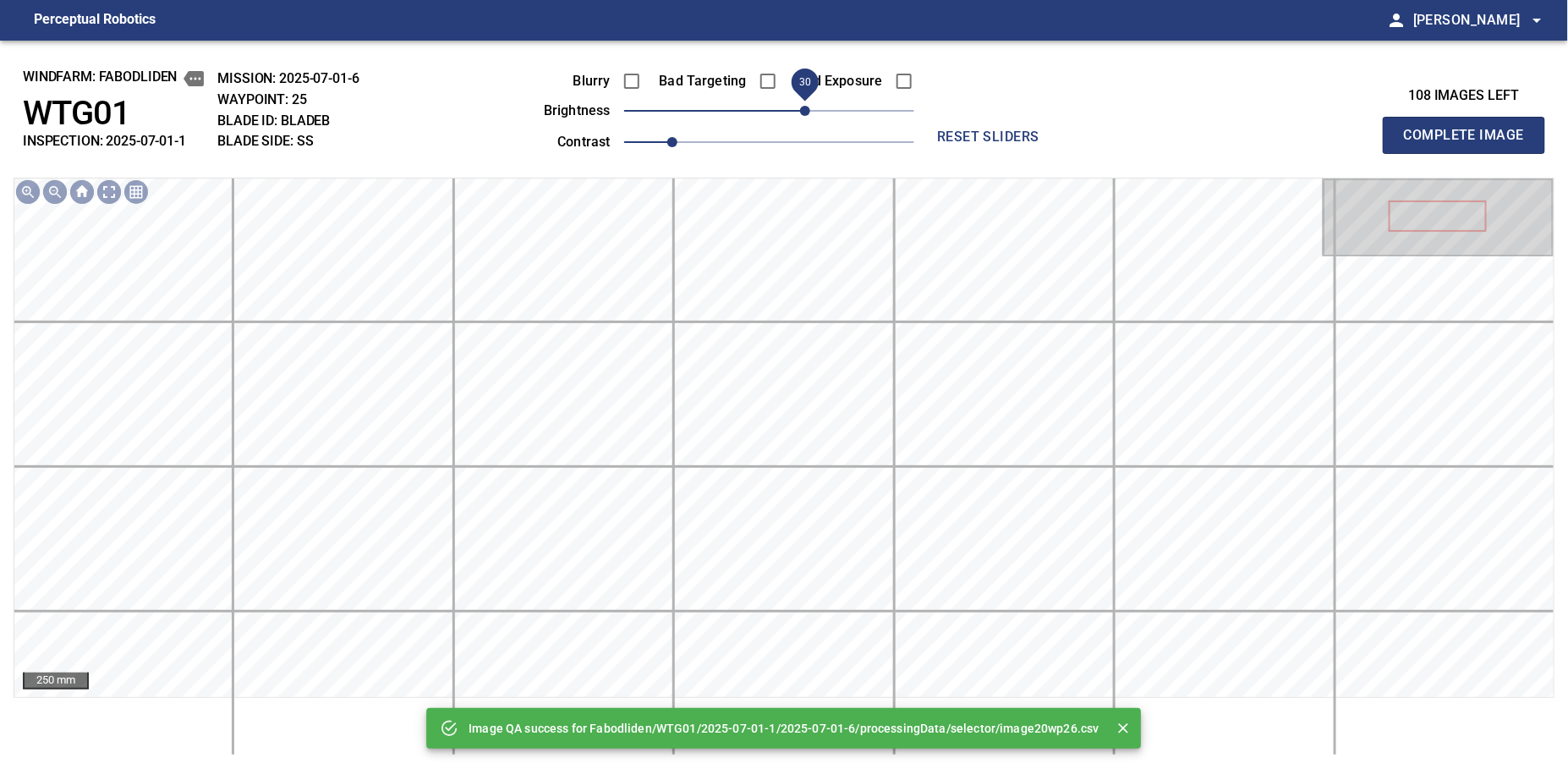click on "30" at bounding box center [769, 111] 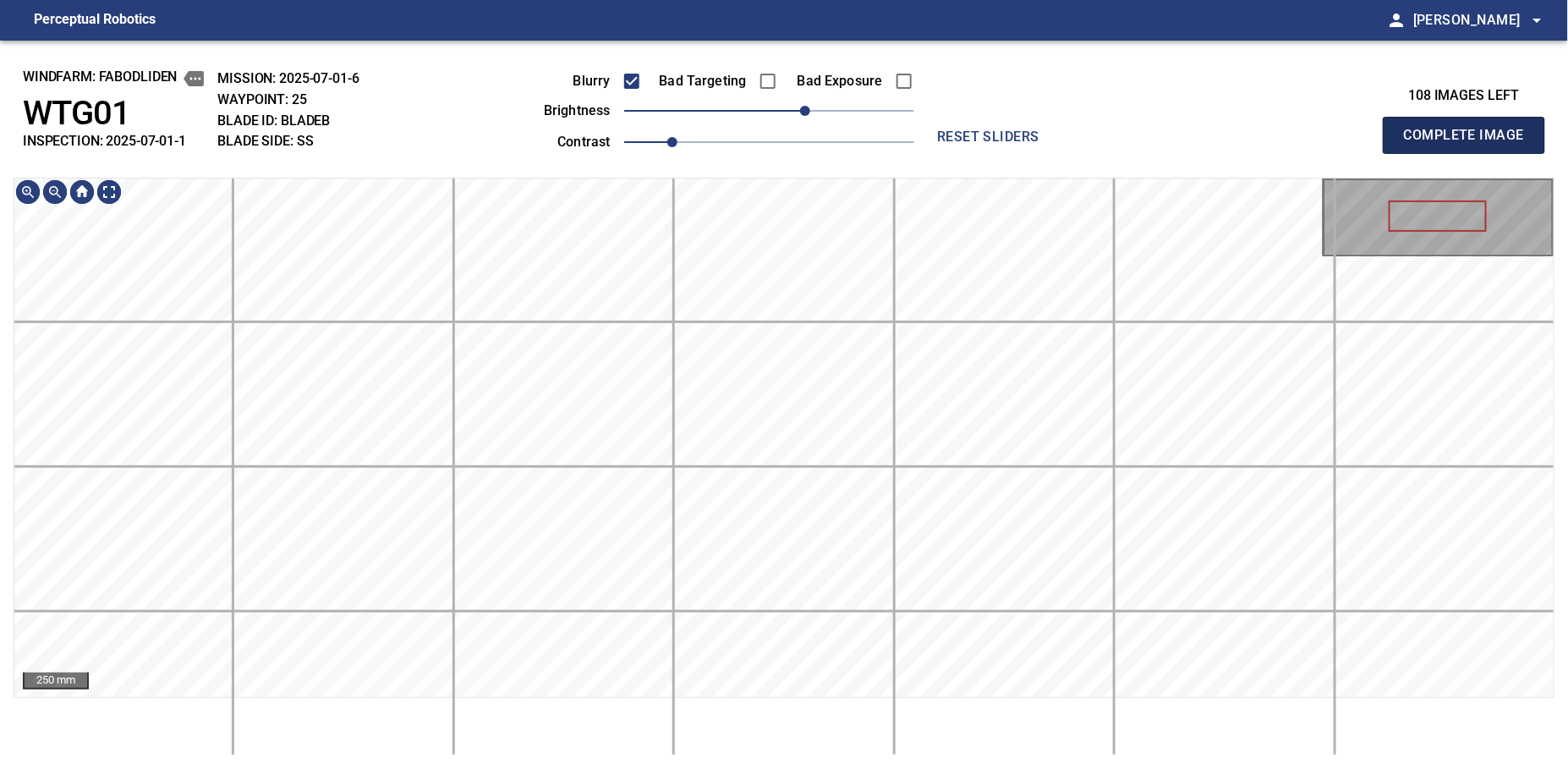 click on "Complete Image" at bounding box center [1464, 135] 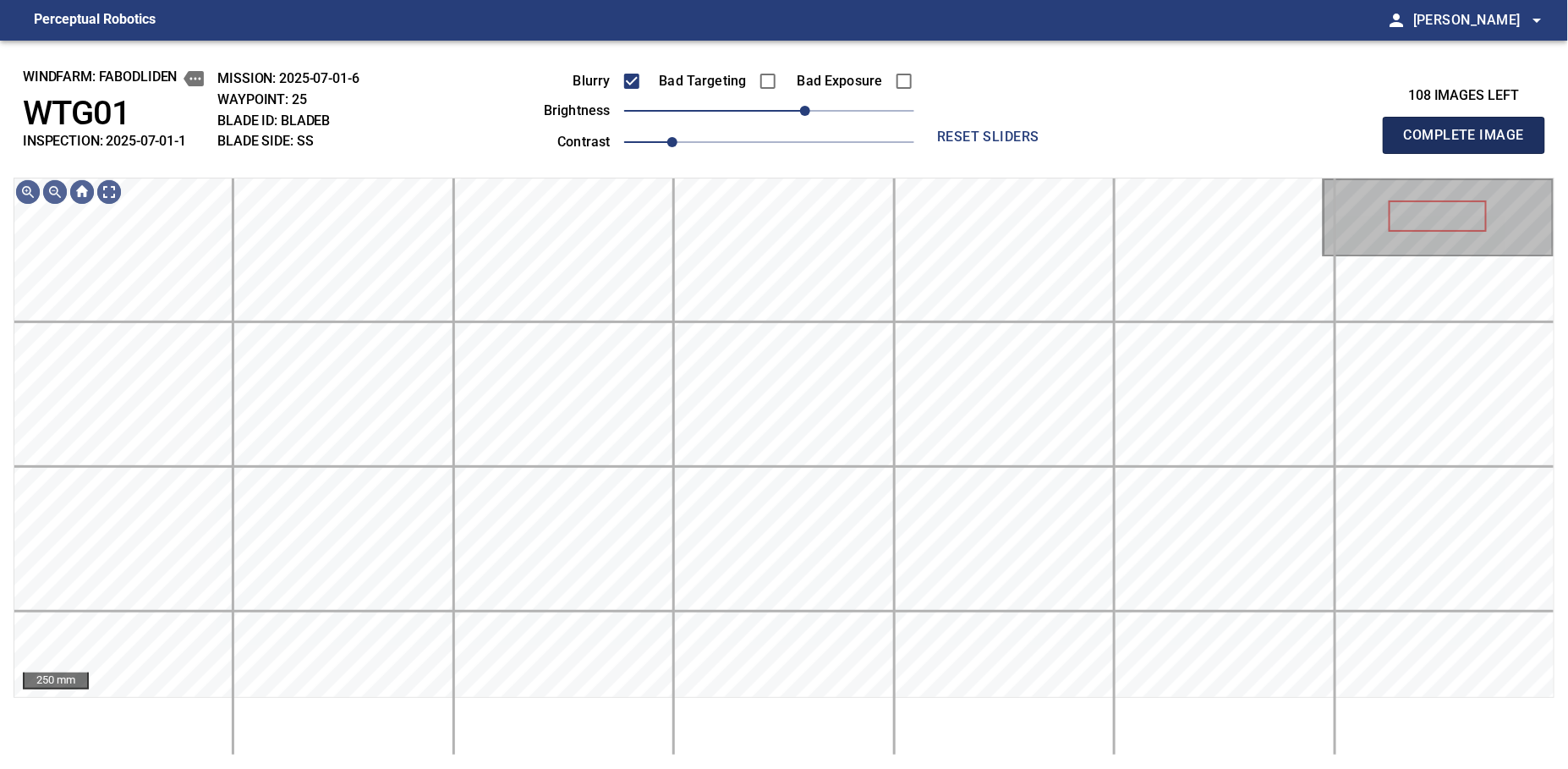 type 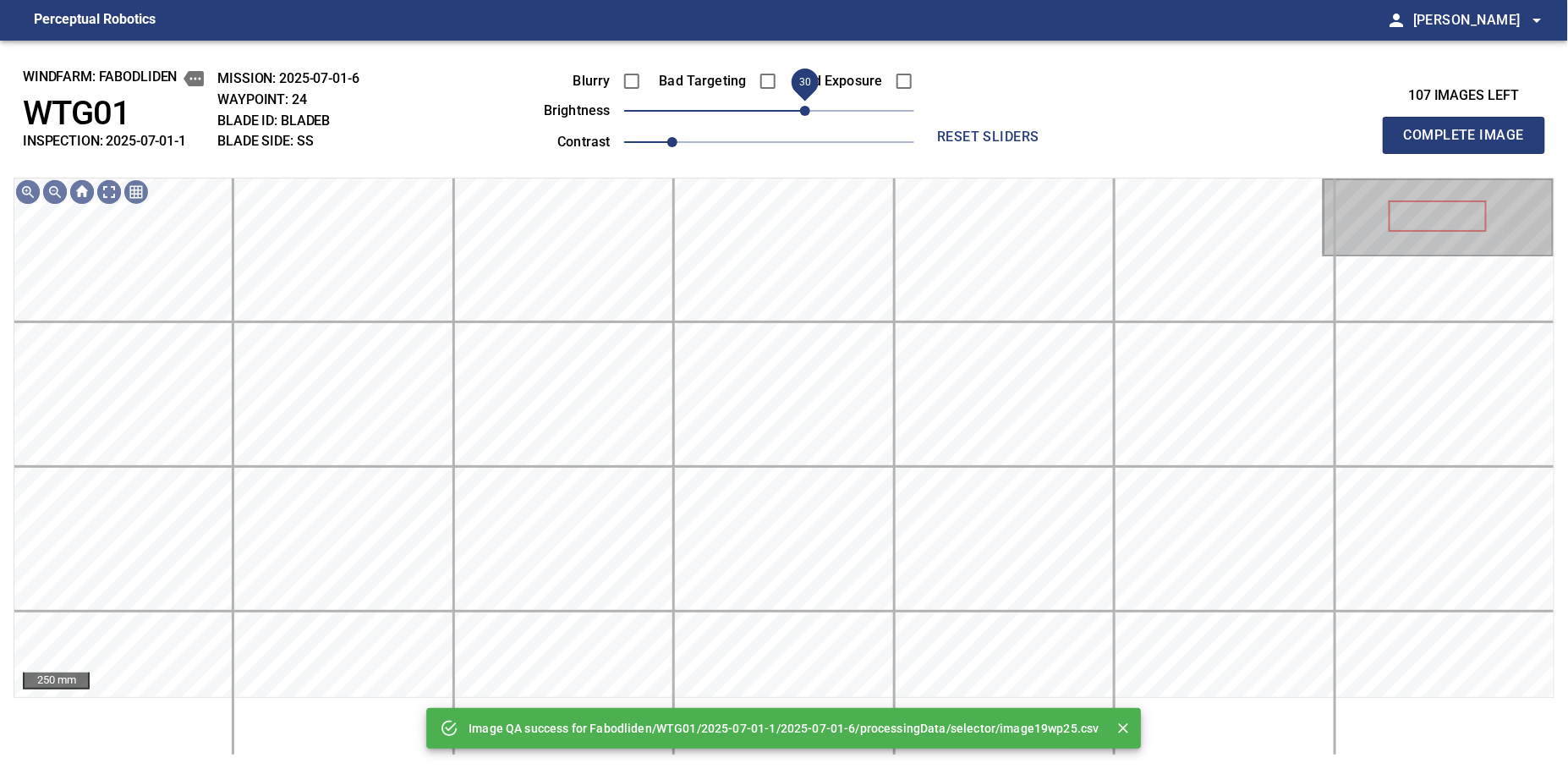 click on "30" at bounding box center (805, 111) 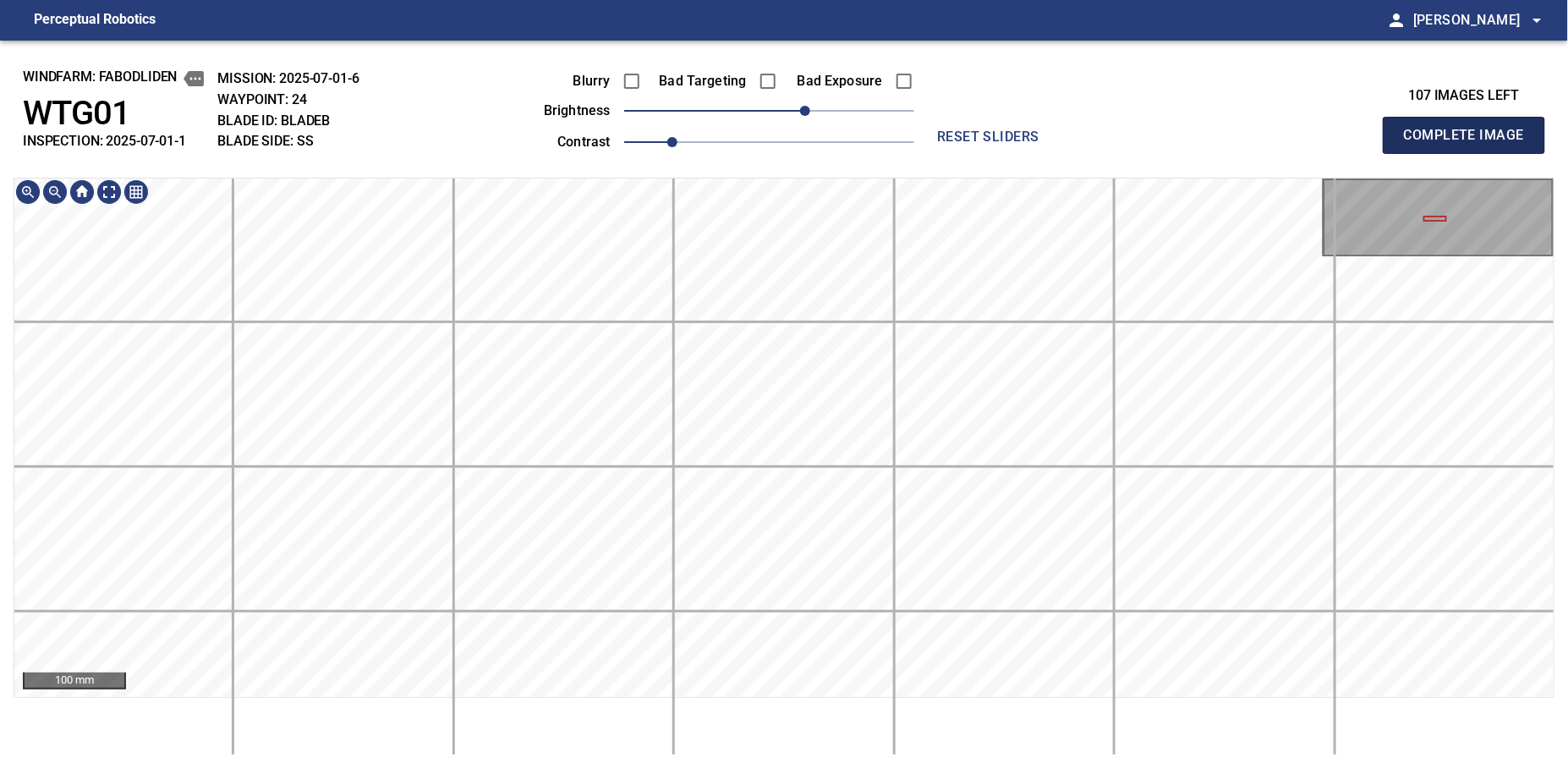 click on "Complete Image" at bounding box center [1464, 135] 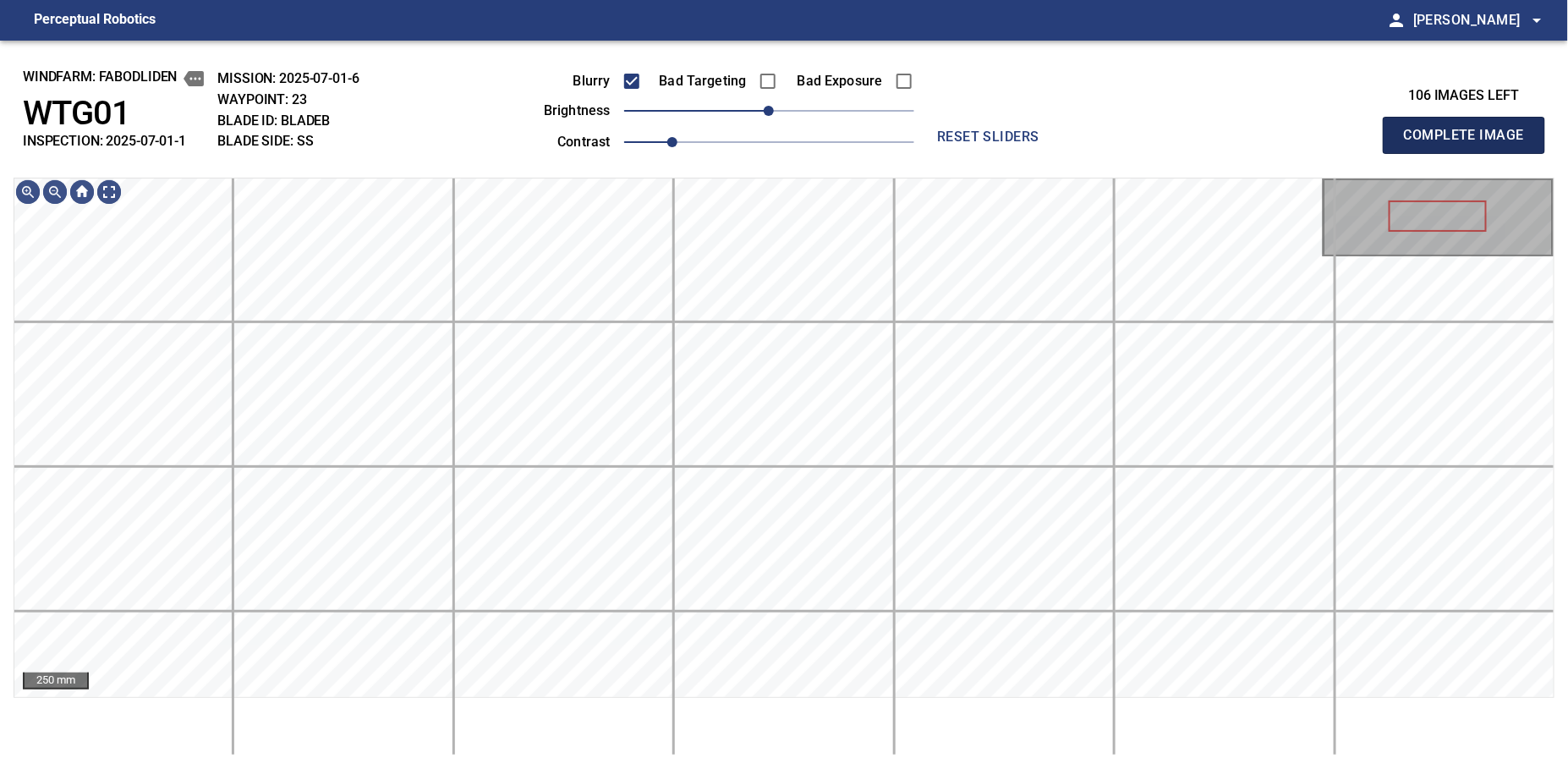 click on "Complete Image" at bounding box center [1464, 135] 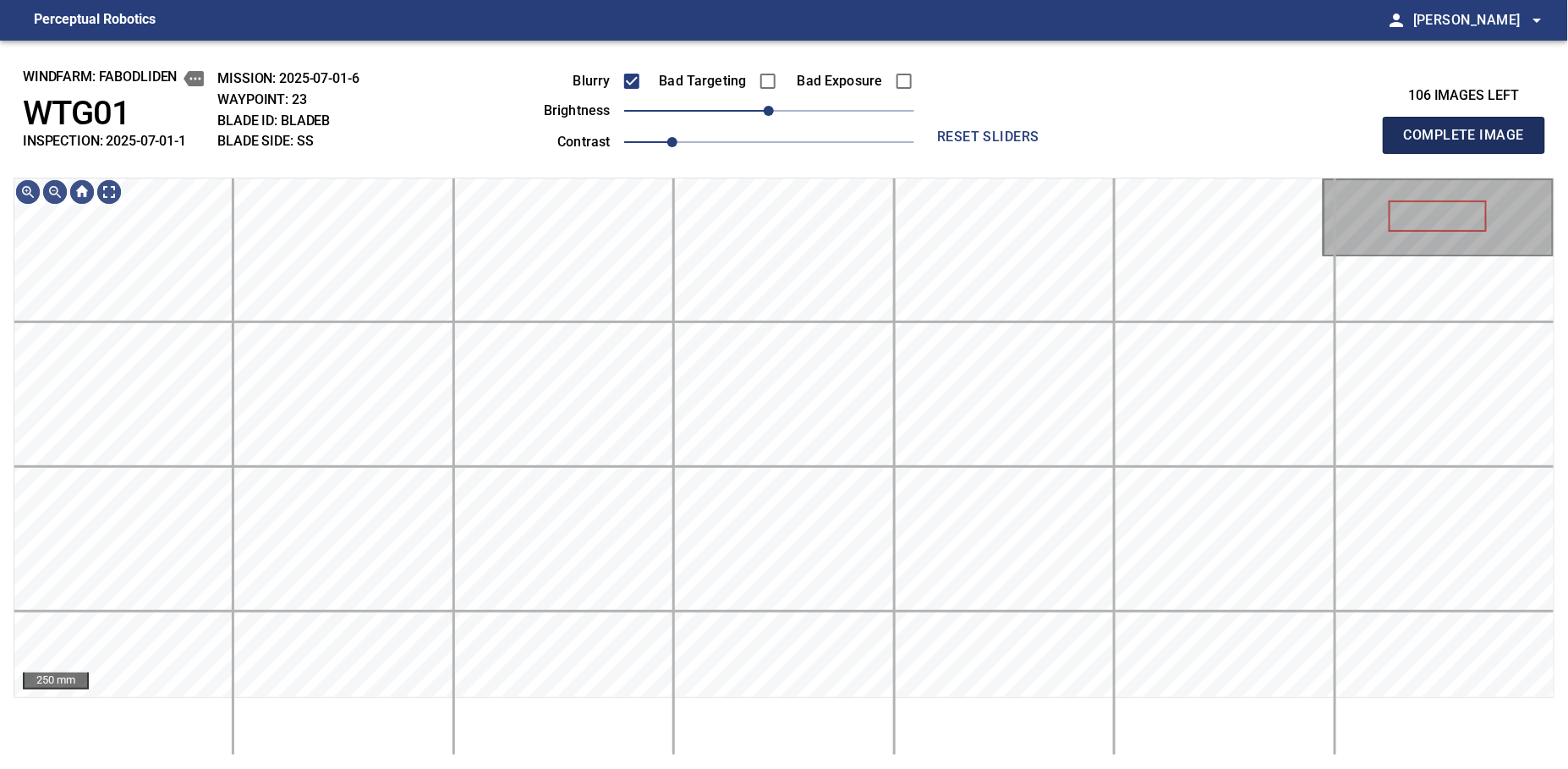 type 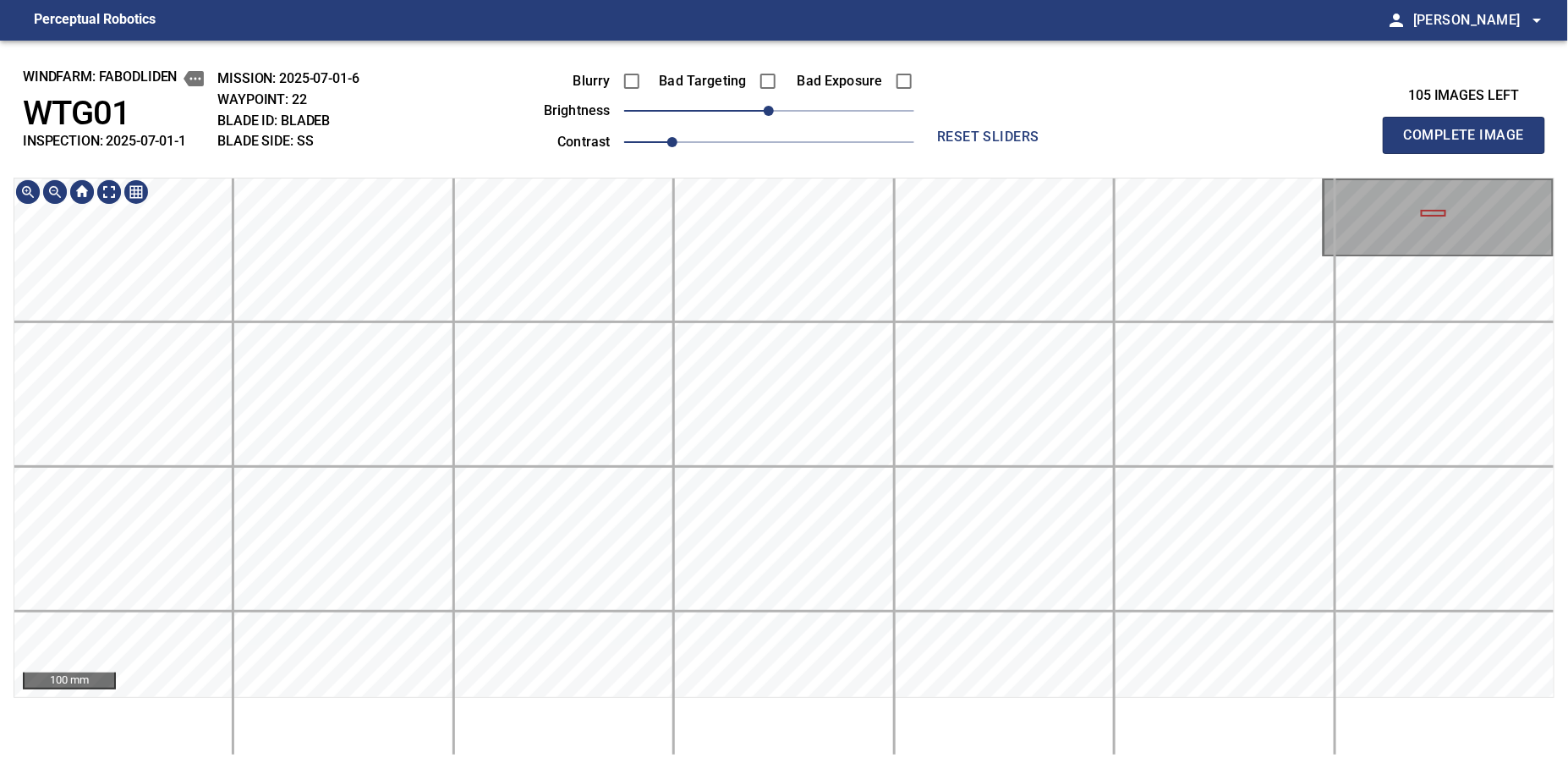 click on "windfarm: Fabodliden WTG01 INSPECTION: 2025-07-01-1 MISSION: 2025-07-01-6 WAYPOINT: 22 BLADE ID: bladeB BLADE SIDE: SS Blurry Bad Targeting Bad Exposure brightness 0 contrast 1 reset sliders 105 images left Complete Image 100 mm" at bounding box center [784, 404] 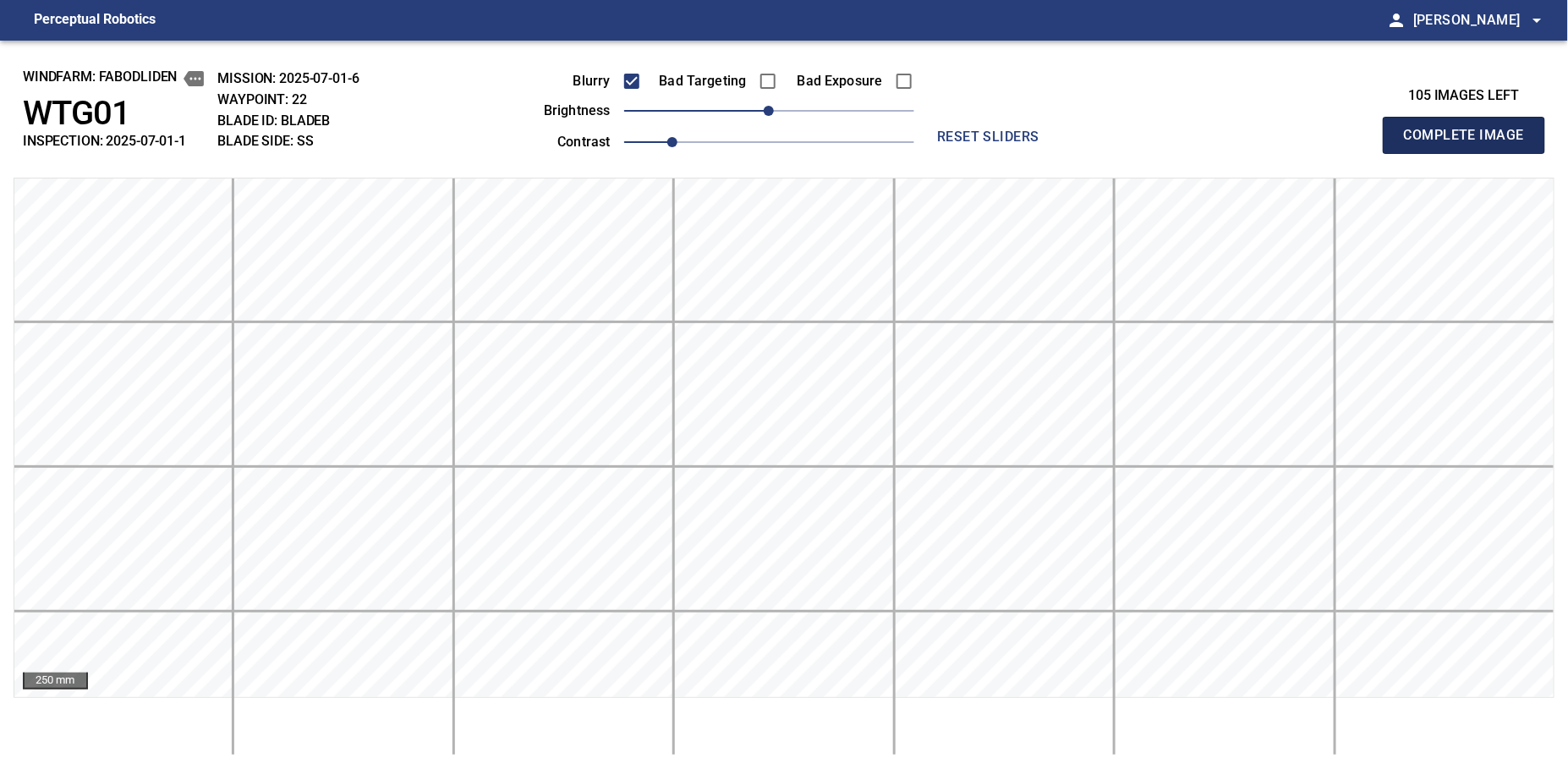 click on "Complete Image" at bounding box center [1464, 135] 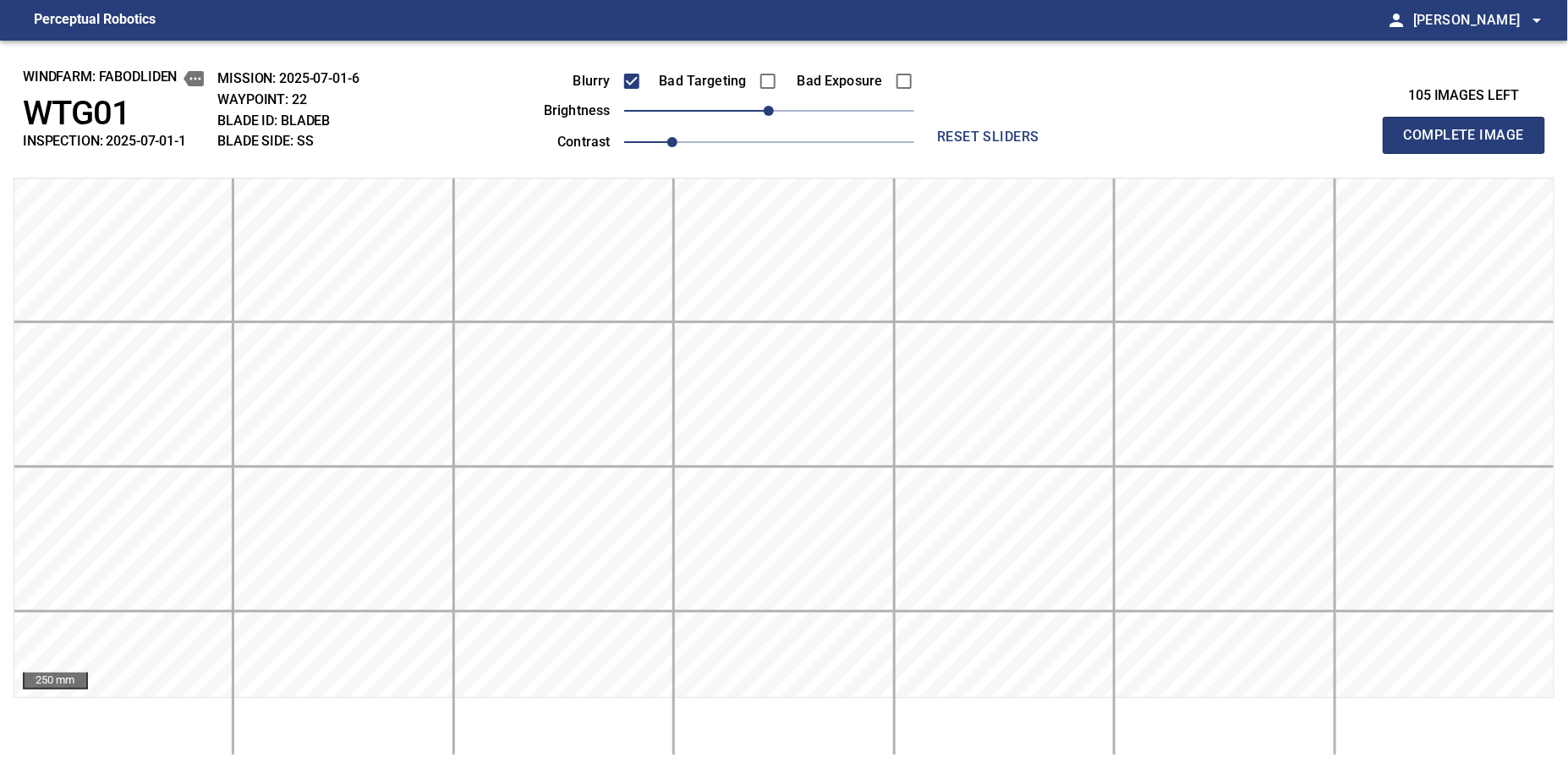 type 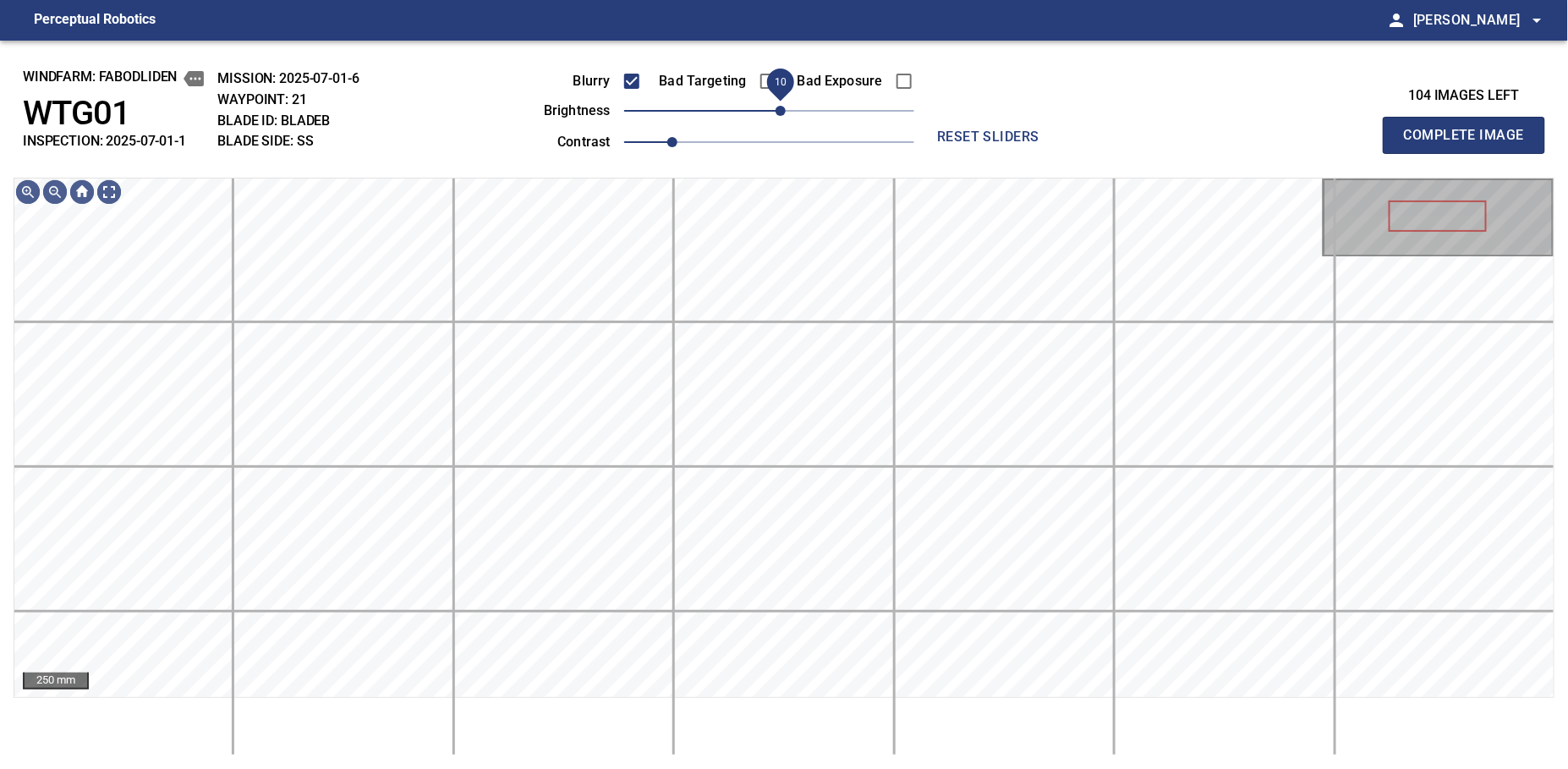 click on "10" at bounding box center [781, 111] 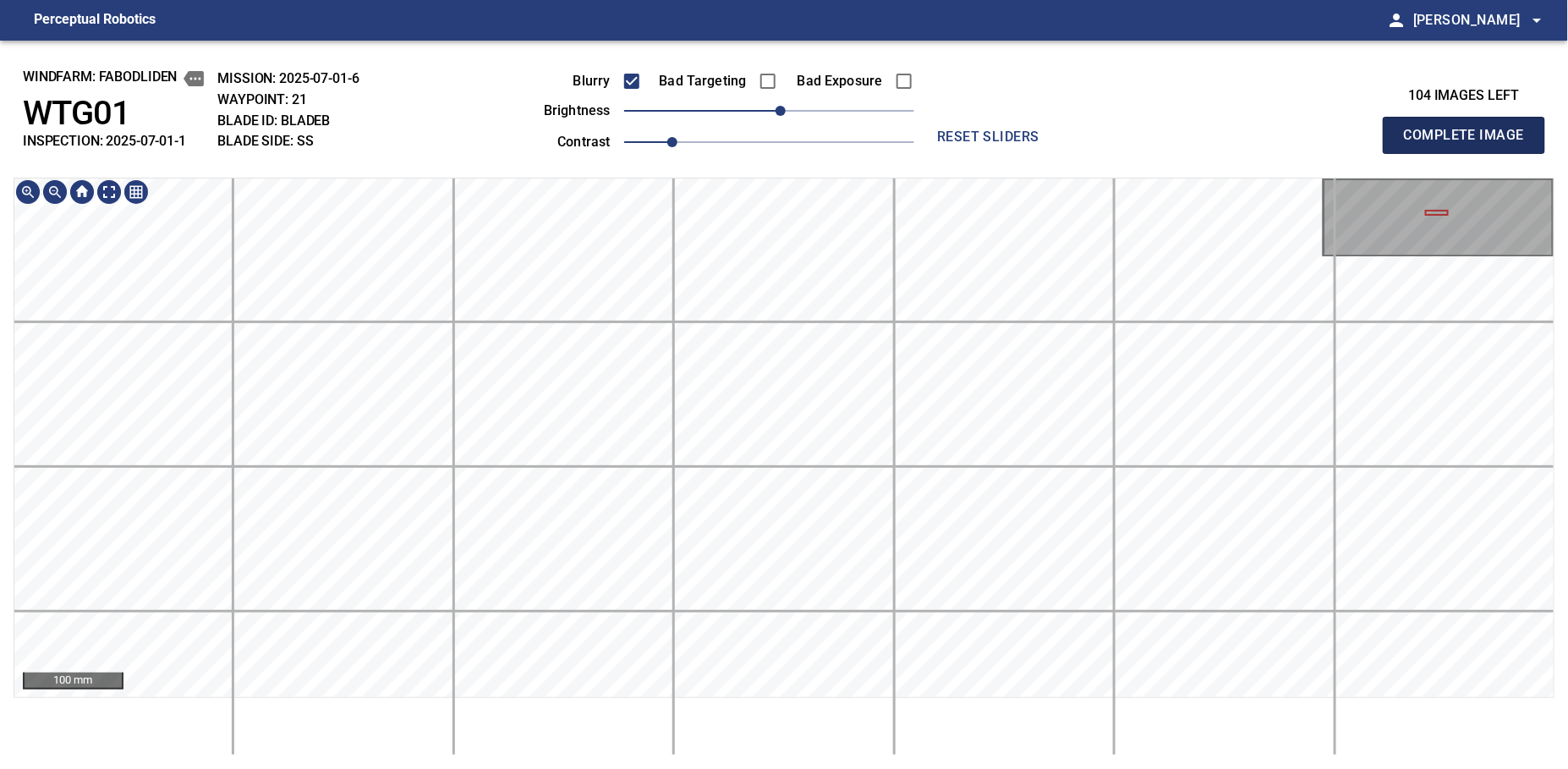 click on "Complete Image" at bounding box center [1464, 135] 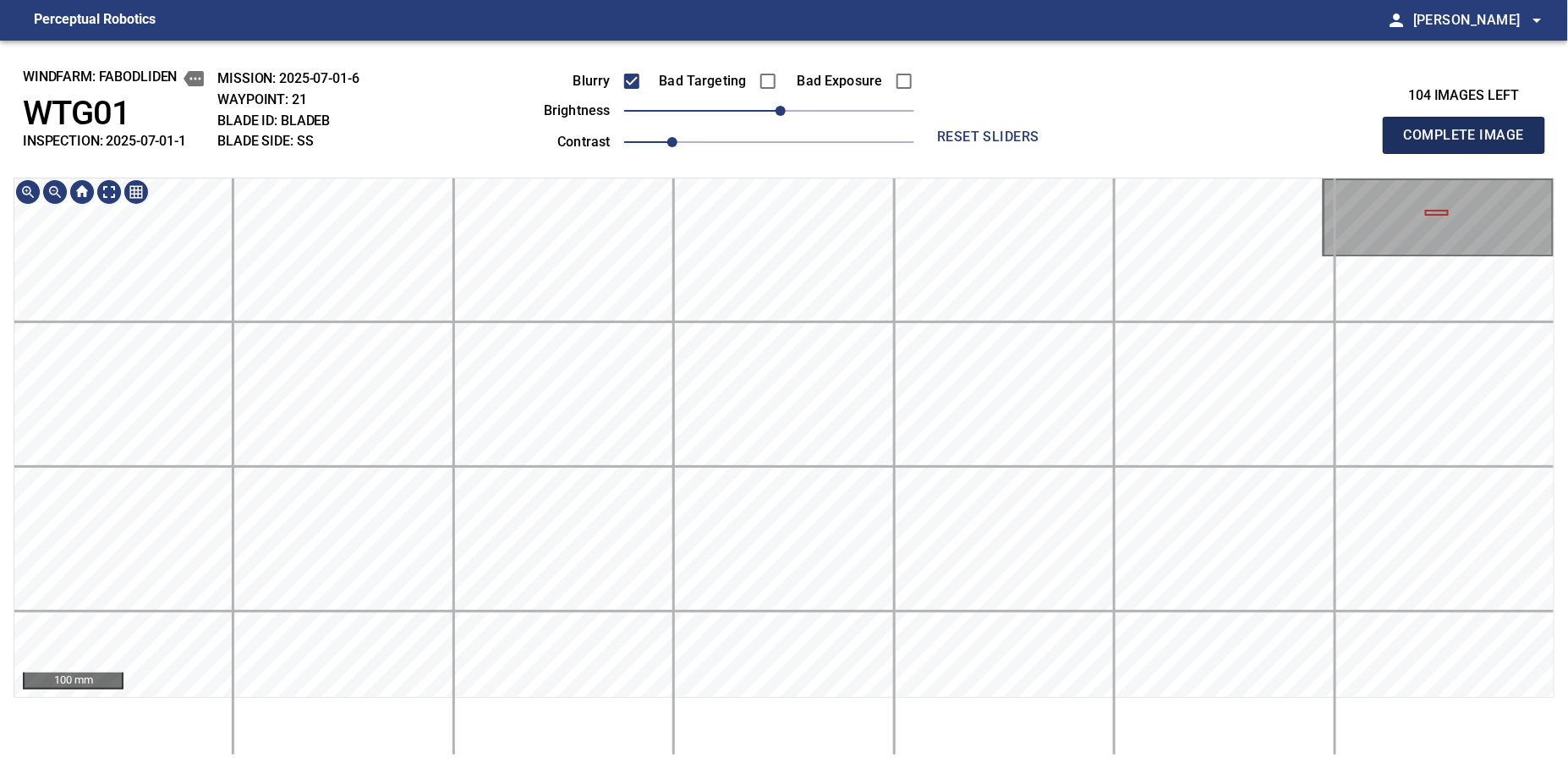 type 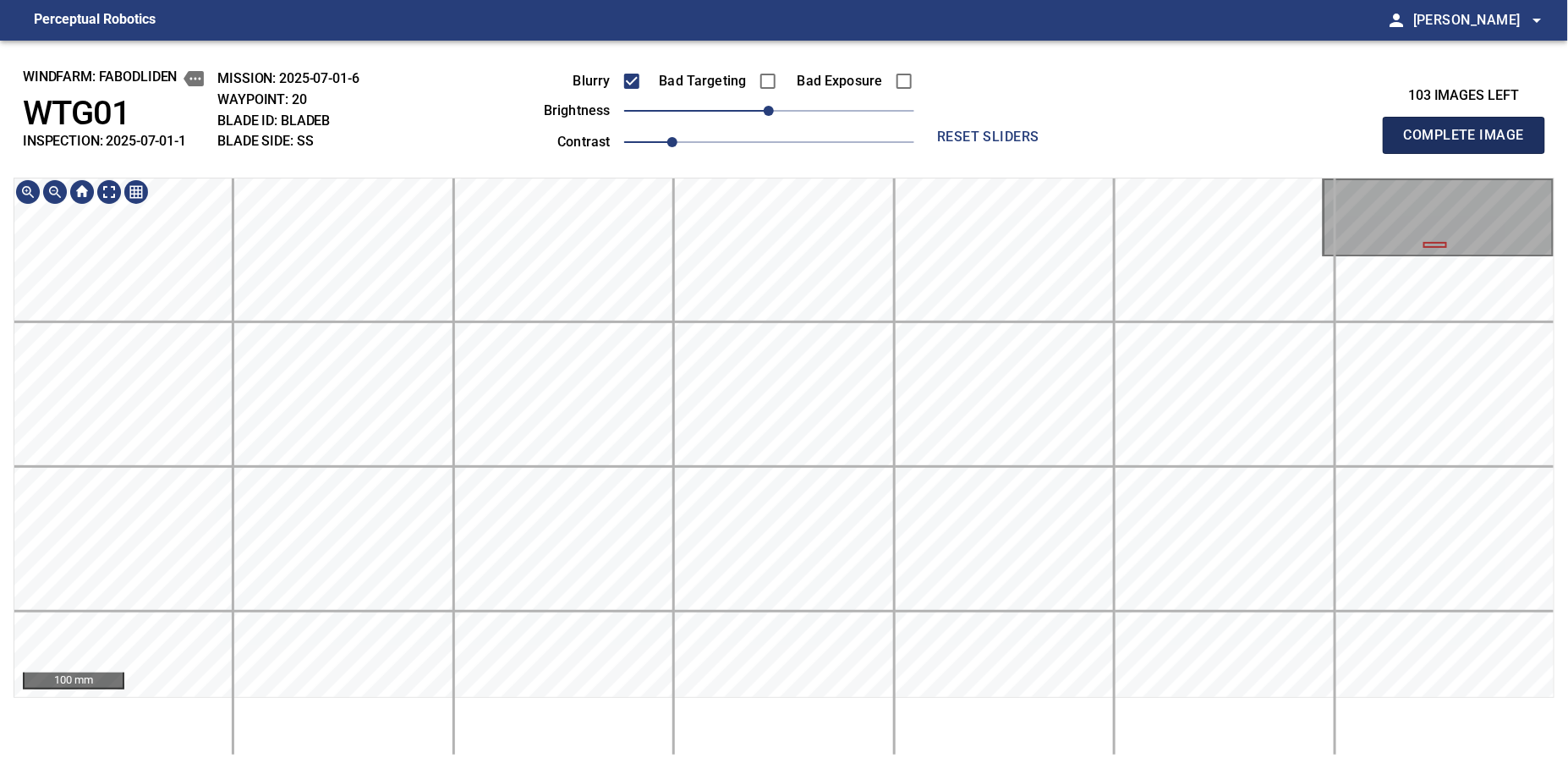 click on "Complete Image" at bounding box center (1464, 135) 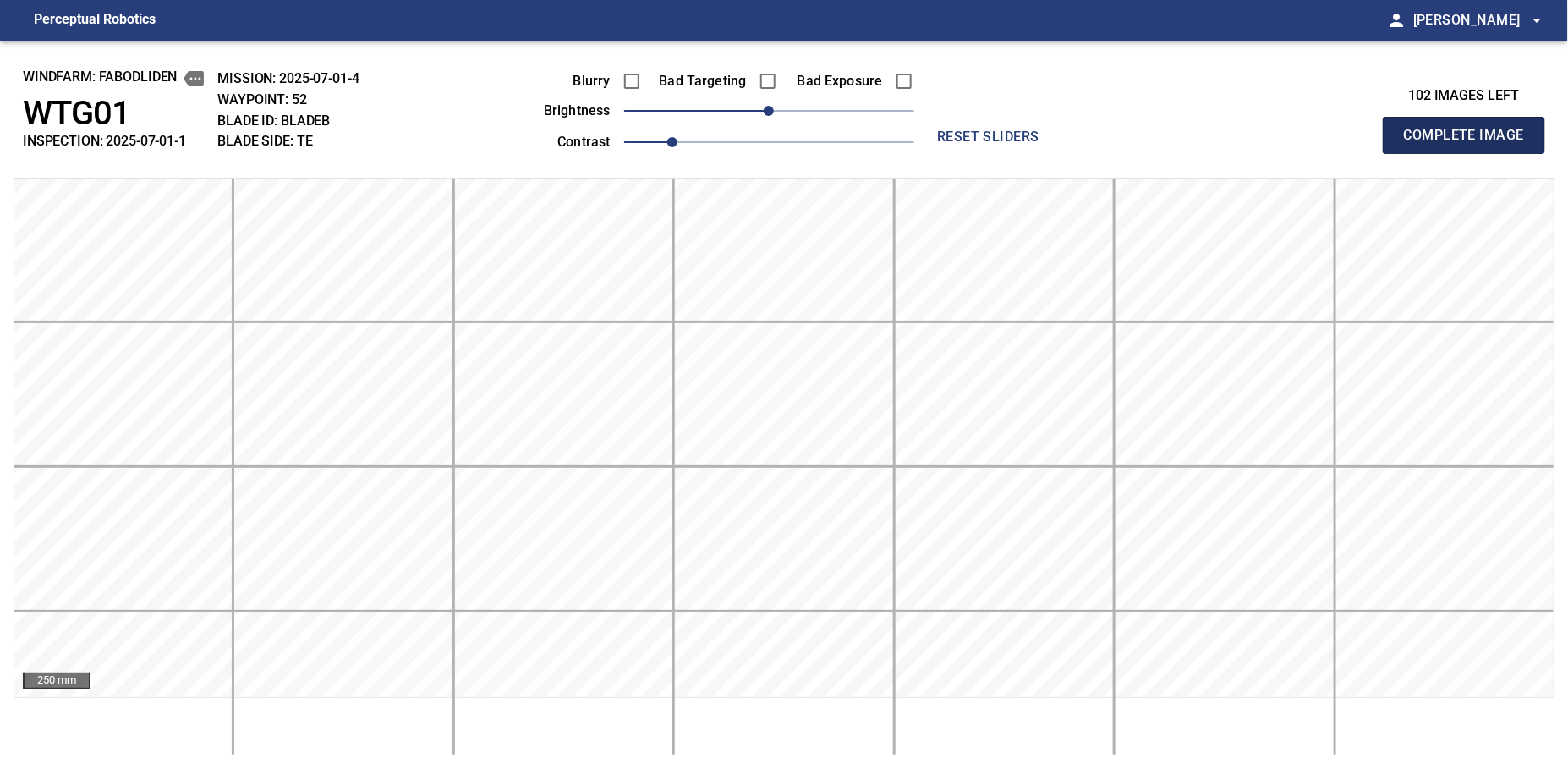 click on "Complete Image" at bounding box center (1464, 135) 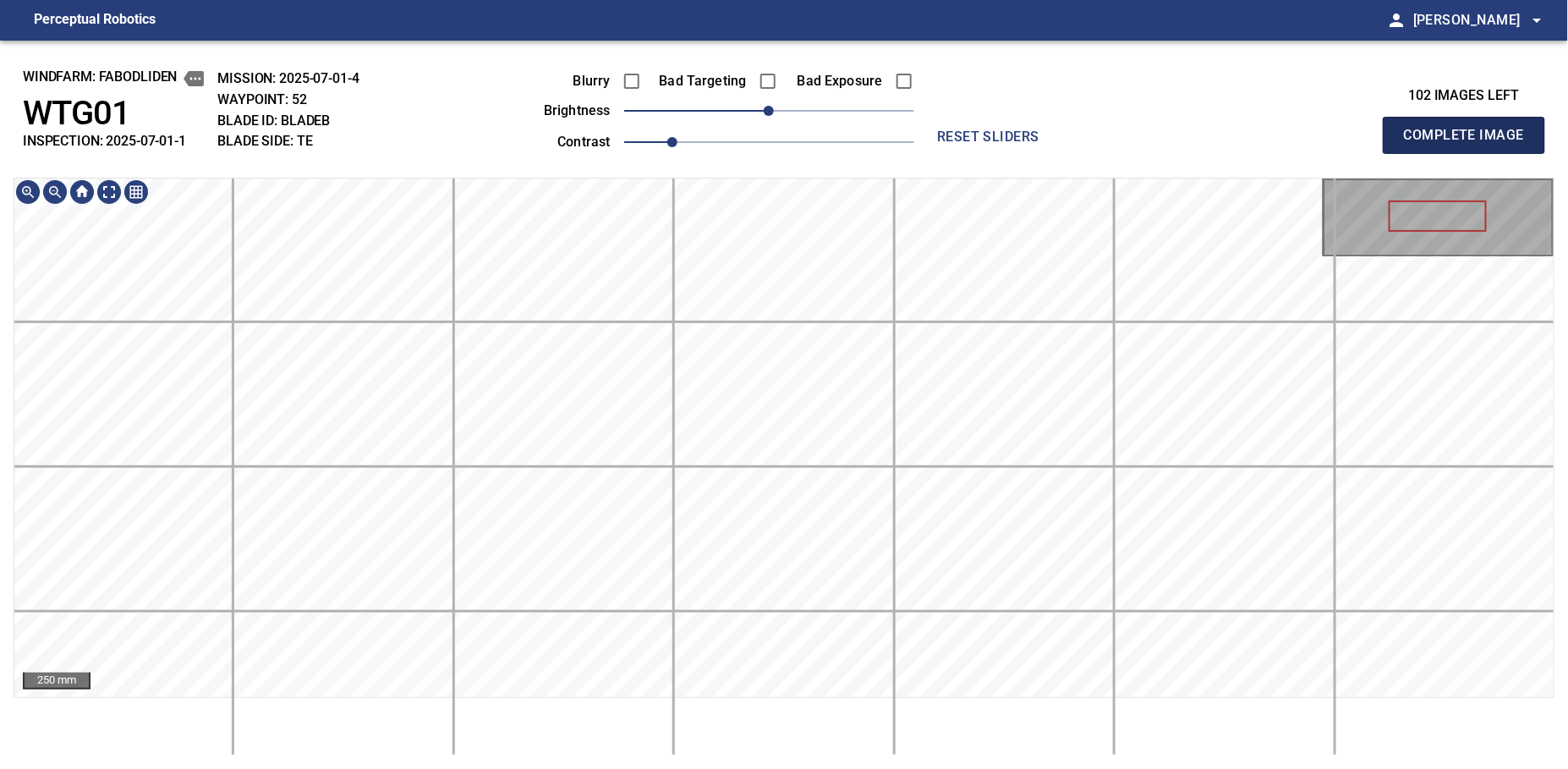 type 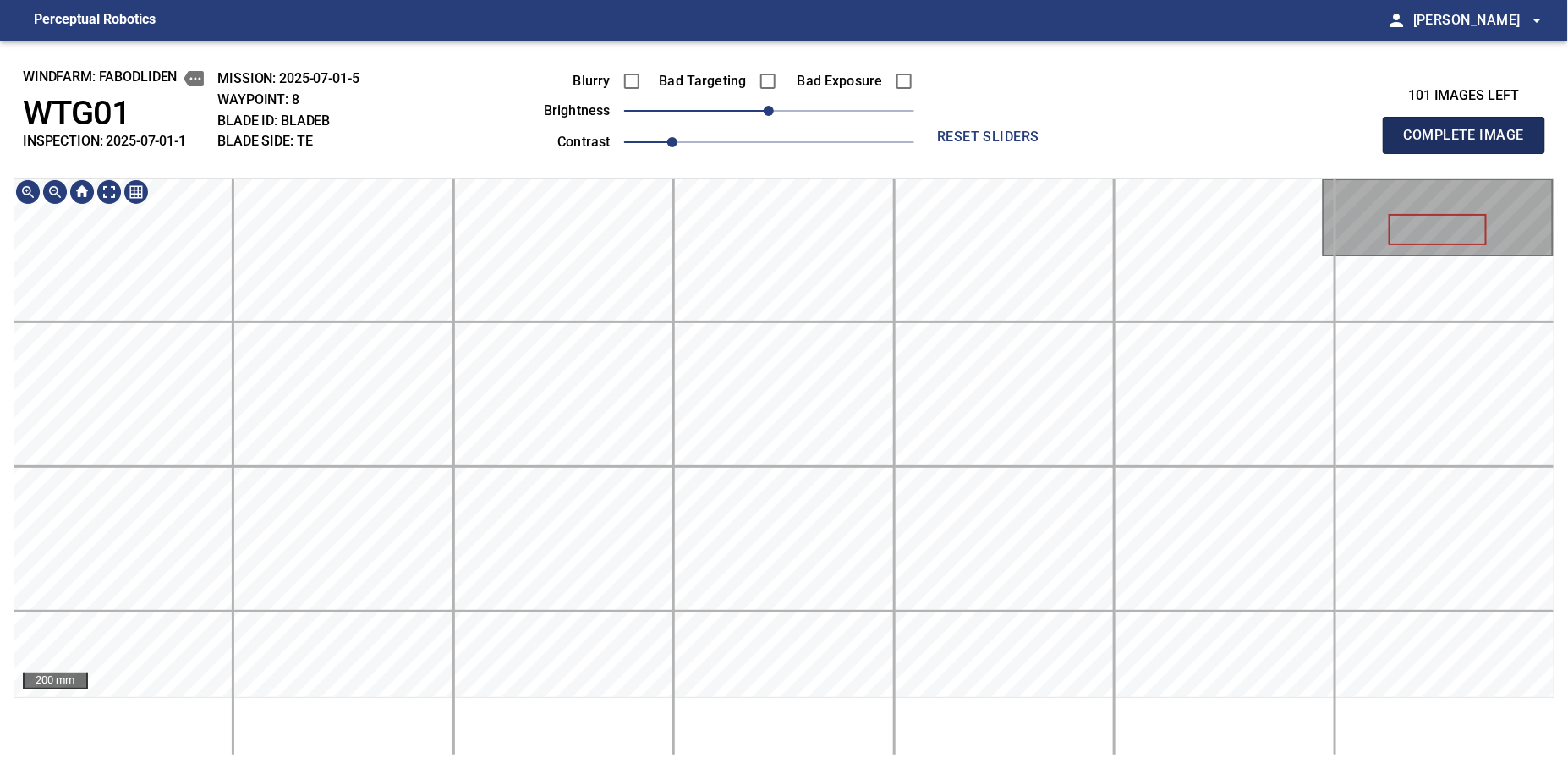 click on "Complete Image" at bounding box center (1464, 135) 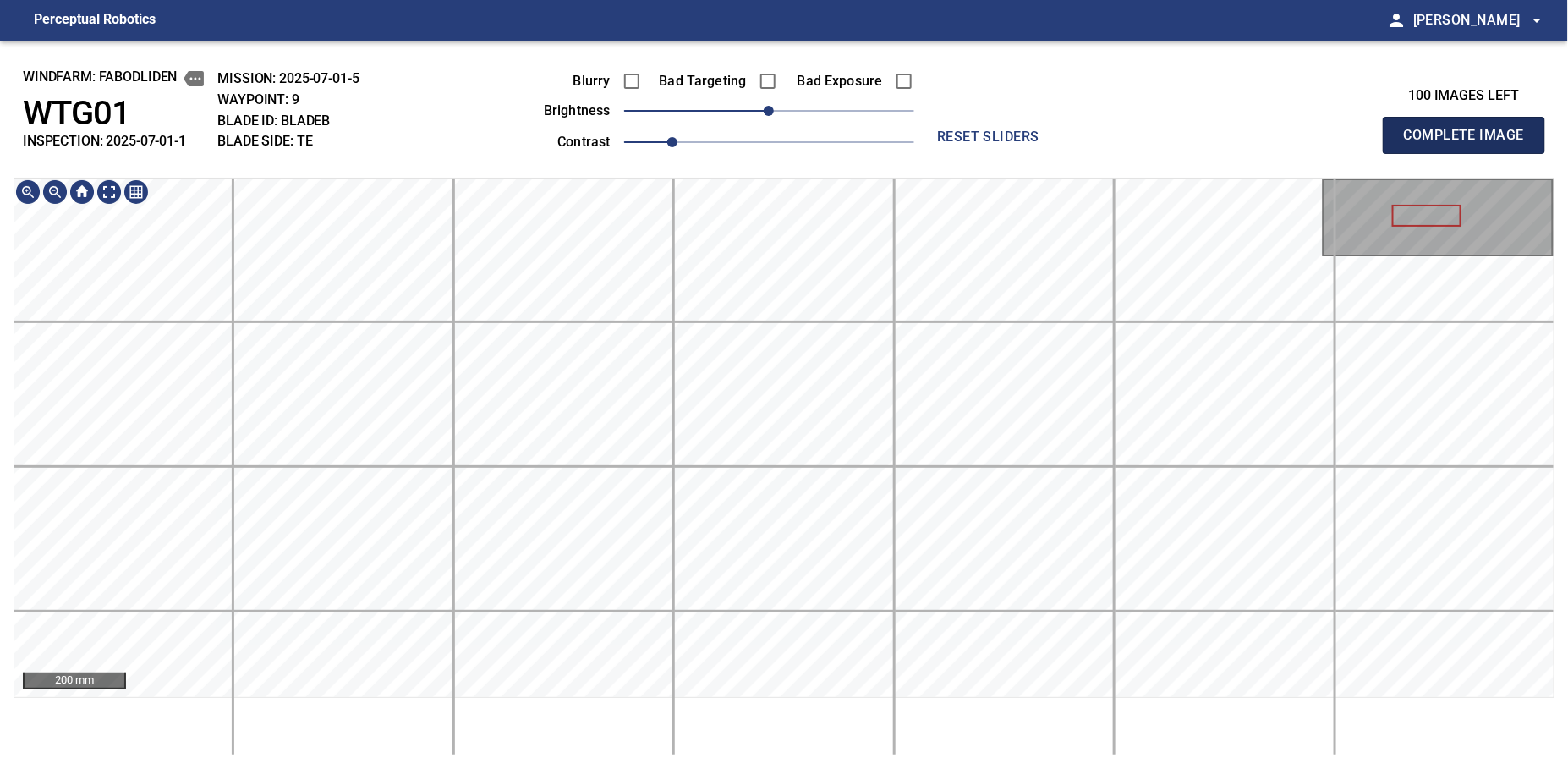 click on "Complete Image" at bounding box center [1464, 135] 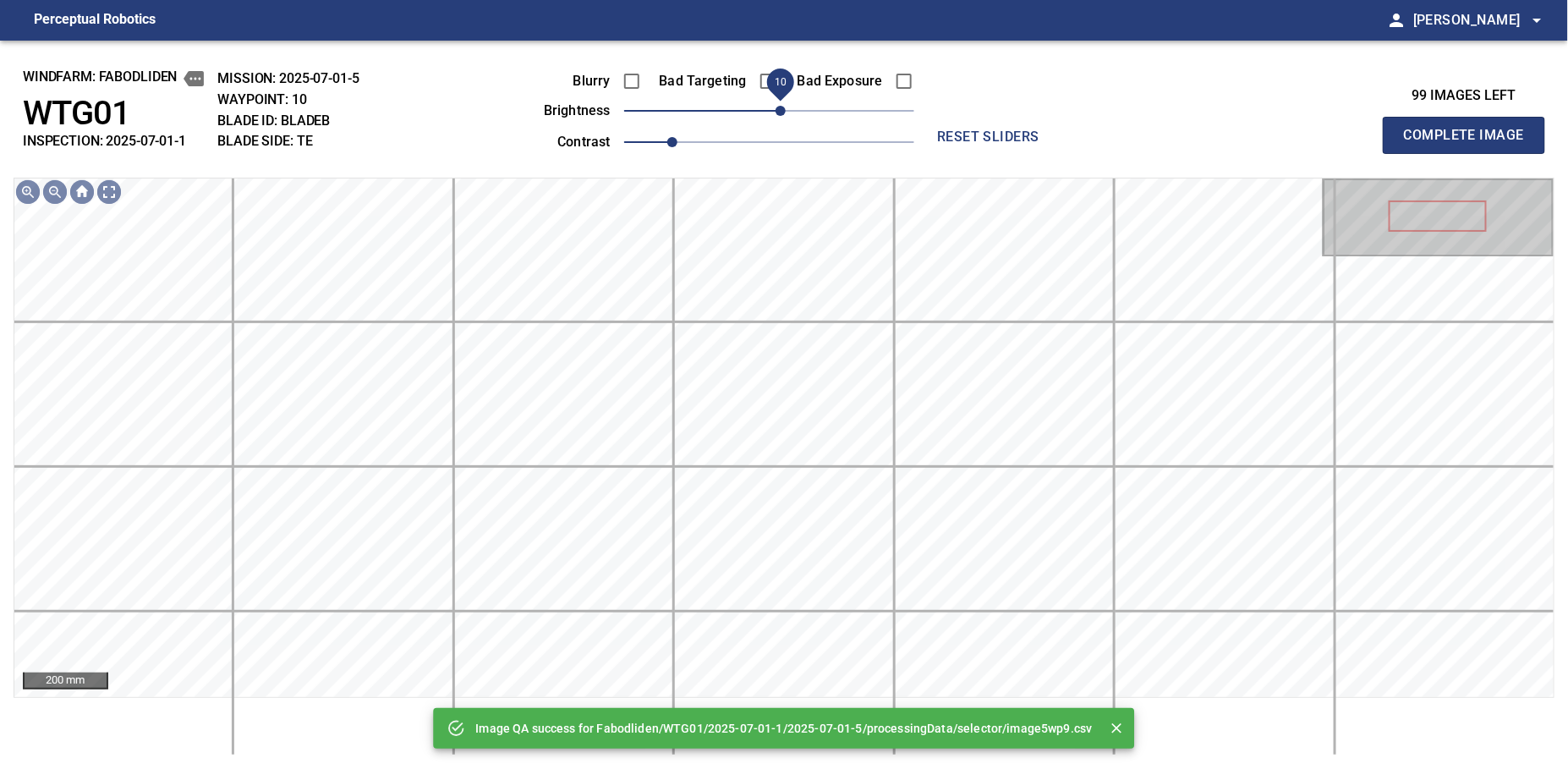 click on "10" at bounding box center [781, 111] 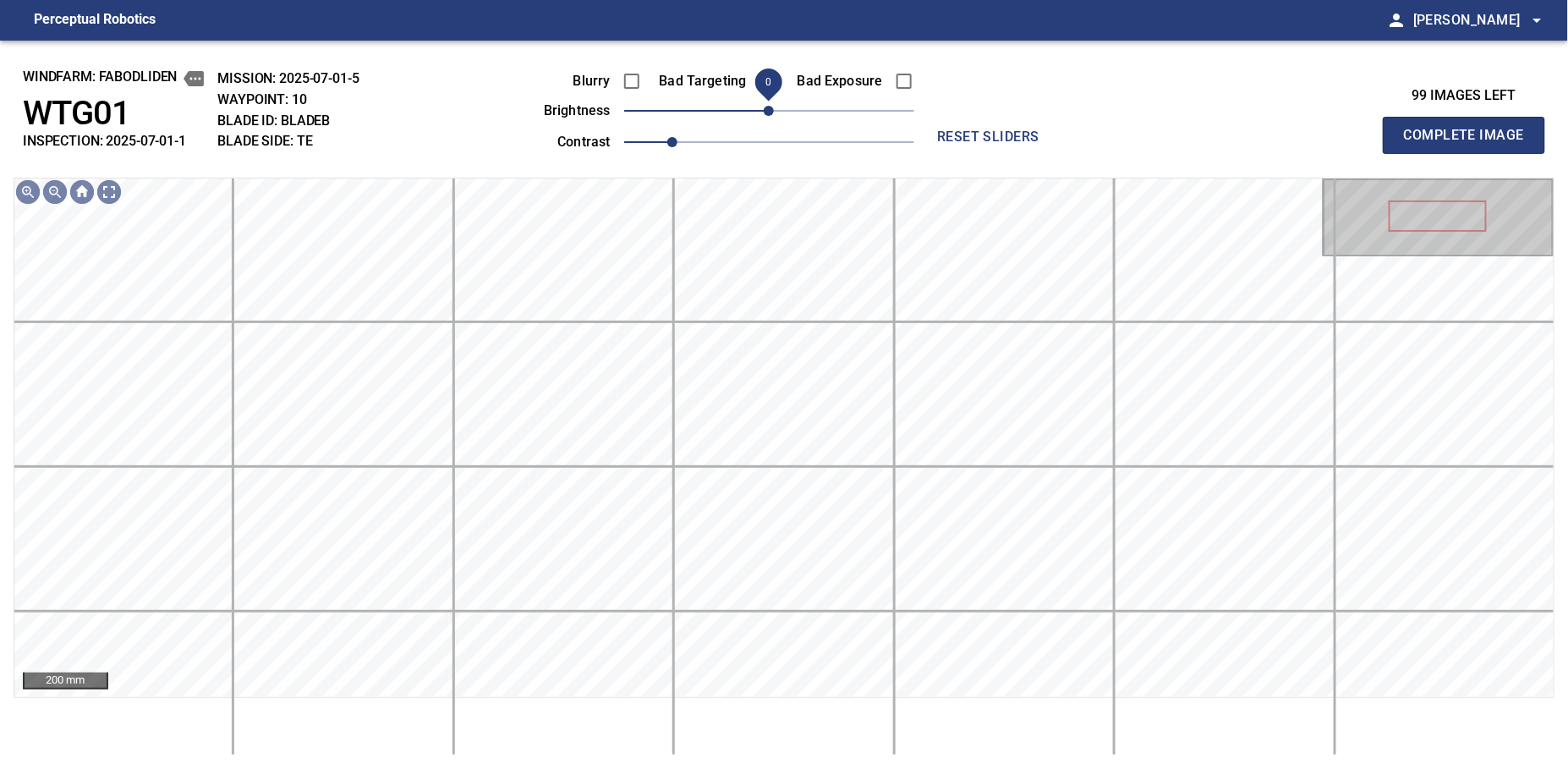 drag, startPoint x: 780, startPoint y: 110, endPoint x: 767, endPoint y: 110, distance: 13 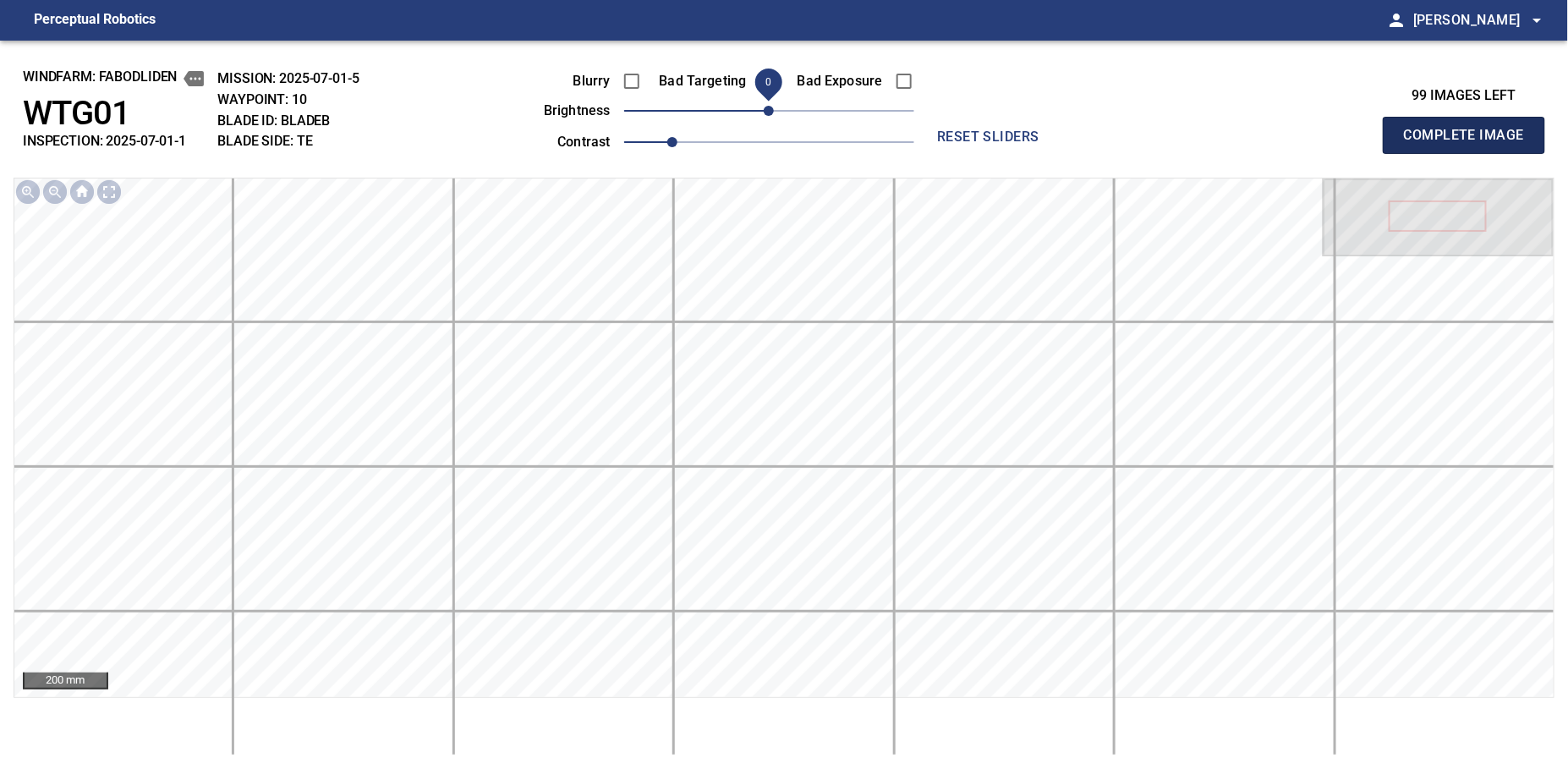 click on "Complete Image" at bounding box center (1464, 135) 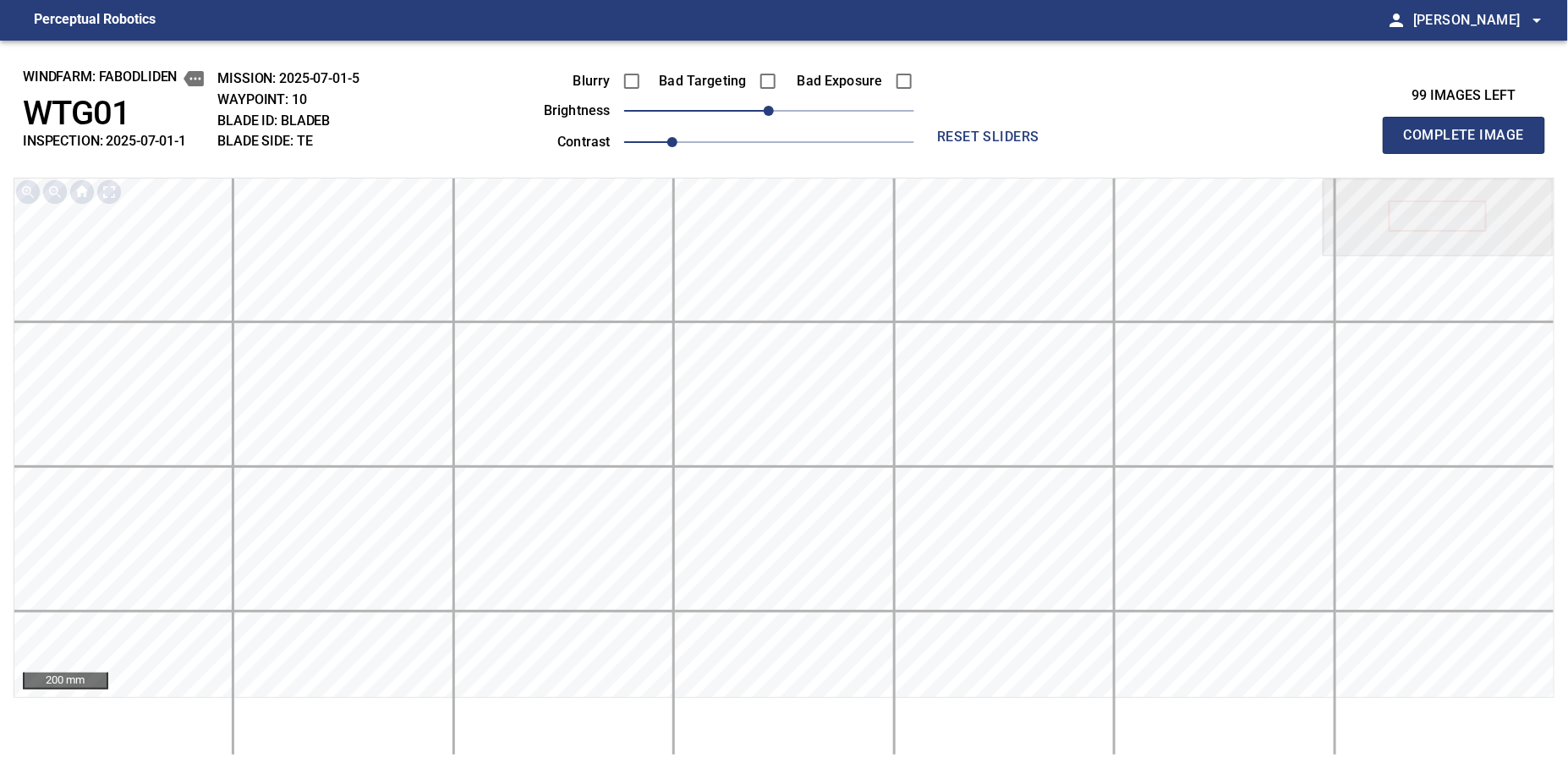 type 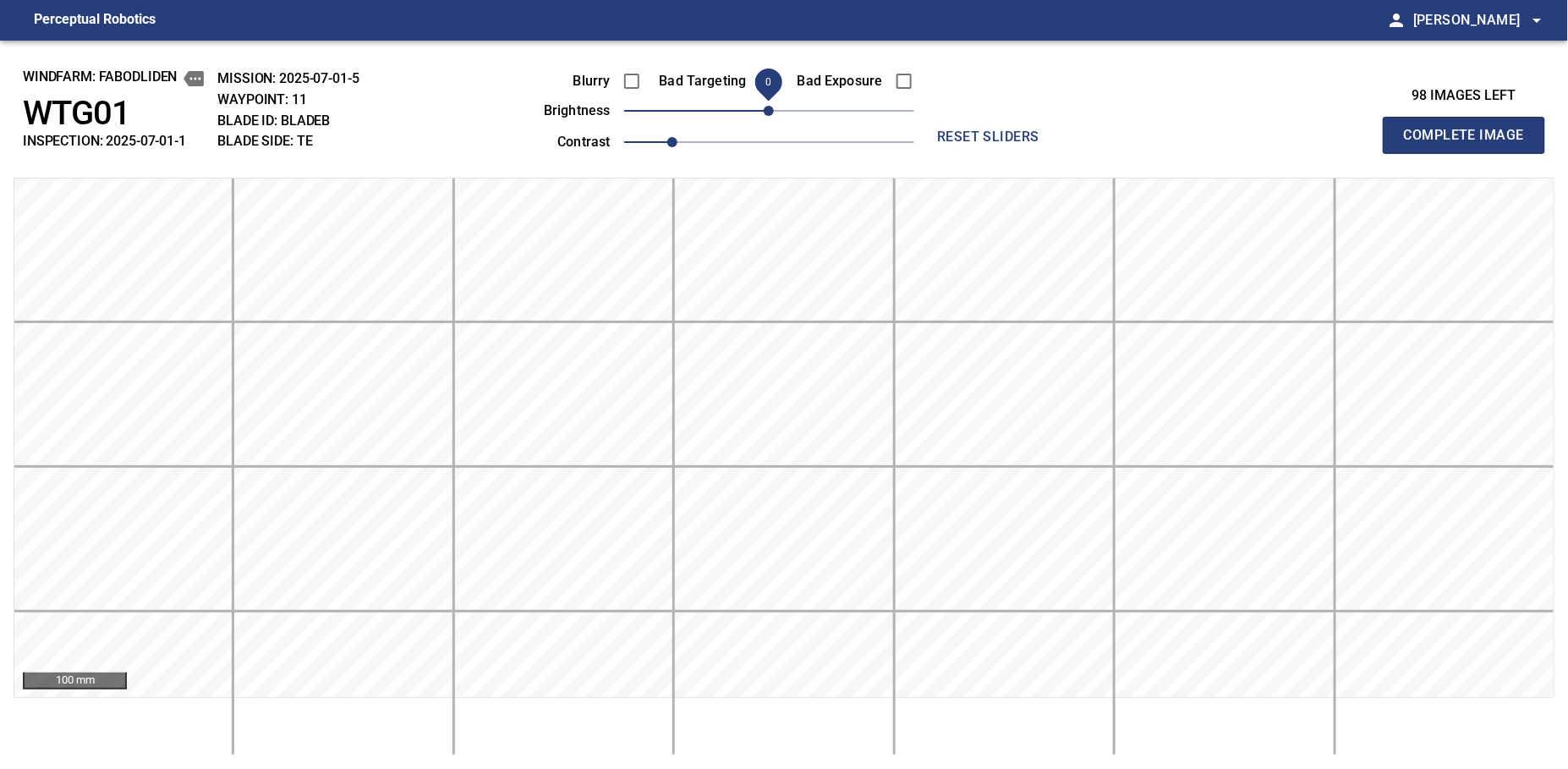 click on "Complete Image" at bounding box center (1464, 135) 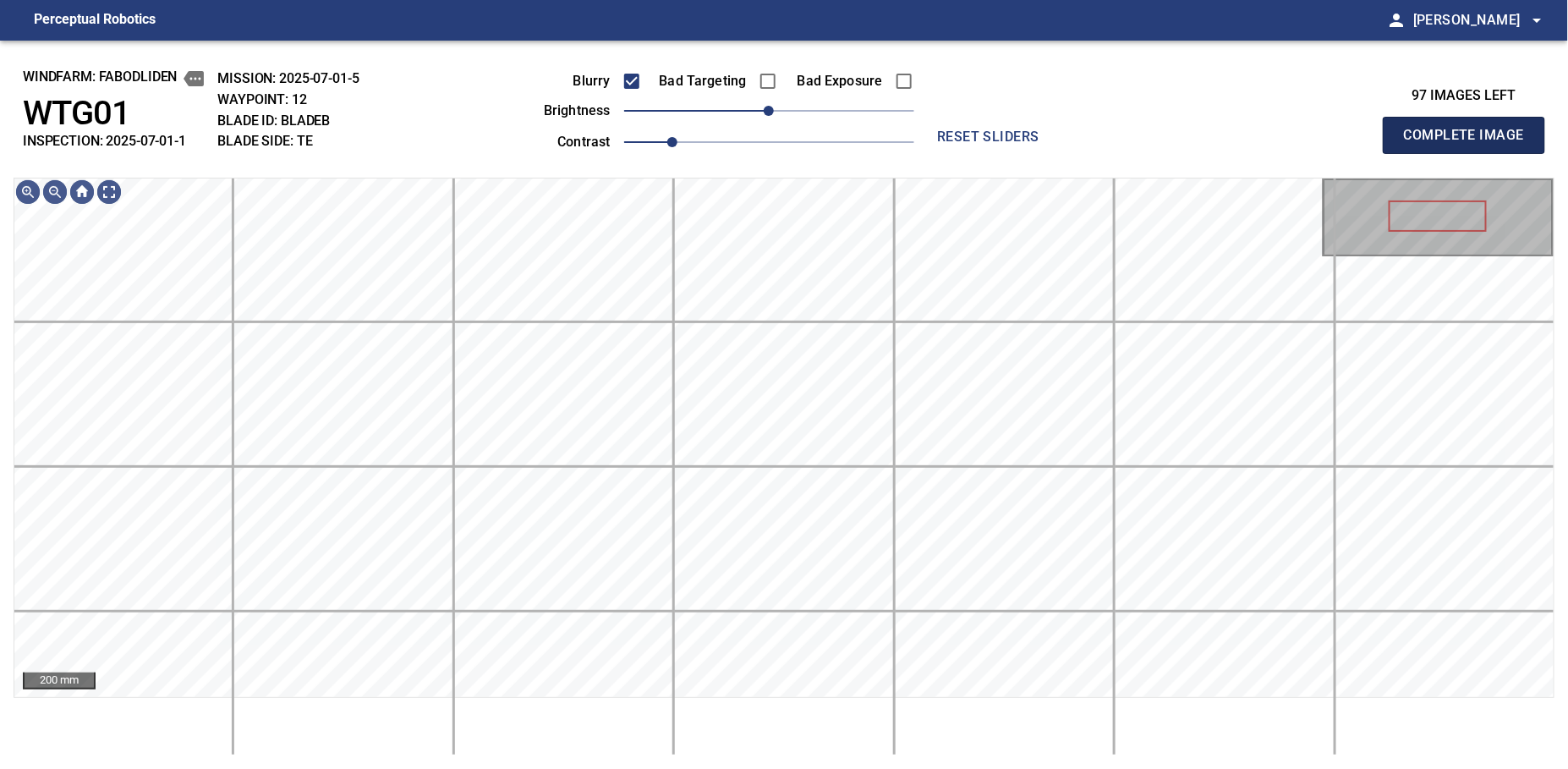 click on "Complete Image" at bounding box center [1464, 135] 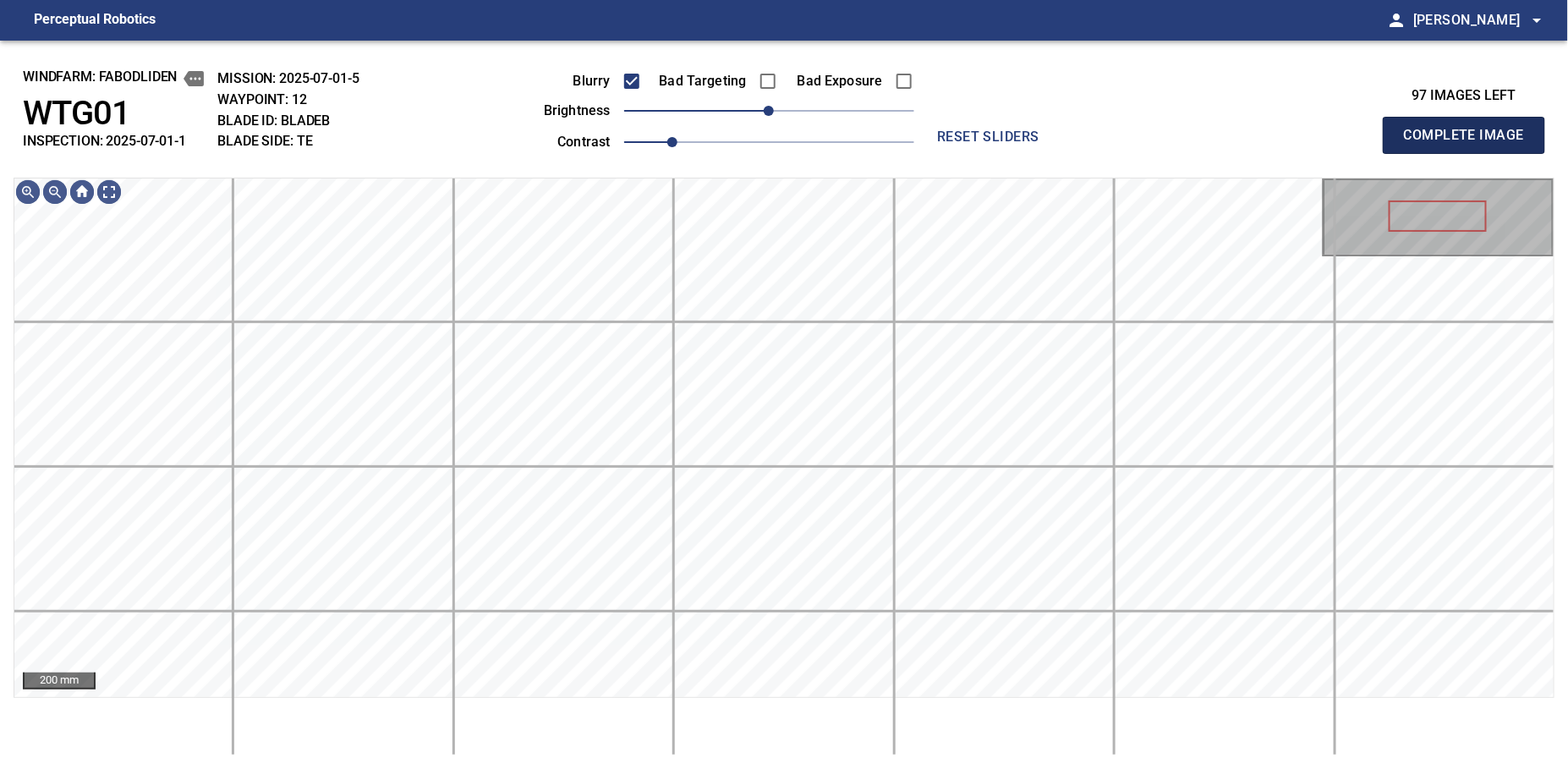 type 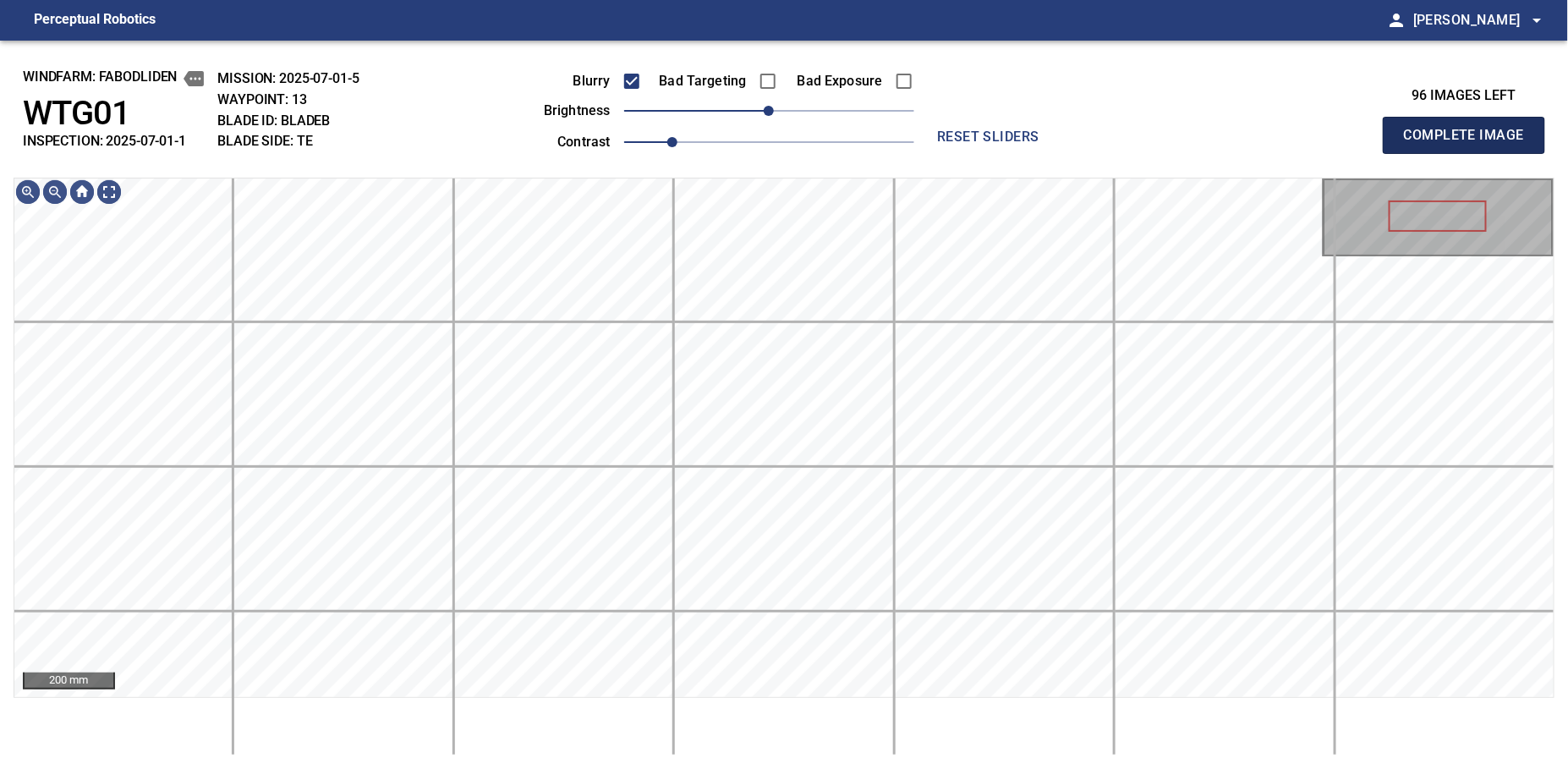 click on "Complete Image" at bounding box center [1464, 135] 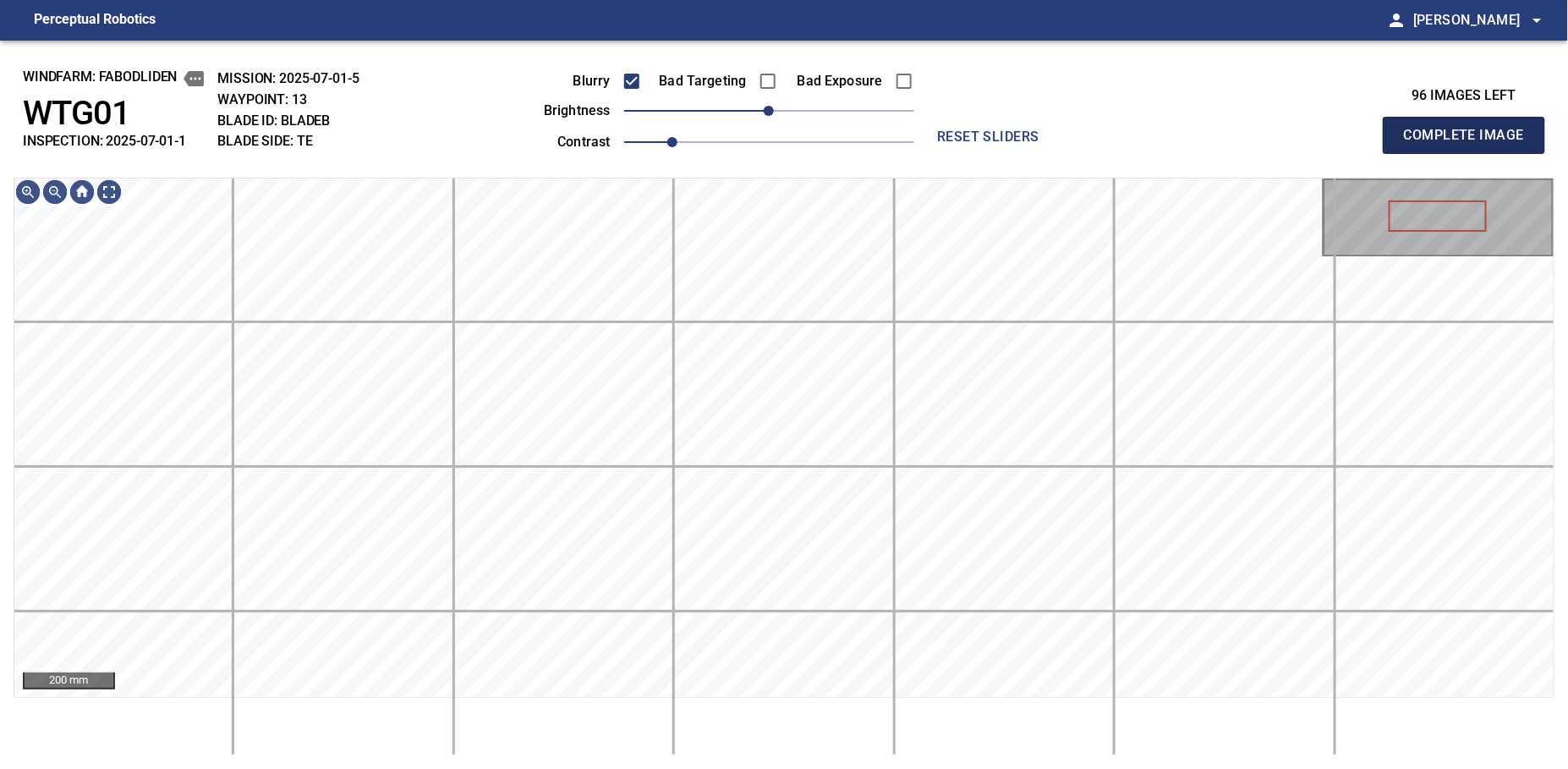 type 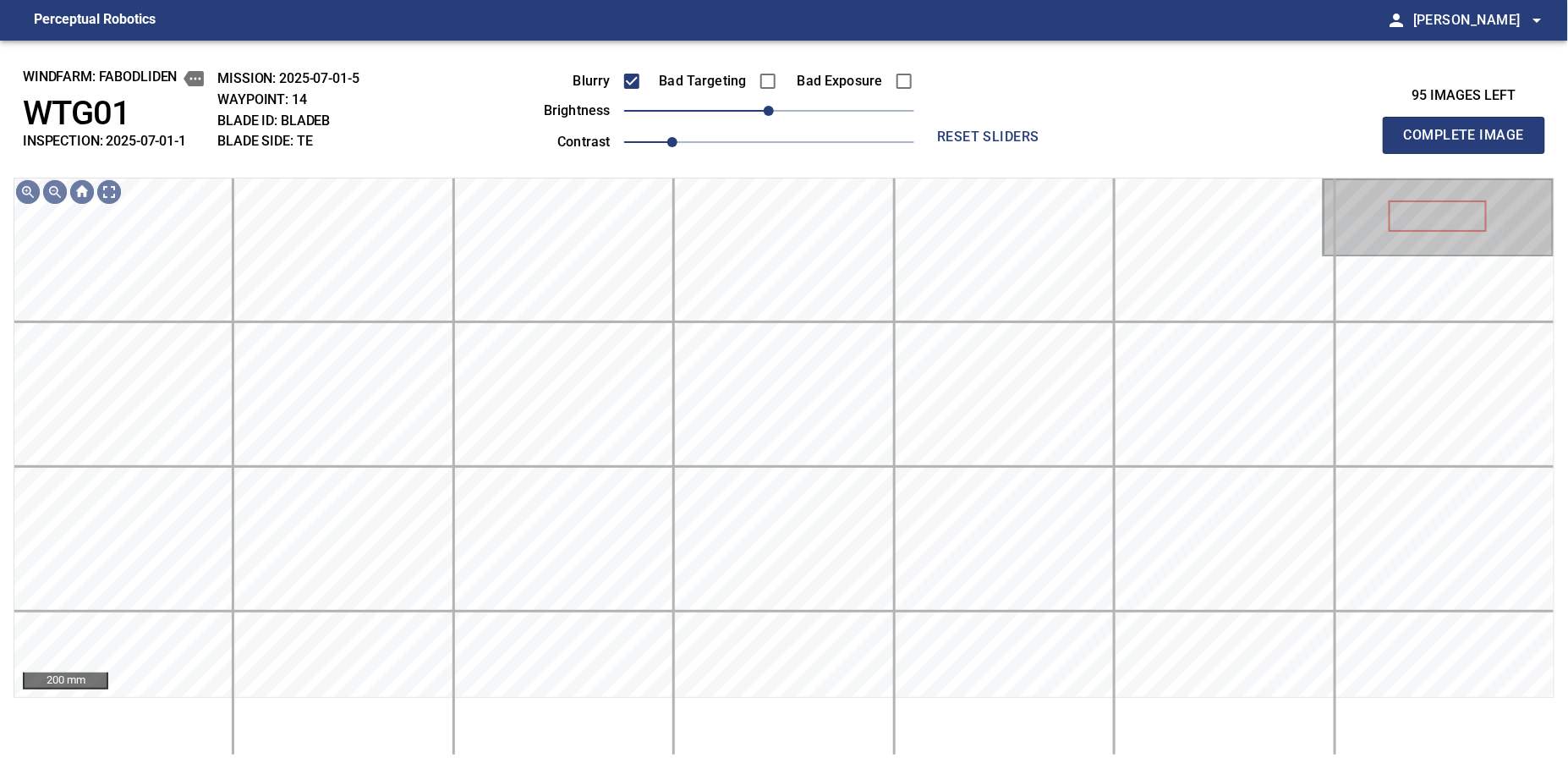 drag, startPoint x: 1408, startPoint y: 141, endPoint x: 703, endPoint y: 164, distance: 705.37508 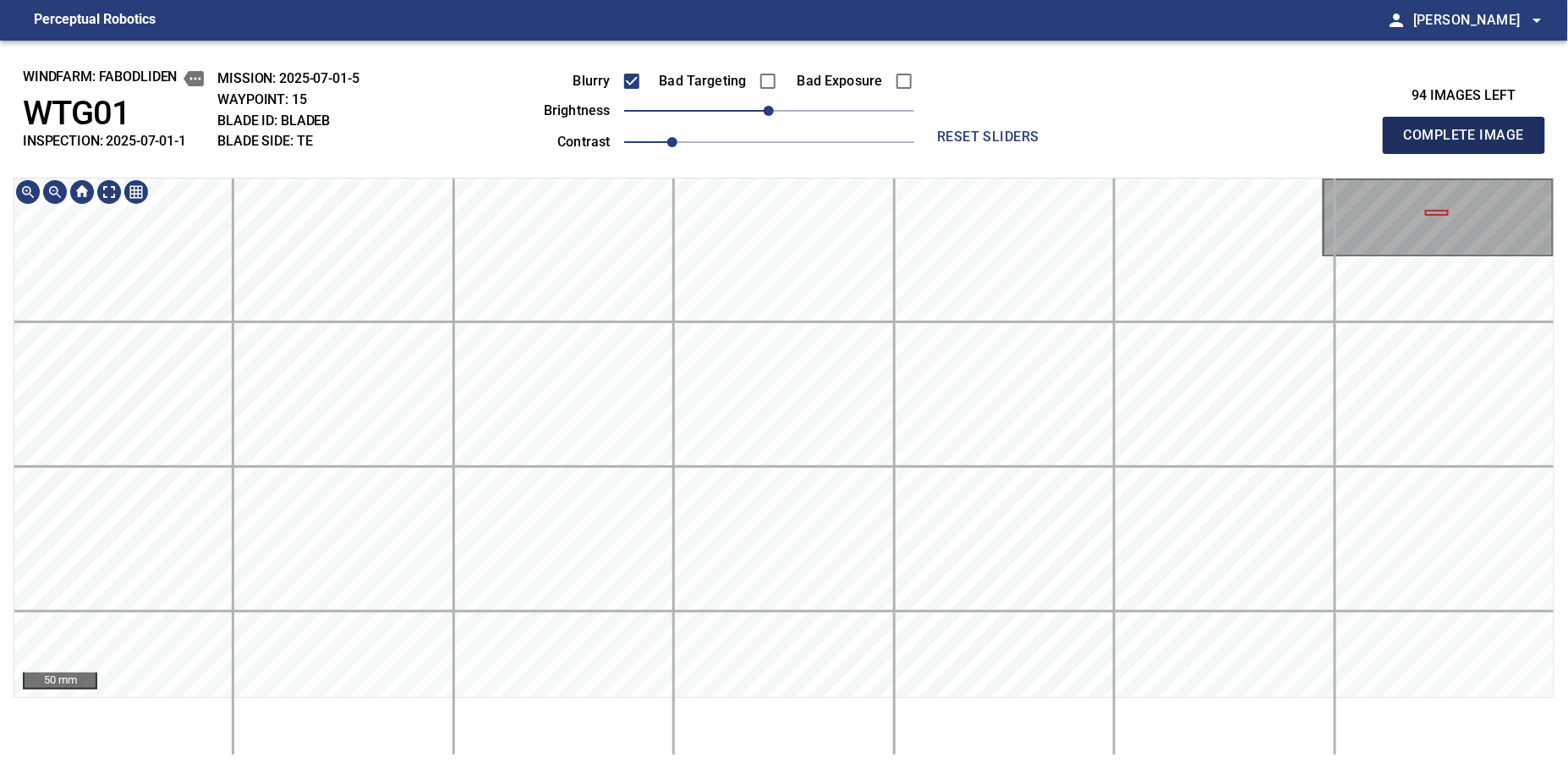 click on "Complete Image" at bounding box center [1464, 135] 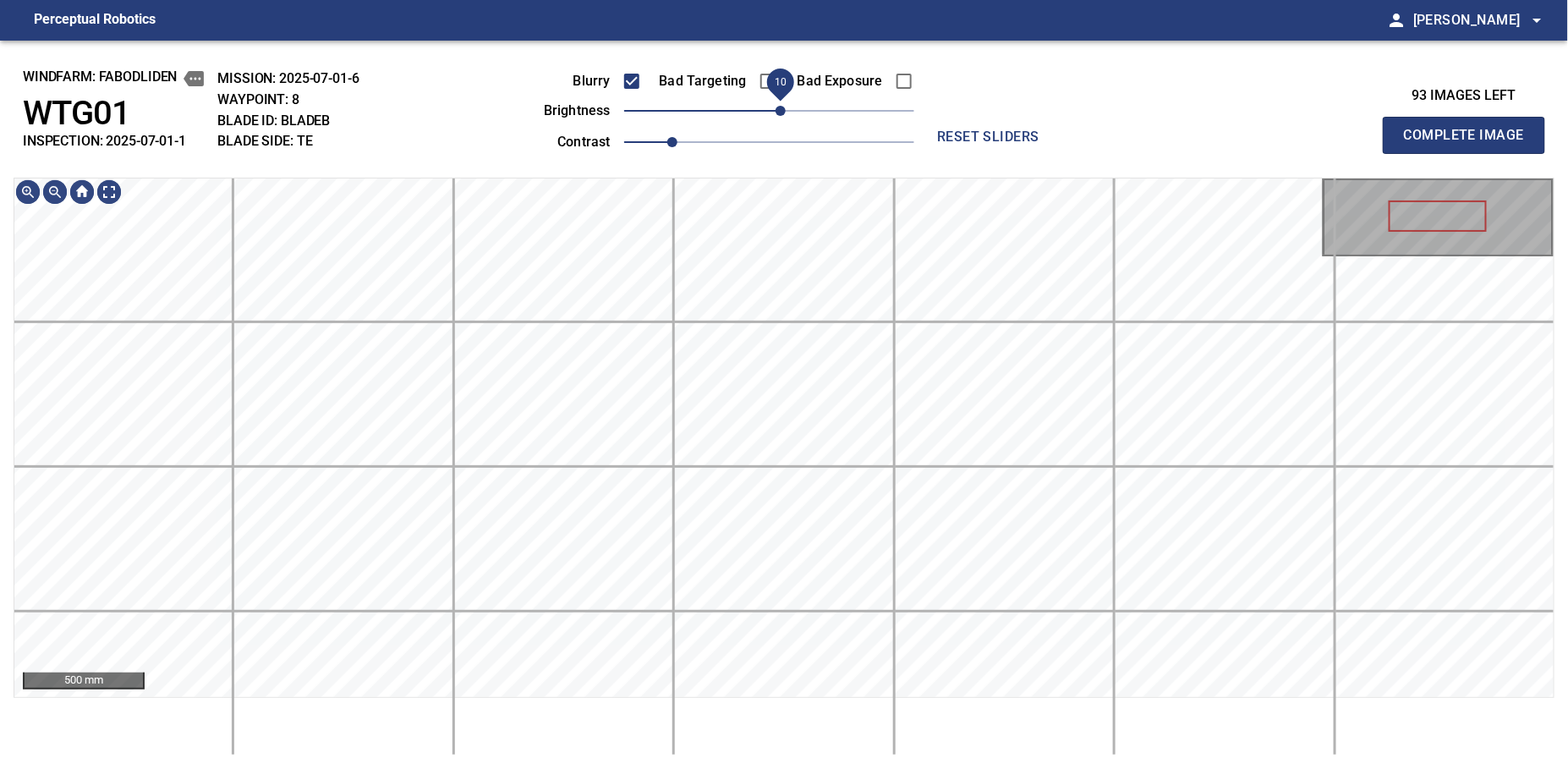 click on "10" at bounding box center (781, 111) 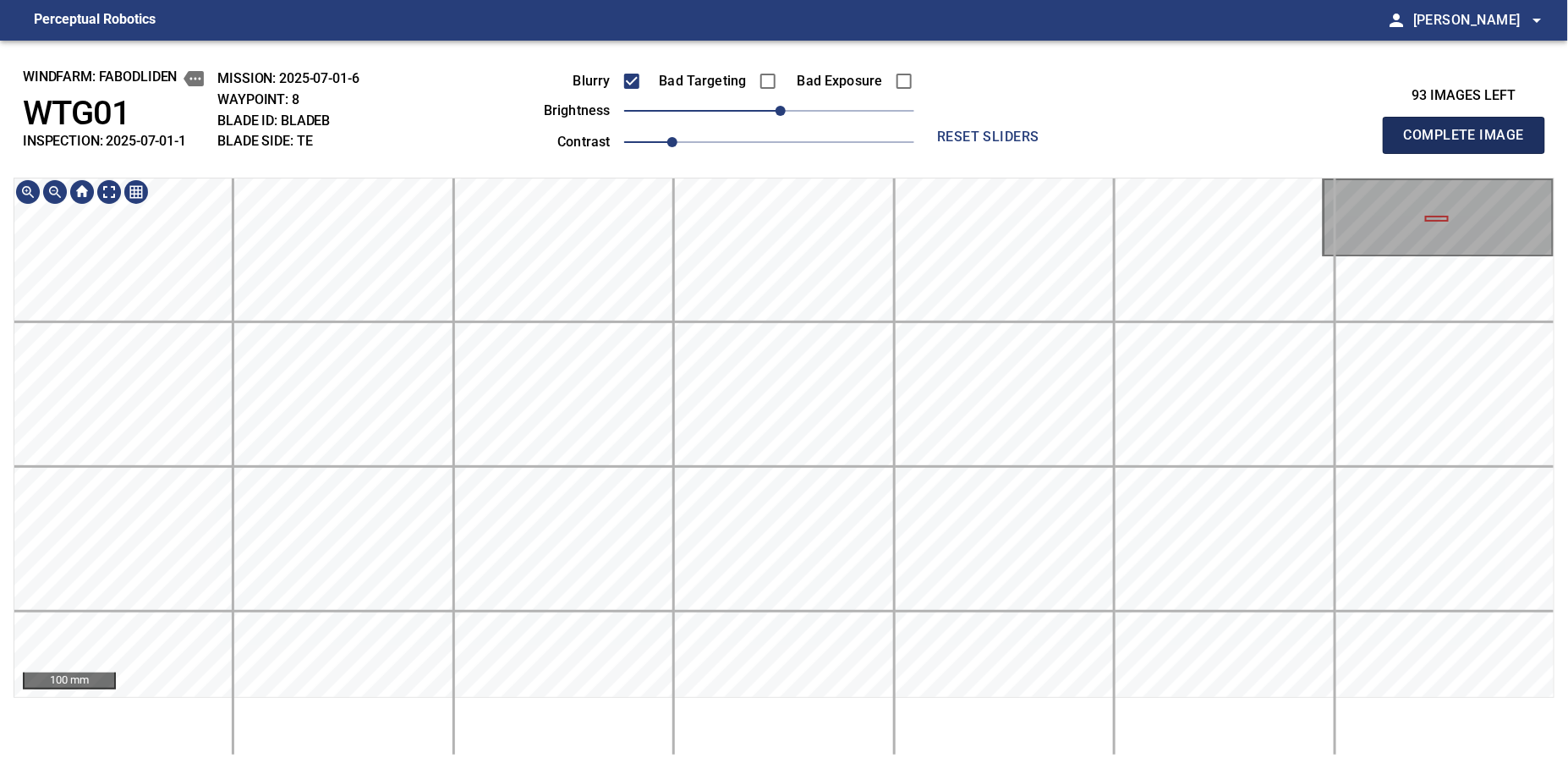 click on "Complete Image" at bounding box center [1464, 135] 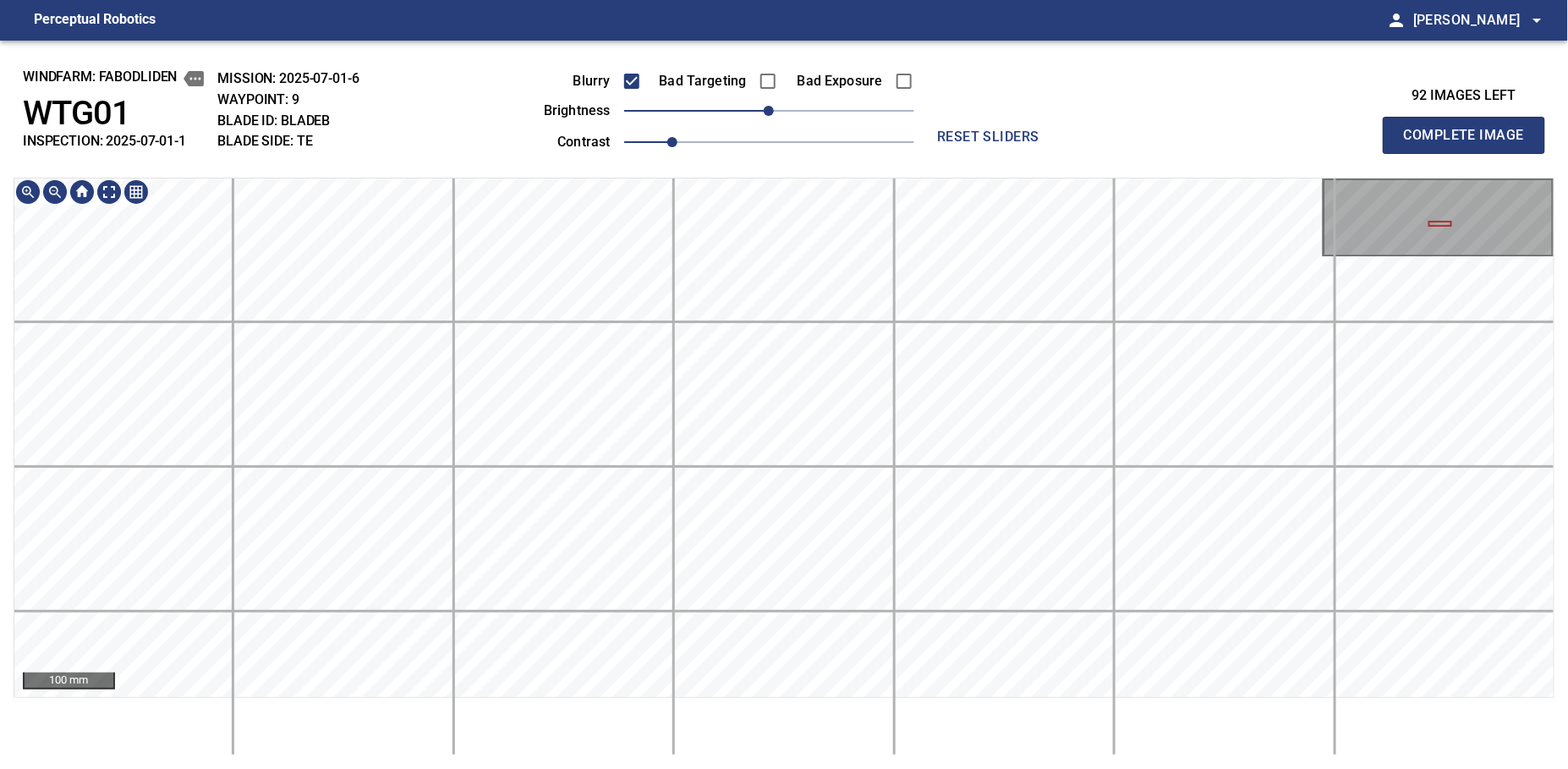 click on "Complete Image" at bounding box center [1464, 135] 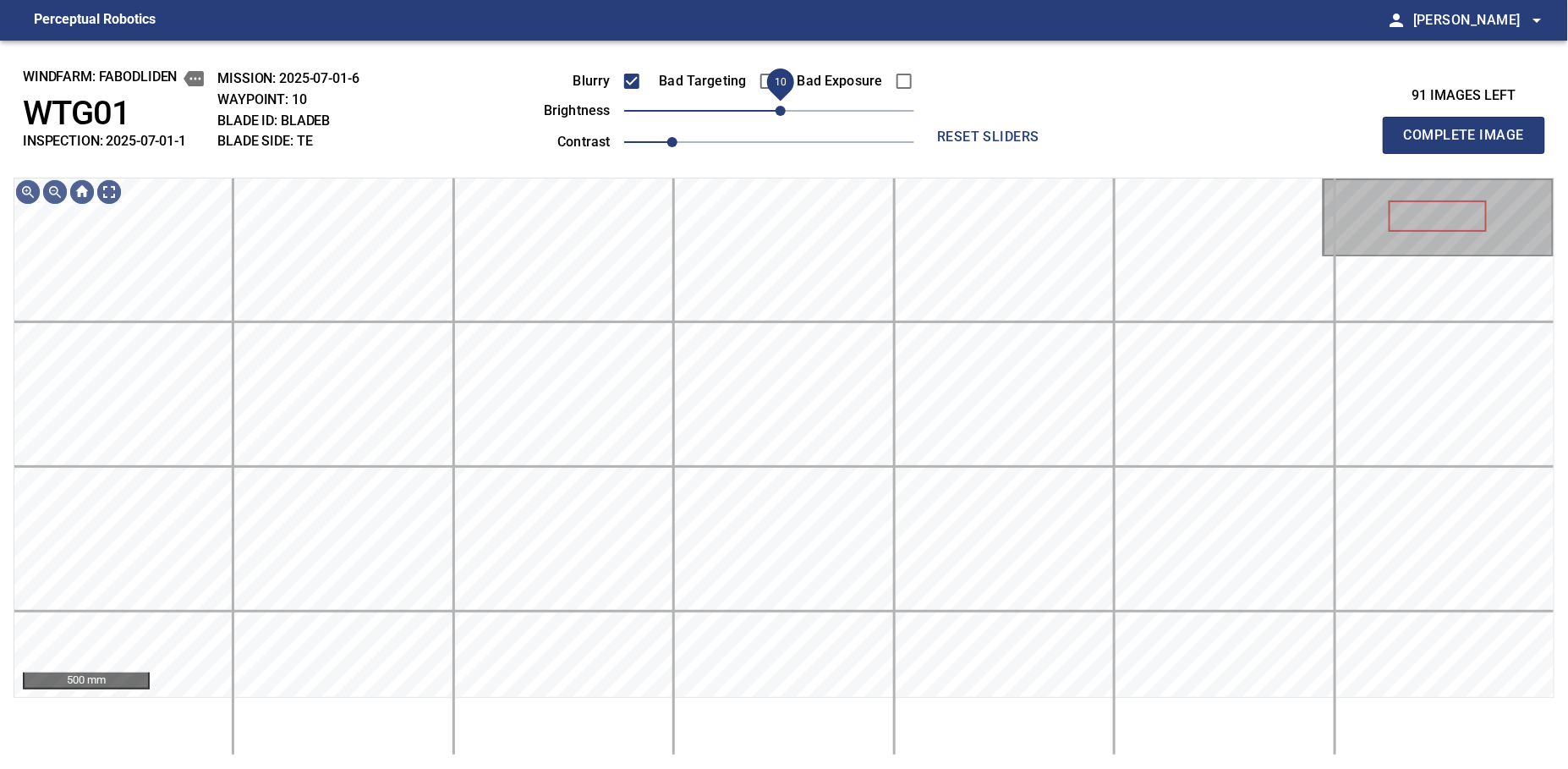 click on "10" at bounding box center (781, 111) 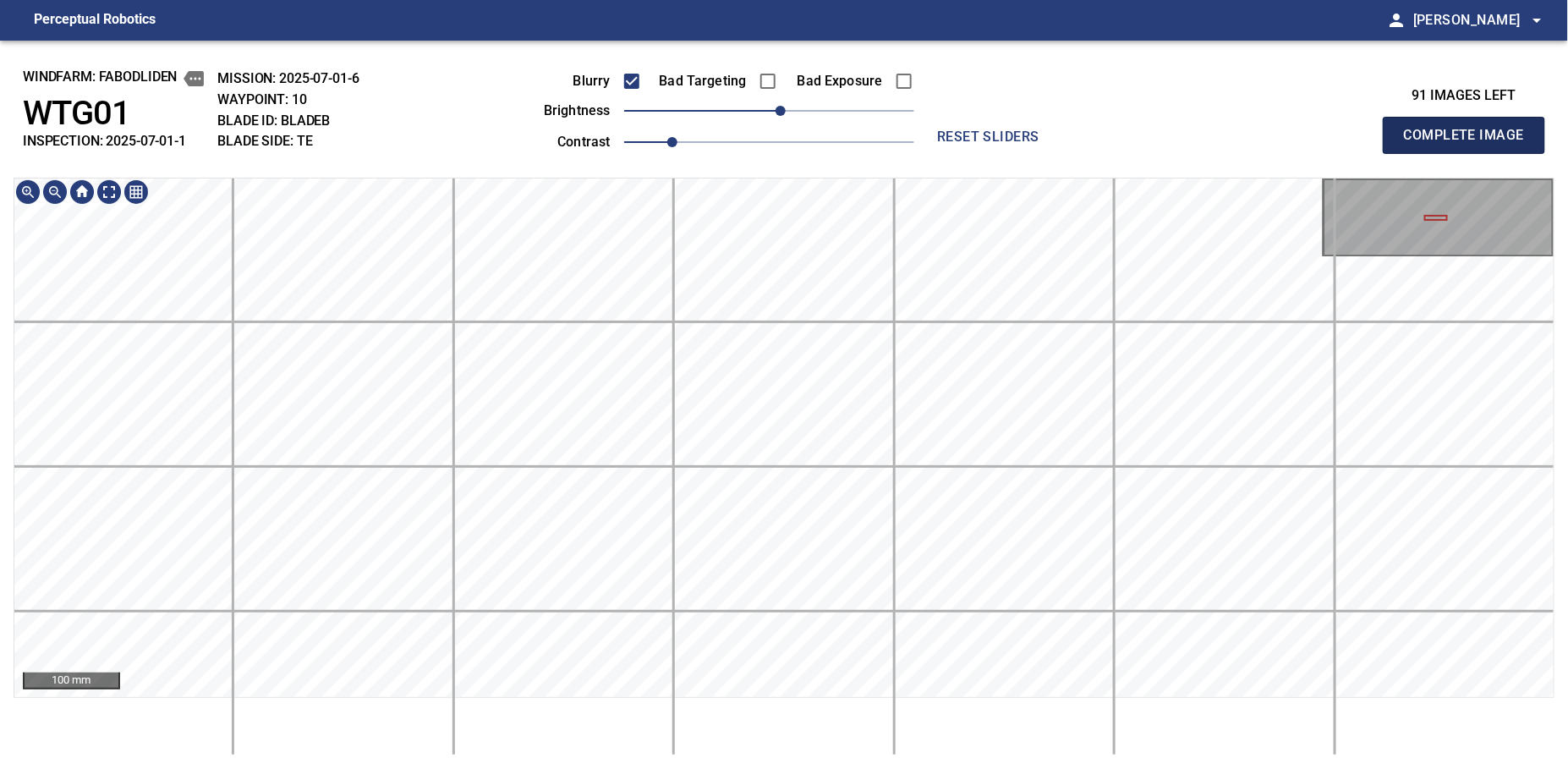 click on "Complete Image" at bounding box center [1464, 135] 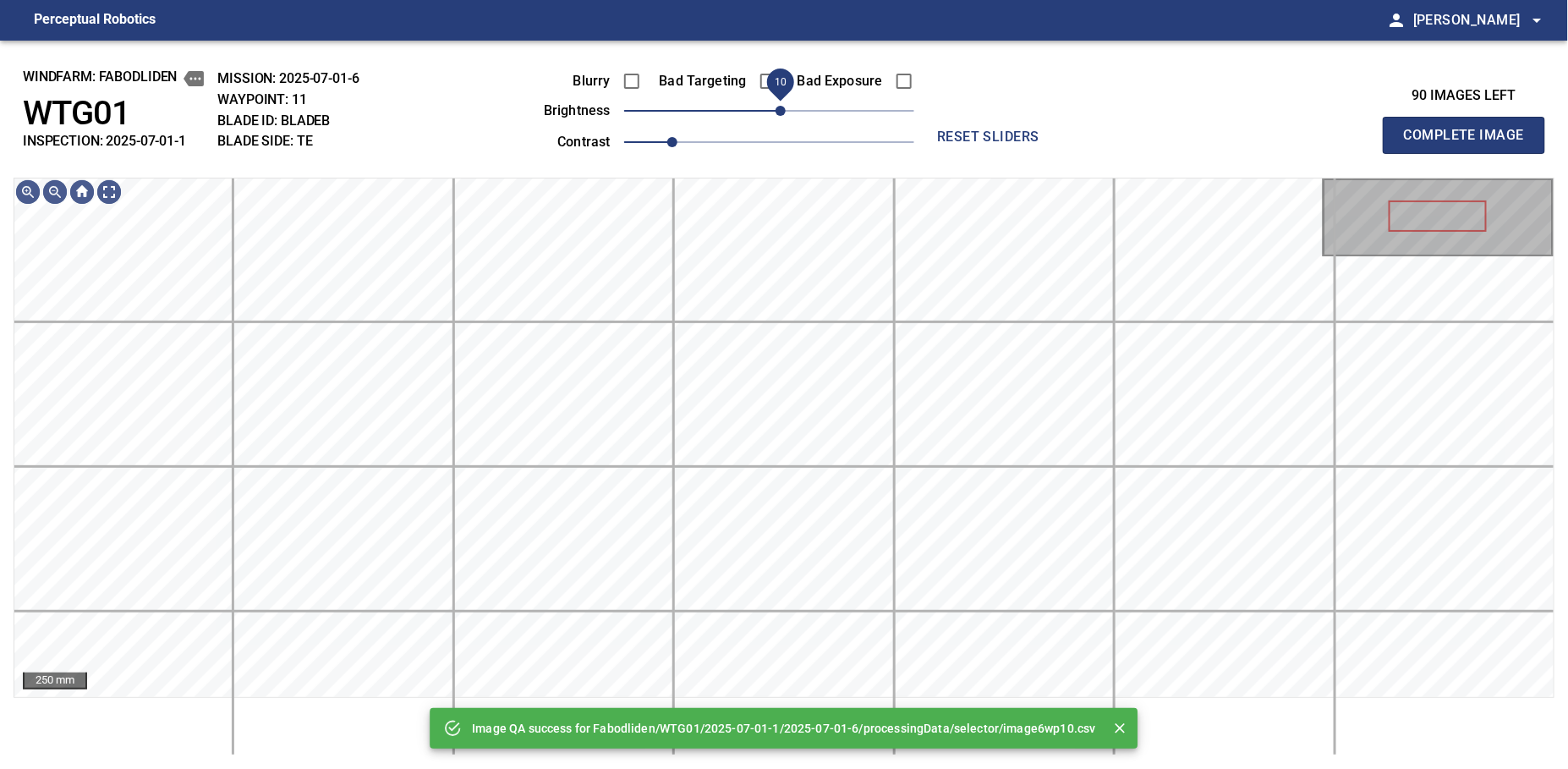 click on "10" at bounding box center (781, 111) 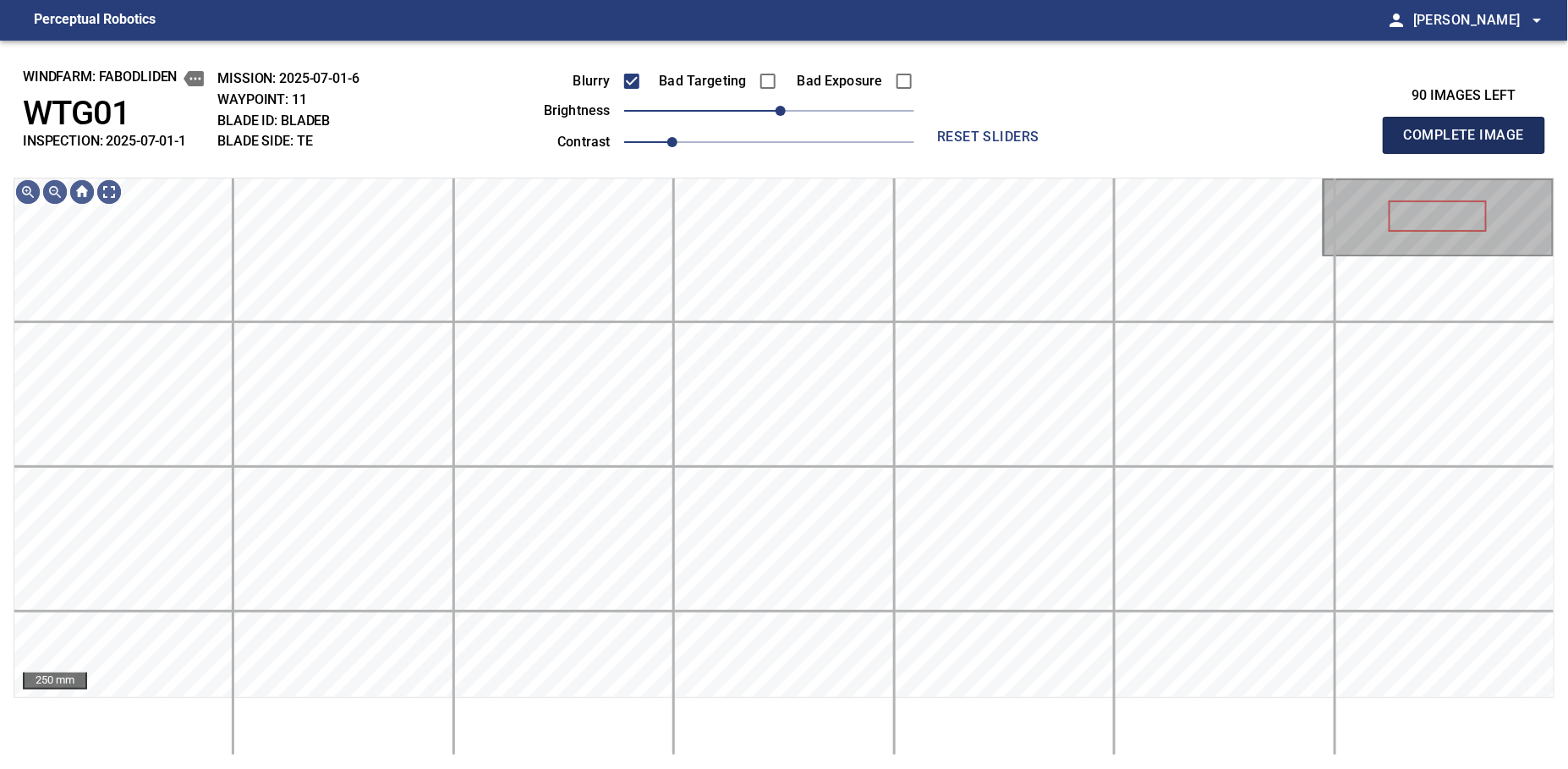 click on "Complete Image" at bounding box center (1464, 135) 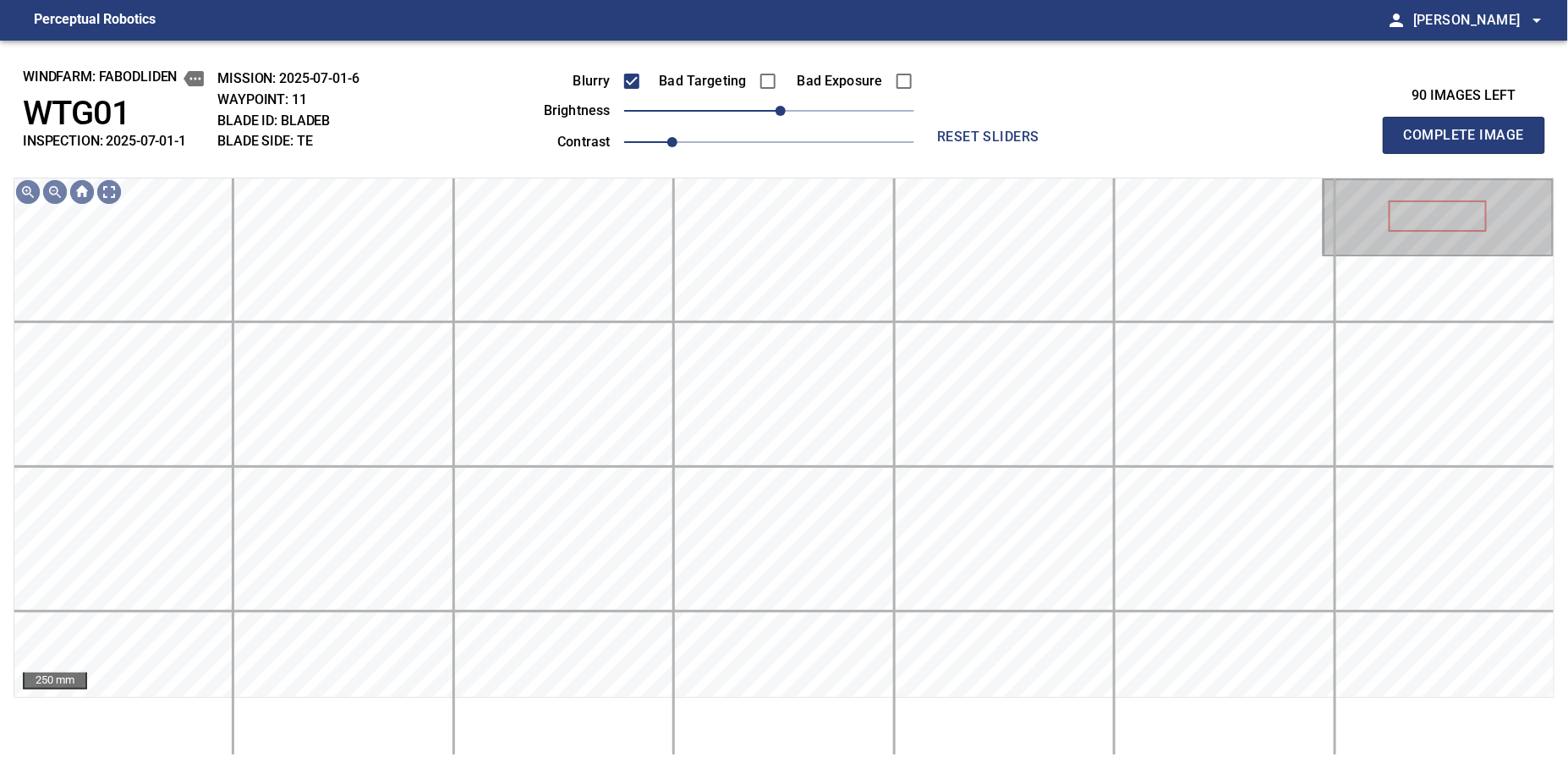 type 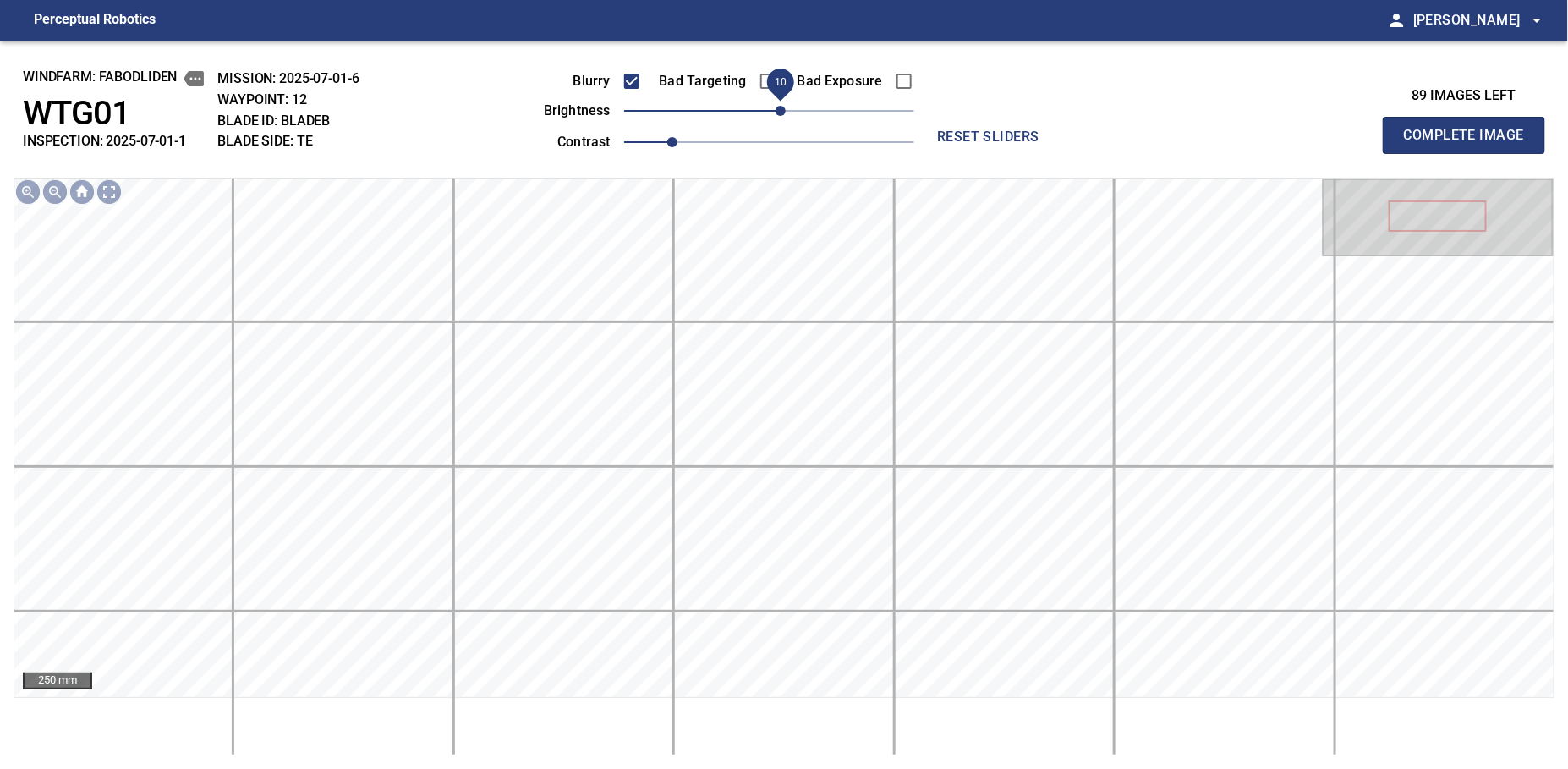 click on "10" at bounding box center (781, 111) 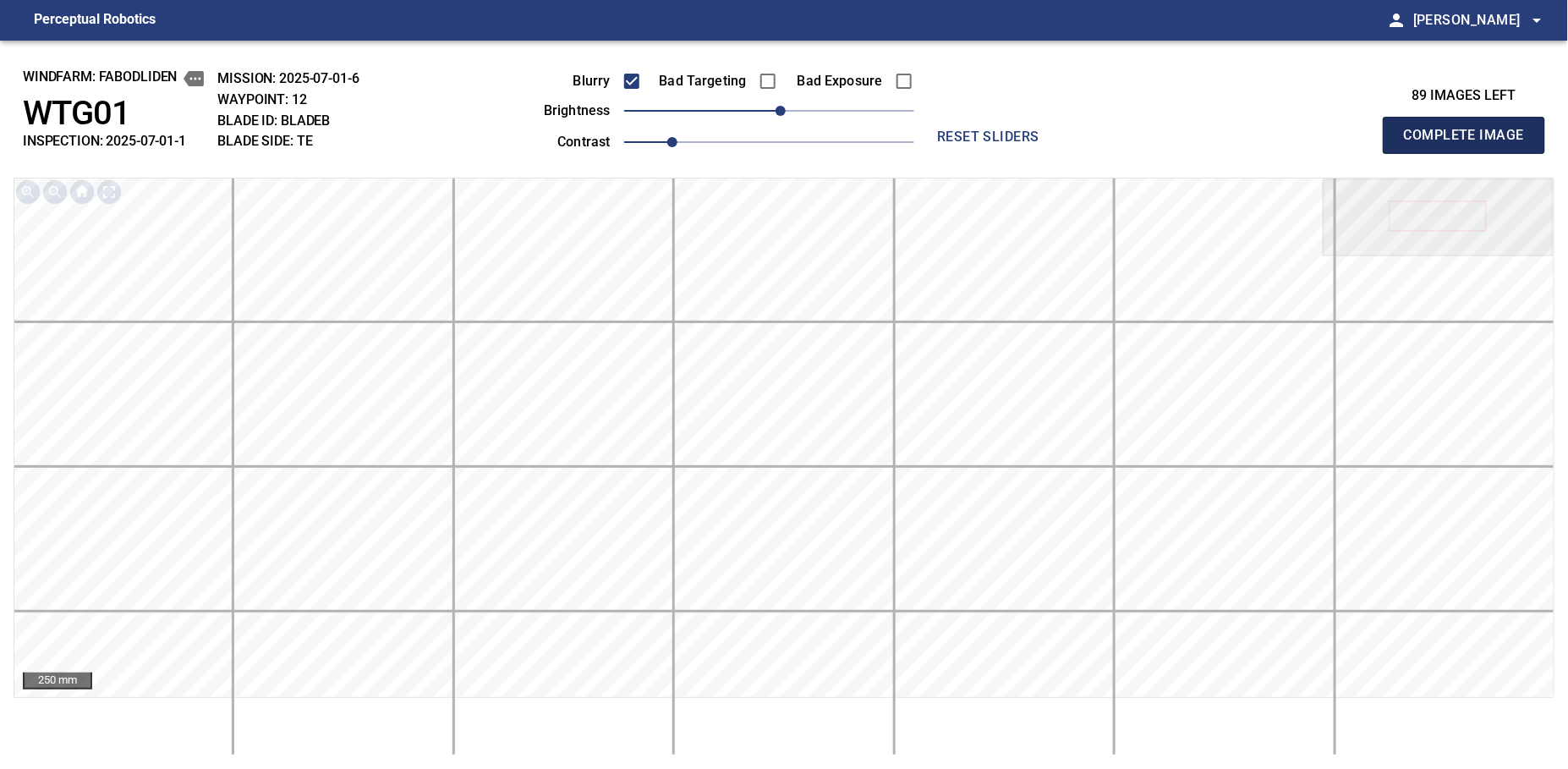 click on "Complete Image" at bounding box center (1464, 135) 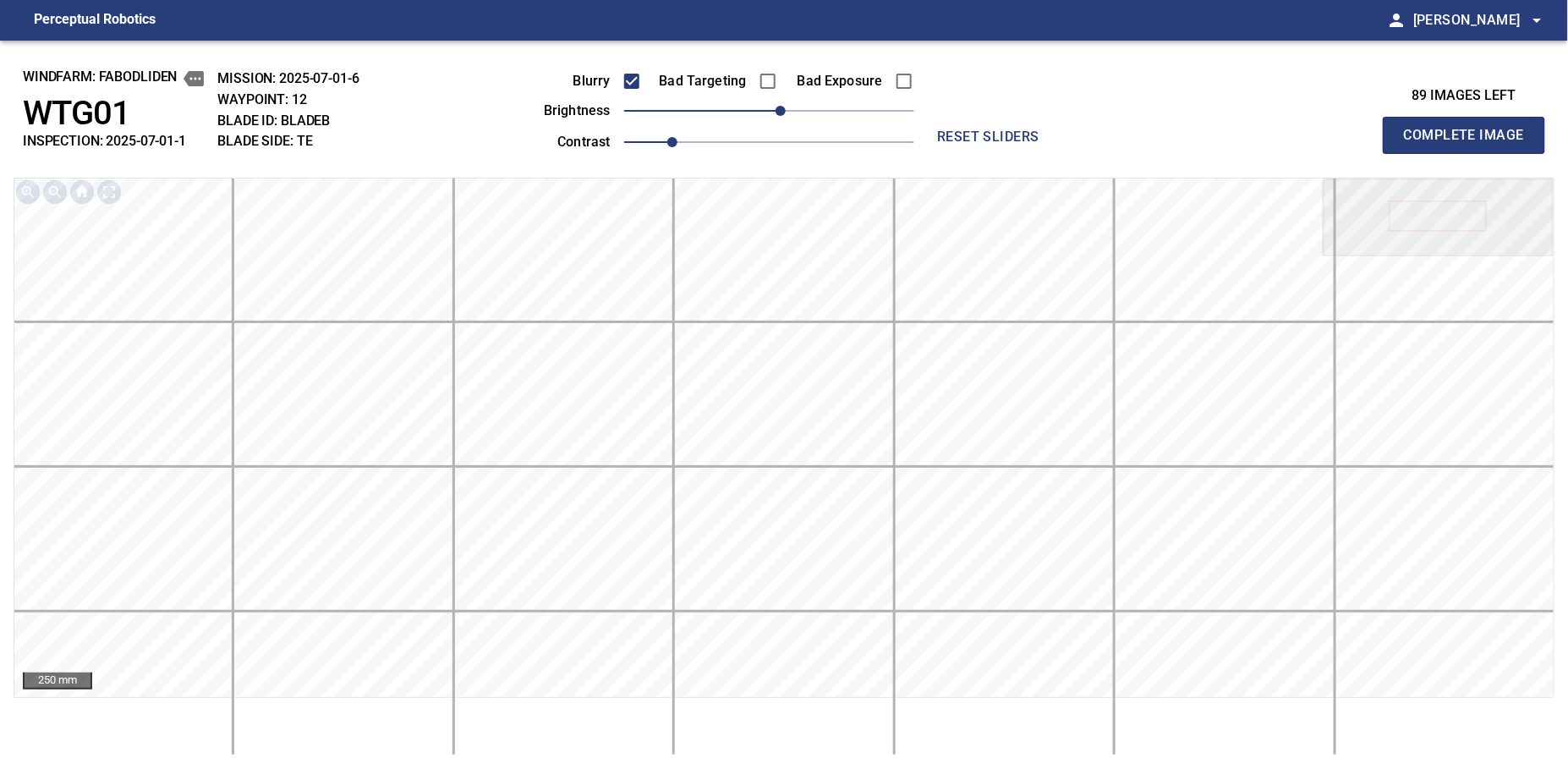 type 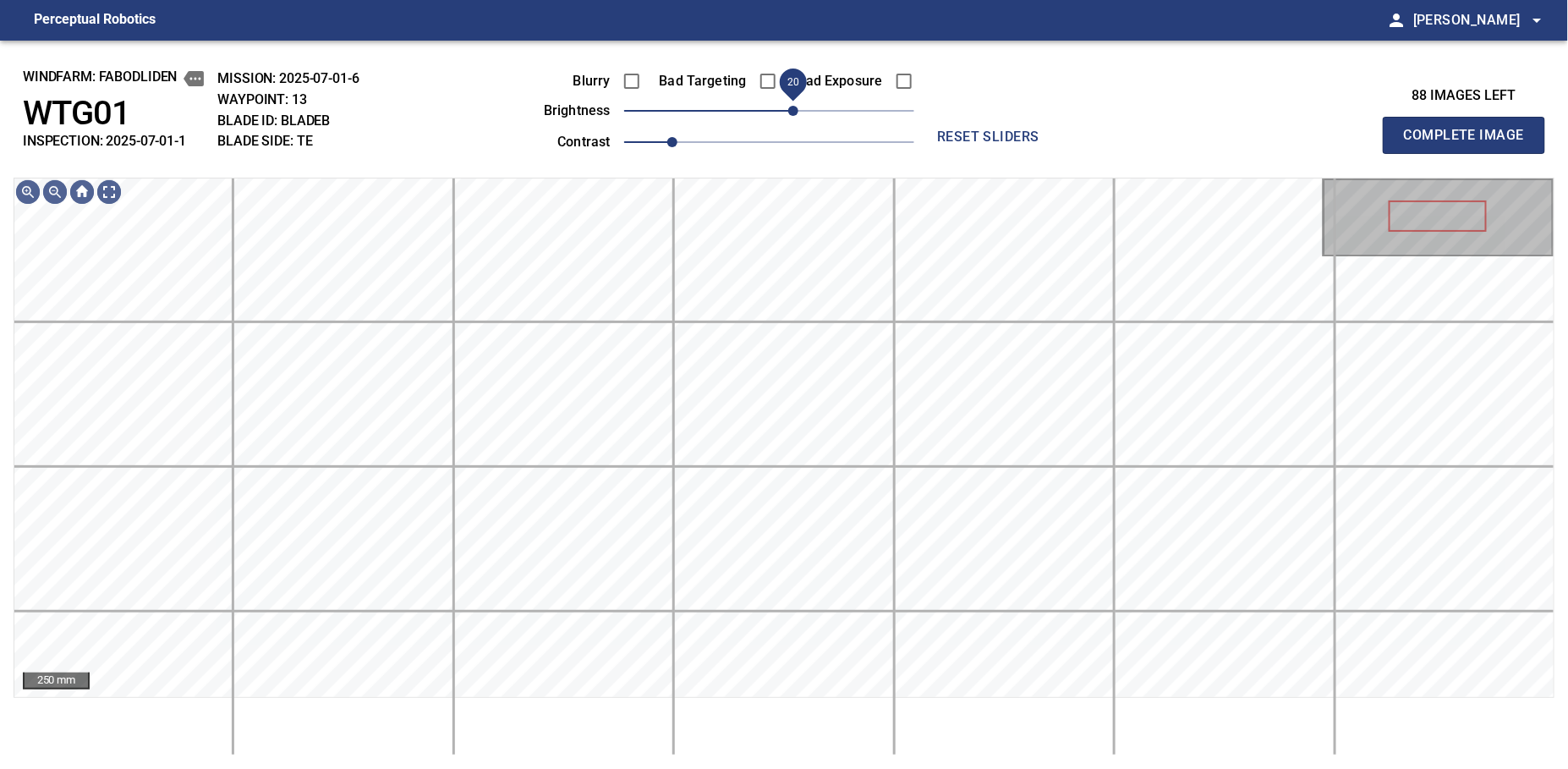 click on "20" at bounding box center (793, 111) 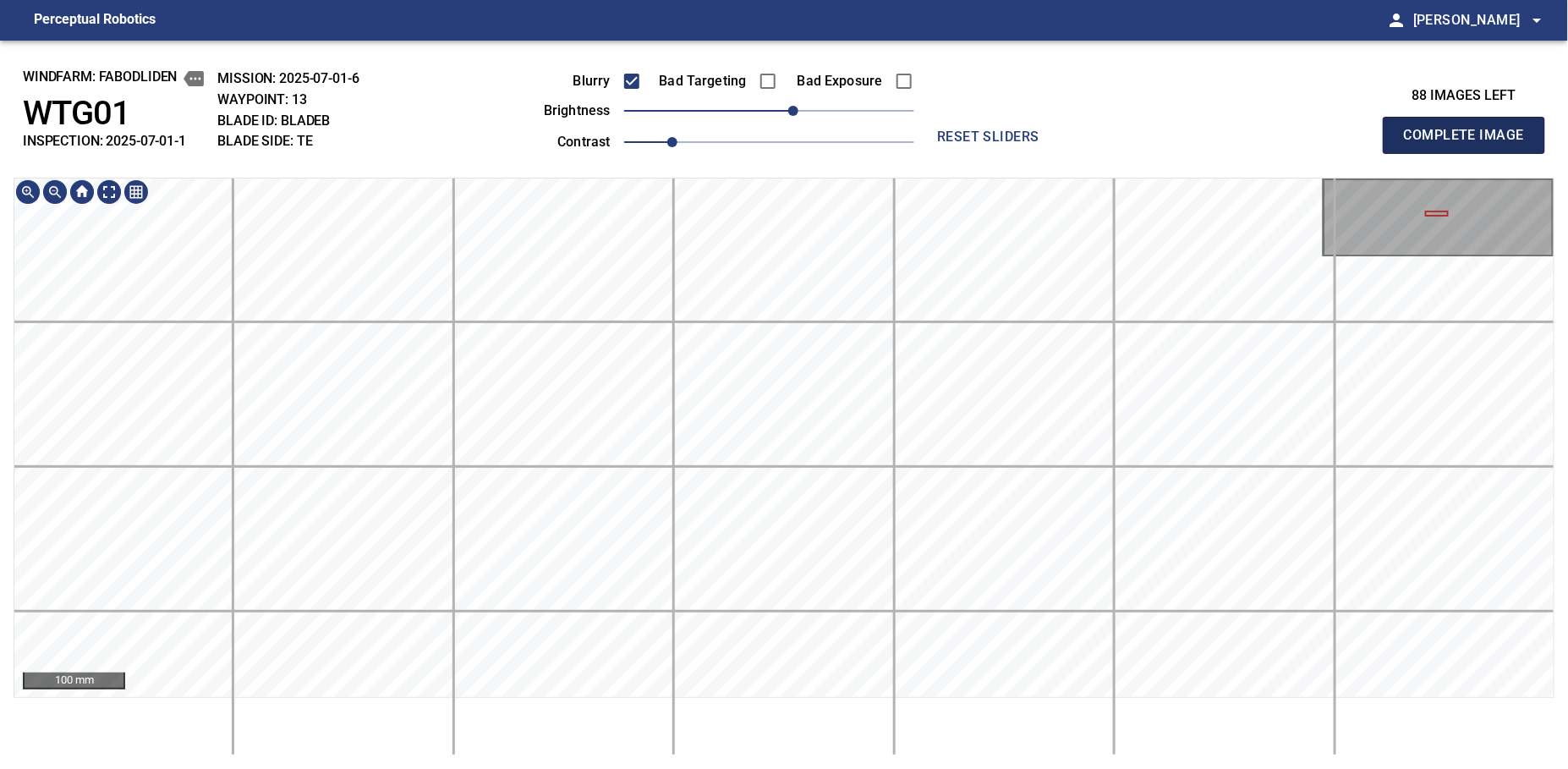 click on "Complete Image" at bounding box center [1464, 135] 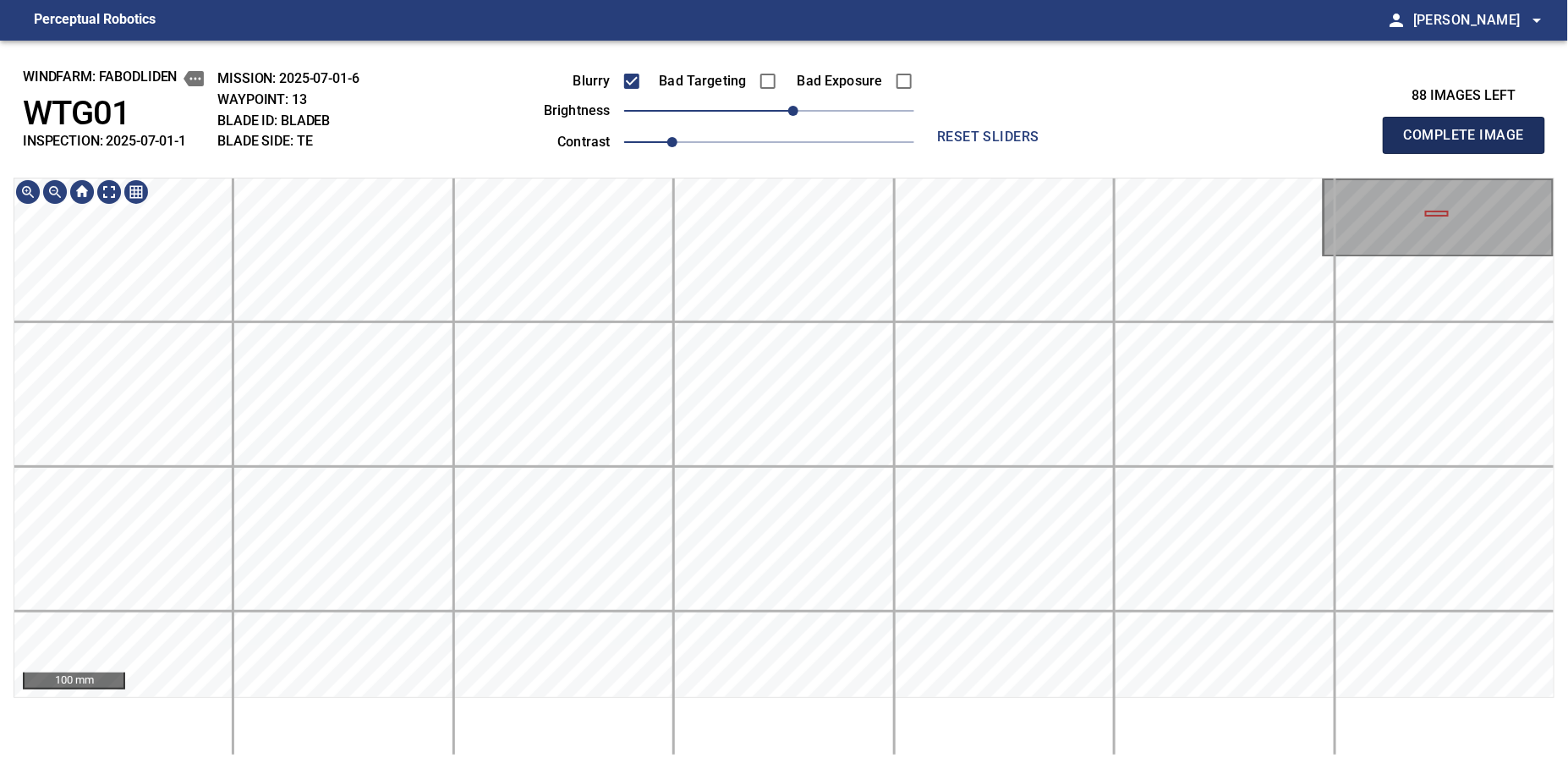 type 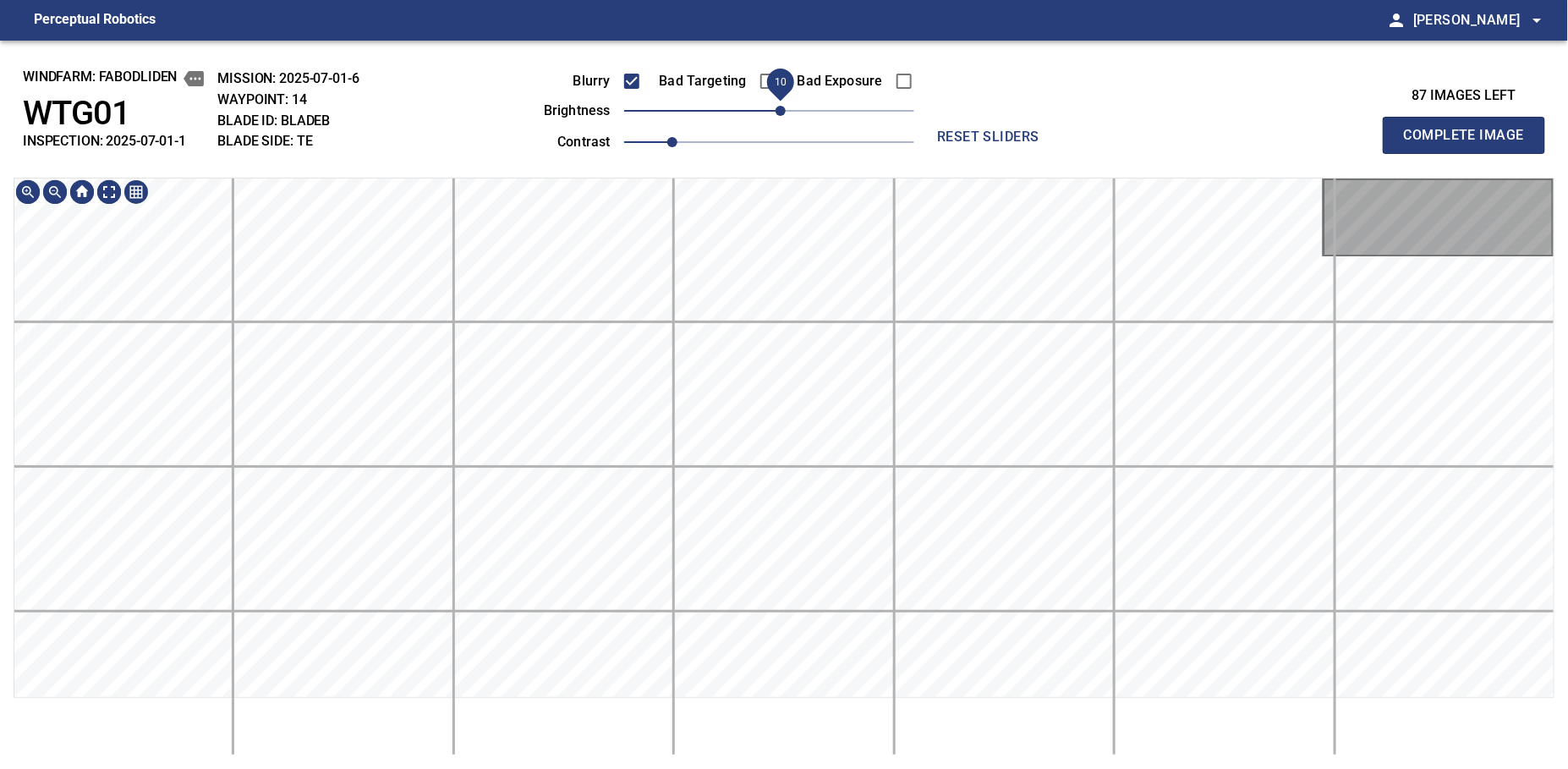 click on "10" at bounding box center [781, 111] 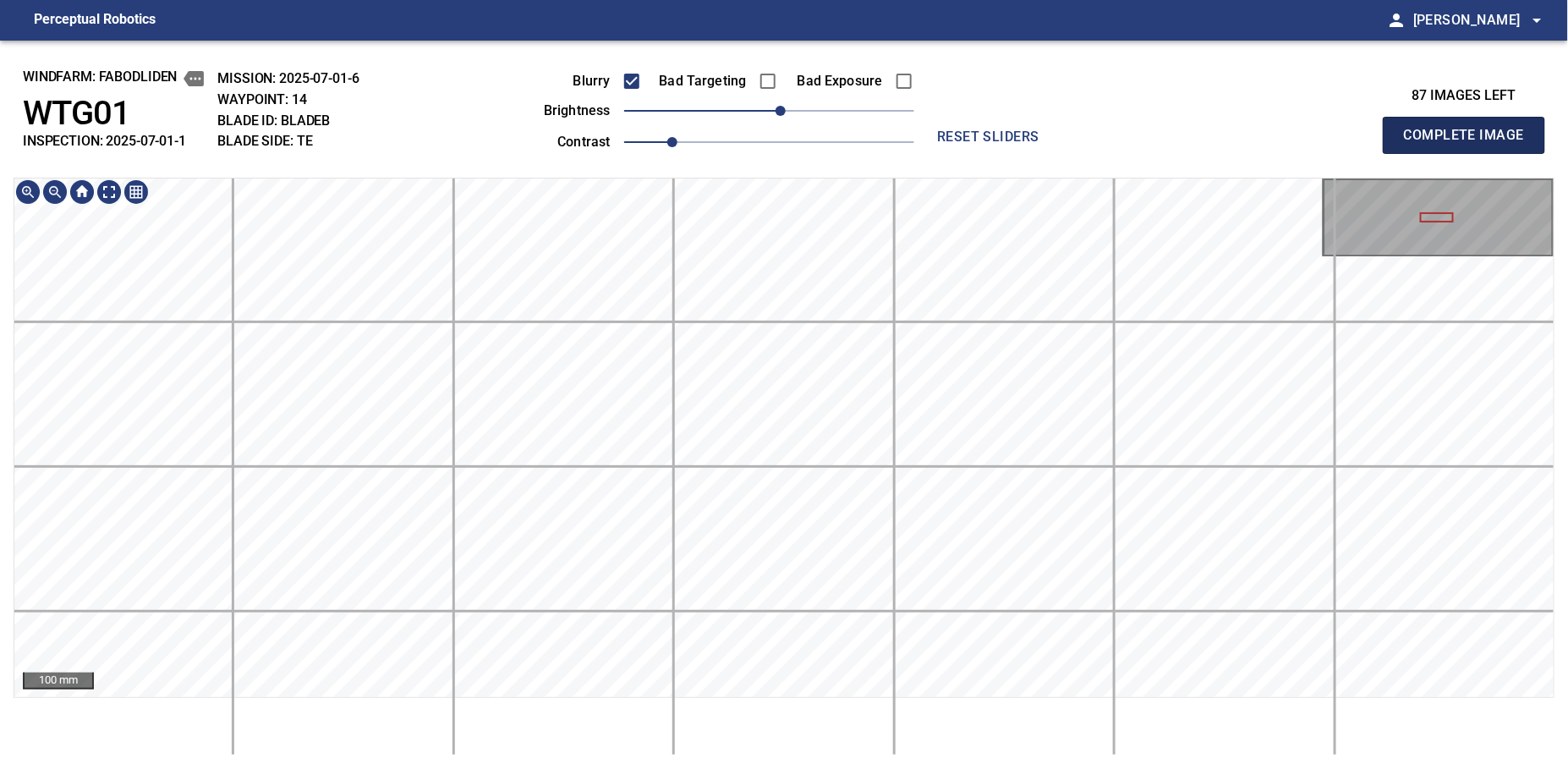 click on "Complete Image" at bounding box center [1464, 135] 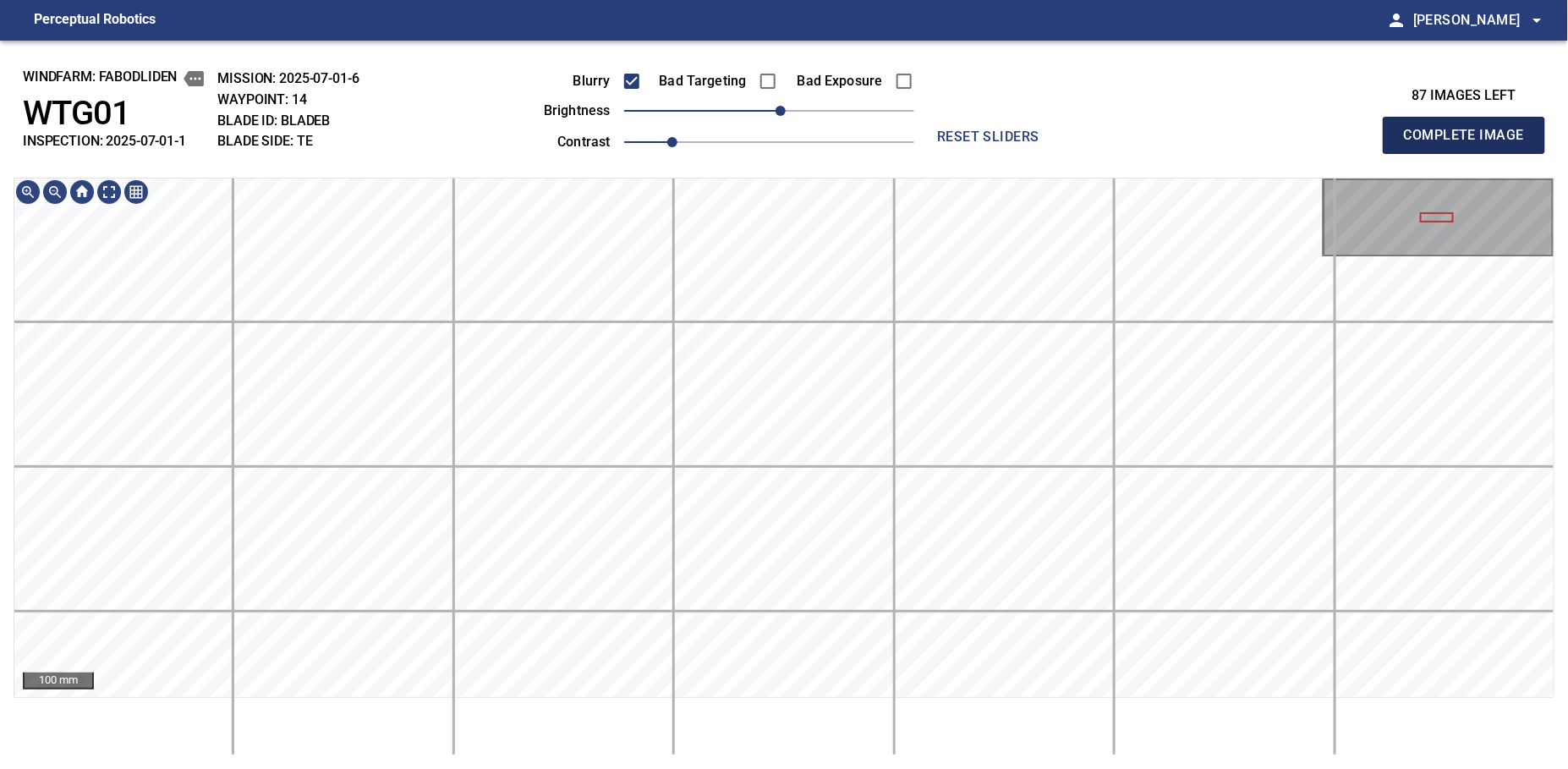 type 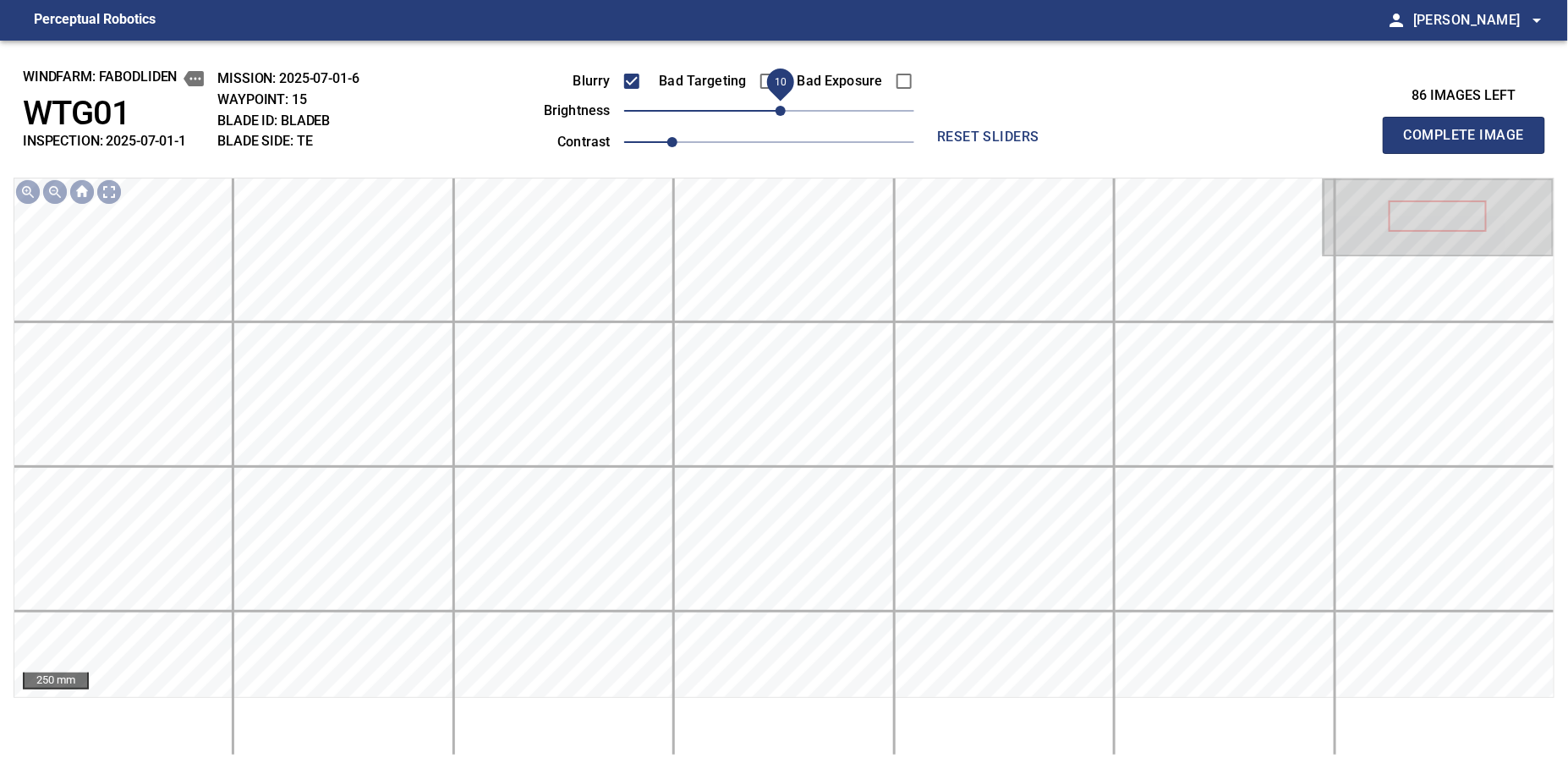 click on "10" at bounding box center (781, 111) 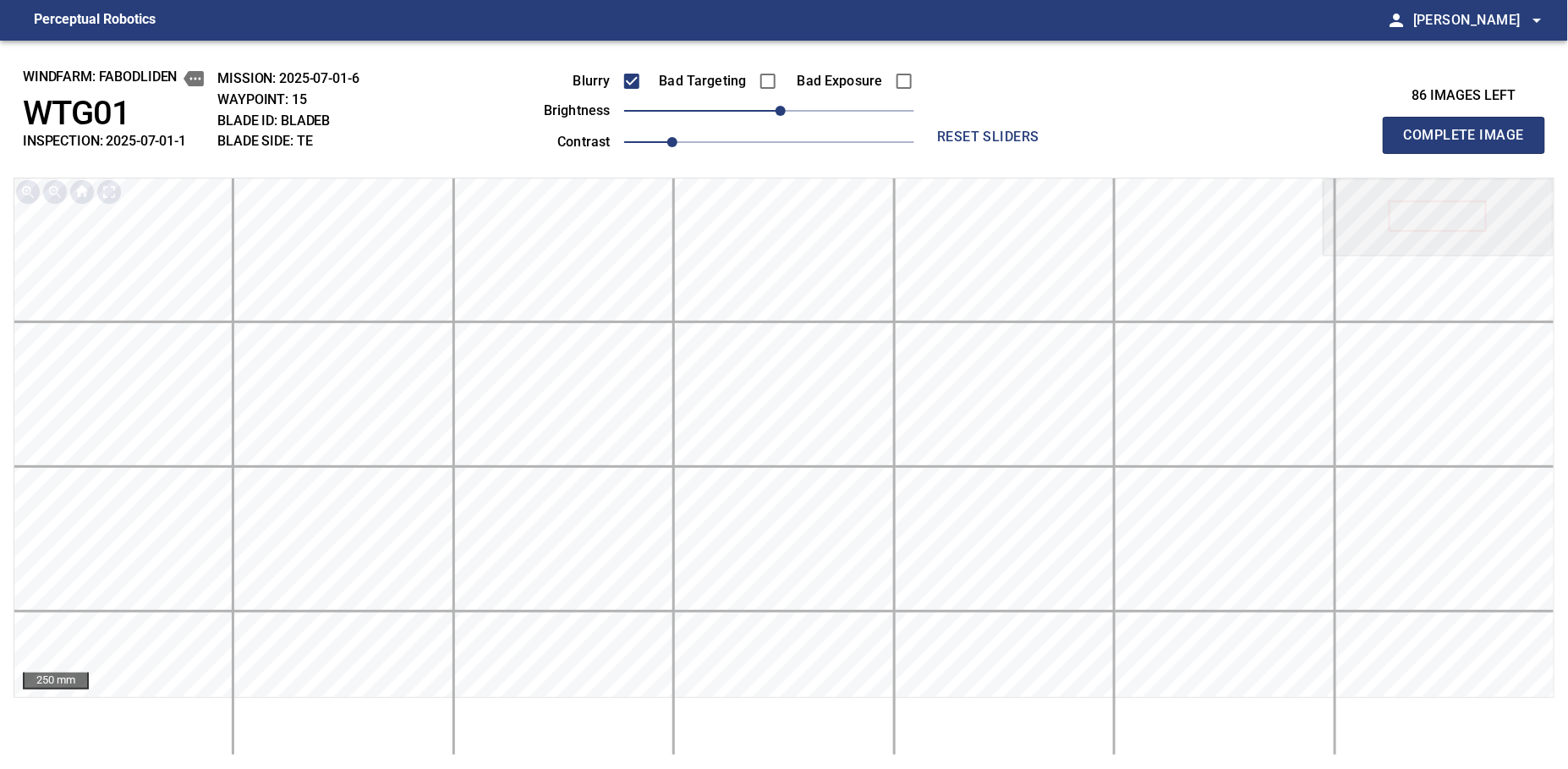 click on "Complete Image" at bounding box center (1464, 135) 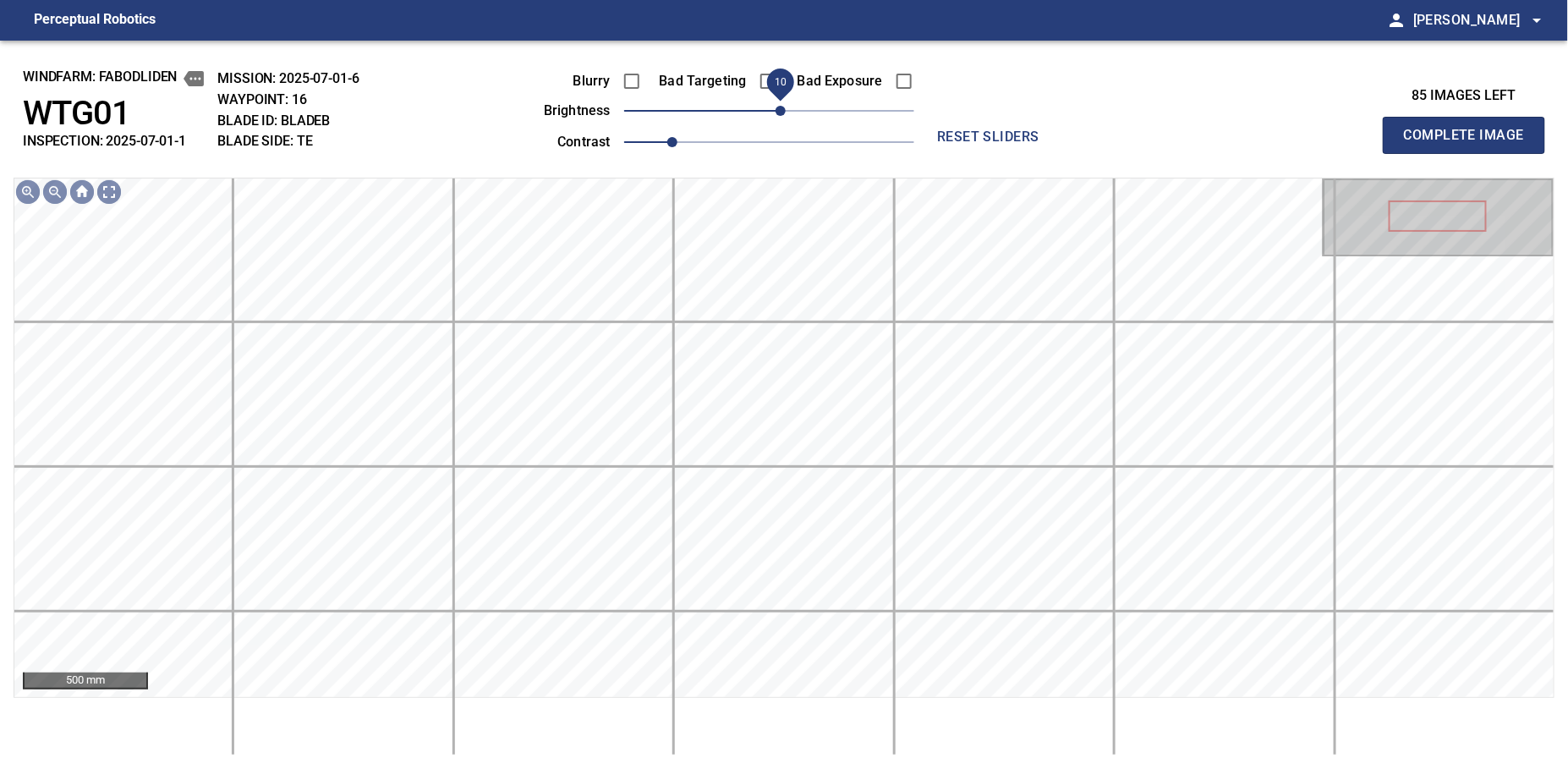 click on "10" at bounding box center (781, 111) 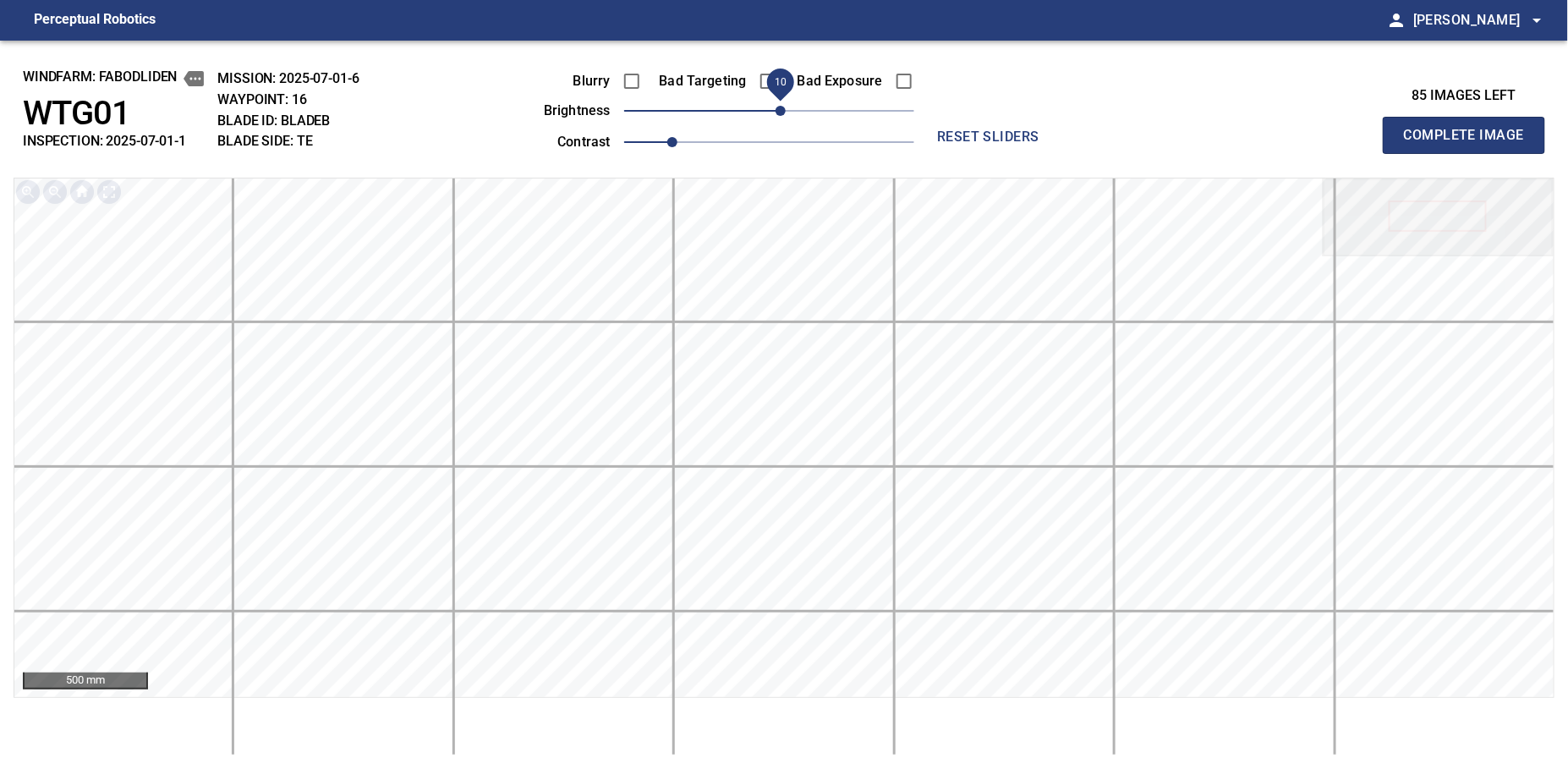 click on "Complete Image" at bounding box center (1464, 135) 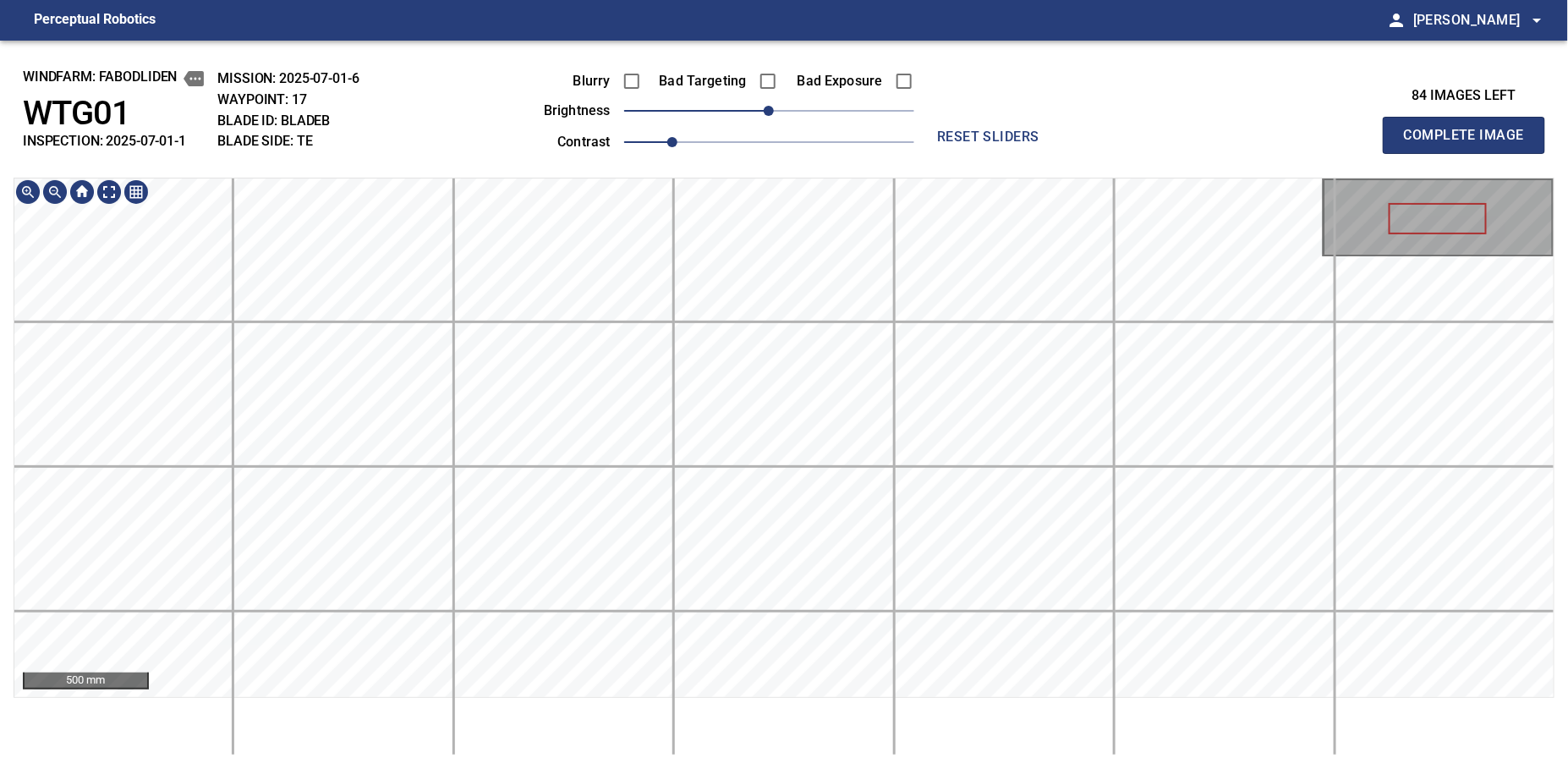 click on "windfarm: Fabodliden WTG01 INSPECTION: 2025-07-01-1 MISSION: 2025-07-01-6 WAYPOINT: 17 BLADE ID: bladeB BLADE SIDE: TE Blurry Bad Targeting Bad Exposure brightness 0 contrast 1 reset sliders 84 images left Complete Image 500 mm" at bounding box center (784, 404) 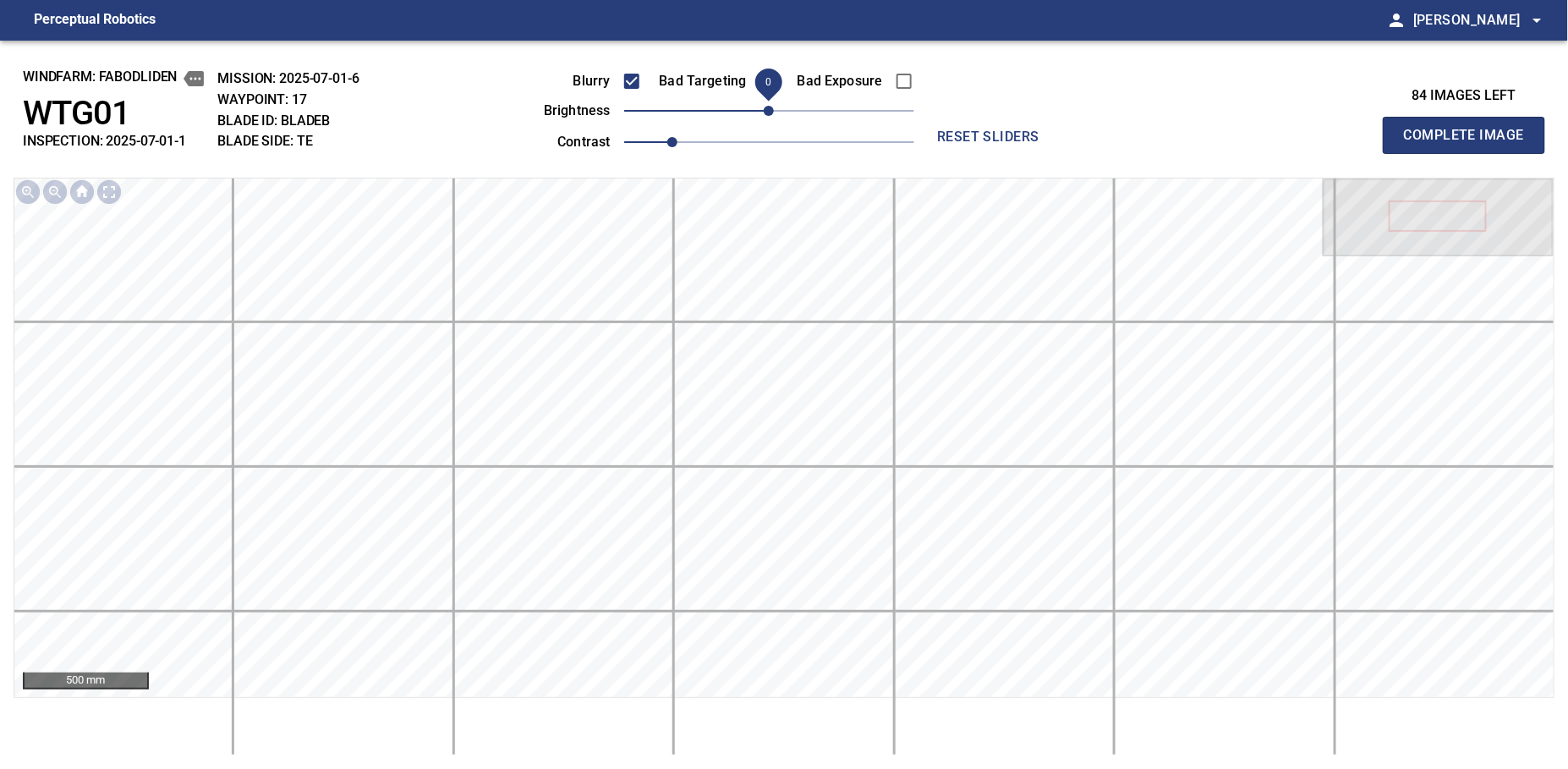 click on "Complete Image" at bounding box center [1464, 135] 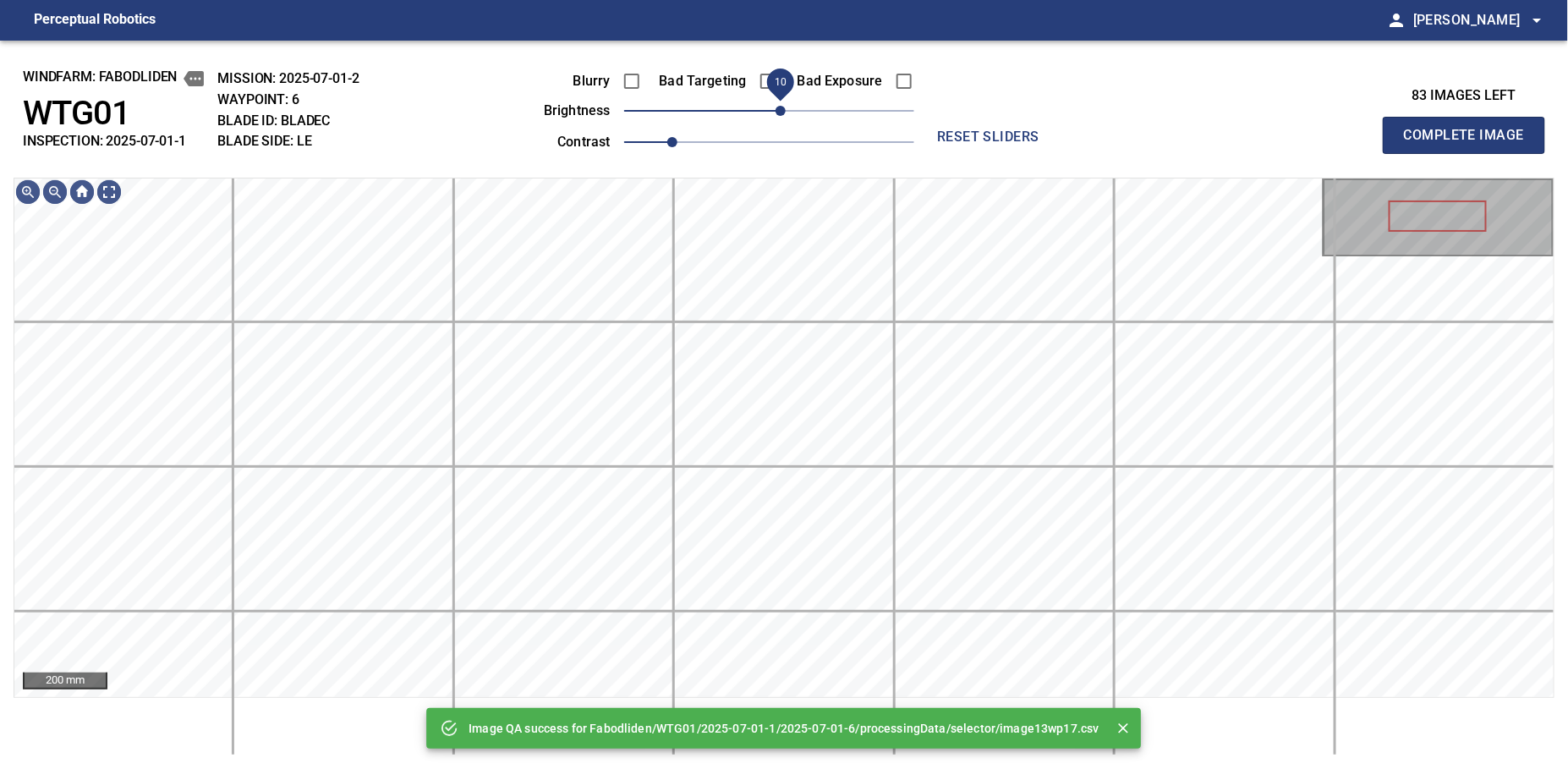 drag, startPoint x: 769, startPoint y: 110, endPoint x: 779, endPoint y: 110, distance: 10 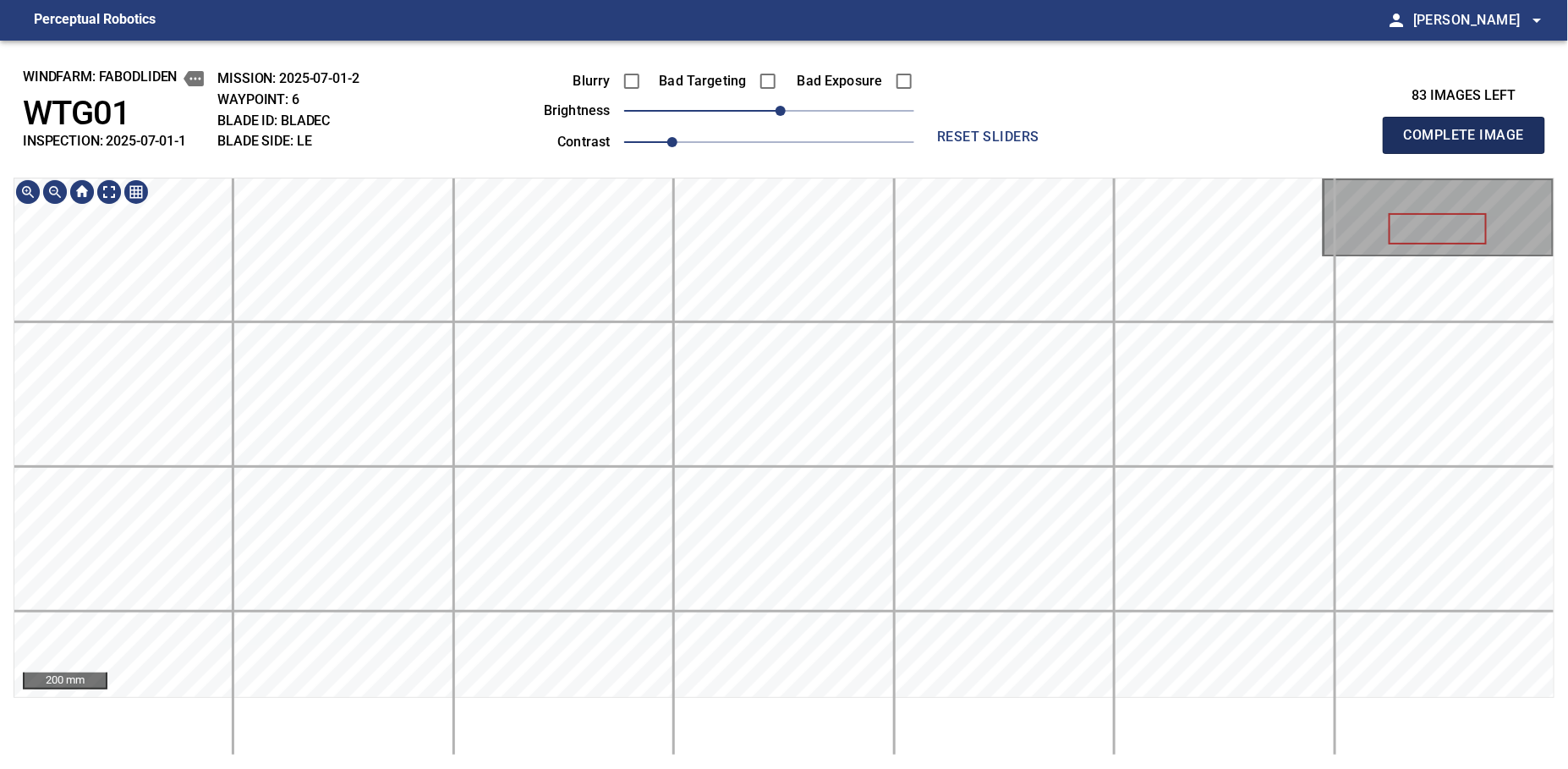 click on "Complete Image" at bounding box center [1464, 135] 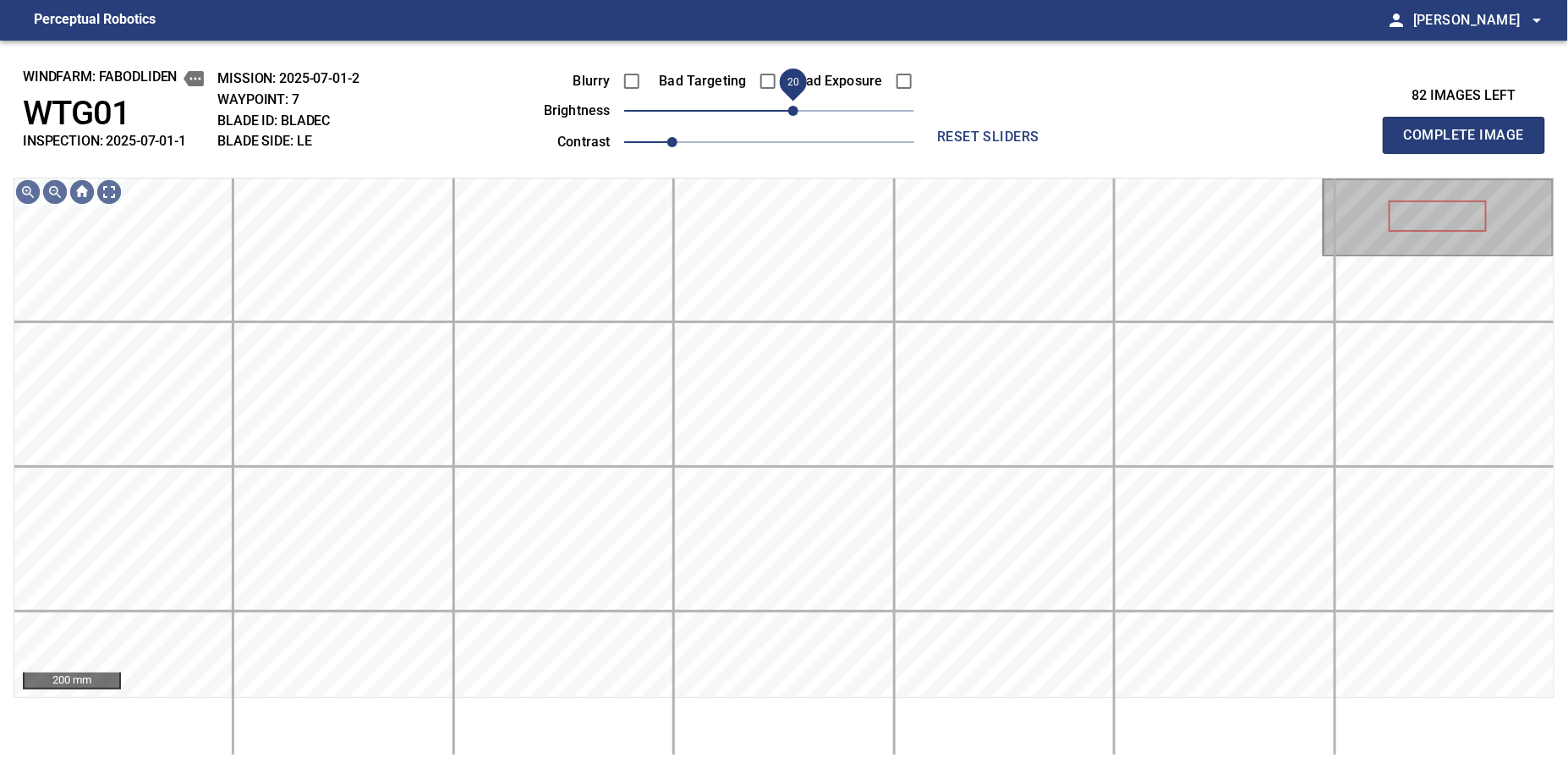 click on "20" at bounding box center [793, 111] 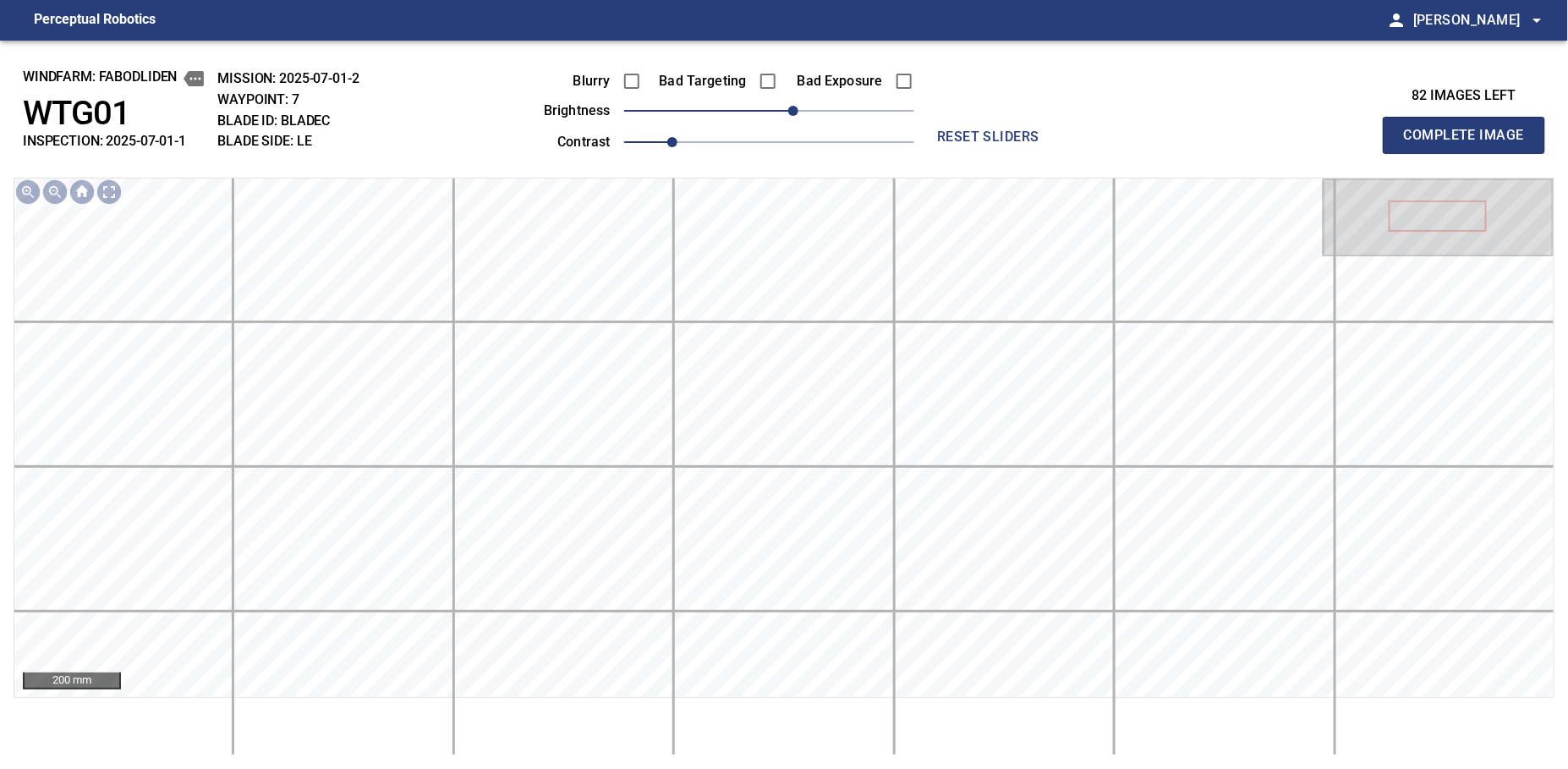 click on "Complete Image" at bounding box center (1464, 135) 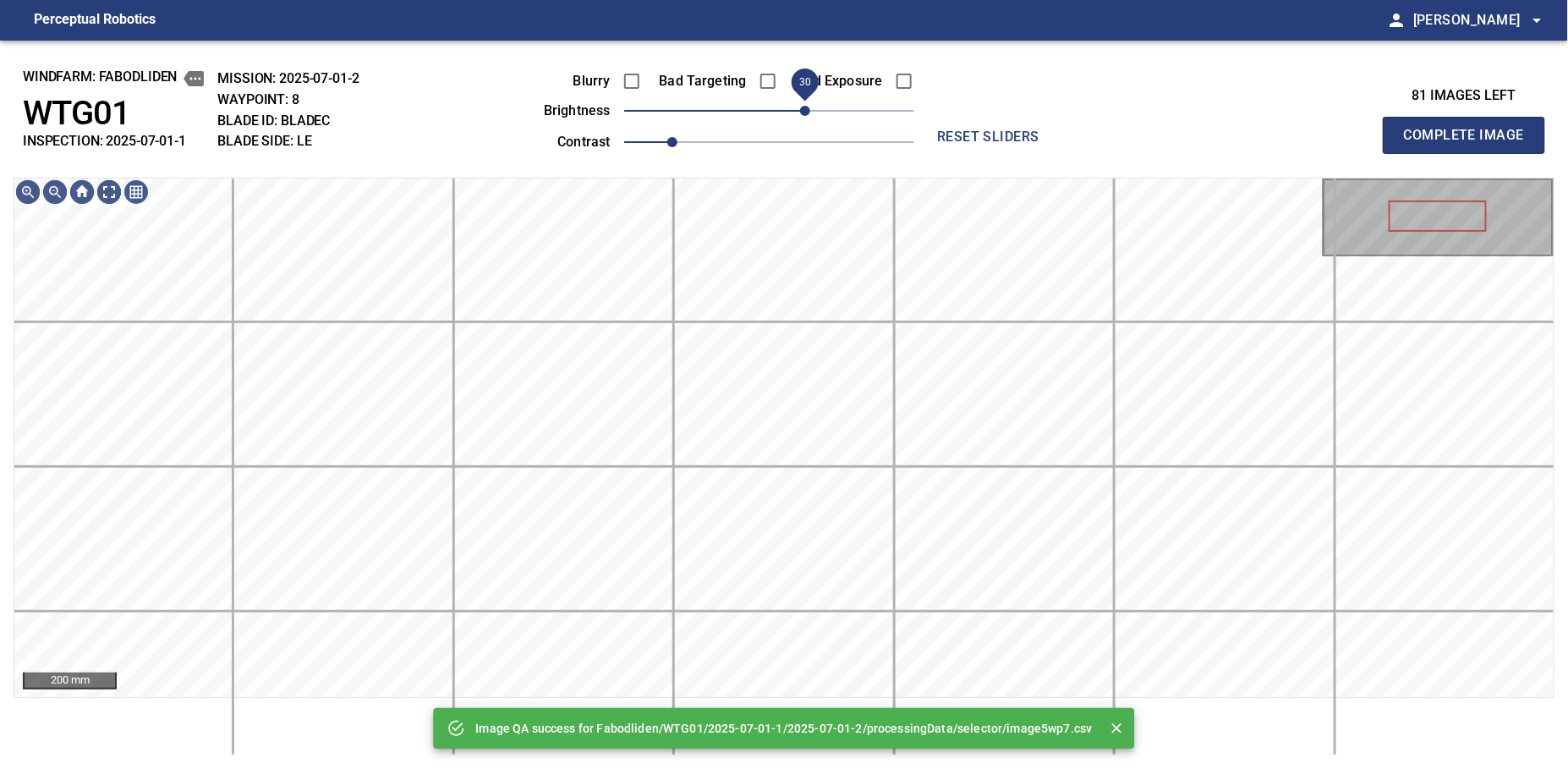 drag, startPoint x: 793, startPoint y: 119, endPoint x: 806, endPoint y: 119, distance: 13 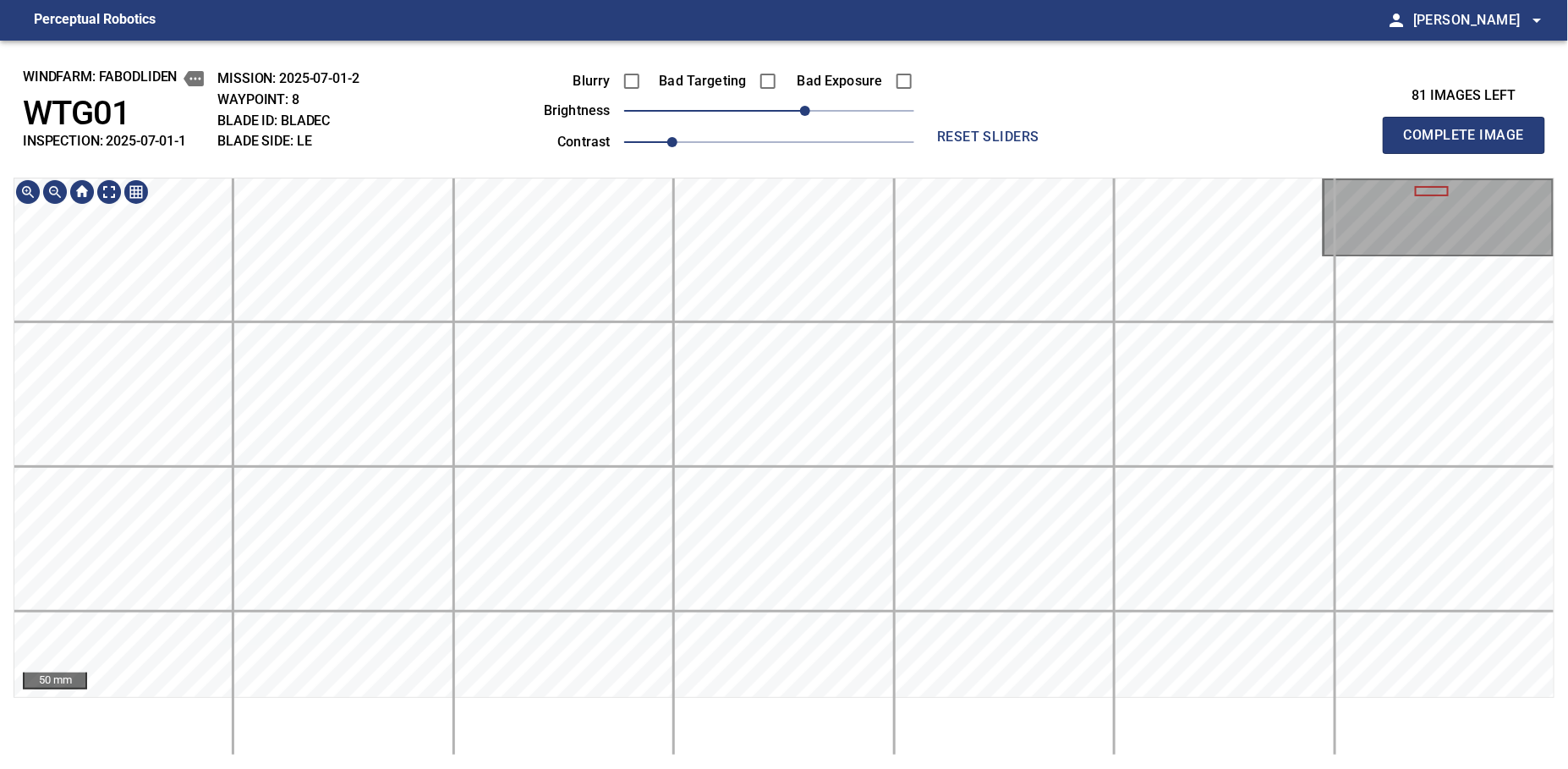click on "windfarm: Fabodliden WTG01 INSPECTION: 2025-07-01-1 MISSION: 2025-07-01-2 WAYPOINT: 8 BLADE ID: bladeC BLADE SIDE: LE Blurry Bad Targeting Bad Exposure brightness 30 contrast 1 reset sliders 81 images left Complete Image 50 mm" at bounding box center (784, 404) 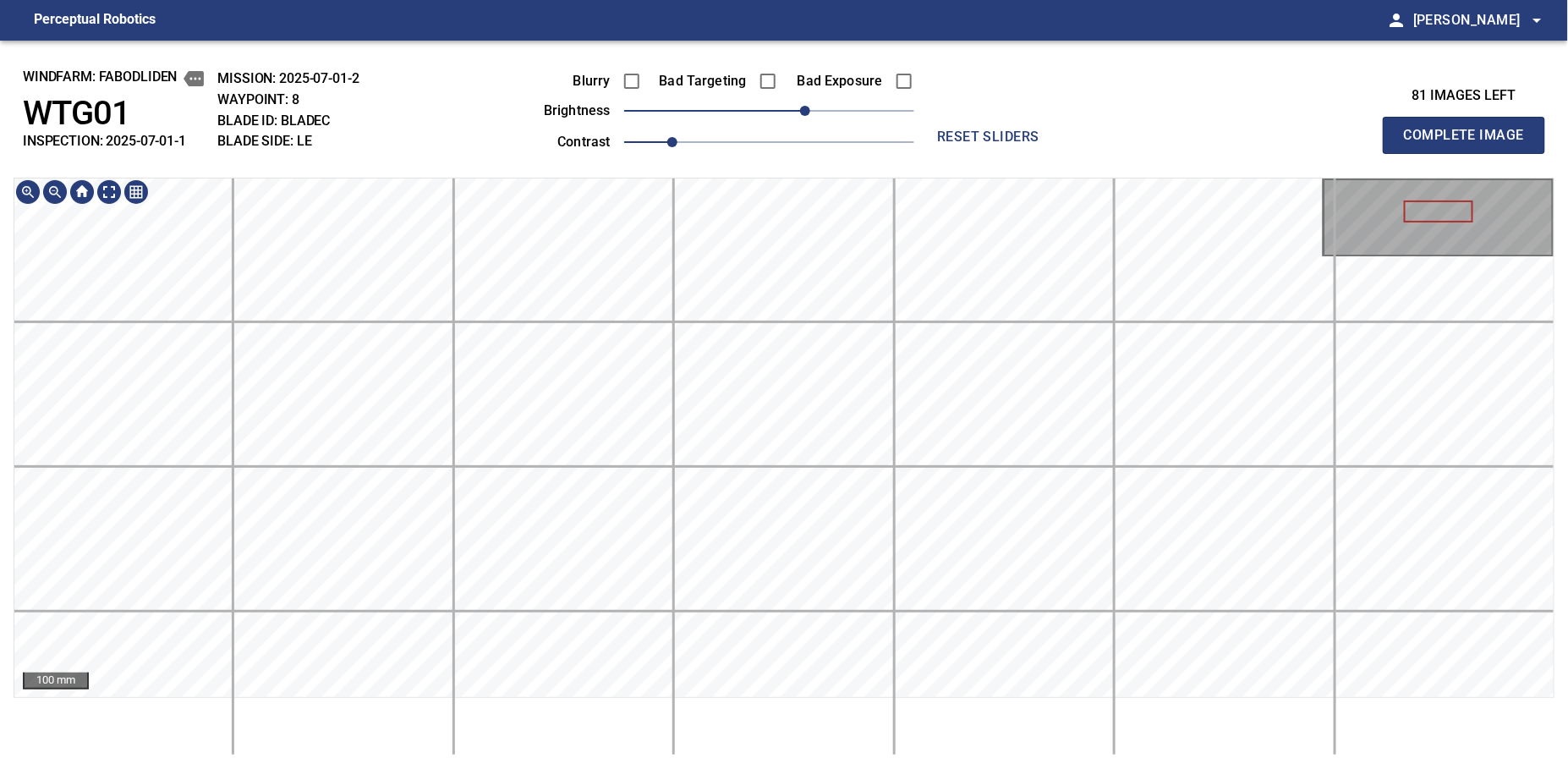 click on "windfarm: Fabodliden WTG01 INSPECTION: 2025-07-01-1 MISSION: 2025-07-01-2 WAYPOINT: 8 BLADE ID: bladeC BLADE SIDE: LE Blurry Bad Targeting Bad Exposure brightness 30 contrast 1 reset sliders 81 images left Complete Image 100 mm" at bounding box center (784, 404) 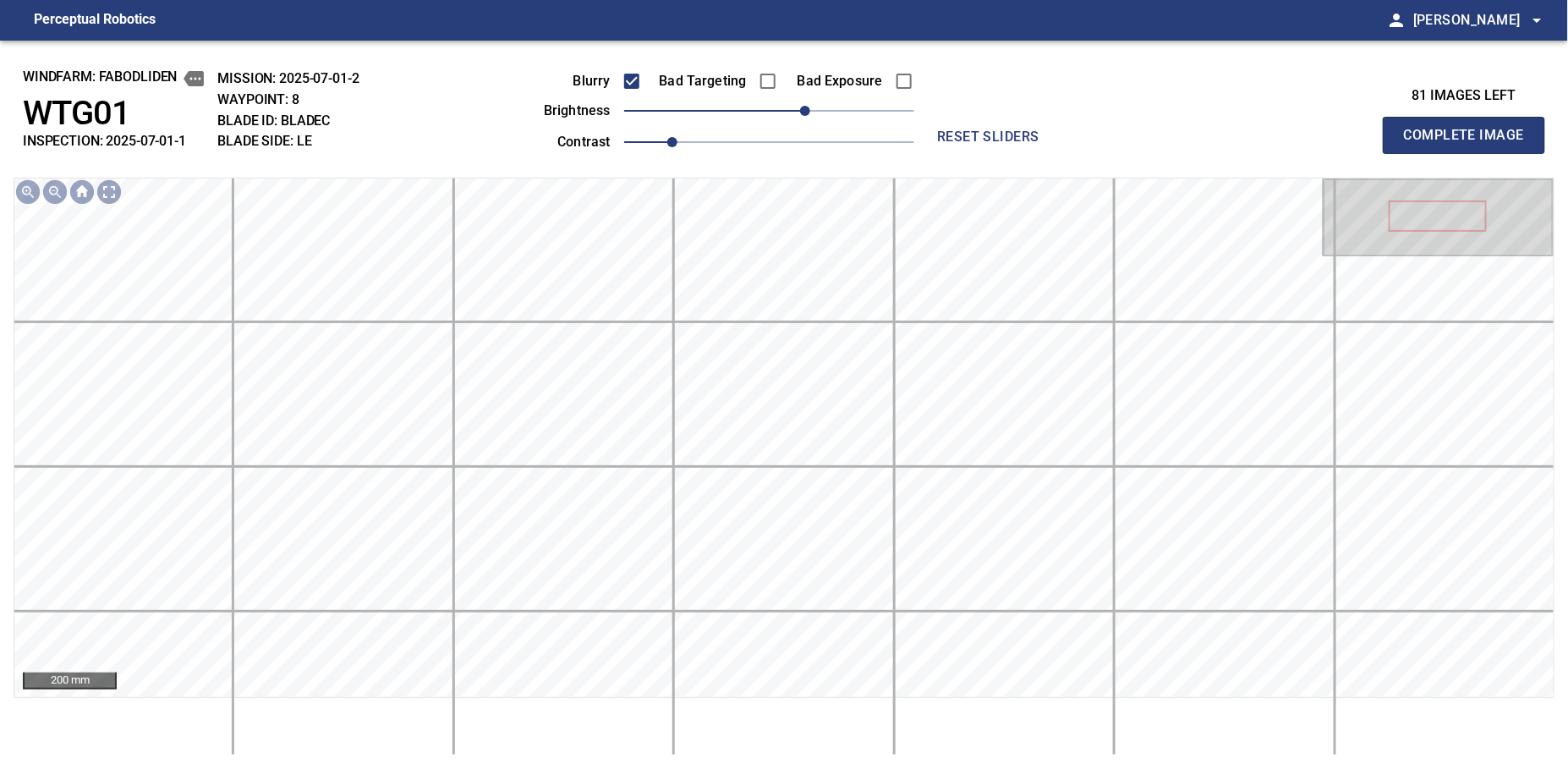 click on "Complete Image" at bounding box center (1464, 135) 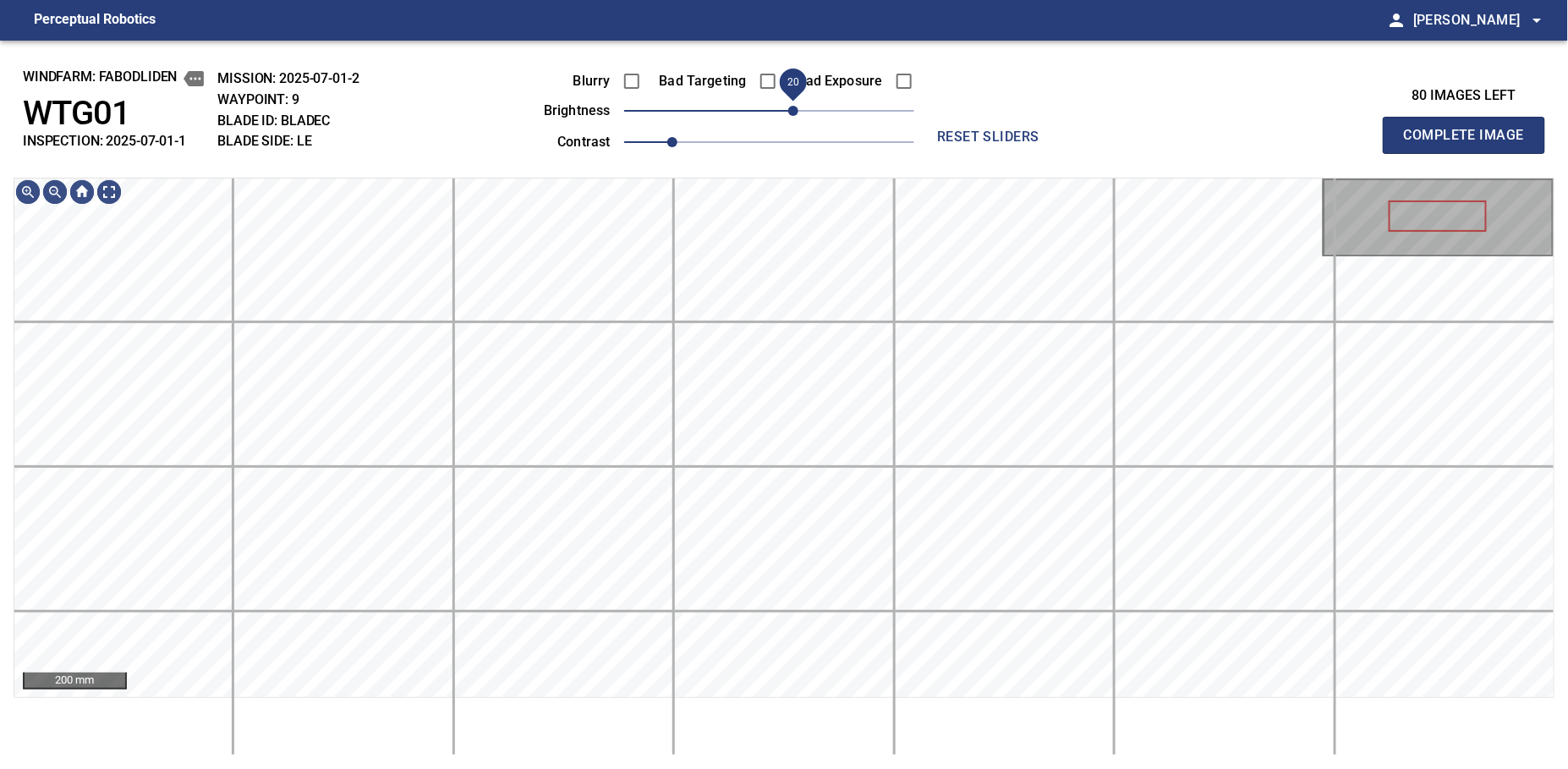 drag, startPoint x: 779, startPoint y: 119, endPoint x: 789, endPoint y: 117, distance: 10.198039 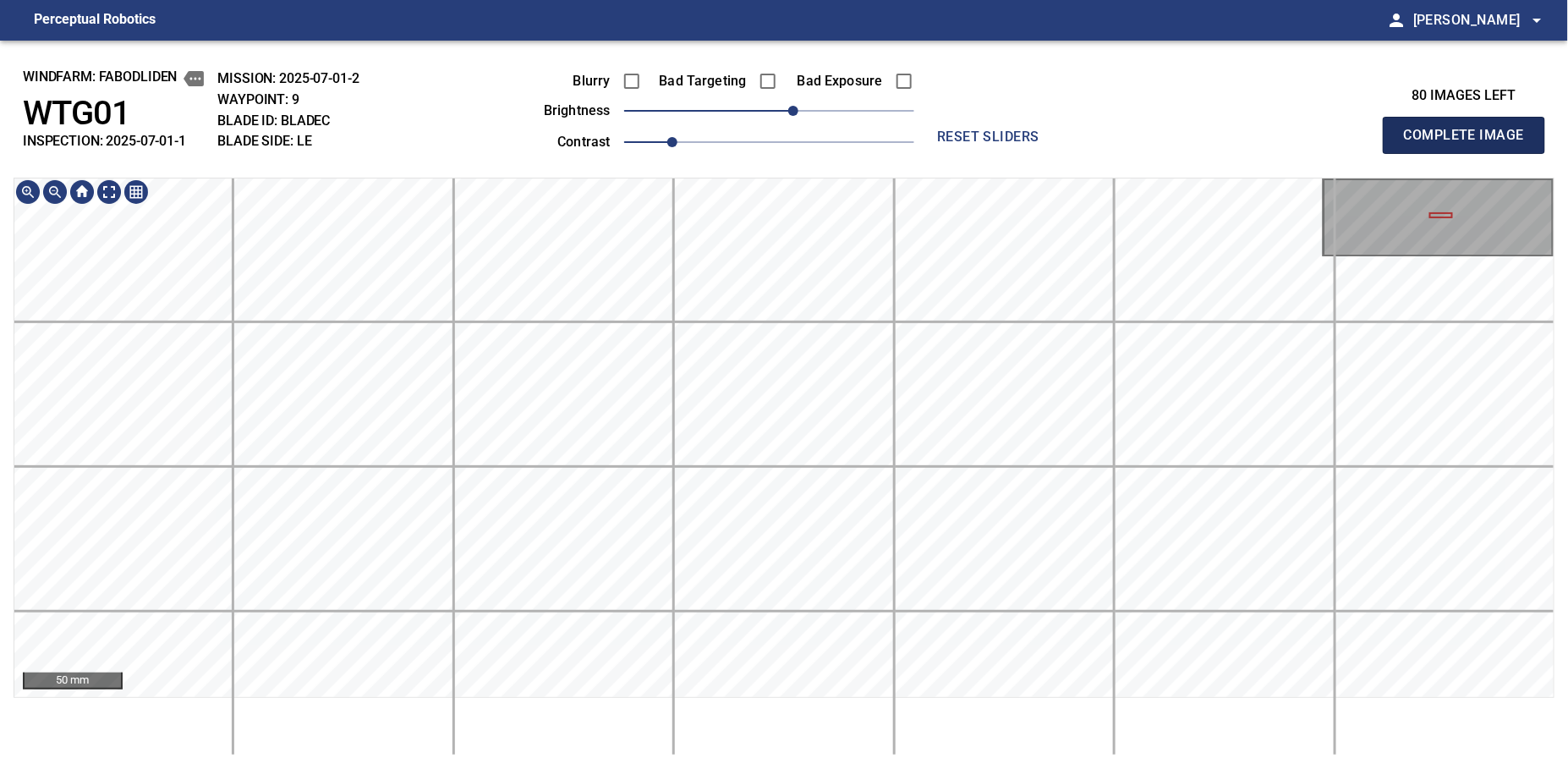 click on "Complete Image" at bounding box center (1464, 135) 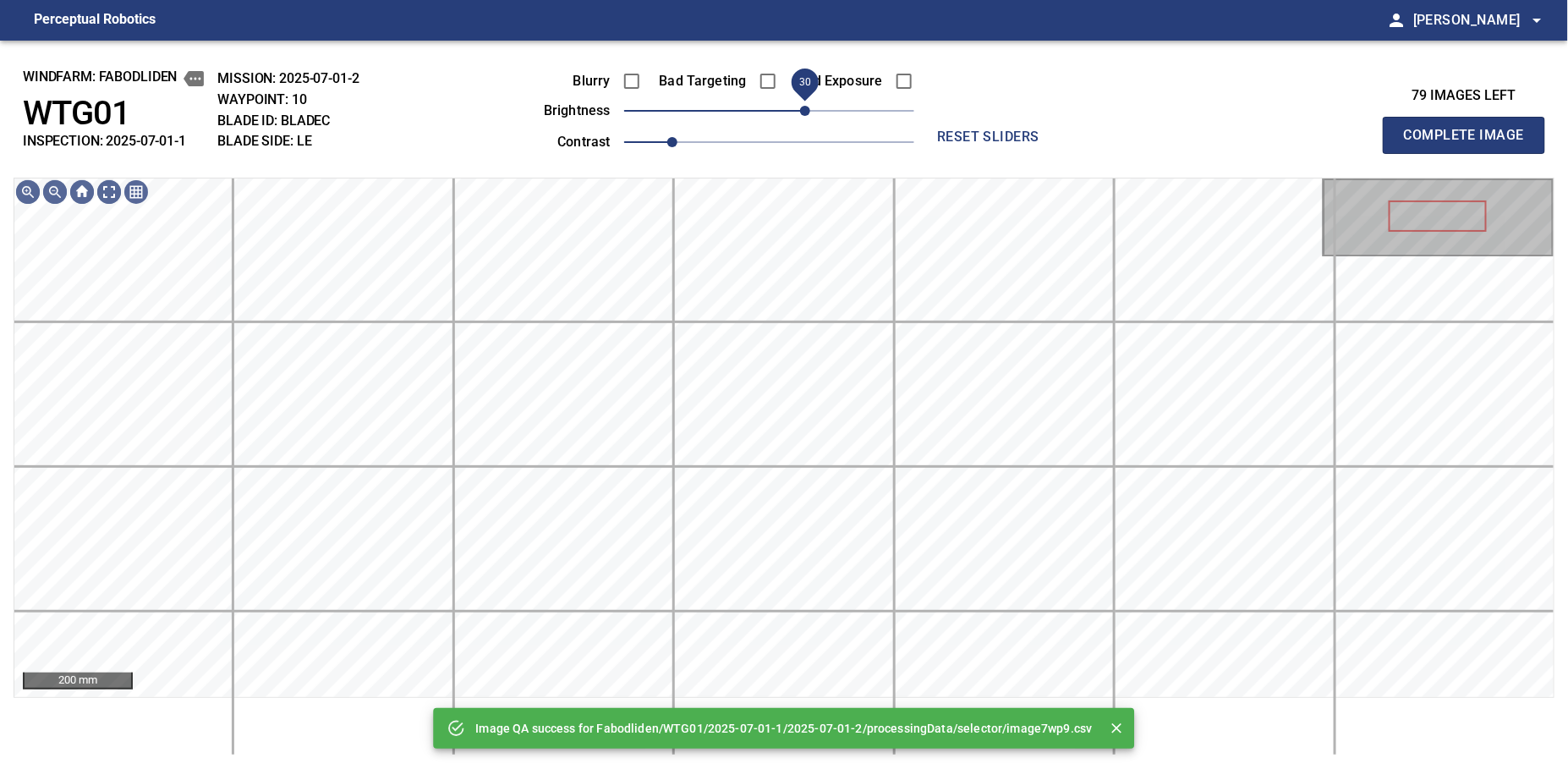 drag, startPoint x: 787, startPoint y: 109, endPoint x: 800, endPoint y: 109, distance: 13 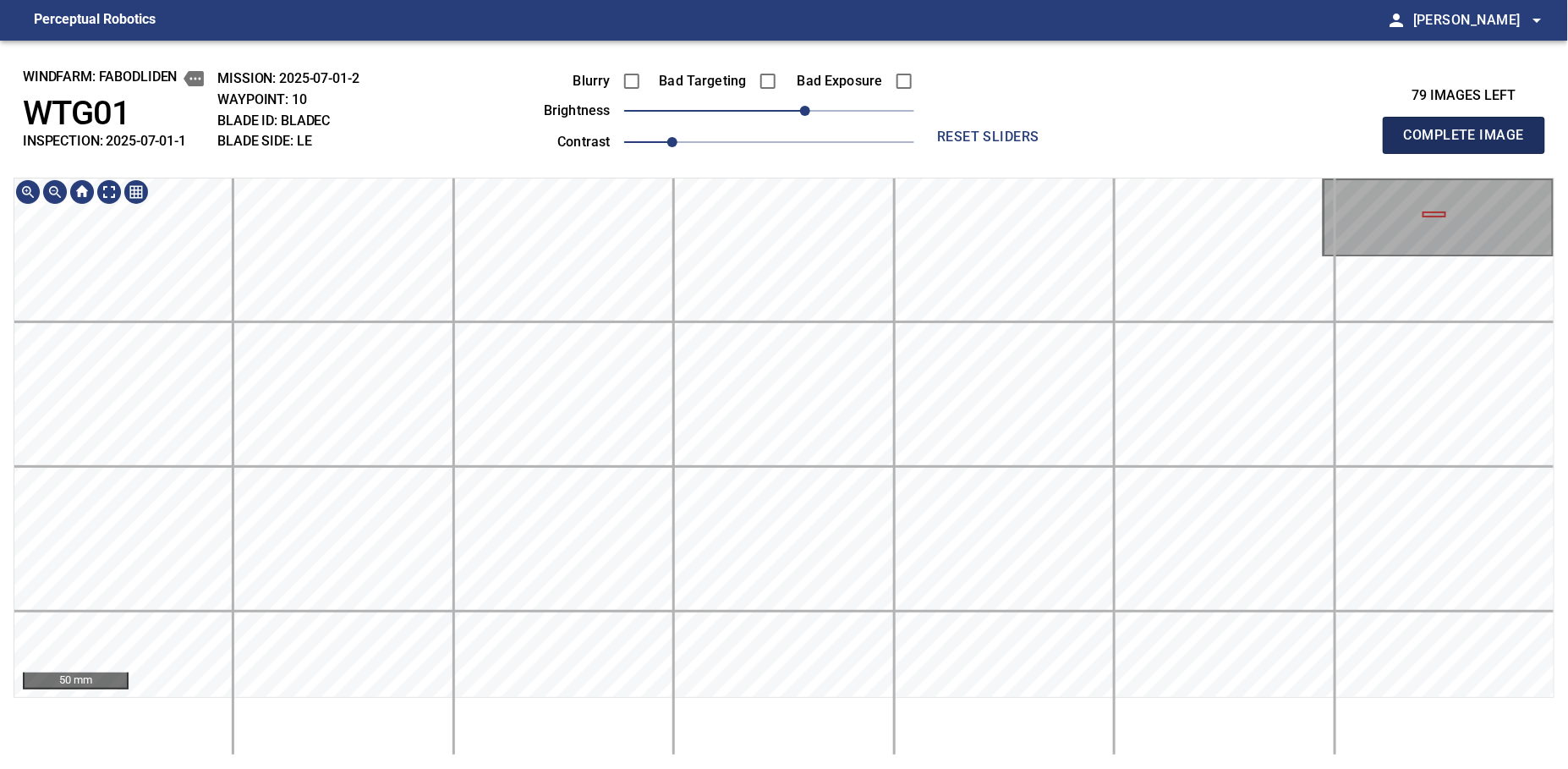 click on "Complete Image" at bounding box center [1464, 135] 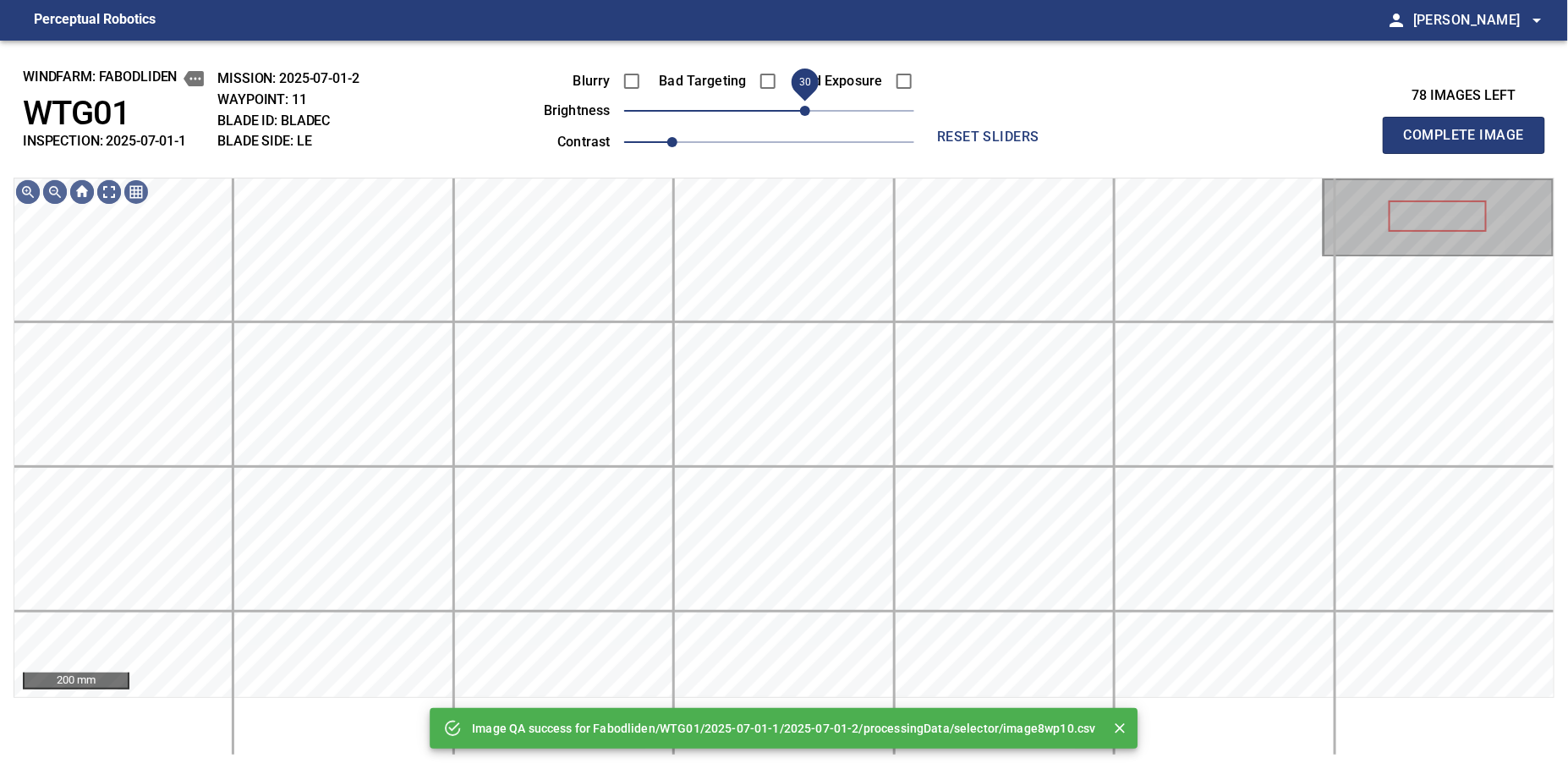 drag, startPoint x: 794, startPoint y: 117, endPoint x: 805, endPoint y: 112, distance: 12.083046 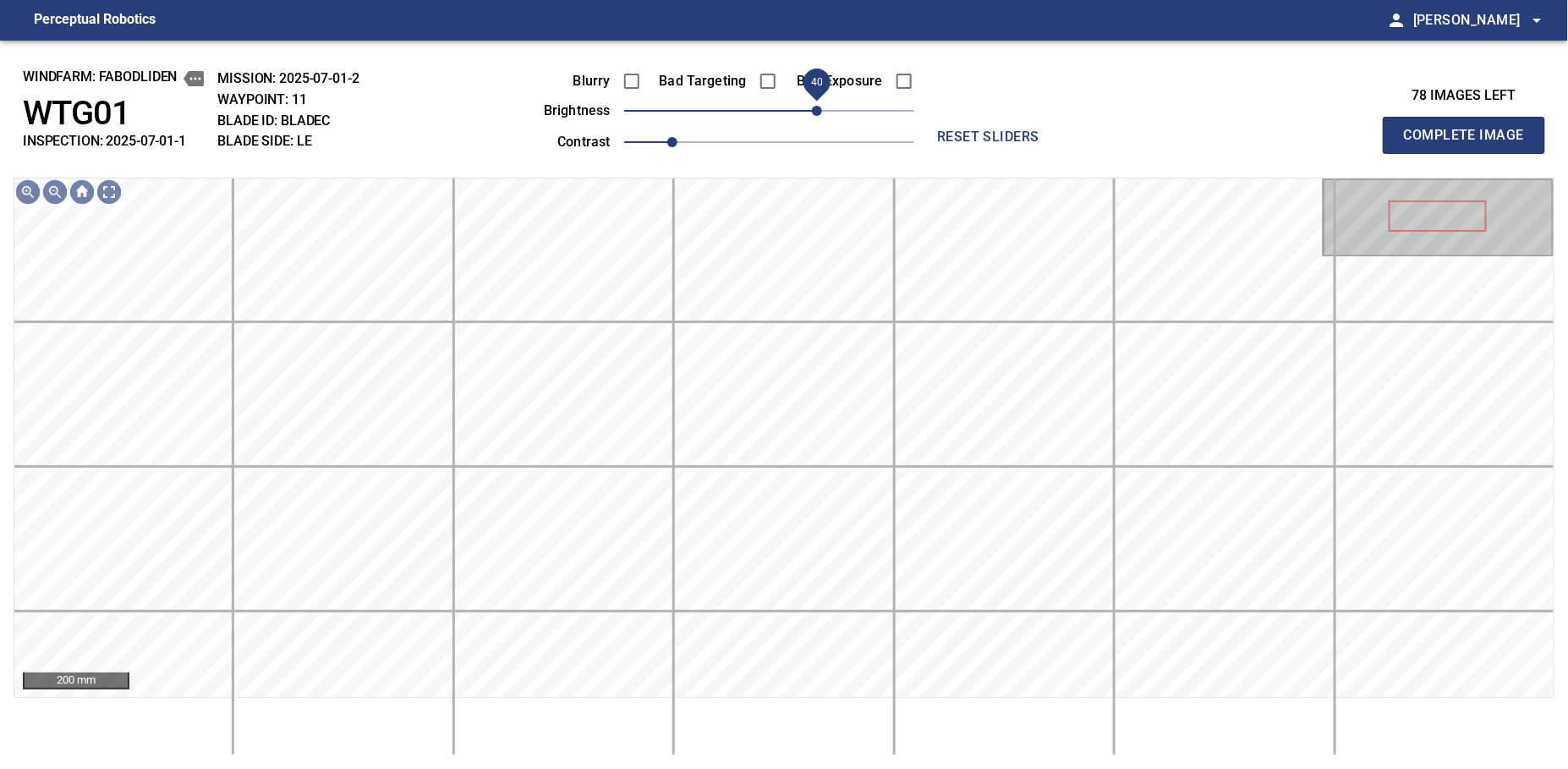 click on "40" at bounding box center [817, 111] 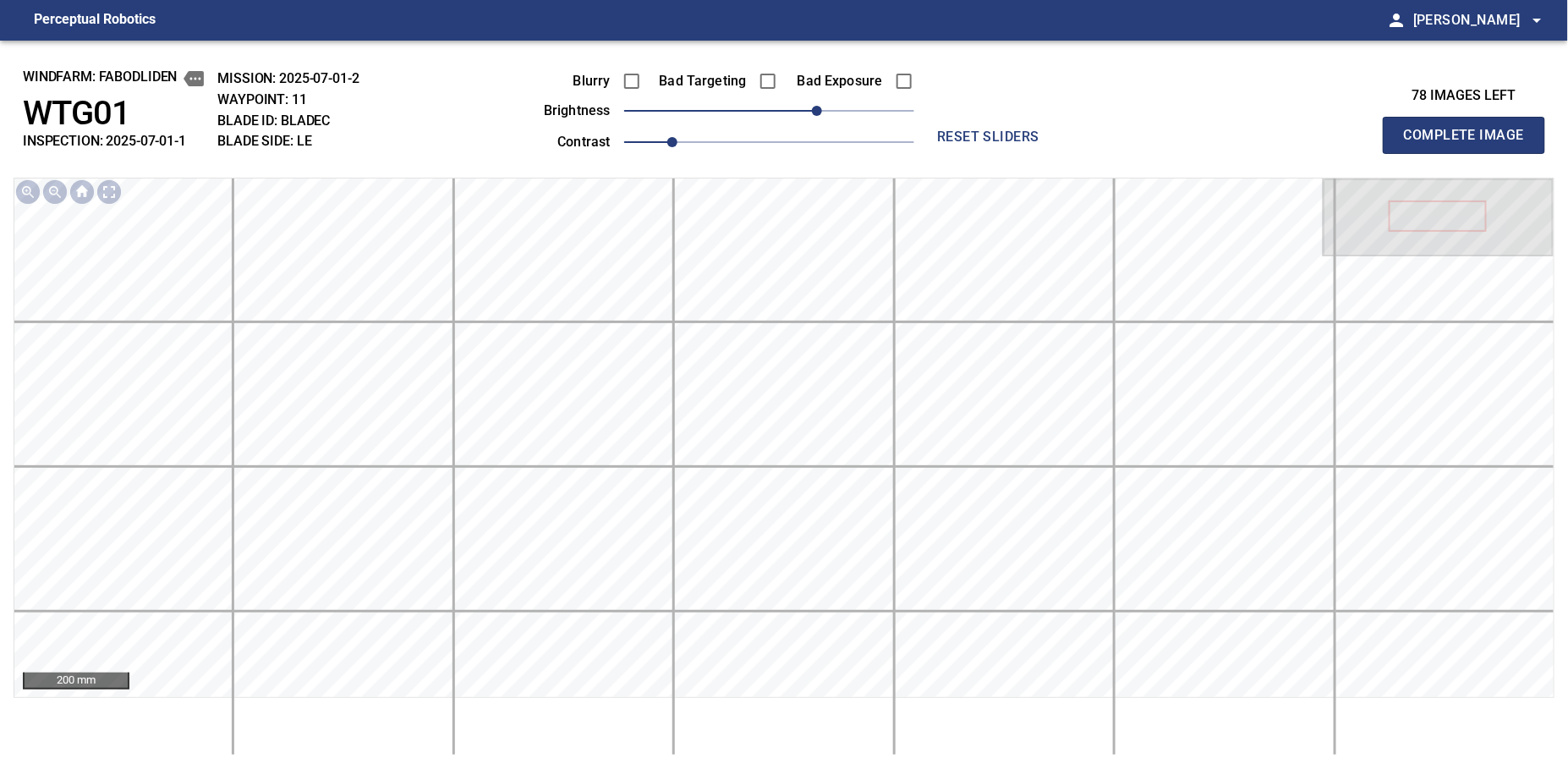 click on "Complete Image" at bounding box center [1464, 135] 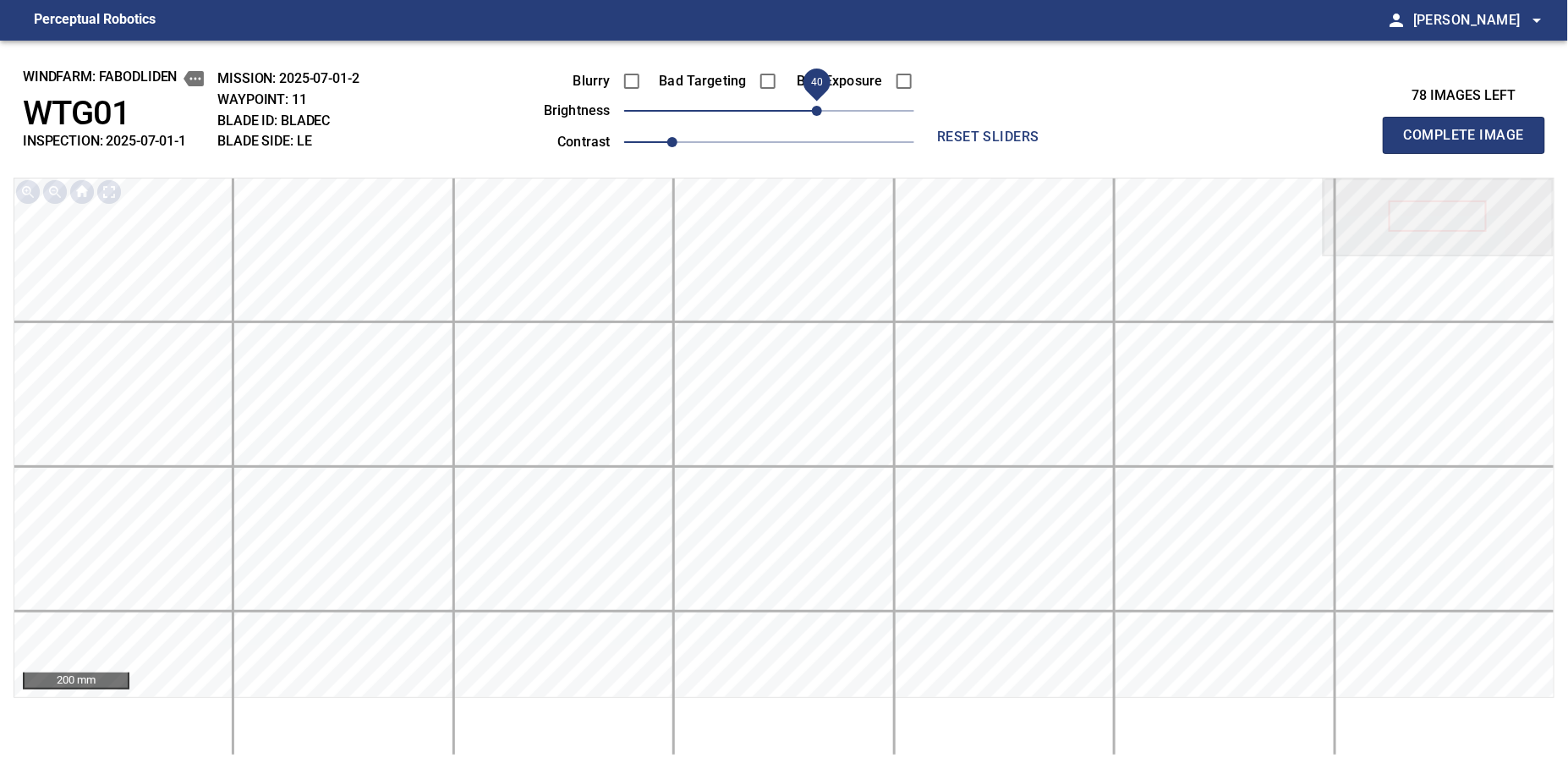 type 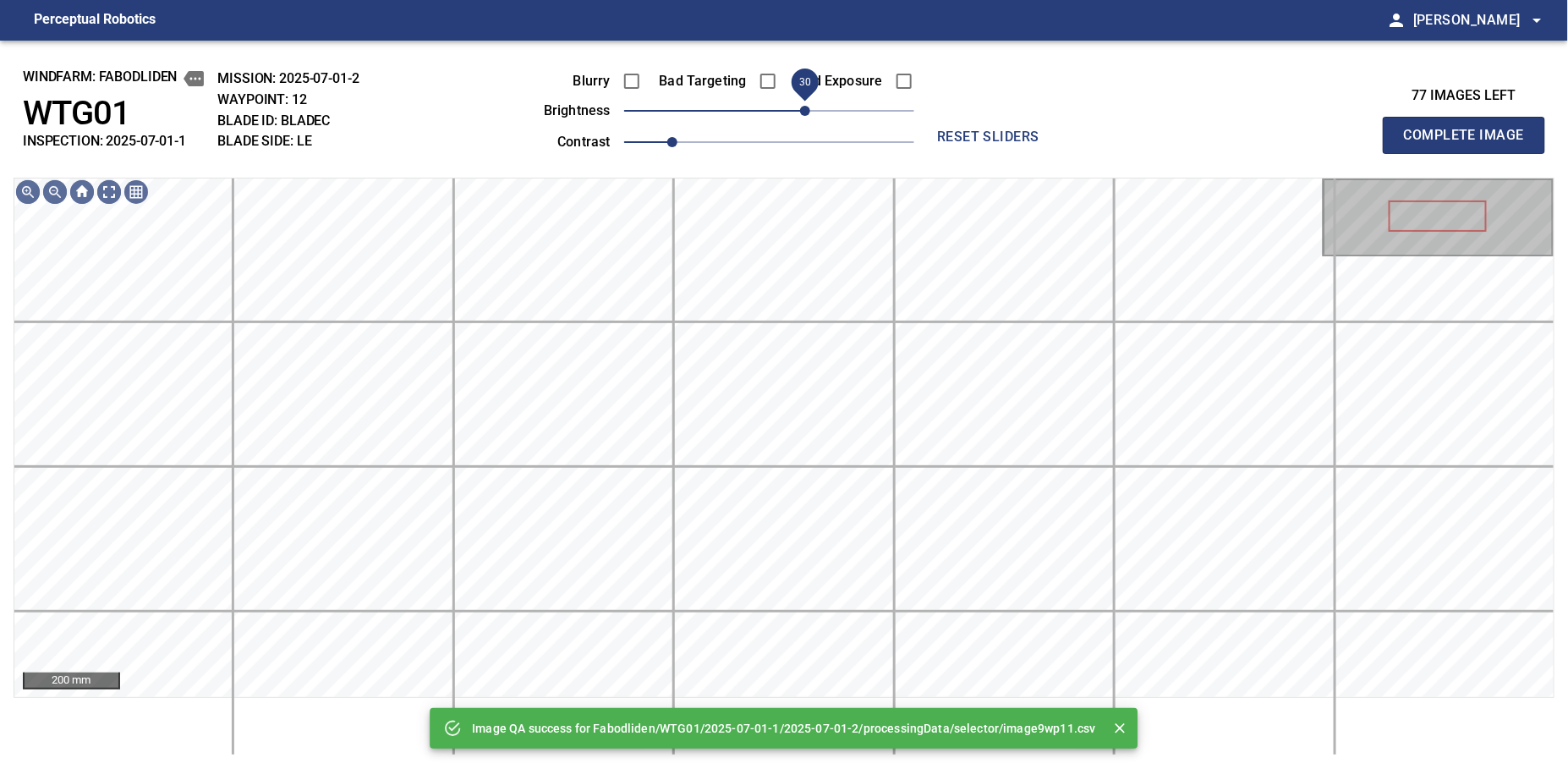drag, startPoint x: 813, startPoint y: 112, endPoint x: 808, endPoint y: 122, distance: 11.18034 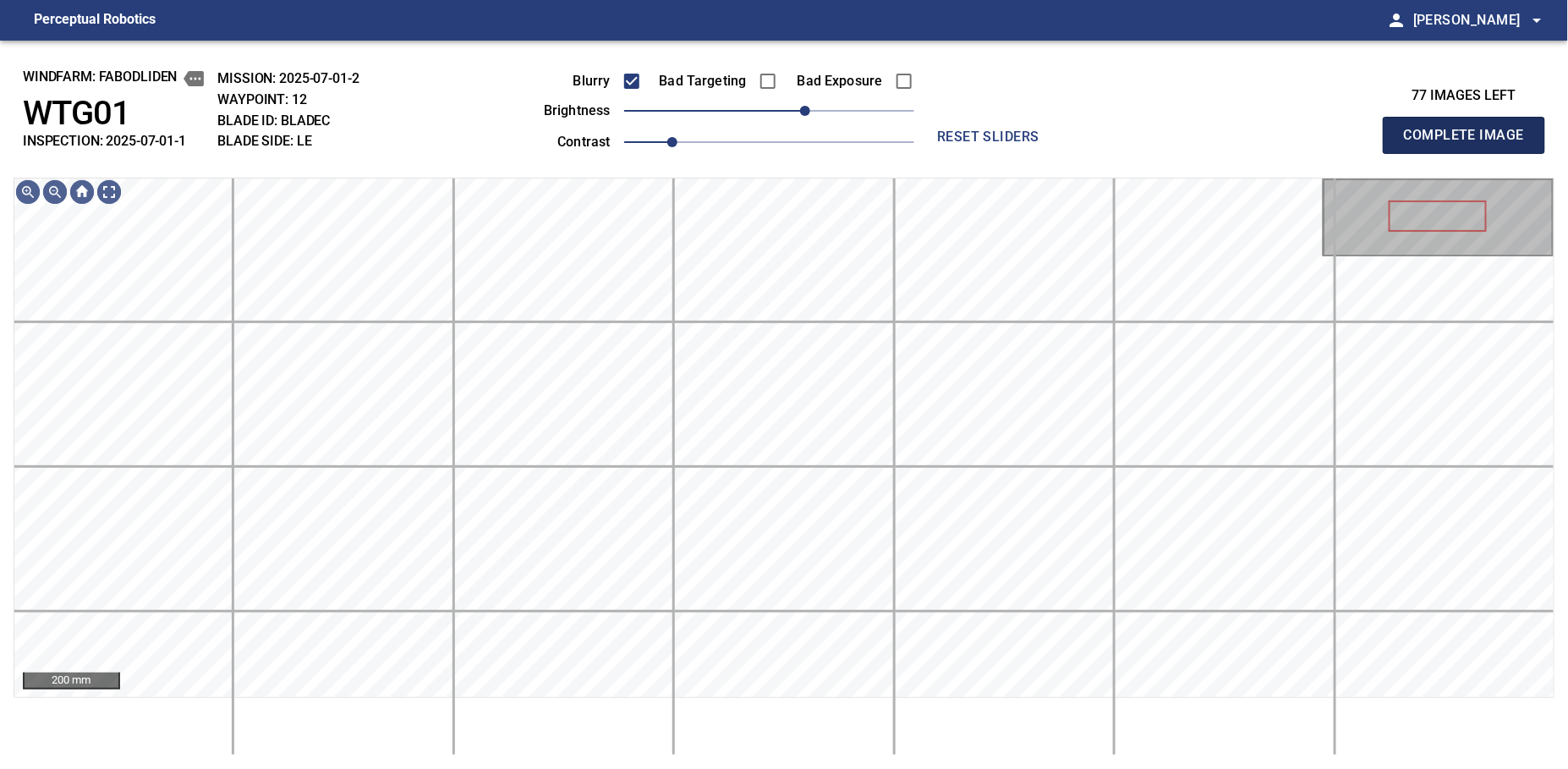 click on "Complete Image" at bounding box center (1464, 135) 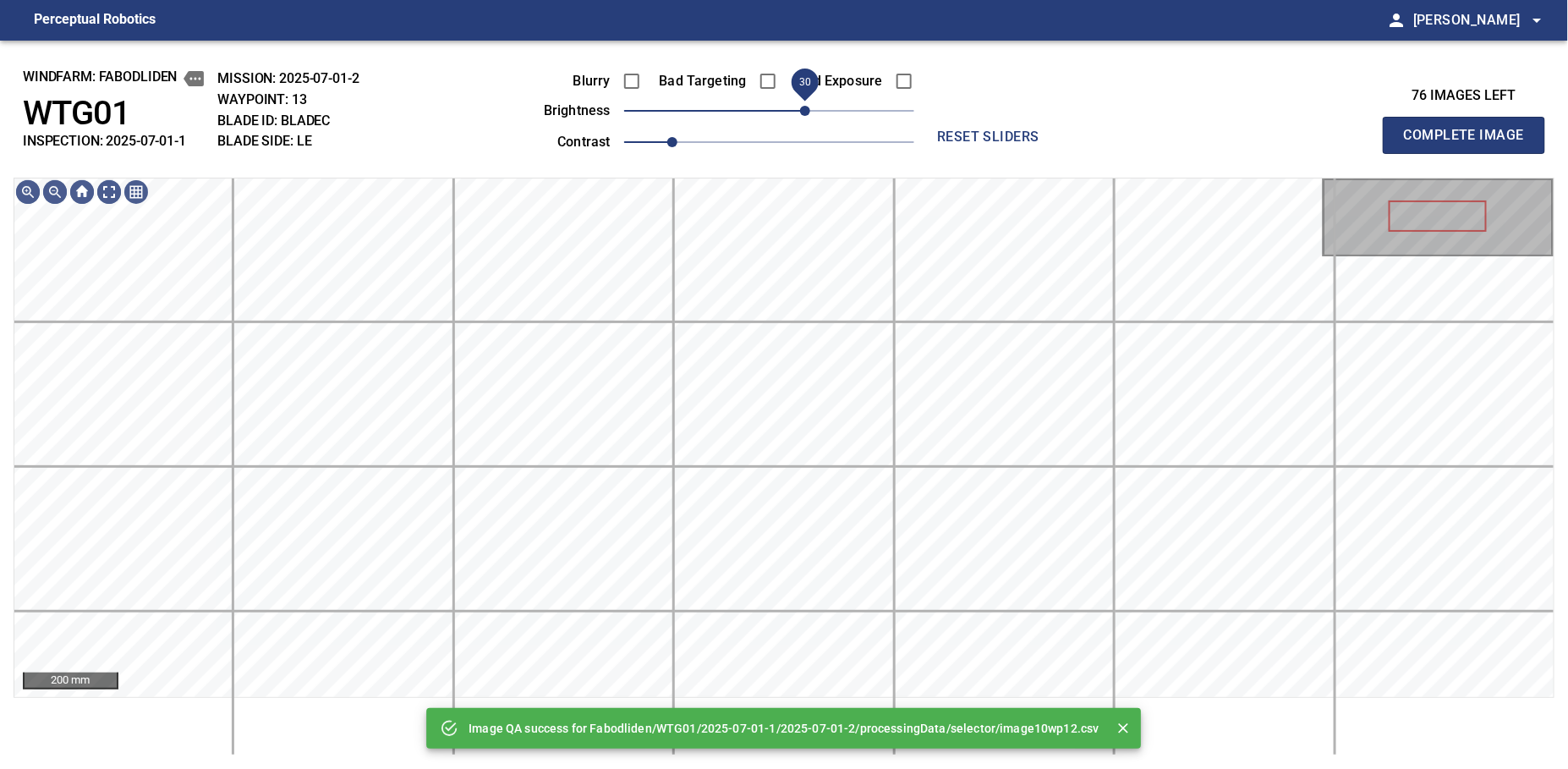drag, startPoint x: 796, startPoint y: 113, endPoint x: 807, endPoint y: 109, distance: 11.7047 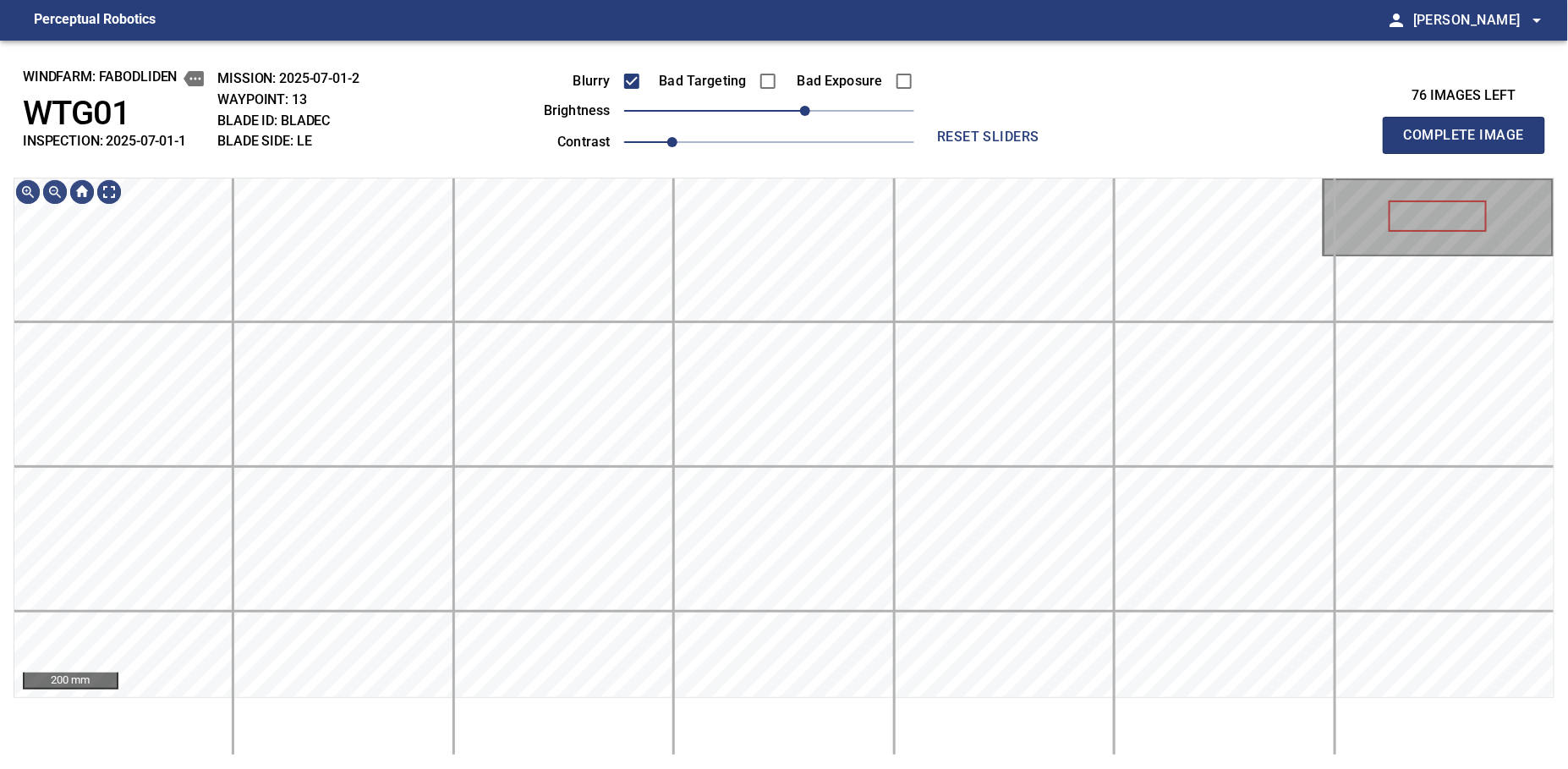 click on "Complete Image" at bounding box center (1464, 135) 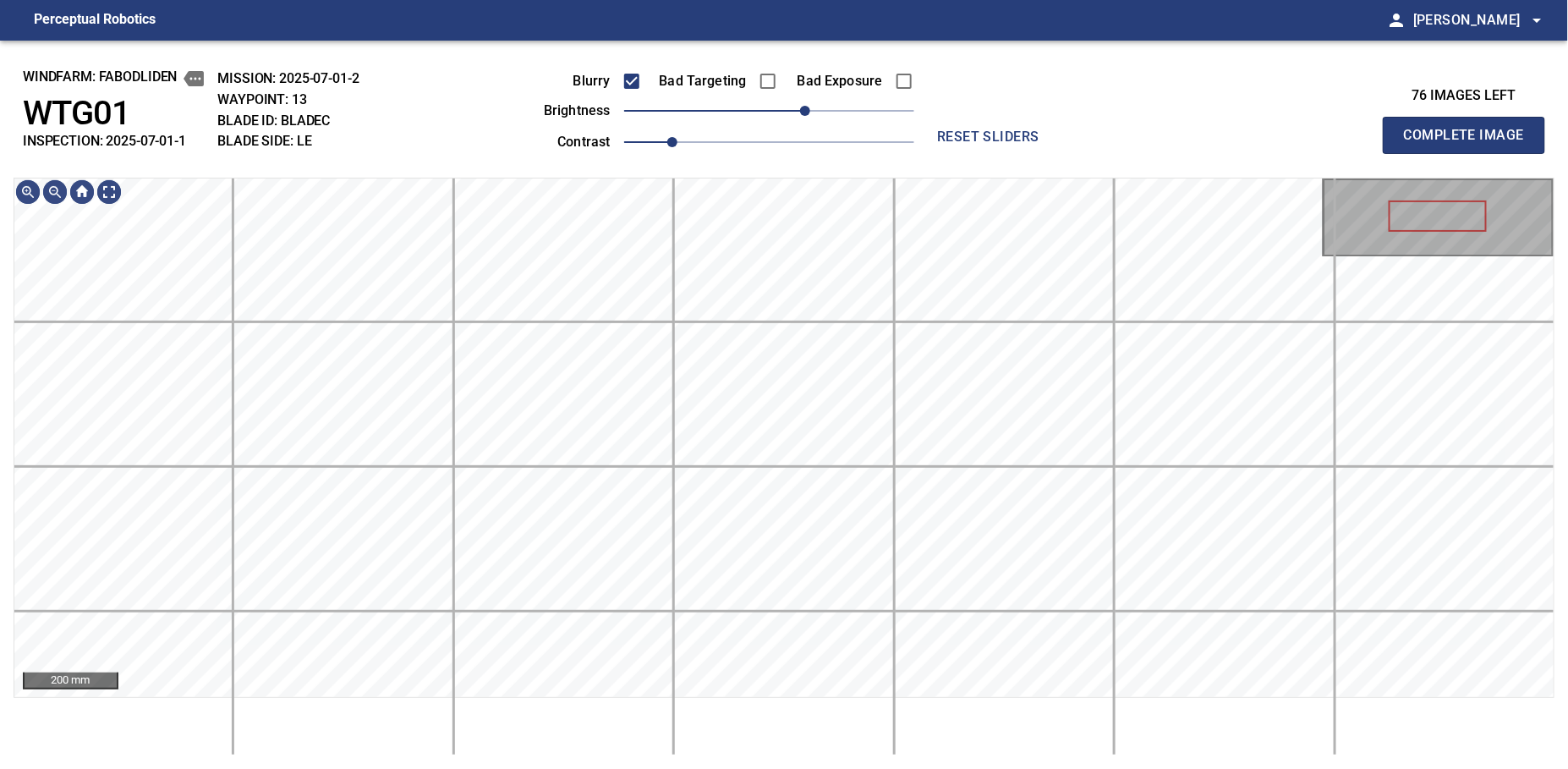 type 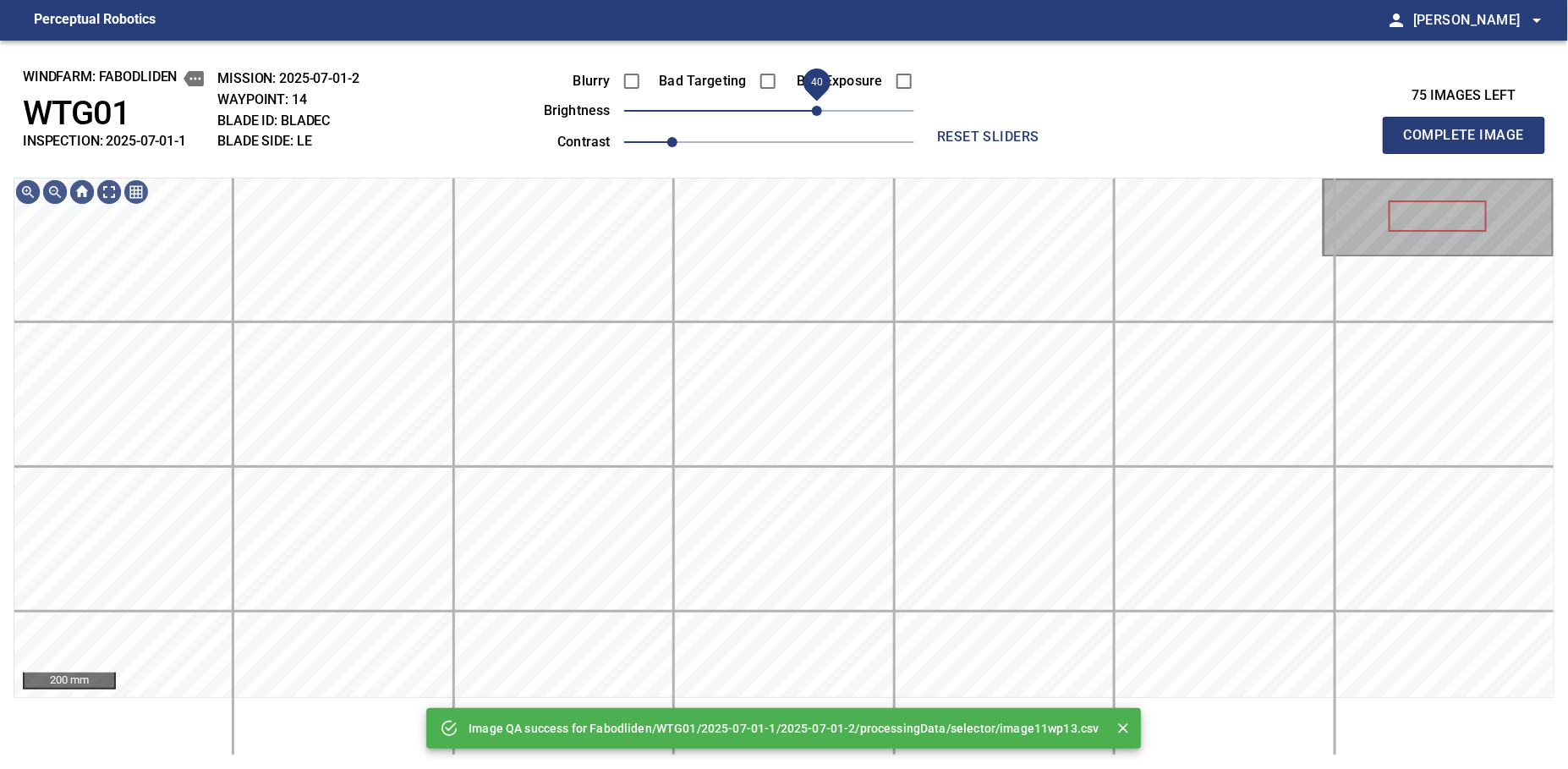 drag, startPoint x: 807, startPoint y: 109, endPoint x: 820, endPoint y: 109, distance: 13 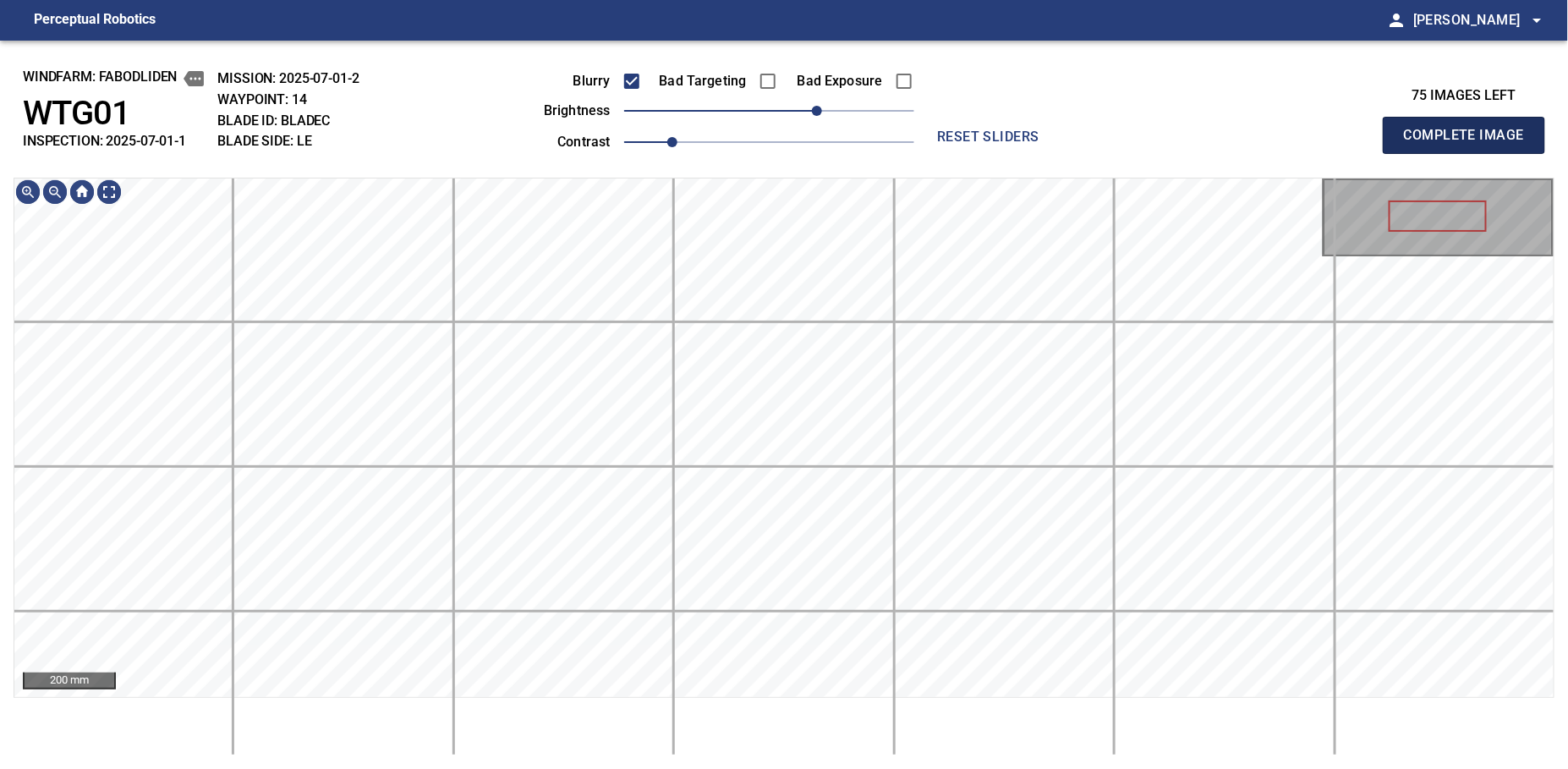 click on "Complete Image" at bounding box center (1464, 135) 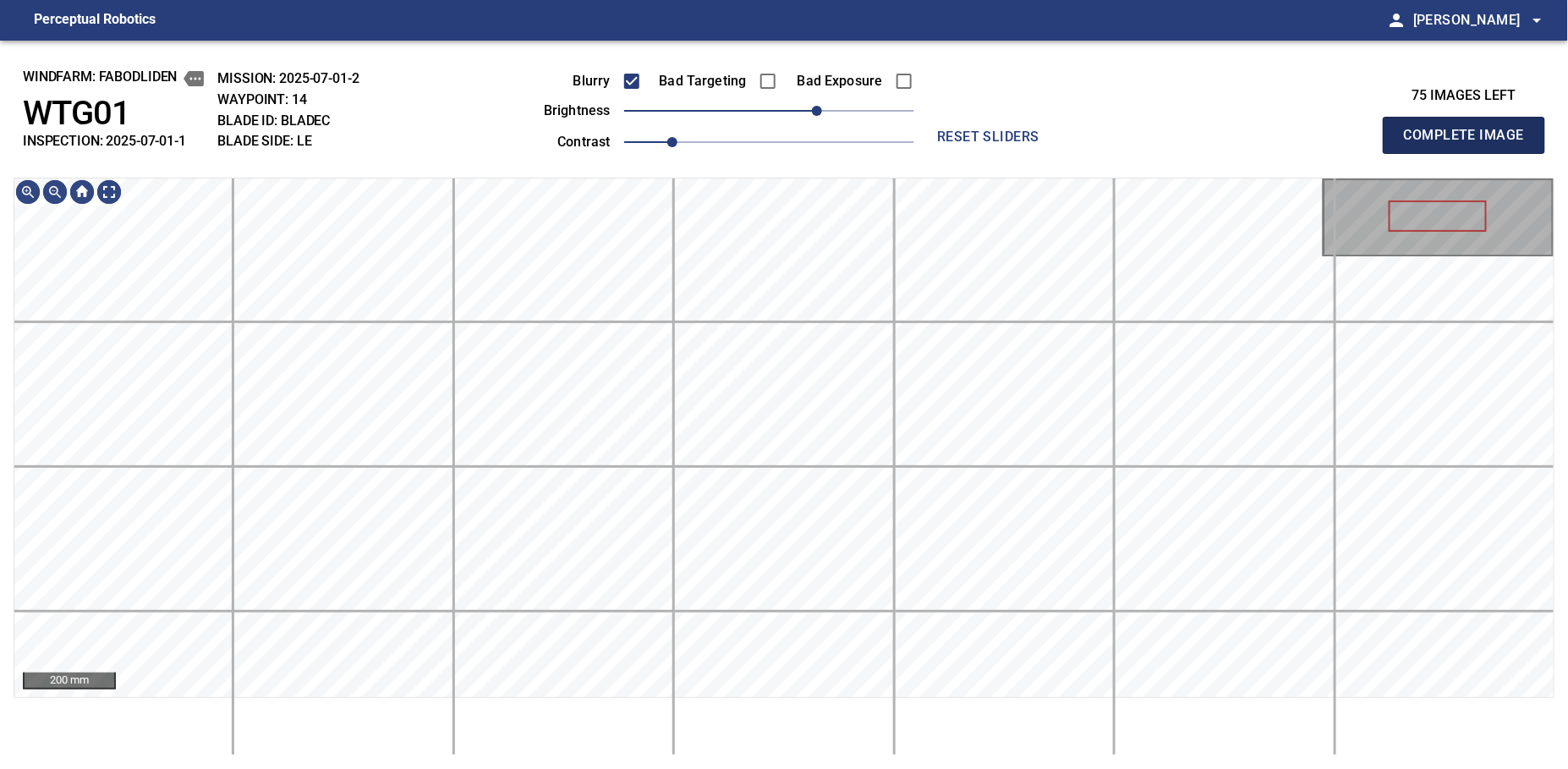 type 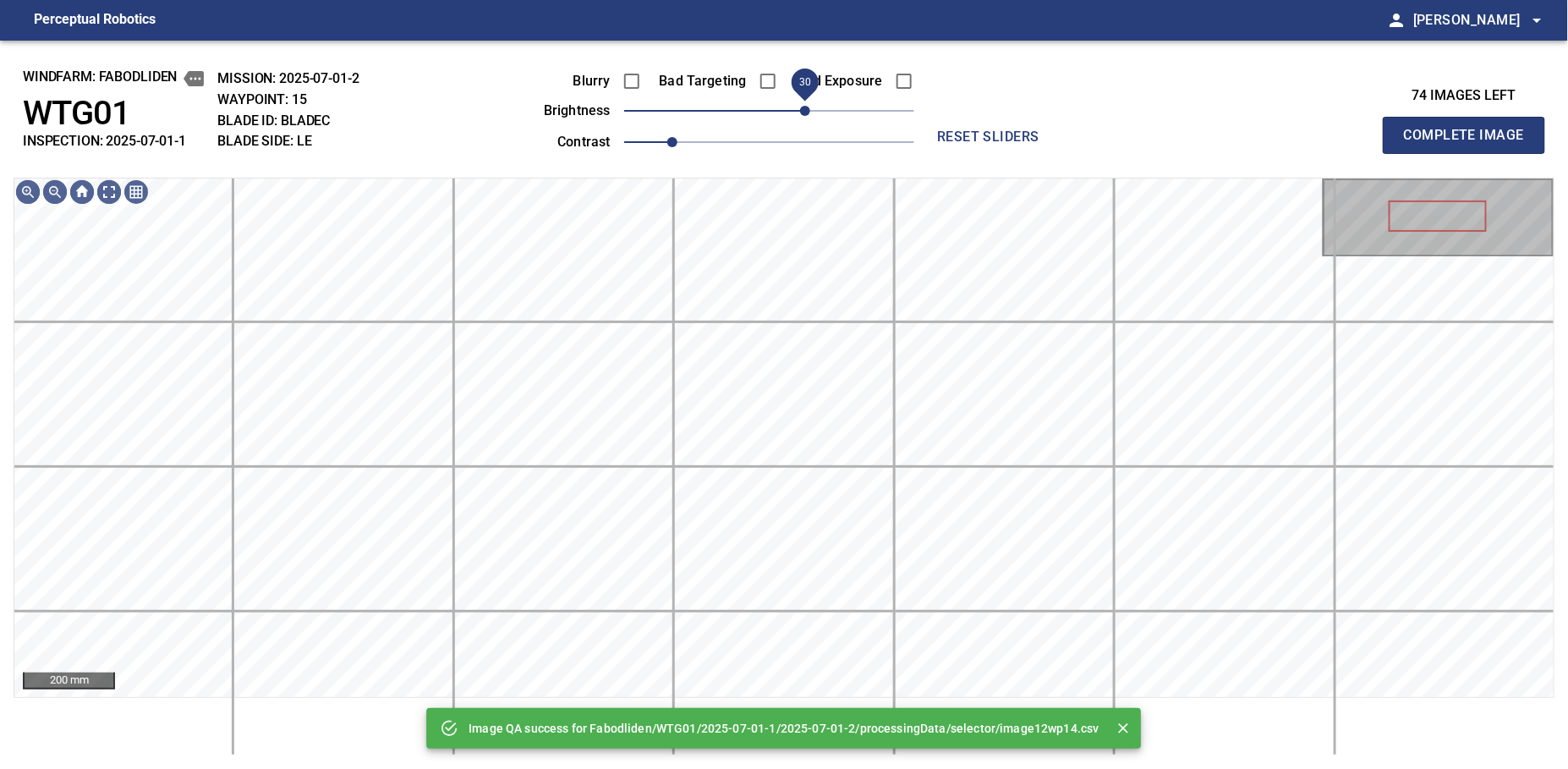 drag, startPoint x: 797, startPoint y: 108, endPoint x: 810, endPoint y: 108, distance: 13 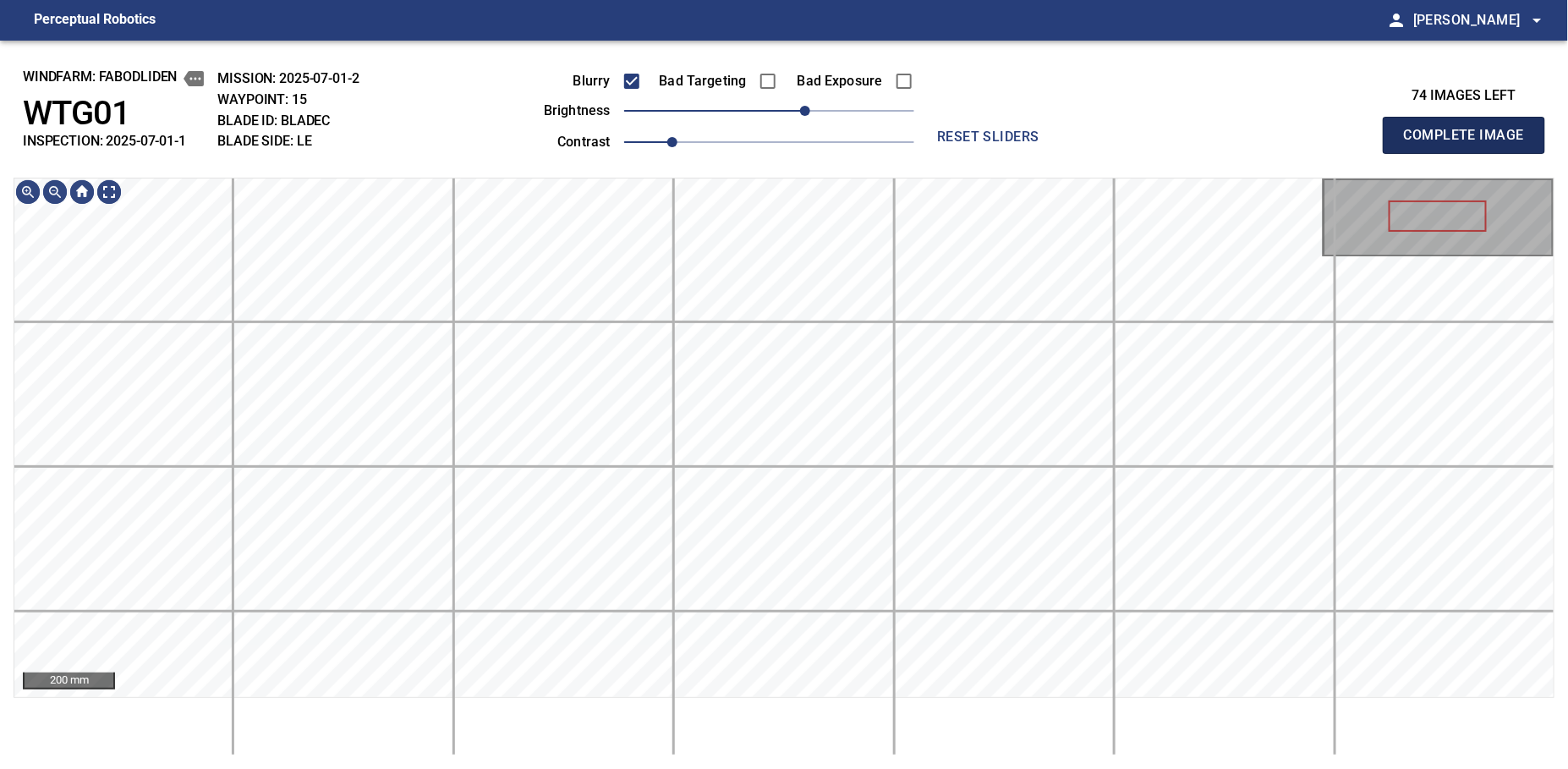 click on "Complete Image" at bounding box center [1464, 135] 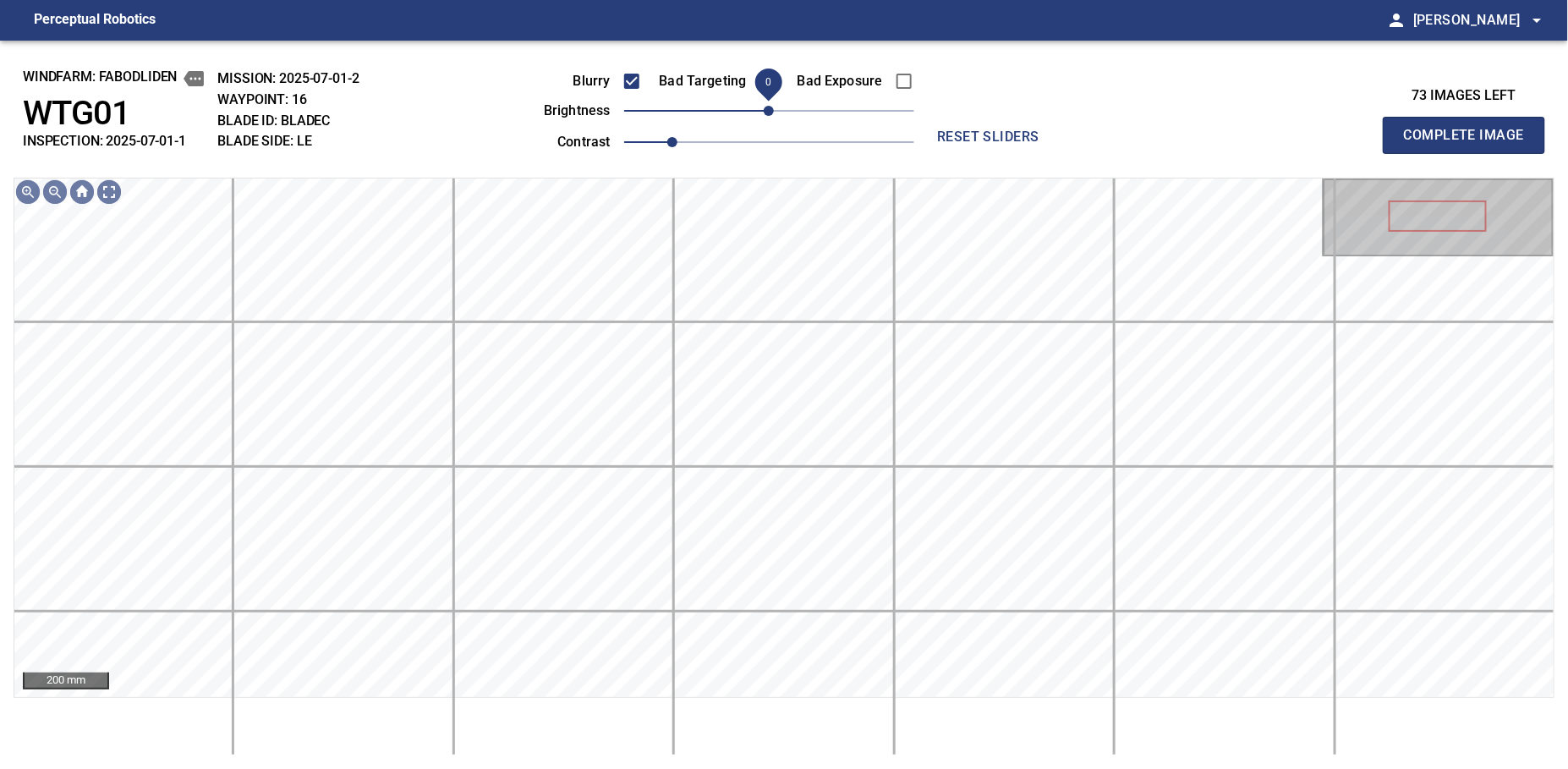 click on "Complete Image" at bounding box center [1464, 135] 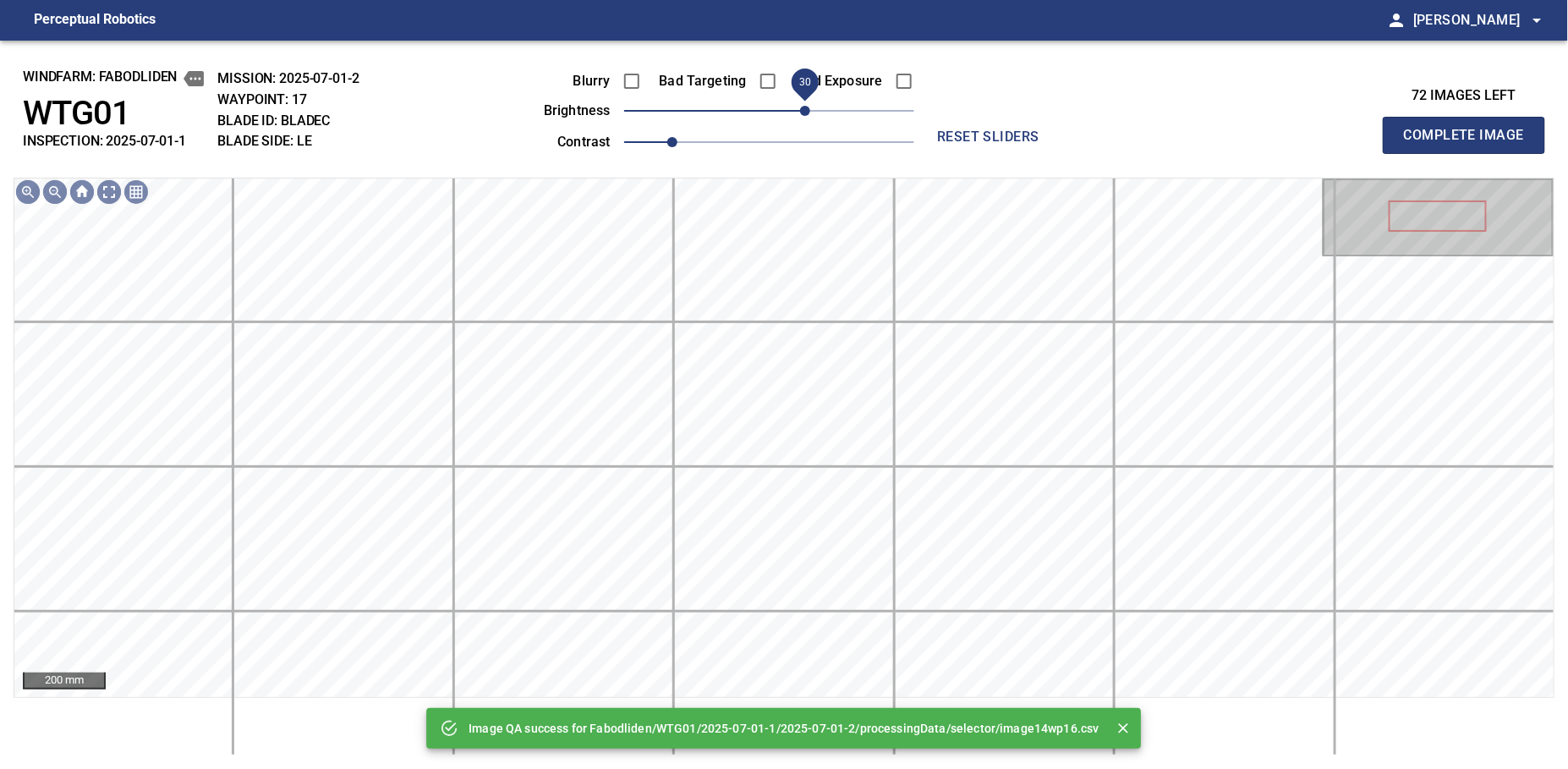 drag, startPoint x: 776, startPoint y: 119, endPoint x: 807, endPoint y: 119, distance: 31 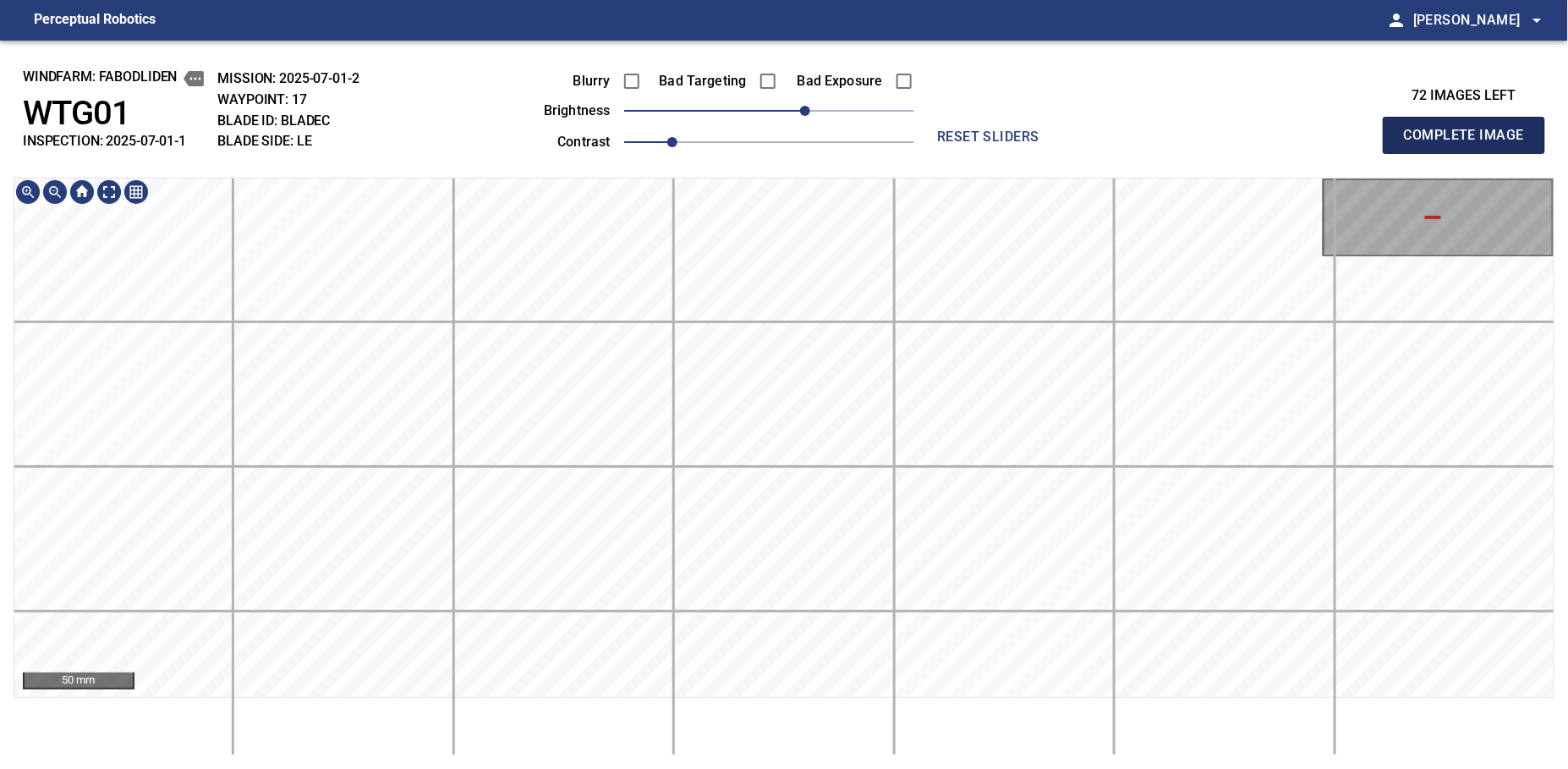 click on "Complete Image" at bounding box center [1464, 135] 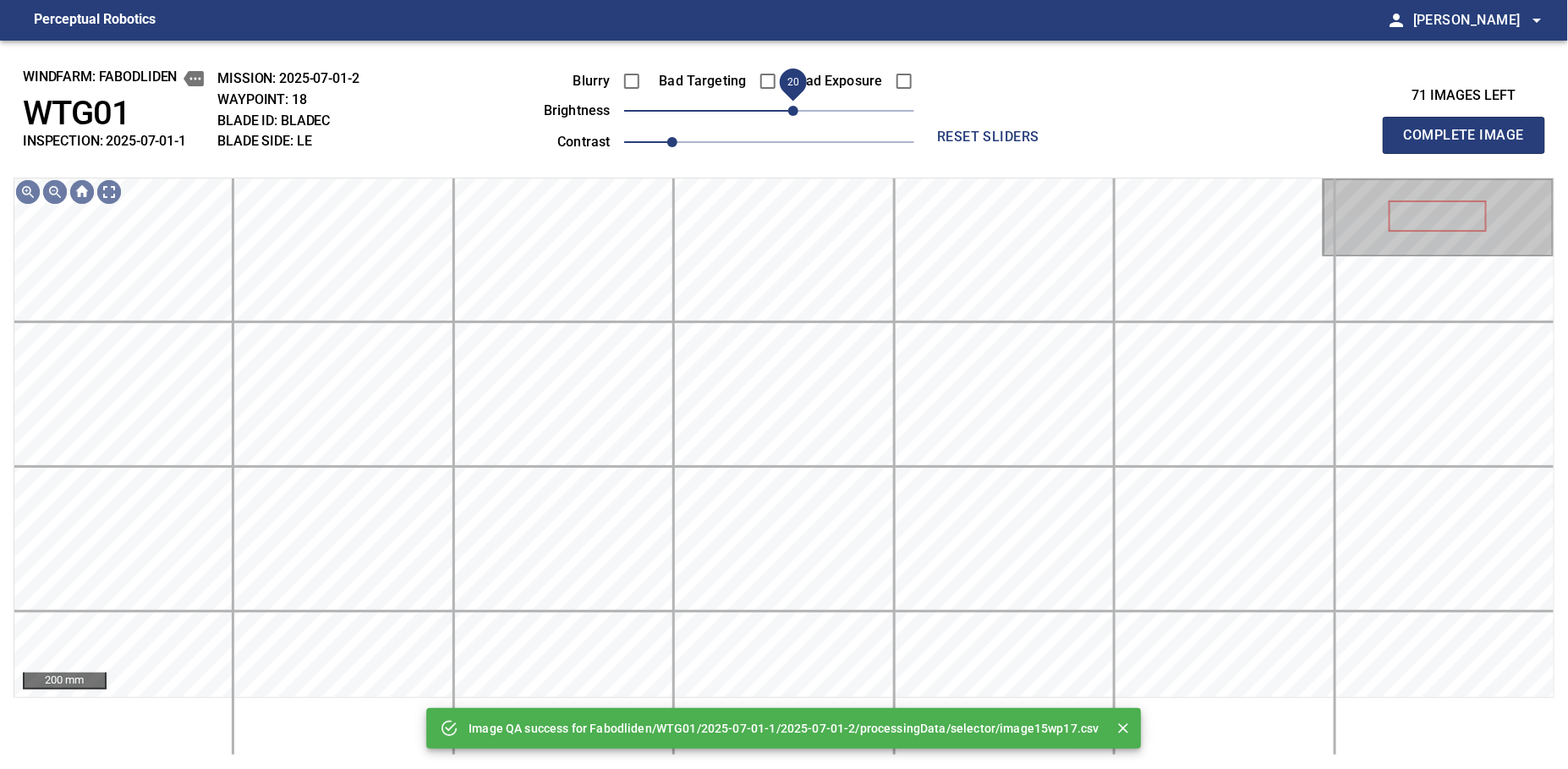 drag, startPoint x: 780, startPoint y: 112, endPoint x: 799, endPoint y: 108, distance: 19.416488 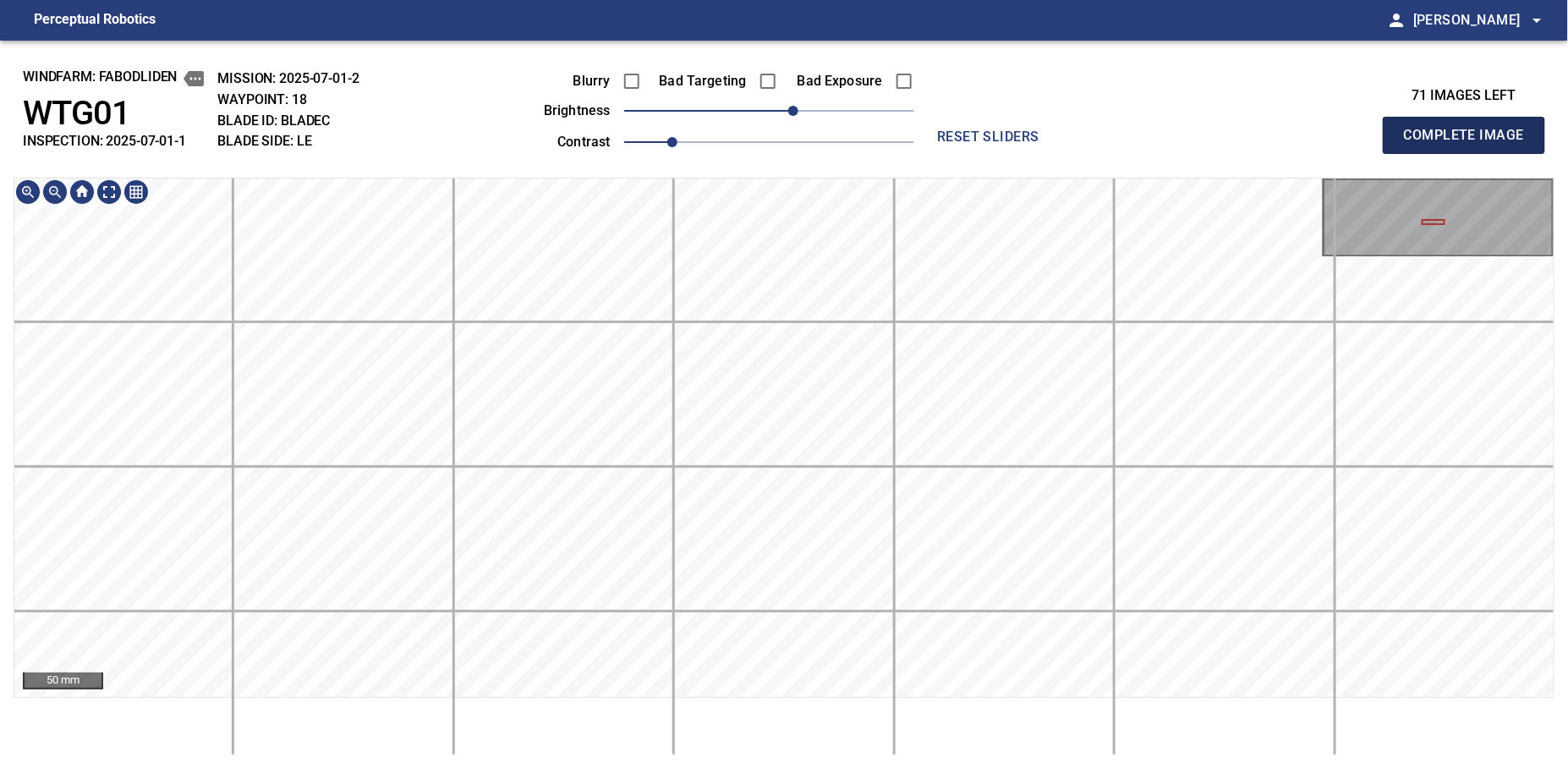 click on "Complete Image" at bounding box center (1464, 135) 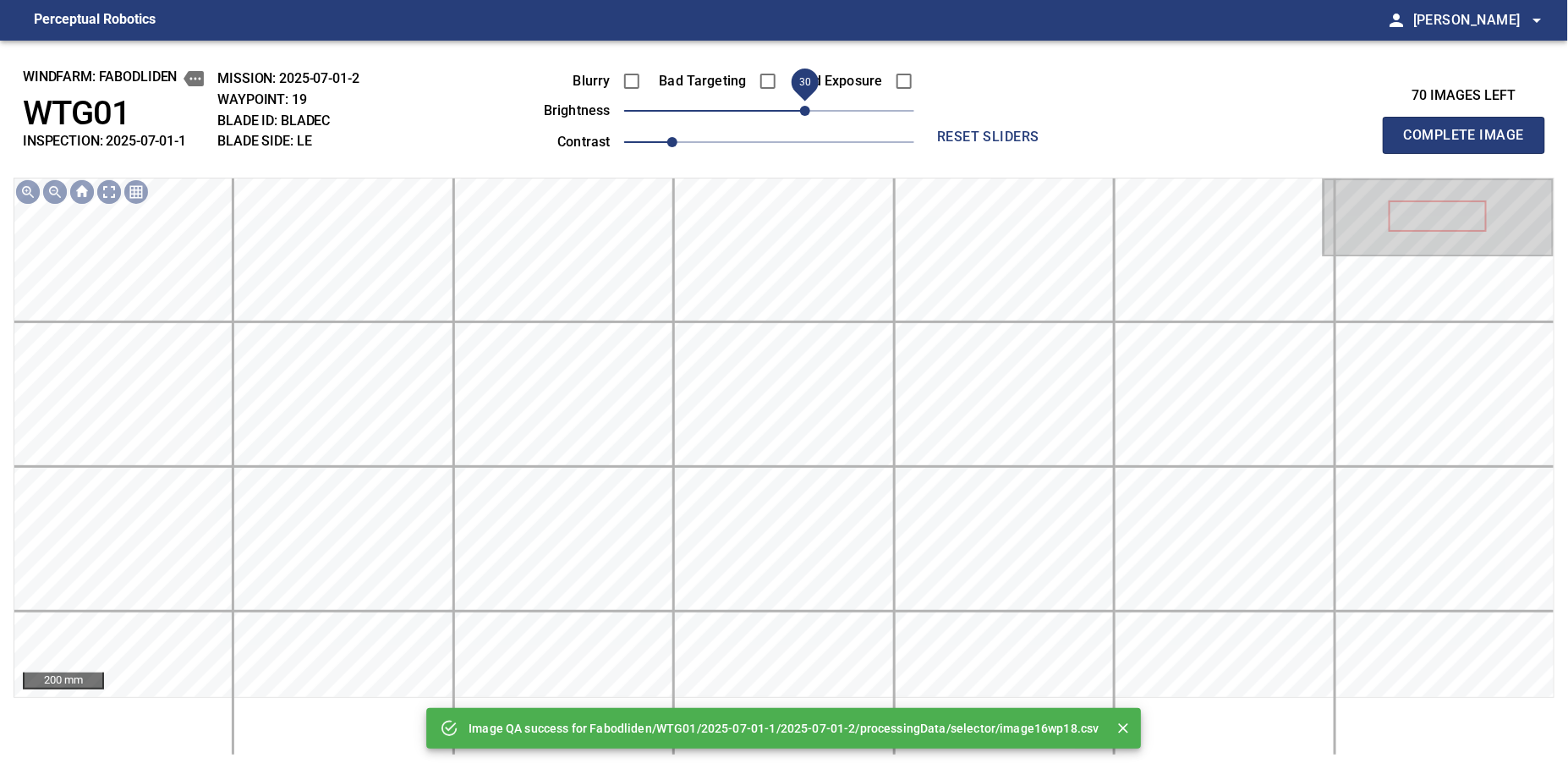 drag, startPoint x: 802, startPoint y: 108, endPoint x: 818, endPoint y: 108, distance: 16 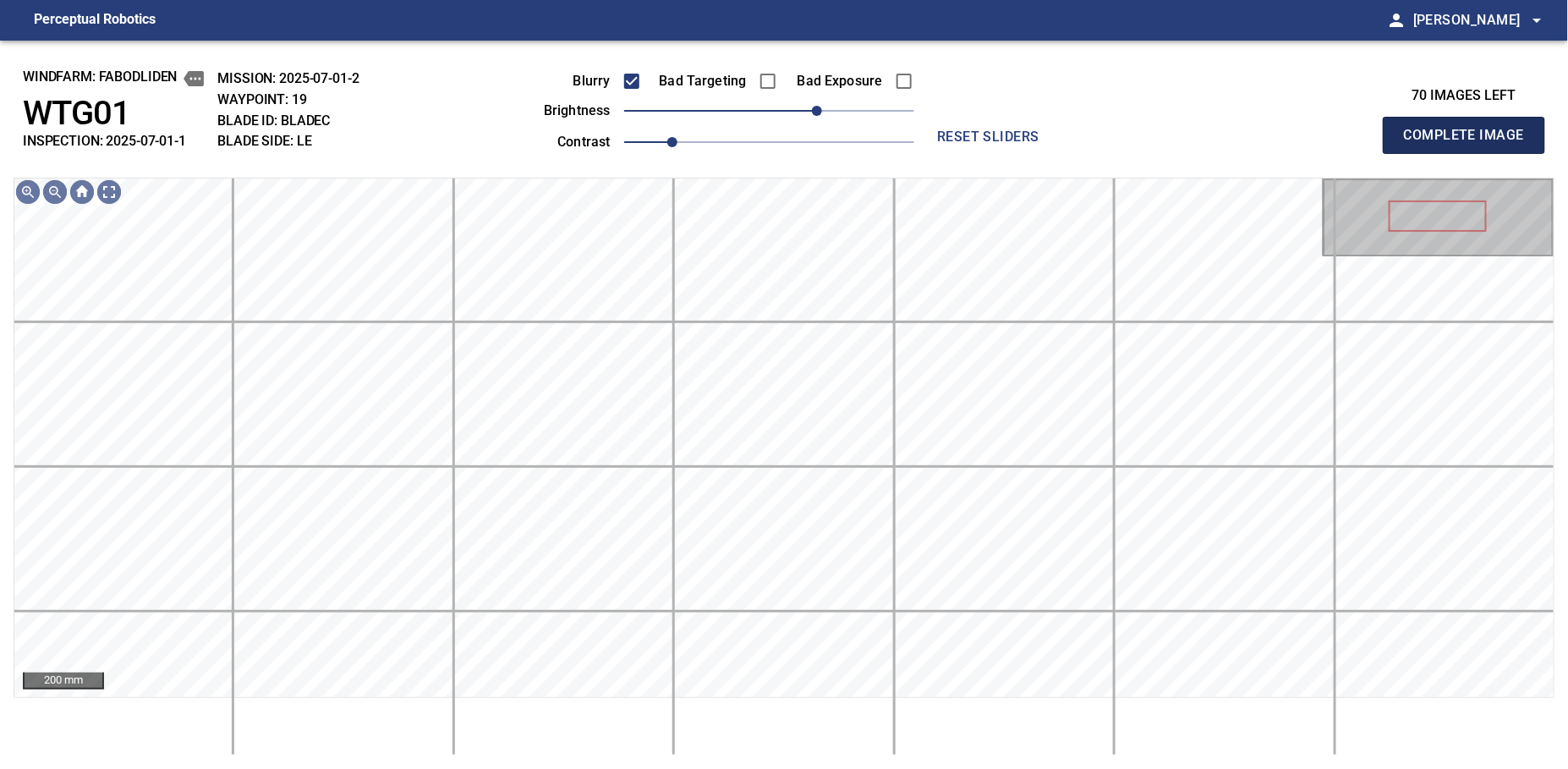 click on "Complete Image" at bounding box center (1464, 135) 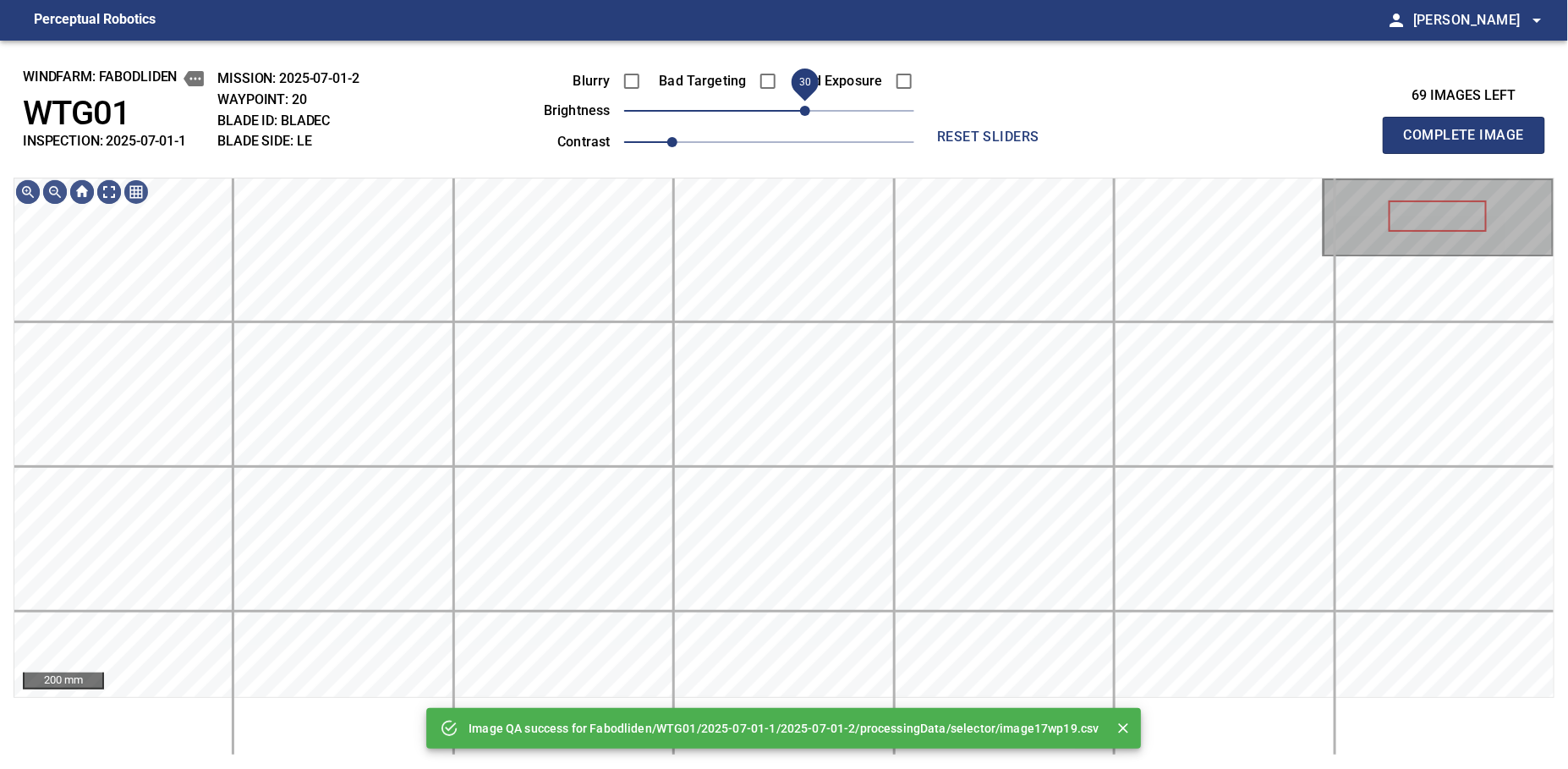 drag, startPoint x: 788, startPoint y: 117, endPoint x: 805, endPoint y: 112, distance: 17.720045 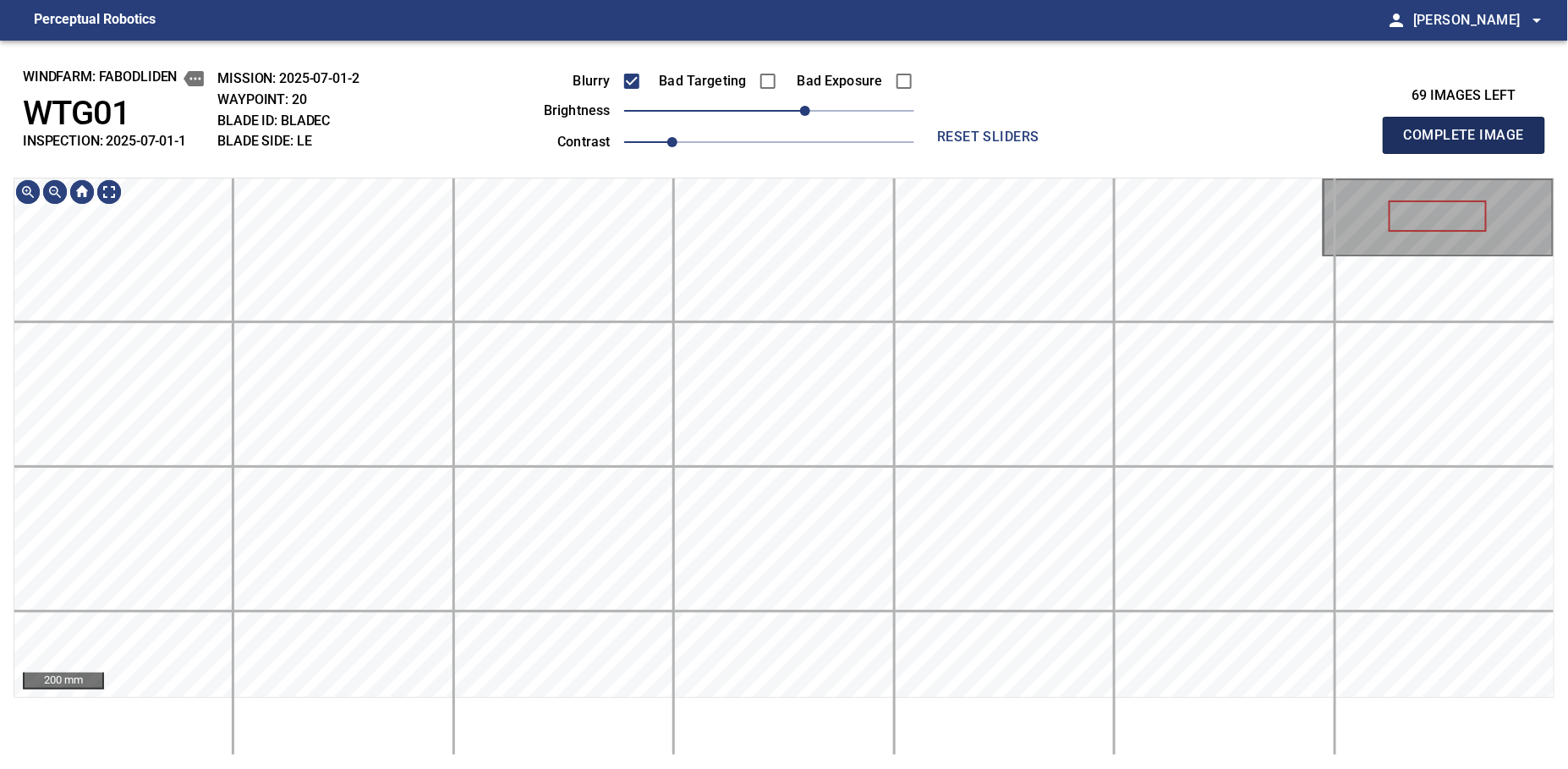 click on "Complete Image" at bounding box center [1464, 135] 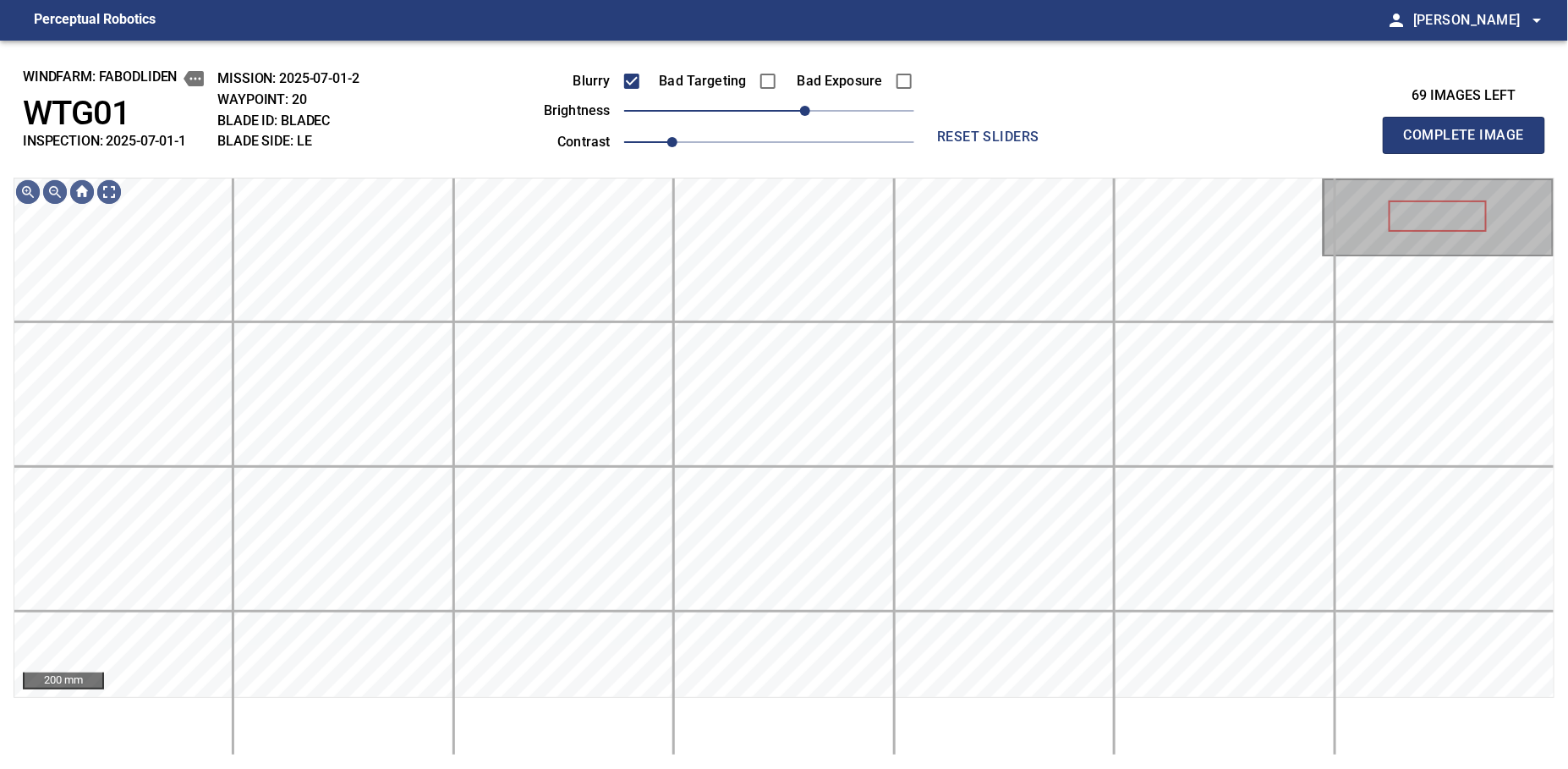 type 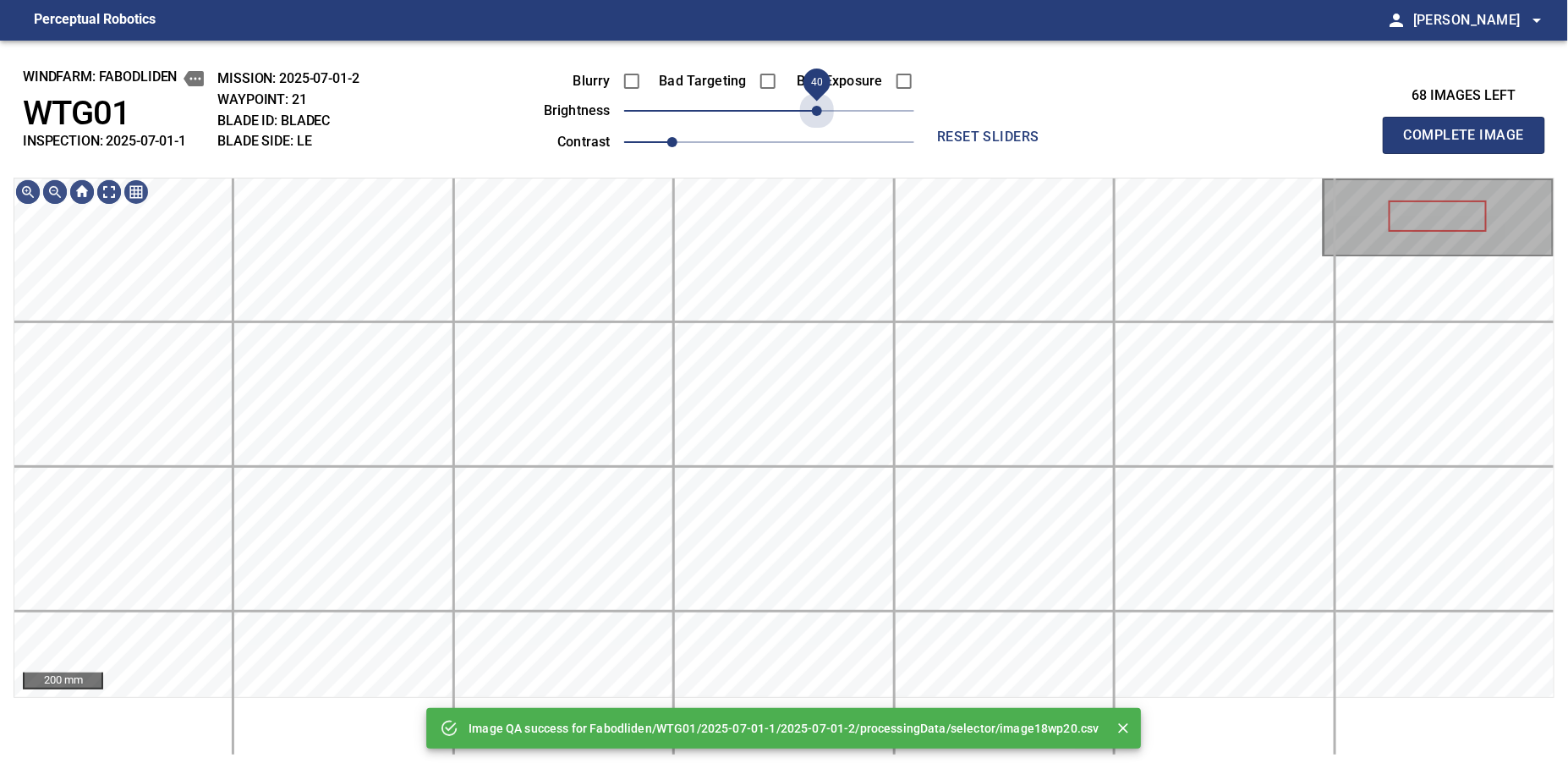 click on "40" at bounding box center [769, 111] 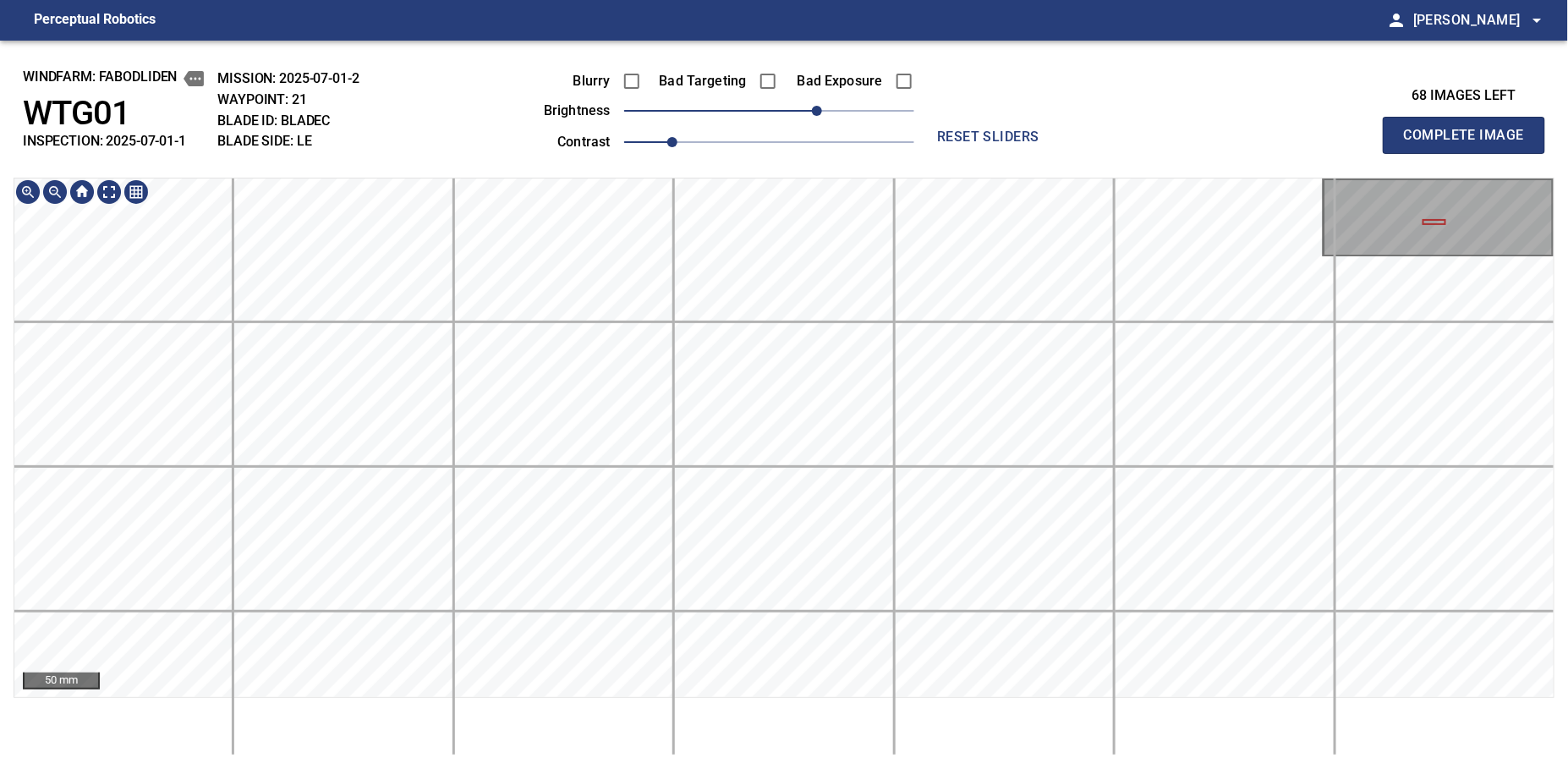 click on "windfarm: Fabodliden WTG01 INSPECTION: 2025-07-01-1 MISSION: 2025-07-01-2 WAYPOINT: 21 BLADE ID: bladeC BLADE SIDE: LE Blurry Bad Targeting Bad Exposure brightness 40 contrast 1 reset sliders 68 images left Complete Image 50 mm" at bounding box center (784, 404) 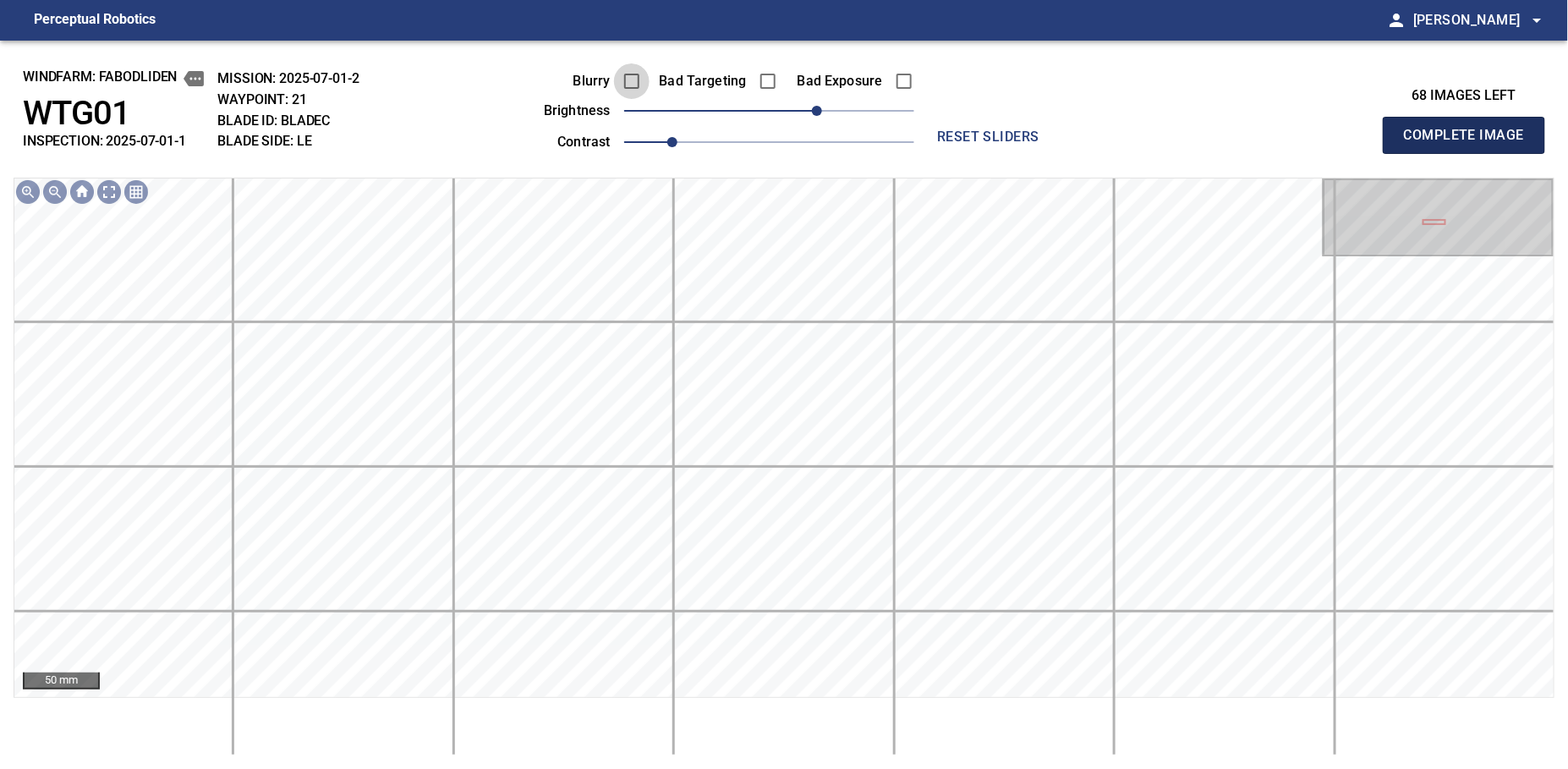 click on "Complete Image" at bounding box center [1464, 135] 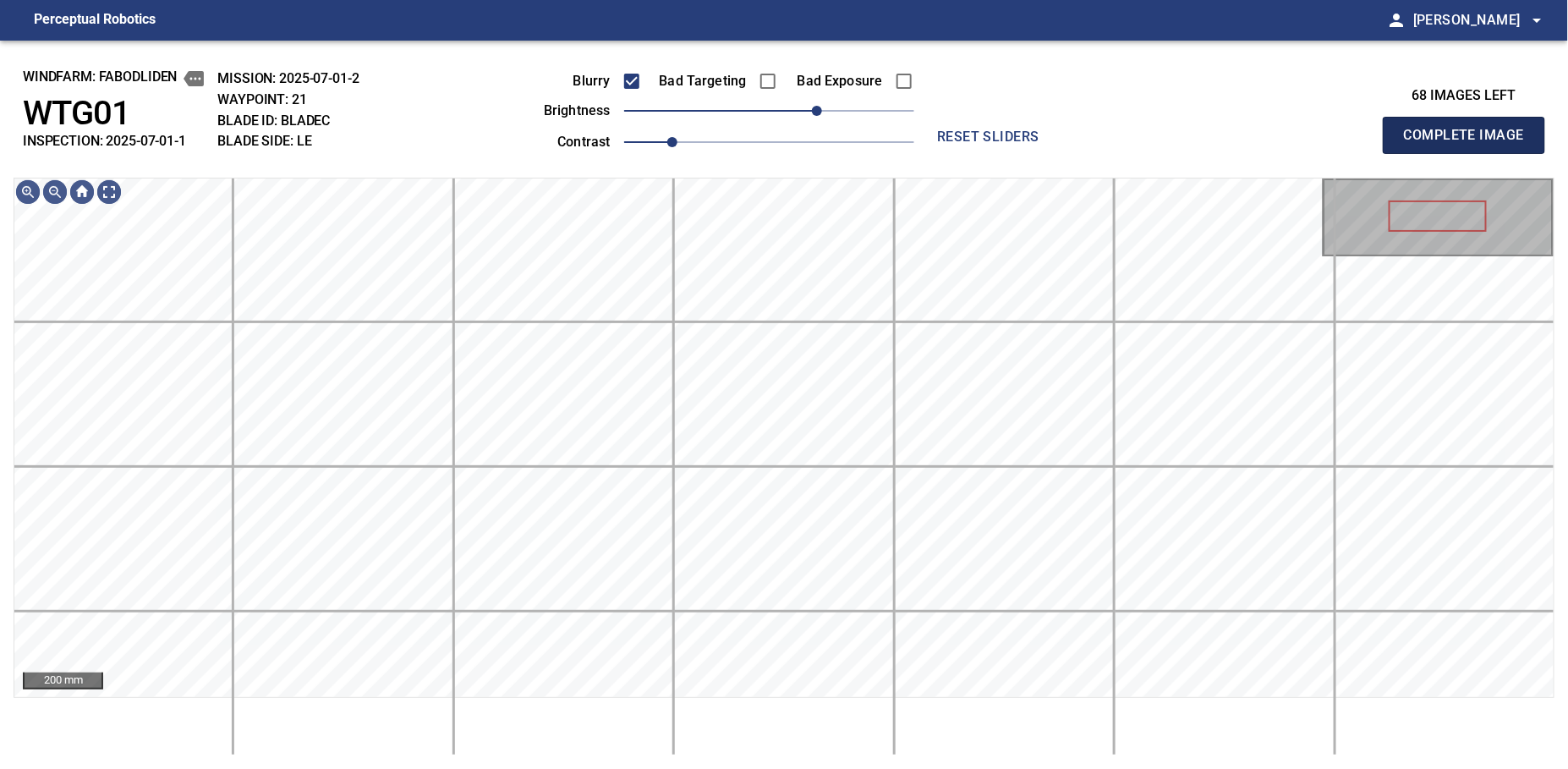 type 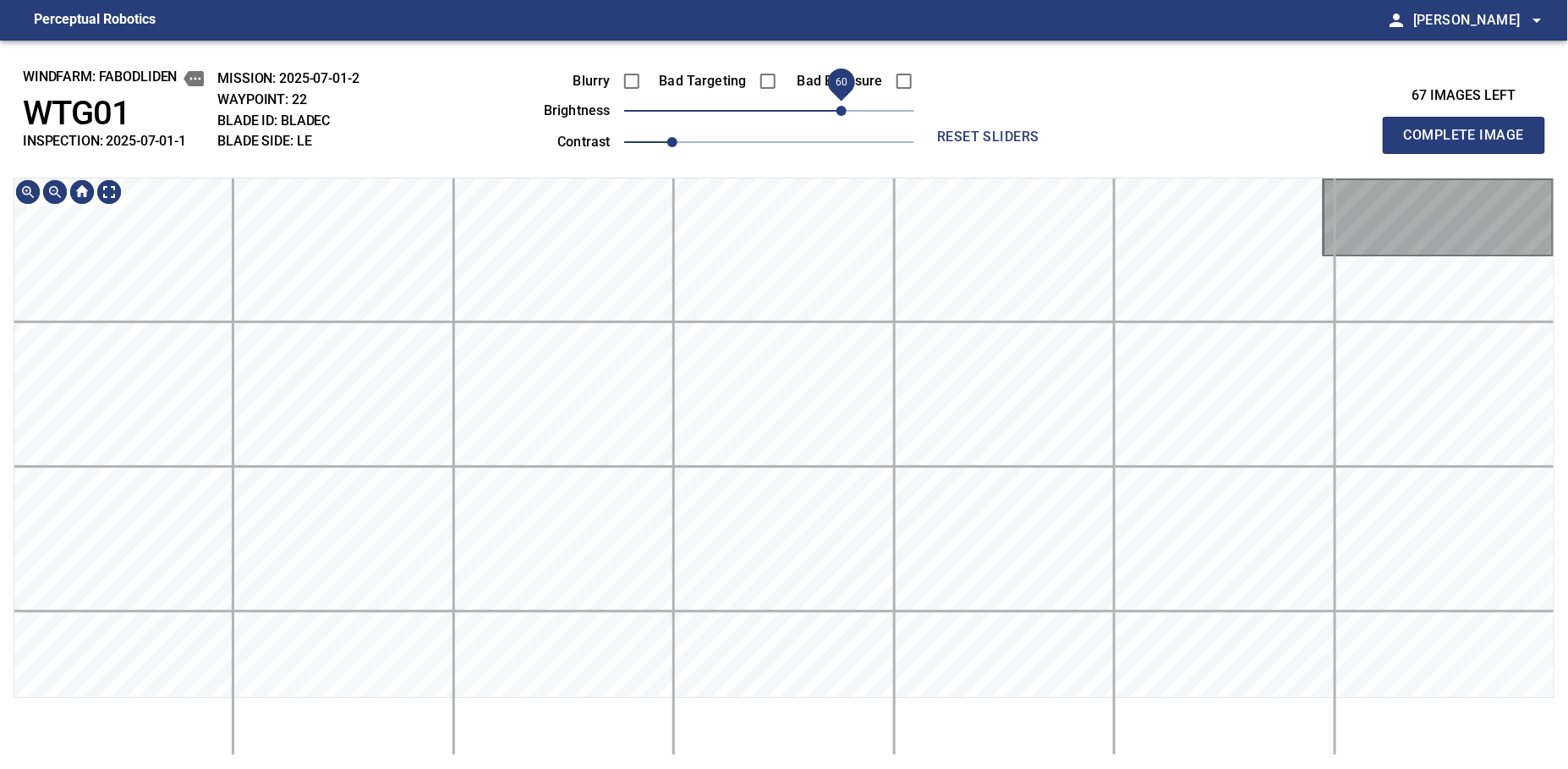 drag, startPoint x: 783, startPoint y: 116, endPoint x: 836, endPoint y: 107, distance: 53.75872 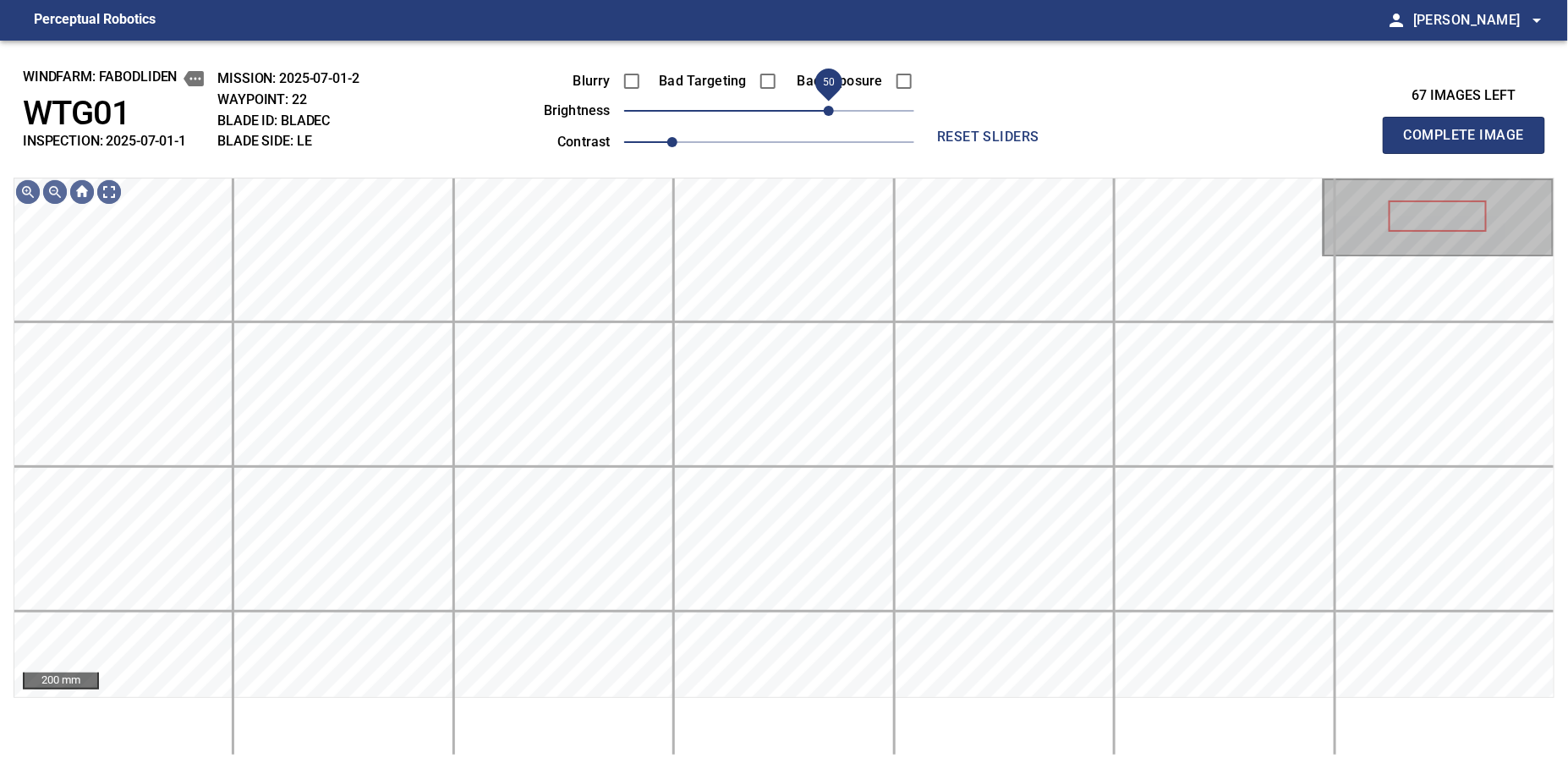 click on "50" at bounding box center [829, 111] 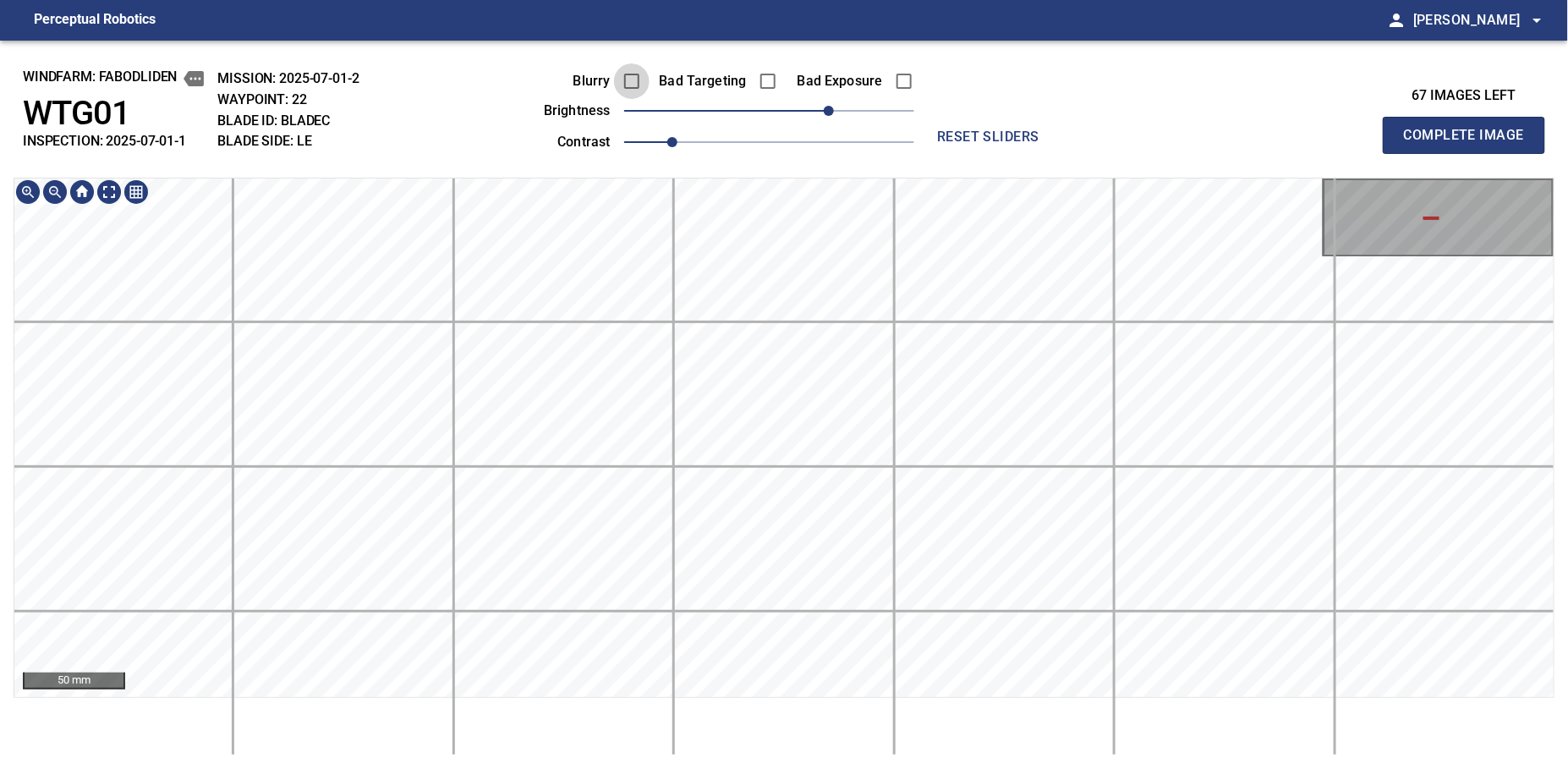 click on "Complete Image" at bounding box center (1464, 135) 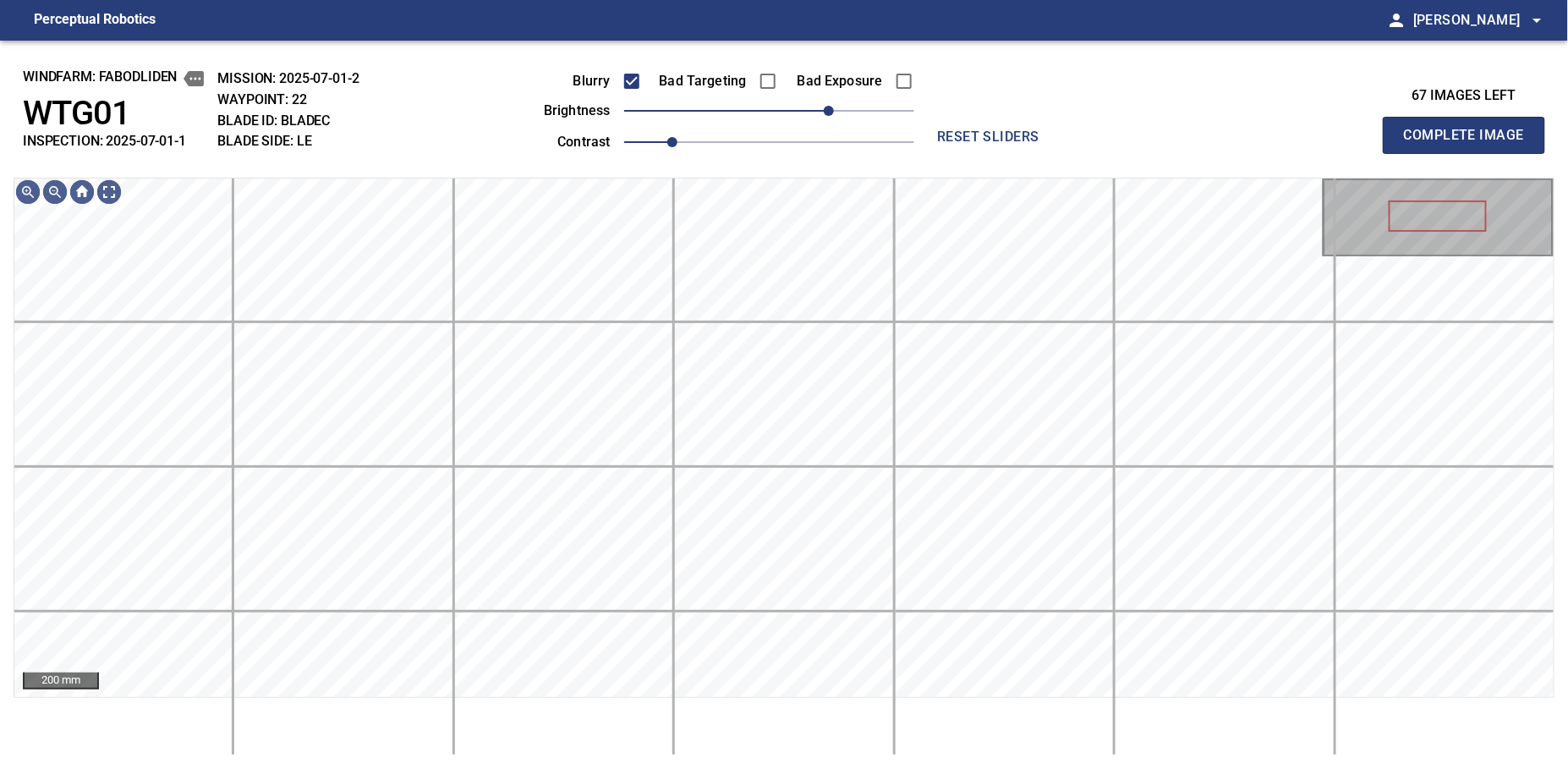 type 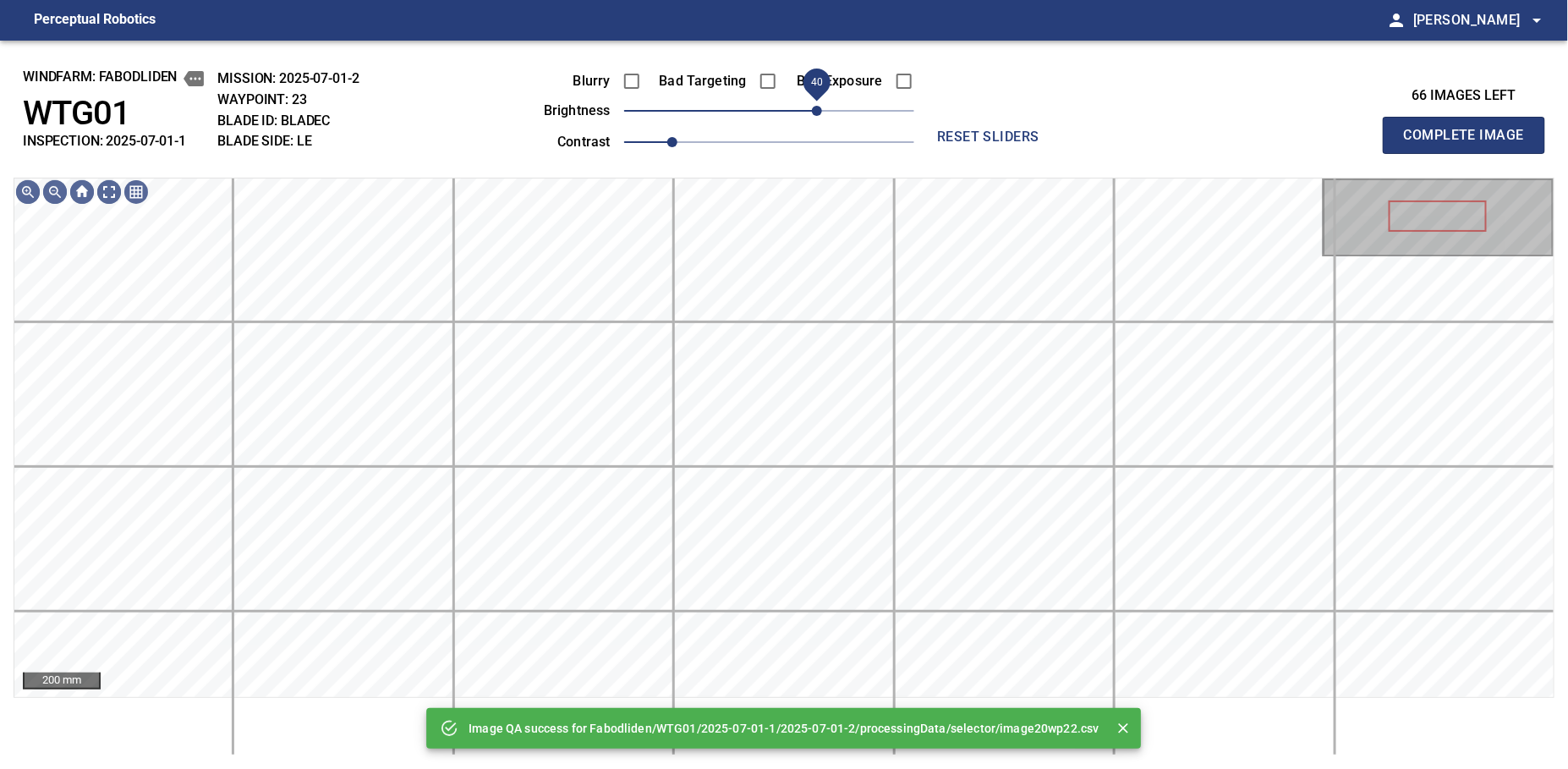 click on "40" at bounding box center (769, 111) 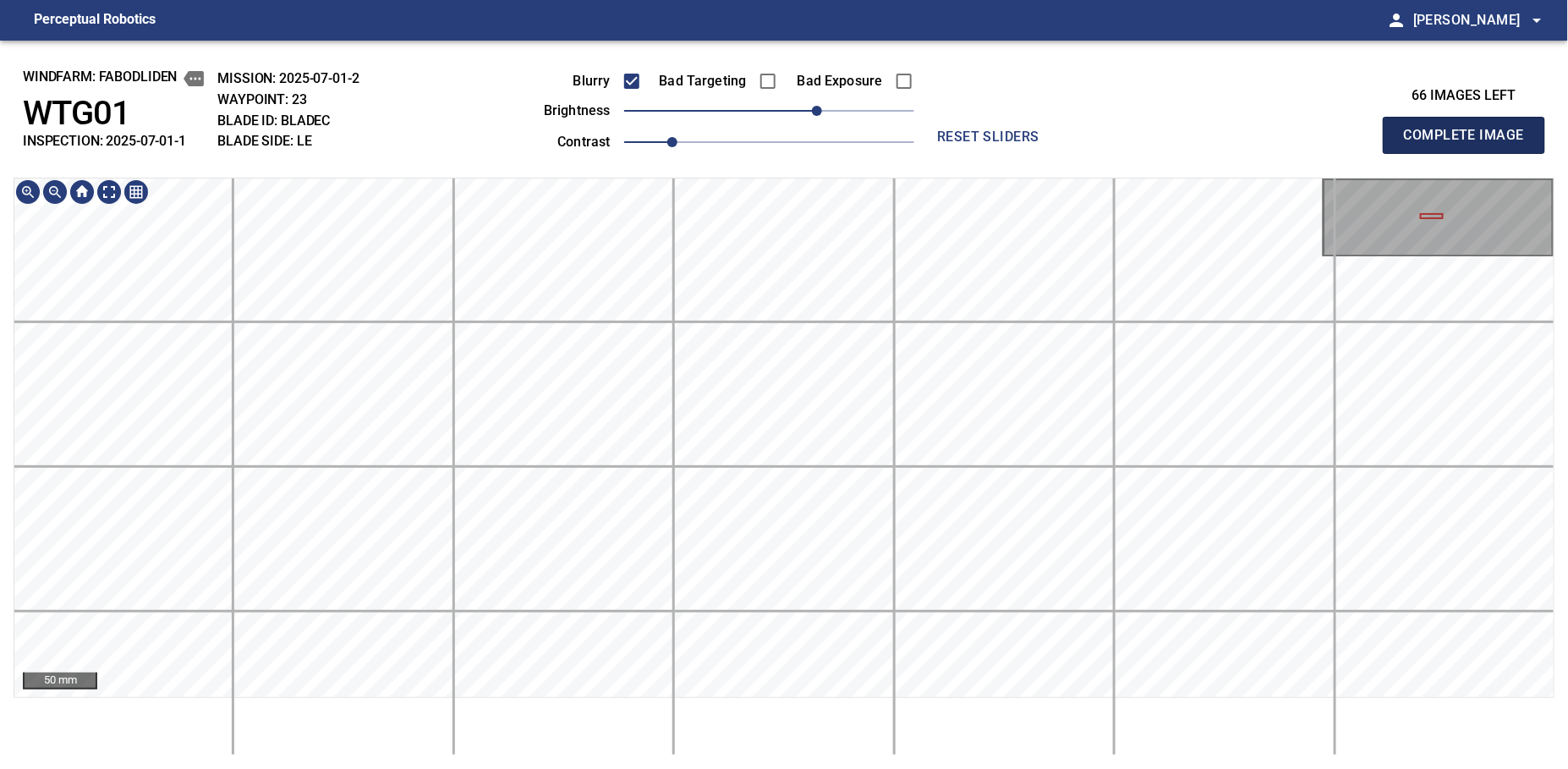 click on "Complete Image" at bounding box center [1464, 135] 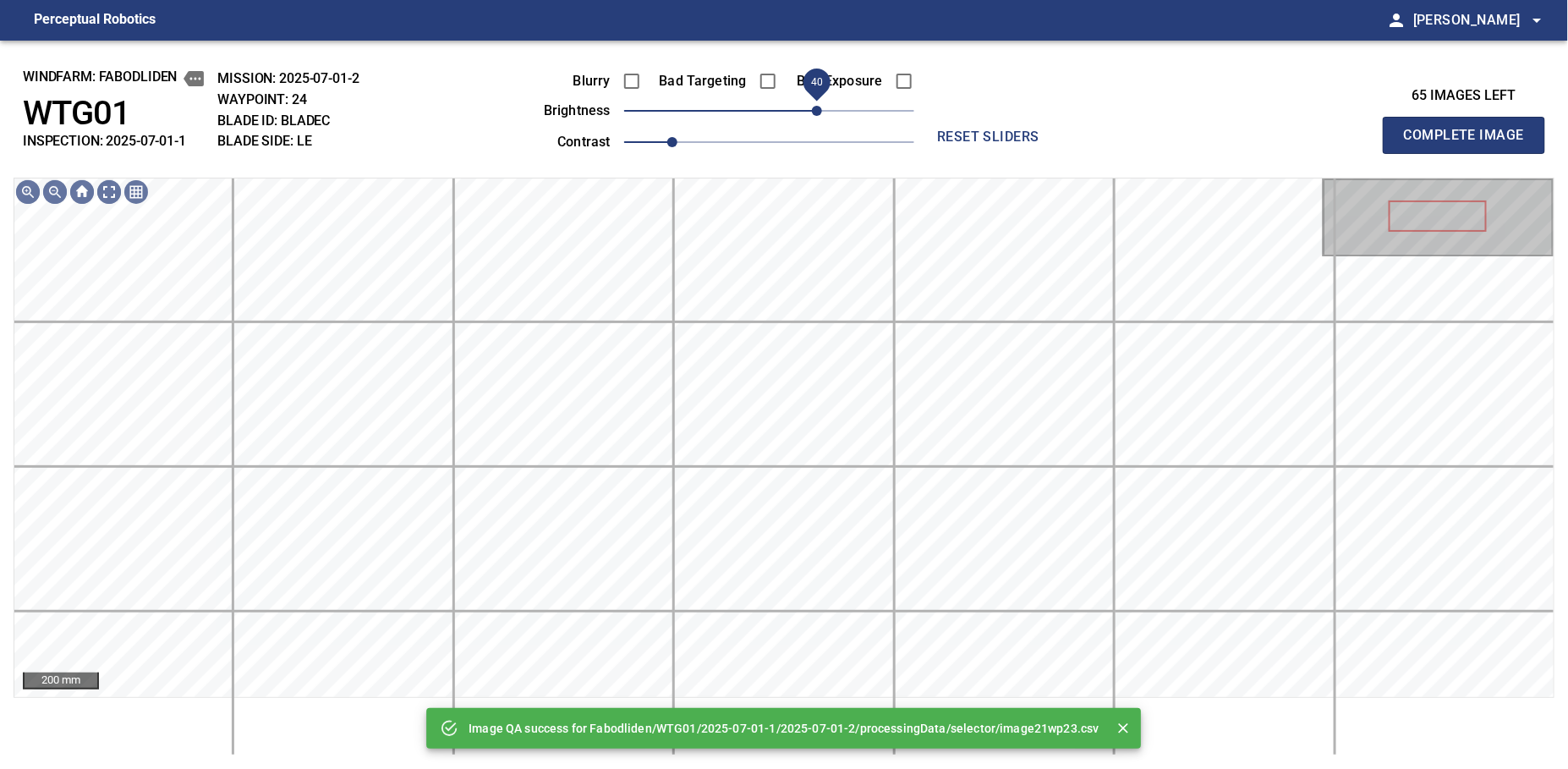 drag, startPoint x: 813, startPoint y: 113, endPoint x: 823, endPoint y: 113, distance: 10 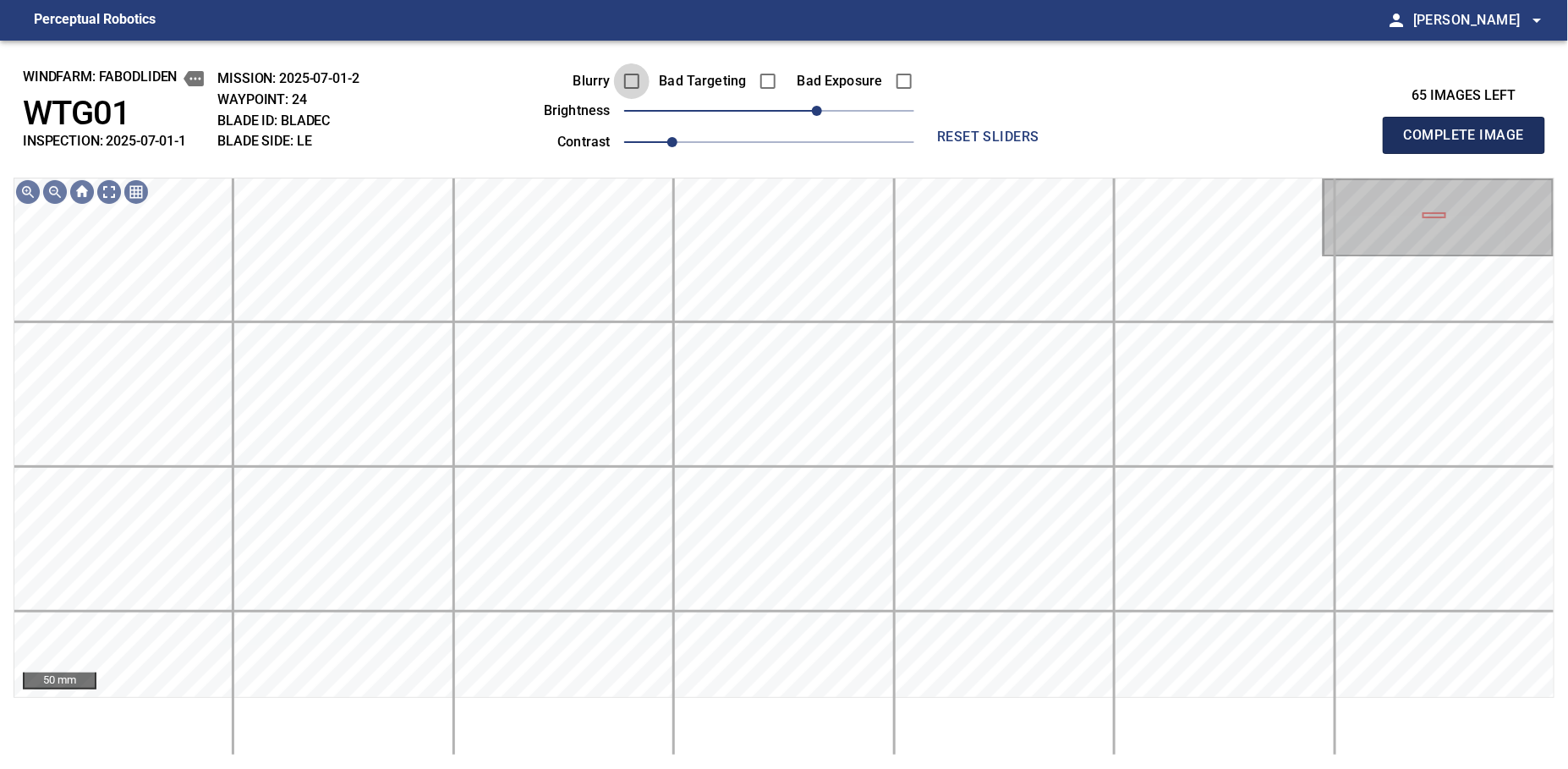 click on "Complete Image" at bounding box center (1464, 135) 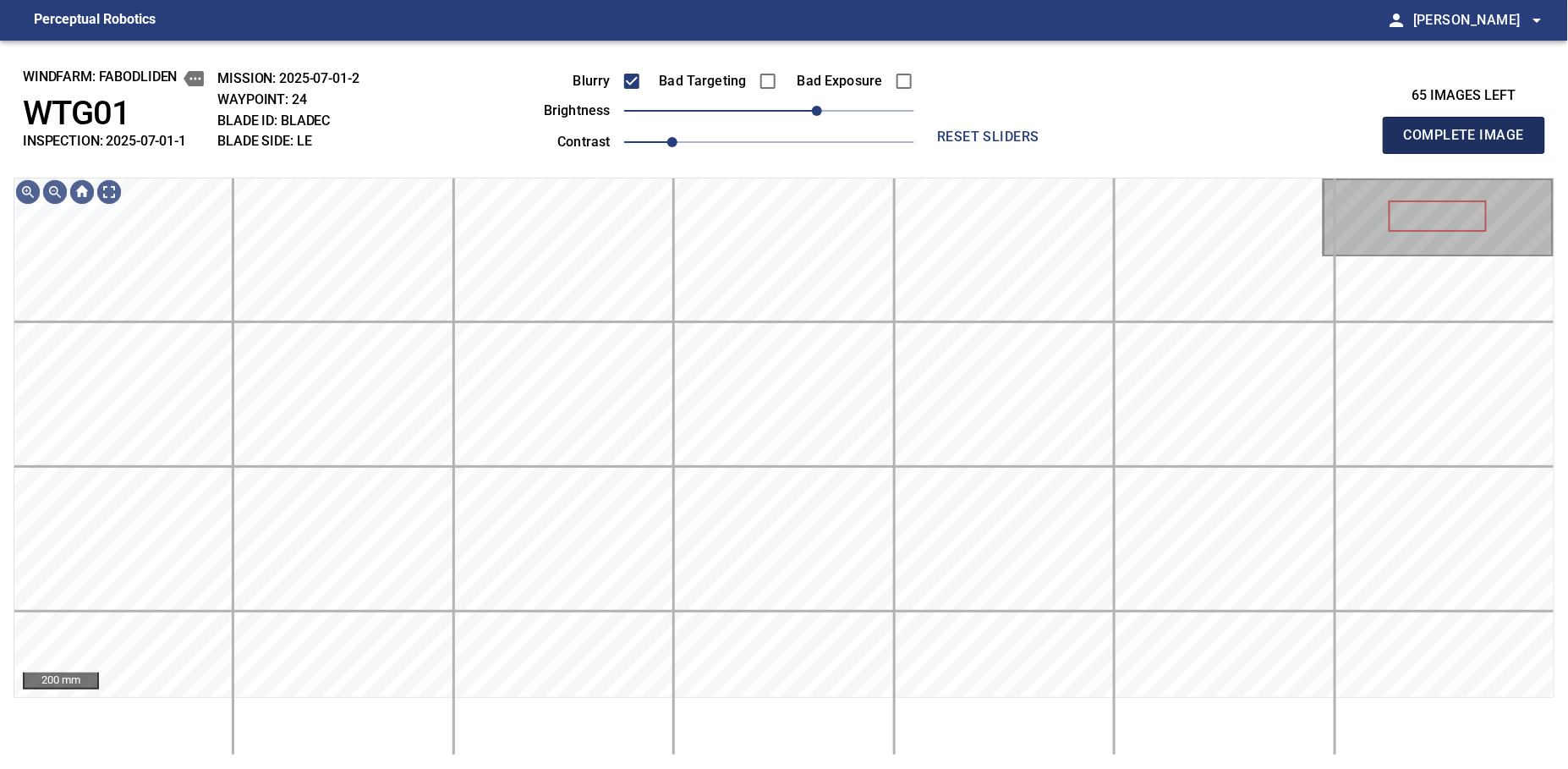 type 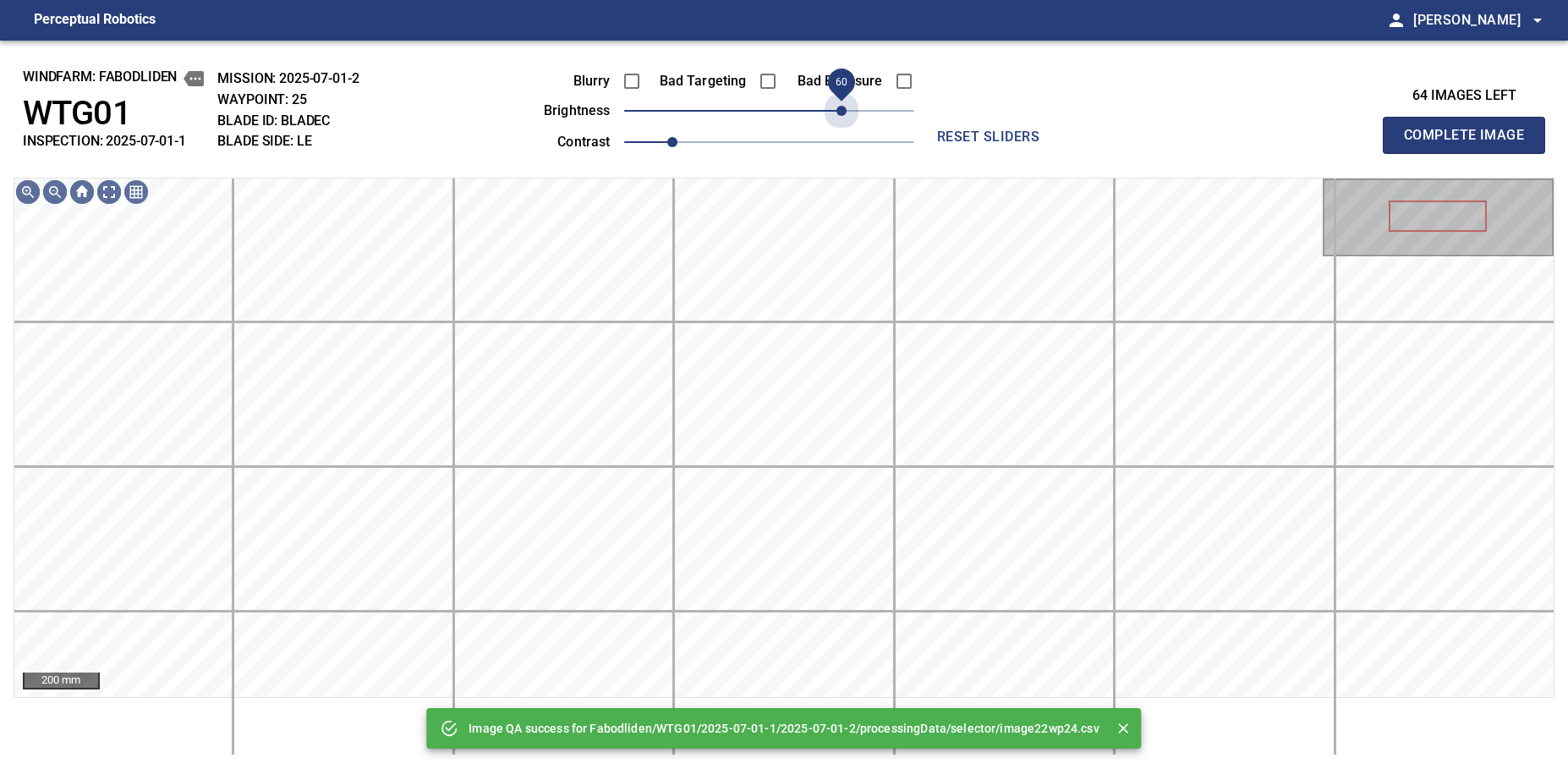 scroll, scrollTop: 0, scrollLeft: 0, axis: both 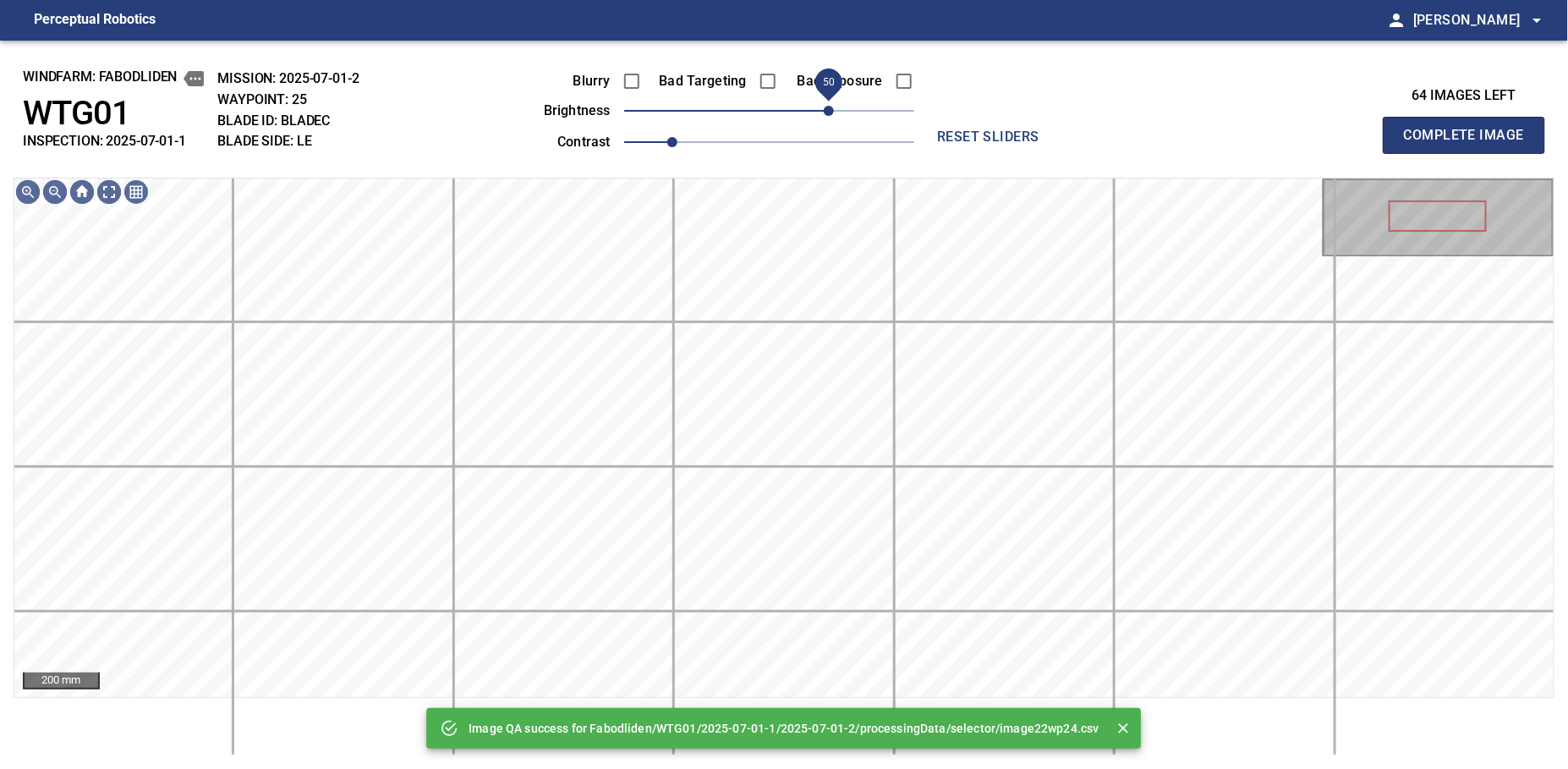 click on "50" at bounding box center (769, 111) 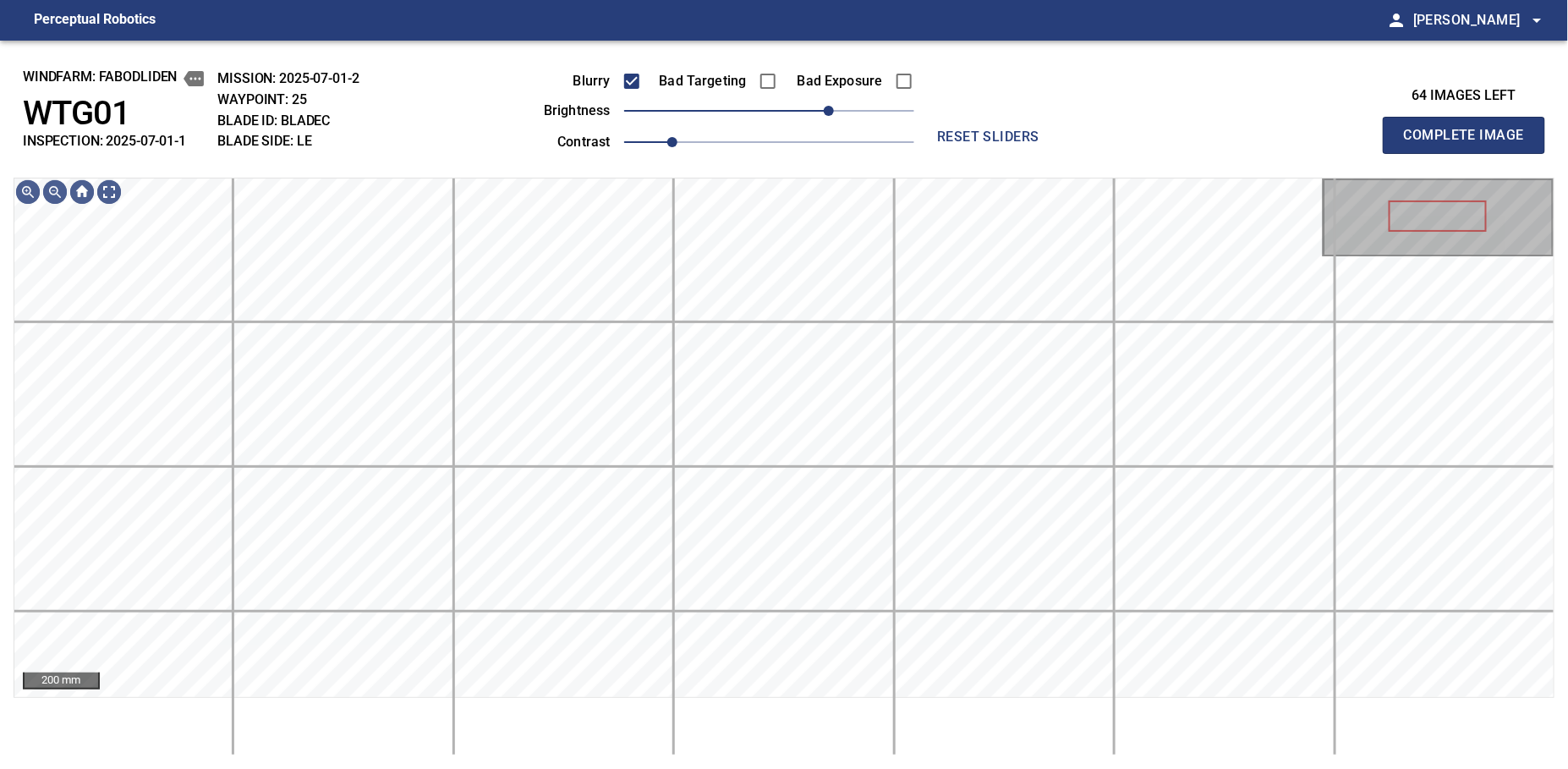 click on "Complete Image" at bounding box center [1464, 135] 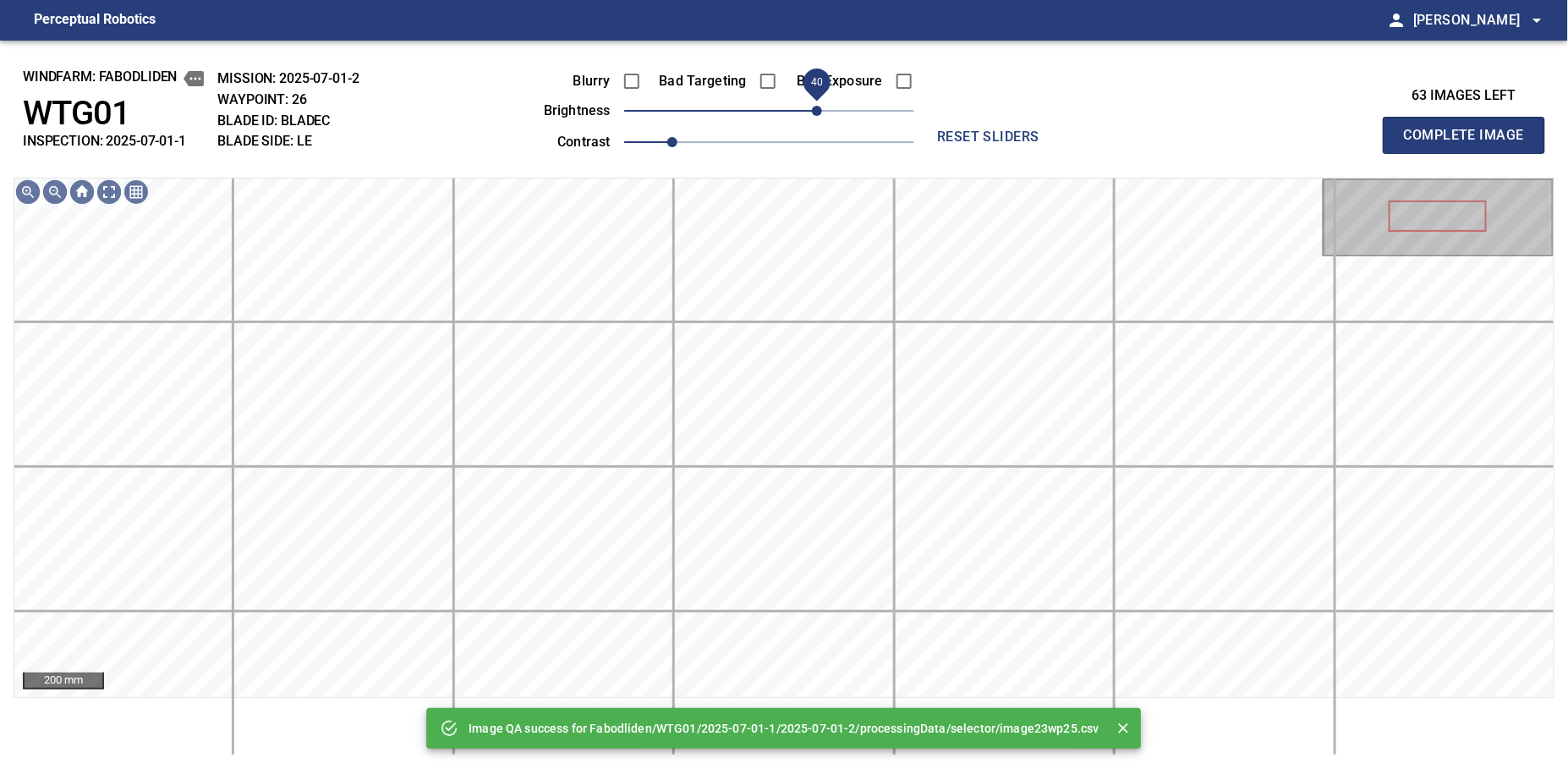 click on "40" at bounding box center [769, 111] 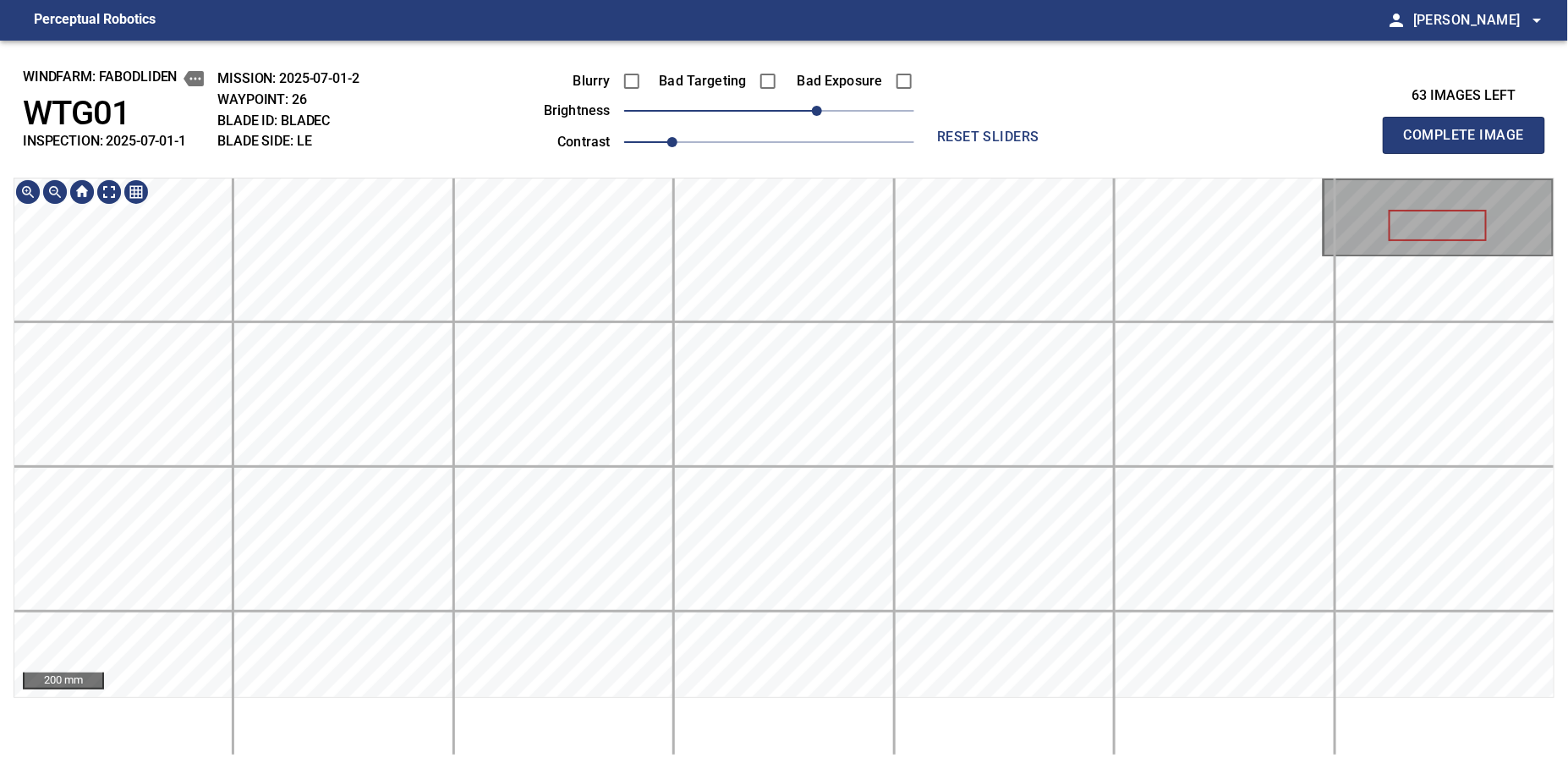 click on "Perceptual Robotics person [PERSON_NAME] arrow_drop_down windfarm: Fabodliden WTG01 INSPECTION: 2025-07-01-1 MISSION: 2025-07-01-2 WAYPOINT: 26 BLADE ID: bladeC BLADE SIDE: LE Blurry Bad Targeting Bad Exposure brightness 40 contrast 1 reset sliders 63 images left Complete Image 200 mm" at bounding box center [784, 384] 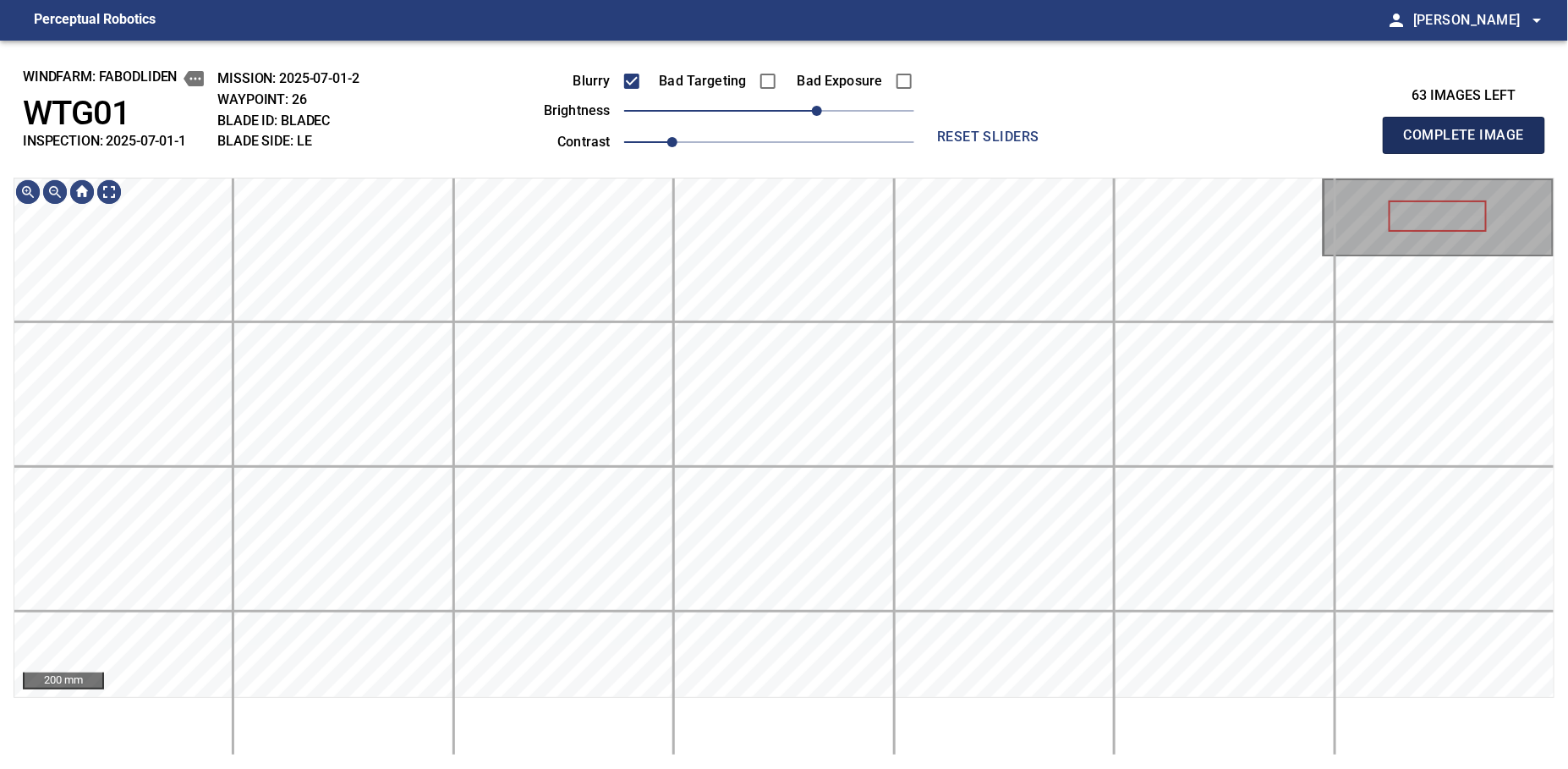 click on "Complete Image" at bounding box center (1464, 135) 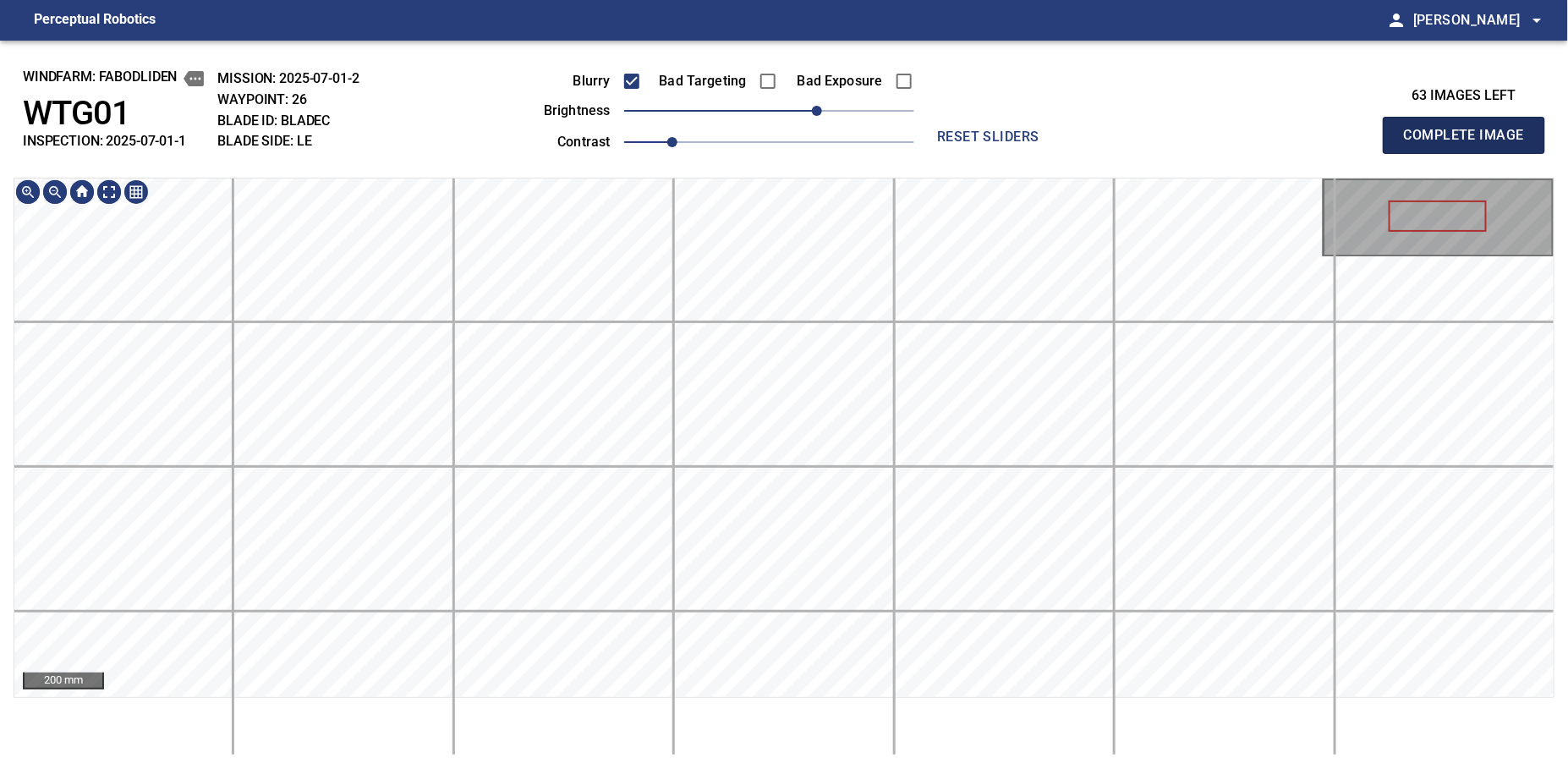 type 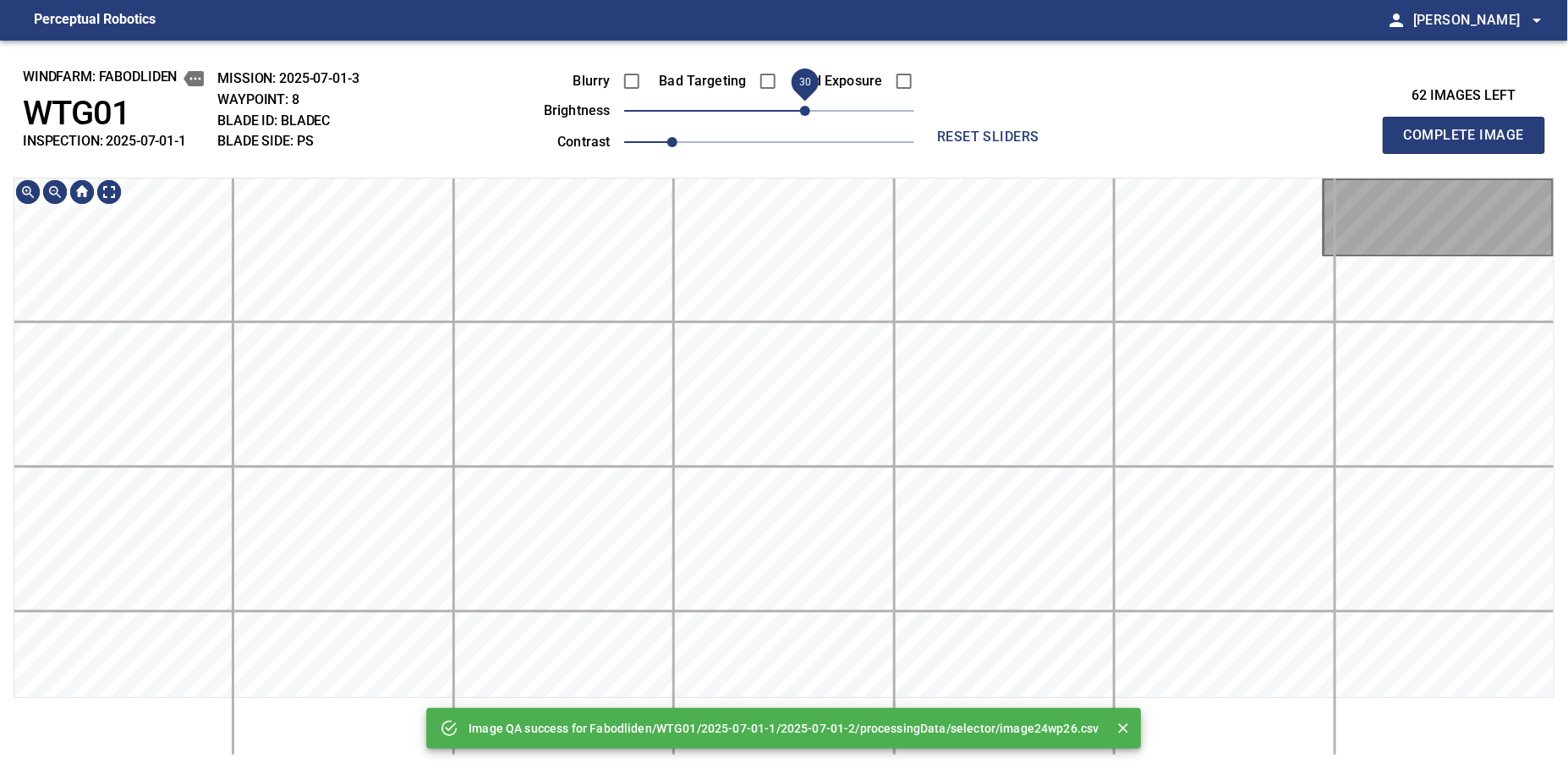 drag, startPoint x: 788, startPoint y: 107, endPoint x: 801, endPoint y: 107, distance: 13 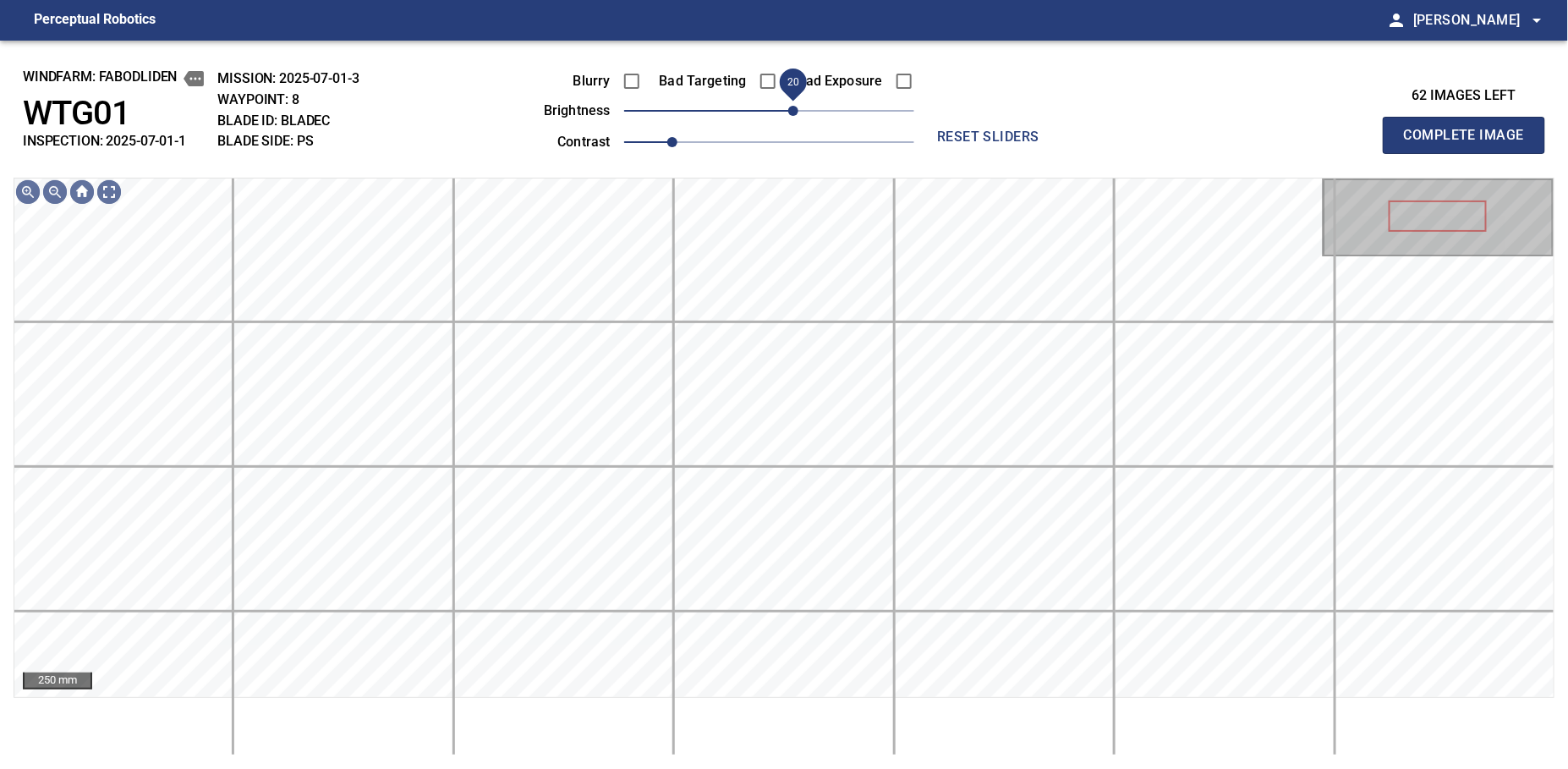 click on "20" at bounding box center [793, 111] 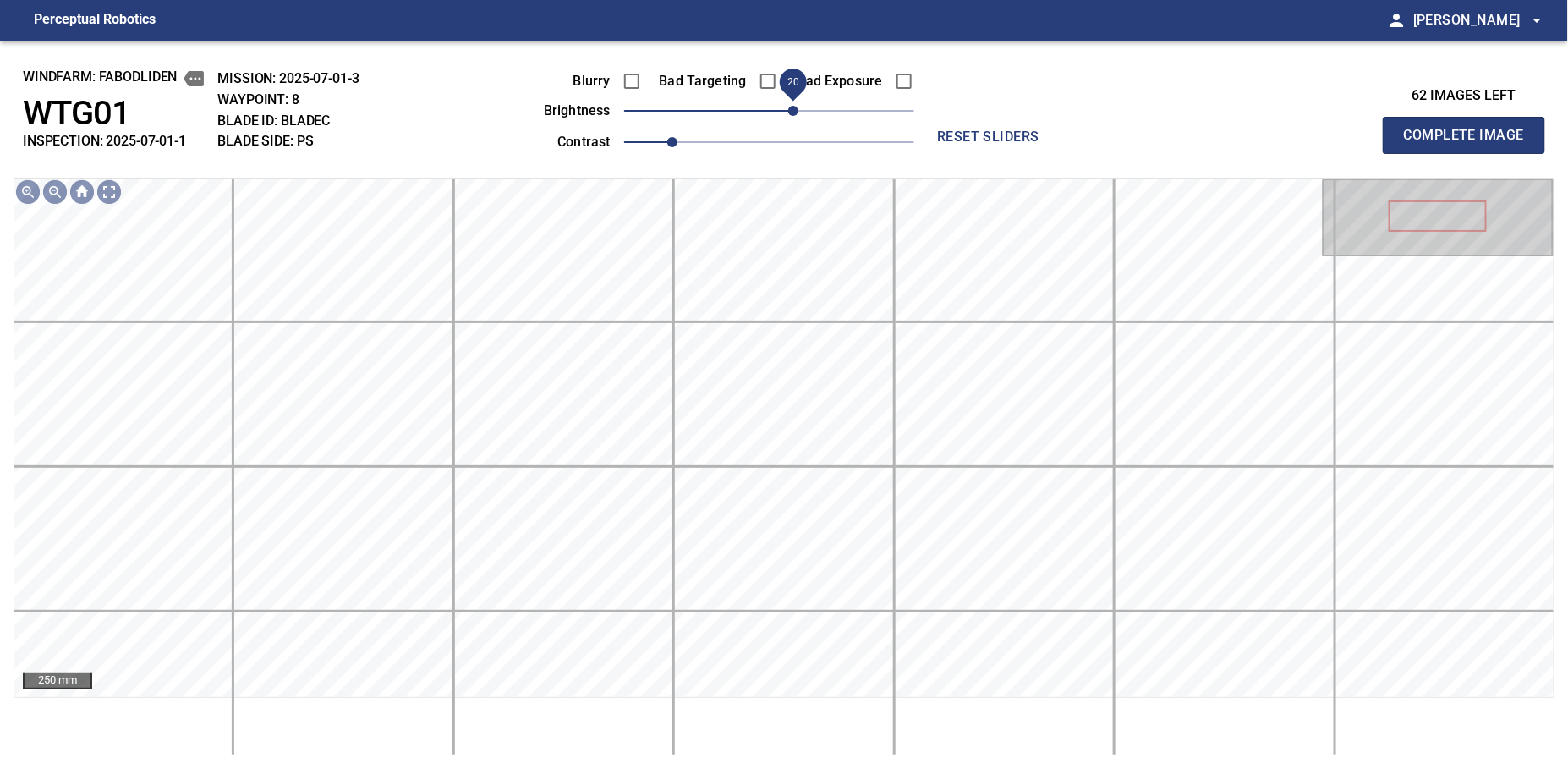 type 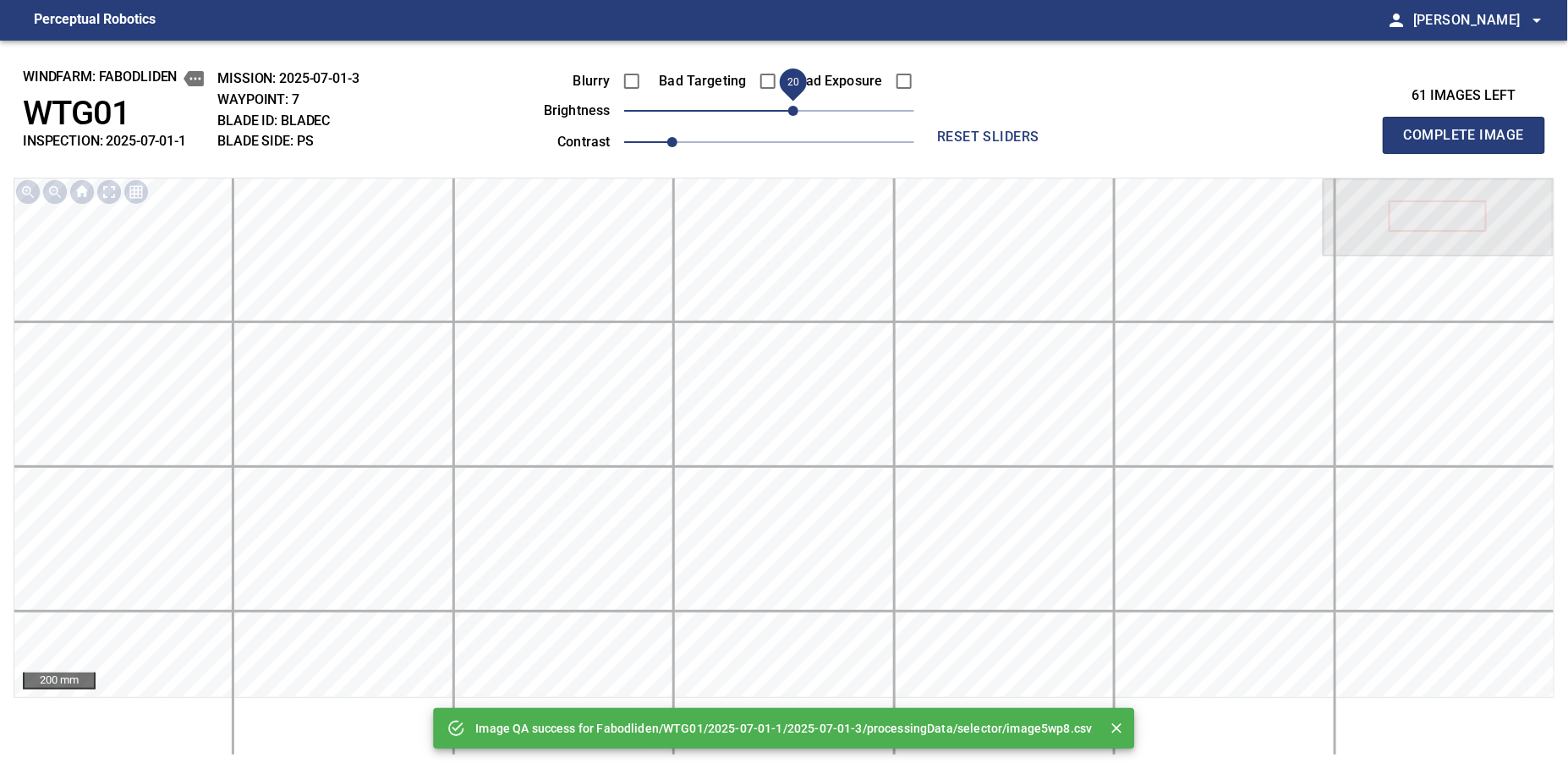 click on "20" at bounding box center [769, 111] 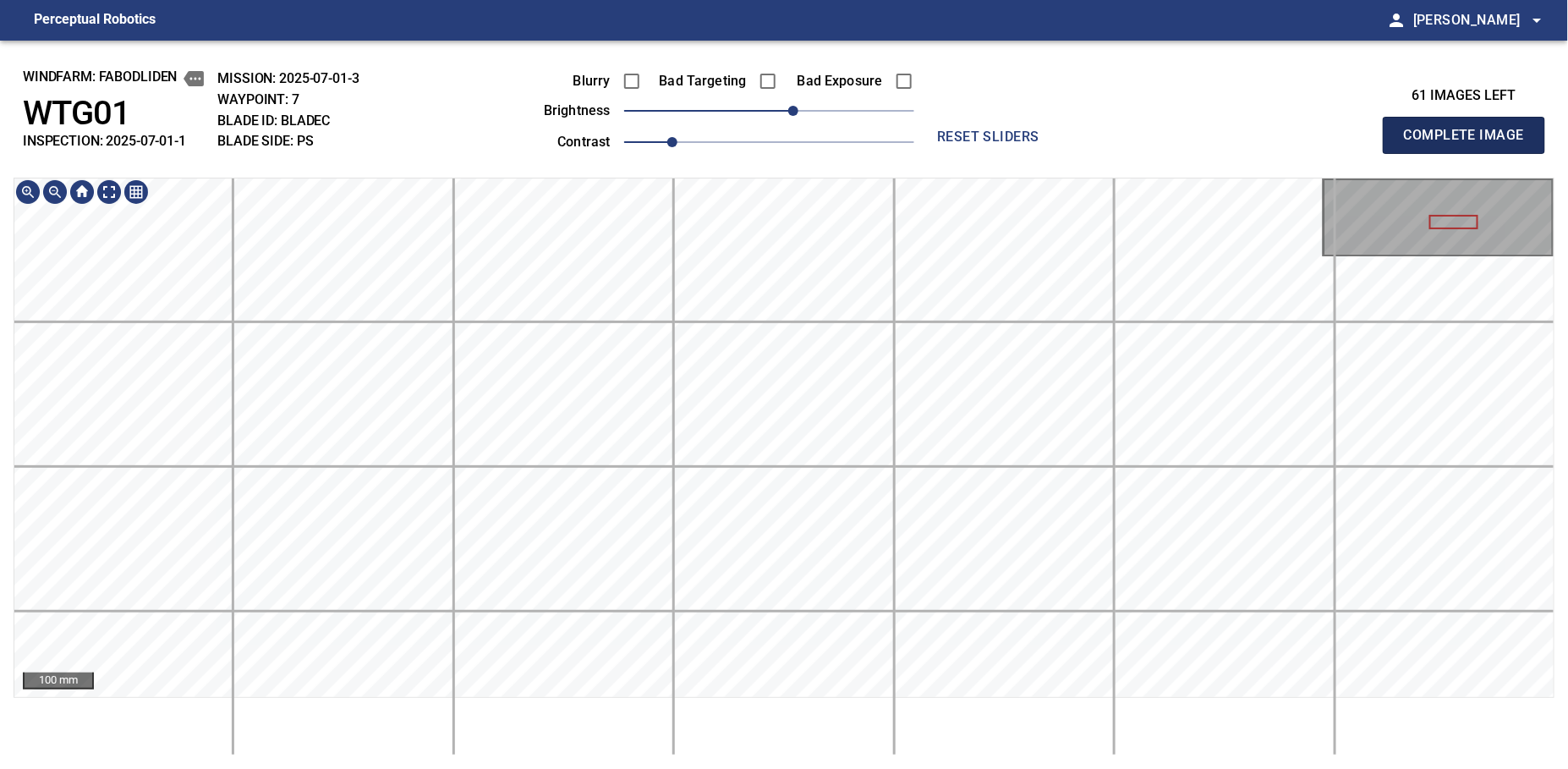 click on "Complete Image" at bounding box center [1464, 135] 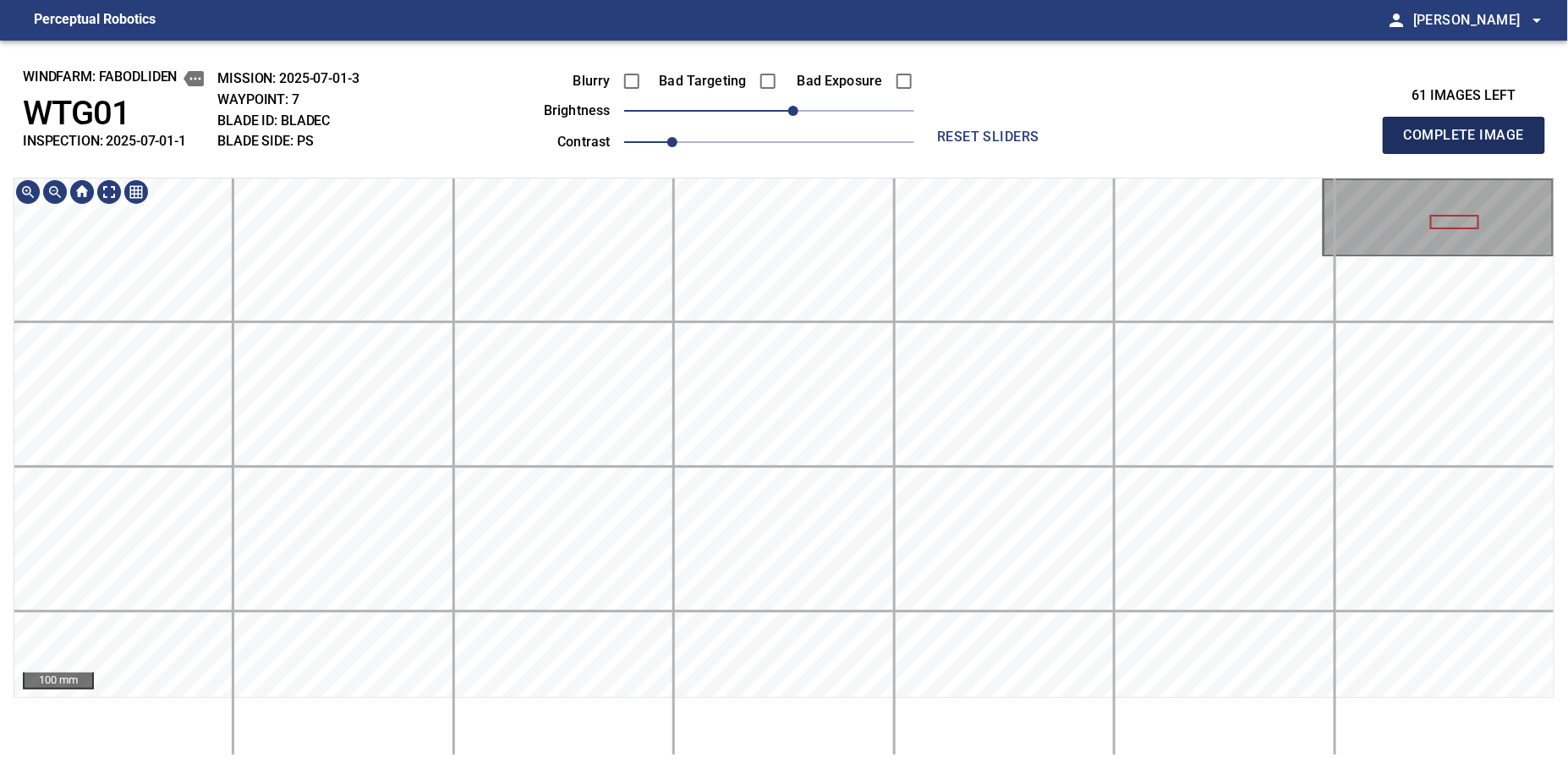type 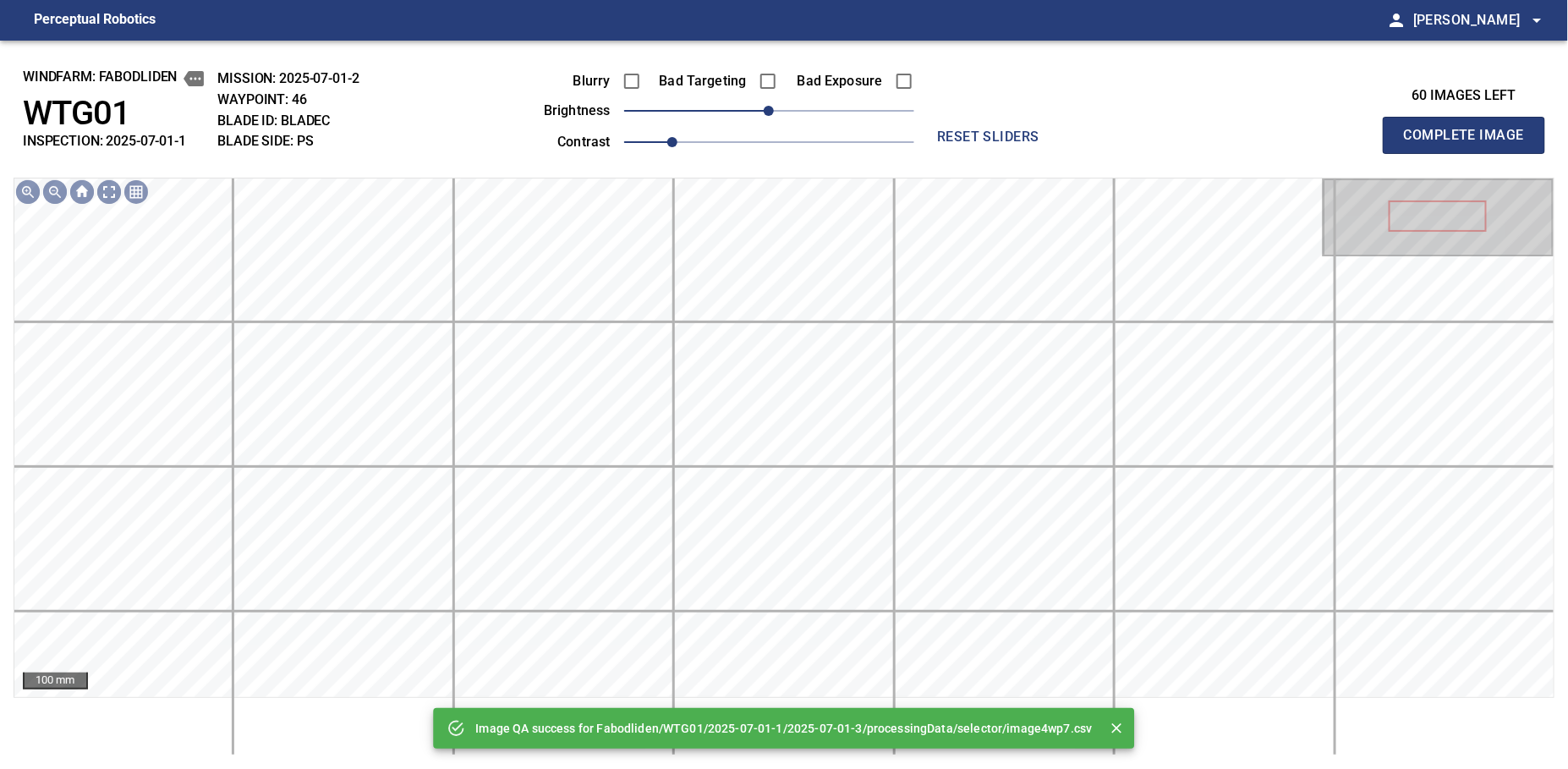click on "Blurry Bad Targeting Bad Exposure brightness 0 contrast 1" at bounding box center [710, 108] 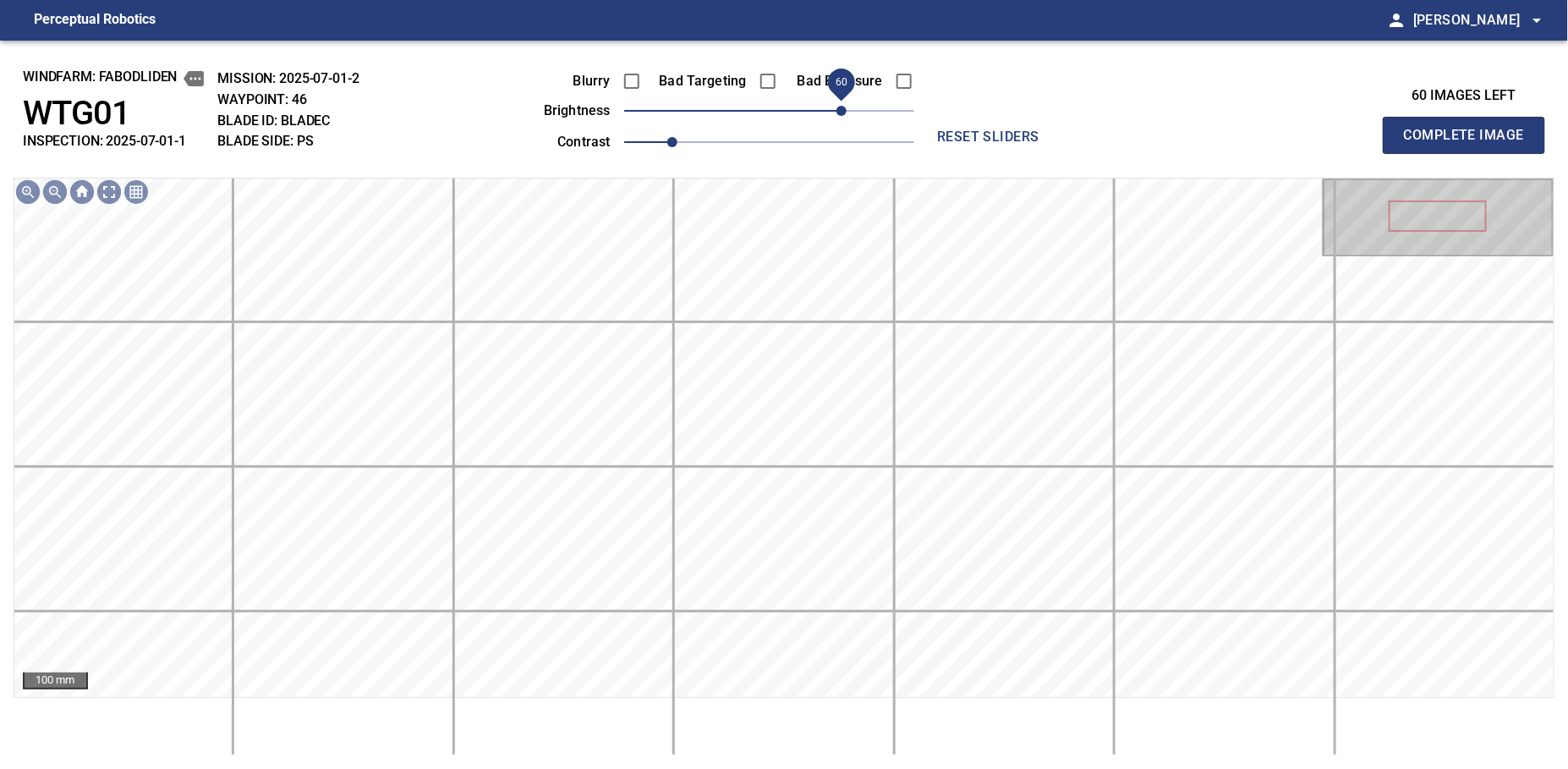 drag, startPoint x: 819, startPoint y: 120, endPoint x: 842, endPoint y: 113, distance: 24.041631 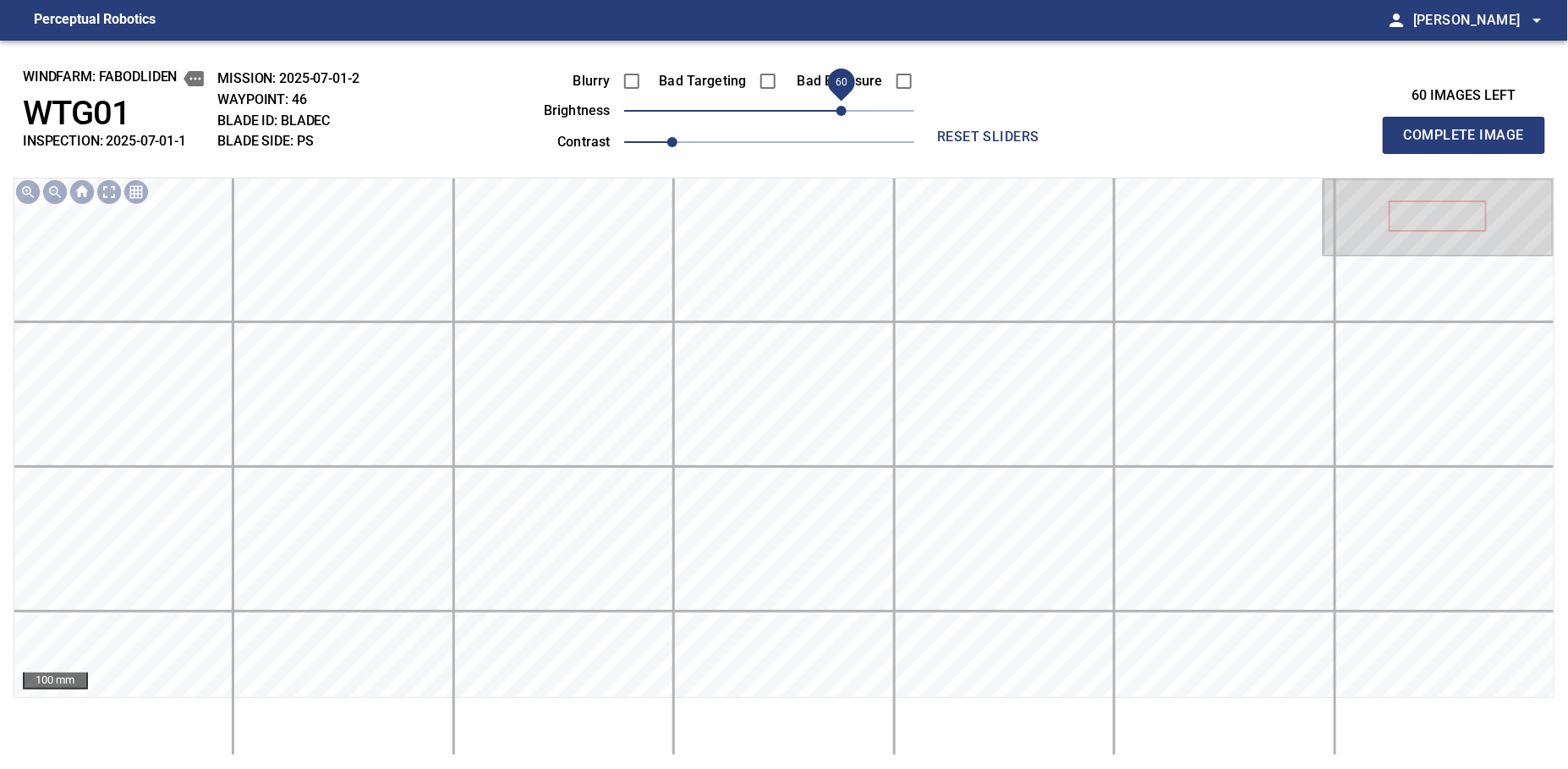 click on "Complete Image" at bounding box center (1464, 135) 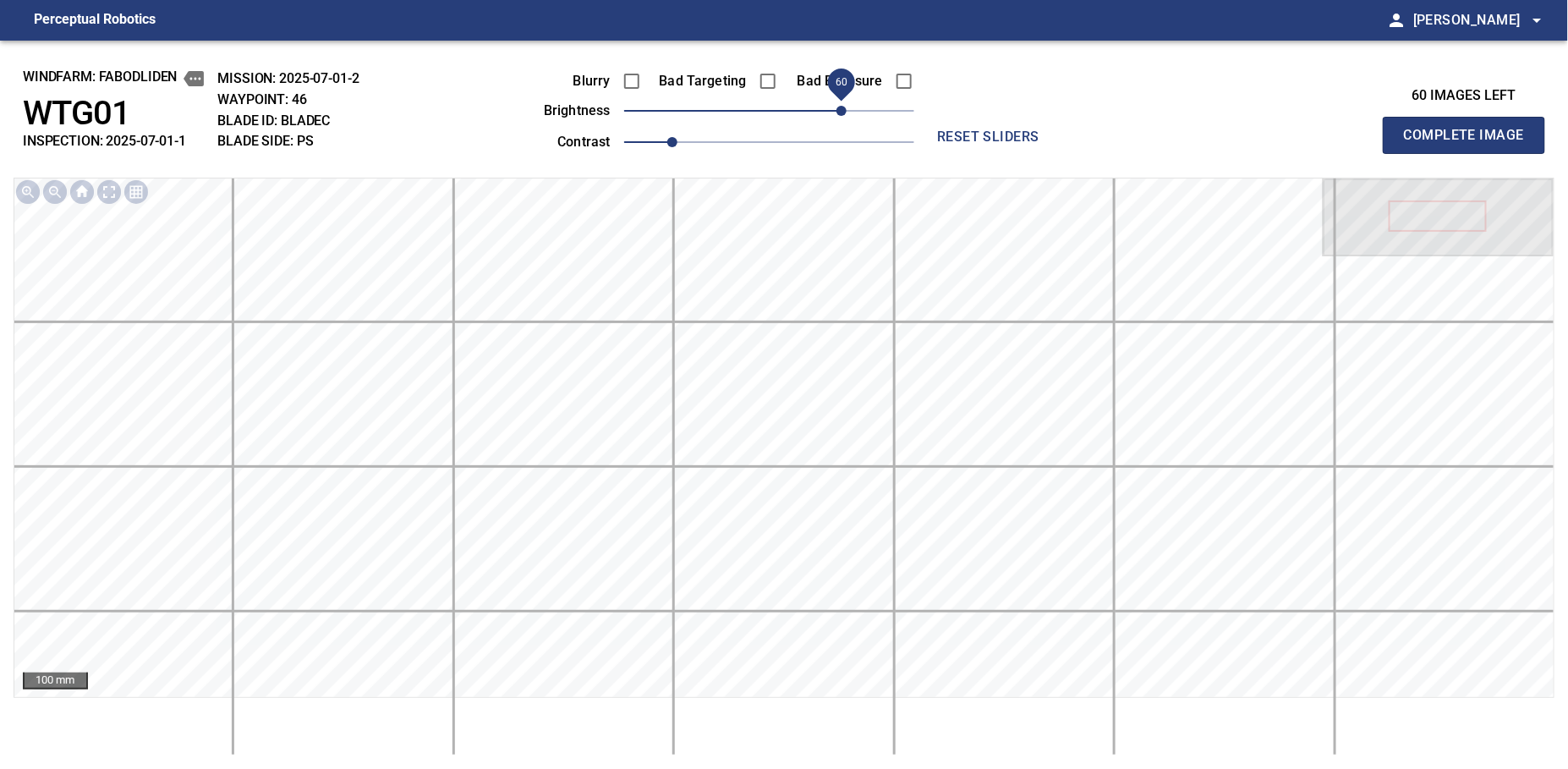 type 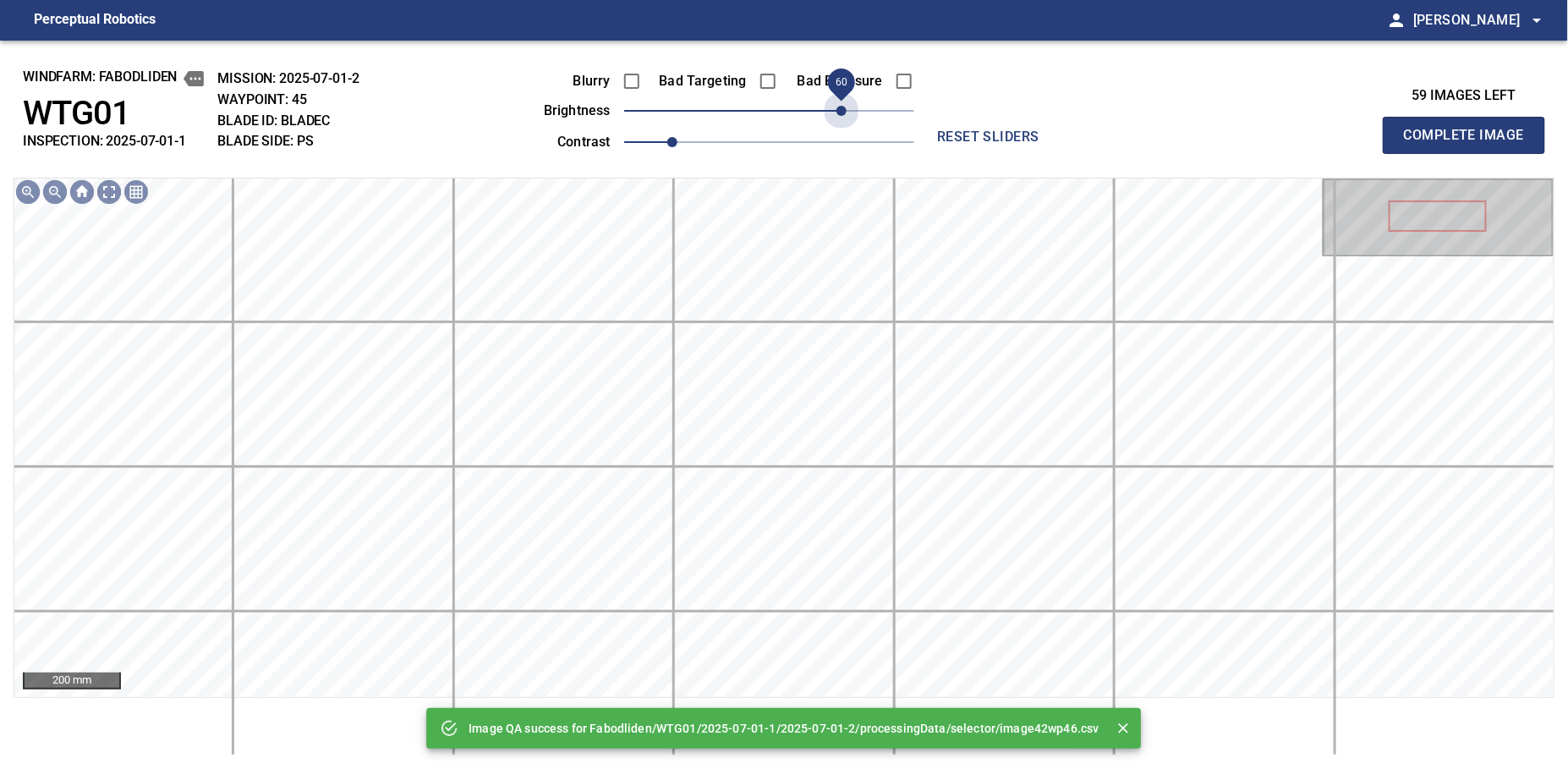 click on "60" at bounding box center [769, 111] 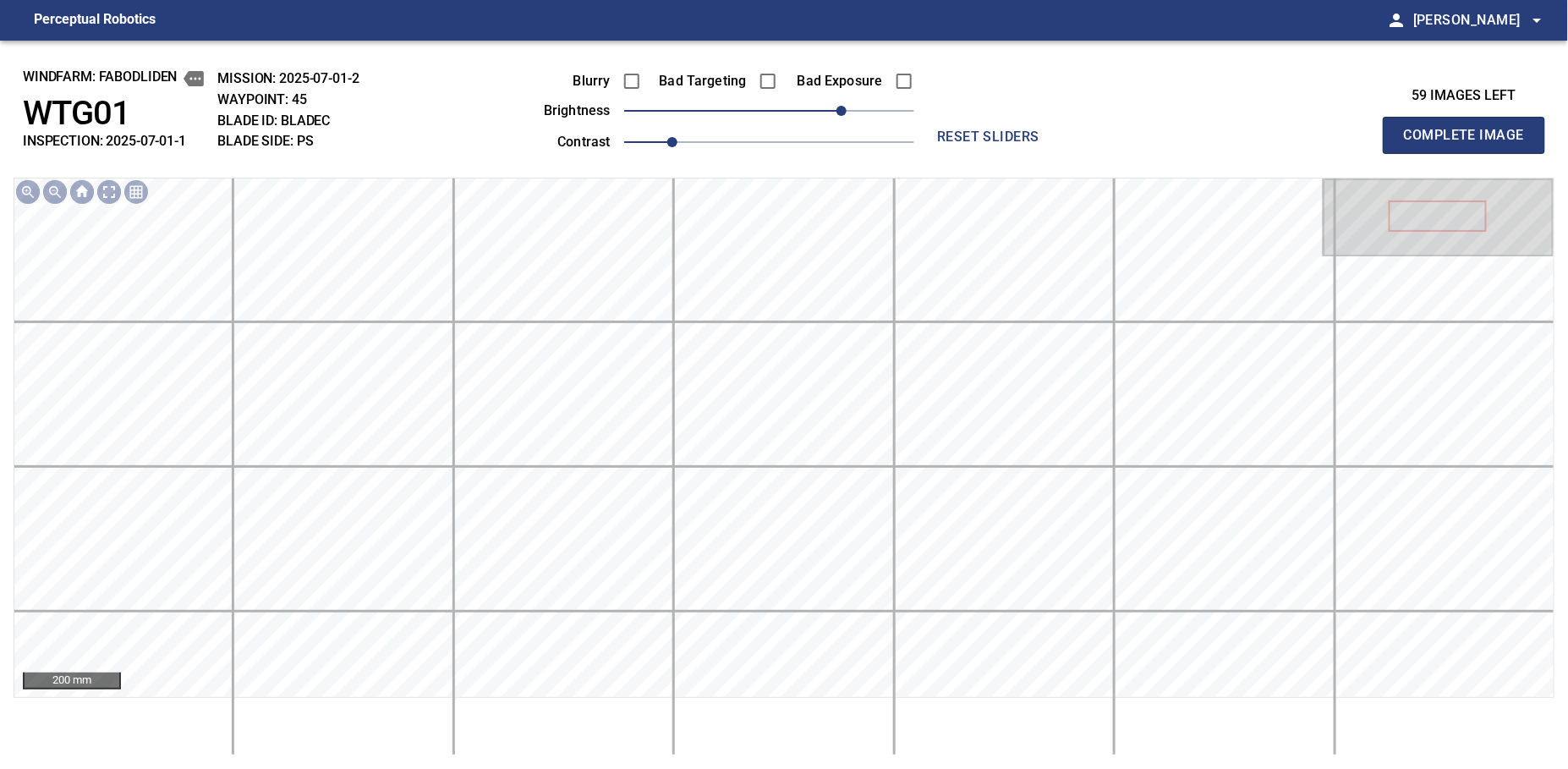 click on "windfarm: Fabodliden WTG01 INSPECTION: 2025-07-01-1 MISSION: 2025-07-01-2 WAYPOINT: 45 BLADE ID: bladeC BLADE SIDE: PS Blurry Bad Targeting Bad Exposure brightness 60 contrast 1 reset sliders 59 images left Complete Image 200 mm" at bounding box center [784, 404] 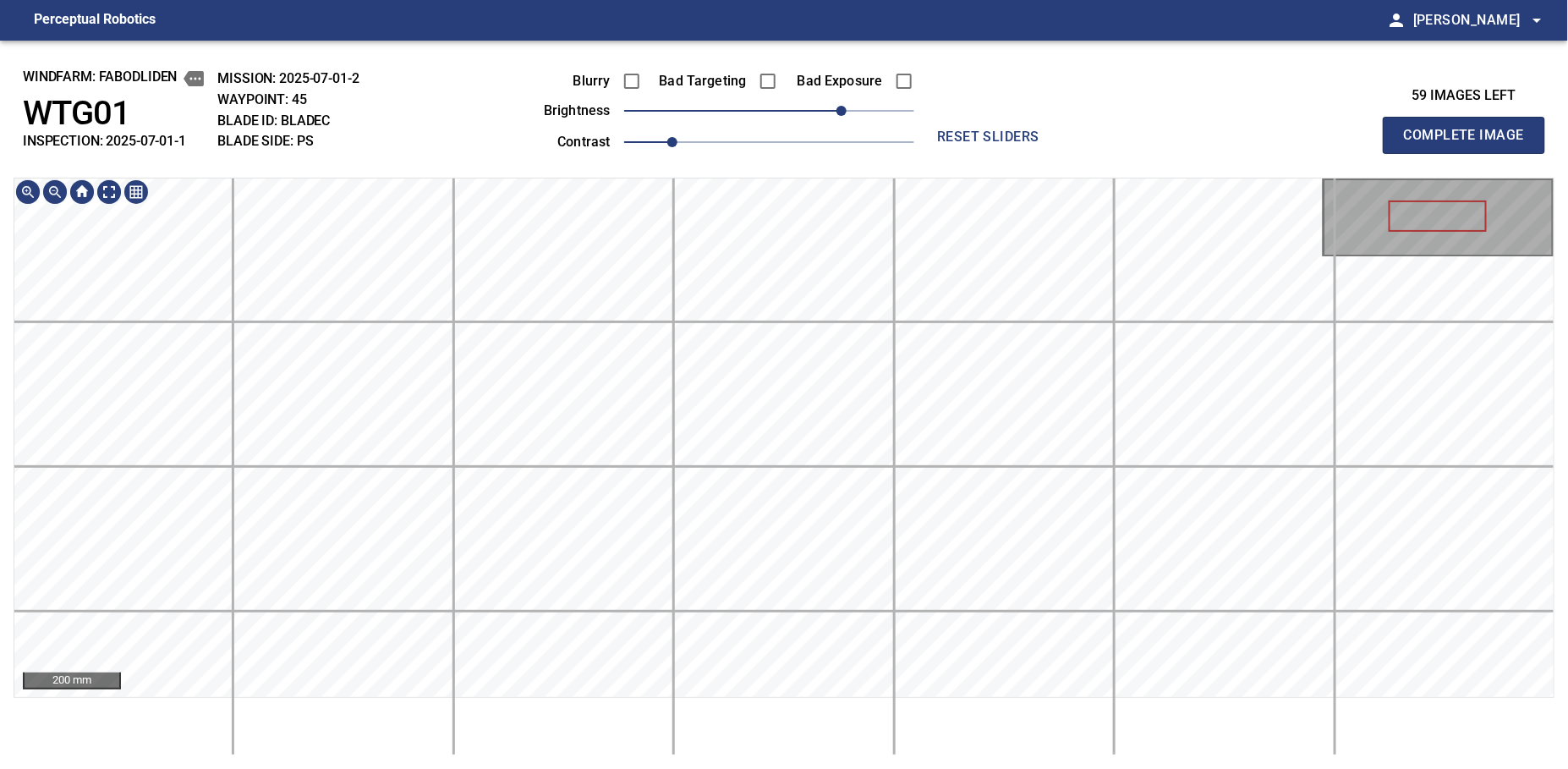 type 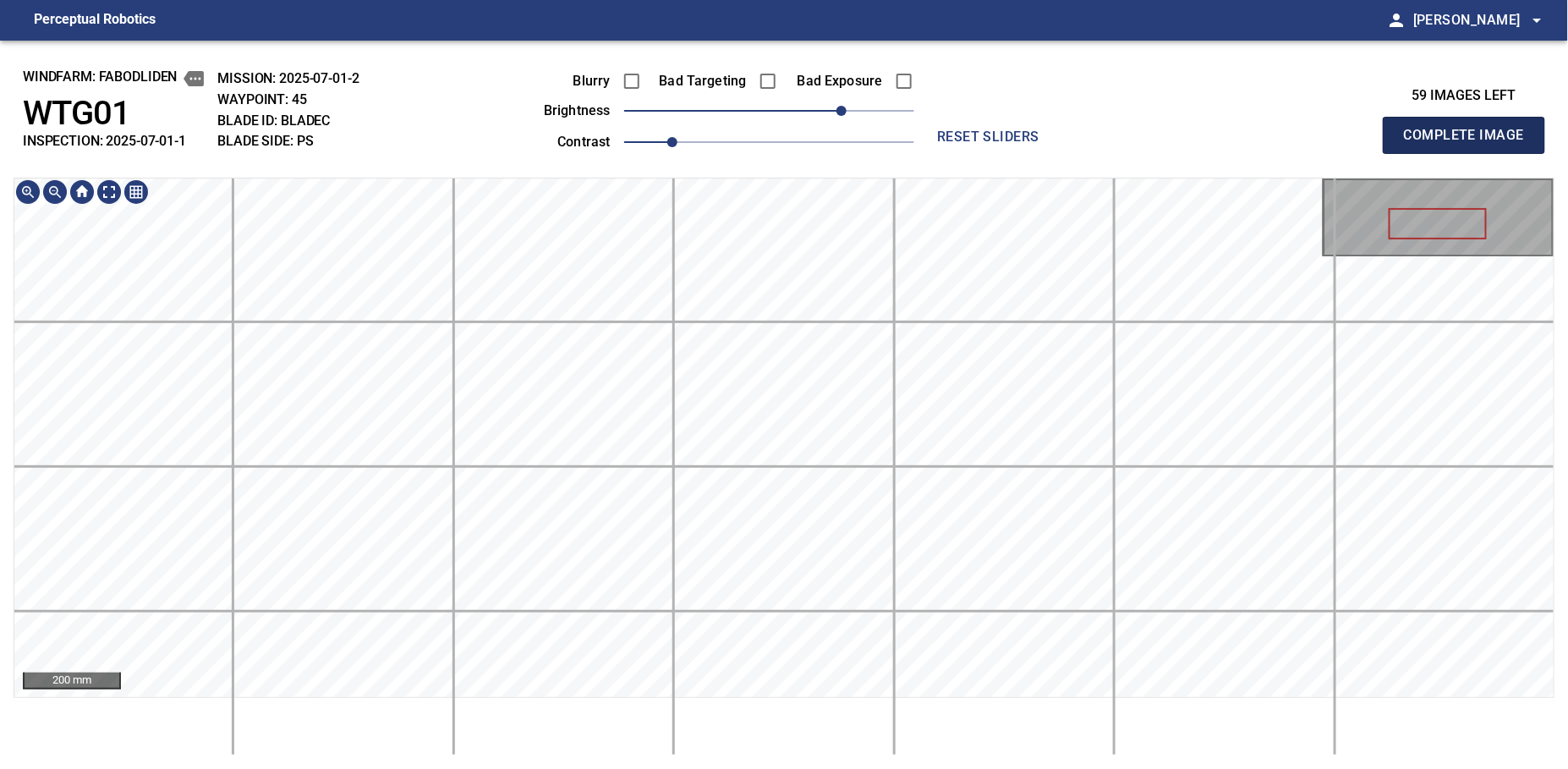 click on "Complete Image" at bounding box center [1464, 135] 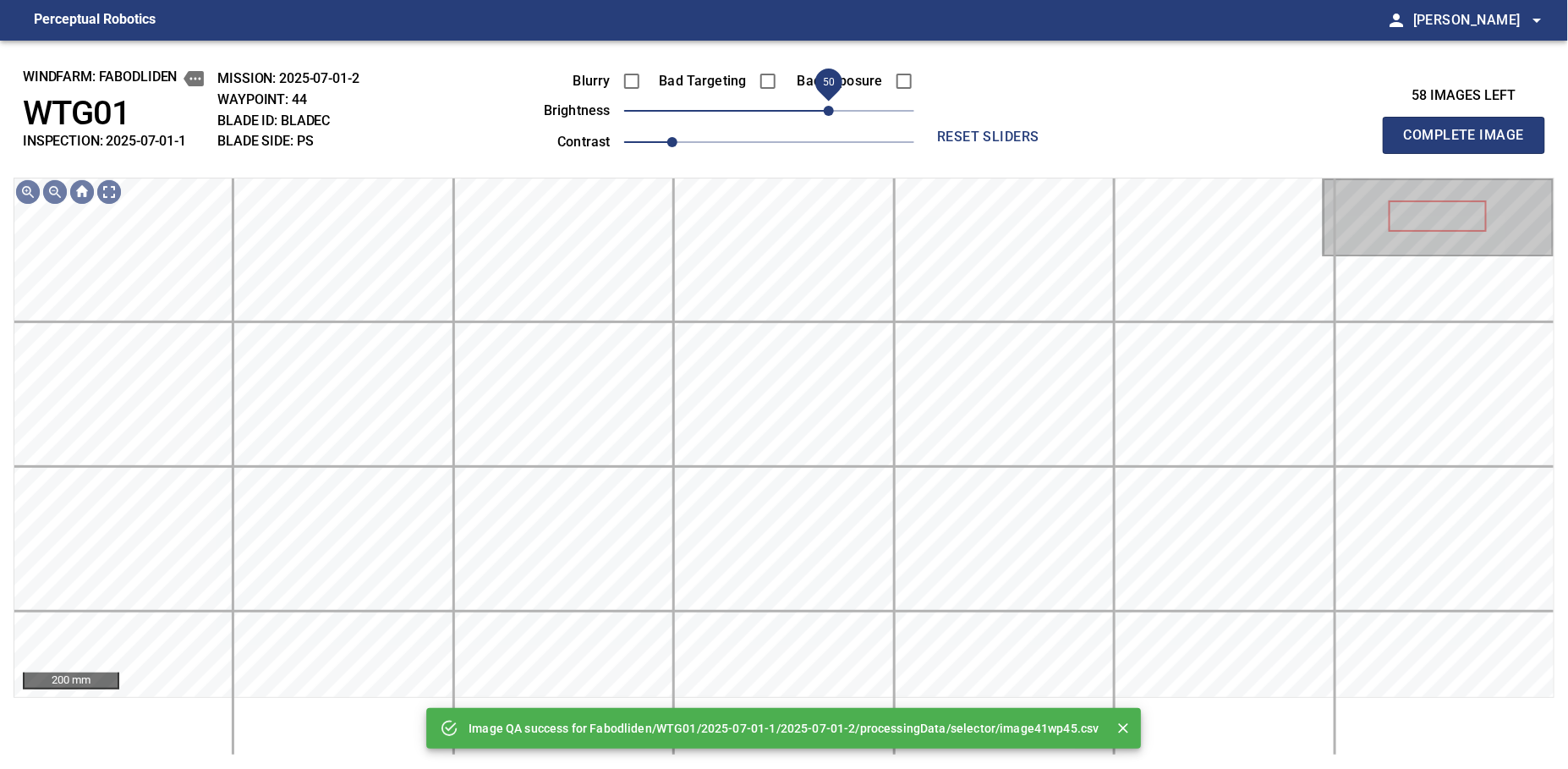 click on "50" at bounding box center (769, 111) 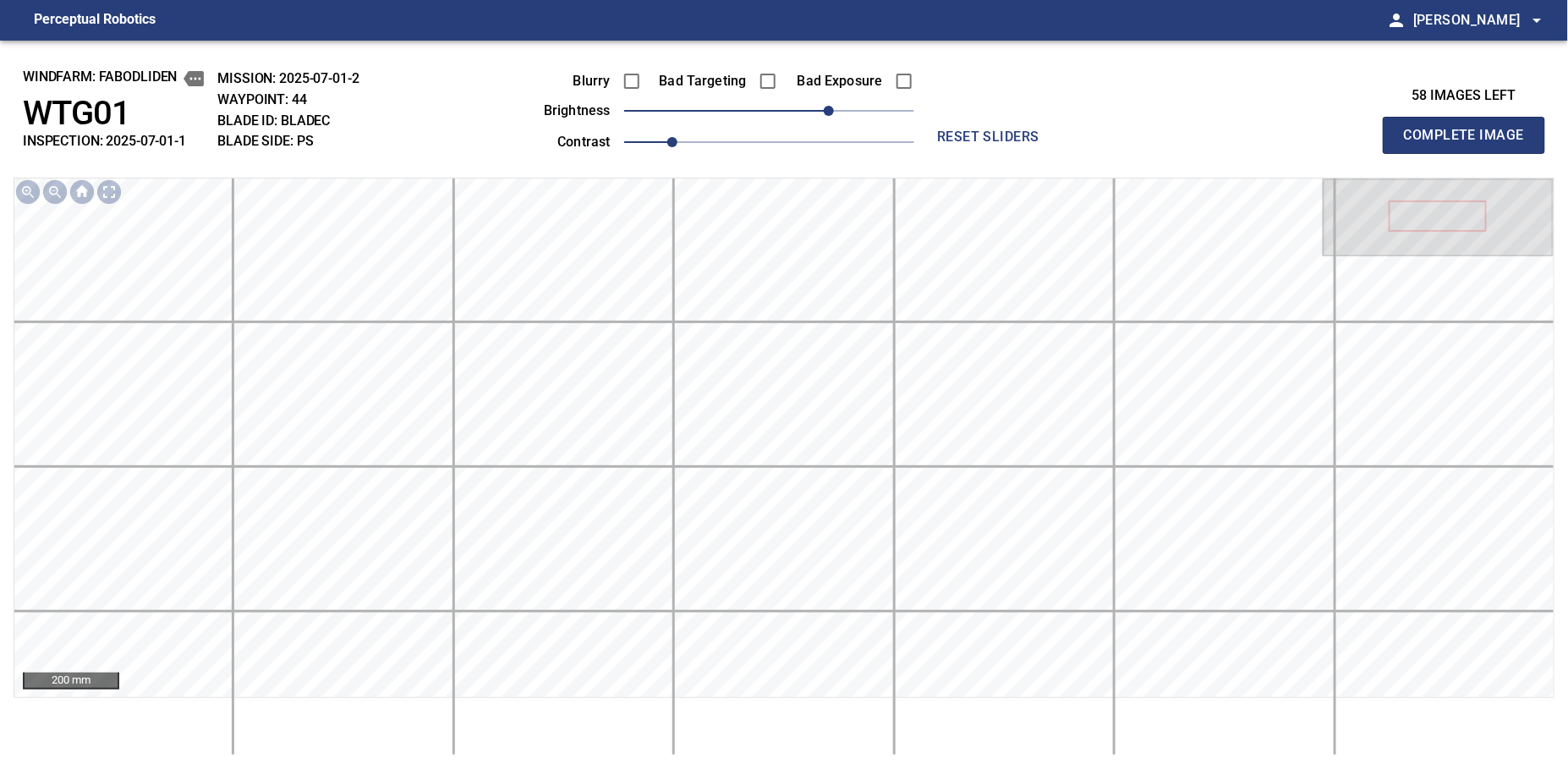 click on "Complete Image" at bounding box center (1464, 135) 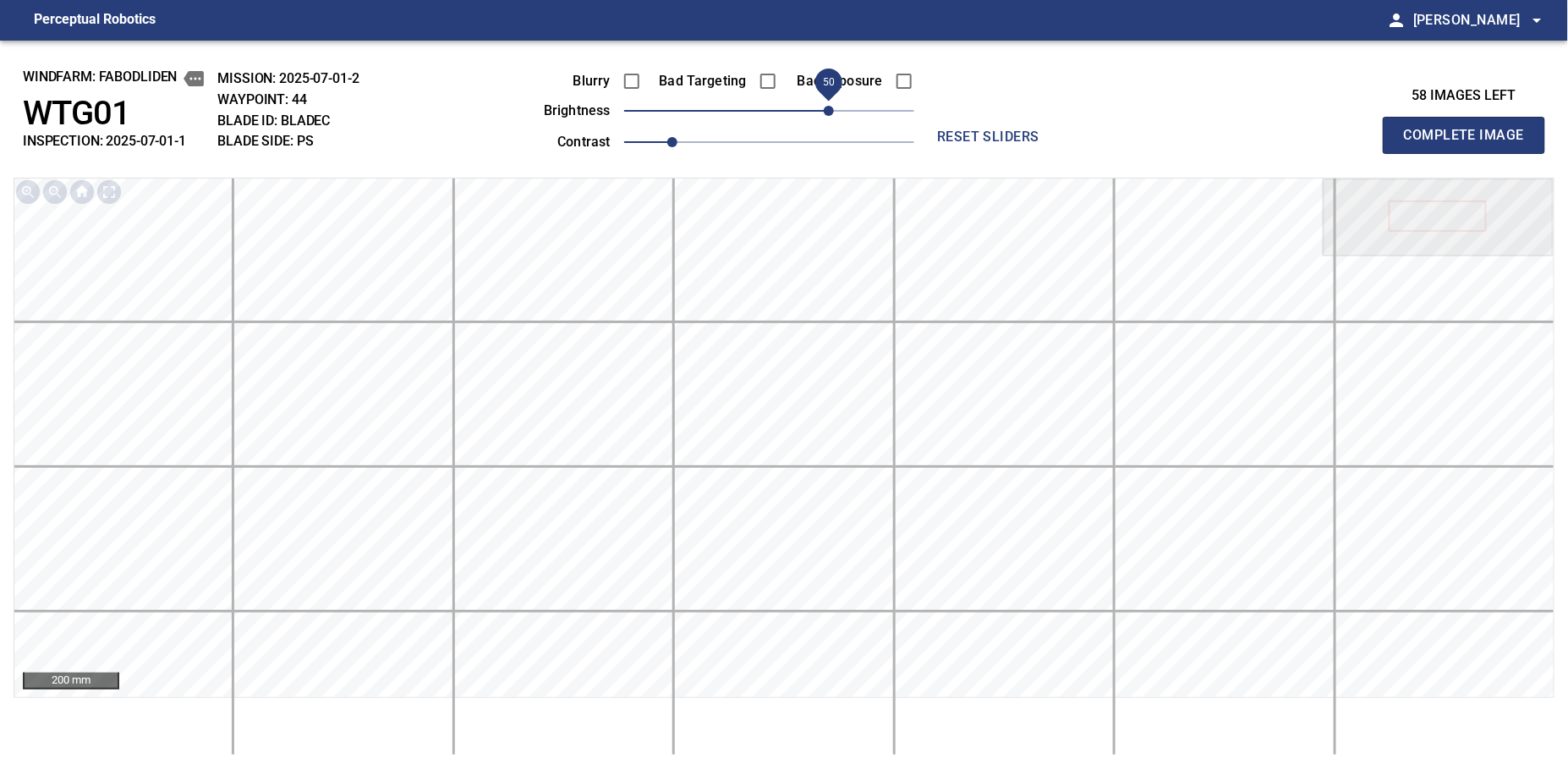type 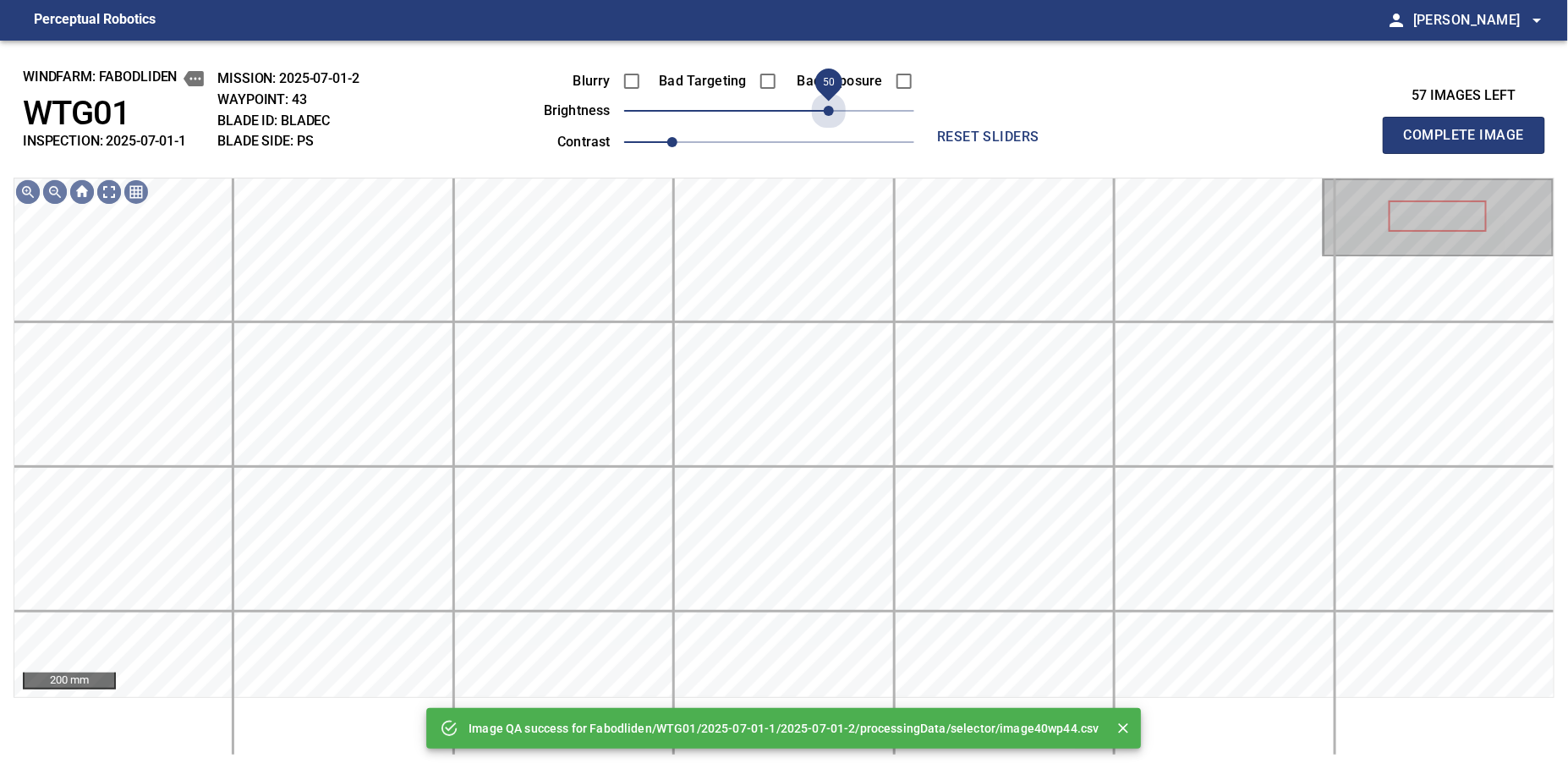 click on "50" at bounding box center (769, 111) 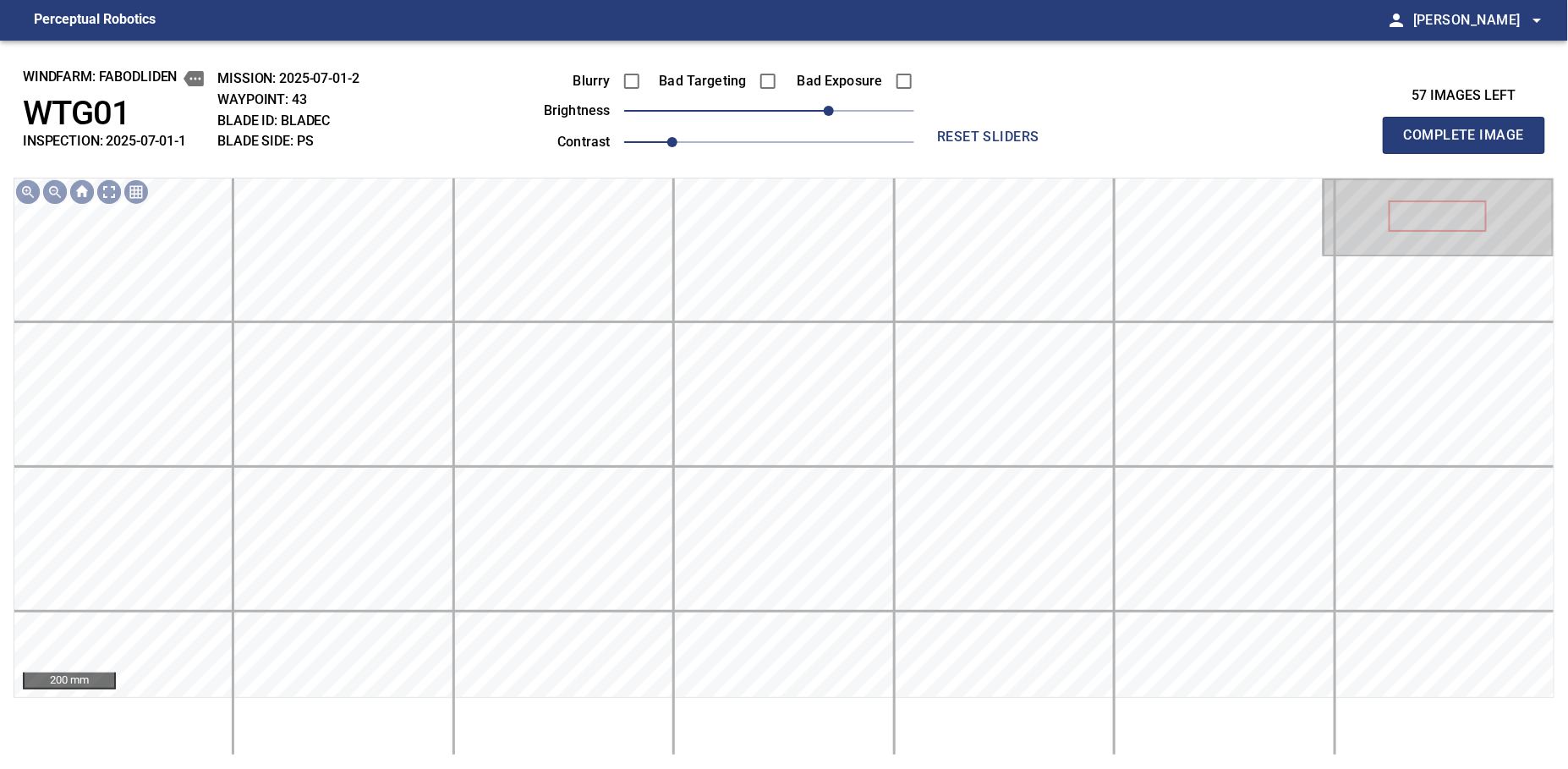 click on "Complete Image" at bounding box center (1464, 135) 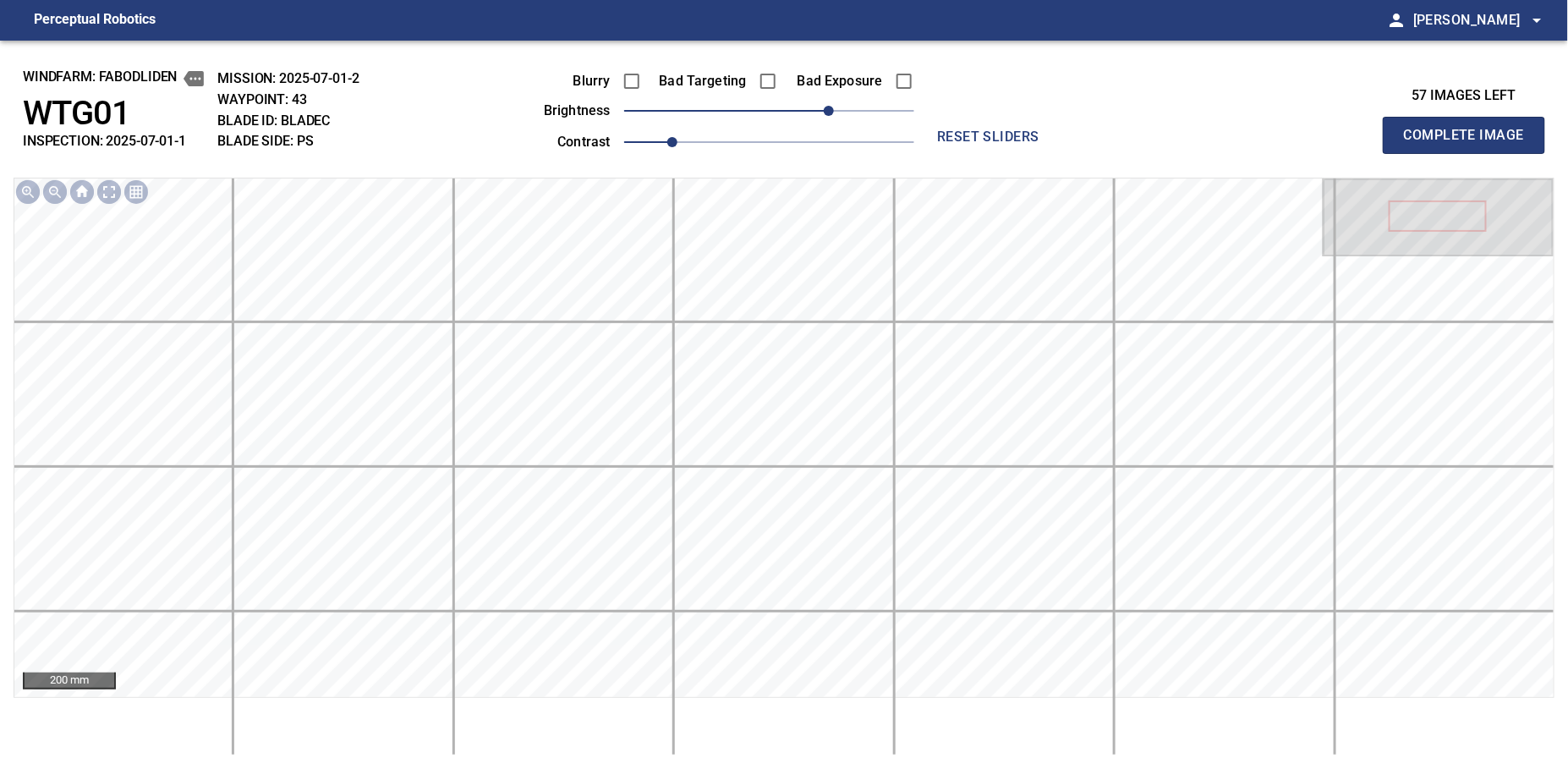 type 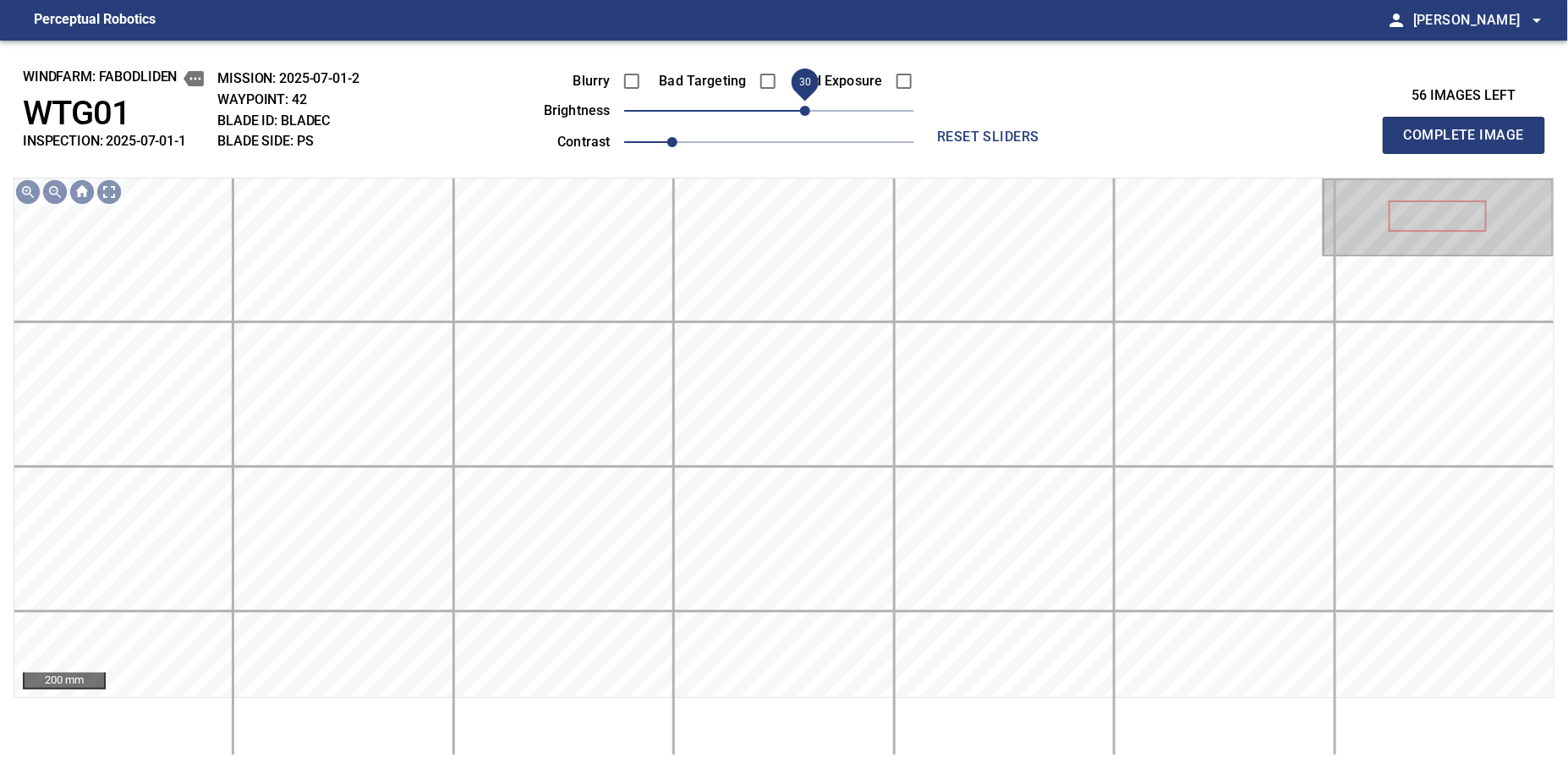 drag, startPoint x: 793, startPoint y: 116, endPoint x: 807, endPoint y: 116, distance: 14 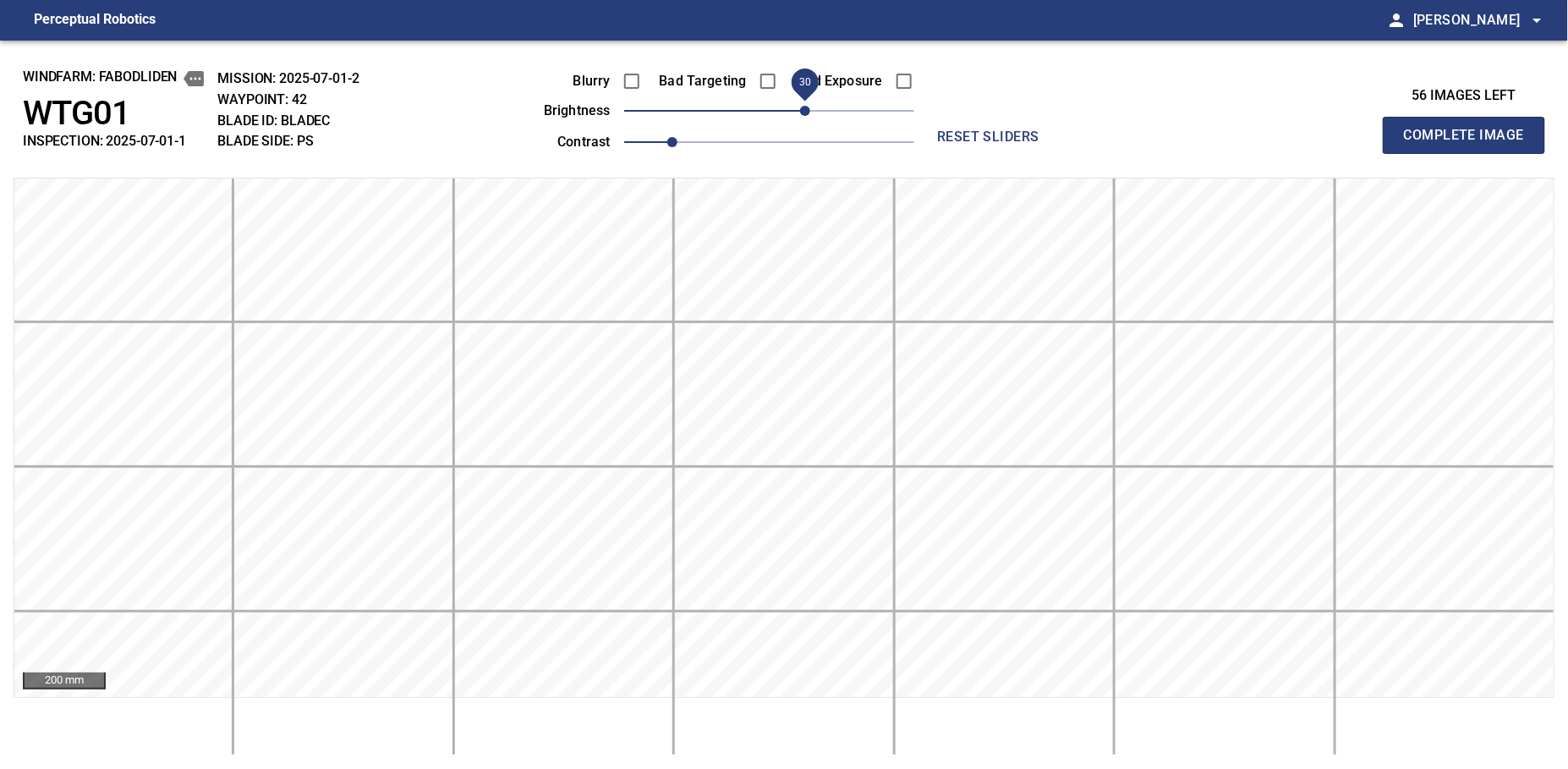 click on "30" at bounding box center (805, 111) 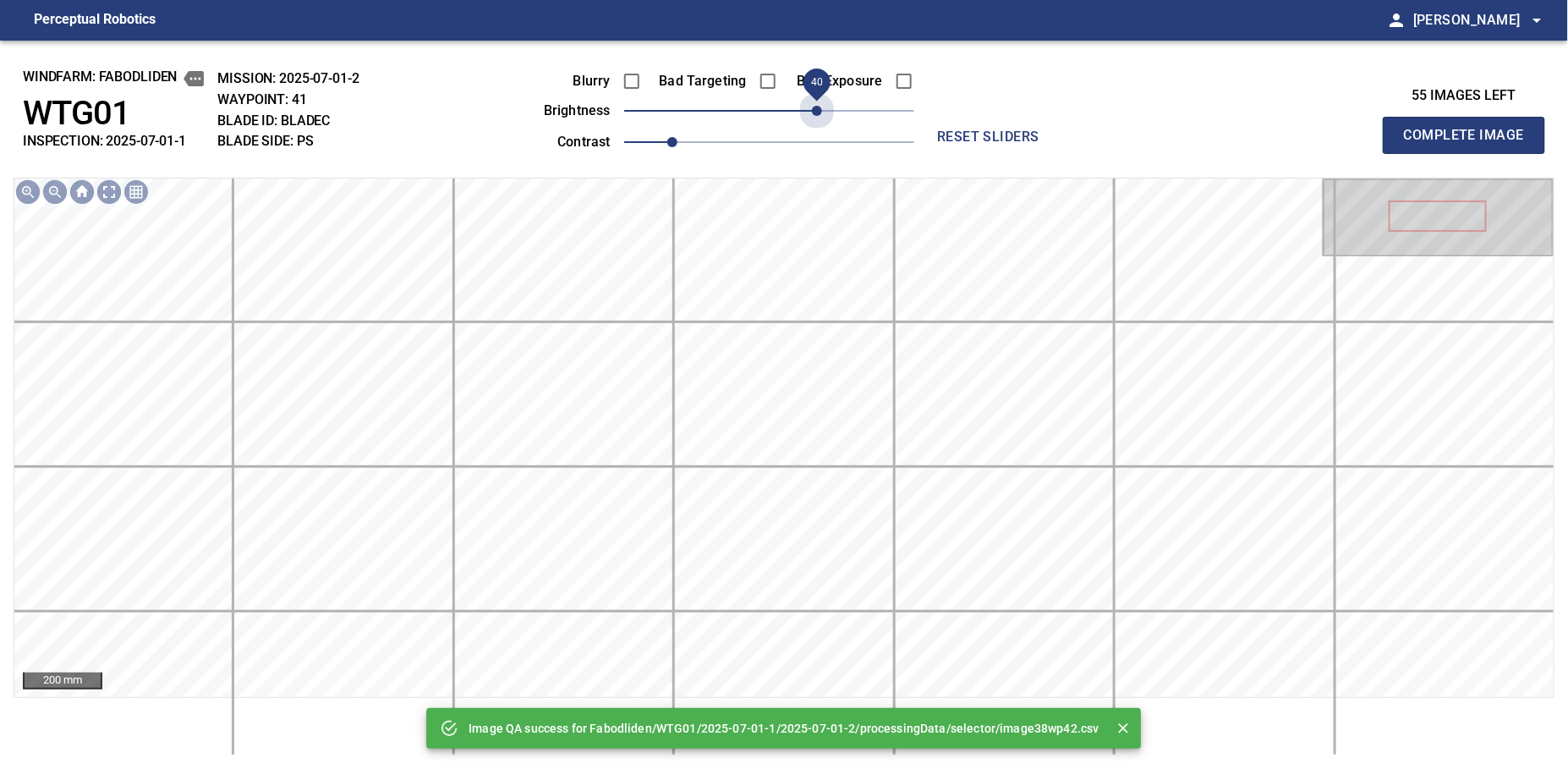 click on "40" at bounding box center [769, 111] 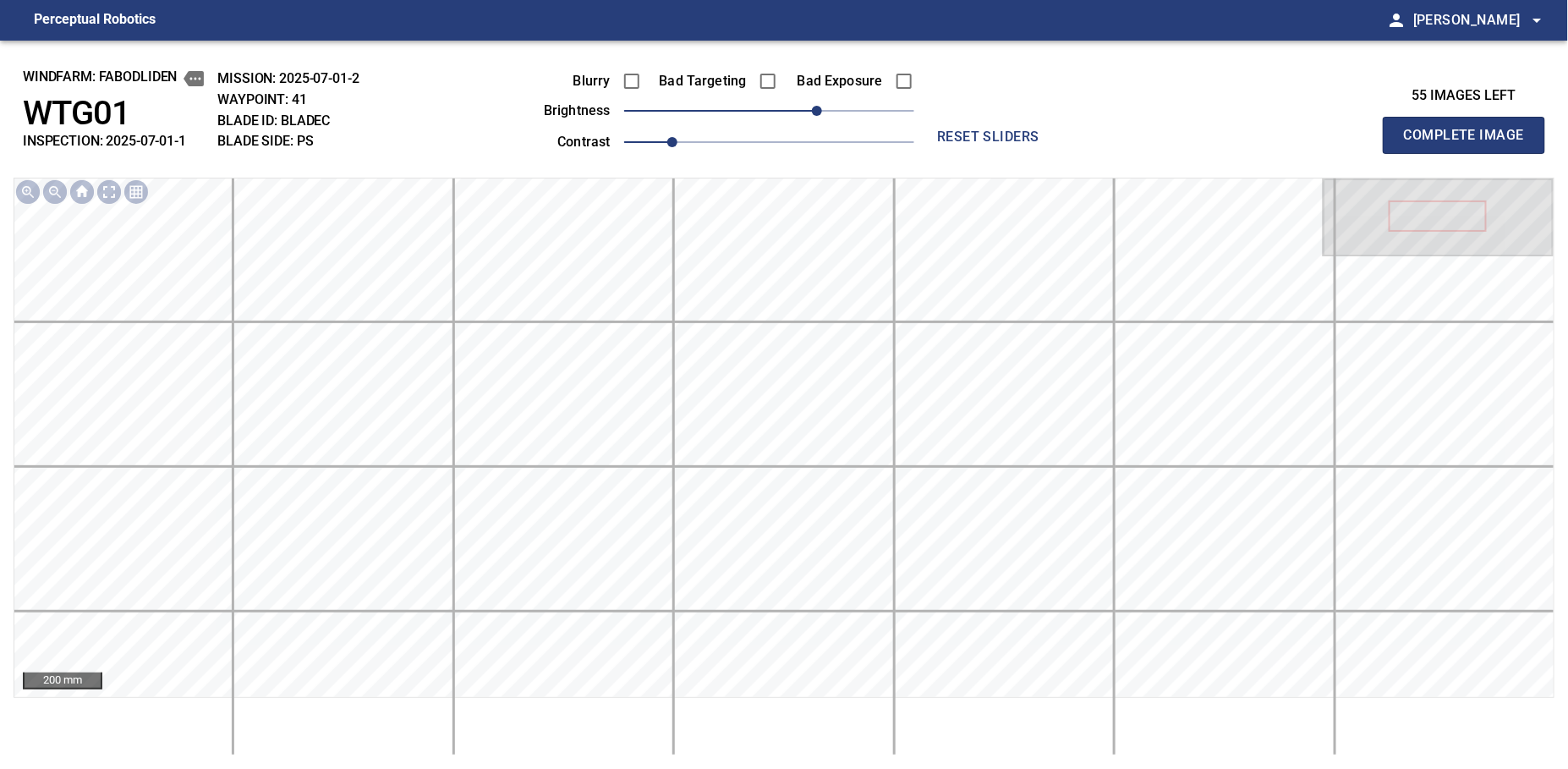 click on "Complete Image" at bounding box center (1464, 135) 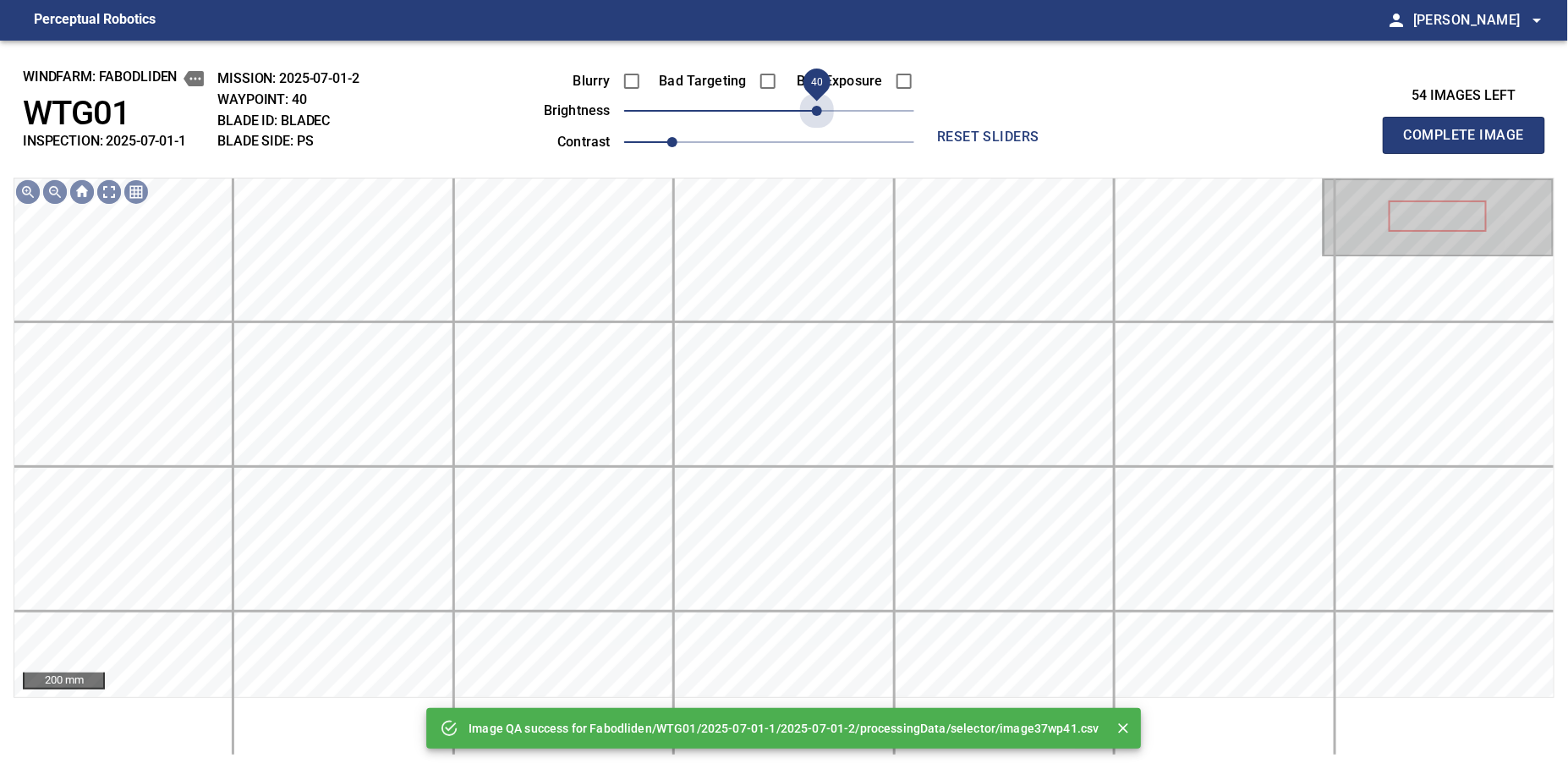 click on "40" at bounding box center (769, 111) 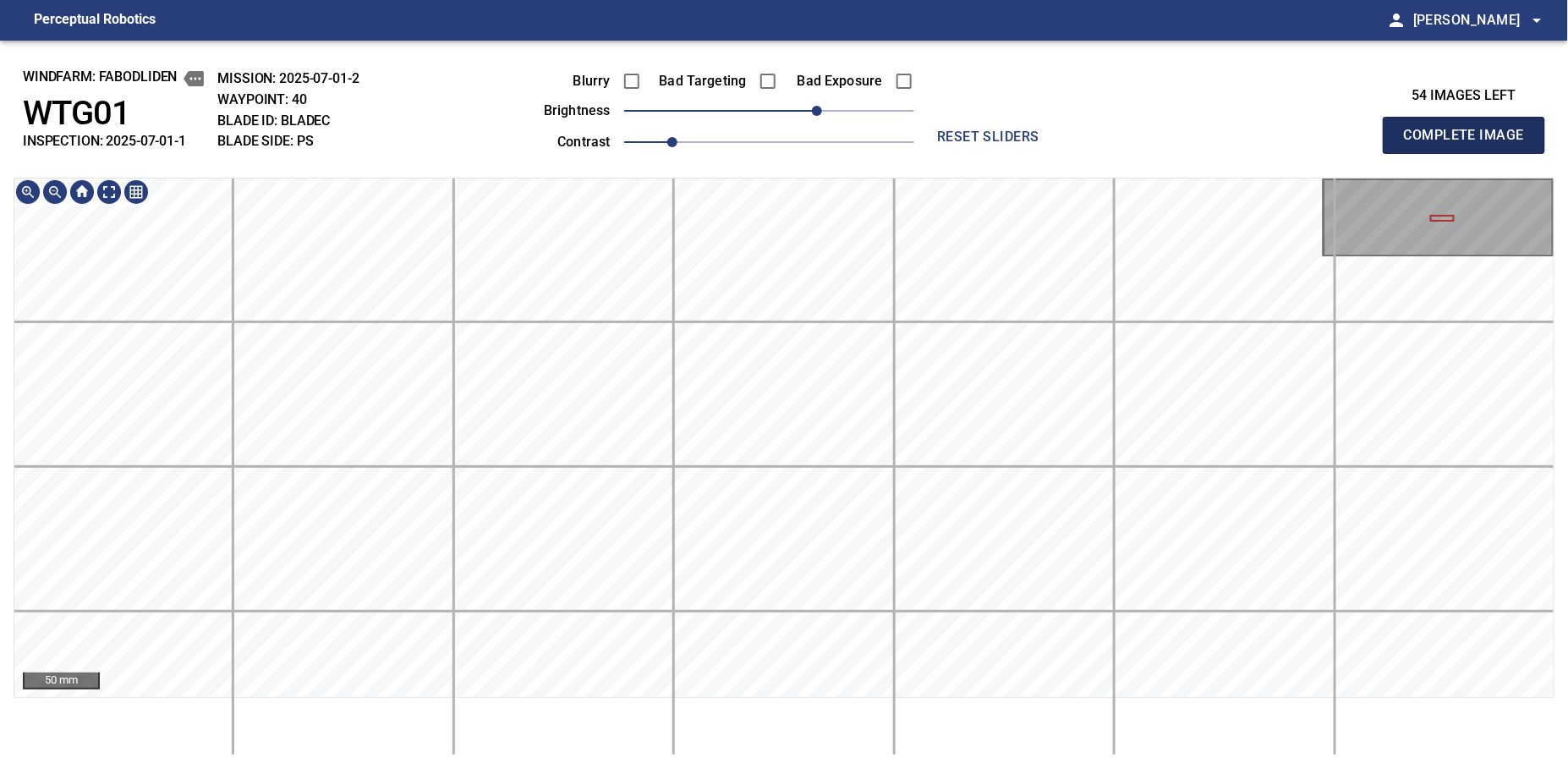 click on "Complete Image" at bounding box center (1464, 135) 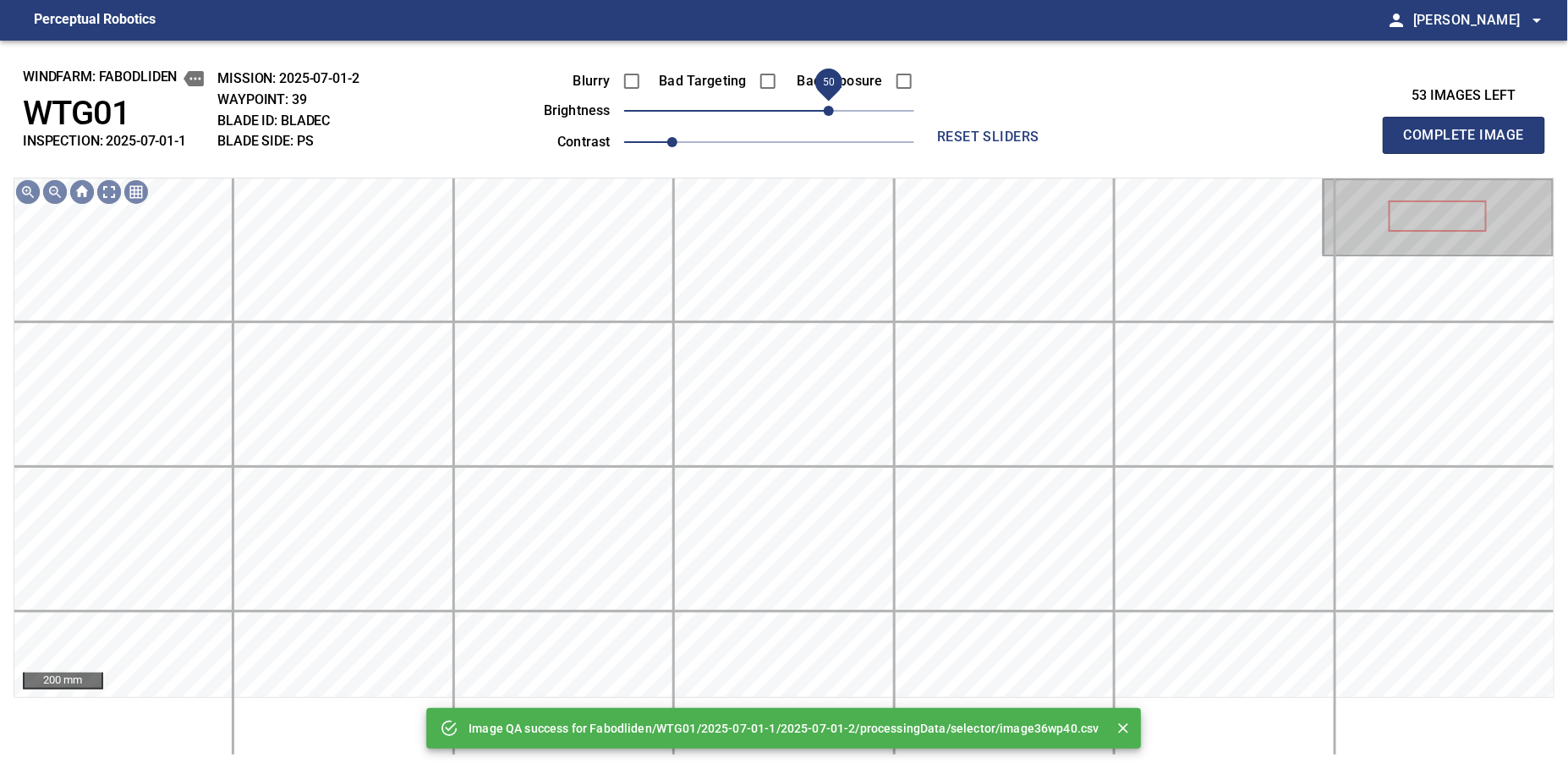 drag, startPoint x: 816, startPoint y: 108, endPoint x: 825, endPoint y: 106, distance: 9.219544 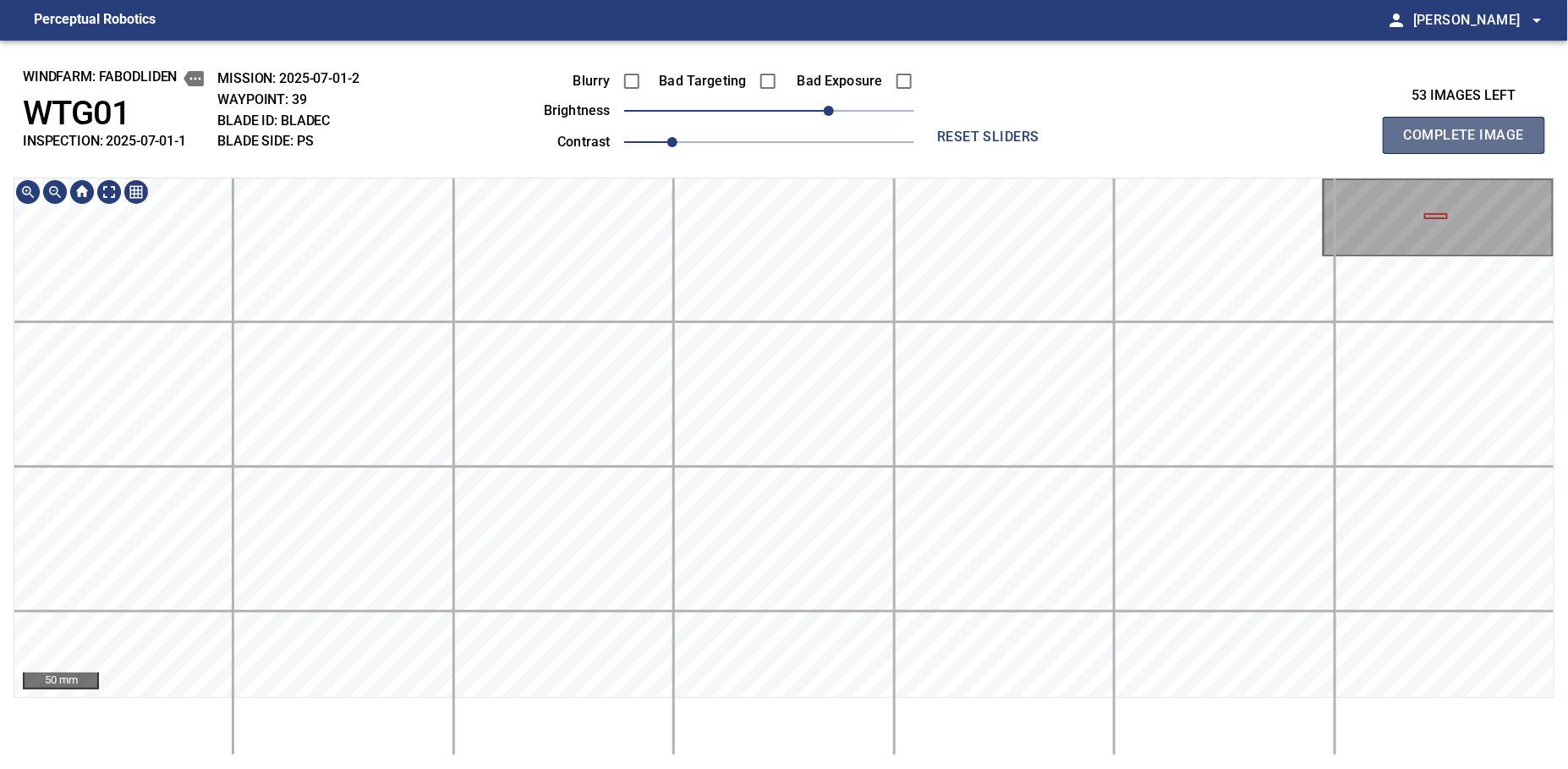 click on "Complete Image" at bounding box center [1464, 135] 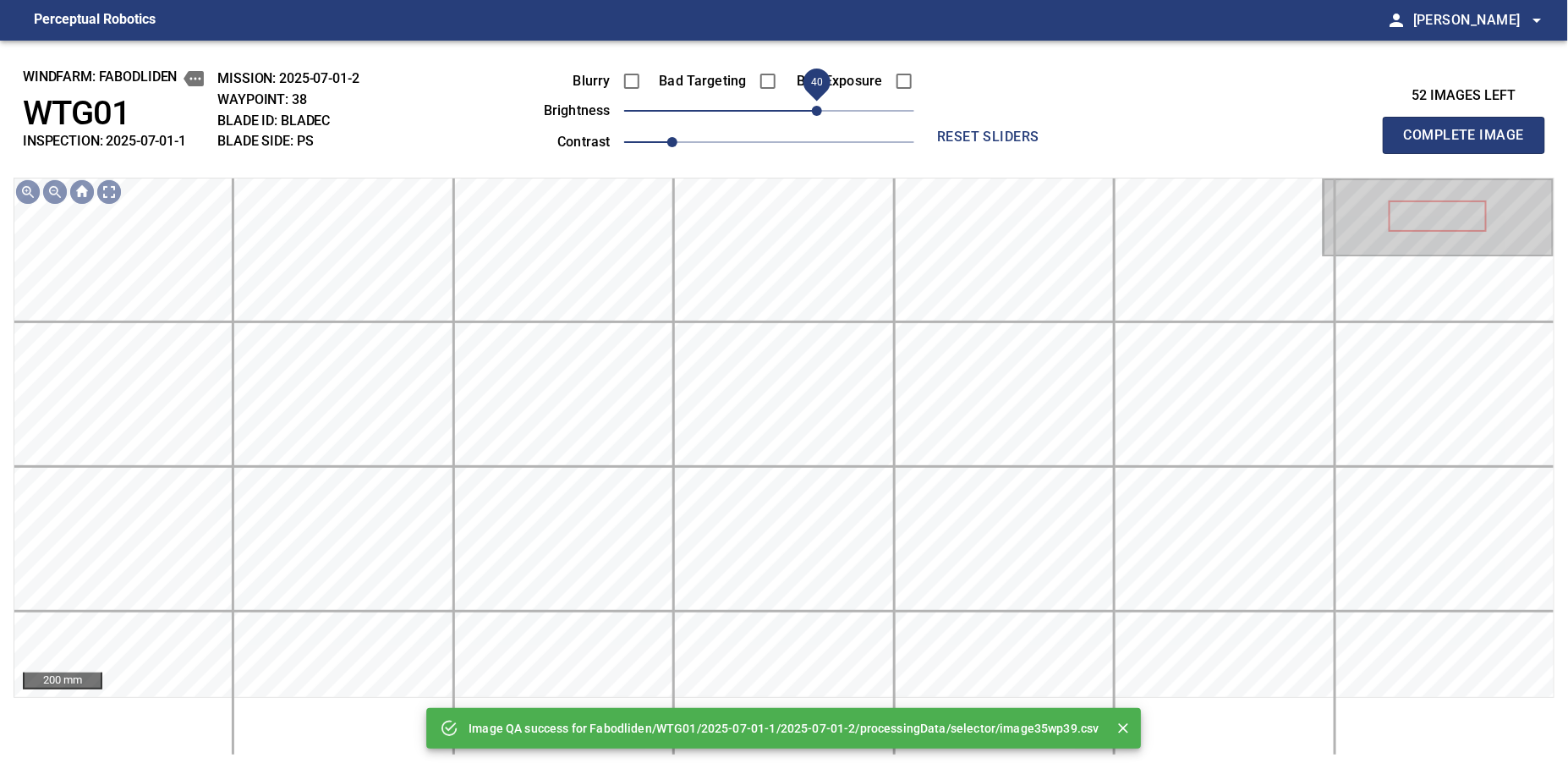 click on "40" at bounding box center [769, 111] 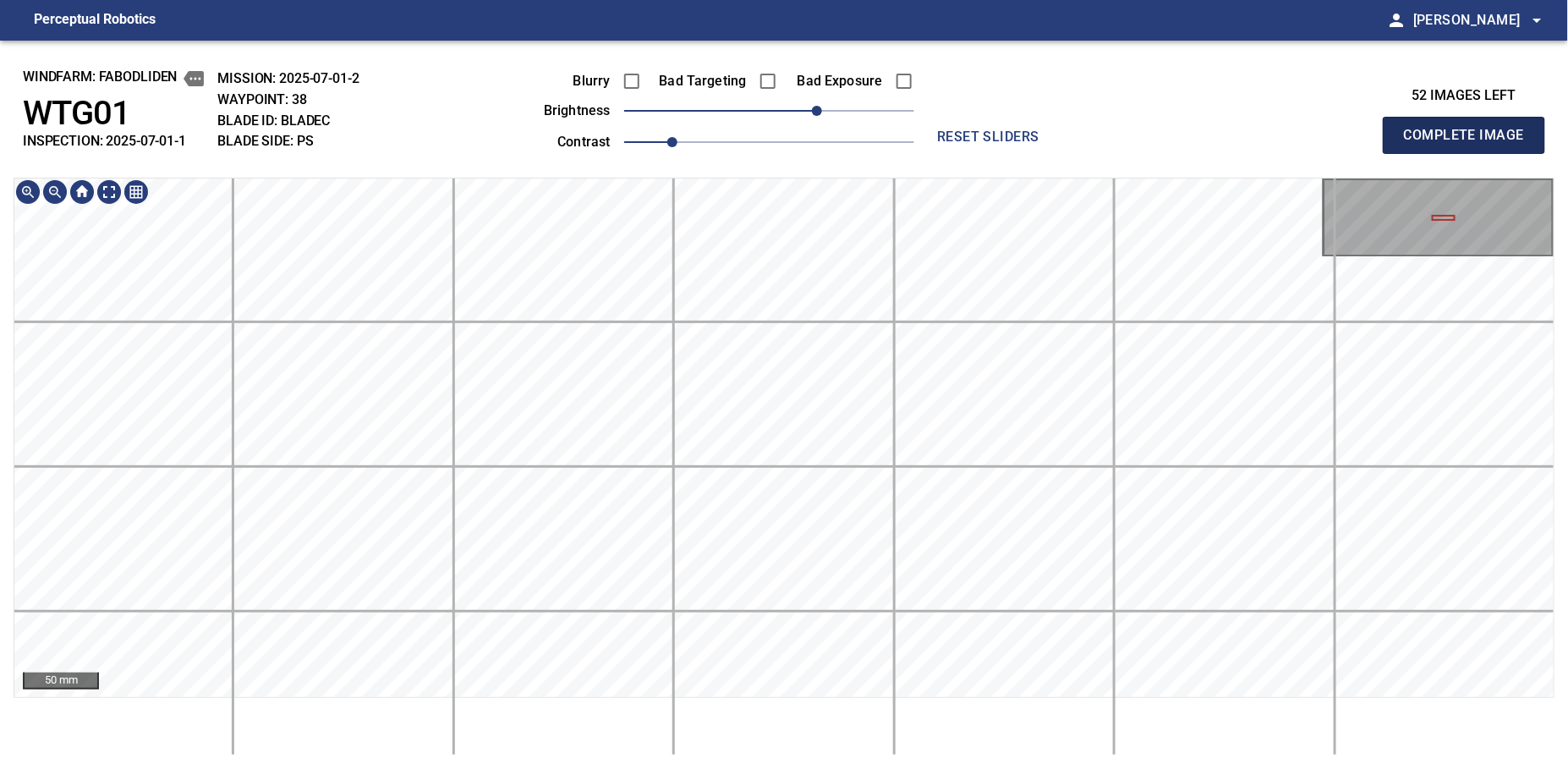 click on "Complete Image" at bounding box center (1464, 135) 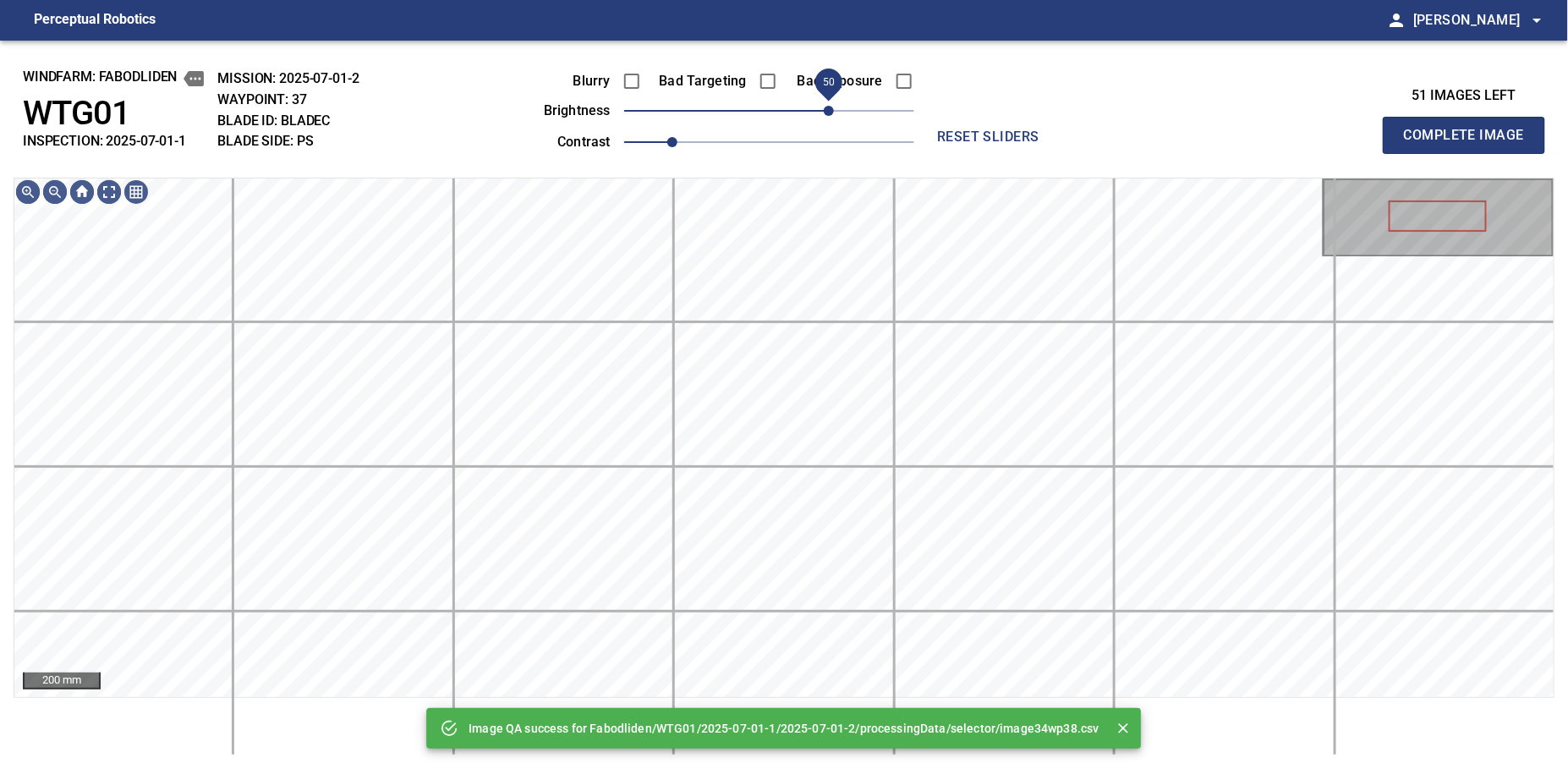click on "50" at bounding box center [769, 111] 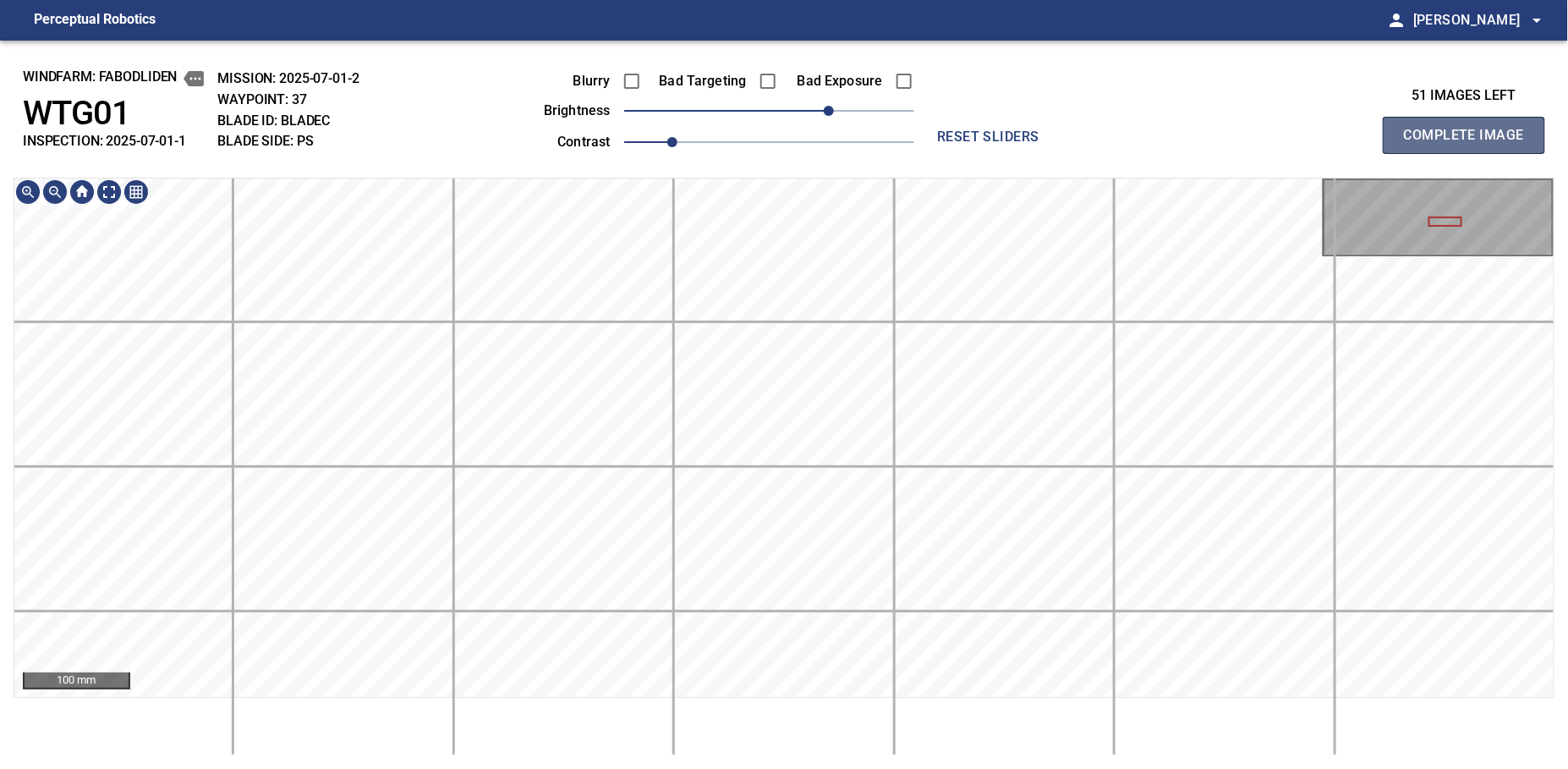 drag, startPoint x: 1418, startPoint y: 139, endPoint x: 1445, endPoint y: 130, distance: 28.460499 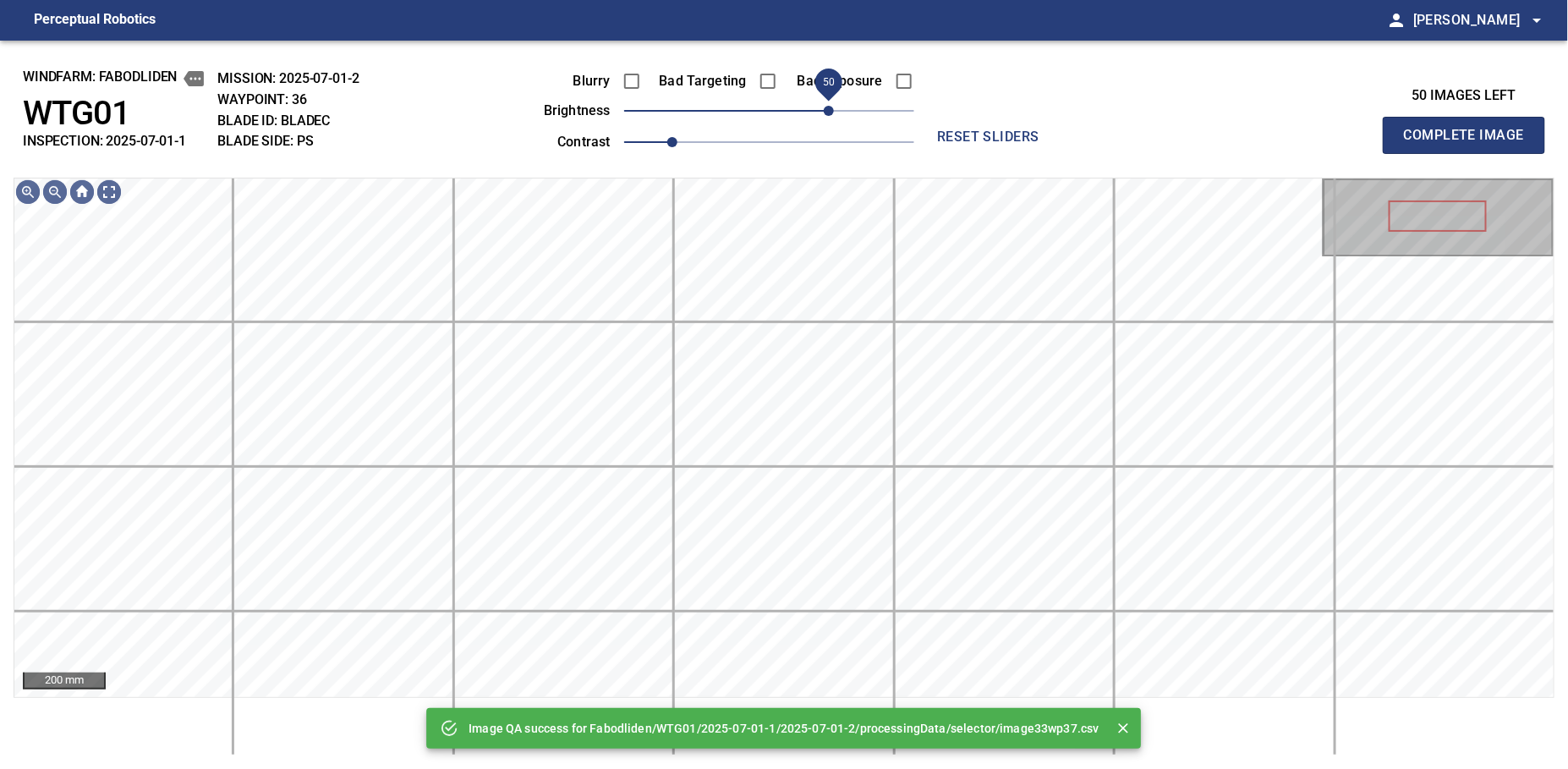 click on "50" at bounding box center [769, 111] 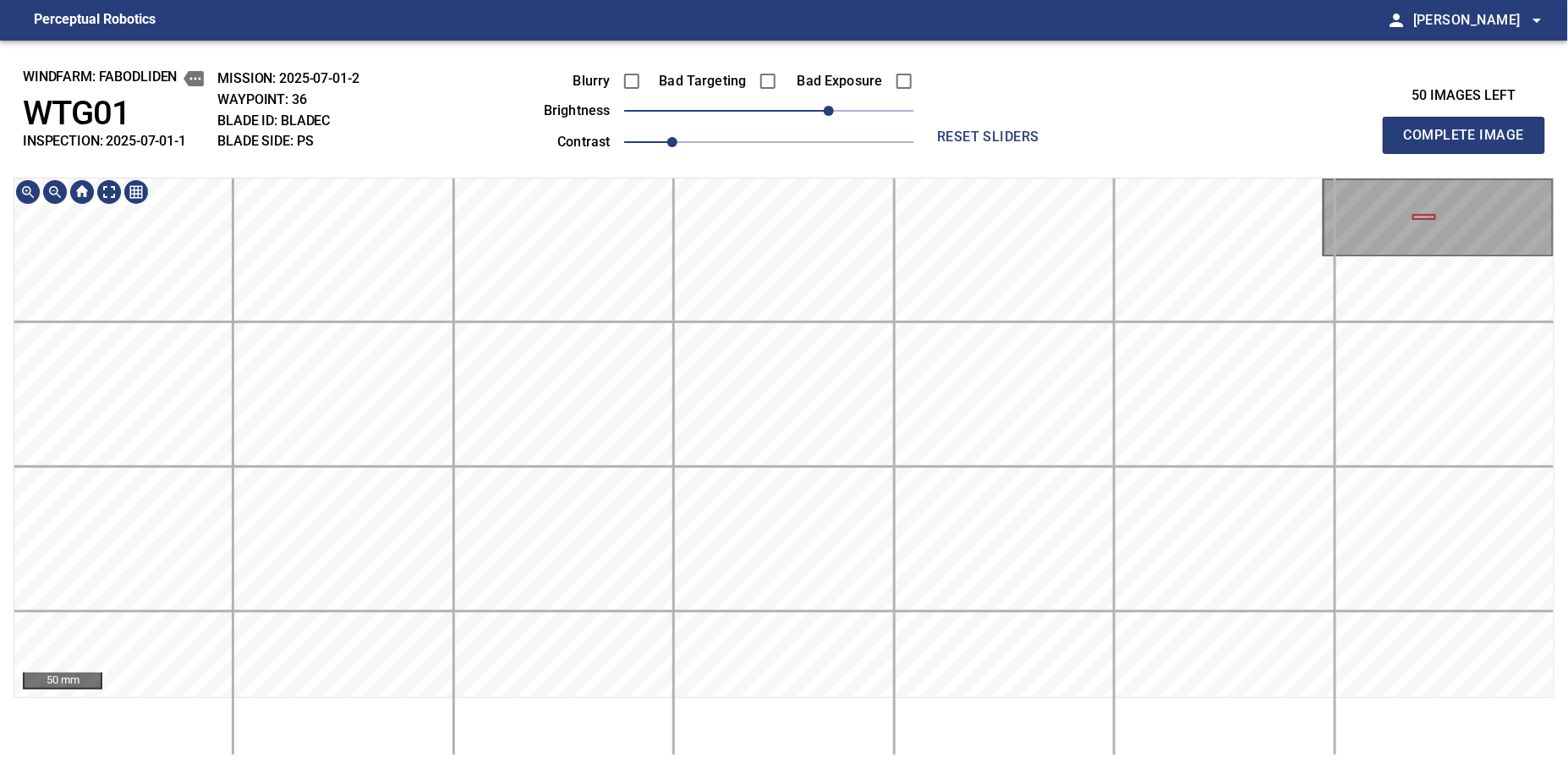 click on "Perceptual Robotics person [PERSON_NAME] arrow_drop_down windfarm: Fabodliden WTG01 INSPECTION: 2025-07-01-1 MISSION: 2025-07-01-2 WAYPOINT: 36 BLADE ID: bladeC BLADE SIDE: PS Blurry Bad Targeting Bad Exposure brightness 50 contrast 1 reset sliders 50 images left Complete Image 50 mm exit_to_app Logout" at bounding box center (784, 384) 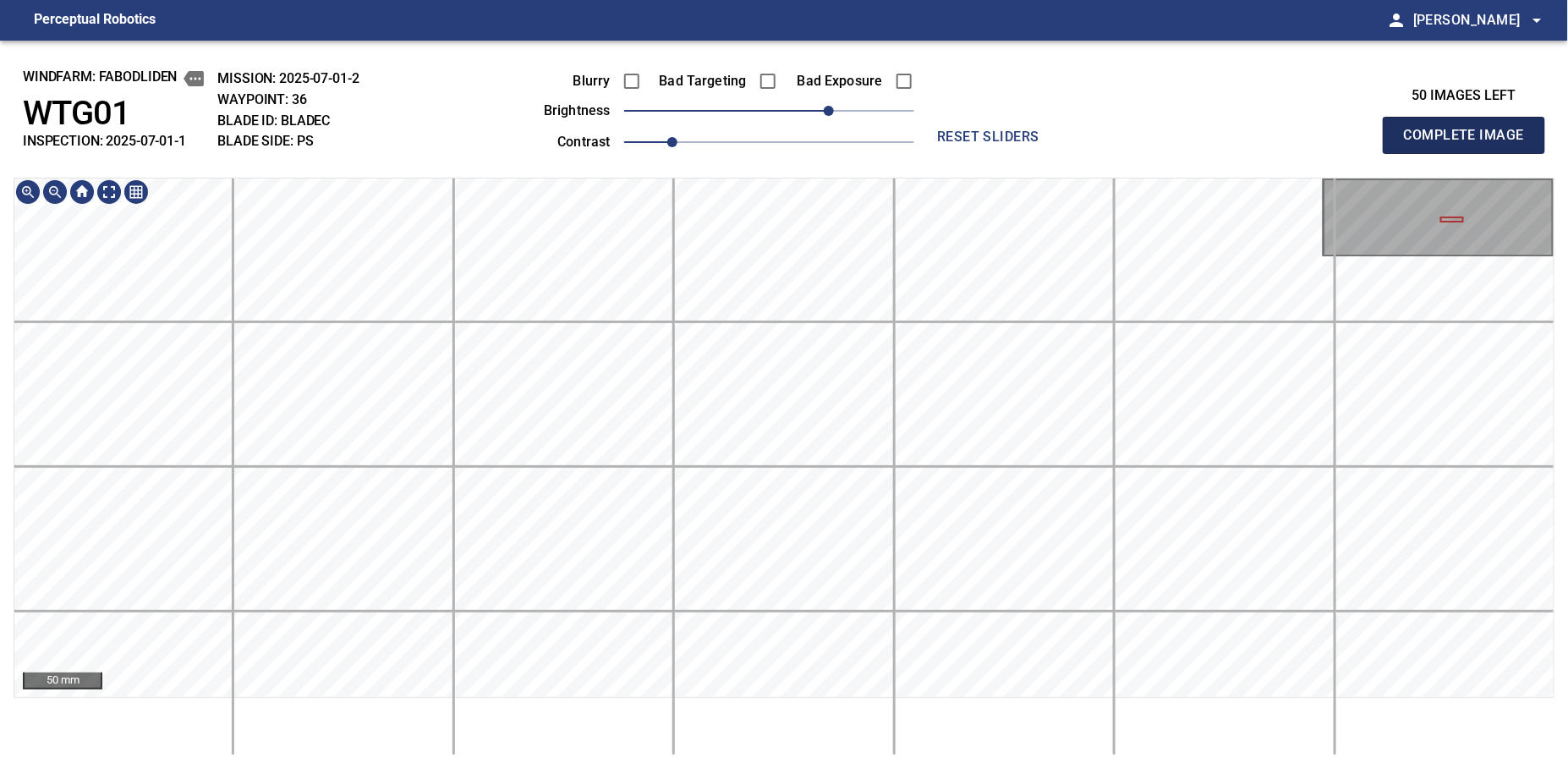 click on "Complete Image" at bounding box center (1464, 135) 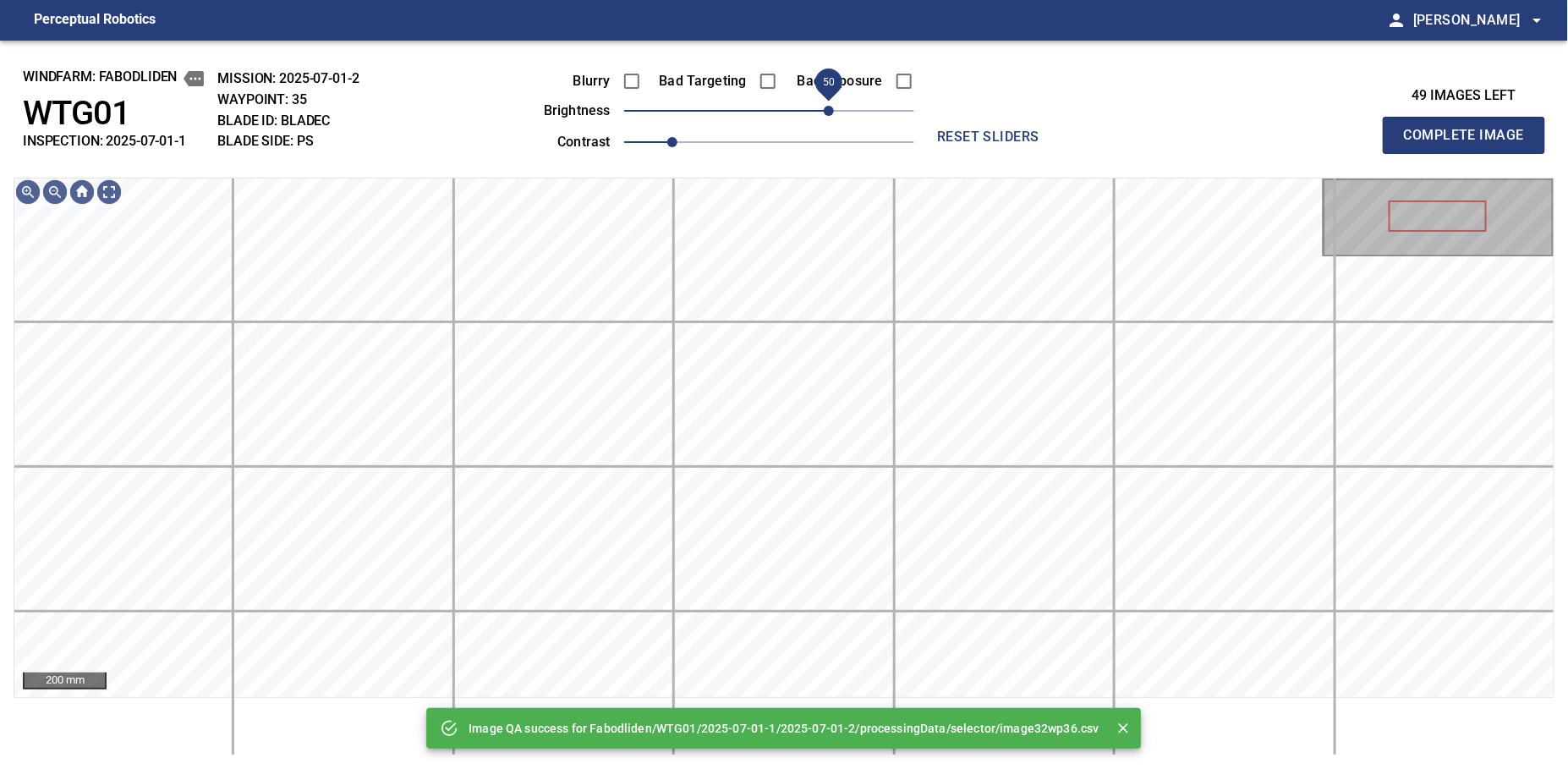 click on "50" at bounding box center [769, 111] 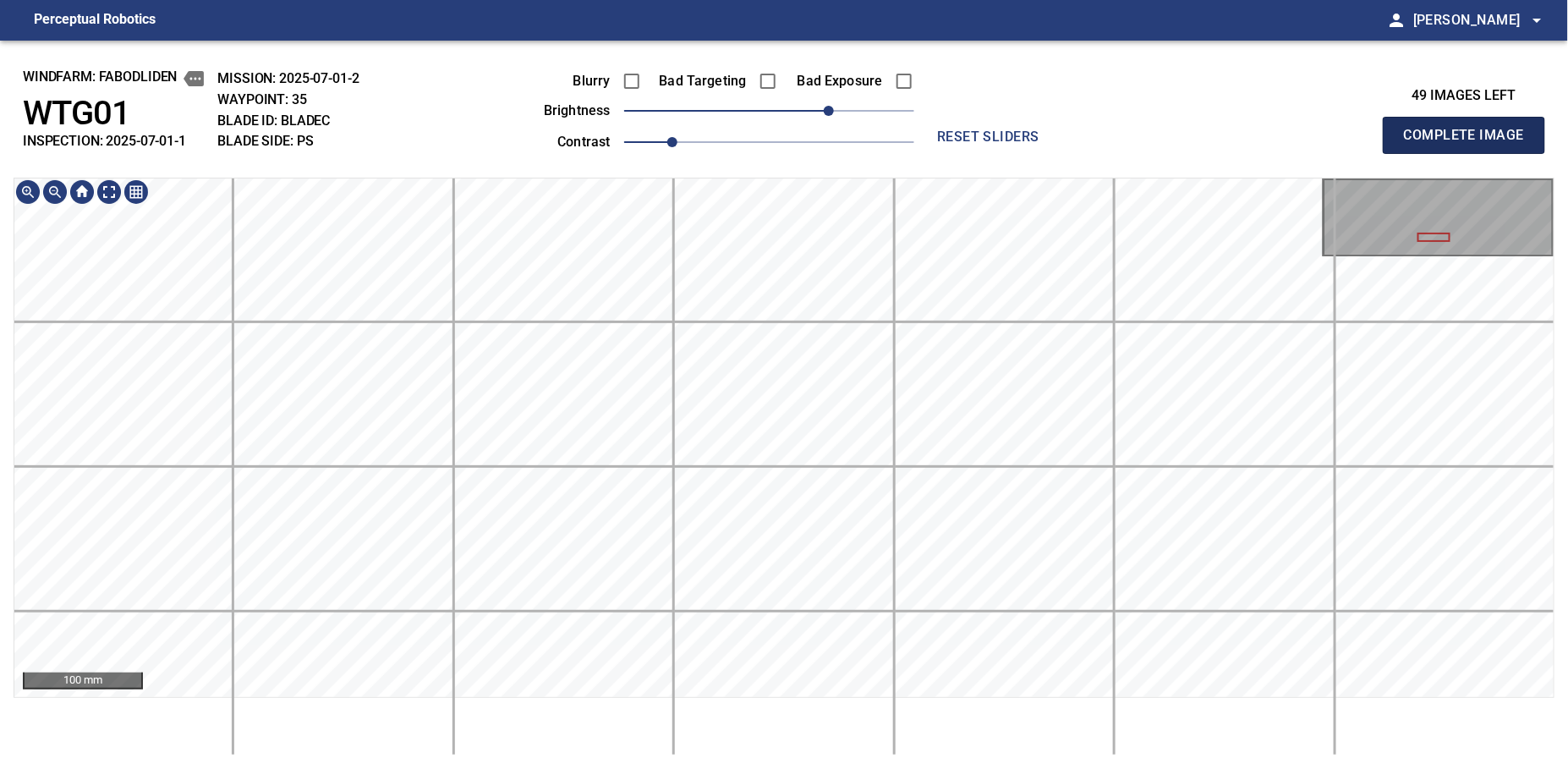 click on "Complete Image" at bounding box center [1464, 135] 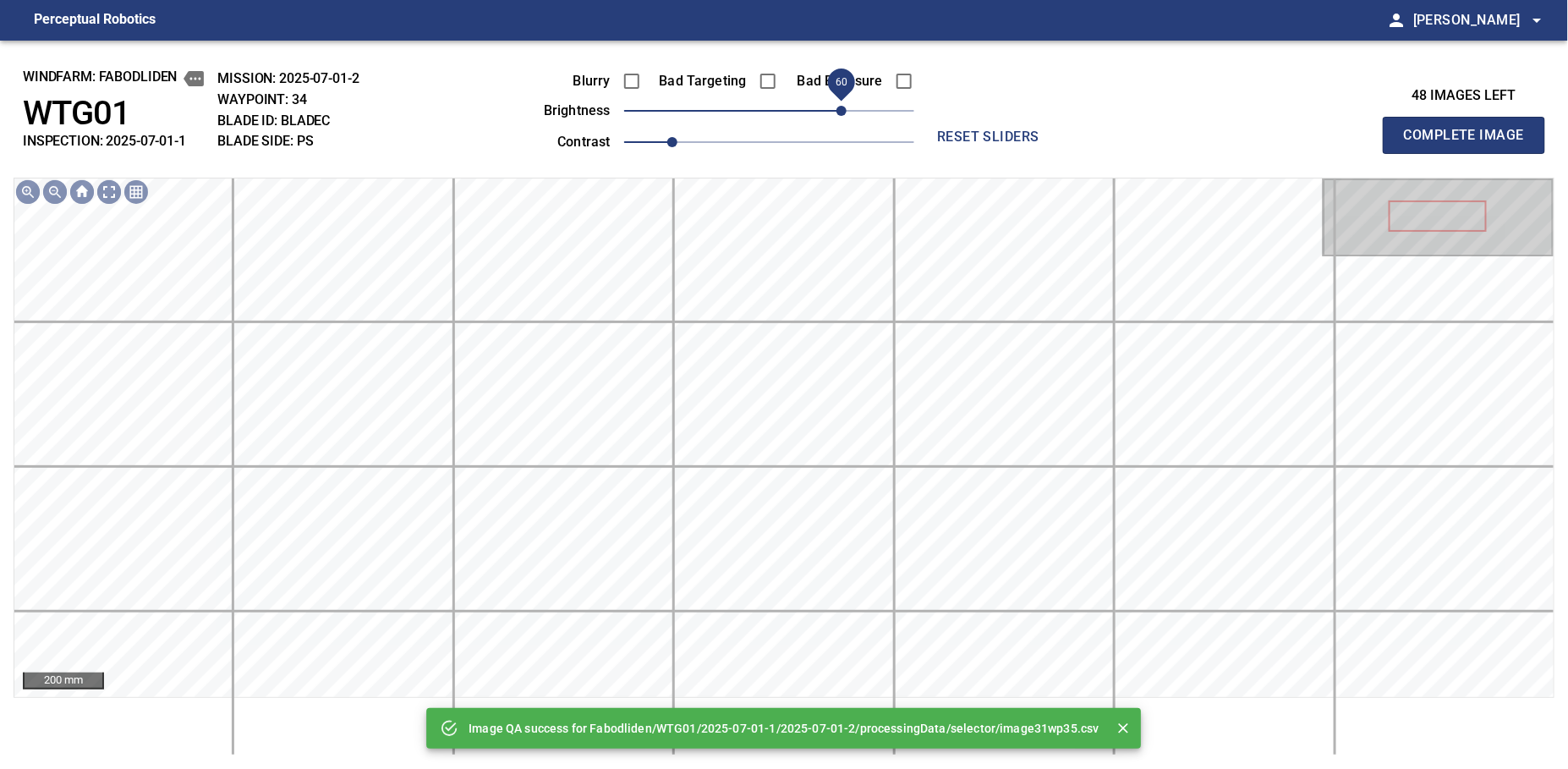 drag, startPoint x: 835, startPoint y: 109, endPoint x: 846, endPoint y: 109, distance: 11 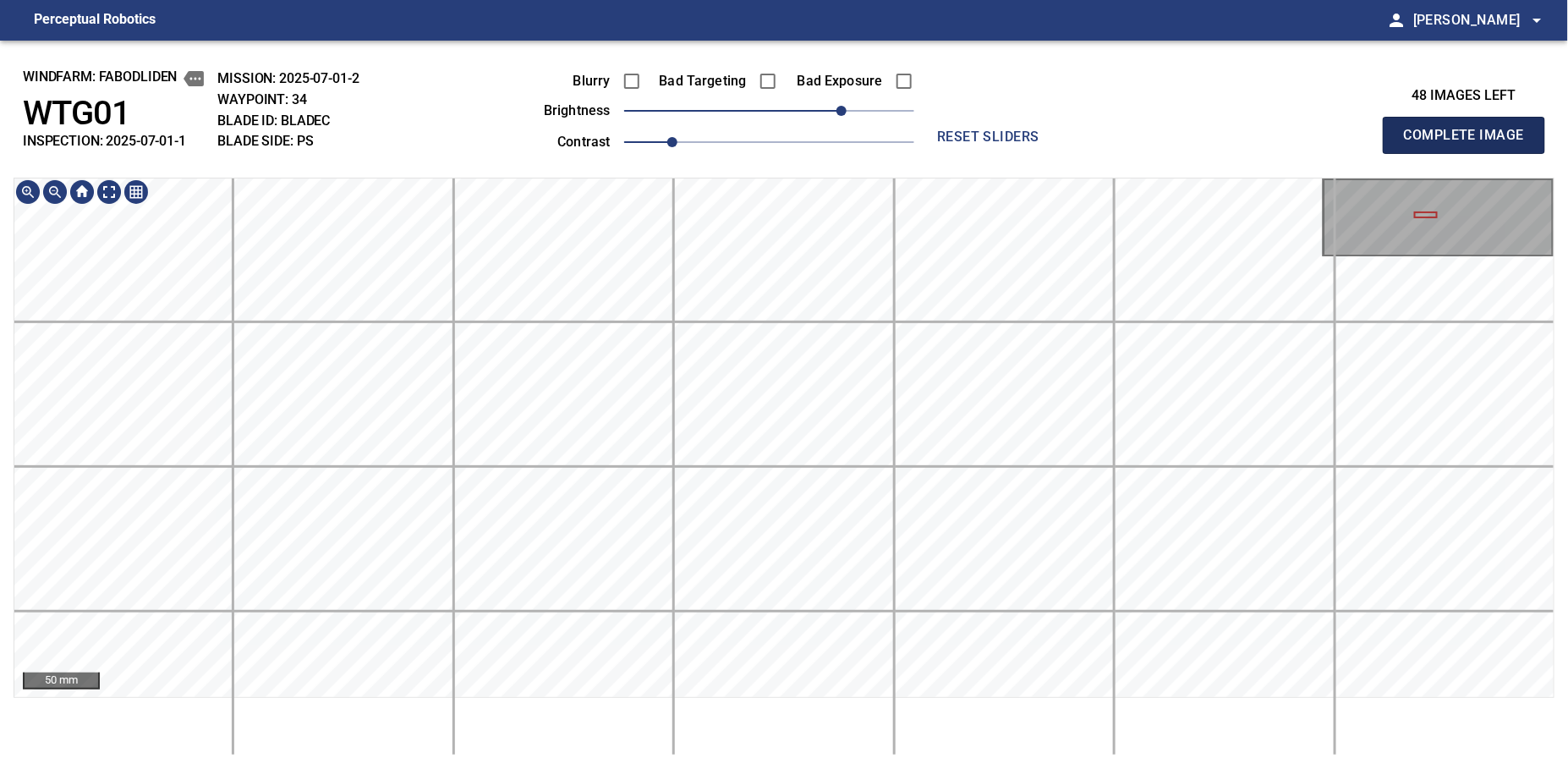 click on "Complete Image" at bounding box center (1464, 135) 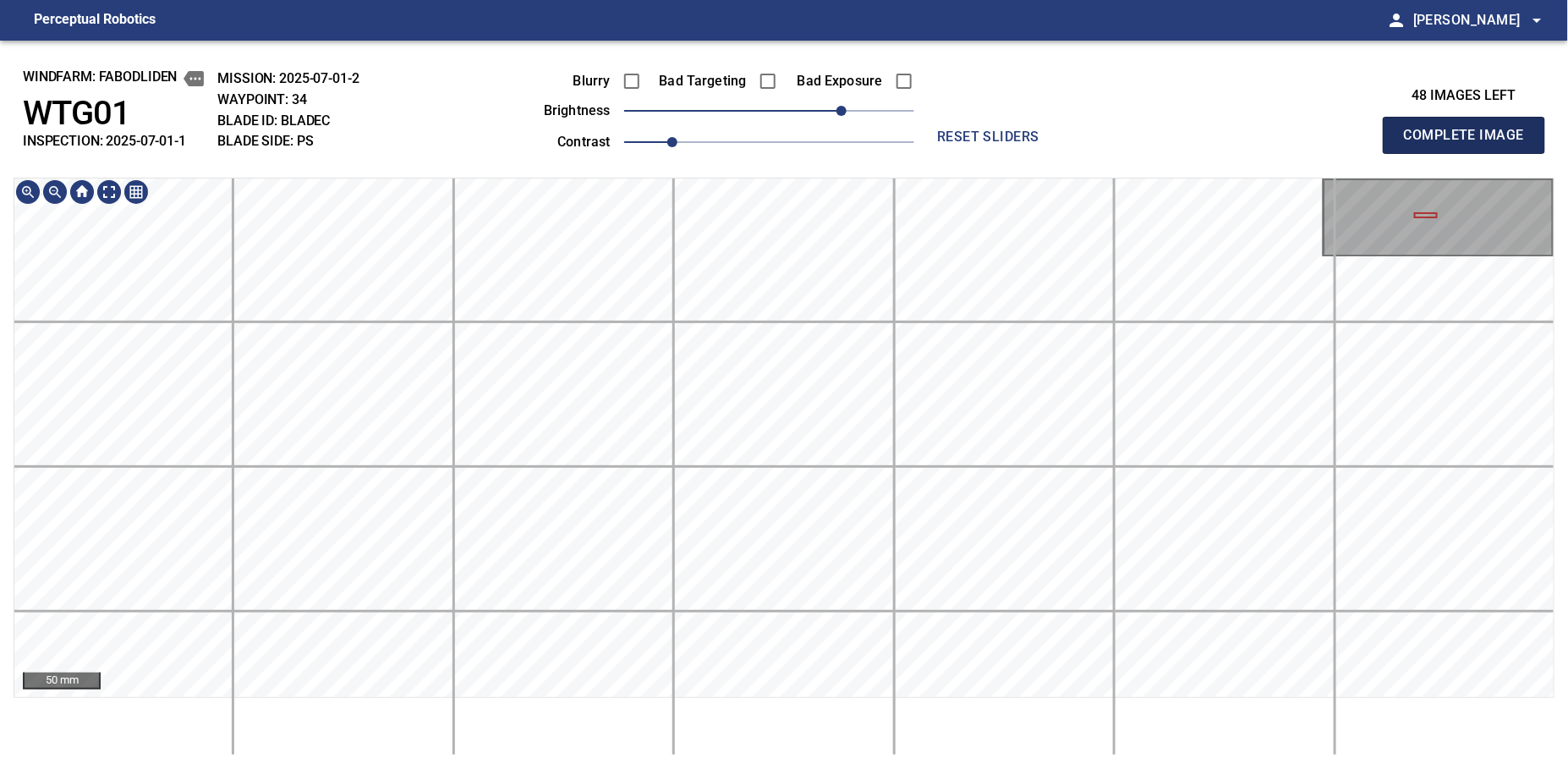 type 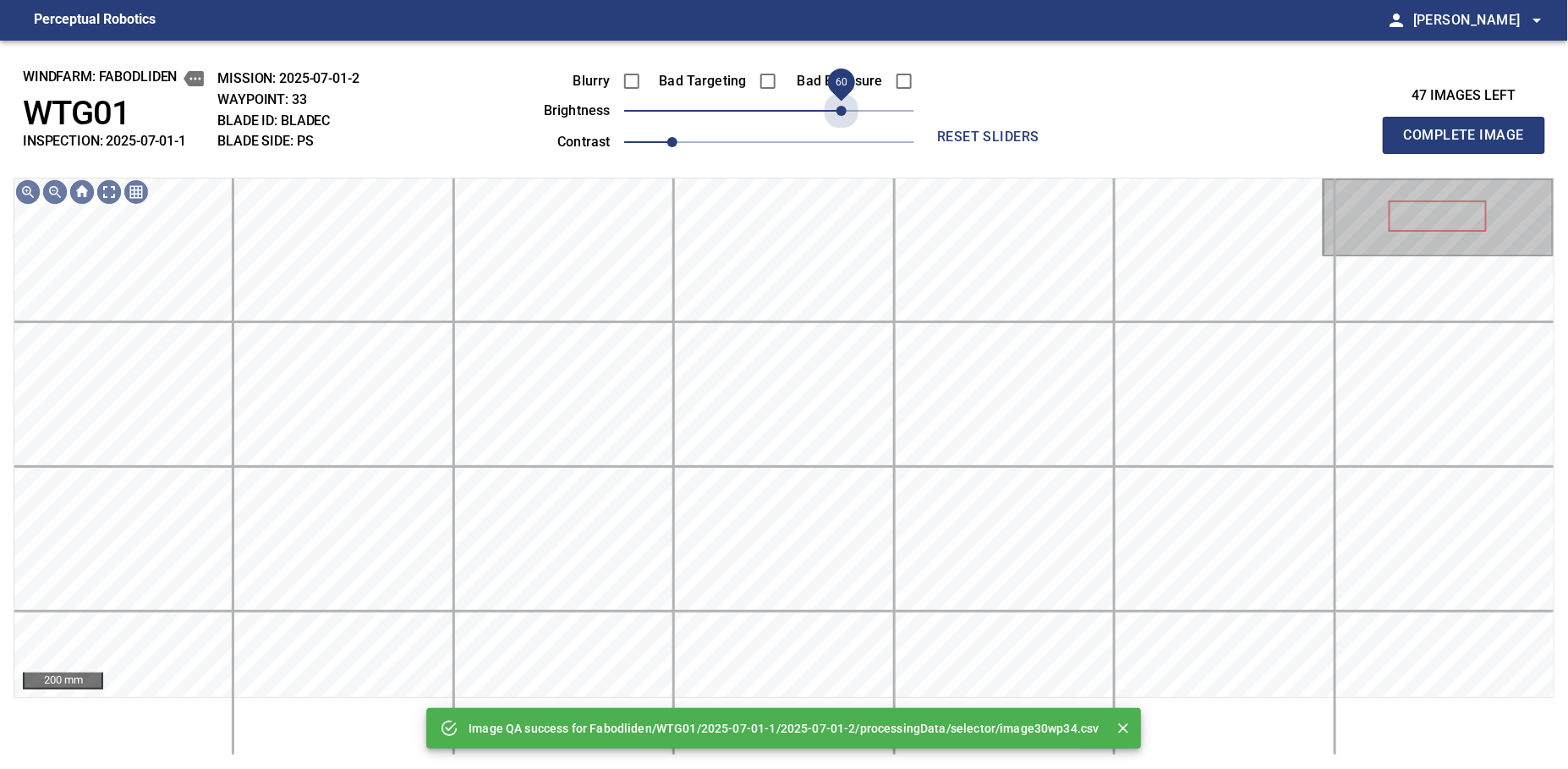 click on "60" at bounding box center (769, 111) 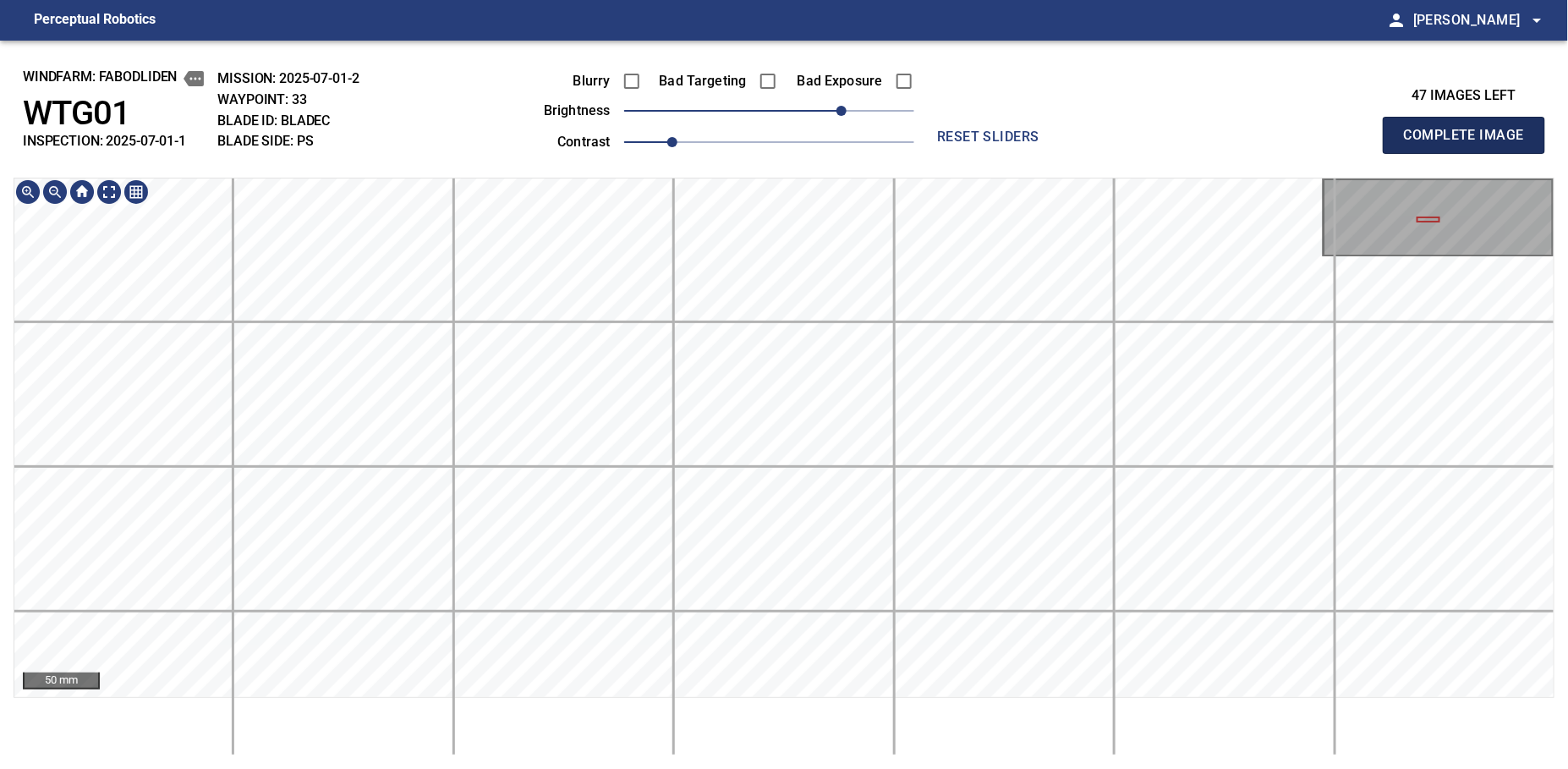 click on "Complete Image" at bounding box center [1464, 135] 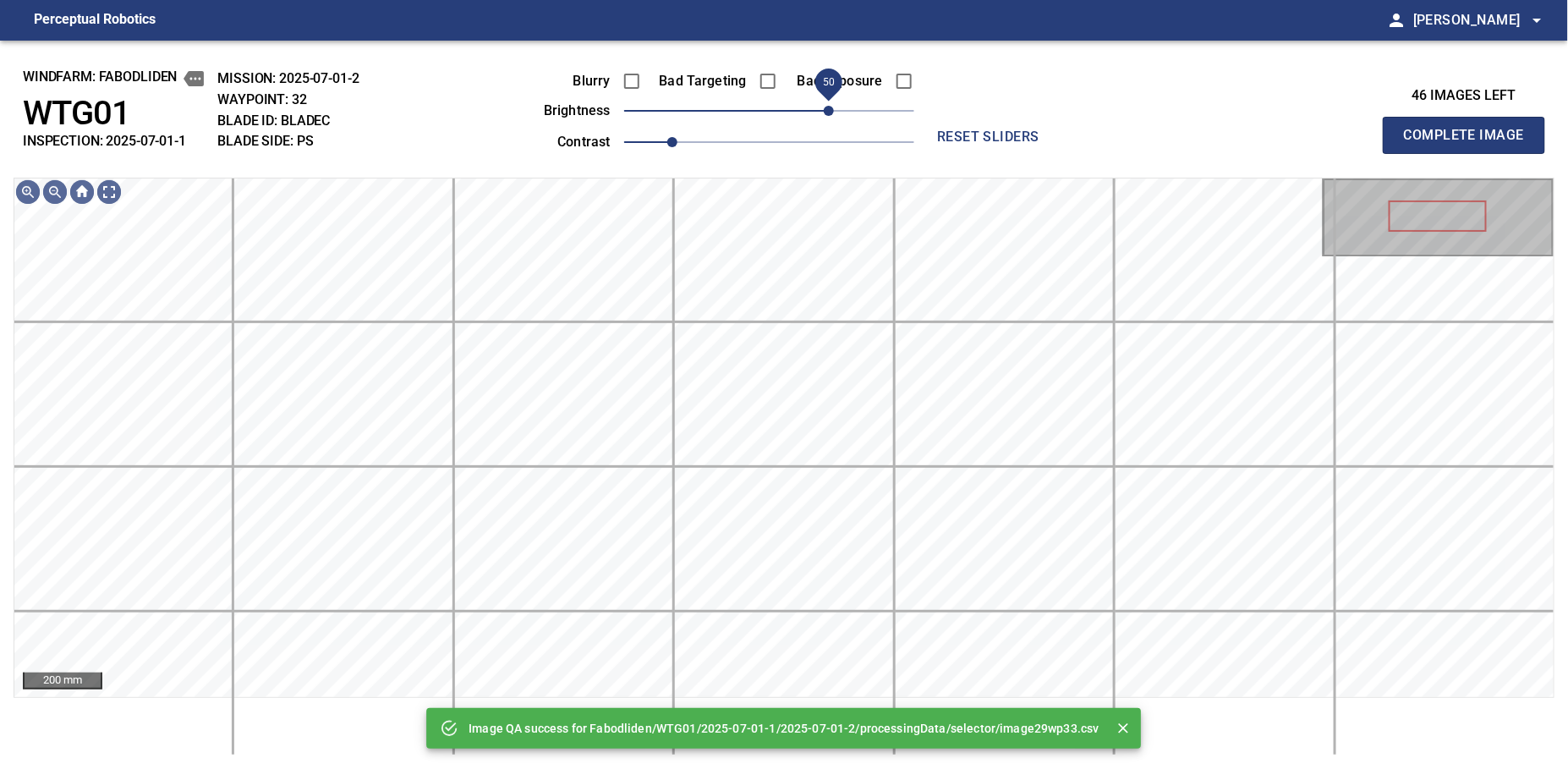 click on "50" at bounding box center [769, 111] 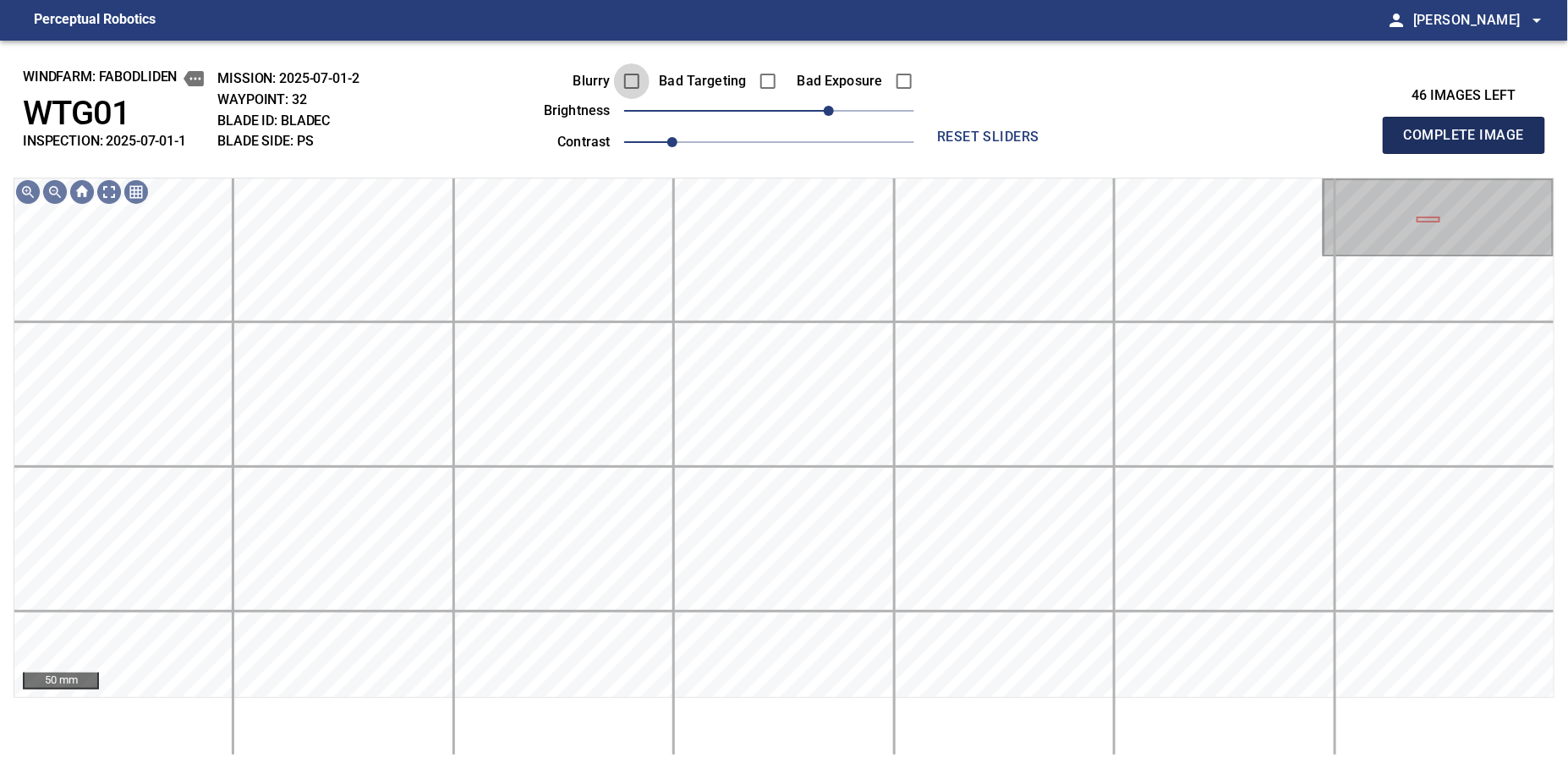 click on "Complete Image" at bounding box center (1464, 135) 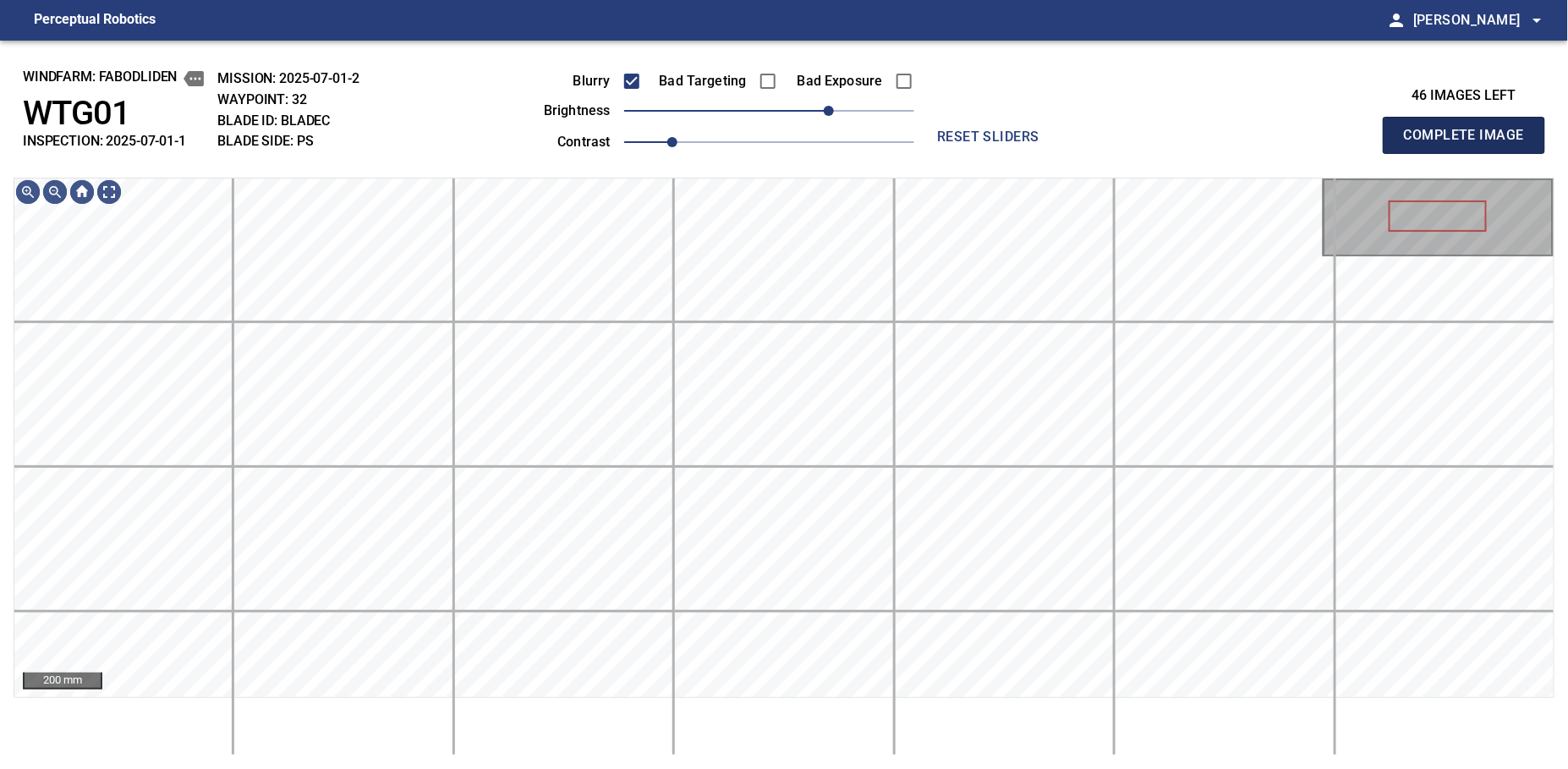 type 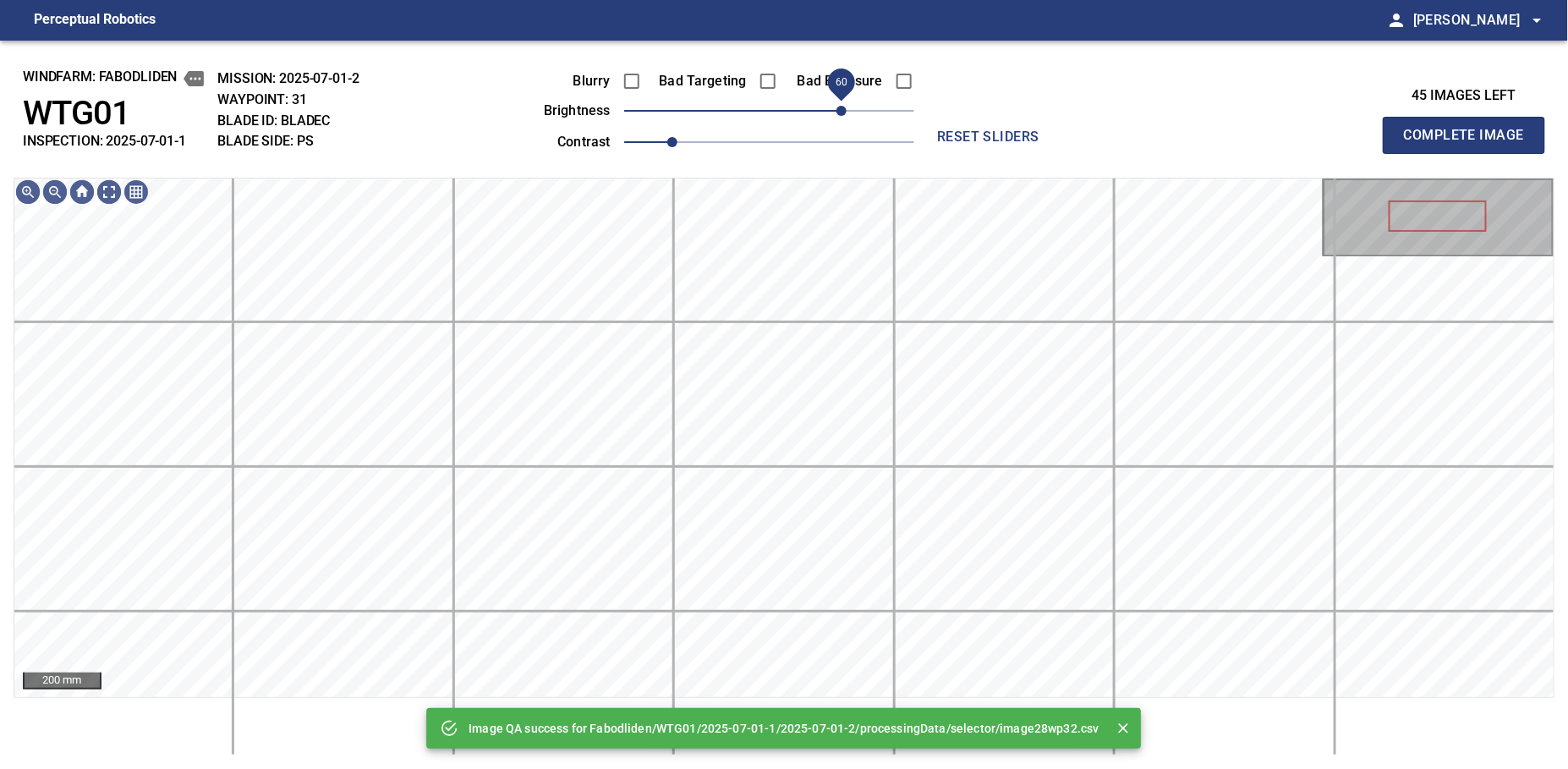 drag, startPoint x: 853, startPoint y: 110, endPoint x: 847, endPoint y: 118, distance: 10 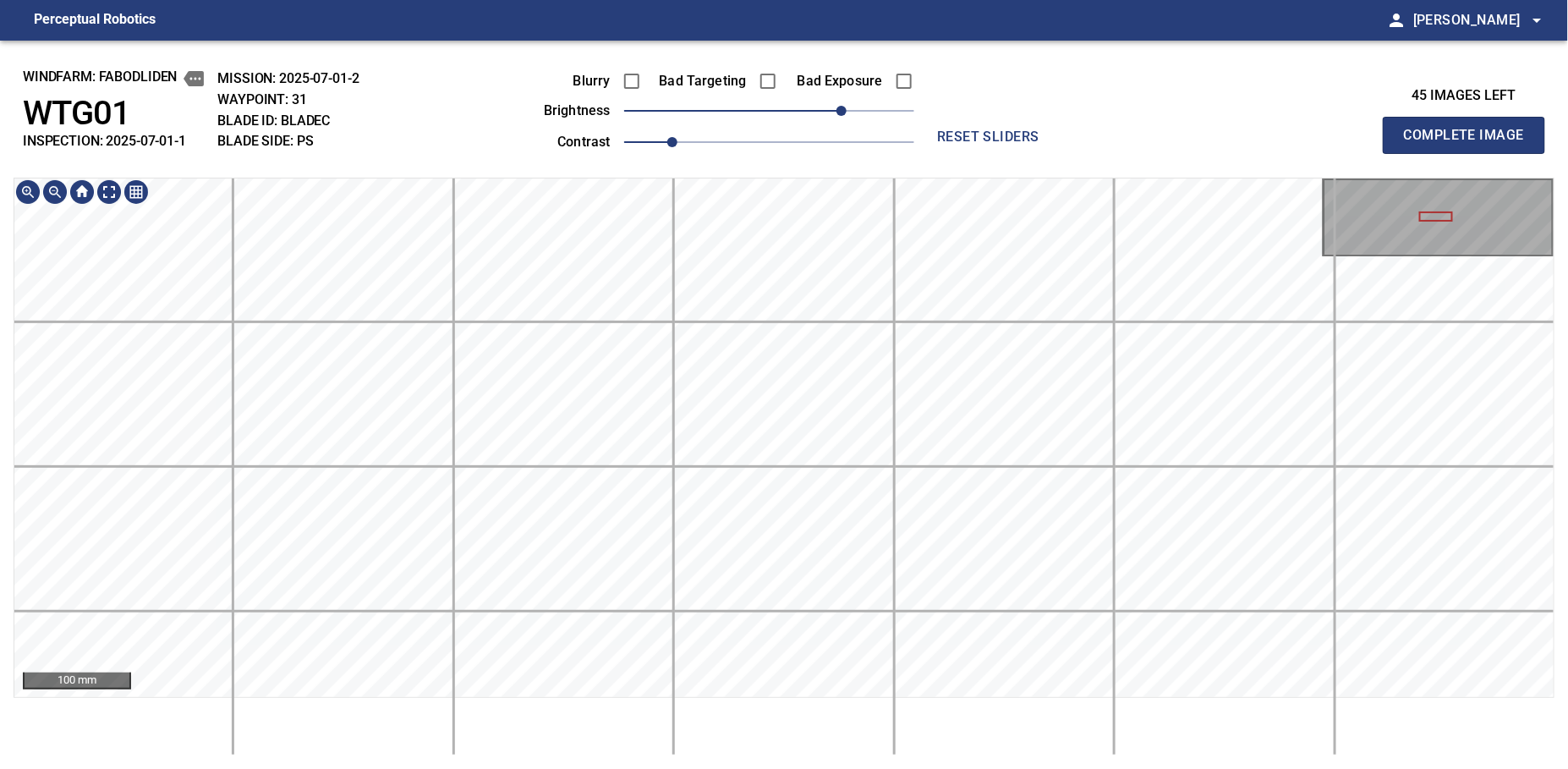 click on "windfarm: Fabodliden WTG01 INSPECTION: 2025-07-01-1 MISSION: 2025-07-01-2 WAYPOINT: 31 BLADE ID: bladeC BLADE SIDE: PS Blurry Bad Targeting Bad Exposure brightness 60 contrast 1 reset sliders 45 images left Complete Image 100 mm" at bounding box center (784, 404) 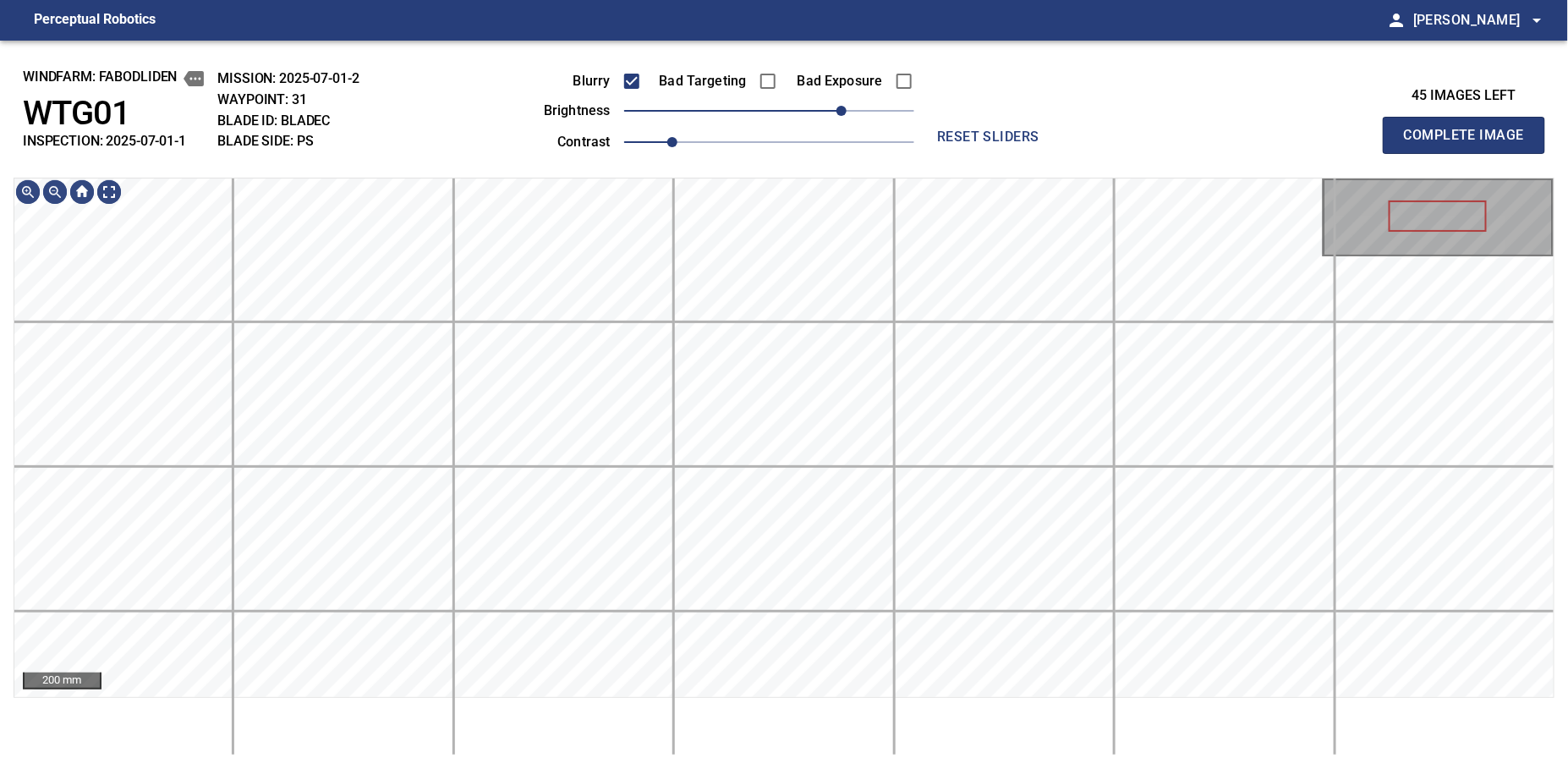 click on "Complete Image" at bounding box center (1464, 135) 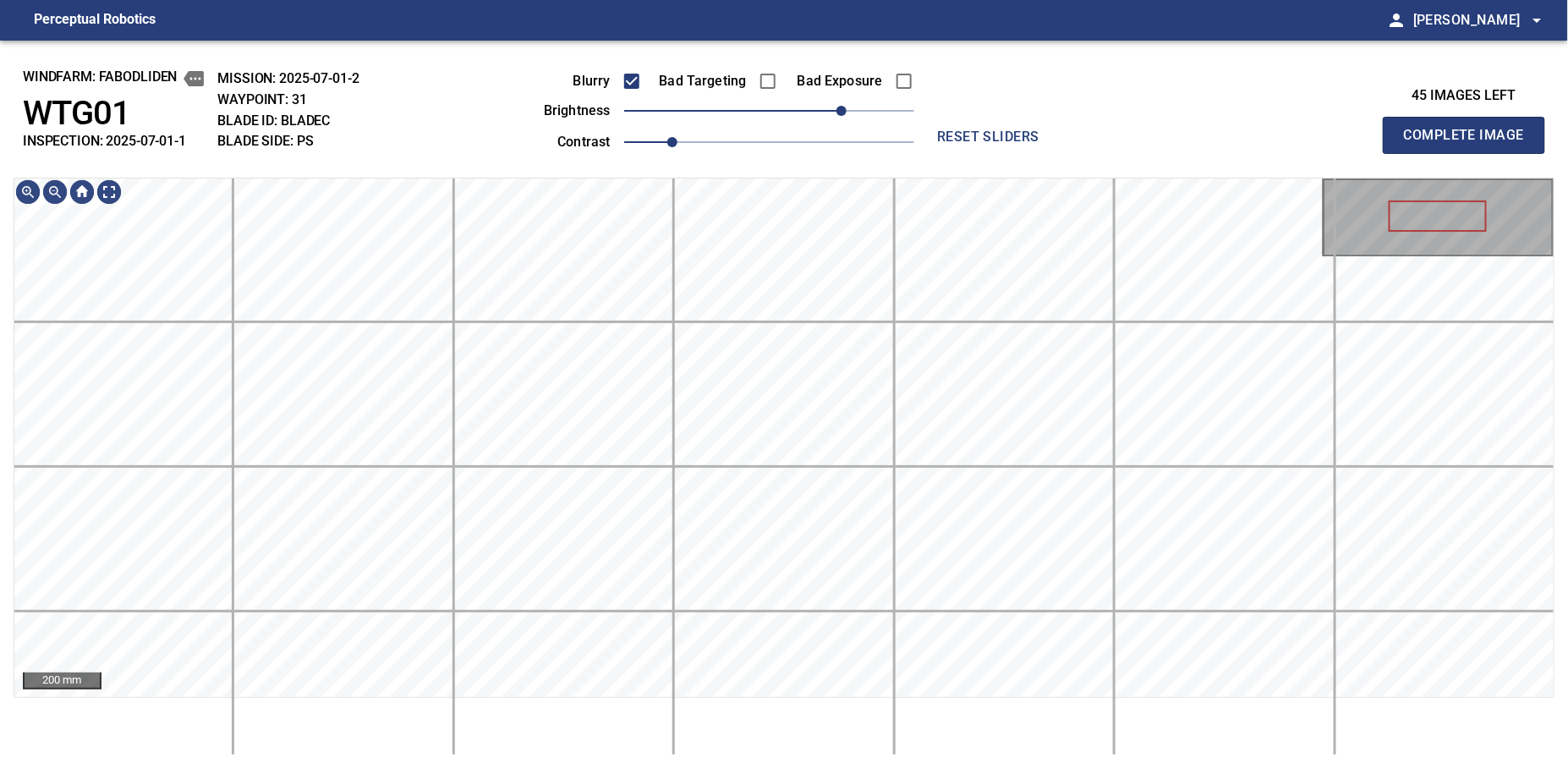 type 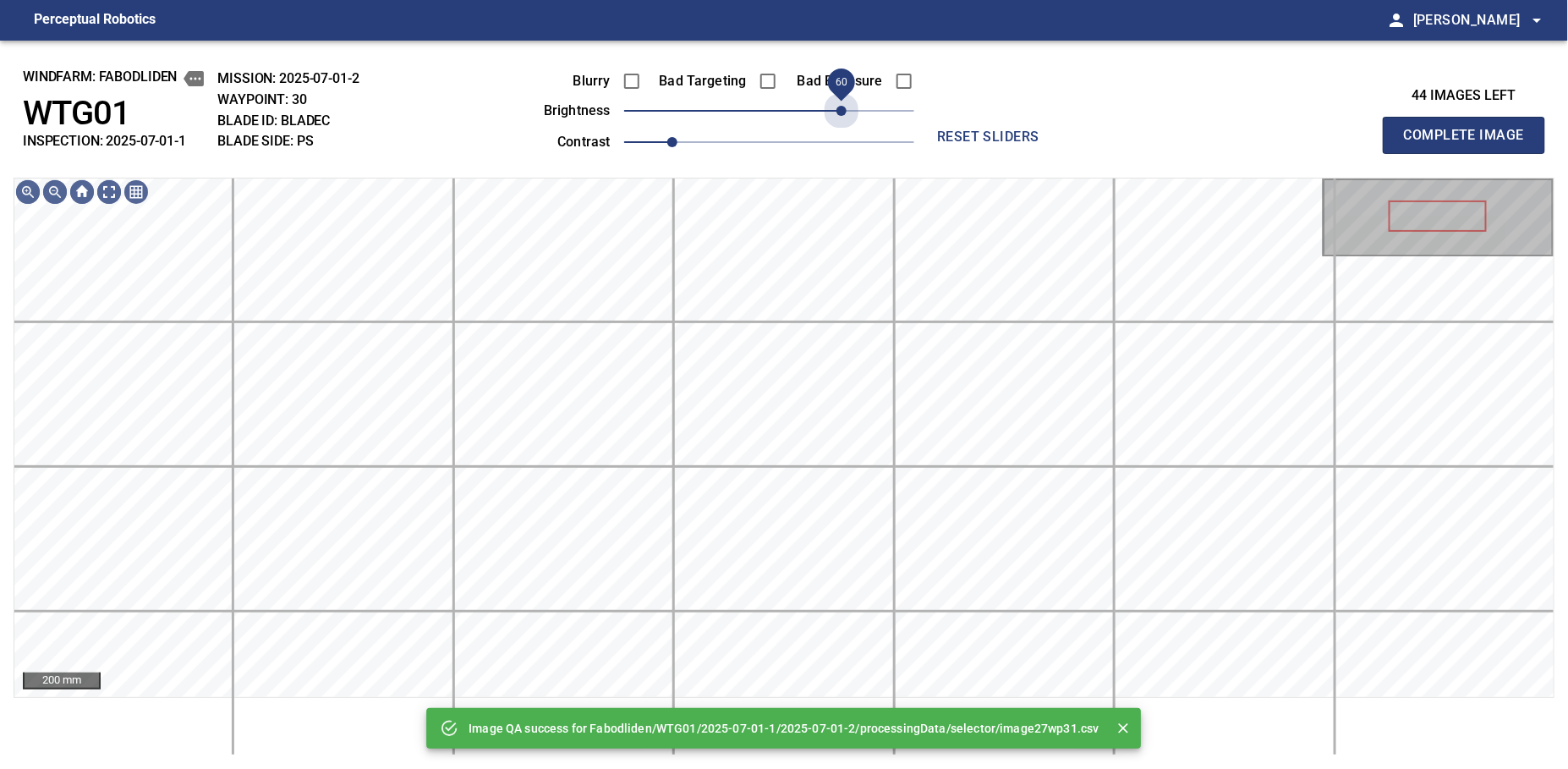 click on "60" at bounding box center [769, 111] 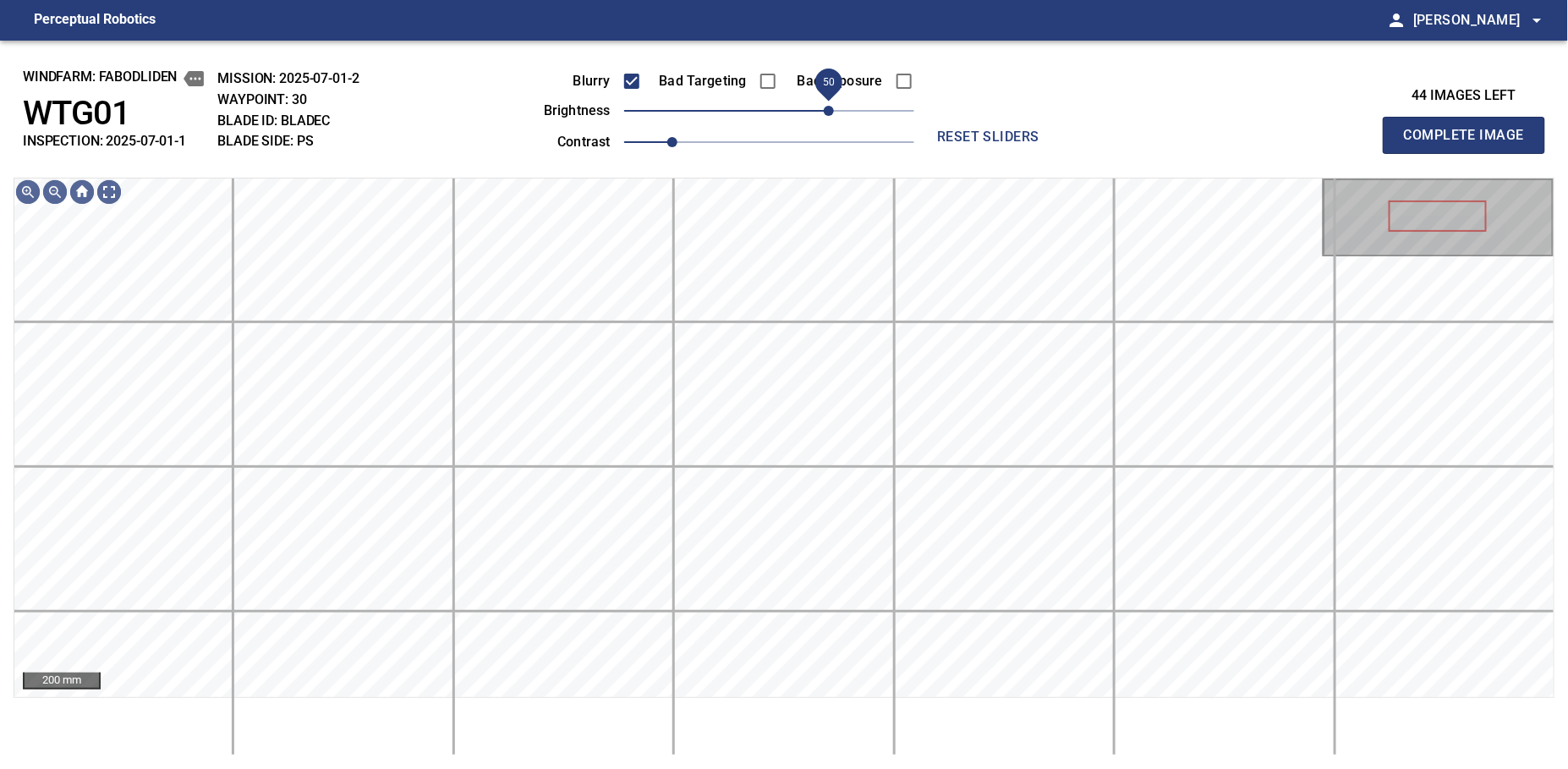 click on "50" at bounding box center [829, 111] 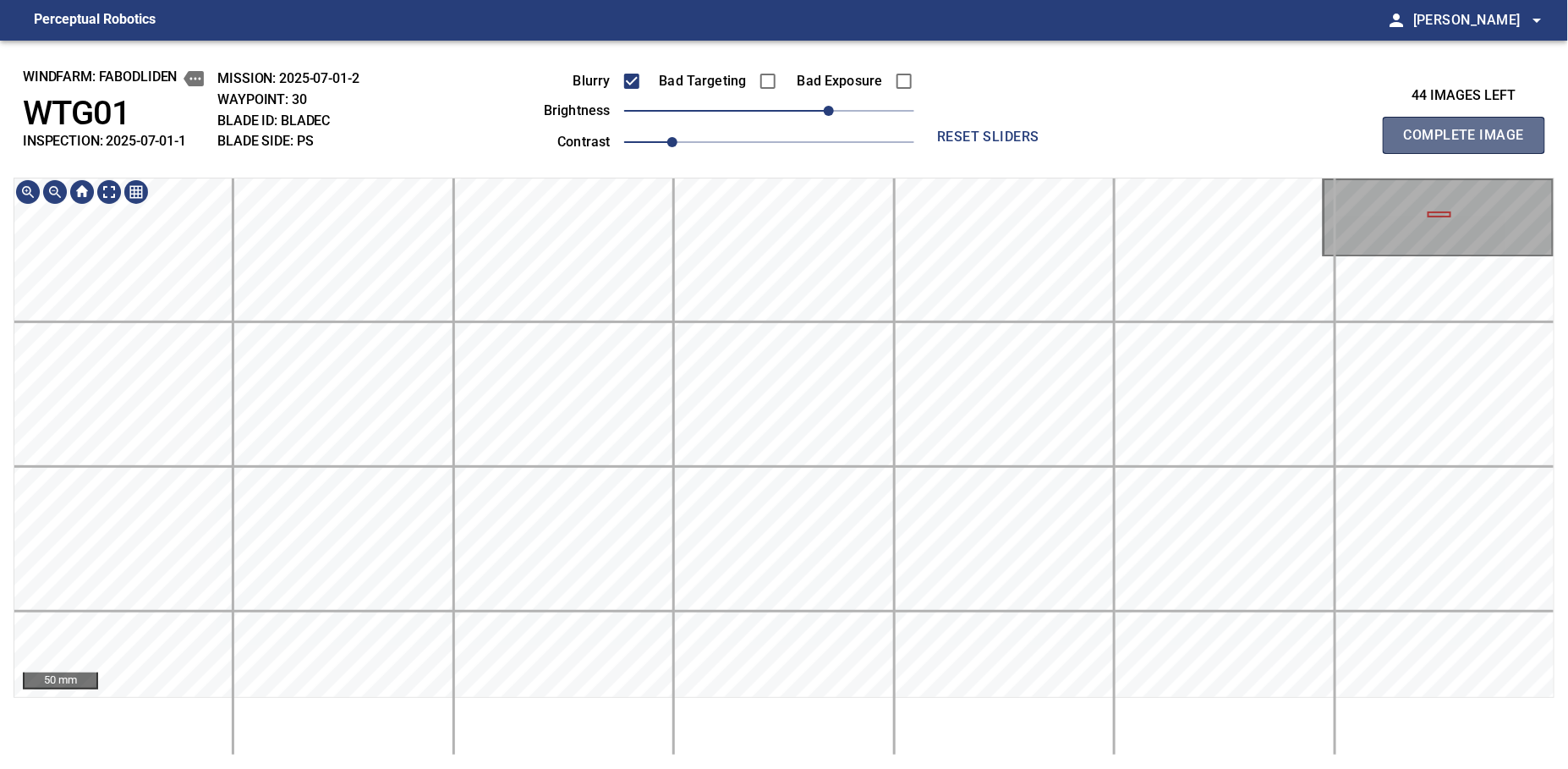 click on "Complete Image" at bounding box center [1464, 135] 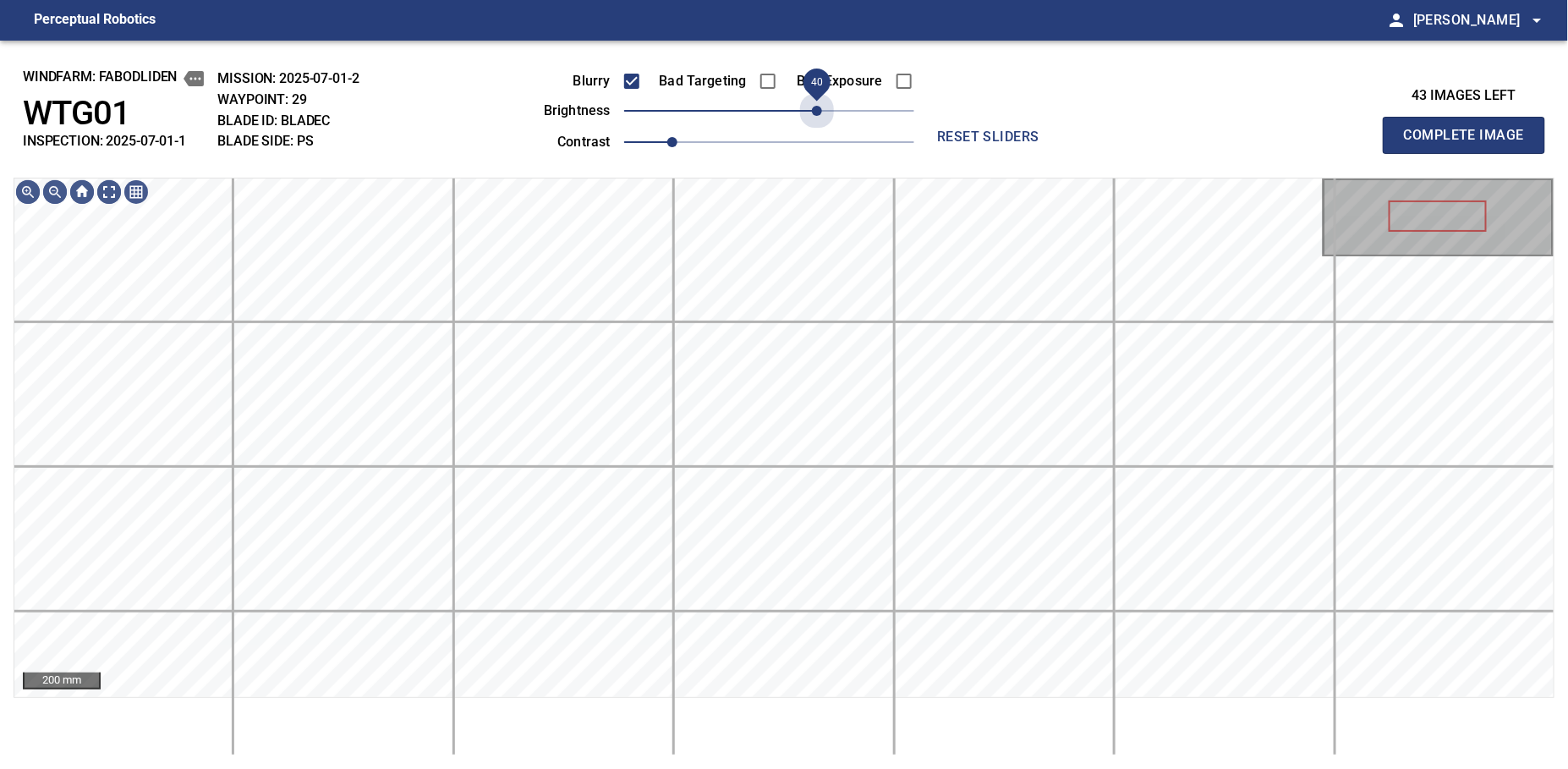 click on "40" at bounding box center [769, 111] 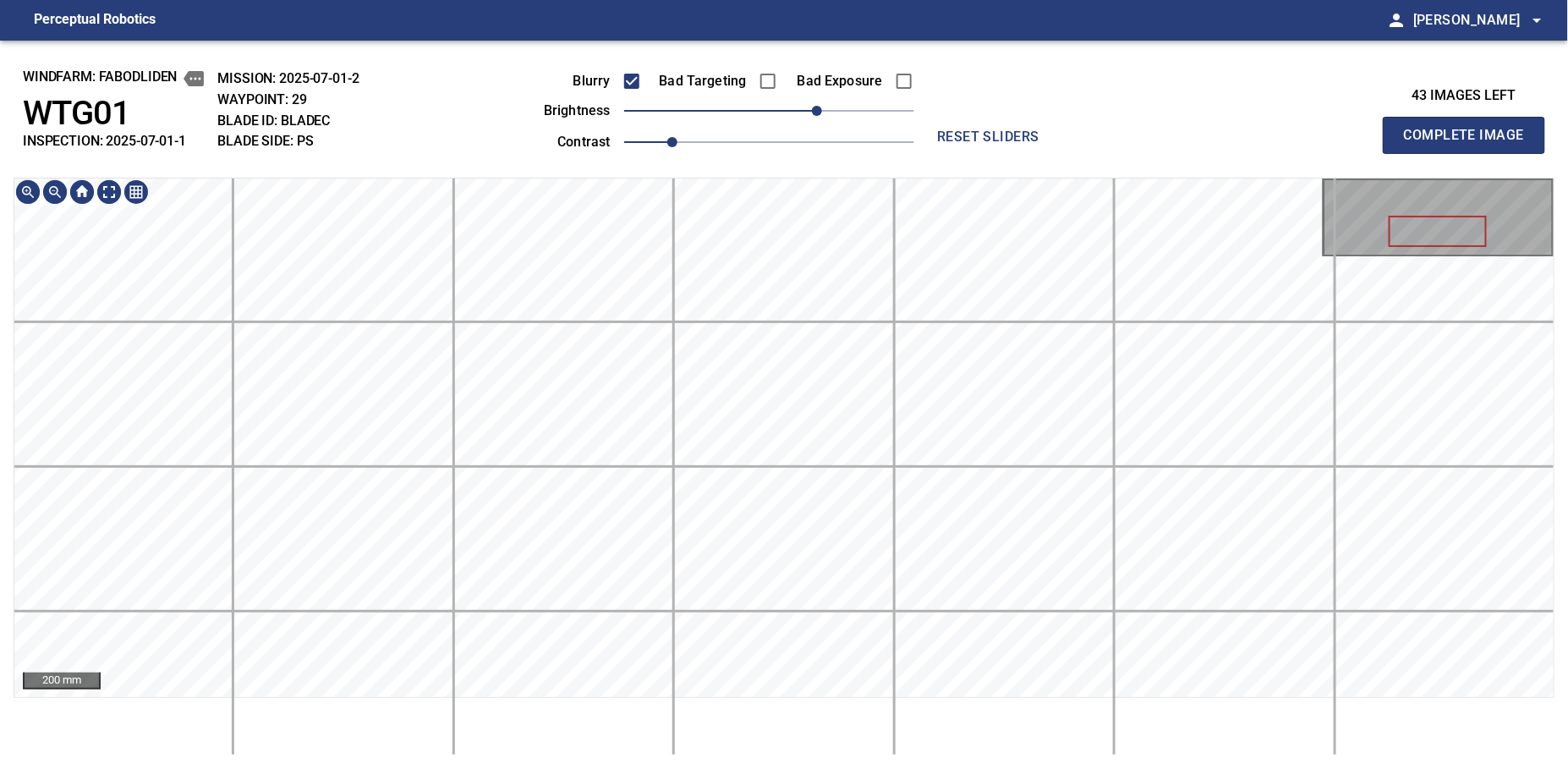 click on "Perceptual Robotics person [PERSON_NAME] arrow_drop_down windfarm: Fabodliden WTG01 INSPECTION: 2025-07-01-1 MISSION: 2025-07-01-2 WAYPOINT: 29 BLADE ID: bladeC BLADE SIDE: PS Blurry Bad Targeting Bad Exposure brightness 40 contrast 1 reset sliders 43 images left Complete Image 200 mm" at bounding box center (784, 384) 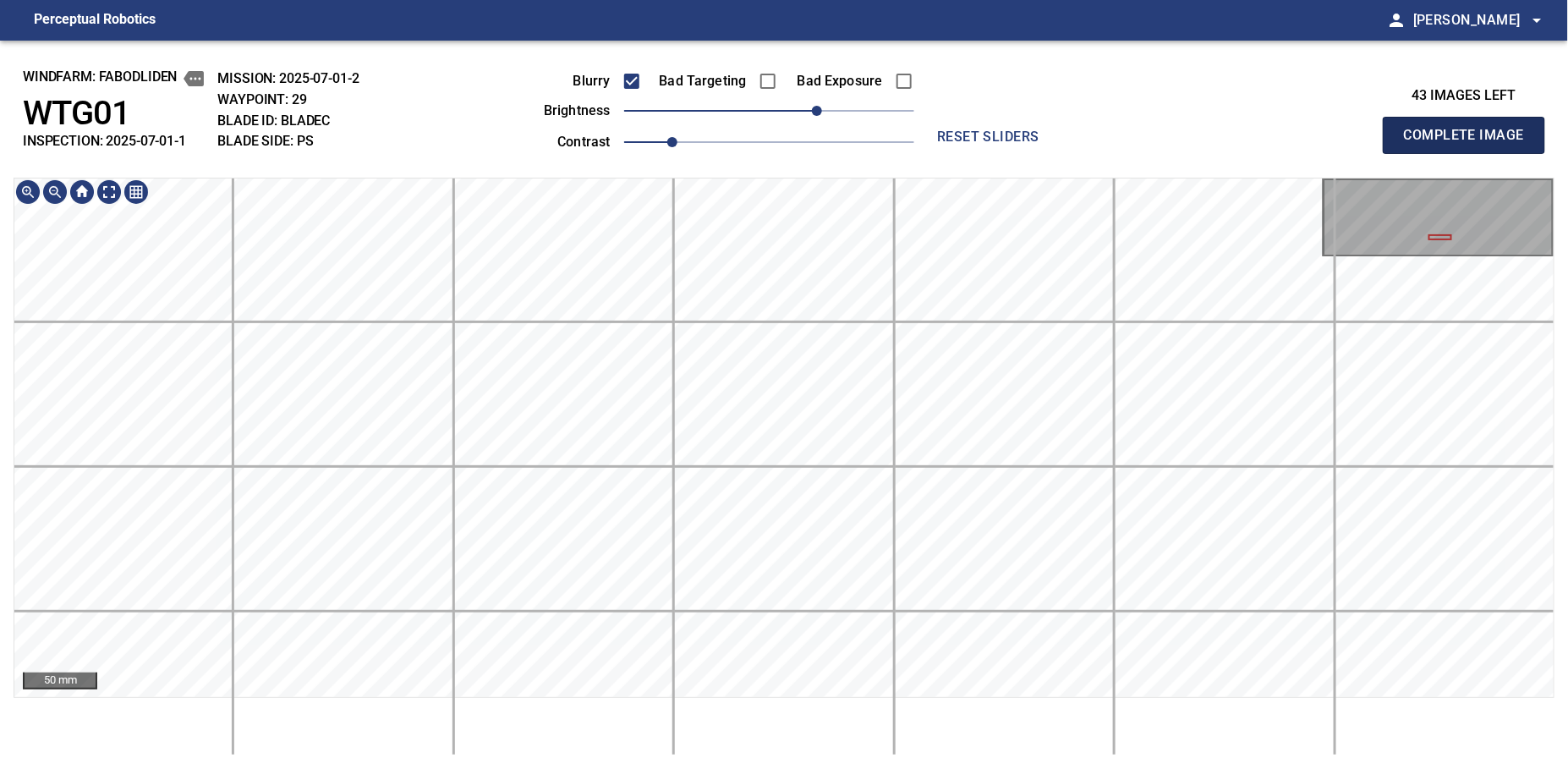click on "Complete Image" at bounding box center [1464, 135] 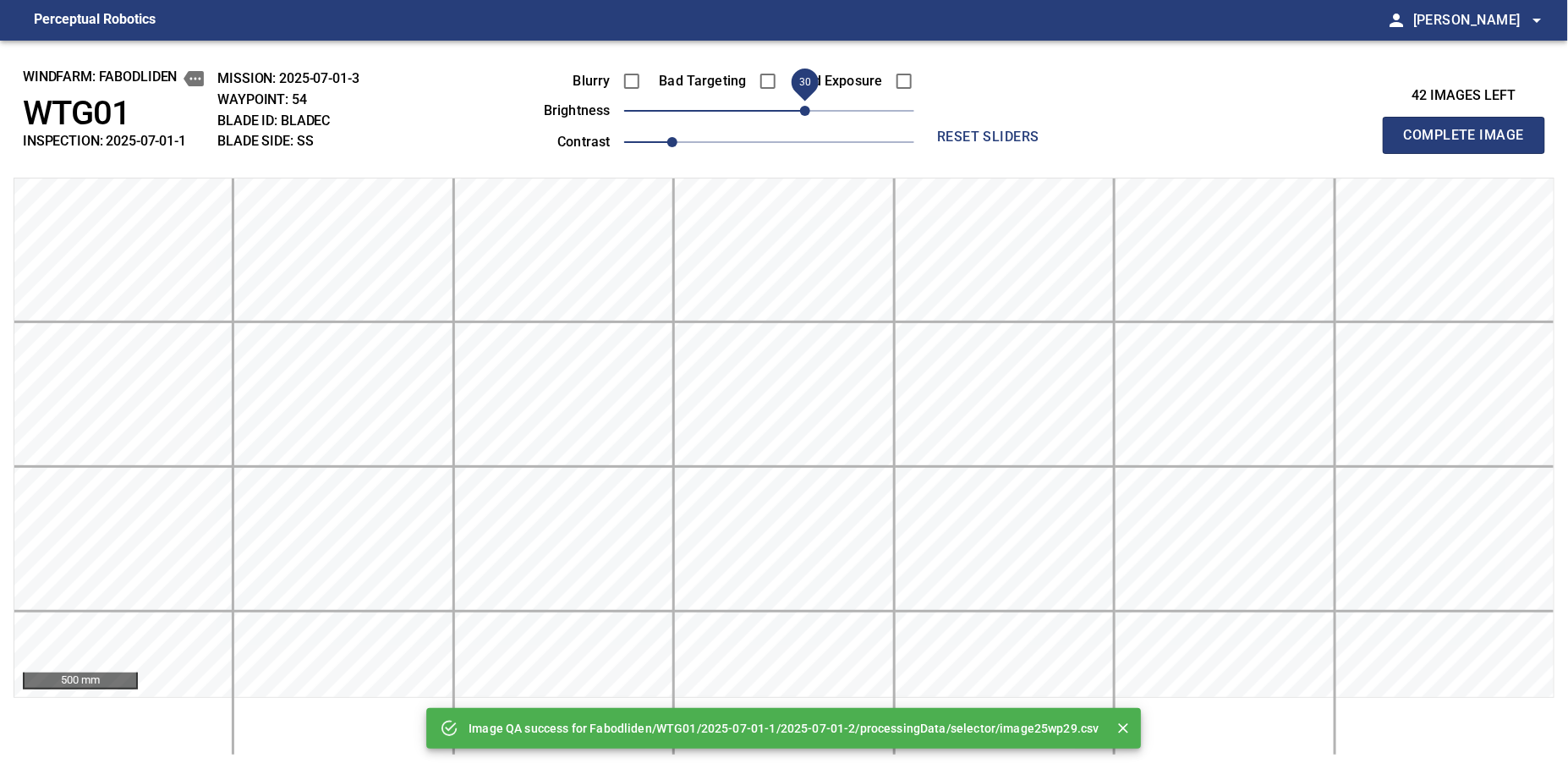 click on "30" at bounding box center (805, 111) 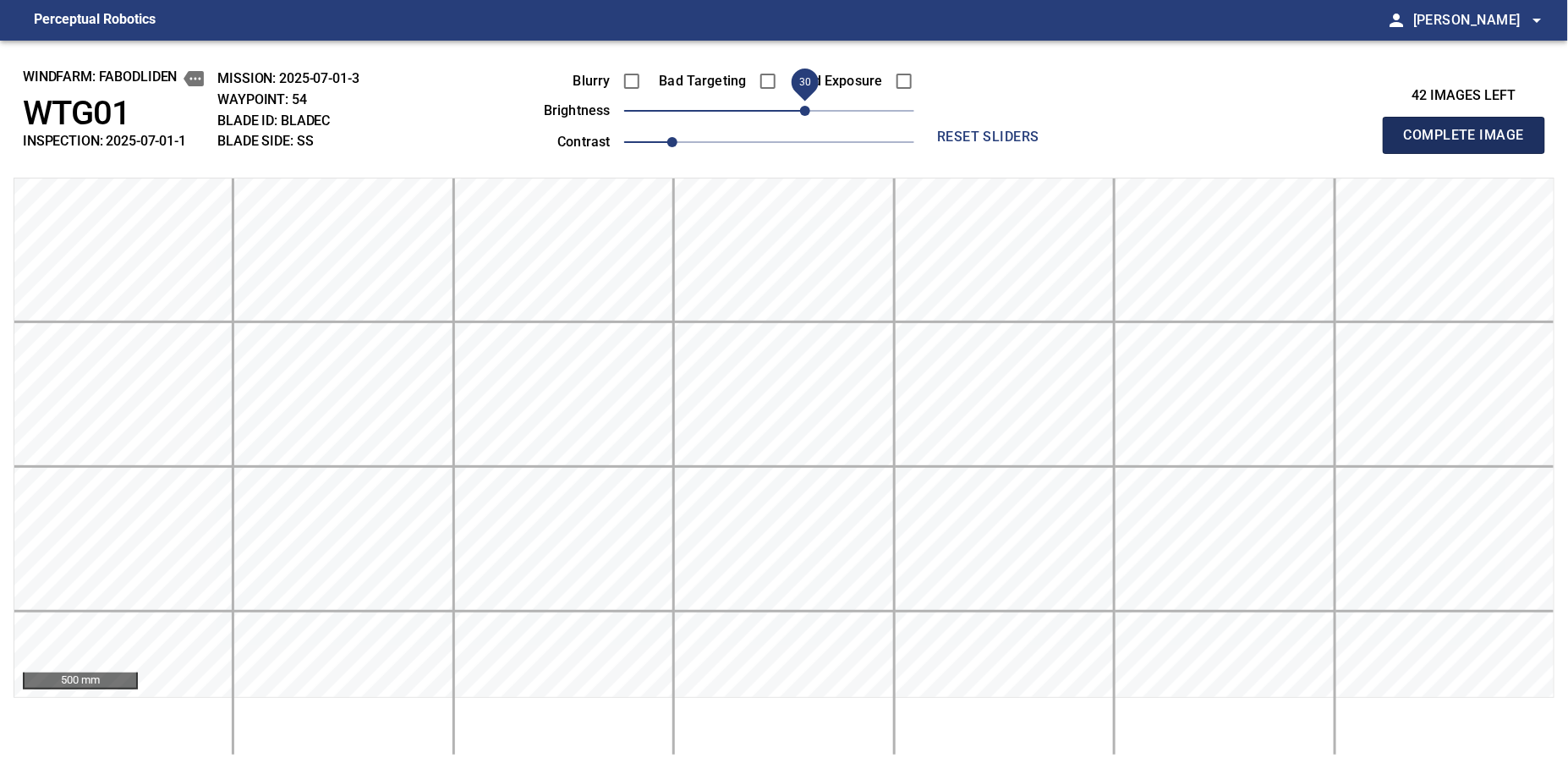 click on "Complete Image" at bounding box center [1464, 135] 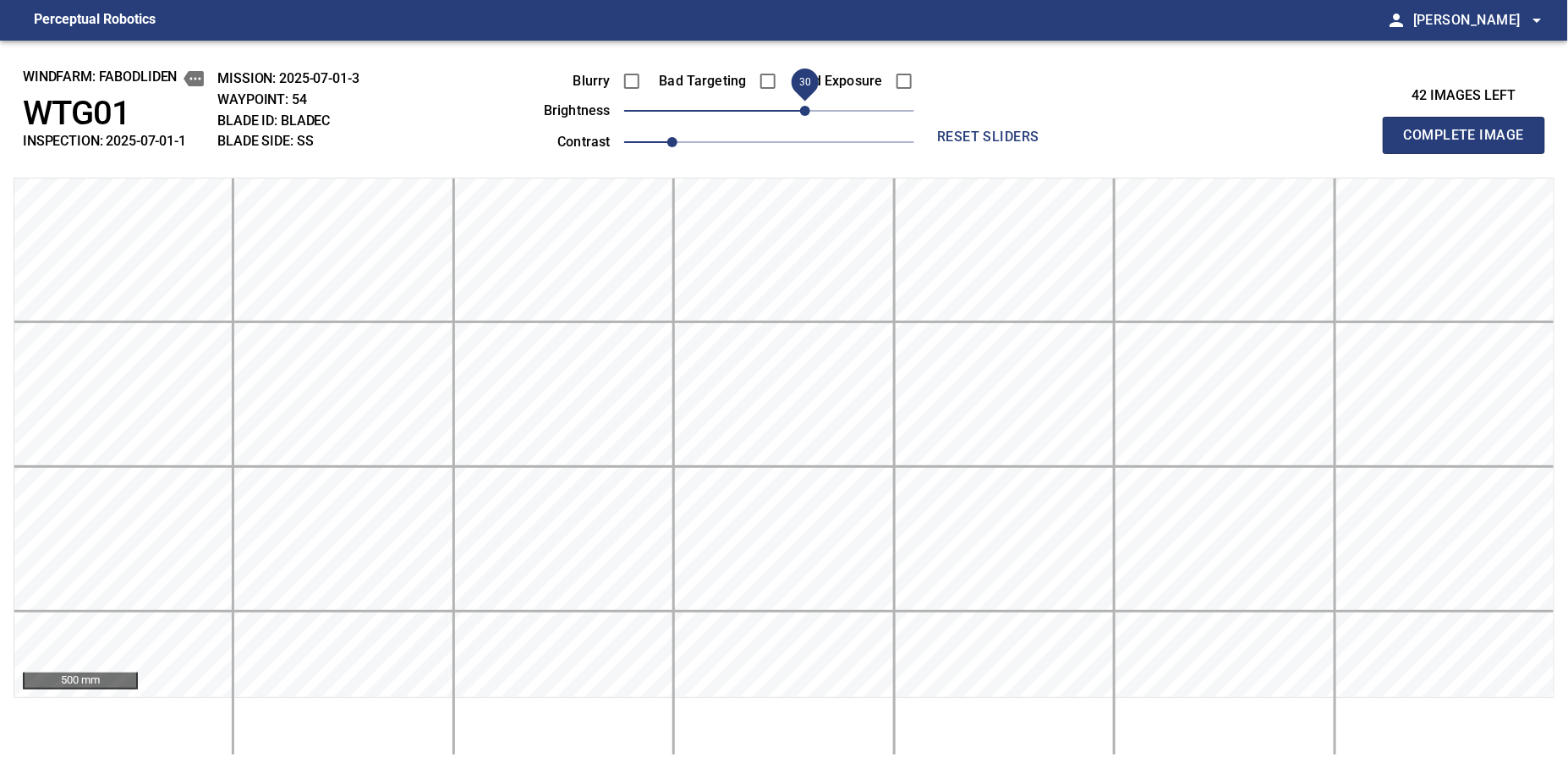 type 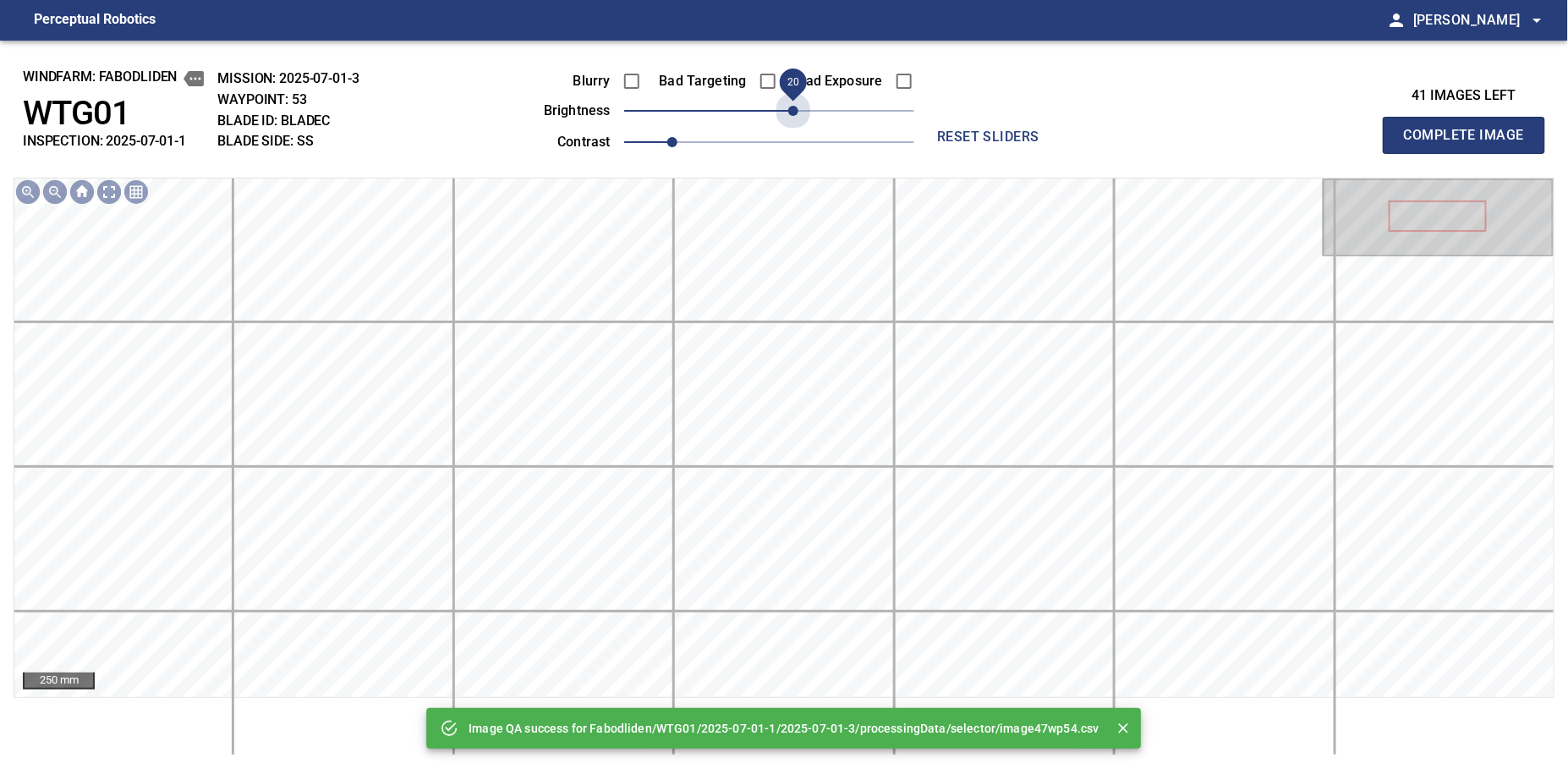 click on "20" at bounding box center (769, 111) 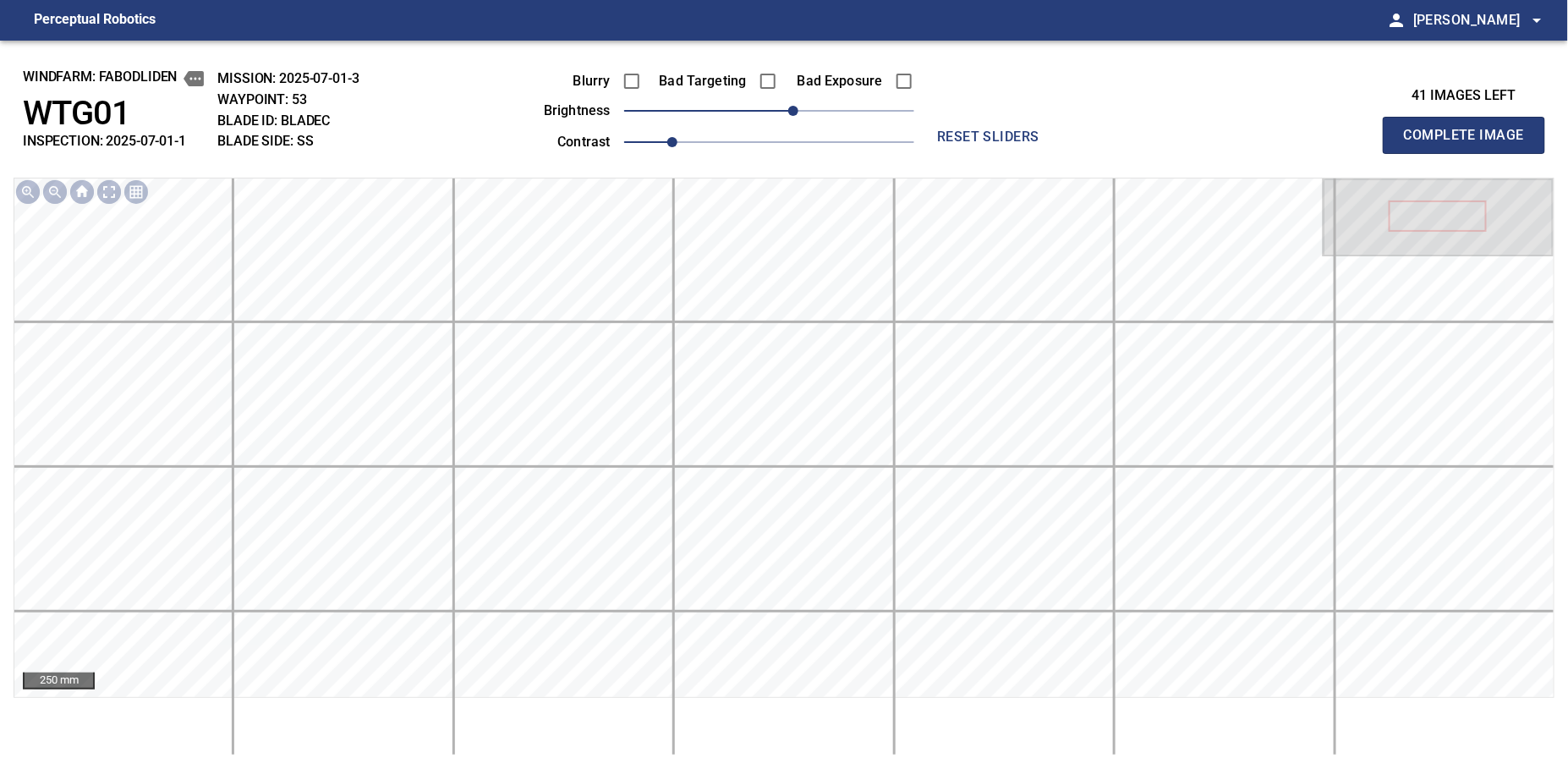 click on "Complete Image" at bounding box center (1464, 135) 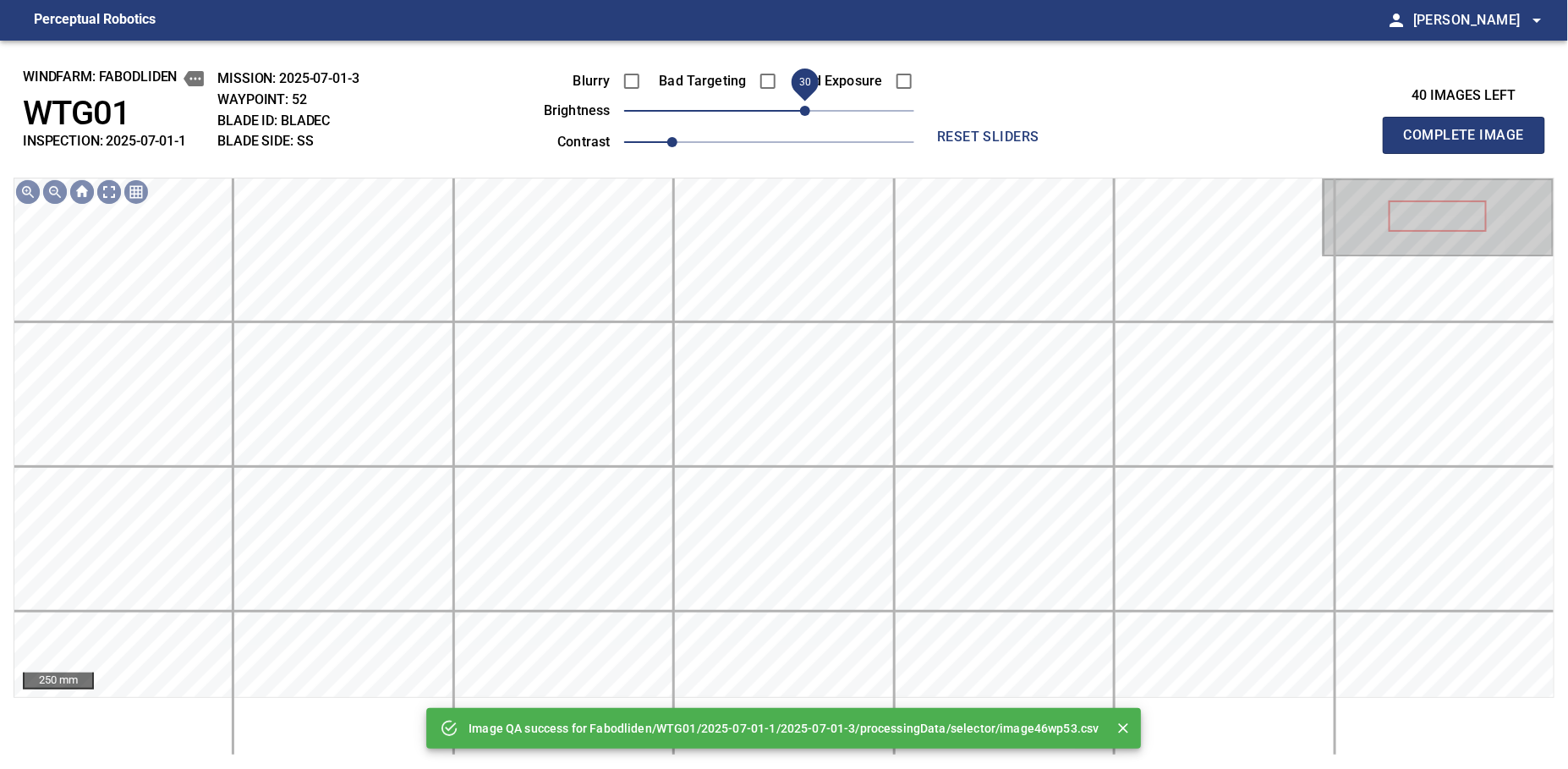 click on "30" at bounding box center (769, 111) 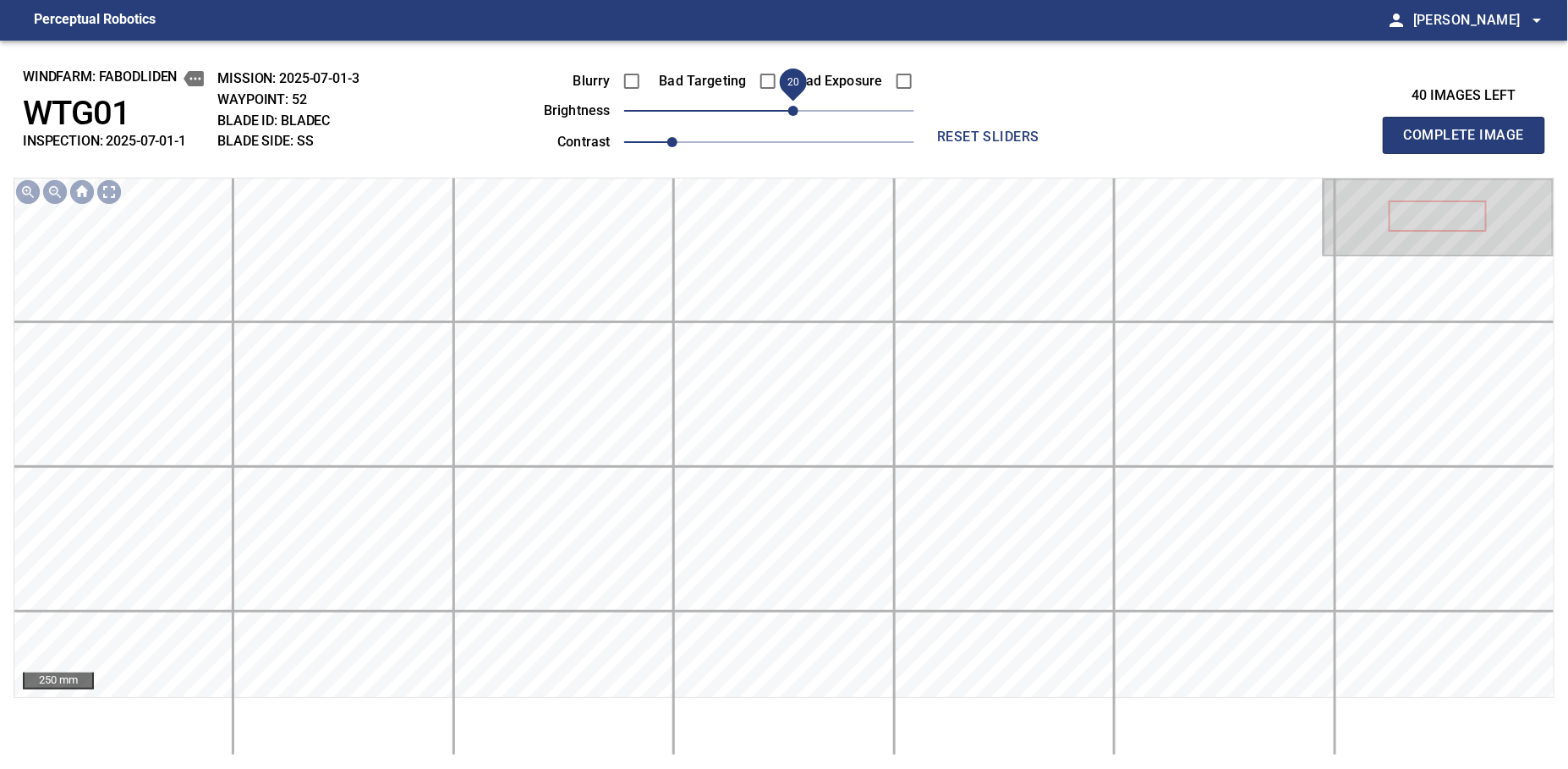 drag, startPoint x: 806, startPoint y: 107, endPoint x: 795, endPoint y: 110, distance: 11.401754 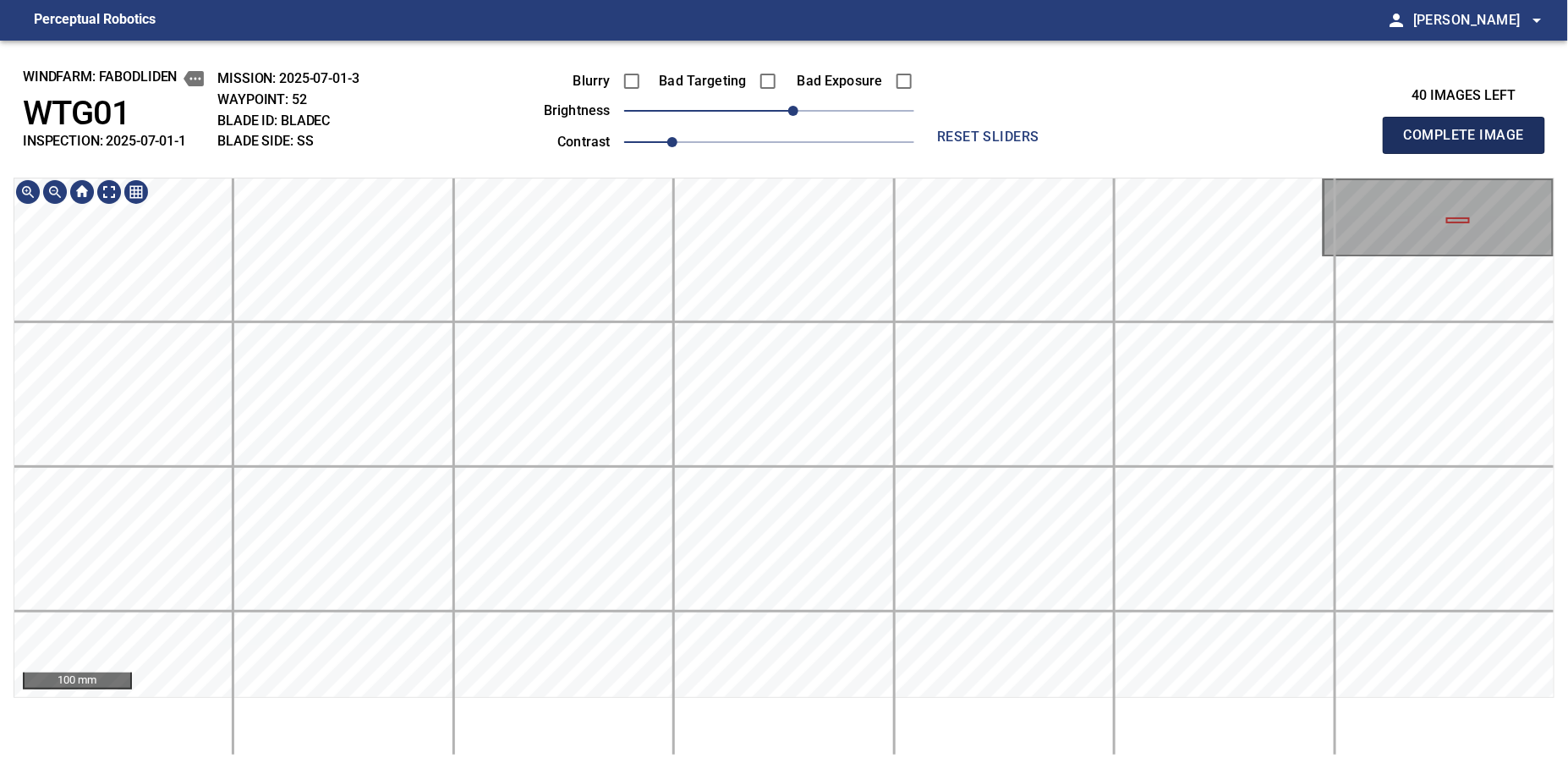 click on "Complete Image" at bounding box center [1464, 135] 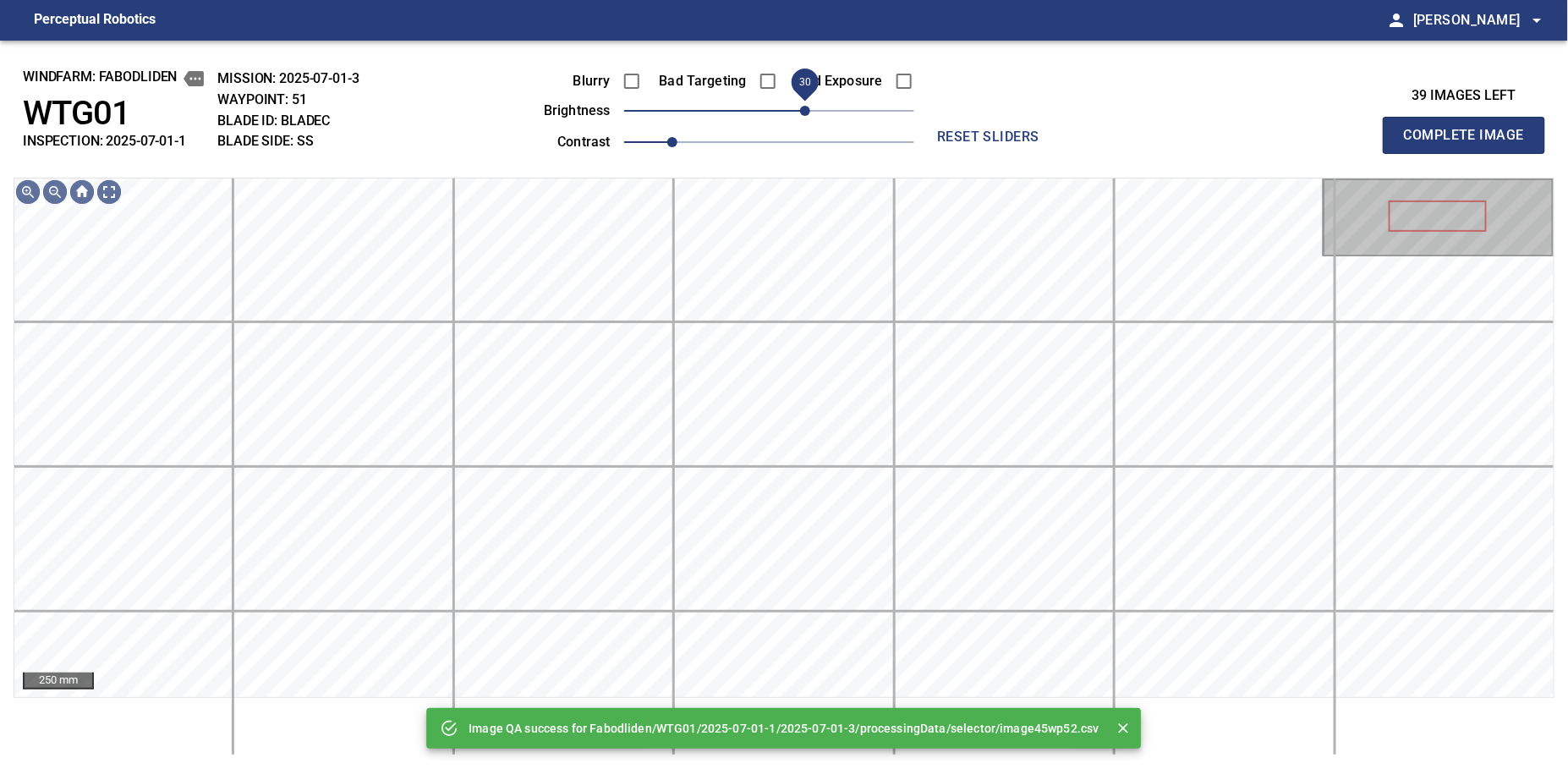 drag, startPoint x: 769, startPoint y: 111, endPoint x: 800, endPoint y: 106, distance: 31.40064 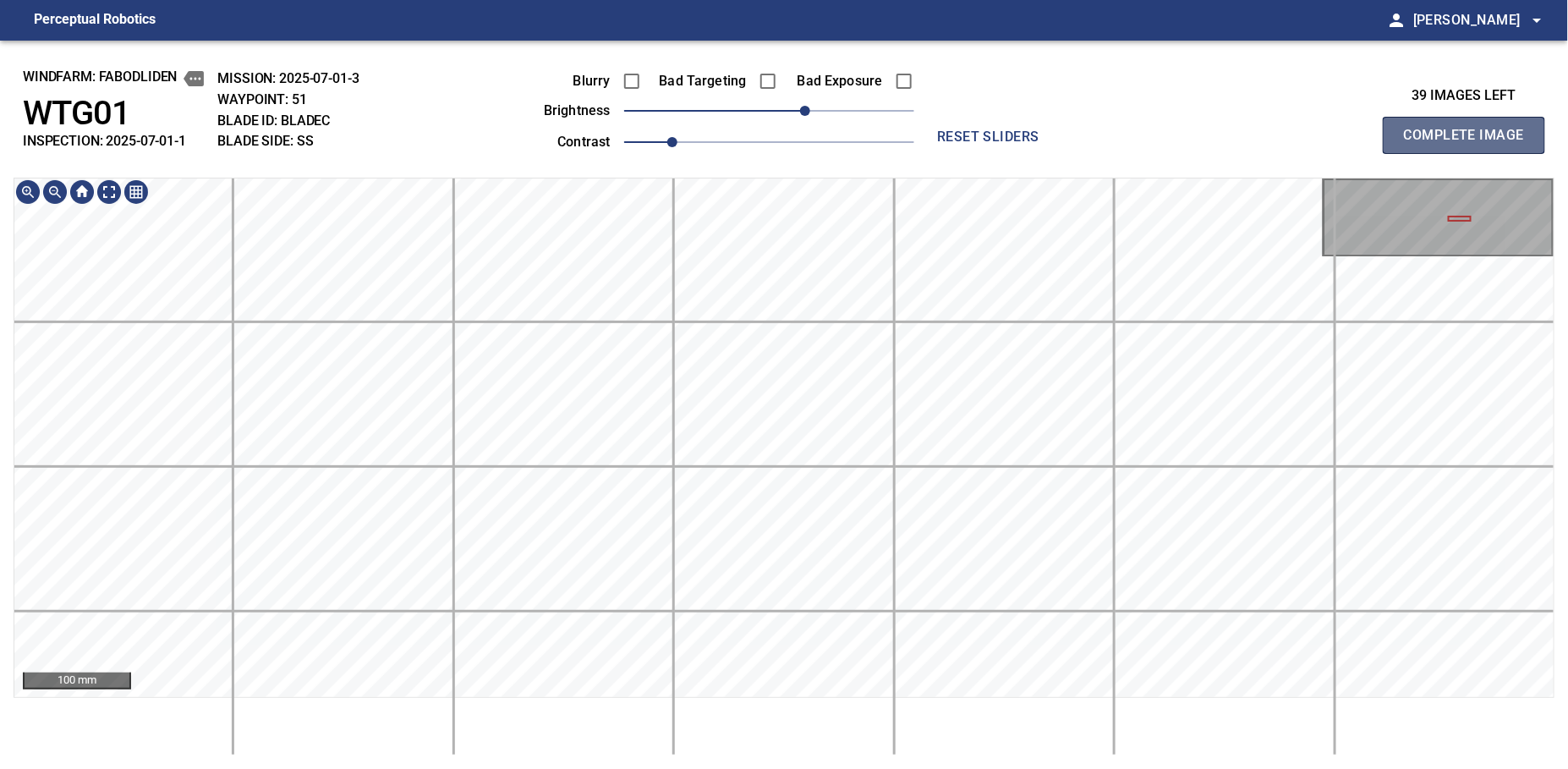 click on "Complete Image" at bounding box center (1464, 135) 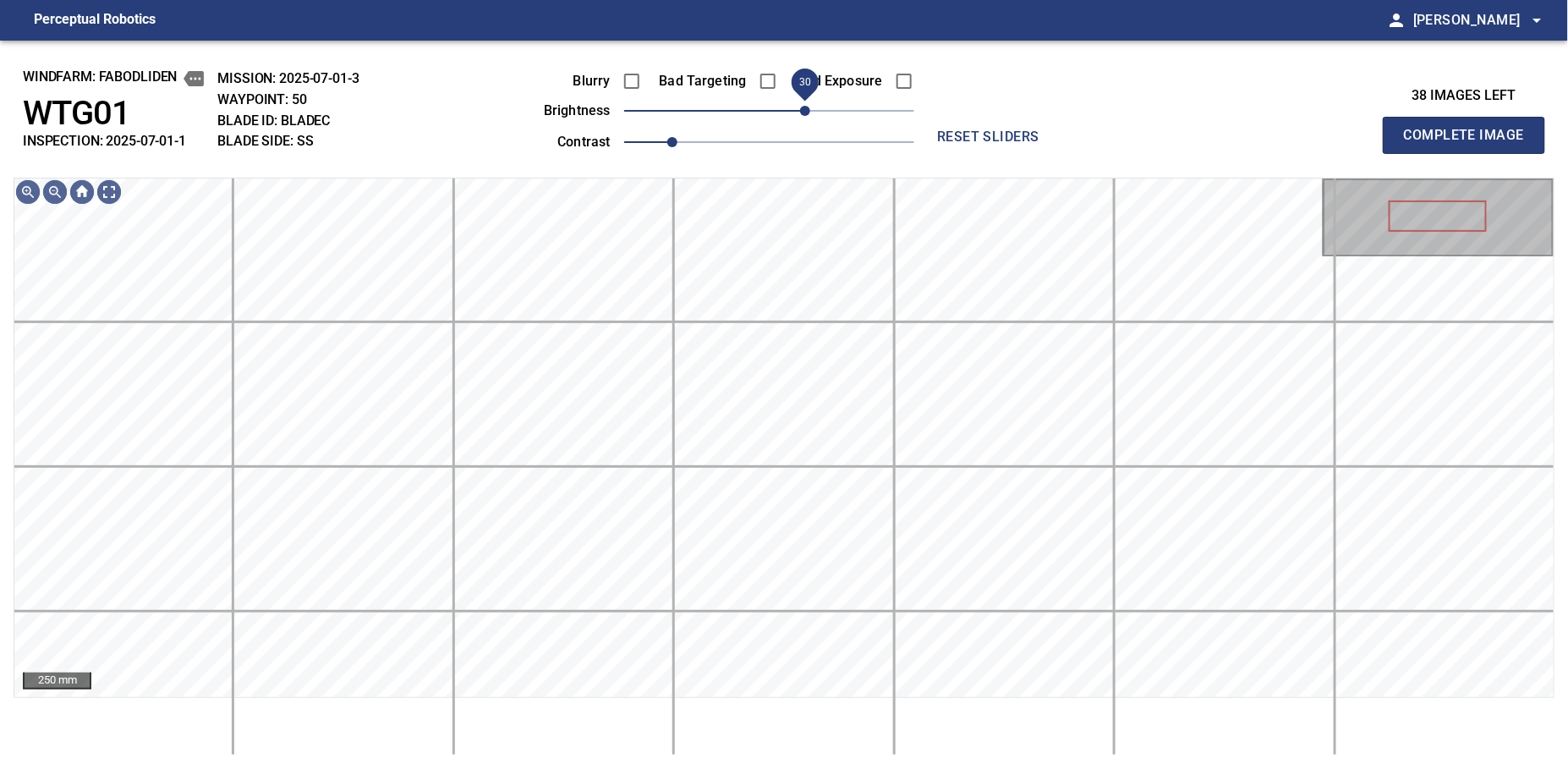 click on "30" at bounding box center [805, 111] 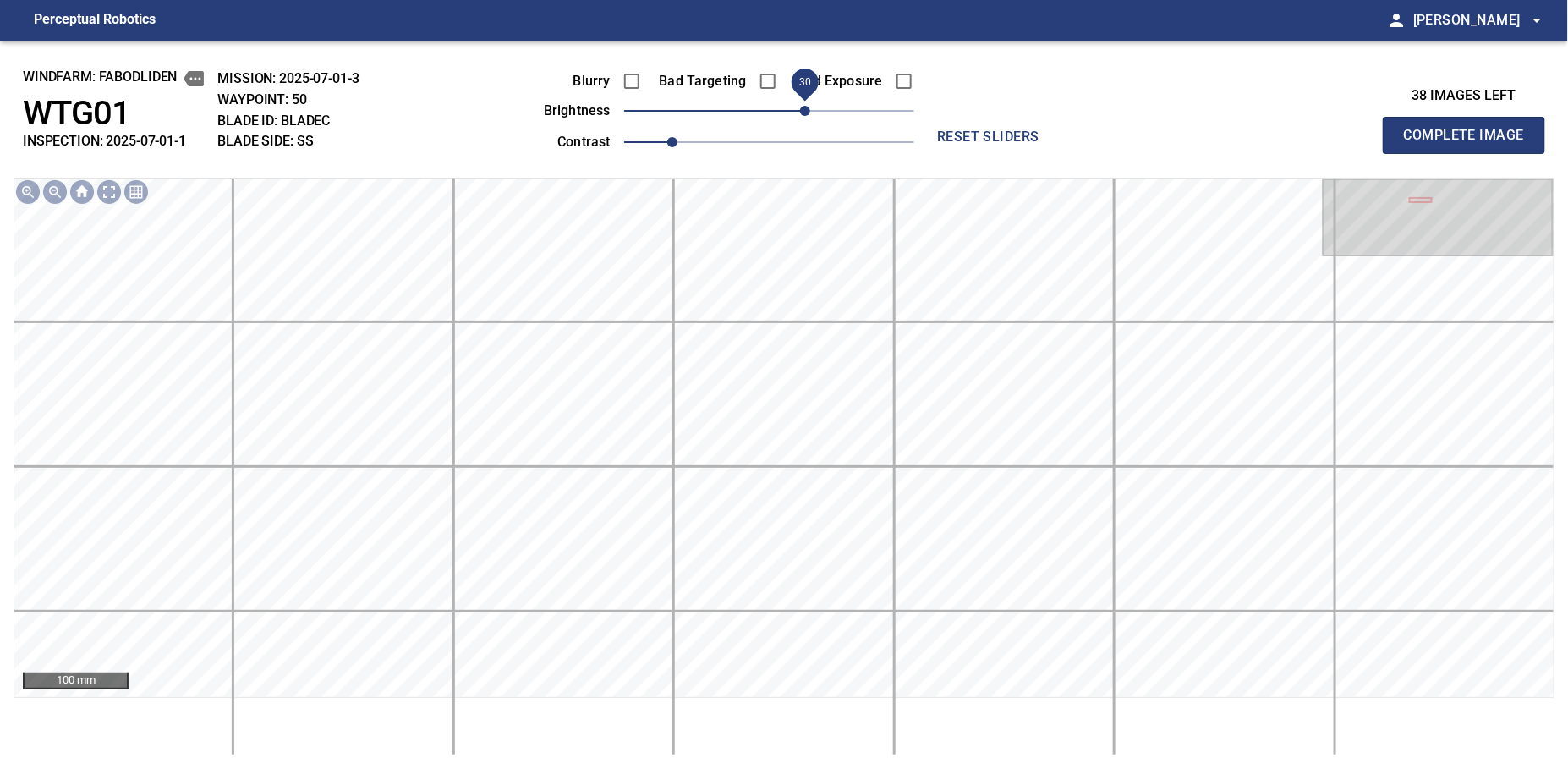 click on "Complete Image" at bounding box center [1464, 135] 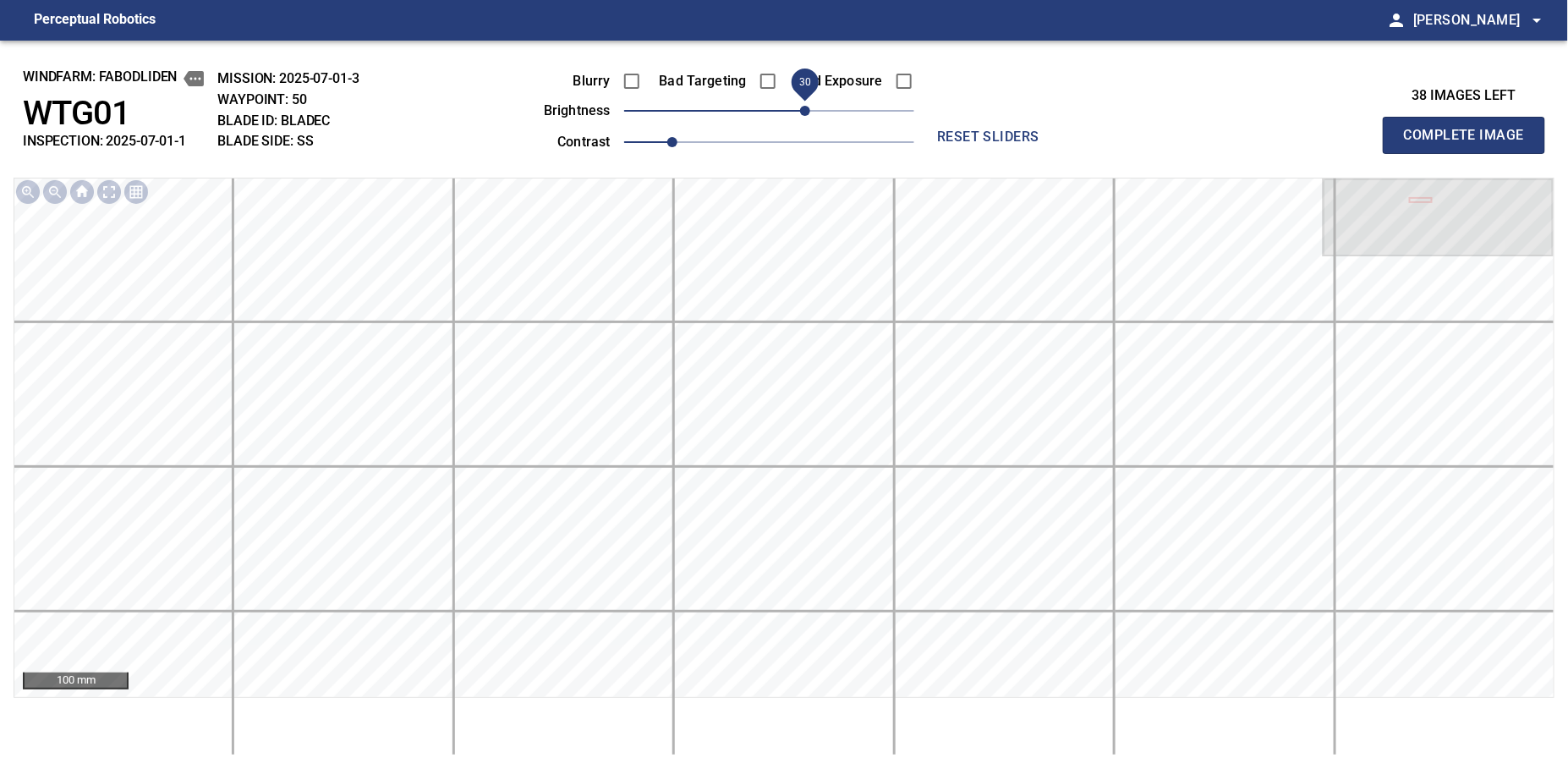 type 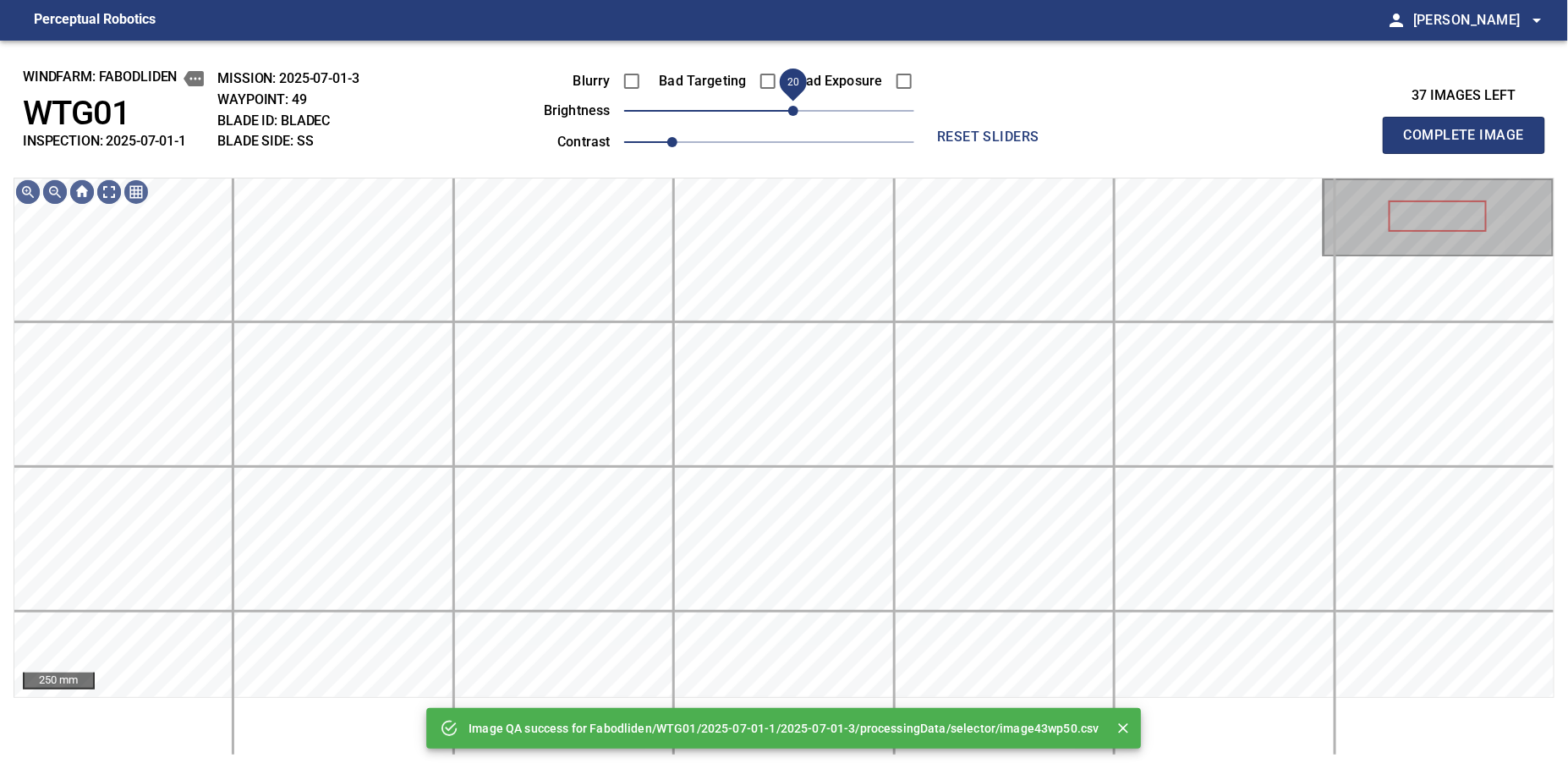 click on "20" at bounding box center [769, 111] 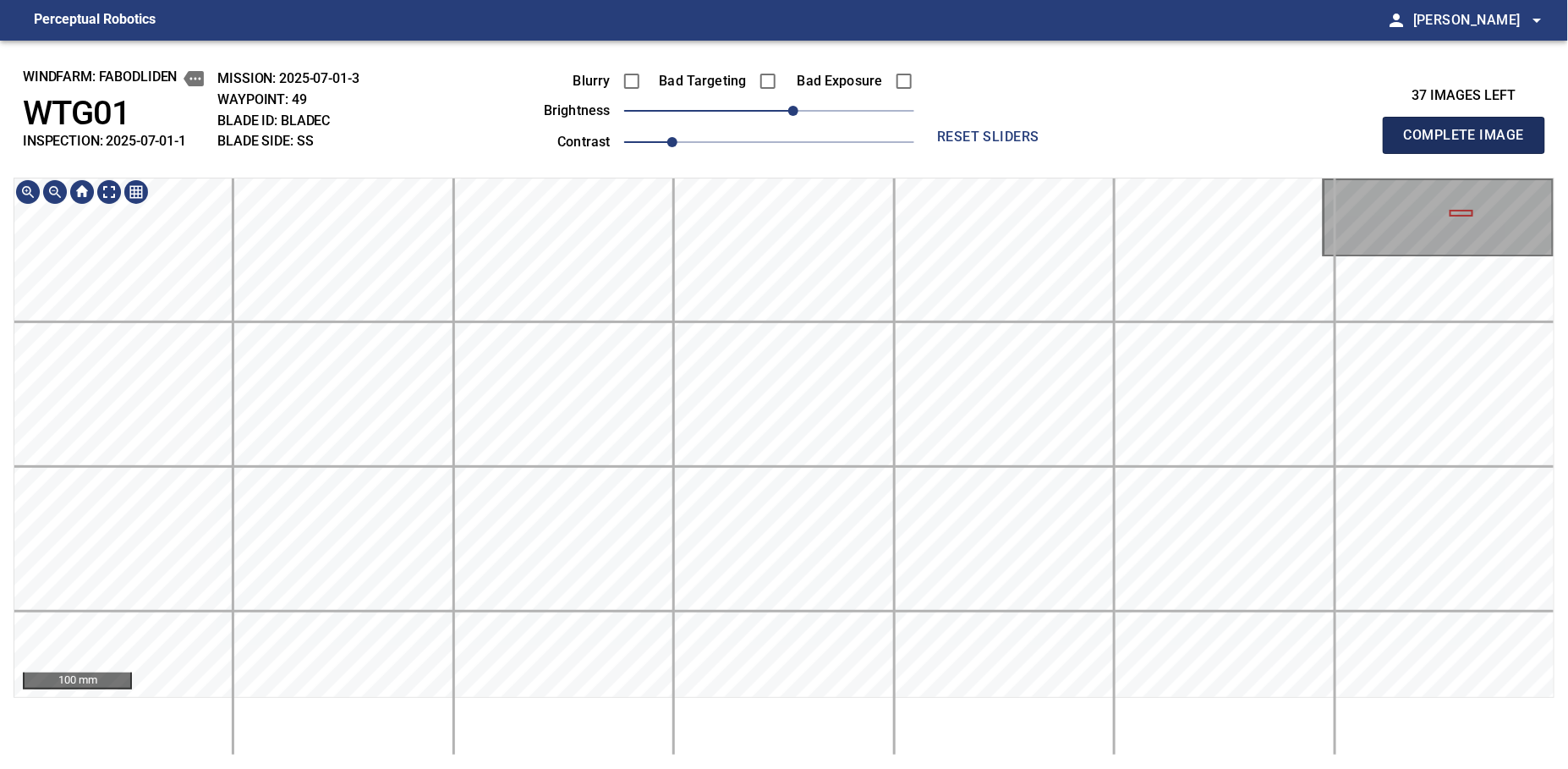 click on "Complete Image" at bounding box center [1464, 135] 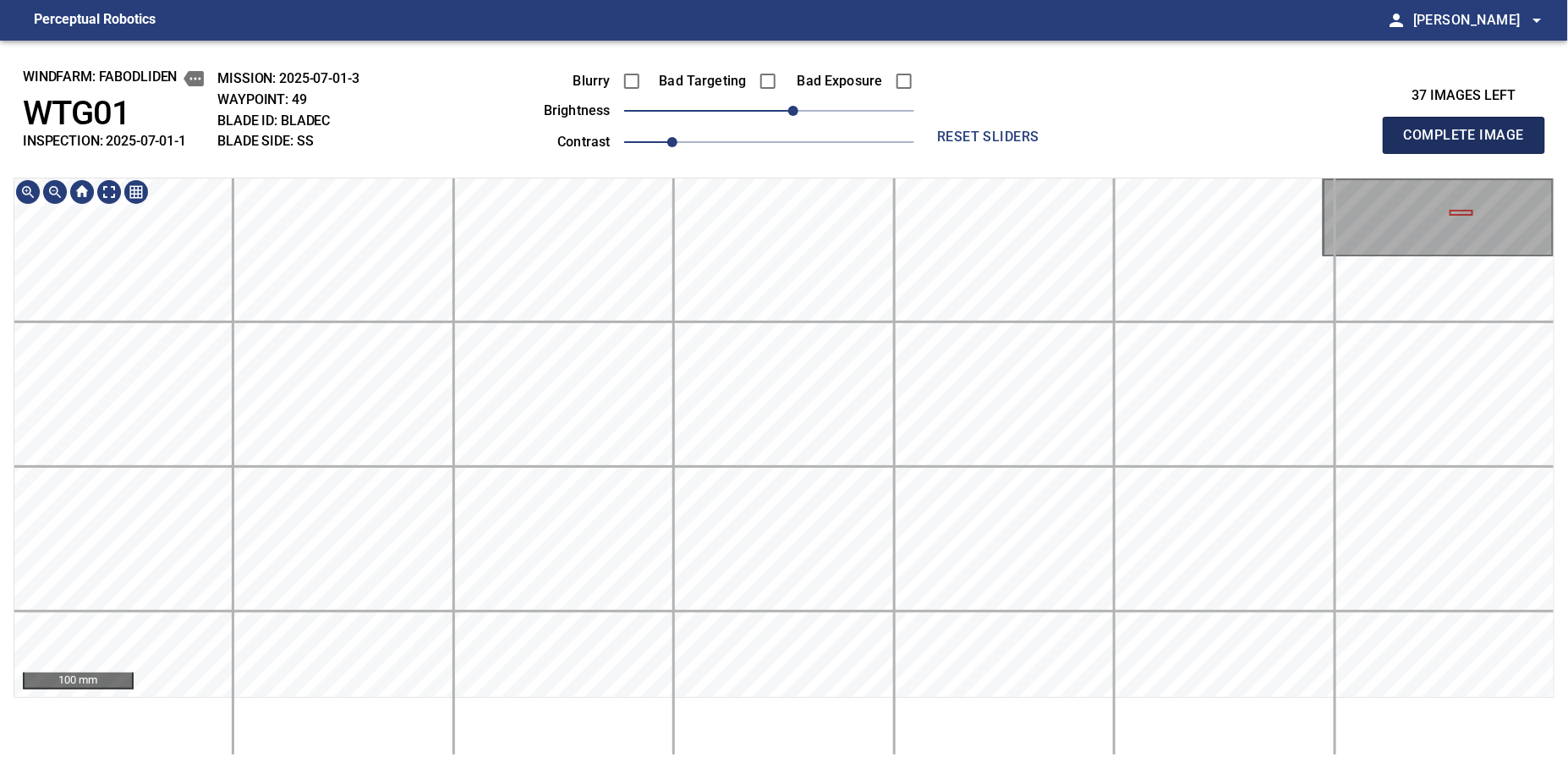 type 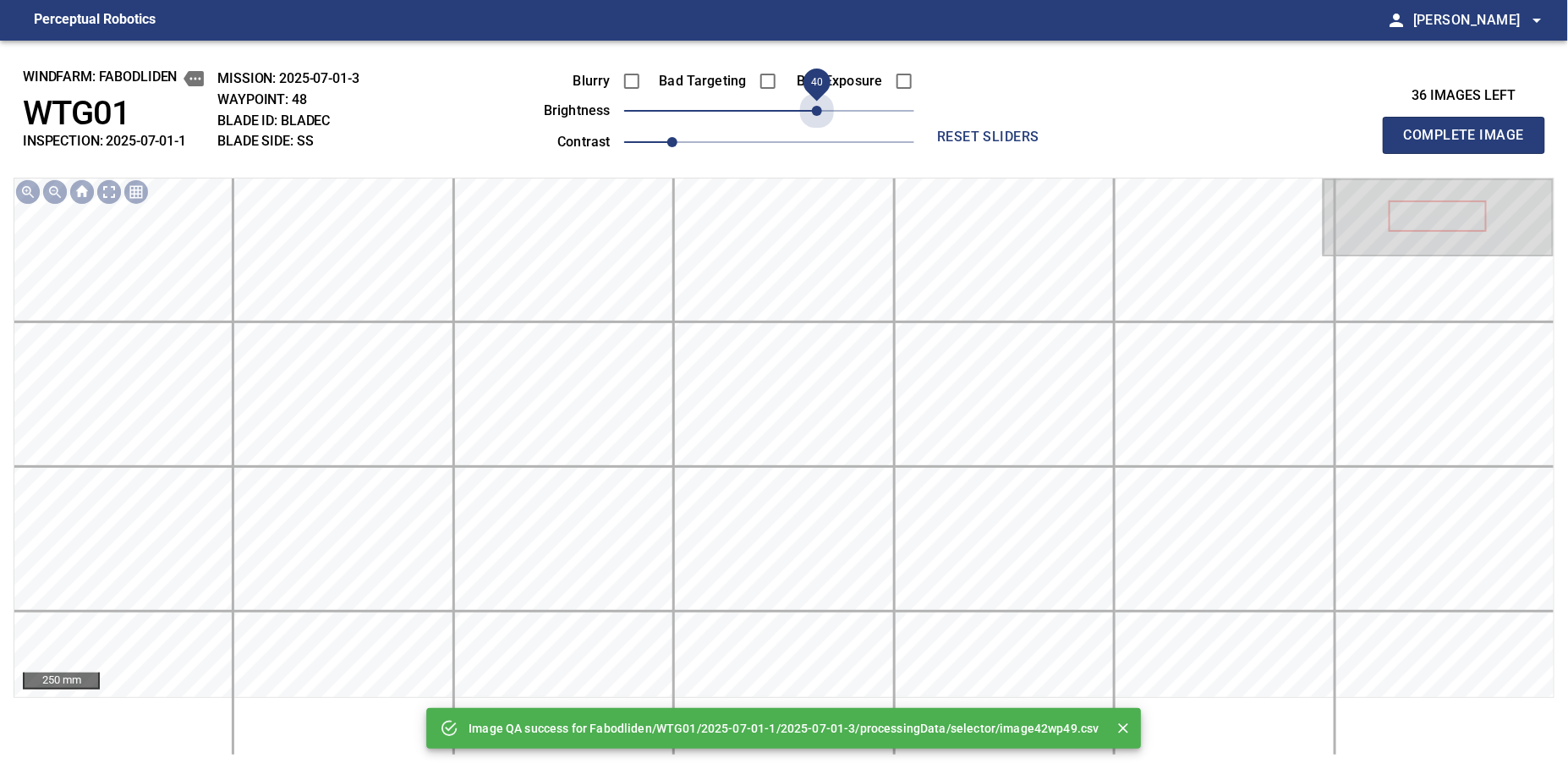 click on "40" at bounding box center [769, 111] 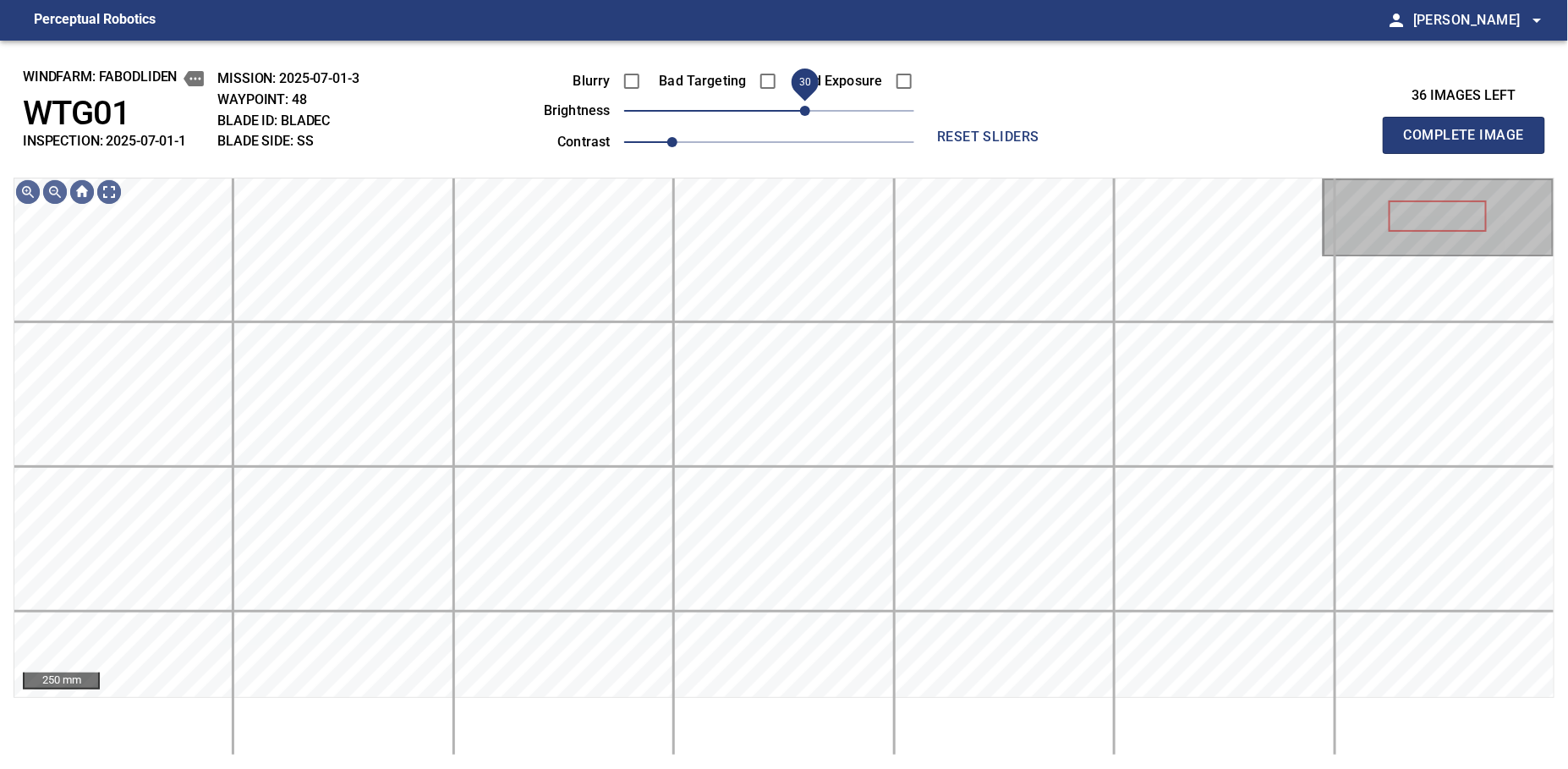 click on "30" at bounding box center (805, 111) 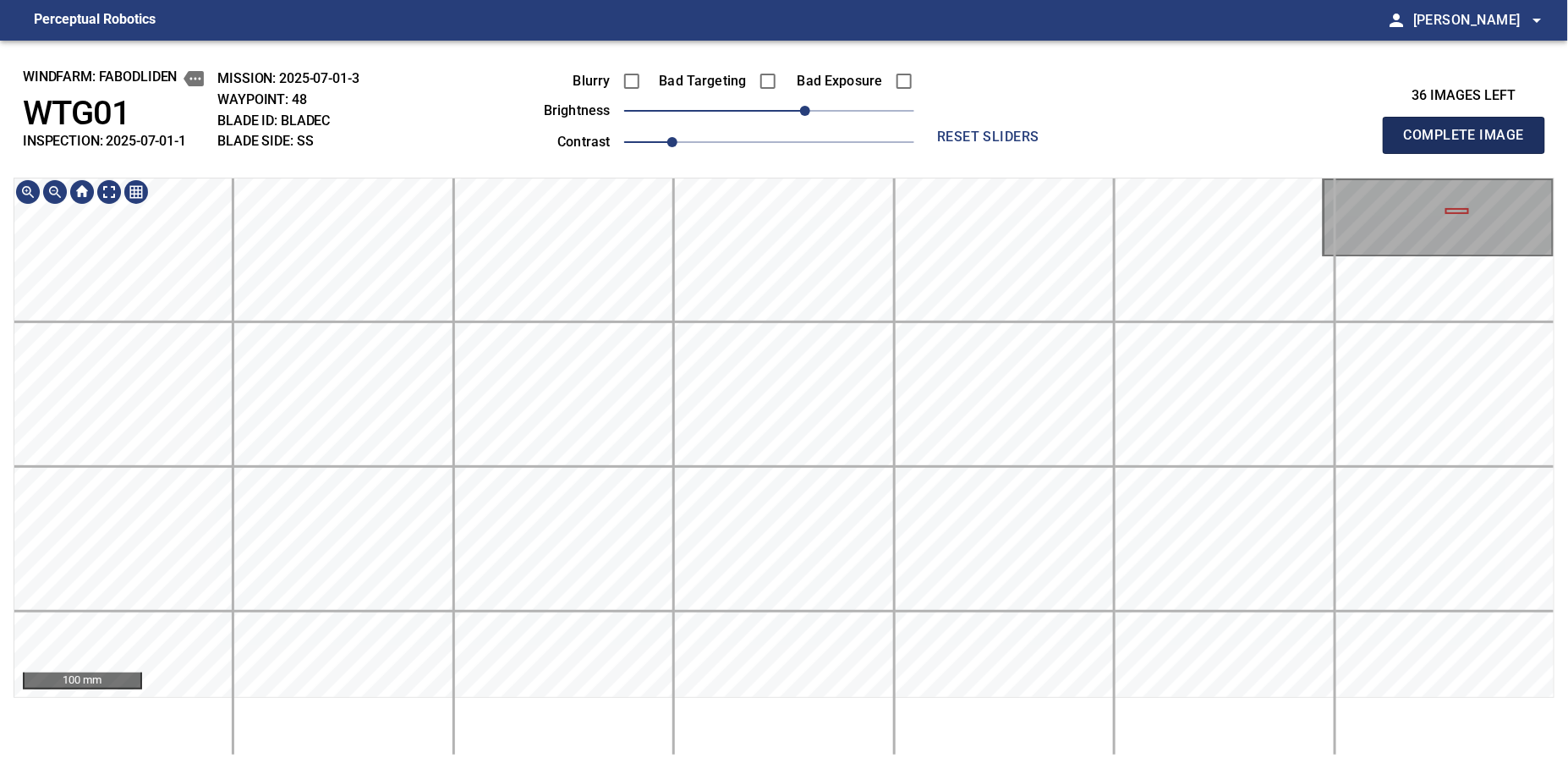 click on "Complete Image" at bounding box center (1464, 135) 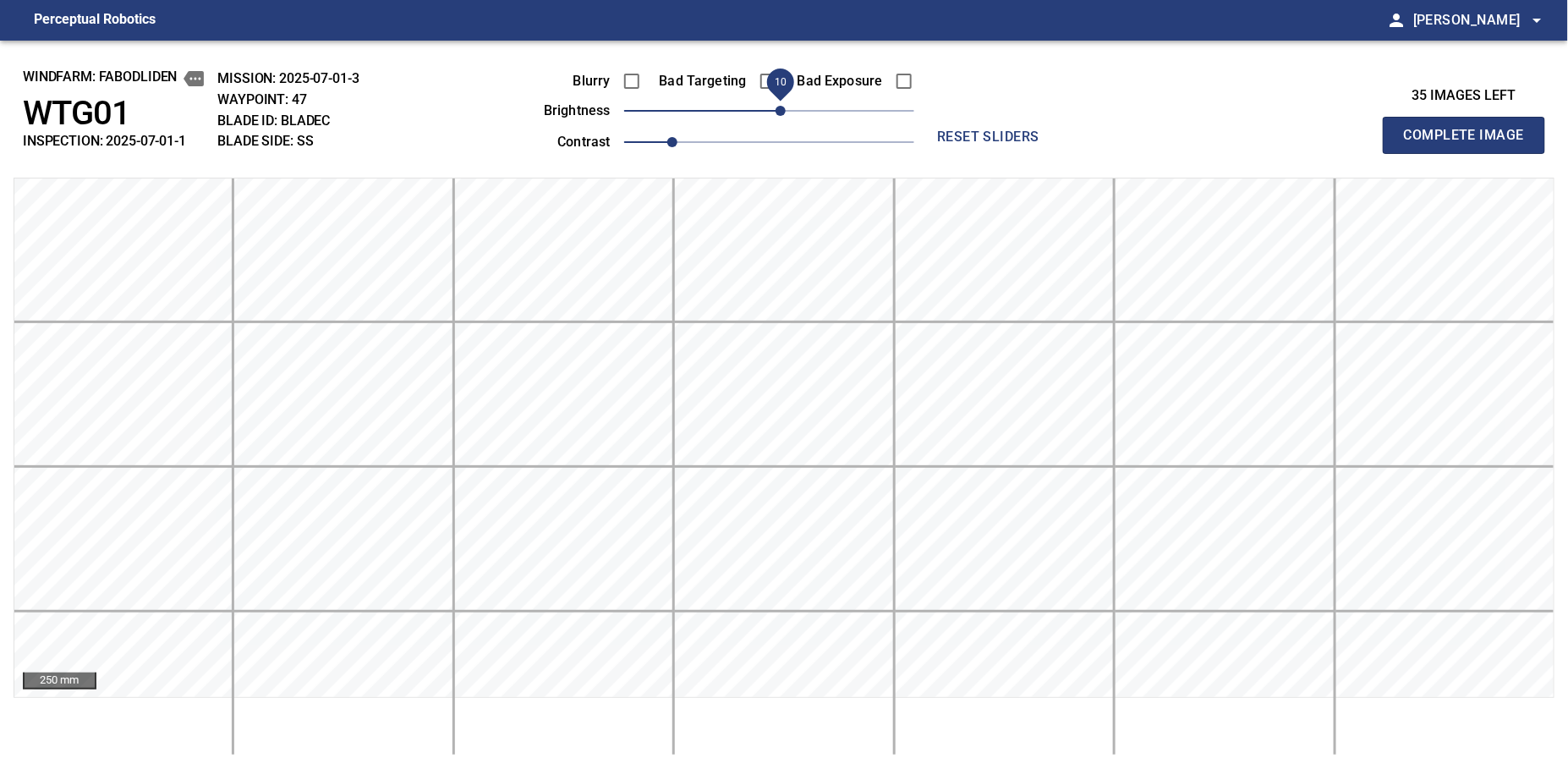 drag, startPoint x: 770, startPoint y: 110, endPoint x: 783, endPoint y: 110, distance: 13 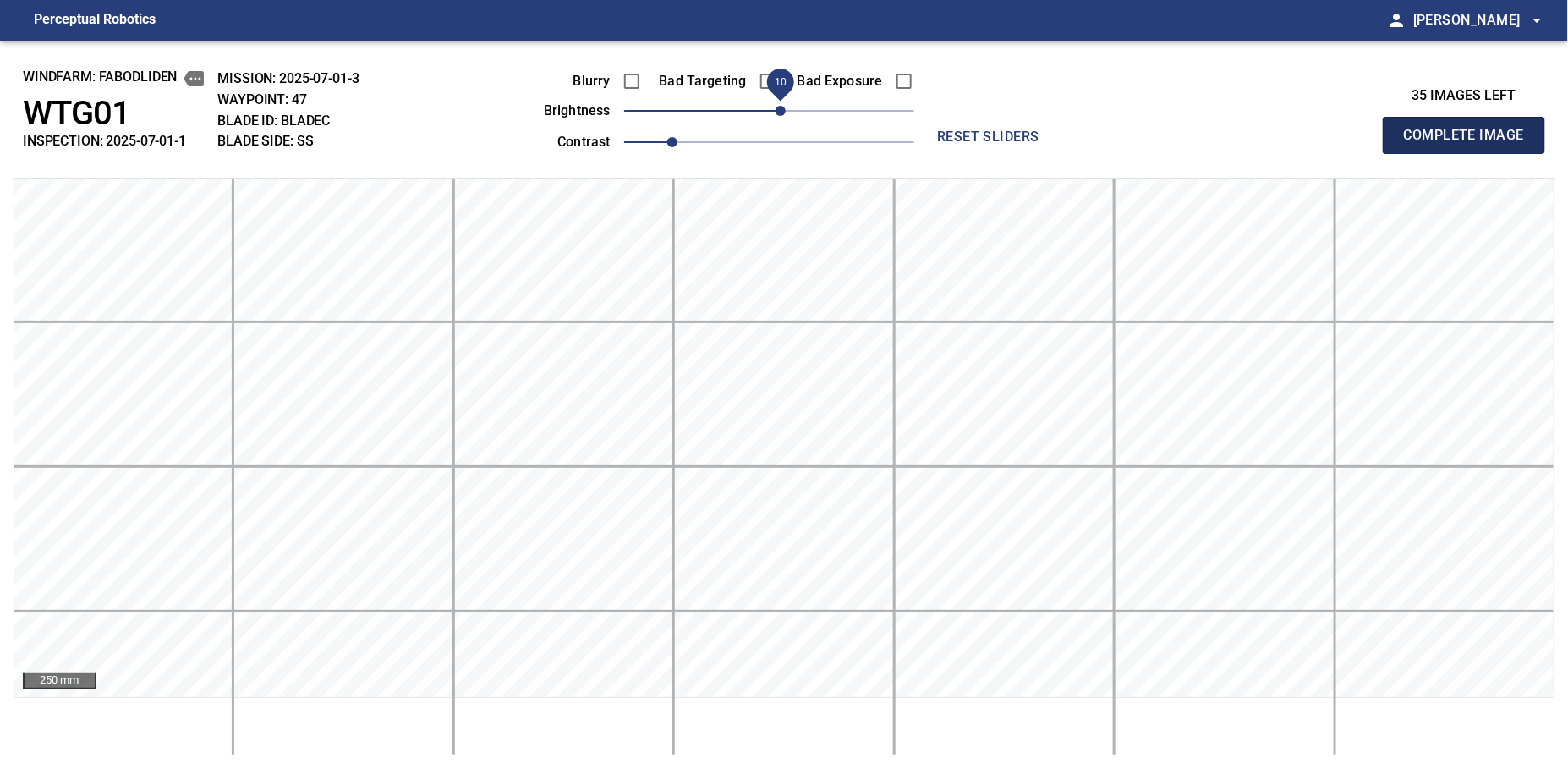 click on "Complete Image" at bounding box center (1464, 135) 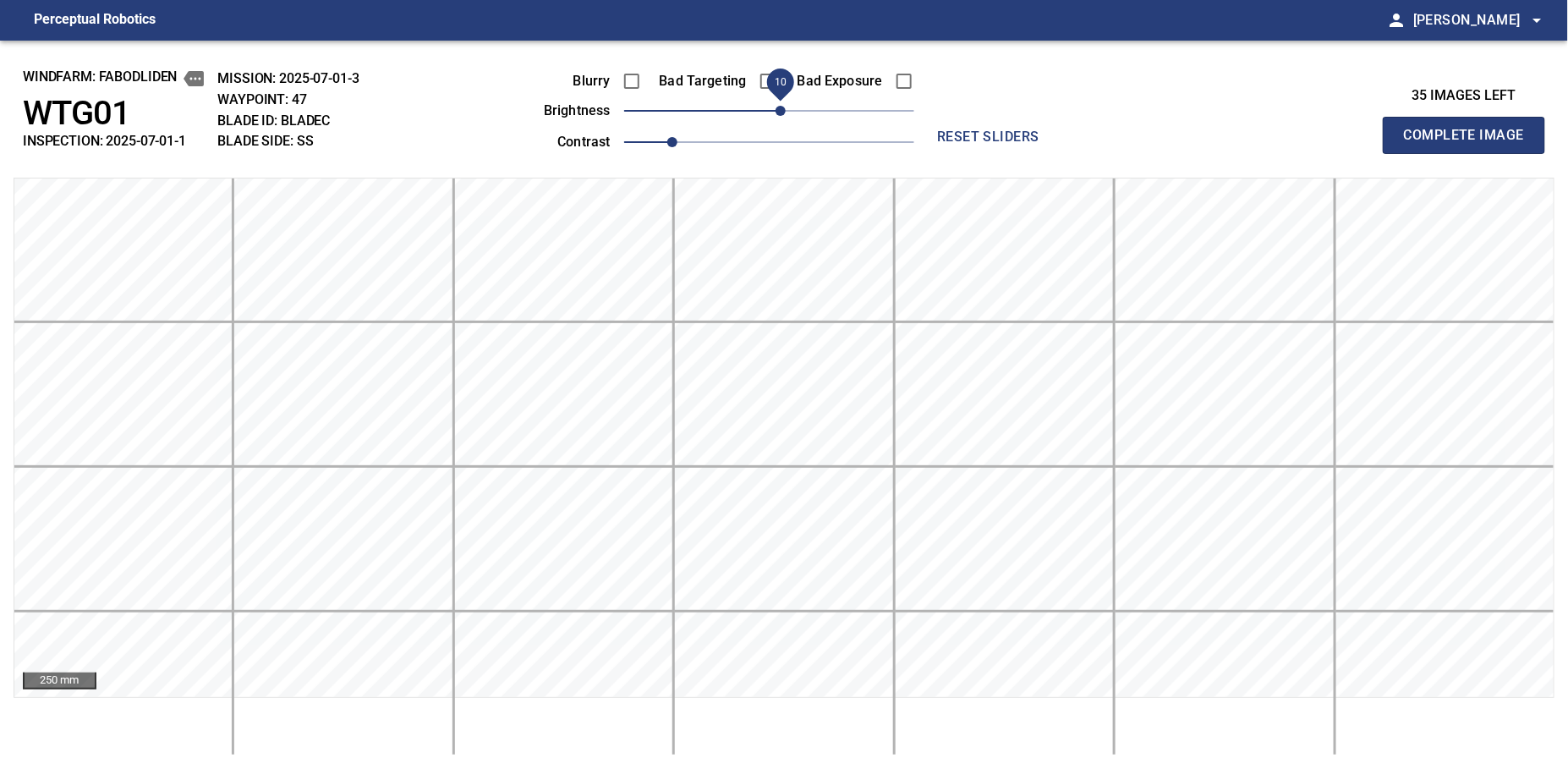 type 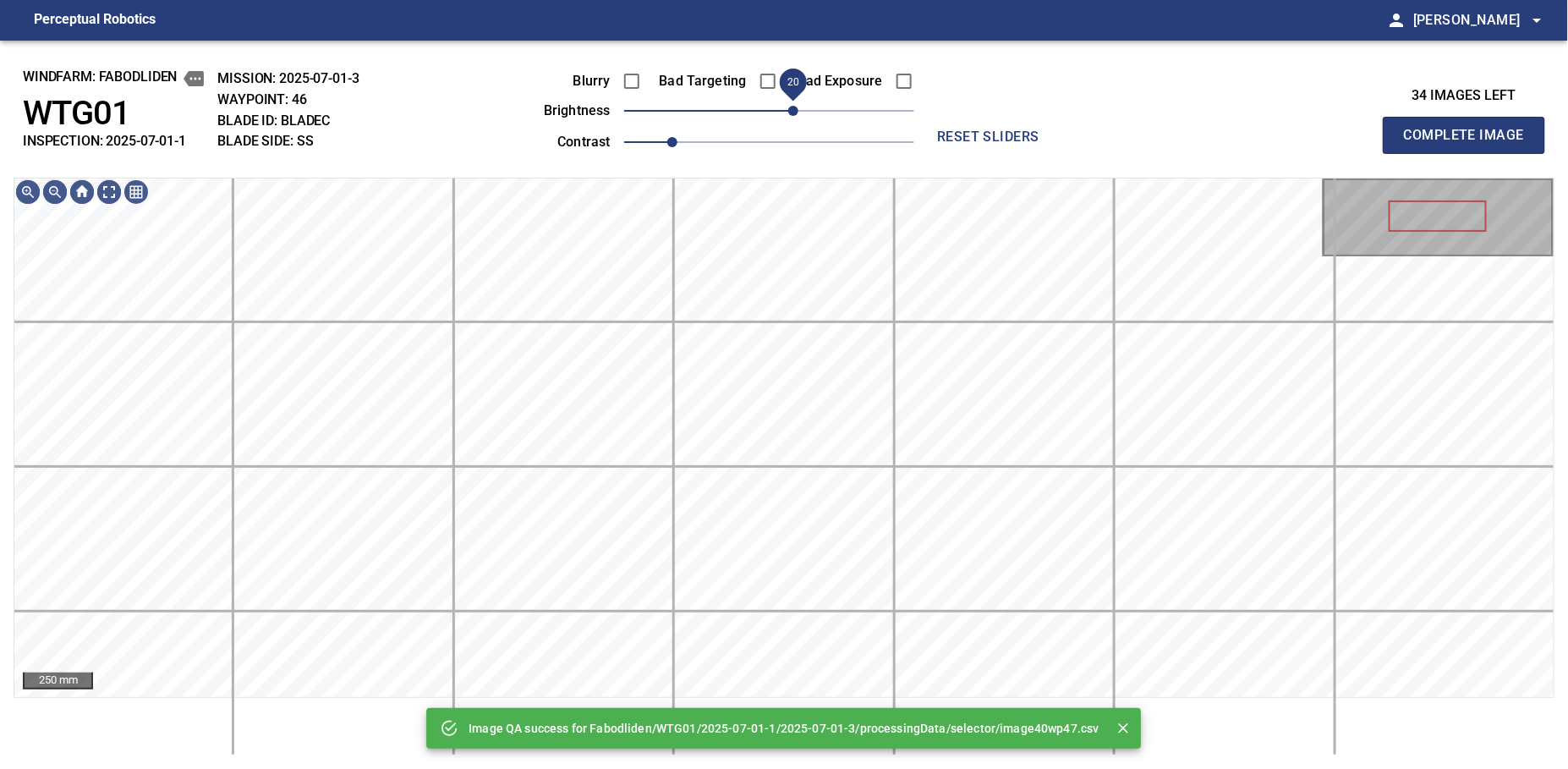 click on "20" at bounding box center [793, 111] 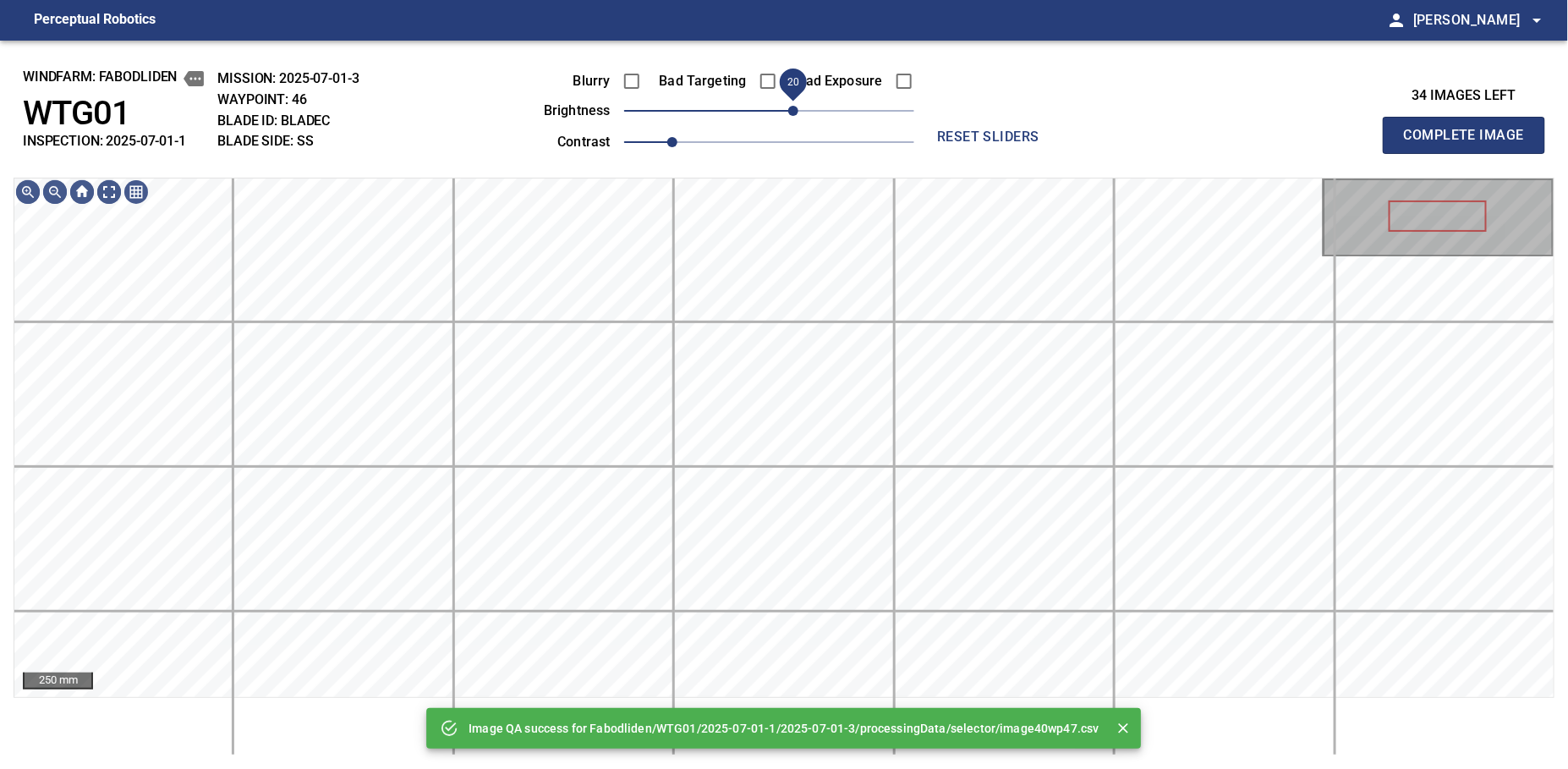 type 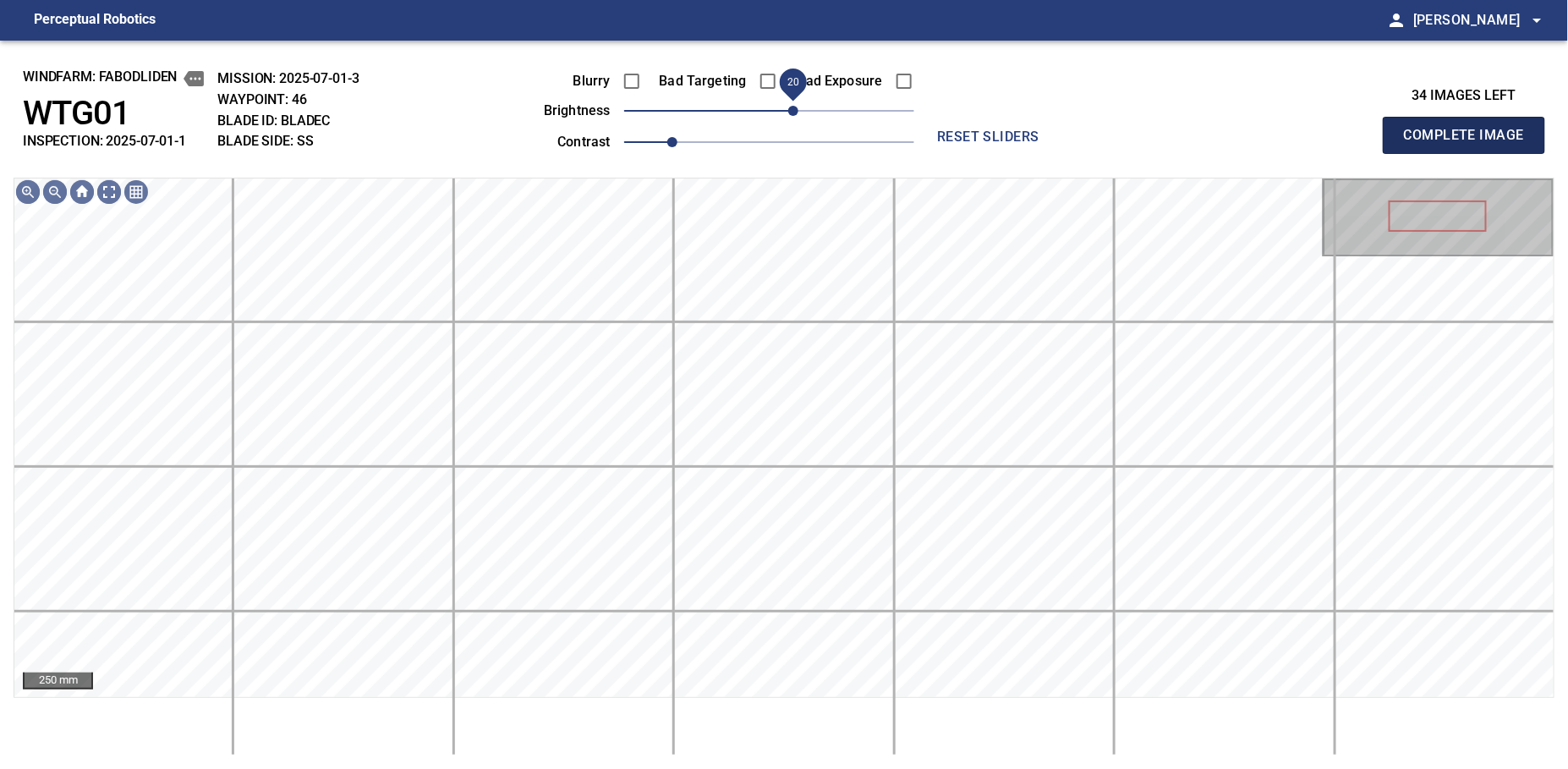 click on "Complete Image" at bounding box center [1464, 135] 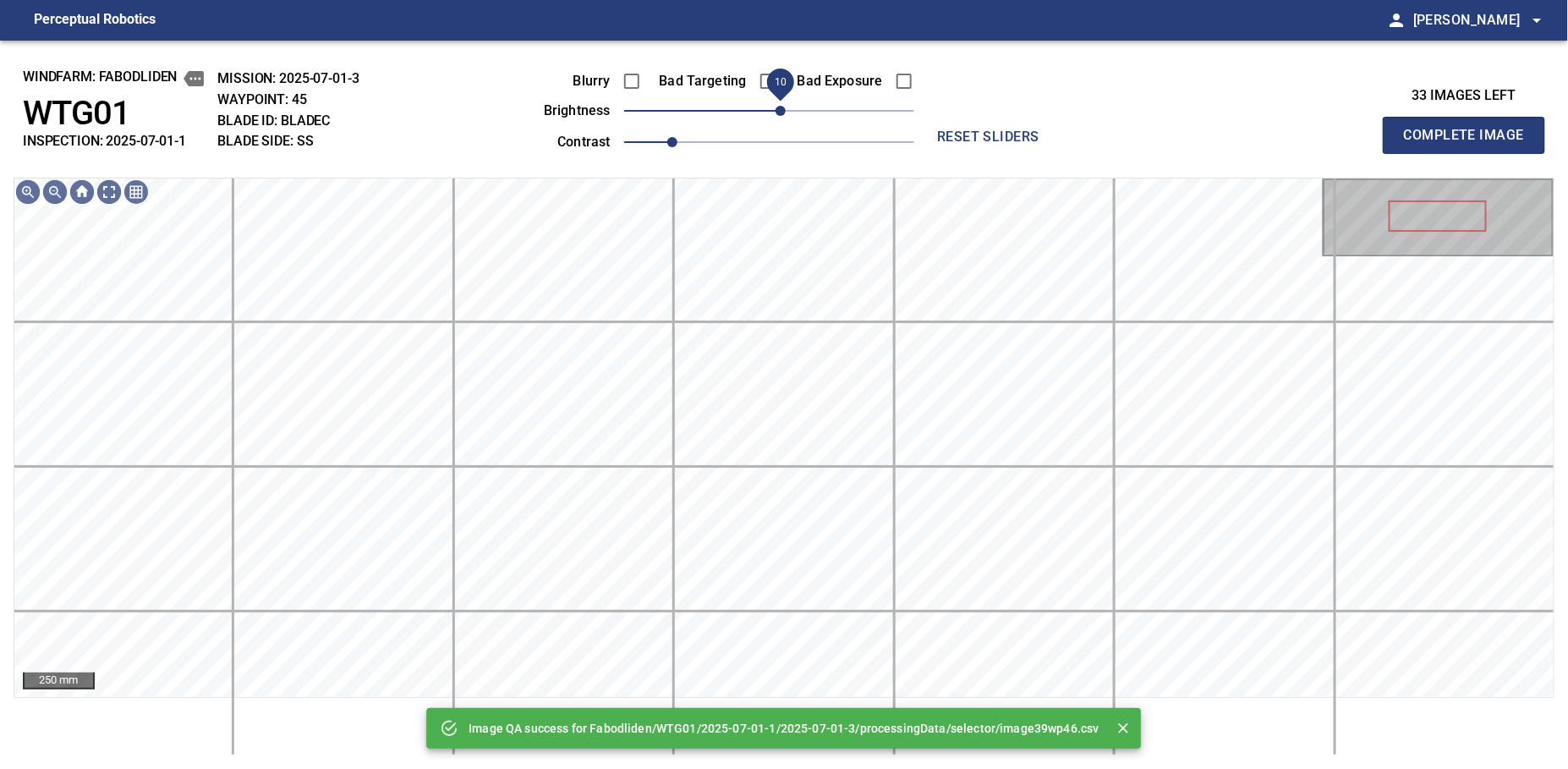 click on "10" at bounding box center [769, 111] 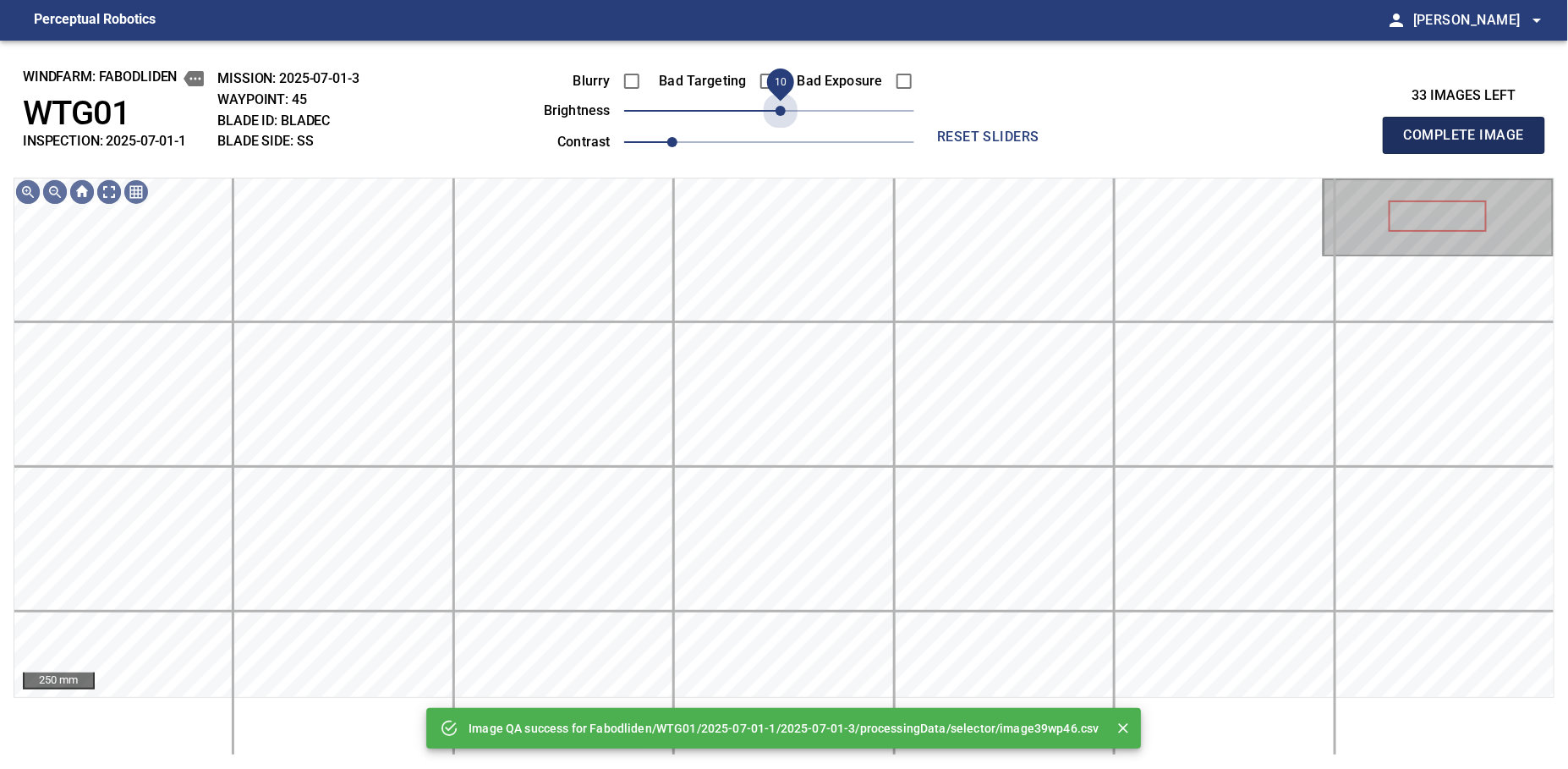 click on "Complete Image" at bounding box center (1464, 135) 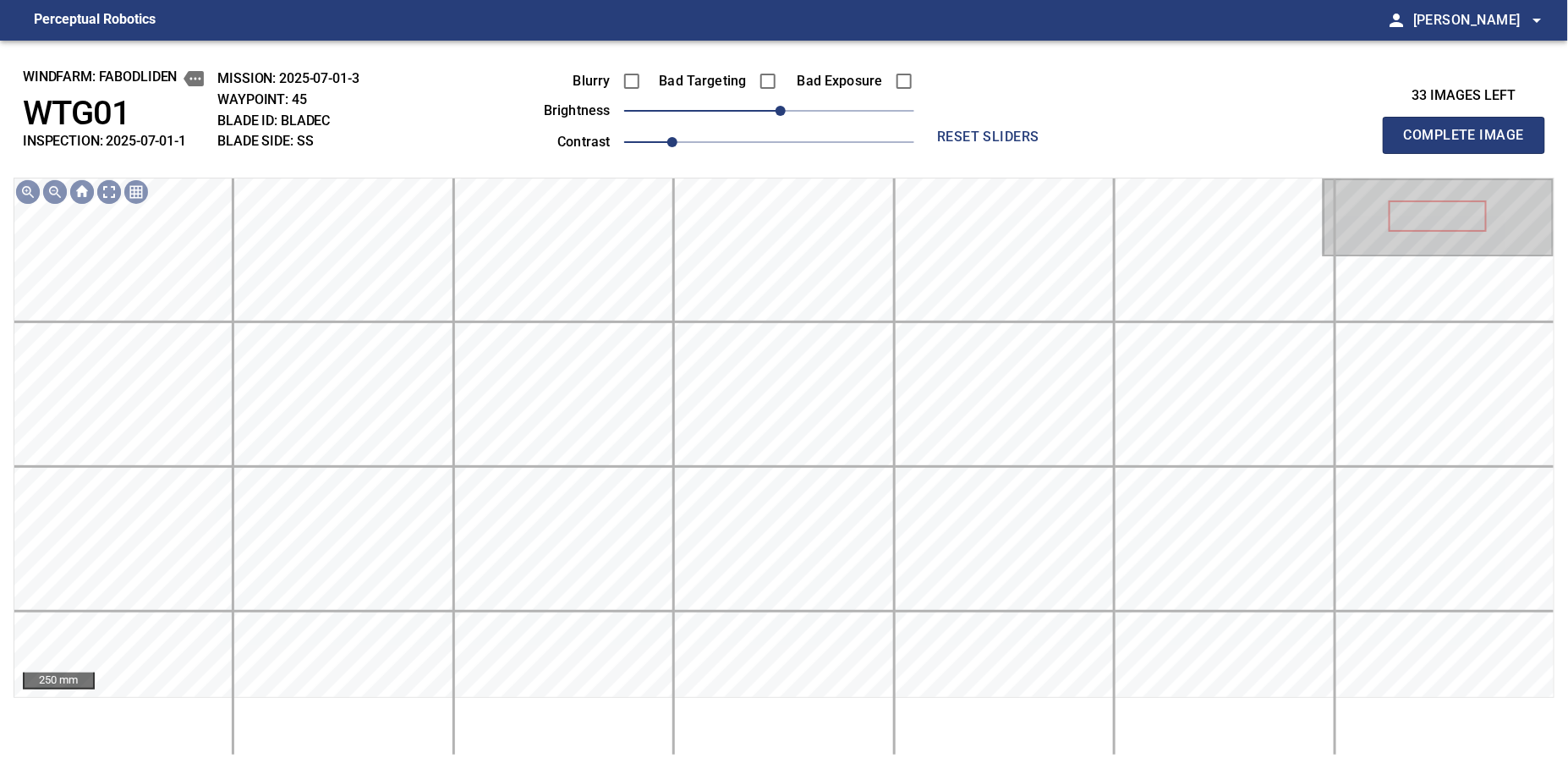 type 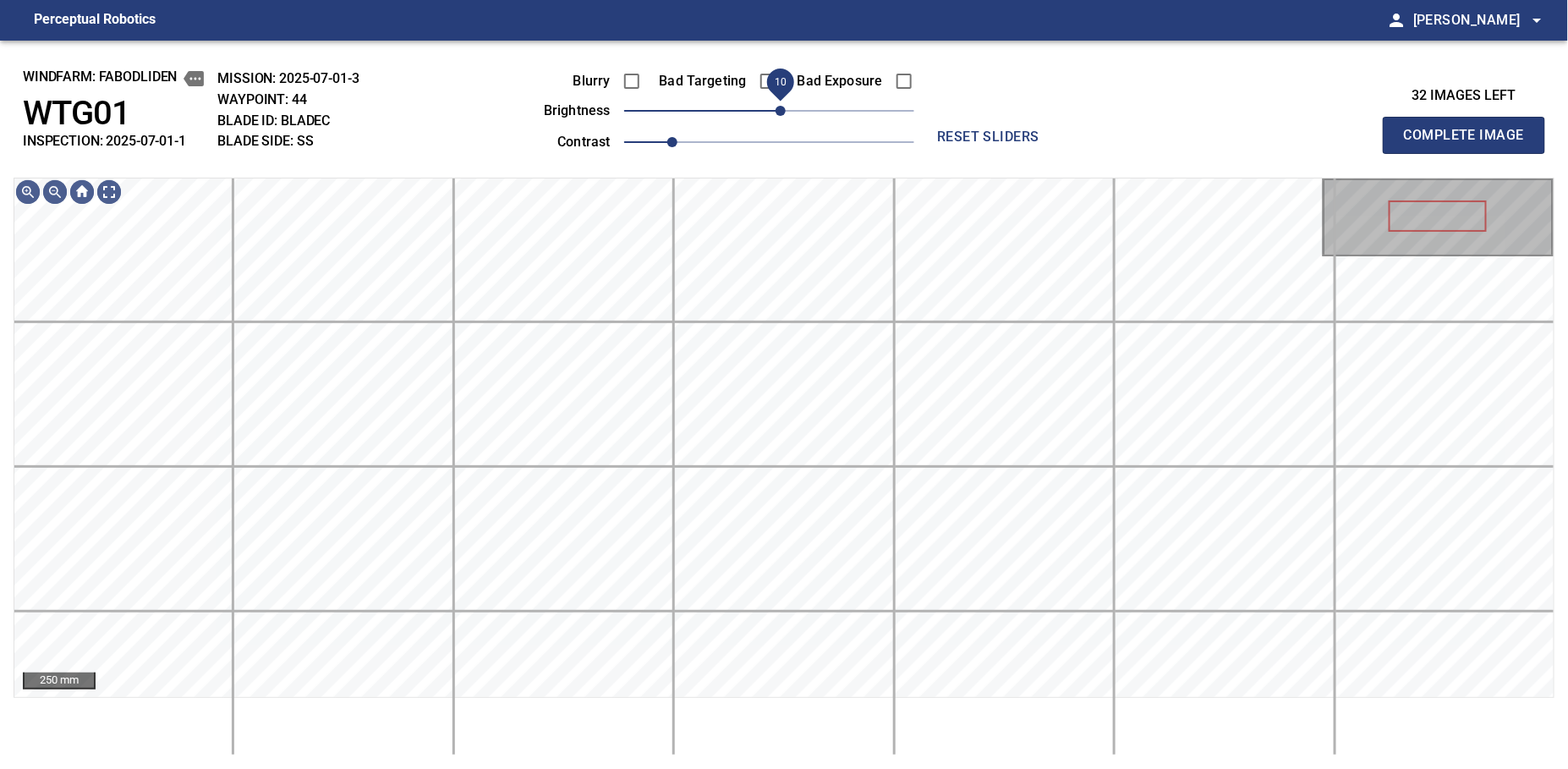 drag, startPoint x: 769, startPoint y: 106, endPoint x: 782, endPoint y: 106, distance: 13 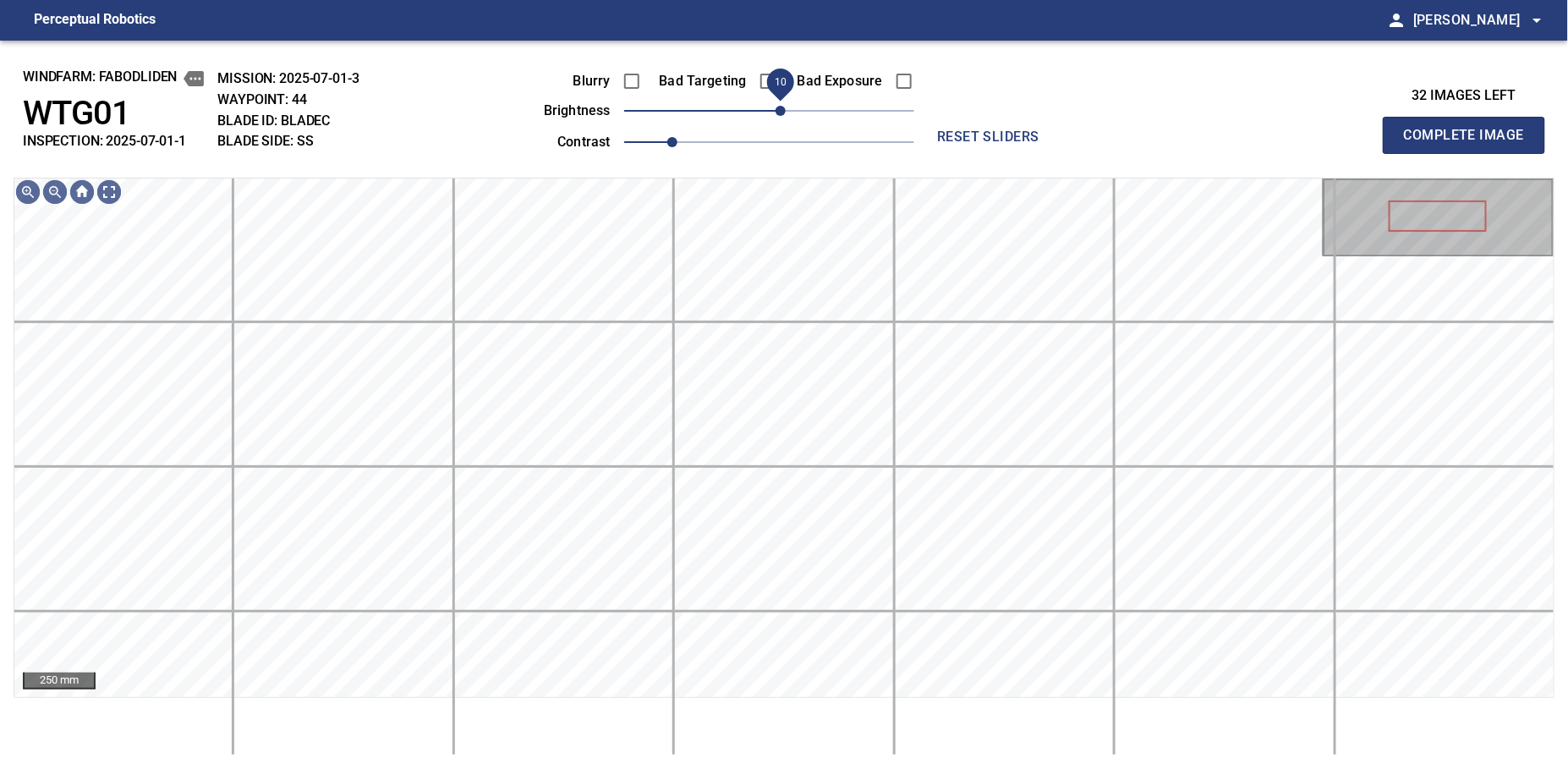click on "Complete Image" at bounding box center [1464, 135] 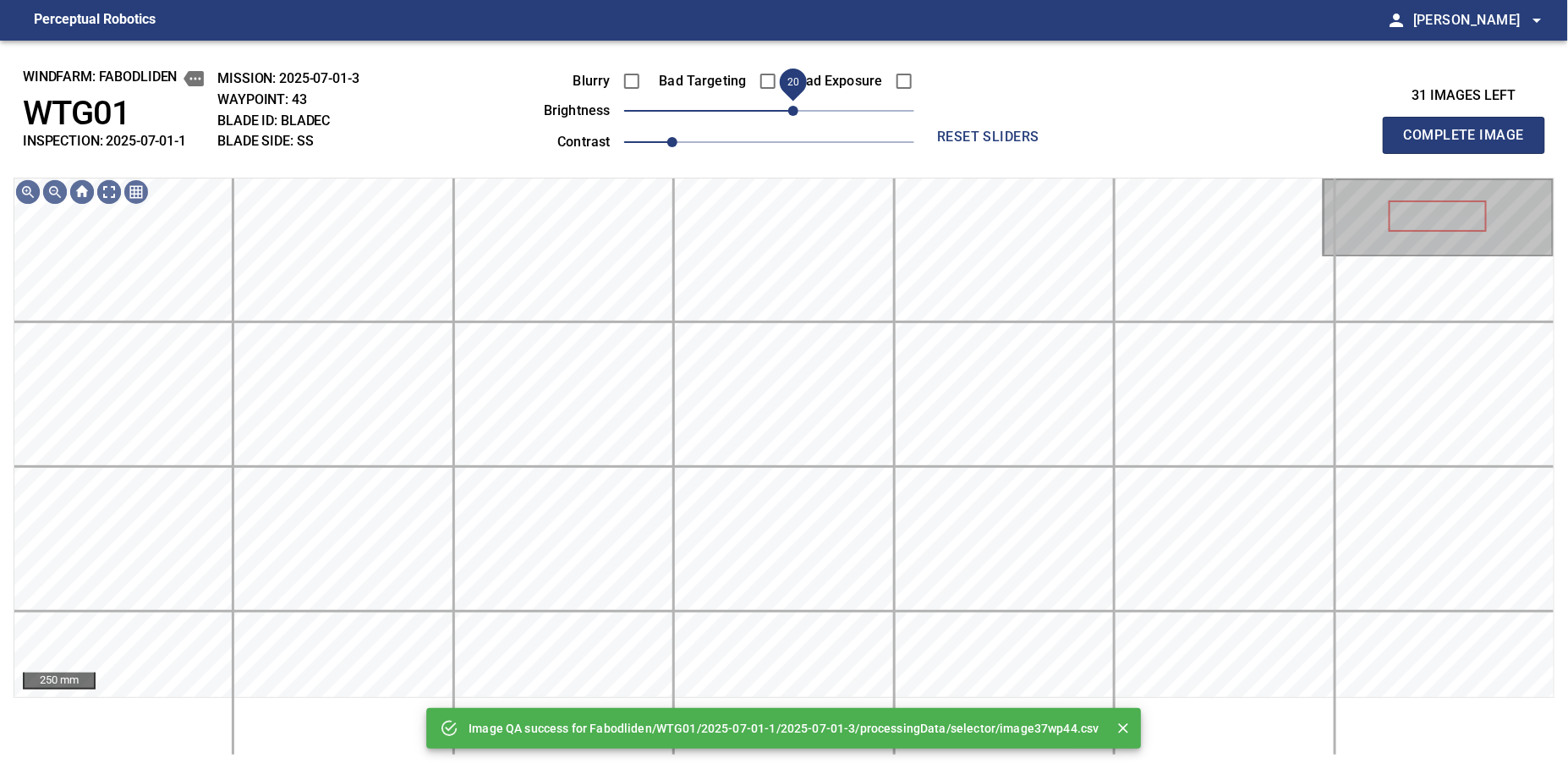 click on "20" at bounding box center (793, 111) 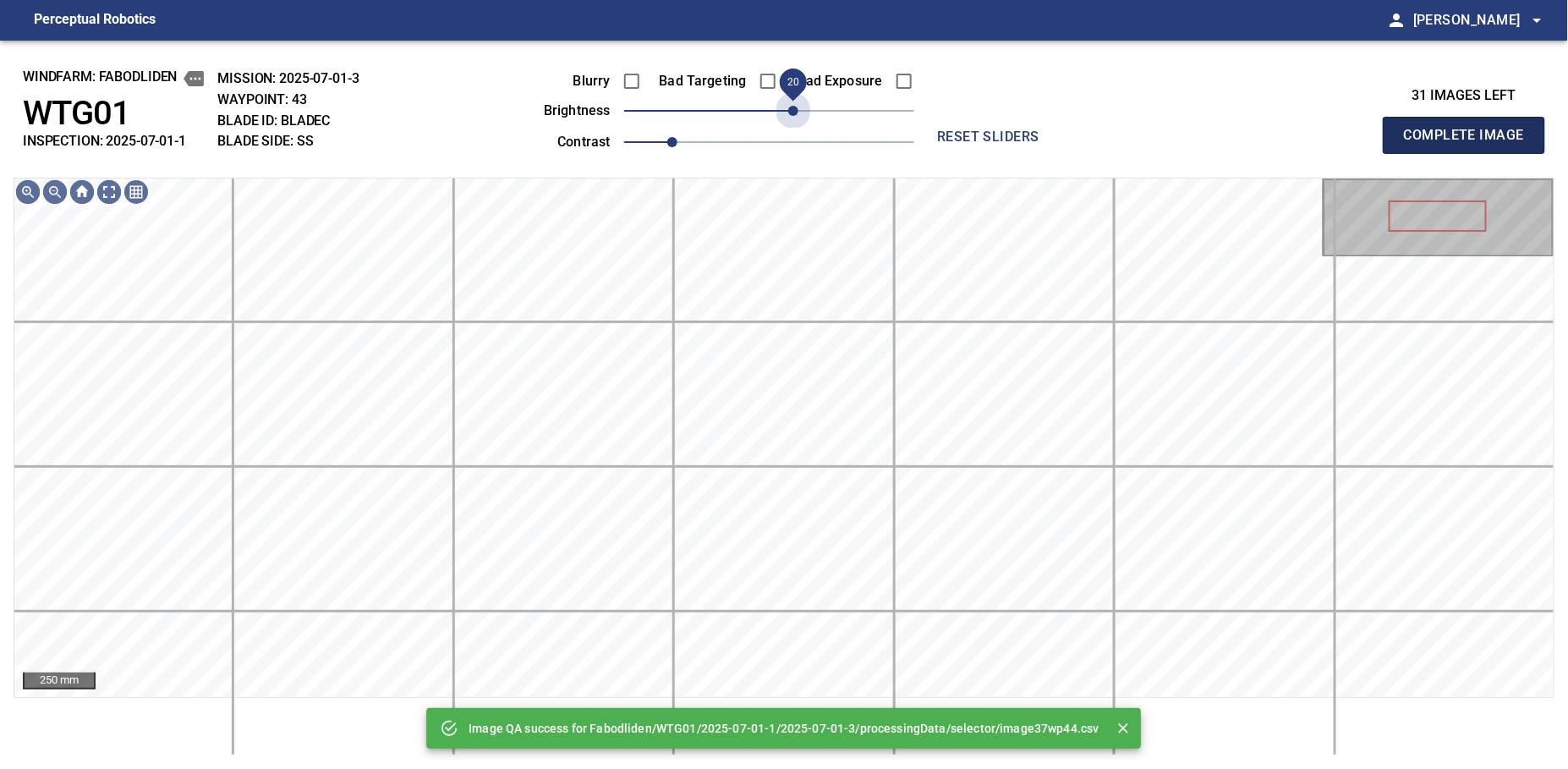 click on "Complete Image" at bounding box center [1464, 135] 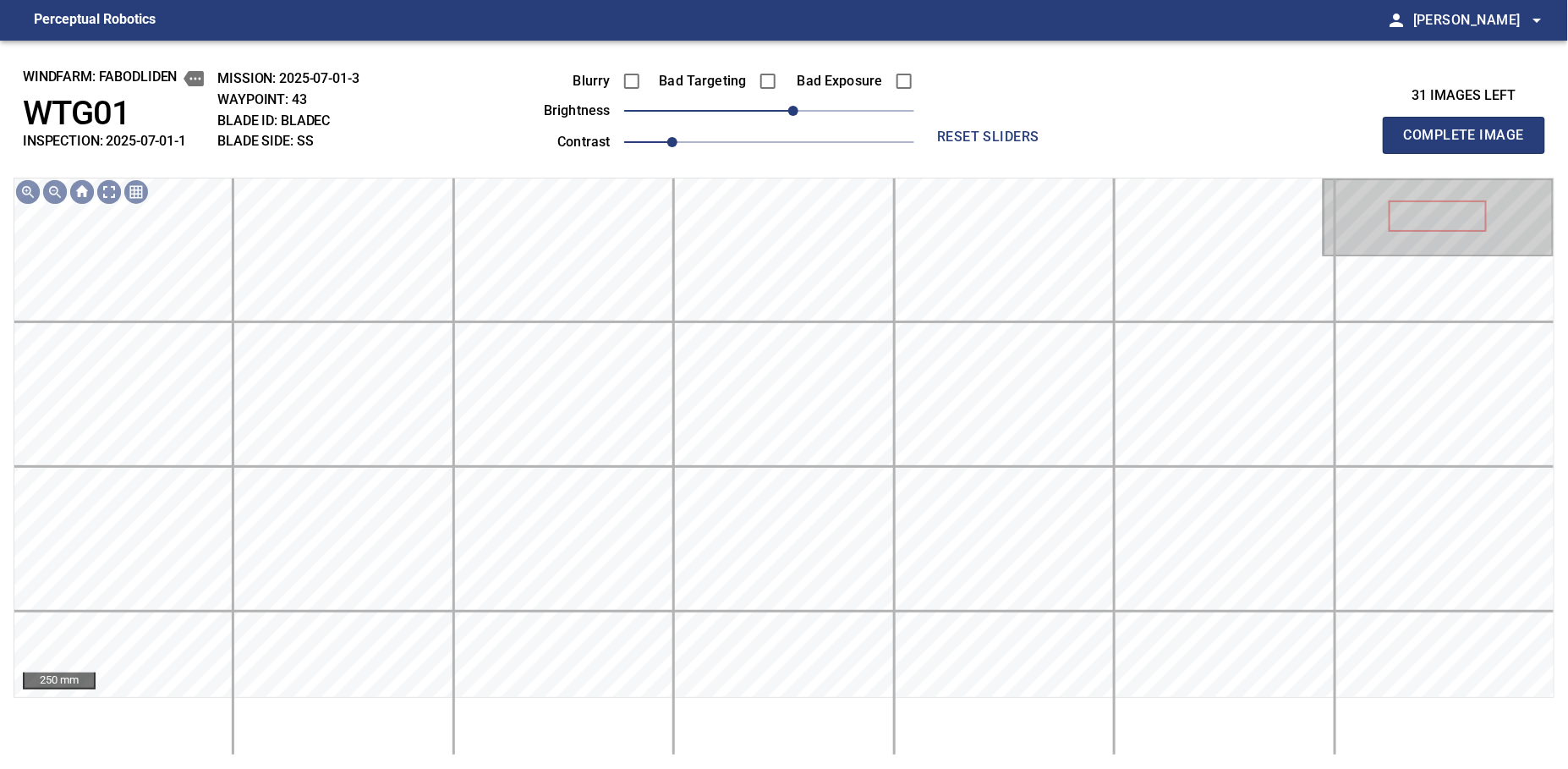 type 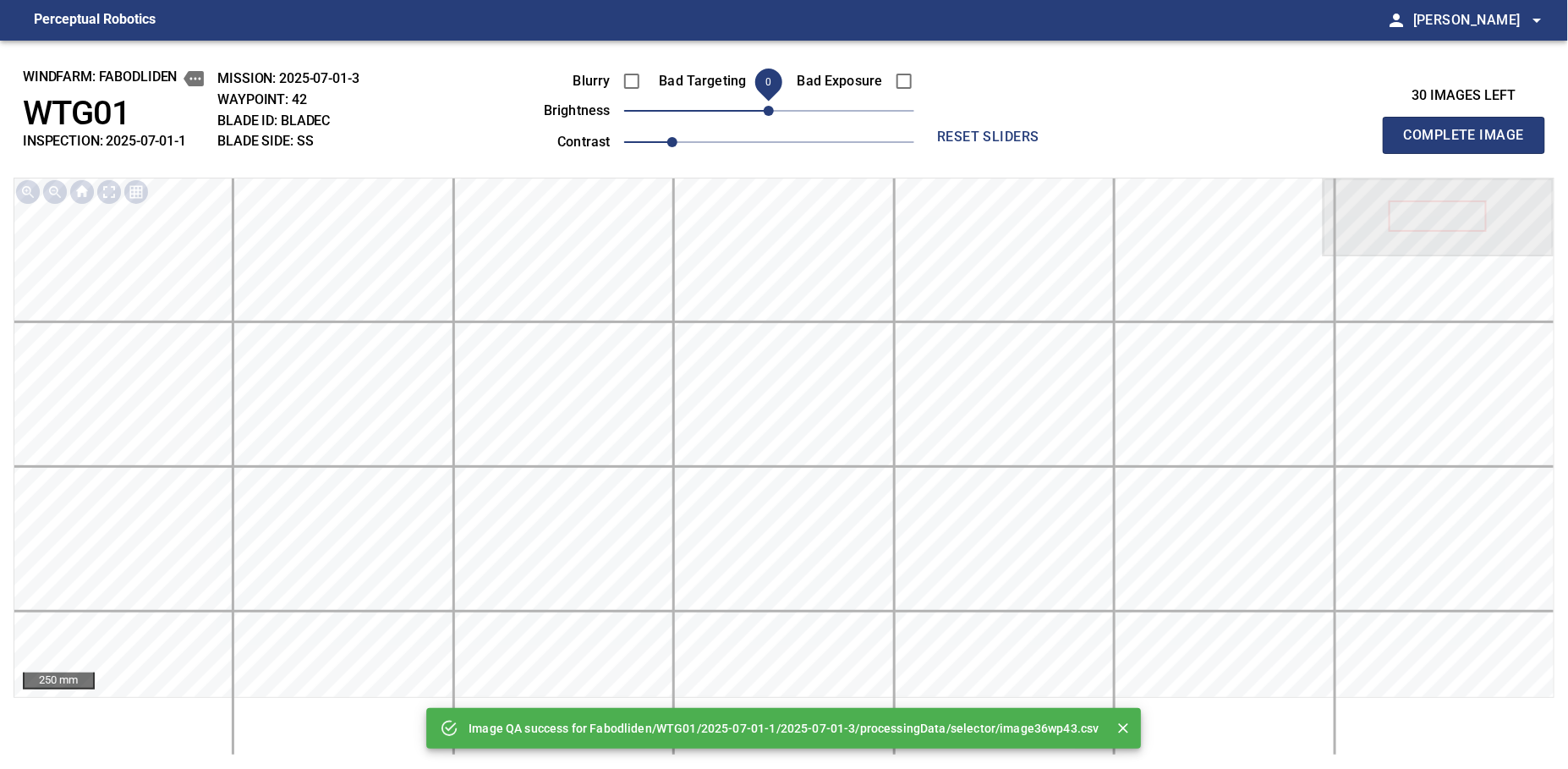 click on "0" at bounding box center (769, 111) 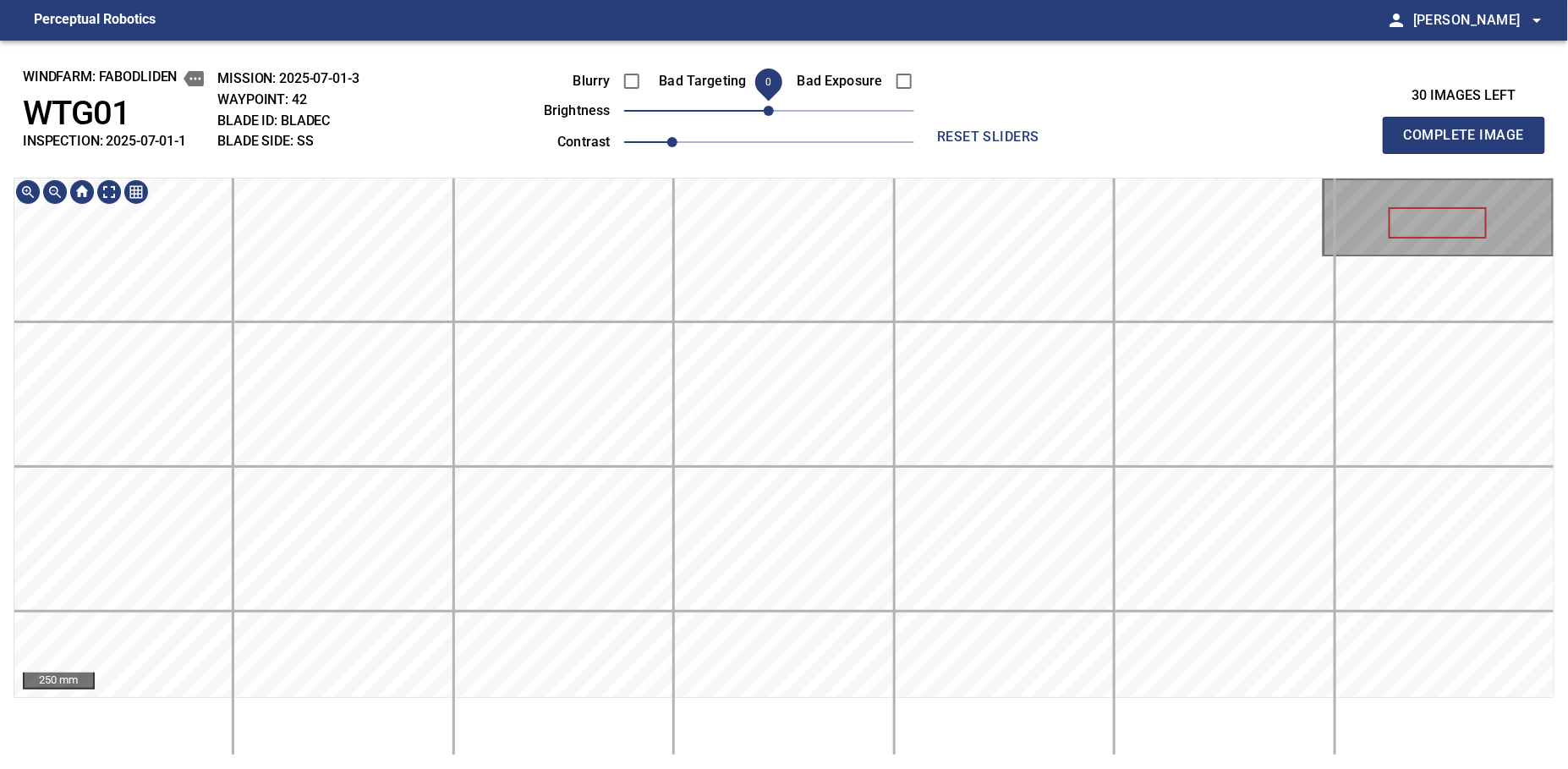click on "0" at bounding box center (769, 111) 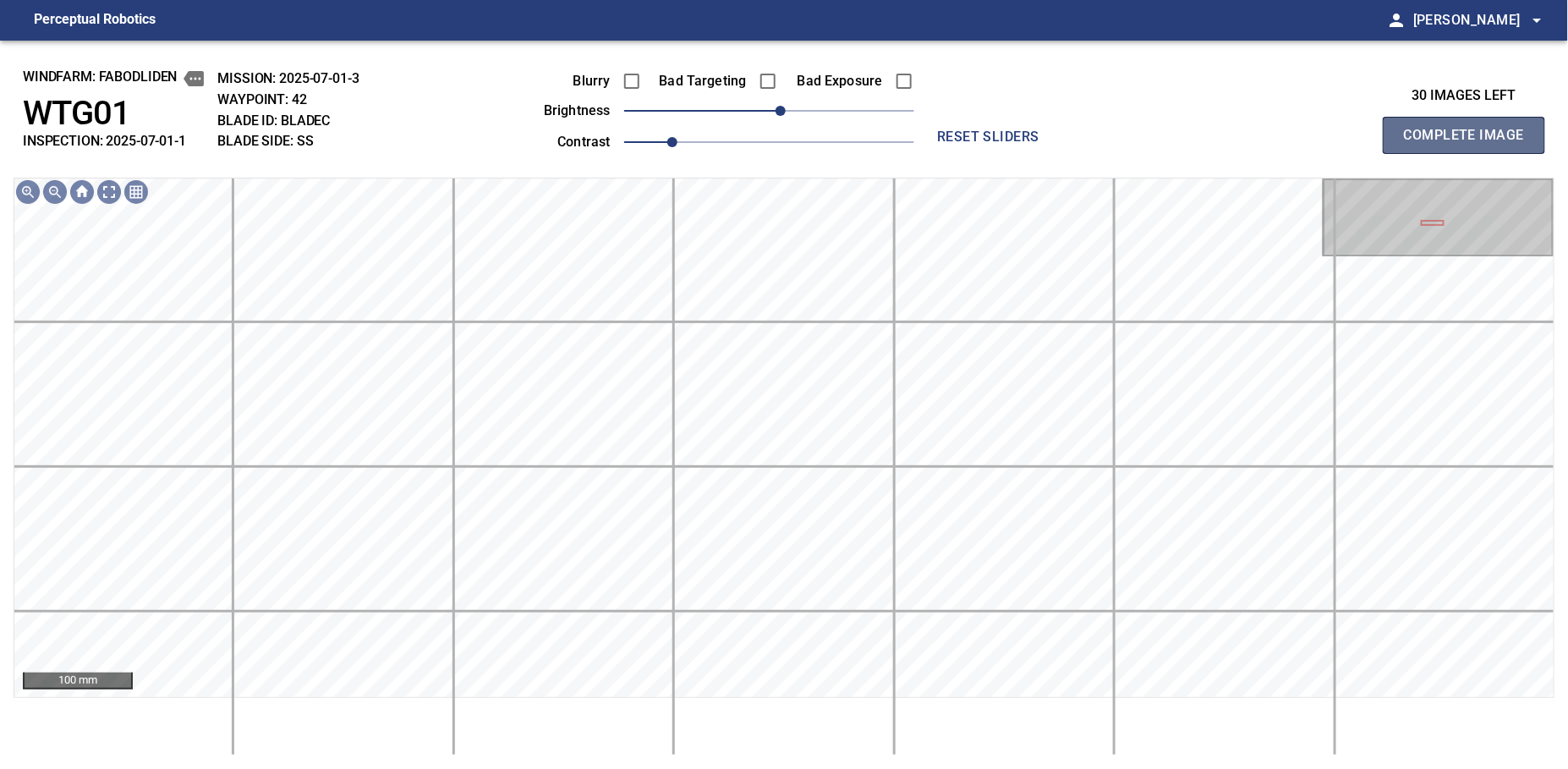 click on "Complete Image" at bounding box center [1464, 135] 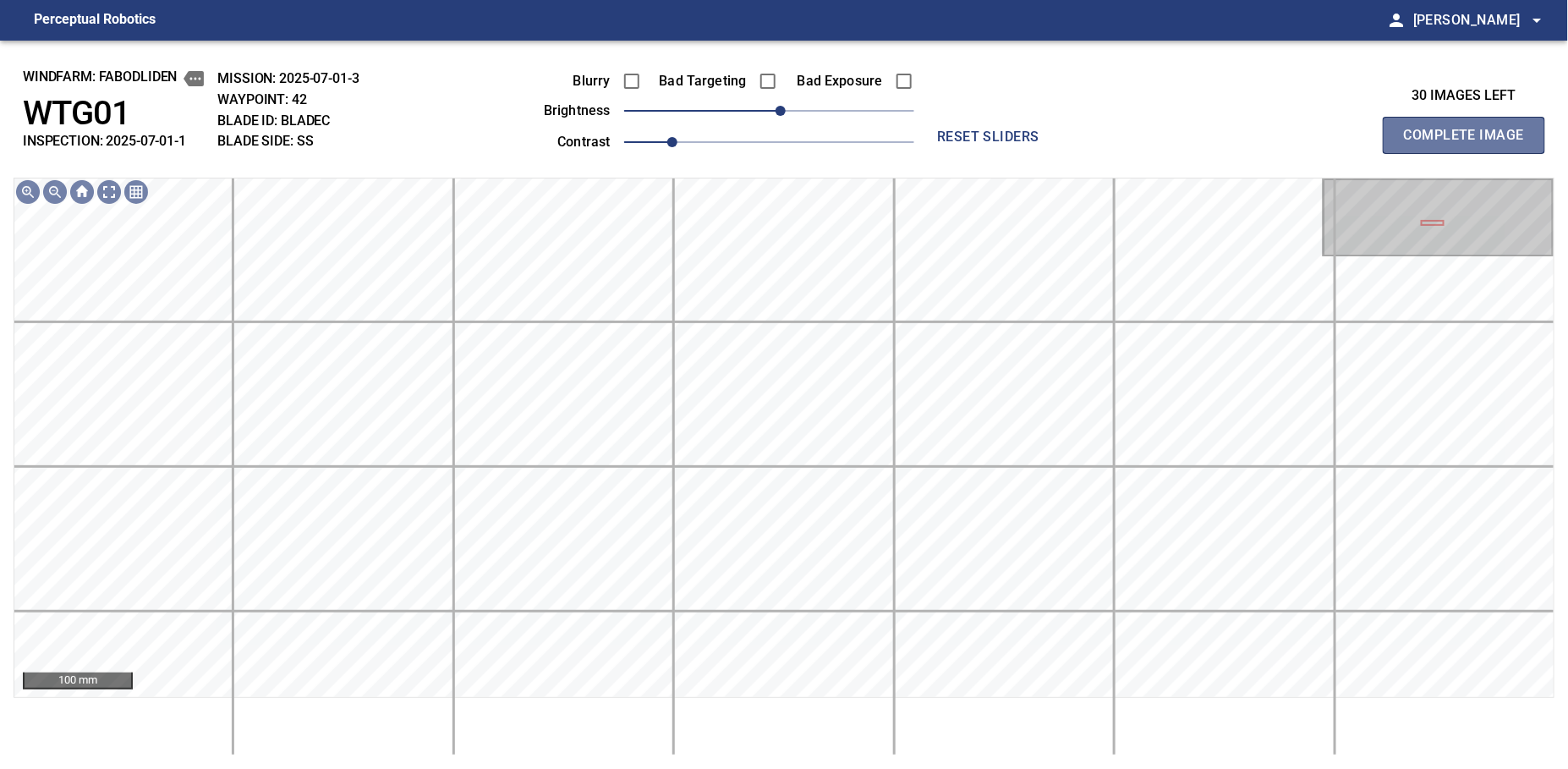 type 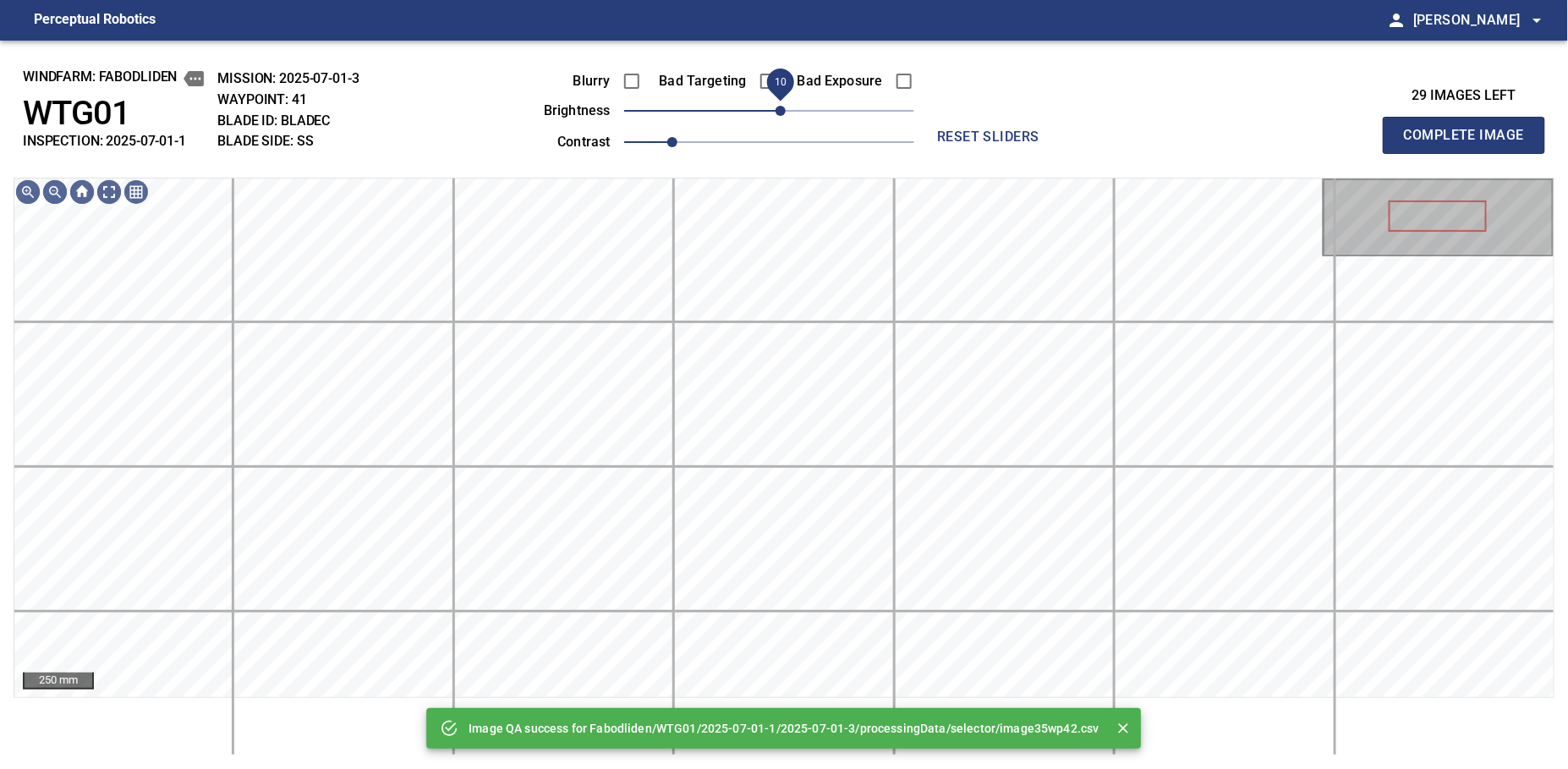 drag, startPoint x: 766, startPoint y: 113, endPoint x: 777, endPoint y: 113, distance: 11 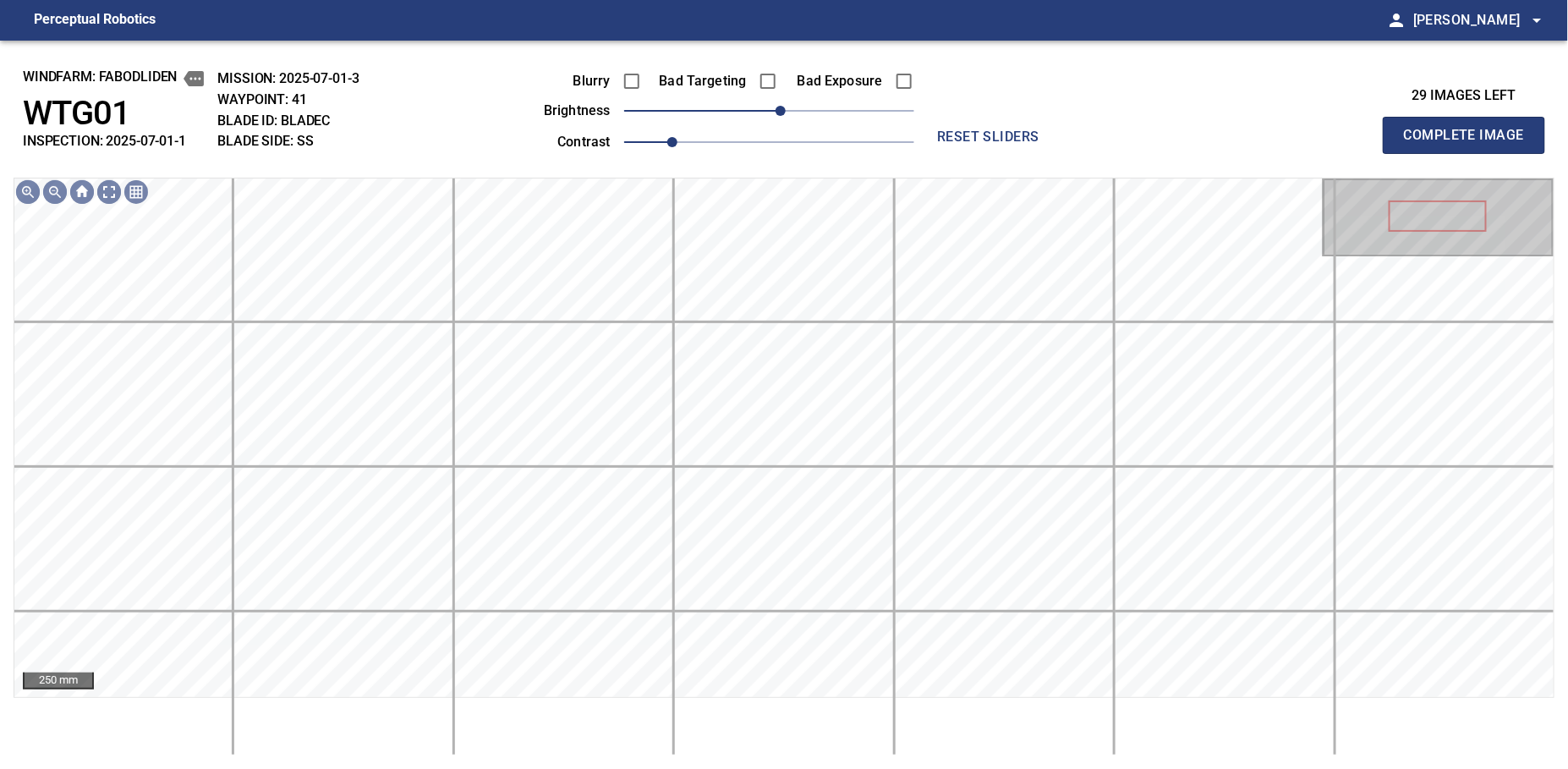 click on "Complete Image" at bounding box center [1464, 135] 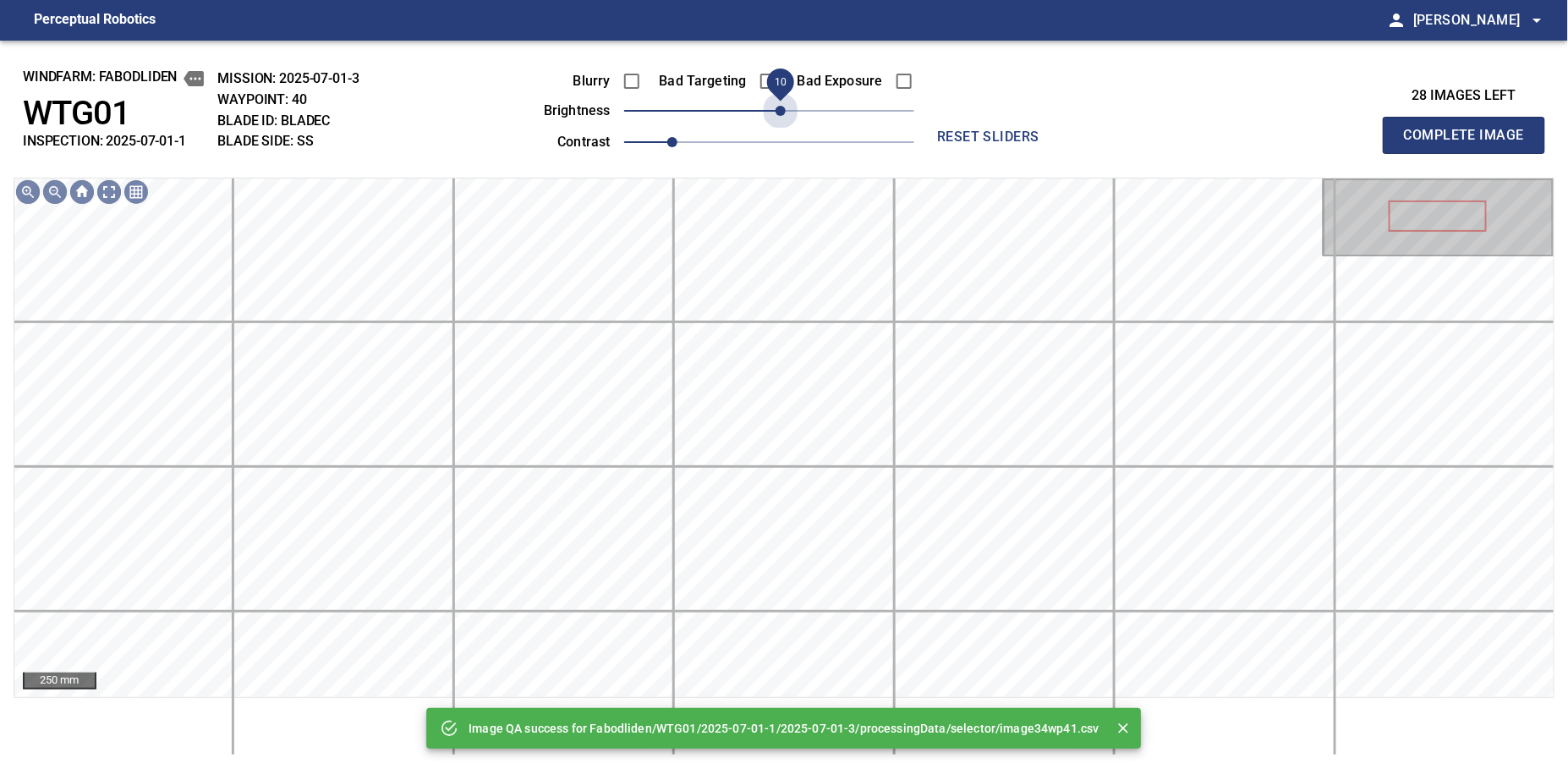 click on "10" at bounding box center (781, 111) 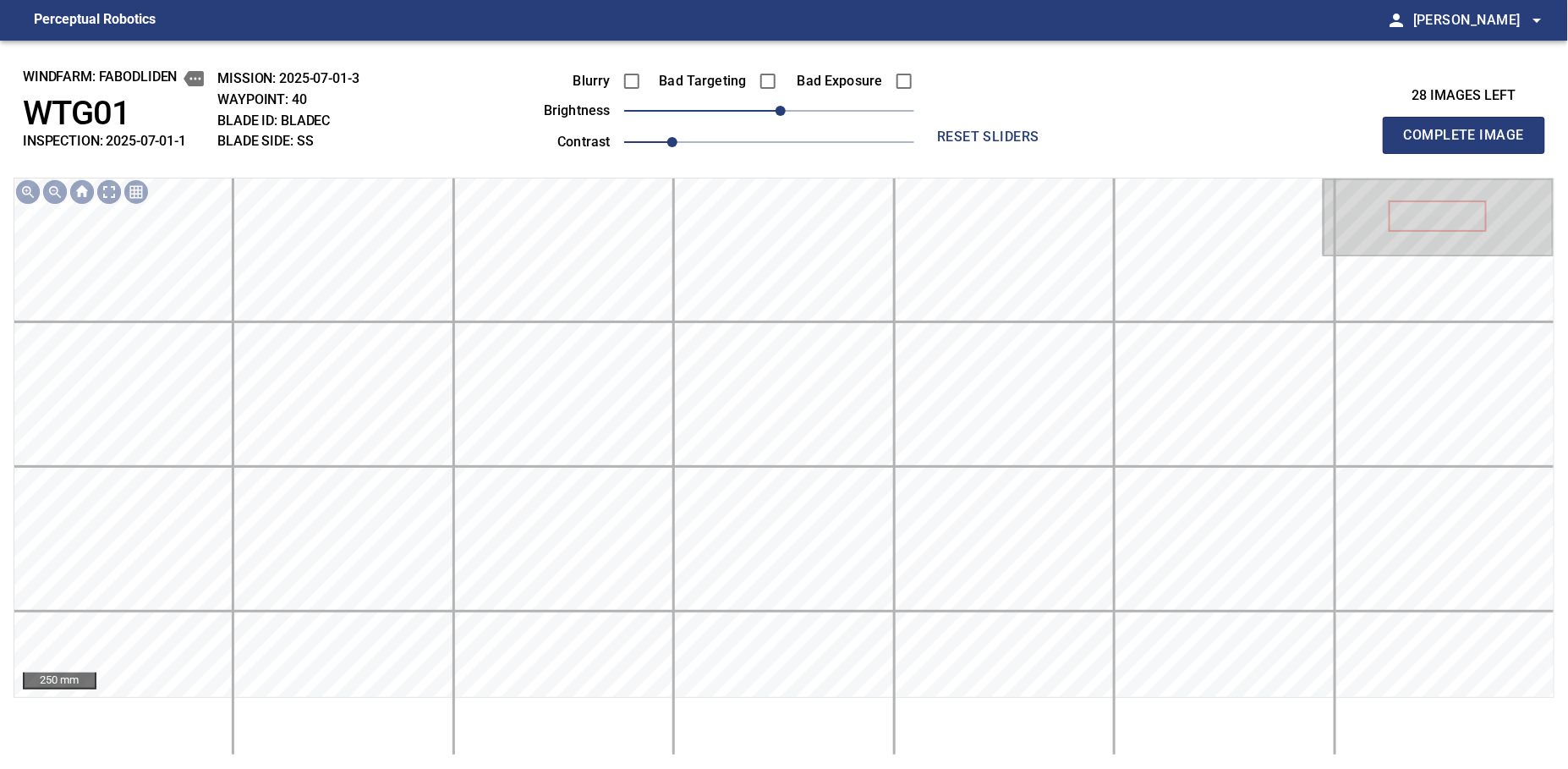 click on "Complete Image" at bounding box center (1464, 135) 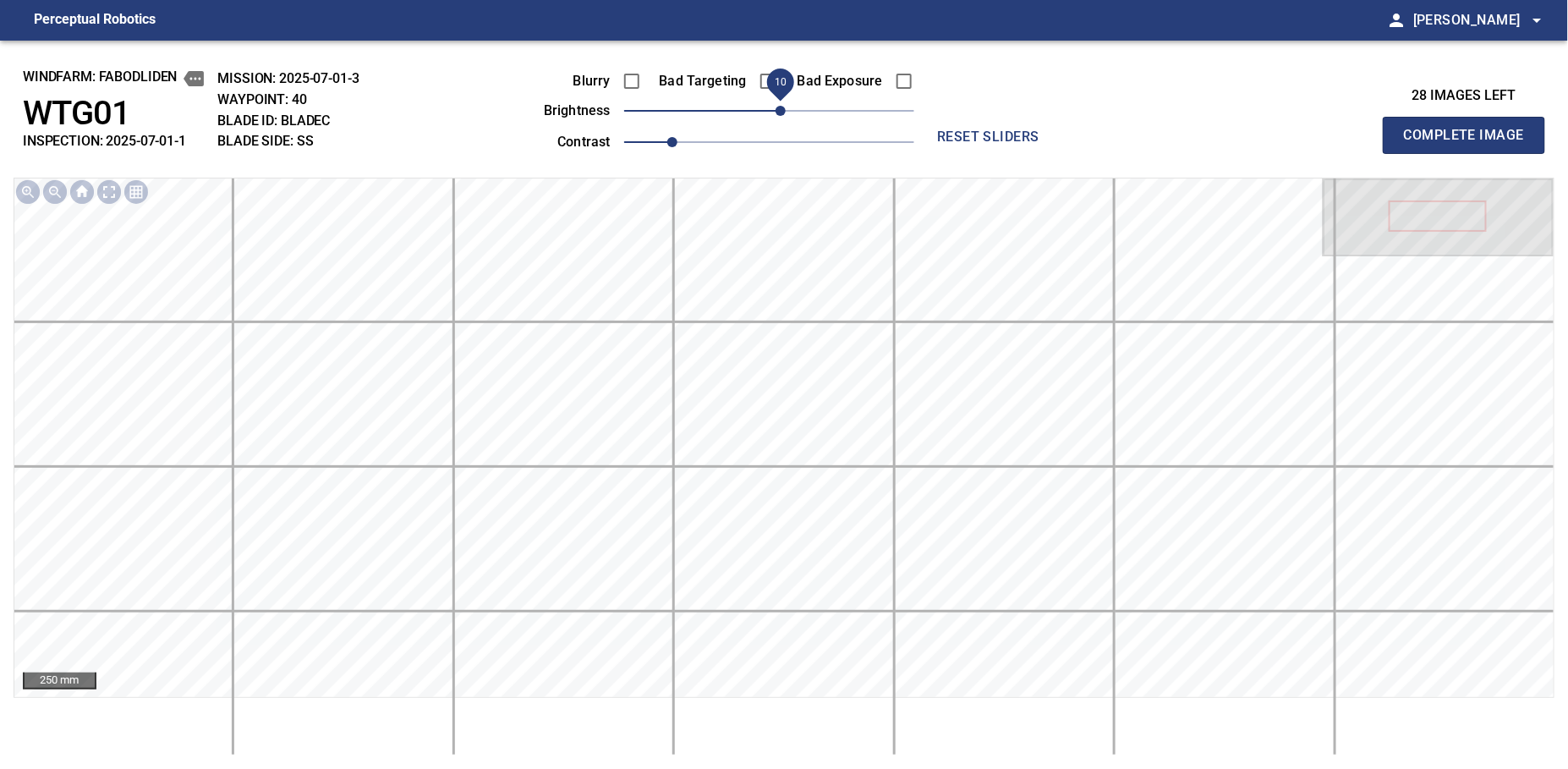 type 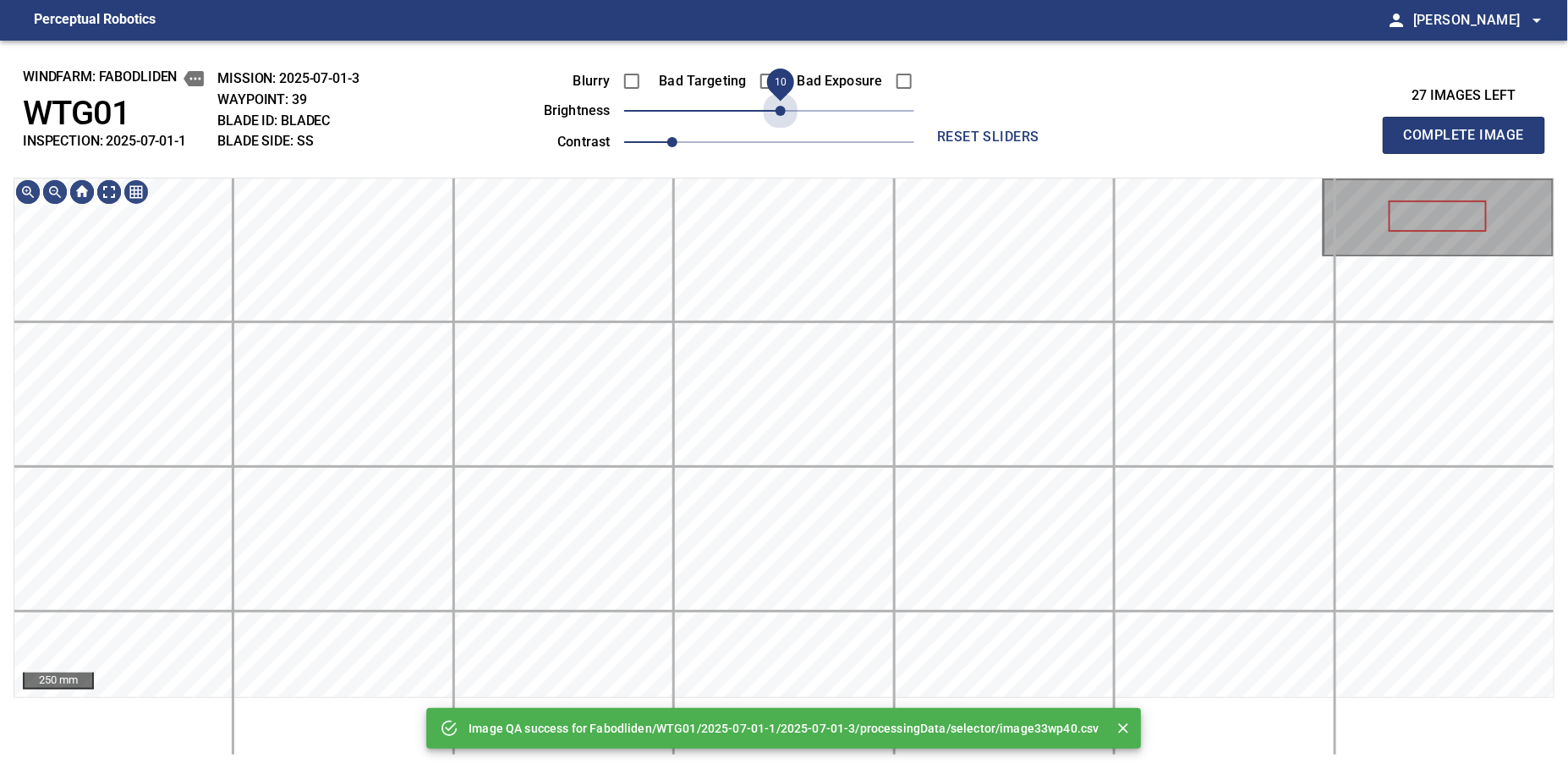 click on "10" at bounding box center (781, 111) 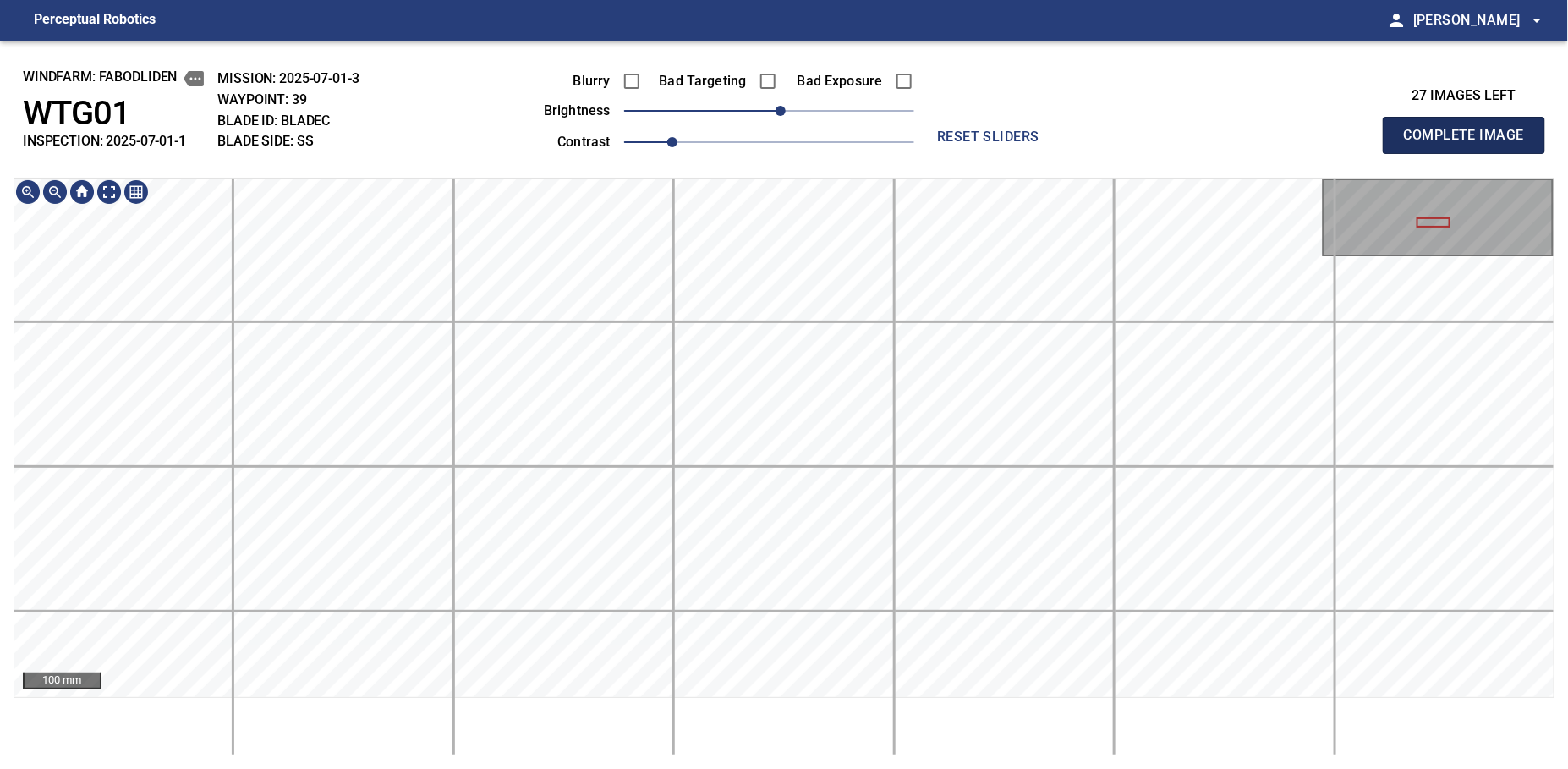 click on "Complete Image" at bounding box center [1464, 135] 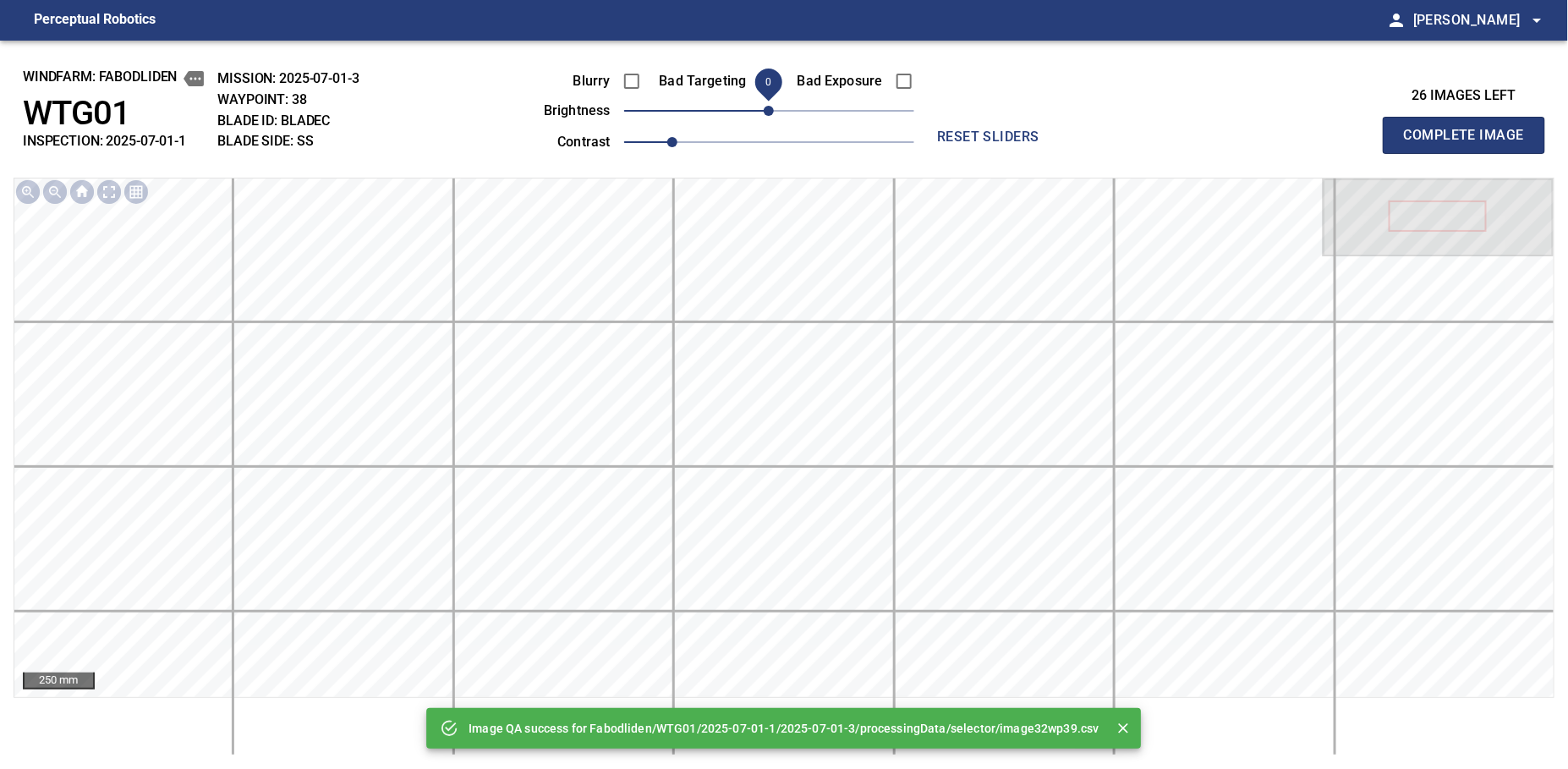 click on "0" at bounding box center (769, 111) 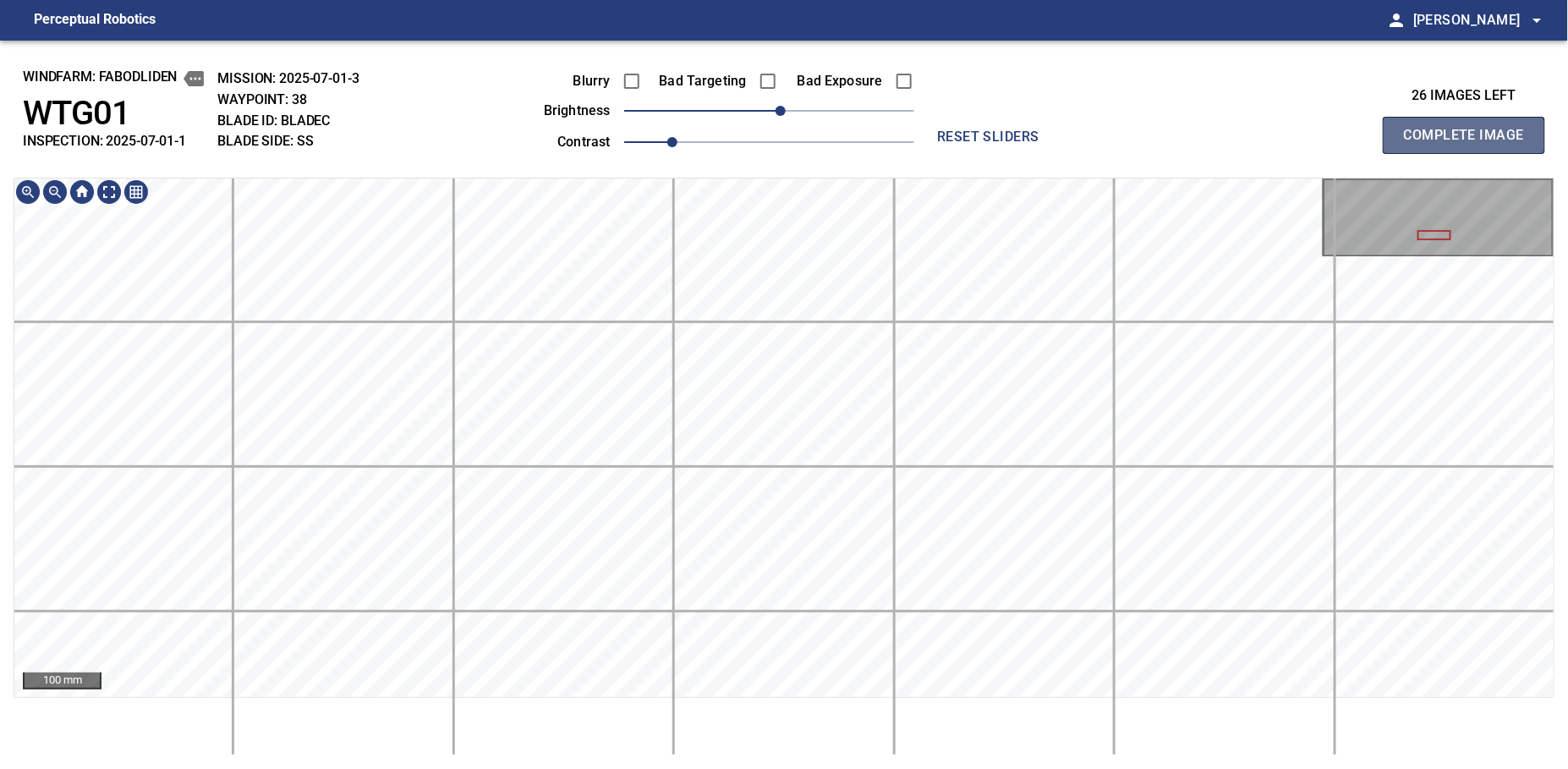 click on "Complete Image" at bounding box center [1464, 135] 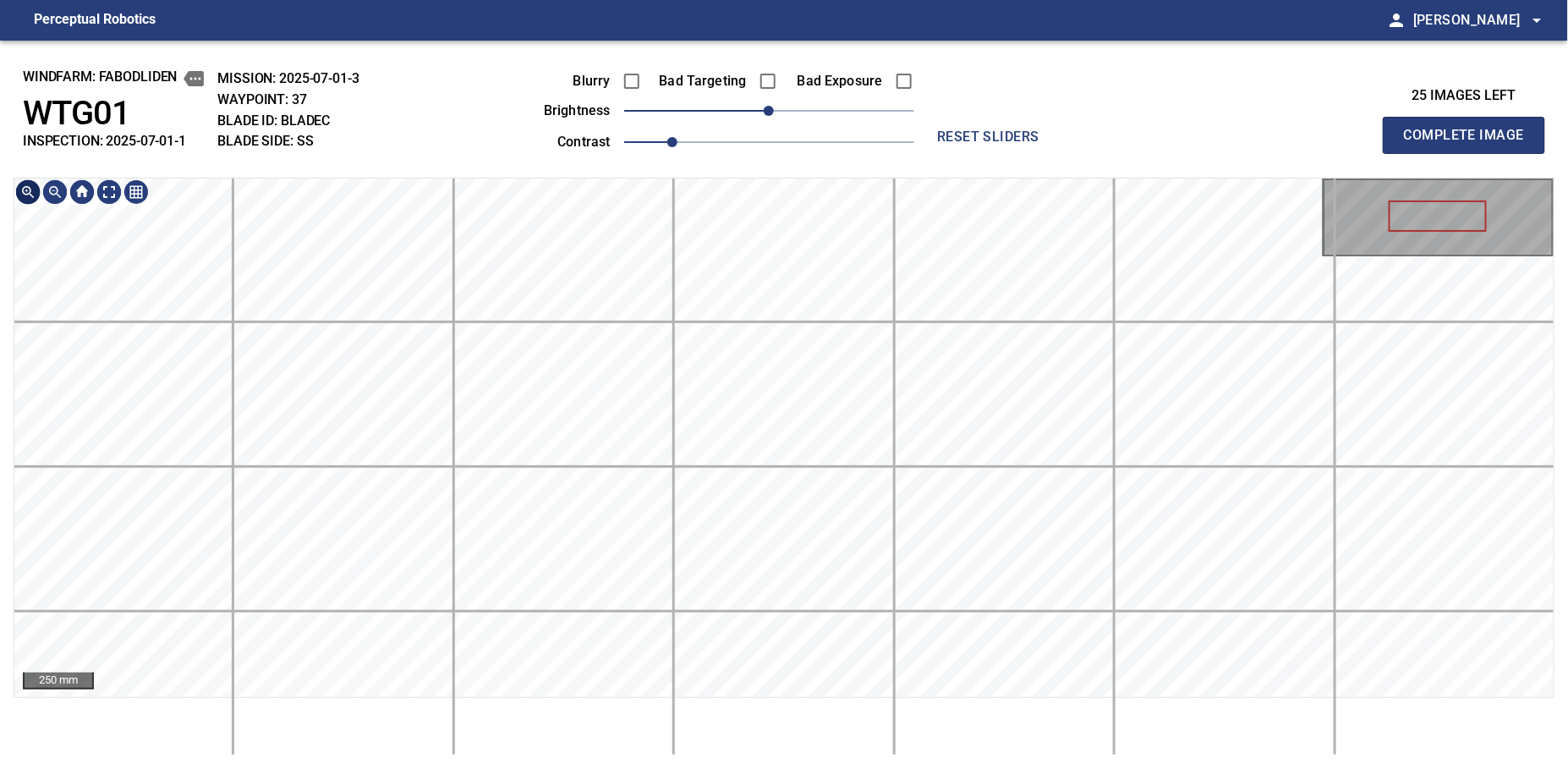 click at bounding box center [28, 192] 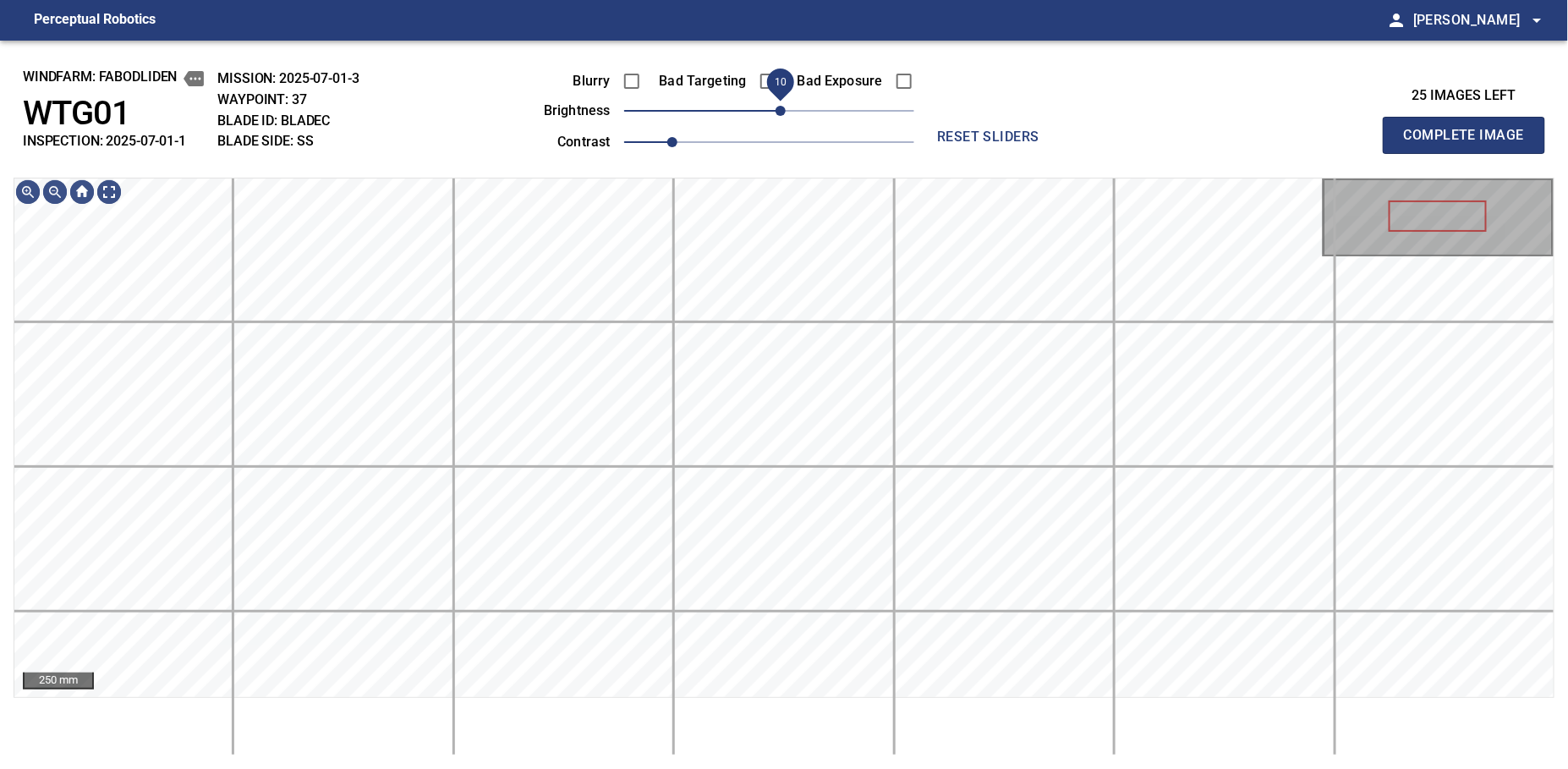 click on "10" at bounding box center (781, 111) 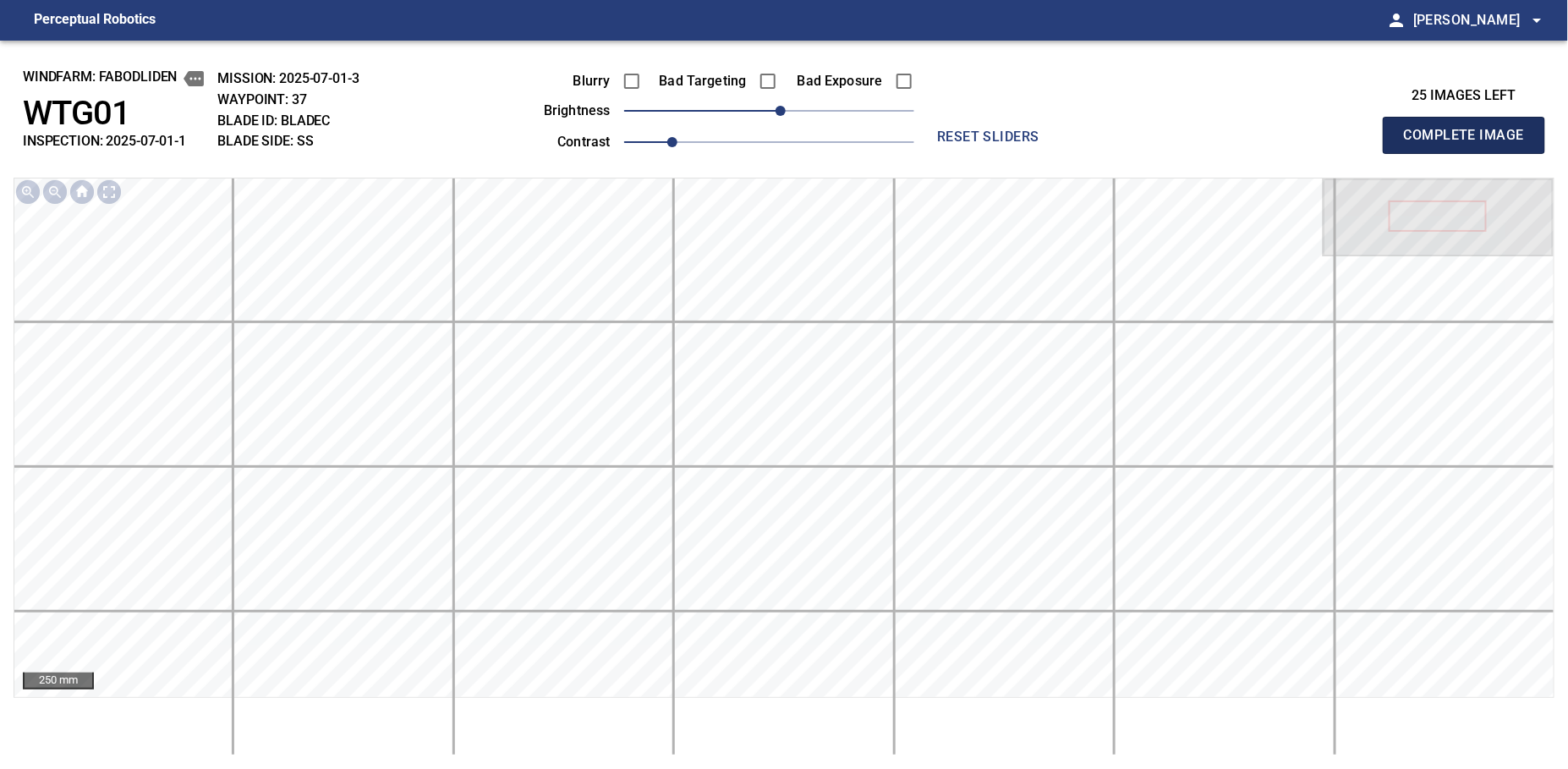 click on "Complete Image" at bounding box center (1464, 135) 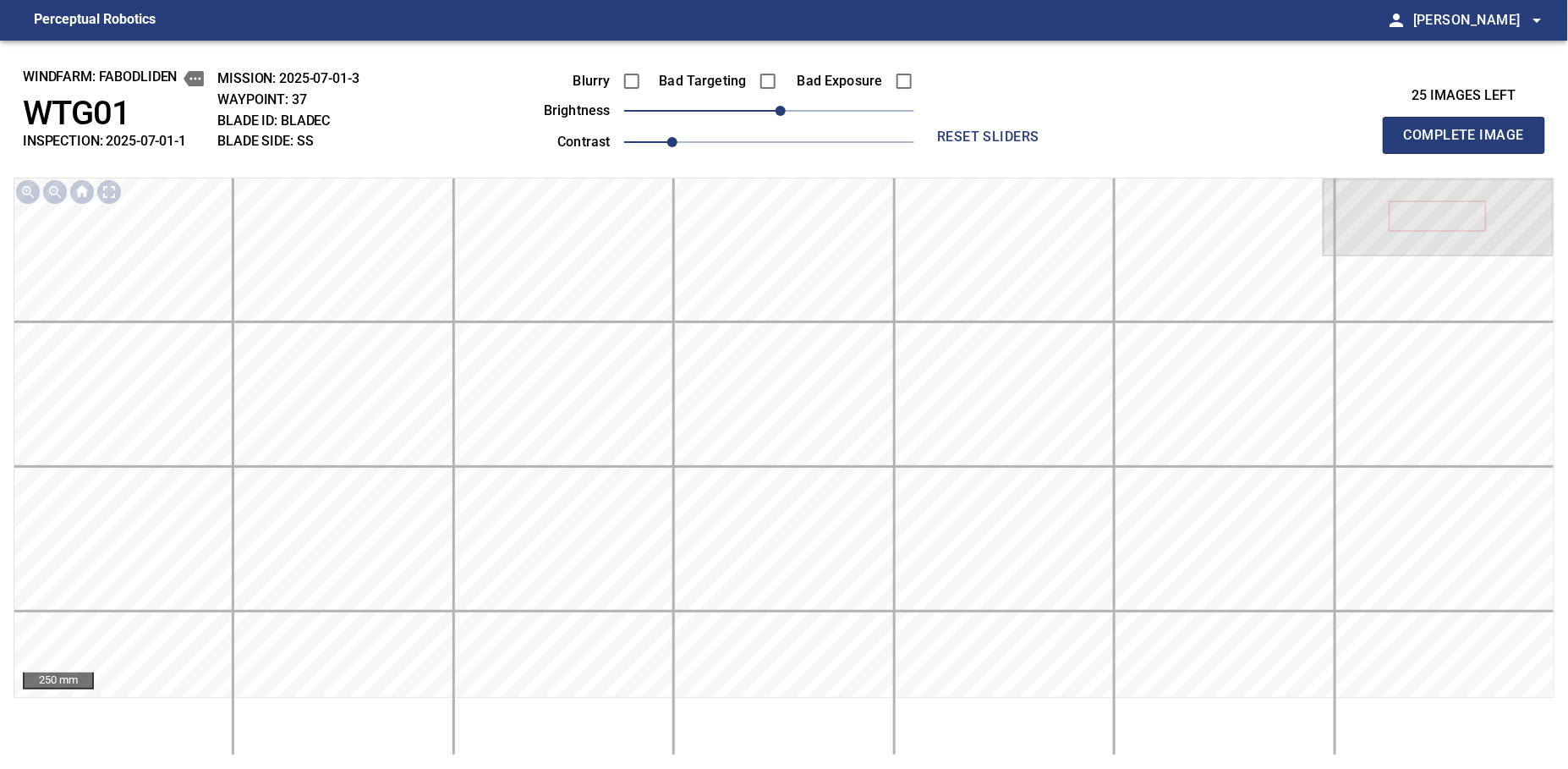 type 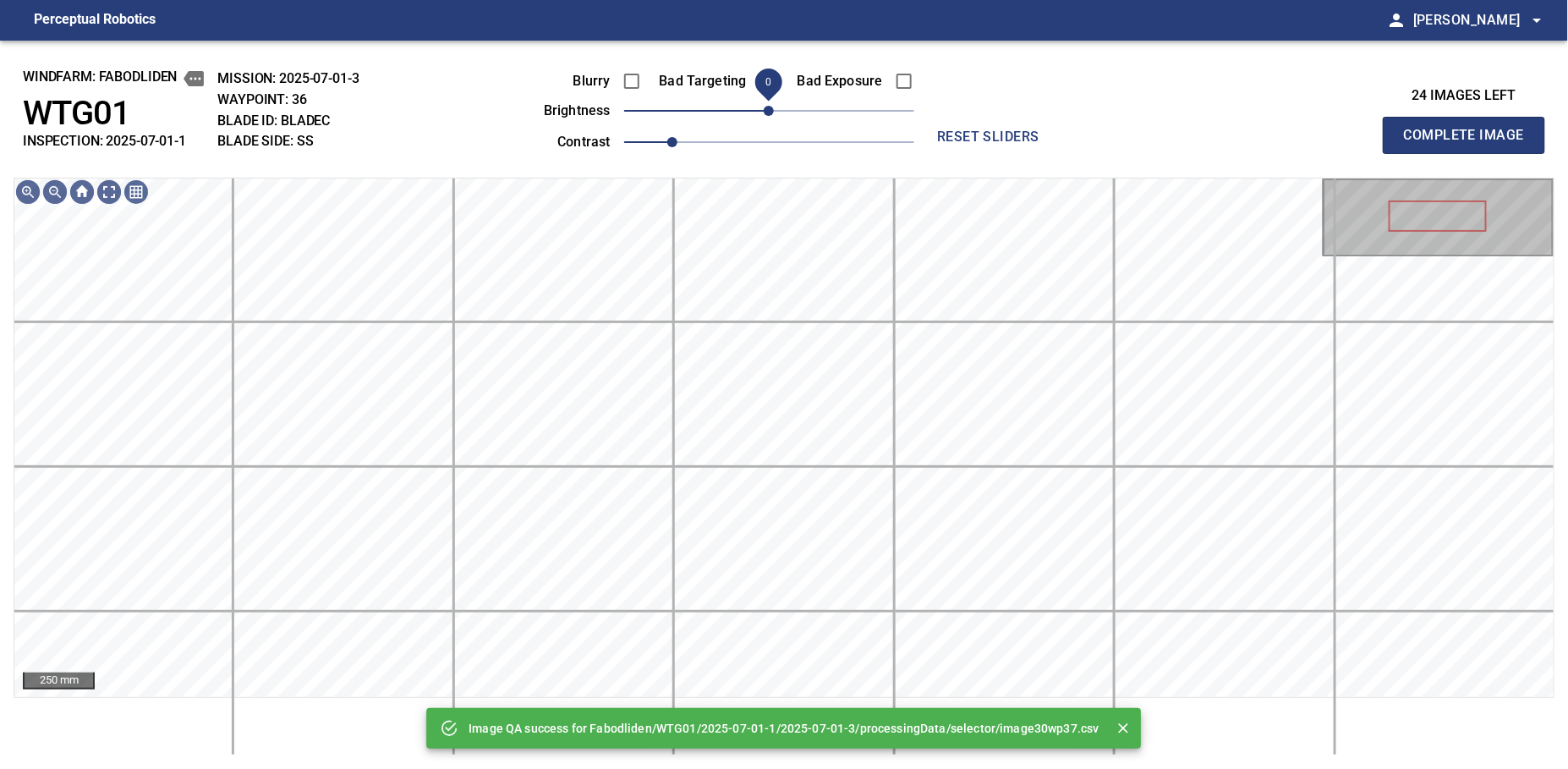 click on "0" at bounding box center [769, 111] 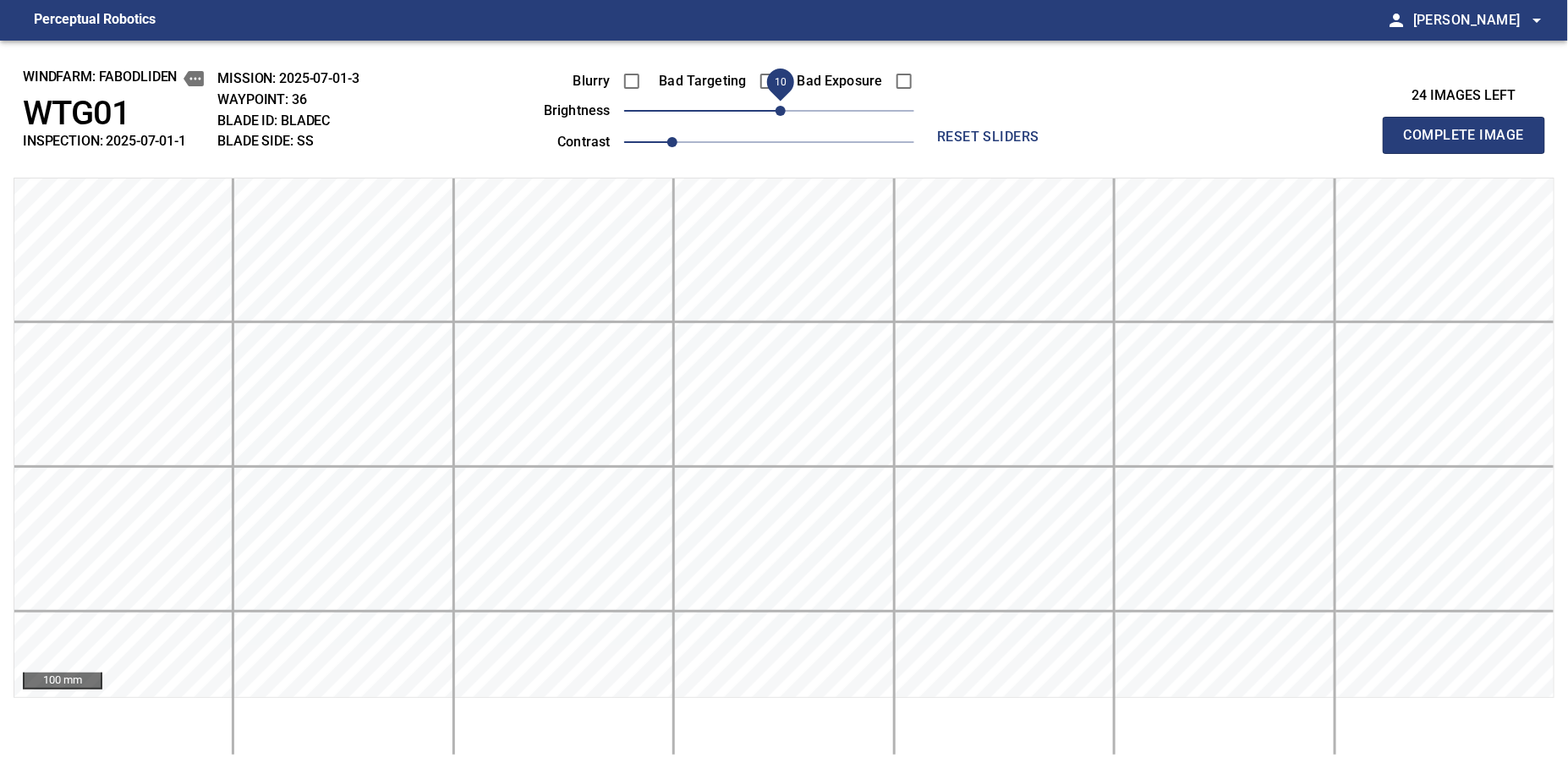 click on "Complete Image" at bounding box center [1464, 135] 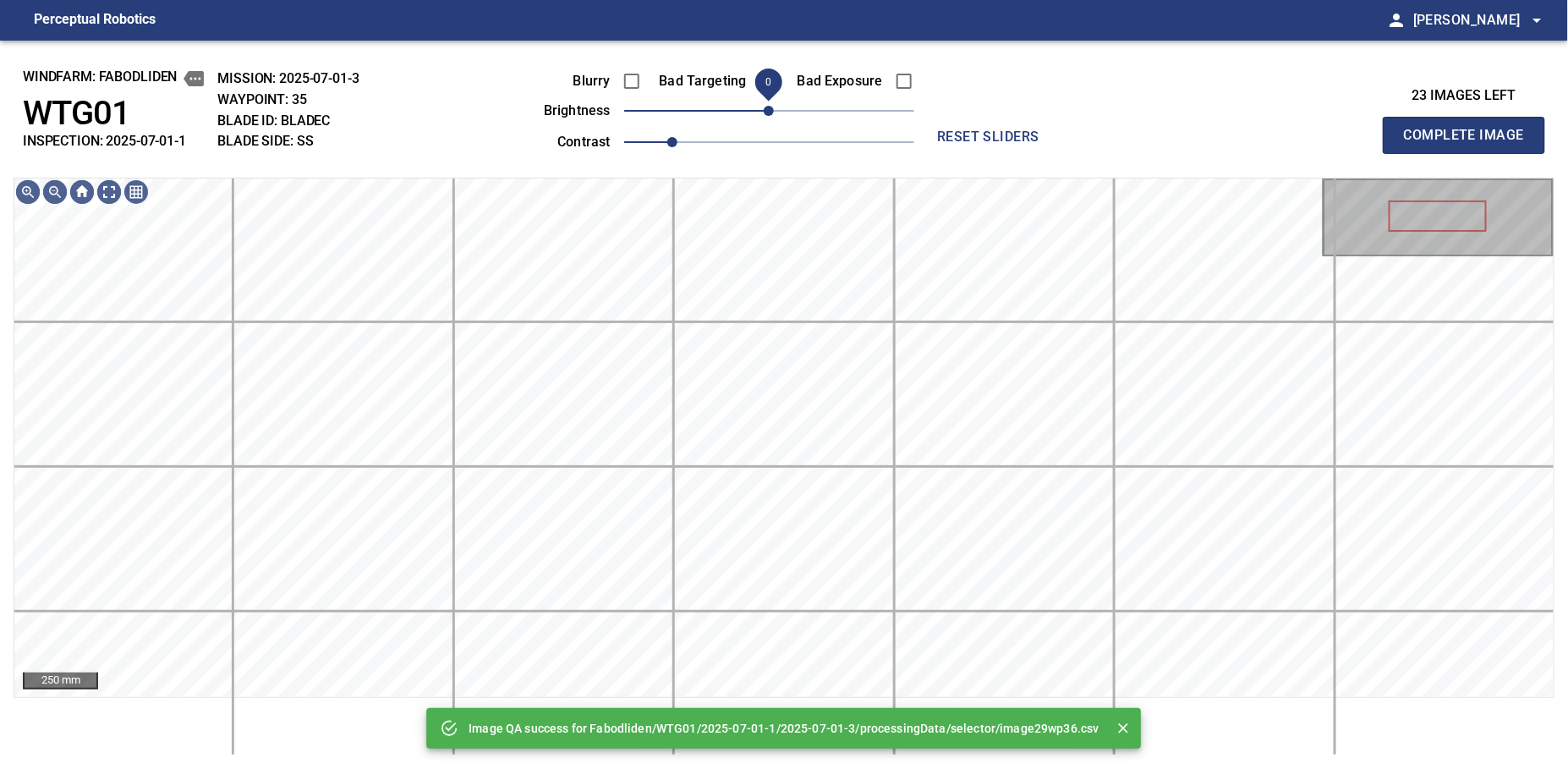 drag, startPoint x: 777, startPoint y: 113, endPoint x: 769, endPoint y: 116, distance: 8.544004 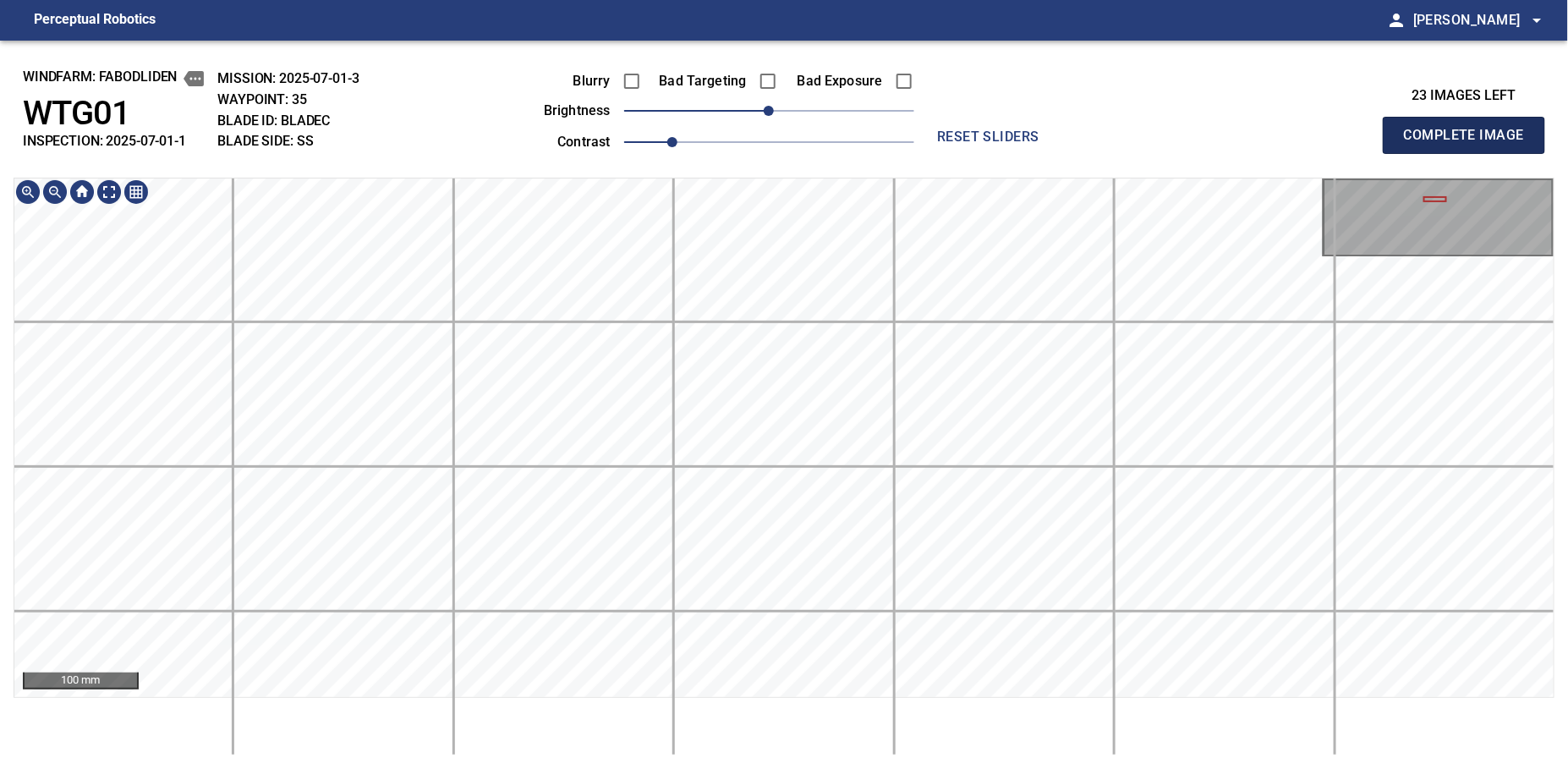 click on "Complete Image" at bounding box center (1464, 135) 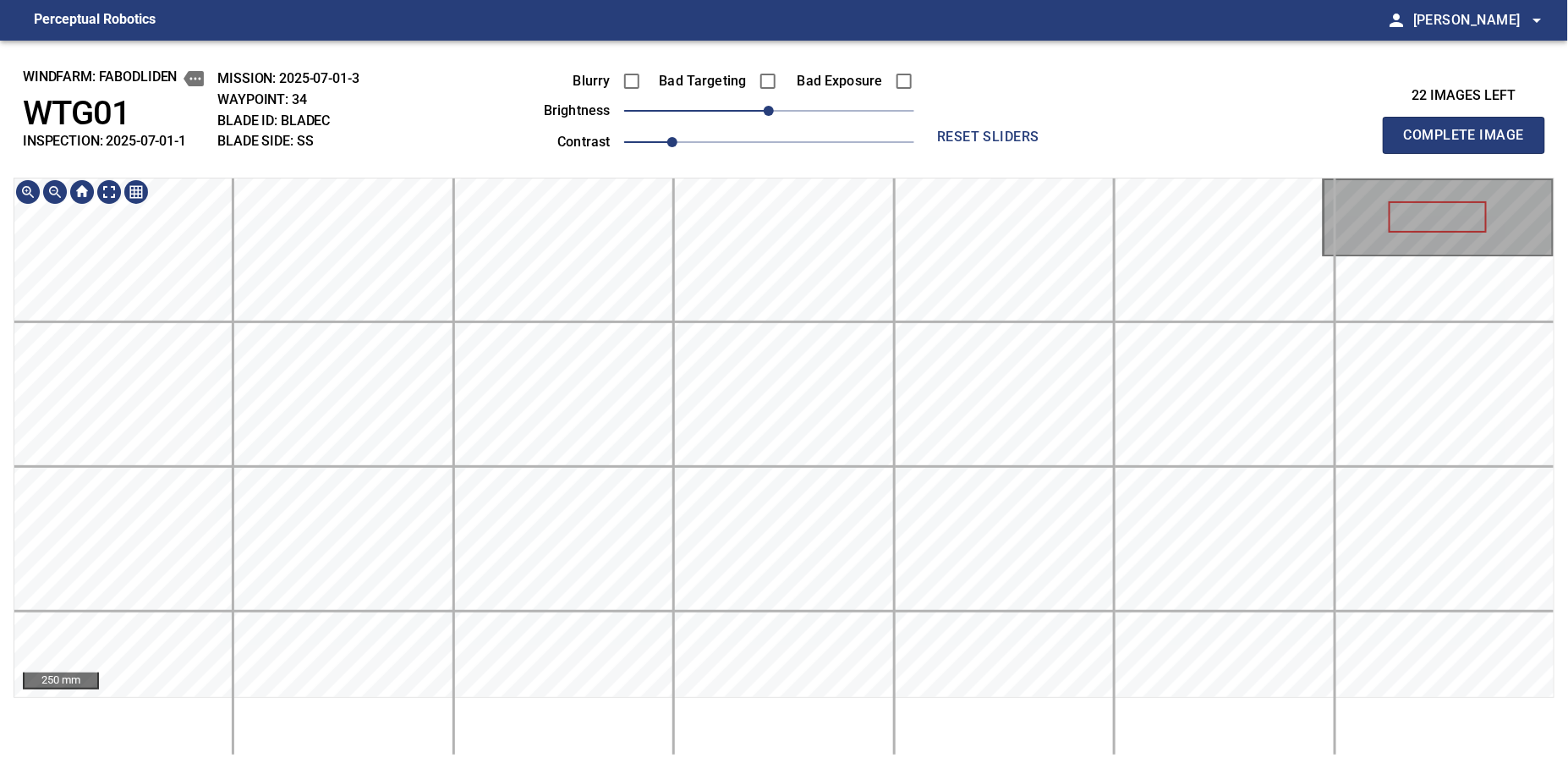 click on "windfarm: Fabodliden WTG01 INSPECTION: 2025-07-01-1 MISSION: 2025-07-01-3 WAYPOINT: 34 BLADE ID: bladeC BLADE SIDE: SS Blurry Bad Targeting Bad Exposure brightness 0 contrast 1 reset sliders 22 images left Complete Image 250 mm" at bounding box center (784, 404) 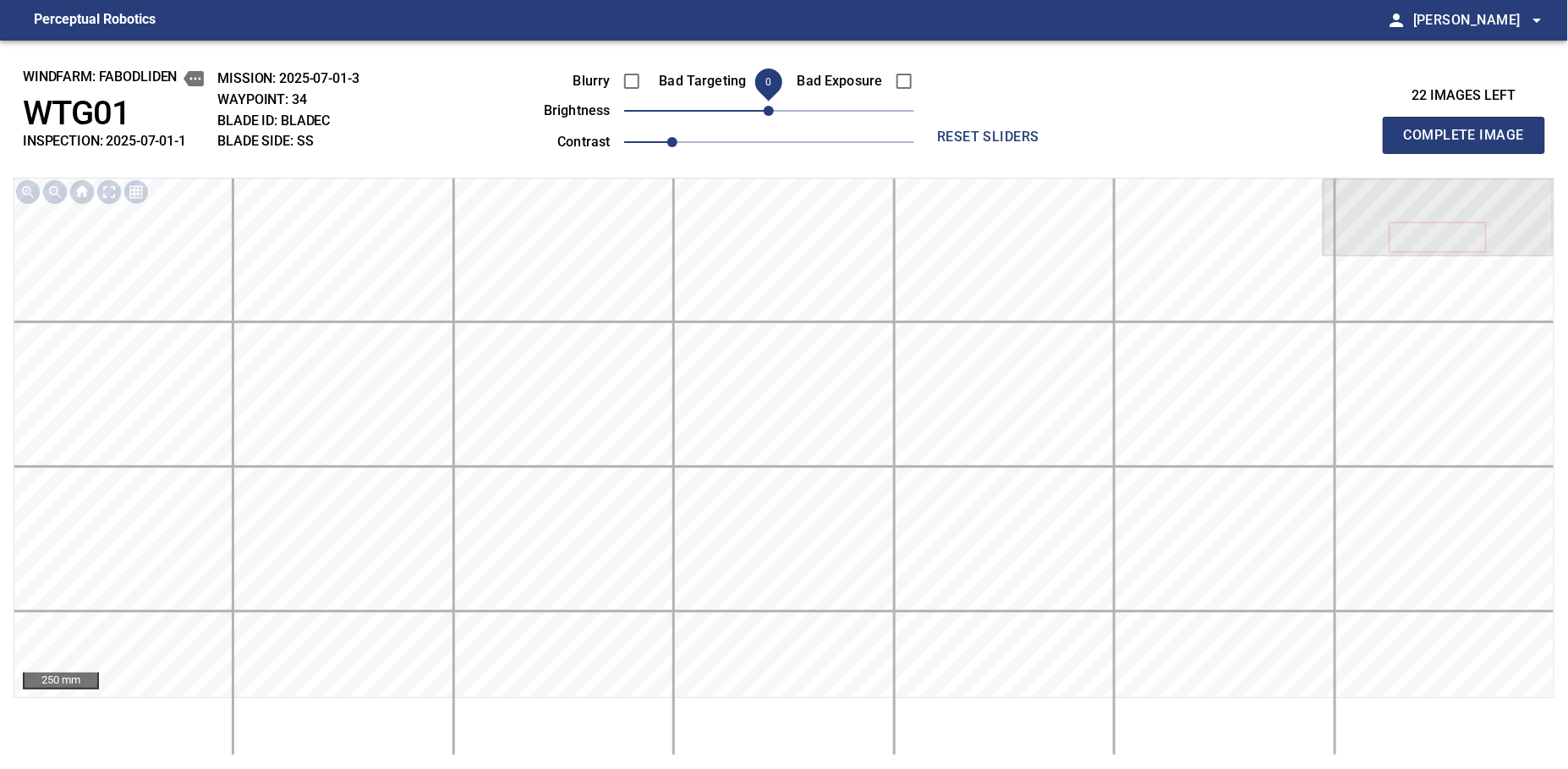 click on "0" at bounding box center (769, 111) 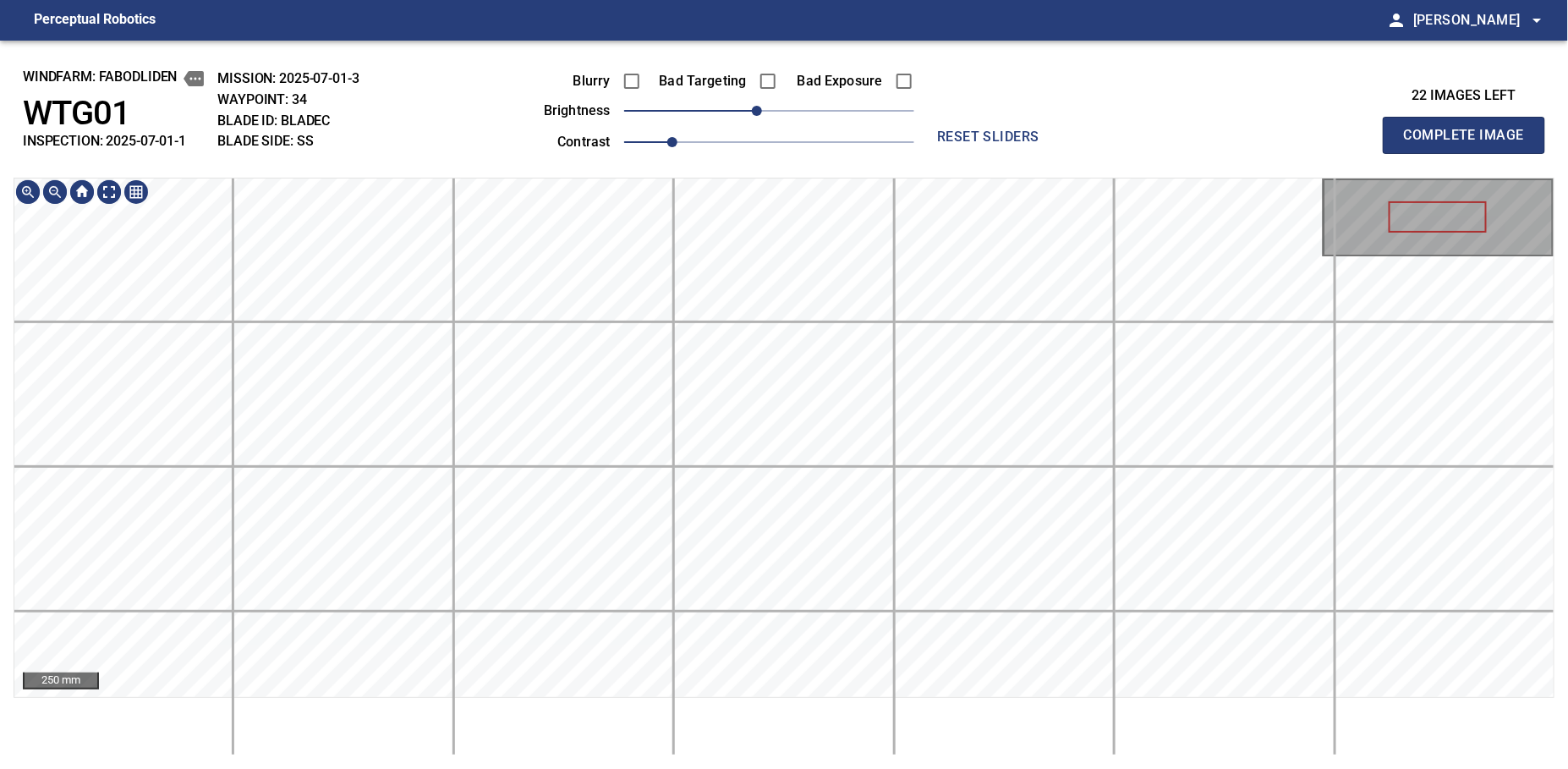 click on "windfarm: Fabodliden WTG01 INSPECTION: 2025-07-01-1 MISSION: 2025-07-01-3 WAYPOINT: 34 BLADE ID: bladeC BLADE SIDE: SS Blurry Bad Targeting Bad Exposure brightness -10 contrast 1 reset sliders 22 images left Complete Image 250 mm" at bounding box center (784, 404) 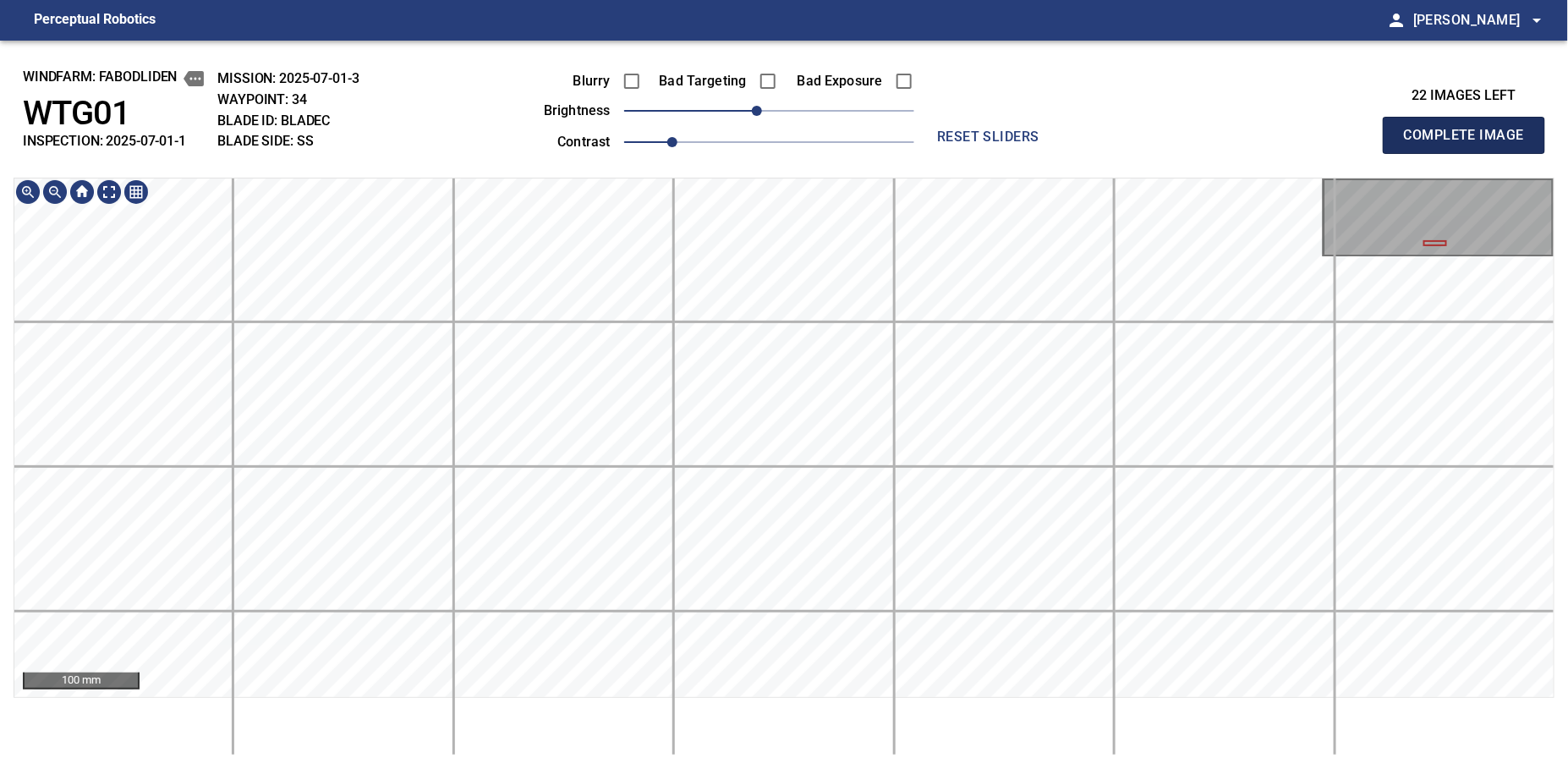 click on "Complete Image" at bounding box center [1464, 135] 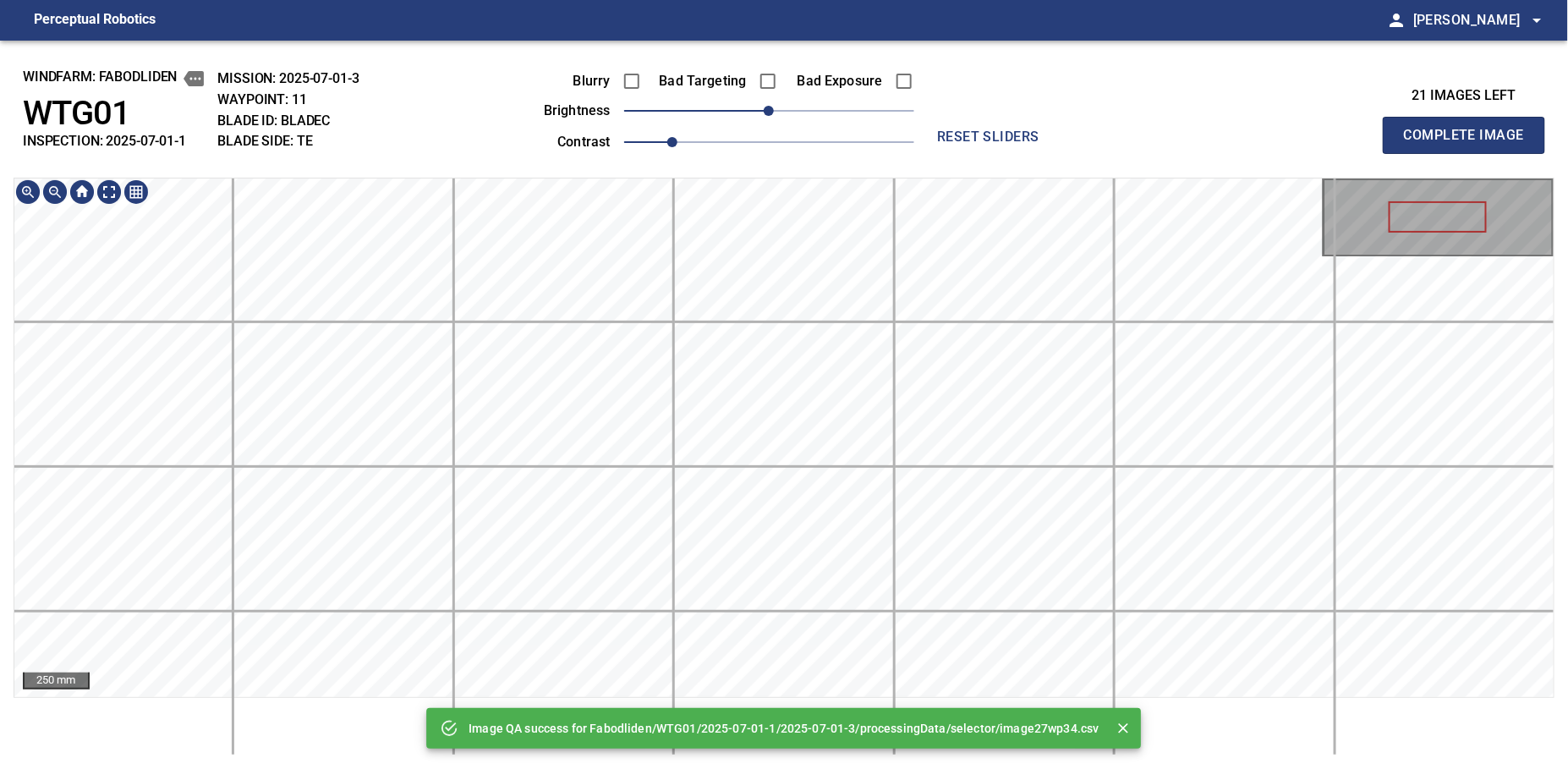 click on "Complete Image" at bounding box center [1464, 135] 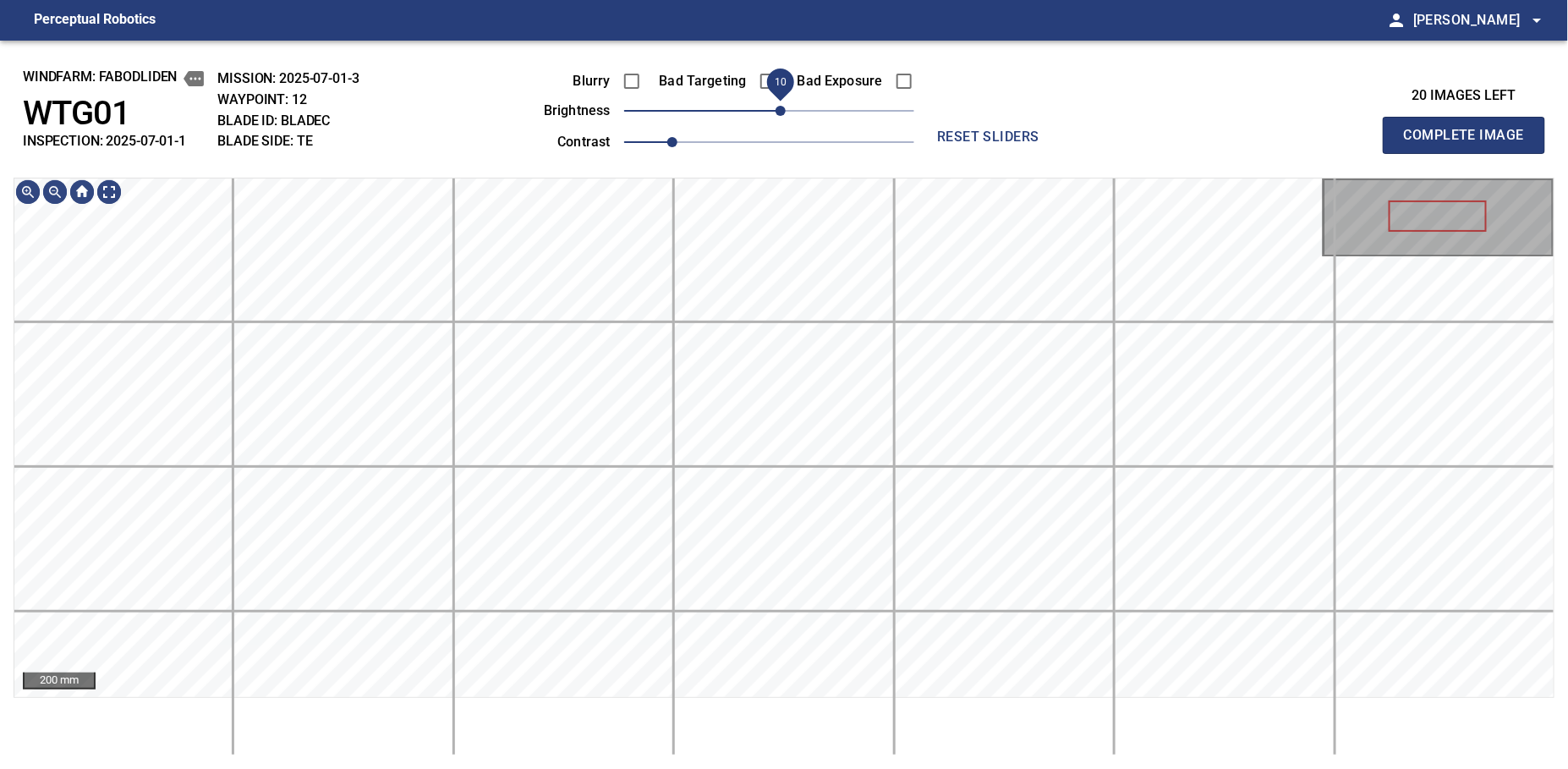click on "10" at bounding box center [781, 111] 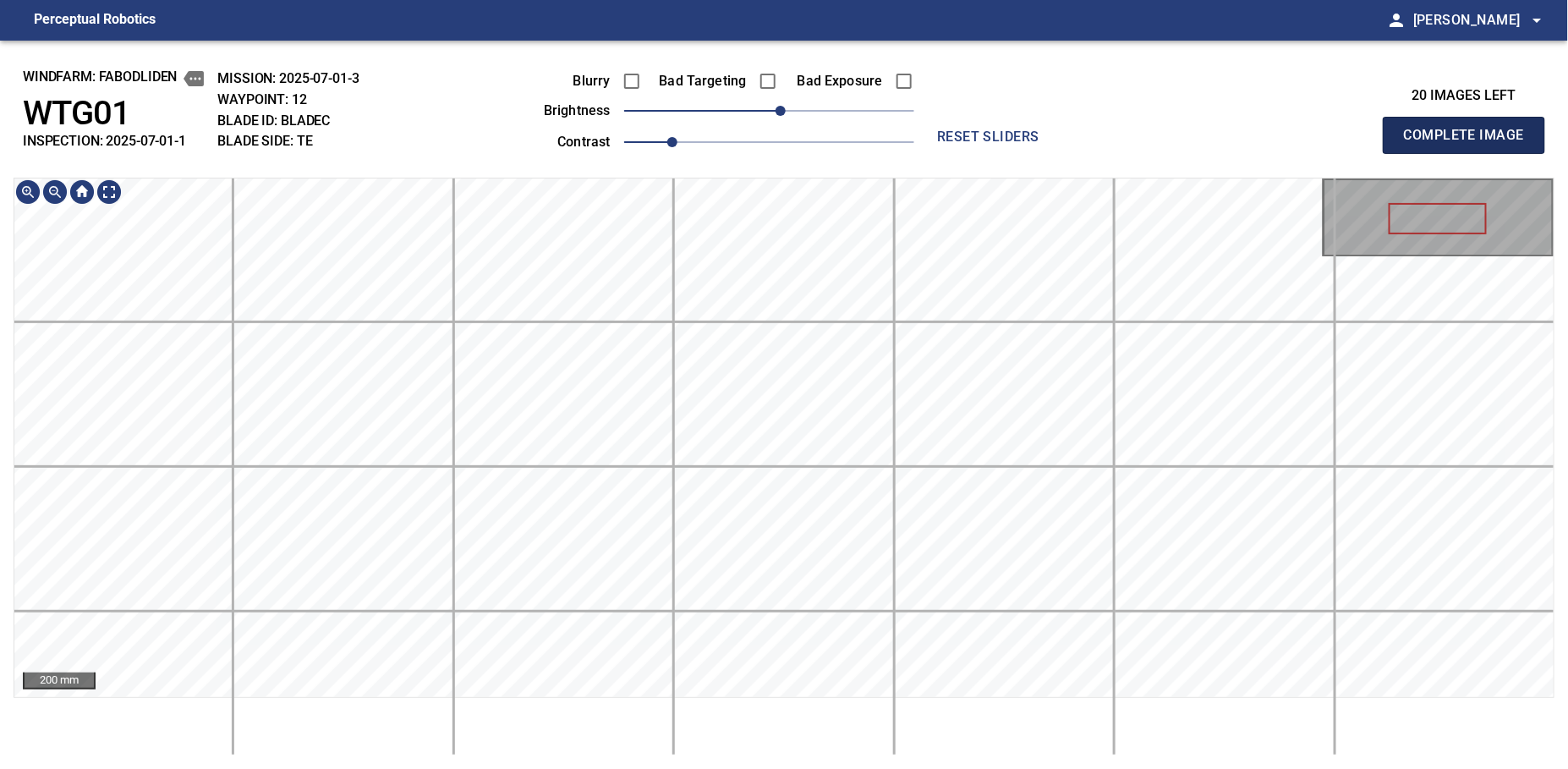 click on "Complete Image" at bounding box center [1464, 135] 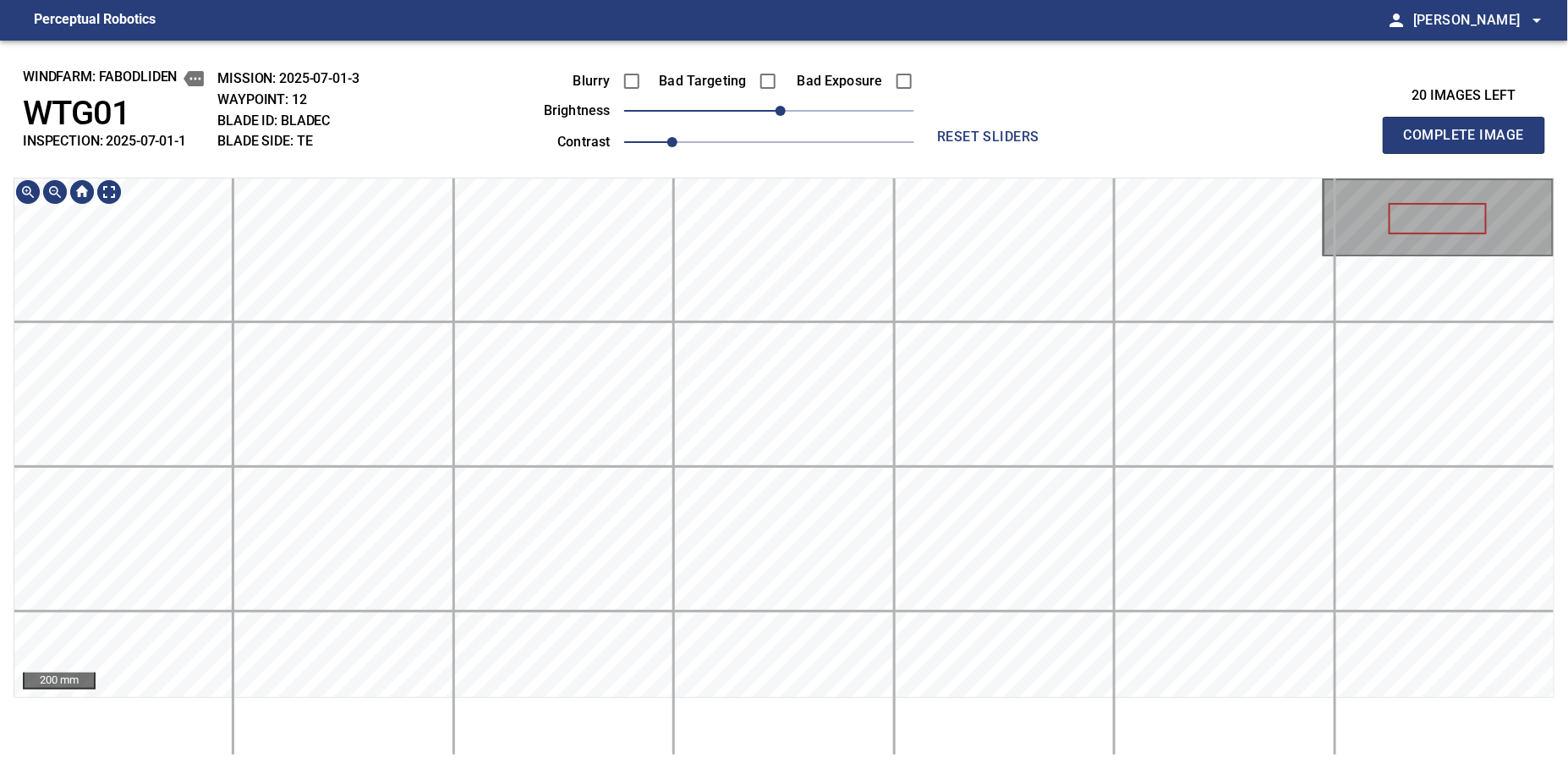 type 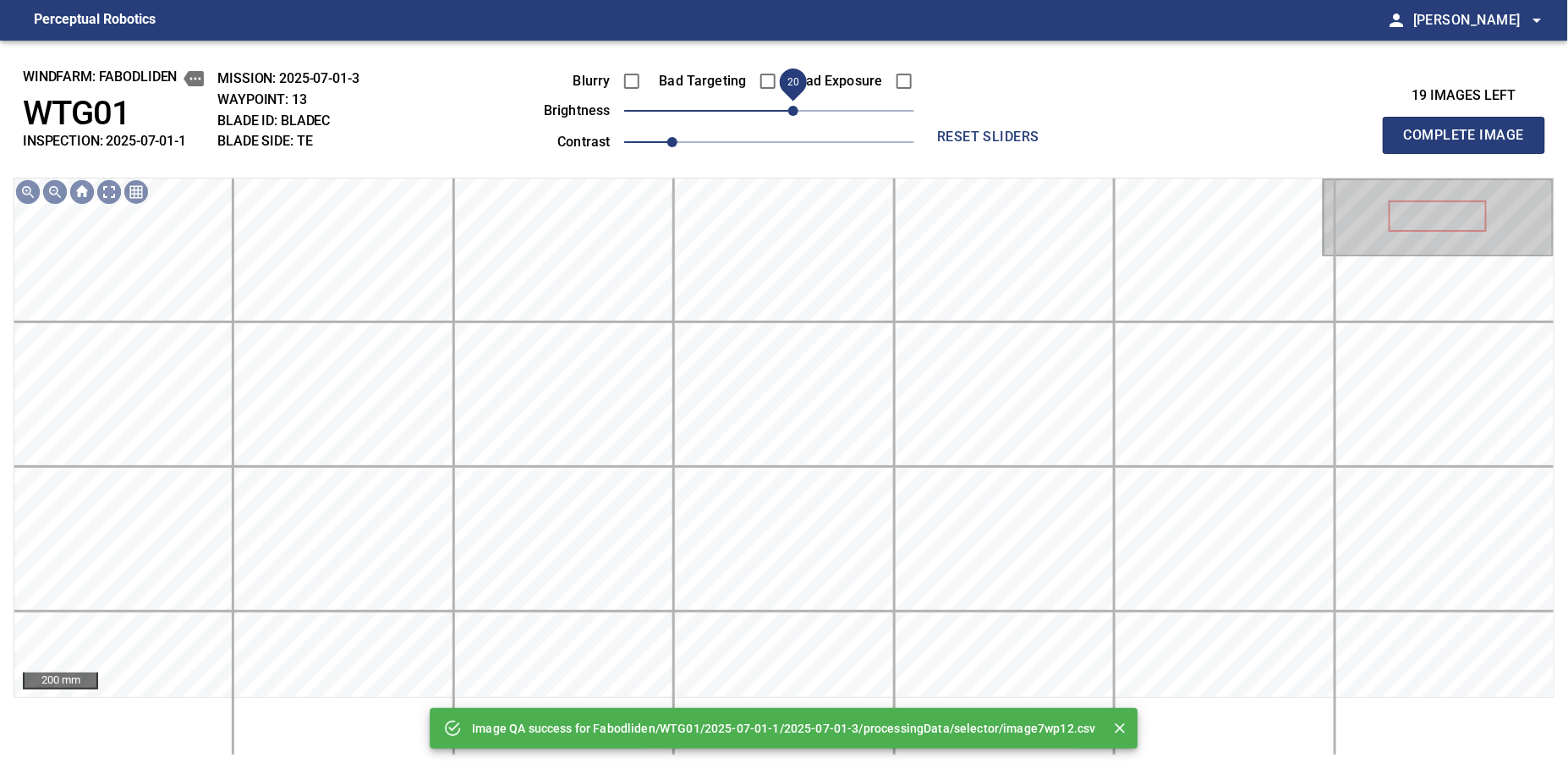 drag, startPoint x: 769, startPoint y: 116, endPoint x: 795, endPoint y: 111, distance: 26.476405 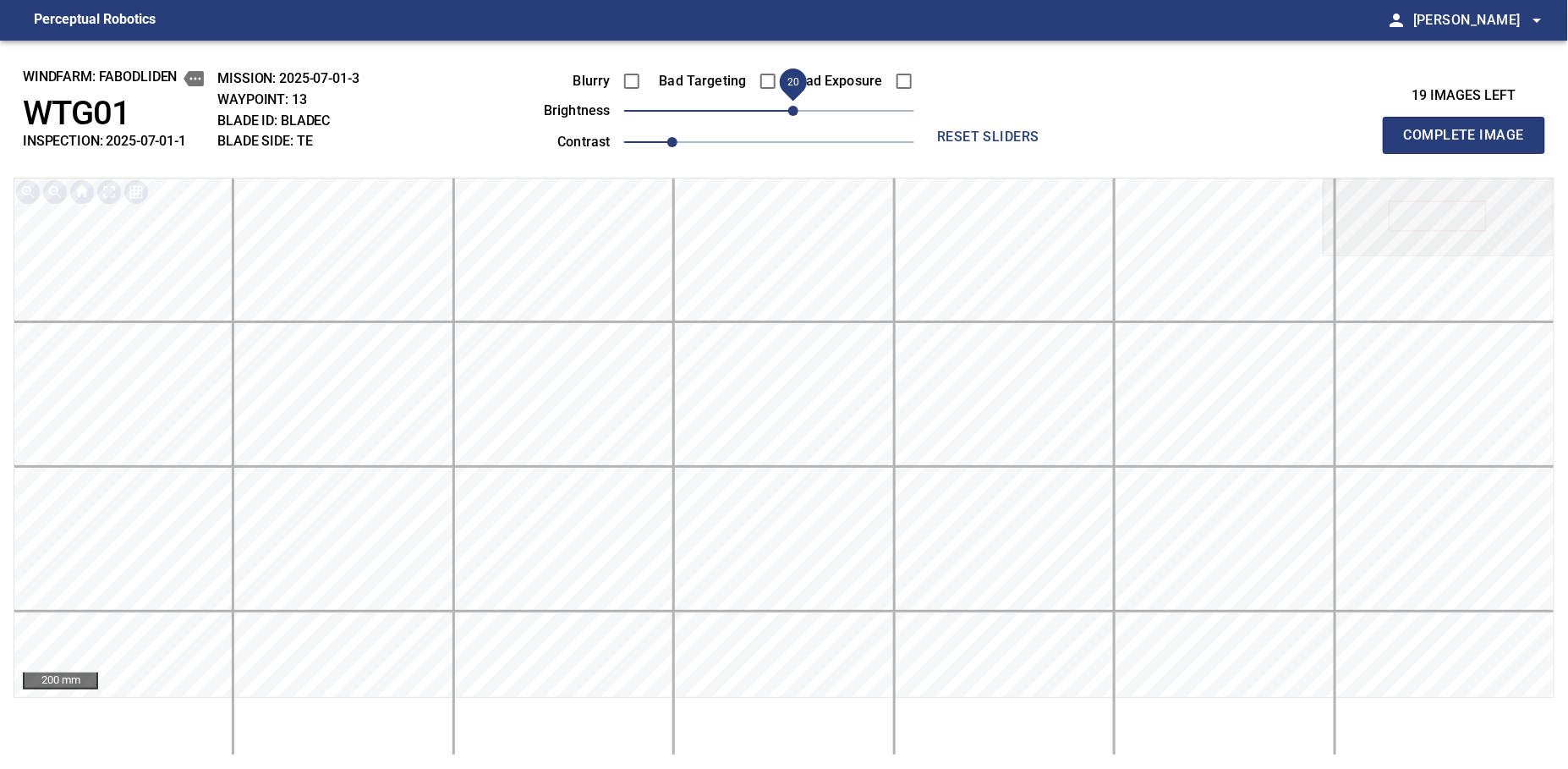 click on "Complete Image" at bounding box center [1464, 135] 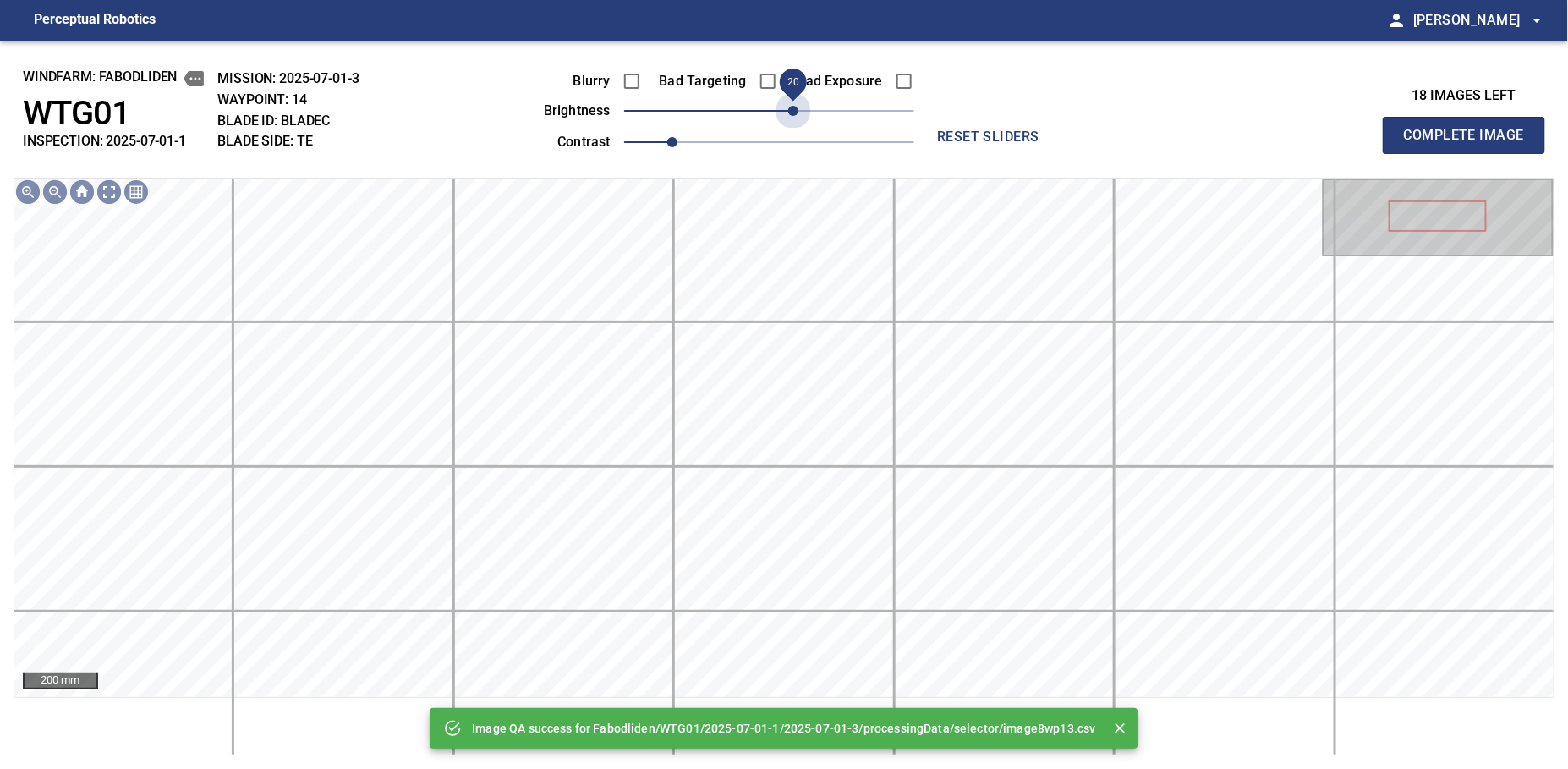click on "20" at bounding box center (769, 111) 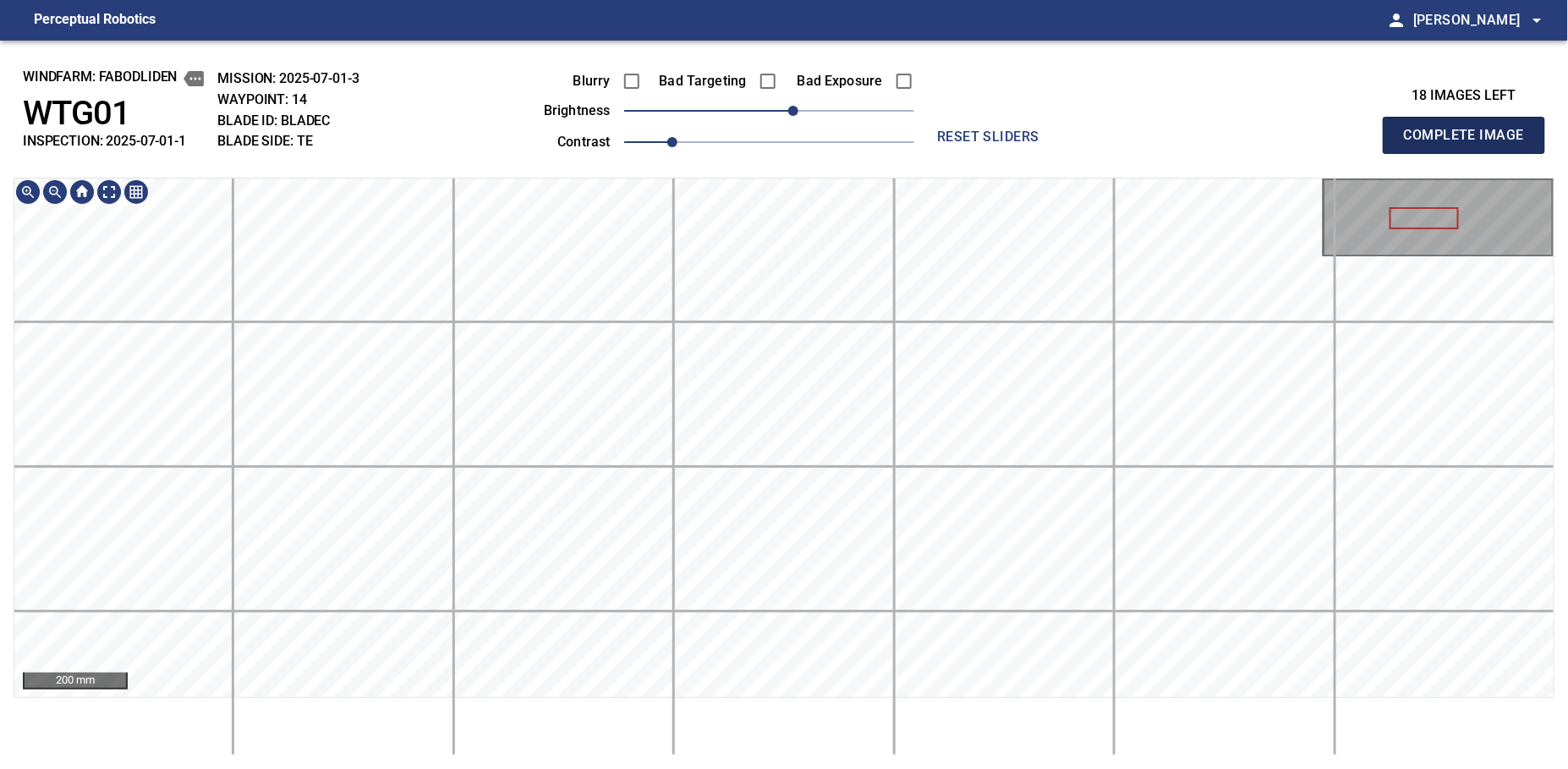 click on "Complete Image" at bounding box center (1464, 135) 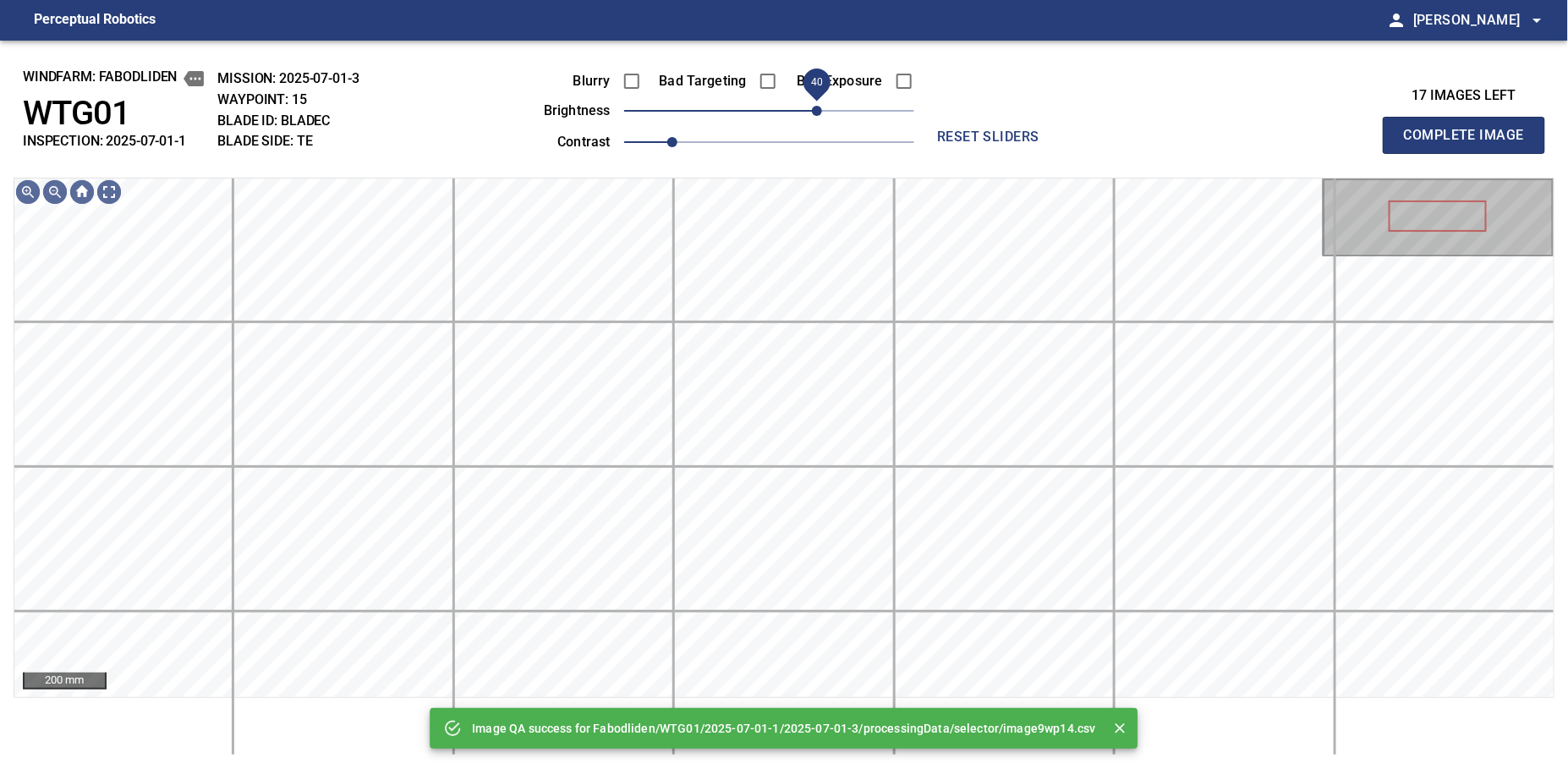 drag, startPoint x: 814, startPoint y: 108, endPoint x: 820, endPoint y: 116, distance: 10 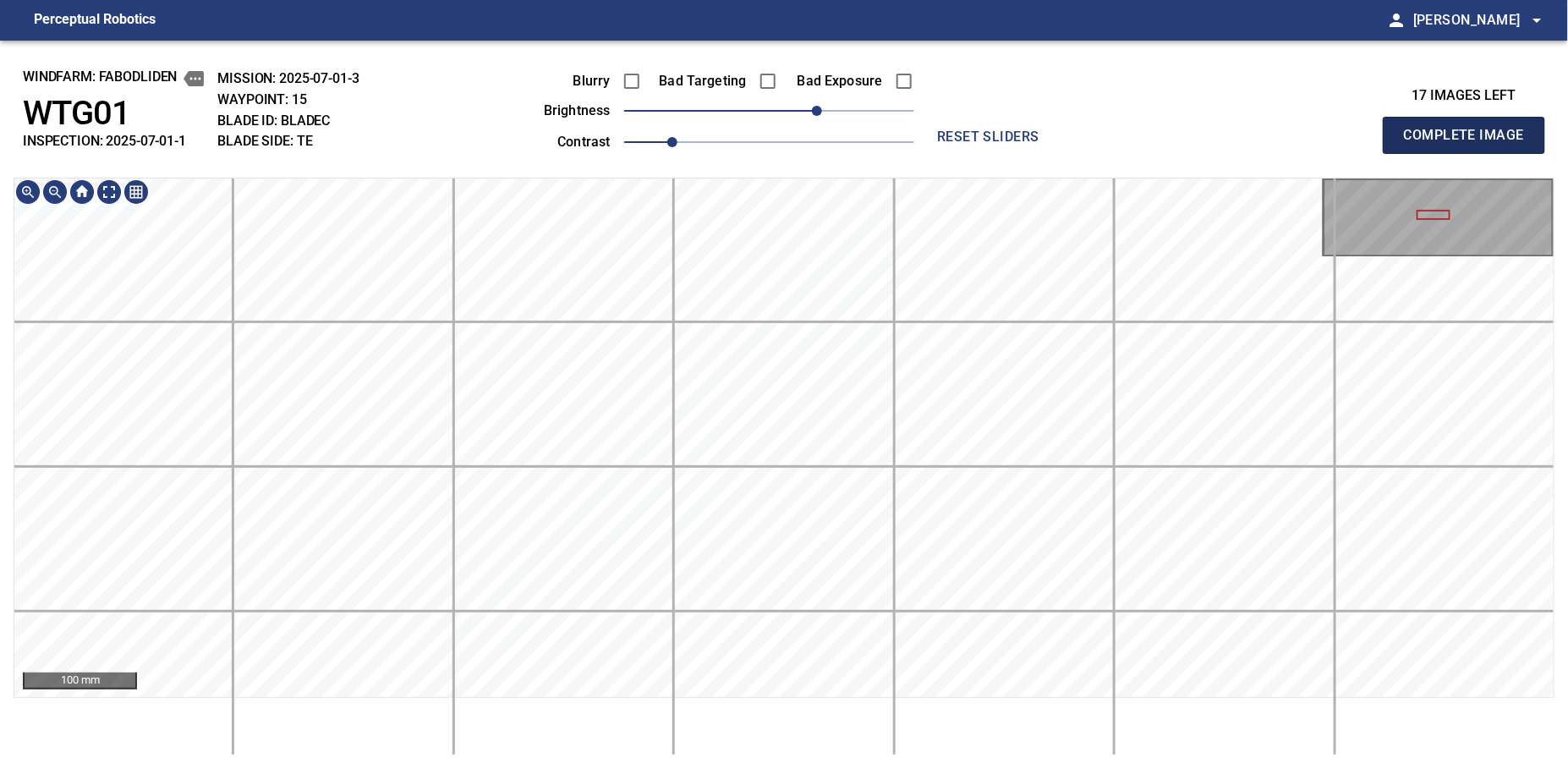 click on "Complete Image" at bounding box center (1464, 135) 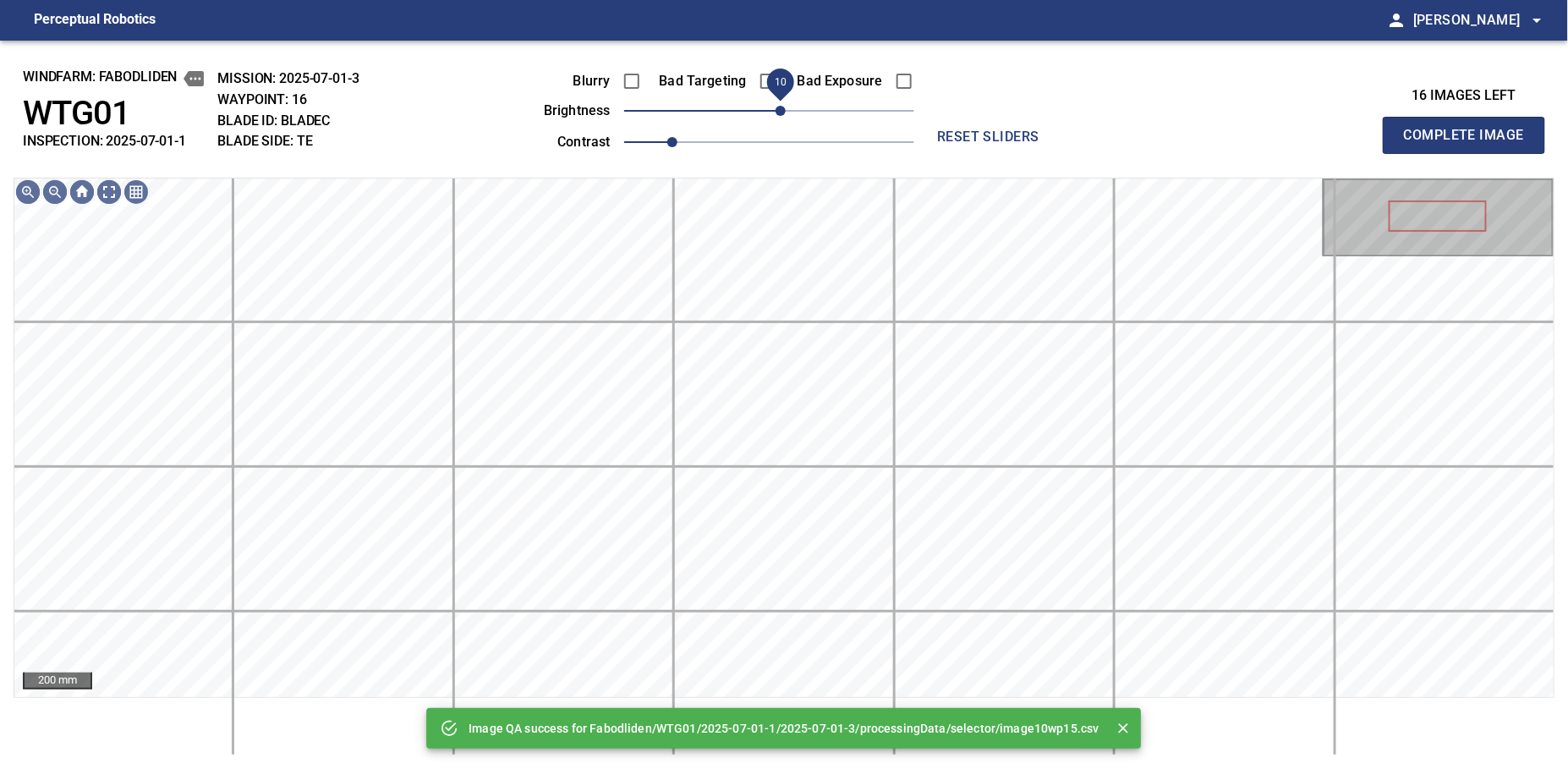 drag, startPoint x: 805, startPoint y: 111, endPoint x: 779, endPoint y: 116, distance: 26.476405 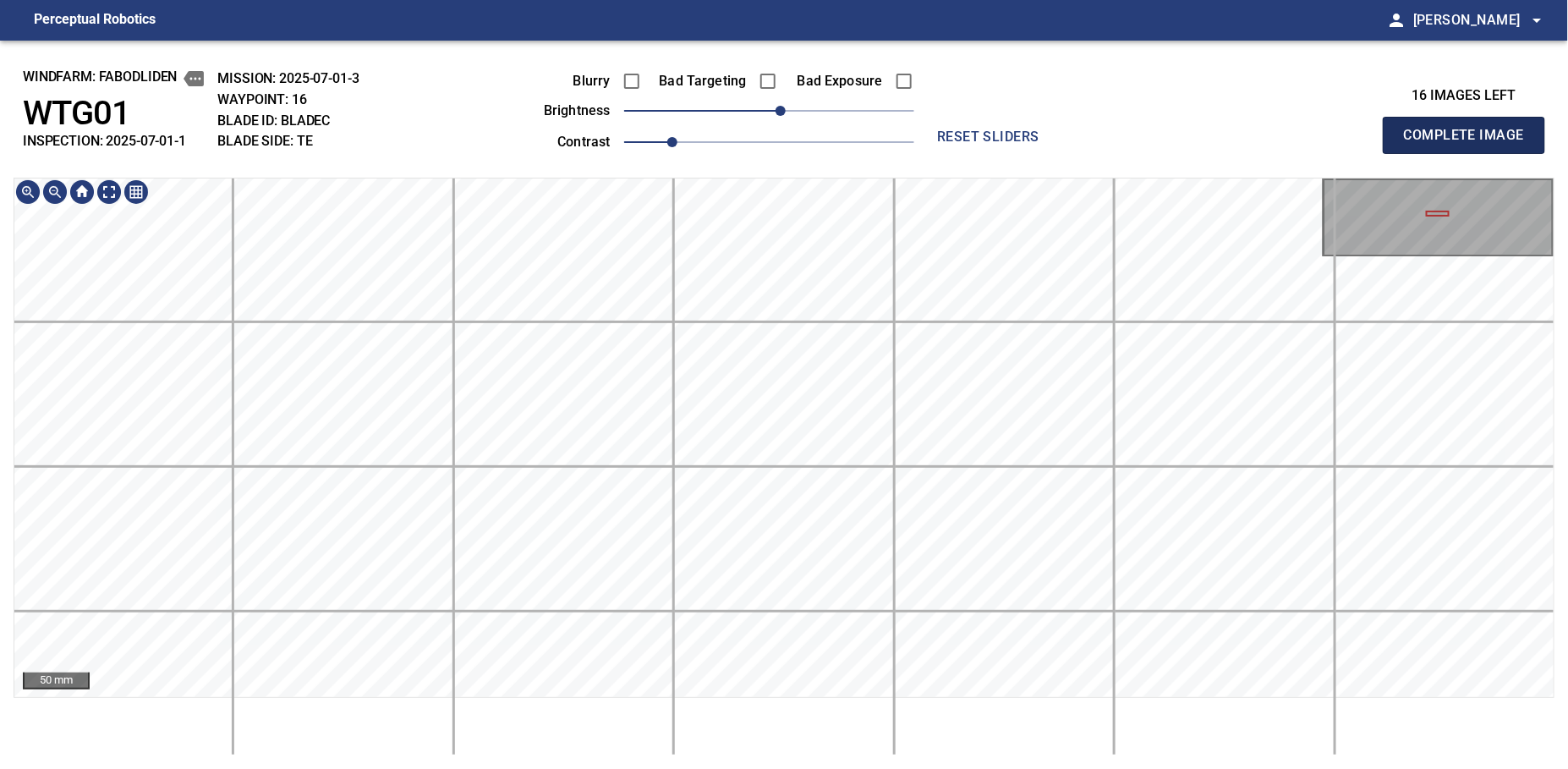 click on "Complete Image" at bounding box center [1464, 135] 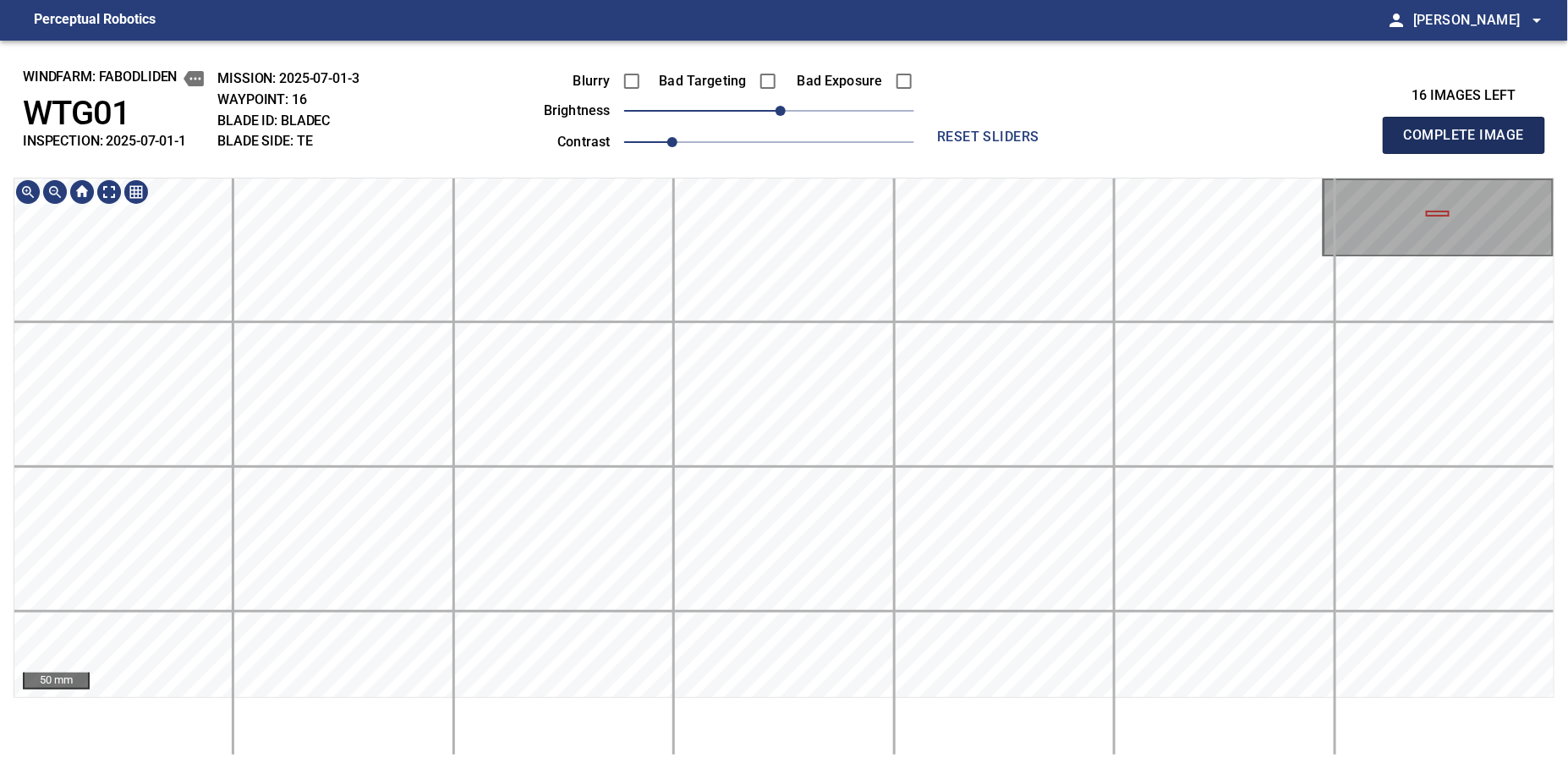 type 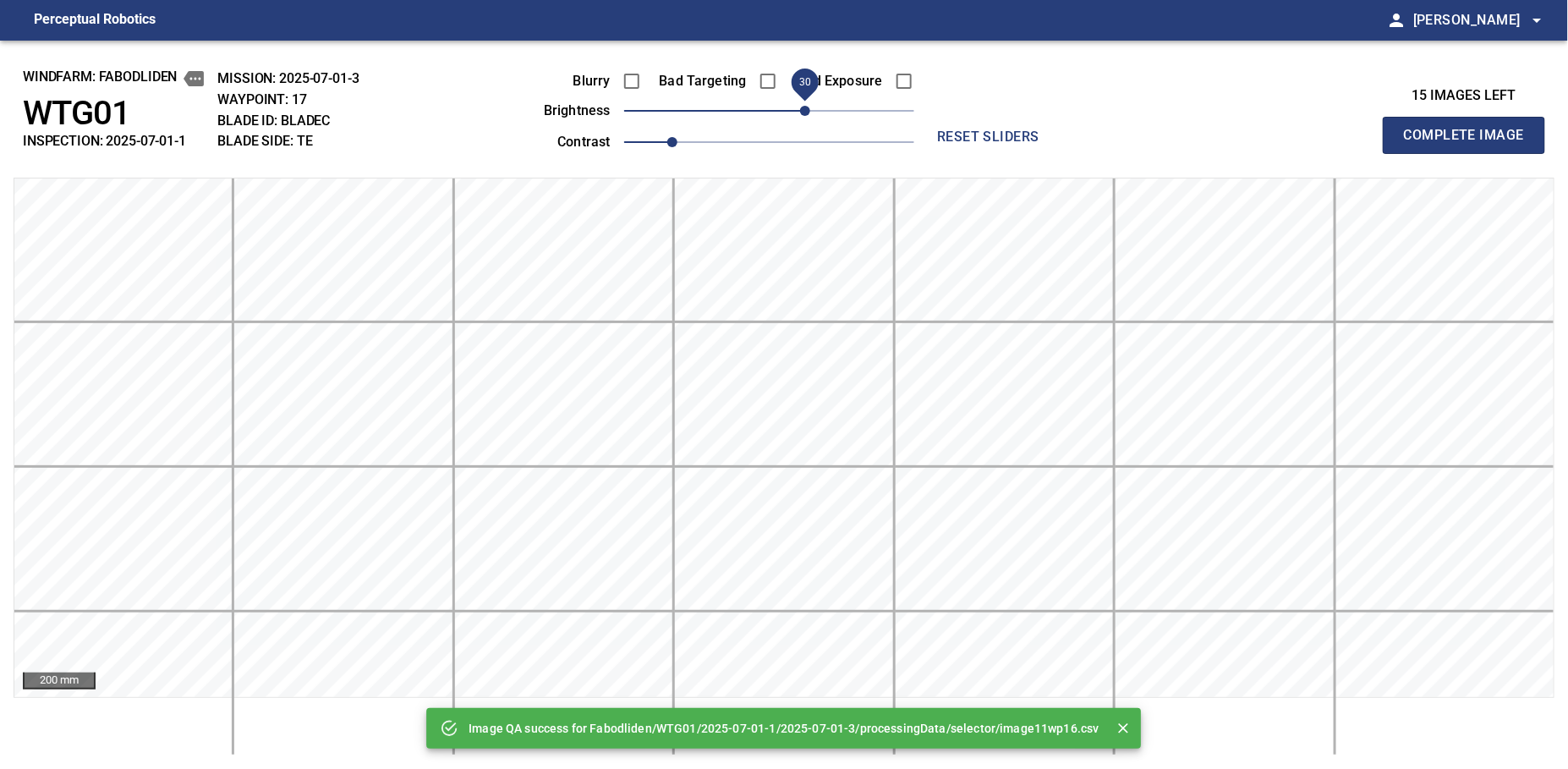 drag, startPoint x: 776, startPoint y: 133, endPoint x: 805, endPoint y: 106, distance: 39.623226 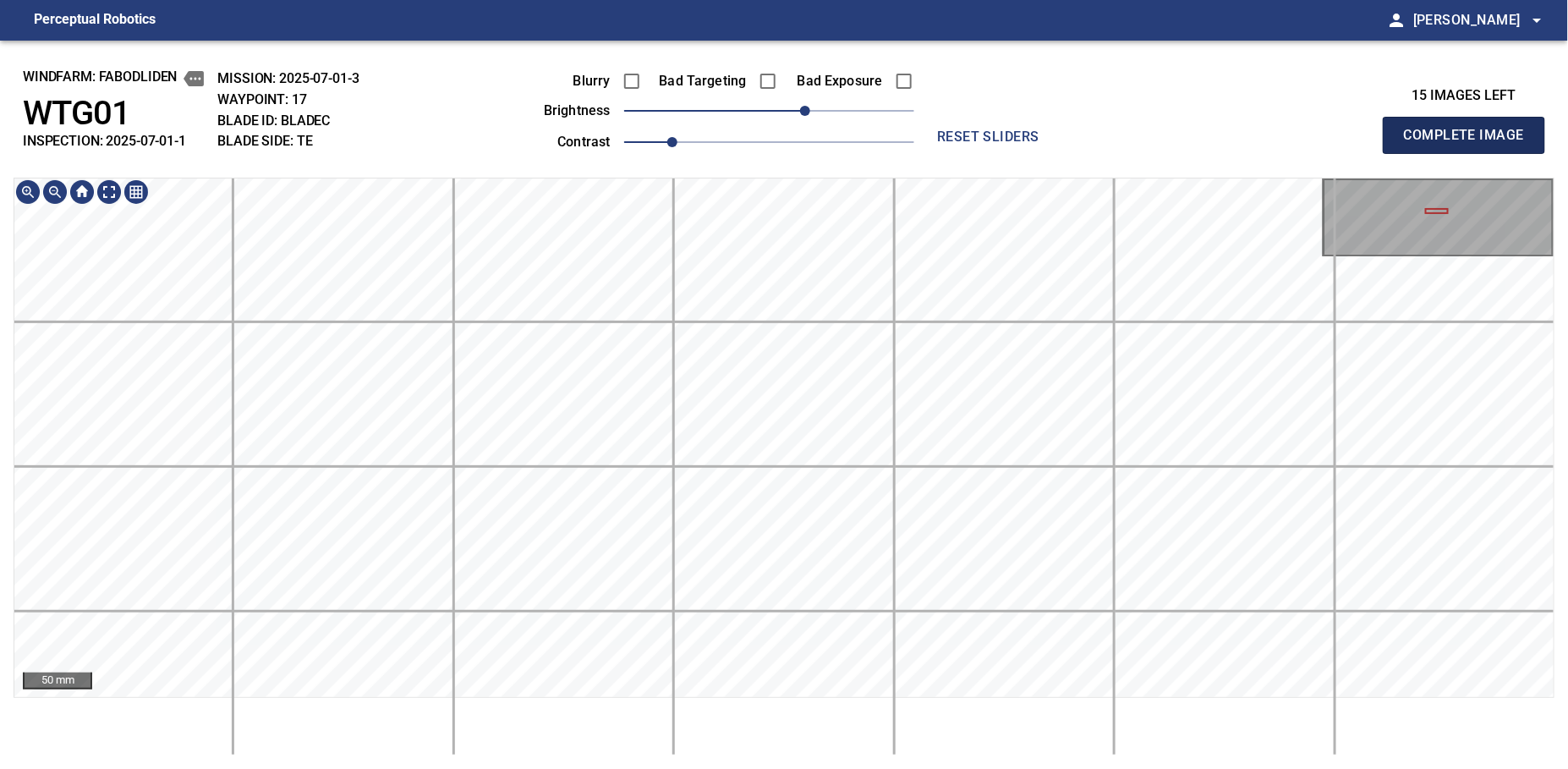 click on "Complete Image" at bounding box center (1464, 135) 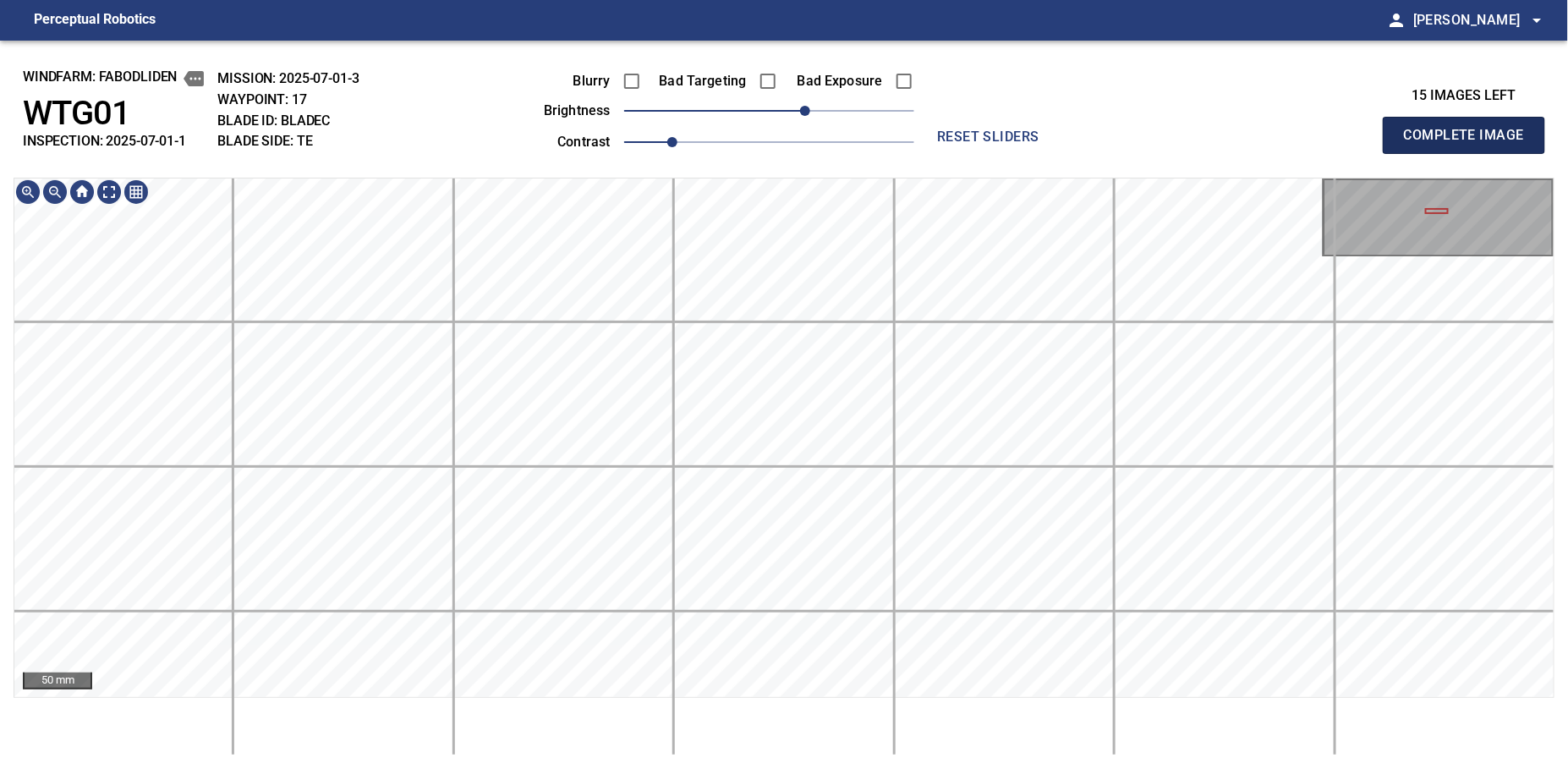 type 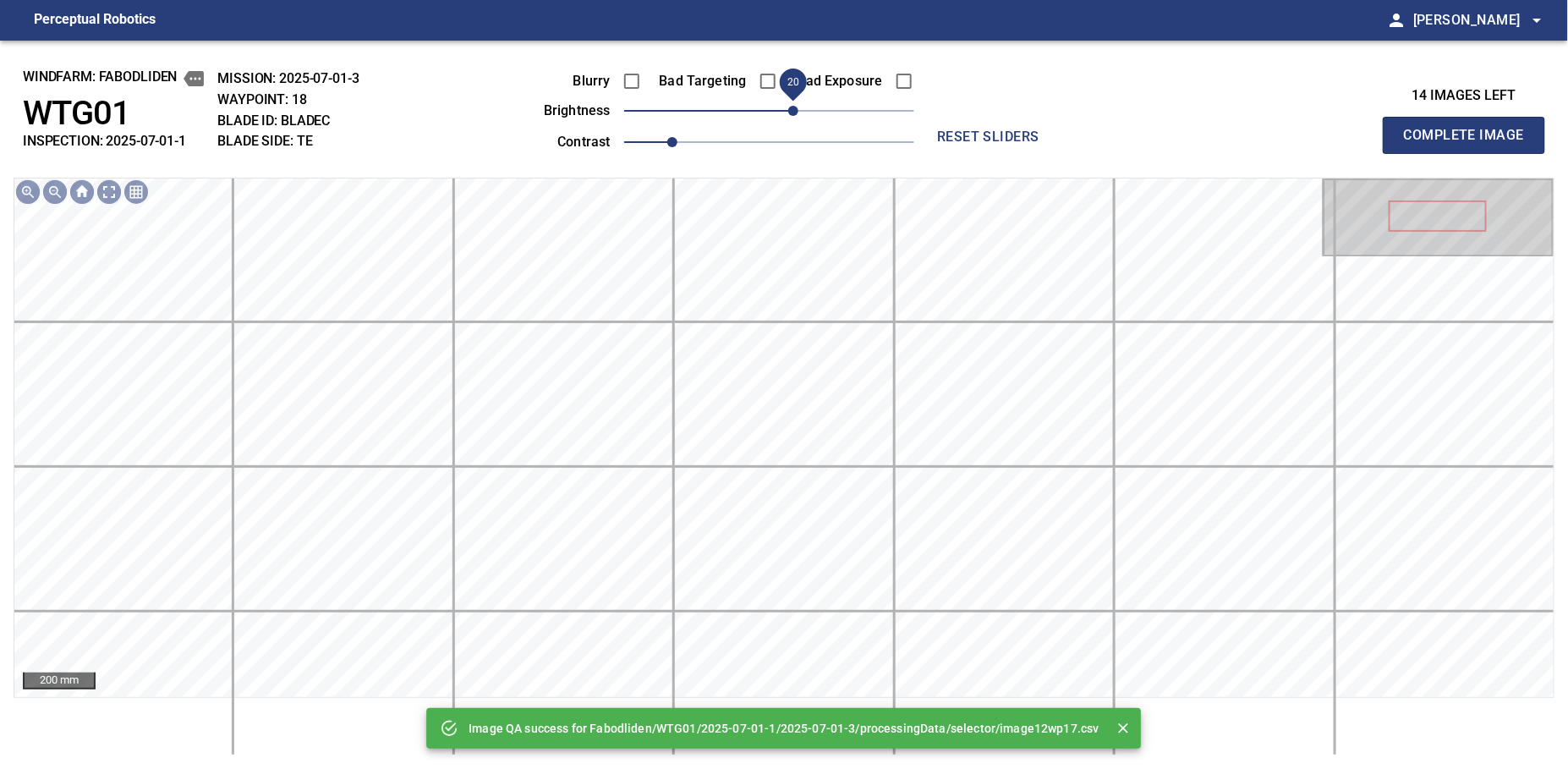 drag, startPoint x: 808, startPoint y: 110, endPoint x: 789, endPoint y: 121, distance: 21.954498 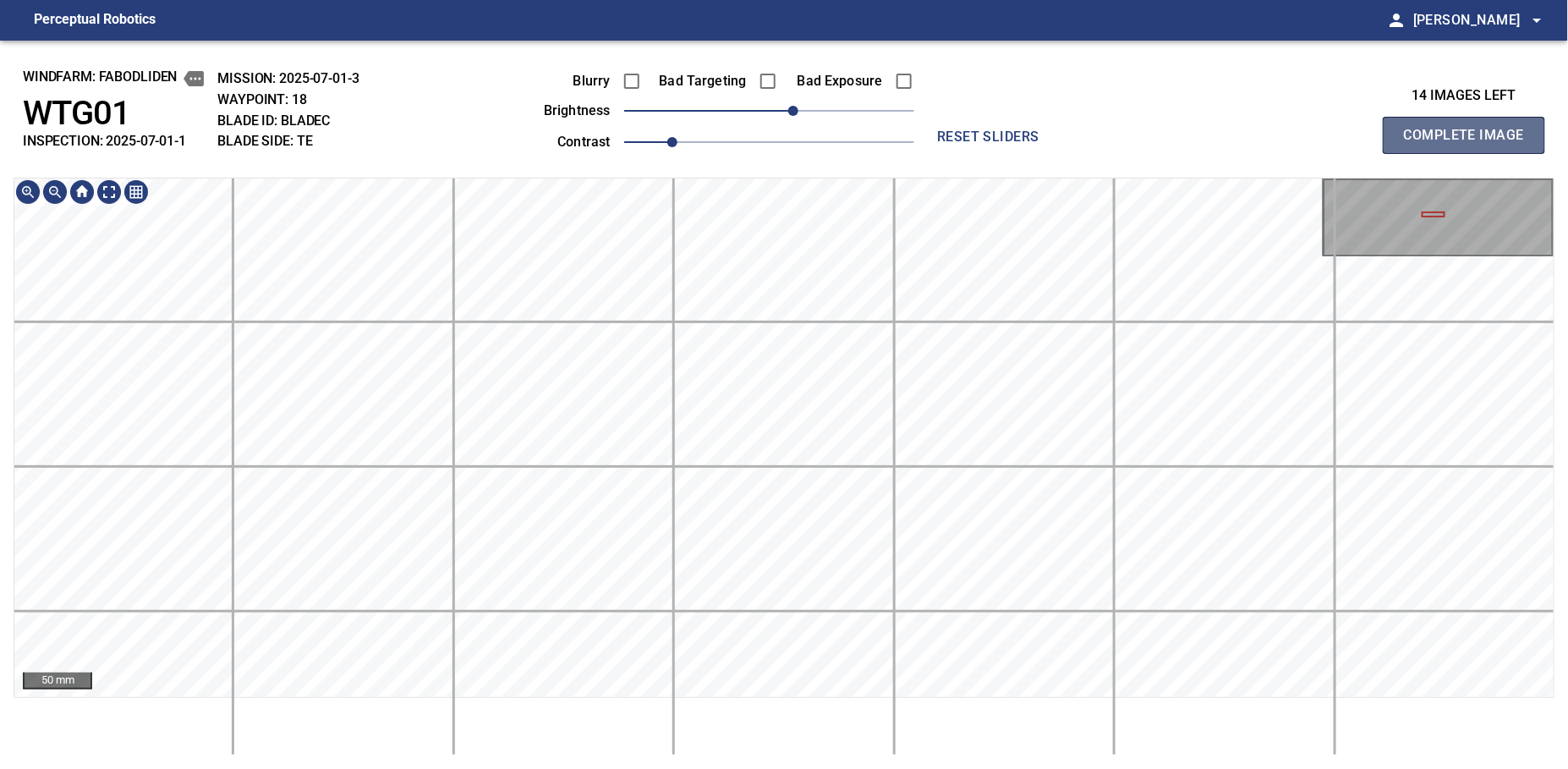 click on "Complete Image" at bounding box center [1464, 135] 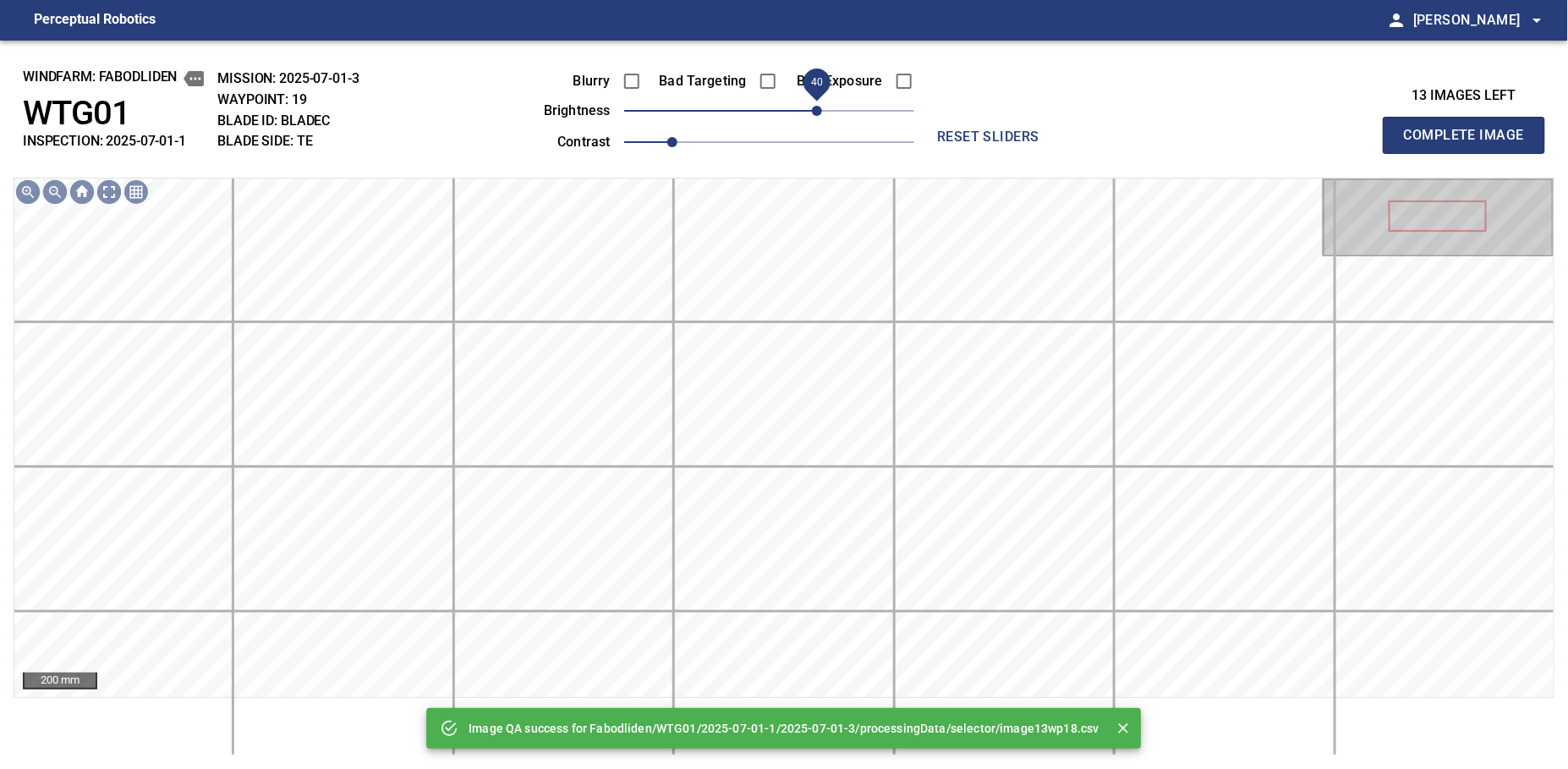 click on "40" at bounding box center [769, 111] 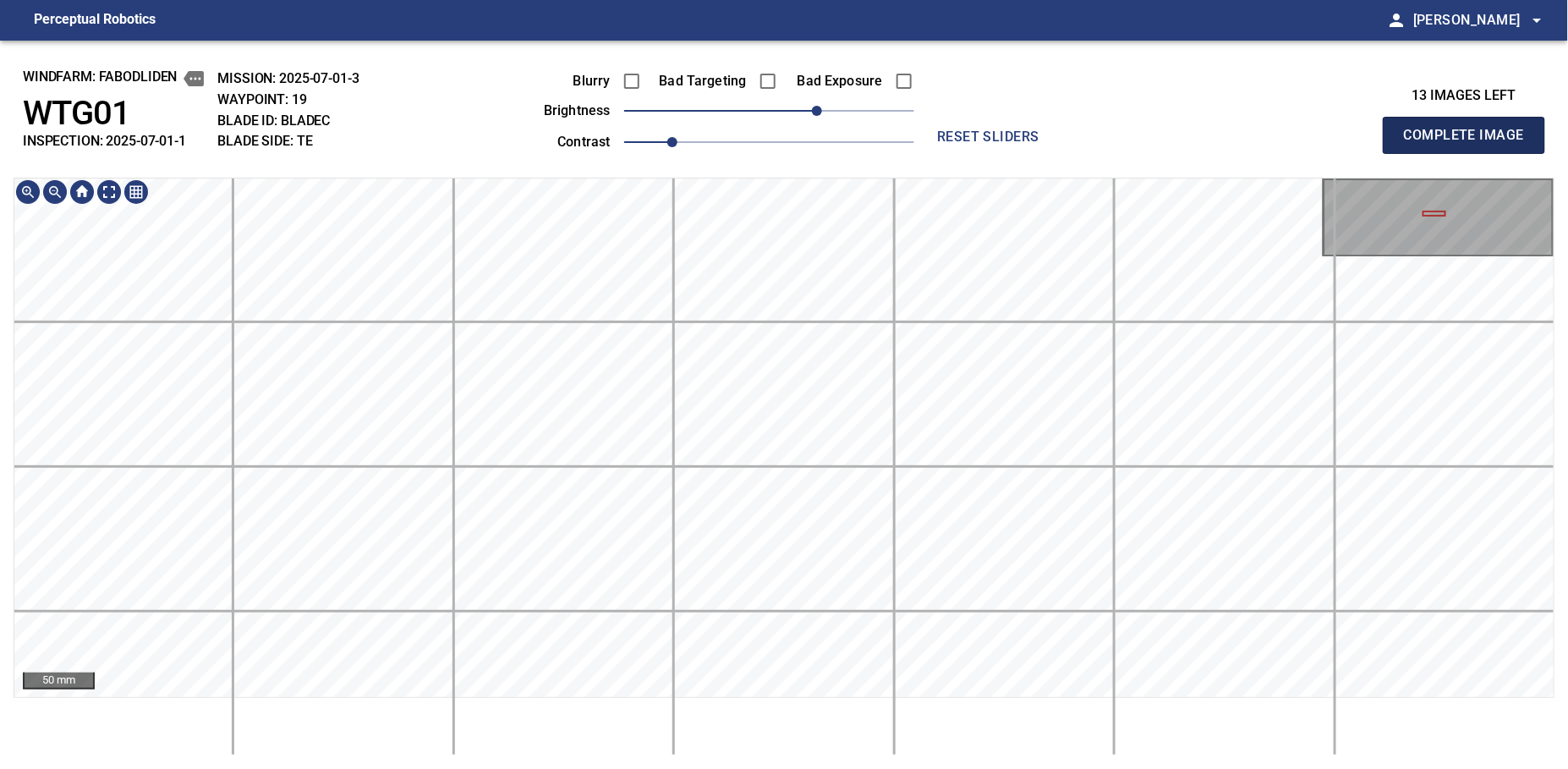 click on "Complete Image" at bounding box center [1464, 135] 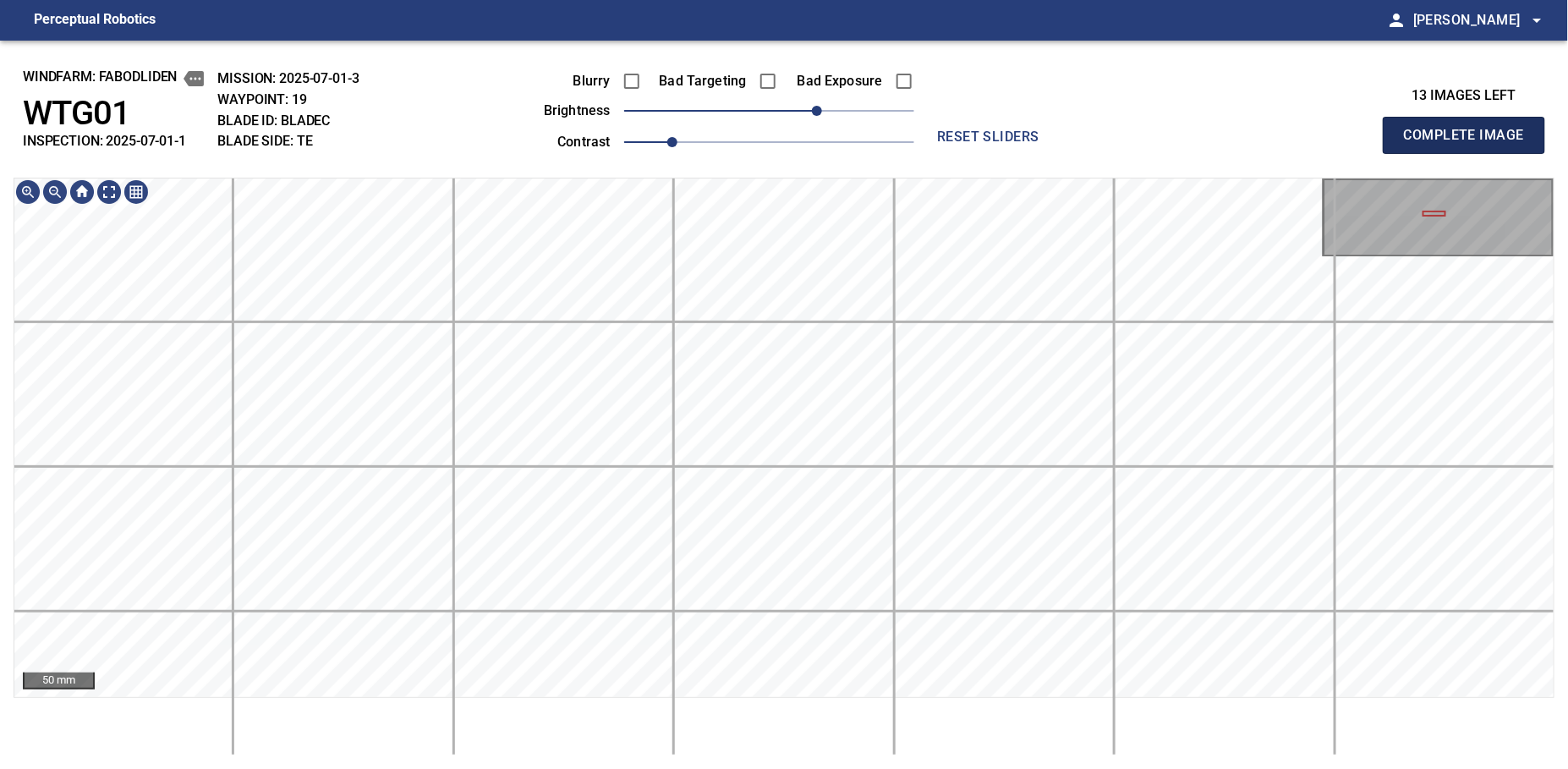 type 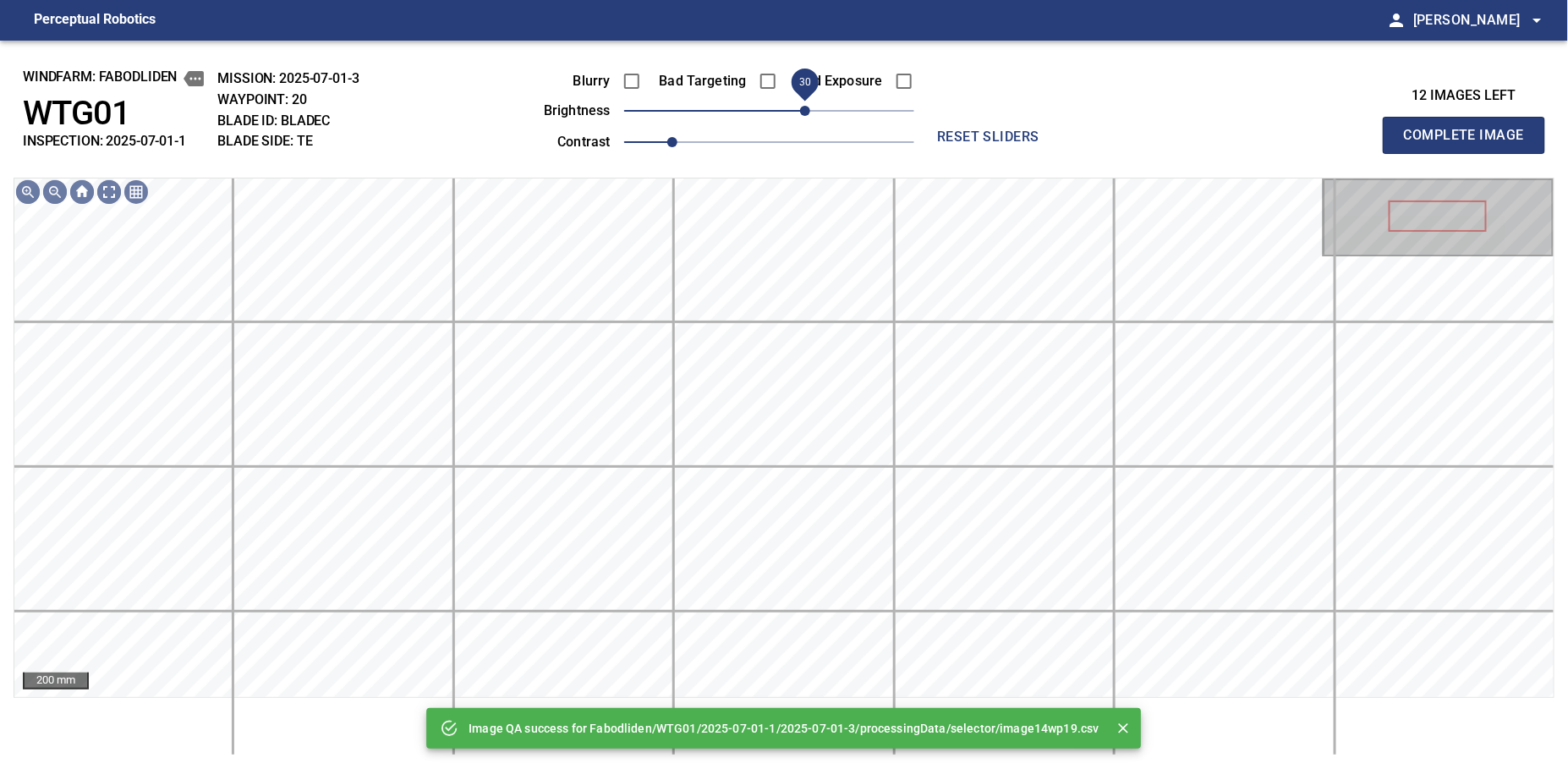 click on "30" at bounding box center (769, 111) 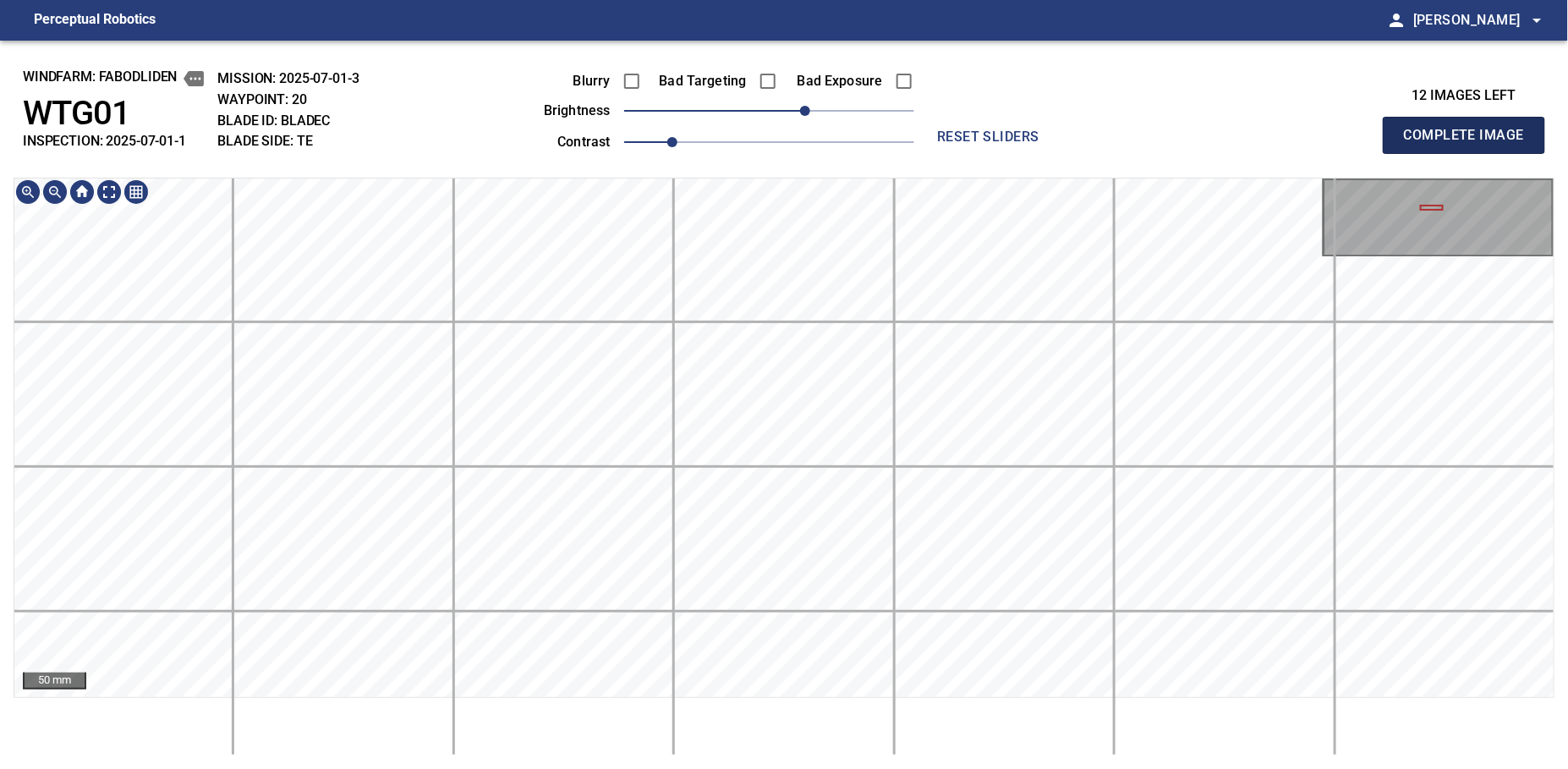 click on "Complete Image" at bounding box center [1464, 135] 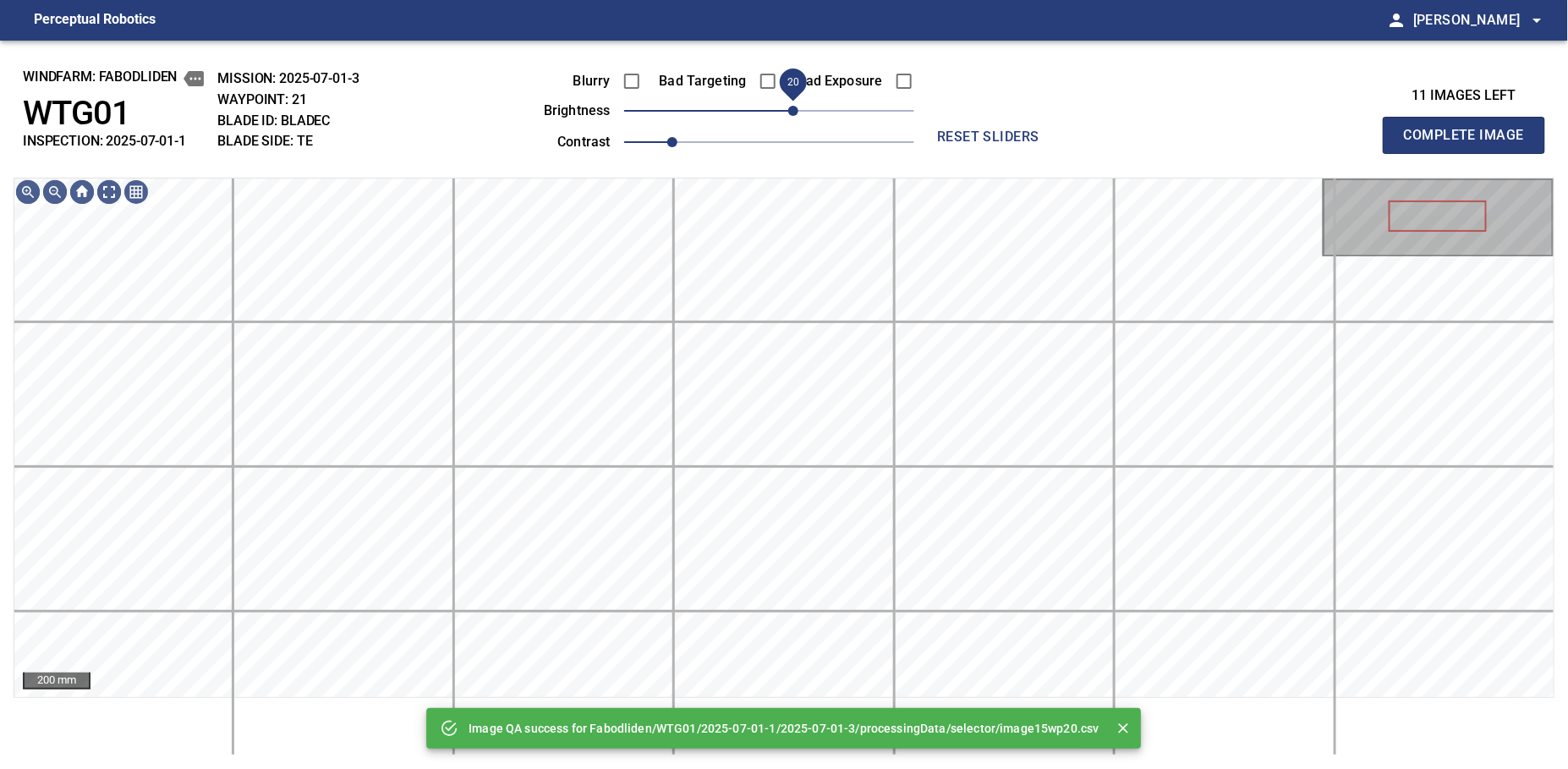 click on "20" at bounding box center [769, 111] 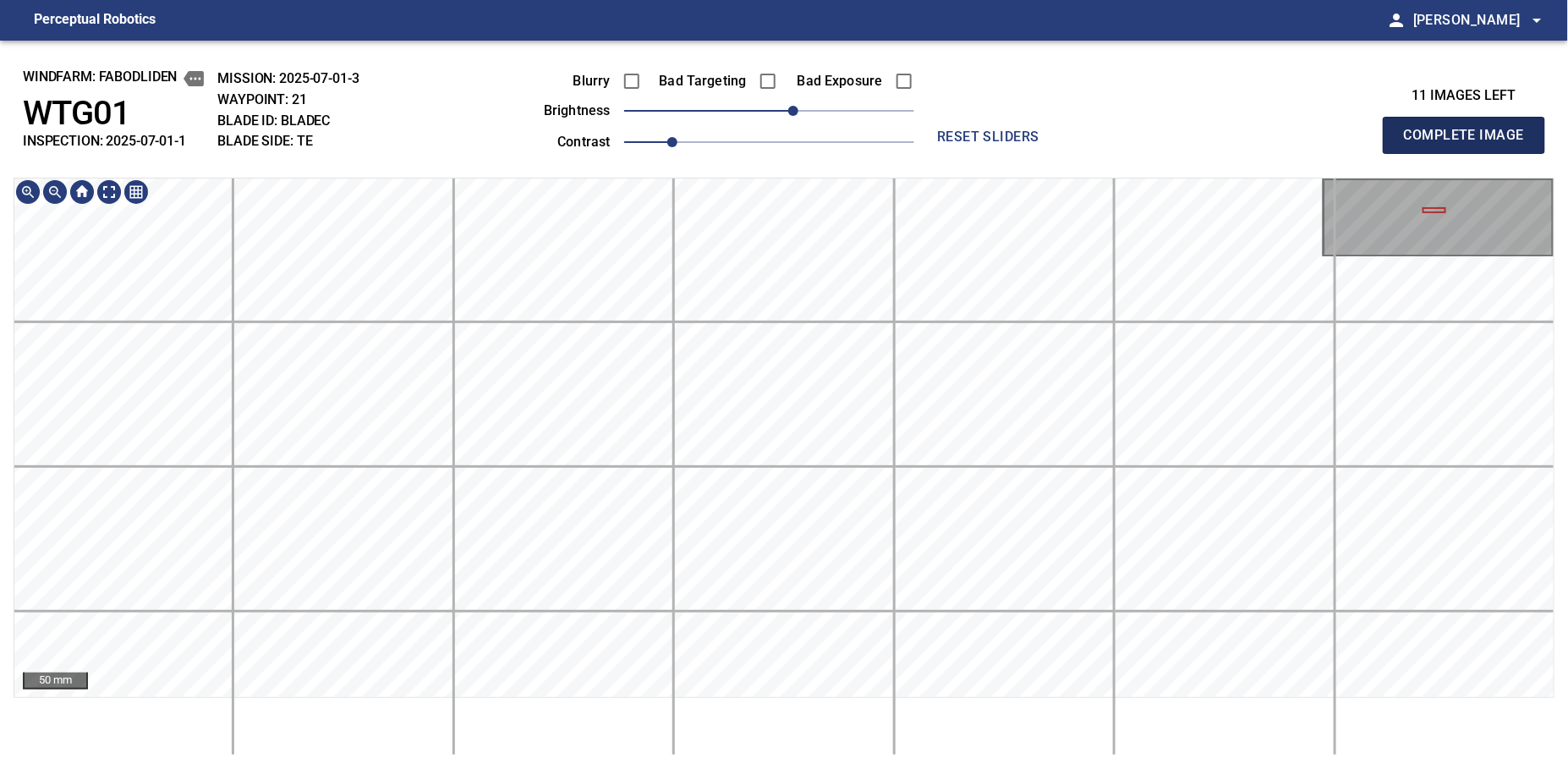 click on "Complete Image" at bounding box center (1464, 135) 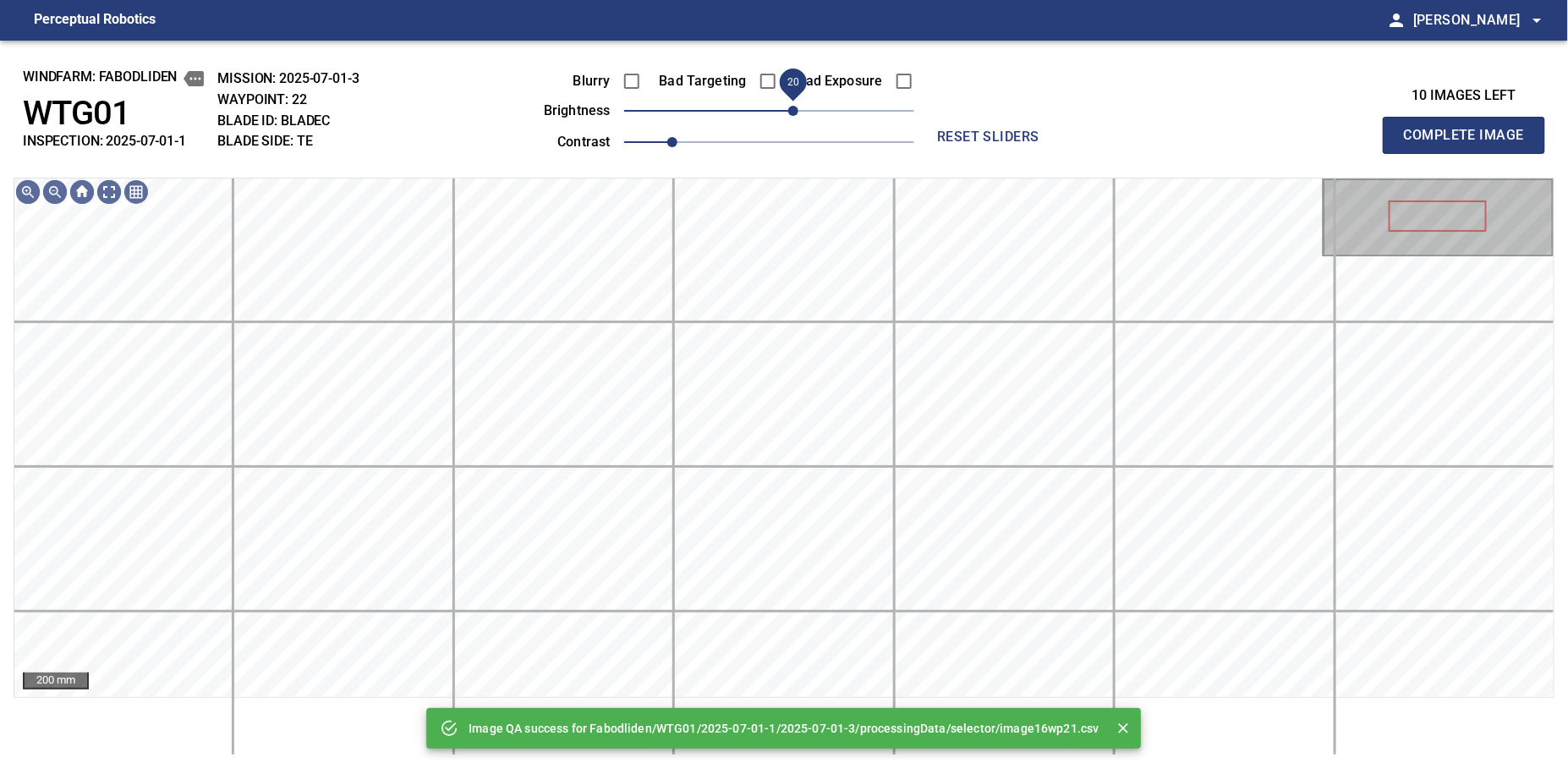 click on "20" at bounding box center [769, 111] 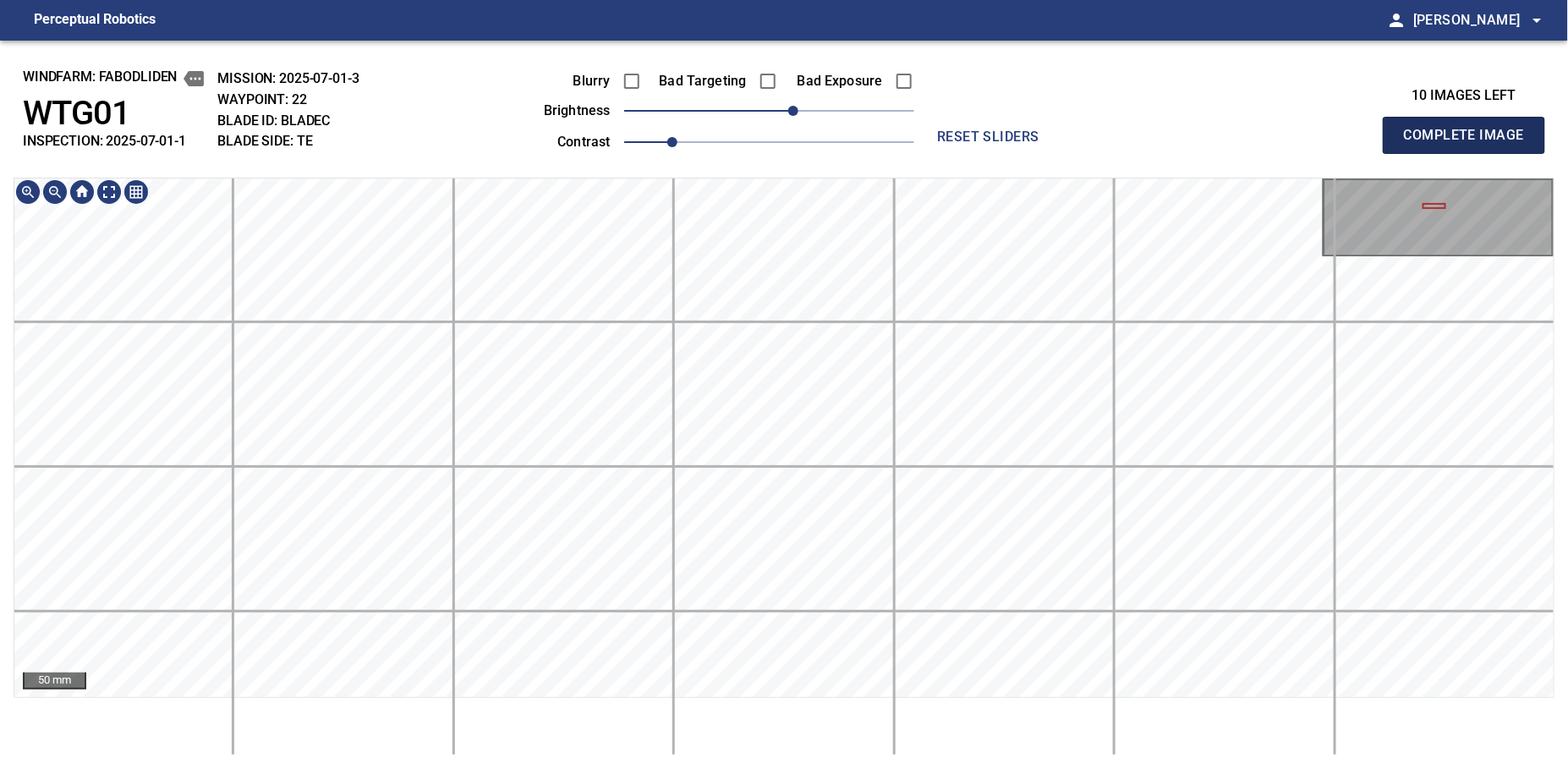 click on "Complete Image" at bounding box center [1464, 135] 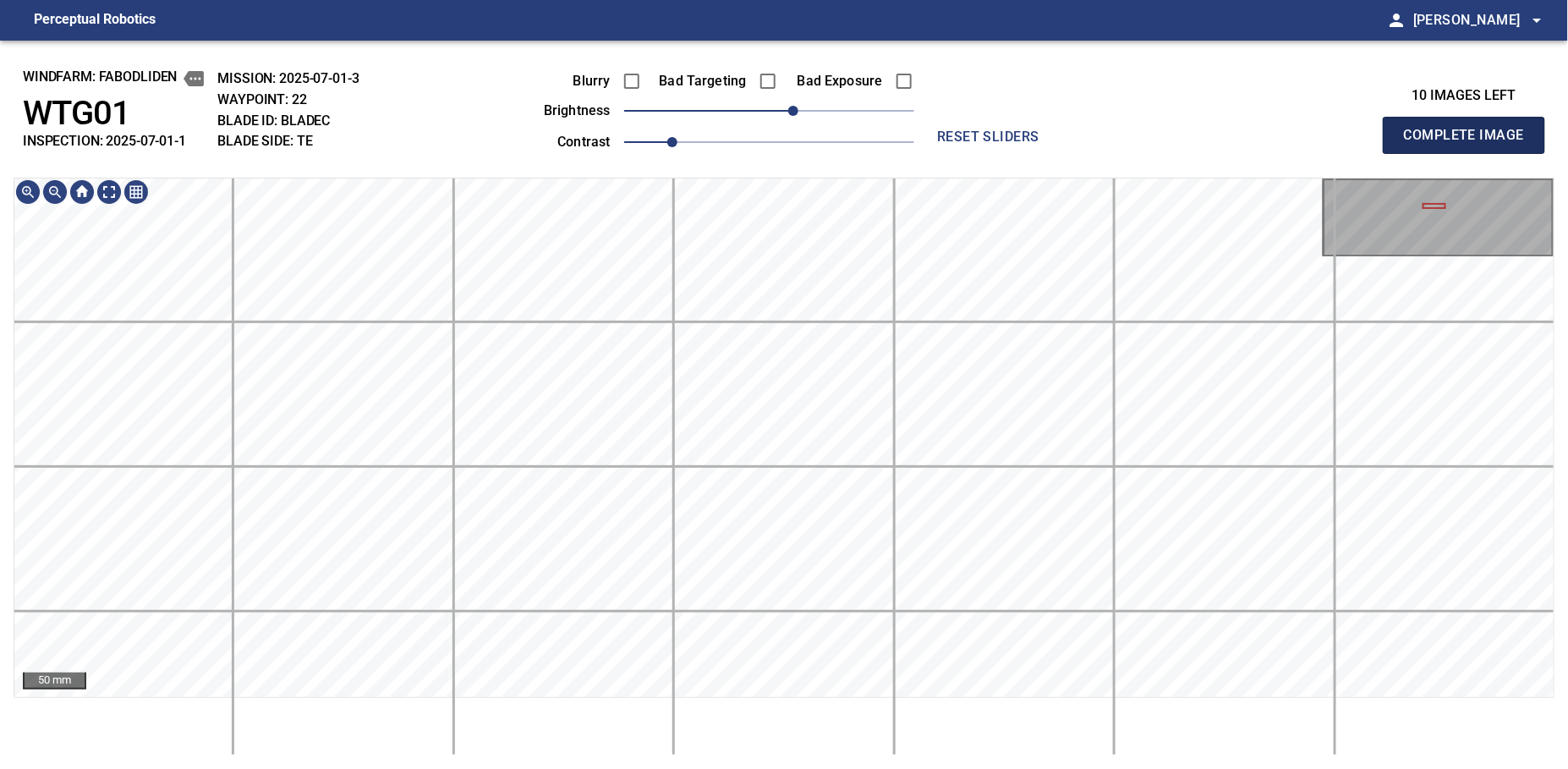 type 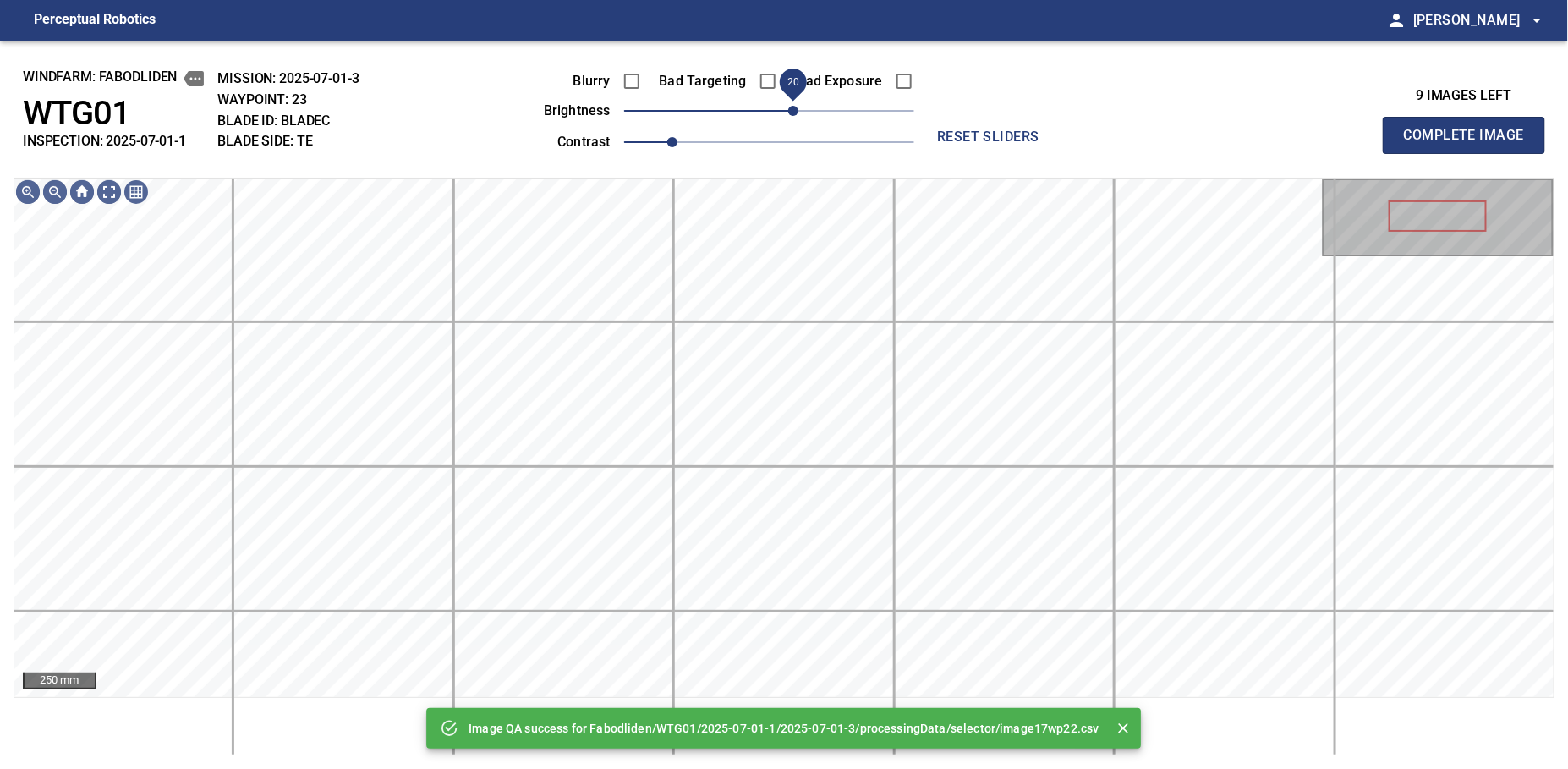 click on "20" at bounding box center [769, 111] 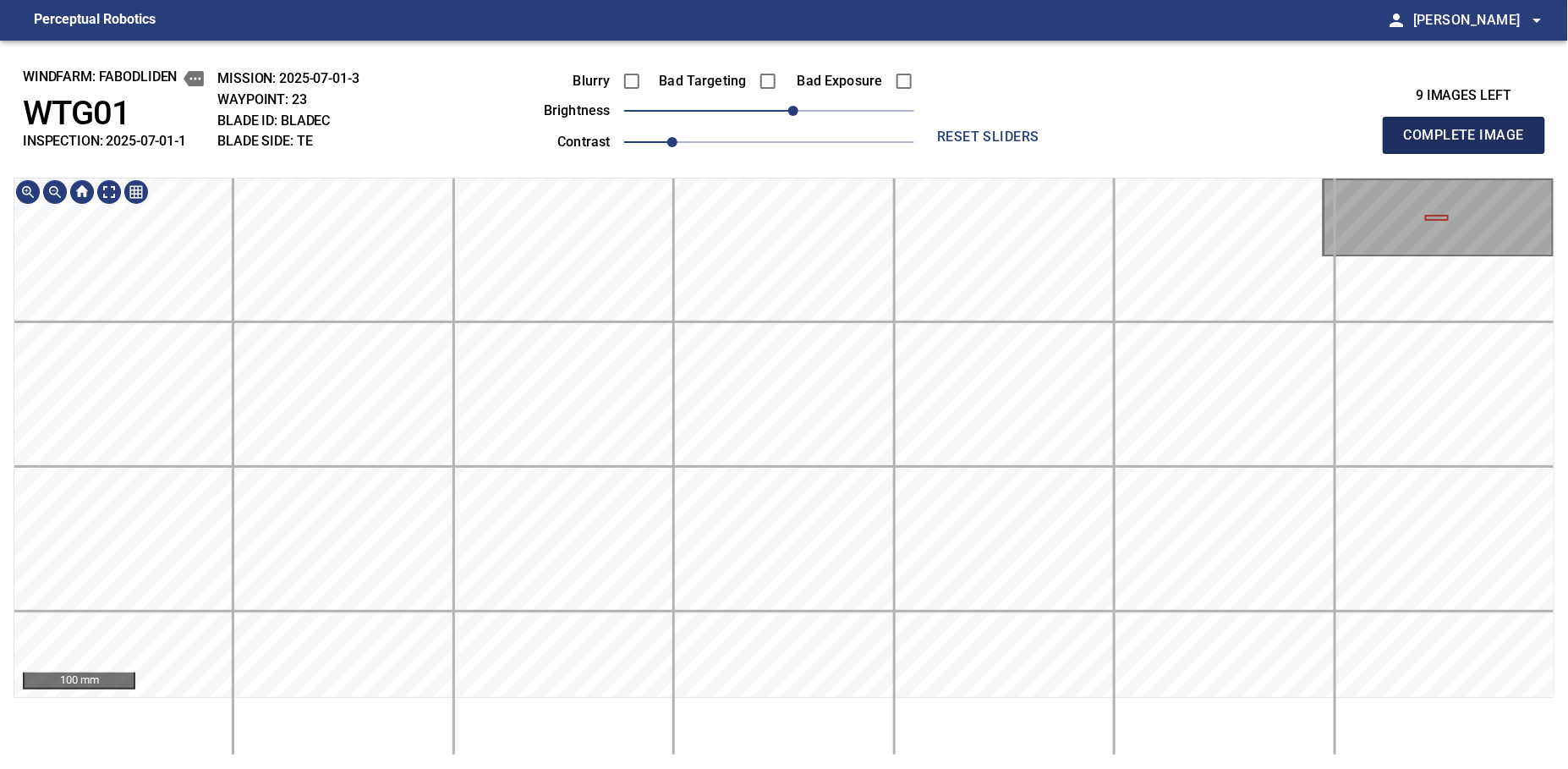 click on "Complete Image" at bounding box center (1464, 135) 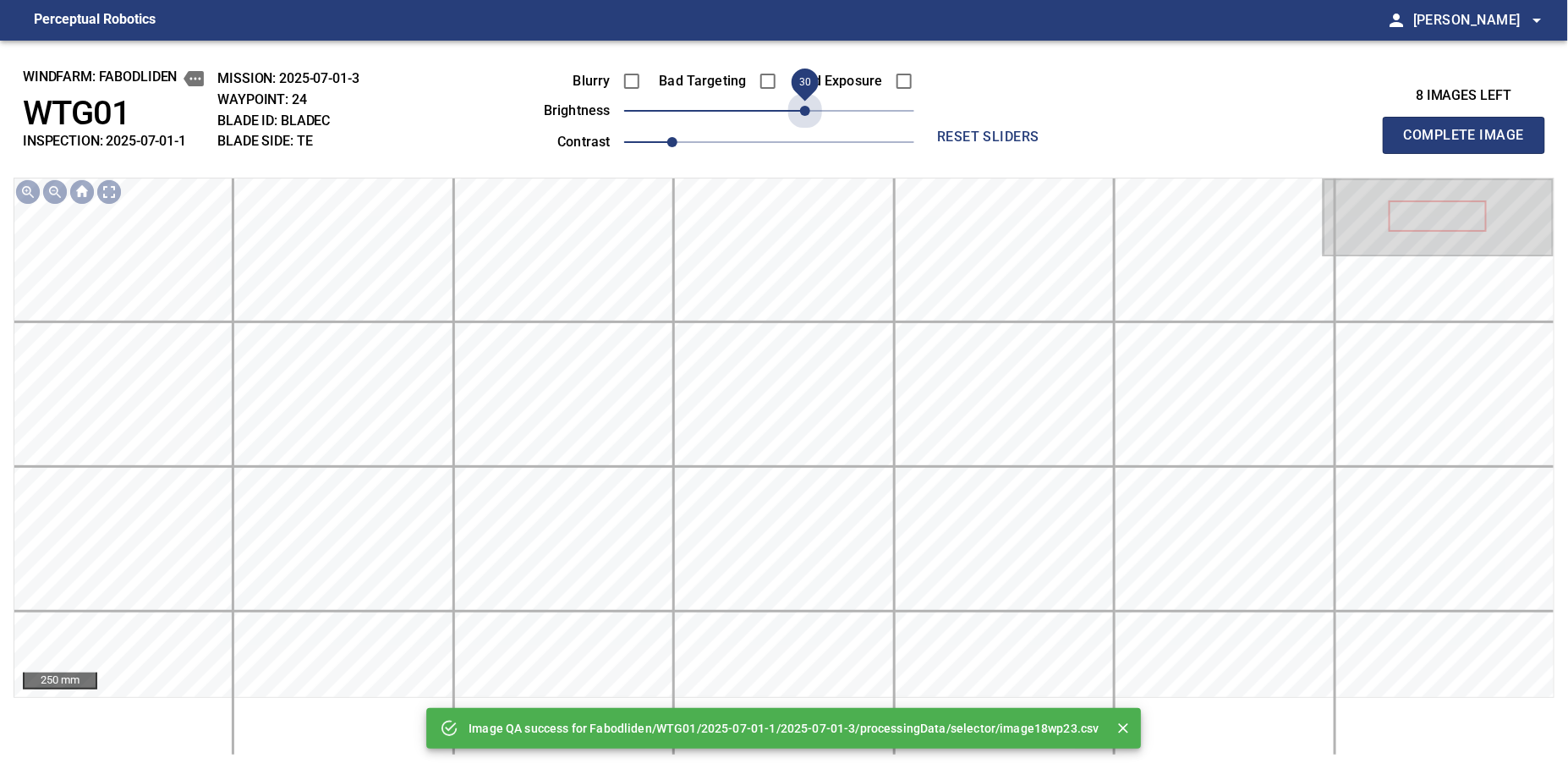 click on "30" at bounding box center (769, 111) 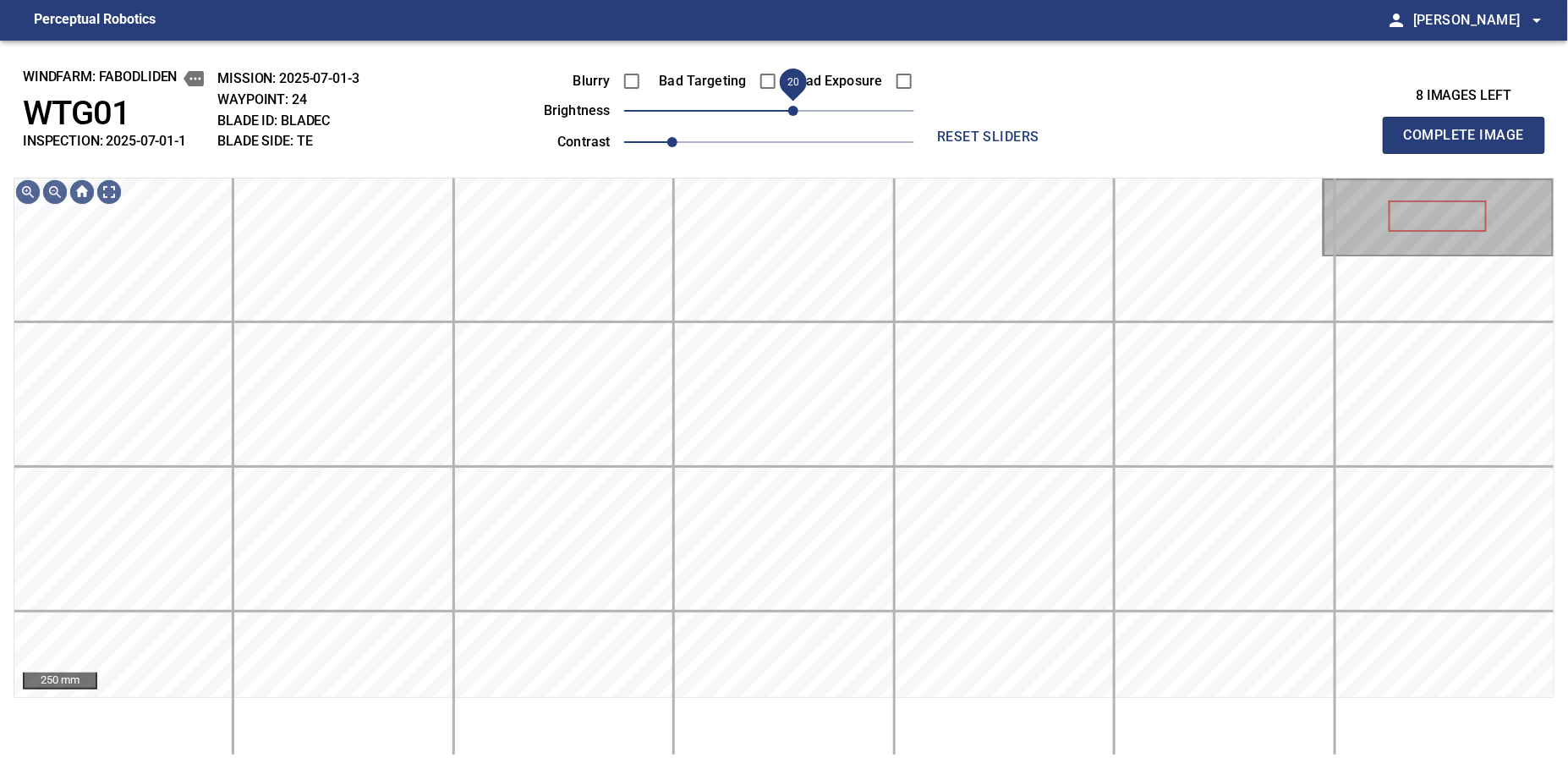 click on "20" at bounding box center (793, 111) 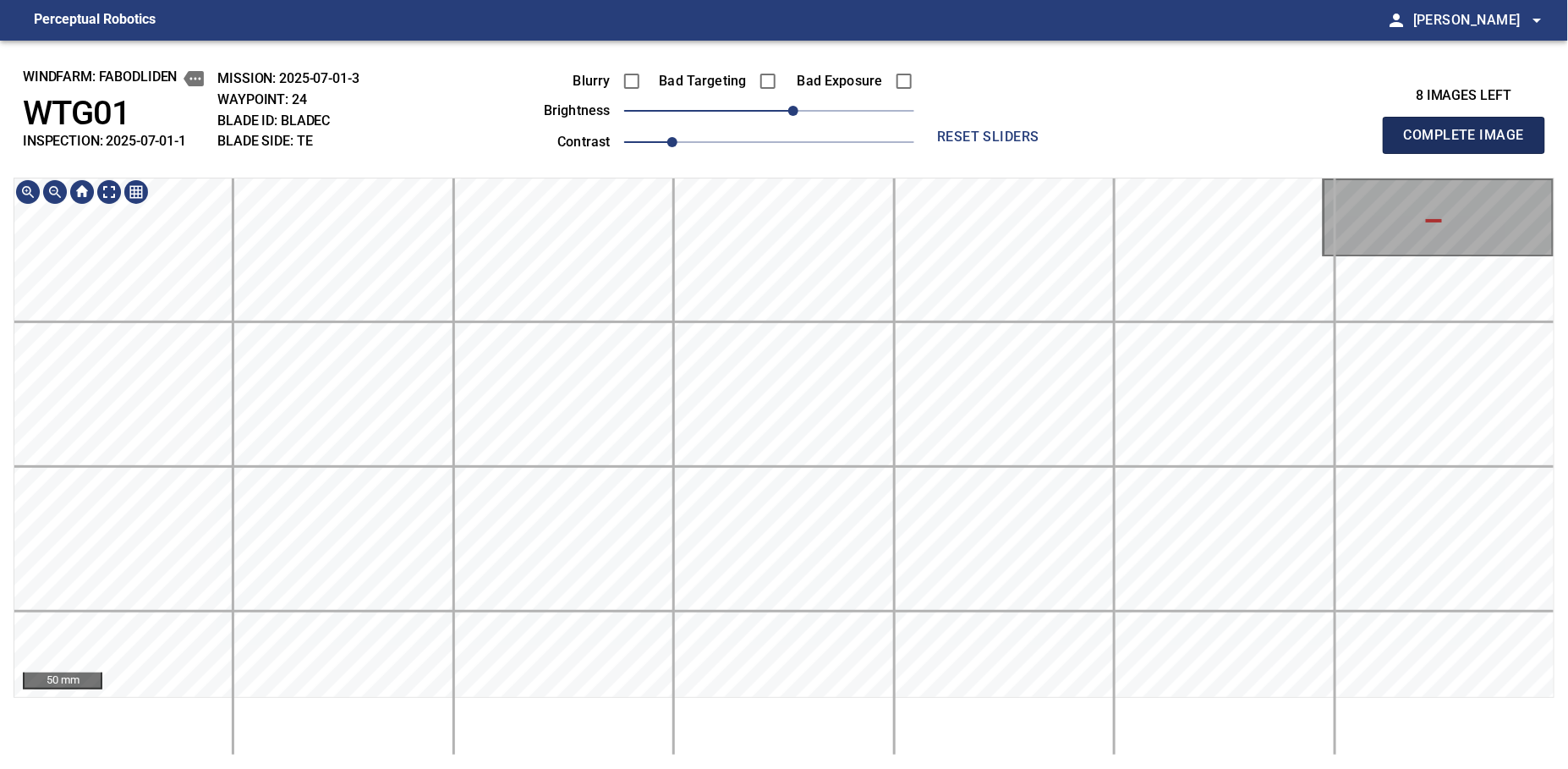 click on "Complete Image" at bounding box center (1464, 135) 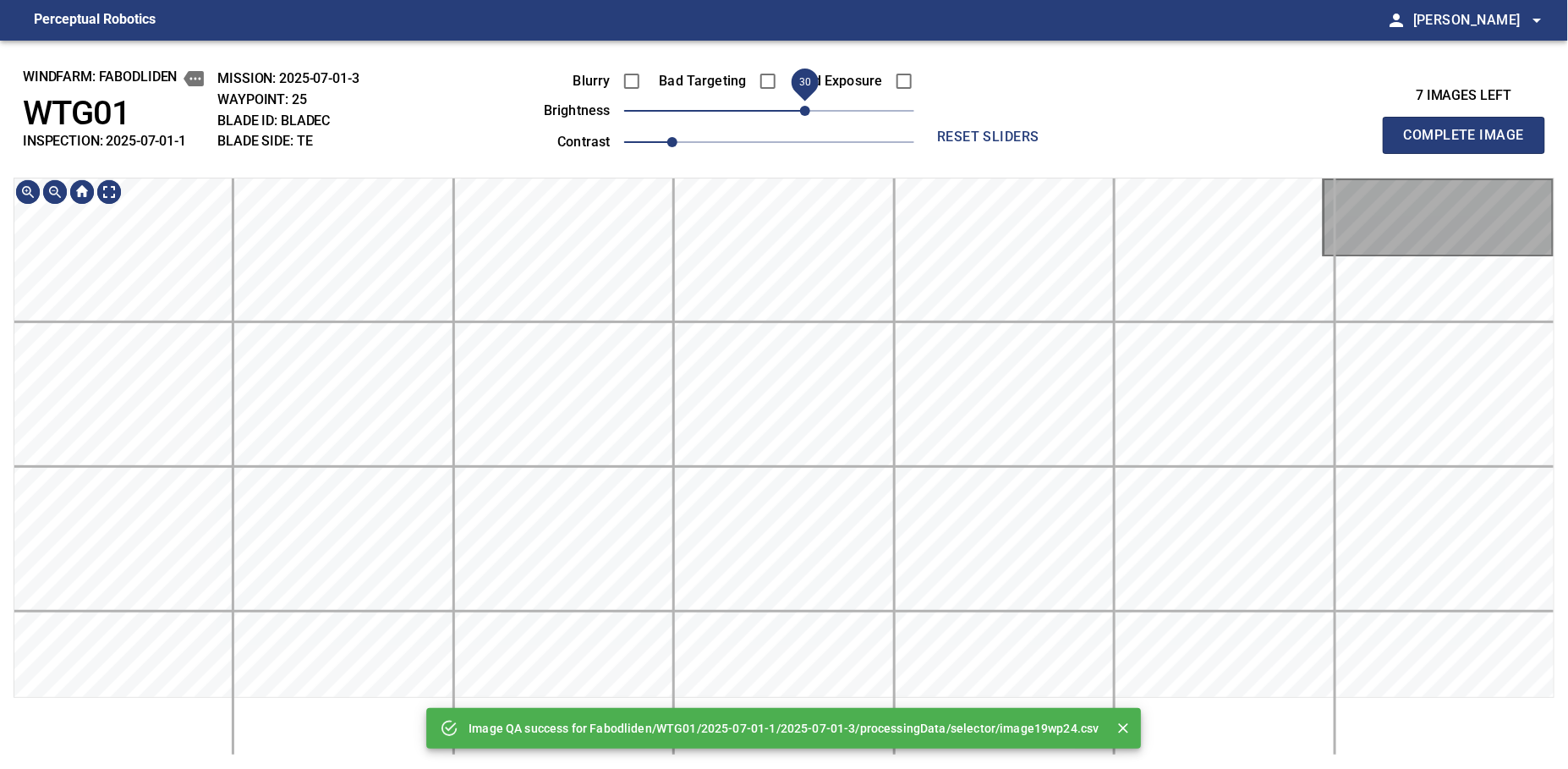 drag, startPoint x: 790, startPoint y: 115, endPoint x: 801, endPoint y: 113, distance: 11.18034 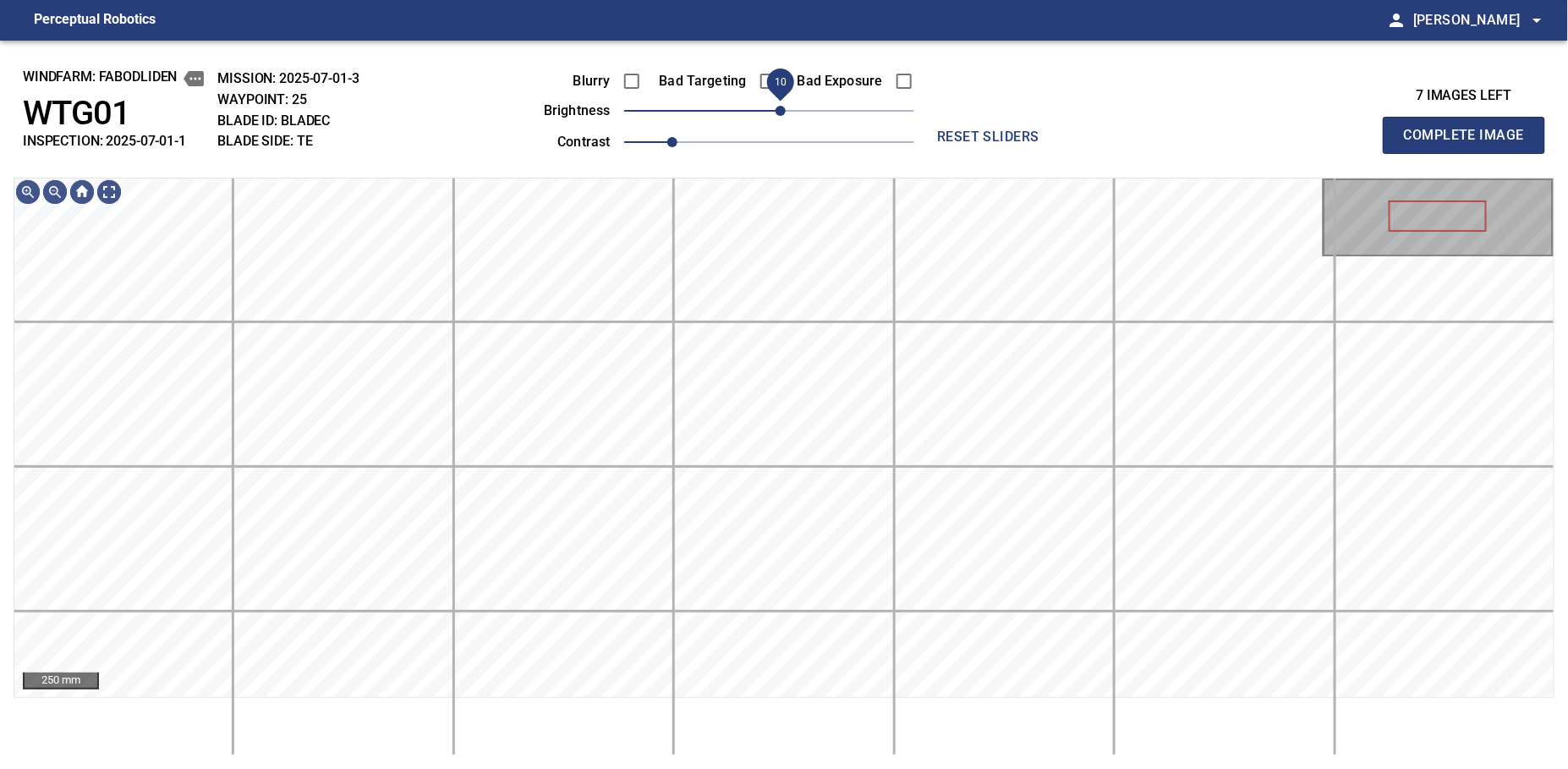 drag, startPoint x: 796, startPoint y: 102, endPoint x: 780, endPoint y: 103, distance: 16.03122 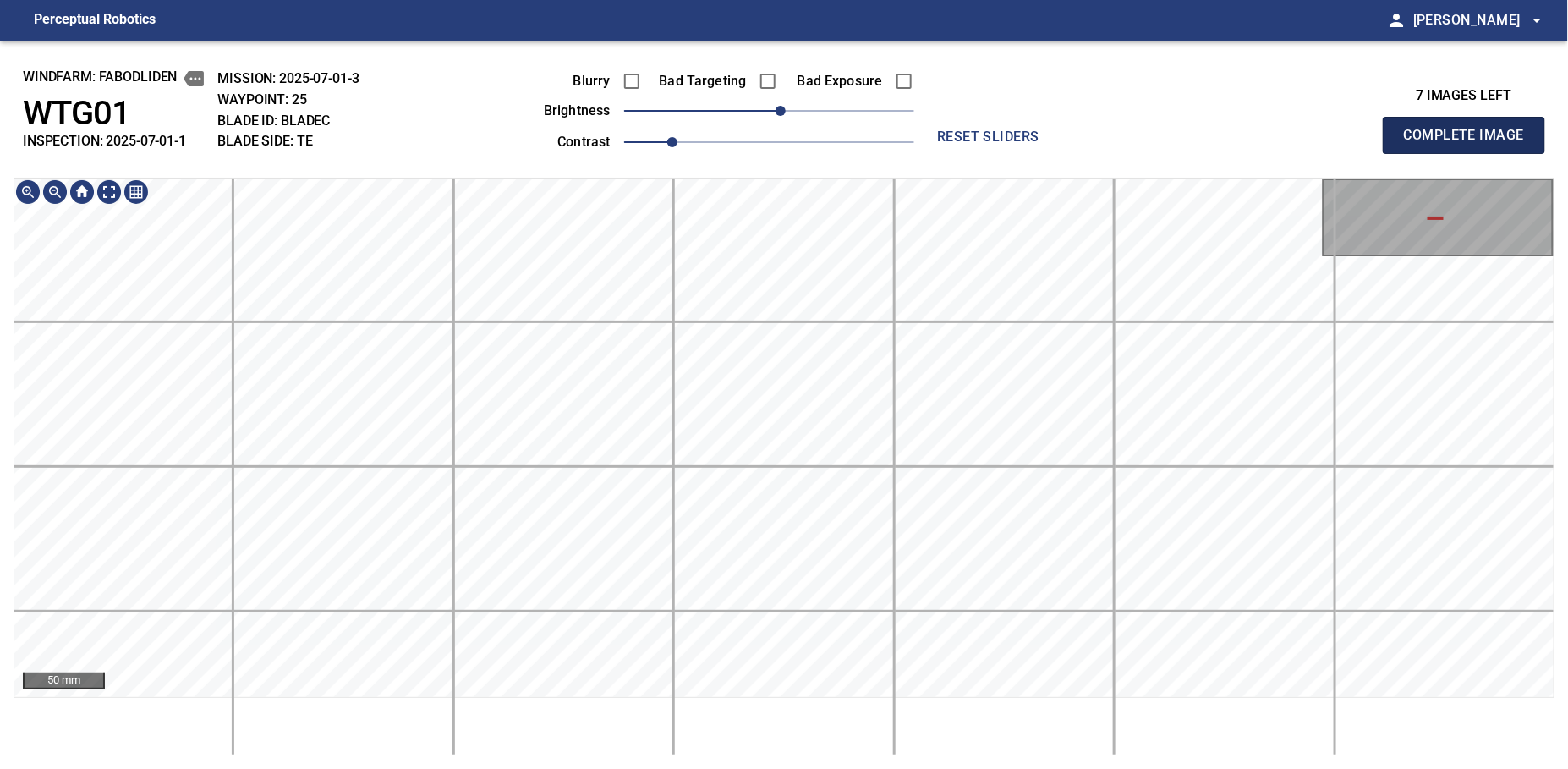 click on "Complete Image" at bounding box center (1464, 135) 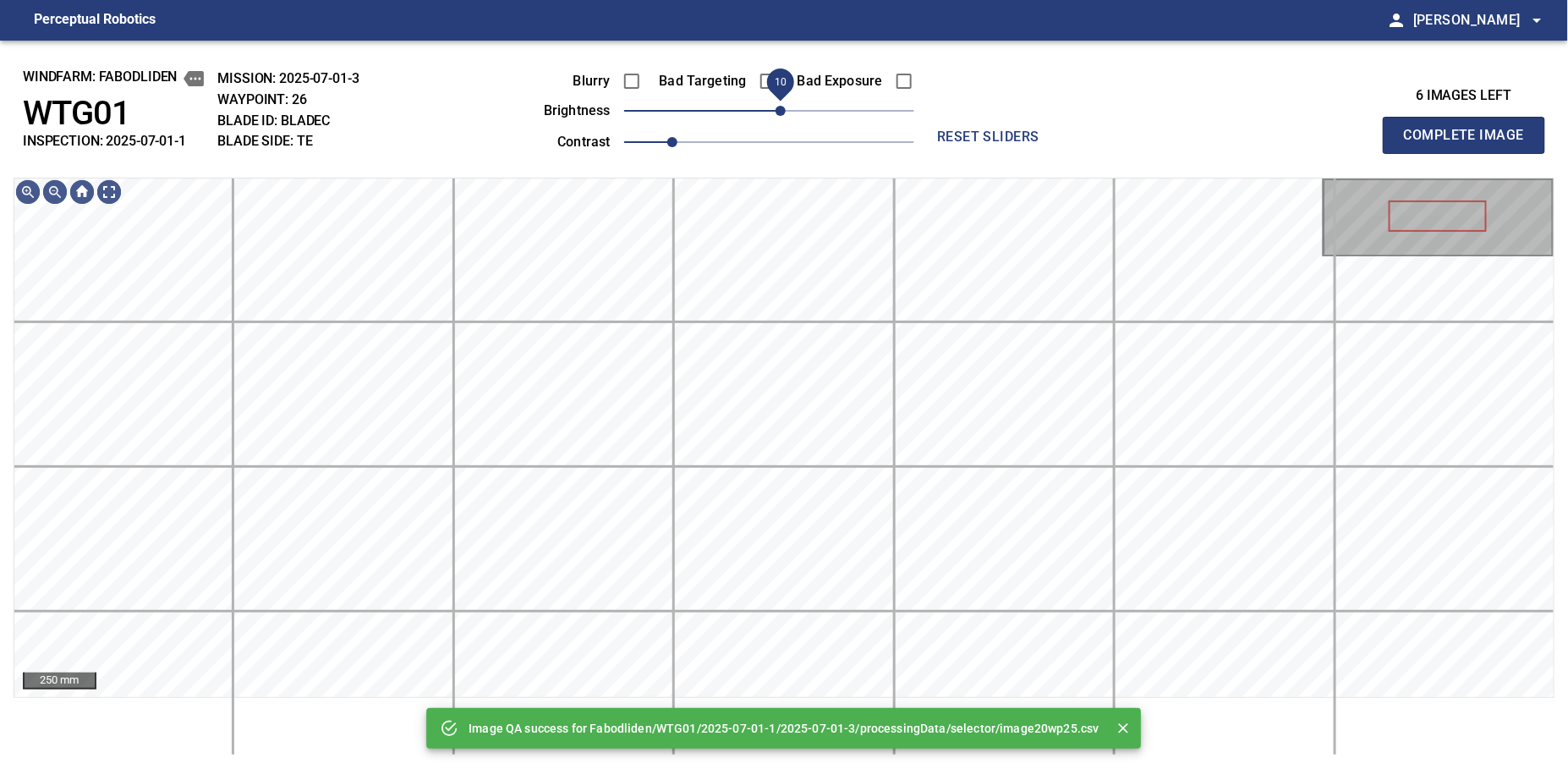click on "10" at bounding box center [769, 111] 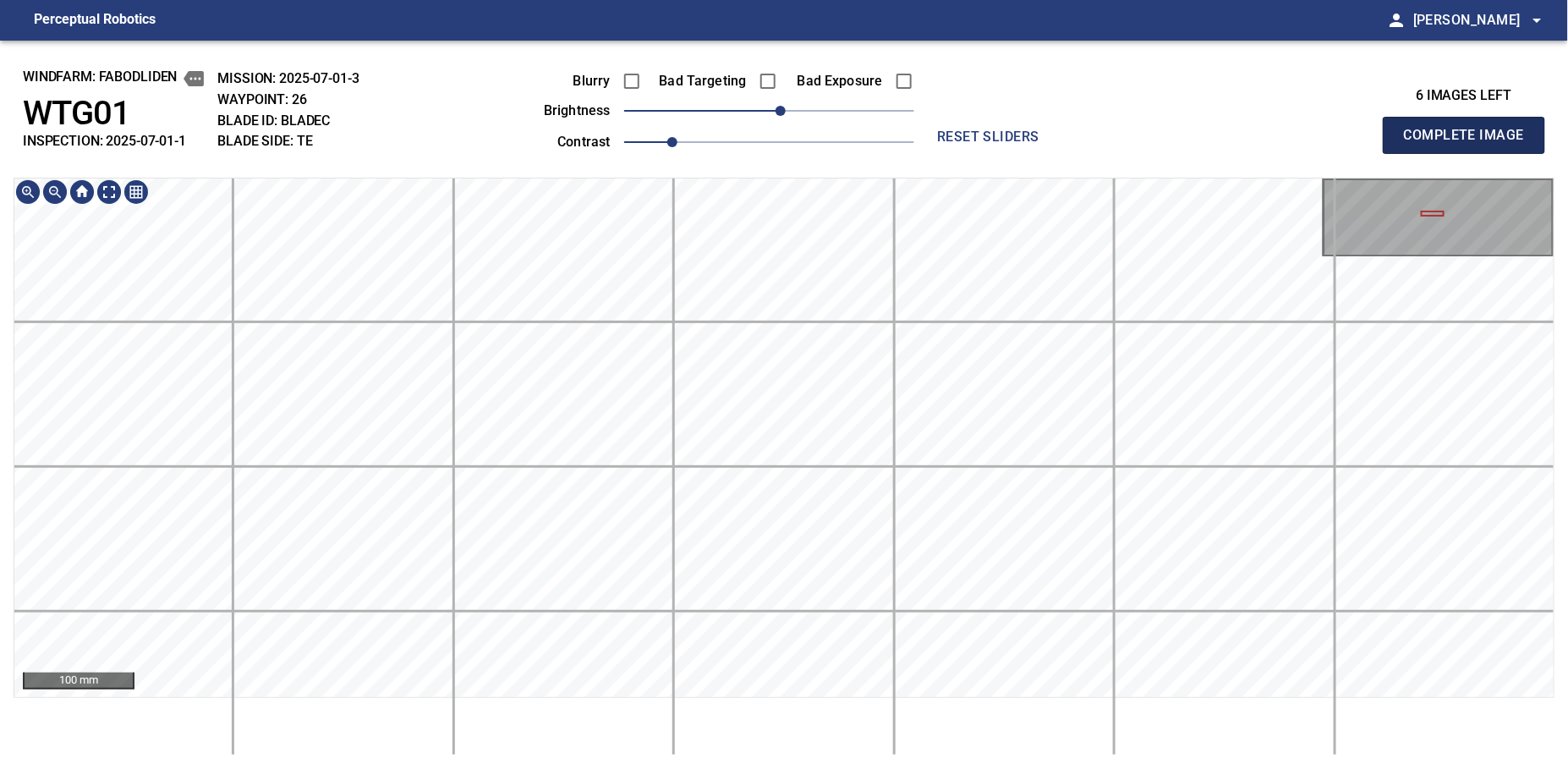 click on "Complete Image" at bounding box center (1464, 135) 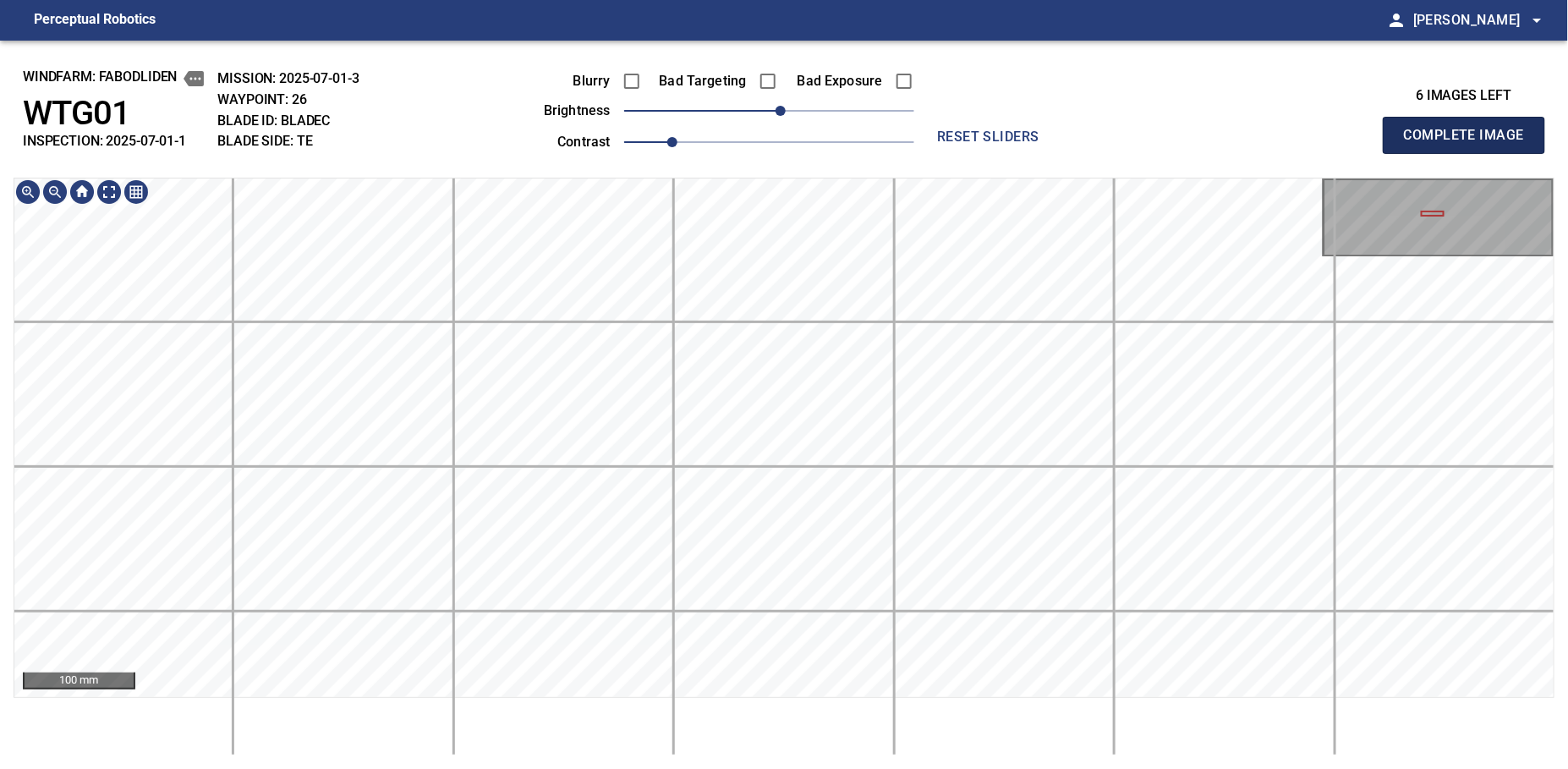 type 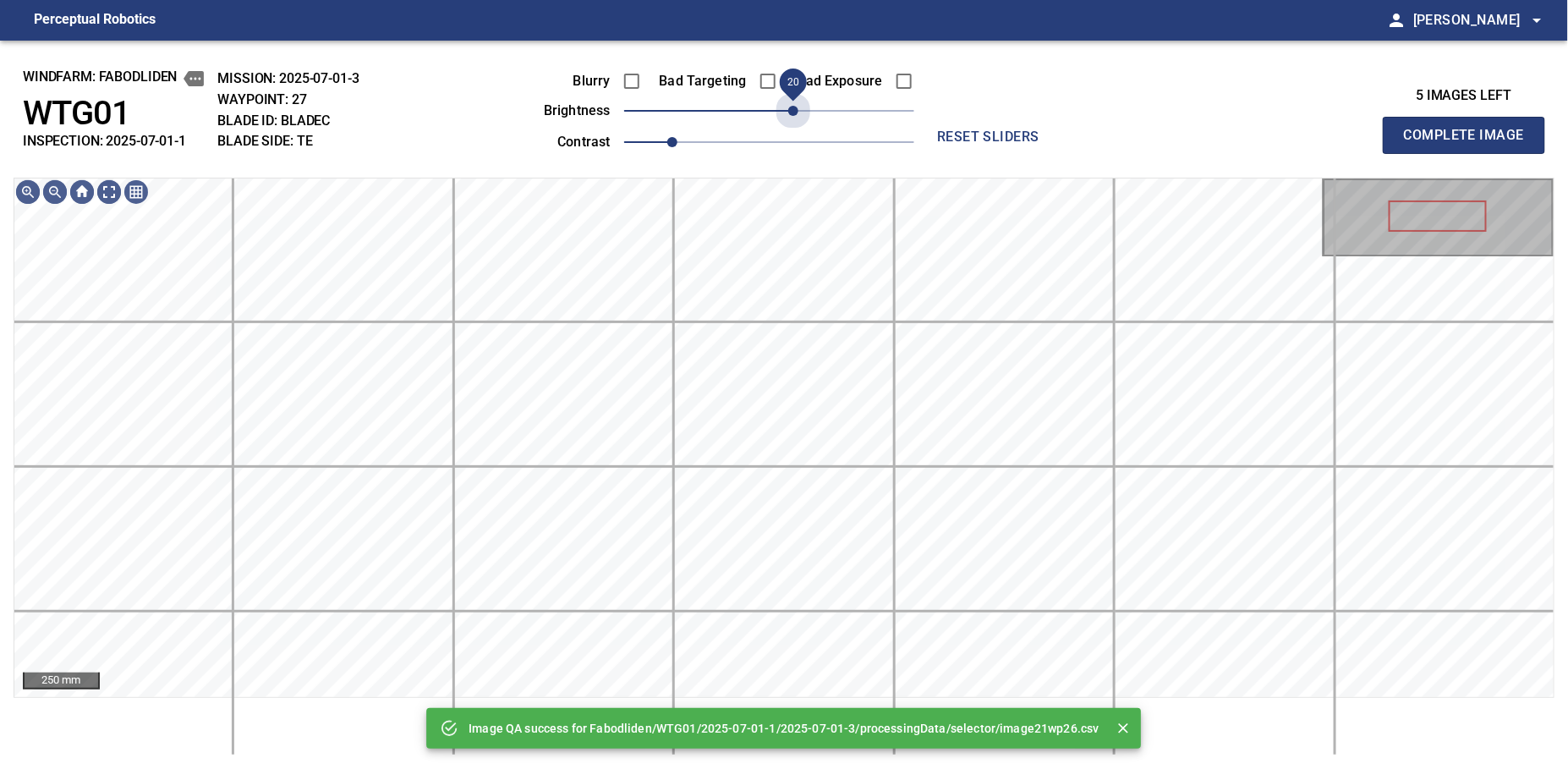 click on "20" at bounding box center [769, 111] 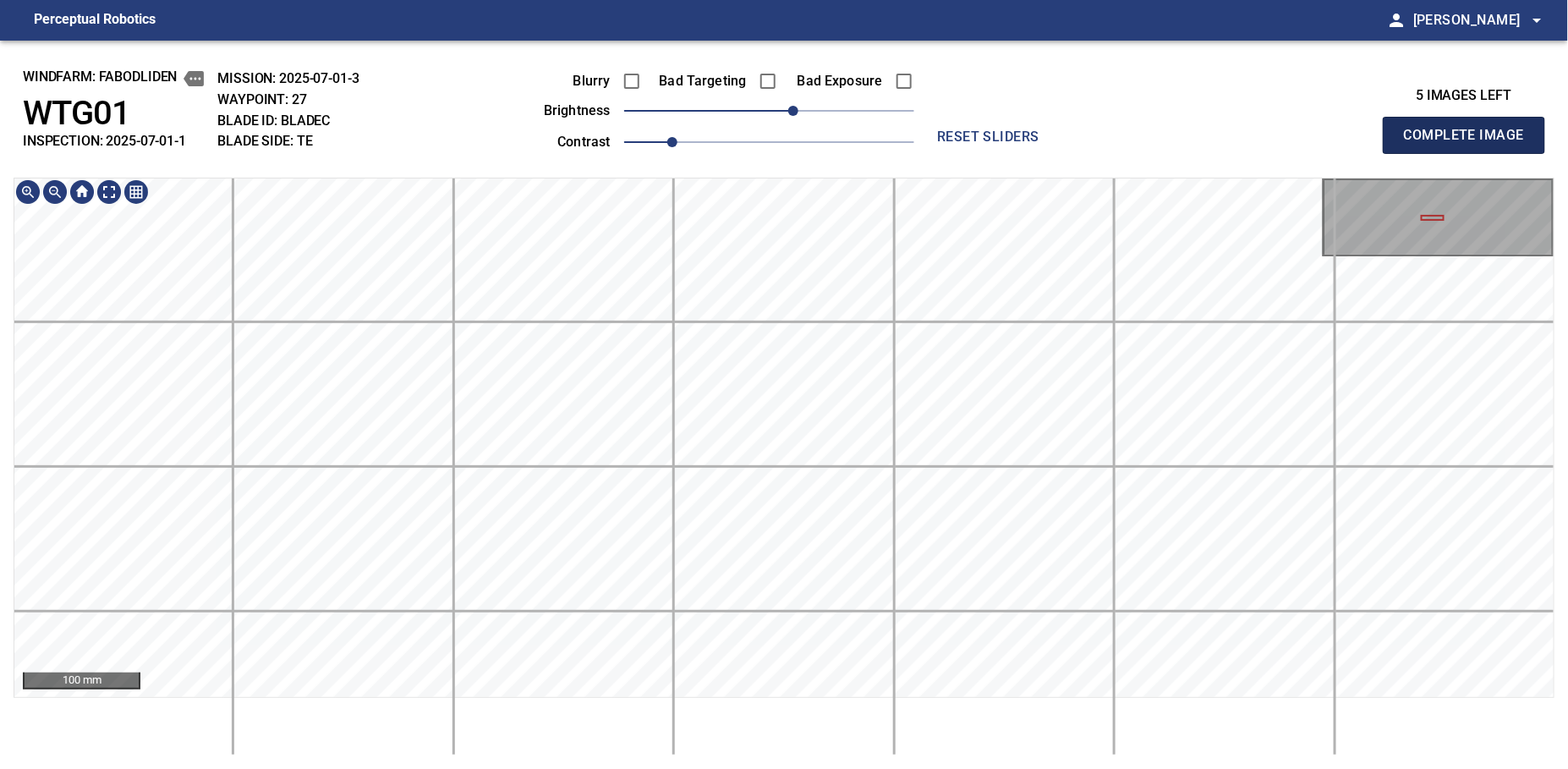 click on "Complete Image" at bounding box center (1464, 135) 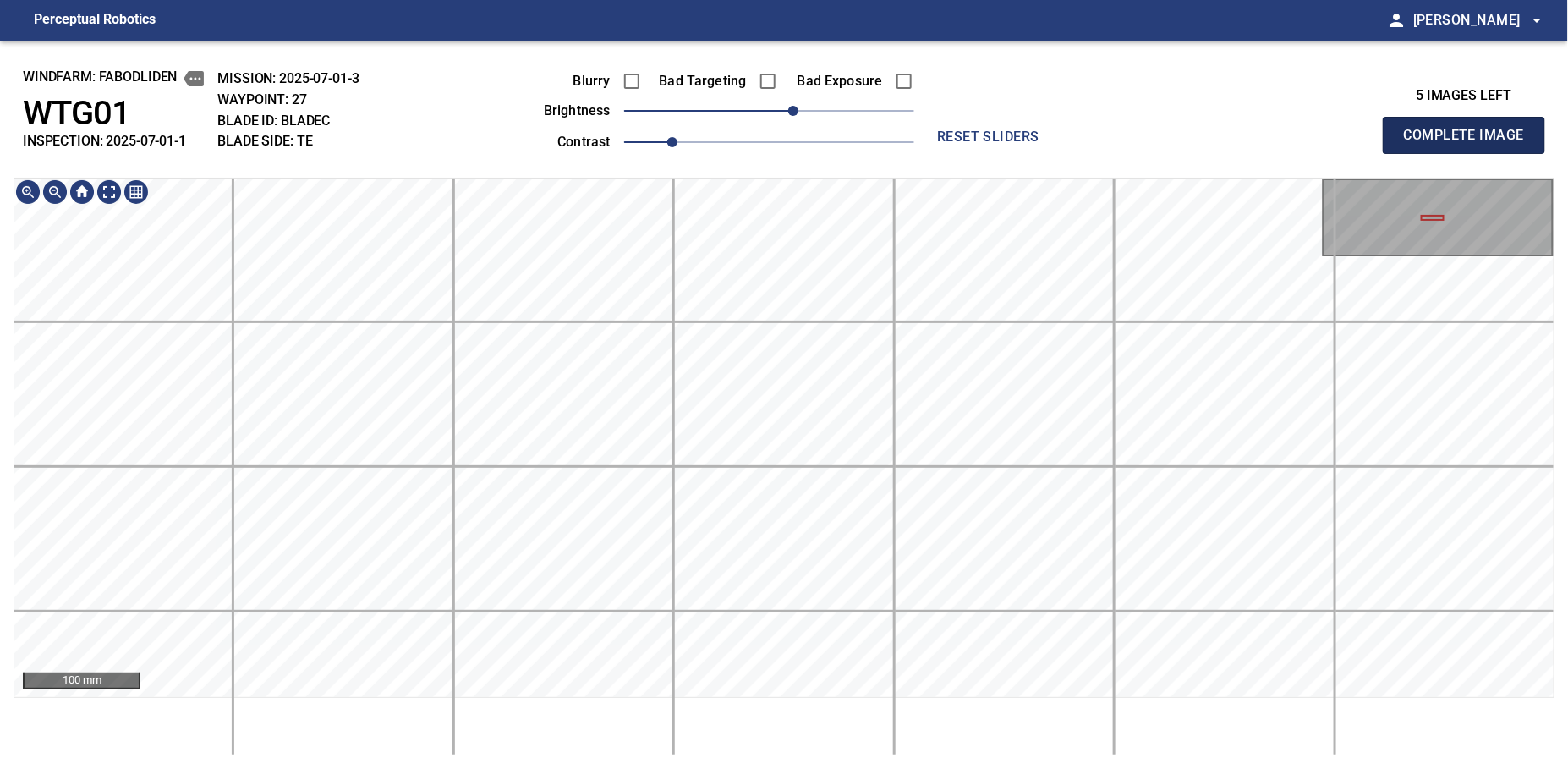 type 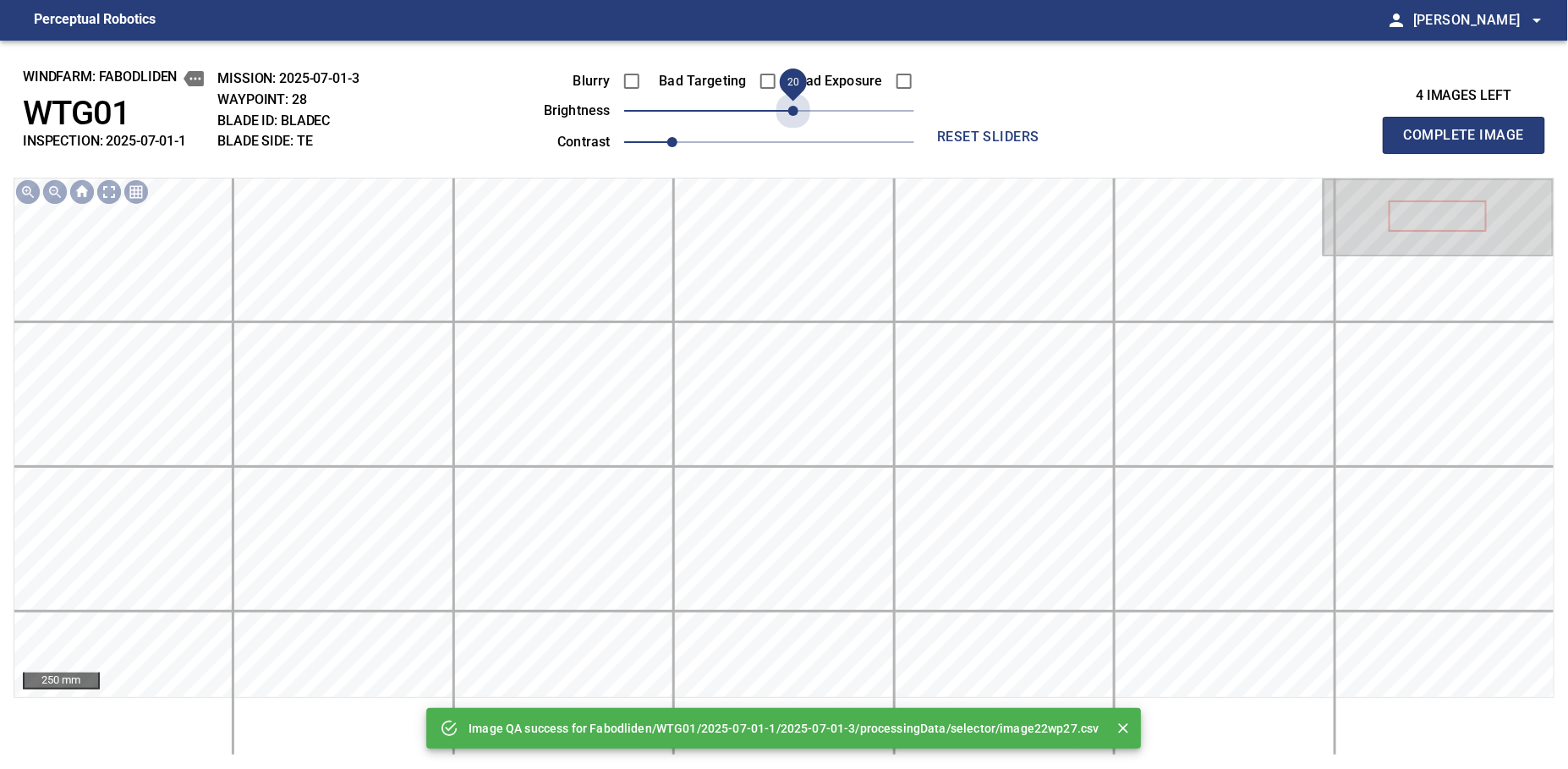 click on "20" at bounding box center [769, 111] 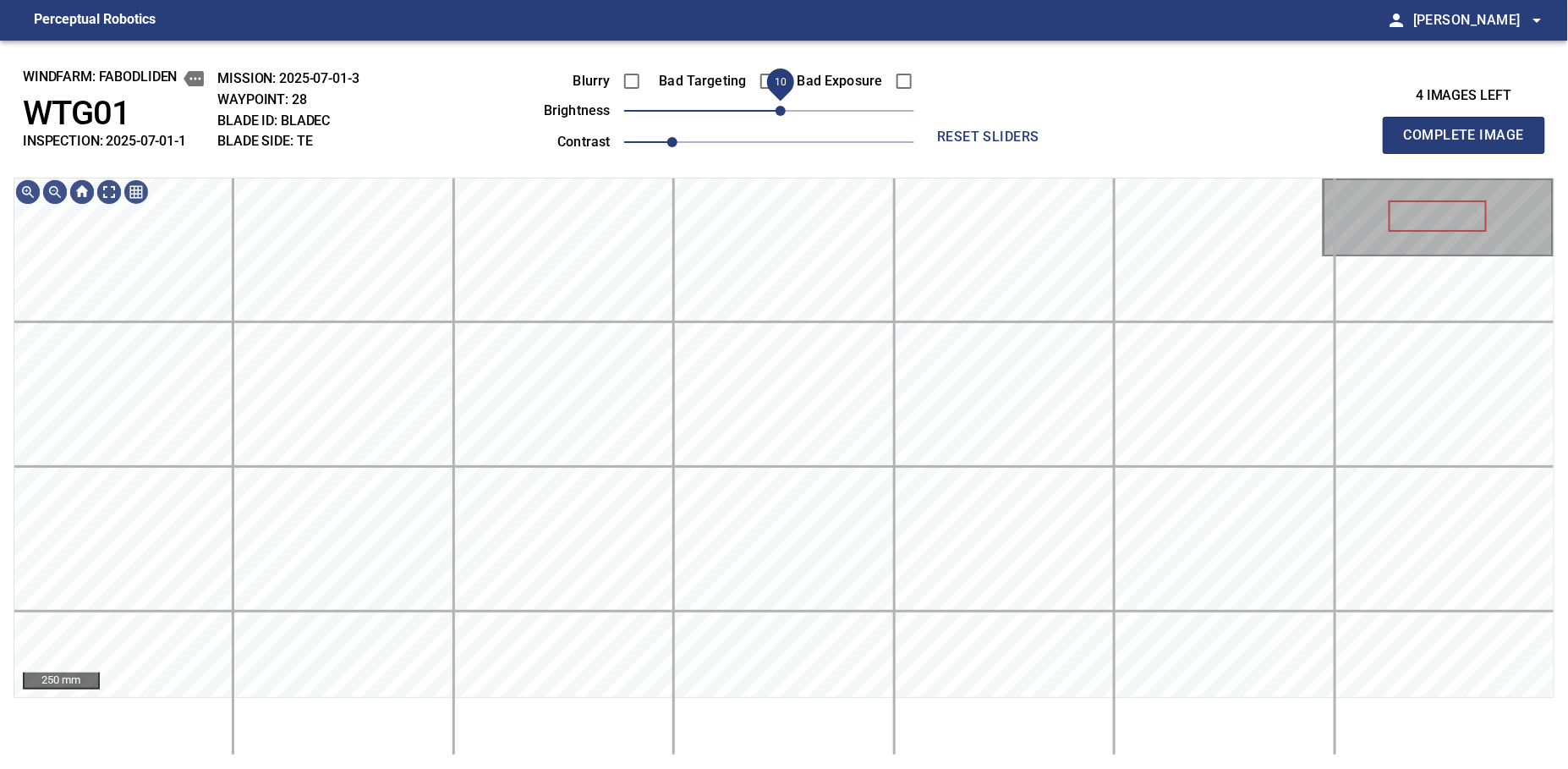 click on "10" at bounding box center (781, 111) 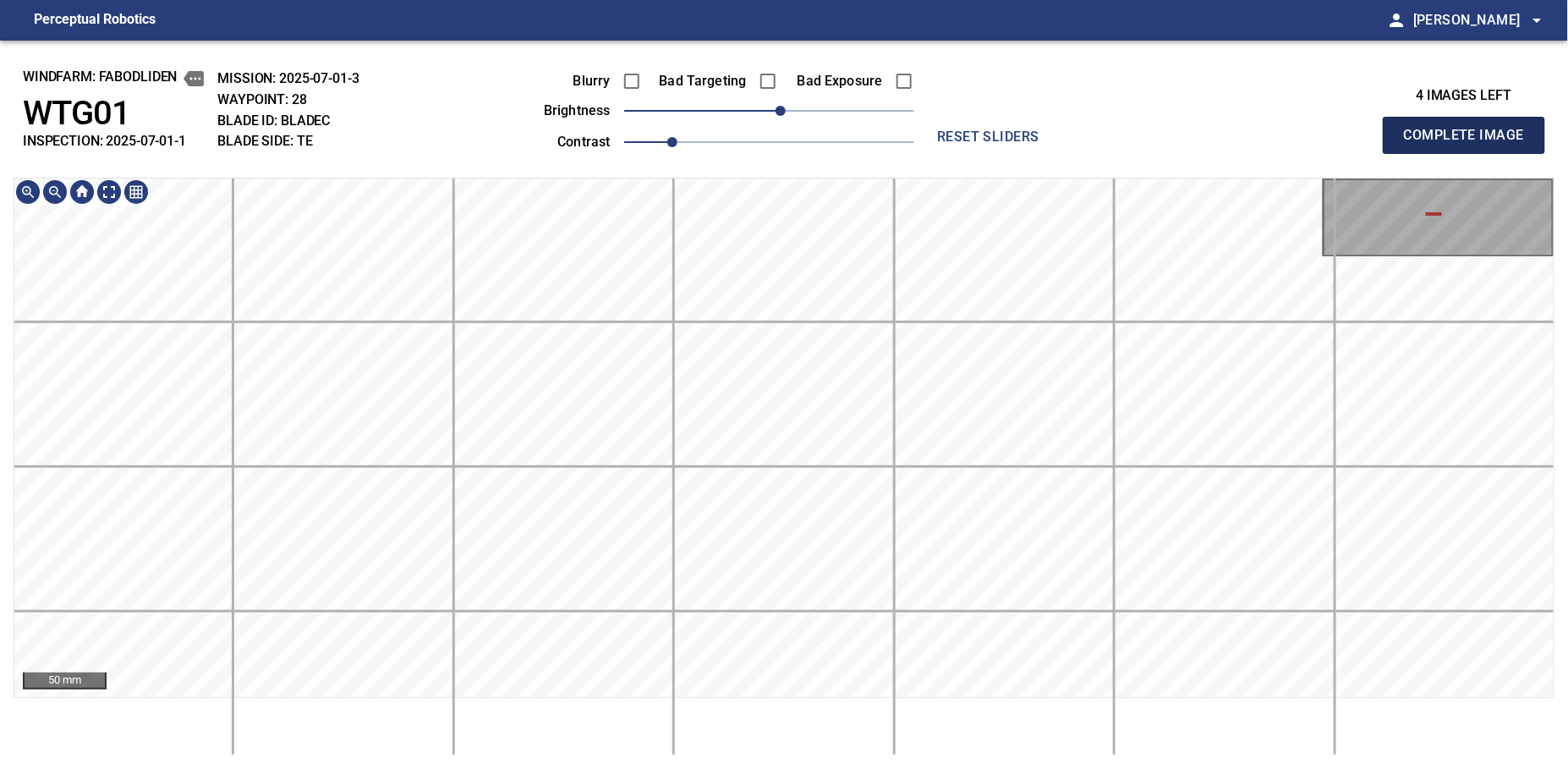 click on "Complete Image" at bounding box center (1464, 135) 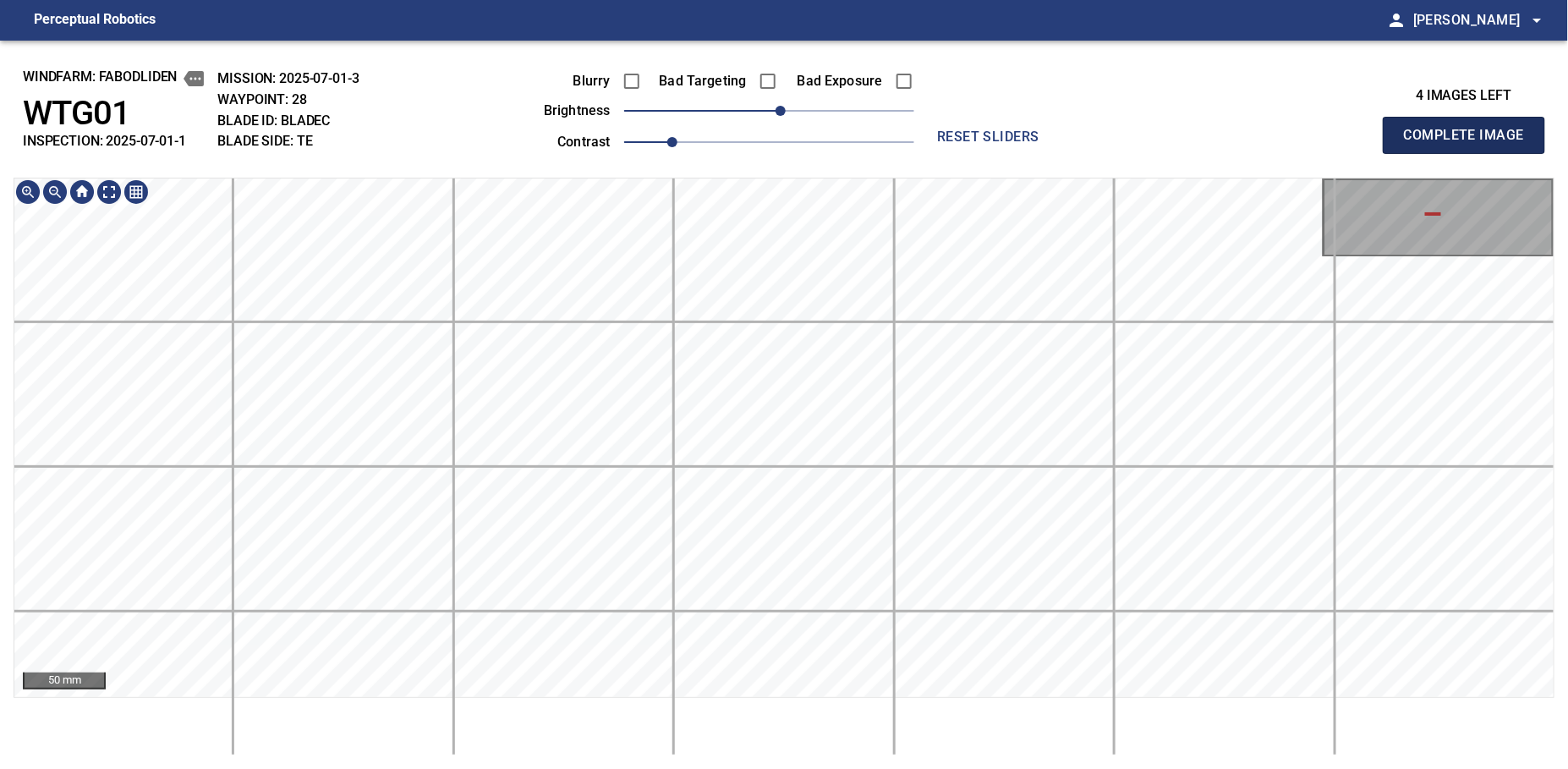 type 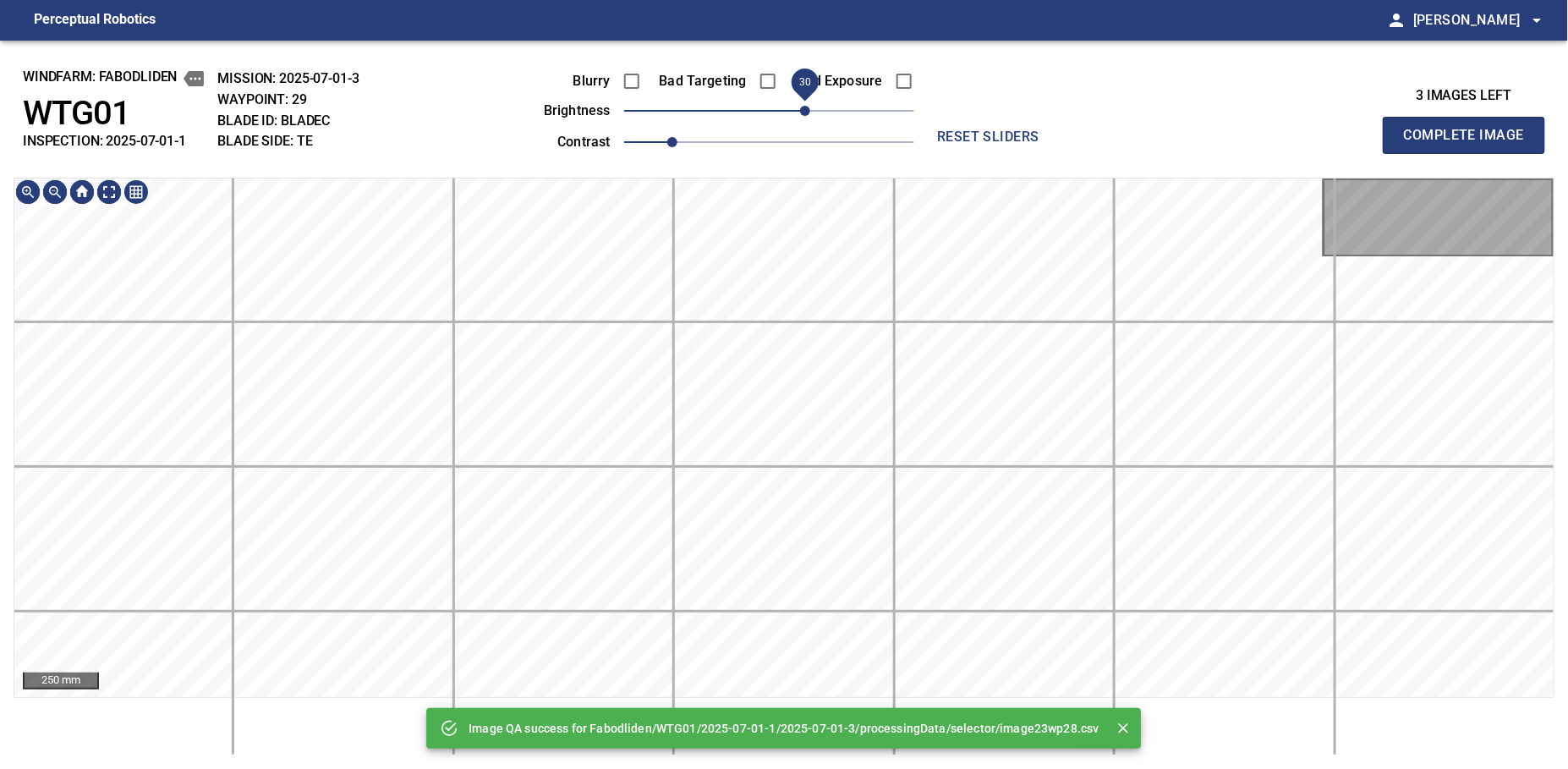 click on "30" at bounding box center (805, 111) 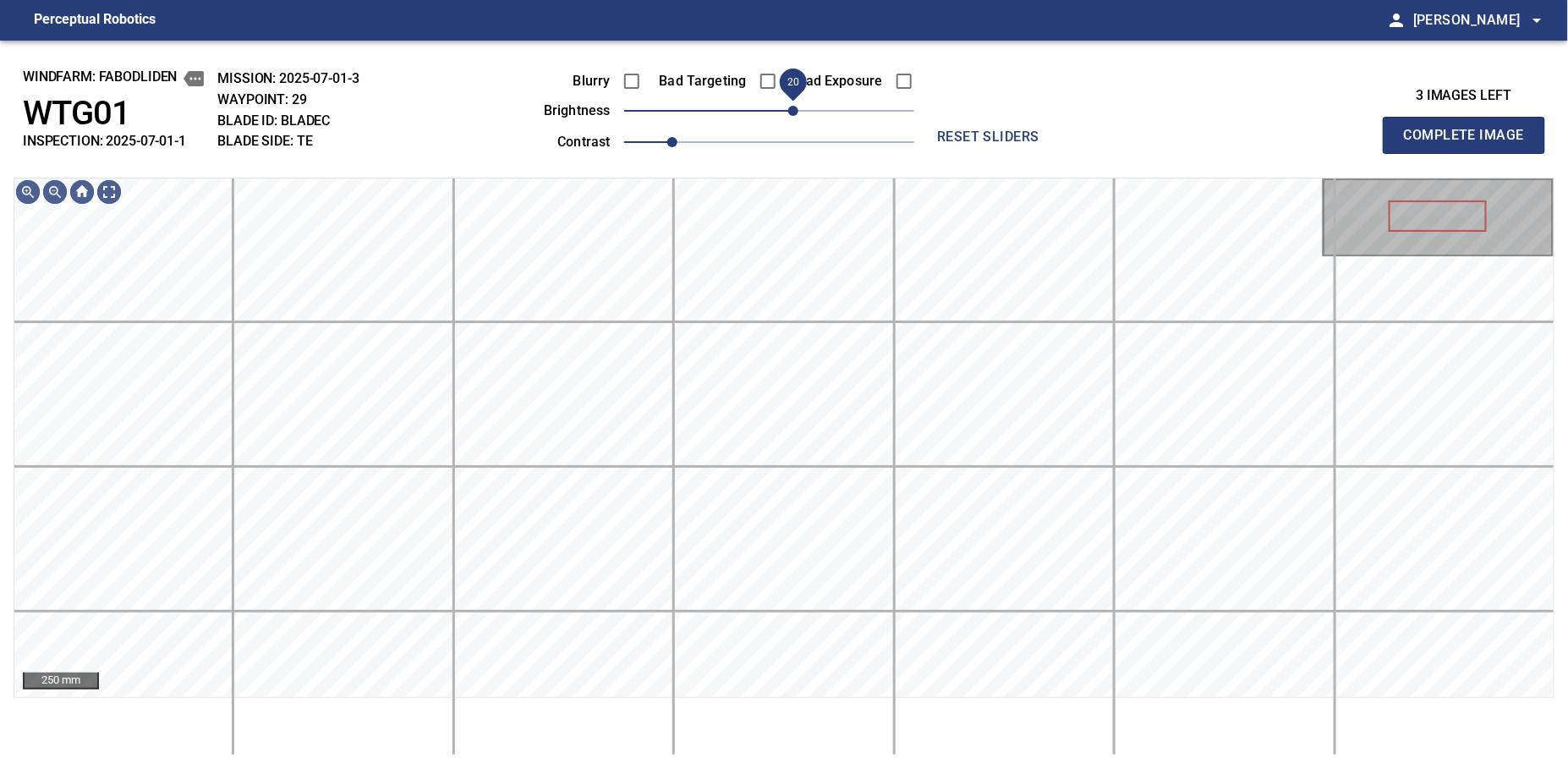 click on "20" at bounding box center [793, 111] 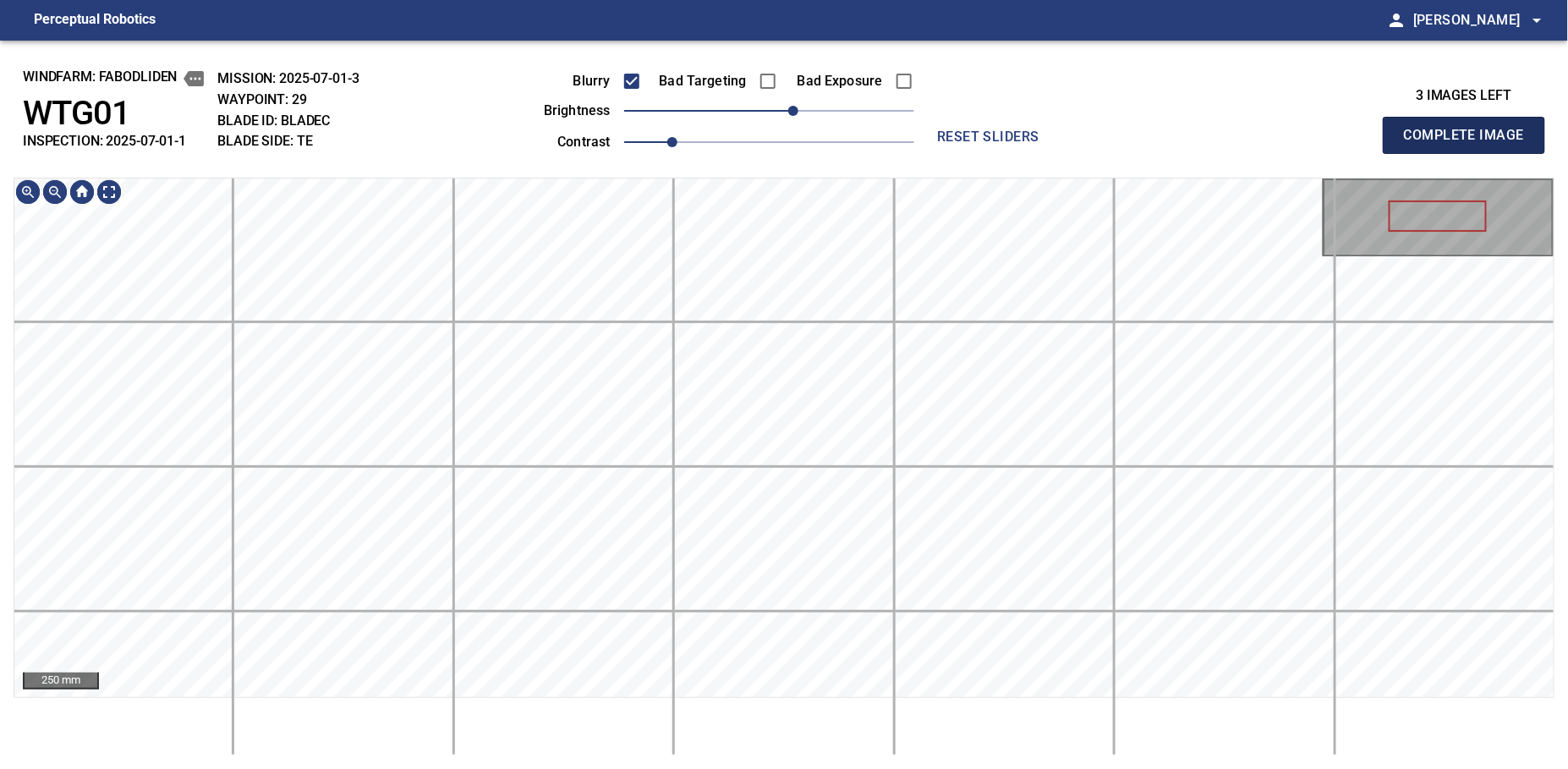 click on "Complete Image" at bounding box center (1464, 135) 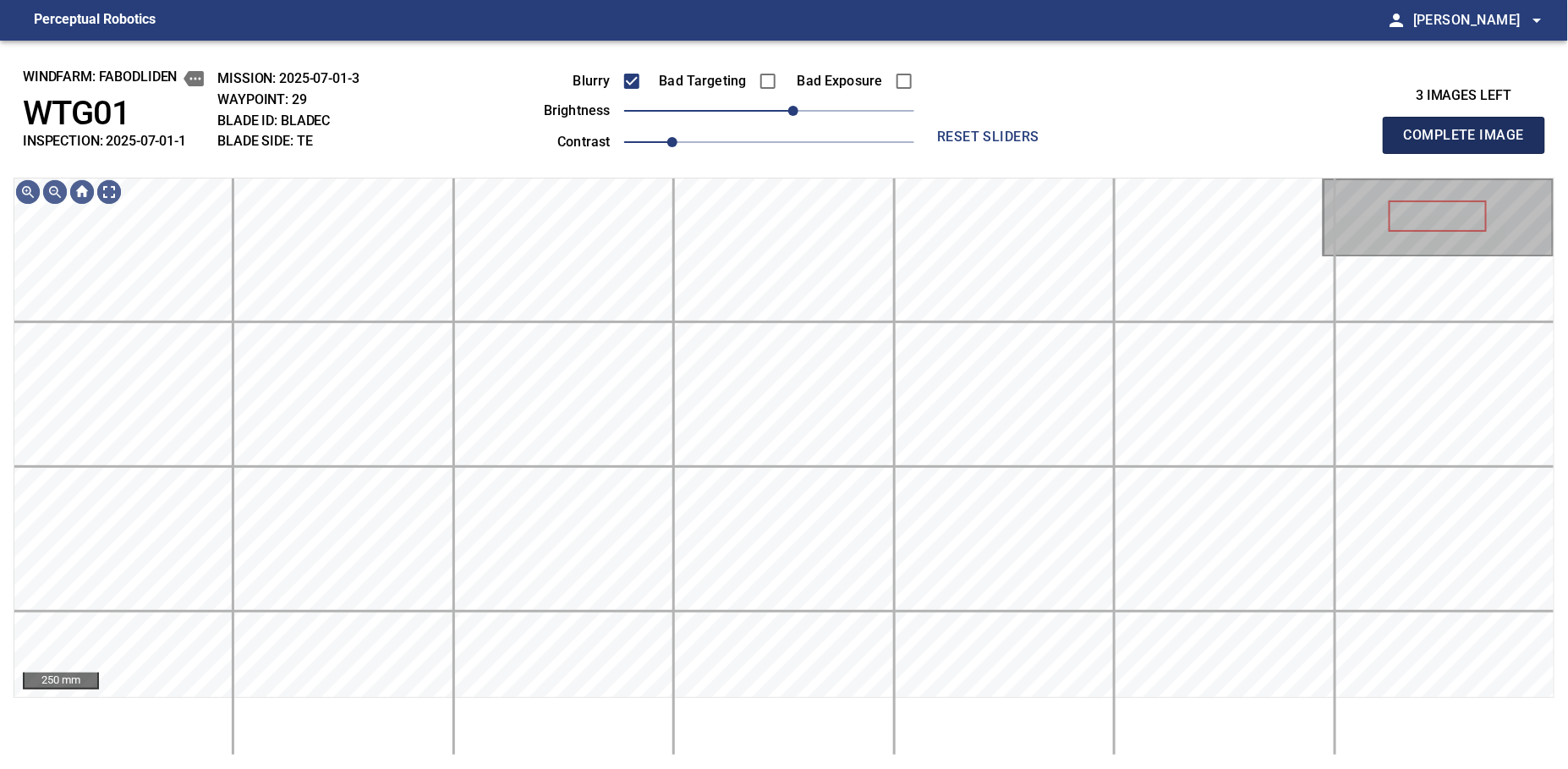 type 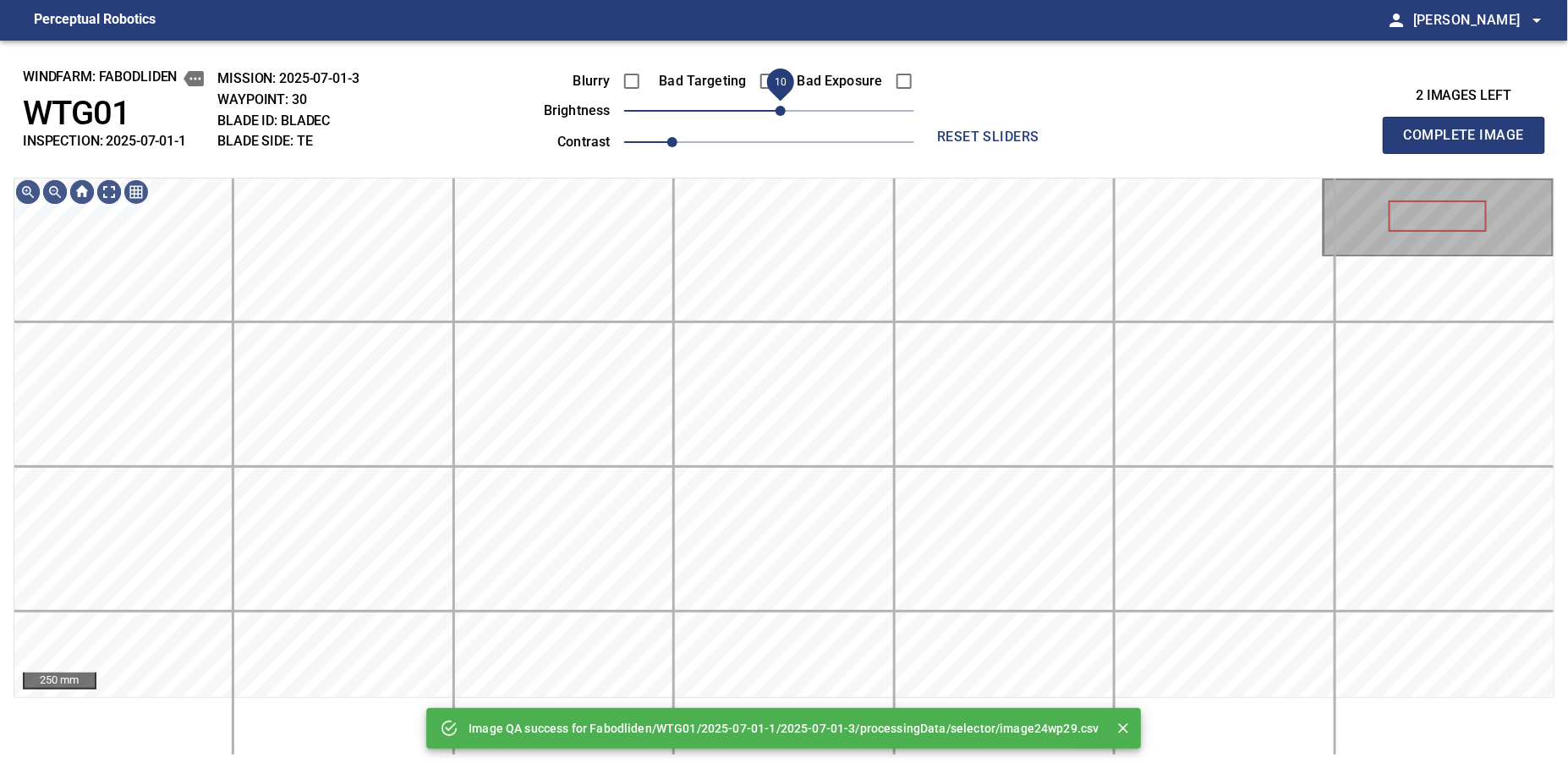click on "10" at bounding box center [781, 111] 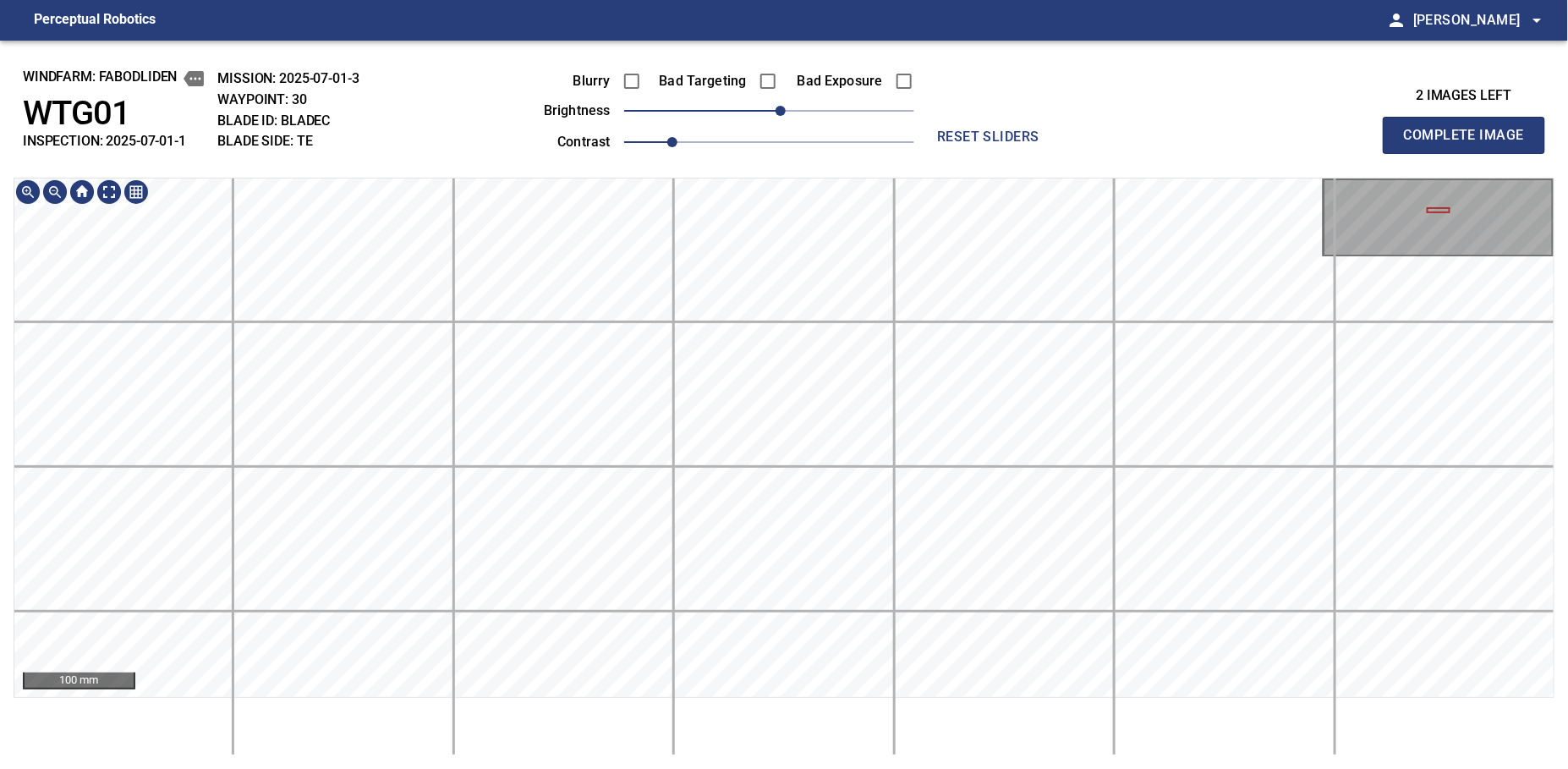 click on "windfarm: Fabodliden WTG01 INSPECTION: 2025-07-01-1 MISSION: 2025-07-01-3 WAYPOINT: 30 BLADE ID: bladeC BLADE SIDE: TE Blurry Bad Targeting Bad Exposure brightness 10 contrast 1 reset sliders 2 images left Complete Image 100 mm" at bounding box center [784, 404] 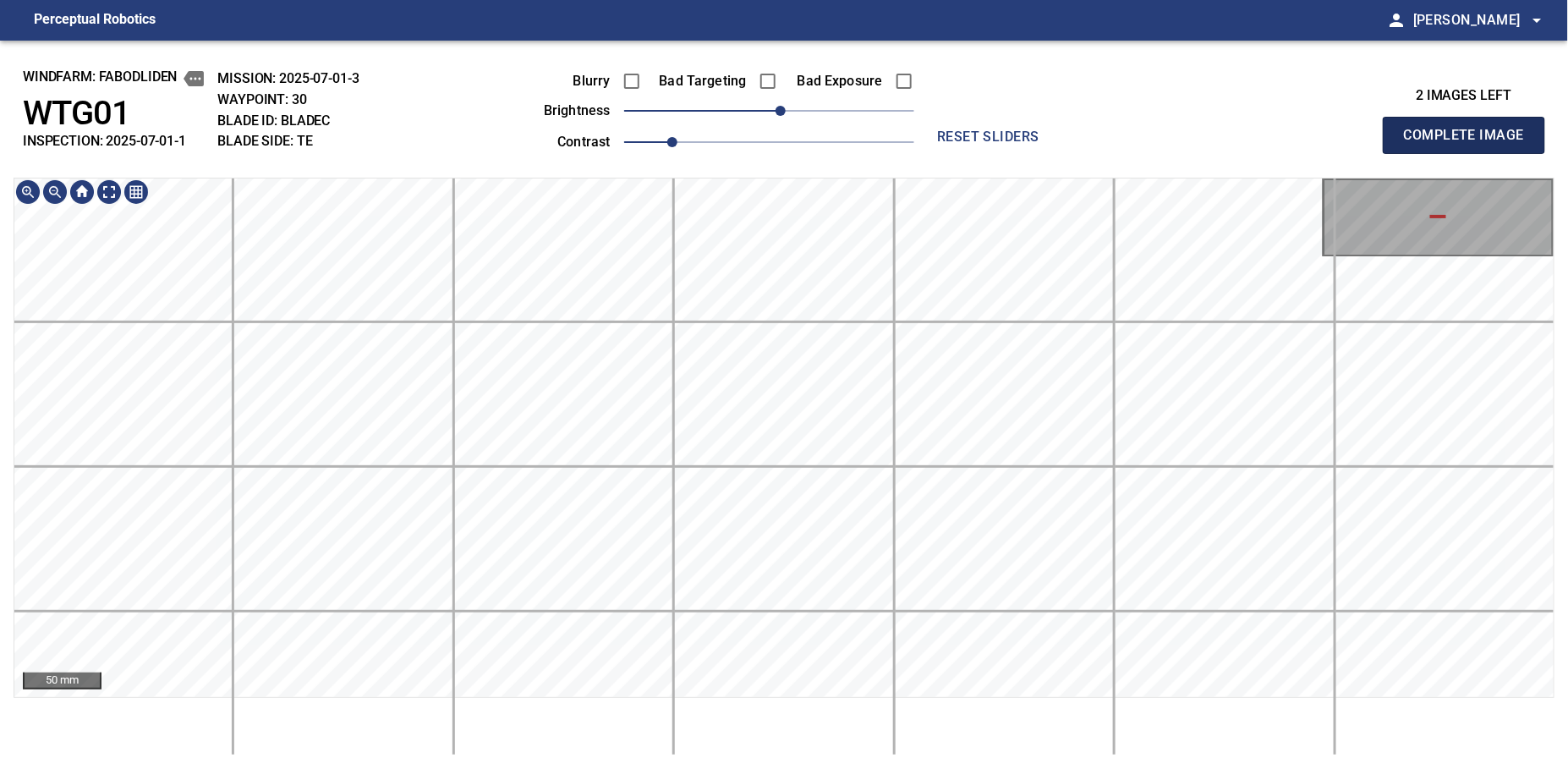 click on "Complete Image" at bounding box center (1464, 135) 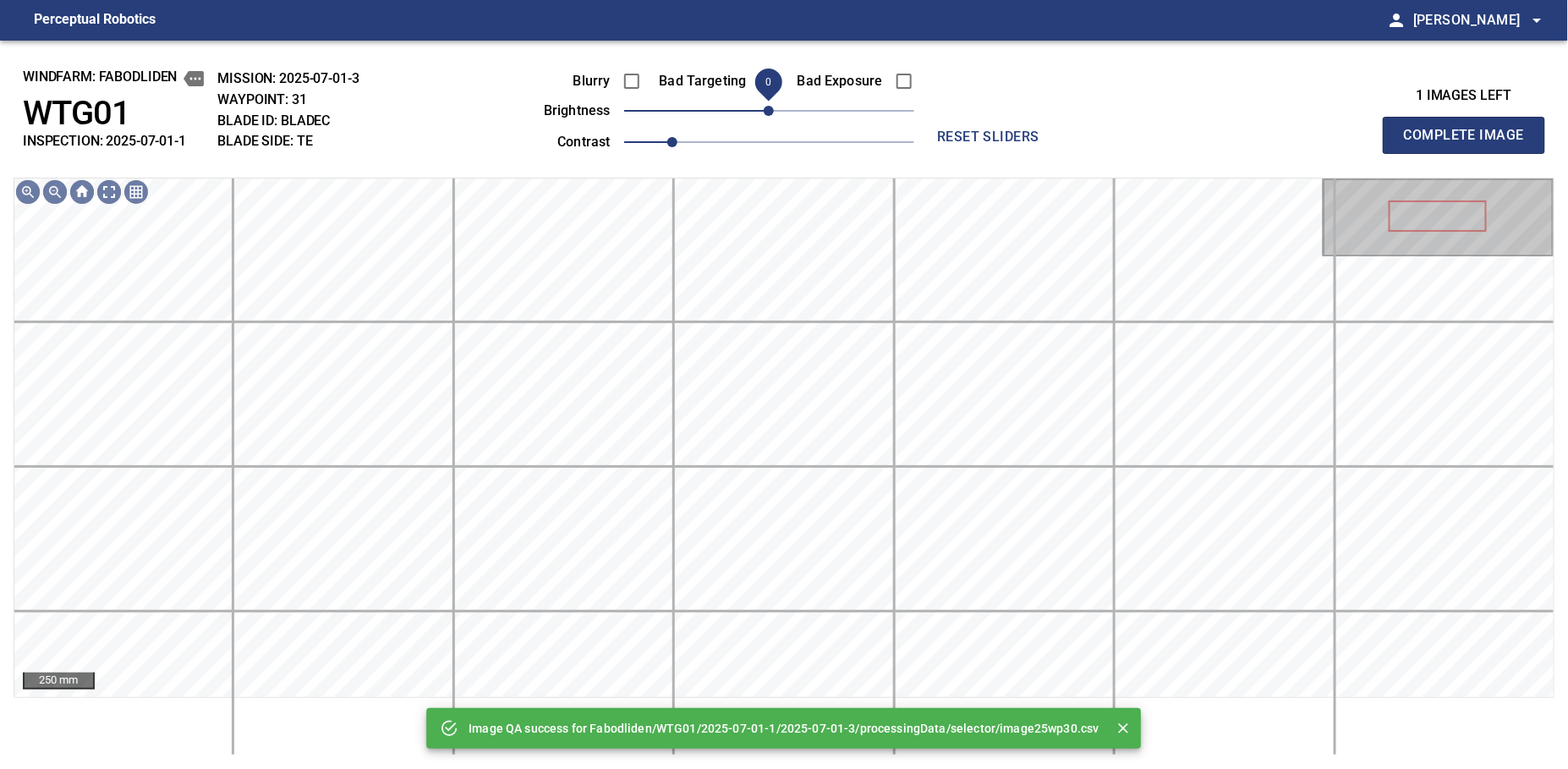 drag, startPoint x: 773, startPoint y: 108, endPoint x: 784, endPoint y: 108, distance: 11 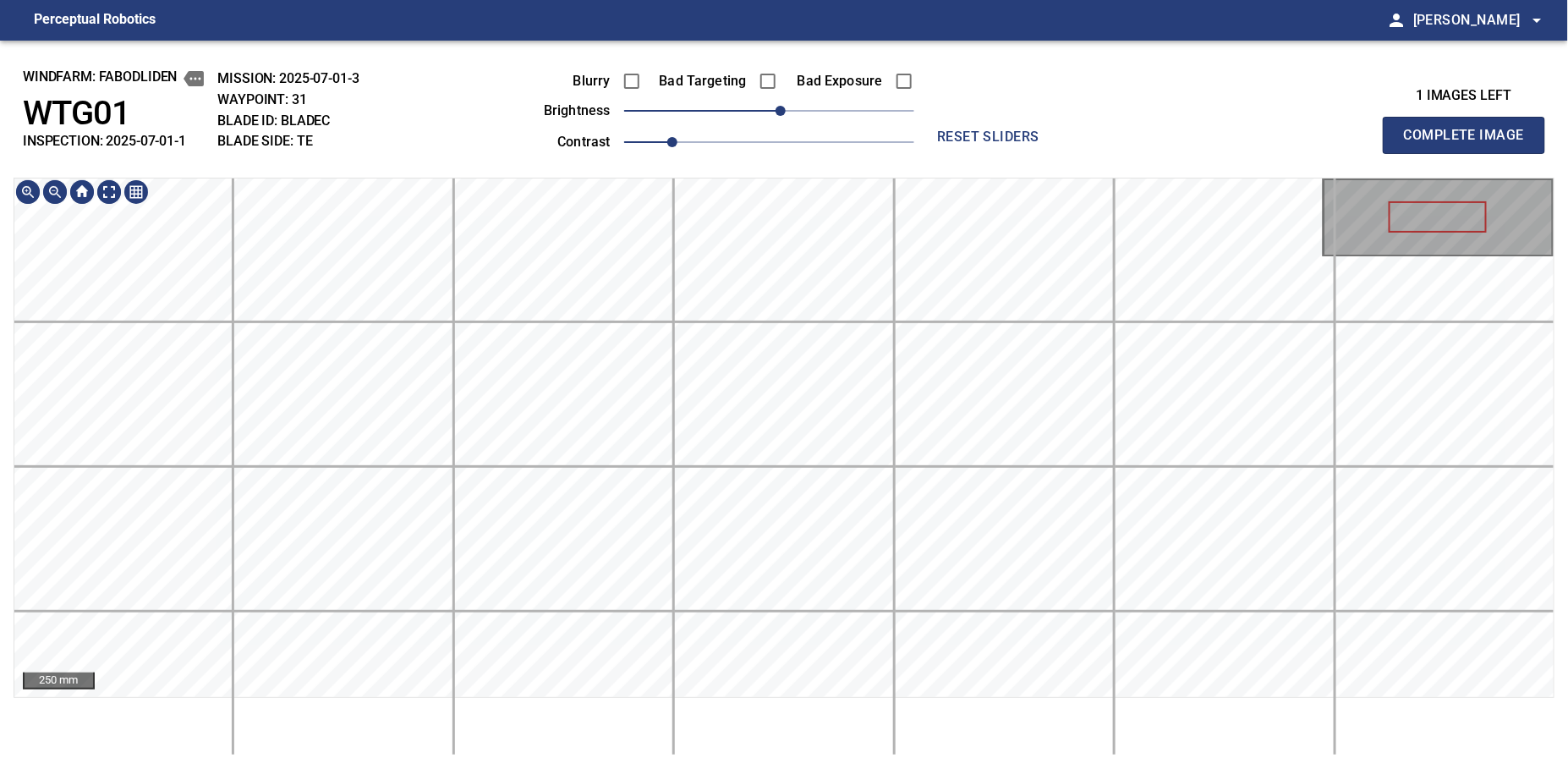 click on "windfarm: Fabodliden WTG01 INSPECTION: 2025-07-01-1 MISSION: 2025-07-01-3 WAYPOINT: 31 BLADE ID: bladeC BLADE SIDE: TE Blurry Bad Targeting Bad Exposure brightness 10 contrast 1 reset sliders 1 images left Complete Image 250 mm" at bounding box center (784, 404) 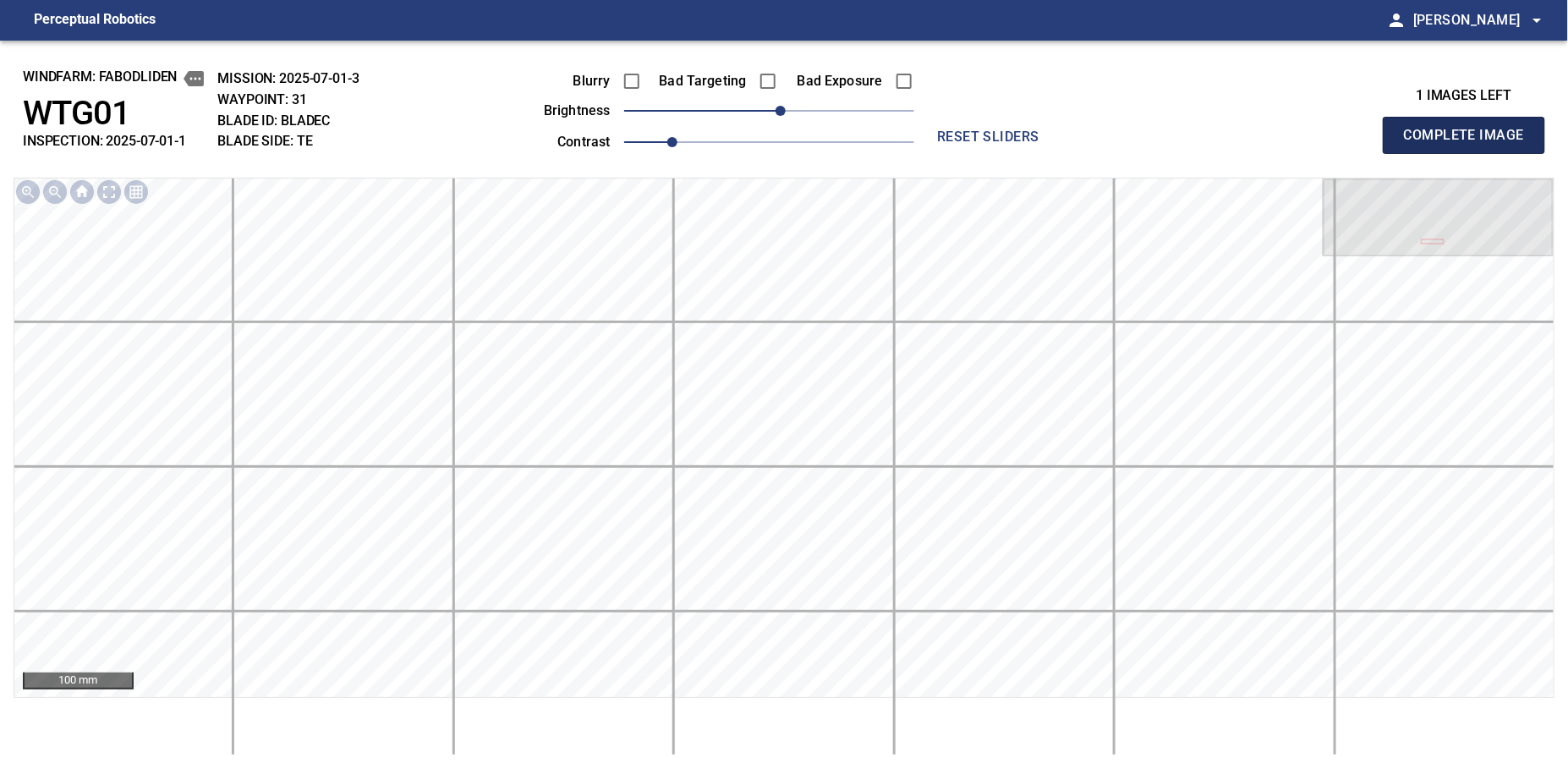 click on "Complete Image" at bounding box center [1464, 135] 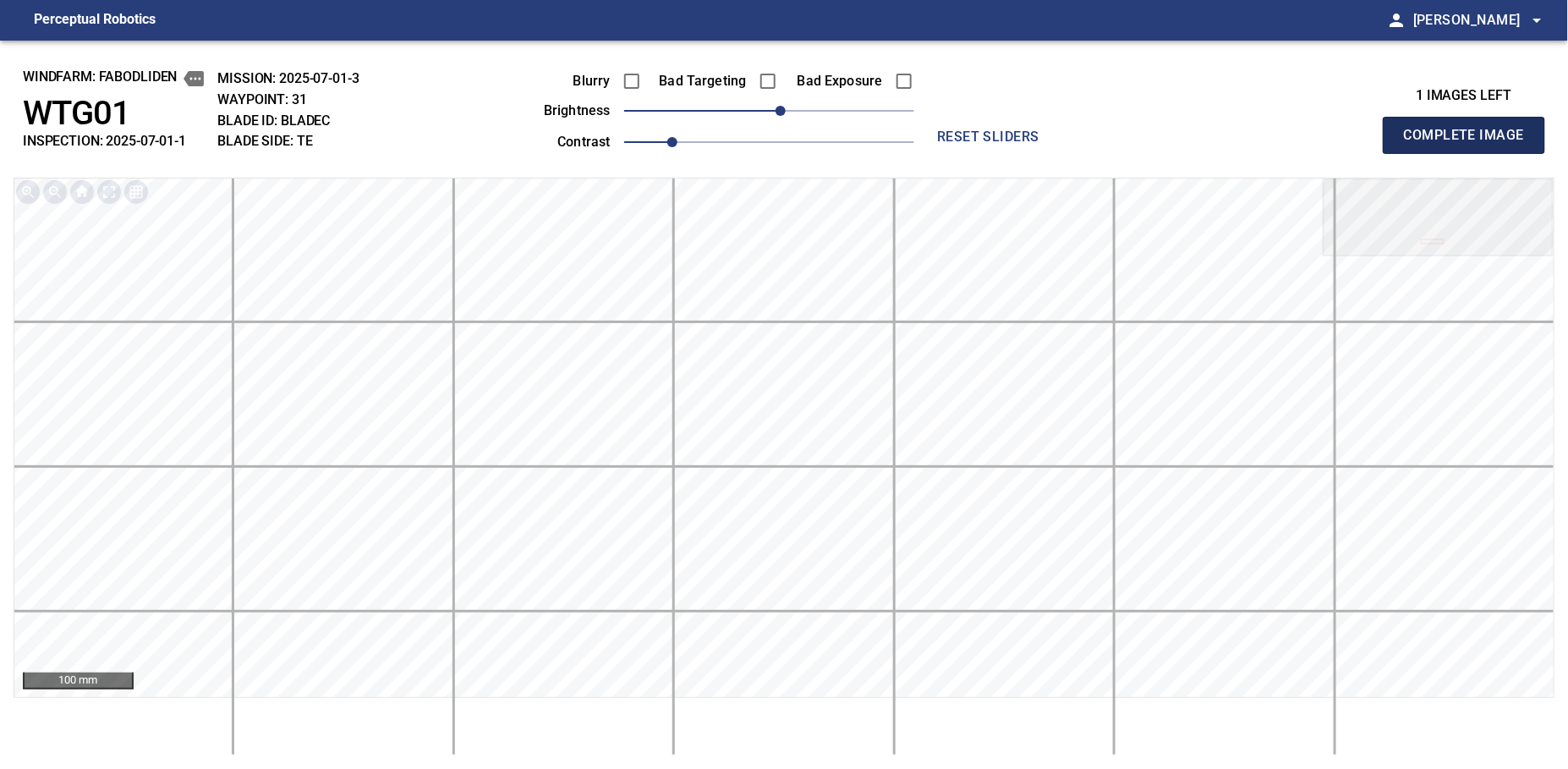 type 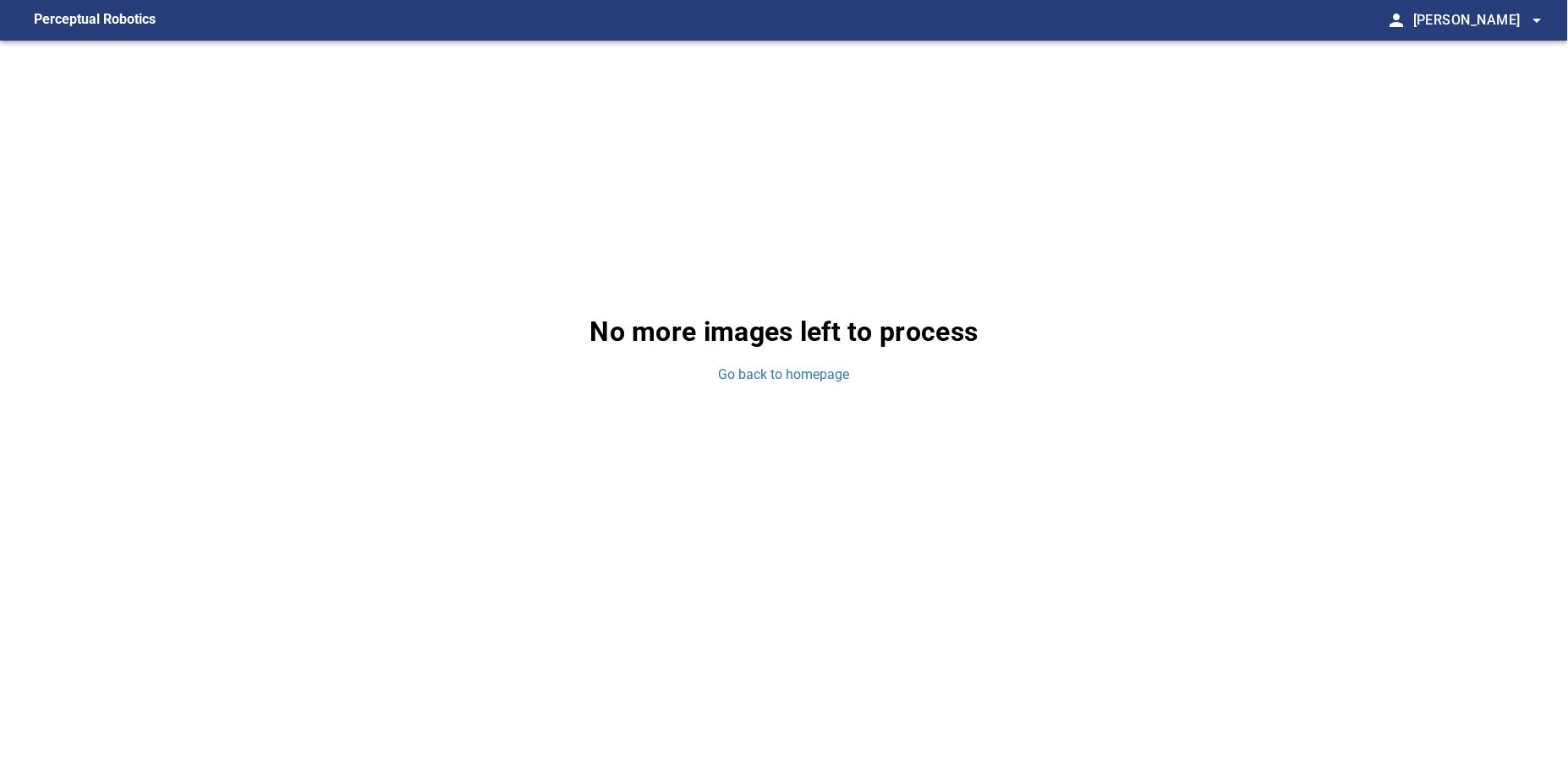 click on "No more images left to process Go back to homepage" at bounding box center [784, 348] 